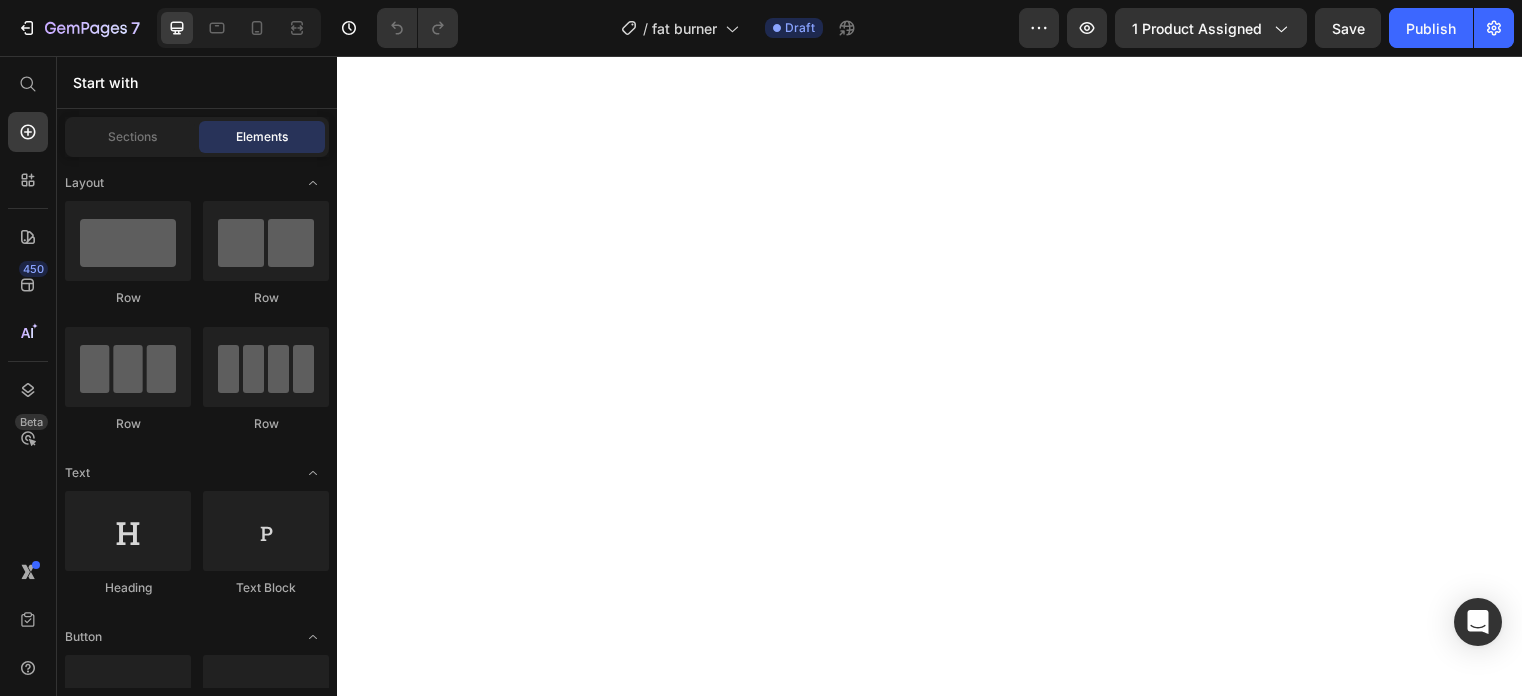 scroll, scrollTop: 0, scrollLeft: 0, axis: both 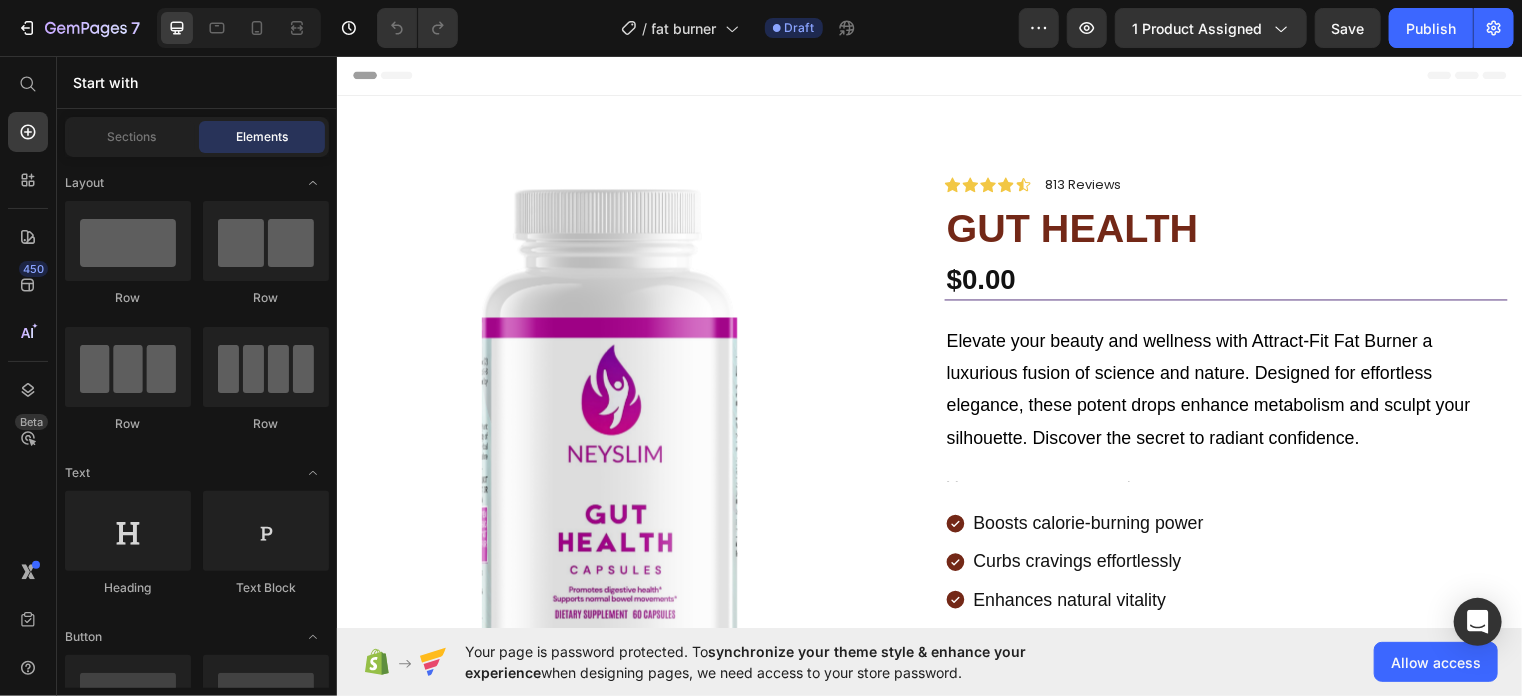 click at bounding box center [612, 437] 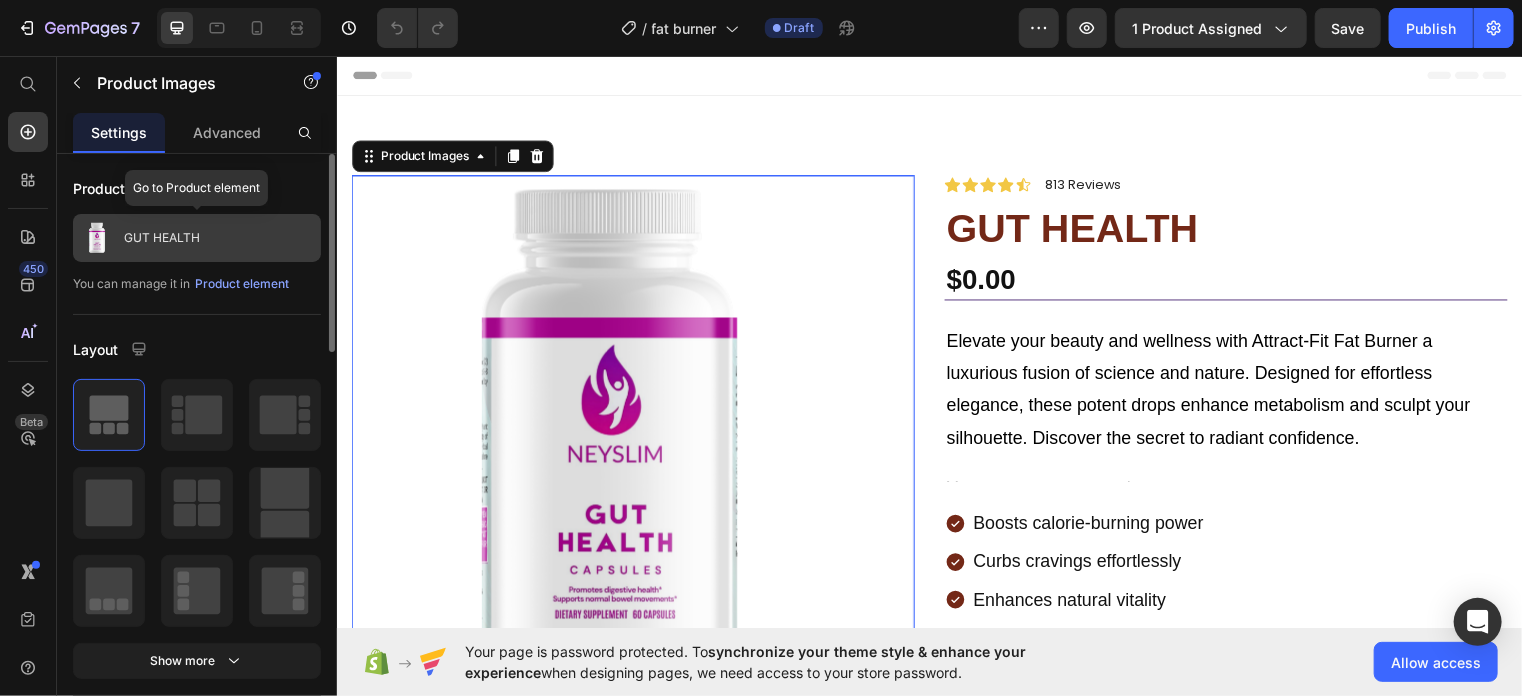 click on "GUT HEALTH" at bounding box center (197, 238) 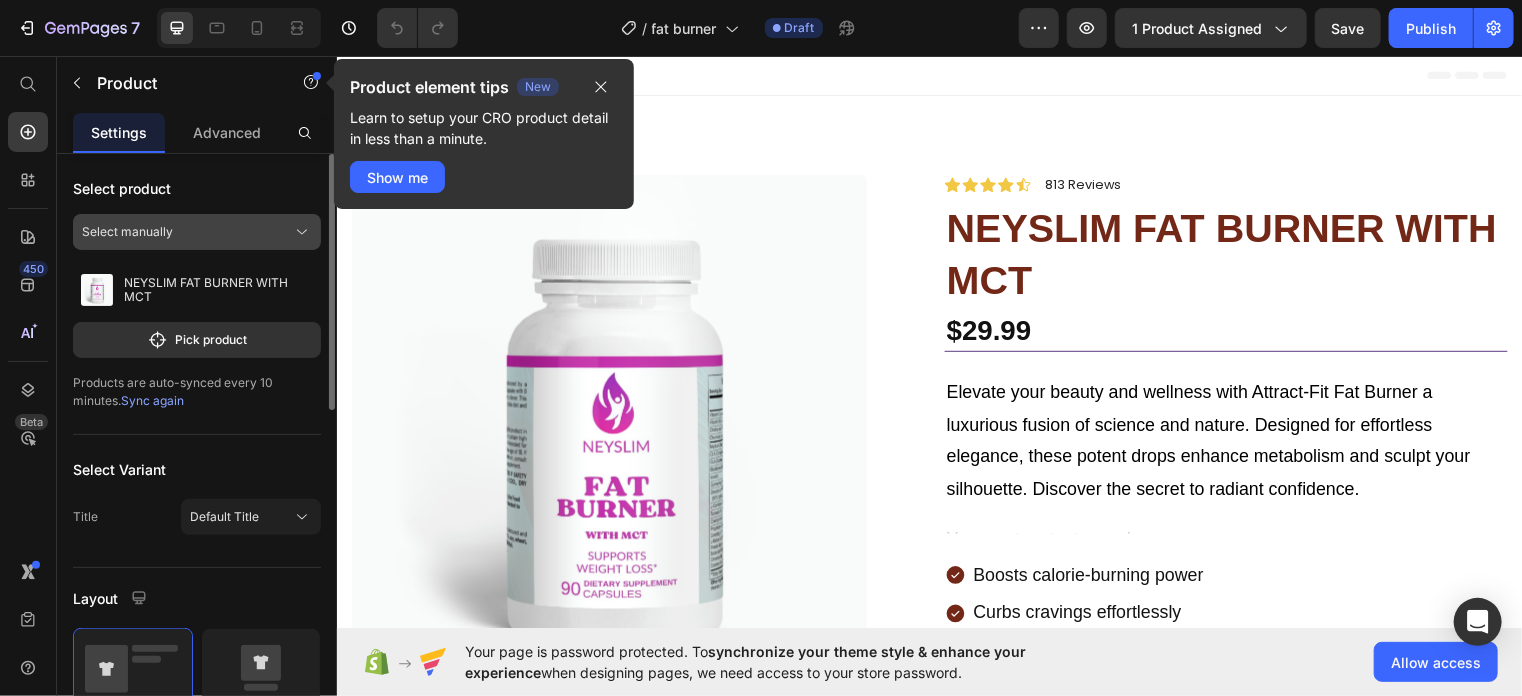 click on "Select manually" 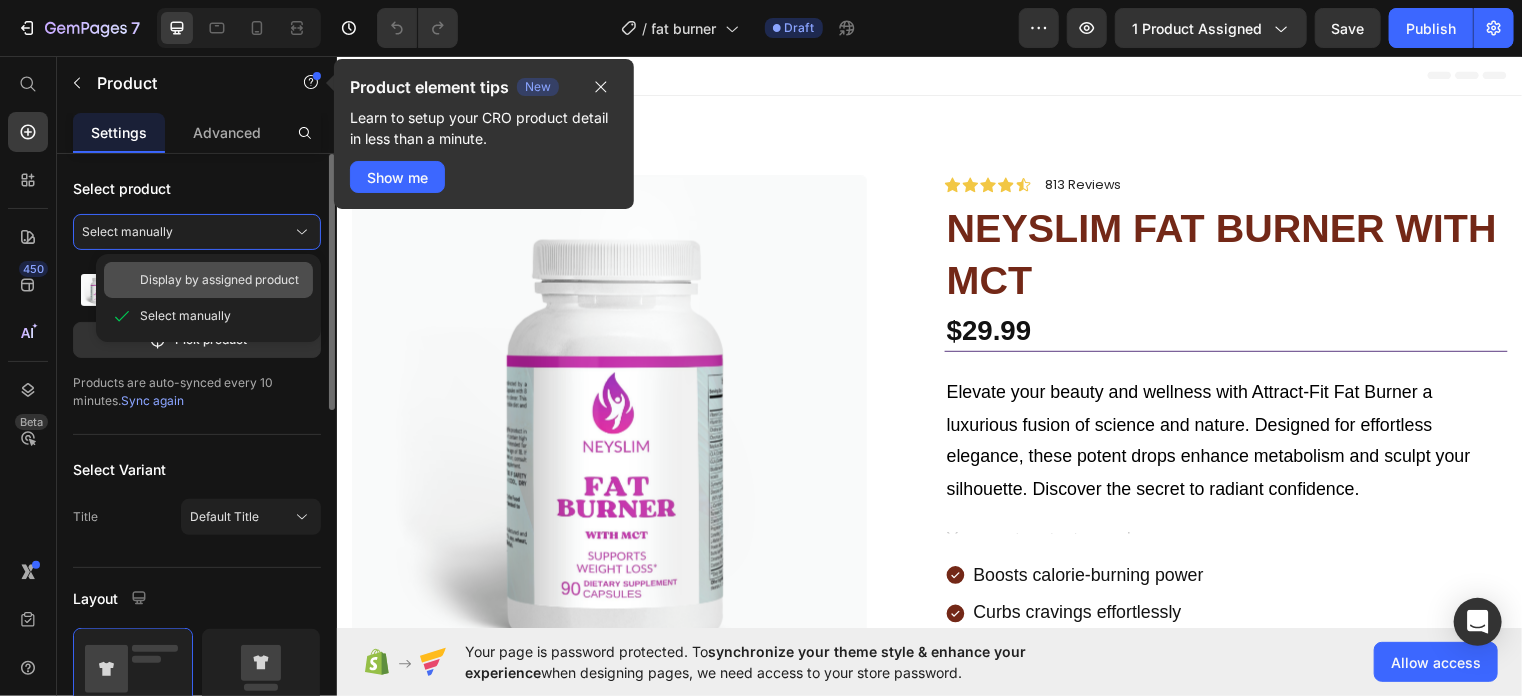 drag, startPoint x: 244, startPoint y: 262, endPoint x: 230, endPoint y: 184, distance: 79.24645 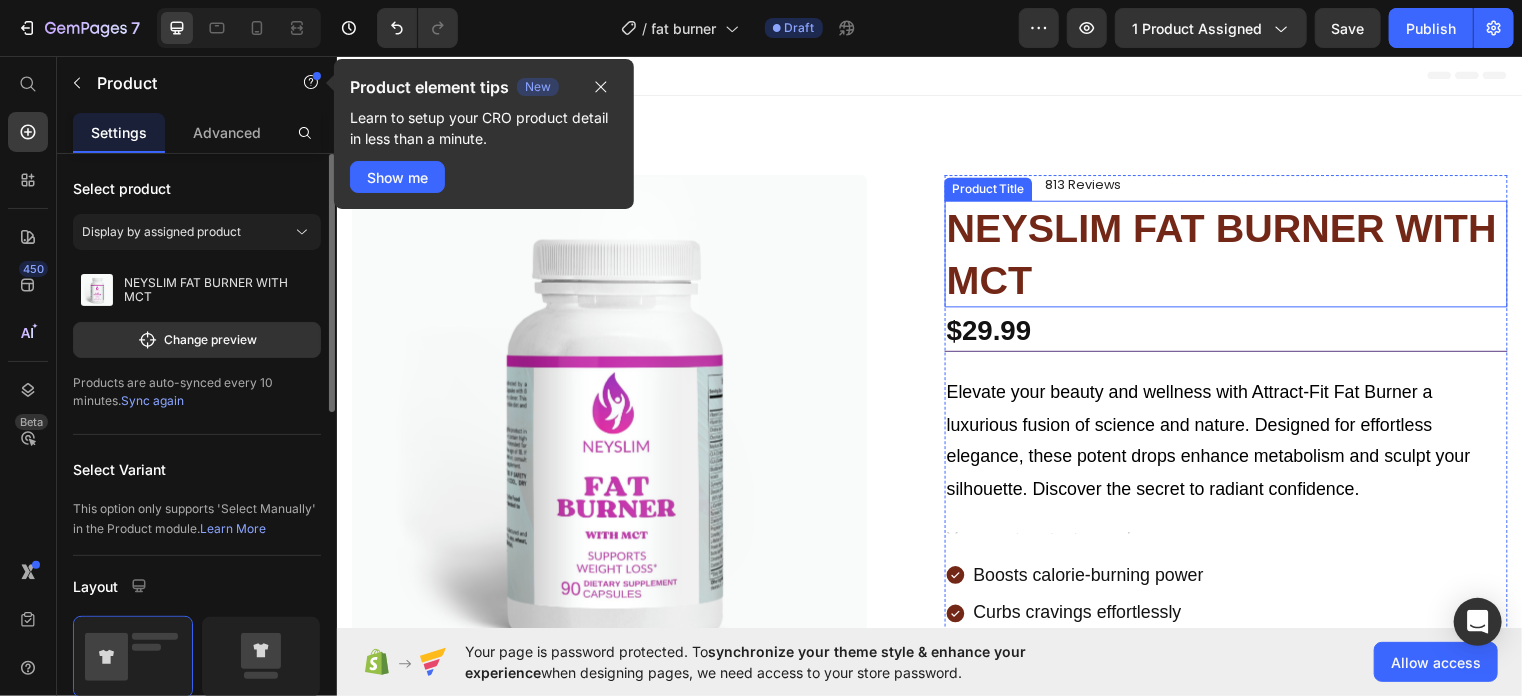 click on "NEYSLIM FAT BURNER WITH MCT" at bounding box center (1236, 256) 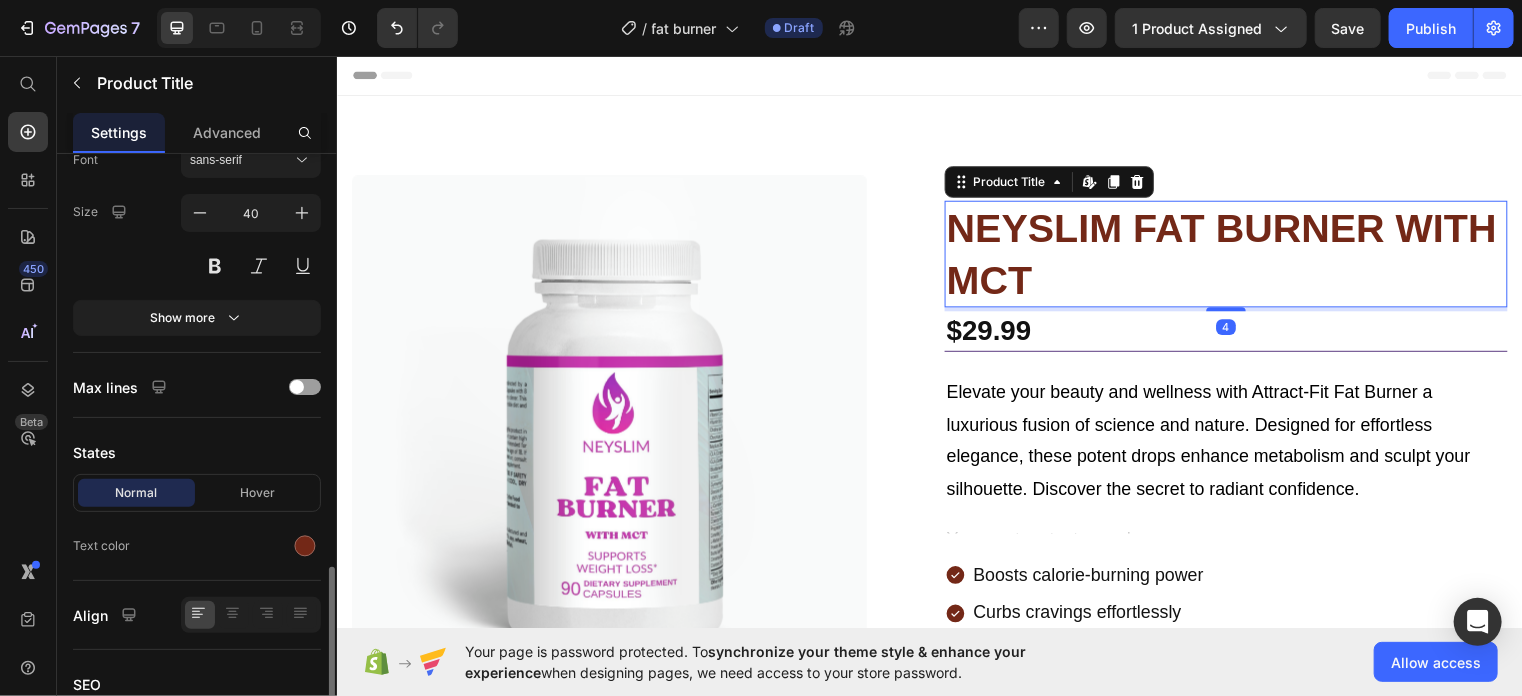scroll, scrollTop: 496, scrollLeft: 0, axis: vertical 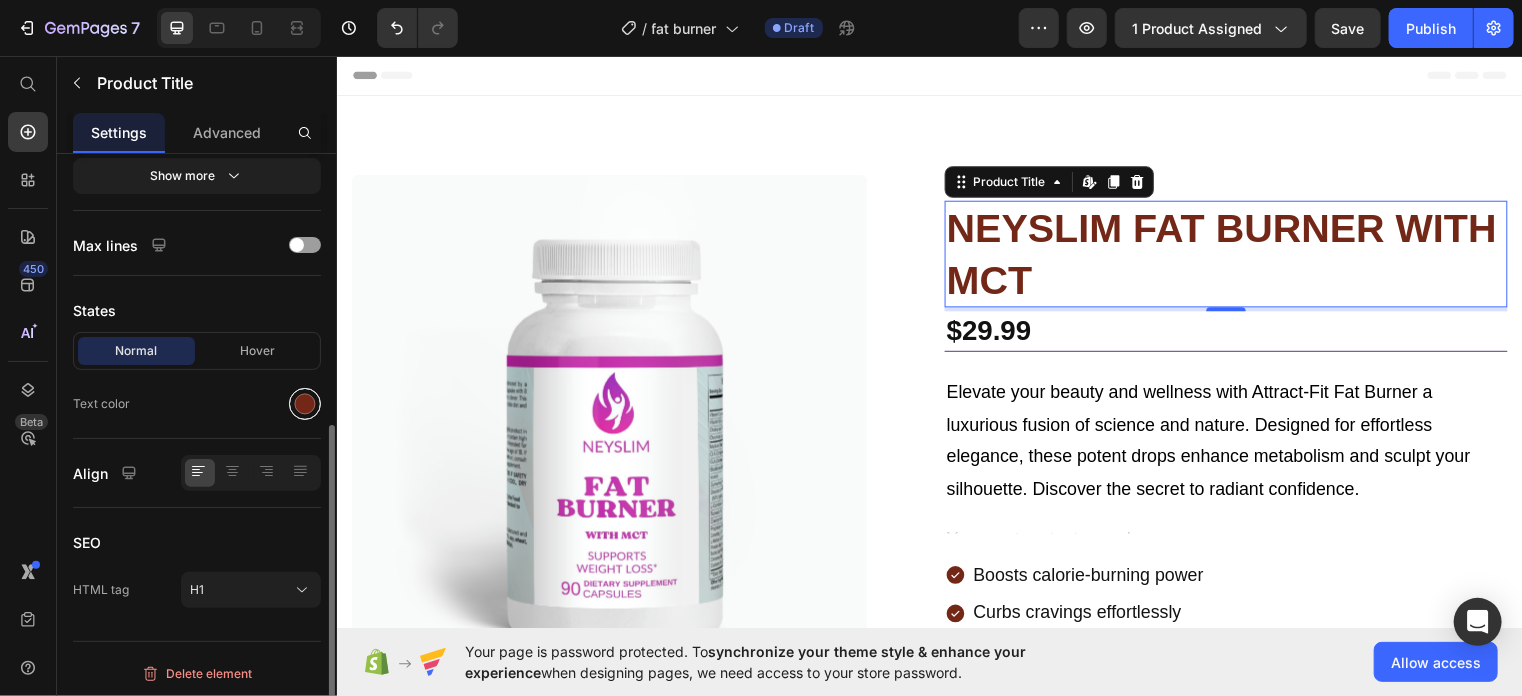 click at bounding box center [305, 404] 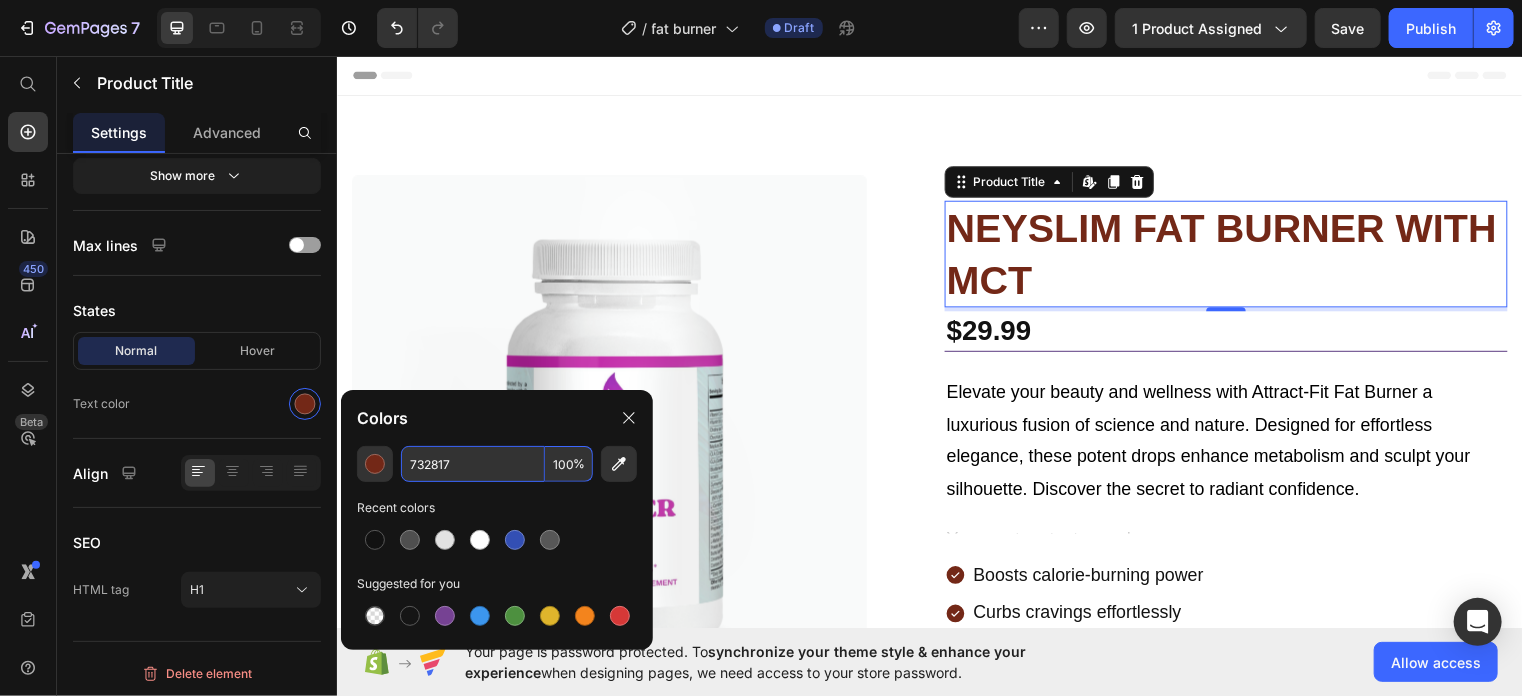 click on "732817" at bounding box center [473, 464] 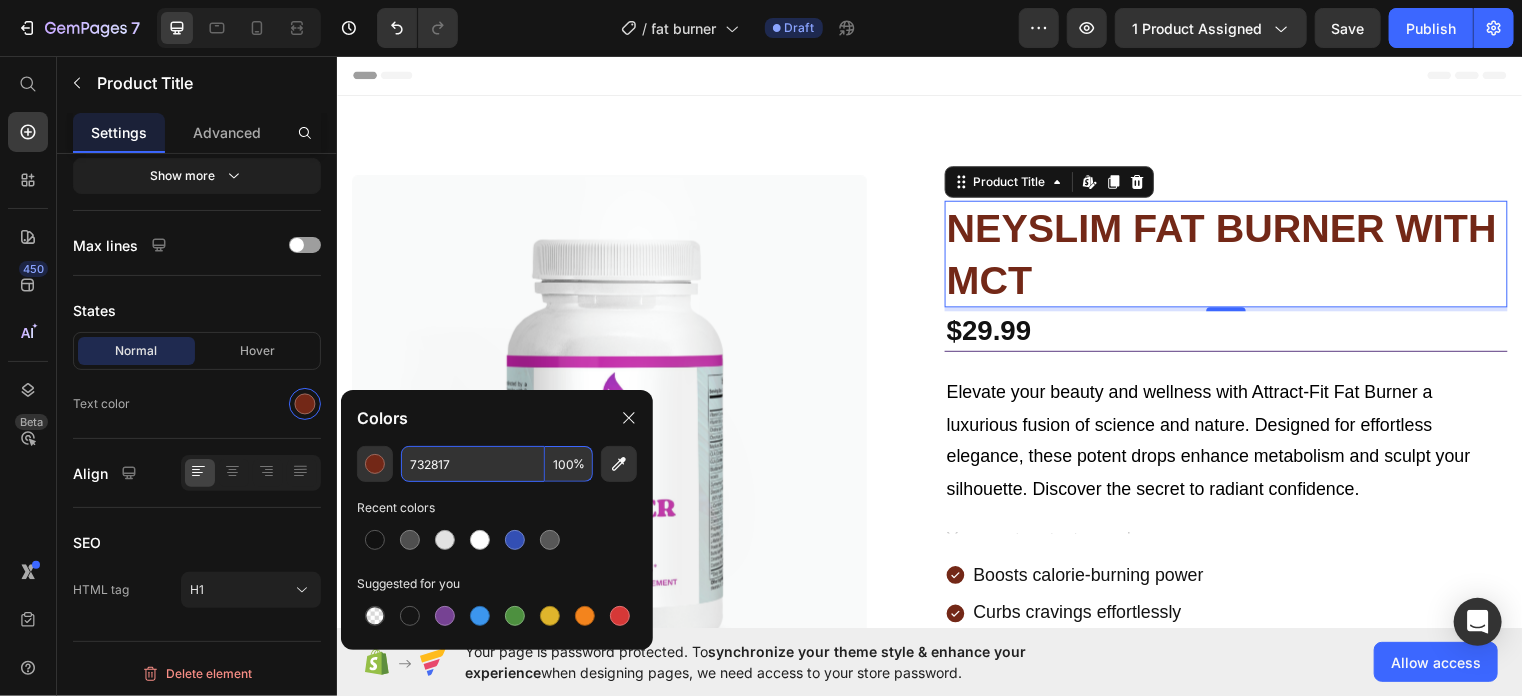 paste on "#A6039B" 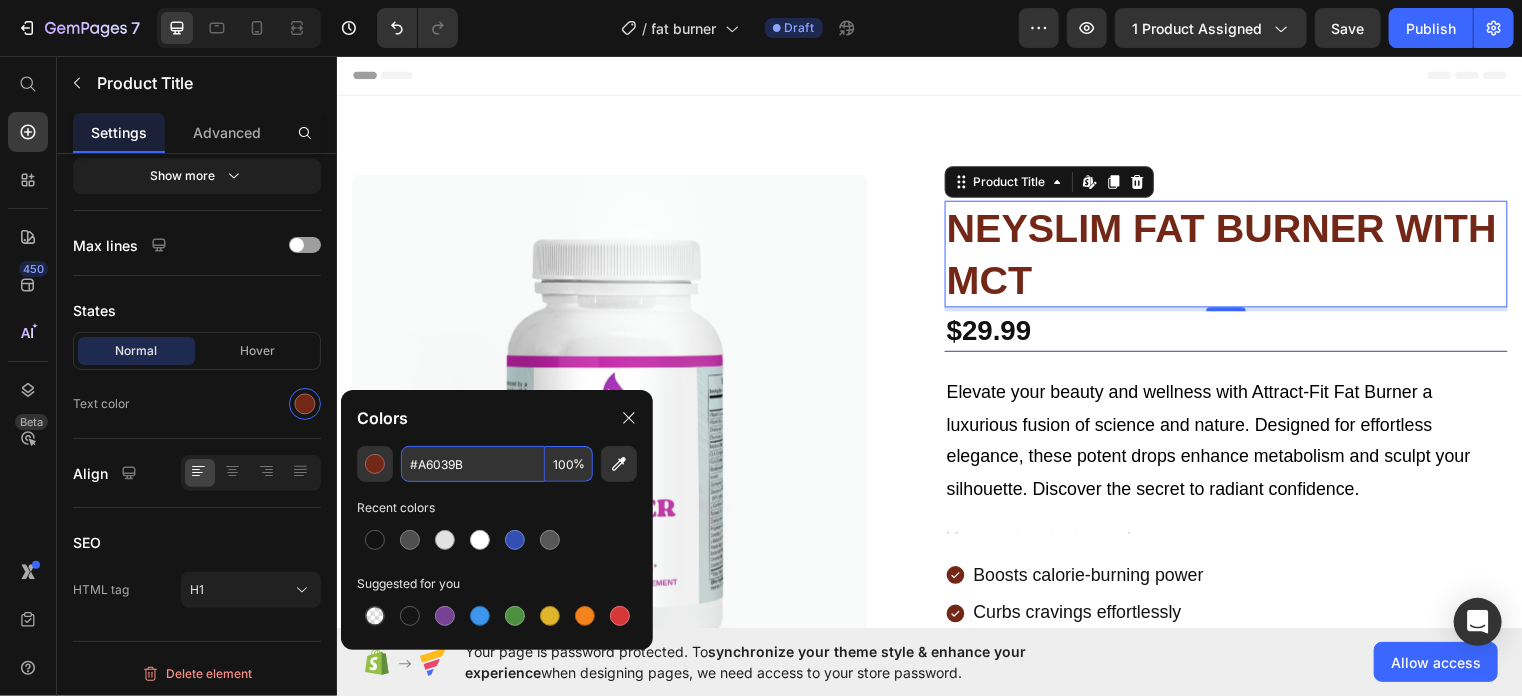 type on "A6039B" 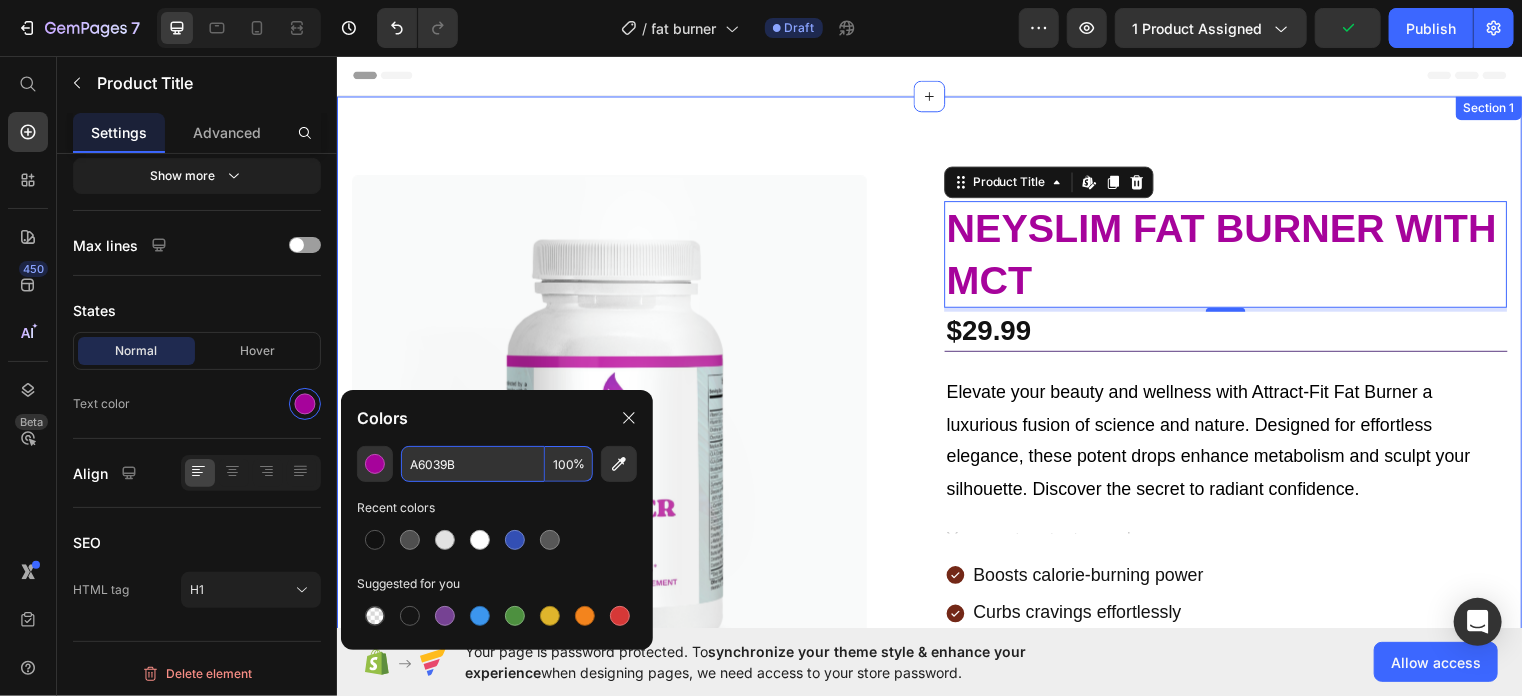 click on "Product Images Icon Icon Icon Icon
Icon Icon List 703 Reviews Text Block Row Icon Icon Icon Icon
Icon Icon List 813 Reviews Text Block Row NEYSLIM FAT BURNER WITH MCT Product Title   Edit content in Shopify 4 $29.99 Product Price Row Elevate your beauty and wellness with Attract-Fit Fat Burner a luxurious fusion of science and nature. Designed for effortless elegance, these potent drops enhance metabolism and sculpt your silhouette. Discover the secret to radiant confidence. Text Block Text Block Boosts calorie-burning power Curbs cravings effortlessly Enhances natural vitality Pure, science-backed formula Luxury in every drop Item List
Ships within 1-2days.  Free shipping & returns Item List 1 Product Quantity Row Add to cart Add to Cart Row Row
100% Money-Back Guarantee Item List
30-Day Easy Returns and Exchanges Item List Row
Ingredients
SUGGESTED USE
Shipping & Return Accordion" at bounding box center [936, 650] 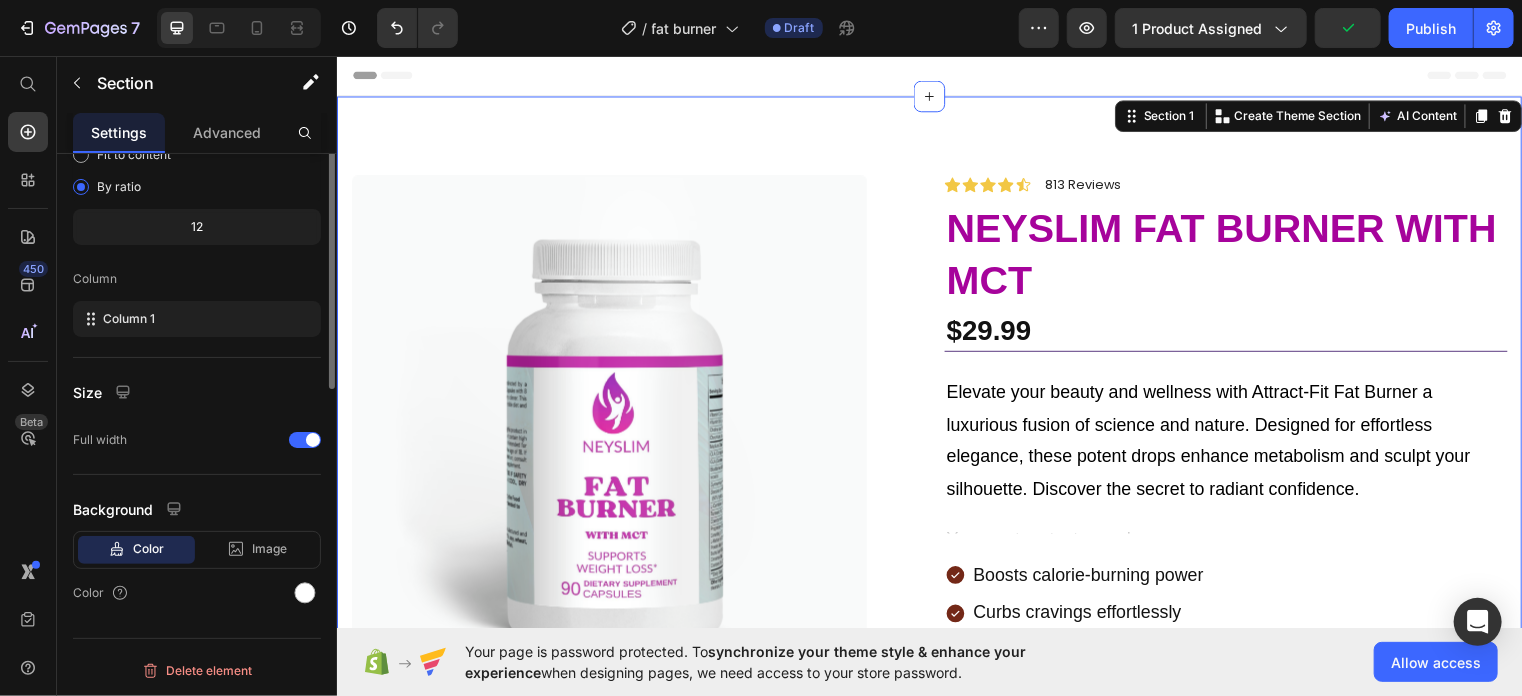 scroll, scrollTop: 0, scrollLeft: 0, axis: both 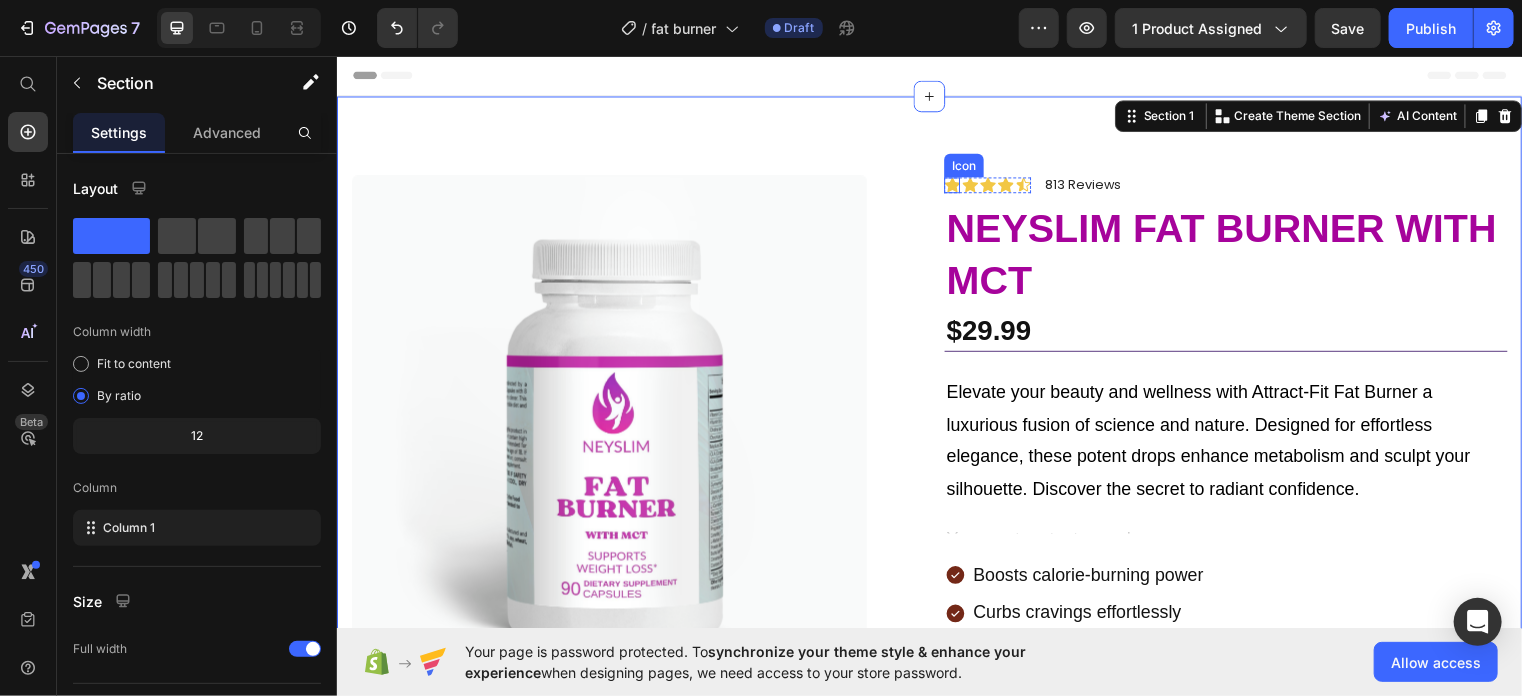 click 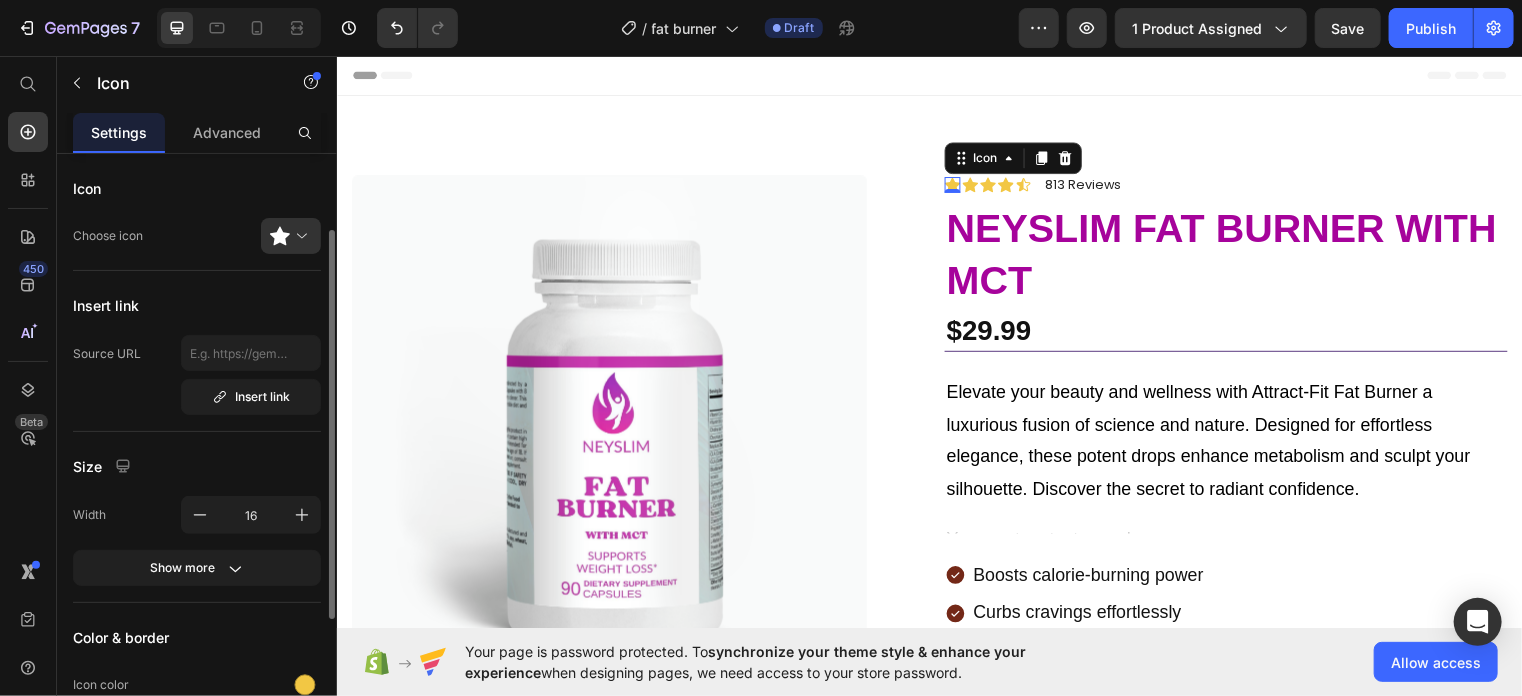 scroll, scrollTop: 321, scrollLeft: 0, axis: vertical 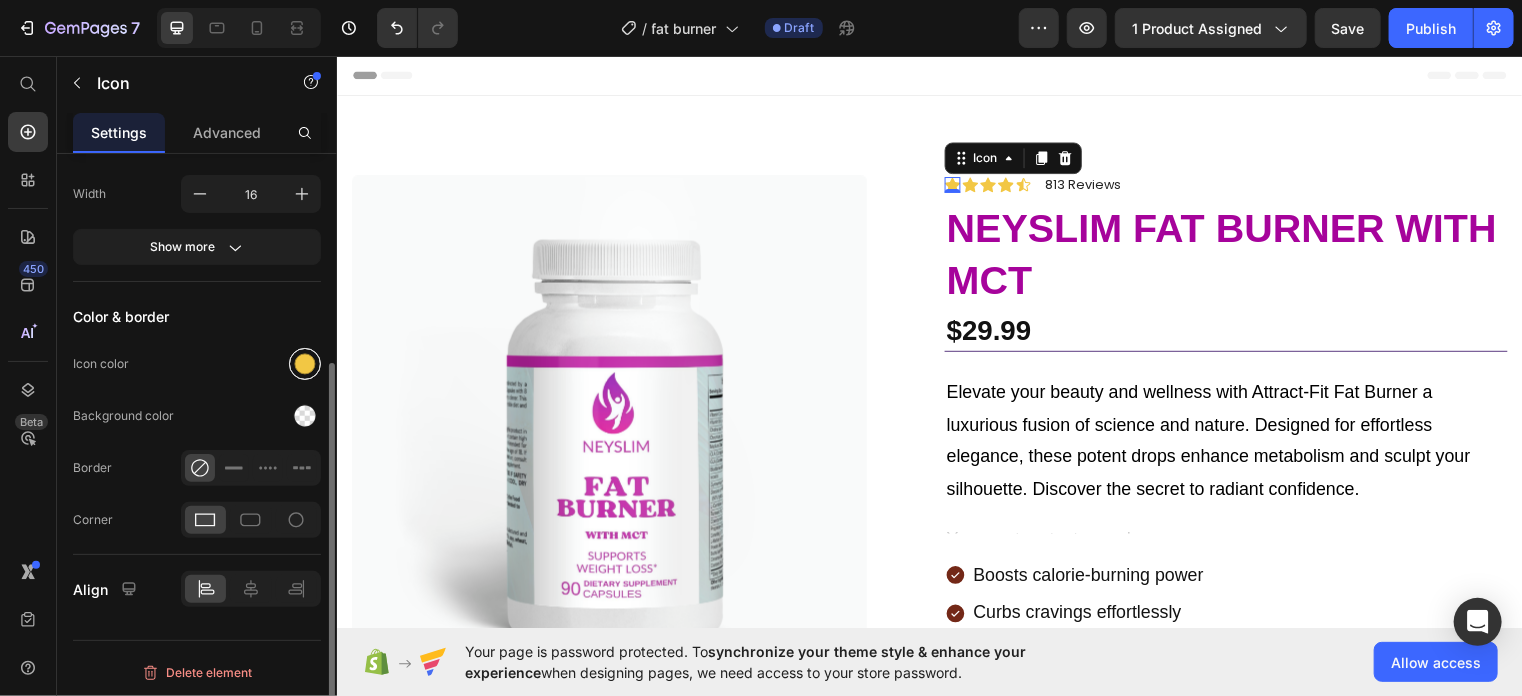 click at bounding box center [305, 364] 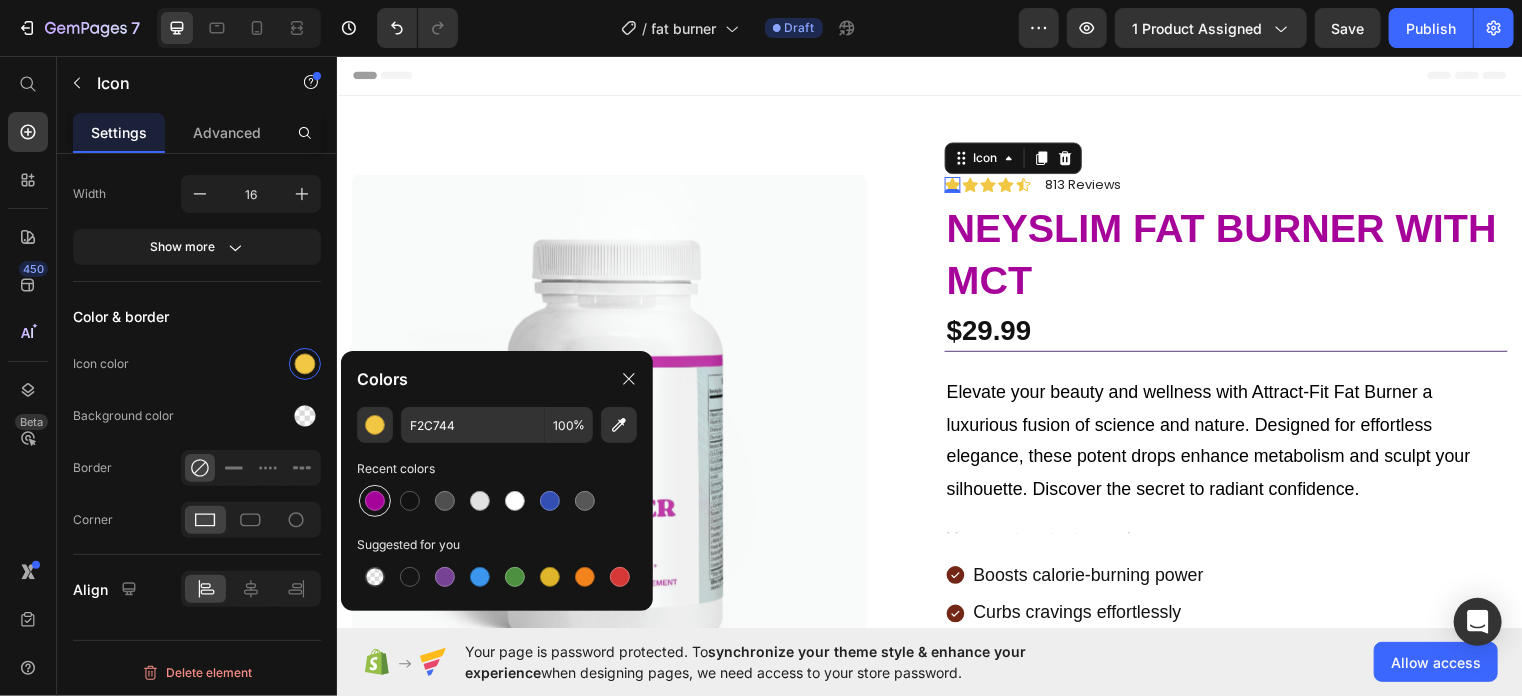 click at bounding box center [375, 501] 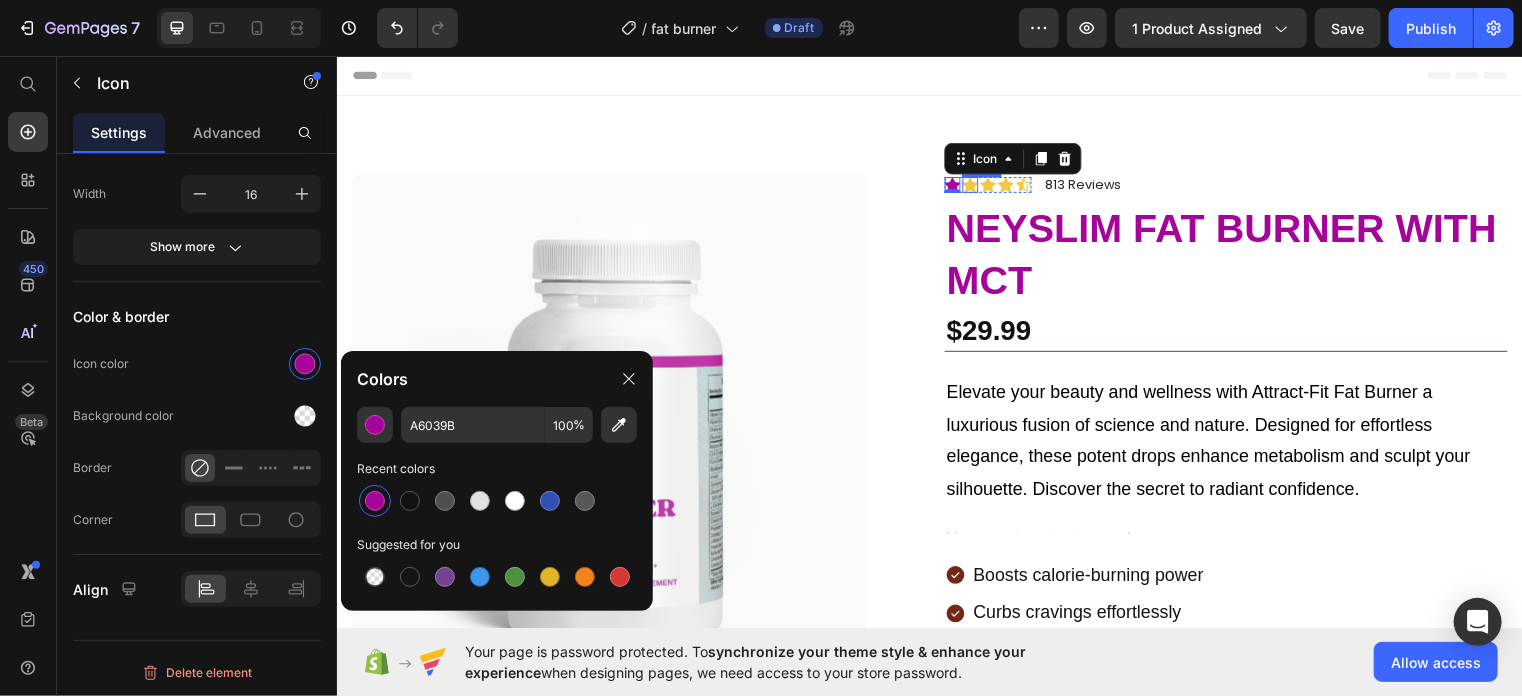 click 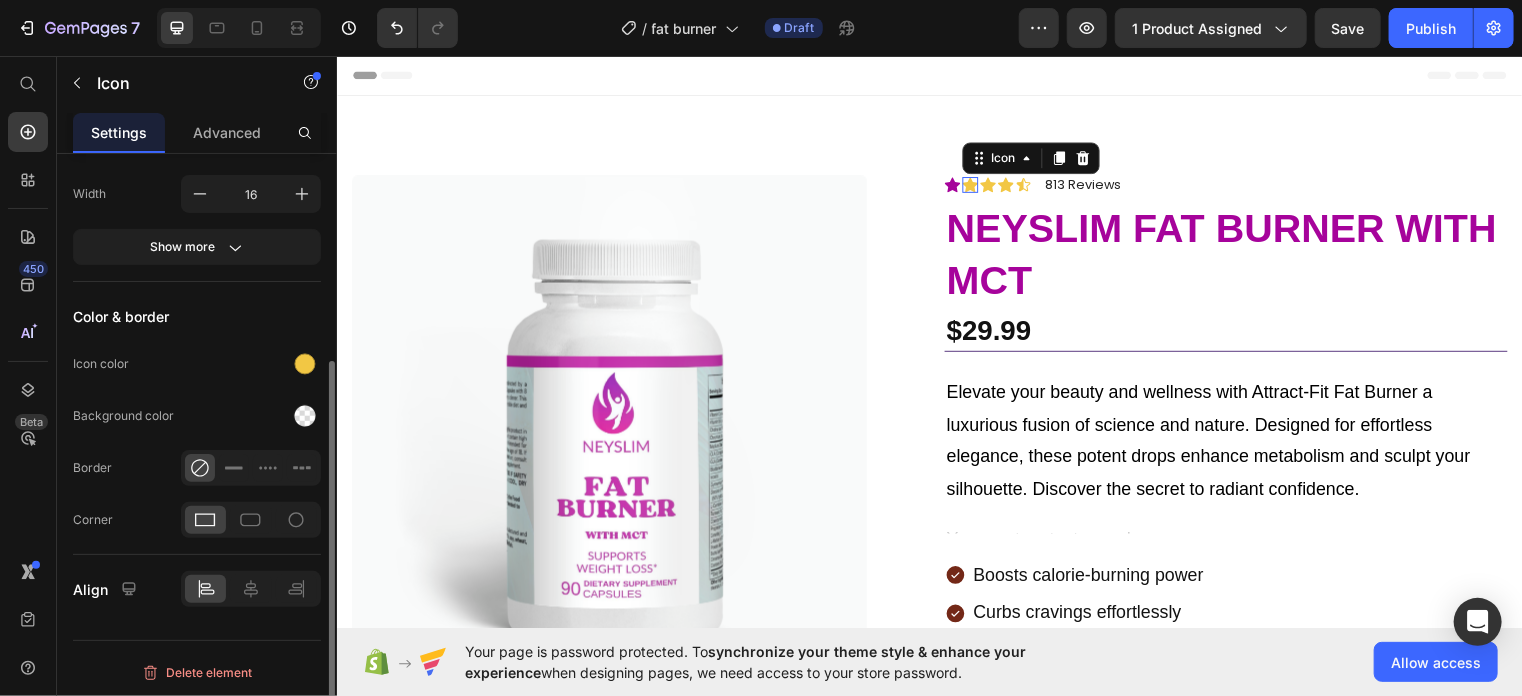 scroll, scrollTop: 320, scrollLeft: 0, axis: vertical 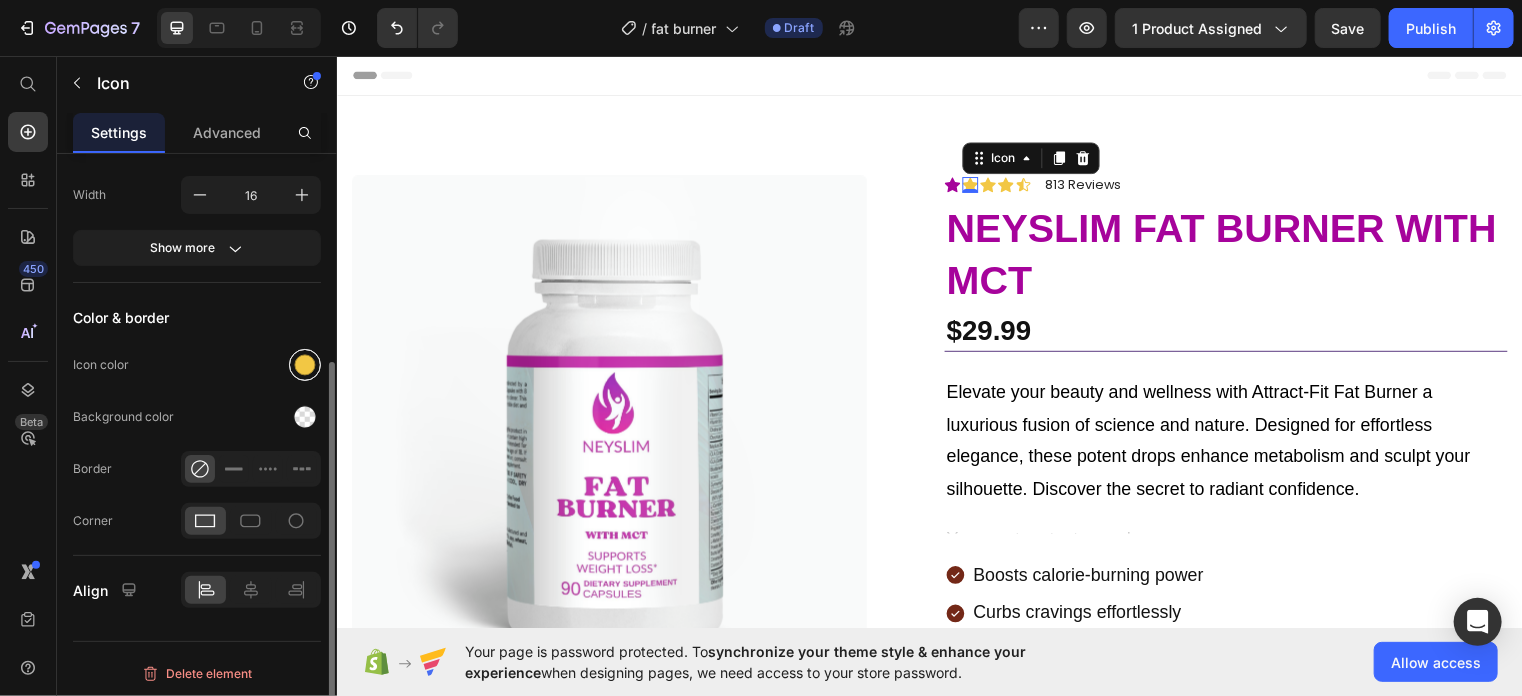 click at bounding box center [305, 365] 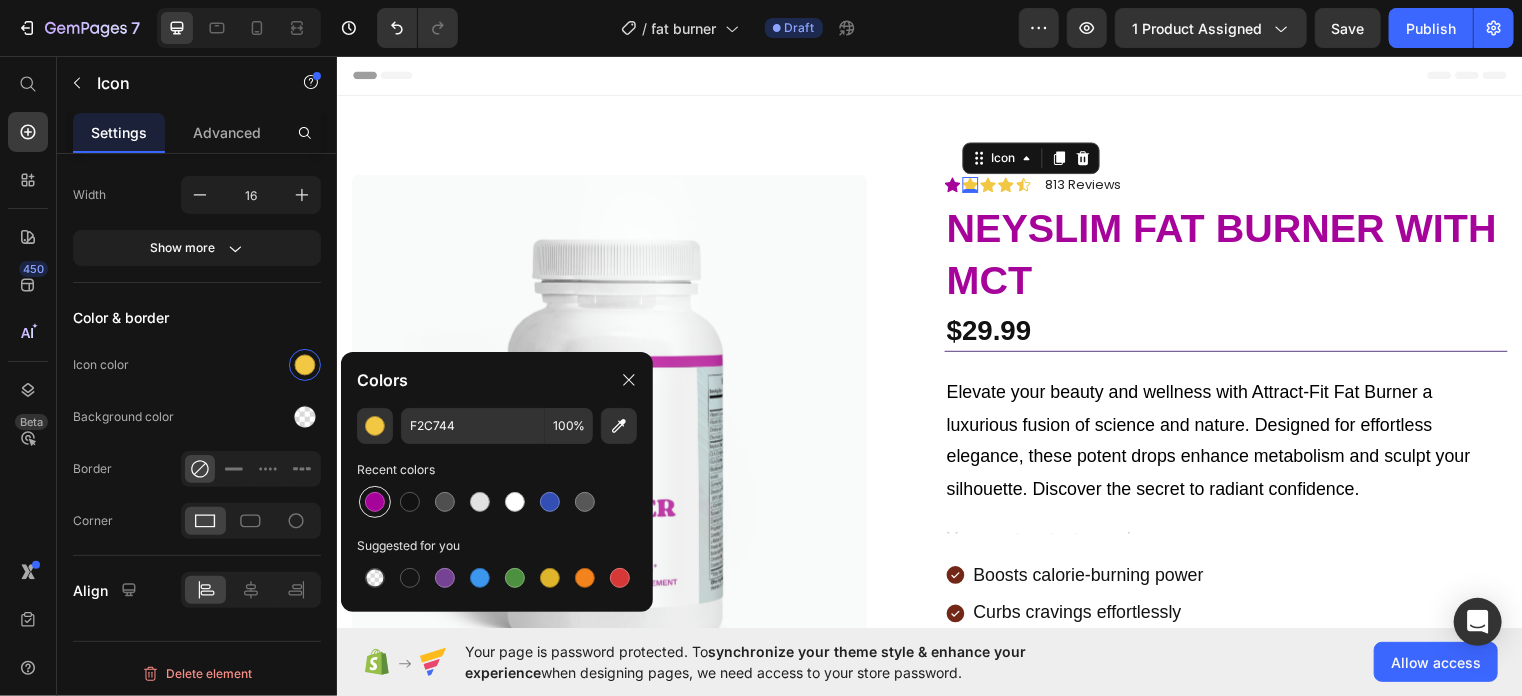 click at bounding box center [375, 502] 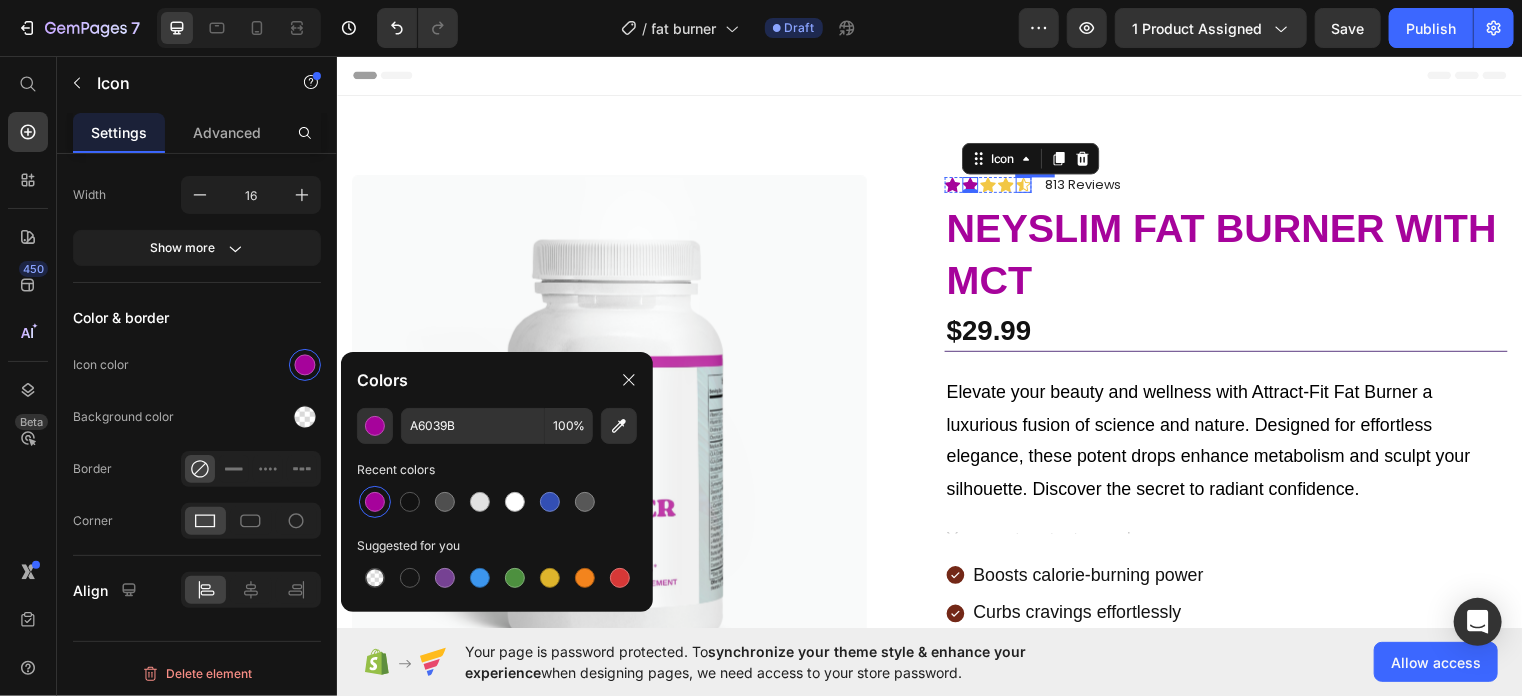 click 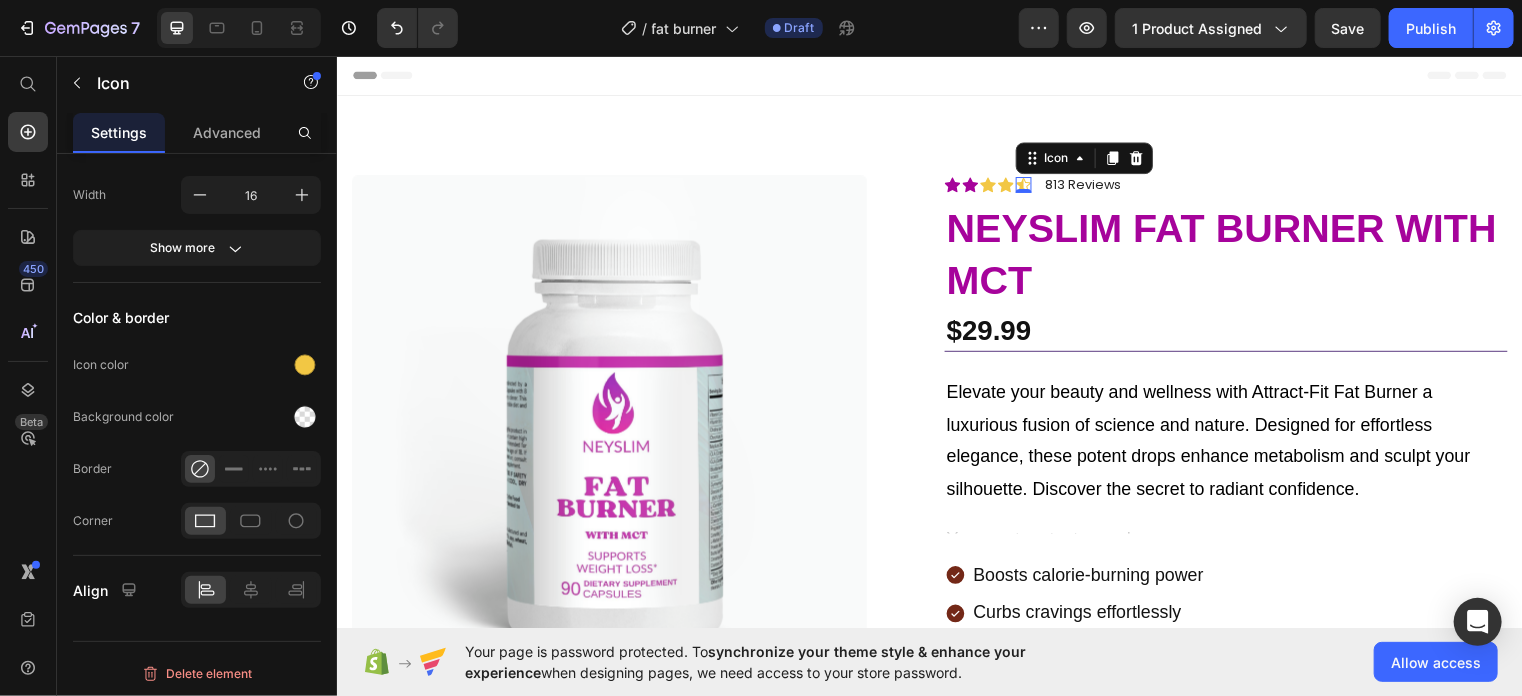 scroll, scrollTop: 320, scrollLeft: 0, axis: vertical 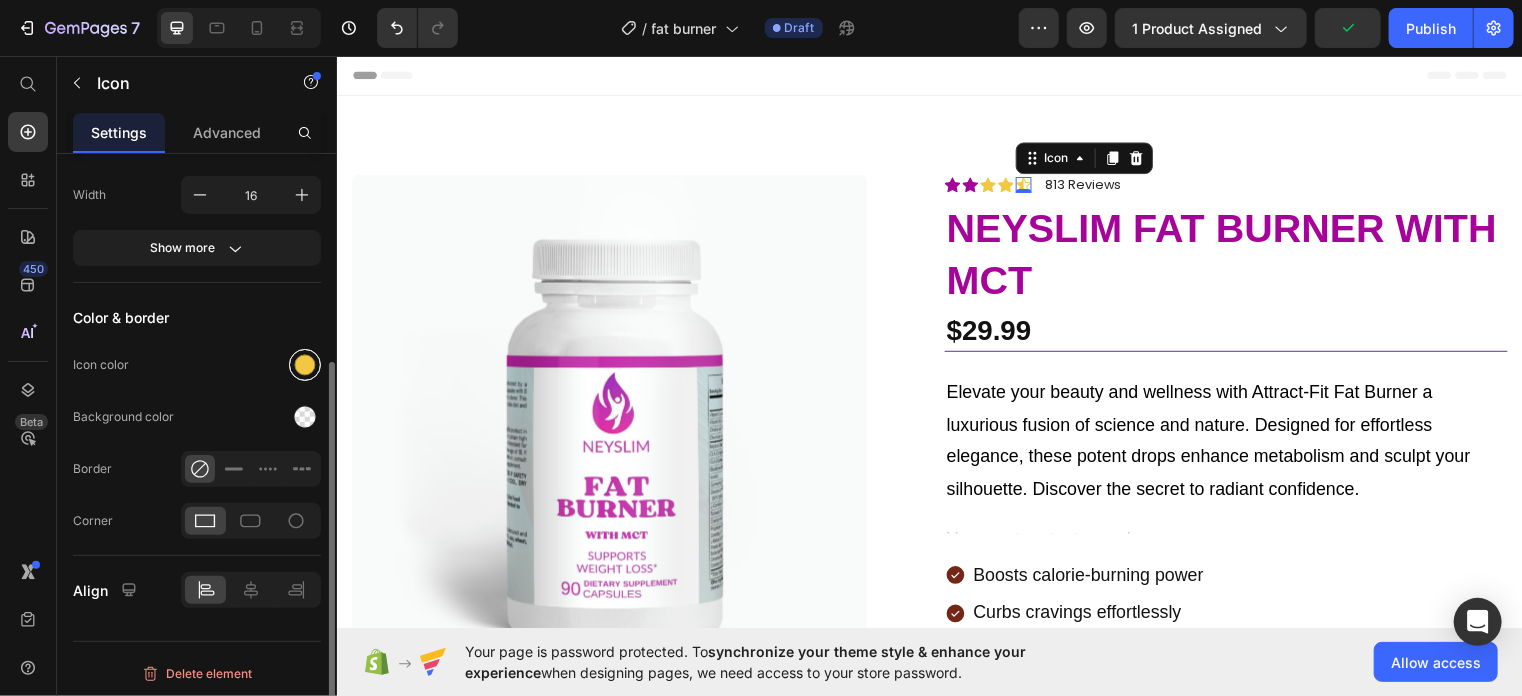click at bounding box center (305, 365) 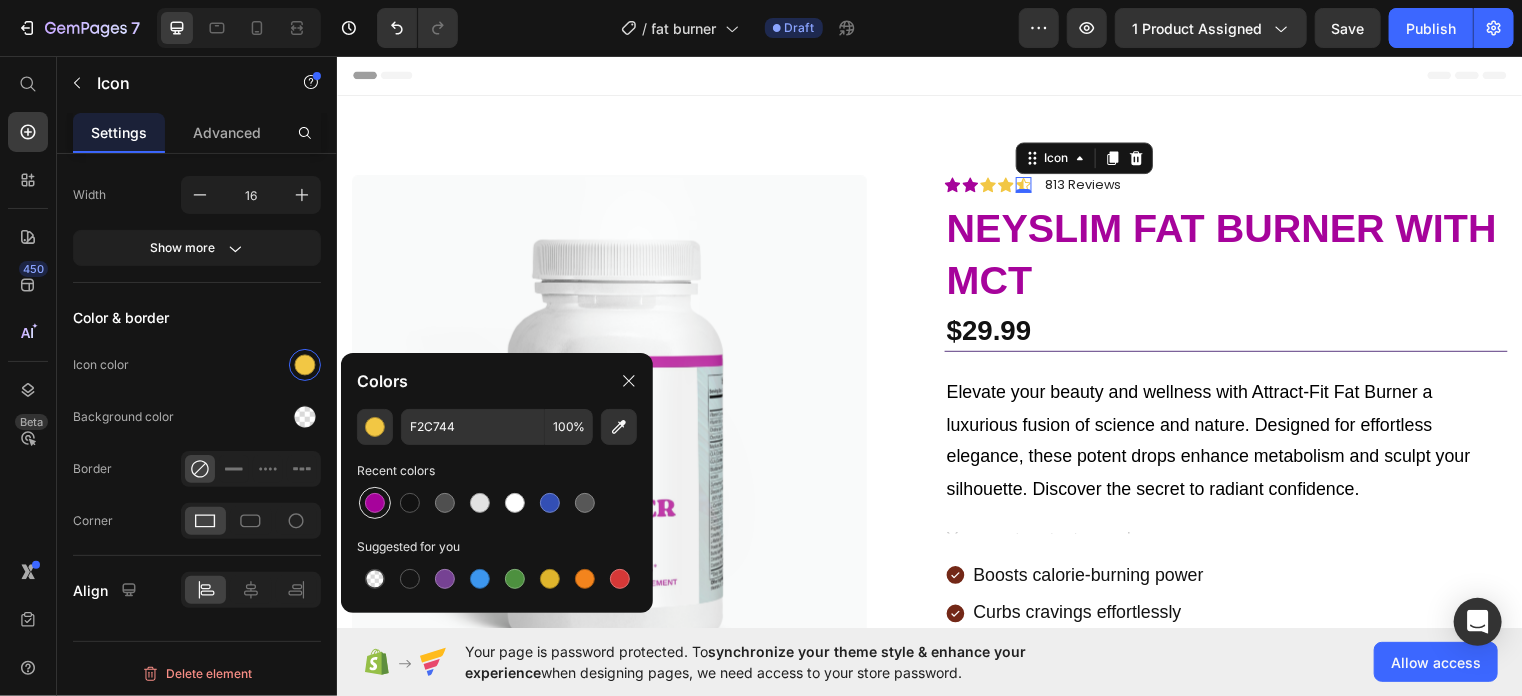 click at bounding box center (375, 503) 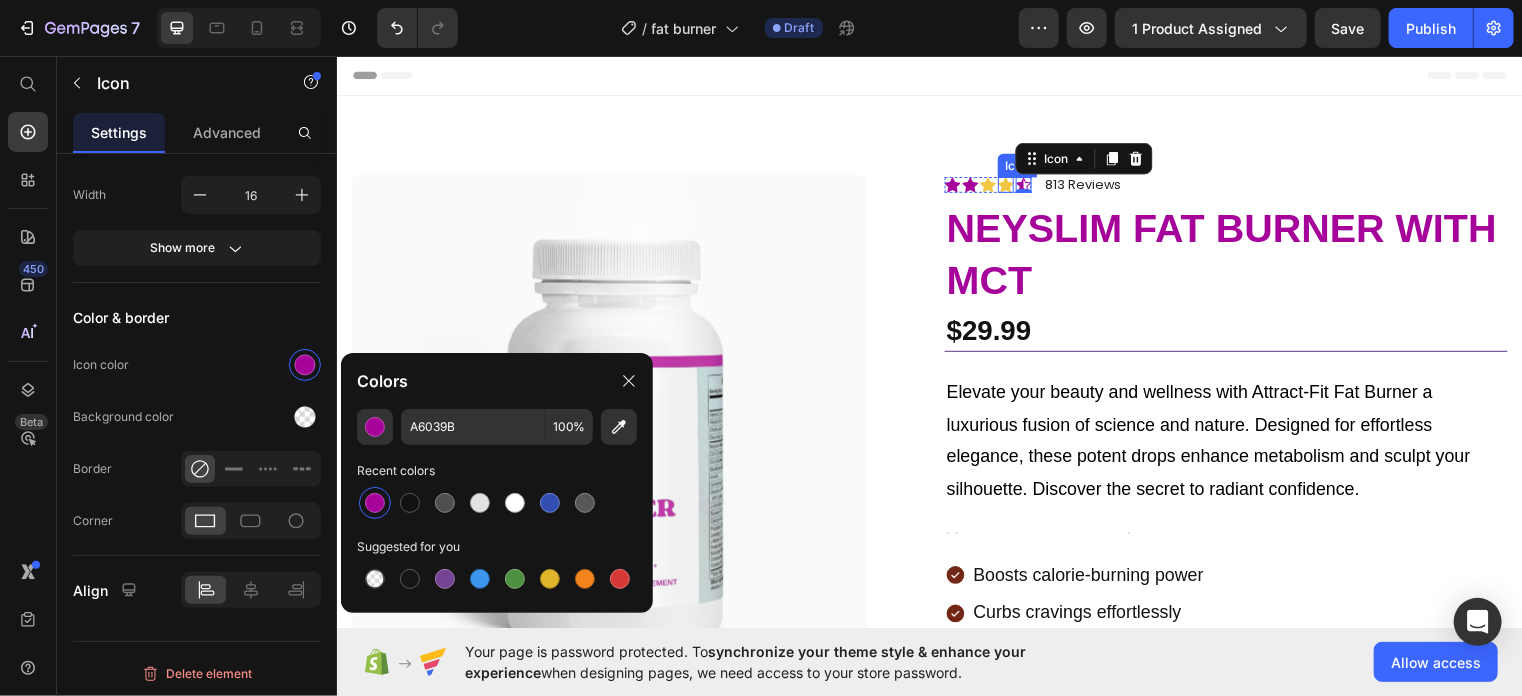 click 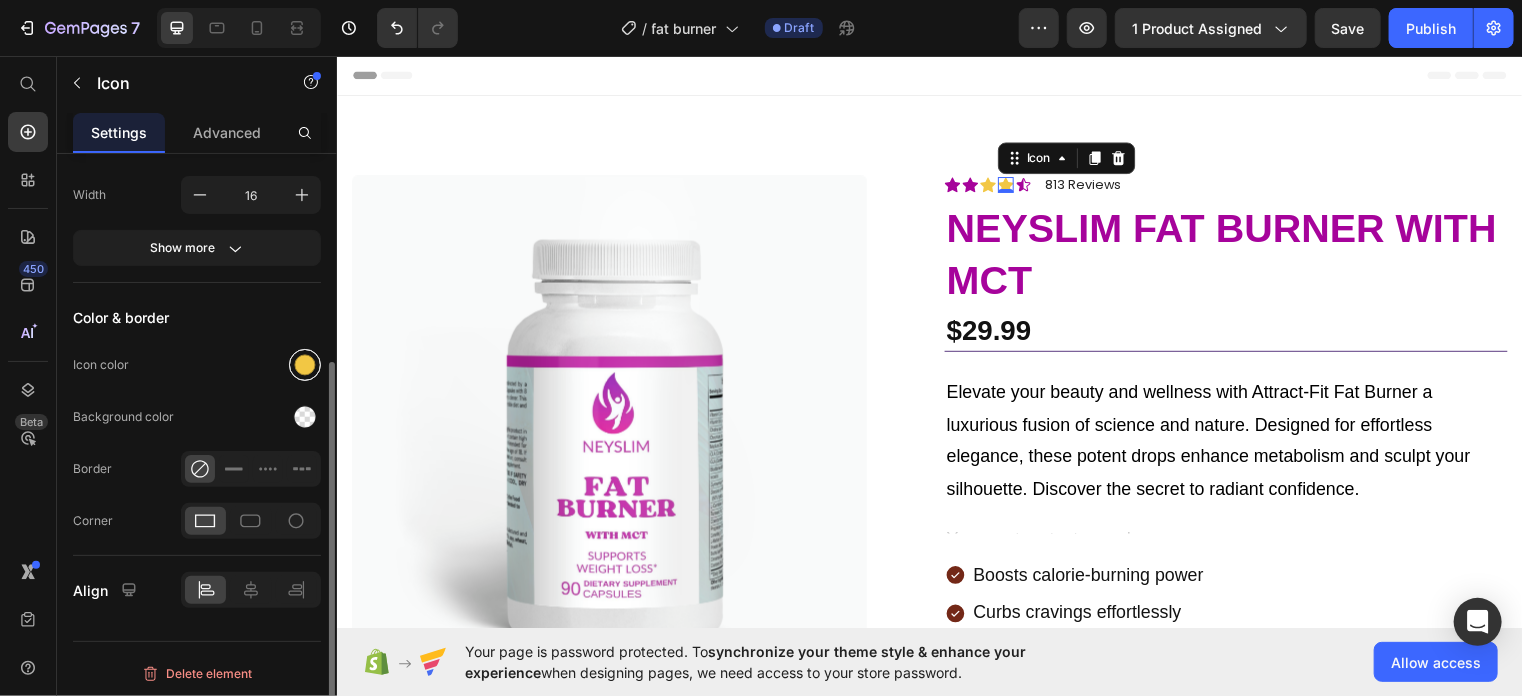 click at bounding box center [305, 365] 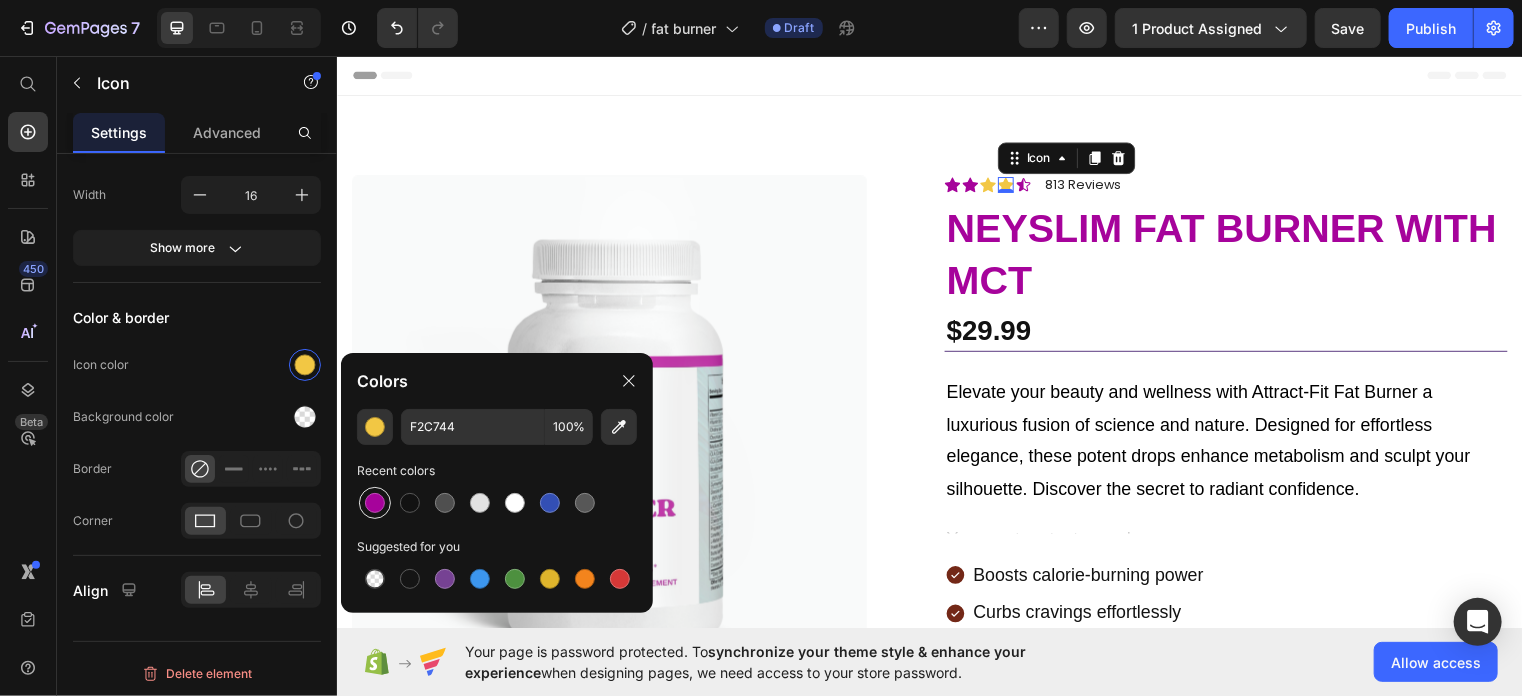 click at bounding box center (375, 503) 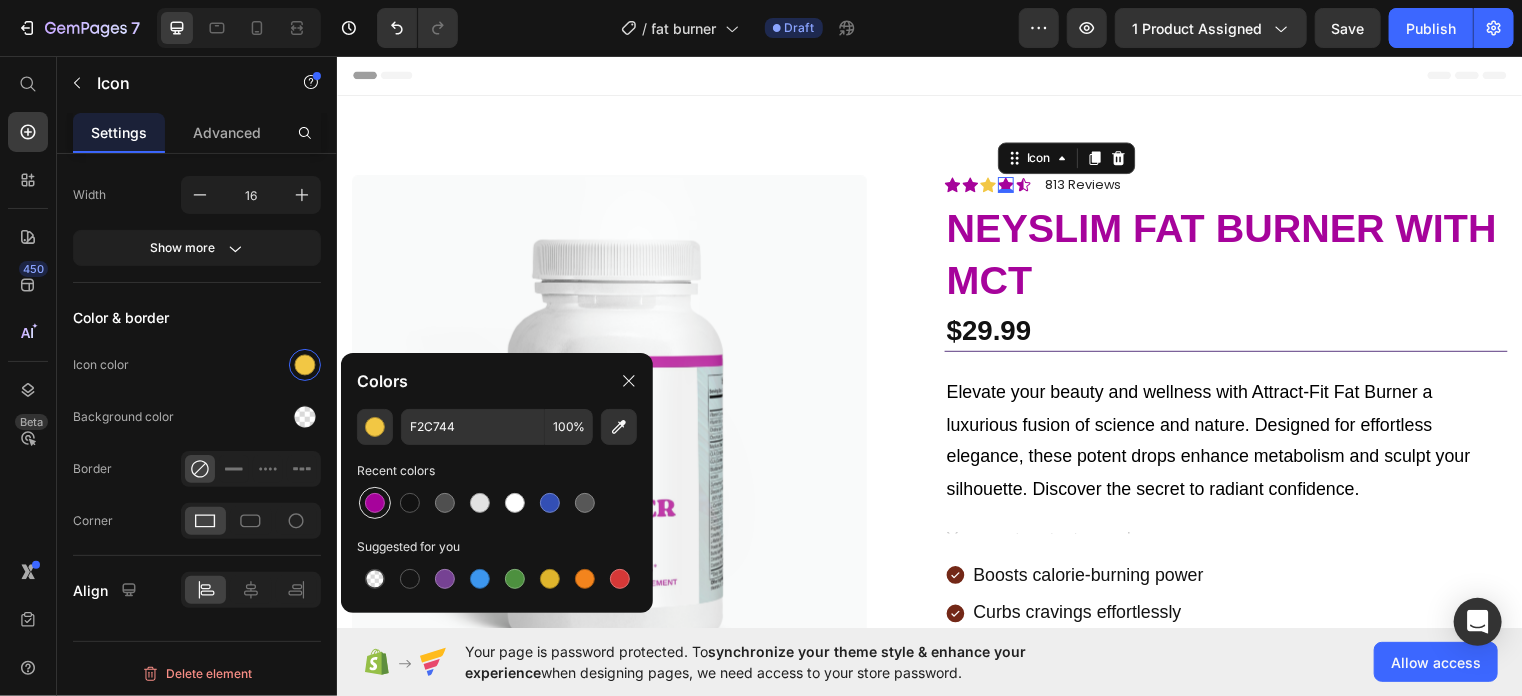 type on "A6039B" 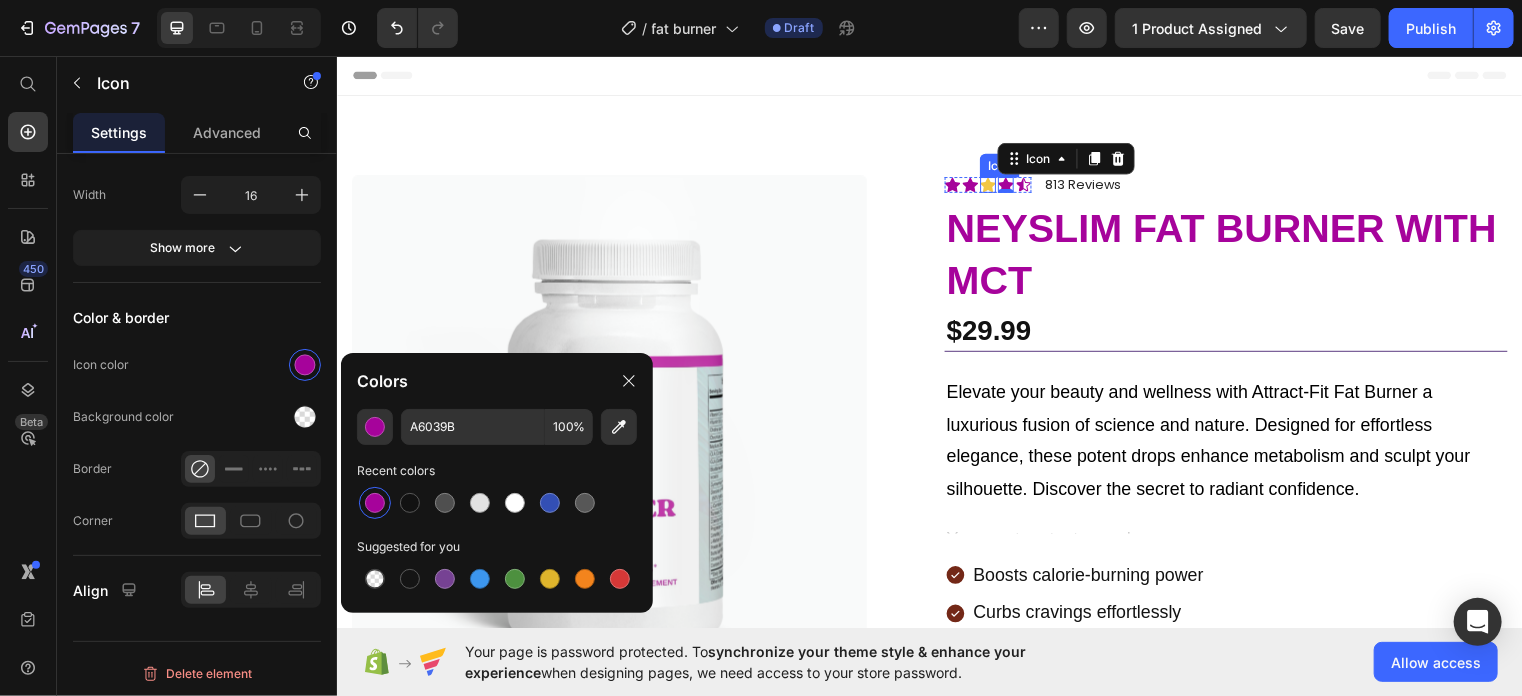 click 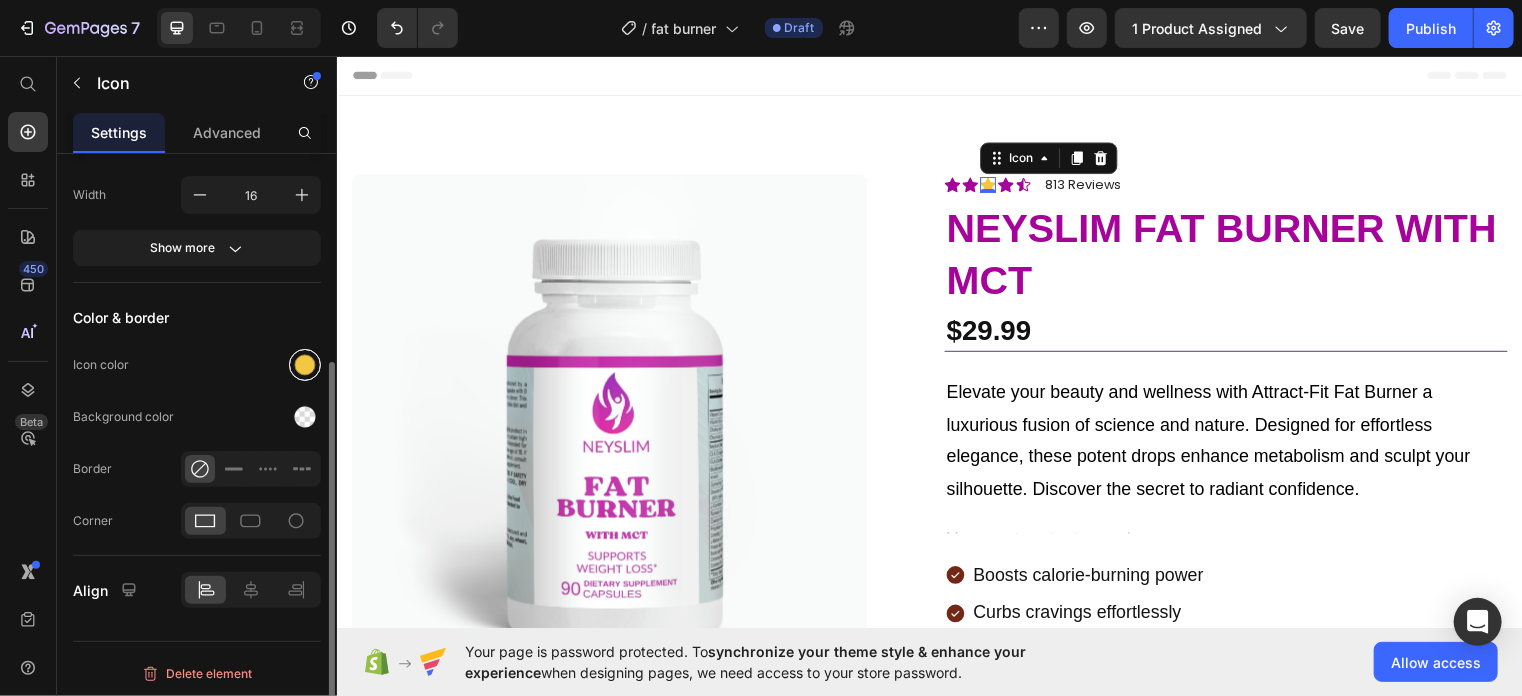 click at bounding box center [305, 365] 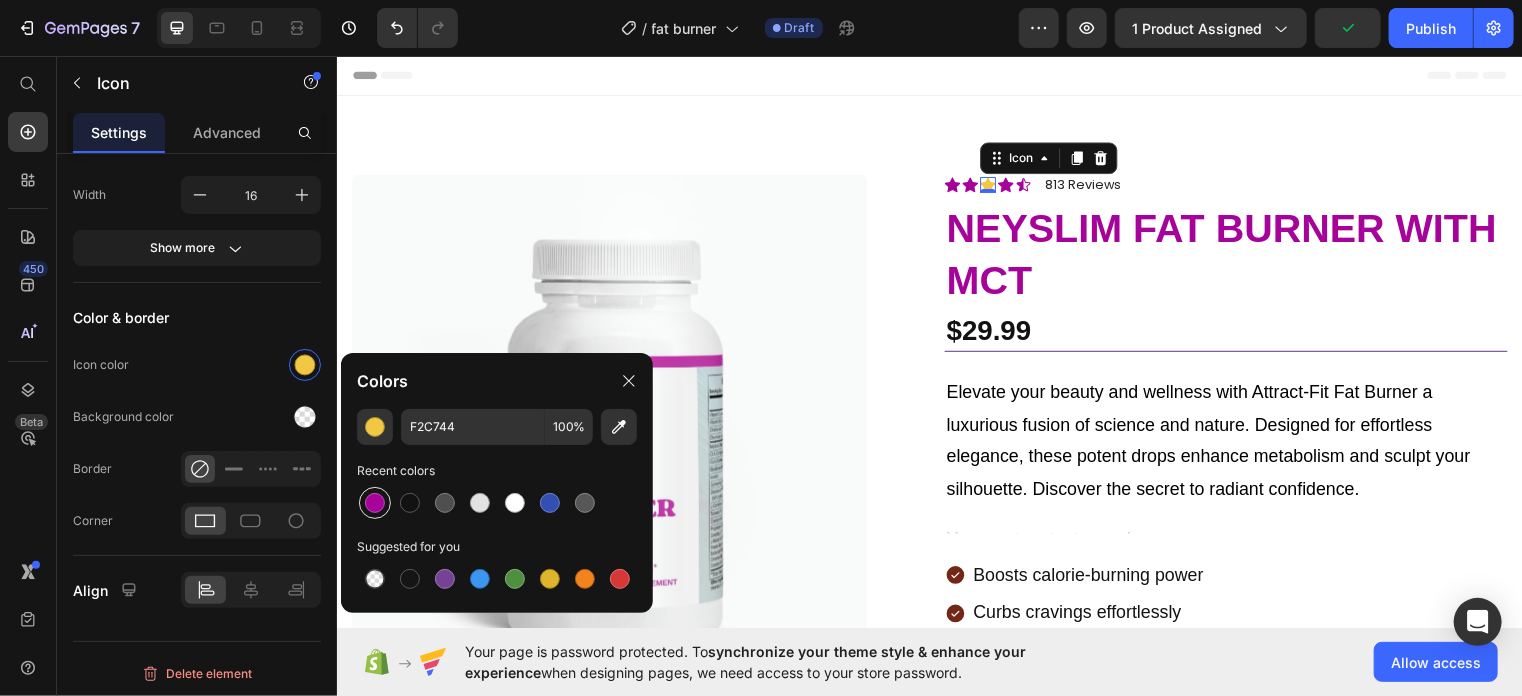 click at bounding box center (375, 503) 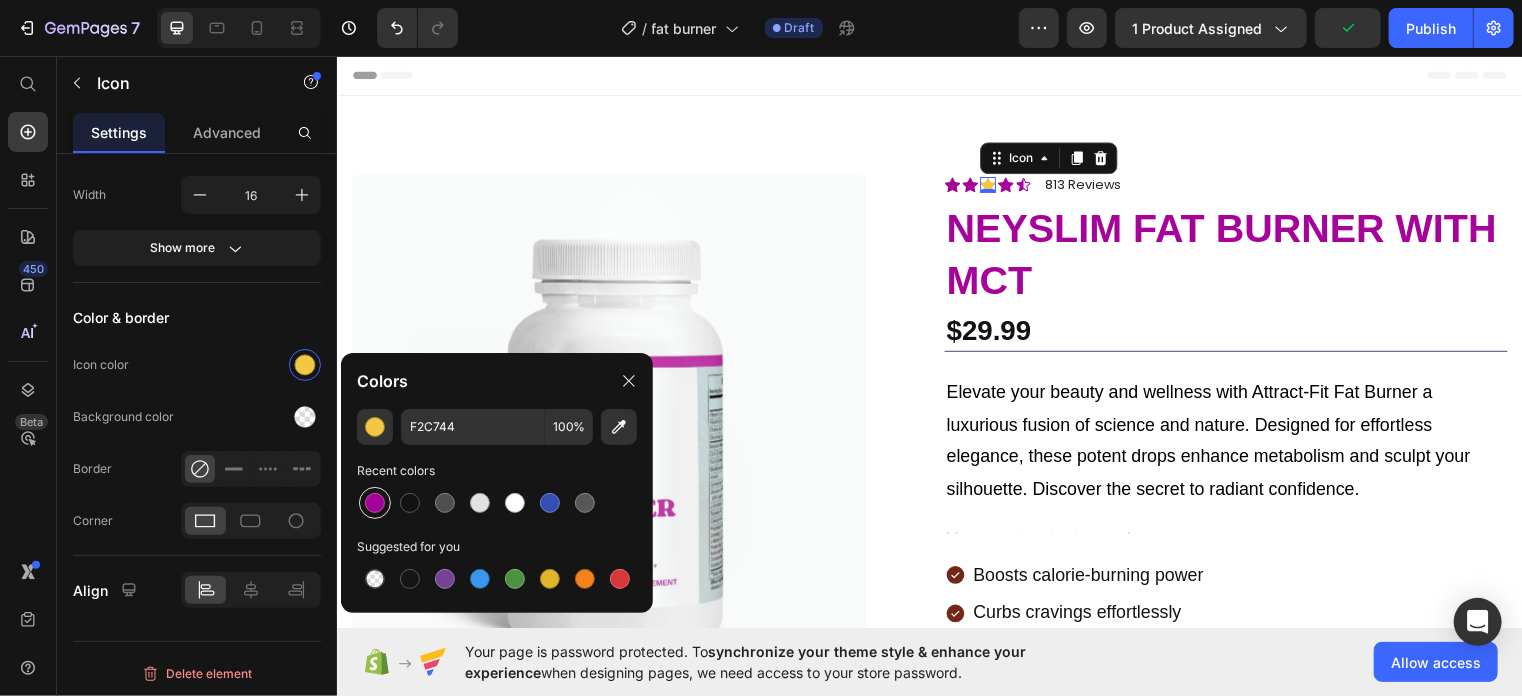 type on "A6039B" 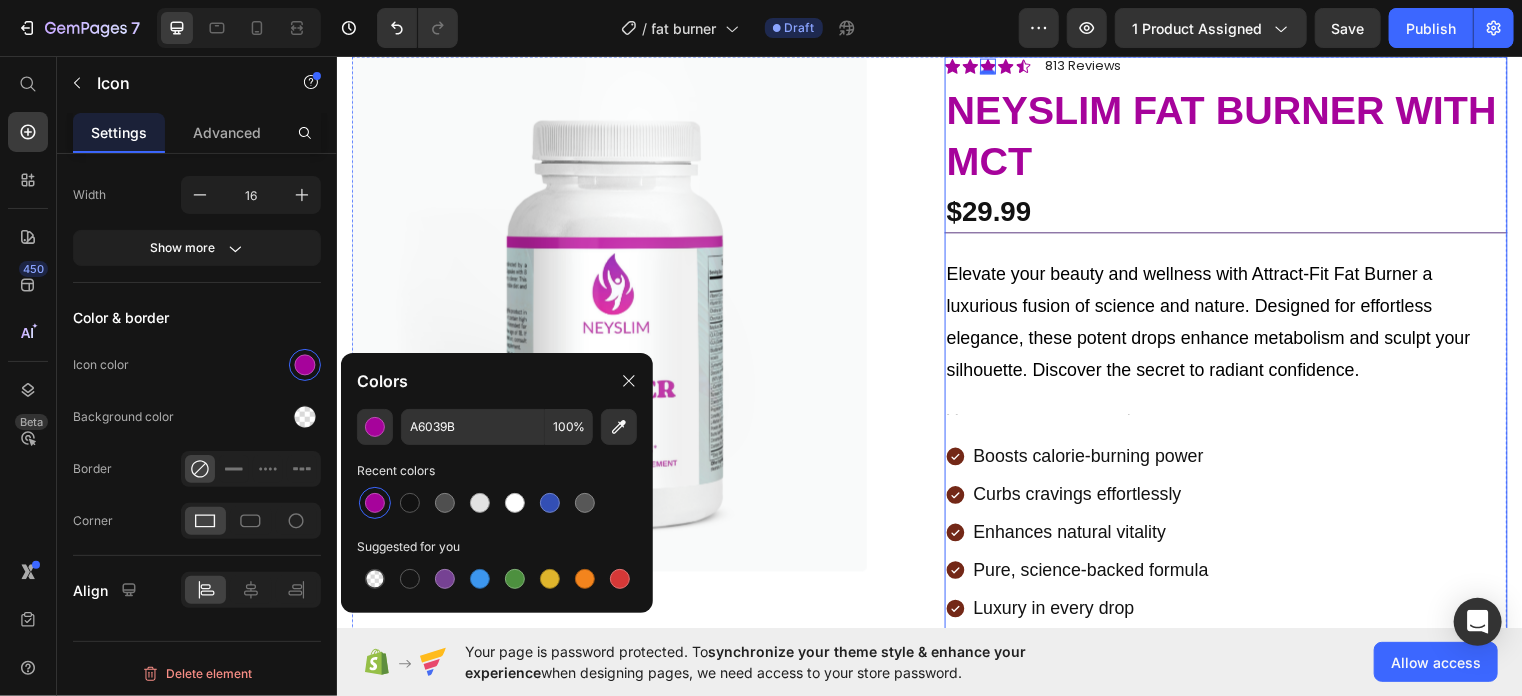 scroll, scrollTop: 133, scrollLeft: 0, axis: vertical 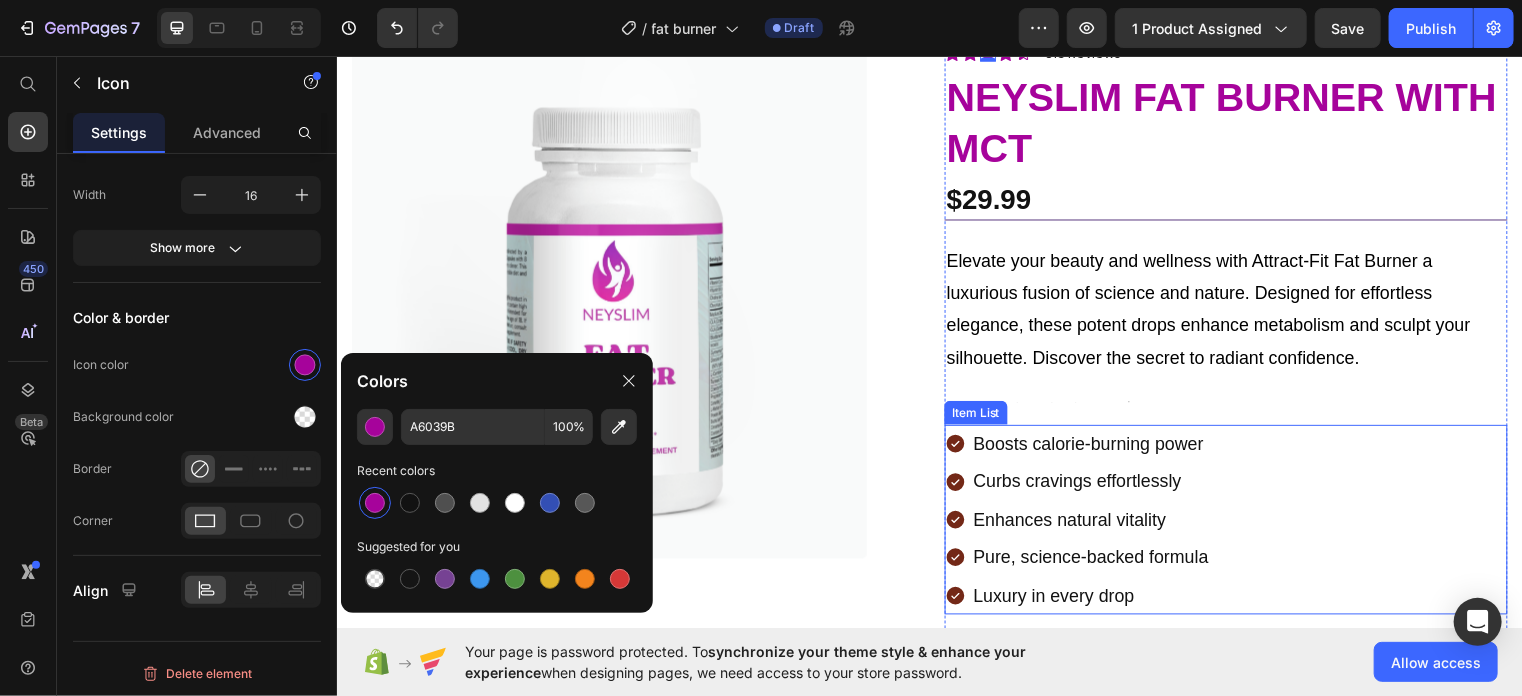 click 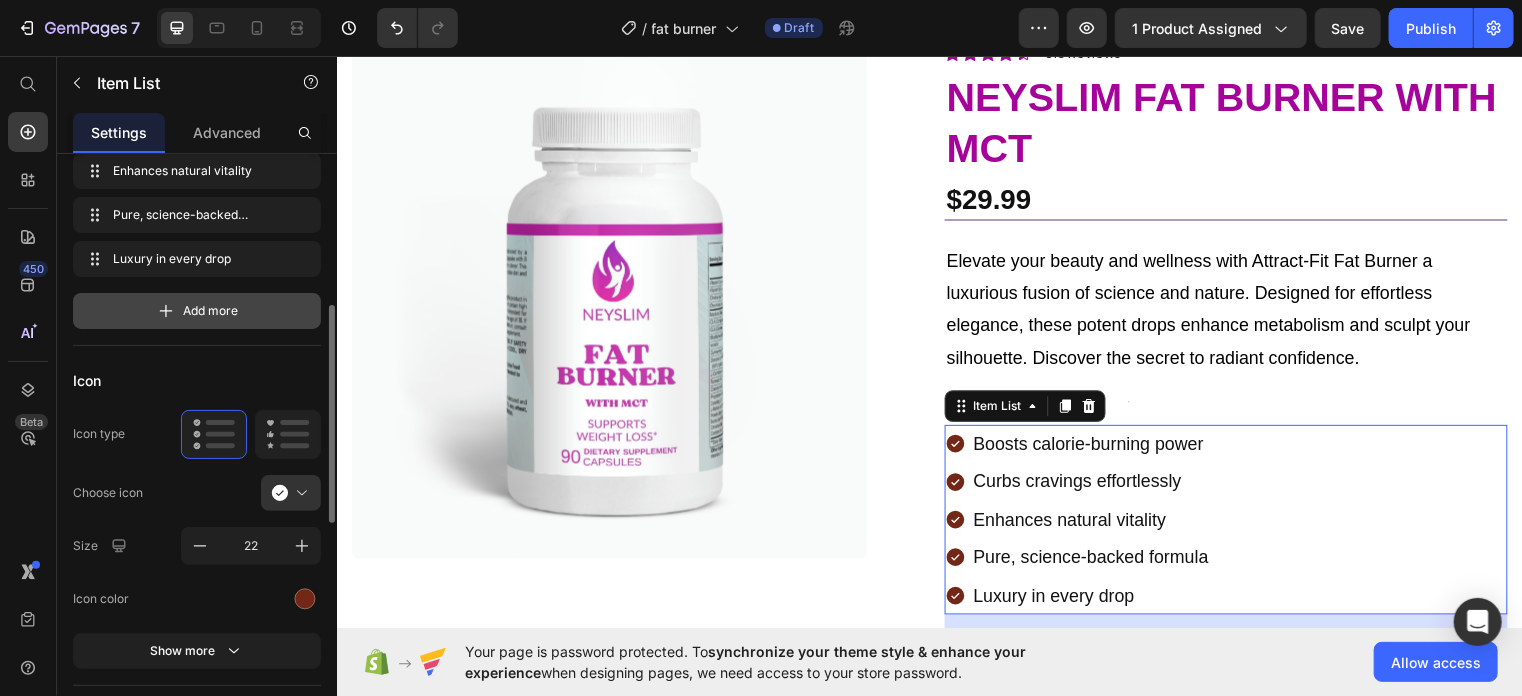 scroll, scrollTop: 243, scrollLeft: 0, axis: vertical 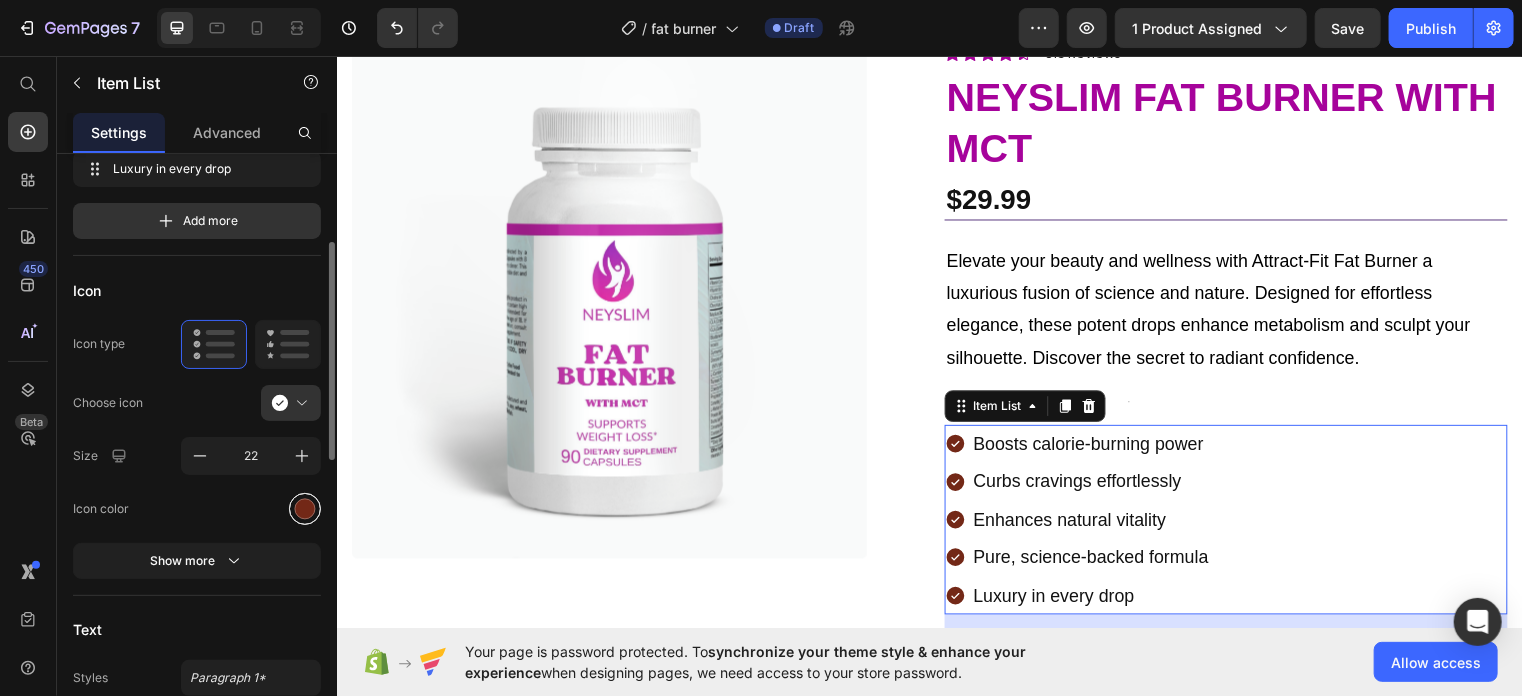 click at bounding box center (305, 509) 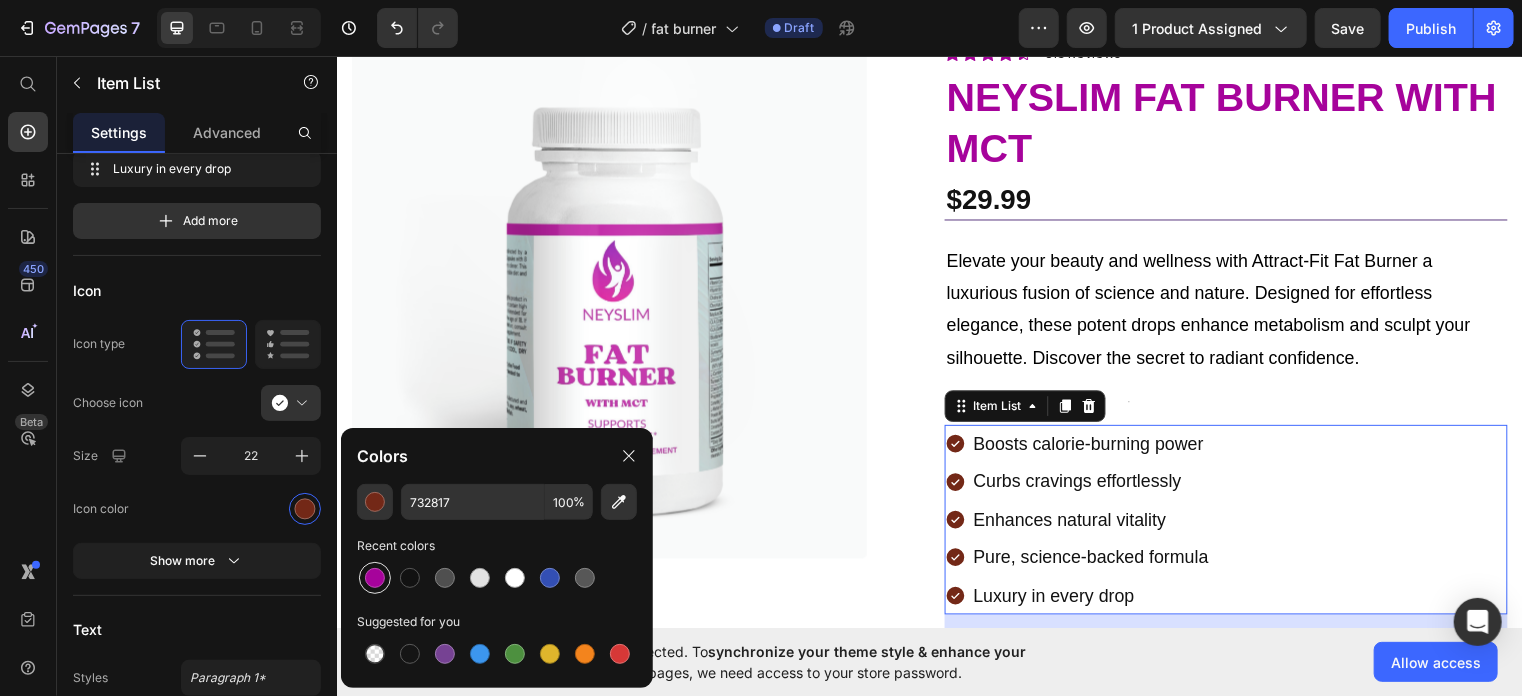 click at bounding box center (375, 578) 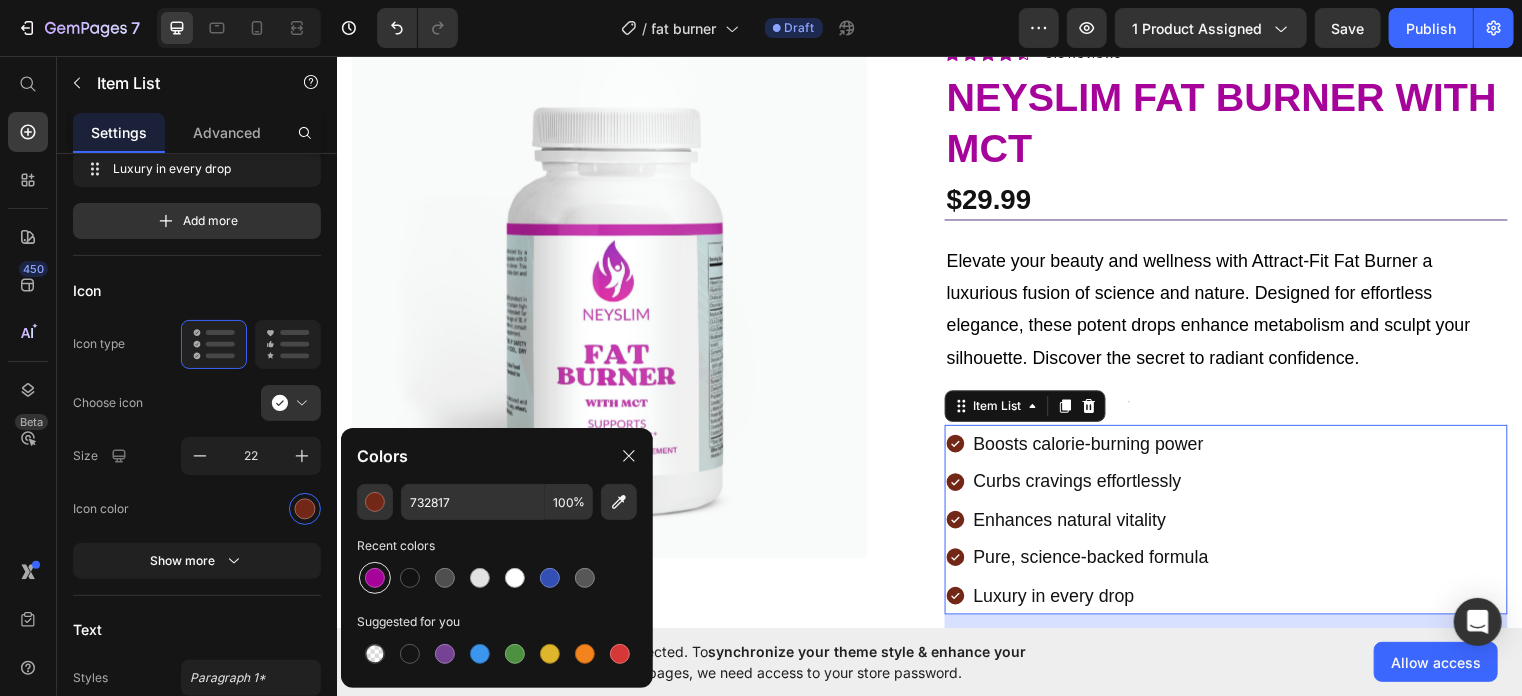 type on "A6039B" 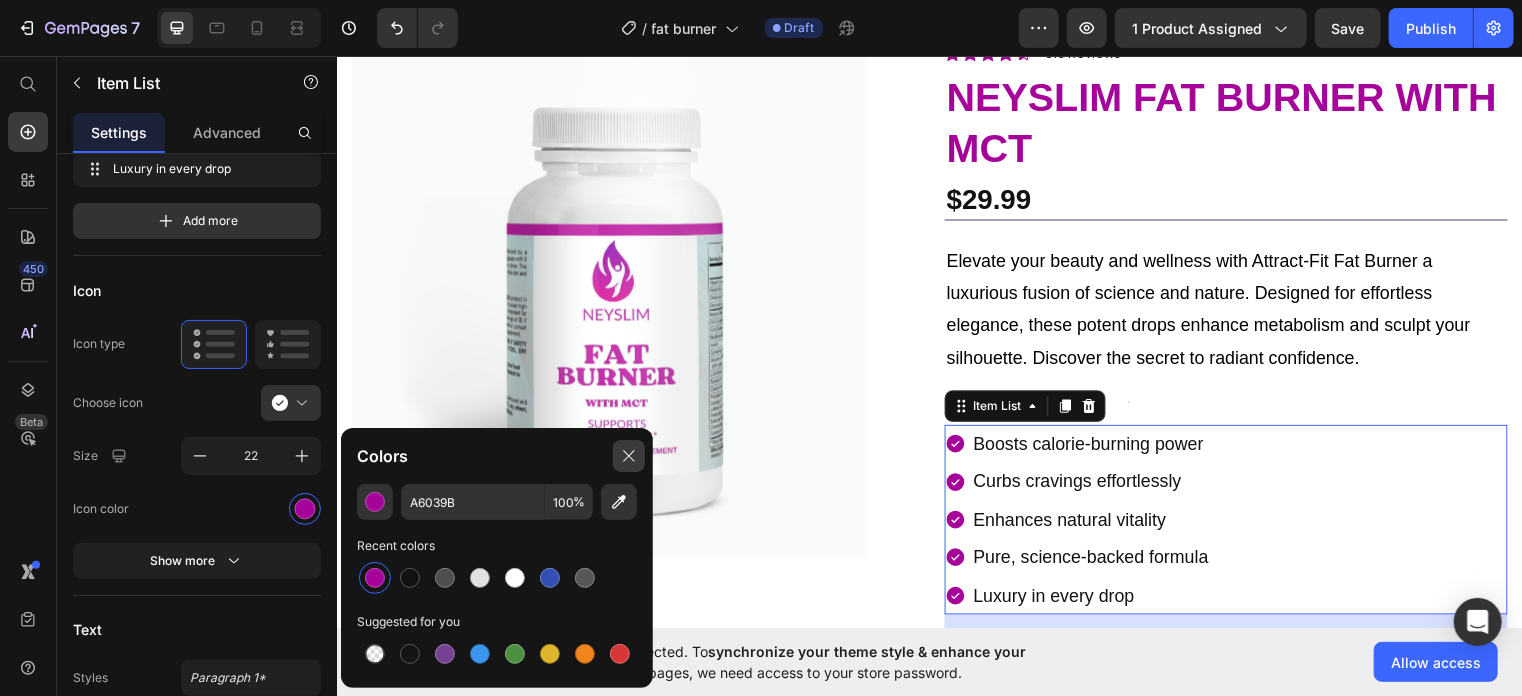 click 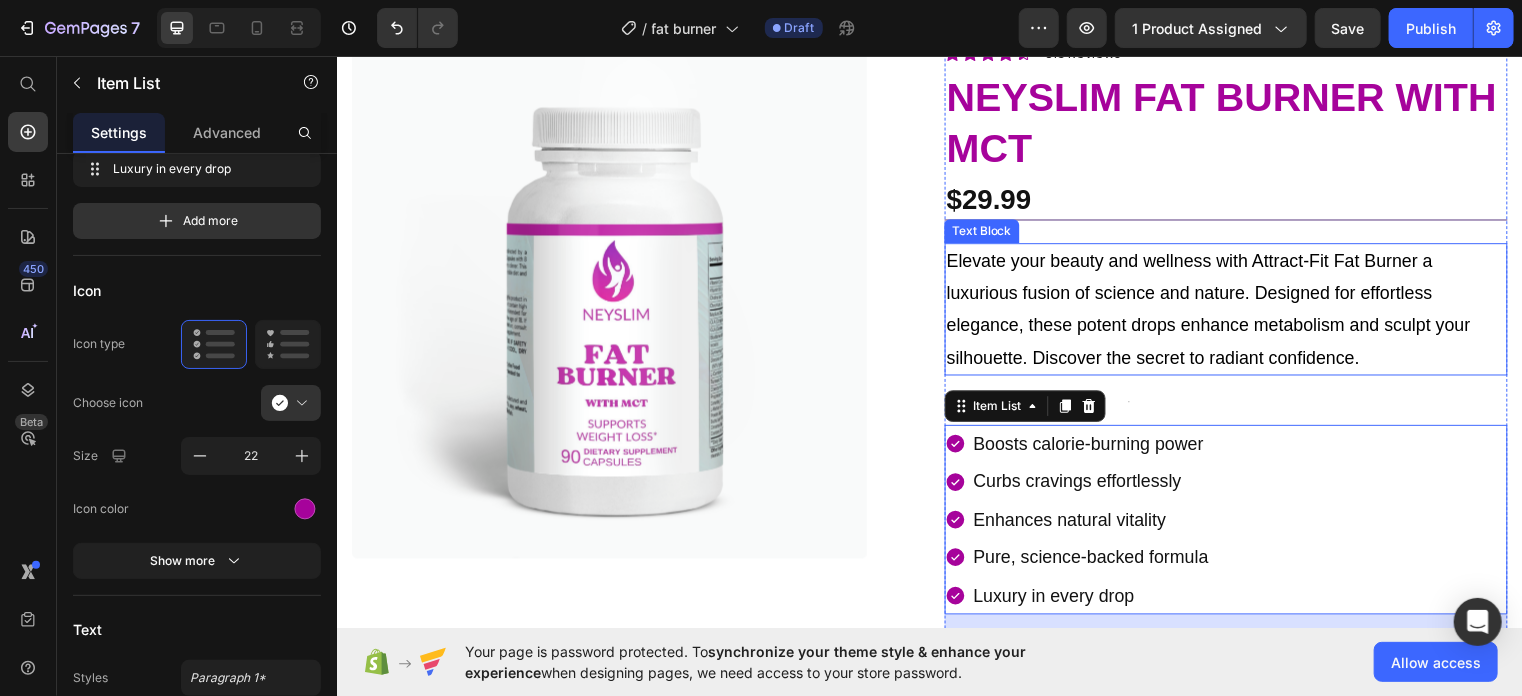 click on "Elevate your beauty and wellness with Attract-Fit Fat Burner a luxurious fusion of science and nature. Designed for effortless elegance, these potent drops enhance metabolism and sculpt your silhouette. Discover the secret to radiant confidence." at bounding box center (1236, 312) 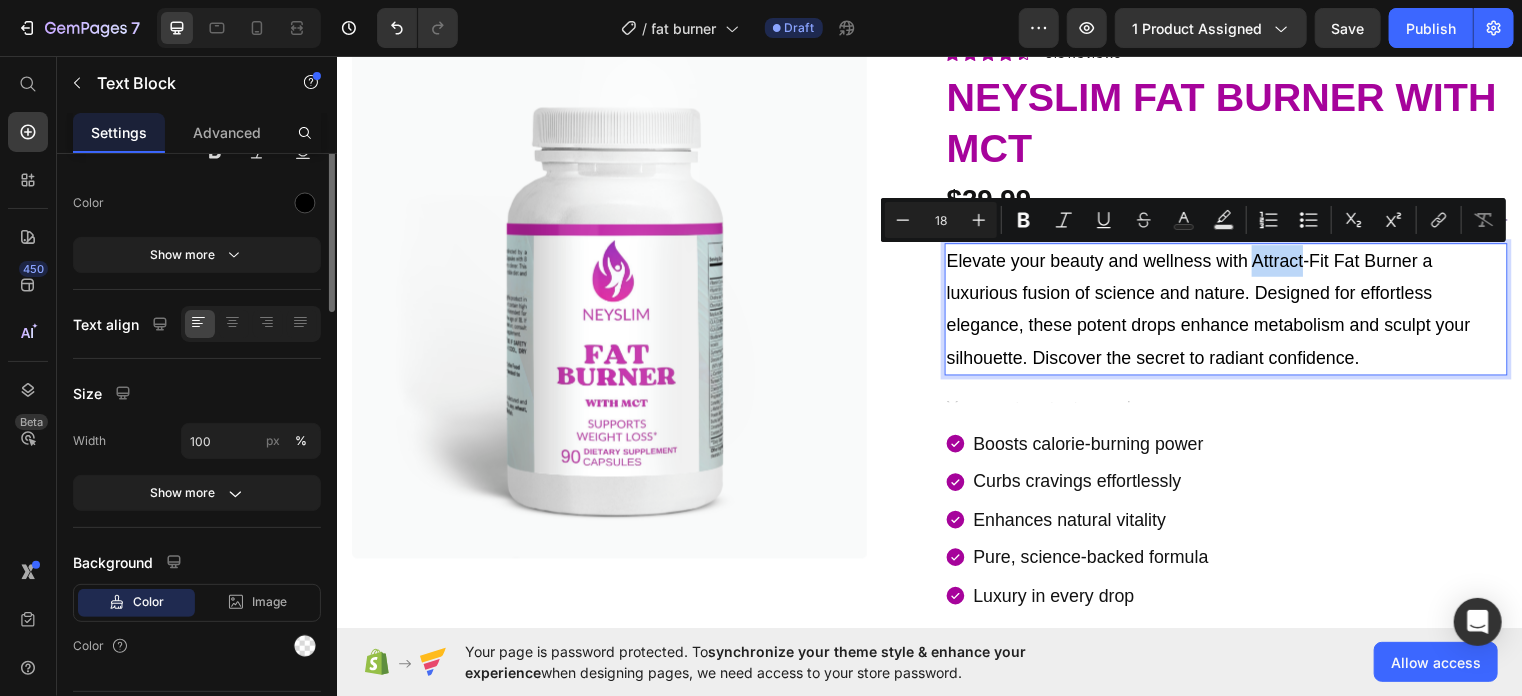 scroll, scrollTop: 0, scrollLeft: 0, axis: both 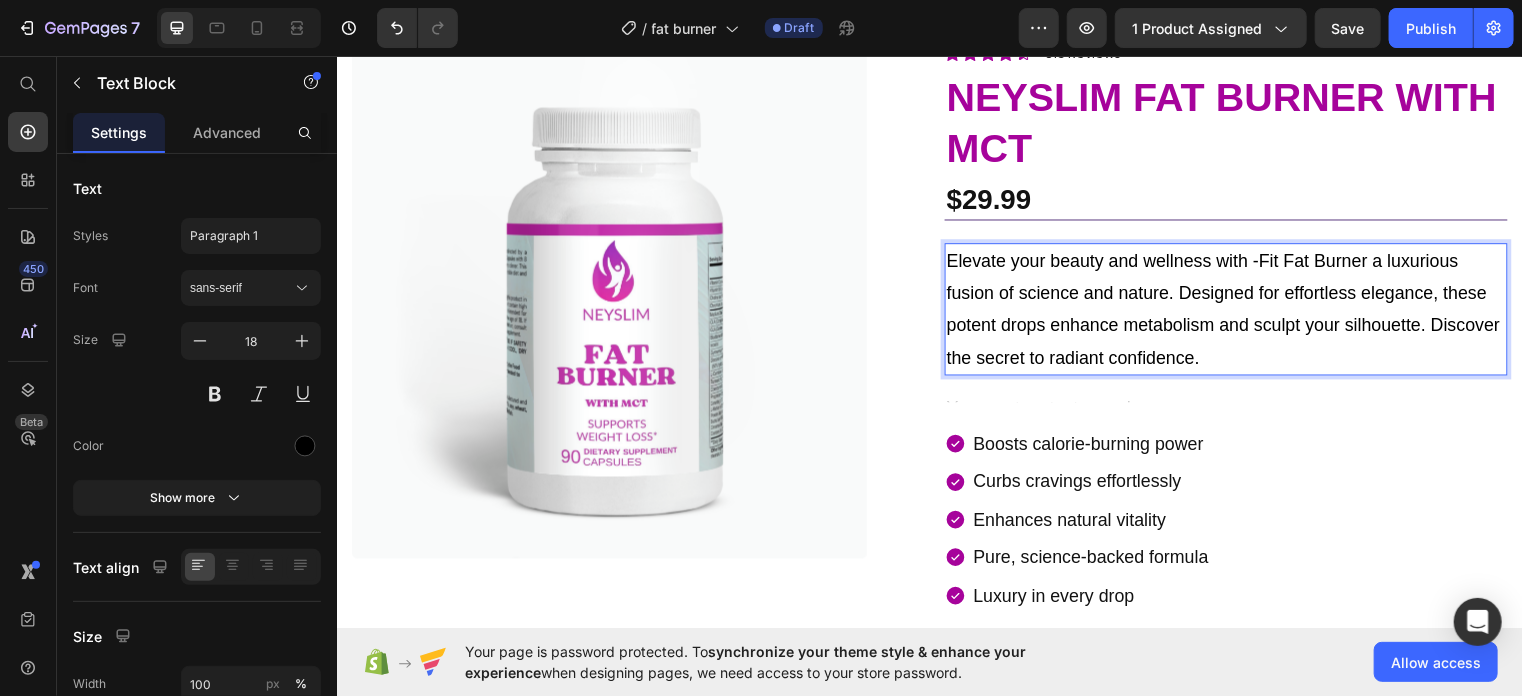 click on "Elevate your beauty and wellness with -Fit Fat Burner a luxurious fusion of science and nature. Designed for effortless elegance, these potent drops enhance metabolism and sculpt your silhouette. Discover the secret to radiant confidence." at bounding box center [1236, 312] 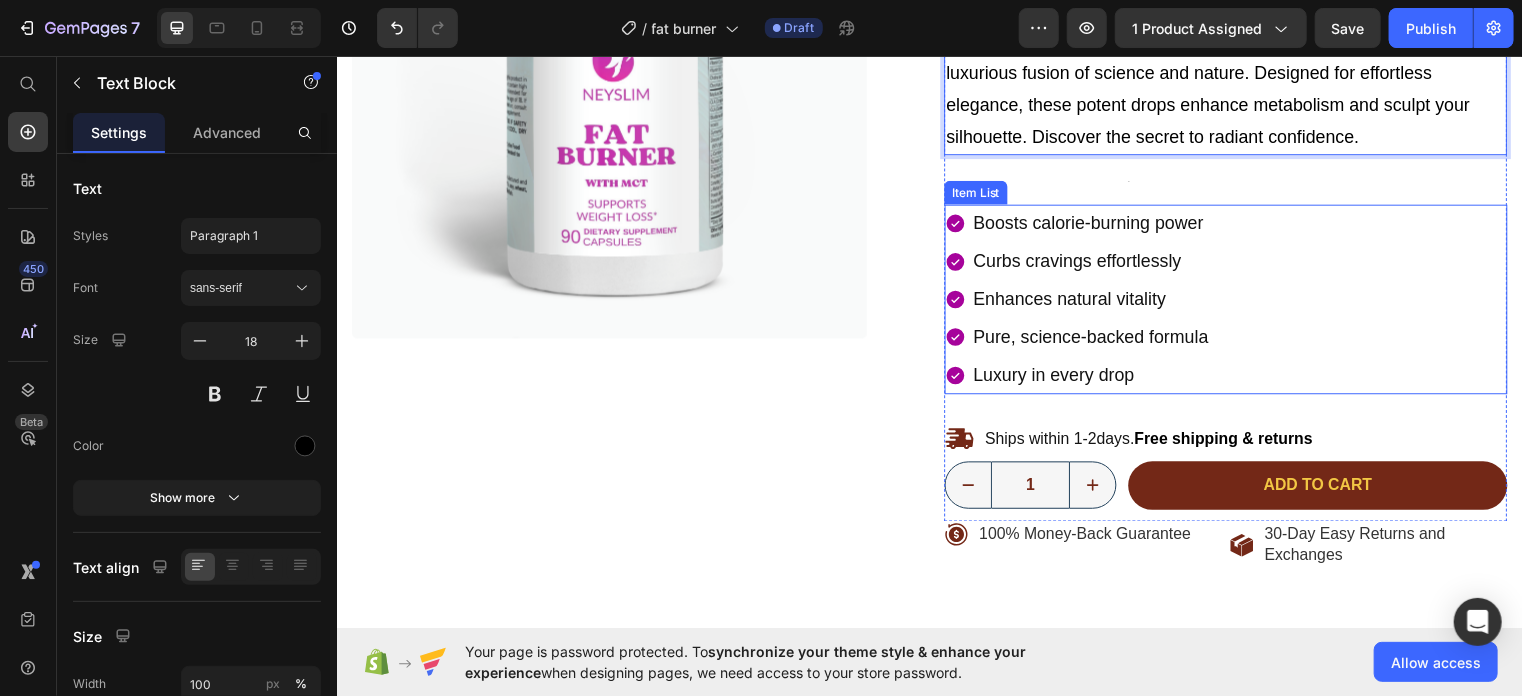 scroll, scrollTop: 380, scrollLeft: 0, axis: vertical 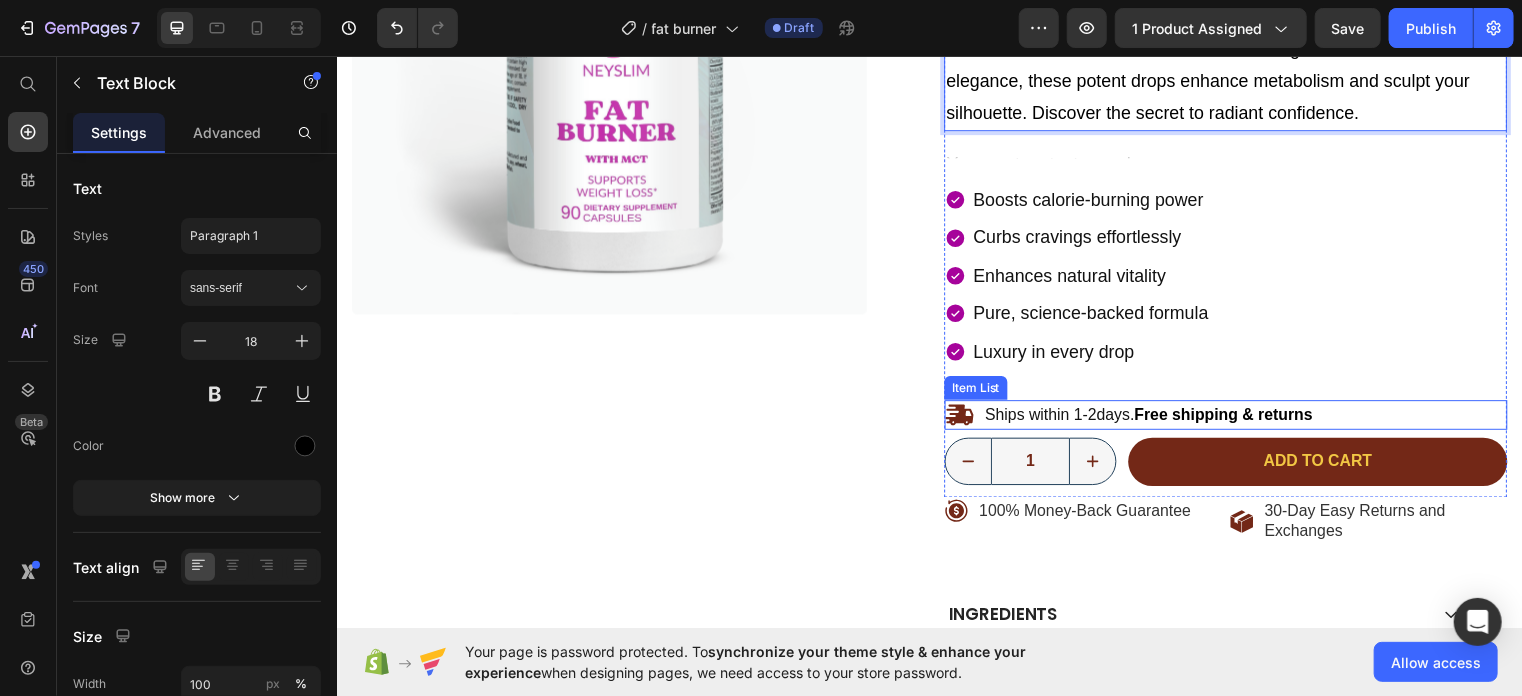 click 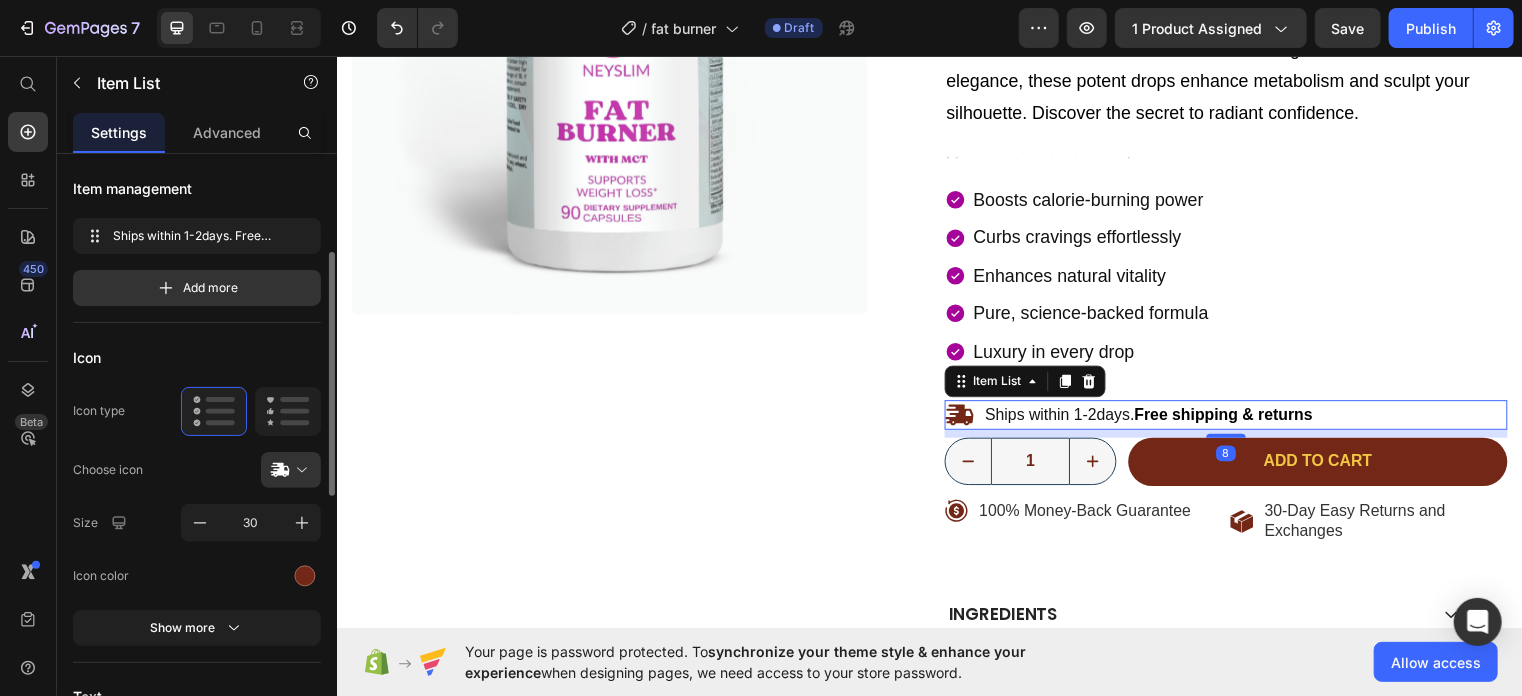 scroll, scrollTop: 70, scrollLeft: 0, axis: vertical 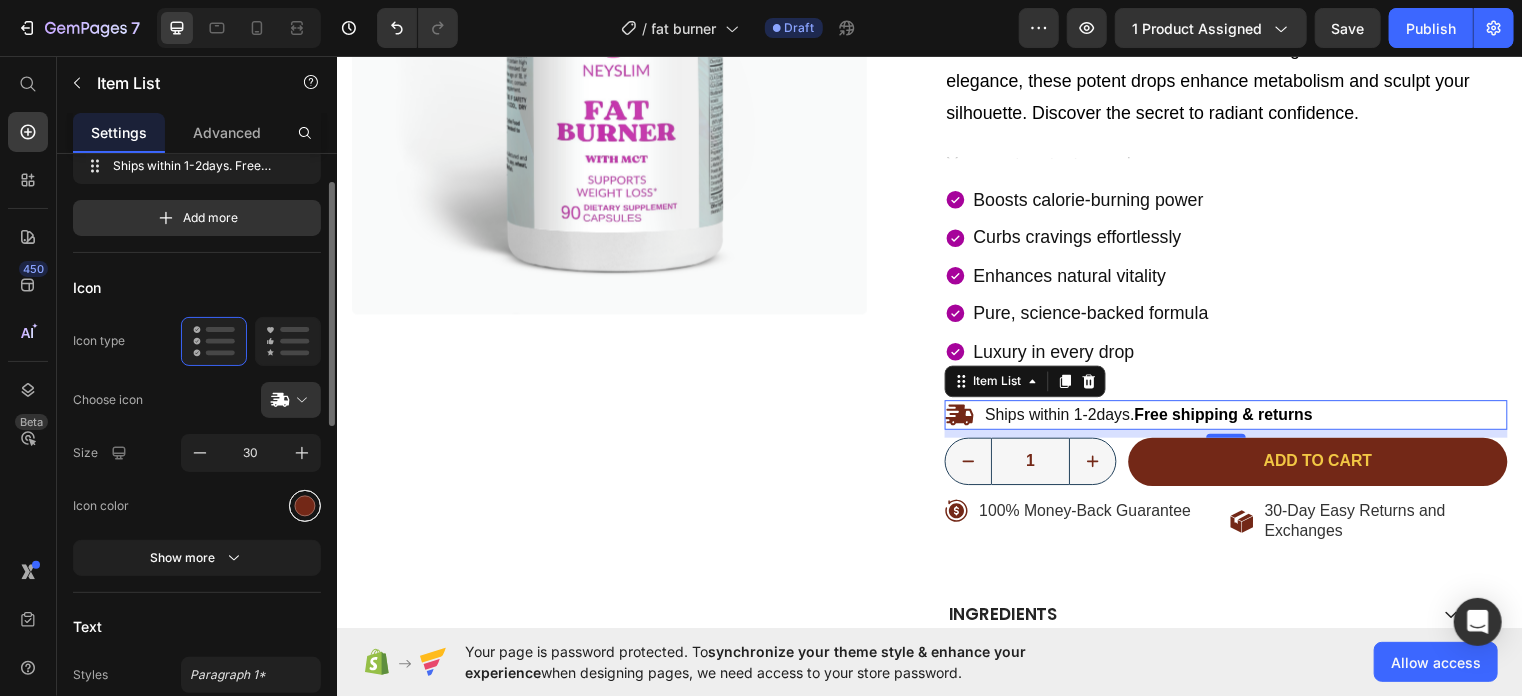 click at bounding box center (305, 505) 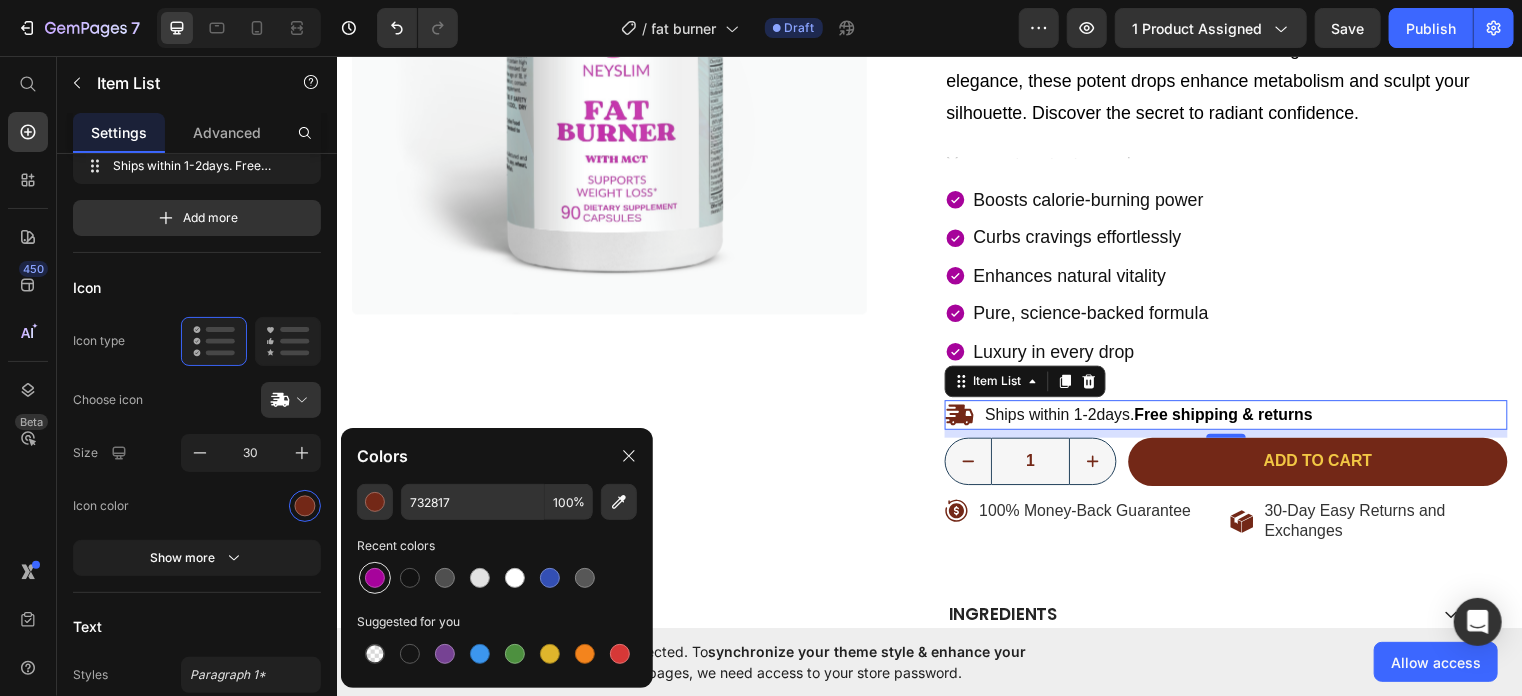 click at bounding box center (375, 578) 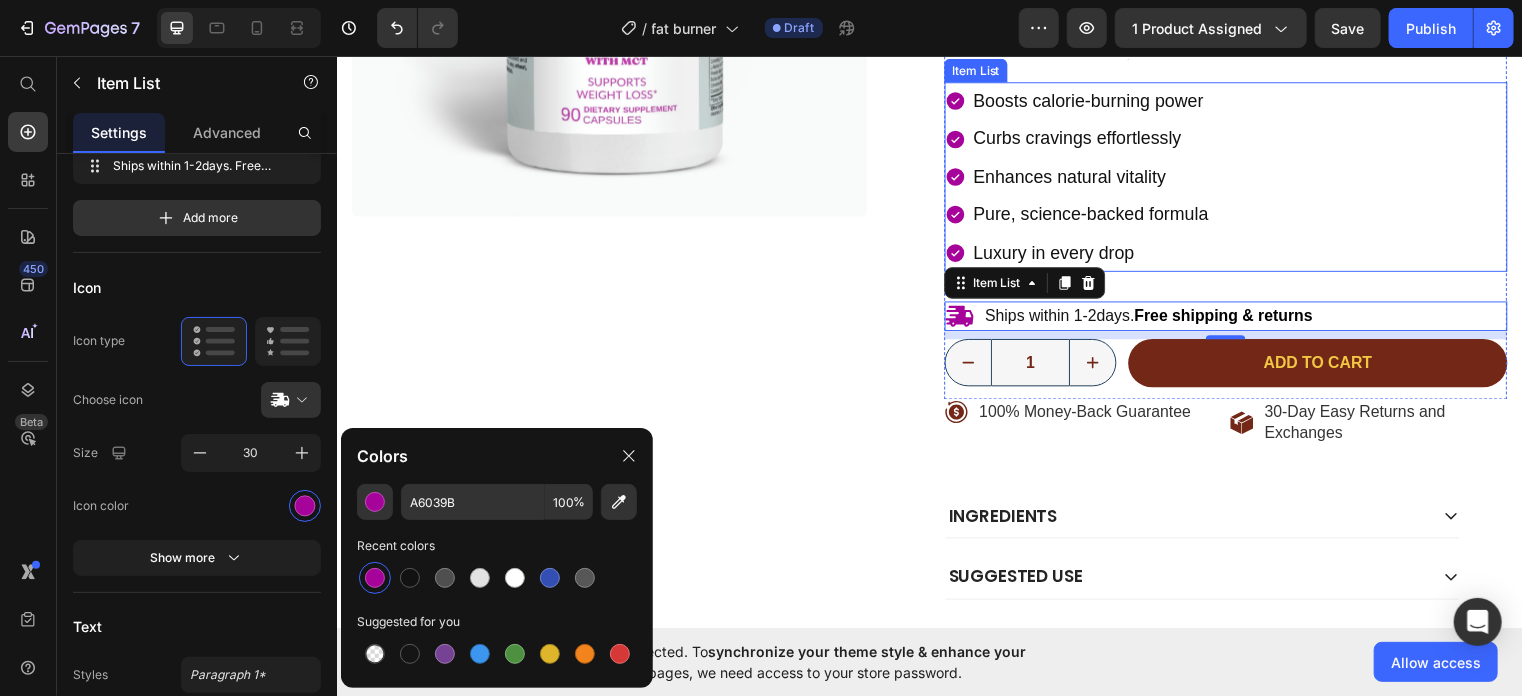 scroll, scrollTop: 496, scrollLeft: 0, axis: vertical 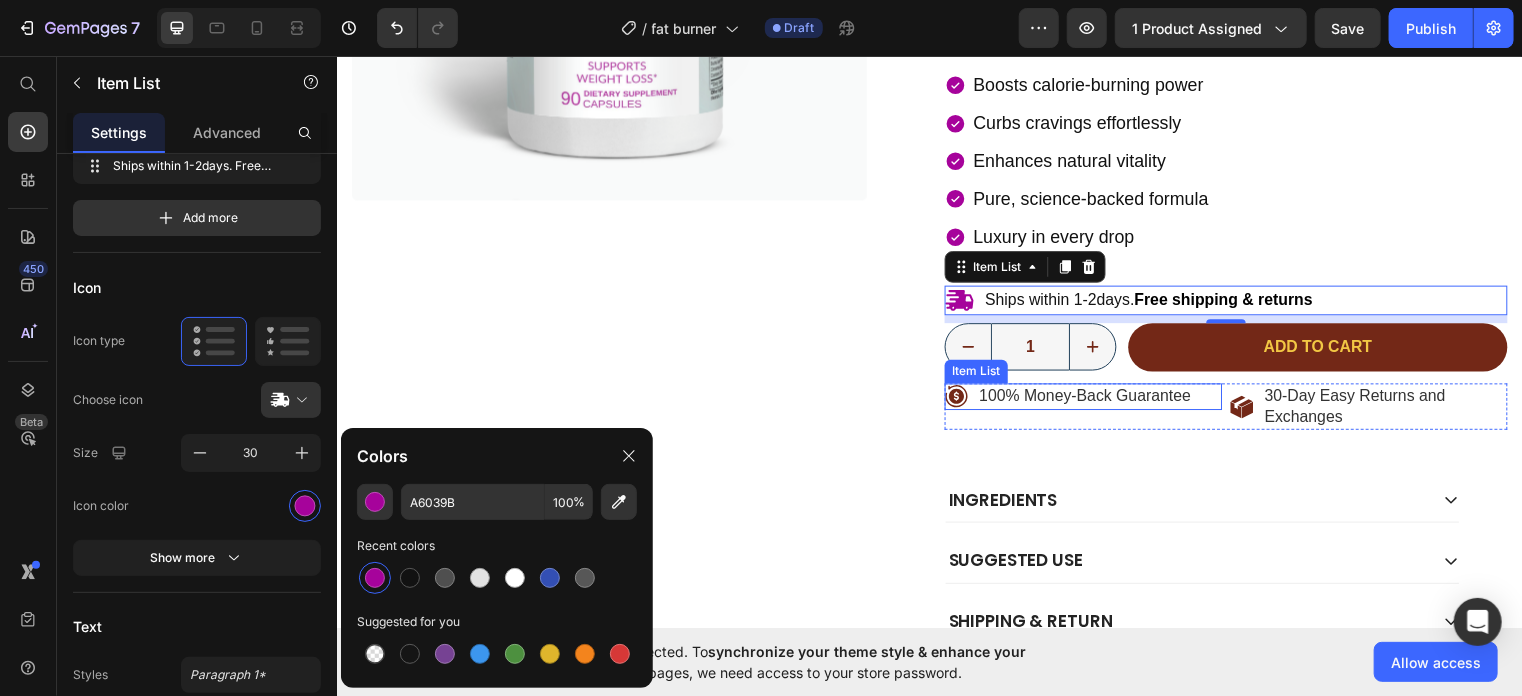click 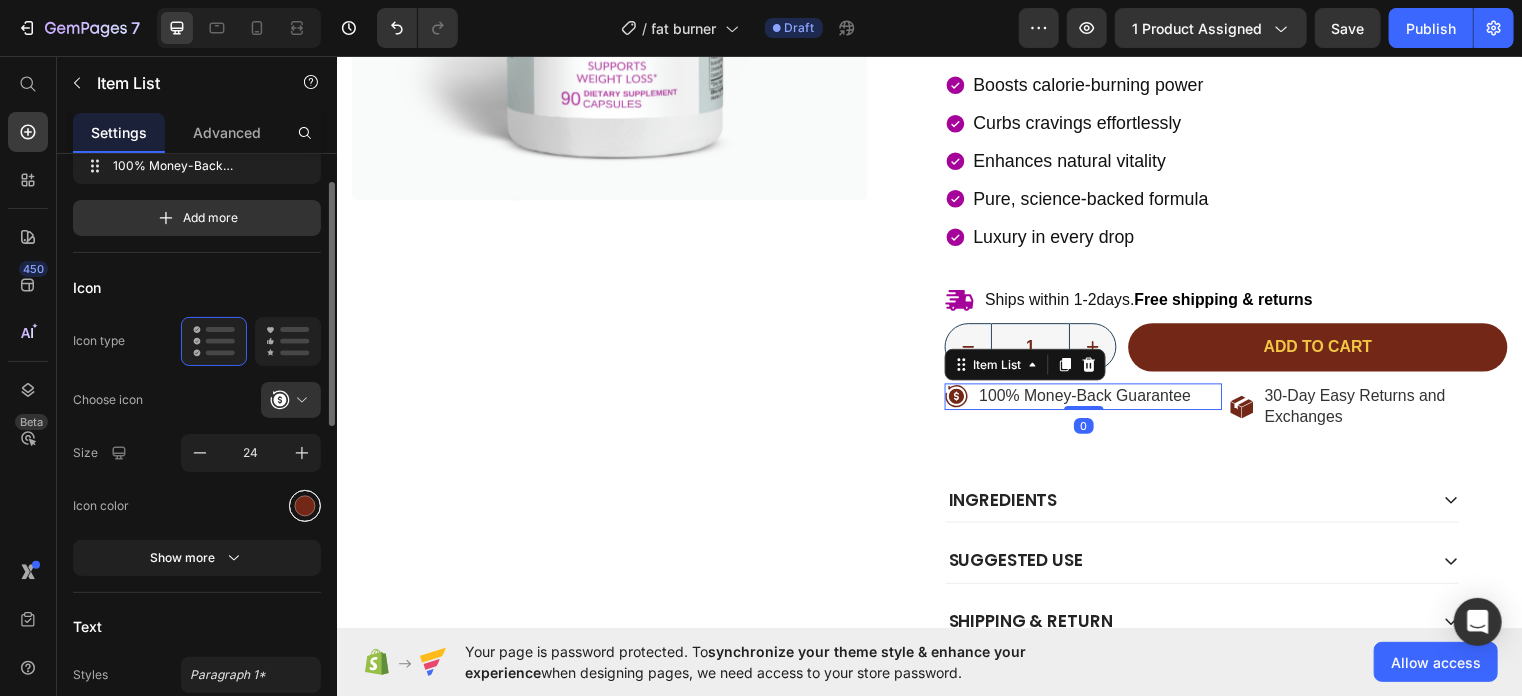 click at bounding box center [305, 505] 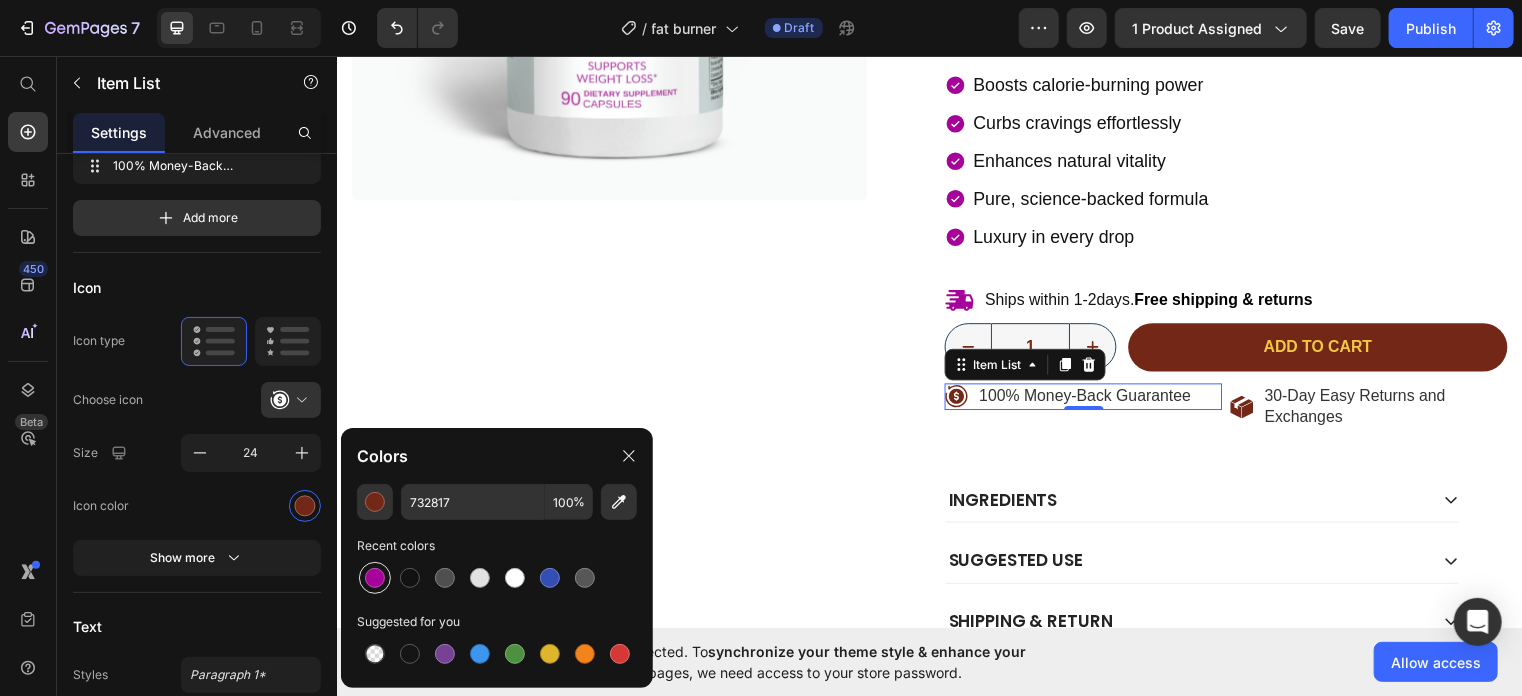 click at bounding box center [375, 578] 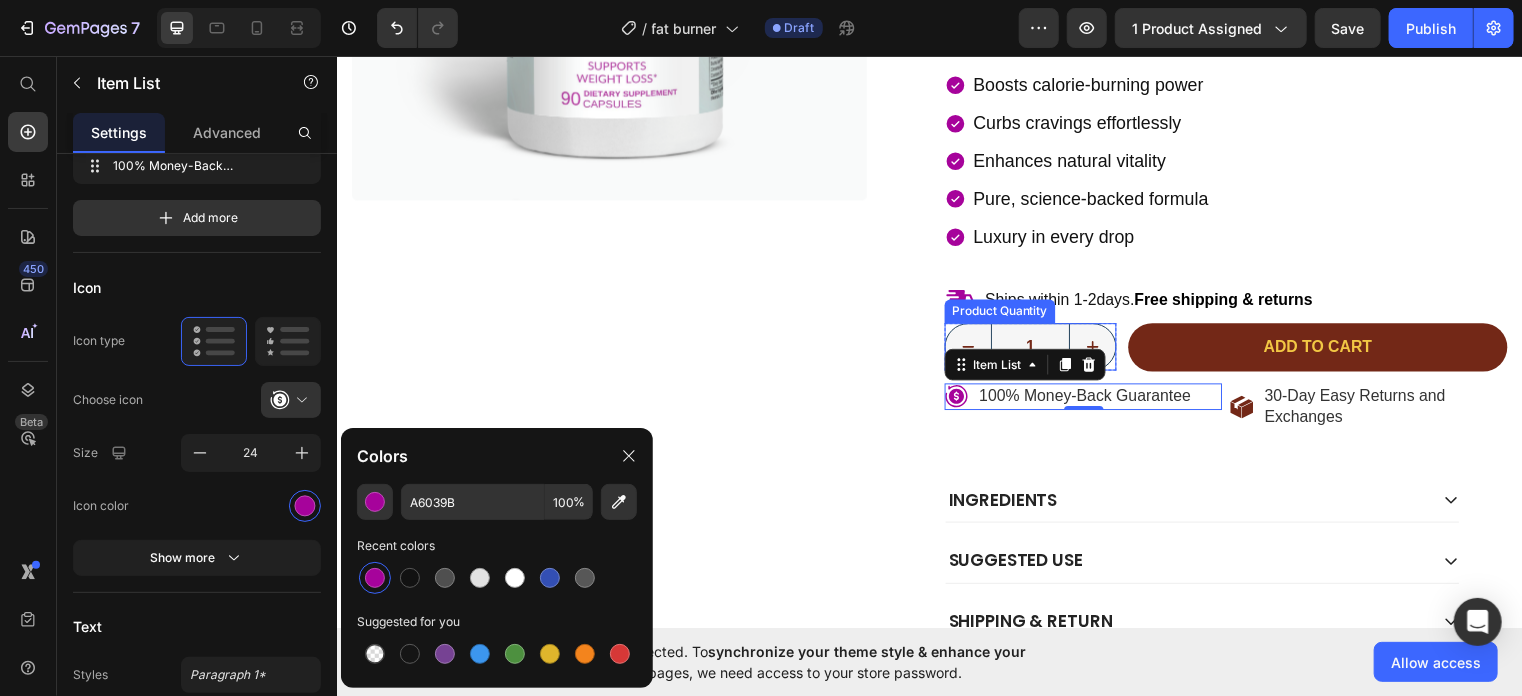 click on "1" at bounding box center [1038, 350] 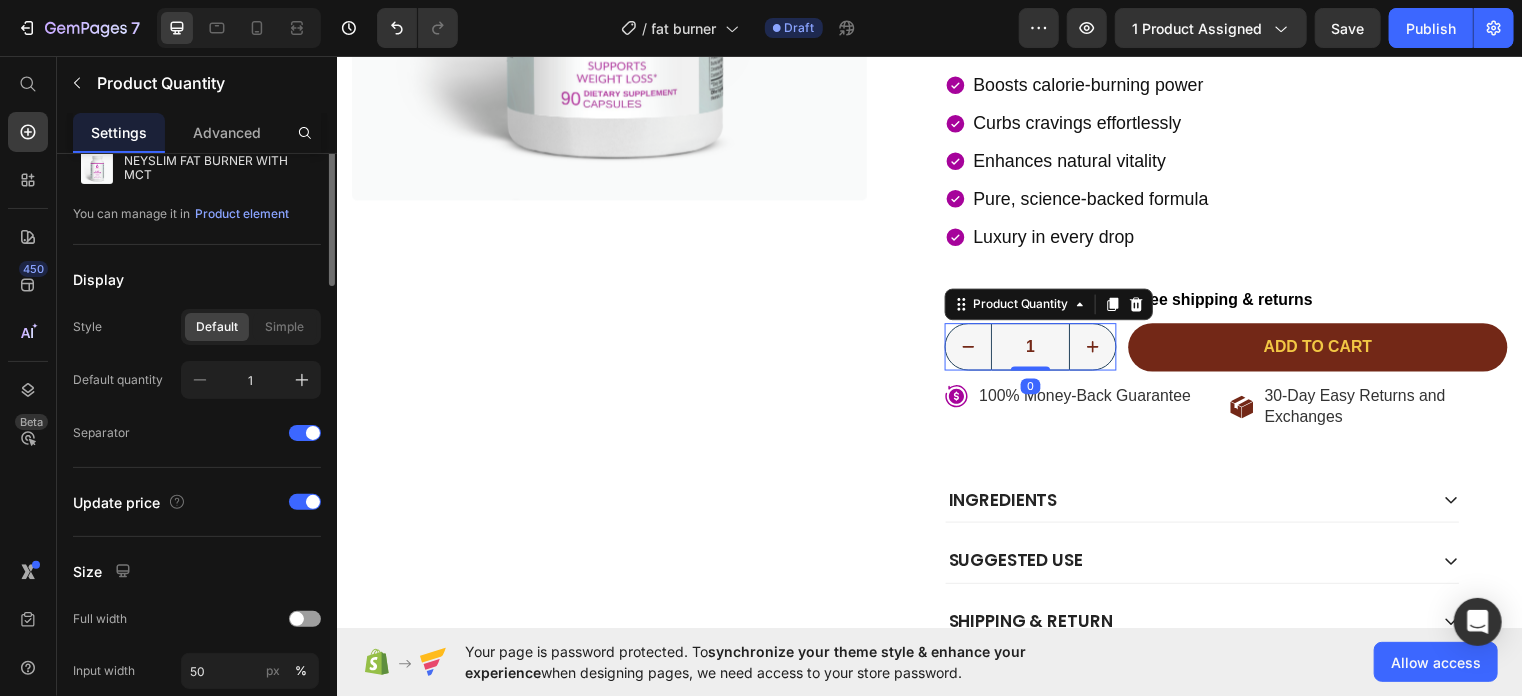 scroll, scrollTop: 0, scrollLeft: 0, axis: both 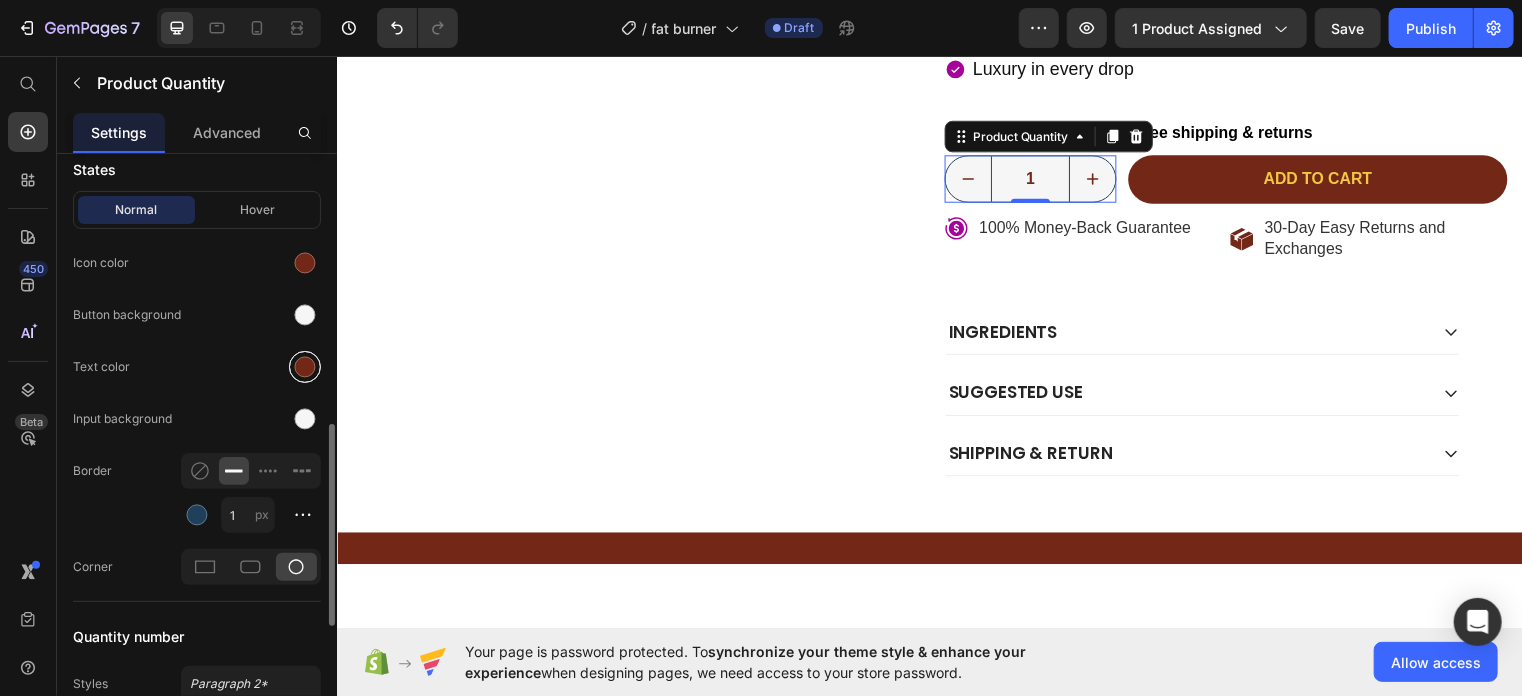 click at bounding box center (305, 367) 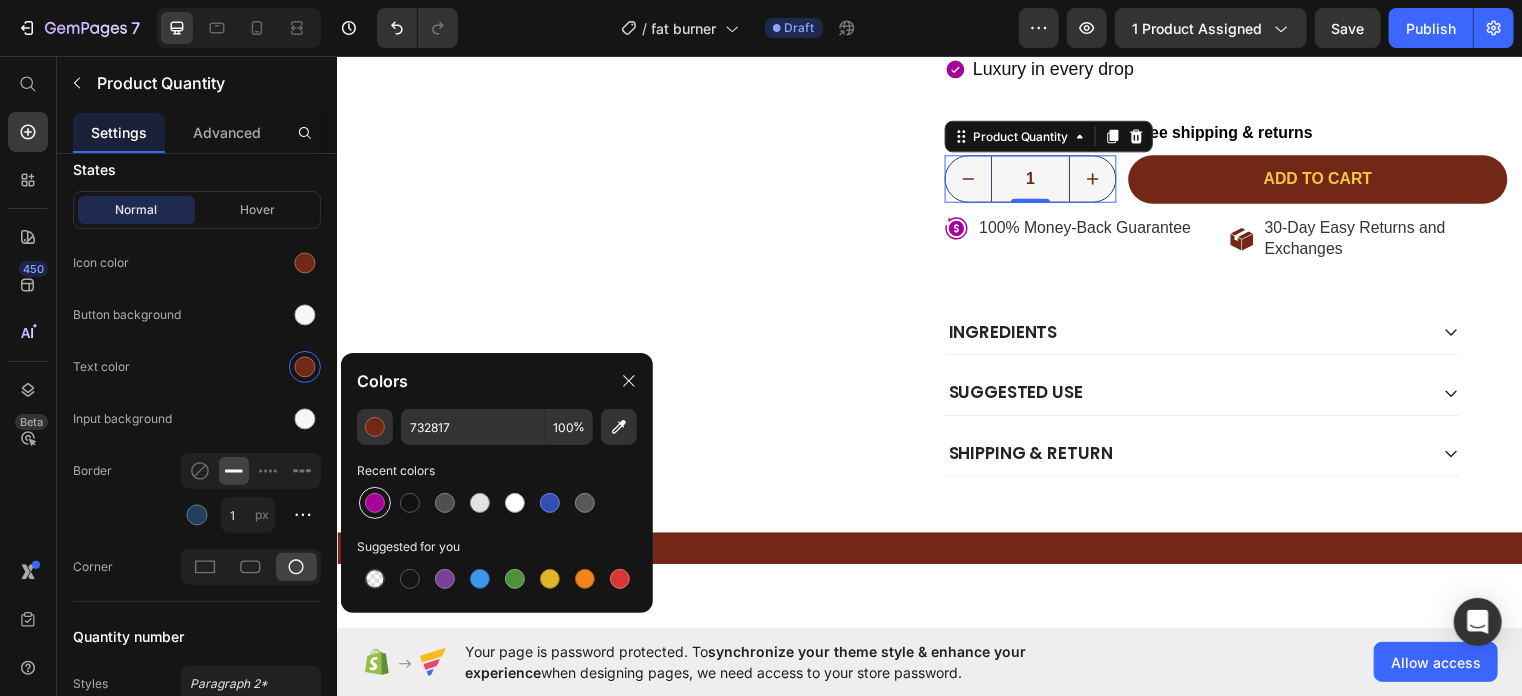 click at bounding box center (375, 503) 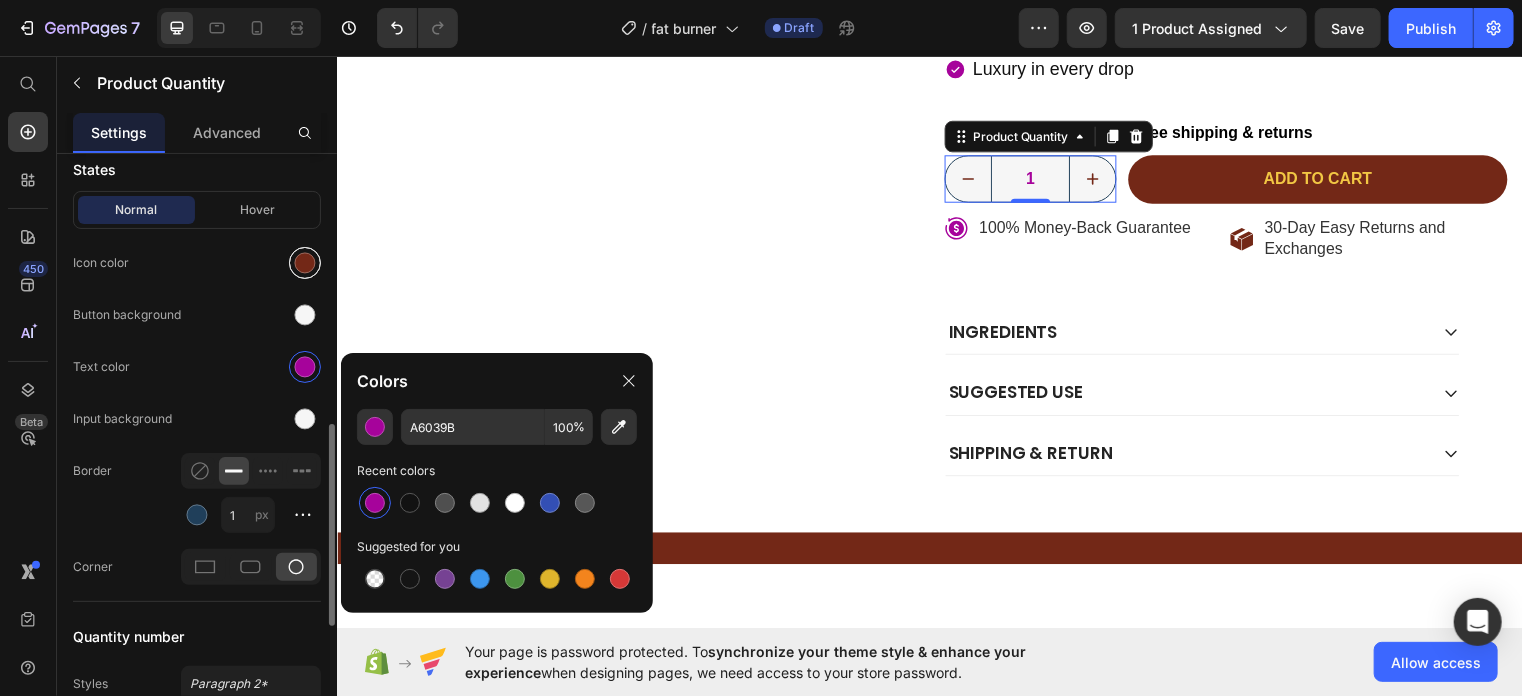 click at bounding box center (305, 263) 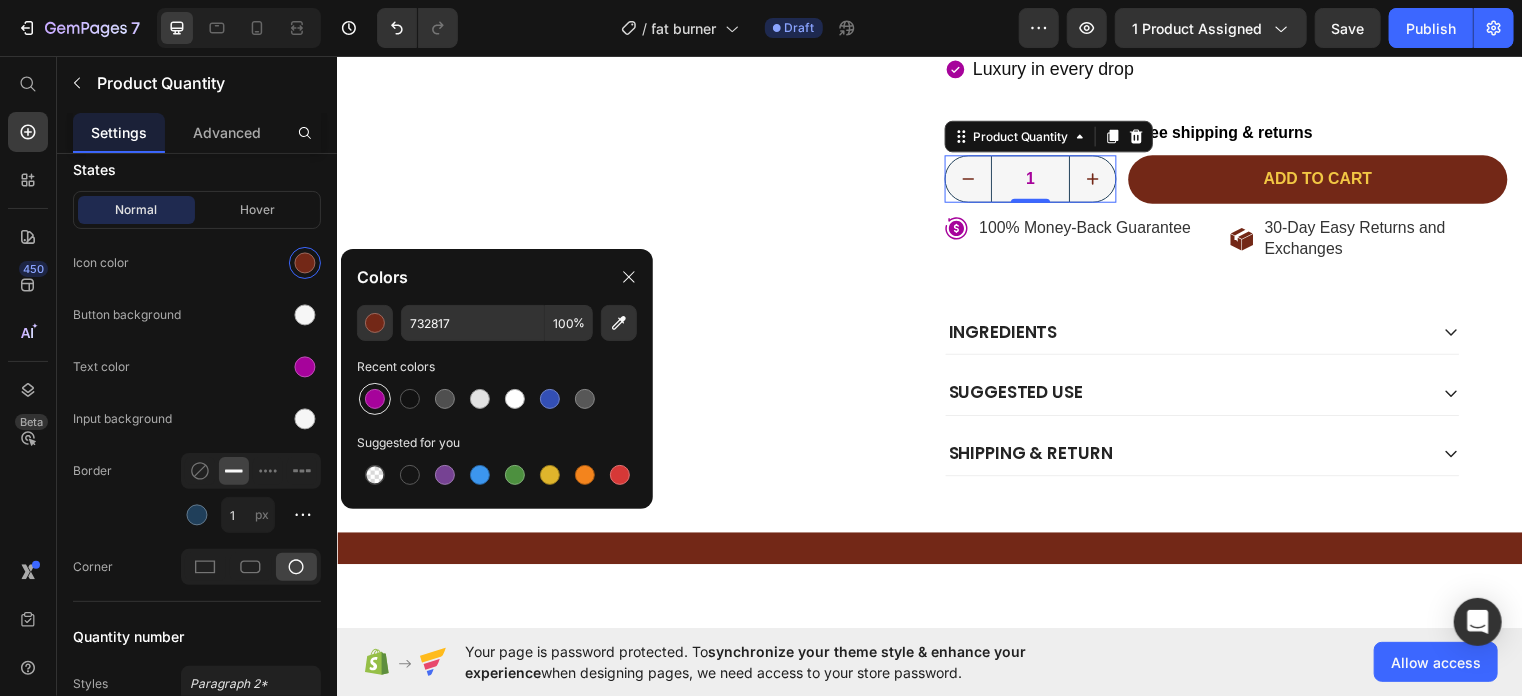 click at bounding box center (375, 399) 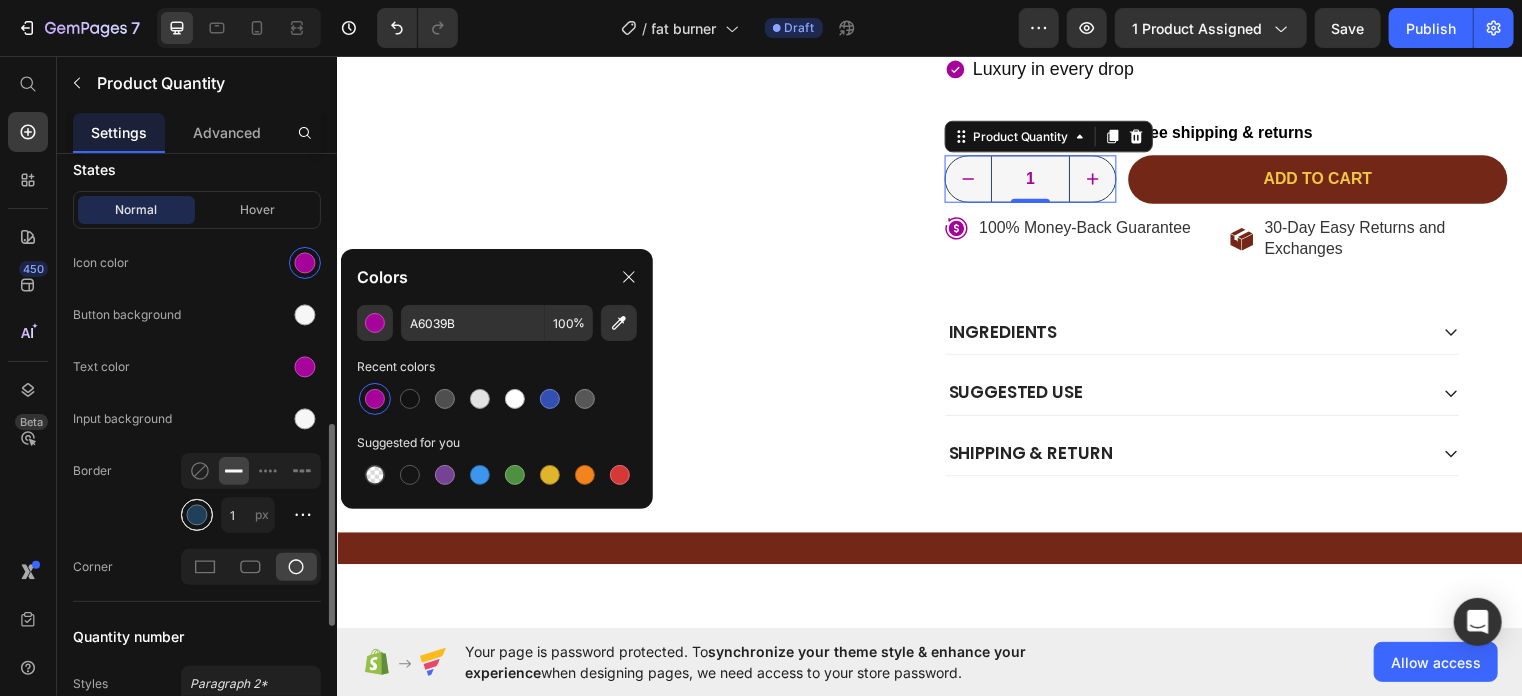 click at bounding box center (197, 515) 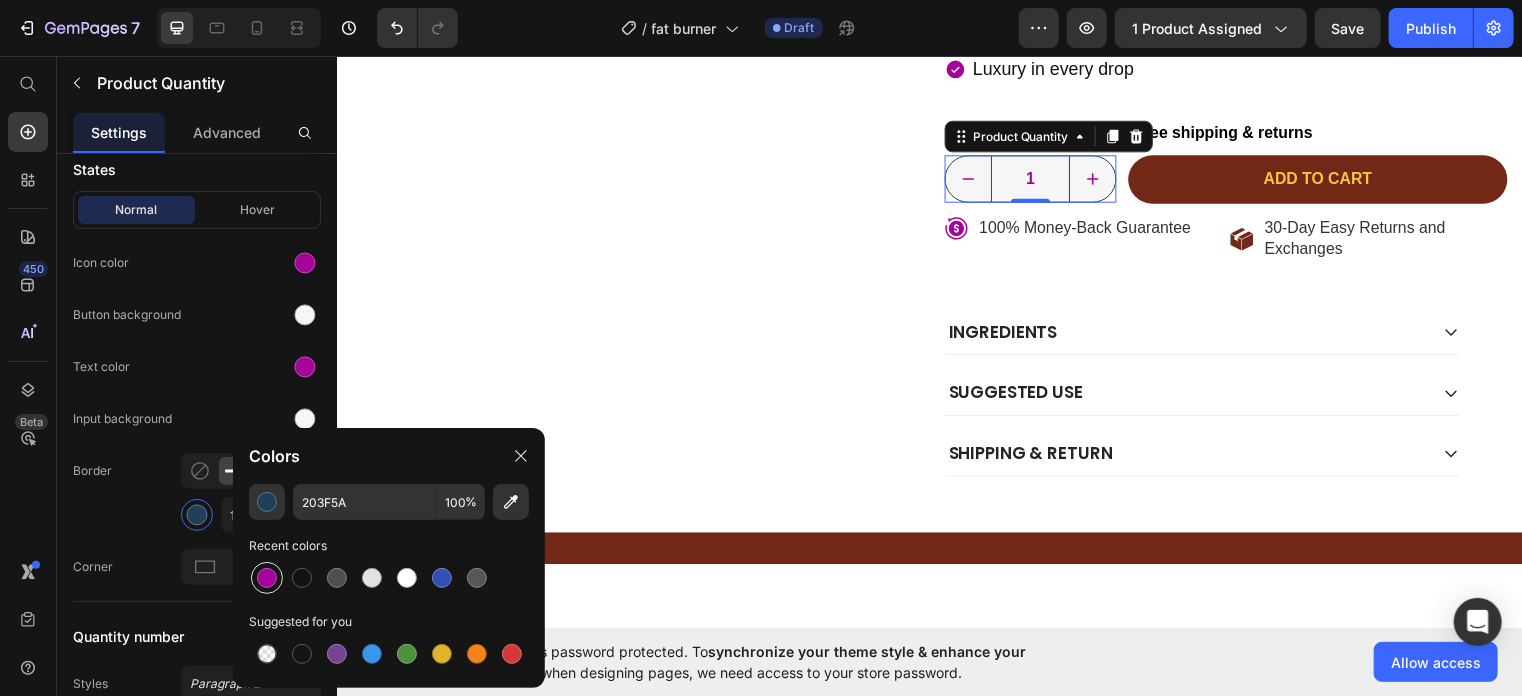 click at bounding box center (267, 578) 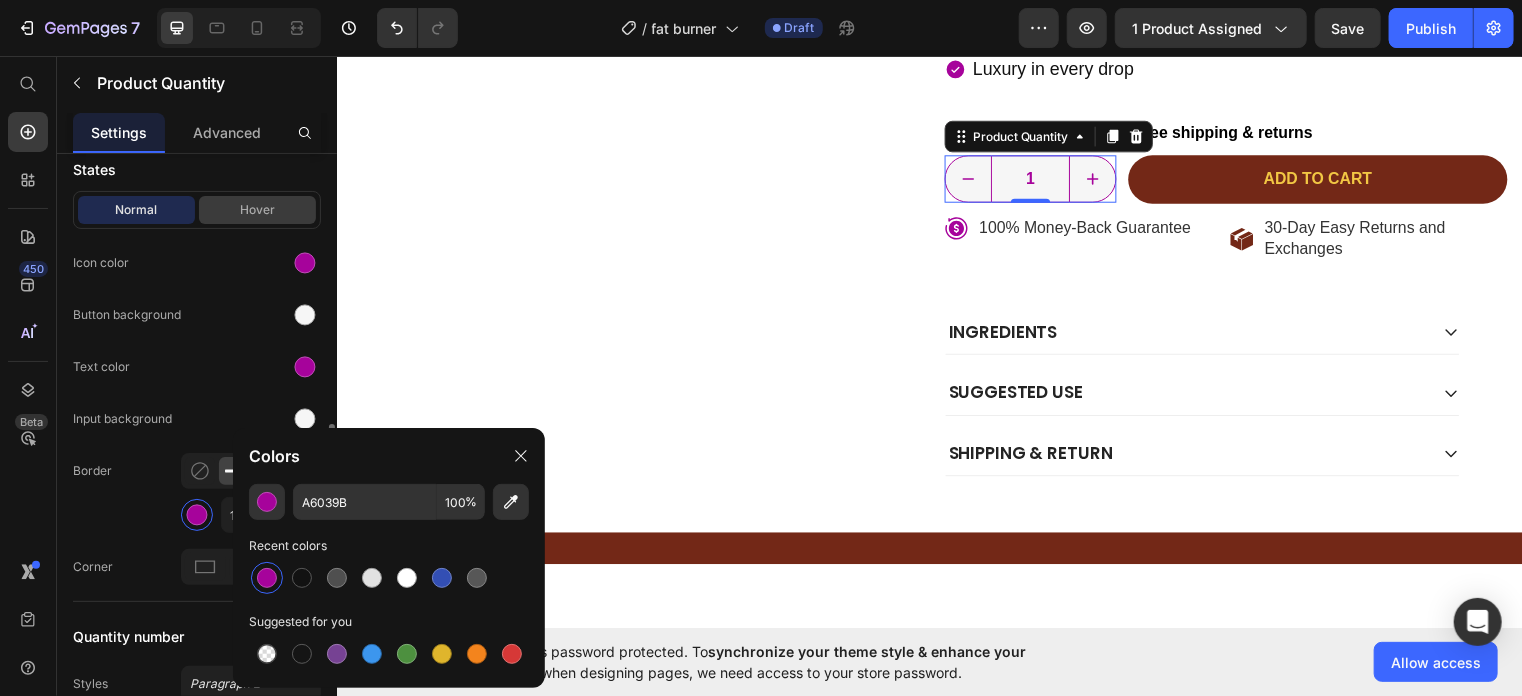 click on "Hover" at bounding box center (257, 210) 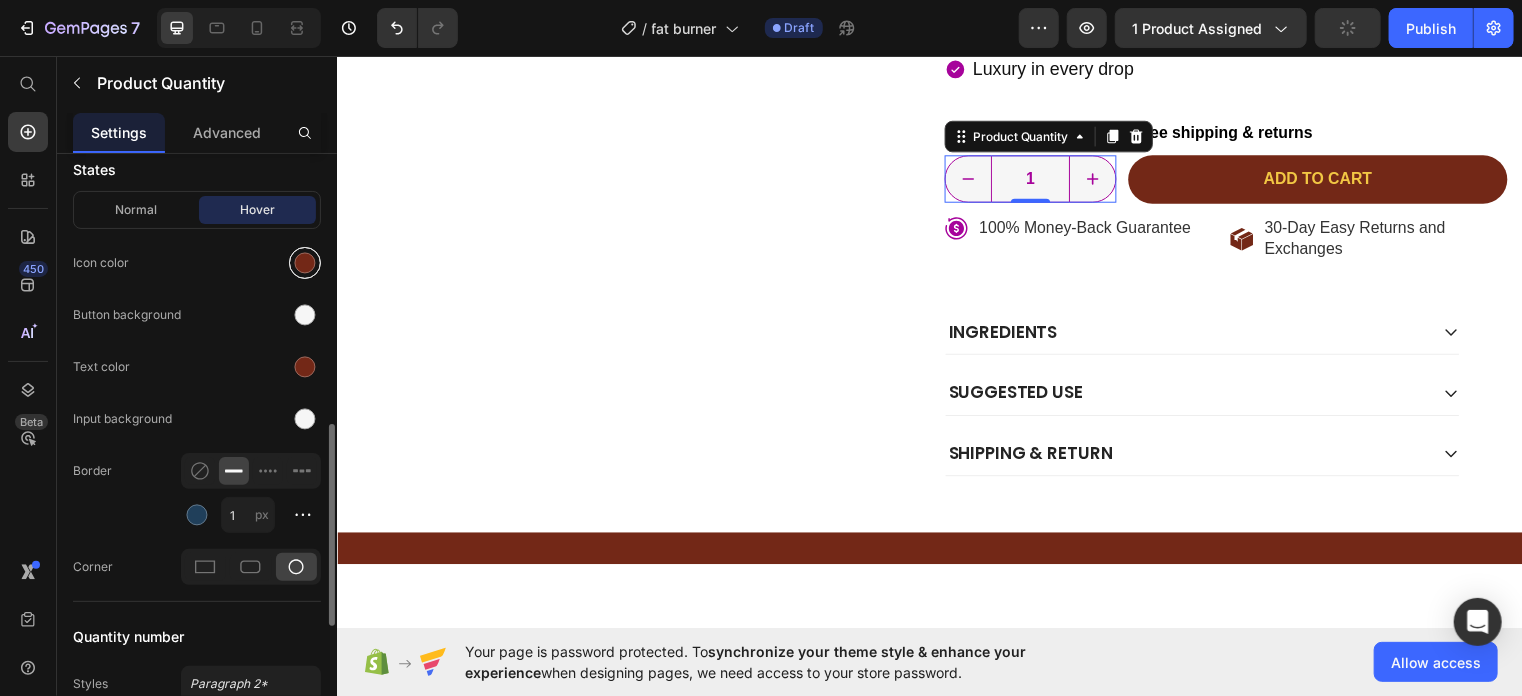 click at bounding box center (305, 263) 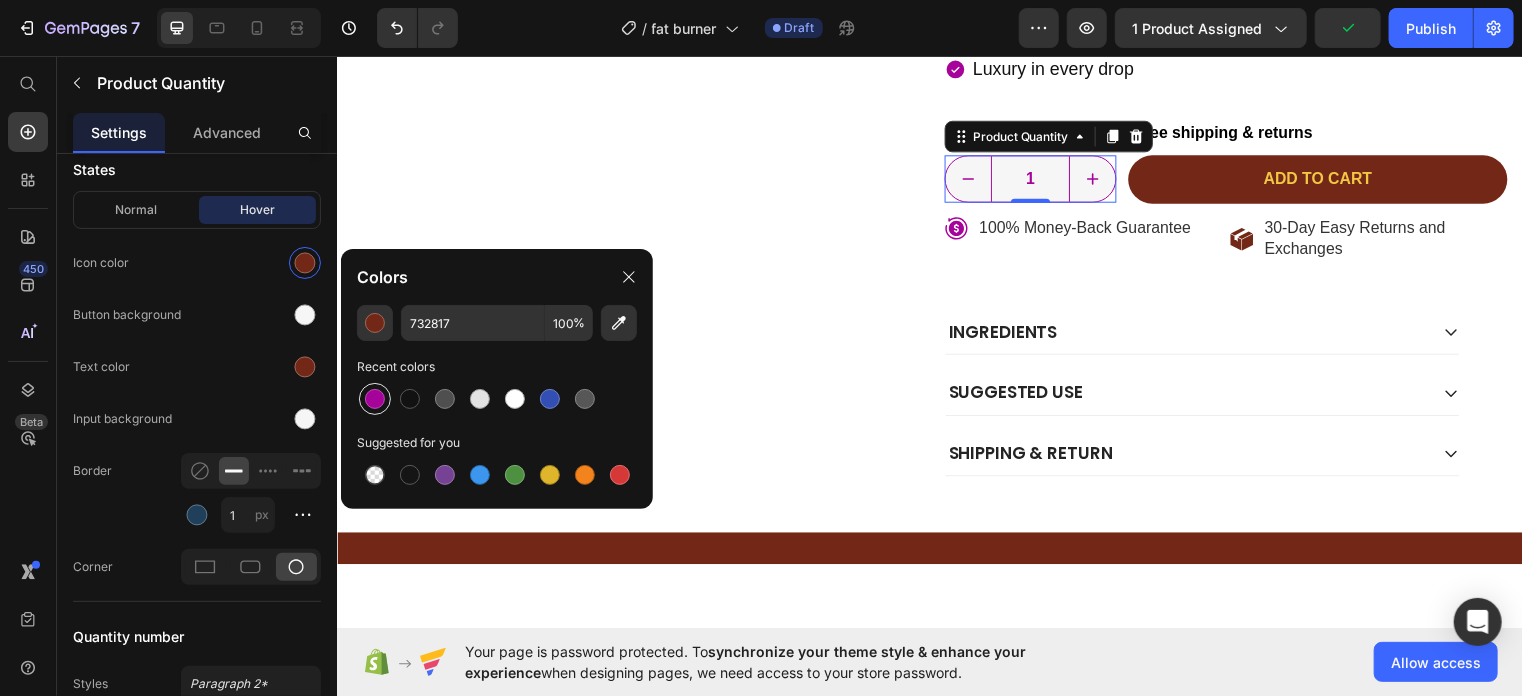 click at bounding box center (375, 399) 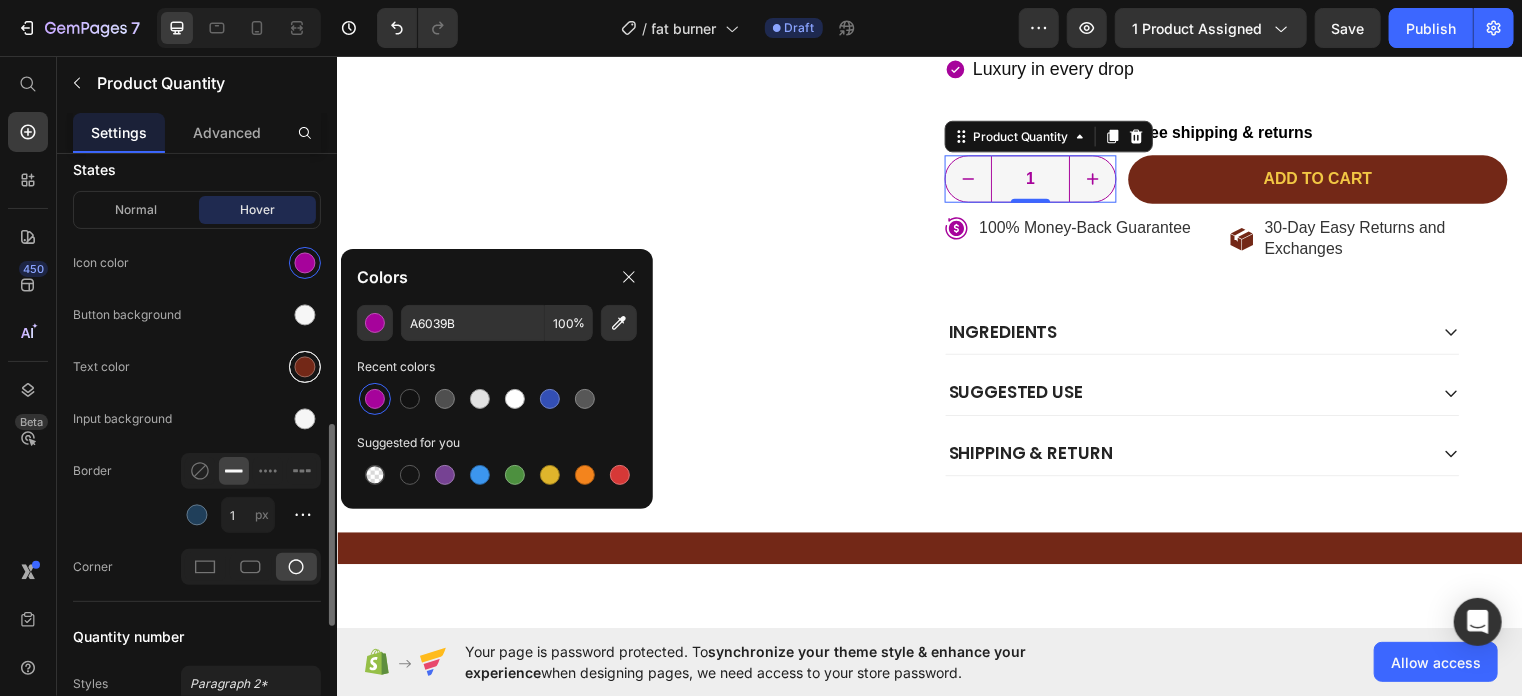 click at bounding box center [305, 367] 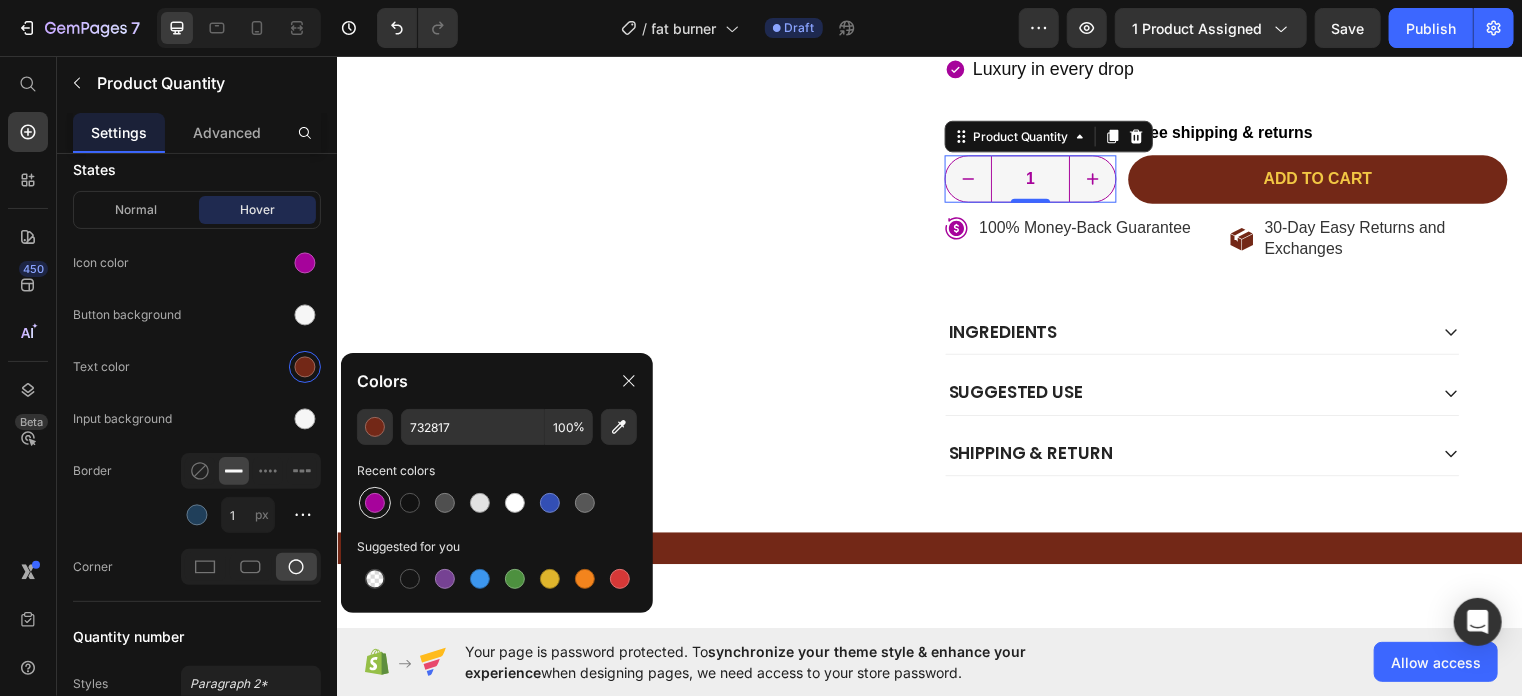 click at bounding box center (375, 503) 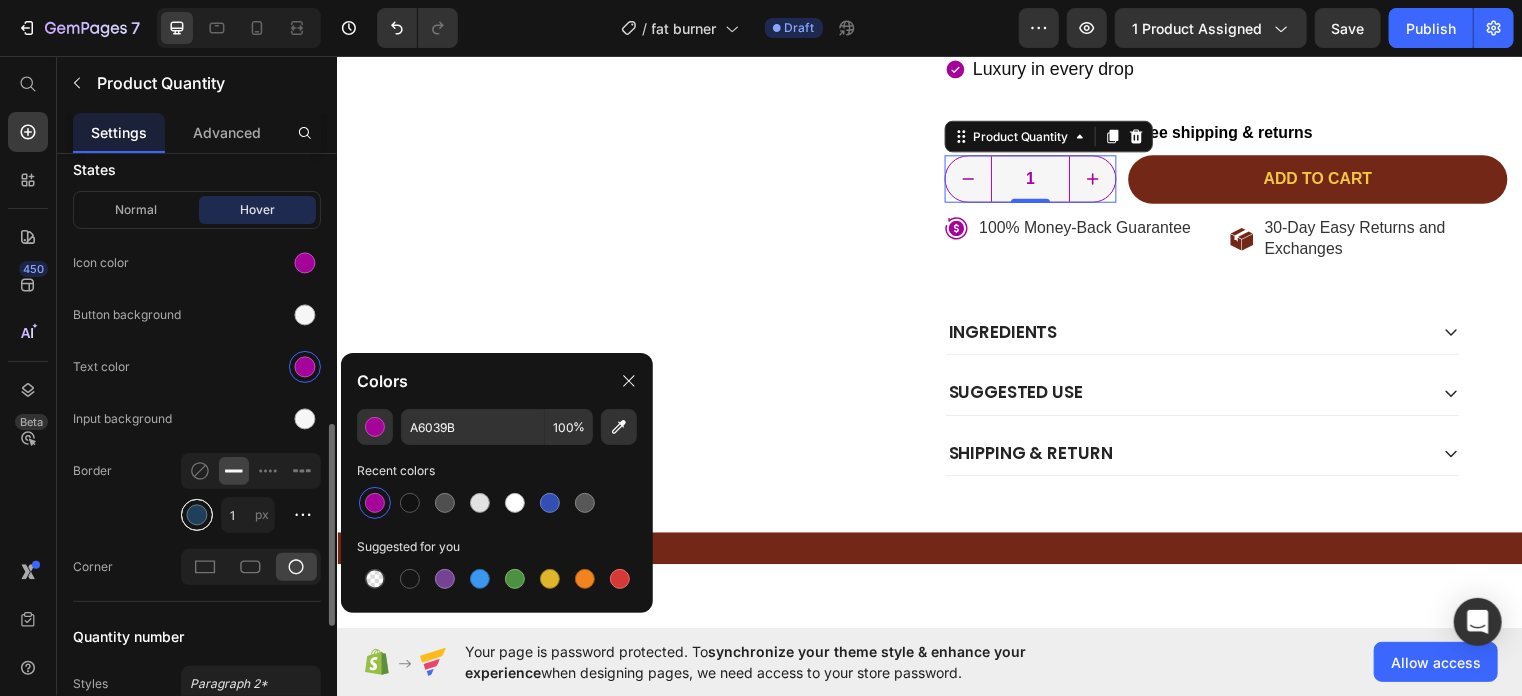 click at bounding box center [197, 515] 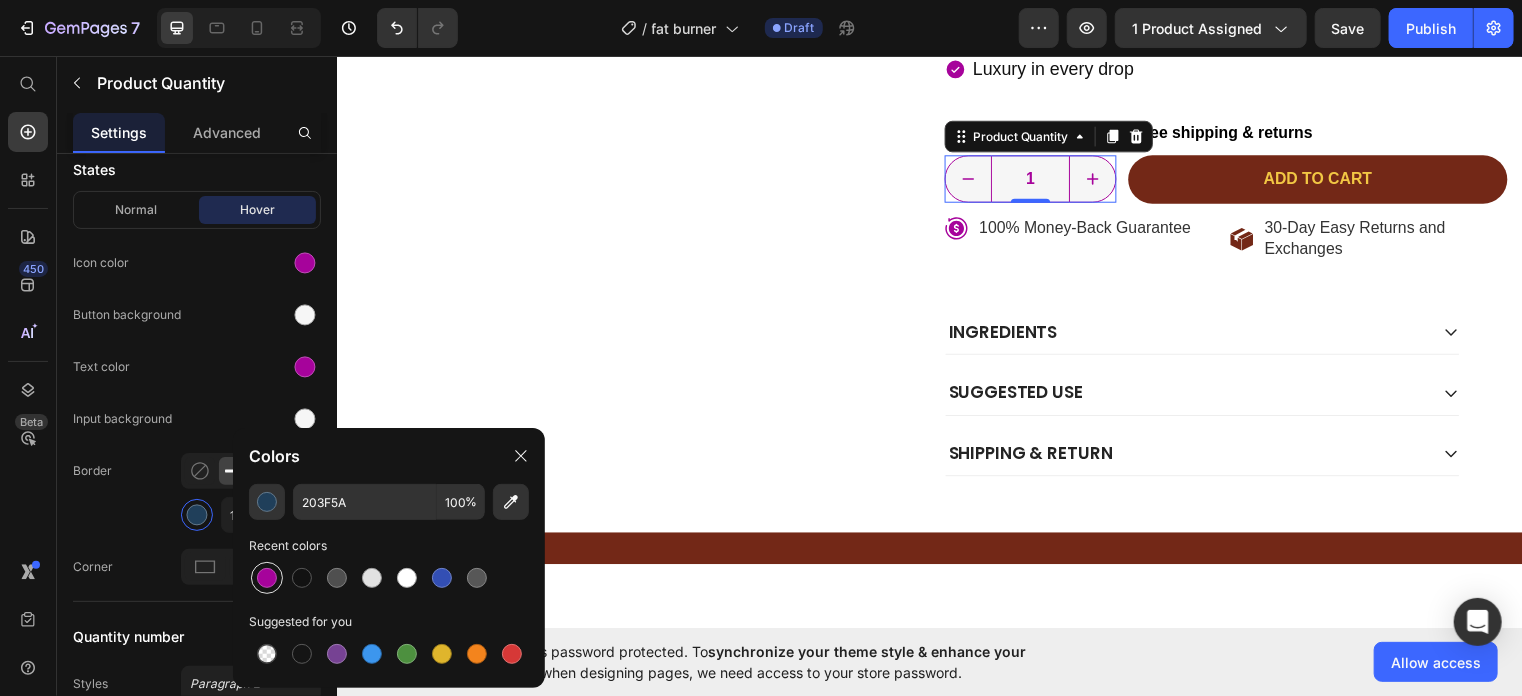 click at bounding box center (267, 578) 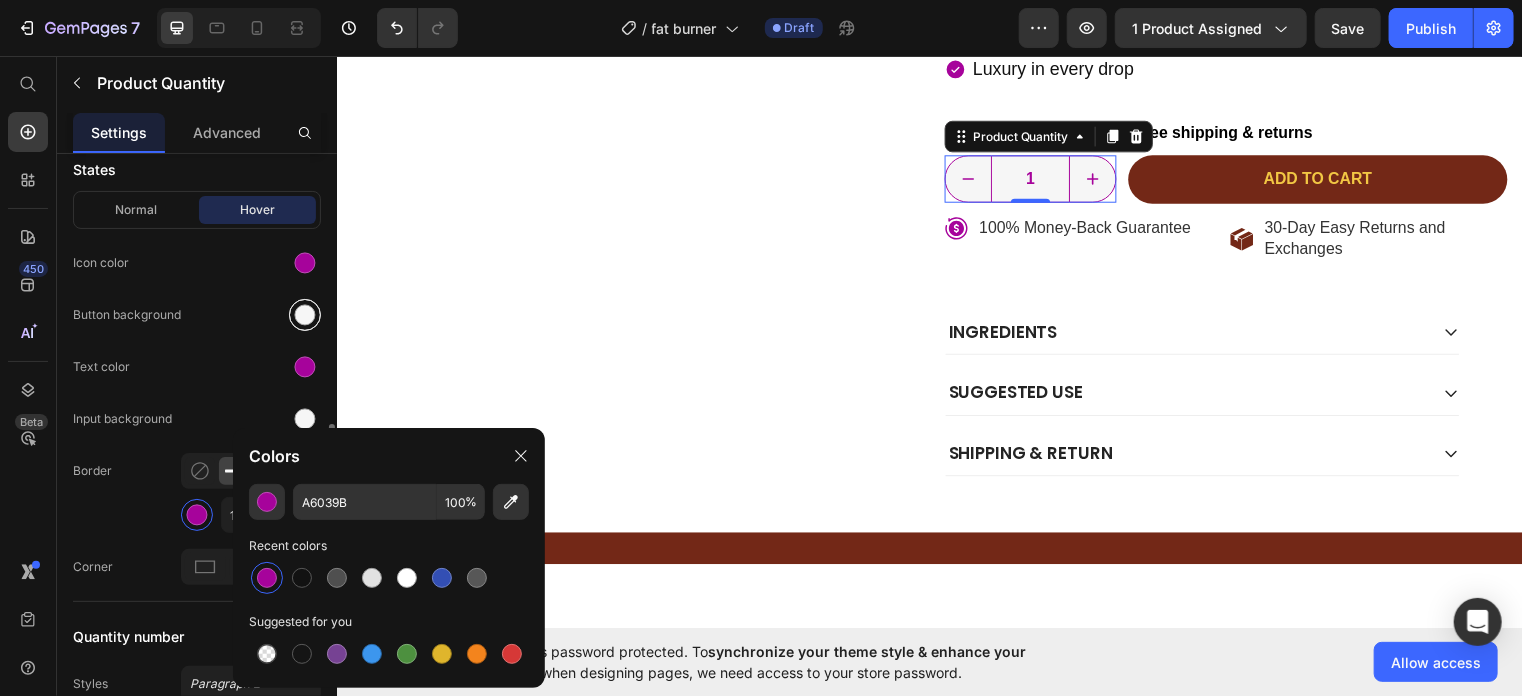 click at bounding box center [305, 315] 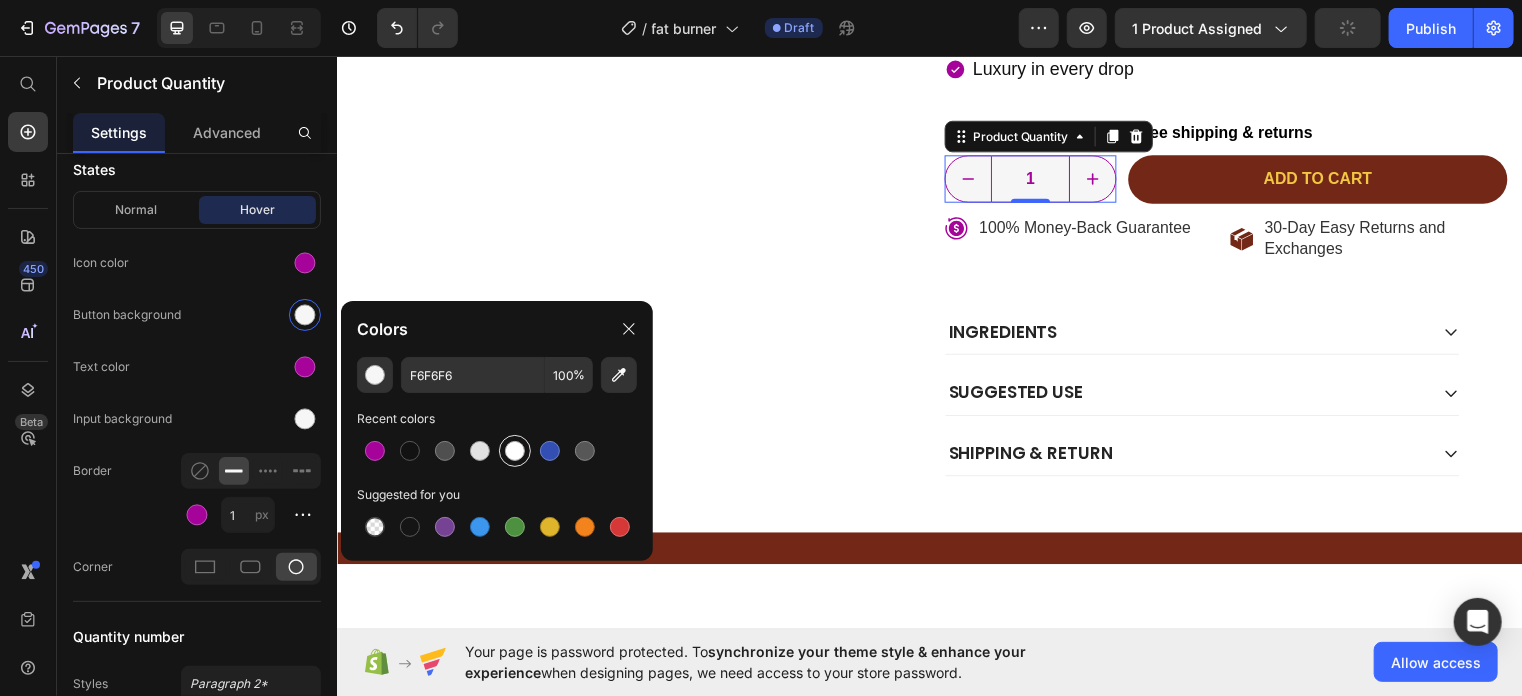 click at bounding box center (515, 451) 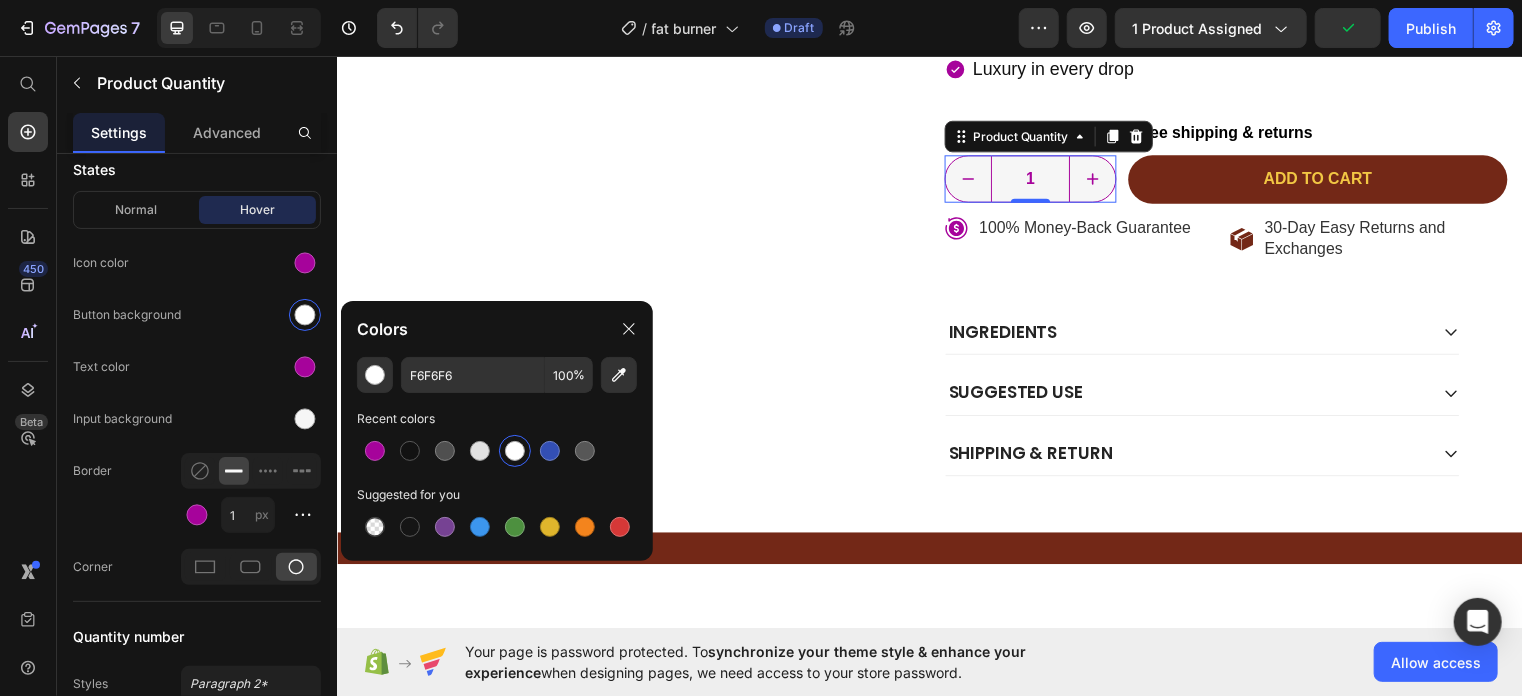 type on "FFFFFF" 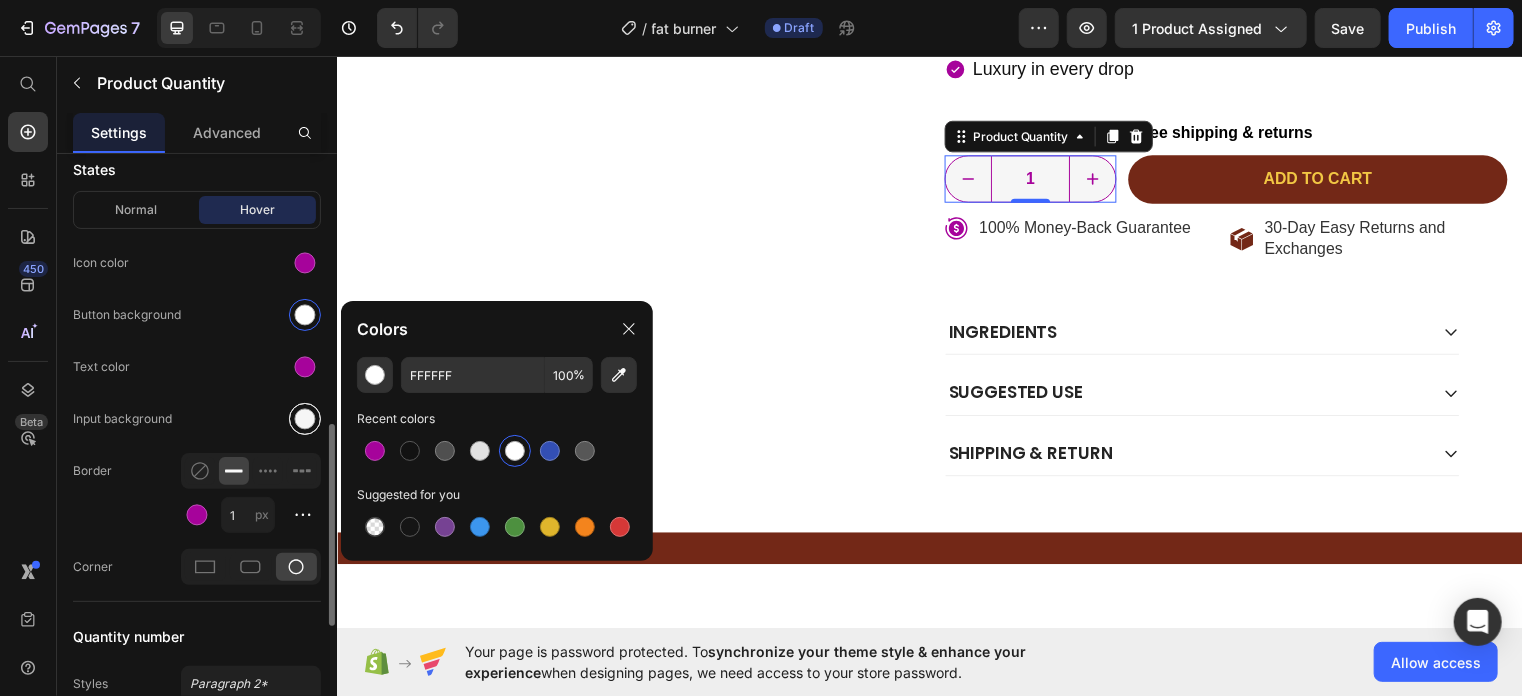 click at bounding box center [305, 419] 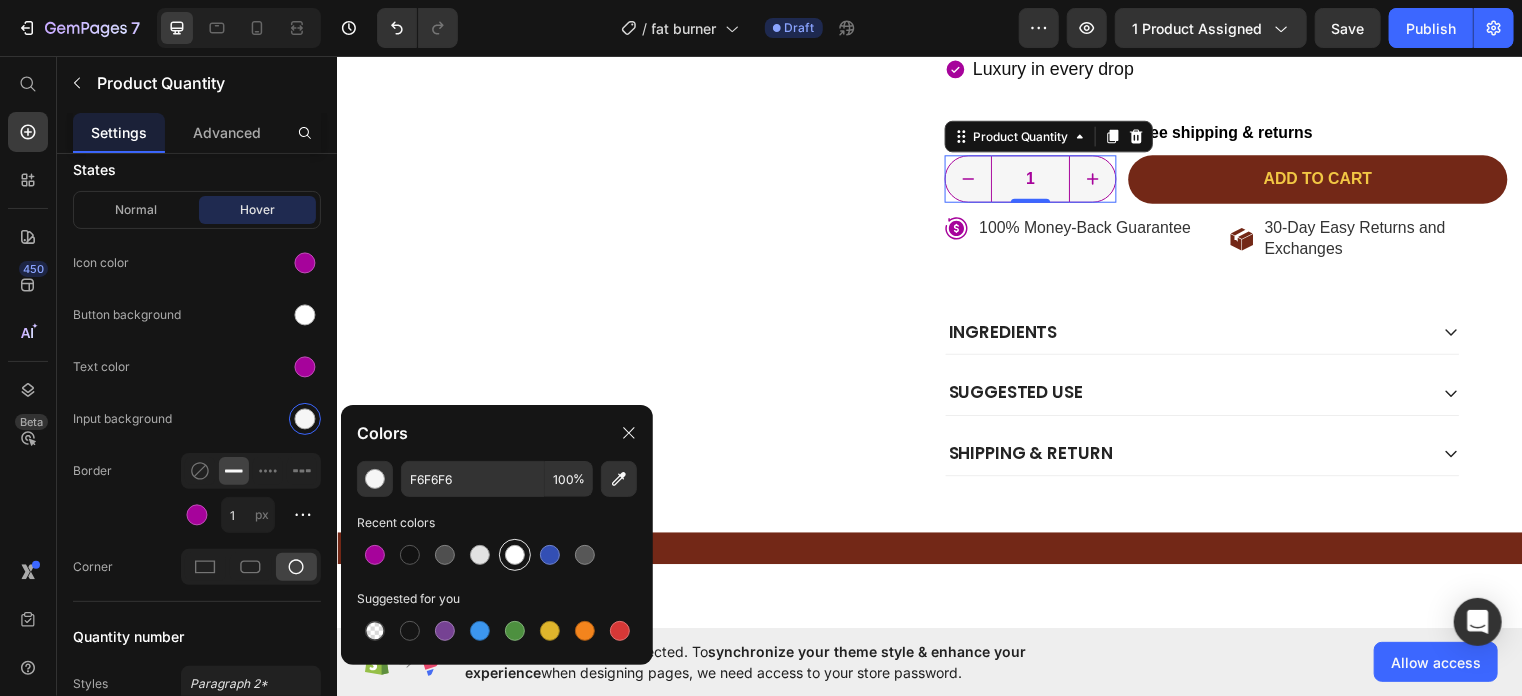 click at bounding box center (515, 555) 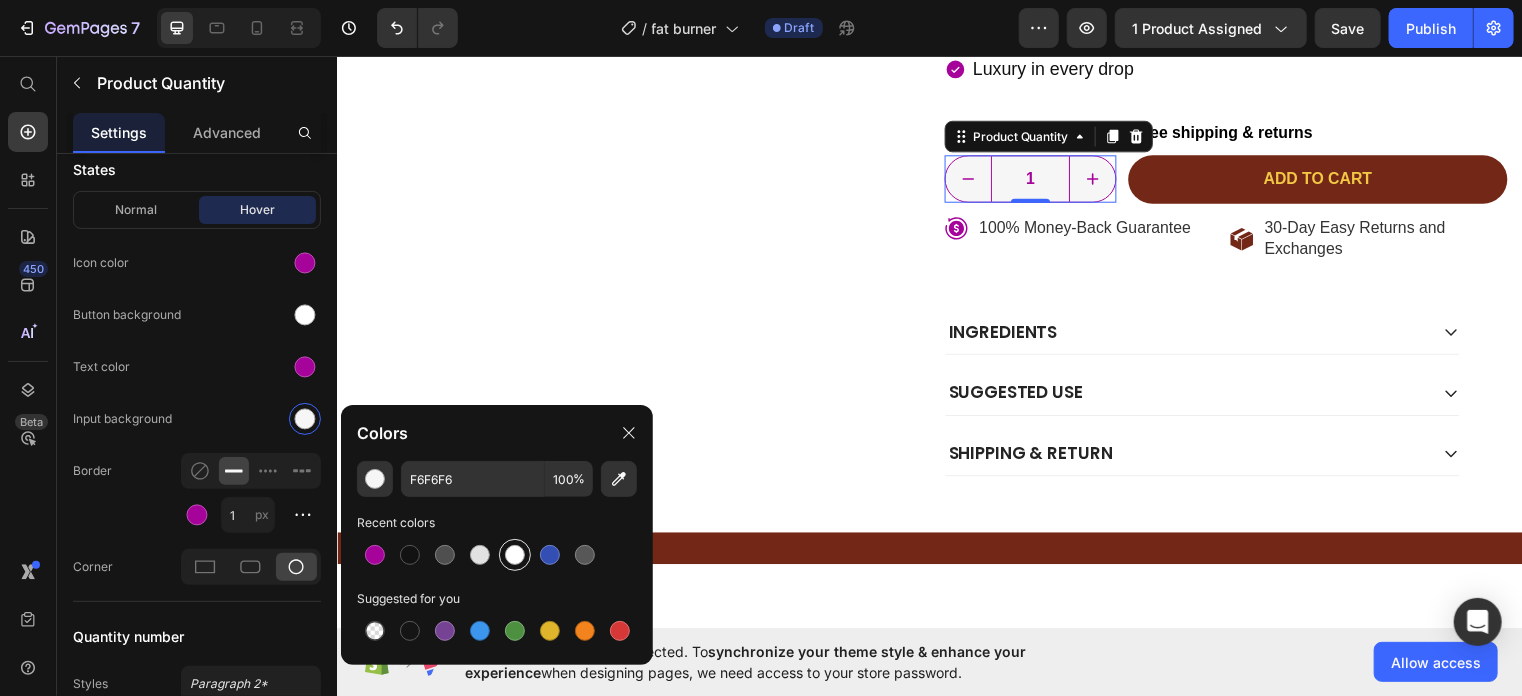 type on "FFFFFF" 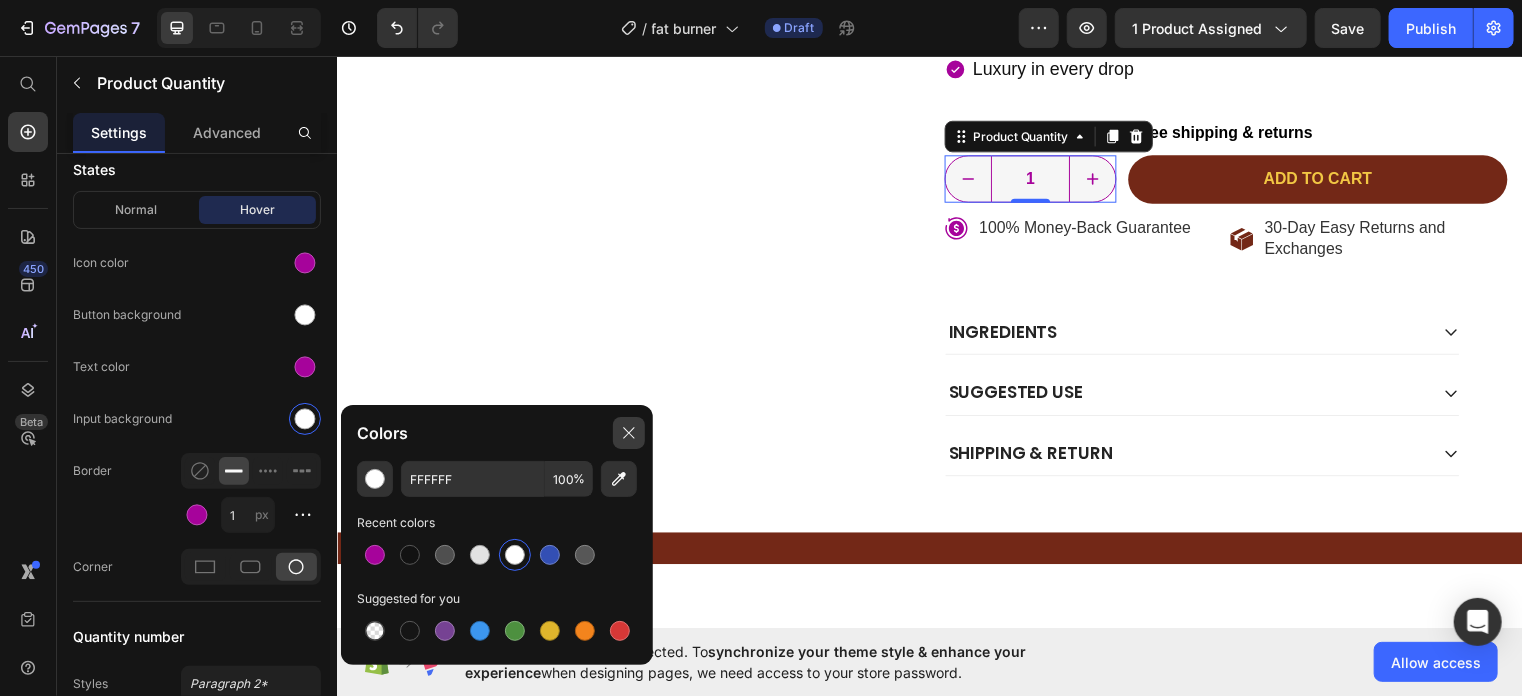click 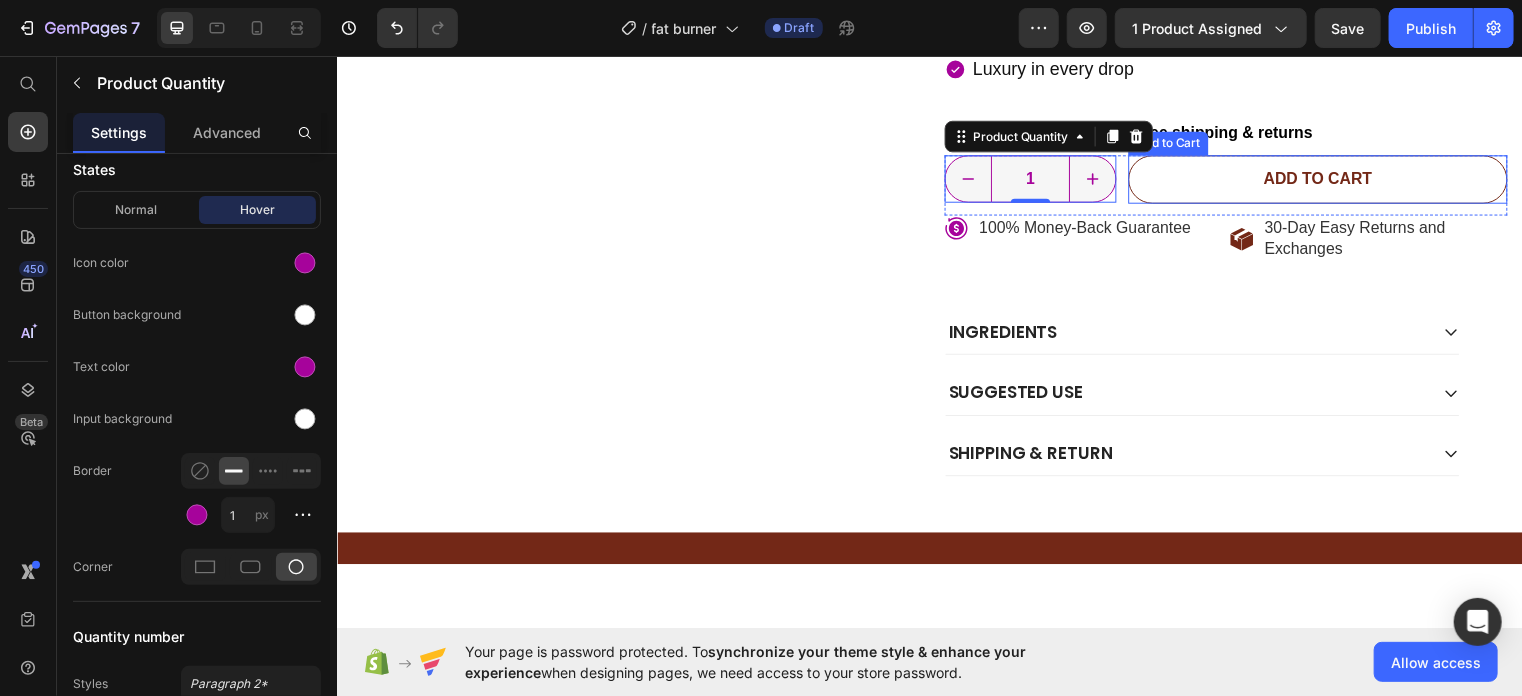 click on "Add to cart" at bounding box center [1329, 180] 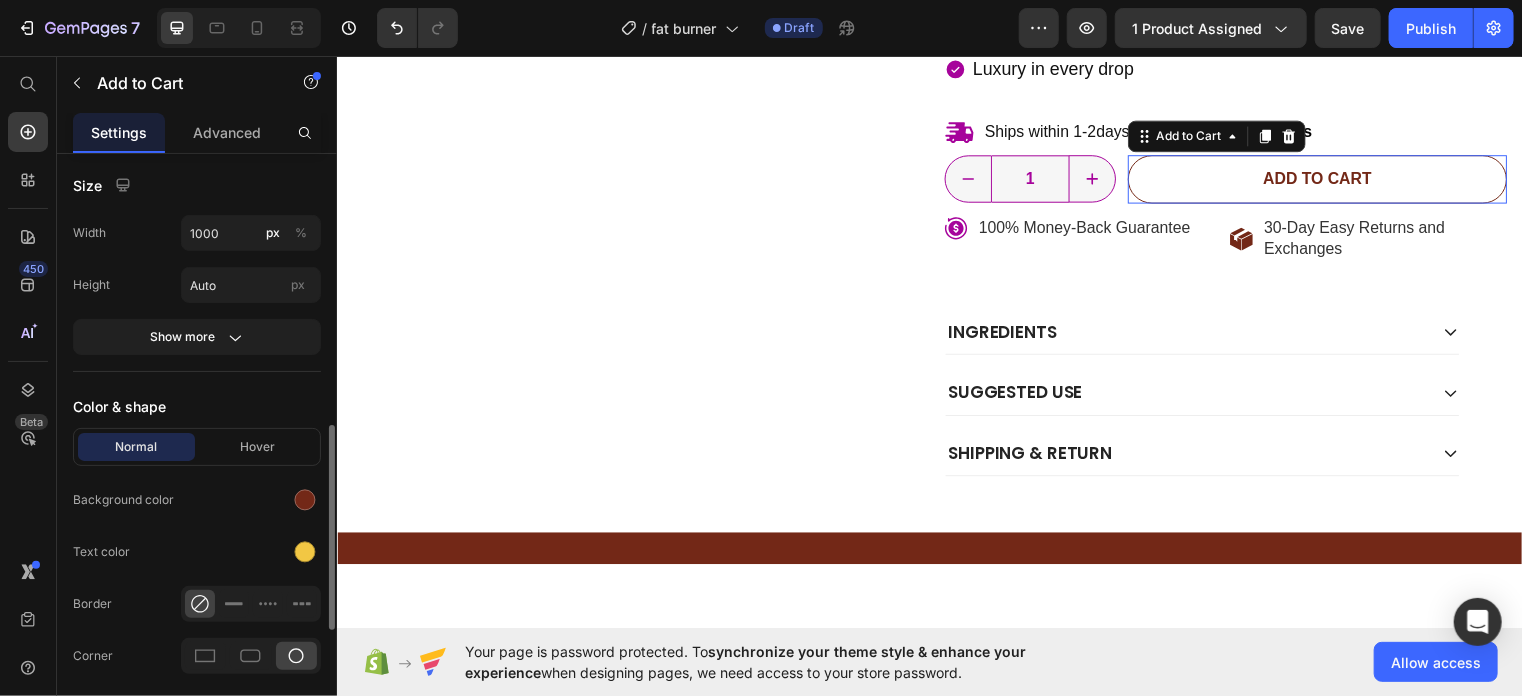 scroll, scrollTop: 0, scrollLeft: 0, axis: both 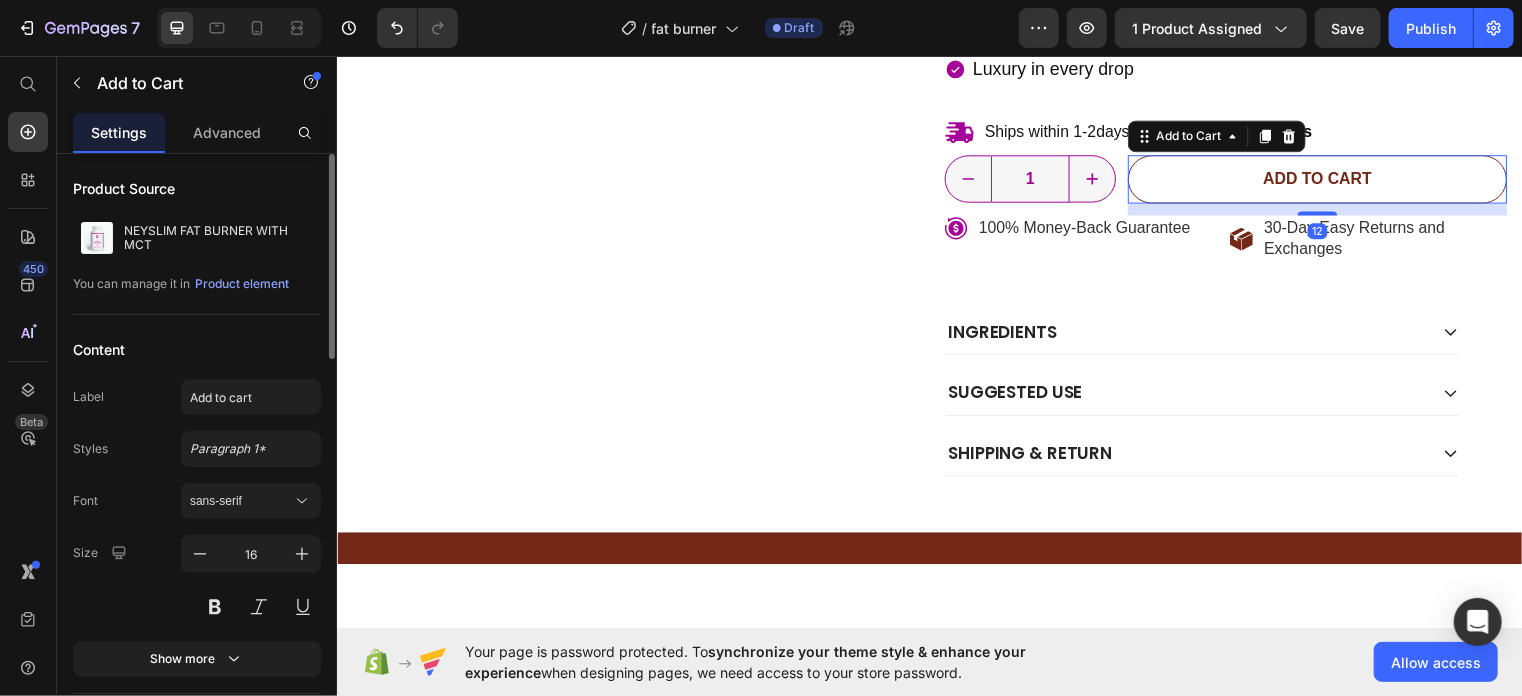 click on "Add to cart" at bounding box center (1329, 180) 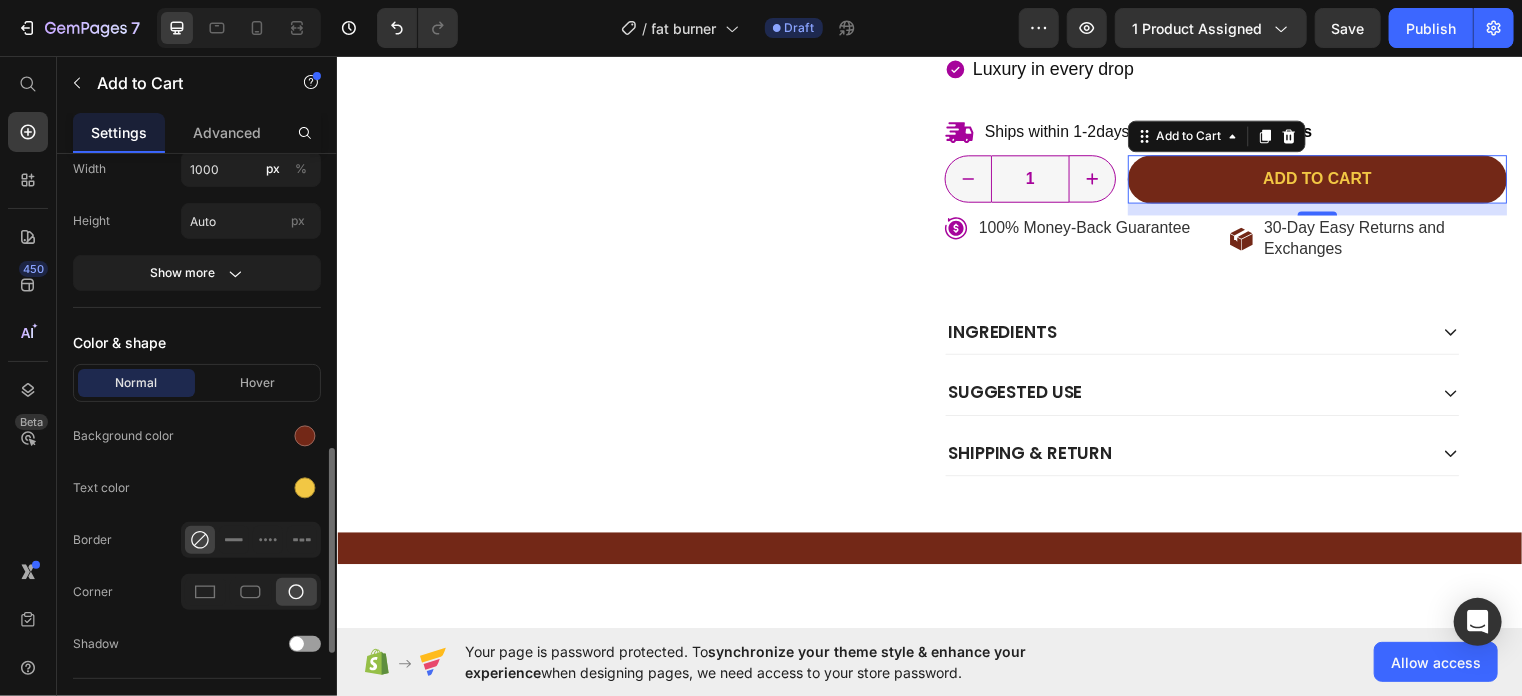 scroll, scrollTop: 972, scrollLeft: 0, axis: vertical 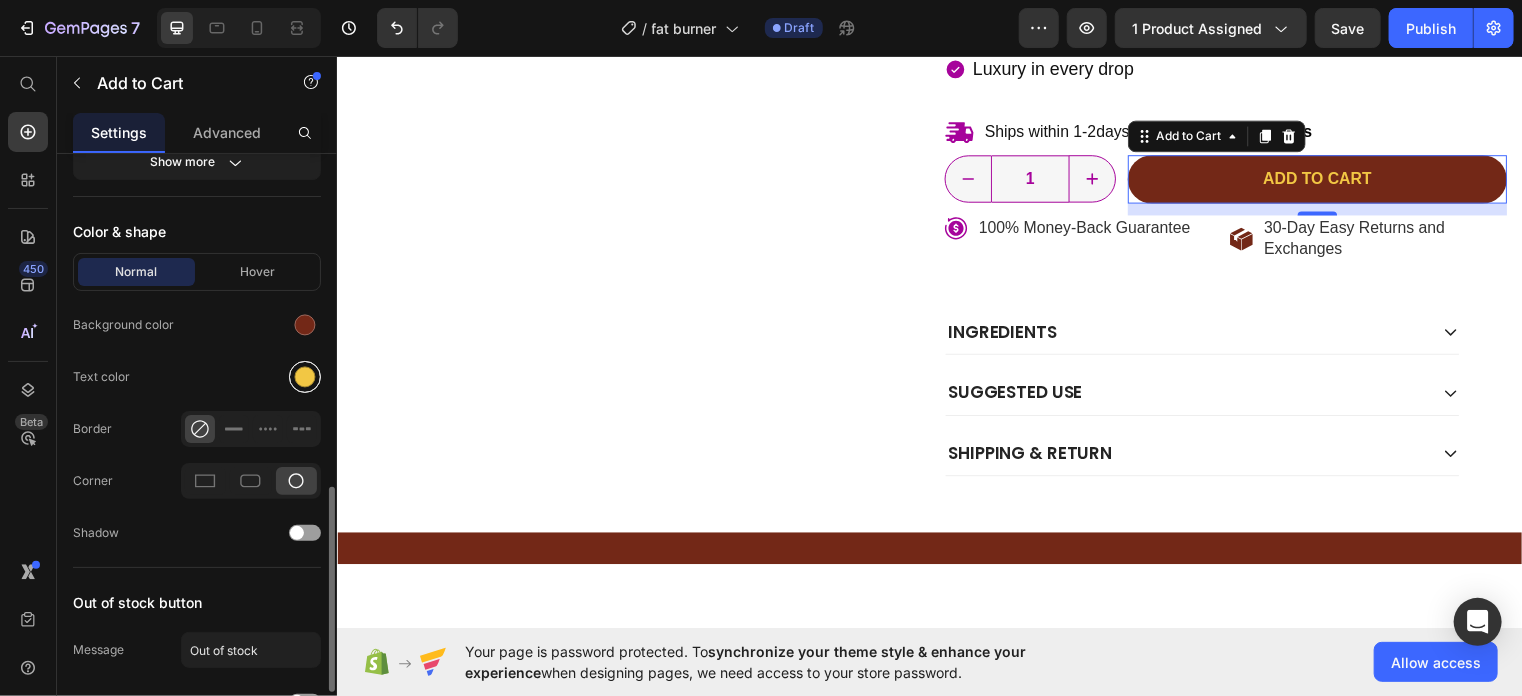 click at bounding box center [305, 377] 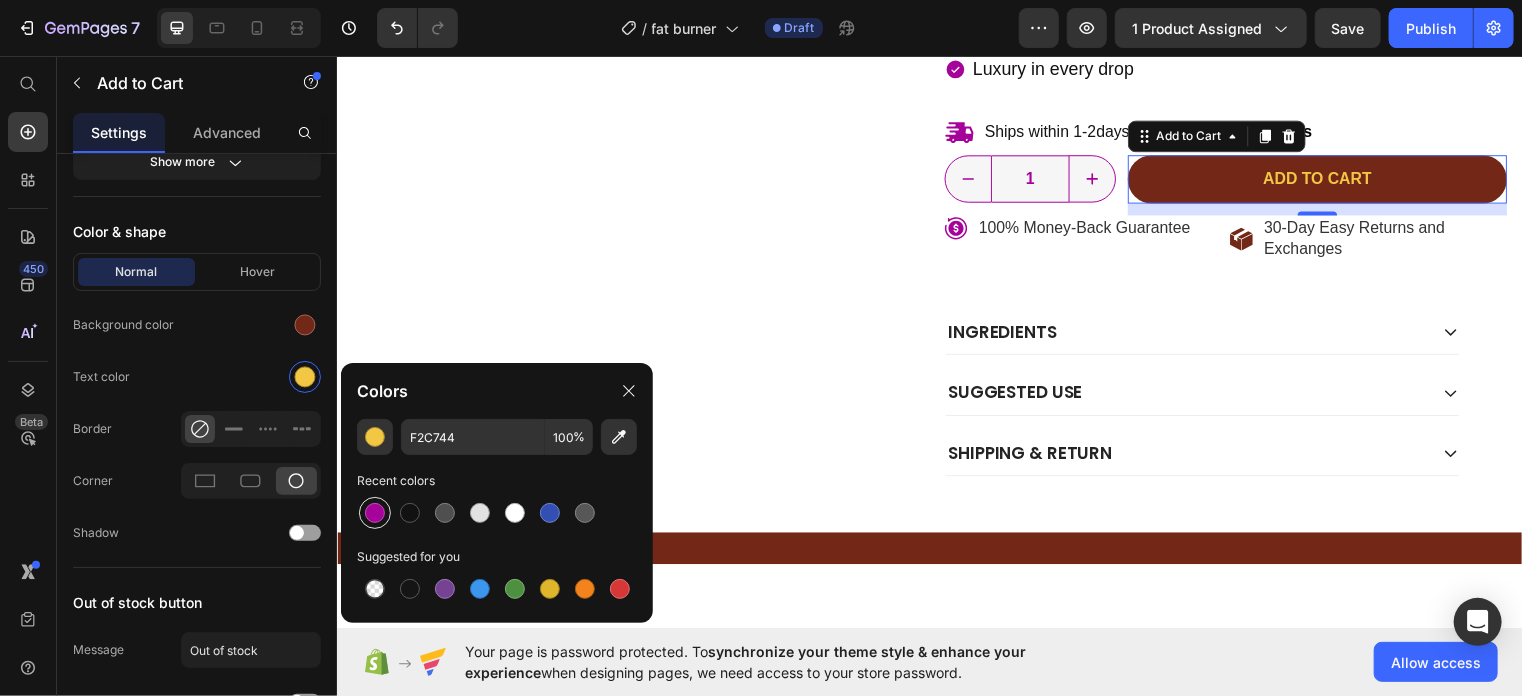 click at bounding box center (375, 513) 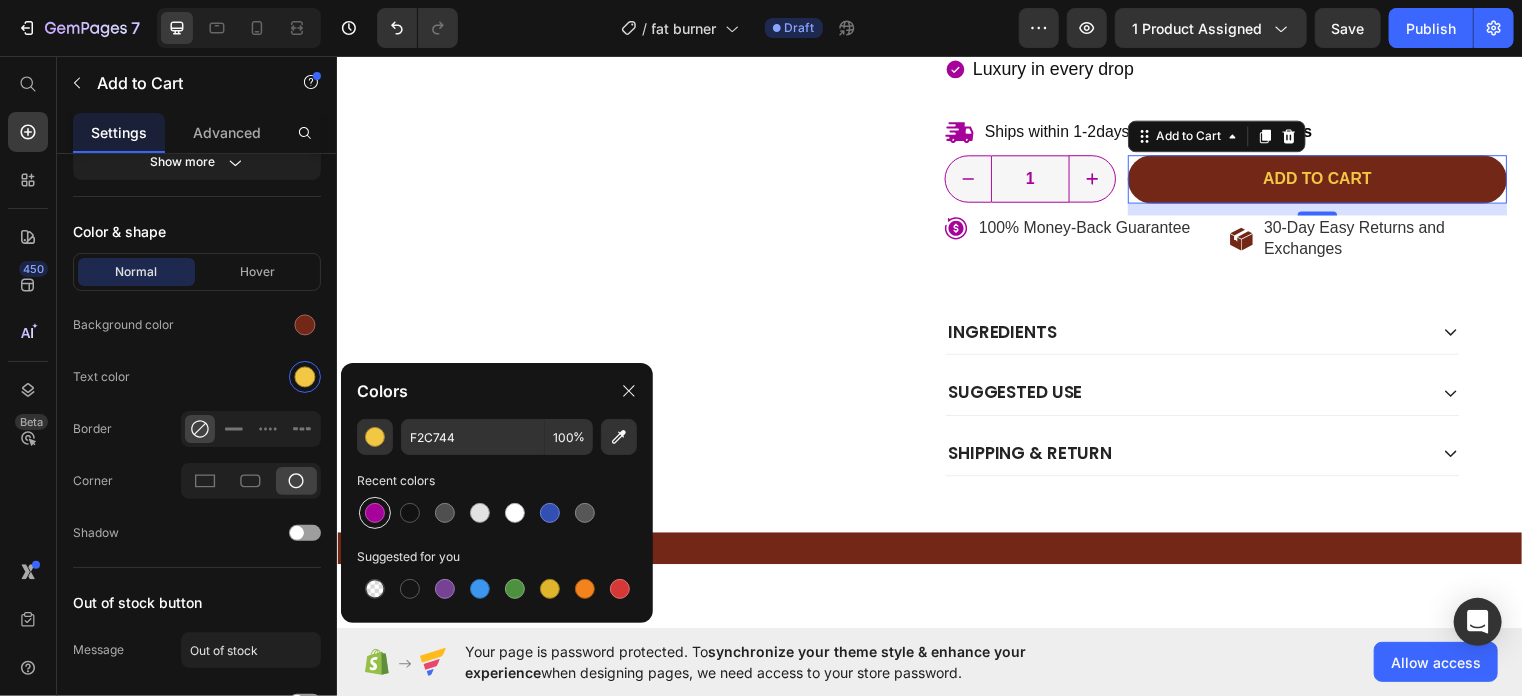 type on "A6039B" 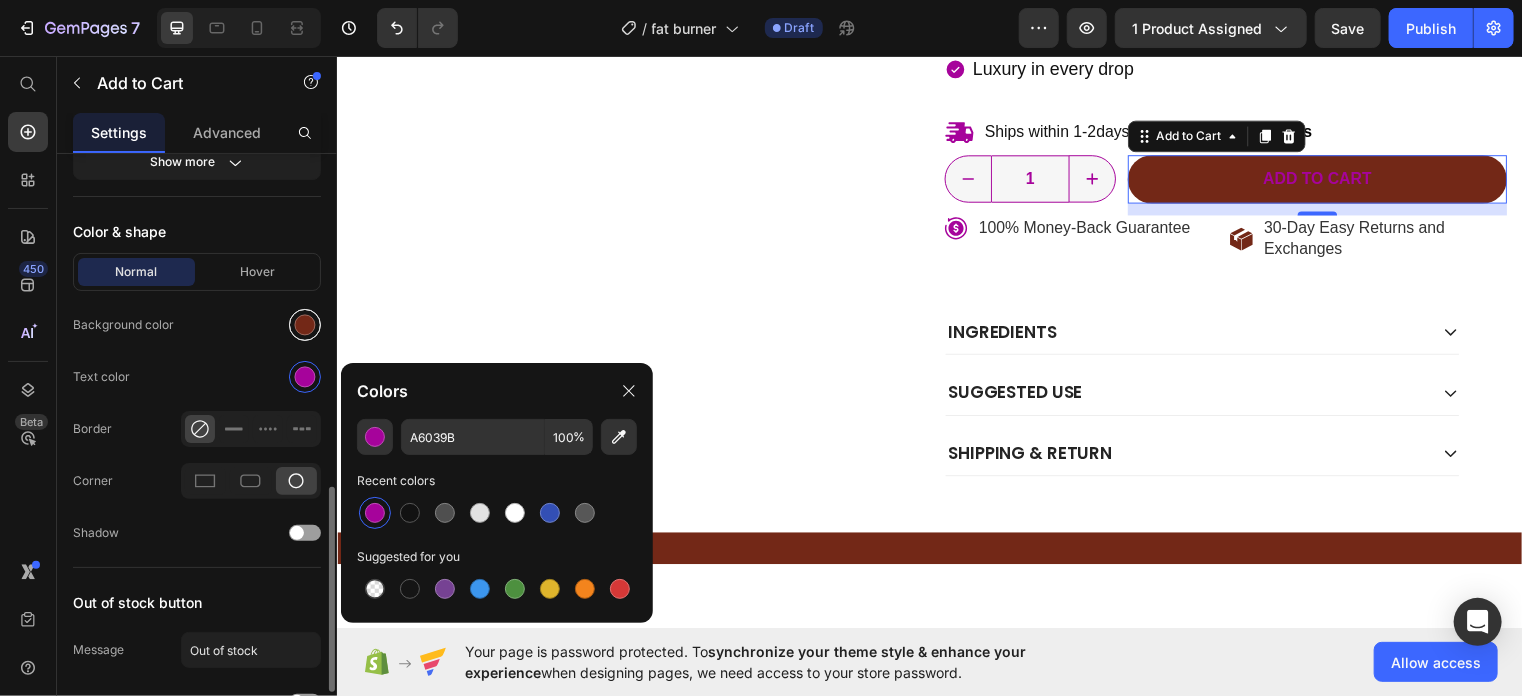click at bounding box center (305, 325) 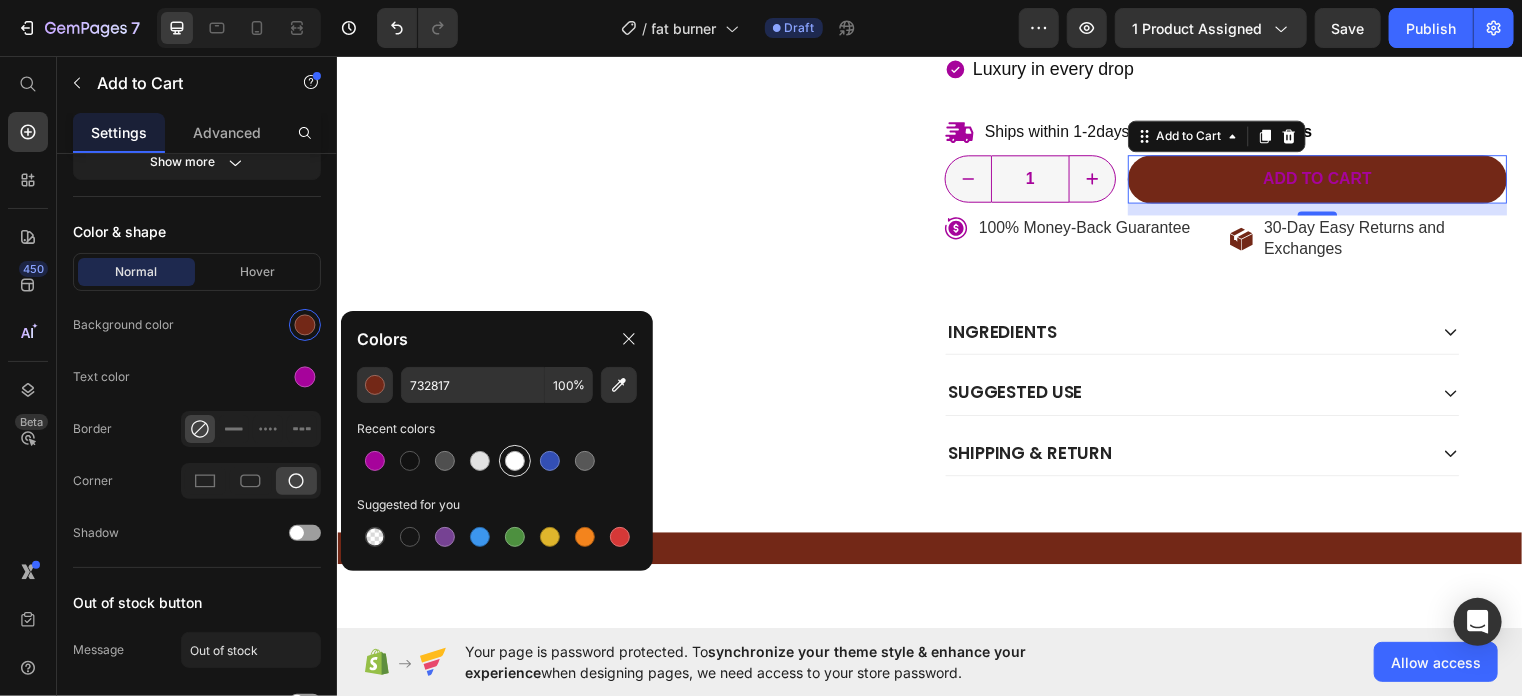 click at bounding box center (515, 461) 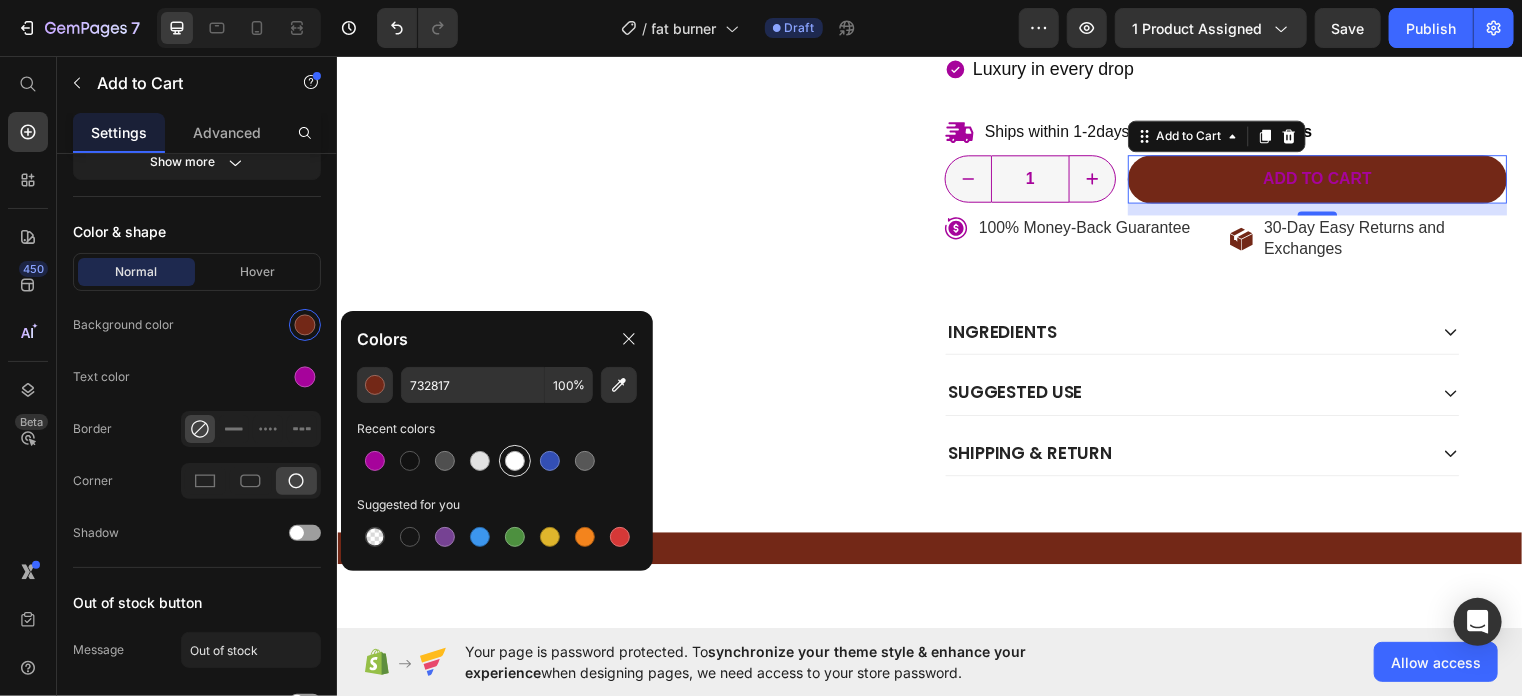 type on "FFFFFF" 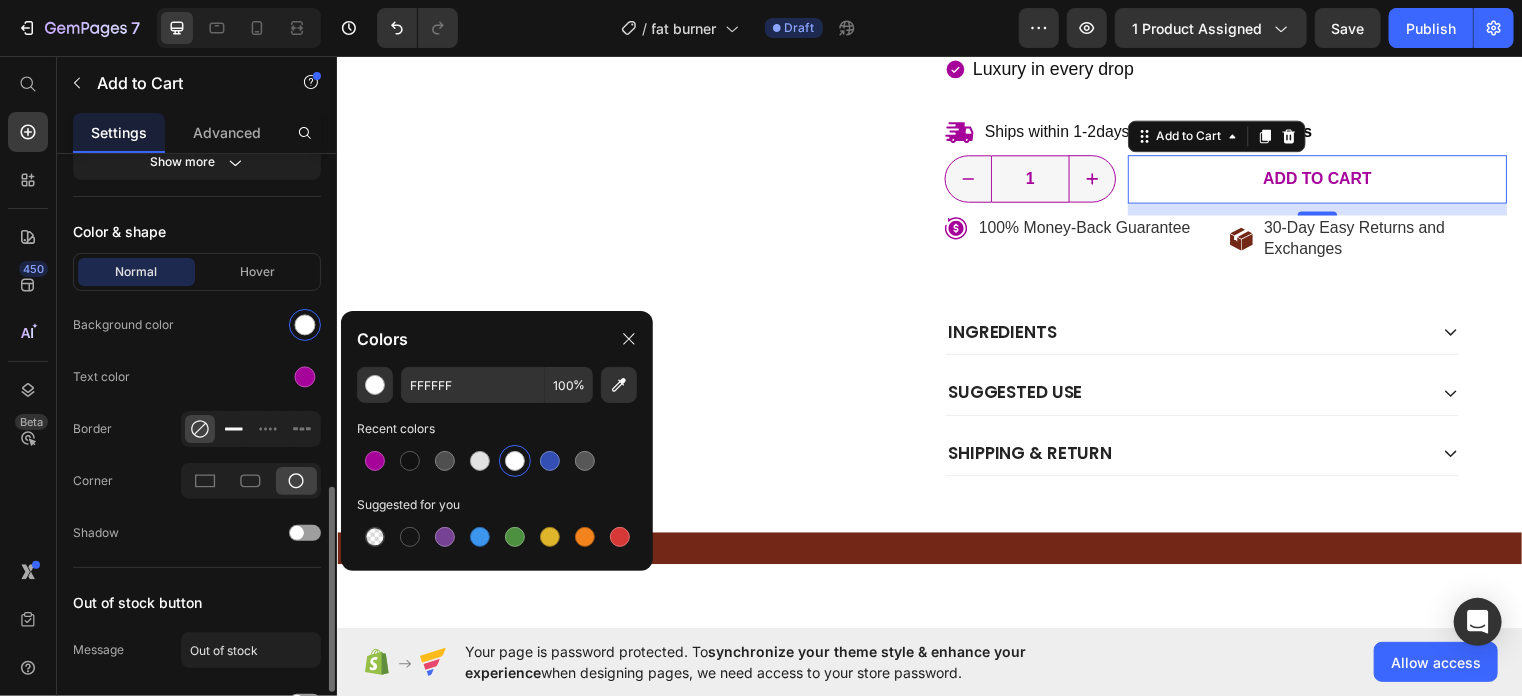 click 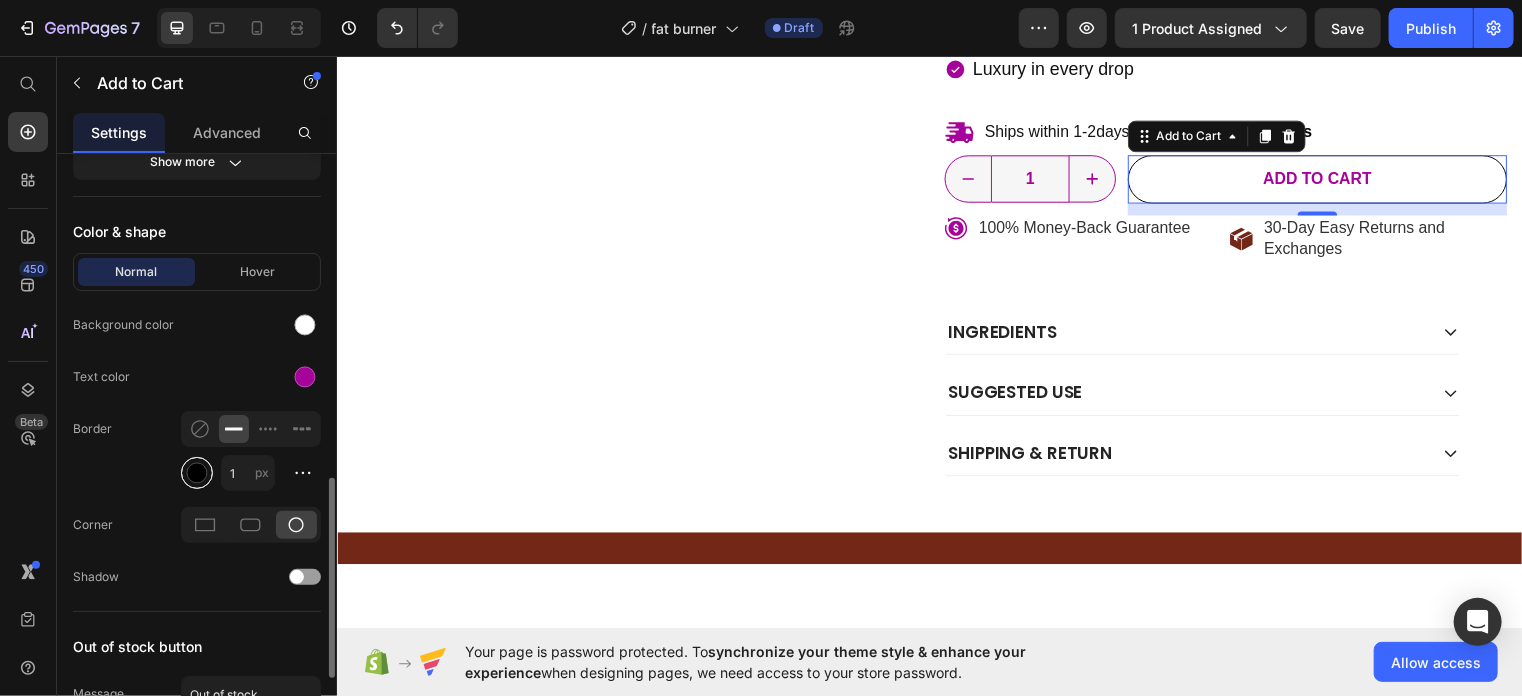 click at bounding box center [197, 473] 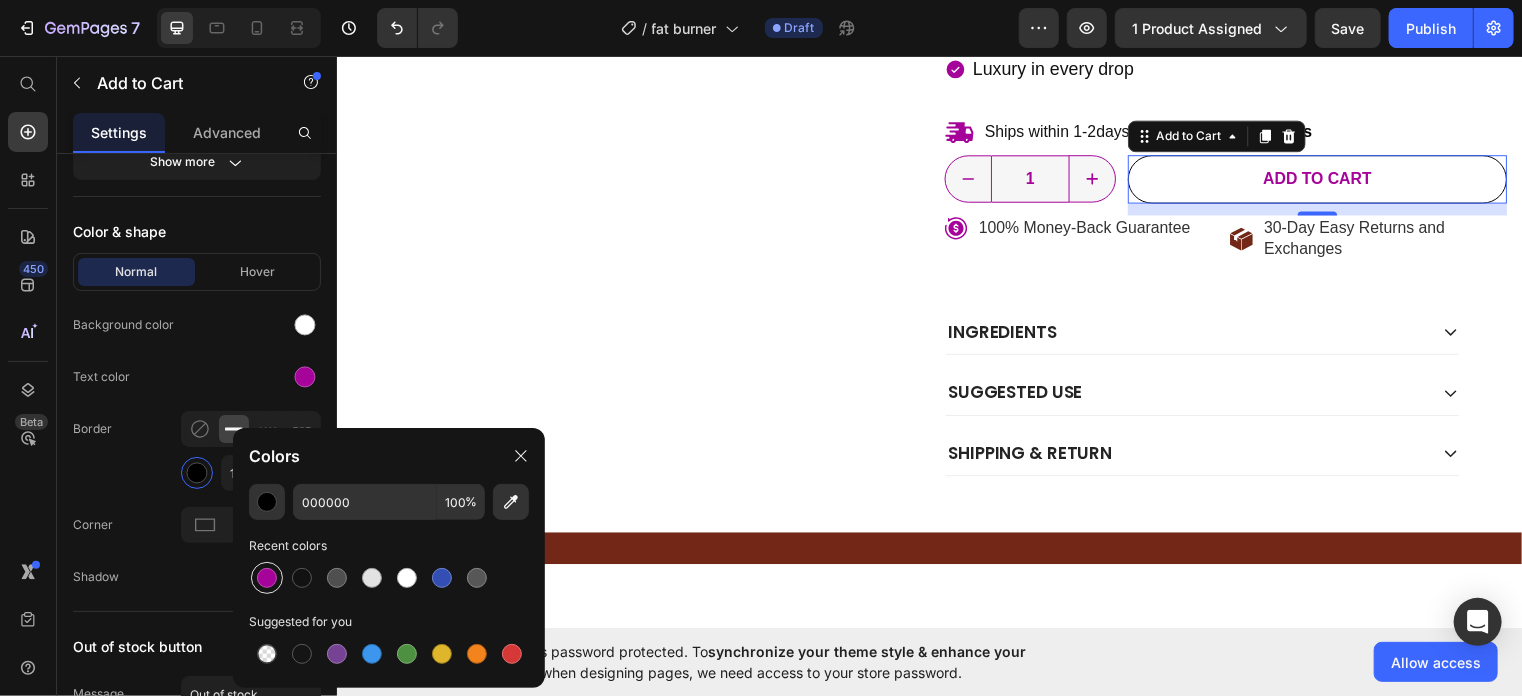 click at bounding box center [267, 578] 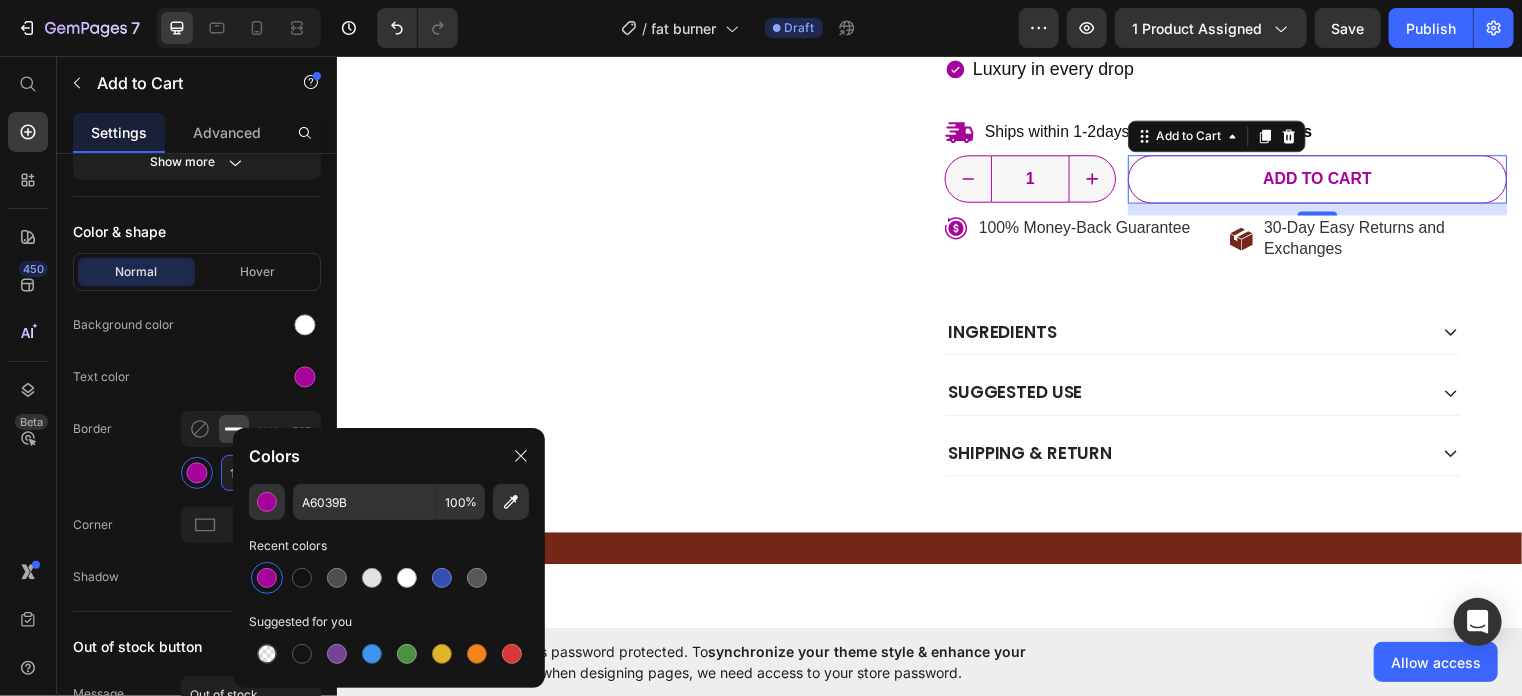 click on "1" at bounding box center (248, 473) 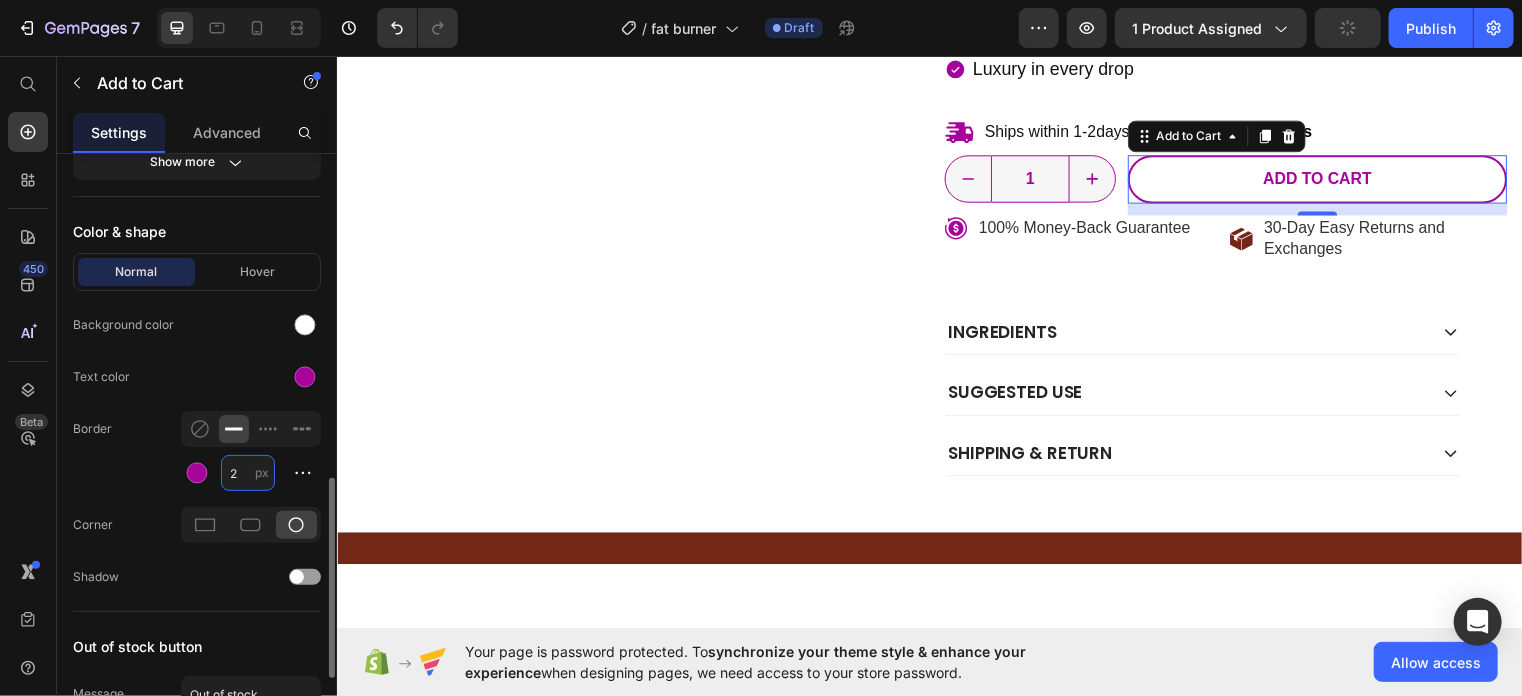 type on "1" 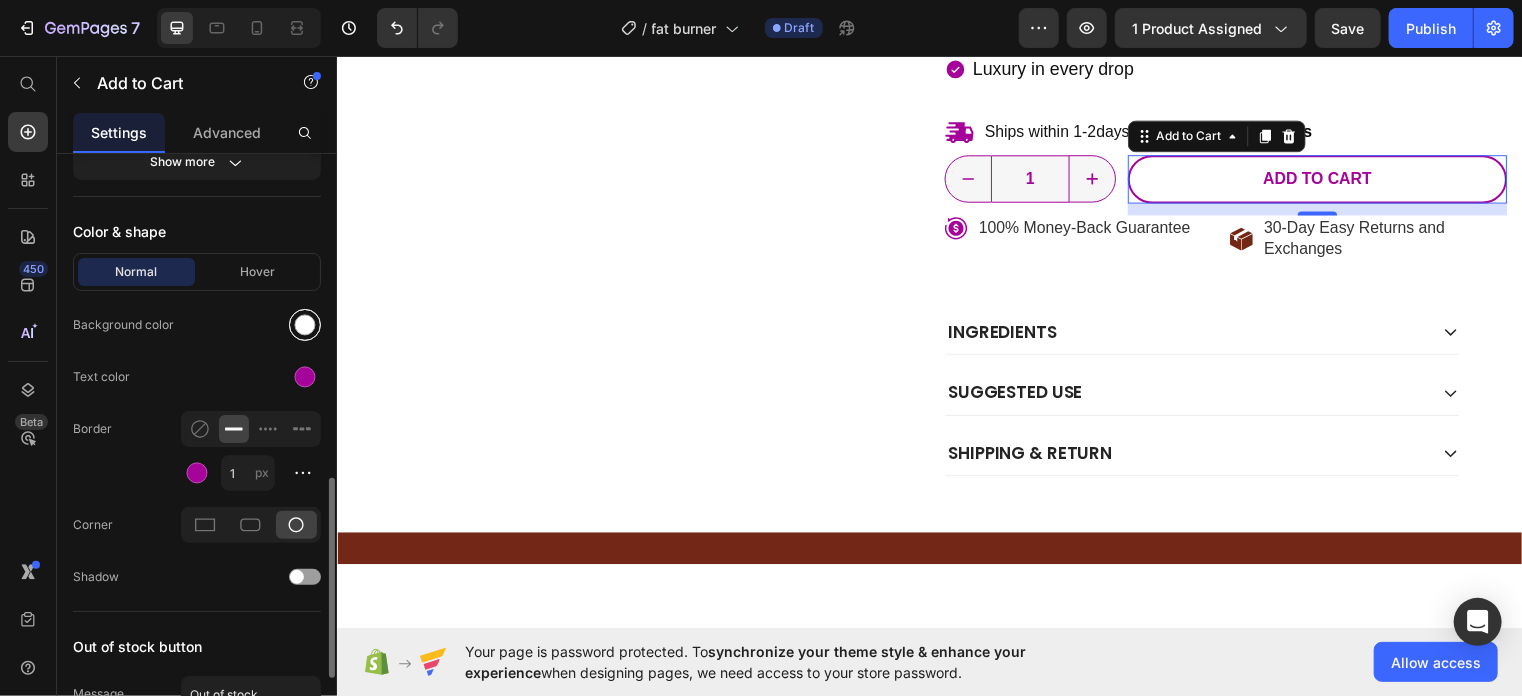 click at bounding box center [305, 325] 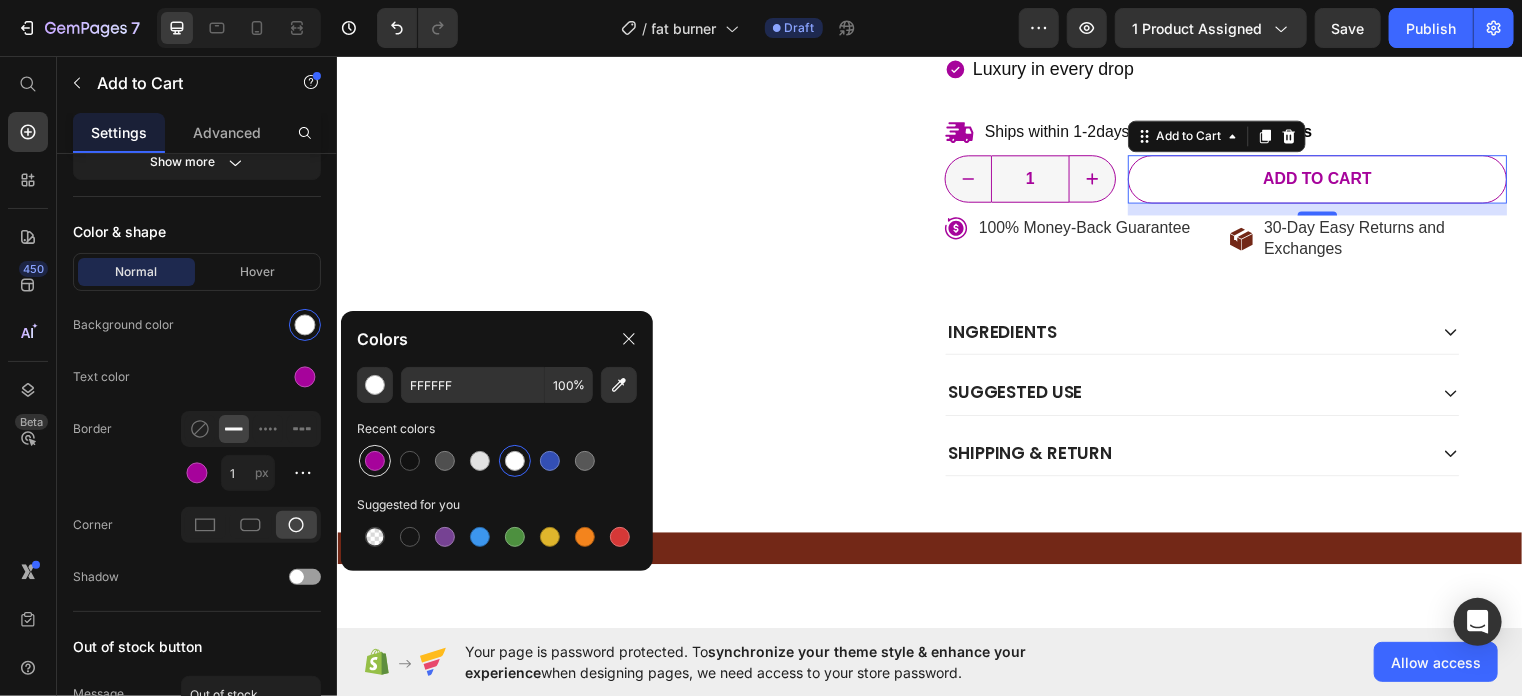 click at bounding box center (375, 461) 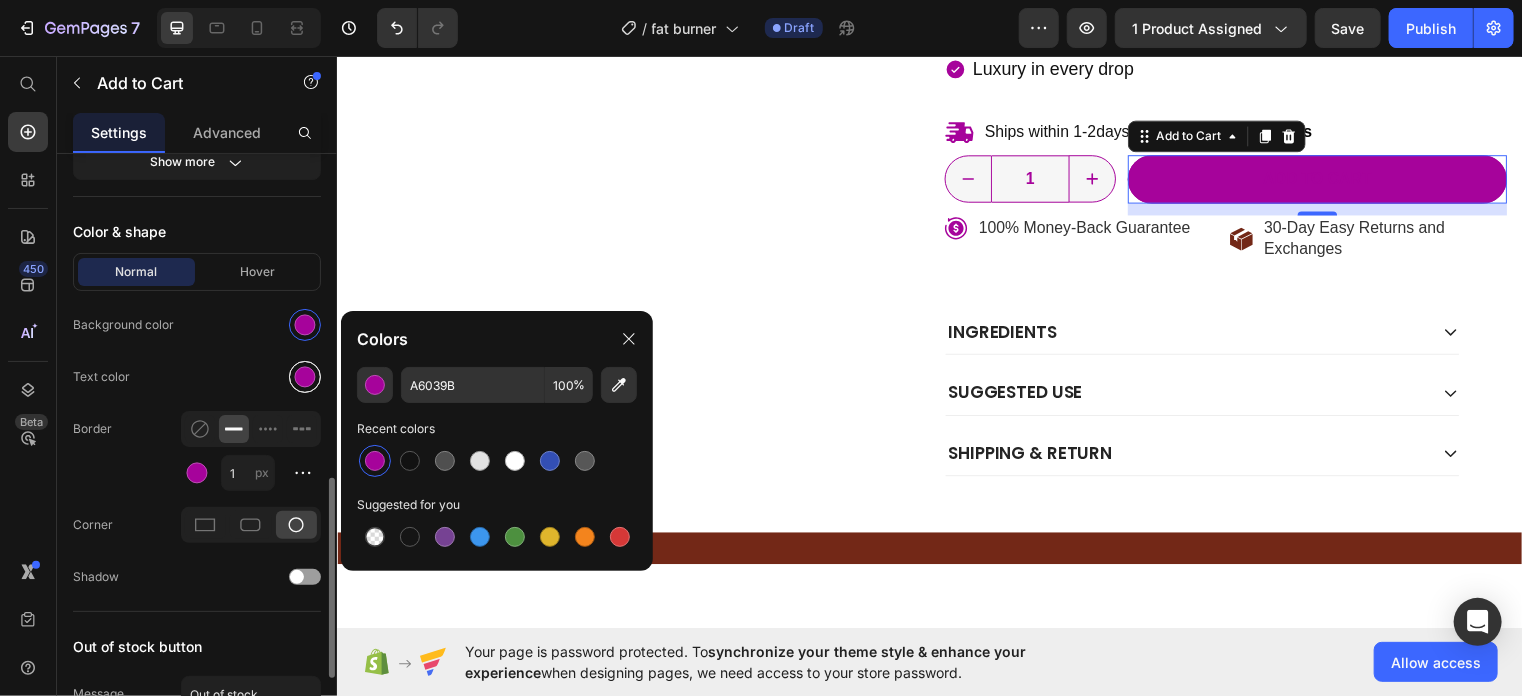 click at bounding box center (305, 377) 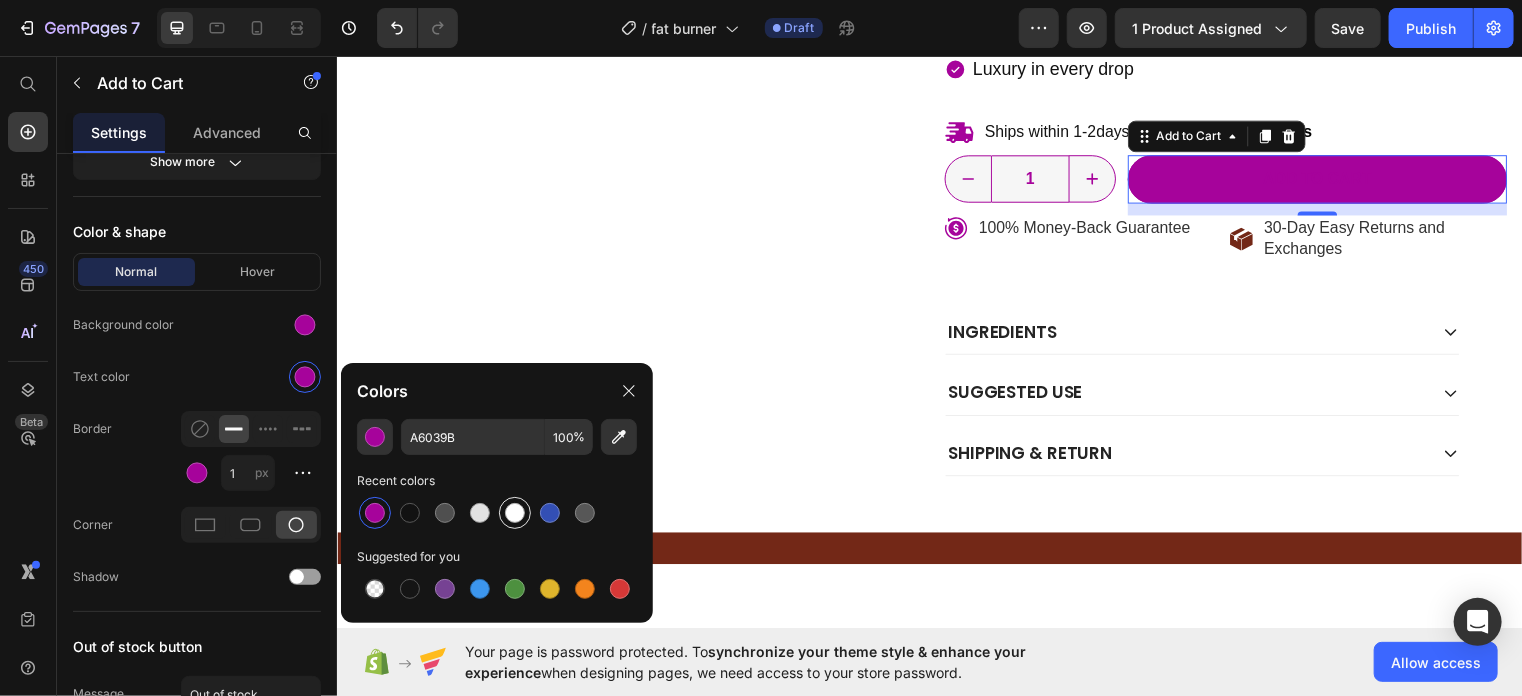 click at bounding box center [515, 513] 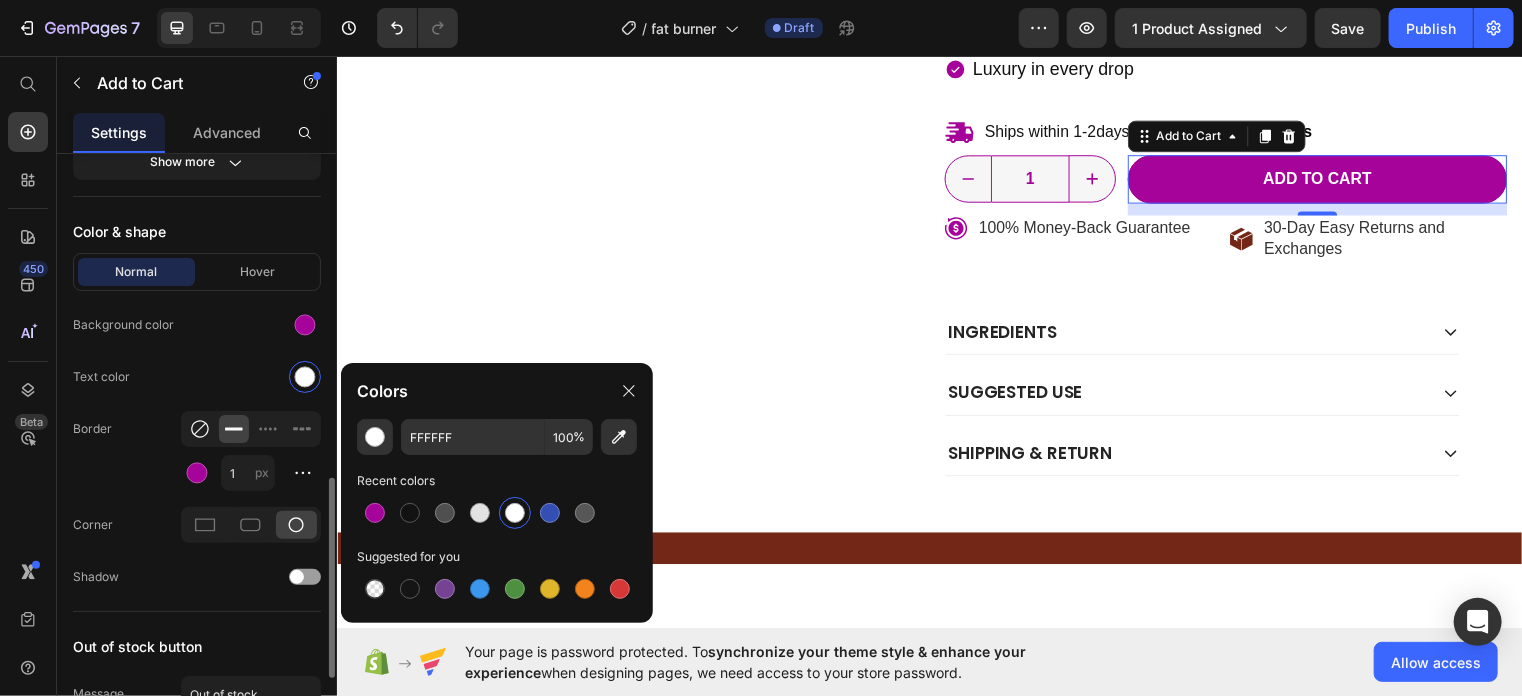 click 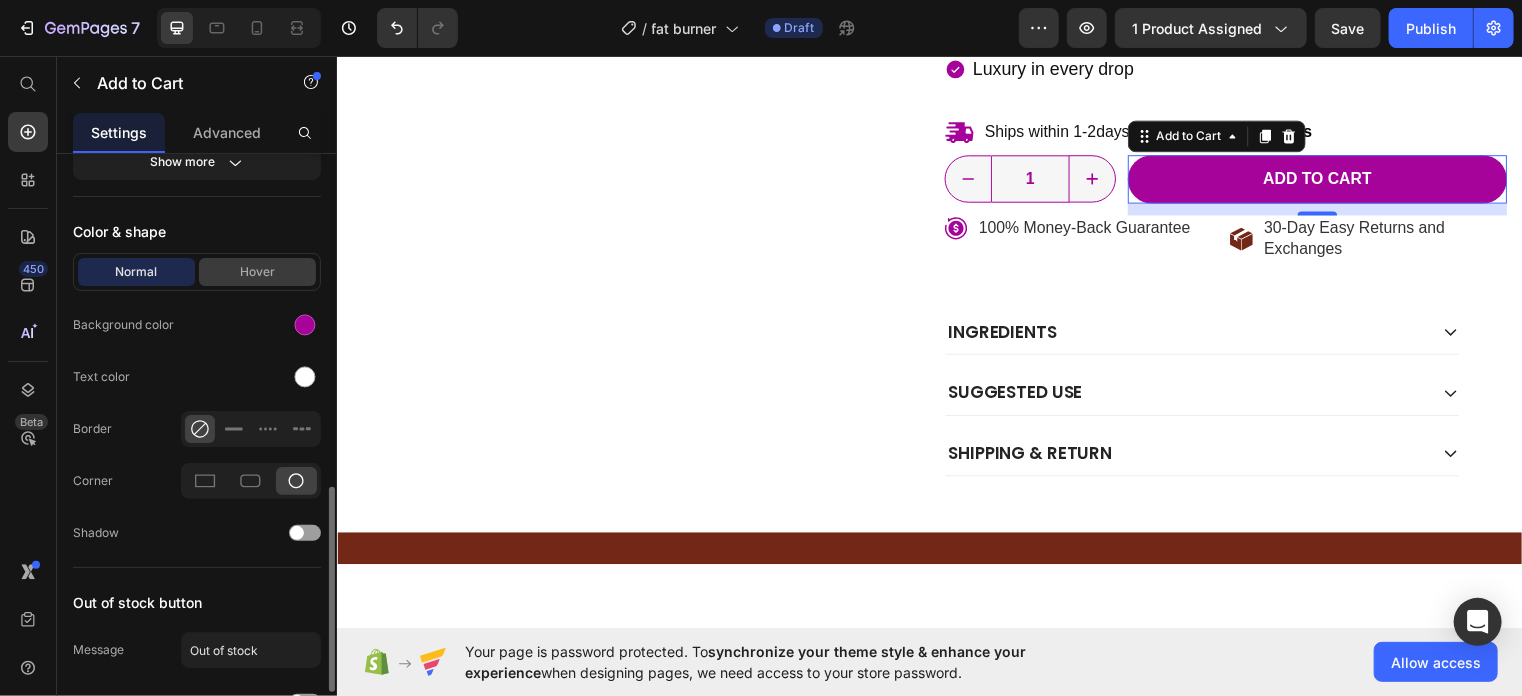 click on "Hover" at bounding box center [257, 272] 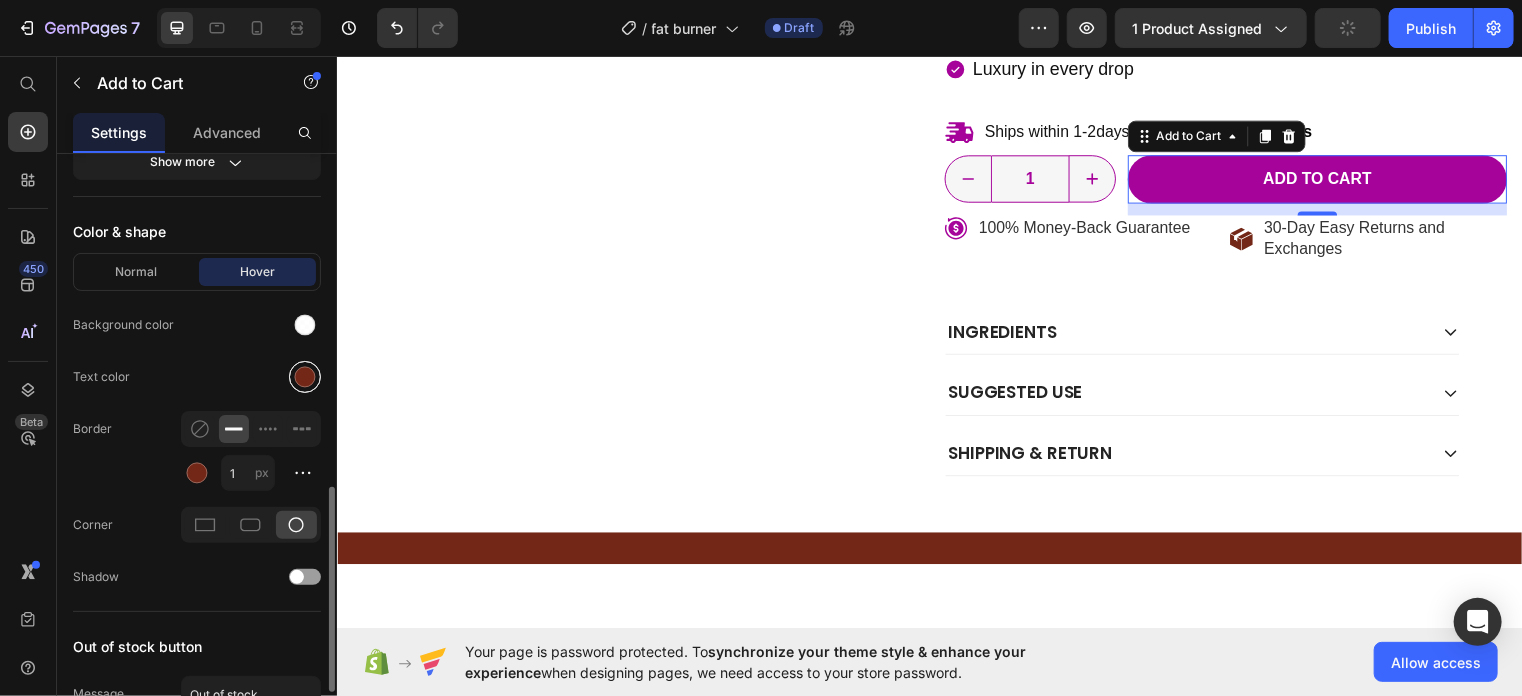 click at bounding box center (305, 377) 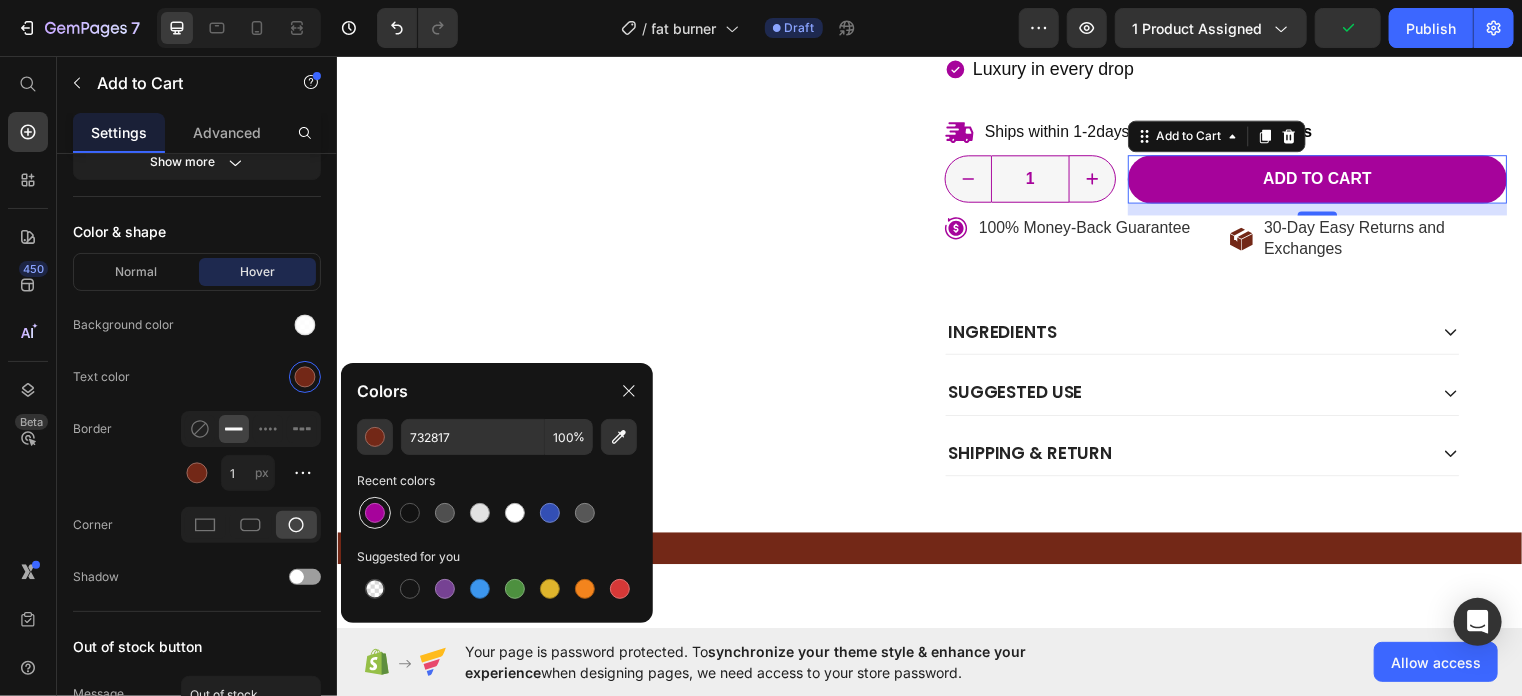 click at bounding box center (375, 513) 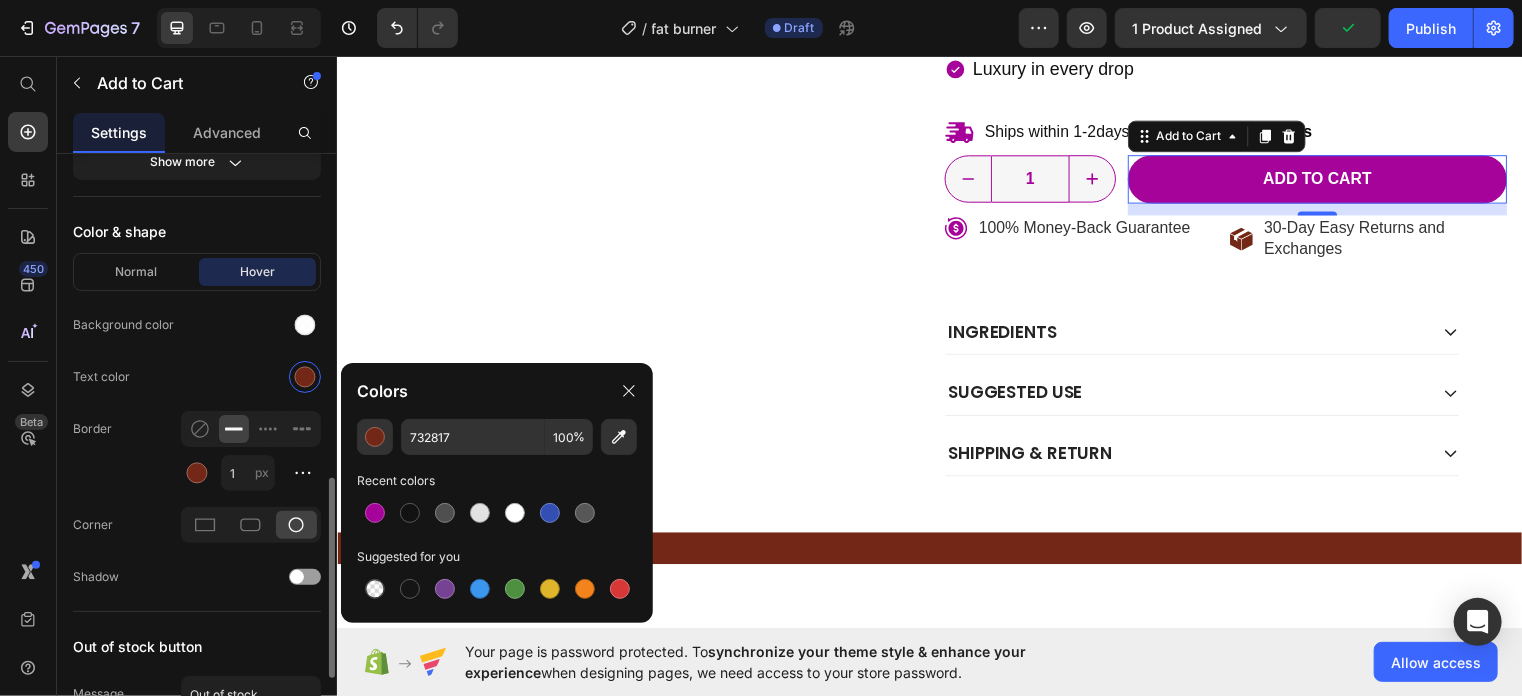 type on "A6039B" 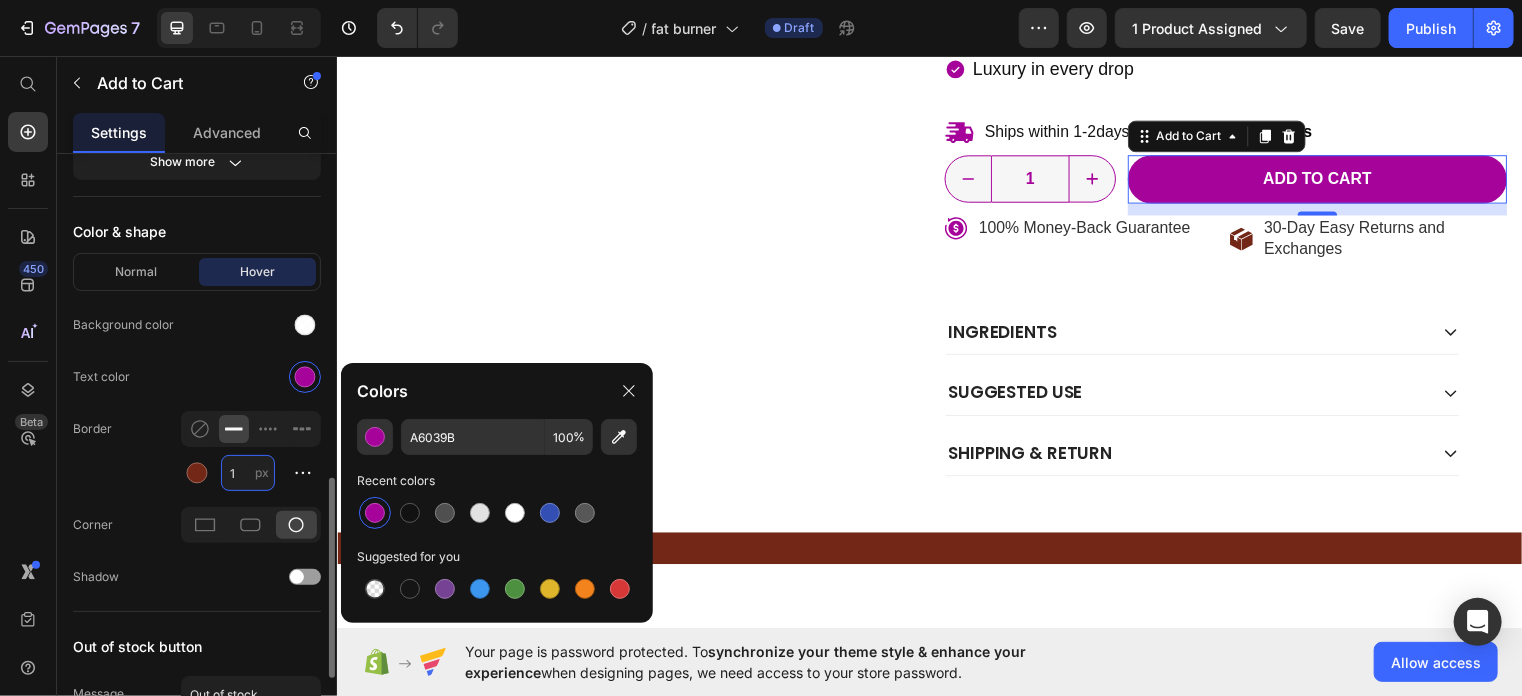 click on "1" at bounding box center (248, 473) 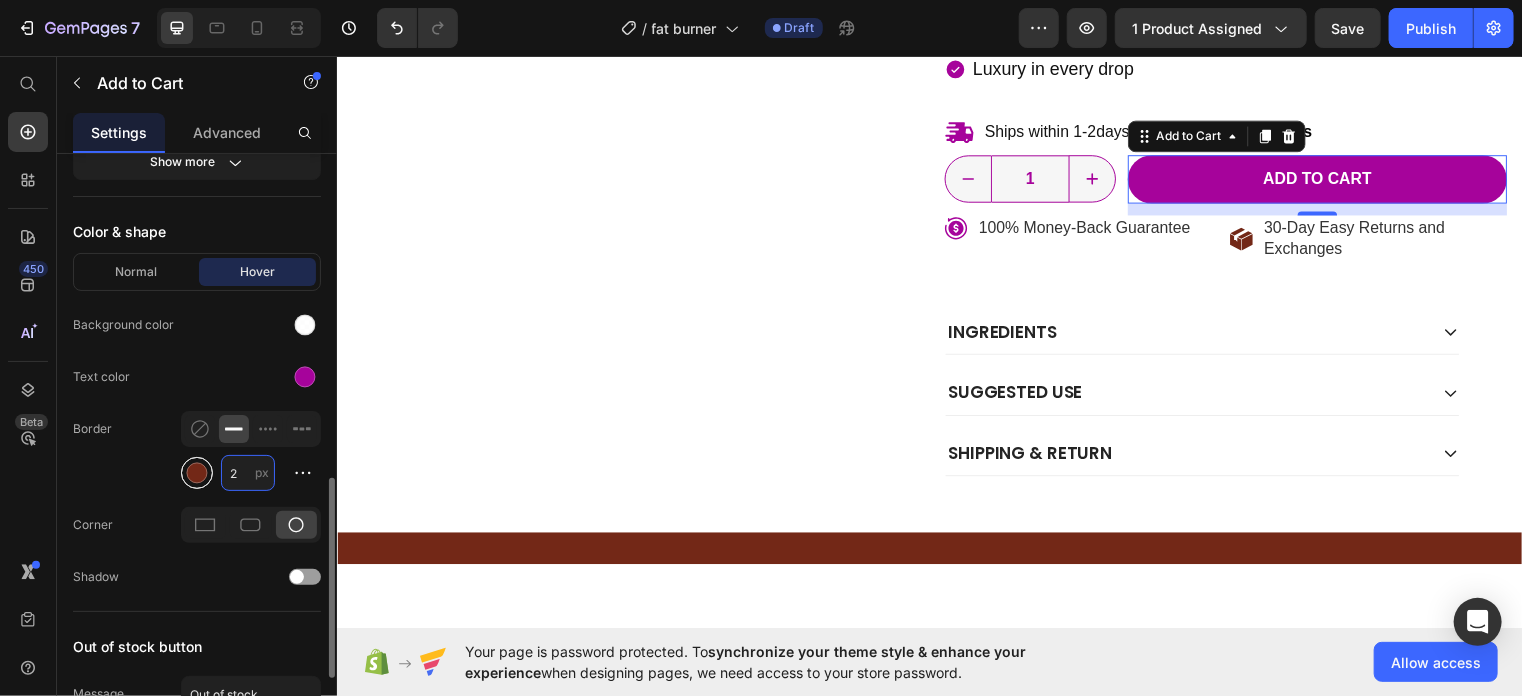 type on "2" 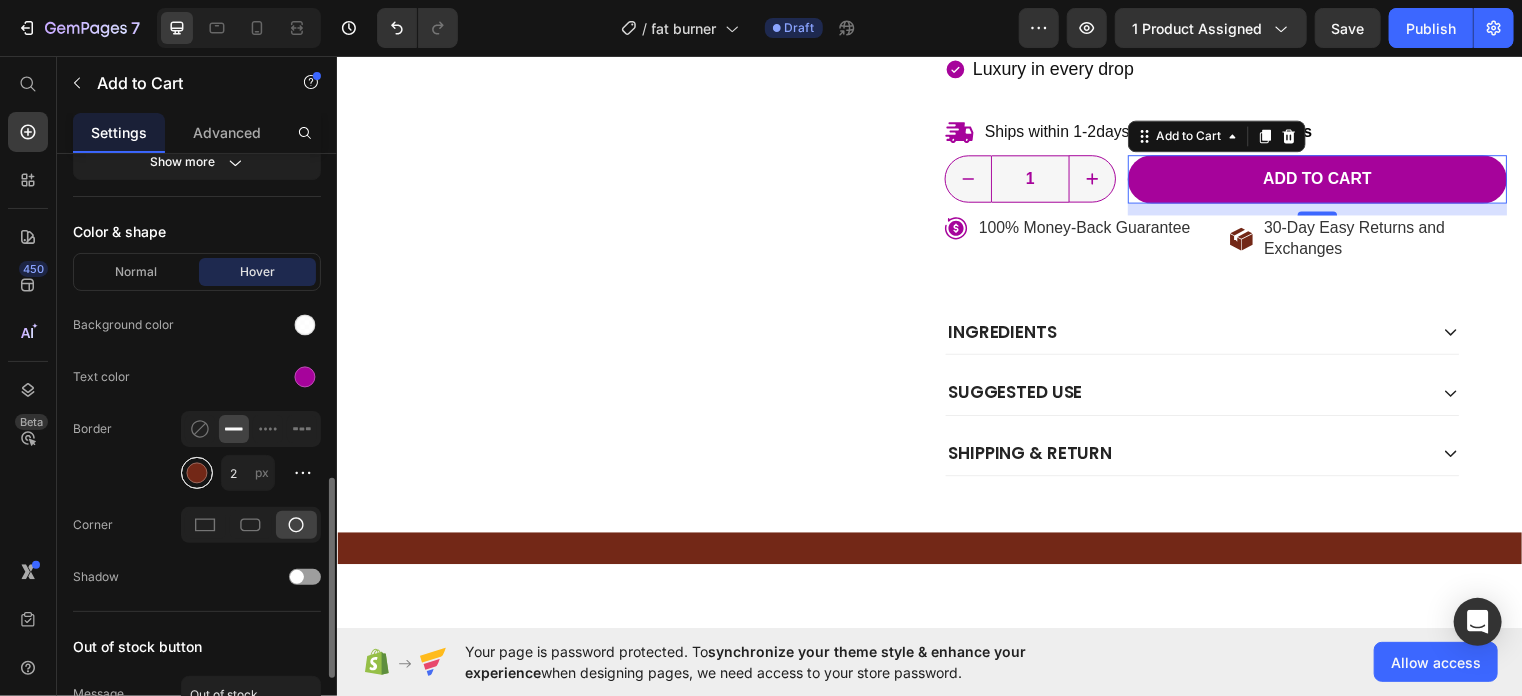 click at bounding box center [197, 473] 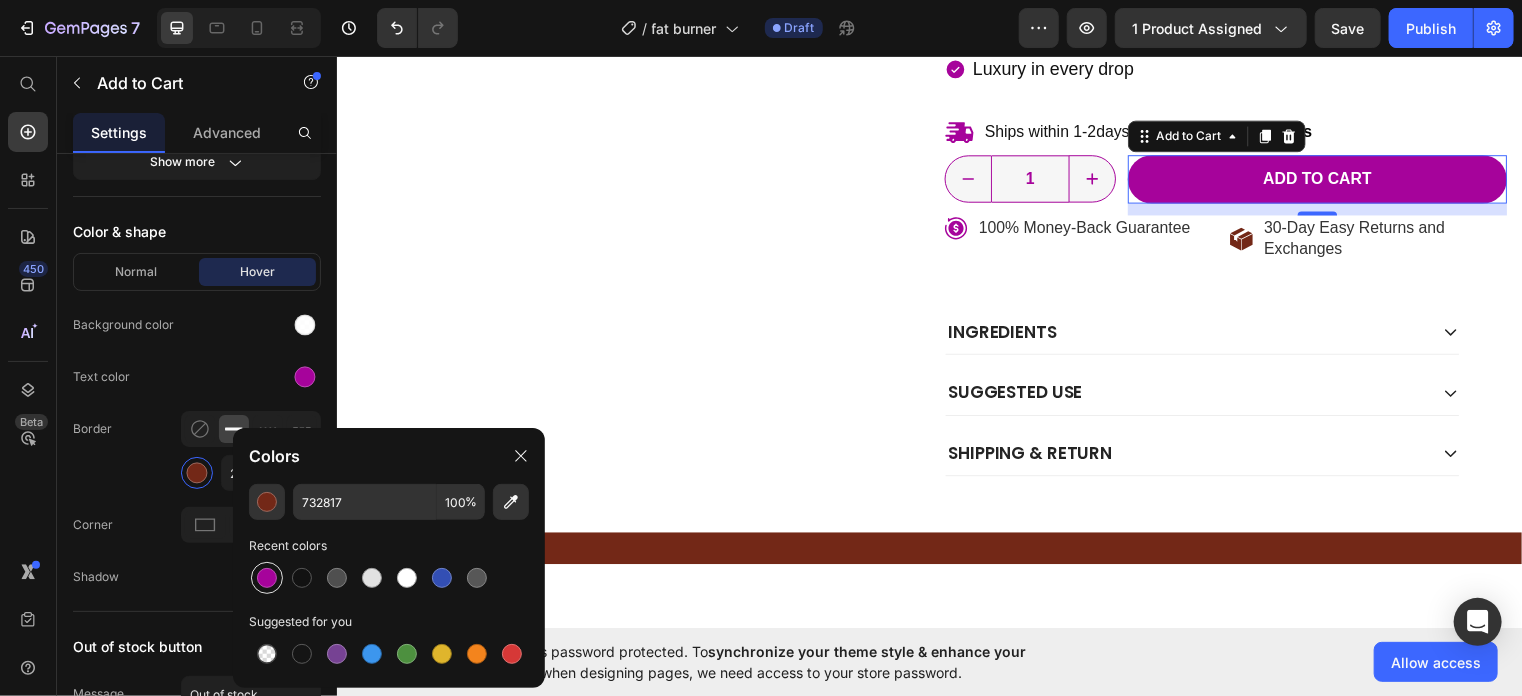 click at bounding box center (267, 578) 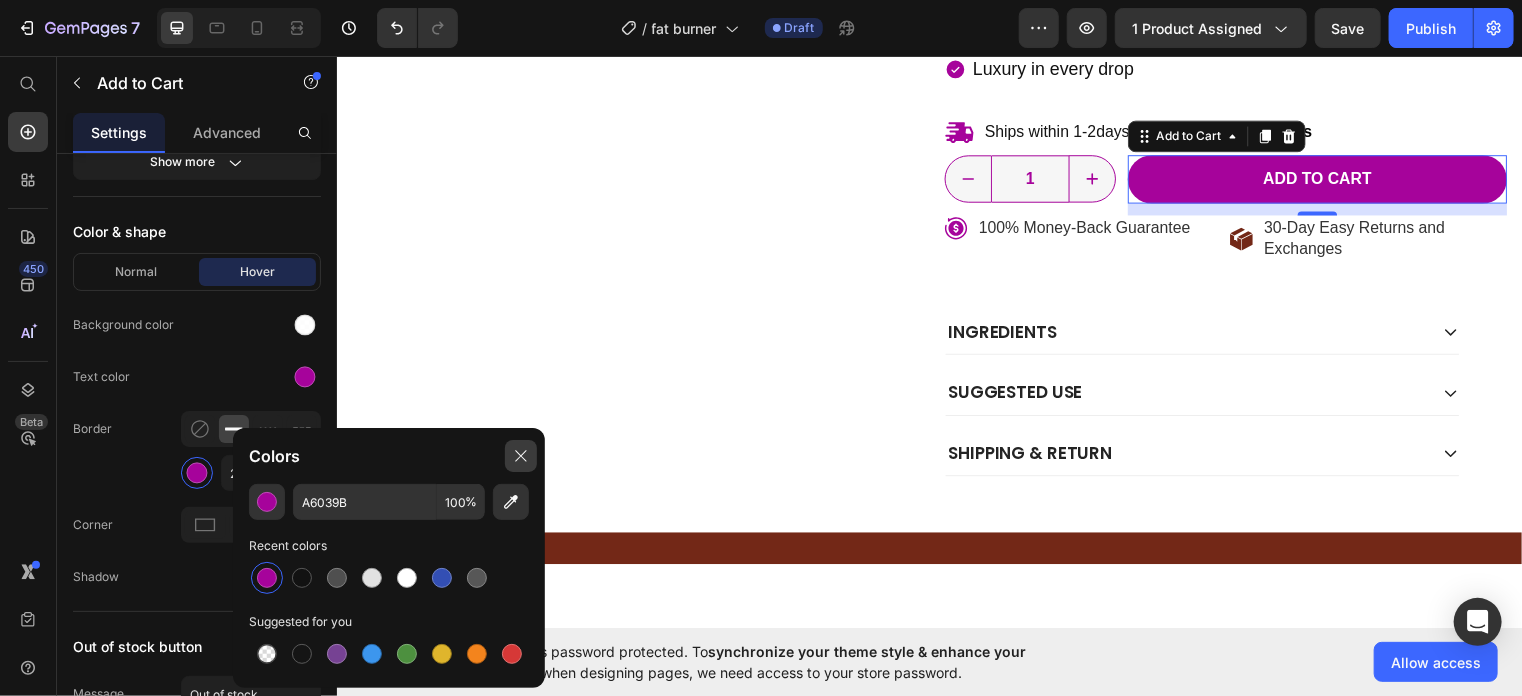 click 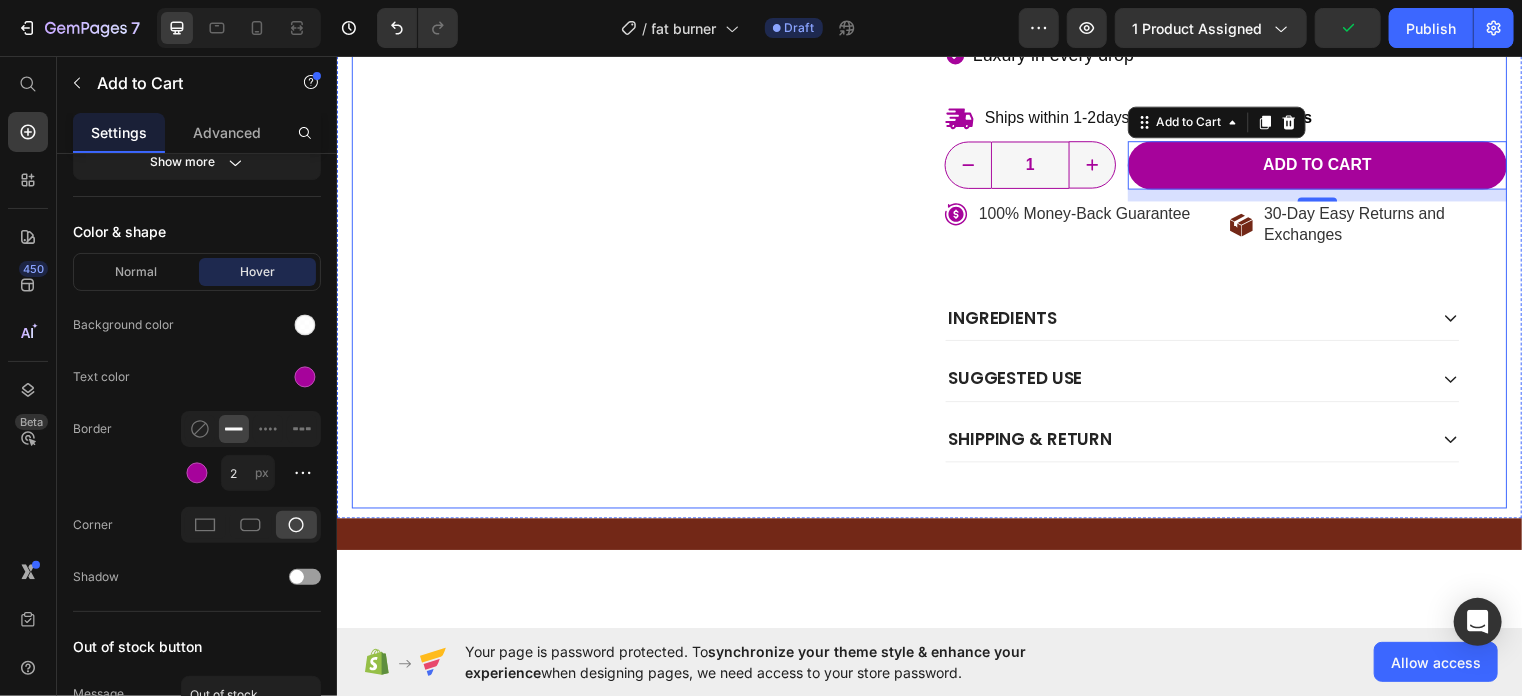 scroll, scrollTop: 709, scrollLeft: 0, axis: vertical 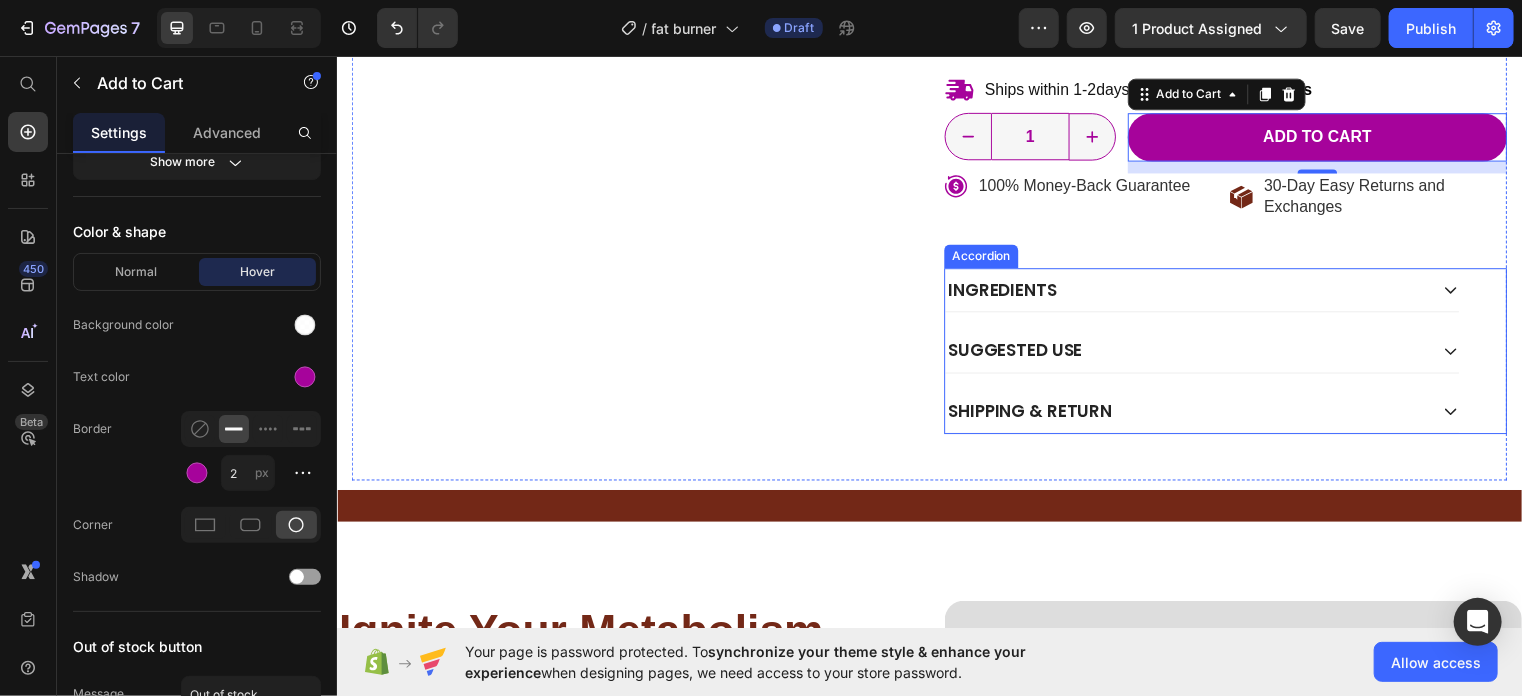 click on "Ingredients" at bounding box center [1196, 292] 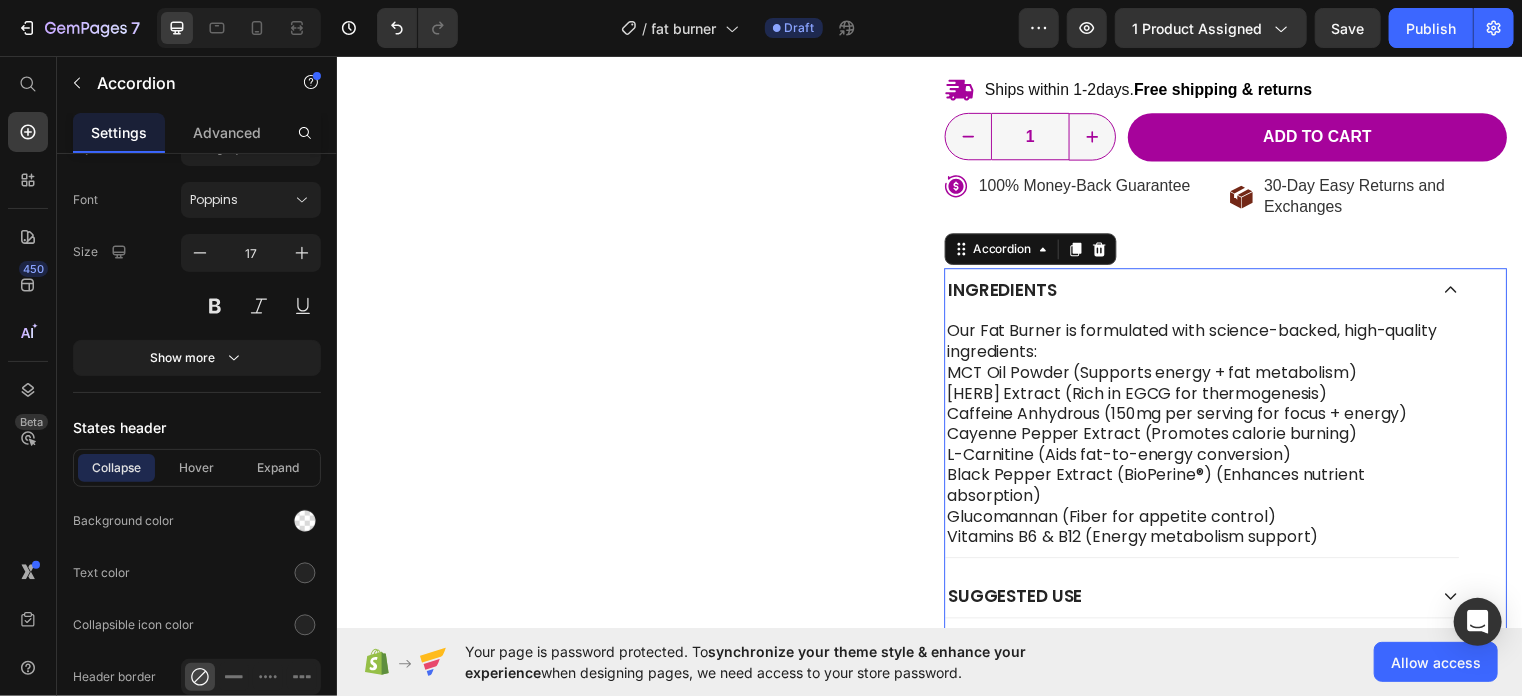 scroll, scrollTop: 0, scrollLeft: 0, axis: both 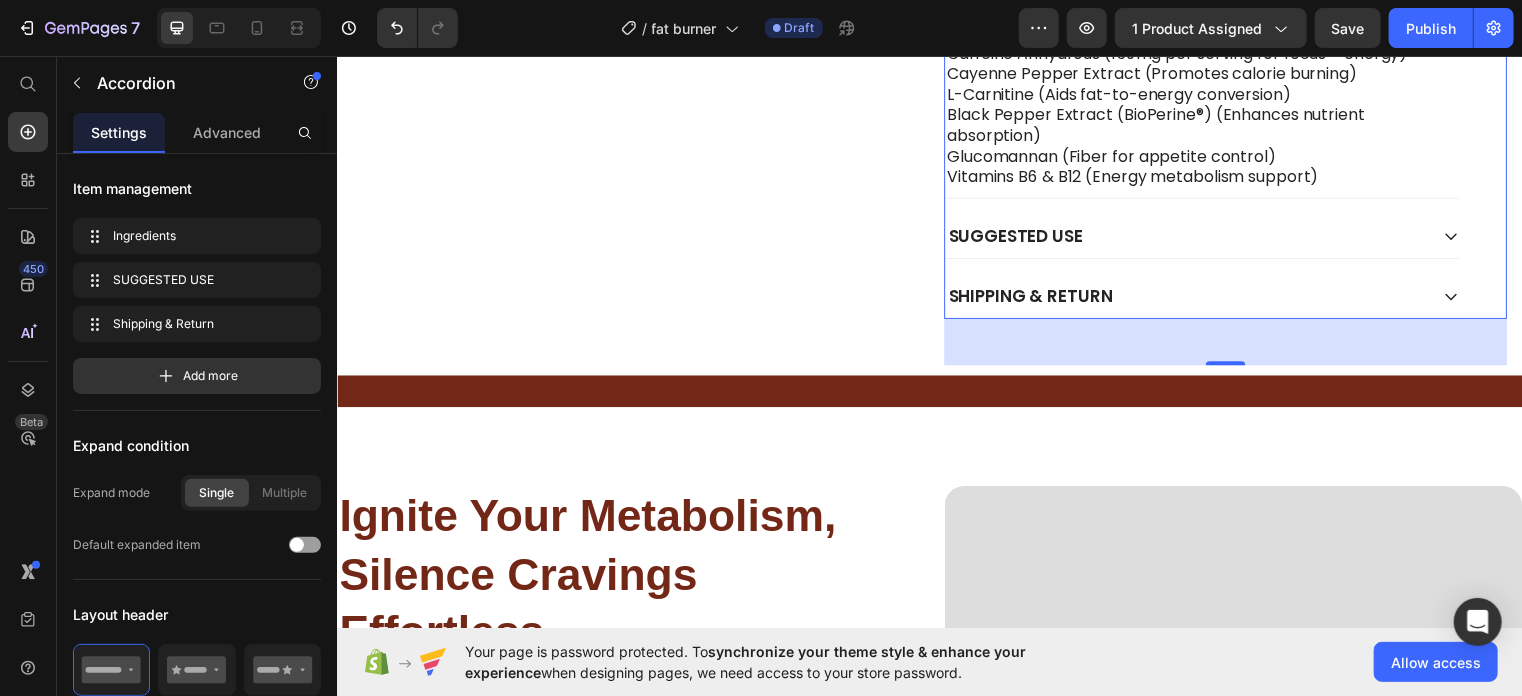 click on "SUGGESTED USE" at bounding box center (1196, 238) 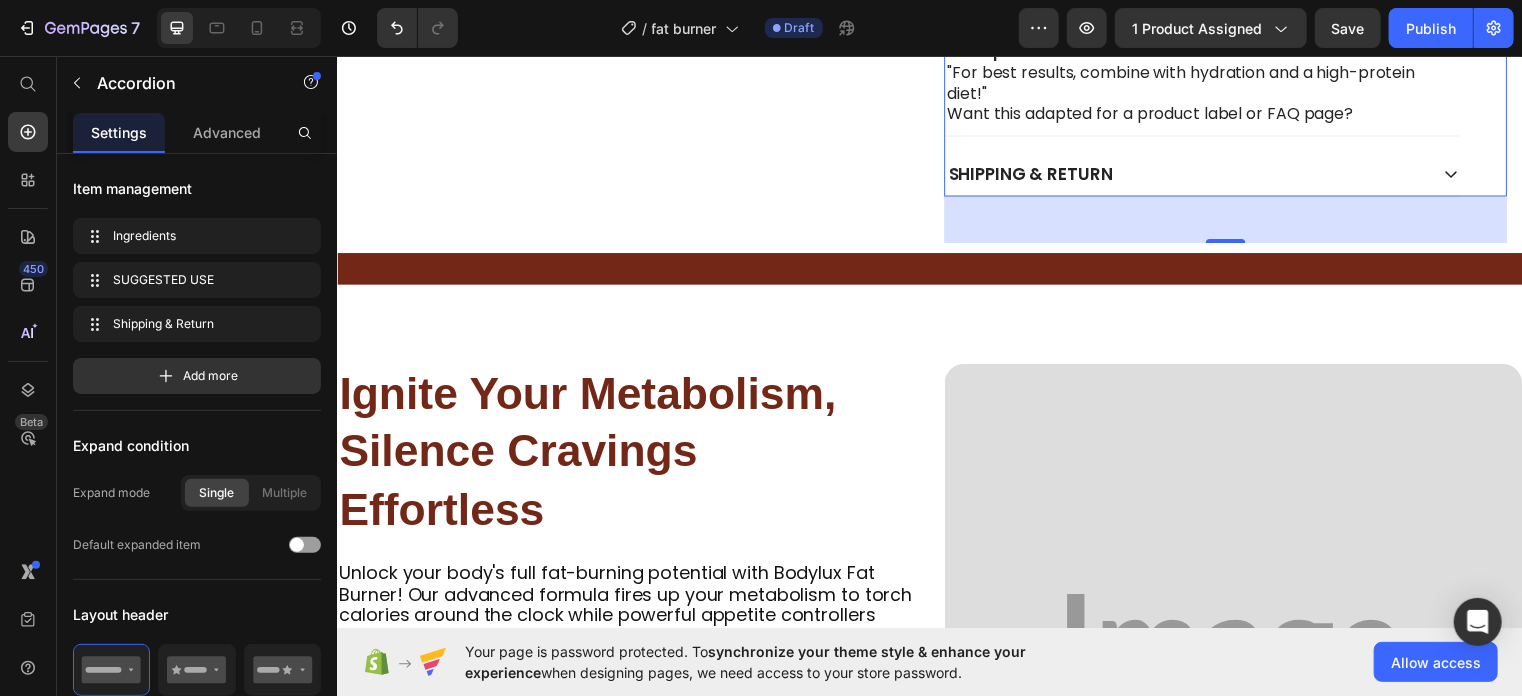 scroll, scrollTop: 1000, scrollLeft: 0, axis: vertical 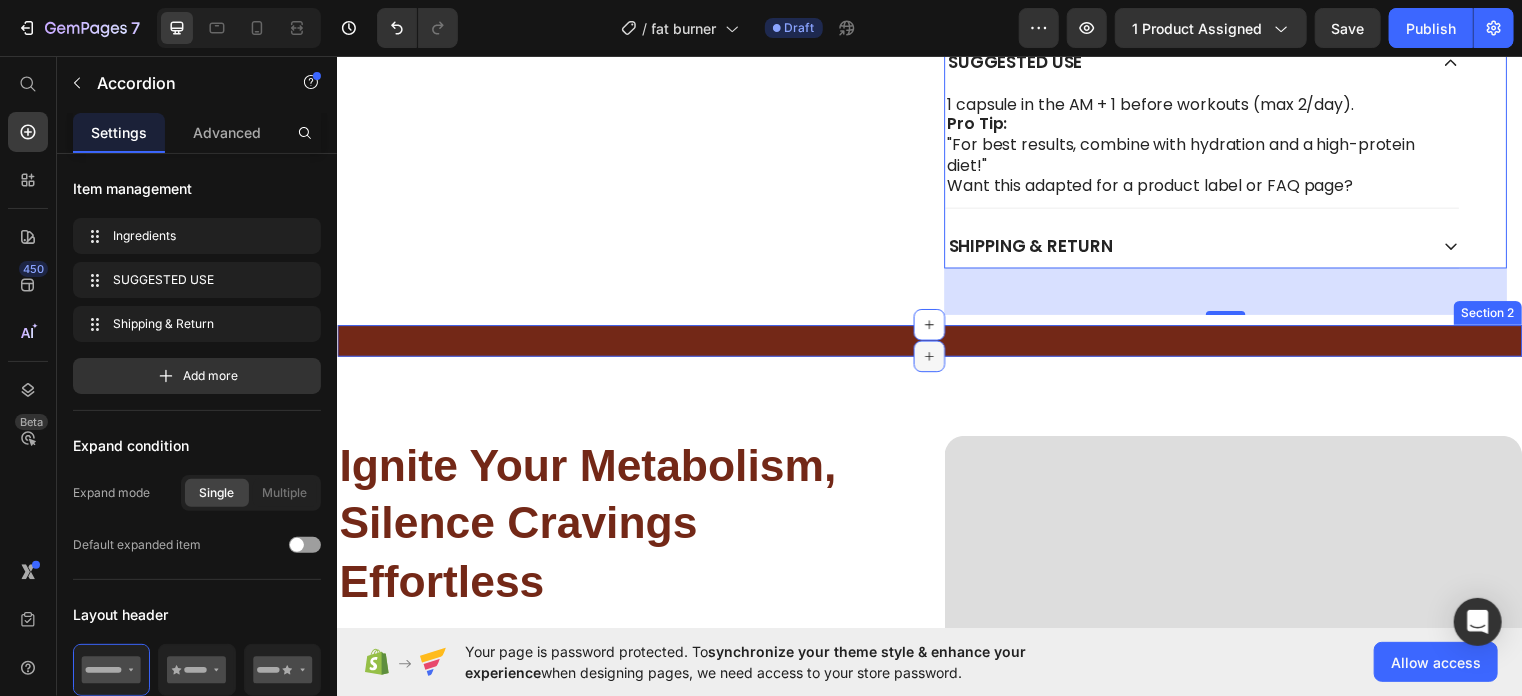 click at bounding box center [936, 360] 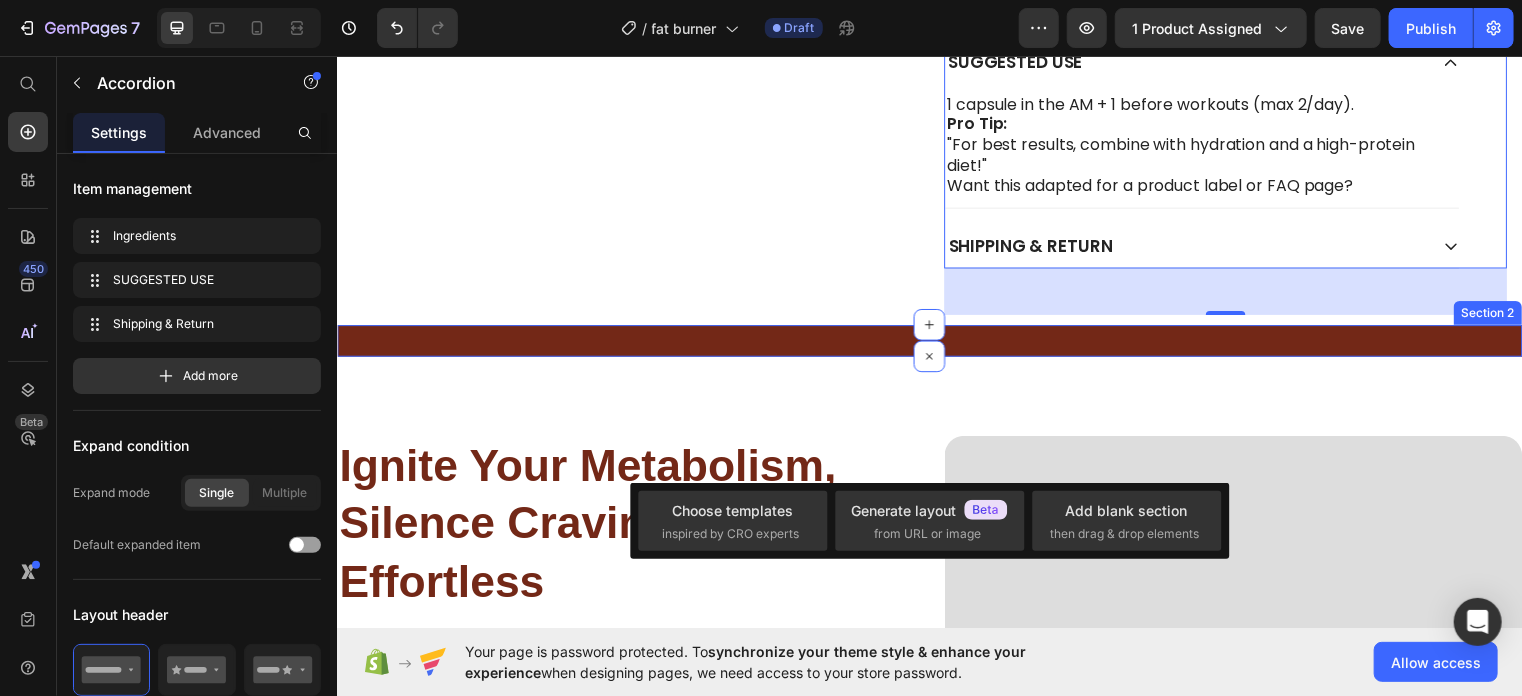 click on "Image Image Image Image Image Image Carousel" at bounding box center [936, 352] 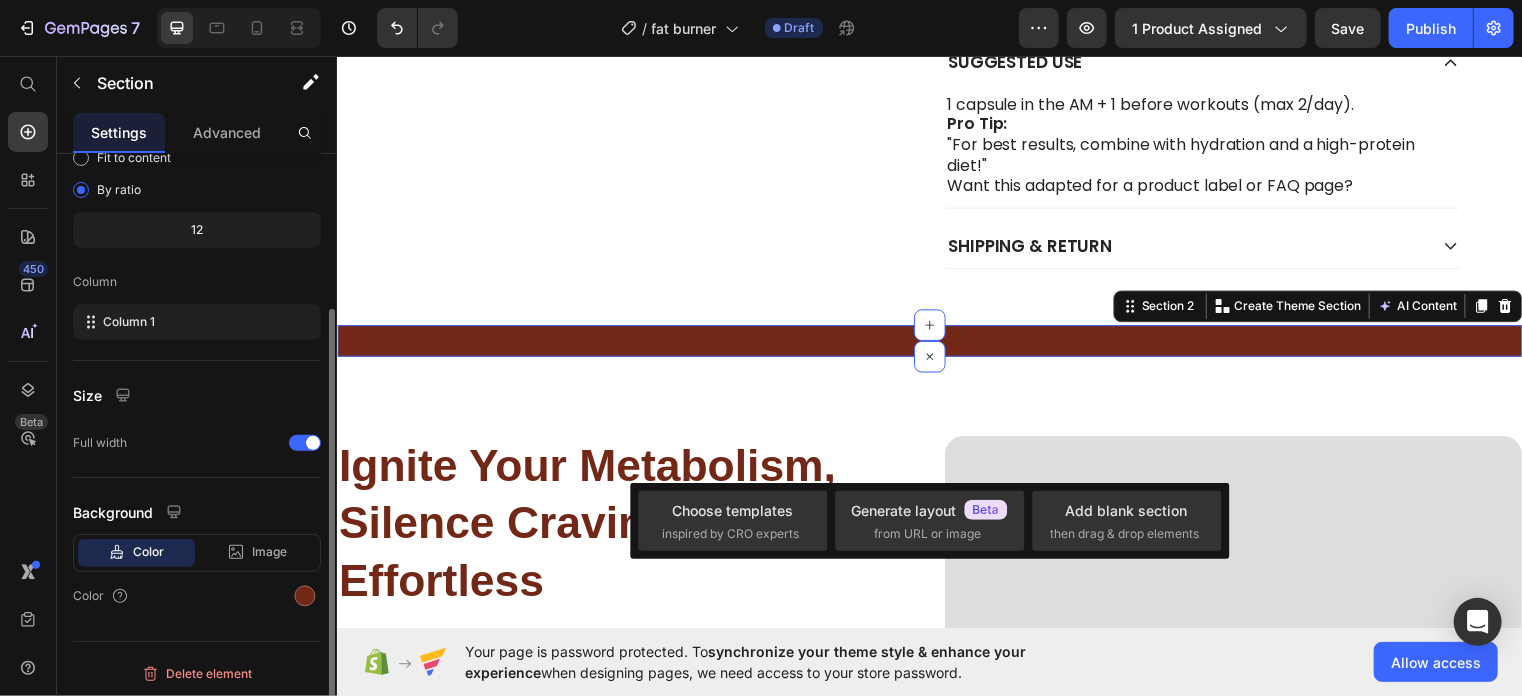 scroll, scrollTop: 207, scrollLeft: 0, axis: vertical 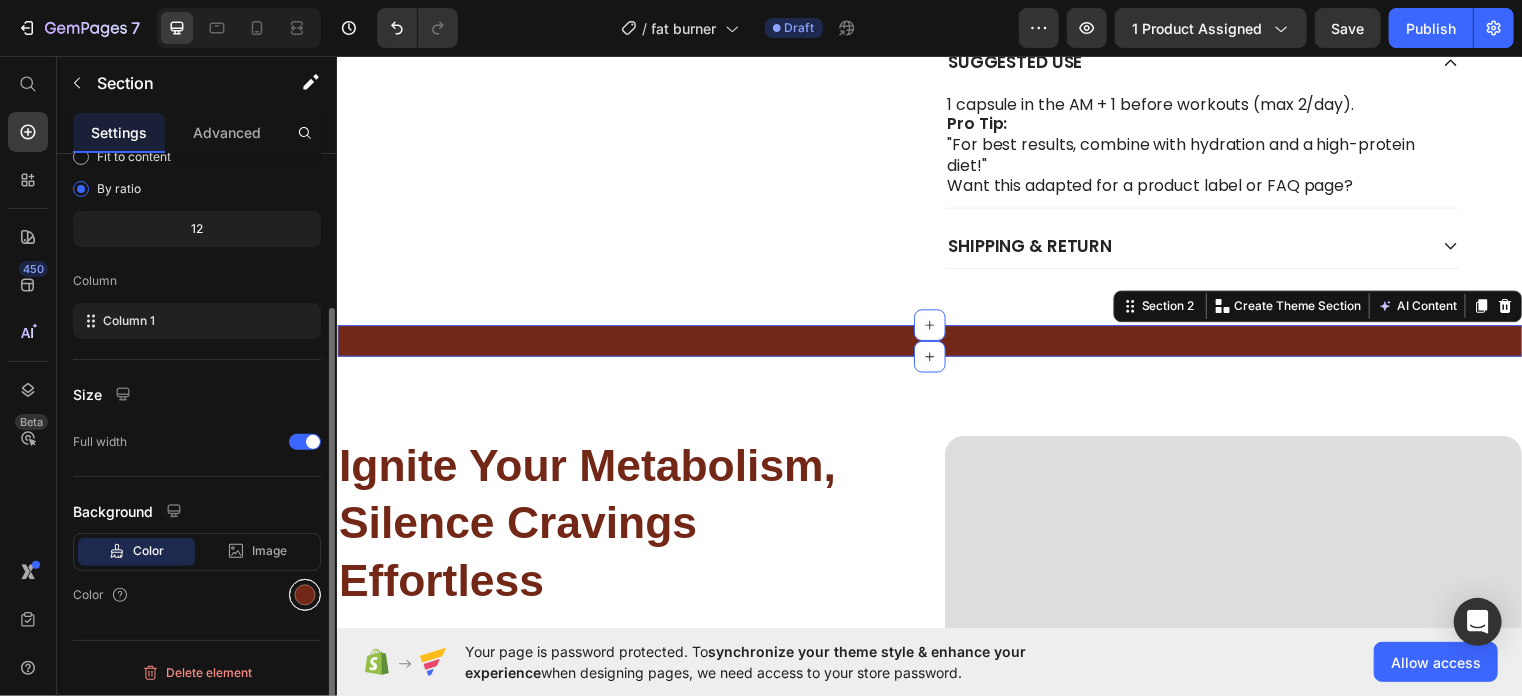 click at bounding box center (305, 595) 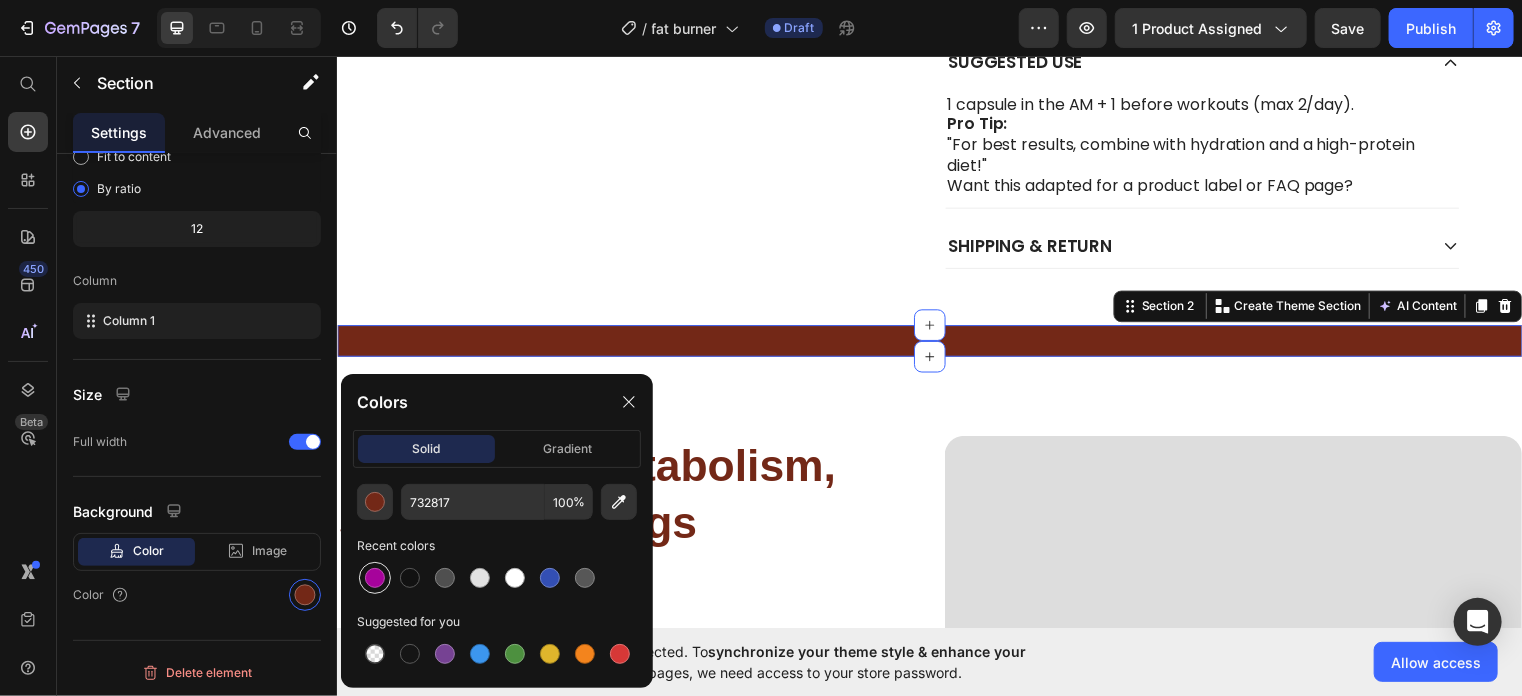 click at bounding box center (375, 578) 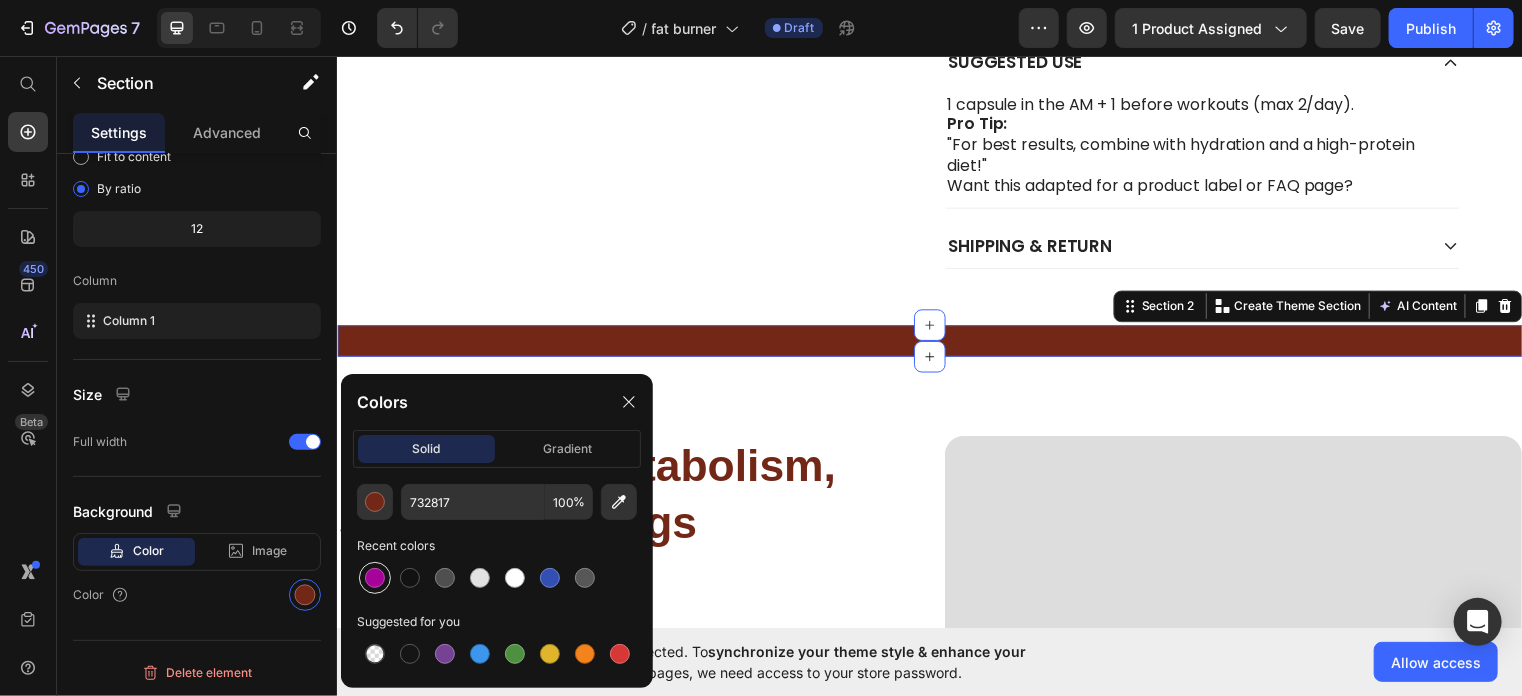 type on "A6039B" 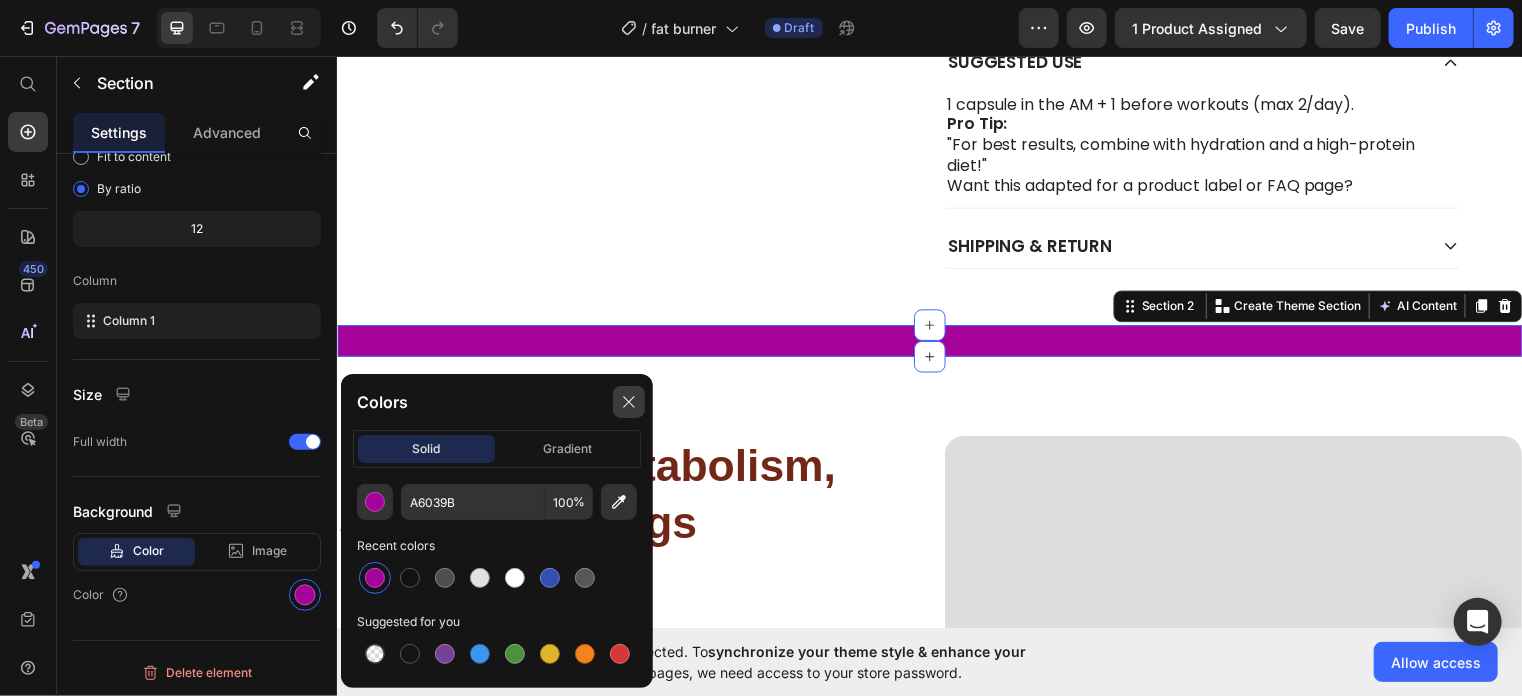 click 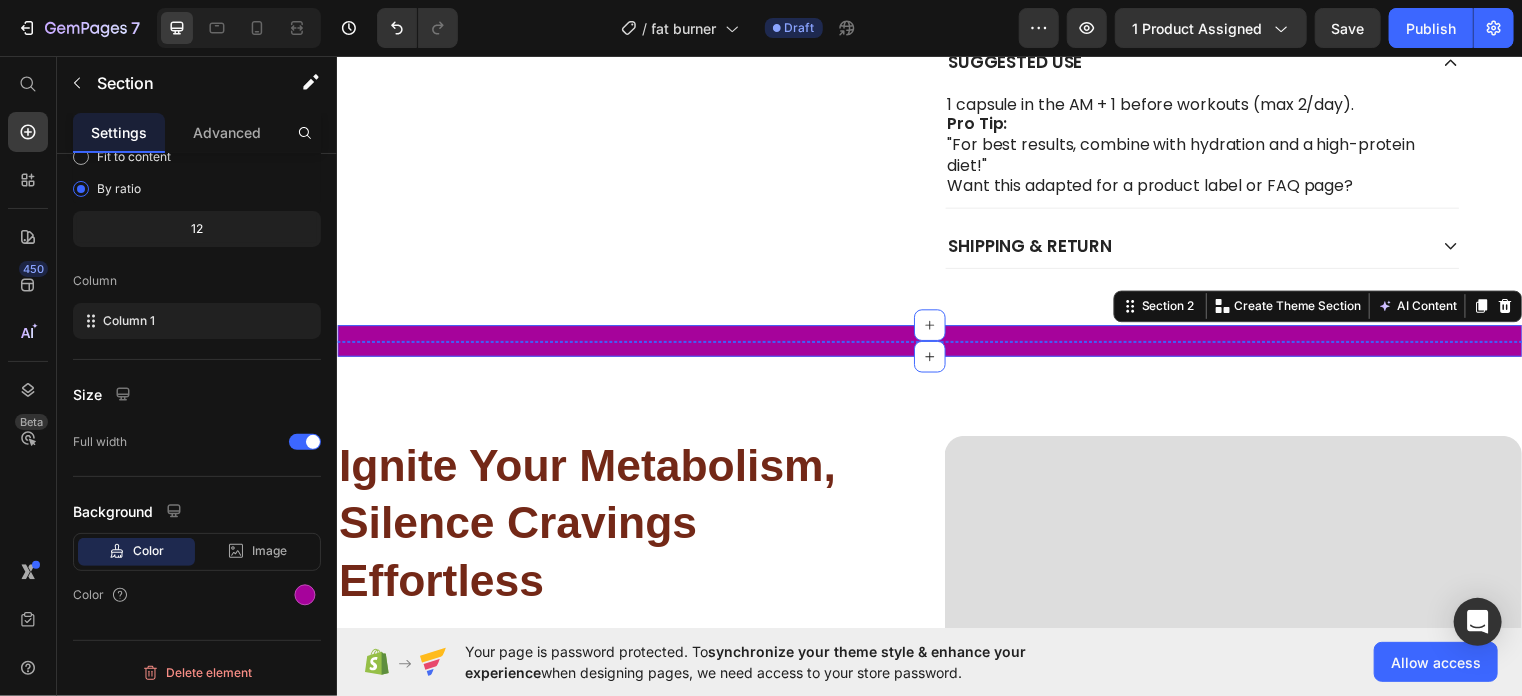 click at bounding box center (426, 344) 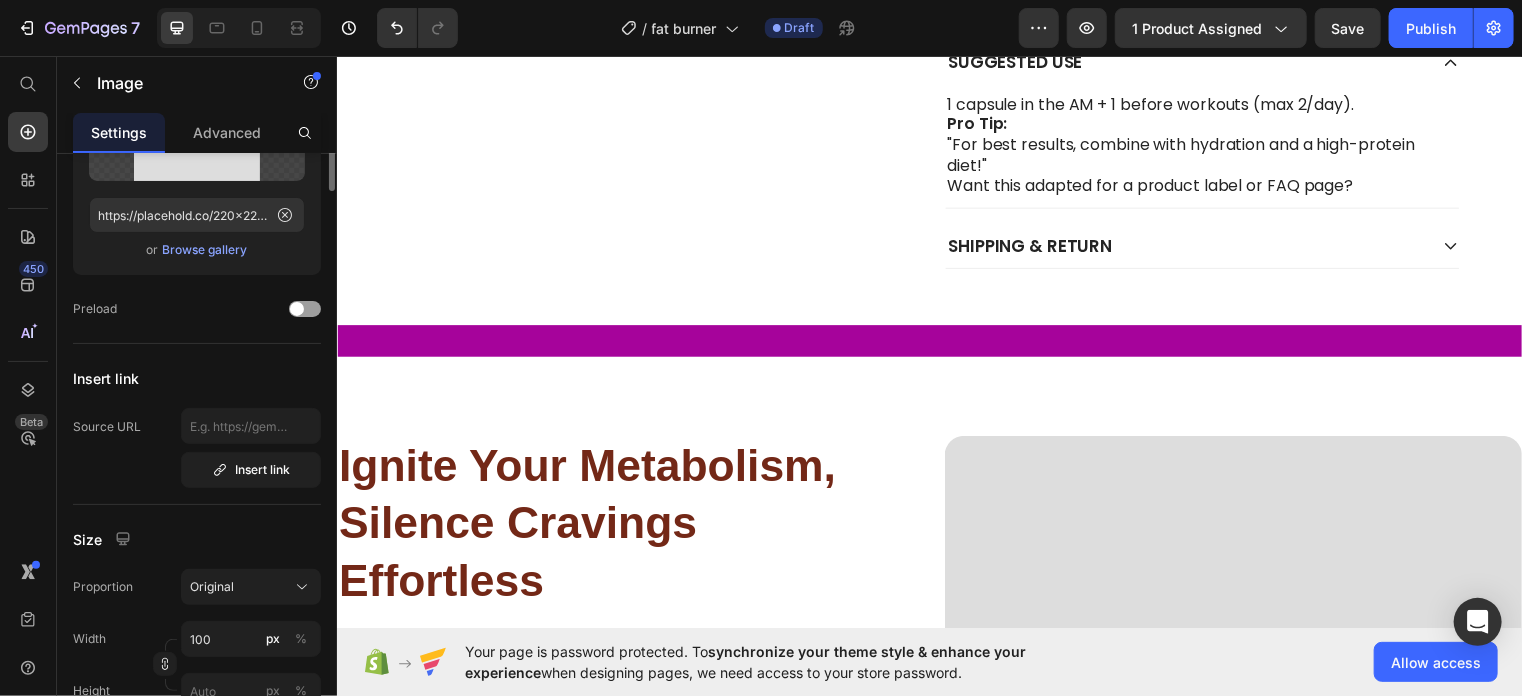 scroll, scrollTop: 0, scrollLeft: 0, axis: both 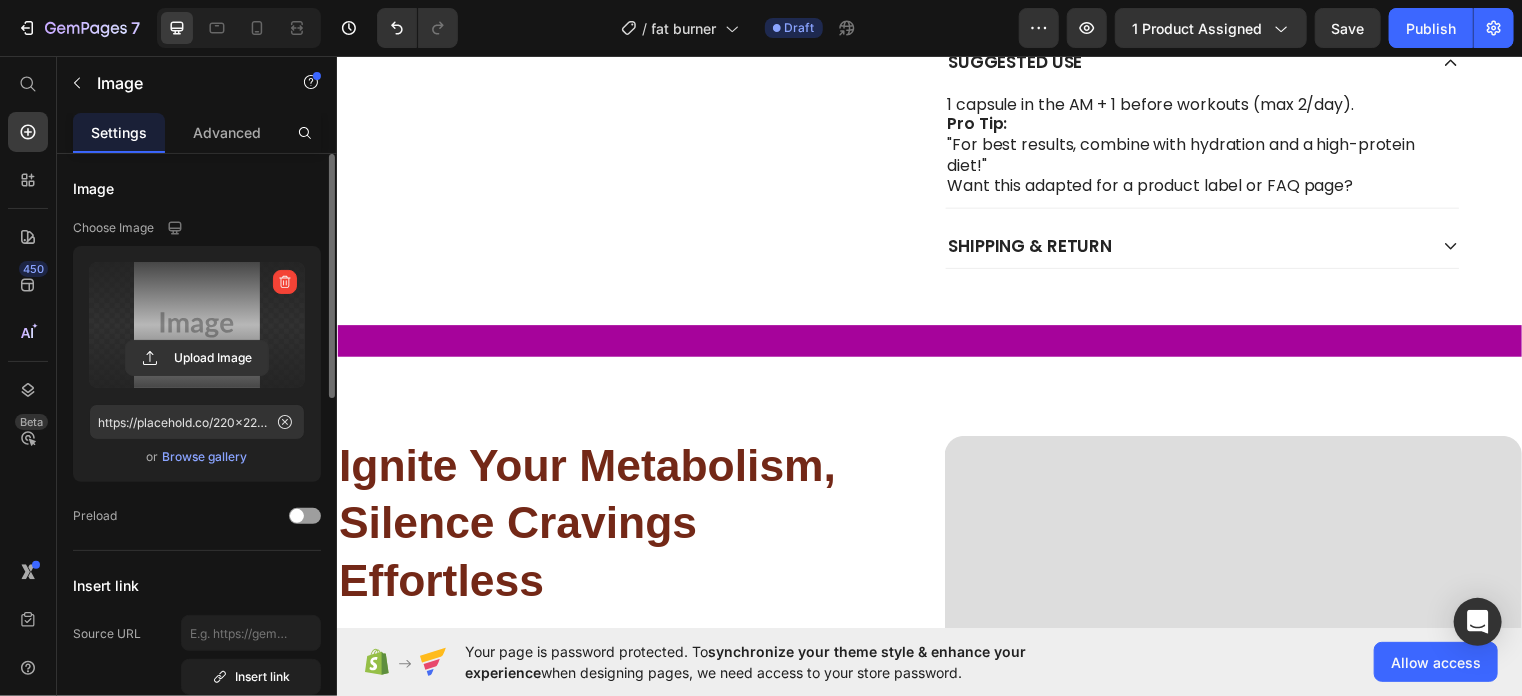 click at bounding box center (197, 325) 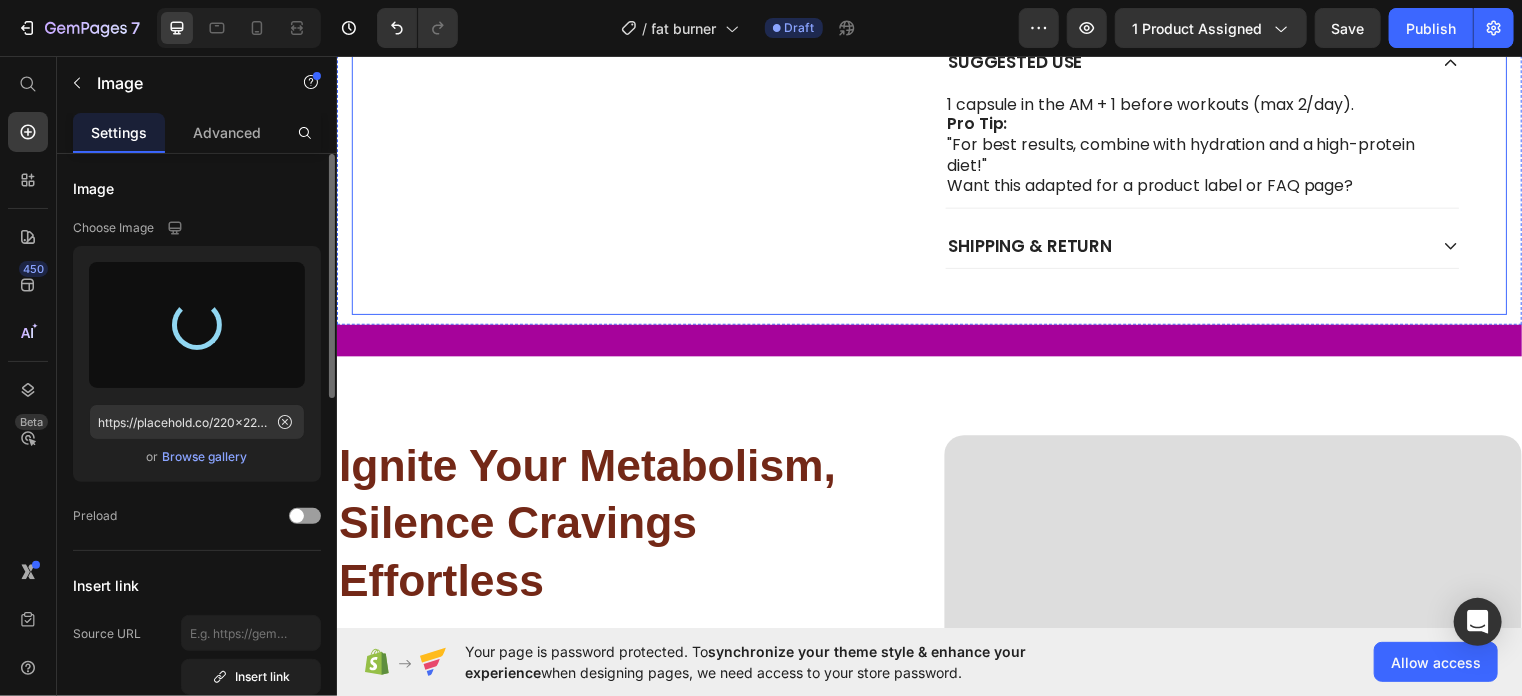 type on "https://cdn.shopify.com/s/files/1/0746/6506/6728/files/gempages_575125419506795364-b7532eba-a2b2-460e-a413-b2342c788feb.png" 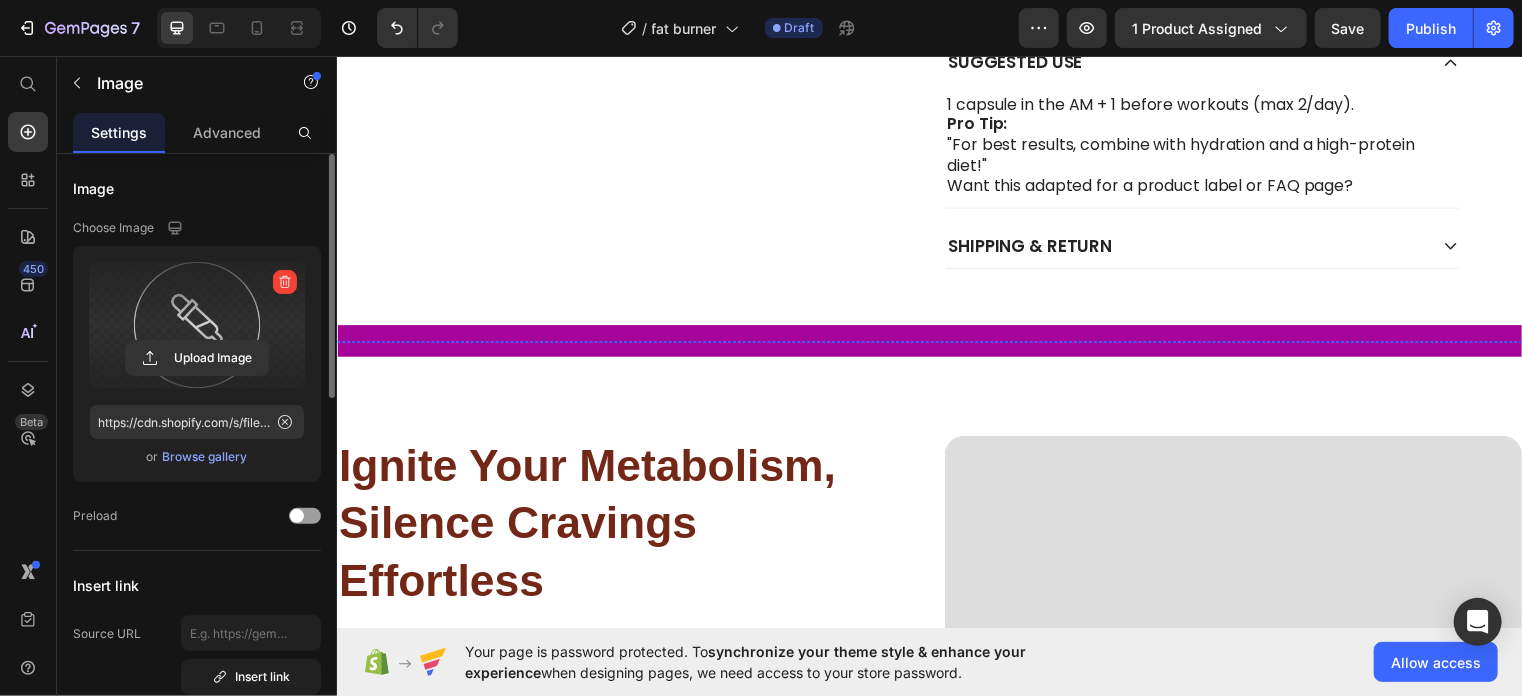 click at bounding box center (627, 344) 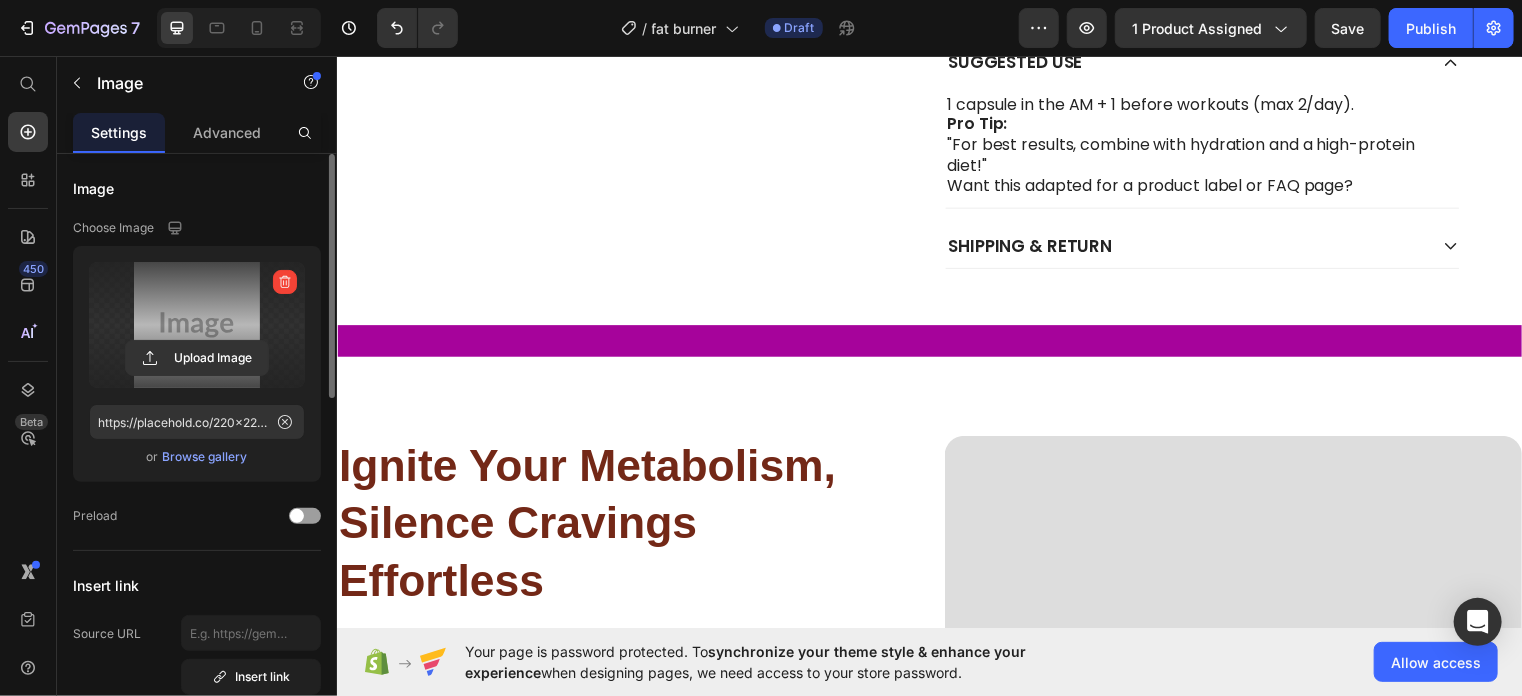 click at bounding box center [197, 325] 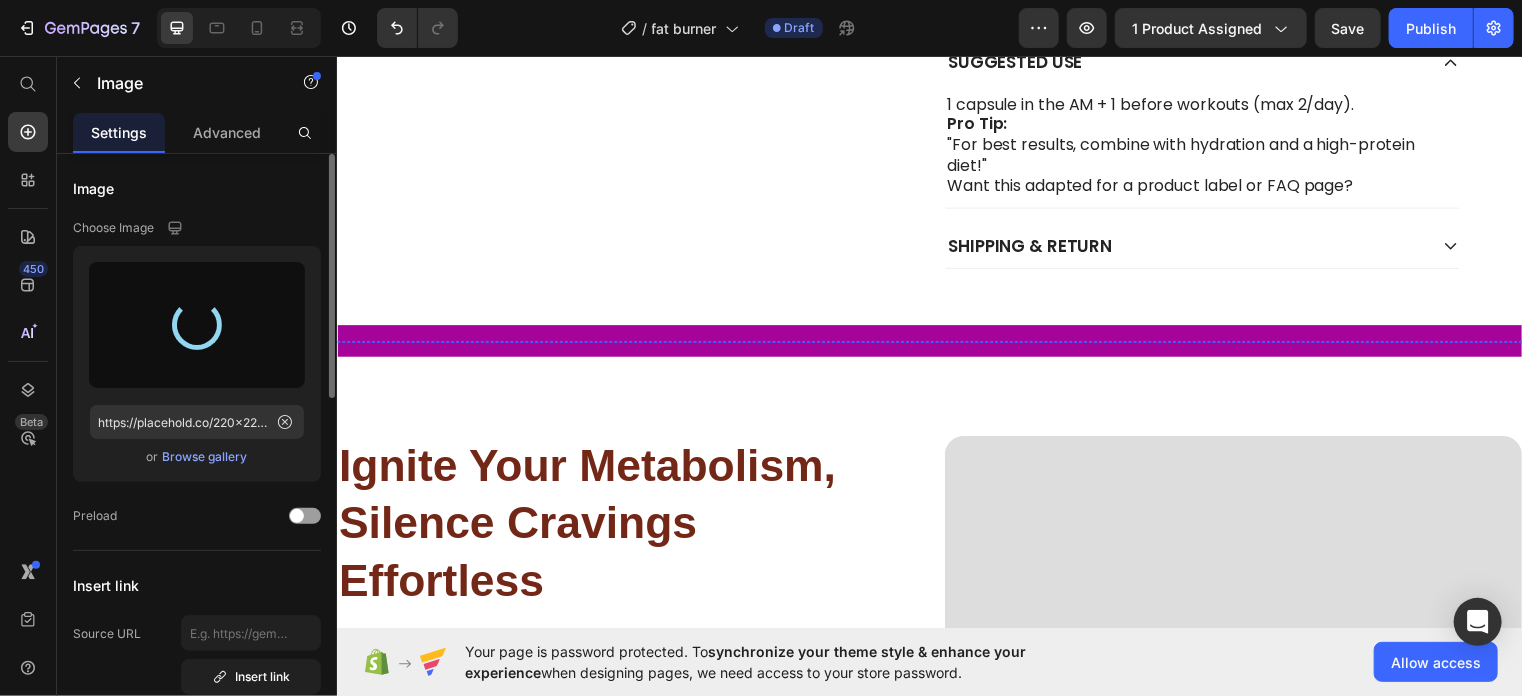 type on "https://cdn.shopify.com/s/files/1/0746/6506/6728/files/gempages_575125419506795364-41403e1d-0ea5-48bf-8a22-f3f9c9bea34b.png" 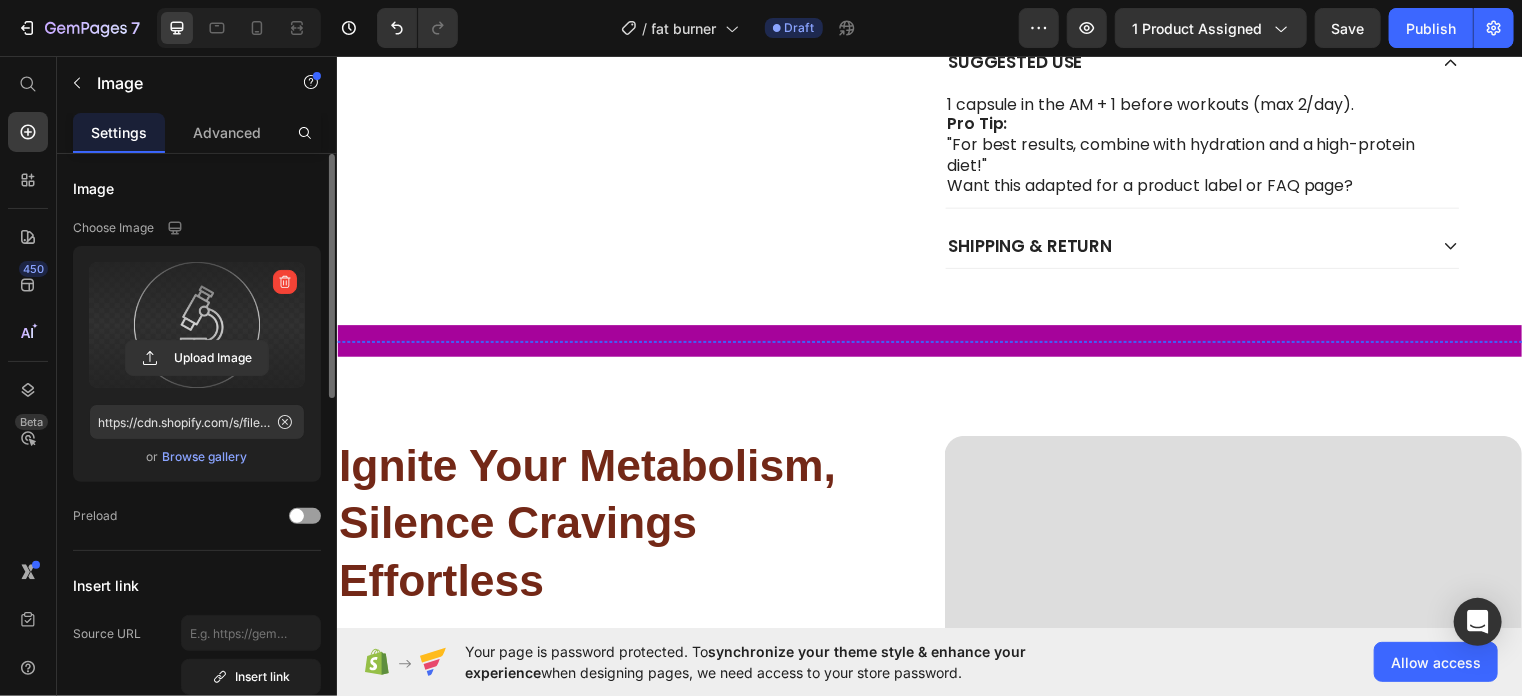 click at bounding box center (828, 344) 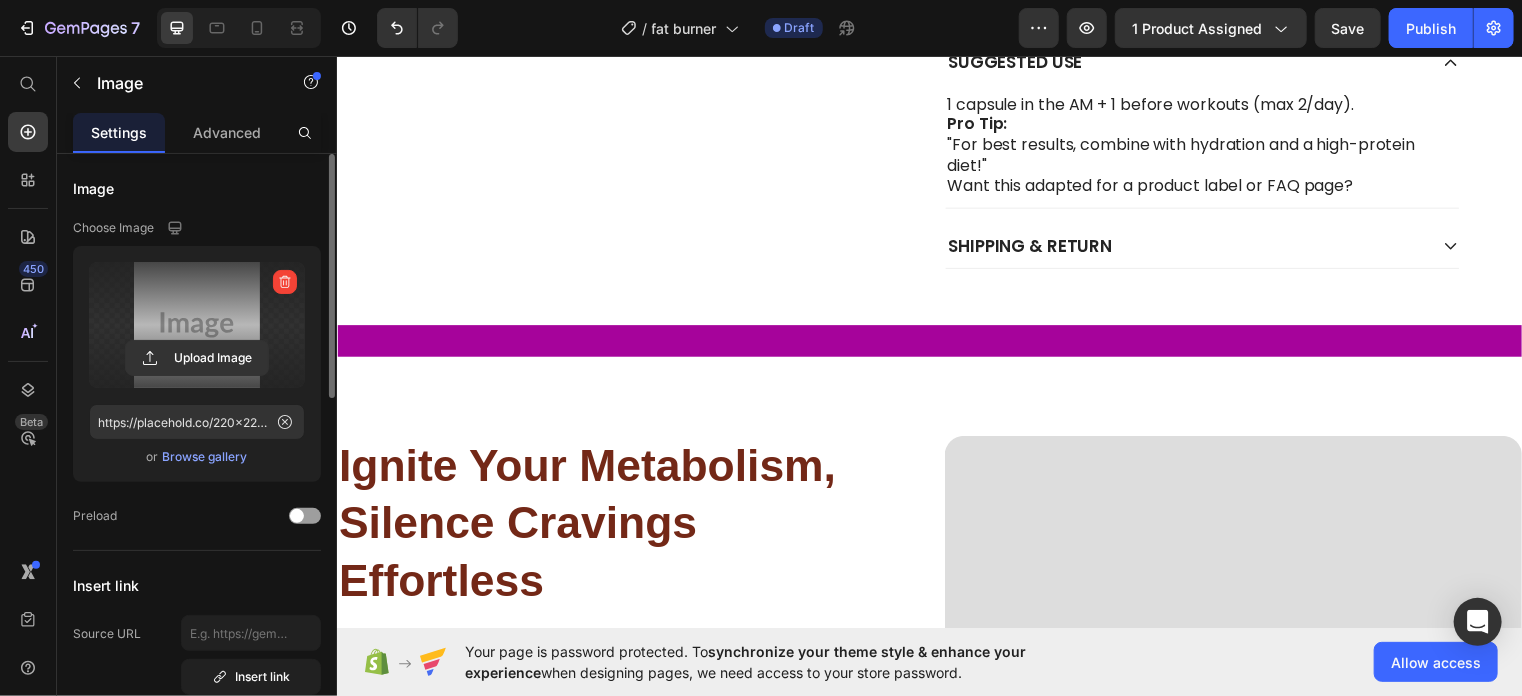 click at bounding box center [197, 325] 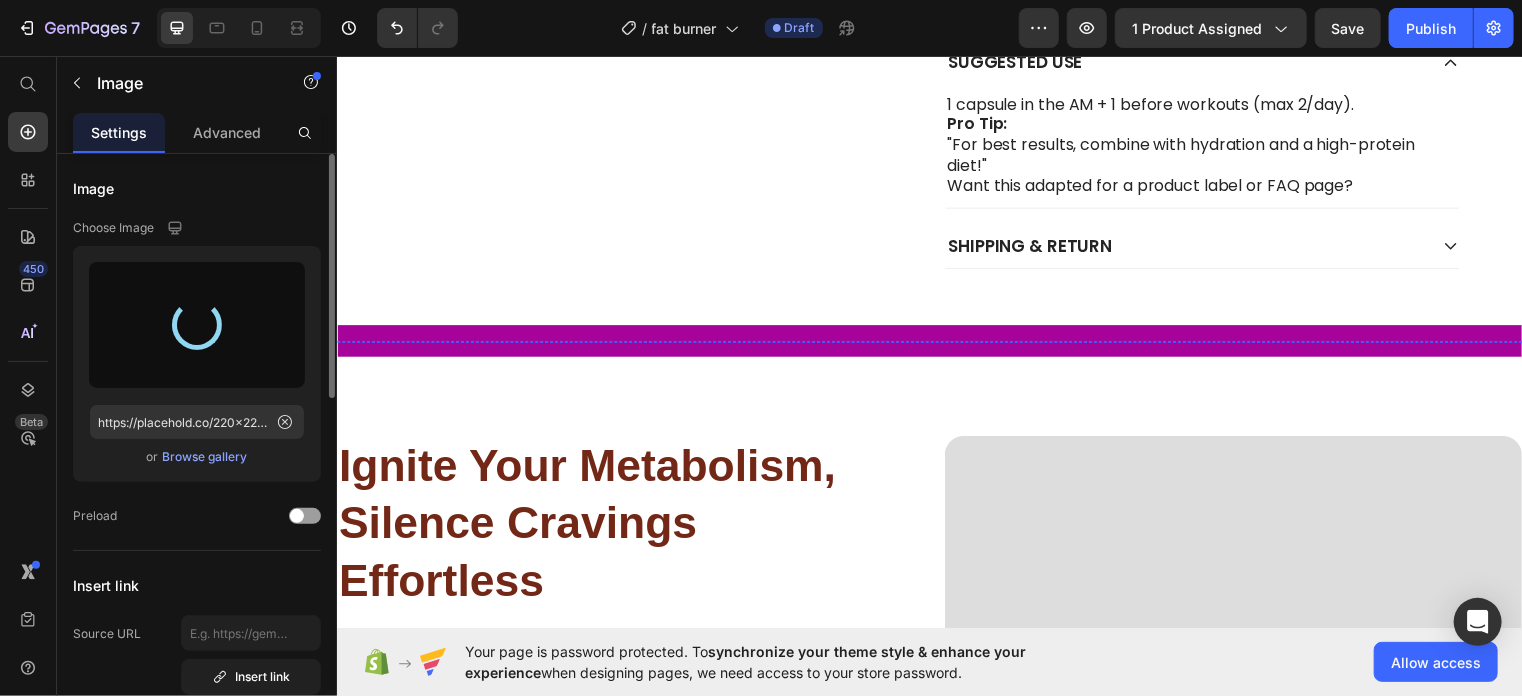 type on "https://cdn.shopify.com/s/files/1/0746/6506/6728/files/gempages_575125419506795364-ee5ba37c-3ce9-4f31-8d46-756697eb66b6.png" 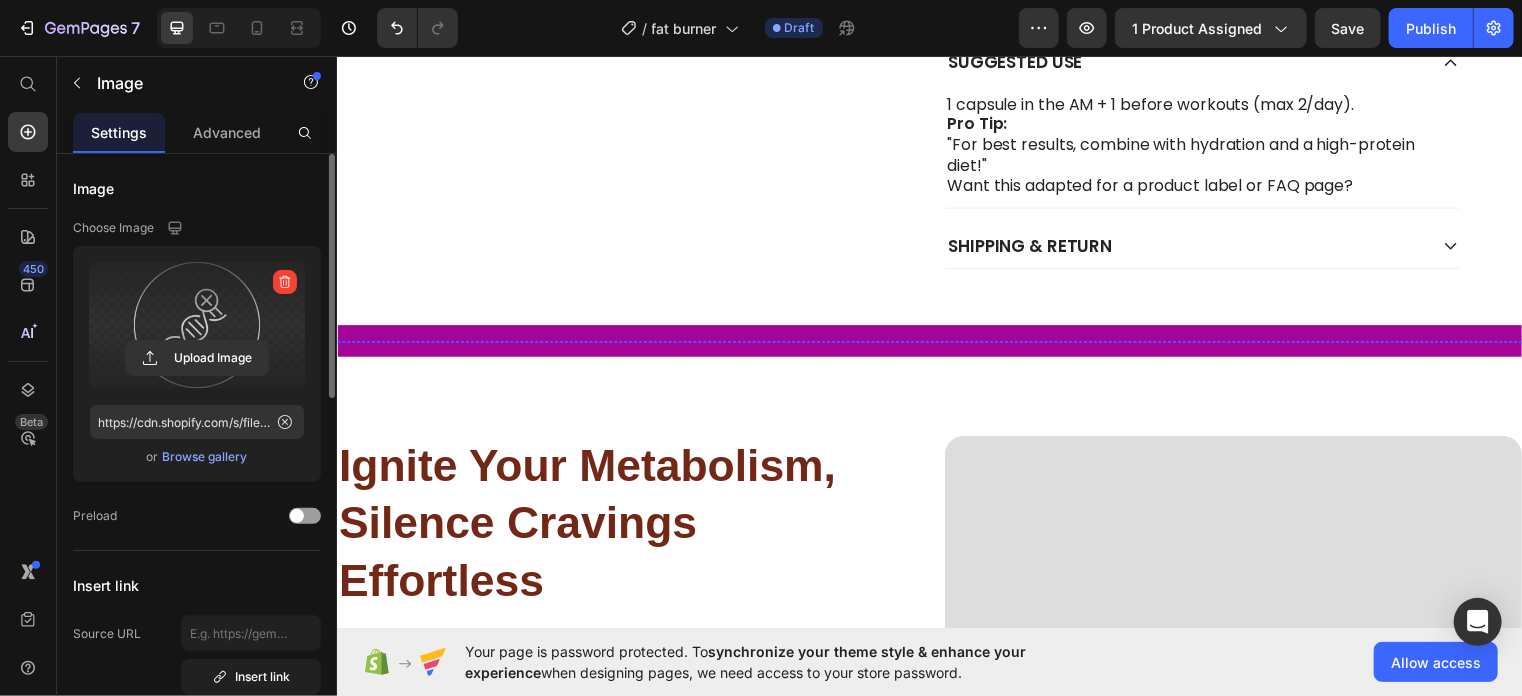 click at bounding box center [1028, 344] 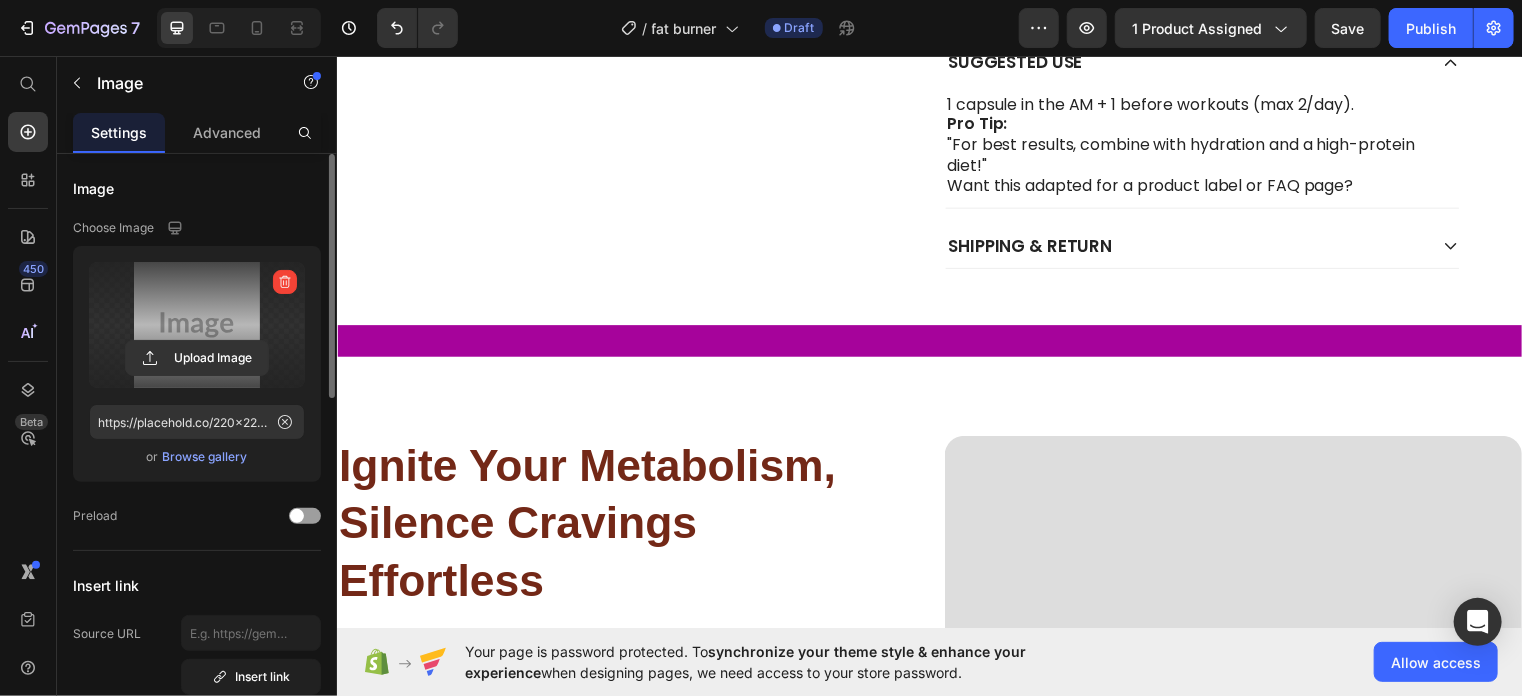 click at bounding box center (197, 325) 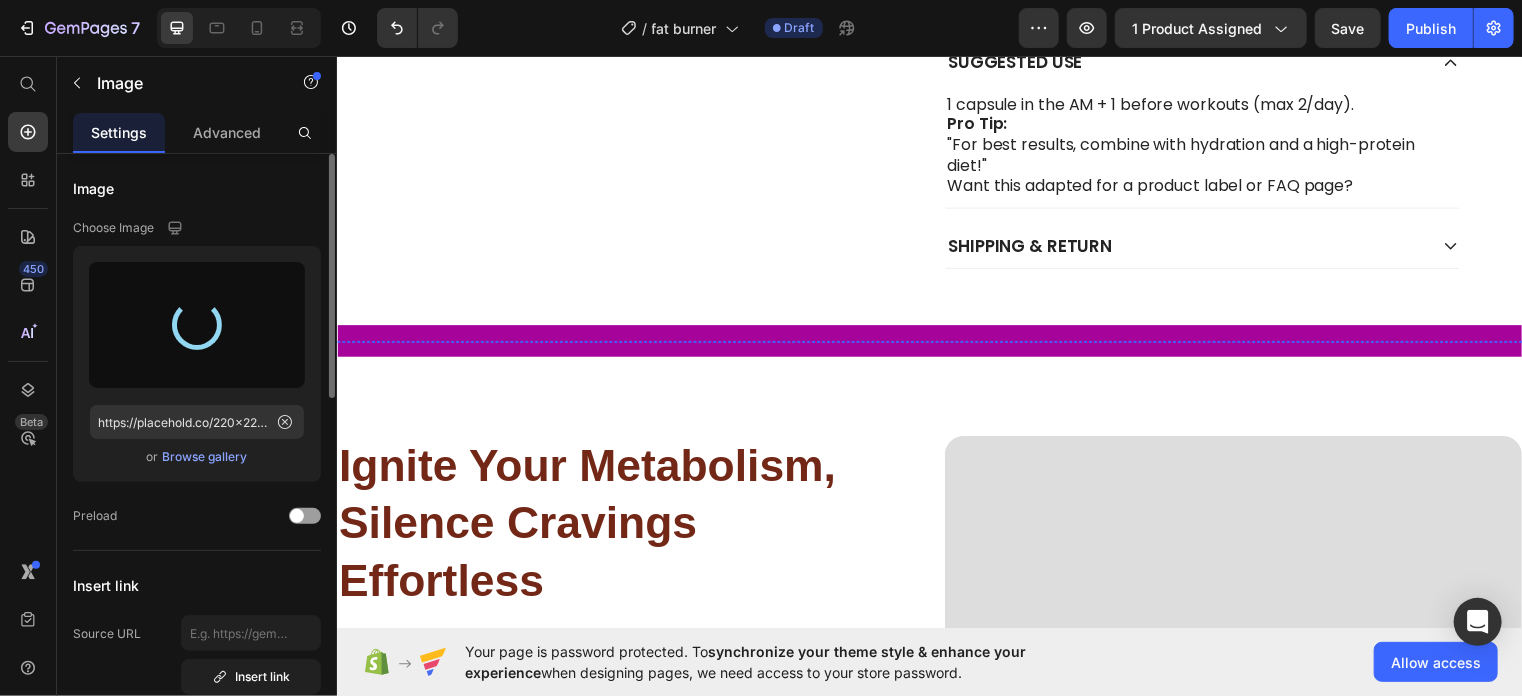 type on "https://cdn.shopify.com/s/files/1/0746/6506/6728/files/gempages_575125419506795364-e1c4183c-775b-46d2-86ab-dca81a98dd35.png" 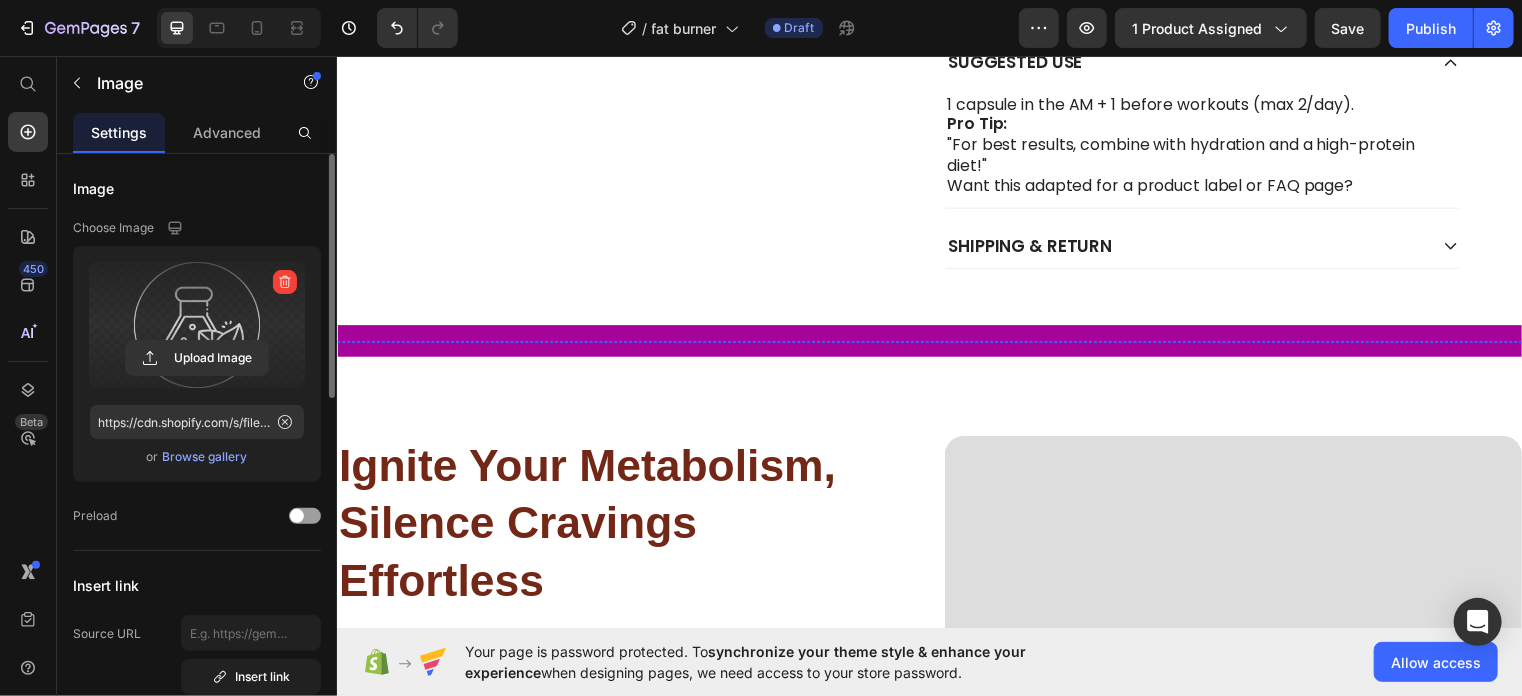 click at bounding box center (1229, 344) 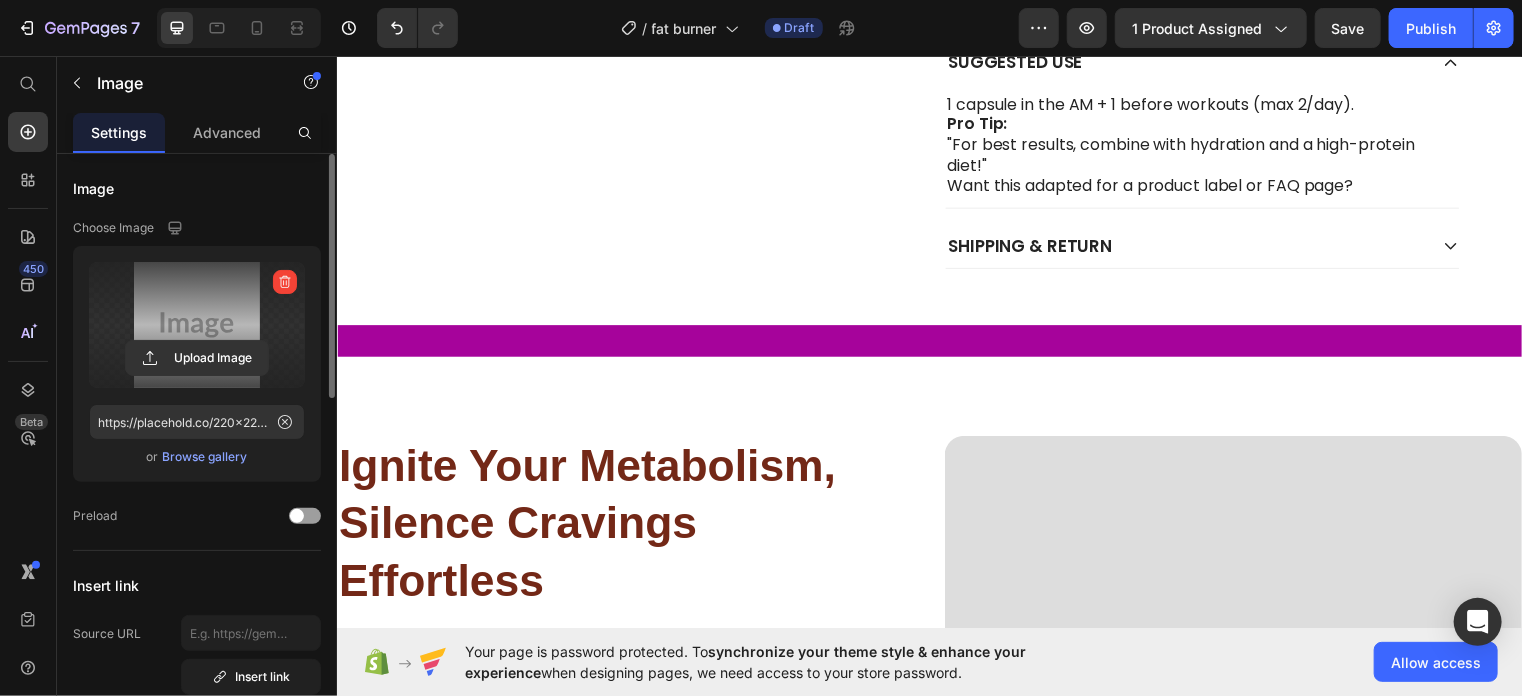 click at bounding box center (197, 325) 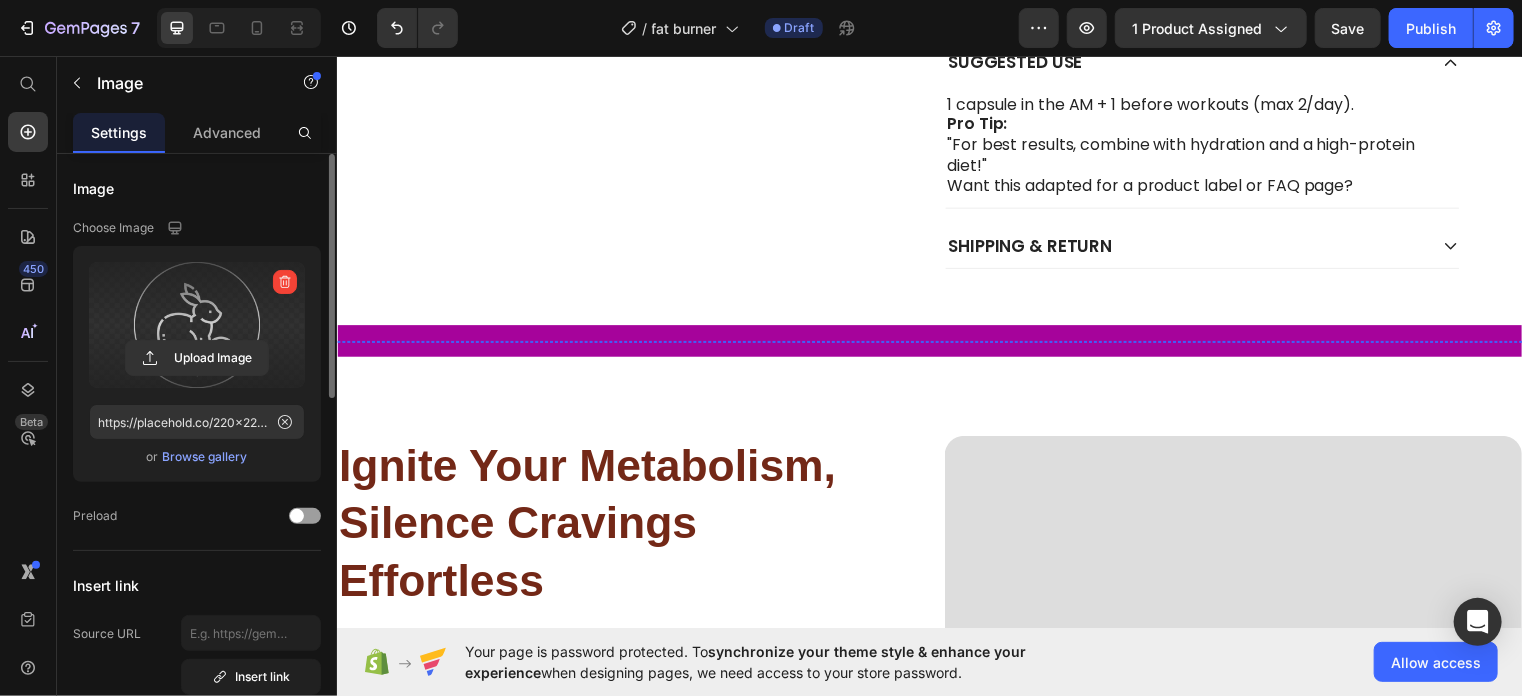 click at bounding box center [1430, 344] 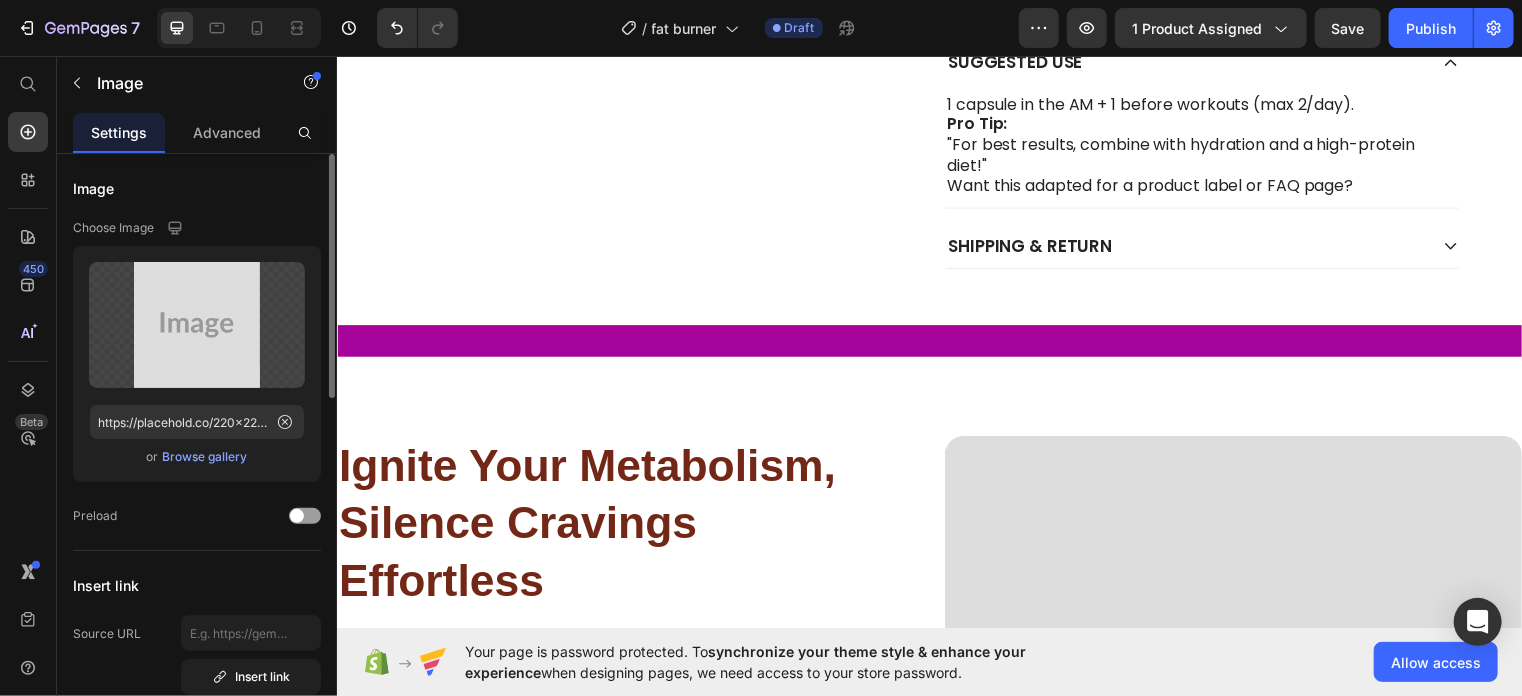 click on "Browse gallery" at bounding box center (205, 457) 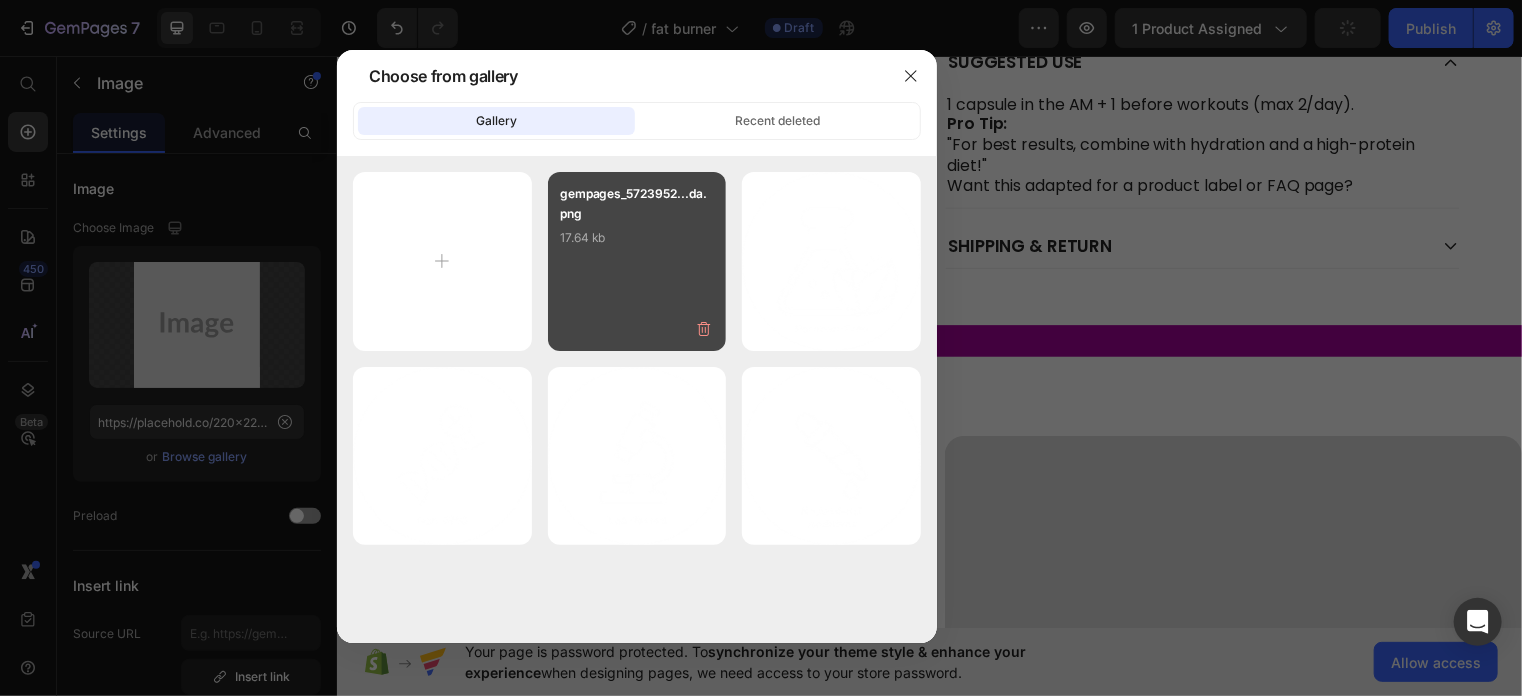 click on "gempages_5723952...da.png 17.64 kb" at bounding box center (637, 261) 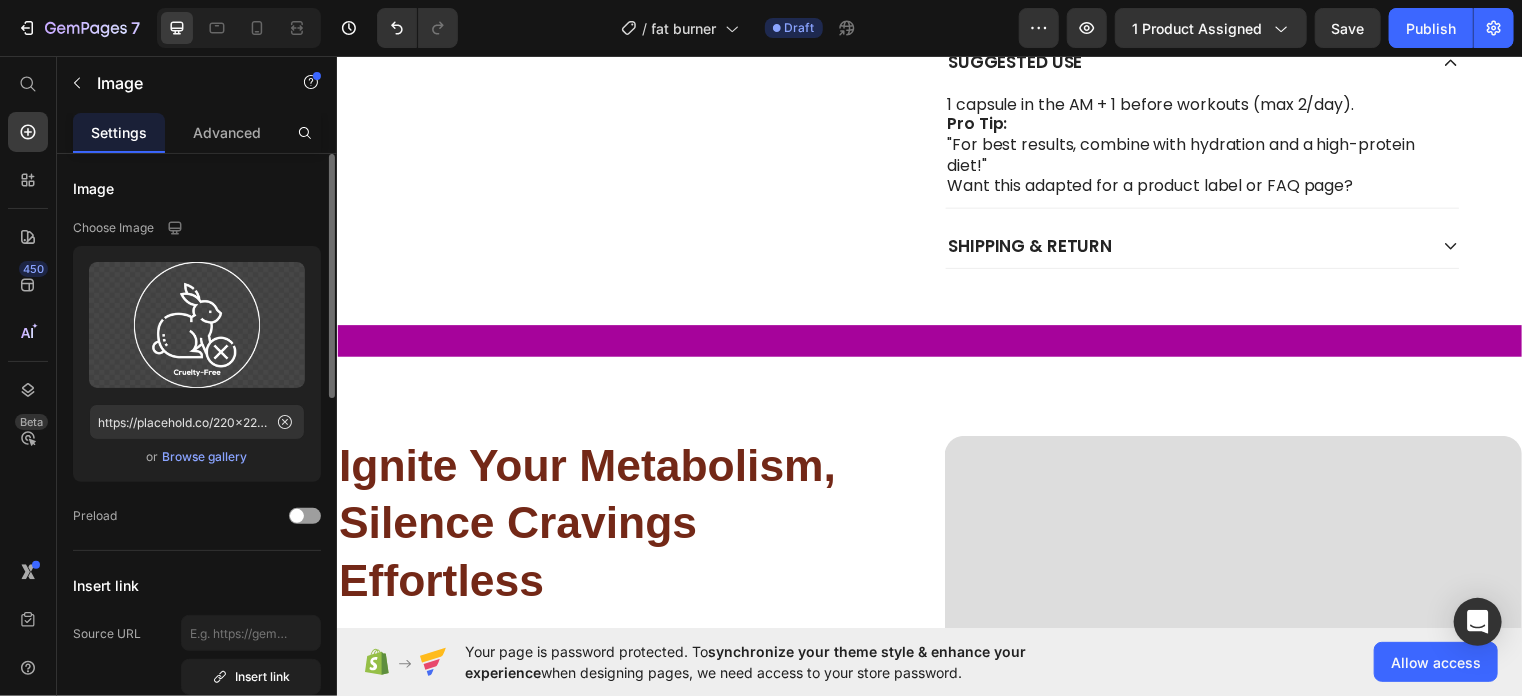click on "Browse gallery" at bounding box center (205, 457) 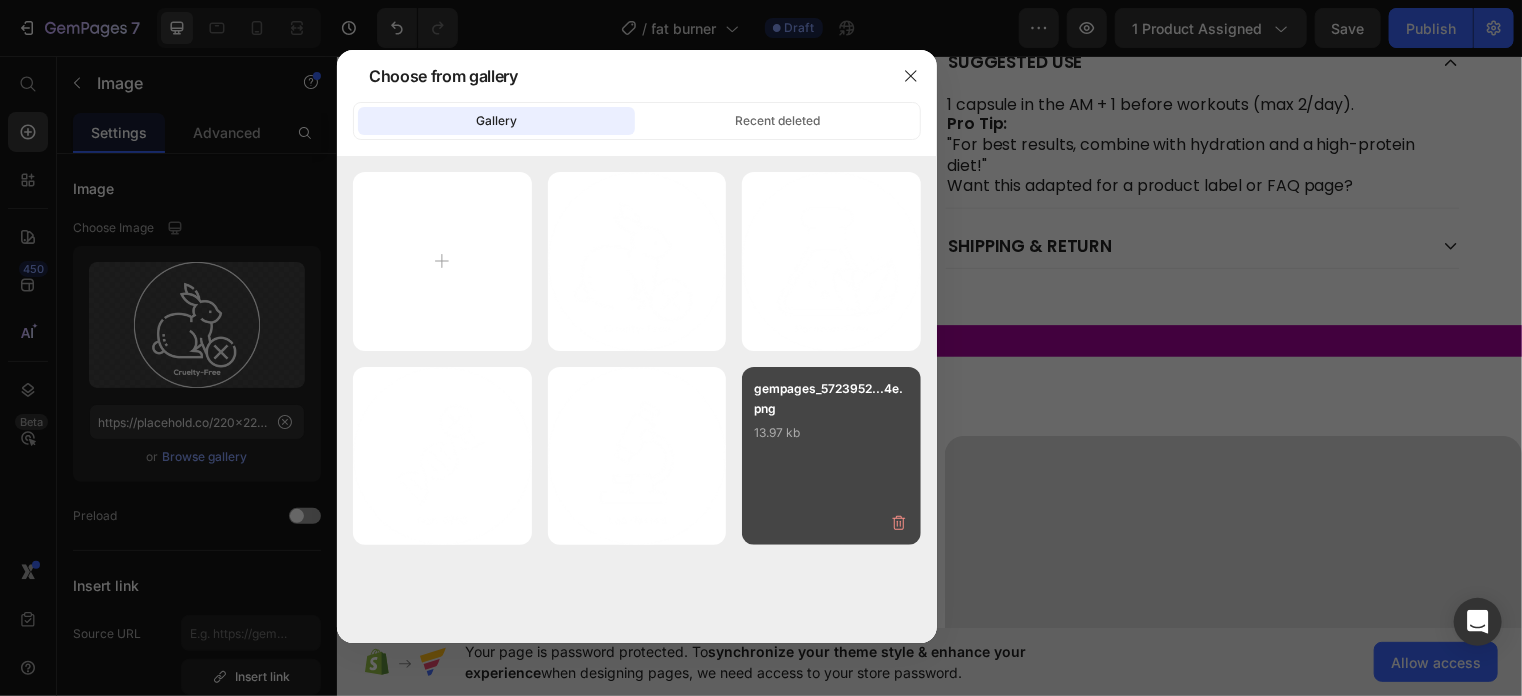 click on "13.97 kb" at bounding box center [831, 433] 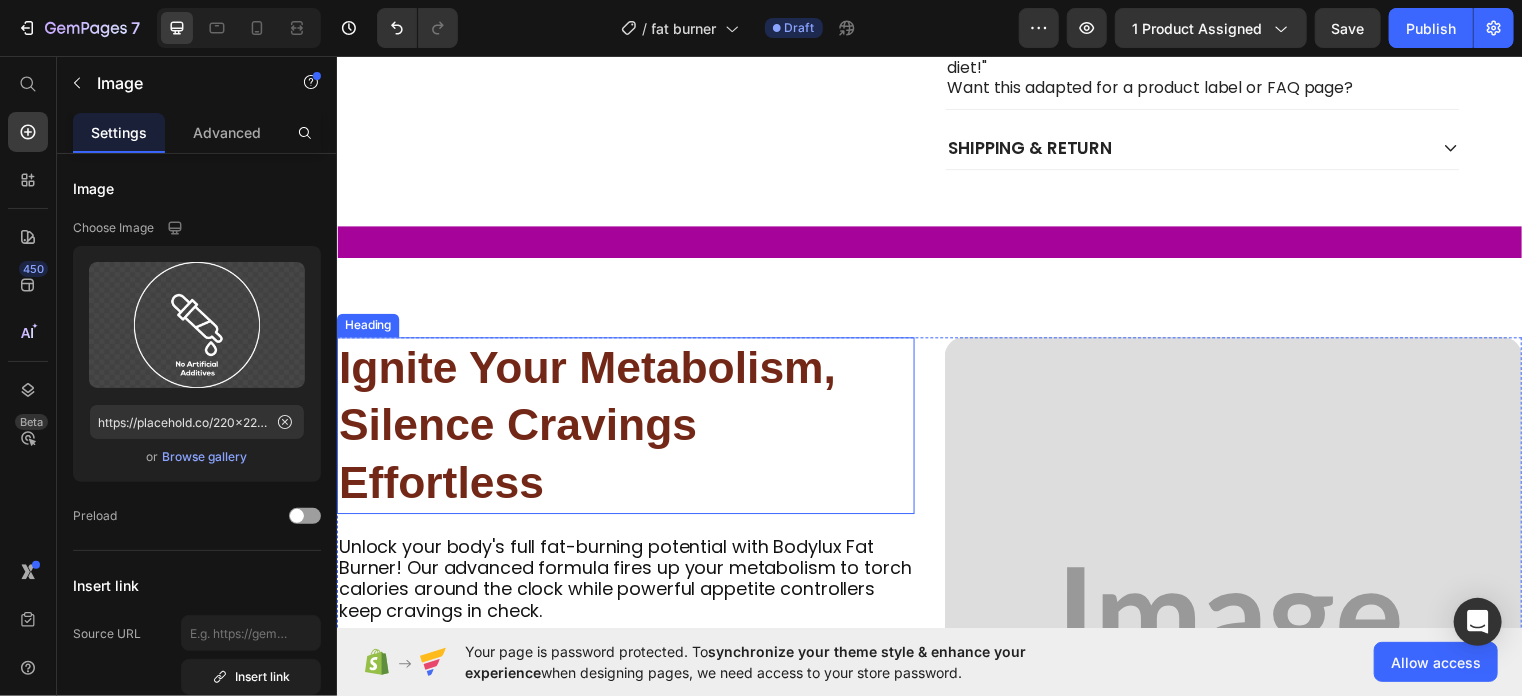 scroll, scrollTop: 1236, scrollLeft: 0, axis: vertical 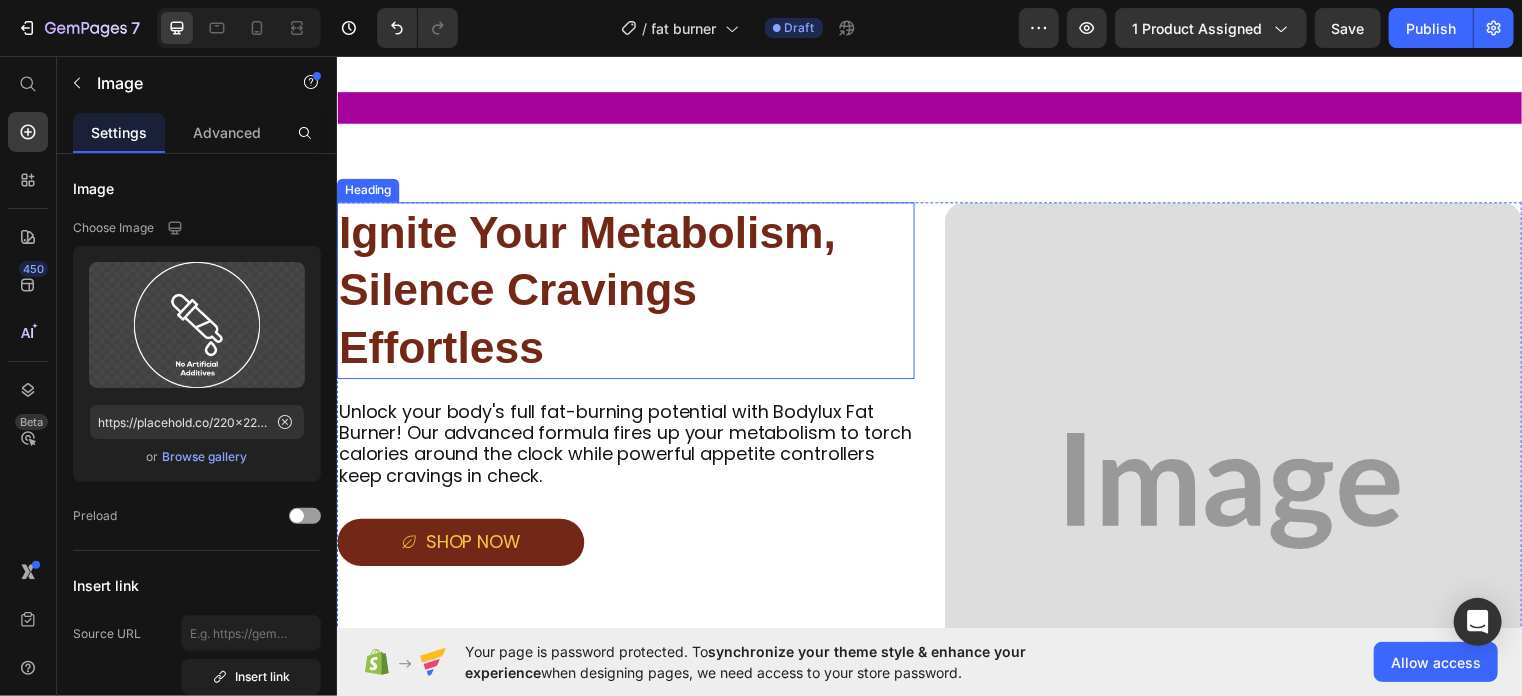 click on "Ignite Your Metabolism, Silence Cravings Effortless" at bounding box center [589, 293] 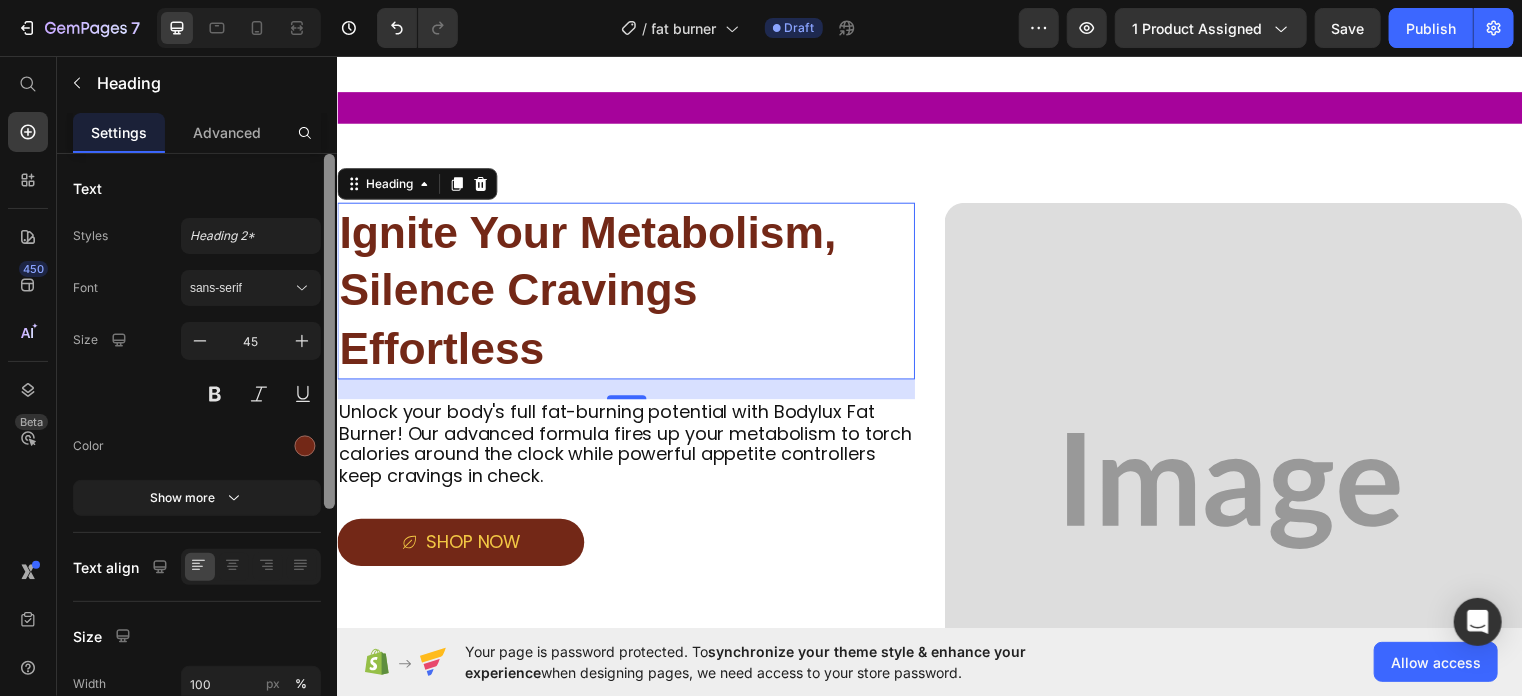 click at bounding box center (329, 331) 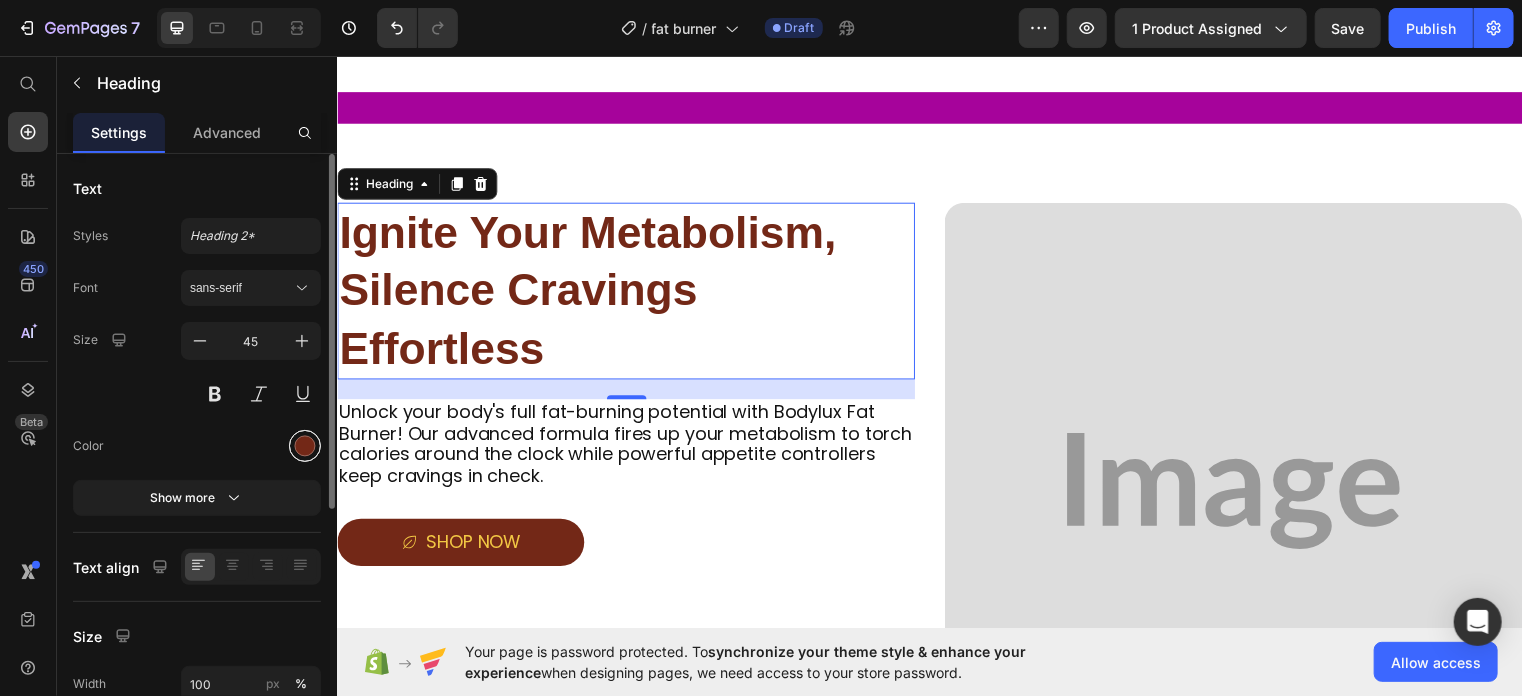 click at bounding box center [305, 446] 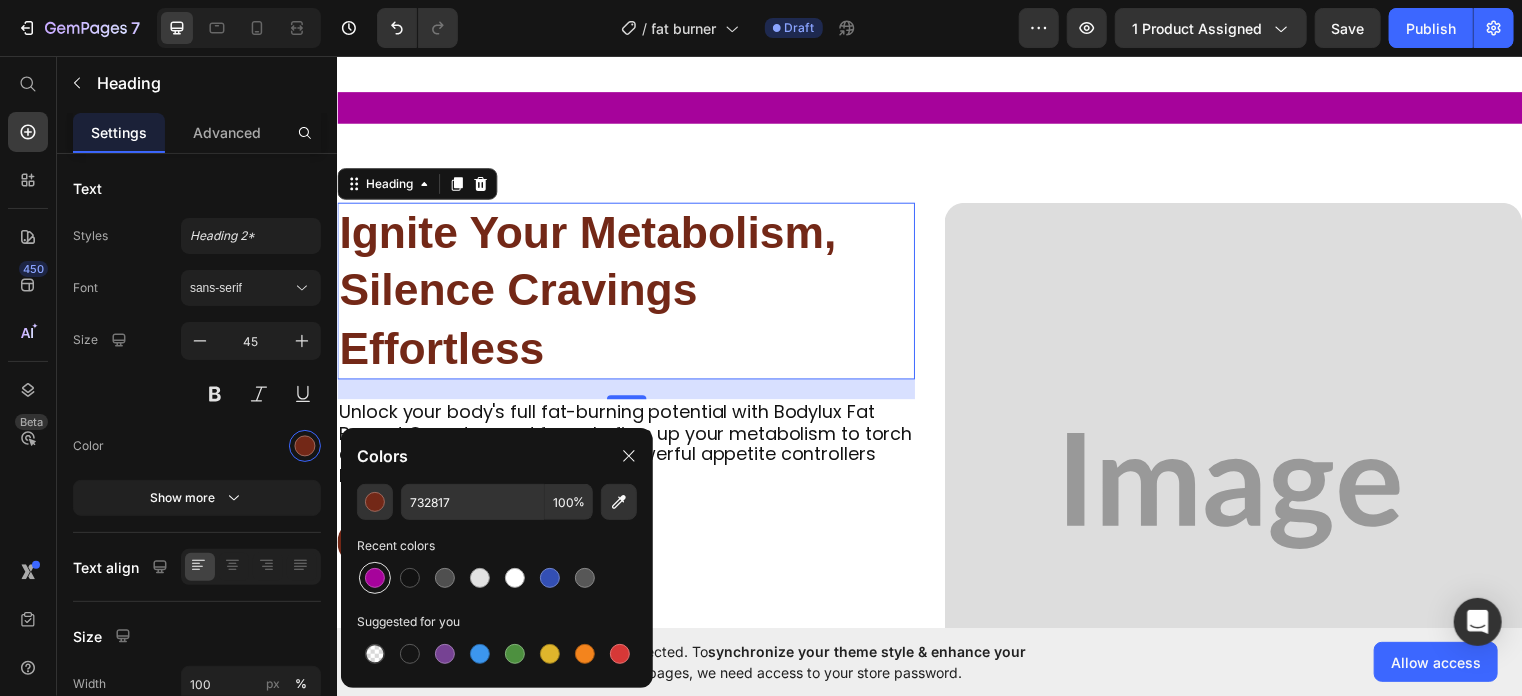 click at bounding box center (375, 578) 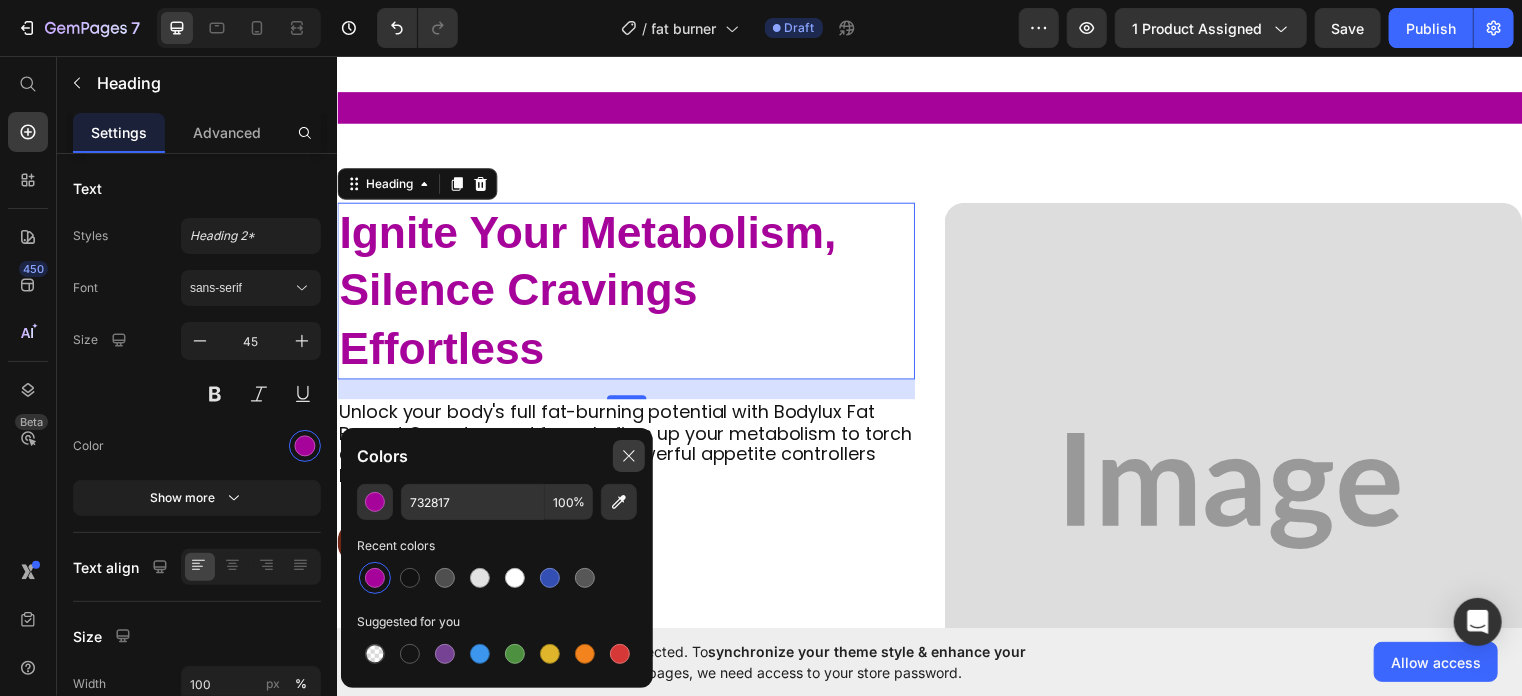 click 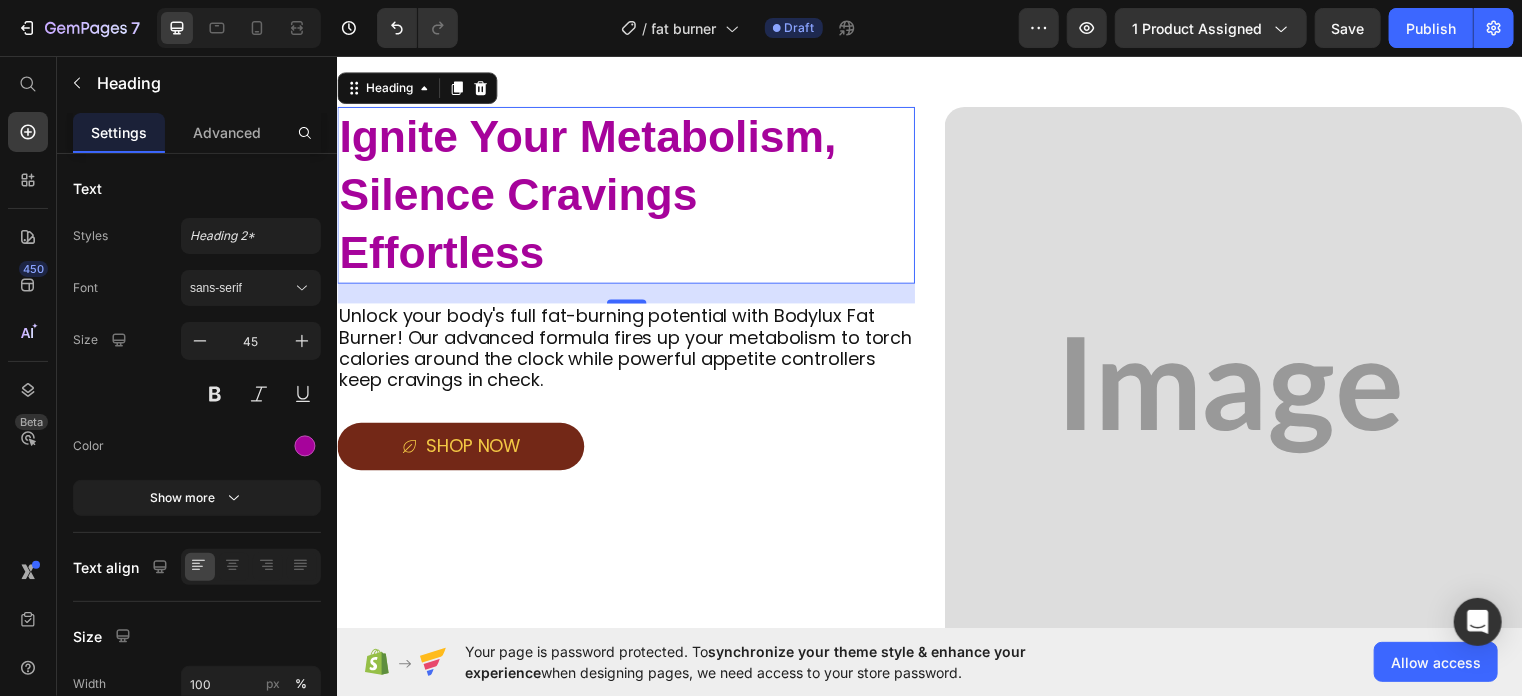 scroll, scrollTop: 1336, scrollLeft: 0, axis: vertical 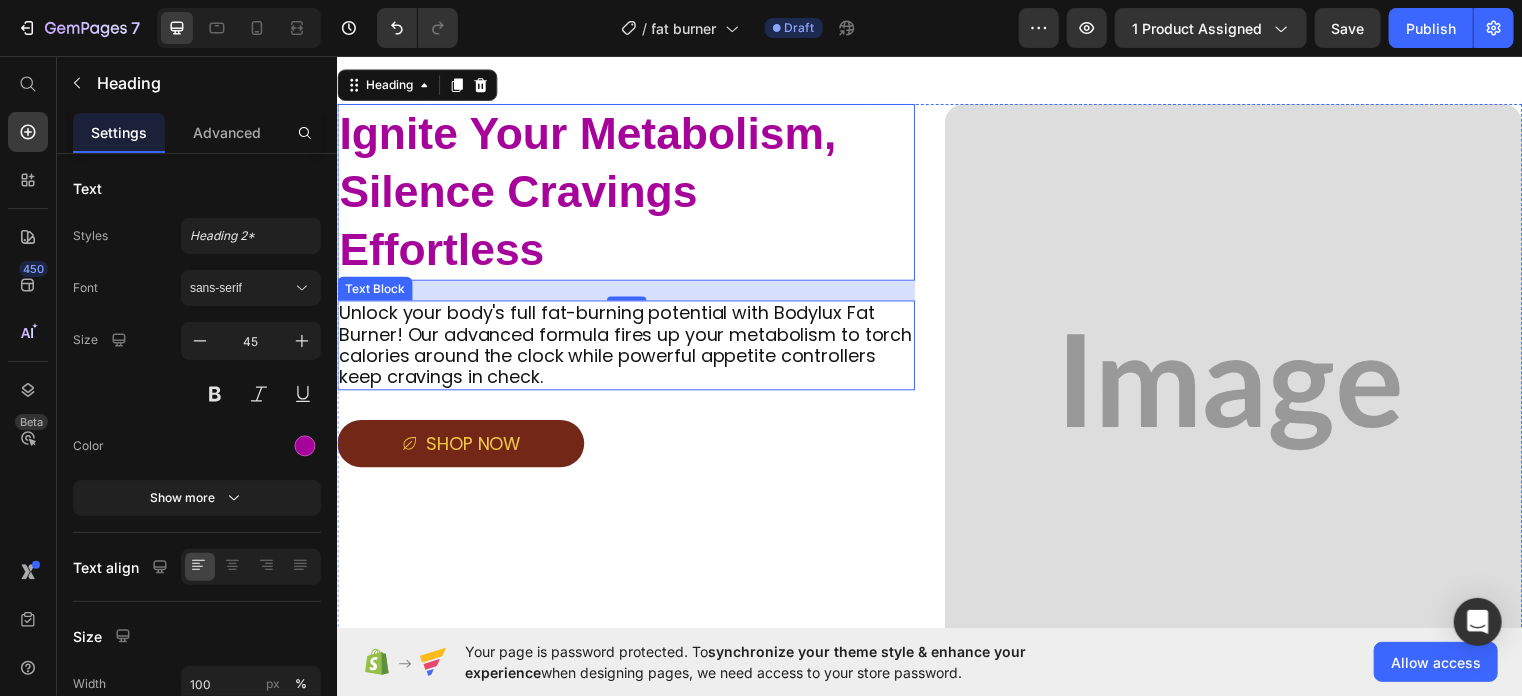 click on "Unlock your body's full fat-burning potential with Bodylux Fat Burner! Our advanced formula fires up your metabolism to torch calories around the clock while powerful appetite controllers keep cravings in check." at bounding box center [628, 348] 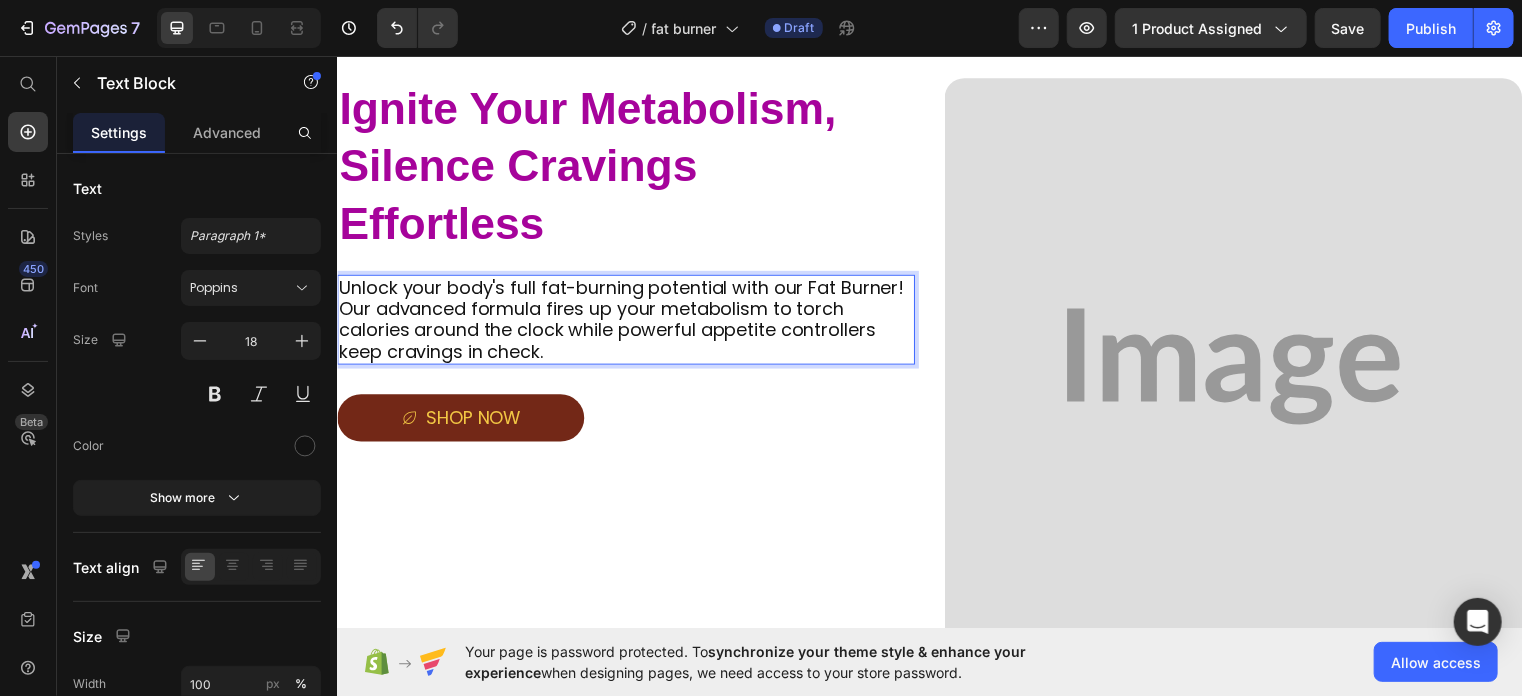 scroll, scrollTop: 1396, scrollLeft: 0, axis: vertical 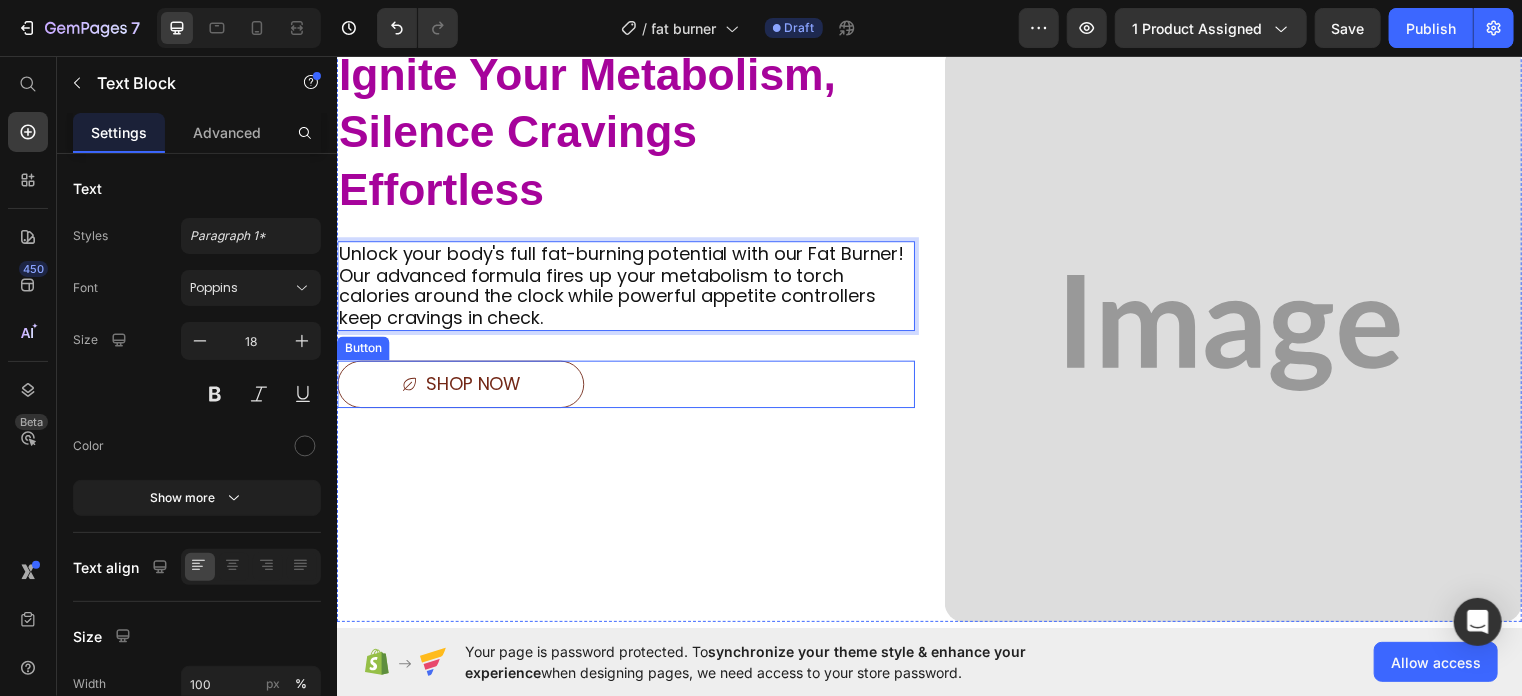click on "shop now" at bounding box center [461, 388] 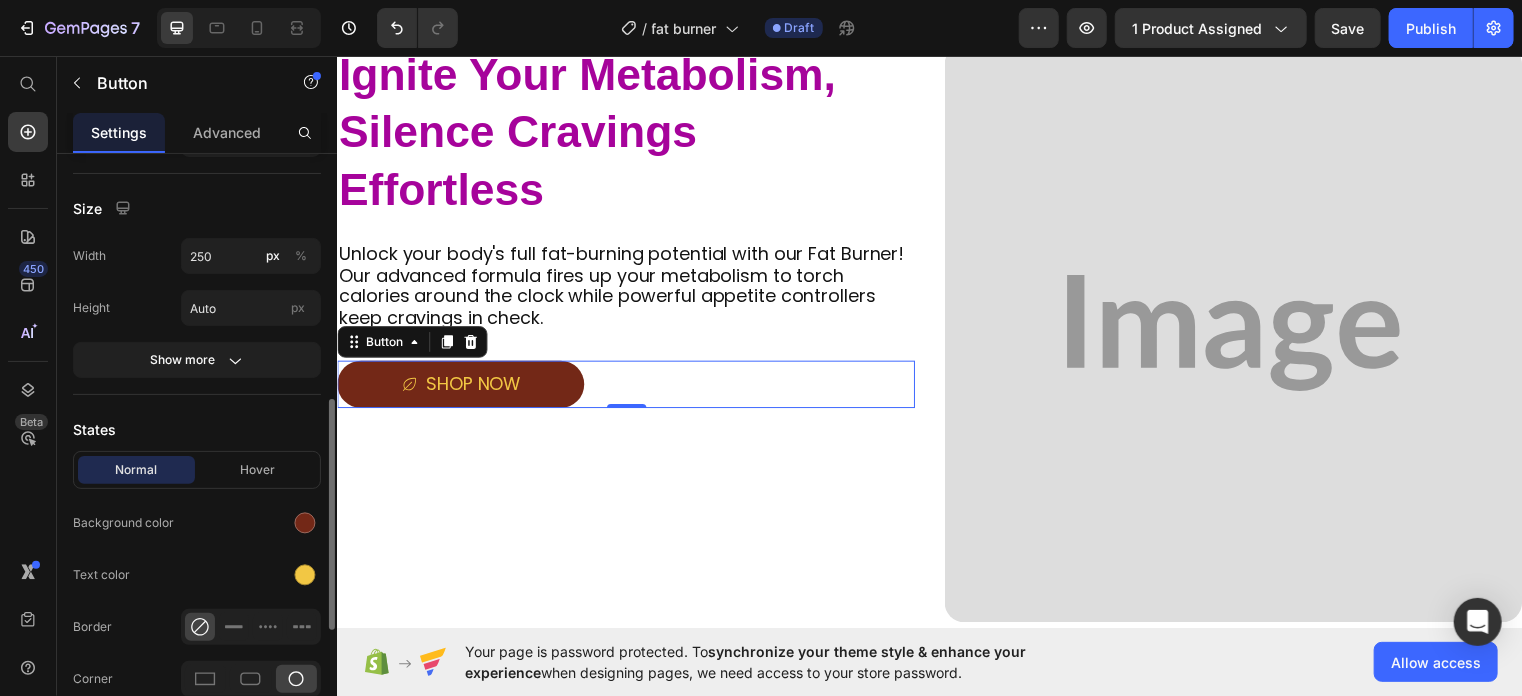 scroll, scrollTop: 479, scrollLeft: 0, axis: vertical 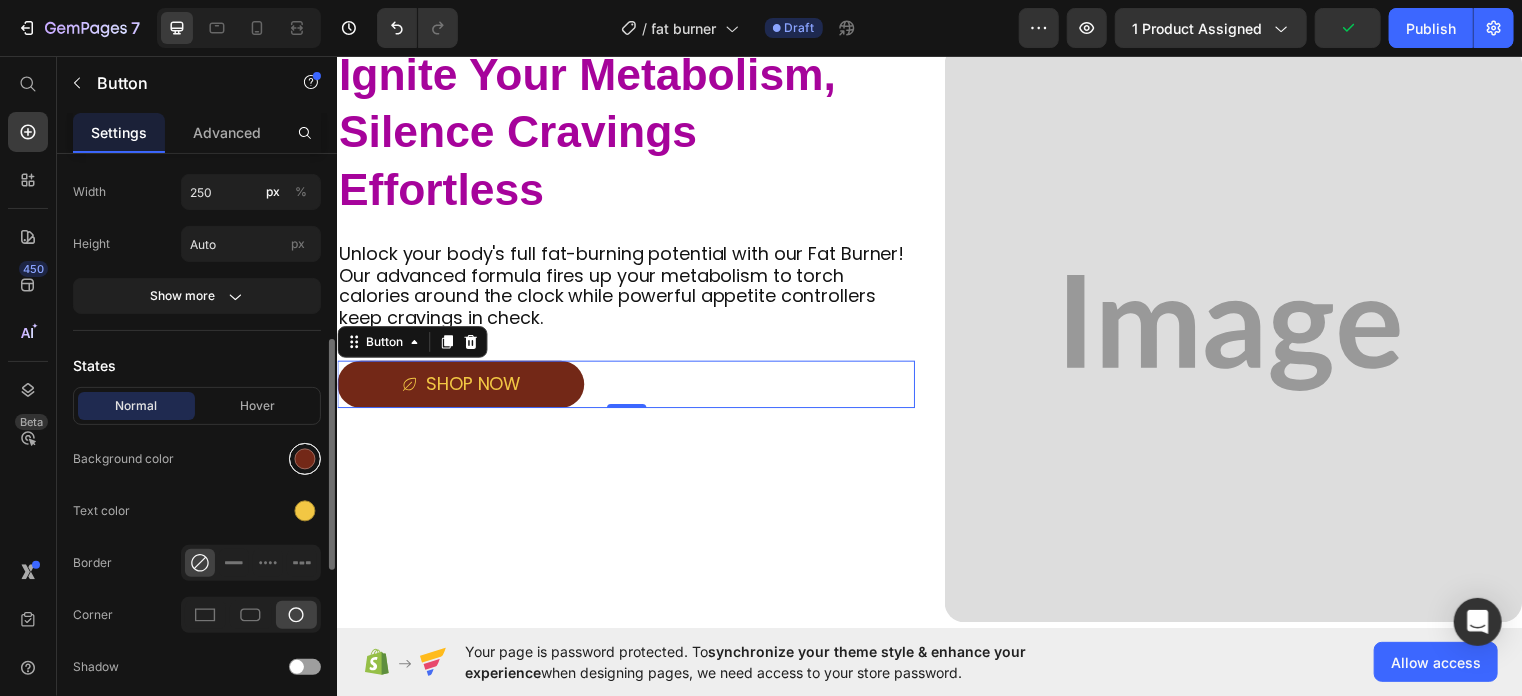 click at bounding box center [305, 459] 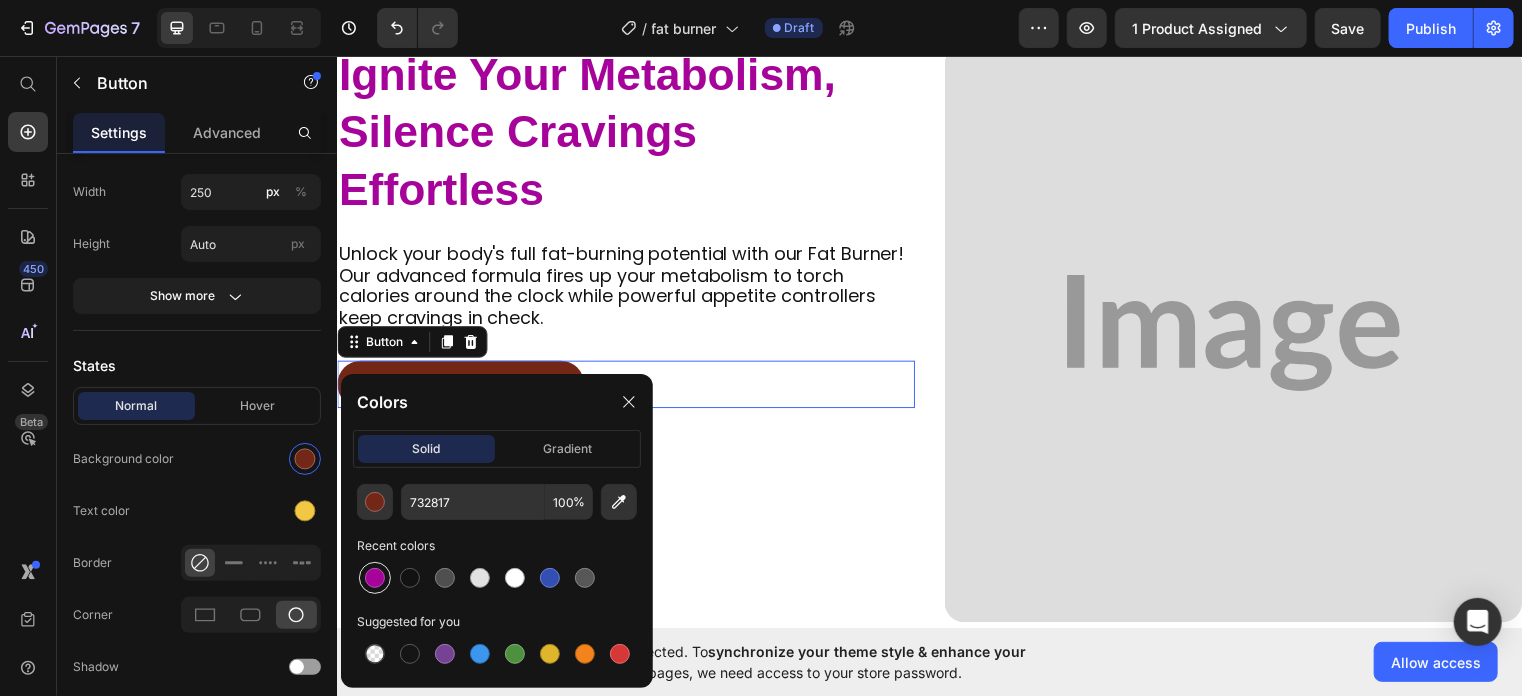 click at bounding box center (375, 578) 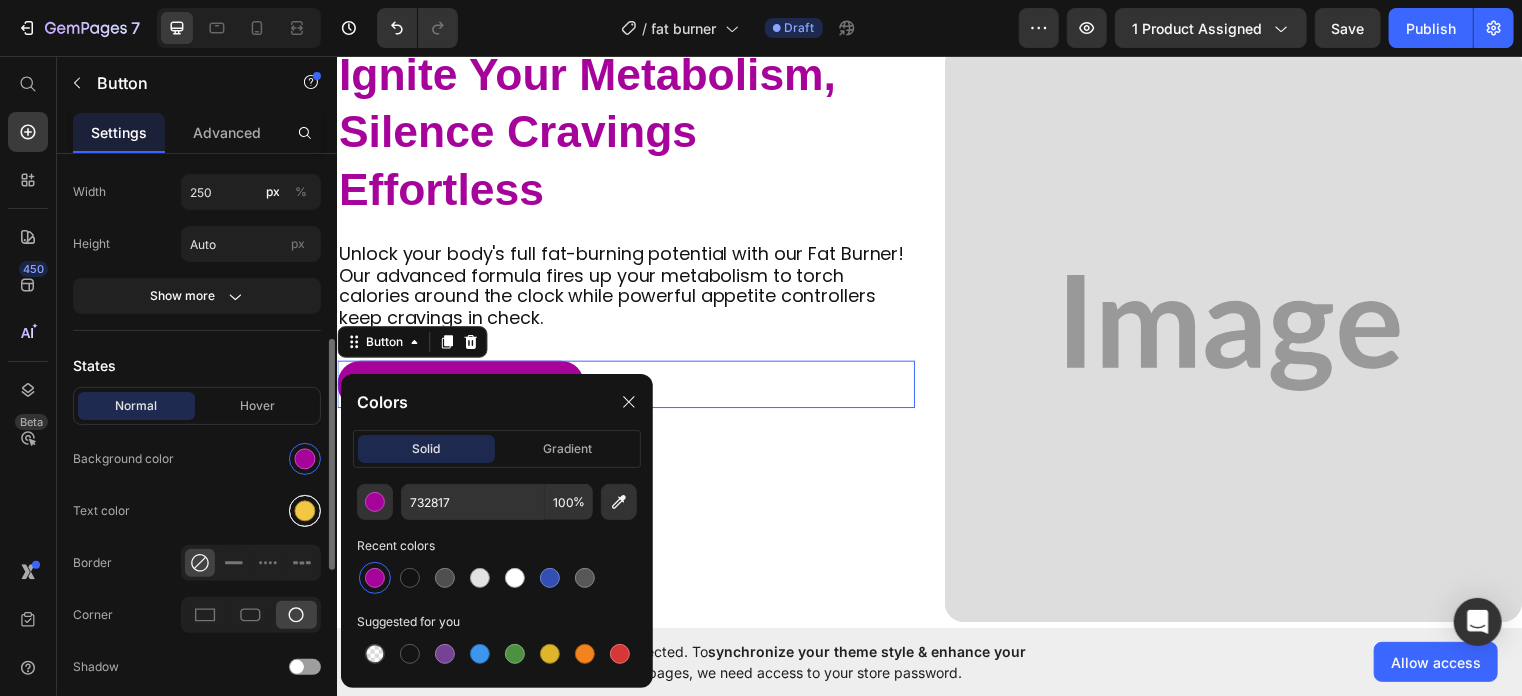 click at bounding box center (305, 511) 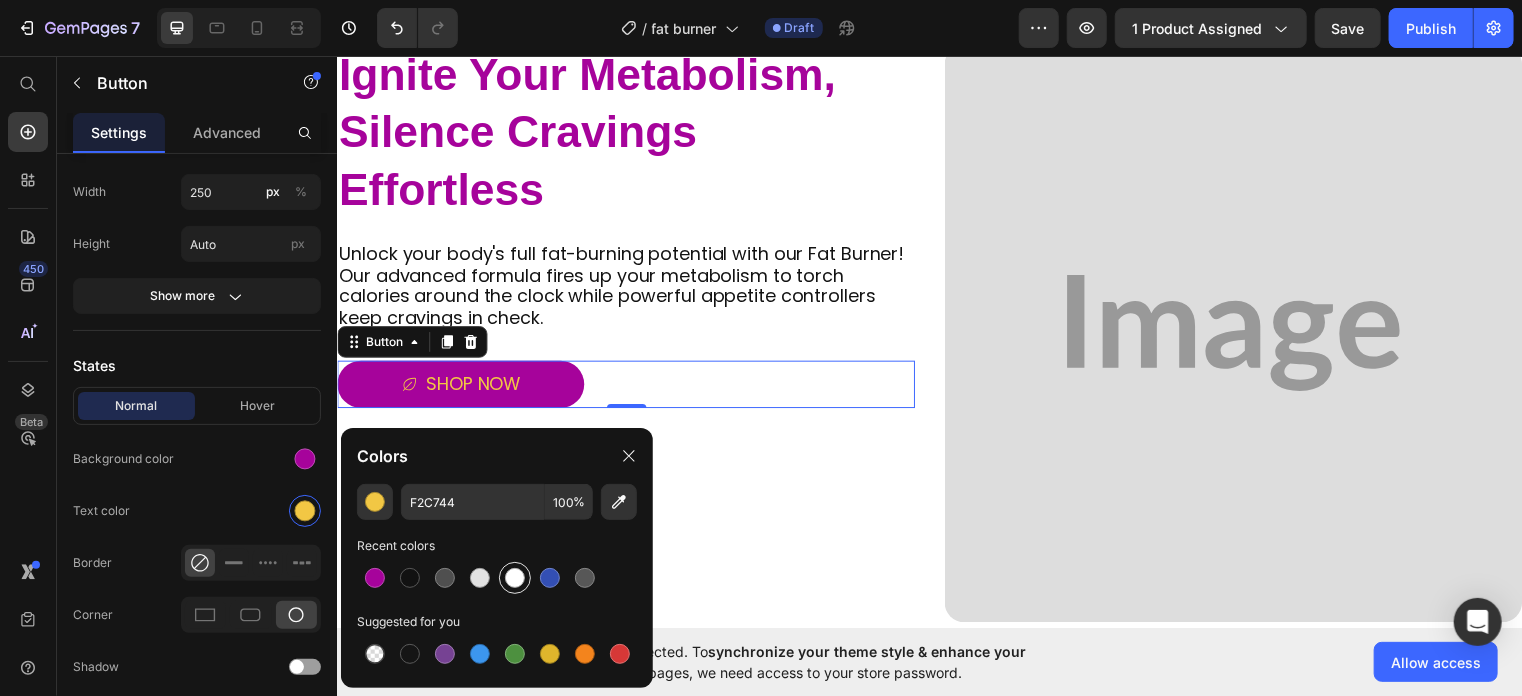 click at bounding box center (515, 578) 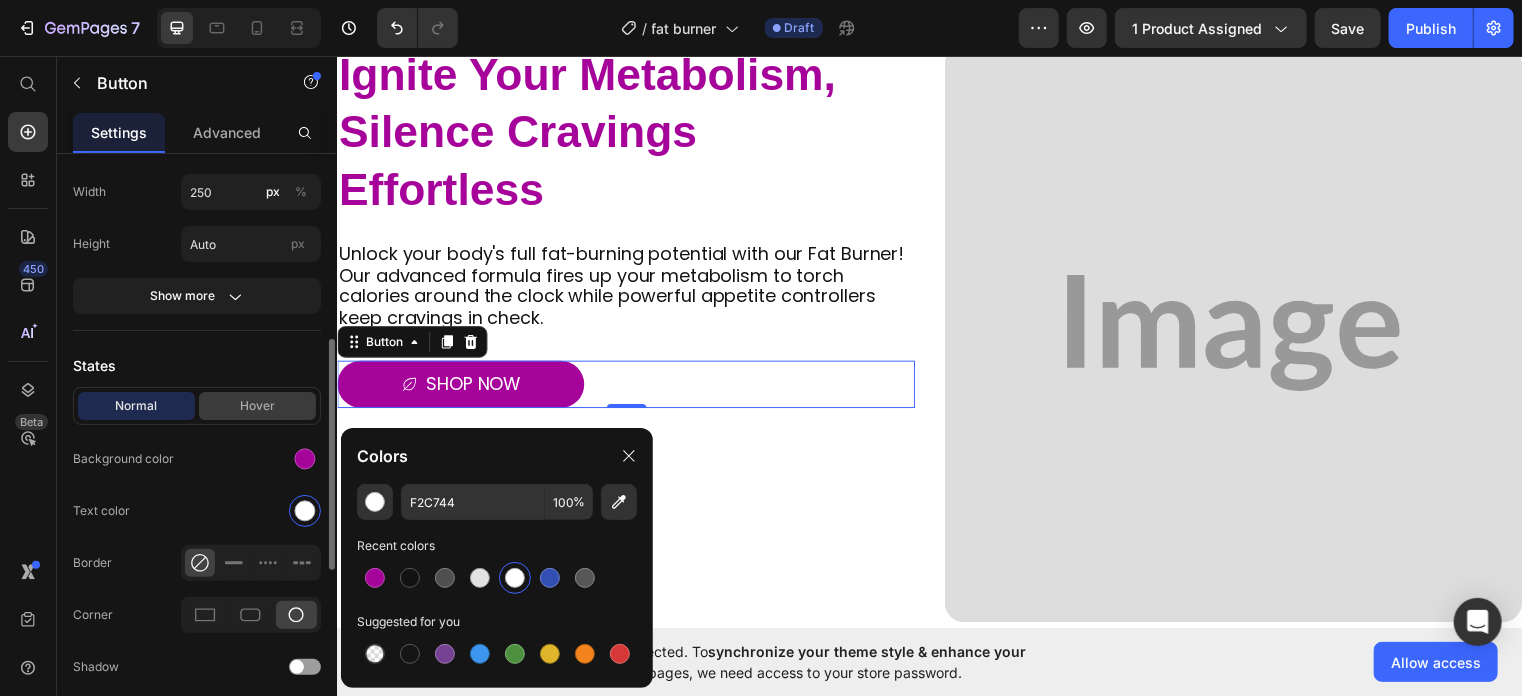 click on "Hover" at bounding box center (257, 406) 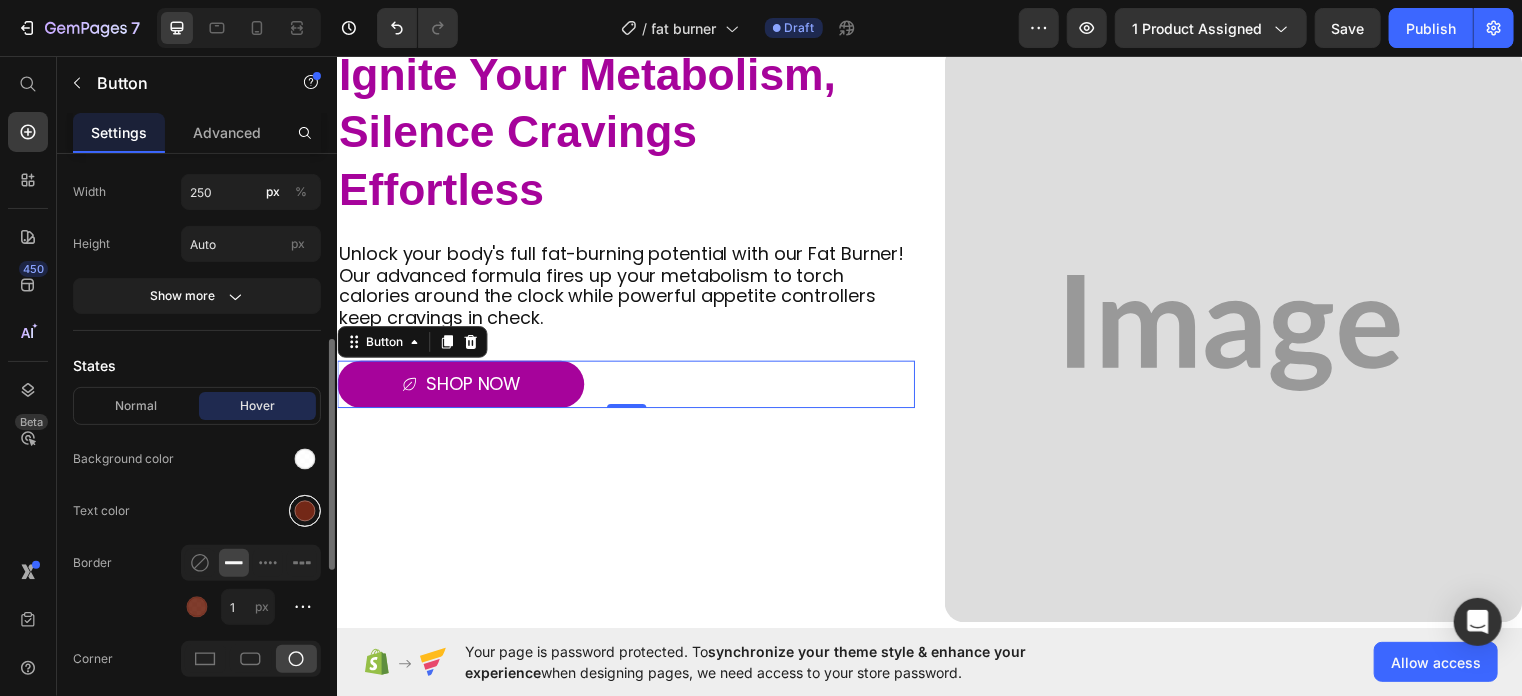 click at bounding box center (305, 511) 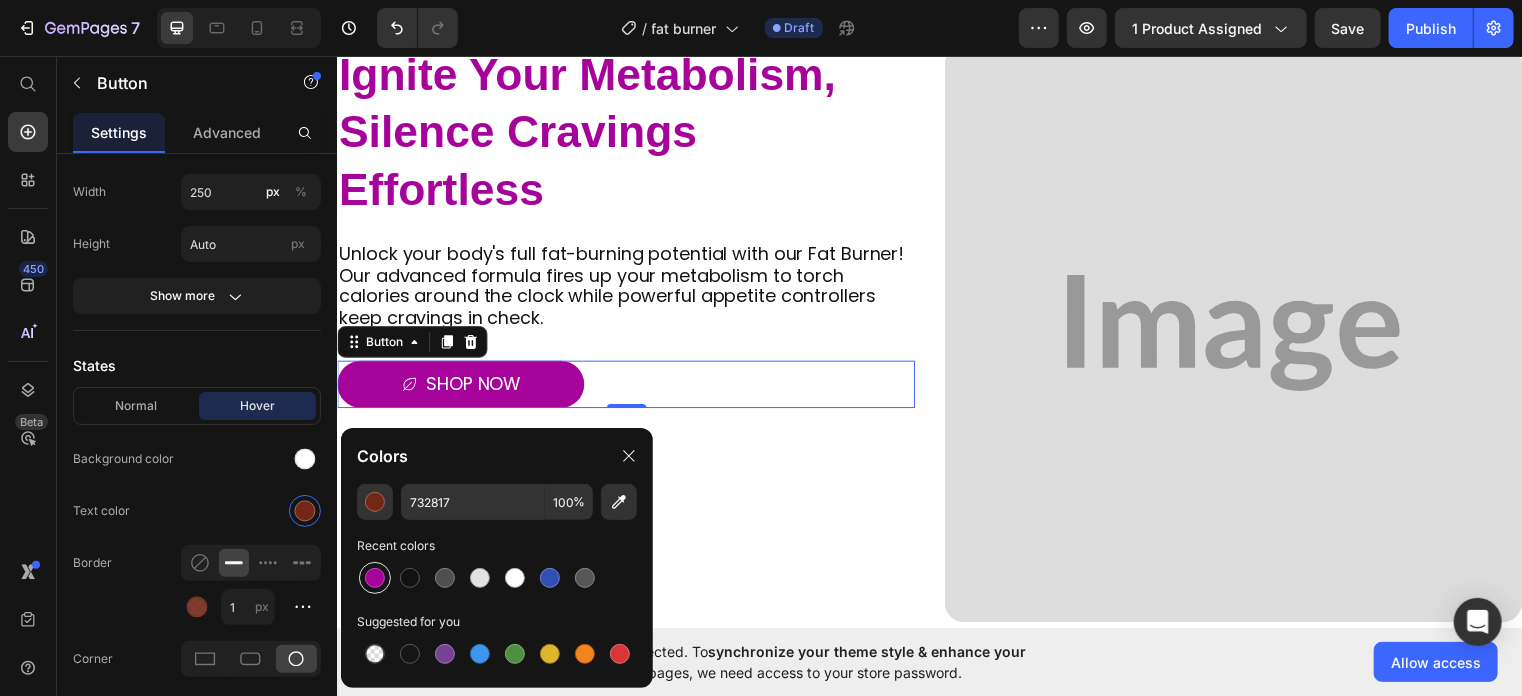 click at bounding box center [375, 578] 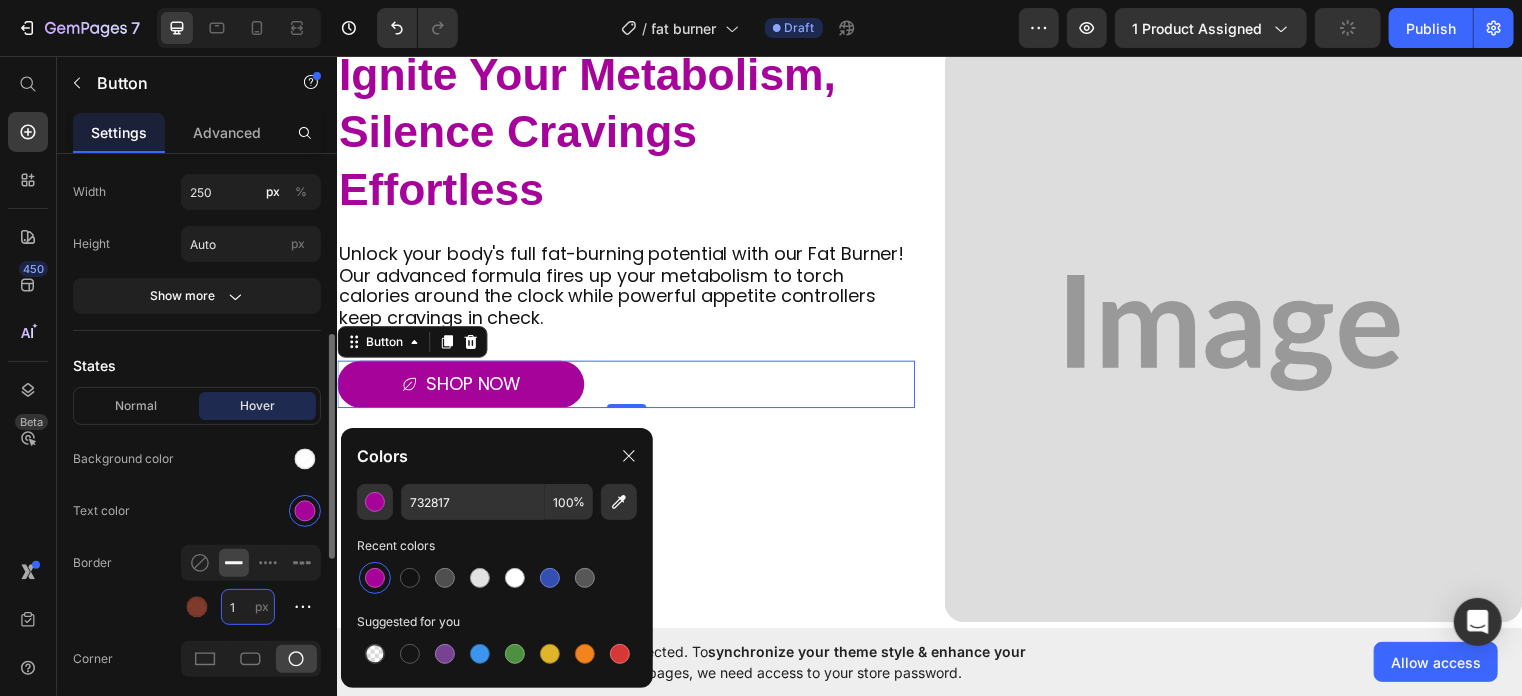 click on "1" at bounding box center (248, 607) 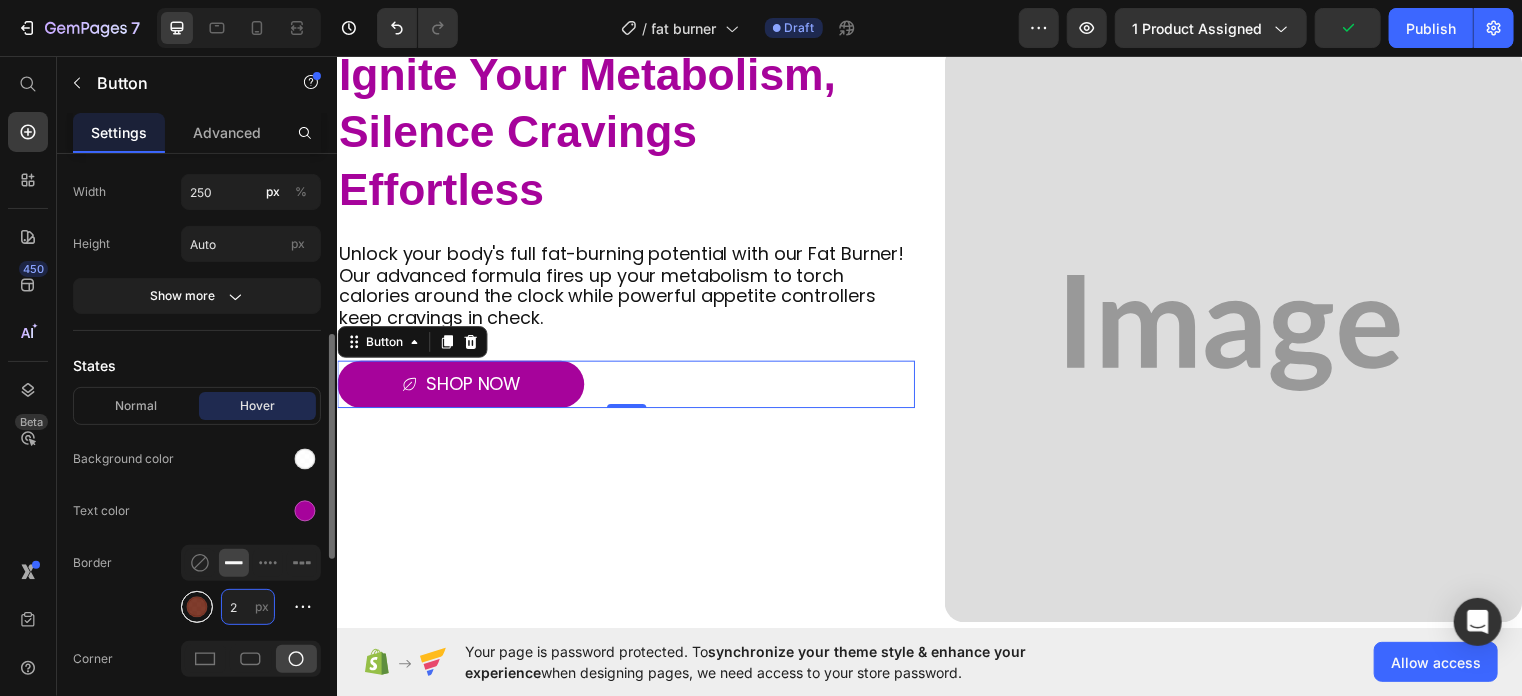 type on "2" 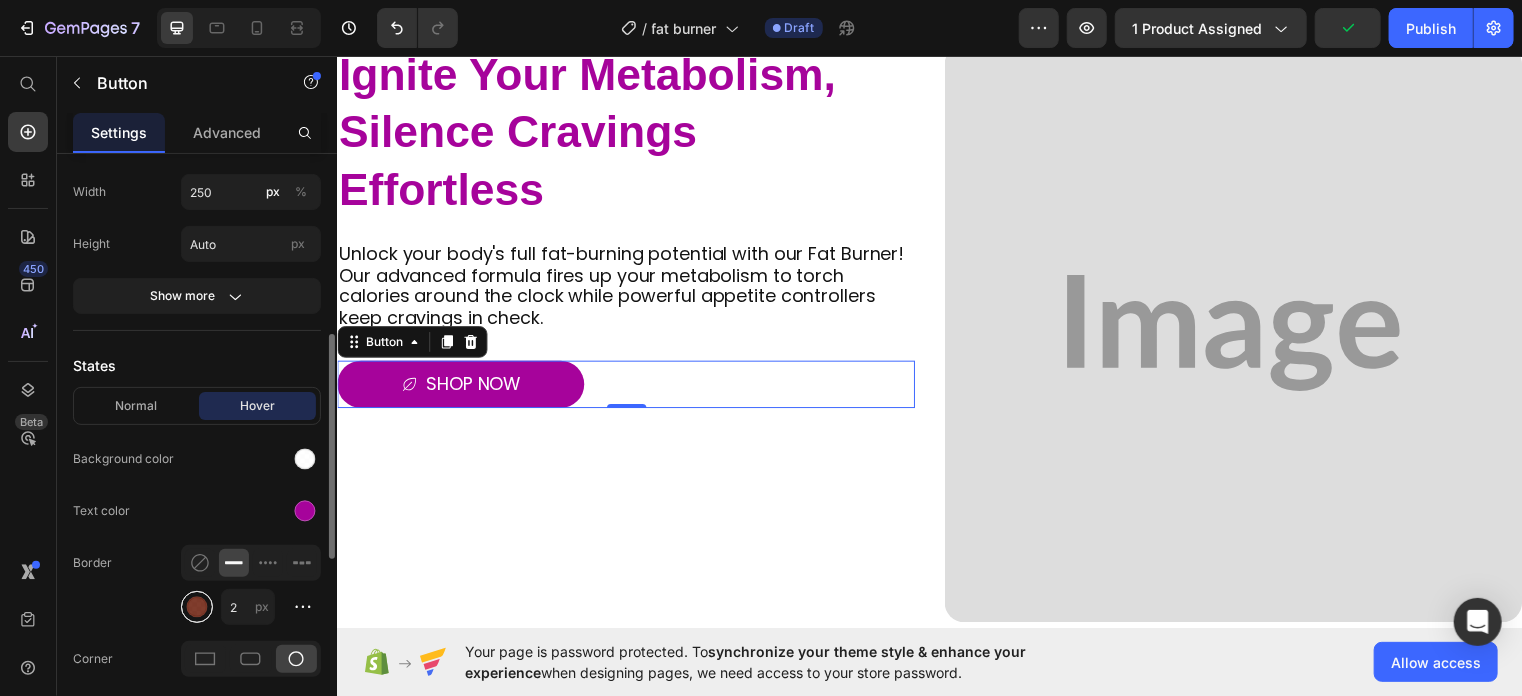 click at bounding box center (197, 607) 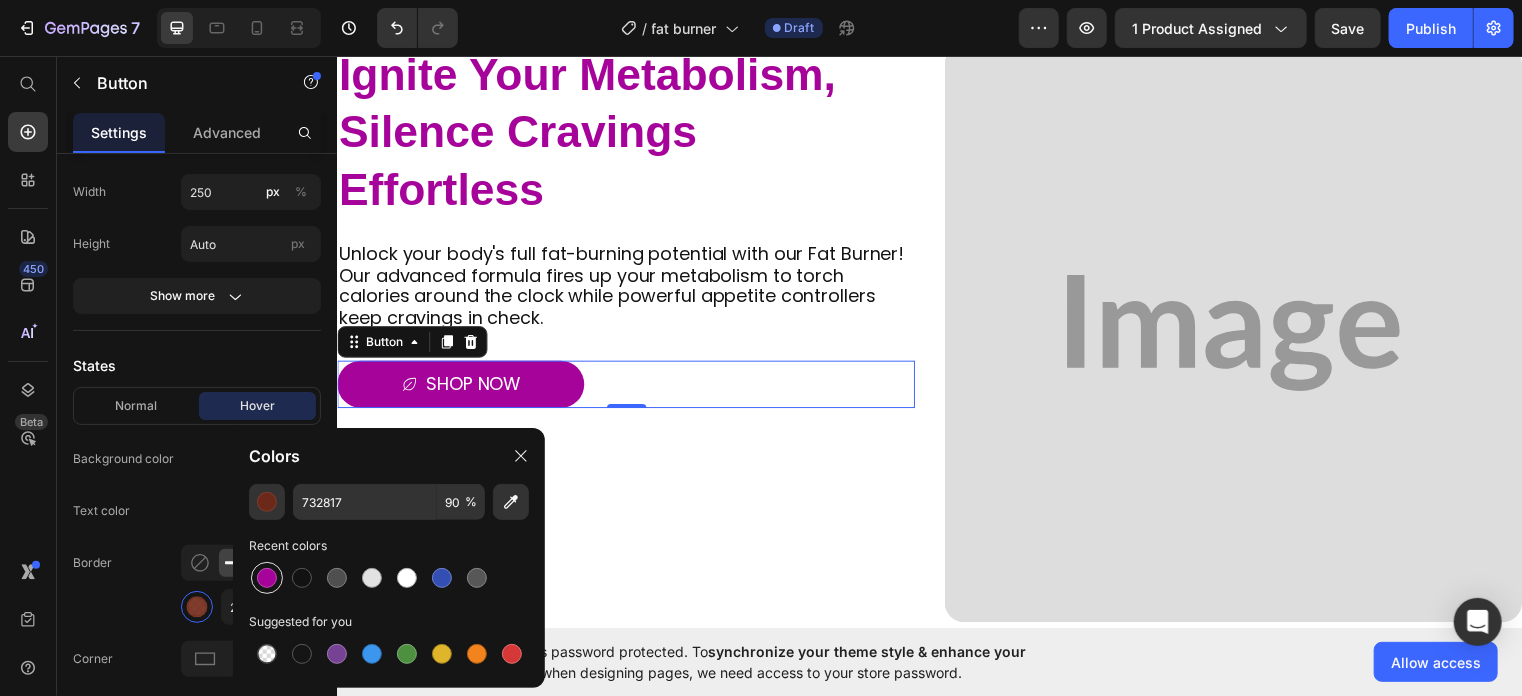 click at bounding box center [267, 578] 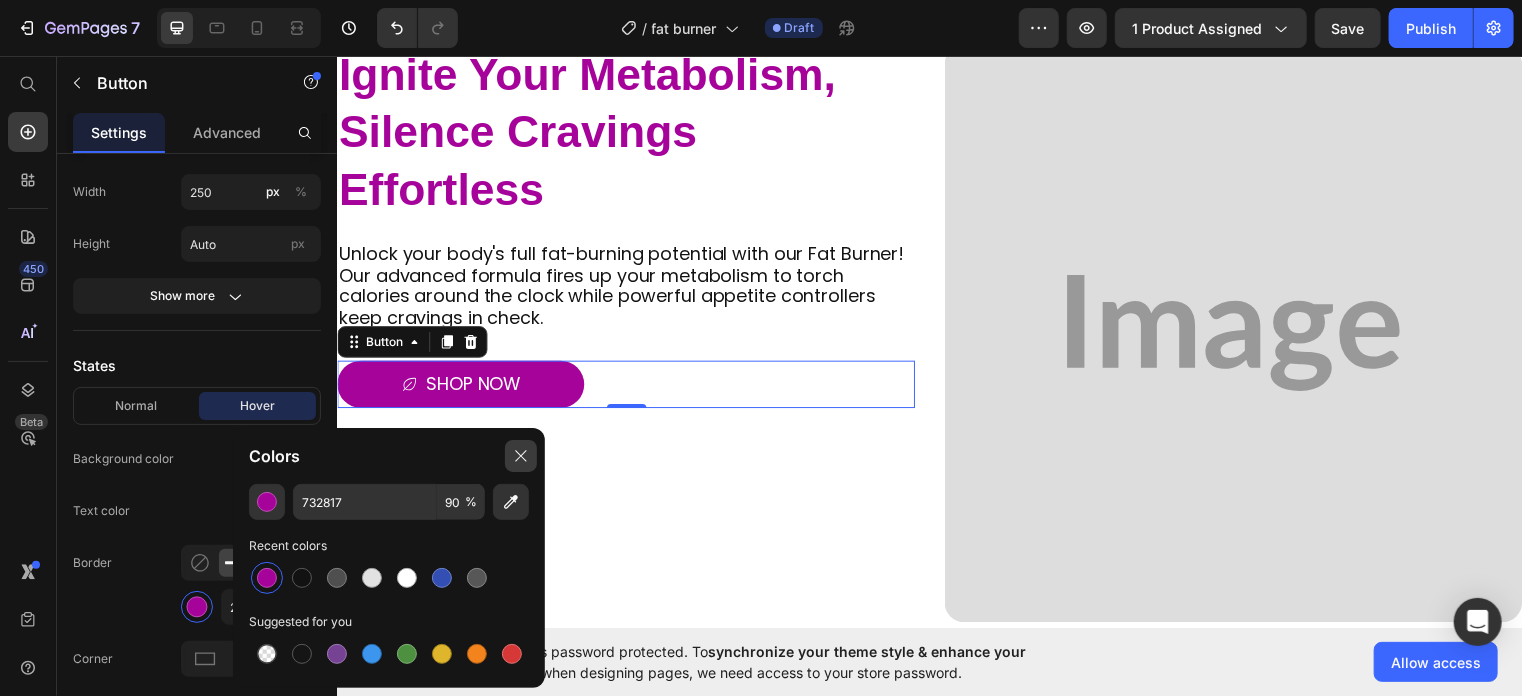 click at bounding box center [521, 456] 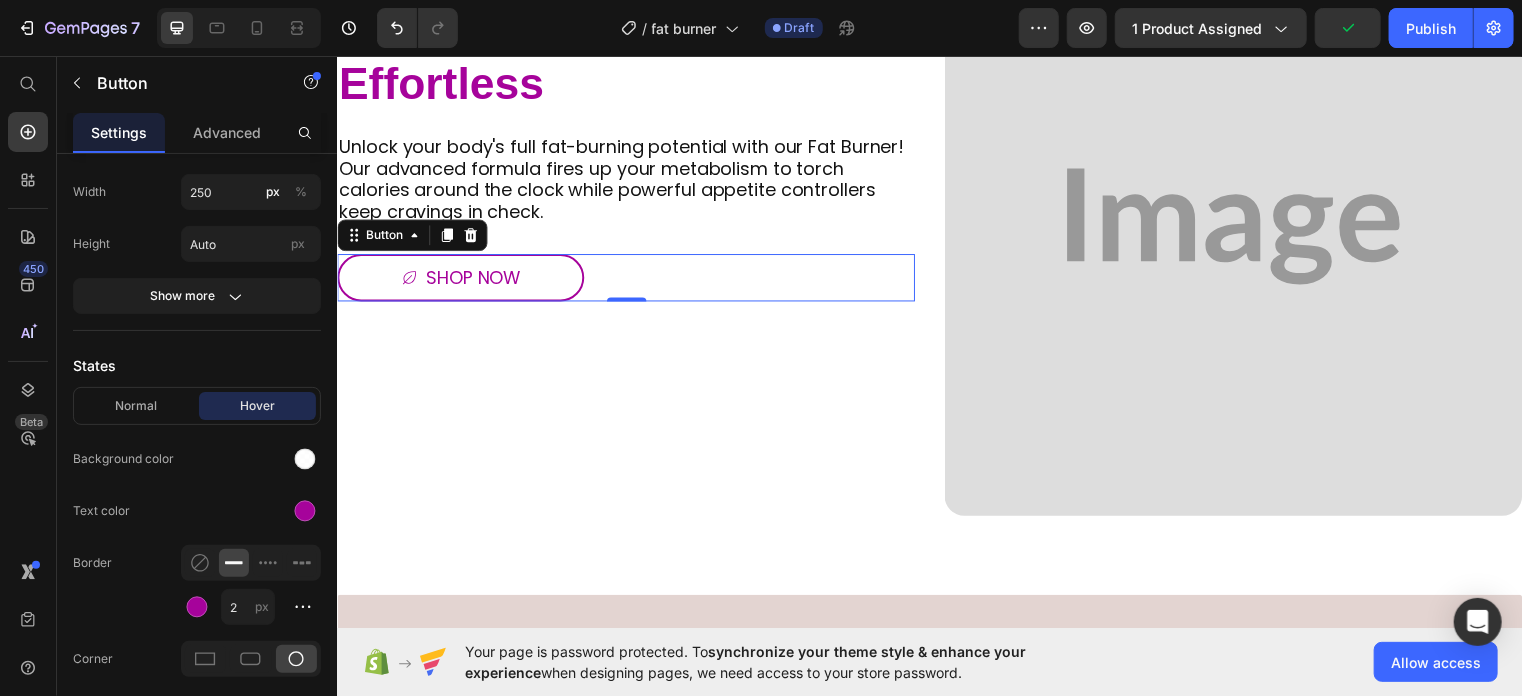 scroll, scrollTop: 1396, scrollLeft: 0, axis: vertical 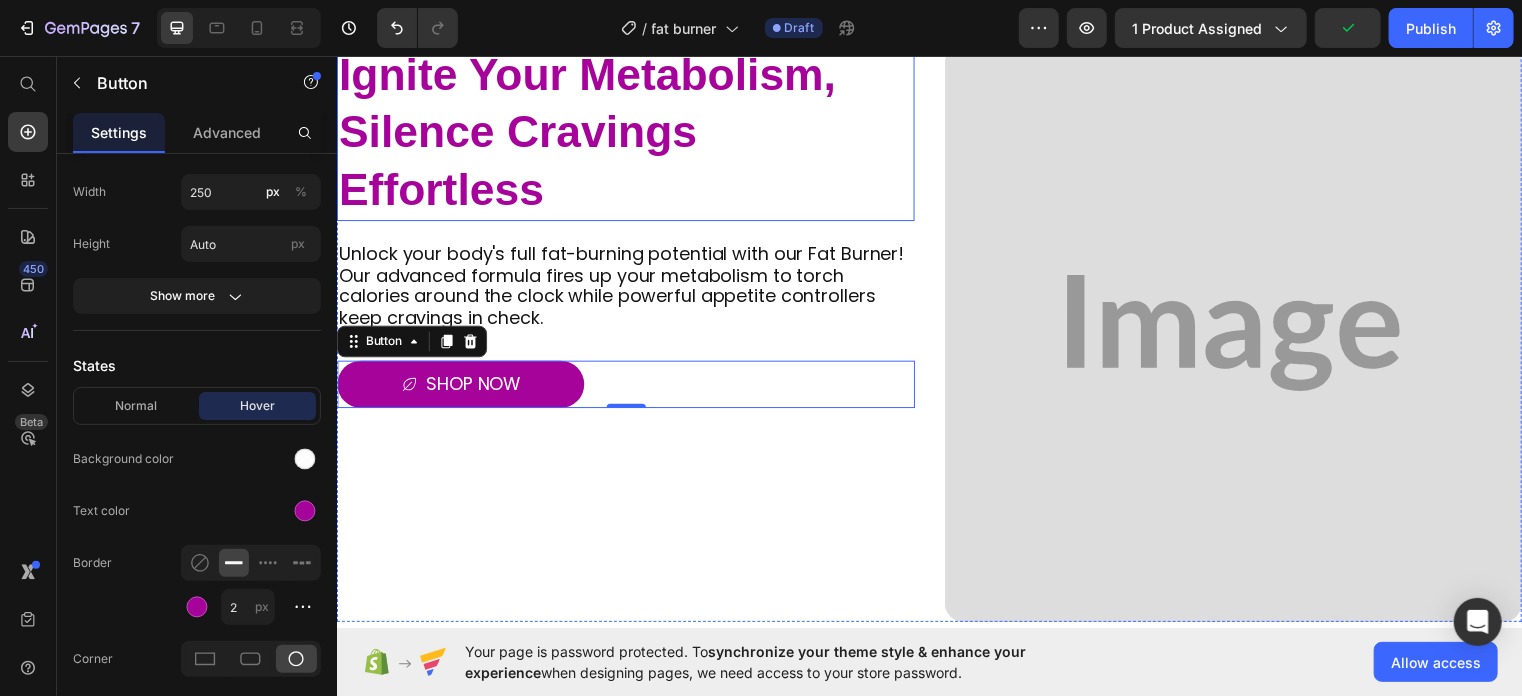 click on "Ignite Your Metabolism, Silence Cravings Effortless" at bounding box center (628, 134) 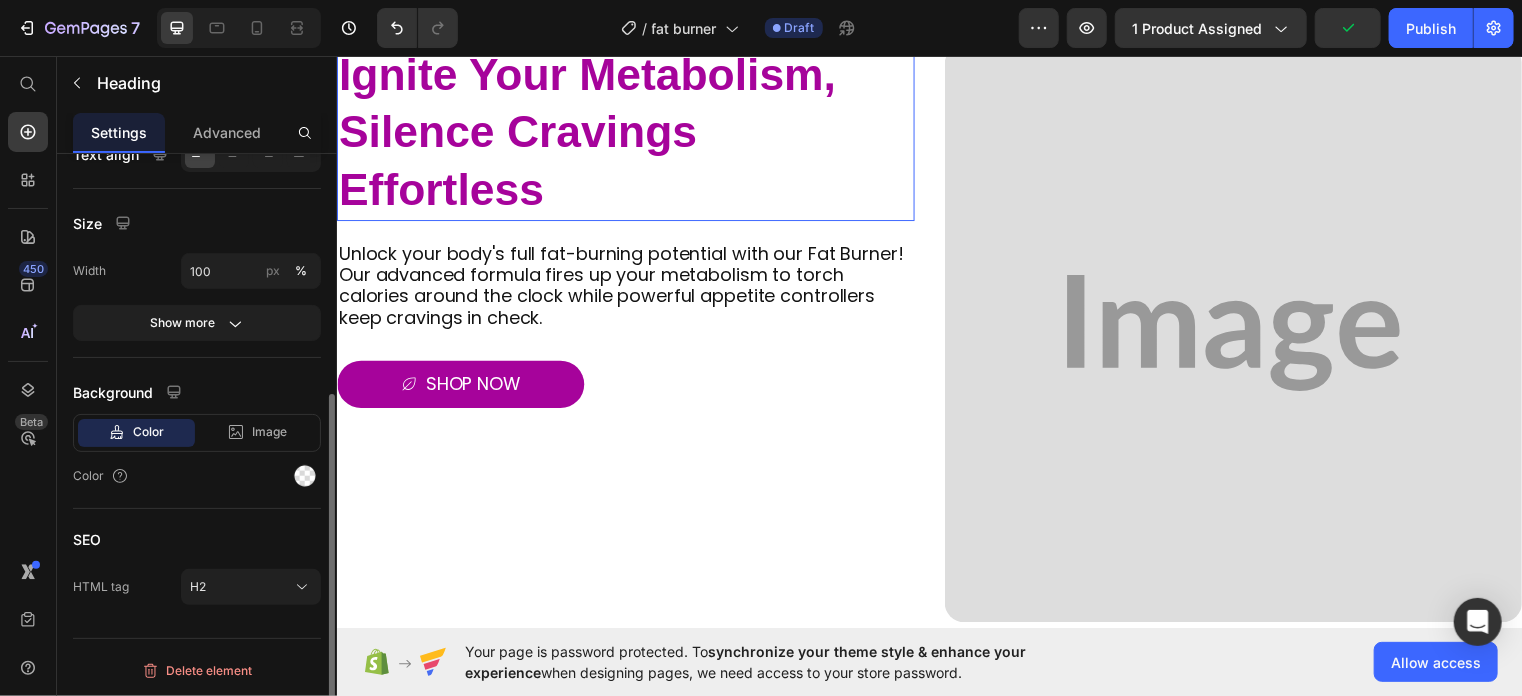 scroll, scrollTop: 0, scrollLeft: 0, axis: both 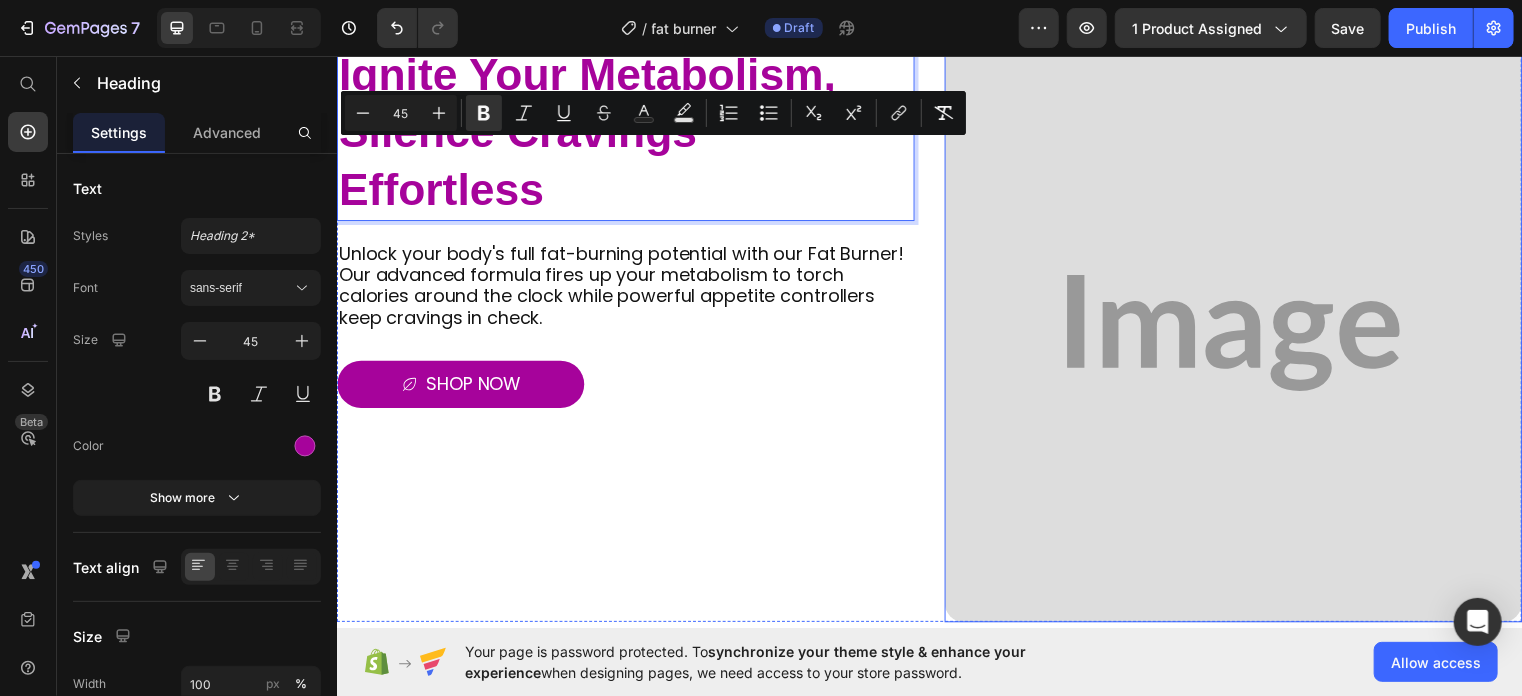 click at bounding box center [1243, 336] 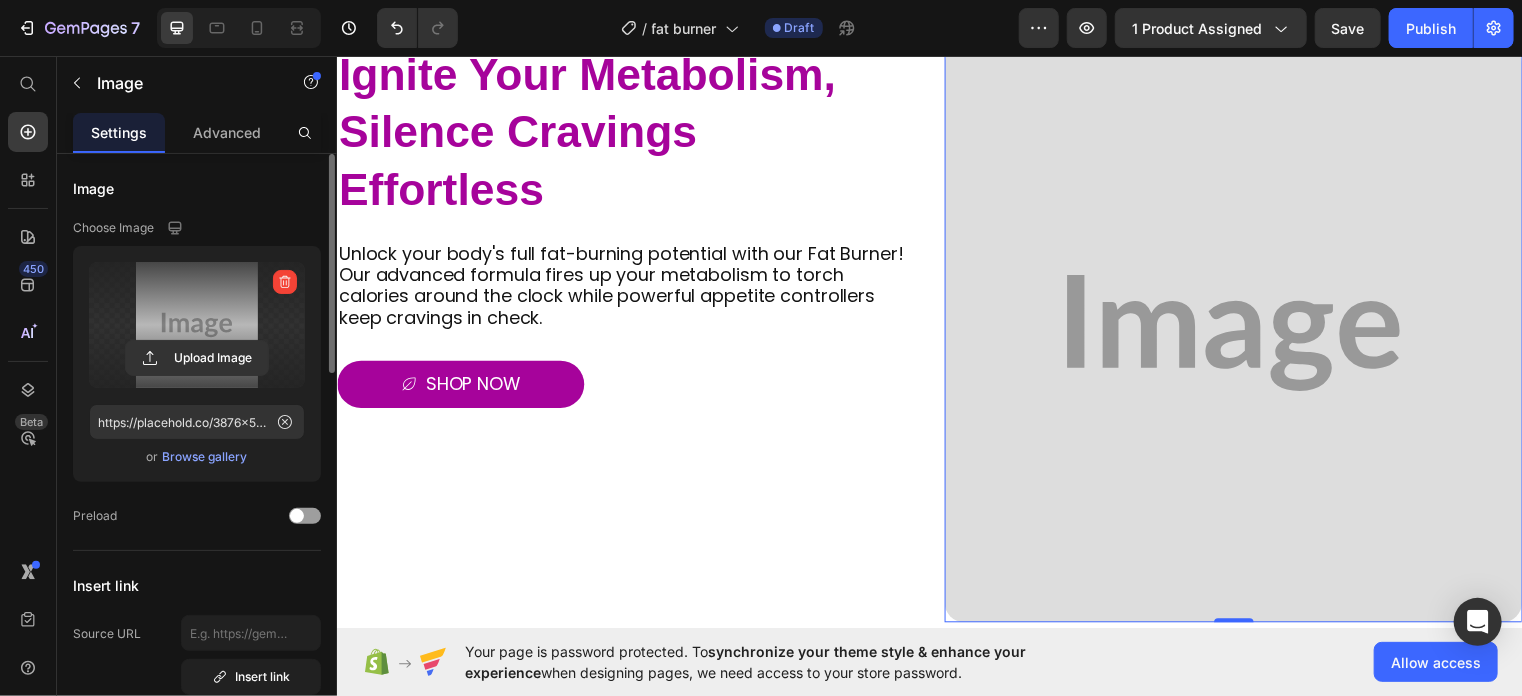 click at bounding box center [197, 325] 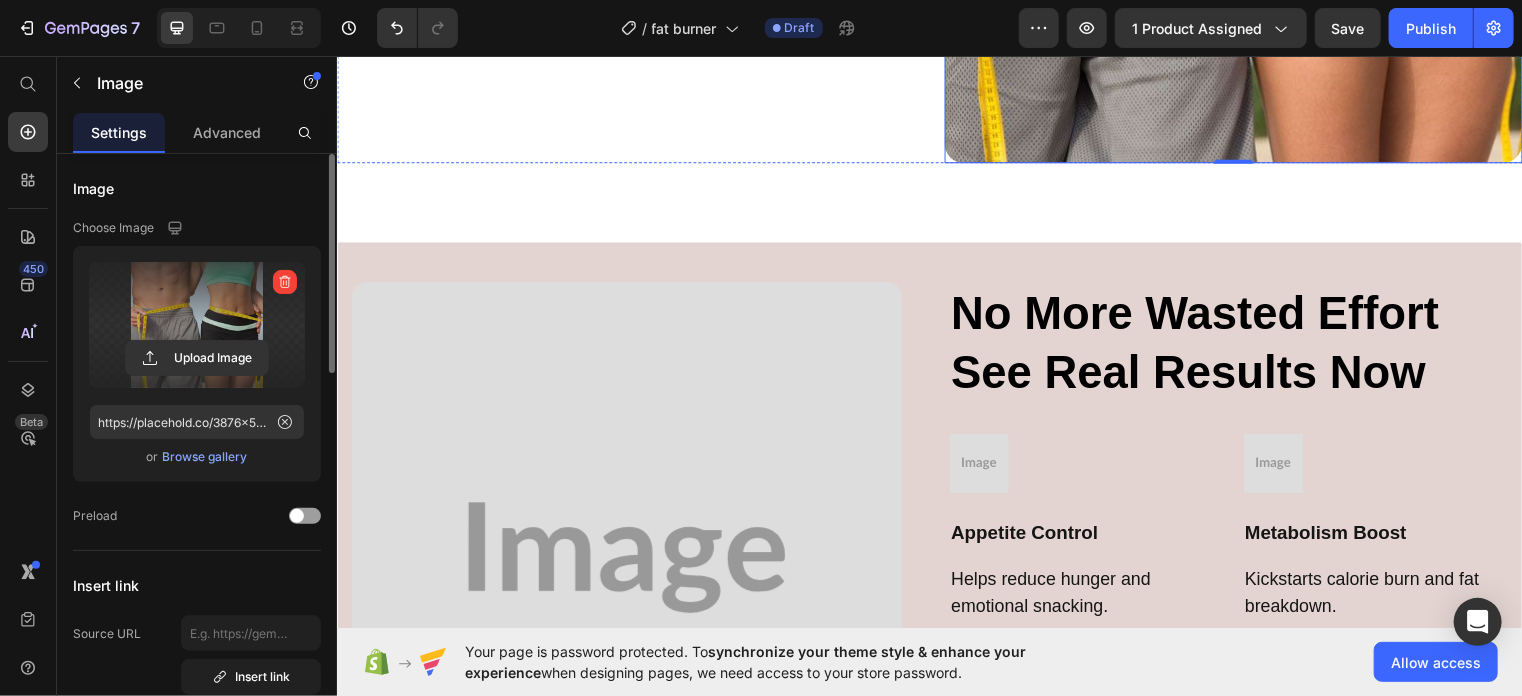 scroll, scrollTop: 2126, scrollLeft: 0, axis: vertical 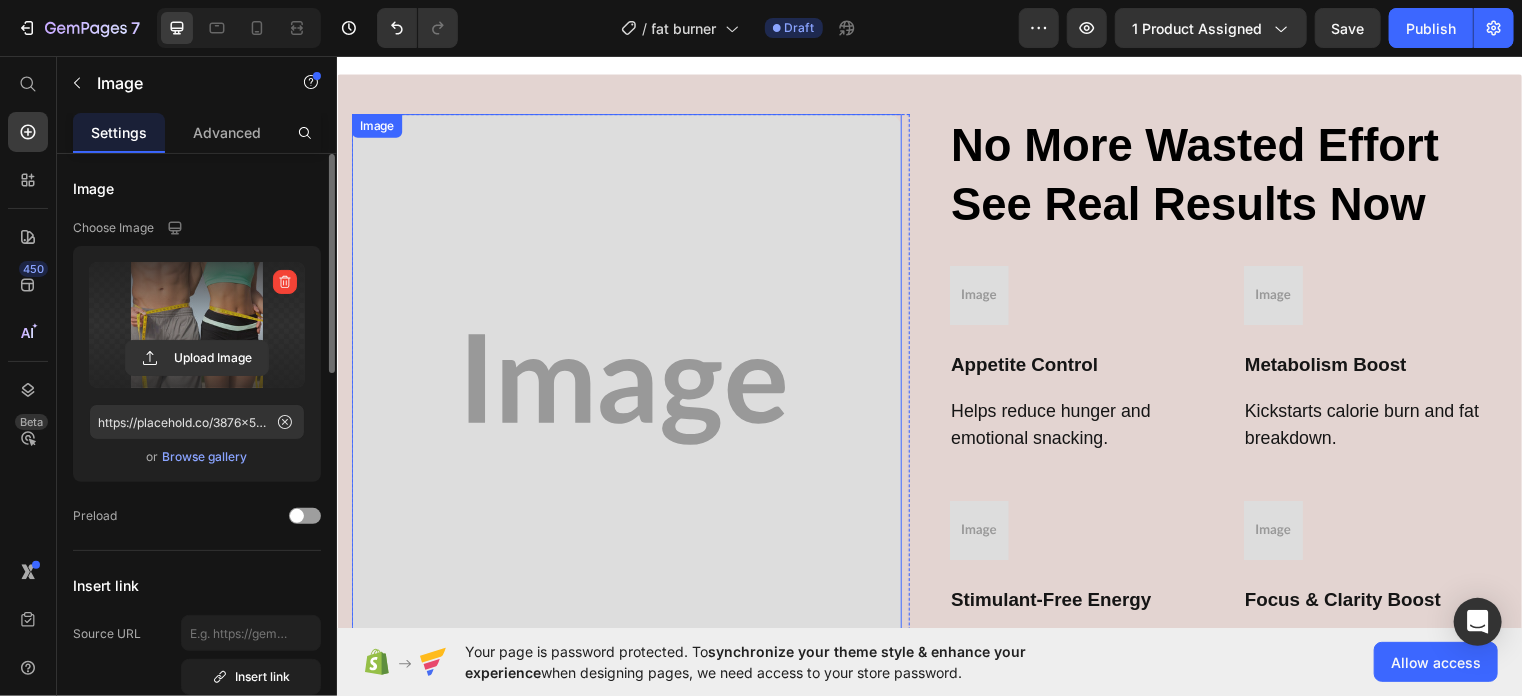 click at bounding box center (629, 392) 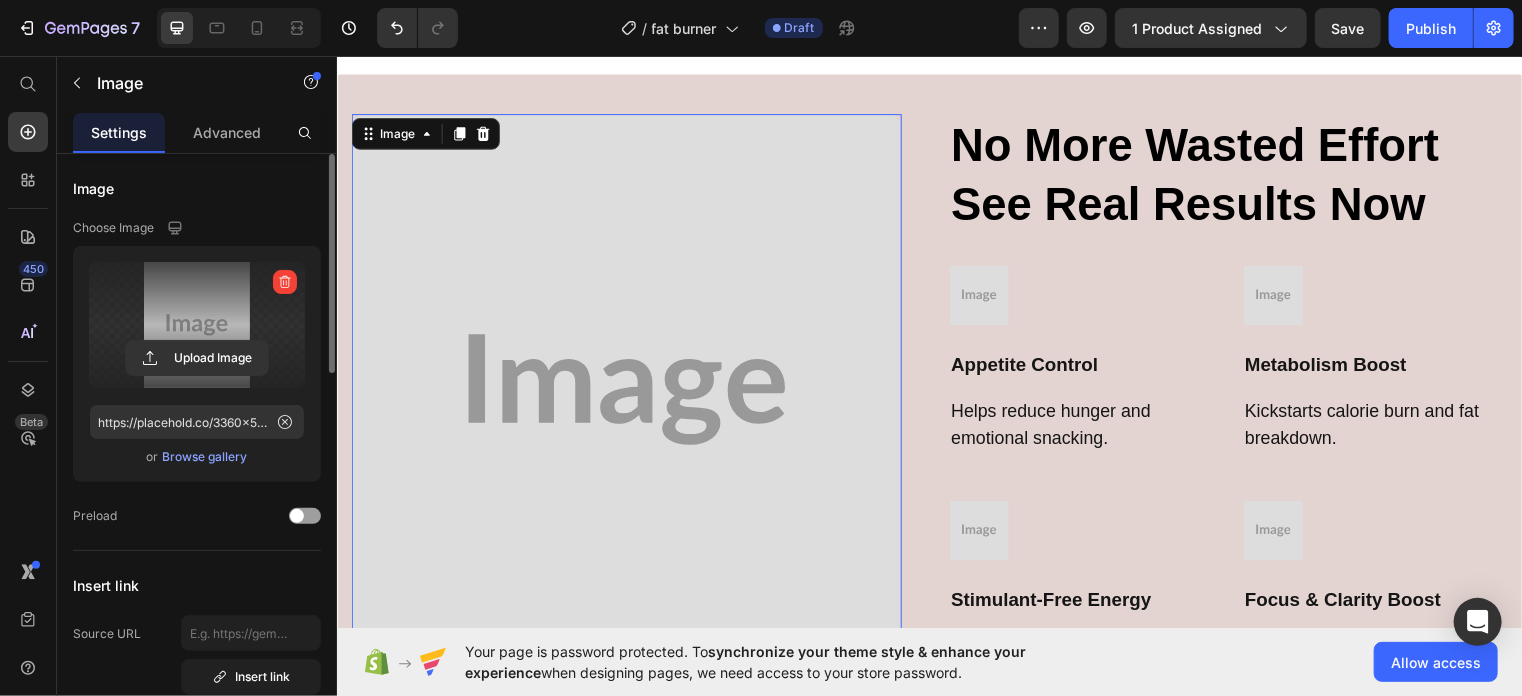 click at bounding box center [197, 325] 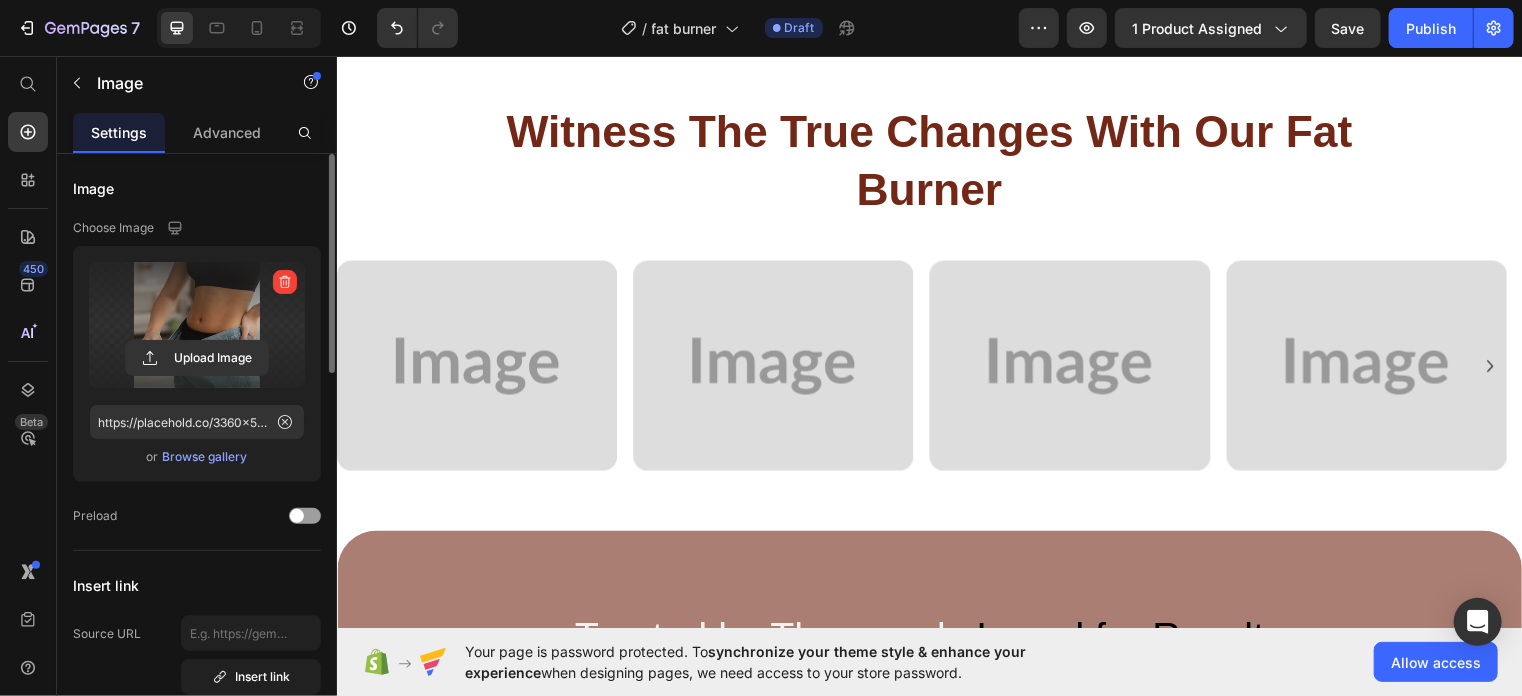 scroll, scrollTop: 2706, scrollLeft: 0, axis: vertical 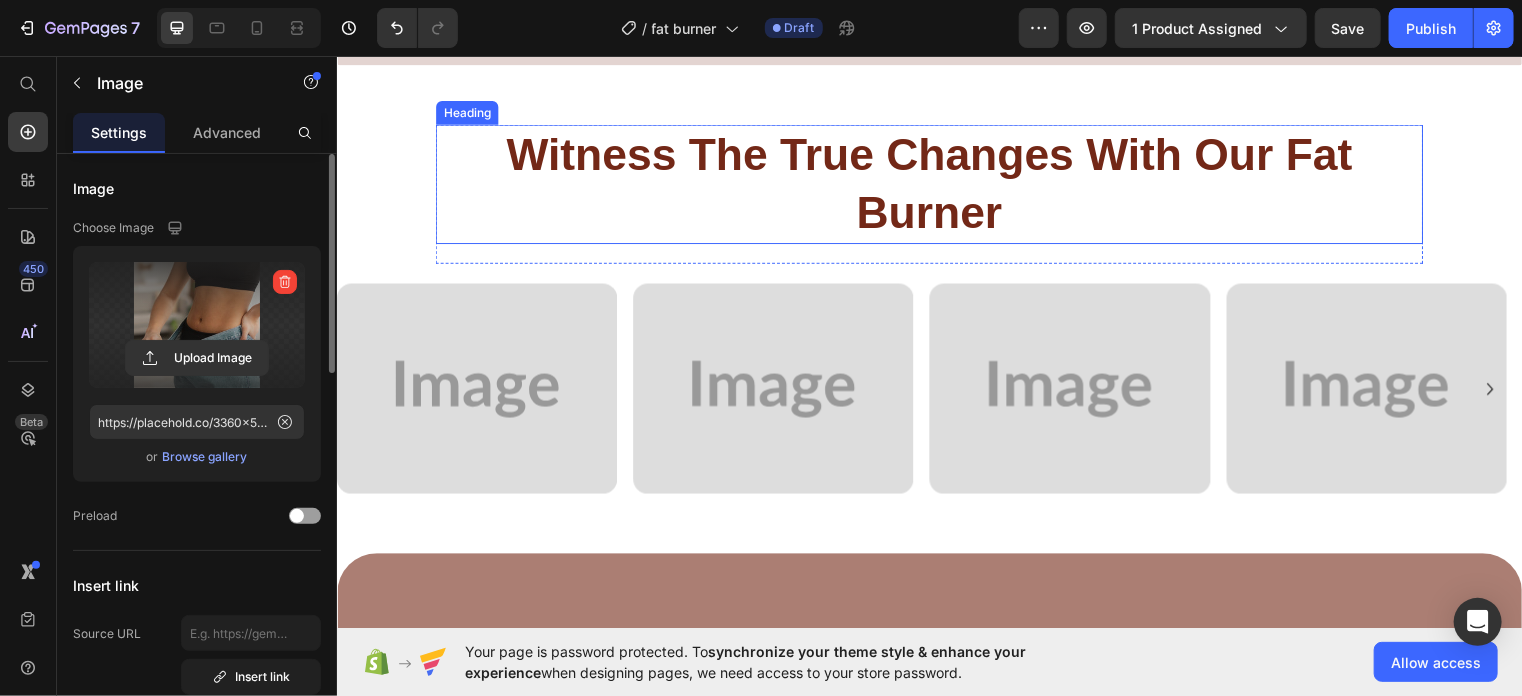 click on "Witness The True Changes With Our Fat Burner" at bounding box center (936, 185) 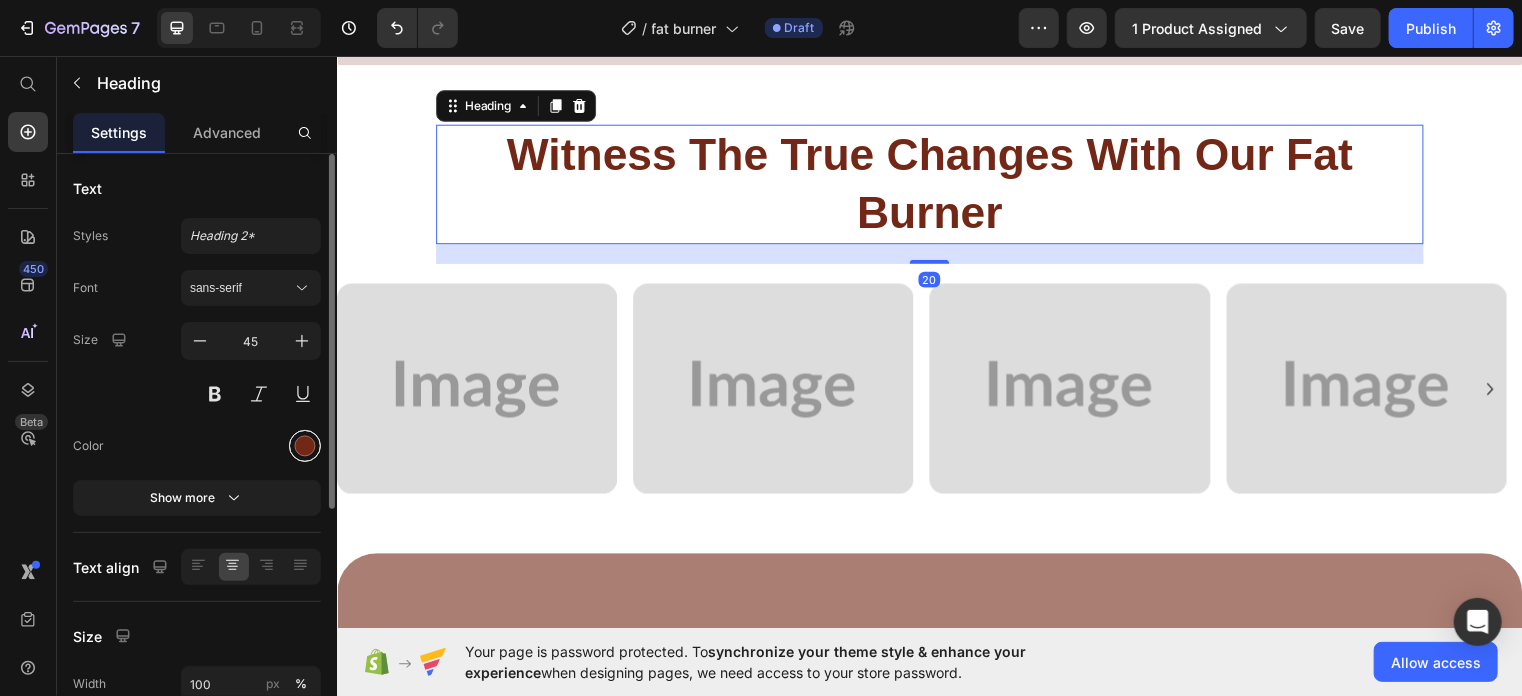 click at bounding box center [305, 446] 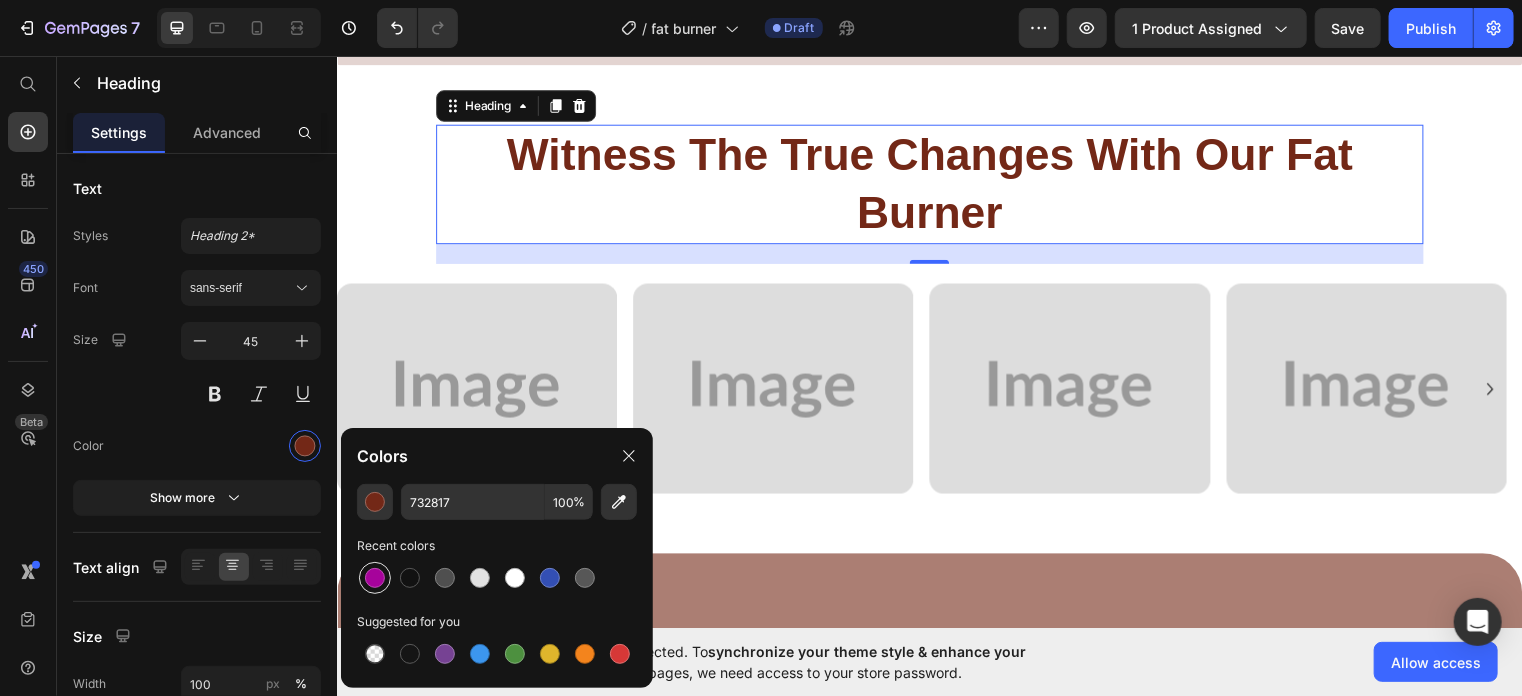 click at bounding box center [375, 578] 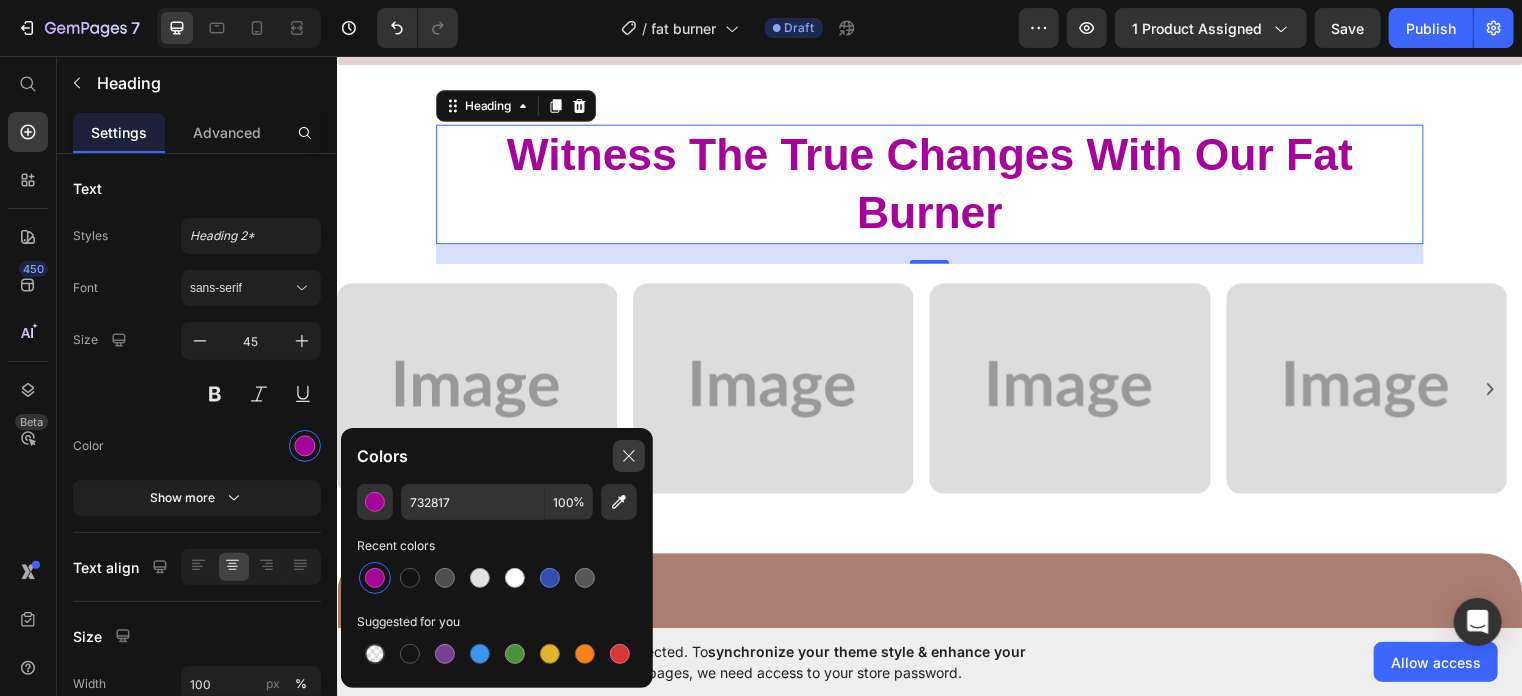 click at bounding box center (629, 456) 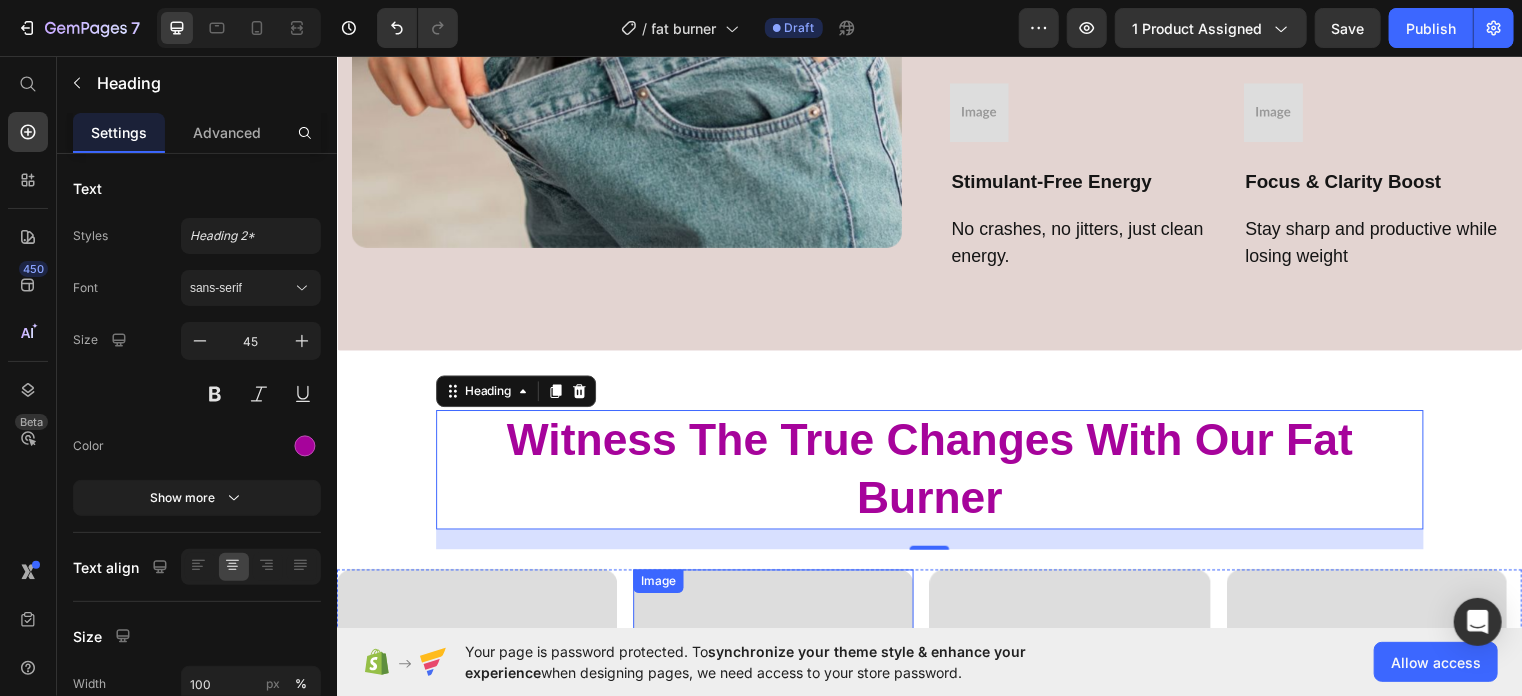 scroll, scrollTop: 2376, scrollLeft: 0, axis: vertical 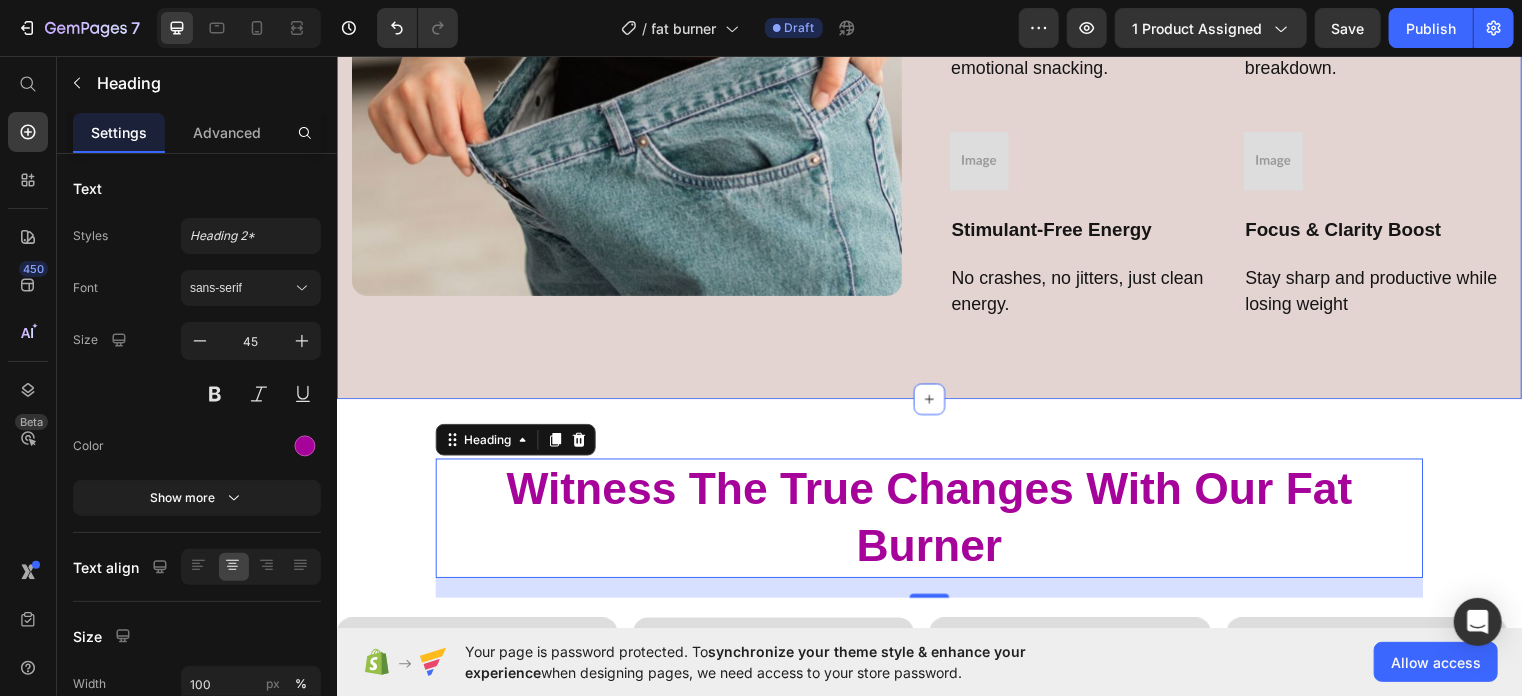click on "Image Carousel No More Wasted Effort See Real Results Now Heading Image Appetite Control Text Block Helps reduce hunger and emotional snacking. Text block Image Metabolism Boost Text Block Kickstarts calorie burn and fat breakdown. Text block Row Image Stimulant-Free Energy Text Block No crashes, no jitters, just clean energy. Text block Image Focus & Clarity Boost Text Block Stay sharp and productive while losing weight Text block Row Row Section 4" at bounding box center (936, 51) 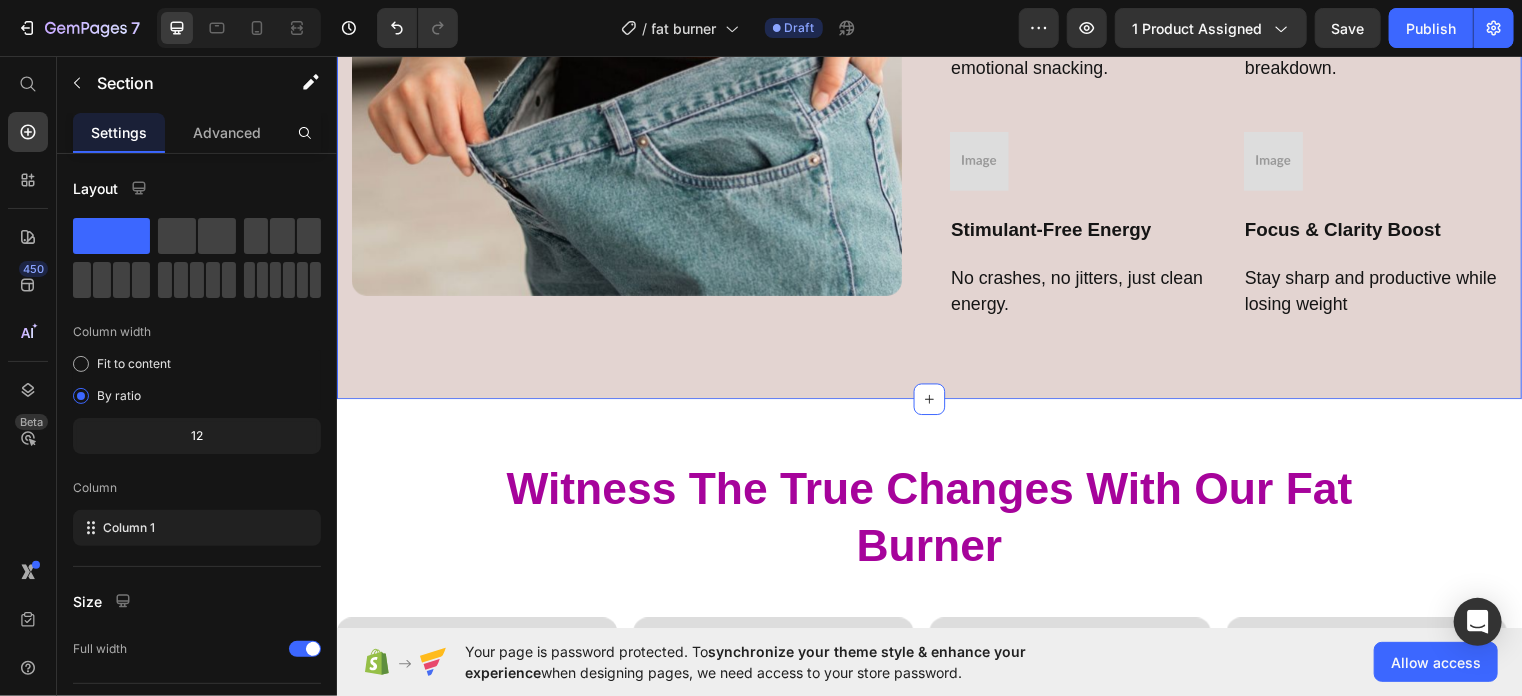 click on "Image Carousel No More Wasted Effort See Real Results Now Heading Image Appetite Control Text Block Helps reduce hunger and emotional snacking. Text block Image Metabolism Boost Text Block Kickstarts calorie burn and fat breakdown. Text block Row Image Stimulant-Free Energy Text Block No crashes, no jitters, just clean energy. Text block Image Focus & Clarity Boost Text Block Stay sharp and productive while losing weight Text block Row Row Section 4   You can create reusable sections Create Theme Section AI Content Write with GemAI What would you like to describe here? Tone and Voice Persuasive Product NEYSLIM FAT BURNER WITH MCT Show more Generate" at bounding box center [936, 51] 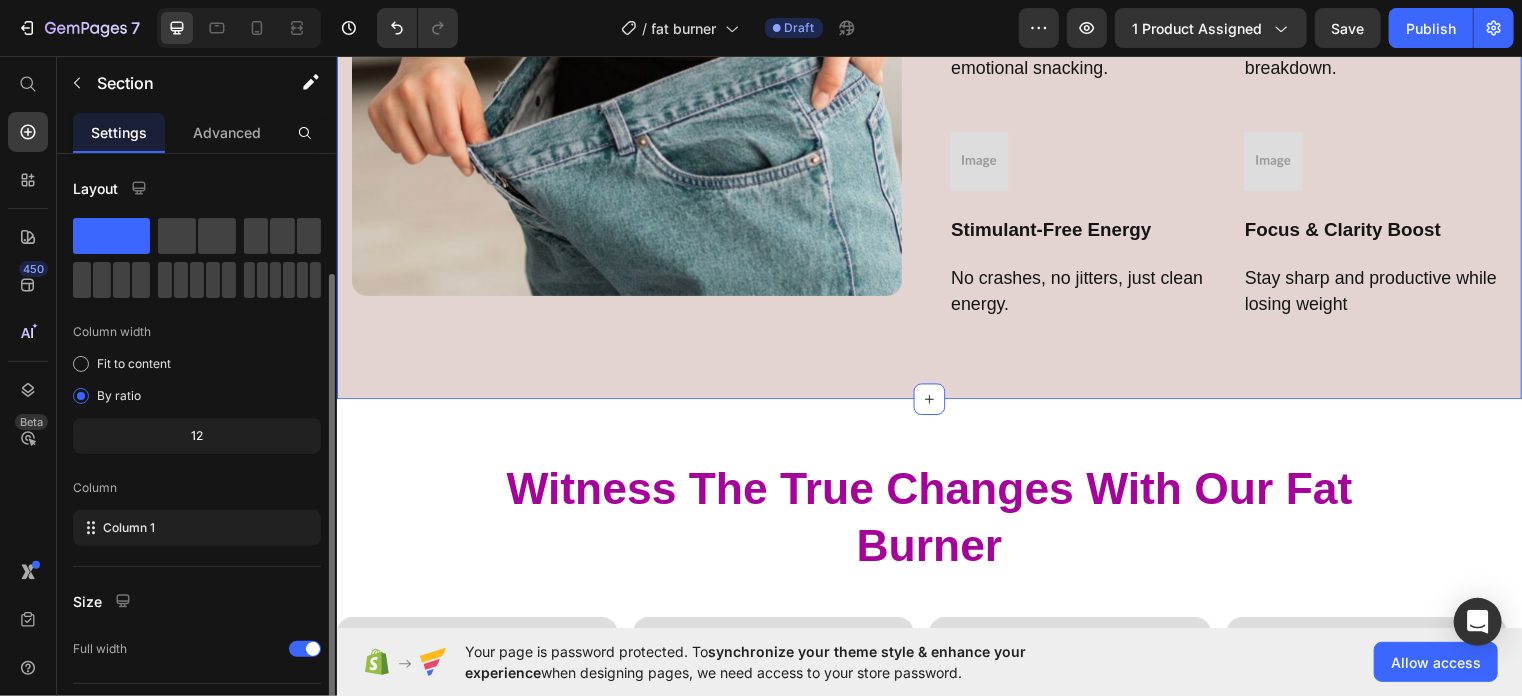 scroll, scrollTop: 207, scrollLeft: 0, axis: vertical 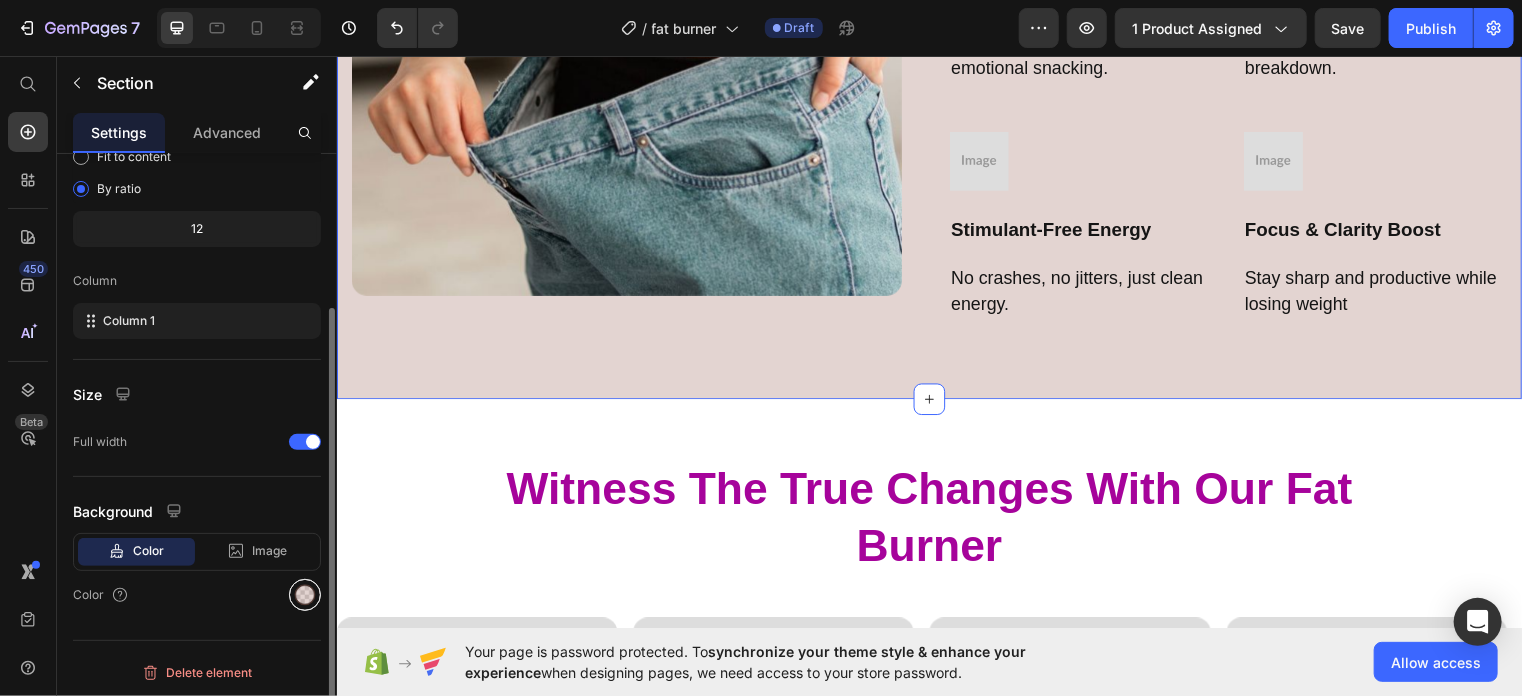 click at bounding box center [305, 595] 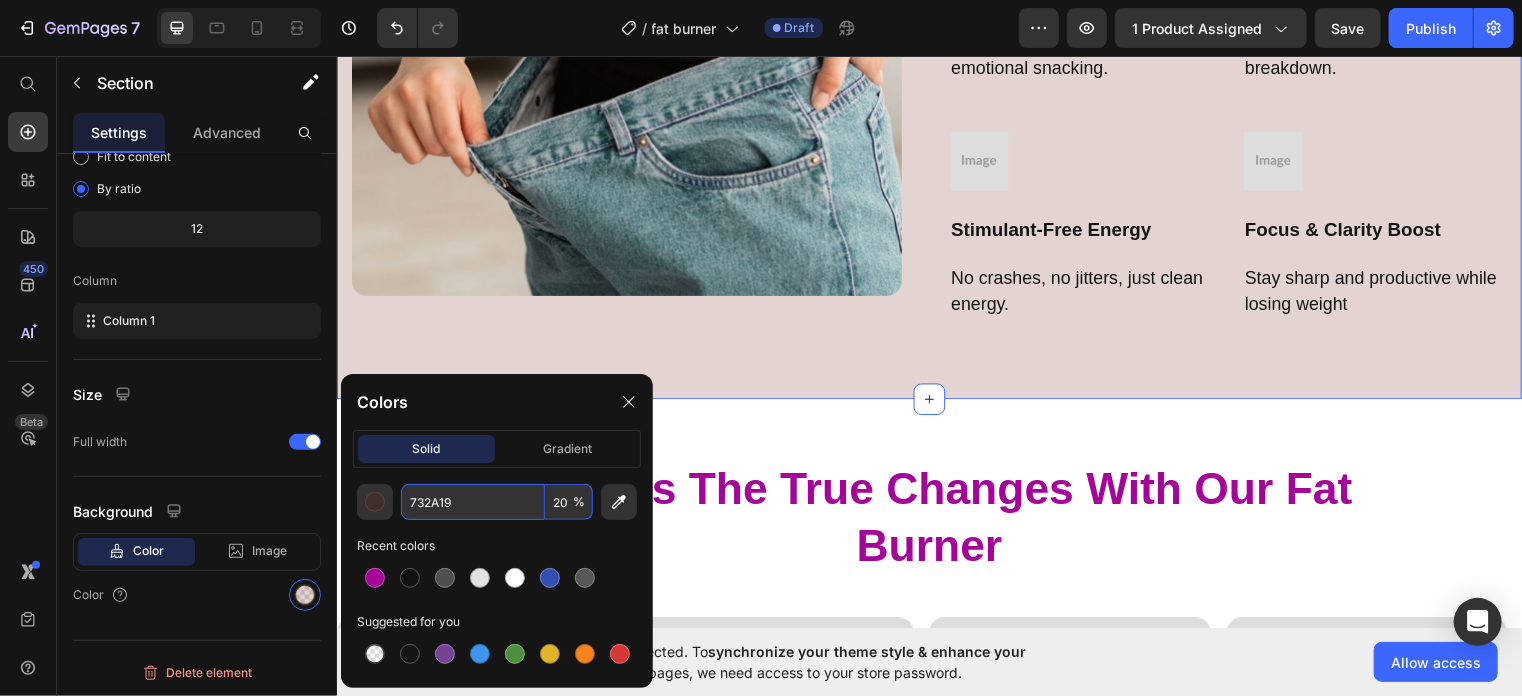 click on "732A19" at bounding box center [473, 502] 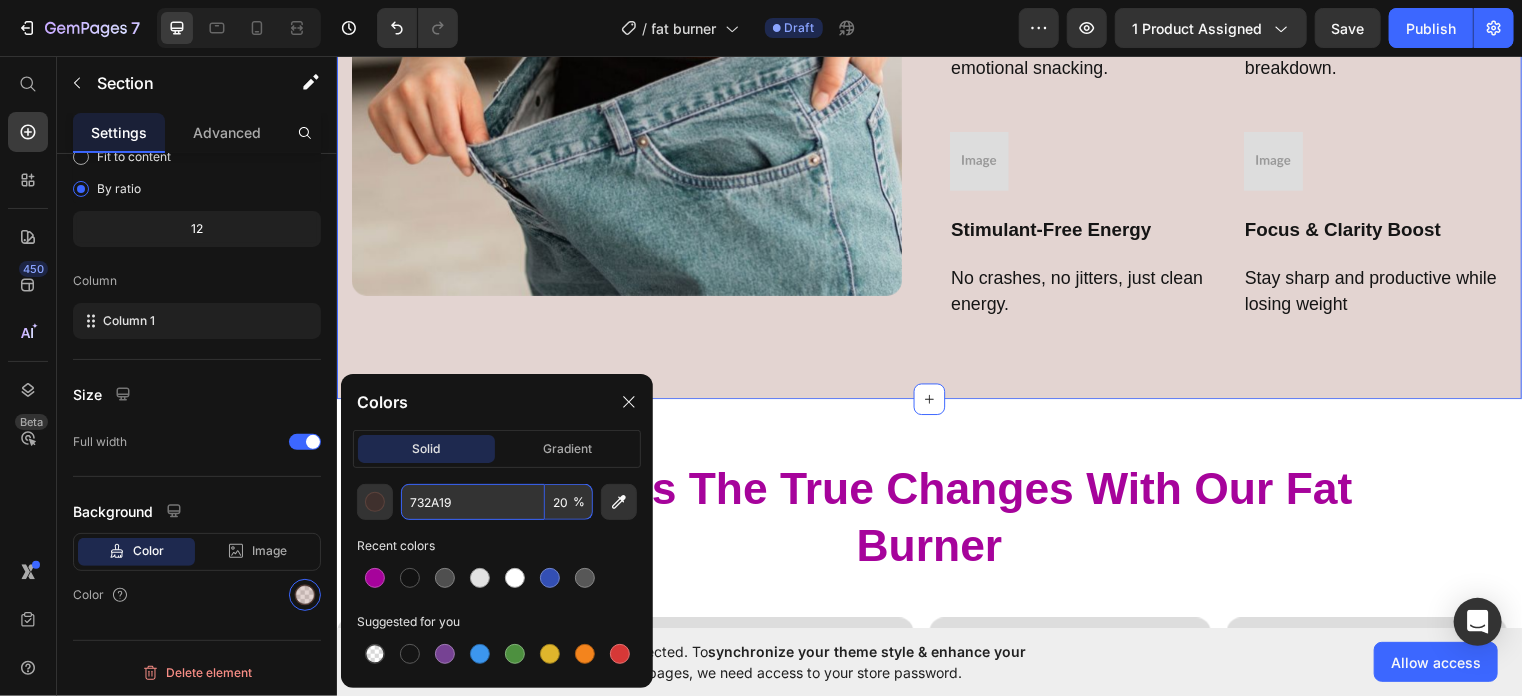 paste on "#D6C5D" 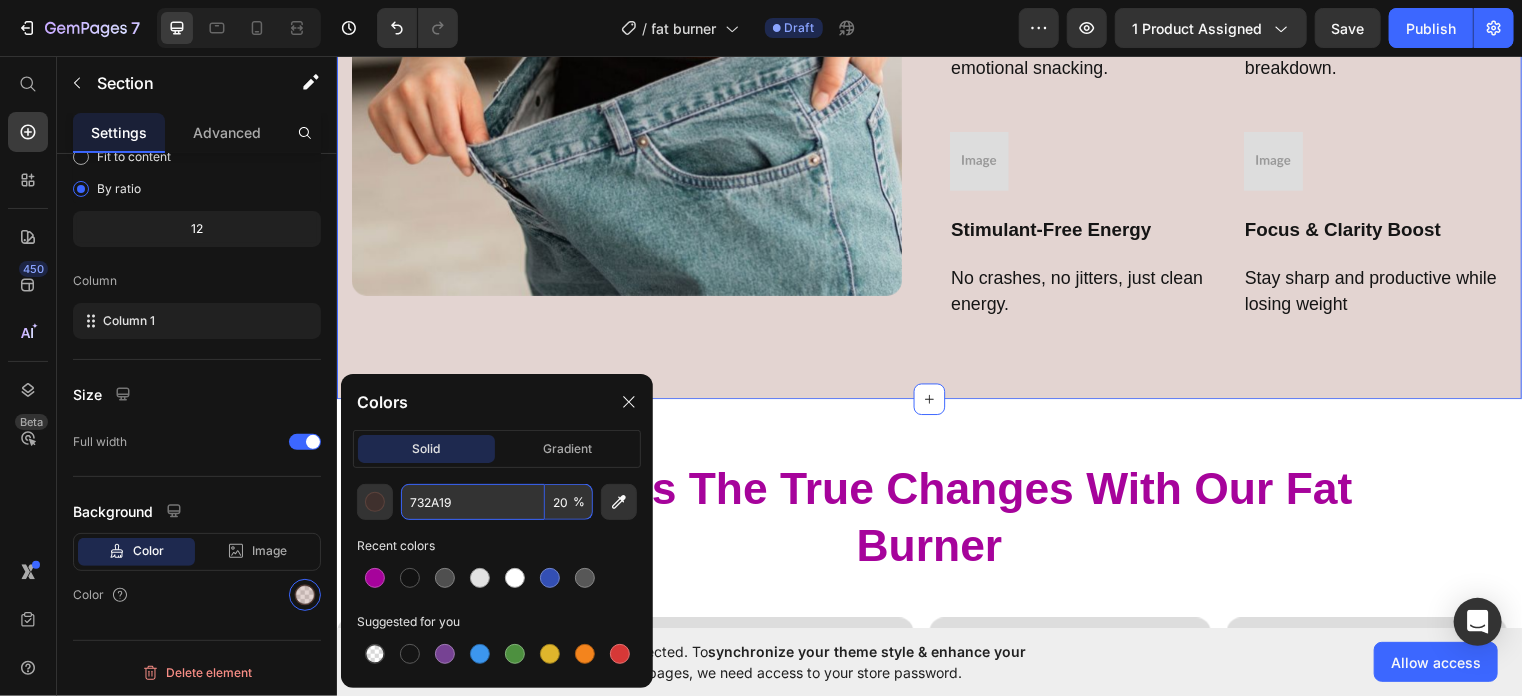 type on "#D6C5D9" 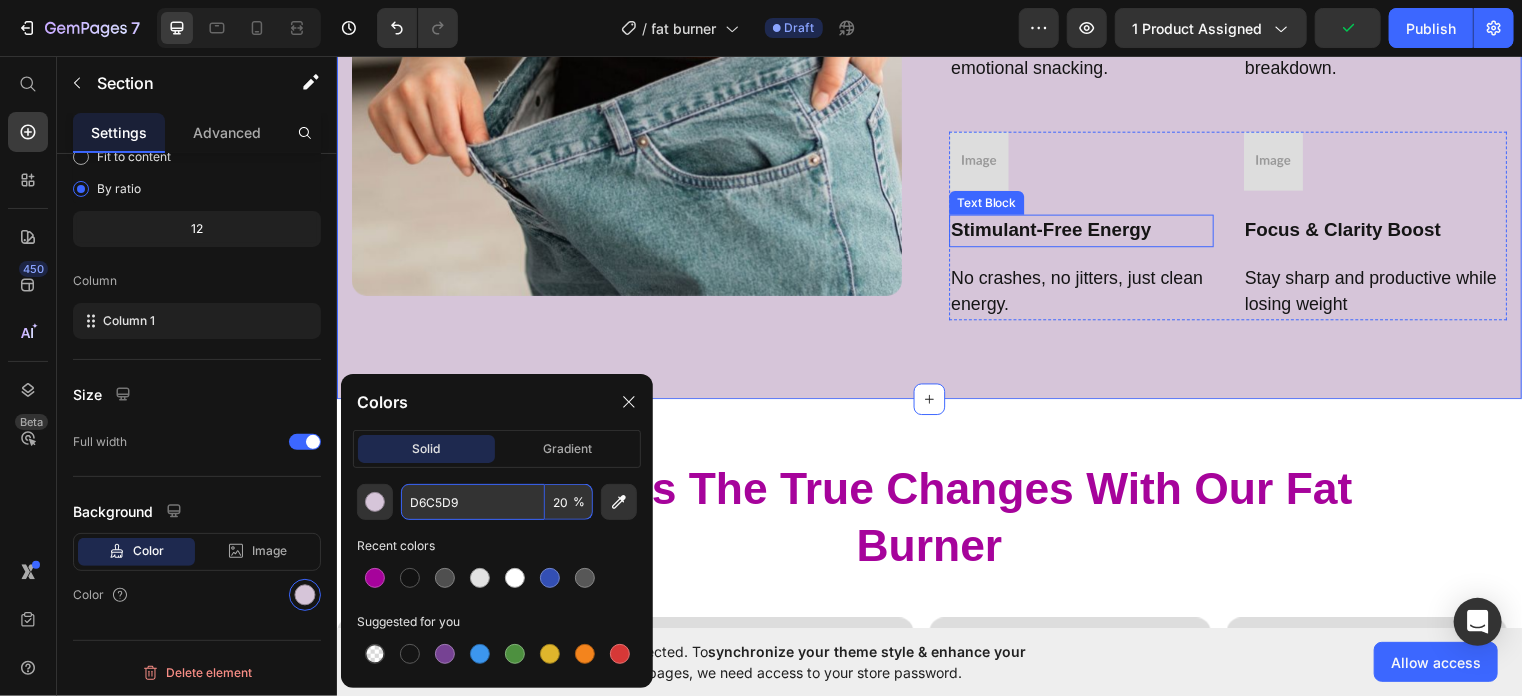 click on "Stimulant-Free Energy" at bounding box center (1090, 232) 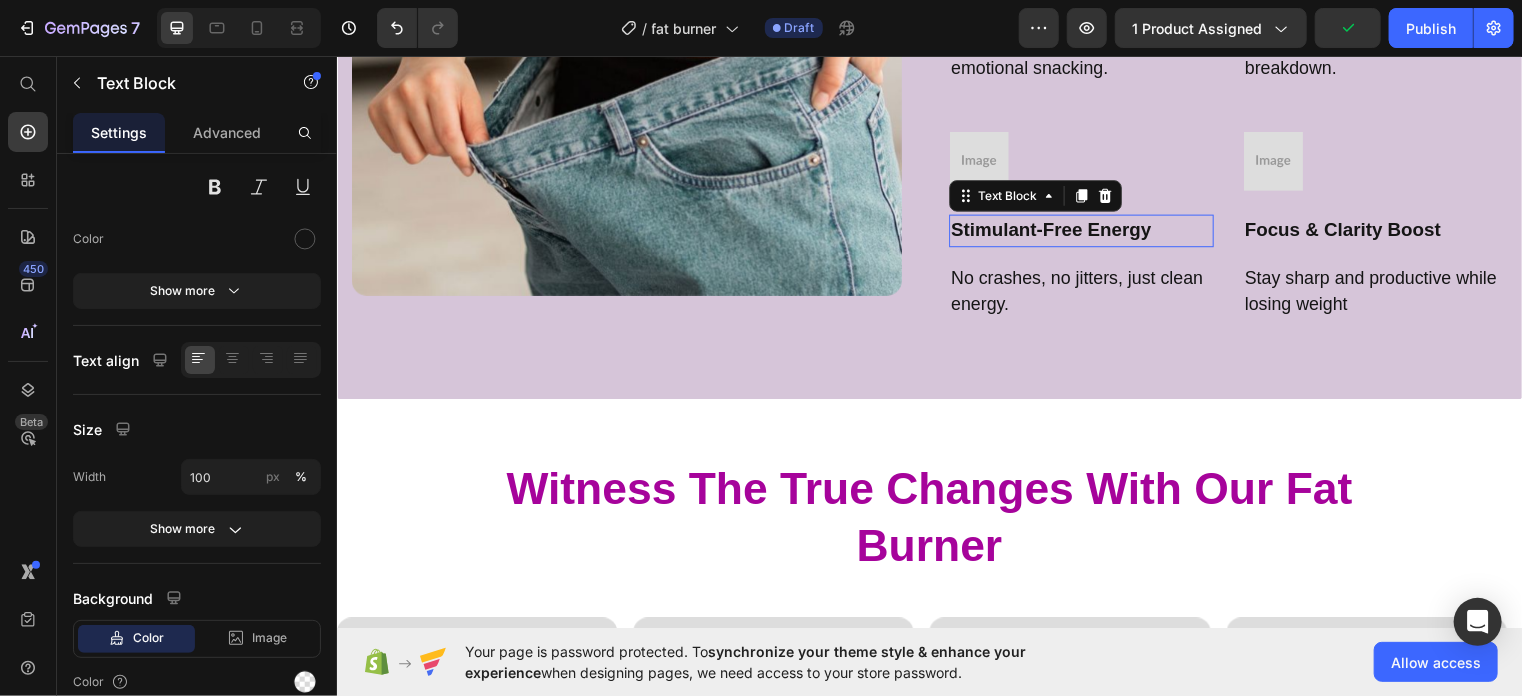 scroll, scrollTop: 0, scrollLeft: 0, axis: both 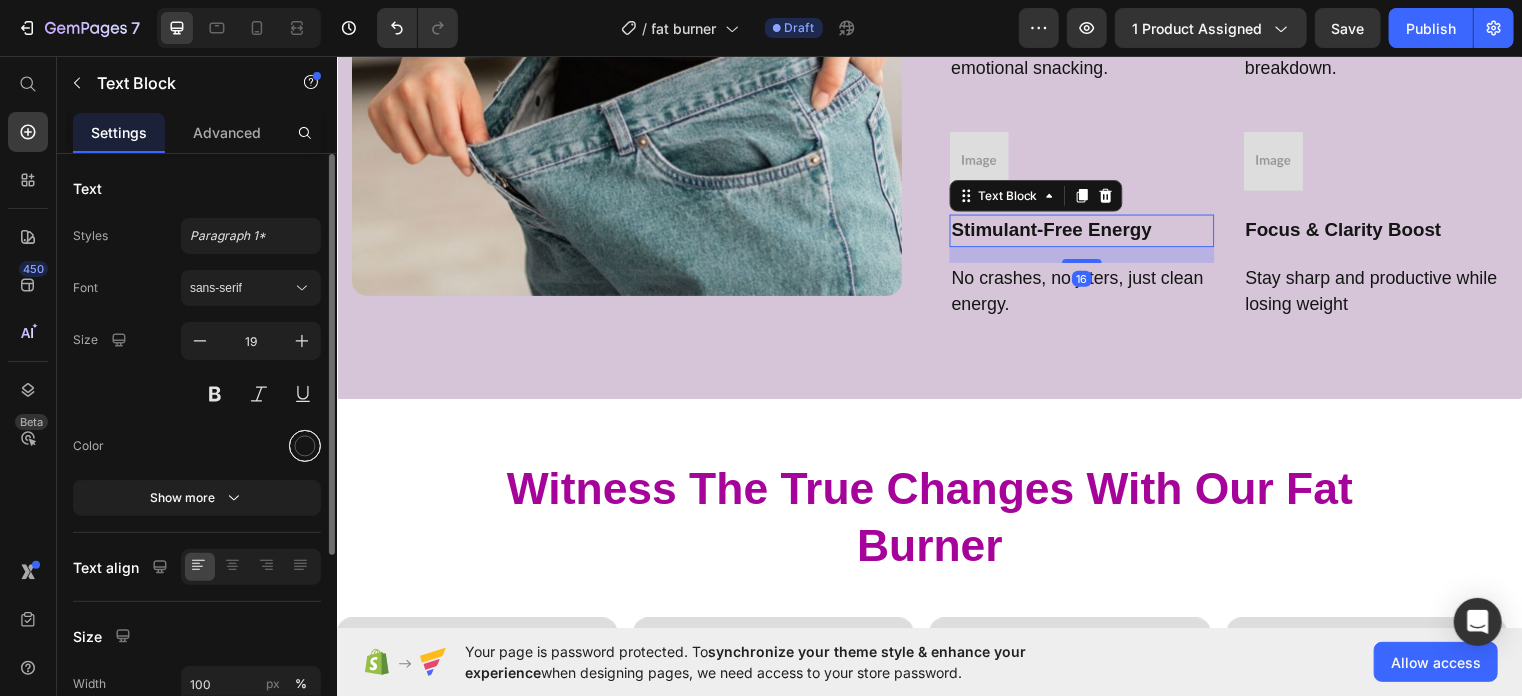 click at bounding box center (305, 446) 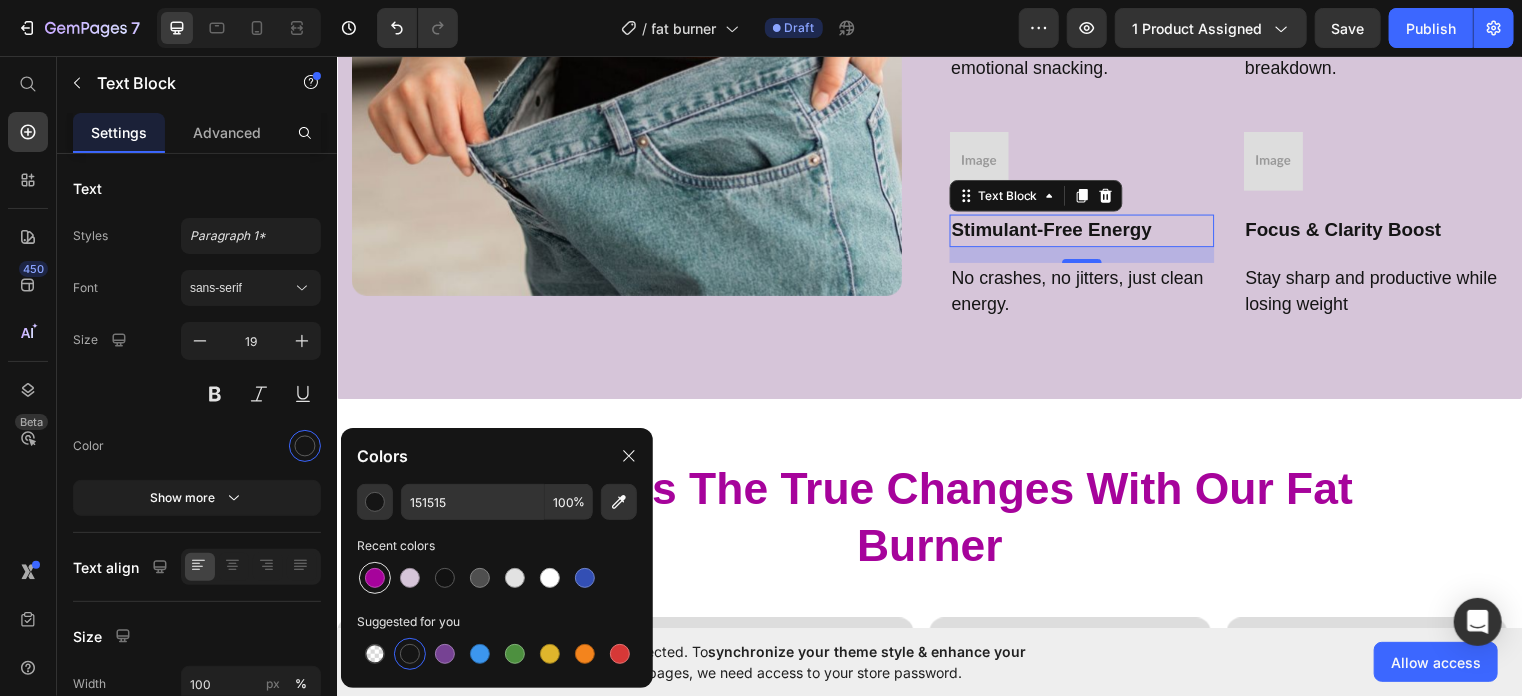 click at bounding box center [375, 578] 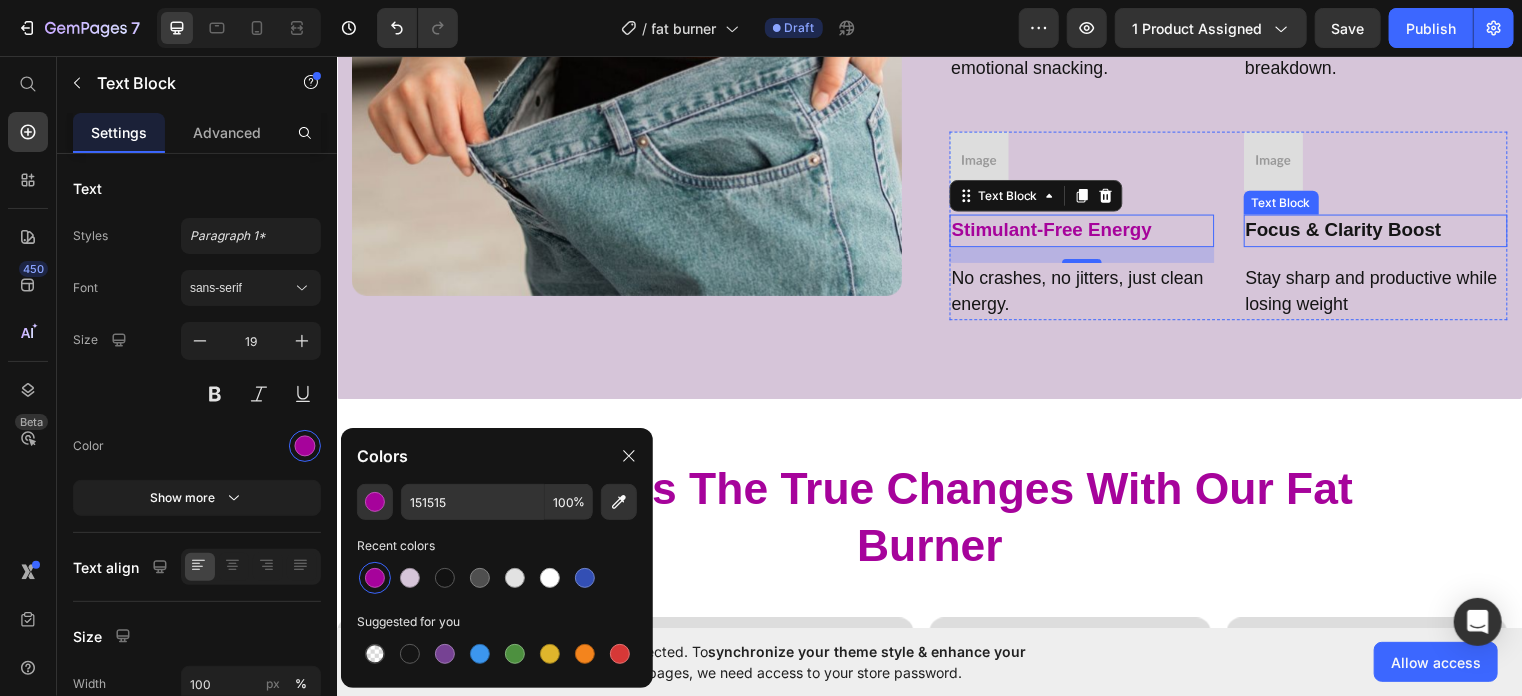 click on "Focus & Clarity Boost" at bounding box center [1388, 232] 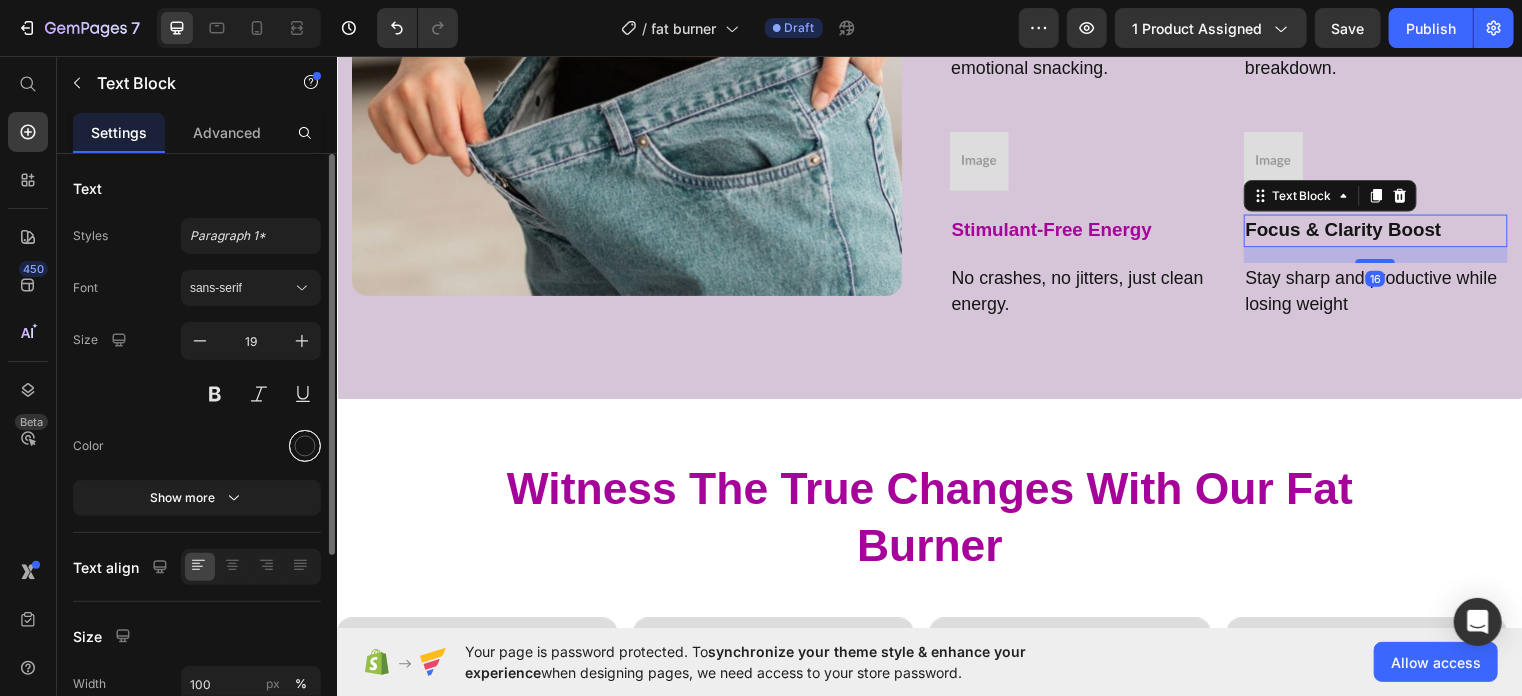 click at bounding box center [305, 446] 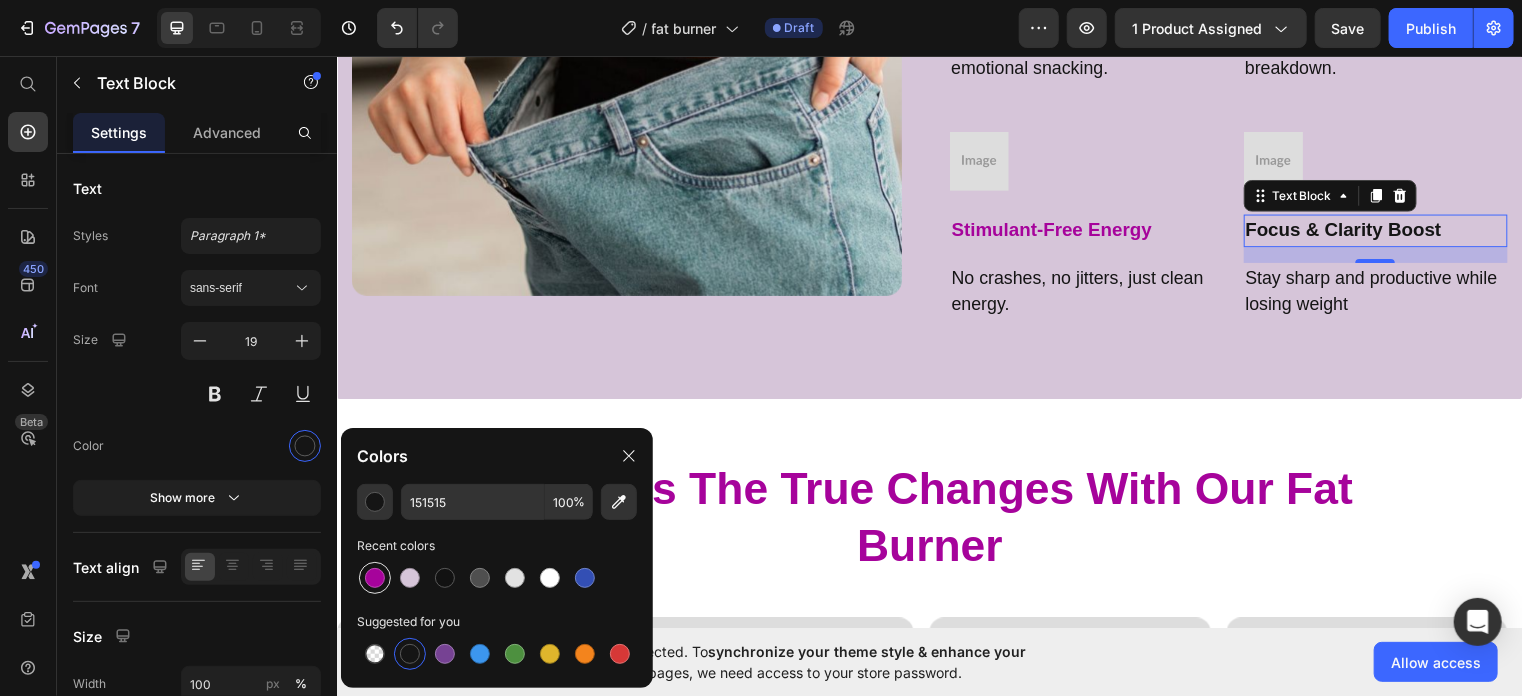 click at bounding box center (375, 578) 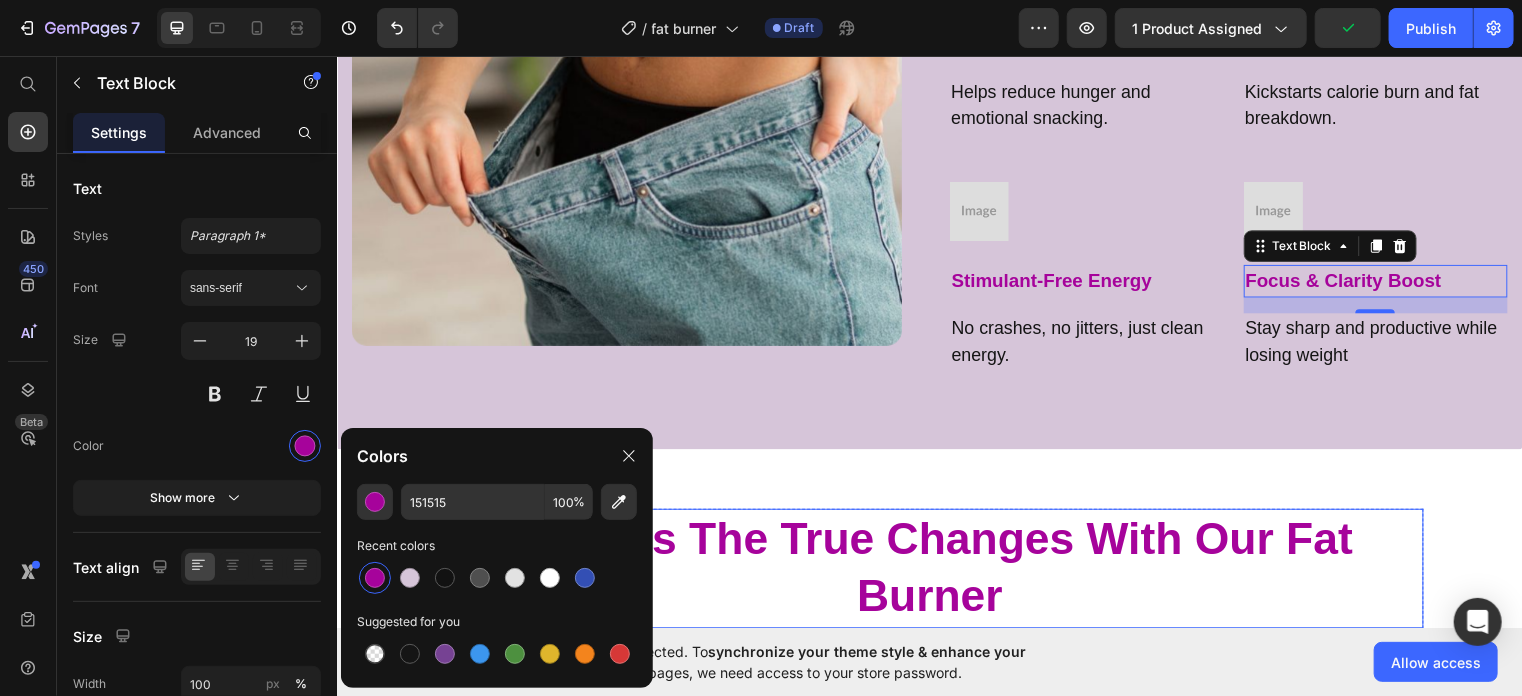 scroll, scrollTop: 2422, scrollLeft: 0, axis: vertical 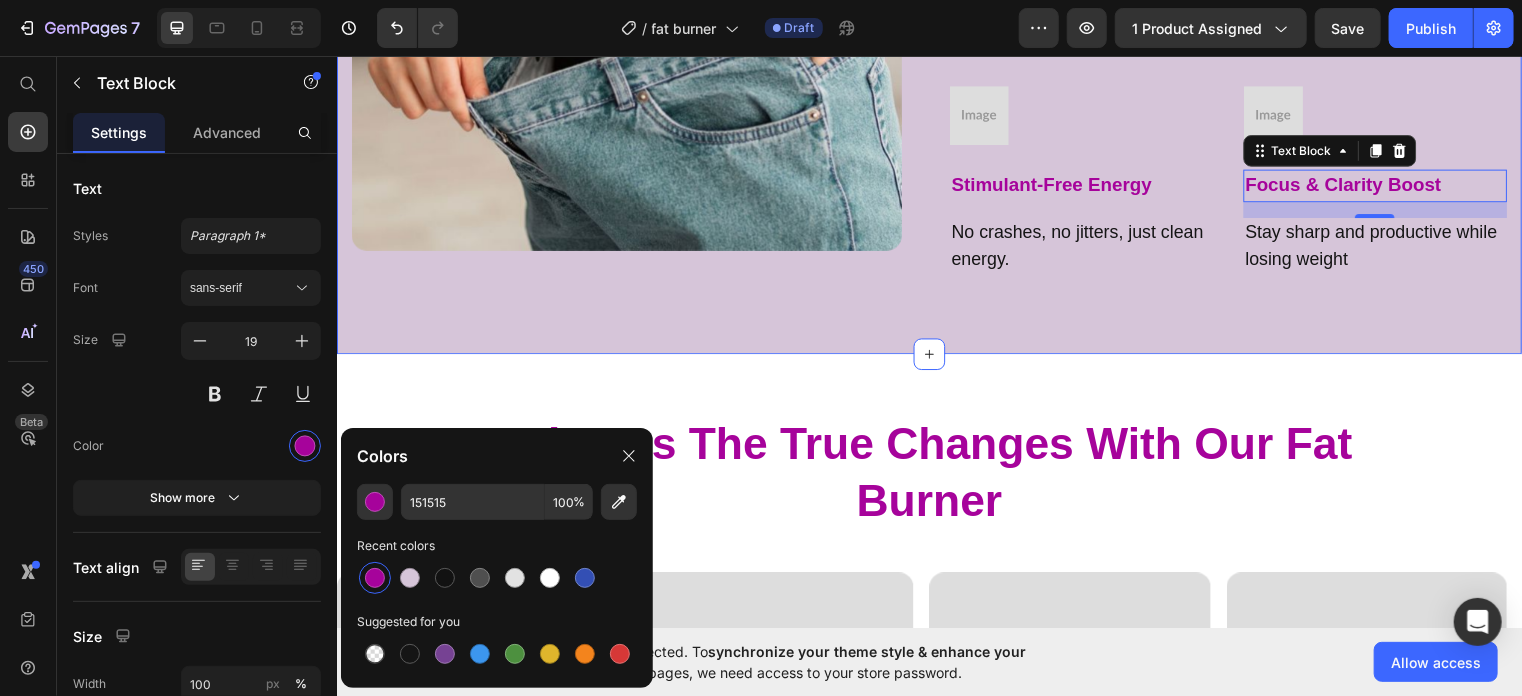 click on "Image Carousel No More Wasted Effort See Real Results Now Heading Image Appetite Control Text Block Helps reduce hunger and emotional snacking. Text block Image Metabolism Boost Text Block Kickstarts calorie burn and fat breakdown. Text block Row Image Stimulant-Free Energy Text Block No crashes, no jitters, just clean energy. Text block Image Focus & Clarity Boost Text Block   16 Stay sharp and productive while losing weight Text block Row Row Section 4" at bounding box center (936, 5) 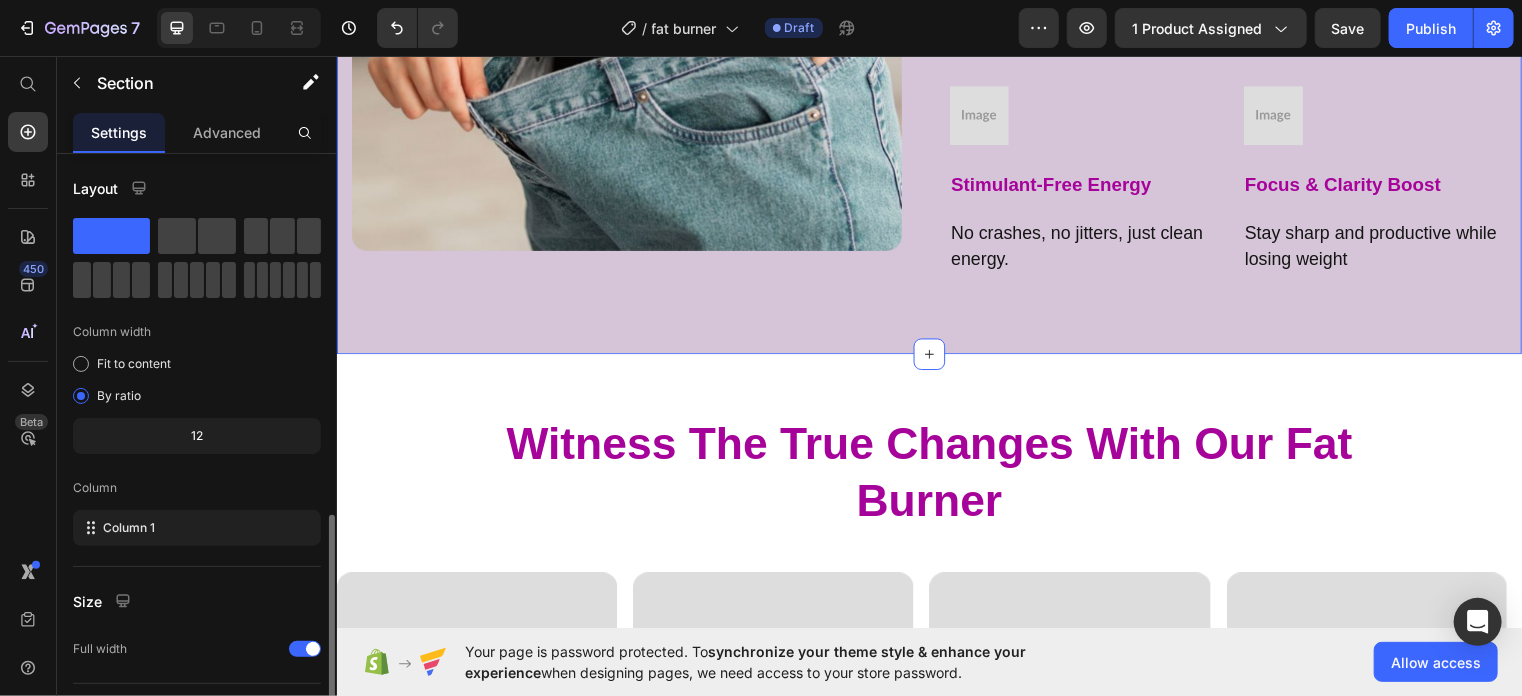 scroll, scrollTop: 207, scrollLeft: 0, axis: vertical 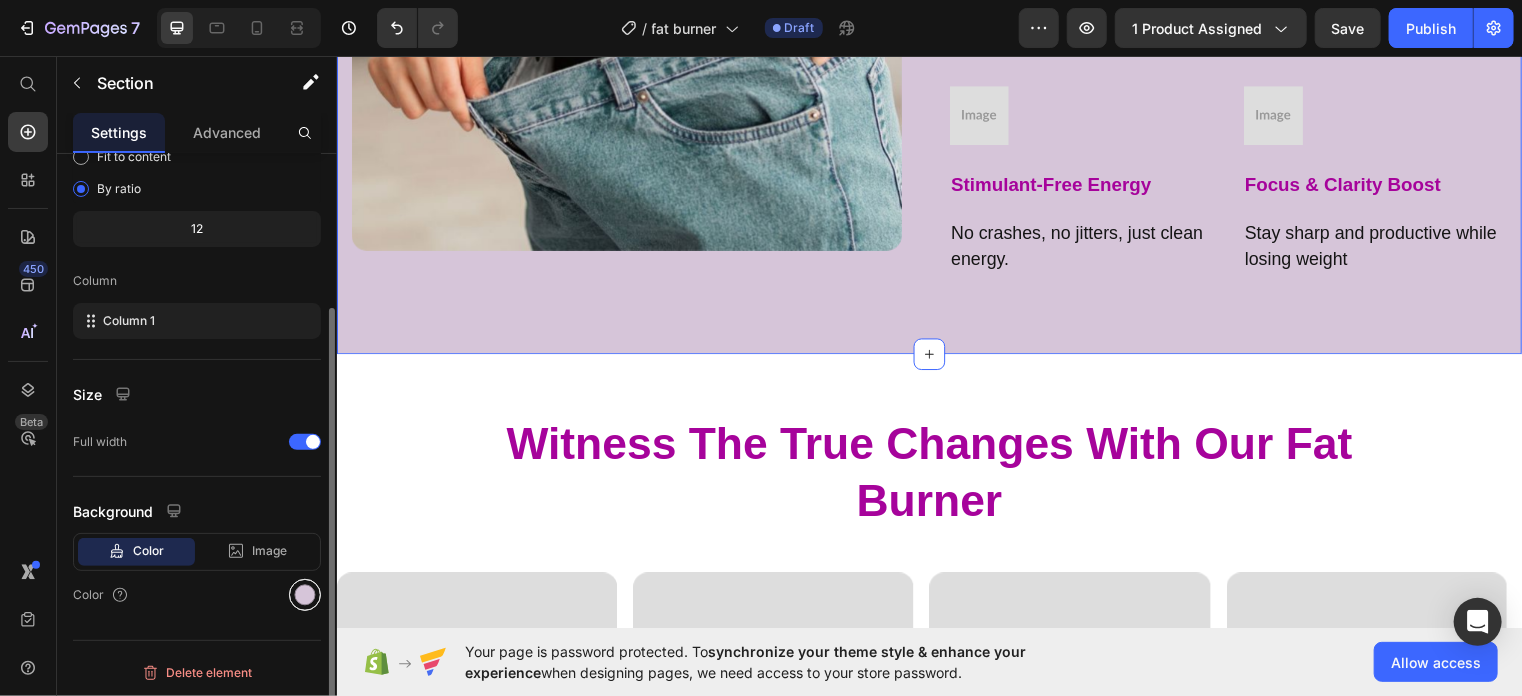 click at bounding box center (305, 595) 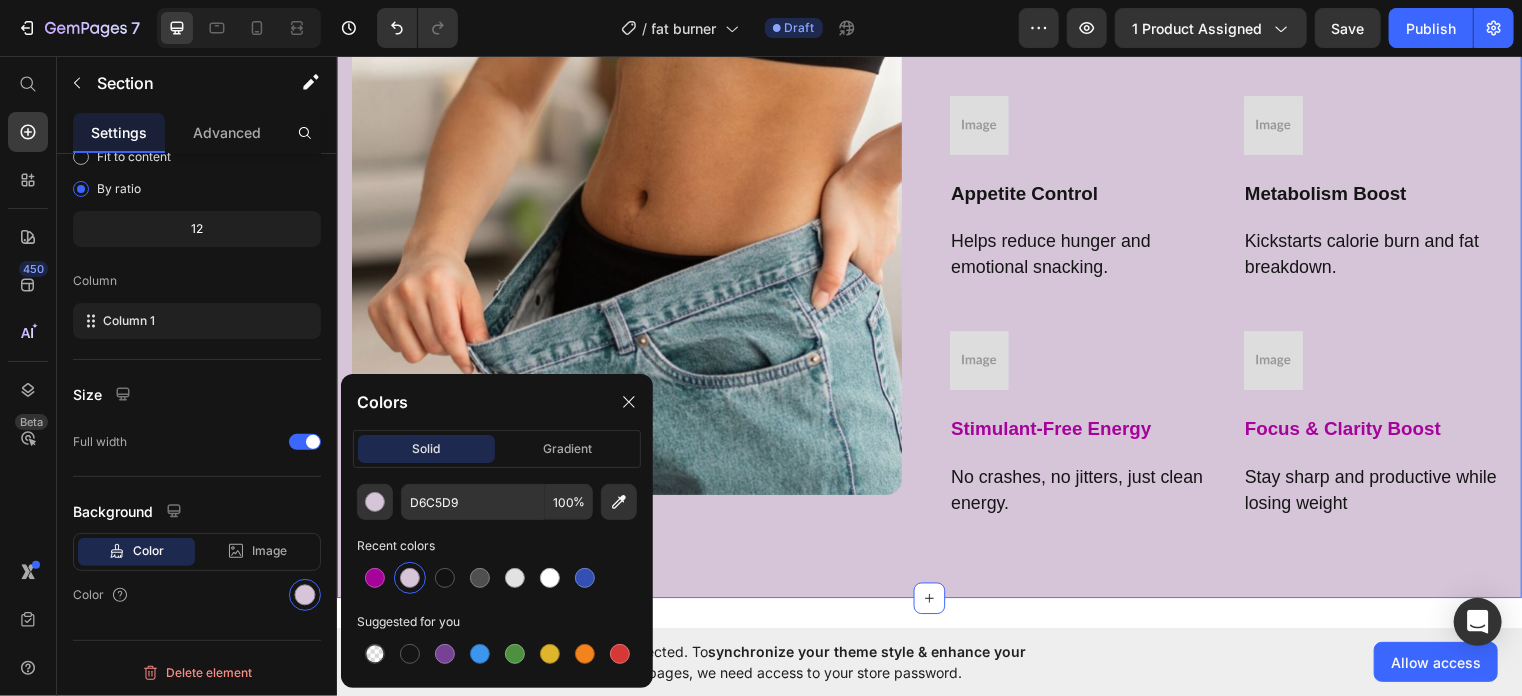 scroll, scrollTop: 2139, scrollLeft: 0, axis: vertical 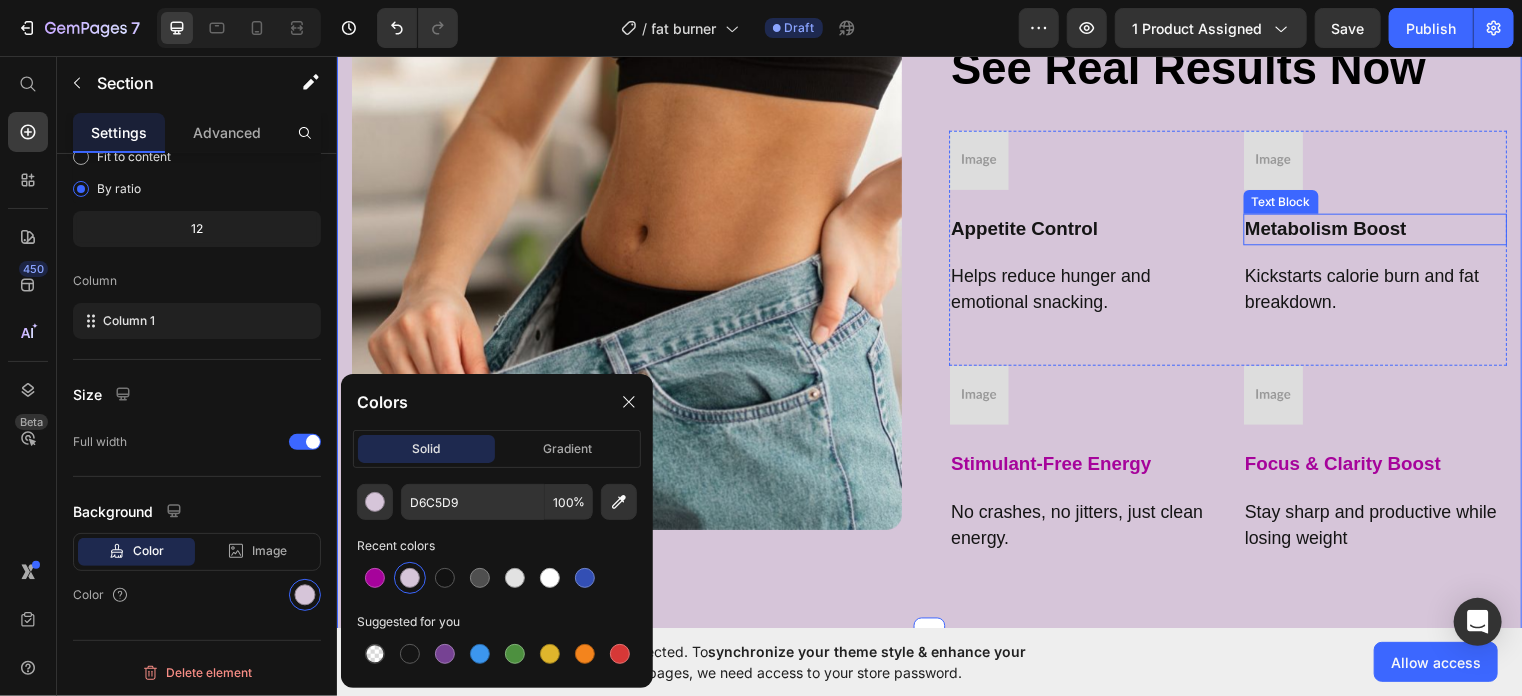 click on "Metabolism Boost" at bounding box center (1388, 231) 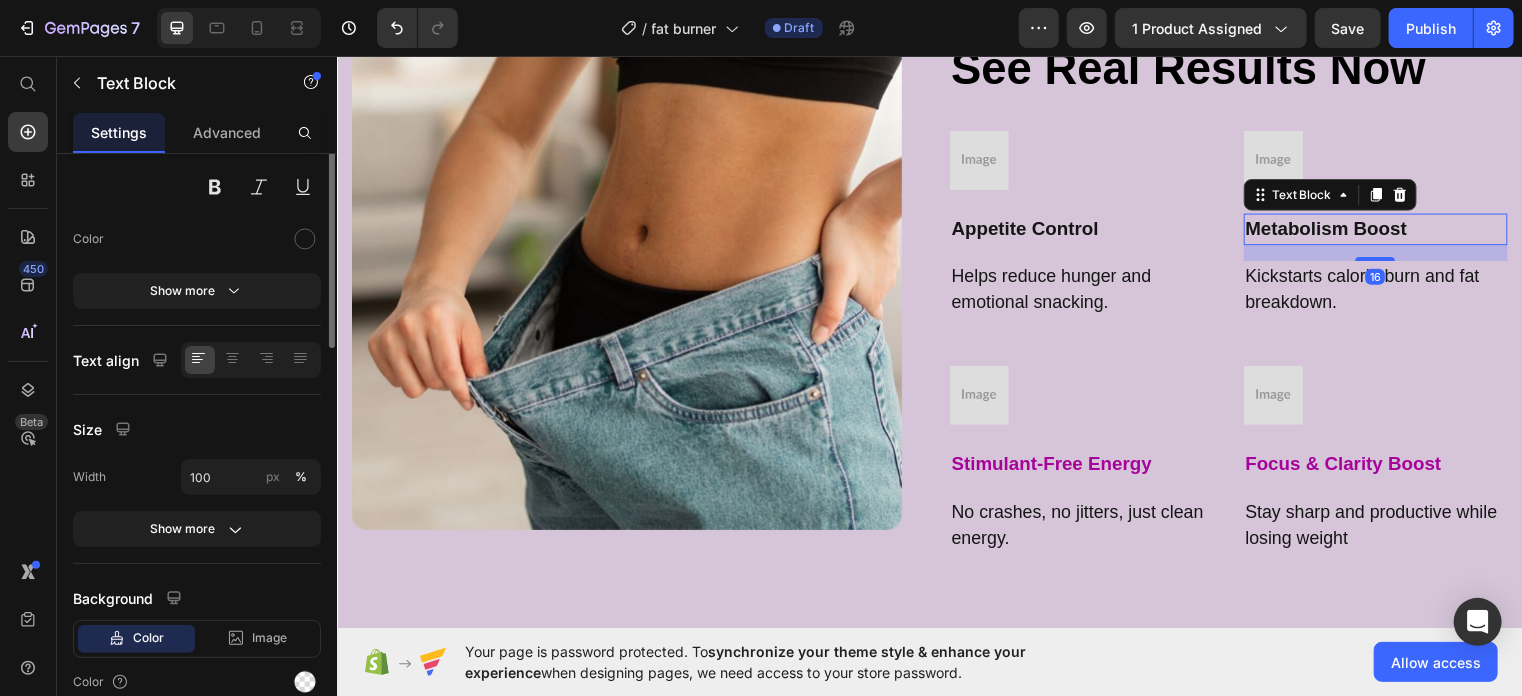 scroll, scrollTop: 0, scrollLeft: 0, axis: both 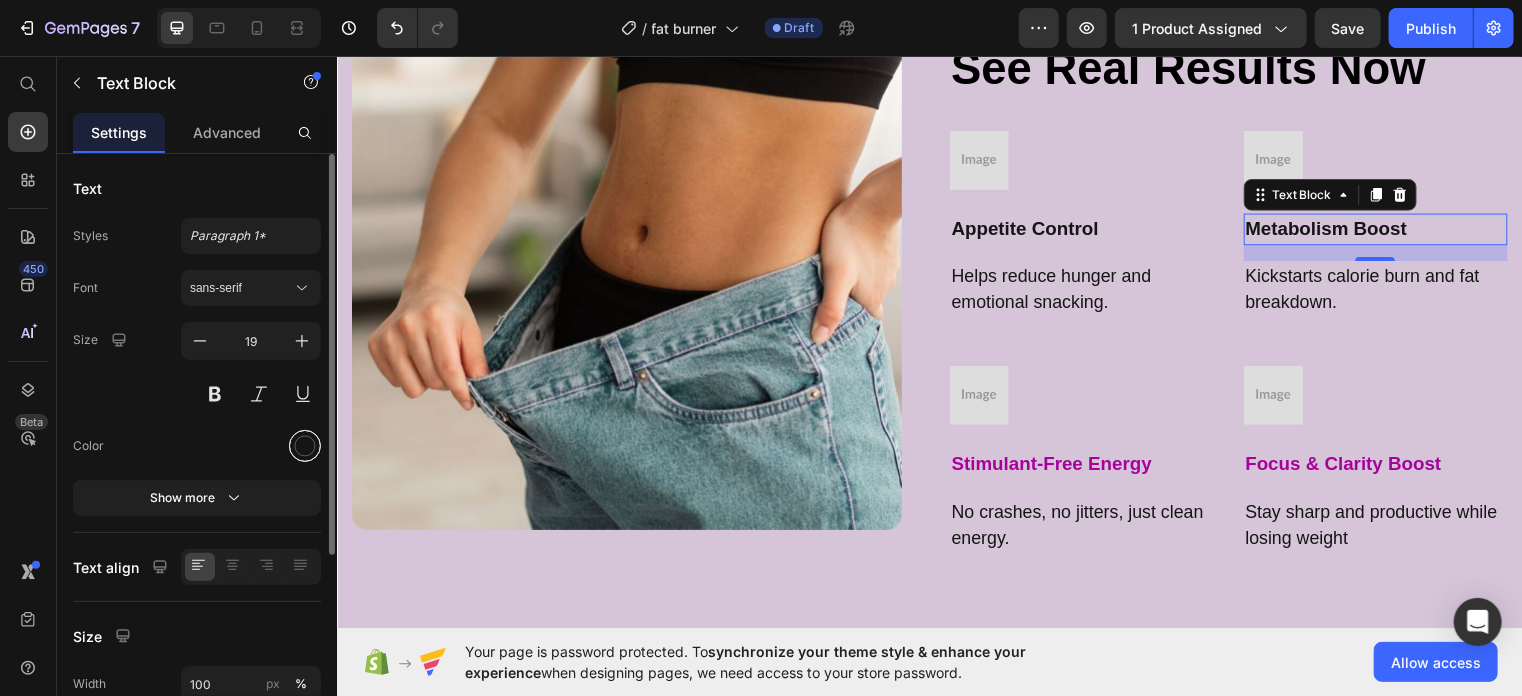 click at bounding box center (305, 446) 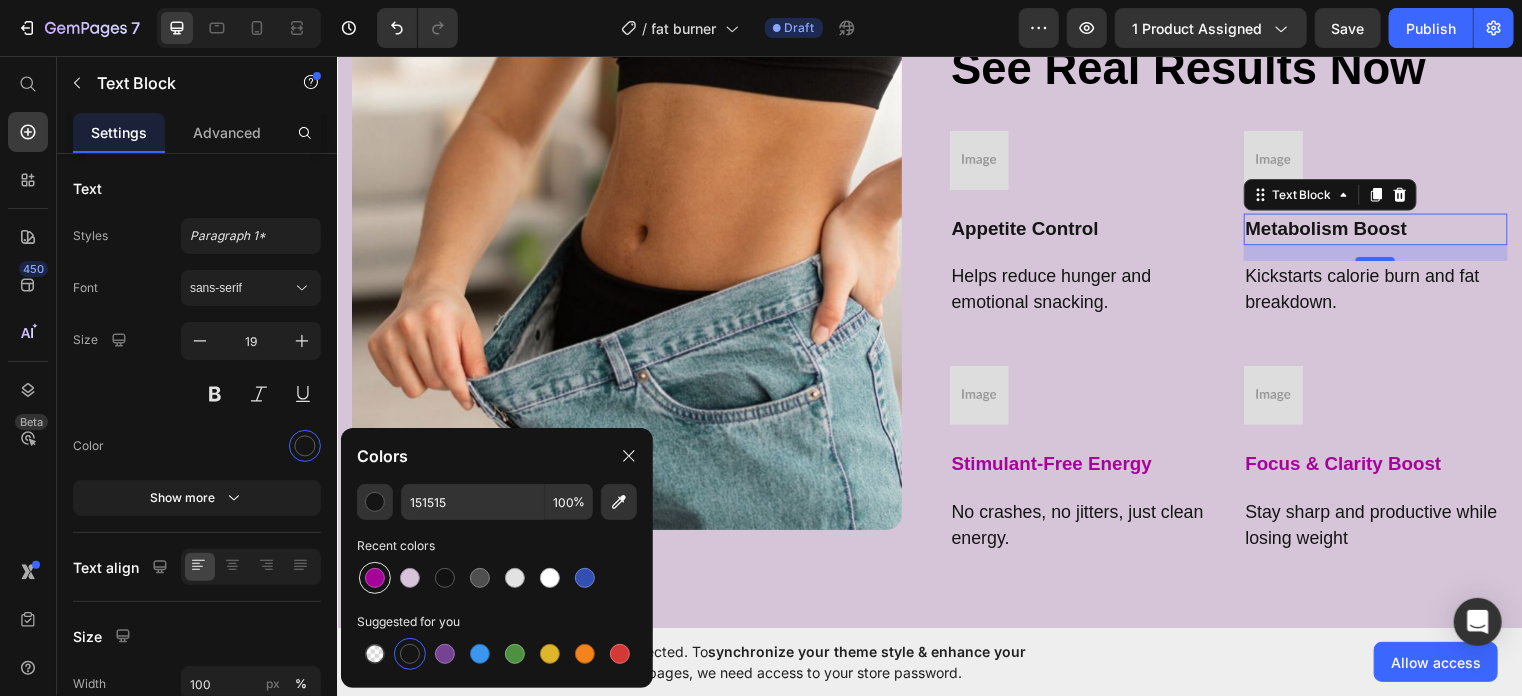 click at bounding box center (375, 578) 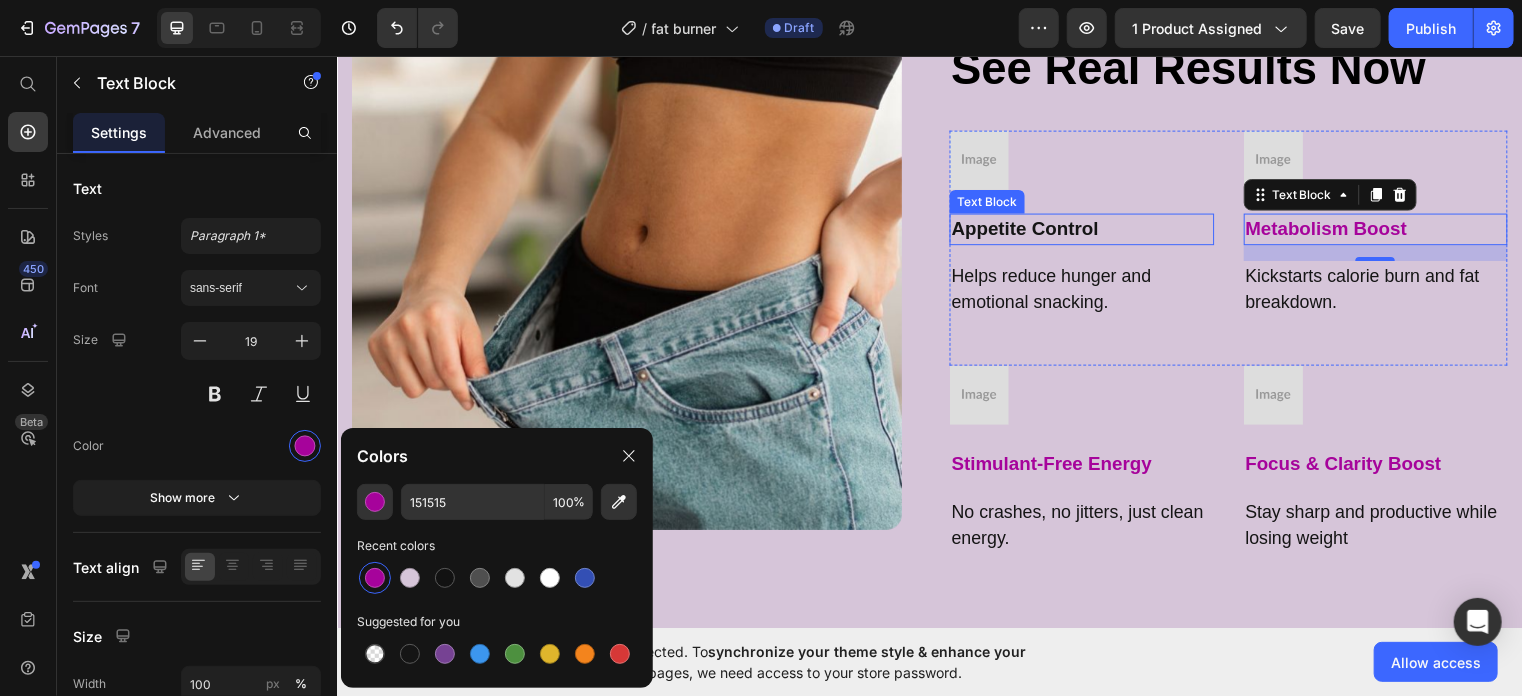 click on "Appetite Control" at bounding box center (1090, 231) 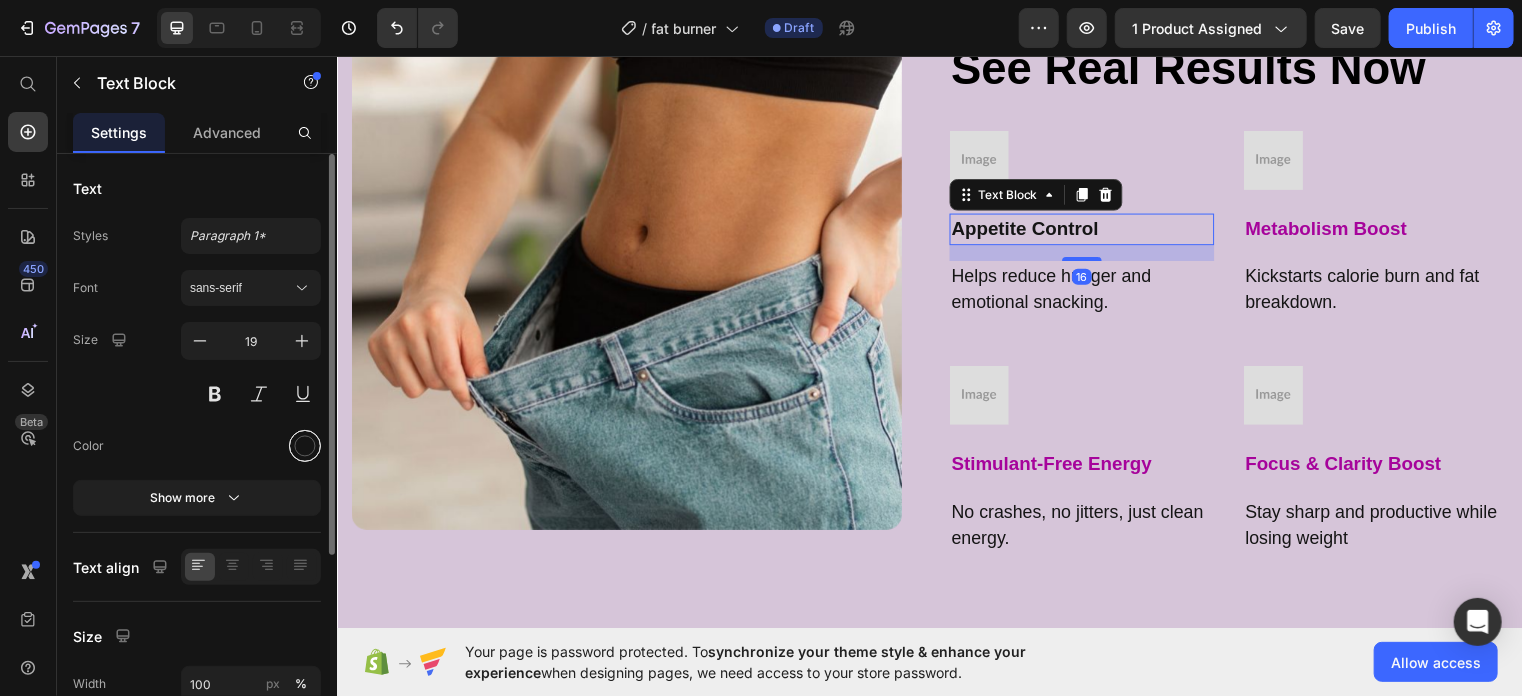 click at bounding box center [305, 446] 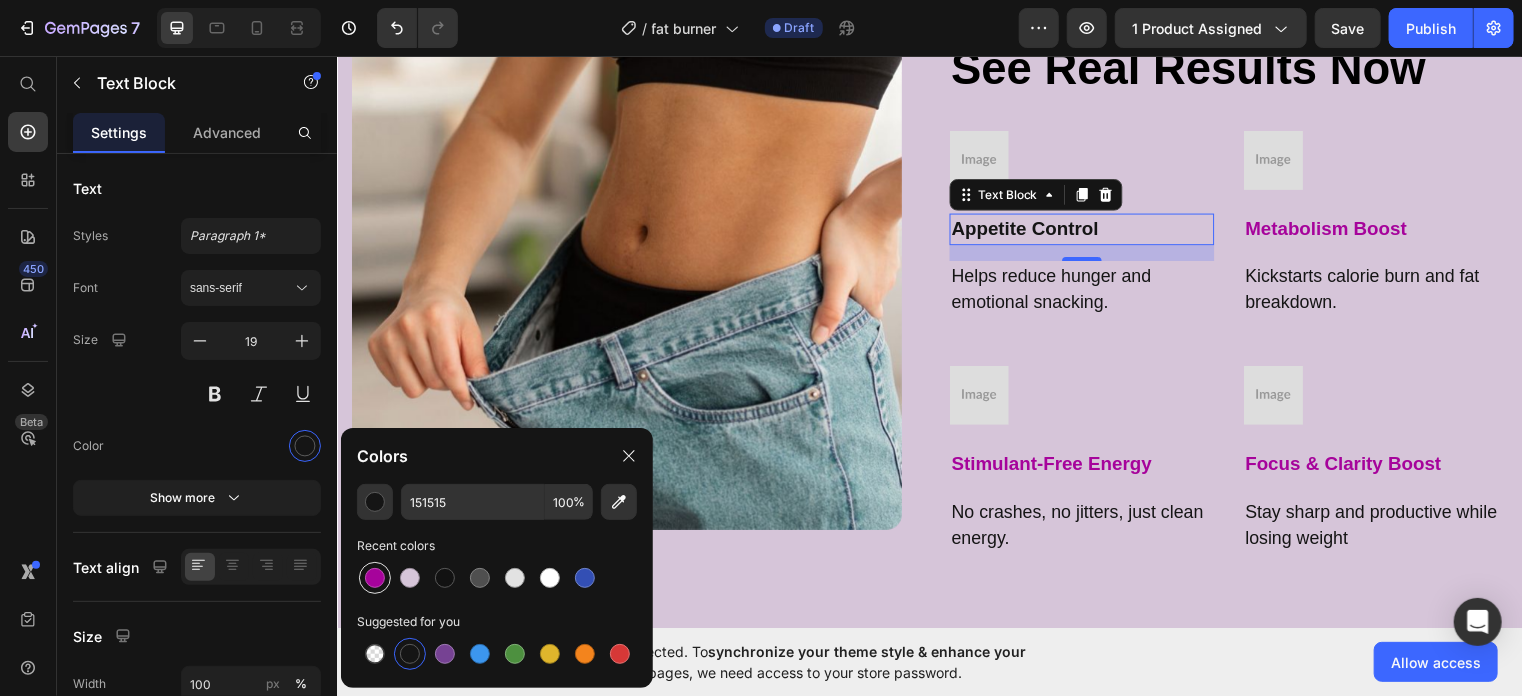 click at bounding box center (375, 578) 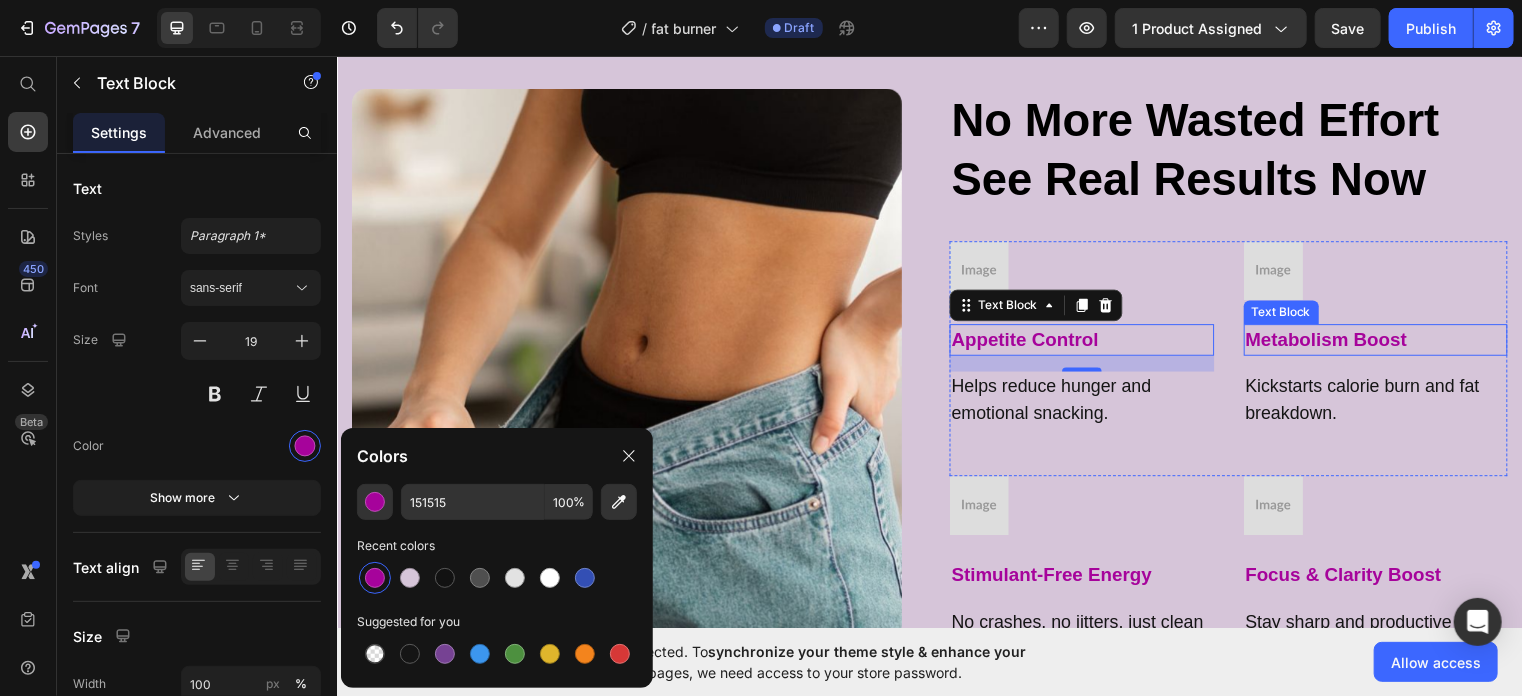 scroll, scrollTop: 2016, scrollLeft: 0, axis: vertical 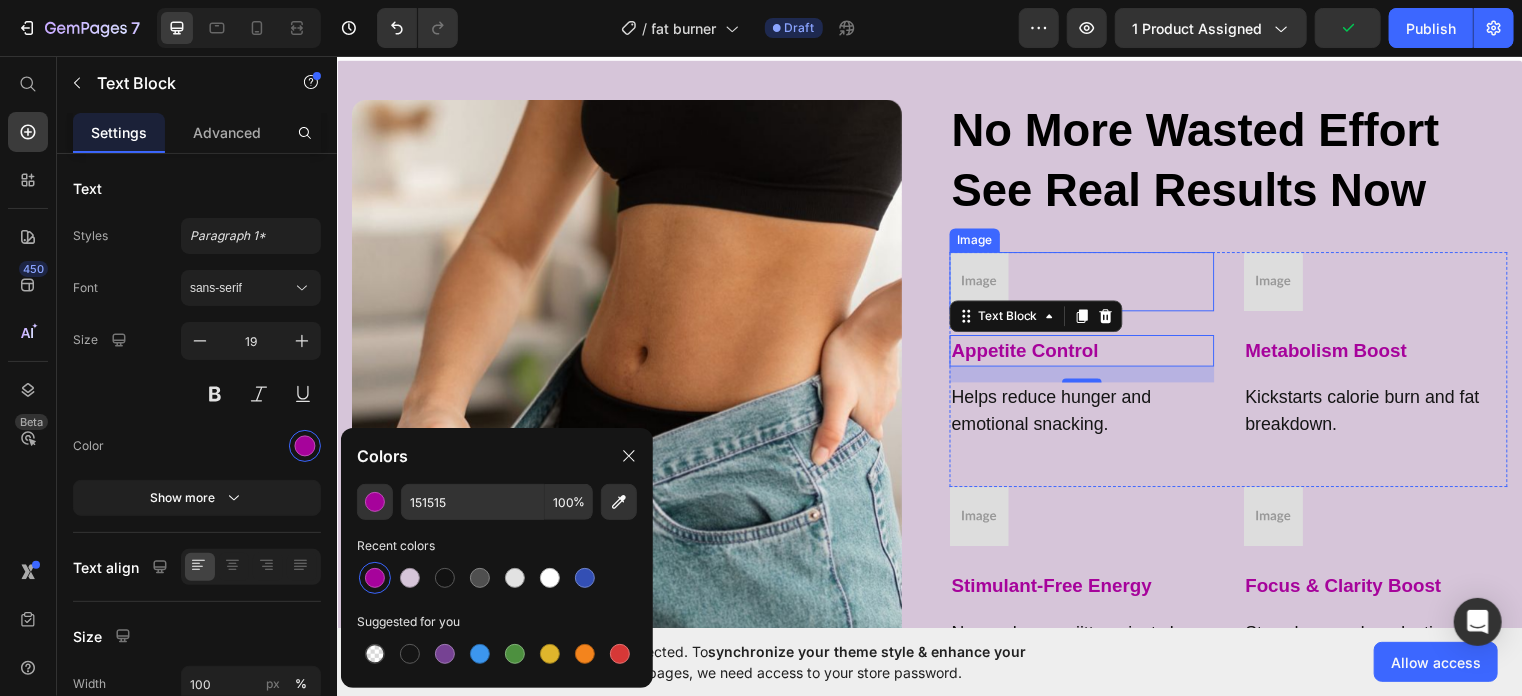 click at bounding box center (1090, 284) 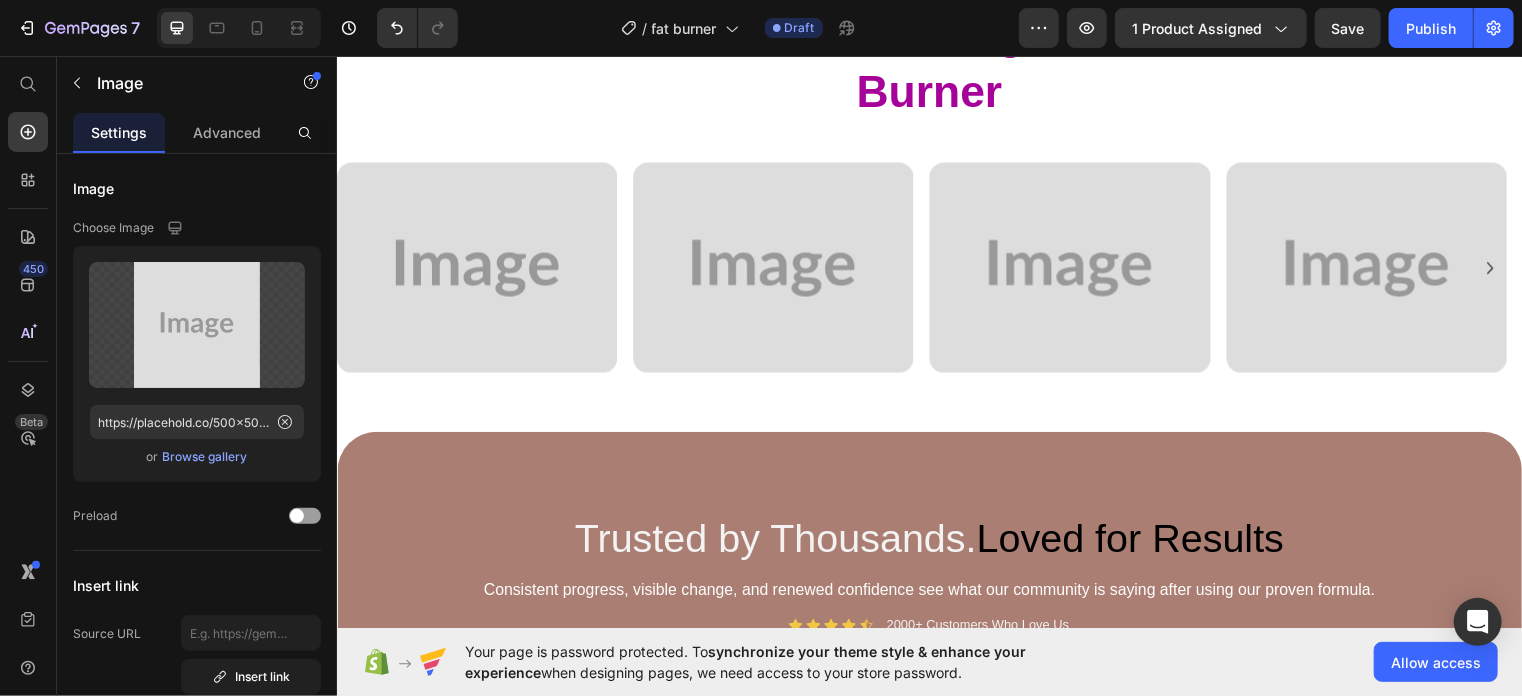 scroll, scrollTop: 2942, scrollLeft: 0, axis: vertical 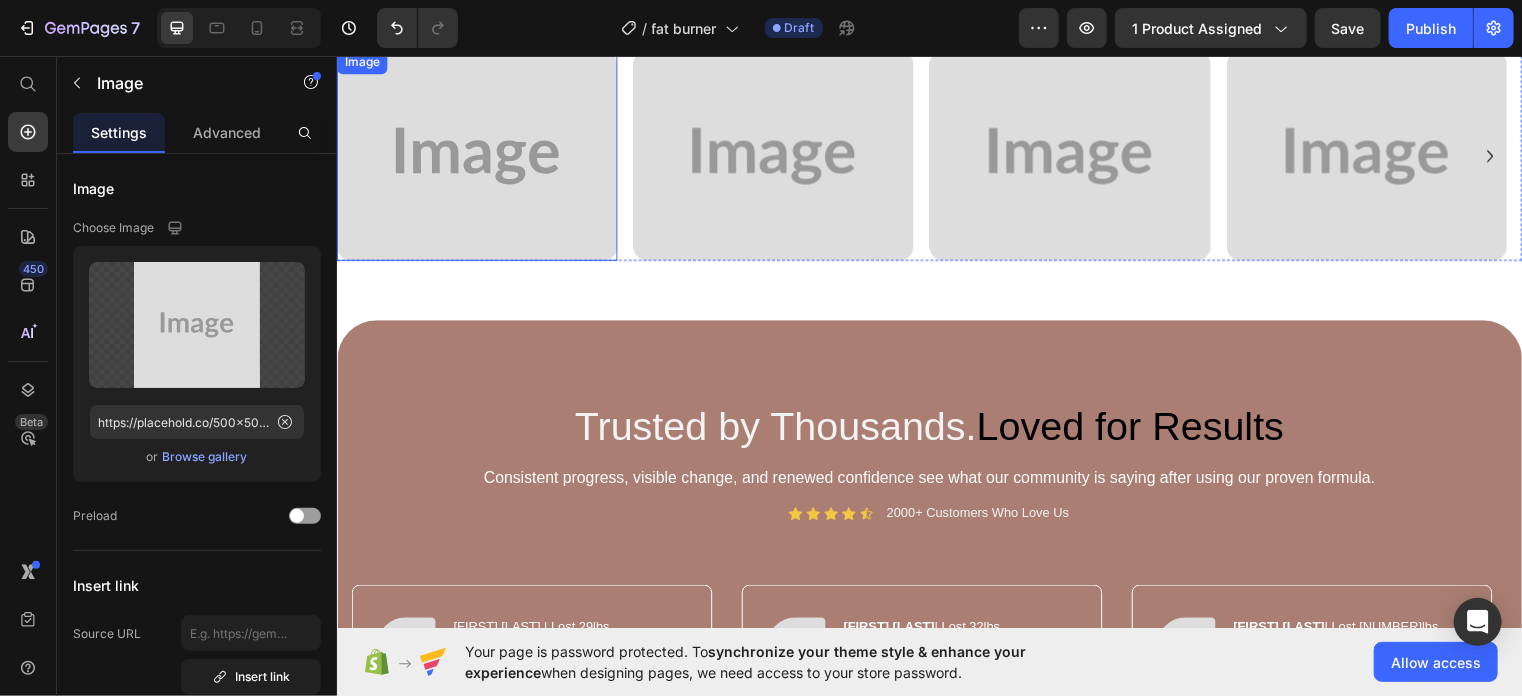 click at bounding box center [478, 156] 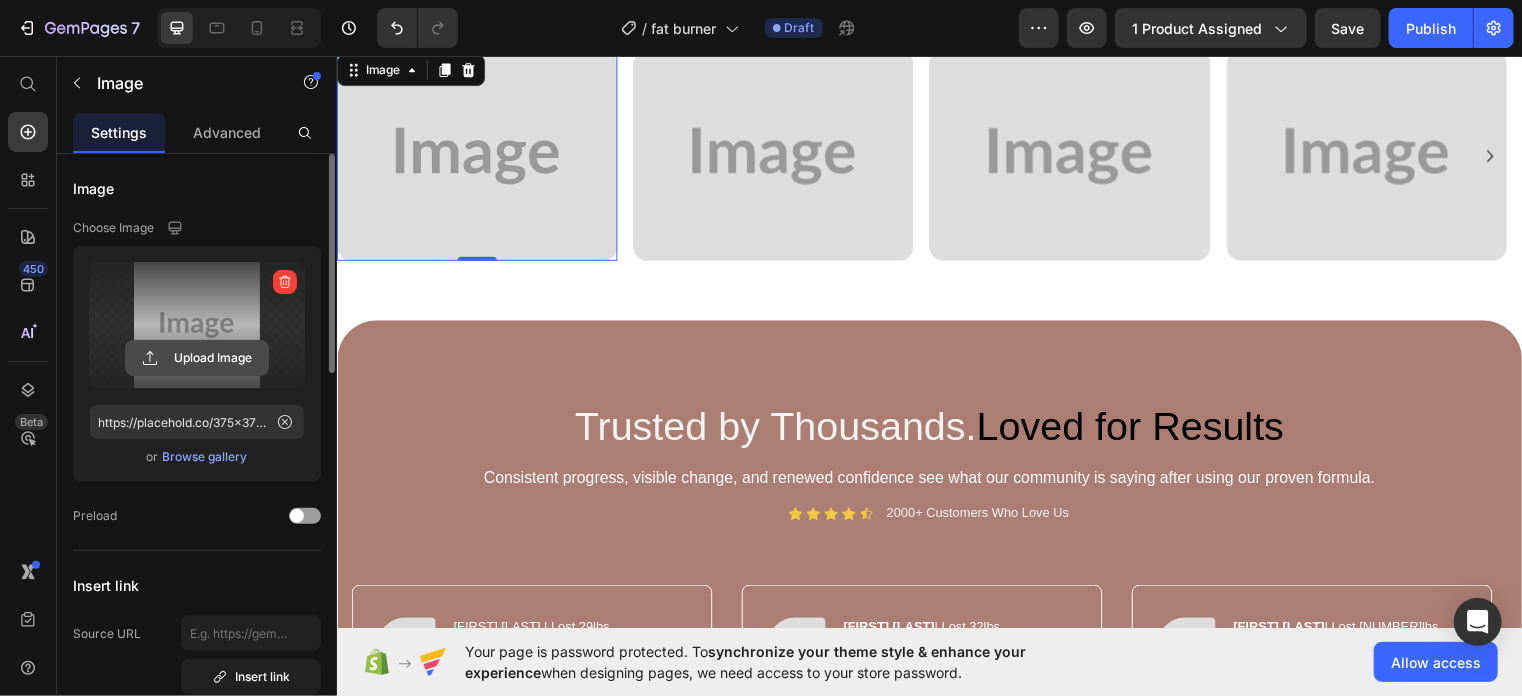 click 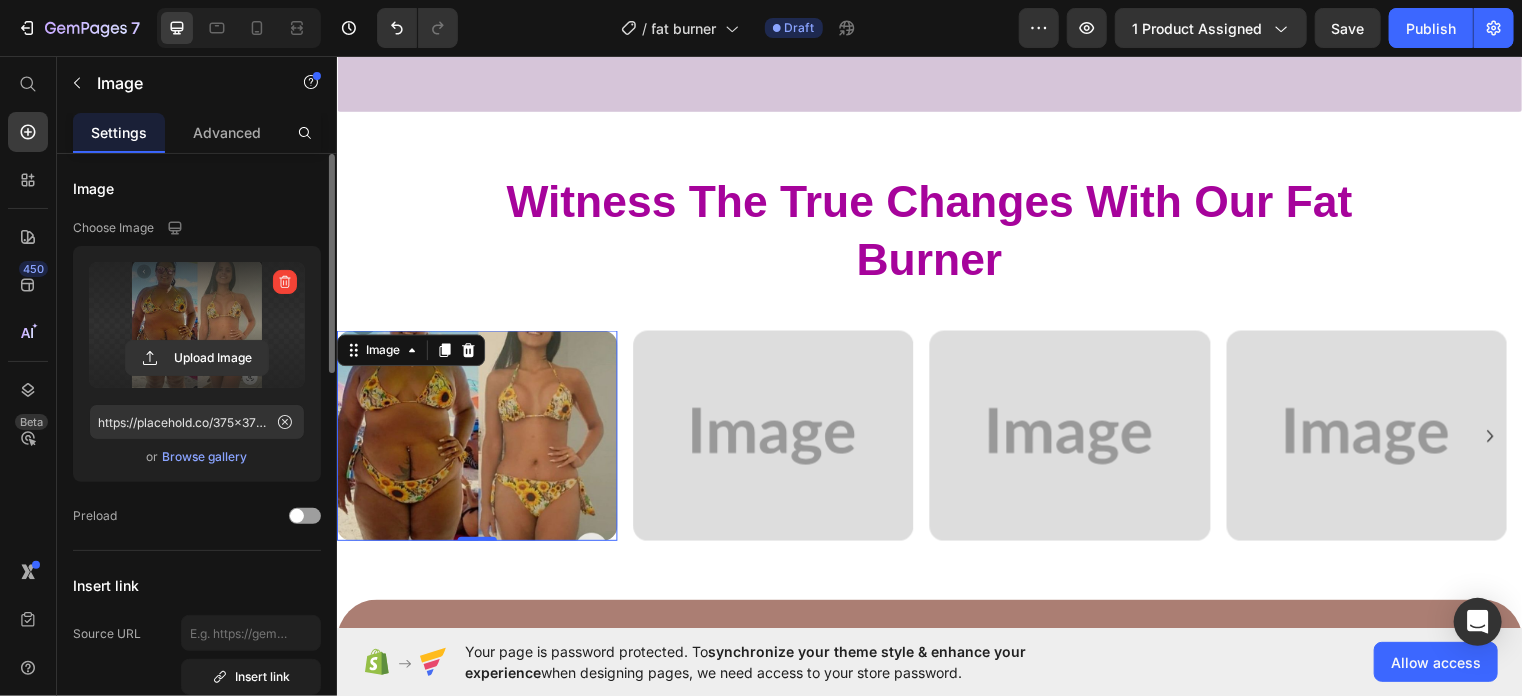 scroll, scrollTop: 2678, scrollLeft: 0, axis: vertical 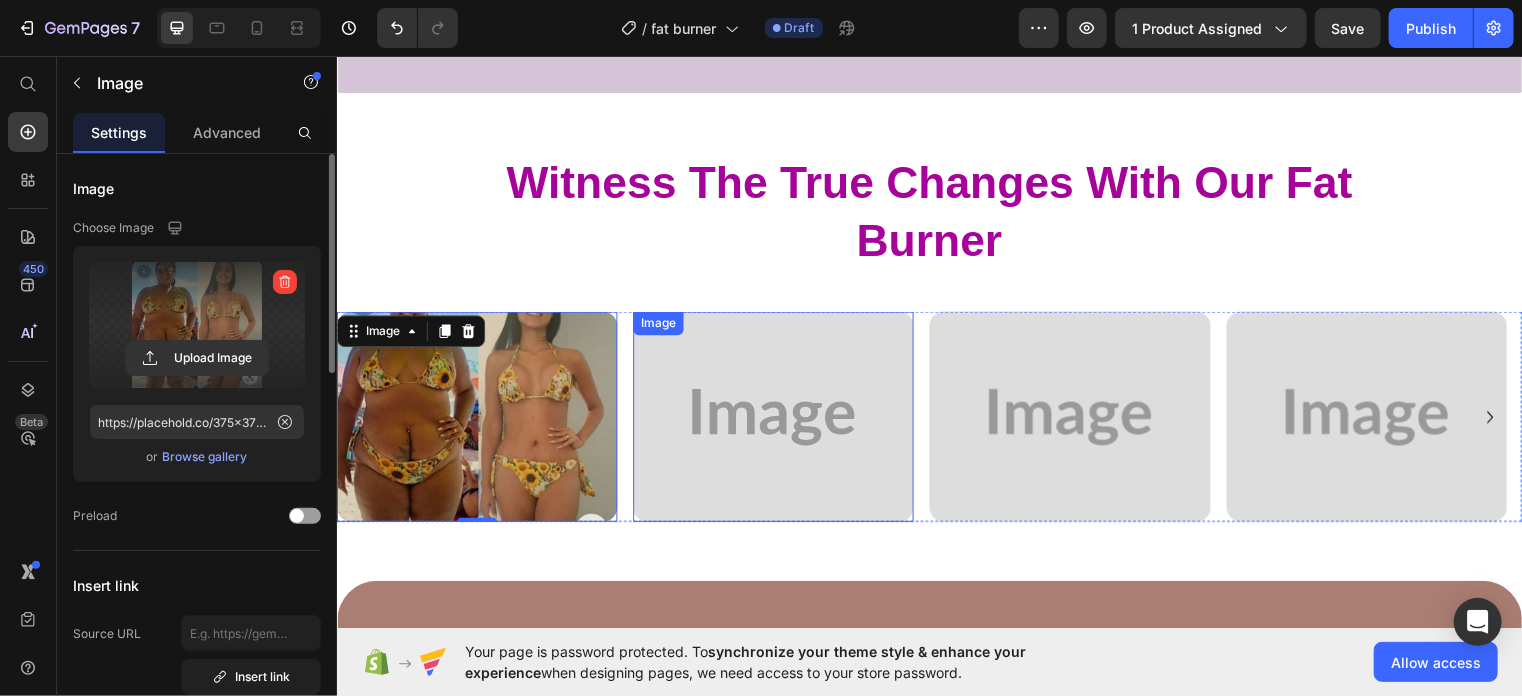 drag, startPoint x: 594, startPoint y: 296, endPoint x: 350, endPoint y: 367, distance: 254.12006 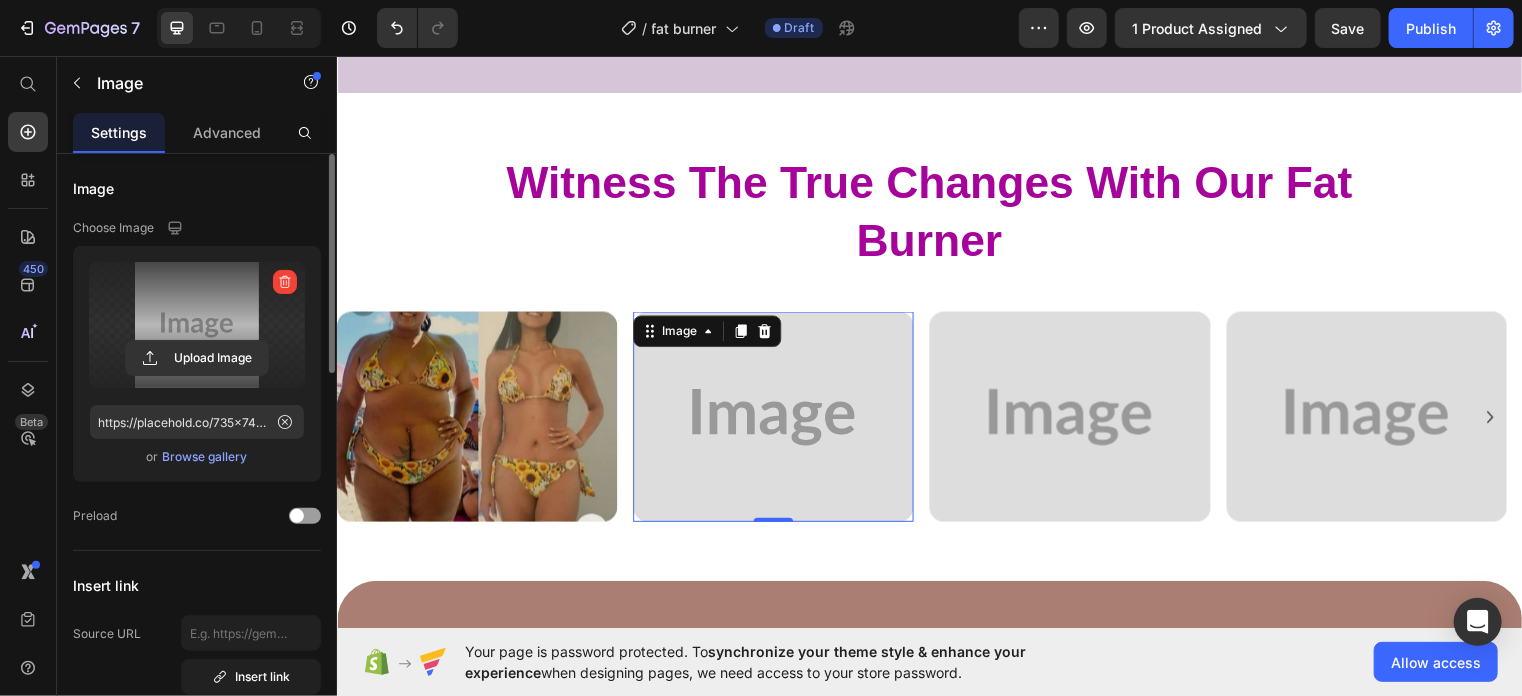 click at bounding box center [197, 325] 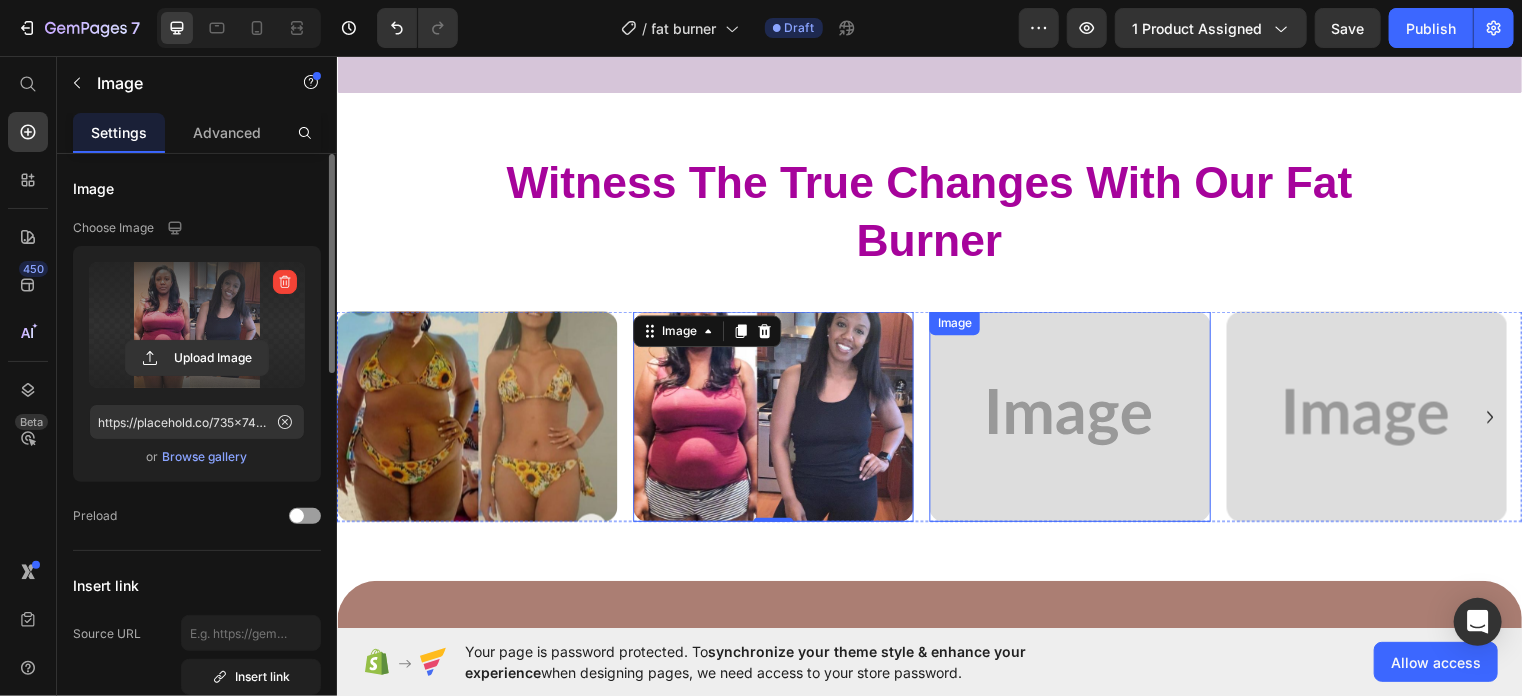 click at bounding box center (1078, 420) 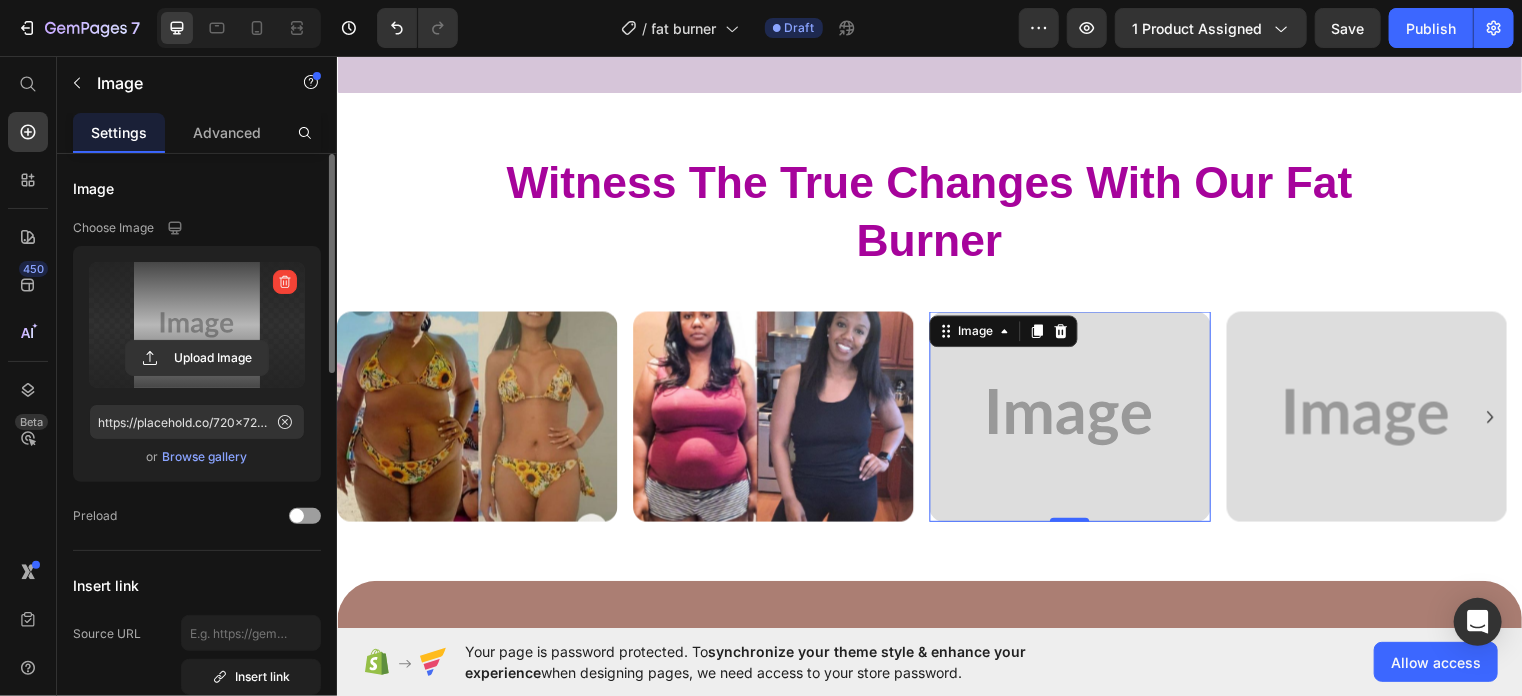 click at bounding box center (197, 325) 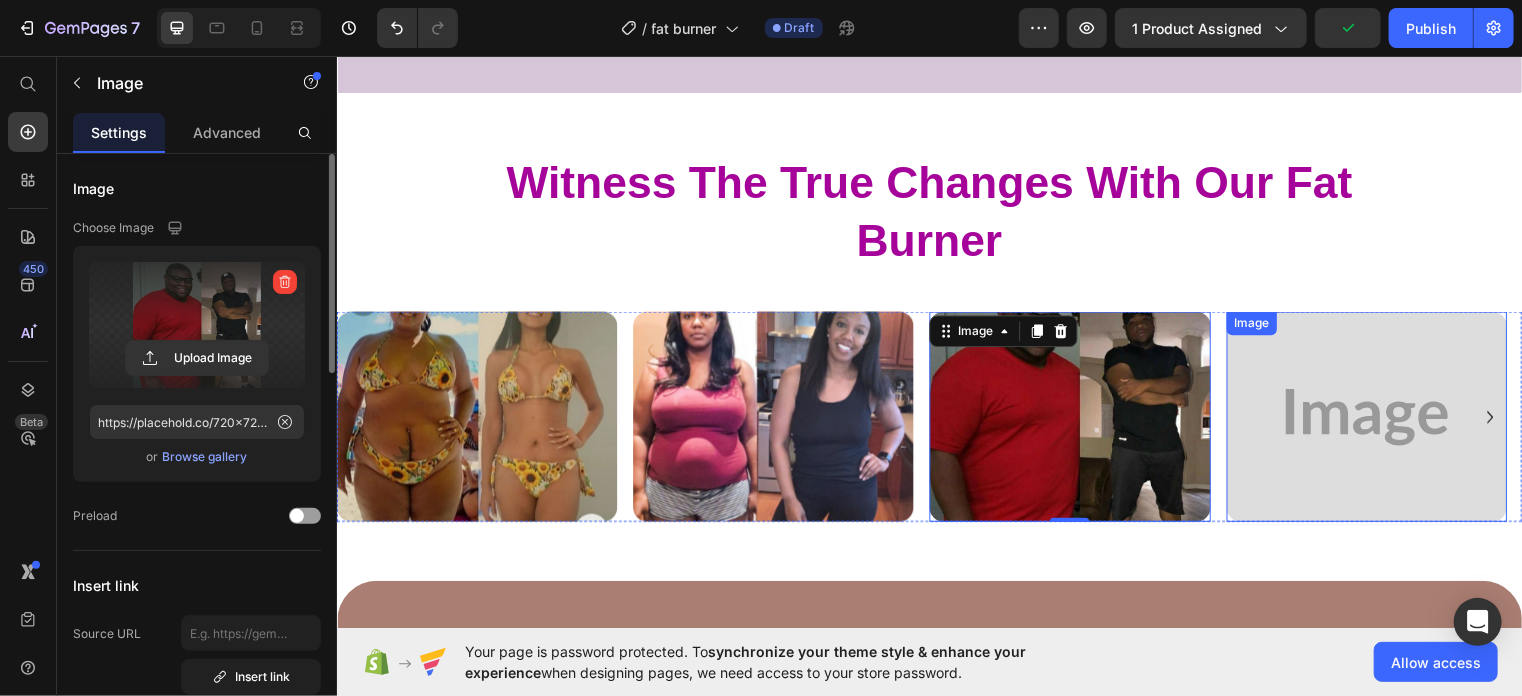 click at bounding box center [1379, 420] 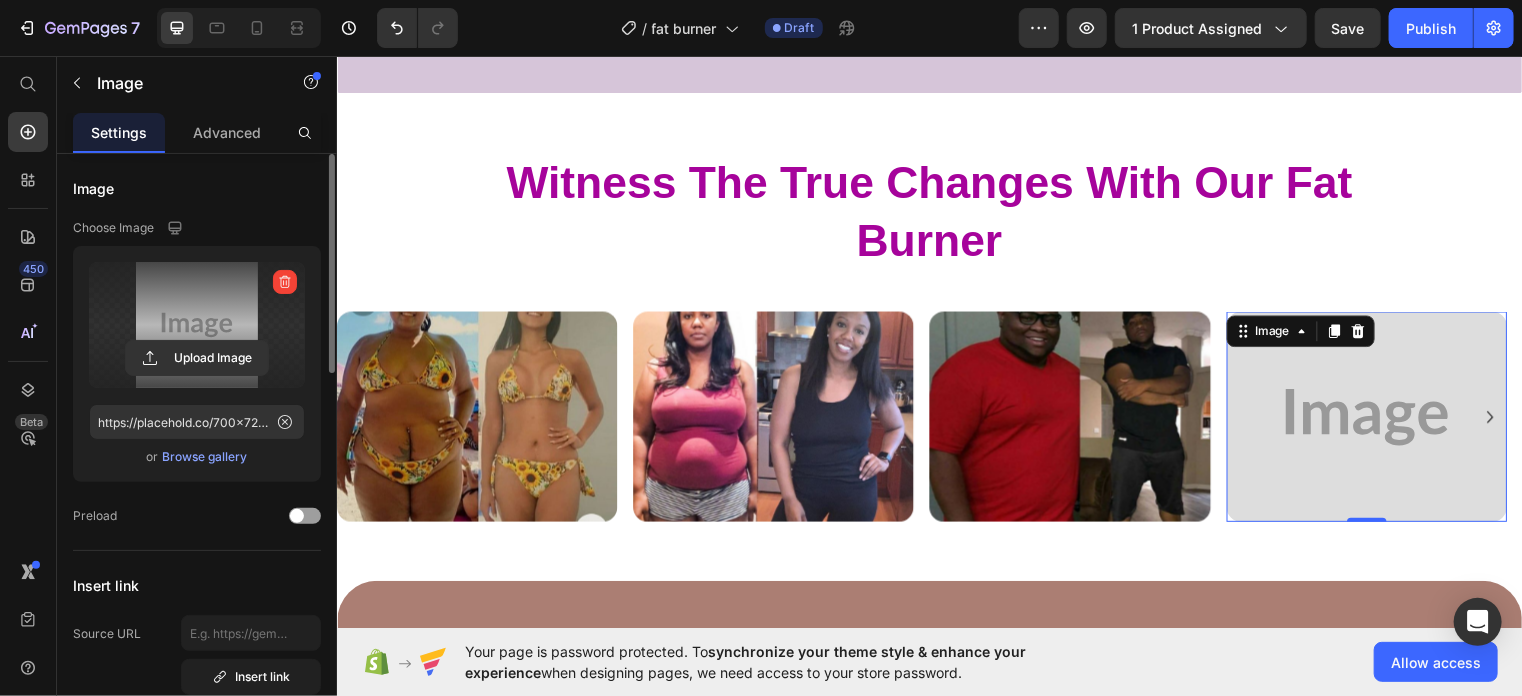 click at bounding box center (197, 325) 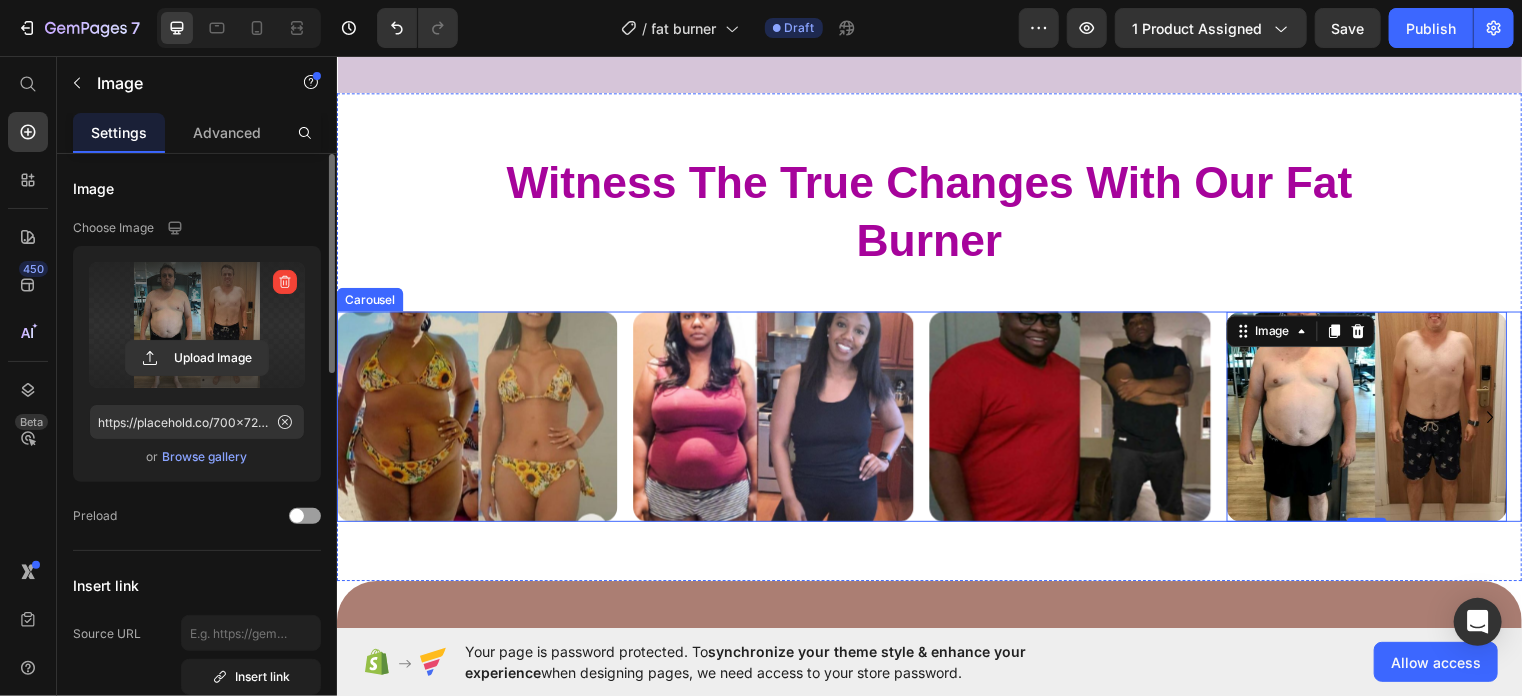 click 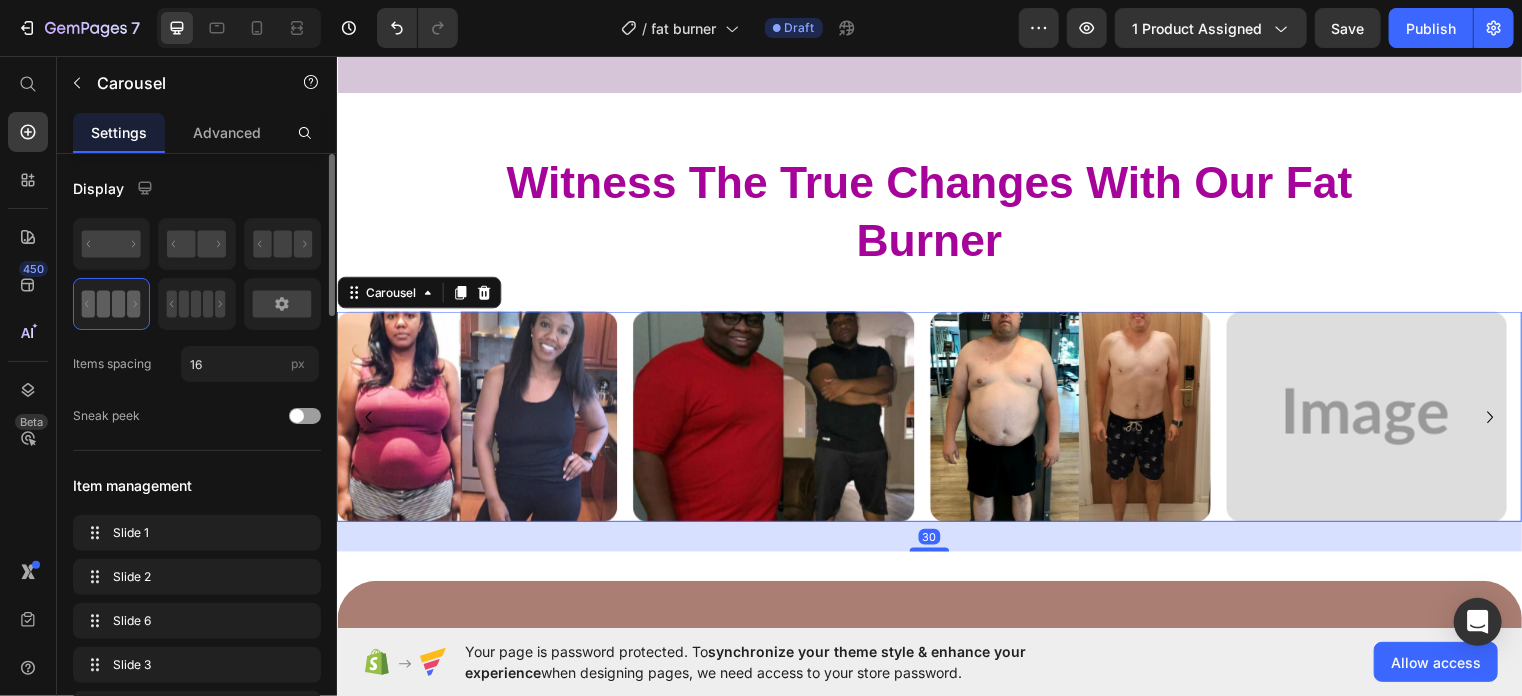 click 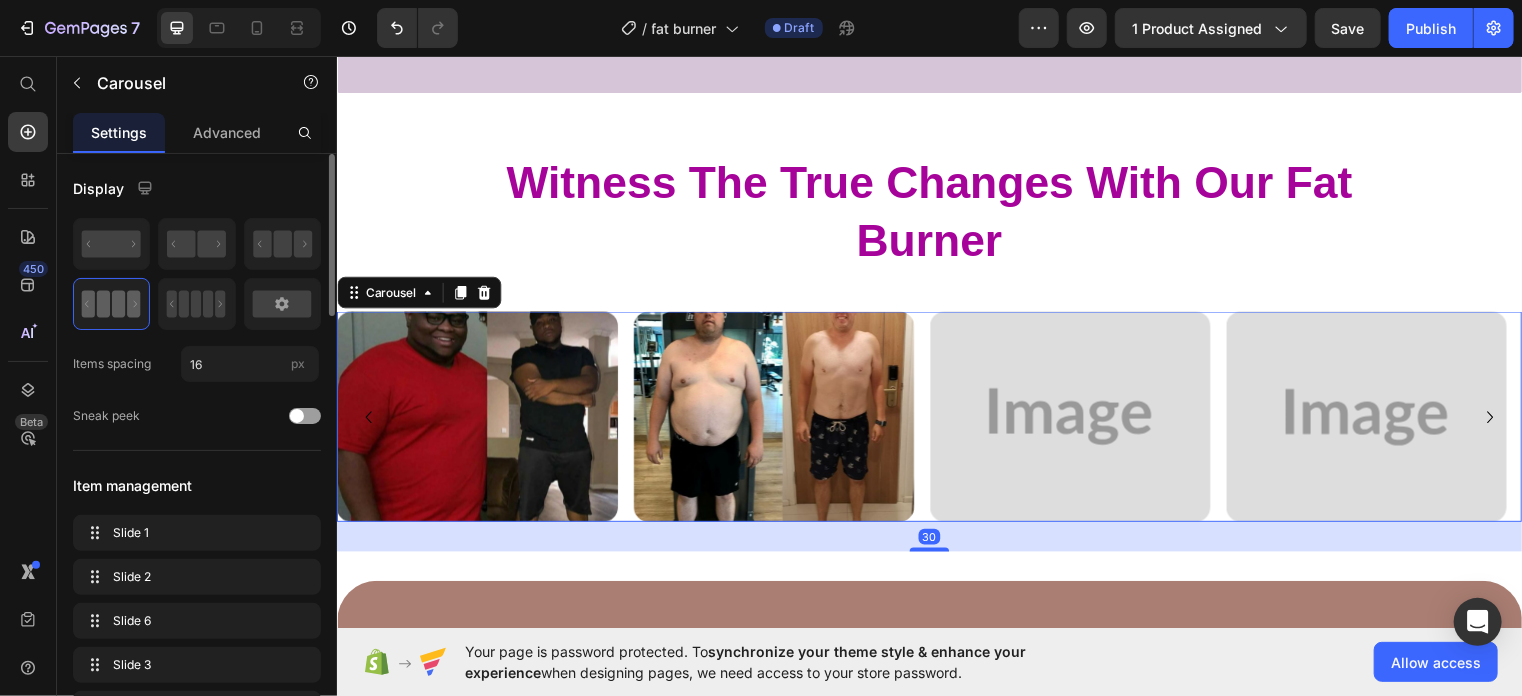 click 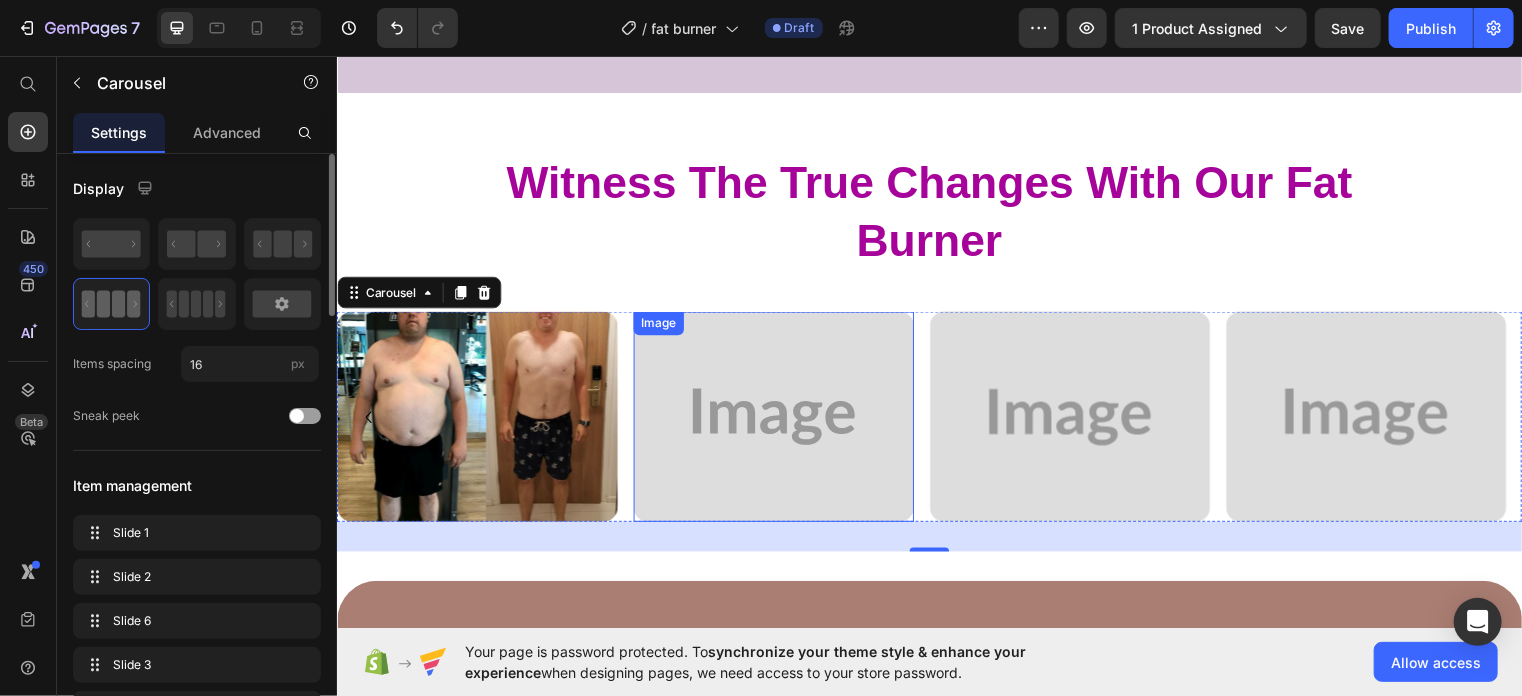 click at bounding box center (778, 420) 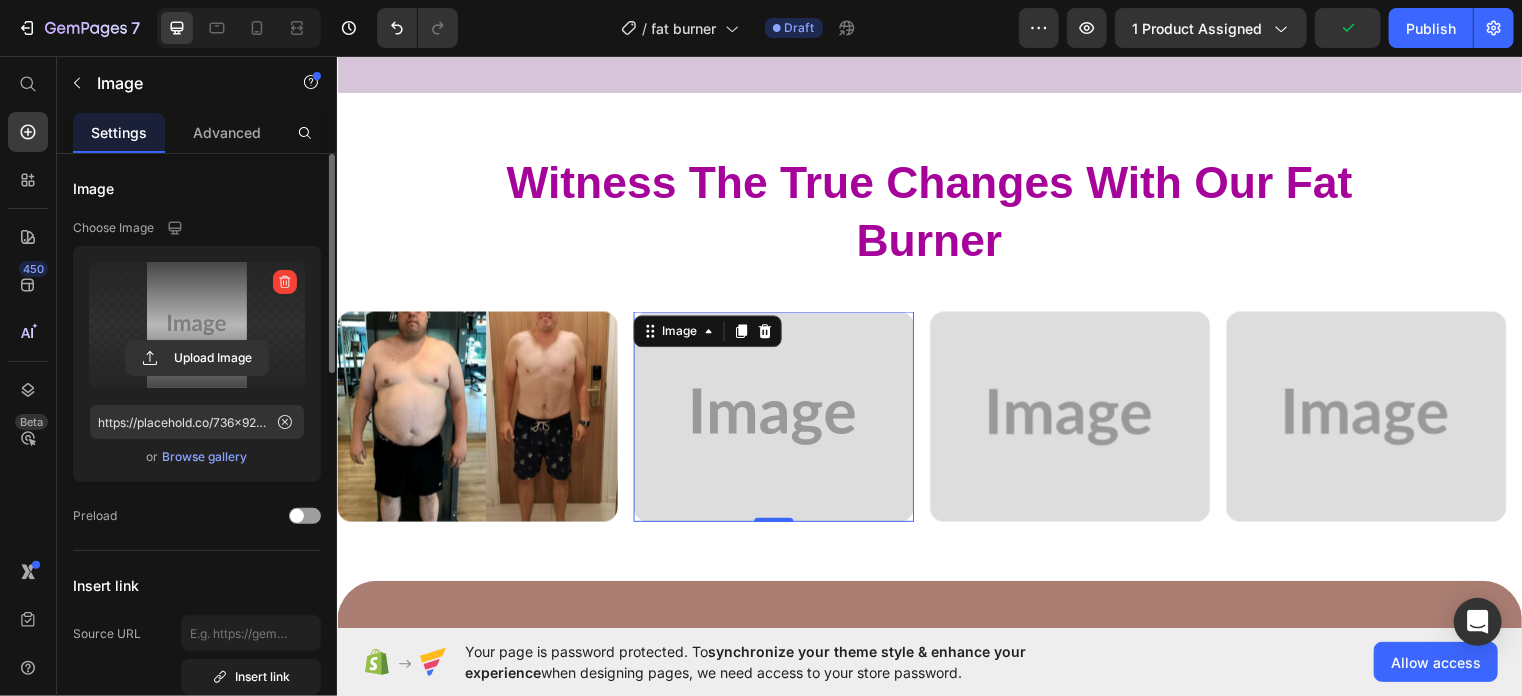 click at bounding box center (197, 325) 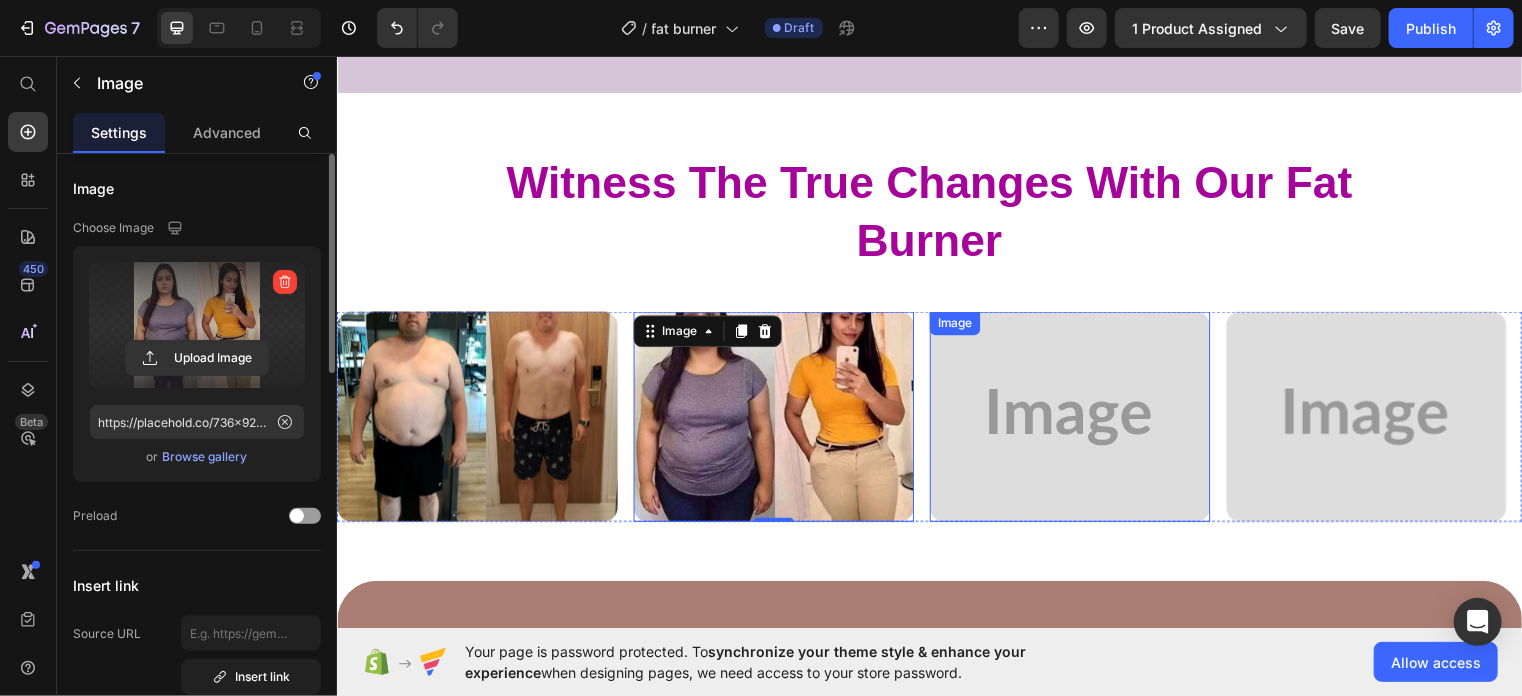 click at bounding box center [1078, 420] 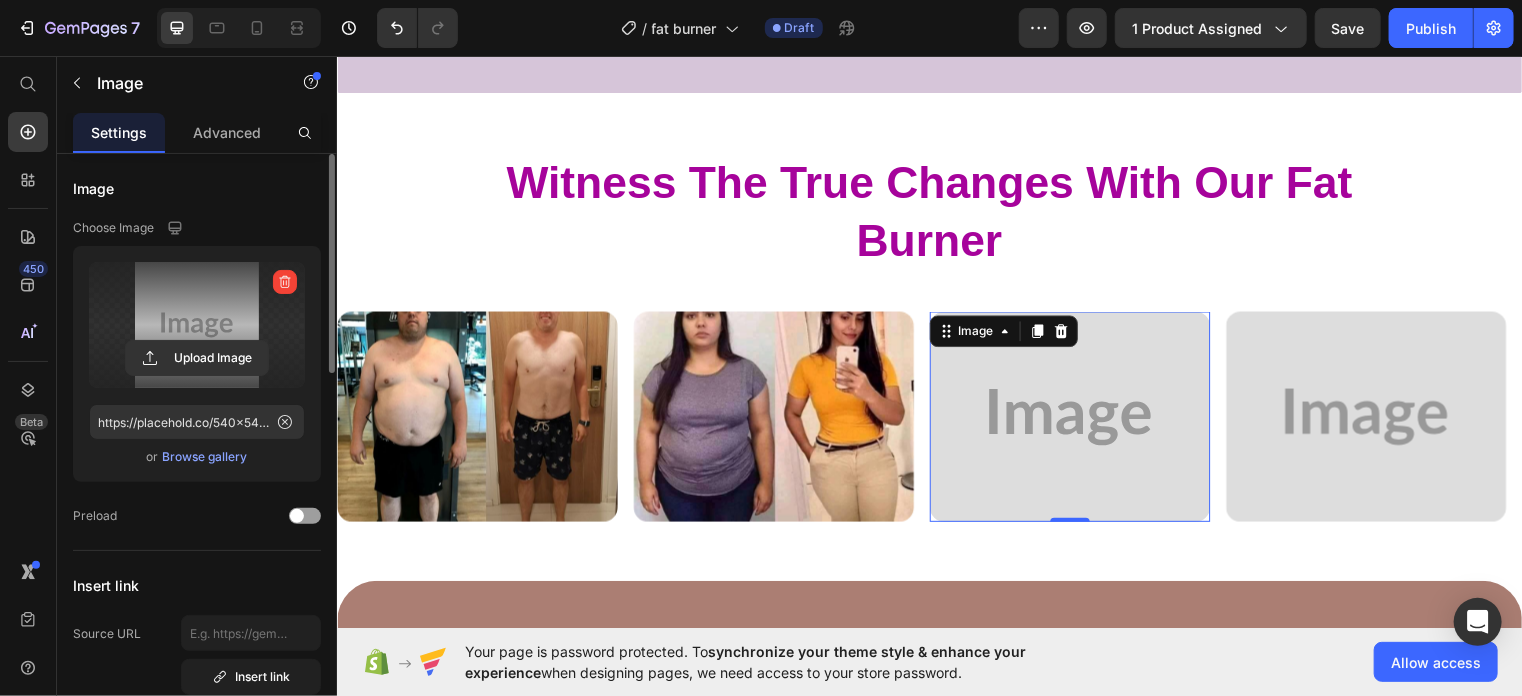 click at bounding box center (197, 325) 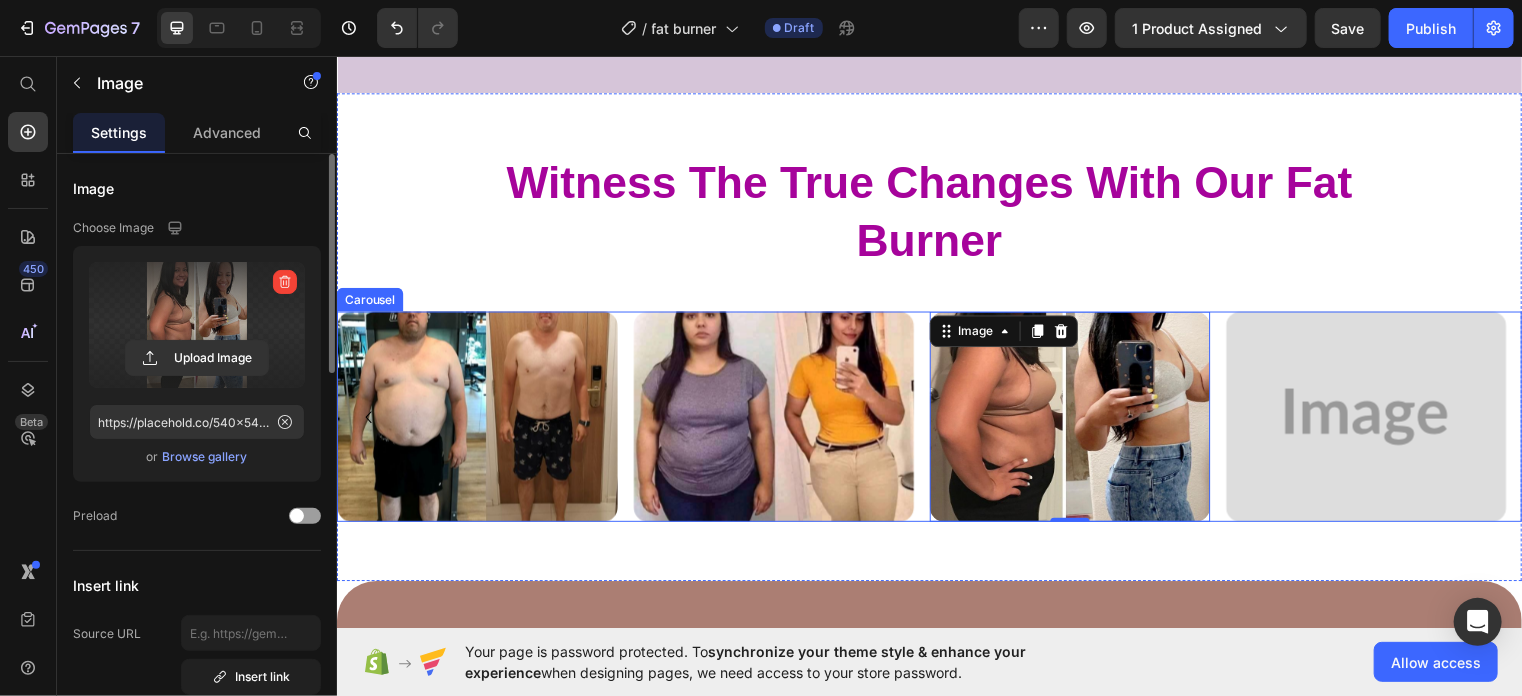 click 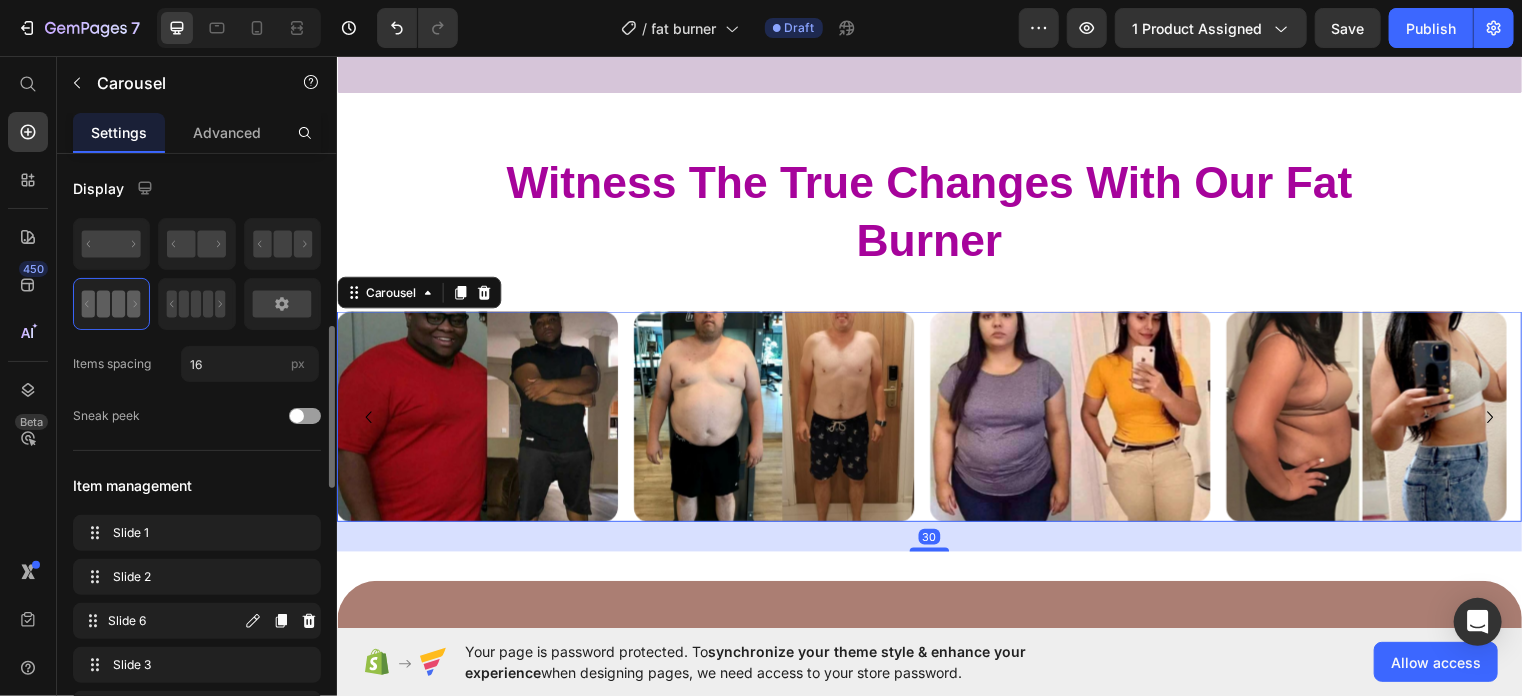 scroll, scrollTop: 140, scrollLeft: 0, axis: vertical 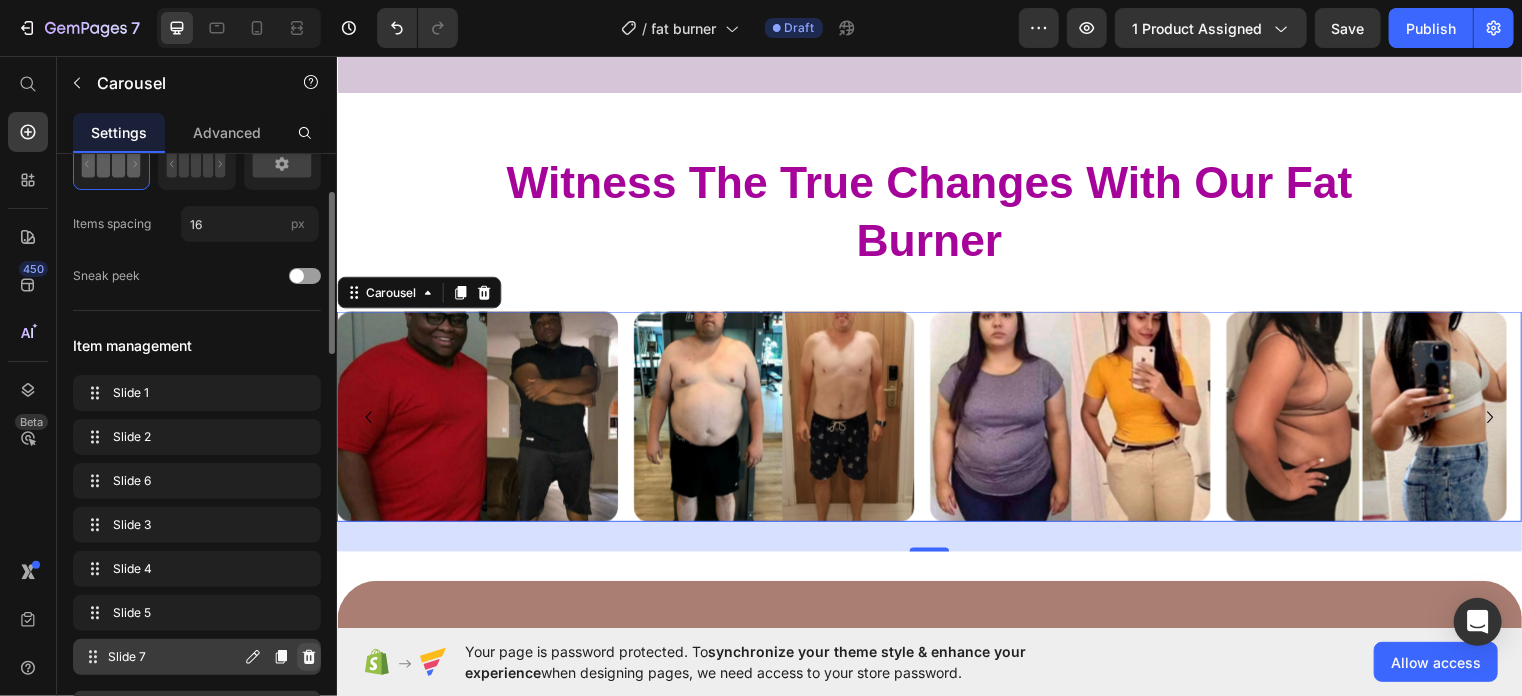 click 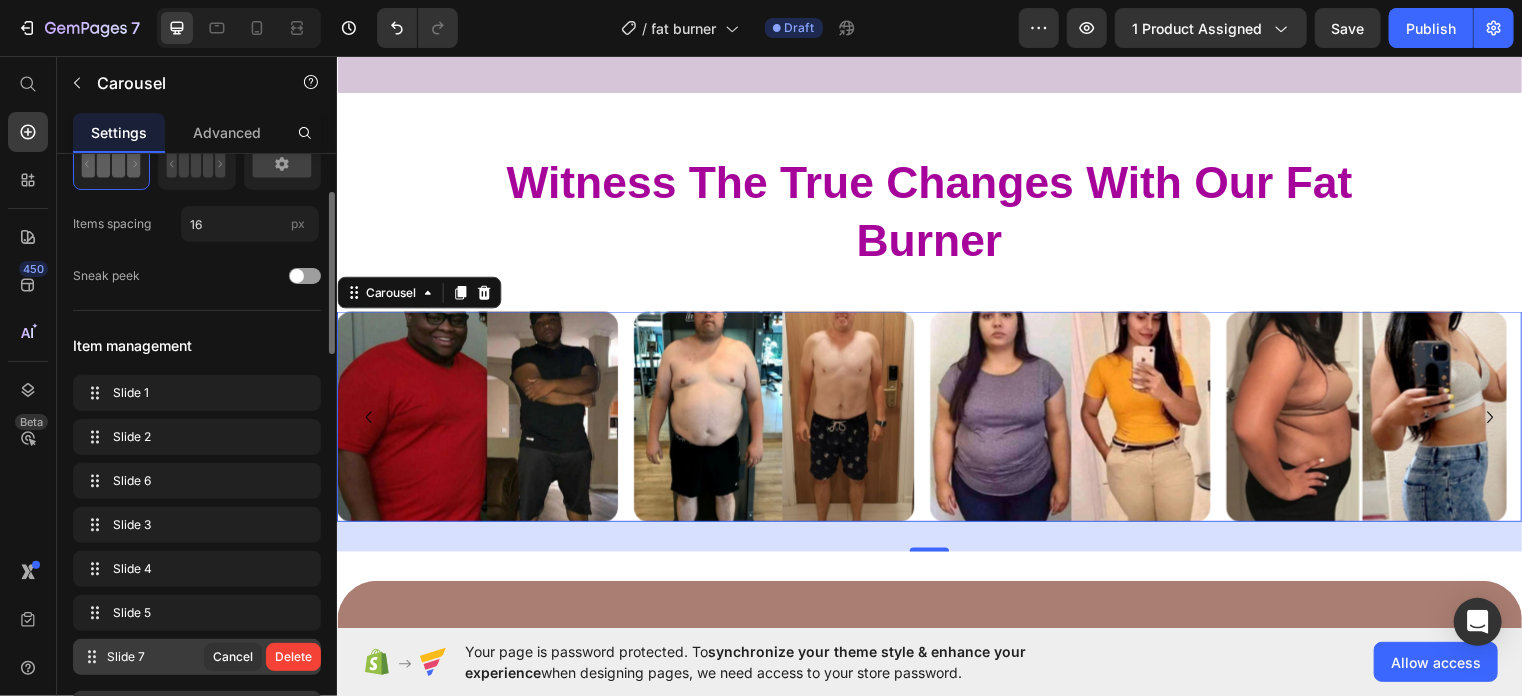click on "Delete" at bounding box center (293, 657) 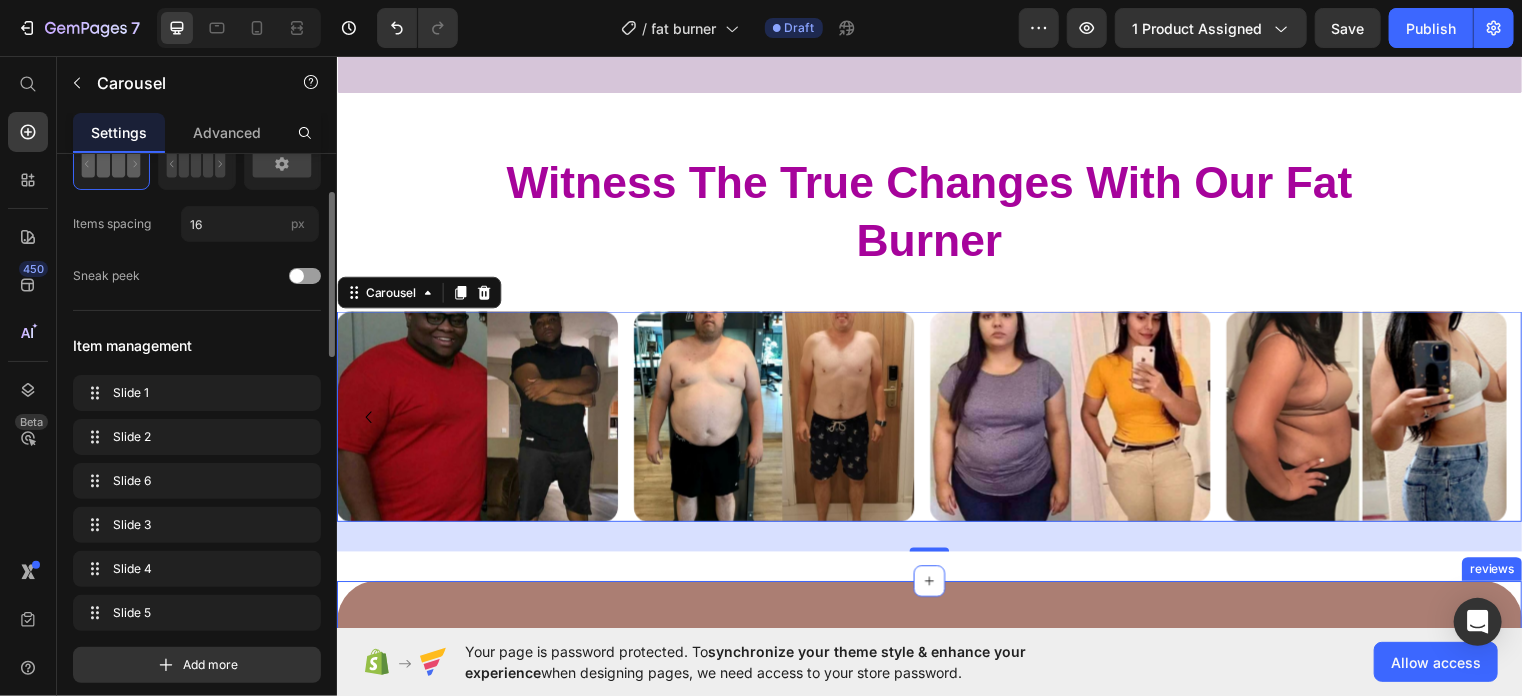 scroll, scrollTop: 3068, scrollLeft: 0, axis: vertical 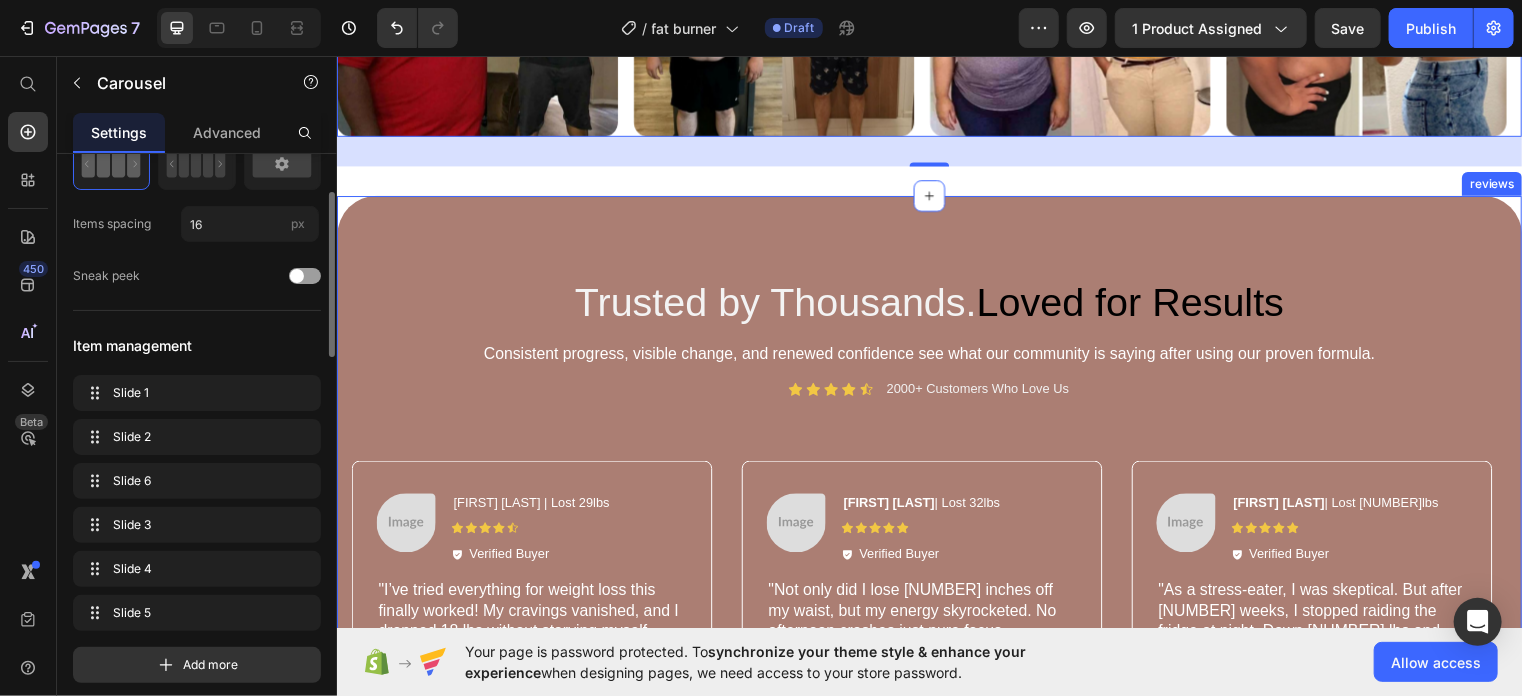 click on "Trusted by Thousands.  Loved for Results Heading Consistent progress, visible change, and renewed confidence see what our community is saying after using our proven formula. Text Block Icon Icon Icon Icon
Icon Icon List 2000+ Customers Who Love Us Text Block Row Row Image  Sarah K. | Lost 29lbs  Text Block Icon Icon Icon Icon
Icon Icon List
Verified Buyer Item List Row "I’ve tried everything for weight loss this finally worked! My cravings vanished, and I dropped 18 lbs without starving myself. Lifesaver!" Text Block Row Image Marcus T. | Lost 32lbs  Text Block Icon Icon Icon Icon Icon Icon List
Verified Buyer Item List Row "Not only did I lose 3 inches off my waist, but my energy skyrocketed. No afternoon crashes just pure focus. Obsessed!" Text Block Row Image Anthay R.  | Lost 48lbs  Text Block Icon Icon Icon Icon Icon Icon List
Verified Buyer Item List Row Text Block Row Image David L.| Lost 48lbs  Text Block Icon Icon" at bounding box center (936, 527) 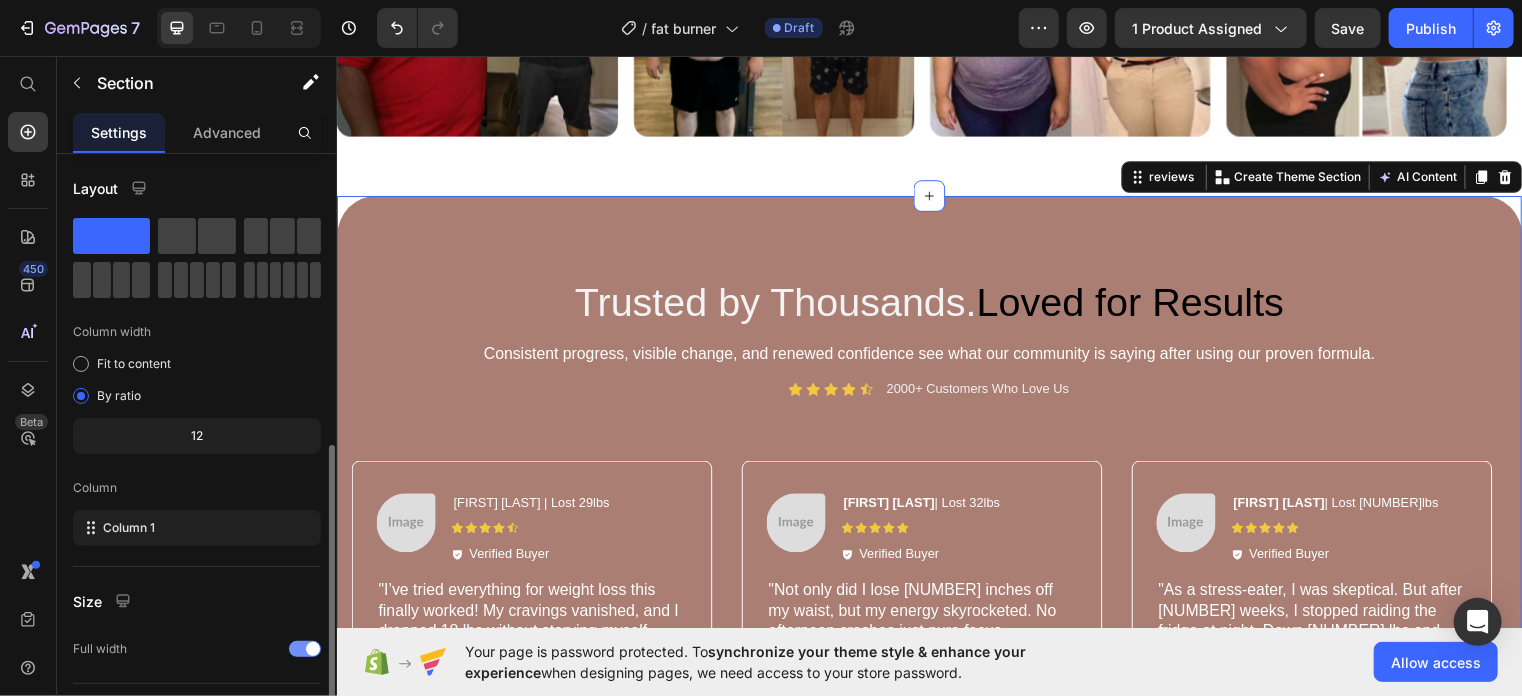 scroll, scrollTop: 207, scrollLeft: 0, axis: vertical 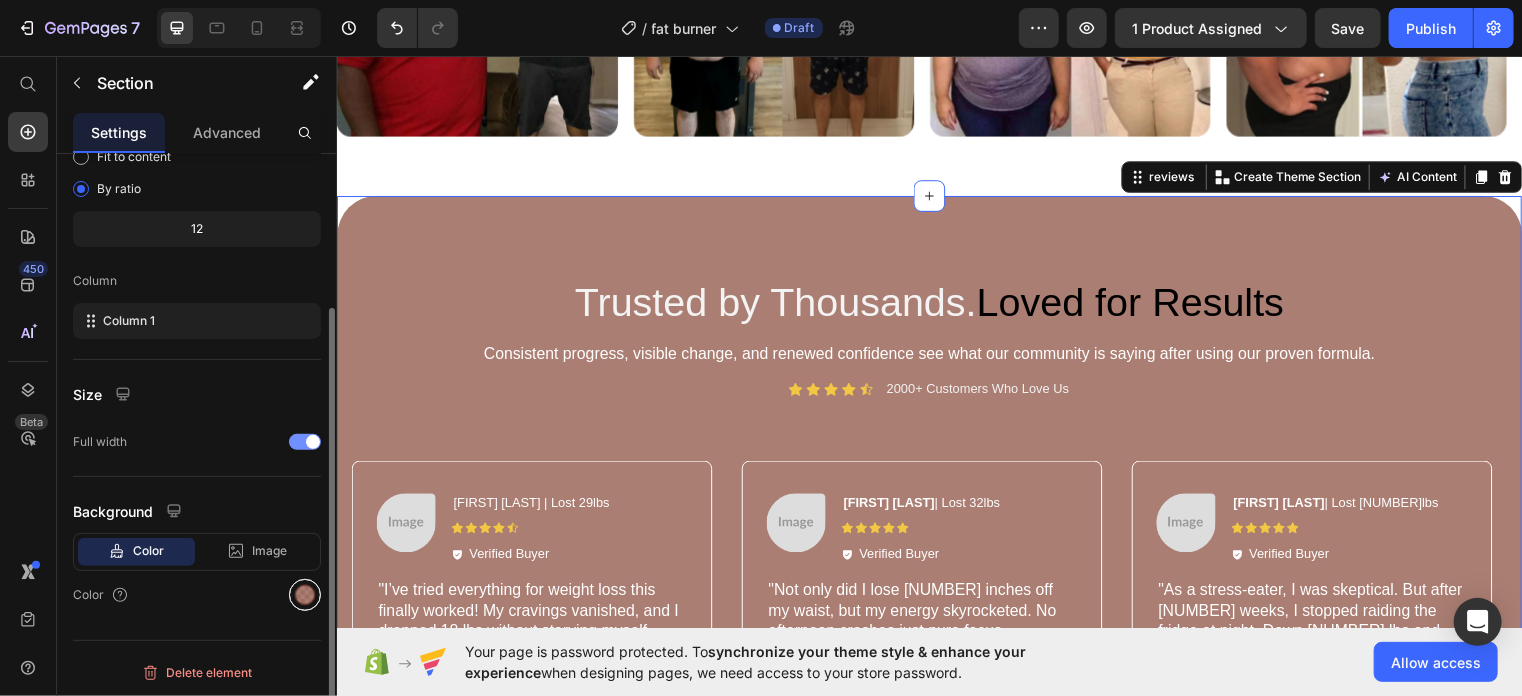 click at bounding box center (305, 595) 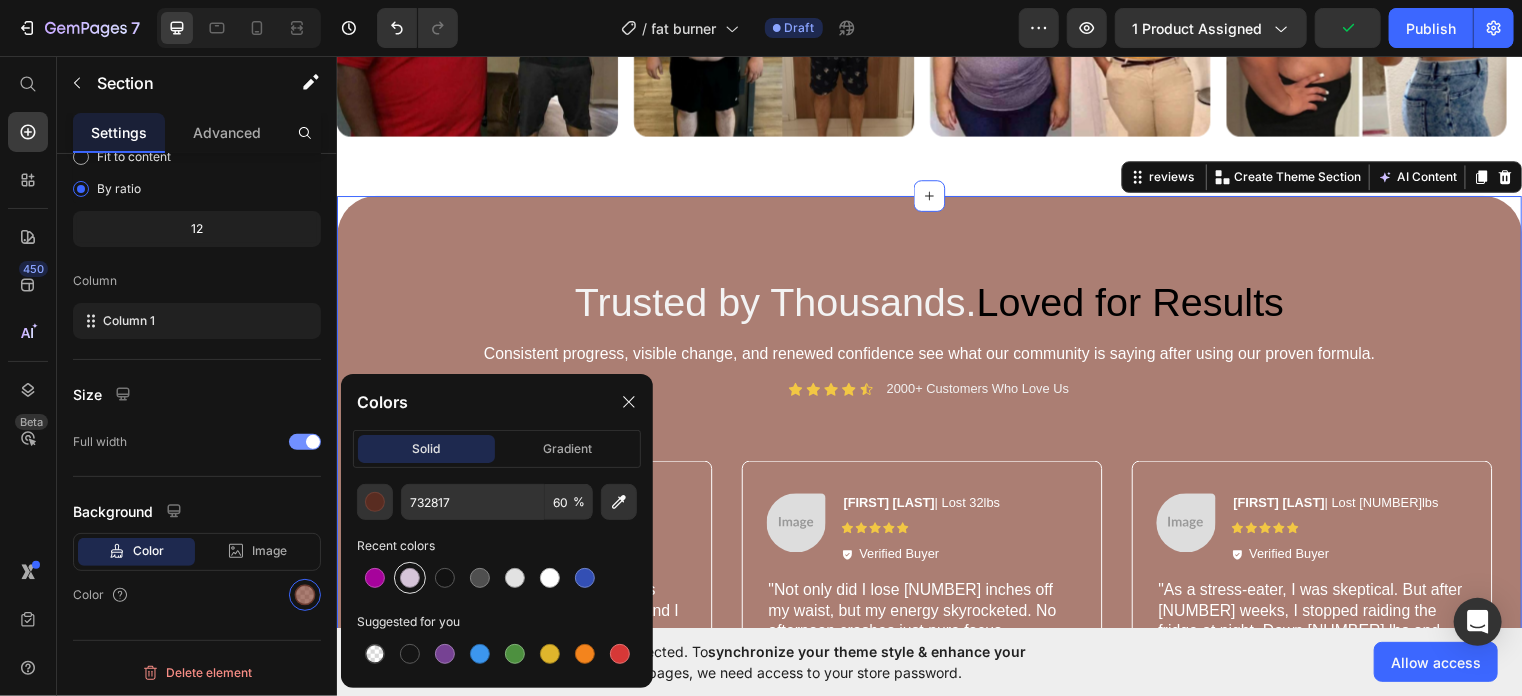 click at bounding box center (410, 578) 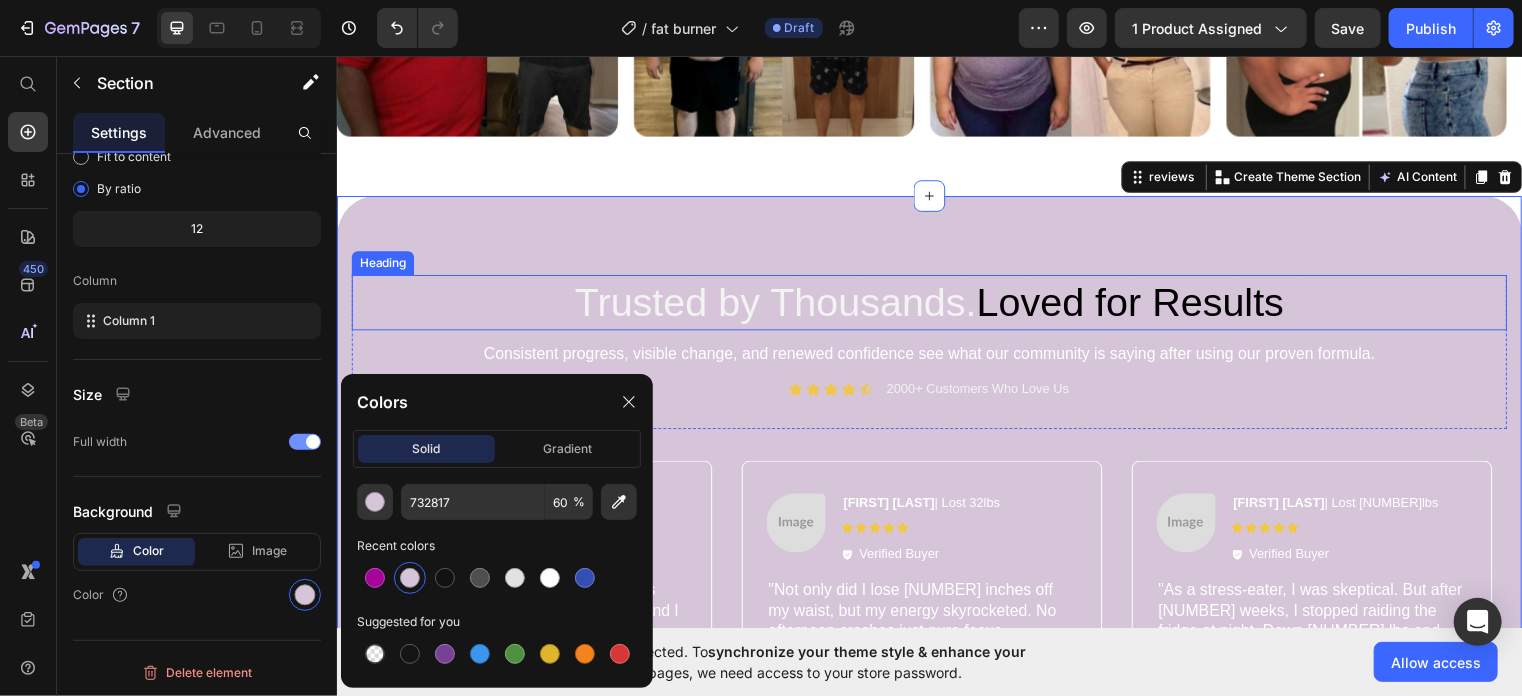 click on "Trusted by Thousands. Loved for Results" at bounding box center (936, 305) 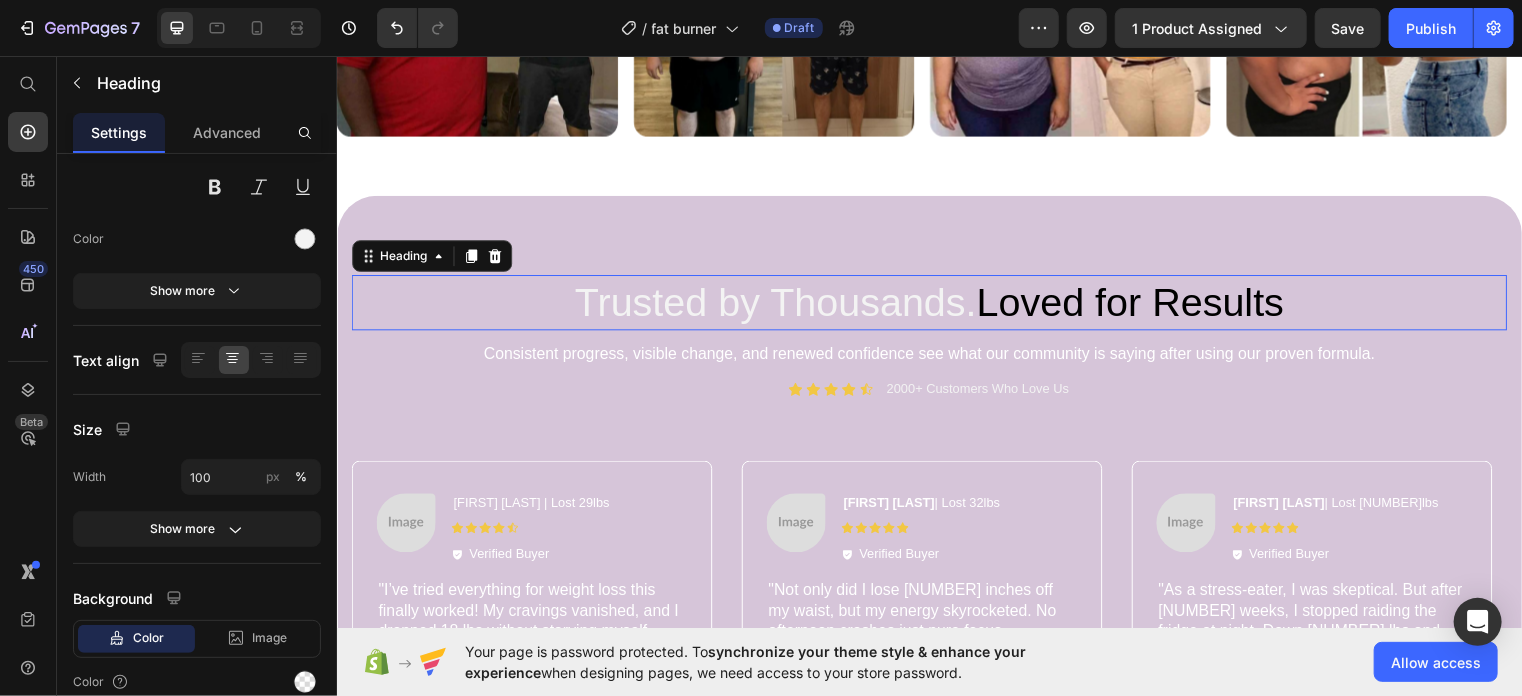scroll, scrollTop: 0, scrollLeft: 0, axis: both 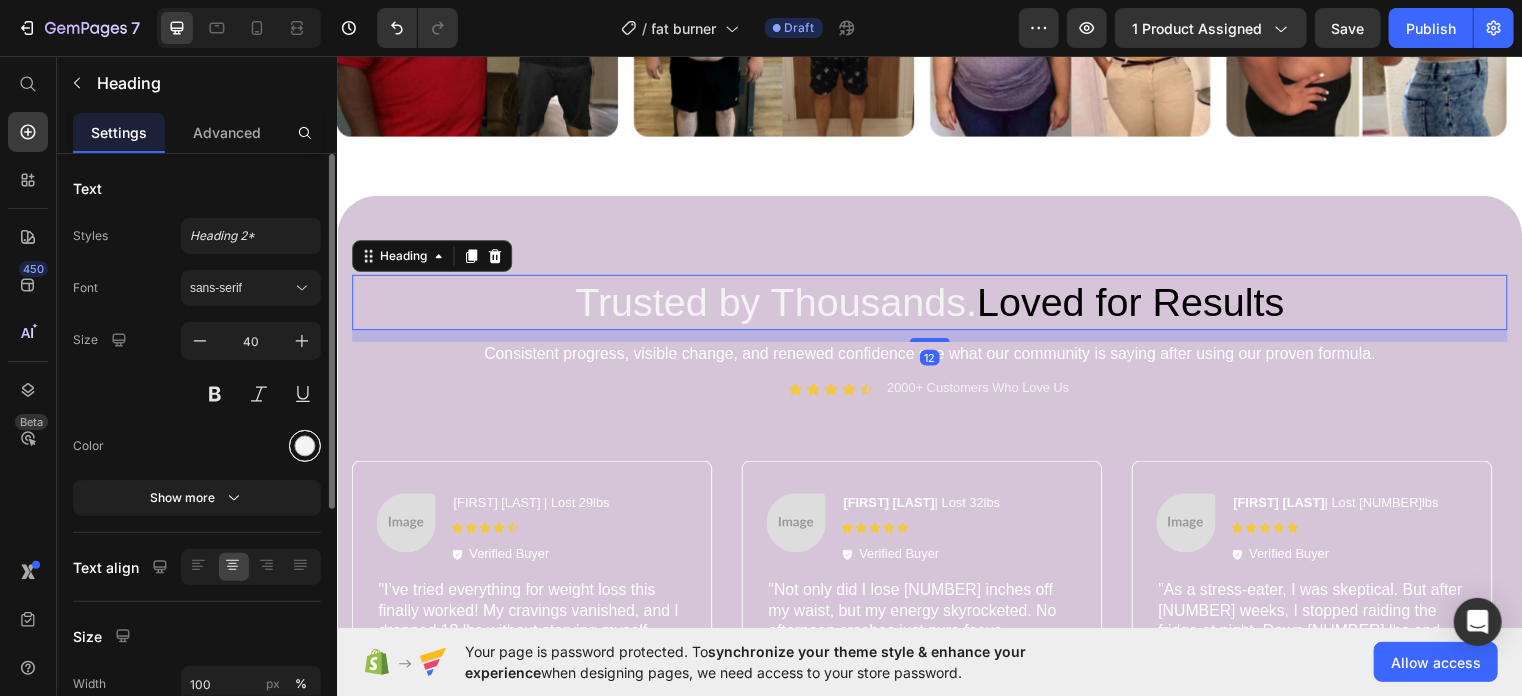 click at bounding box center [305, 446] 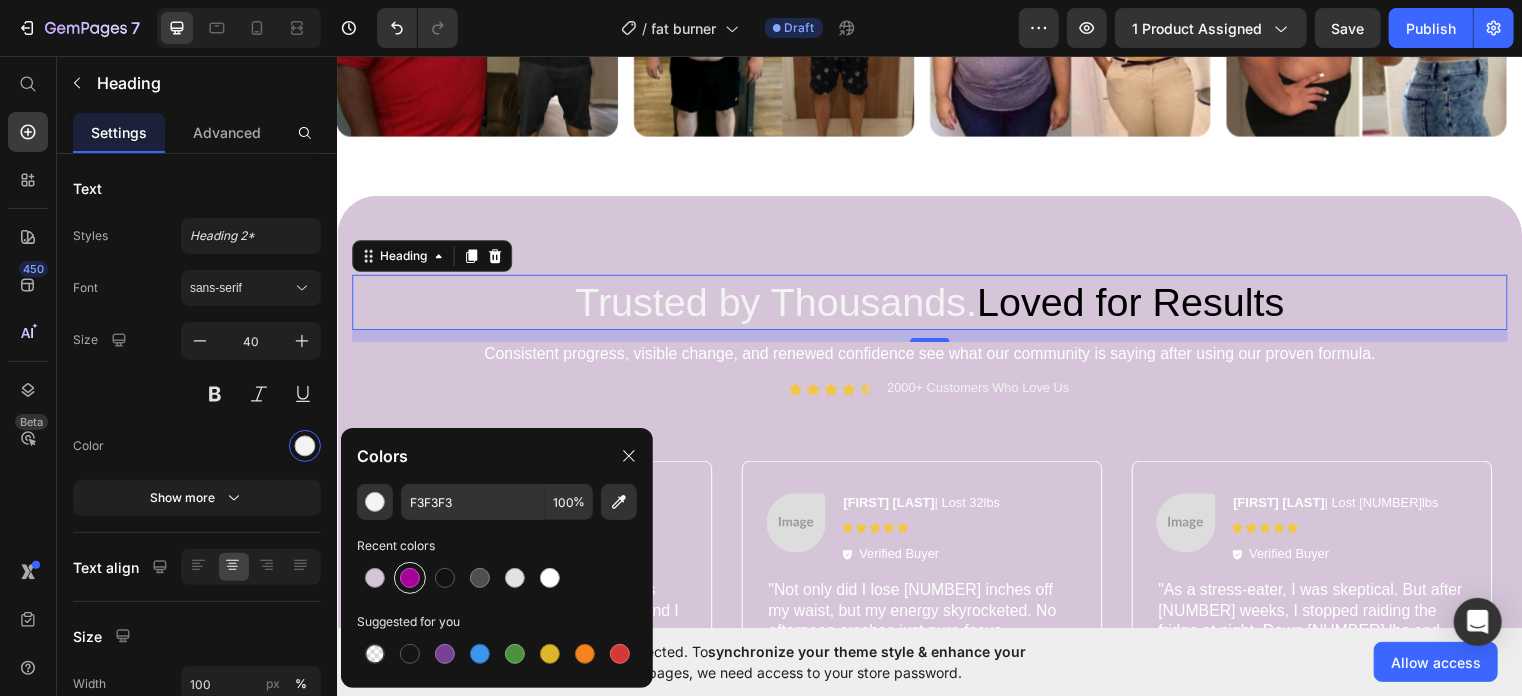 click at bounding box center (410, 578) 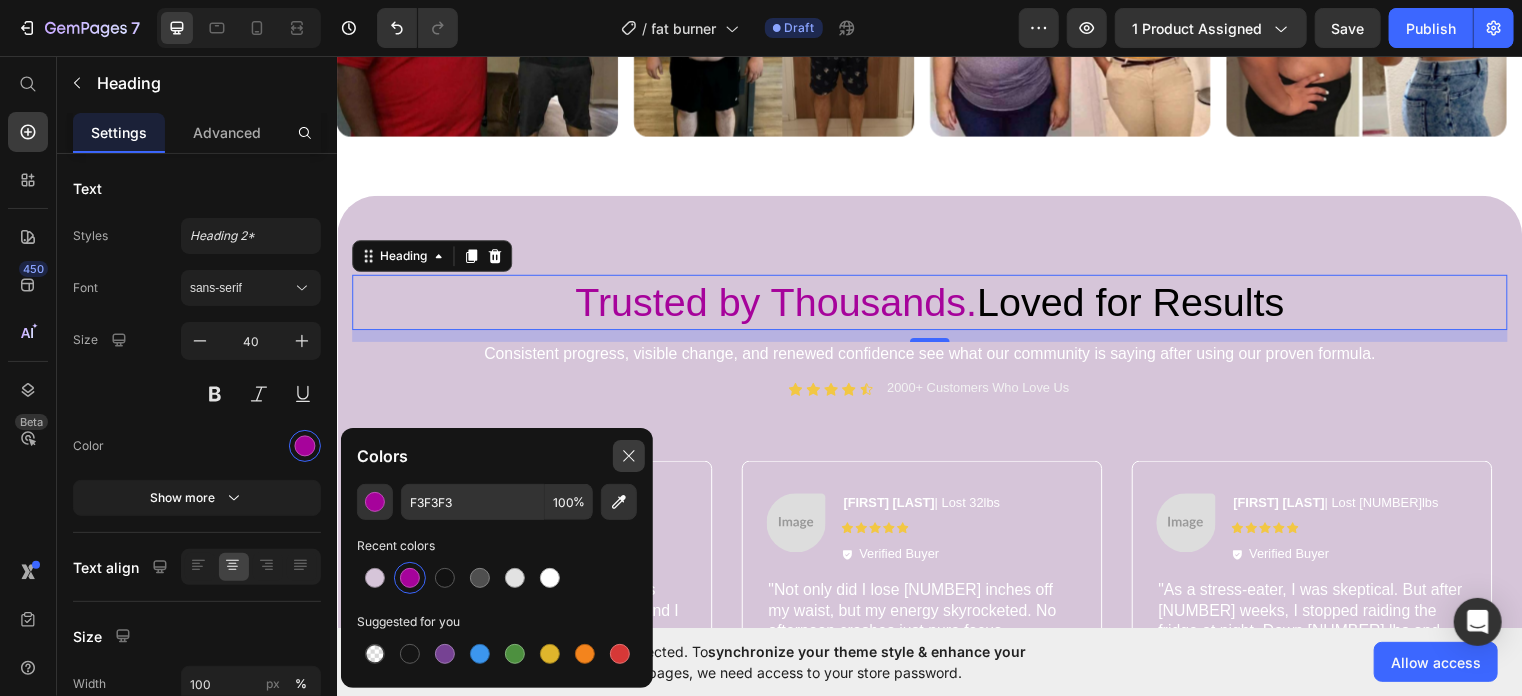 click 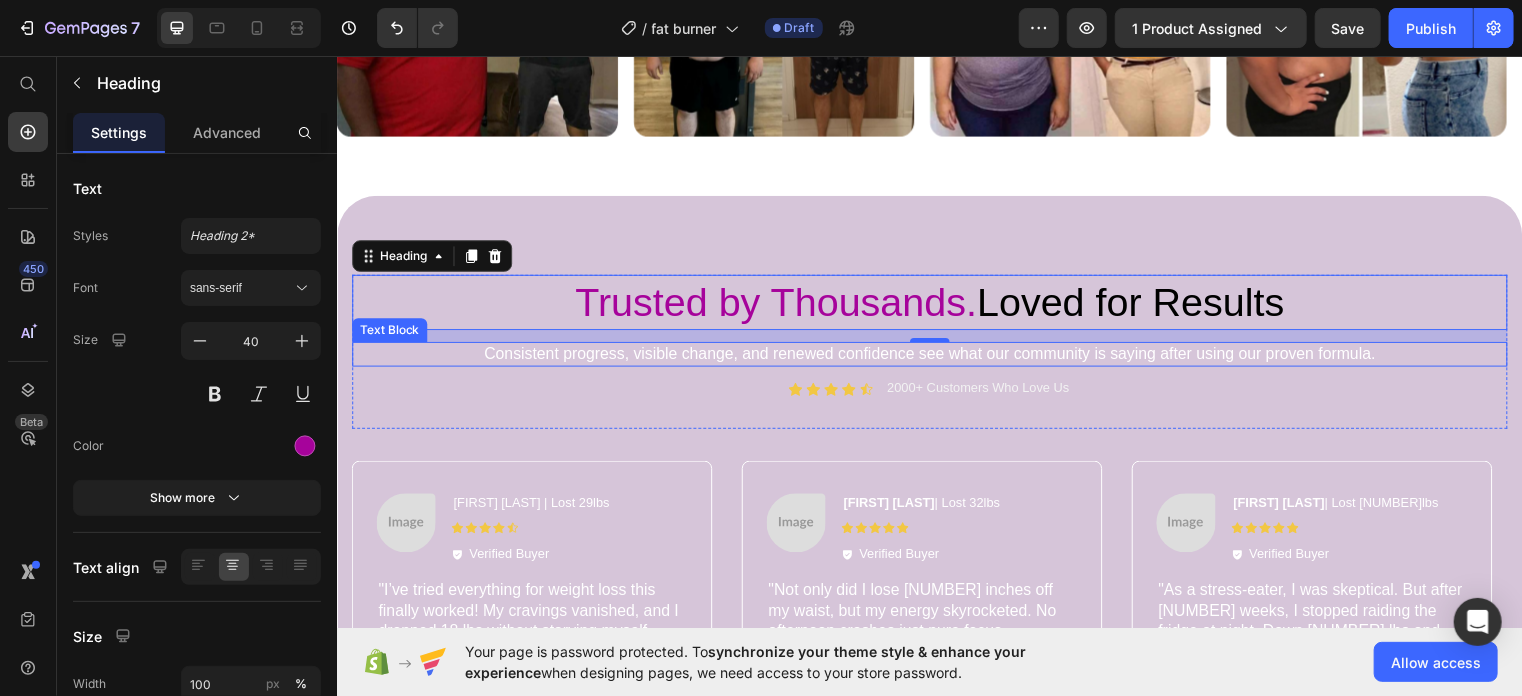 click on "Consistent progress, visible change, and renewed confidence see what our community is saying after using our proven formula." at bounding box center [936, 357] 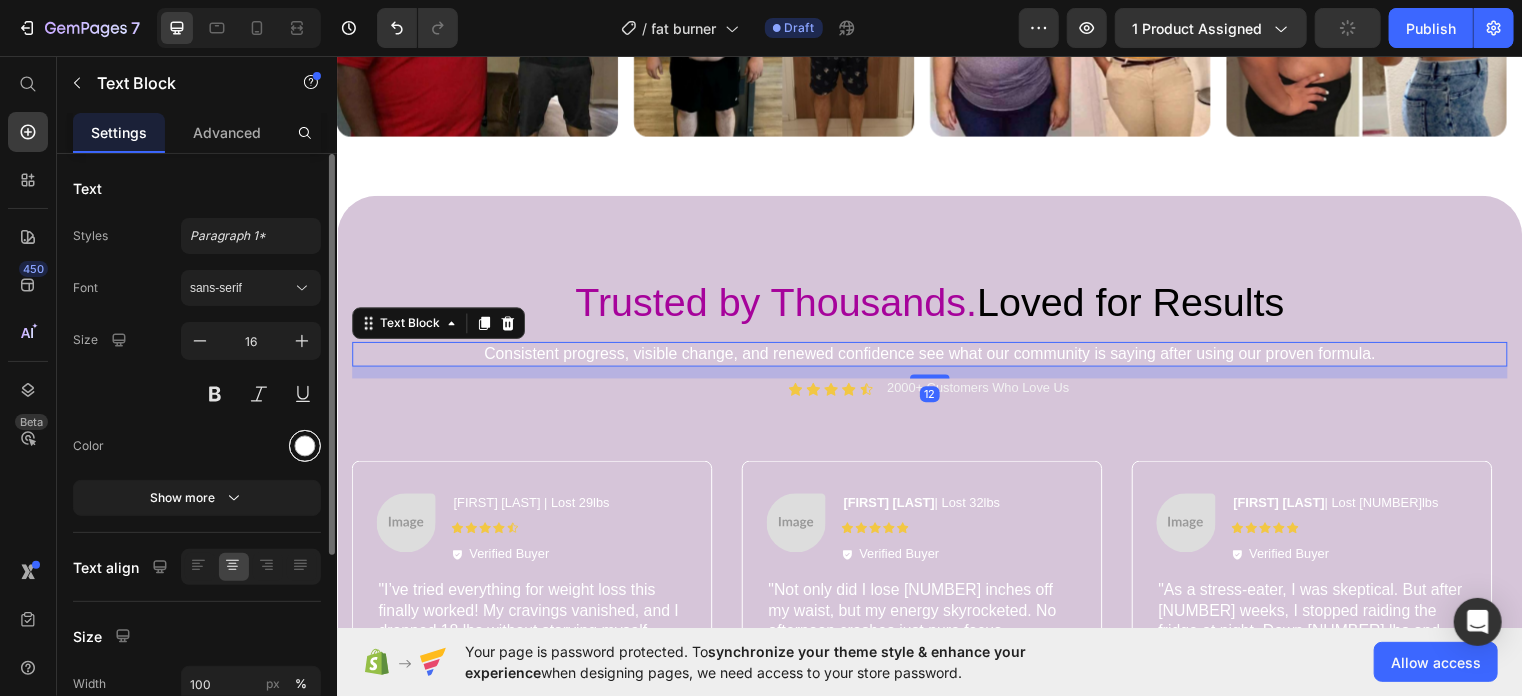 click at bounding box center [305, 446] 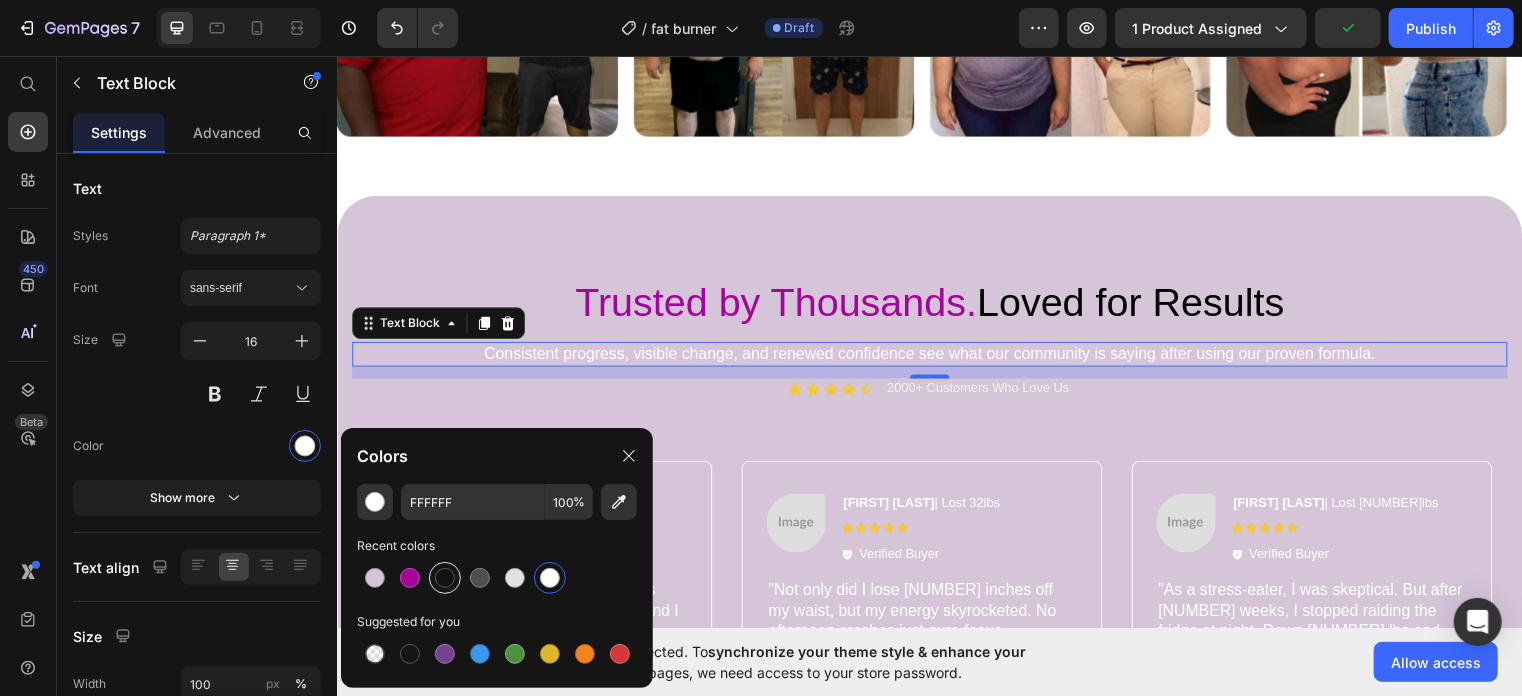 click at bounding box center [445, 578] 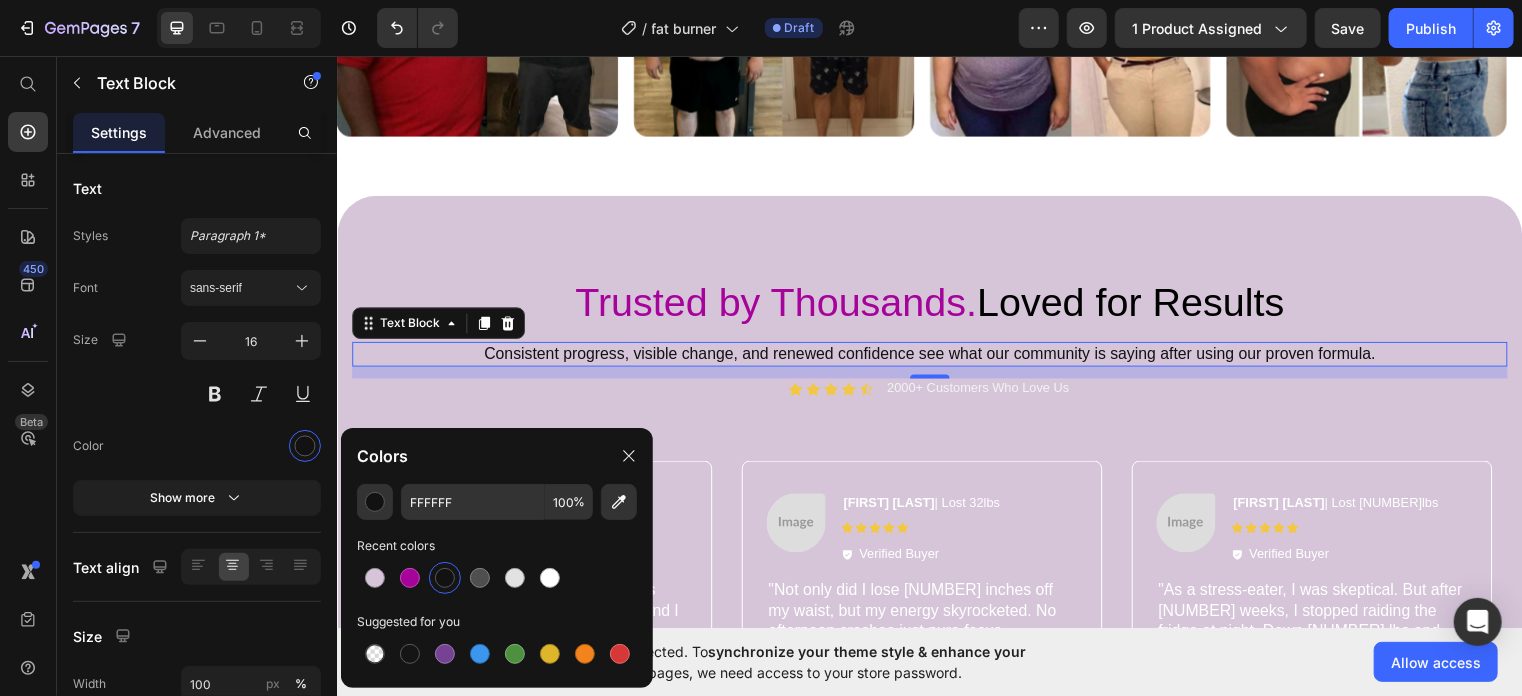 click on "12" at bounding box center (936, 398) 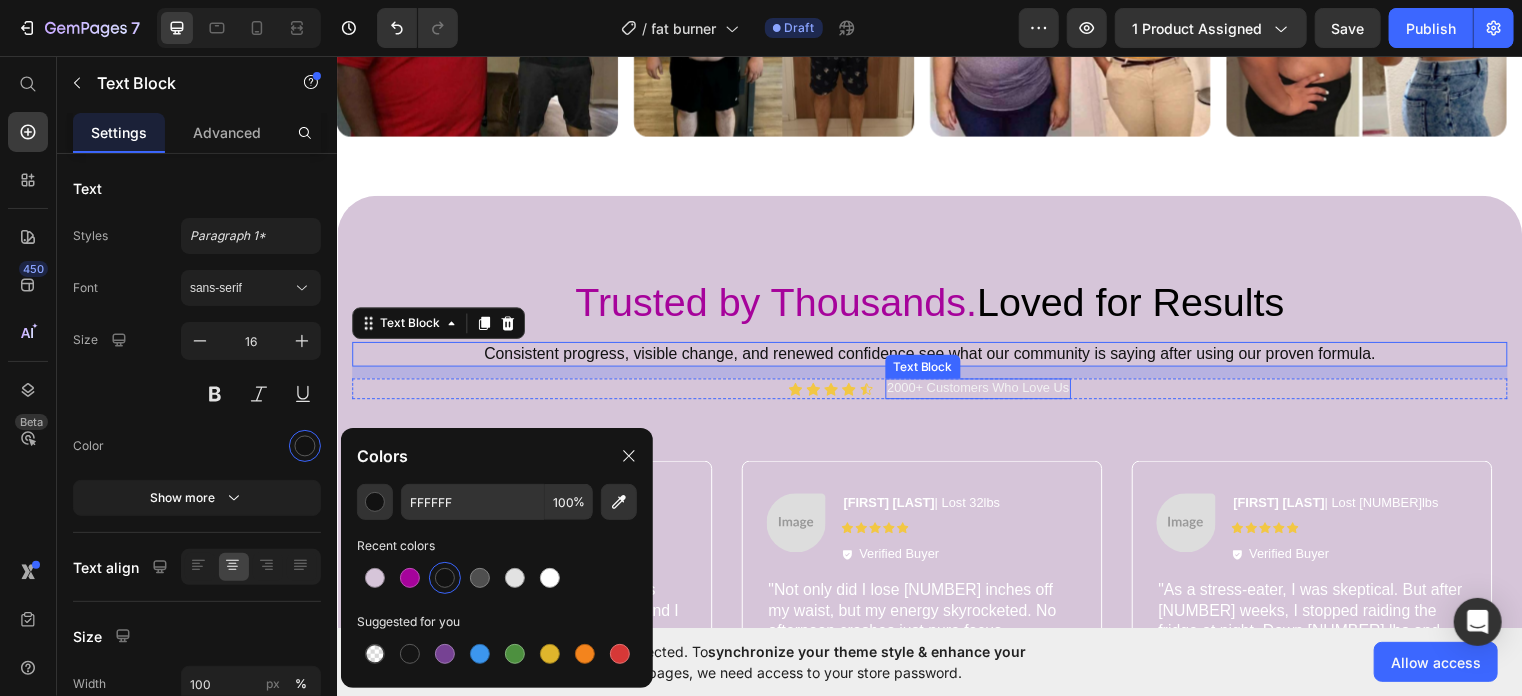 click on "2000+ Customers Who Love Us" at bounding box center (985, 392) 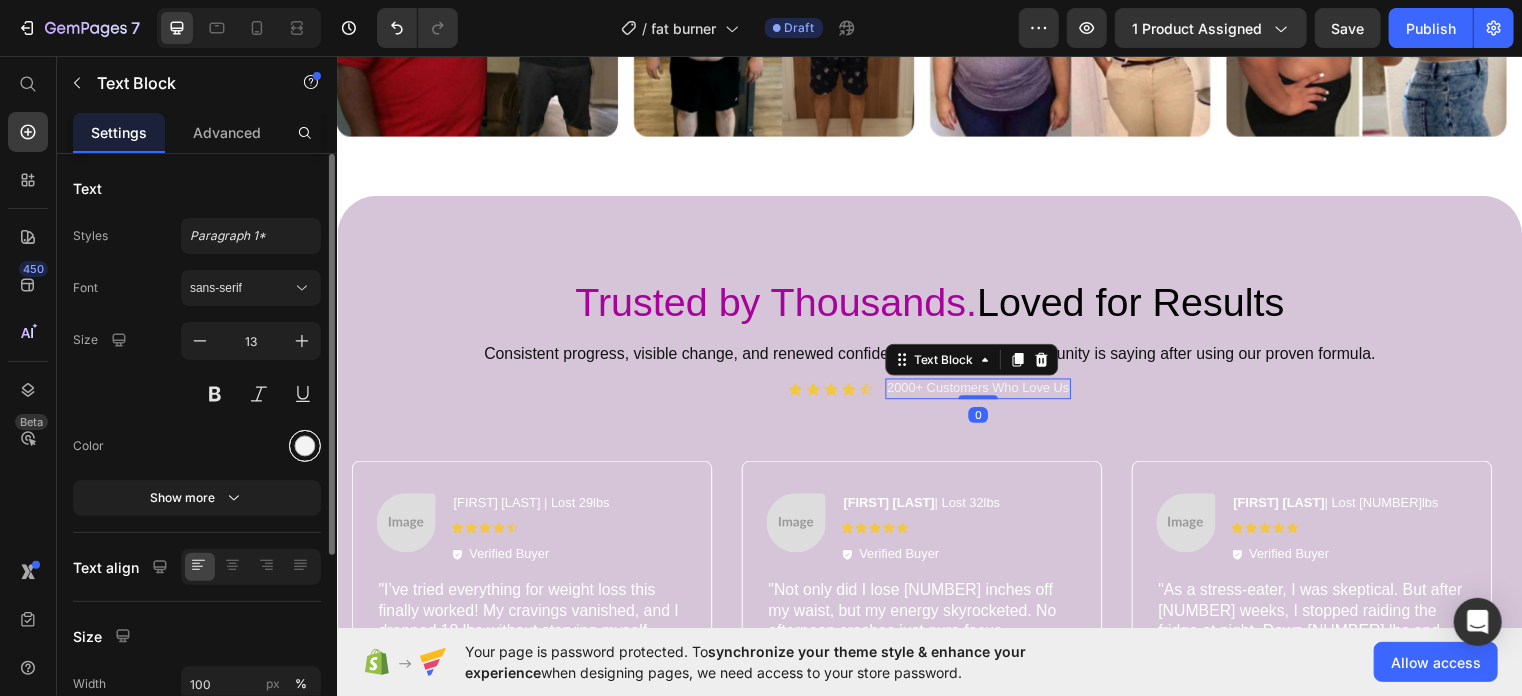 click at bounding box center [305, 446] 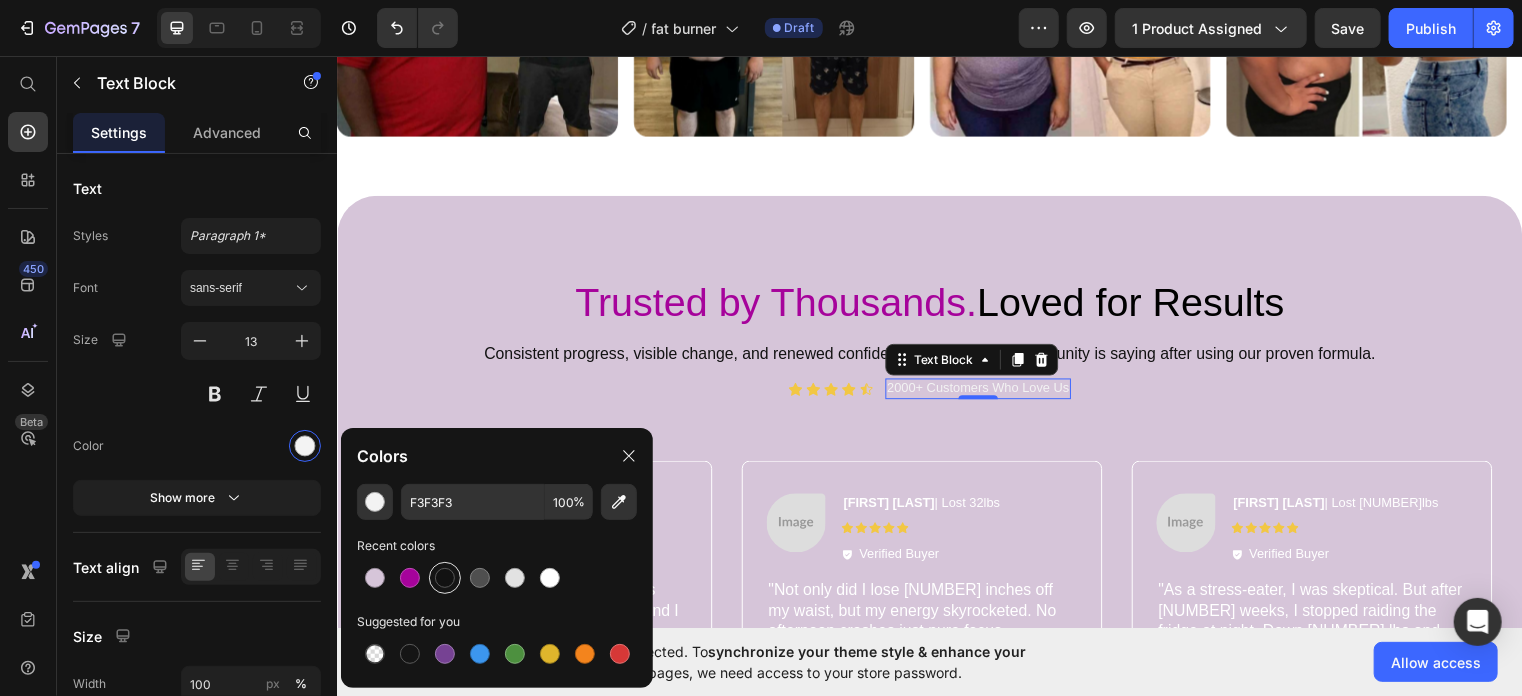 click at bounding box center (445, 578) 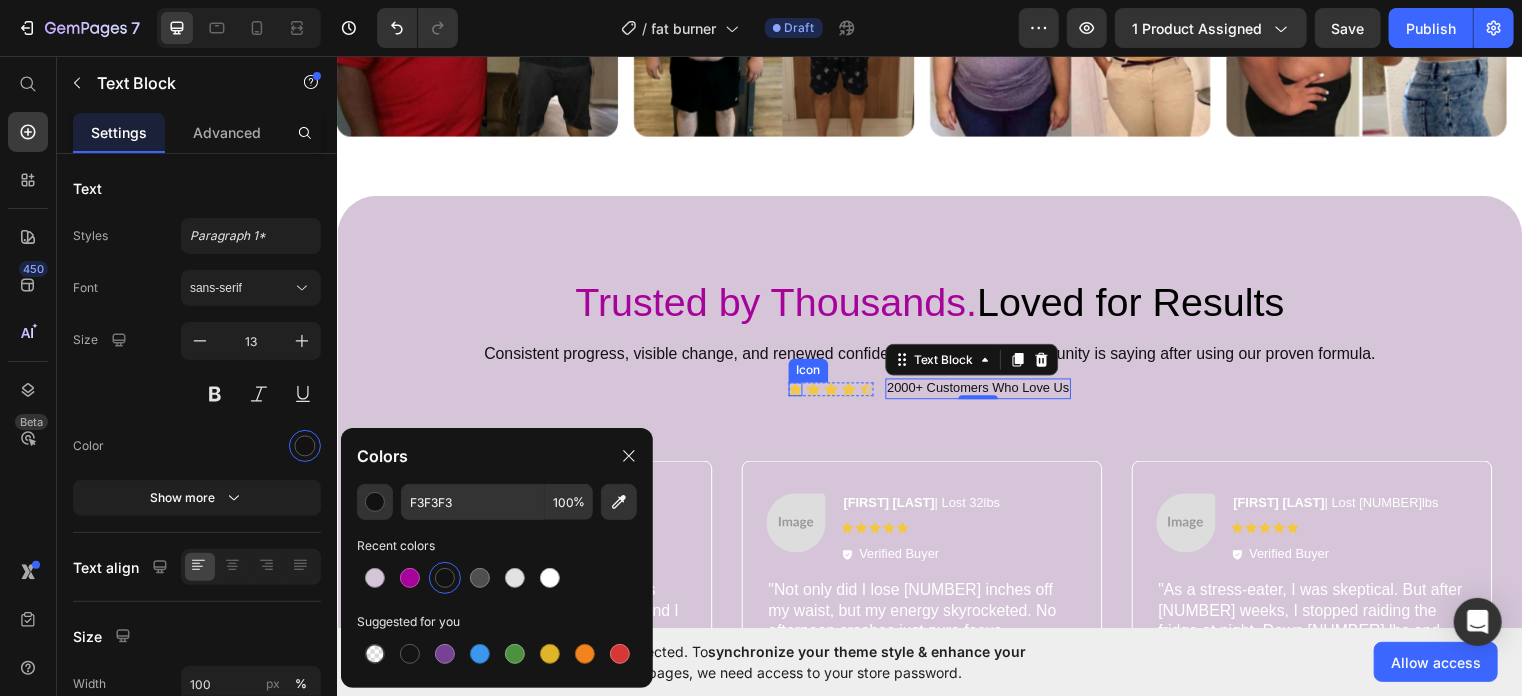 click 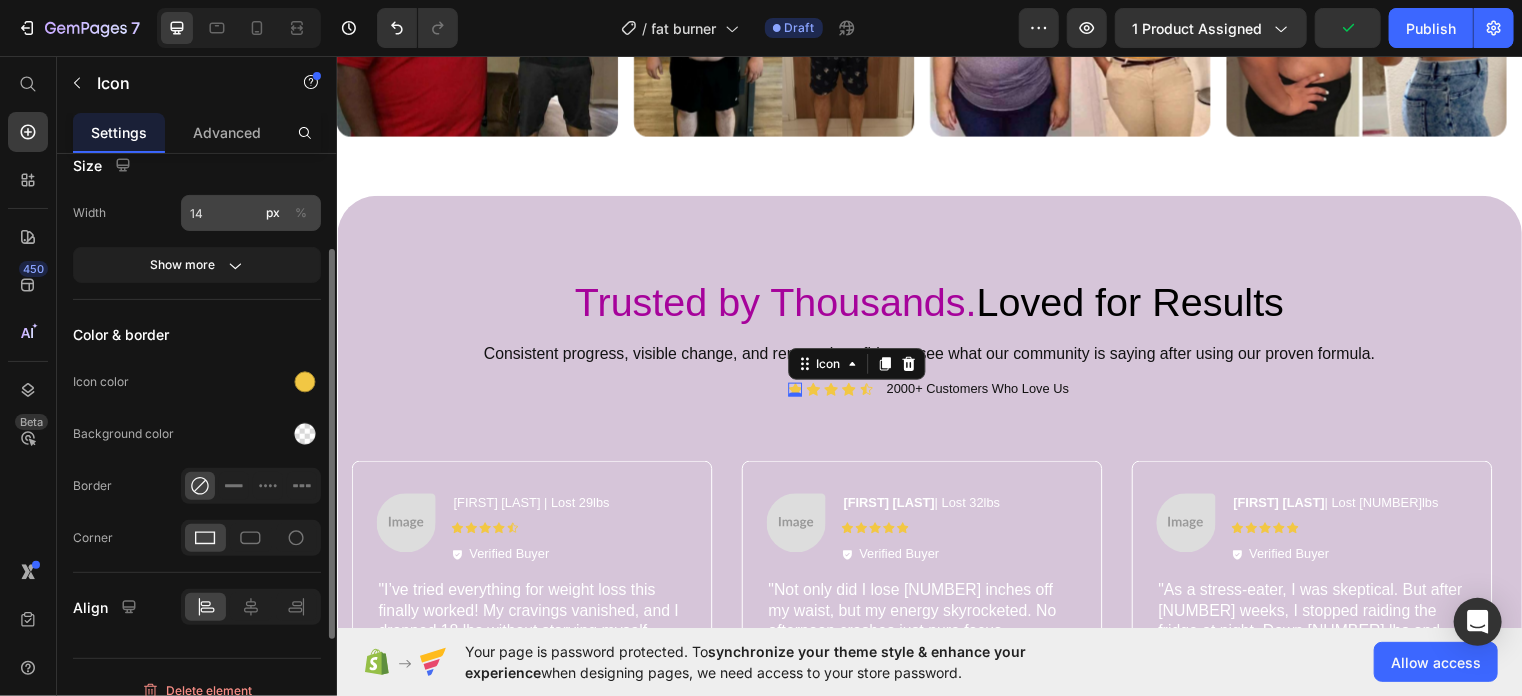 scroll, scrollTop: 320, scrollLeft: 0, axis: vertical 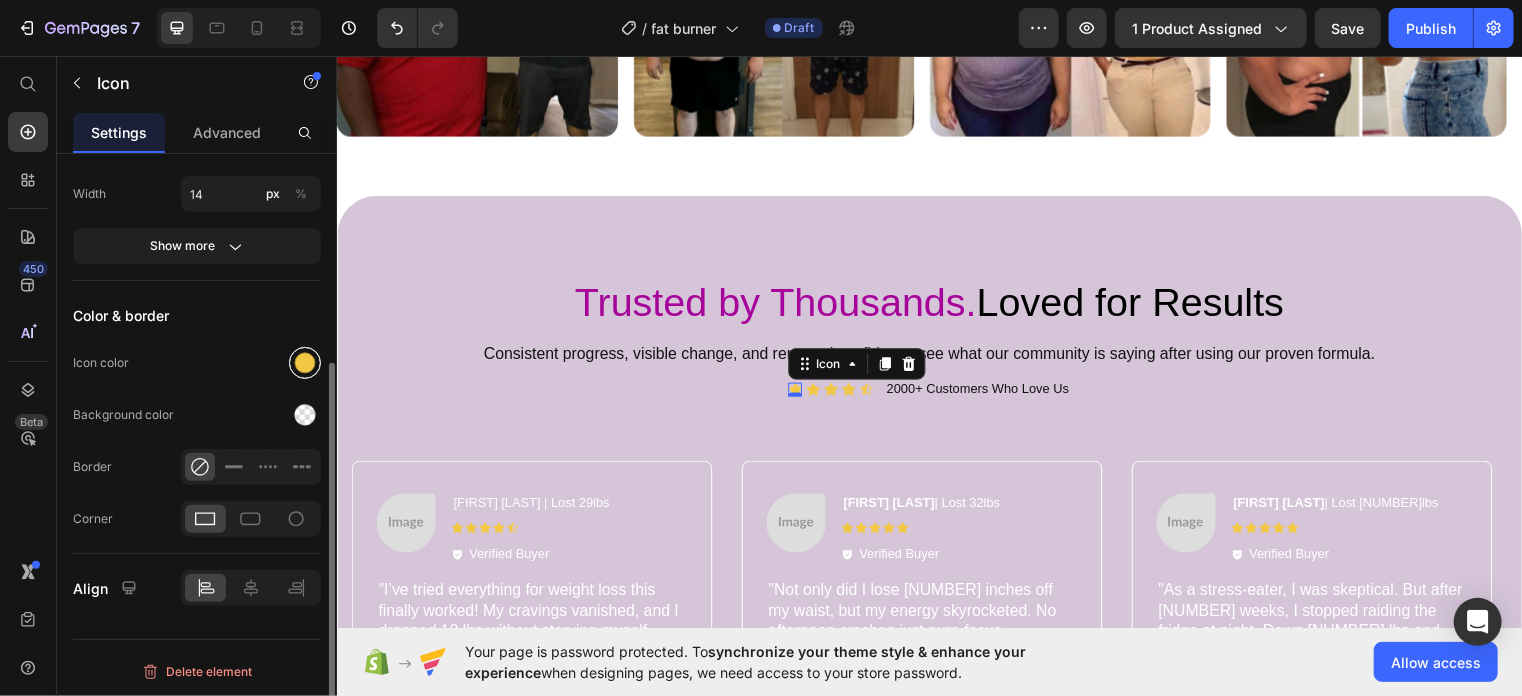 click at bounding box center (305, 363) 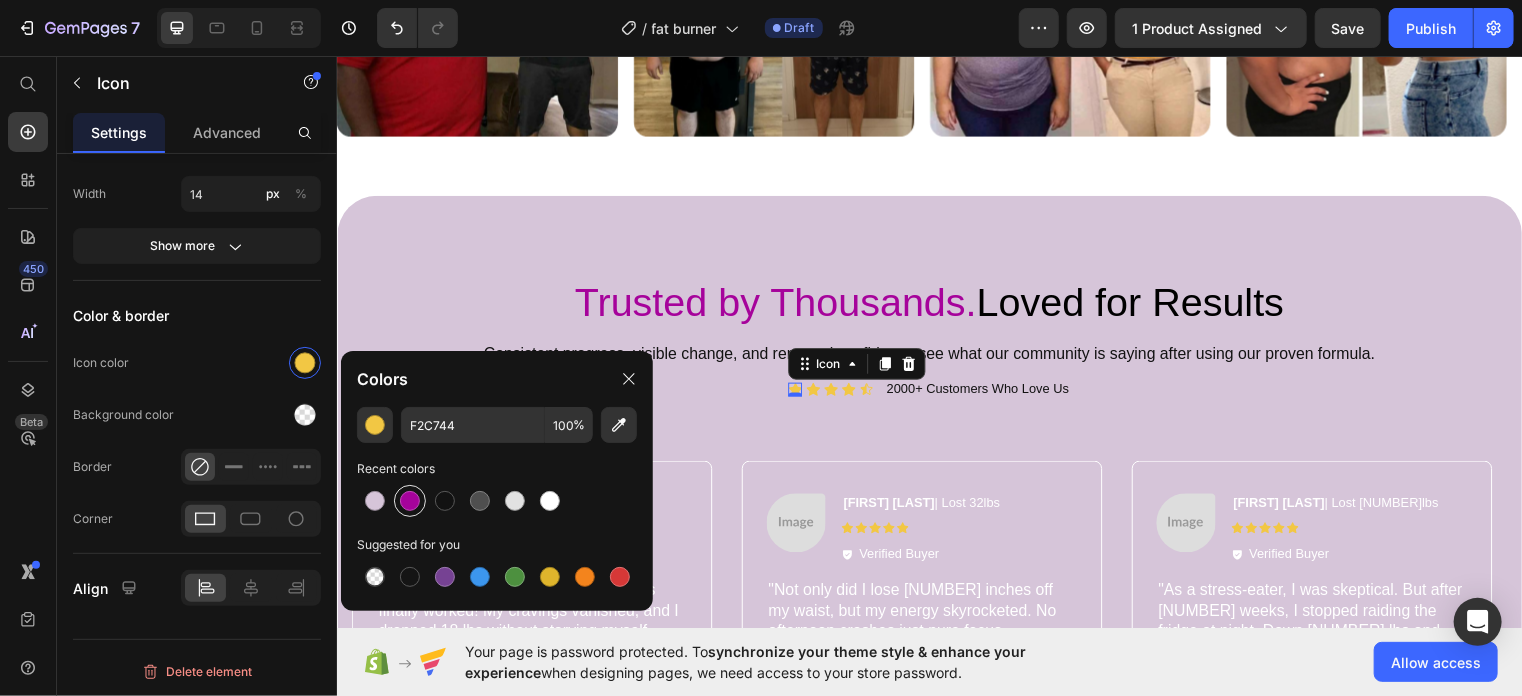 click at bounding box center [410, 501] 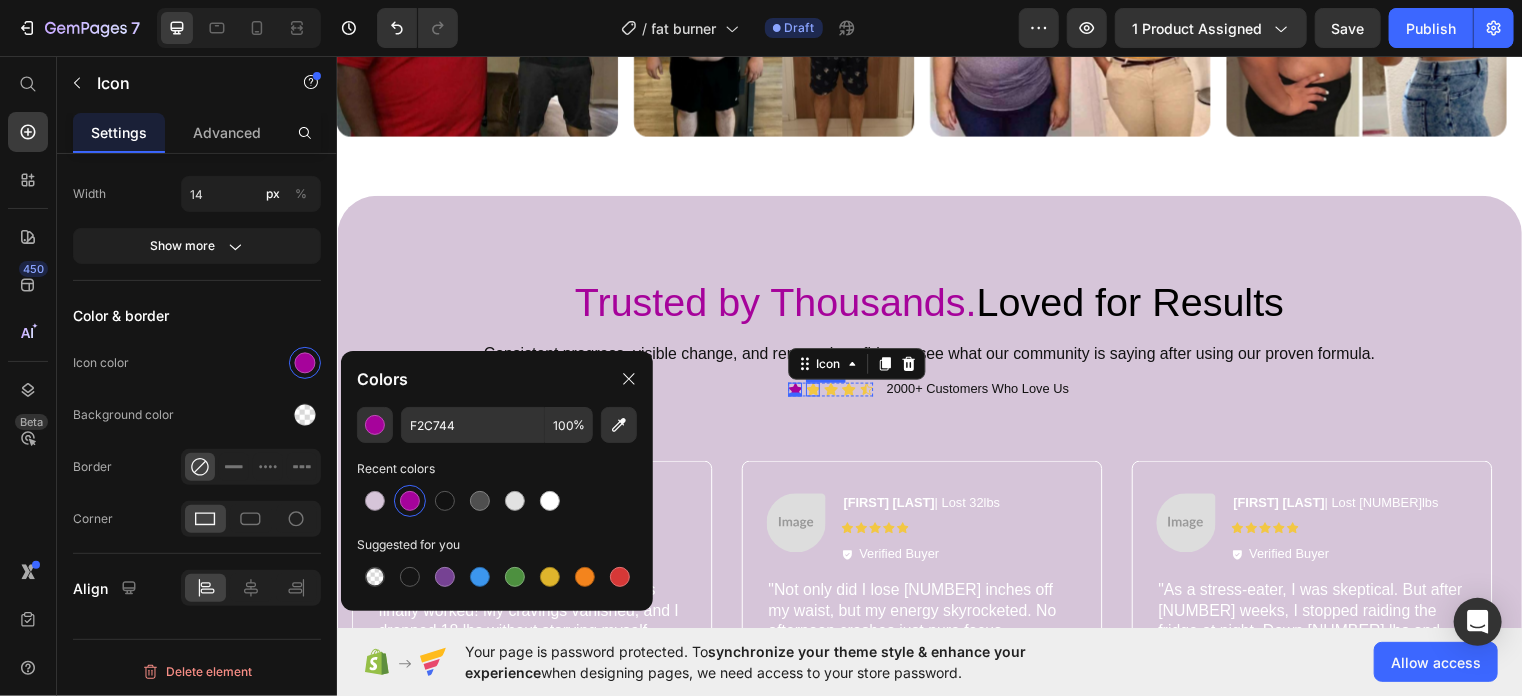 click 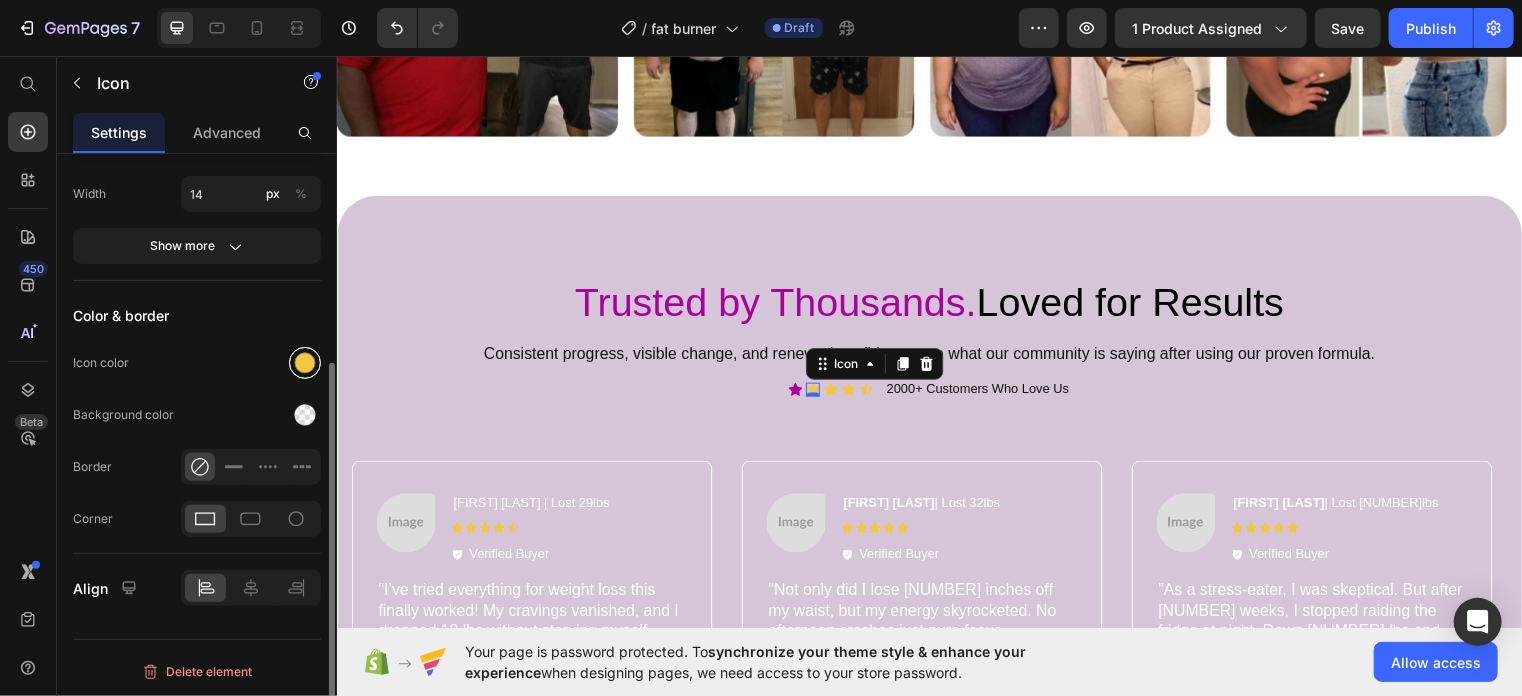 click at bounding box center [305, 363] 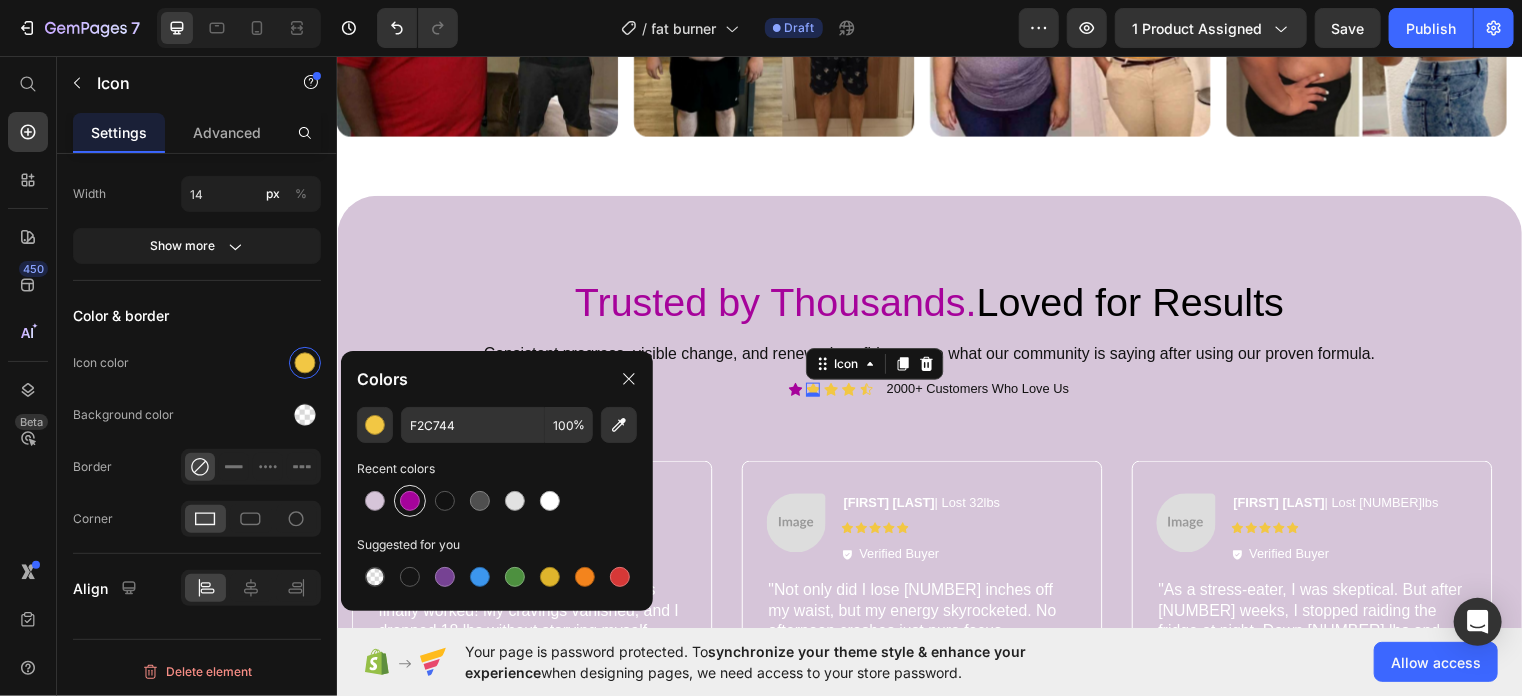 click at bounding box center (410, 501) 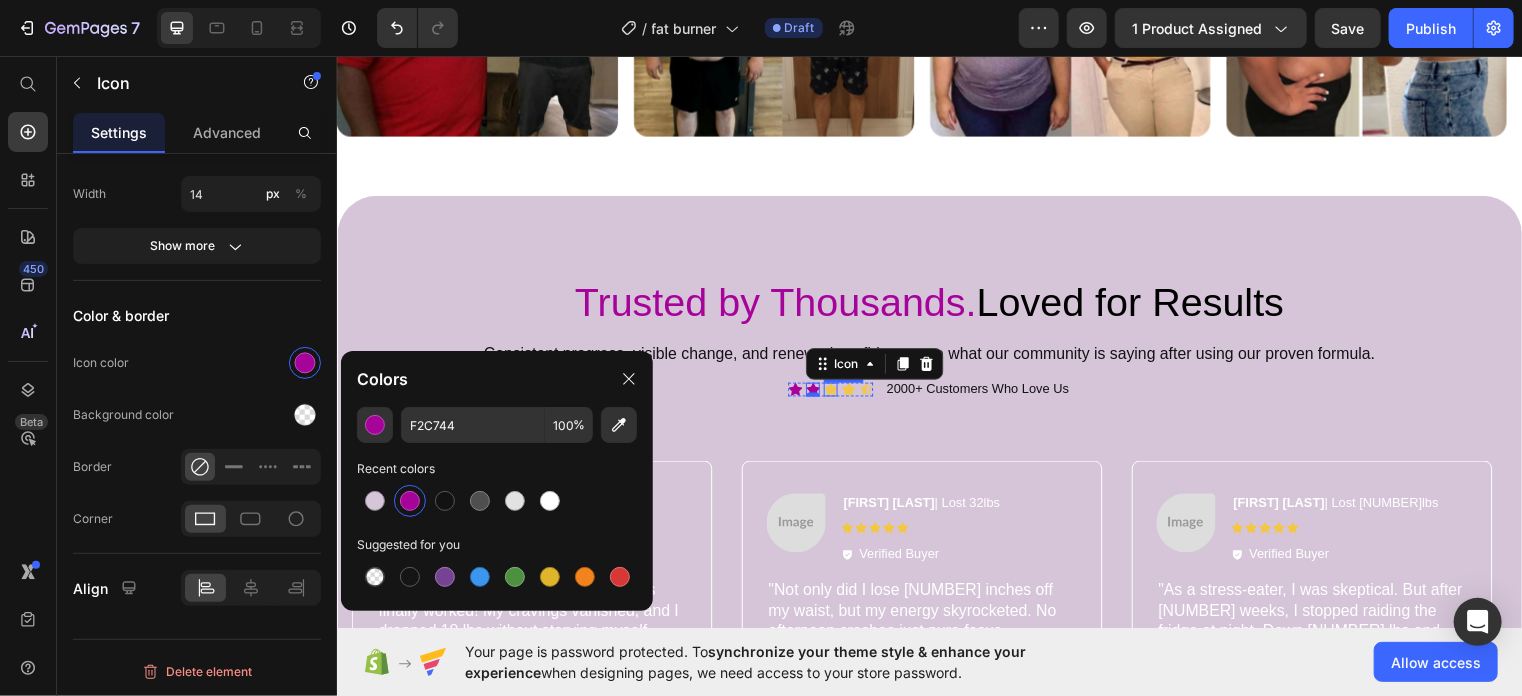 click 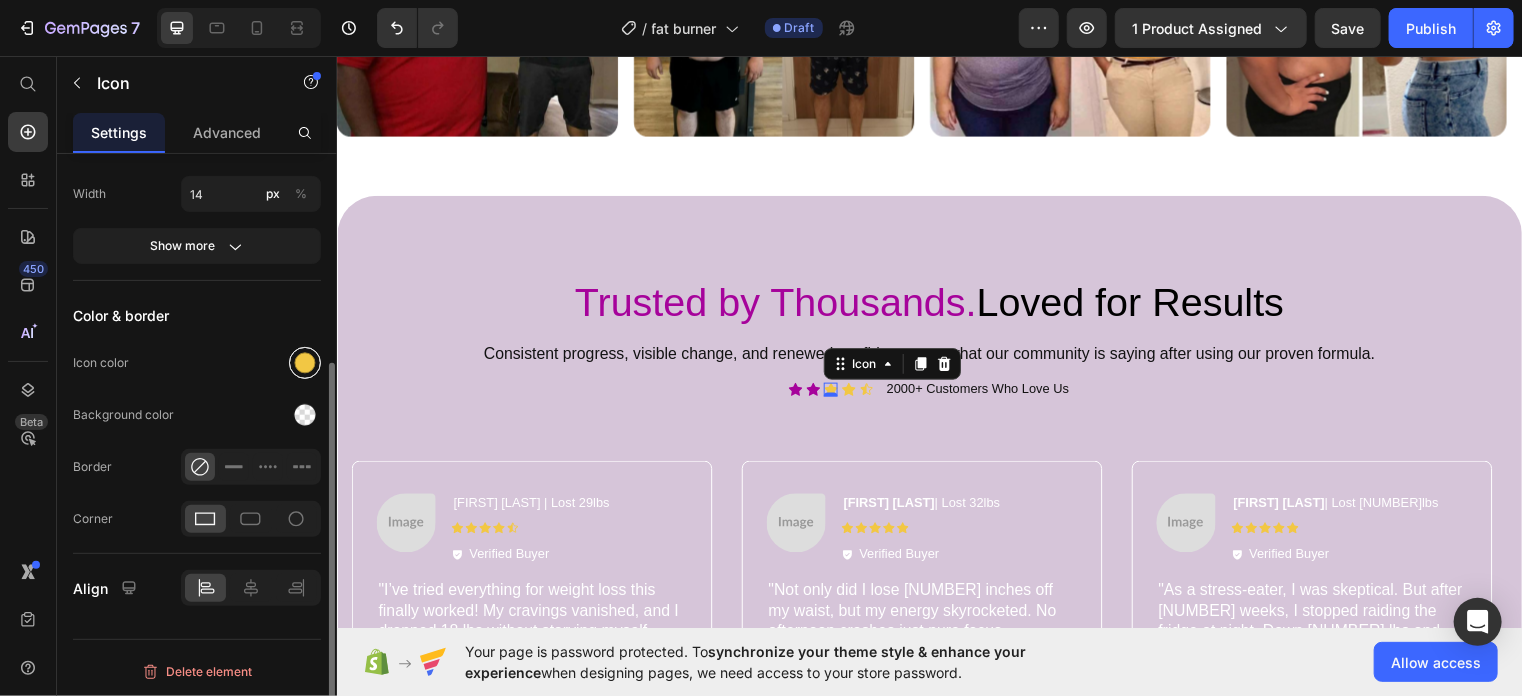 click at bounding box center (305, 363) 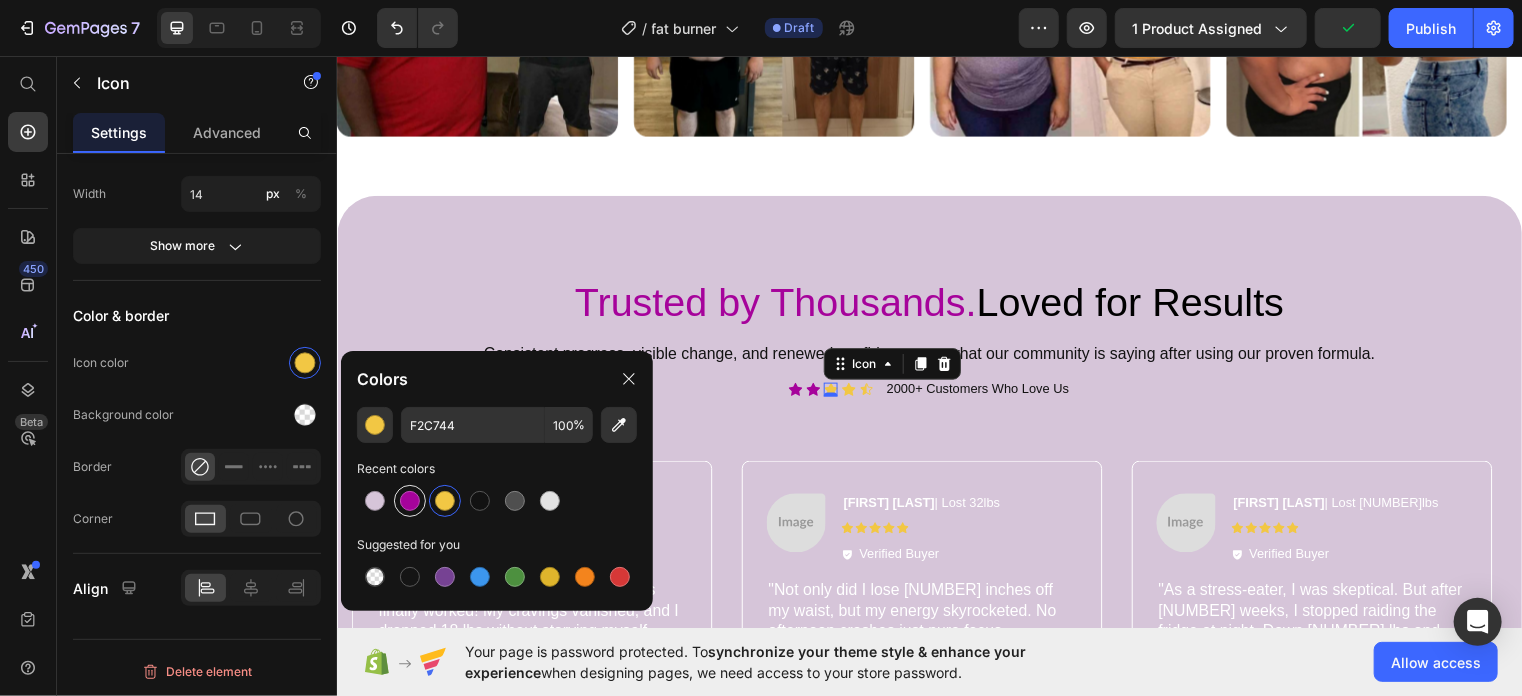 click at bounding box center (410, 501) 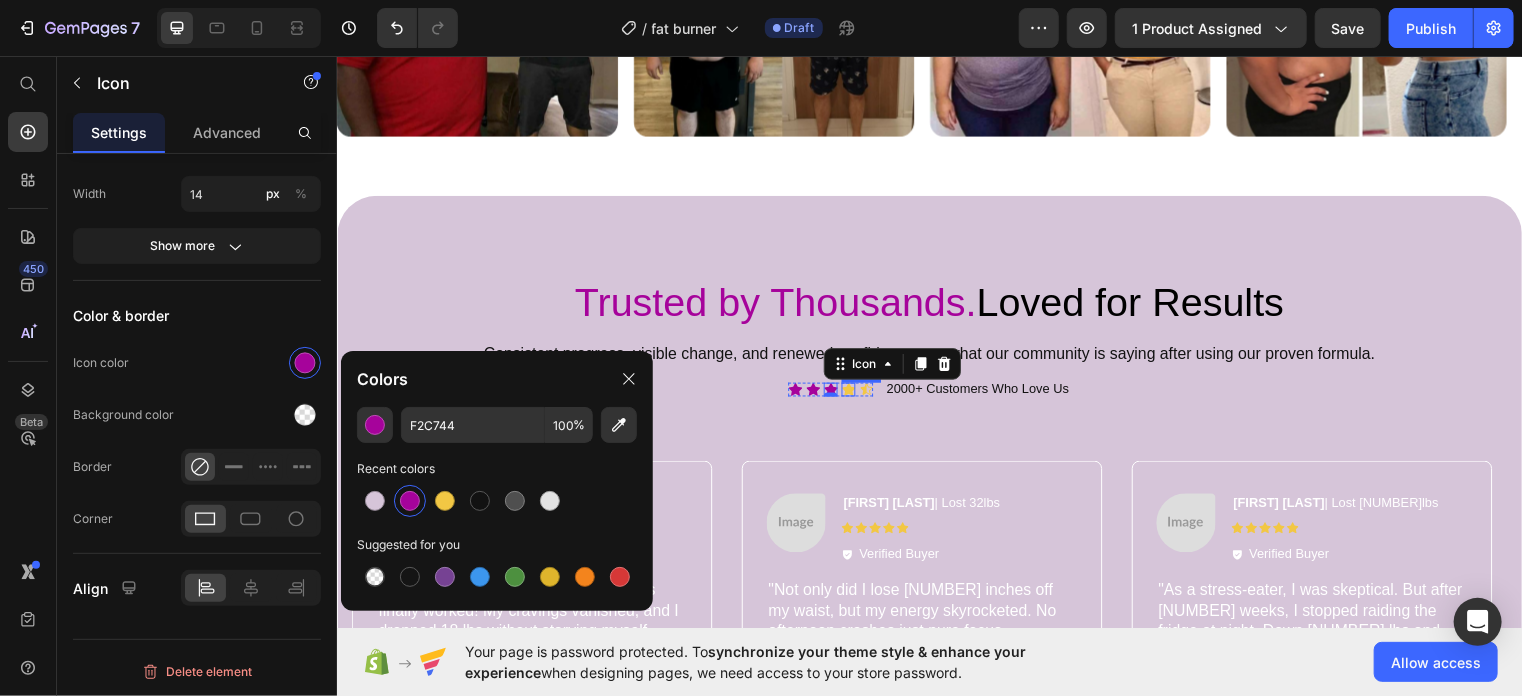 click 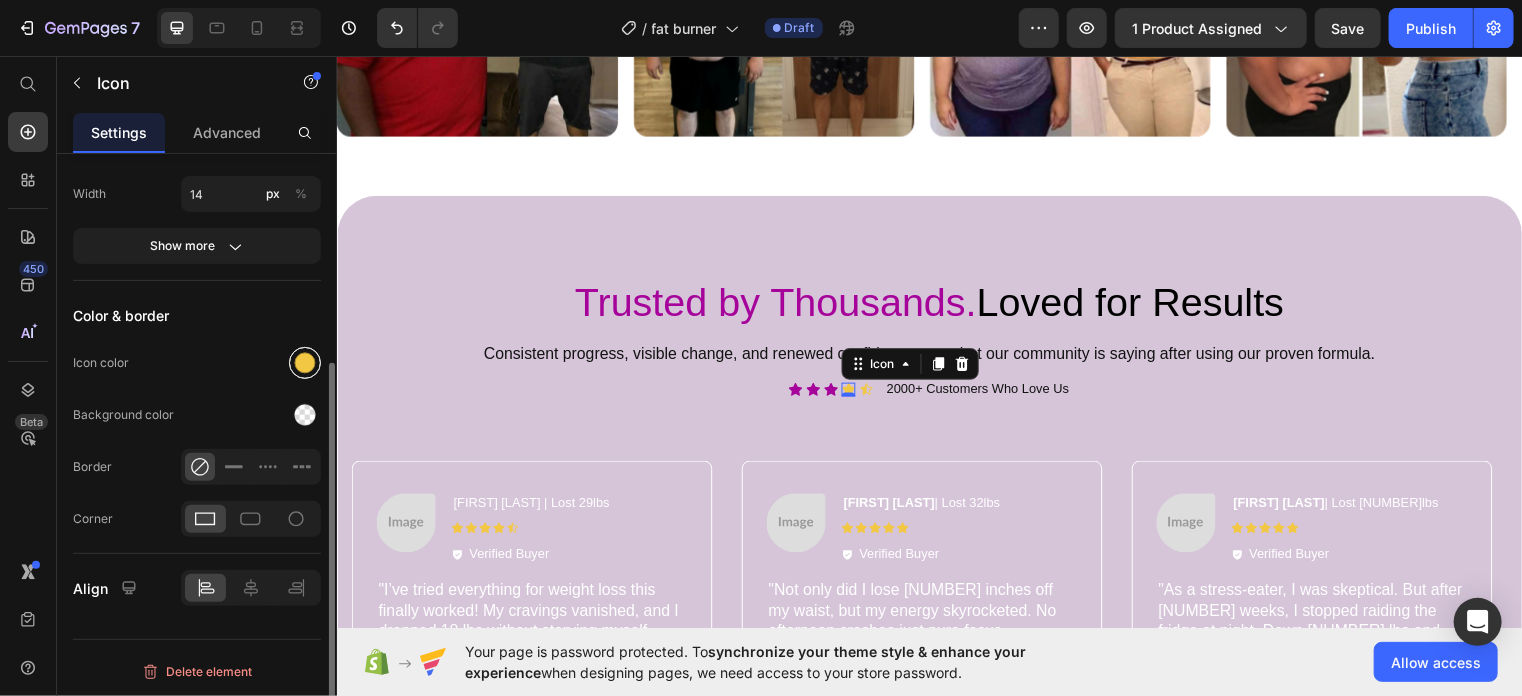 click at bounding box center (305, 363) 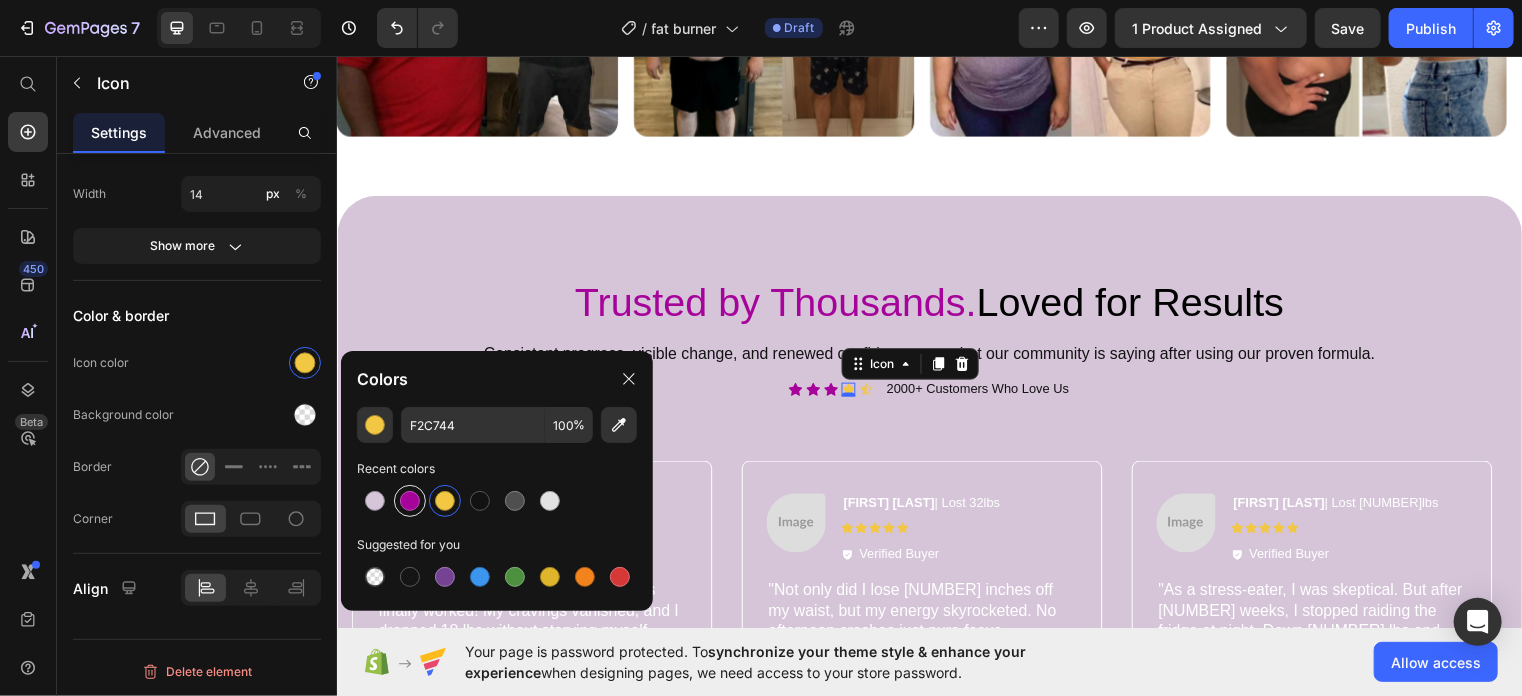 click at bounding box center (410, 501) 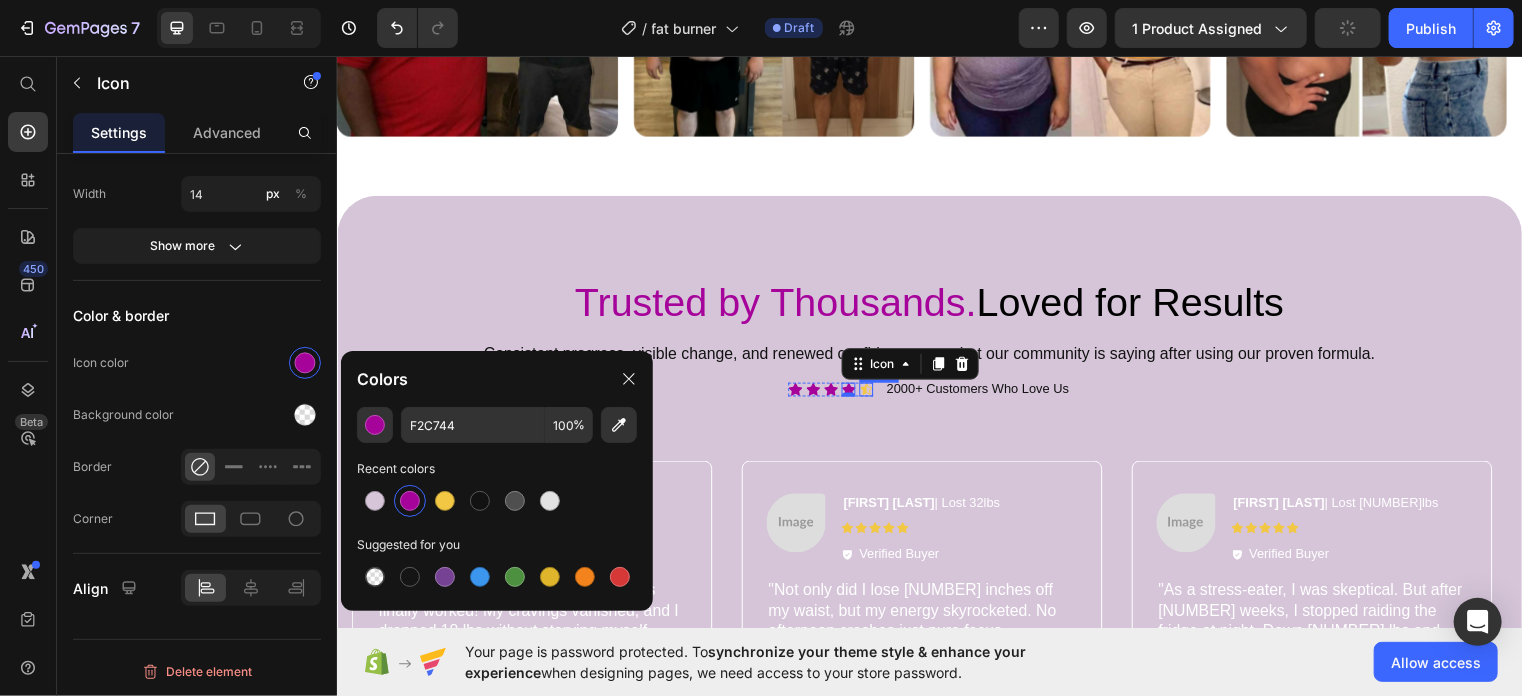 click 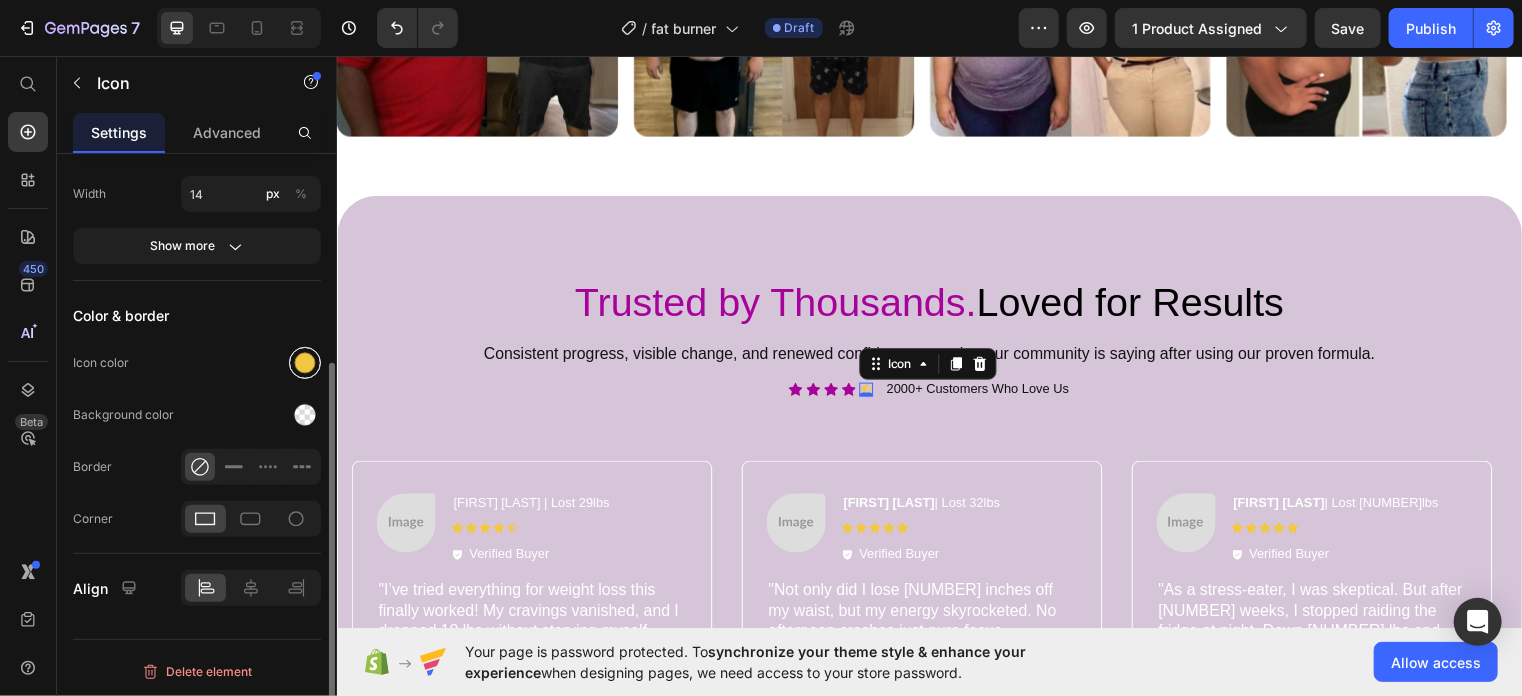 click at bounding box center [305, 363] 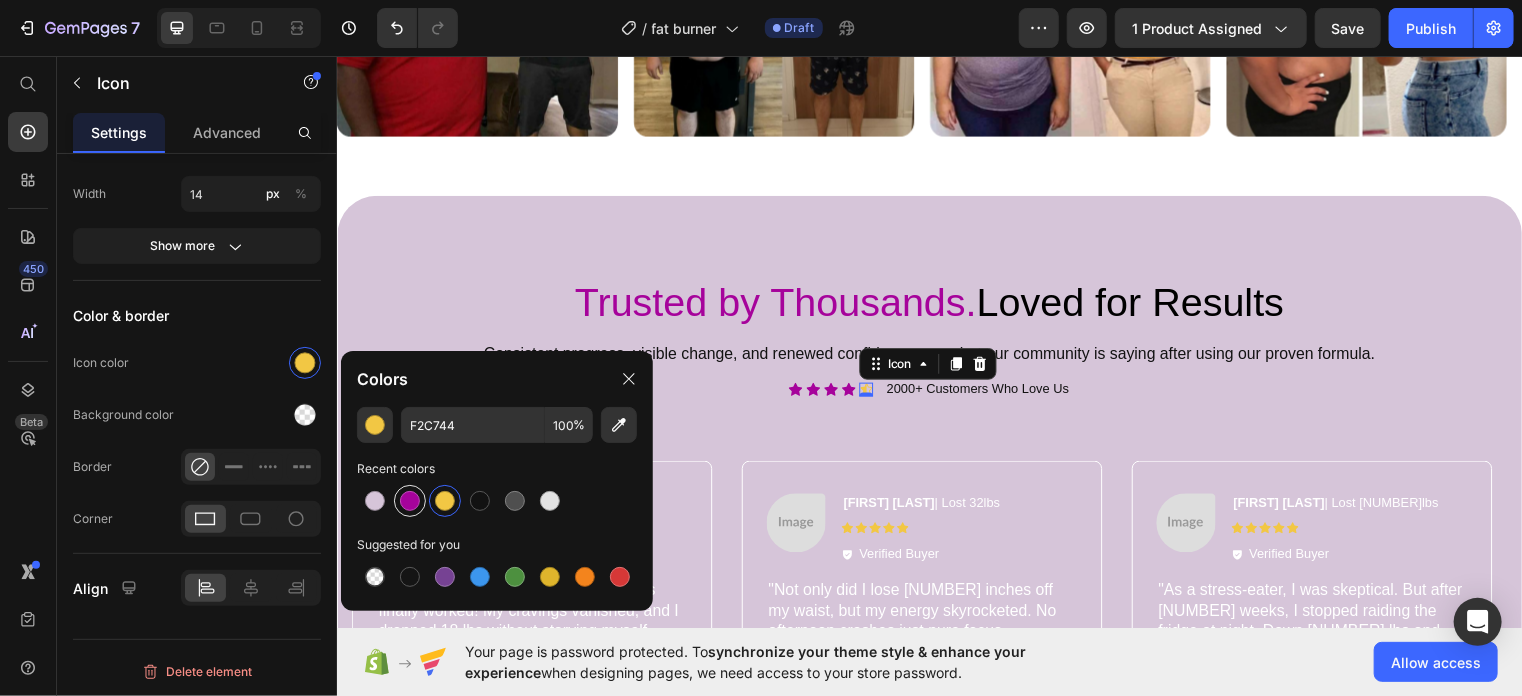 click at bounding box center [410, 501] 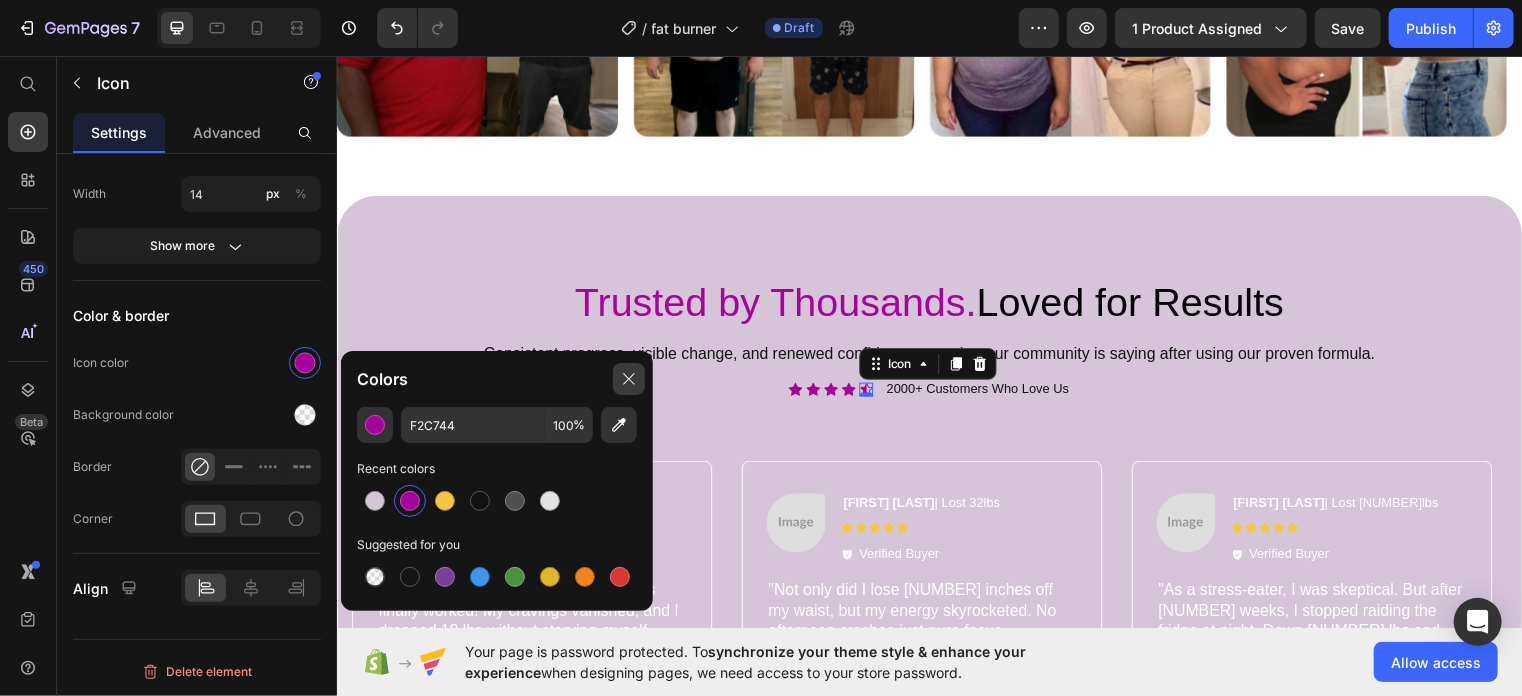 click 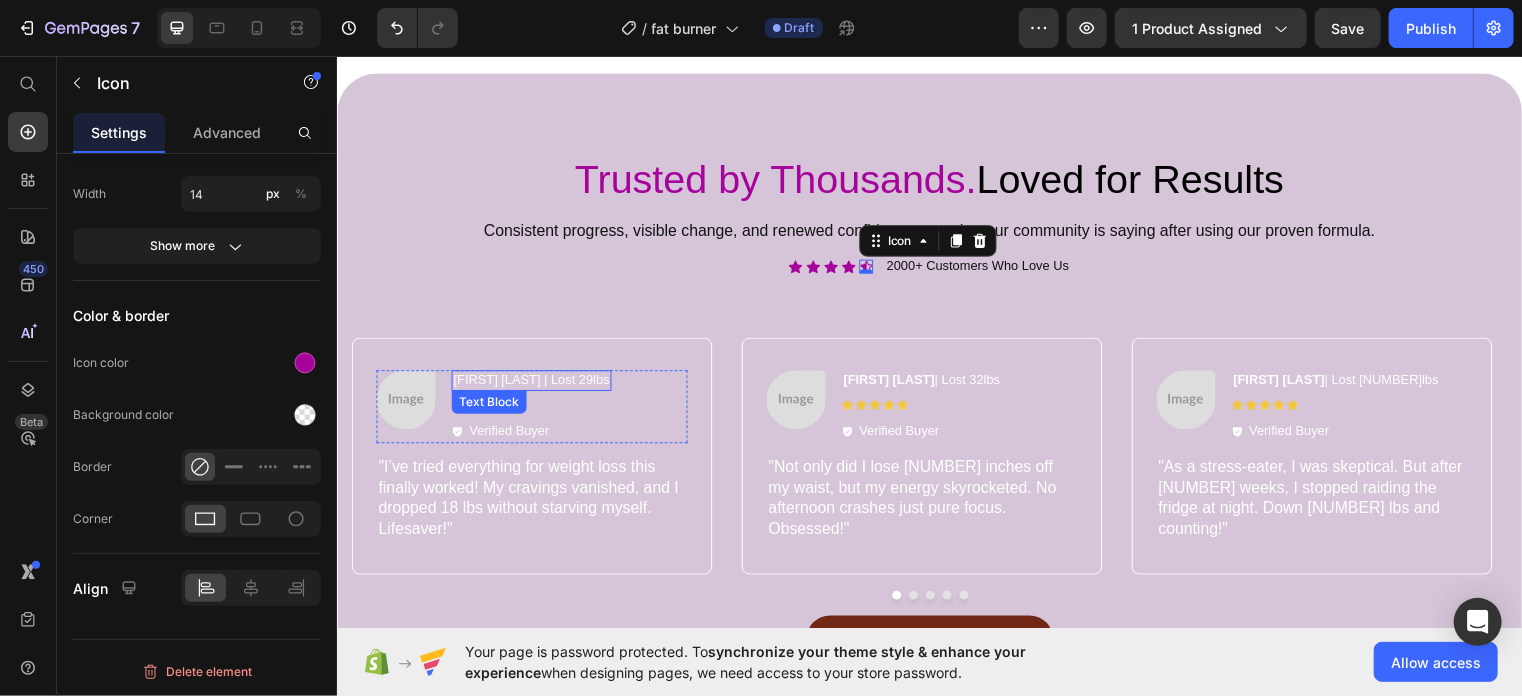 scroll, scrollTop: 3195, scrollLeft: 0, axis: vertical 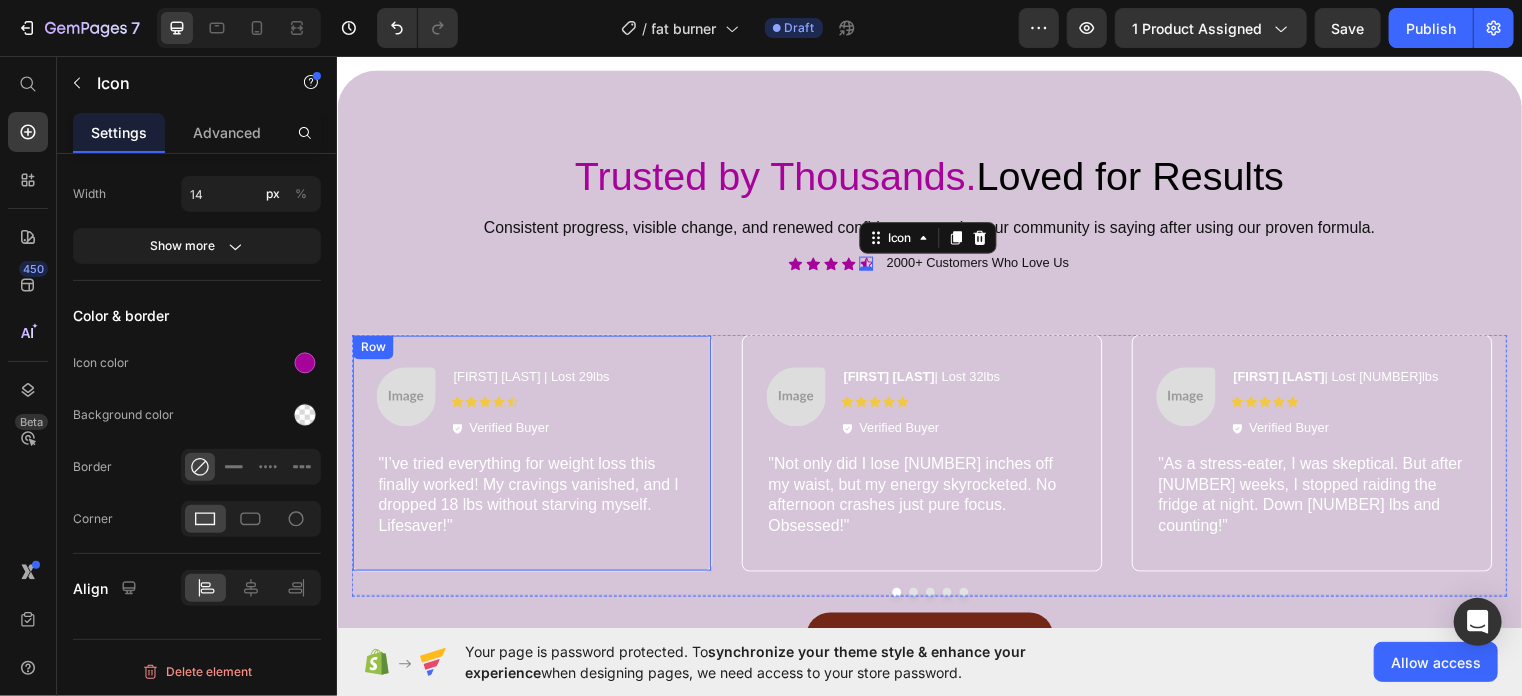 click on "Image  Sarah K. | Lost 29lbs  Text Block Icon Icon Icon Icon
Icon Icon List
Verified Buyer Item List Row "I’ve tried everything for weight loss this finally worked! My cravings vanished, and I dropped 18 lbs without starving myself. Lifesaver!" Text Block Row" at bounding box center (533, 458) 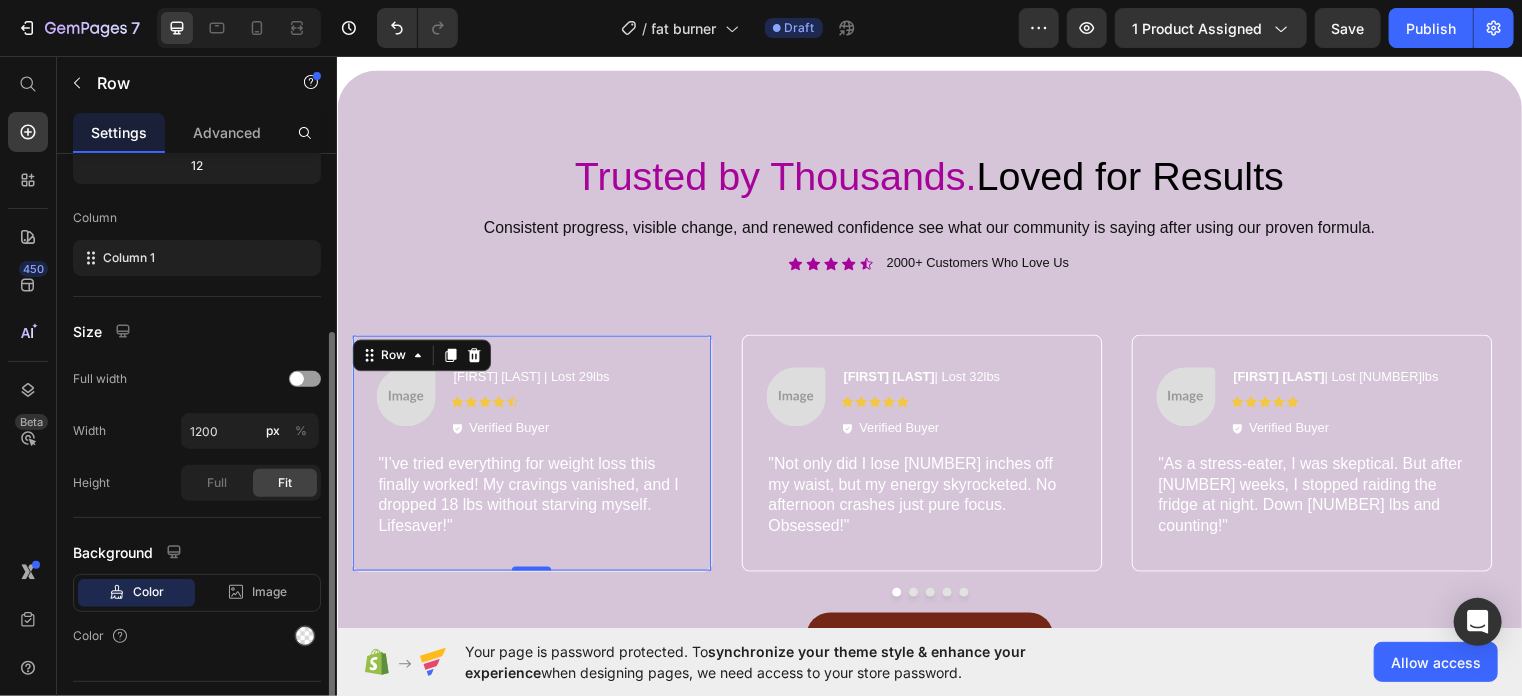 scroll, scrollTop: 311, scrollLeft: 0, axis: vertical 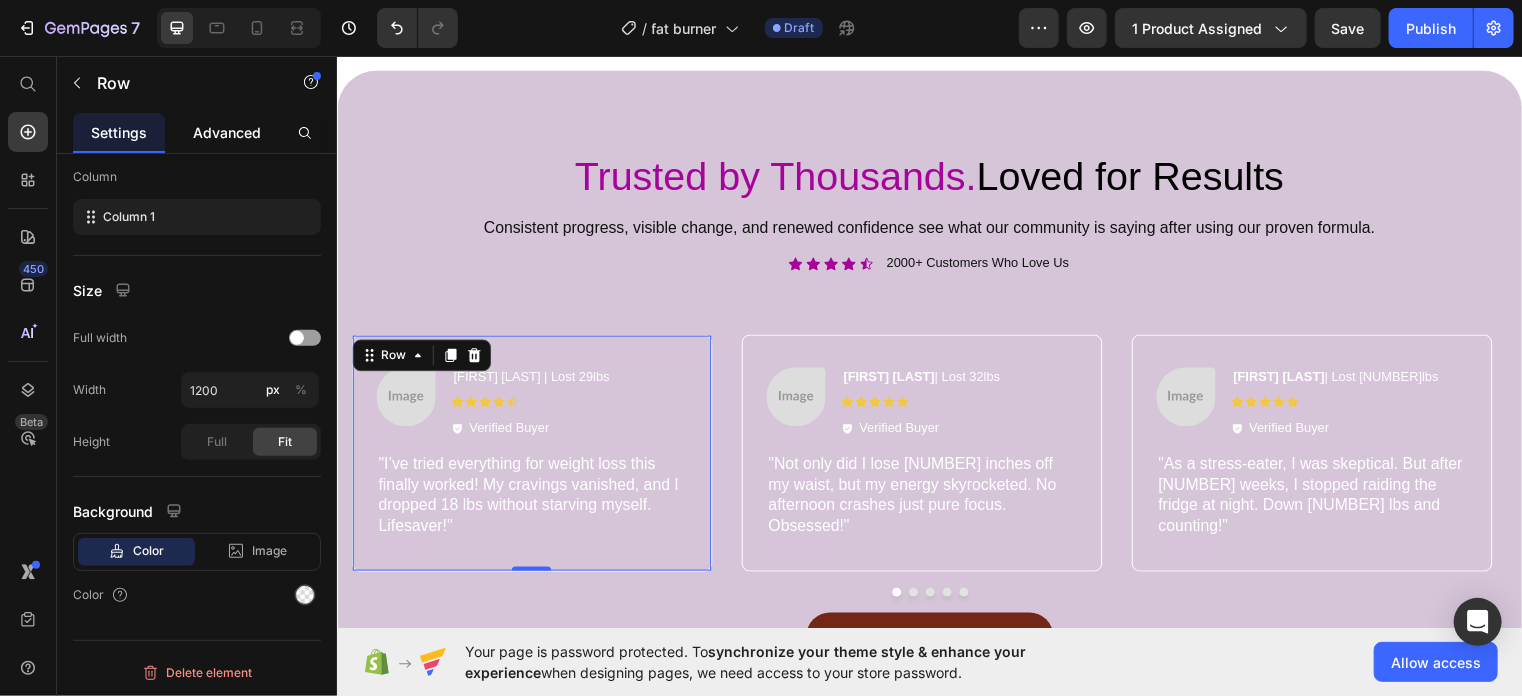 click on "Advanced" at bounding box center [227, 132] 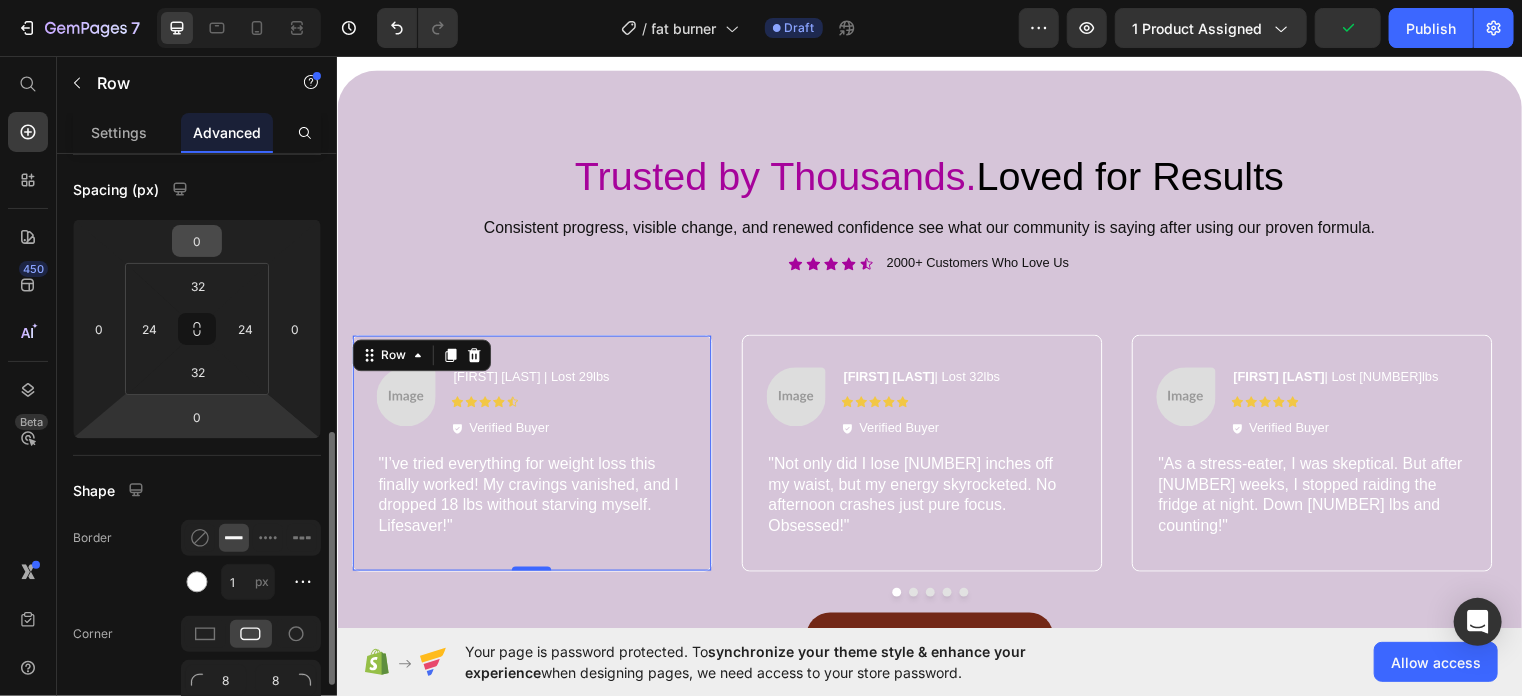scroll, scrollTop: 333, scrollLeft: 0, axis: vertical 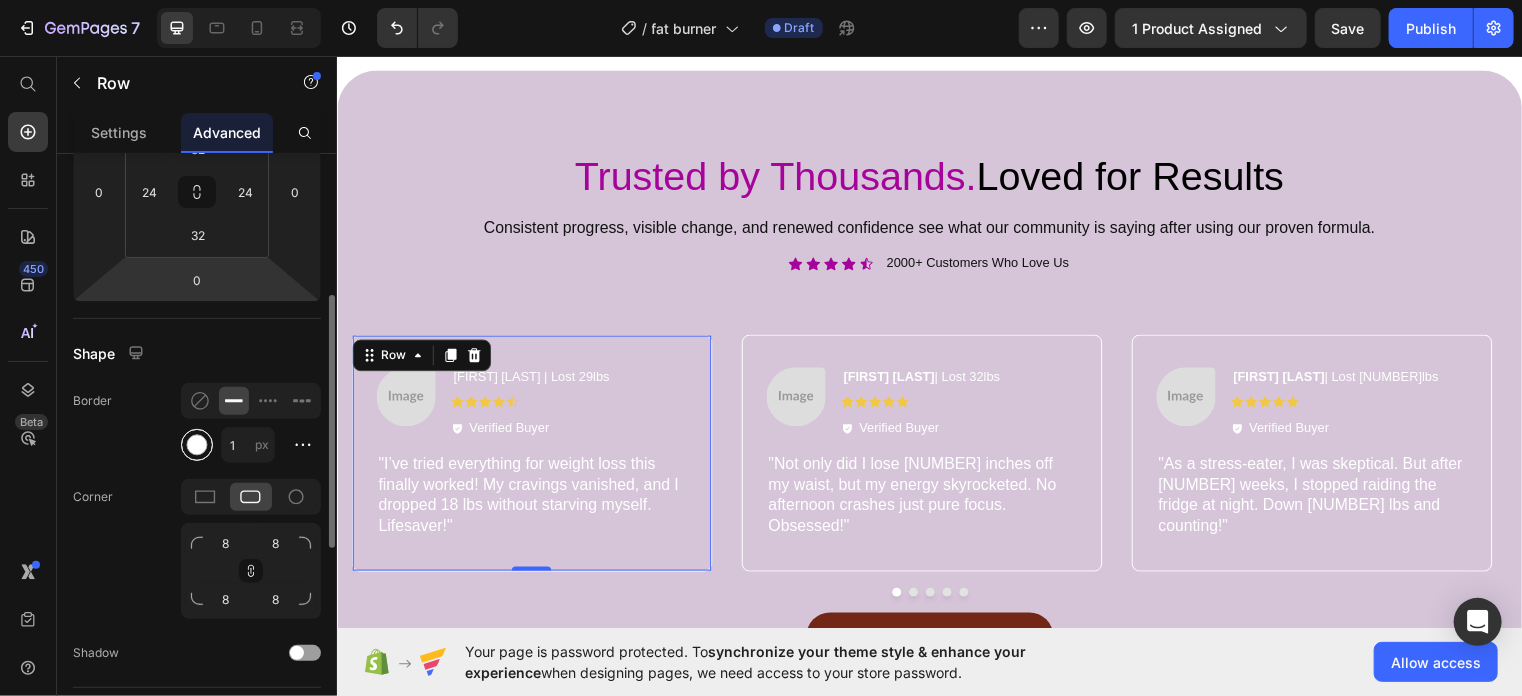 click at bounding box center (197, 445) 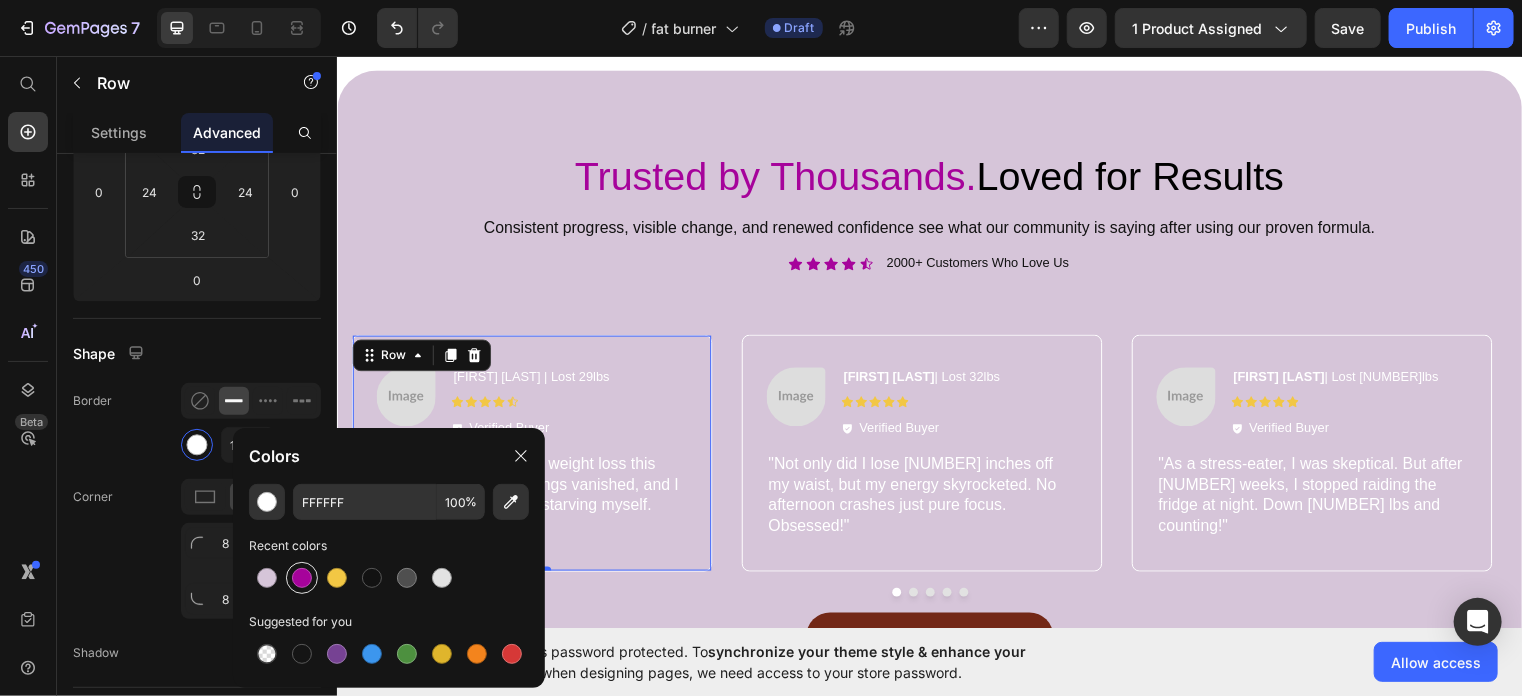 click at bounding box center [302, 578] 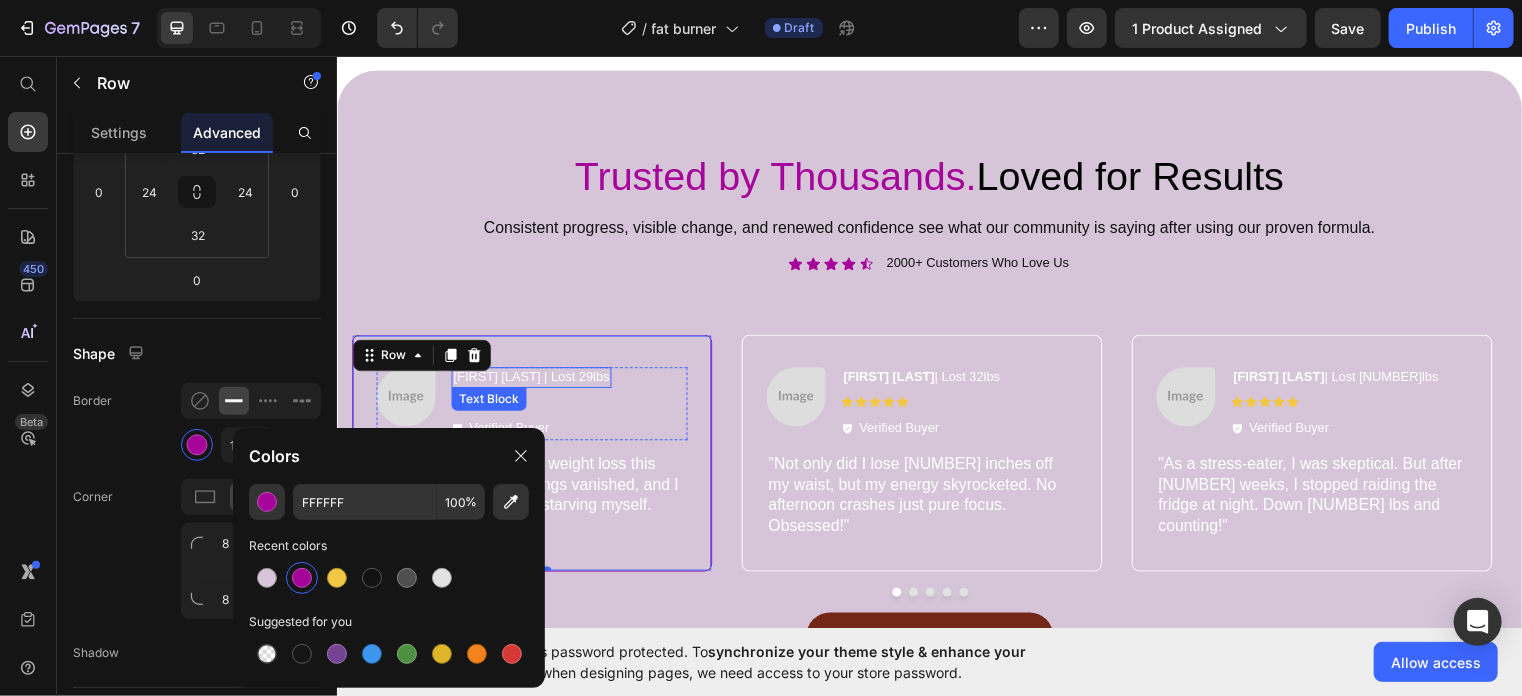 click on "Sarah K. | Lost 29lbs" at bounding box center (533, 381) 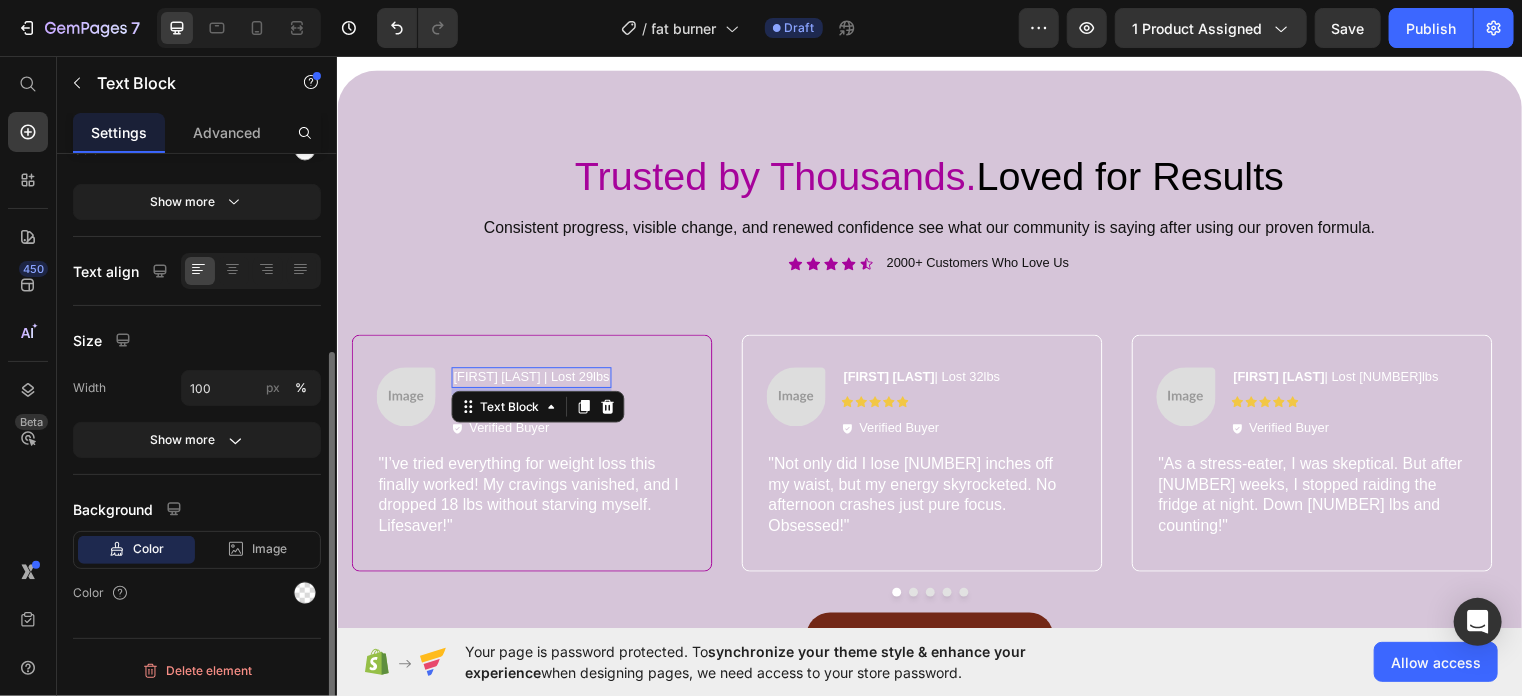 scroll, scrollTop: 0, scrollLeft: 0, axis: both 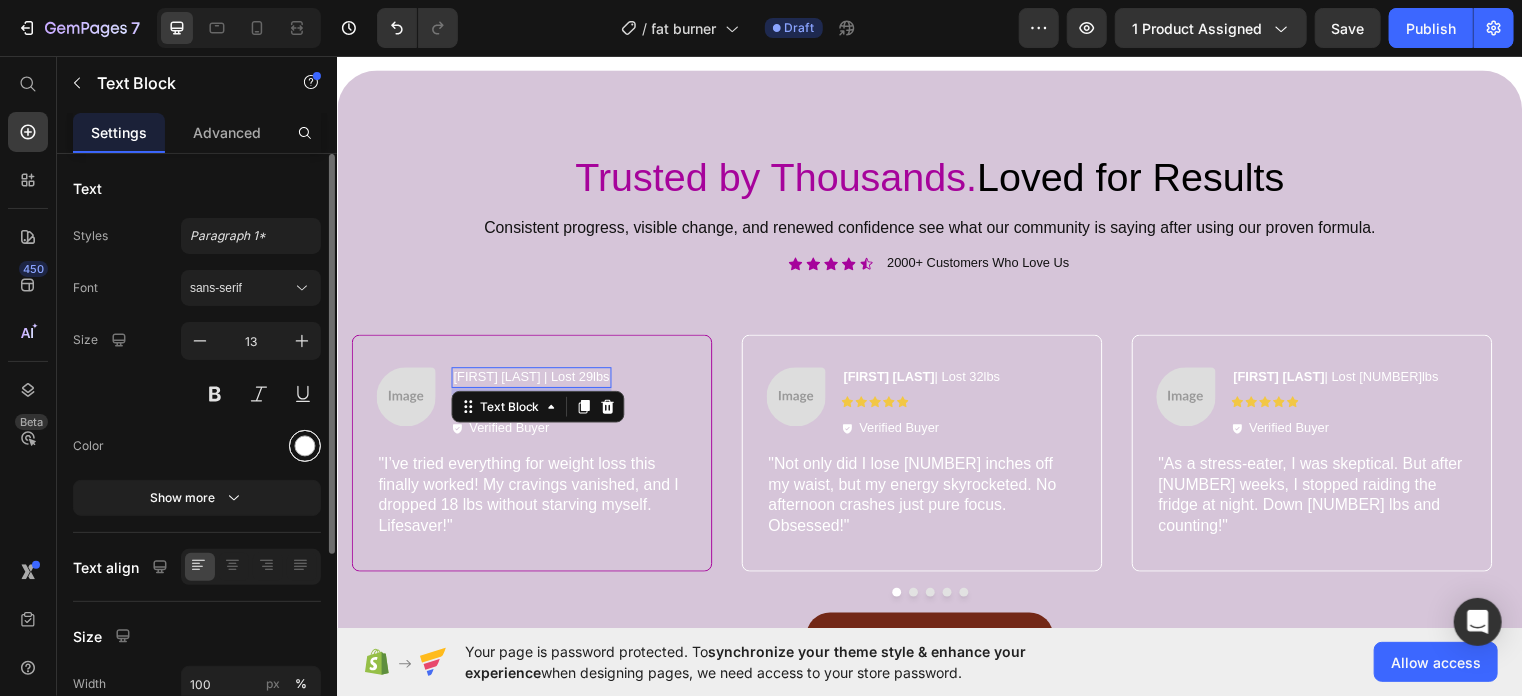 click at bounding box center [305, 446] 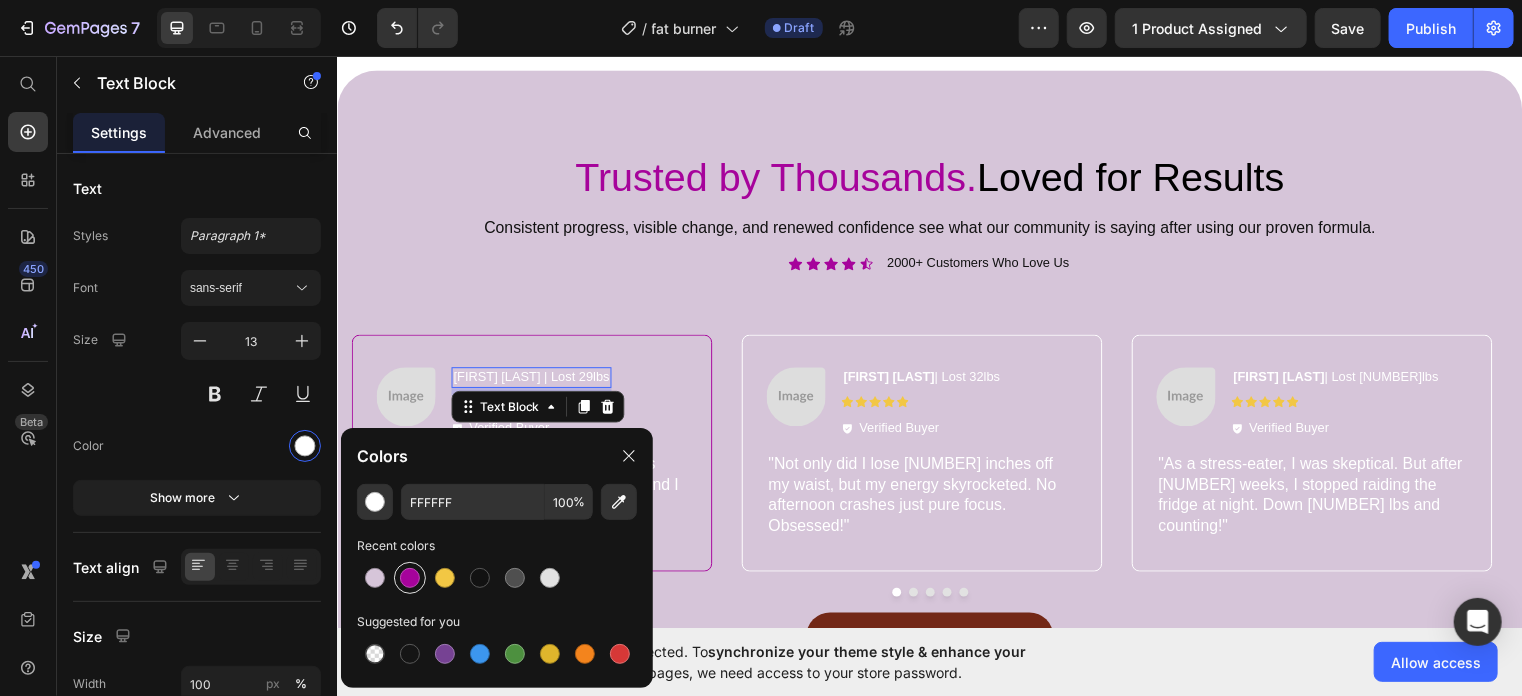 click at bounding box center (410, 578) 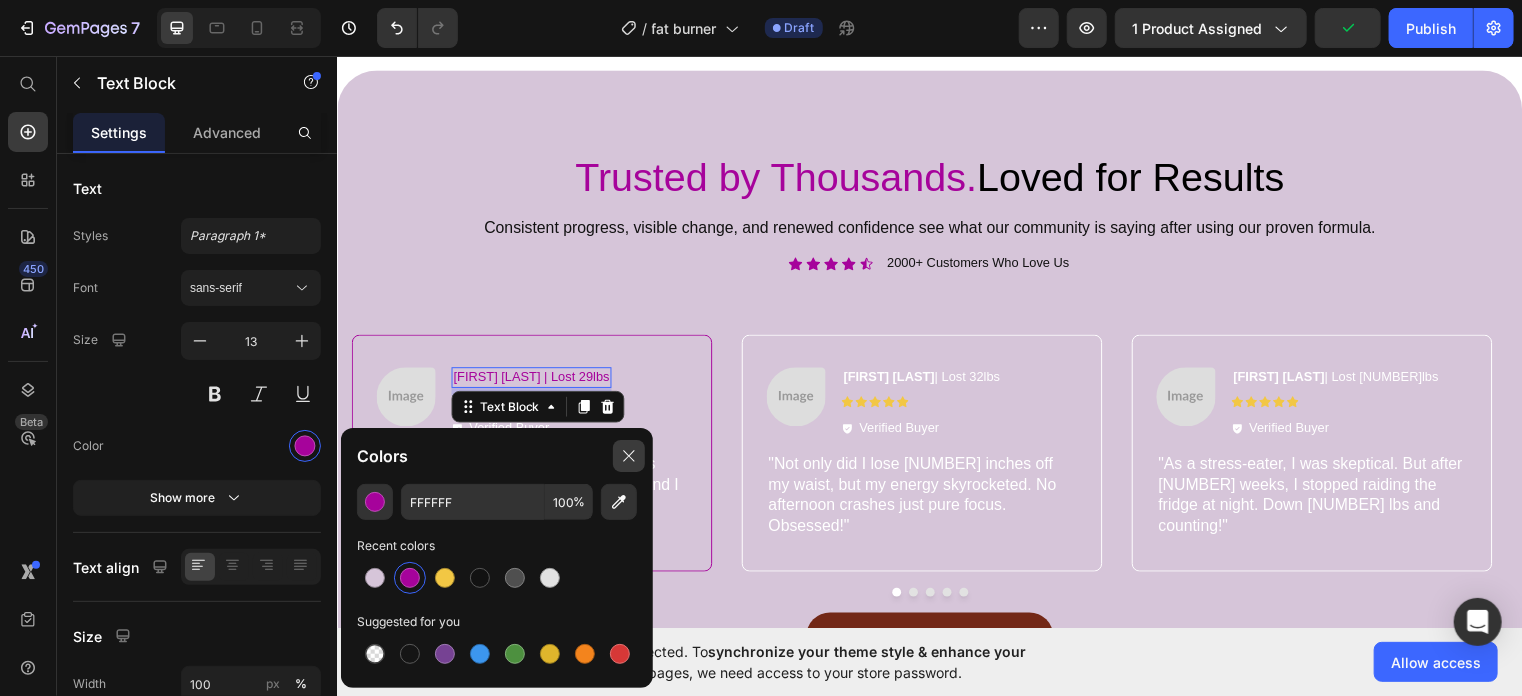 click at bounding box center (629, 456) 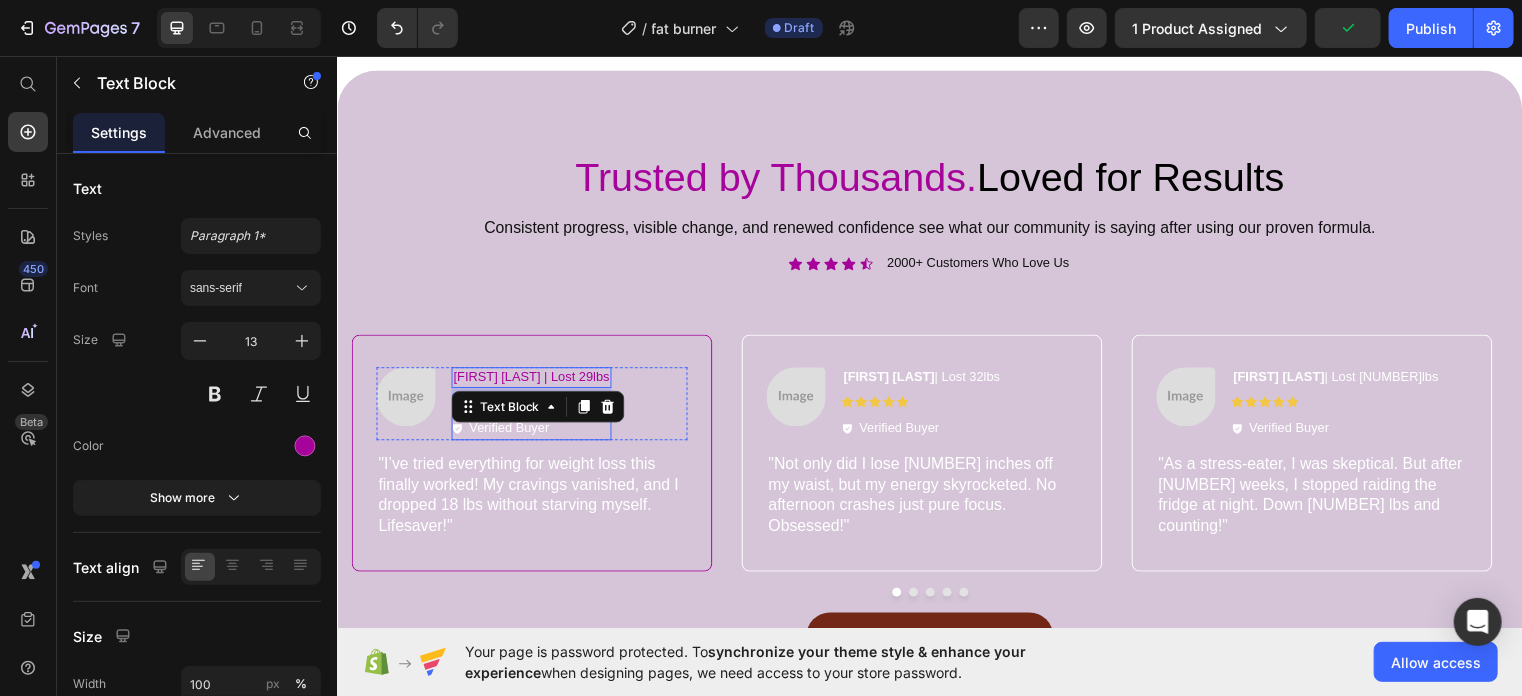 click on "Verified Buyer" at bounding box center (510, 433) 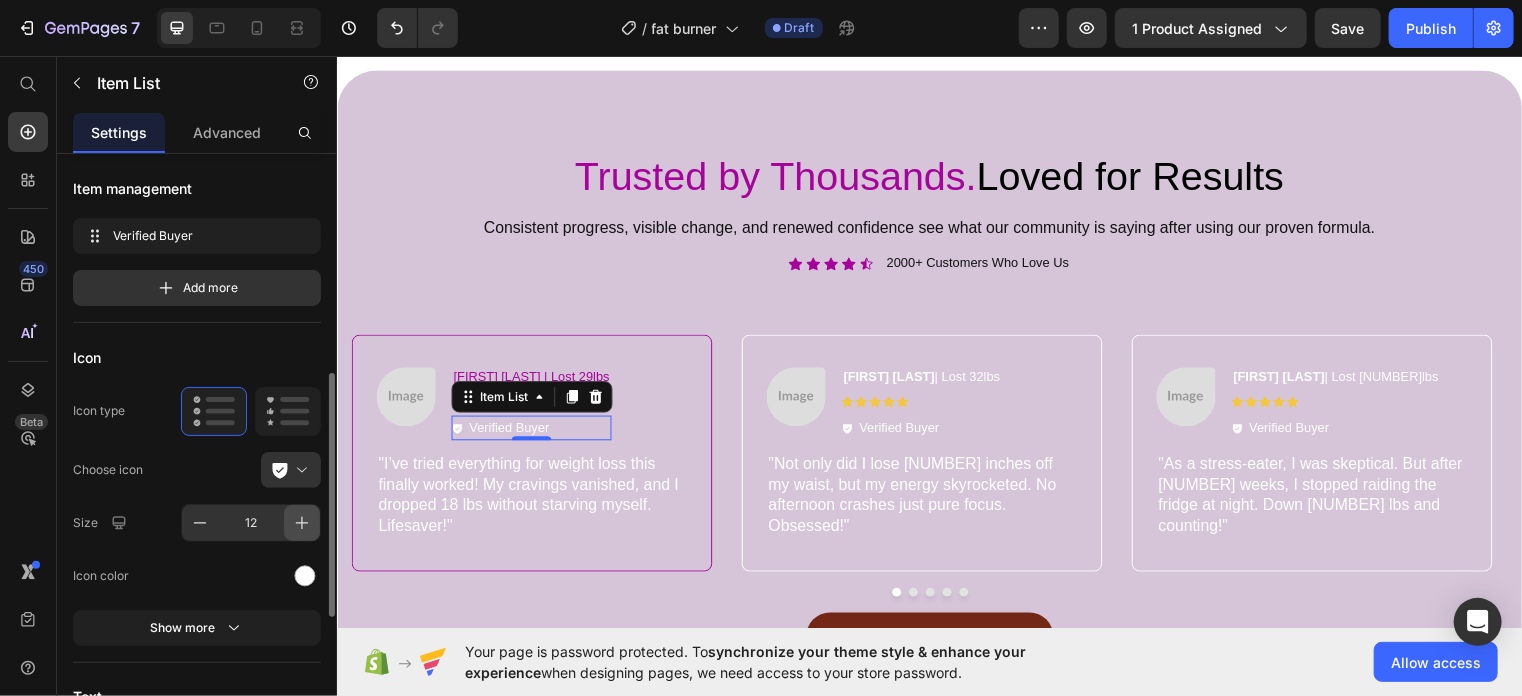 scroll, scrollTop: 156, scrollLeft: 0, axis: vertical 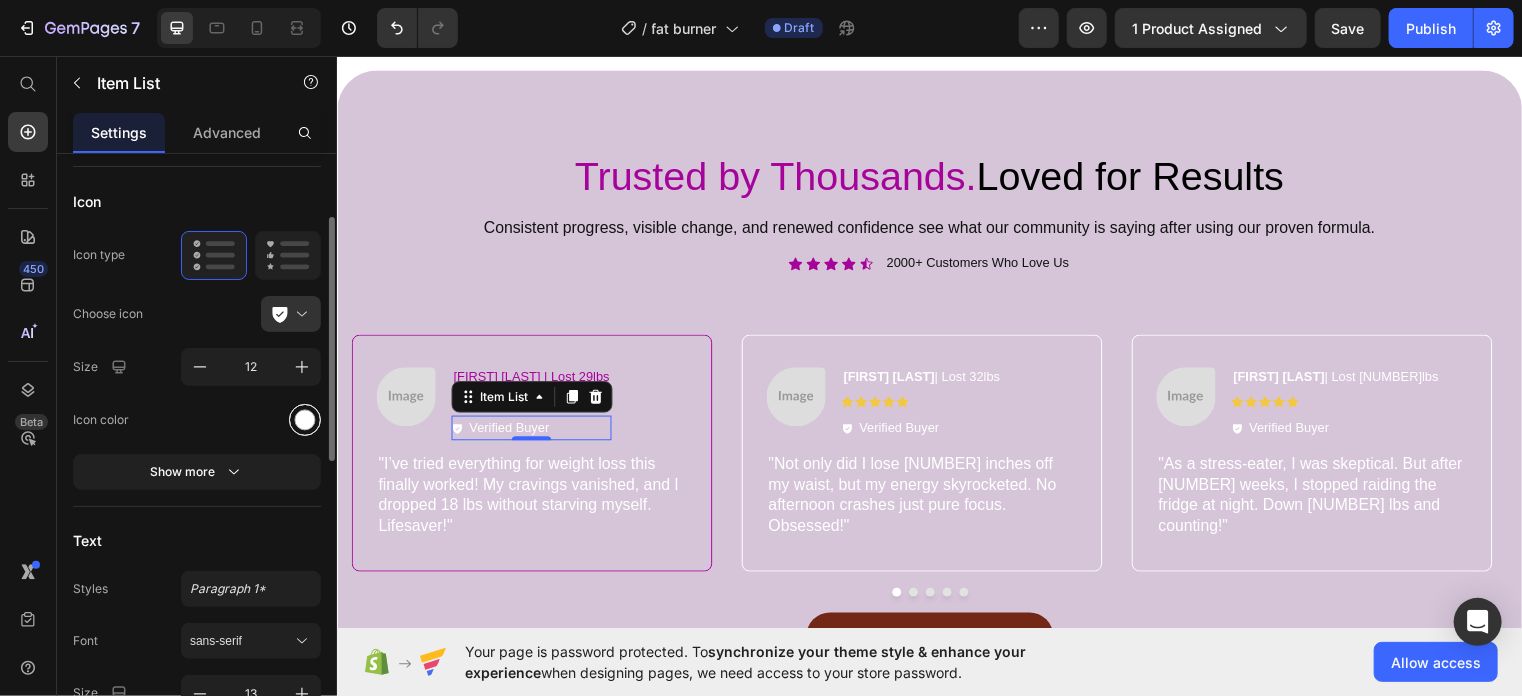 click at bounding box center (305, 419) 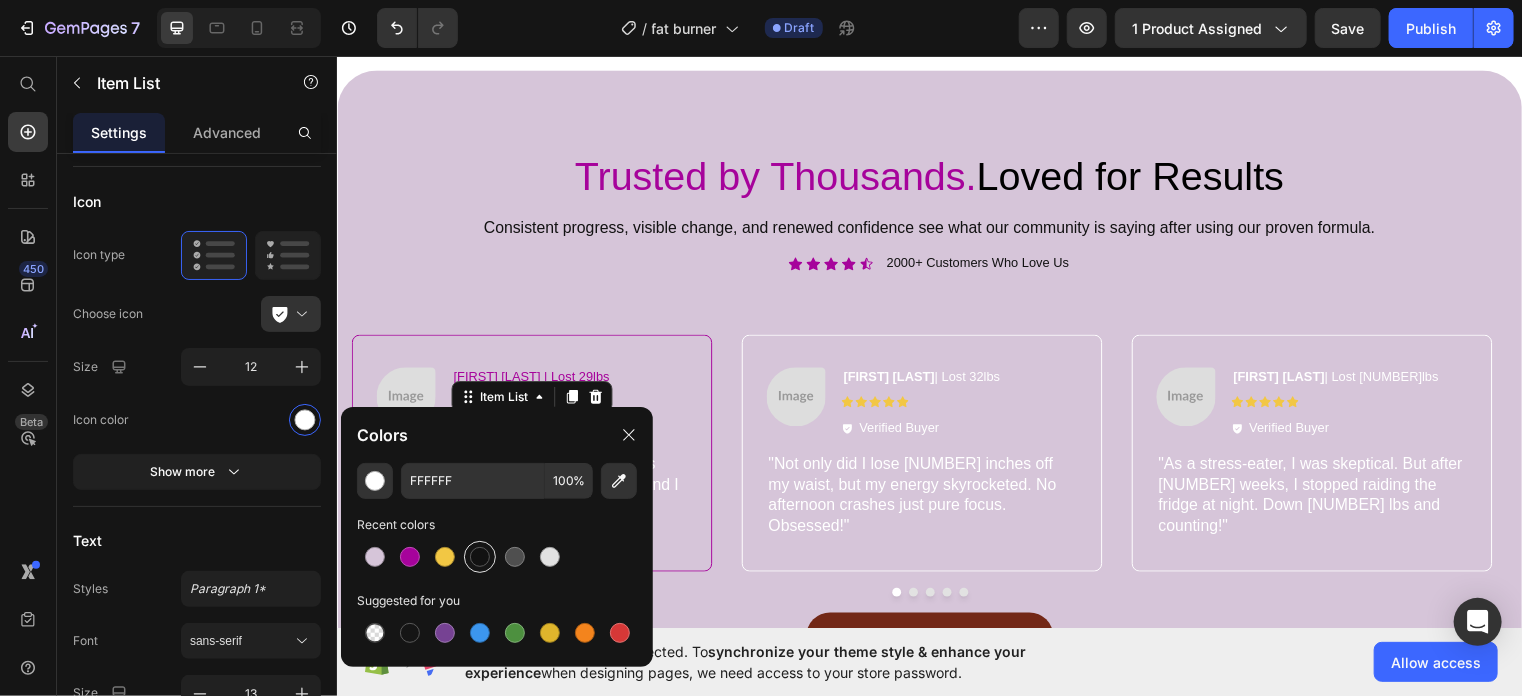 click at bounding box center (480, 557) 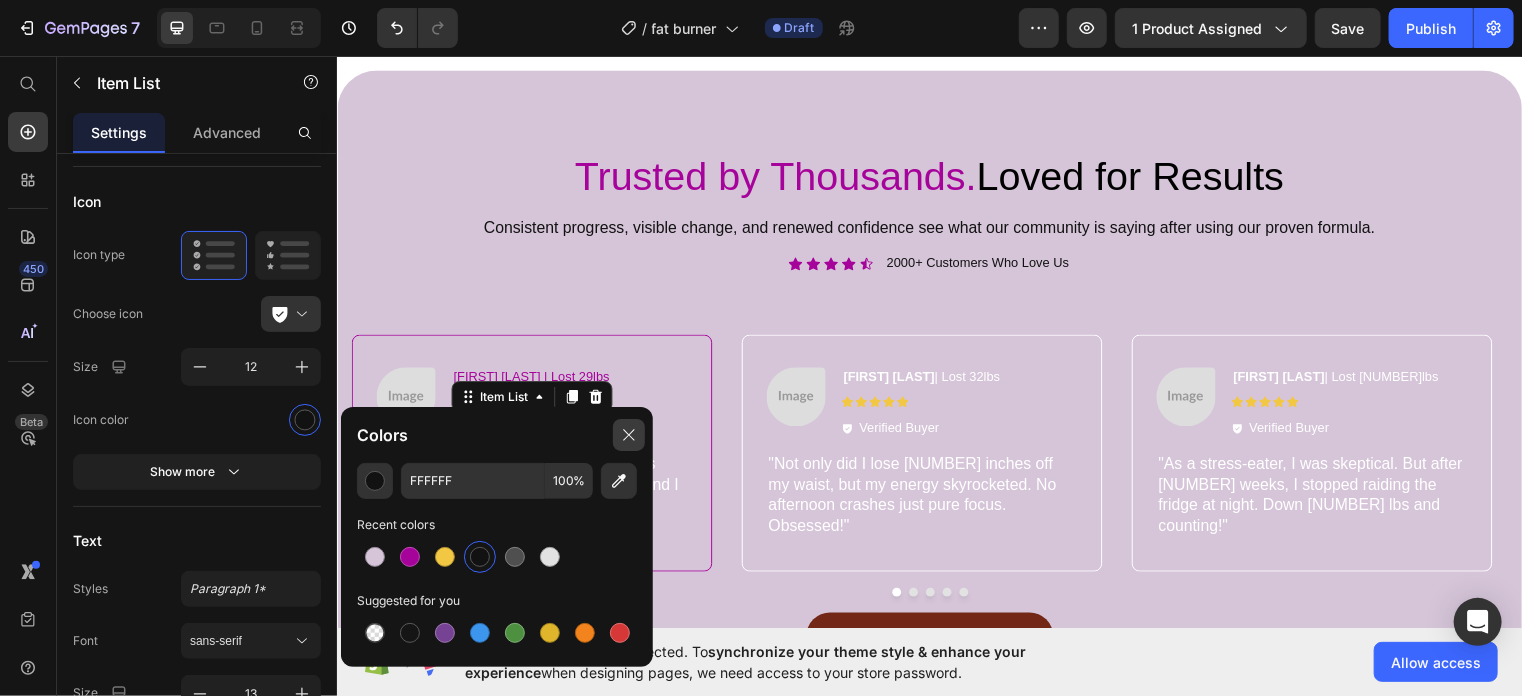 click 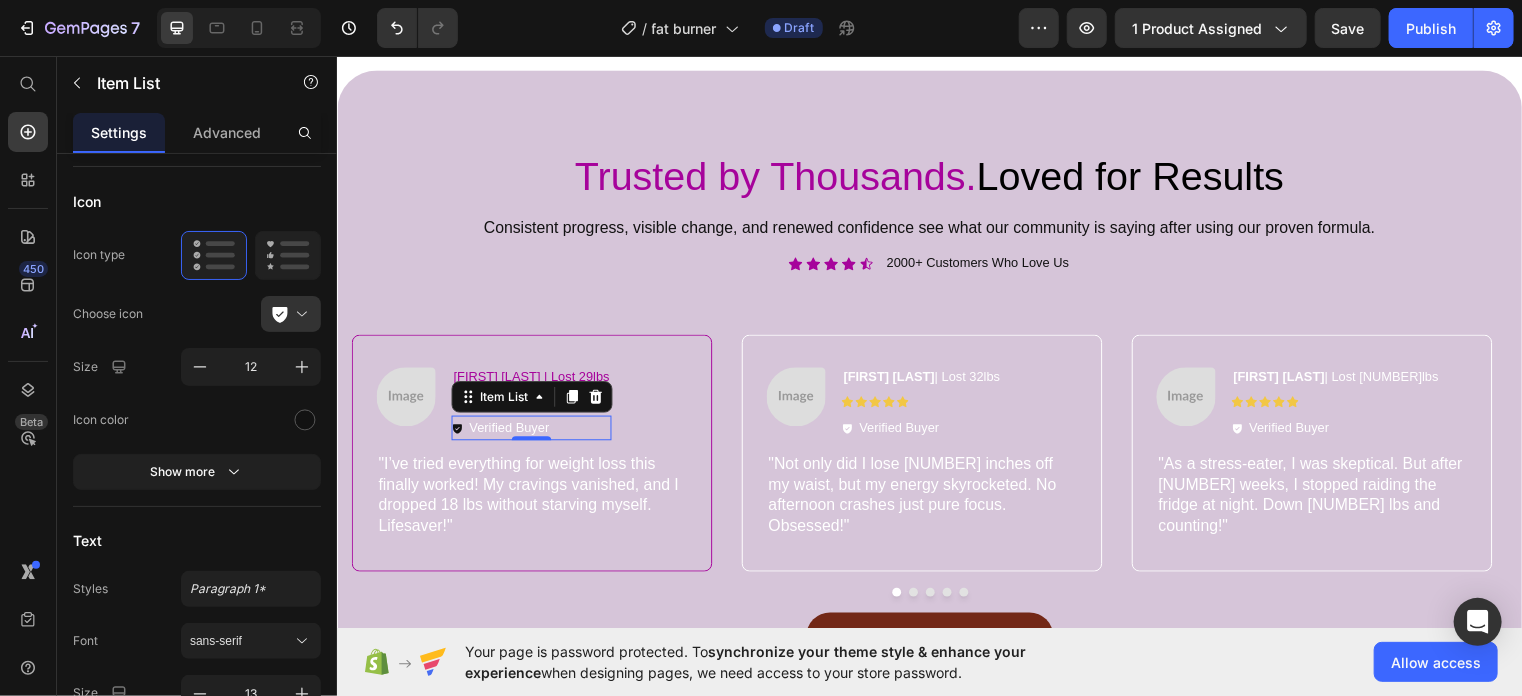 click on "Verified Buyer" at bounding box center (510, 433) 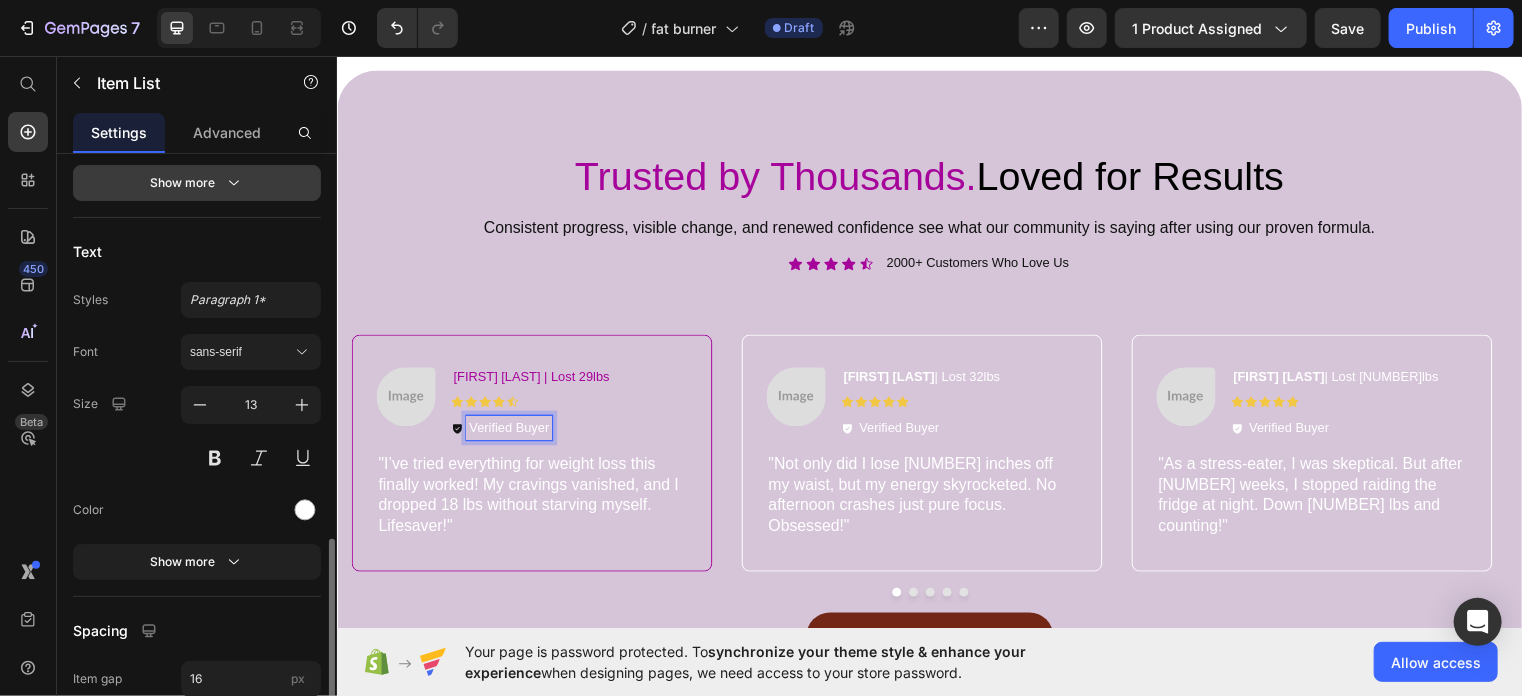 scroll, scrollTop: 609, scrollLeft: 0, axis: vertical 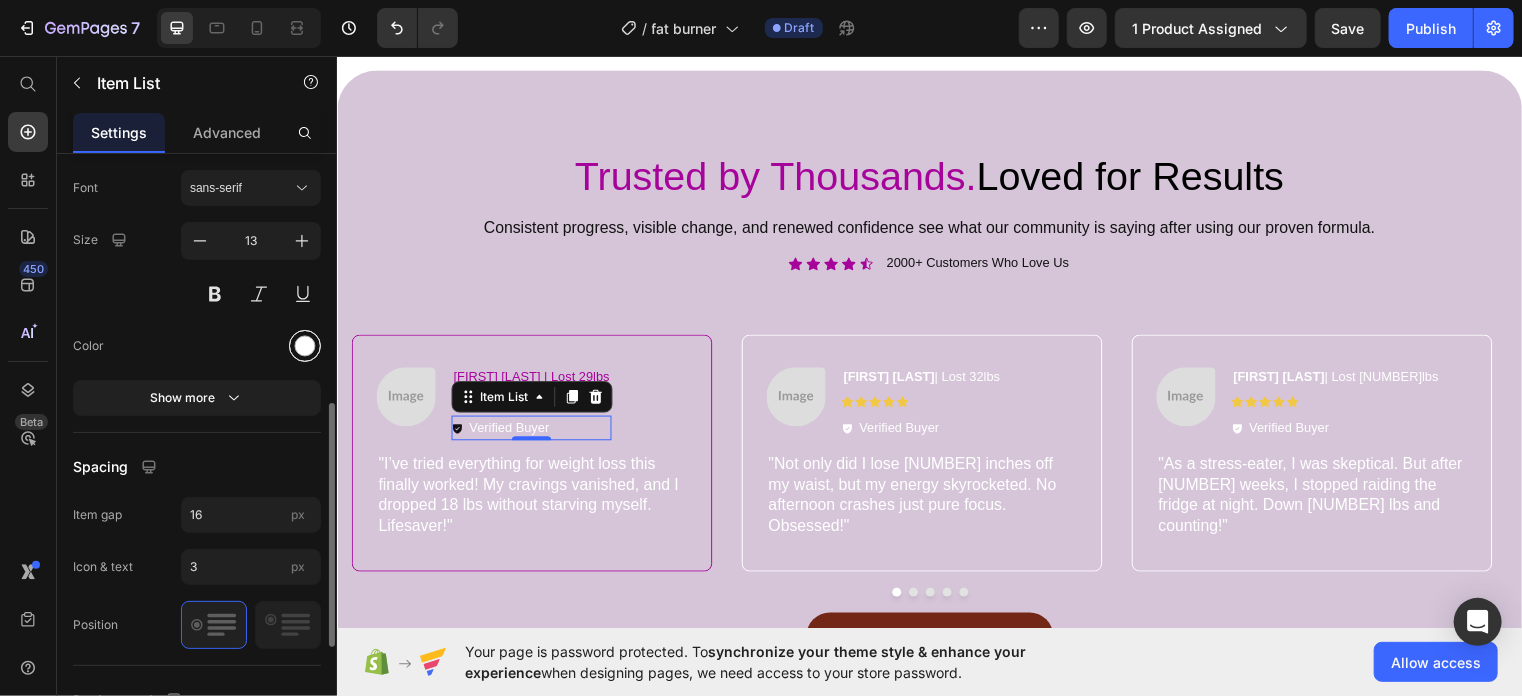 click at bounding box center [305, 346] 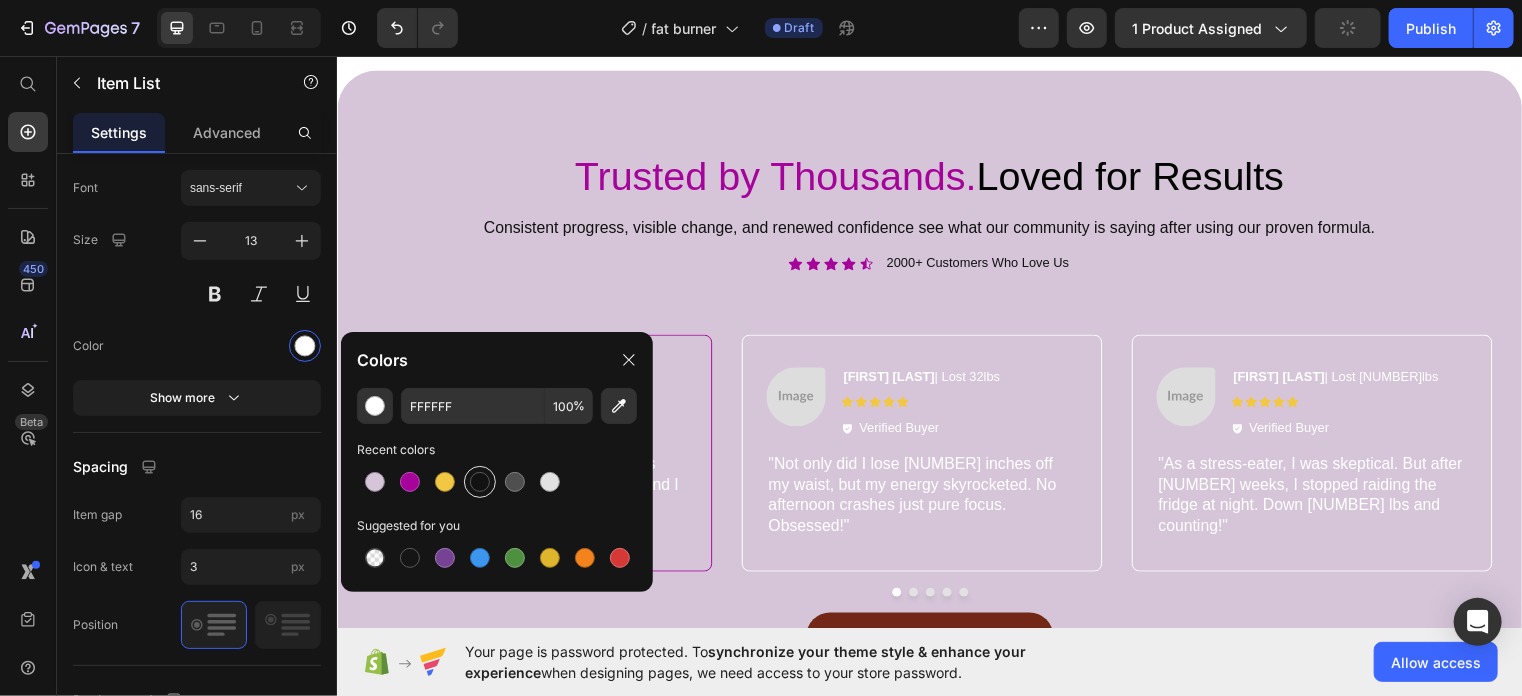click at bounding box center (480, 482) 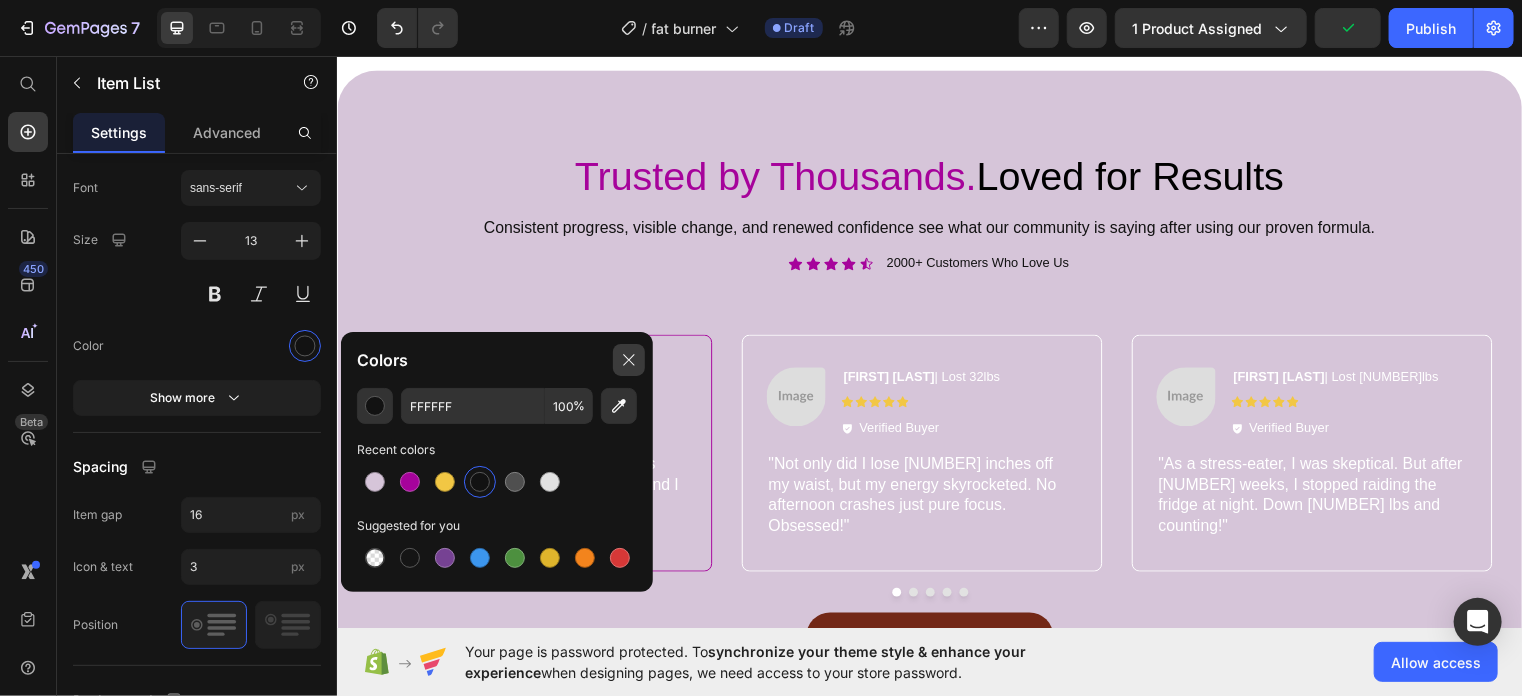 click 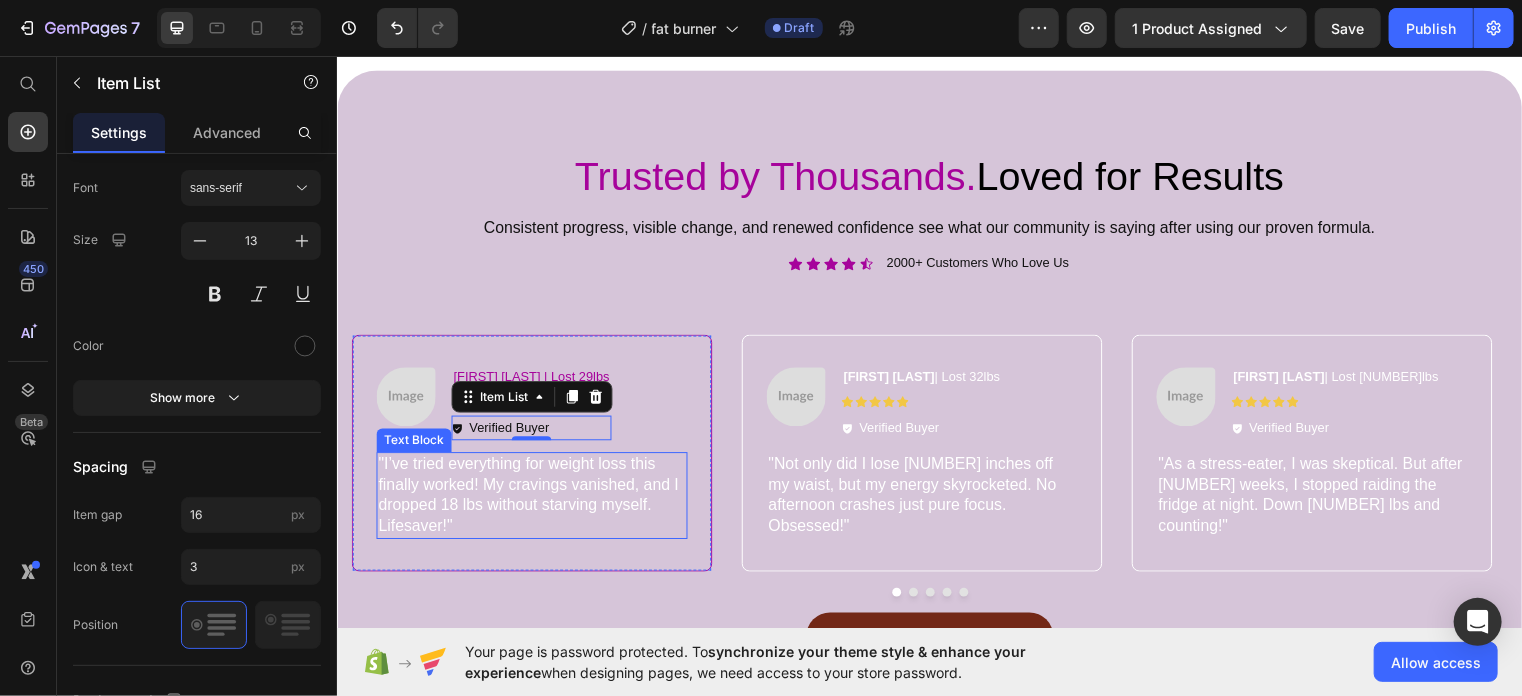 click on ""I’ve tried everything for weight loss this finally worked! My cravings vanished, and I dropped 18 lbs without starving myself. Lifesaver!"" at bounding box center [533, 500] 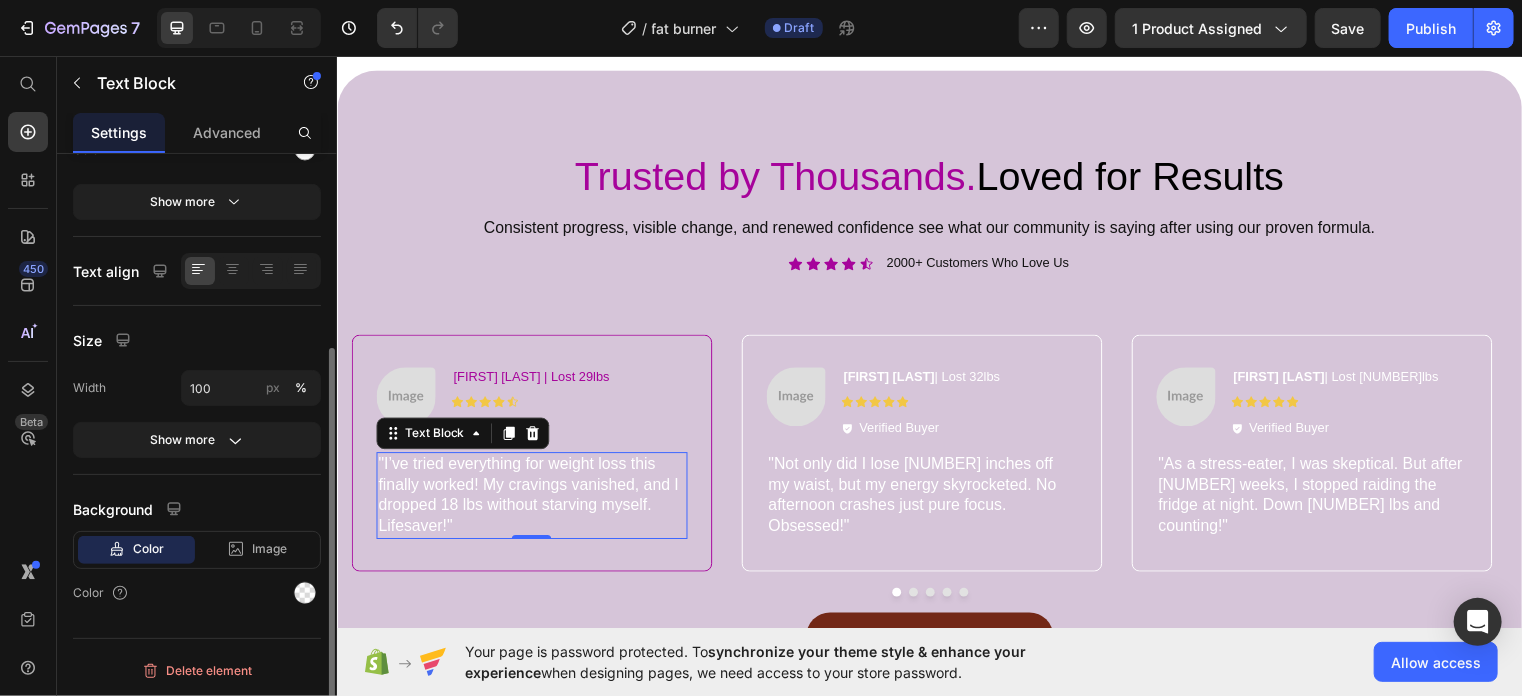 scroll, scrollTop: 0, scrollLeft: 0, axis: both 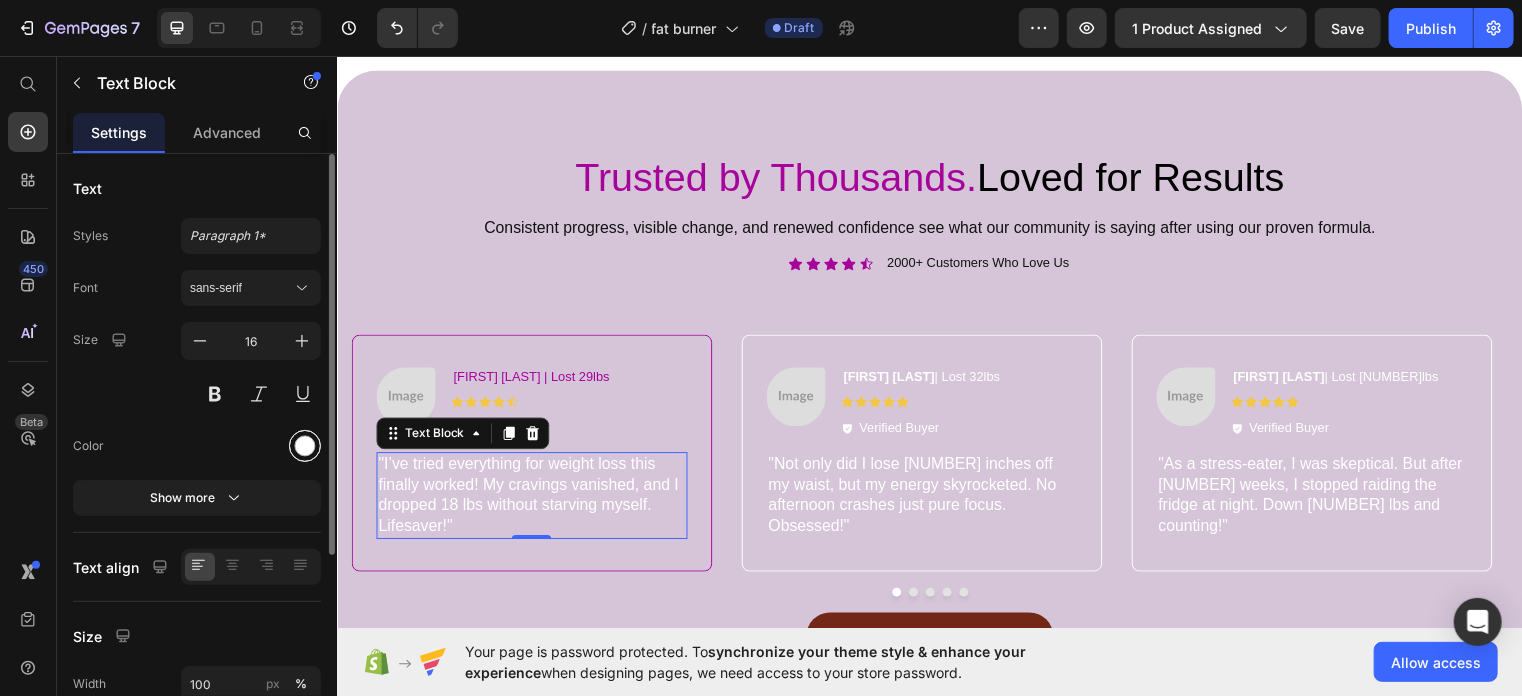click at bounding box center [305, 446] 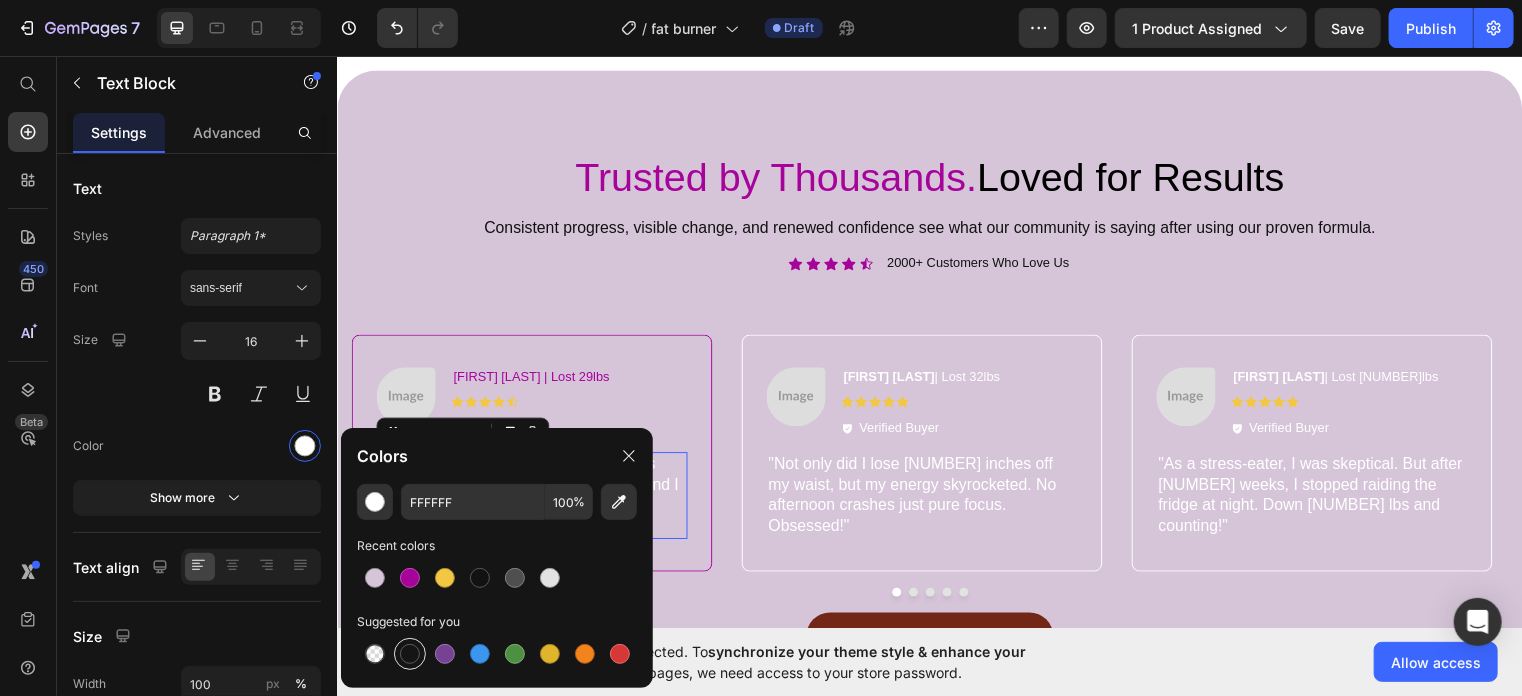 click at bounding box center [410, 654] 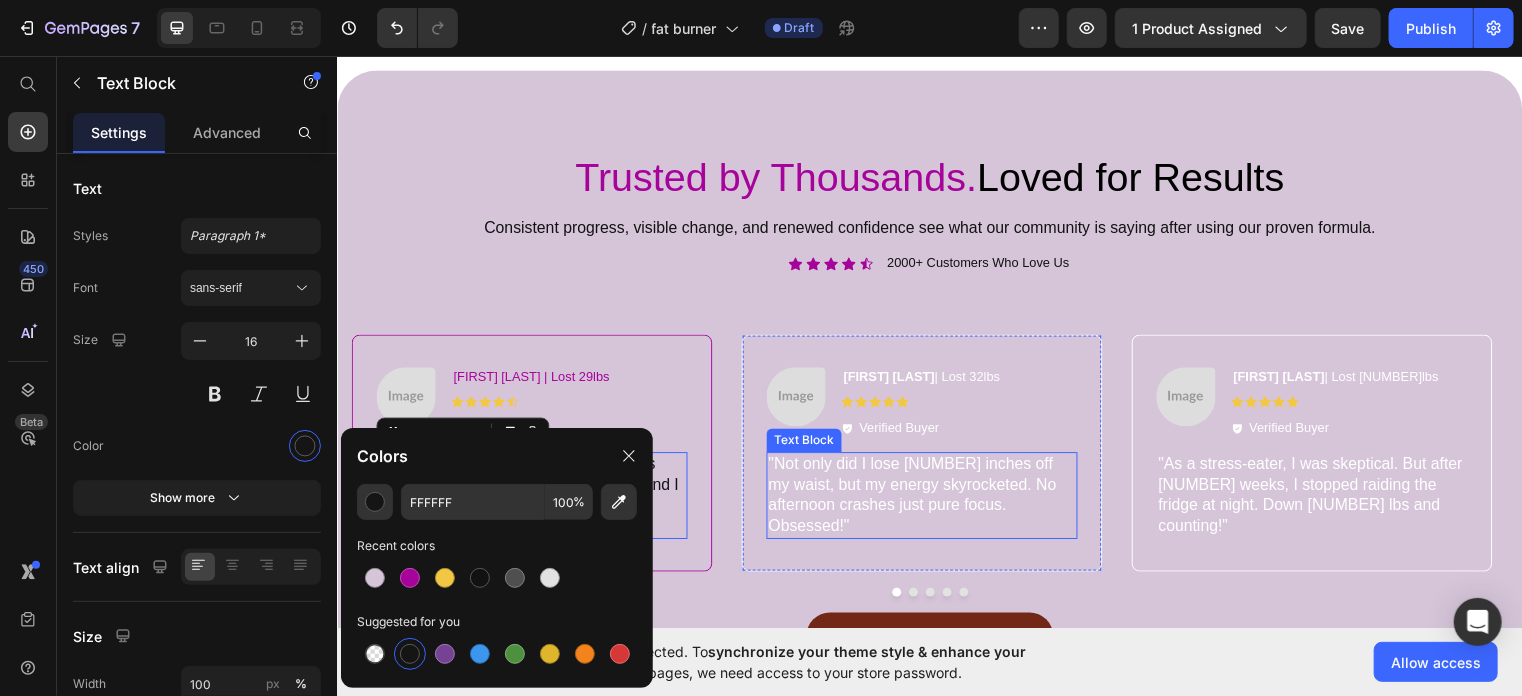 click on ""Not only did I lose 3 inches off my waist, but my energy skyrocketed. No afternoon crashes just pure focus. Obsessed!"" at bounding box center [928, 500] 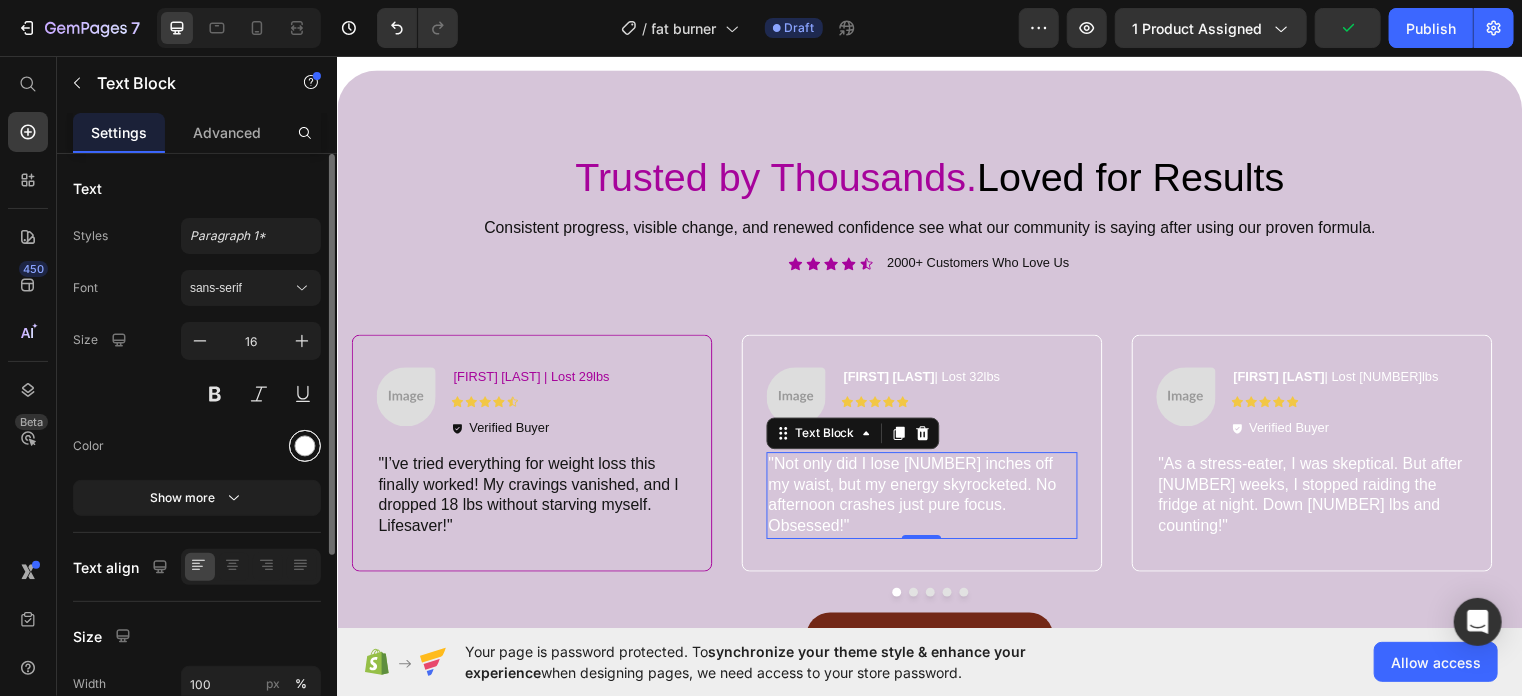 click at bounding box center (305, 446) 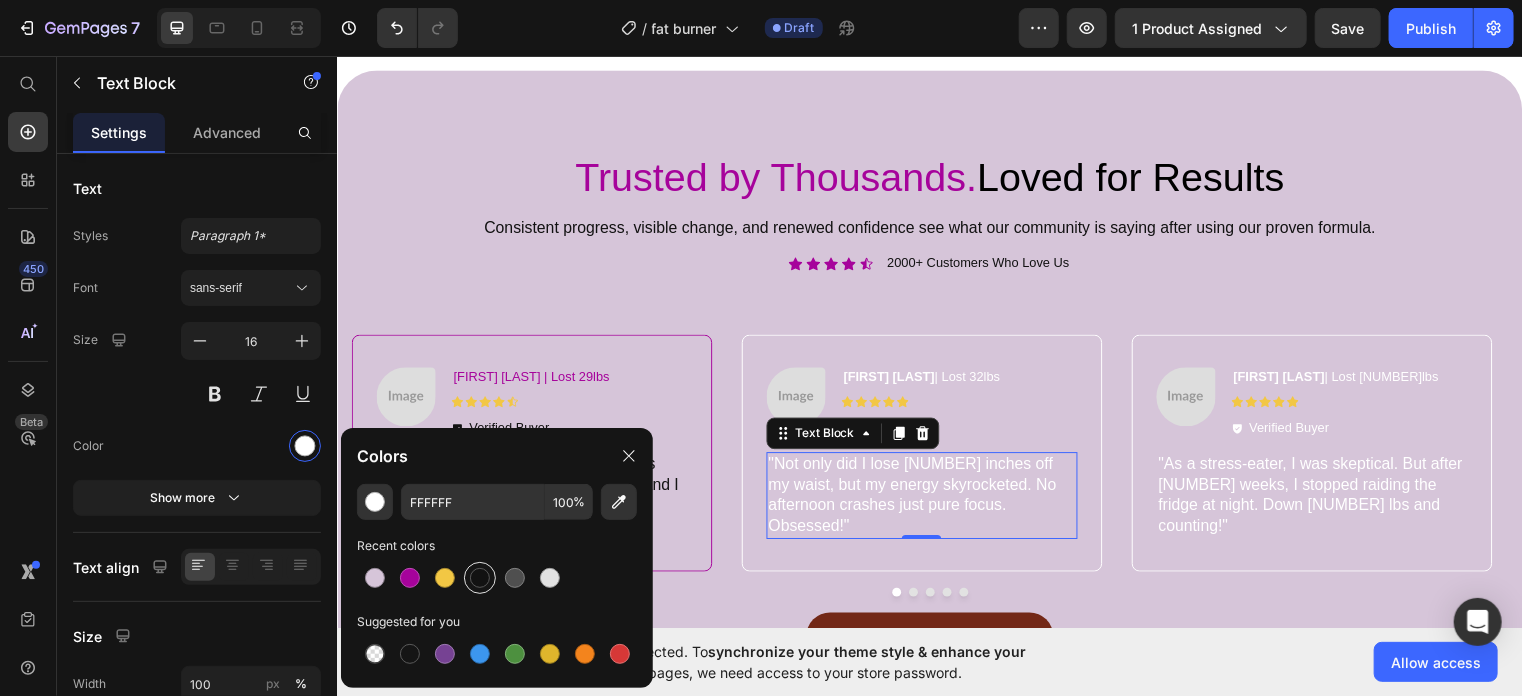 click at bounding box center (480, 578) 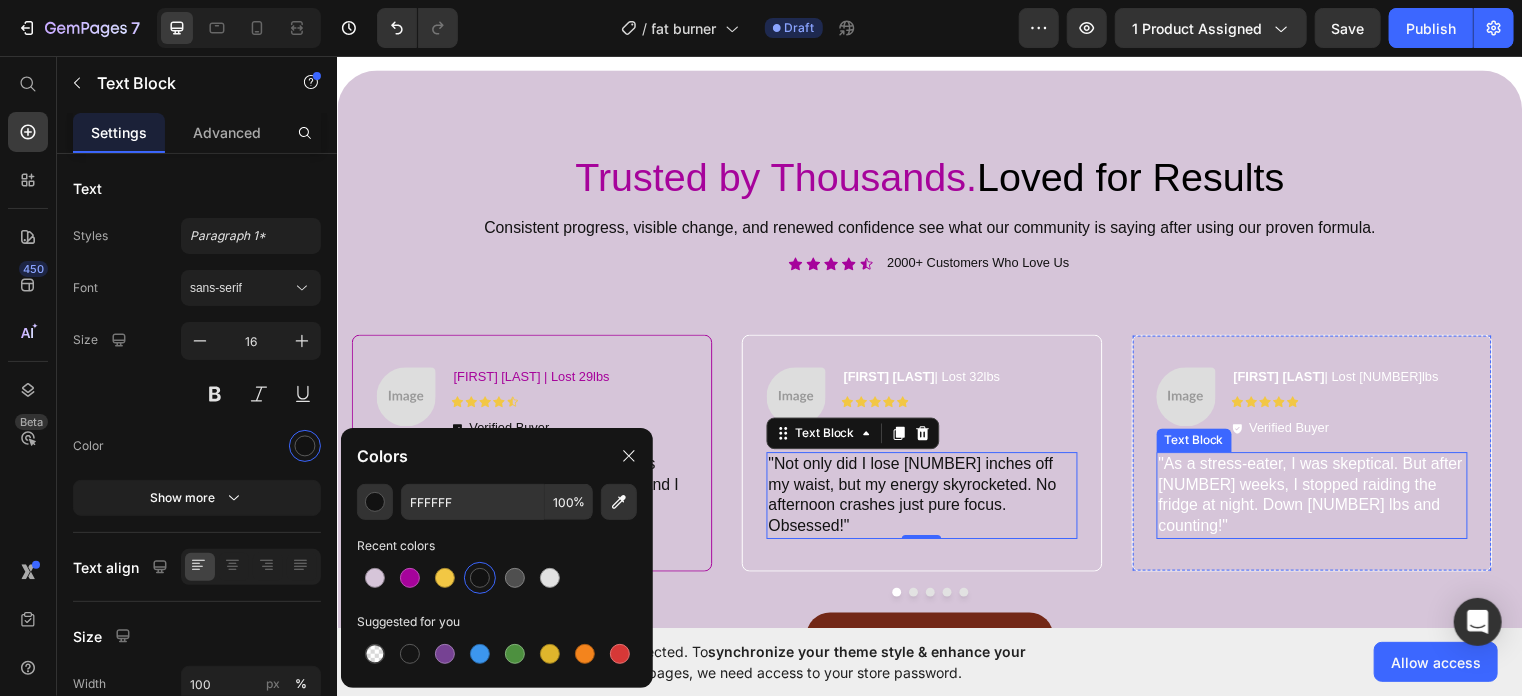 click on ""As a stress-eater, I was skeptical. But after 2 weeks, I stopped raiding the fridge at night. Down 12 lbs and counting!"" at bounding box center (1323, 500) 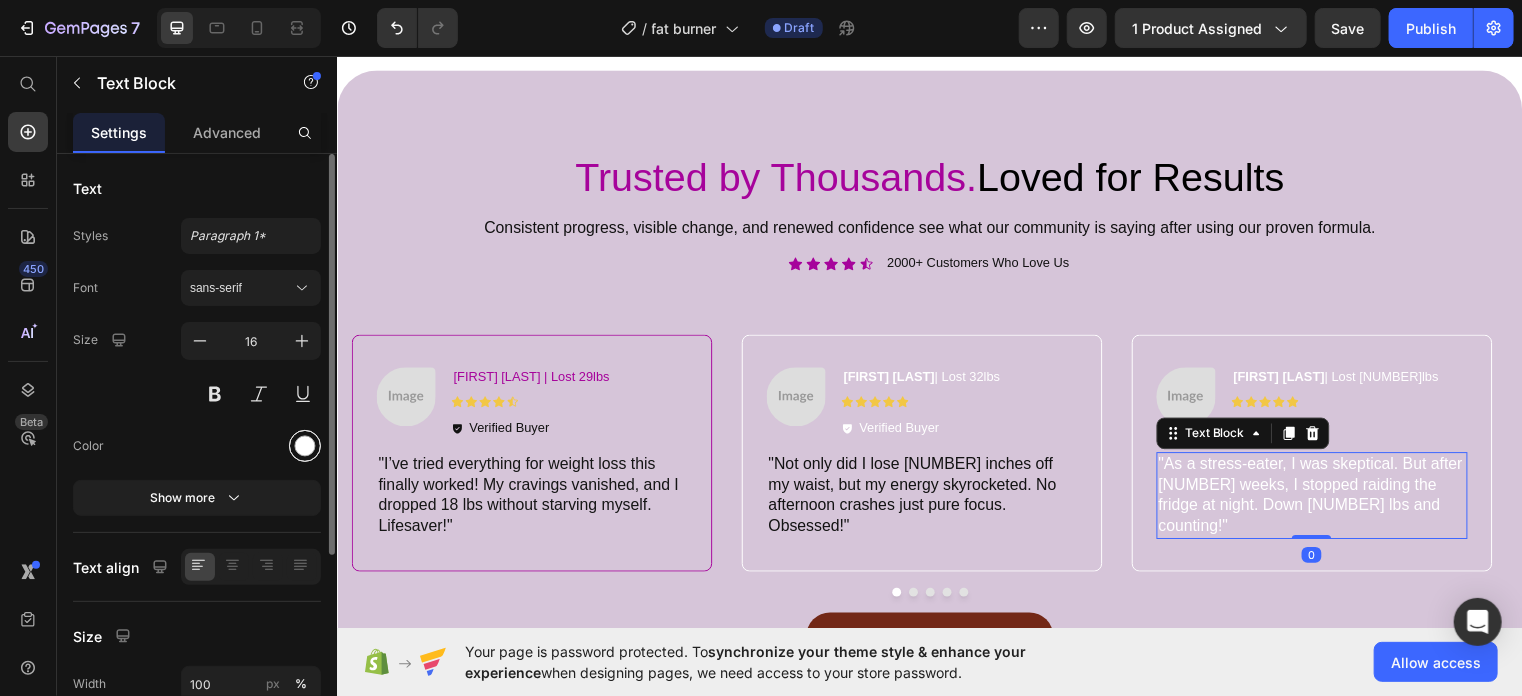 click at bounding box center [305, 446] 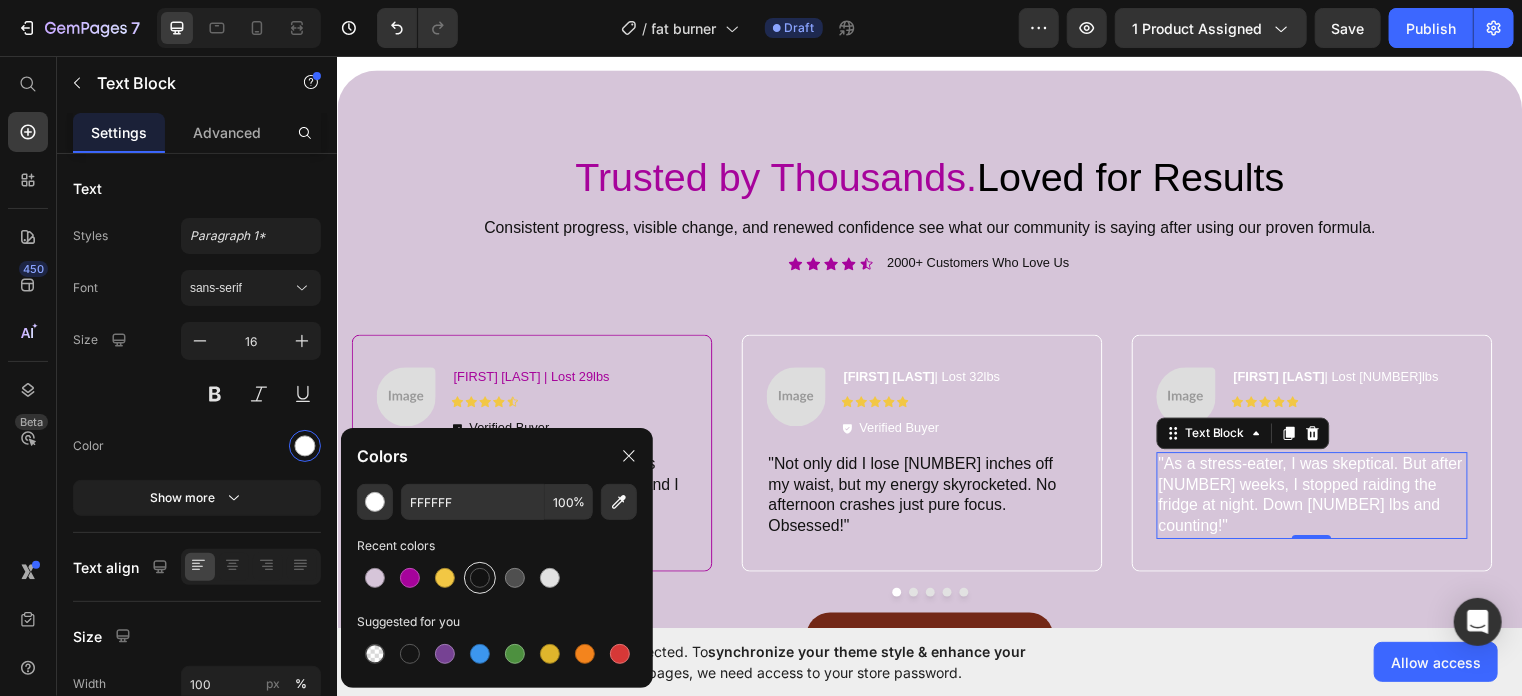 click at bounding box center (480, 578) 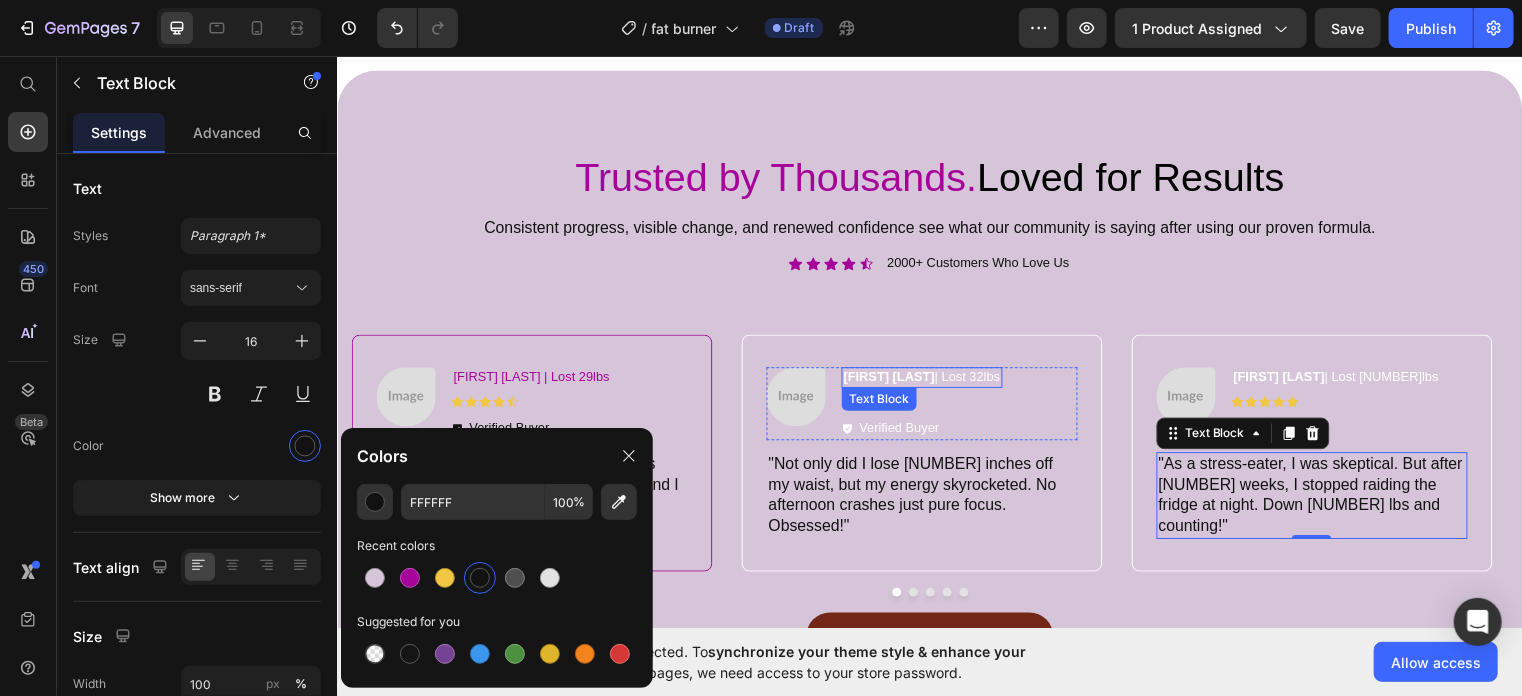 click on "Marcus T. | Lost 32lbs" at bounding box center [928, 381] 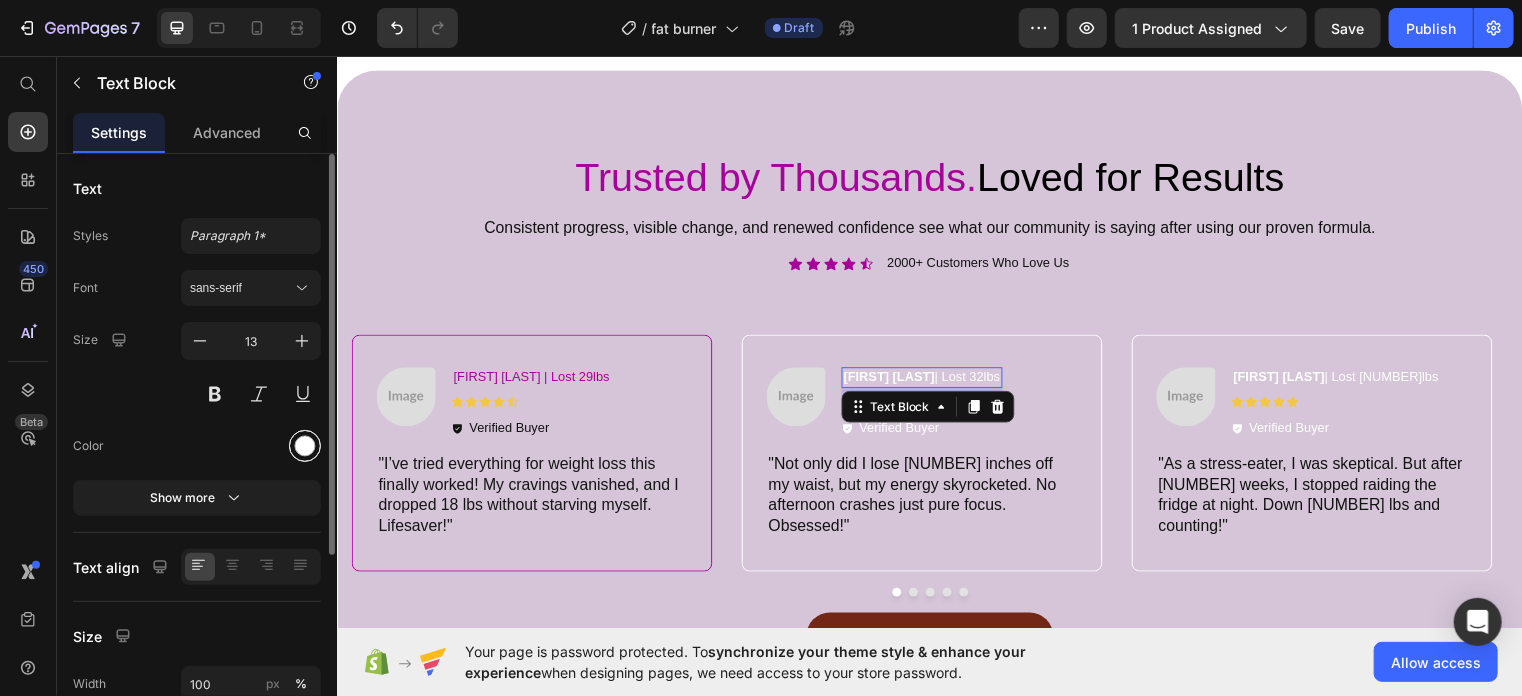 click at bounding box center (305, 446) 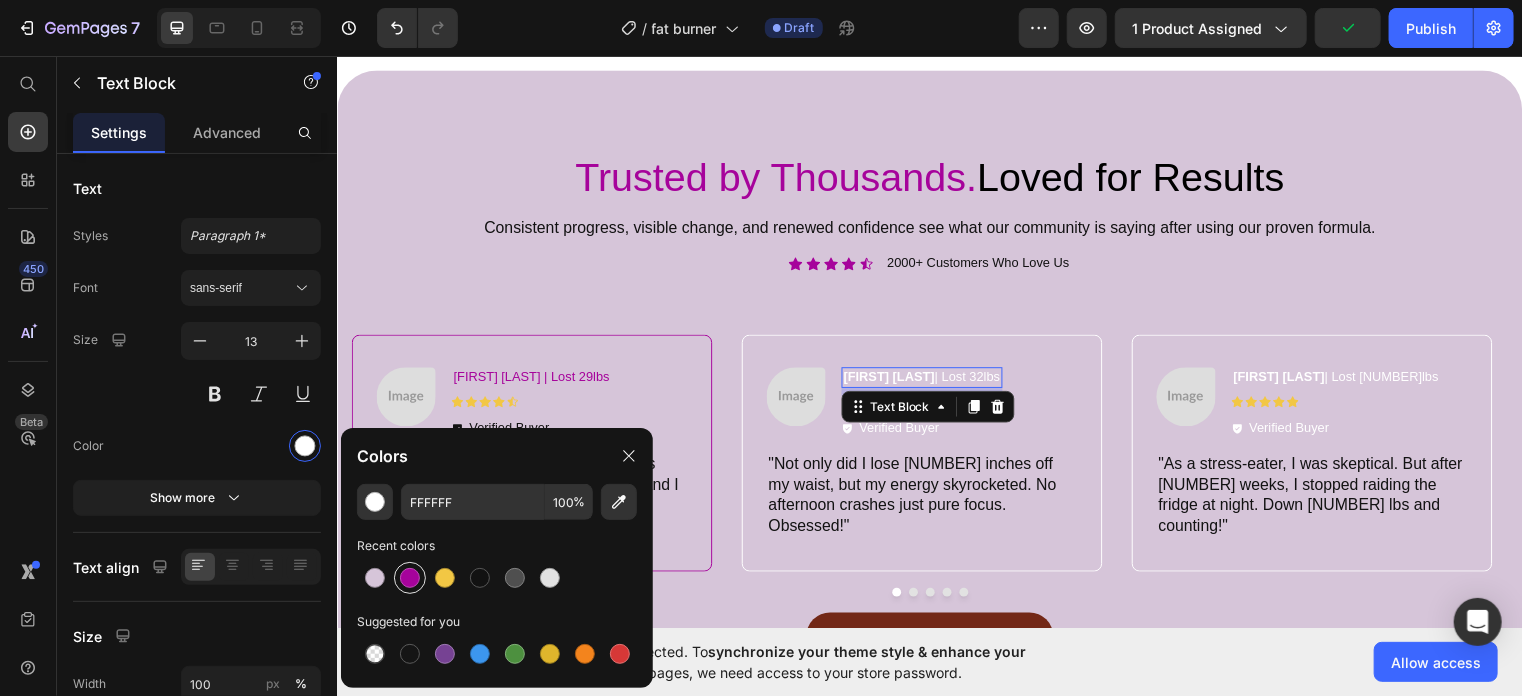 click at bounding box center (410, 578) 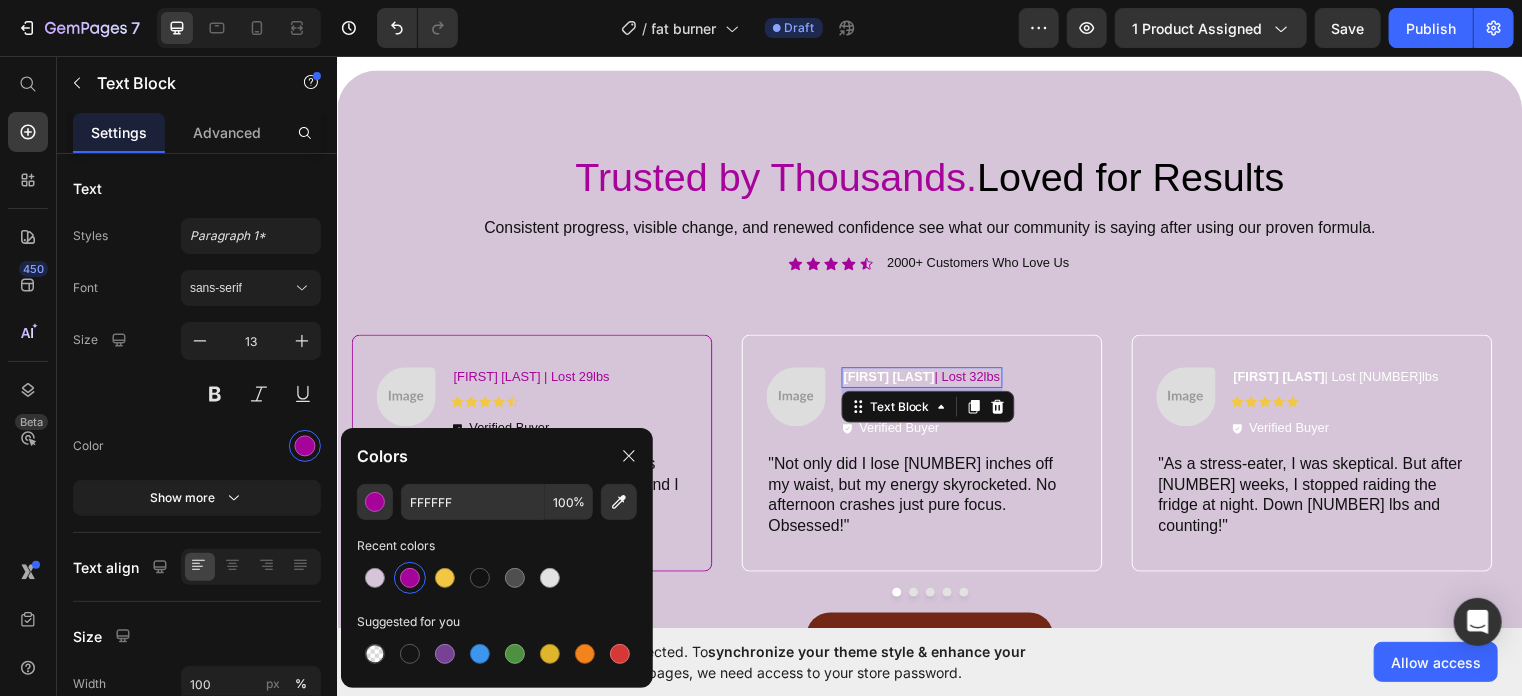 click on "Marcus T." at bounding box center [895, 380] 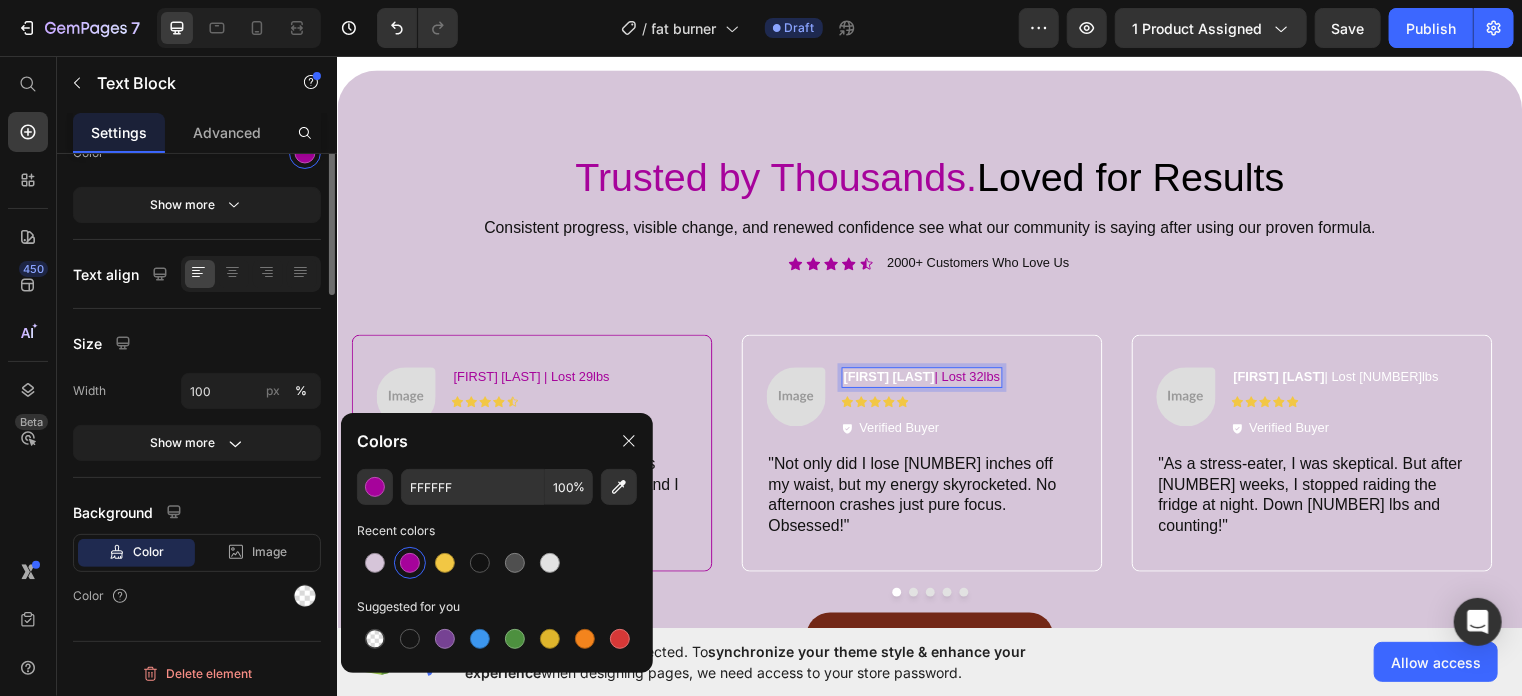 scroll, scrollTop: 0, scrollLeft: 0, axis: both 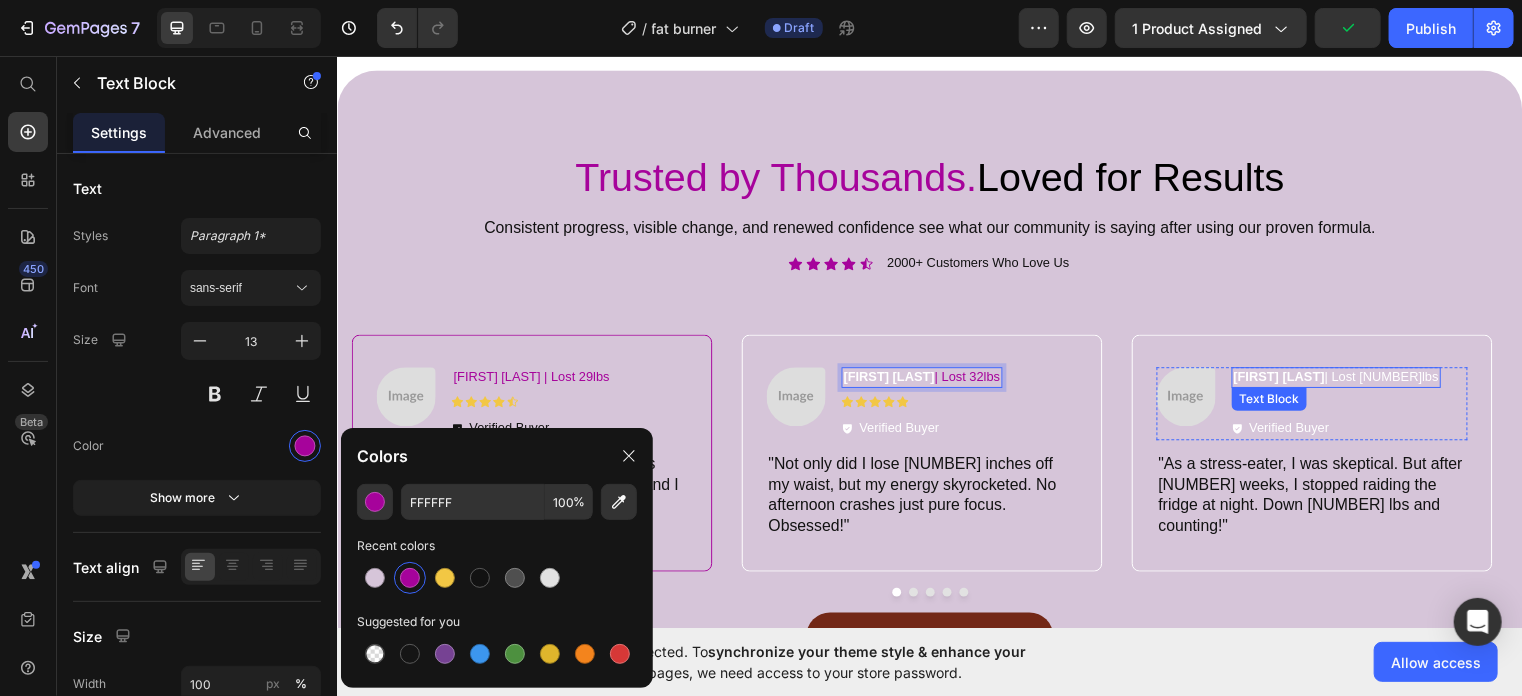 click on "Anthay R. | Lost 48lbs" at bounding box center [1348, 381] 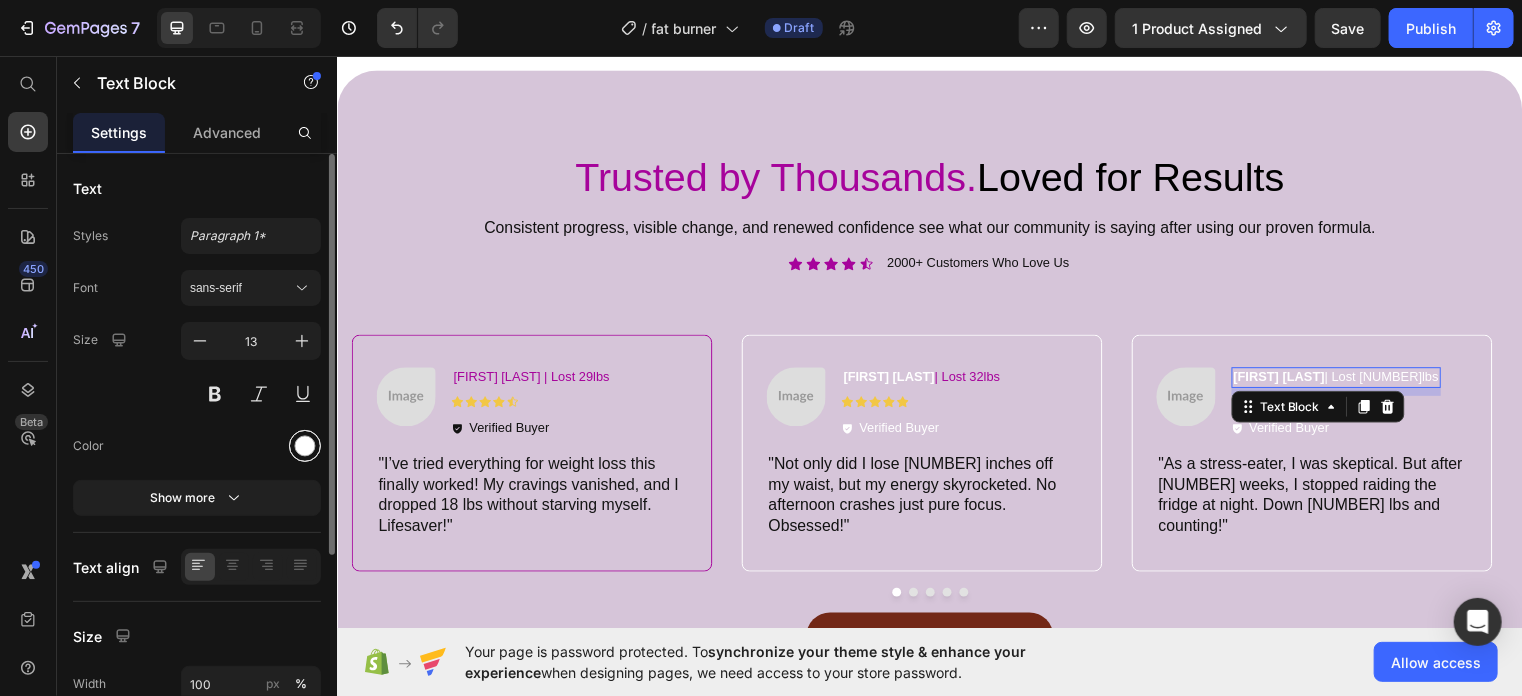 click at bounding box center (305, 446) 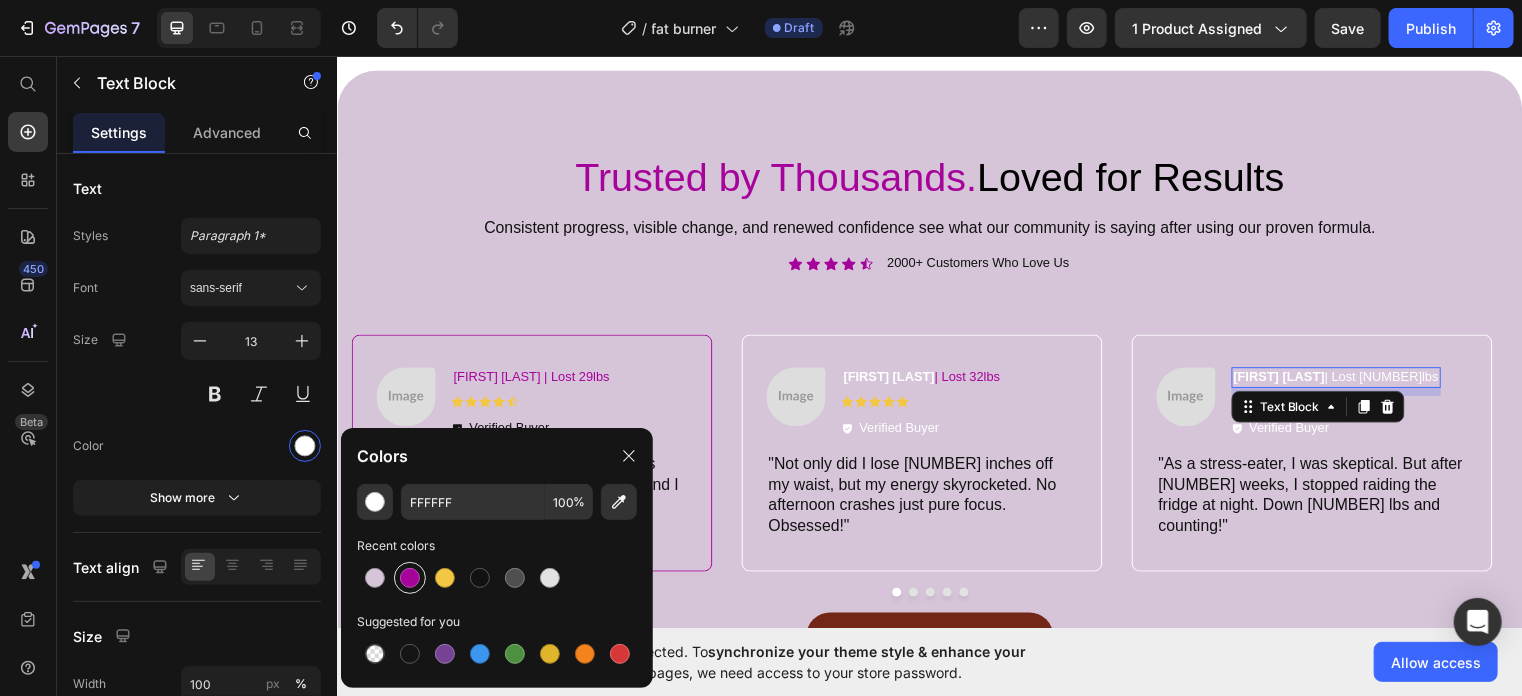 click at bounding box center [410, 578] 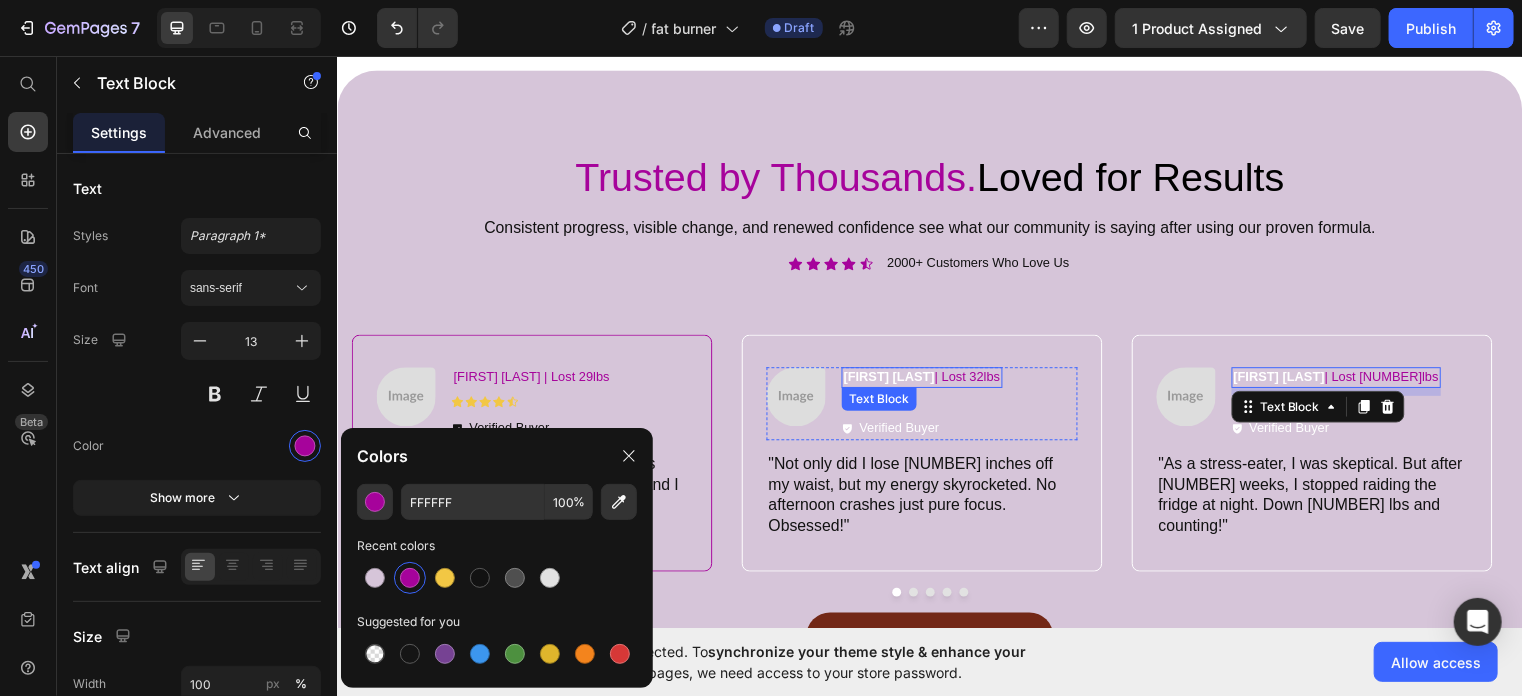 click on "Marcus T." at bounding box center [895, 380] 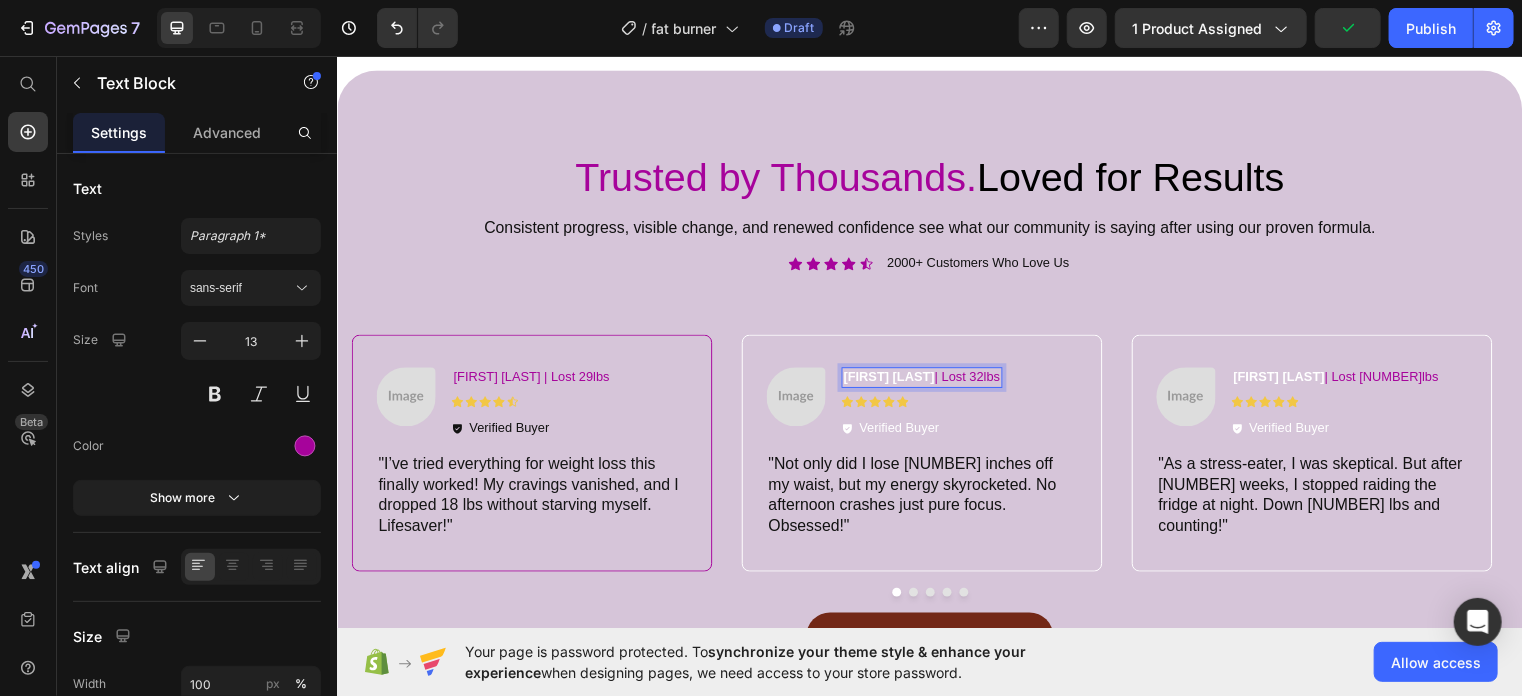 click on "Marcus T. | Lost 32lbs" at bounding box center (928, 381) 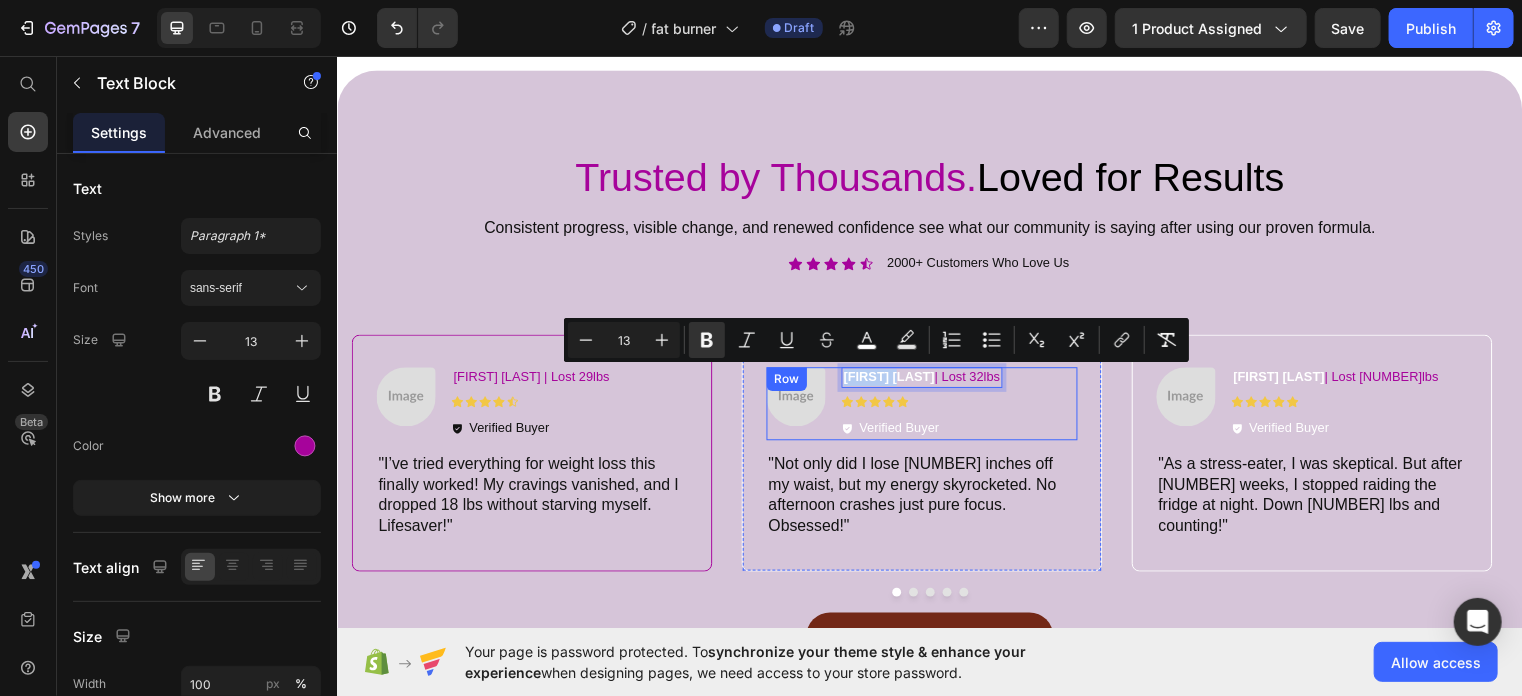 drag, startPoint x: 908, startPoint y: 383, endPoint x: 826, endPoint y: 384, distance: 82.006096 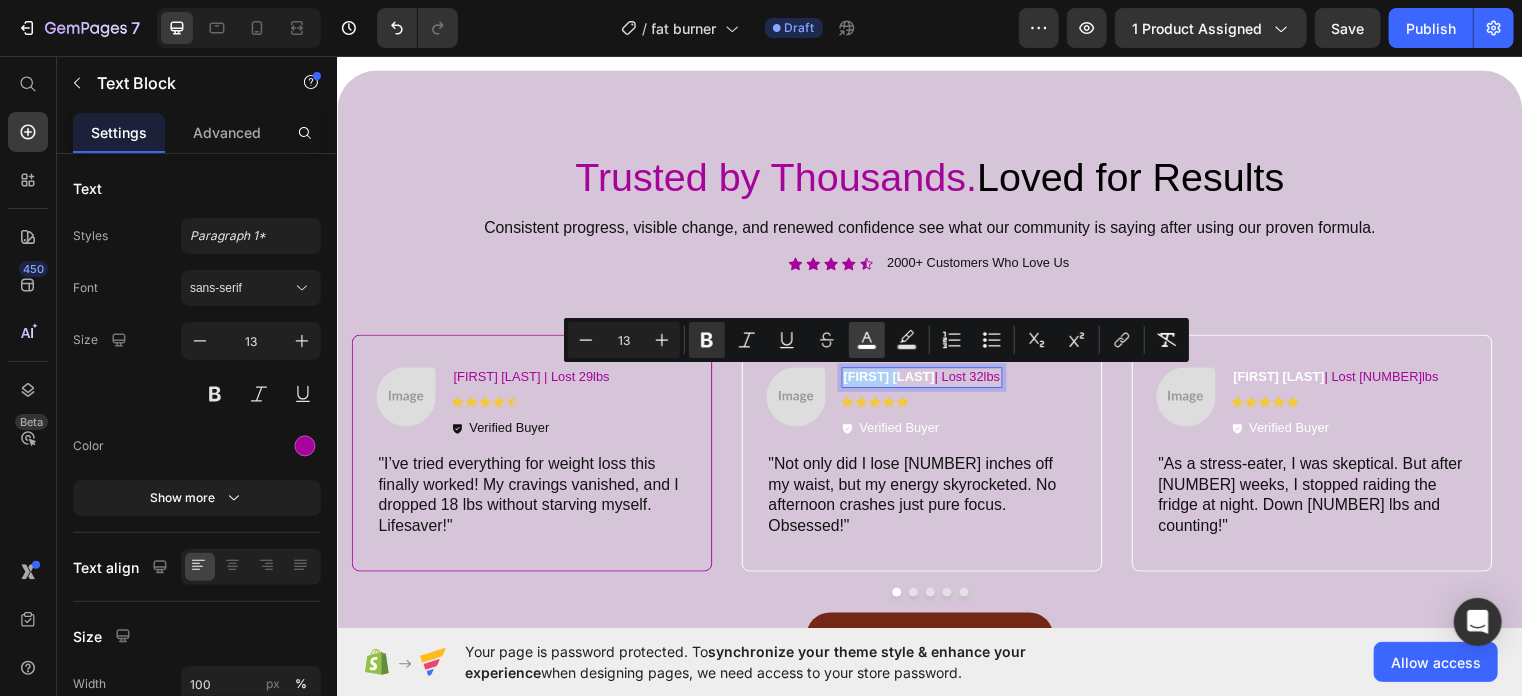 click on "color" at bounding box center (867, 340) 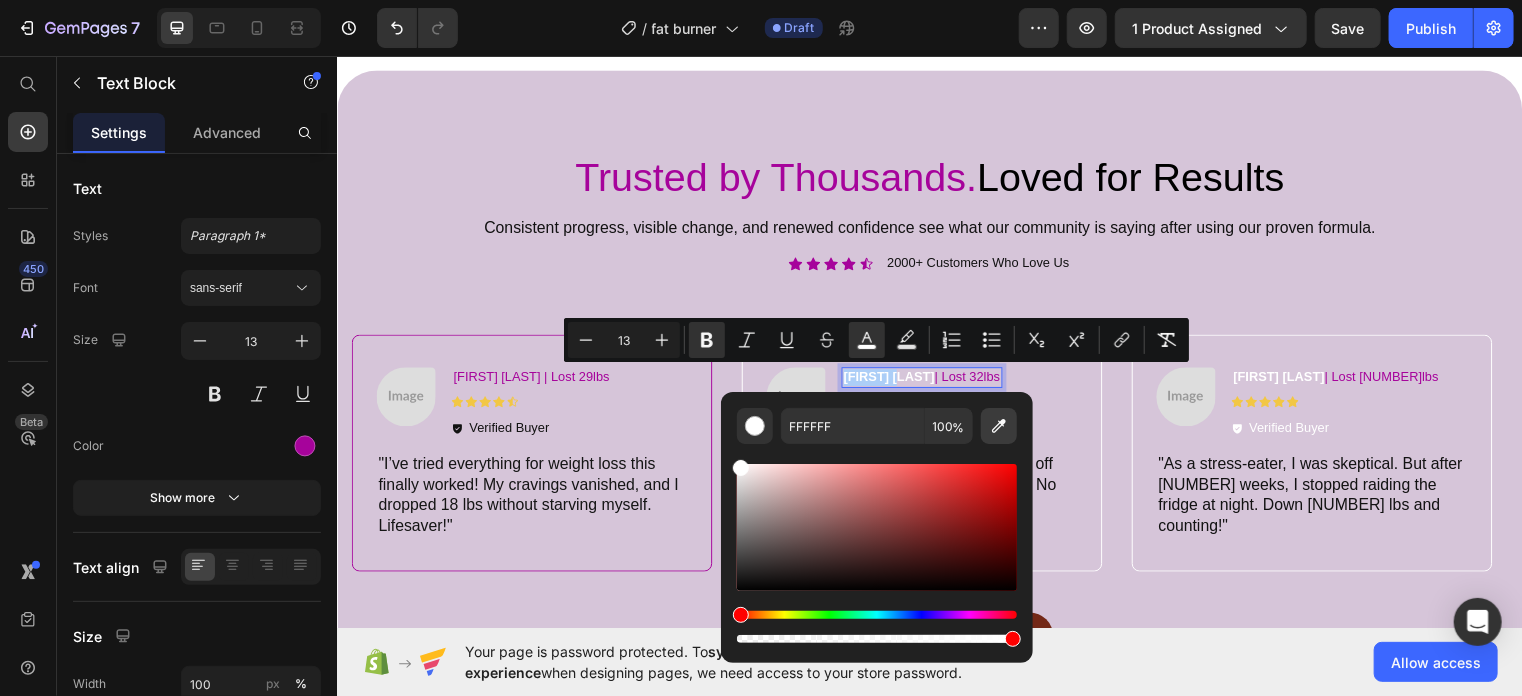 click at bounding box center (999, 426) 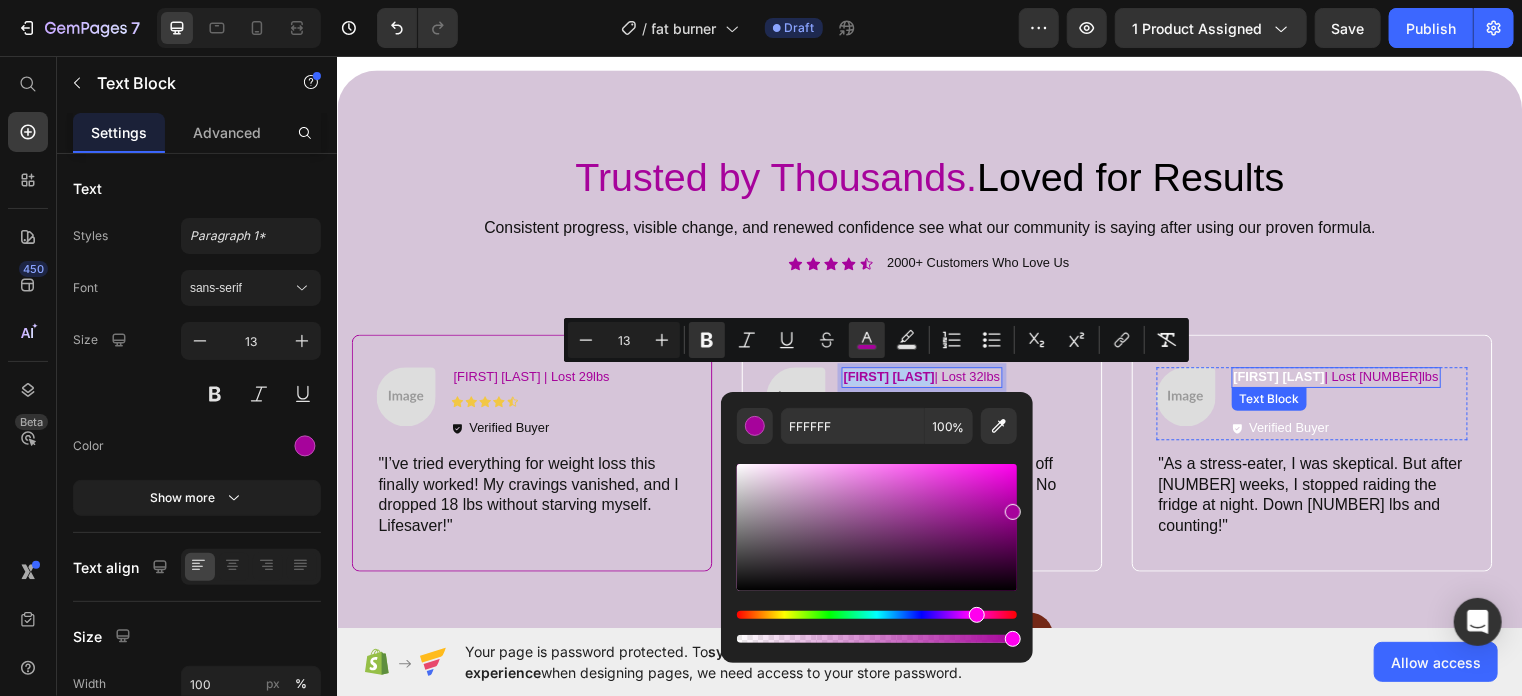 click on "Anthay R. | Lost 48lbs" at bounding box center (1348, 381) 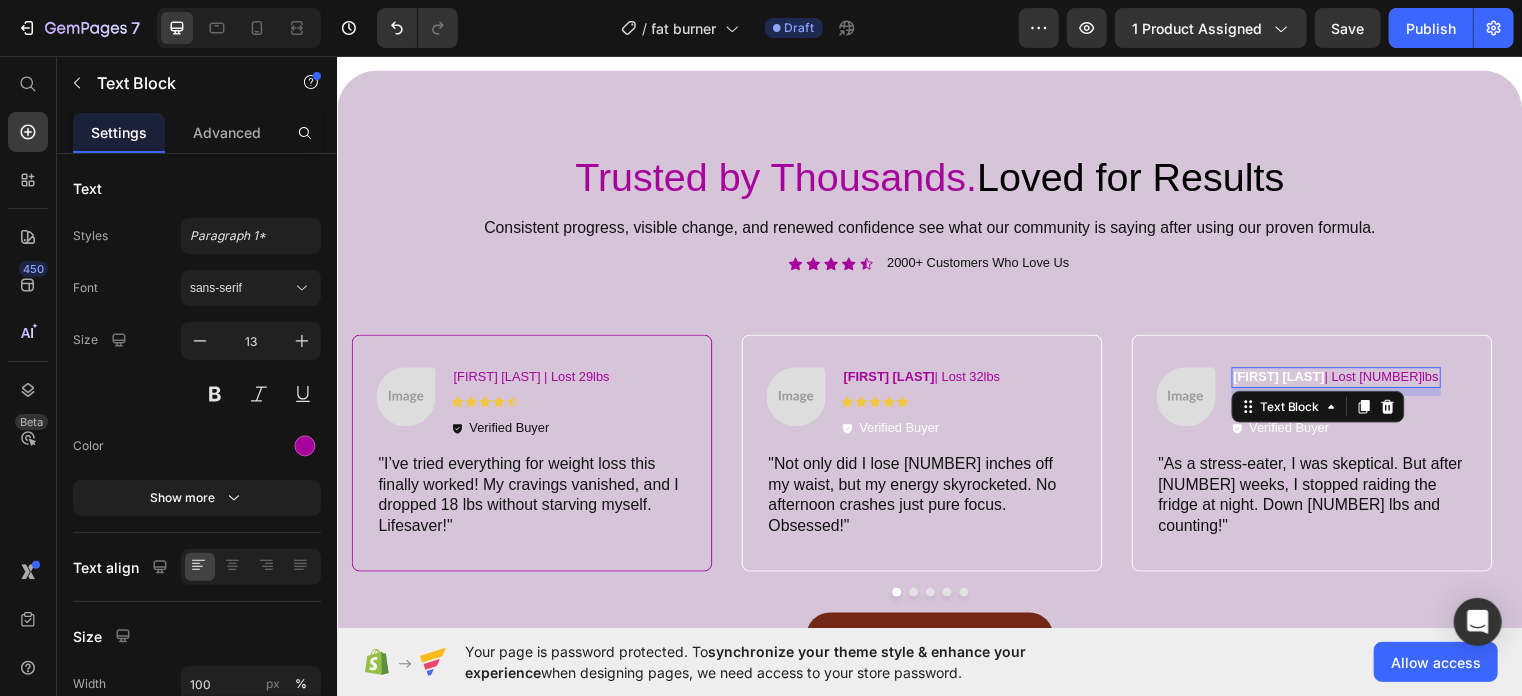 click on "Anthay R. | Lost 48lbs" at bounding box center (1348, 381) 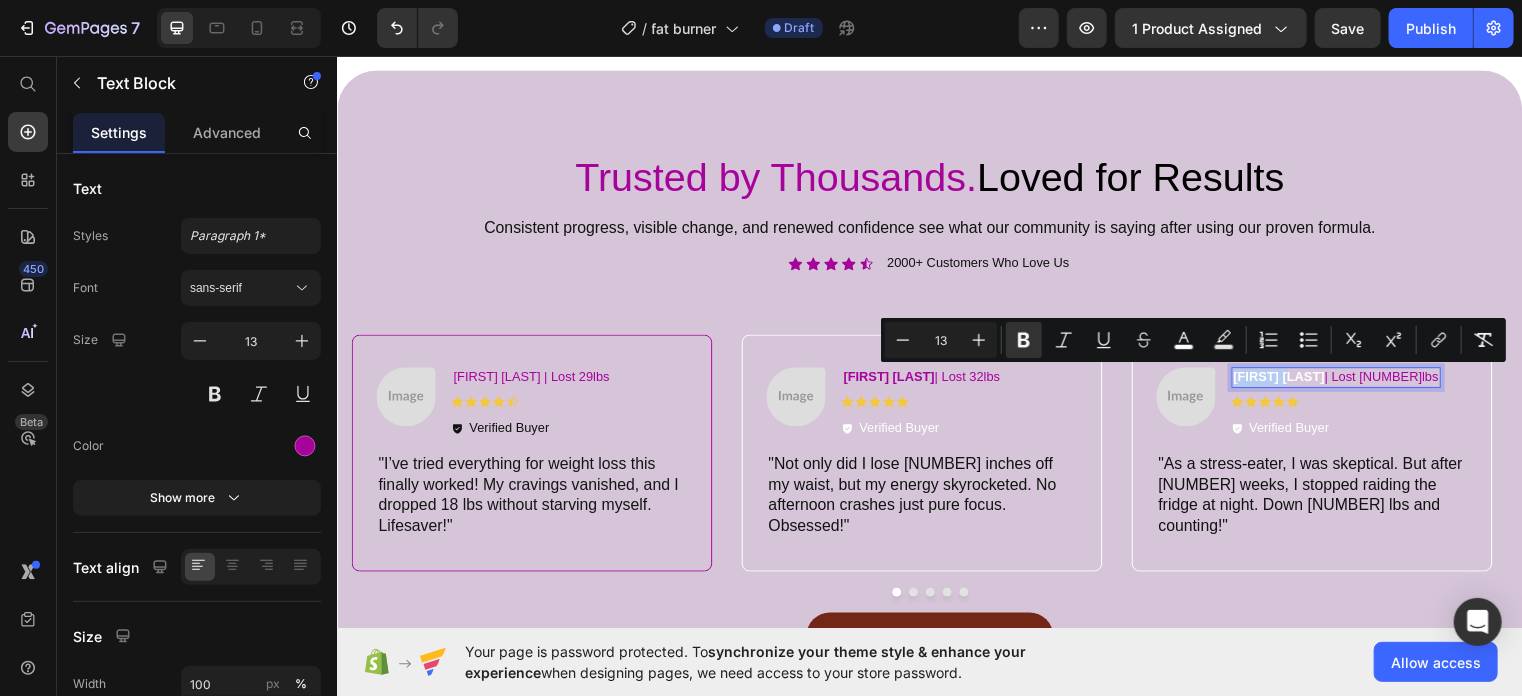 drag, startPoint x: 1305, startPoint y: 384, endPoint x: 1246, endPoint y: 384, distance: 59 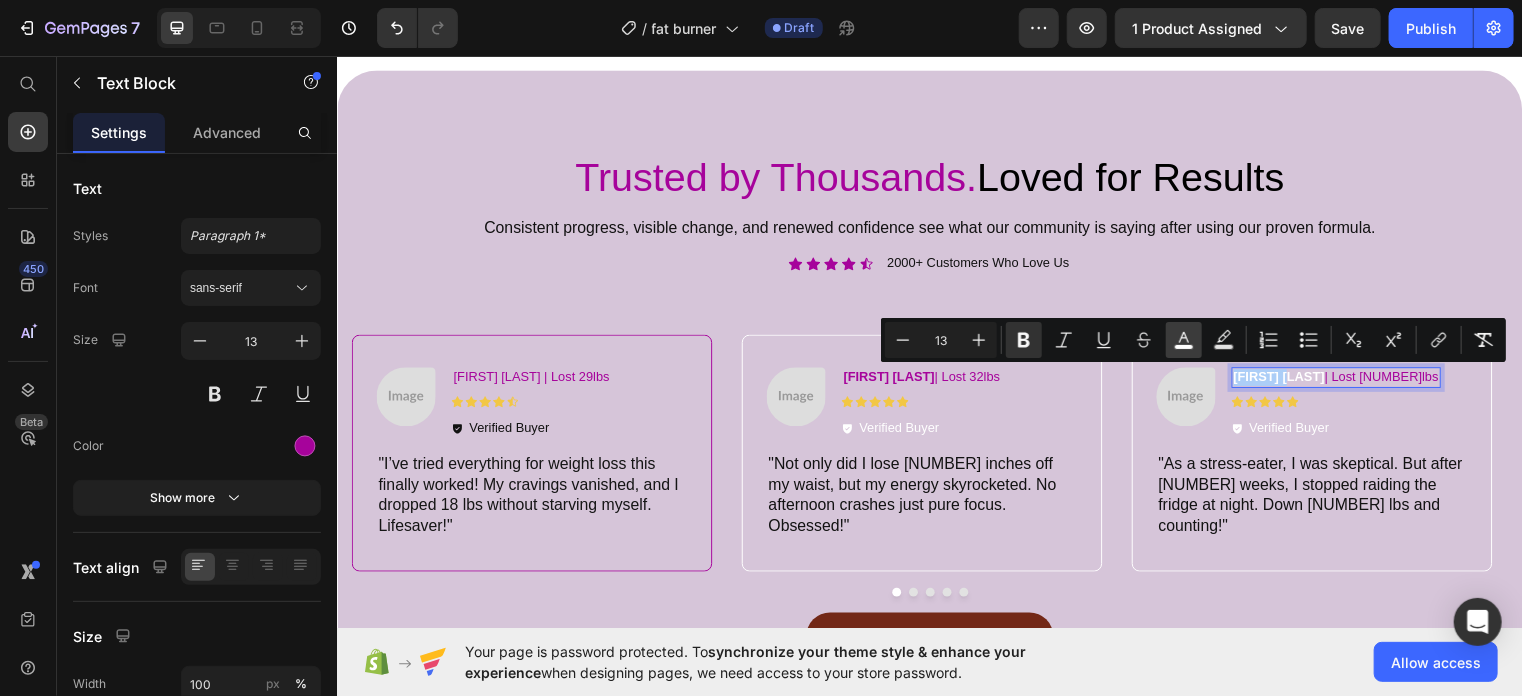 click 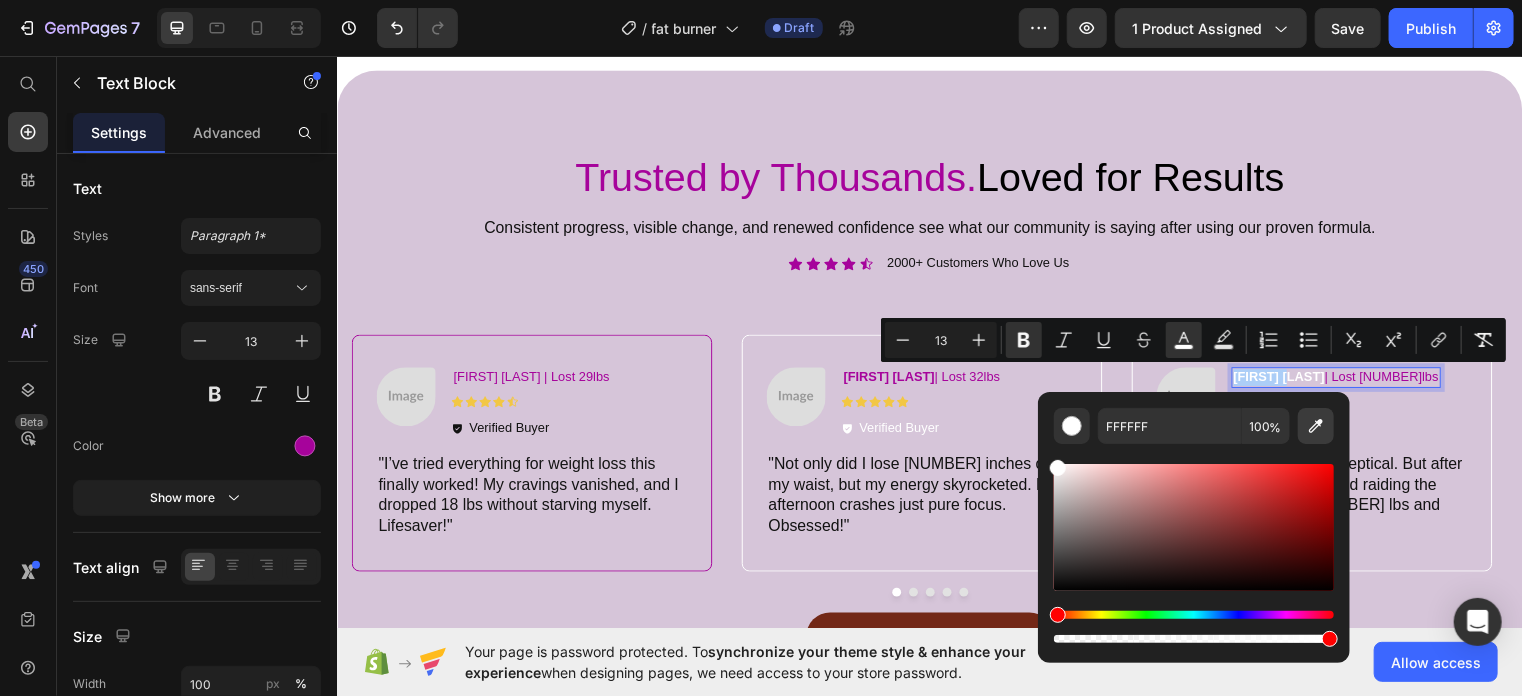 click at bounding box center (1316, 426) 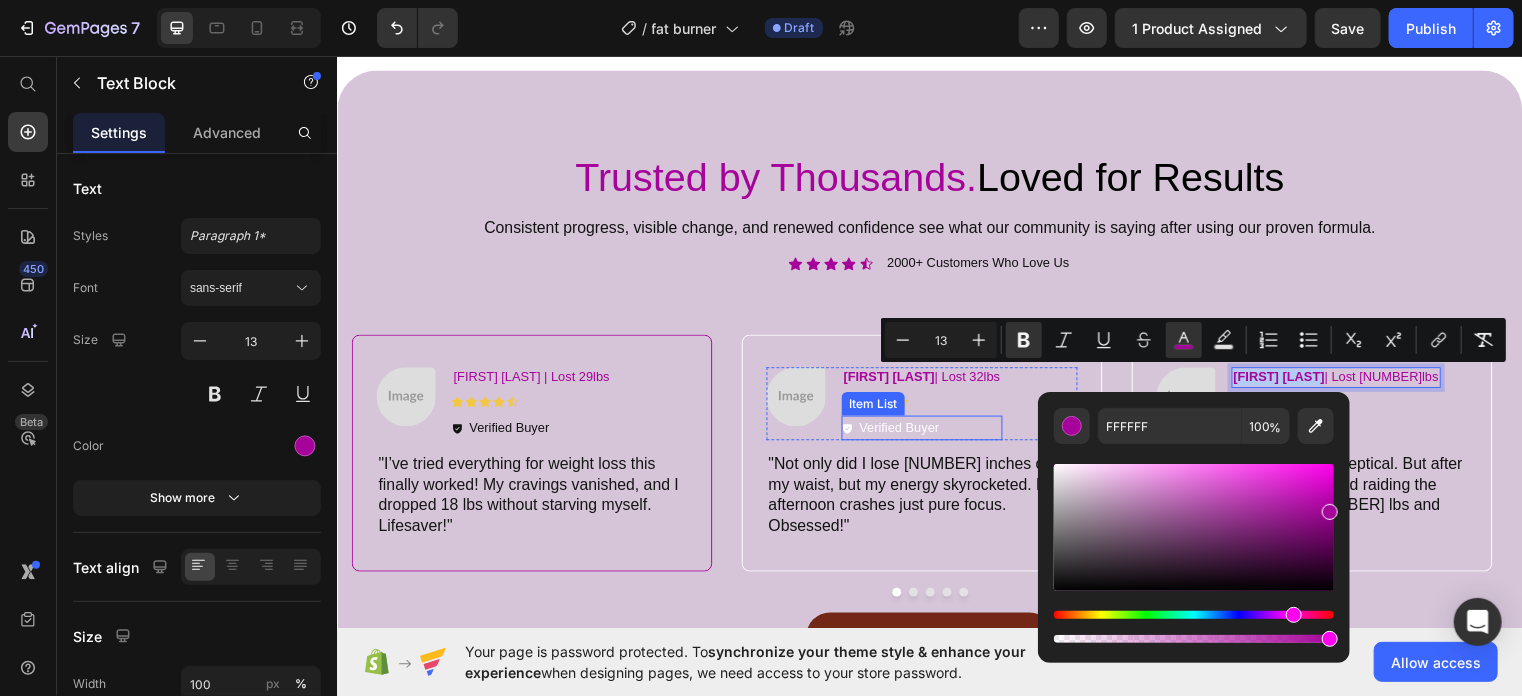 click on "Verified Buyer" at bounding box center [905, 433] 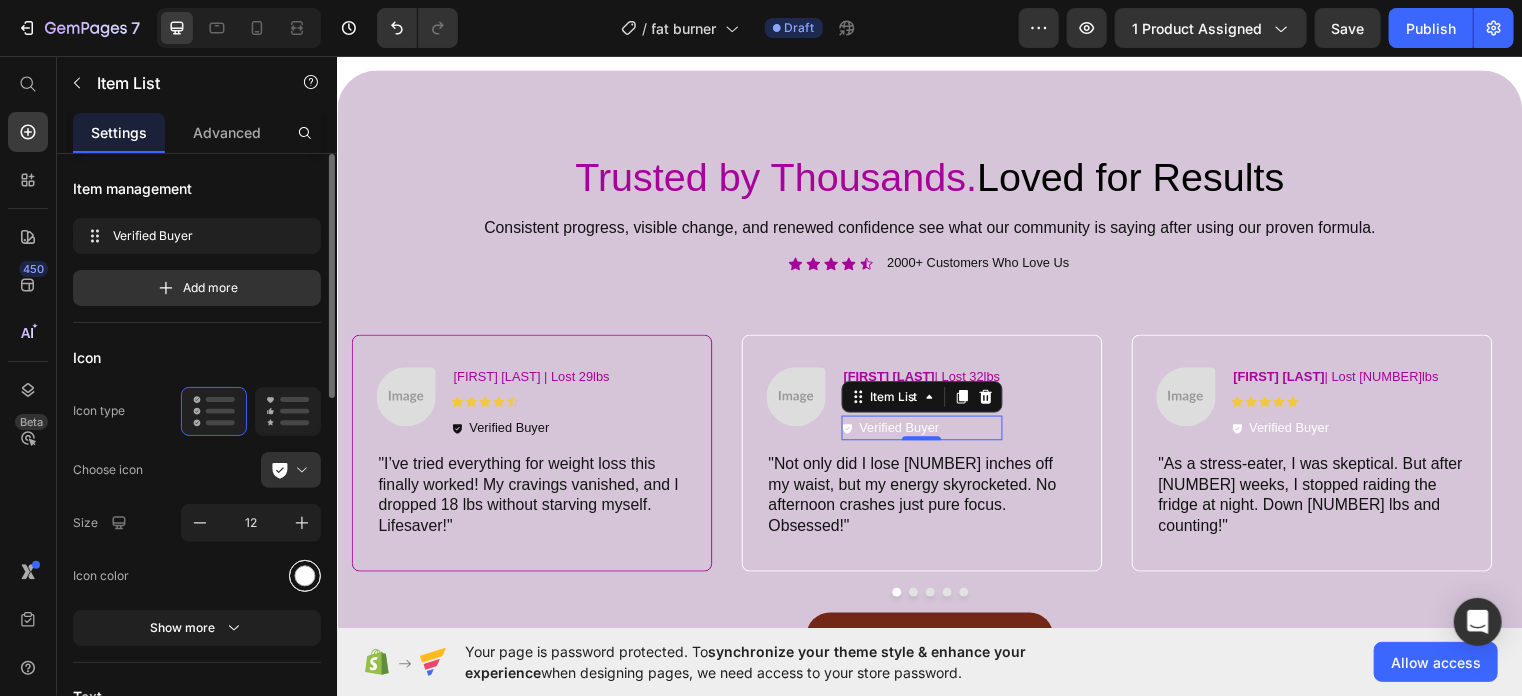 click at bounding box center (305, 575) 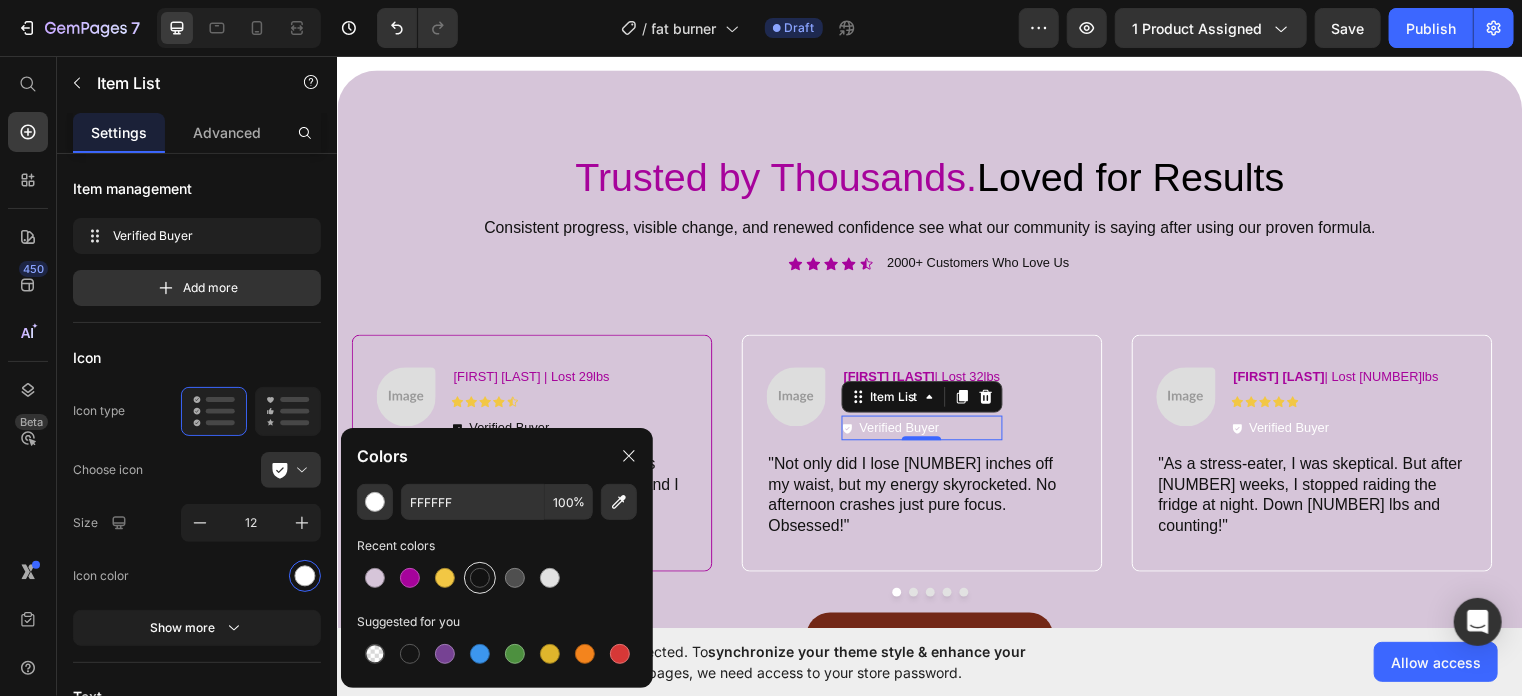 click at bounding box center (480, 578) 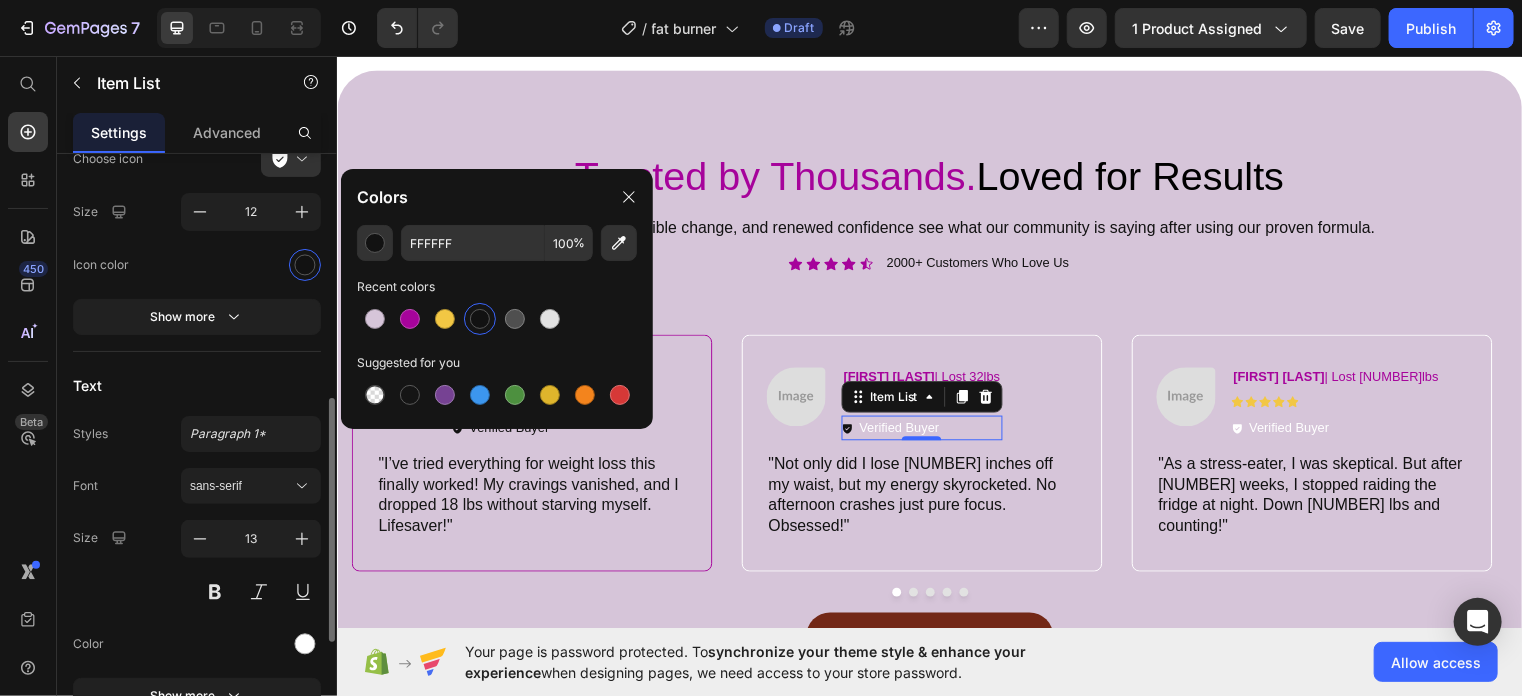 scroll, scrollTop: 397, scrollLeft: 0, axis: vertical 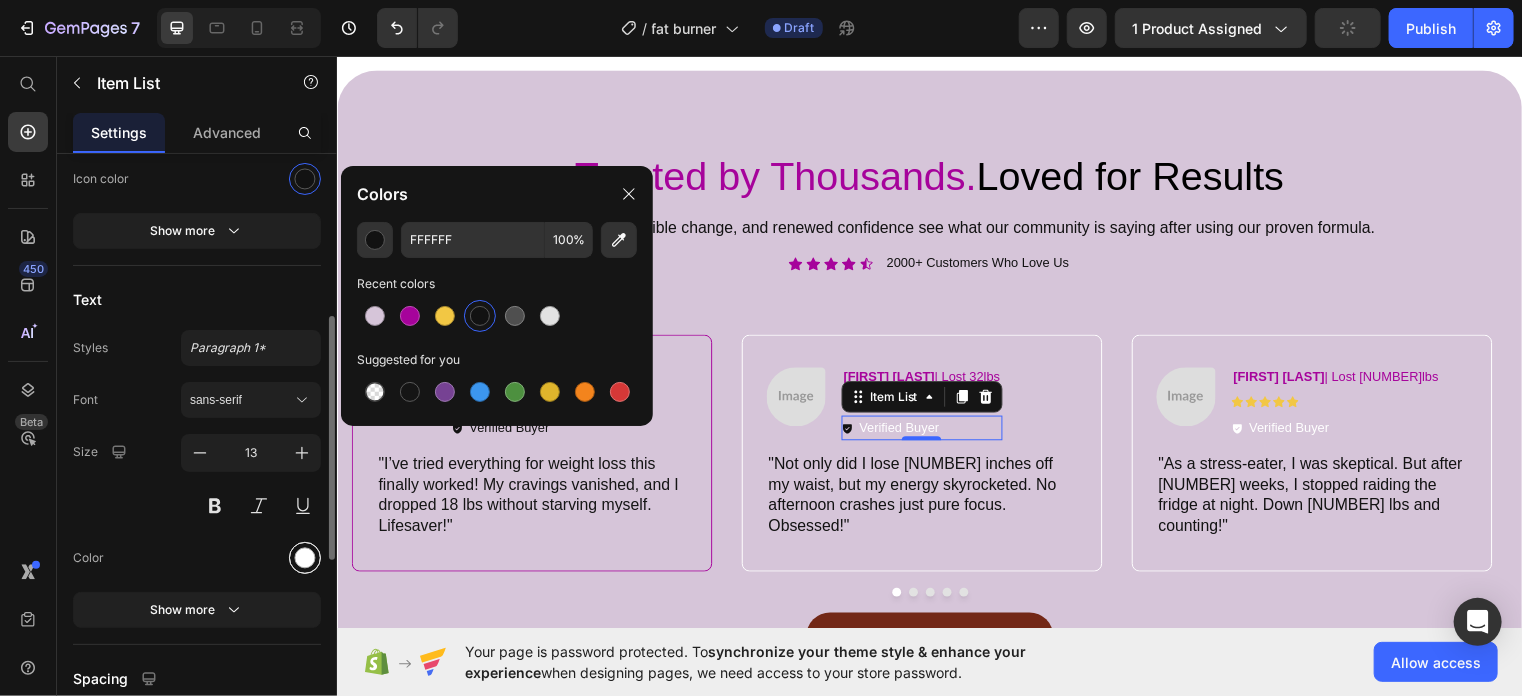 click at bounding box center [305, 557] 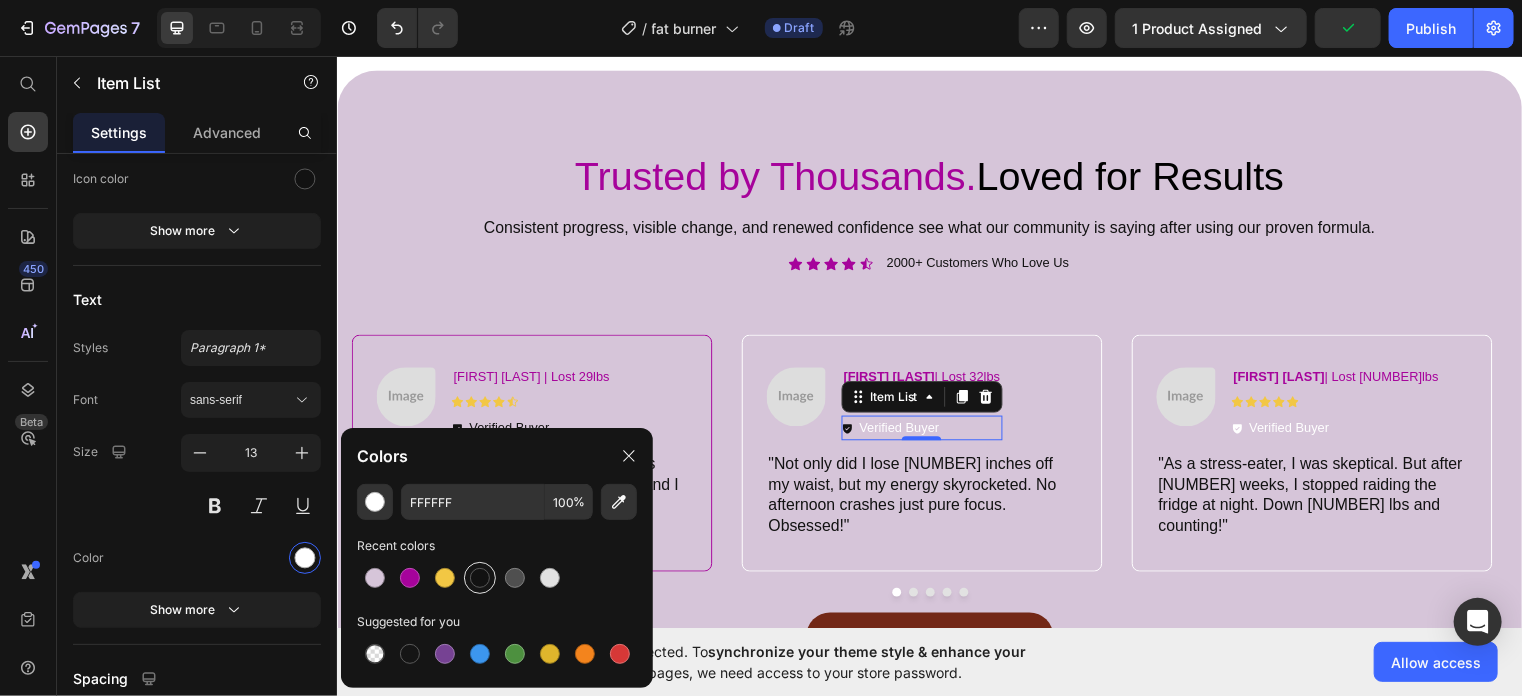 click at bounding box center (480, 578) 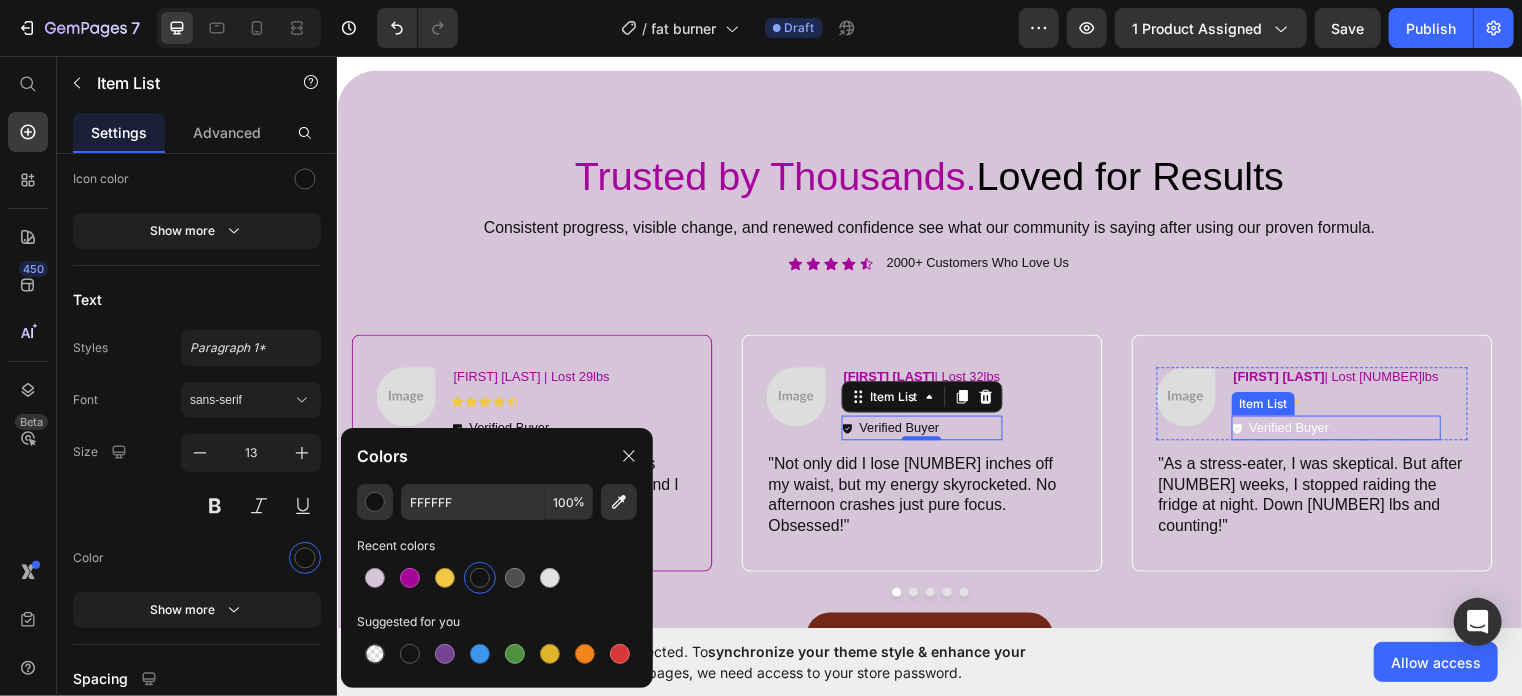 click on "Verified Buyer" at bounding box center (1300, 433) 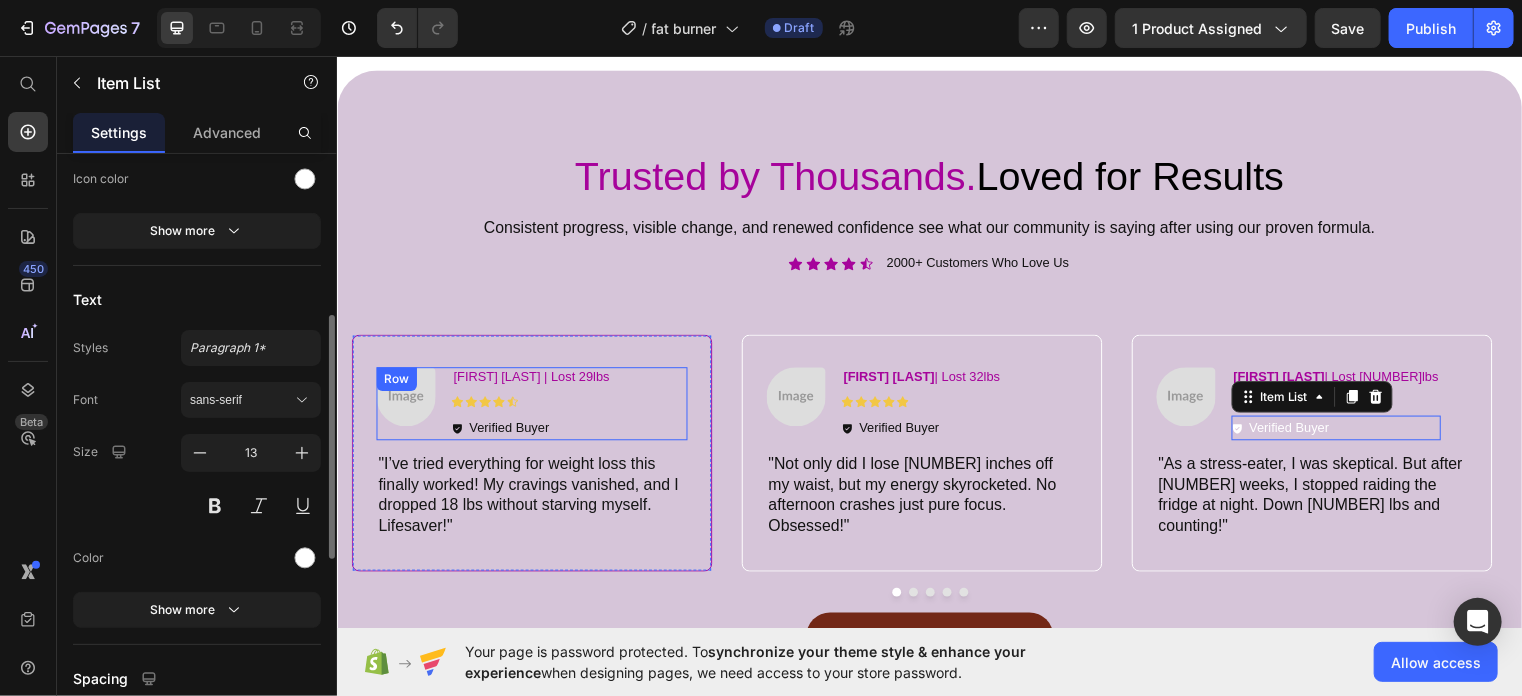 scroll, scrollTop: 396, scrollLeft: 0, axis: vertical 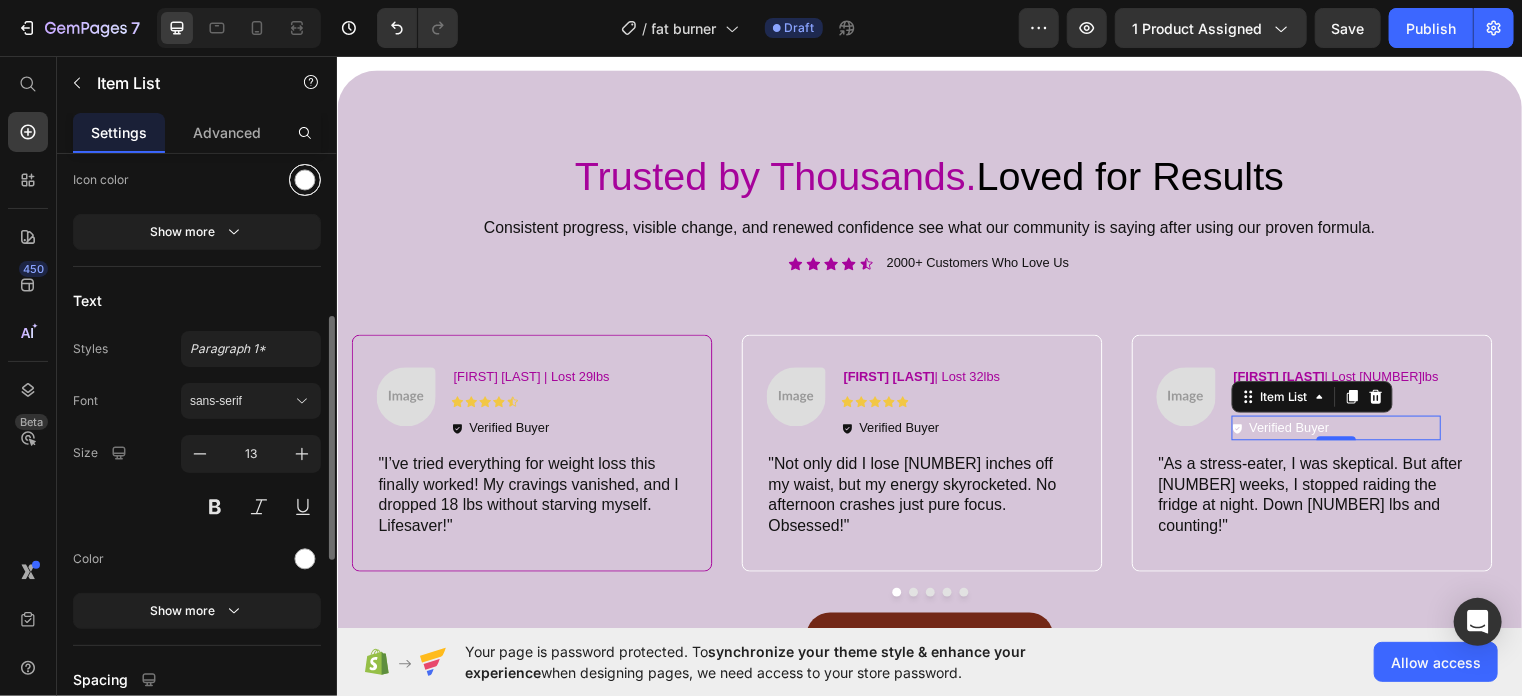 click at bounding box center [305, 179] 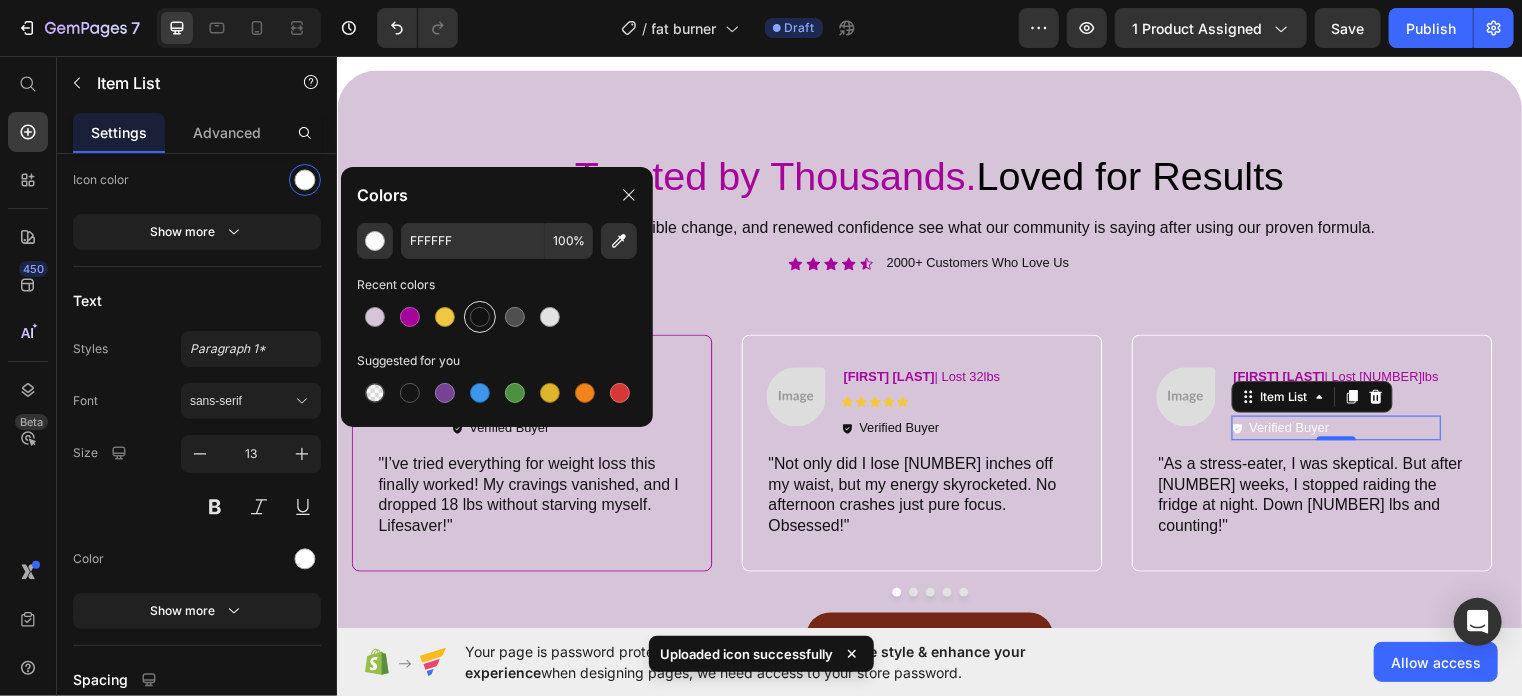 click at bounding box center [480, 317] 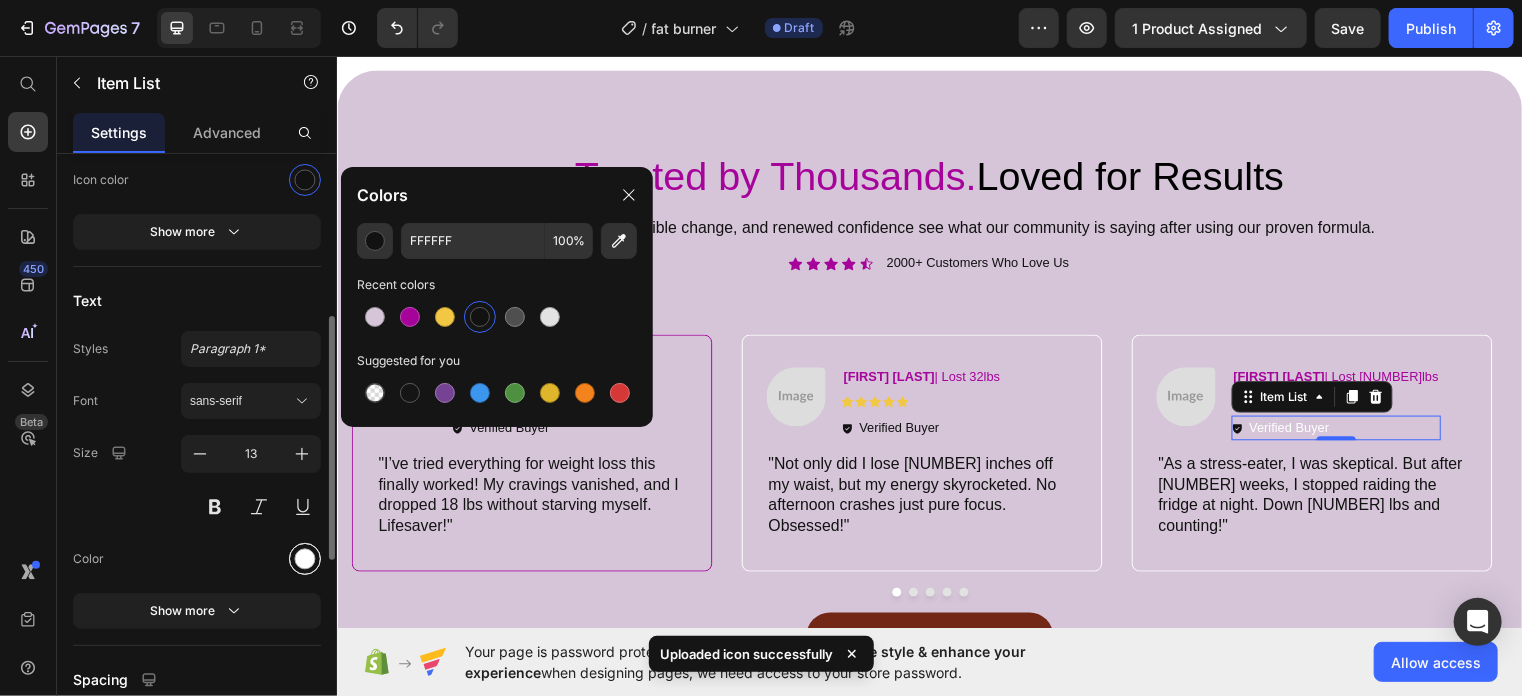 click at bounding box center [305, 558] 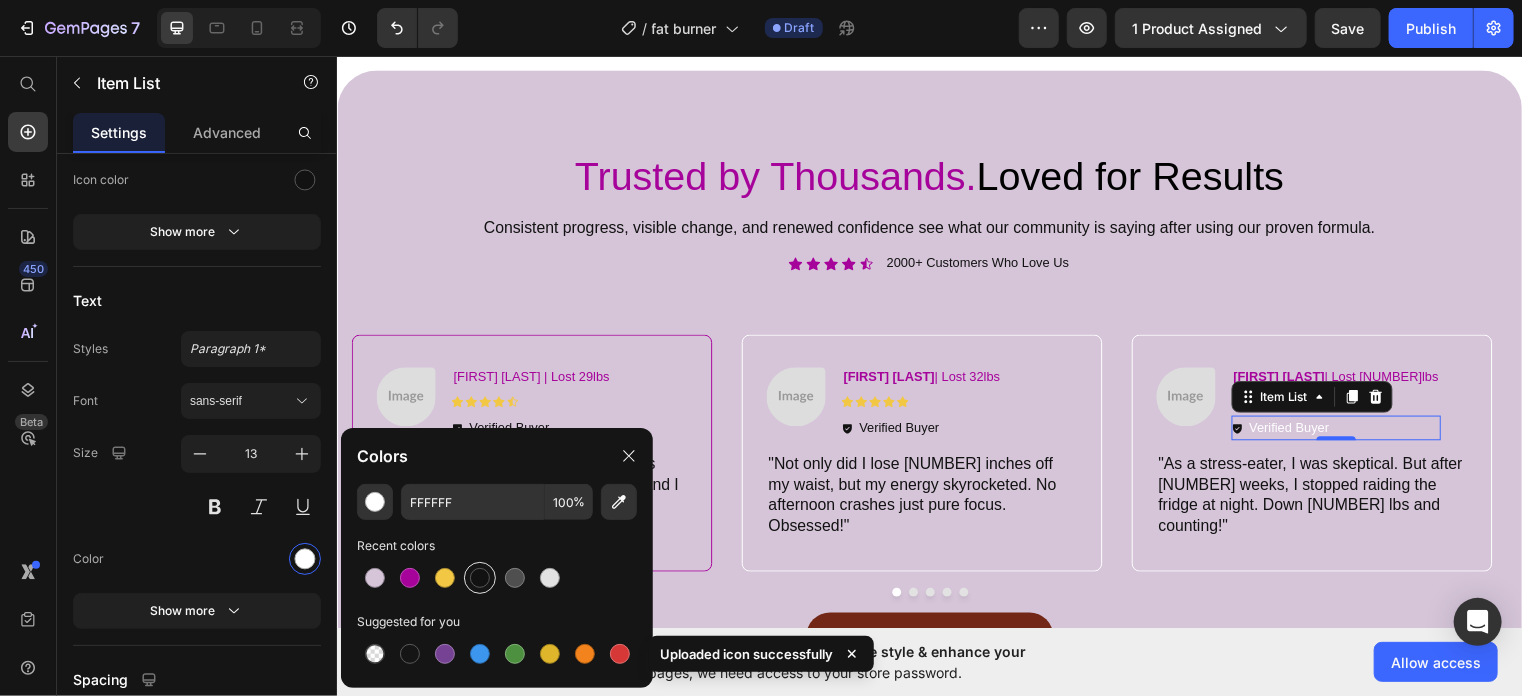 click at bounding box center (480, 578) 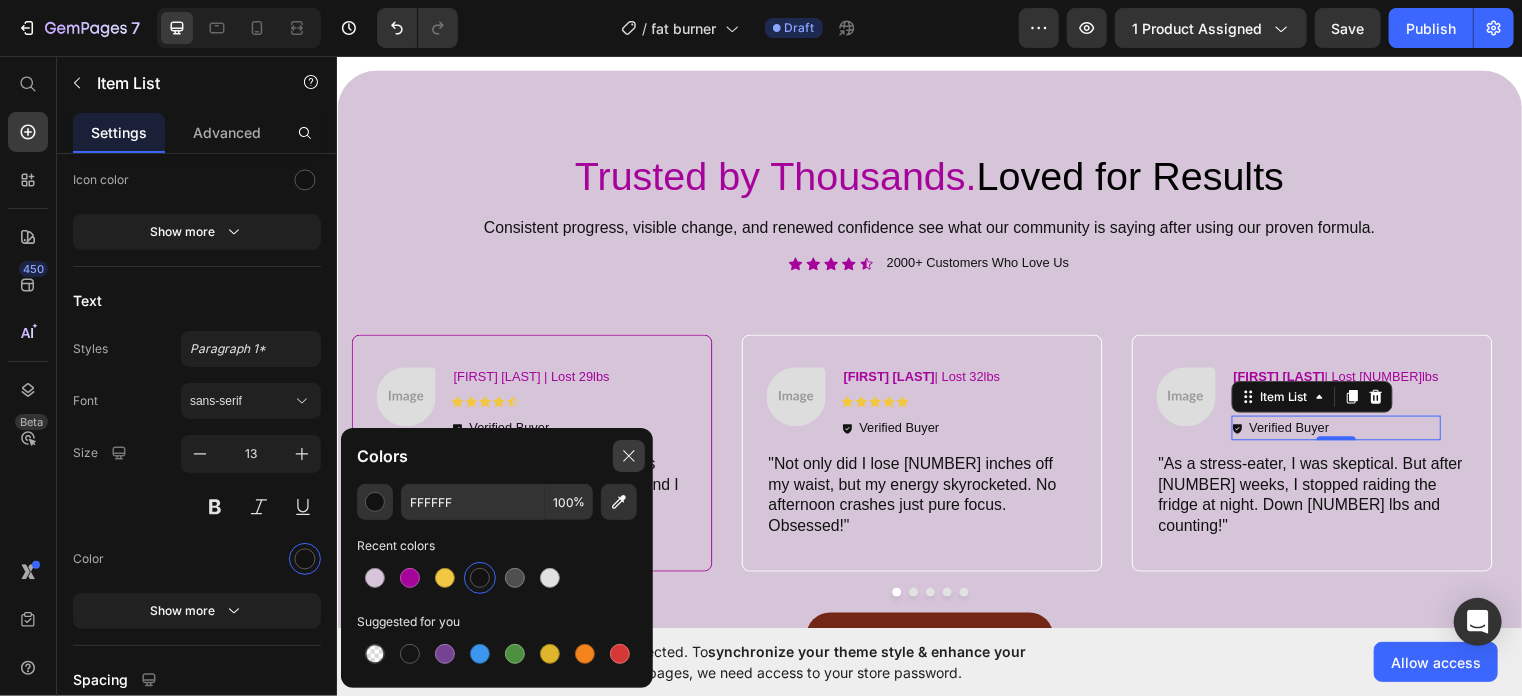 click at bounding box center (629, 456) 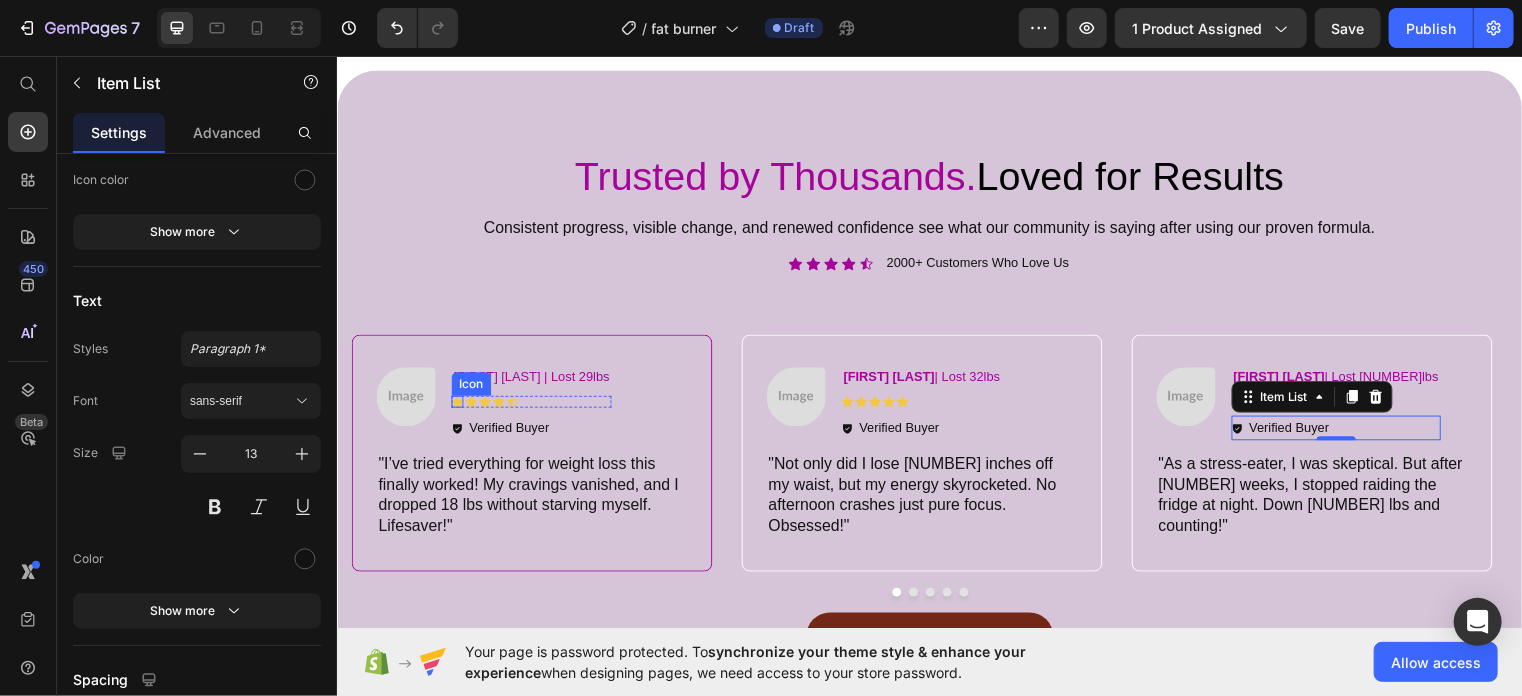 click 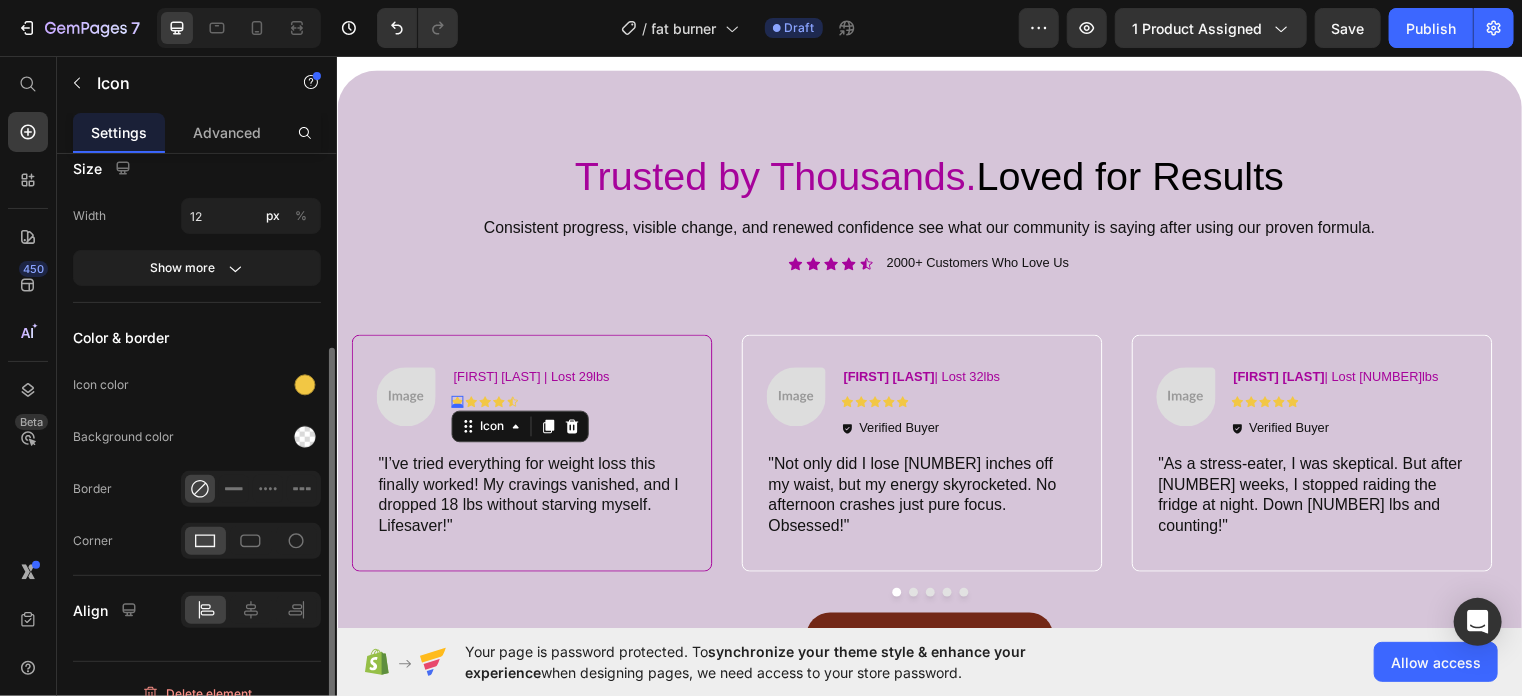 scroll, scrollTop: 320, scrollLeft: 0, axis: vertical 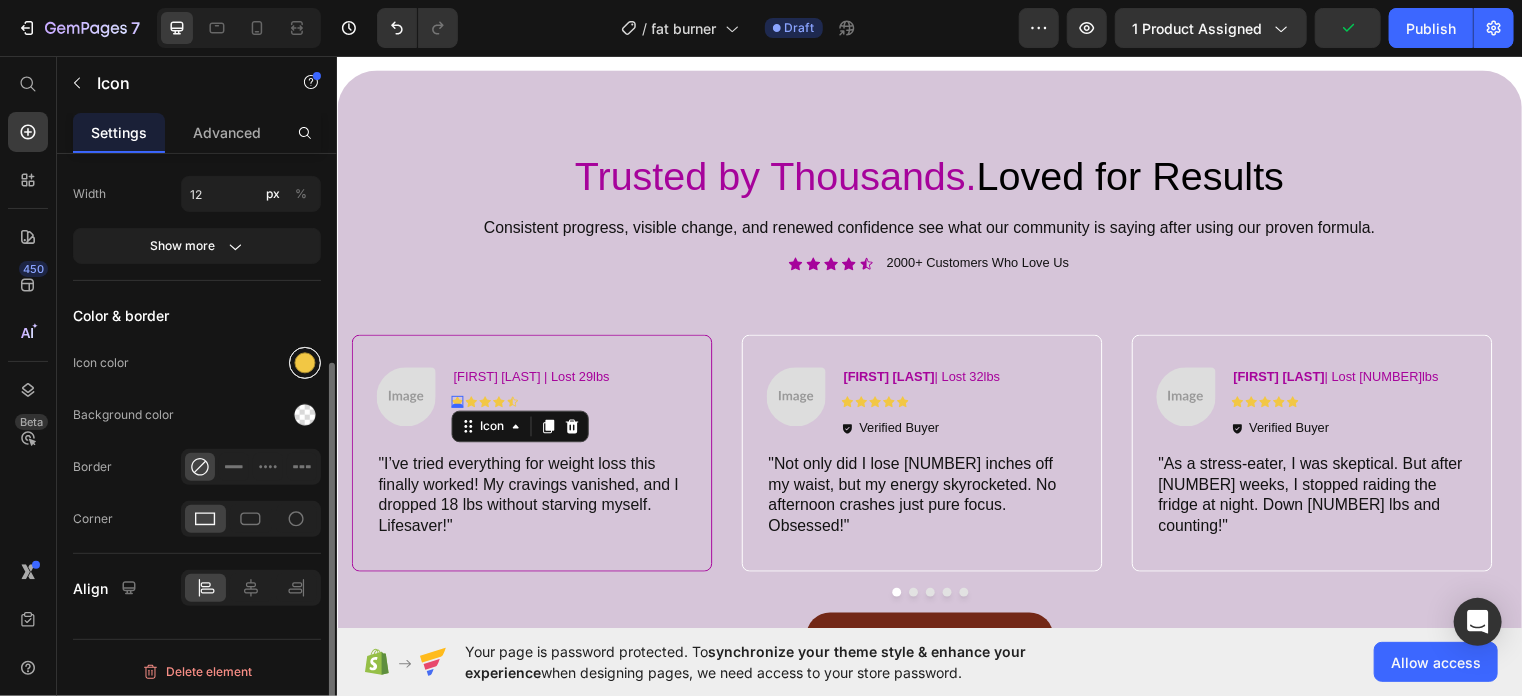 click at bounding box center (305, 363) 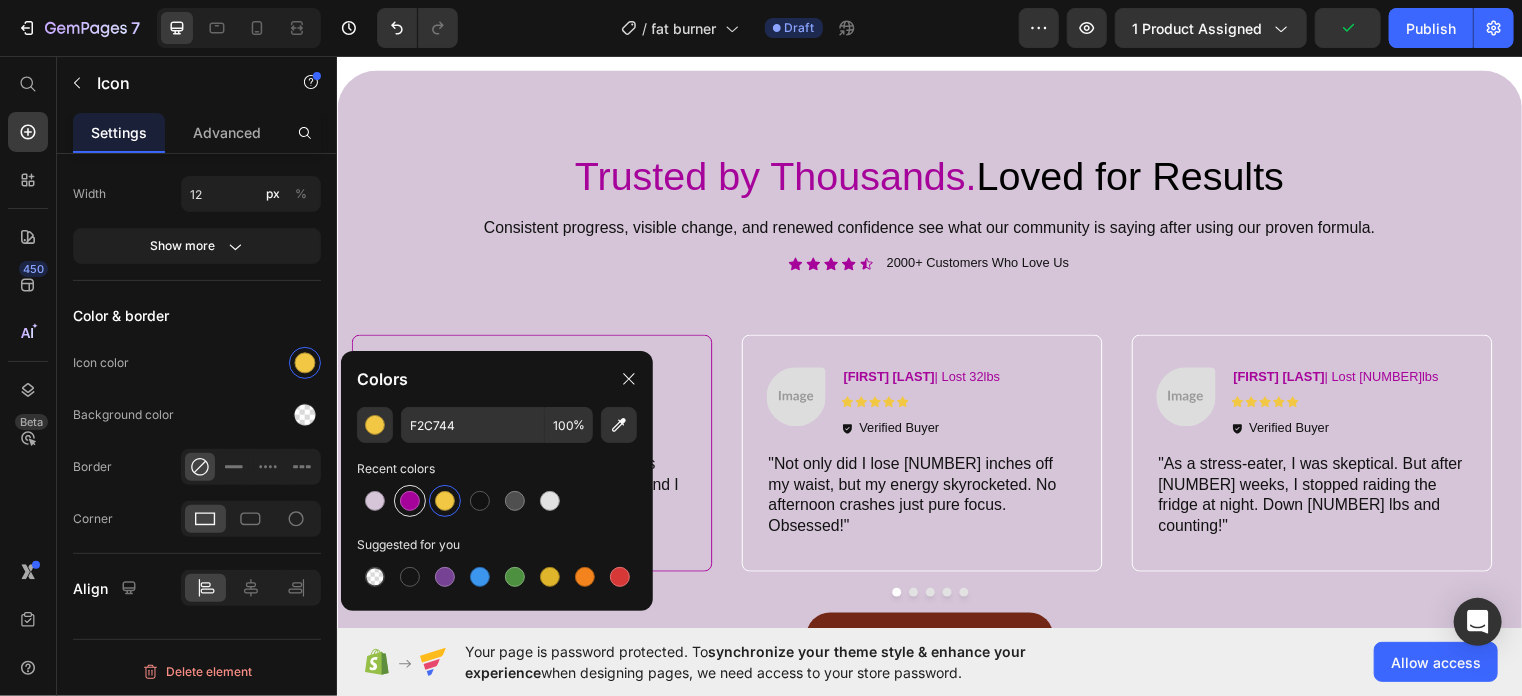 click at bounding box center [410, 501] 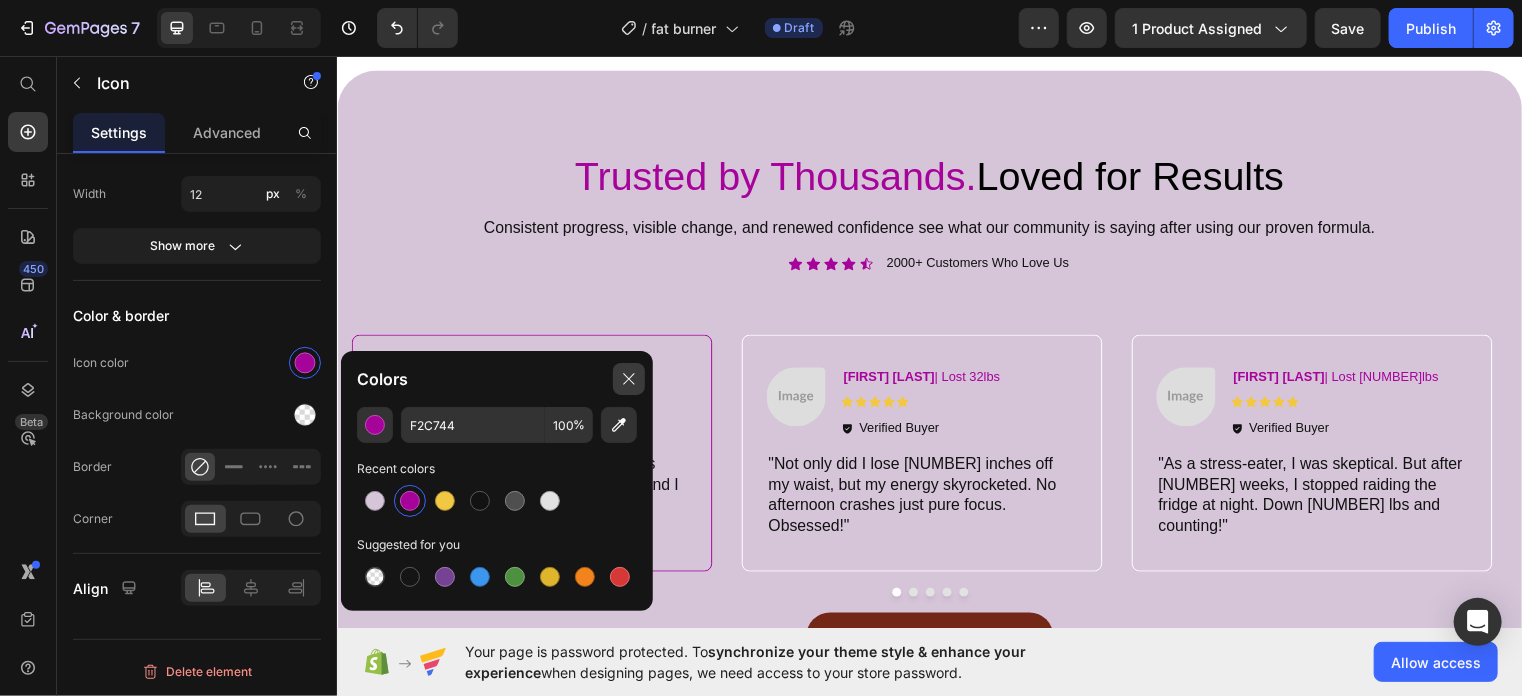 click 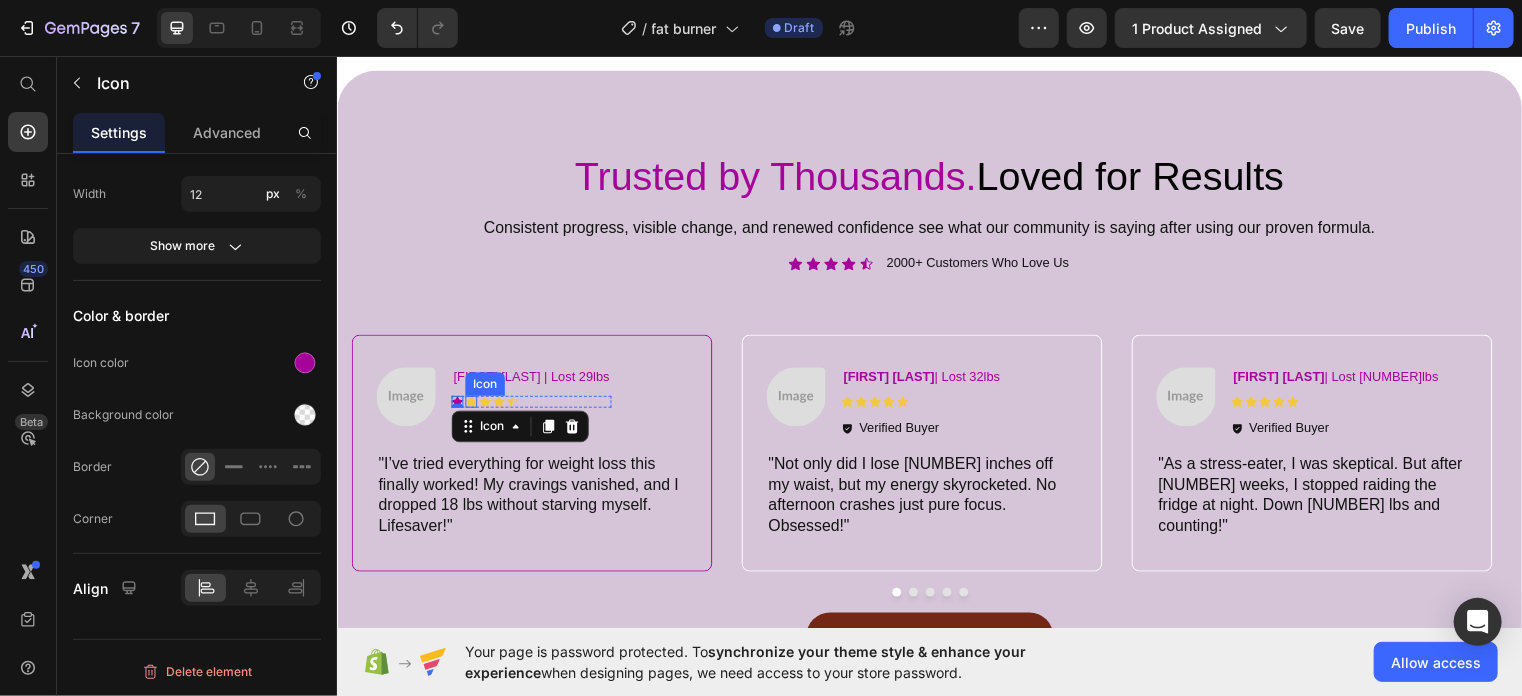 click 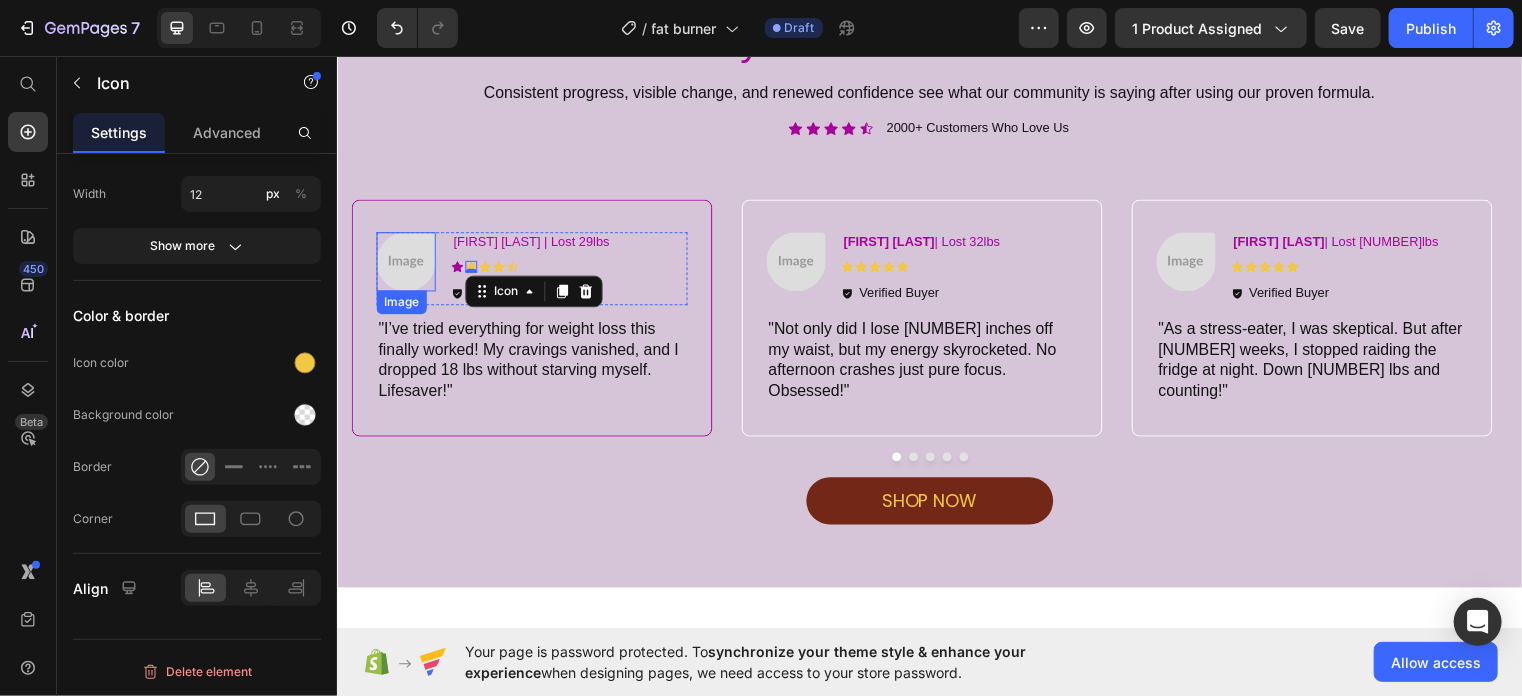 scroll, scrollTop: 3341, scrollLeft: 0, axis: vertical 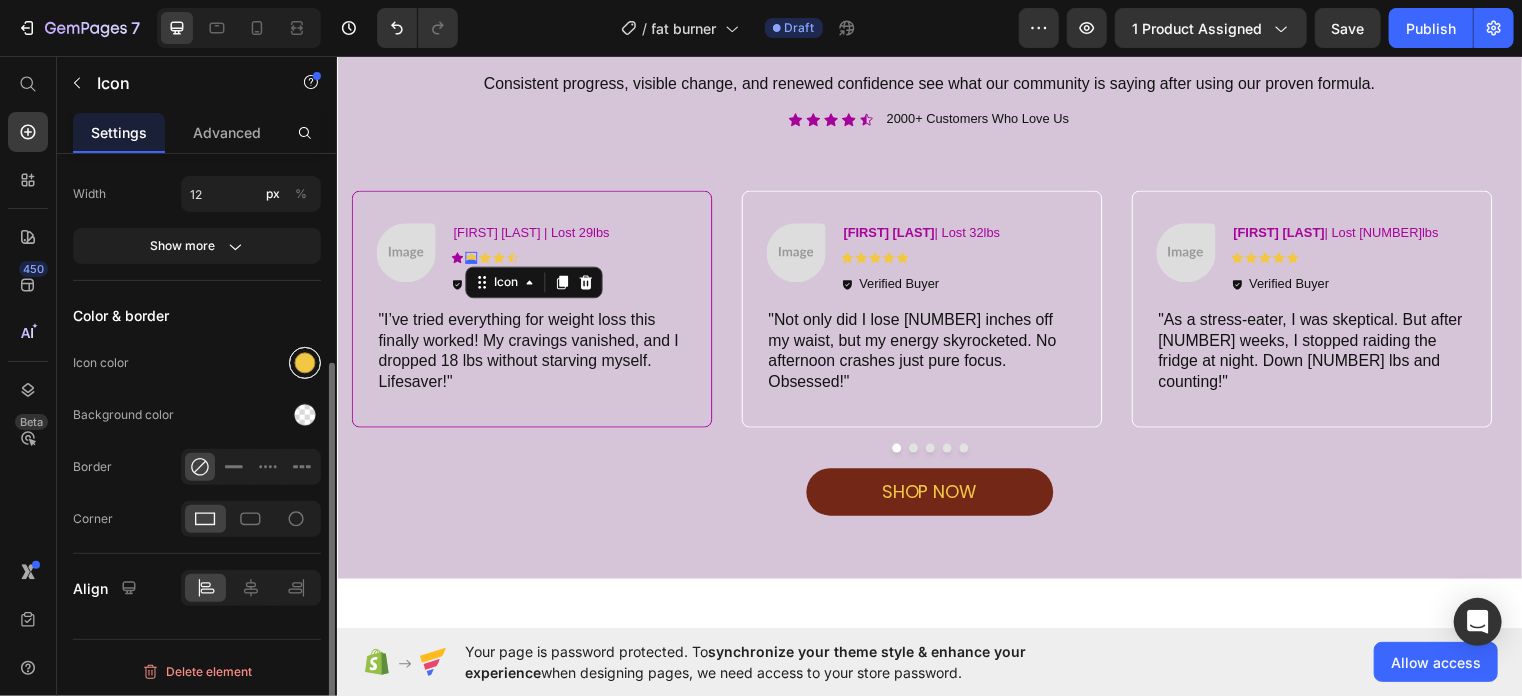 click at bounding box center [305, 363] 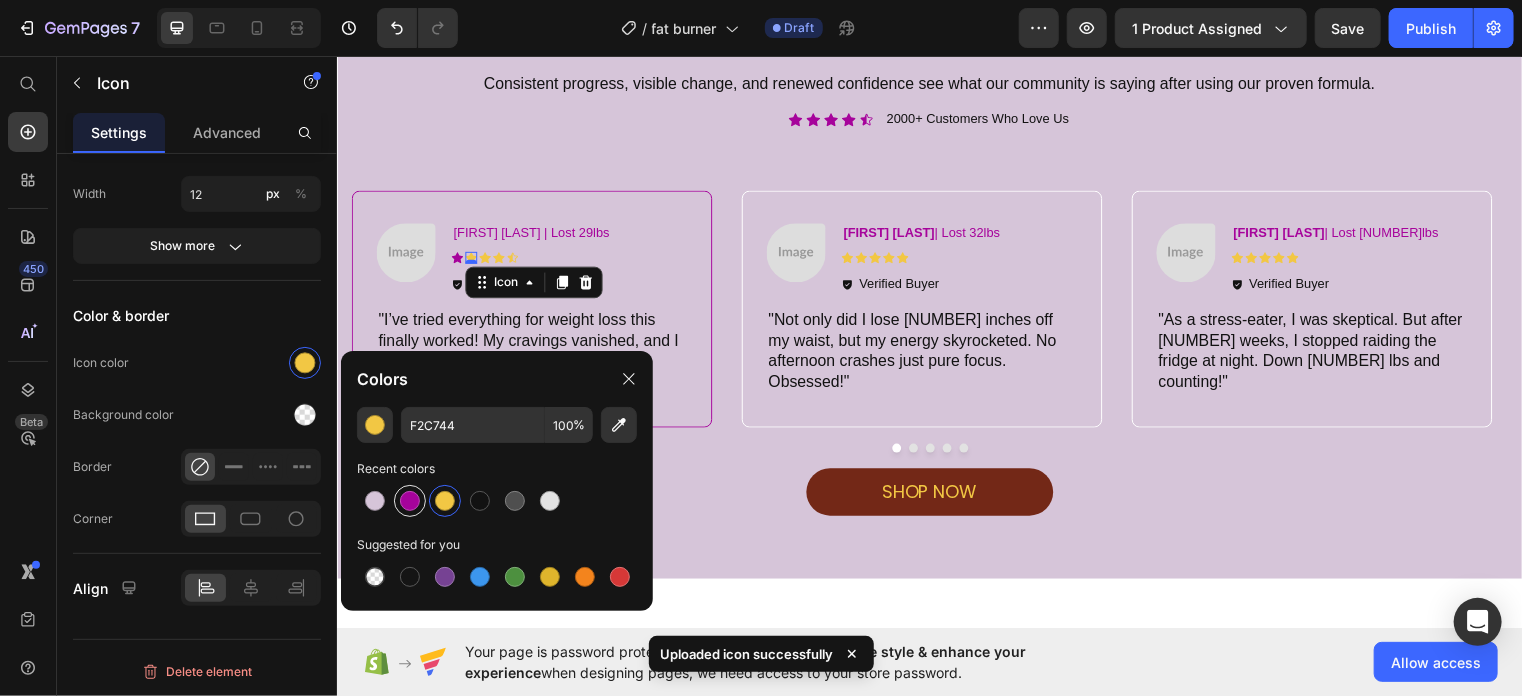 click at bounding box center (410, 501) 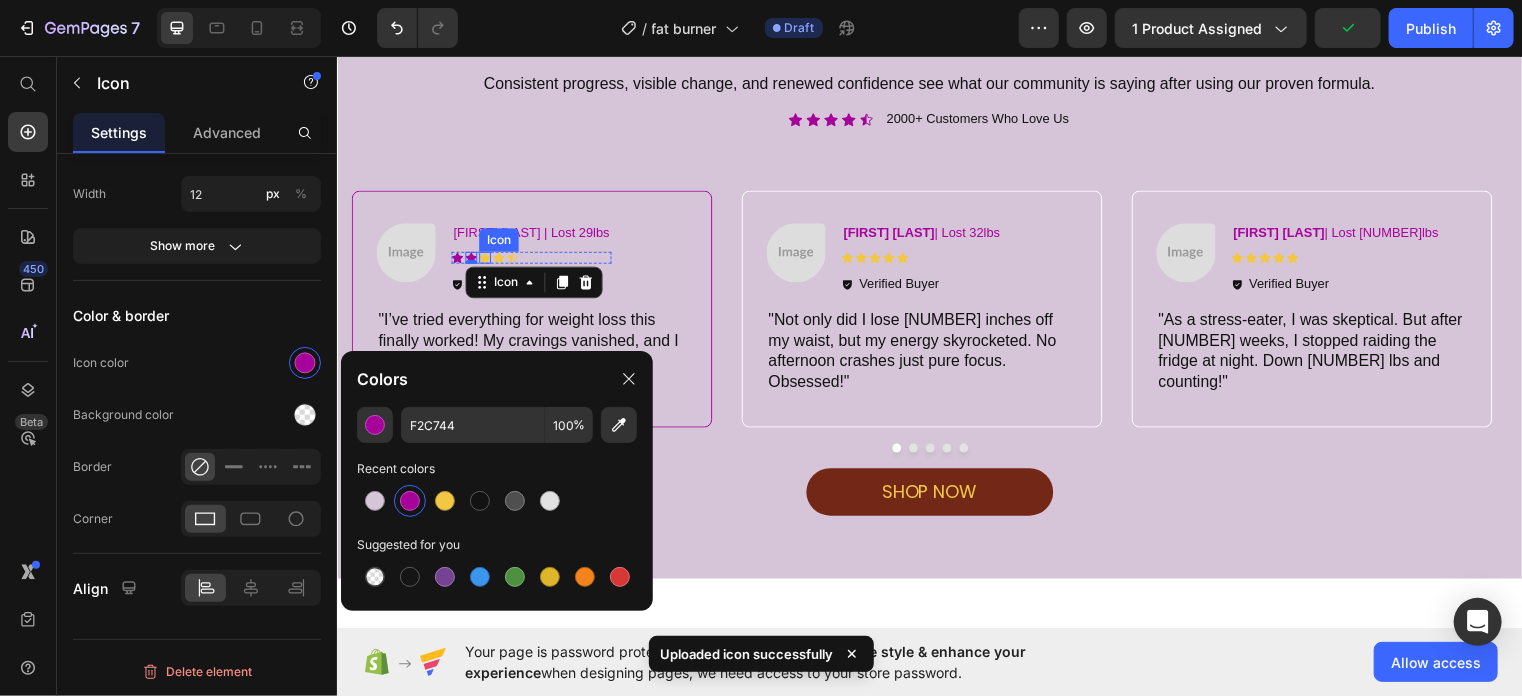 click 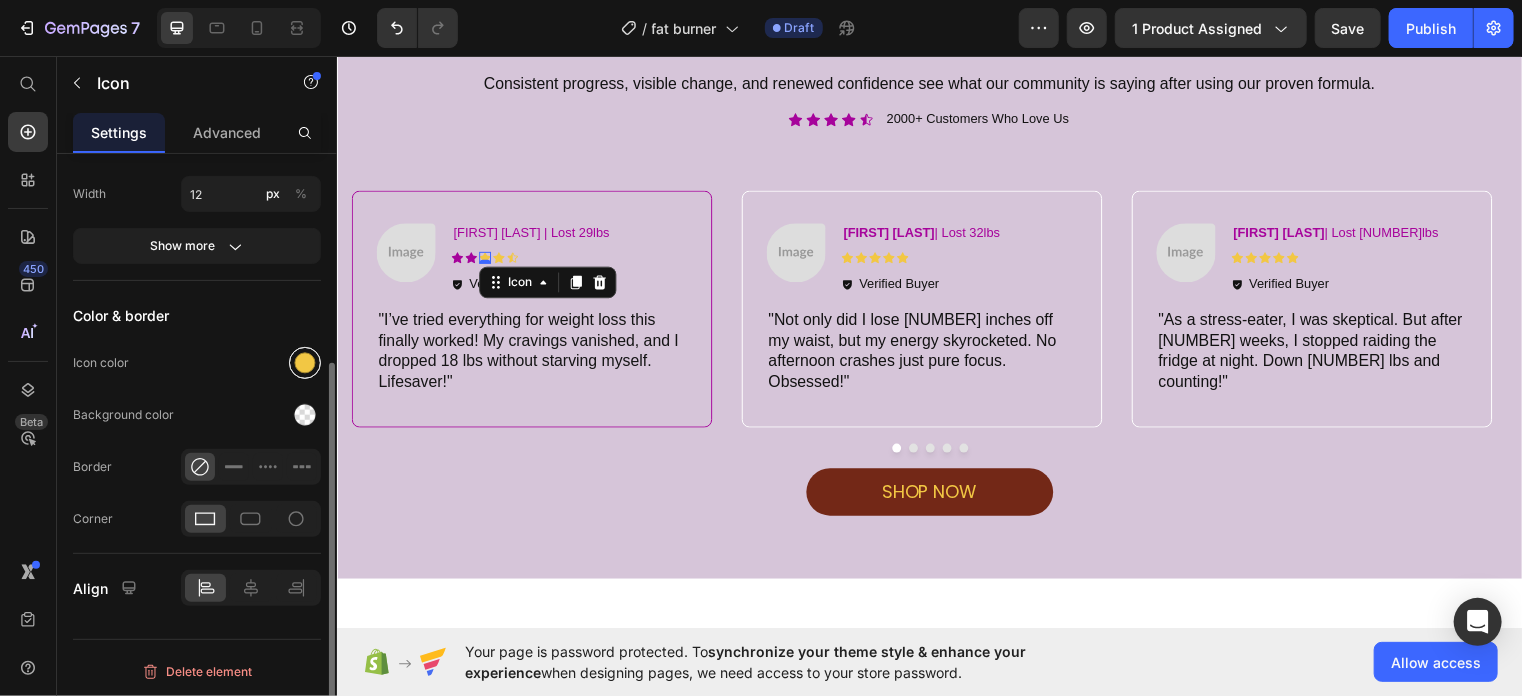 click at bounding box center (305, 363) 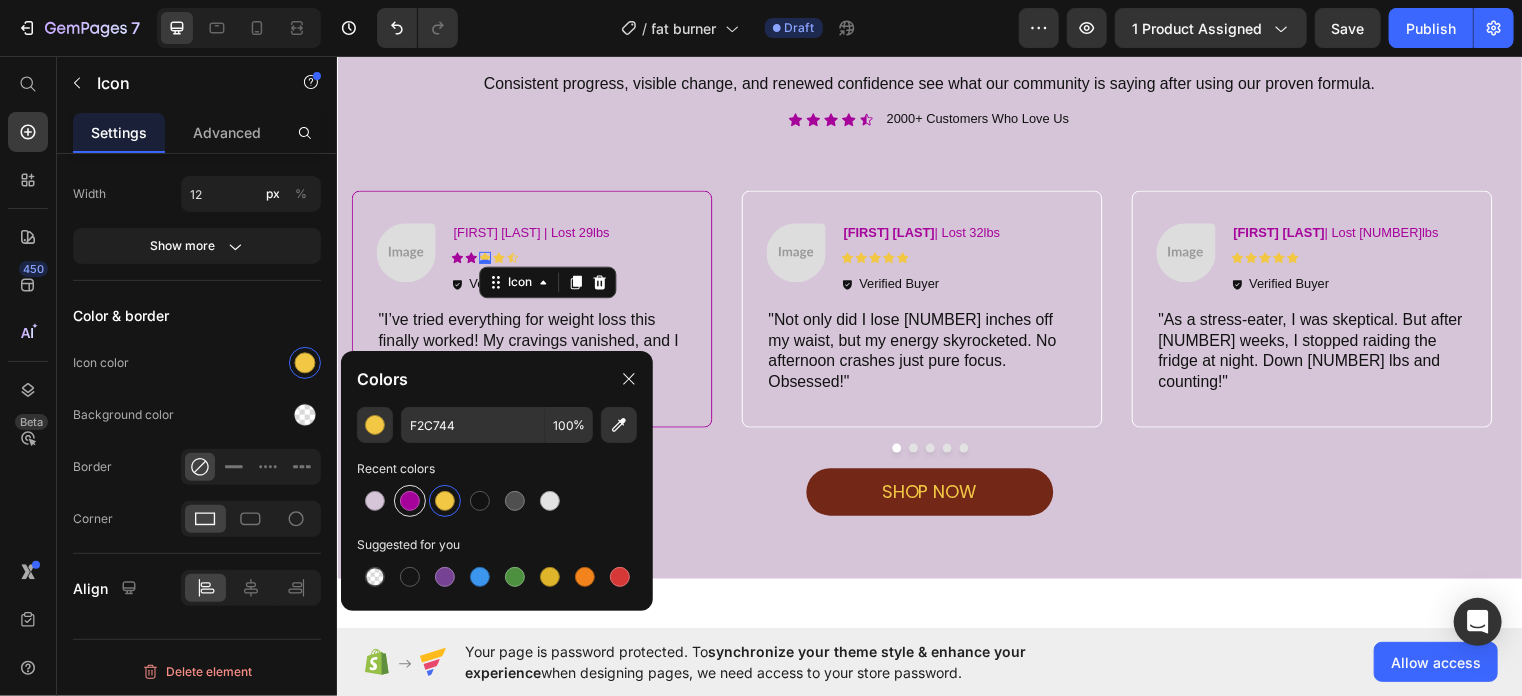 click at bounding box center [410, 501] 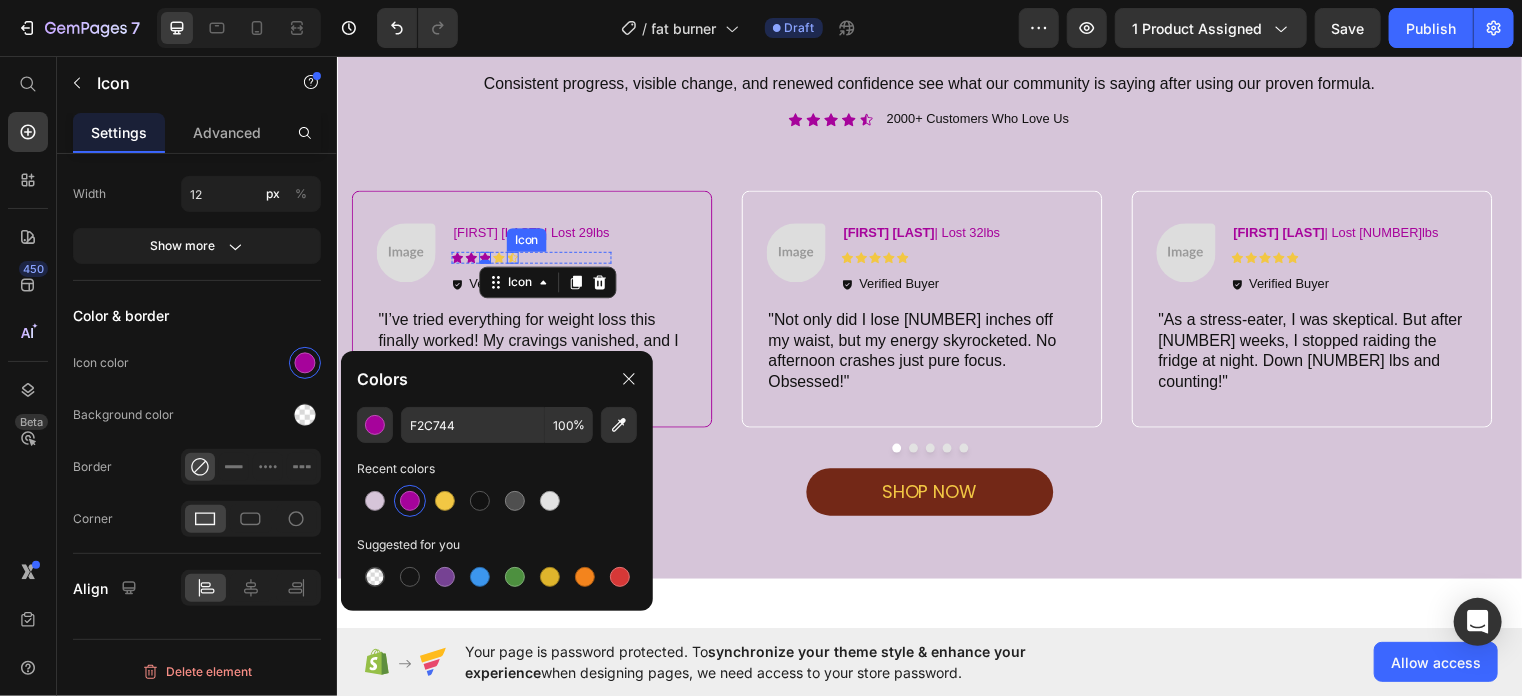 click 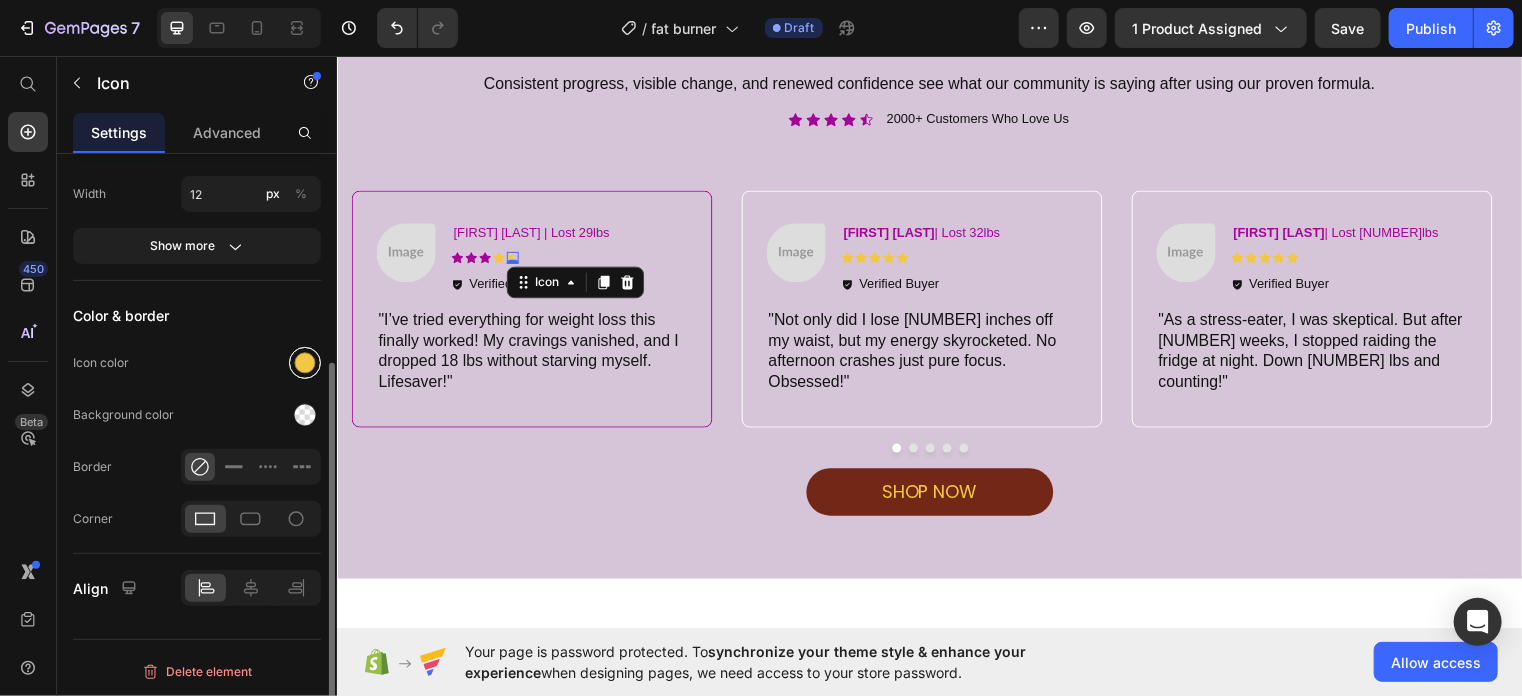 click at bounding box center (305, 363) 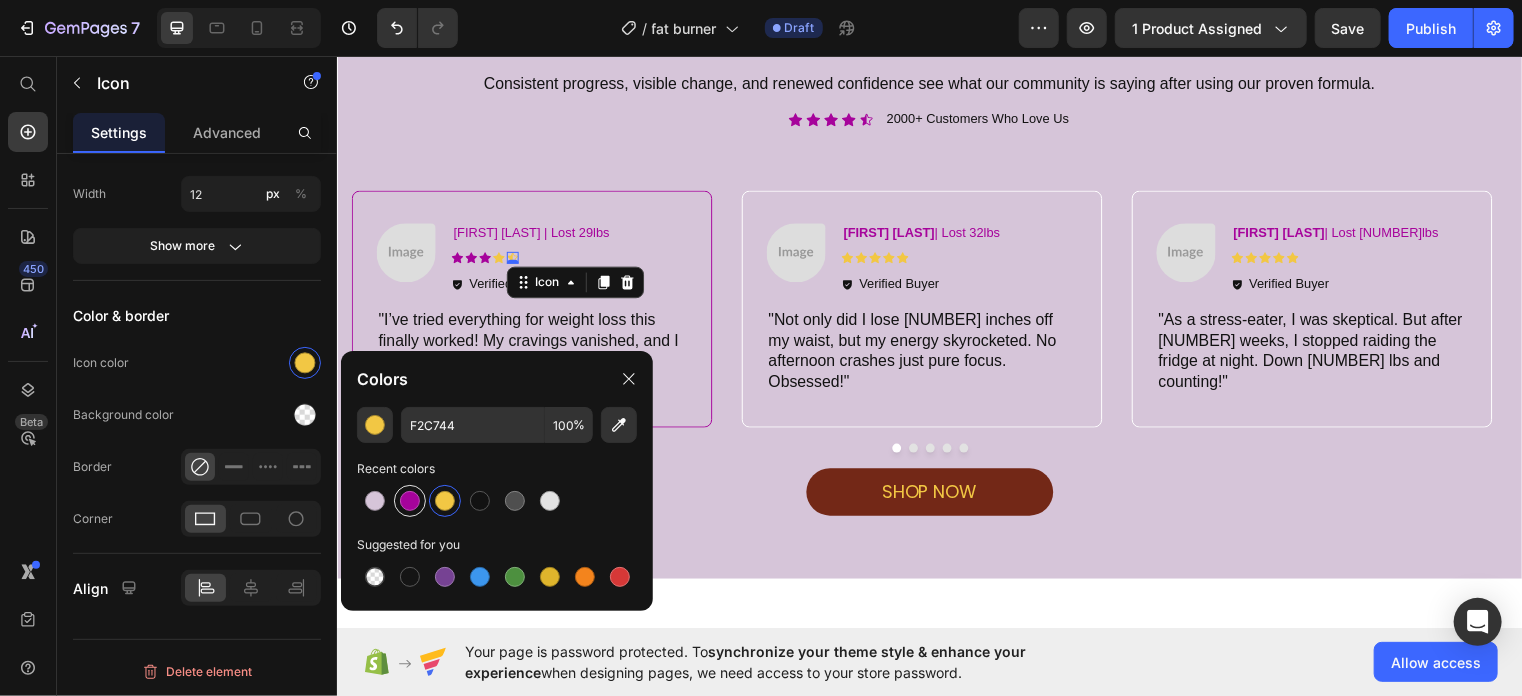click at bounding box center (410, 501) 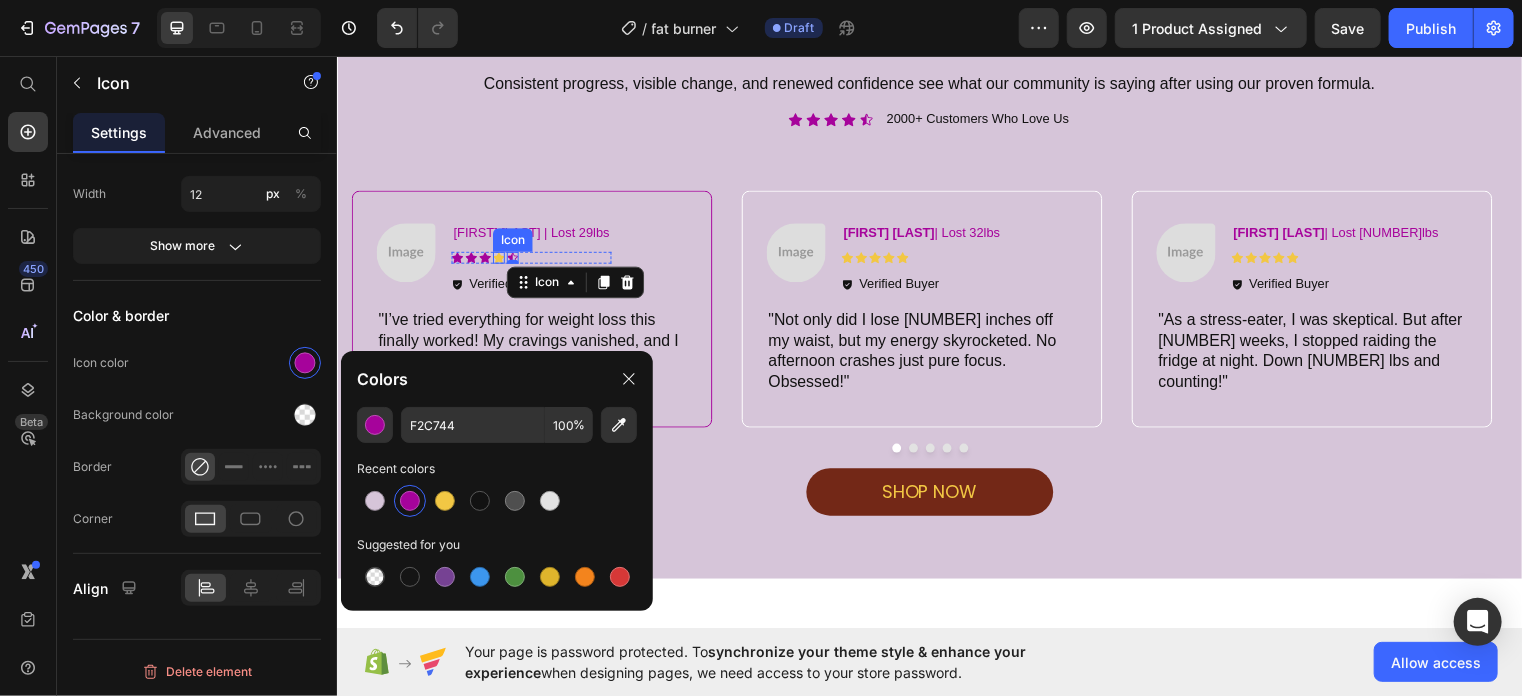 click 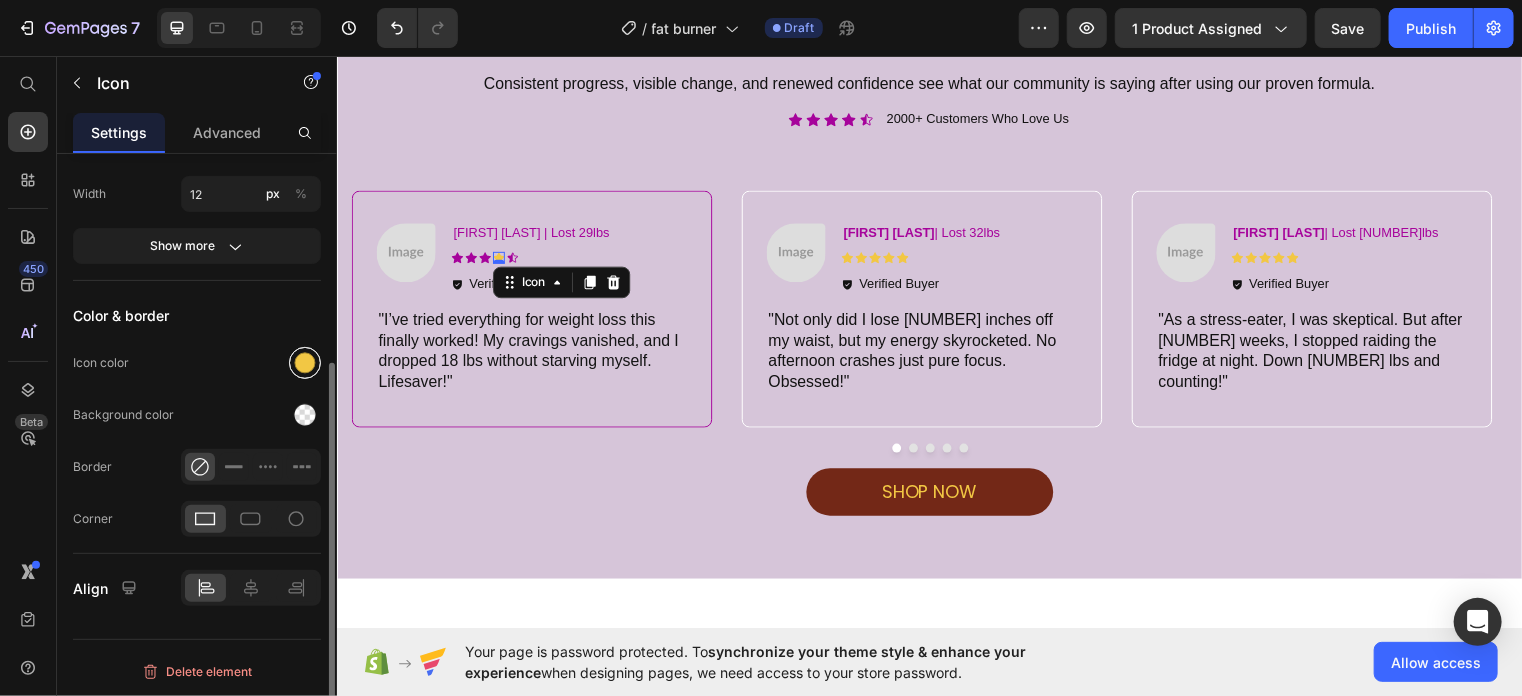 click at bounding box center [305, 363] 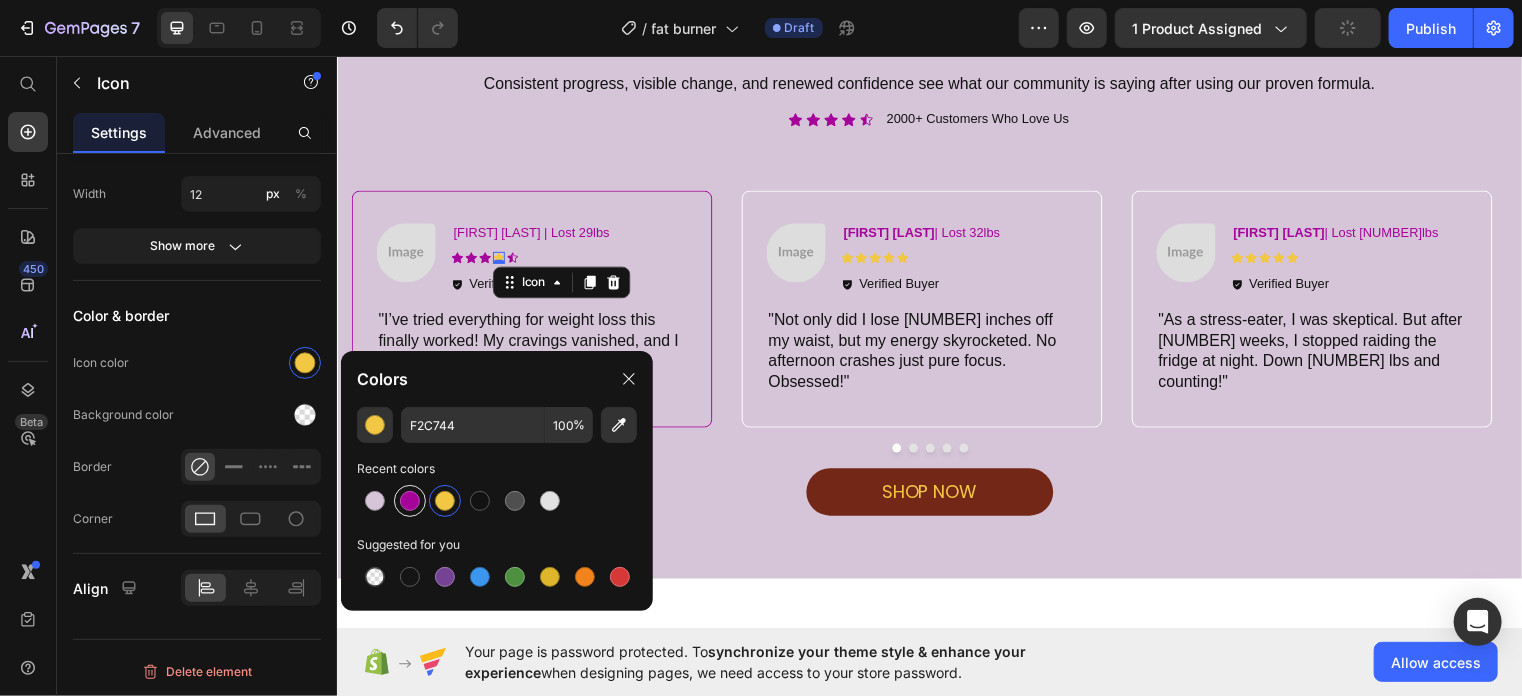 click at bounding box center [410, 501] 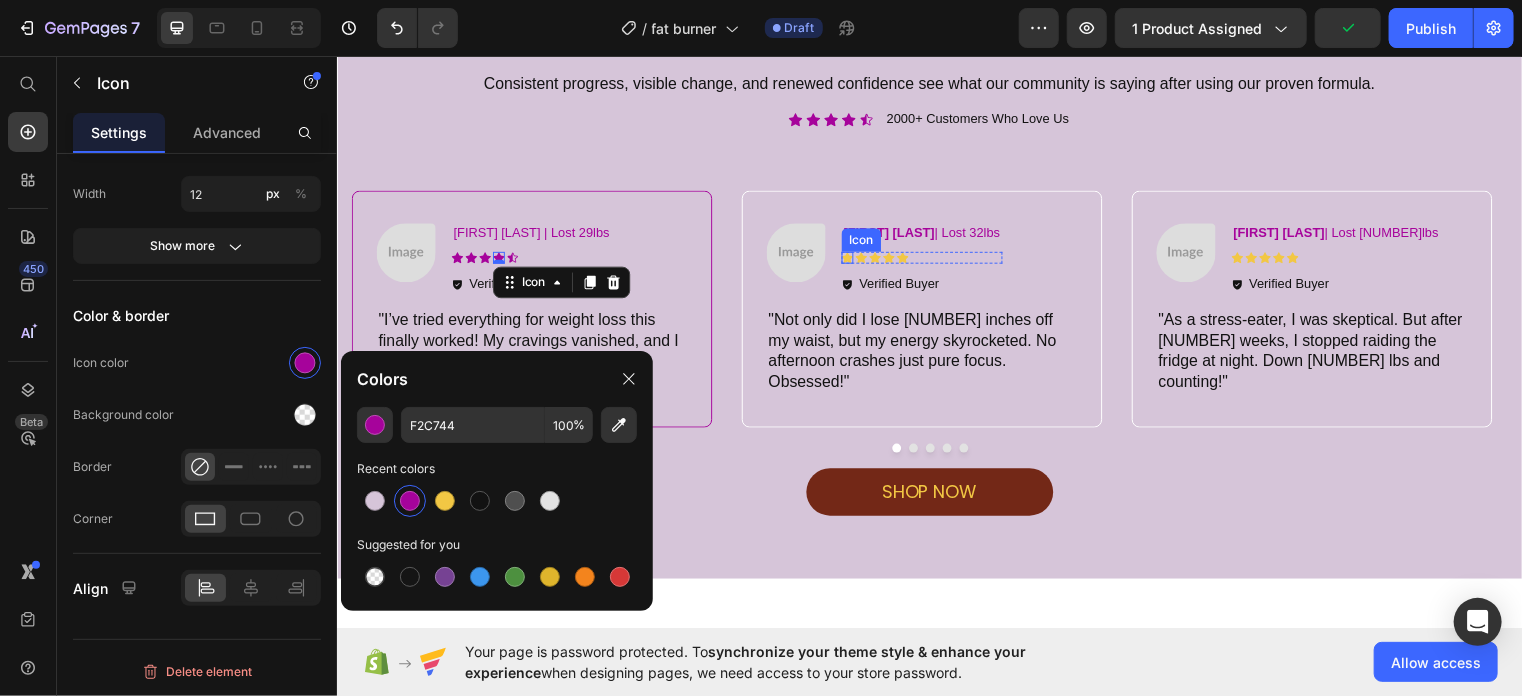 click 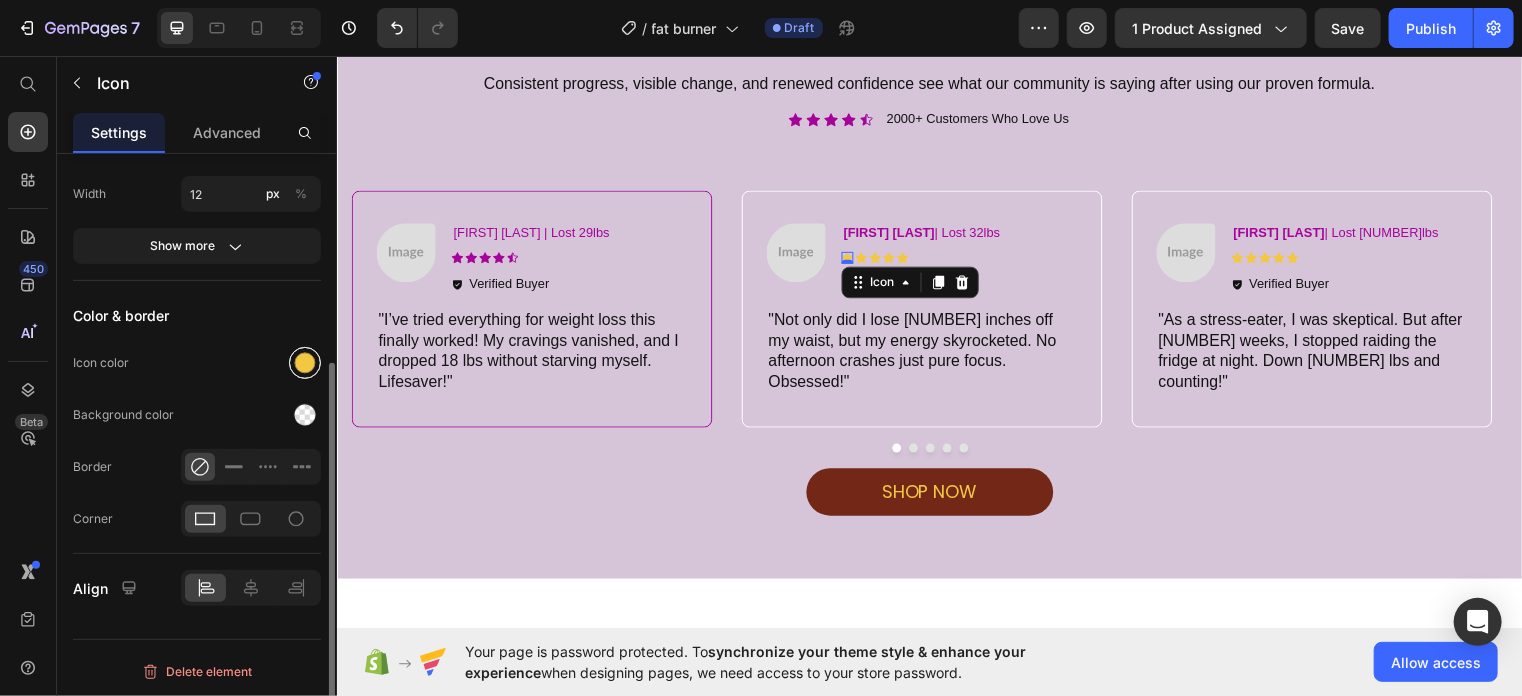click at bounding box center (305, 363) 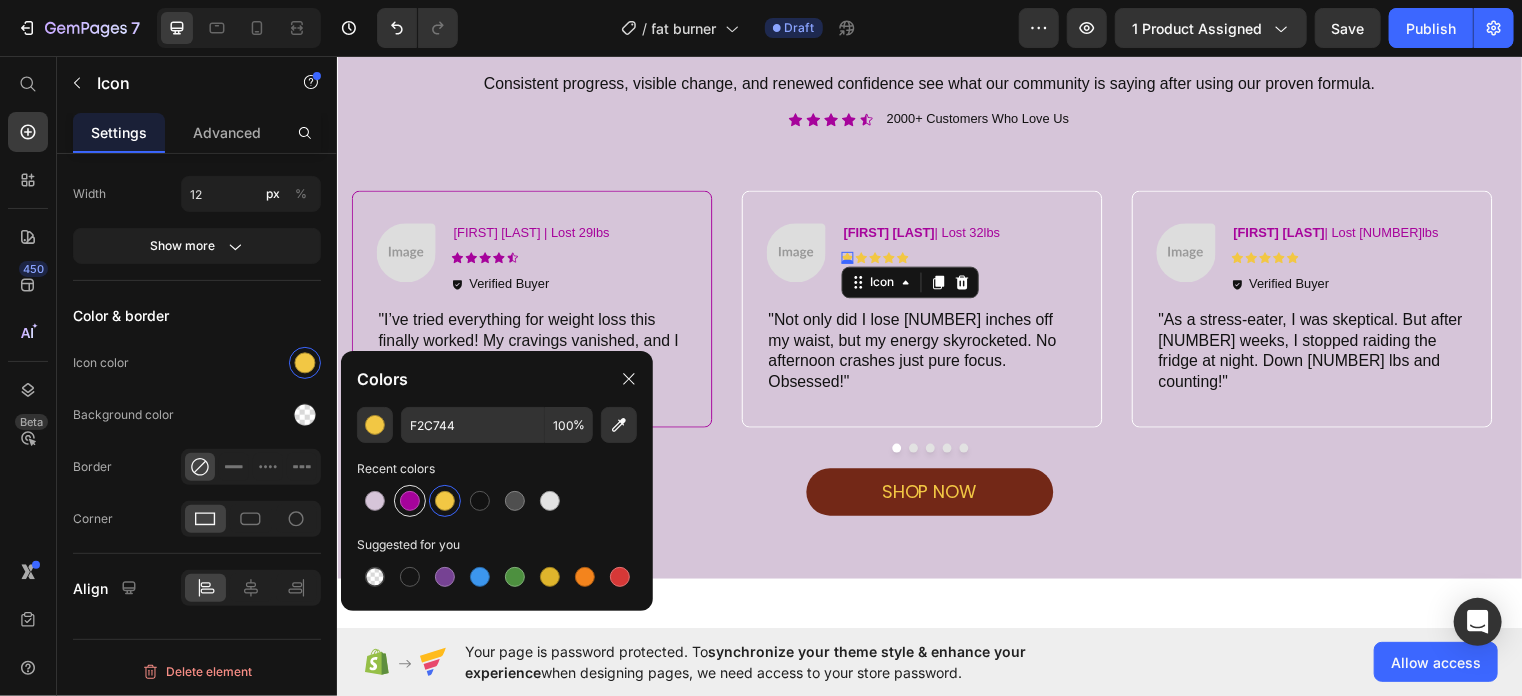 click at bounding box center [410, 501] 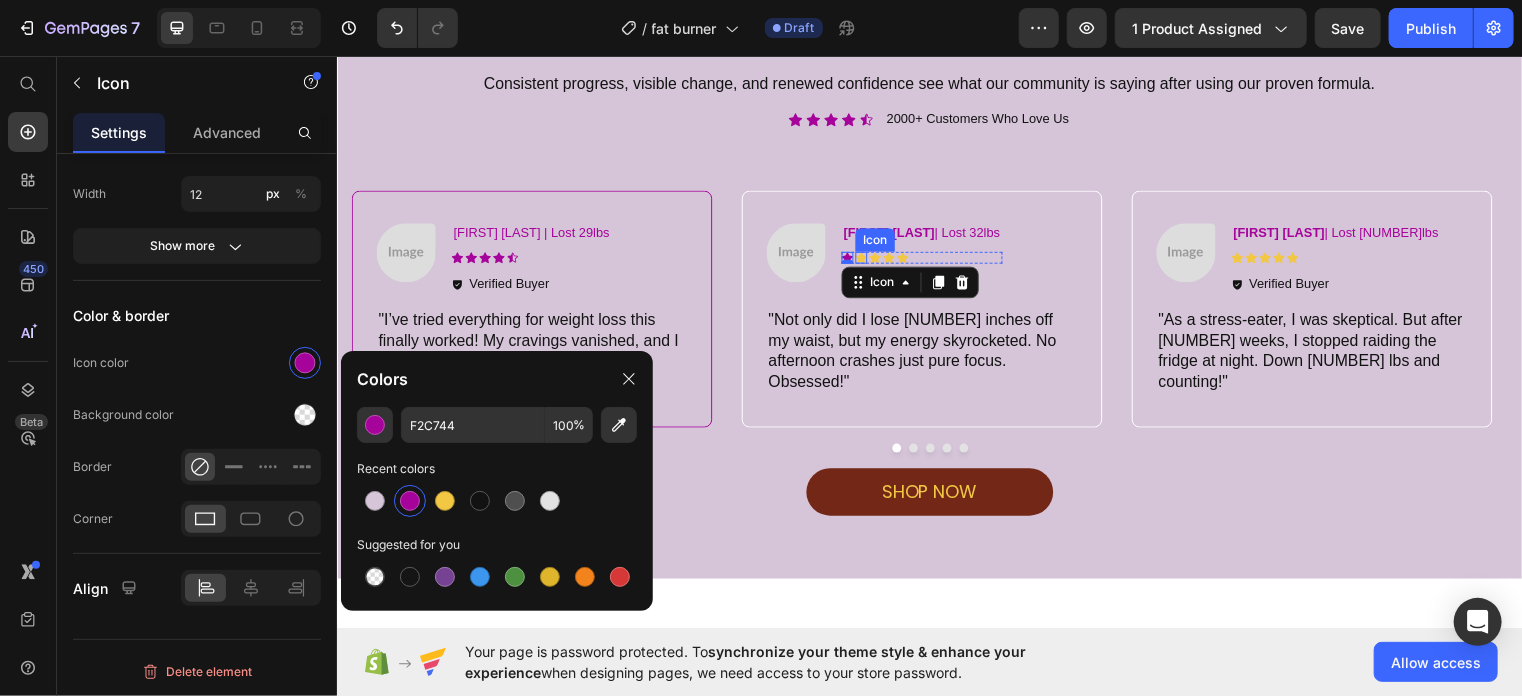 click 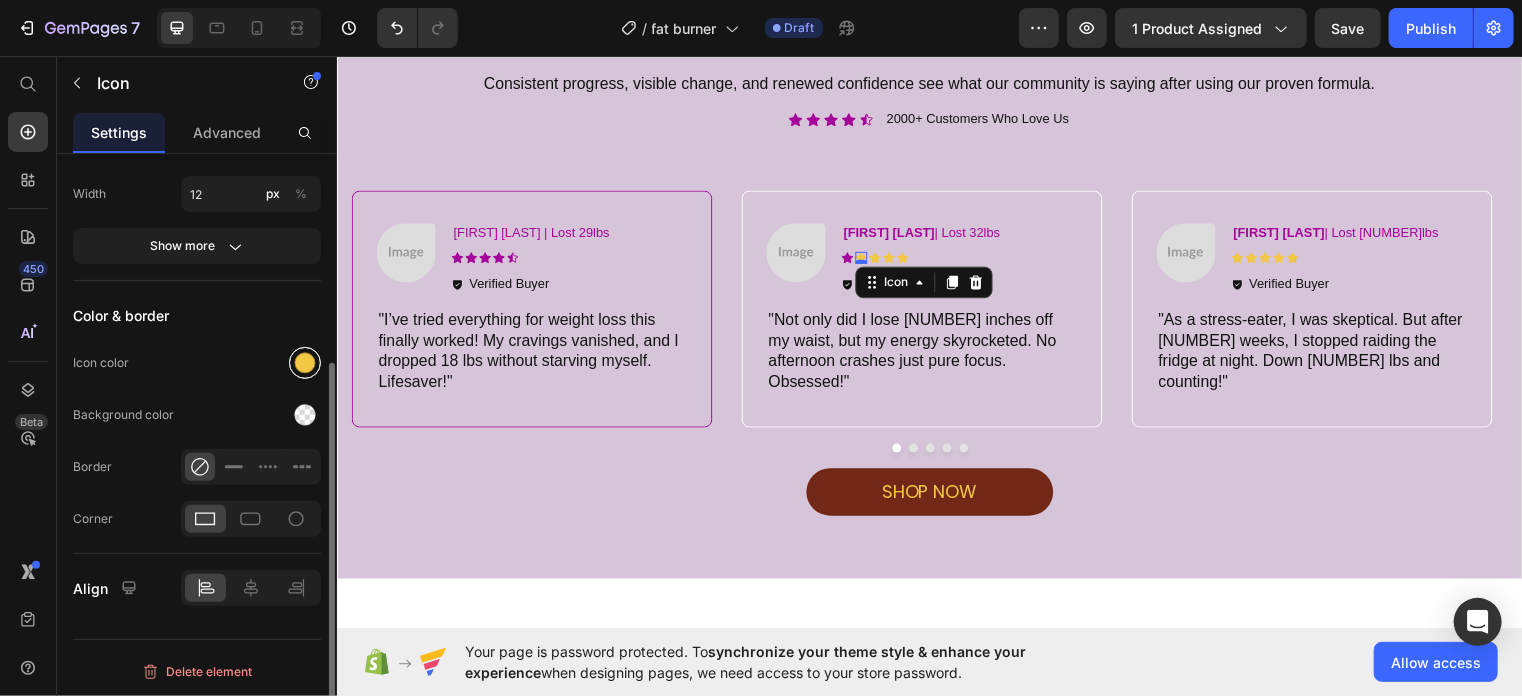 click at bounding box center (305, 363) 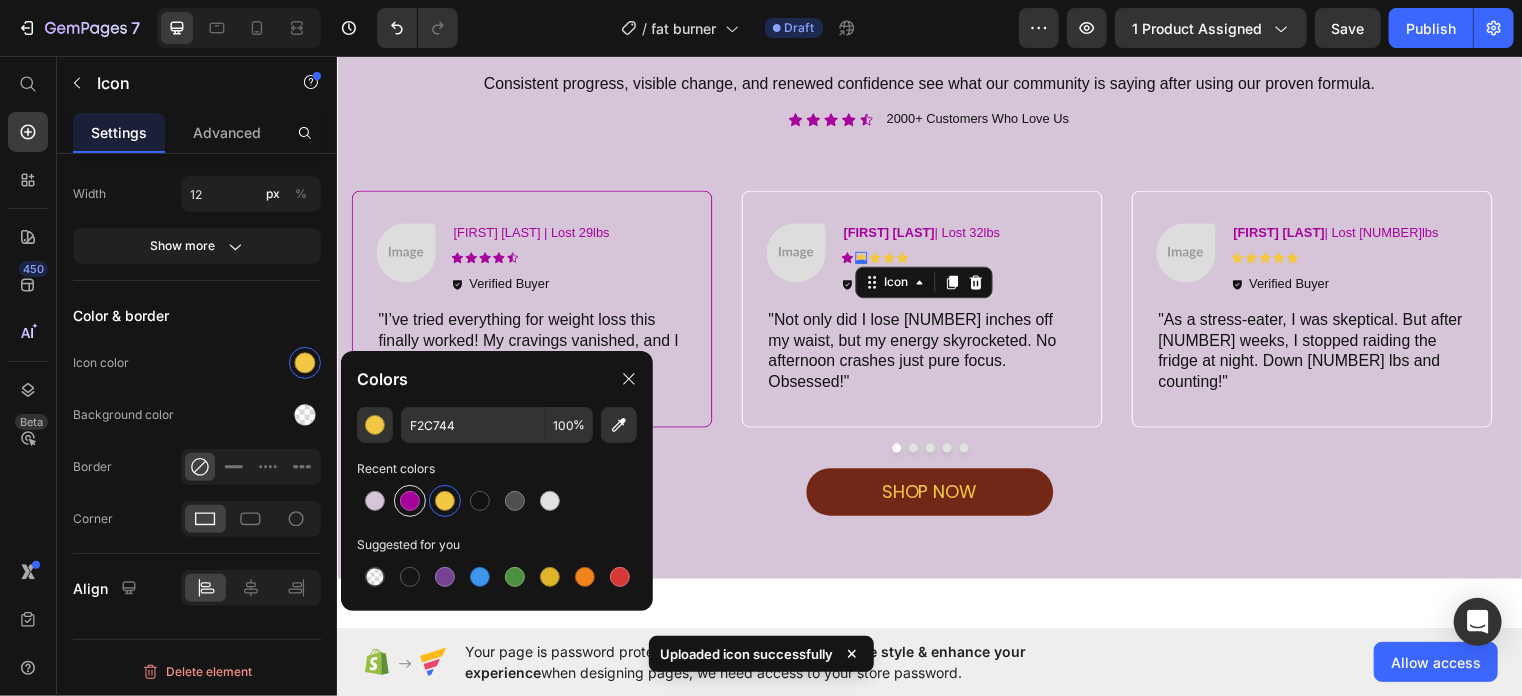 click at bounding box center [410, 501] 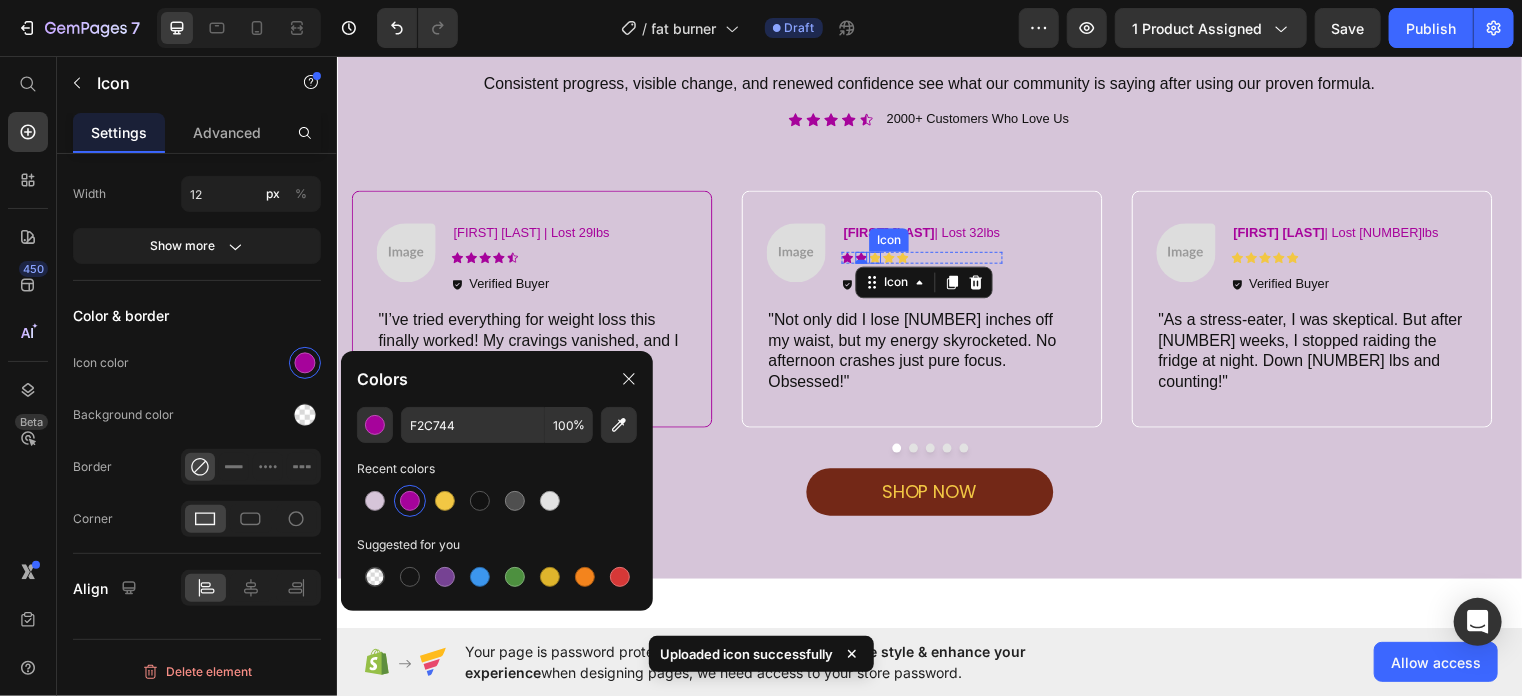click 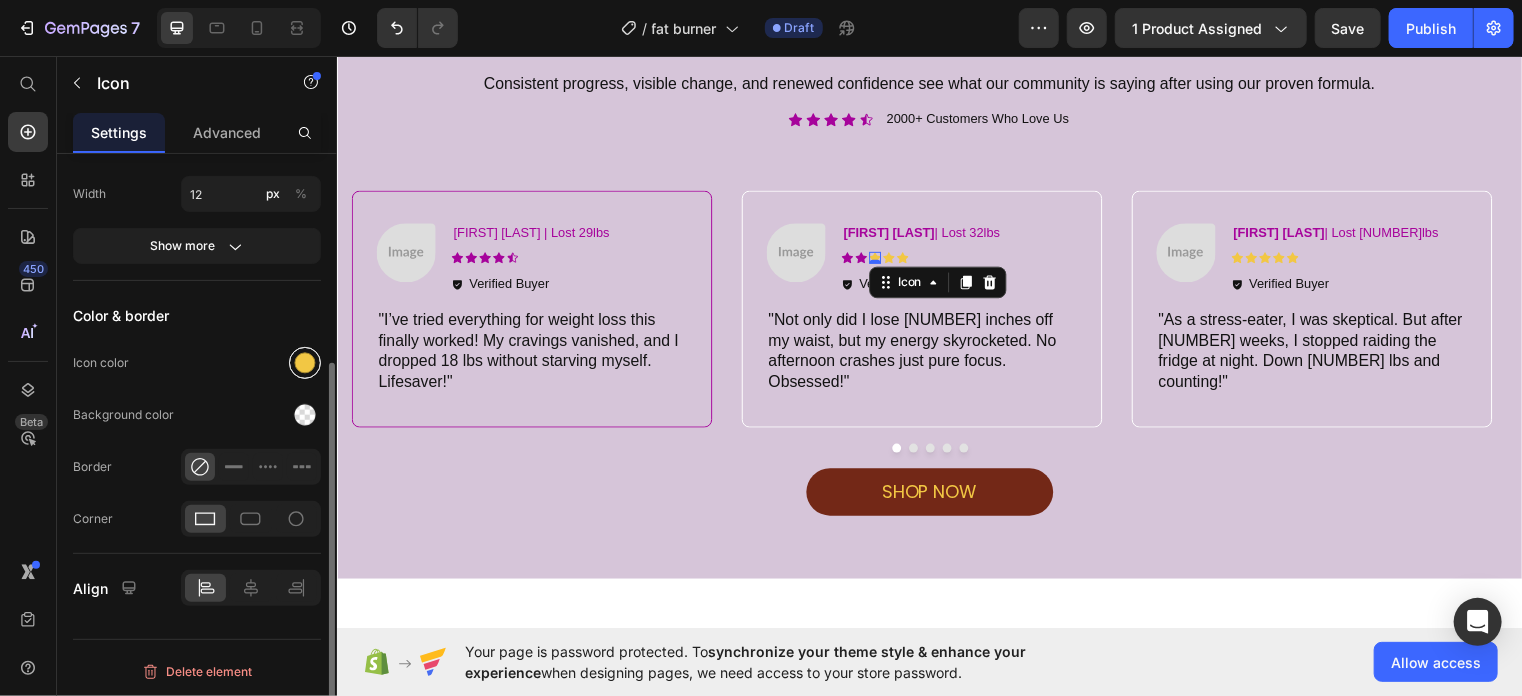 click at bounding box center [305, 363] 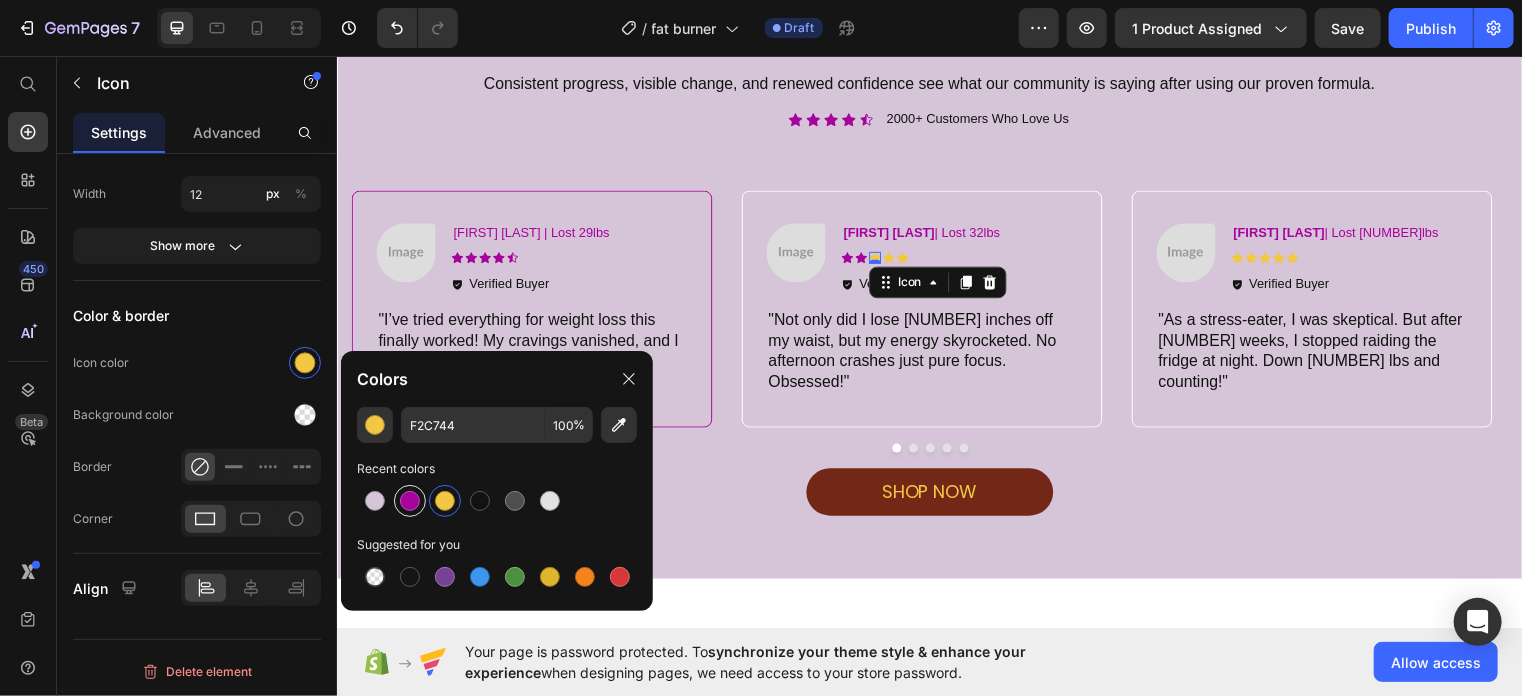 drag, startPoint x: 406, startPoint y: 504, endPoint x: 628, endPoint y: 134, distance: 431.49045 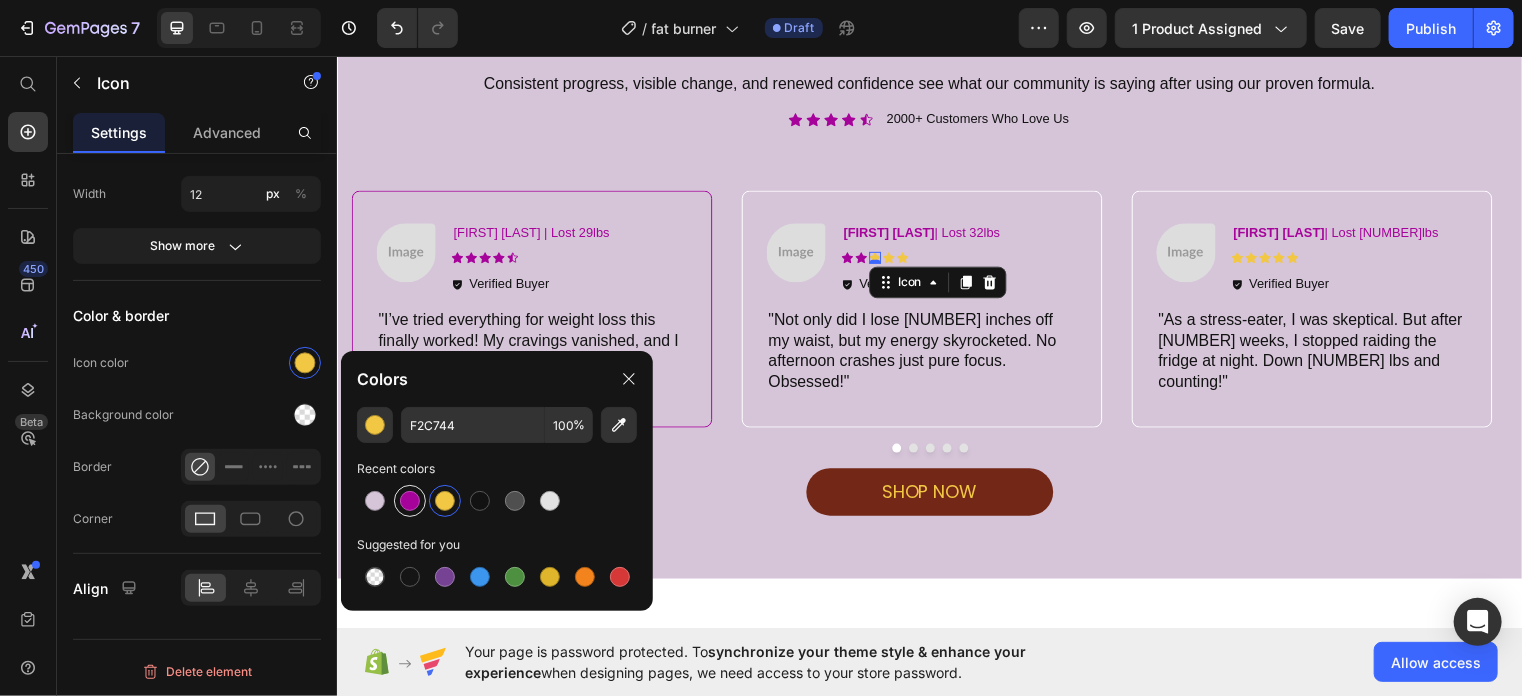click at bounding box center [410, 501] 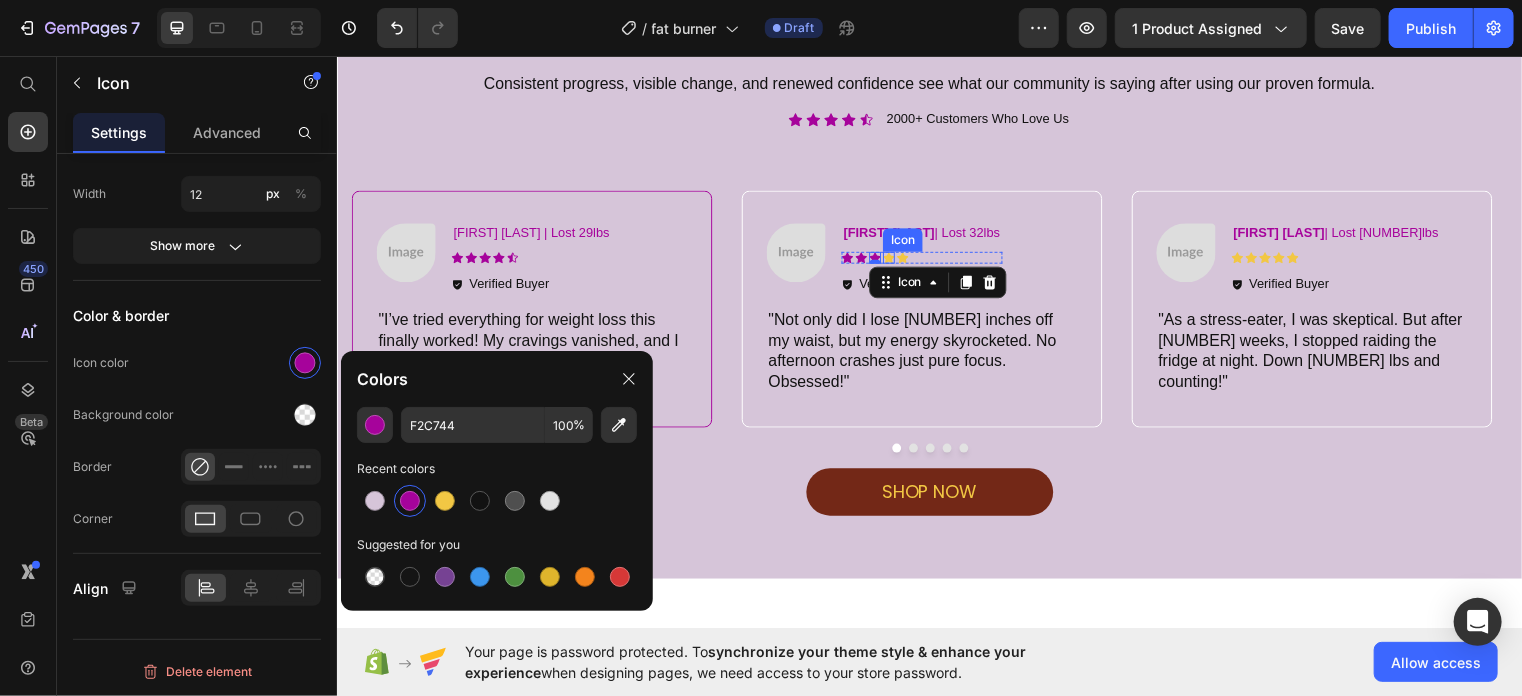 click 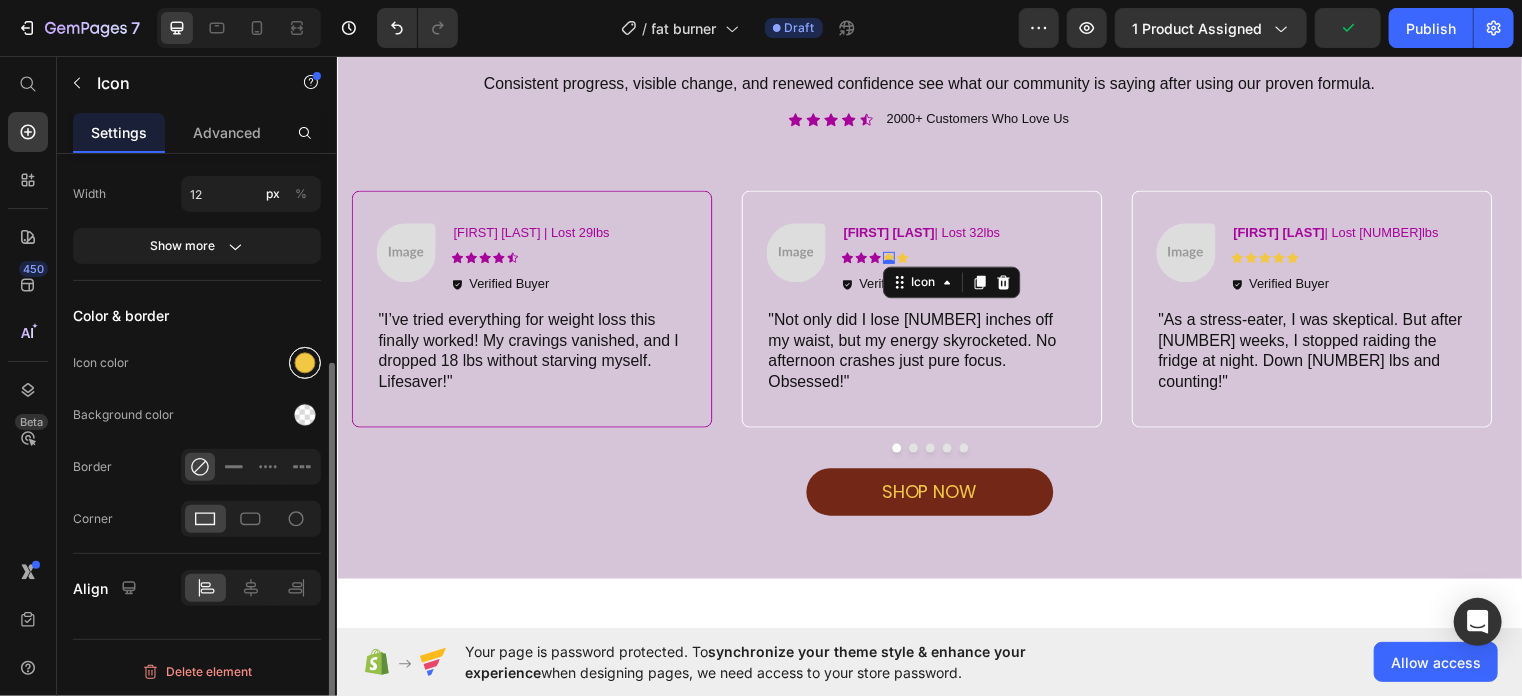 click at bounding box center [305, 363] 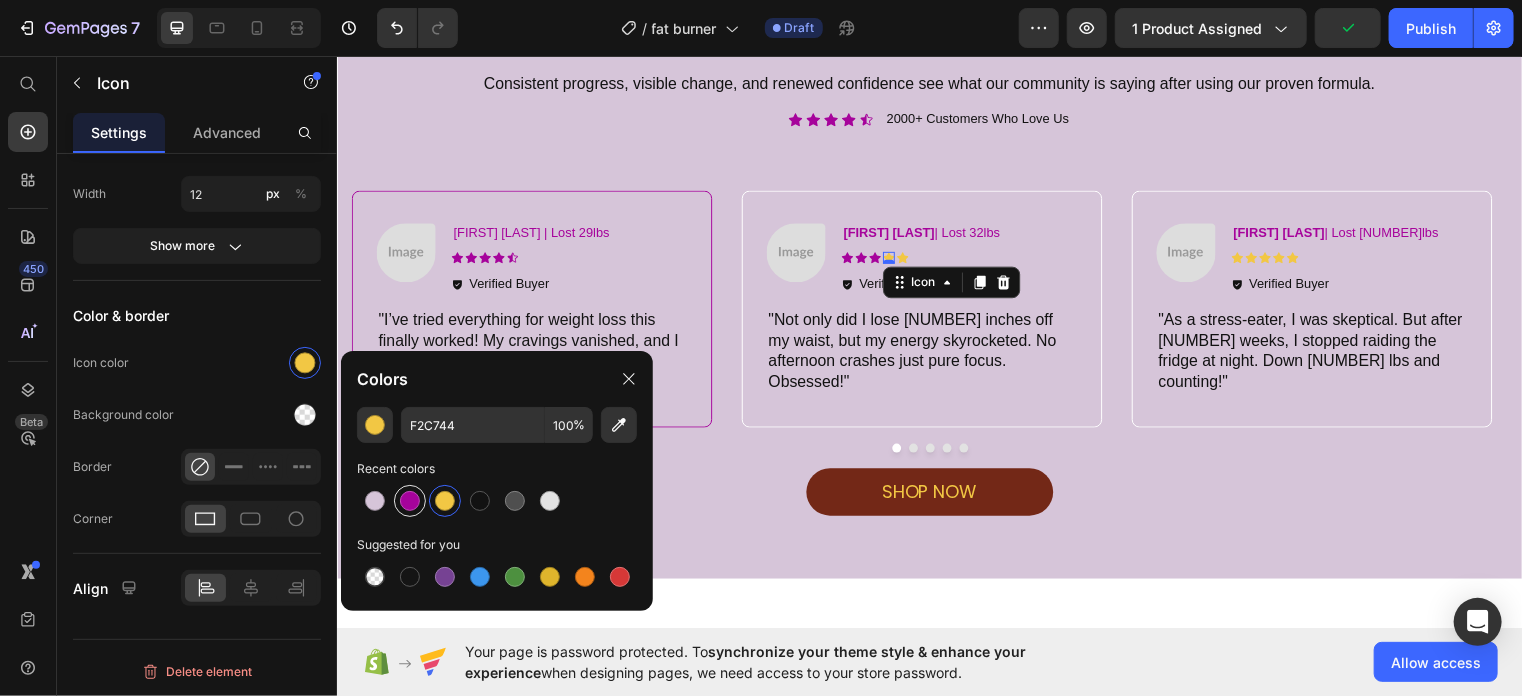 click at bounding box center (410, 501) 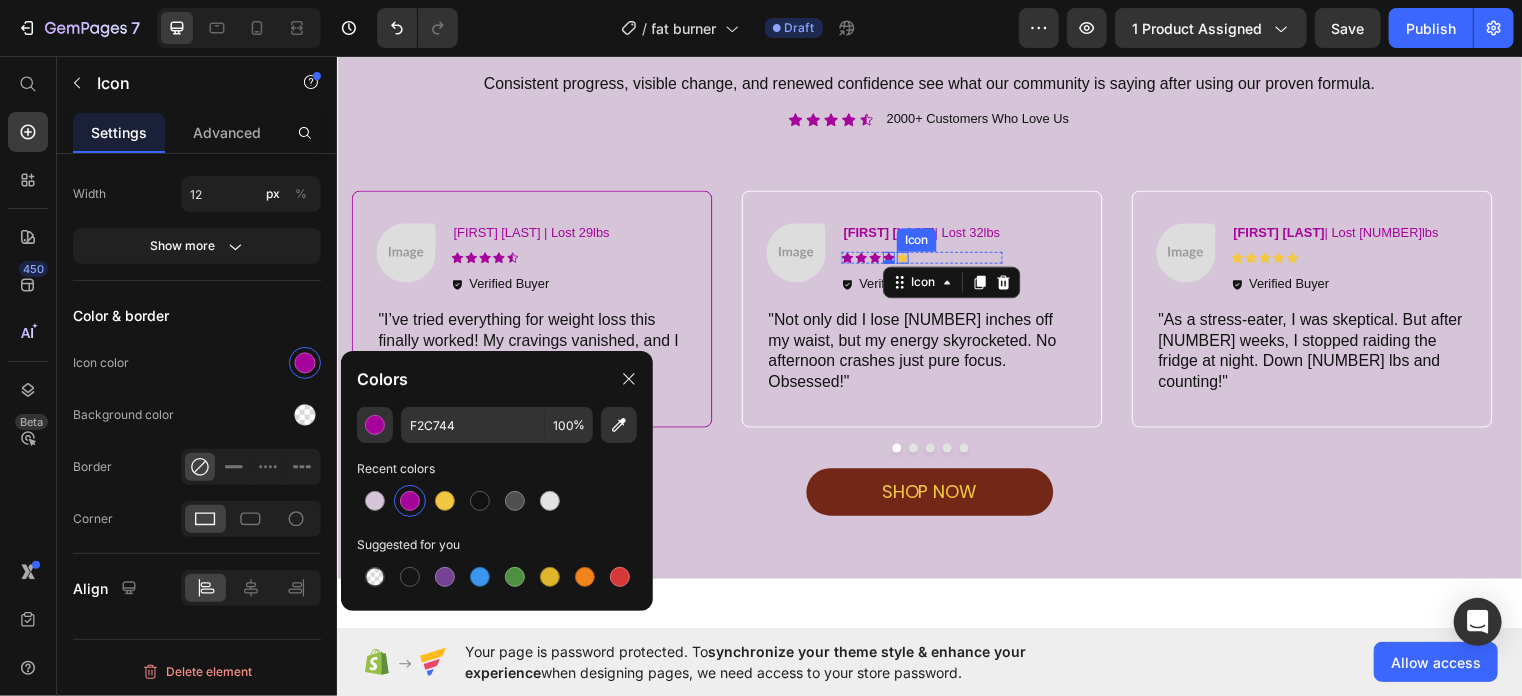 click 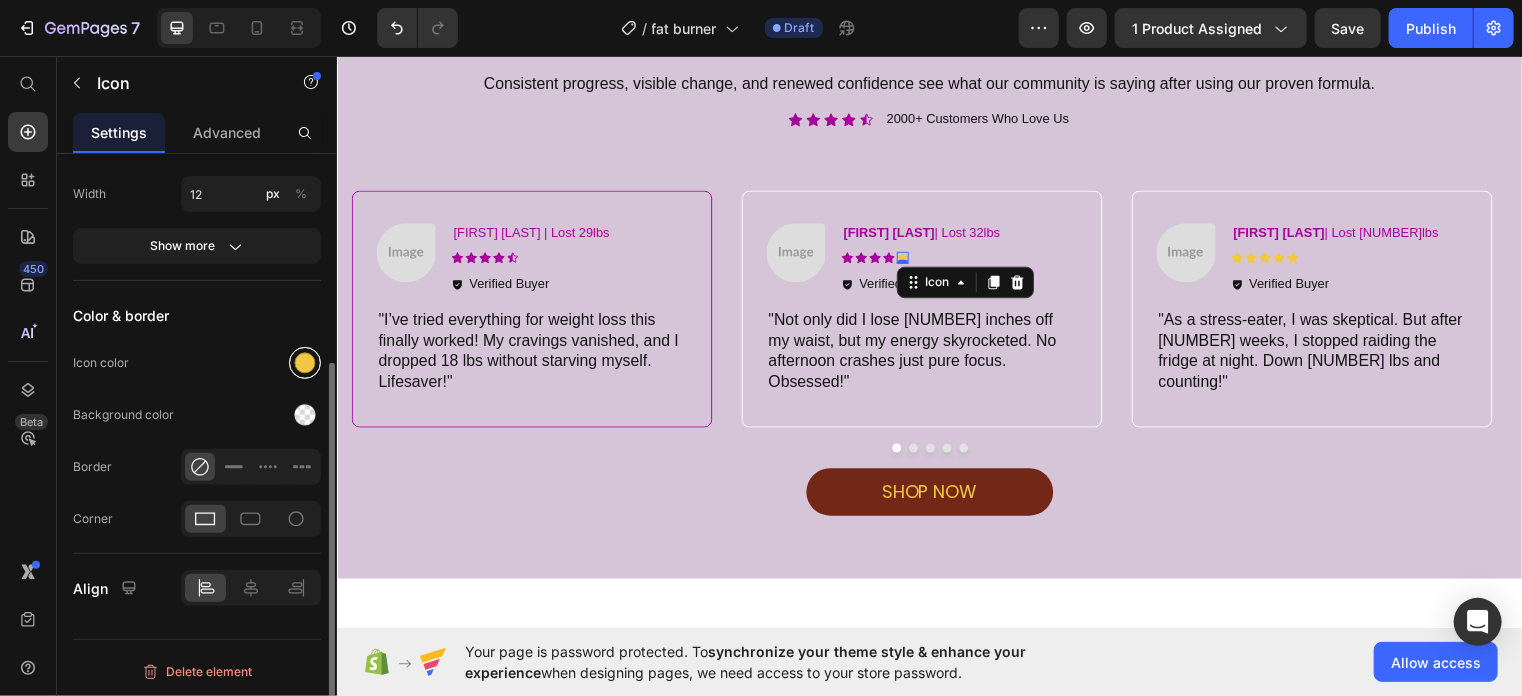click at bounding box center (305, 363) 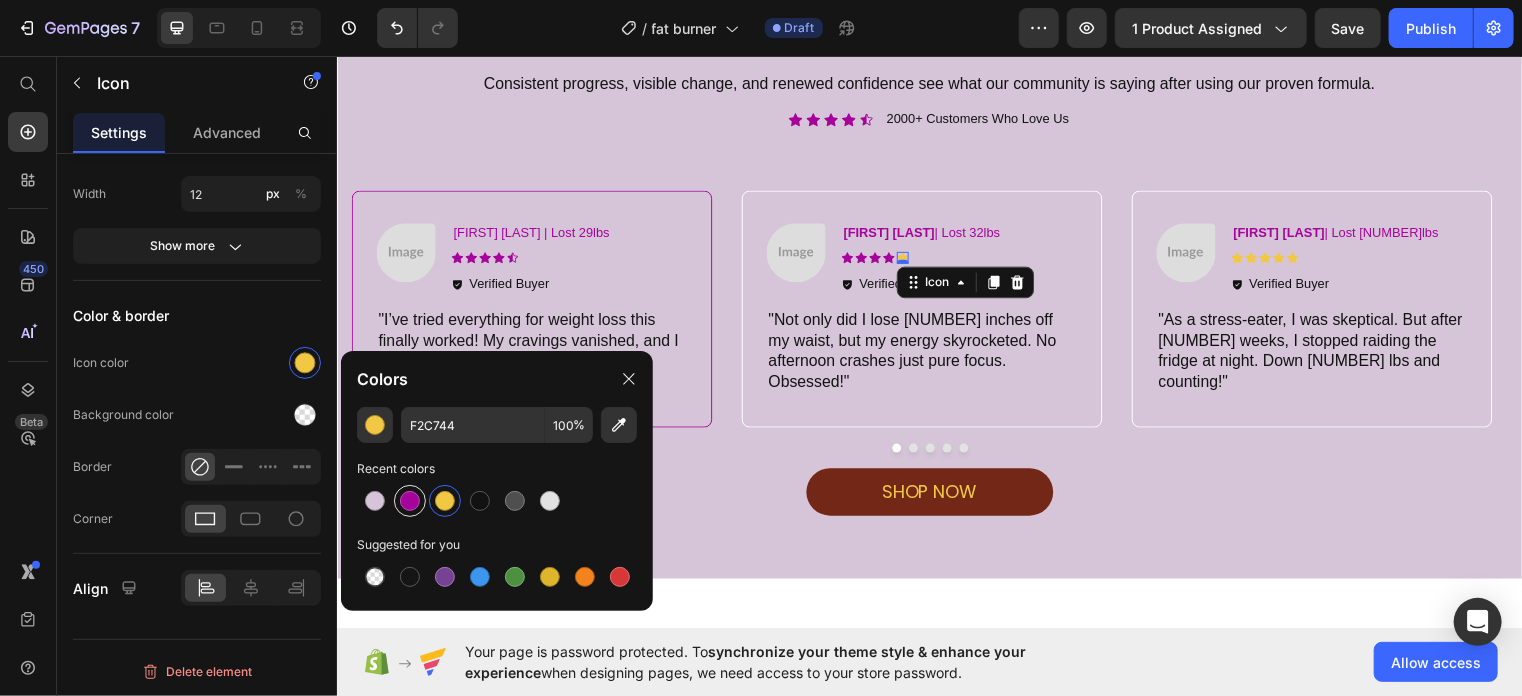 click at bounding box center [410, 501] 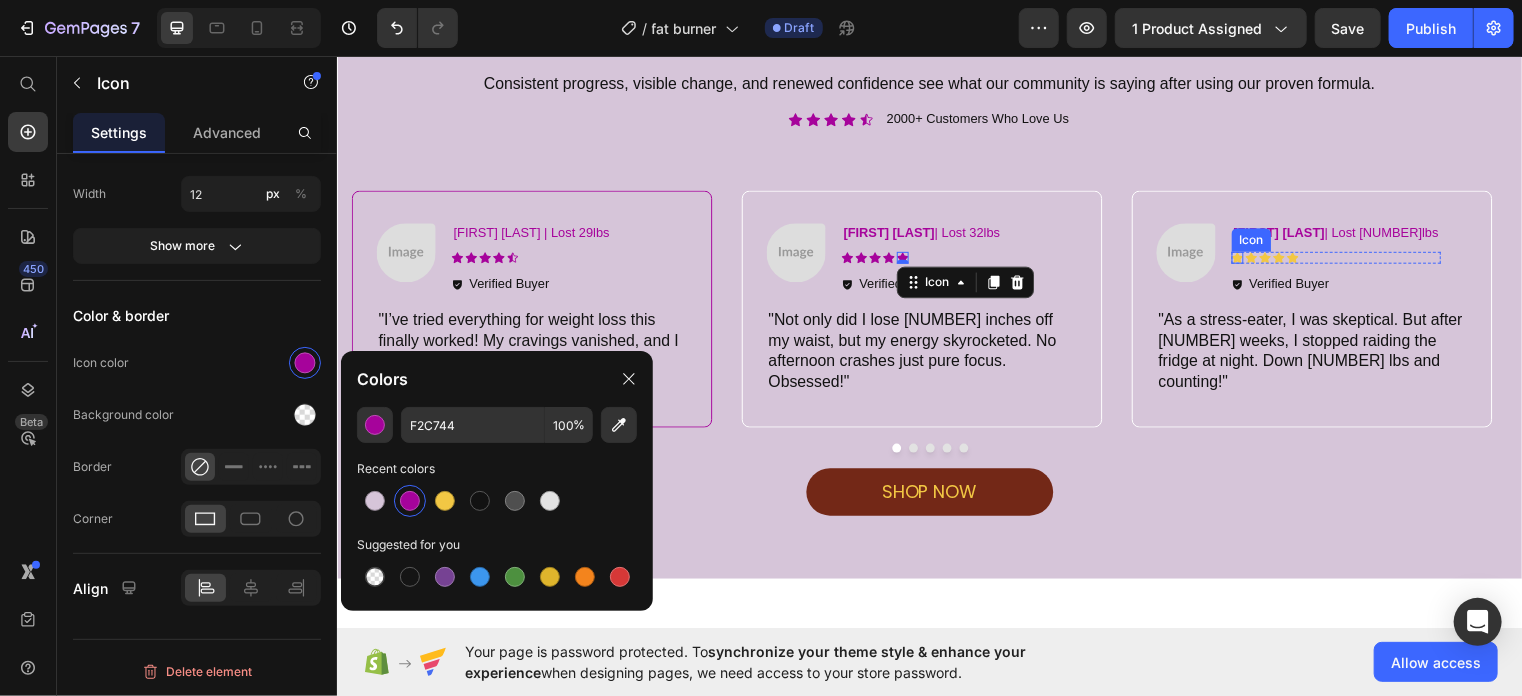 click 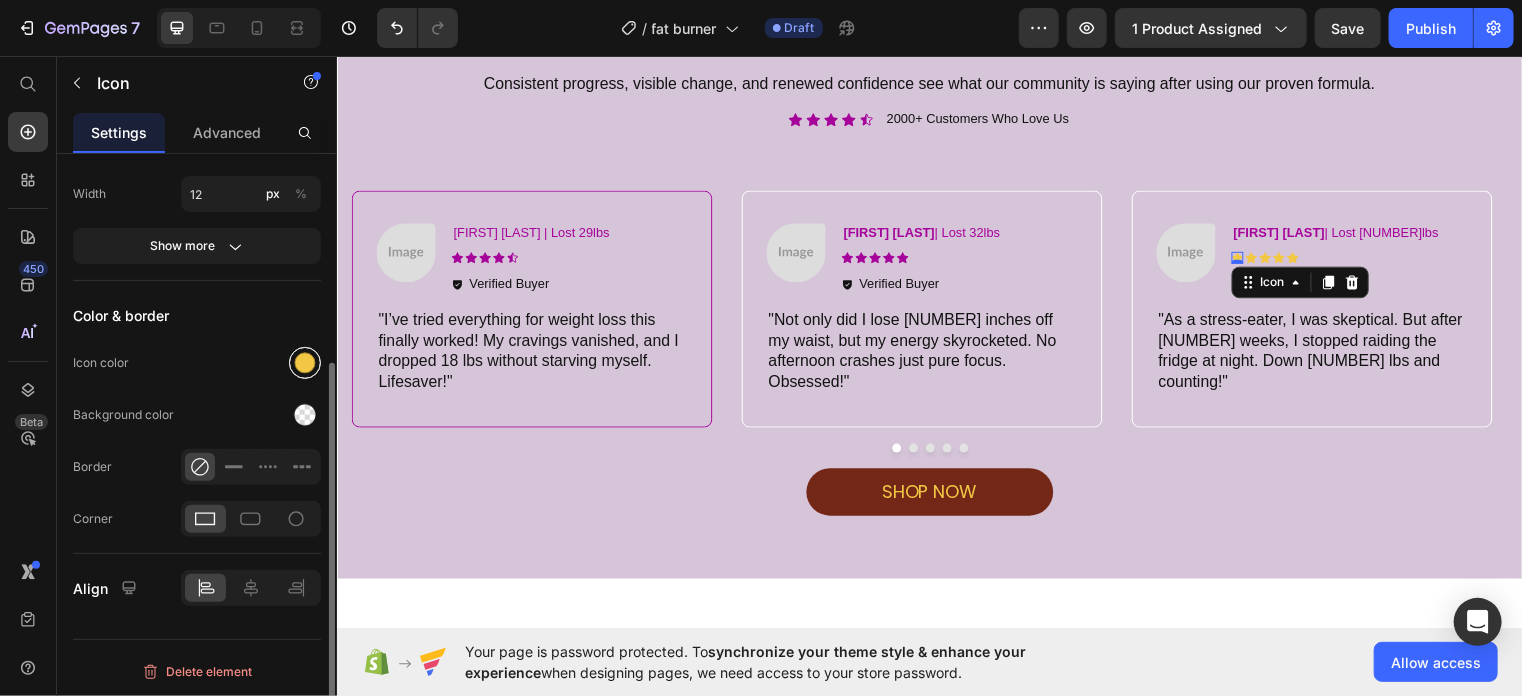 click at bounding box center [305, 363] 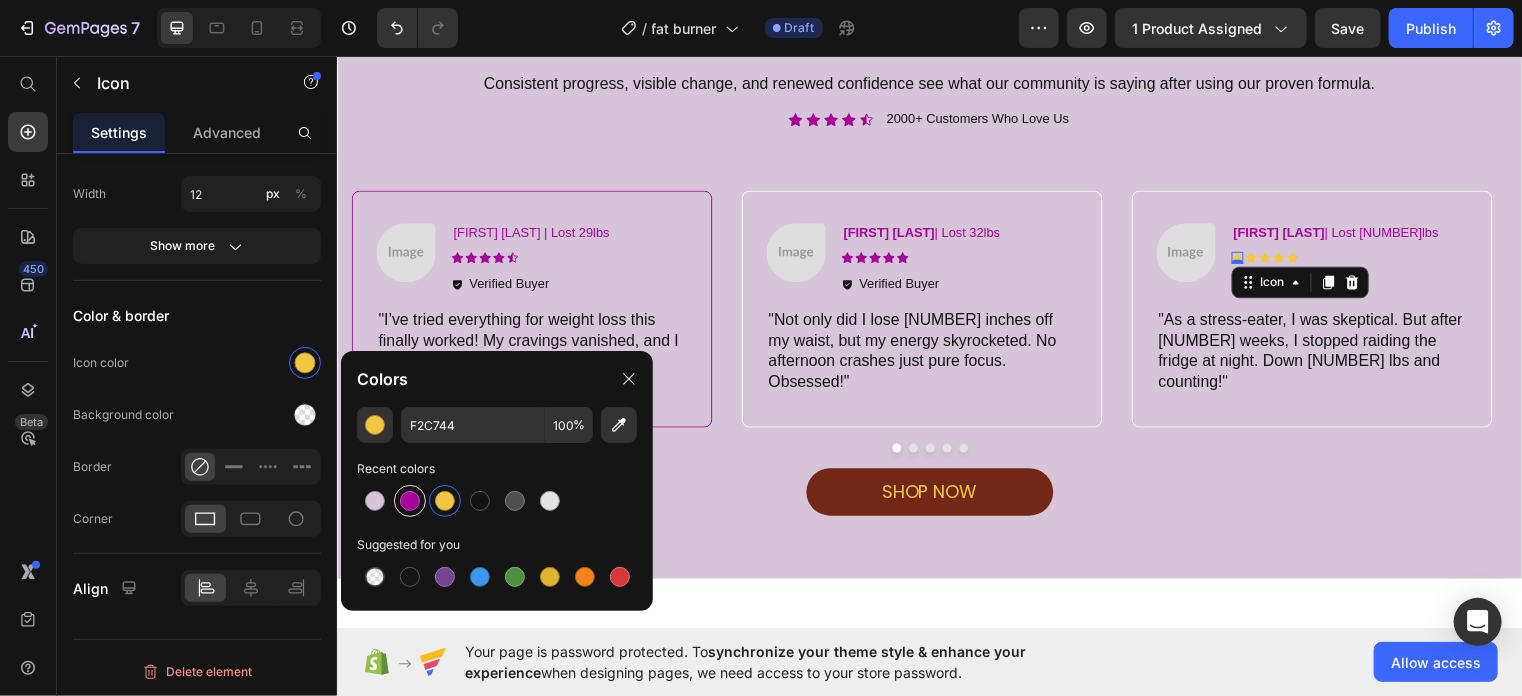 click at bounding box center (410, 501) 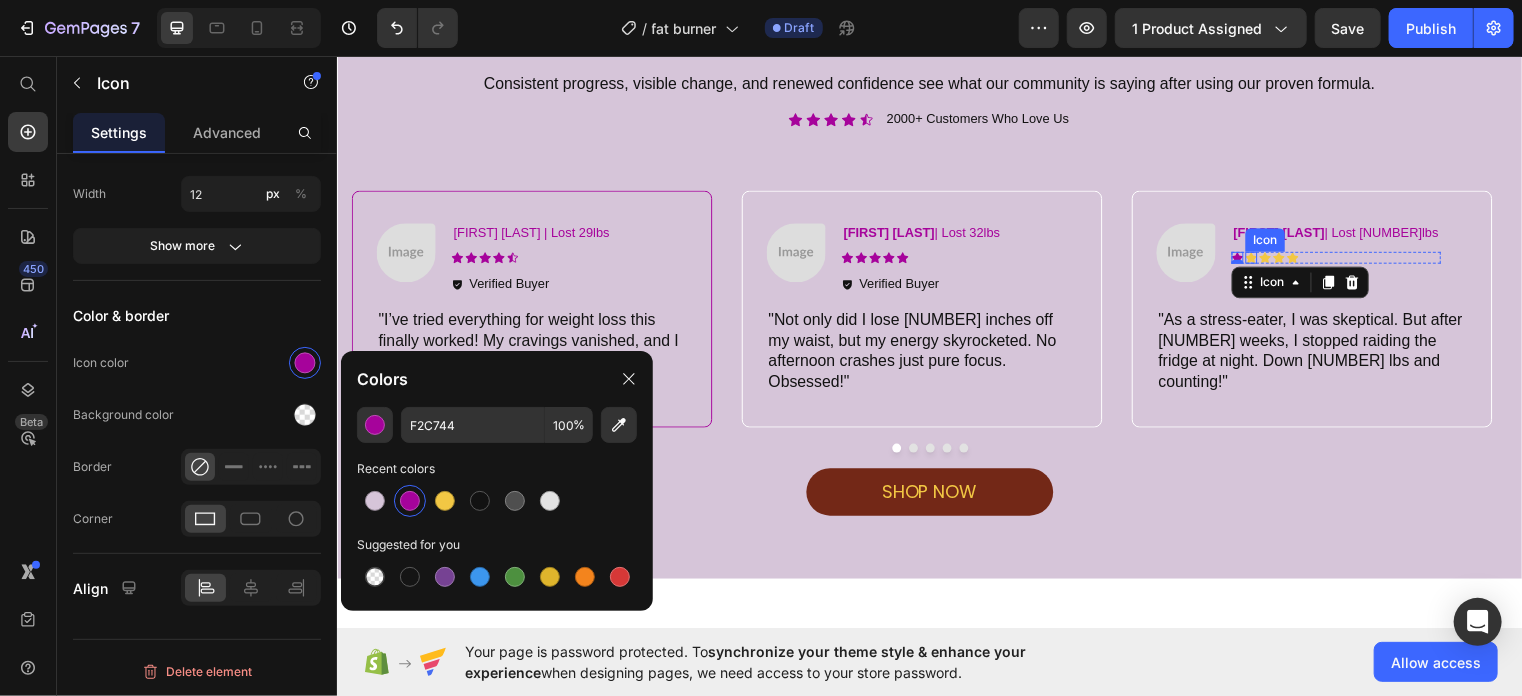 click 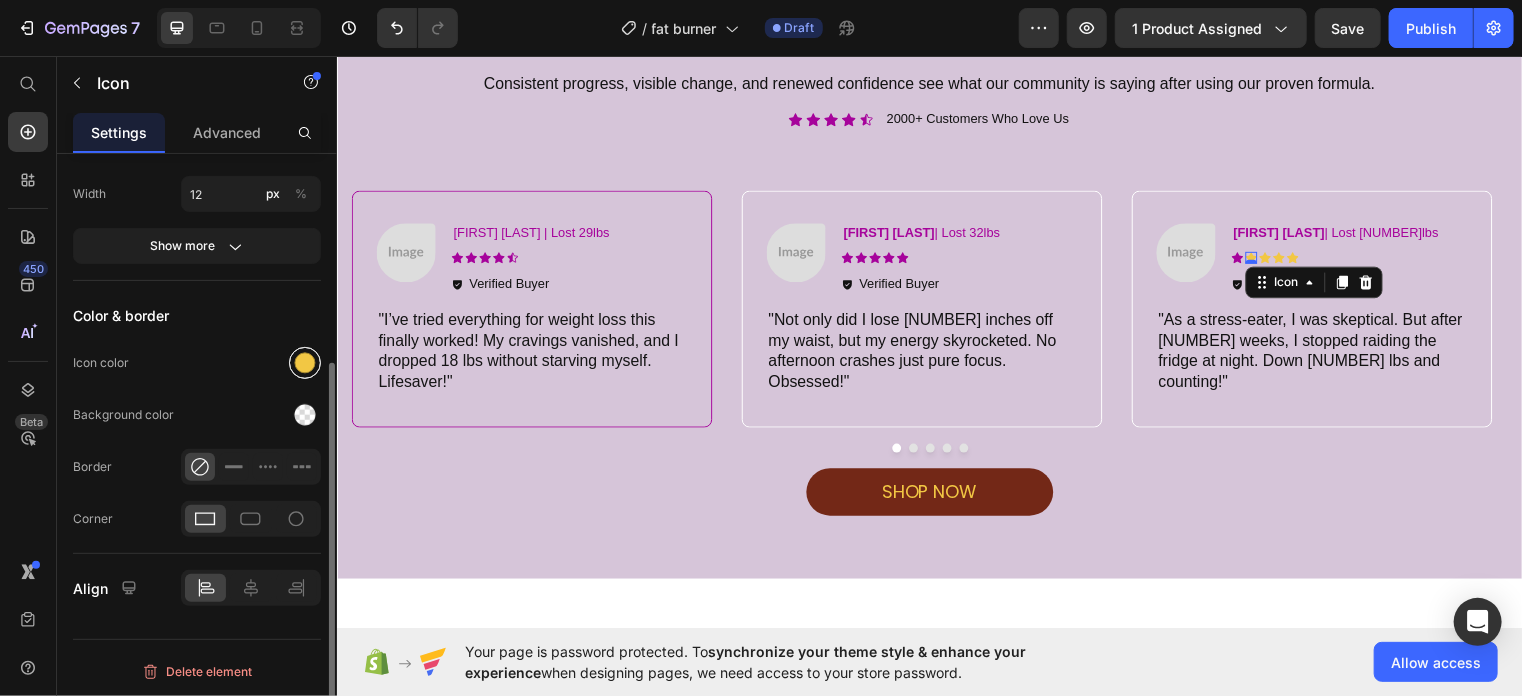 click at bounding box center (305, 363) 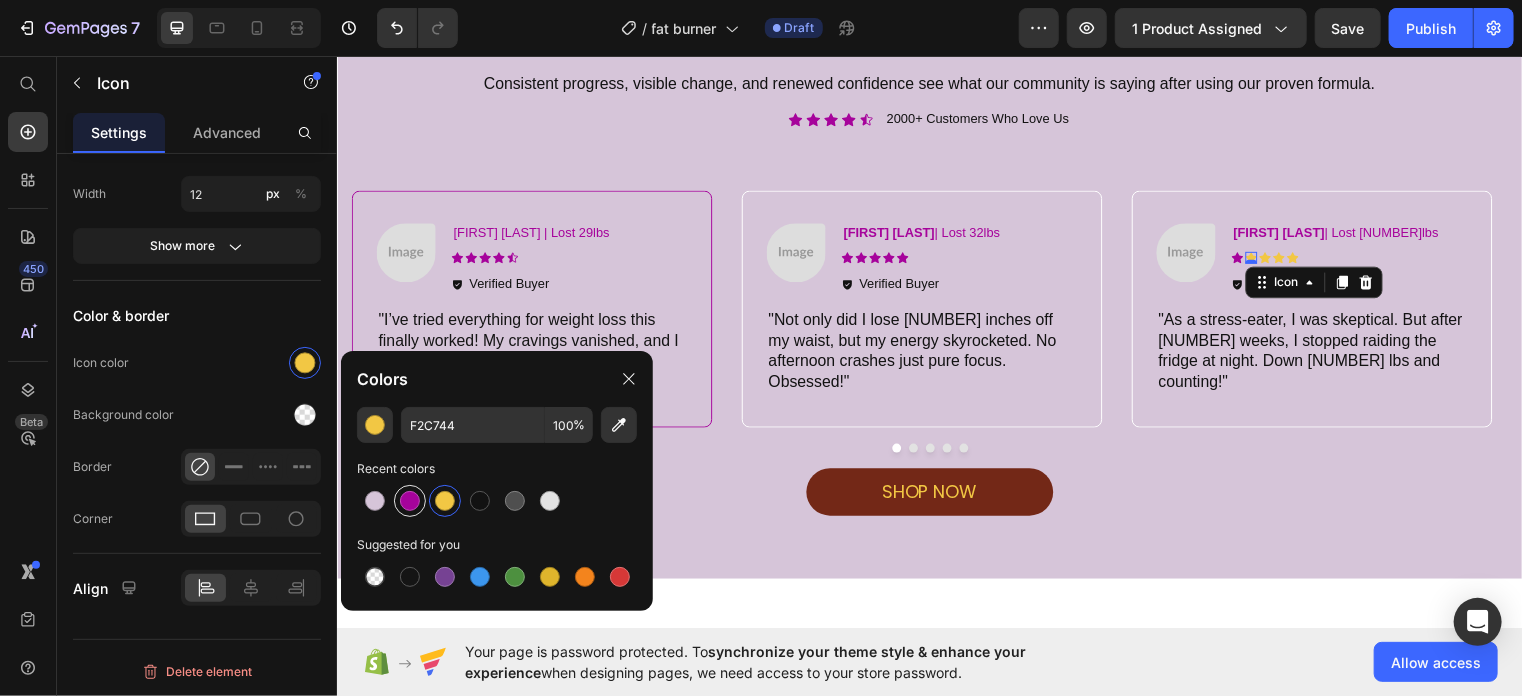 click at bounding box center [410, 501] 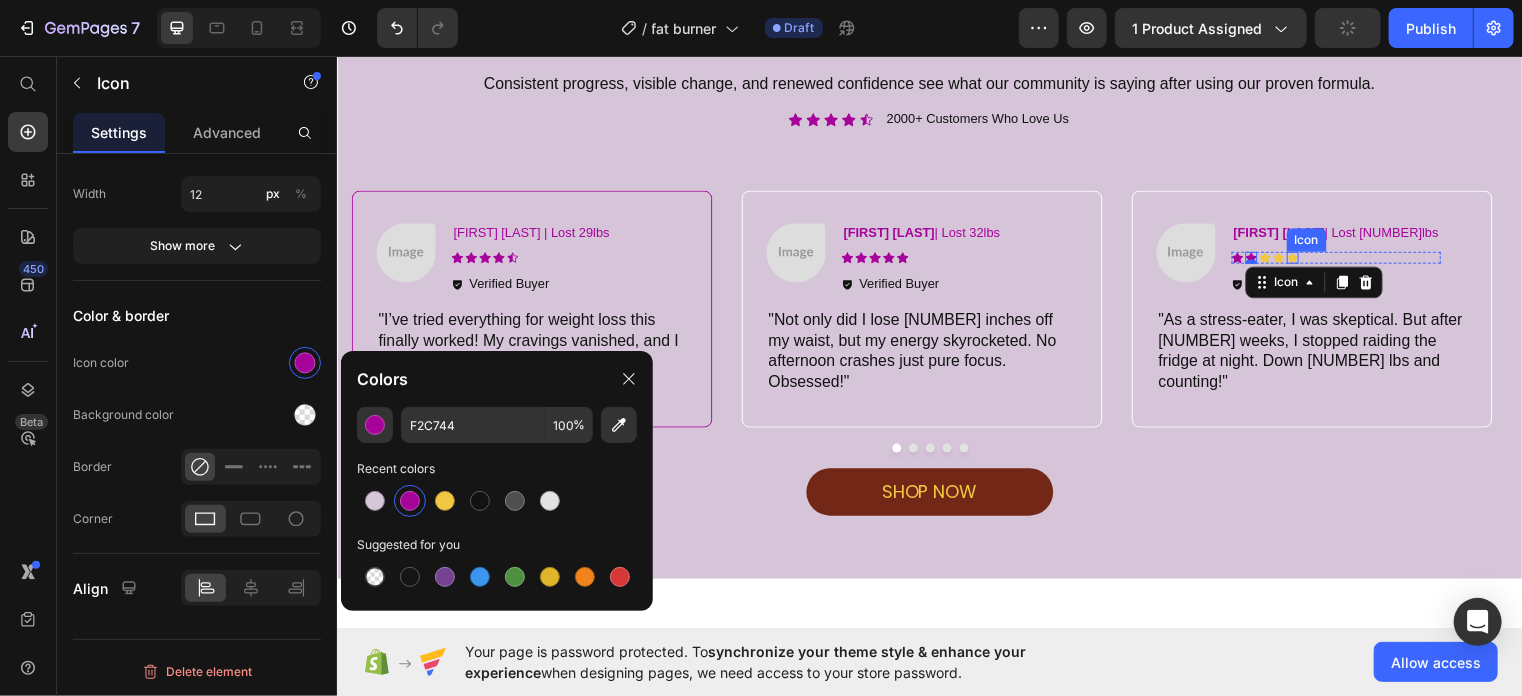 click 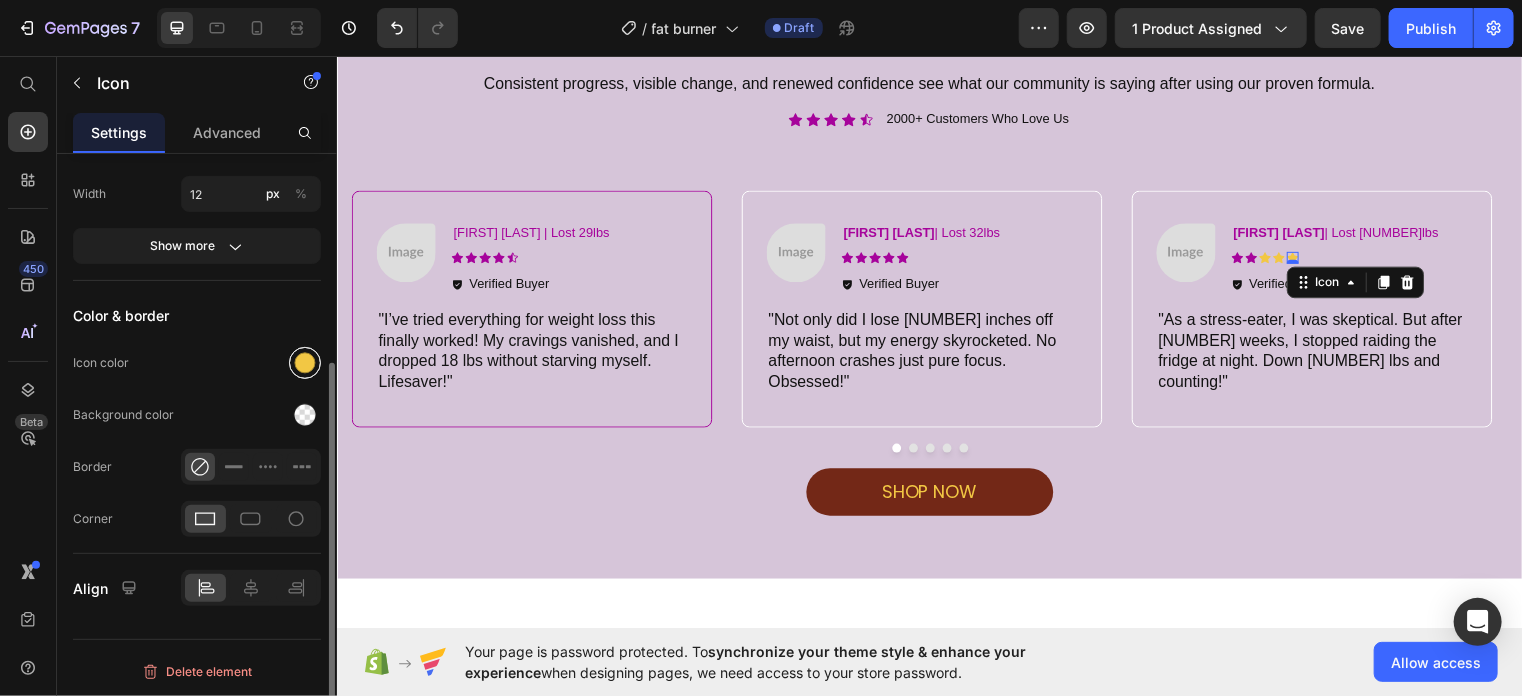 click at bounding box center [305, 363] 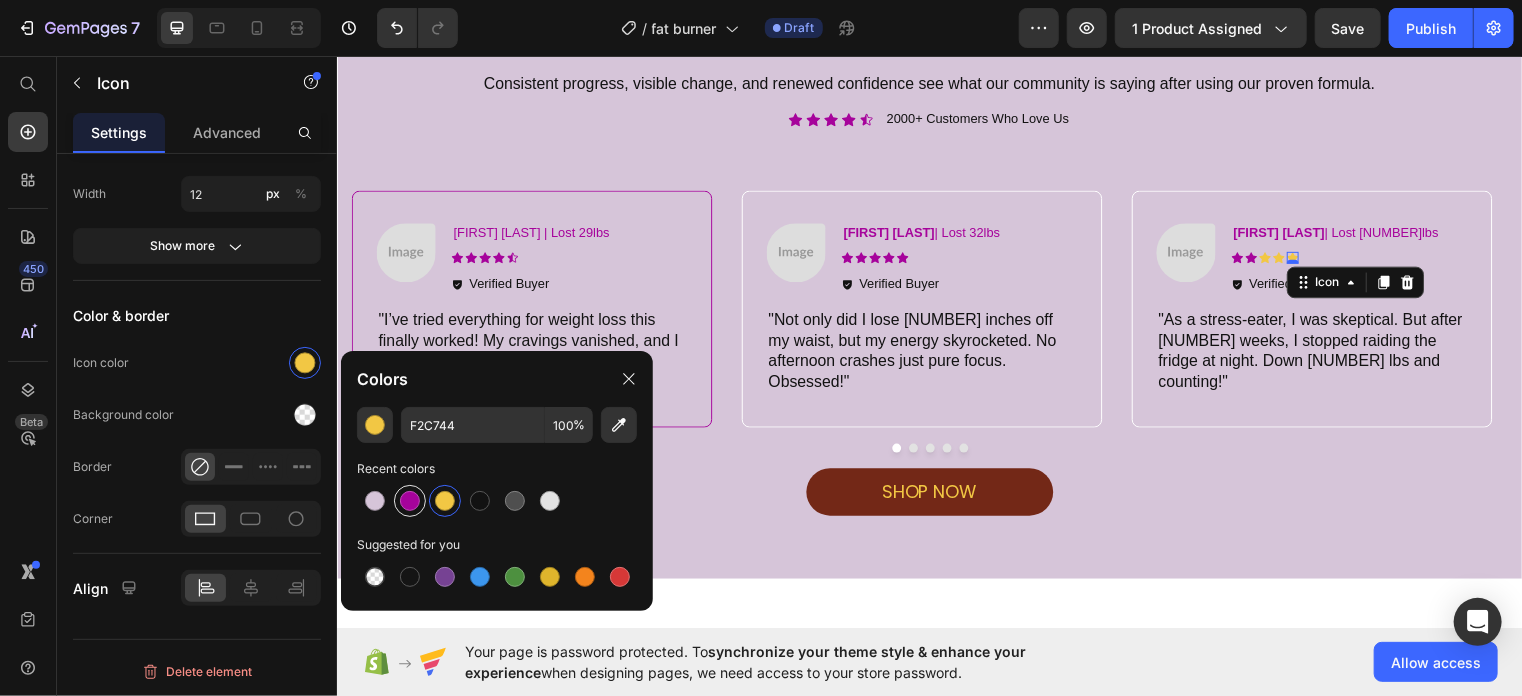 click at bounding box center [410, 501] 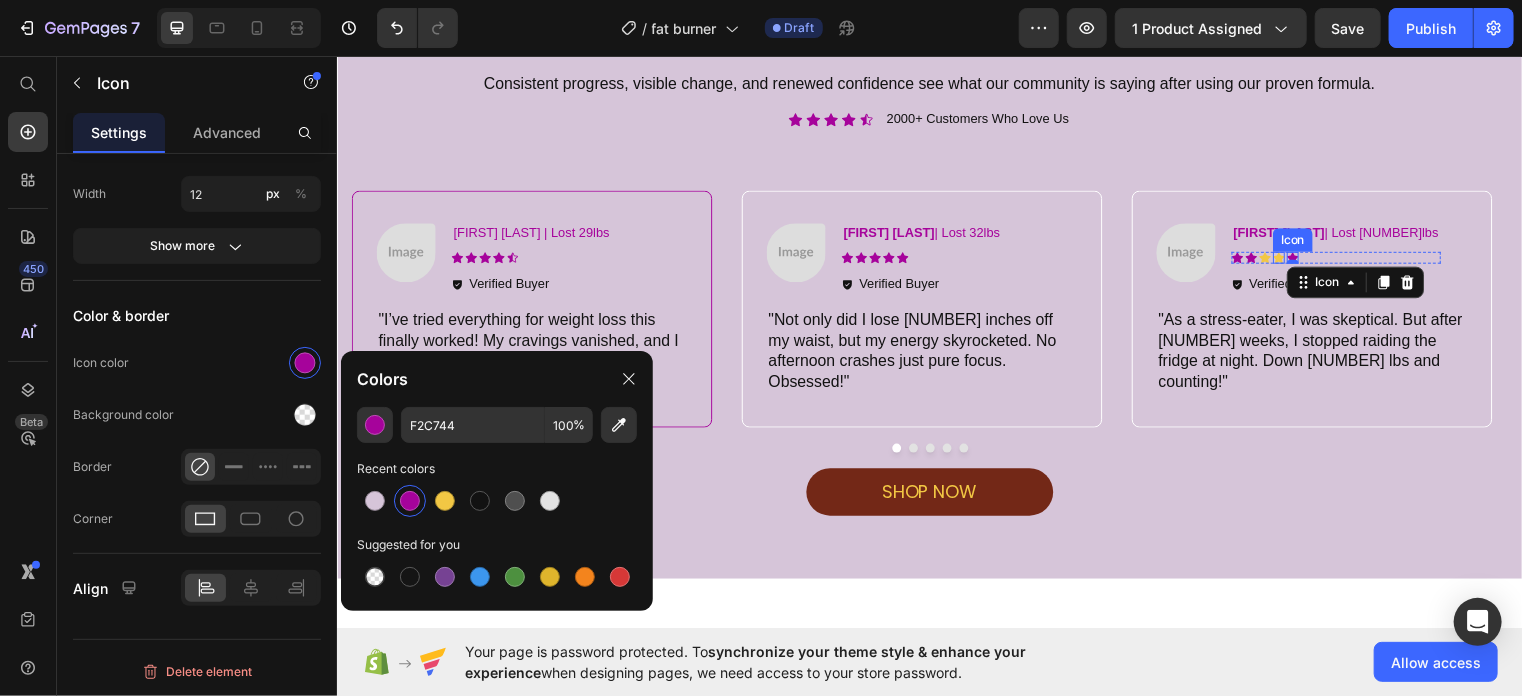 click 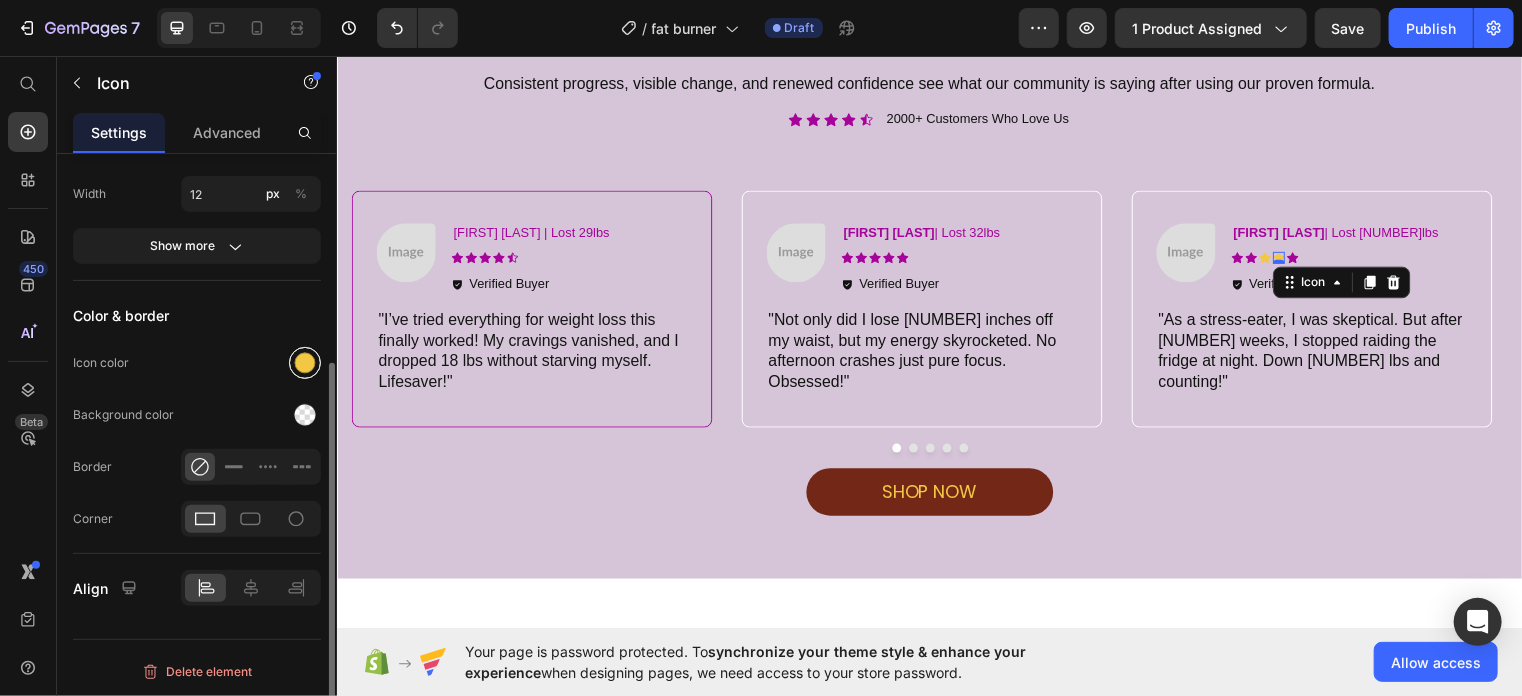 click at bounding box center [305, 363] 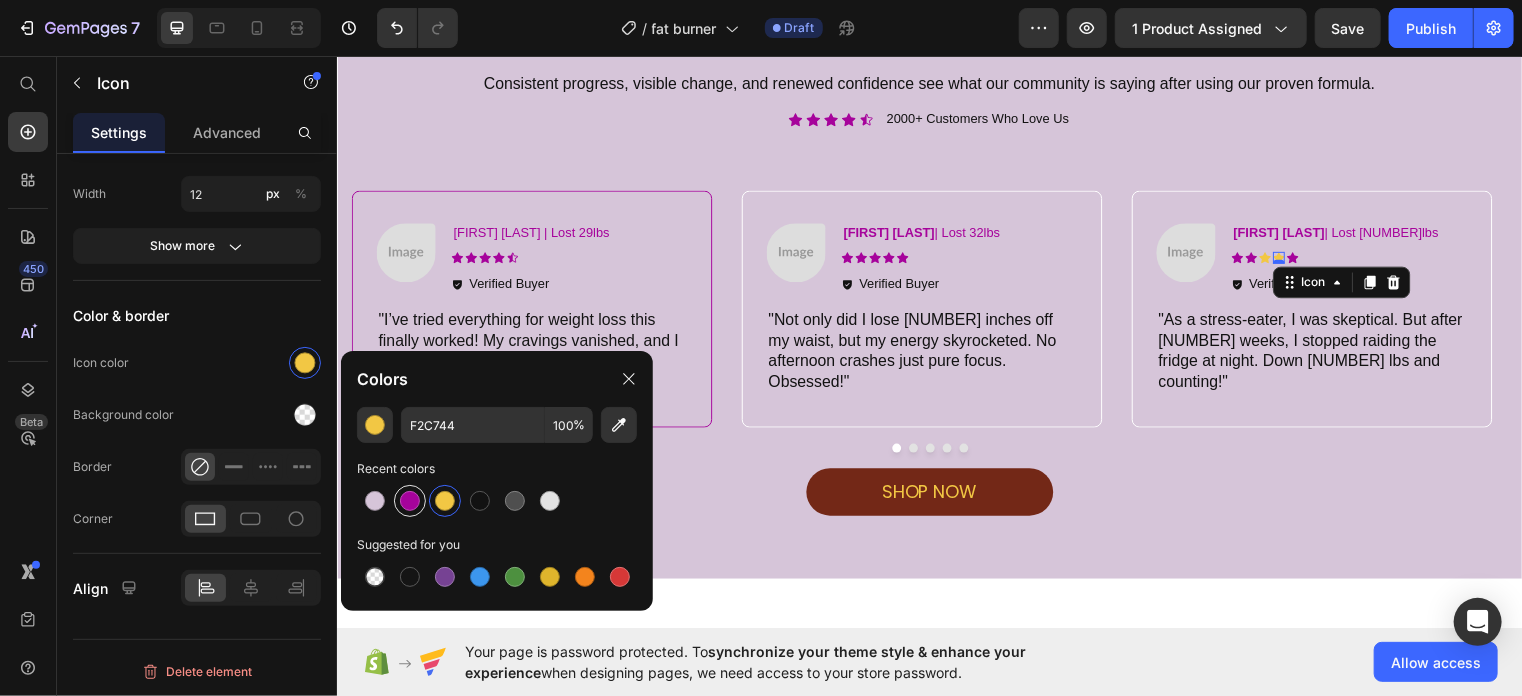 click at bounding box center (410, 501) 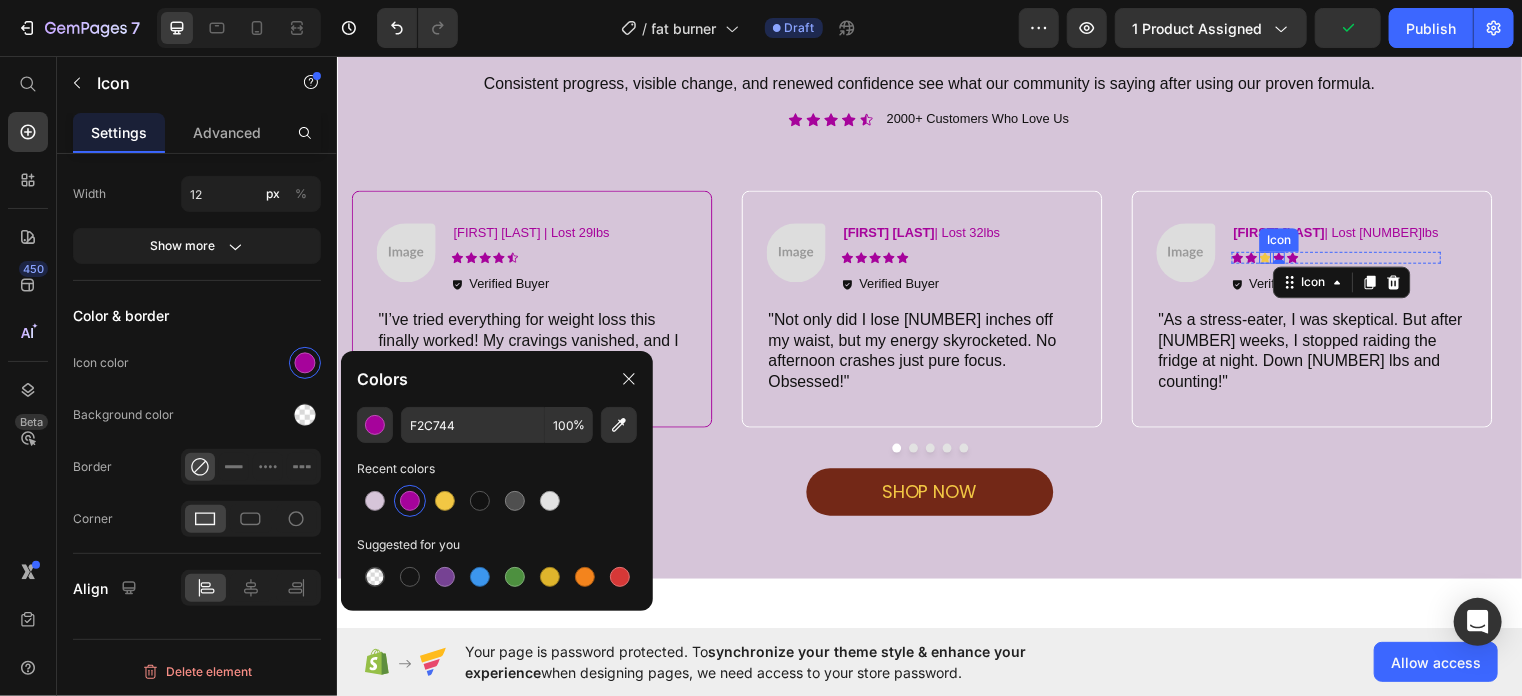 click 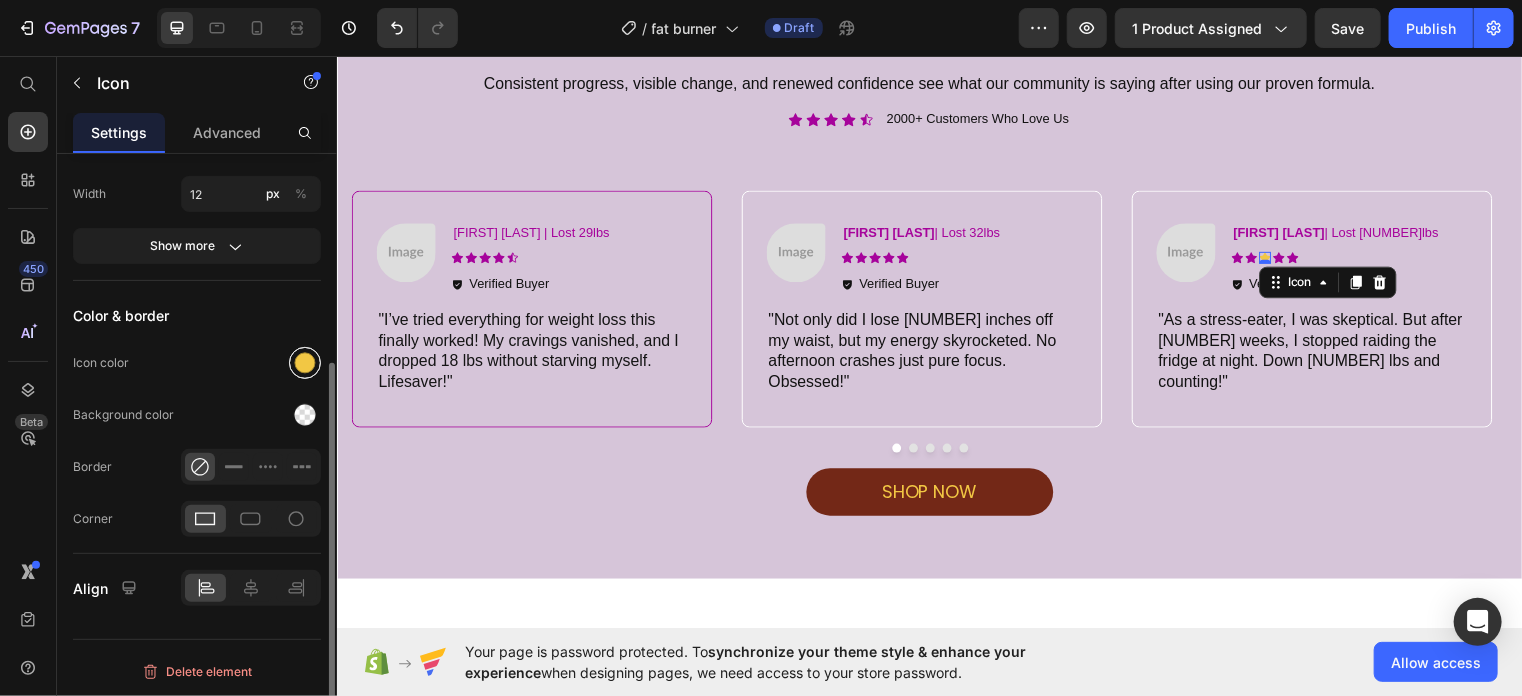 click at bounding box center [305, 363] 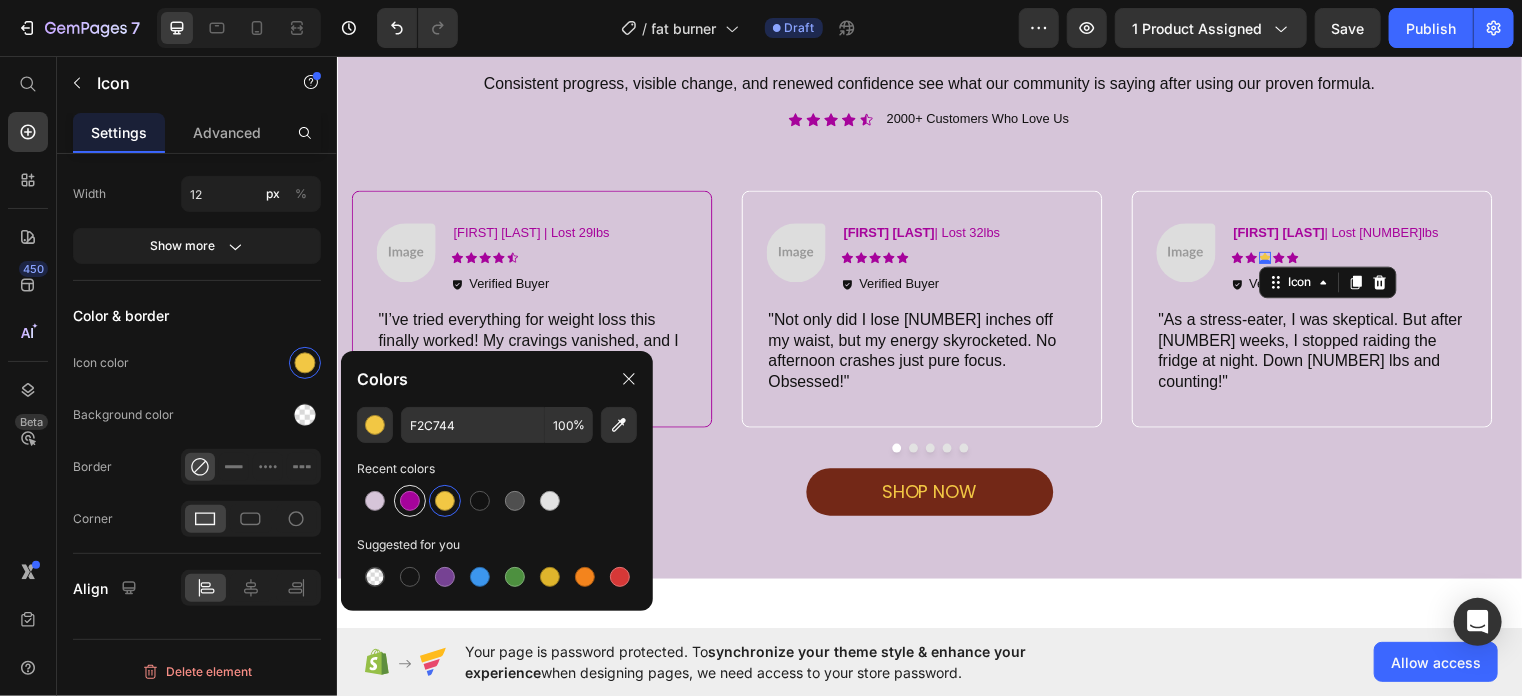 click at bounding box center [410, 501] 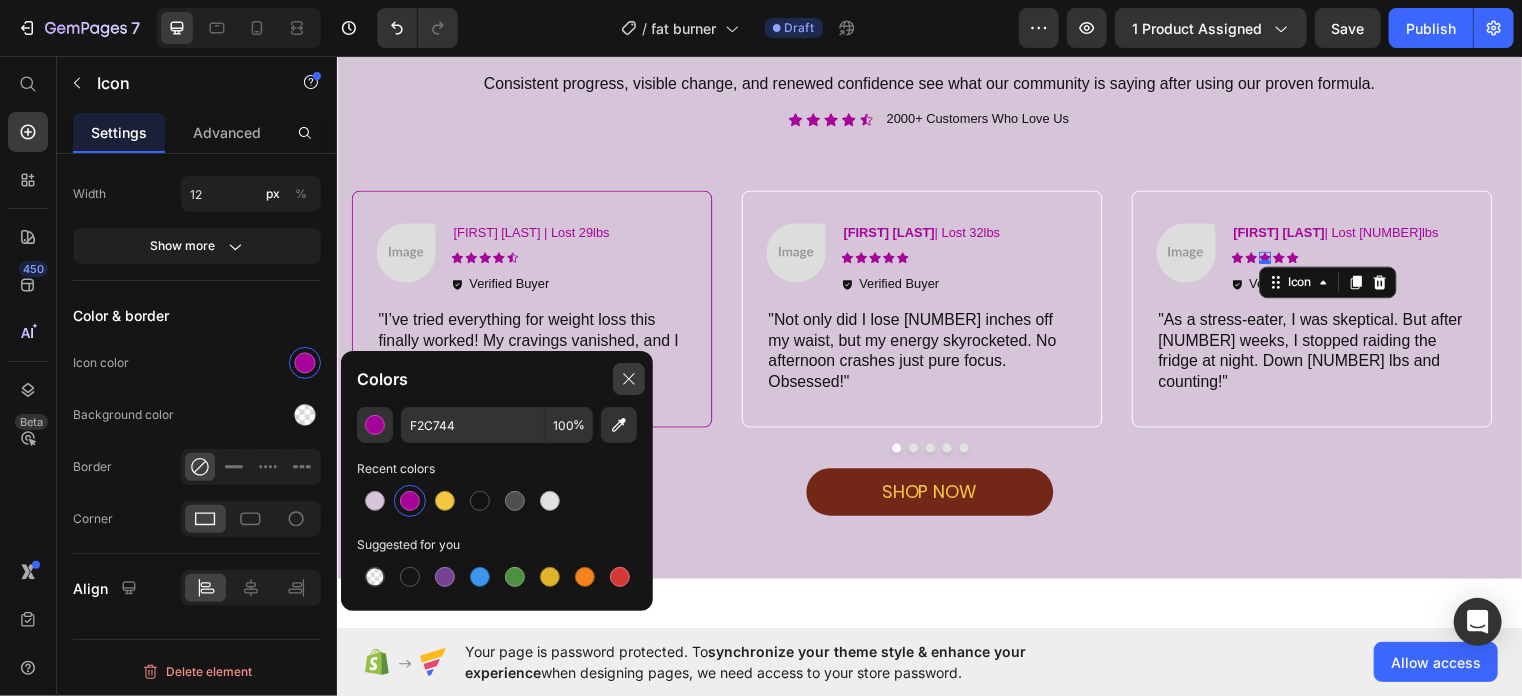 click 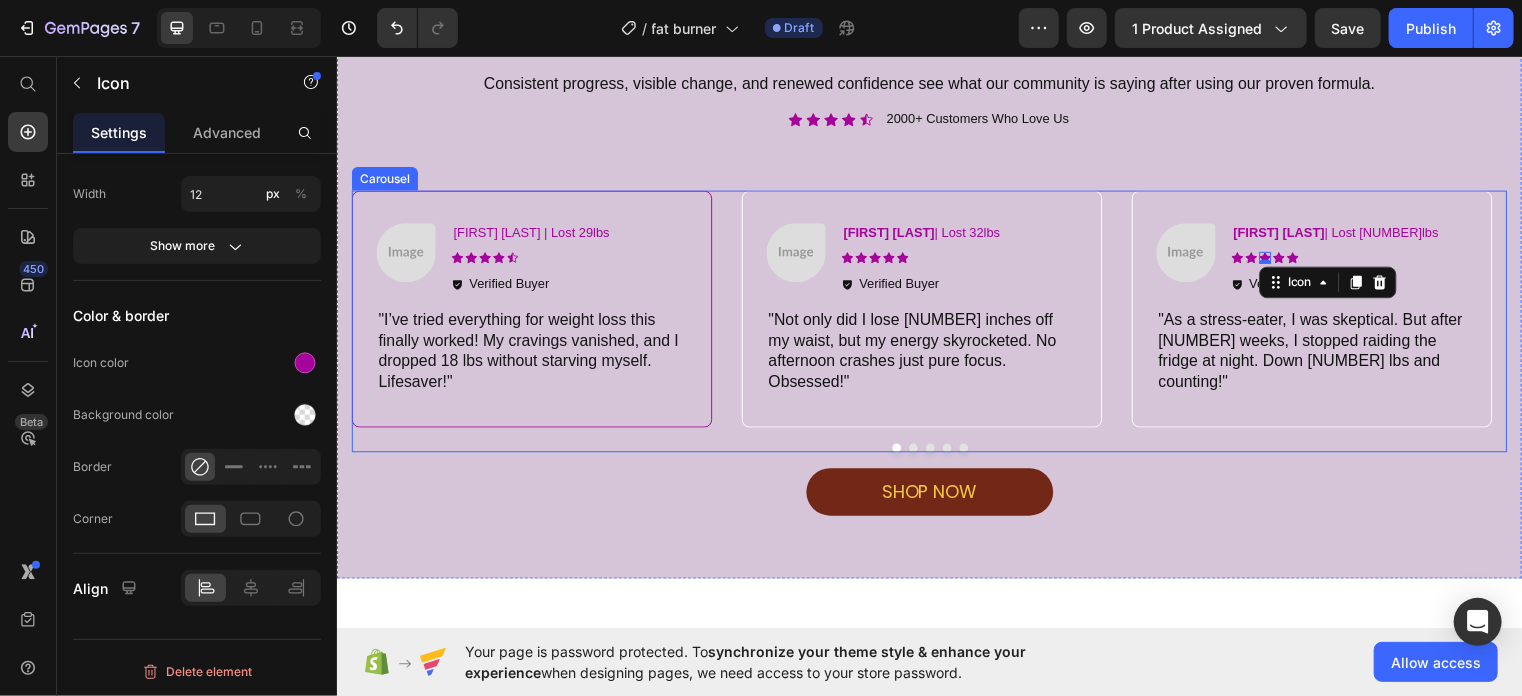 click at bounding box center [919, 452] 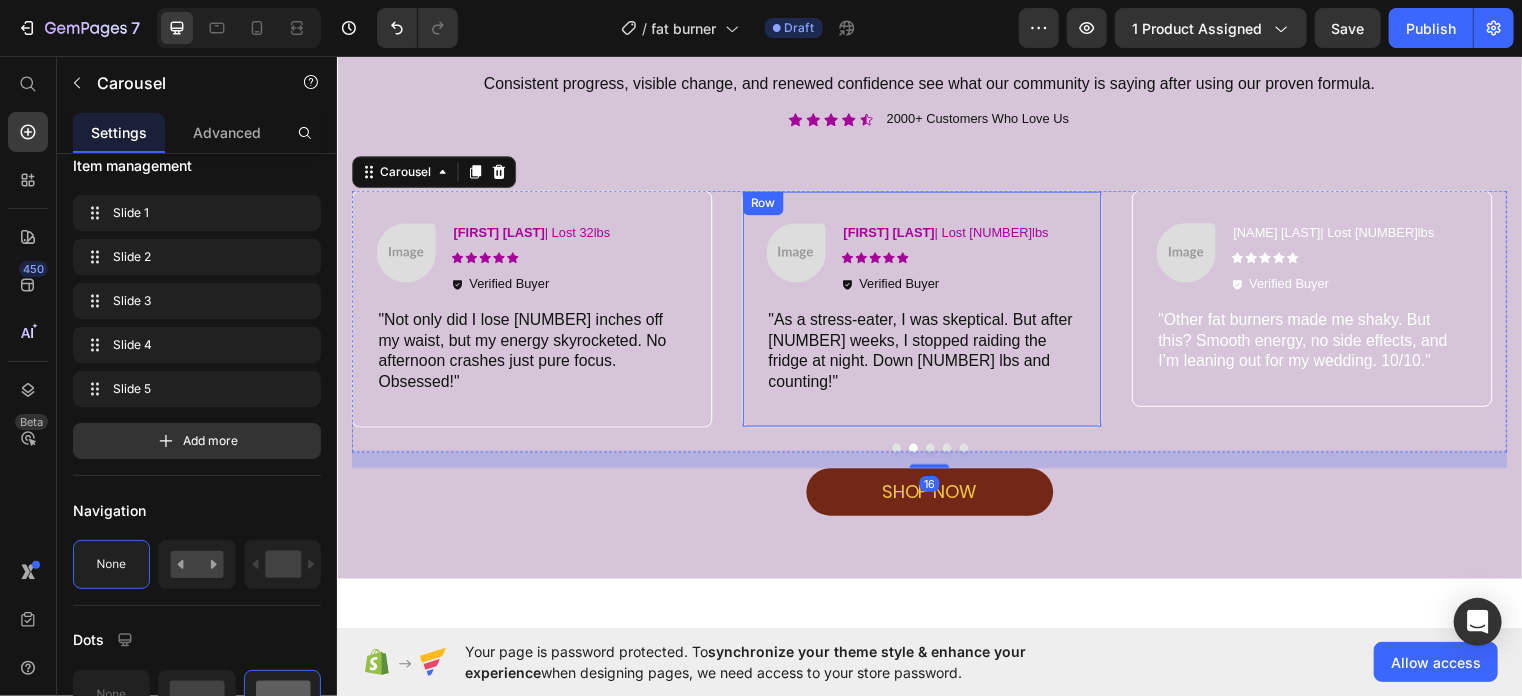 scroll, scrollTop: 0, scrollLeft: 0, axis: both 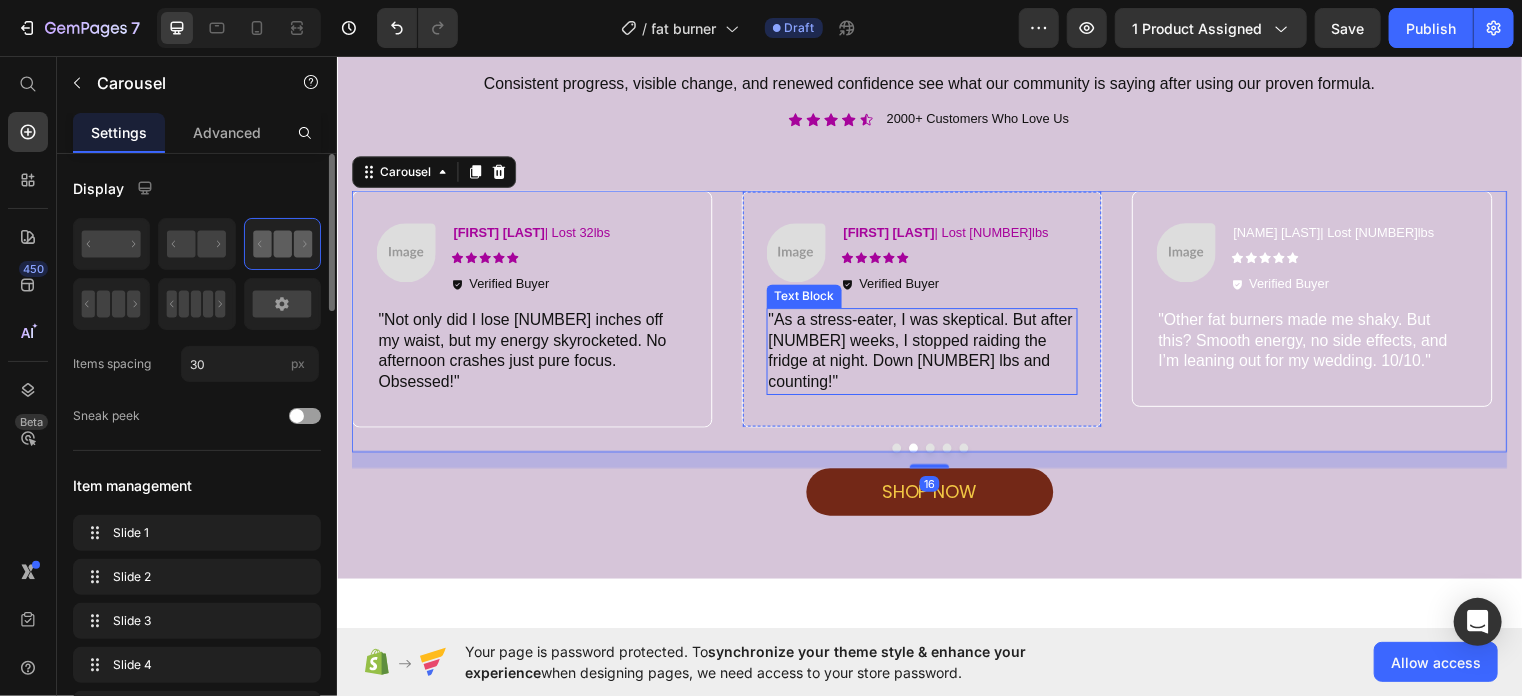 click on "Image Marcus T. | Lost 32lbs Text Block Icon Icon Icon Icon Icon Icon List
Verified Buyer Item List Row "Not only did I lose 3 inches off my waist, but my energy skyrocketed. No afternoon crashes just pure focus. Obsessed!" Text Block Row" at bounding box center (533, 312) 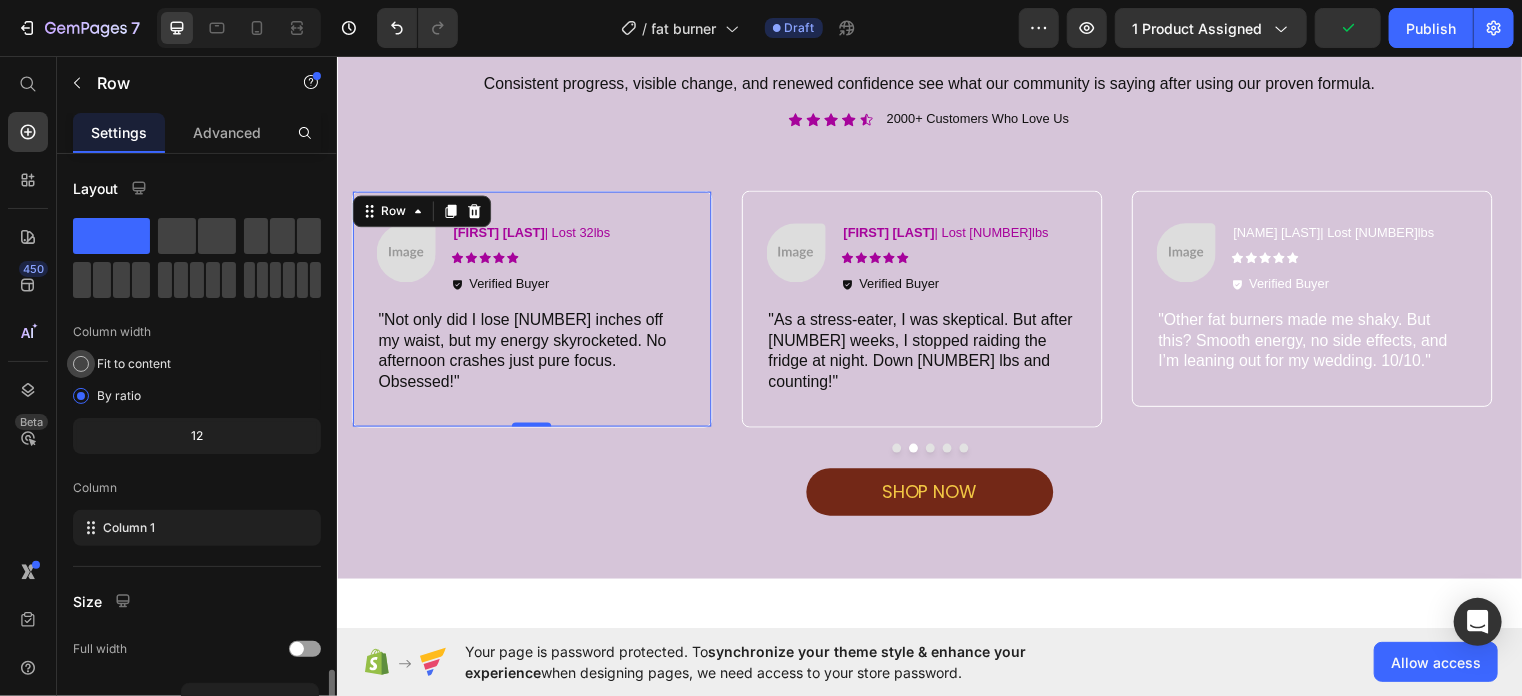 scroll, scrollTop: 311, scrollLeft: 0, axis: vertical 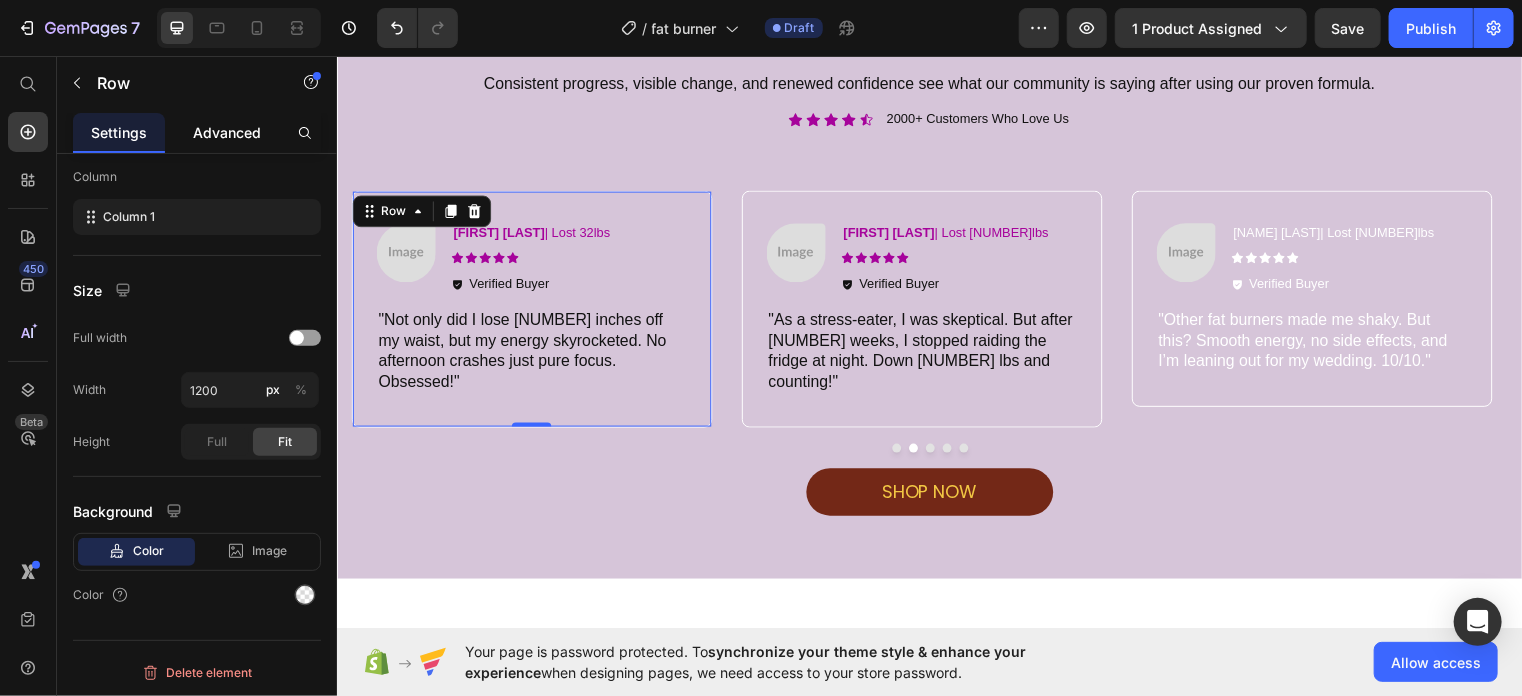 click on "Advanced" at bounding box center (227, 132) 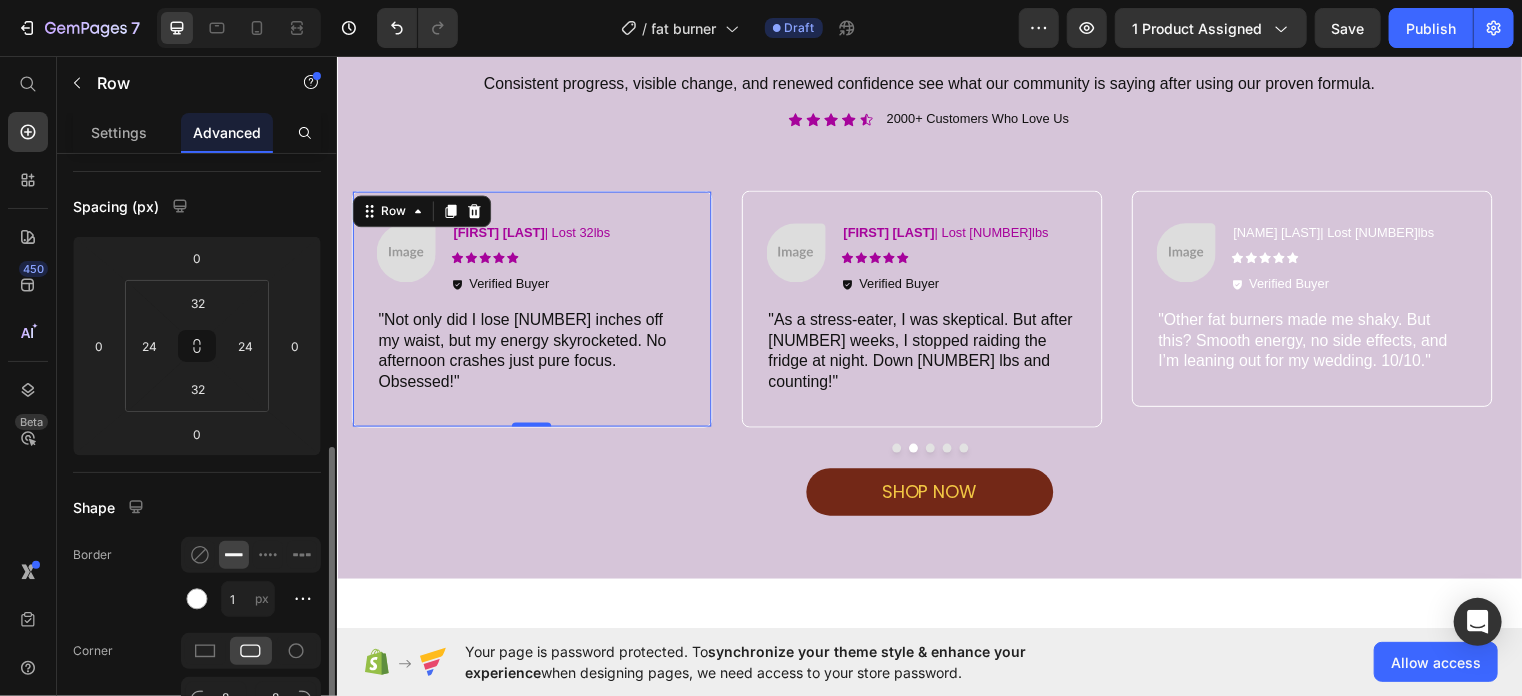 scroll, scrollTop: 332, scrollLeft: 0, axis: vertical 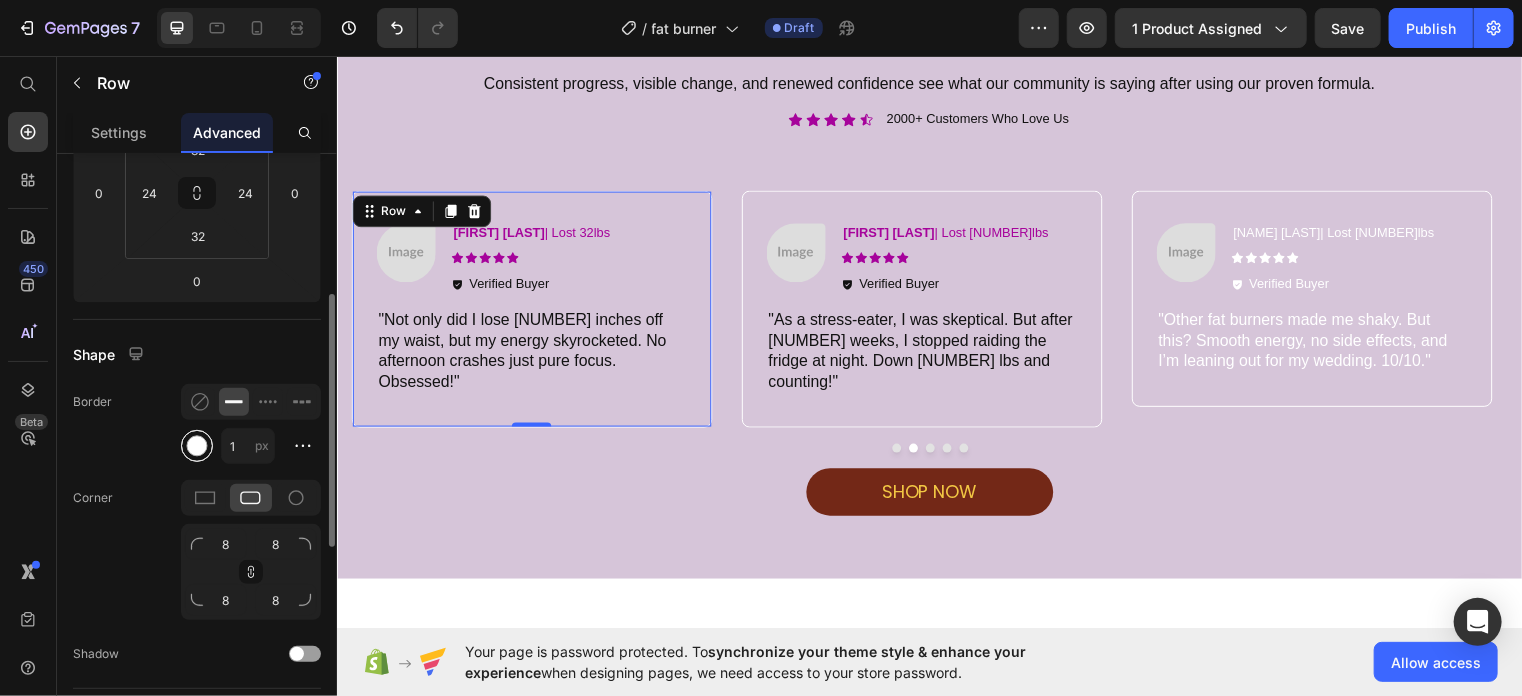 click at bounding box center (197, 446) 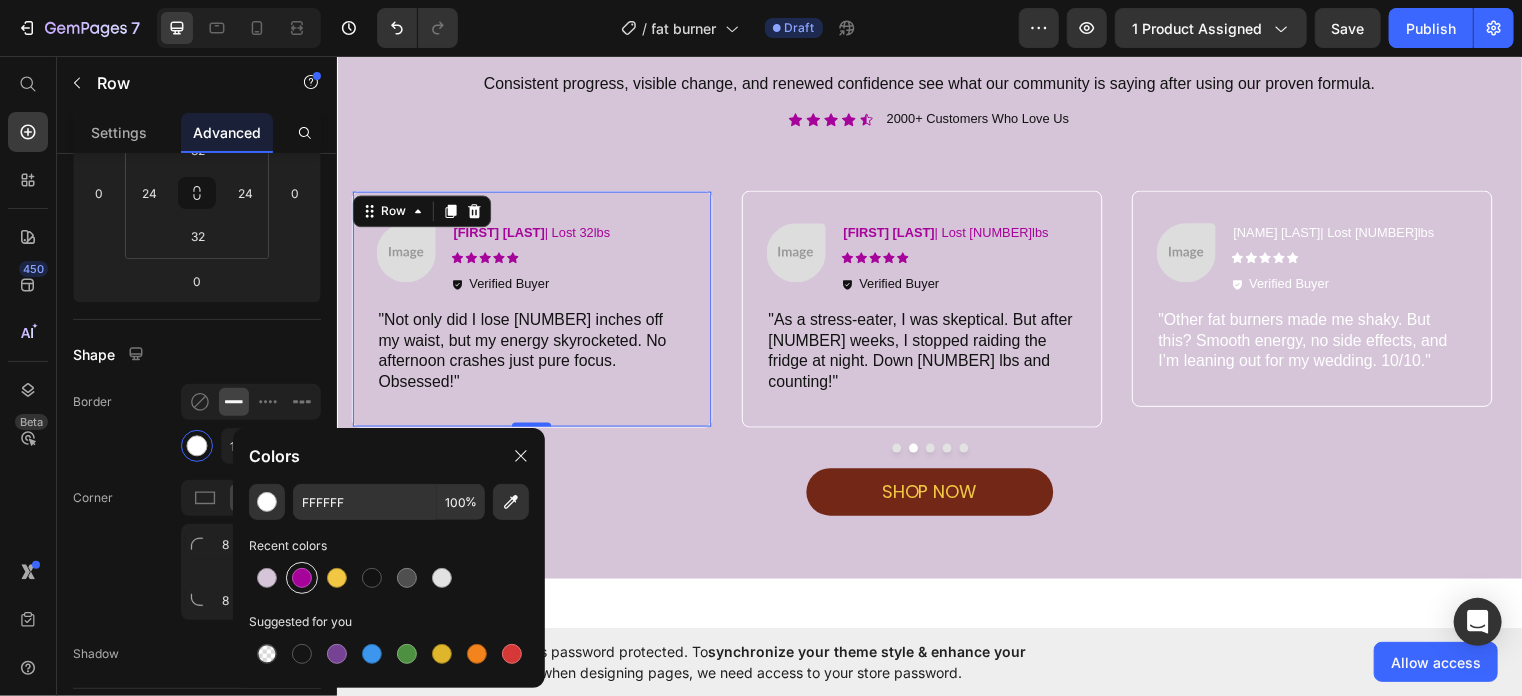 click at bounding box center [302, 578] 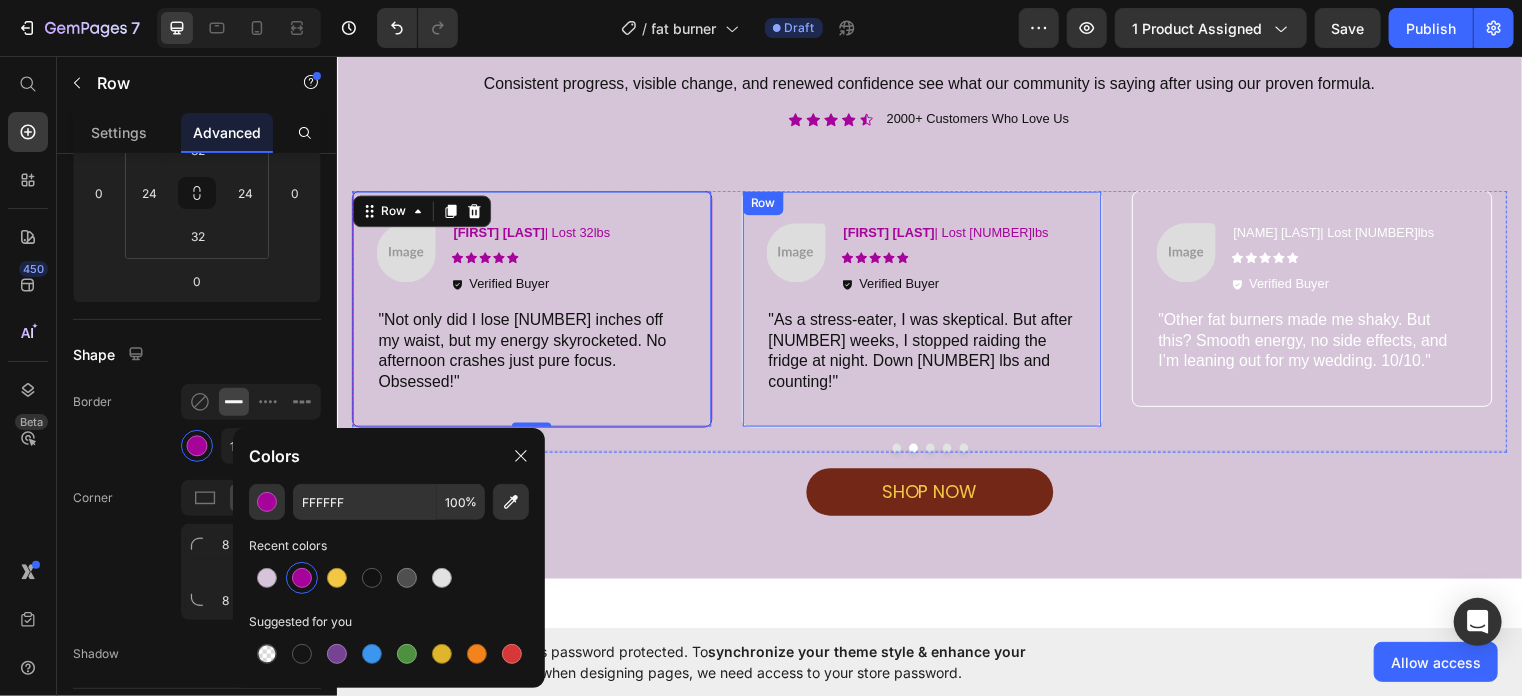 click on "Image Anthay R. | Lost 48lbs Text Block Icon Icon Icon Icon Icon Icon List
Verified Buyer Item List Row "As a stress-eater, I was skeptical. But after 2 weeks, I stopped raiding the fridge at night. Down 12 lbs and counting!" Text Block Row" at bounding box center (928, 312) 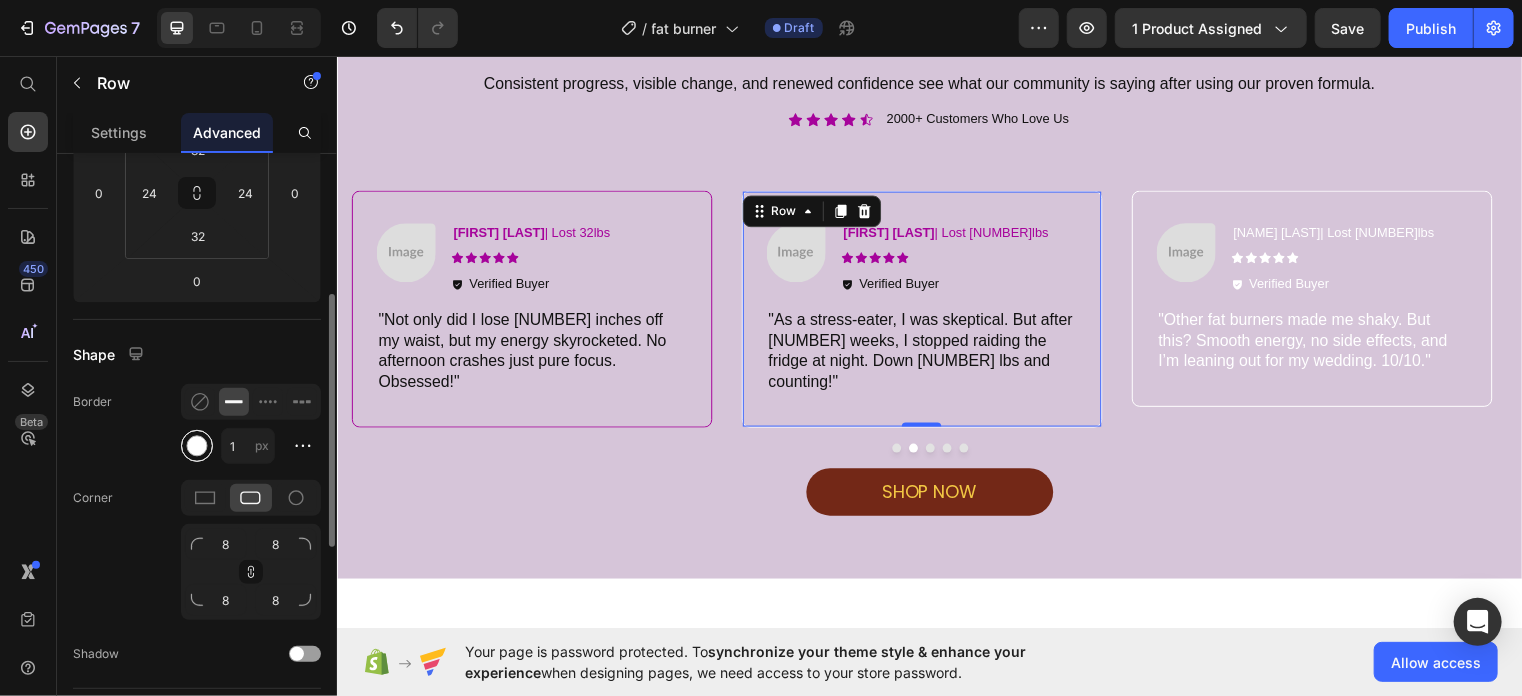 click at bounding box center [197, 446] 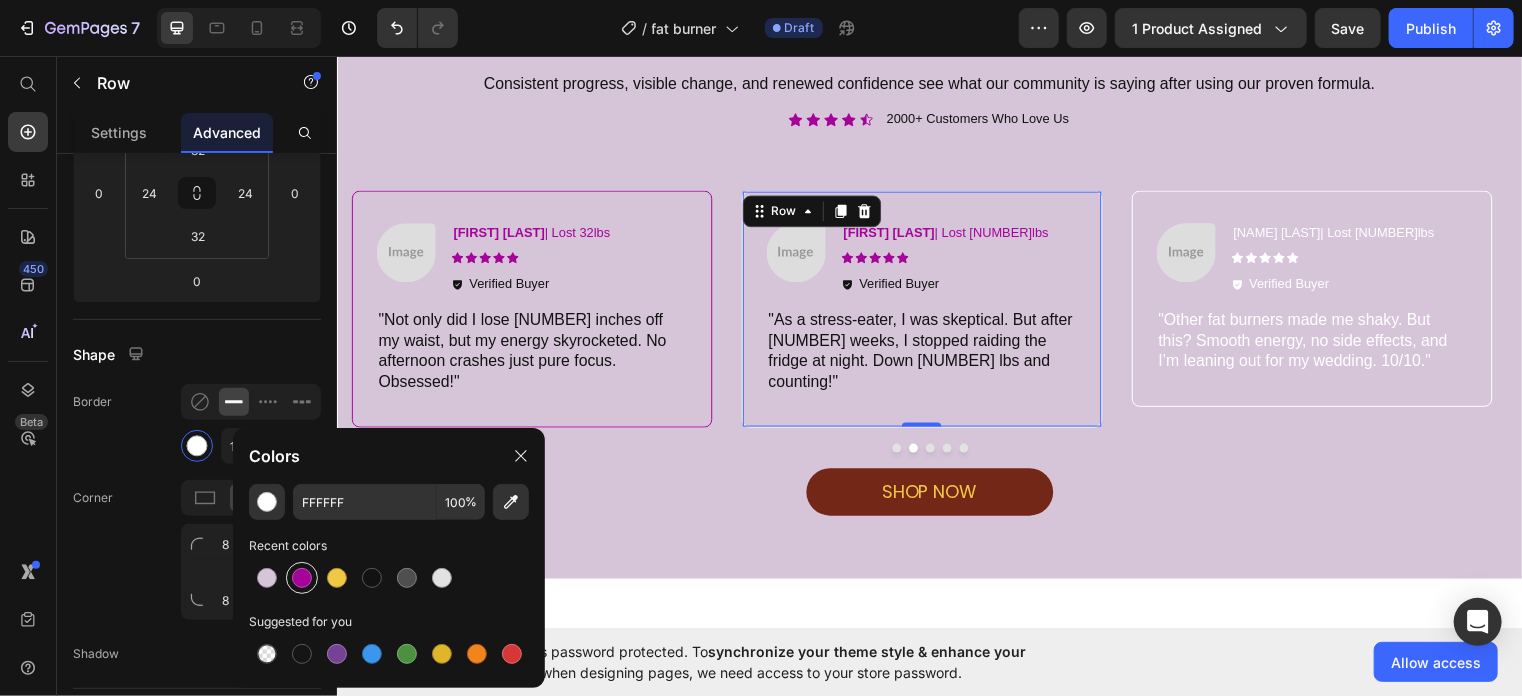click at bounding box center [302, 578] 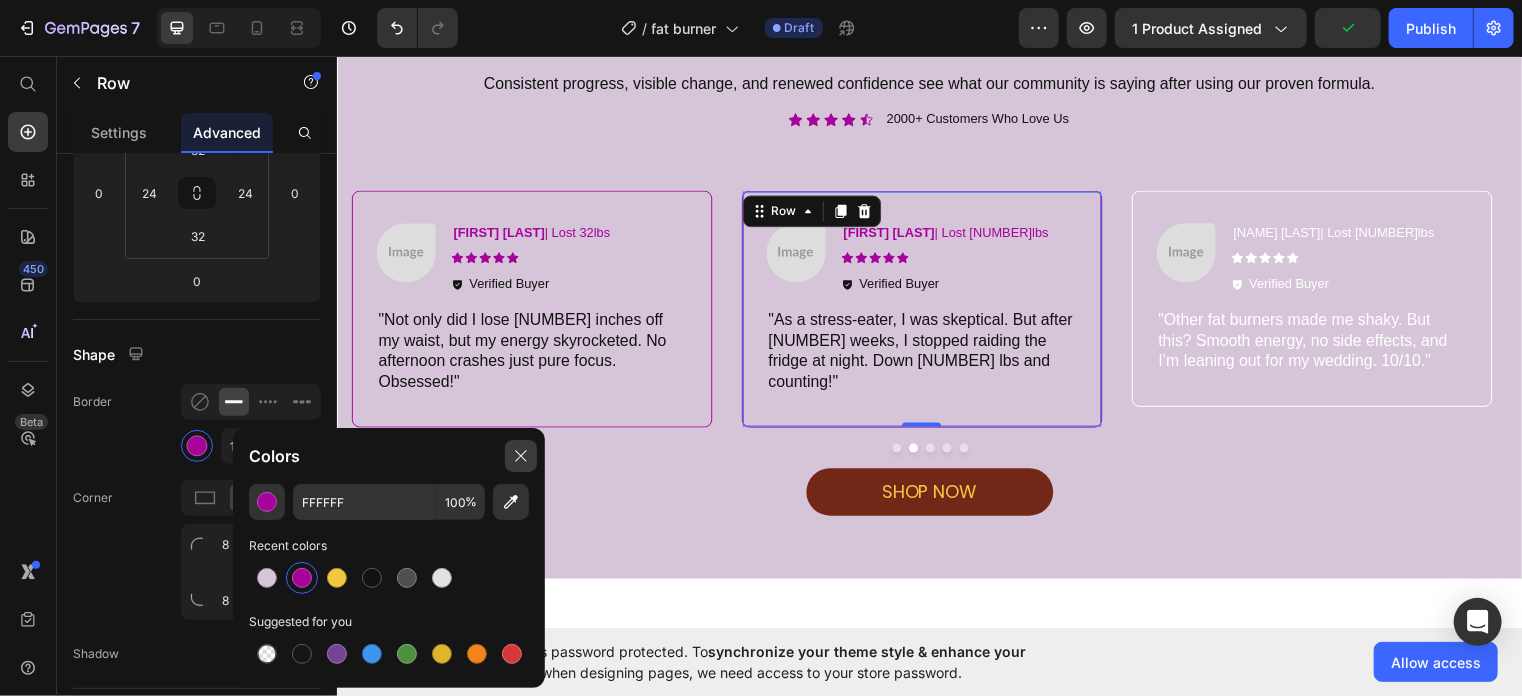 click 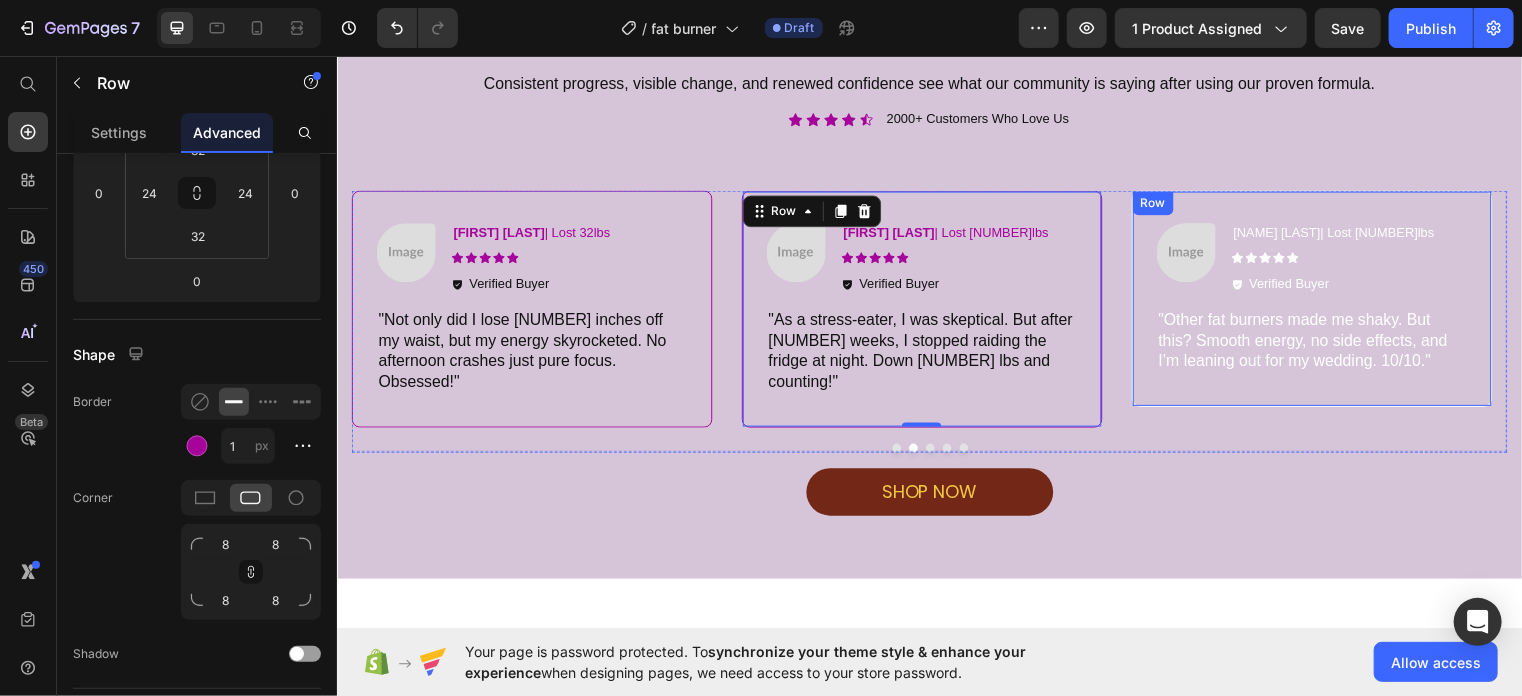click on "Image David L.| Lost 48lbs  Text Block Icon Icon Icon Icon Icon Icon List
Verified Buyer Item List Row "Other fat burners made me shaky. But this?  Smooth energy, no side effects, and I’m leaning out for my wedding. 10/10." Text Block Row" at bounding box center (1323, 301) 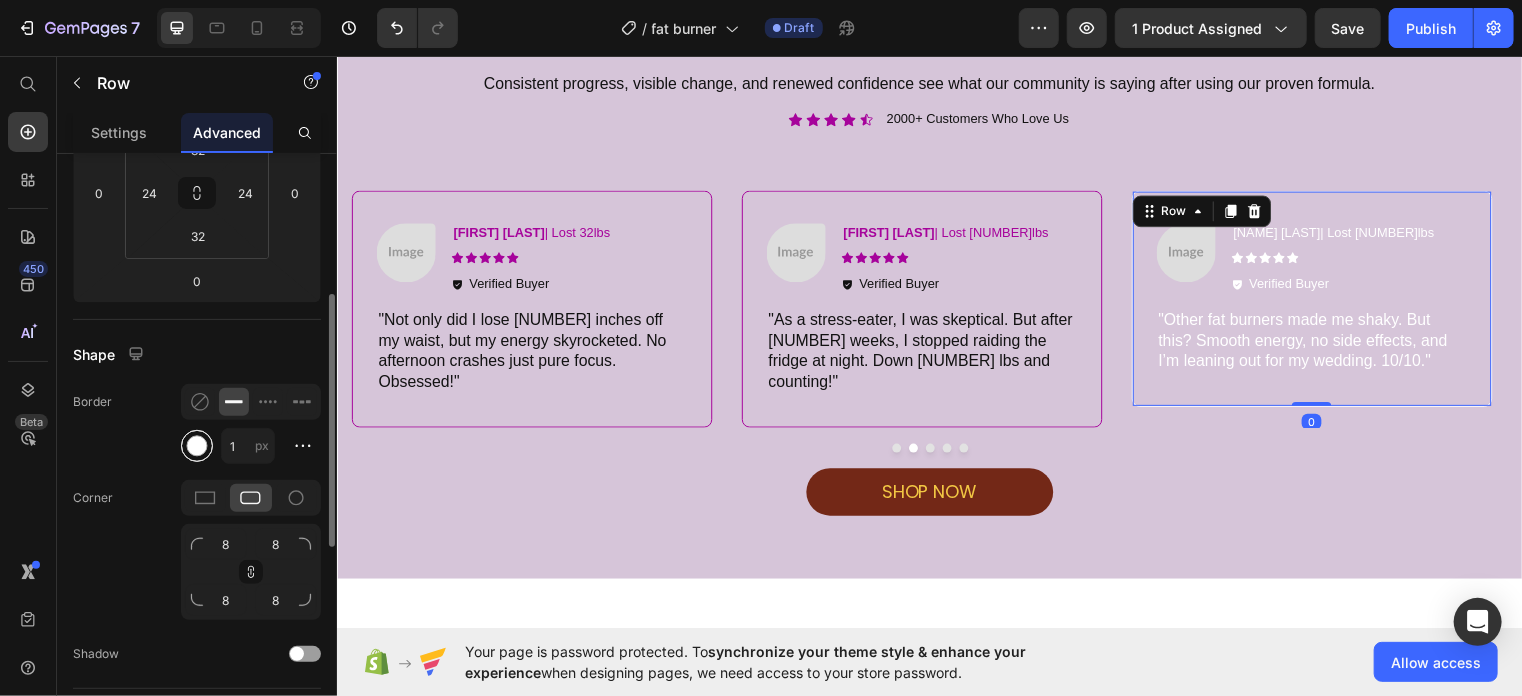 click at bounding box center [197, 446] 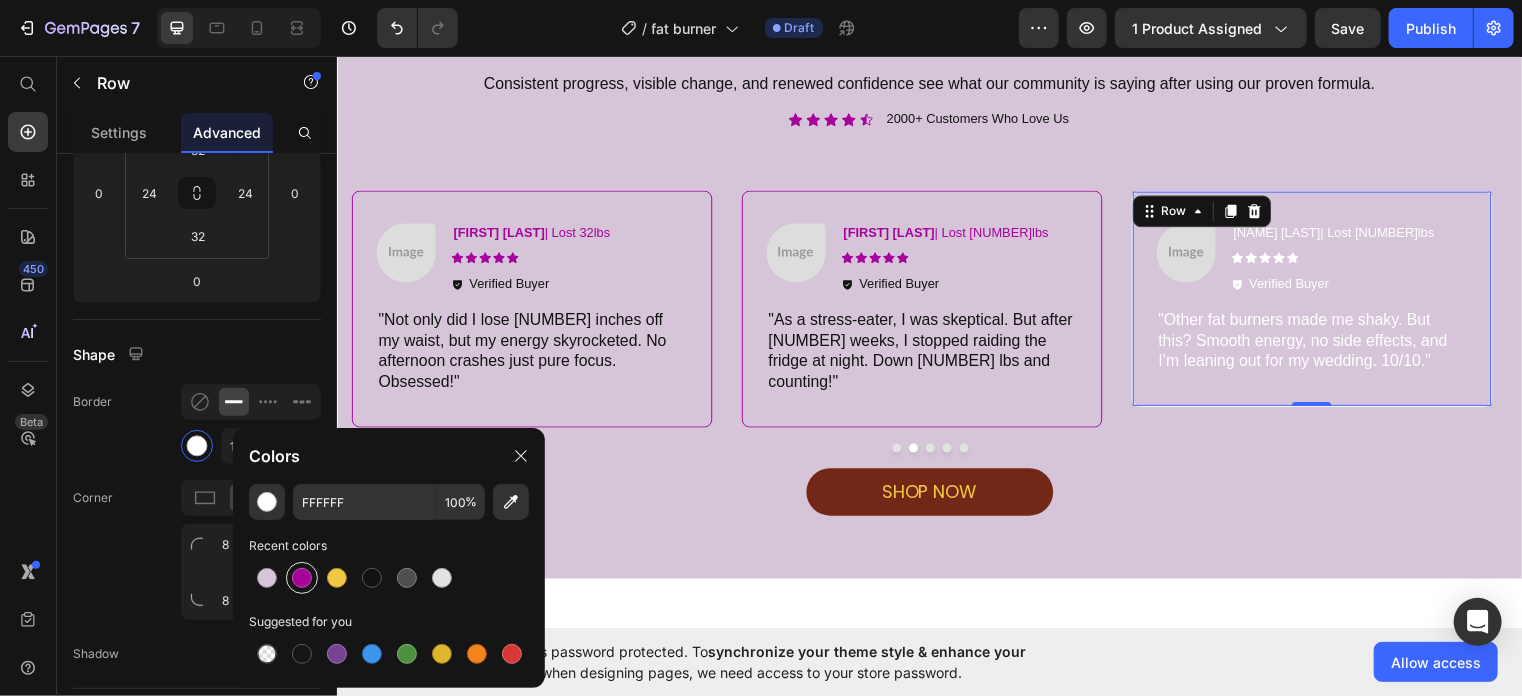 click at bounding box center [302, 578] 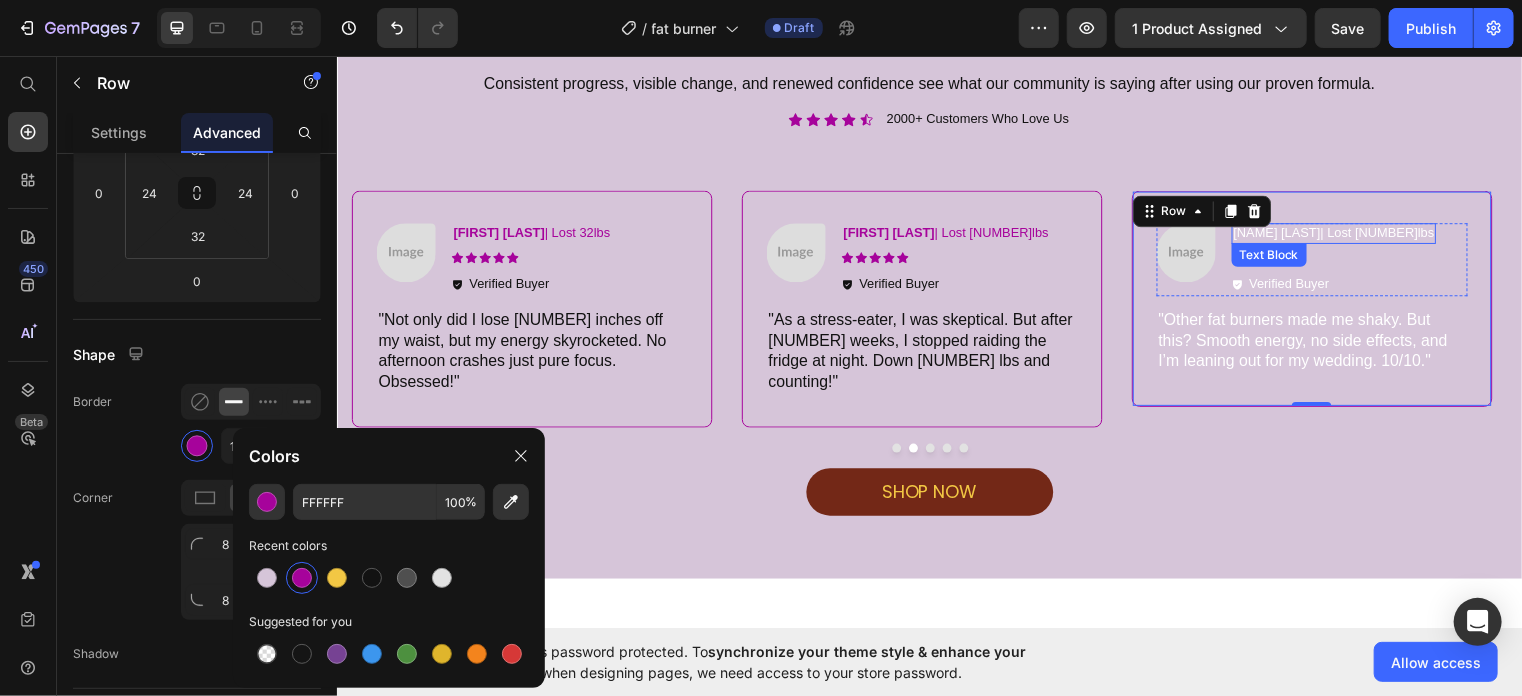 click on "David L.| Lost 48lbs" at bounding box center [1345, 235] 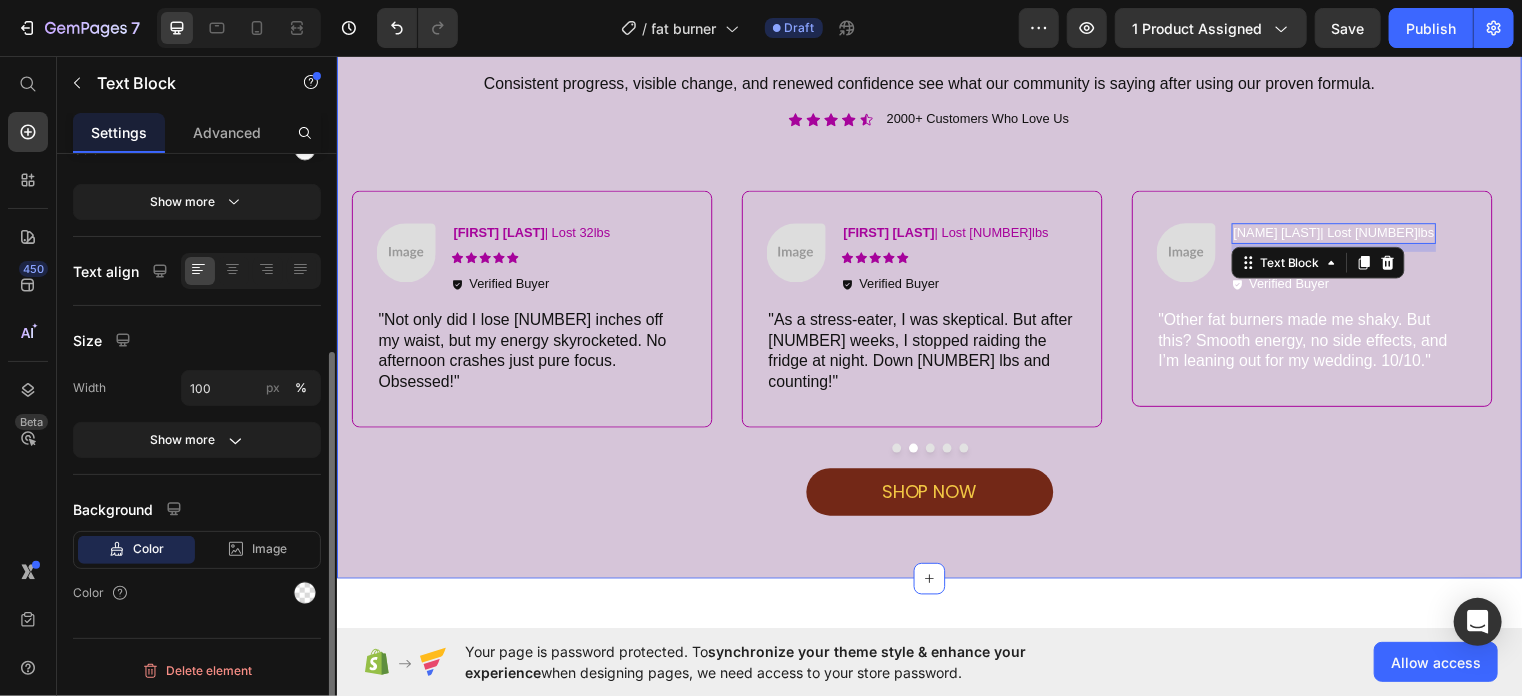 scroll, scrollTop: 0, scrollLeft: 0, axis: both 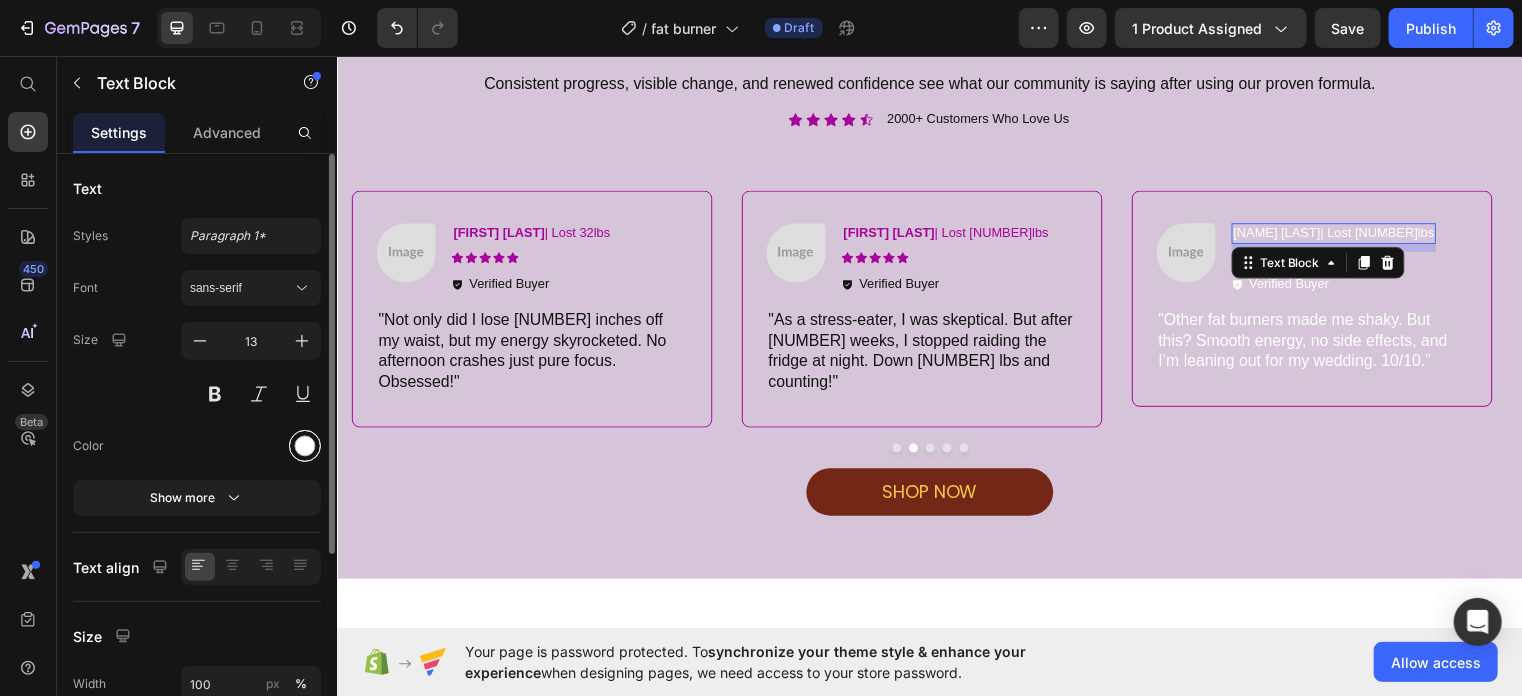 click at bounding box center (305, 446) 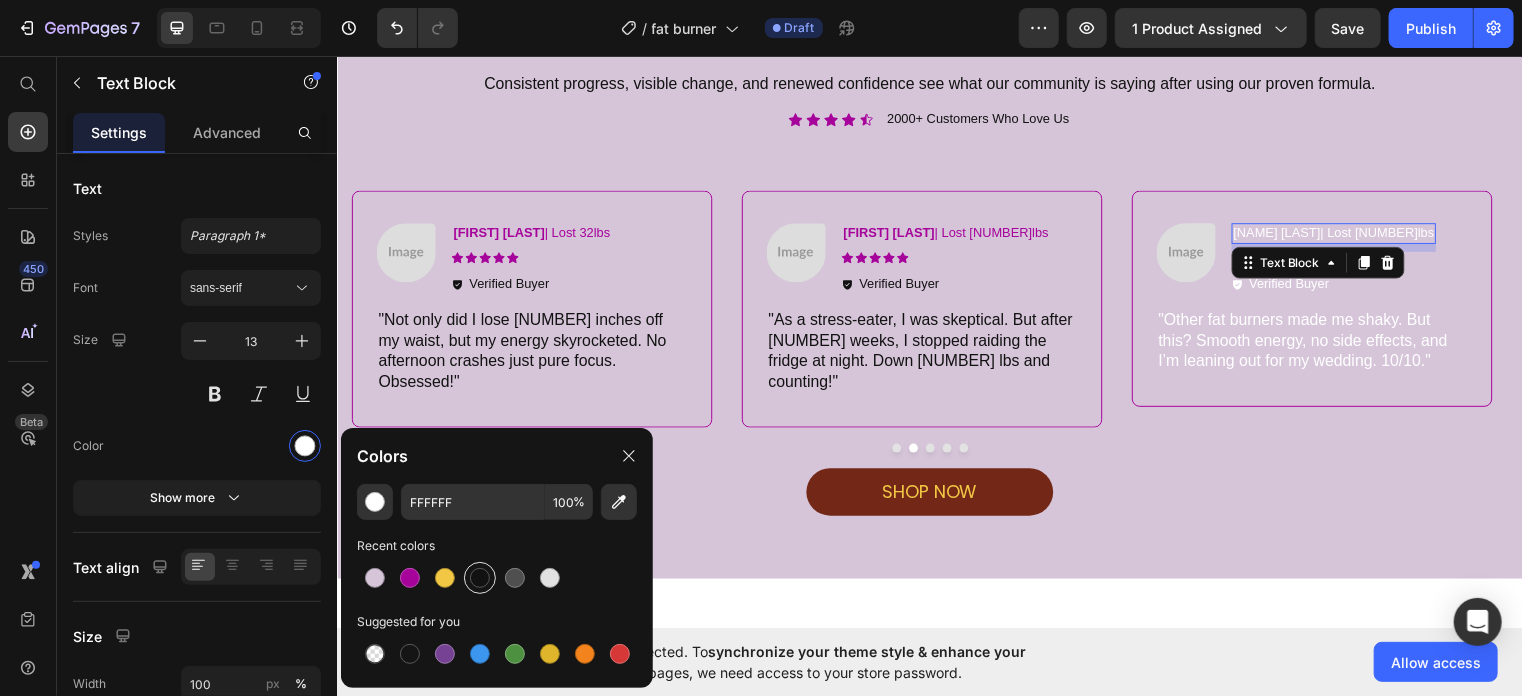 click at bounding box center [480, 578] 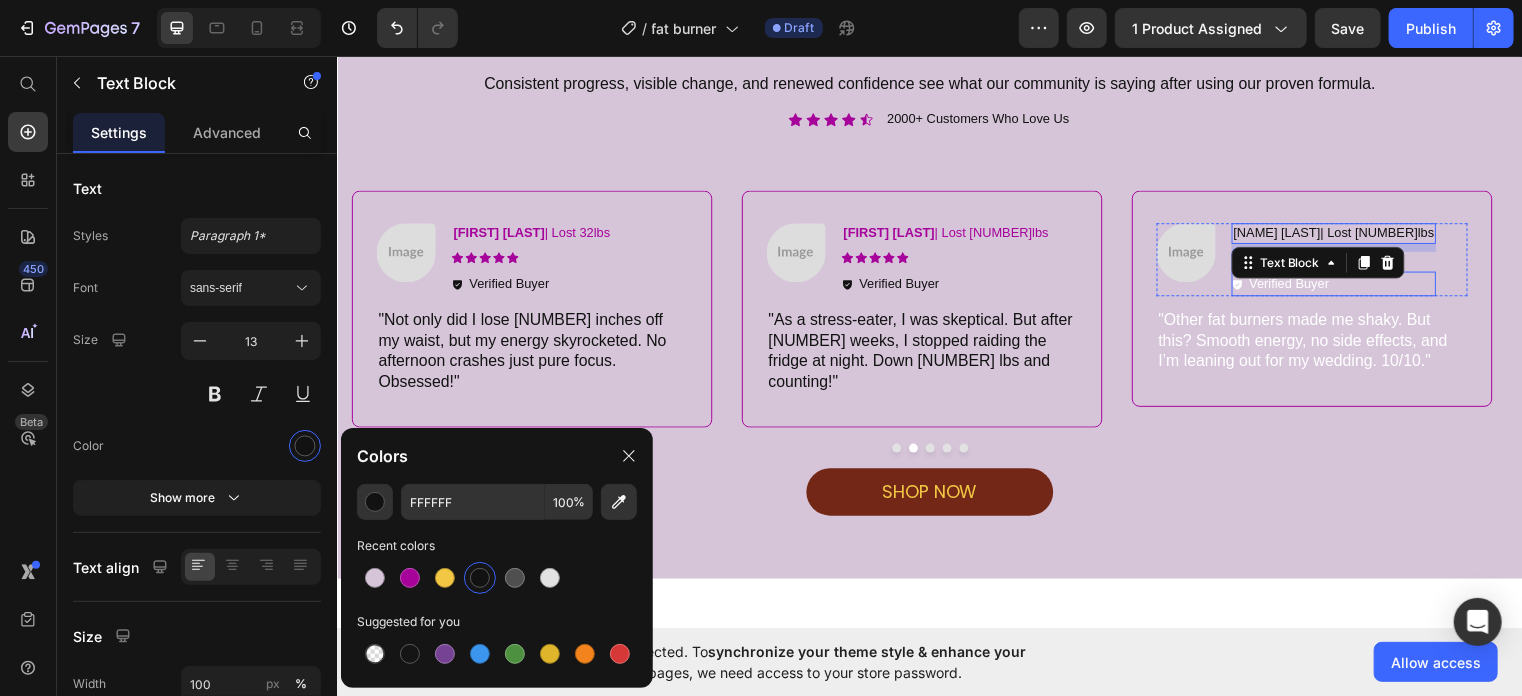 click on "Verified Buyer" at bounding box center (1300, 287) 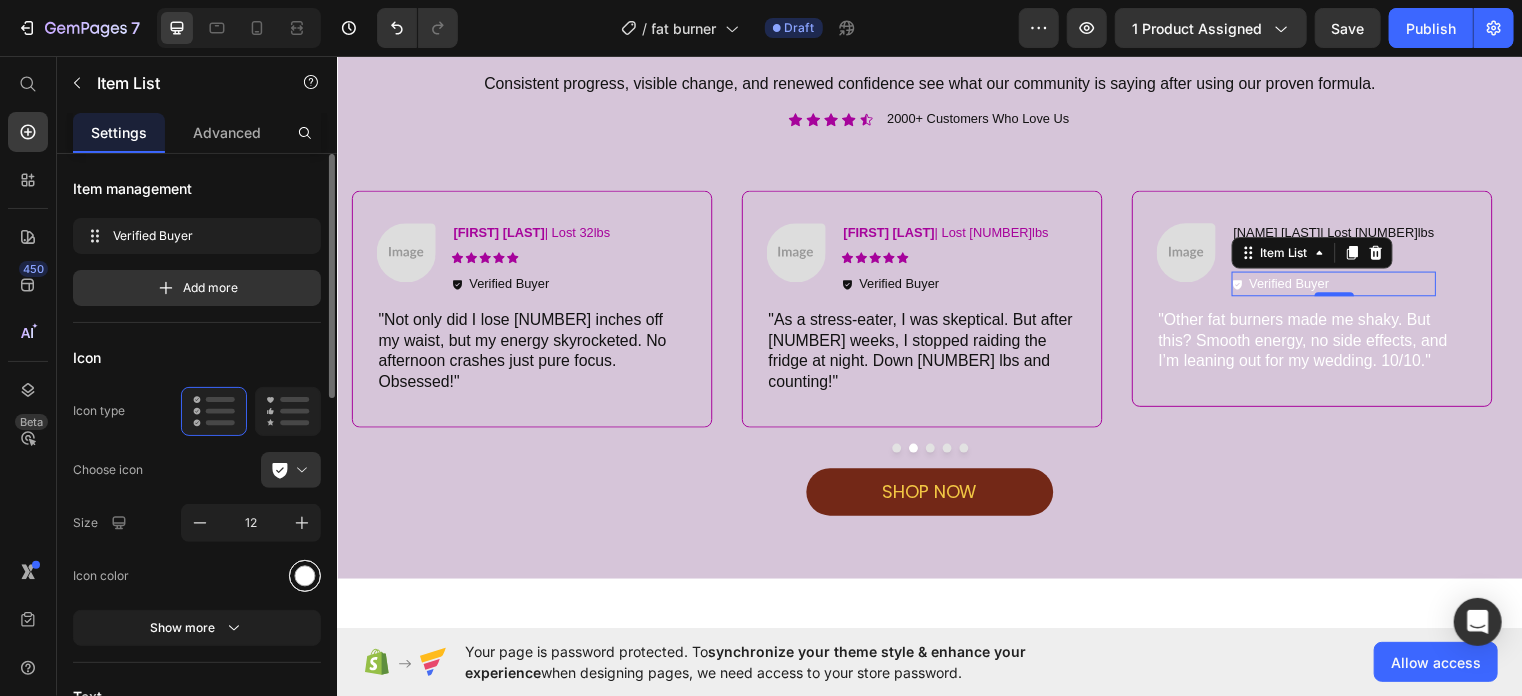 click at bounding box center [305, 576] 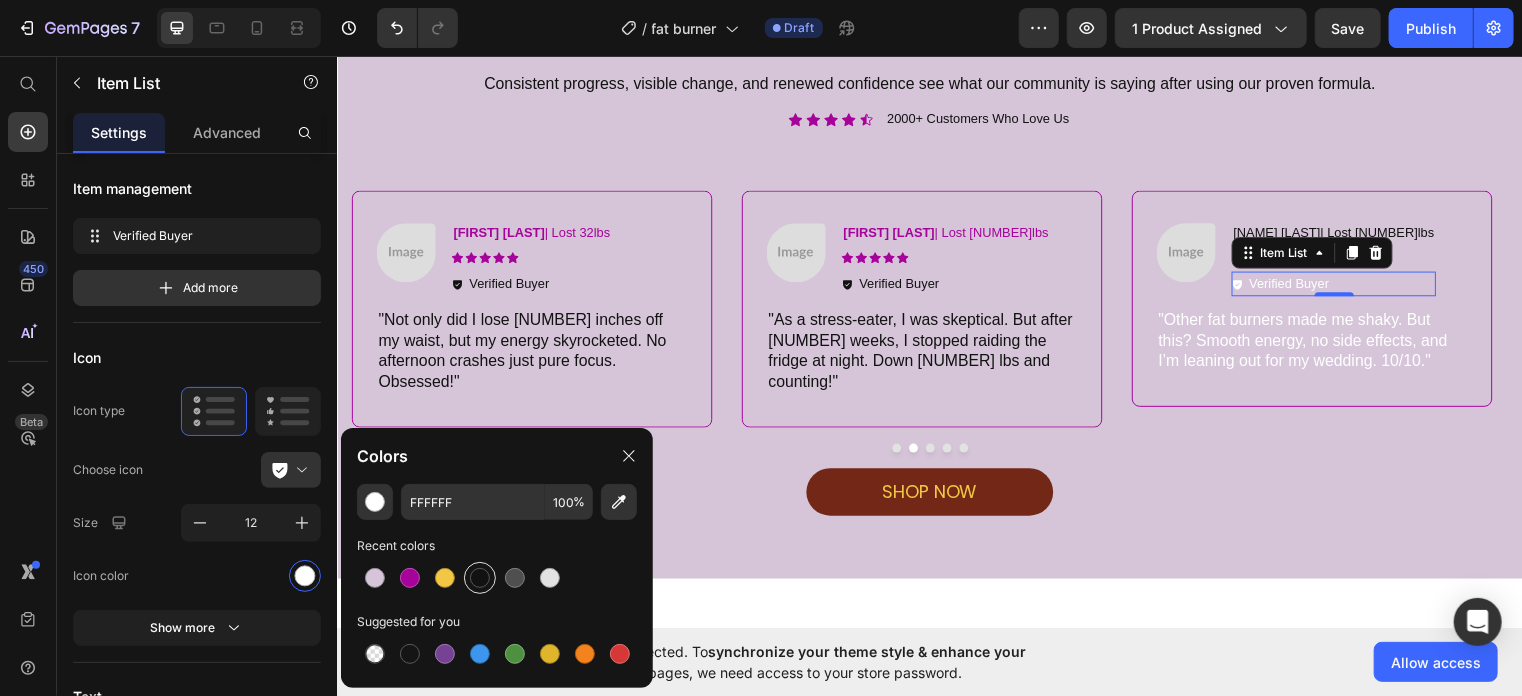 click at bounding box center [480, 578] 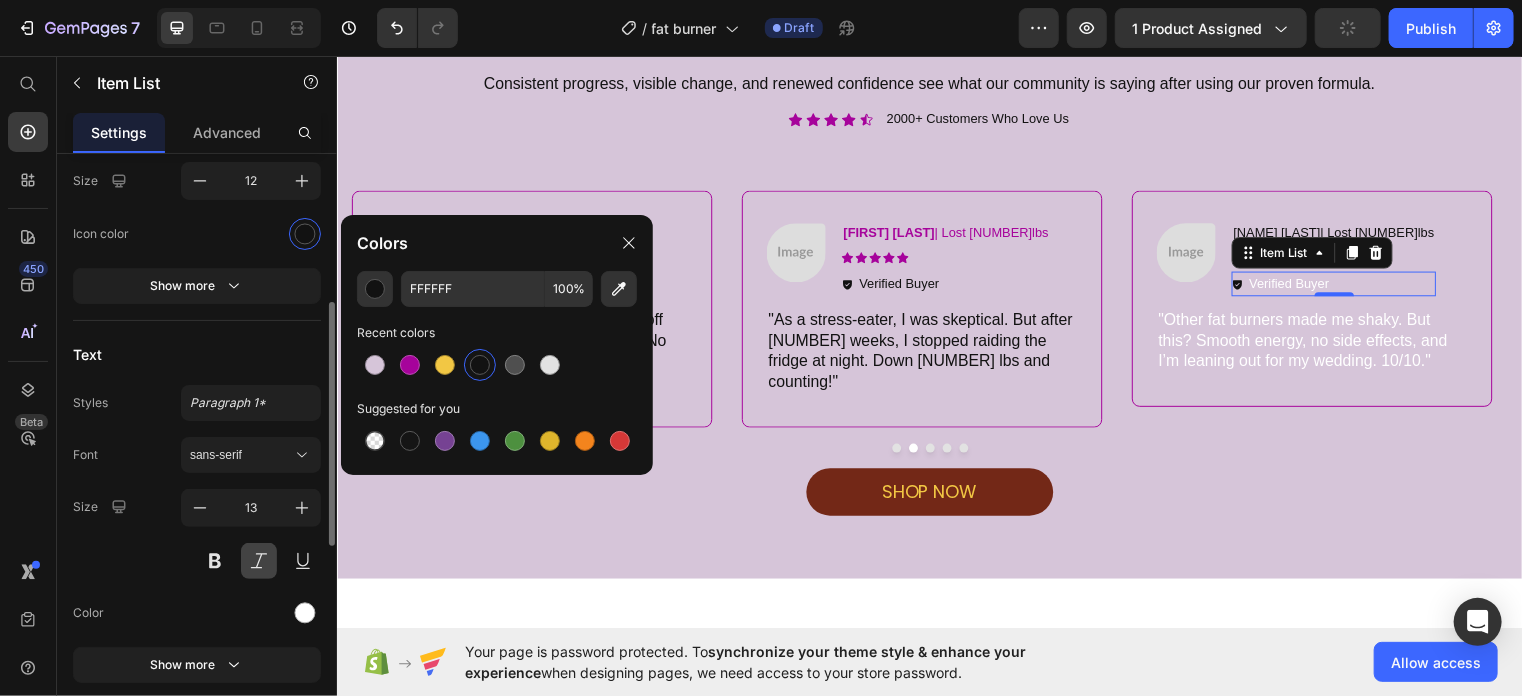 scroll, scrollTop: 348, scrollLeft: 0, axis: vertical 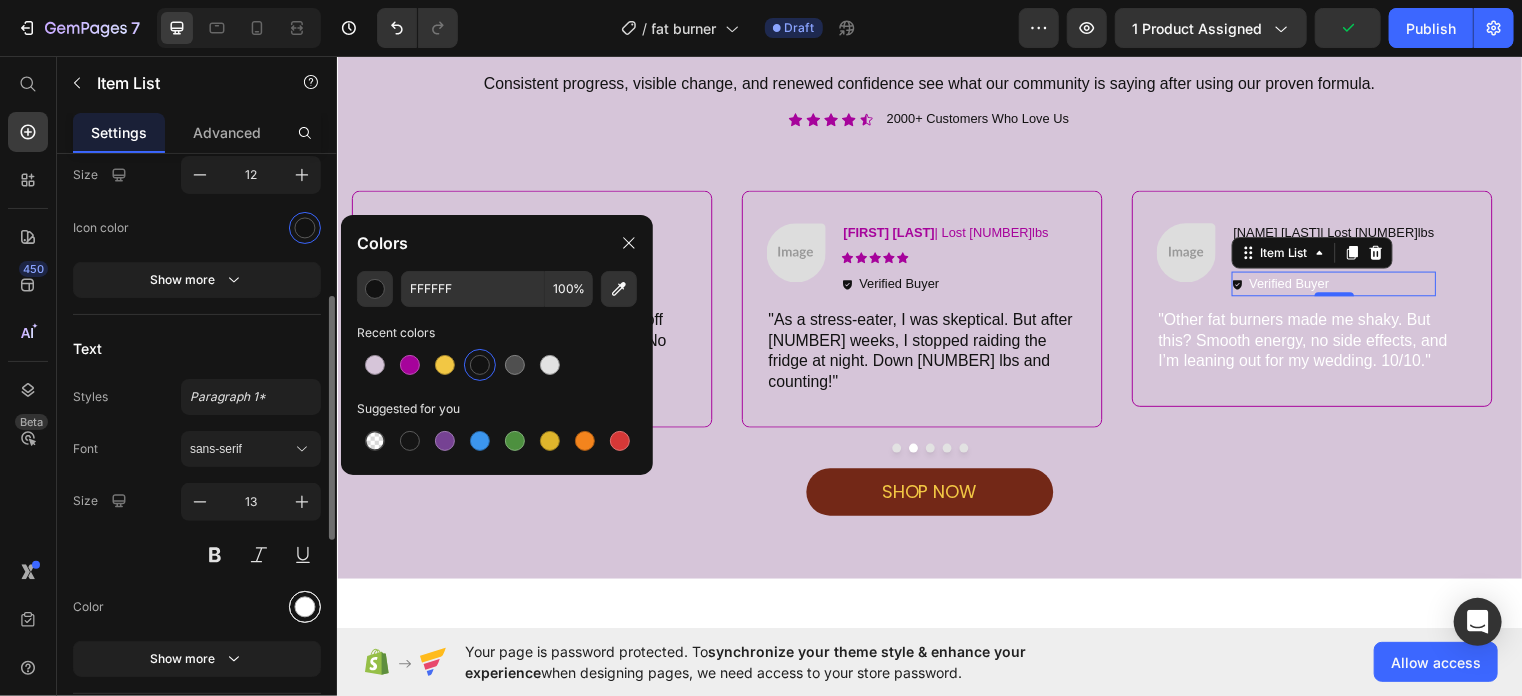 click at bounding box center (305, 606) 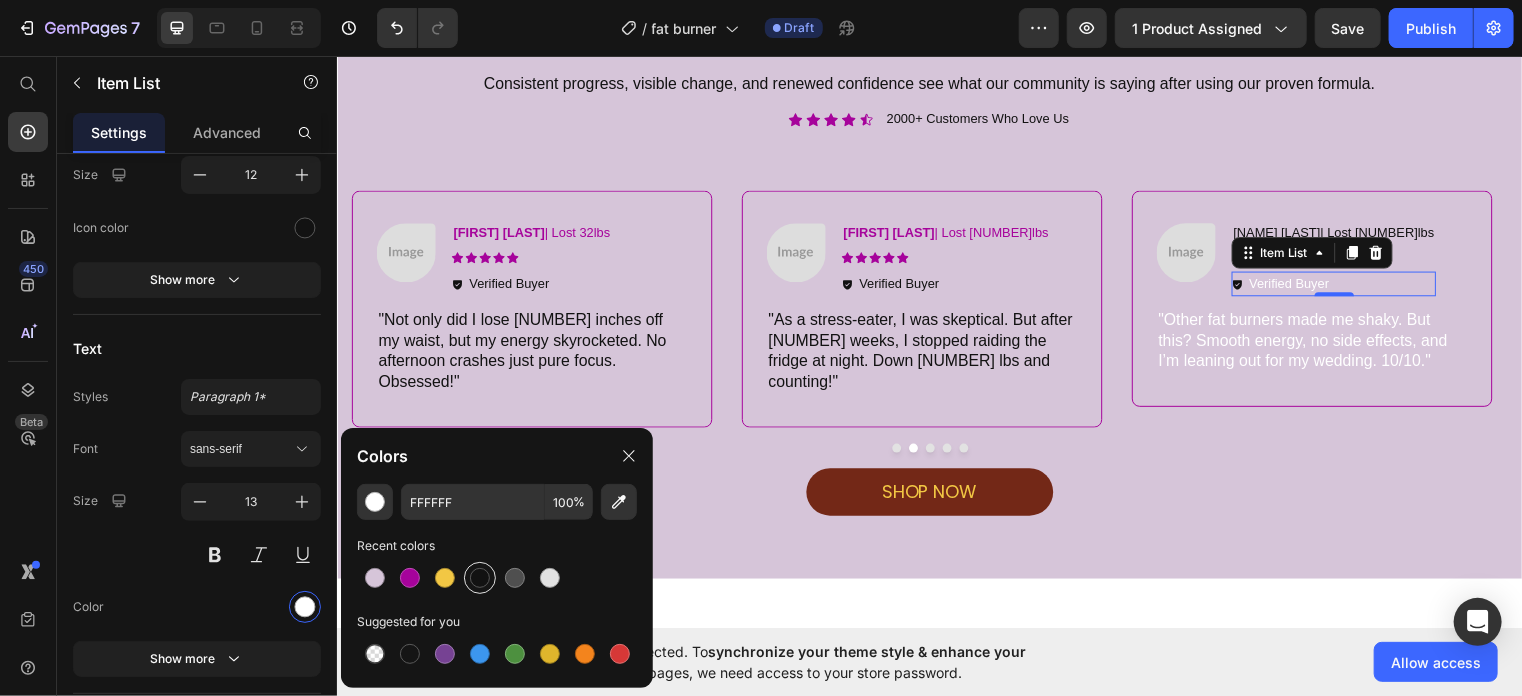 click at bounding box center [480, 578] 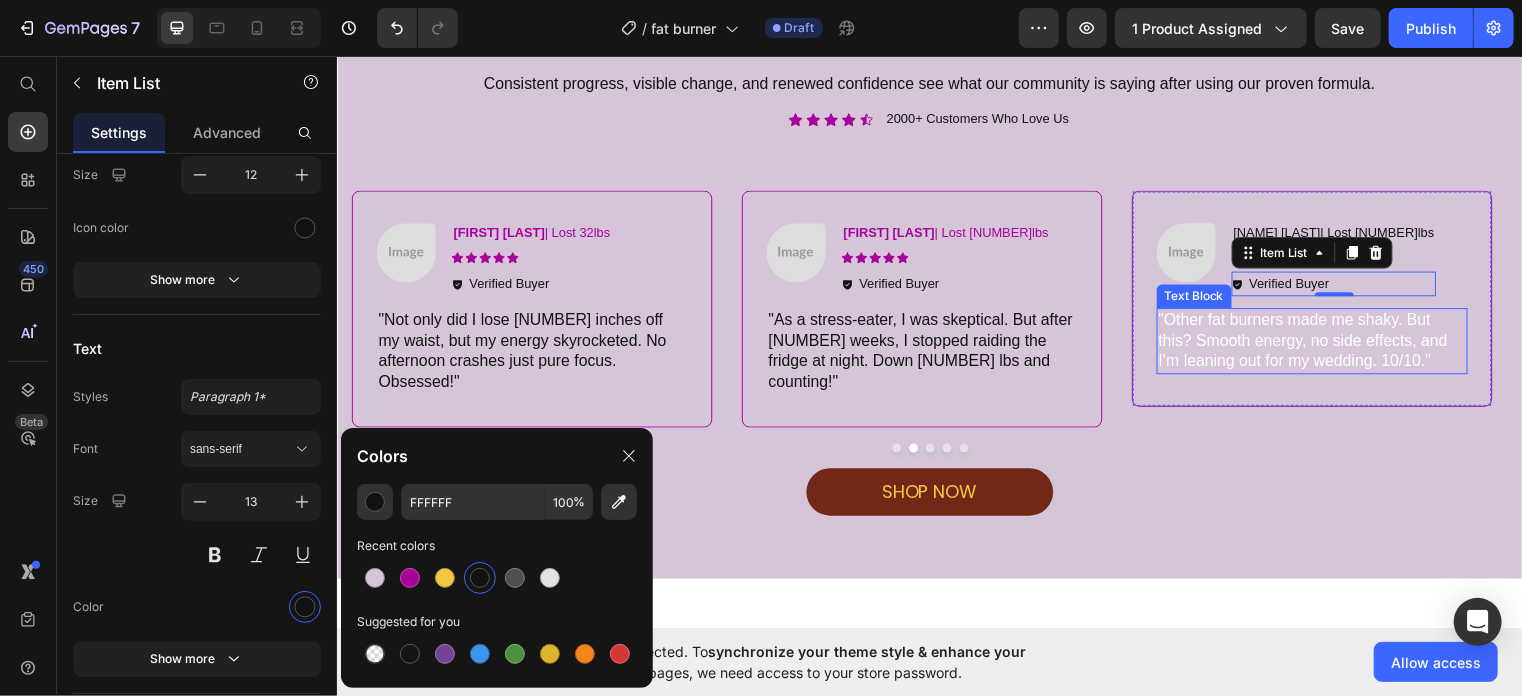 click on ""Other fat burners made me shaky. But this?  Smooth energy, no side effects, and I’m leaning out for my wedding. 10/10."" at bounding box center (1323, 344) 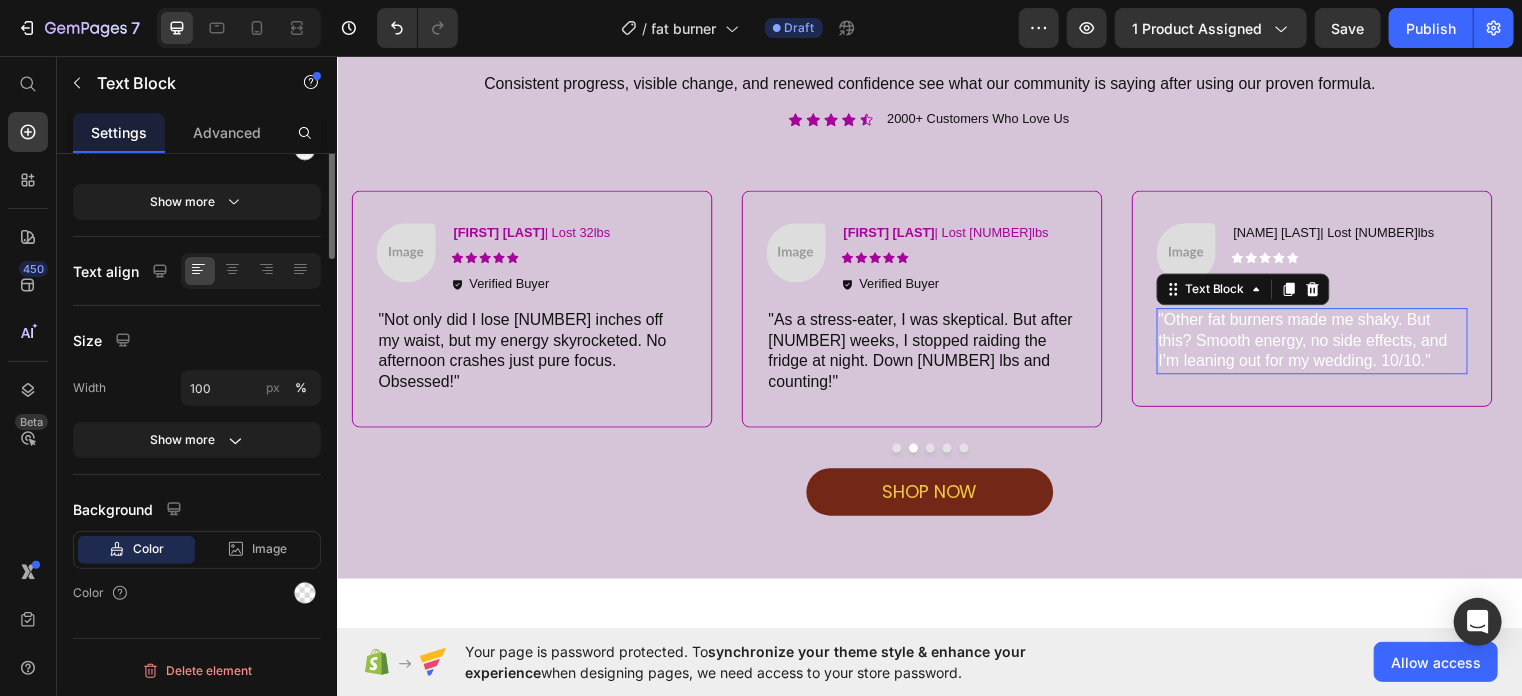 scroll, scrollTop: 0, scrollLeft: 0, axis: both 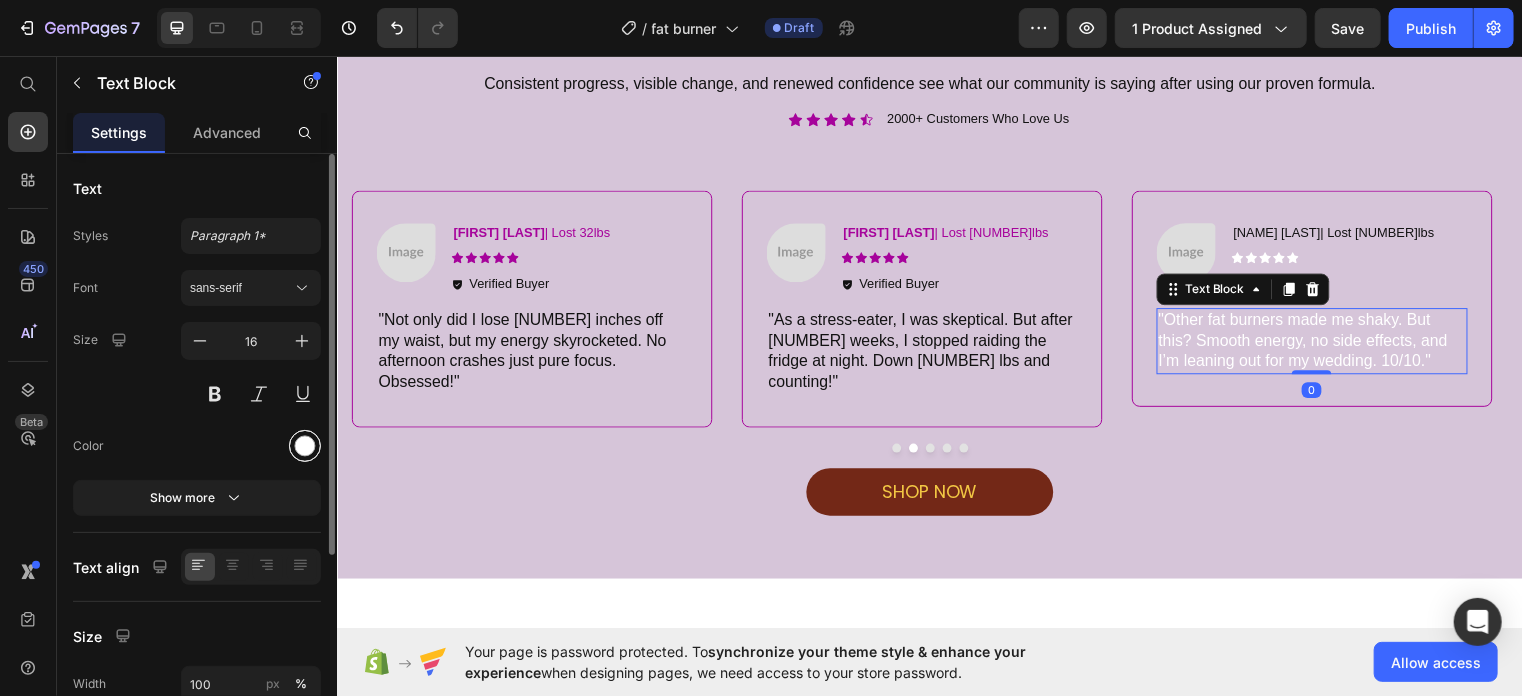 click at bounding box center (305, 446) 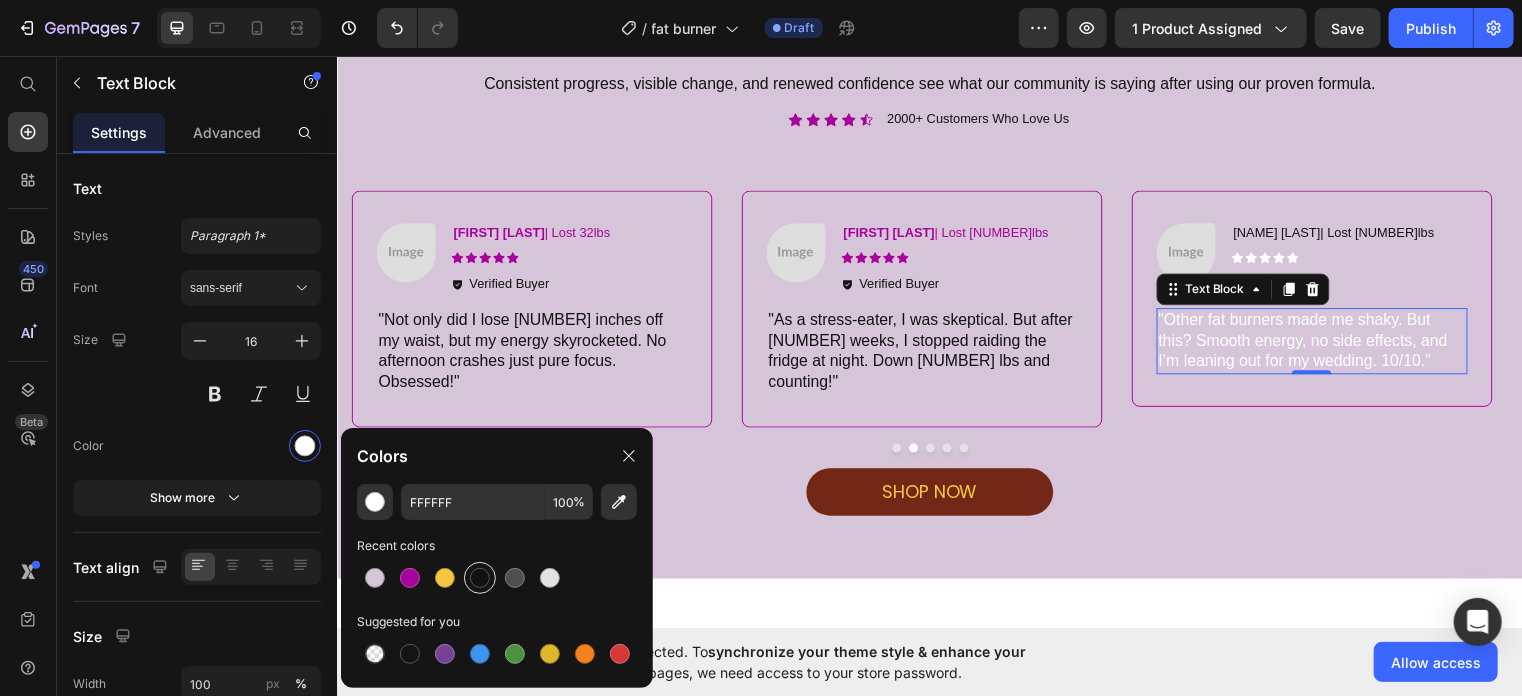 click at bounding box center (480, 578) 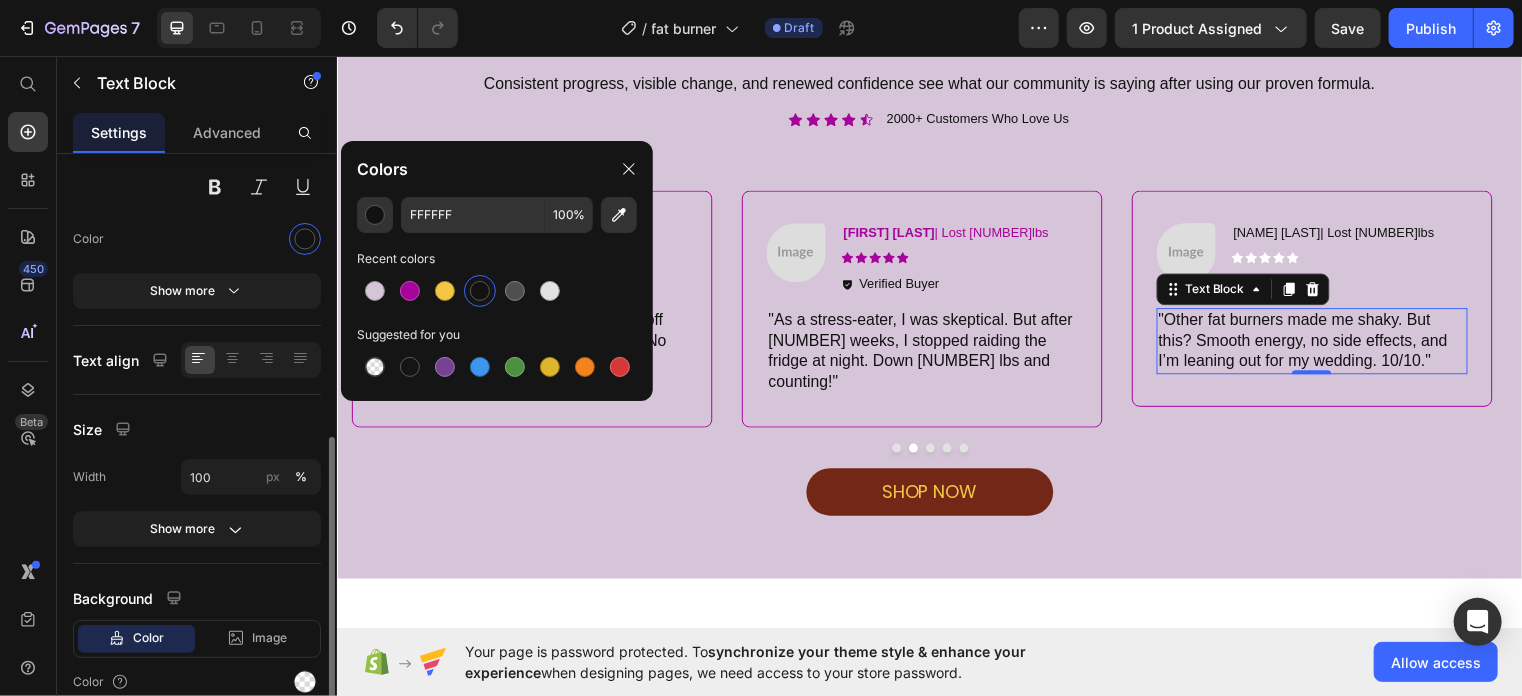 scroll, scrollTop: 293, scrollLeft: 0, axis: vertical 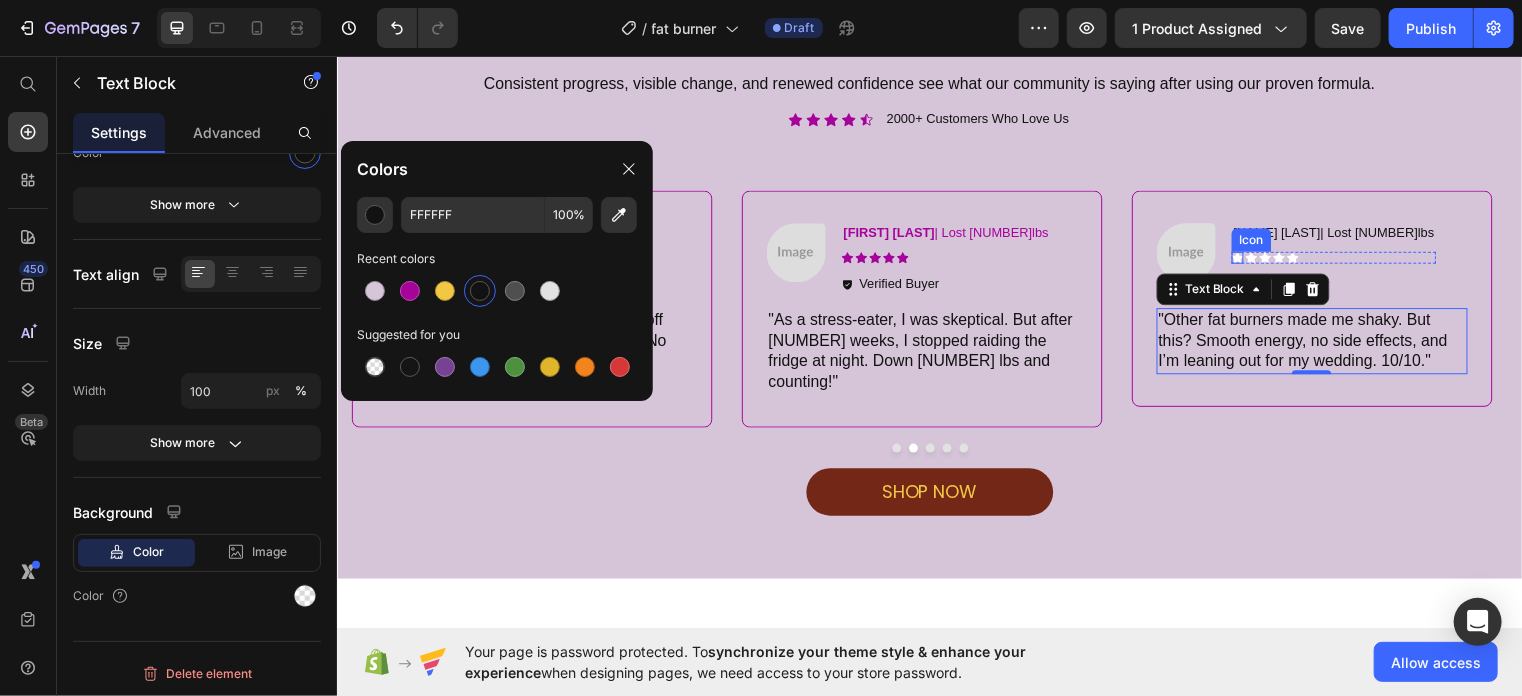click 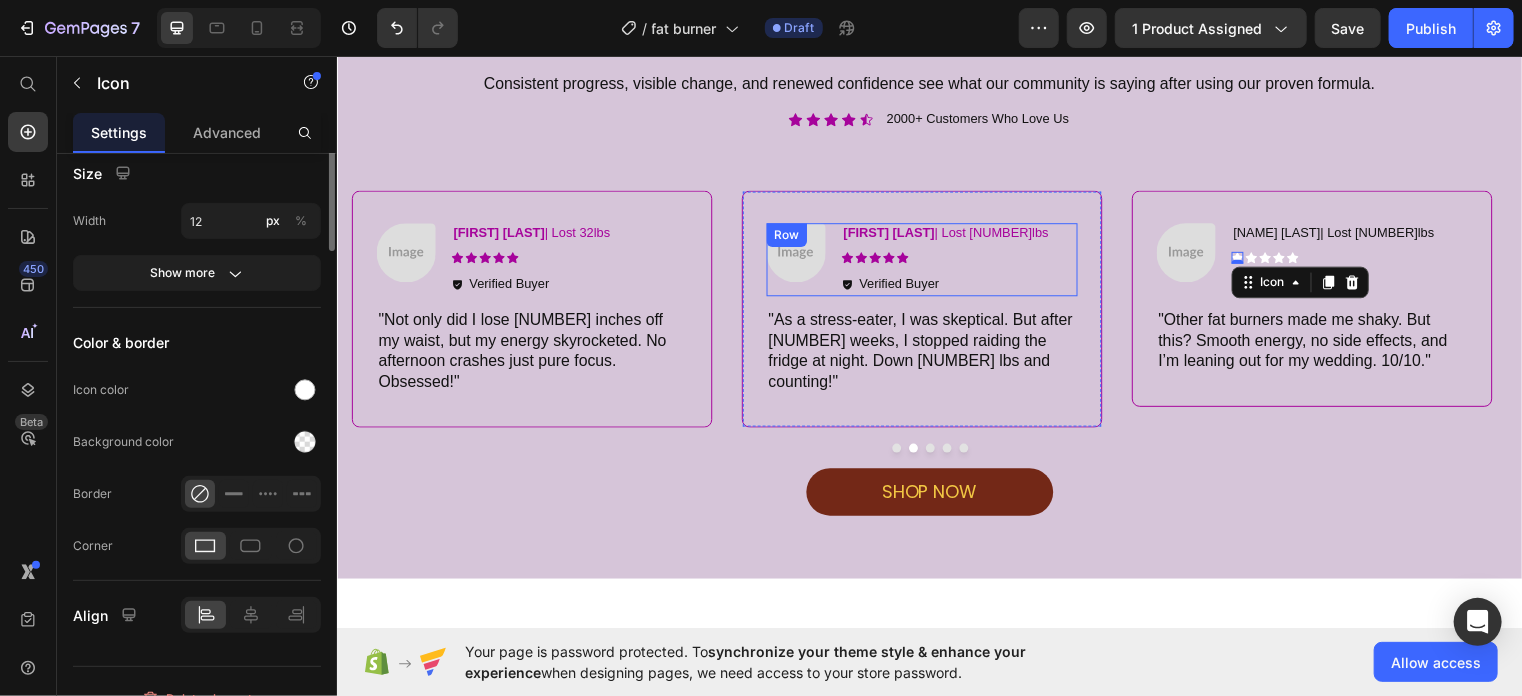 scroll, scrollTop: 0, scrollLeft: 0, axis: both 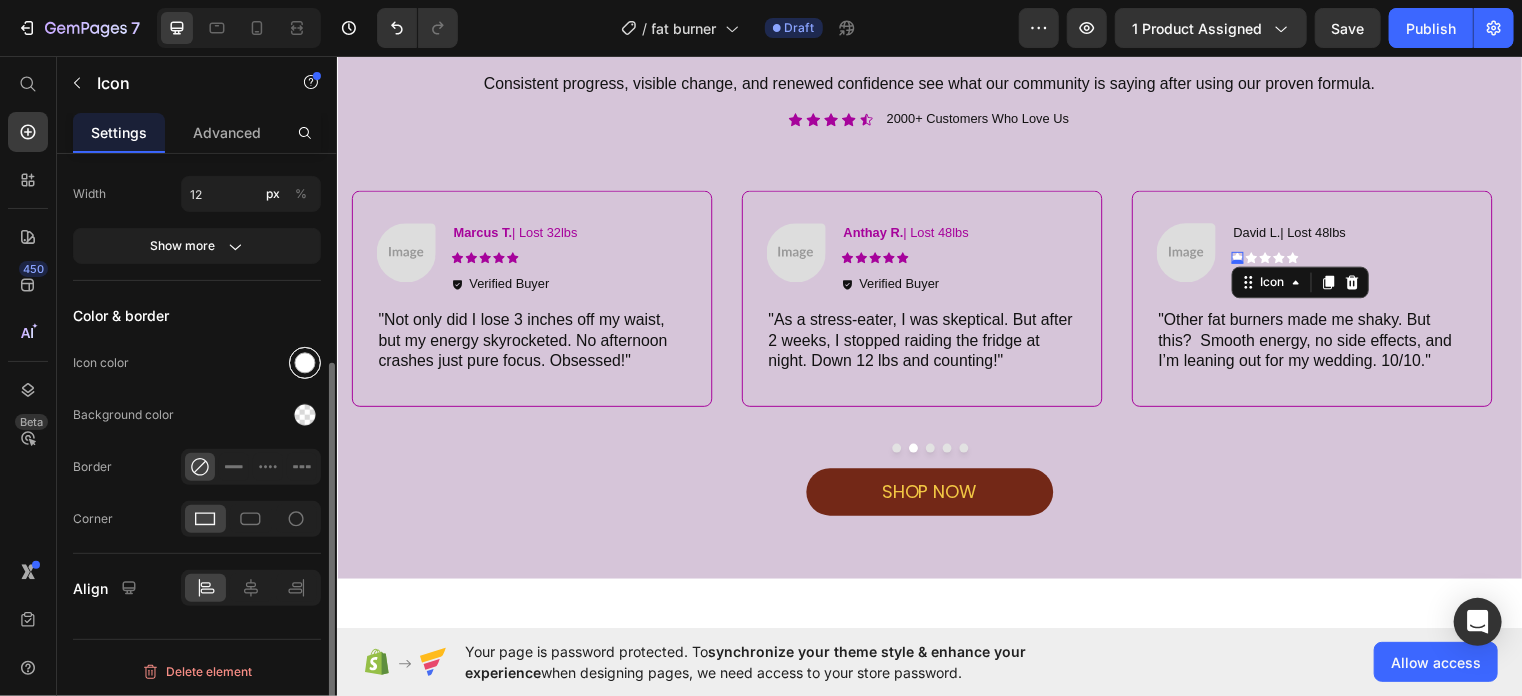 click at bounding box center [305, 363] 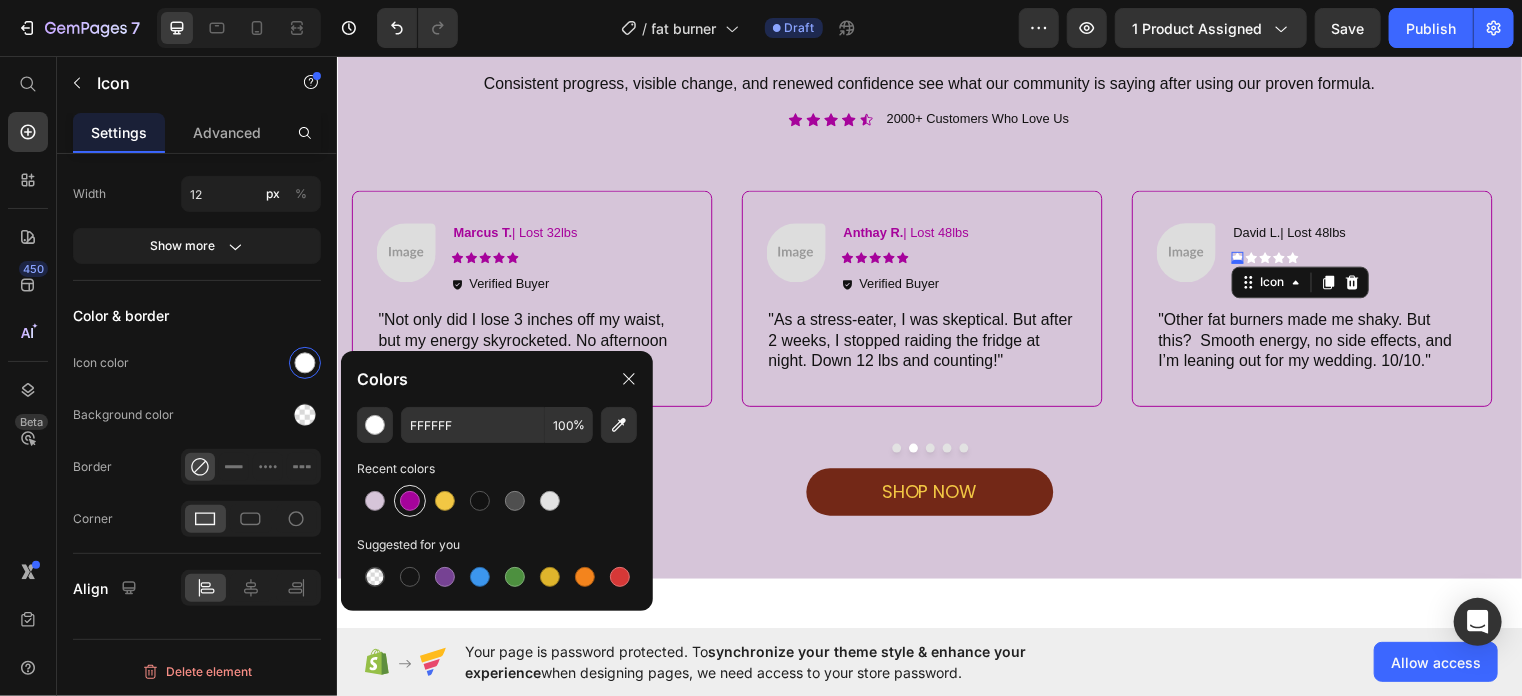 click at bounding box center (410, 501) 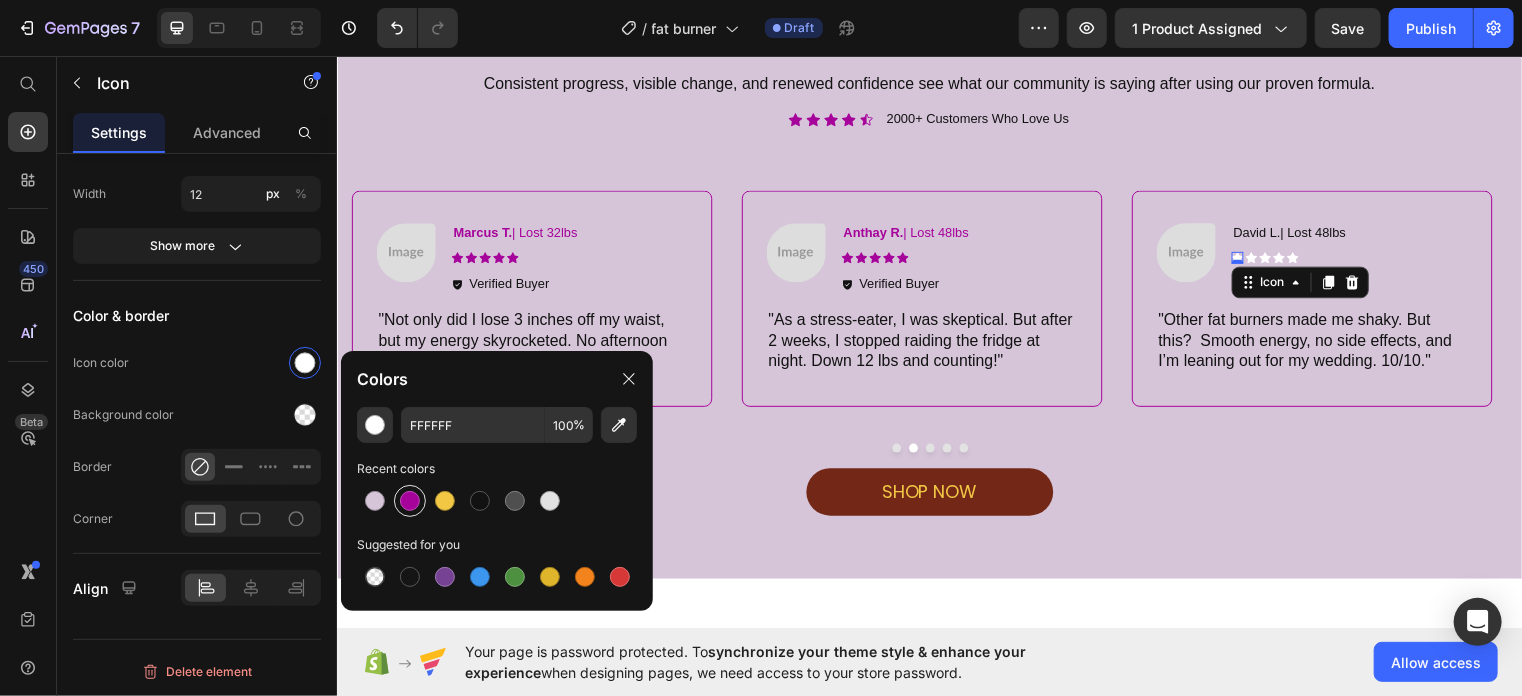 type on "A6039B" 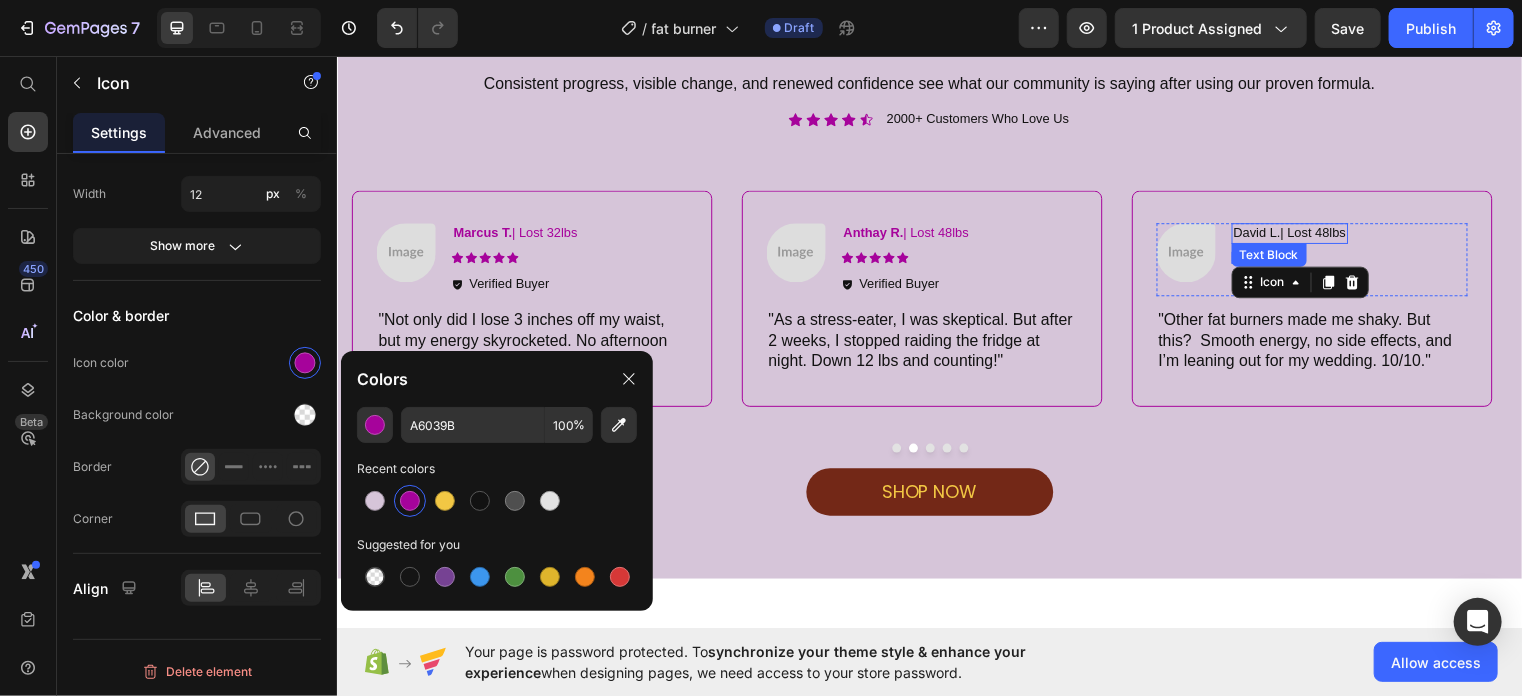 click on "David L.| Lost 48lbs" at bounding box center (1301, 235) 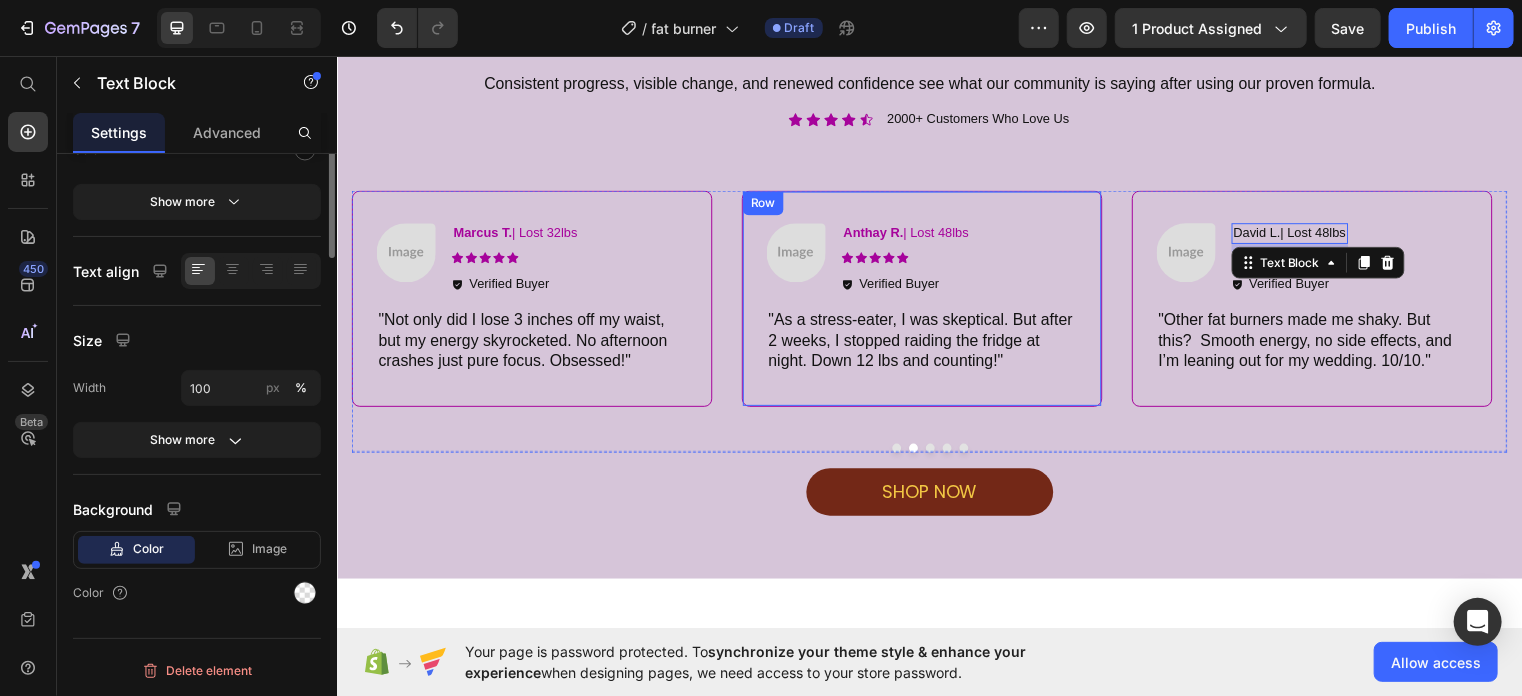scroll, scrollTop: 0, scrollLeft: 0, axis: both 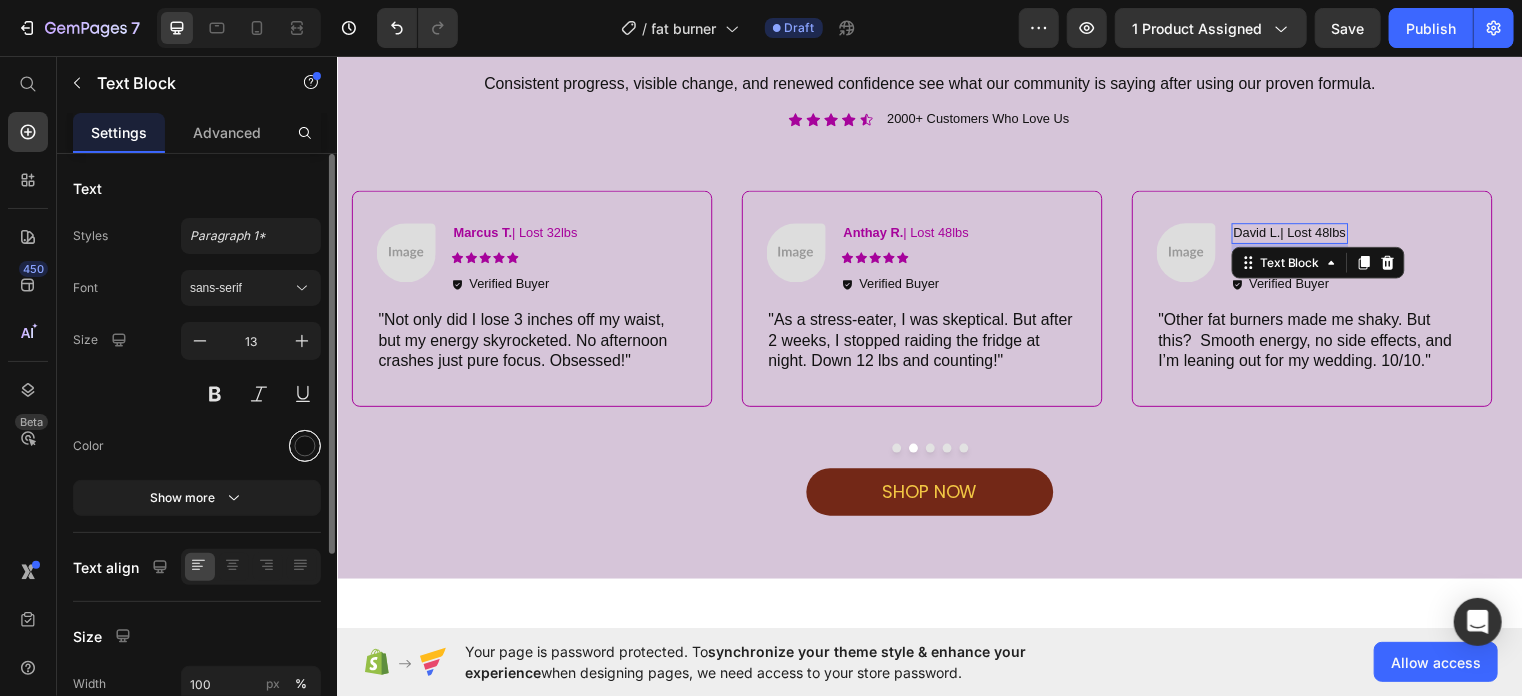 click at bounding box center (305, 446) 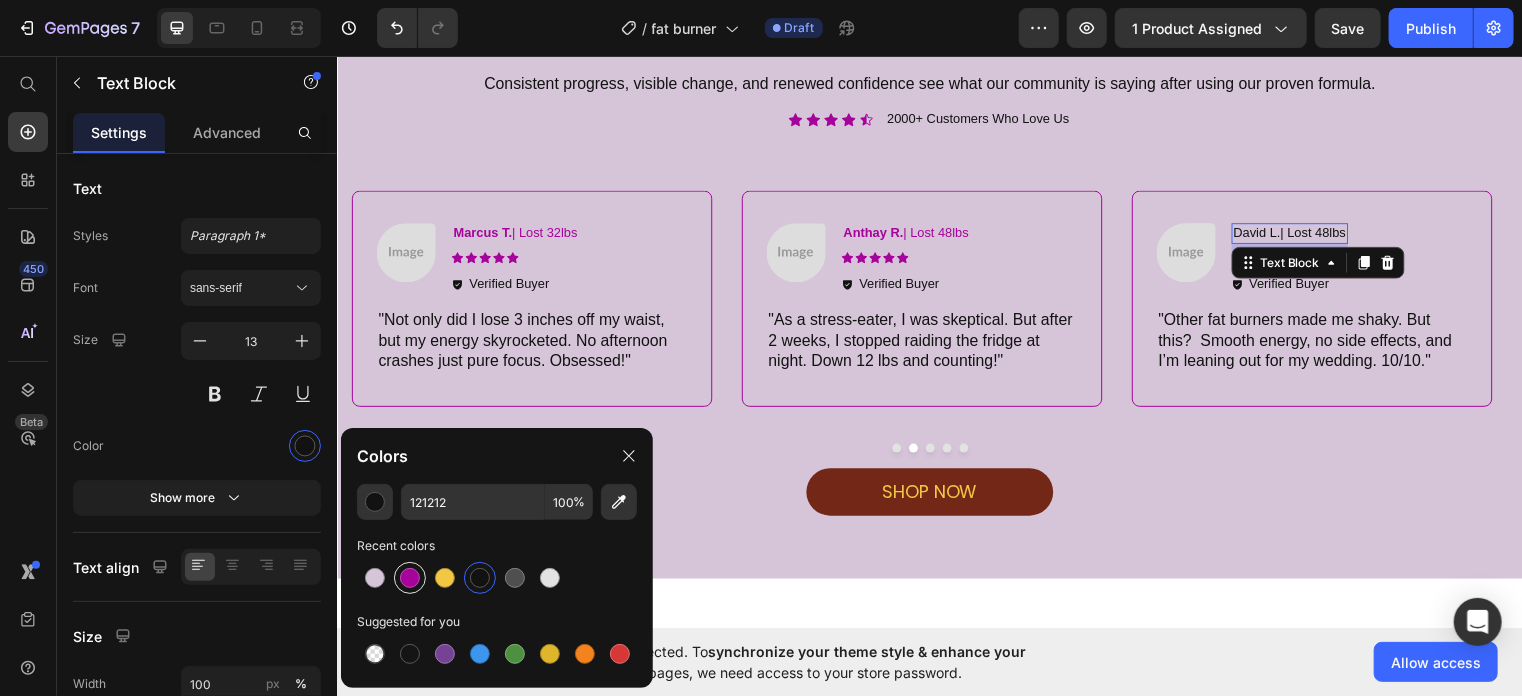 click at bounding box center (410, 578) 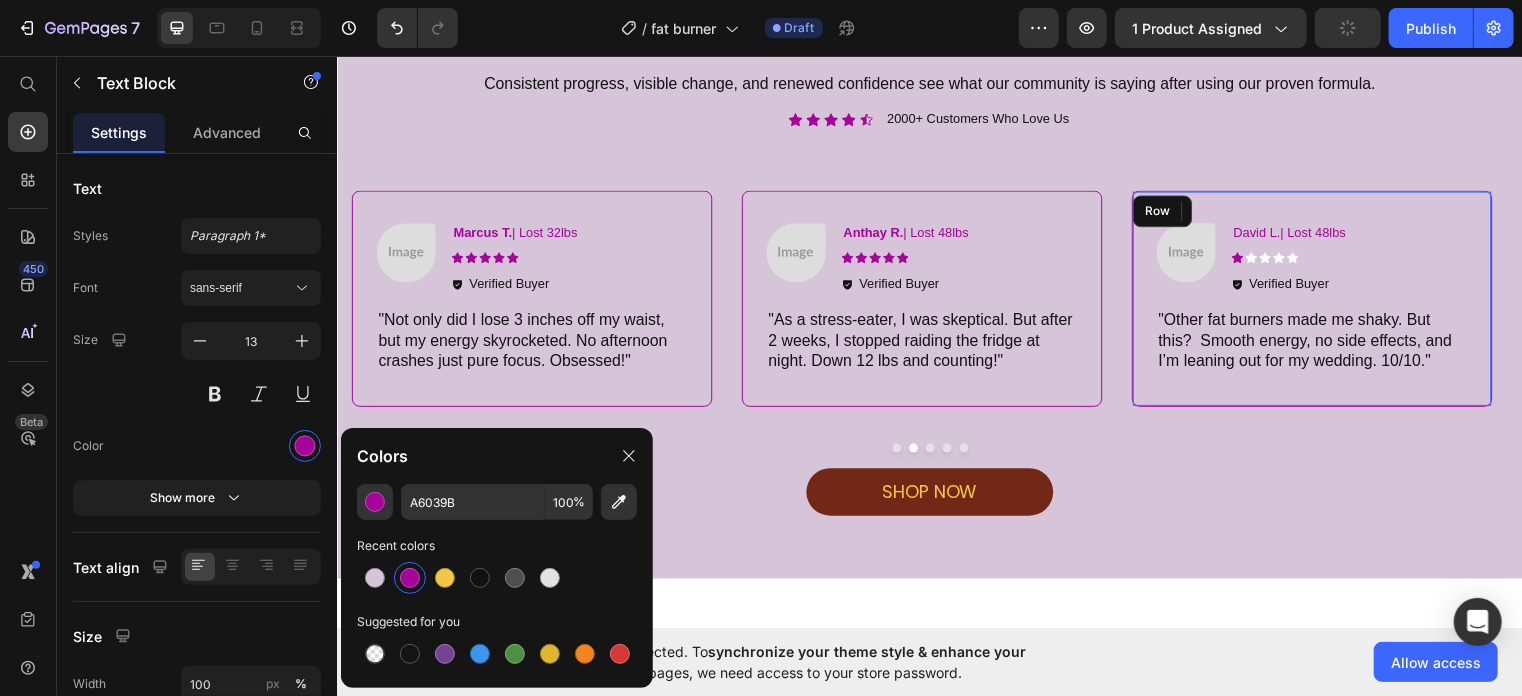 click on "Image David L.| Lost 48lbs  Text Block   8 Icon Icon Icon Icon Icon Icon List
Verified Buyer Item List Row "Other fat burners made me shaky. But this?  Smooth energy, no side effects, and I’m leaning out for my wedding. 10/10." Text Block" at bounding box center [1323, 301] 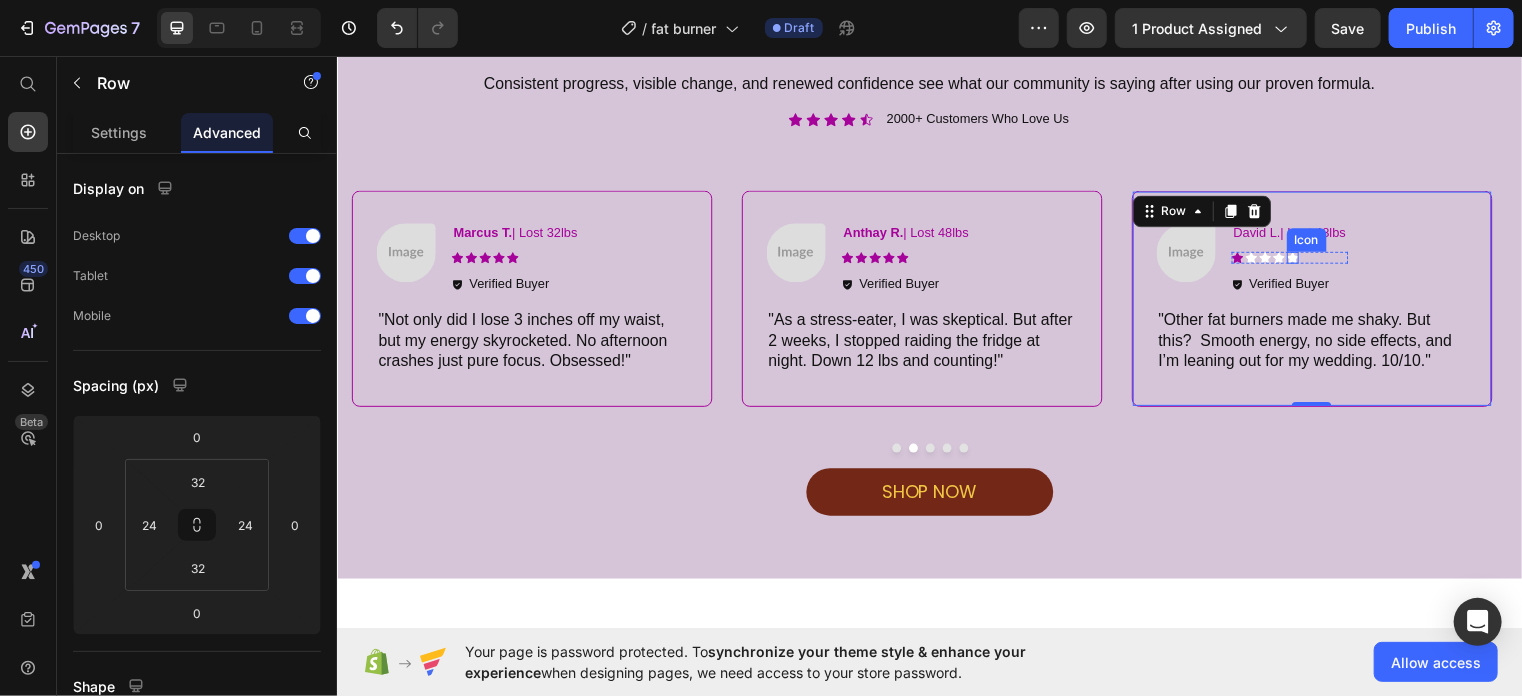click 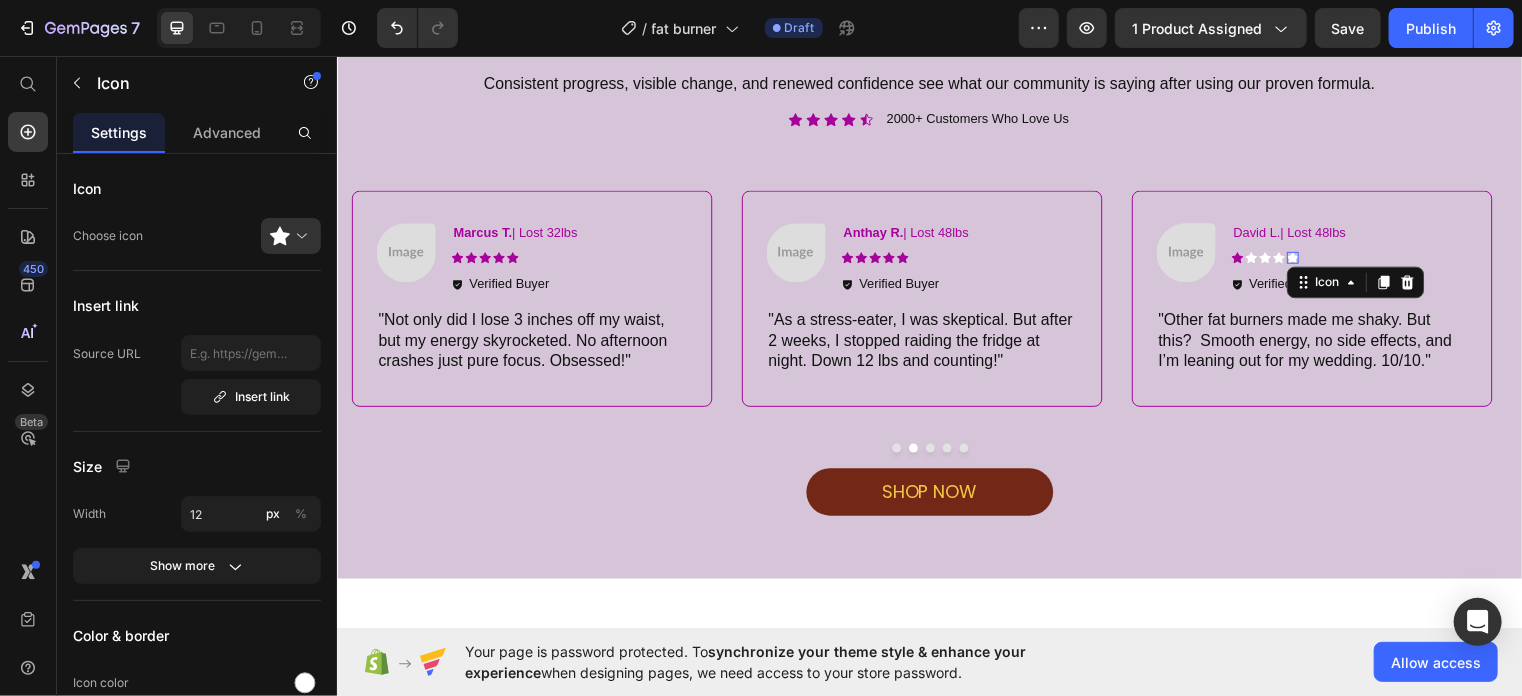 drag, startPoint x: 1304, startPoint y: 259, endPoint x: 514, endPoint y: 503, distance: 826.8228 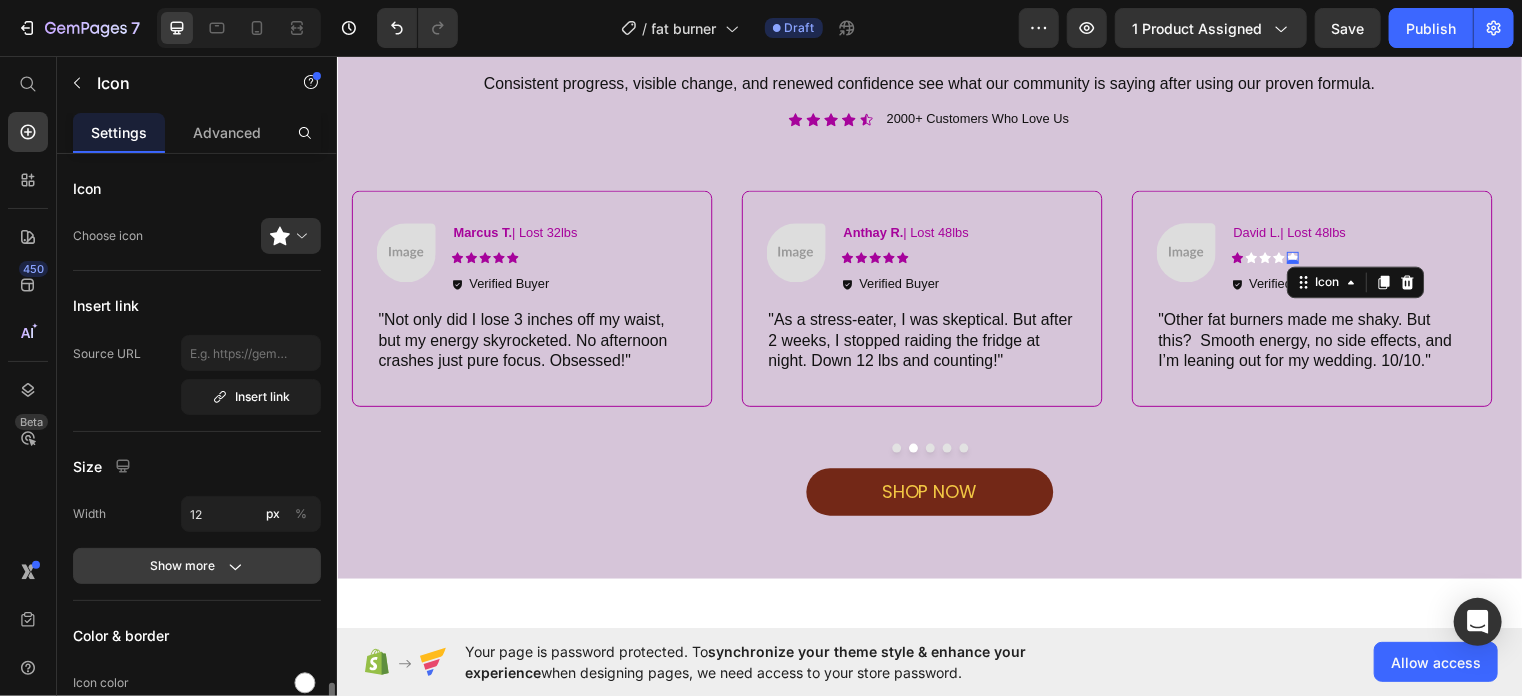 scroll, scrollTop: 320, scrollLeft: 0, axis: vertical 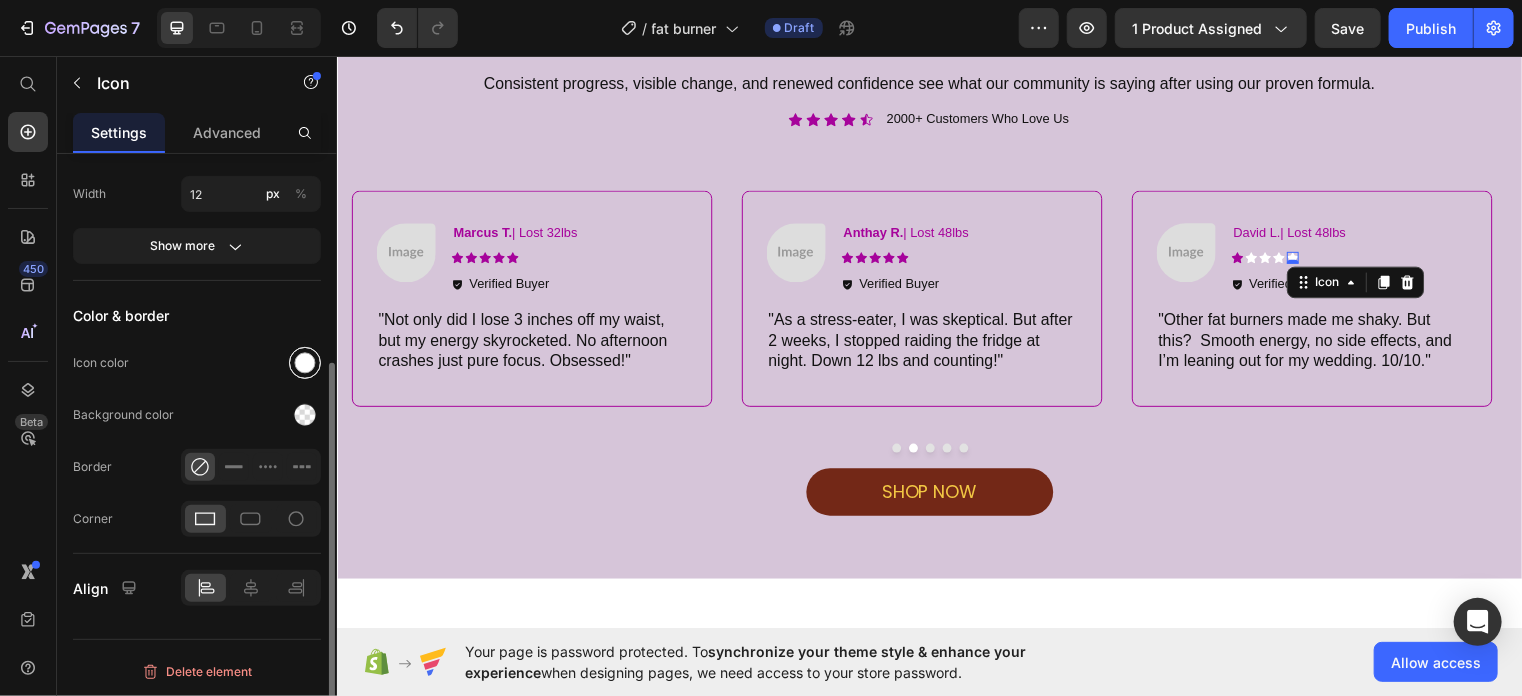 click at bounding box center [305, 363] 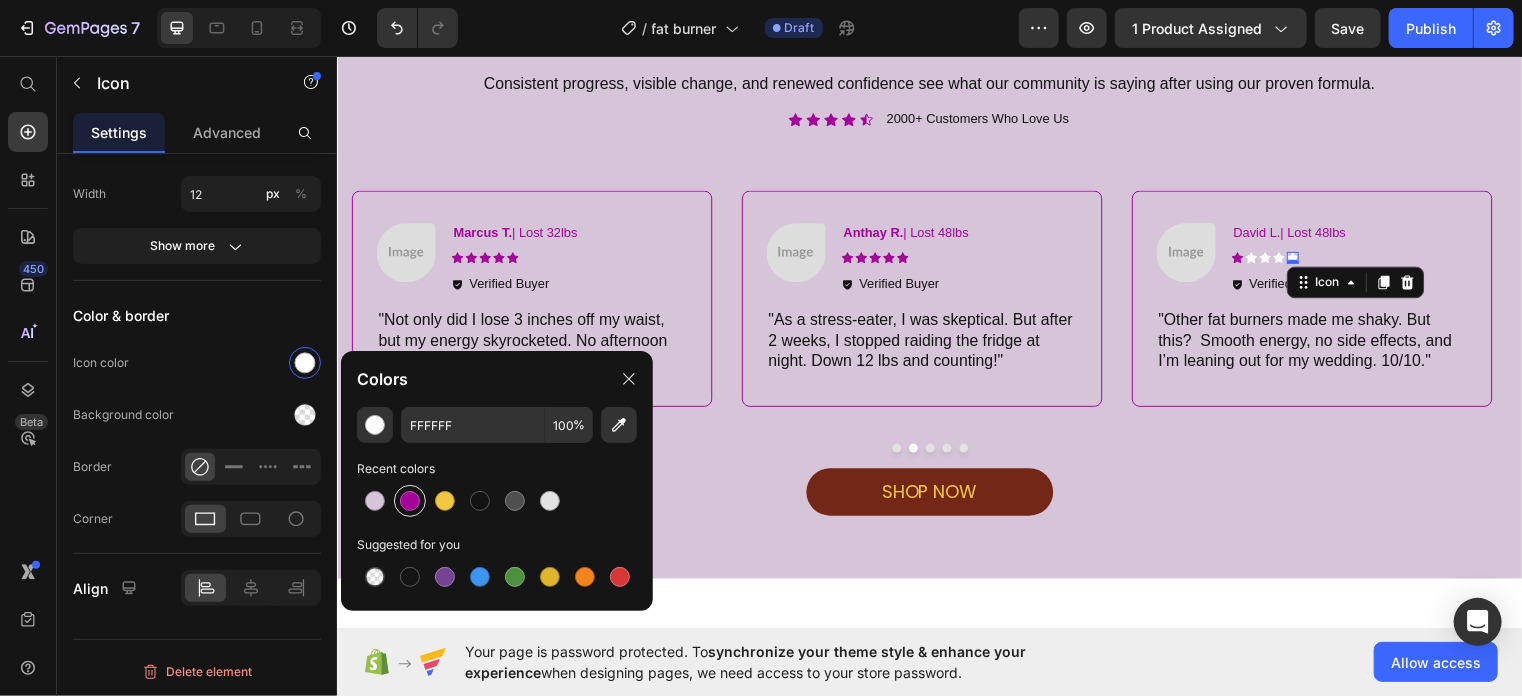 click at bounding box center [410, 501] 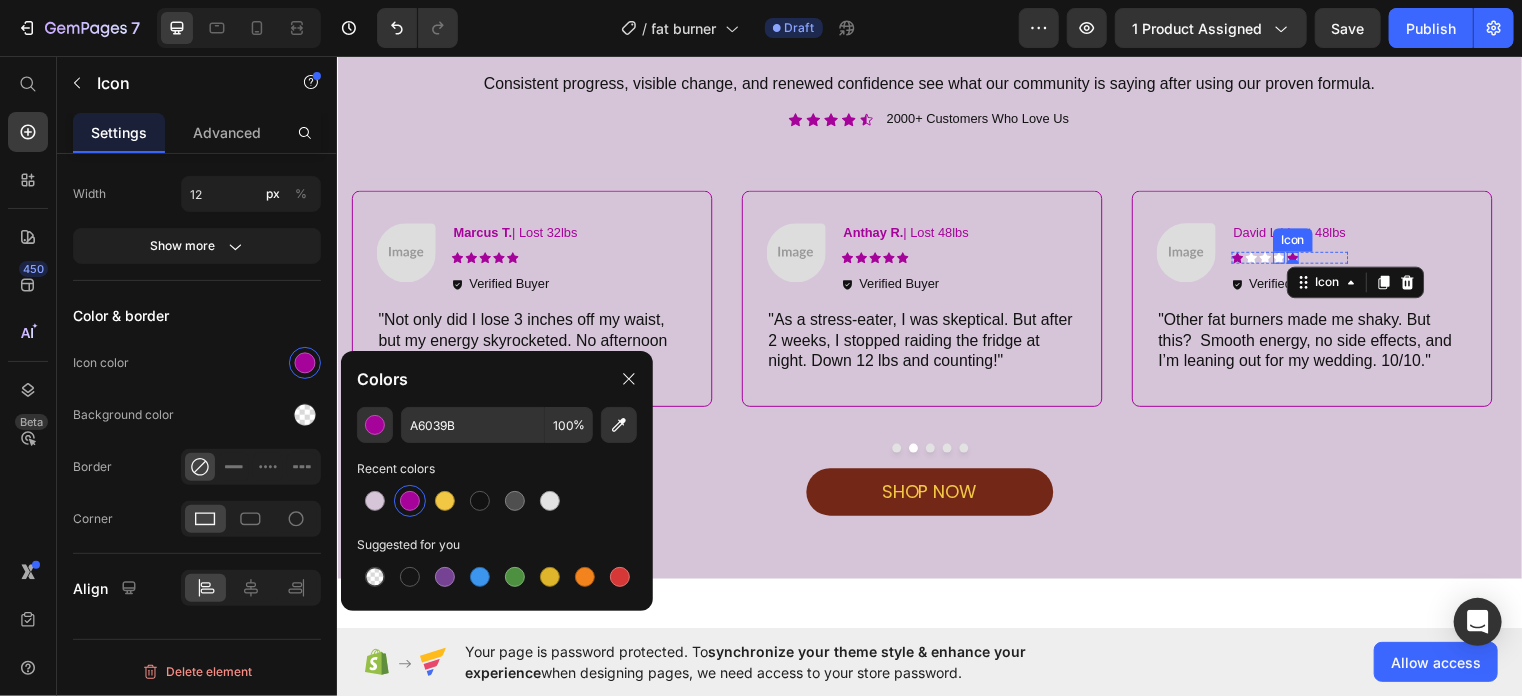 click 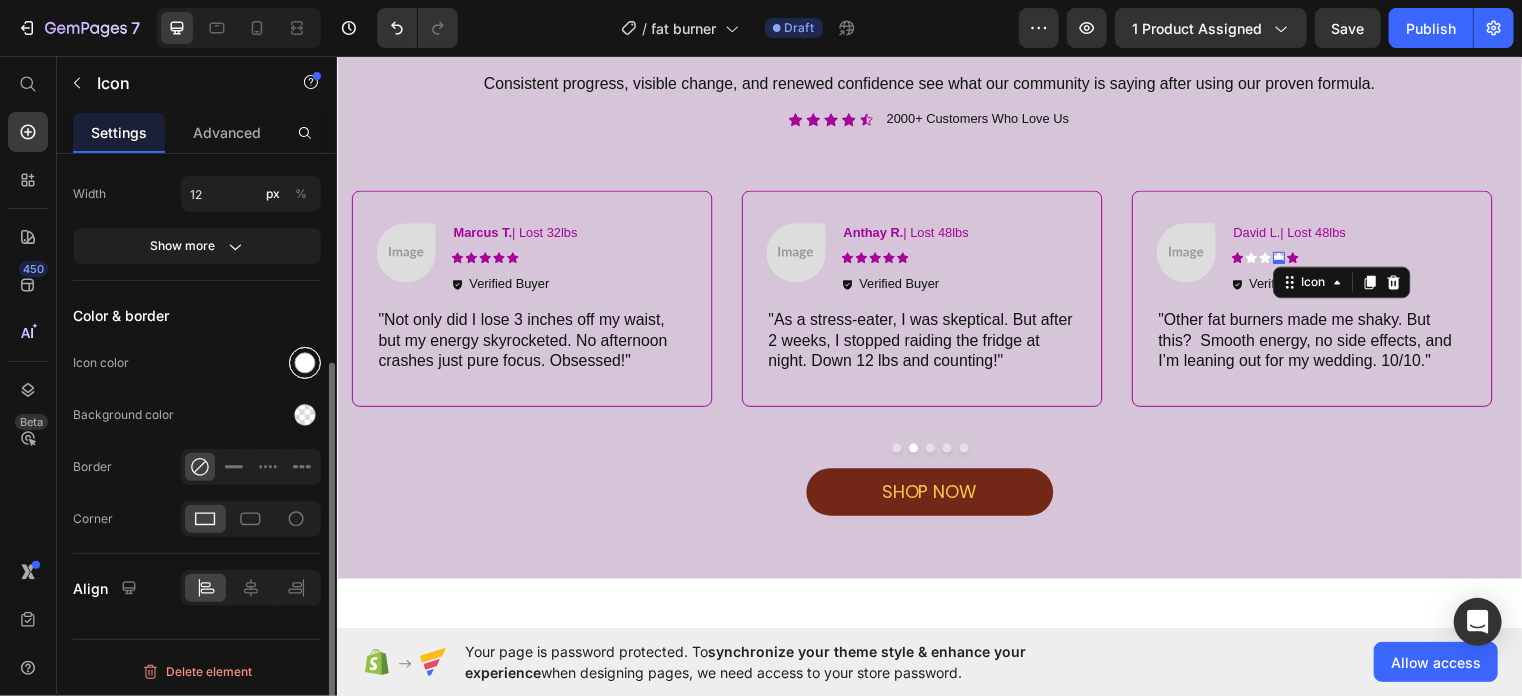 click at bounding box center (305, 363) 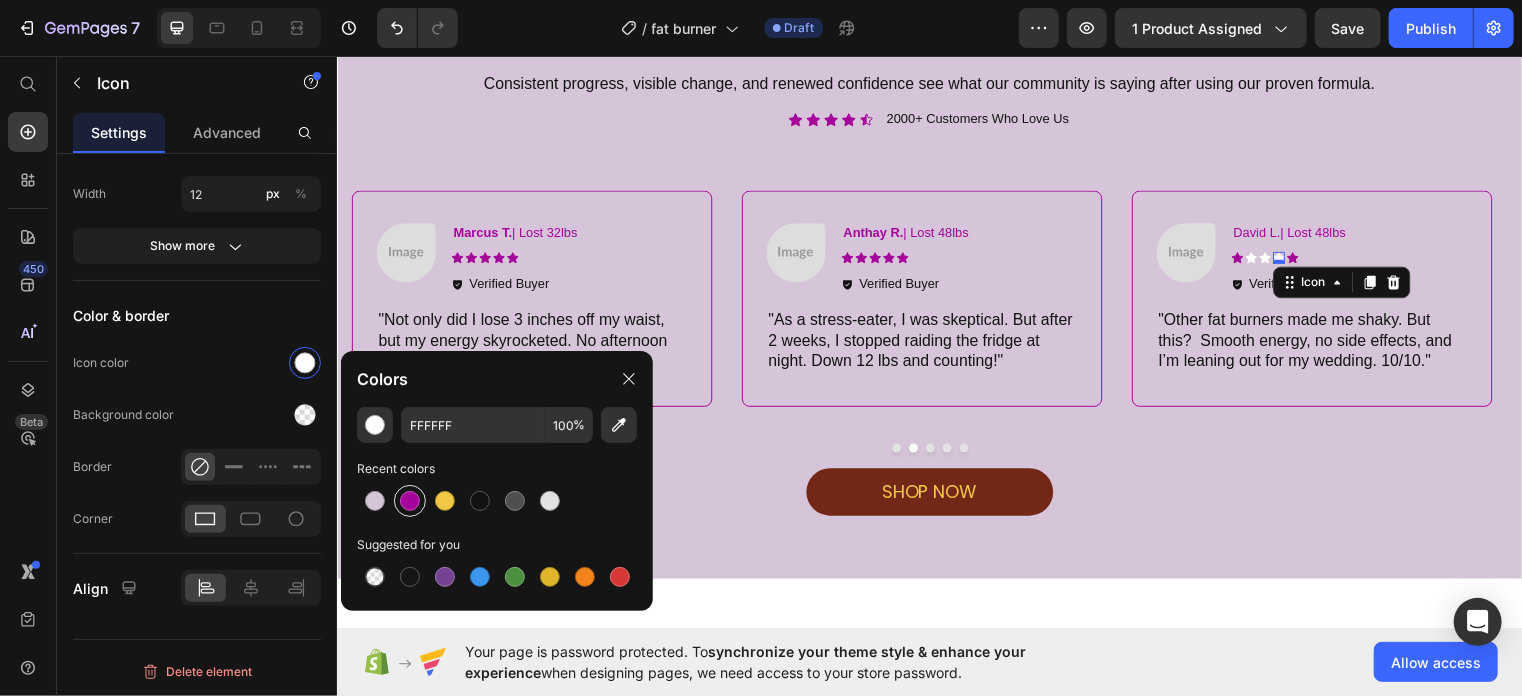 drag, startPoint x: 400, startPoint y: 498, endPoint x: 524, endPoint y: 116, distance: 401.6217 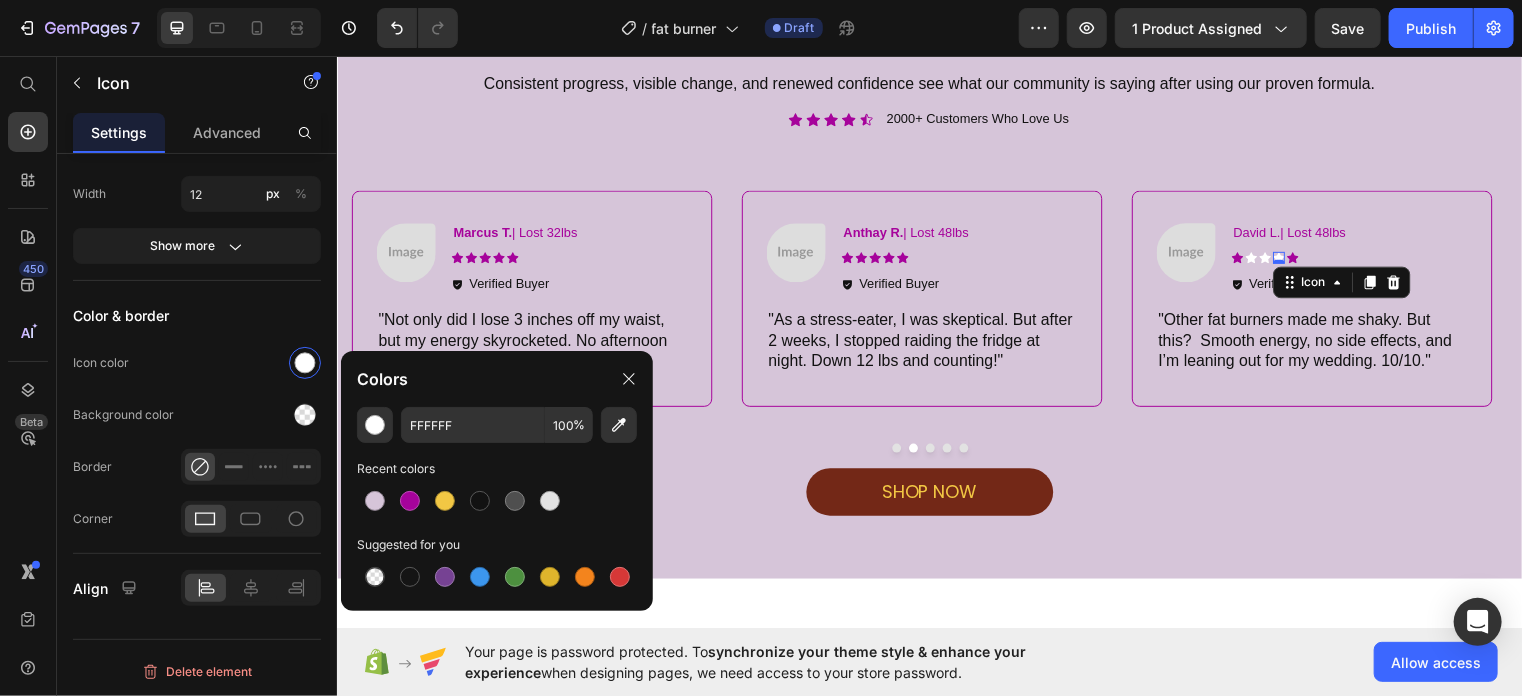 type on "A6039B" 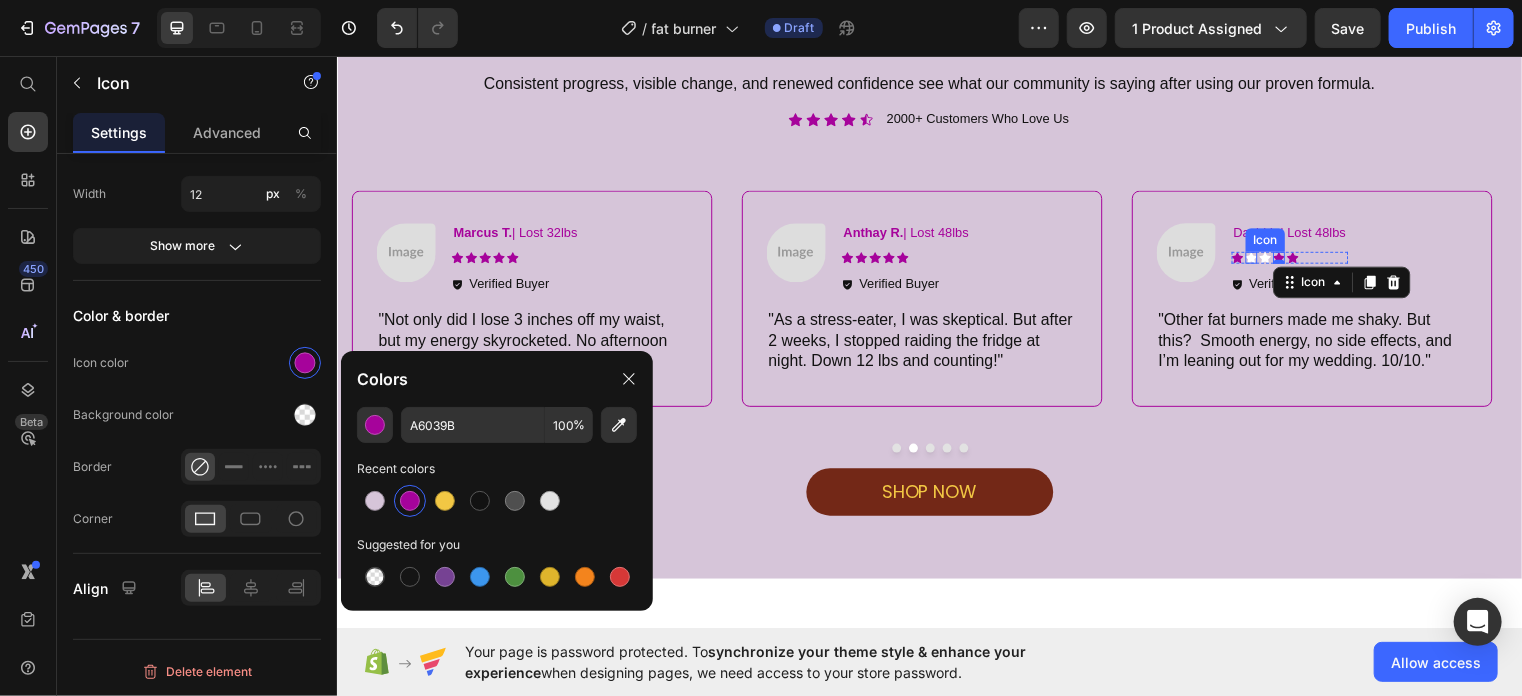 click 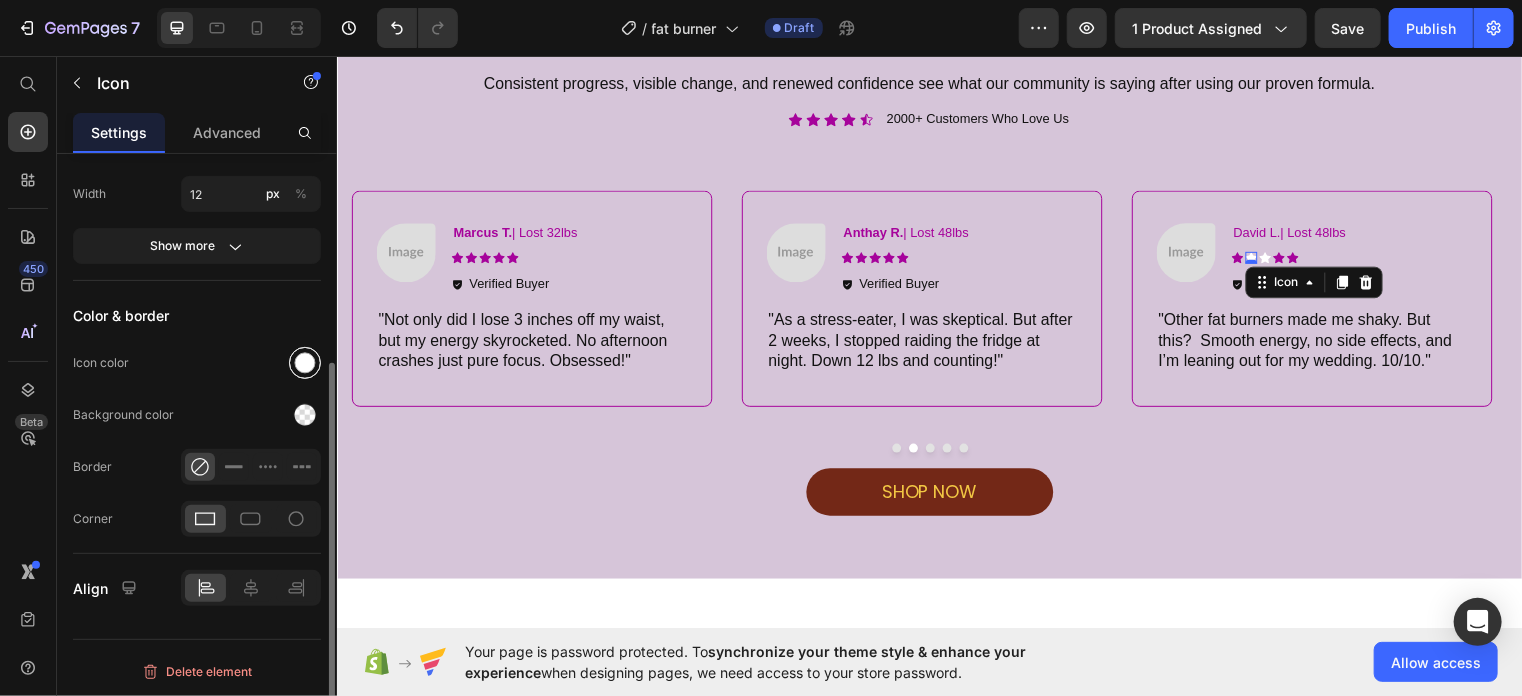 click at bounding box center (305, 363) 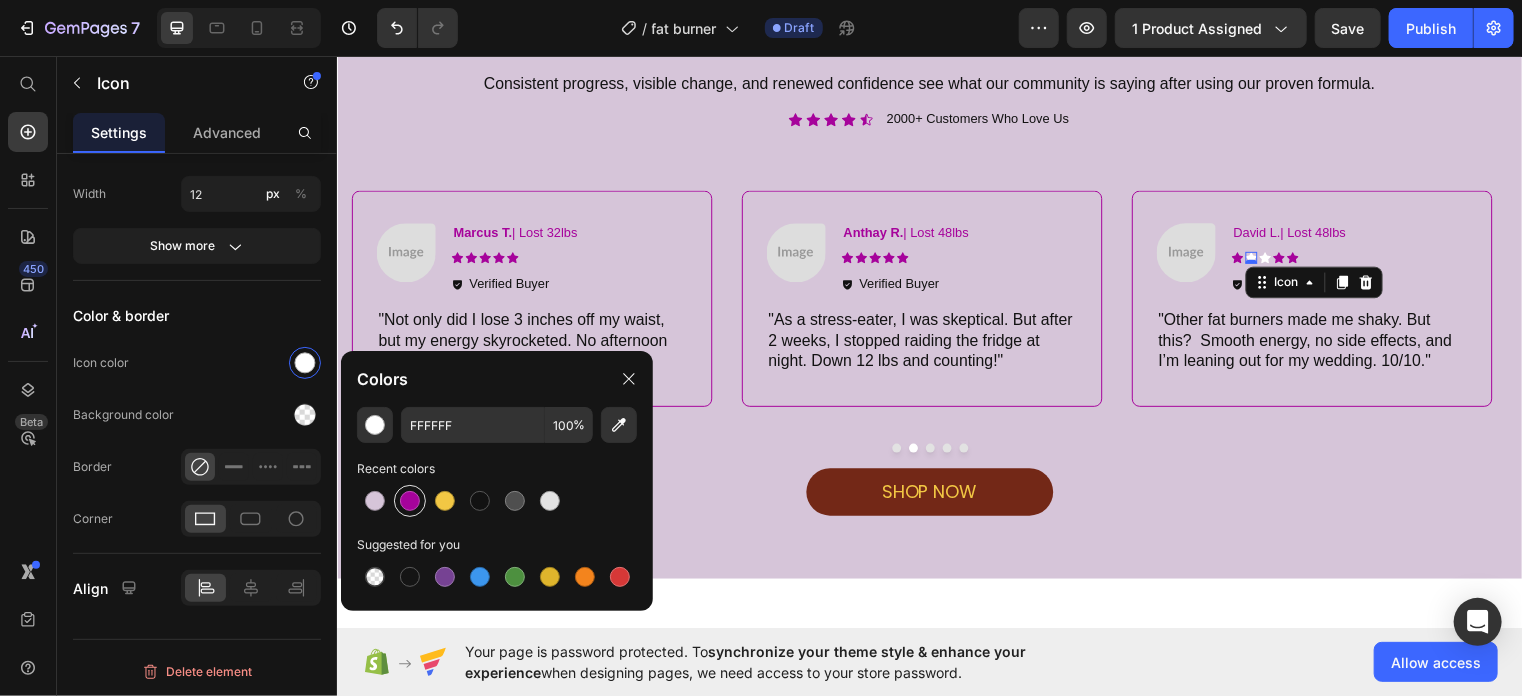 click at bounding box center [410, 501] 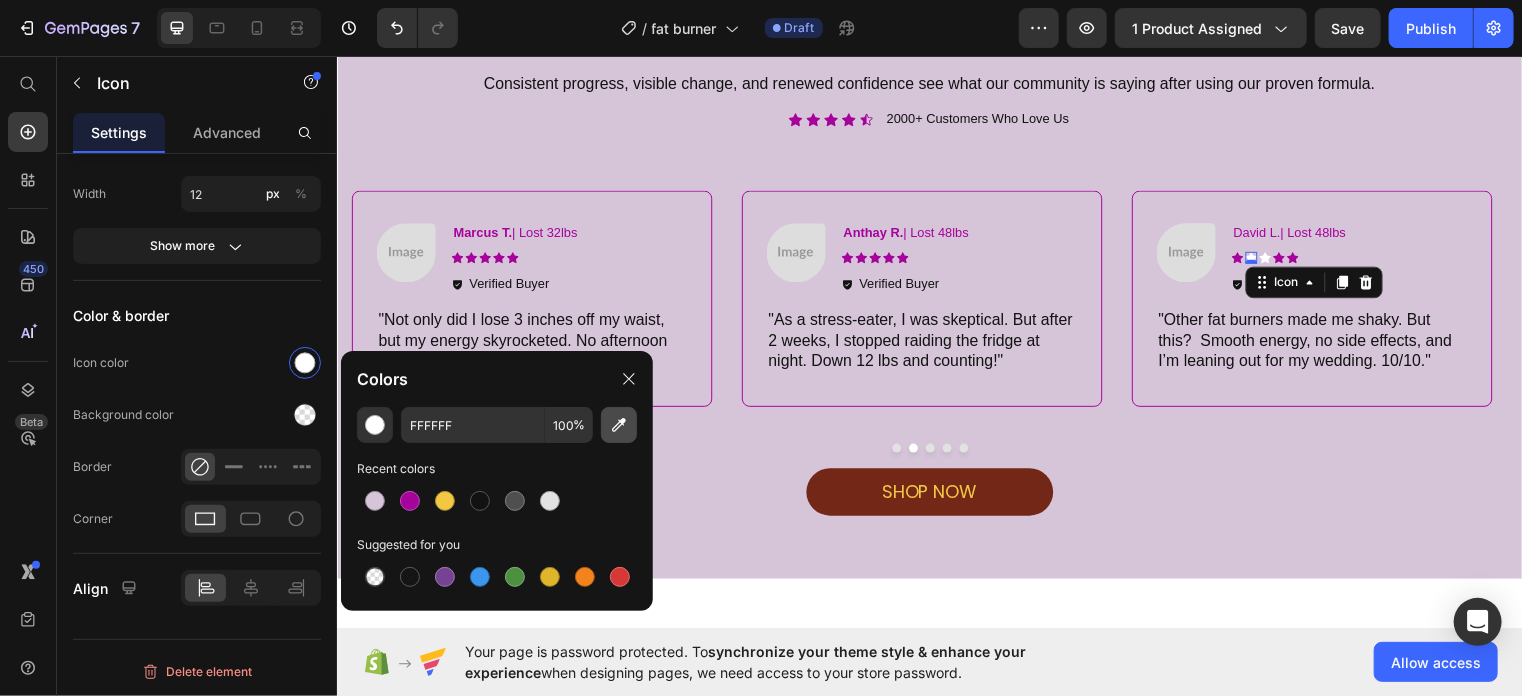 type on "A6039B" 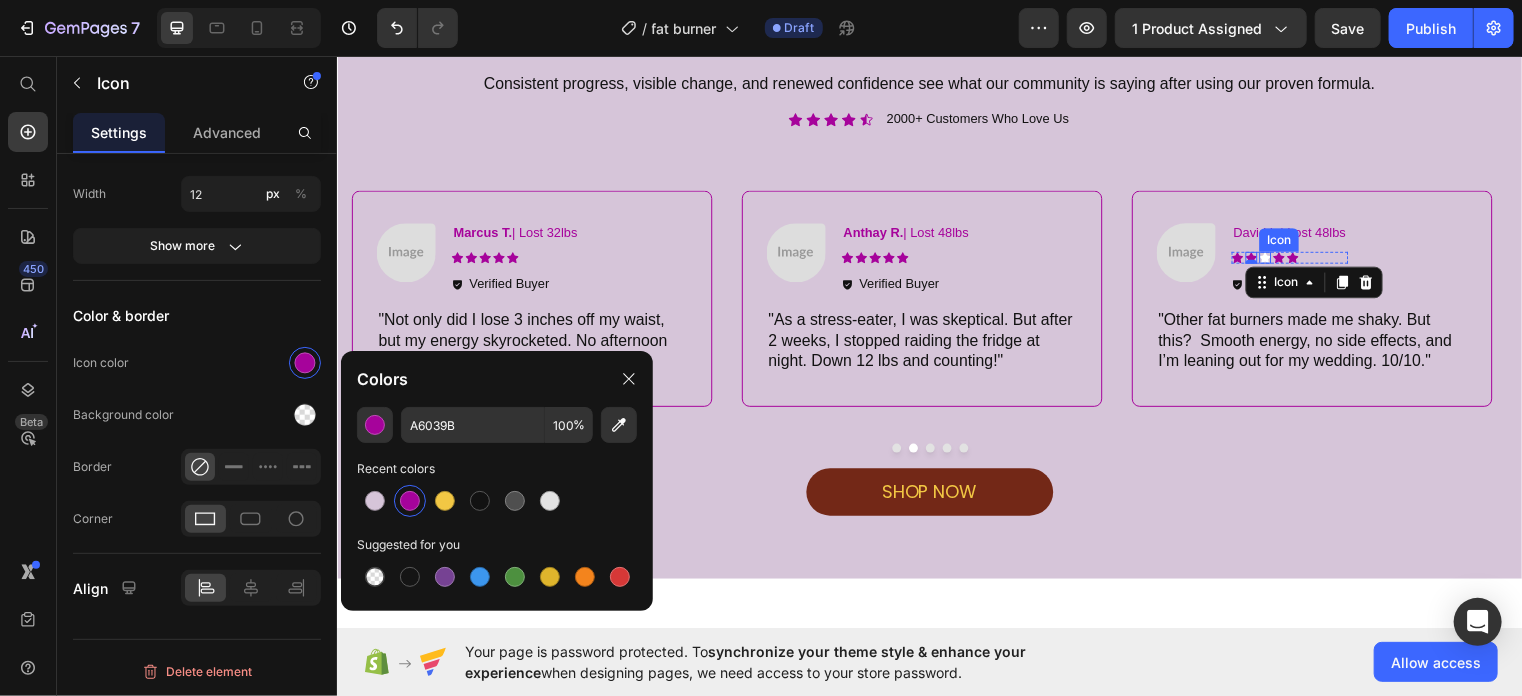click 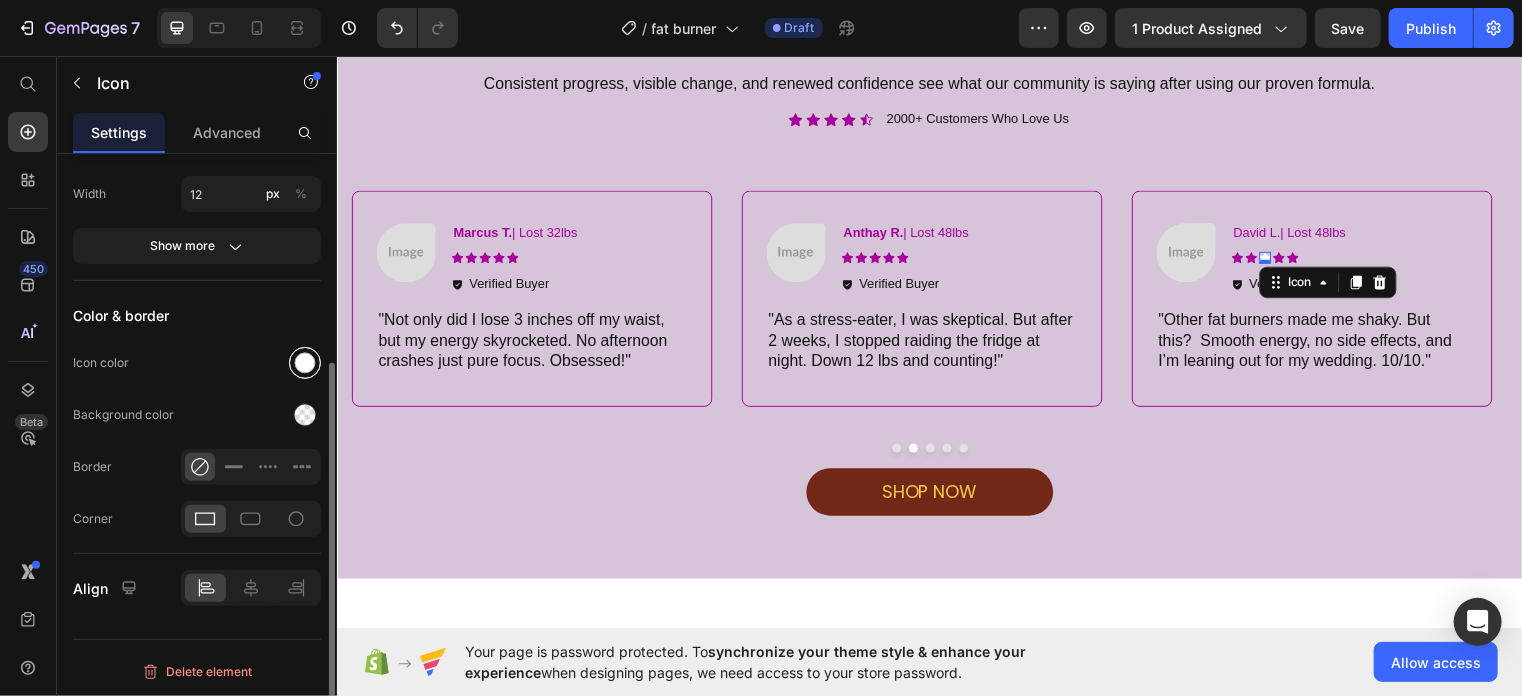 click at bounding box center (305, 363) 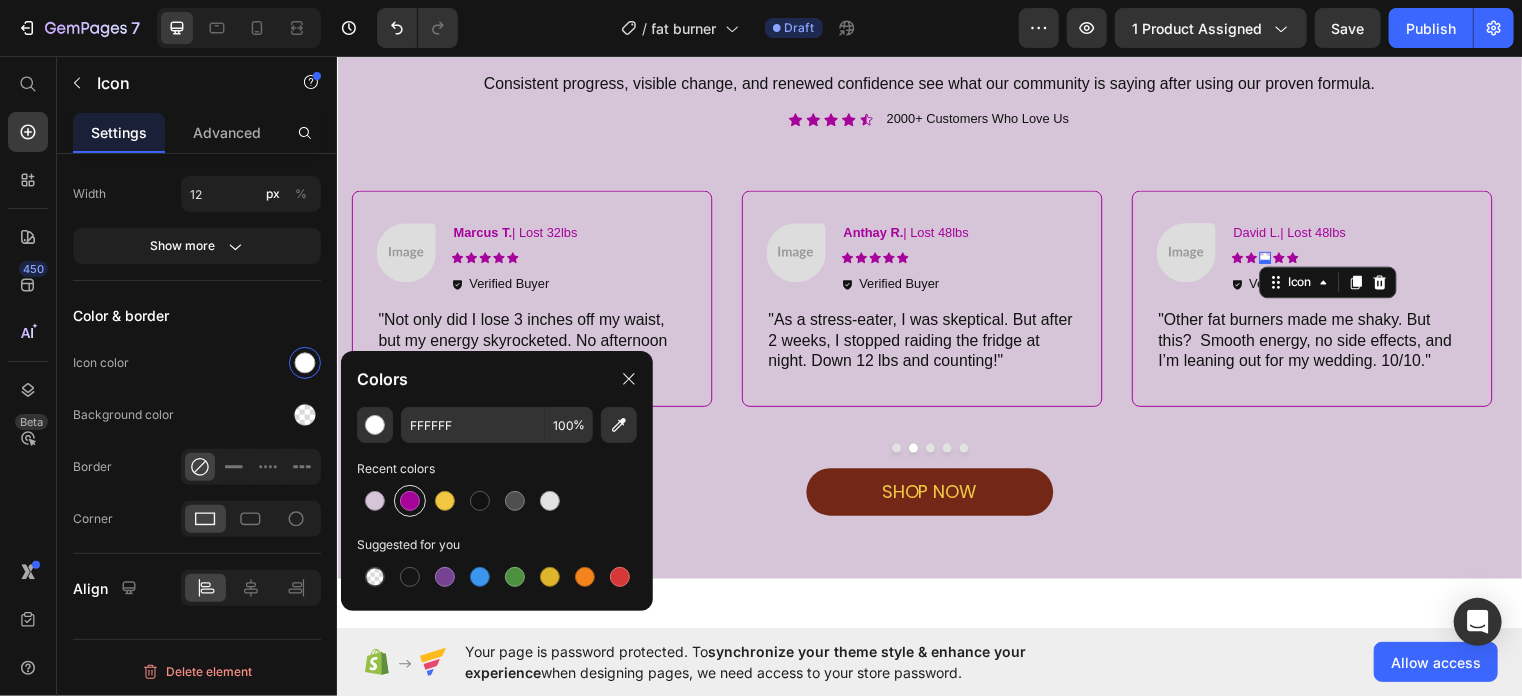 click at bounding box center [410, 501] 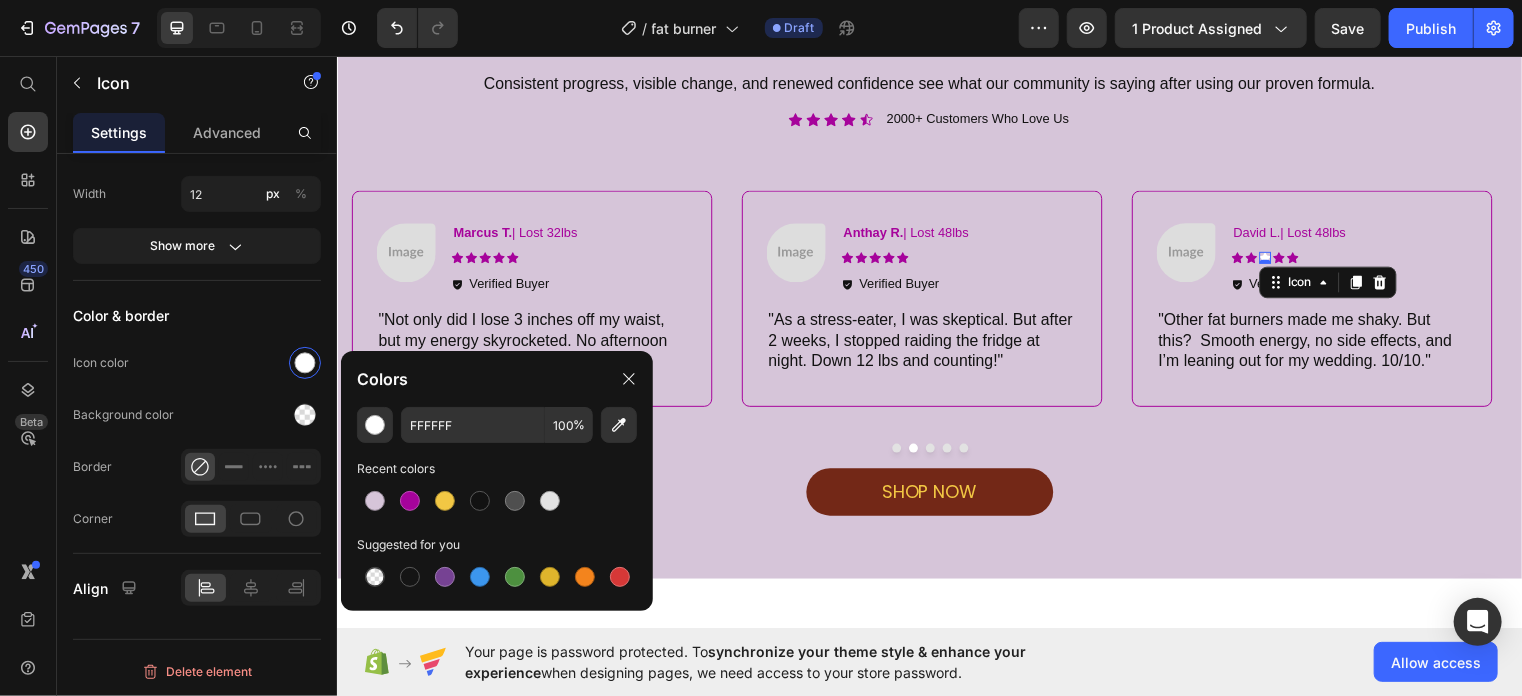 type on "A6039B" 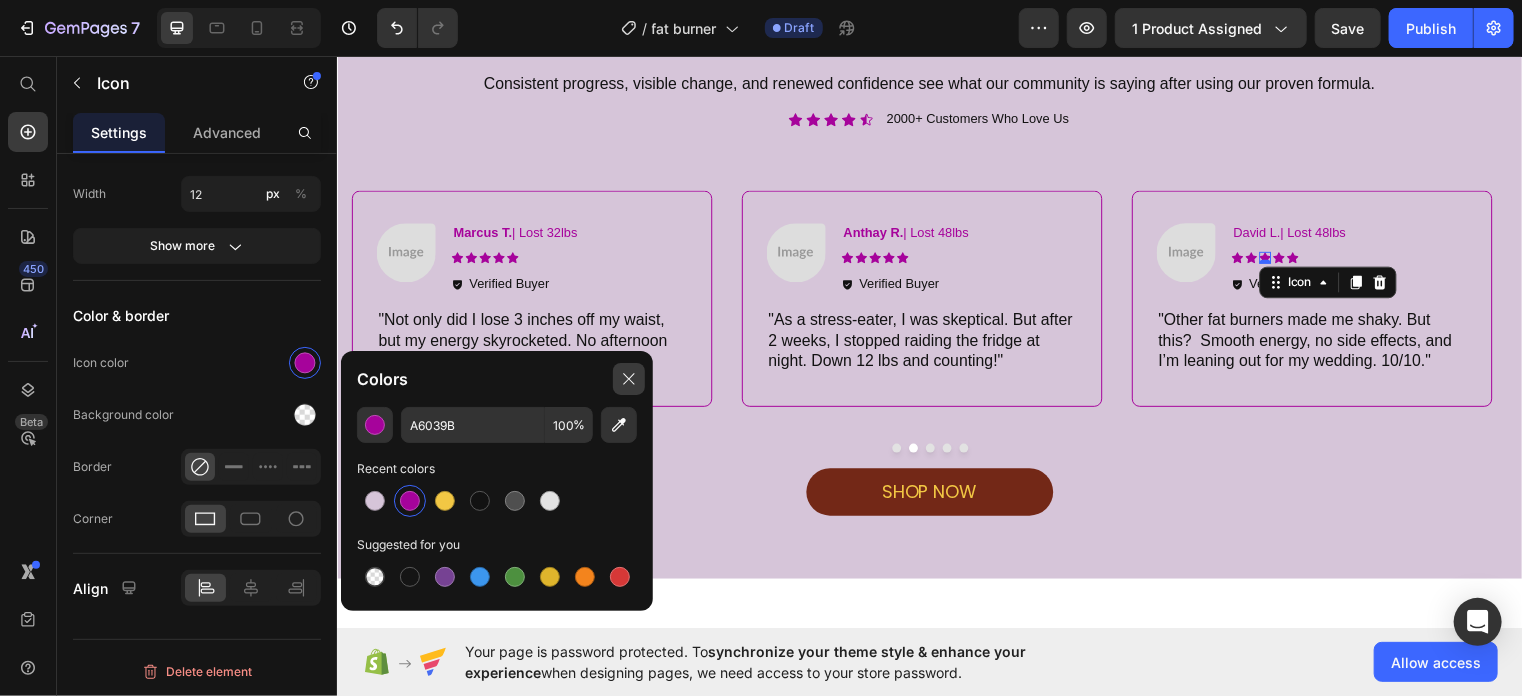 click 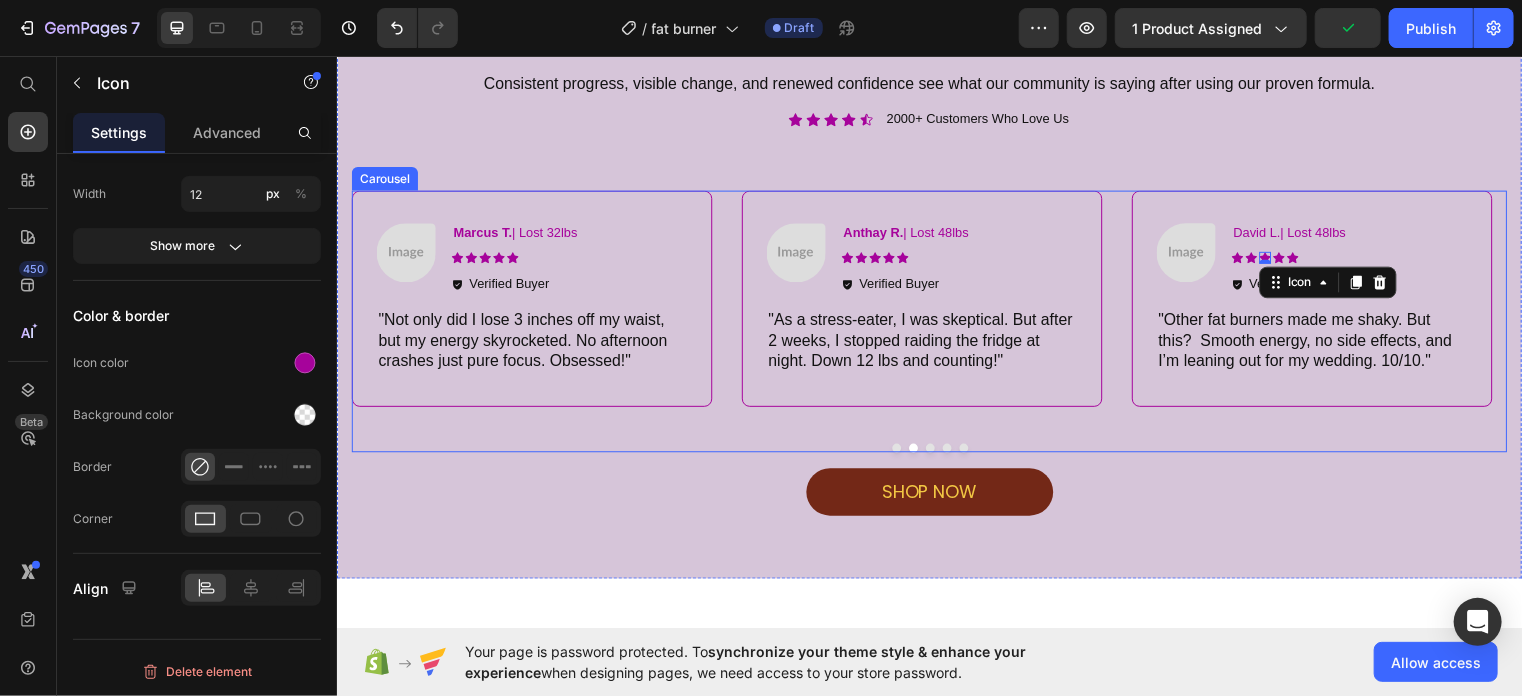 click at bounding box center [953, 452] 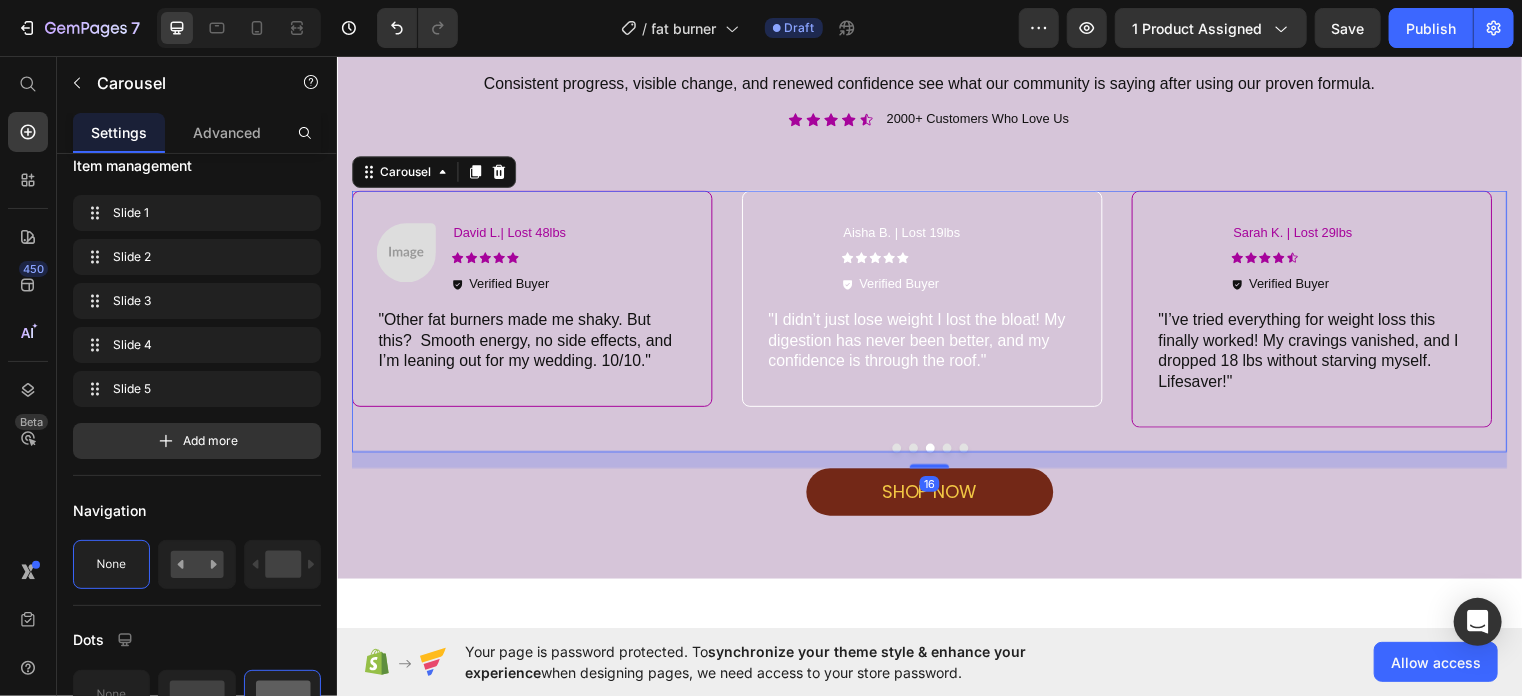 scroll, scrollTop: 0, scrollLeft: 0, axis: both 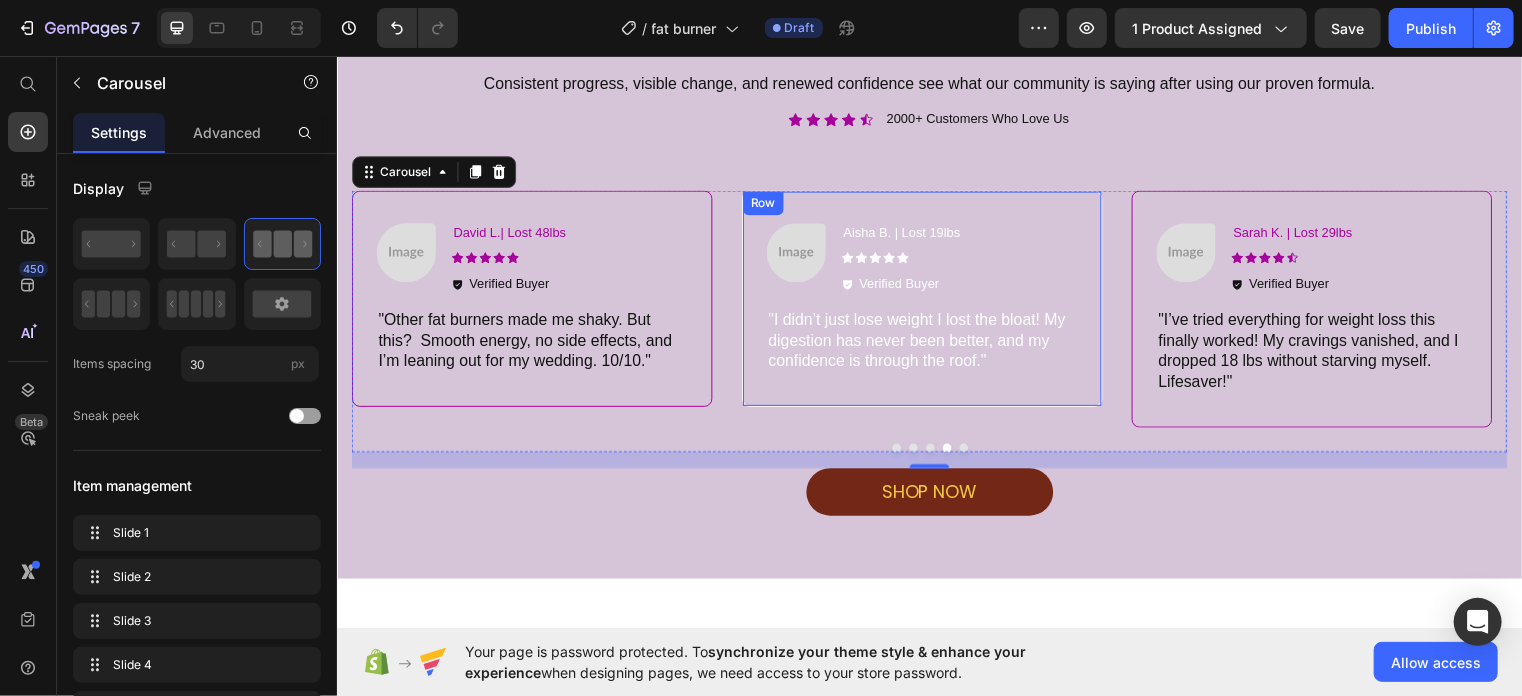 click on "Image Aisha B. | Lost 19lbs  Text Block Icon Icon Icon Icon Icon Icon List
Verified Buyer Item List Row "I didn’t just lose weight I lost the bloat! My digestion has never been better, and my confidence is through the roof." Text Block Row" at bounding box center [928, 301] 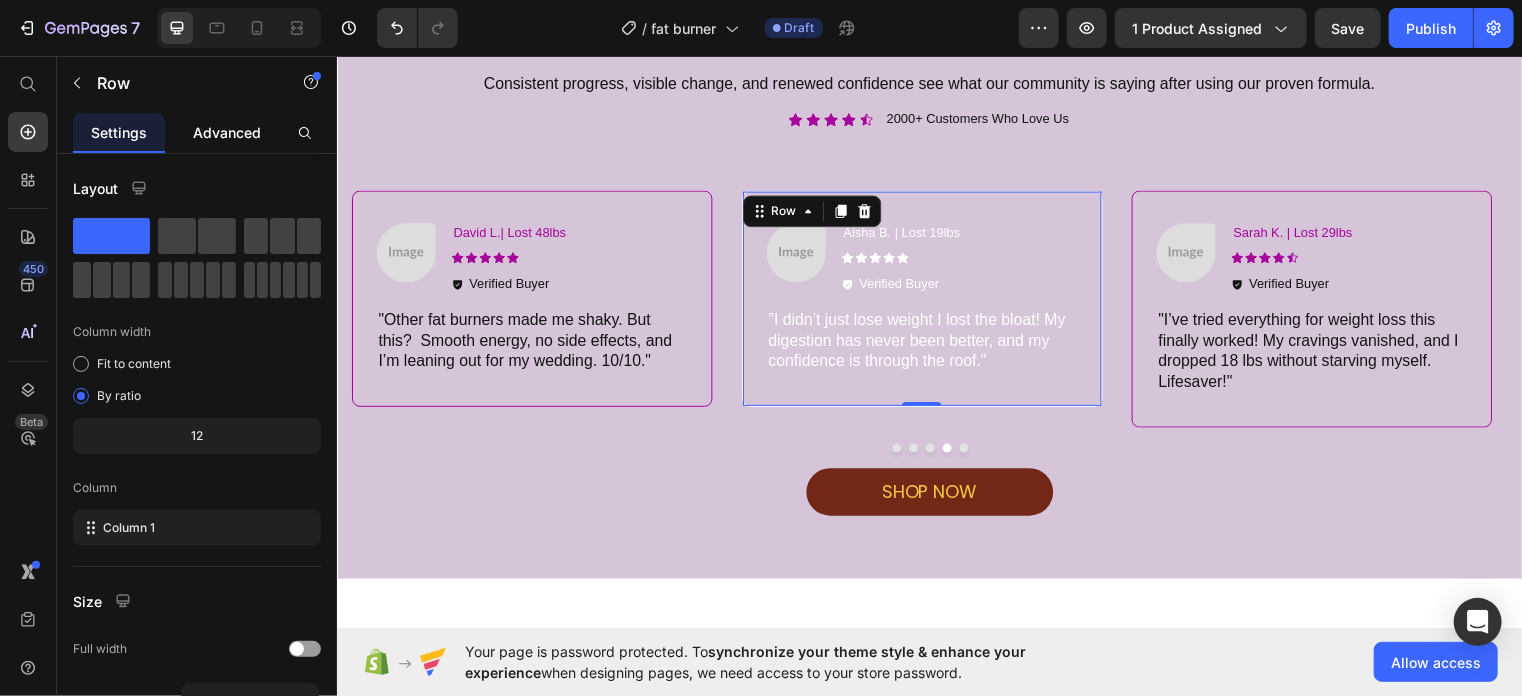 click on "Advanced" at bounding box center [227, 132] 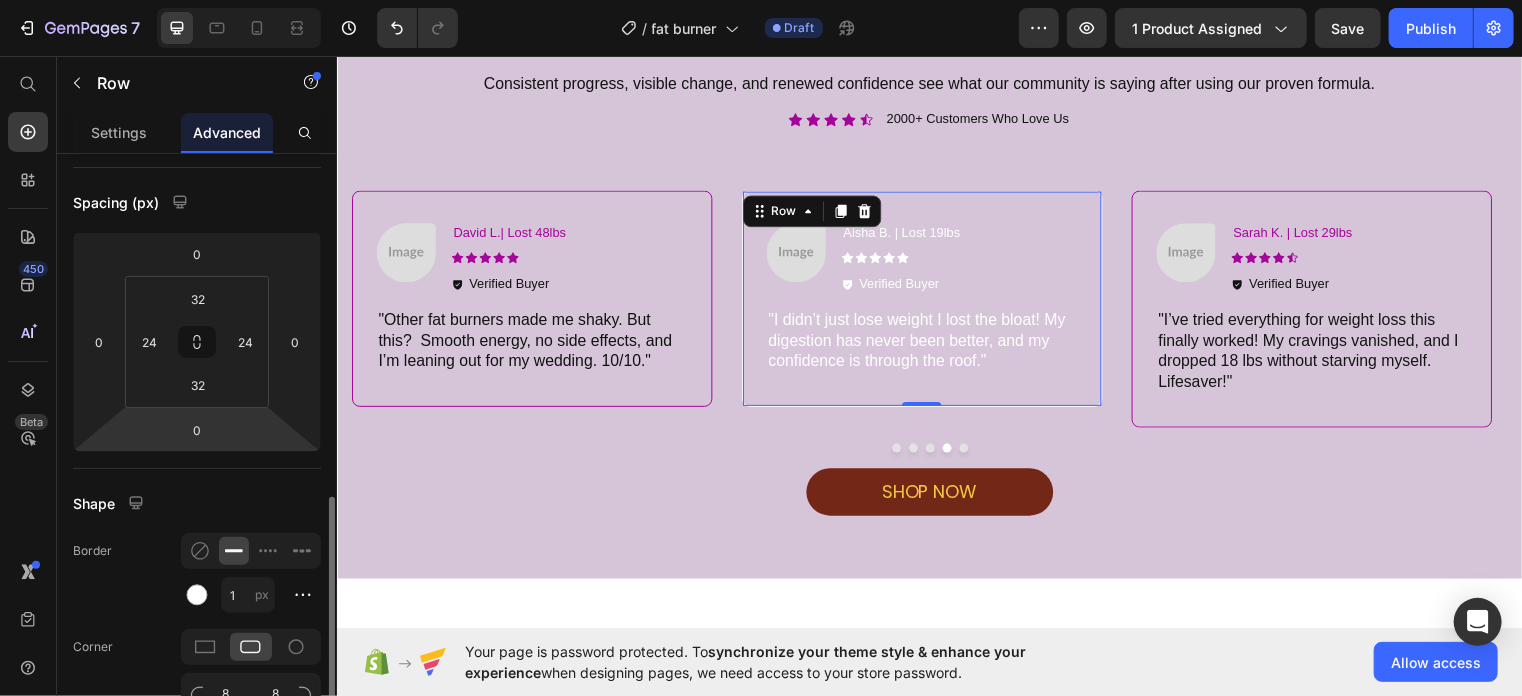 scroll, scrollTop: 370, scrollLeft: 0, axis: vertical 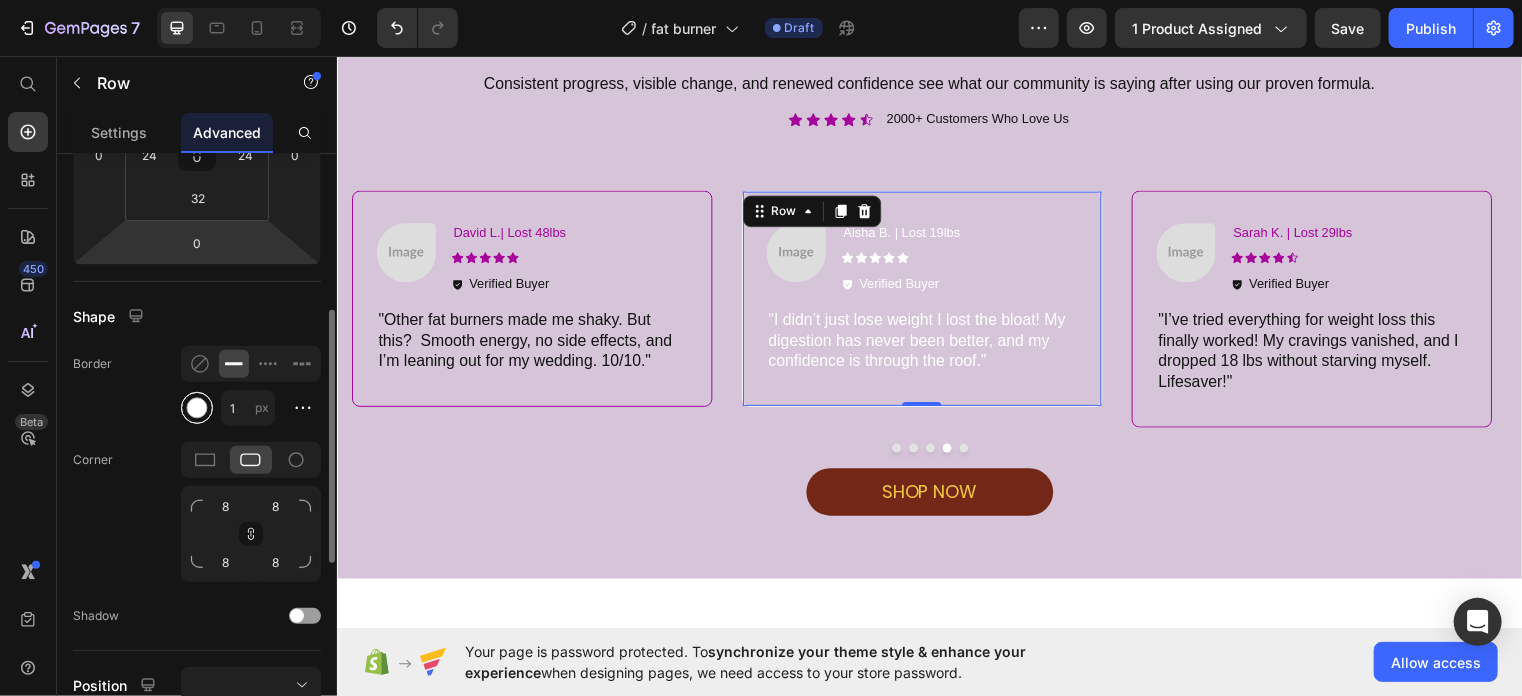 click at bounding box center (197, 408) 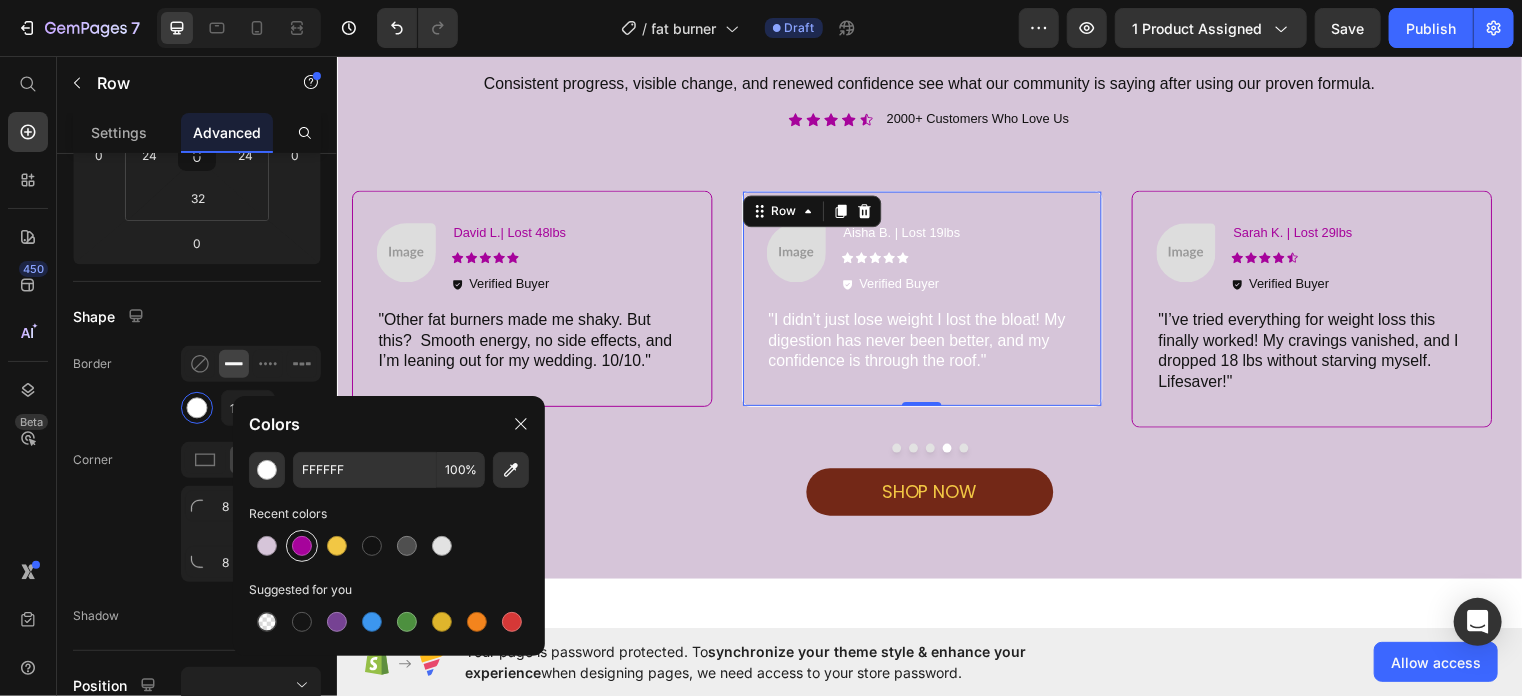 click at bounding box center (302, 546) 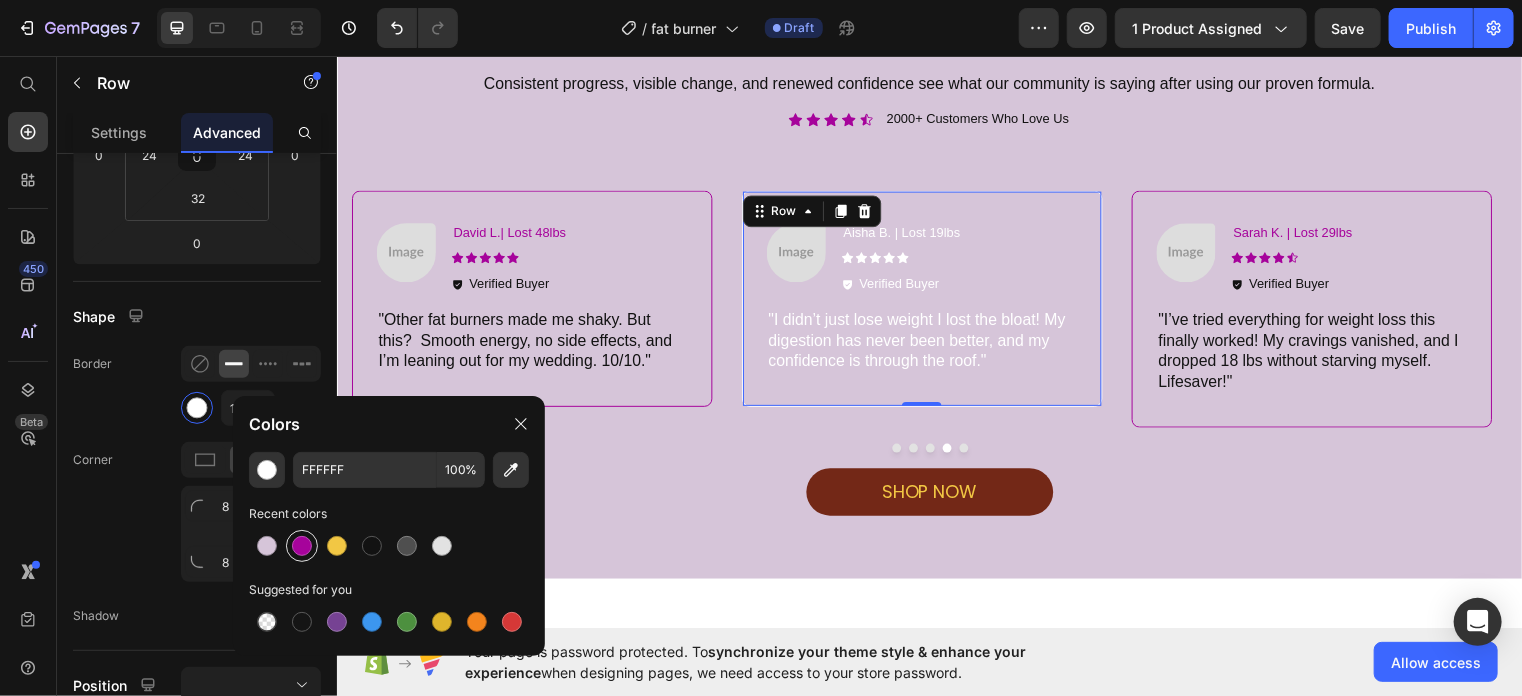 type on "A6039B" 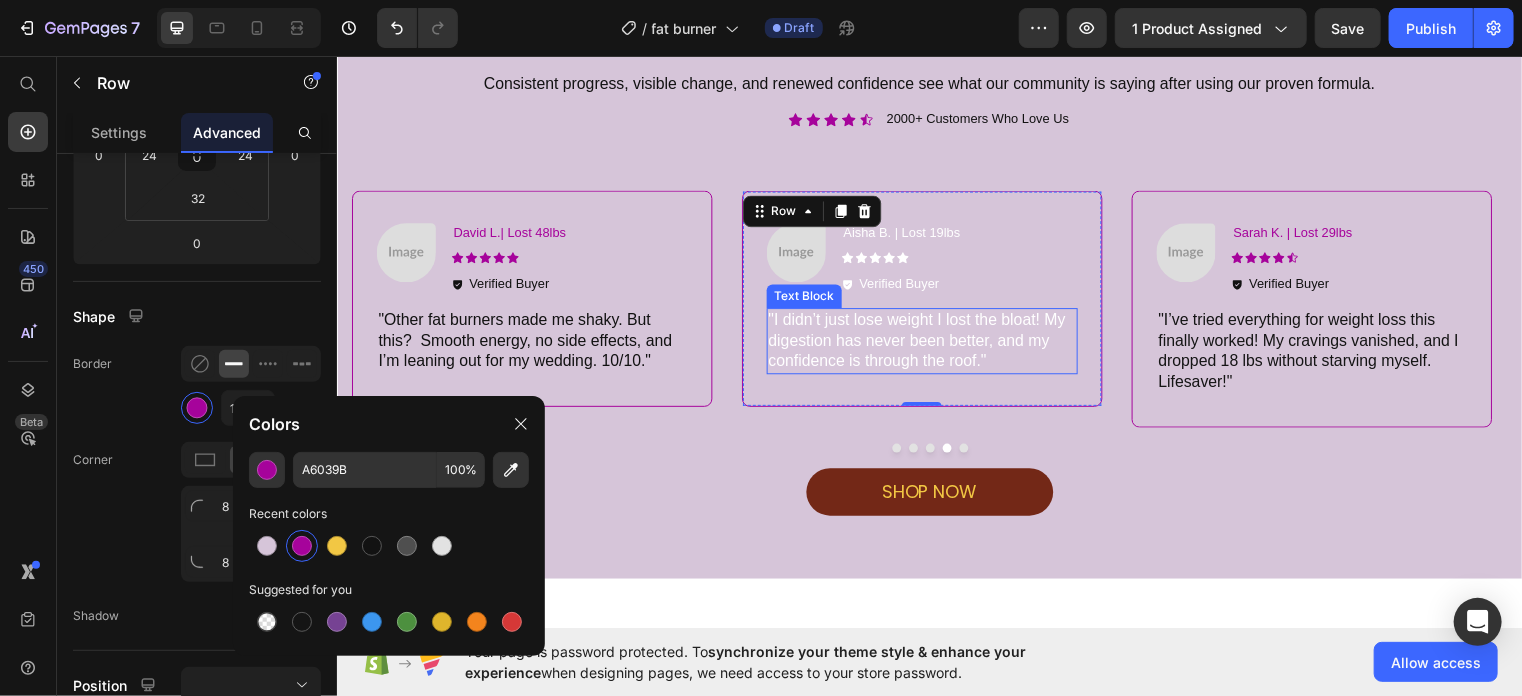click on ""I didn’t just lose weight I lost the bloat! My digestion has never been better, and my confidence is through the roof."" at bounding box center [928, 344] 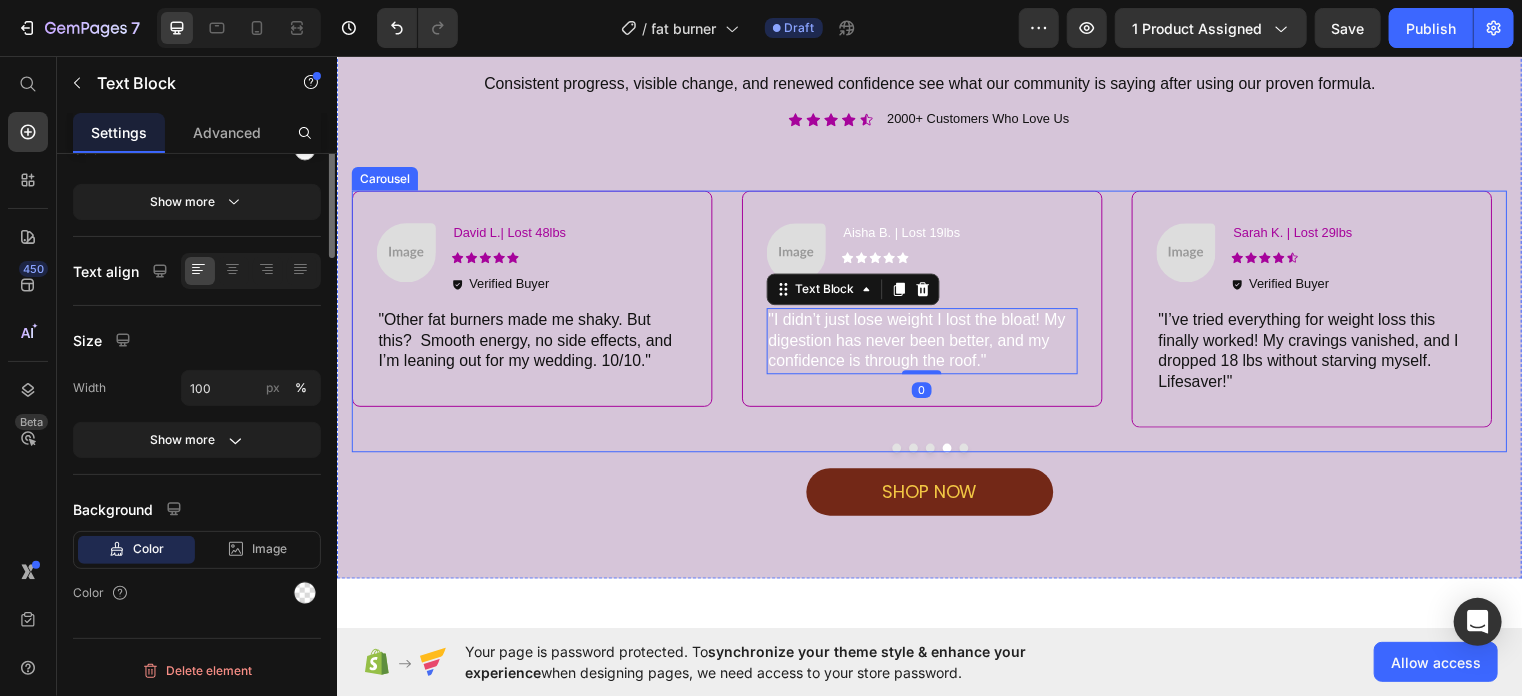 scroll, scrollTop: 0, scrollLeft: 0, axis: both 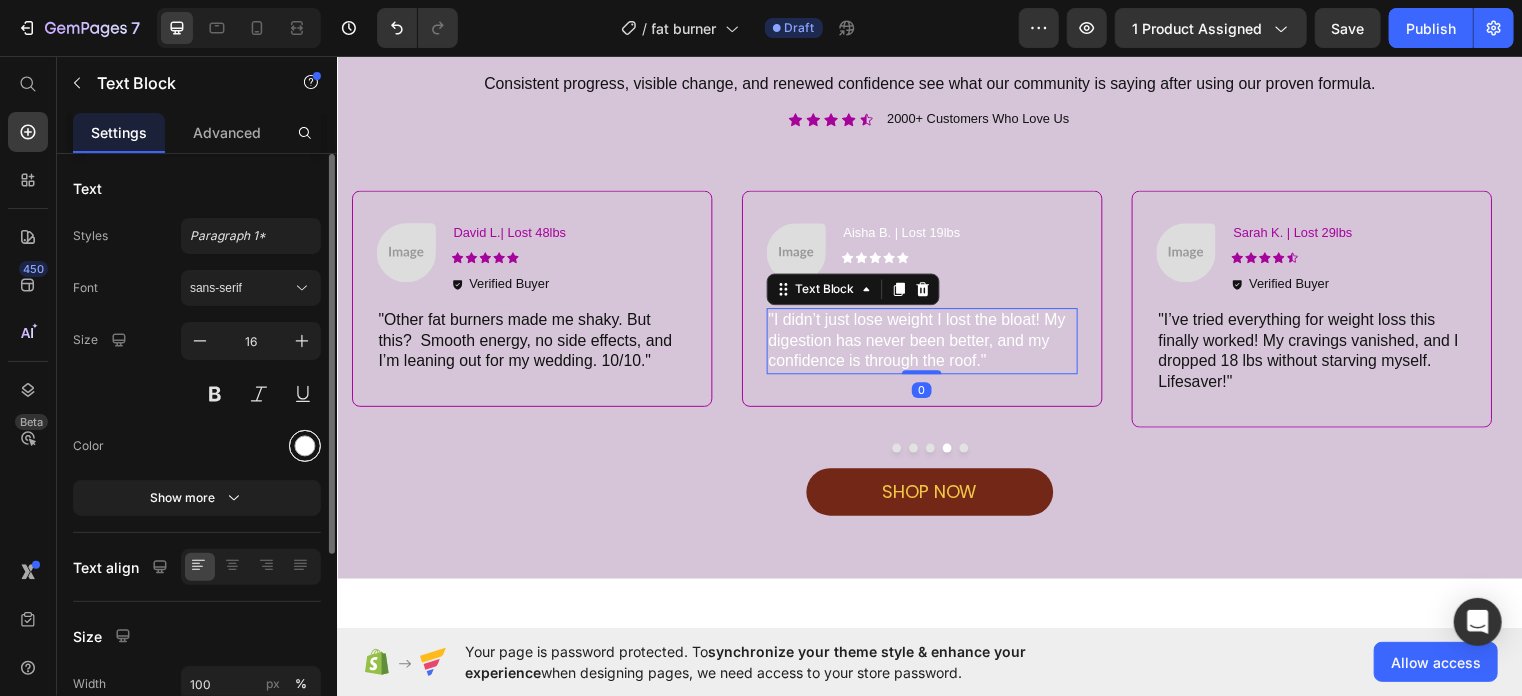 click at bounding box center [305, 446] 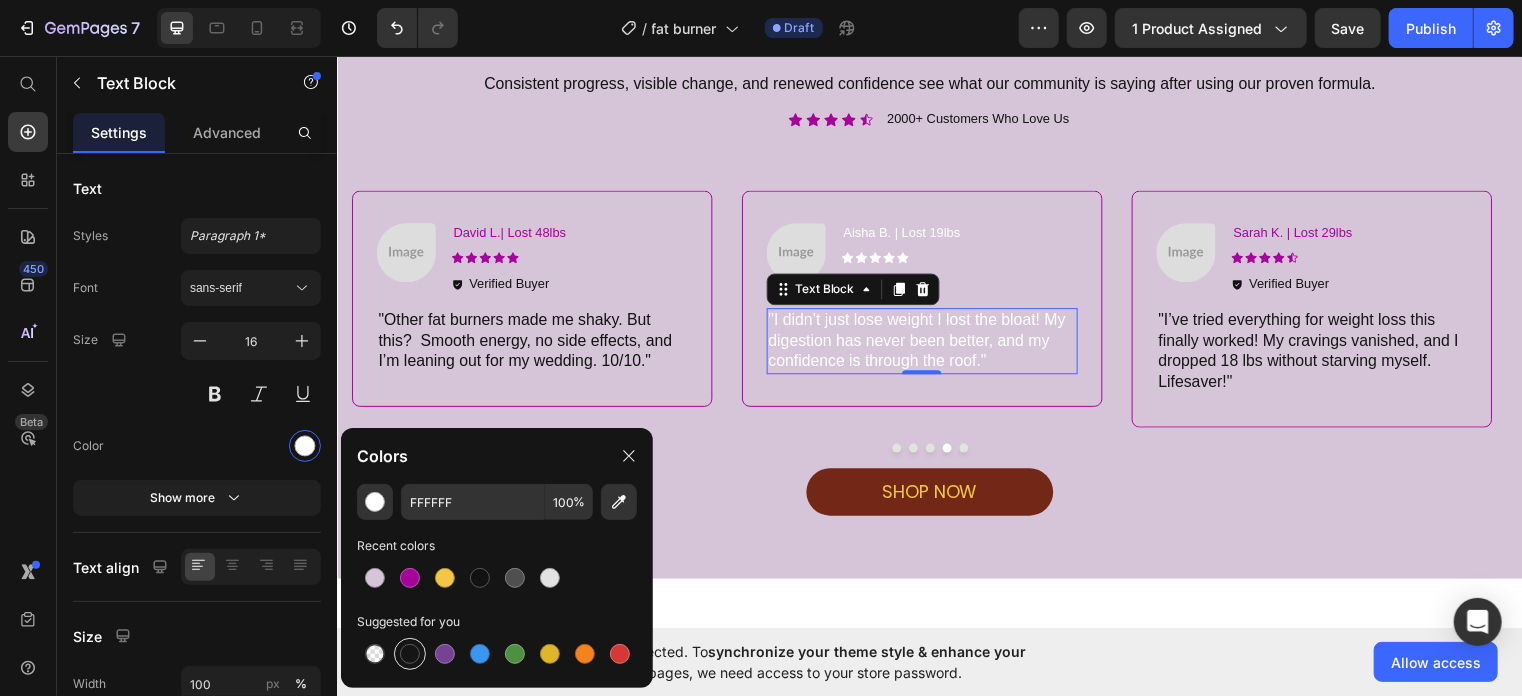 click at bounding box center [410, 654] 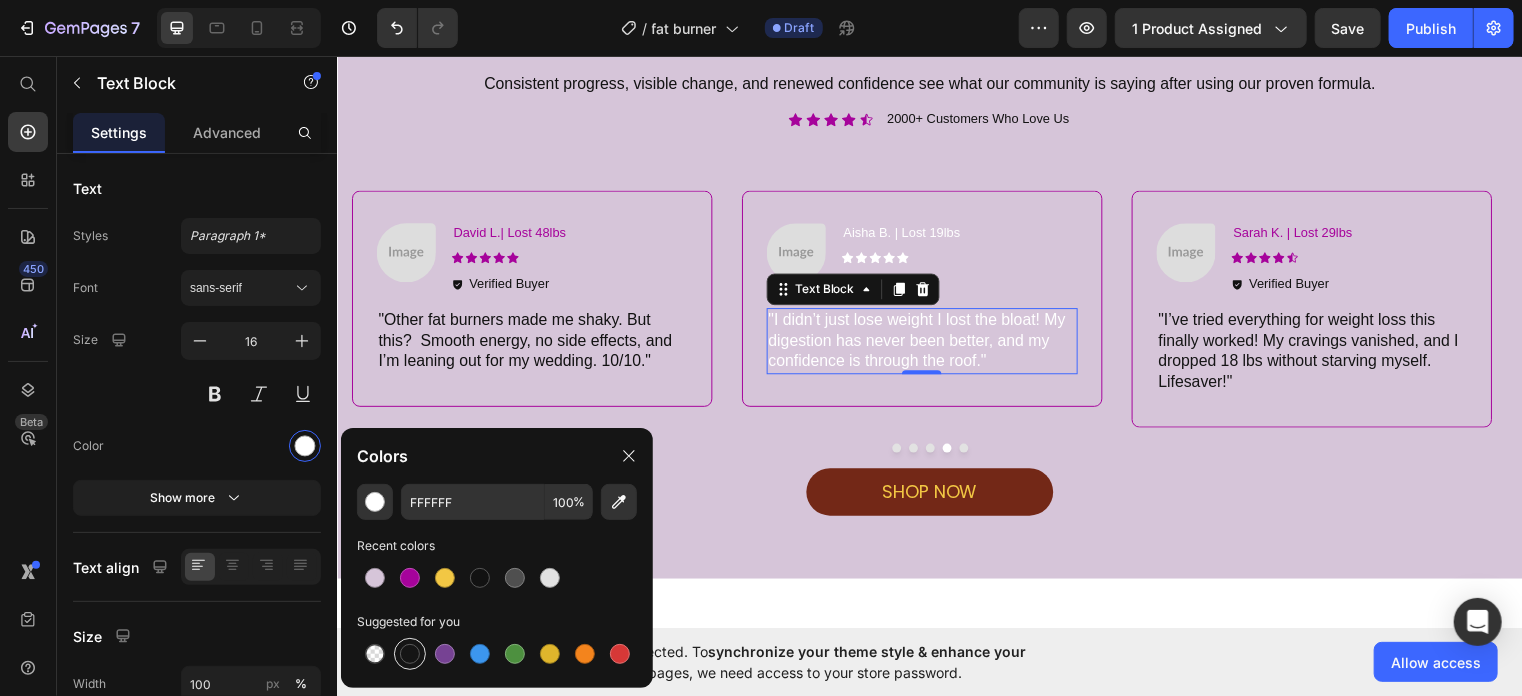 type on "151515" 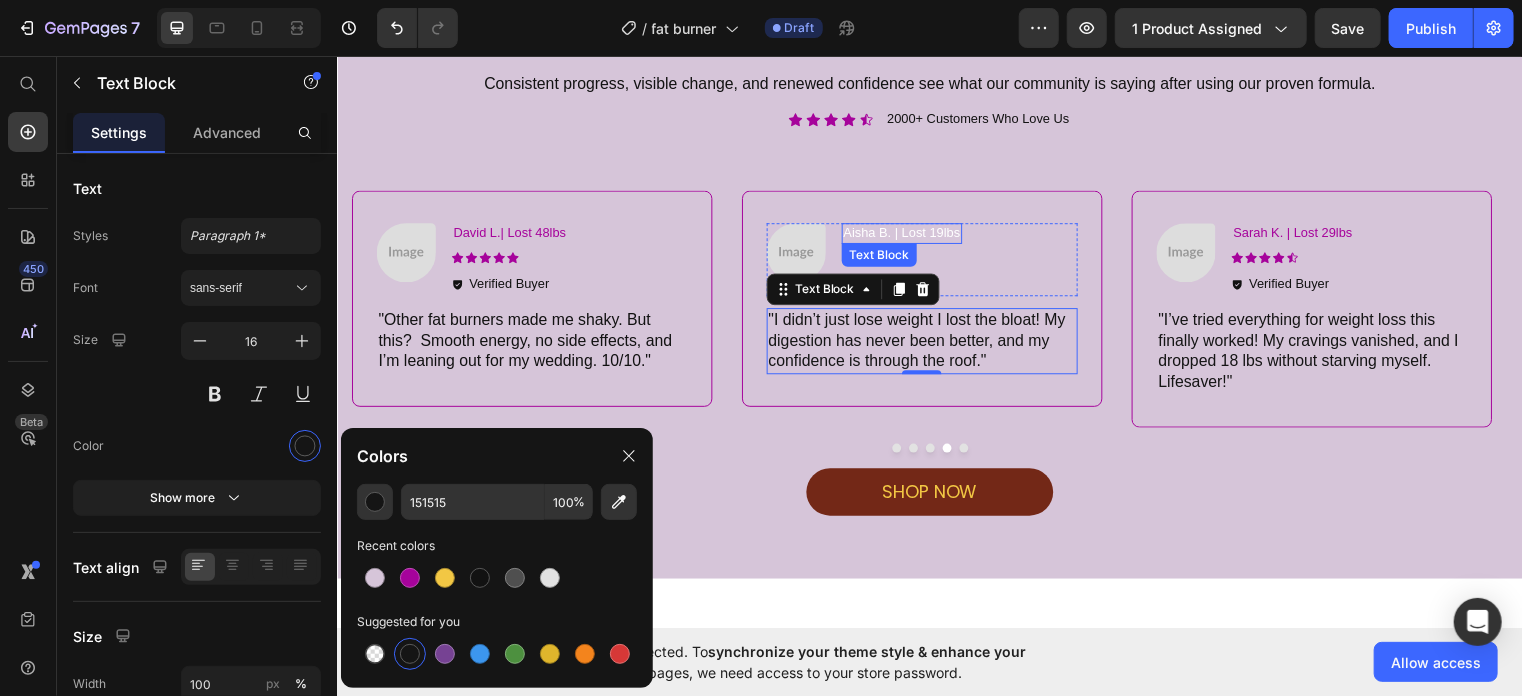 click on "Aisha B. | Lost 19lbs" at bounding box center [906, 235] 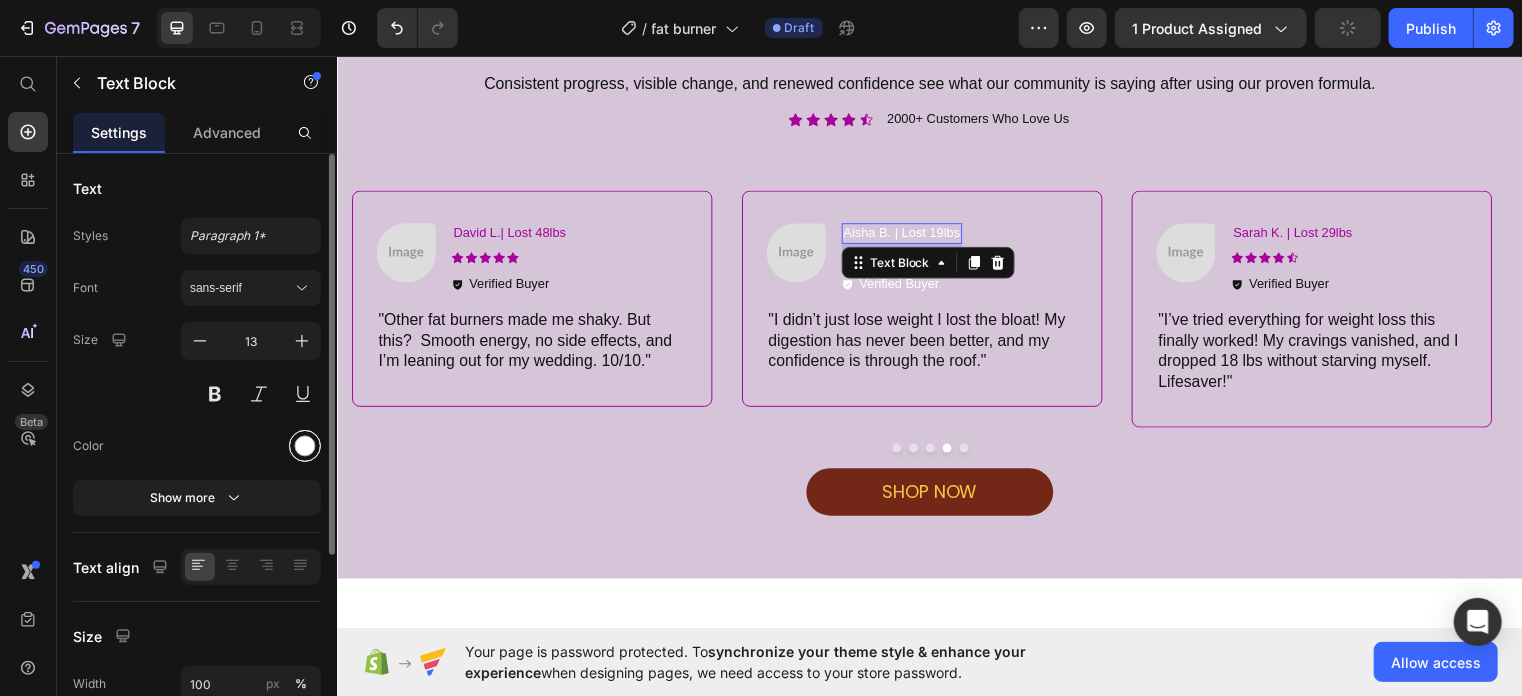 click at bounding box center [305, 446] 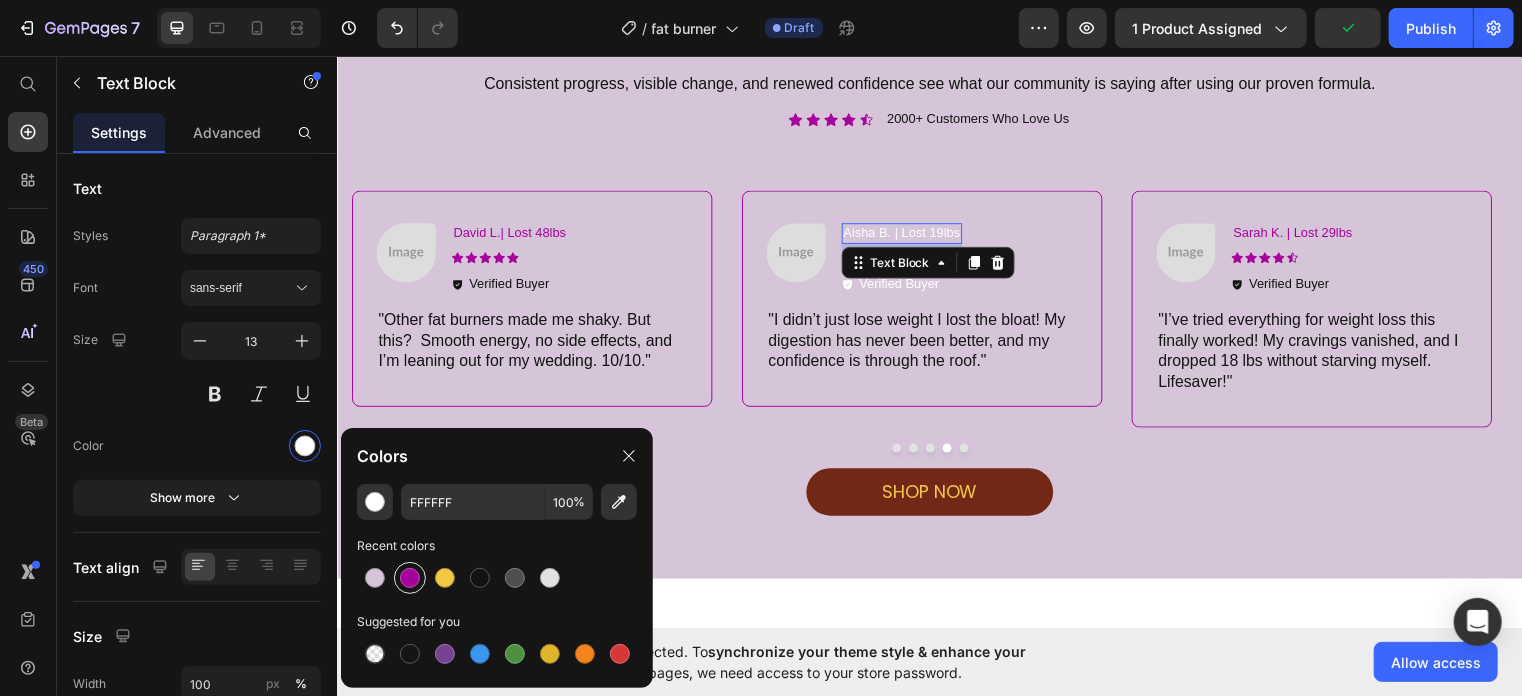 click at bounding box center (410, 578) 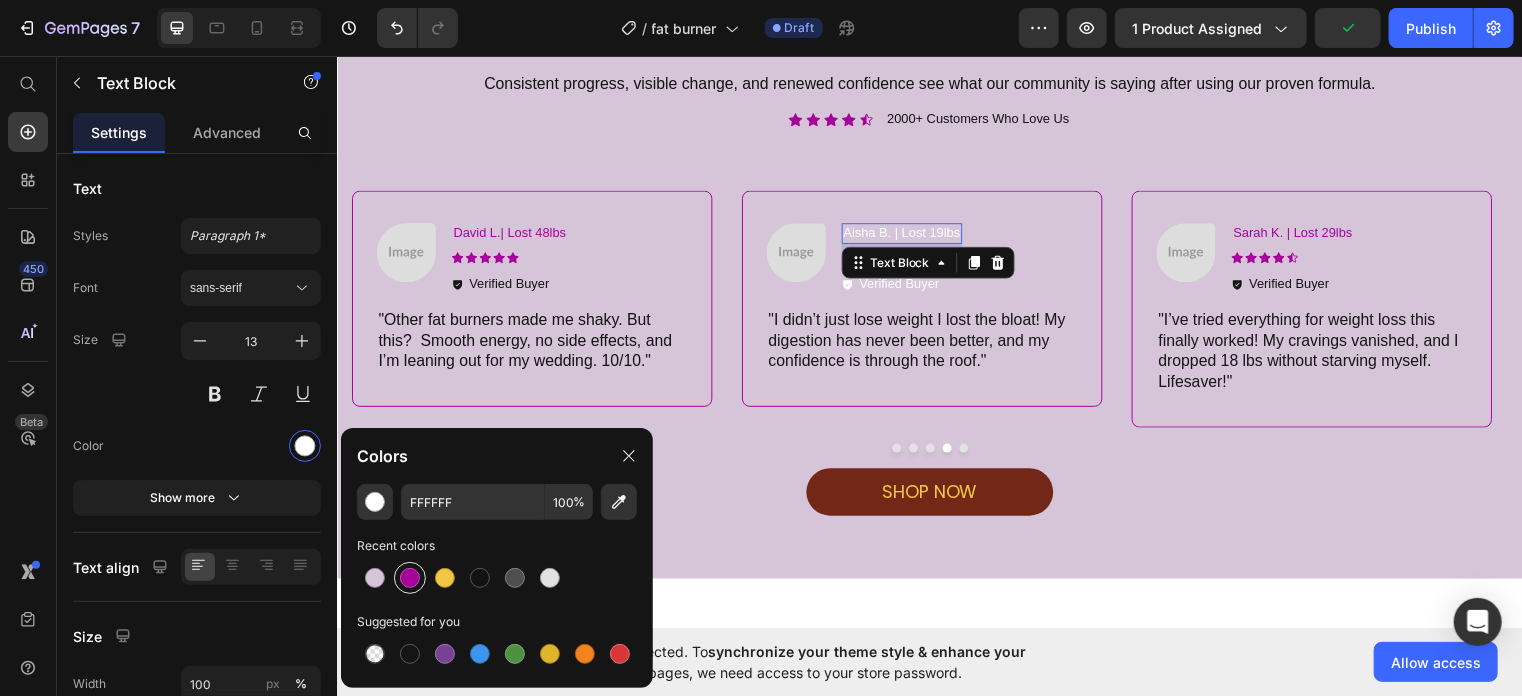 type on "A6039B" 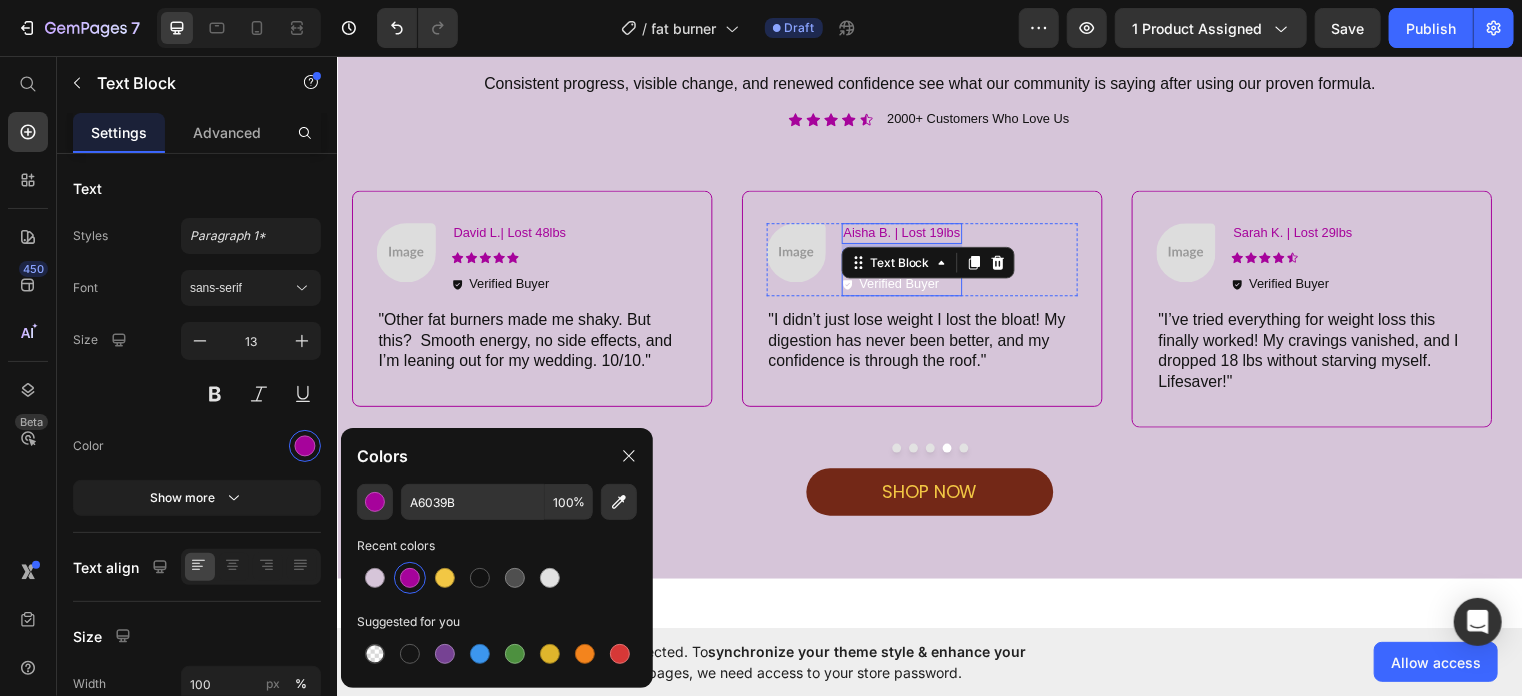 click on "Verified Buyer" at bounding box center [905, 287] 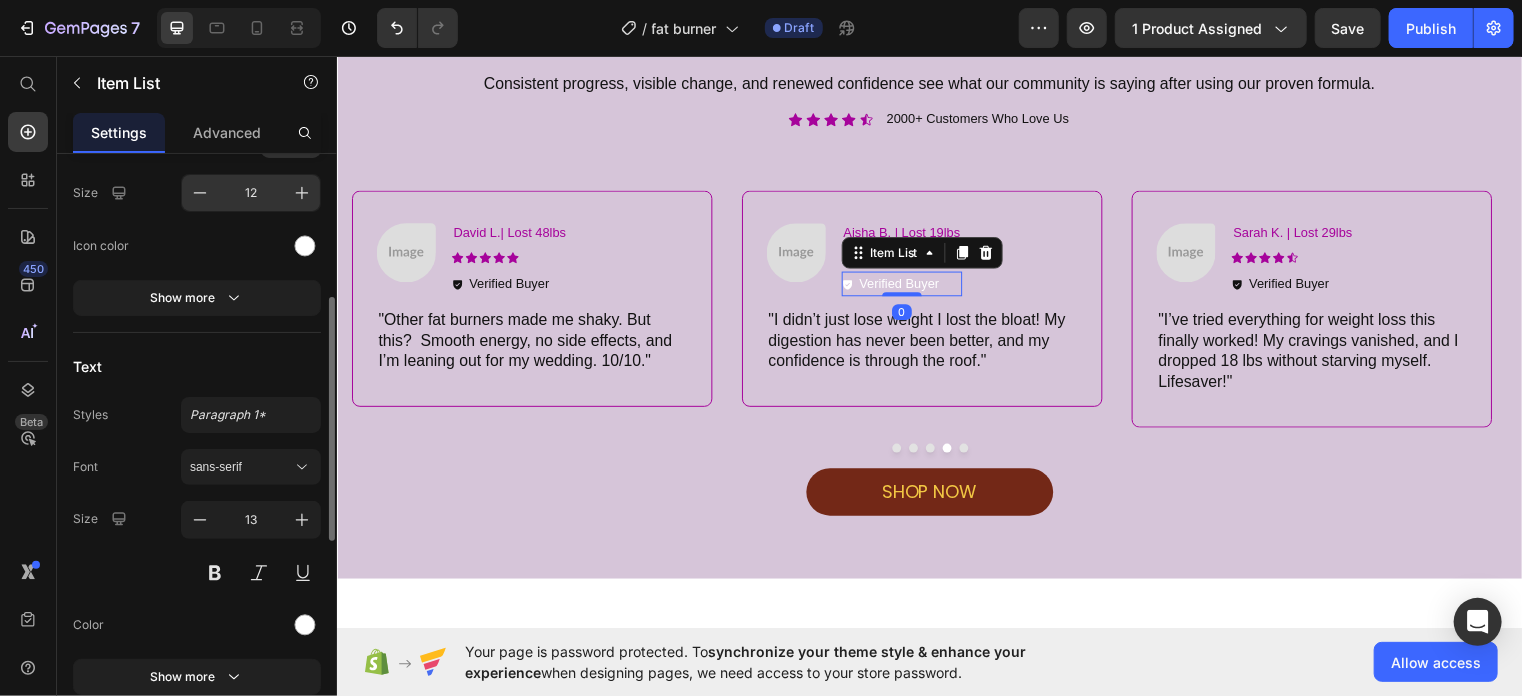 scroll, scrollTop: 336, scrollLeft: 0, axis: vertical 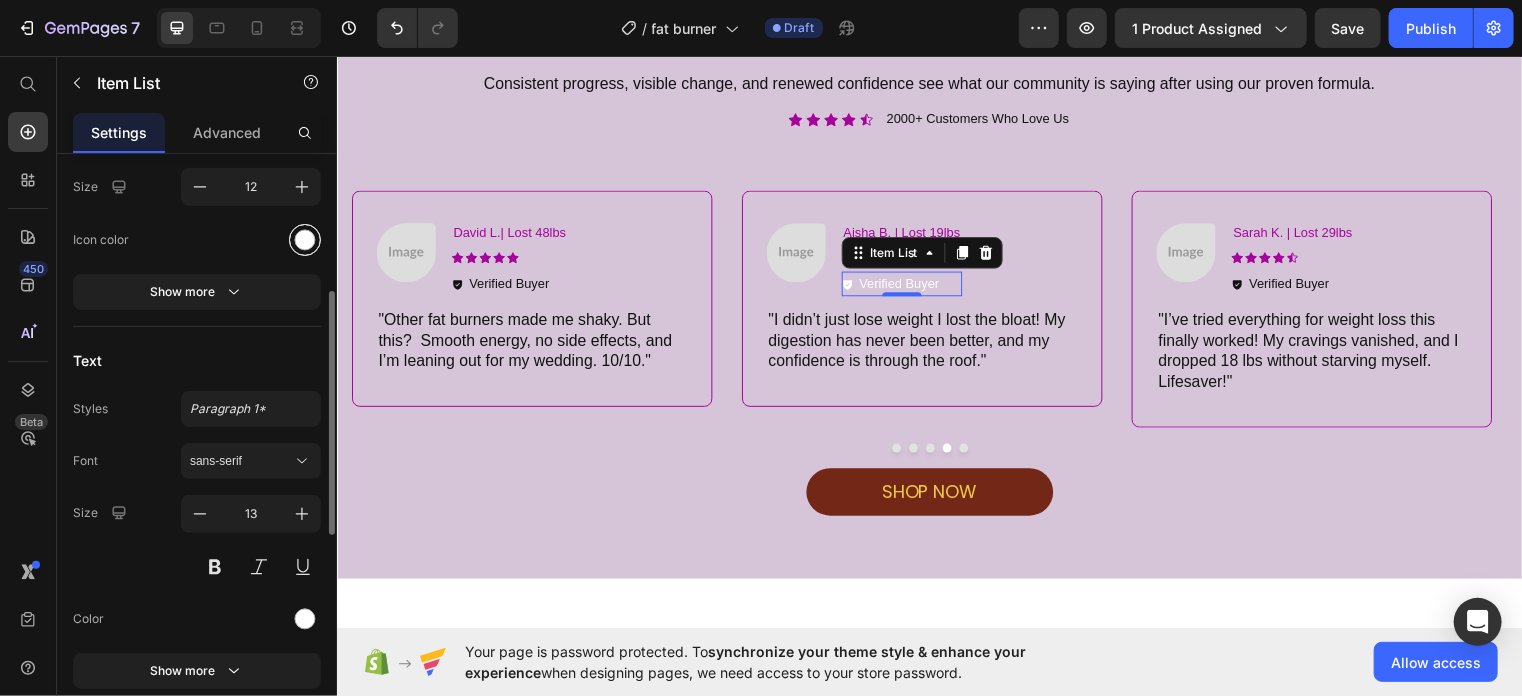click at bounding box center [305, 239] 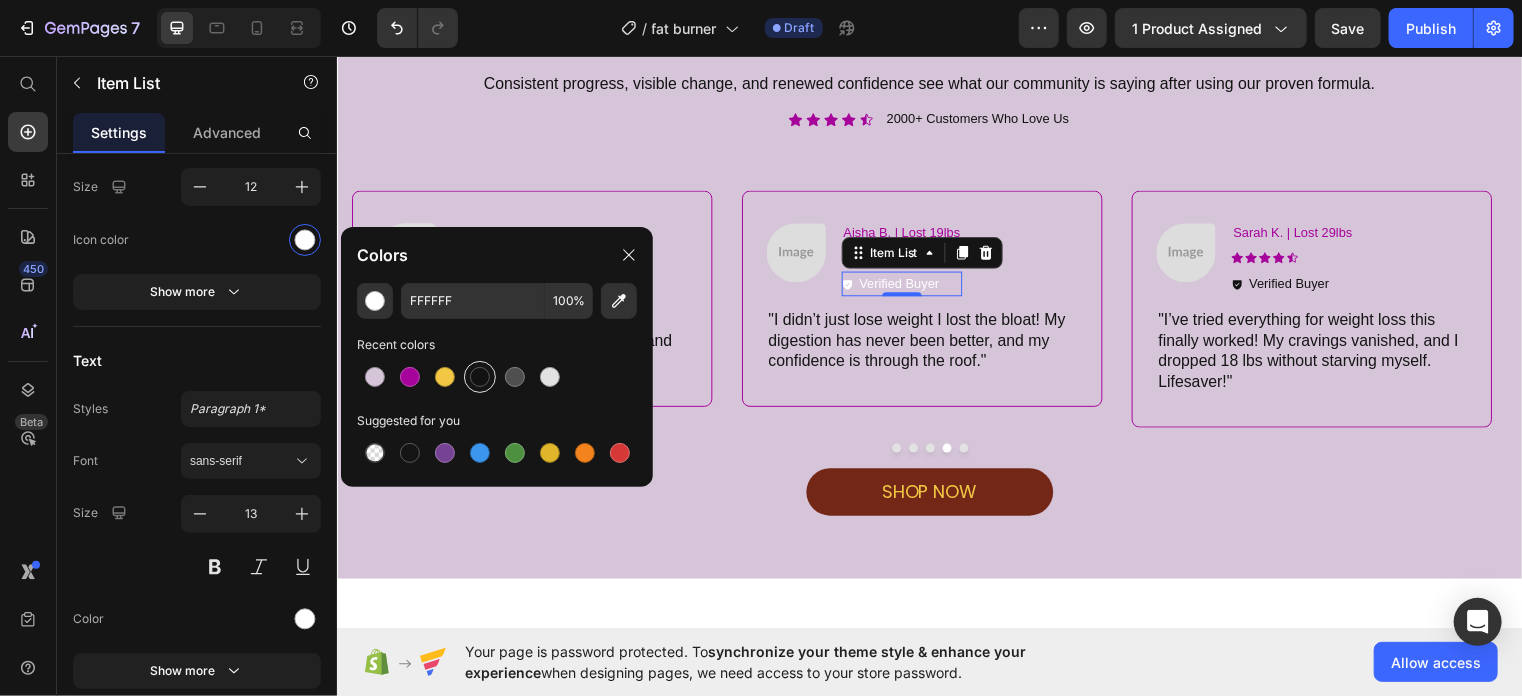 drag, startPoint x: 483, startPoint y: 374, endPoint x: 49, endPoint y: 444, distance: 439.60892 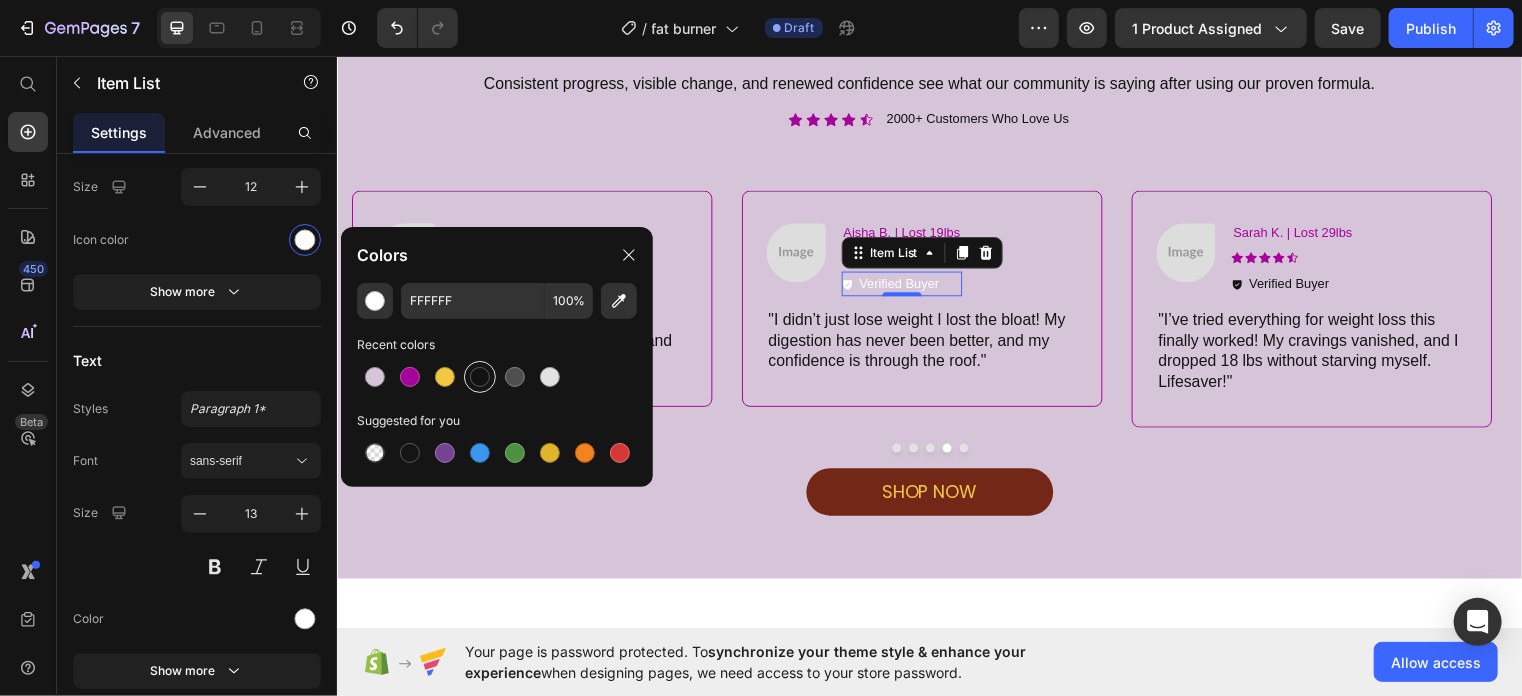click at bounding box center (480, 377) 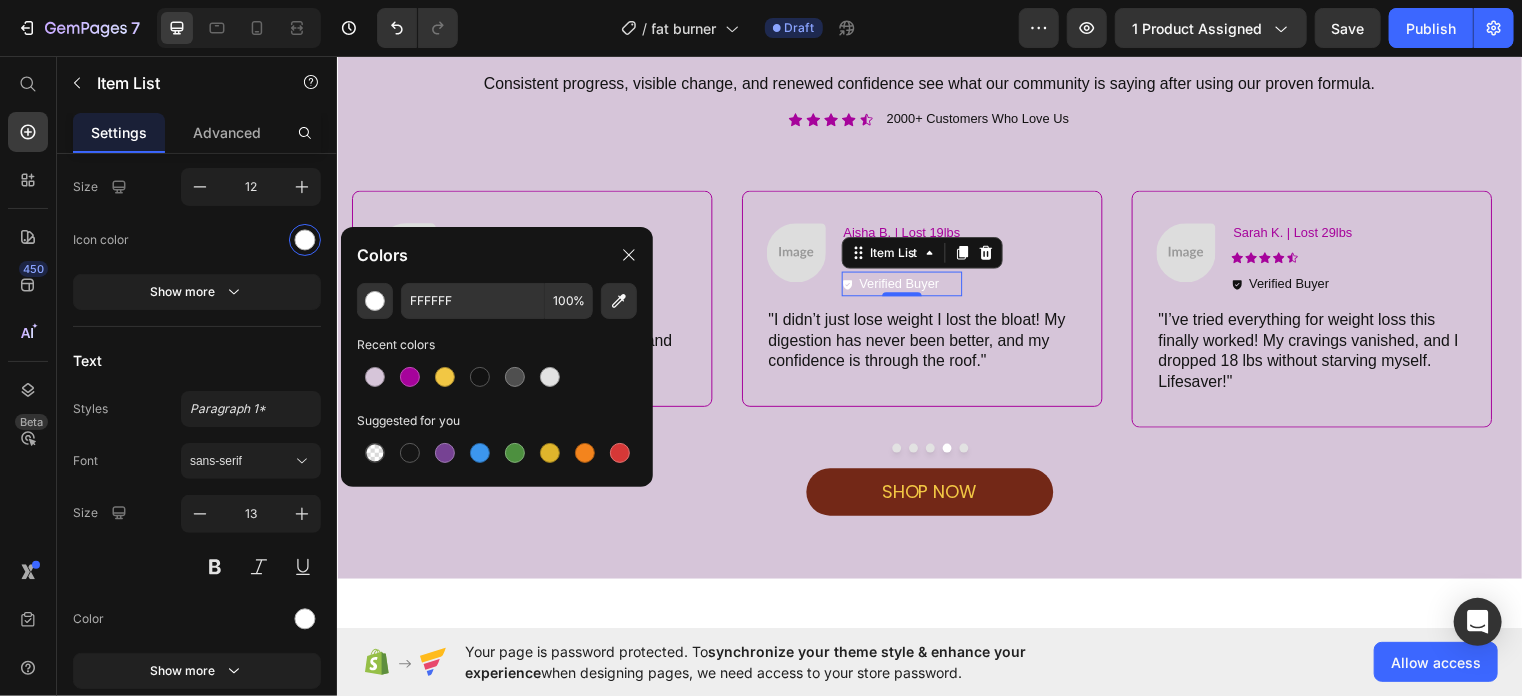 type on "121212" 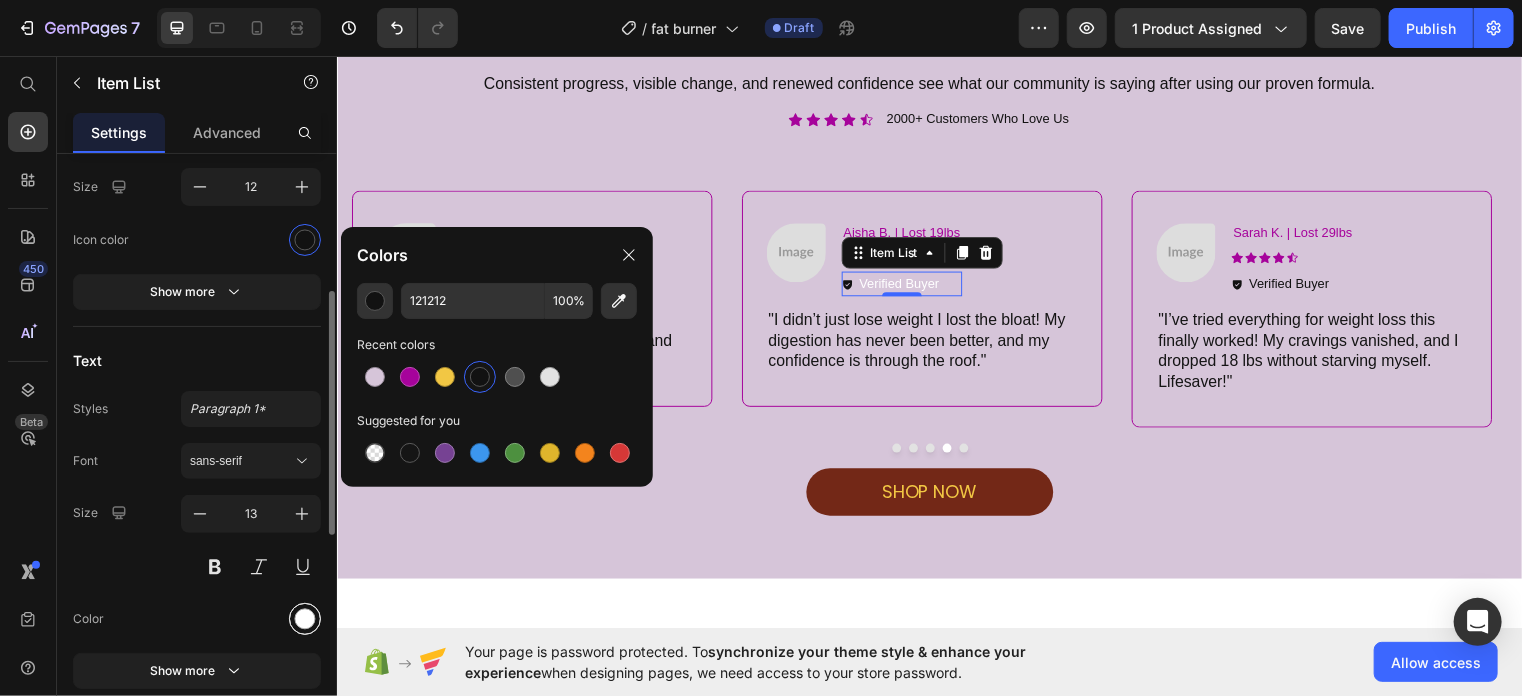 click at bounding box center [305, 618] 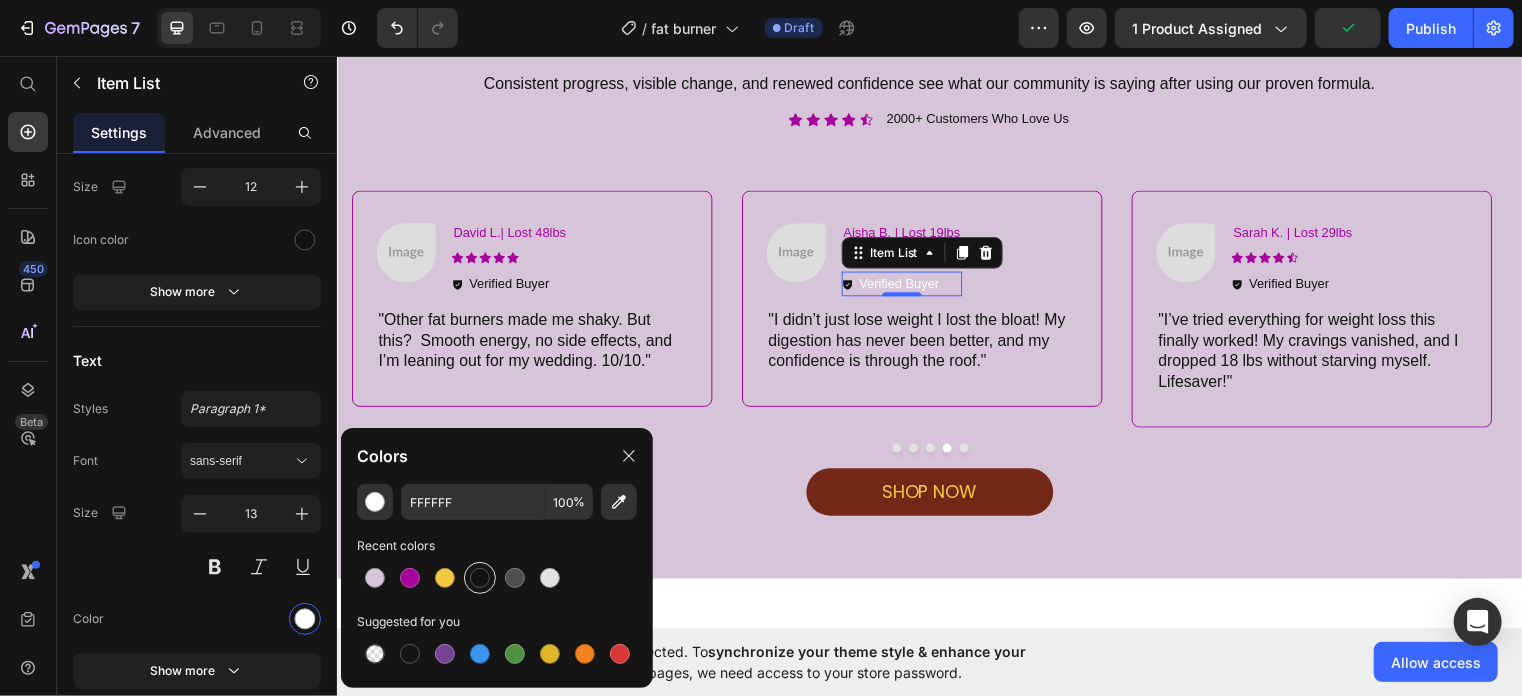 click at bounding box center (480, 578) 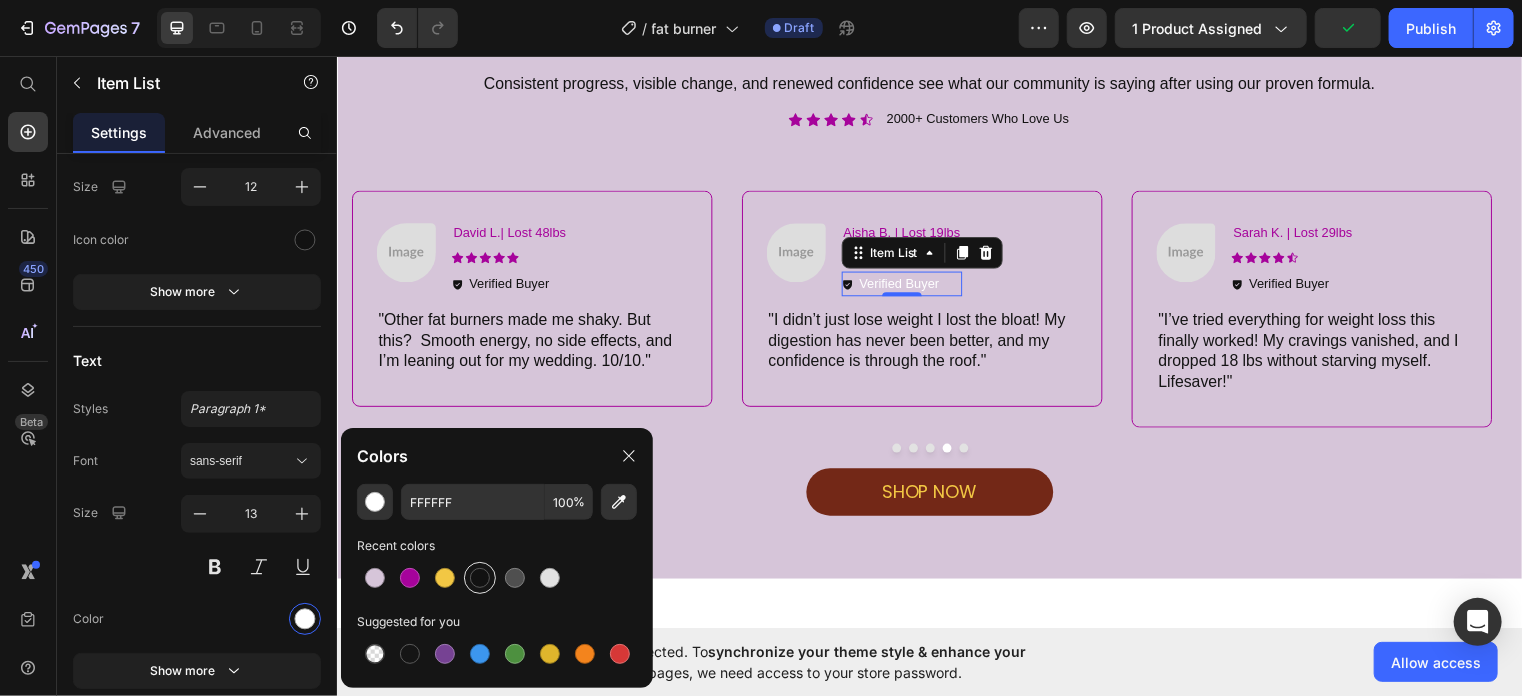 type on "121212" 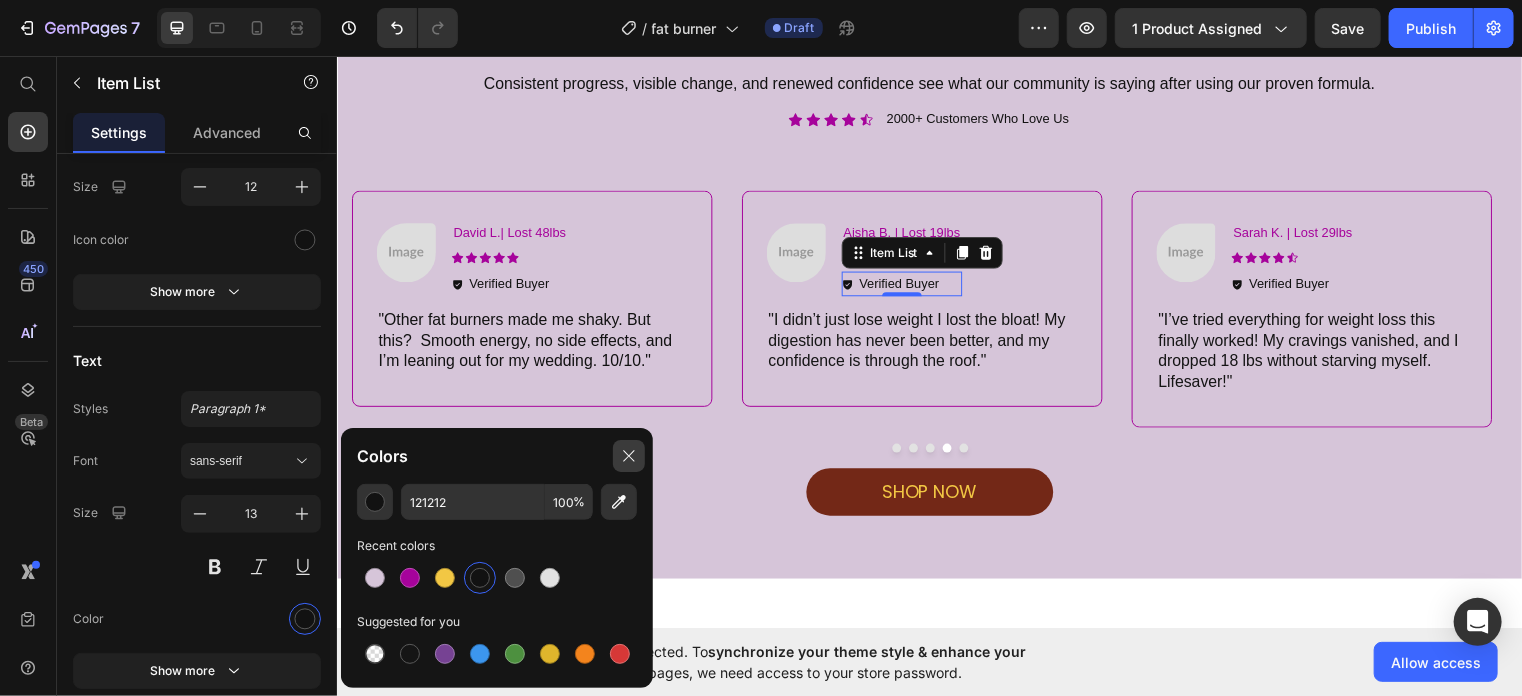 click 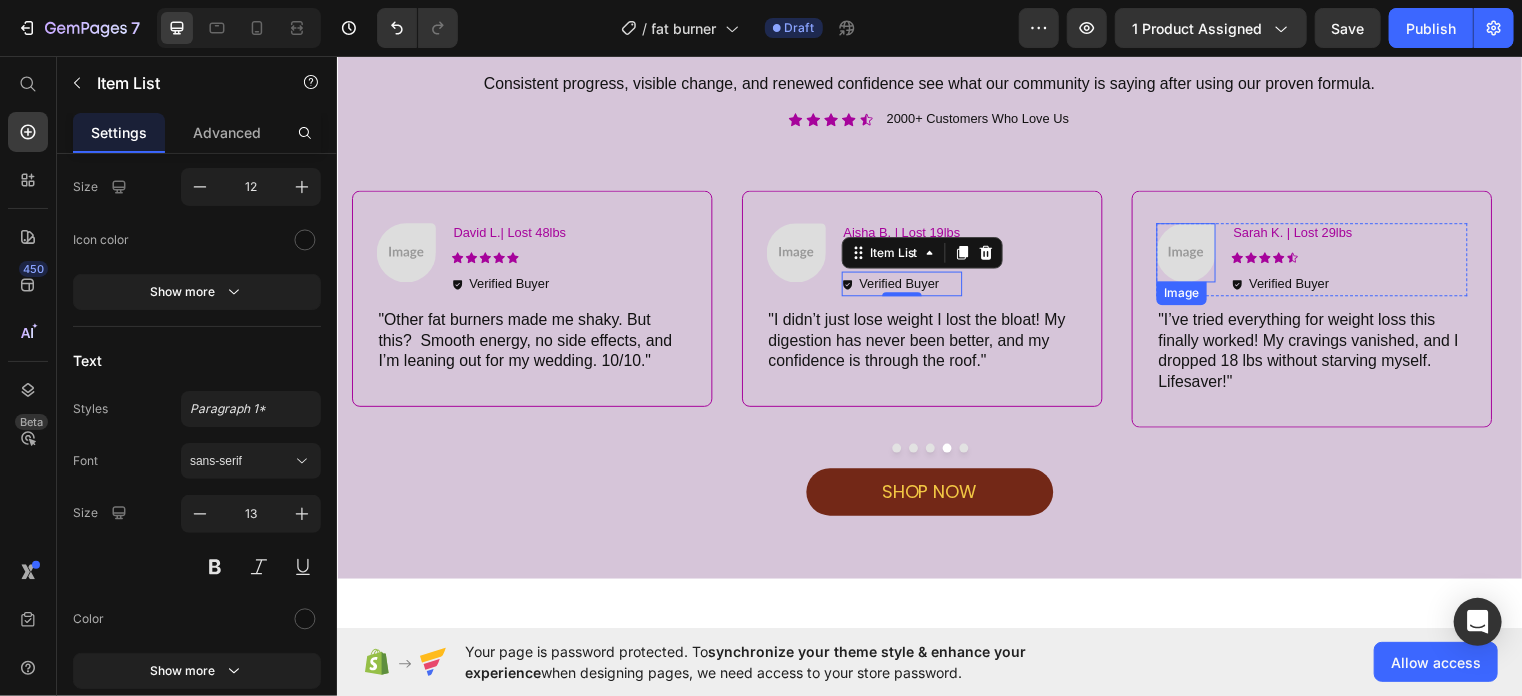 click at bounding box center [1196, 255] 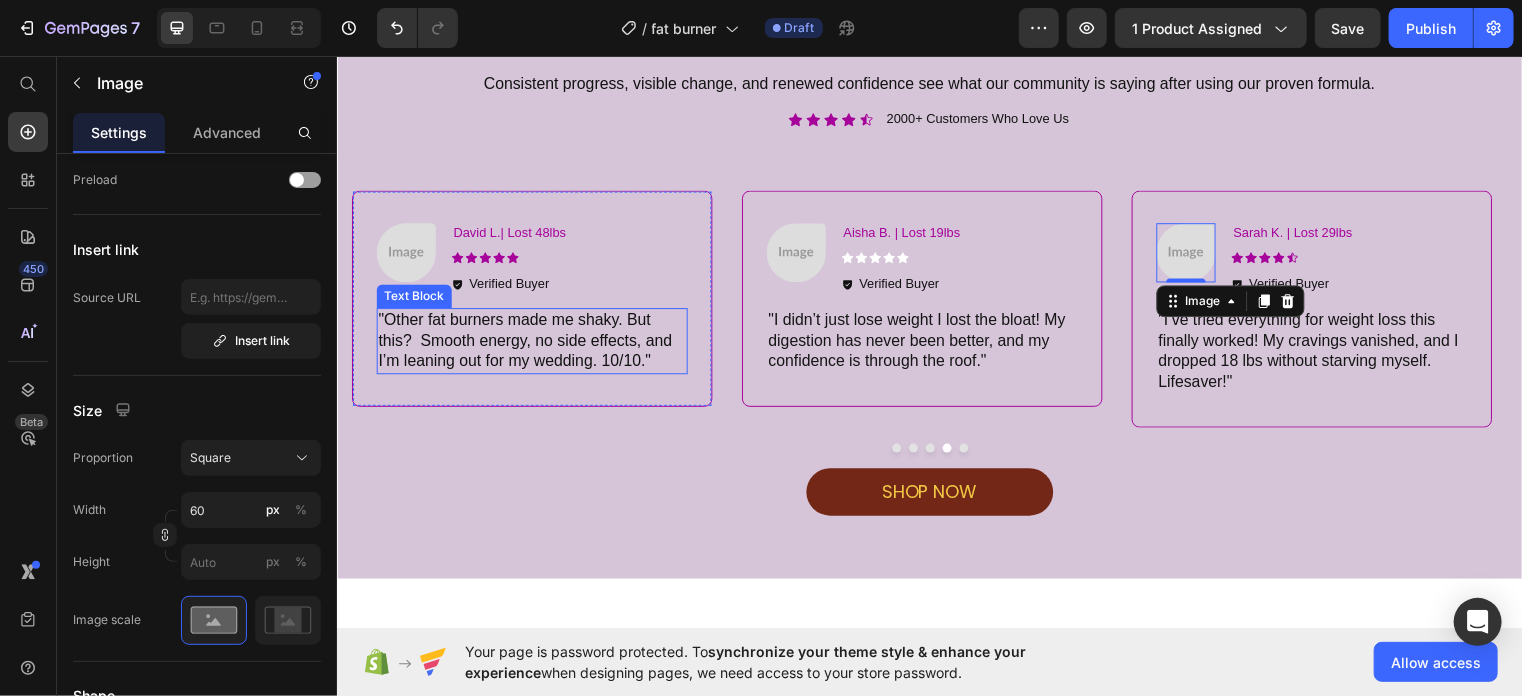 scroll, scrollTop: 0, scrollLeft: 0, axis: both 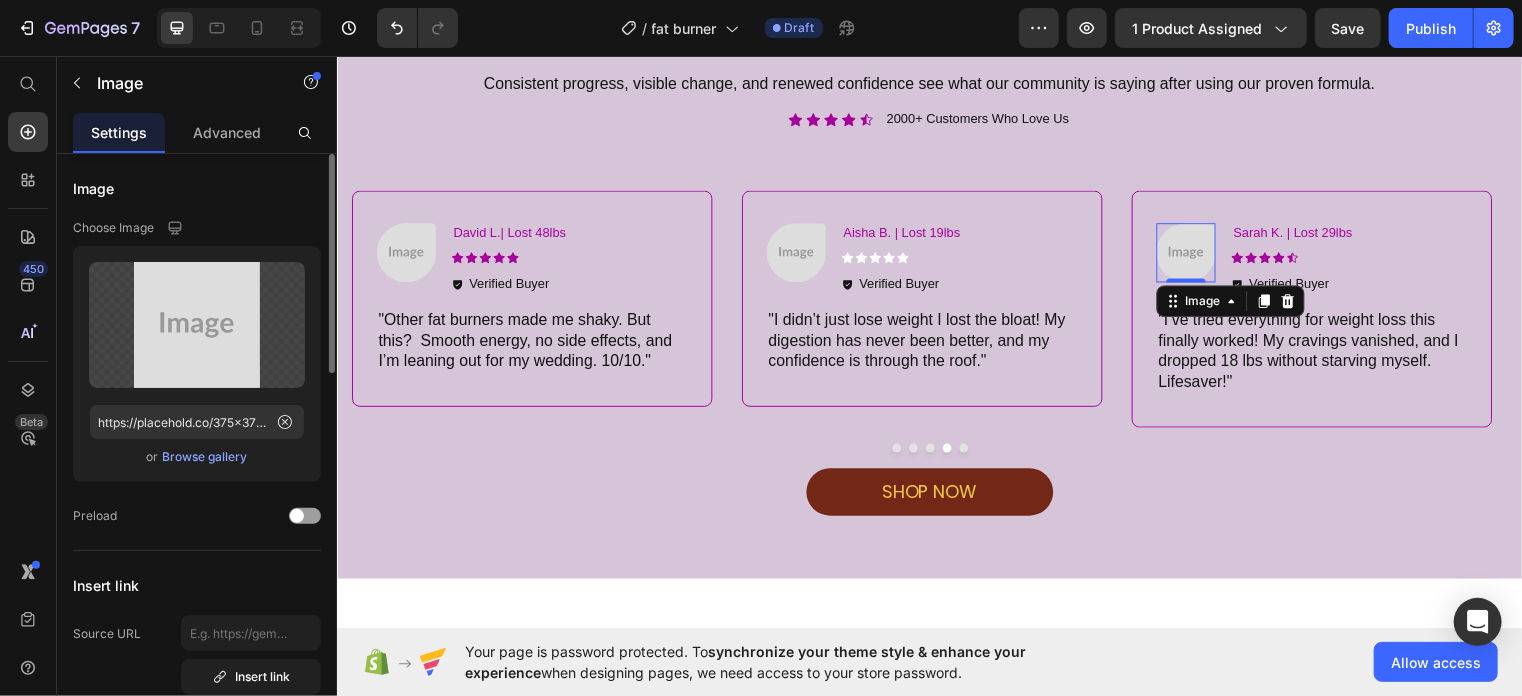 click on "Browse gallery" at bounding box center [205, 457] 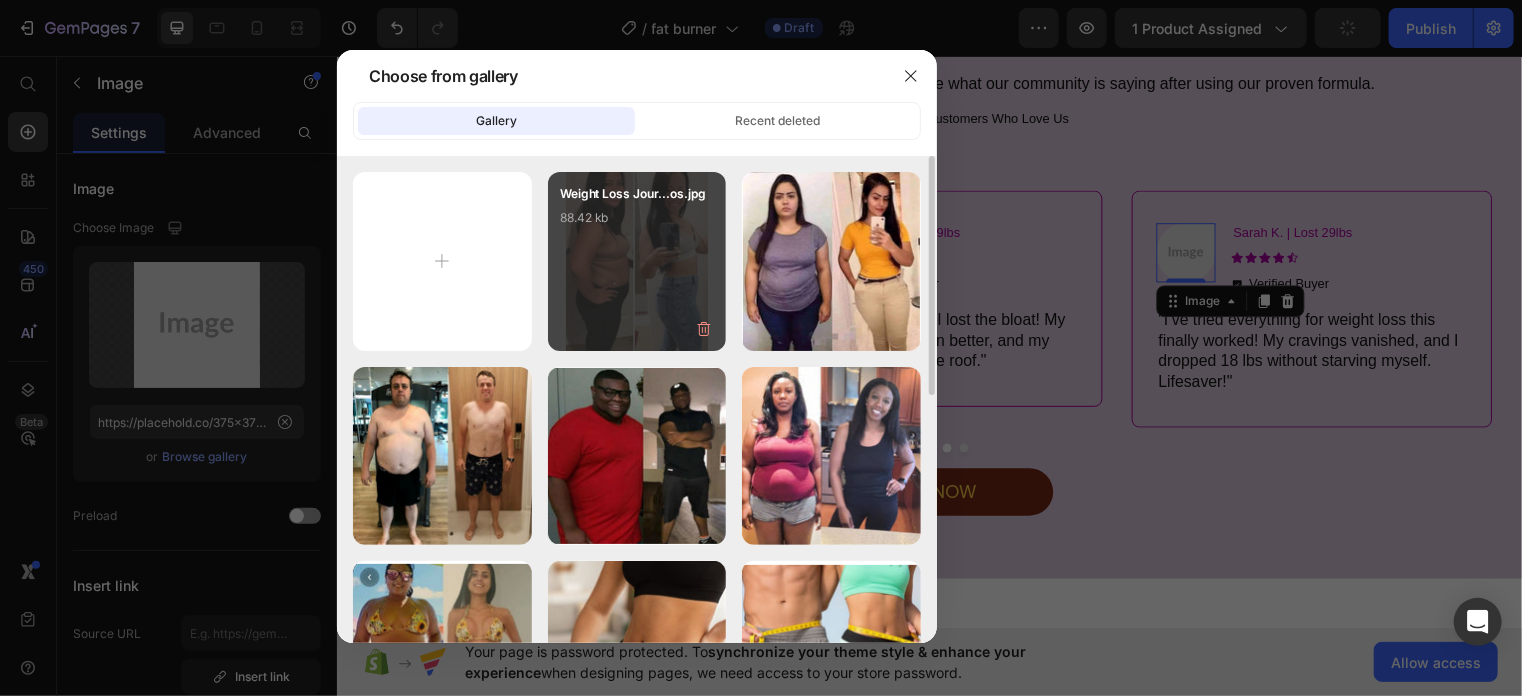 click on "Weight Loss Jour...os.jpg 88.42 kb" at bounding box center [637, 224] 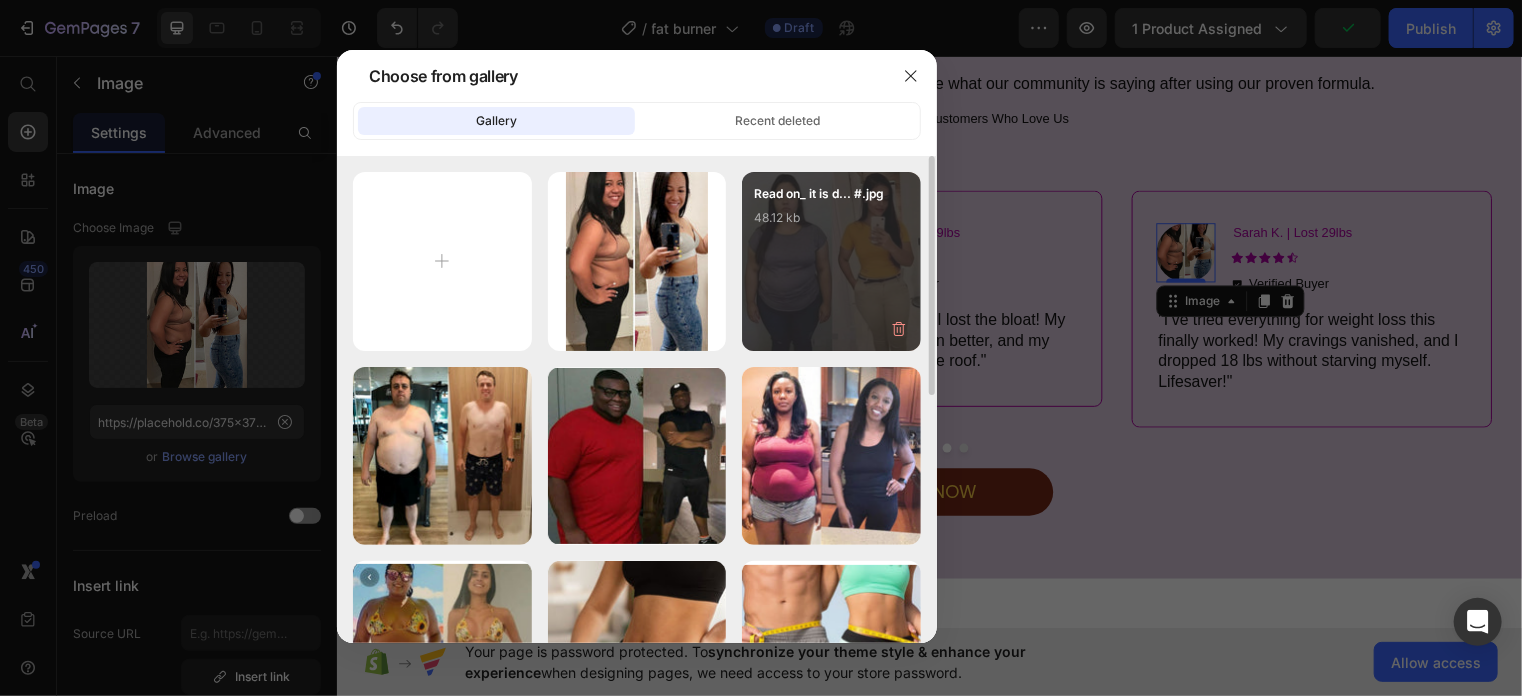 type on "https://cdn.shopify.com/s/files/1/0746/6506/6728/files/gempages_575125419506795364-d4c89959-b01c-40a1-a876-13f52485ab24.jpg" 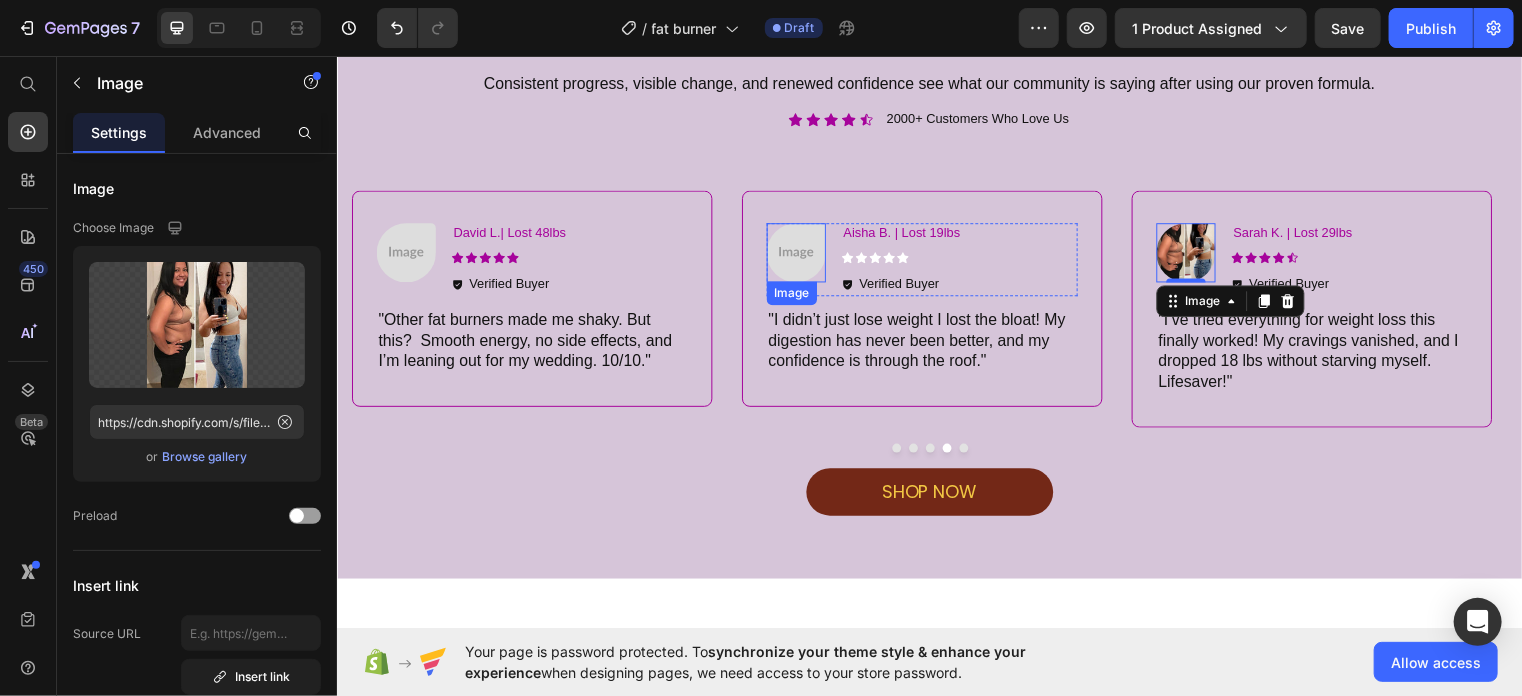 click at bounding box center [801, 255] 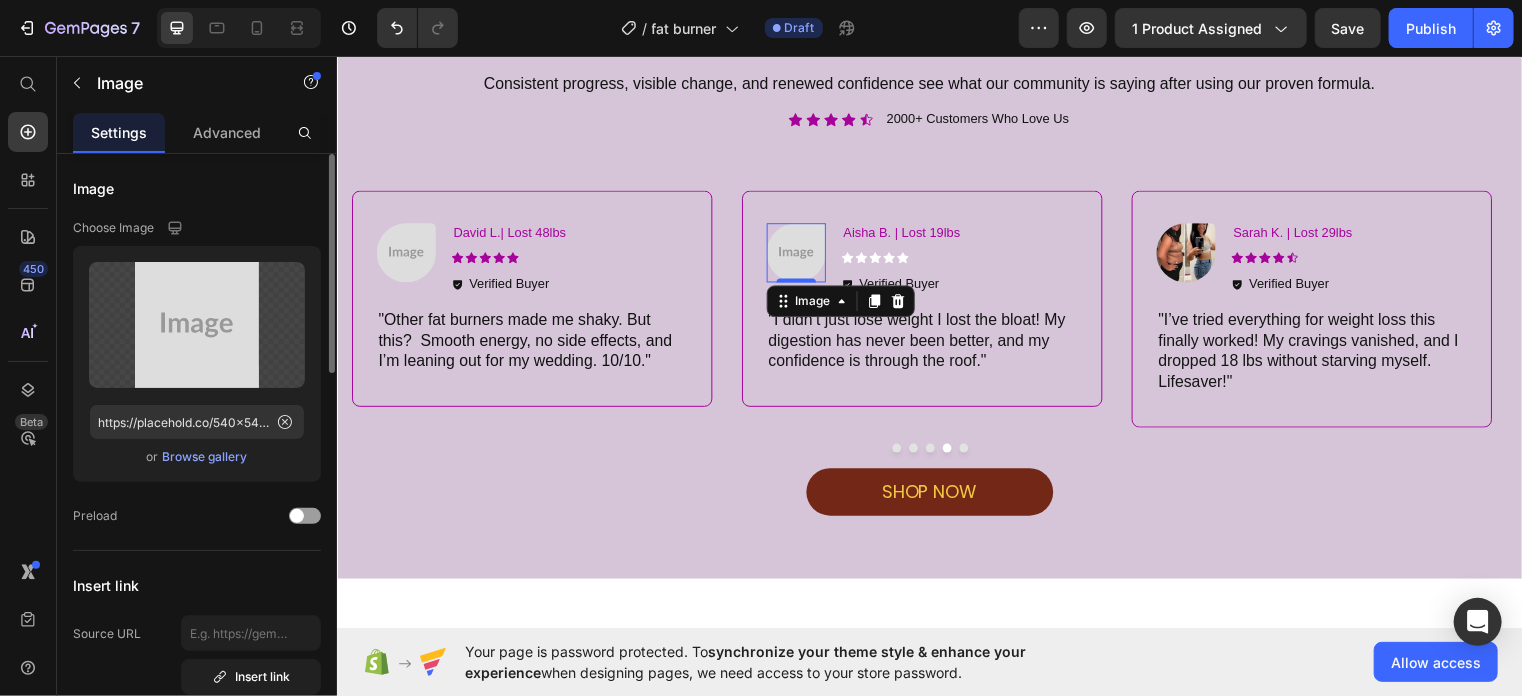 click on "Browse gallery" at bounding box center (205, 457) 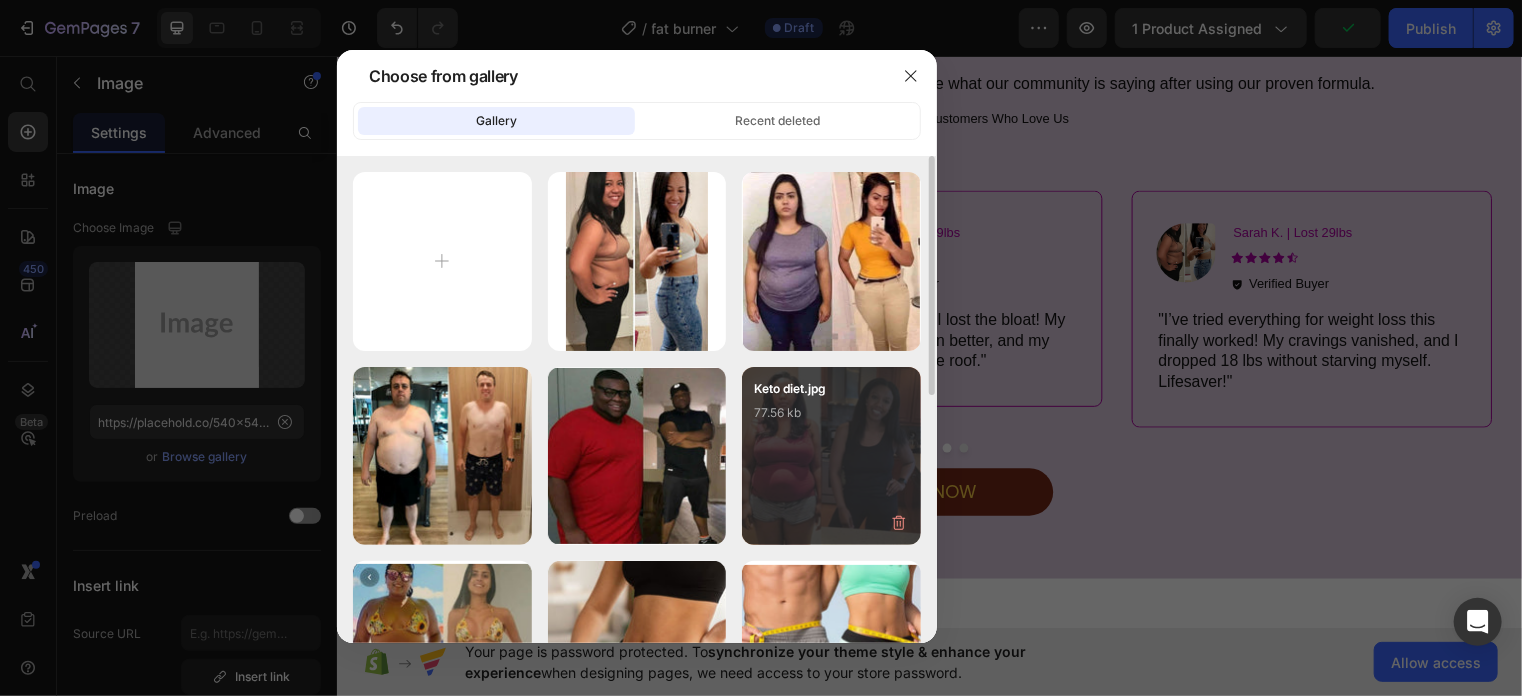 click on "Keto diet.jpg 77.56 kb" at bounding box center (831, 419) 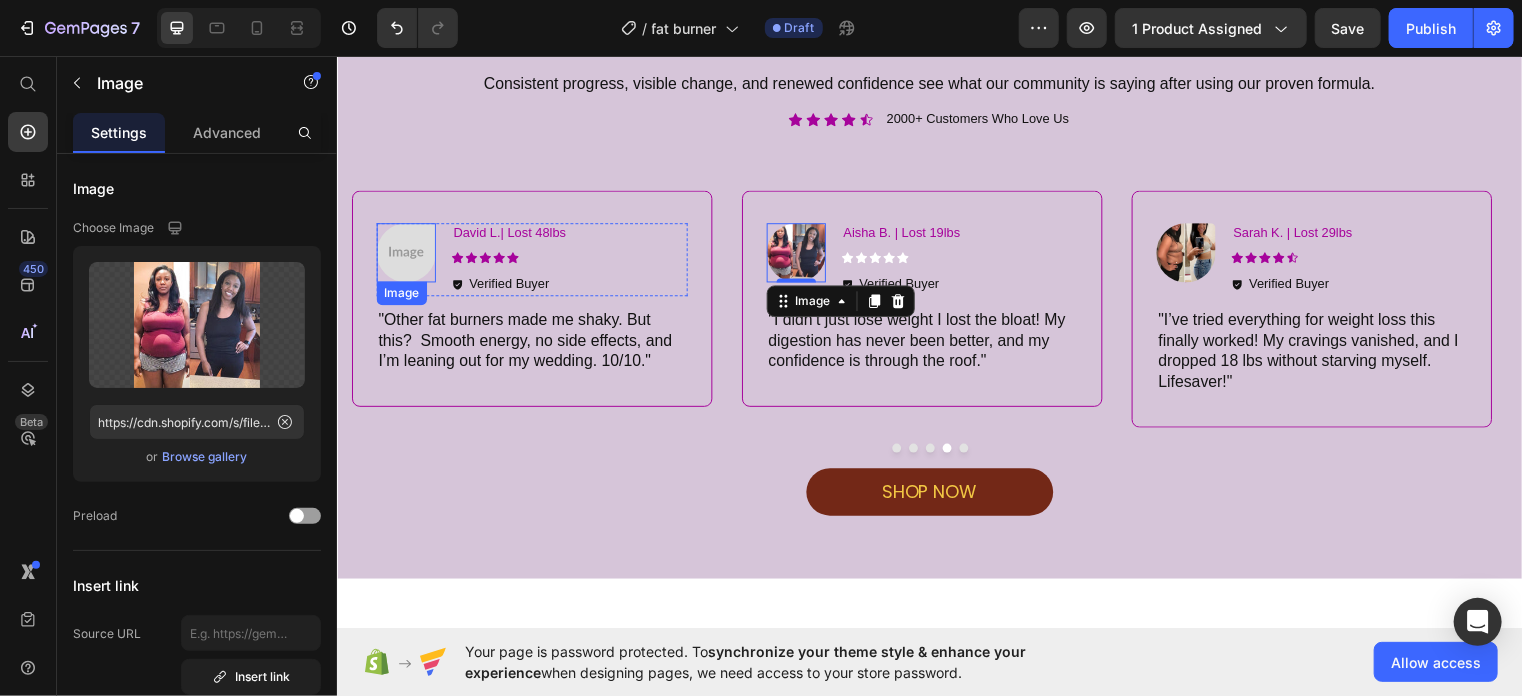 click at bounding box center [406, 255] 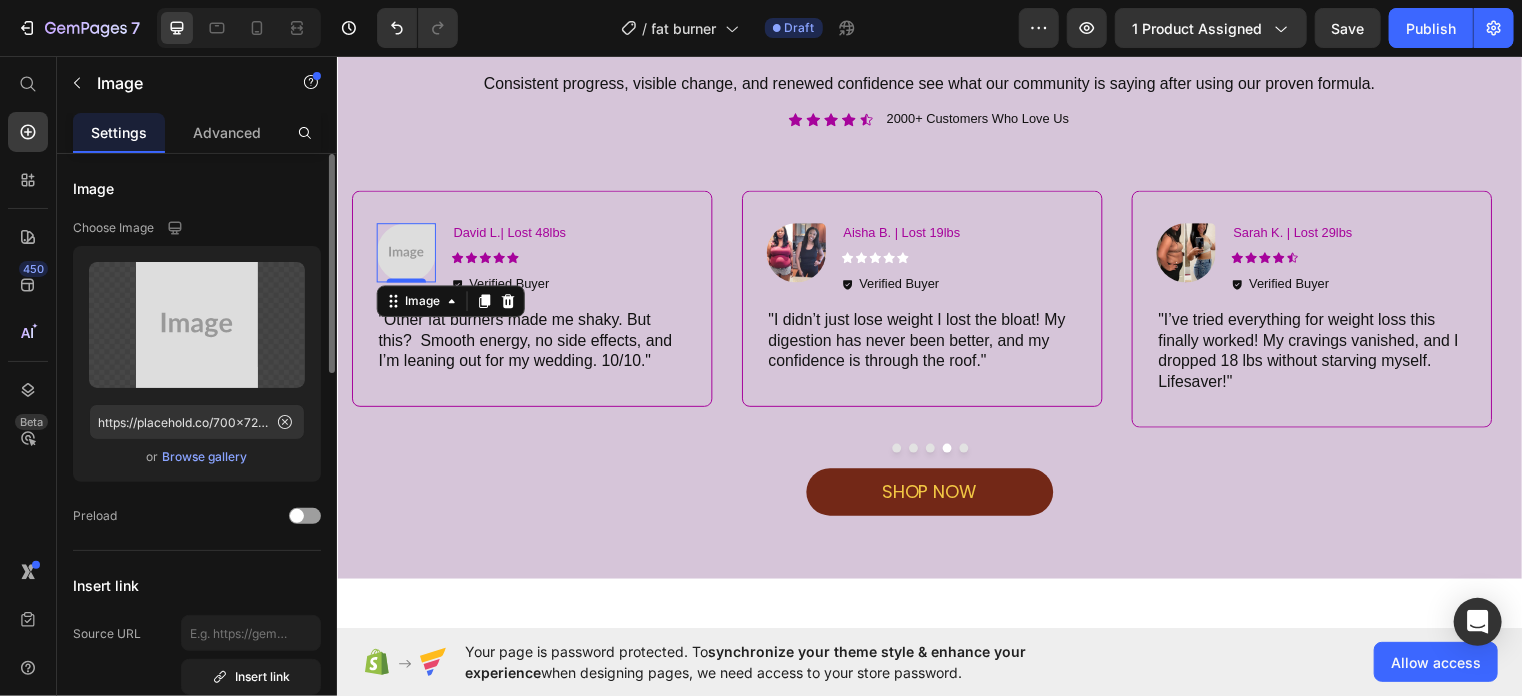 click on "Browse gallery" at bounding box center [205, 457] 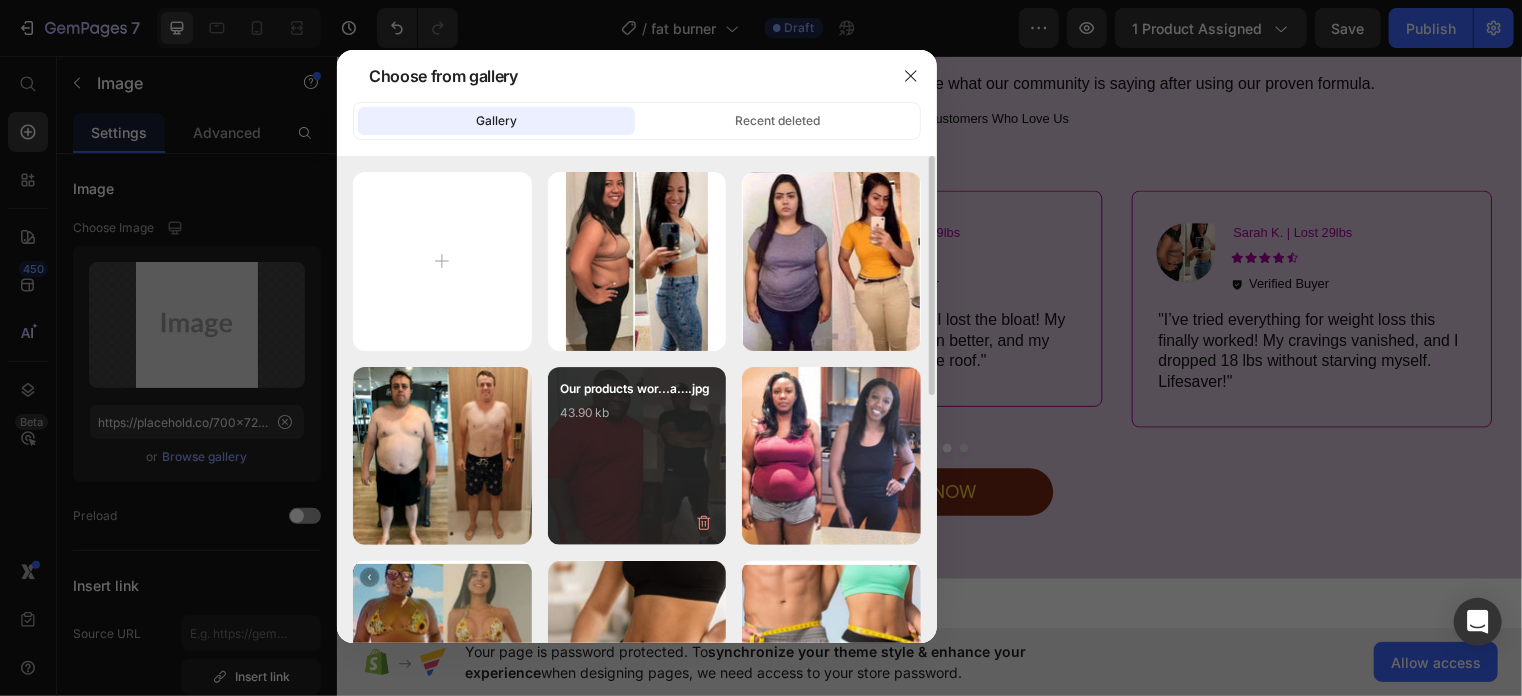 click on "Our products wor...a….jpg 43.90 kb" at bounding box center (637, 456) 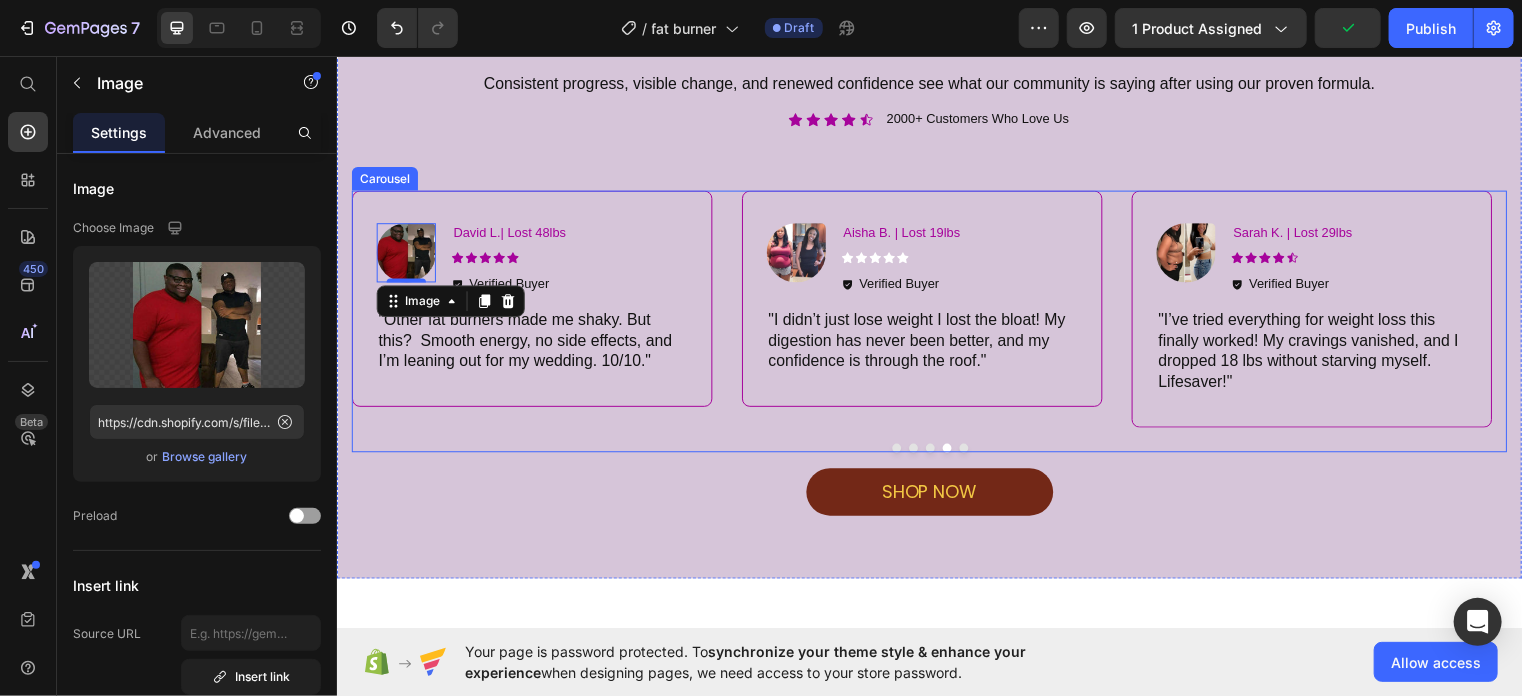 click at bounding box center [902, 452] 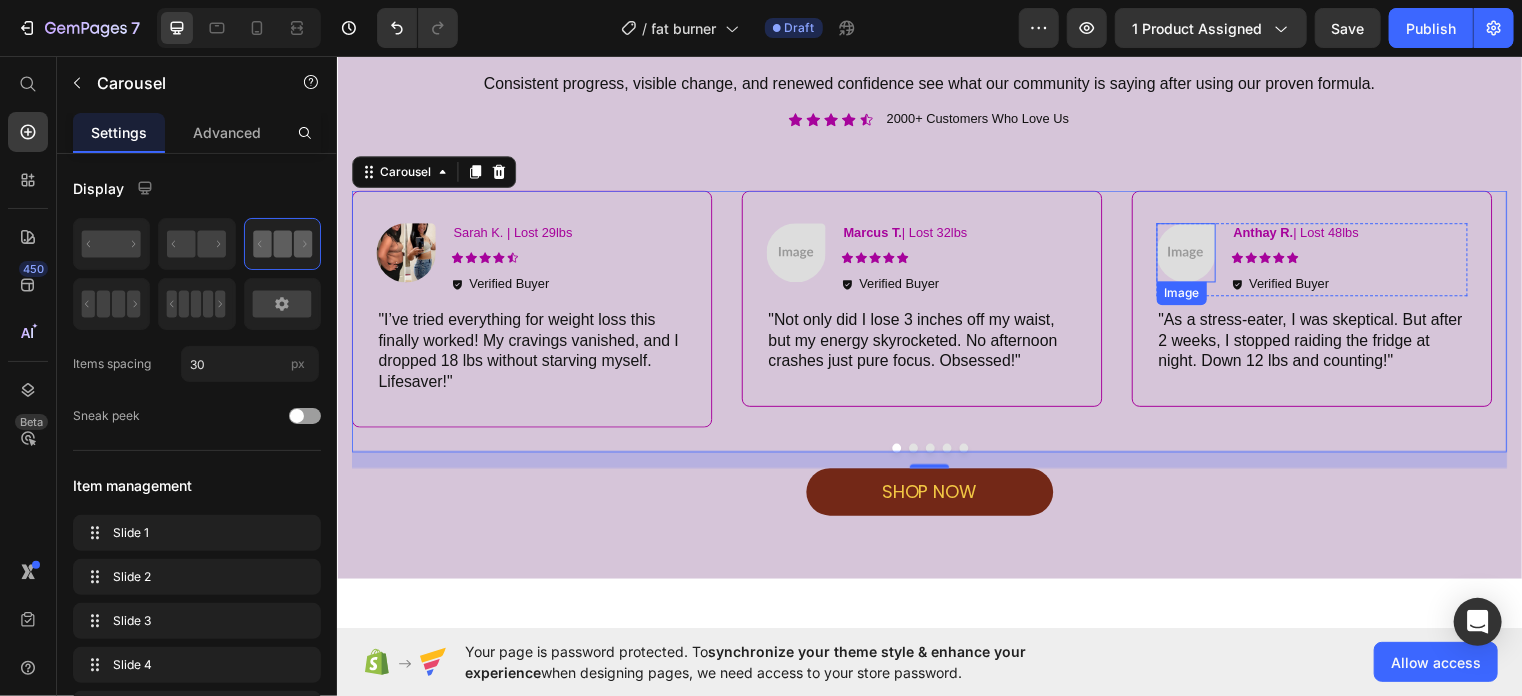 click at bounding box center [1196, 255] 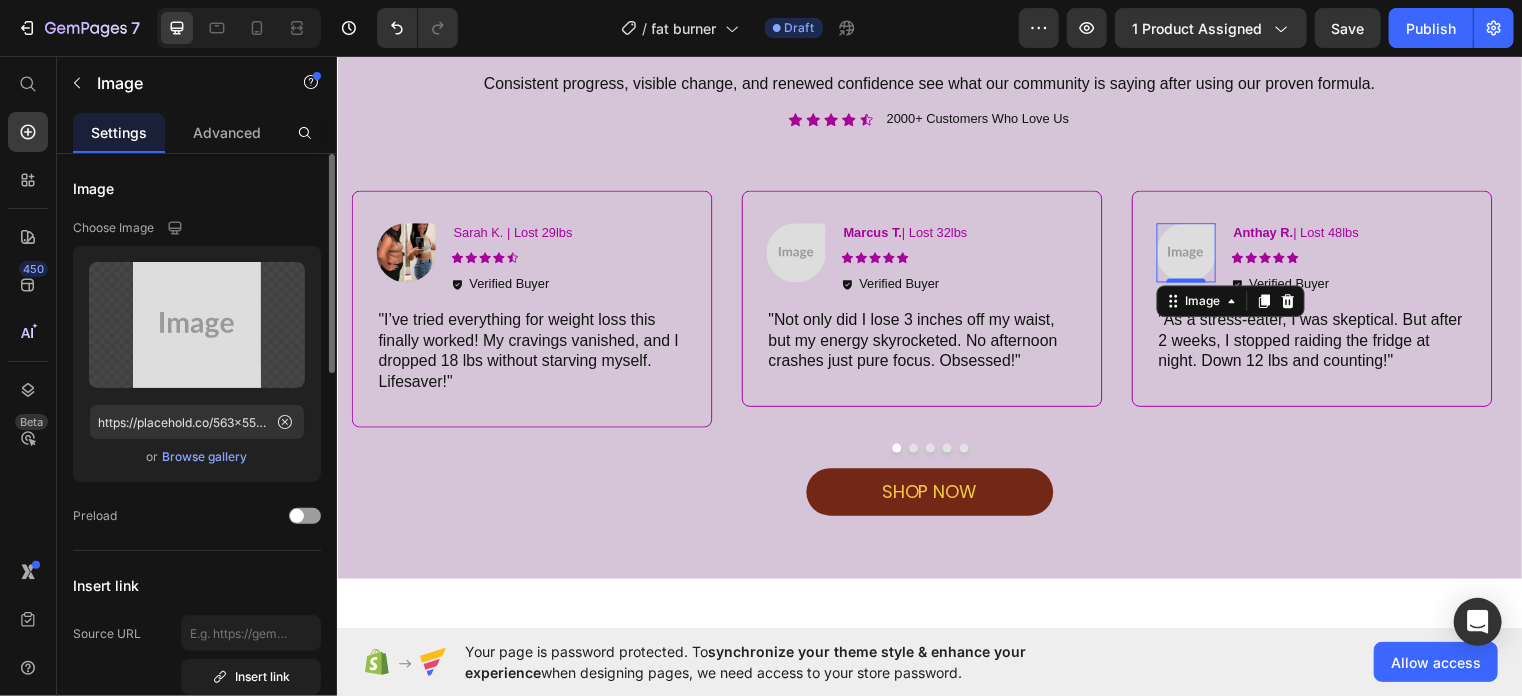 click on "Browse gallery" at bounding box center (205, 457) 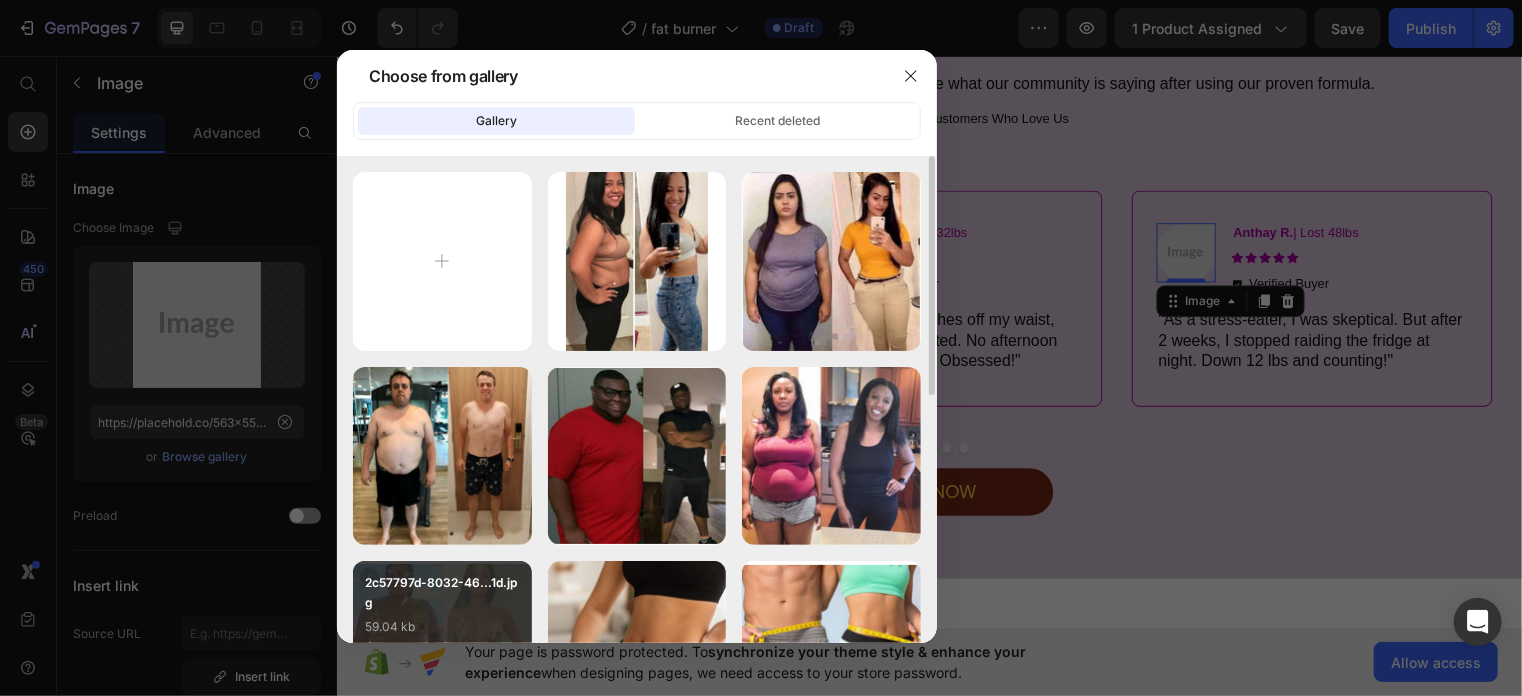 click on "2c57797d-8032-46...1d.jpg" at bounding box center (442, 593) 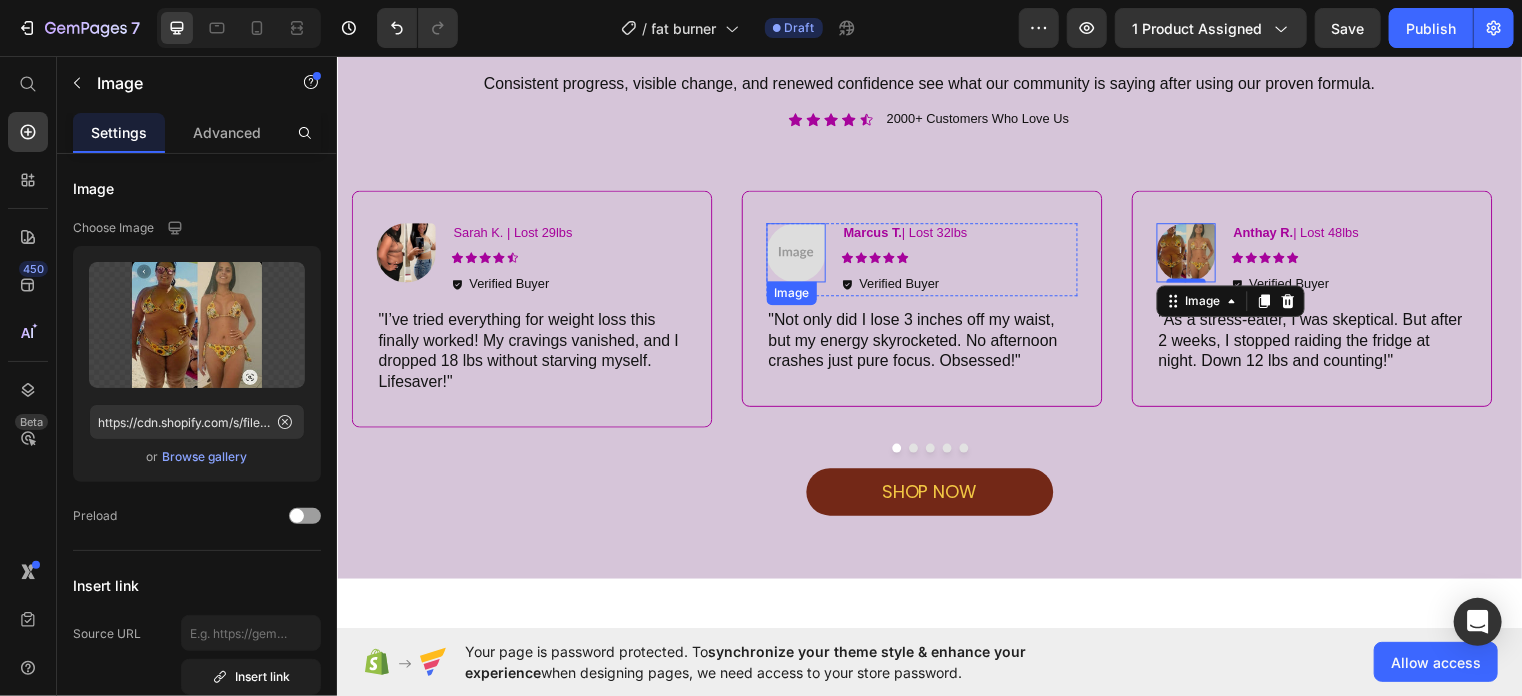 click at bounding box center (801, 255) 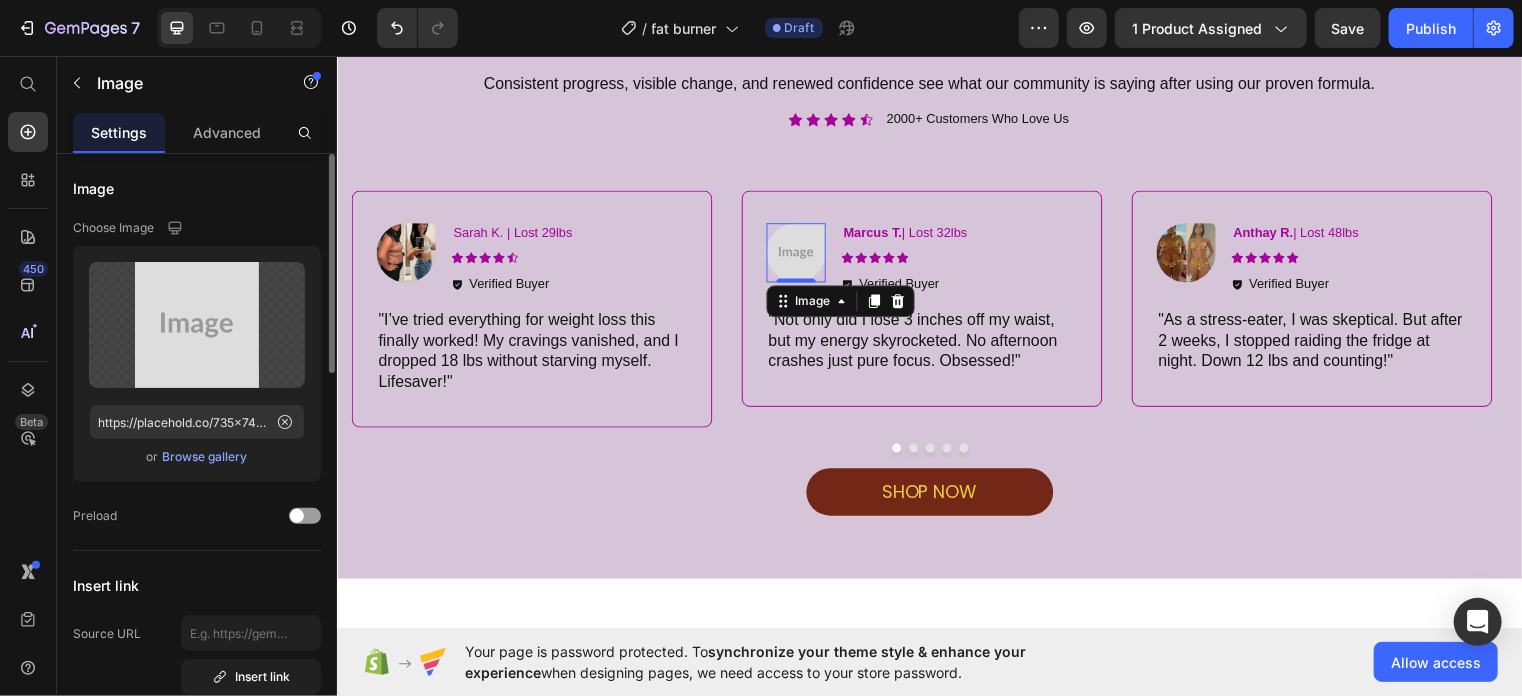 click on "Browse gallery" at bounding box center [205, 457] 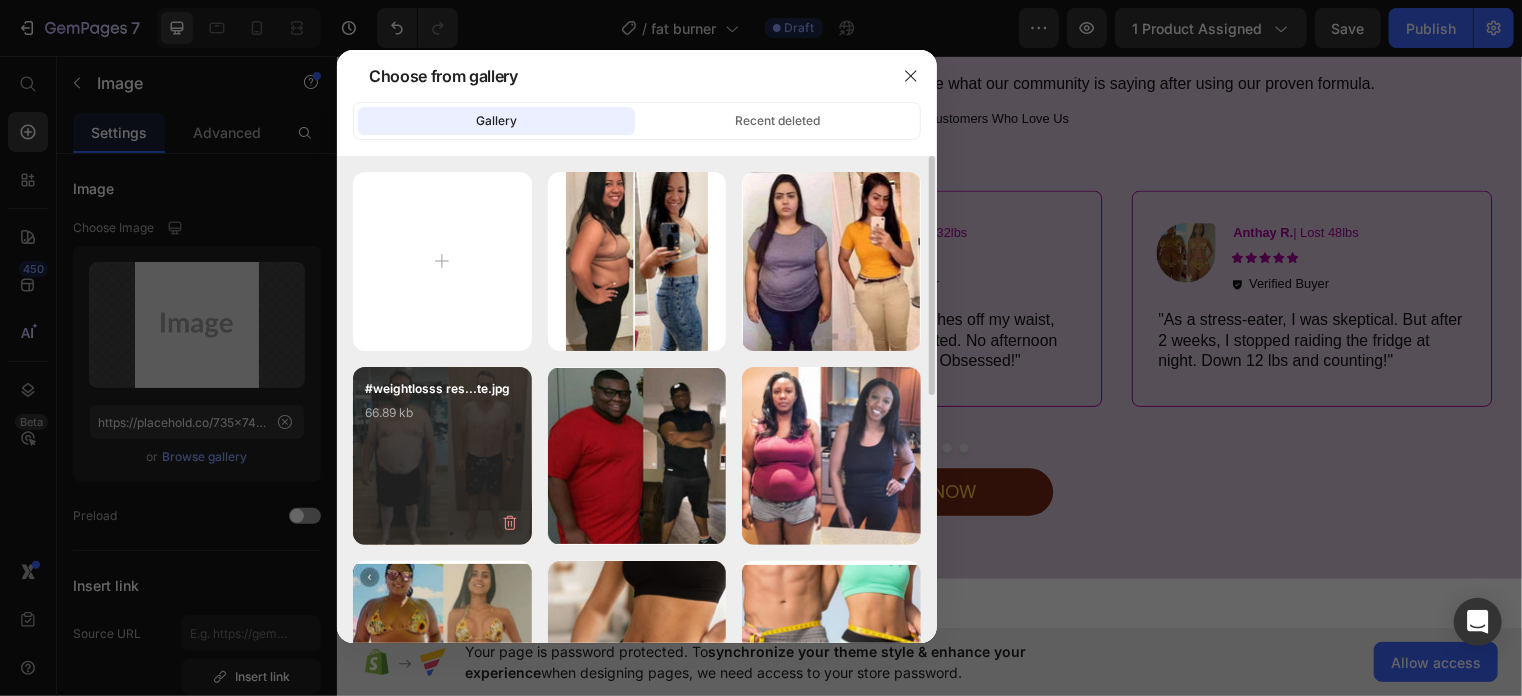 click on "#weightlosss res...te.jpg 66.89 kb" at bounding box center (442, 456) 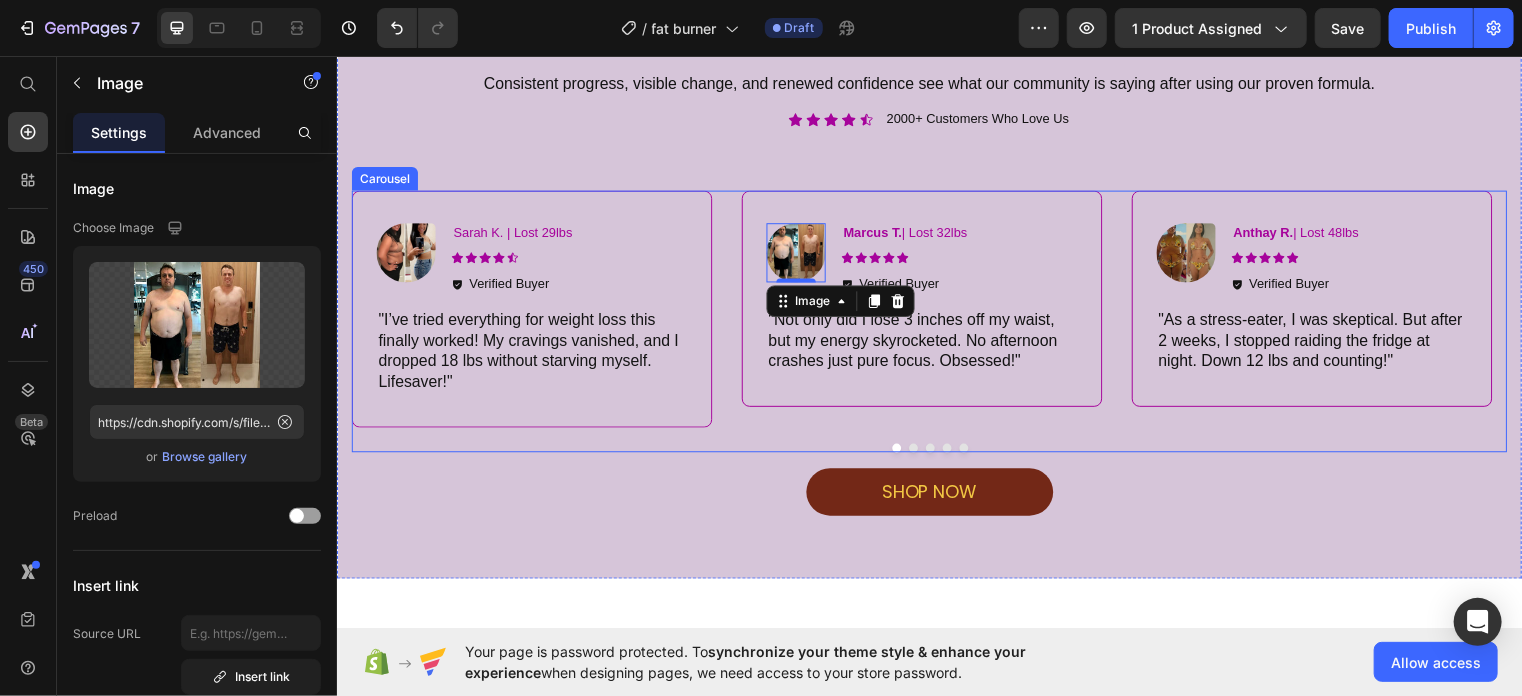 click at bounding box center (919, 452) 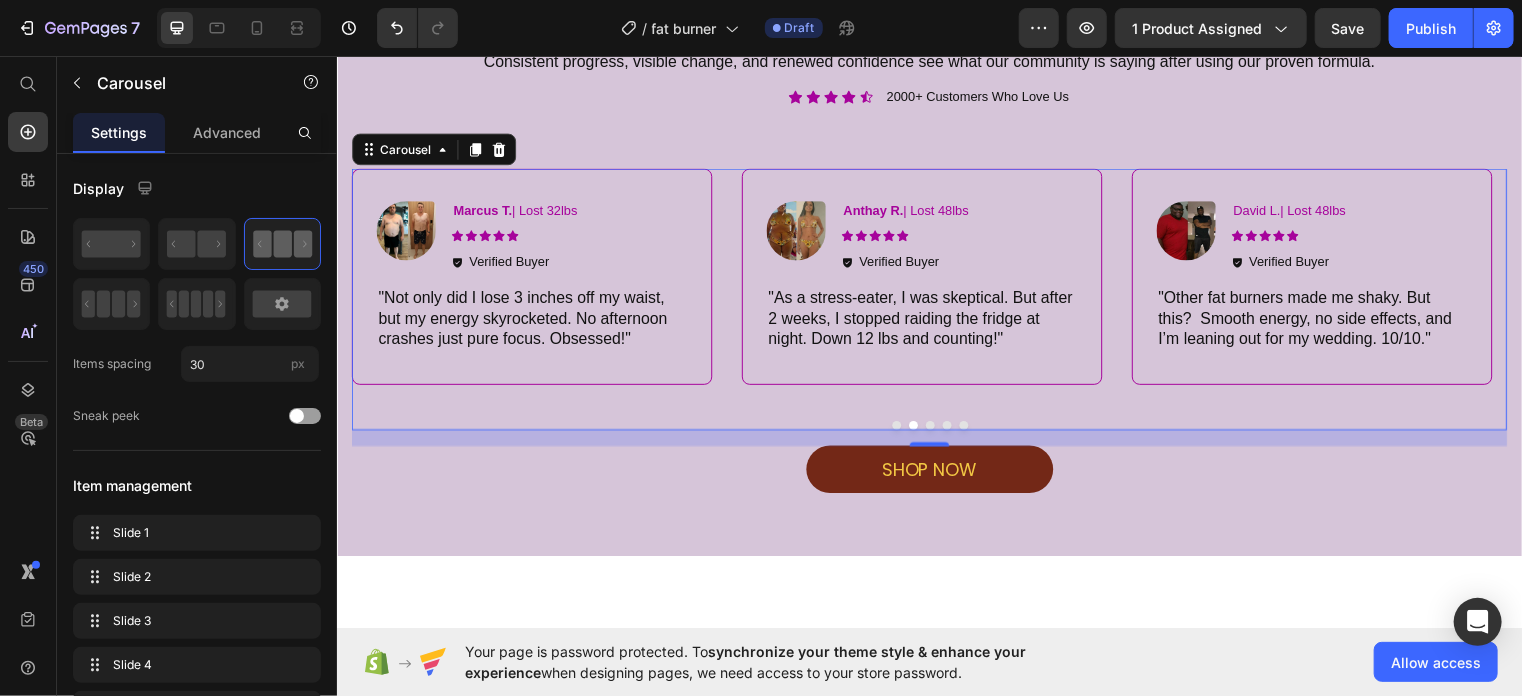 scroll, scrollTop: 3364, scrollLeft: 0, axis: vertical 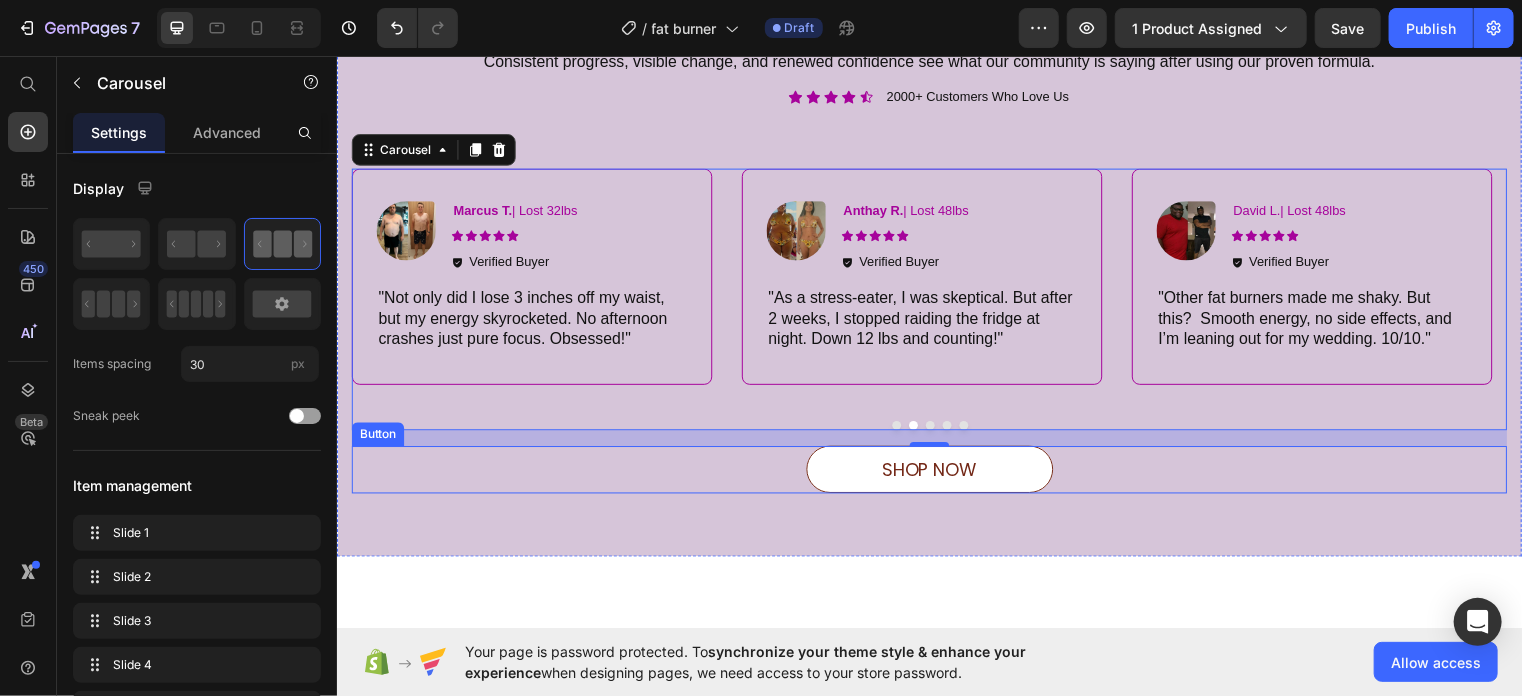 click on "shop now" at bounding box center (936, 474) 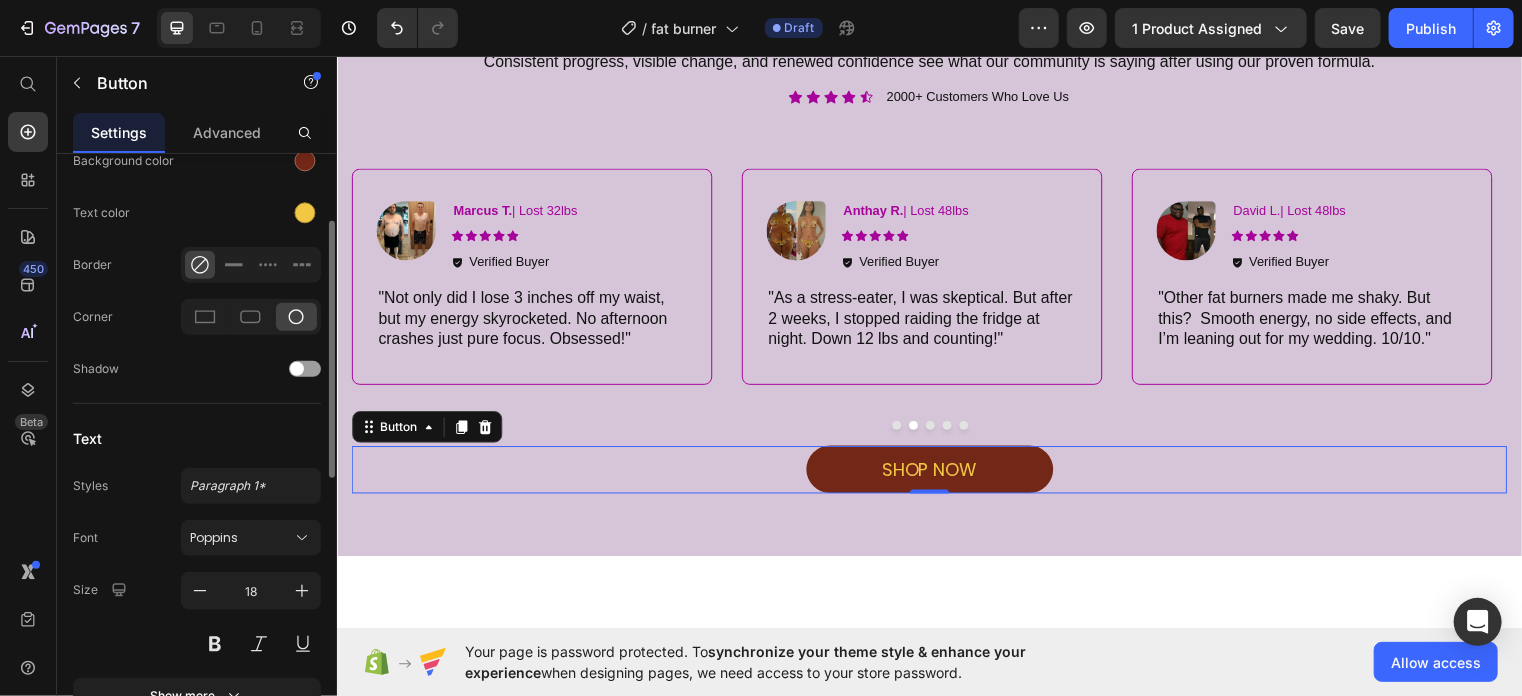 scroll, scrollTop: 477, scrollLeft: 0, axis: vertical 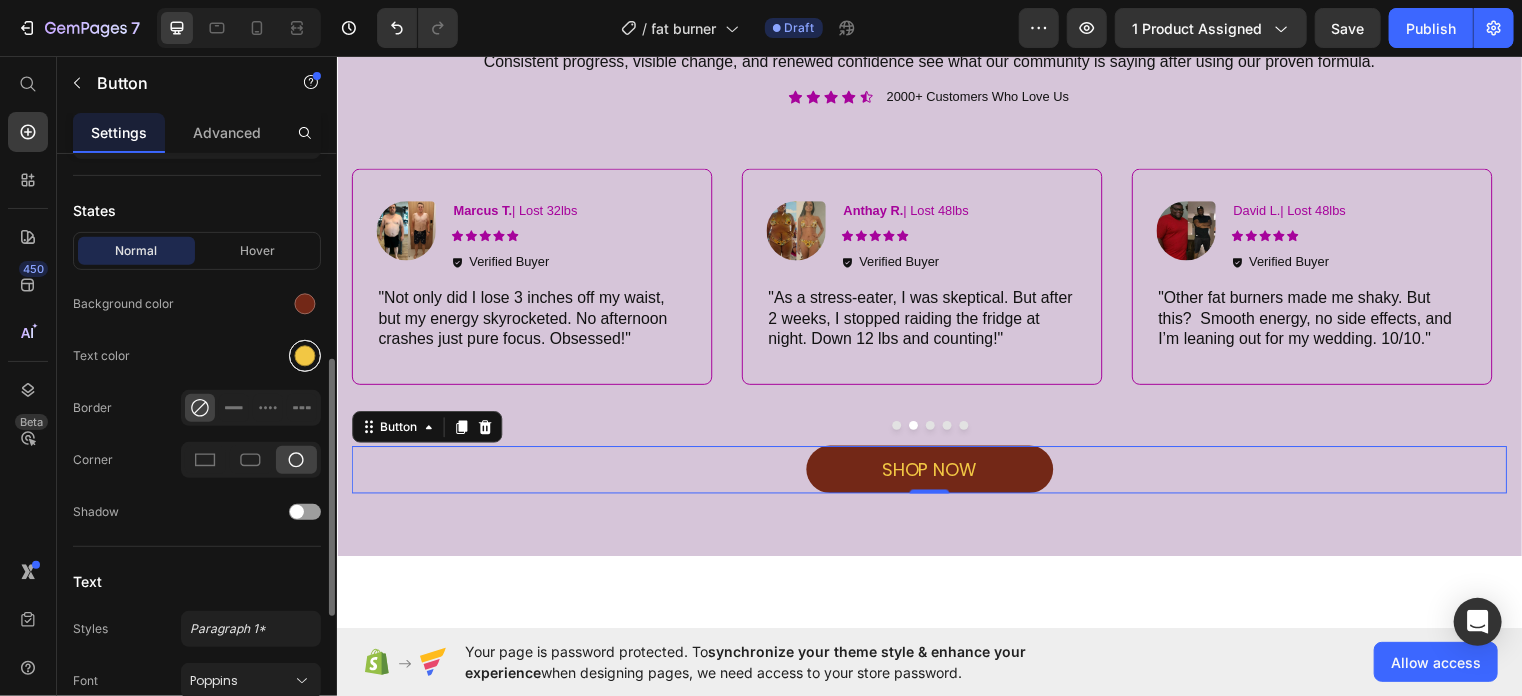 click at bounding box center (305, 356) 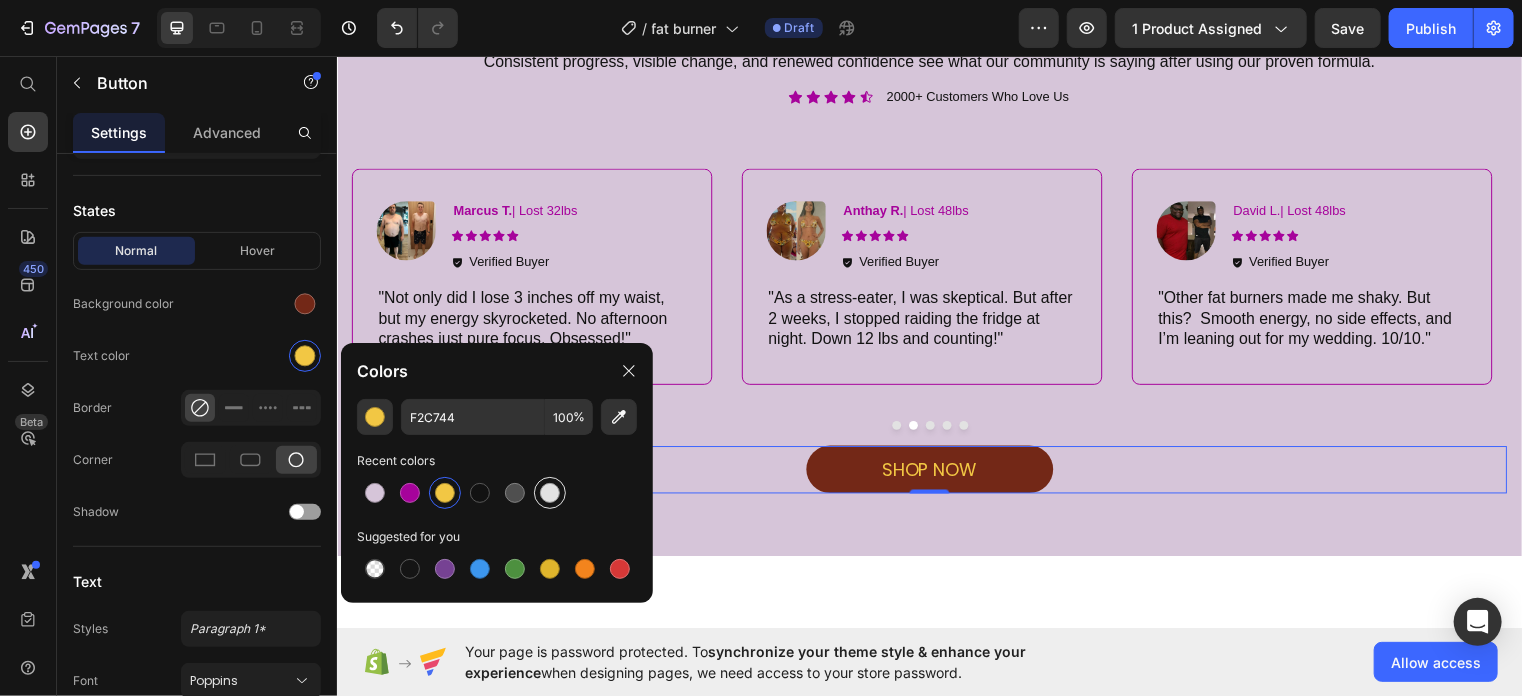 click at bounding box center [550, 493] 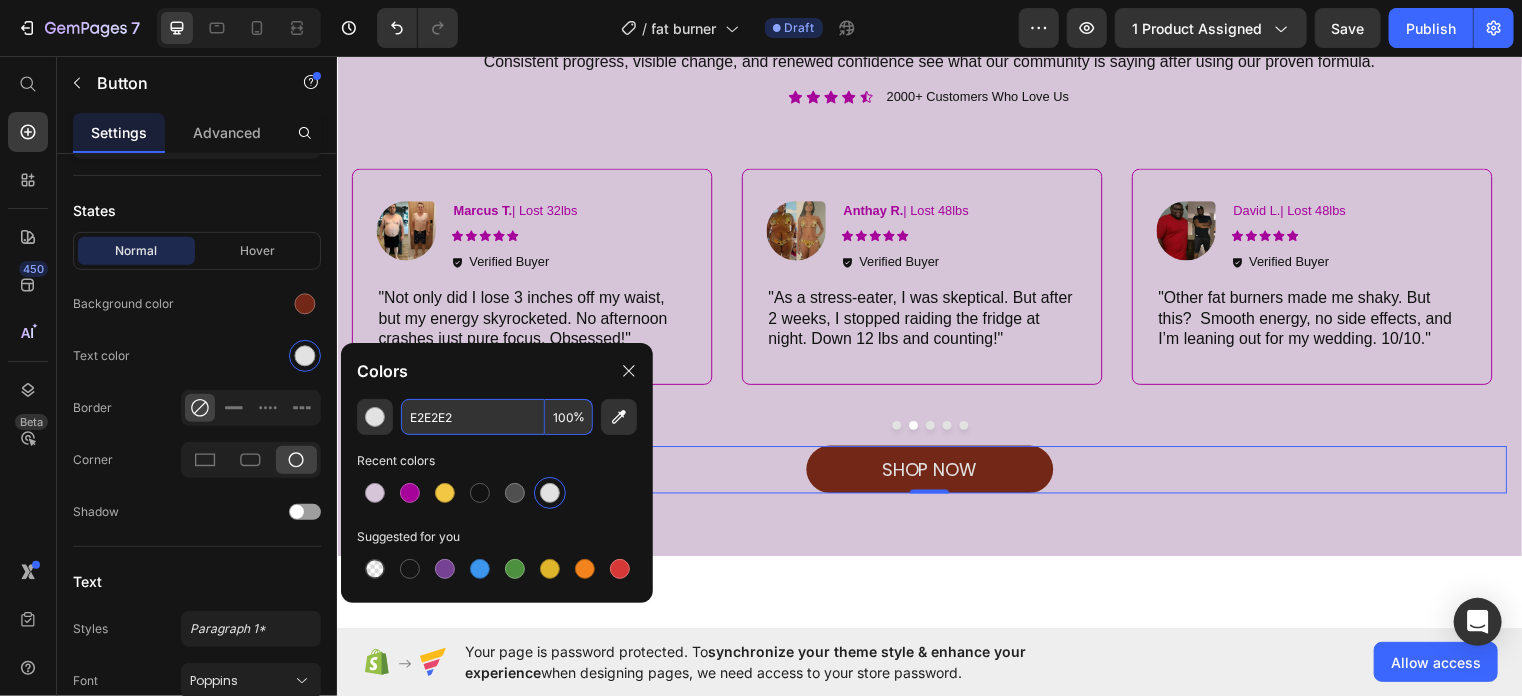 click on "E2E2E2" at bounding box center [473, 417] 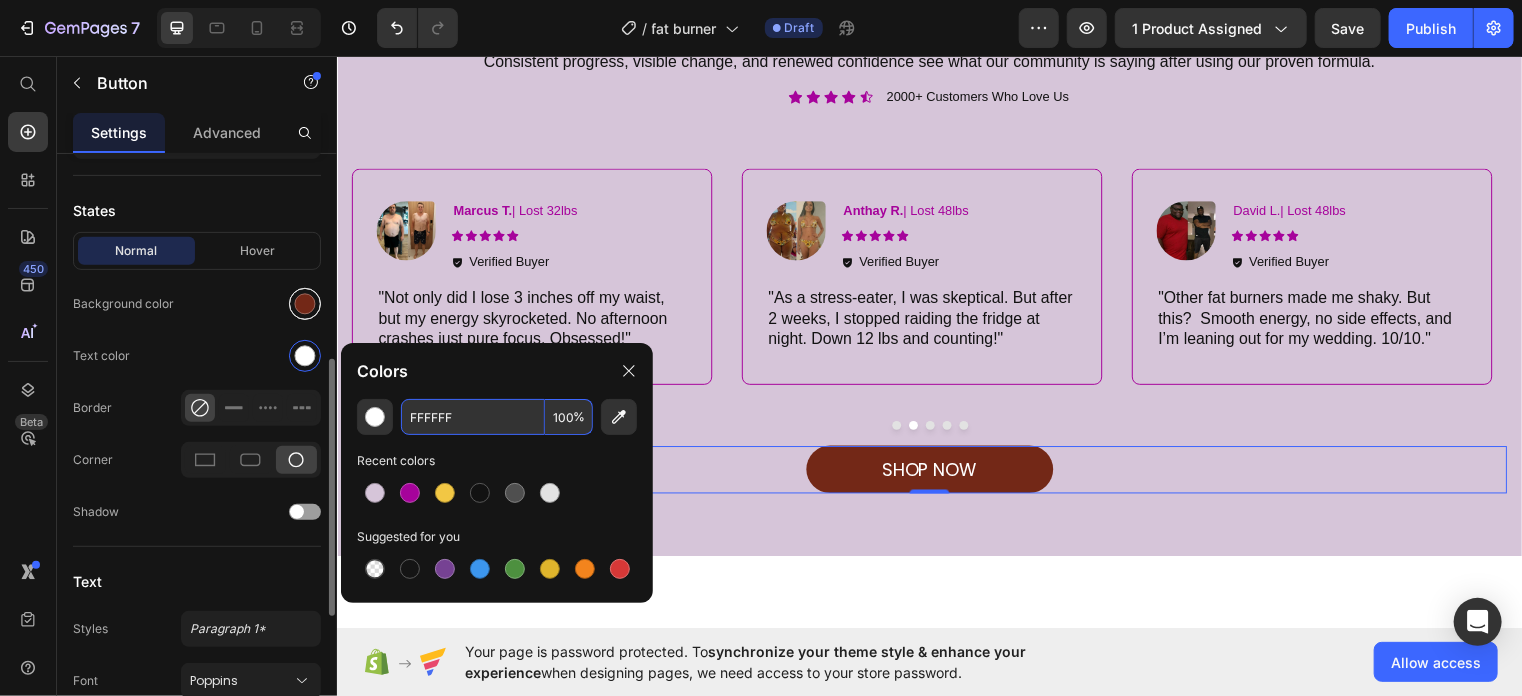 type on "FFFFFF" 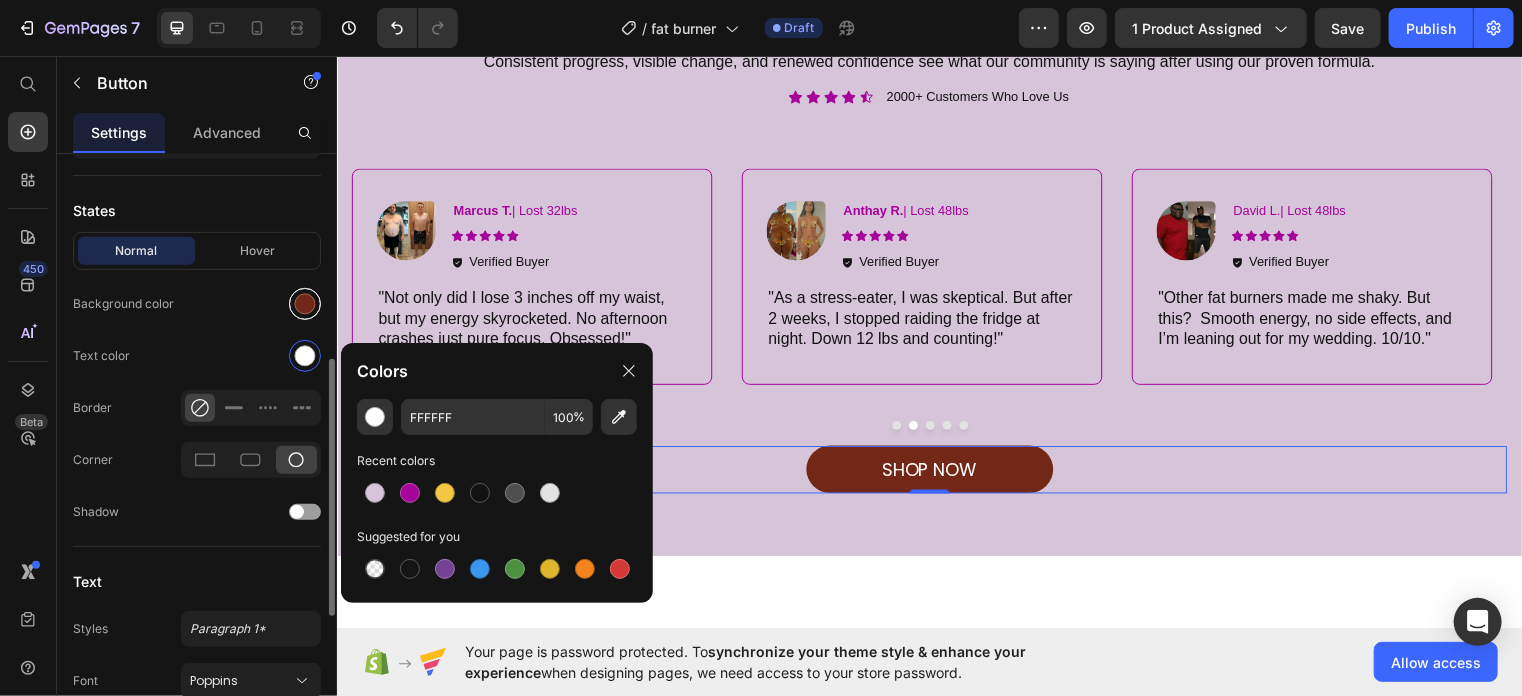 click at bounding box center [305, 304] 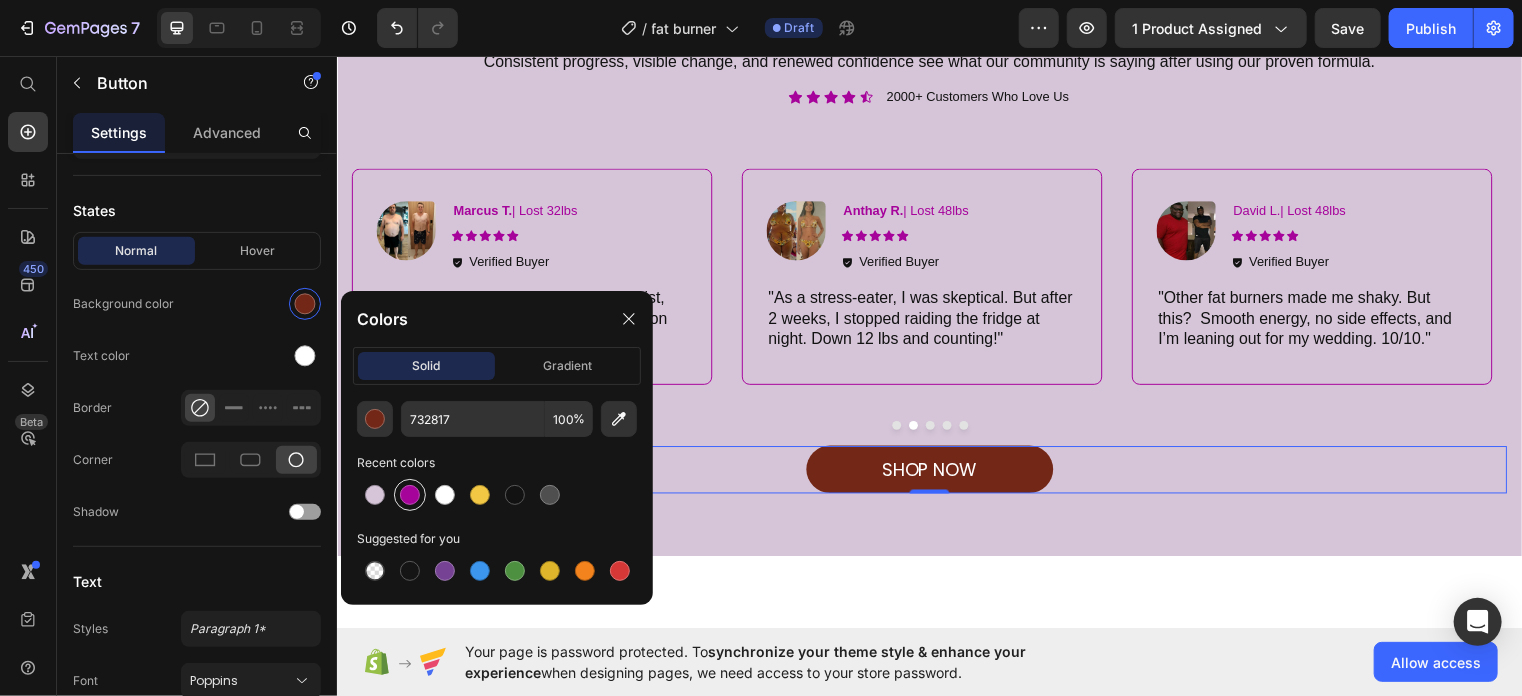 click at bounding box center (410, 495) 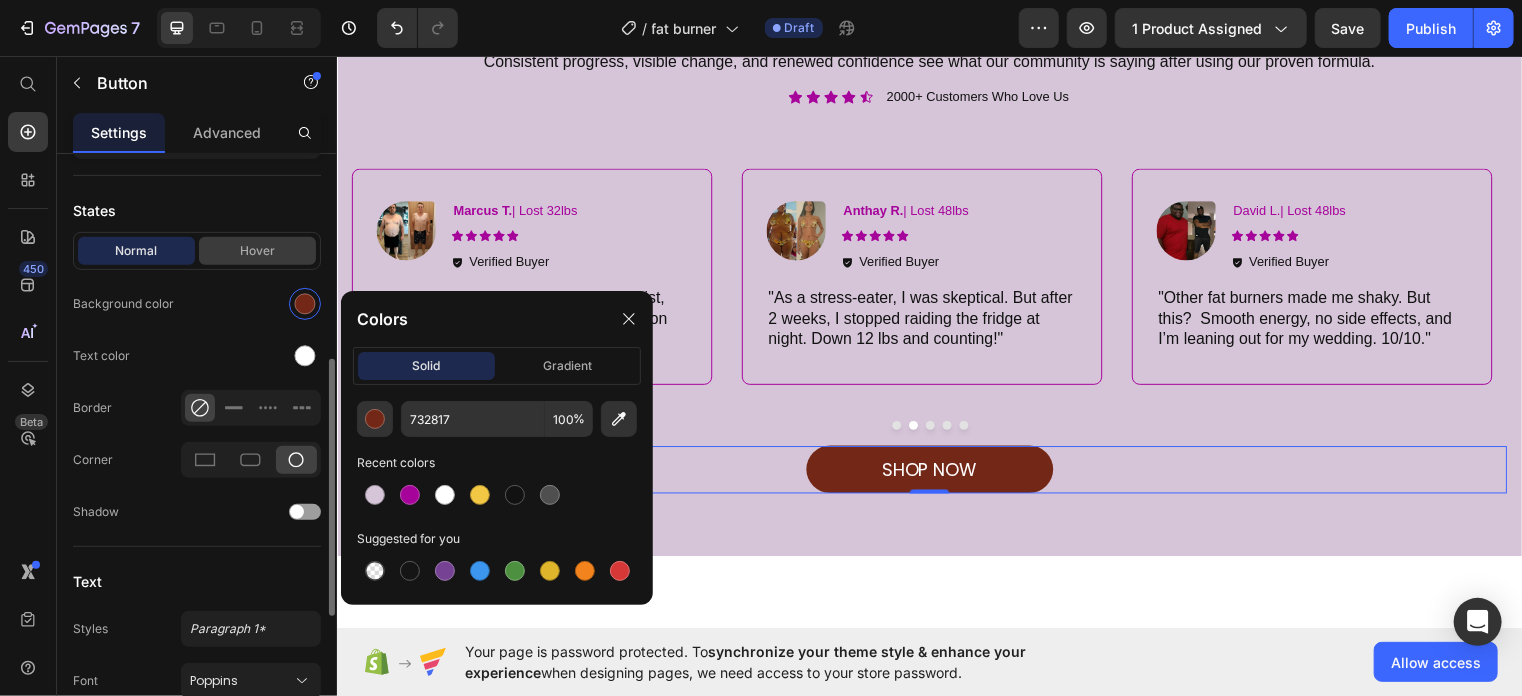 type on "A6039B" 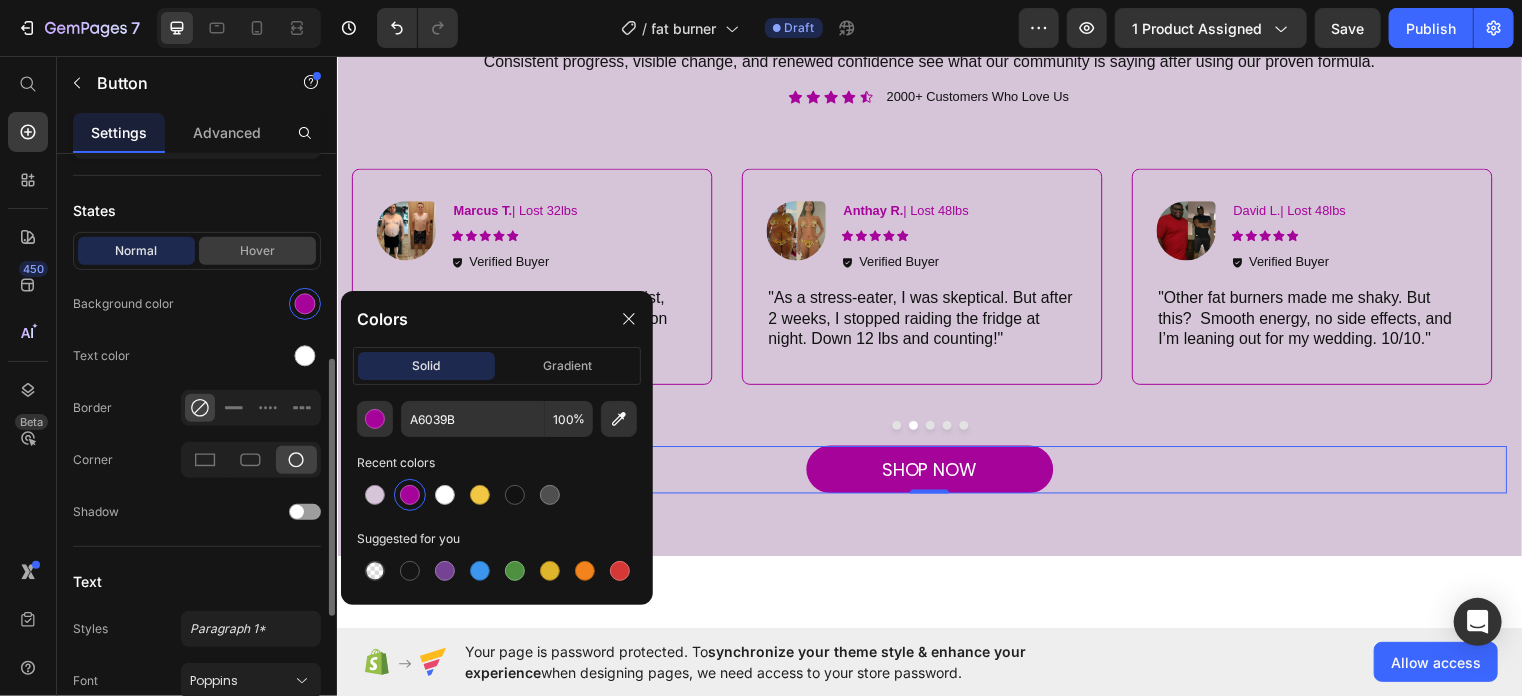 click on "Hover" at bounding box center (257, 251) 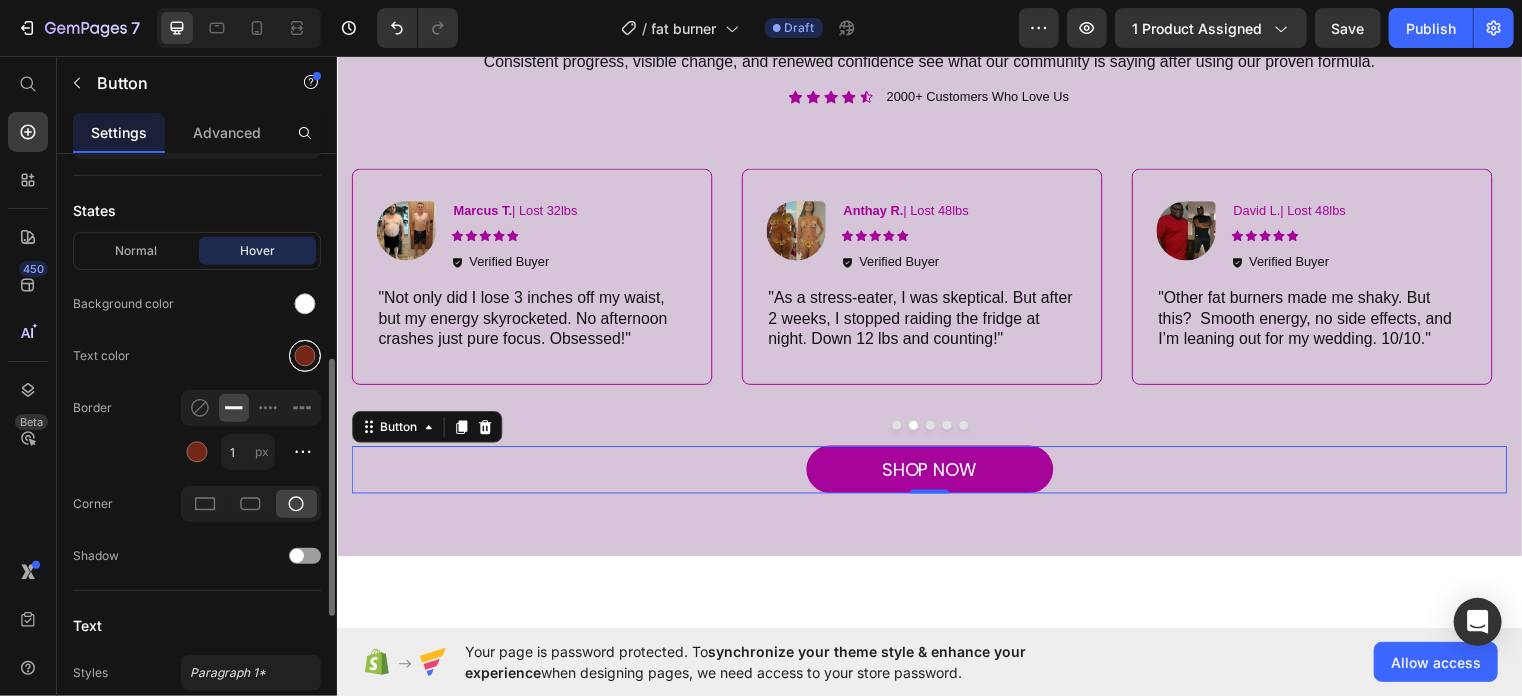 click at bounding box center [305, 356] 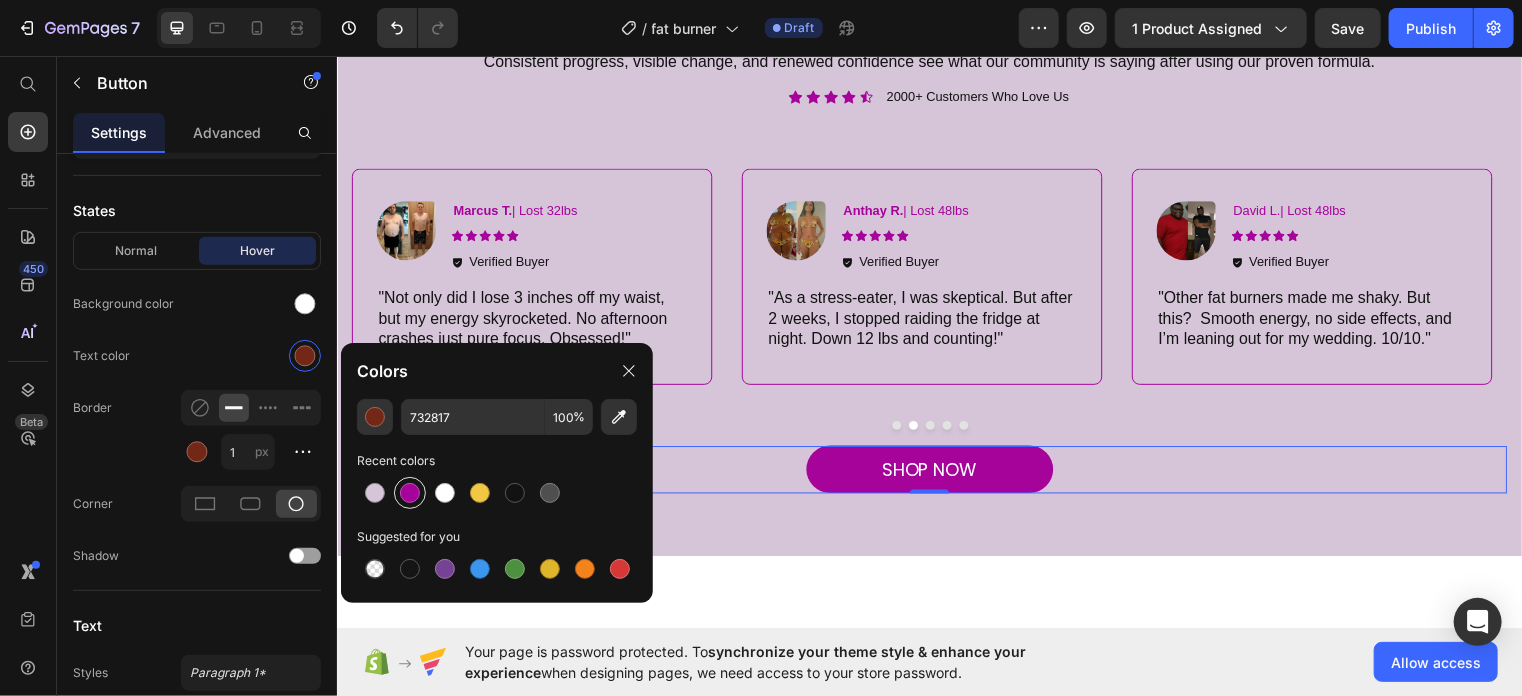 click at bounding box center [410, 493] 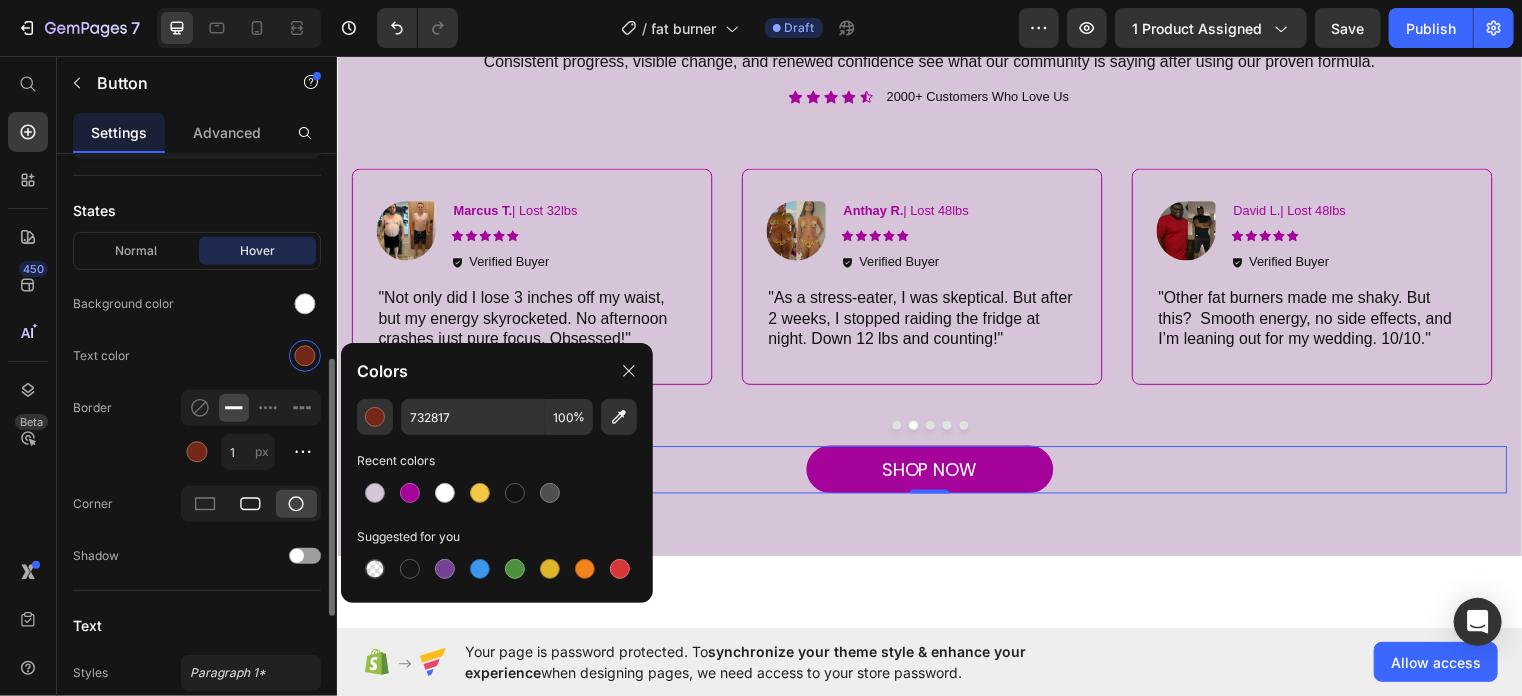 type on "A6039B" 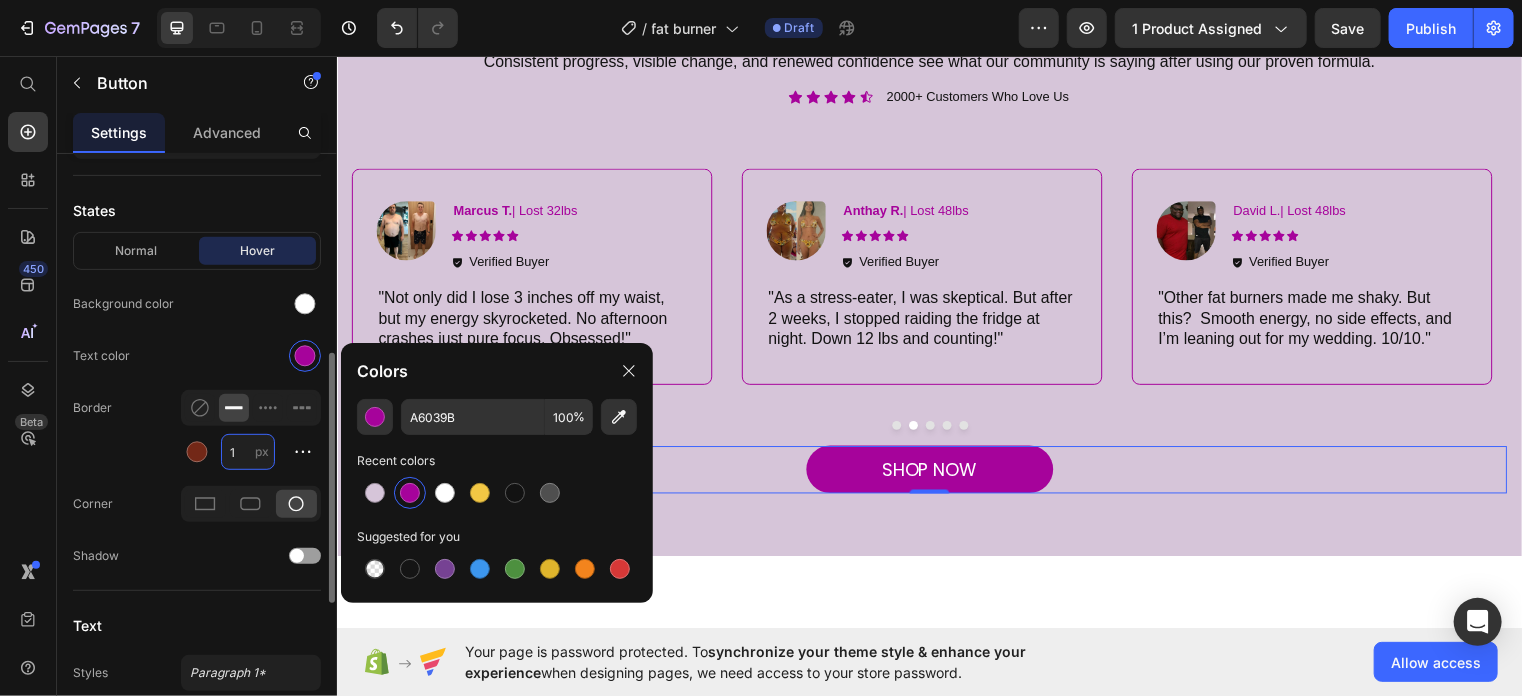 click on "1" at bounding box center [248, 452] 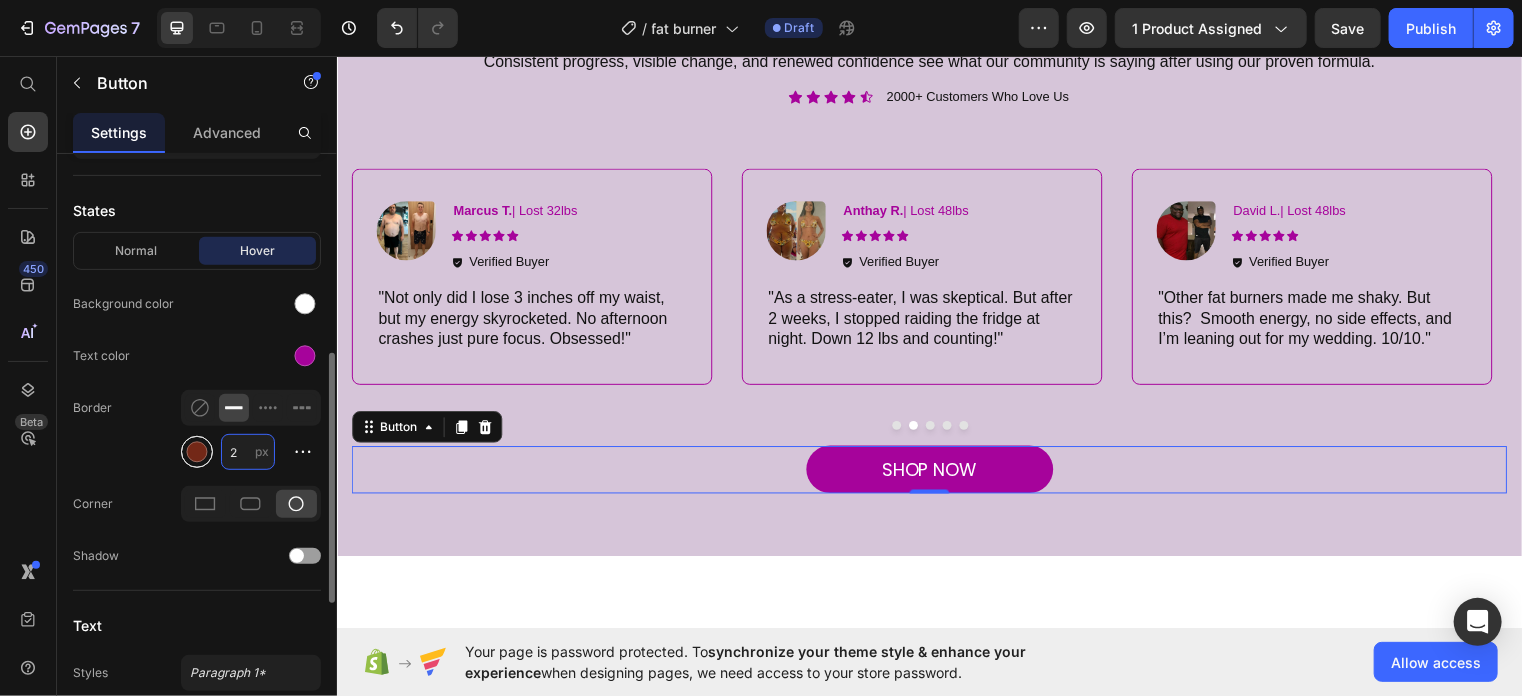 type on "2" 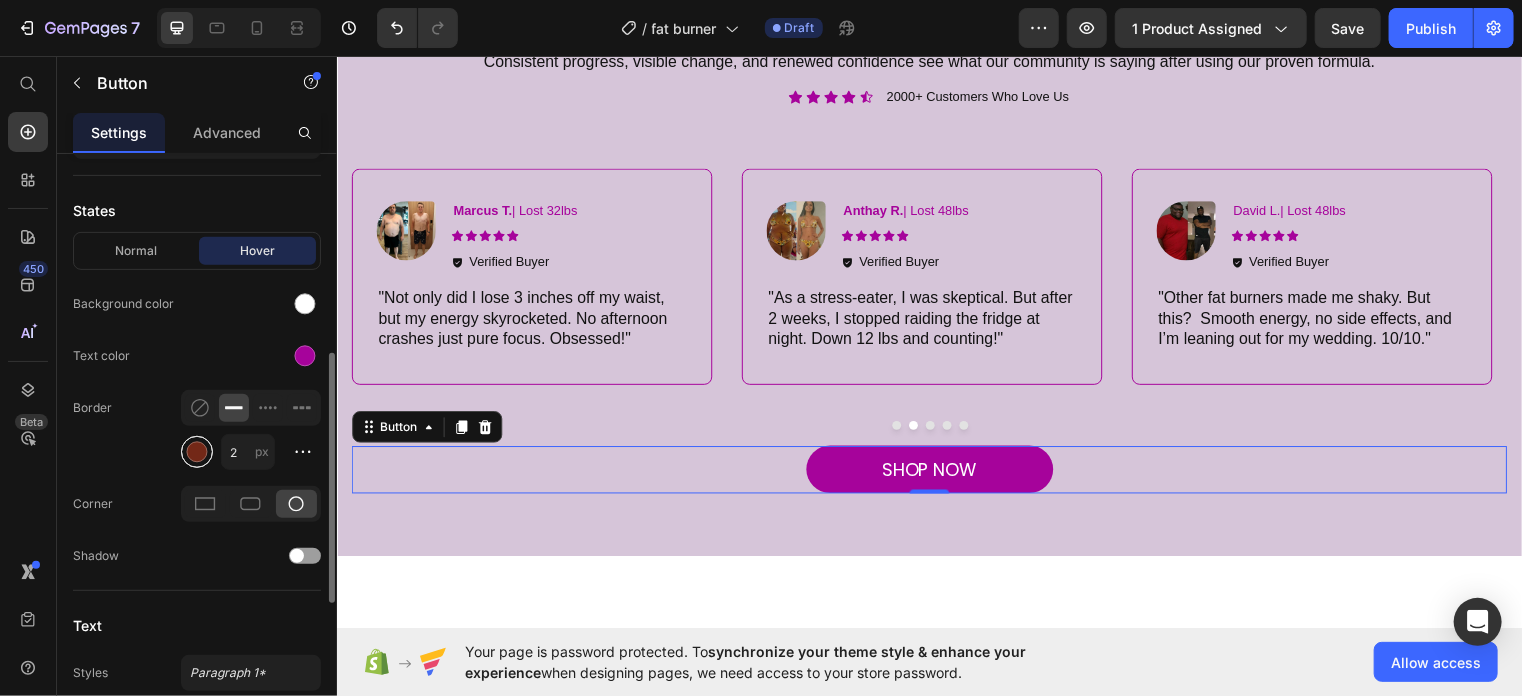 click at bounding box center [197, 452] 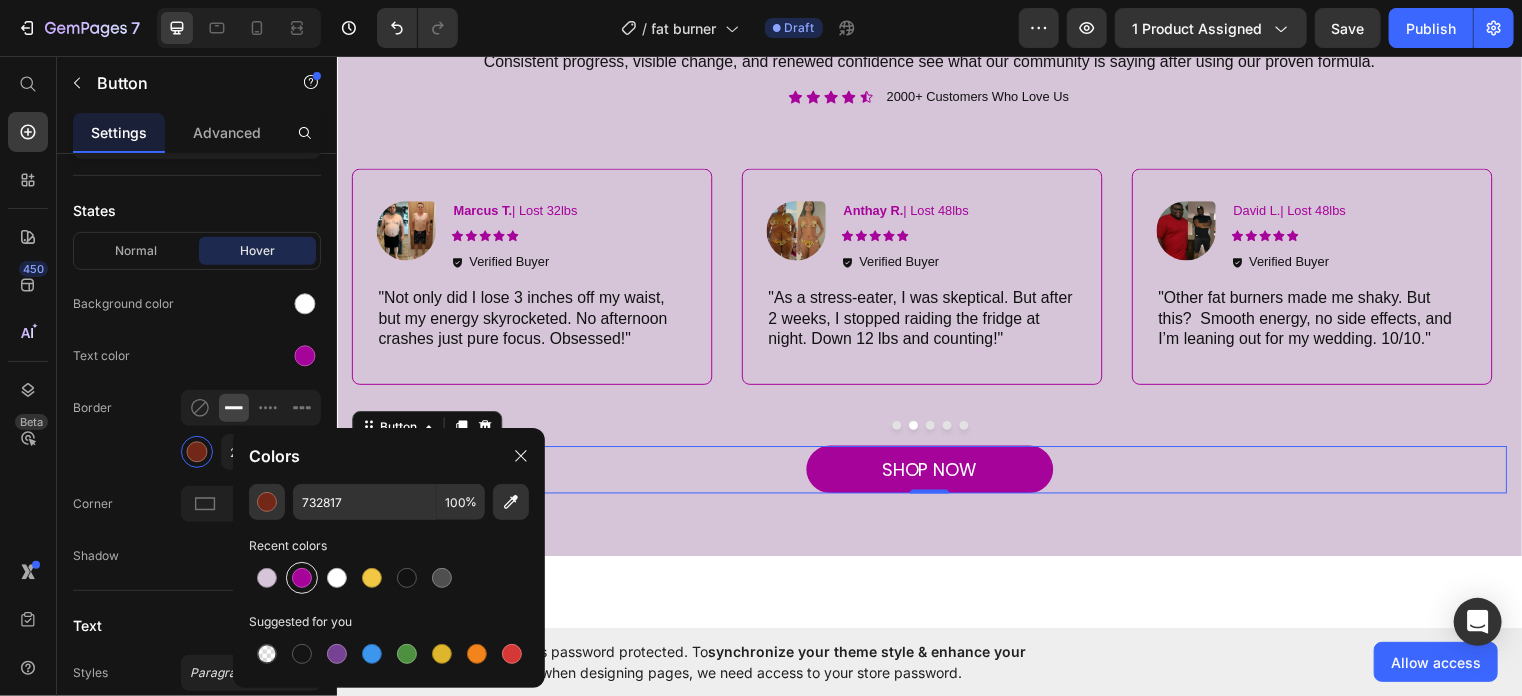 click at bounding box center (302, 578) 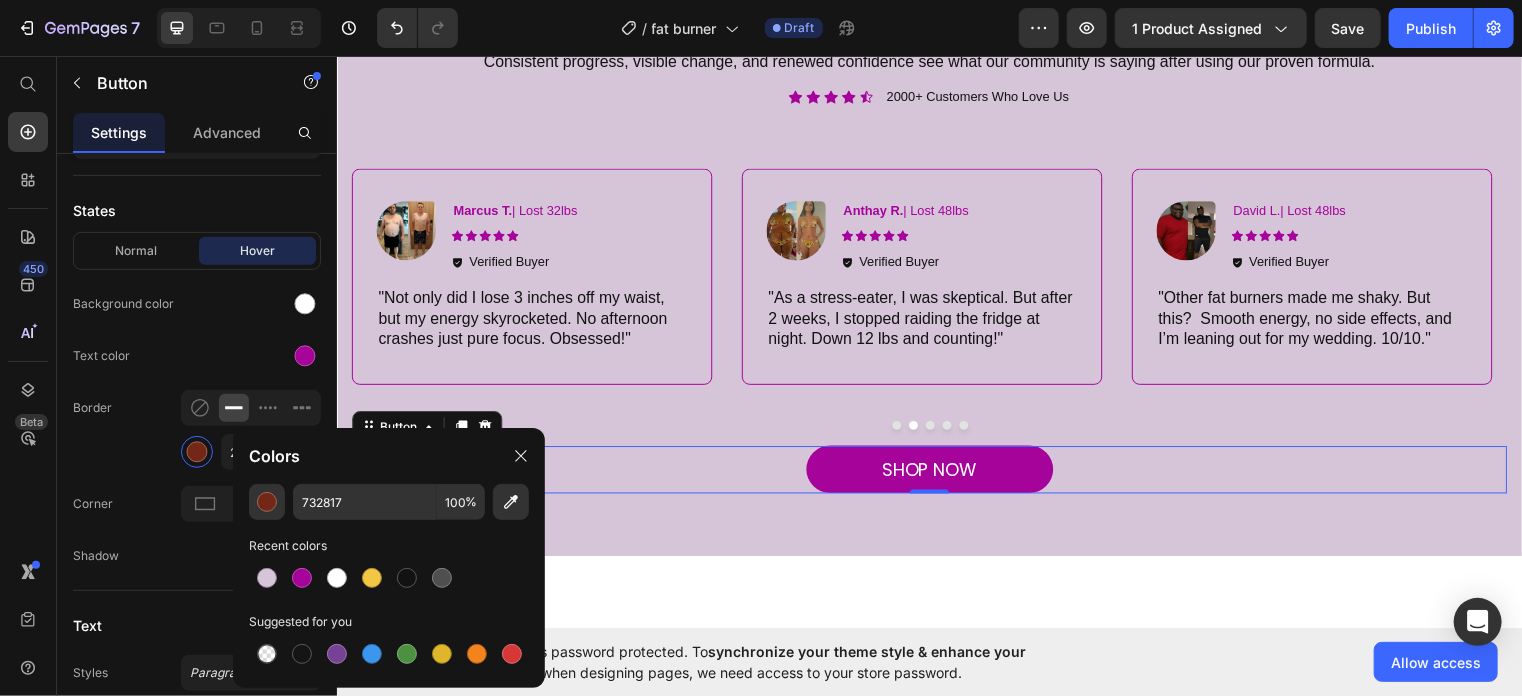 type on "A6039B" 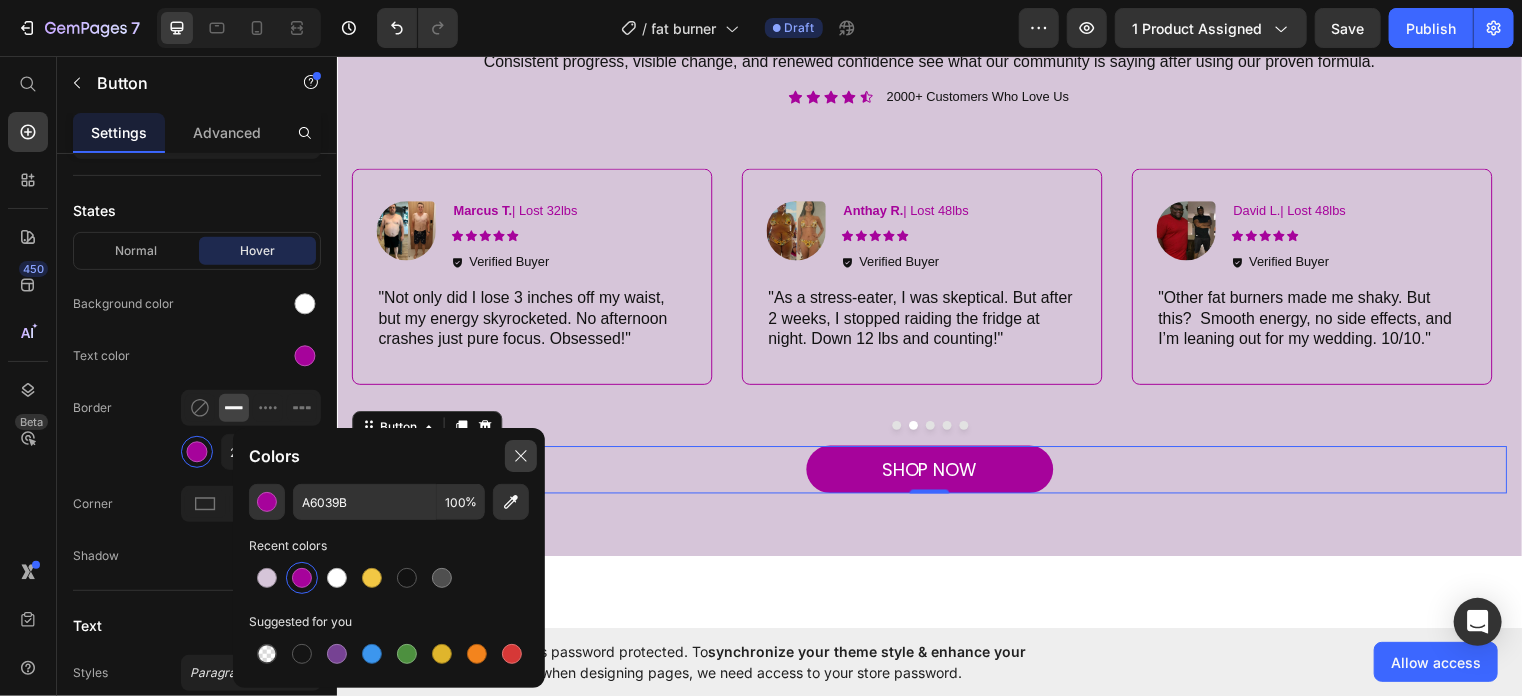 click at bounding box center [521, 456] 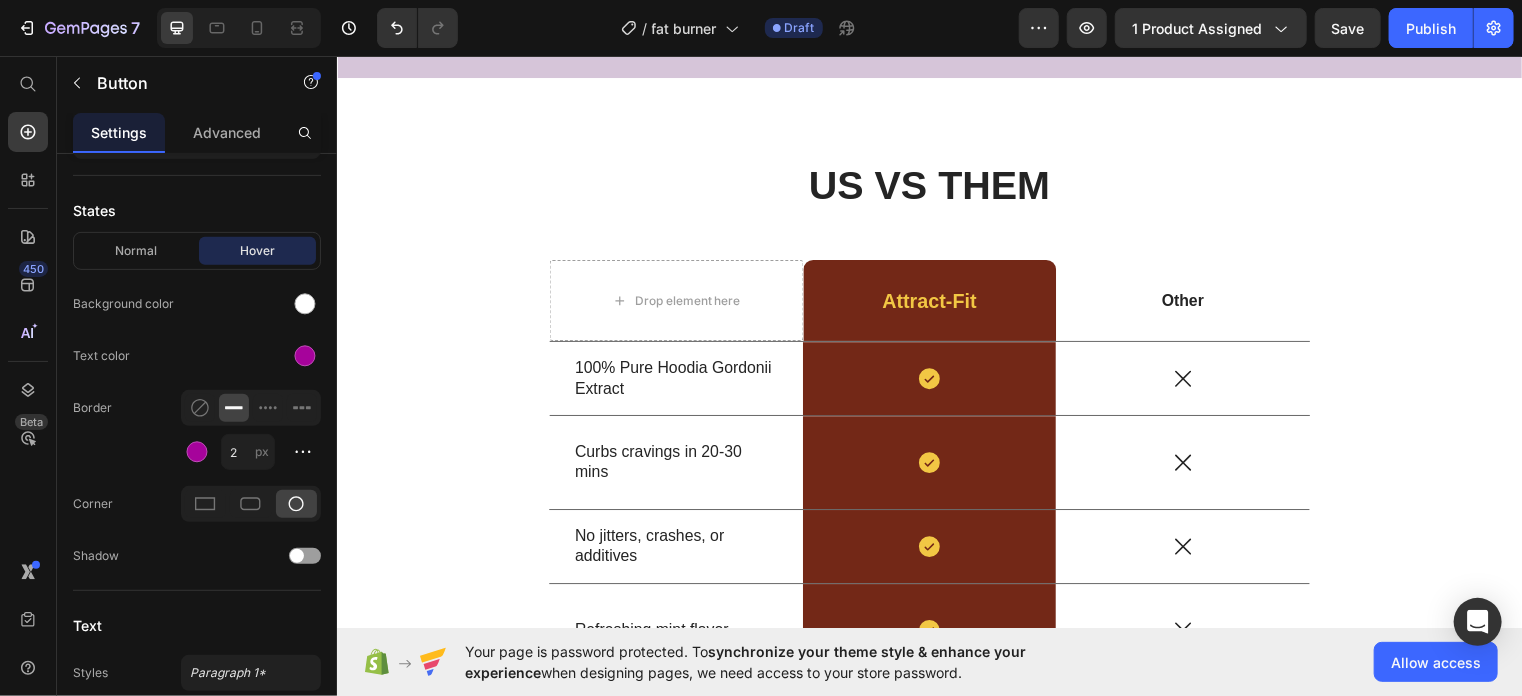 scroll, scrollTop: 3814, scrollLeft: 0, axis: vertical 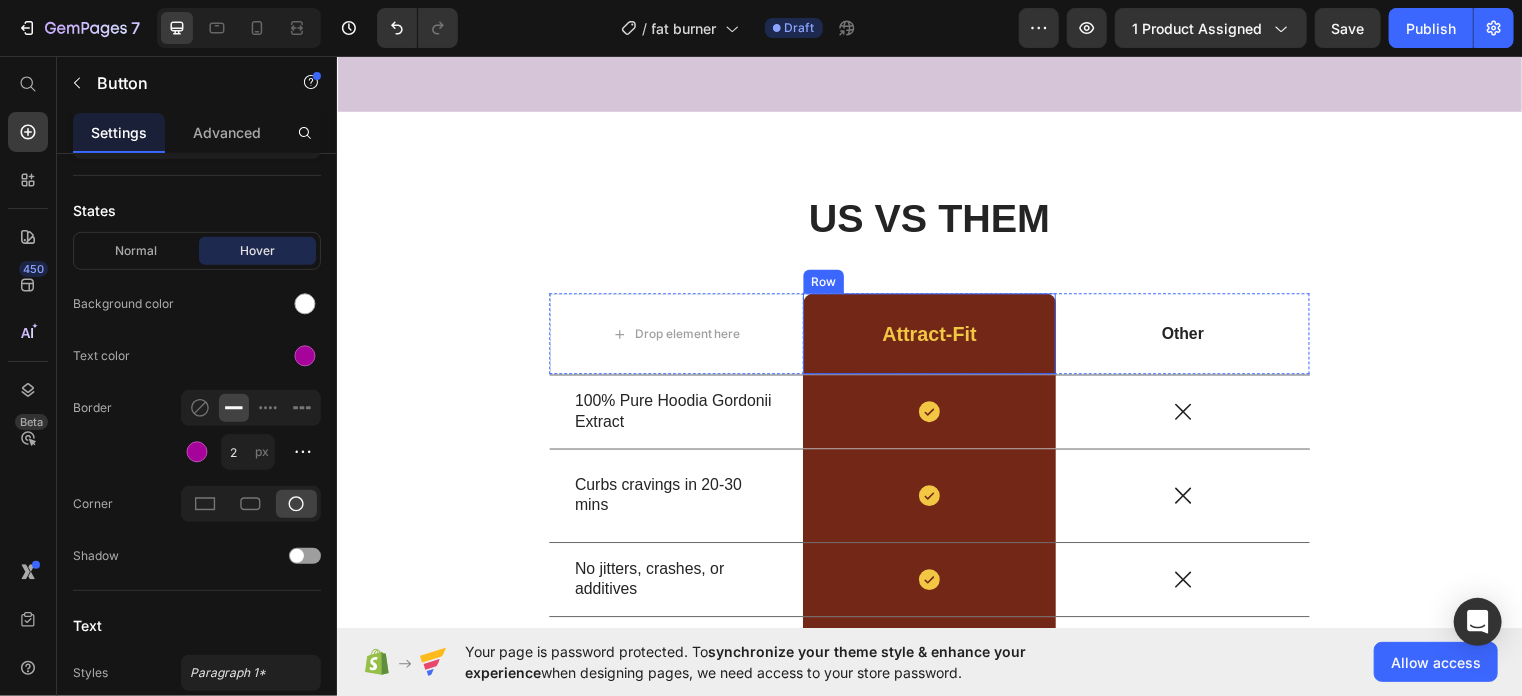 click on "Attract-Fit Text Block Row" at bounding box center [936, 337] 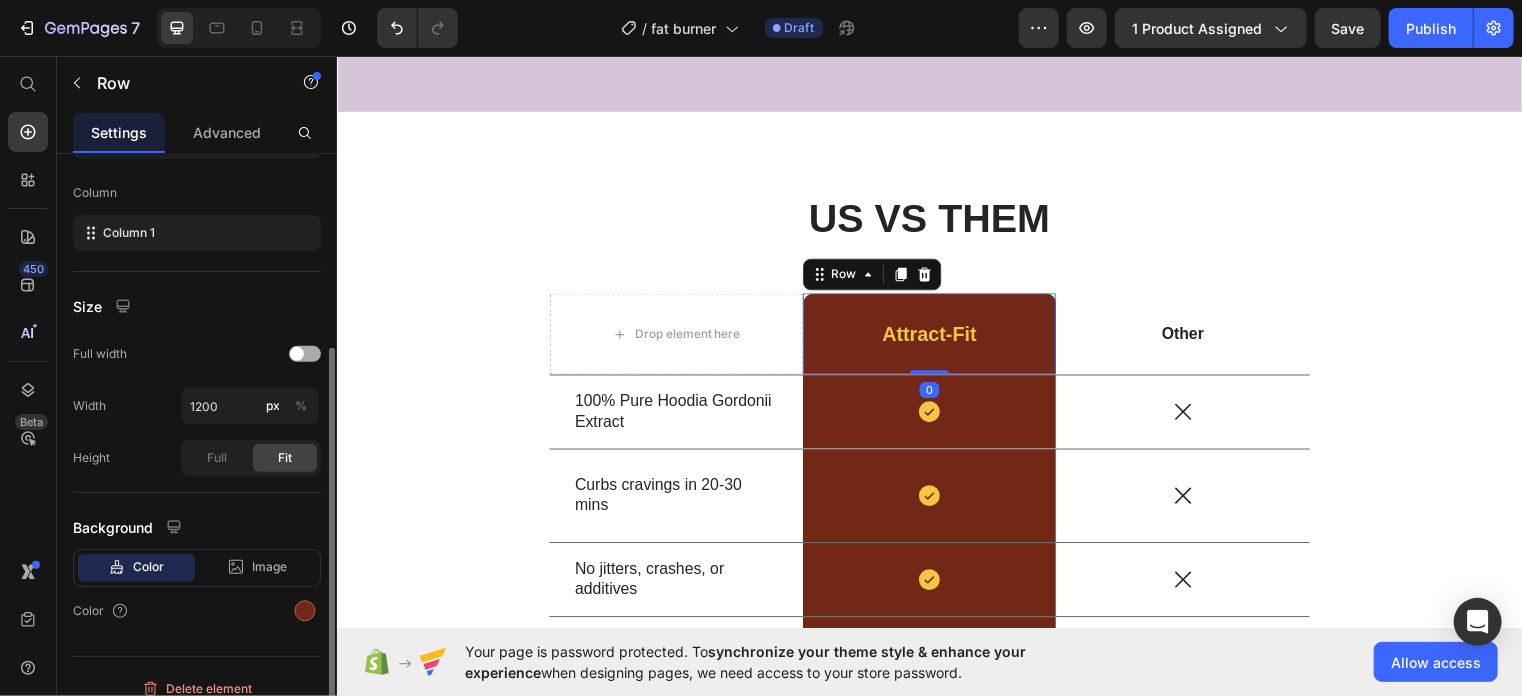scroll, scrollTop: 311, scrollLeft: 0, axis: vertical 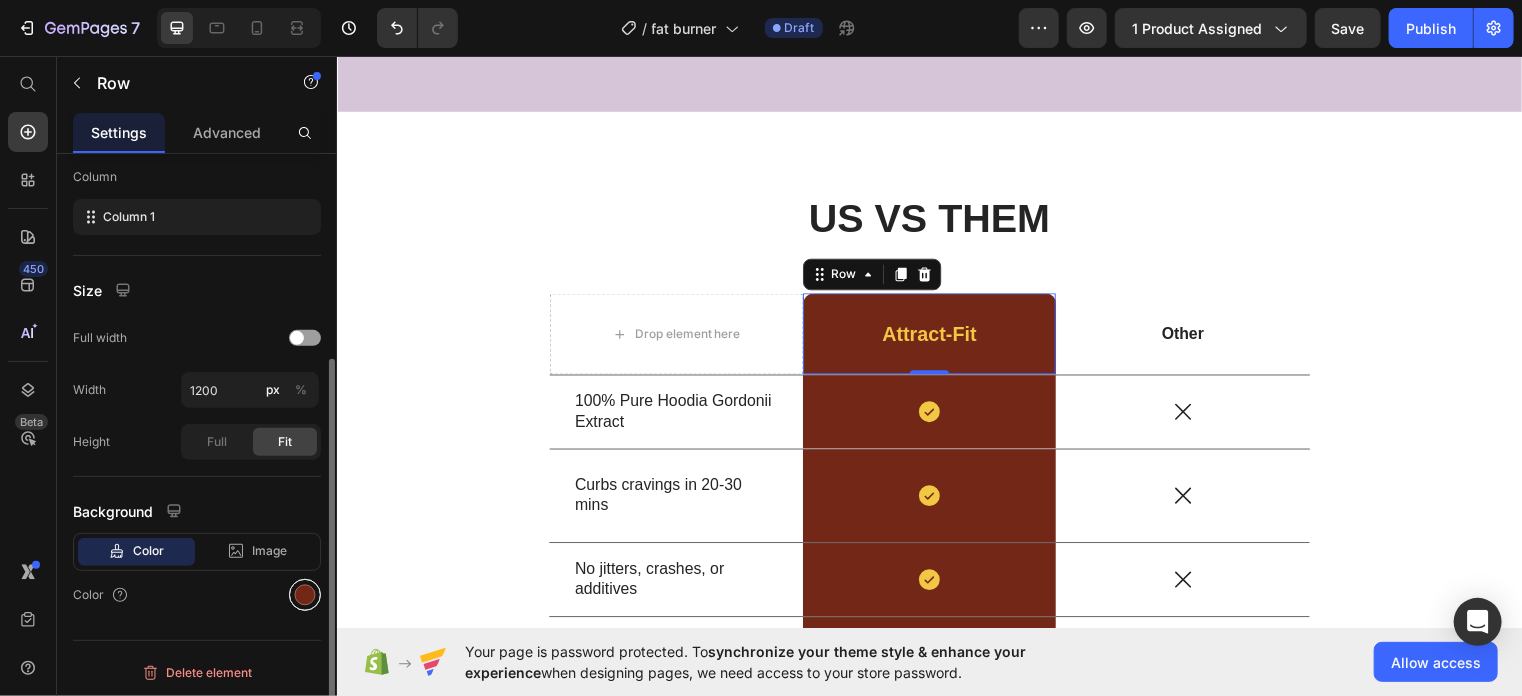 click at bounding box center [305, 595] 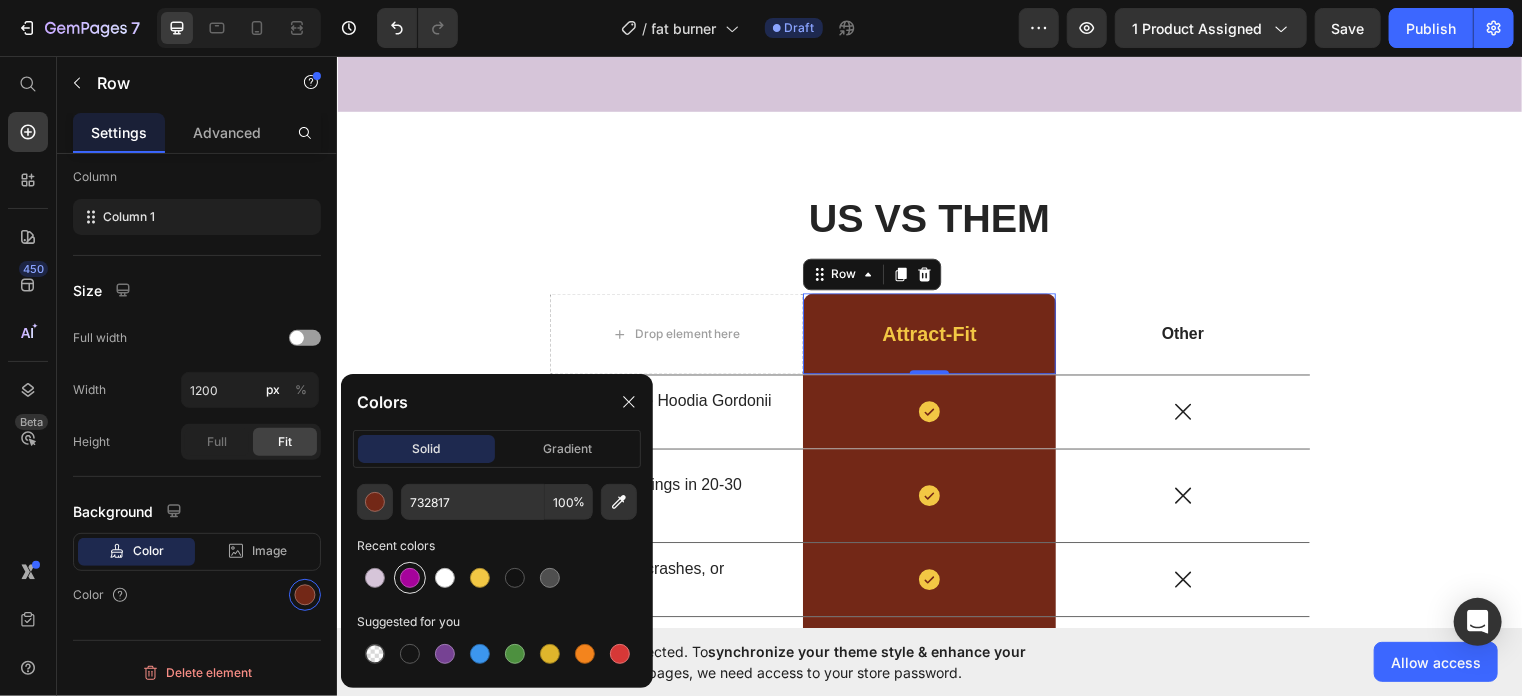 click at bounding box center (410, 578) 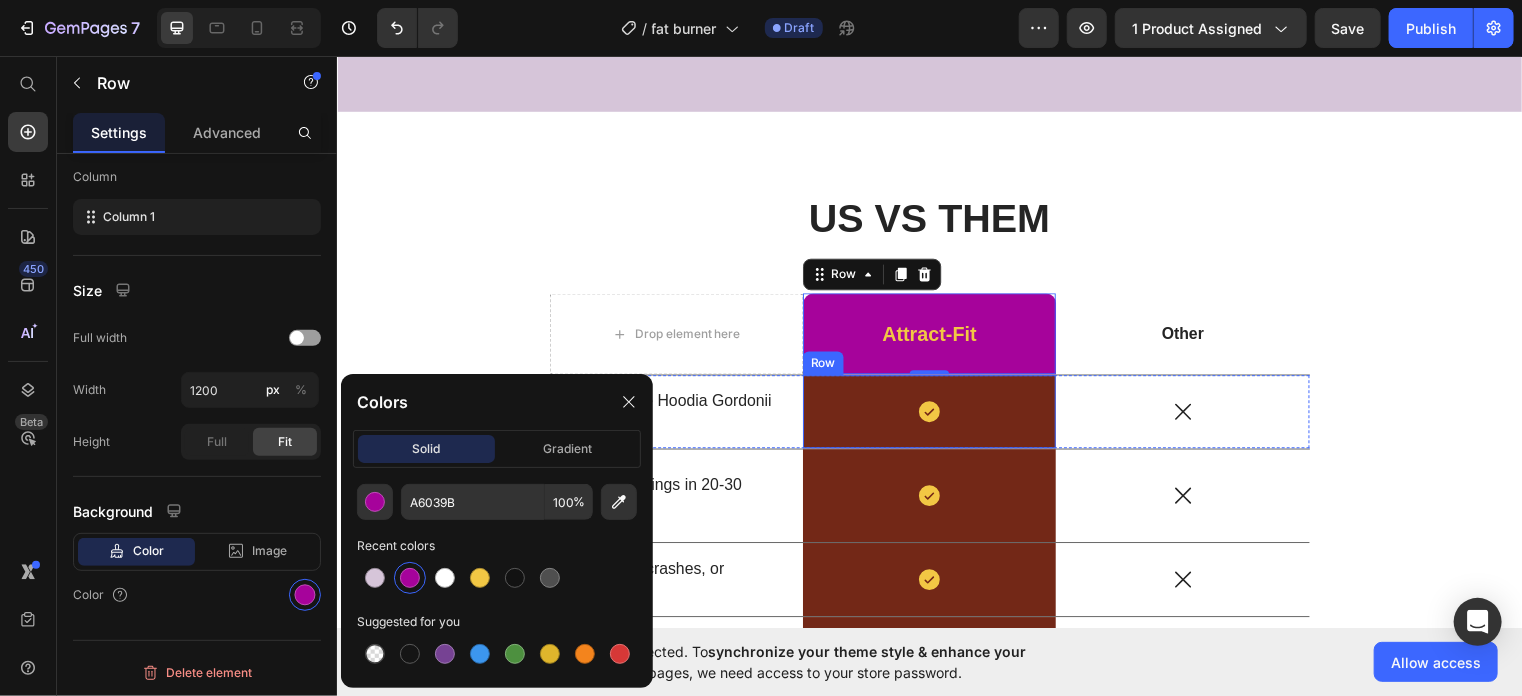 click on "Icon Row" at bounding box center (936, 416) 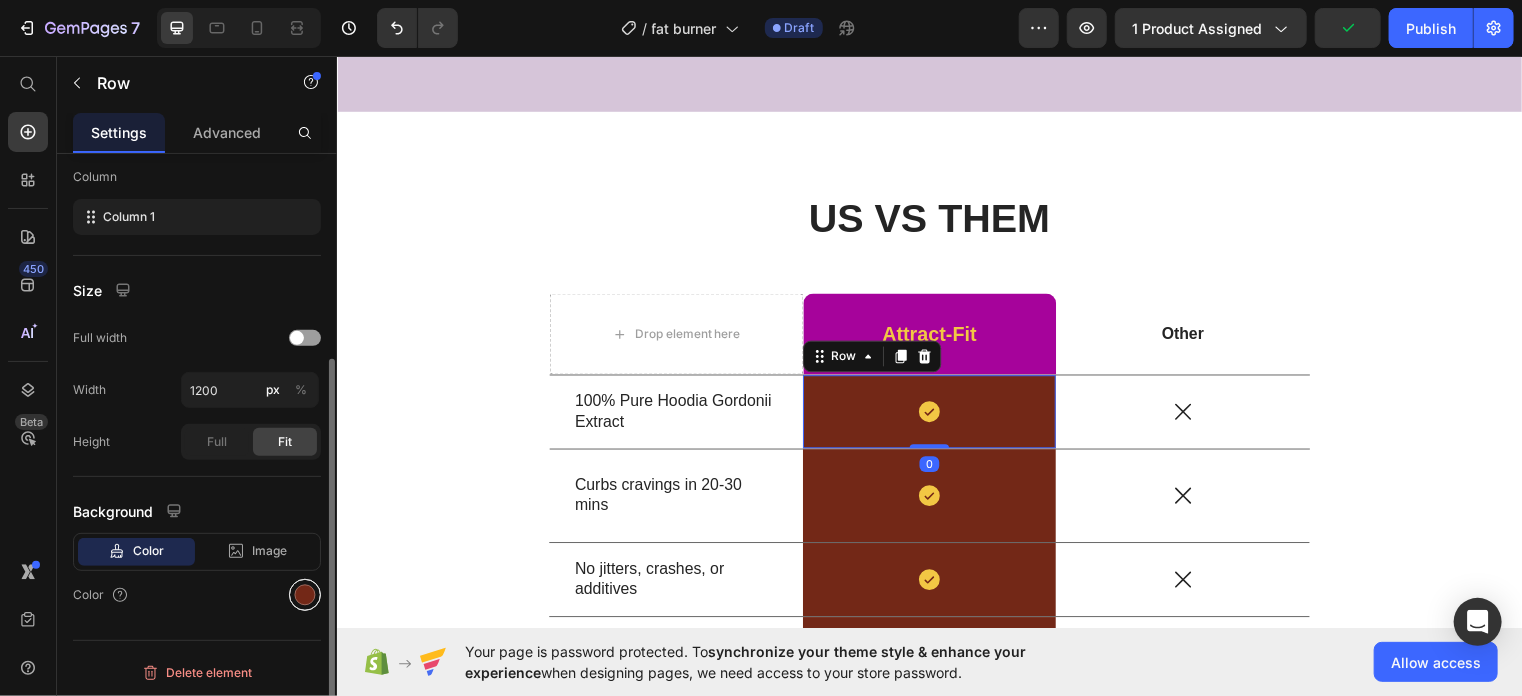 click at bounding box center [305, 595] 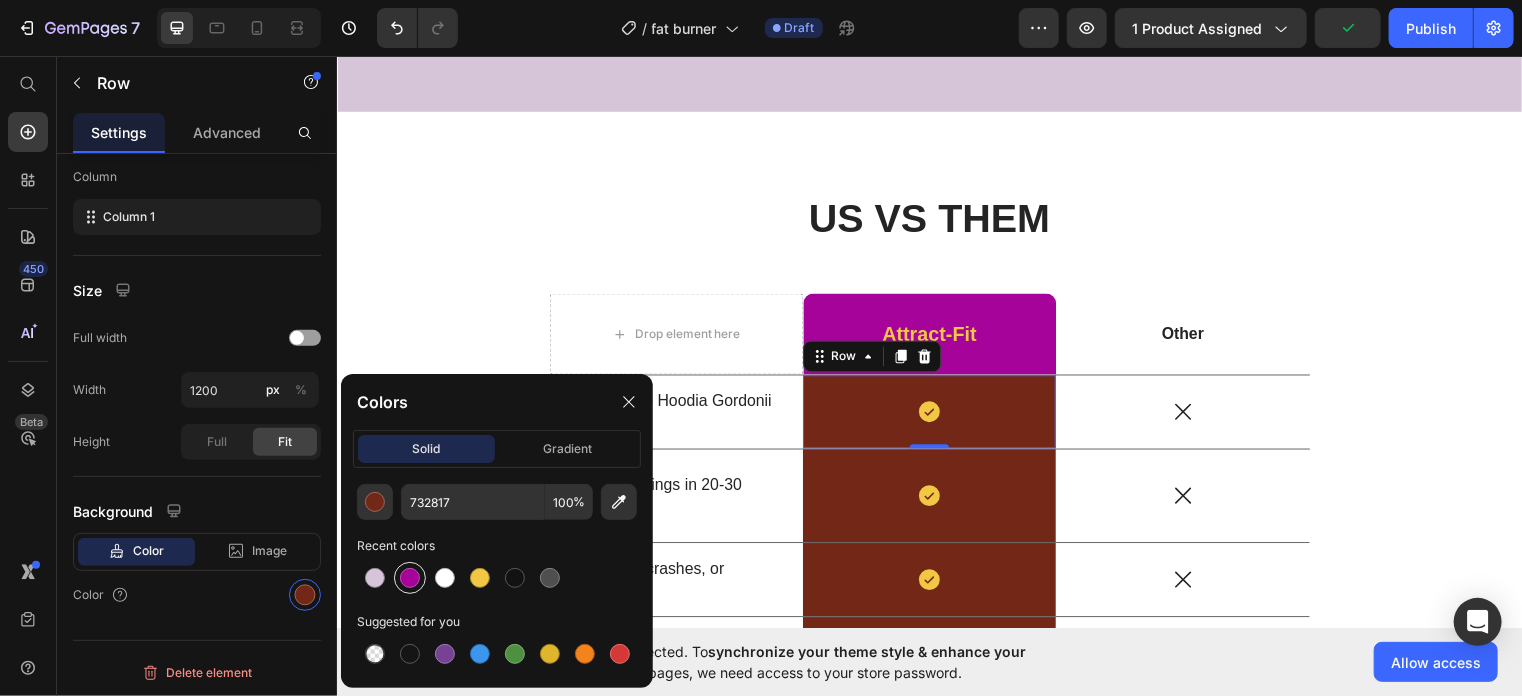 drag, startPoint x: 408, startPoint y: 590, endPoint x: 573, endPoint y: 444, distance: 220.32022 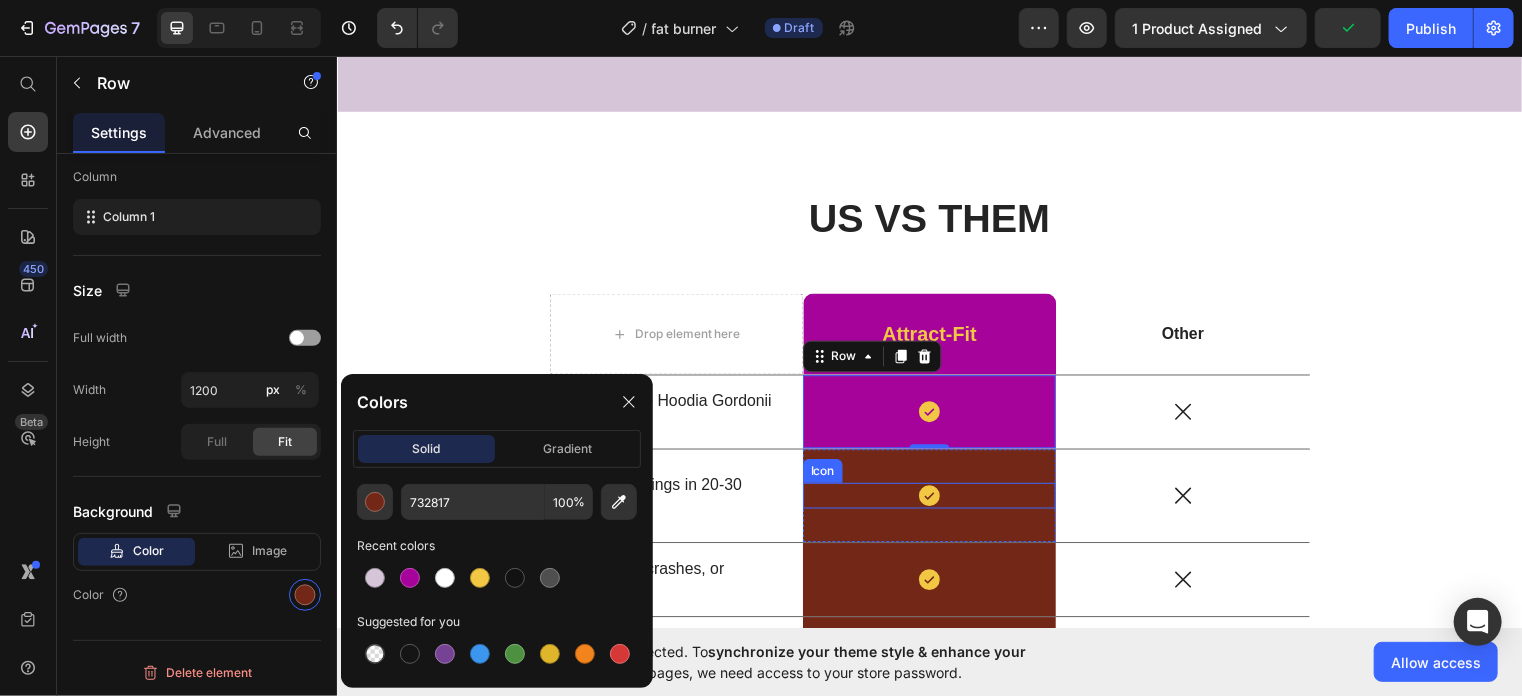 type on "A6039B" 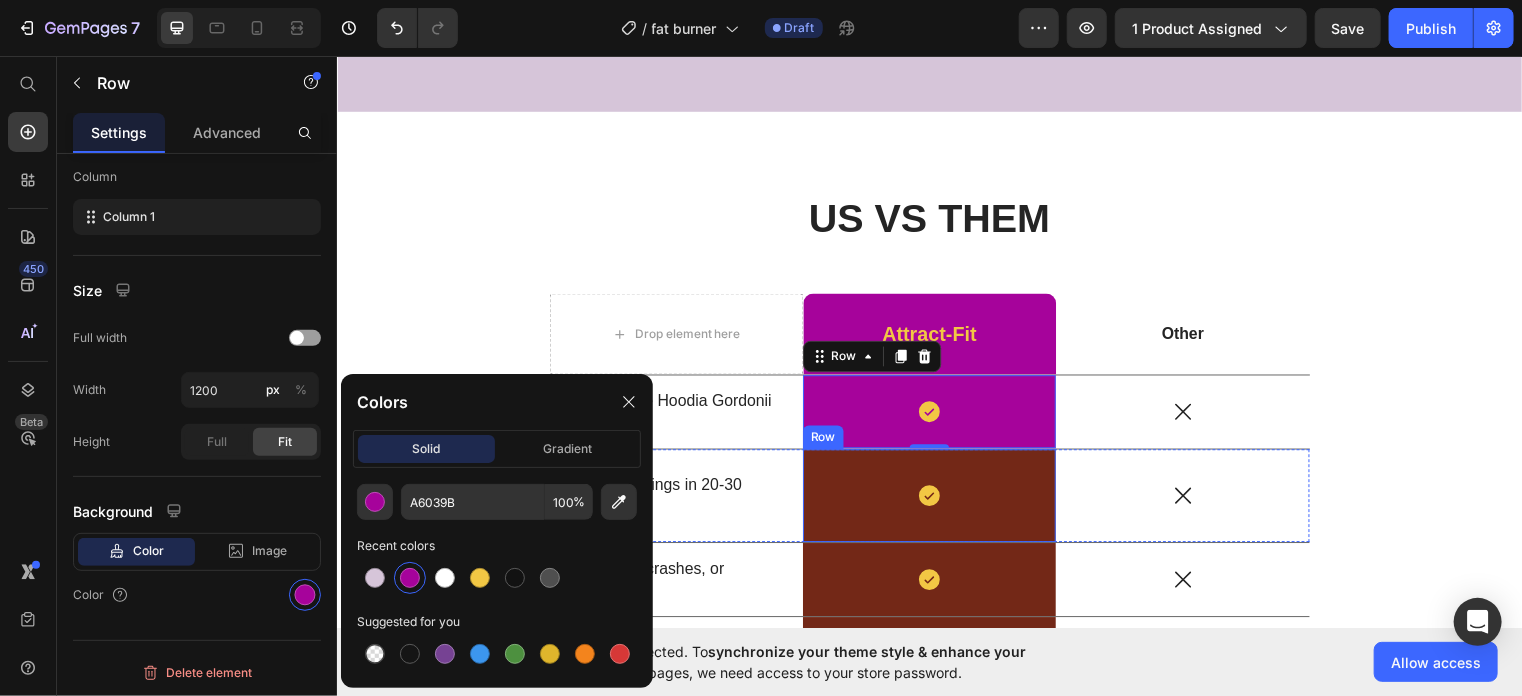 click on "Icon Row" at bounding box center (936, 501) 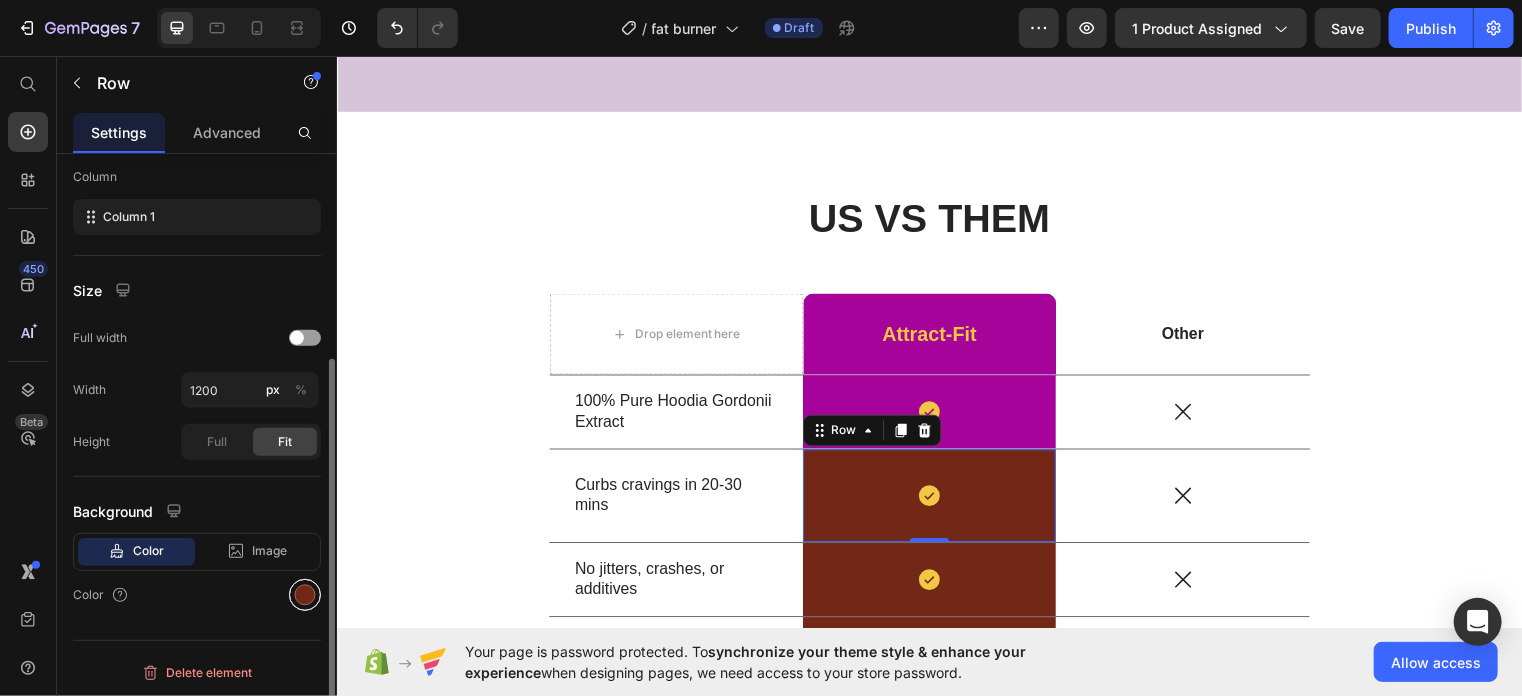 click at bounding box center [305, 595] 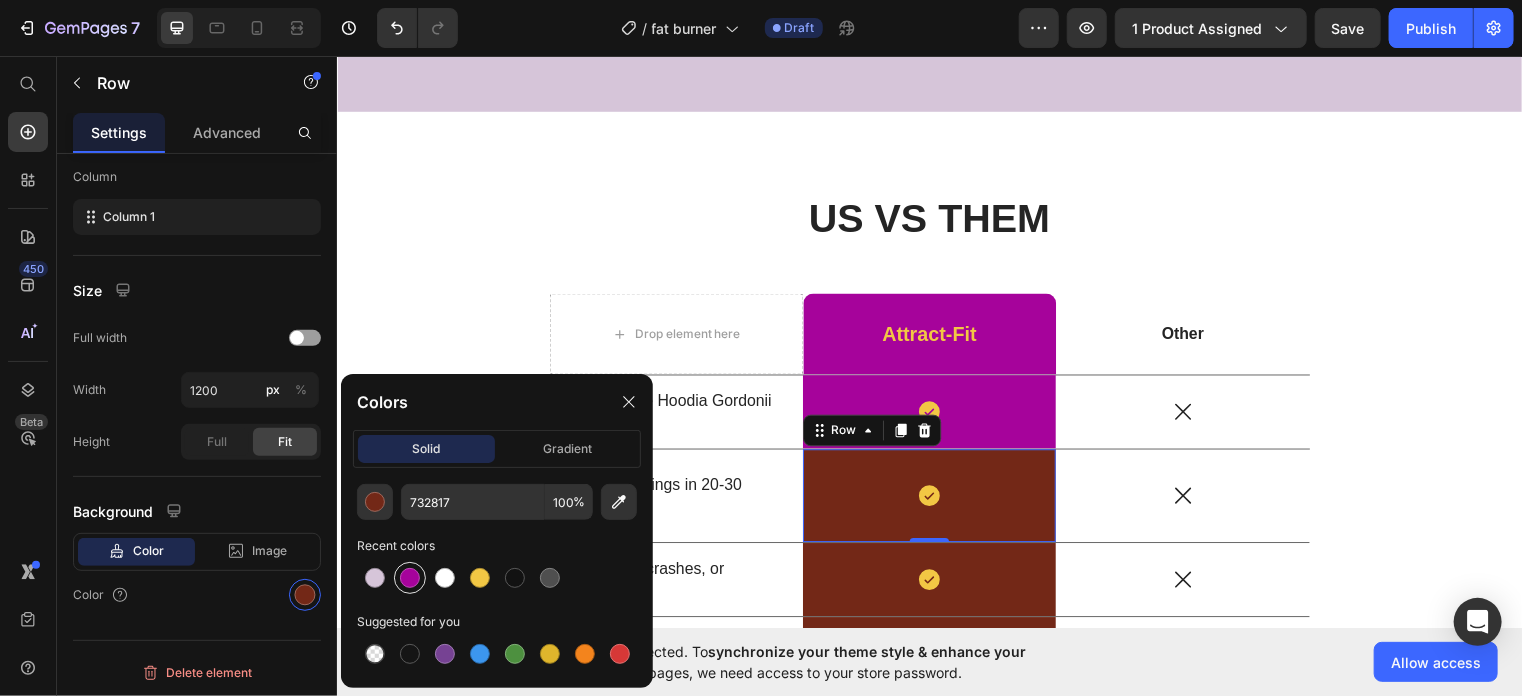 click at bounding box center (410, 578) 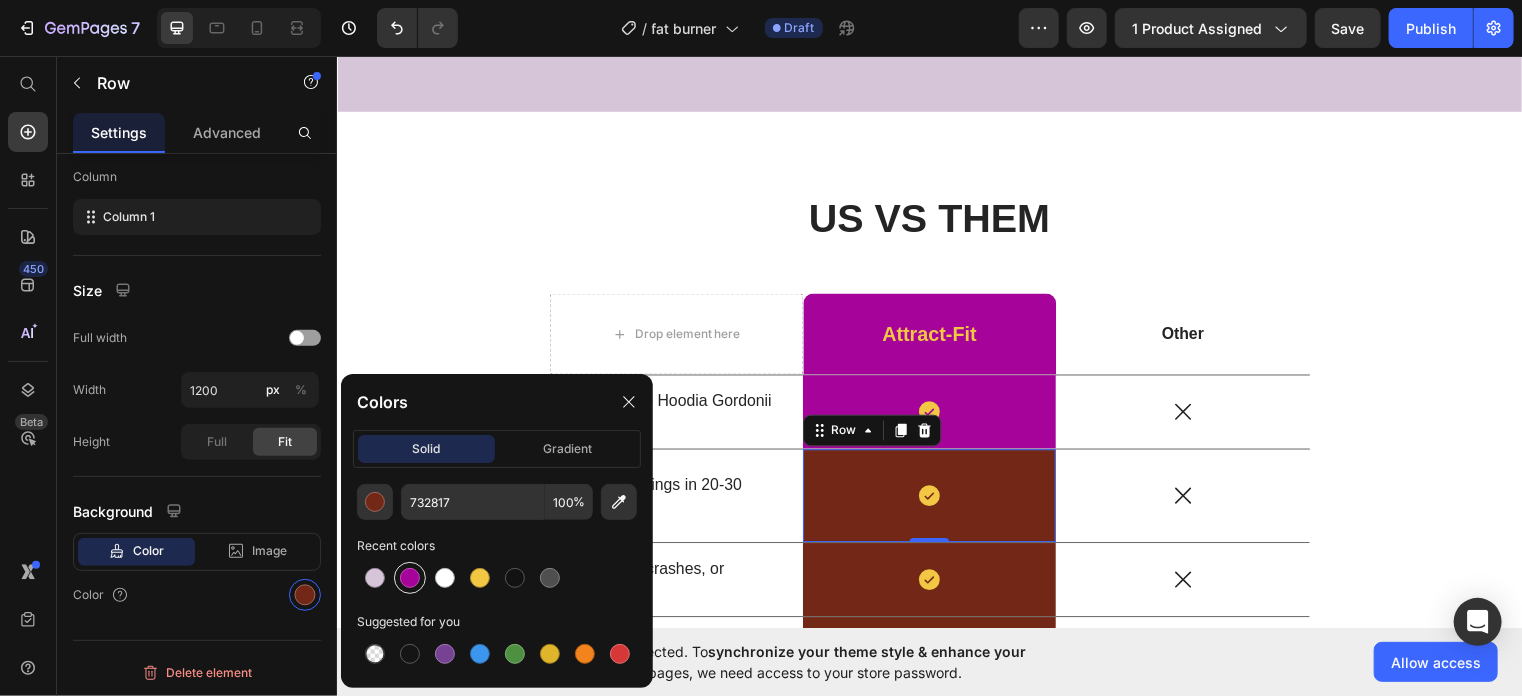 type on "A6039B" 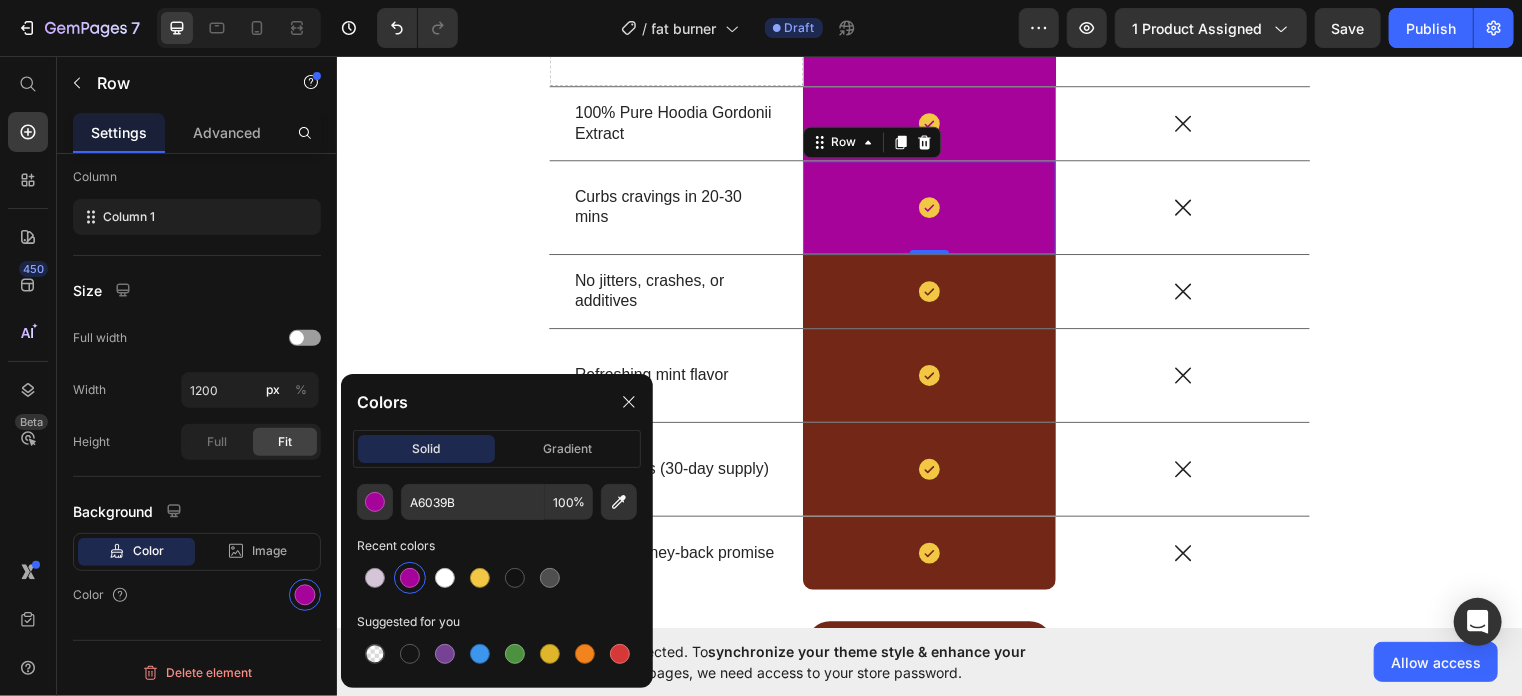 scroll, scrollTop: 4111, scrollLeft: 0, axis: vertical 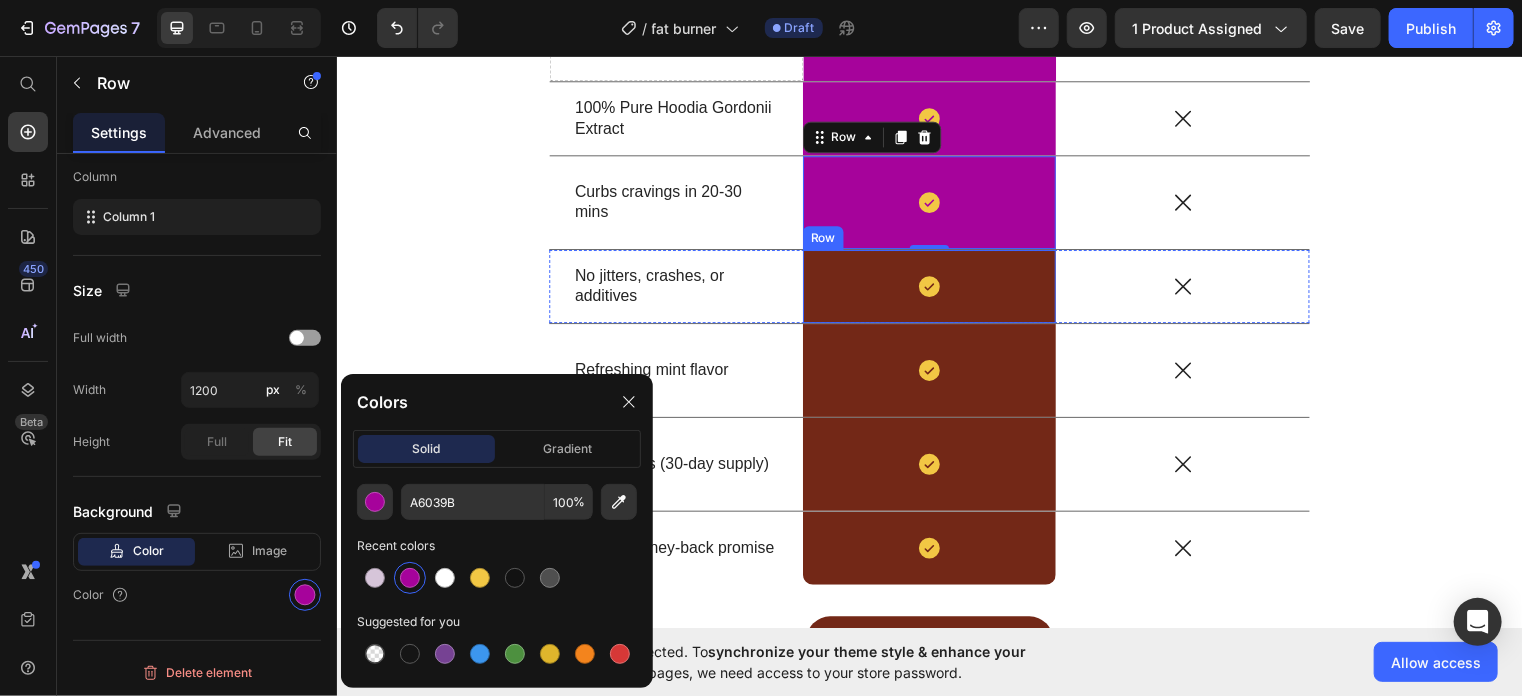 click on "Icon Row" at bounding box center (936, 289) 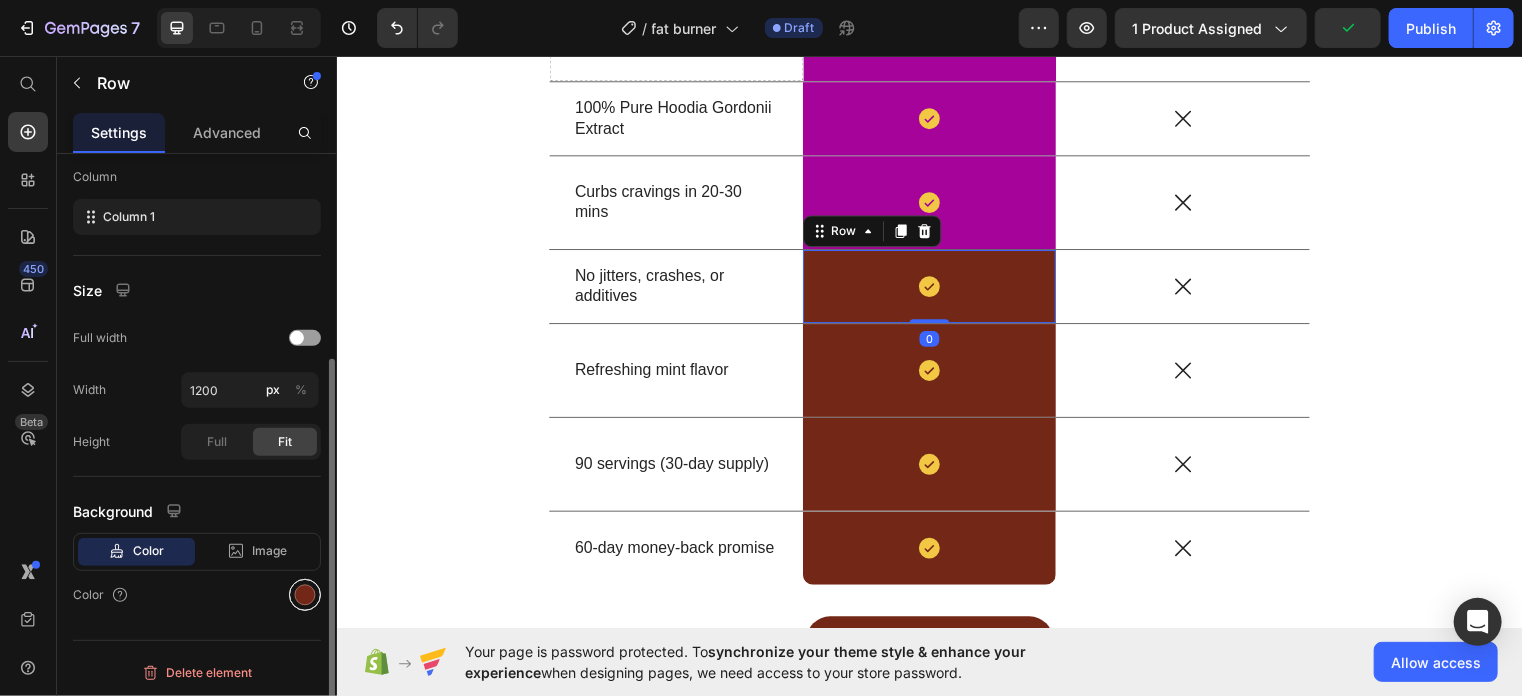 click at bounding box center (305, 595) 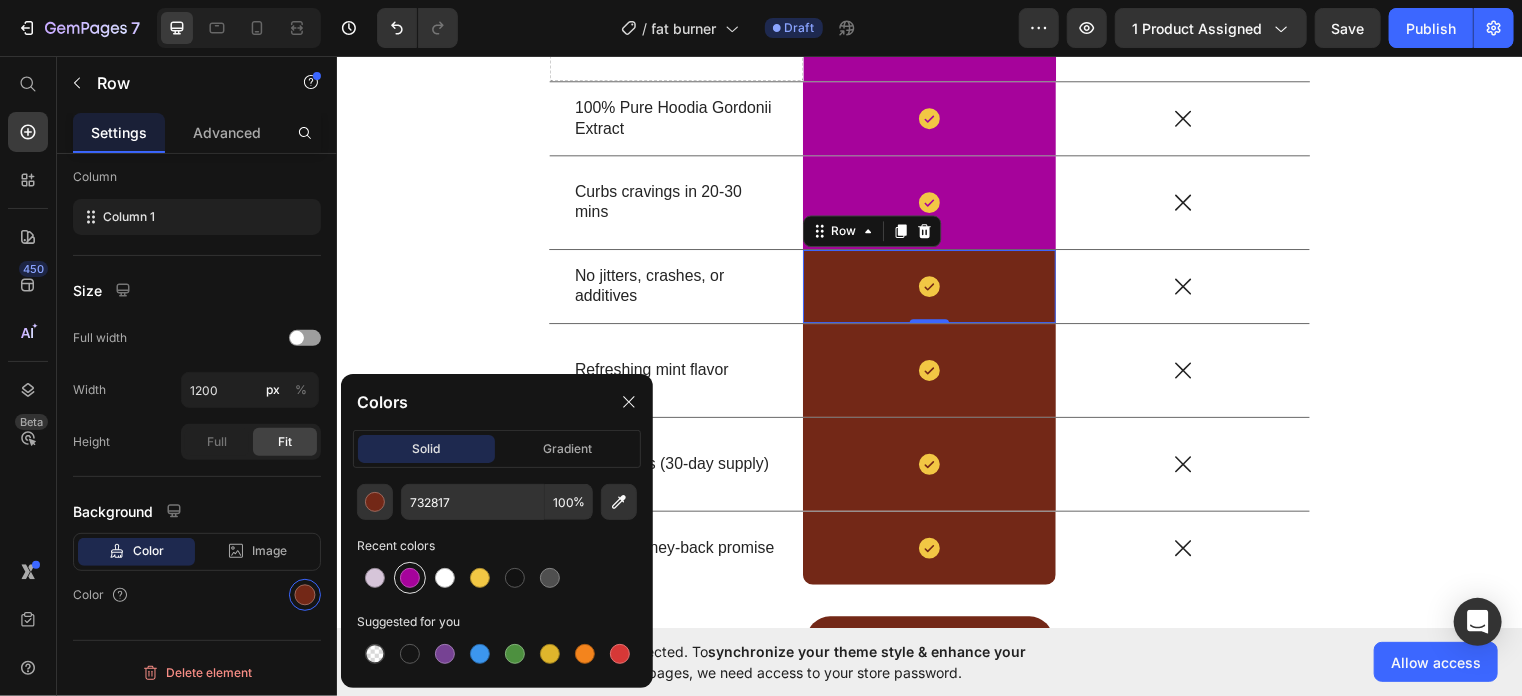 drag, startPoint x: 402, startPoint y: 580, endPoint x: 356, endPoint y: 367, distance: 217.91054 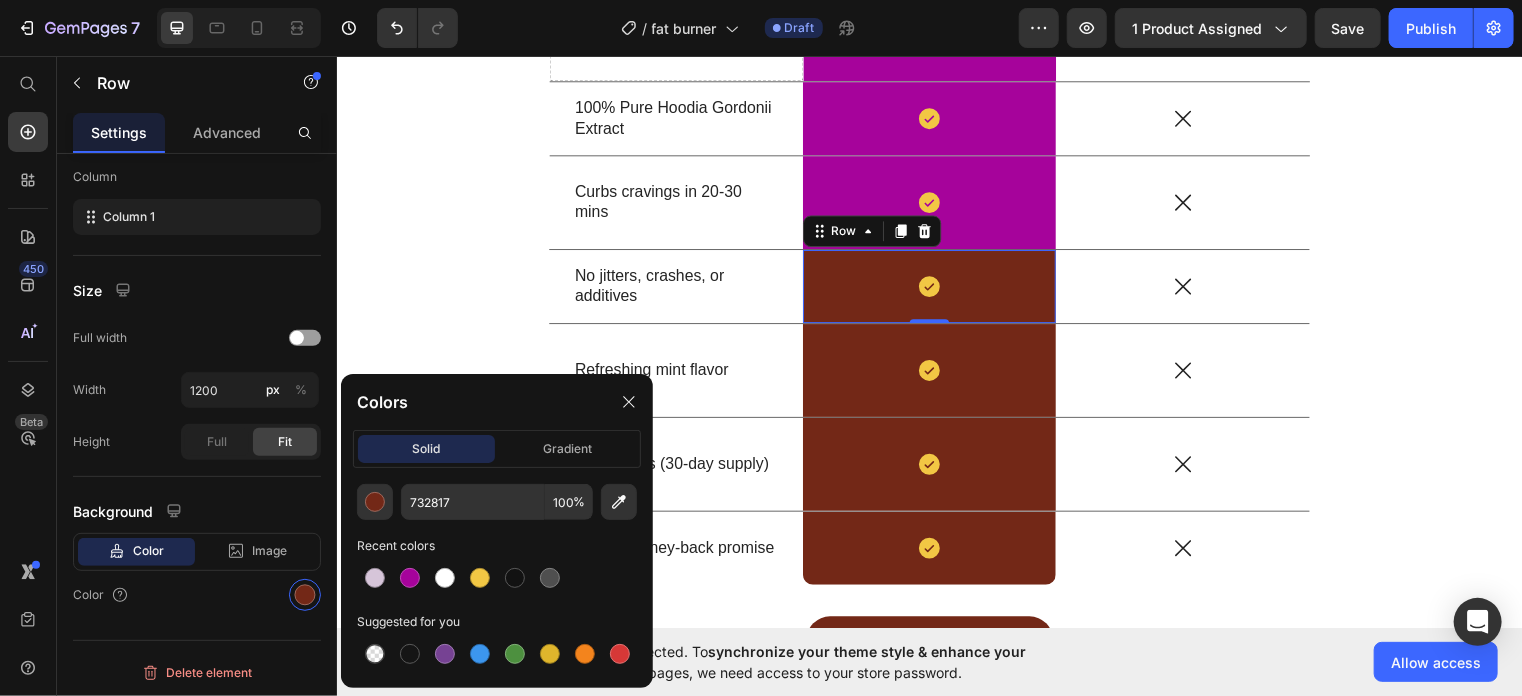 type on "A6039B" 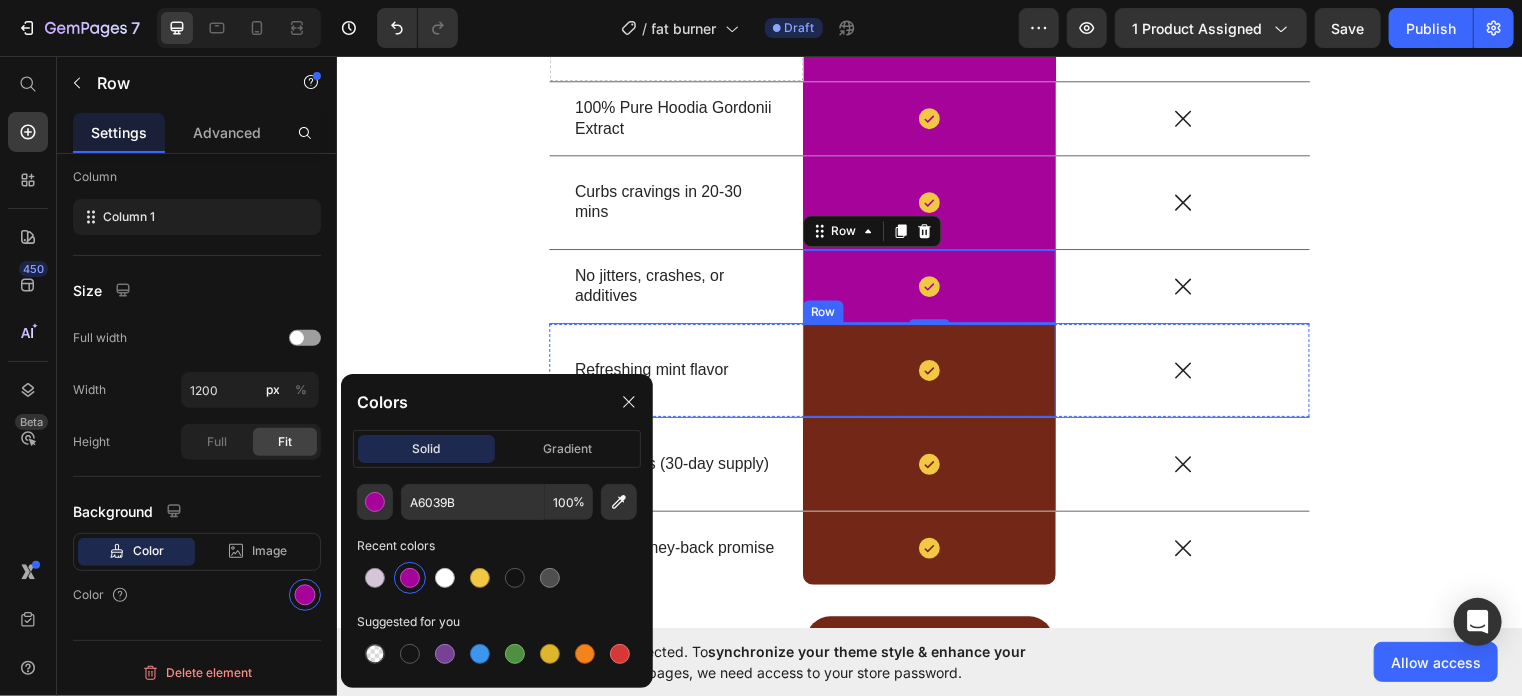 click on "Icon Row" at bounding box center (936, 374) 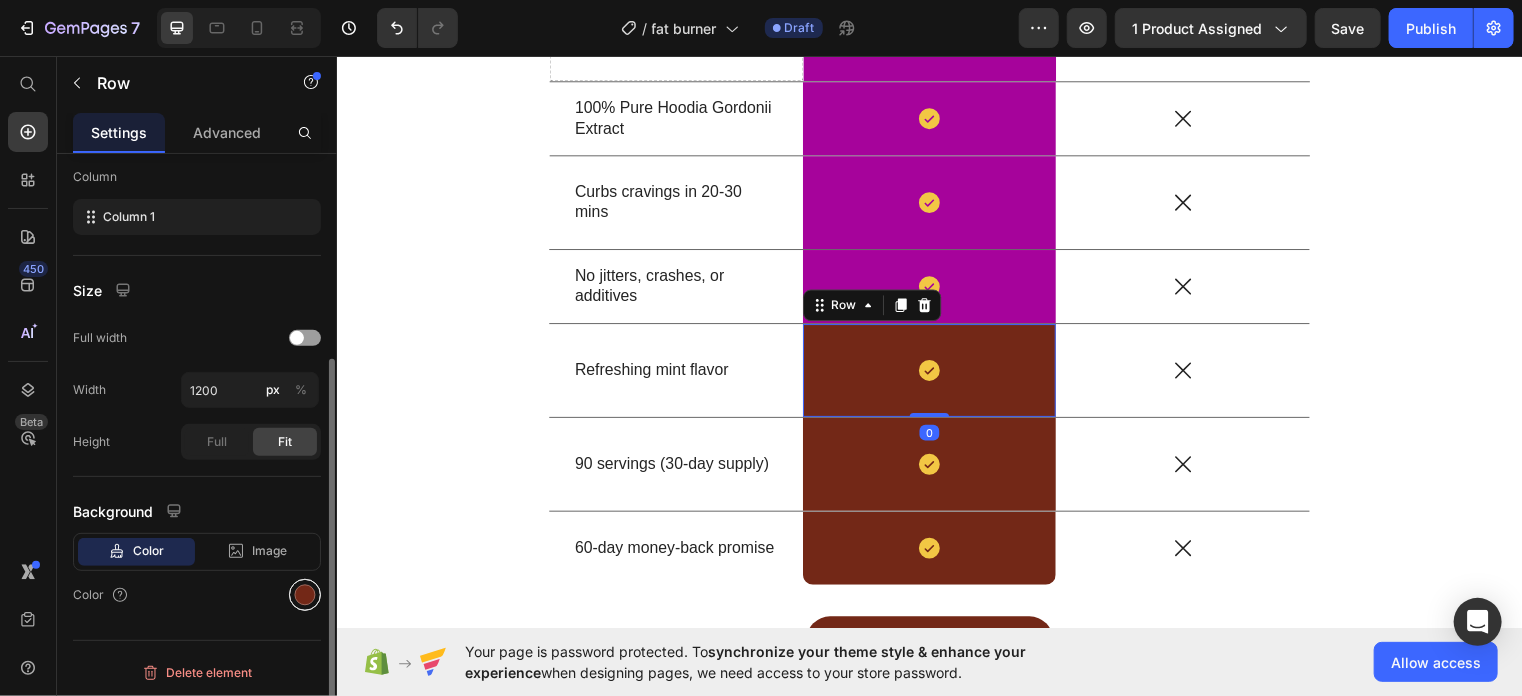 click at bounding box center (305, 595) 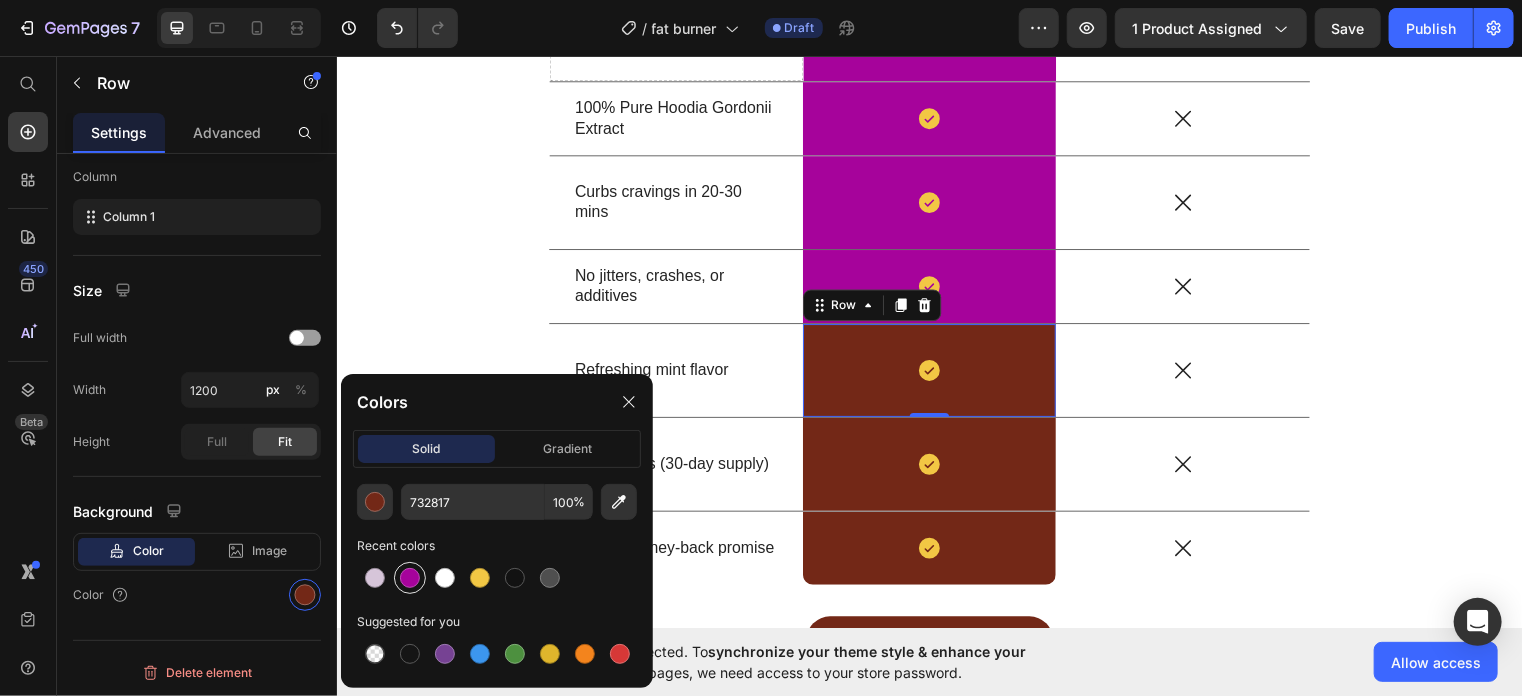 click at bounding box center (410, 578) 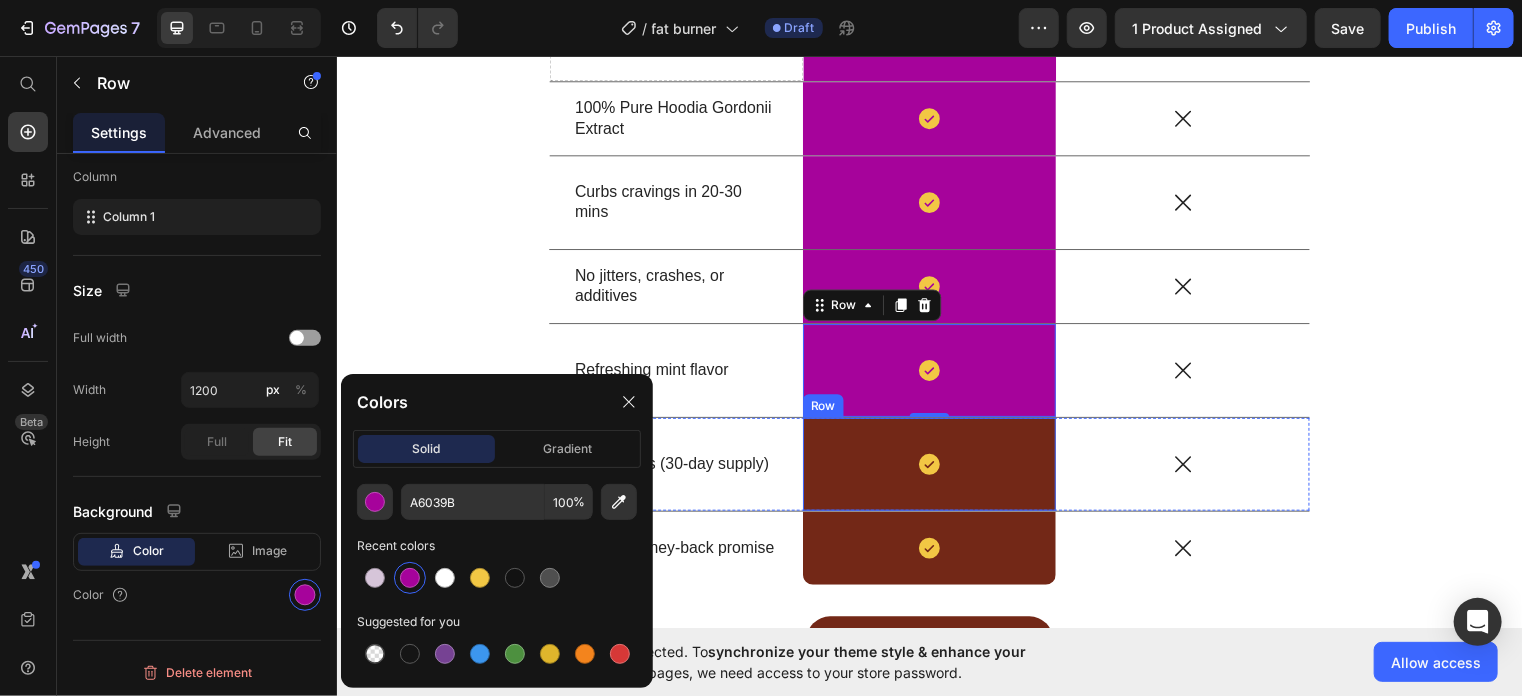 click on "Icon Row" at bounding box center [936, 469] 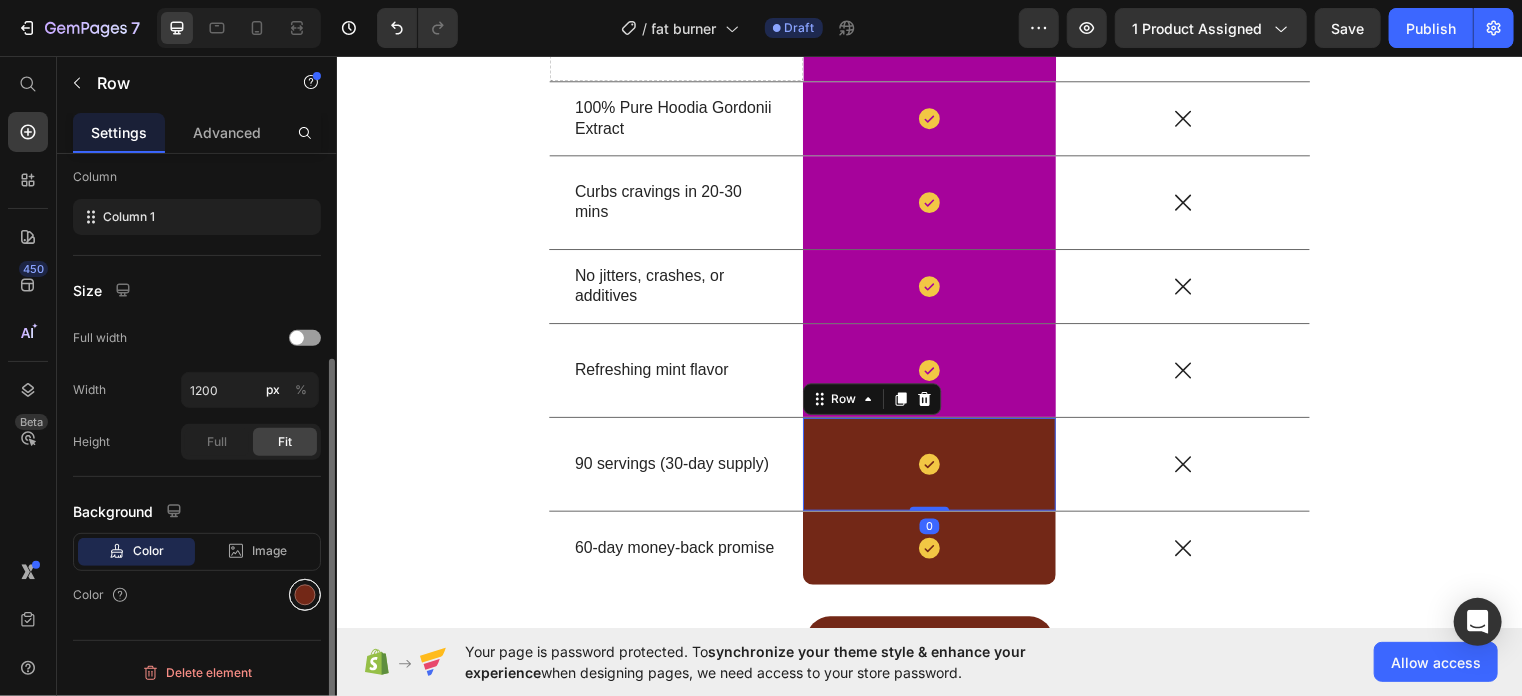 click at bounding box center [305, 595] 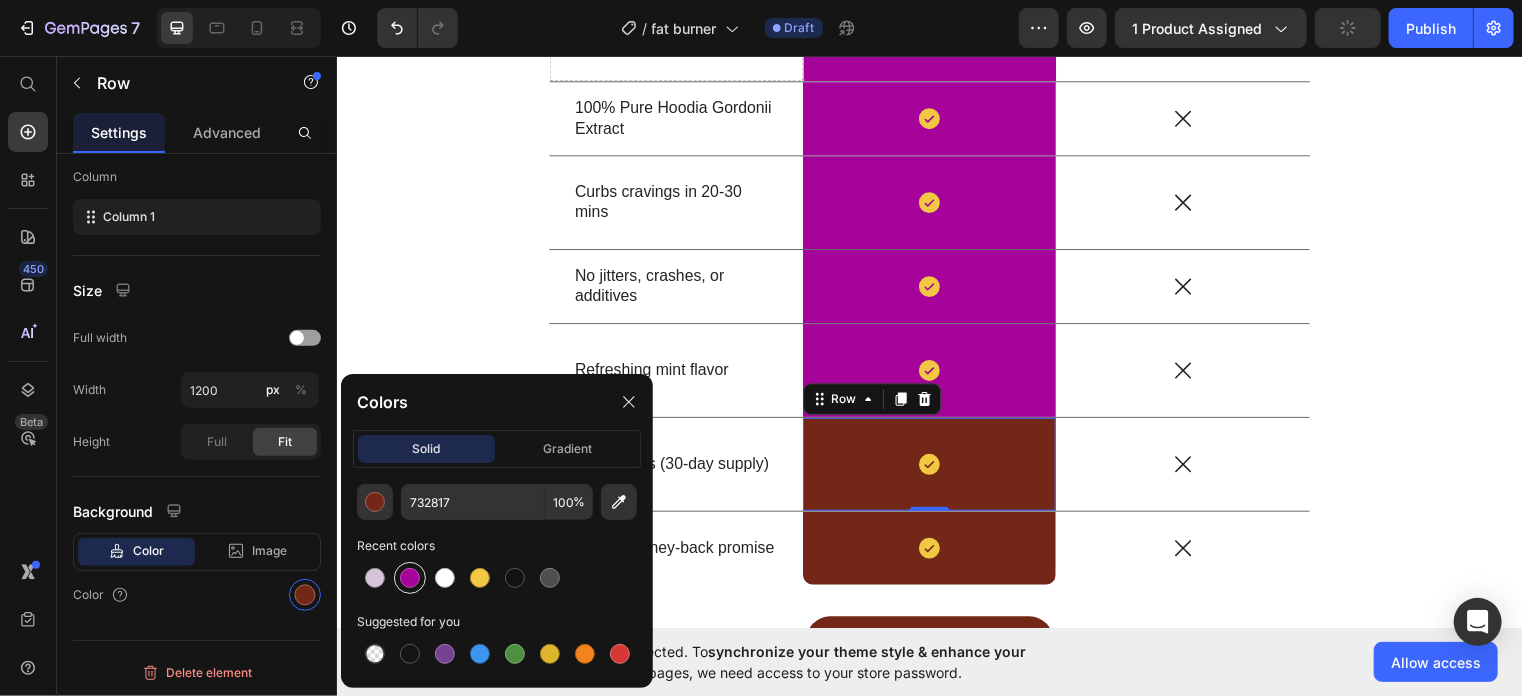 drag, startPoint x: 413, startPoint y: 580, endPoint x: 520, endPoint y: 513, distance: 126.24579 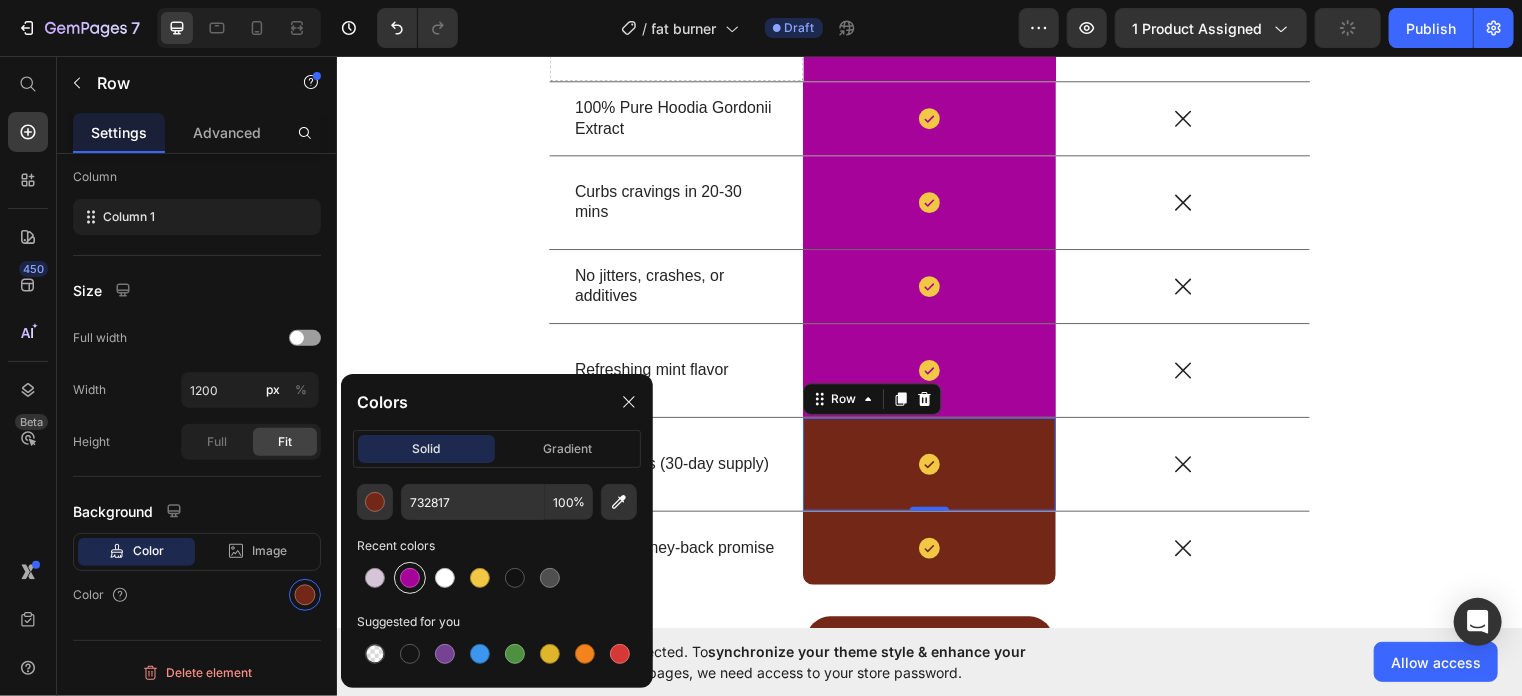 click at bounding box center [410, 578] 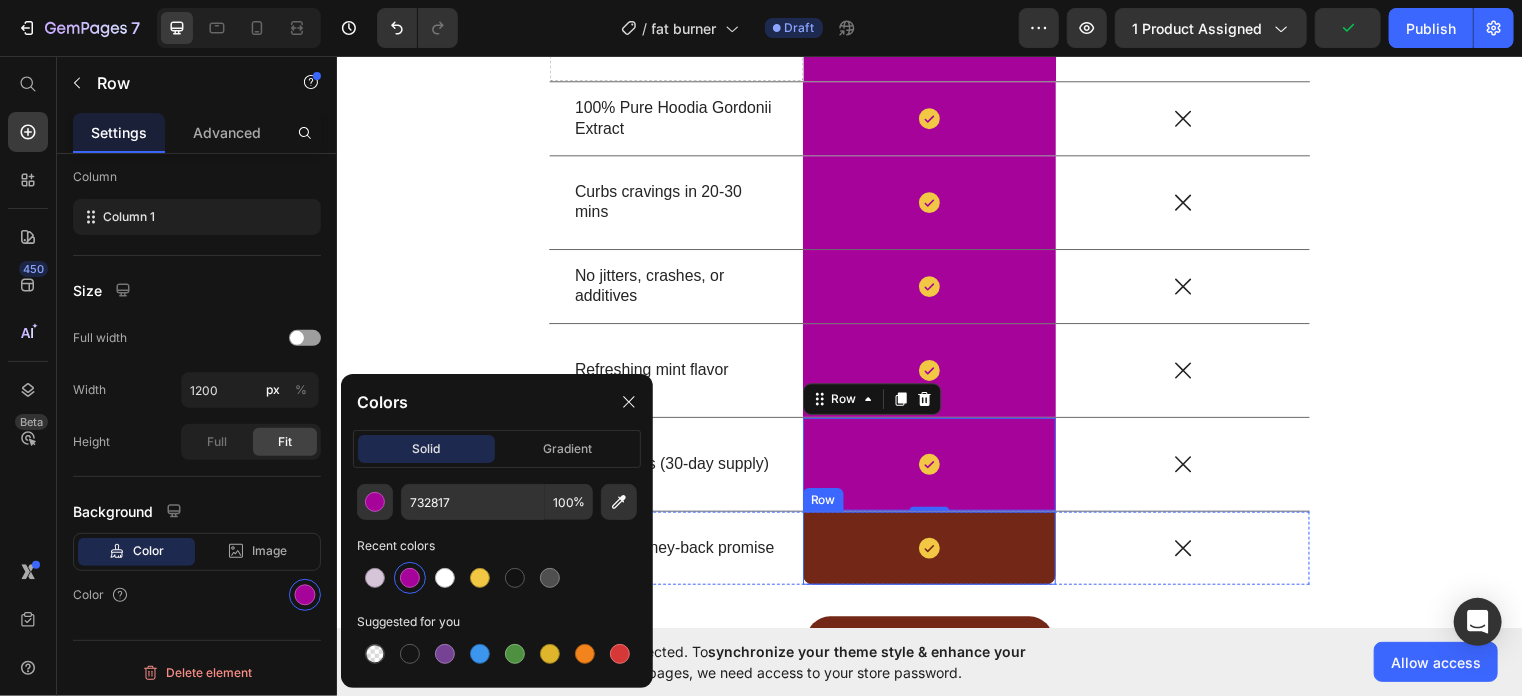 type on "A6039B" 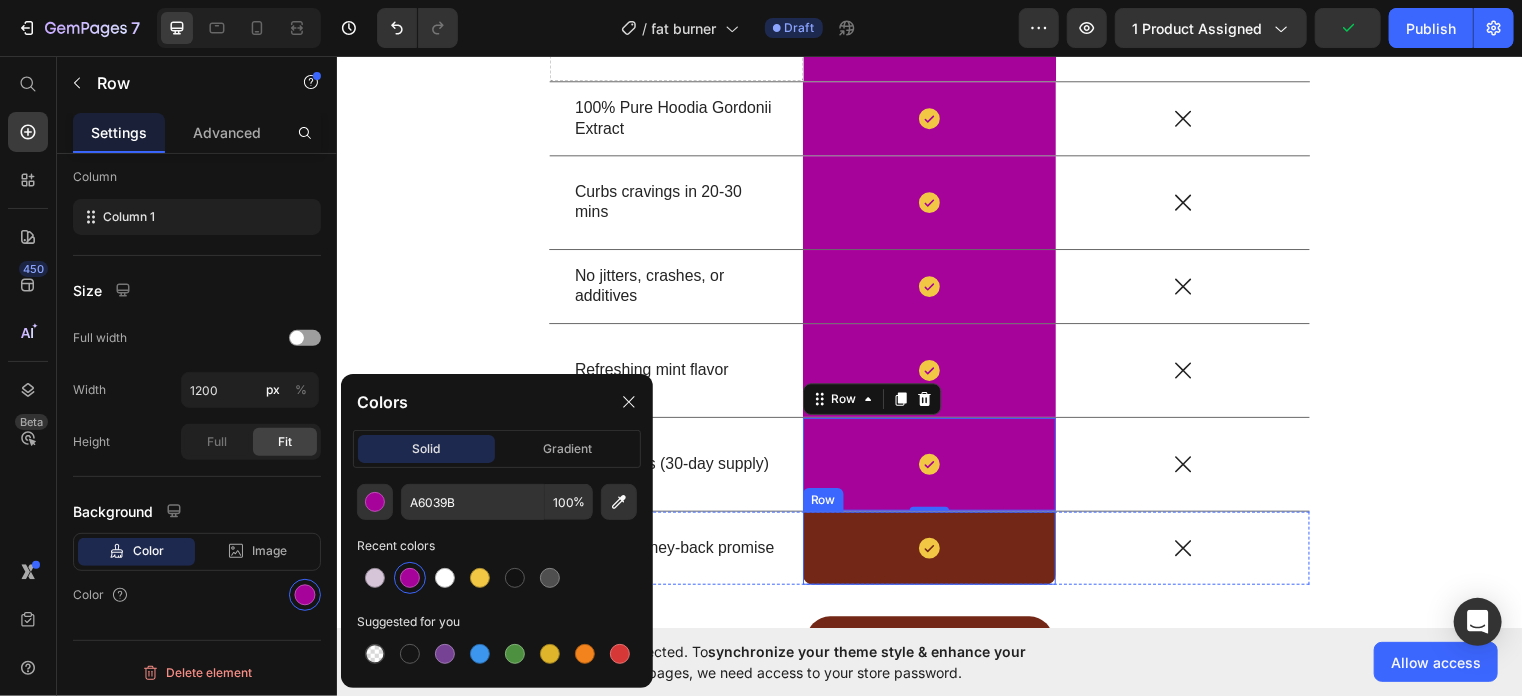 click on "Icon Row" at bounding box center (936, 554) 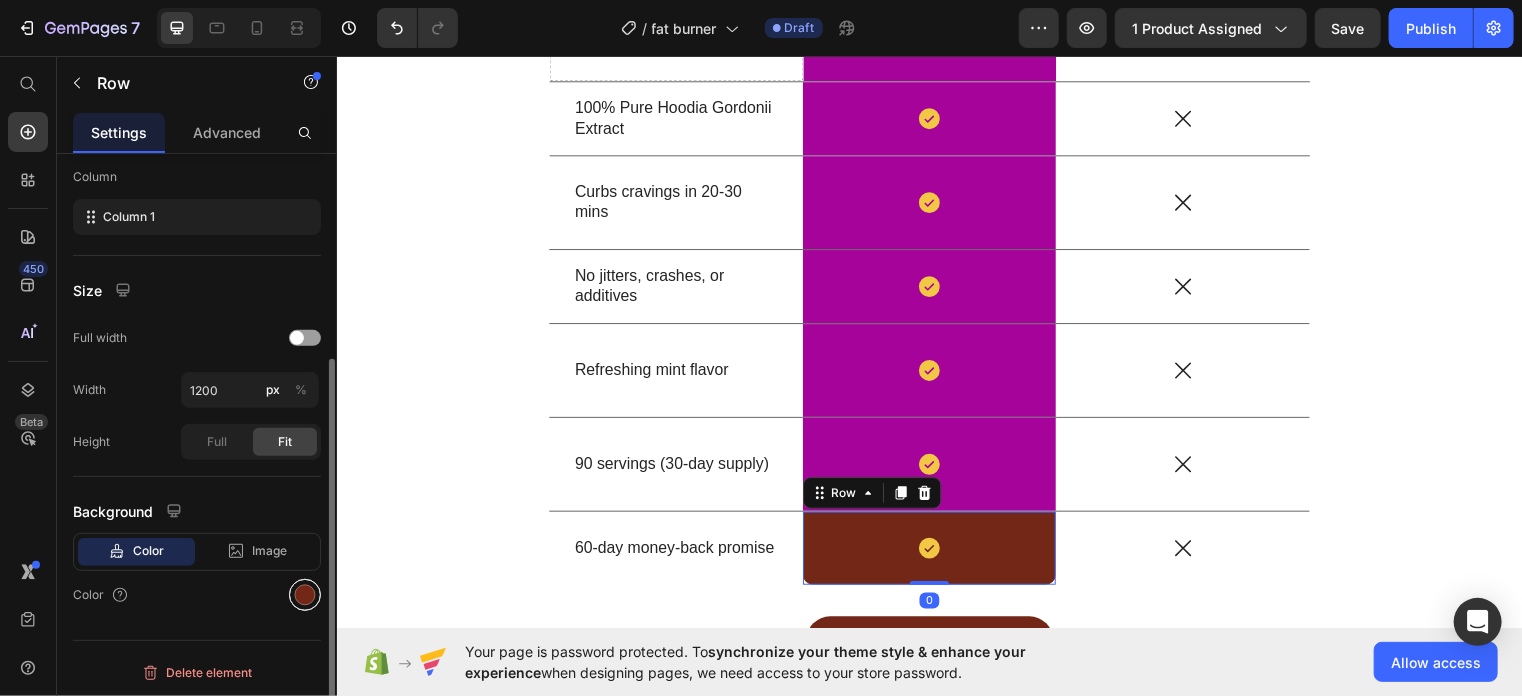 click at bounding box center [305, 595] 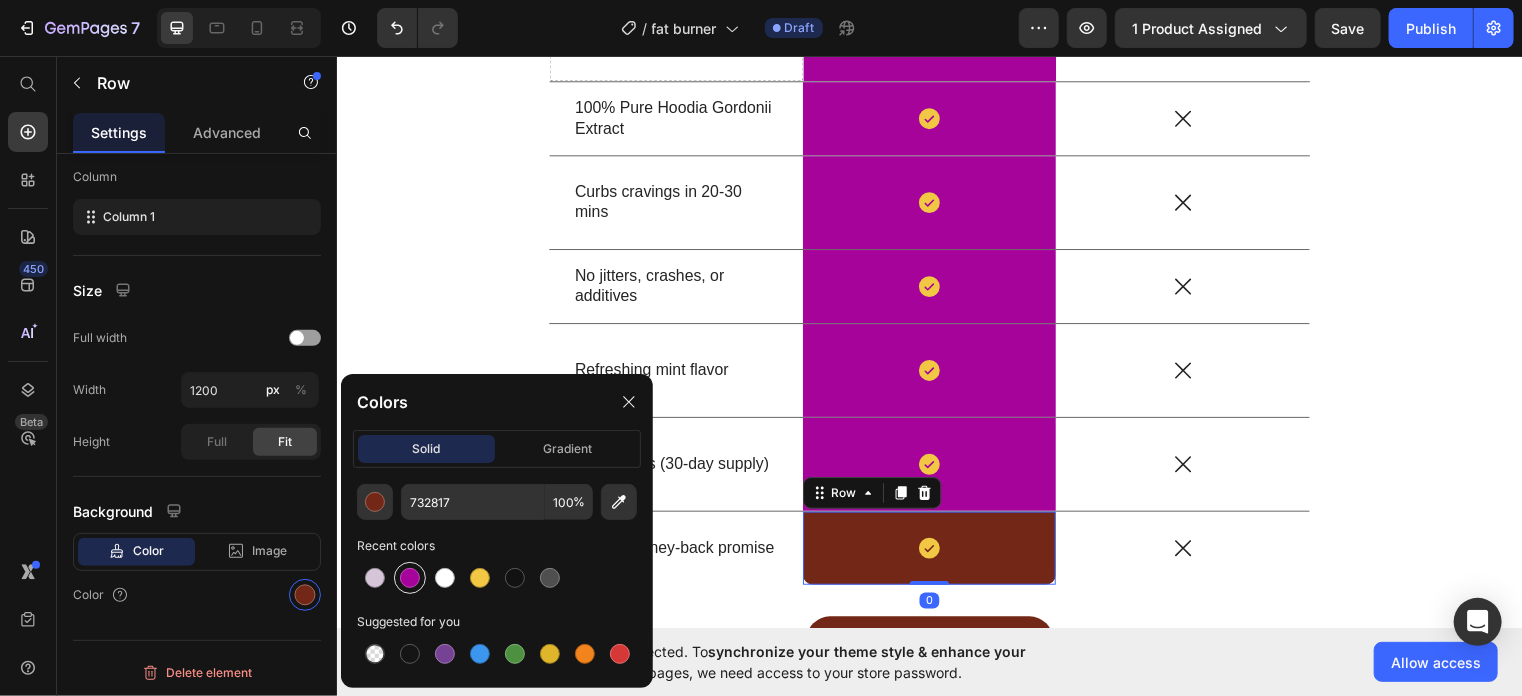 click at bounding box center [410, 578] 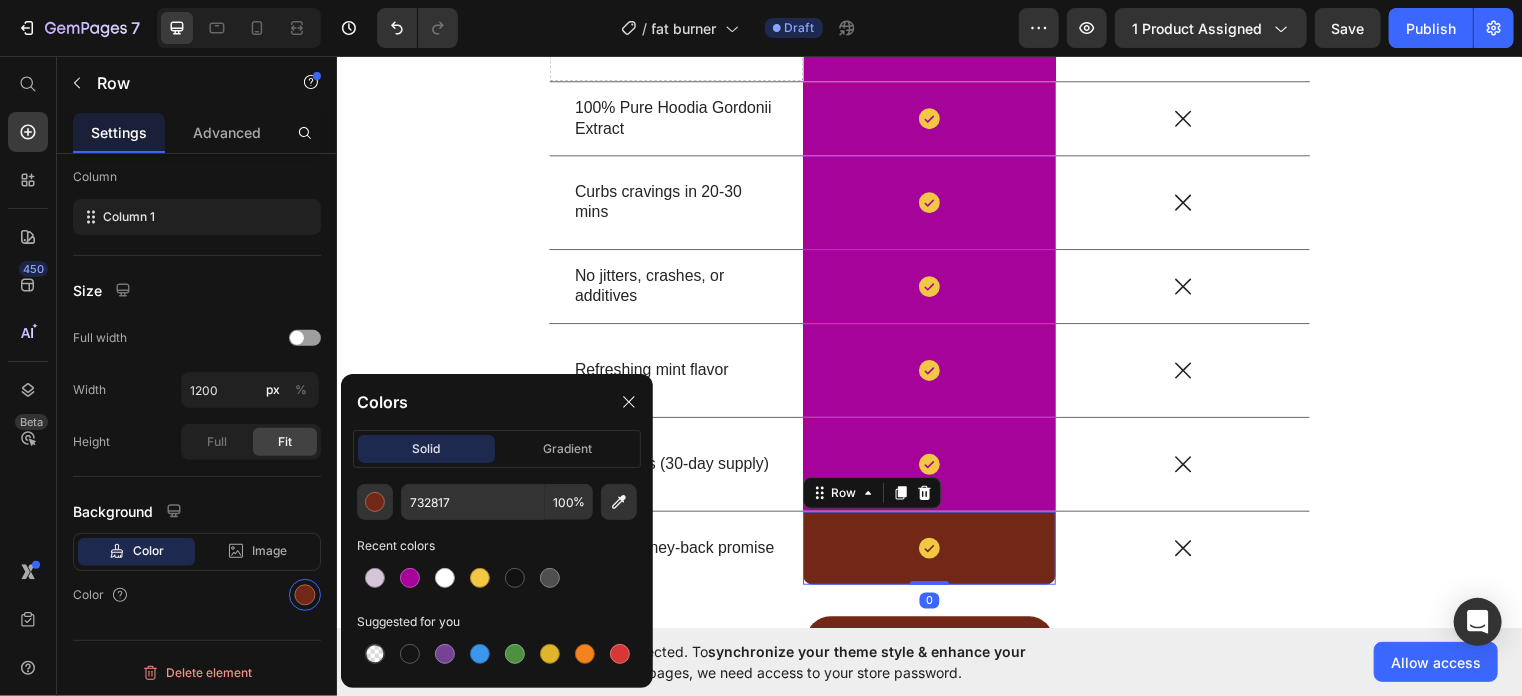 type on "A6039B" 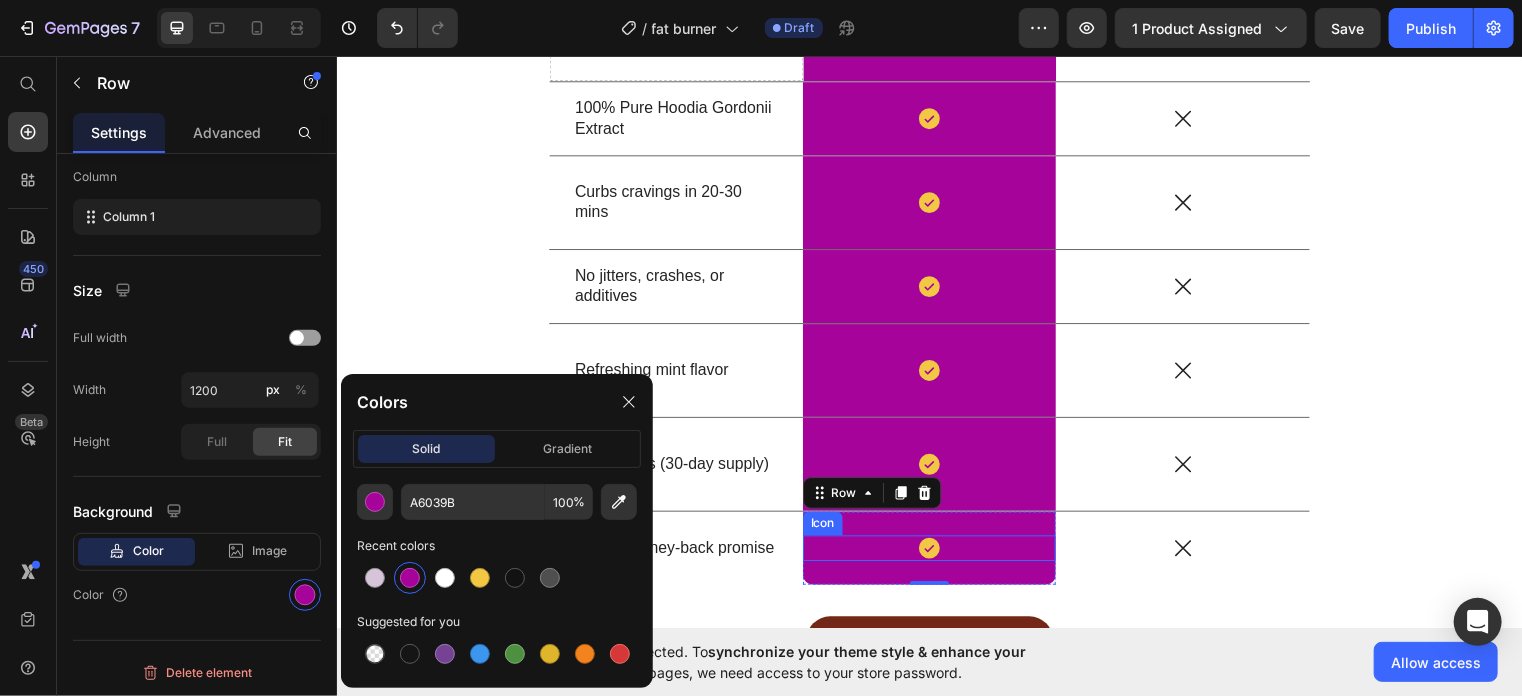 click on "Icon" at bounding box center (936, 554) 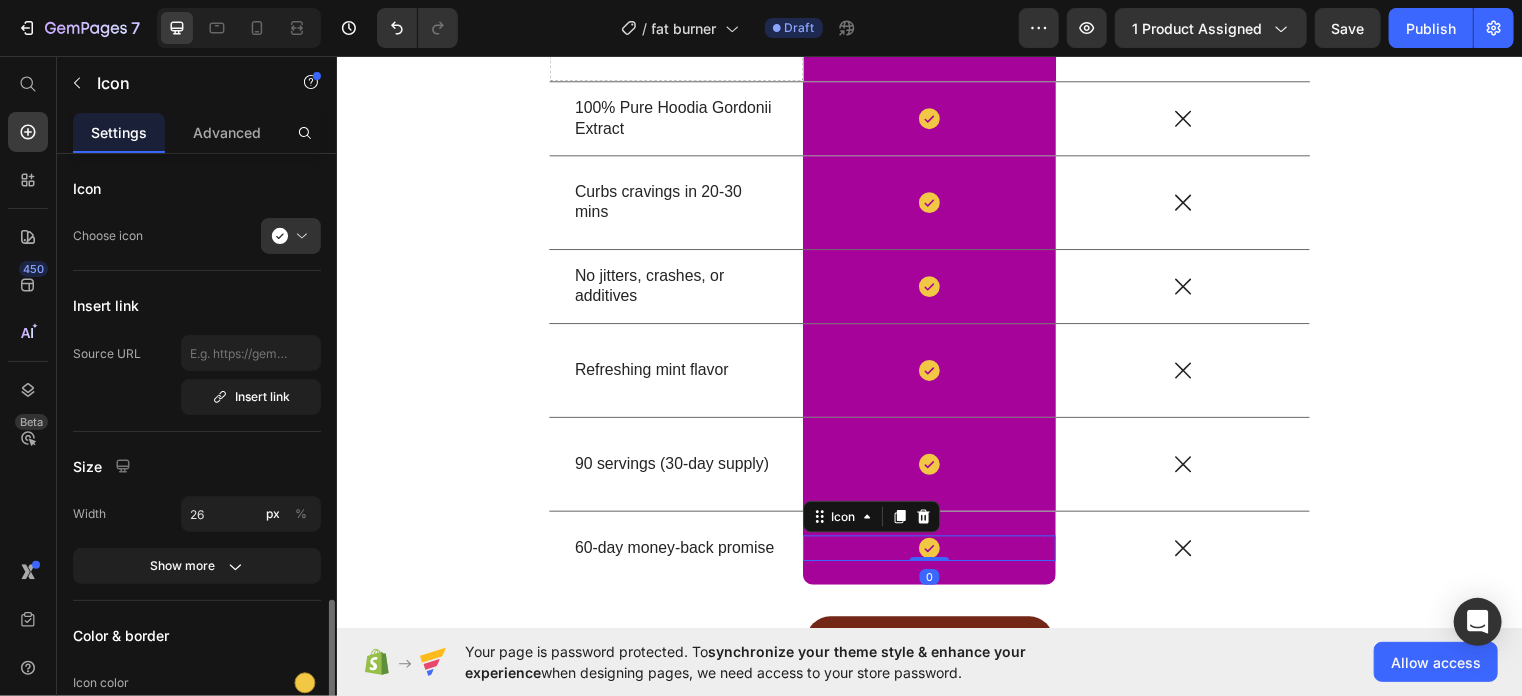 scroll, scrollTop: 270, scrollLeft: 0, axis: vertical 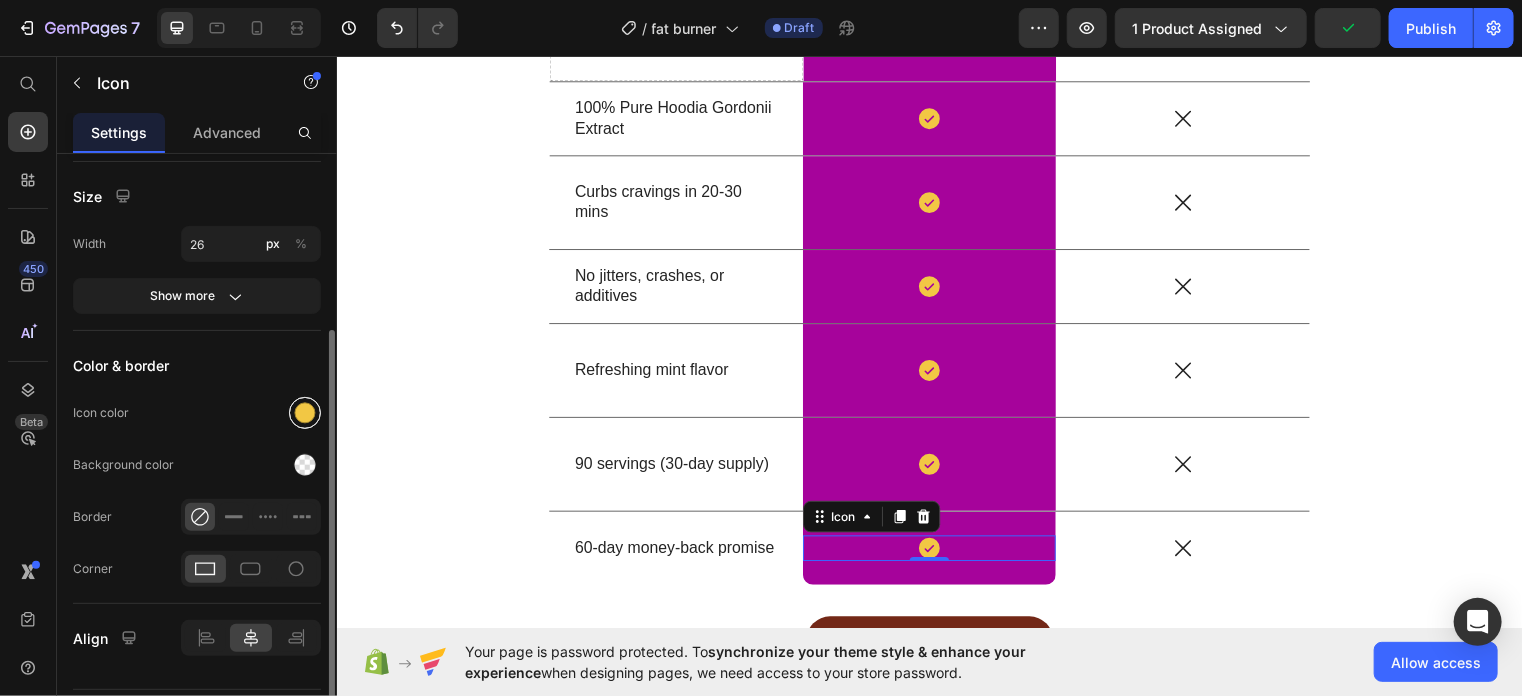 click at bounding box center [305, 413] 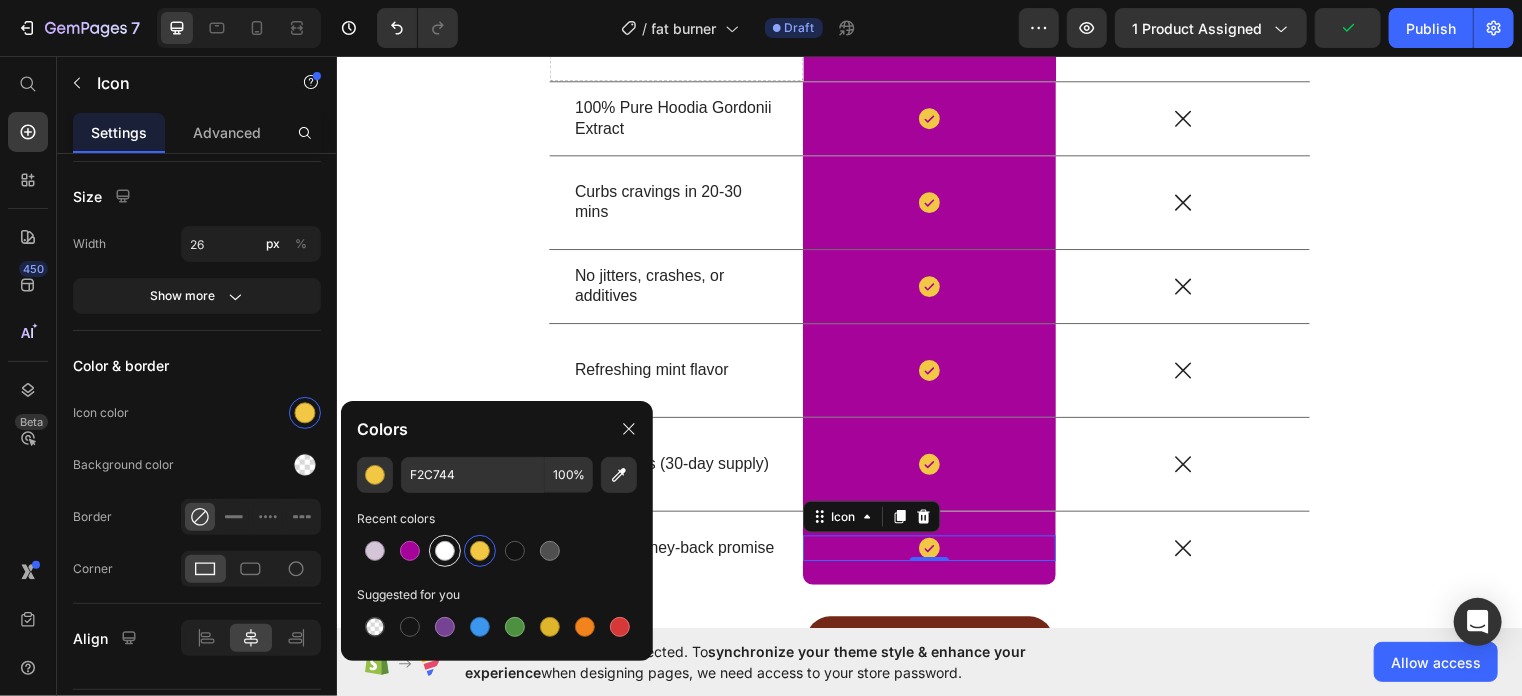 click at bounding box center (445, 551) 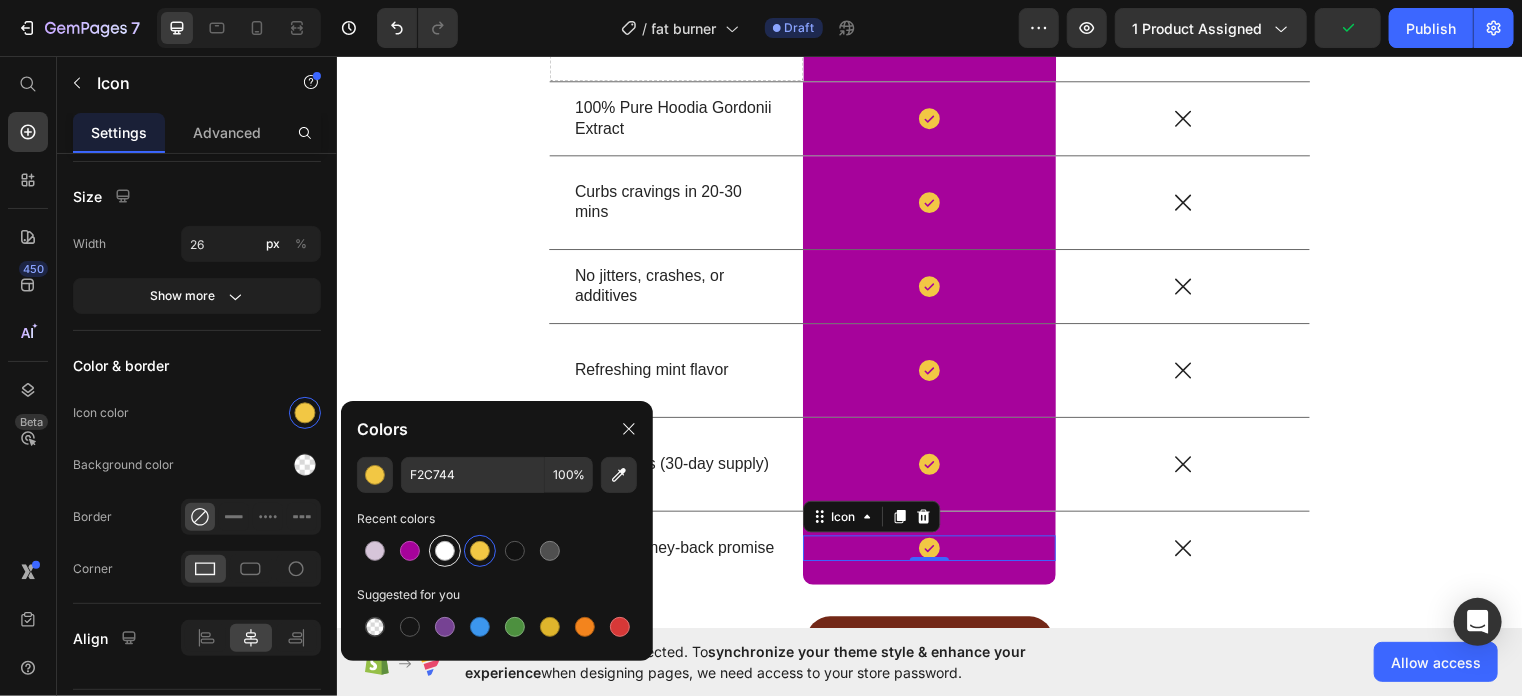 type on "FFFFFF" 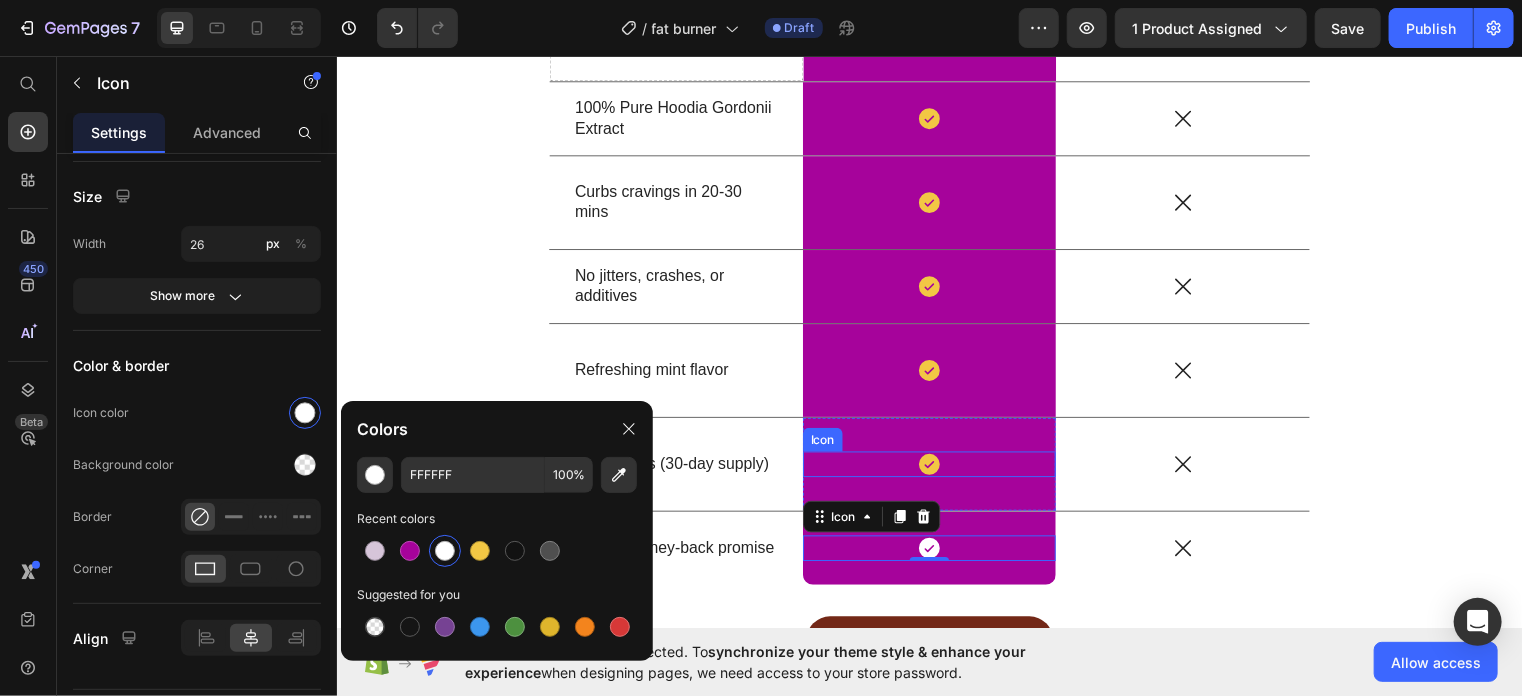 click on "Icon" at bounding box center (936, 469) 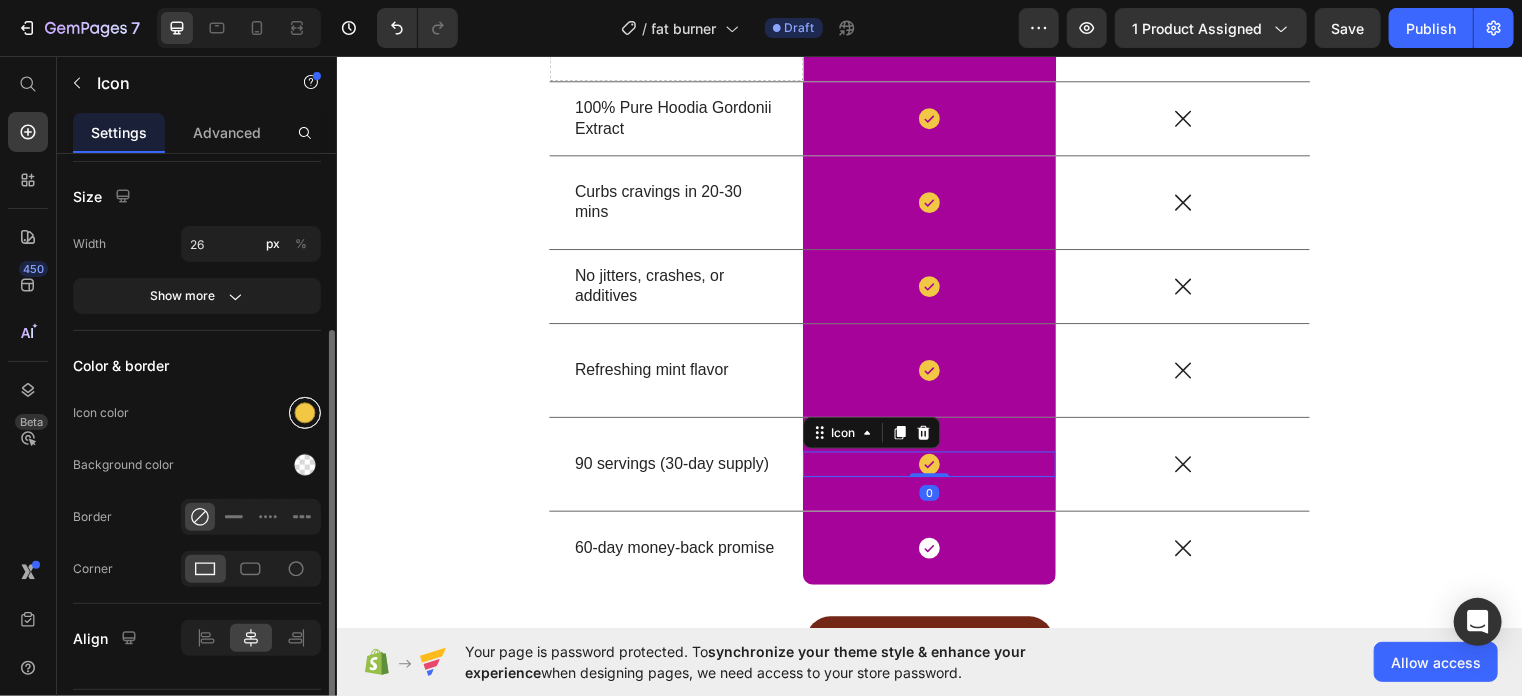 click at bounding box center [305, 413] 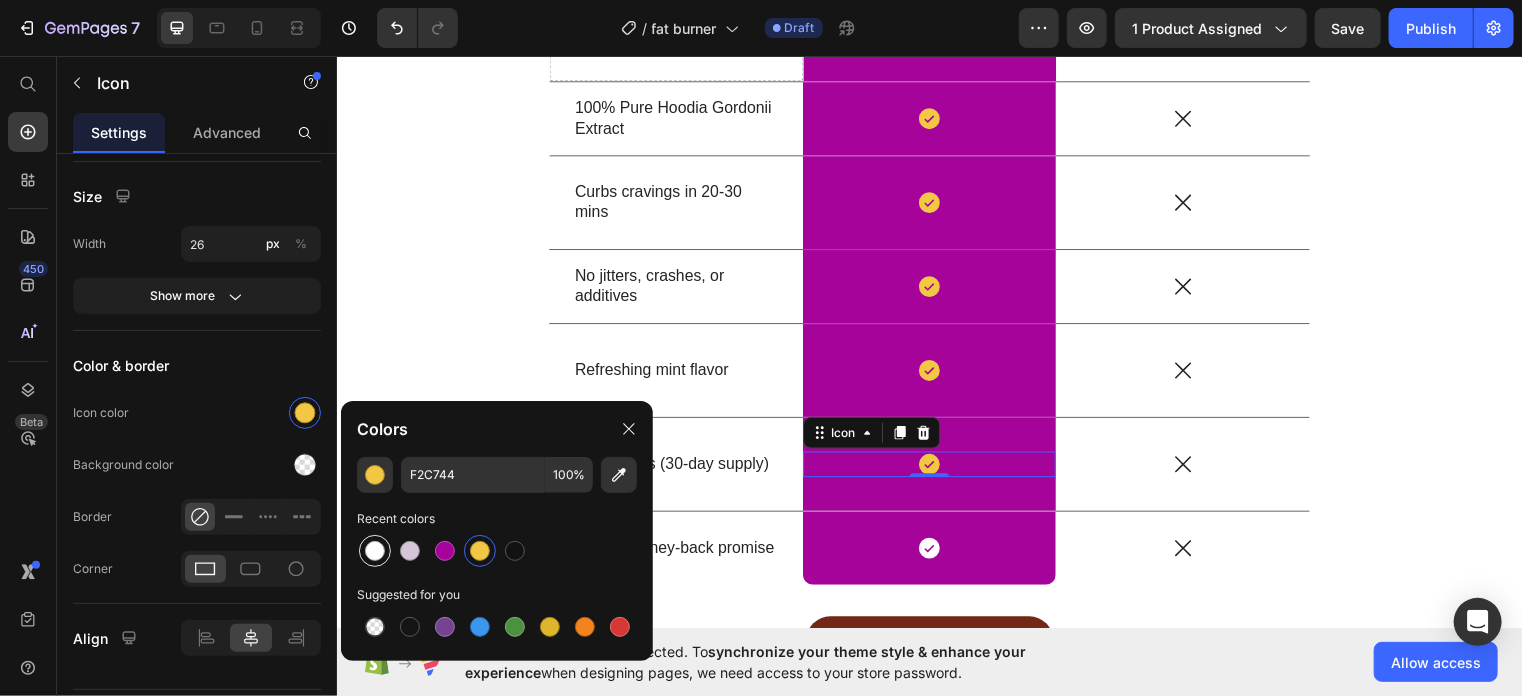 click at bounding box center (375, 551) 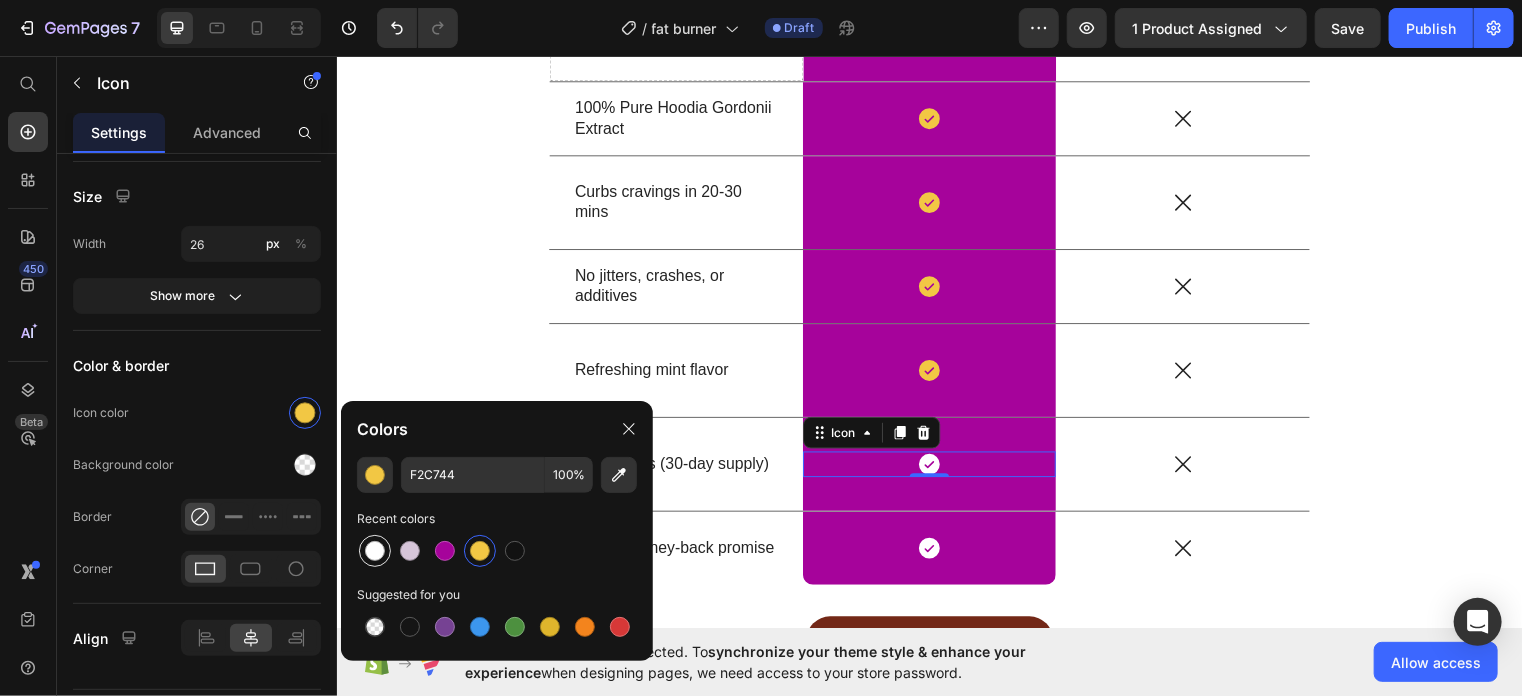 type on "FFFFFF" 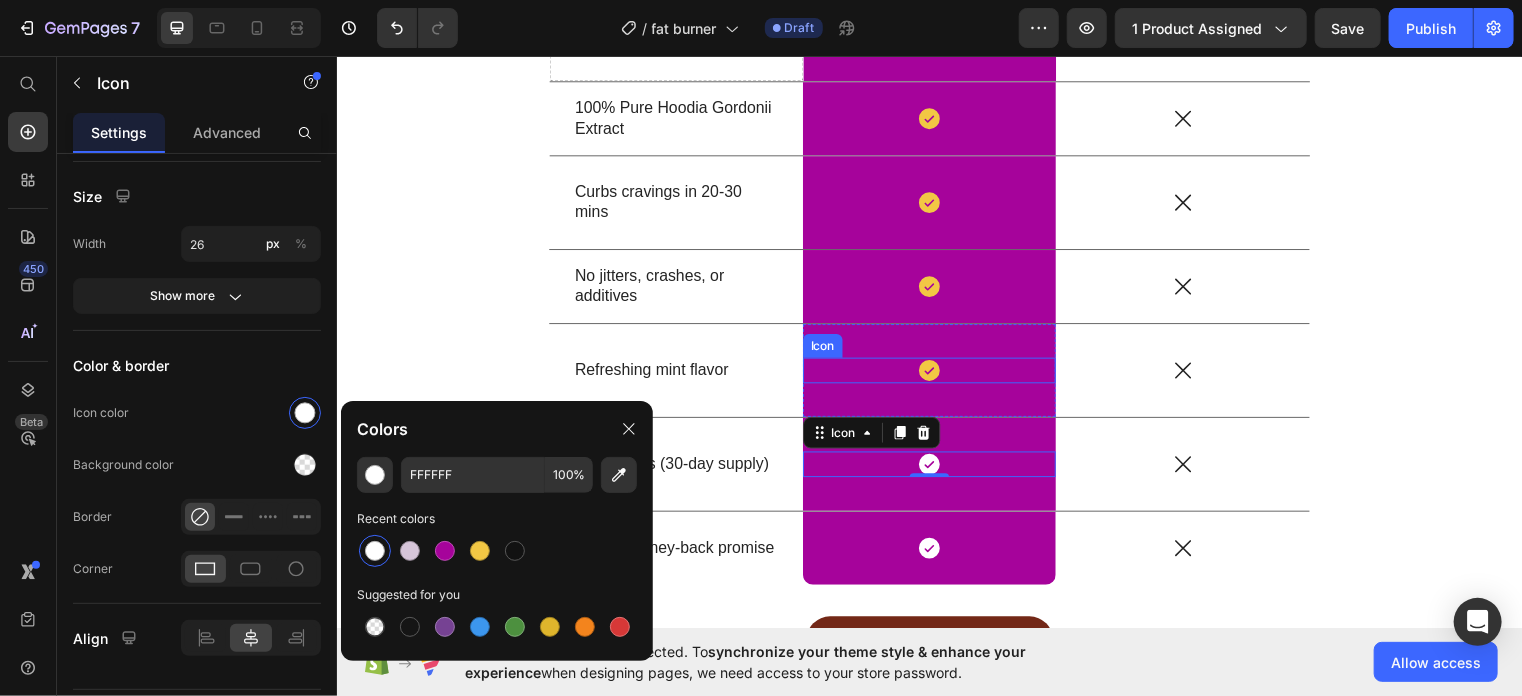 click on "Icon" at bounding box center [936, 374] 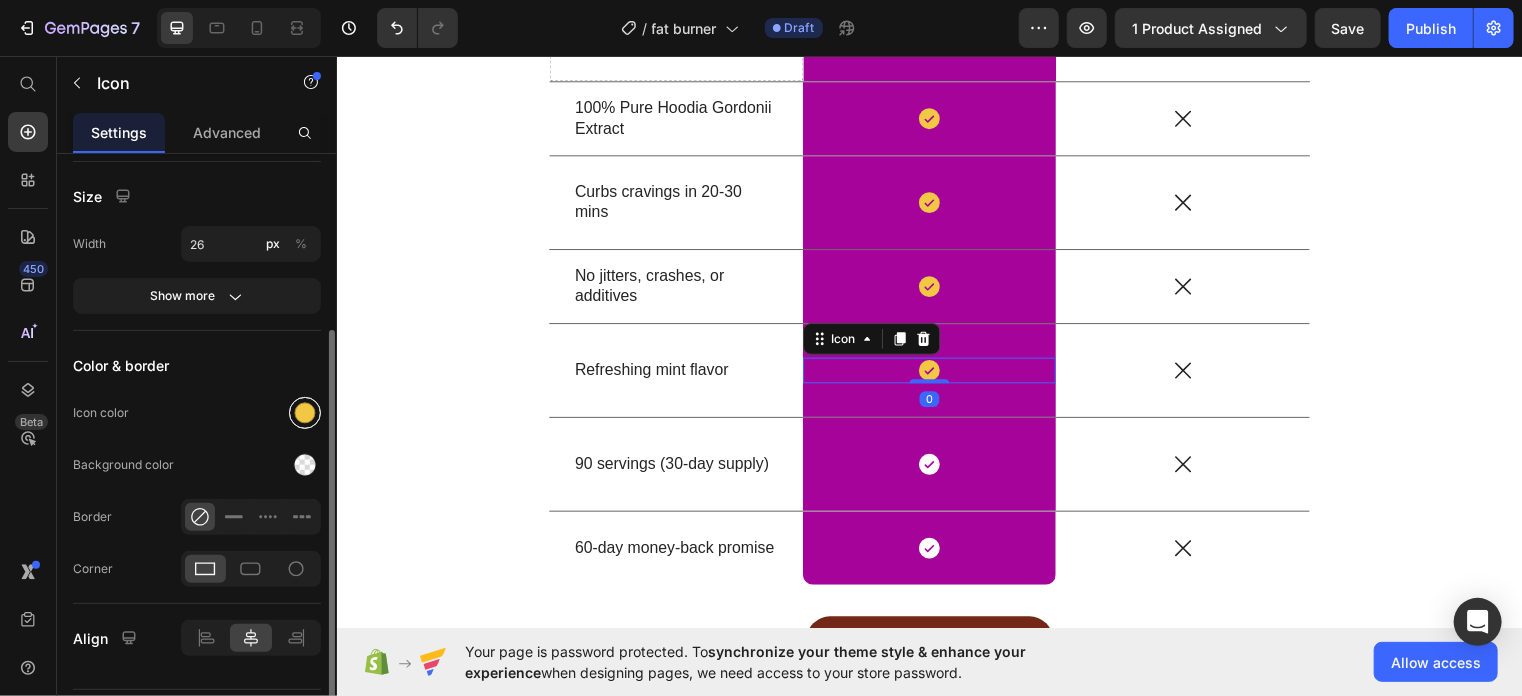 click at bounding box center (305, 413) 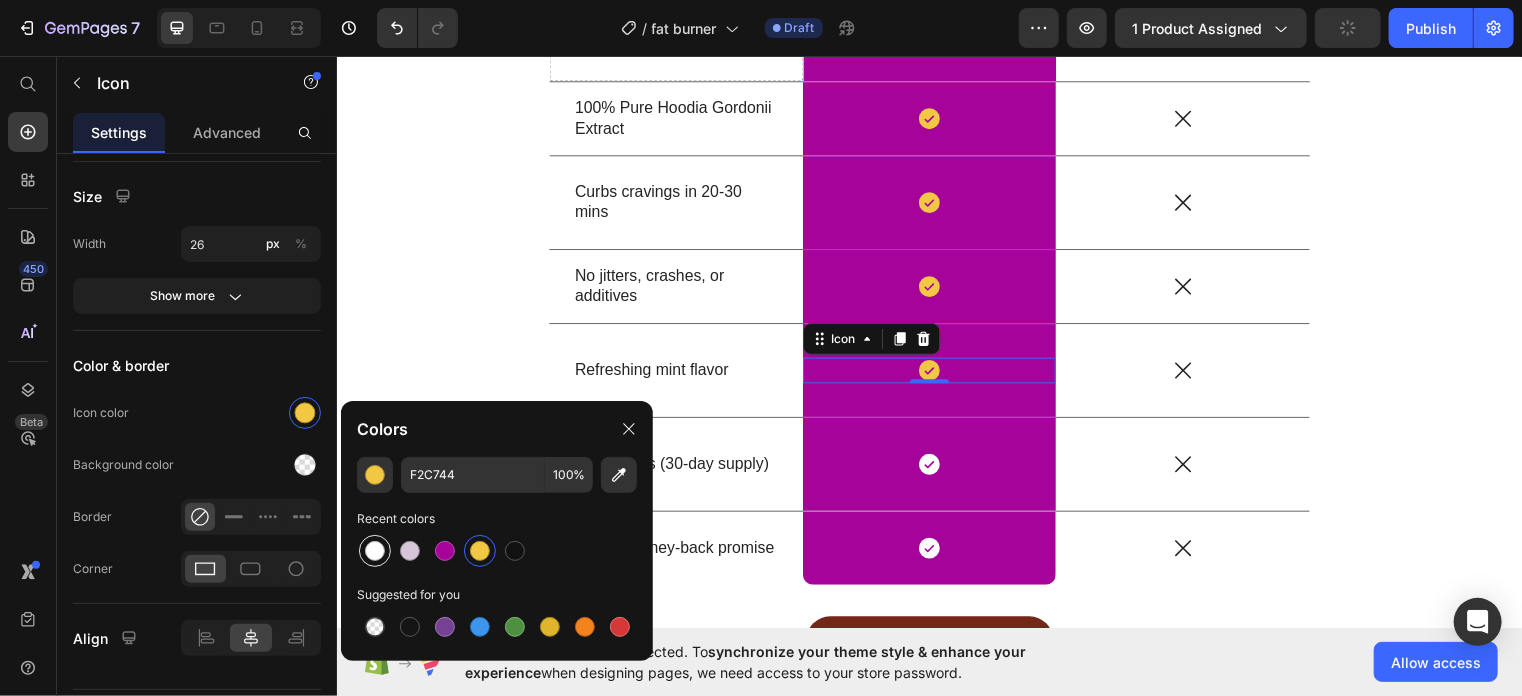 click at bounding box center [375, 551] 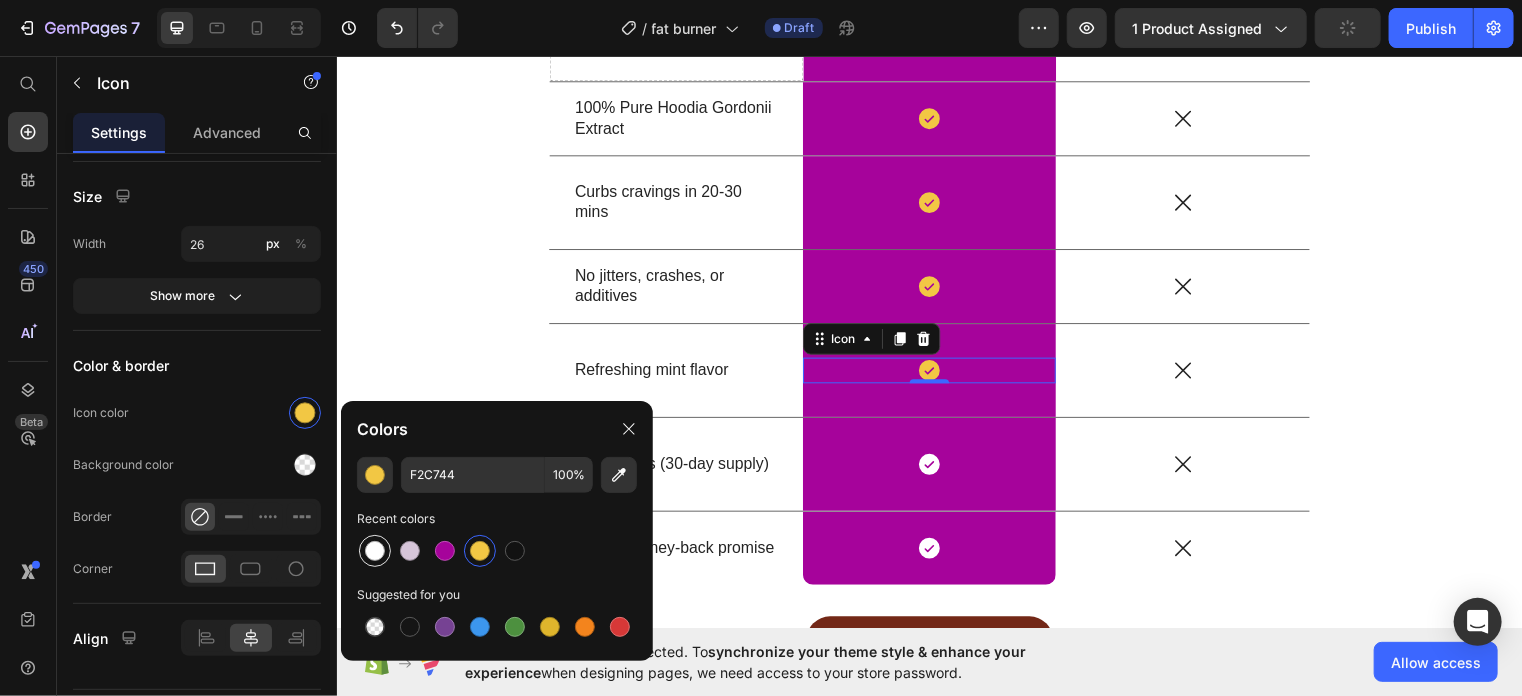 type on "FFFFFF" 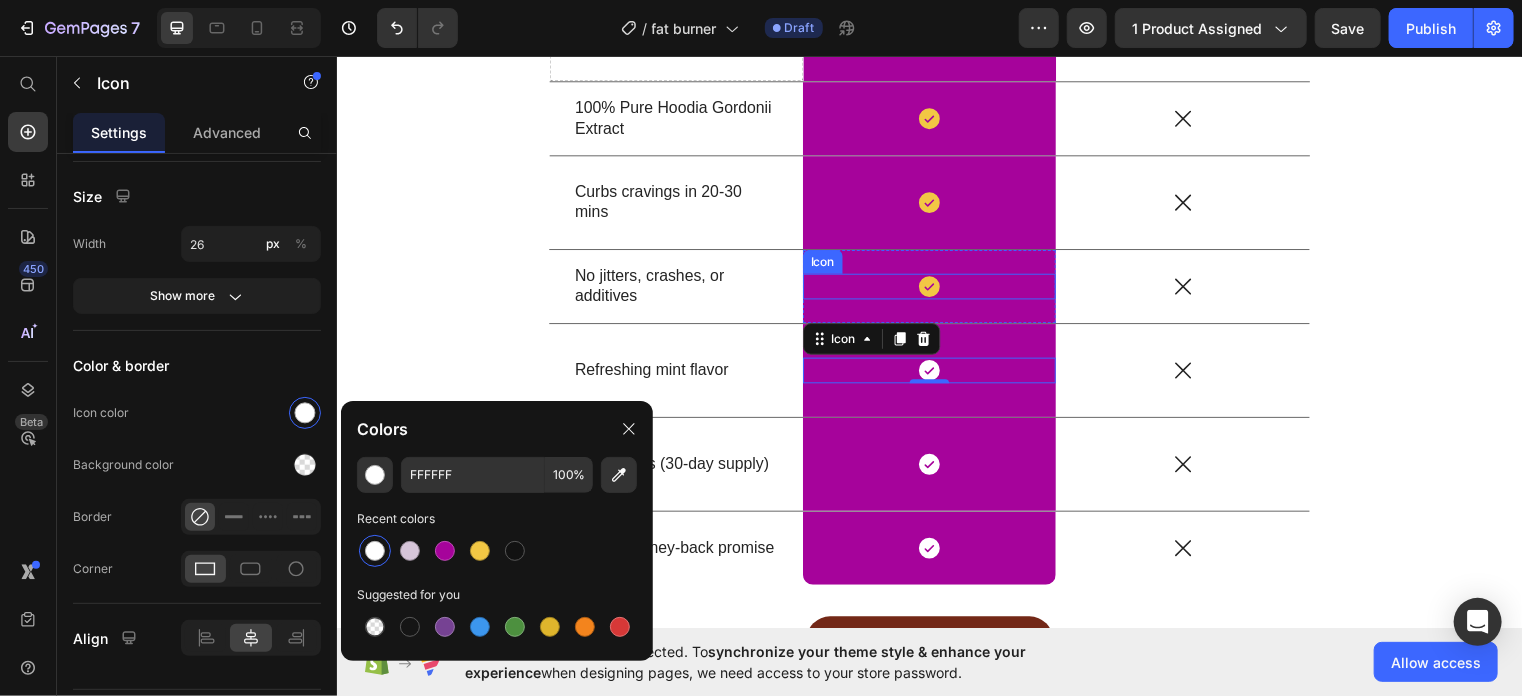click 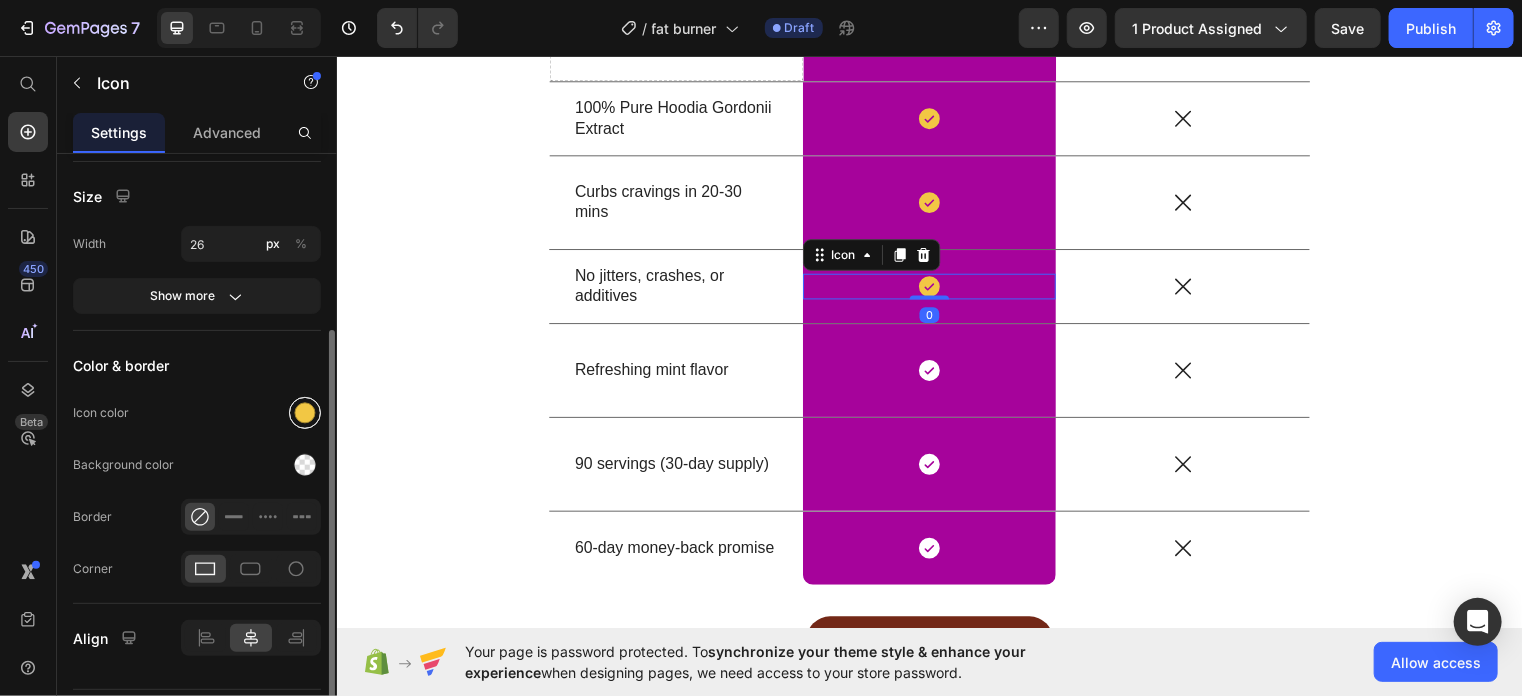 click at bounding box center (305, 413) 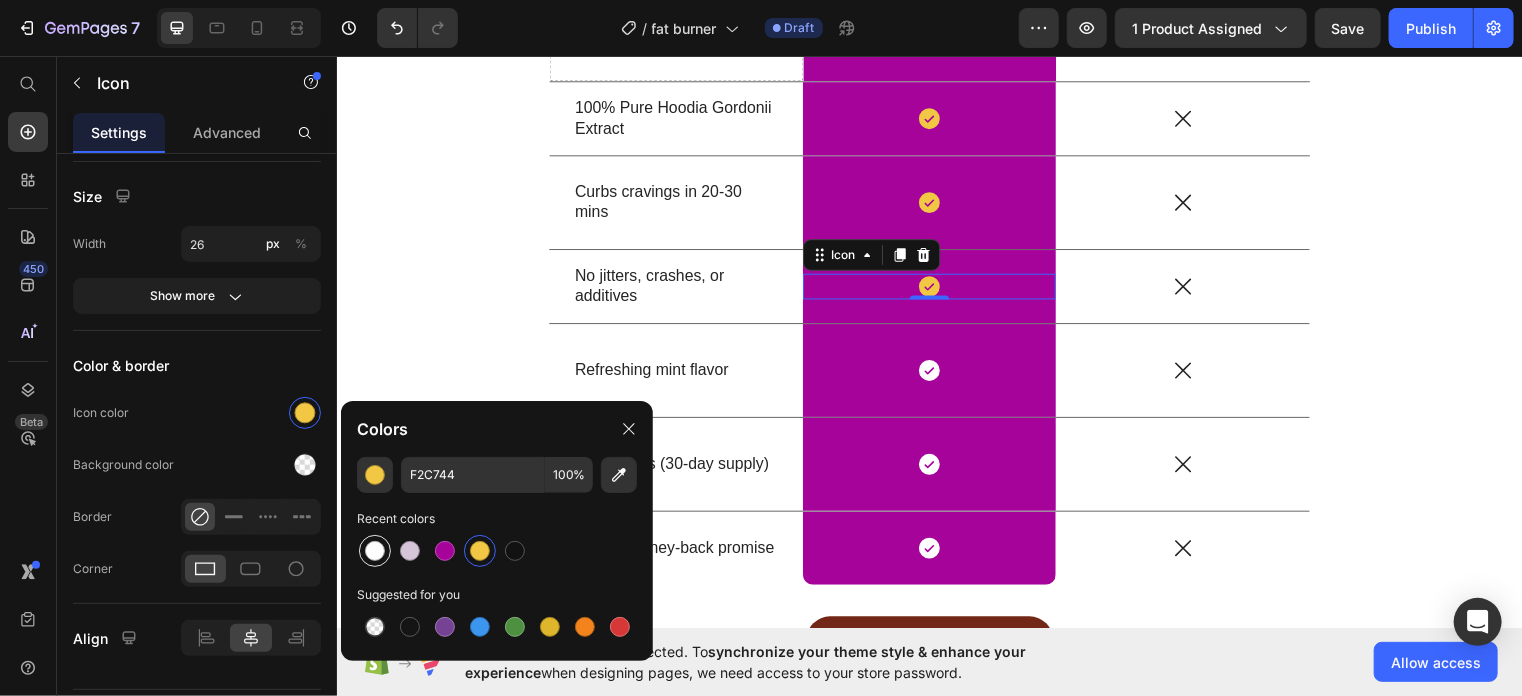 click at bounding box center (375, 551) 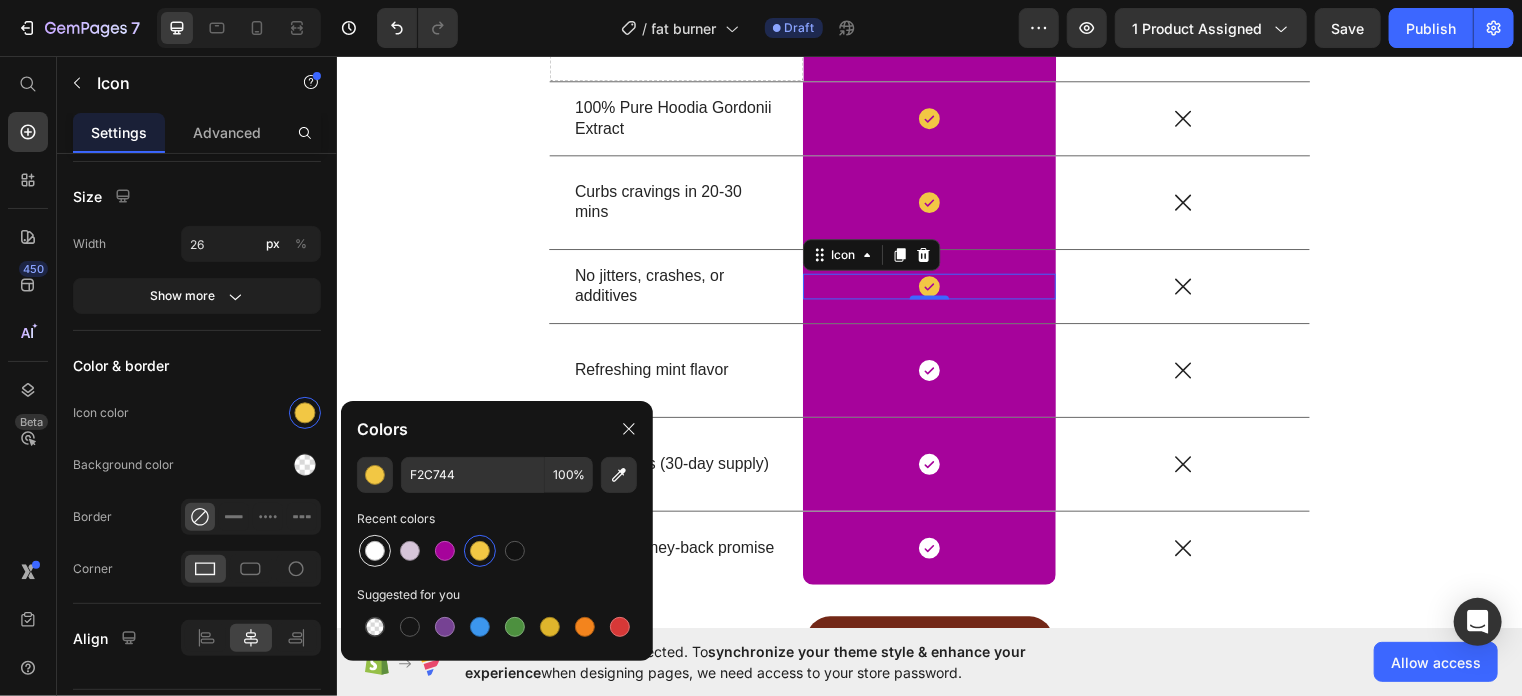 type on "FFFFFF" 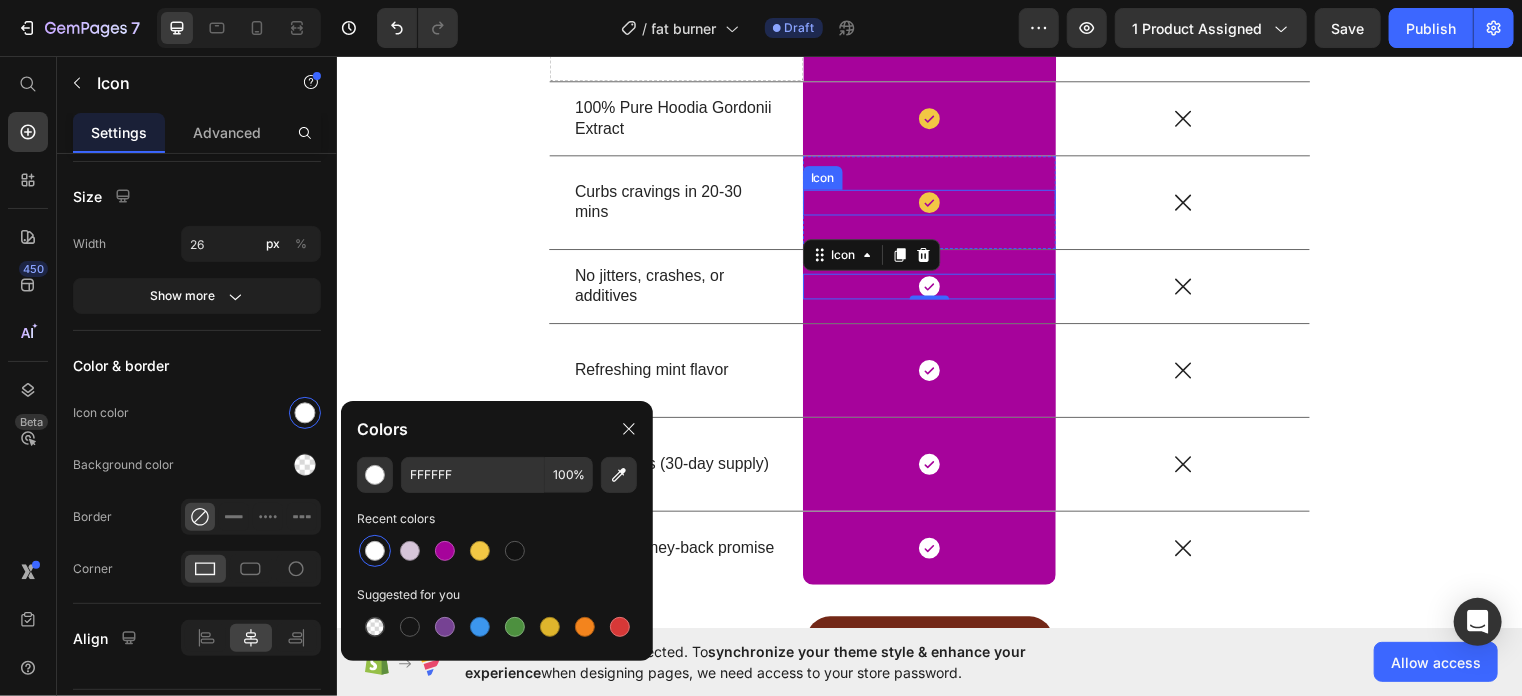 click 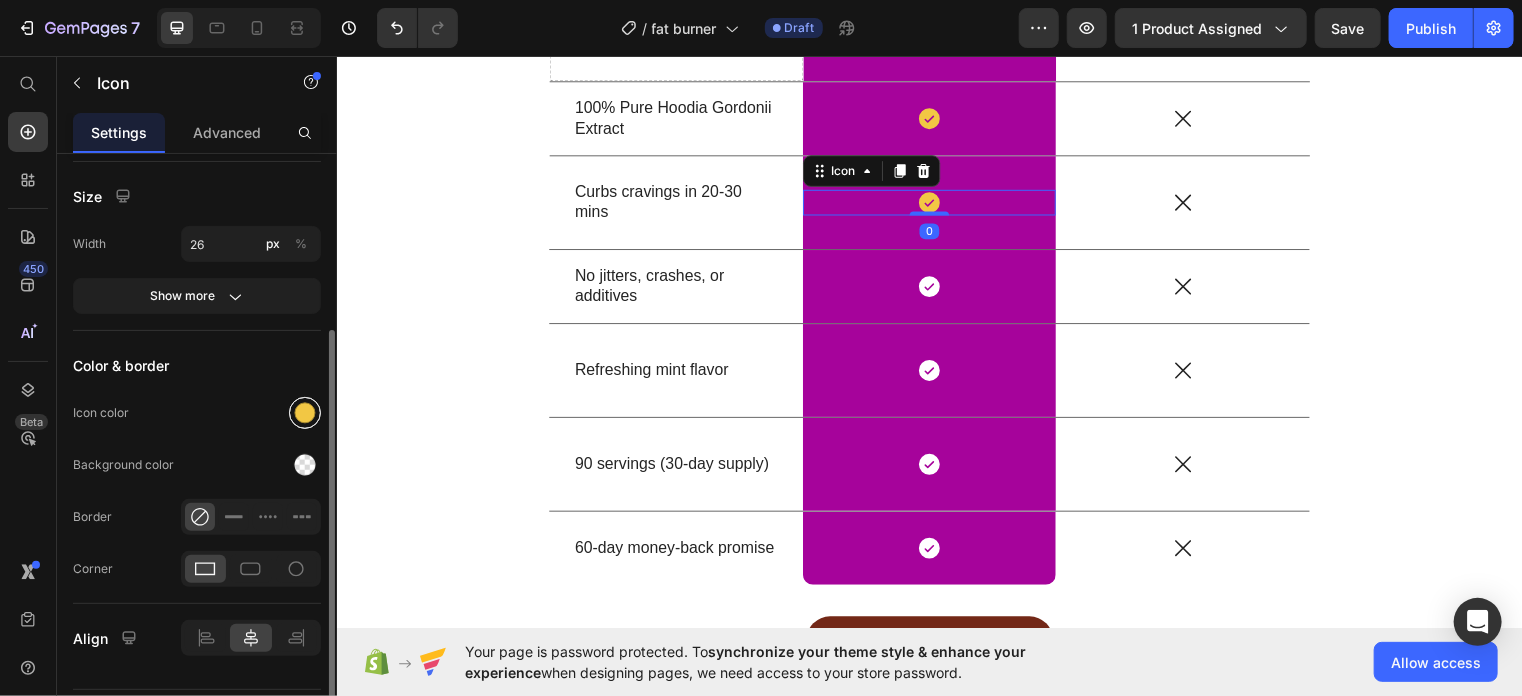 click at bounding box center [305, 413] 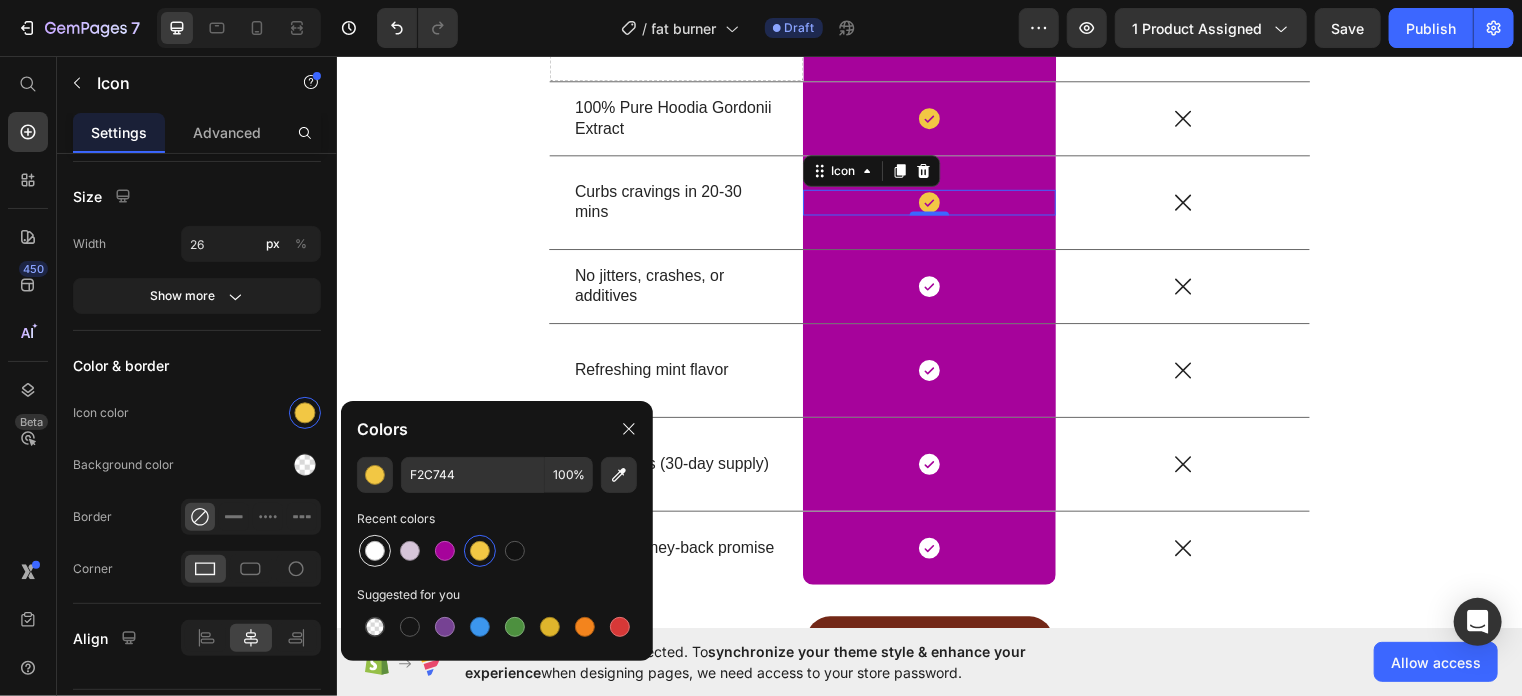click at bounding box center [375, 551] 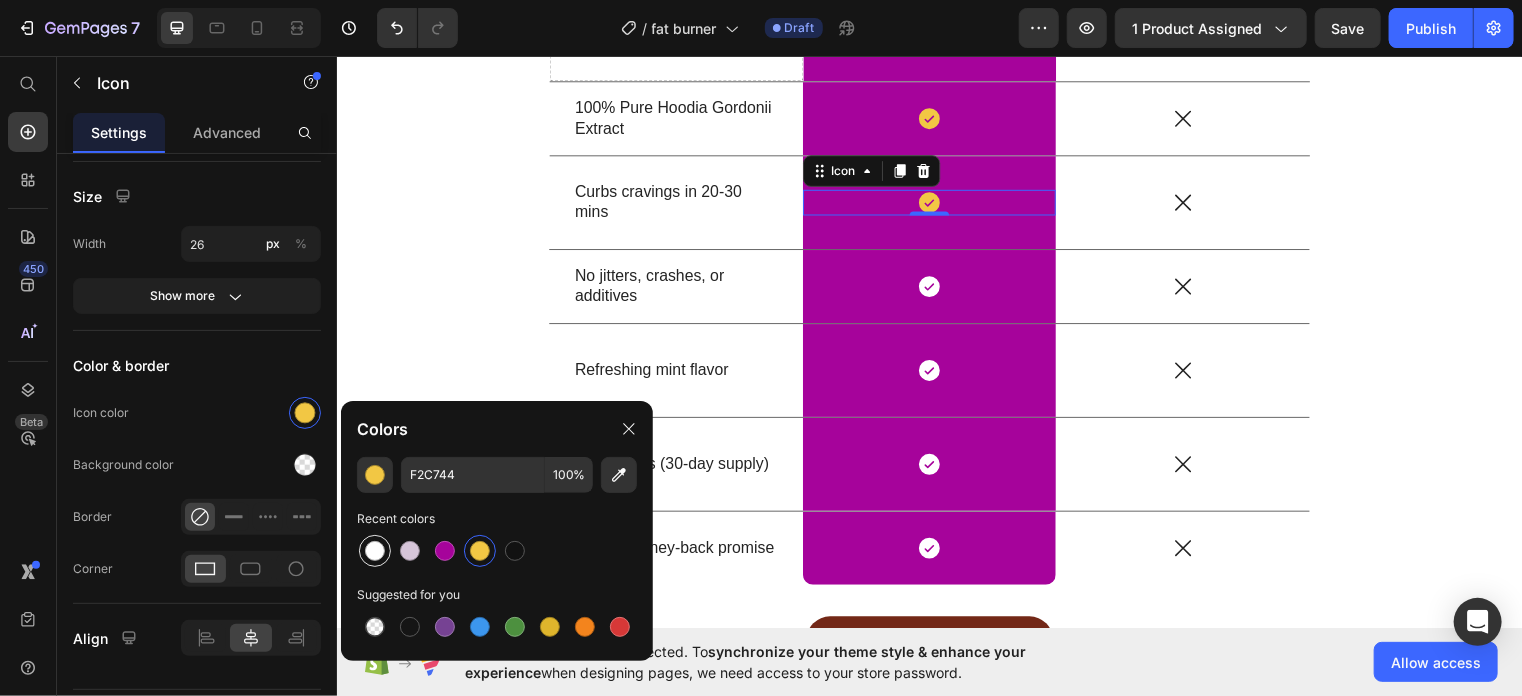 type on "FFFFFF" 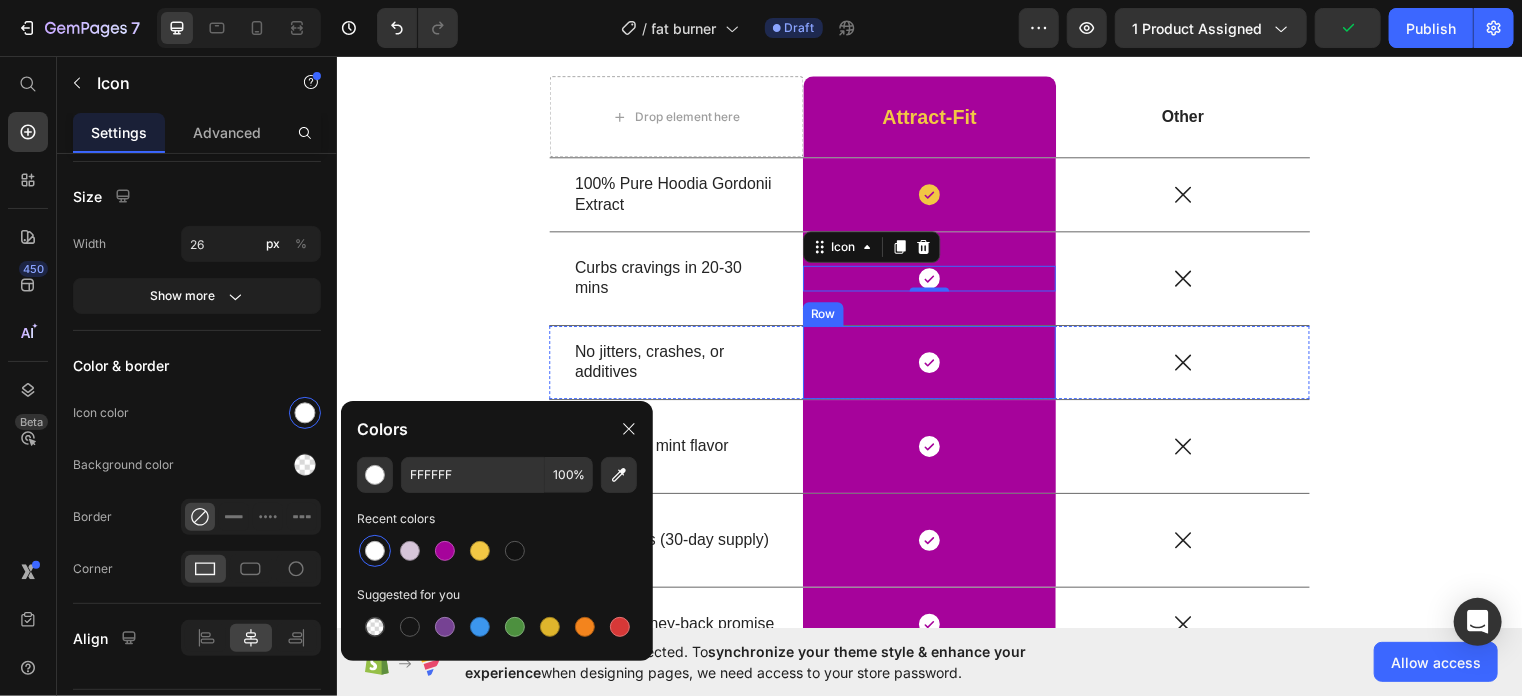 scroll, scrollTop: 3948, scrollLeft: 0, axis: vertical 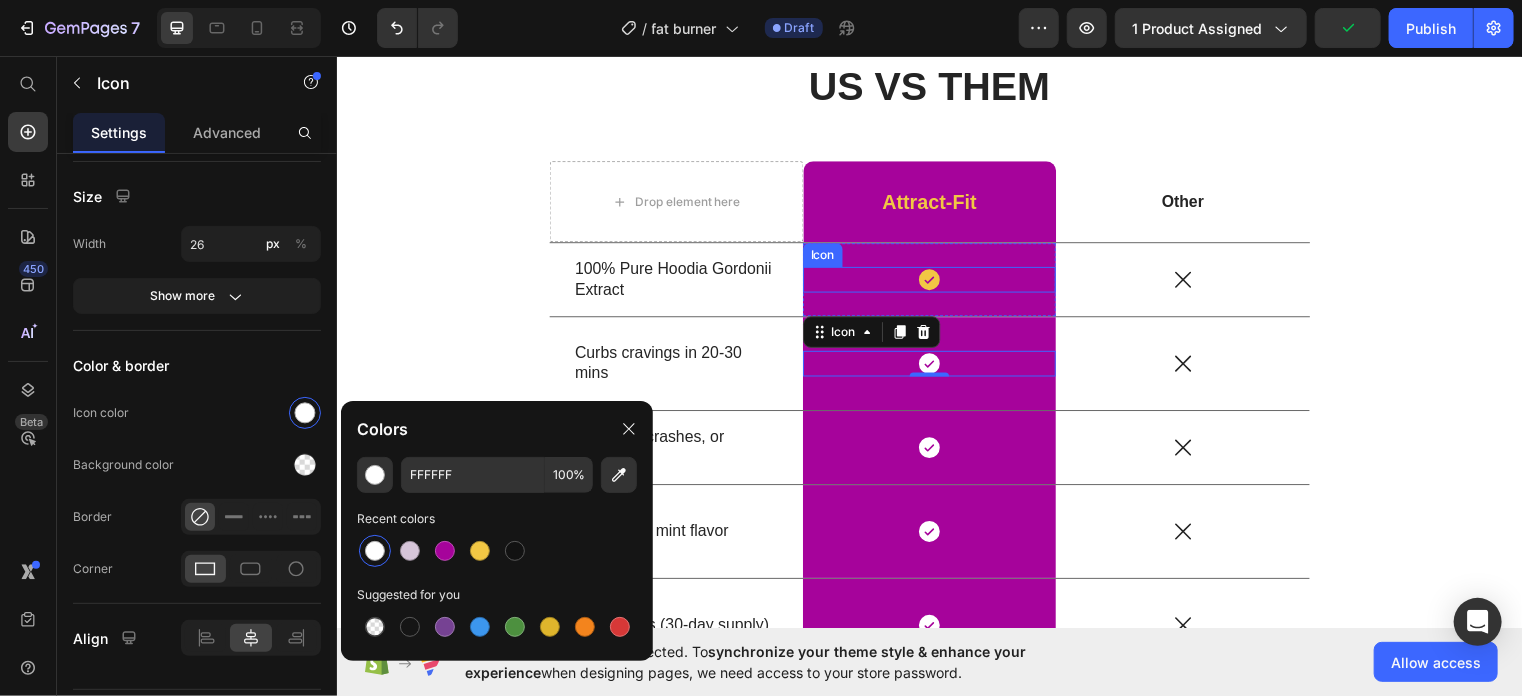 click 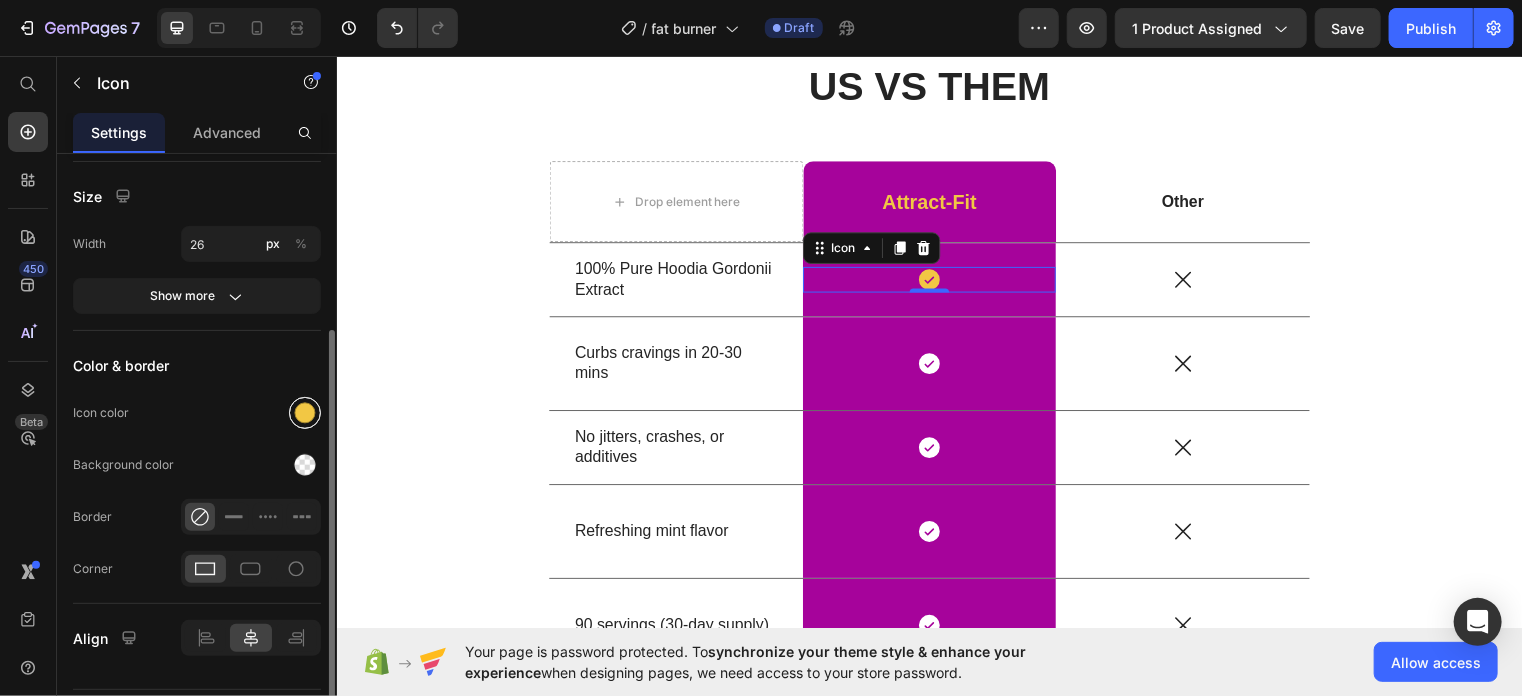 click at bounding box center (305, 413) 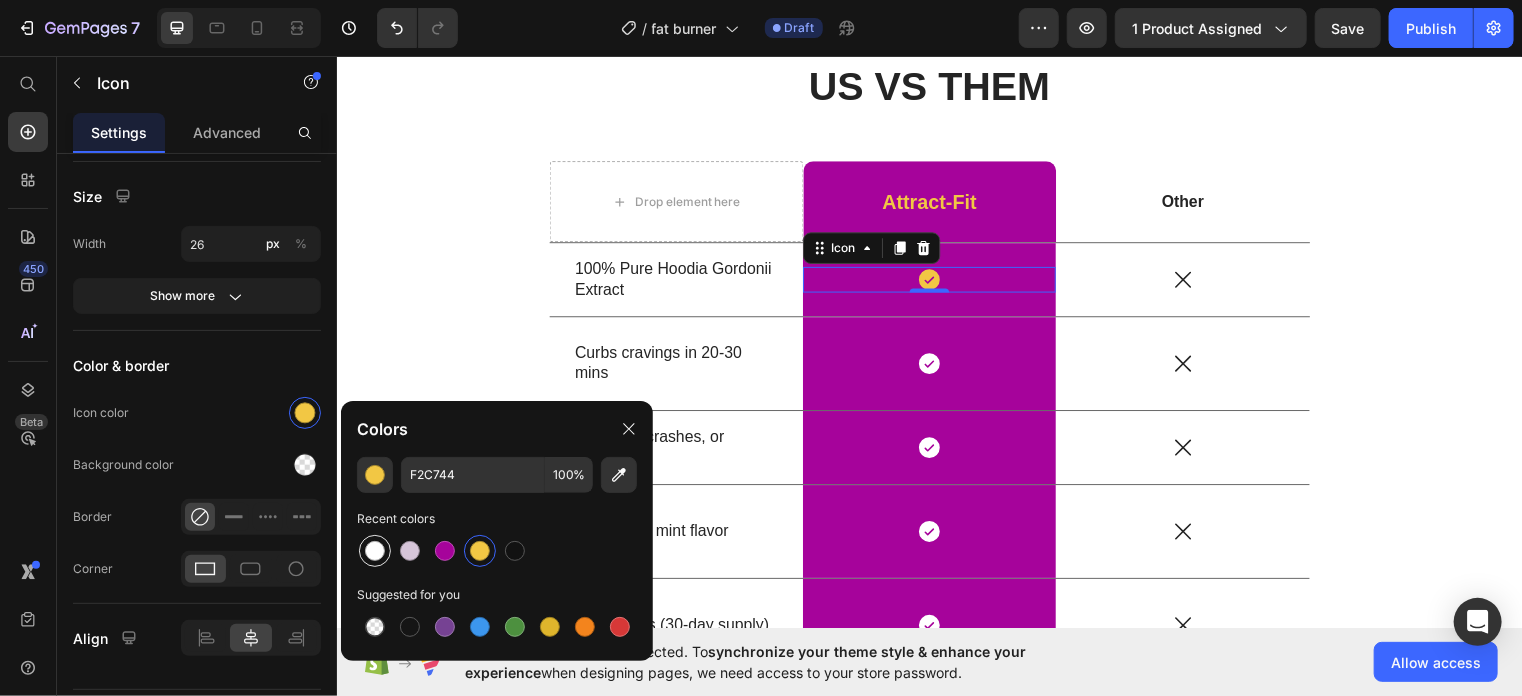 click at bounding box center [375, 551] 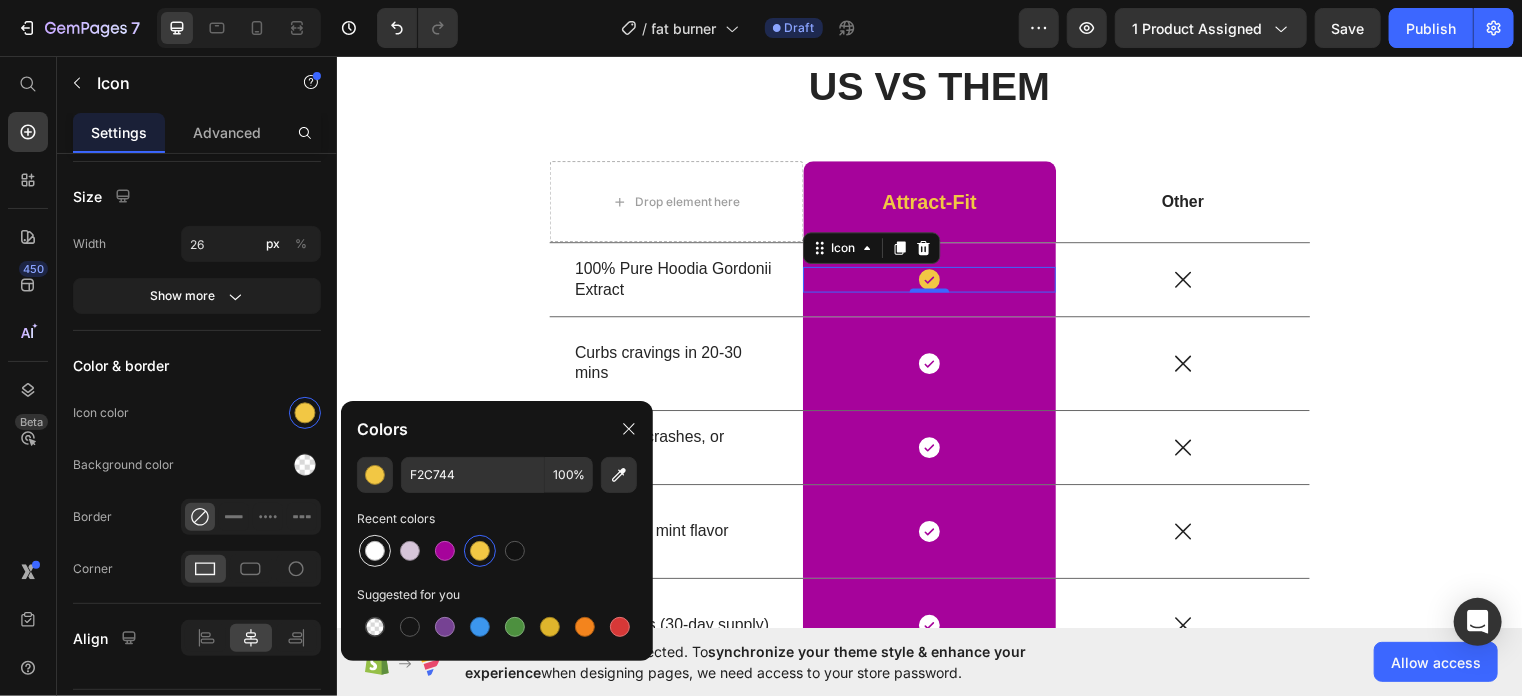 type on "FFFFFF" 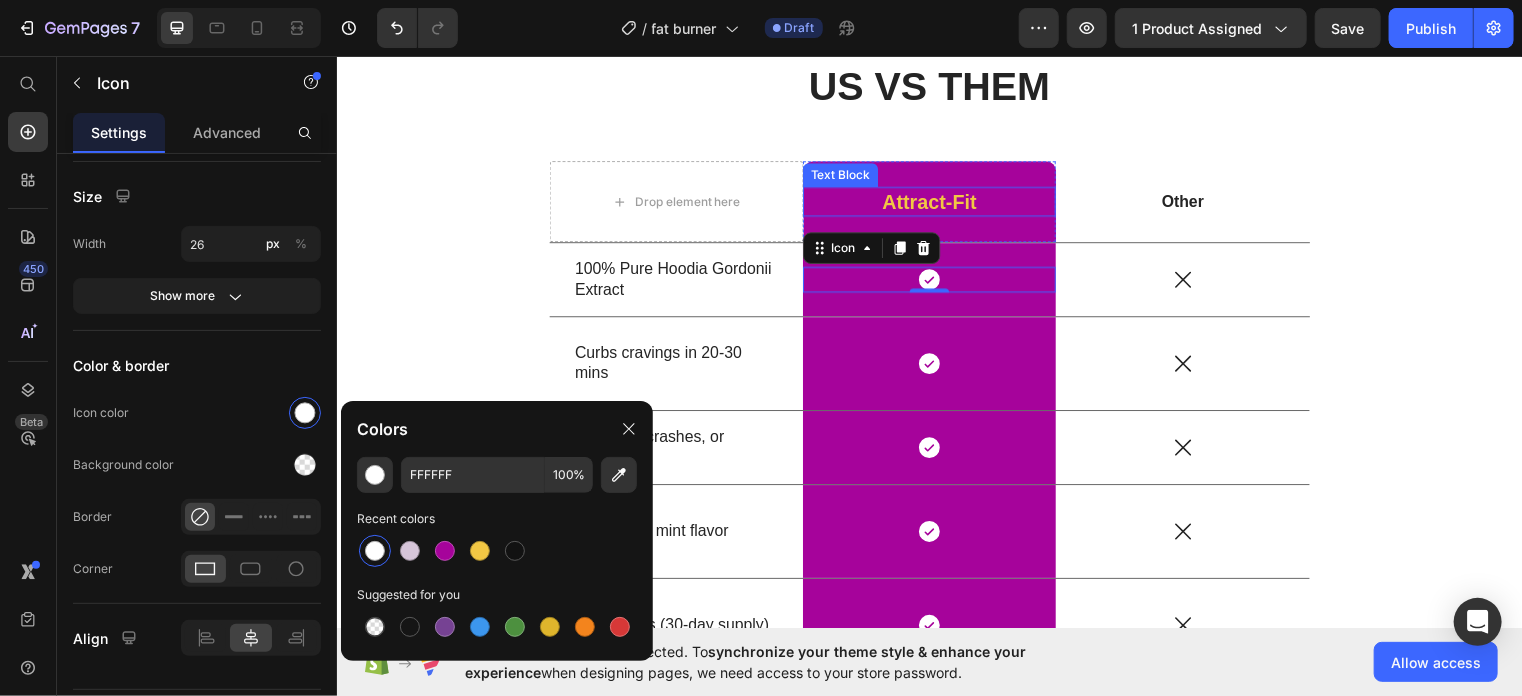 click on "Attract-Fit" at bounding box center (936, 203) 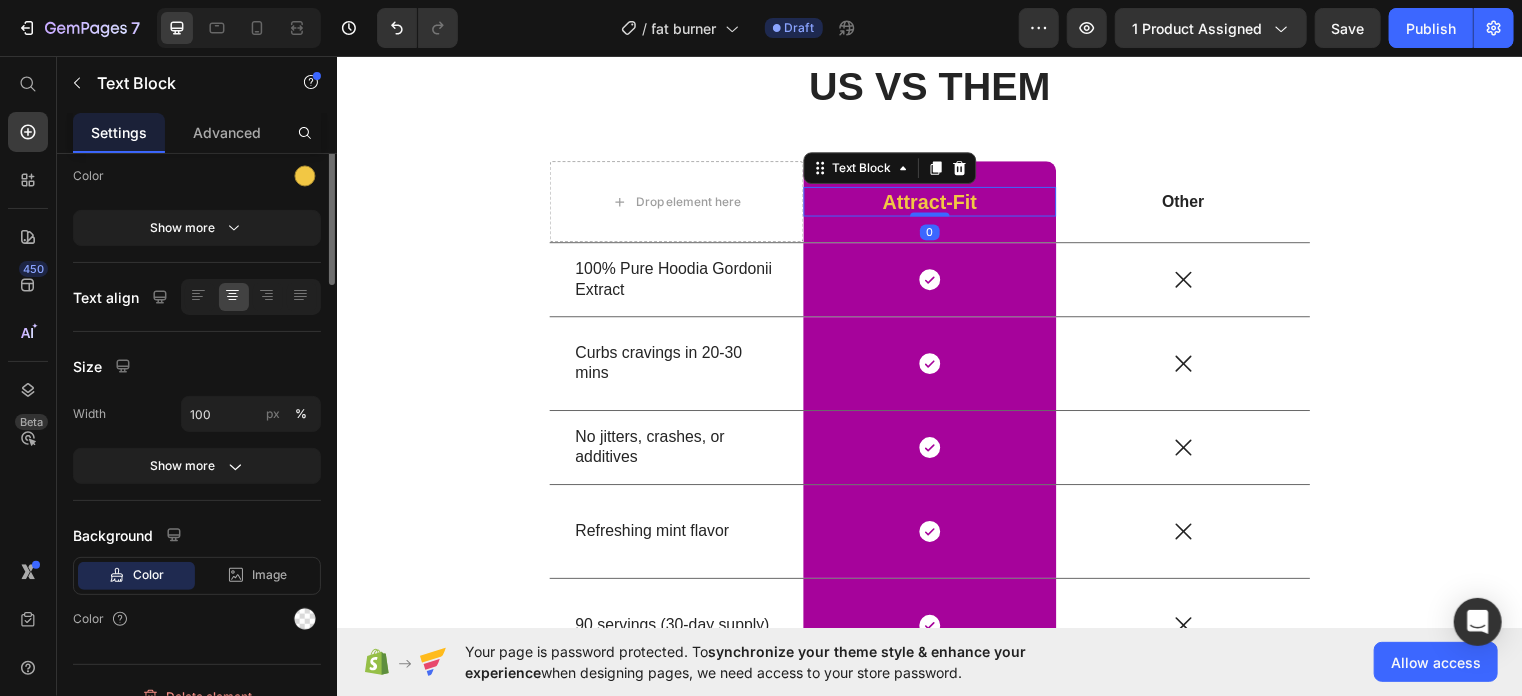 scroll, scrollTop: 0, scrollLeft: 0, axis: both 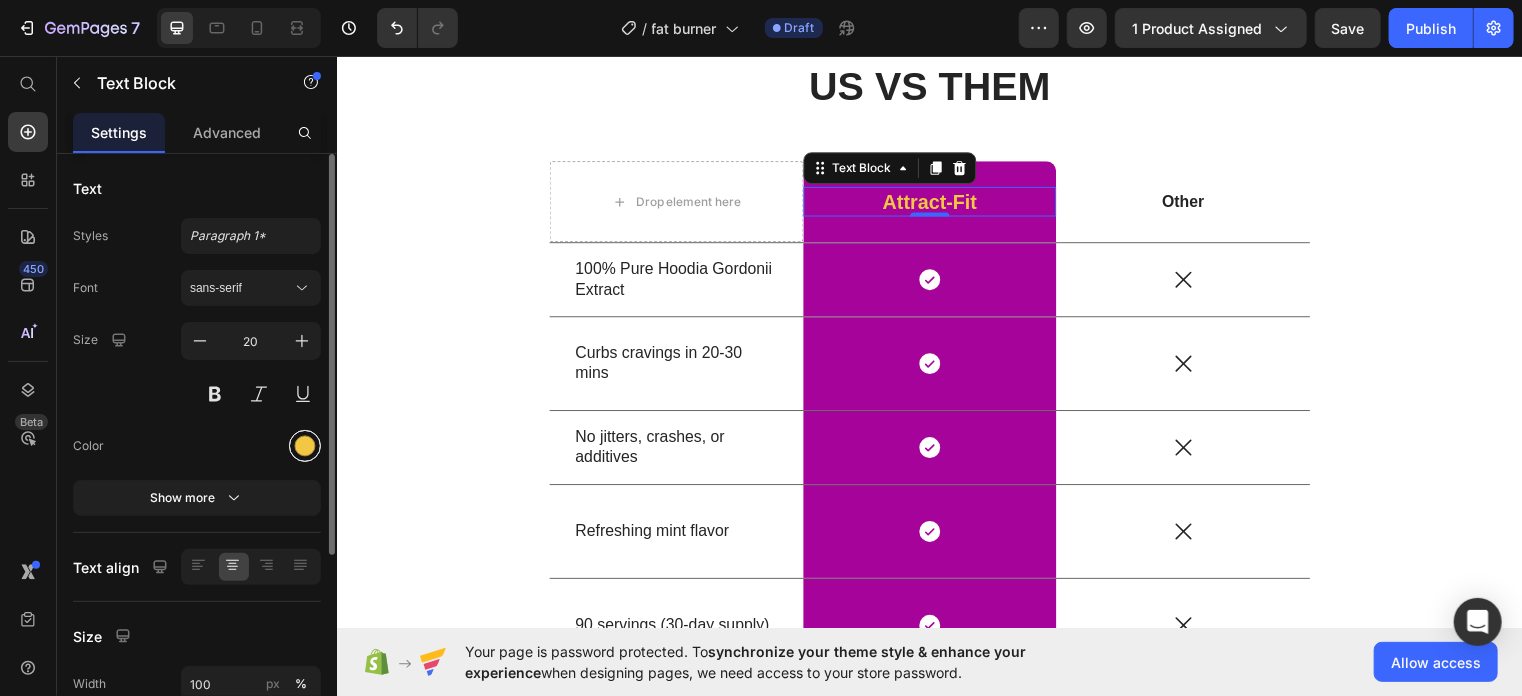 click at bounding box center (305, 446) 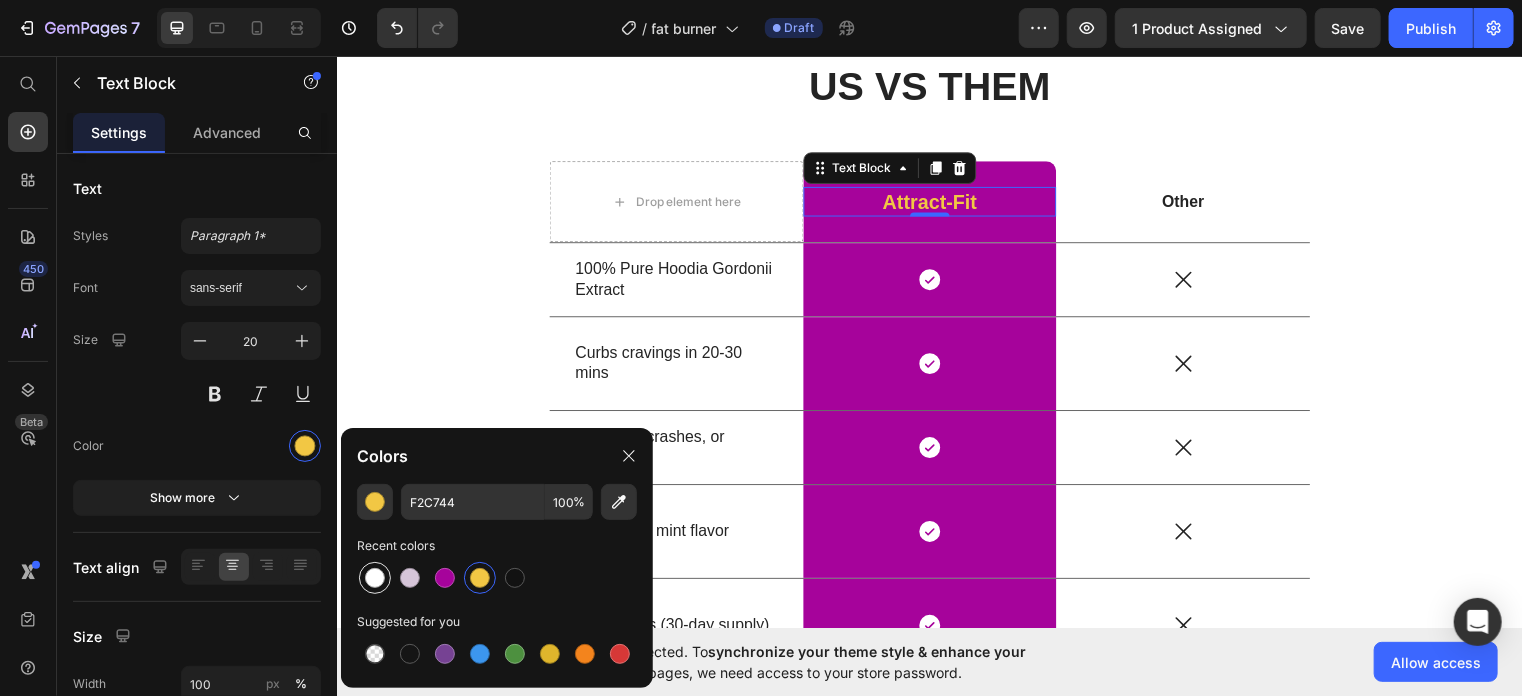 click at bounding box center [375, 578] 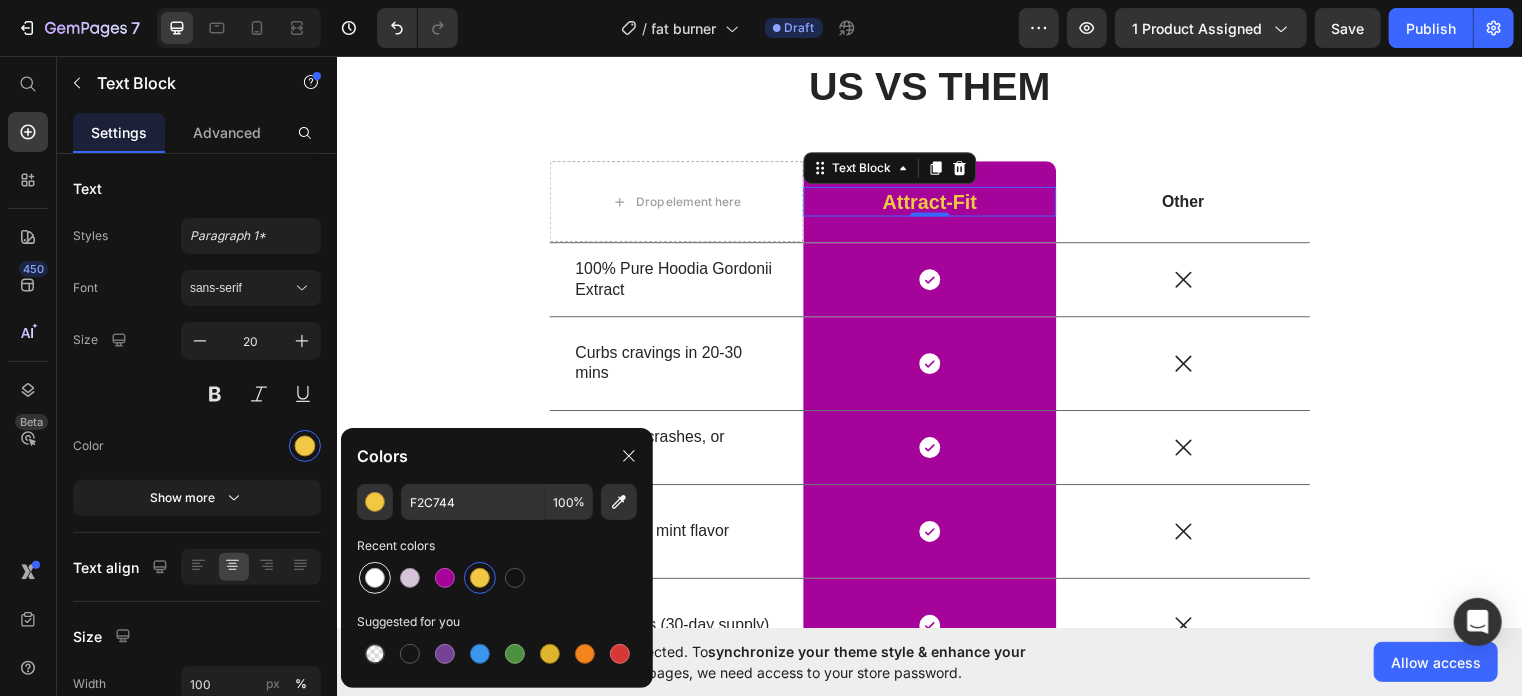 type on "FFFFFF" 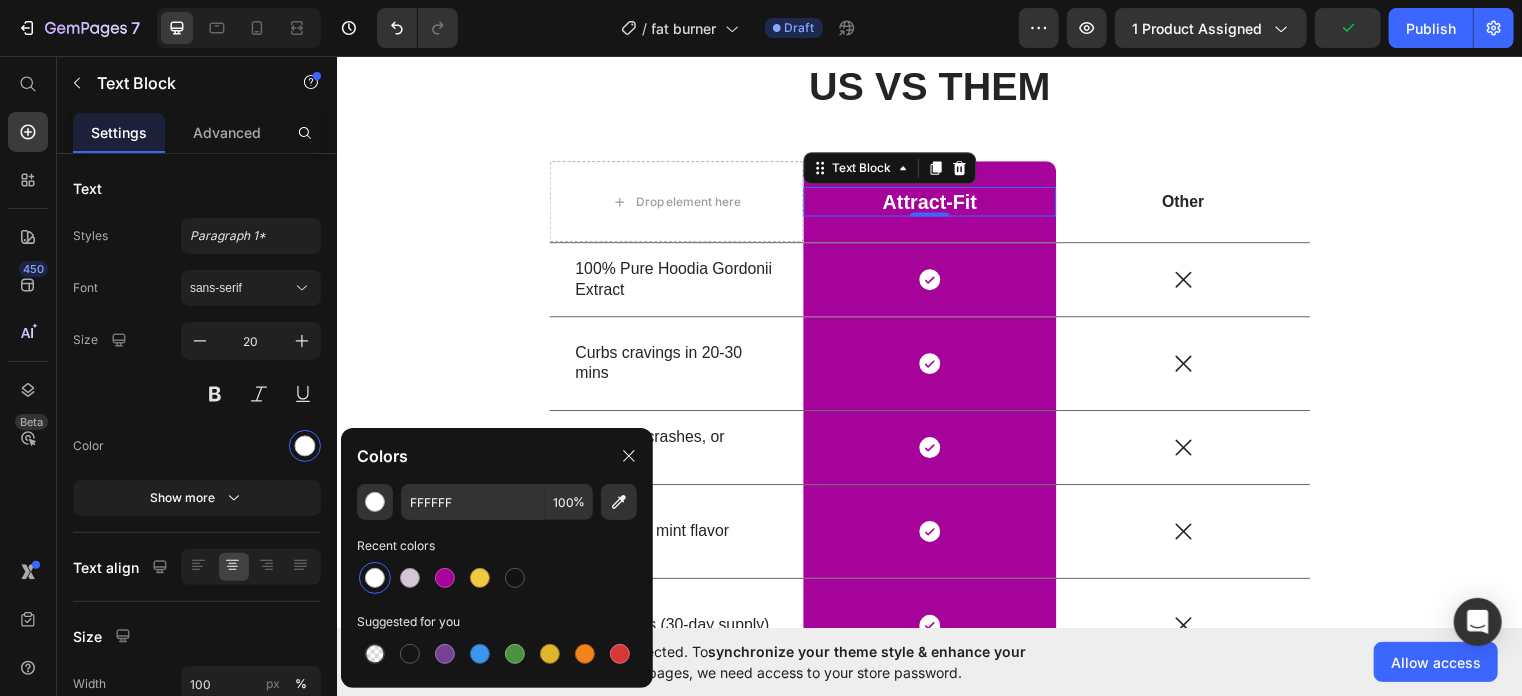 click on "Attract-Fit" at bounding box center [936, 203] 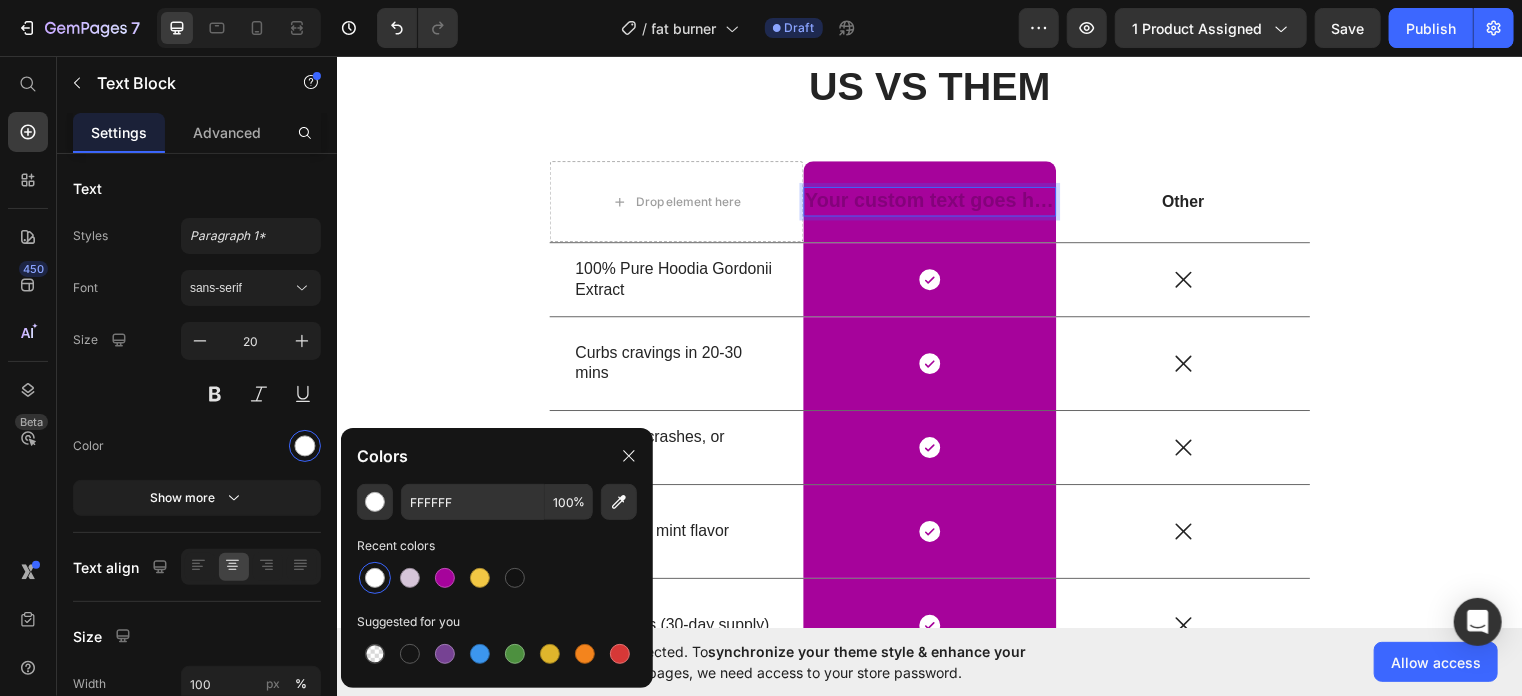 scroll, scrollTop: 3945, scrollLeft: 0, axis: vertical 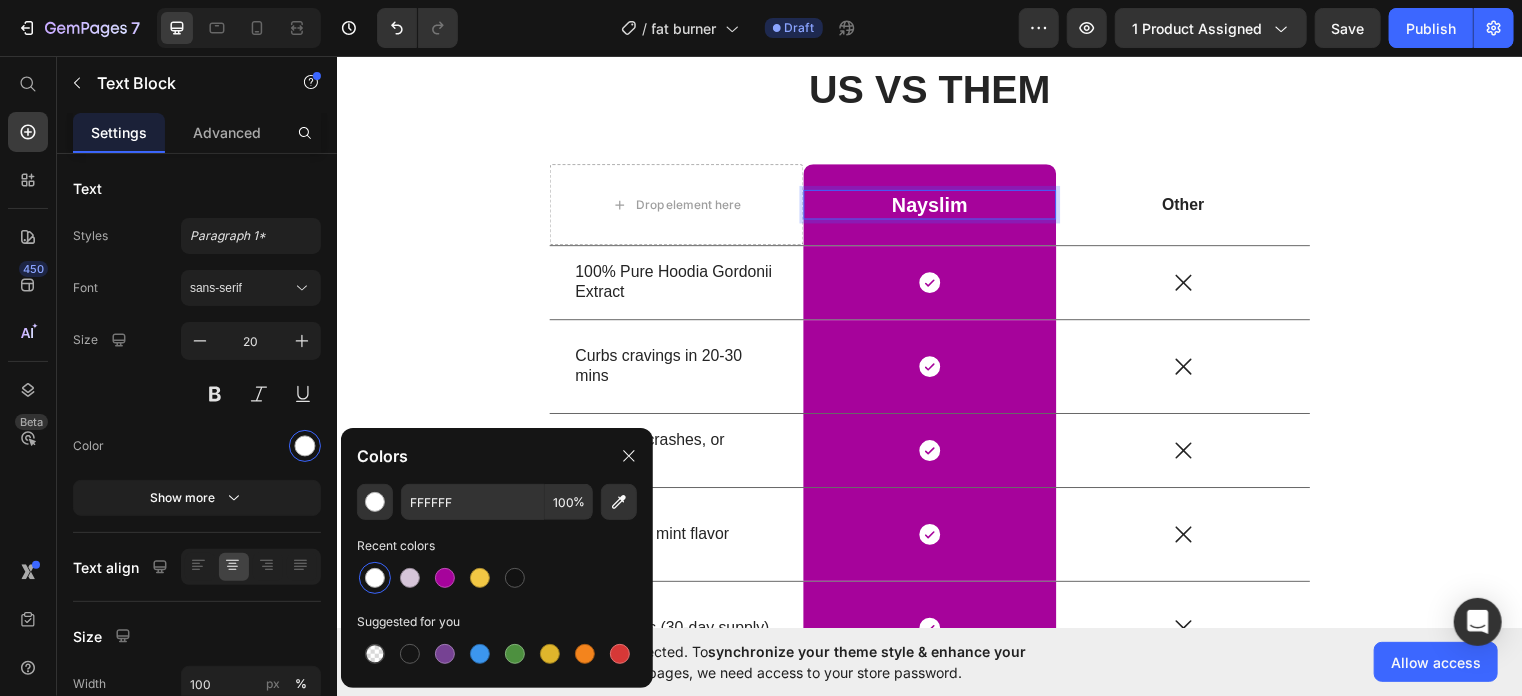 click on "Nayslim" at bounding box center [936, 206] 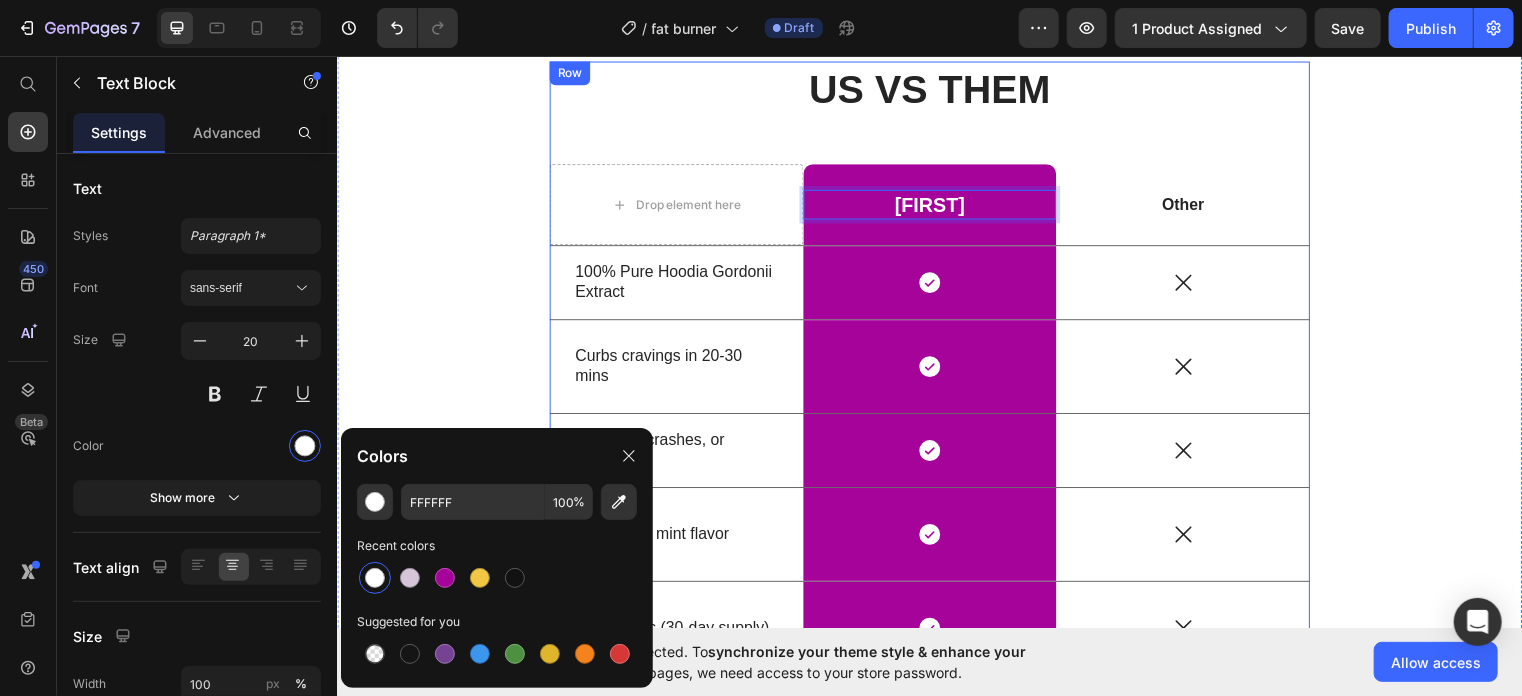 click on "US VS THEM Heading
Drop element here Neyslim Text Block   0 Row Other Text Block Row 100% Pure Hoodia Gordonii Extract Text Block
Icon Row
Icon Row Curbs cravings in 20-30 mins Text Block
Icon Row
Icon Row No jitters, crashes, or additives Text Block
Icon Row
Icon Row Refreshing mint flavor Text Block
Icon Row
Icon Row 90 servings (30-day supply) Text Block
Icon Row
Icon Row 60-day money-back promise Text Block
Icon Row
Icon Row" at bounding box center [936, 417] 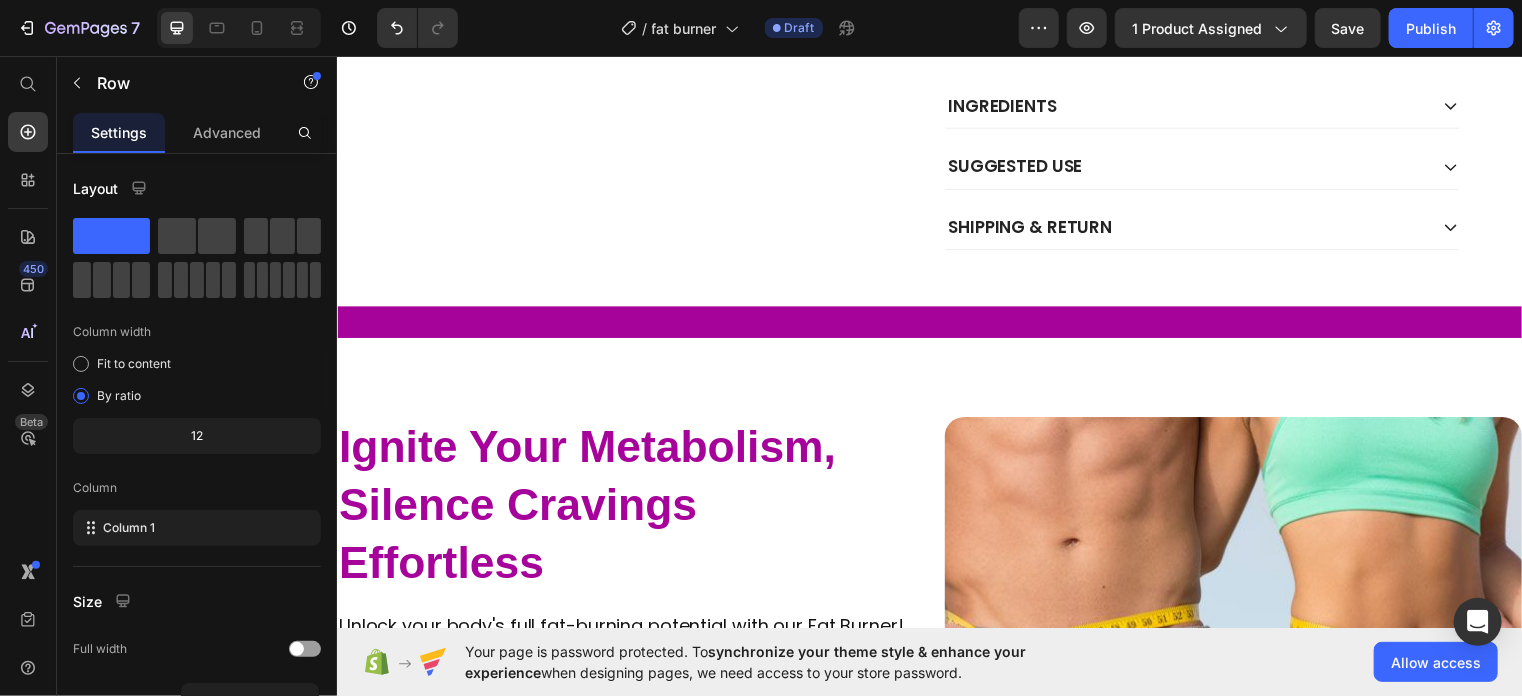 scroll, scrollTop: 1155, scrollLeft: 0, axis: vertical 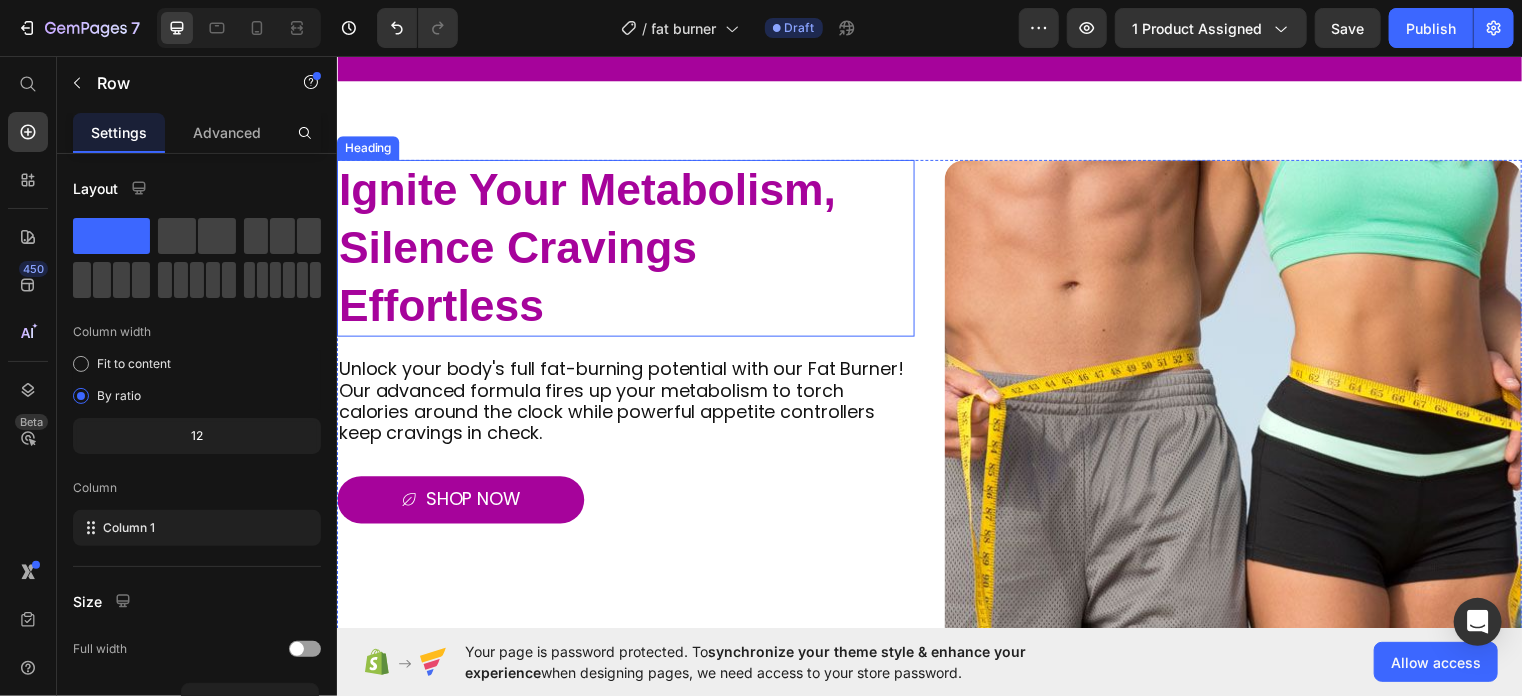click on "Ignite Your Metabolism, Silence Cravings Effortless" at bounding box center [589, 250] 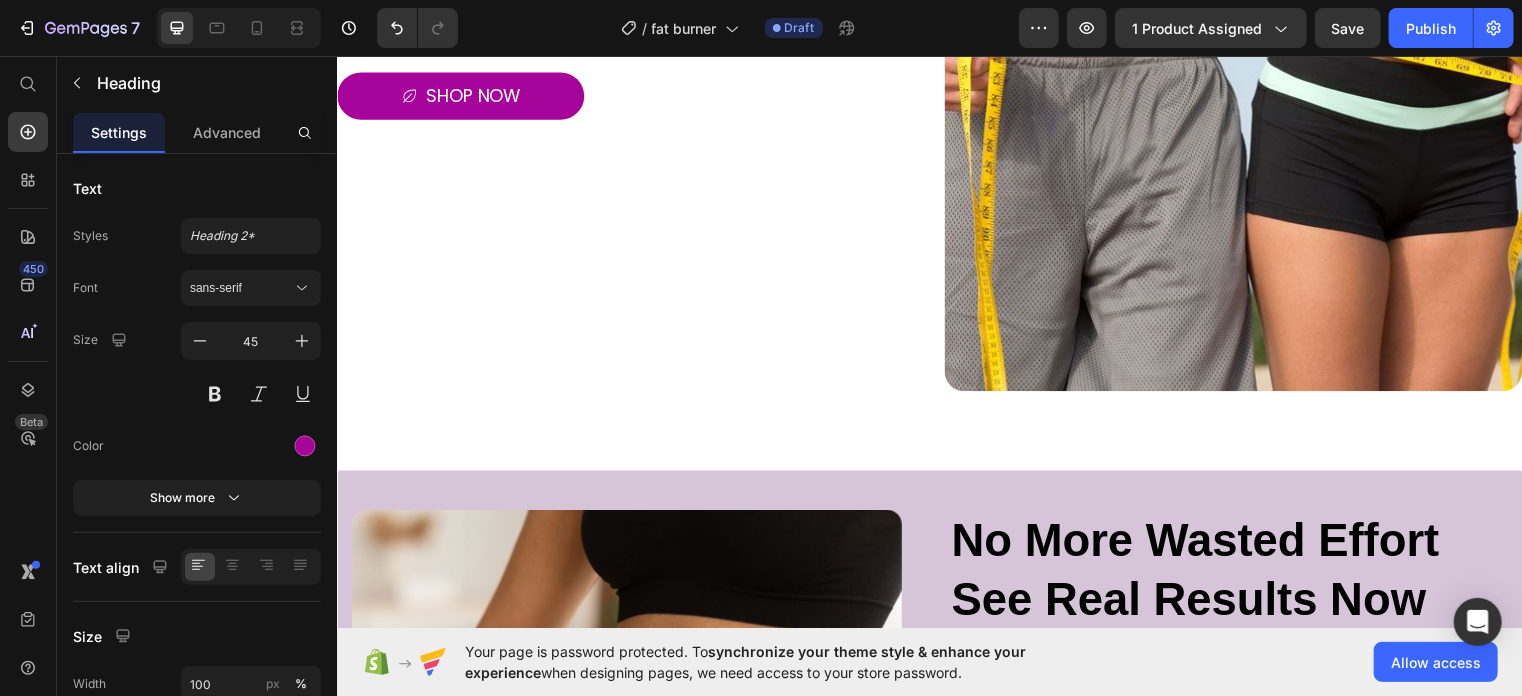scroll, scrollTop: 2092, scrollLeft: 0, axis: vertical 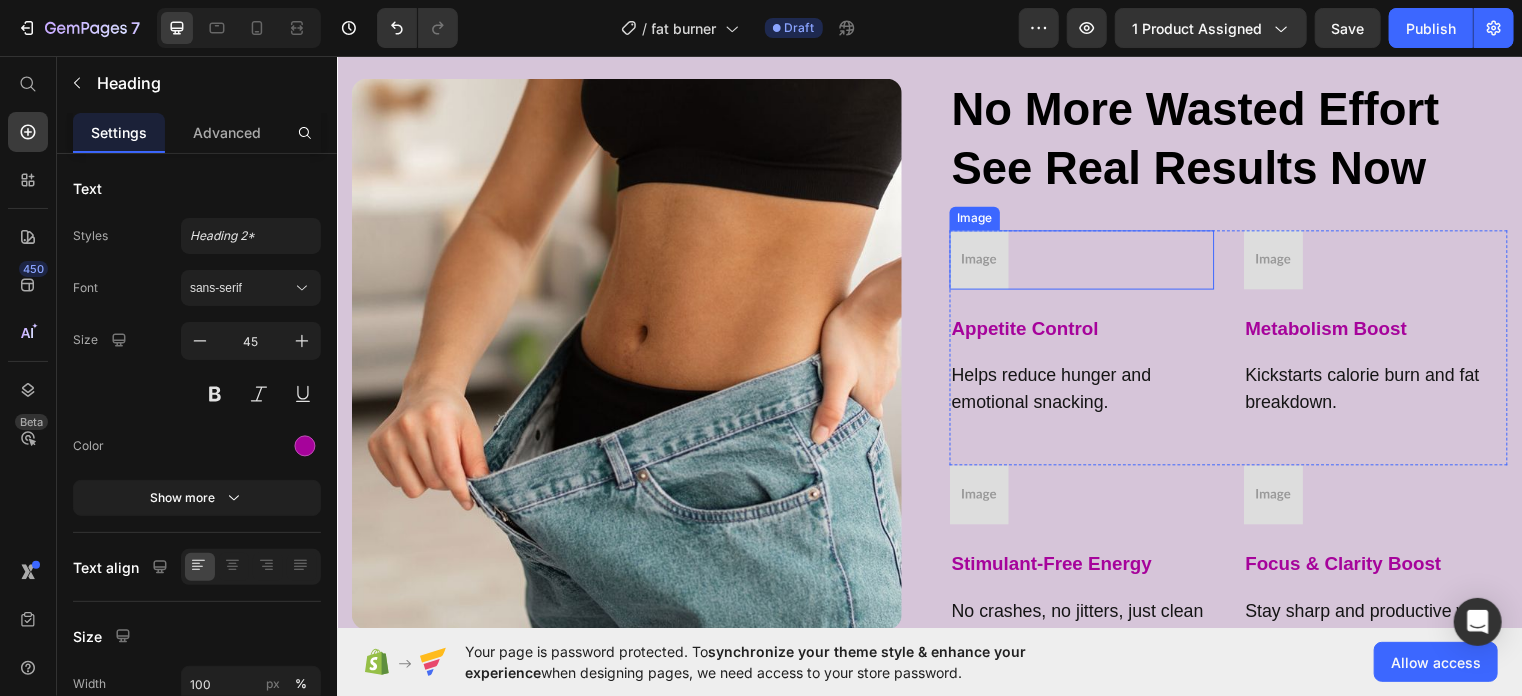 click at bounding box center (1090, 262) 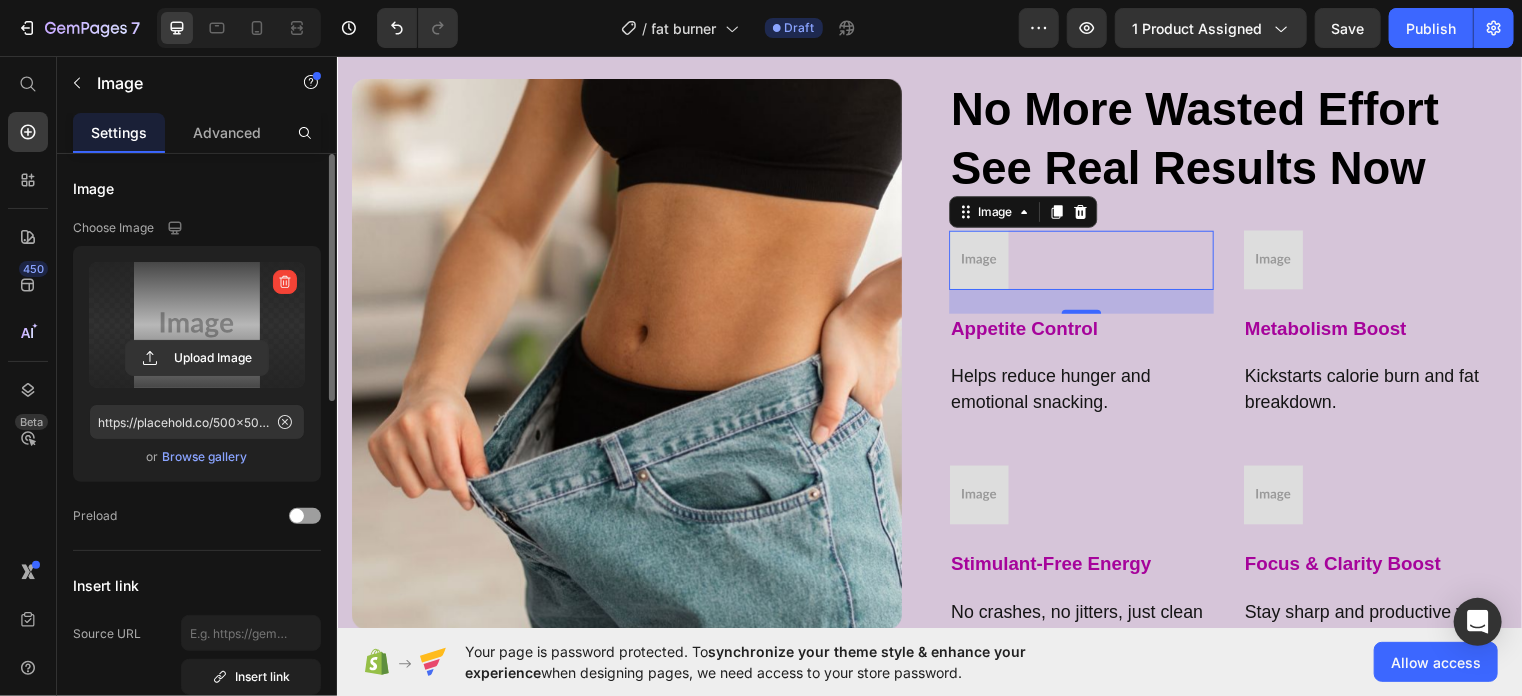 click at bounding box center [197, 325] 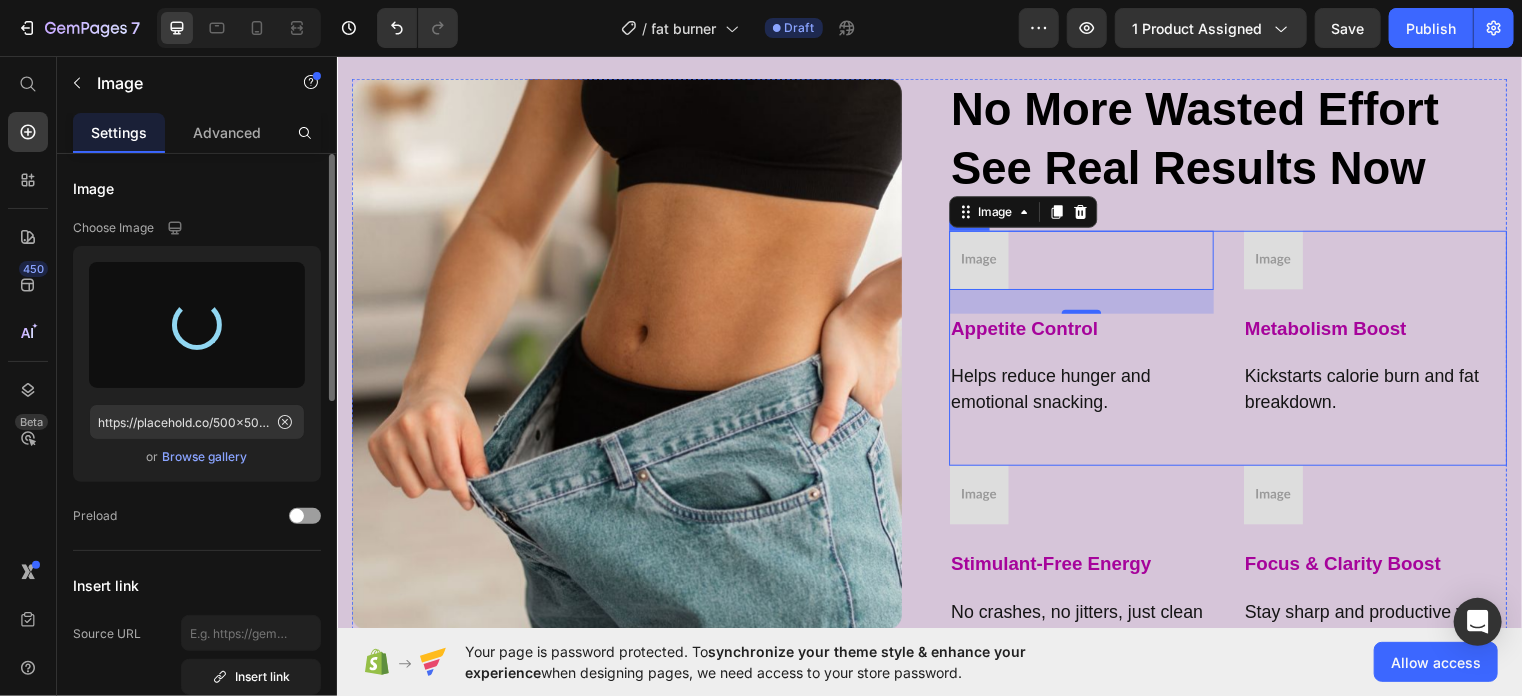 type on "https://cdn.shopify.com/s/files/1/0746/6506/6728/files/gempages_575125419506795364-eb0dce56-2720-4723-922b-b345343189b5.png" 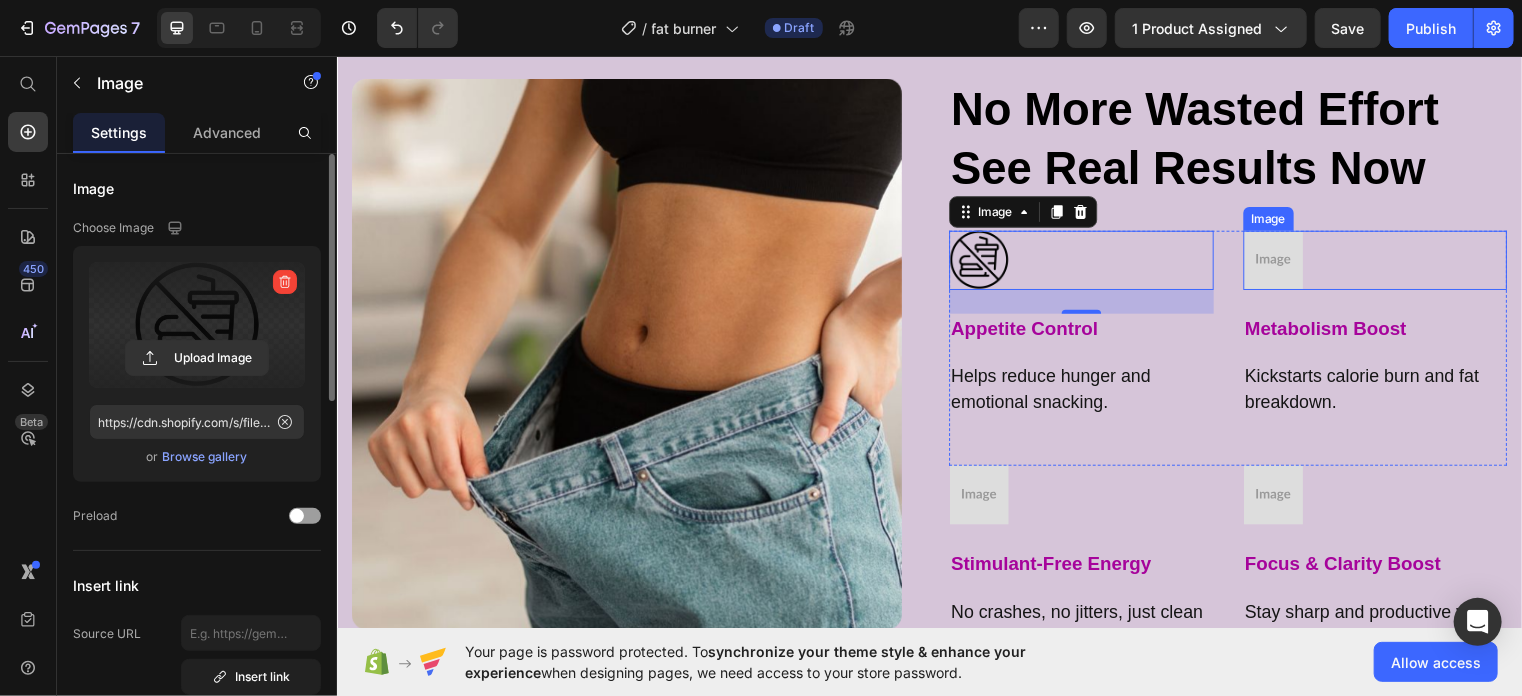 click at bounding box center (1388, 262) 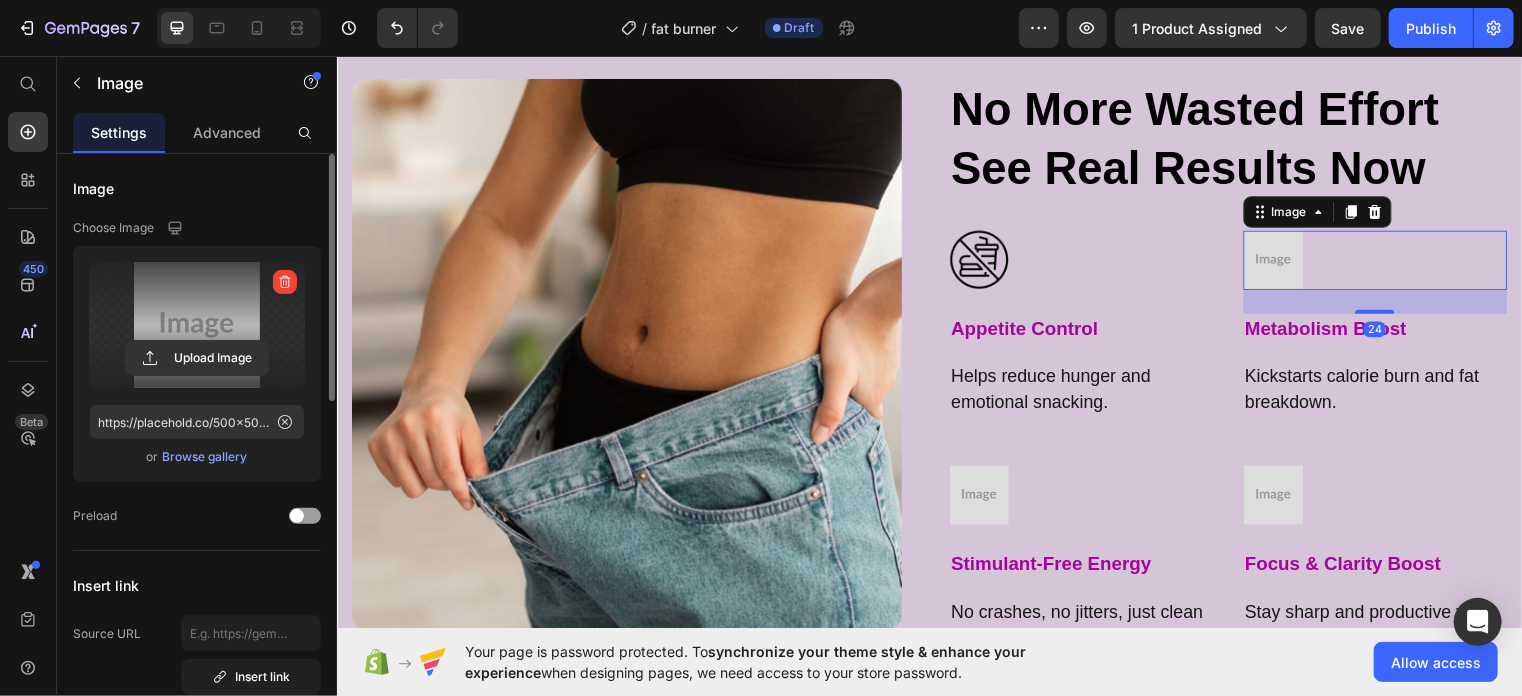 click at bounding box center (197, 325) 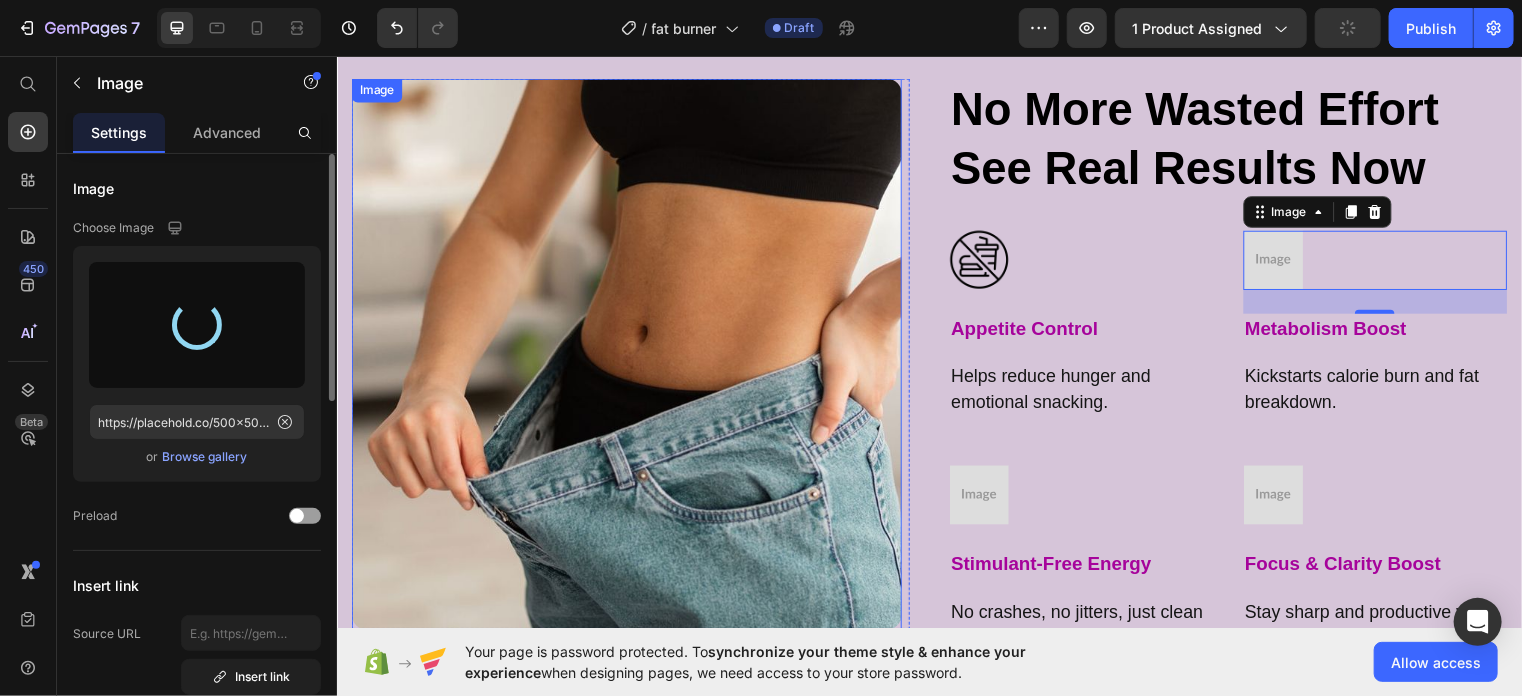 type on "https://cdn.shopify.com/s/files/1/0746/6506/6728/files/gempages_575125419506795364-508dfc01-b3e7-4b5f-b4ed-bc2ac7c06889.png" 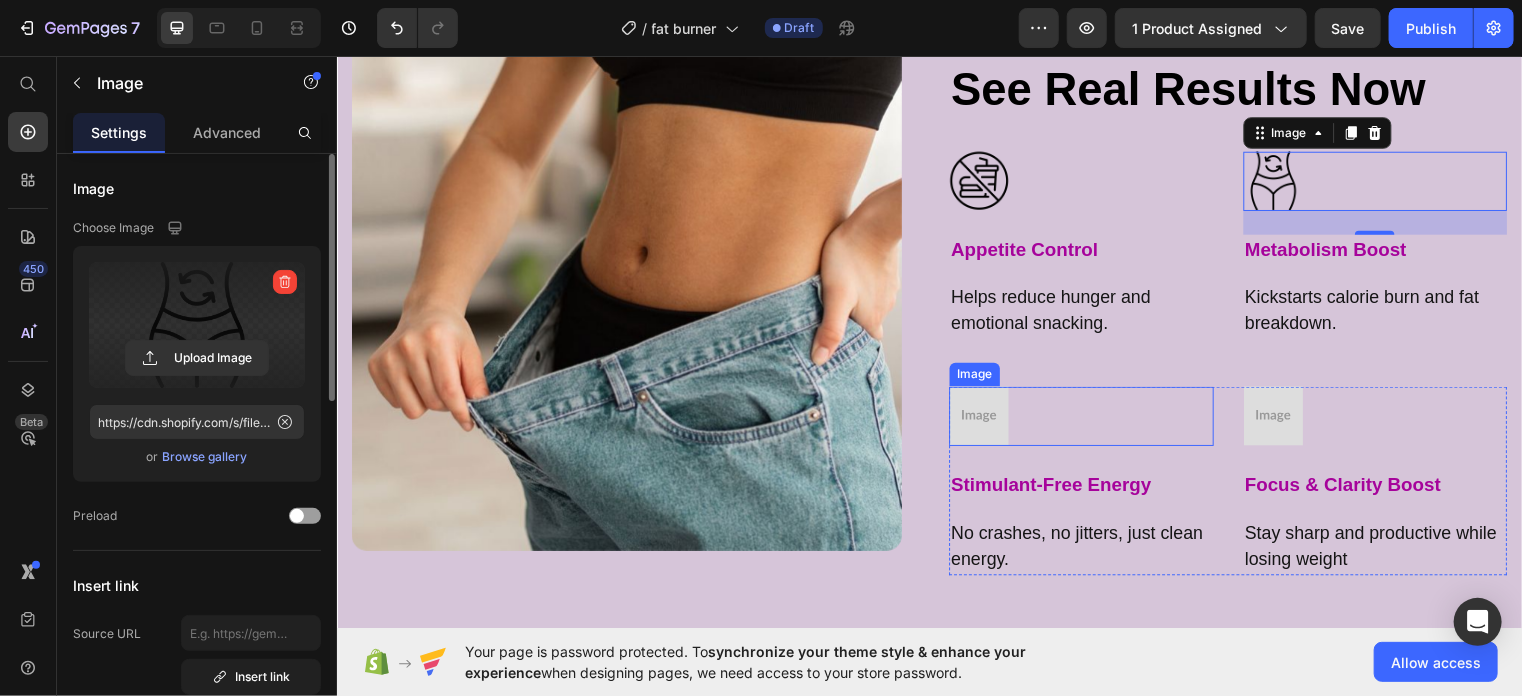 scroll, scrollTop: 2124, scrollLeft: 0, axis: vertical 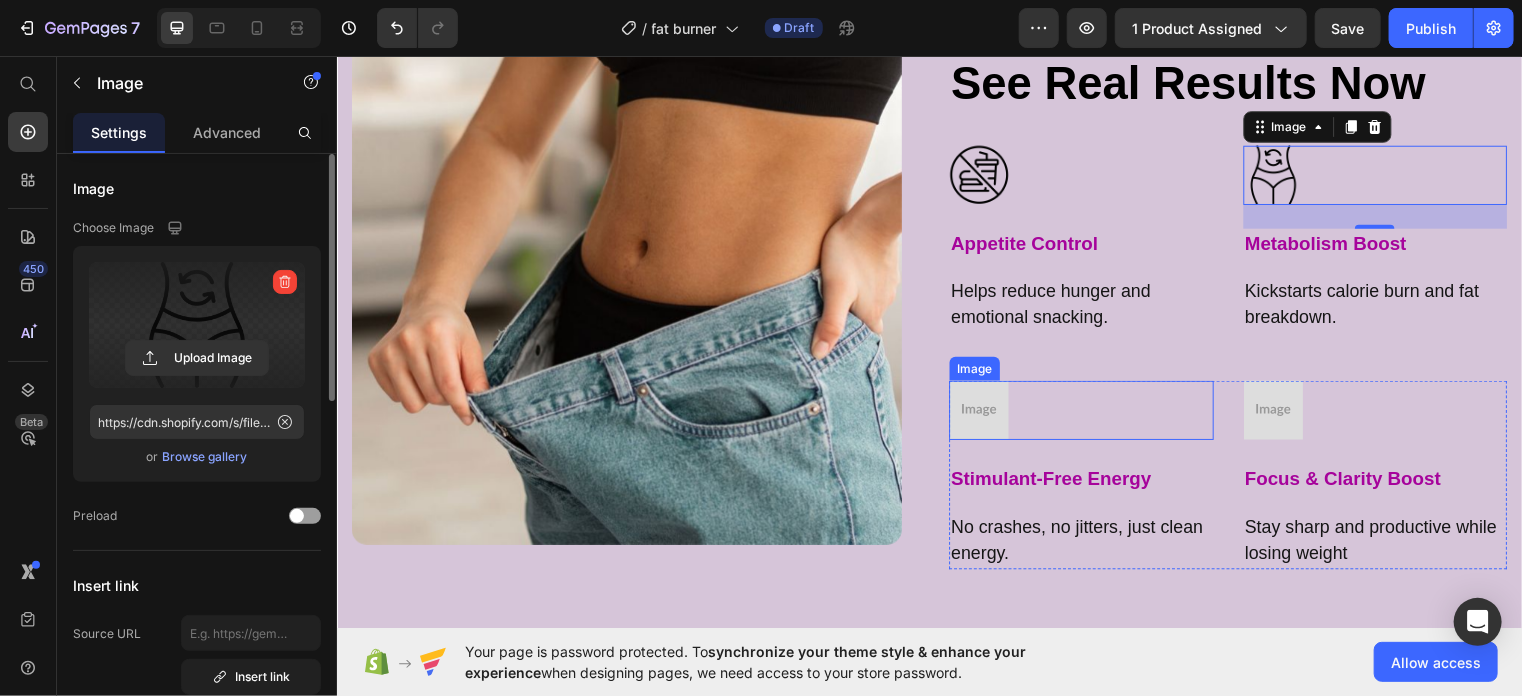 click at bounding box center [1090, 414] 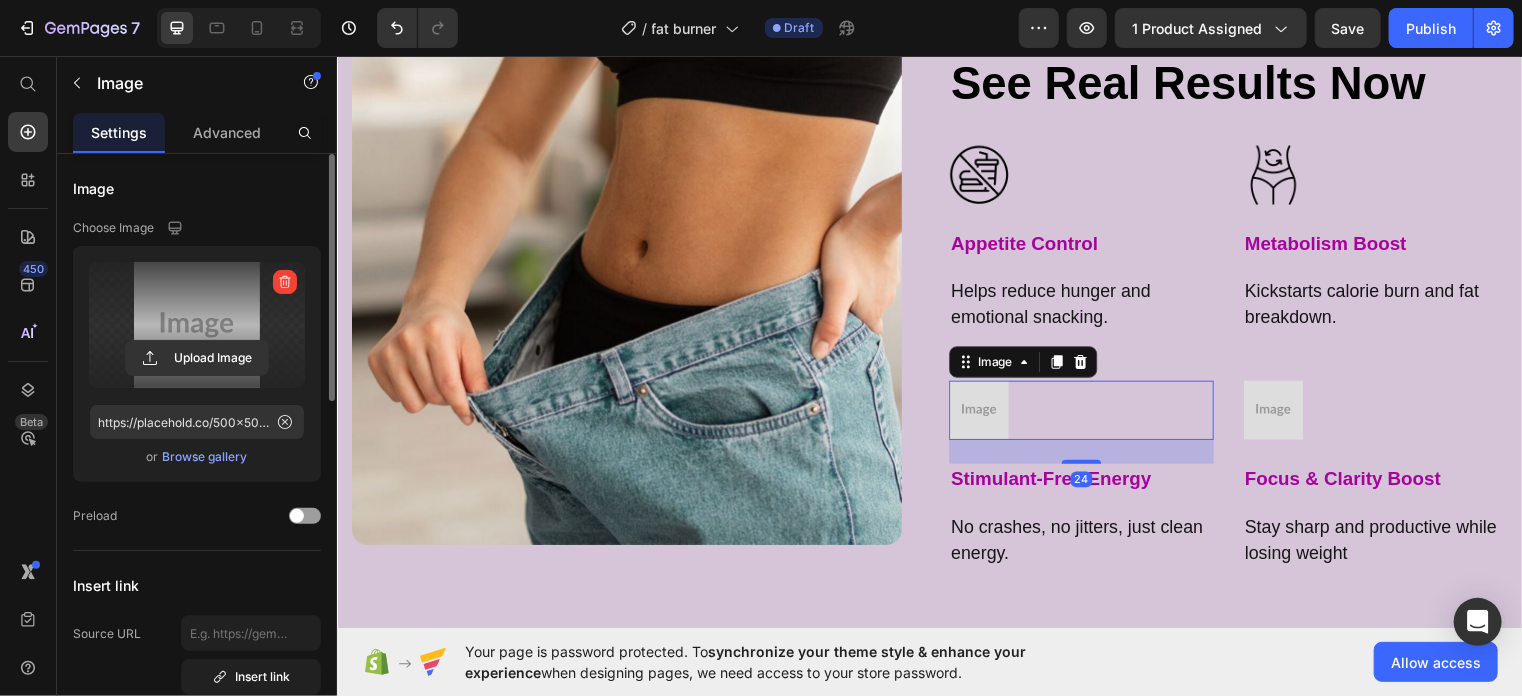 click at bounding box center (197, 325) 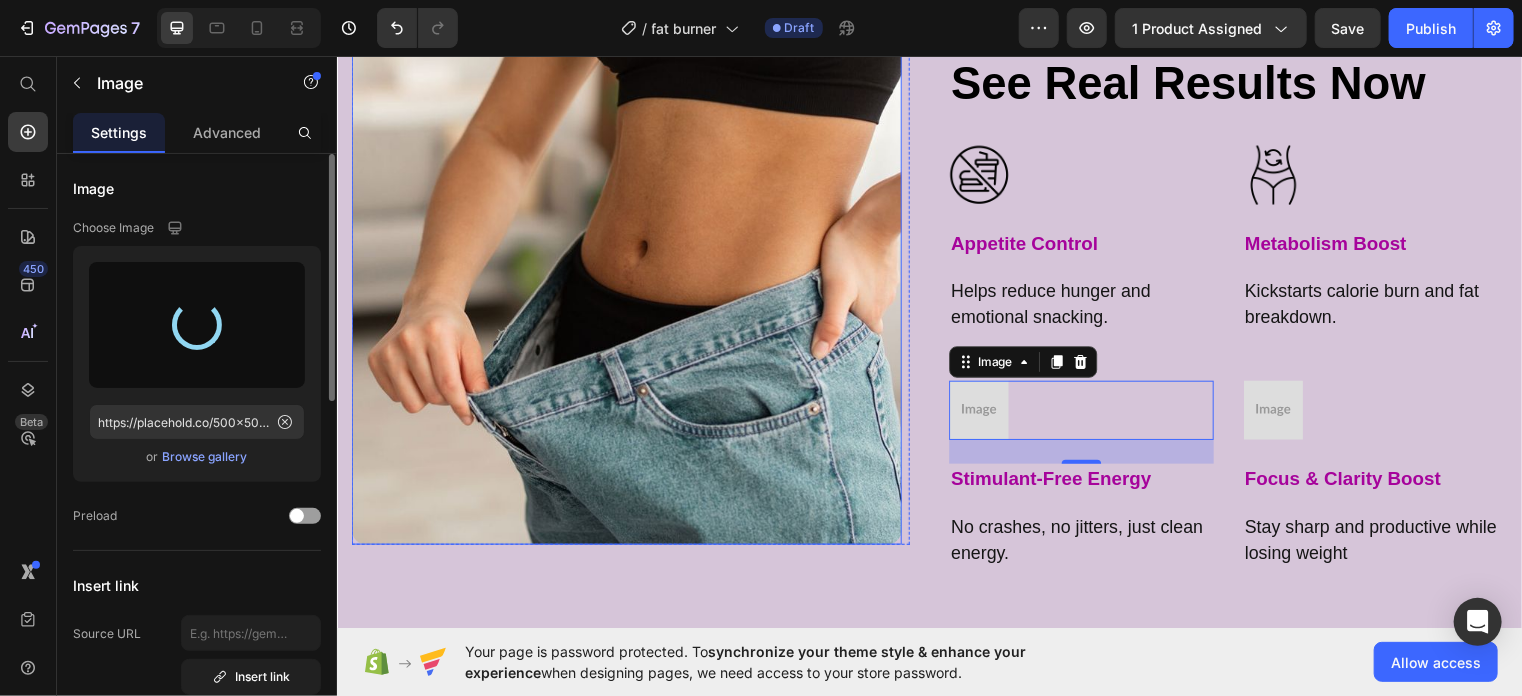 type on "https://cdn.shopify.com/s/files/1/0746/6506/6728/files/gempages_575125419506795364-9746af99-0ac4-4e80-97e9-15f20402c3e6.png" 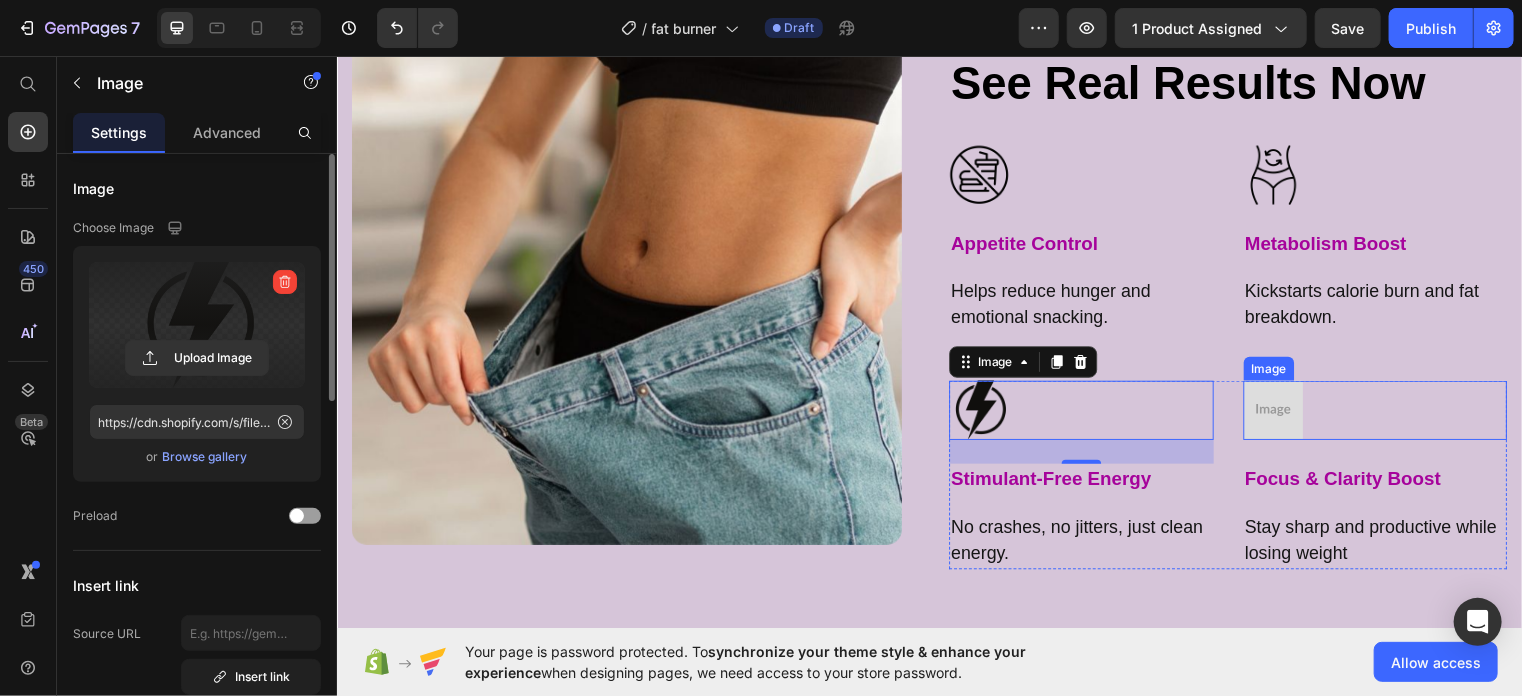 click at bounding box center [1388, 414] 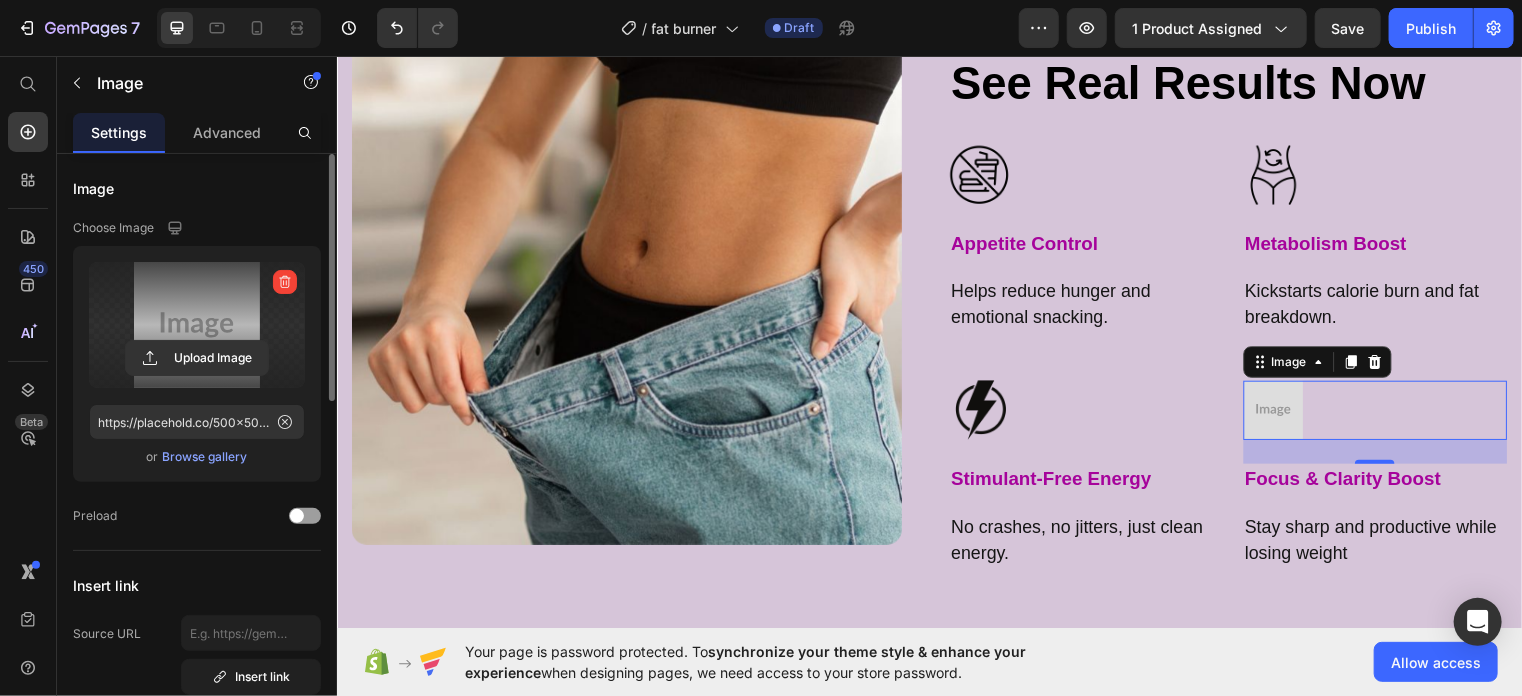 click at bounding box center (197, 325) 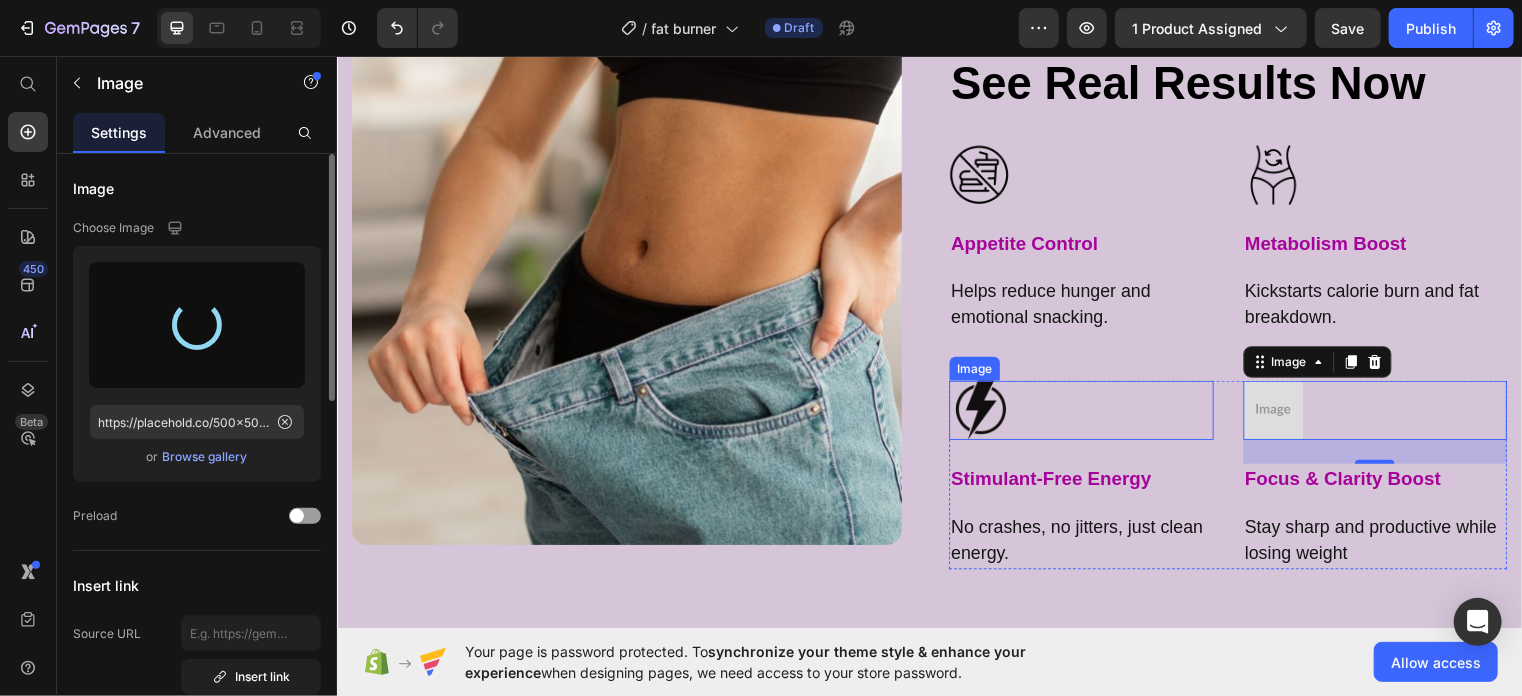 type on "https://cdn.shopify.com/s/files/1/0746/6506/6728/files/gempages_575125419506795364-ddc6befe-40a0-4f6a-b342-5e66f3261a5f.png" 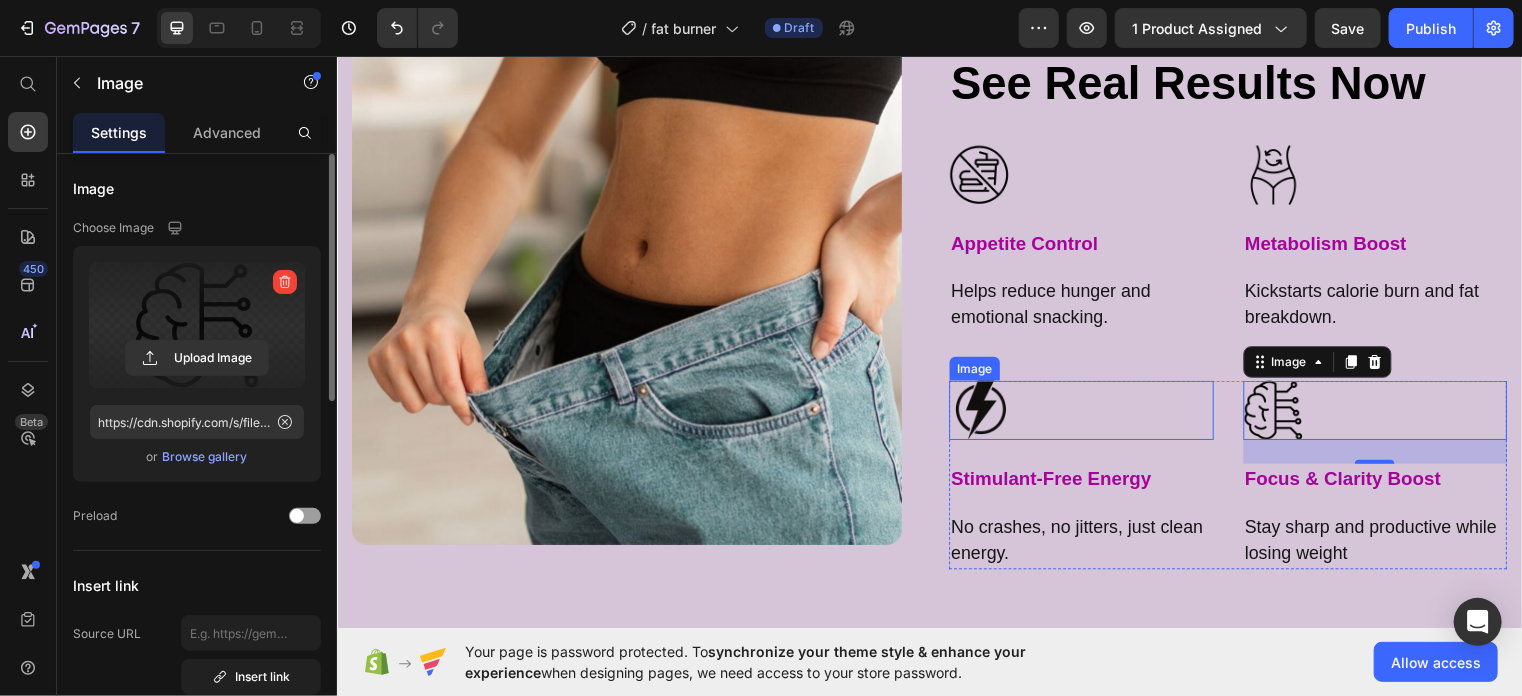 click on "Image Carousel No More Wasted Effort See Real Results Now Heading Image Appetite Control Text Block Helps reduce hunger and emotional snacking. Text block Image Metabolism Boost Text Block Kickstarts calorie burn and fat breakdown. Text block Row Image Stimulant-Free Energy Text Block No crashes, no jitters, just clean energy. Text block Image   24 Focus & Clarity Boost Text Block Stay sharp and productive while losing weight Text block Row Row" at bounding box center [936, 283] 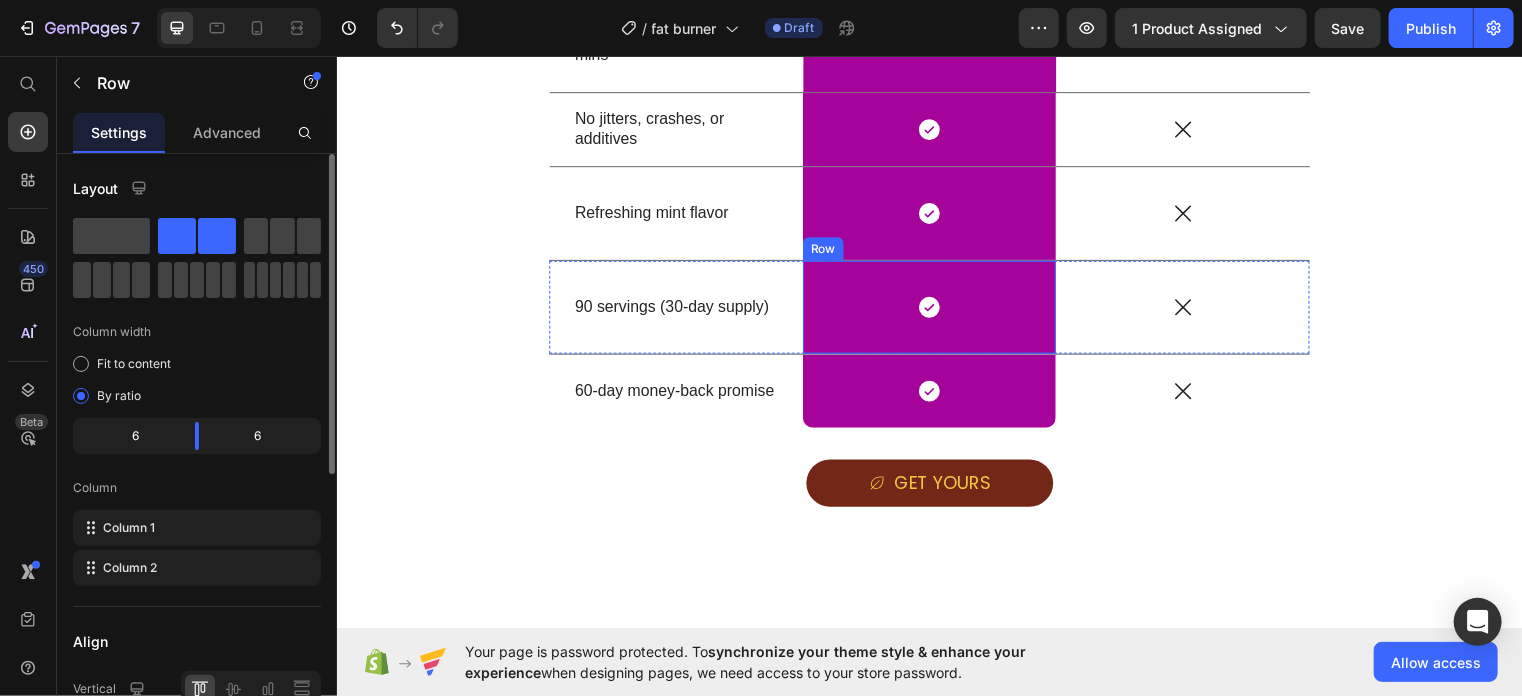 scroll, scrollTop: 4265, scrollLeft: 0, axis: vertical 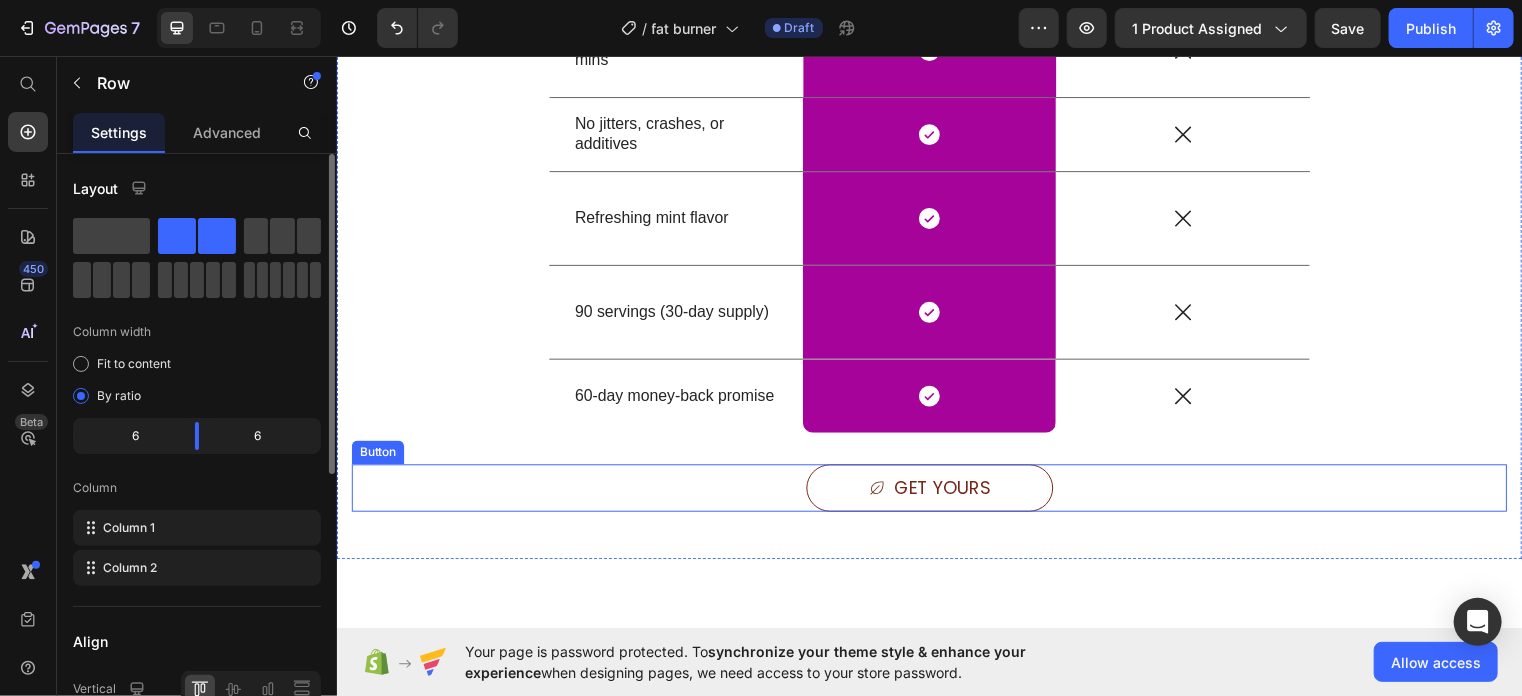 click on "Get Yours" at bounding box center [936, 493] 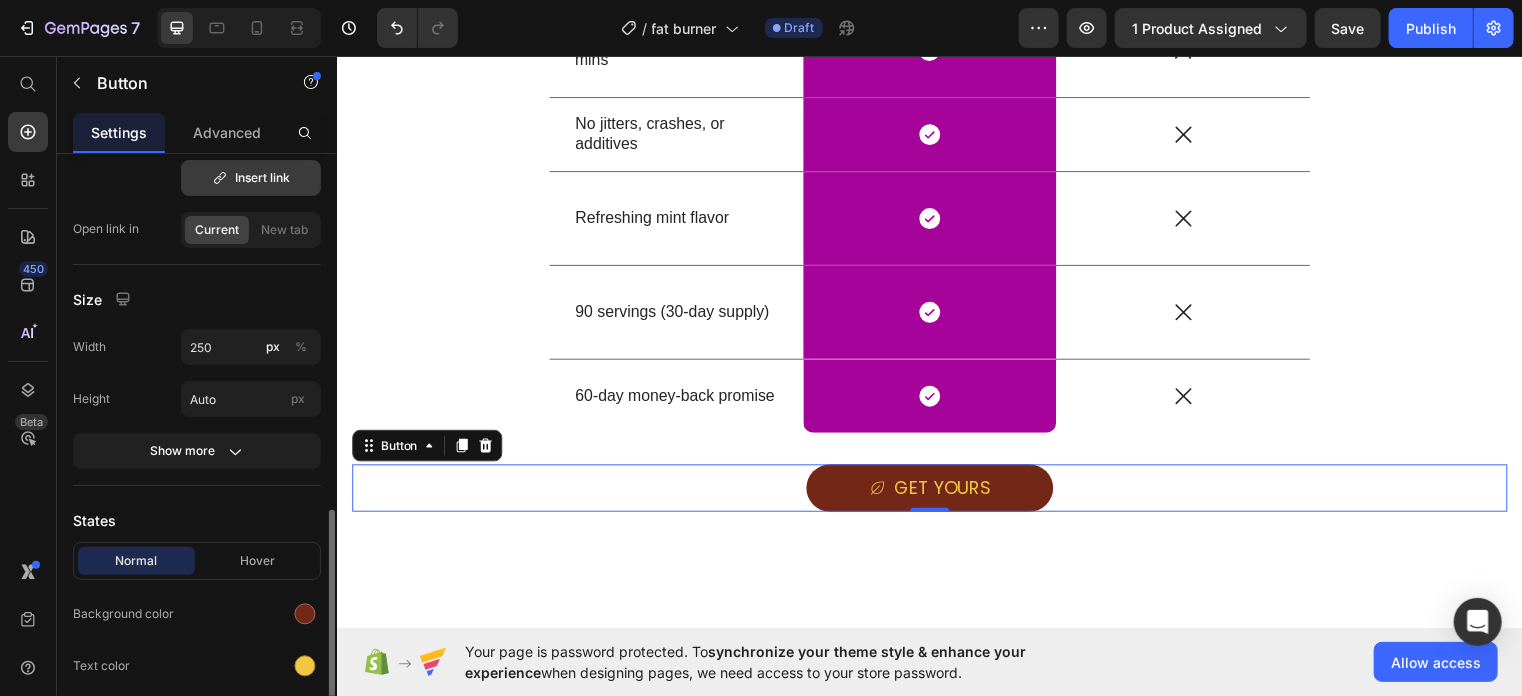 scroll, scrollTop: 490, scrollLeft: 0, axis: vertical 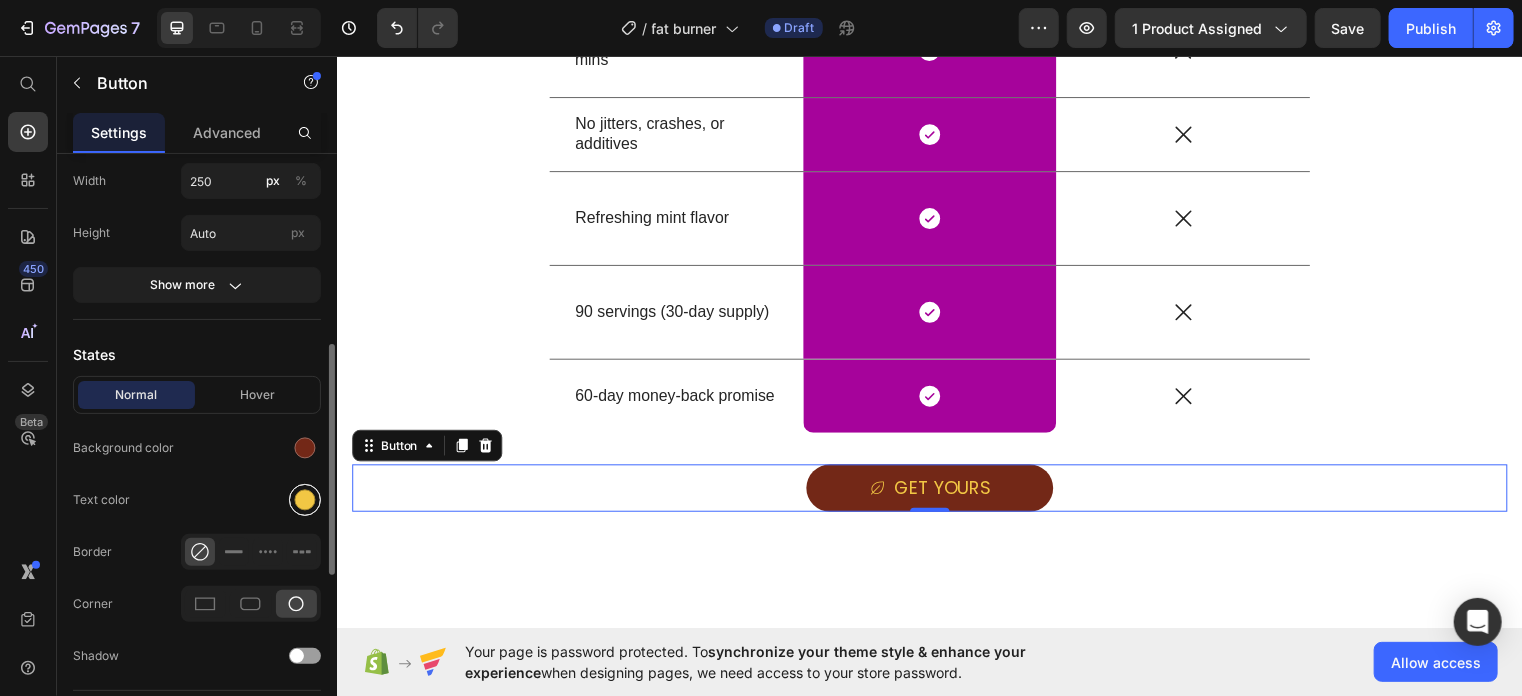 click at bounding box center (305, 500) 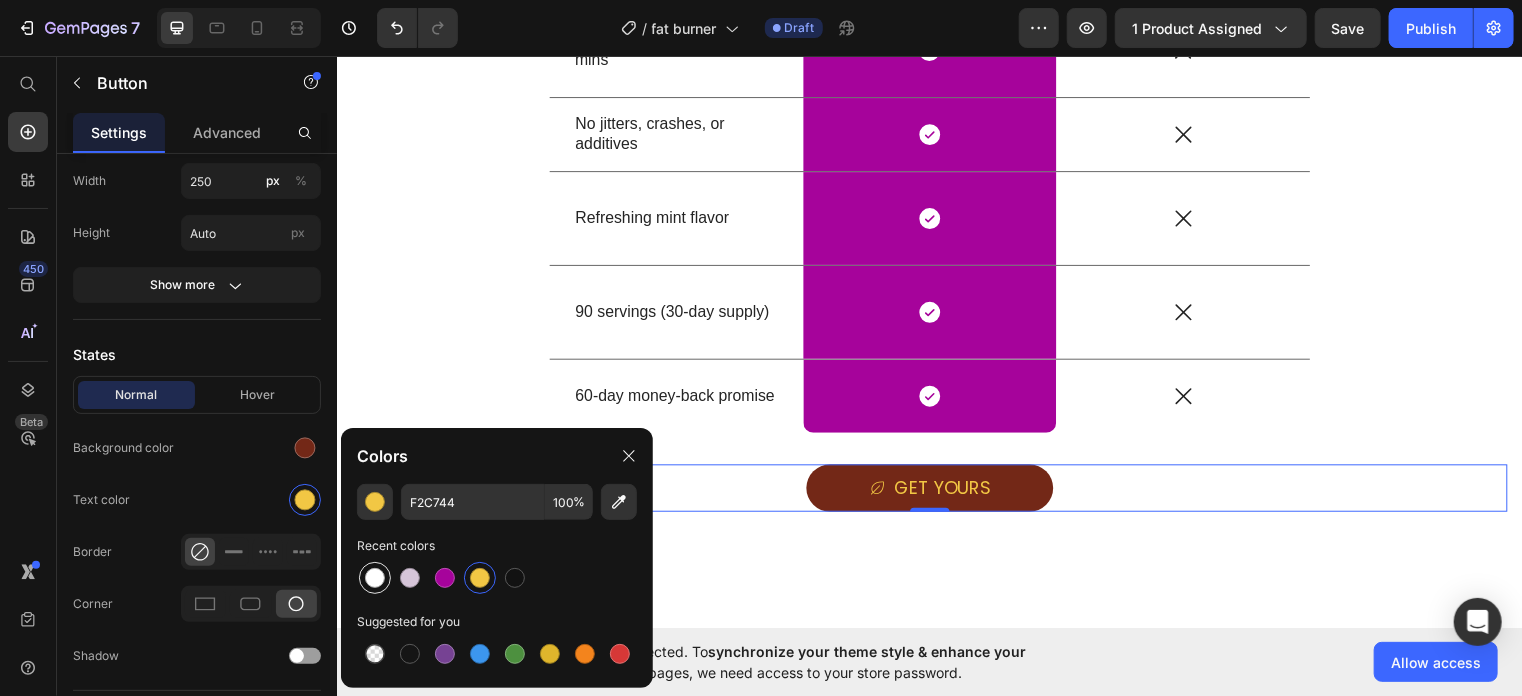 click at bounding box center (375, 578) 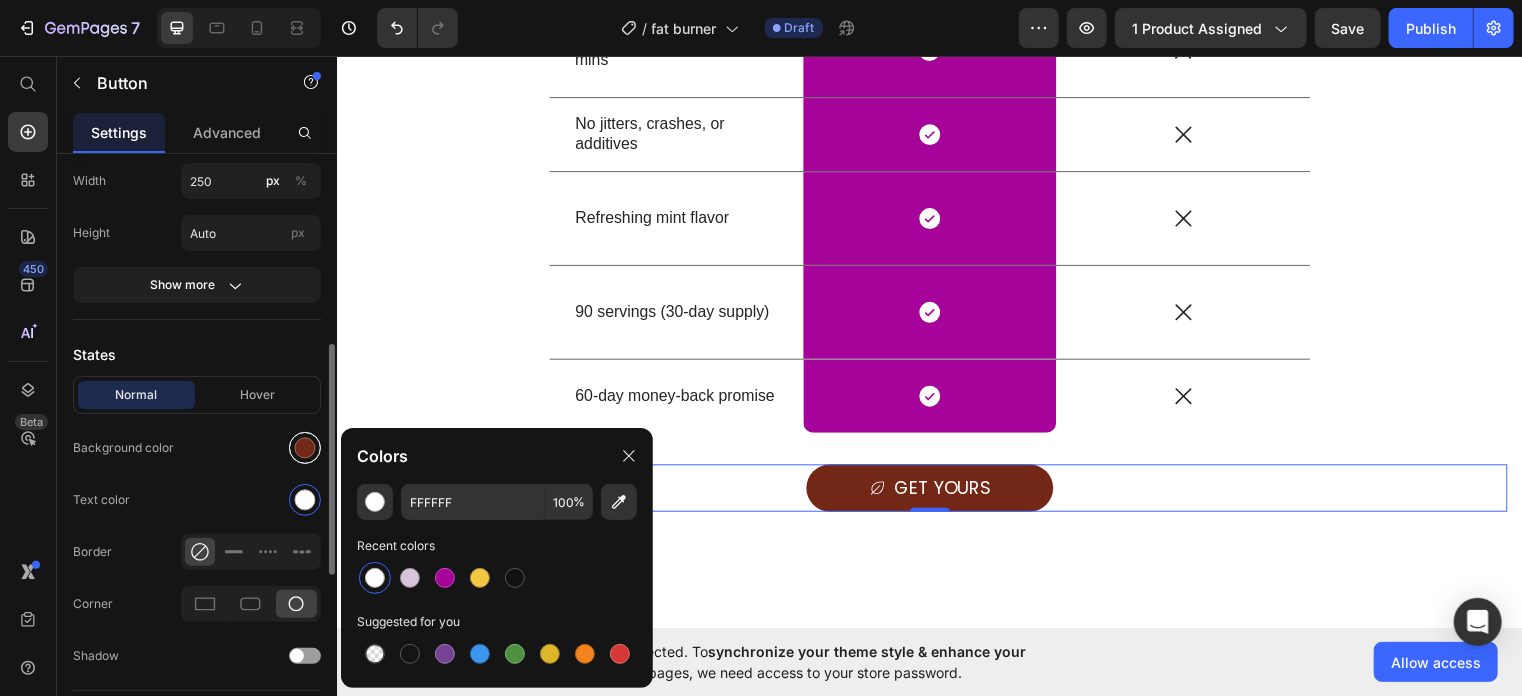 click at bounding box center [305, 448] 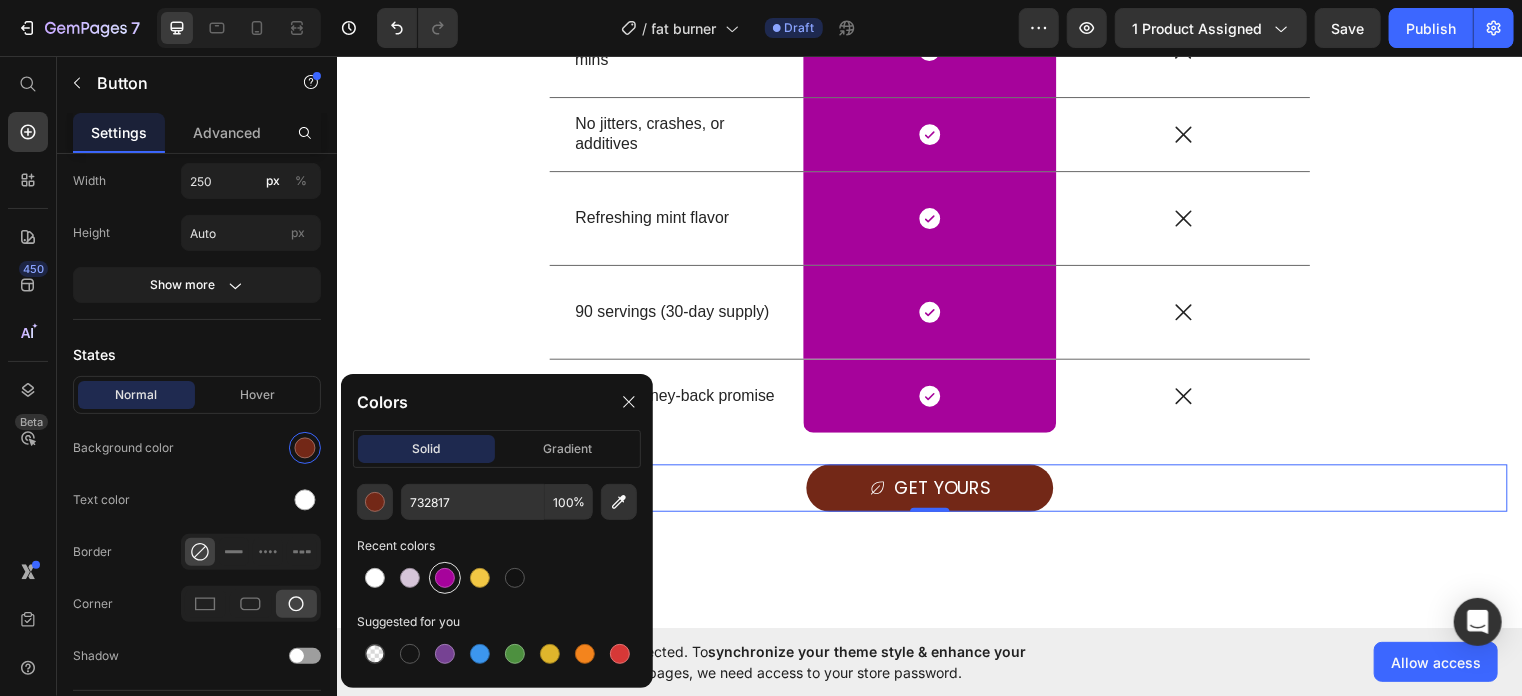 click at bounding box center (445, 578) 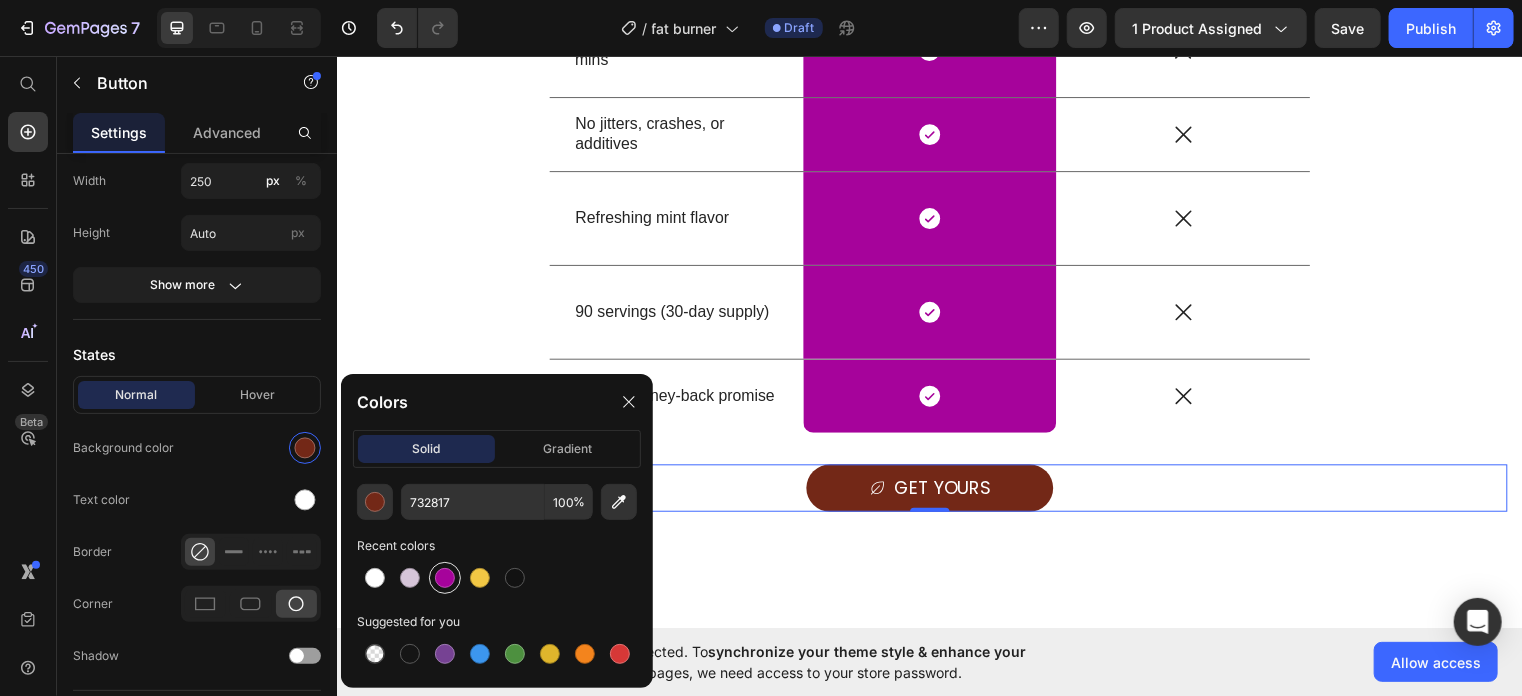 type on "A6039B" 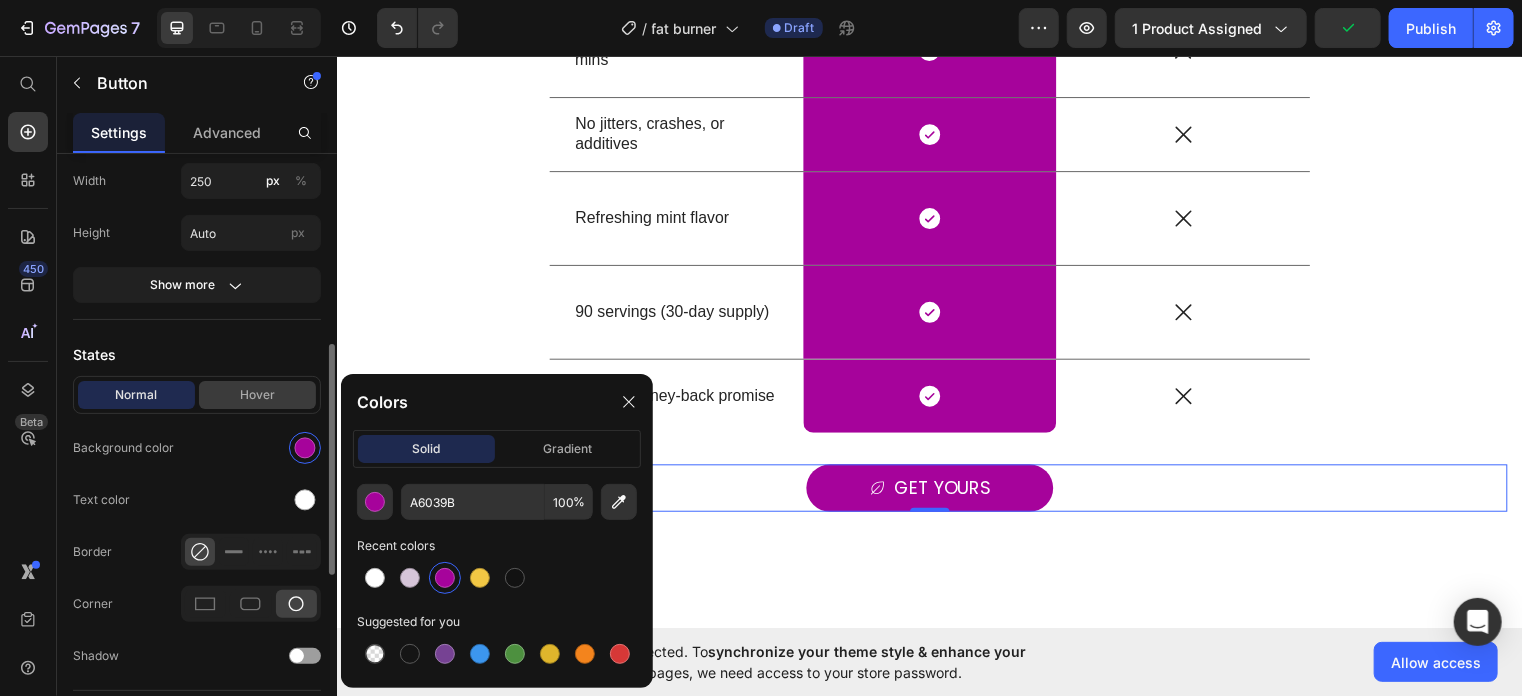 click on "Hover" at bounding box center (257, 395) 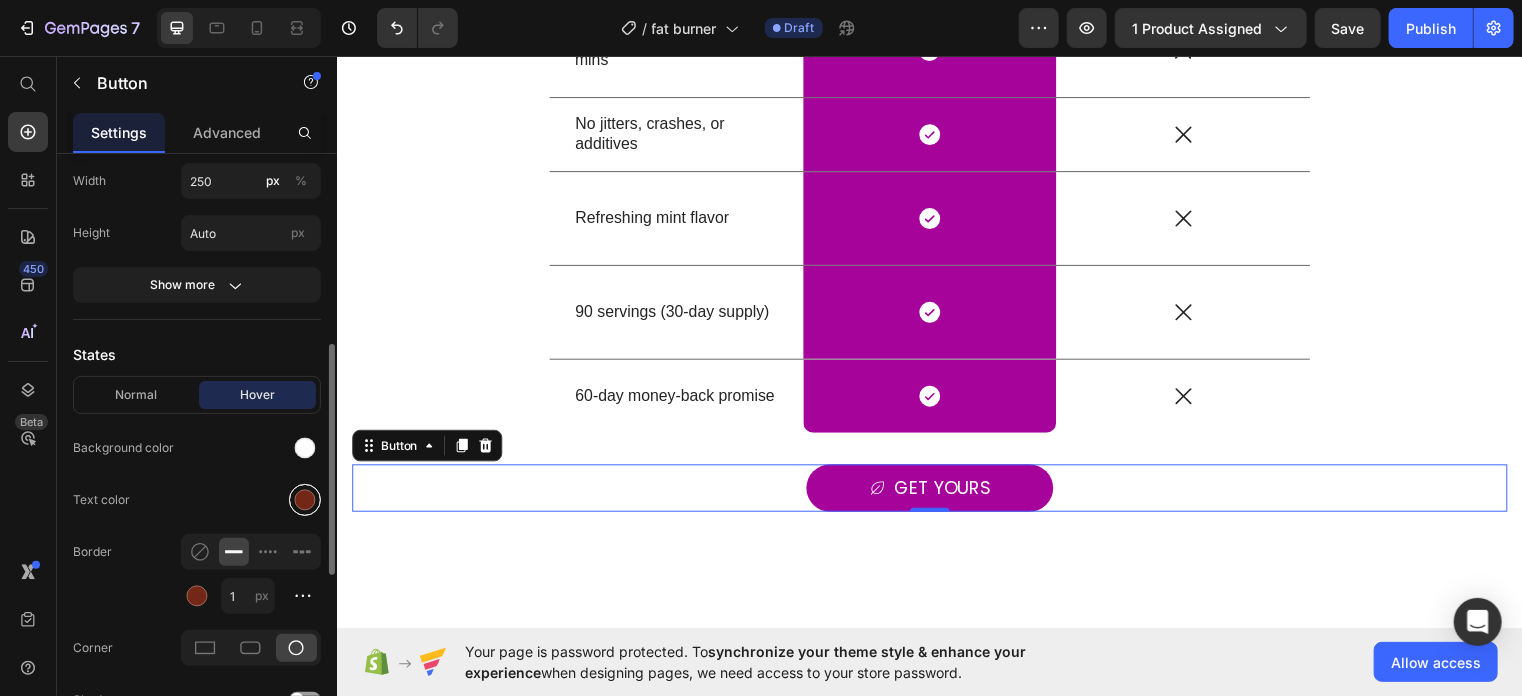 click at bounding box center [305, 500] 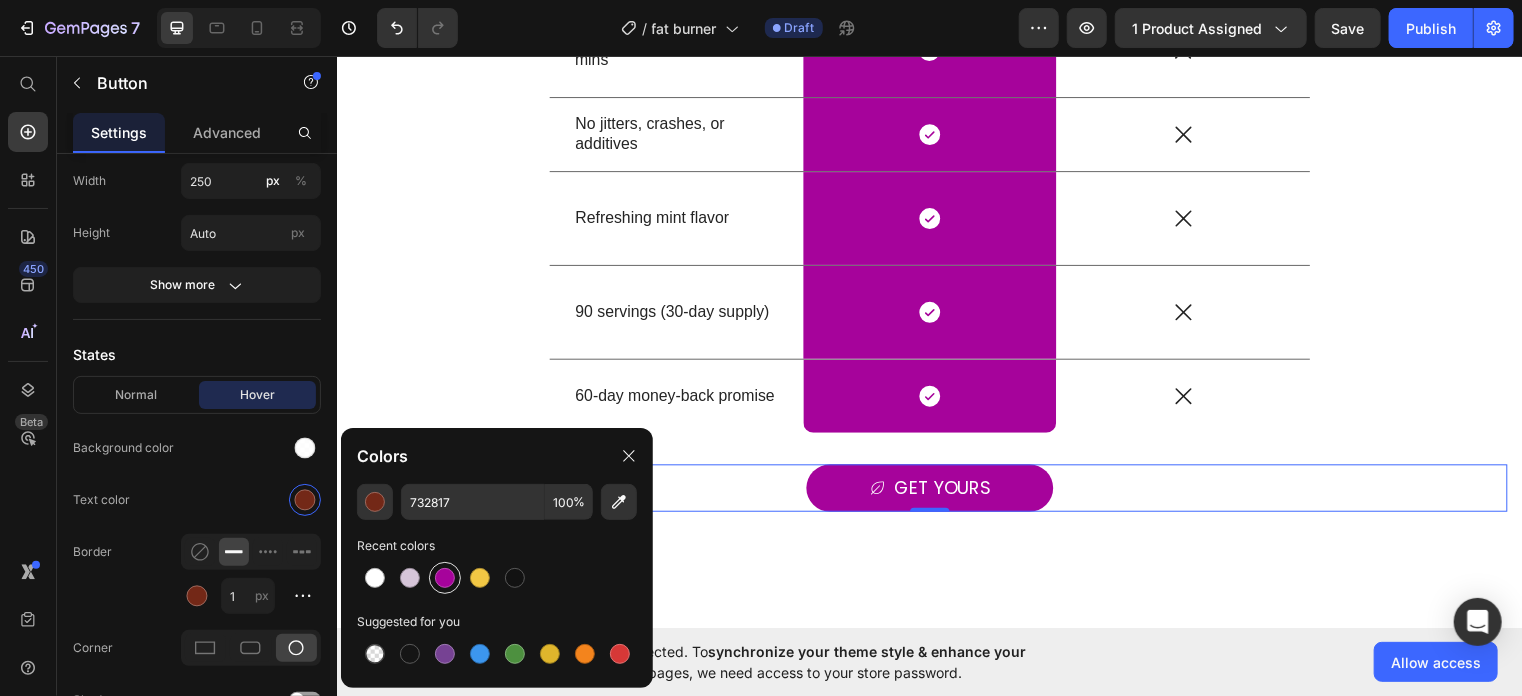 click at bounding box center [445, 578] 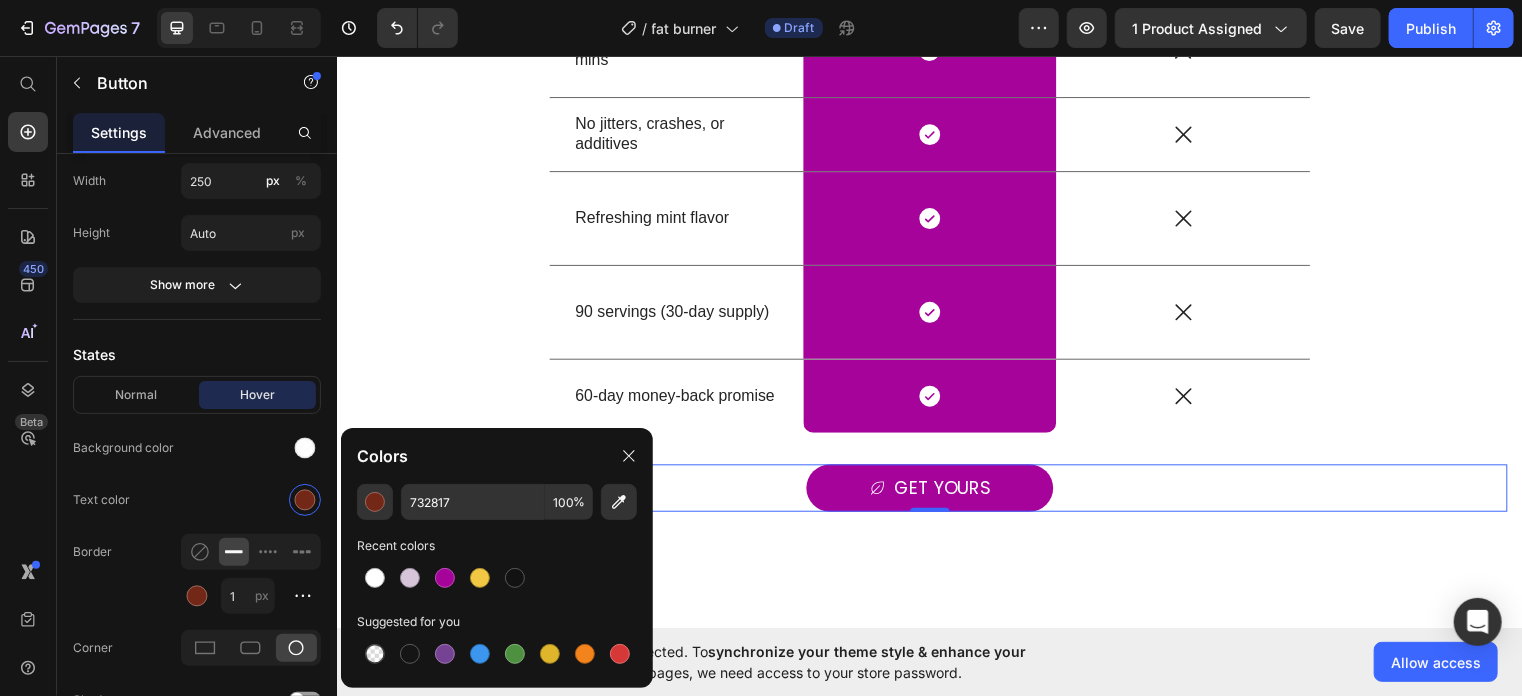 type on "A6039B" 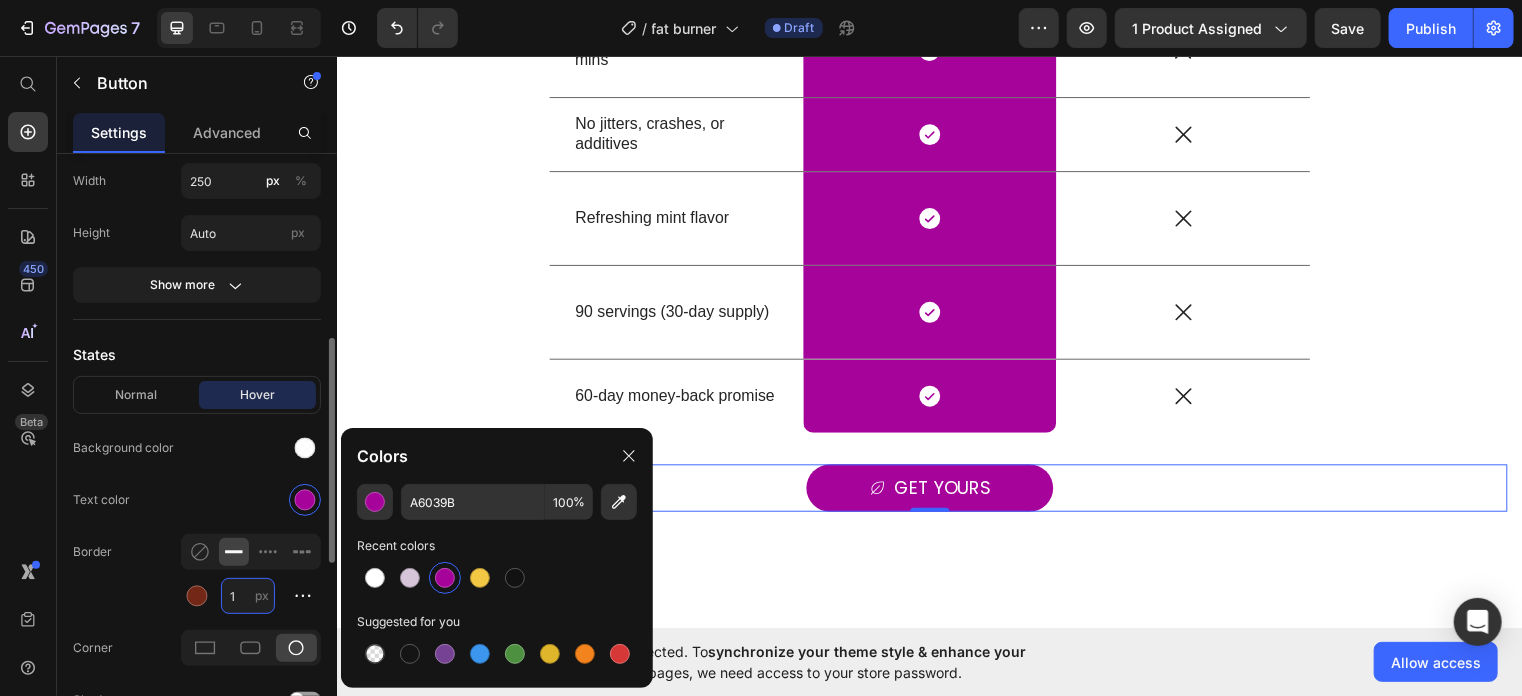click on "1" at bounding box center [248, 596] 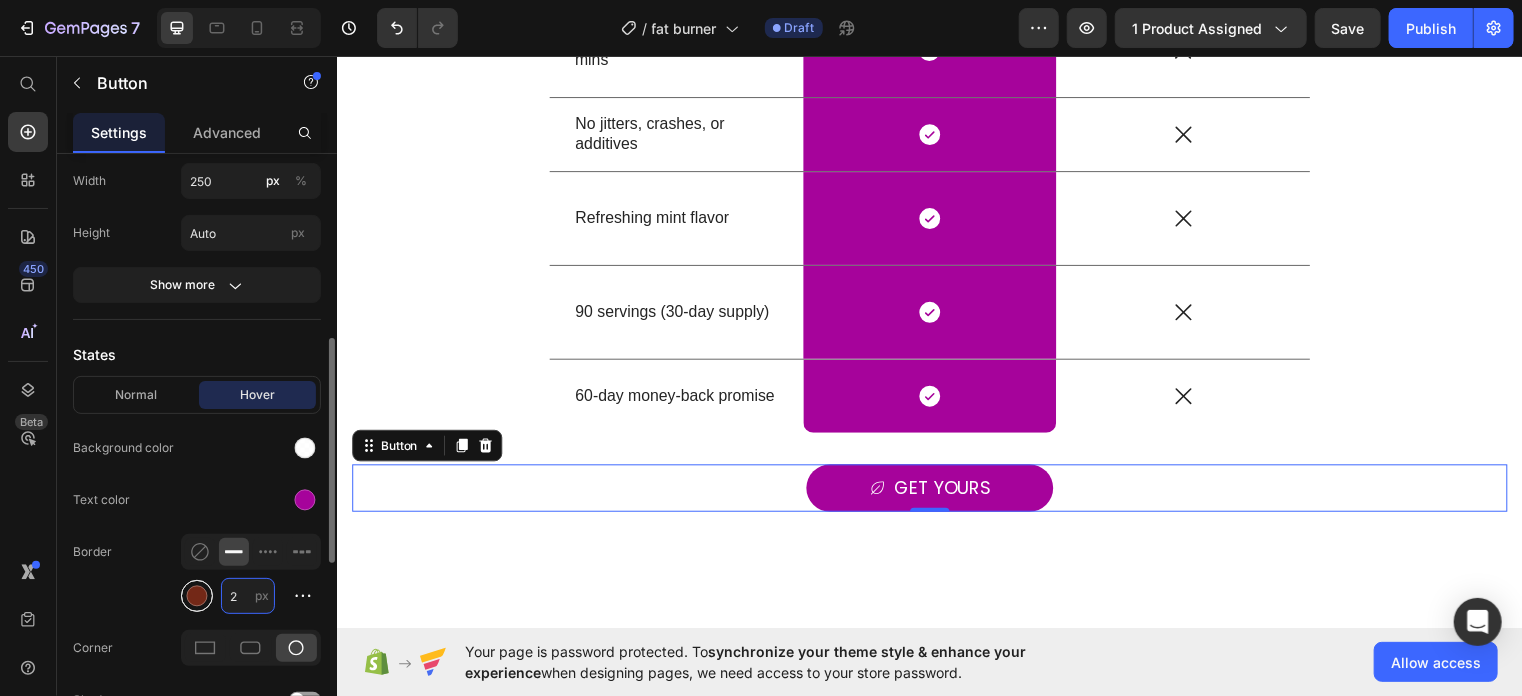 type on "2" 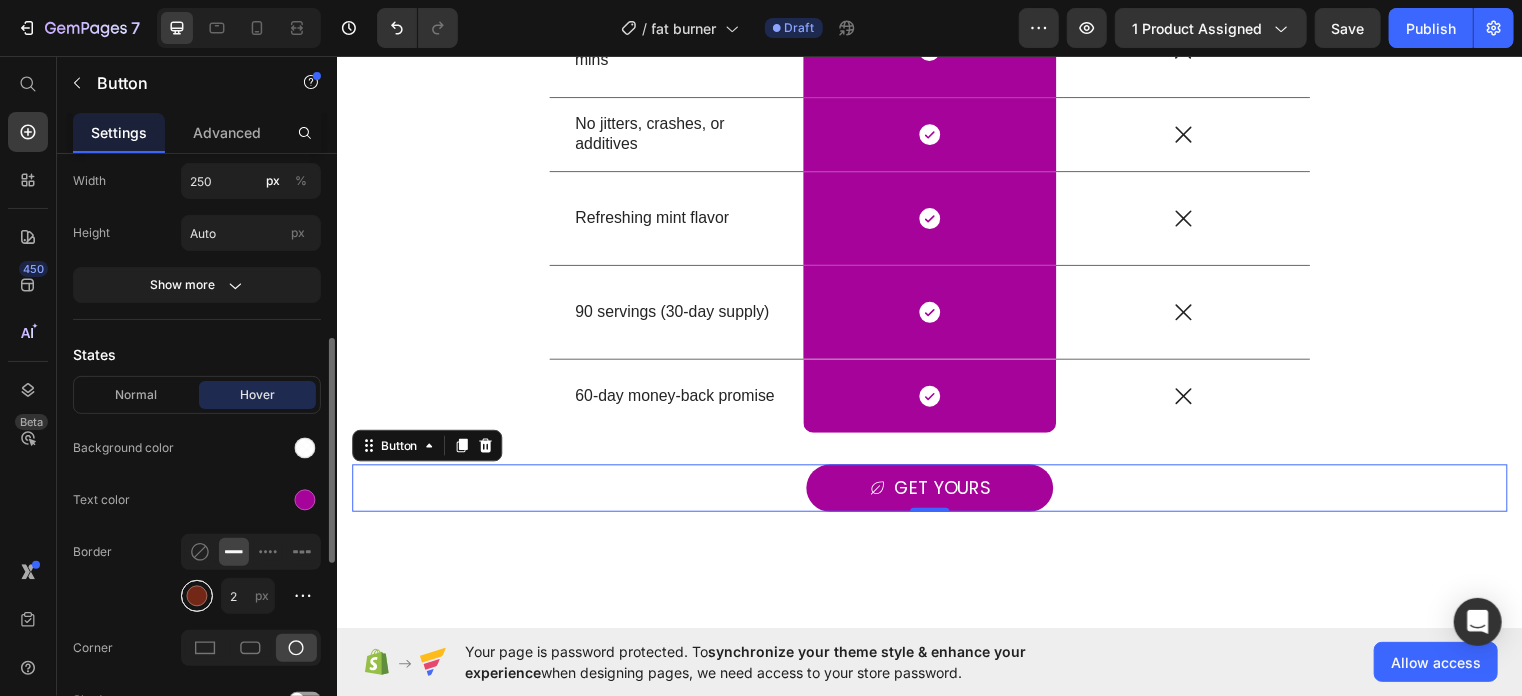 click at bounding box center (197, 596) 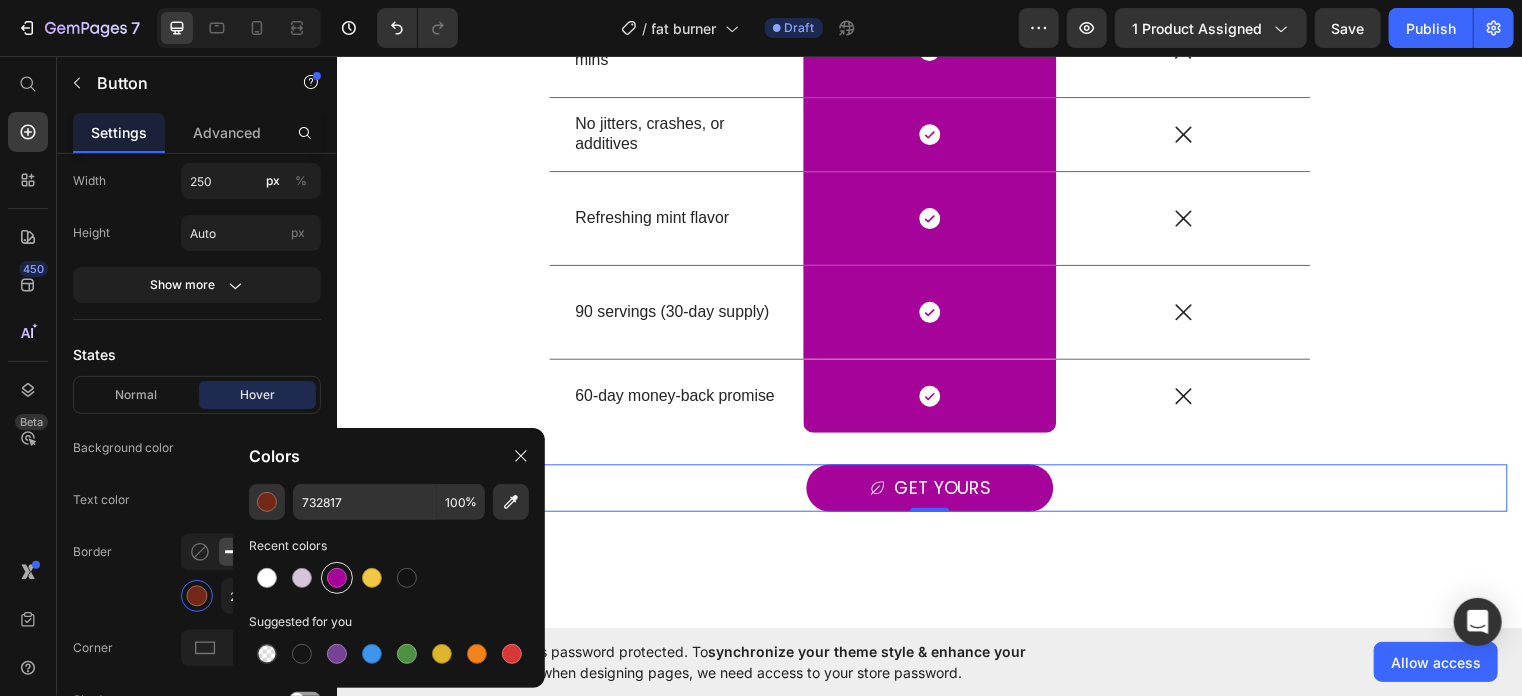 click at bounding box center (337, 578) 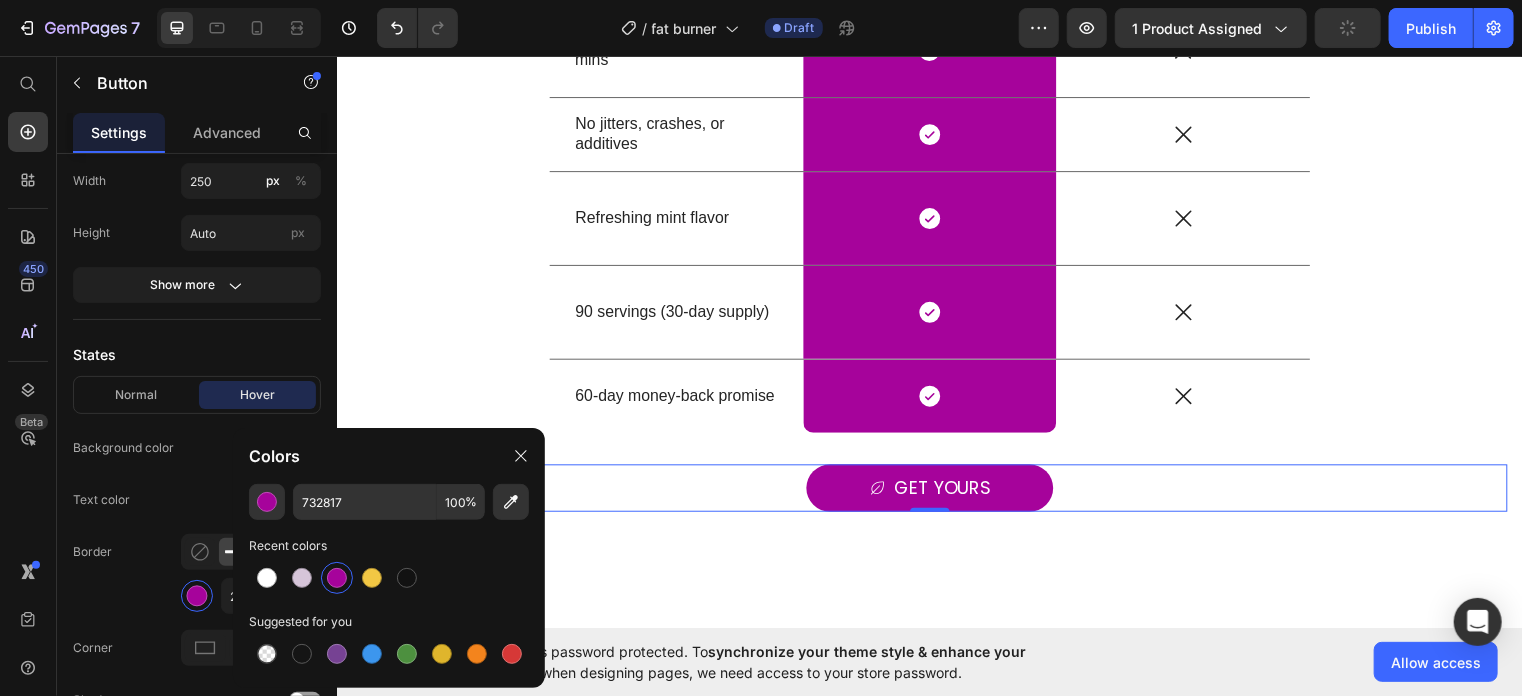 type on "A6039B" 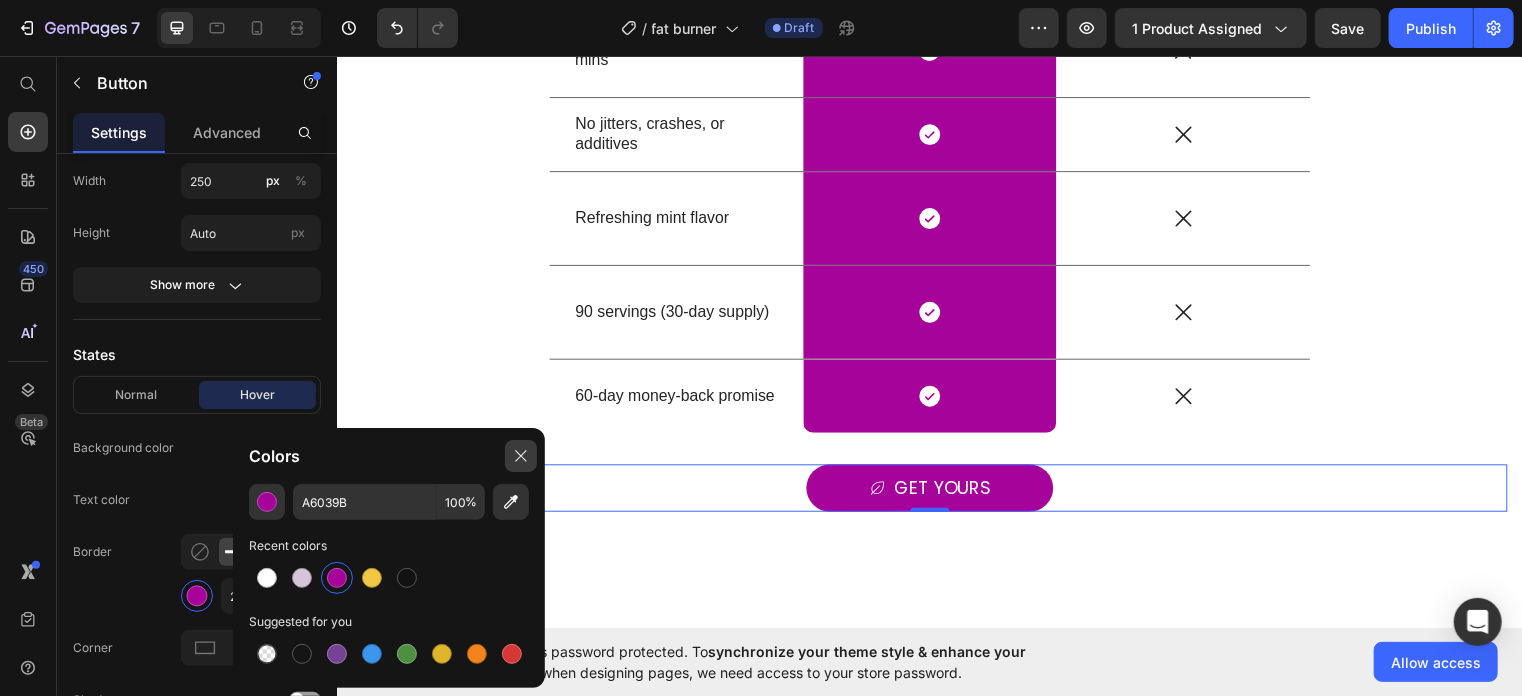 click 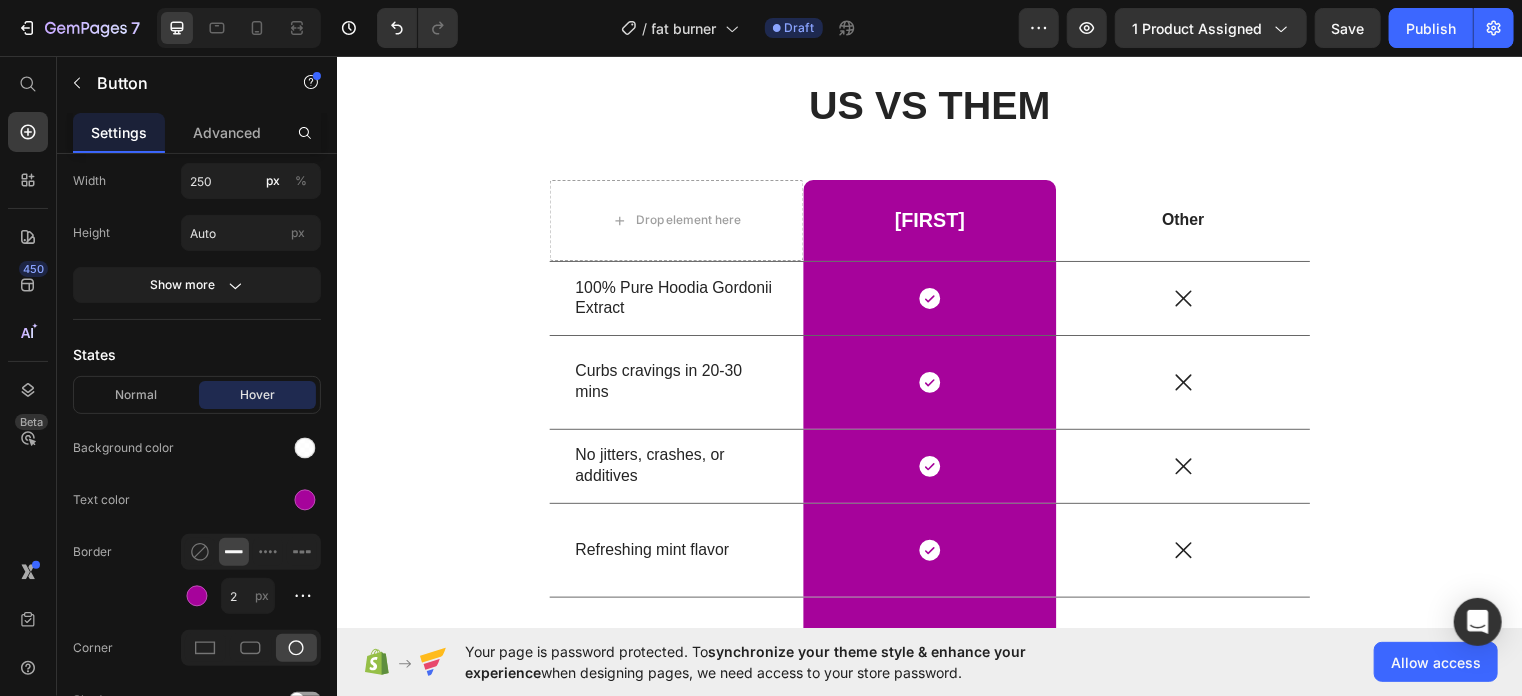 scroll, scrollTop: 3848, scrollLeft: 0, axis: vertical 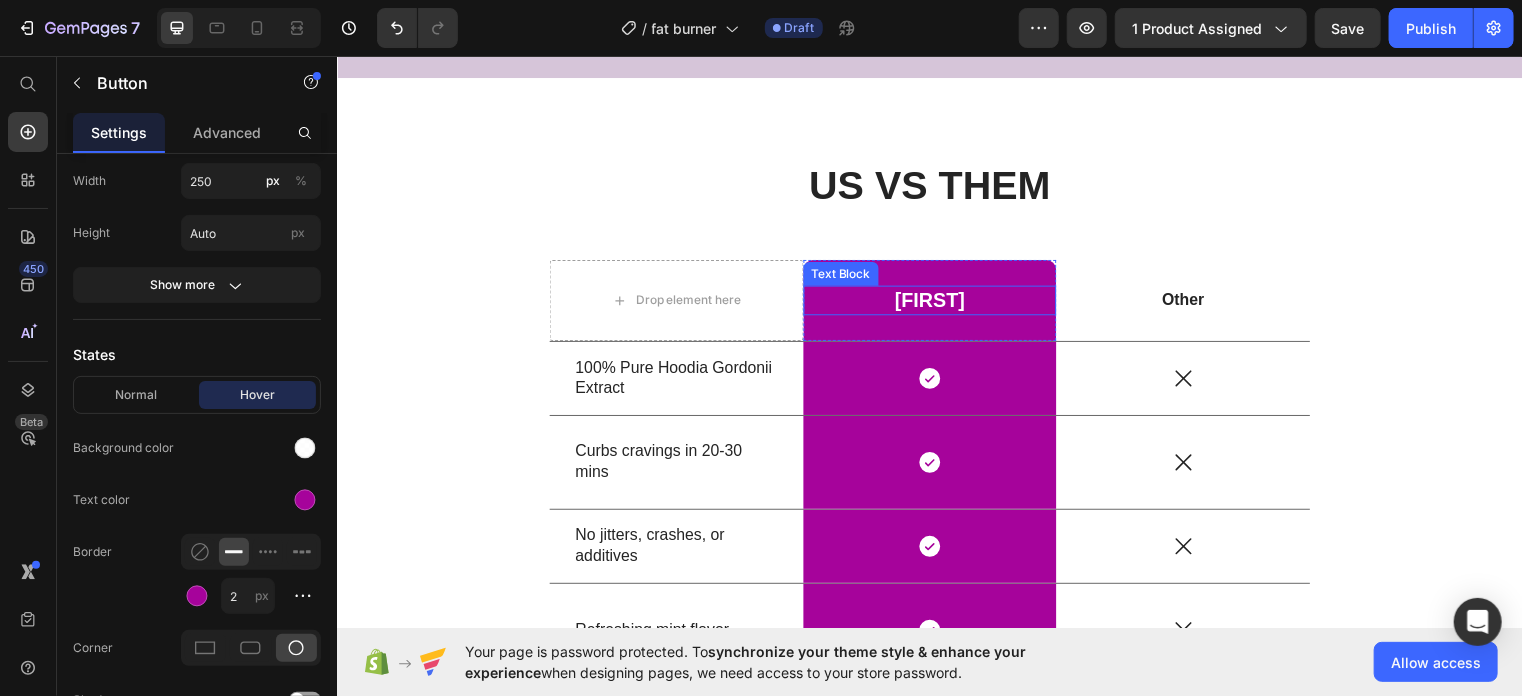 click on "Neyslim" at bounding box center [936, 303] 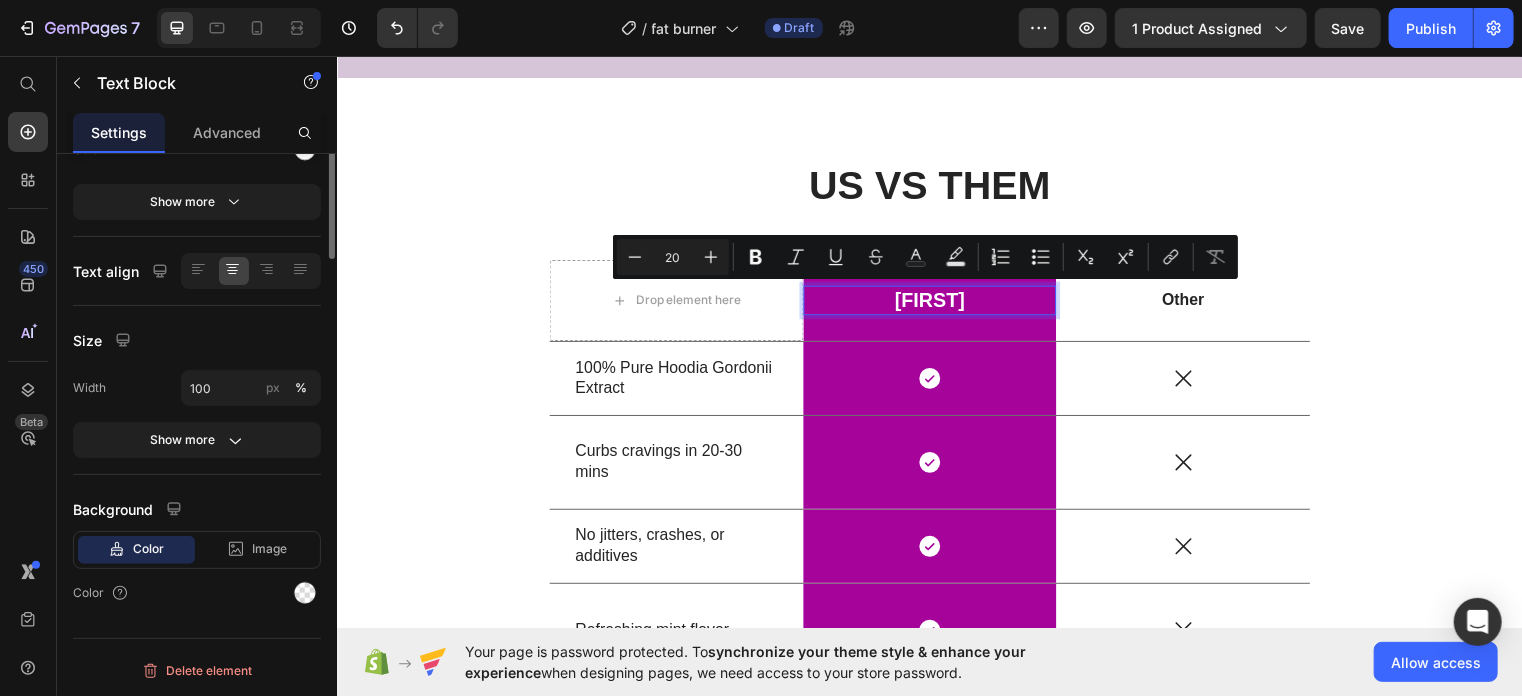 scroll, scrollTop: 0, scrollLeft: 0, axis: both 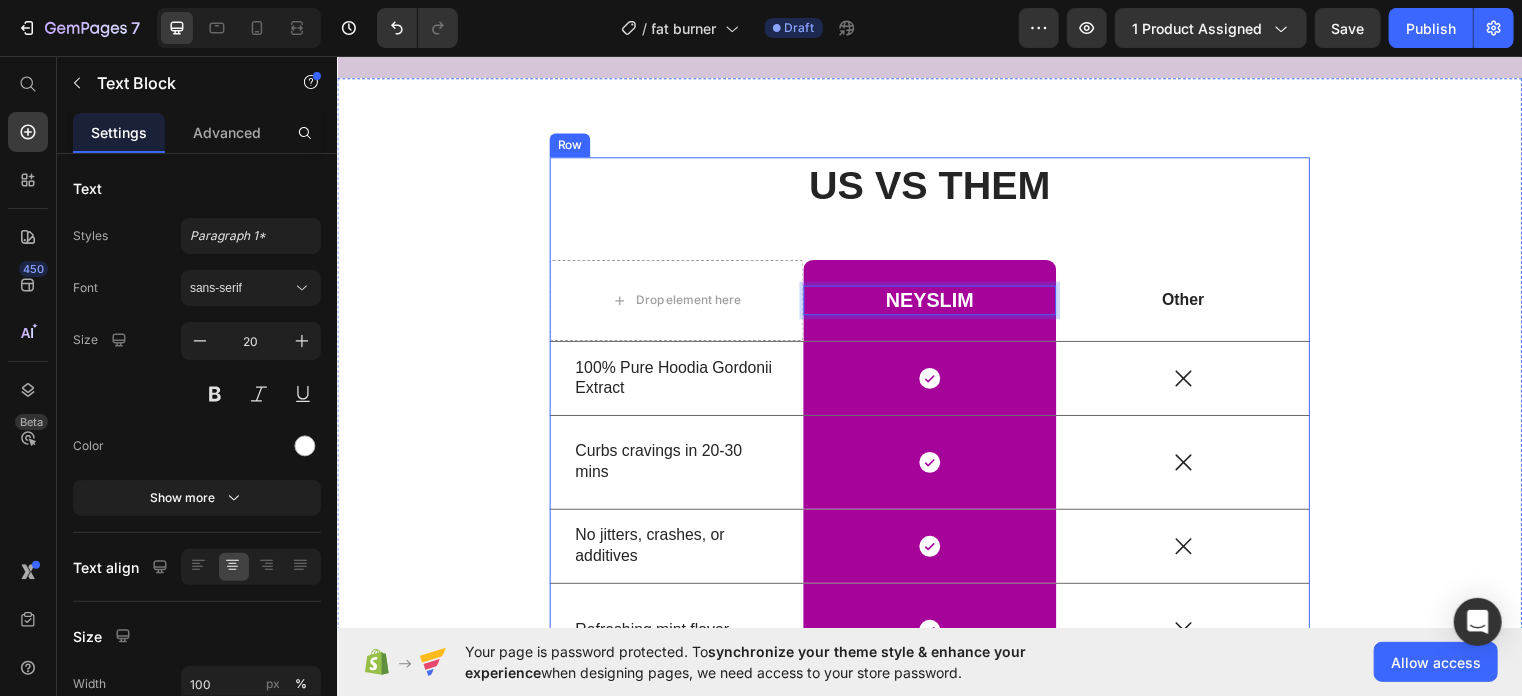 click on "US VS THEM Heading
Drop element here NEYSLIM Text Block   0 Row Other Text Block Row 100% Pure Hoodia Gordonii Extract Text Block
Icon Row
Icon Row Curbs cravings in 20-30 mins Text Block
Icon Row
Icon Row No jitters, crashes, or additives Text Block
Icon Row
Icon Row Refreshing mint flavor Text Block
Icon Row
Icon Row 90 servings (30-day supply) Text Block
Icon Row
Icon Row 60-day money-back promise Text Block
Icon Row
Icon Row" at bounding box center [936, 514] 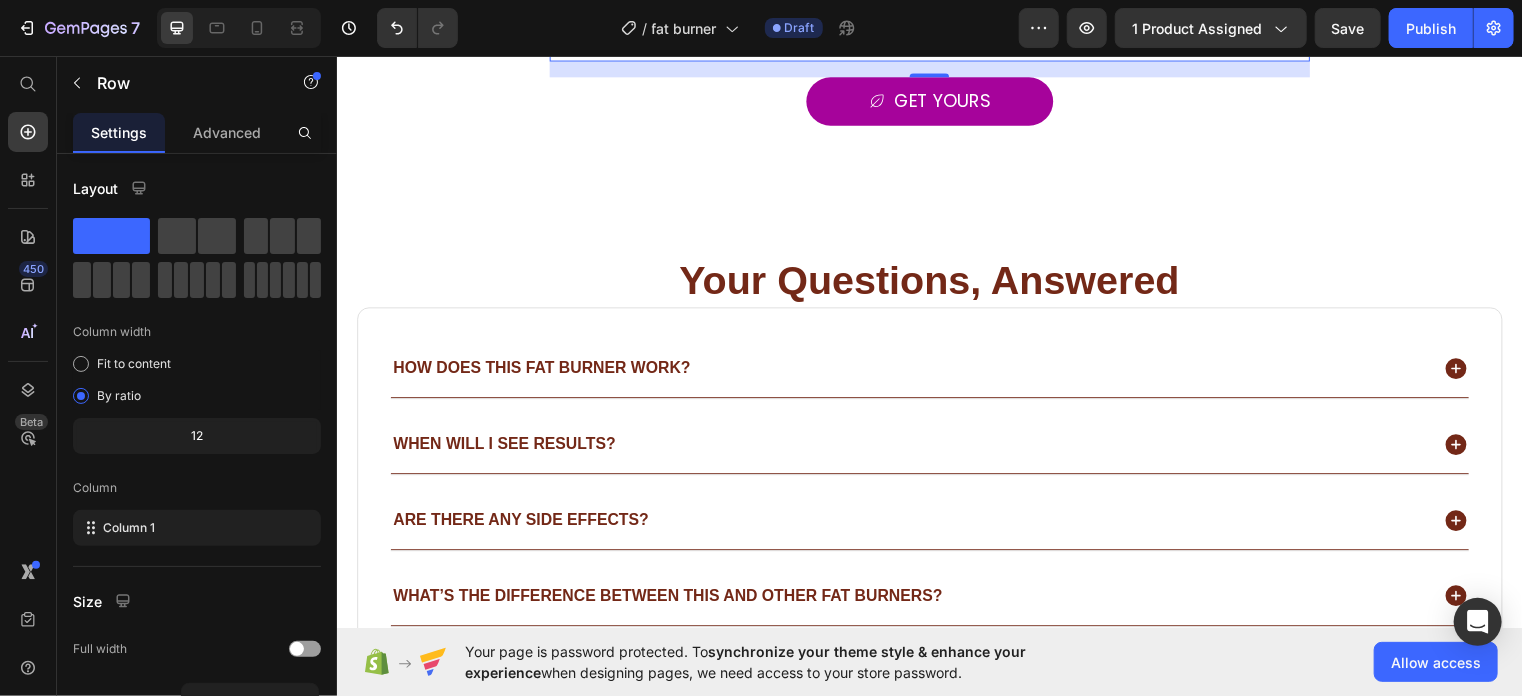 scroll, scrollTop: 4672, scrollLeft: 0, axis: vertical 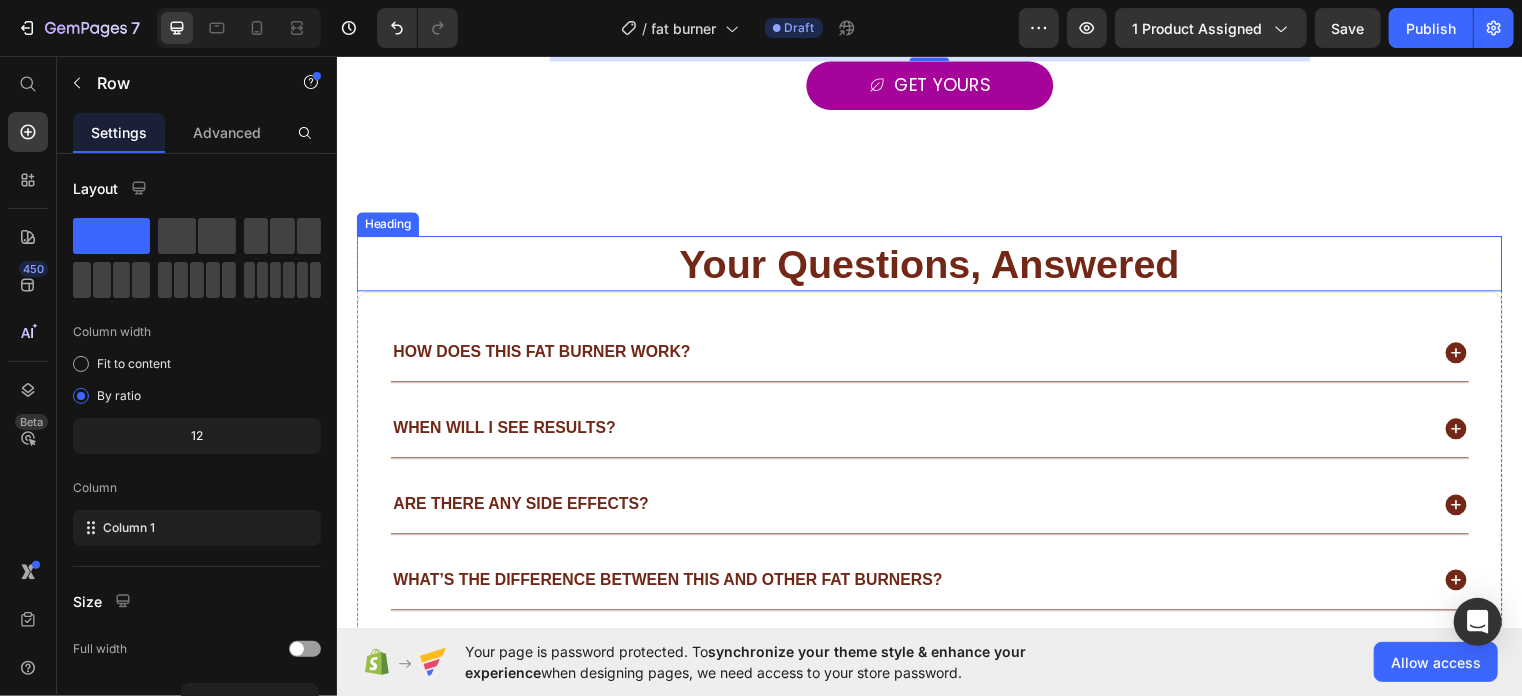 click on "Your Questions, Answered" at bounding box center (936, 266) 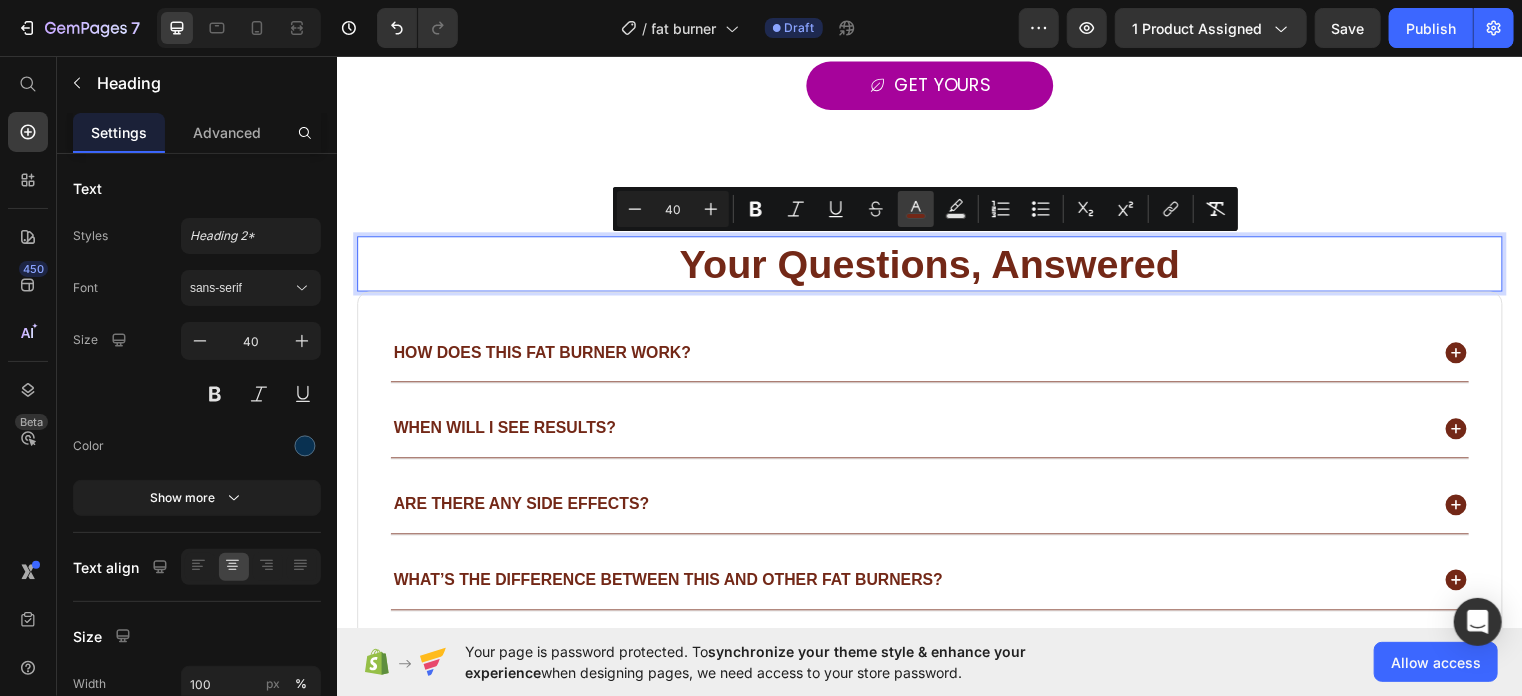 click 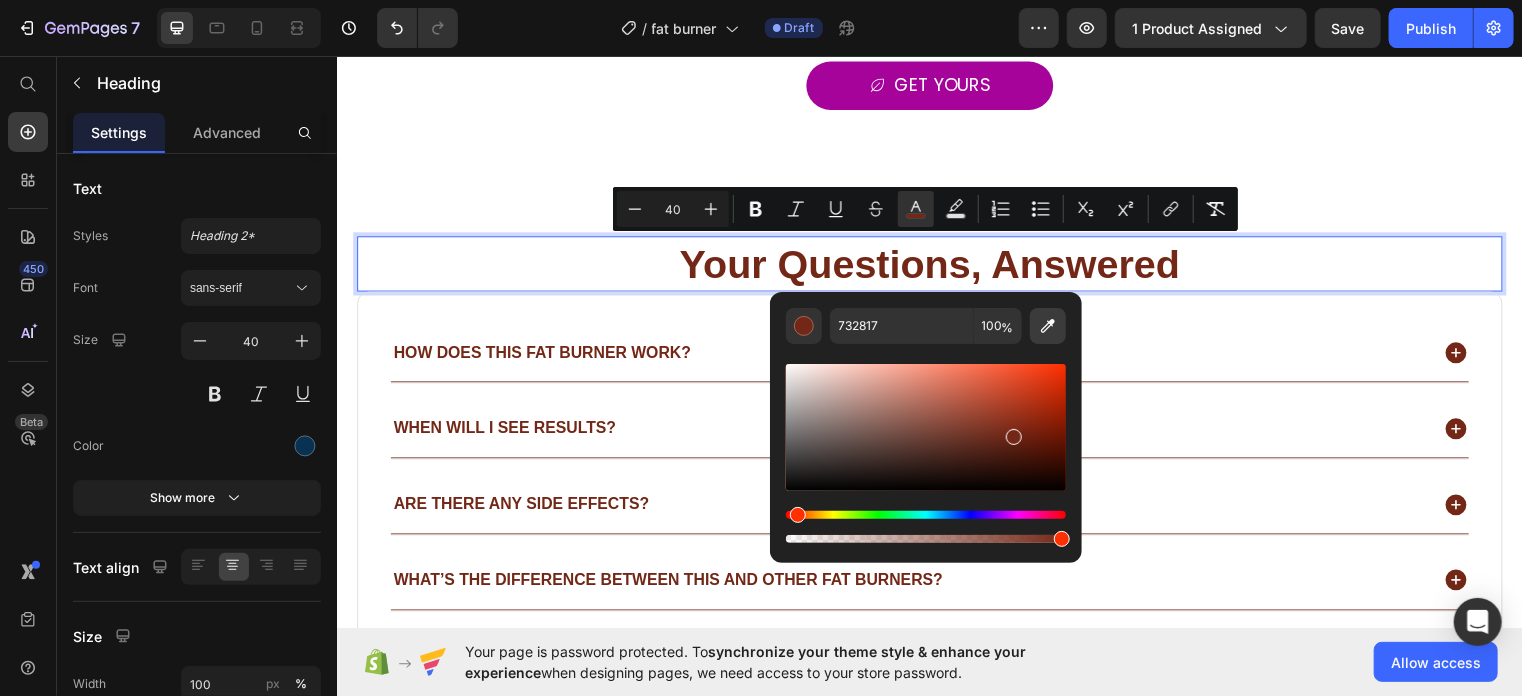 click at bounding box center [1048, 326] 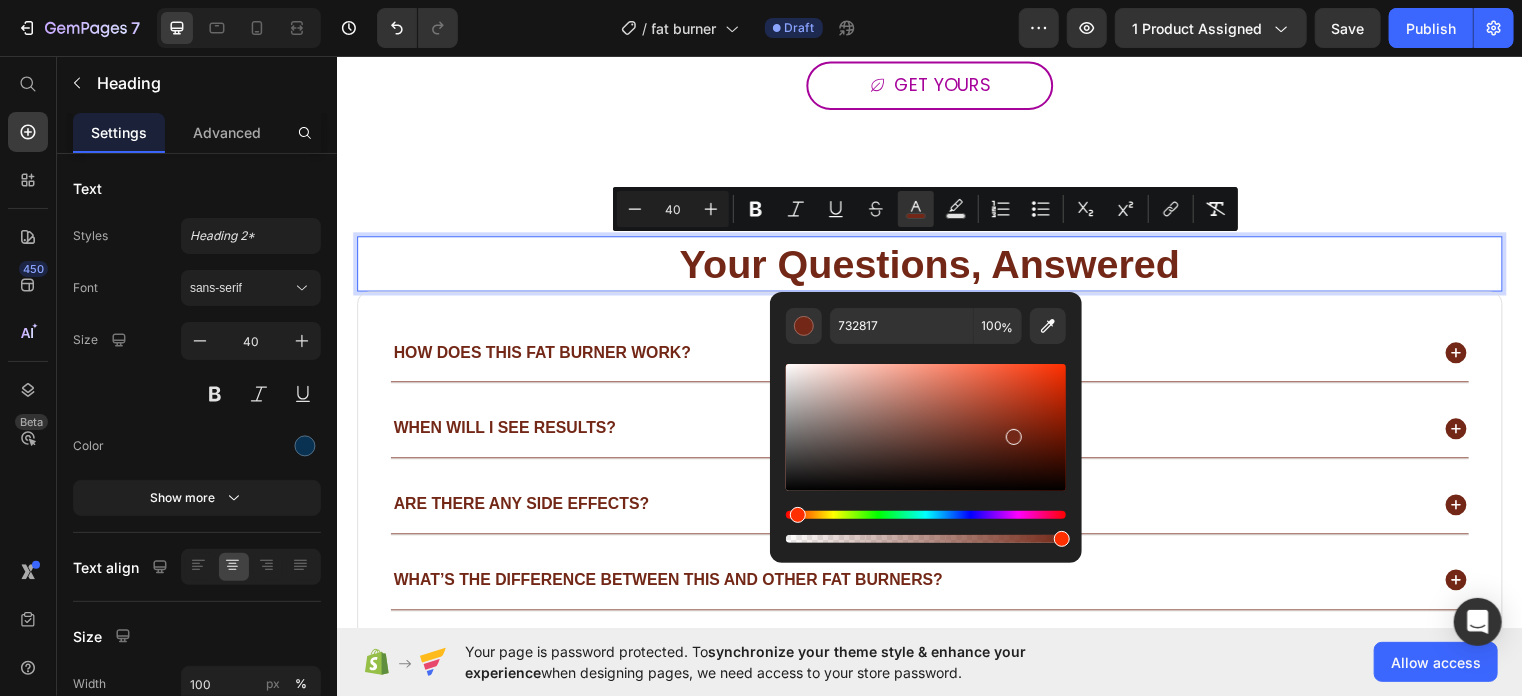 type on "A6039B" 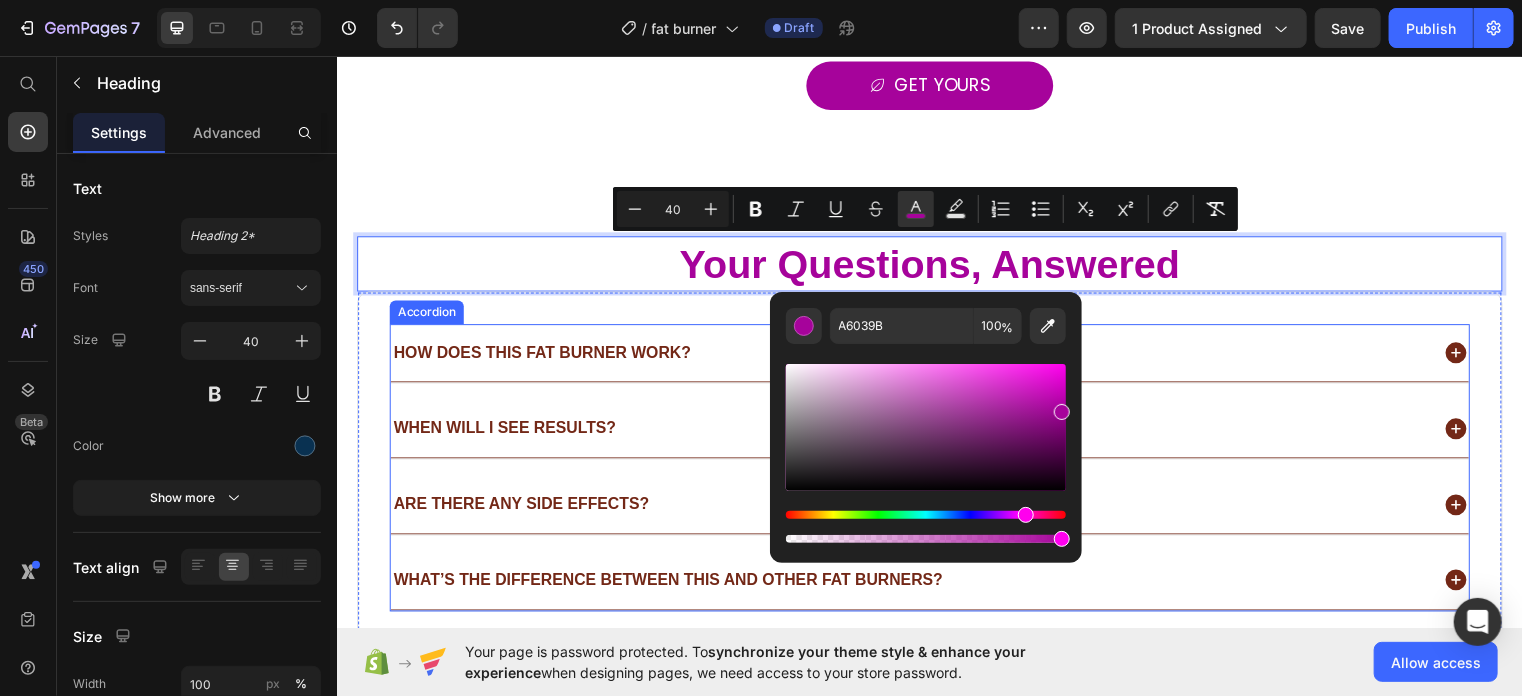 click on "How does this fat burner work?" at bounding box center [915, 356] 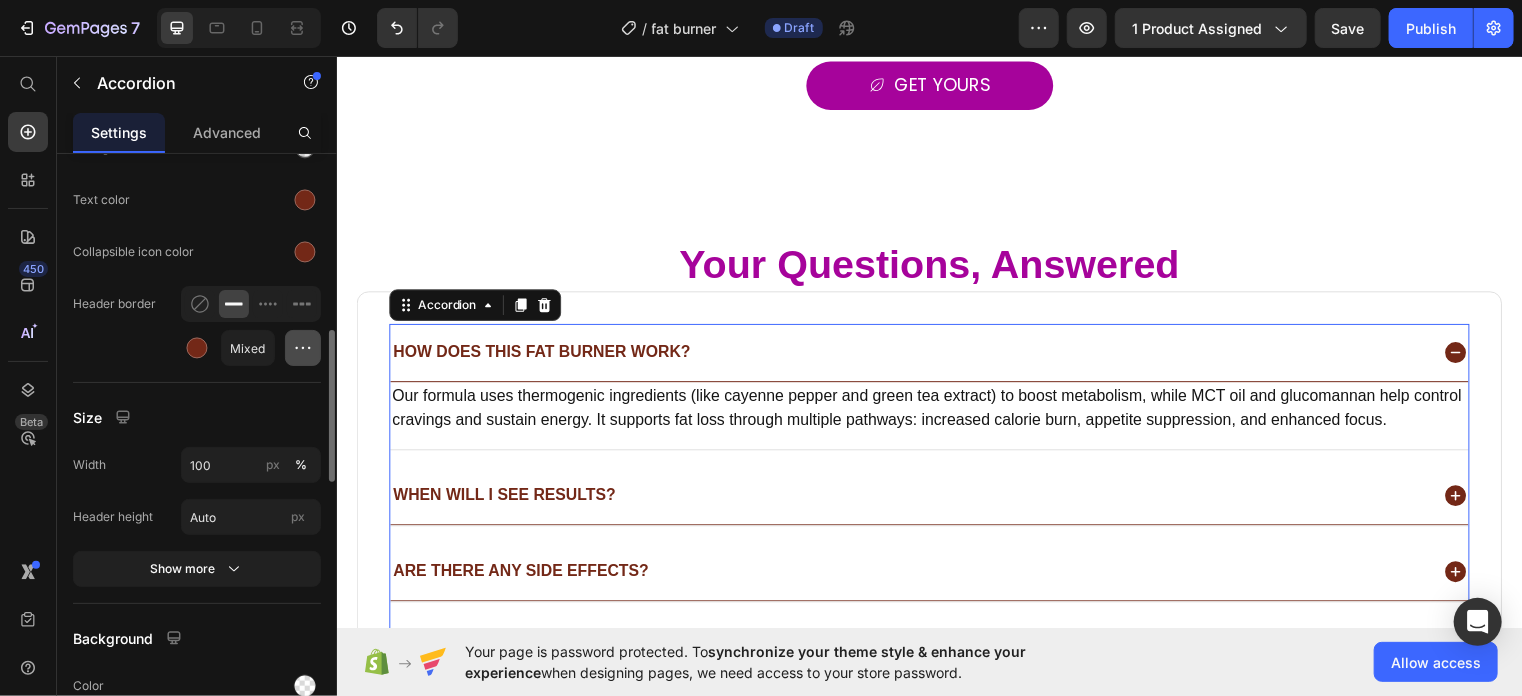 scroll, scrollTop: 1247, scrollLeft: 0, axis: vertical 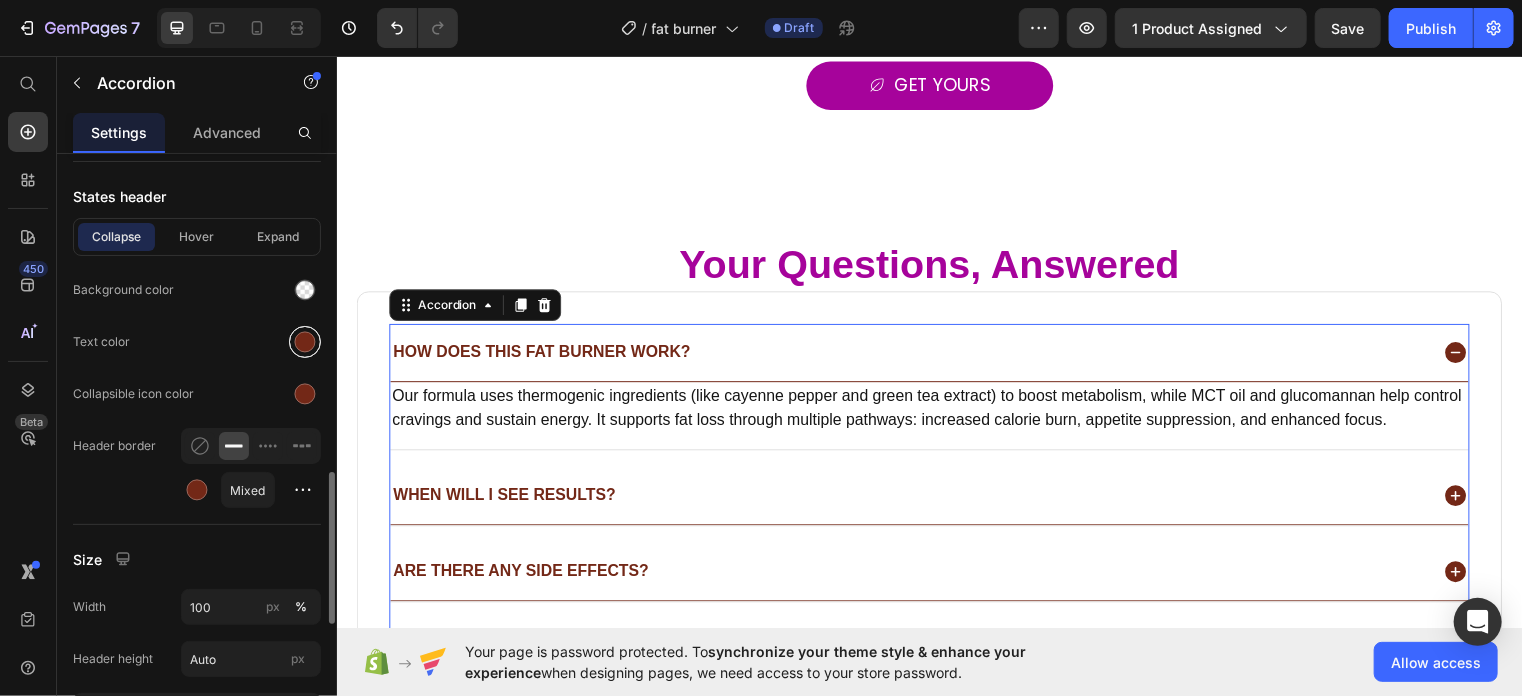 click at bounding box center [305, 342] 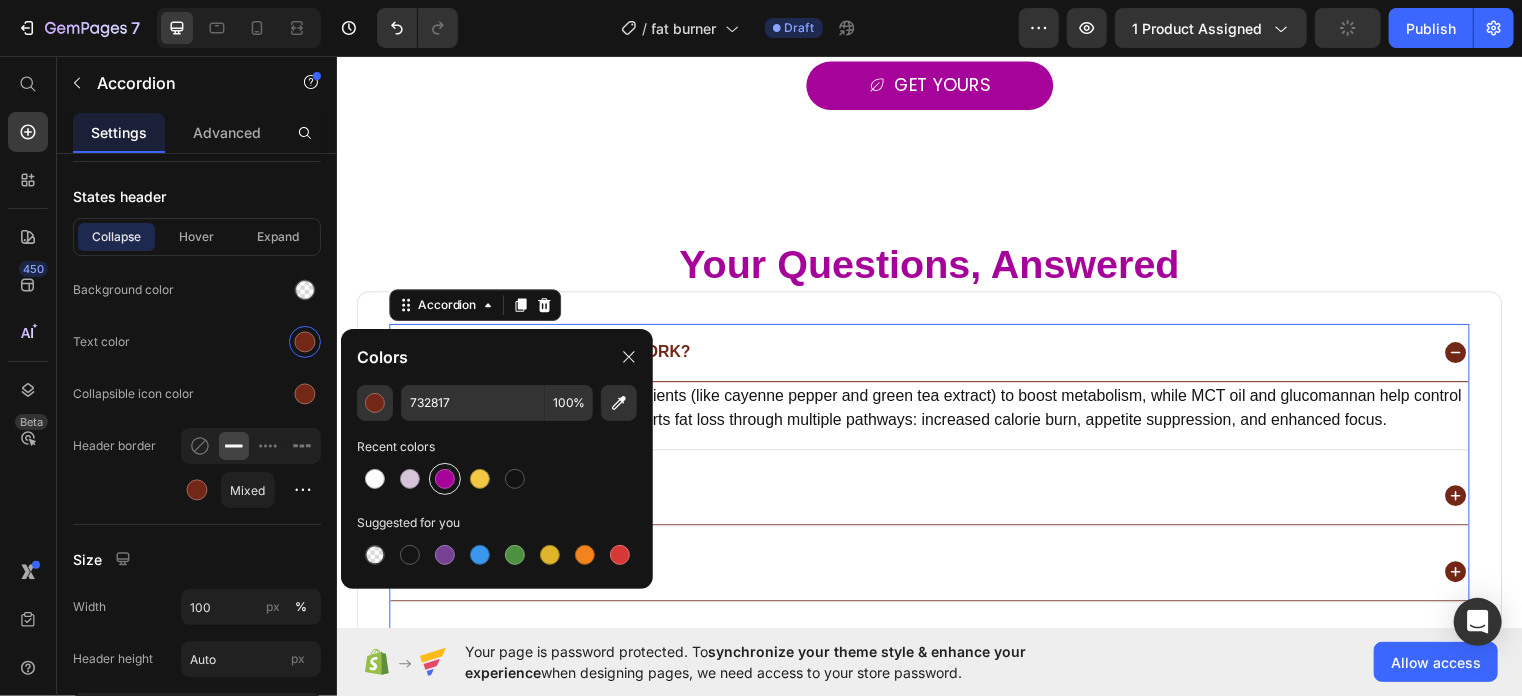click at bounding box center (445, 479) 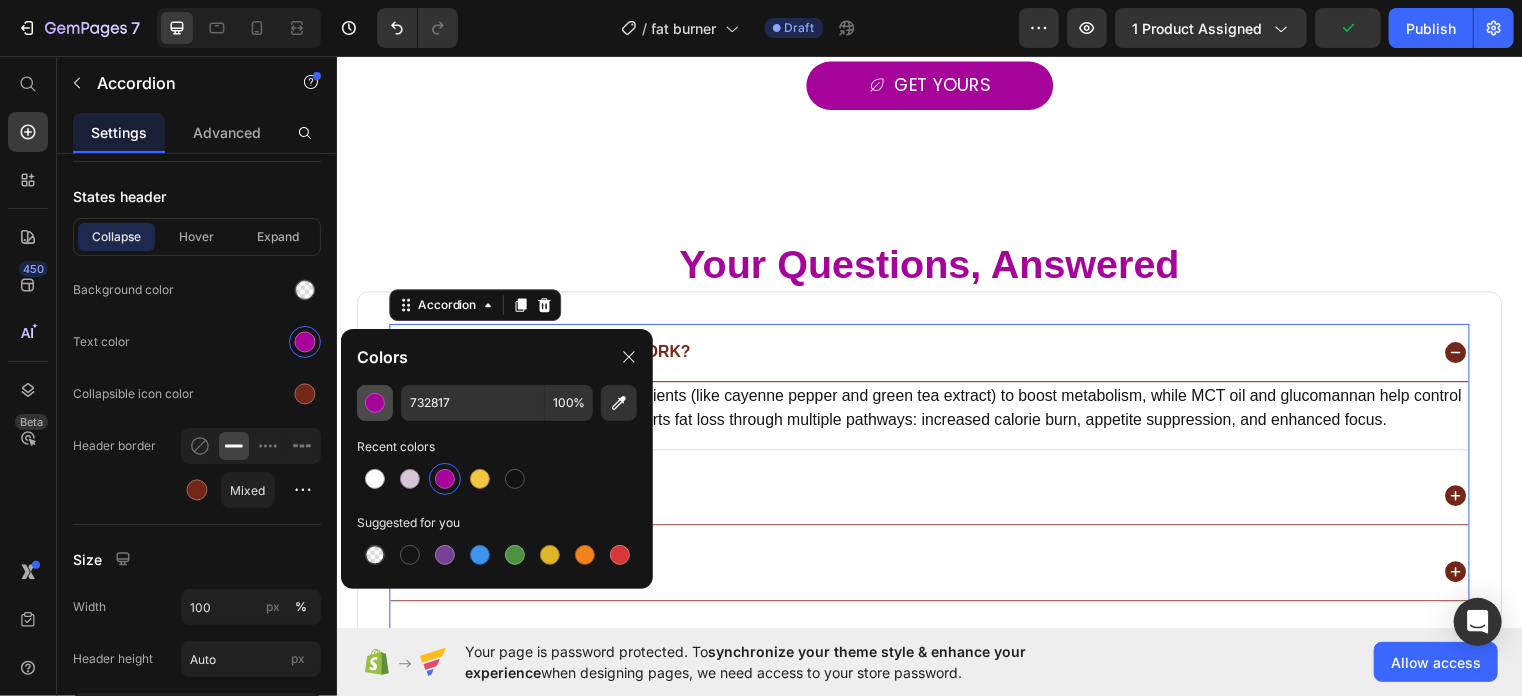 type on "A6039B" 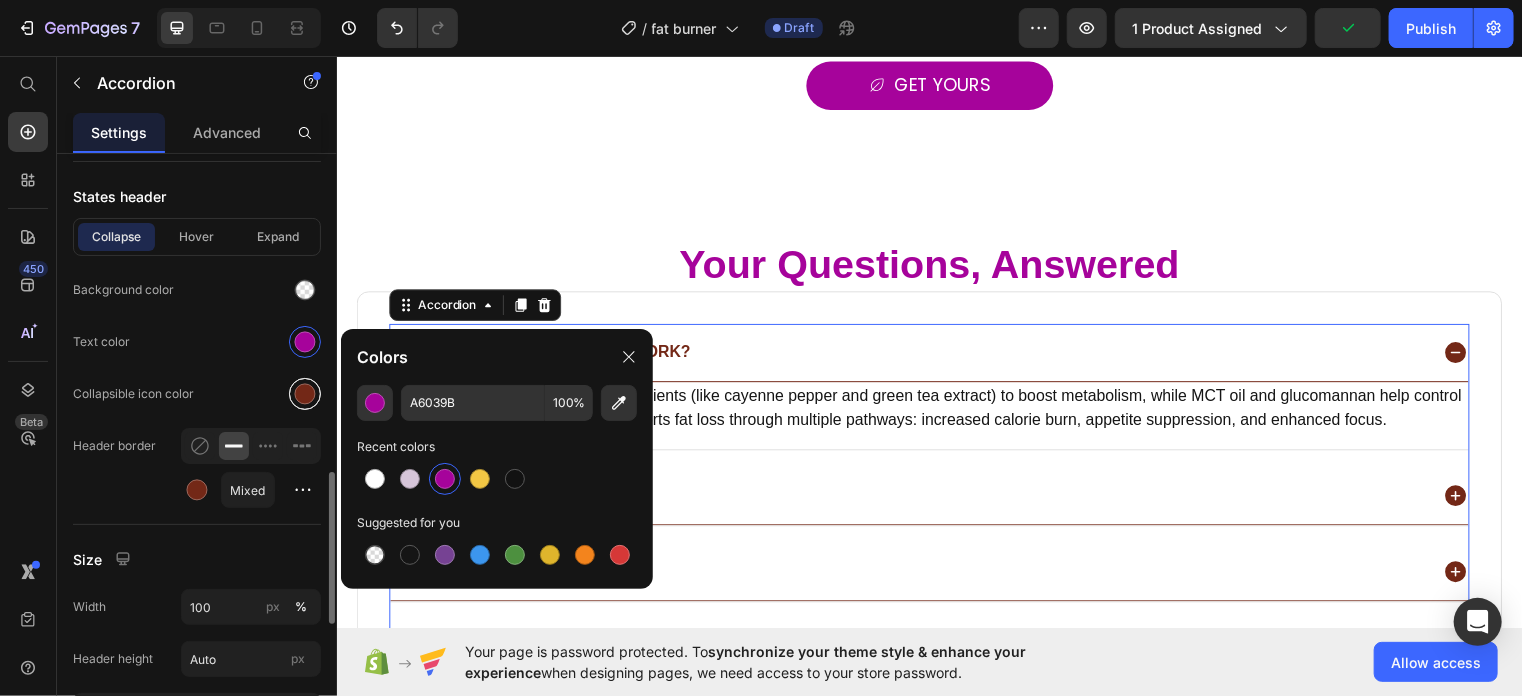 click at bounding box center (305, 394) 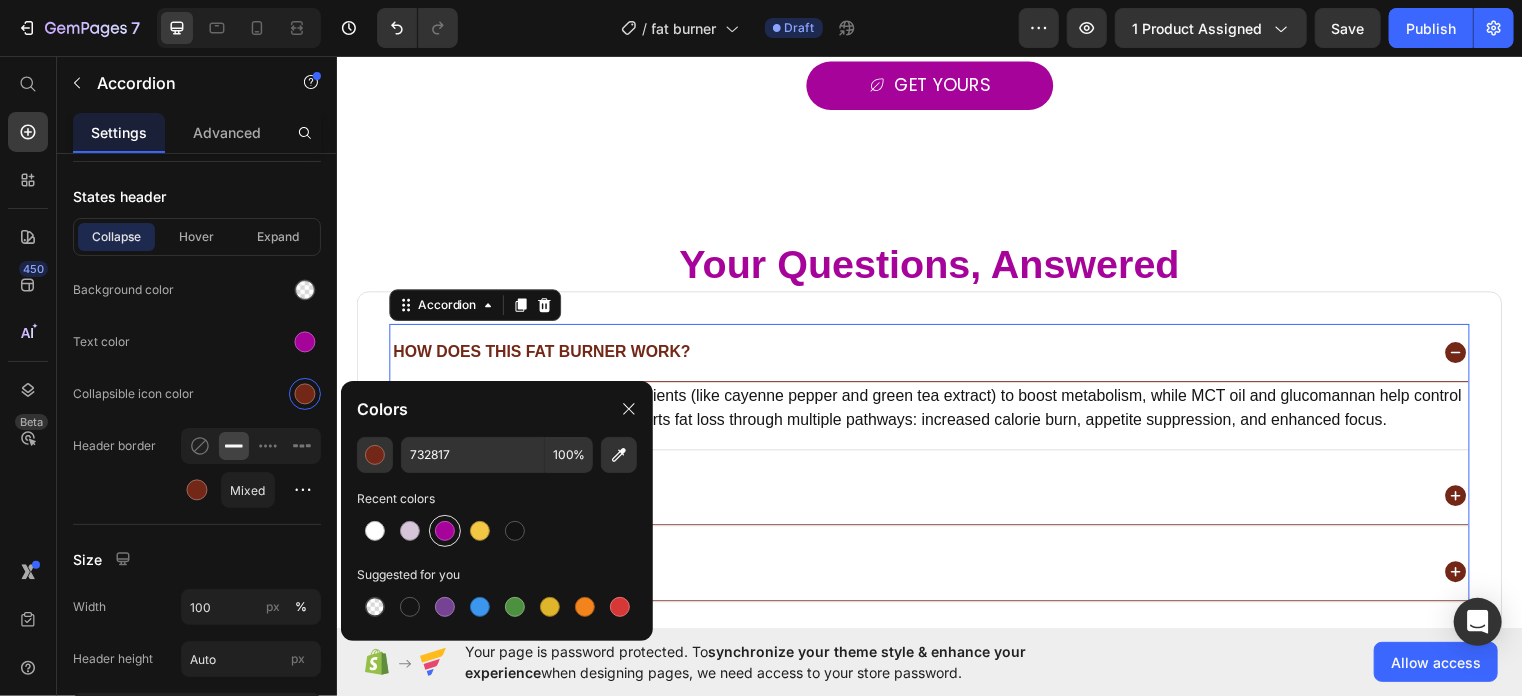 click at bounding box center [445, 531] 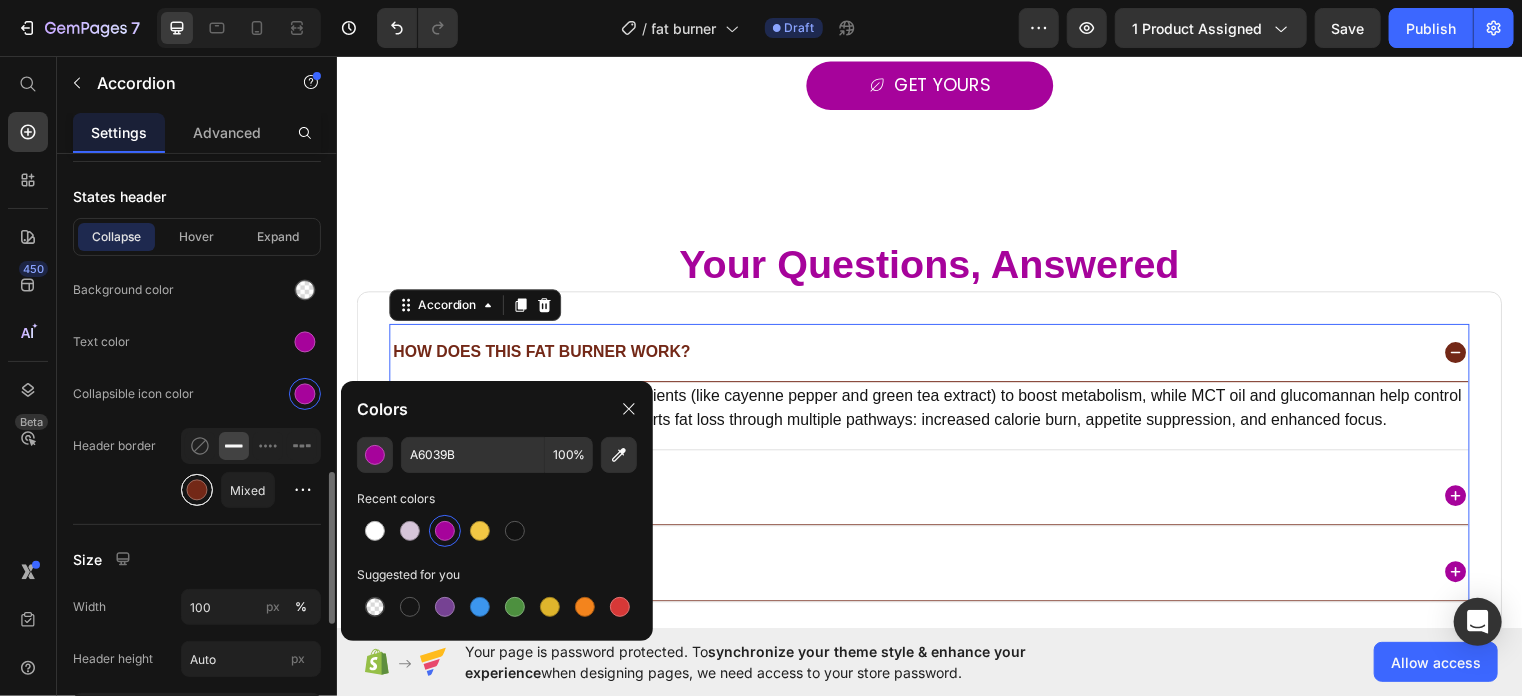 click at bounding box center (197, 490) 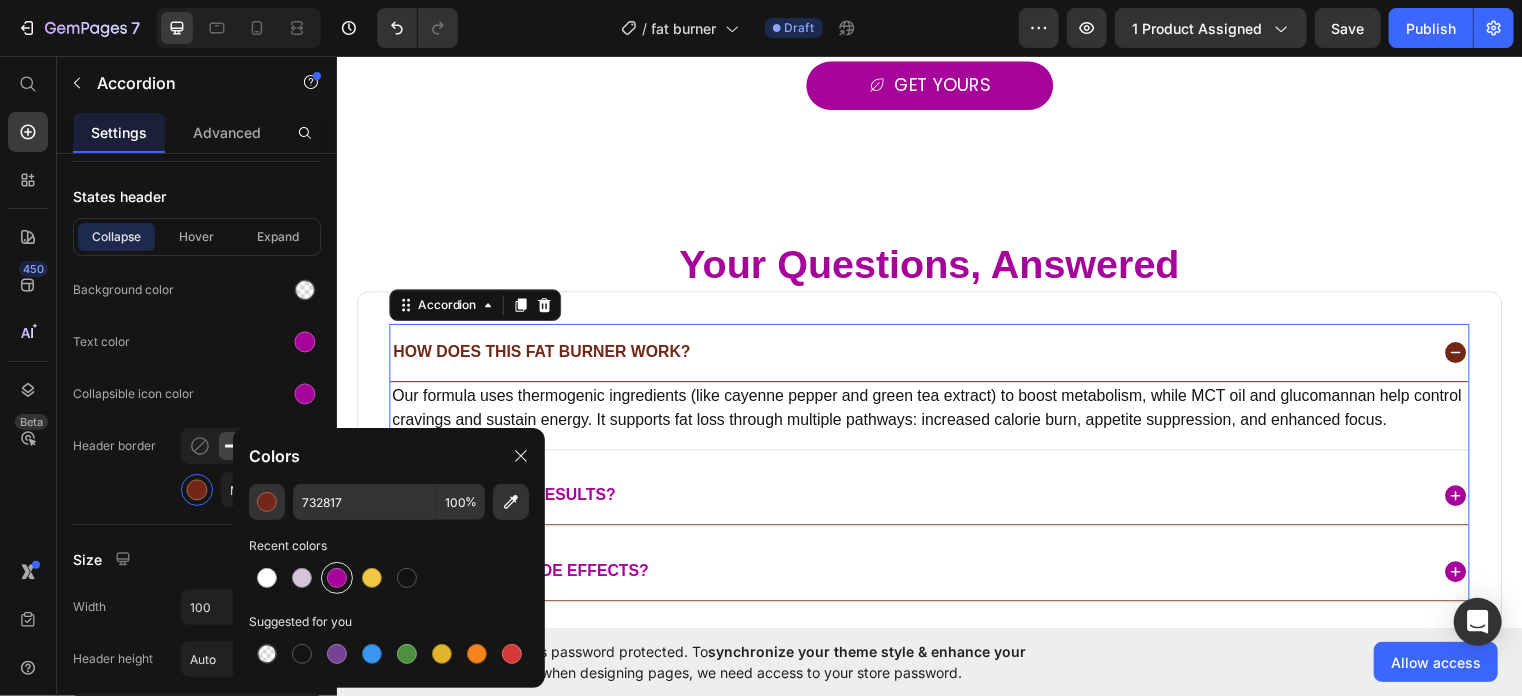 click at bounding box center [337, 578] 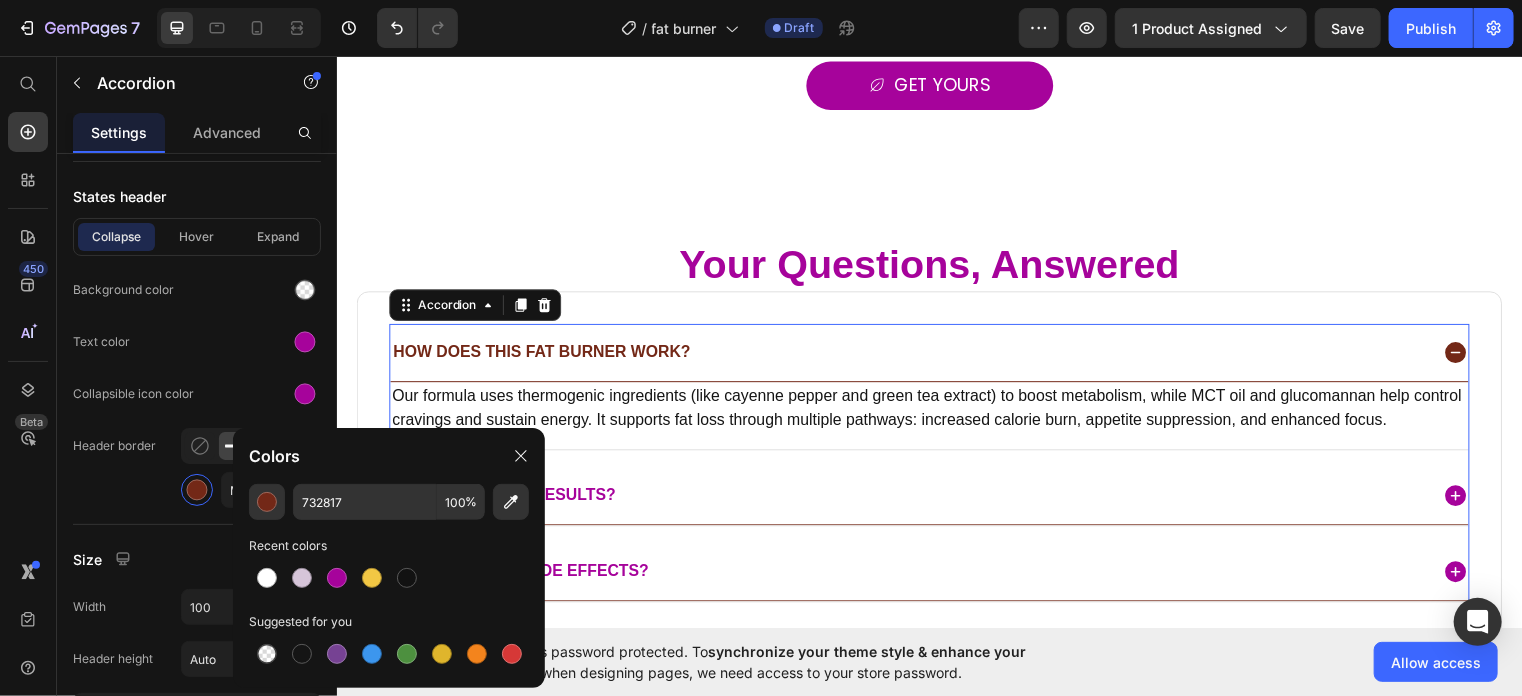 type on "A6039B" 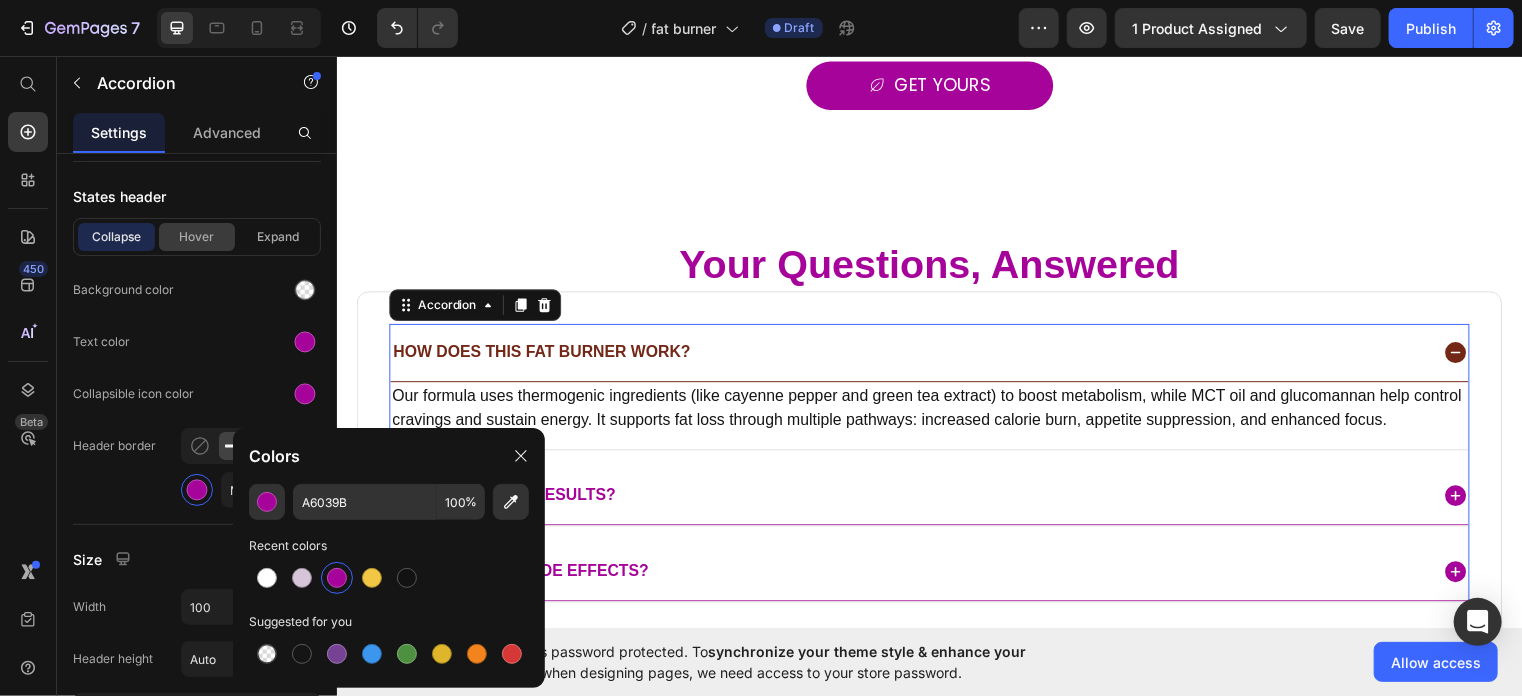 click on "Hover" at bounding box center [197, 237] 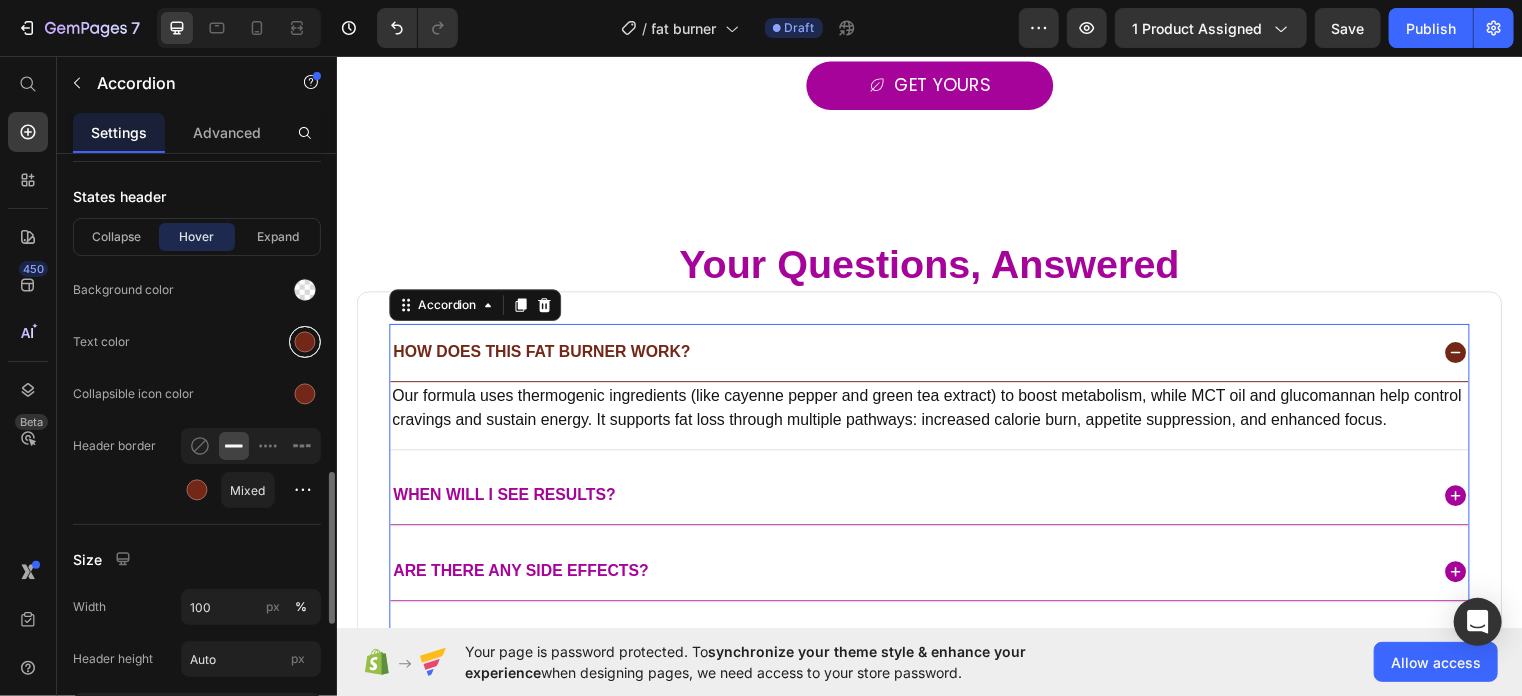 click at bounding box center (305, 342) 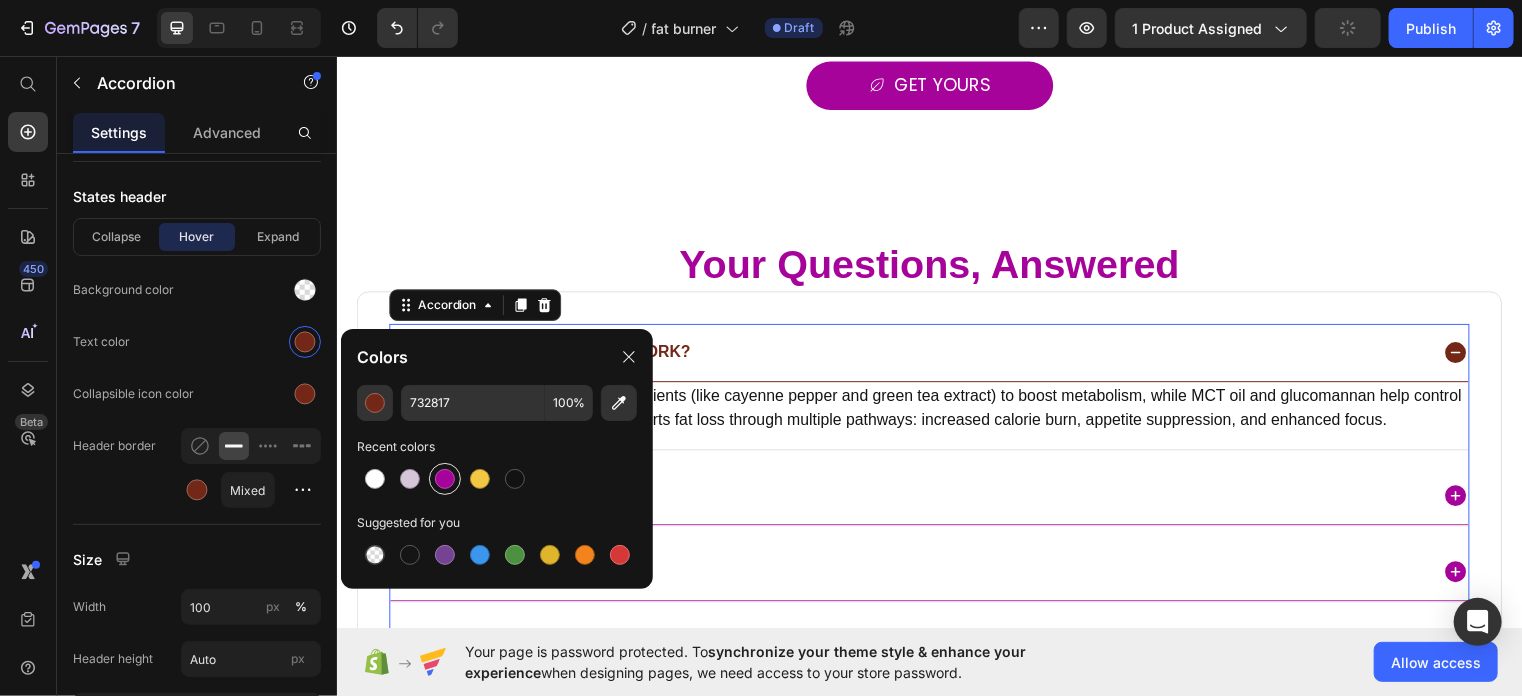 click at bounding box center (445, 479) 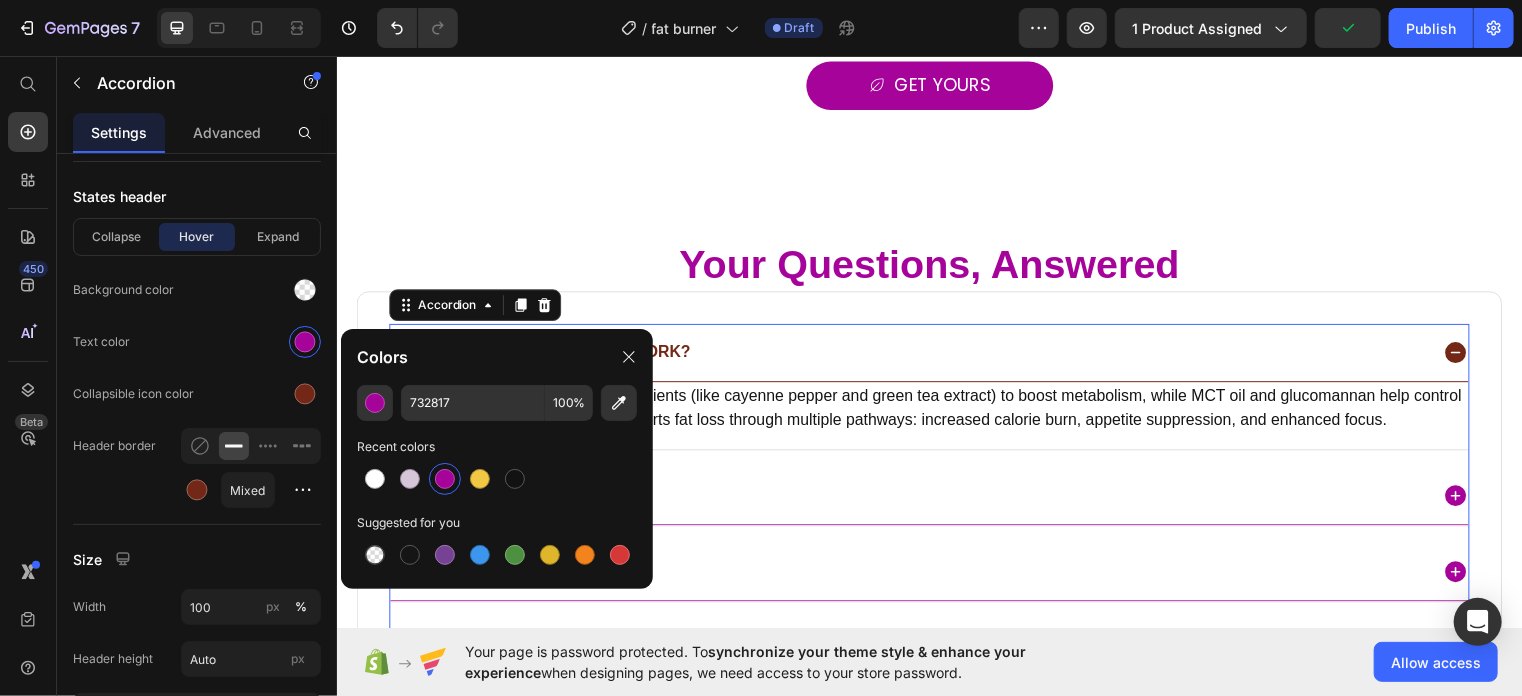 type on "A6039B" 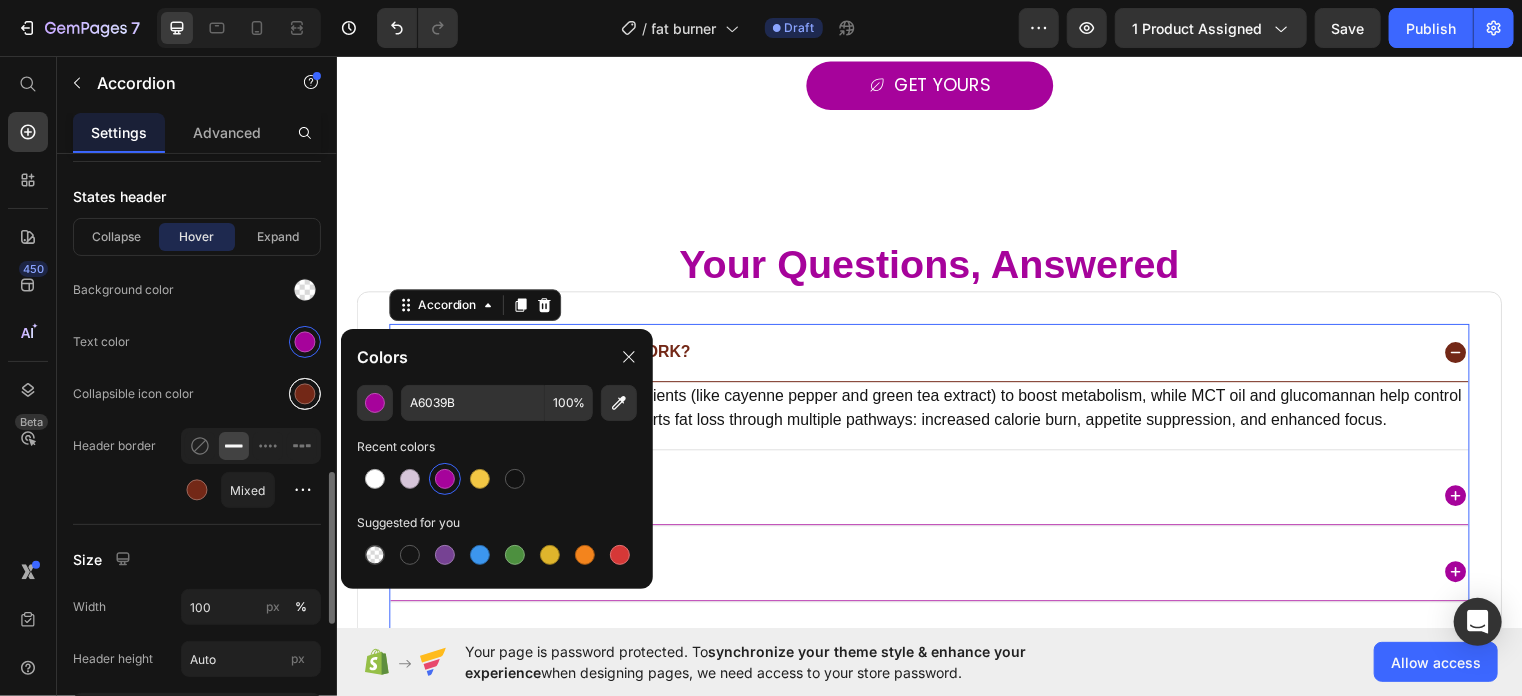 click at bounding box center [305, 394] 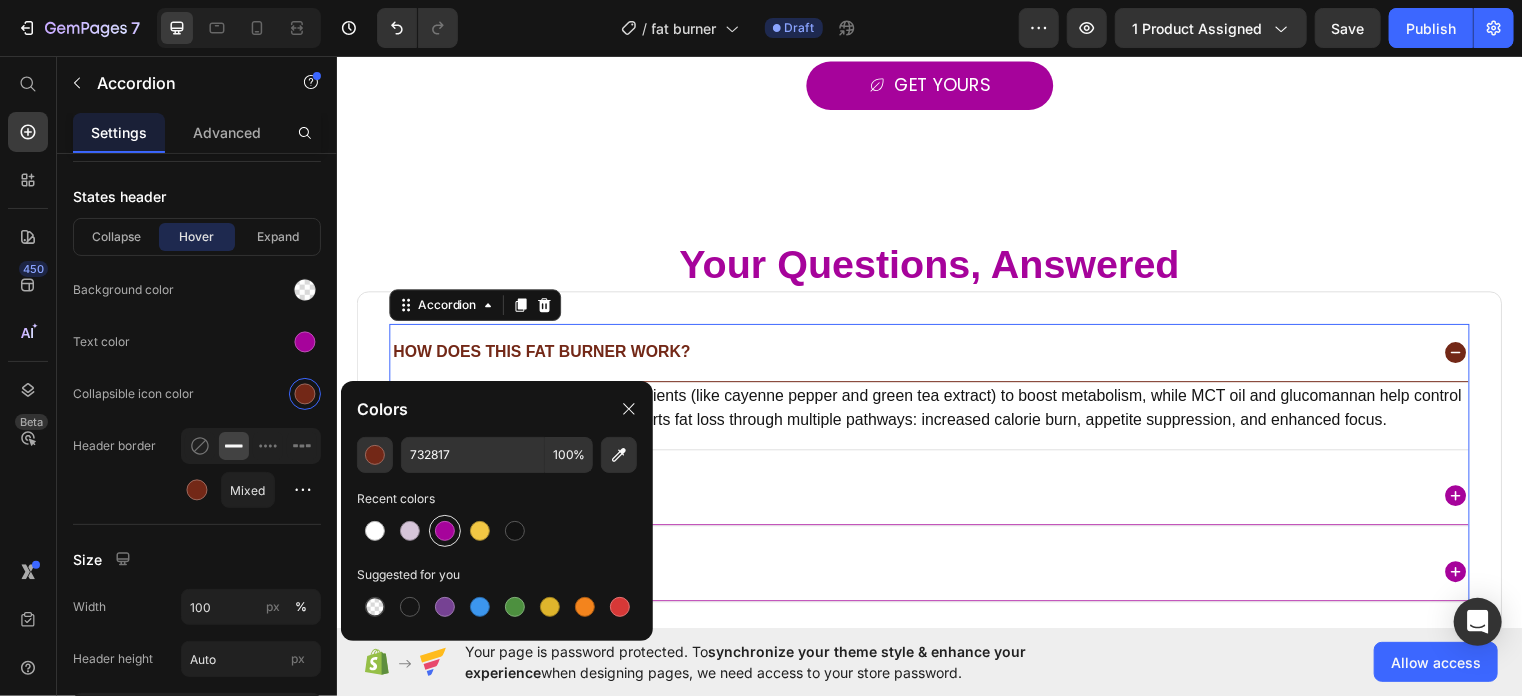 click at bounding box center (445, 531) 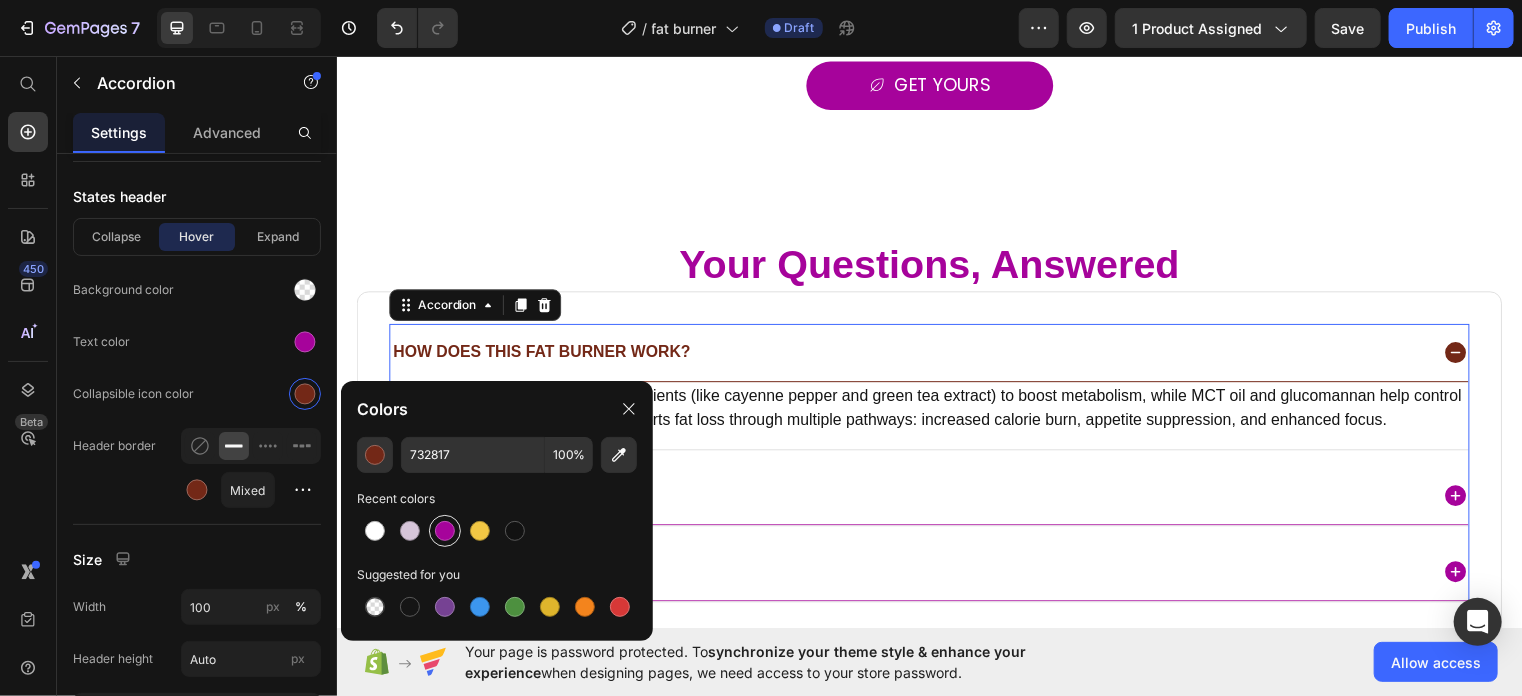 type on "A6039B" 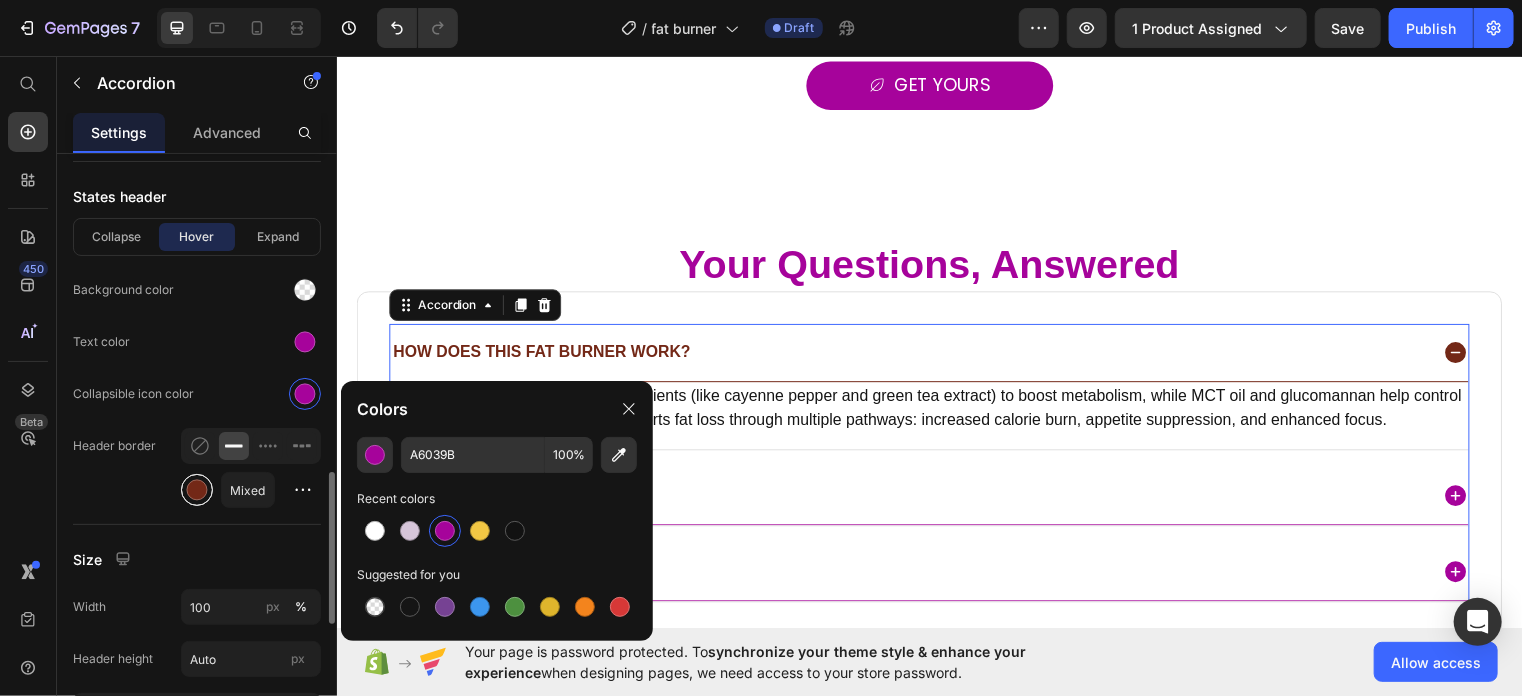 click at bounding box center (197, 490) 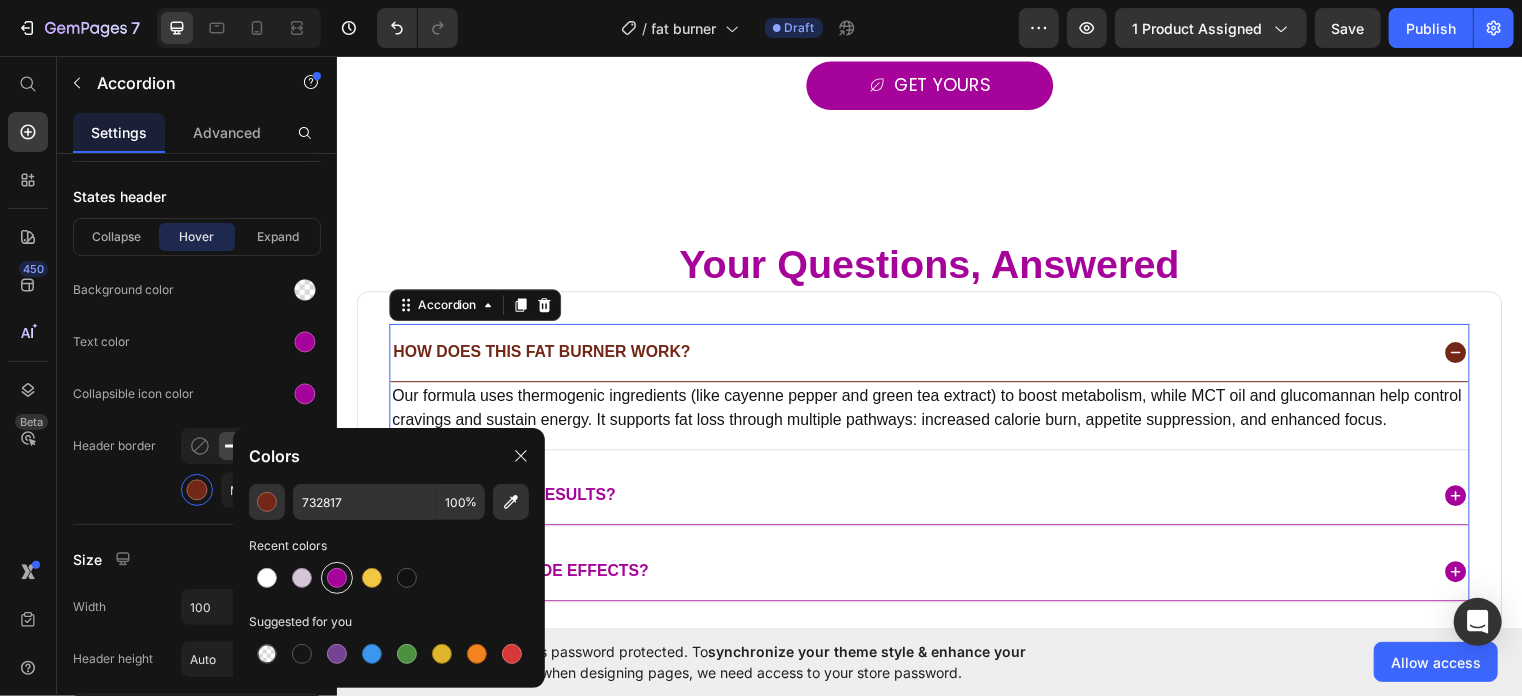 click at bounding box center (337, 578) 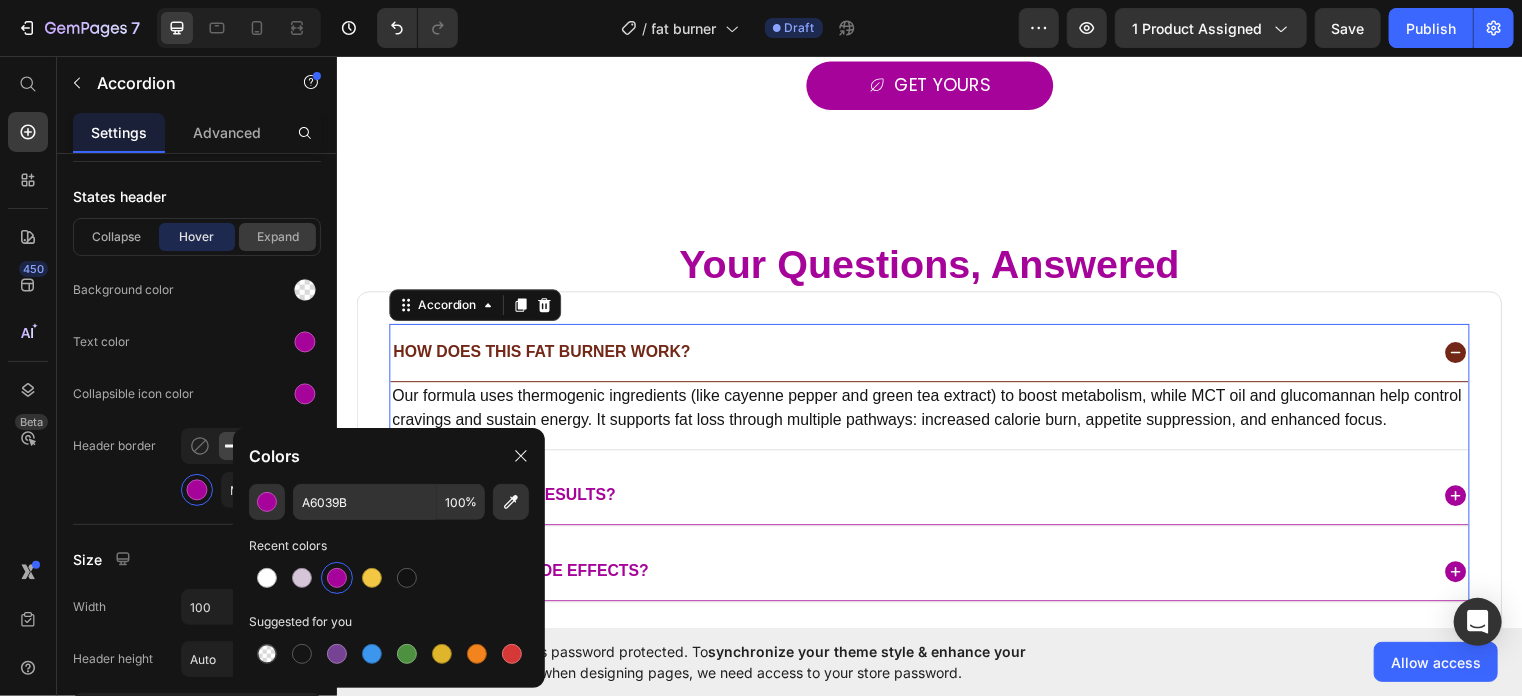 click on "Expand" at bounding box center [277, 237] 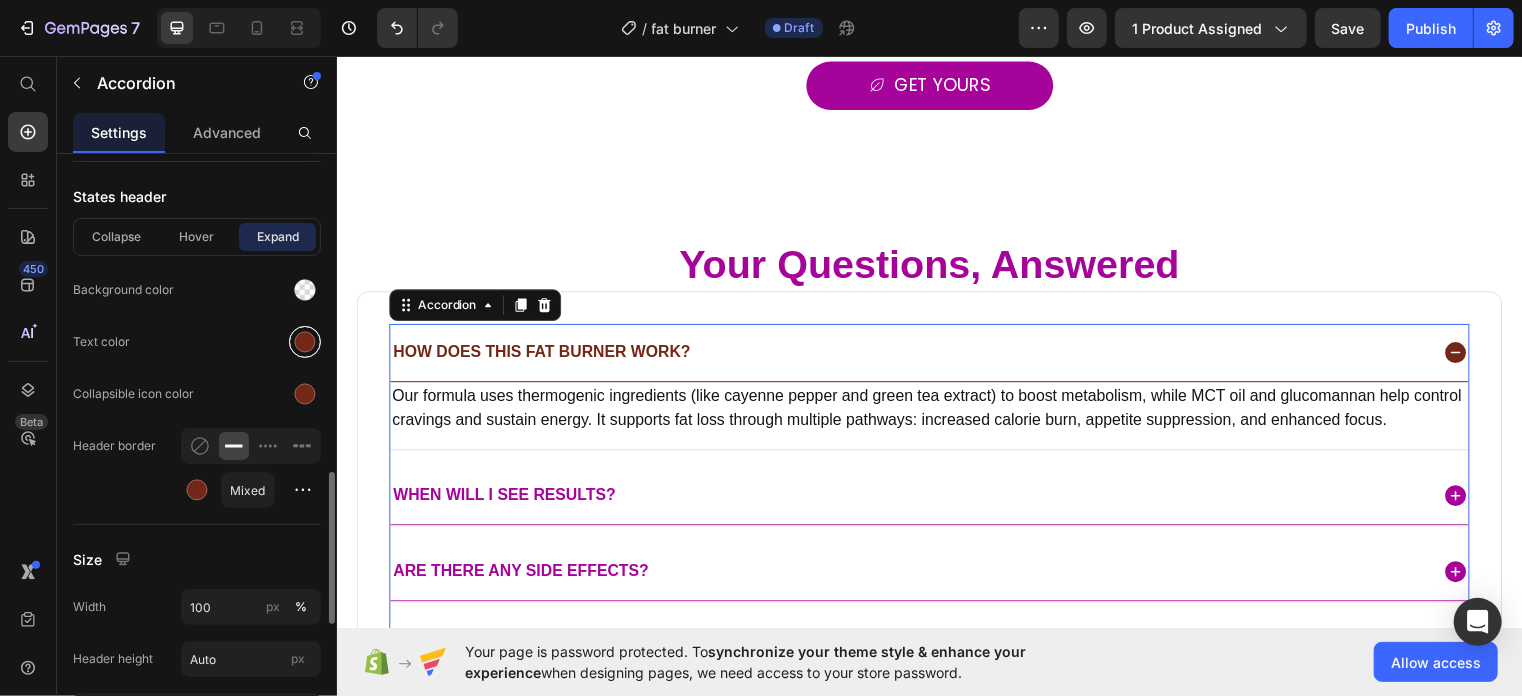 click at bounding box center (305, 342) 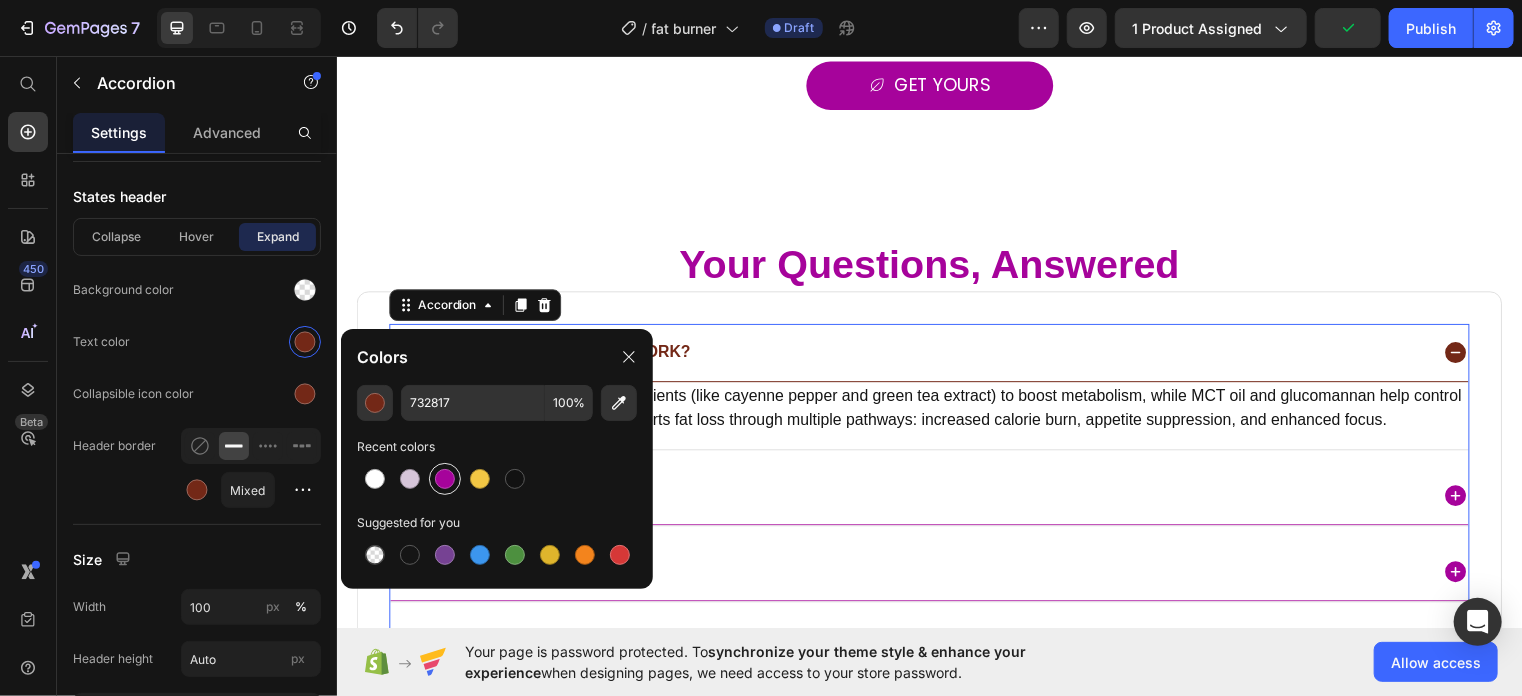 click at bounding box center [445, 479] 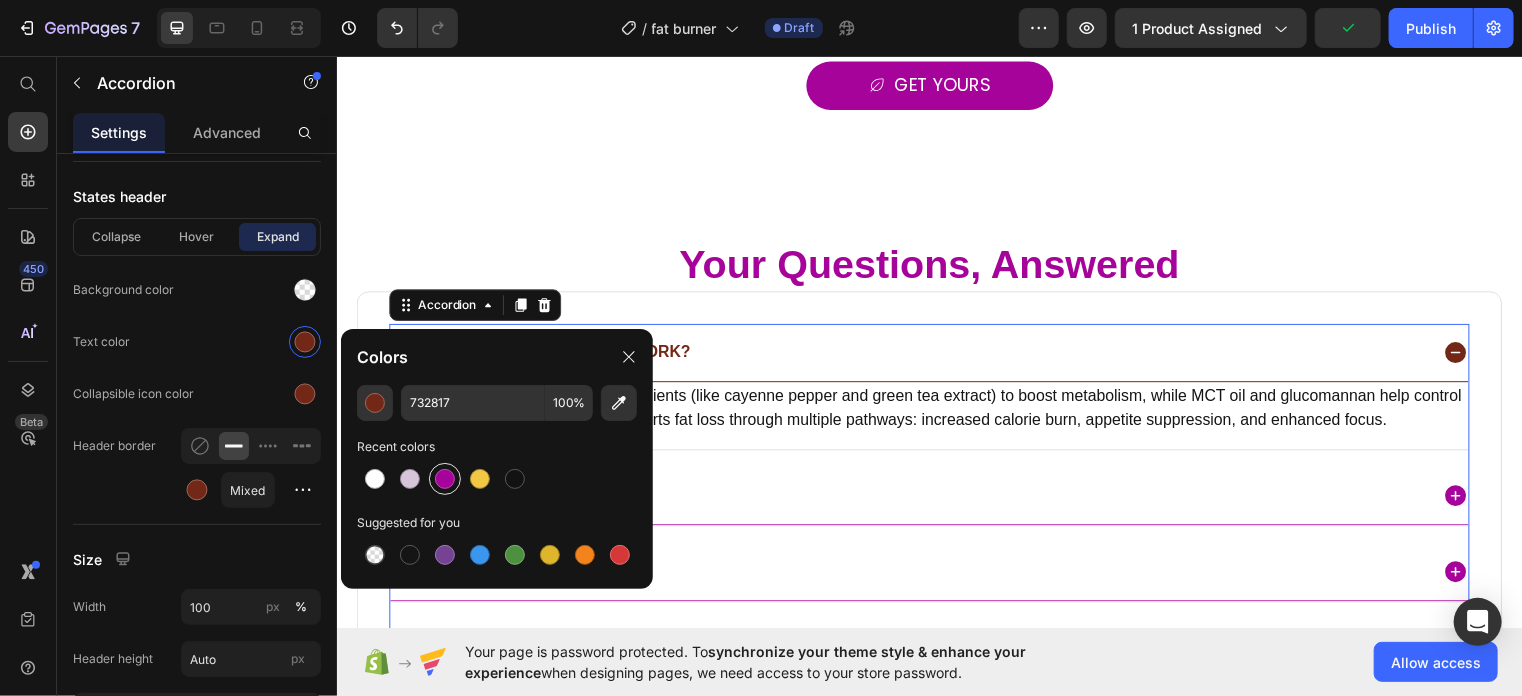 type on "A6039B" 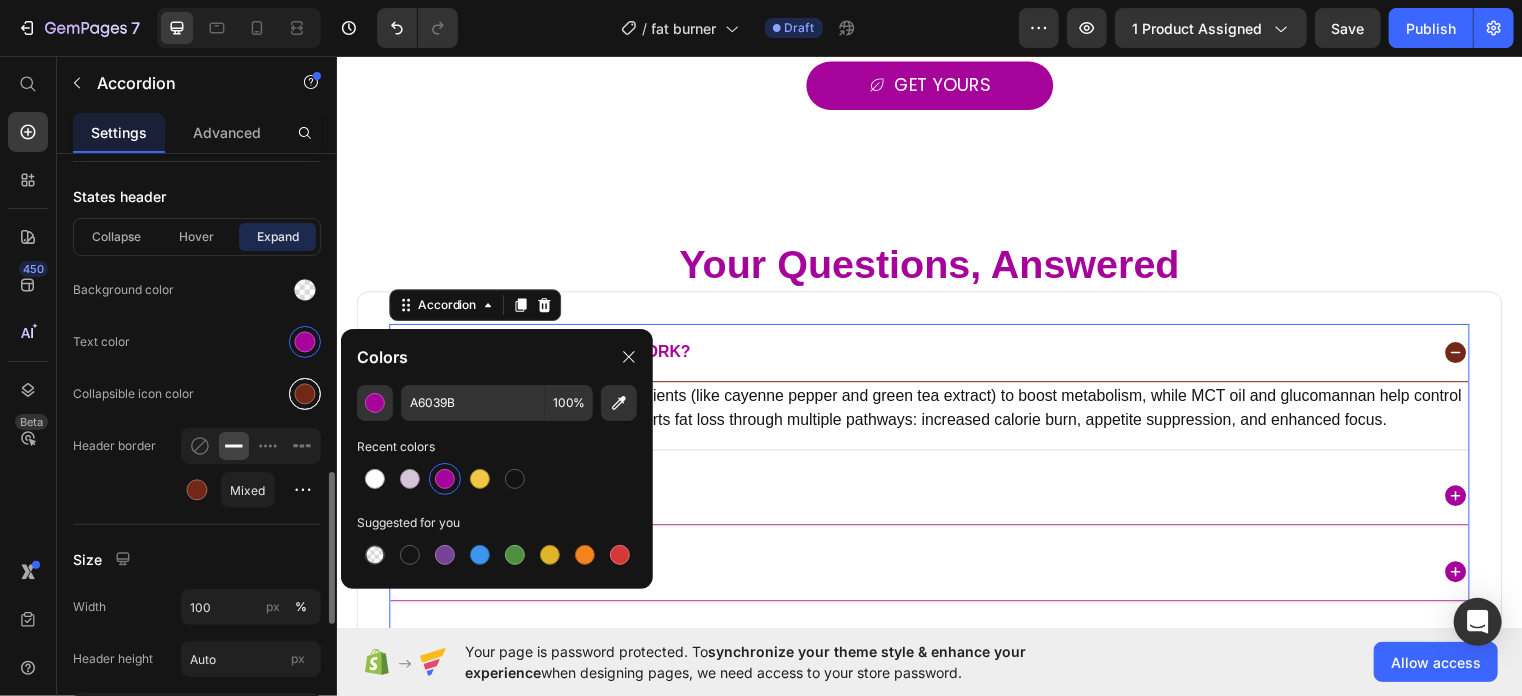 click at bounding box center (305, 394) 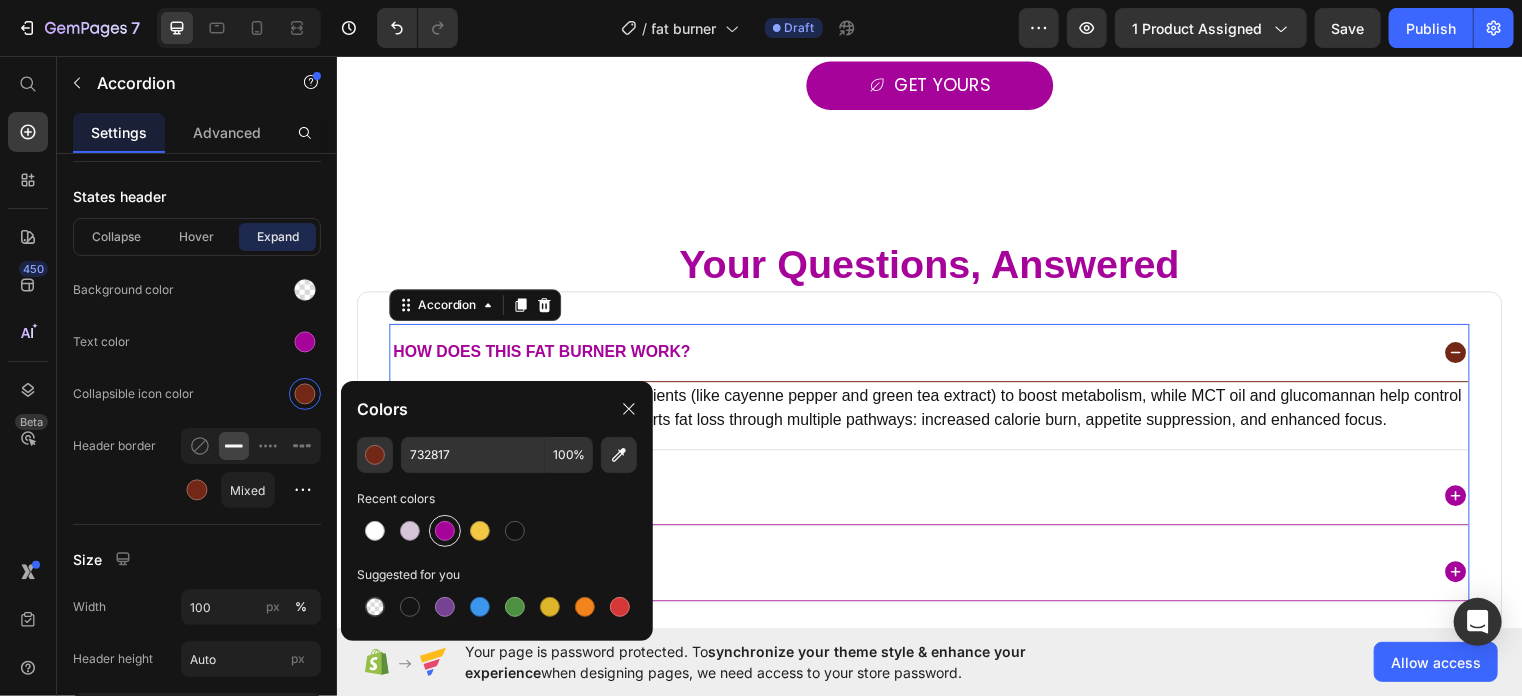 click at bounding box center (445, 531) 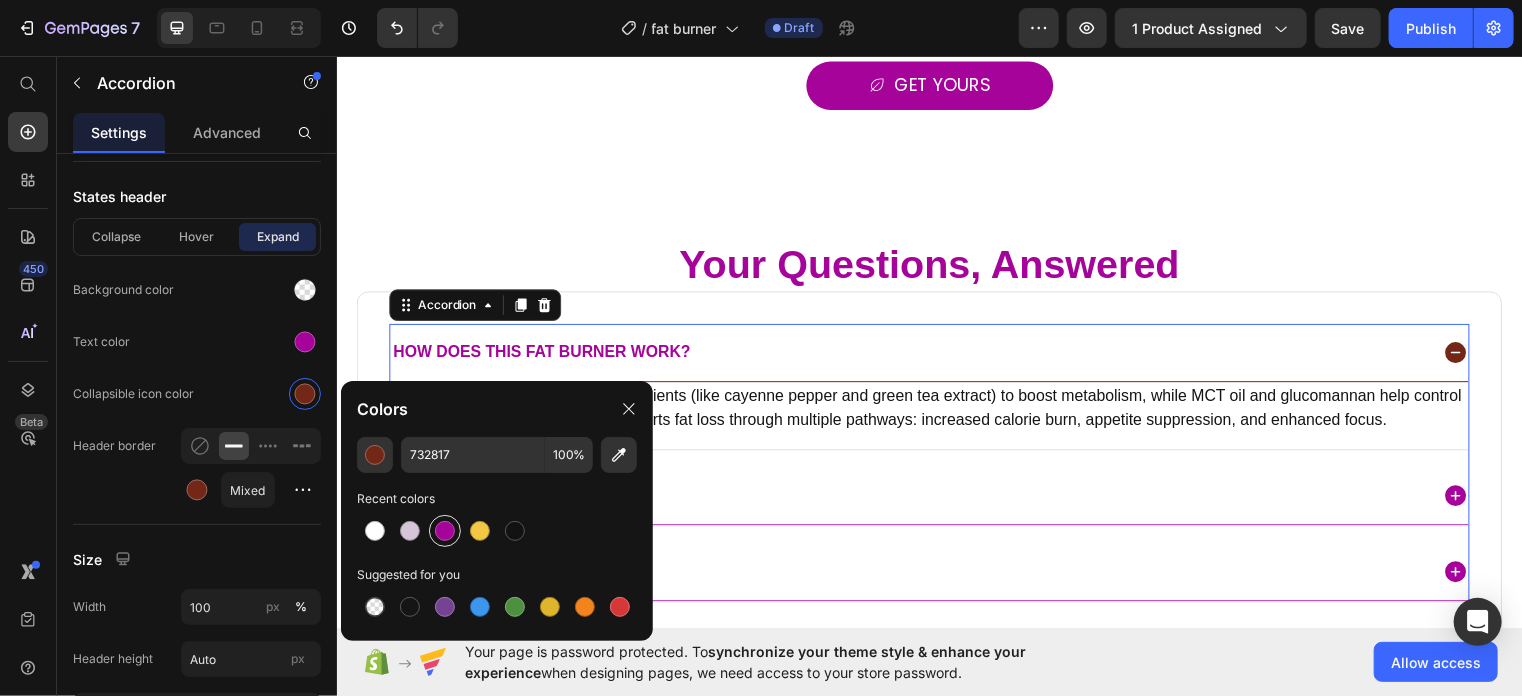 type on "A6039B" 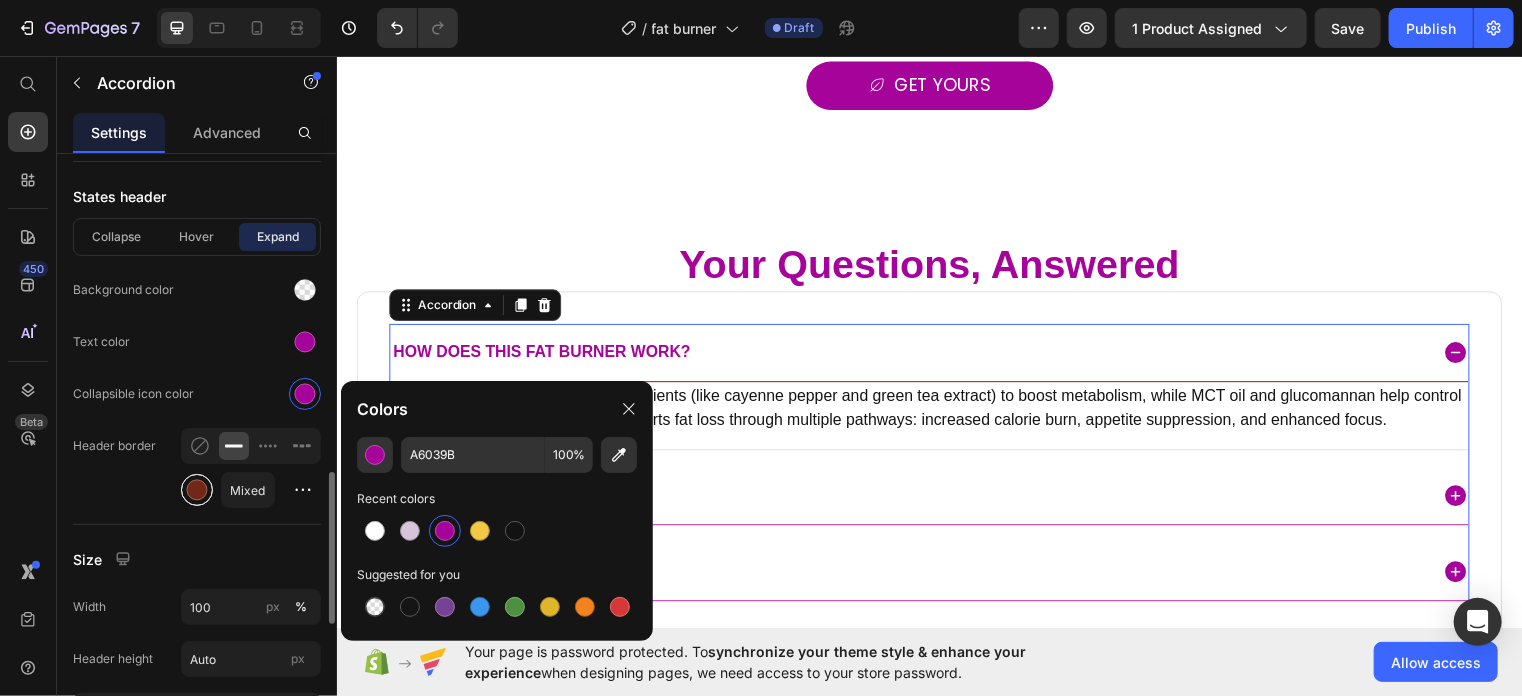 click at bounding box center [197, 490] 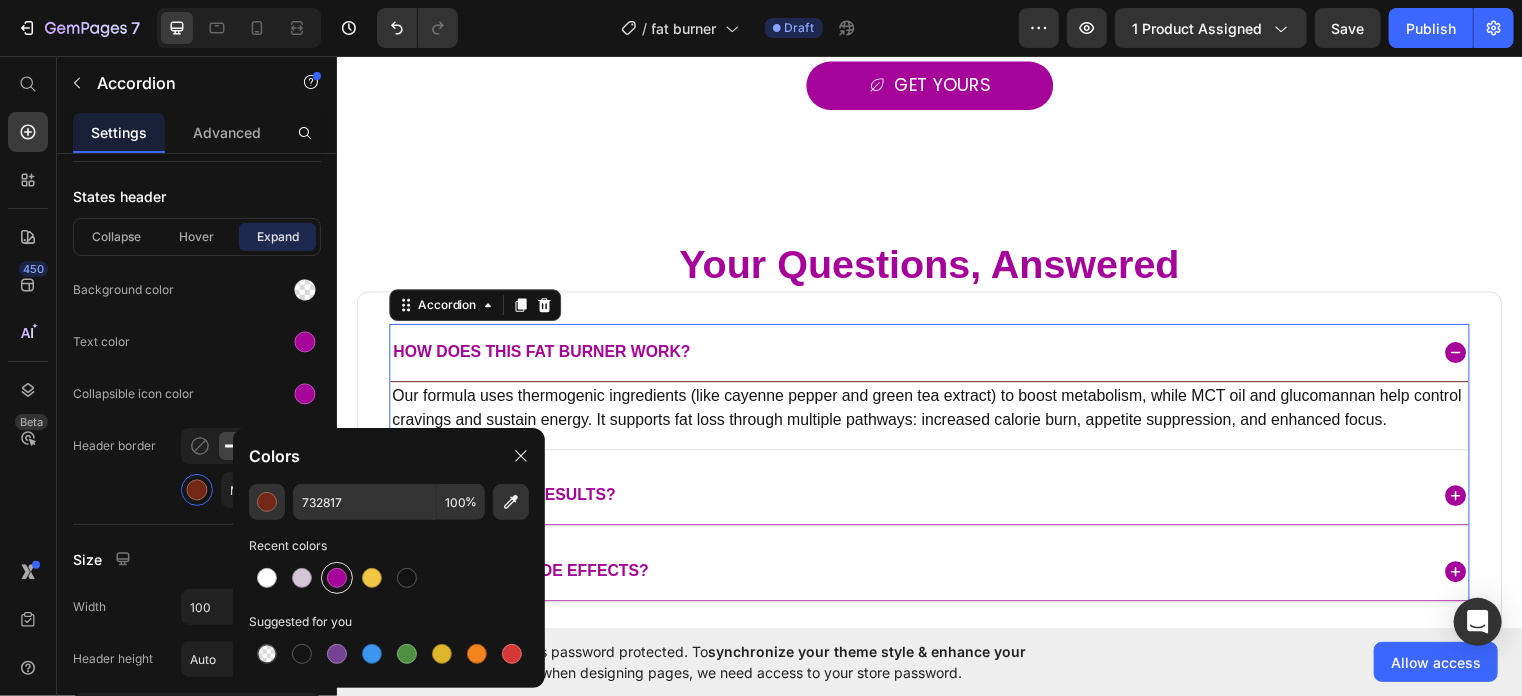 click at bounding box center [337, 578] 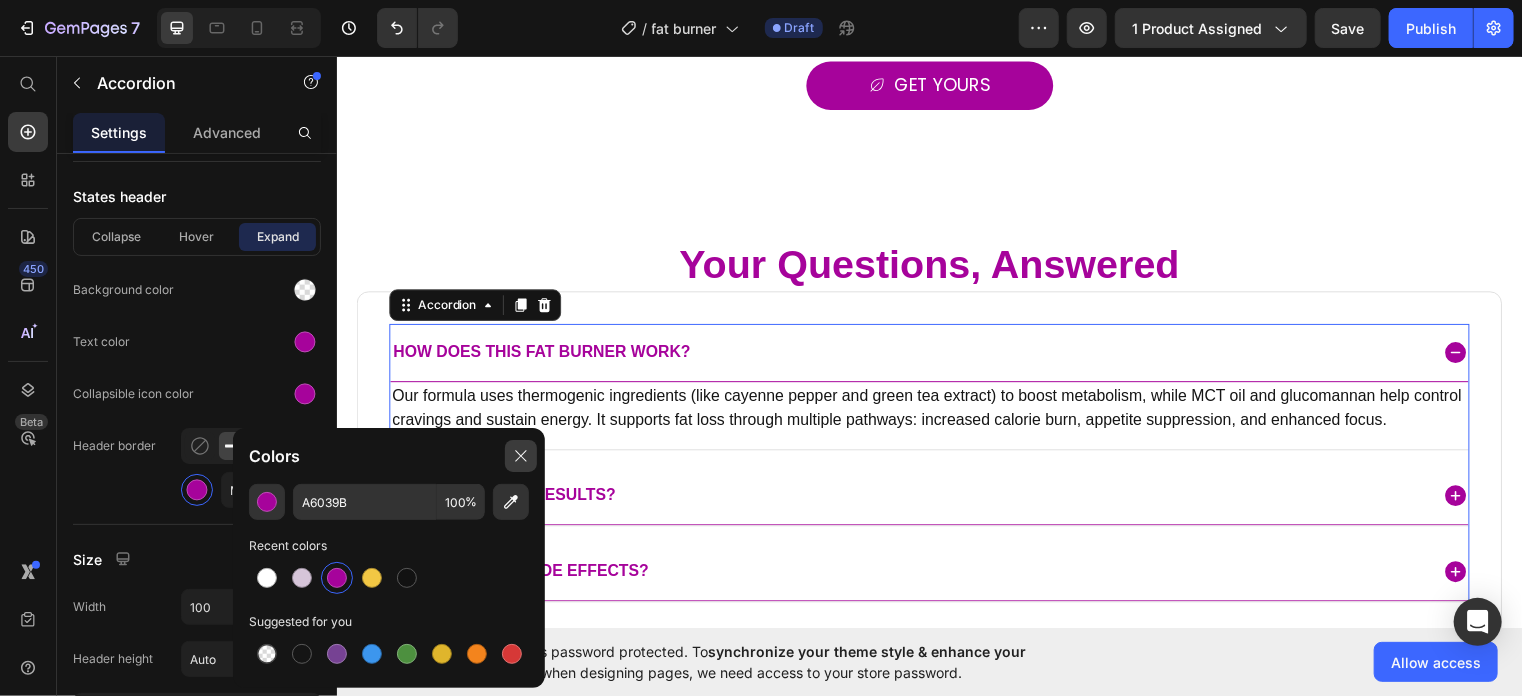 click 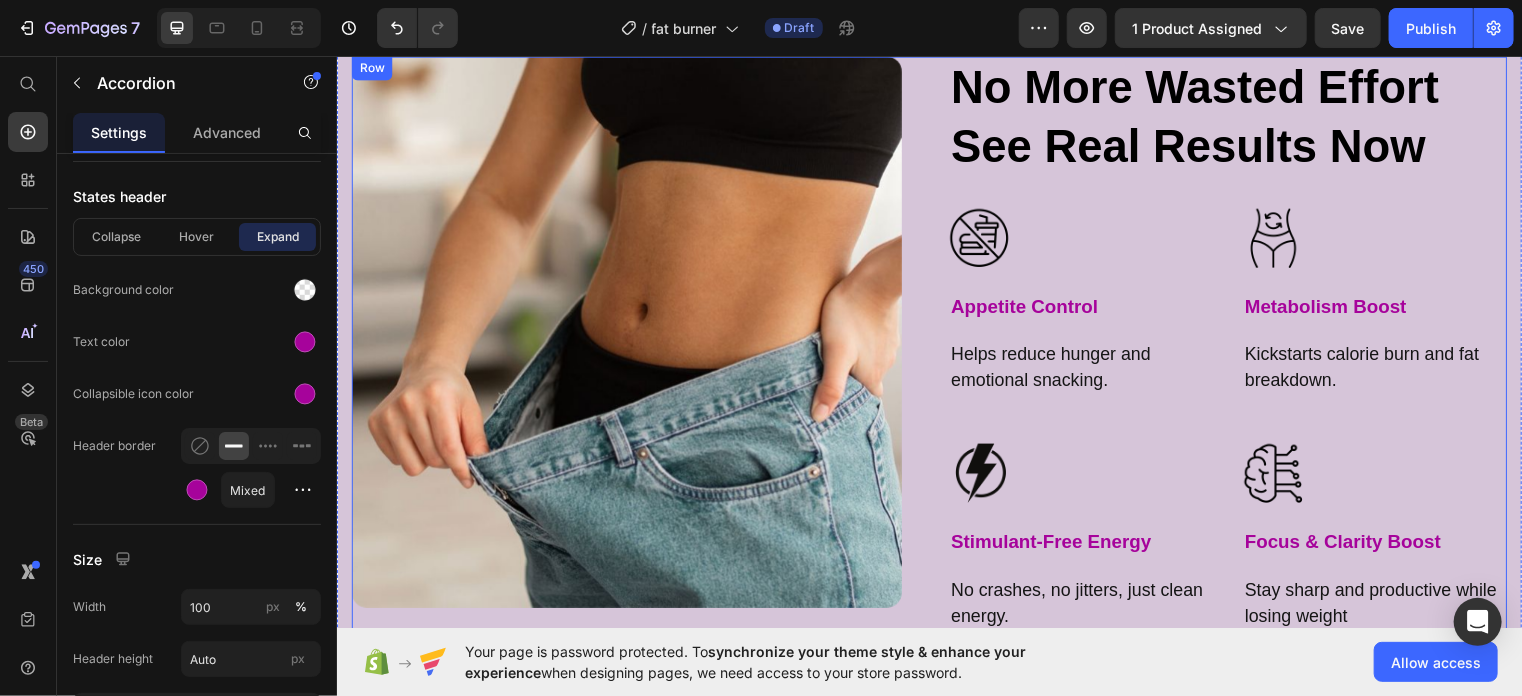 scroll, scrollTop: 1953, scrollLeft: 0, axis: vertical 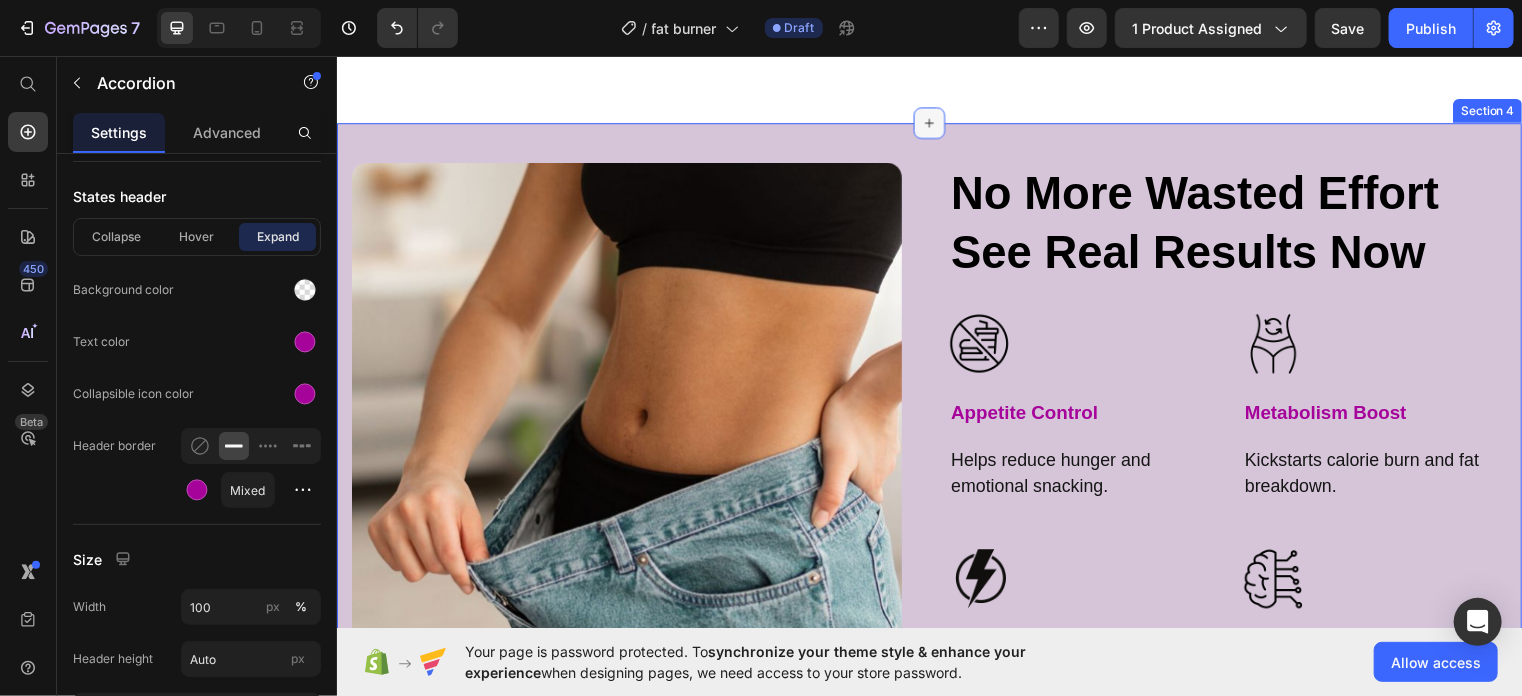 click at bounding box center [936, 123] 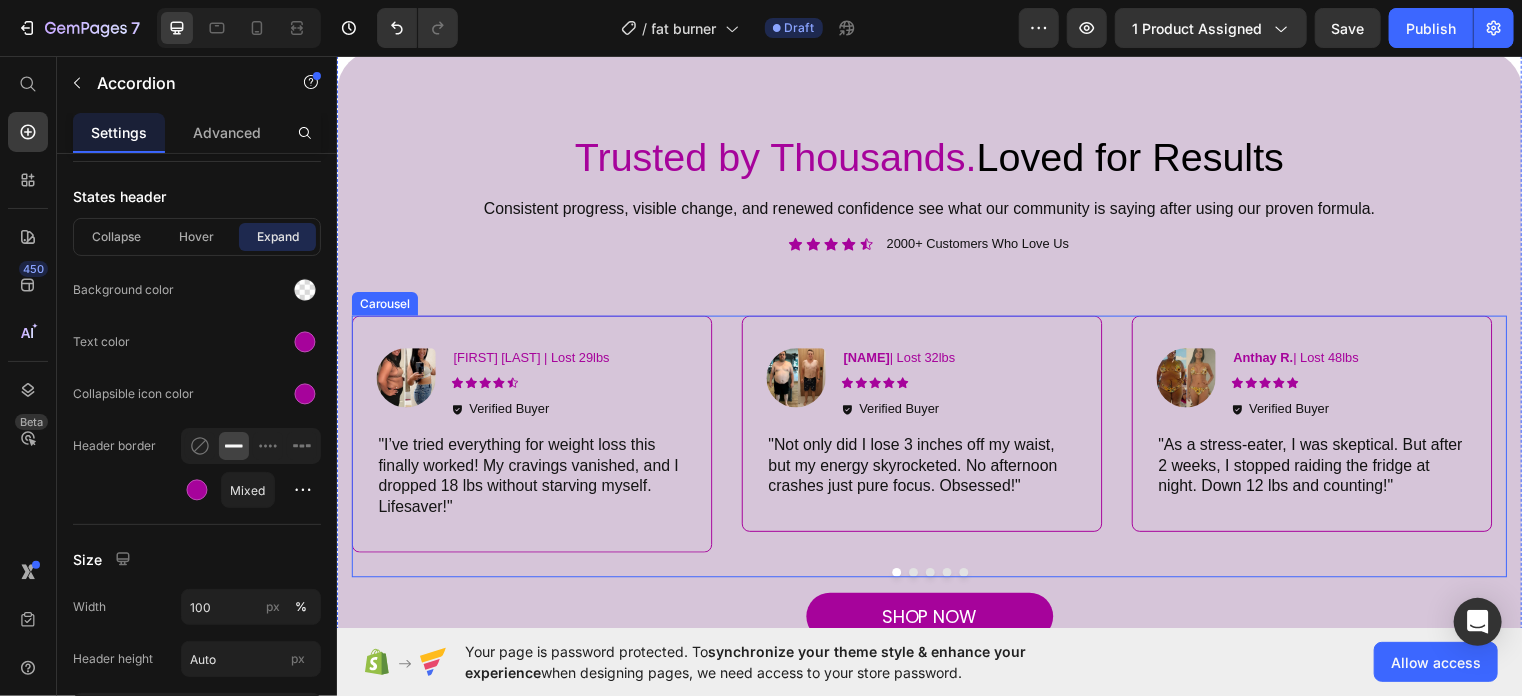 scroll, scrollTop: 3102, scrollLeft: 0, axis: vertical 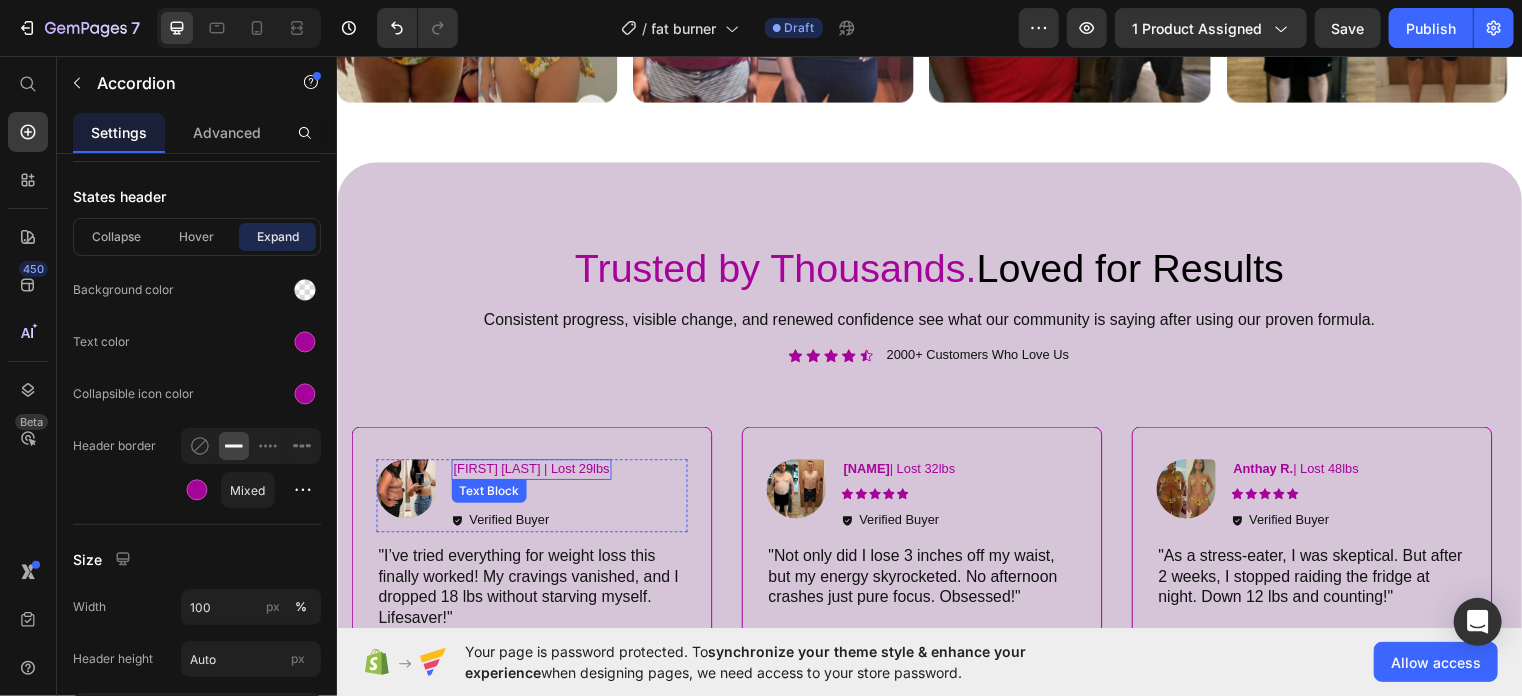 click on "Sarah K. | Lost 29lbs" at bounding box center (533, 474) 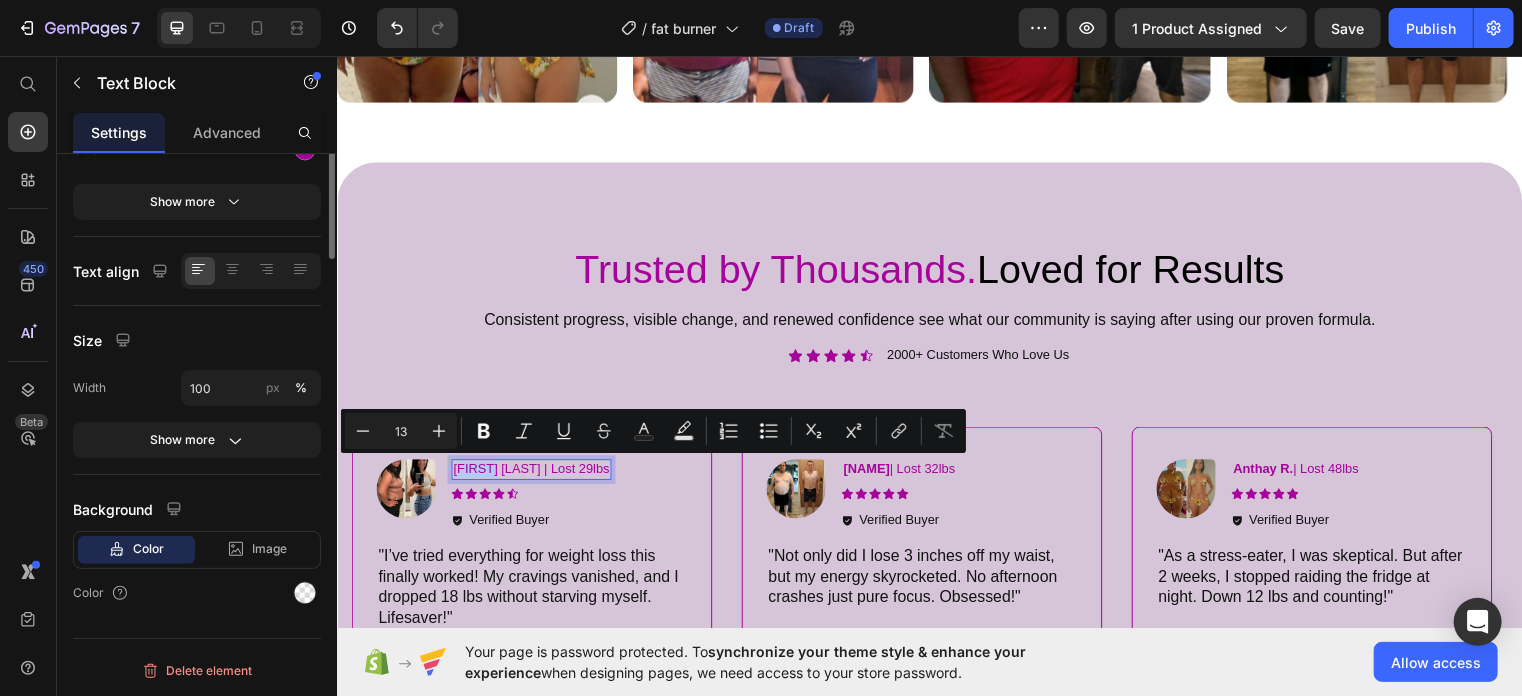 scroll, scrollTop: 0, scrollLeft: 0, axis: both 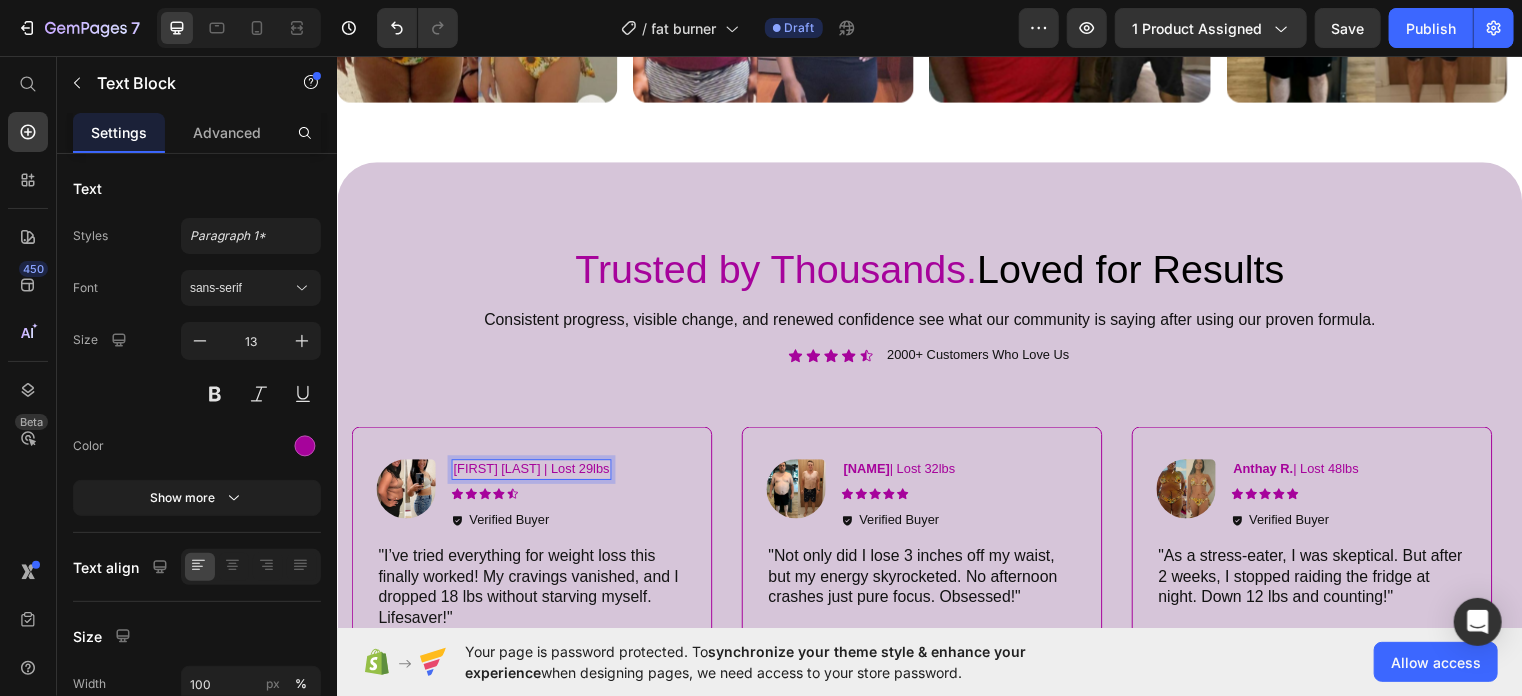 click on "Sarah K. | Lost 29lbs" at bounding box center [533, 474] 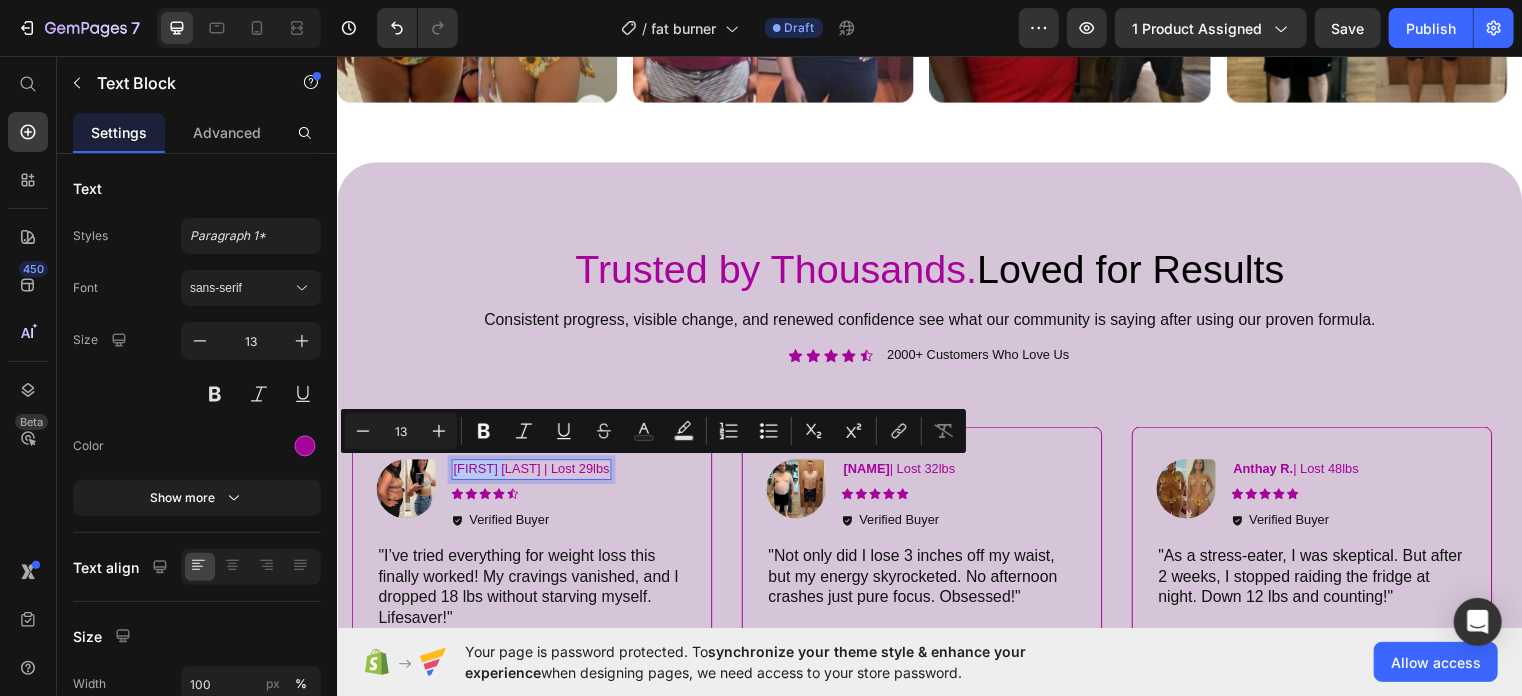 drag, startPoint x: 507, startPoint y: 475, endPoint x: 454, endPoint y: 473, distance: 53.037724 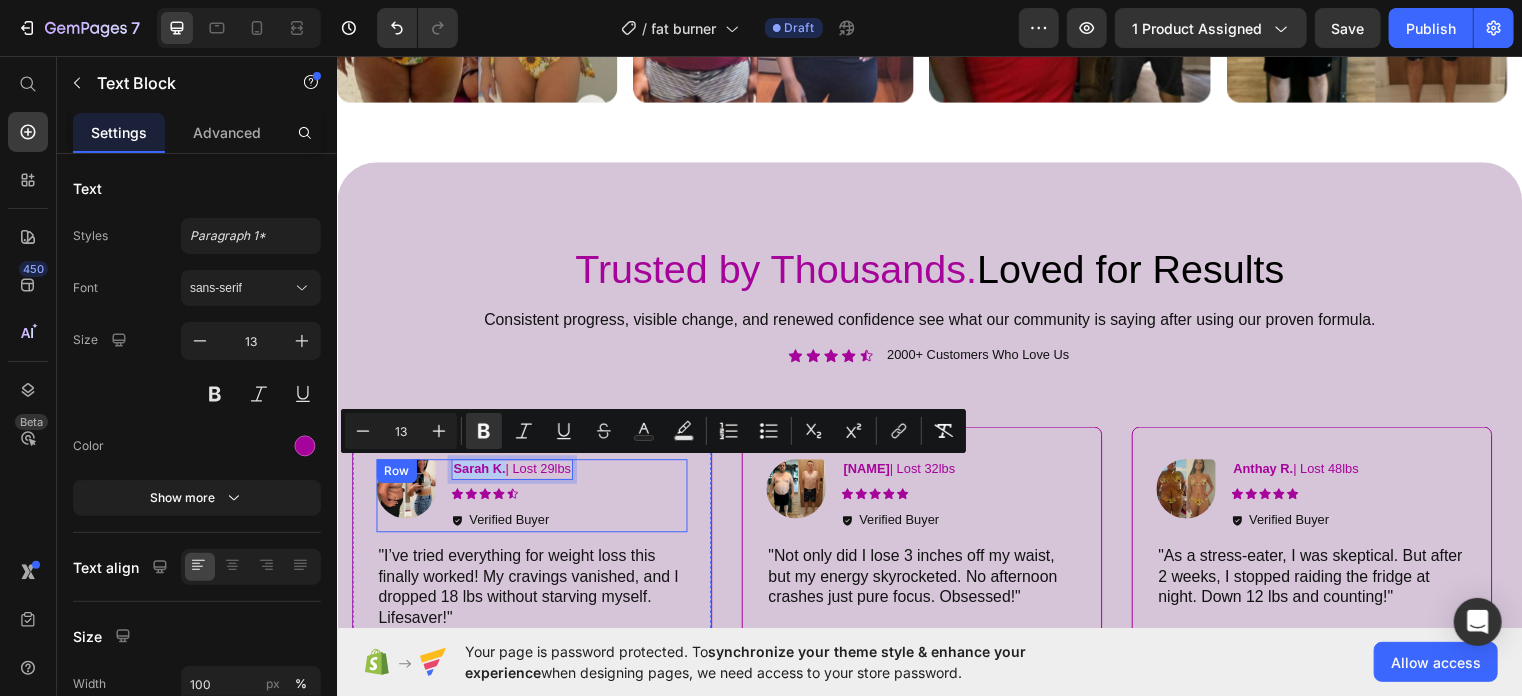 click on "Image  Sarah K.  | Lost 29lbs  Text Block   8 Icon Icon Icon Icon
Icon Icon List
Verified Buyer Item List Row" at bounding box center [533, 501] 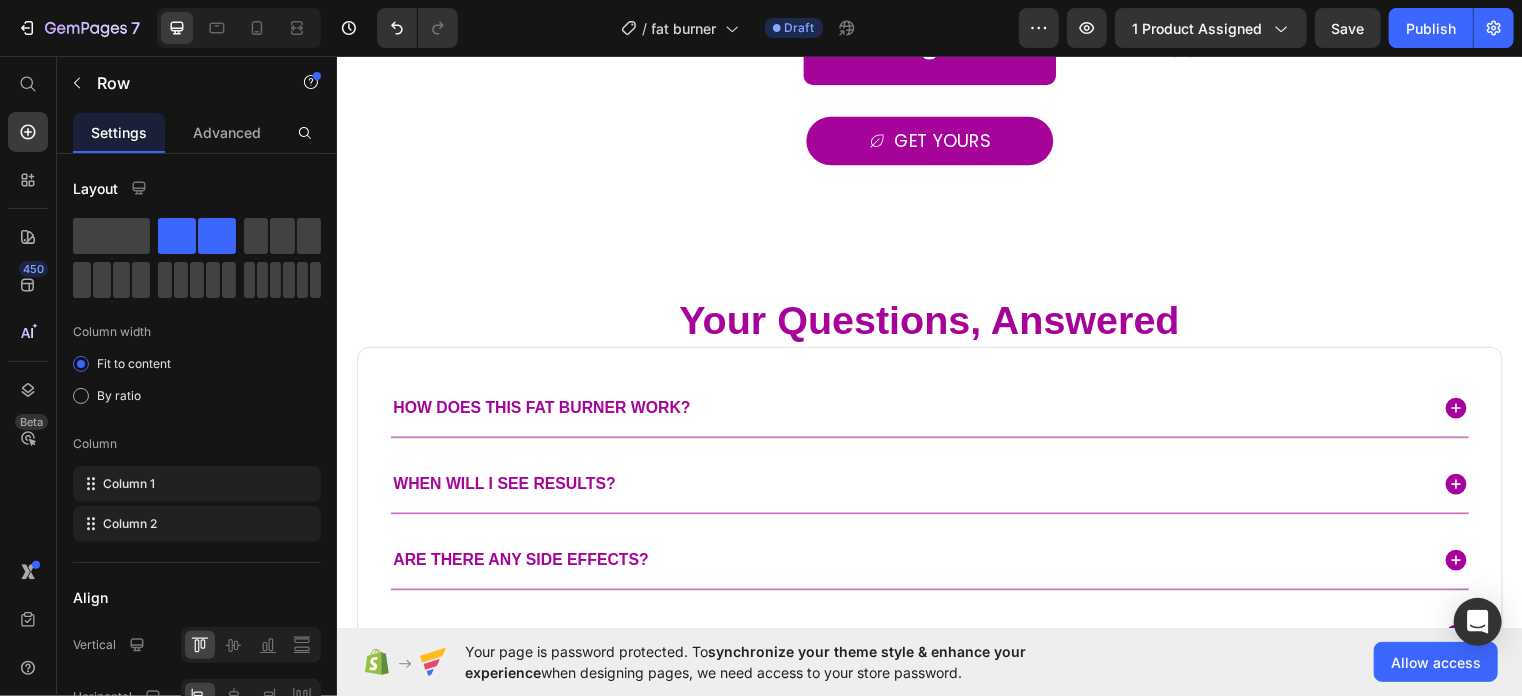 scroll, scrollTop: 4563, scrollLeft: 0, axis: vertical 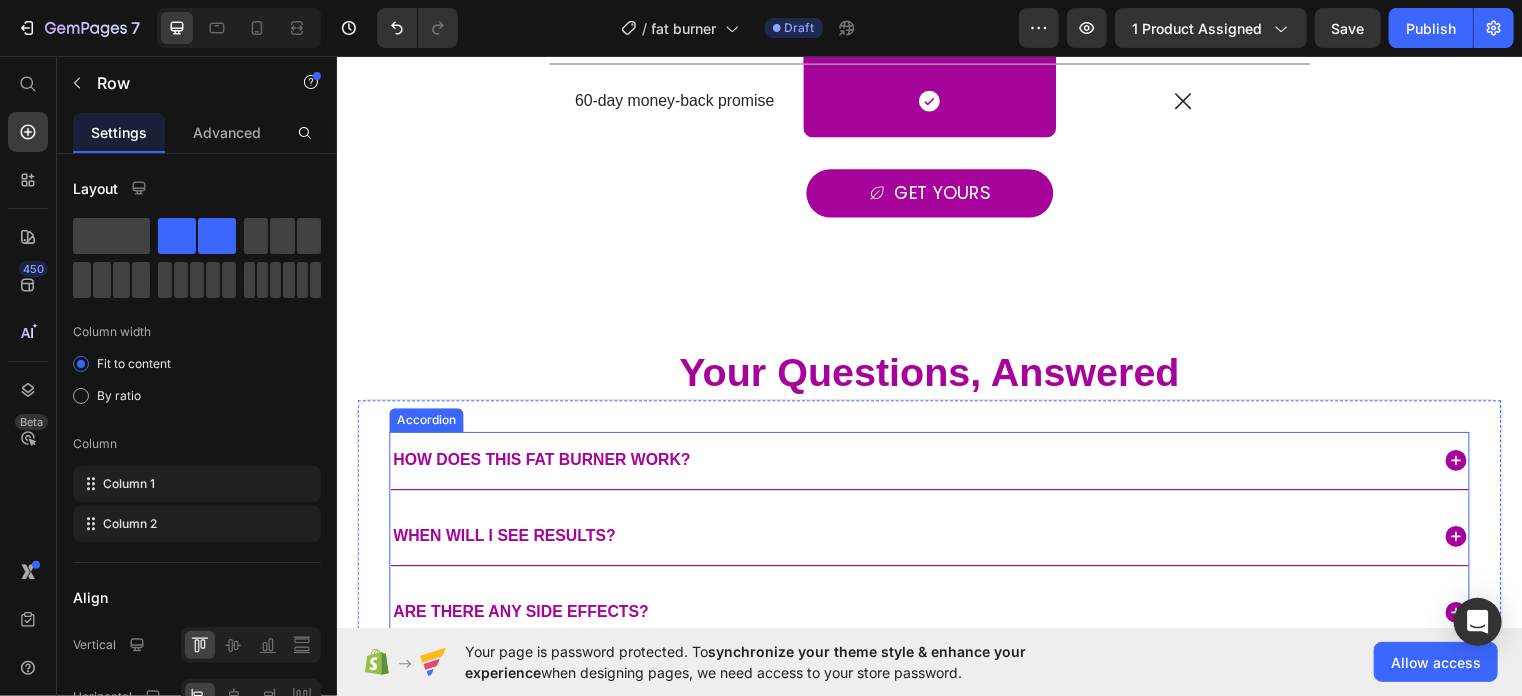 click on "How does this fat burner work?" at bounding box center (915, 465) 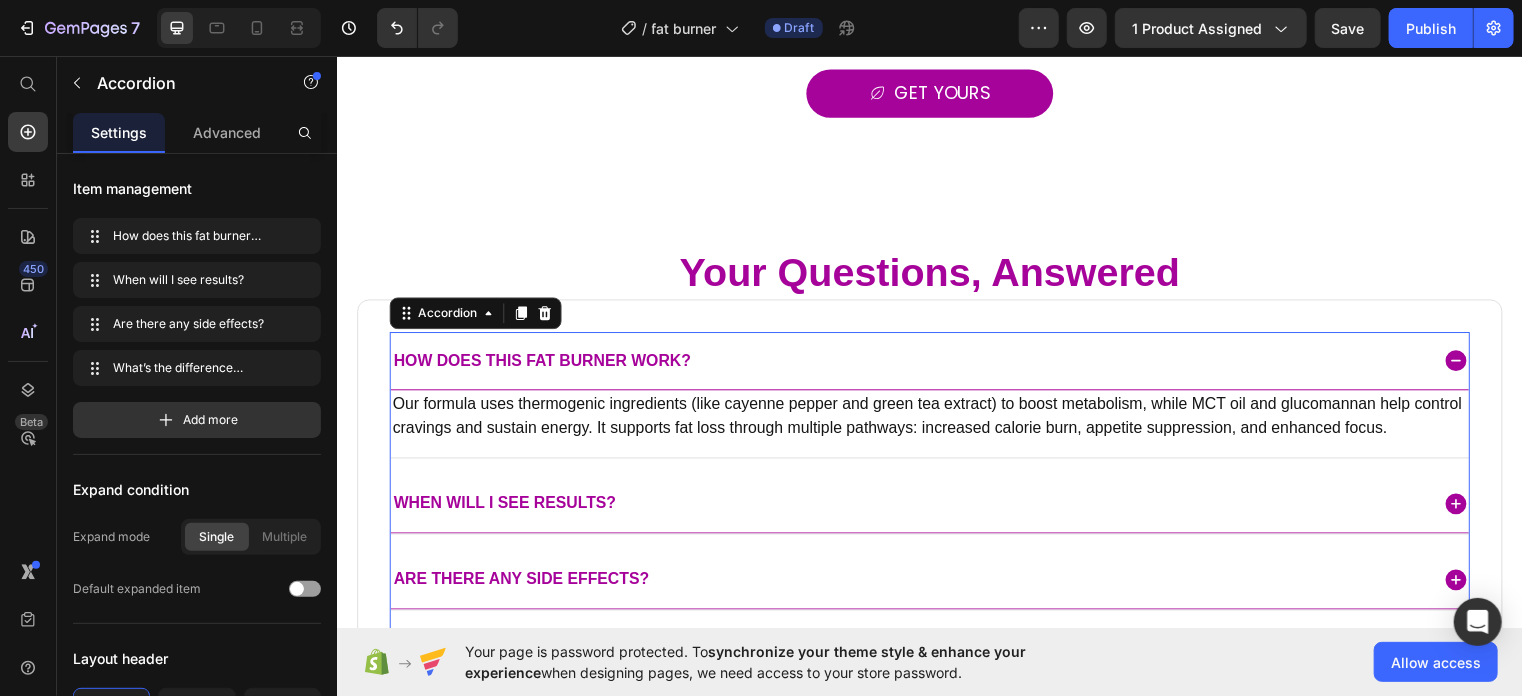 scroll, scrollTop: 4736, scrollLeft: 0, axis: vertical 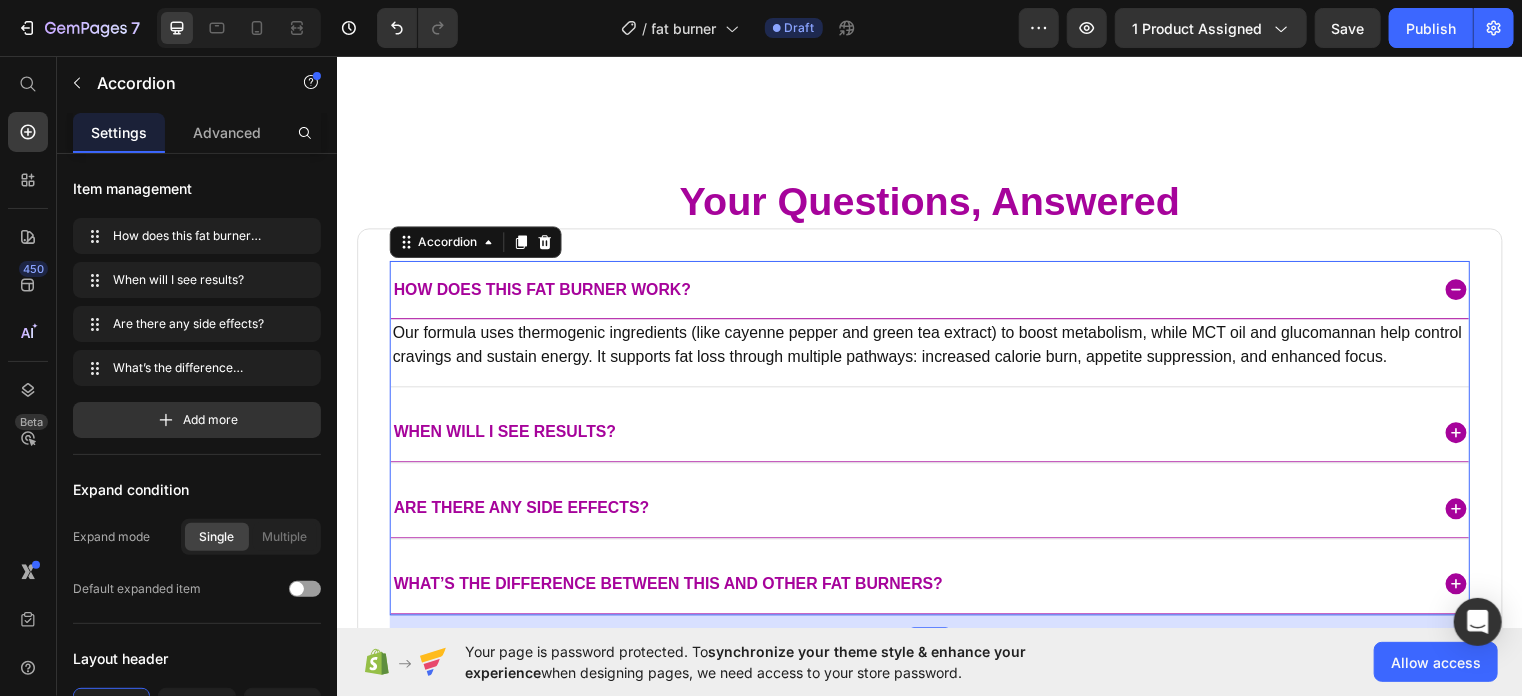 click on "When will I see results?" at bounding box center [936, 437] 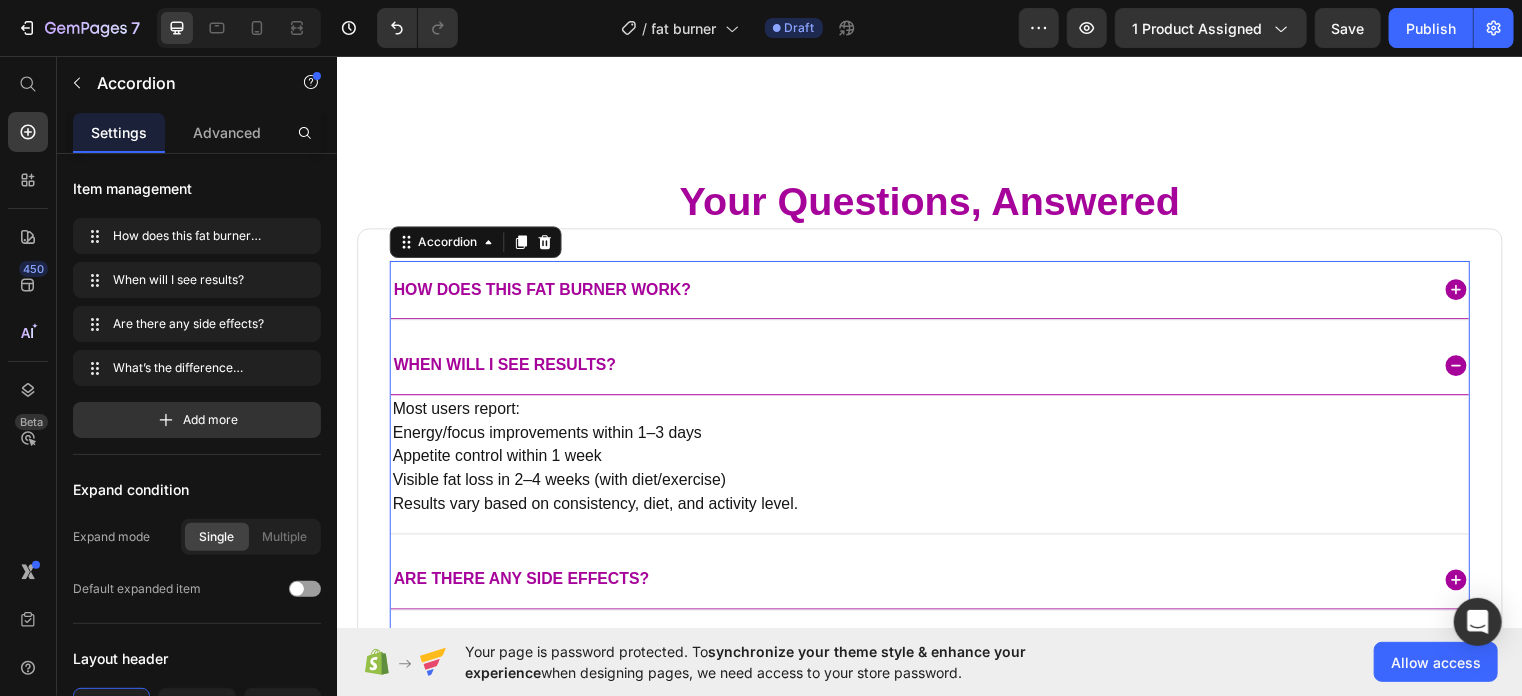 click on "When will I see results? Most users report: Energy/focus improvements within 1–3 days Appetite control within 1 week Visible fat loss in 2–4 weeks (with diet/exercise) Results vary based on consistency, diet, and activity level. Text Block" at bounding box center [936, 439] 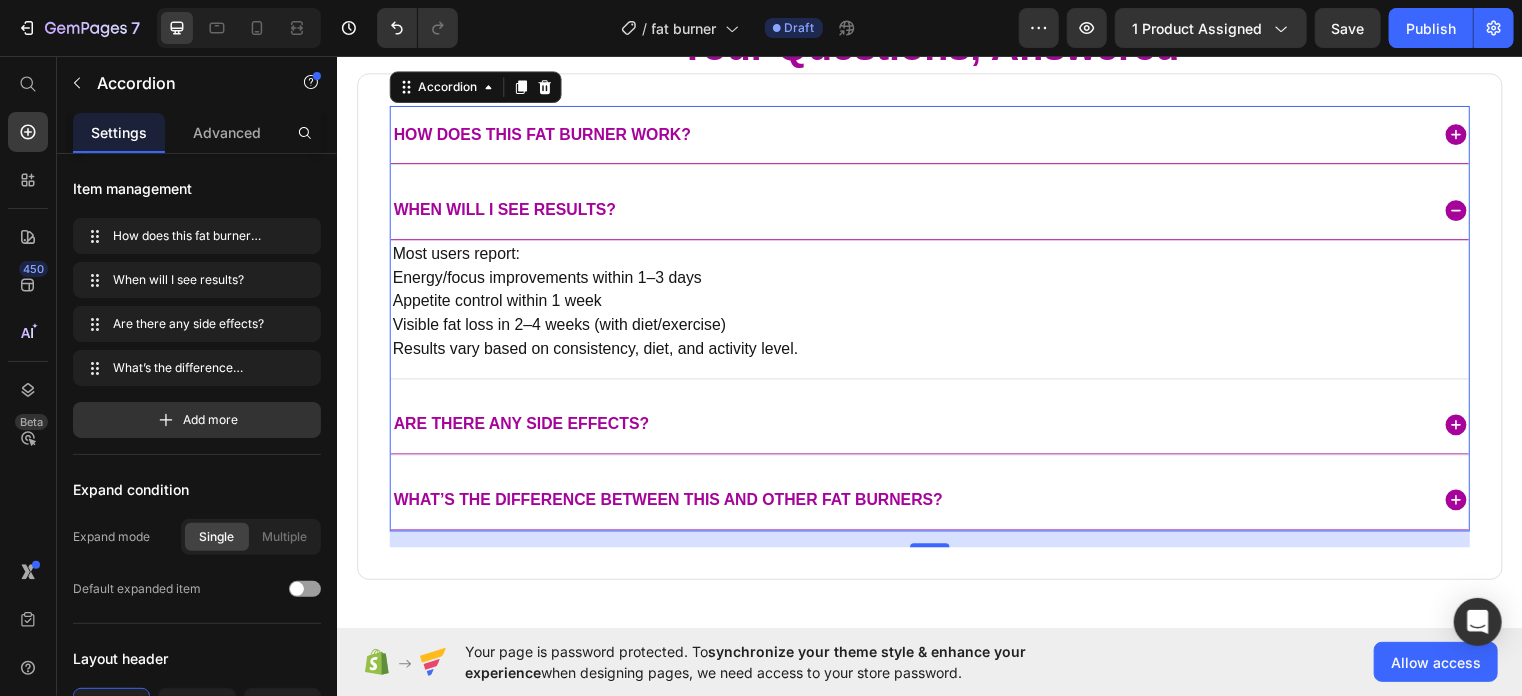 scroll, scrollTop: 4920, scrollLeft: 0, axis: vertical 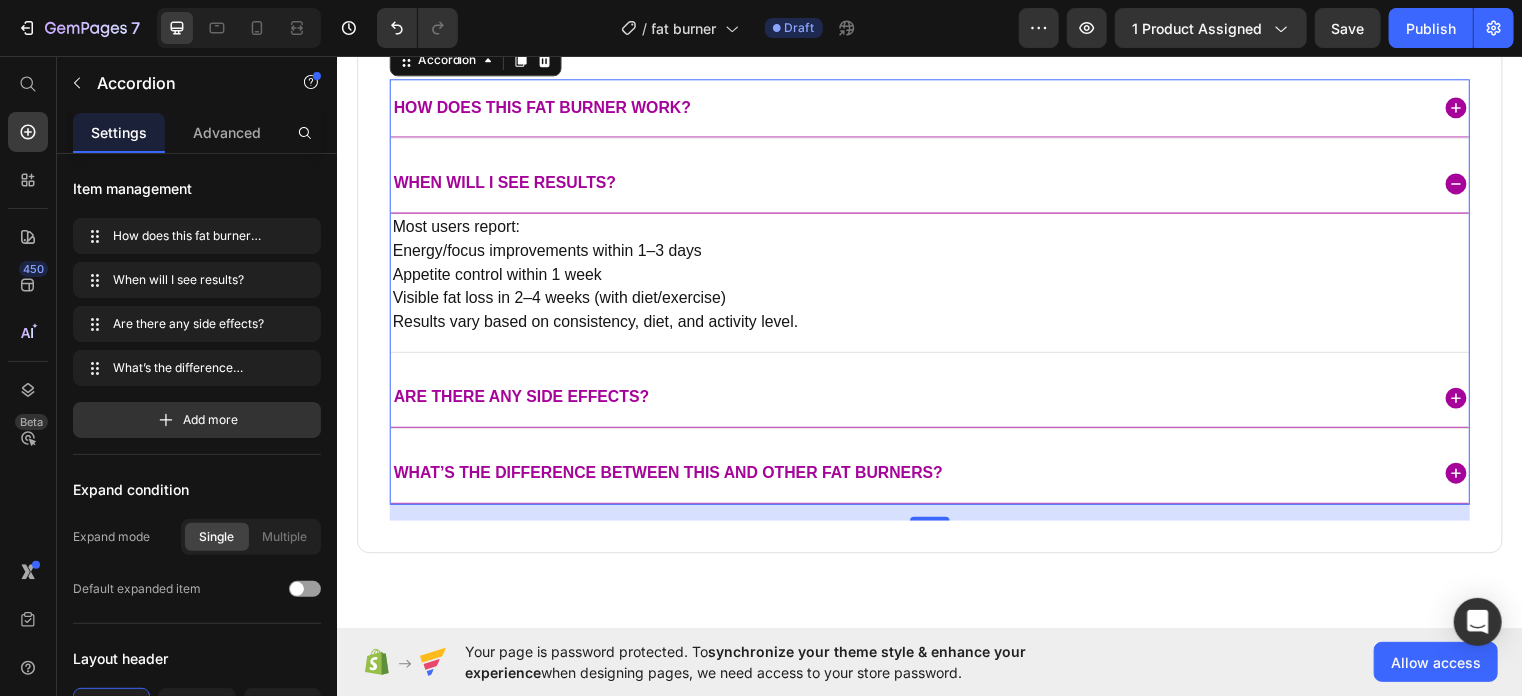 click on "Are there any side effects?" at bounding box center (936, 402) 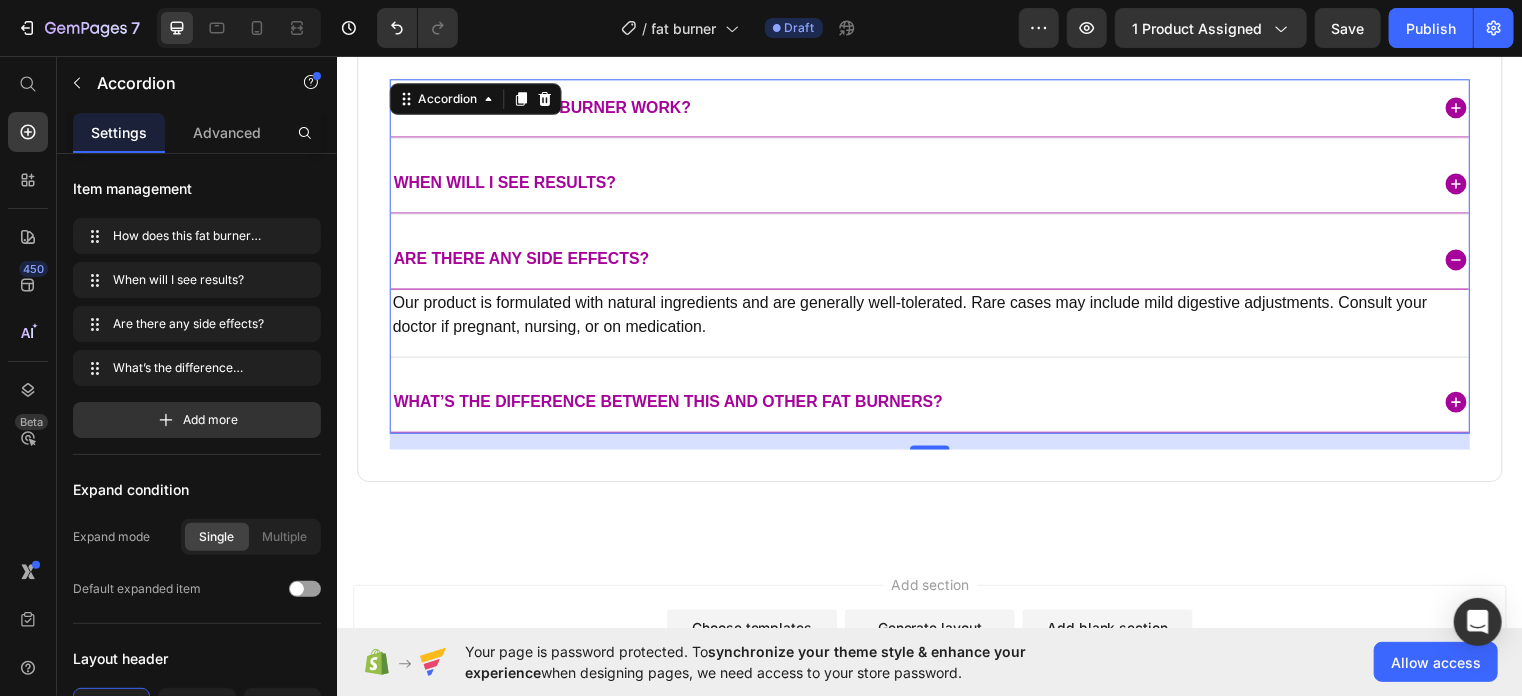 click on "What’s the difference between this and other fat burners?" at bounding box center [915, 406] 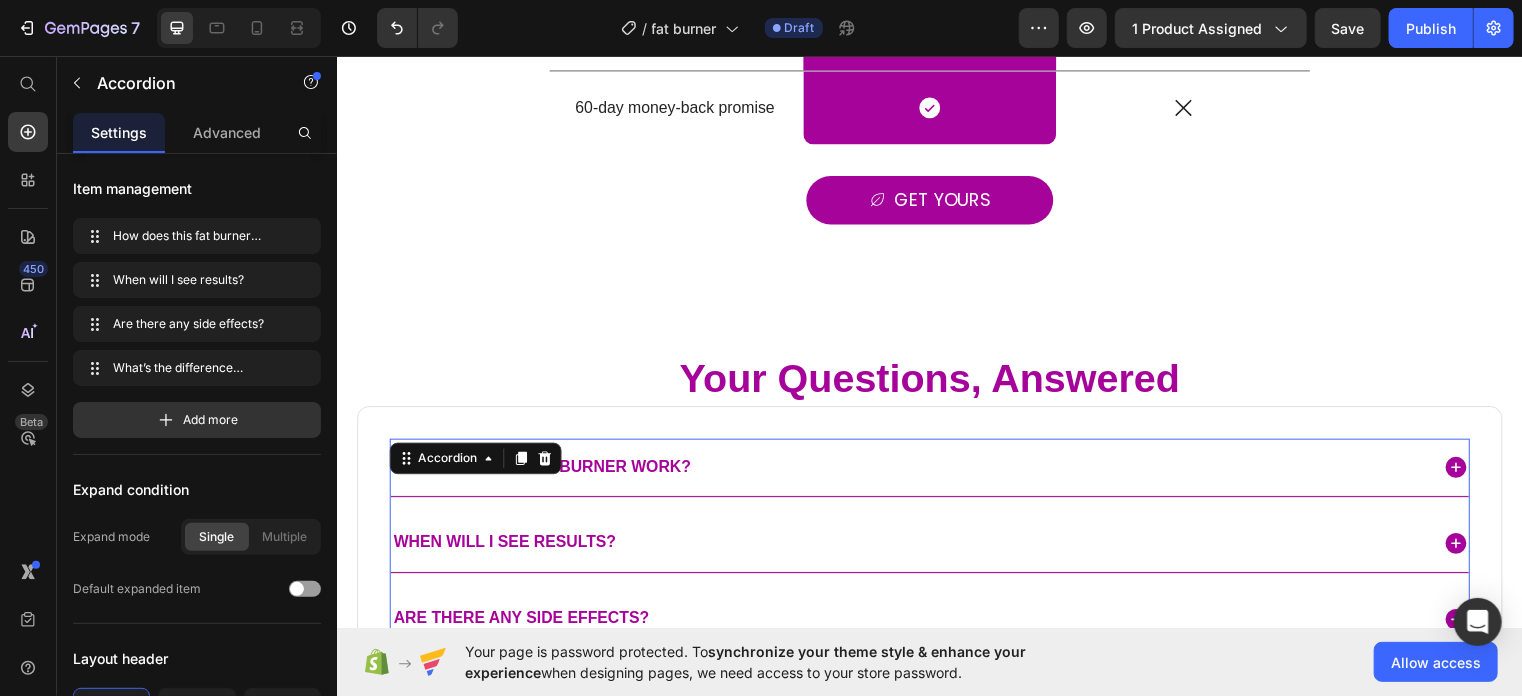 scroll, scrollTop: 4277, scrollLeft: 0, axis: vertical 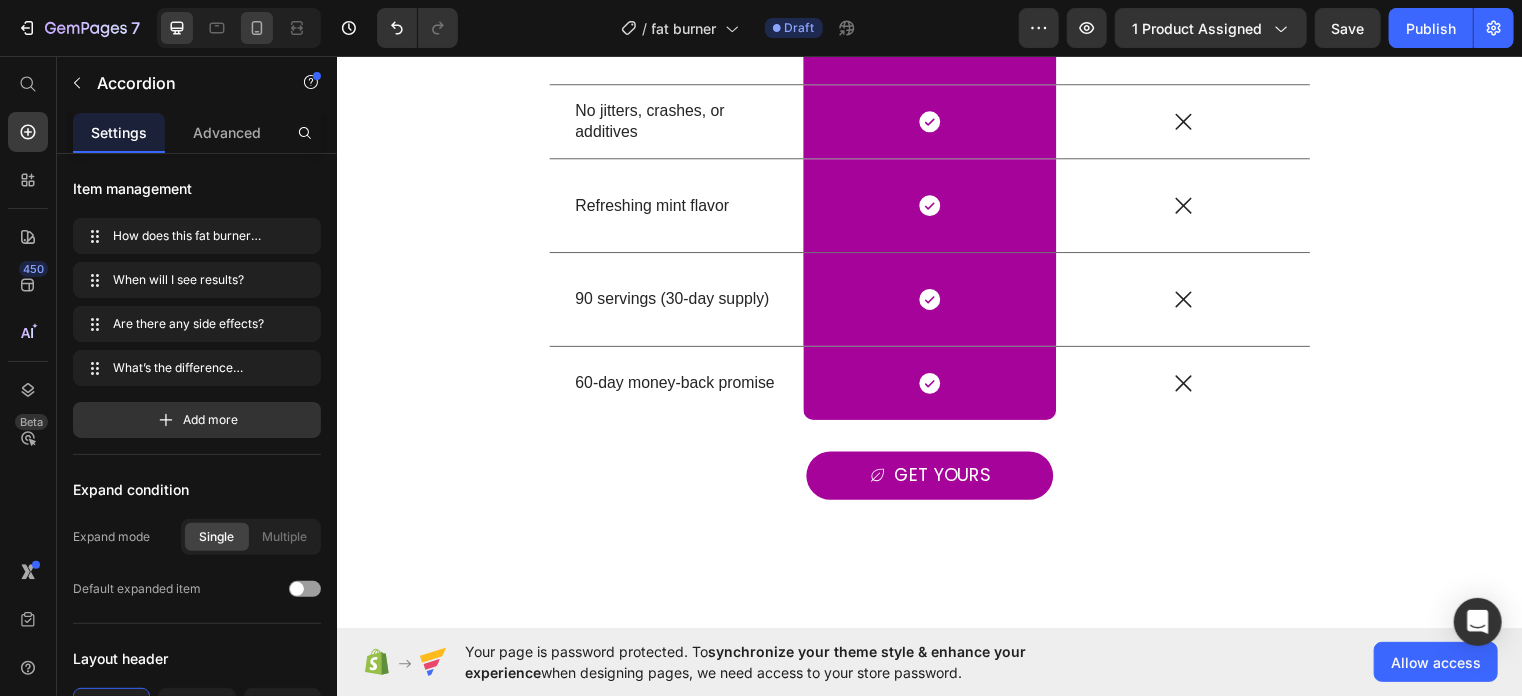 click 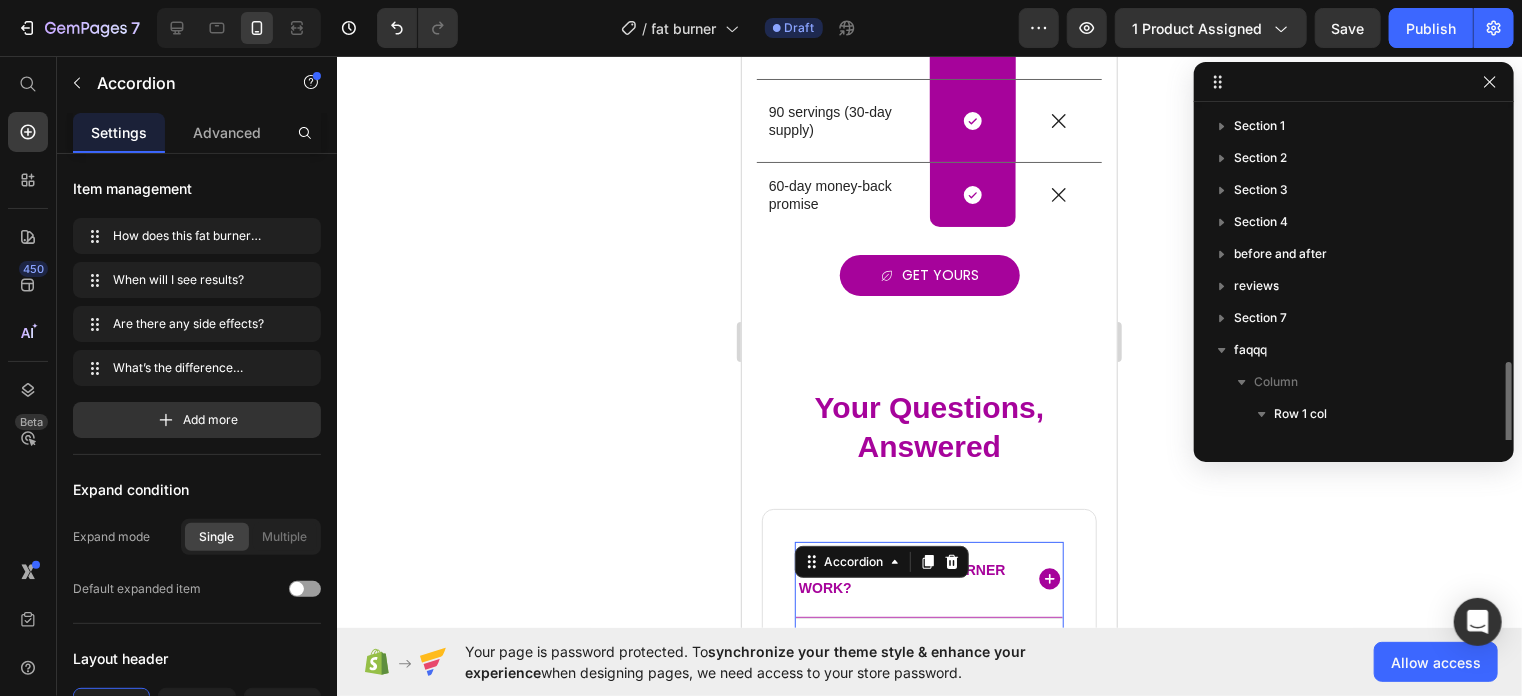 click 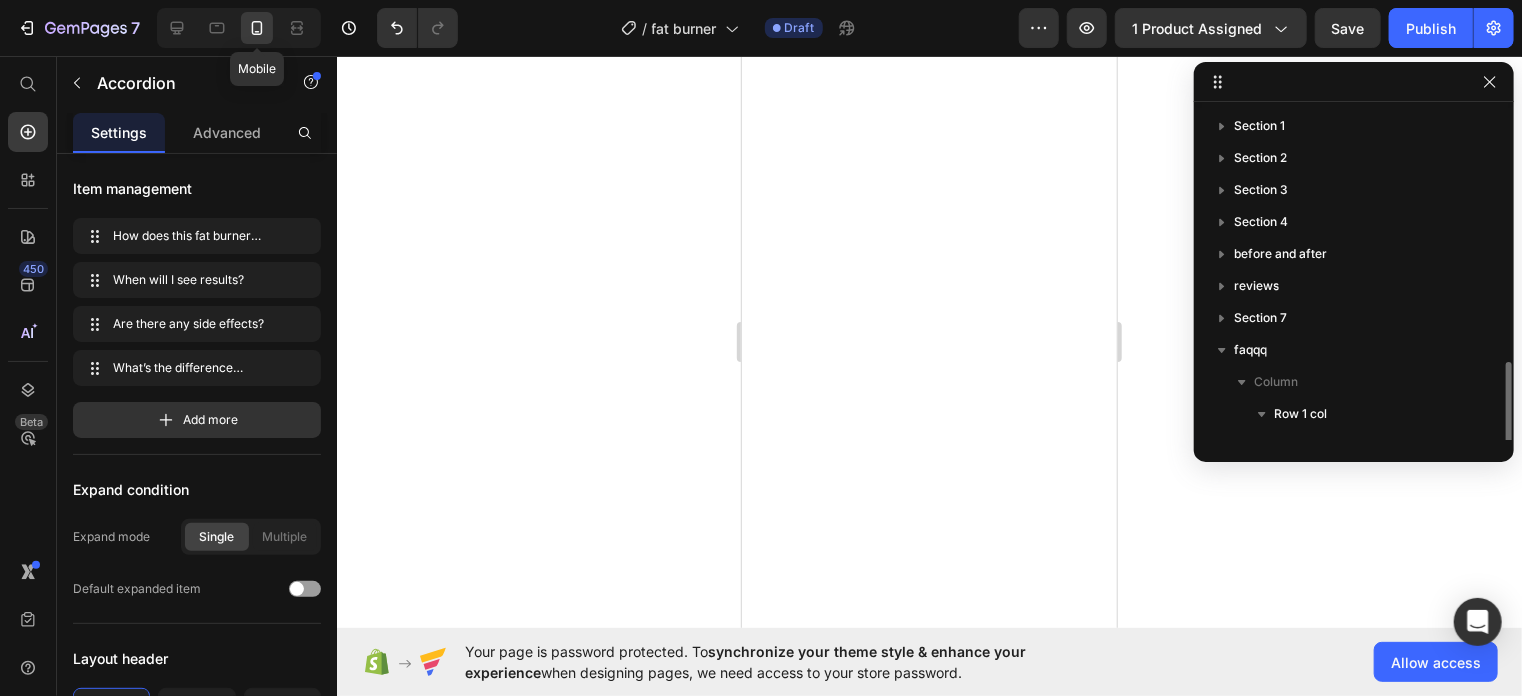 scroll, scrollTop: 1985, scrollLeft: 0, axis: vertical 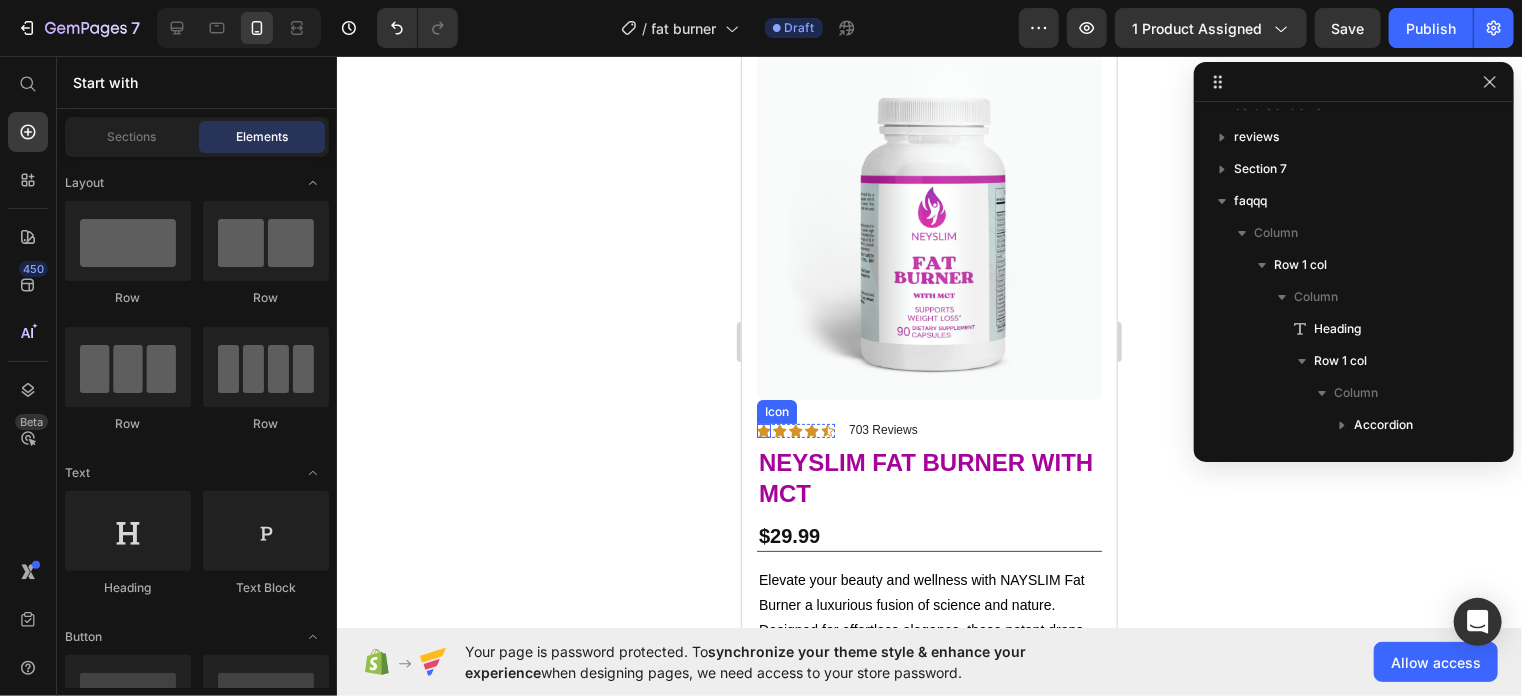 click 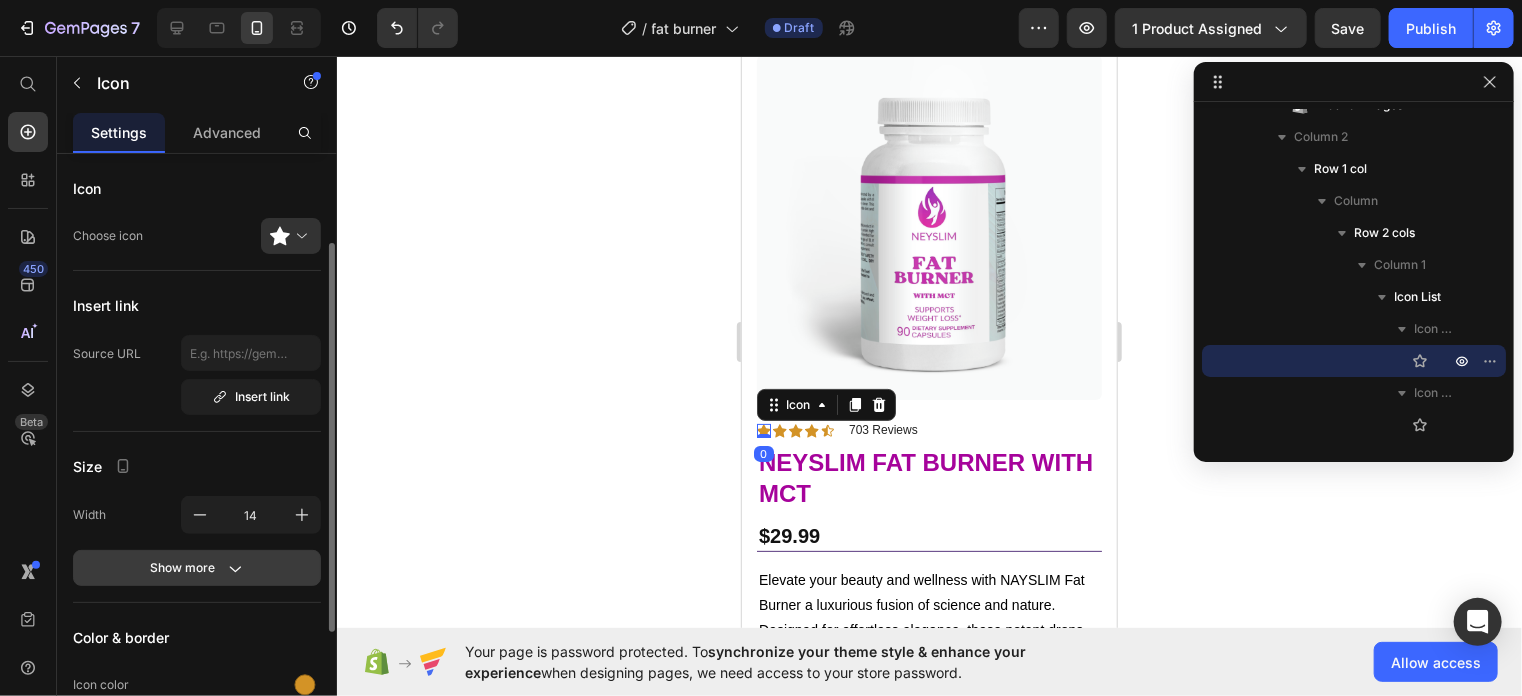 scroll, scrollTop: 154, scrollLeft: 0, axis: vertical 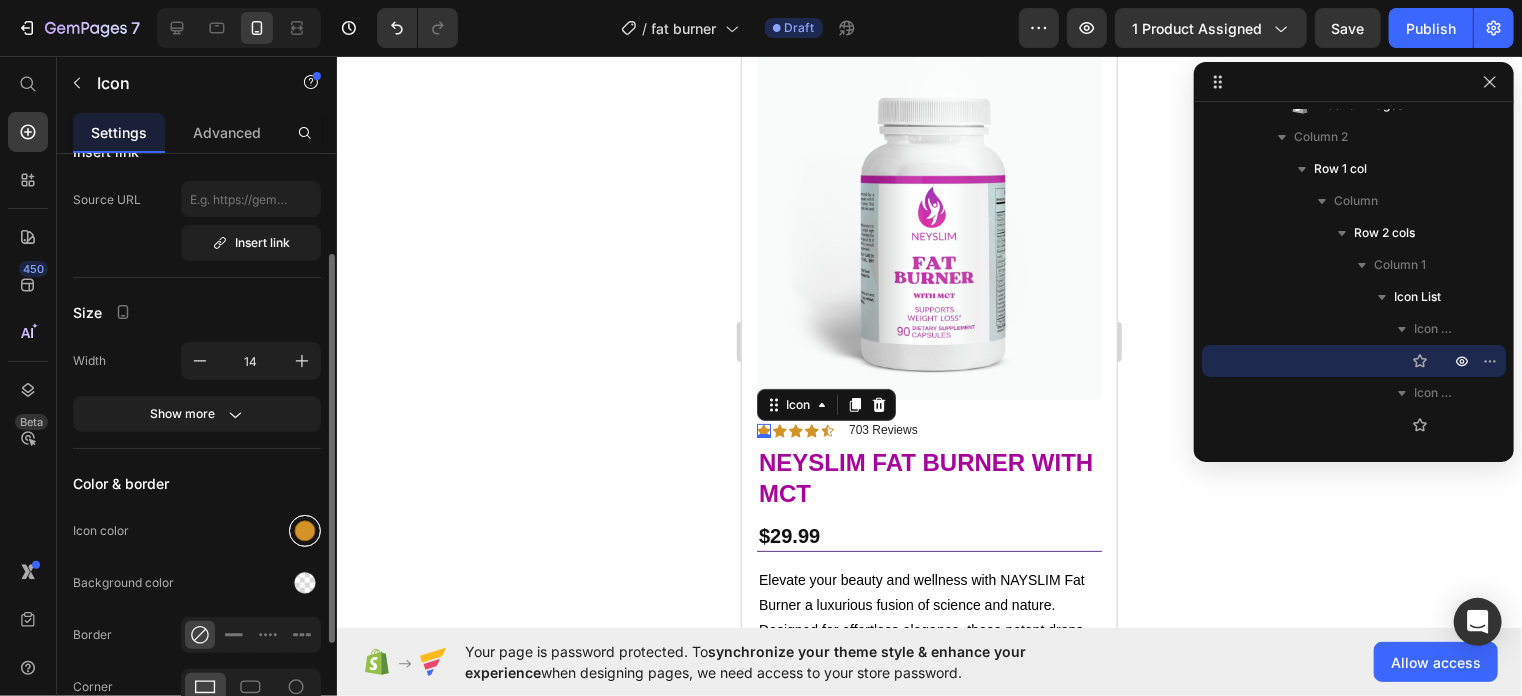 click at bounding box center [305, 531] 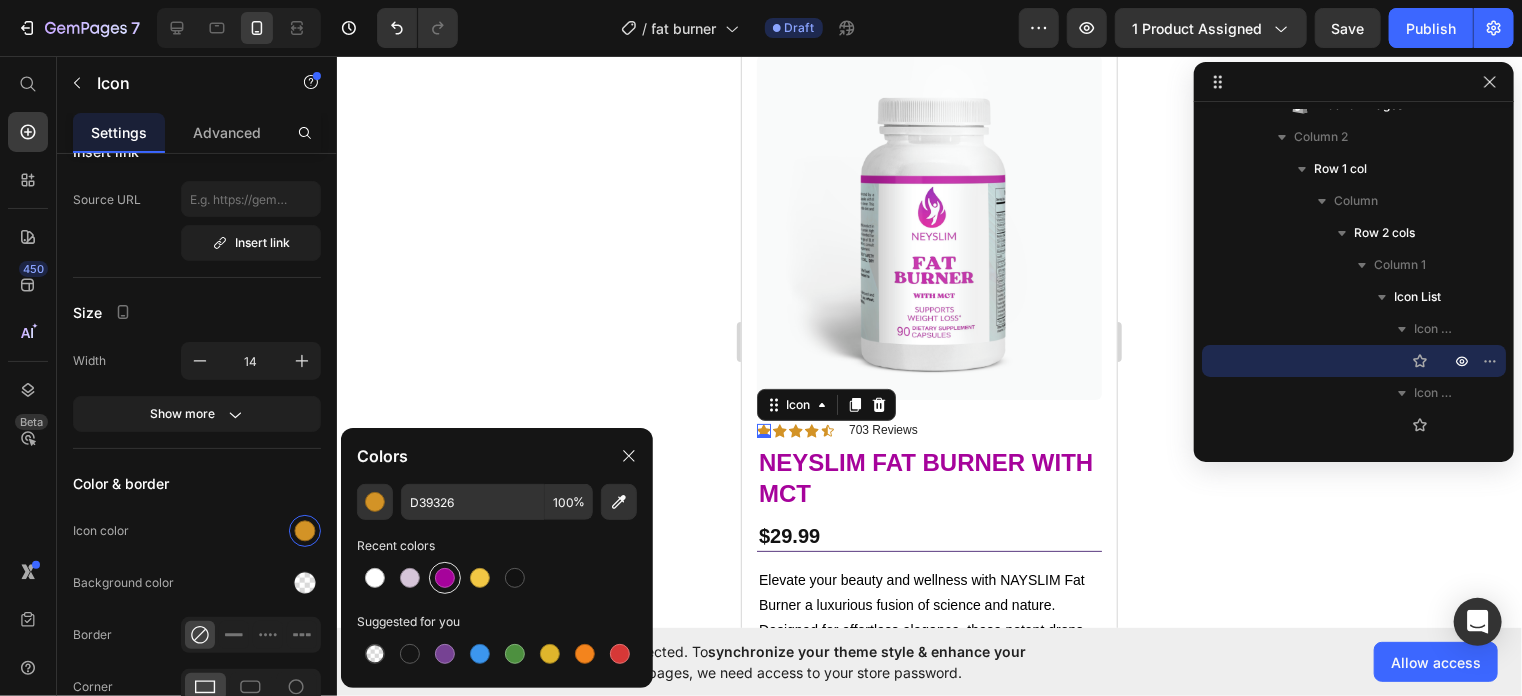click at bounding box center (445, 578) 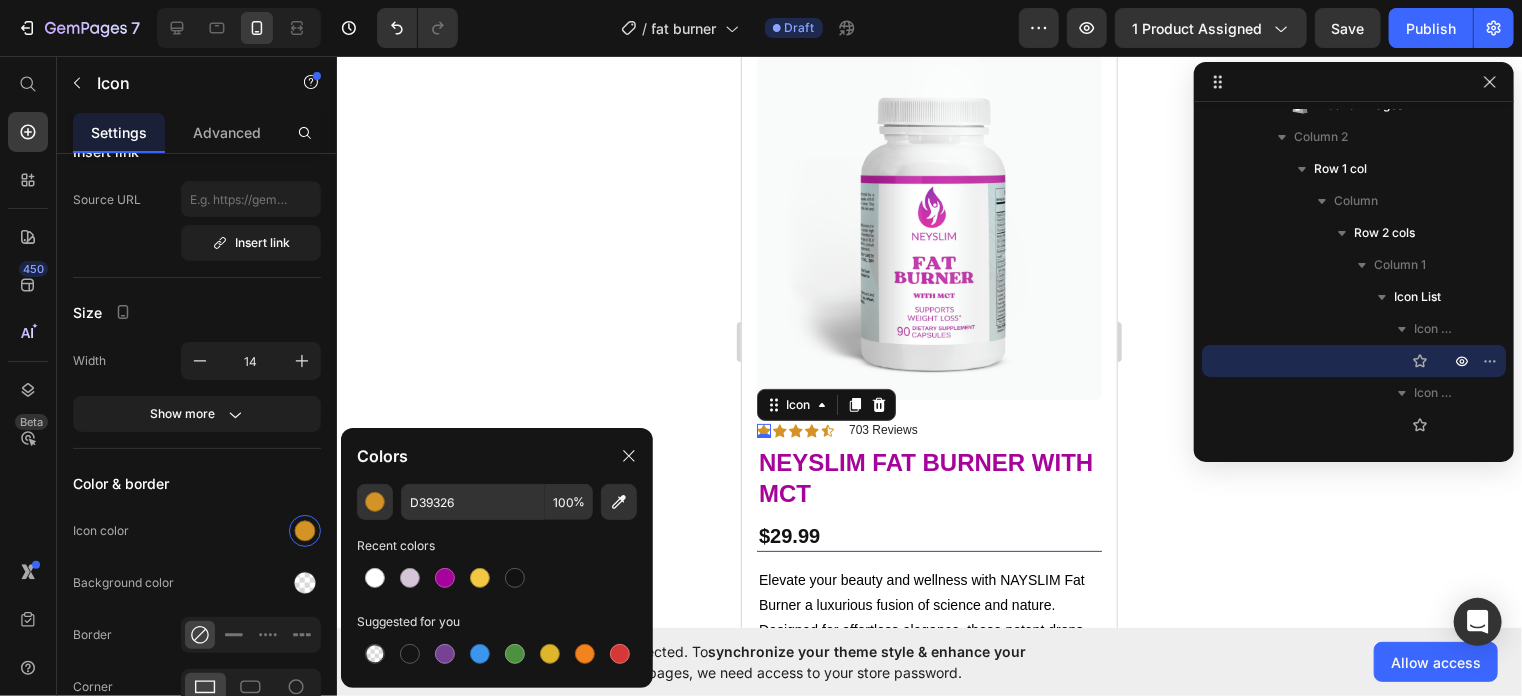 type on "A6039B" 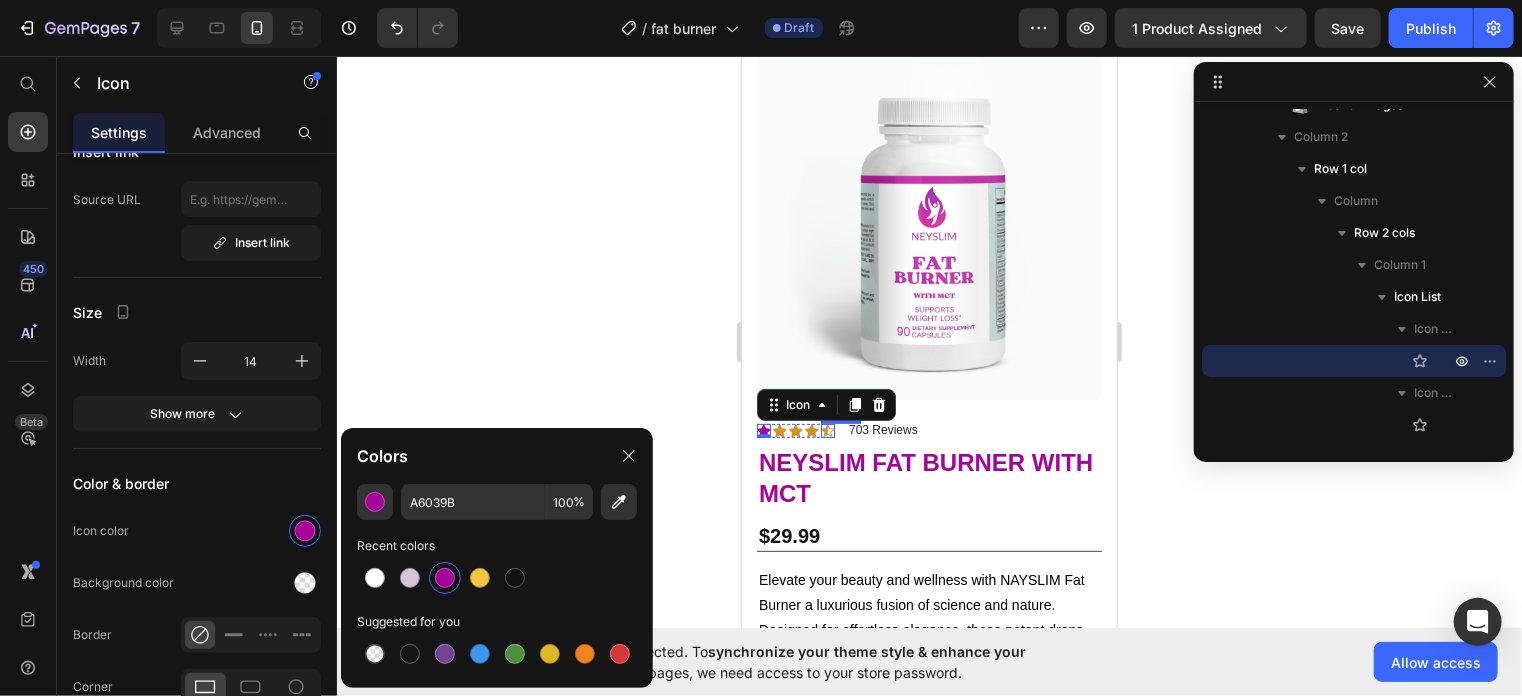 click 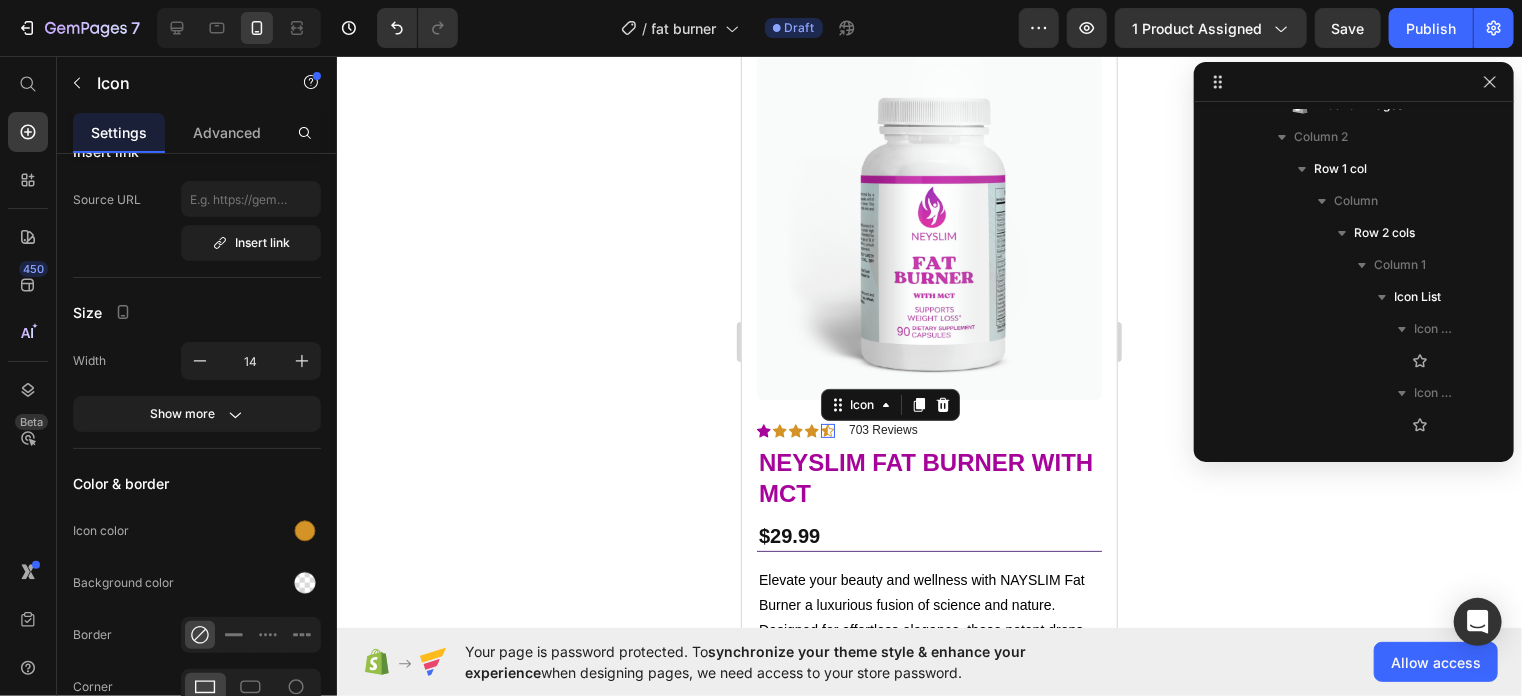 scroll, scrollTop: 506, scrollLeft: 0, axis: vertical 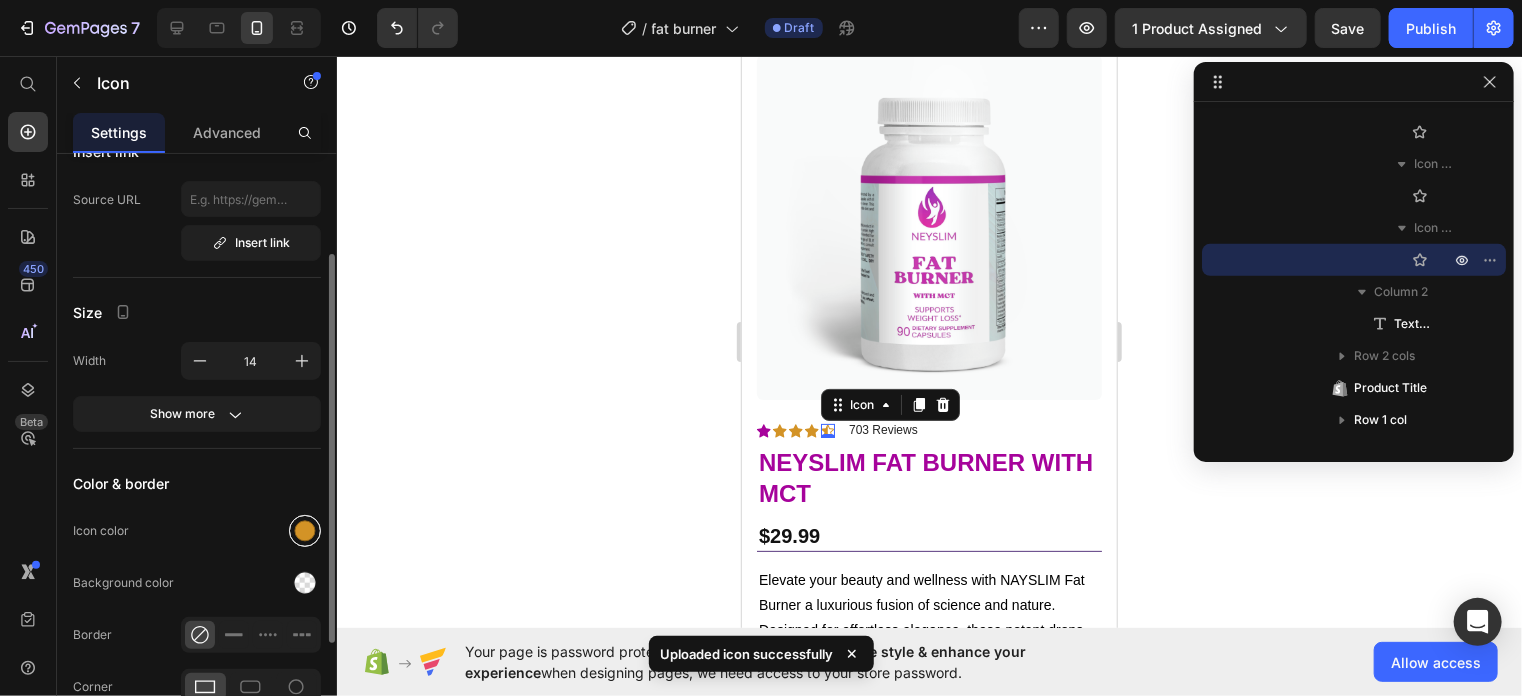 click at bounding box center [305, 531] 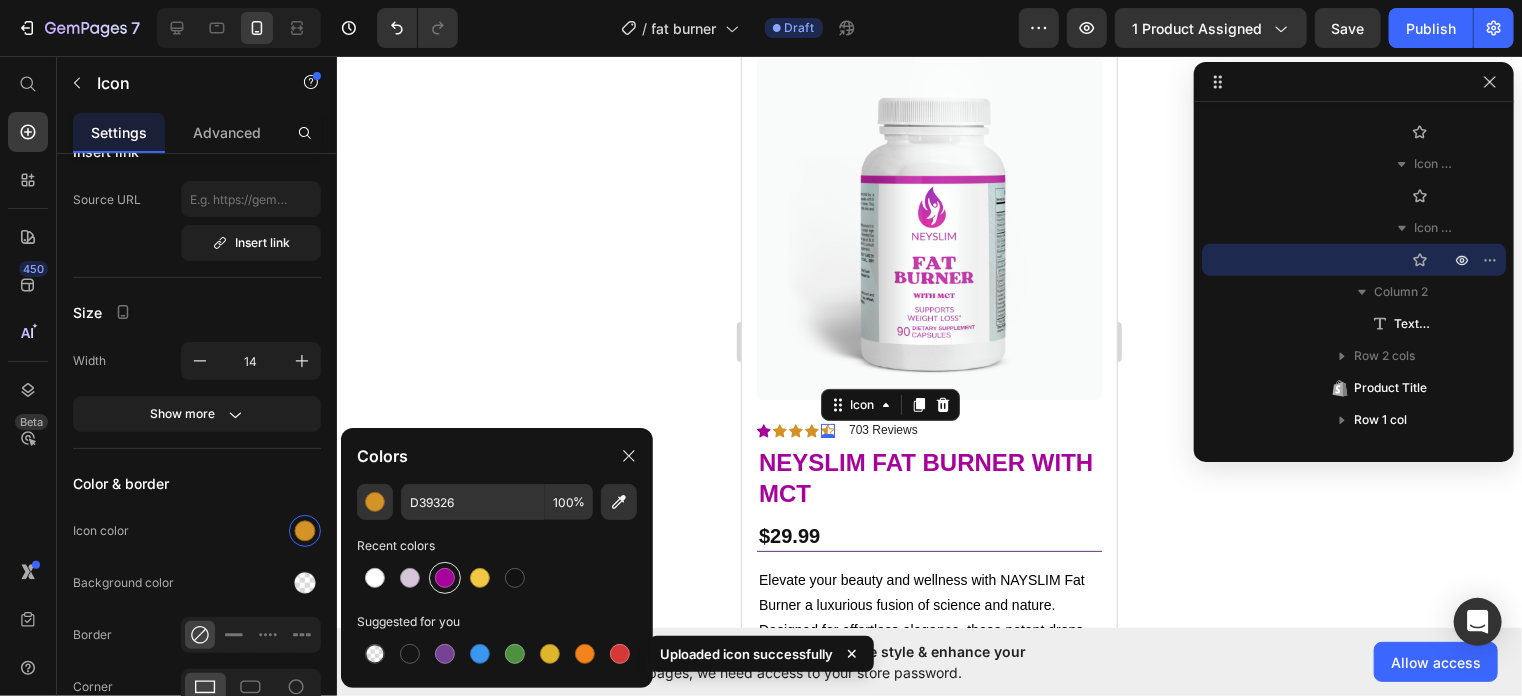 drag, startPoint x: 446, startPoint y: 584, endPoint x: 17, endPoint y: 375, distance: 477.20227 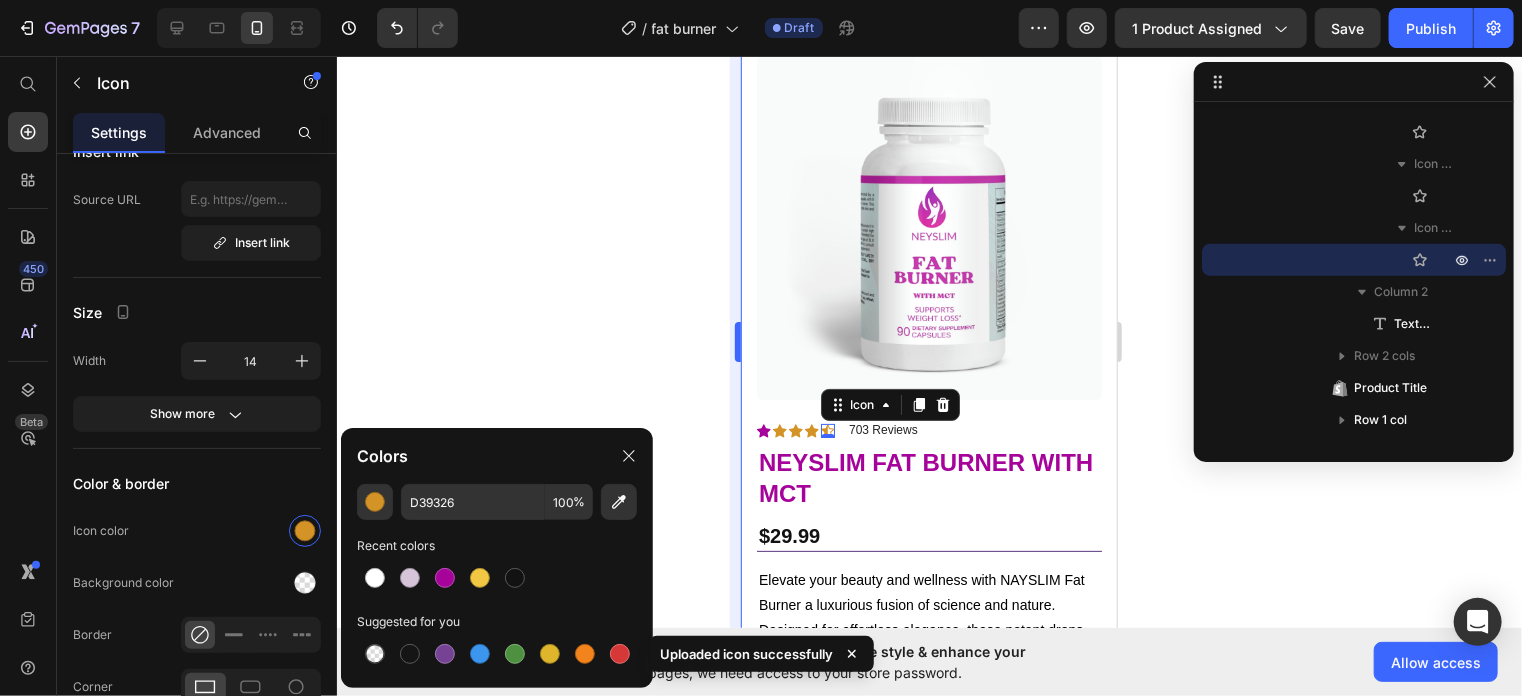 type on "A6039B" 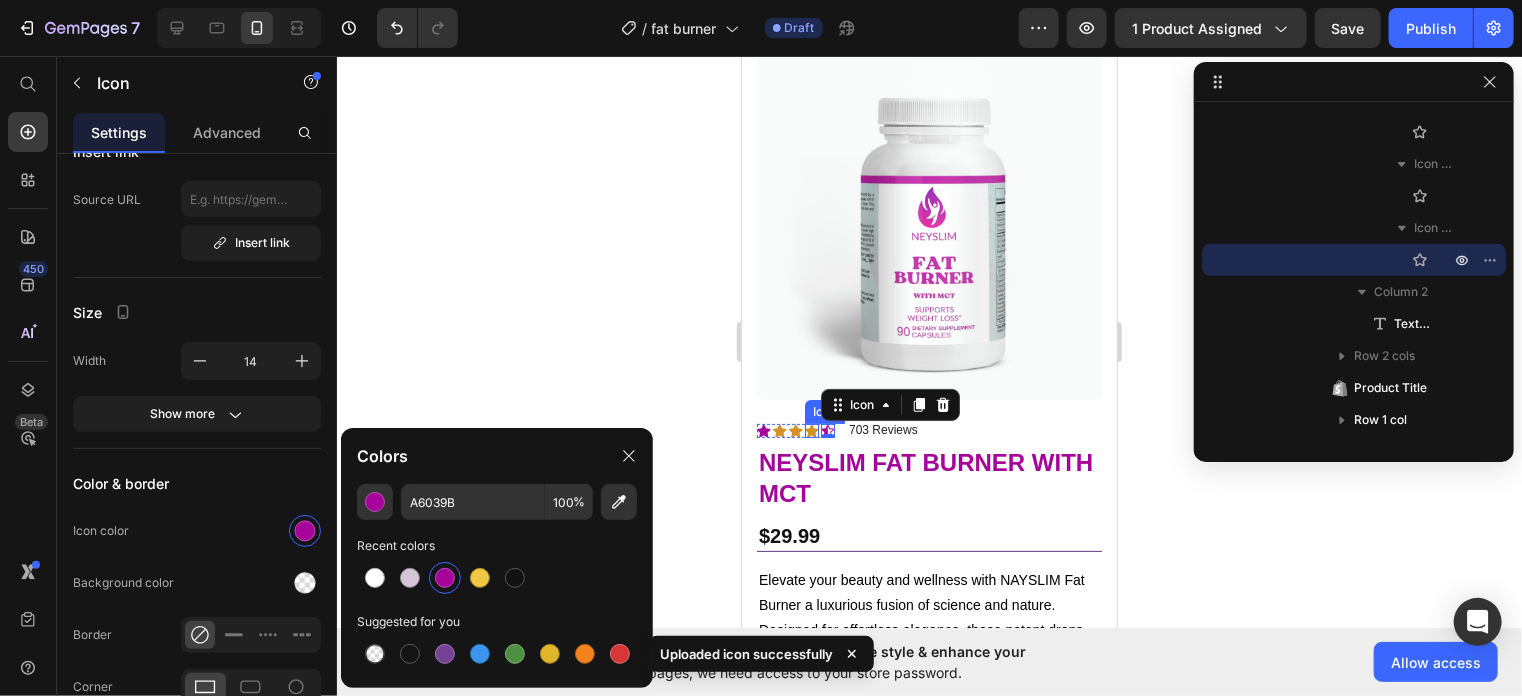 click 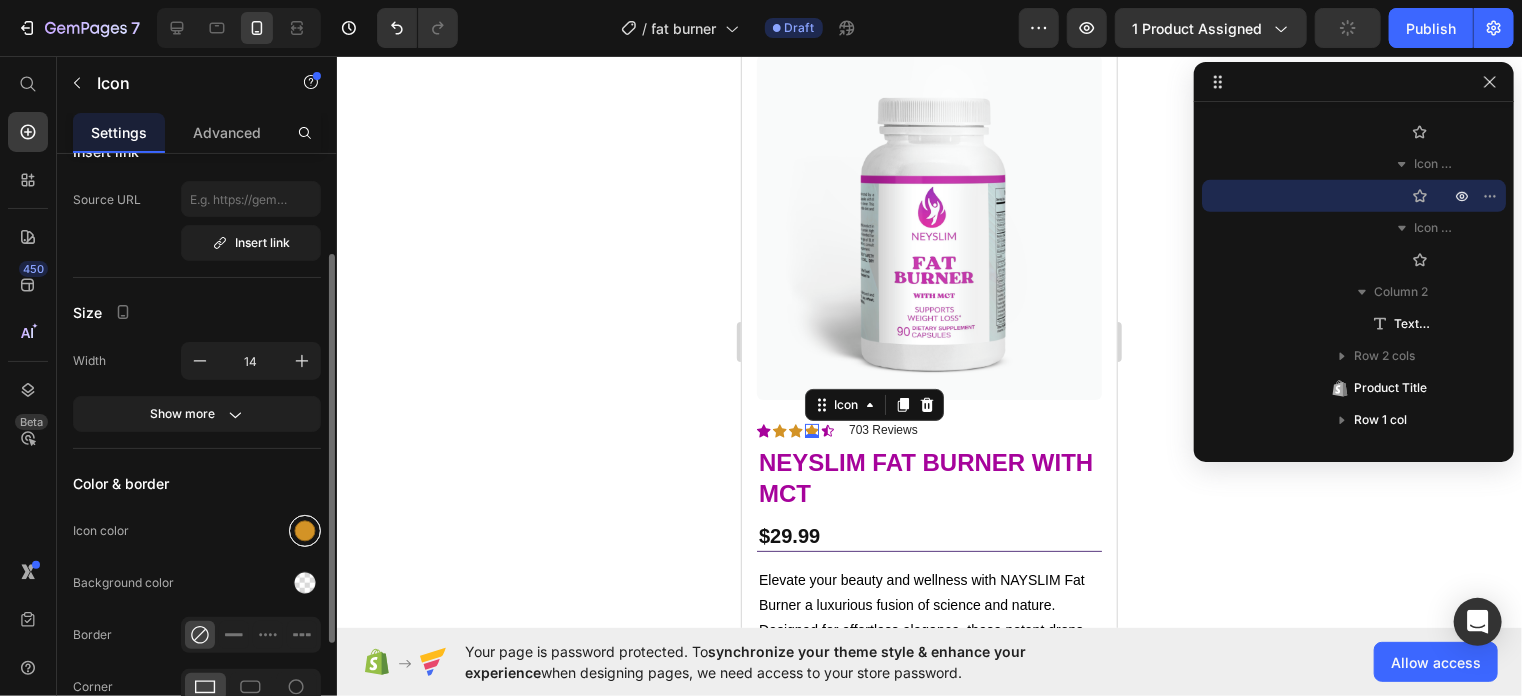 click at bounding box center (305, 531) 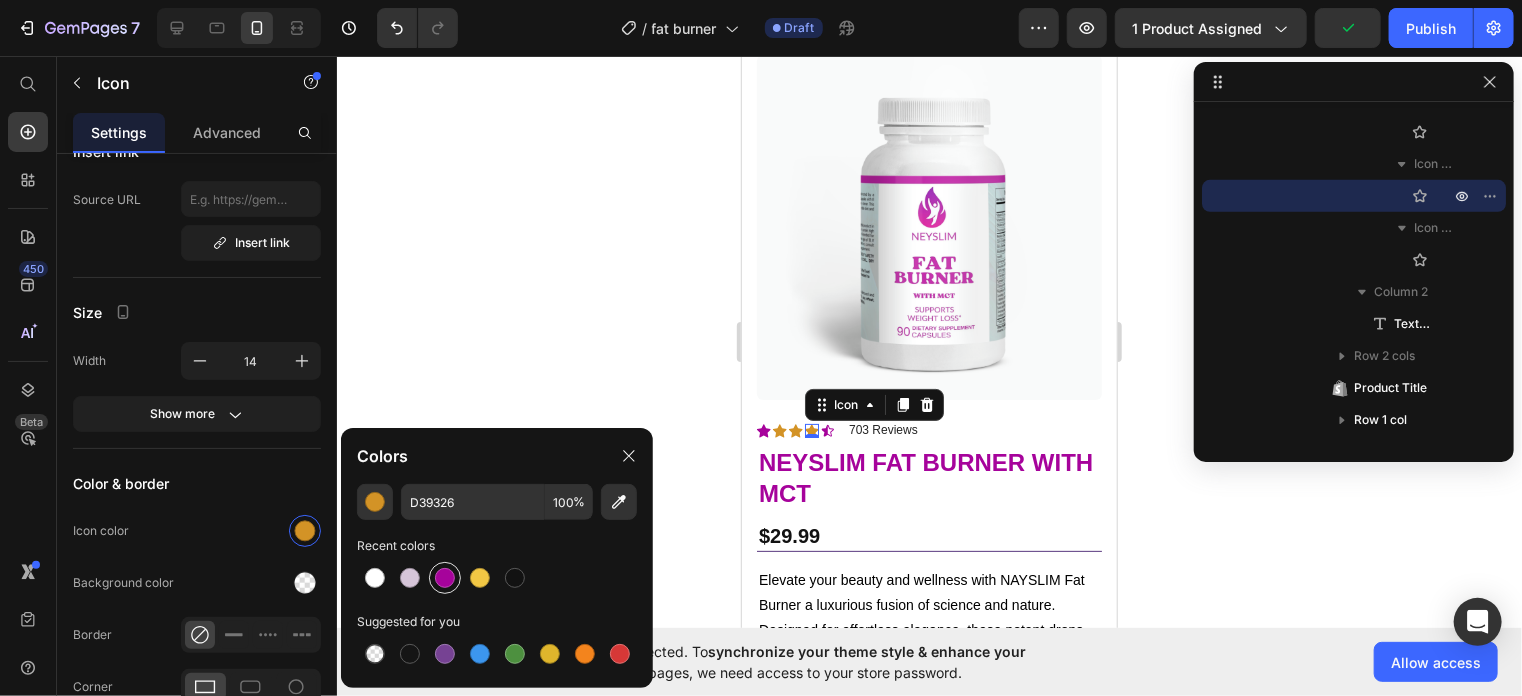 click at bounding box center (445, 578) 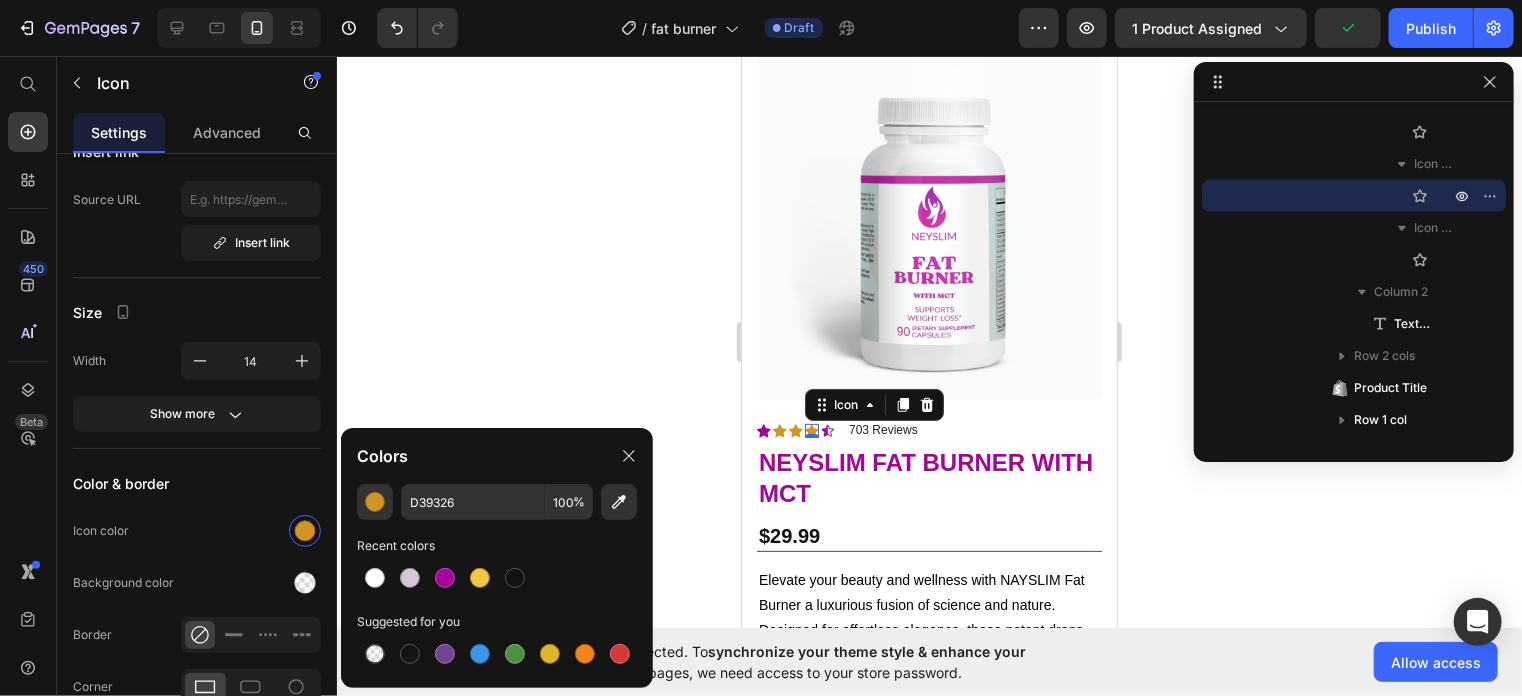 type on "A6039B" 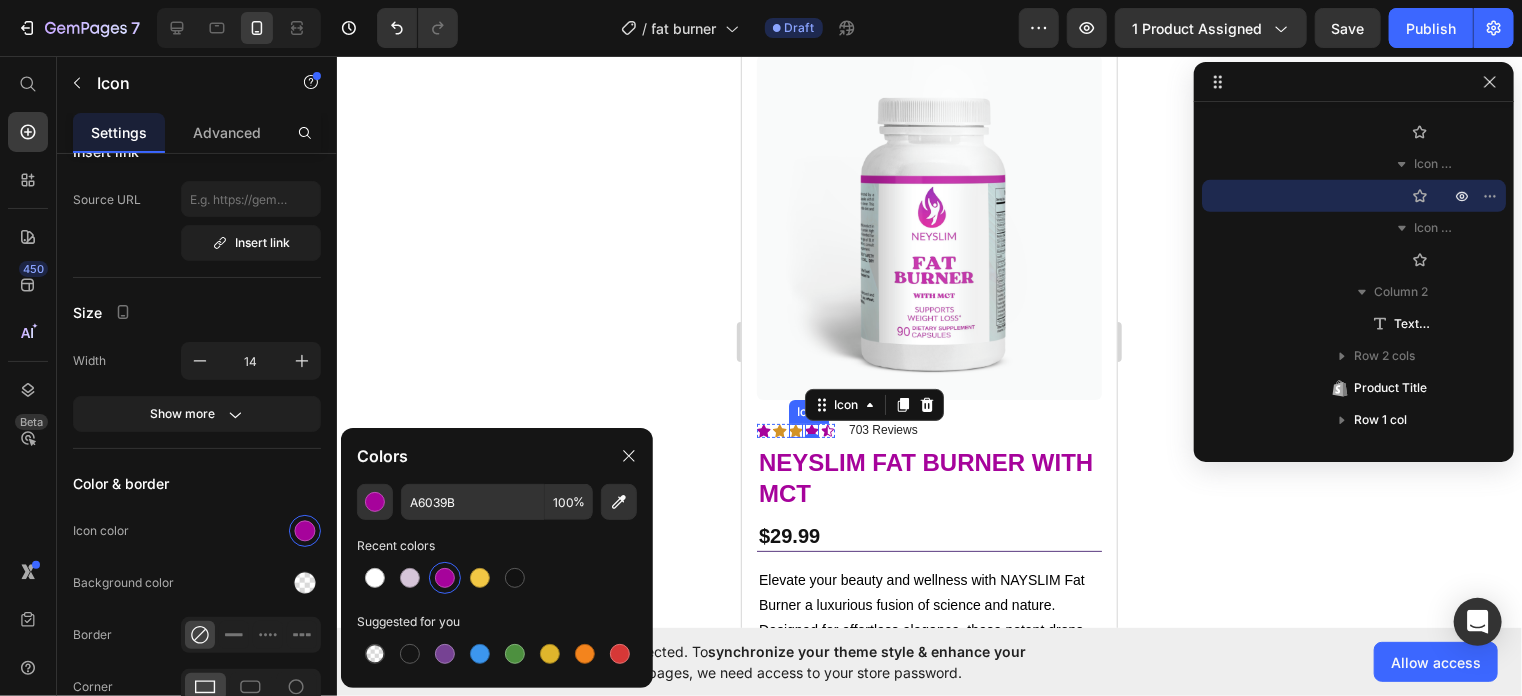 click 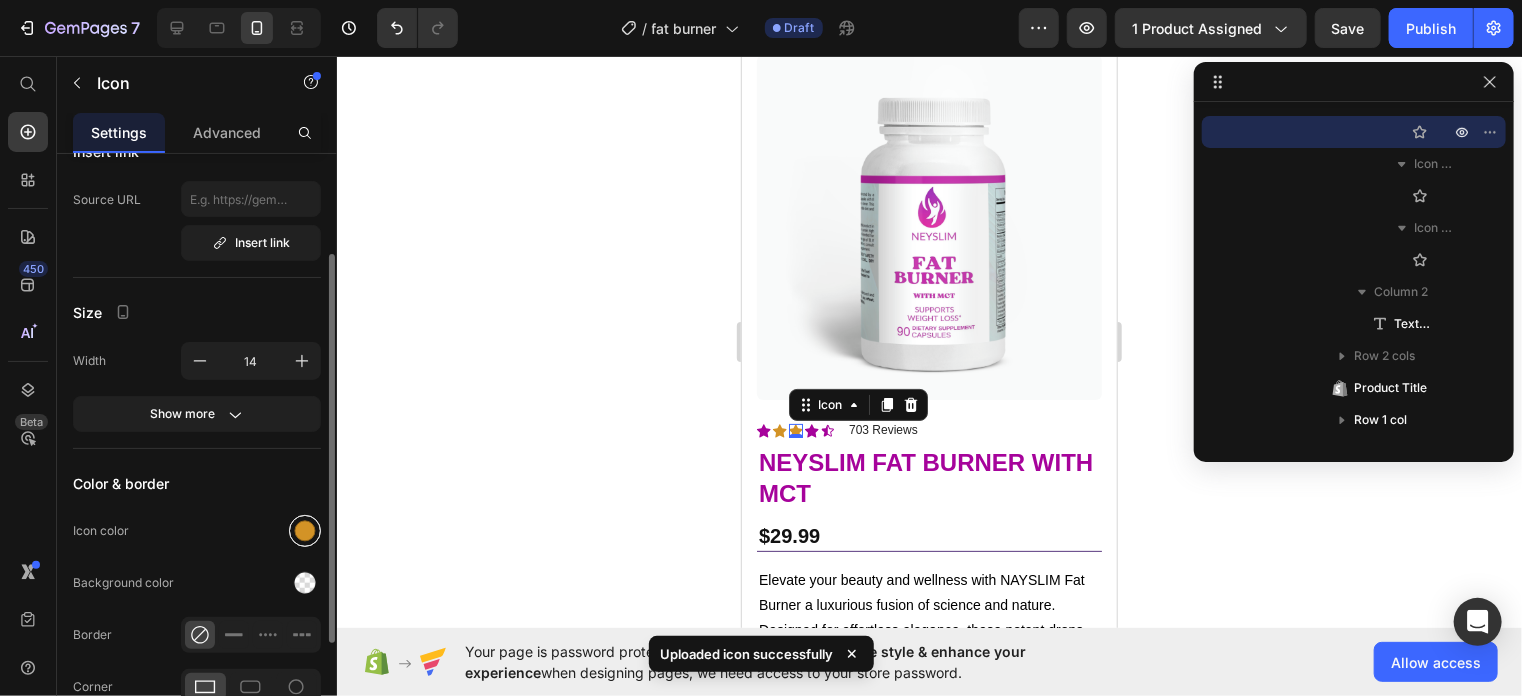 click at bounding box center (305, 531) 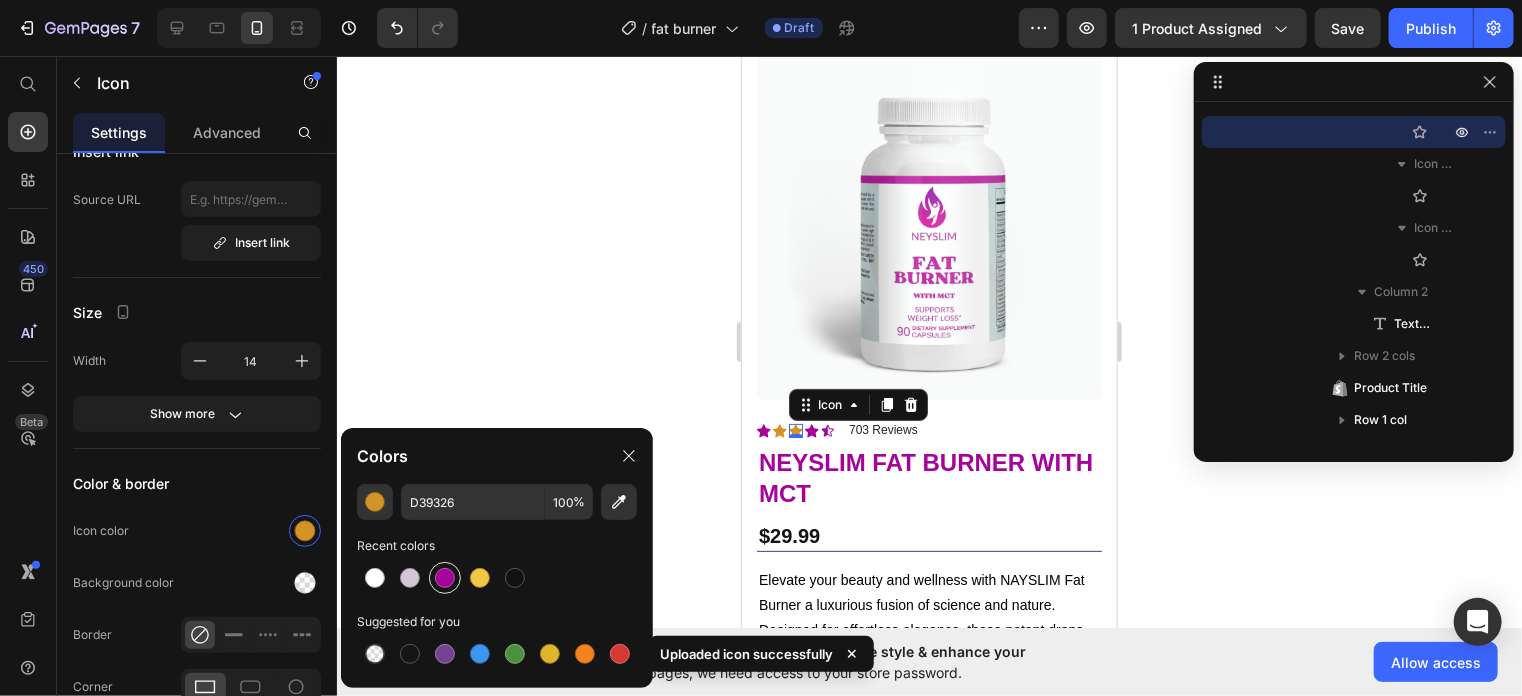 click at bounding box center (445, 578) 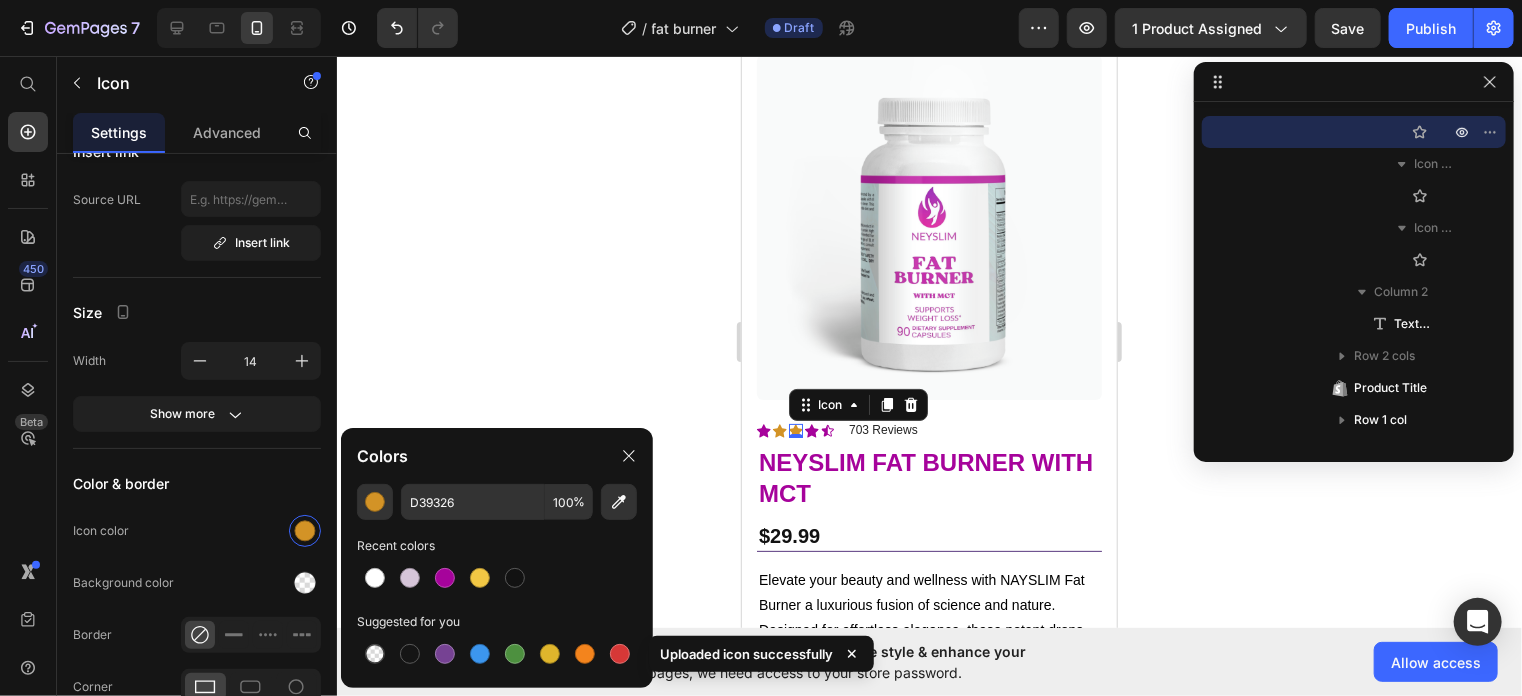 type on "A6039B" 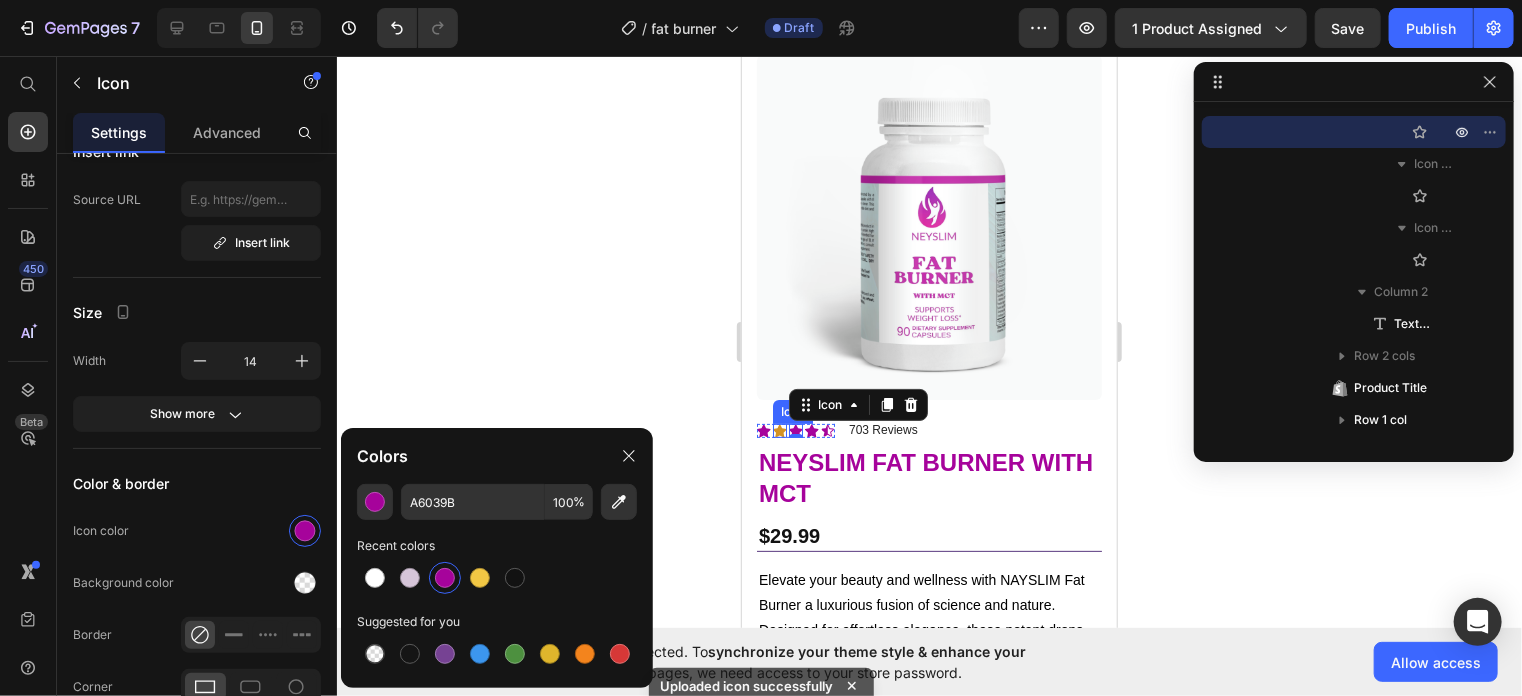 click 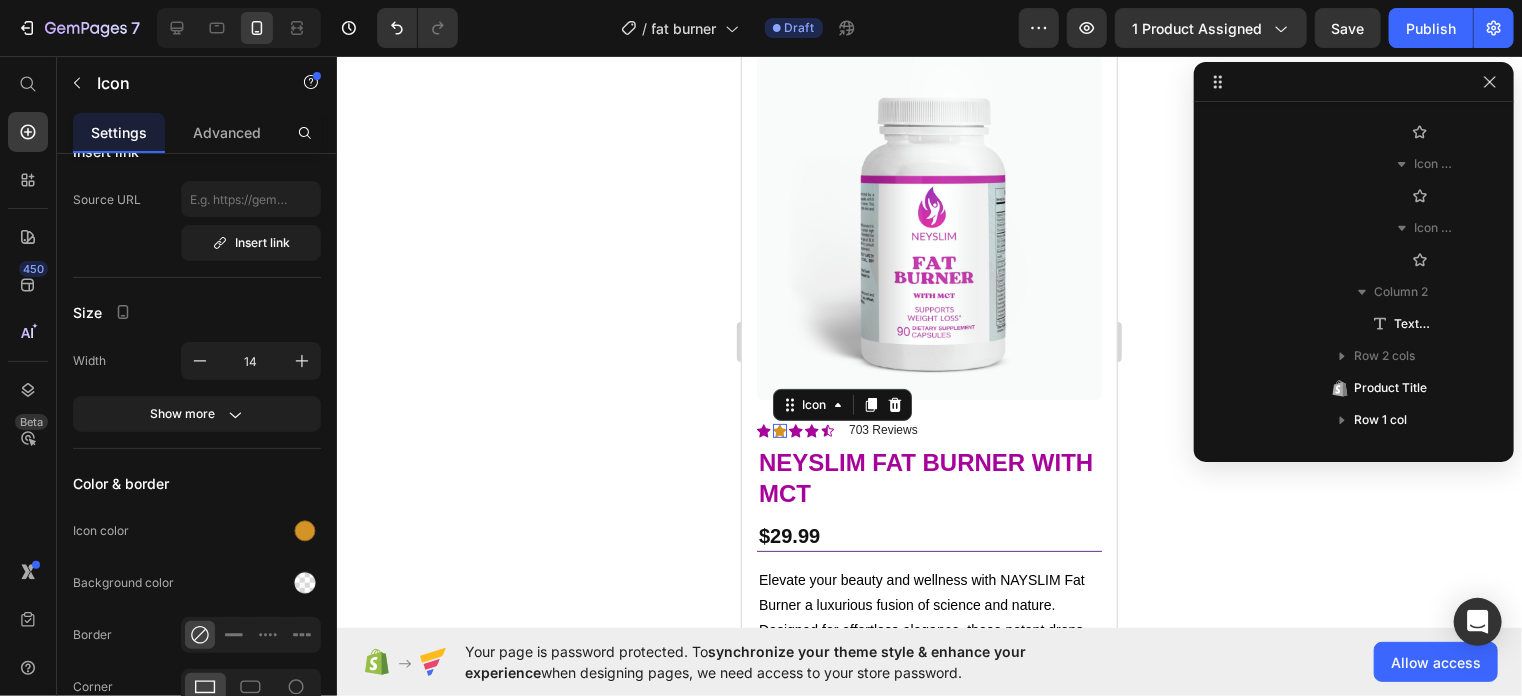 scroll, scrollTop: 314, scrollLeft: 0, axis: vertical 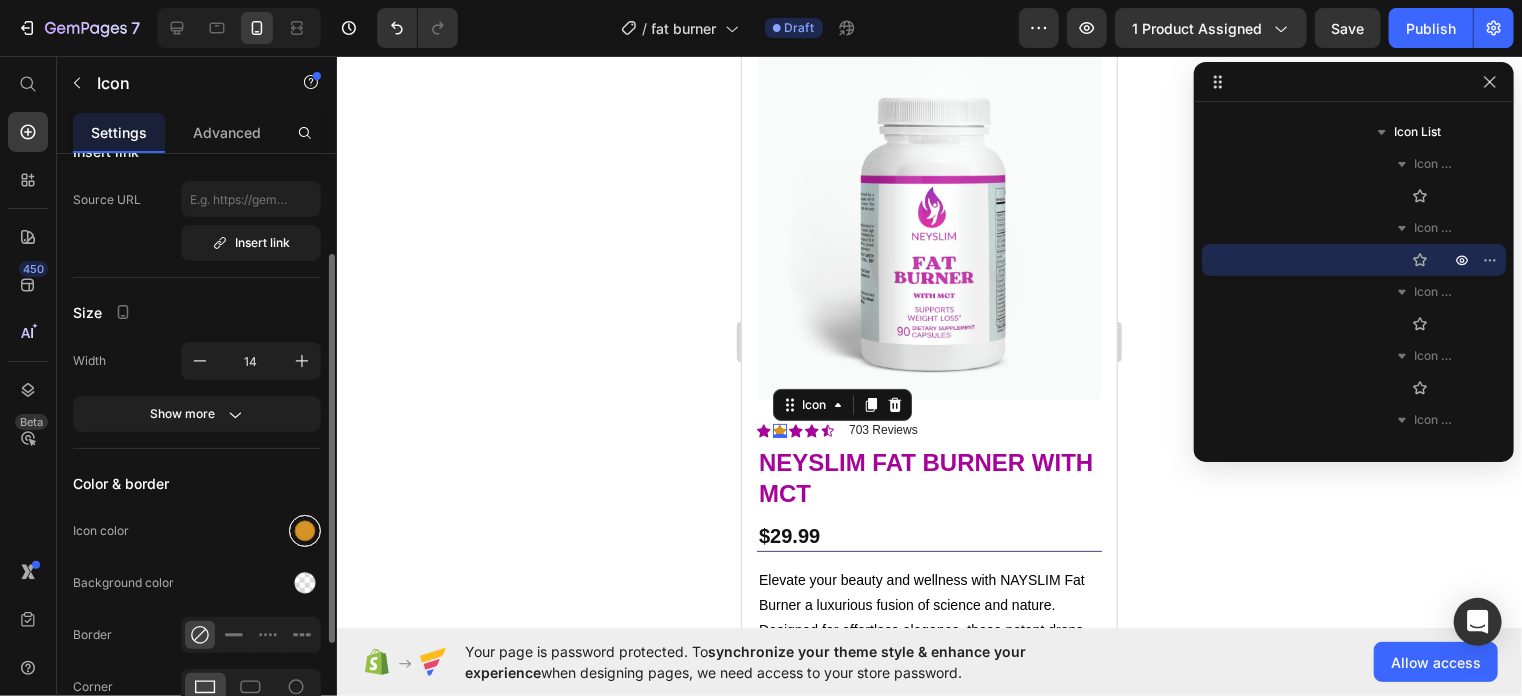 click at bounding box center (305, 531) 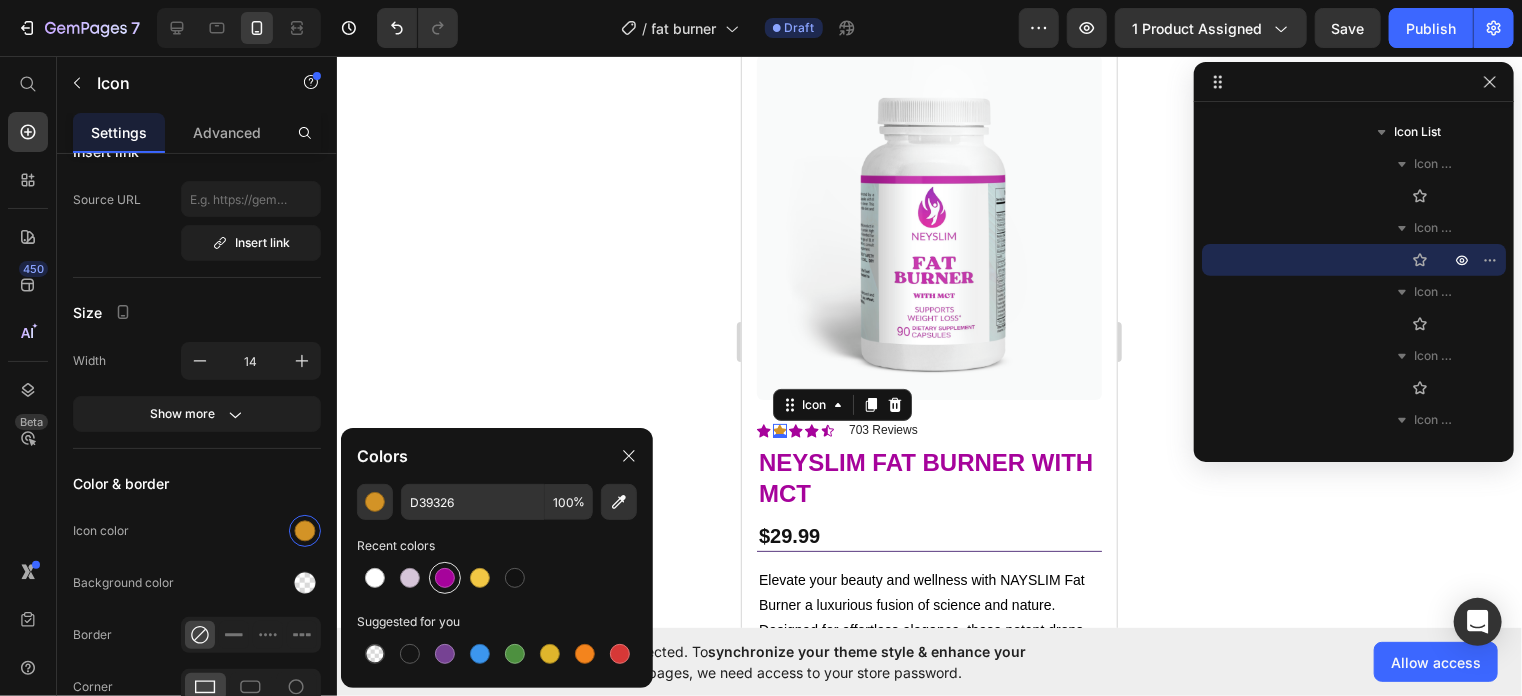 drag, startPoint x: 440, startPoint y: 572, endPoint x: 61, endPoint y: 441, distance: 401.00125 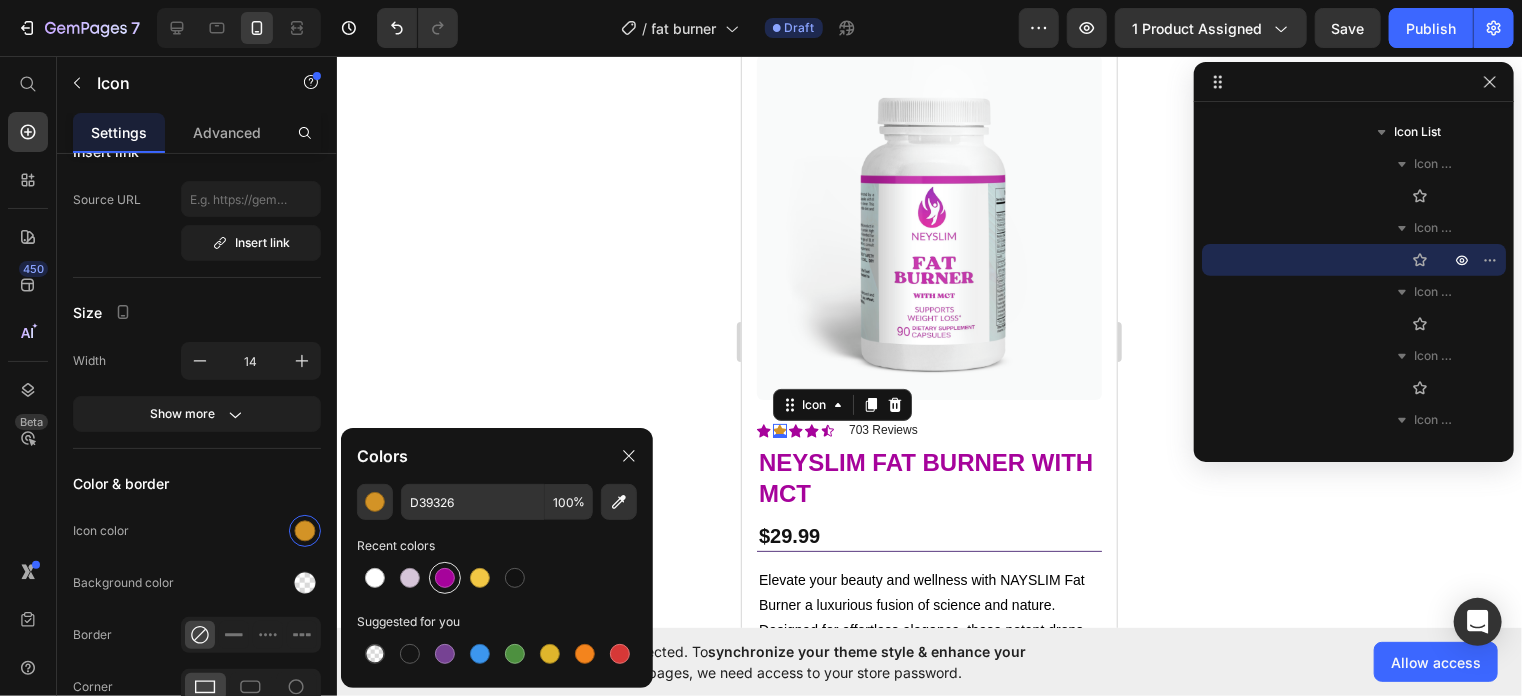 click at bounding box center [445, 578] 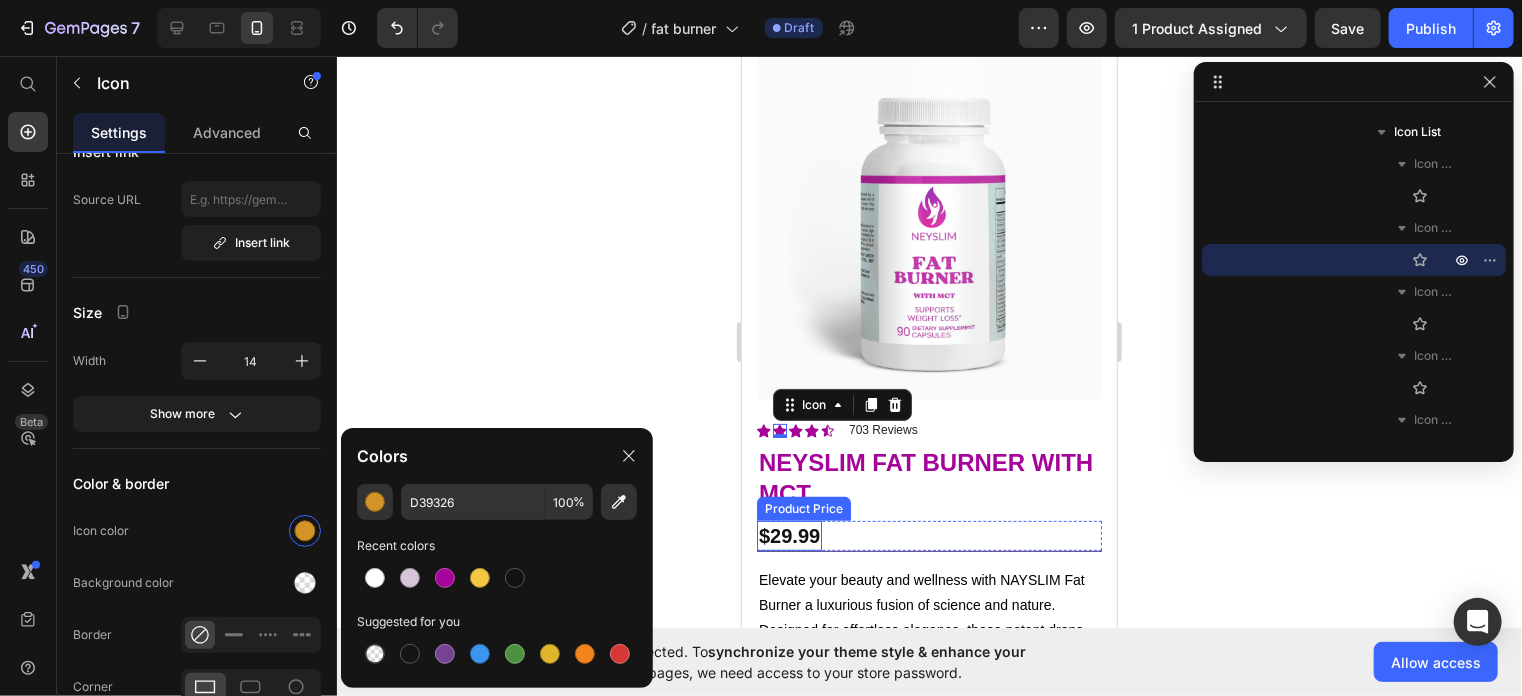 type on "A6039B" 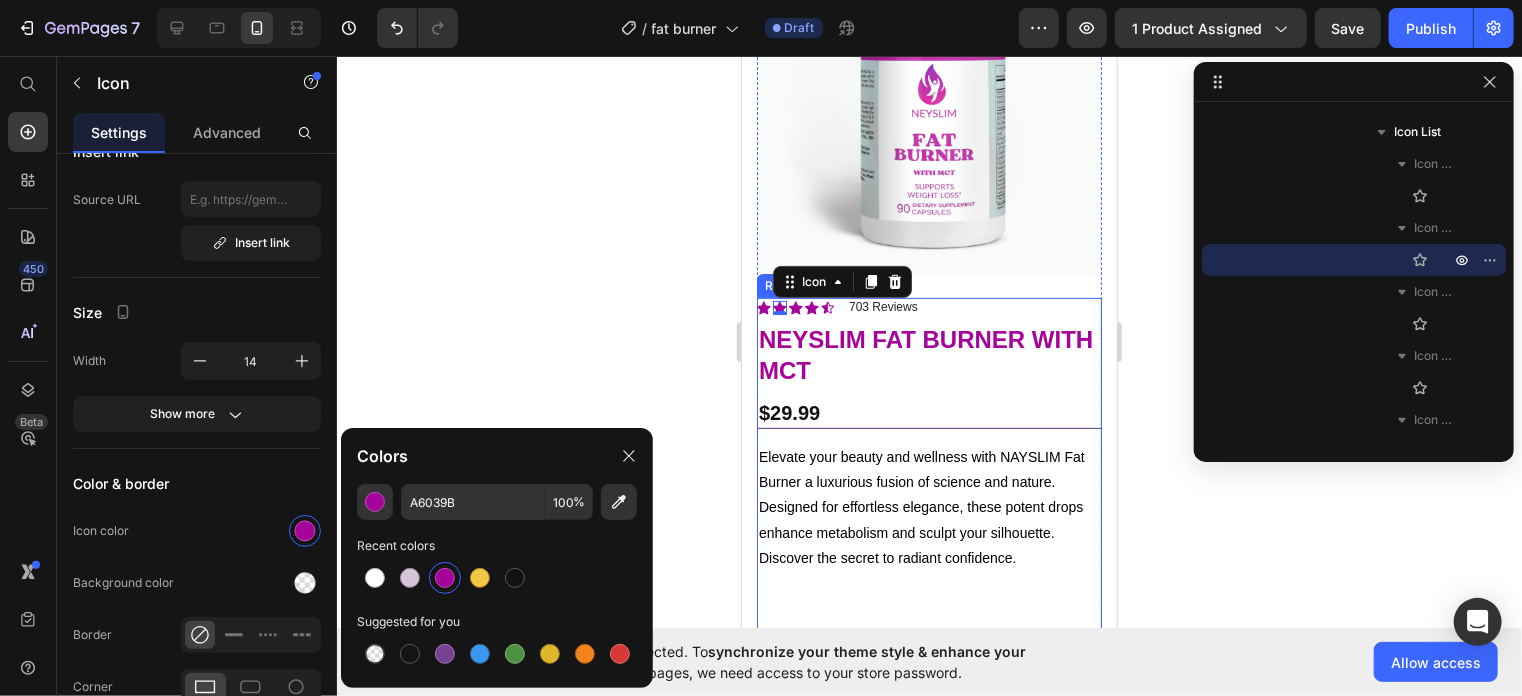 scroll, scrollTop: 213, scrollLeft: 0, axis: vertical 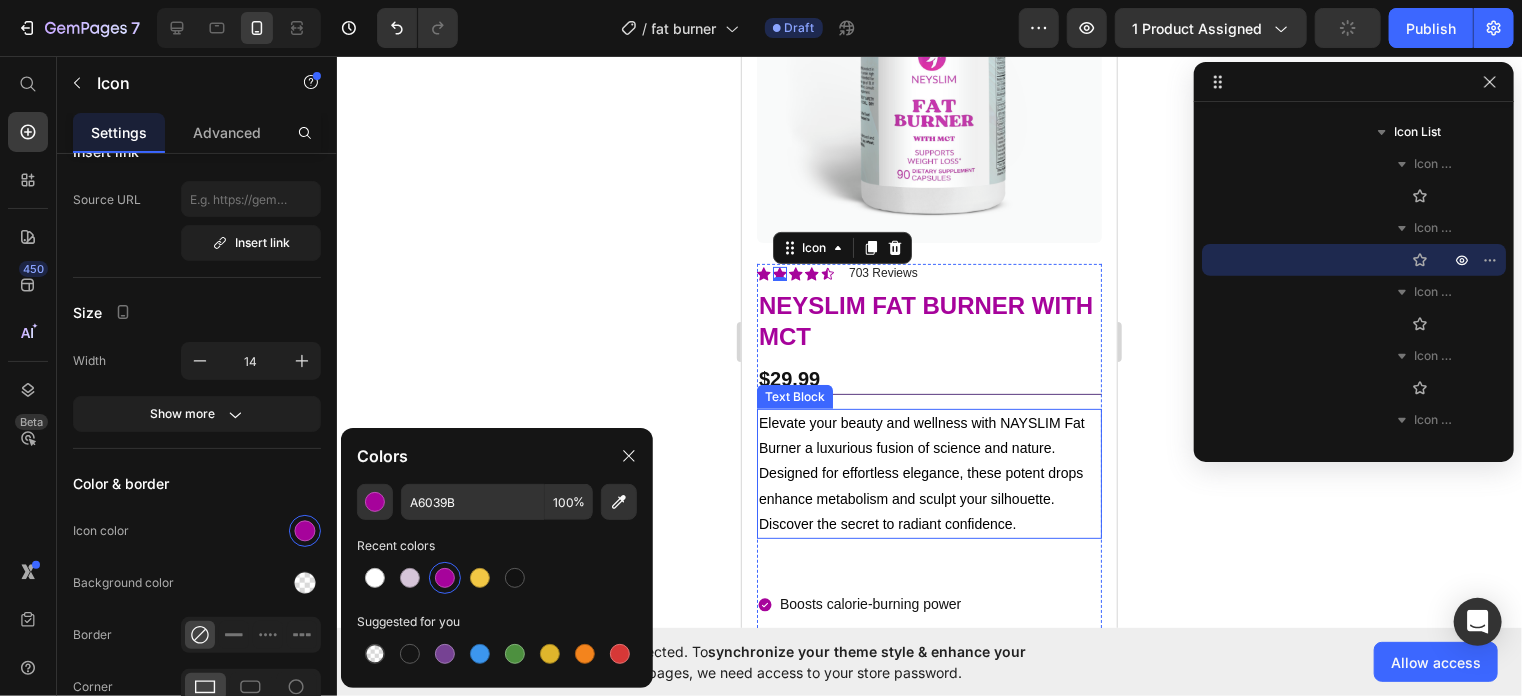 click on "Elevate your beauty and wellness with NAYSLIM Fat Burner a luxurious fusion of science and nature. Designed for effortless elegance, these potent drops enhance metabolism and sculpt your silhouette. Discover the secret to radiant confidence." at bounding box center (928, 473) 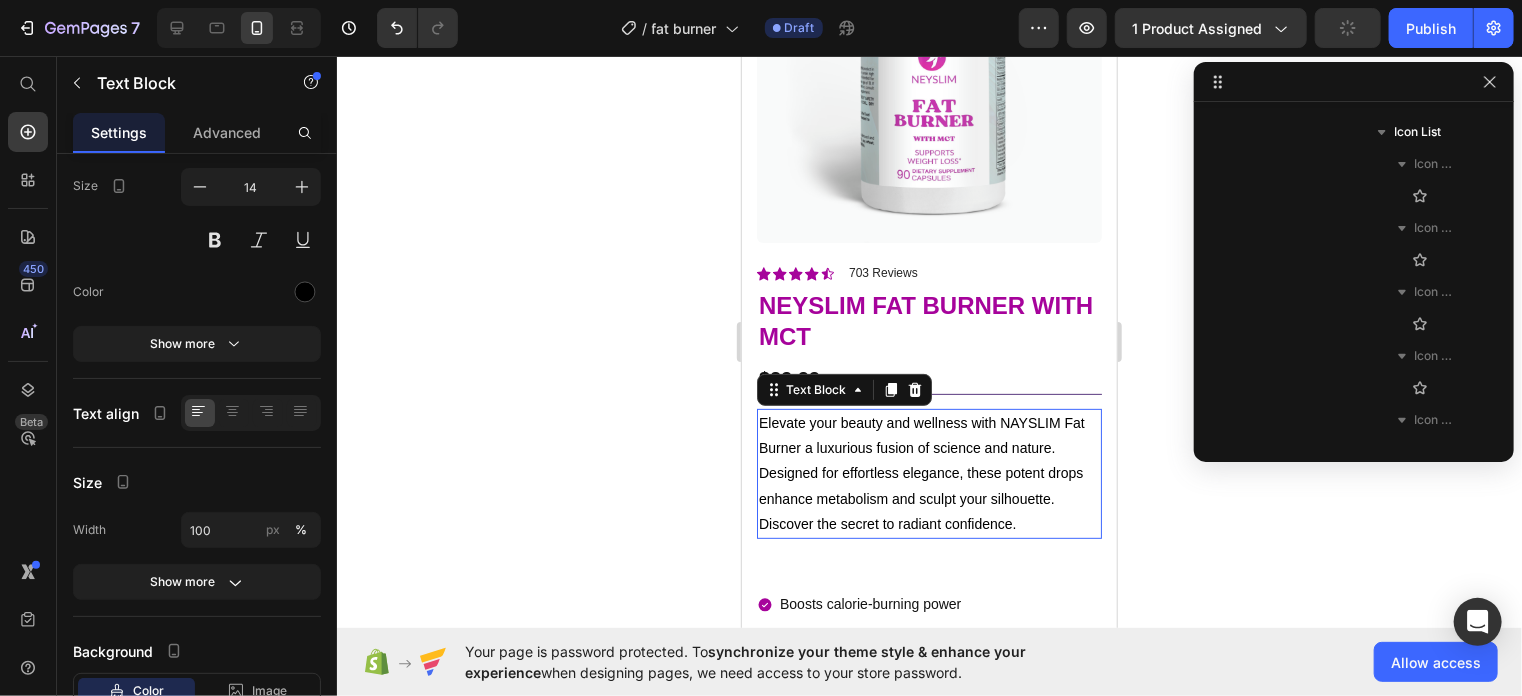 scroll, scrollTop: 698, scrollLeft: 0, axis: vertical 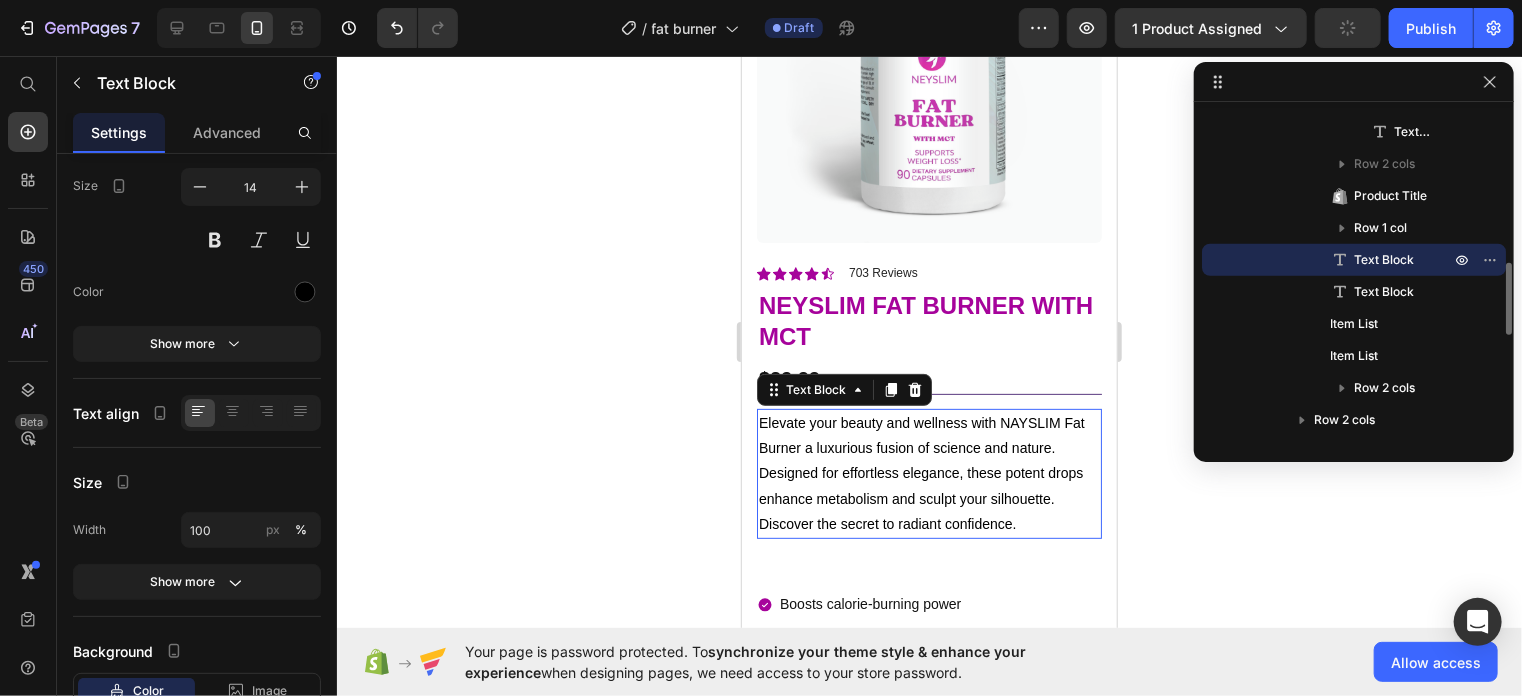 click on "Elevate your beauty and wellness with NAYSLIM Fat Burner a luxurious fusion of science and nature. Designed for effortless elegance, these potent drops enhance metabolism and sculpt your silhouette. Discover the secret to radiant confidence." at bounding box center [928, 473] 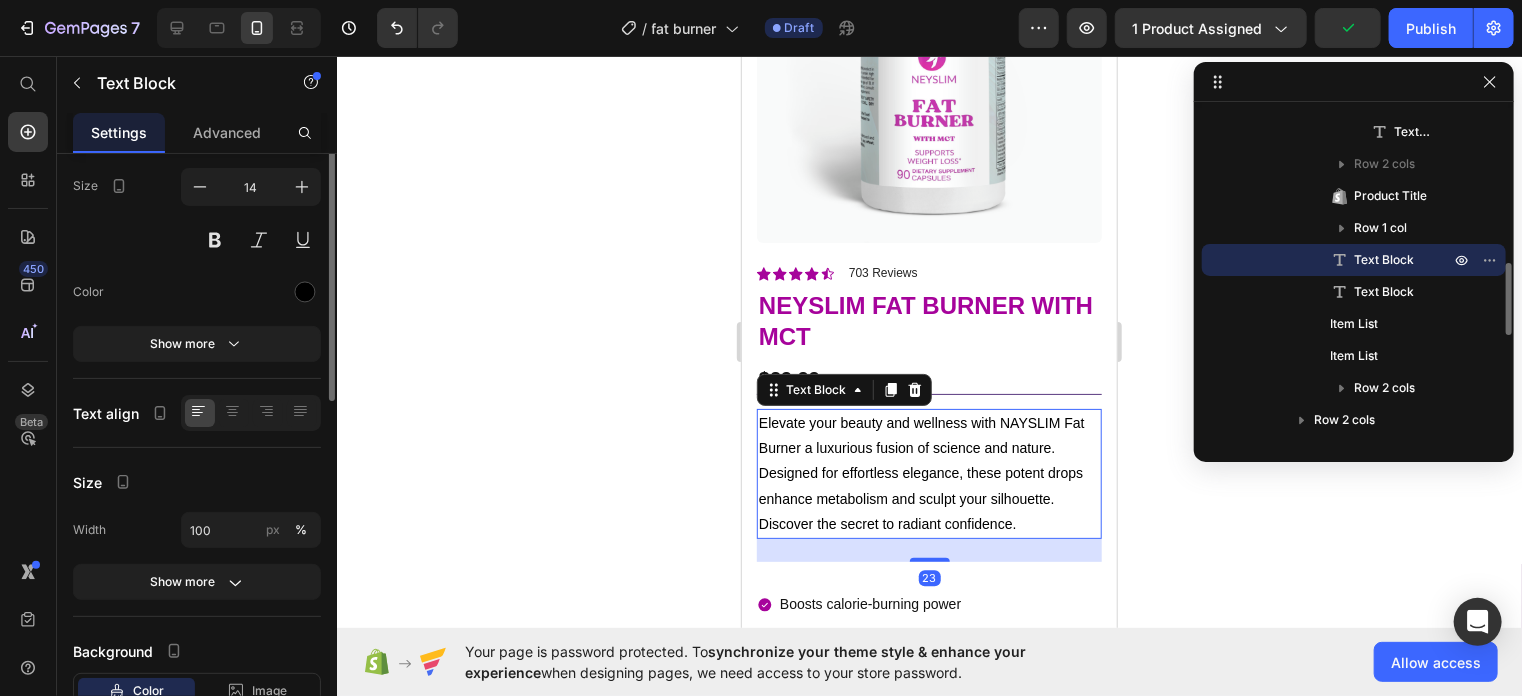 scroll, scrollTop: 0, scrollLeft: 0, axis: both 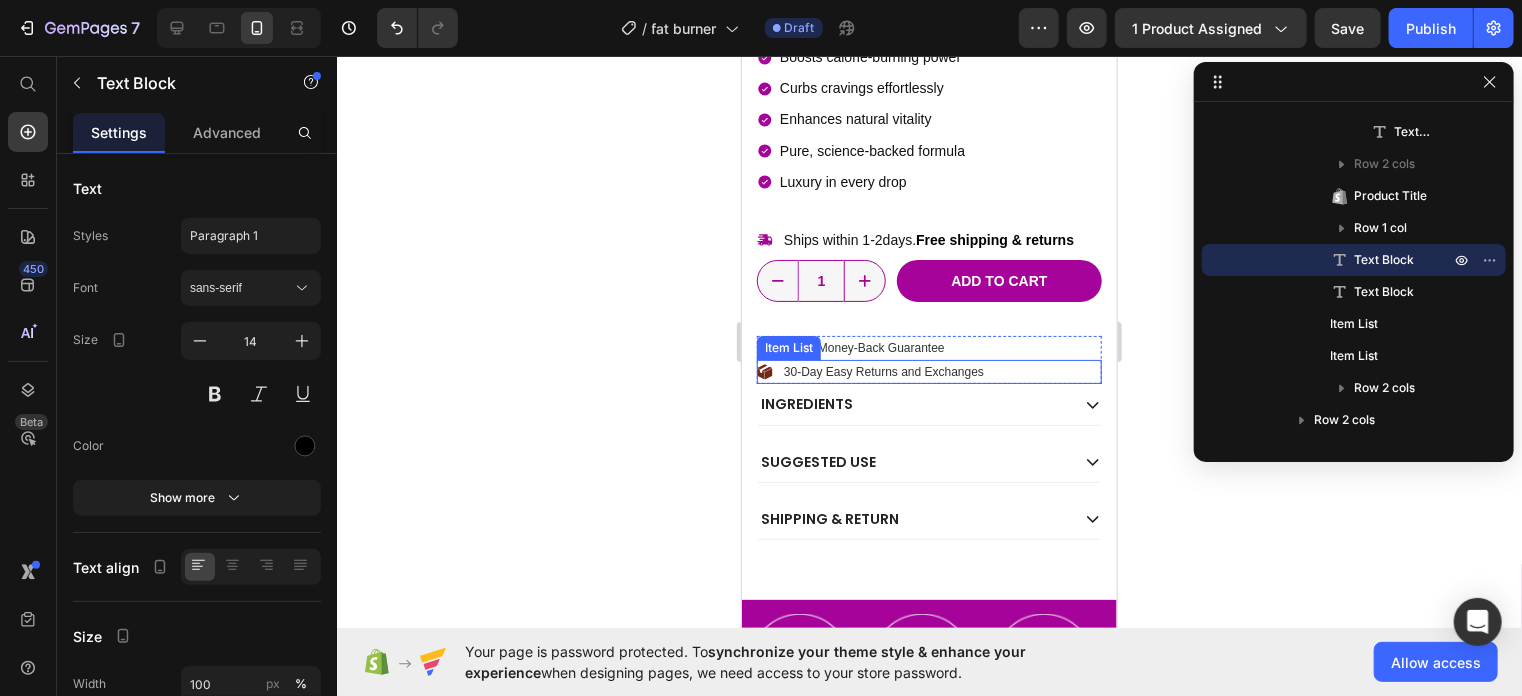 click 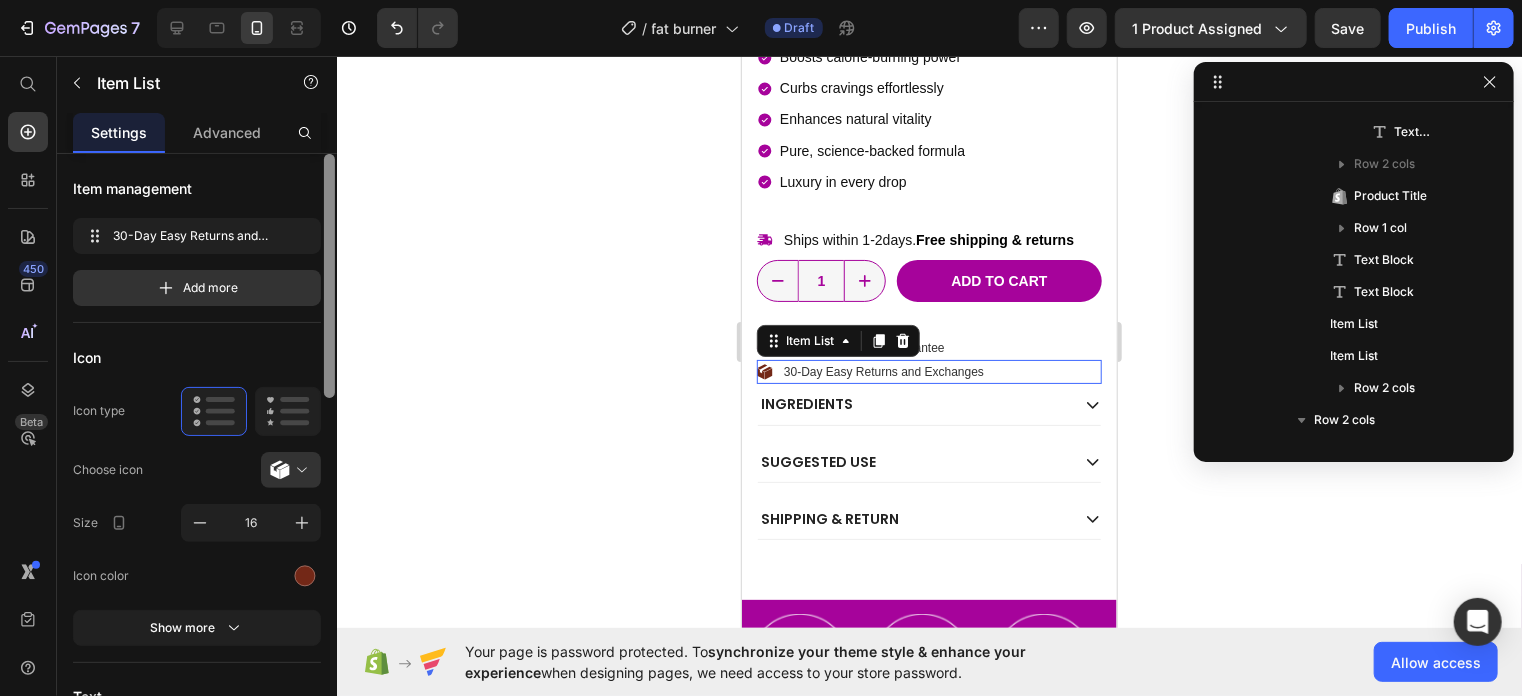 scroll, scrollTop: 986, scrollLeft: 0, axis: vertical 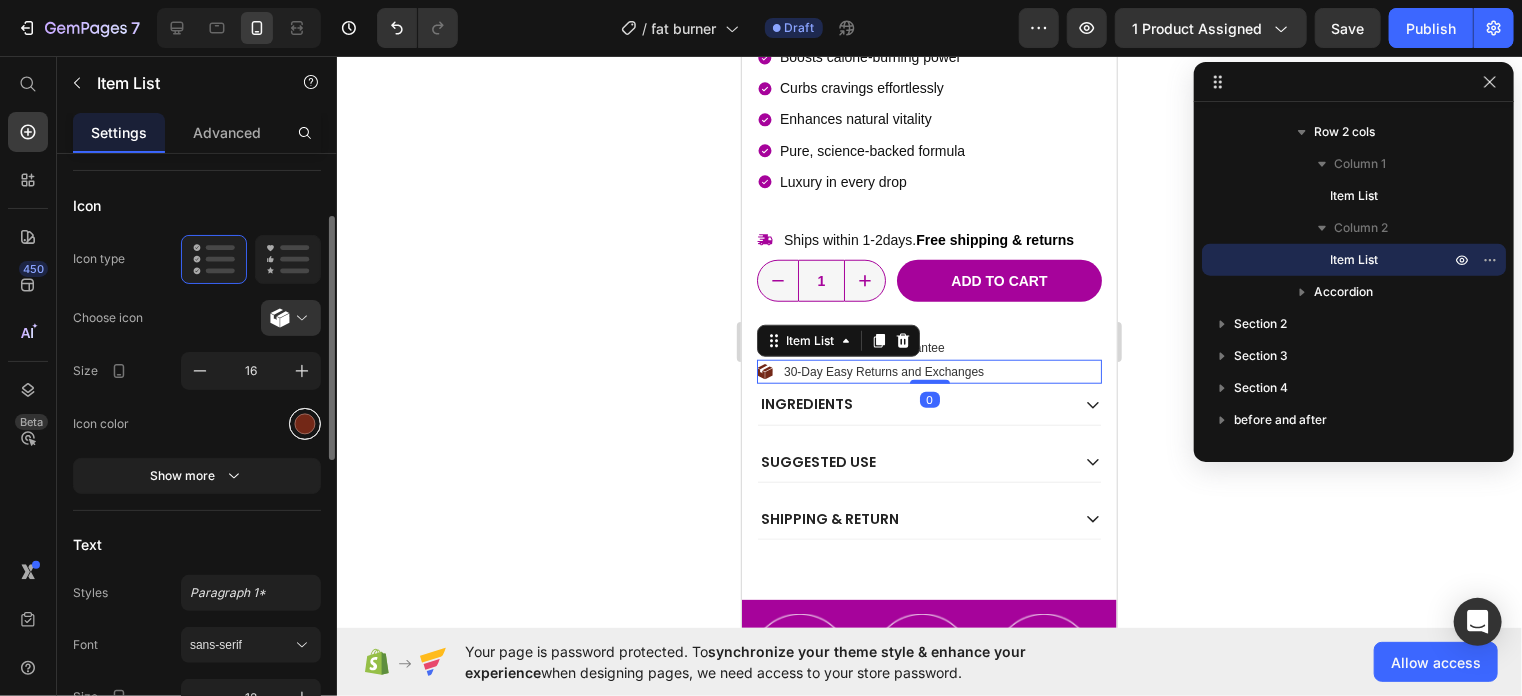 click at bounding box center (305, 423) 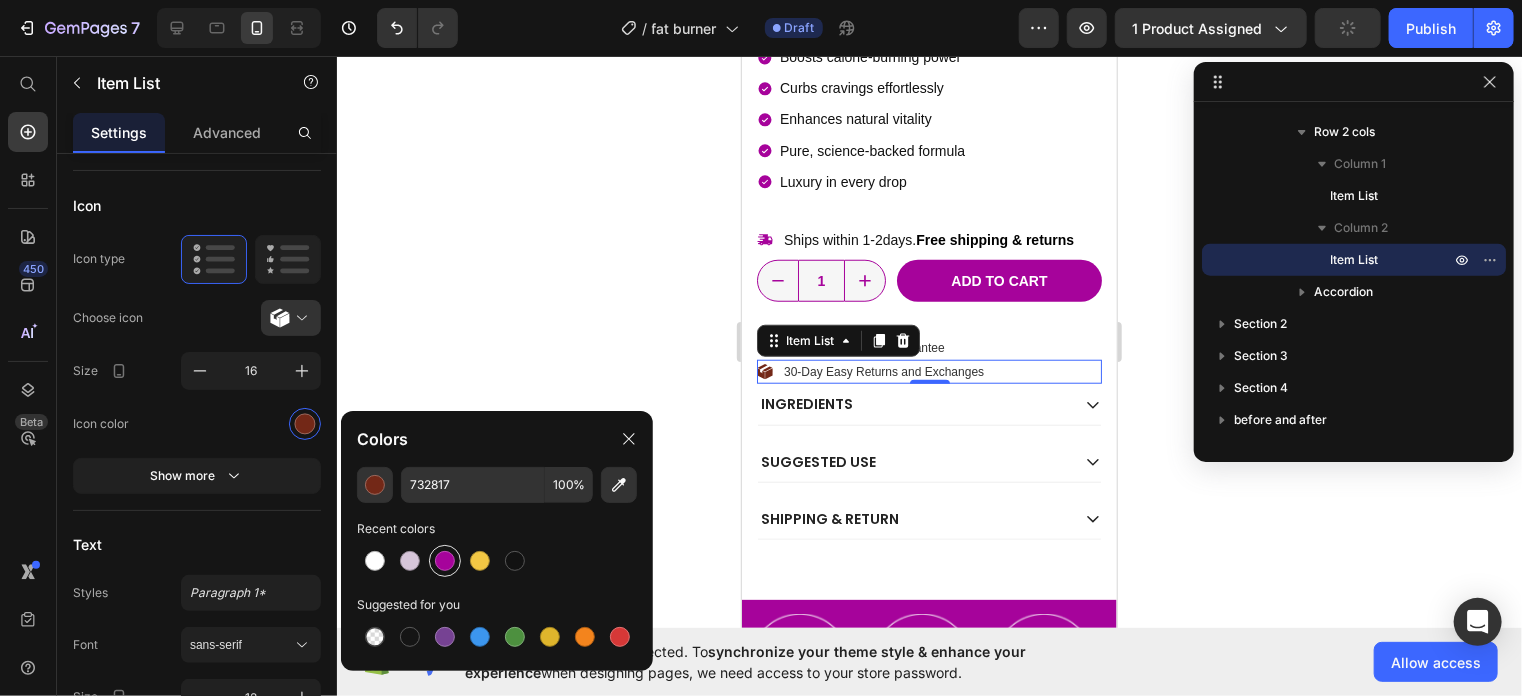click at bounding box center [445, 561] 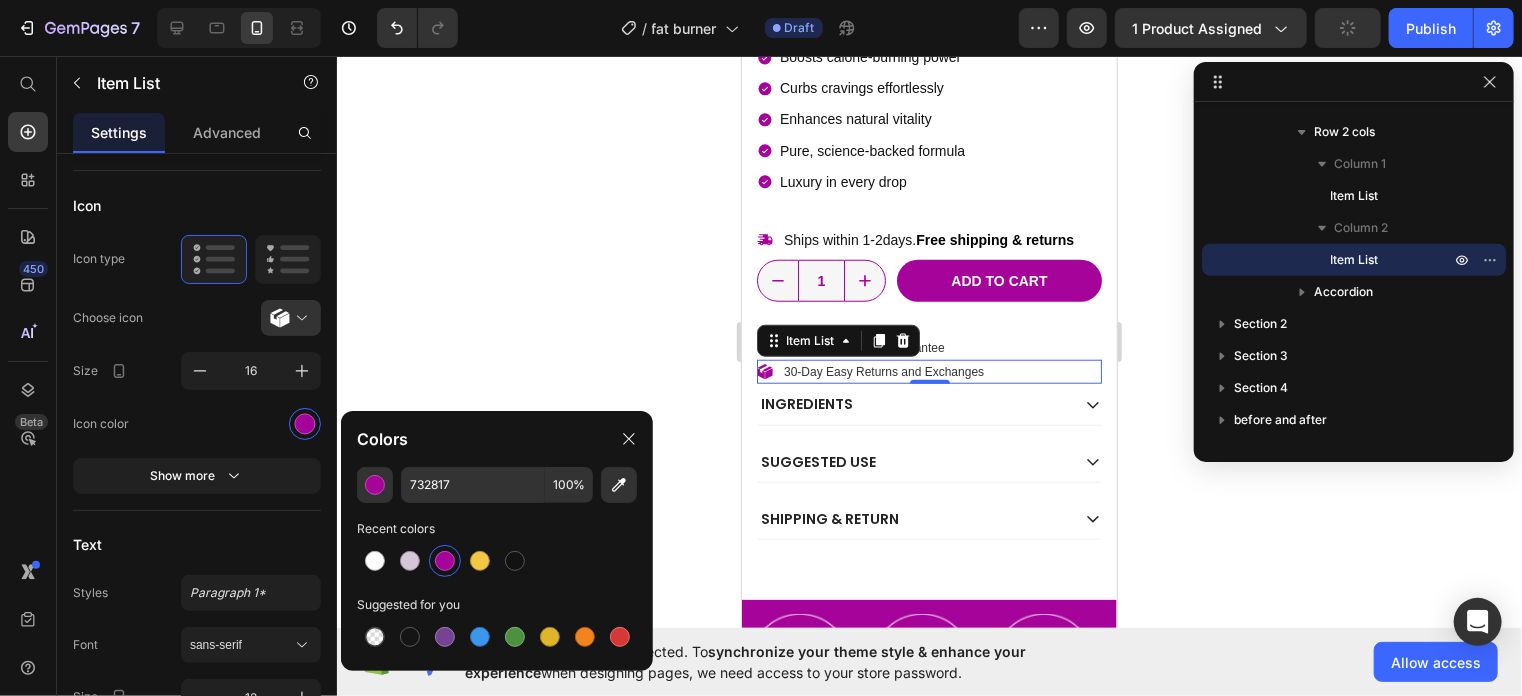 type on "A6039B" 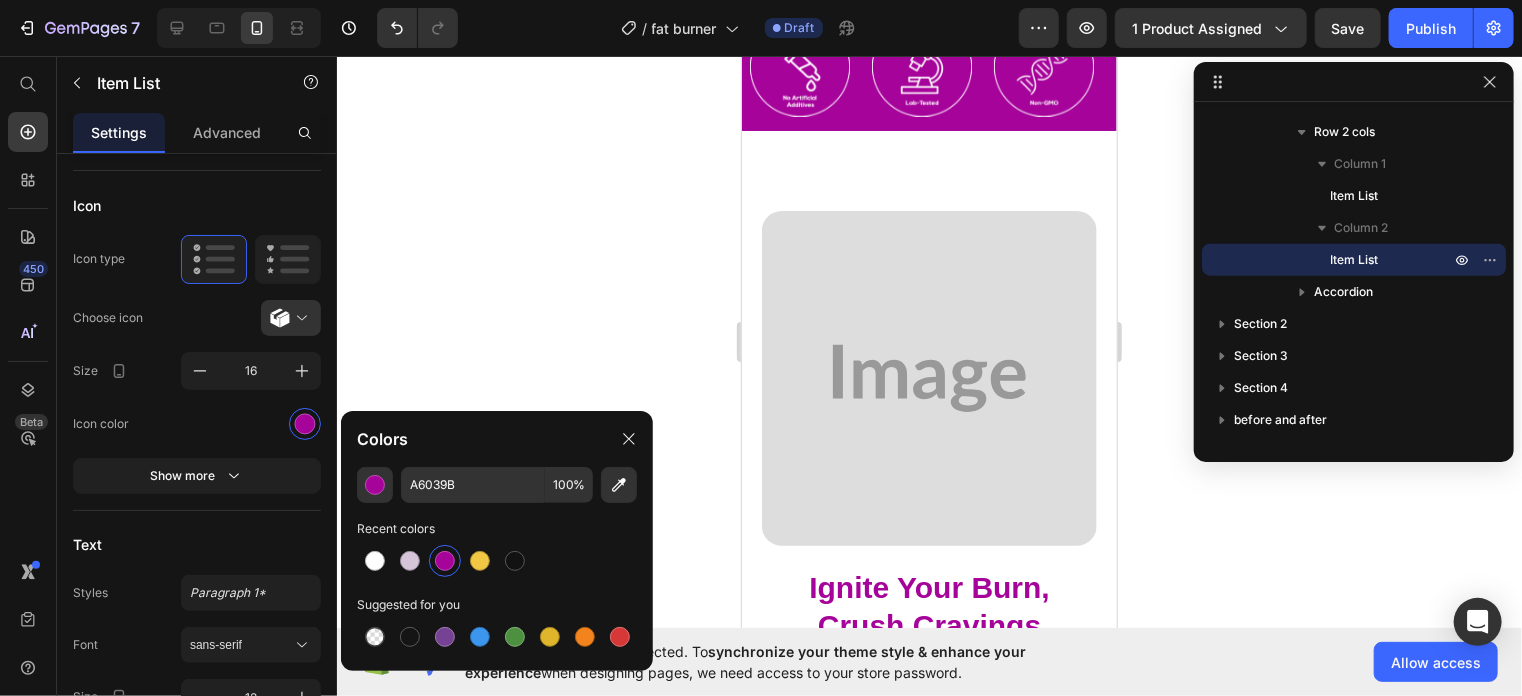 scroll, scrollTop: 1363, scrollLeft: 0, axis: vertical 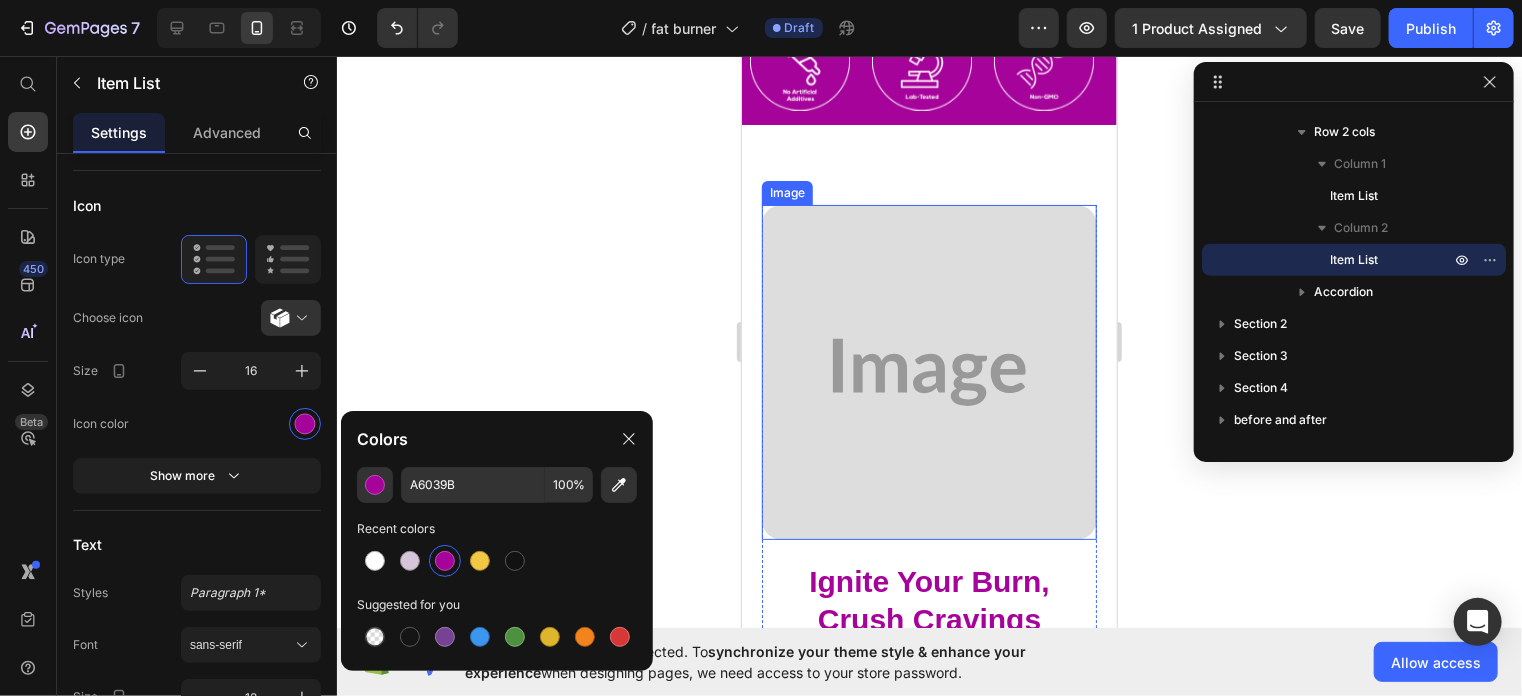 click at bounding box center (928, 371) 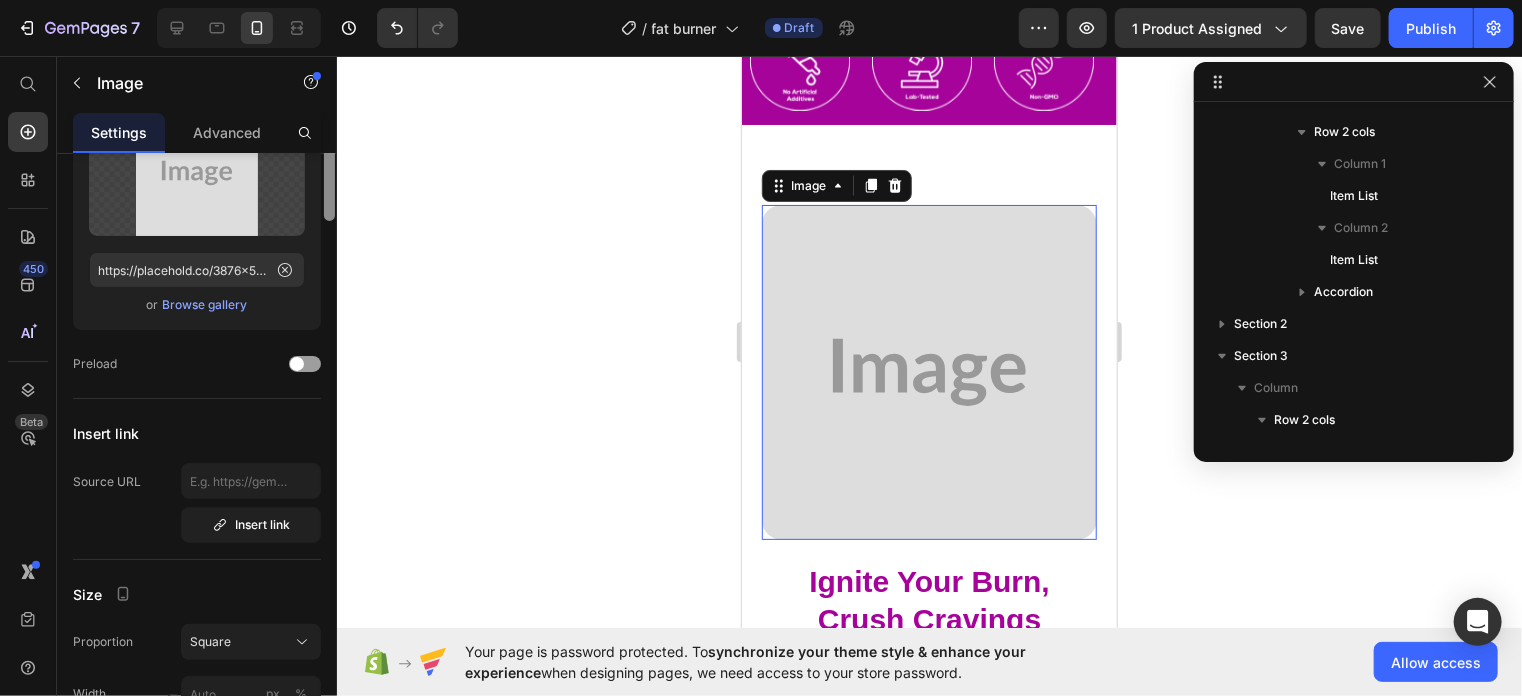 scroll, scrollTop: 1210, scrollLeft: 0, axis: vertical 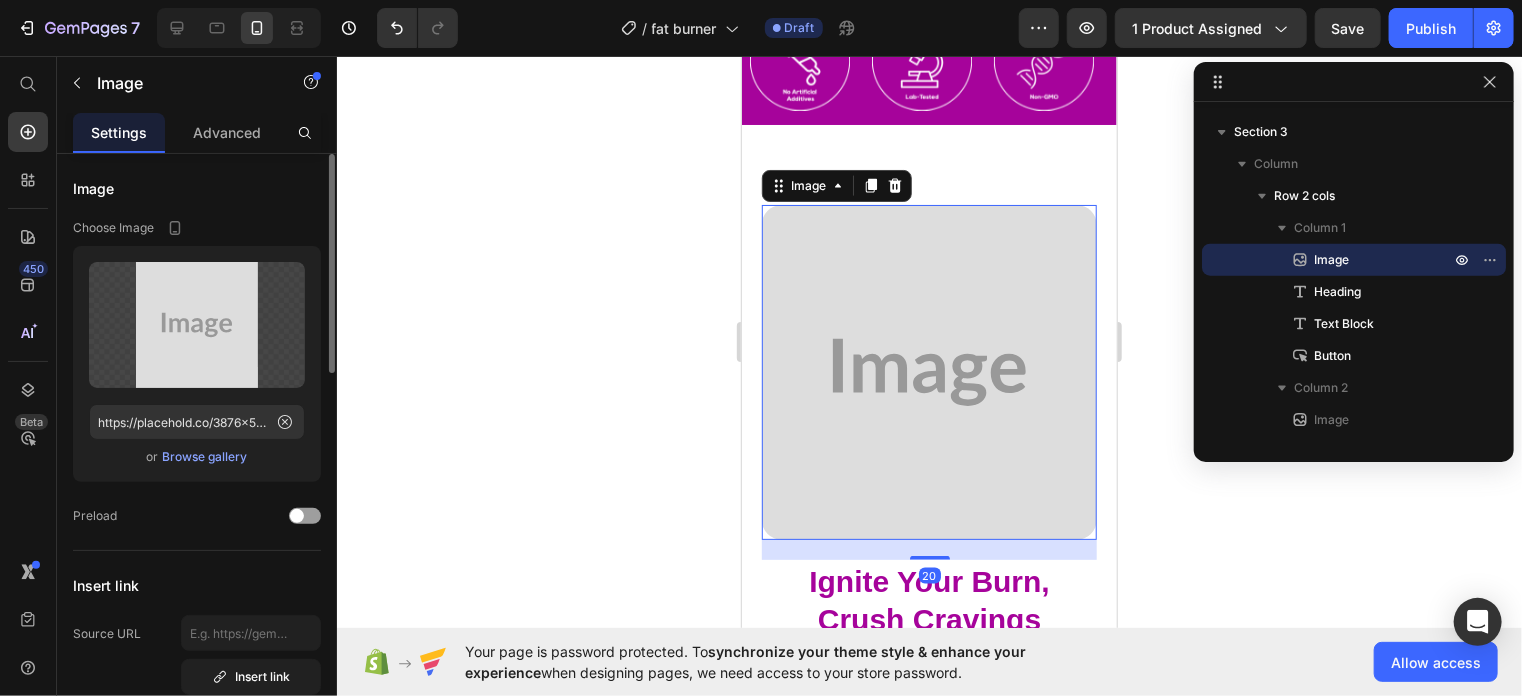click on "Browse gallery" at bounding box center [205, 457] 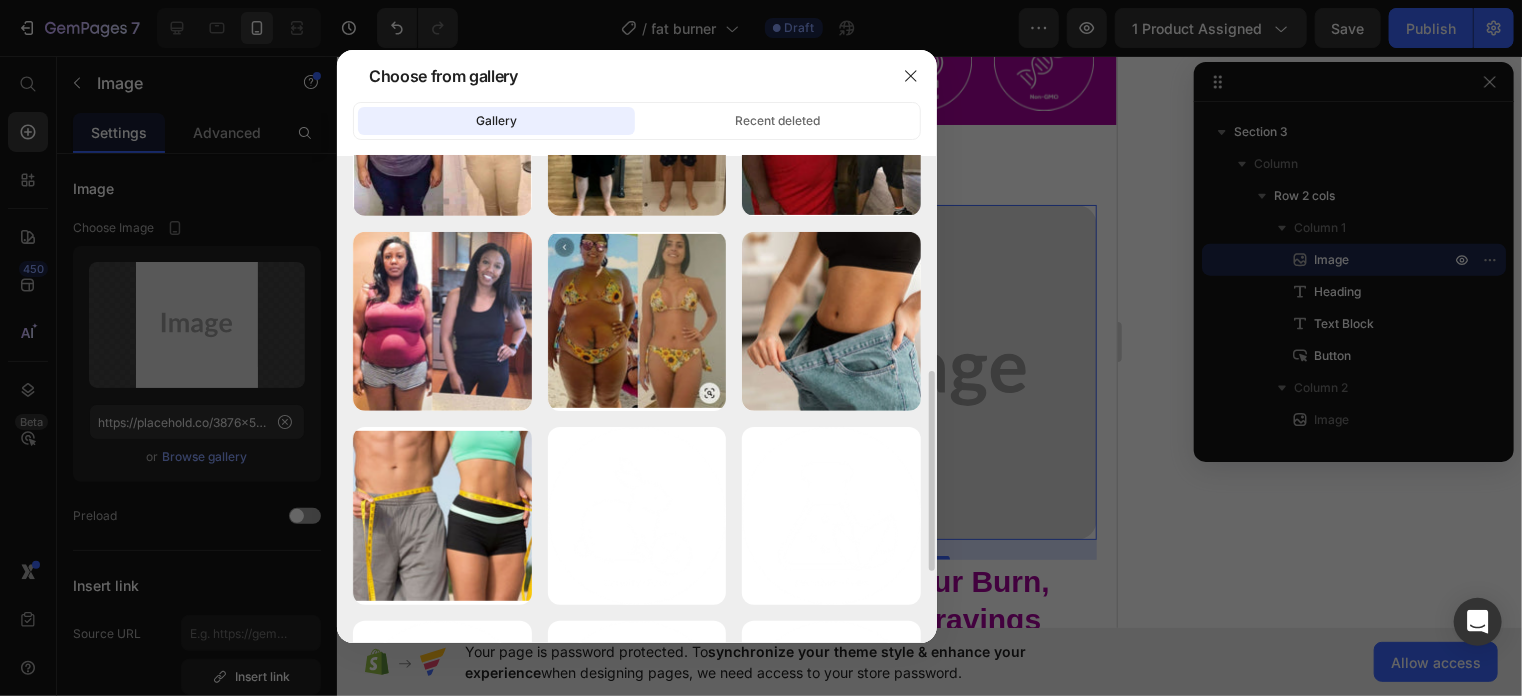 scroll, scrollTop: 568, scrollLeft: 0, axis: vertical 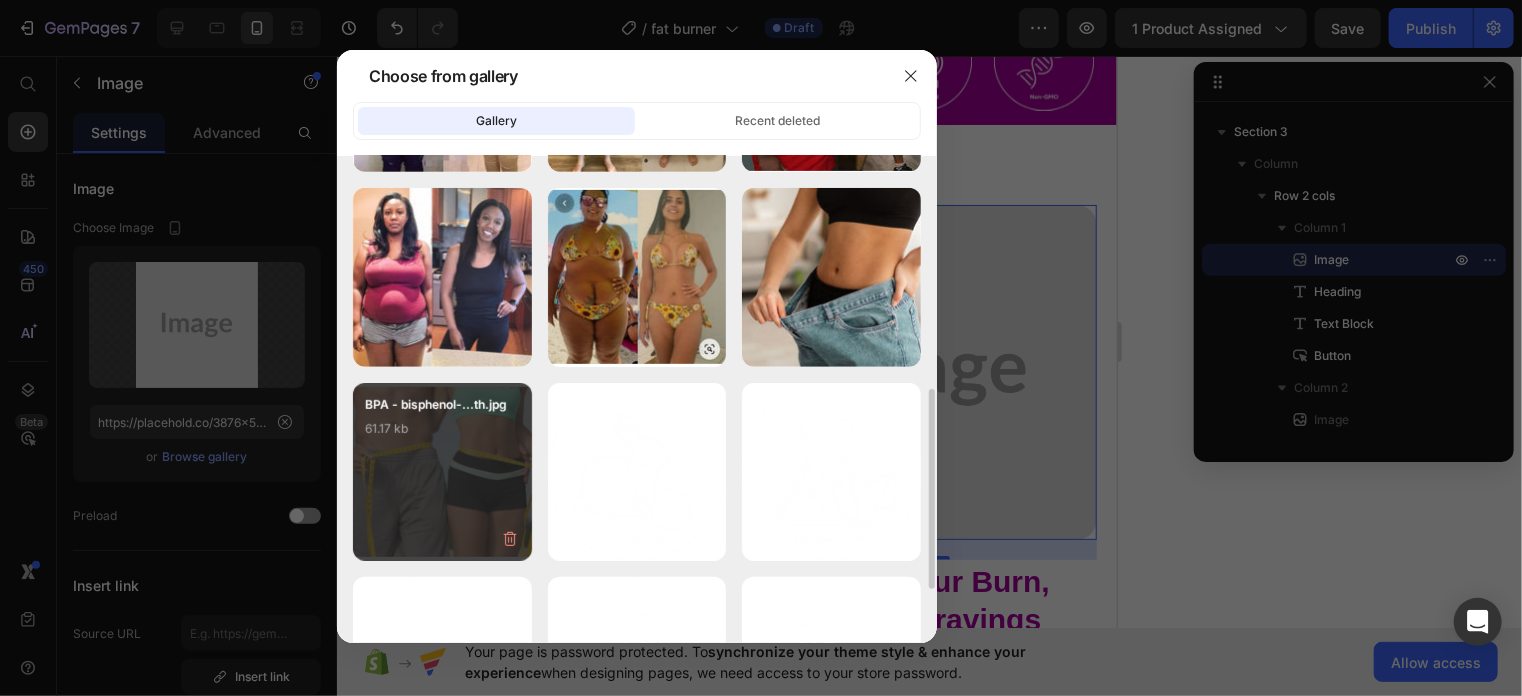click on "BPA - bisphenol-...th.jpg 61.17 kb" at bounding box center [442, 435] 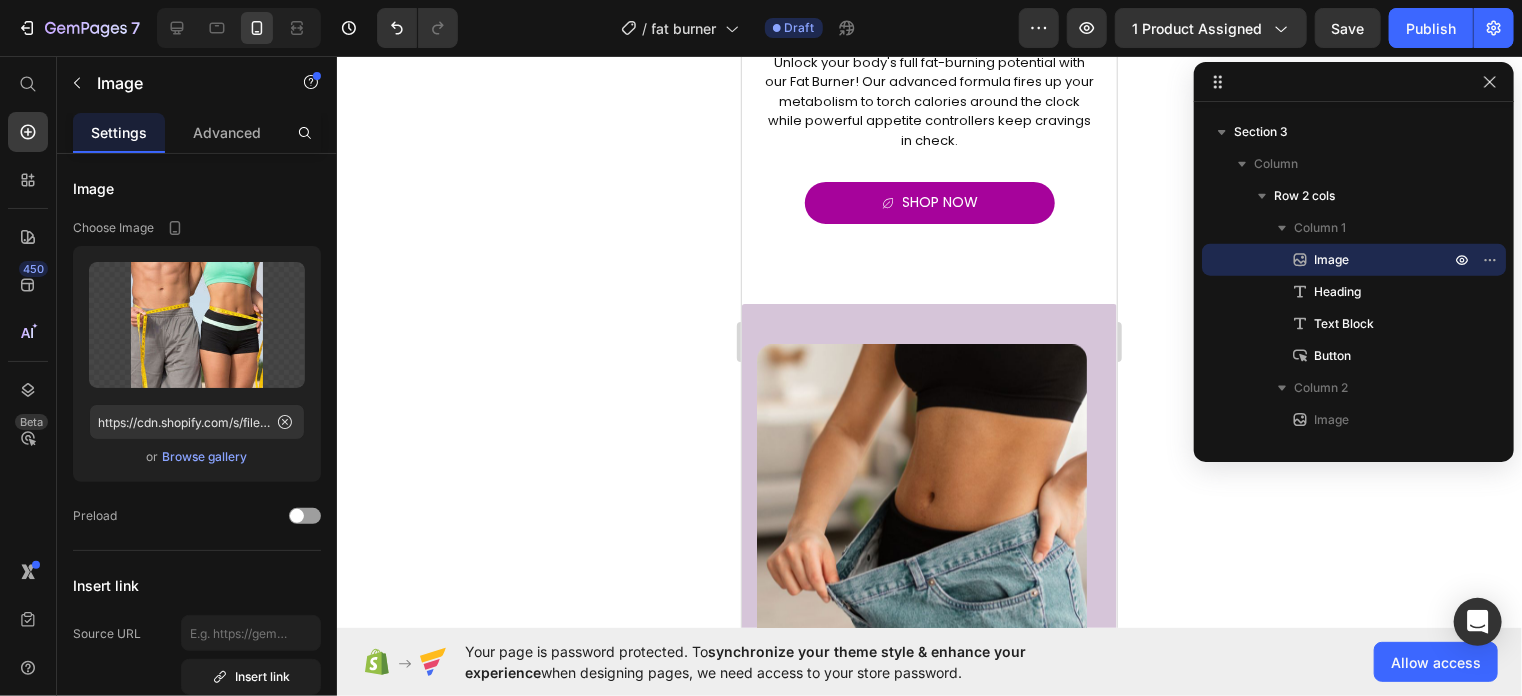 scroll, scrollTop: 2173, scrollLeft: 0, axis: vertical 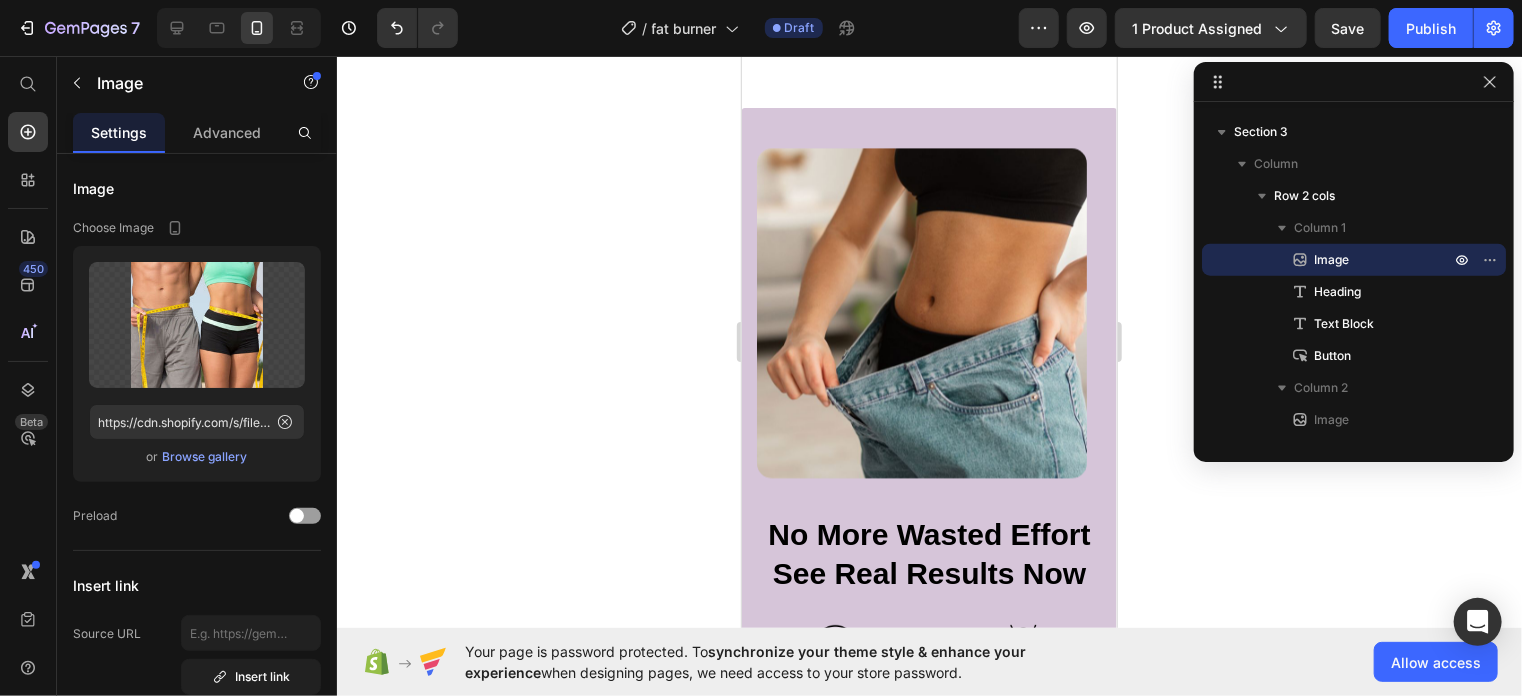 click at bounding box center [811, 1793] 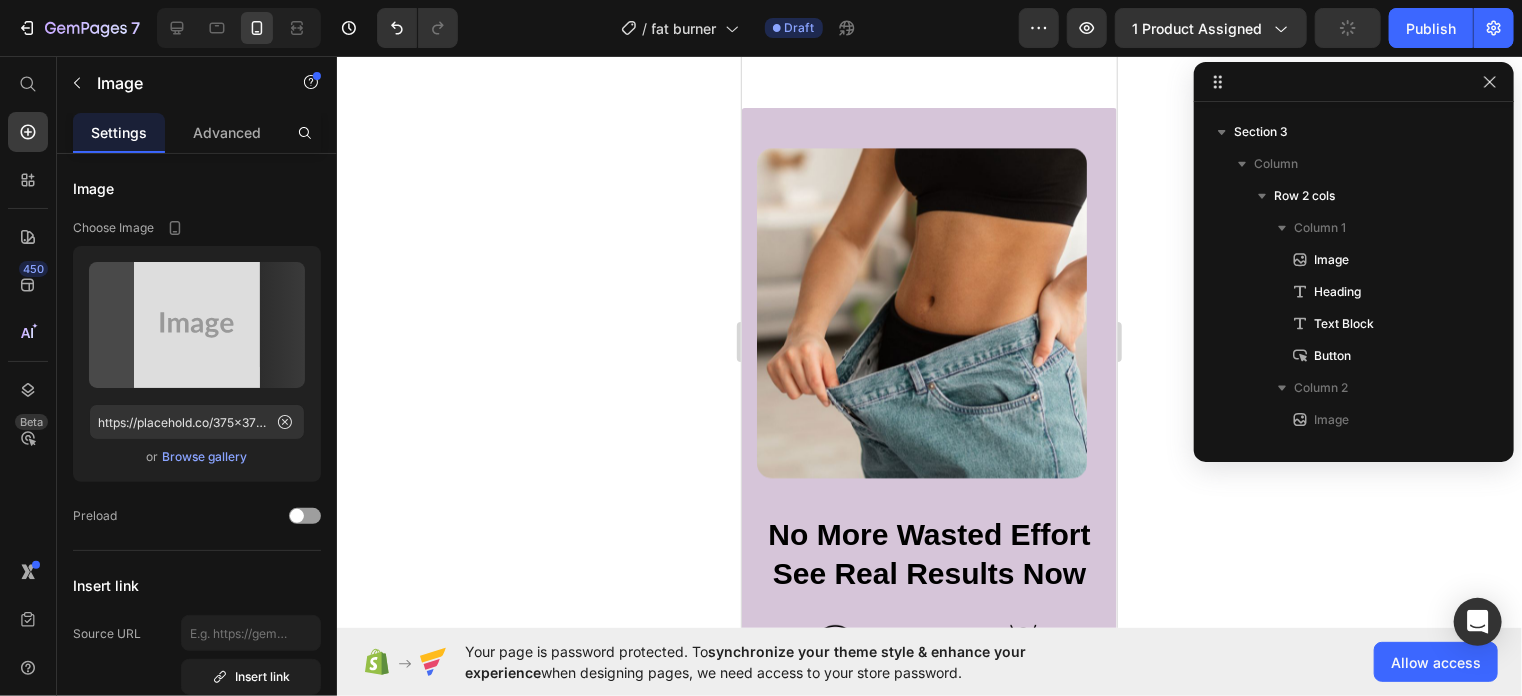 scroll, scrollTop: 3643, scrollLeft: 0, axis: vertical 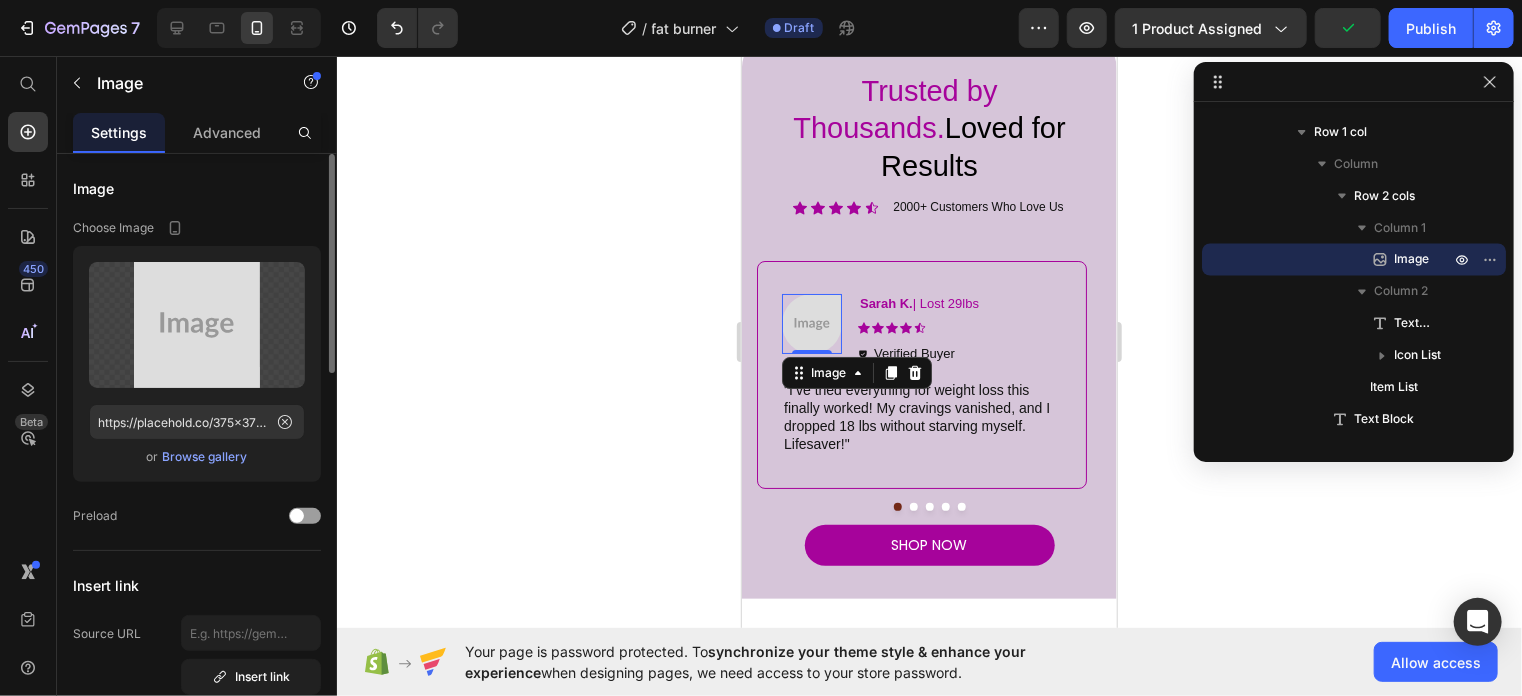 click on "Browse gallery" at bounding box center [205, 457] 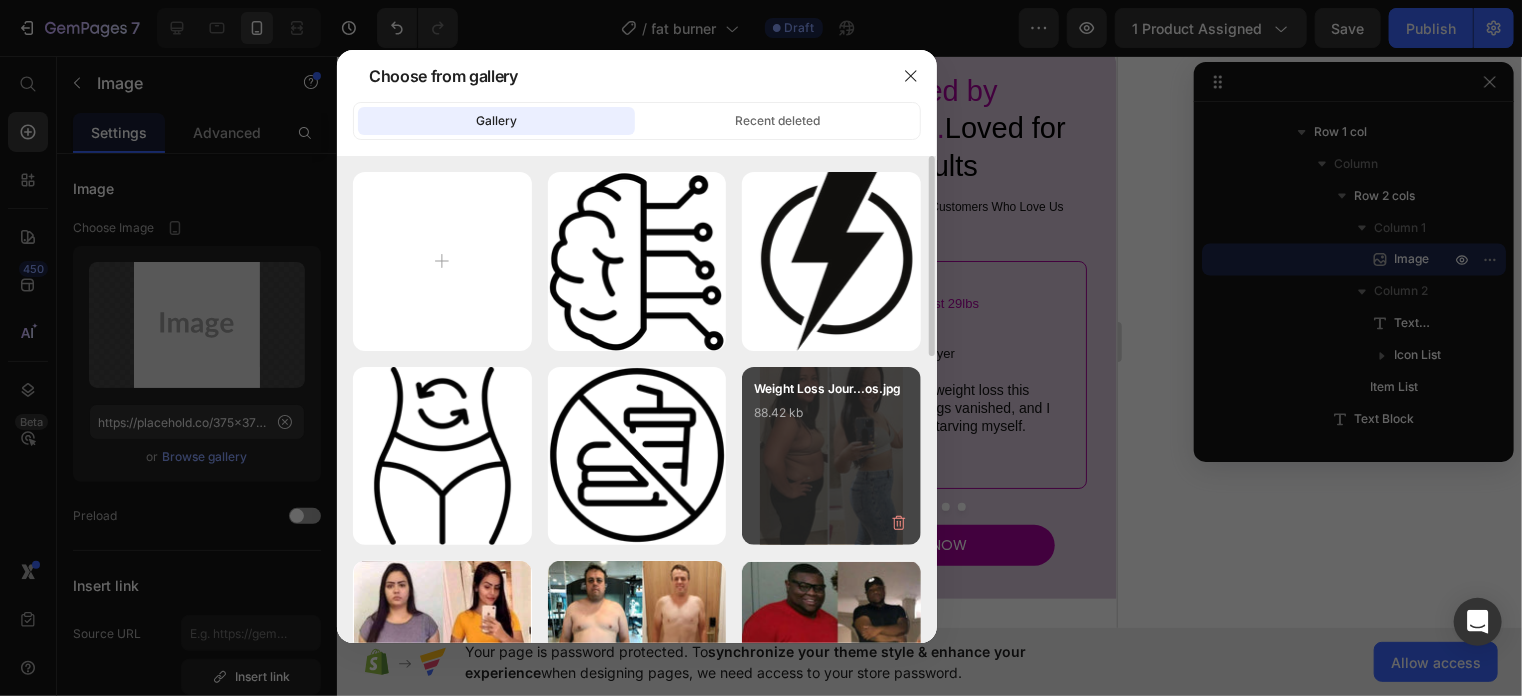 click on "88.42 kb" at bounding box center [831, 413] 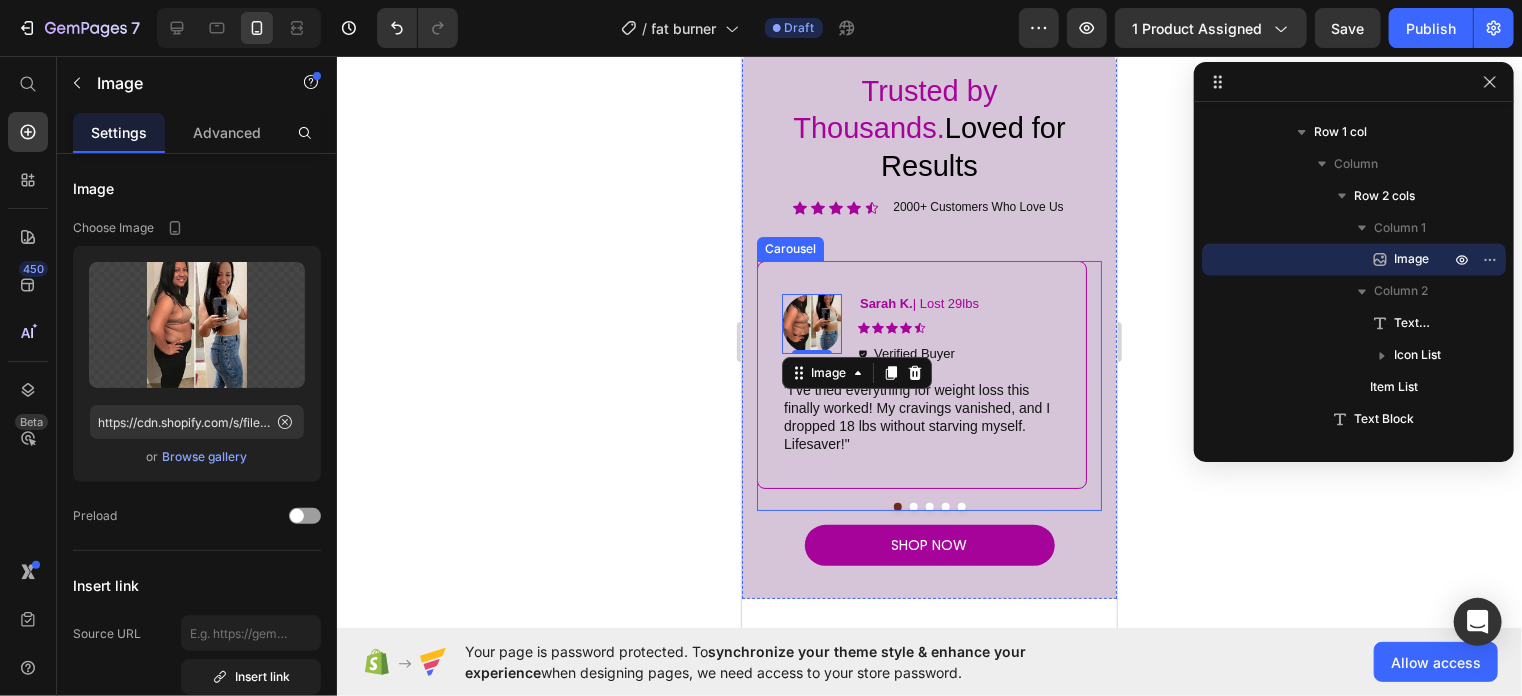 click at bounding box center (913, 506) 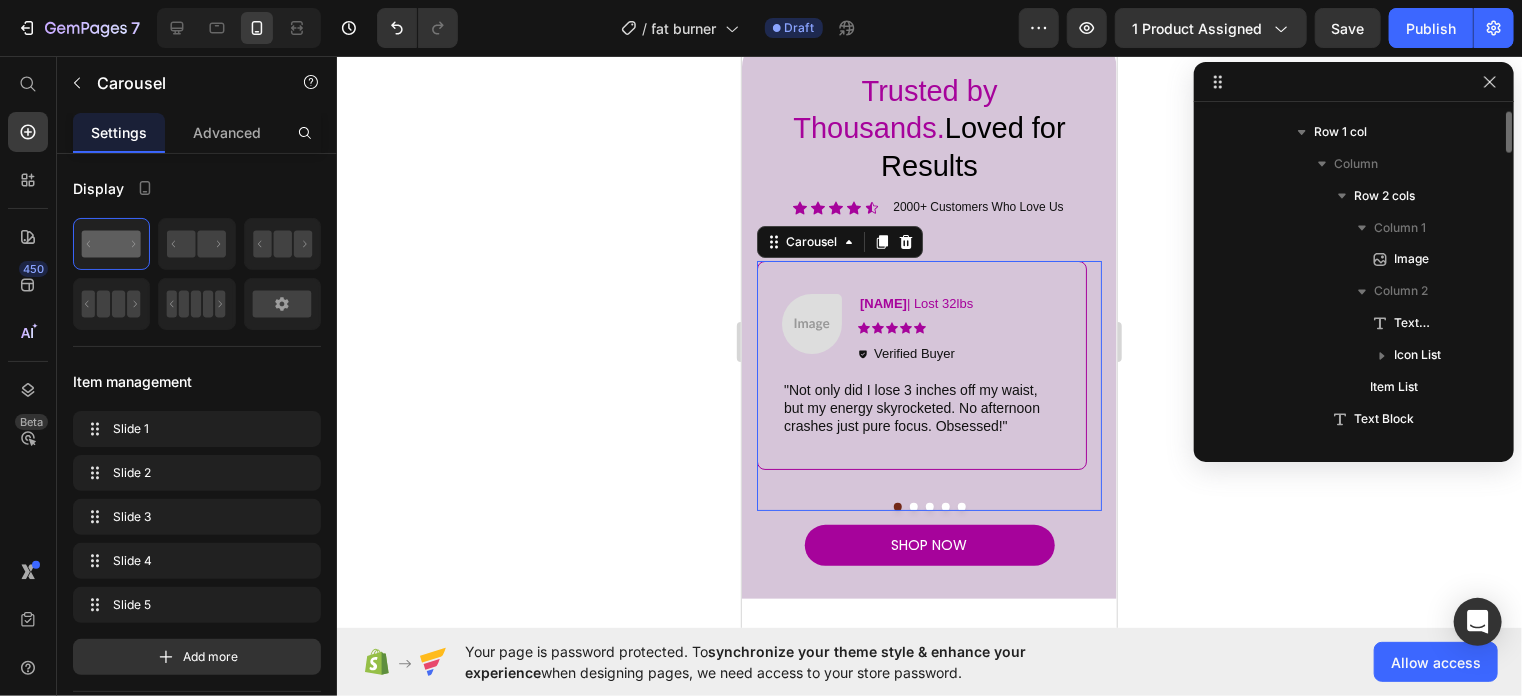 scroll, scrollTop: 1562, scrollLeft: 0, axis: vertical 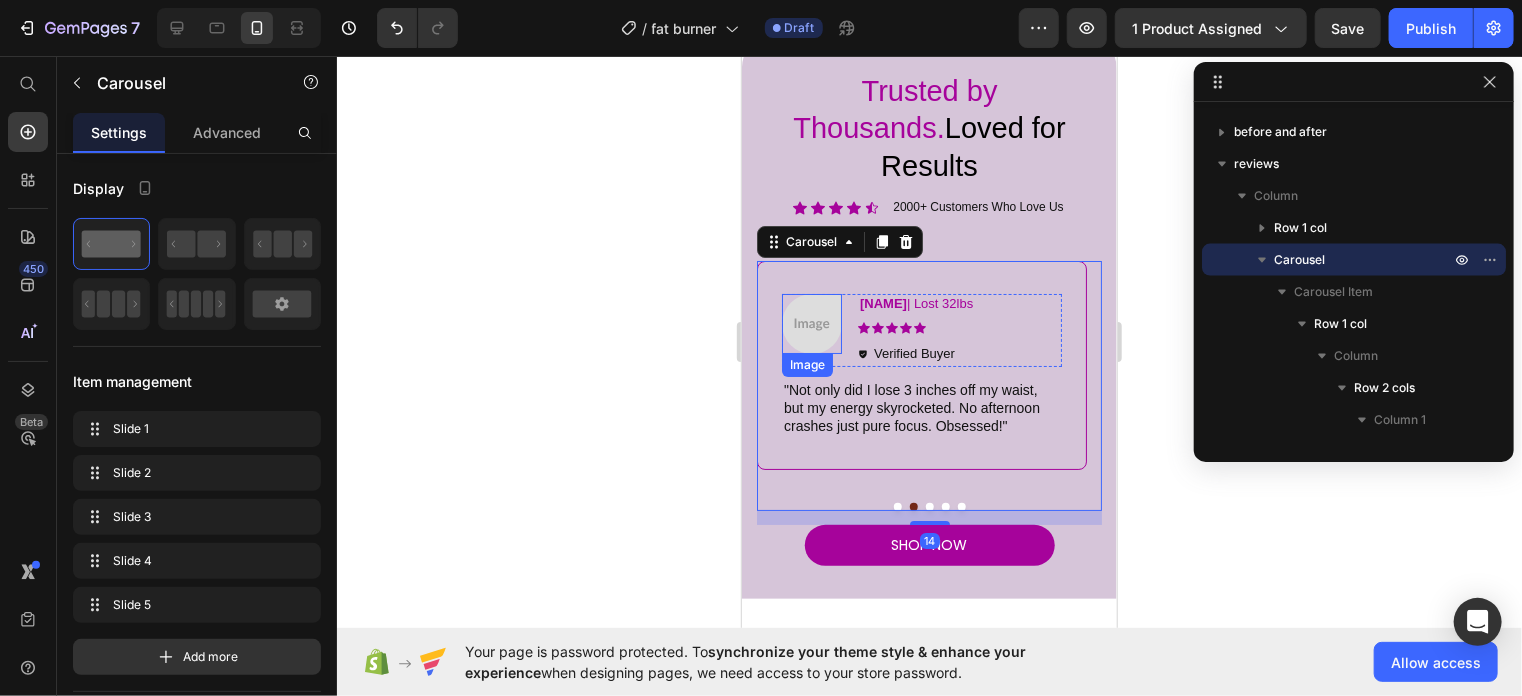 click at bounding box center (811, 323) 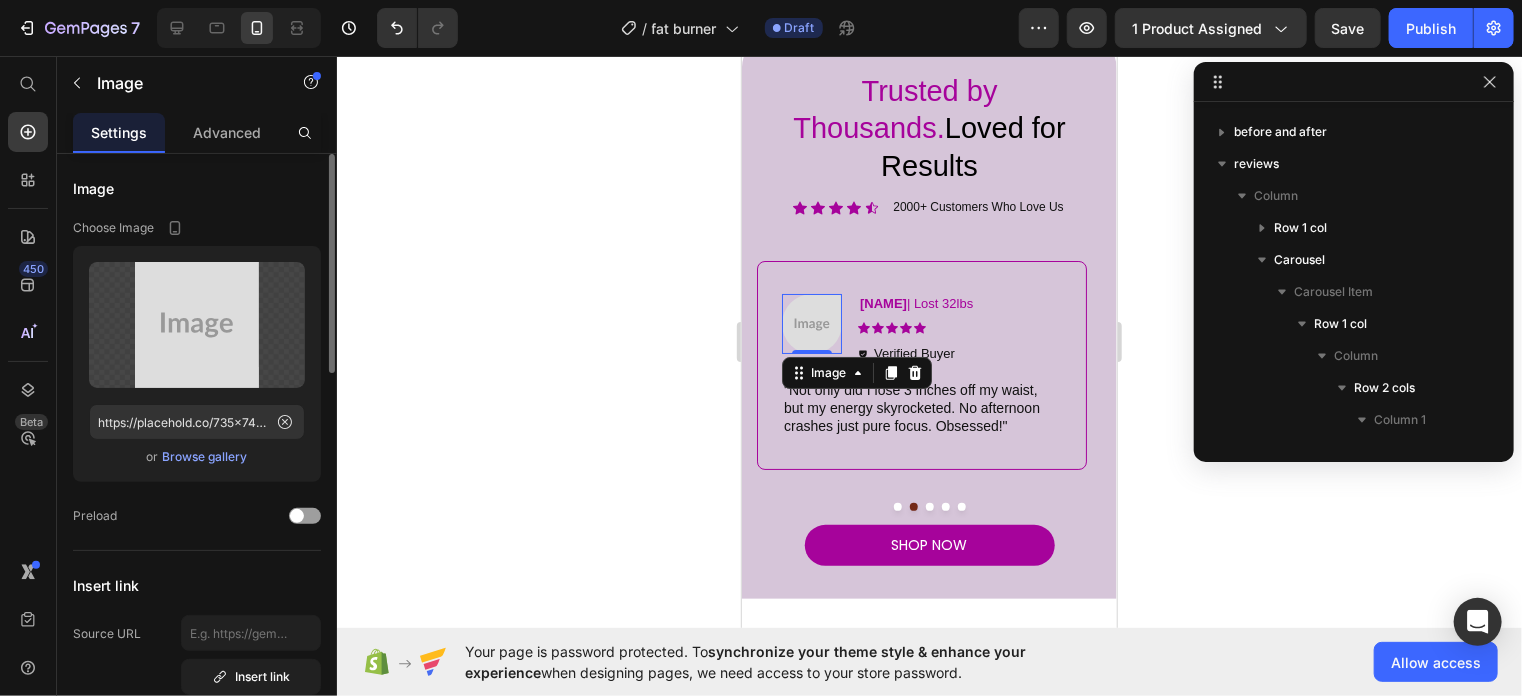 scroll, scrollTop: 2106, scrollLeft: 0, axis: vertical 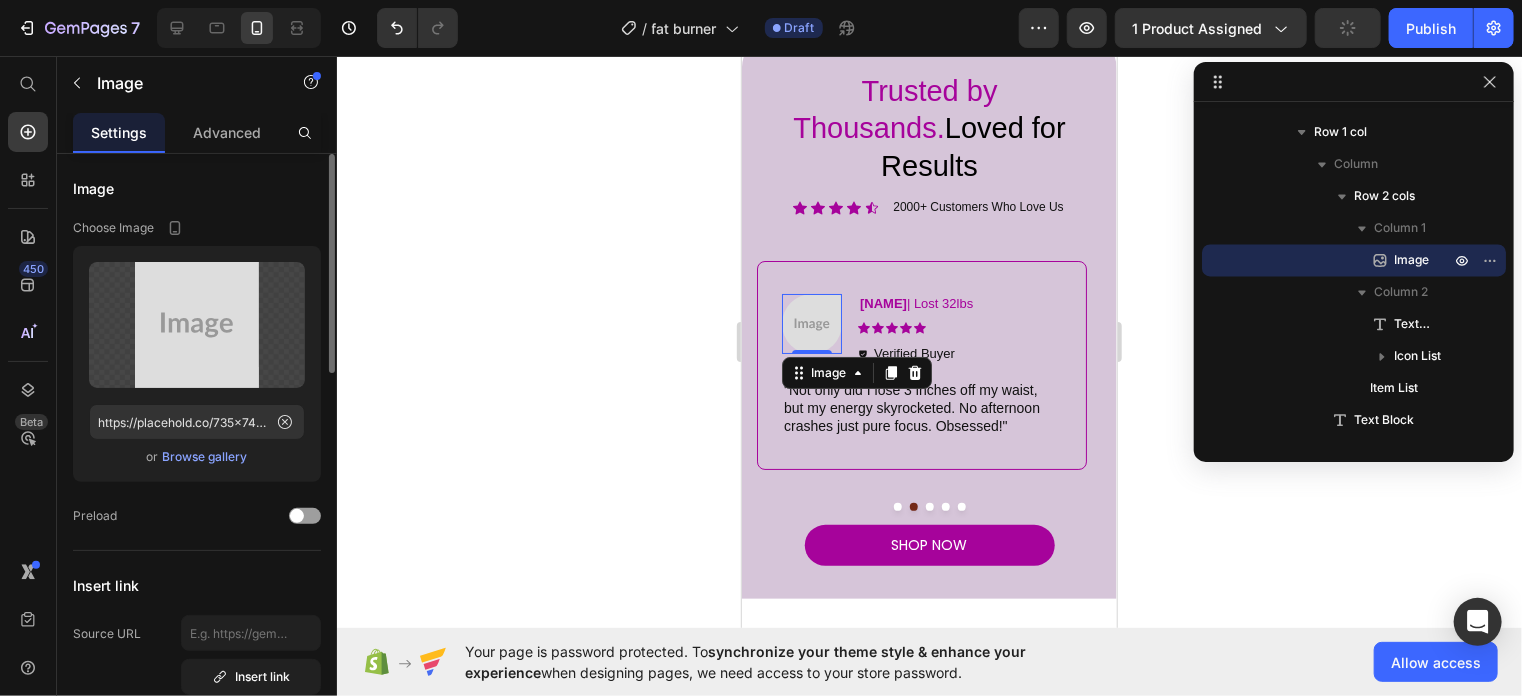 click on "Browse gallery" at bounding box center (205, 457) 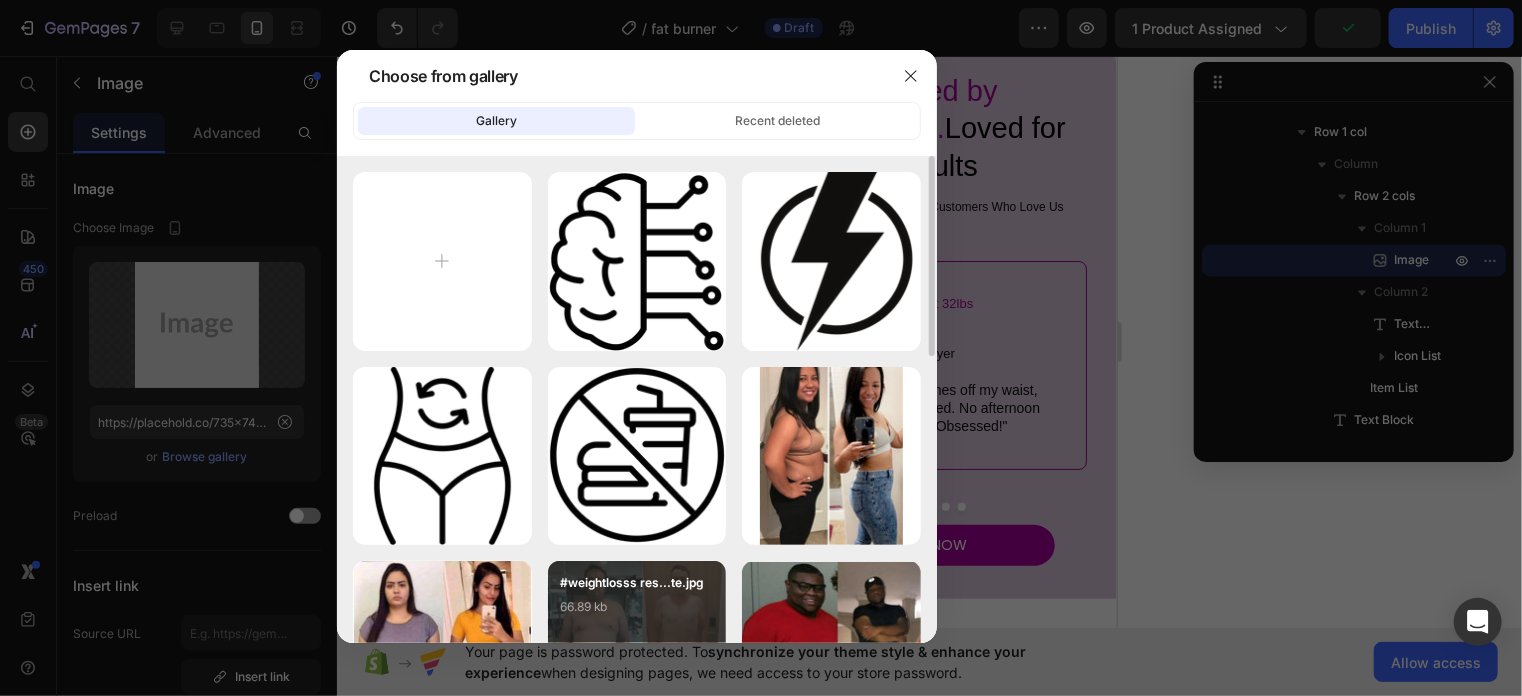 click on "#weightlosss res...te.jpg" at bounding box center (637, 583) 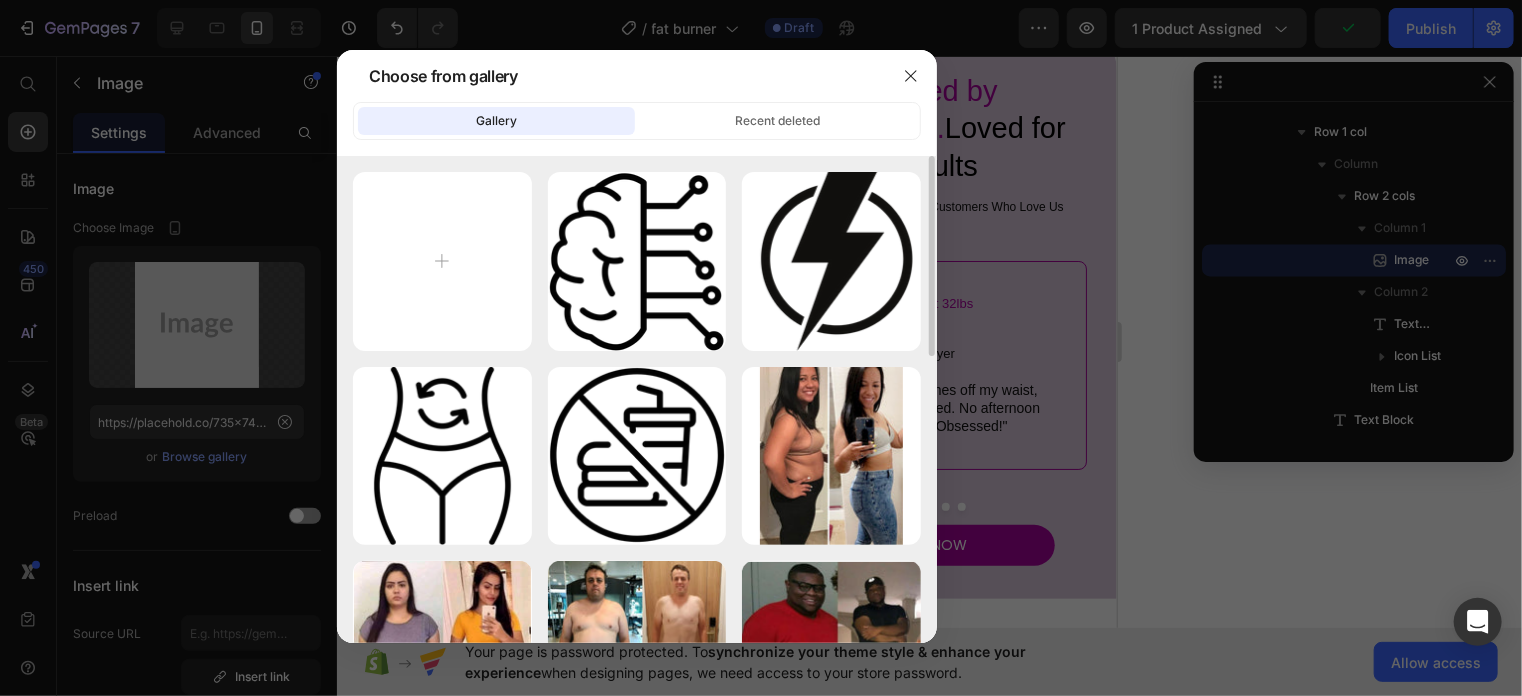 type on "https://cdn.shopify.com/s/files/1/0746/6506/6728/files/gempages_575125419506795364-b023de62-09a2-483b-898b-169223d23b0e.jpg" 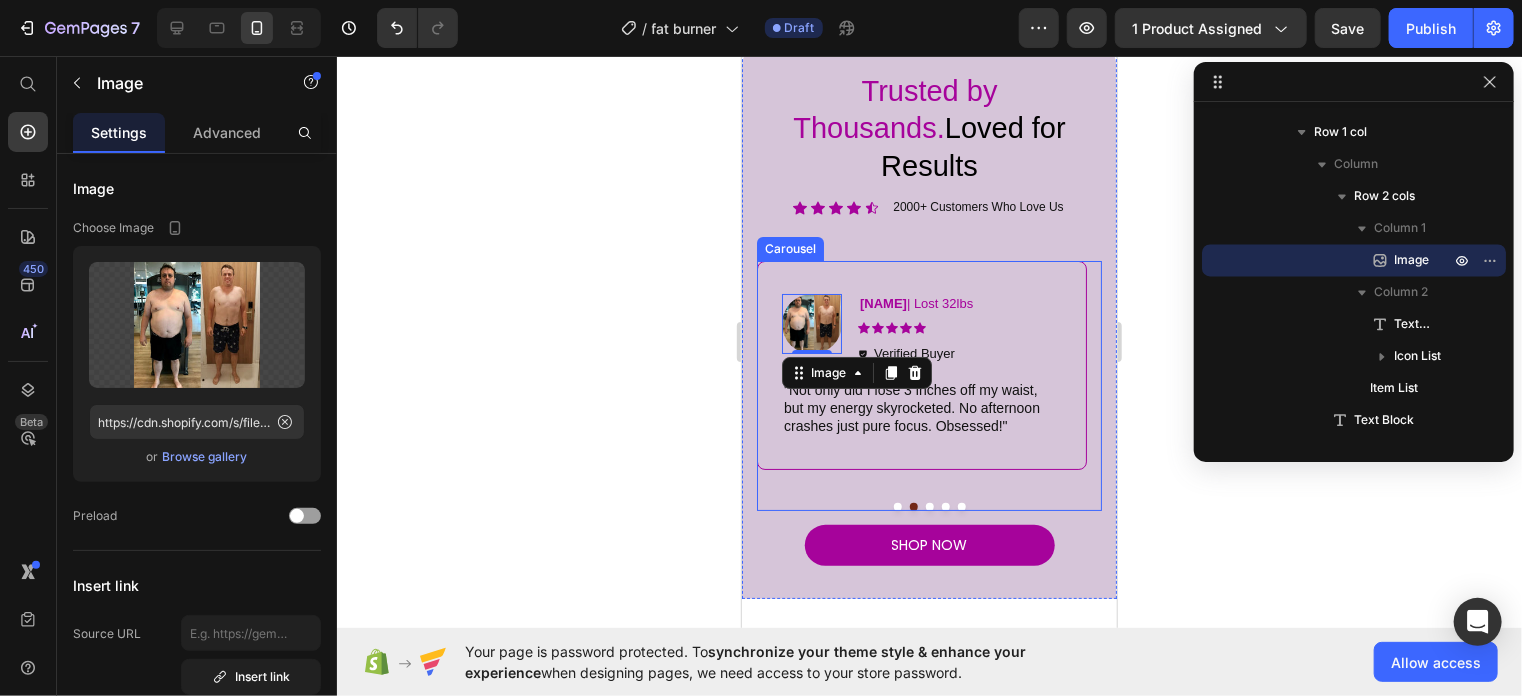 click at bounding box center [929, 506] 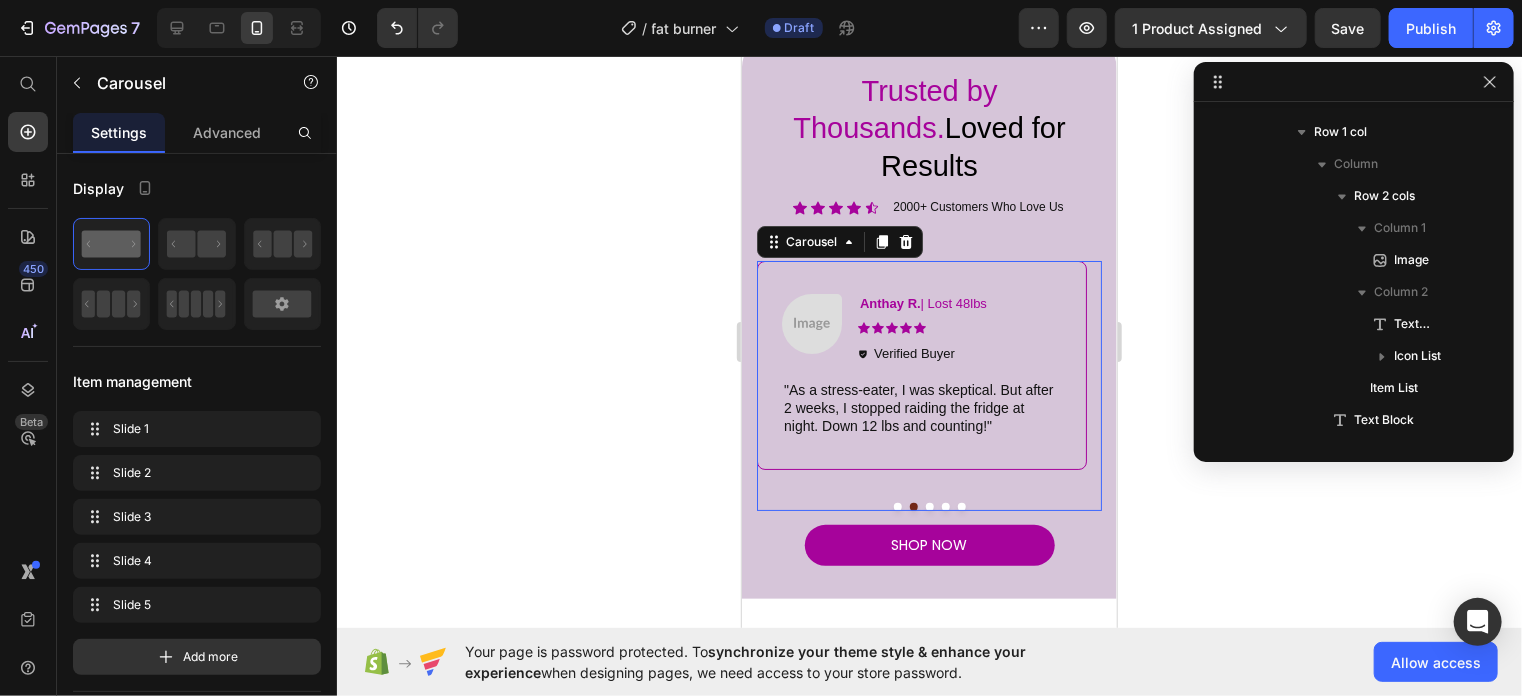 scroll, scrollTop: 1562, scrollLeft: 0, axis: vertical 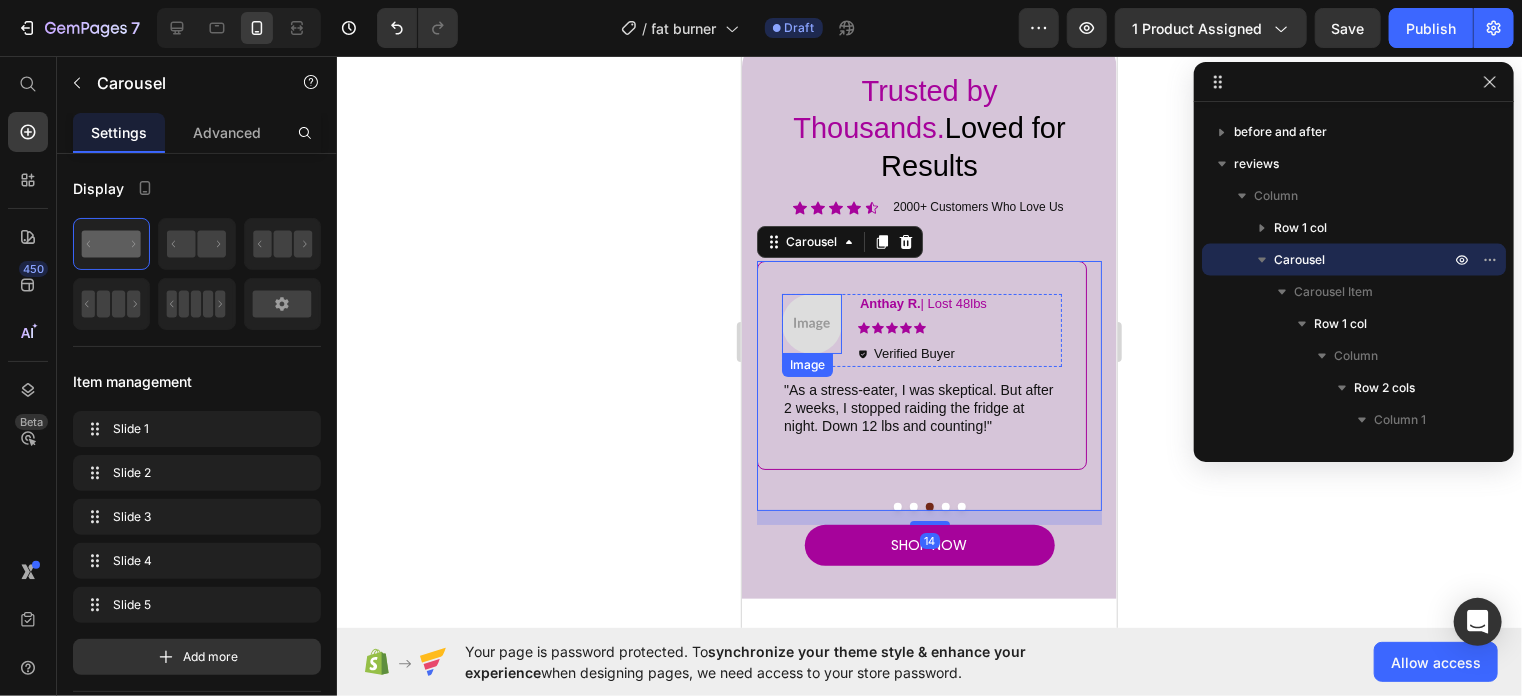 drag, startPoint x: 1037, startPoint y: 470, endPoint x: 807, endPoint y: 344, distance: 262.2518 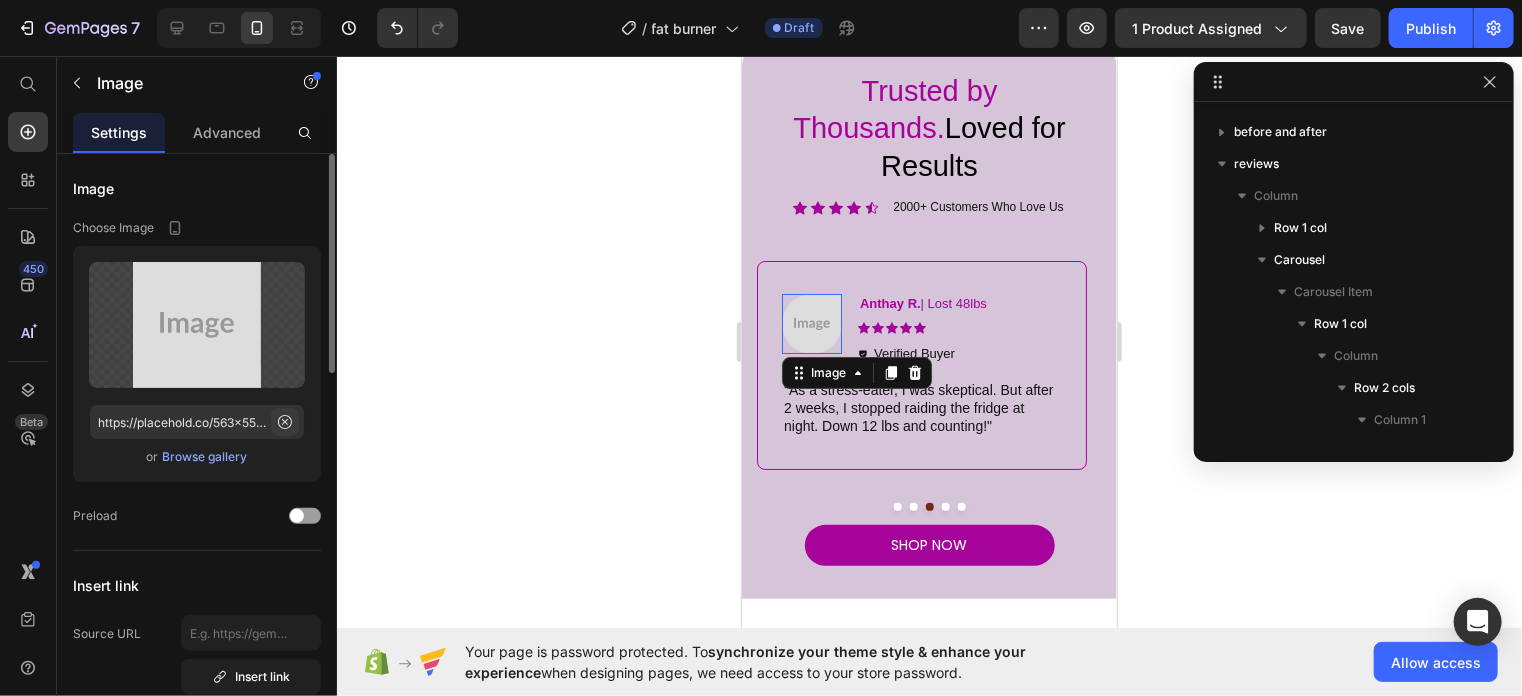 scroll, scrollTop: 2458, scrollLeft: 0, axis: vertical 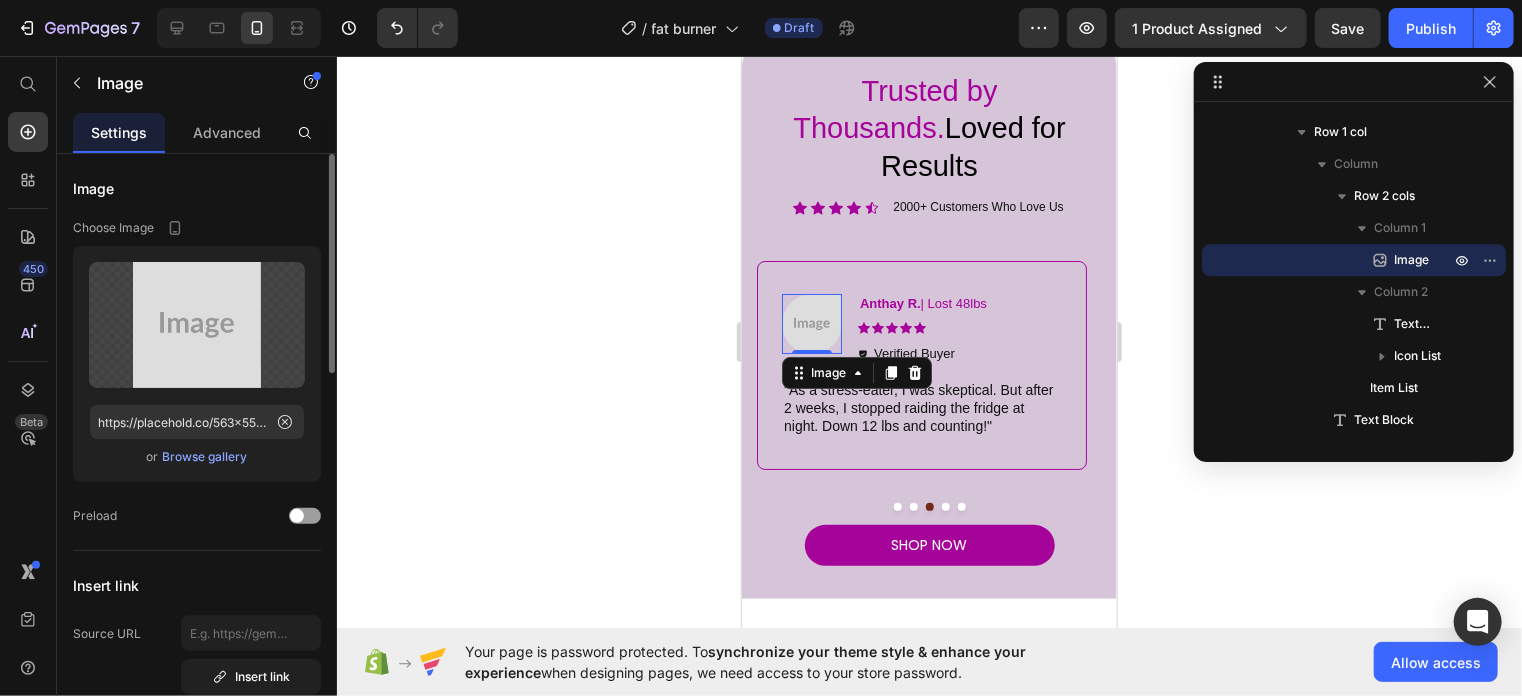 click on "Browse gallery" at bounding box center [205, 457] 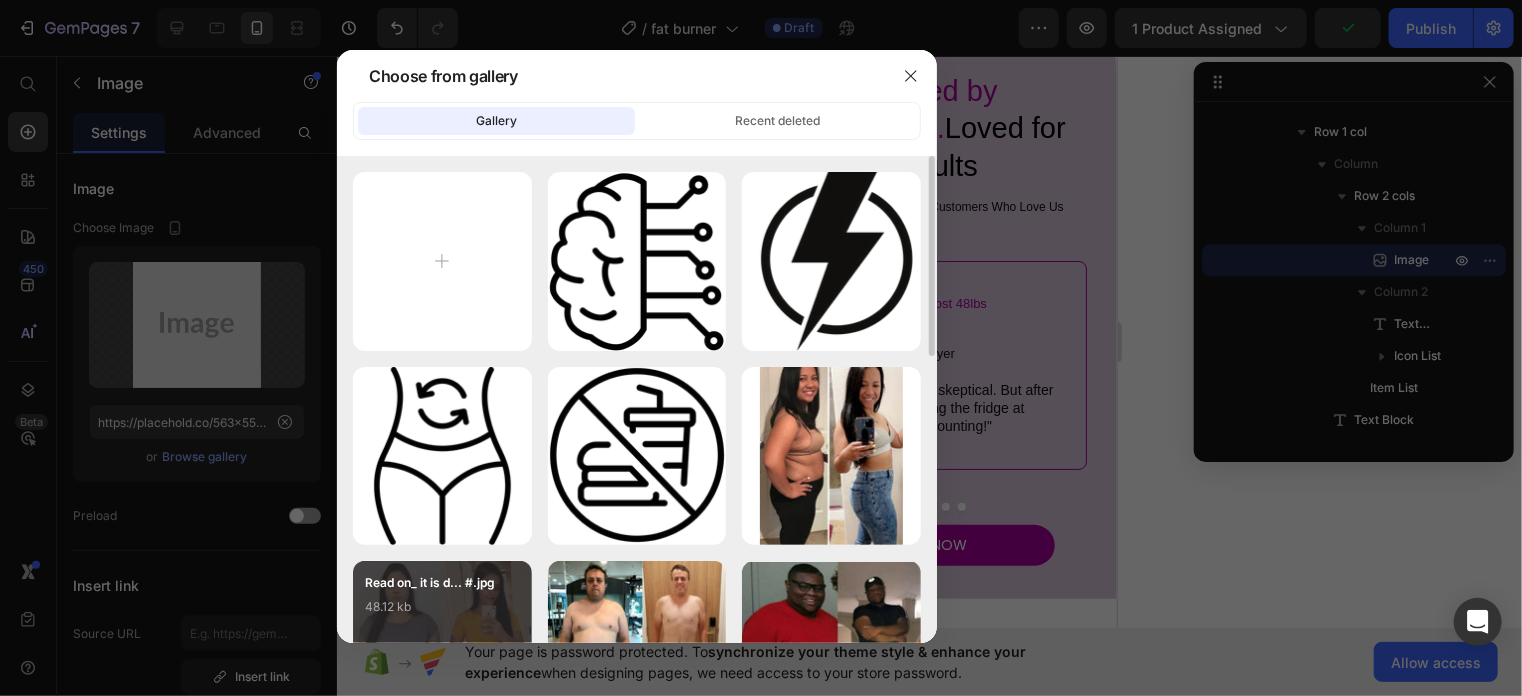 click on "48.12 kb" at bounding box center [442, 607] 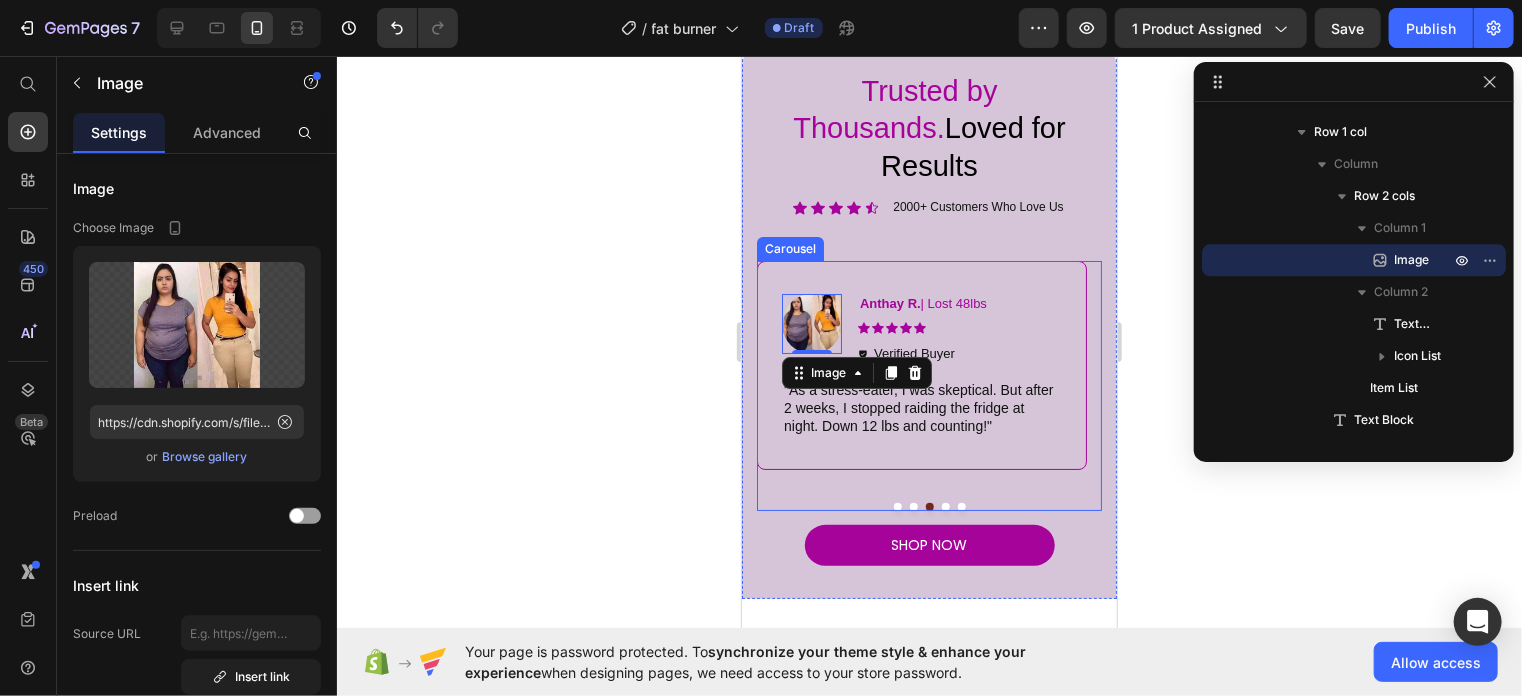 click at bounding box center (945, 506) 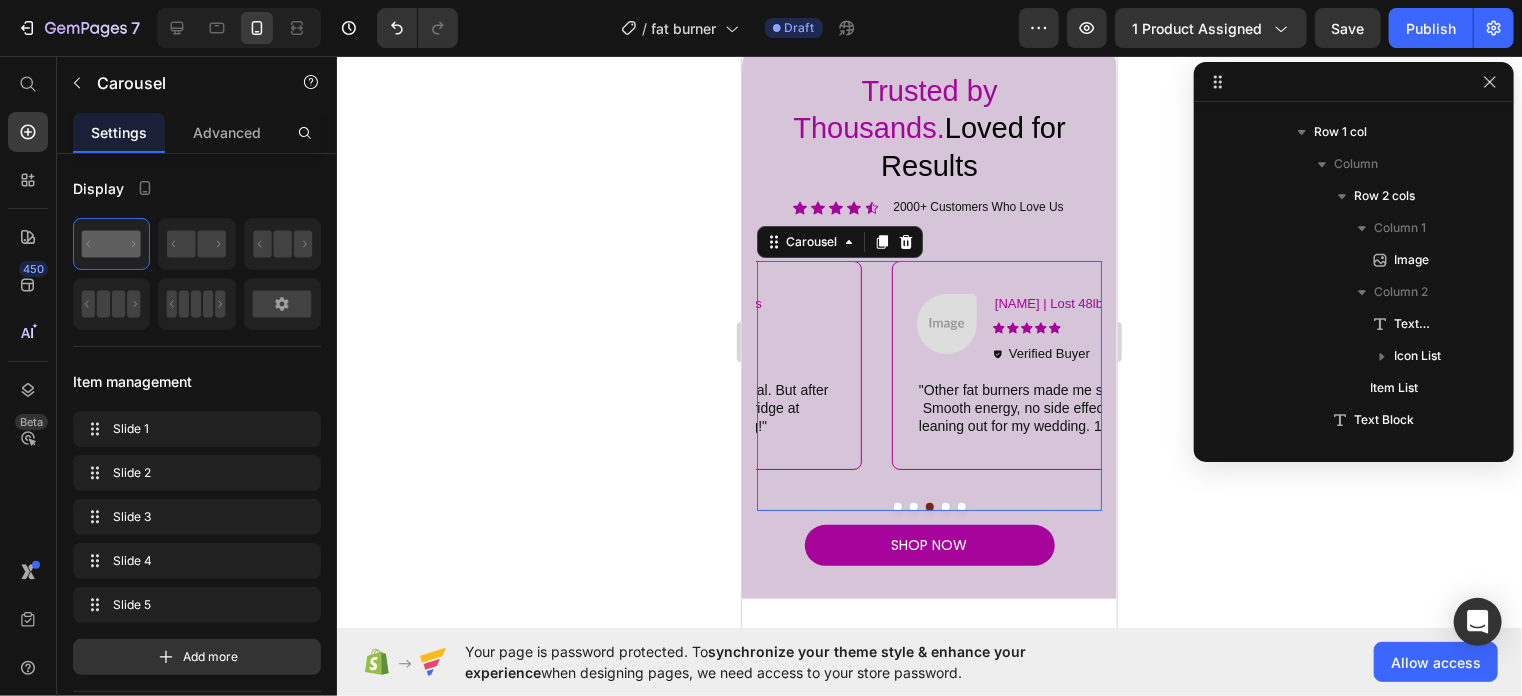 click at bounding box center (945, 506) 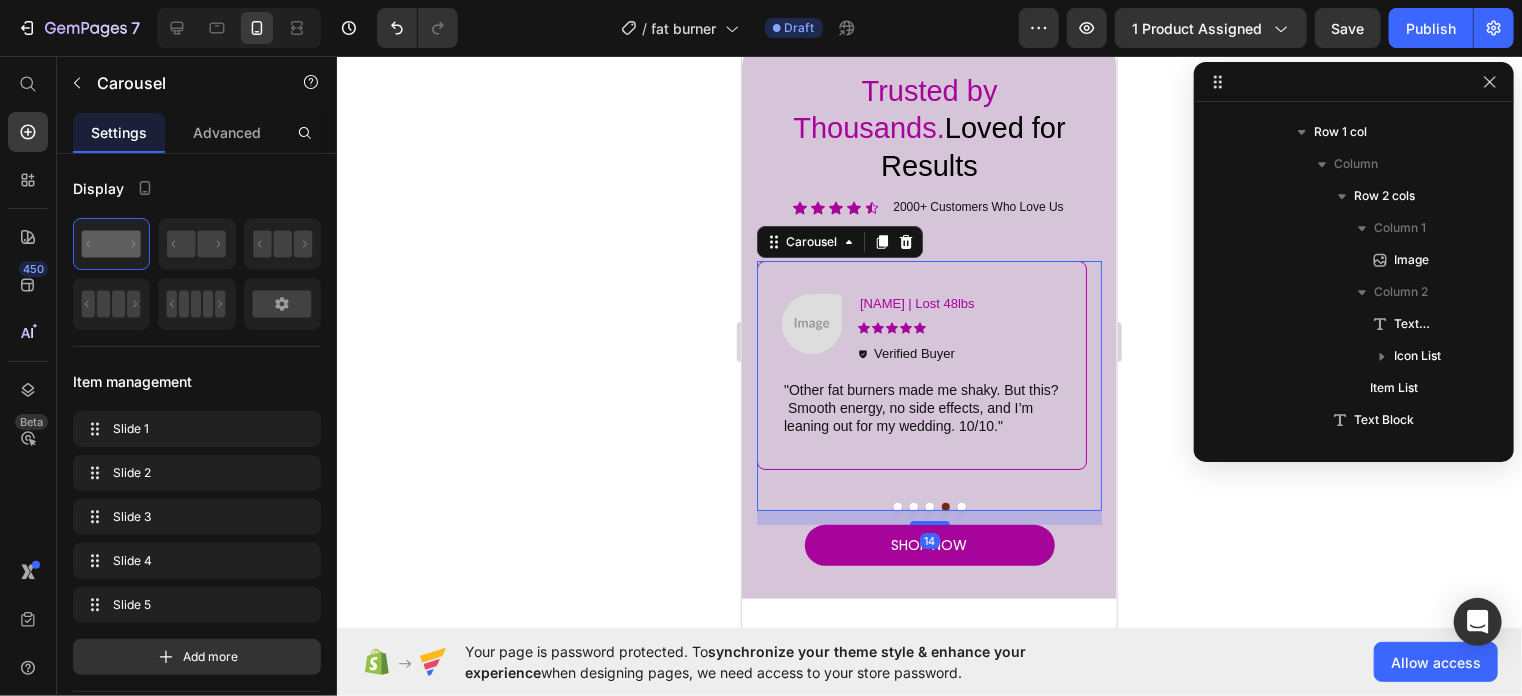 scroll, scrollTop: 1562, scrollLeft: 0, axis: vertical 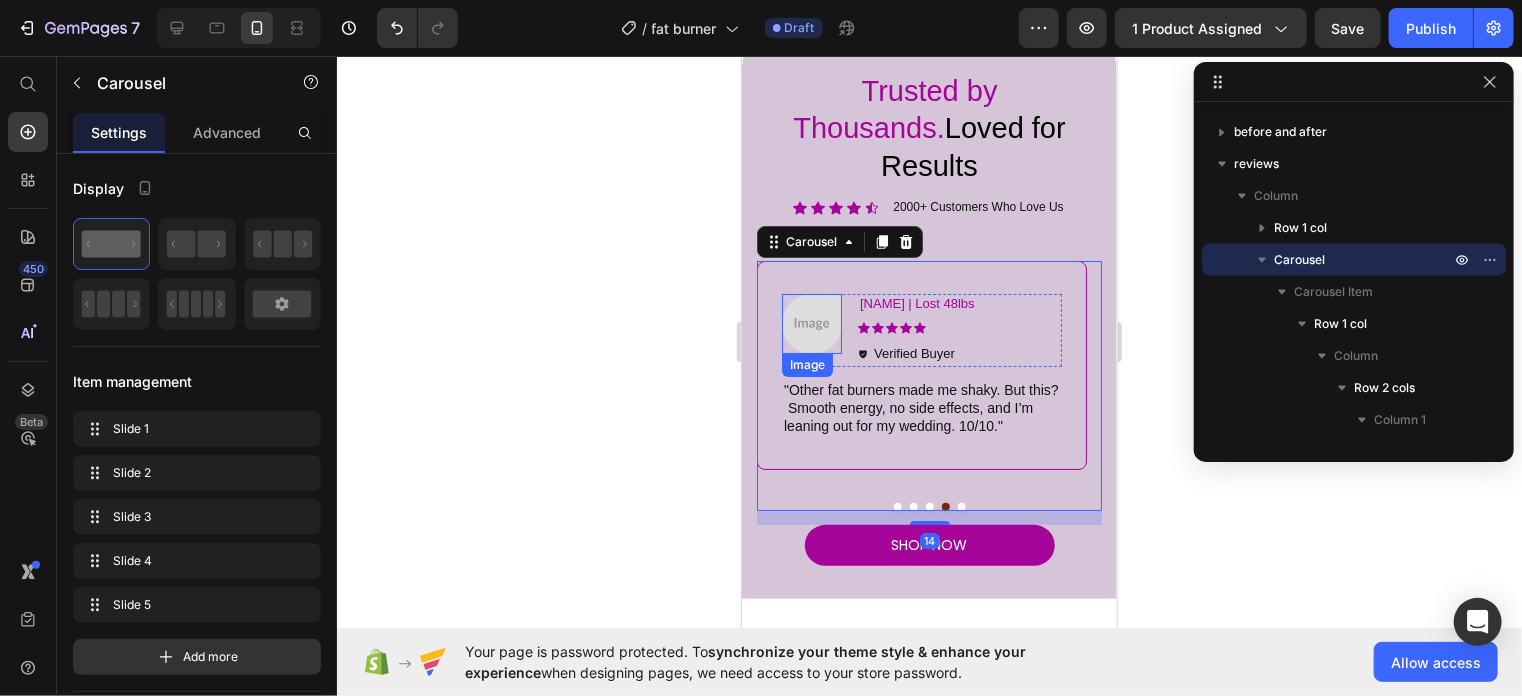 click at bounding box center [811, 323] 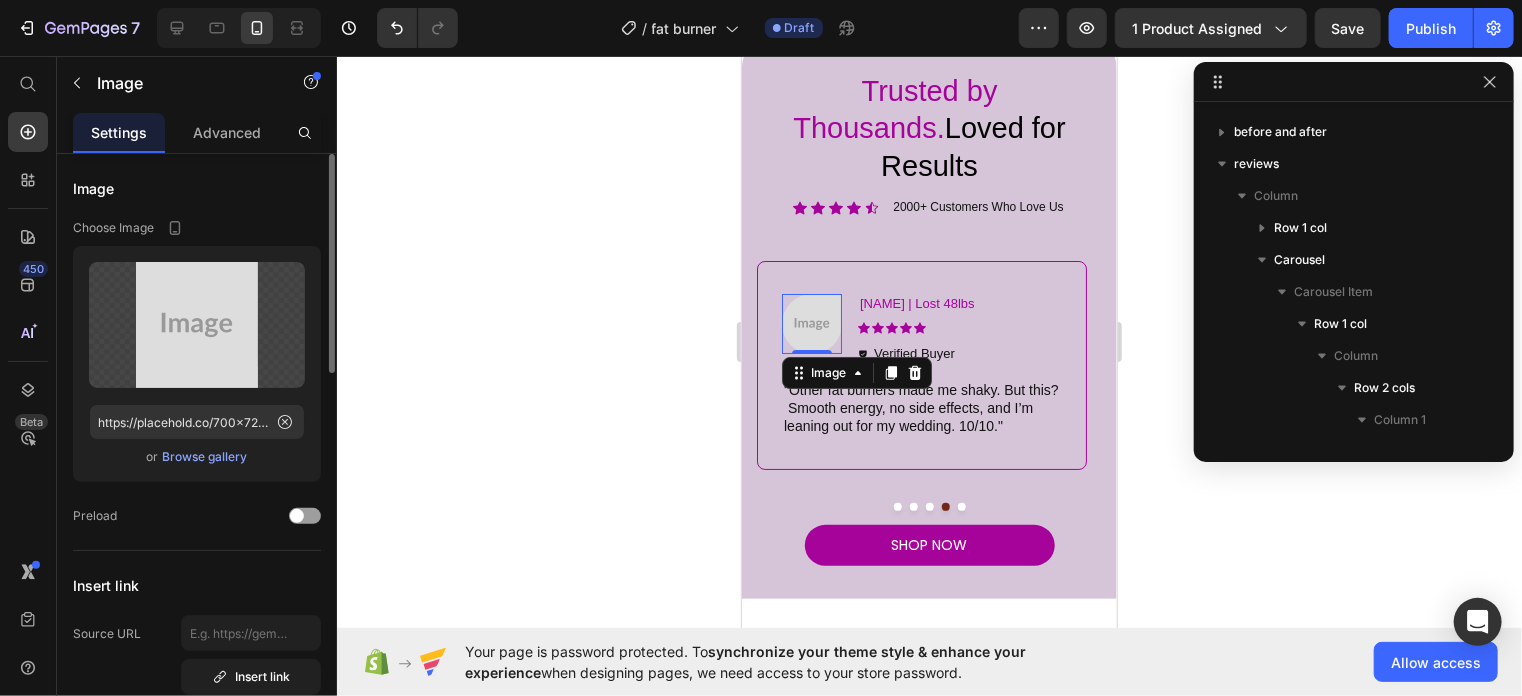 scroll, scrollTop: 2810, scrollLeft: 0, axis: vertical 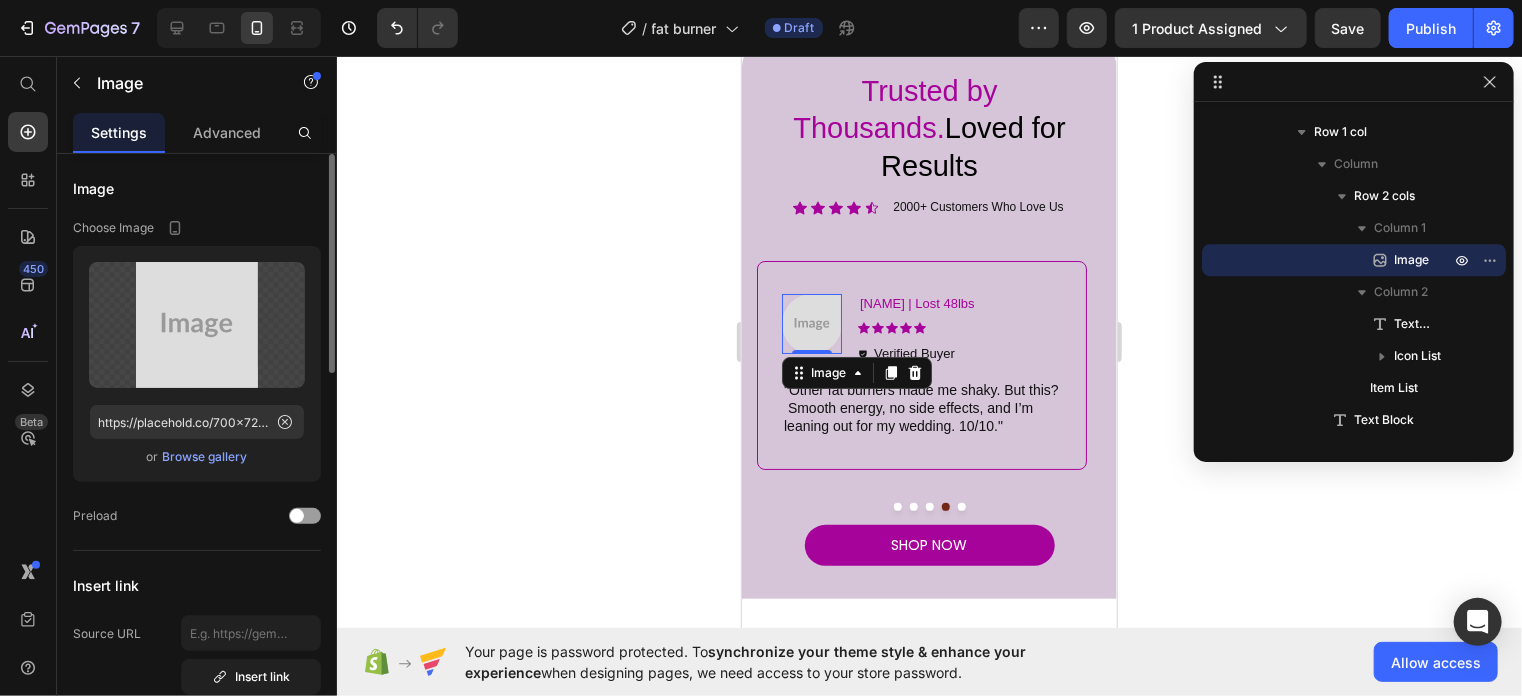 click on "Browse gallery" at bounding box center (205, 457) 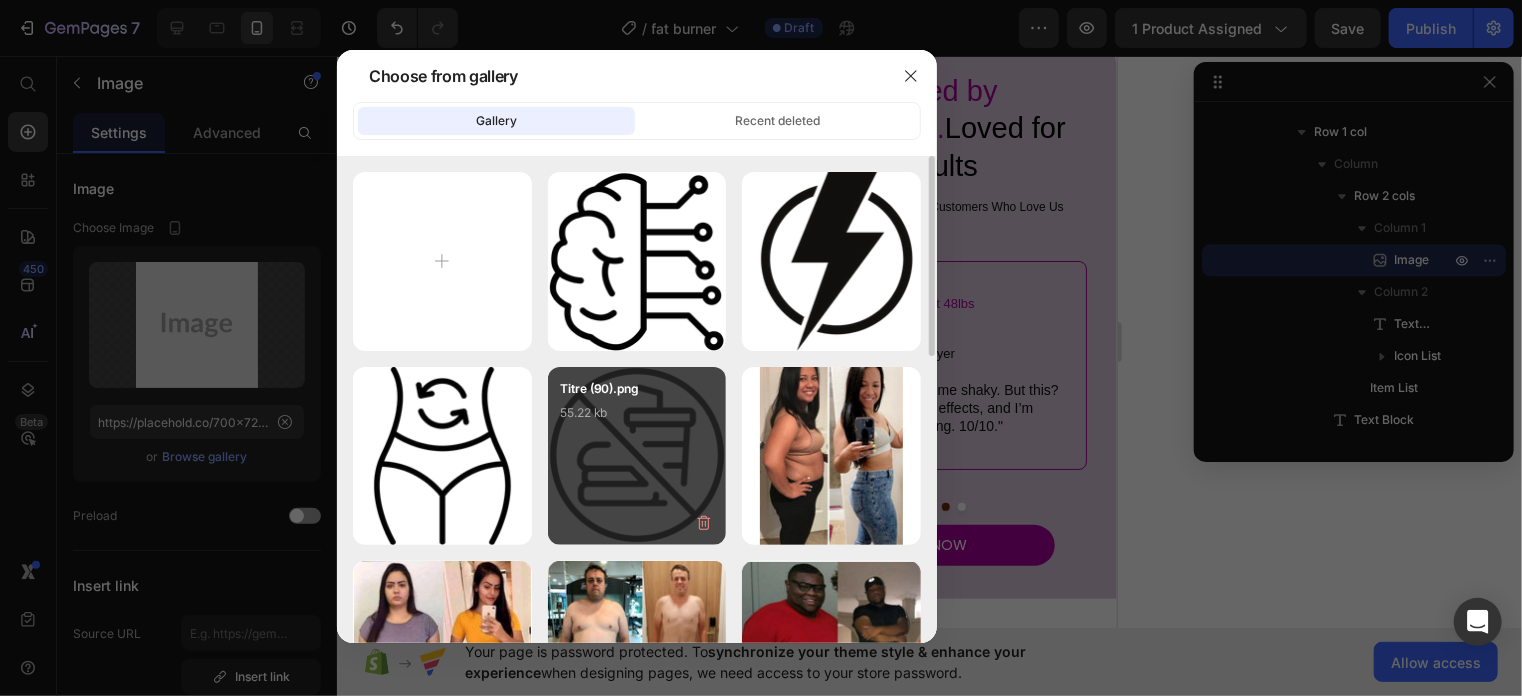 scroll, scrollTop: 133, scrollLeft: 0, axis: vertical 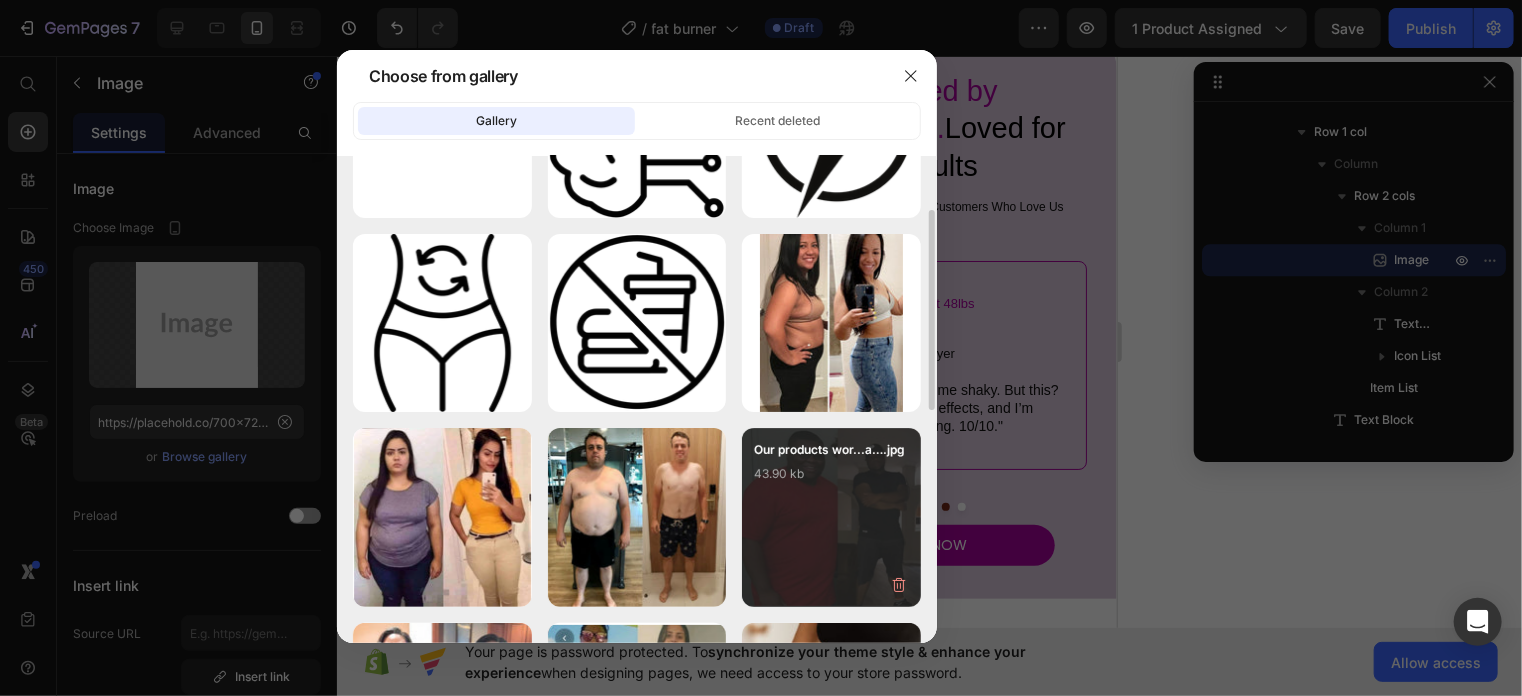 click on "Our products wor...a….jpg 43.90 kb" at bounding box center [831, 480] 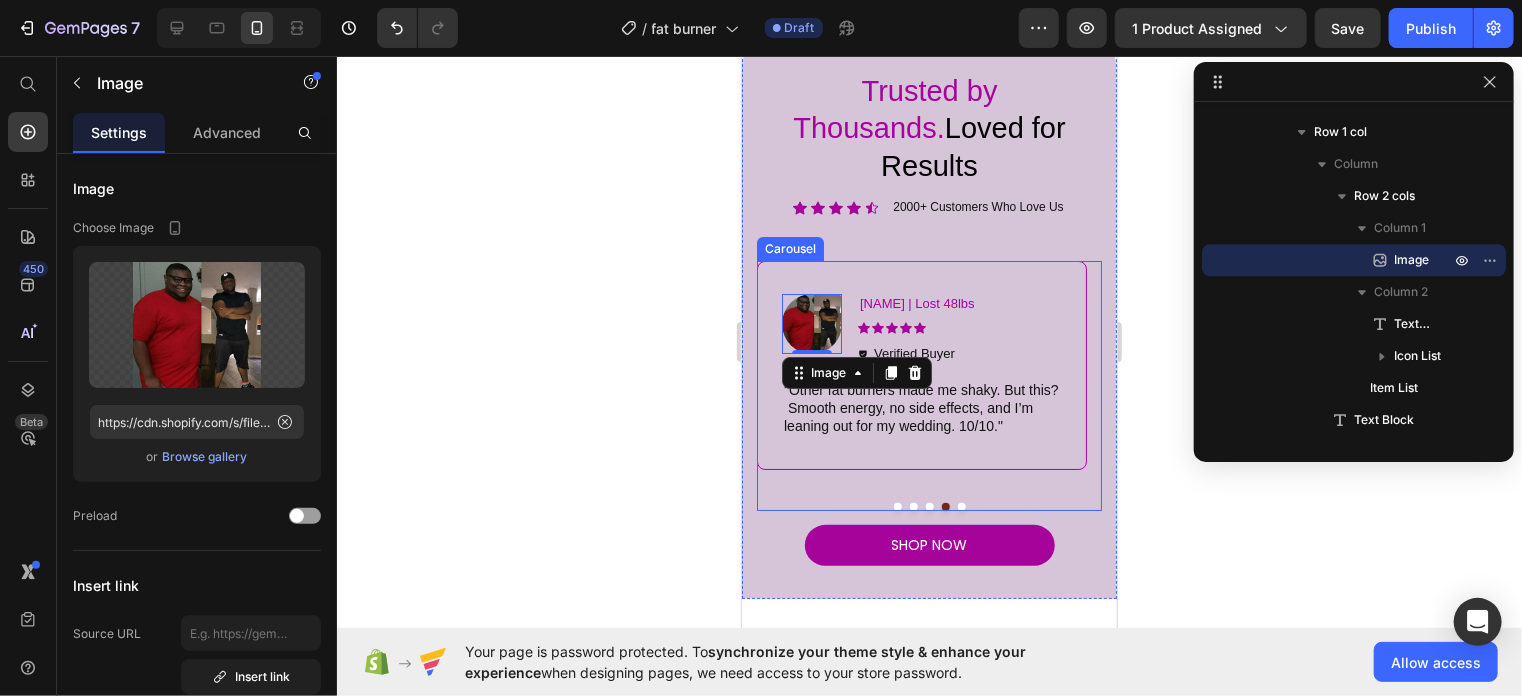 click at bounding box center (961, 506) 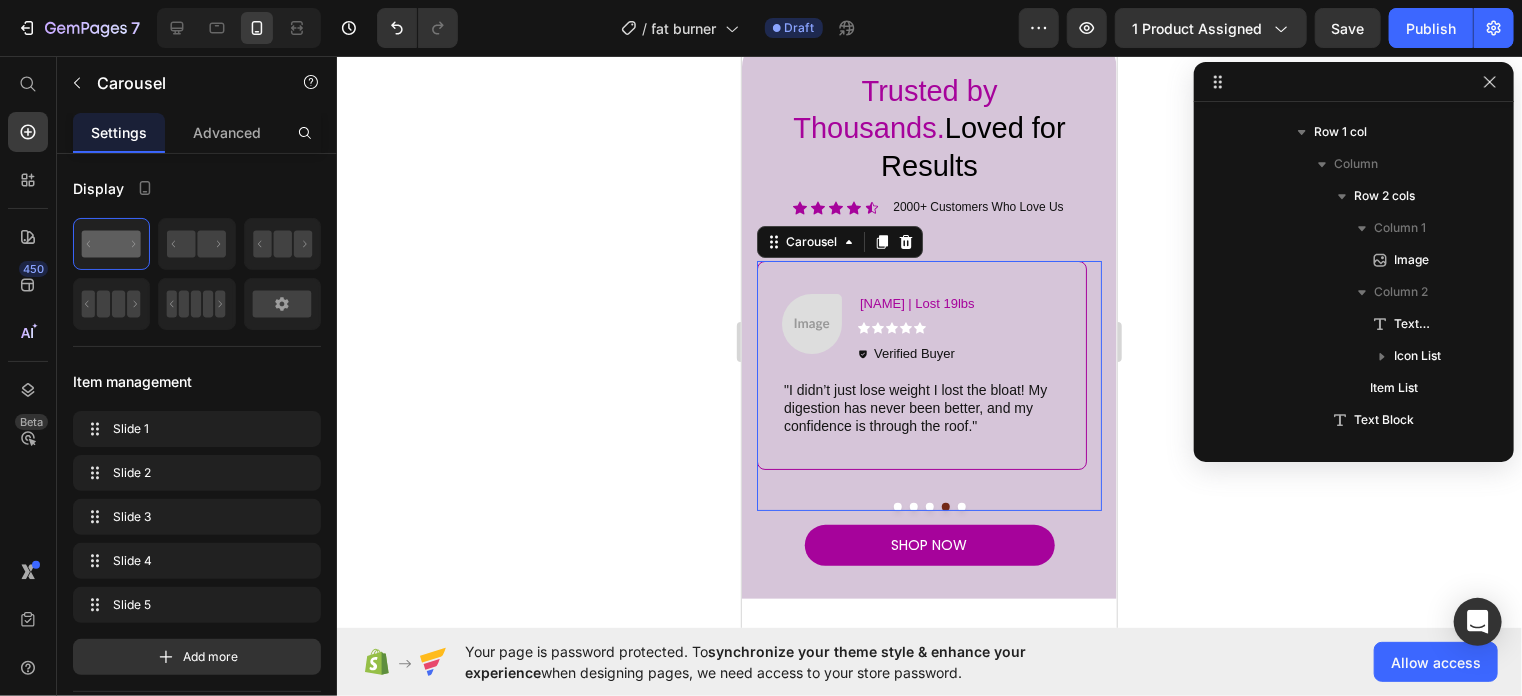 scroll, scrollTop: 1562, scrollLeft: 0, axis: vertical 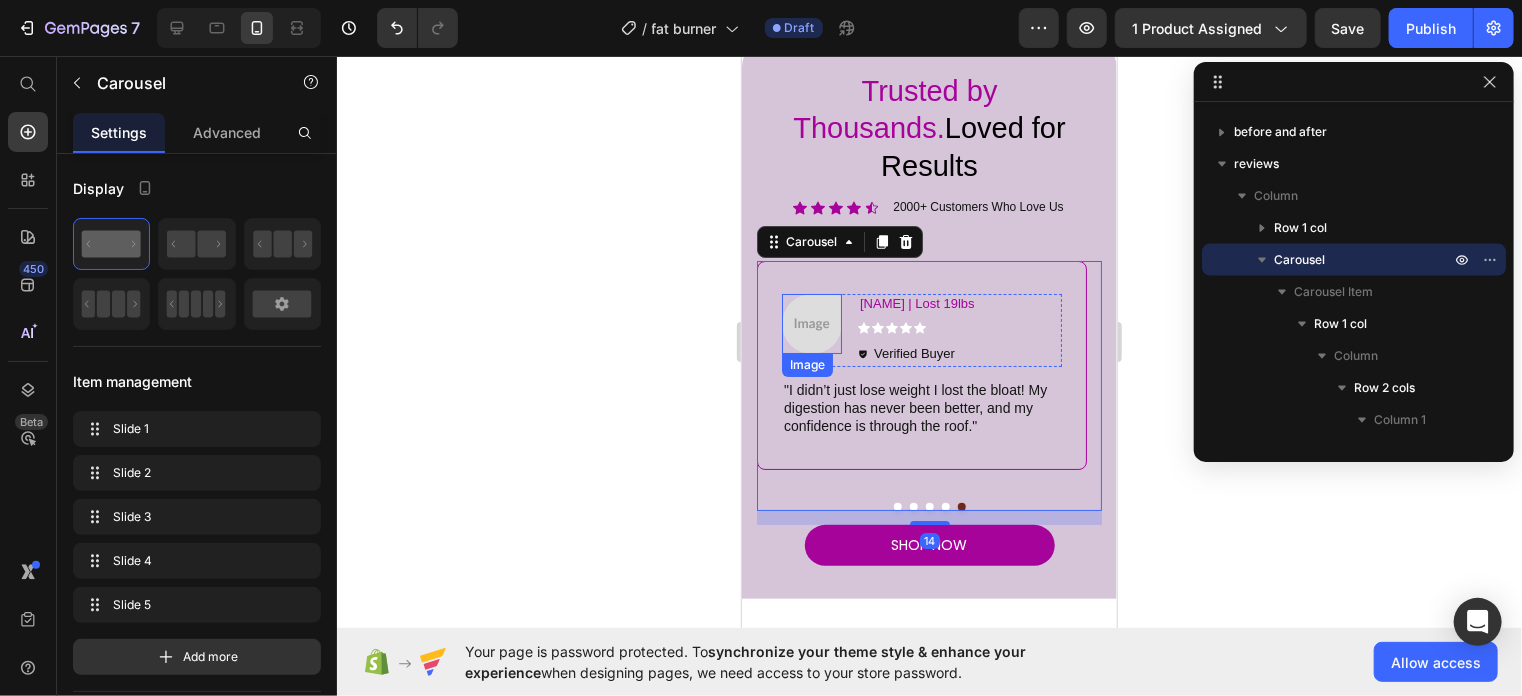 click at bounding box center [811, 323] 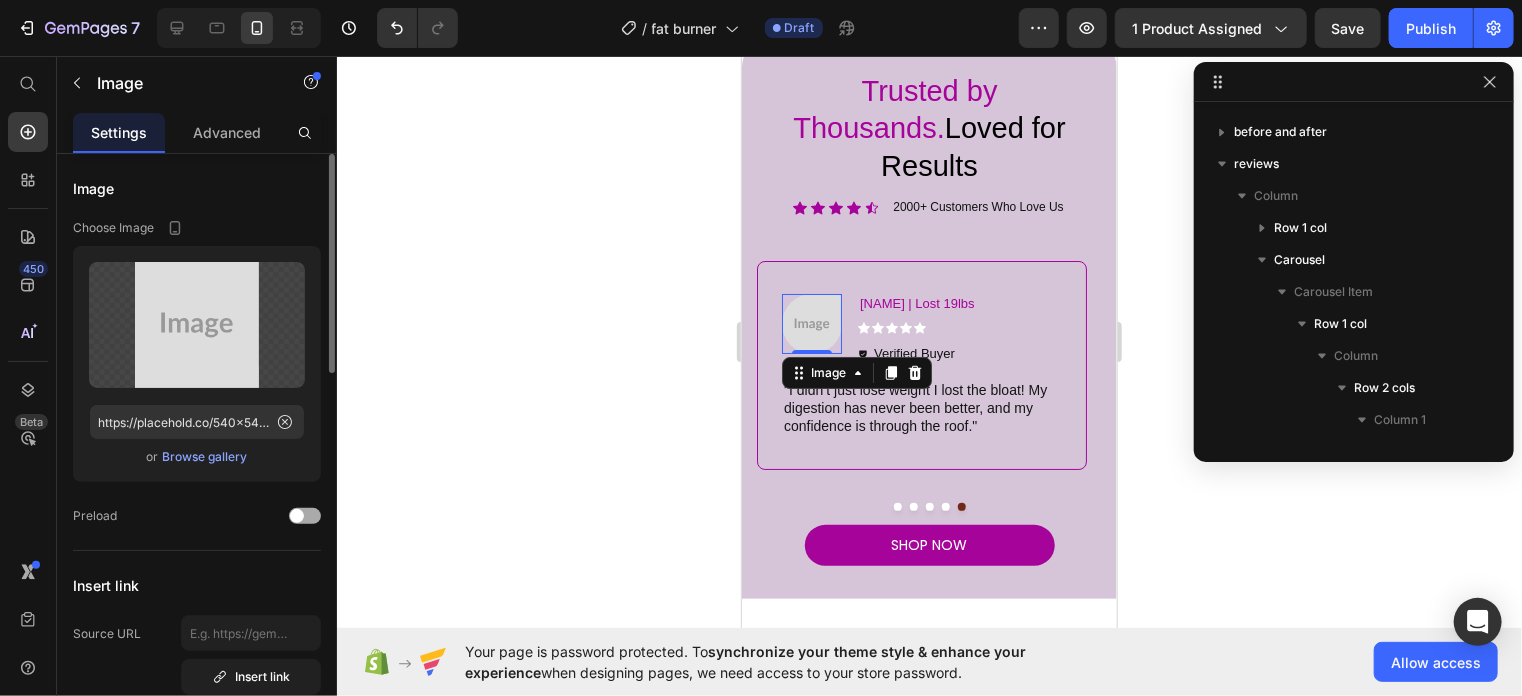 scroll, scrollTop: 3162, scrollLeft: 0, axis: vertical 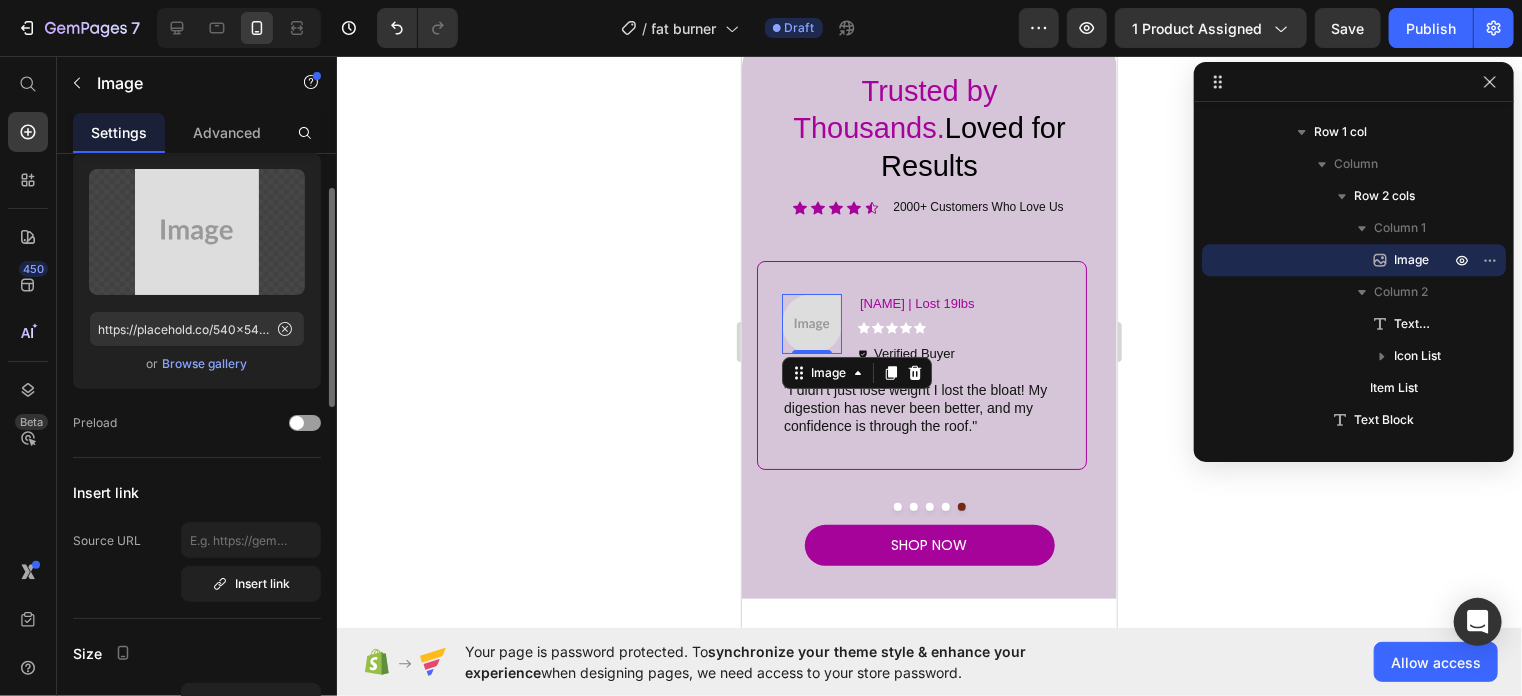click on "Browse gallery" at bounding box center (205, 364) 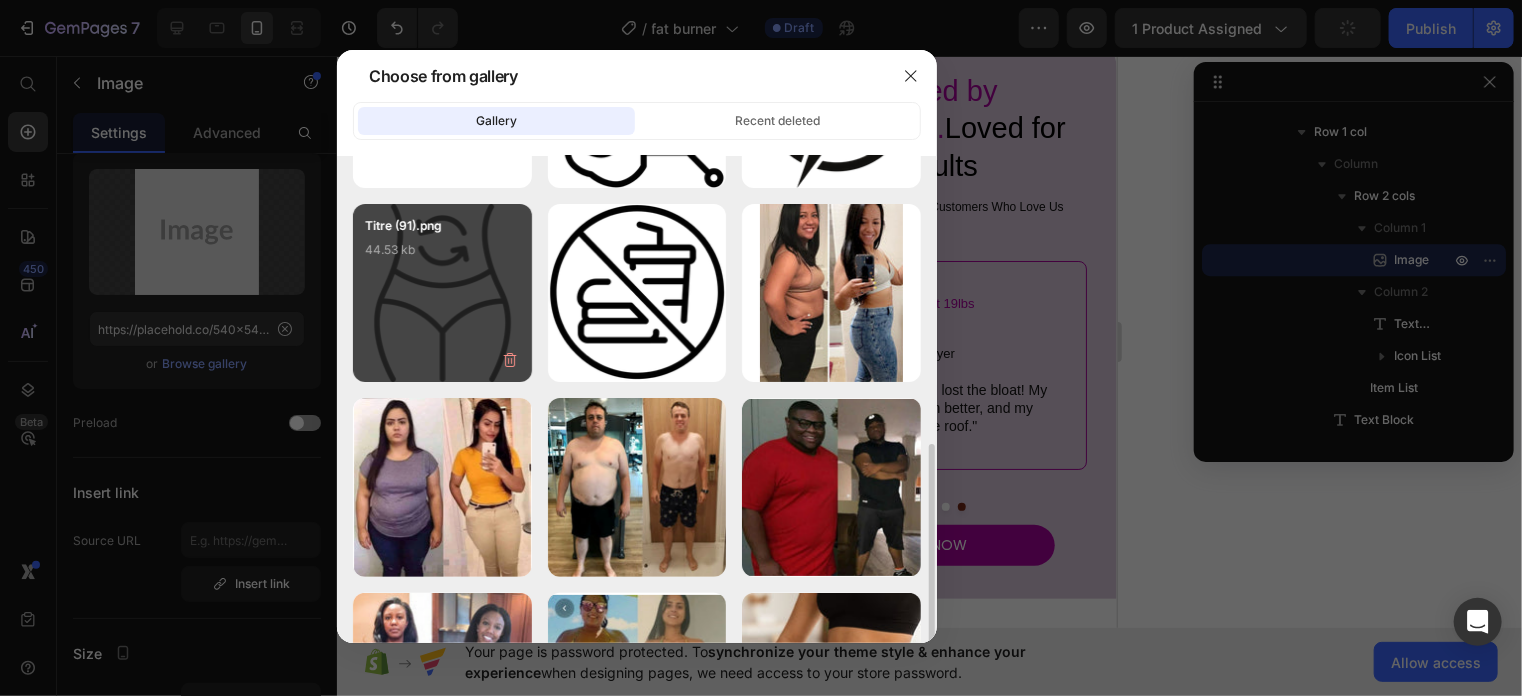scroll, scrollTop: 340, scrollLeft: 0, axis: vertical 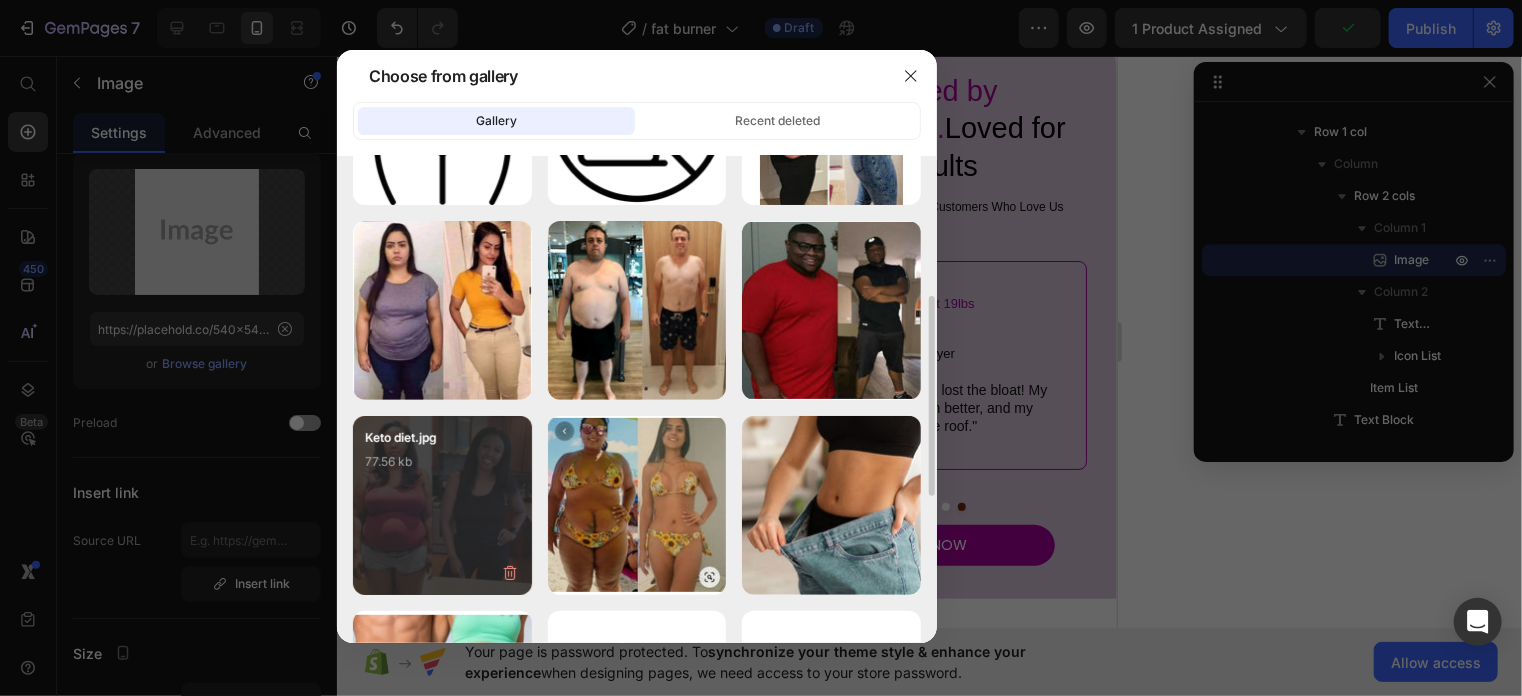 click on "Keto diet.jpg 77.56 kb" at bounding box center (442, 468) 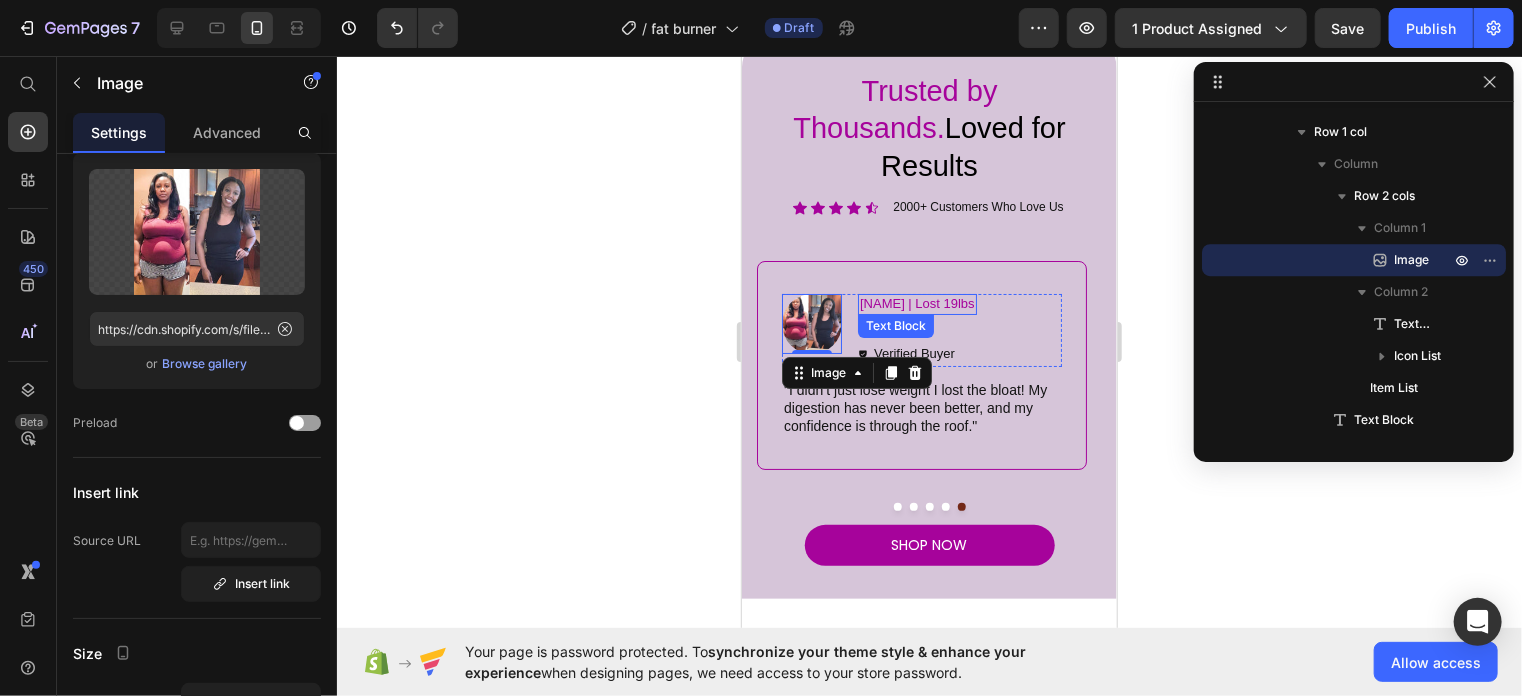 click on "Aisha B. | Lost 19lbs" at bounding box center [916, 303] 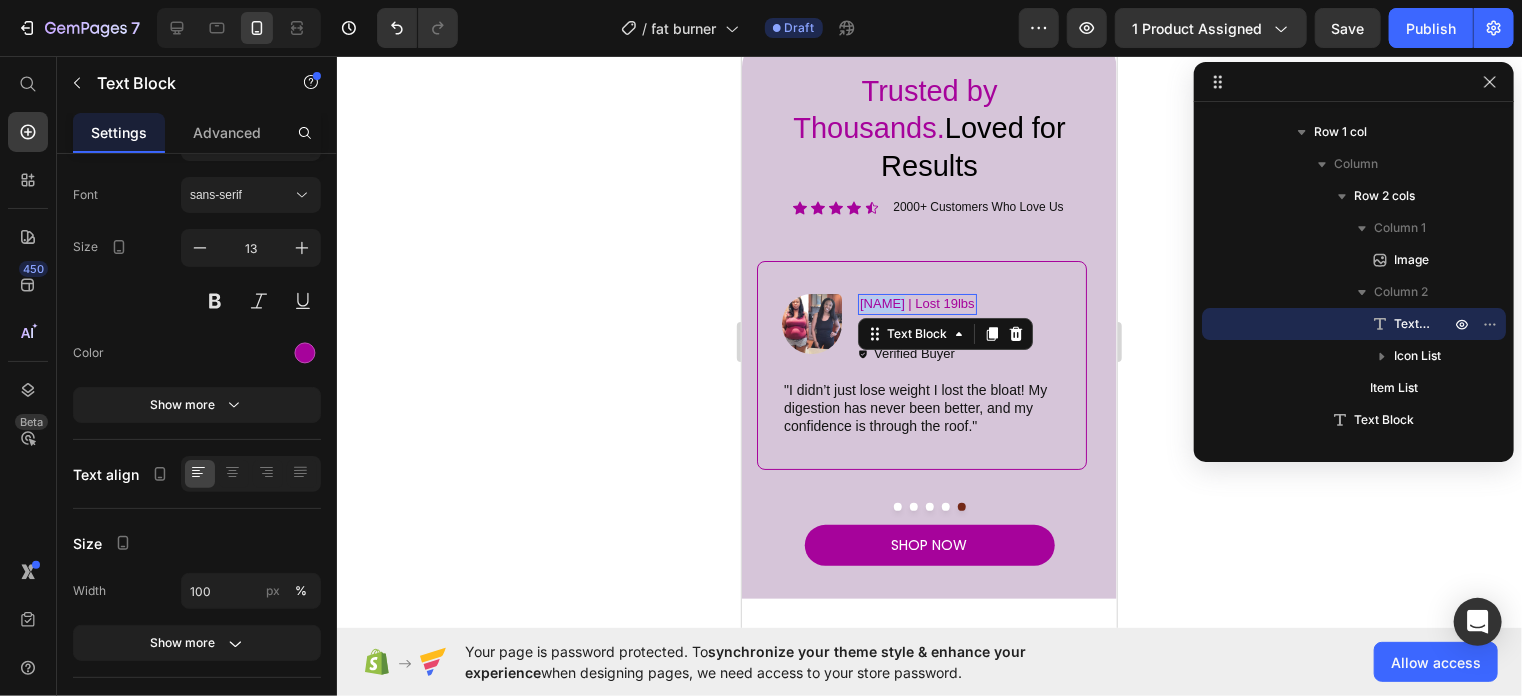 scroll, scrollTop: 0, scrollLeft: 0, axis: both 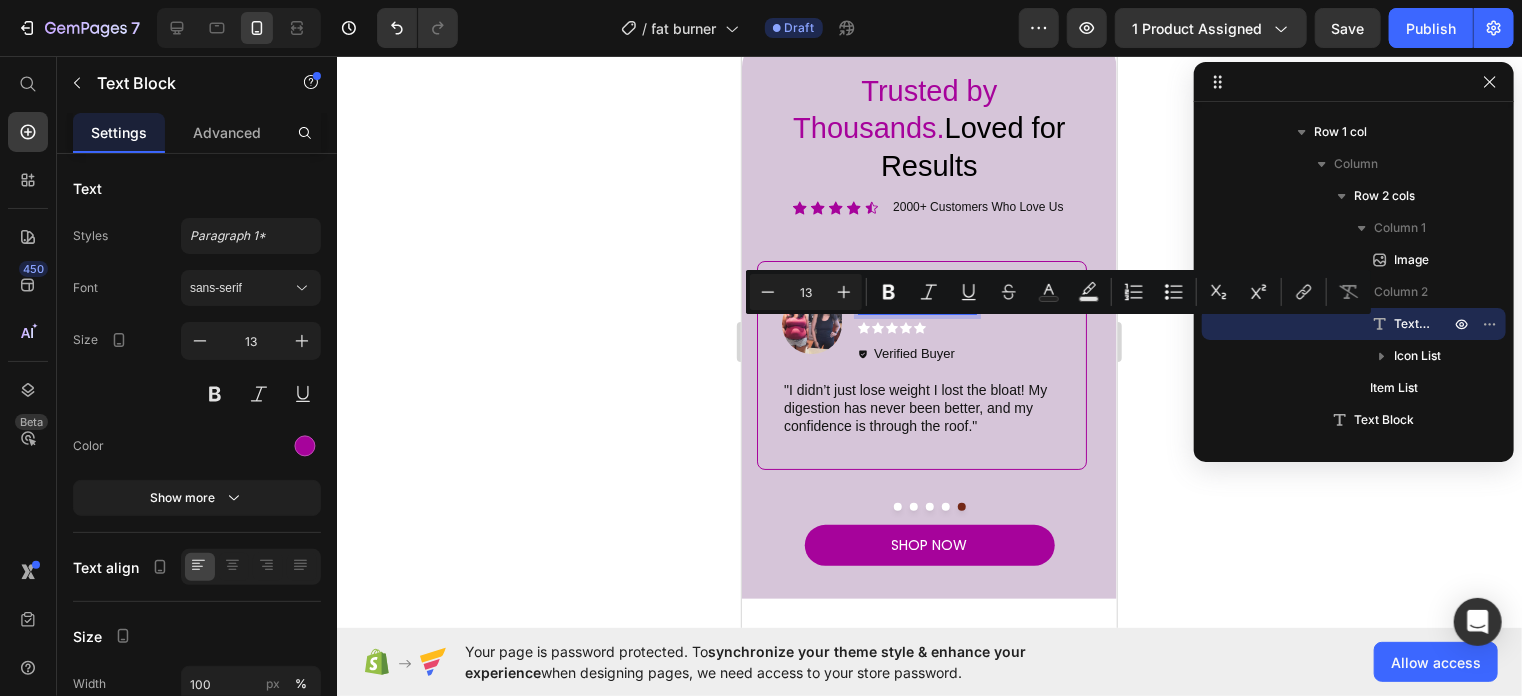 click on "Aisha B. | Lost 19lbs" at bounding box center (916, 303) 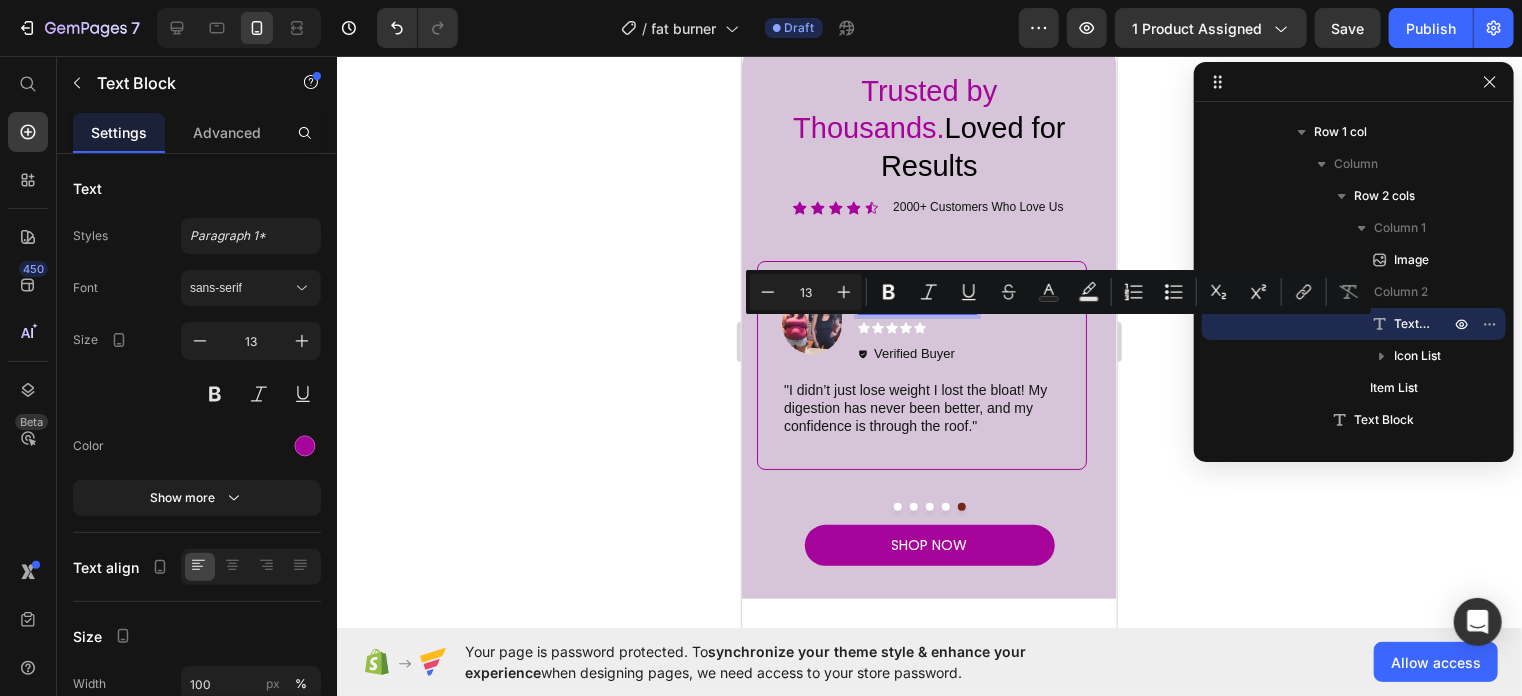 drag, startPoint x: 910, startPoint y: 334, endPoint x: 862, endPoint y: 328, distance: 48.373547 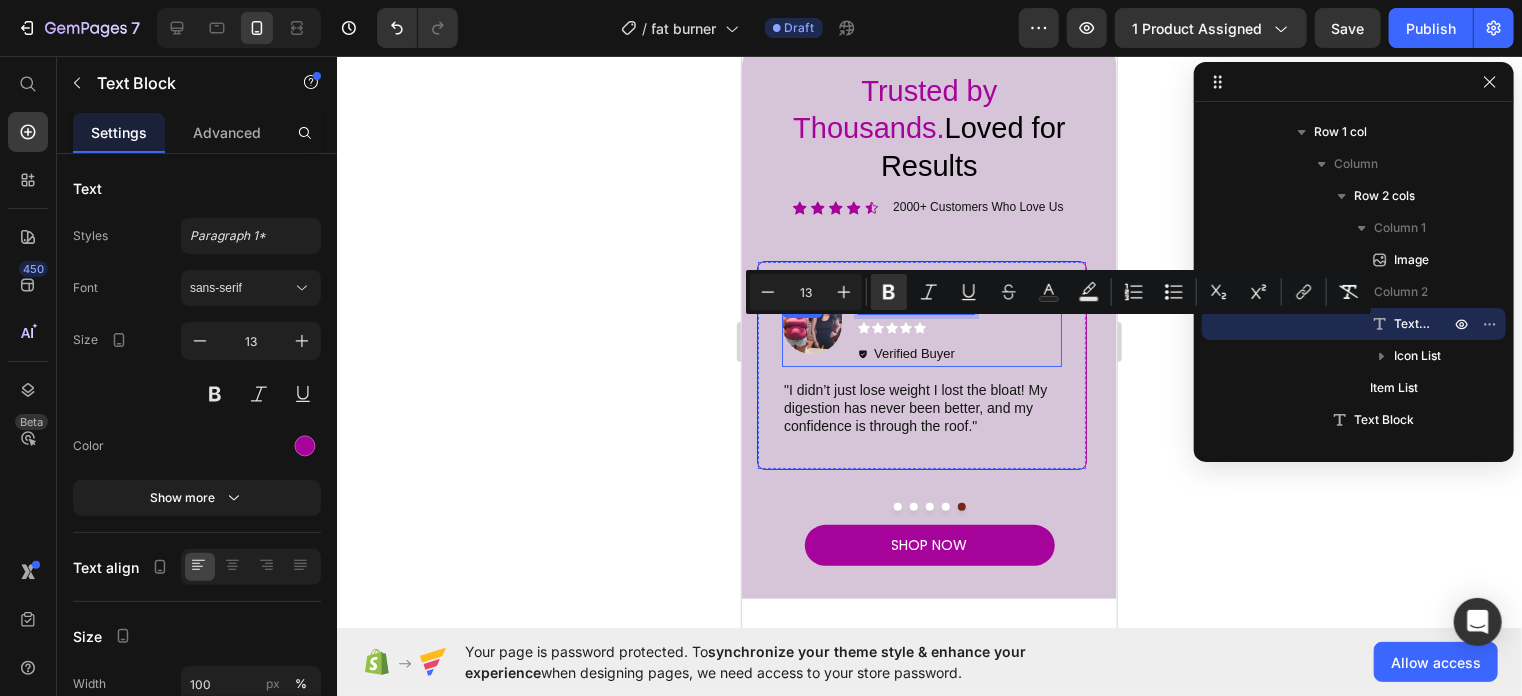 click on "Image Aisha B.  | Lost 19lbs  Text Block   7 Icon Icon Icon Icon Icon Icon List
Verified Buyer Item List Row" at bounding box center (921, 329) 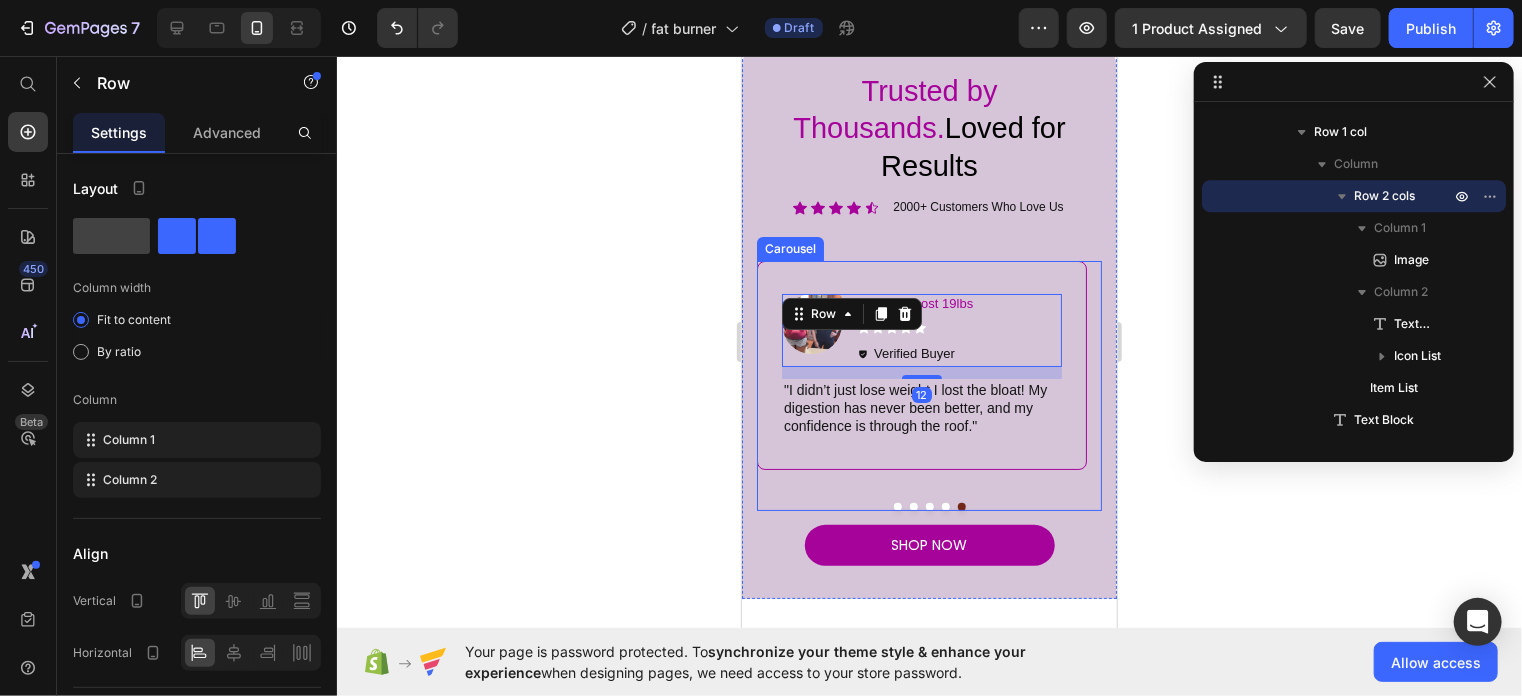 click at bounding box center [945, 506] 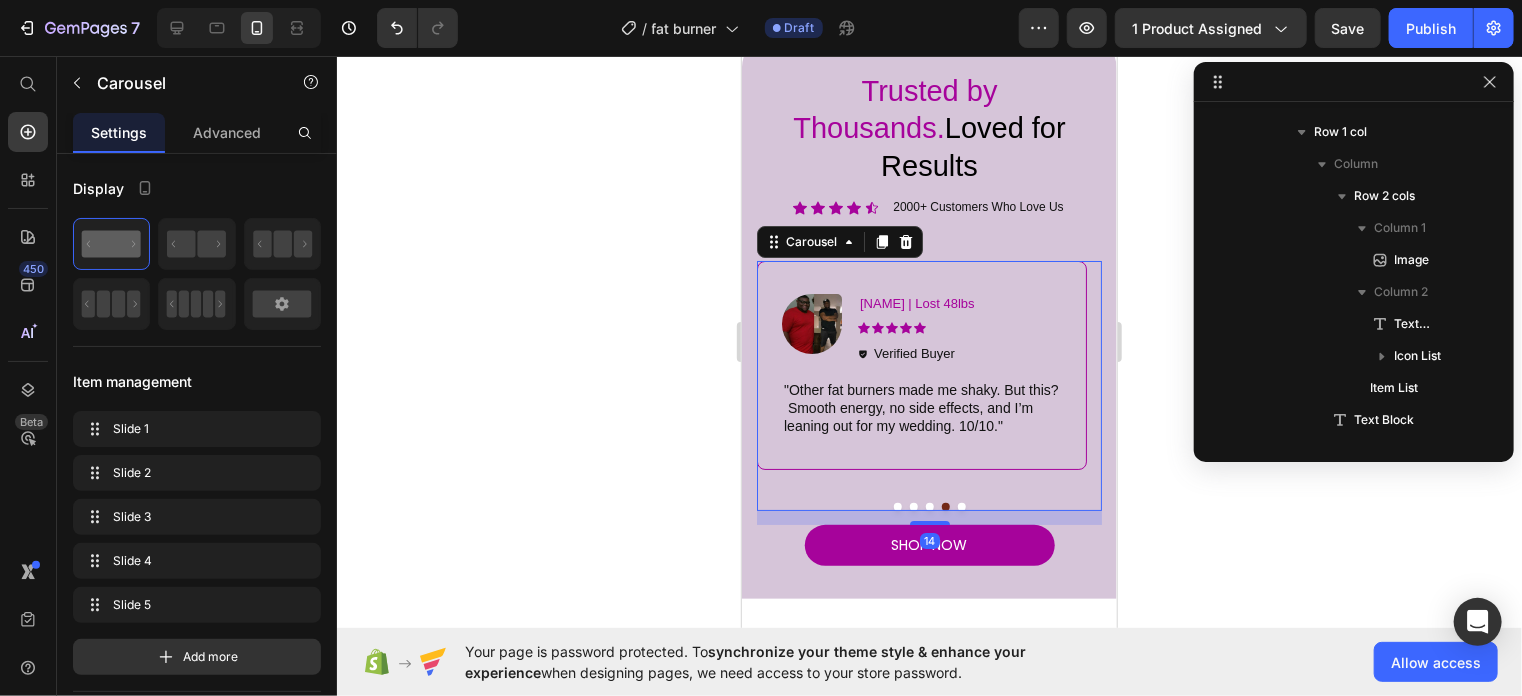scroll, scrollTop: 1562, scrollLeft: 0, axis: vertical 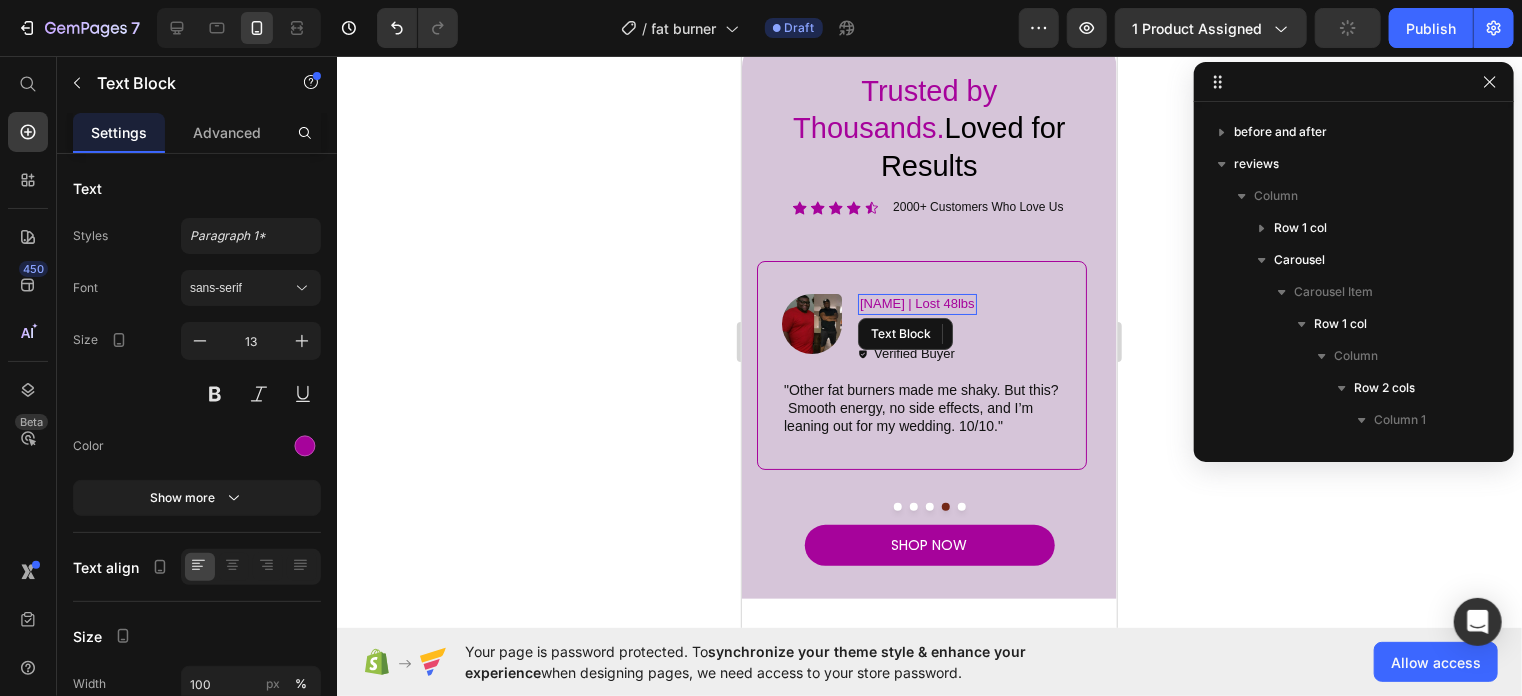 click on "David L.| Lost 48lbs" at bounding box center [916, 303] 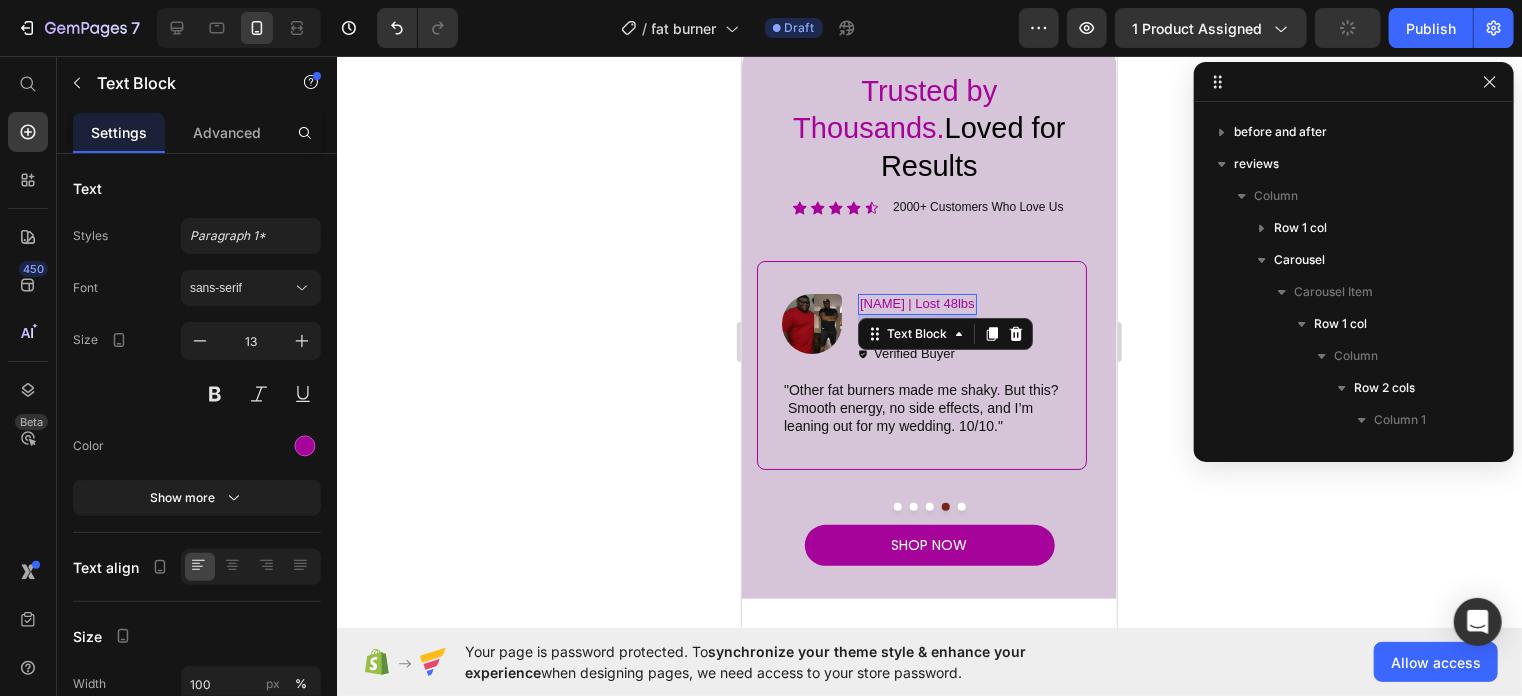 scroll, scrollTop: 2874, scrollLeft: 0, axis: vertical 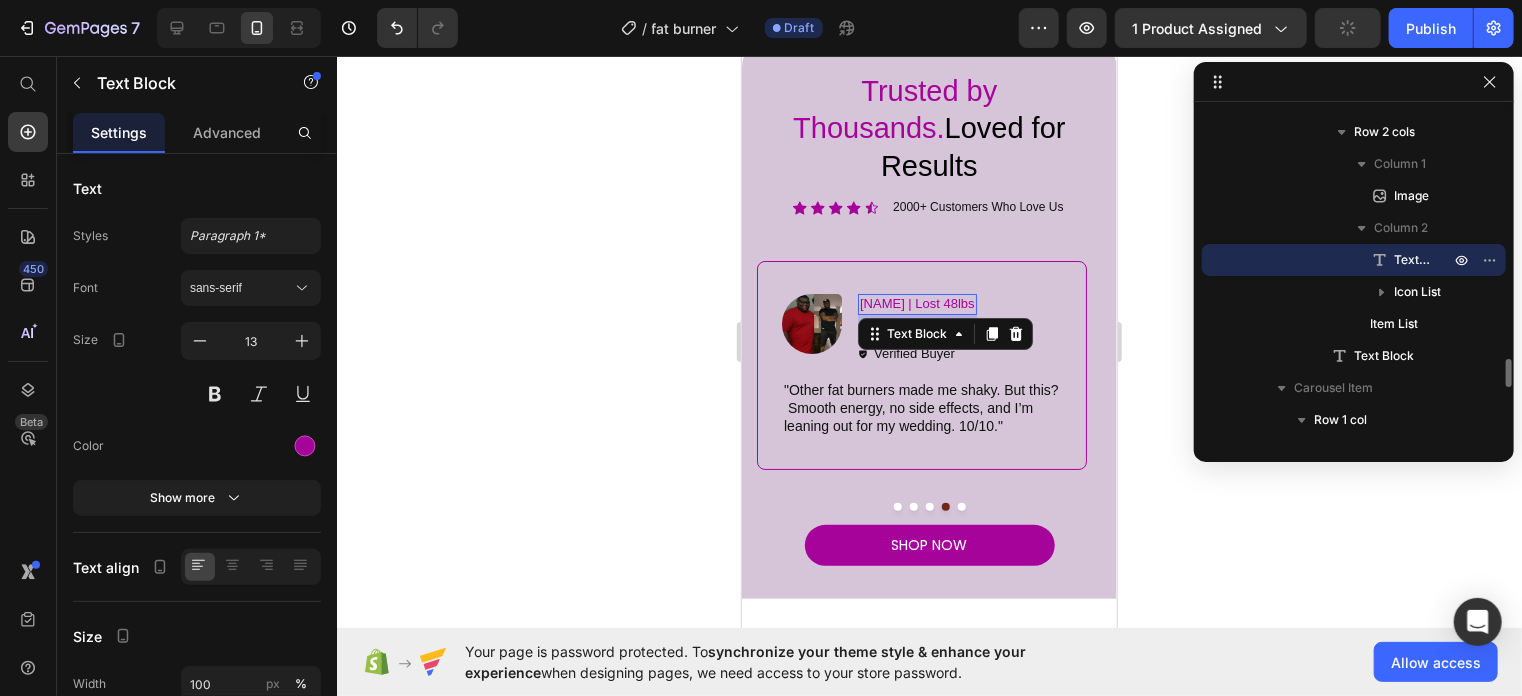 click on "David L.| Lost 48lbs" at bounding box center (916, 303) 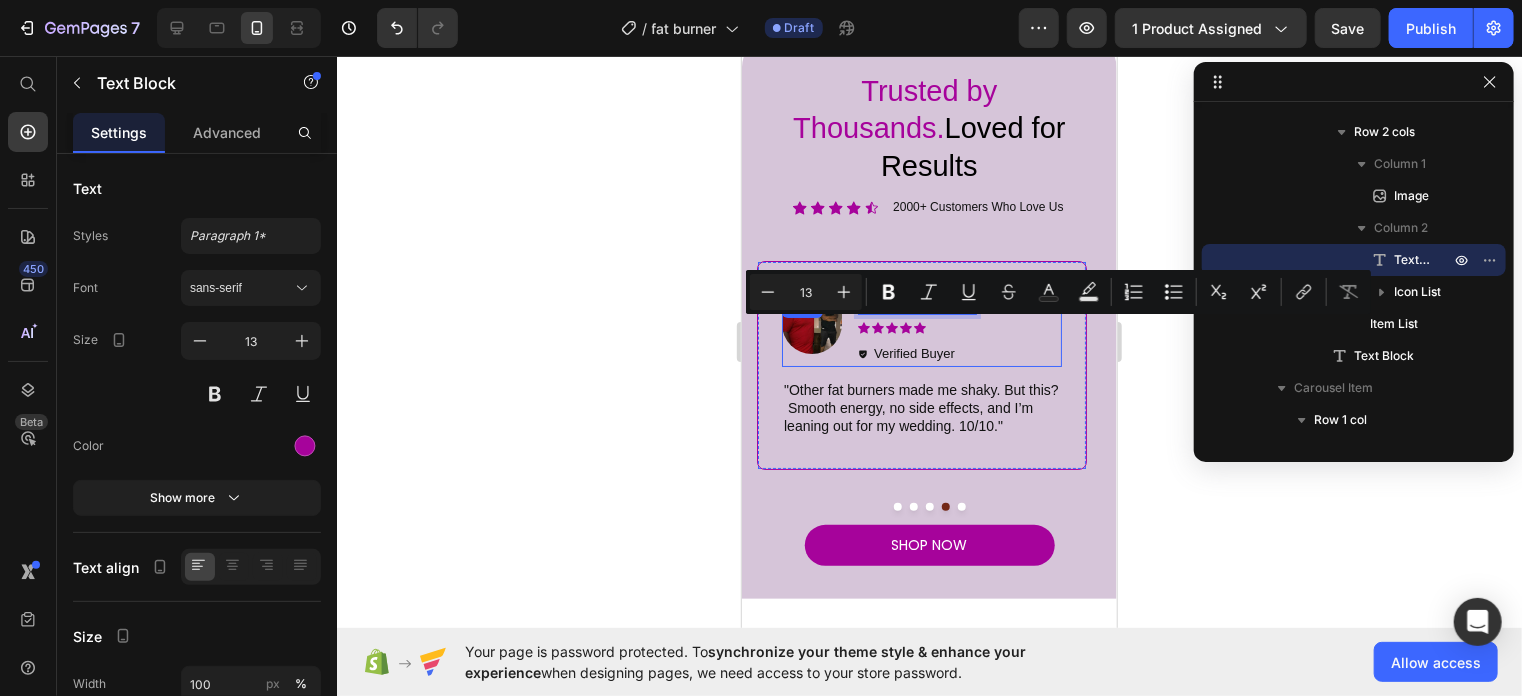 drag, startPoint x: 906, startPoint y: 334, endPoint x: 853, endPoint y: 329, distance: 53.235325 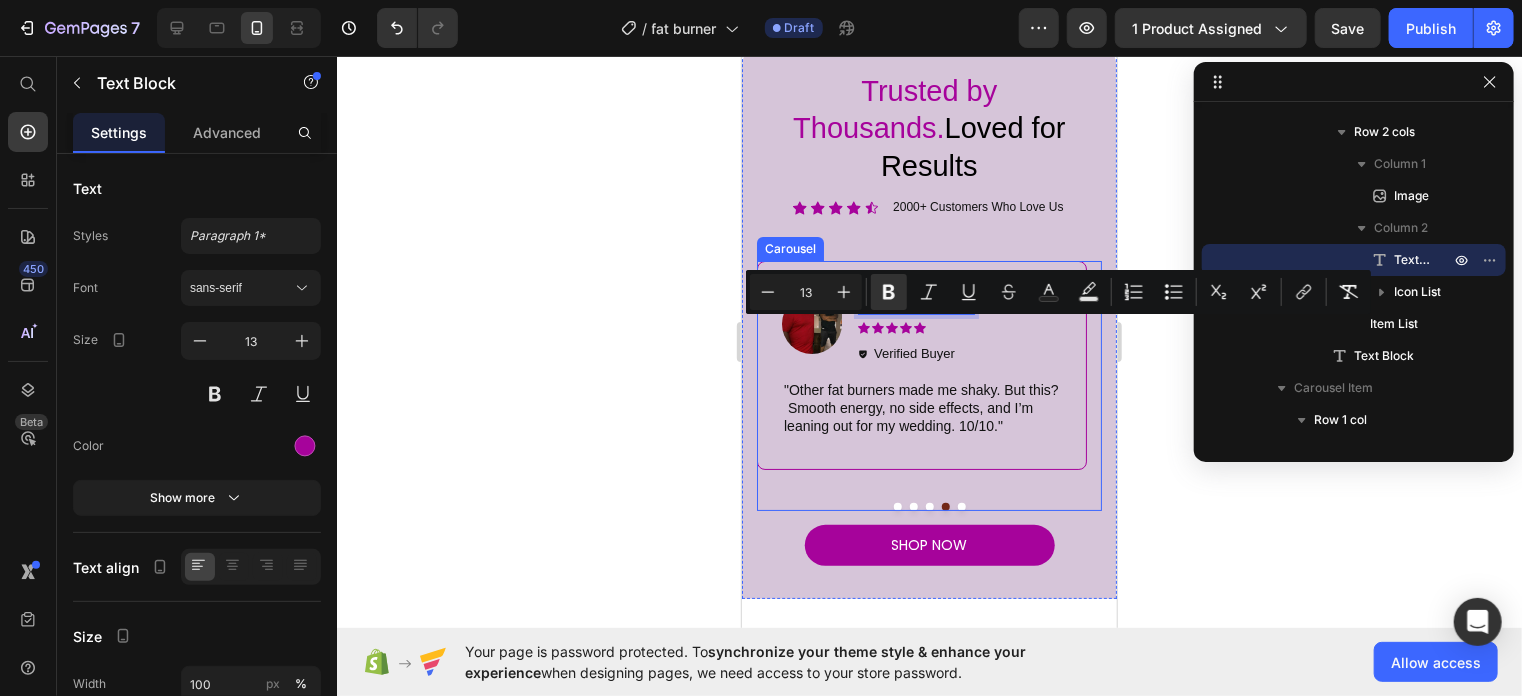 click at bounding box center (929, 506) 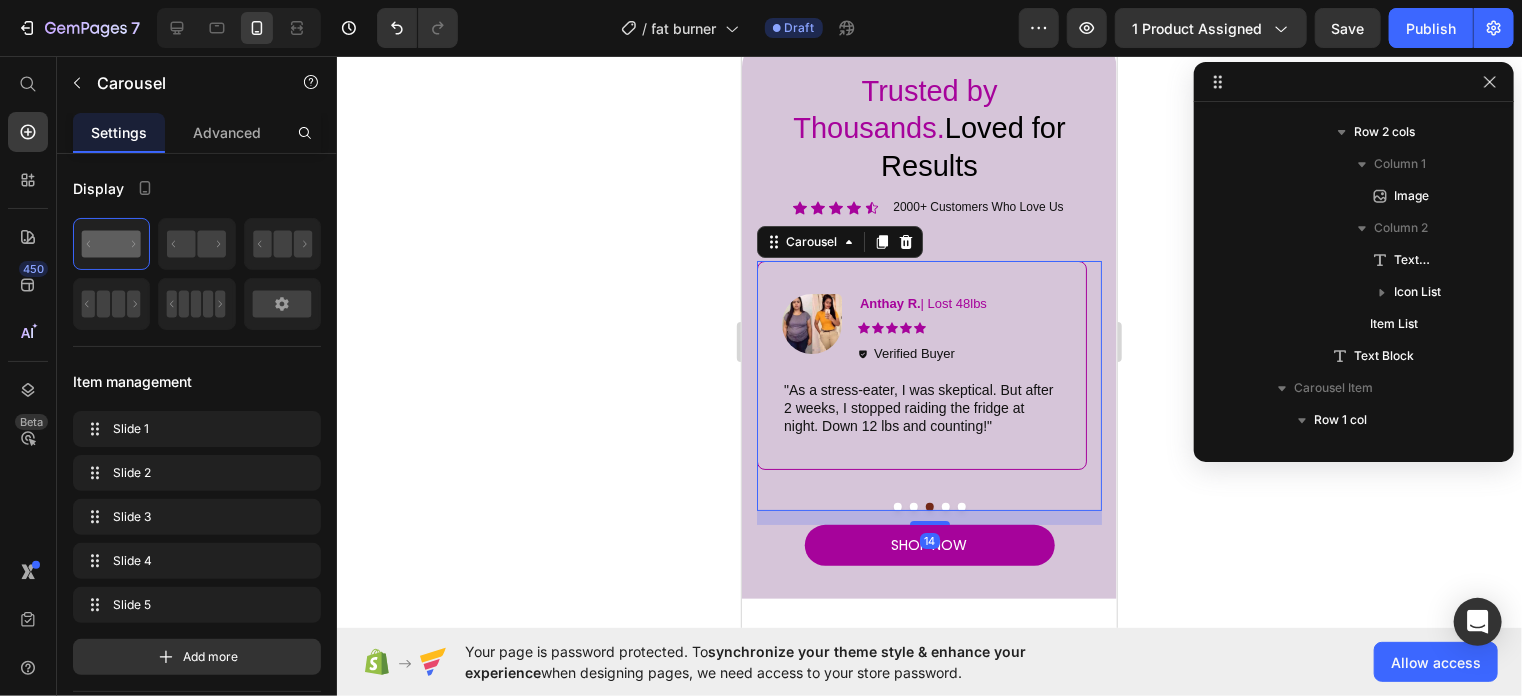 scroll, scrollTop: 1562, scrollLeft: 0, axis: vertical 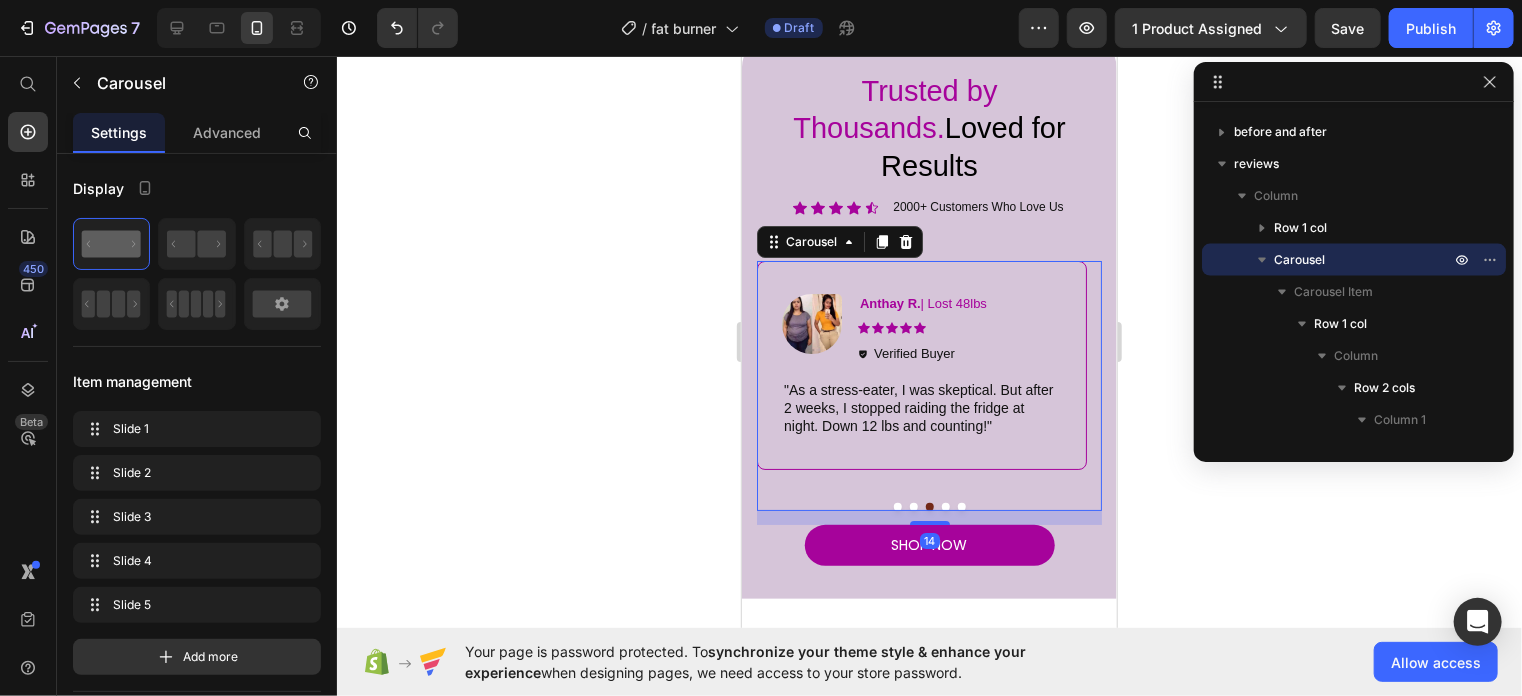click at bounding box center [913, 506] 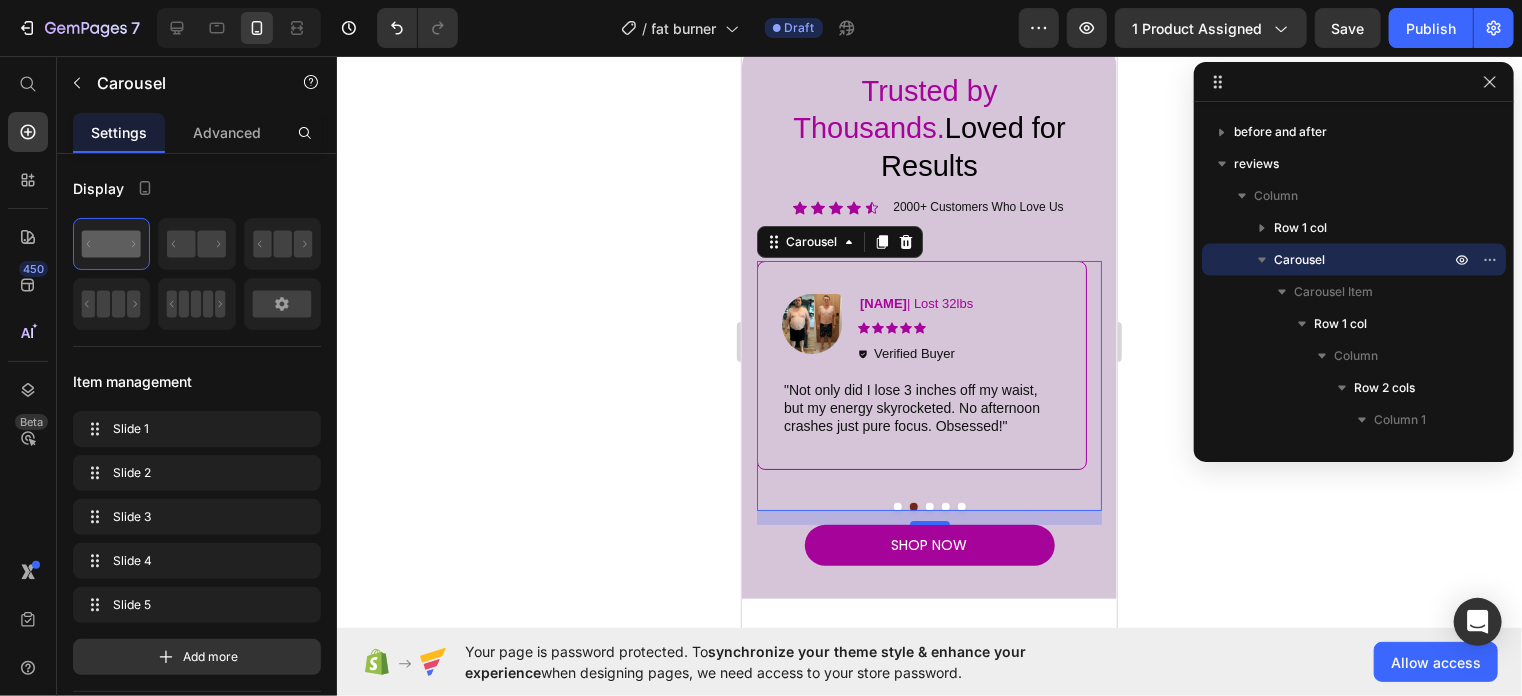click at bounding box center (897, 506) 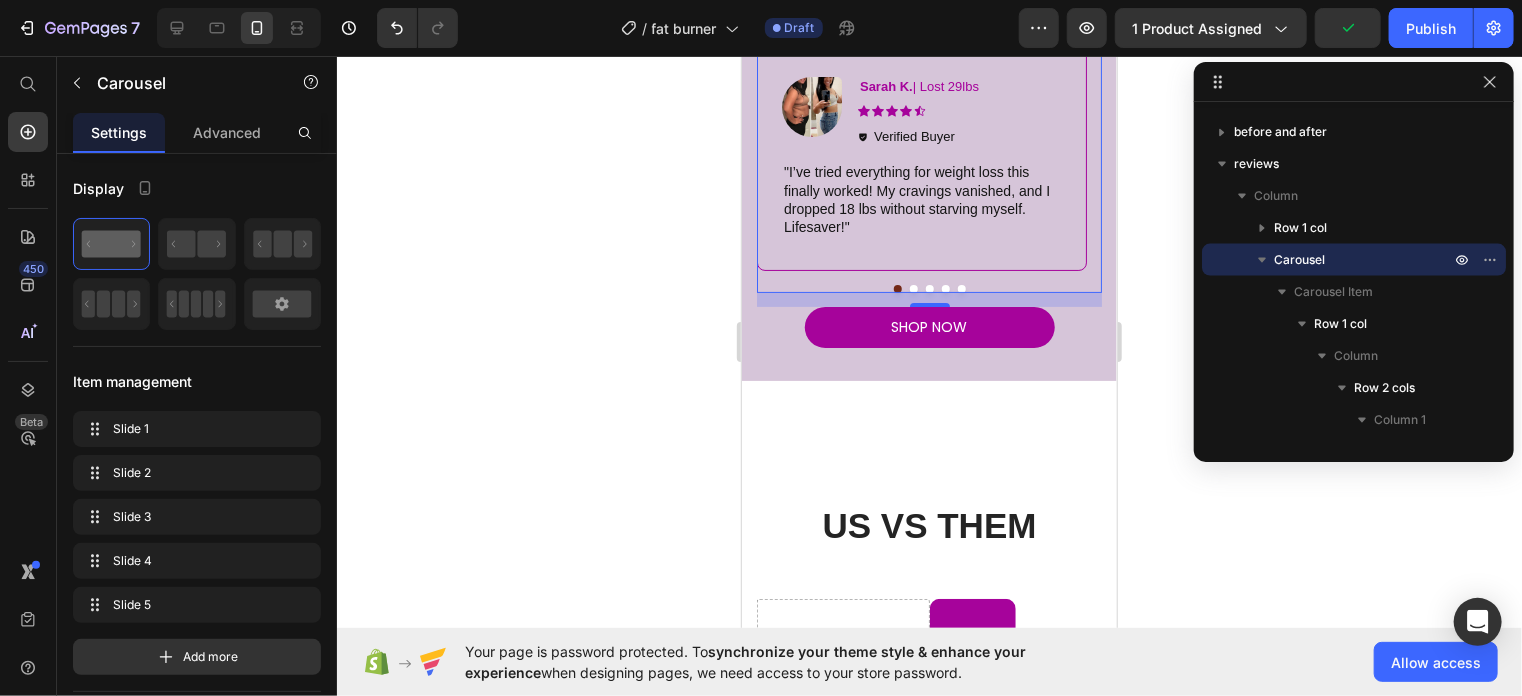 scroll, scrollTop: 4043, scrollLeft: 0, axis: vertical 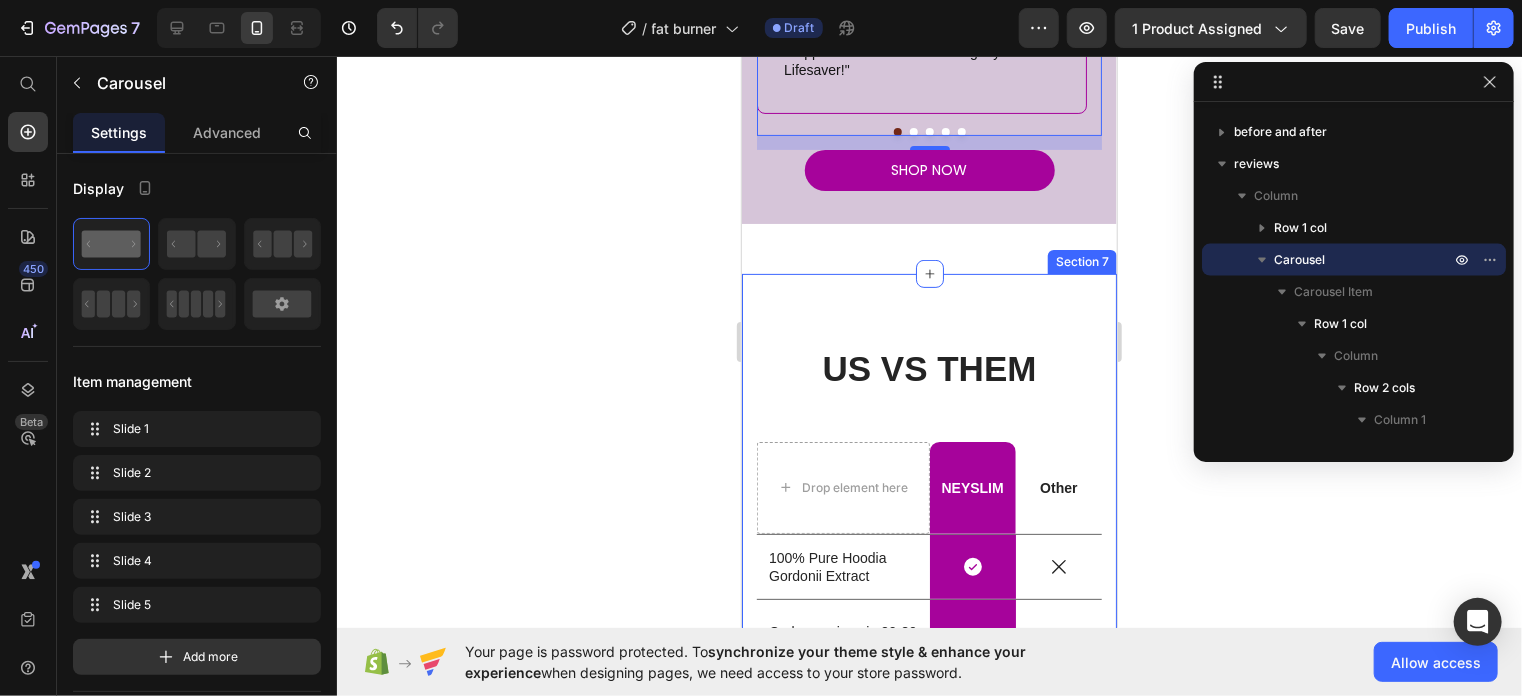 click on "US VS THEM Heading
Drop element here NEYSLIM Text Block Row Other Text Block Row 100% Pure Hoodia Gordonii Extract Text Block
Icon Row
Icon Row Curbs cravings in 20-30 mins Text Block
Icon Row
Icon Row No jitters, crashes, or additives Text Block
Icon Row
Icon Row Refreshing mint flavor Text Block
Icon Row
Icon Row 90 servings (30-day supply) Text Block
Icon Row
Icon Row 60-day money-back promise Text Block
Icon Row
Icon Row Row
Get Yours Button Section 7" at bounding box center (928, 683) 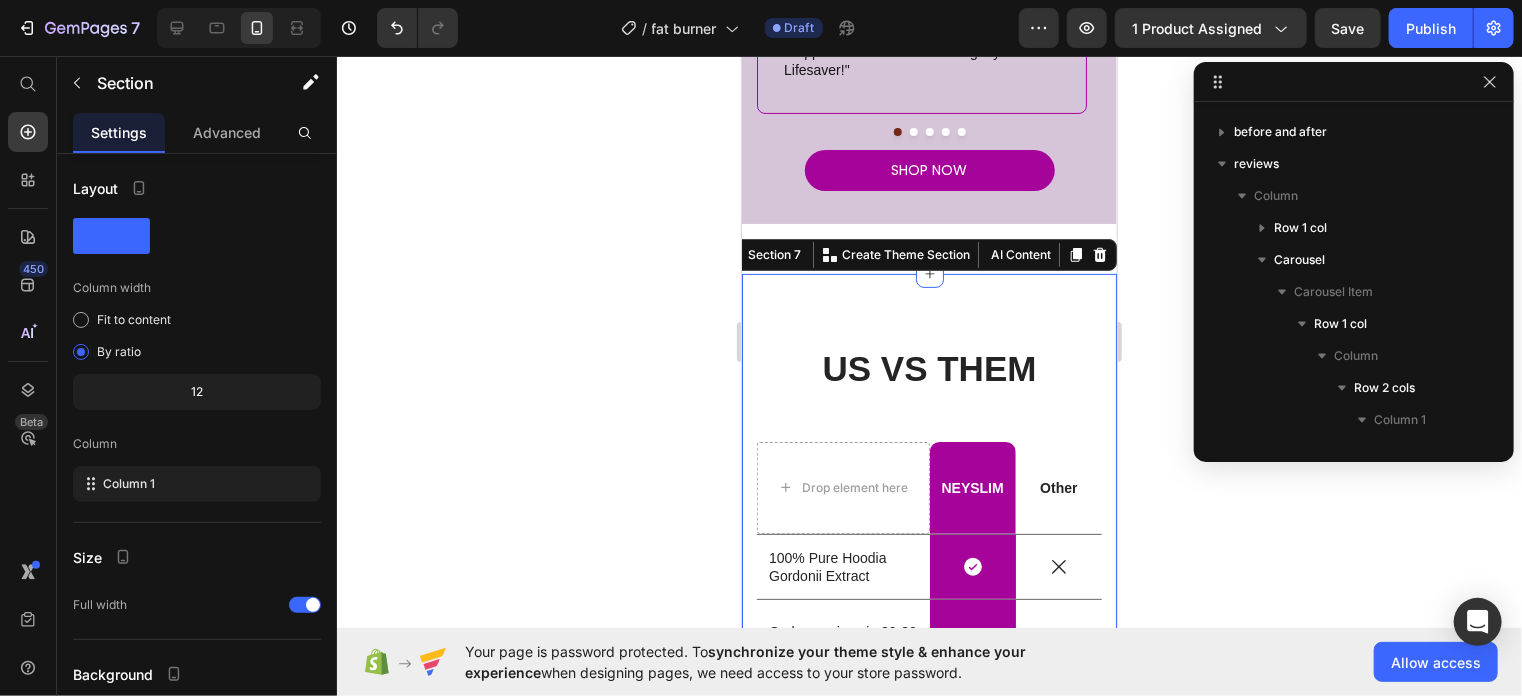 scroll, scrollTop: 3386, scrollLeft: 0, axis: vertical 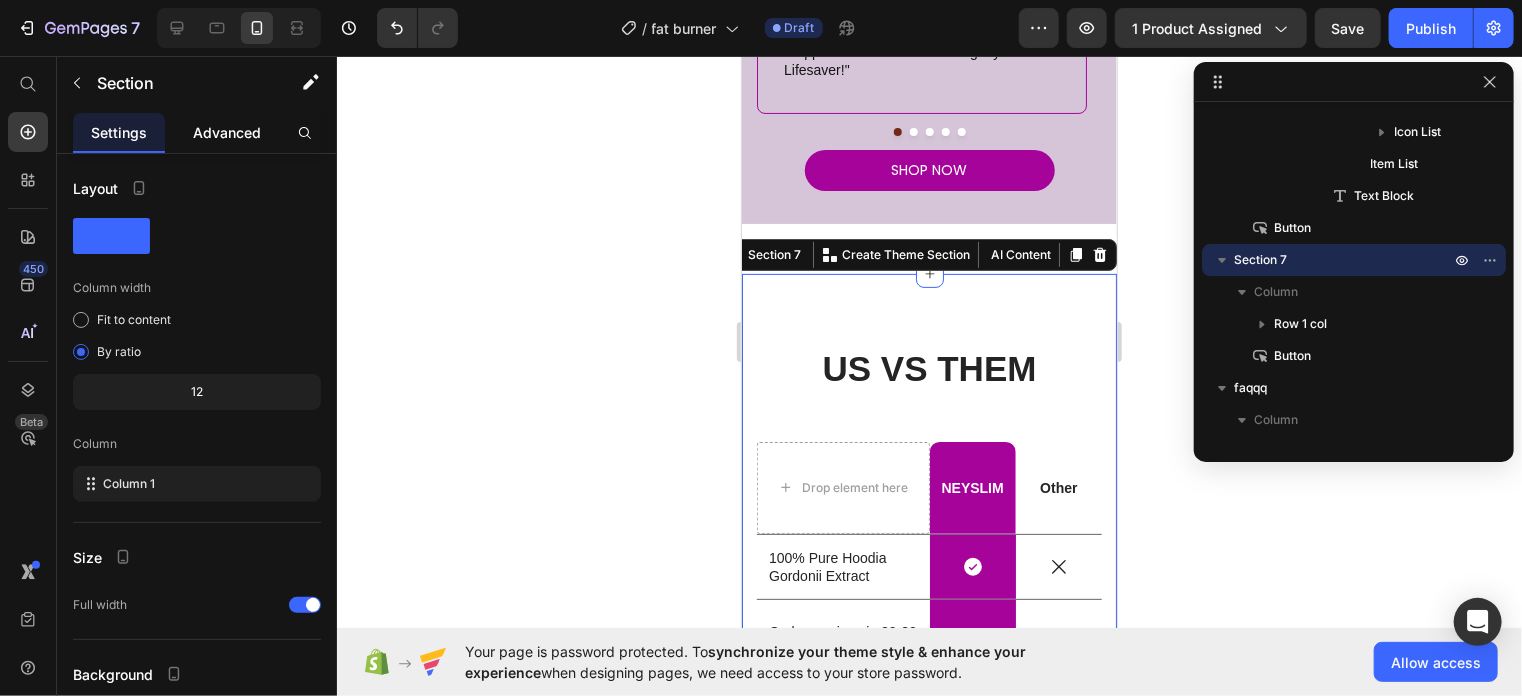 click on "Advanced" at bounding box center [227, 132] 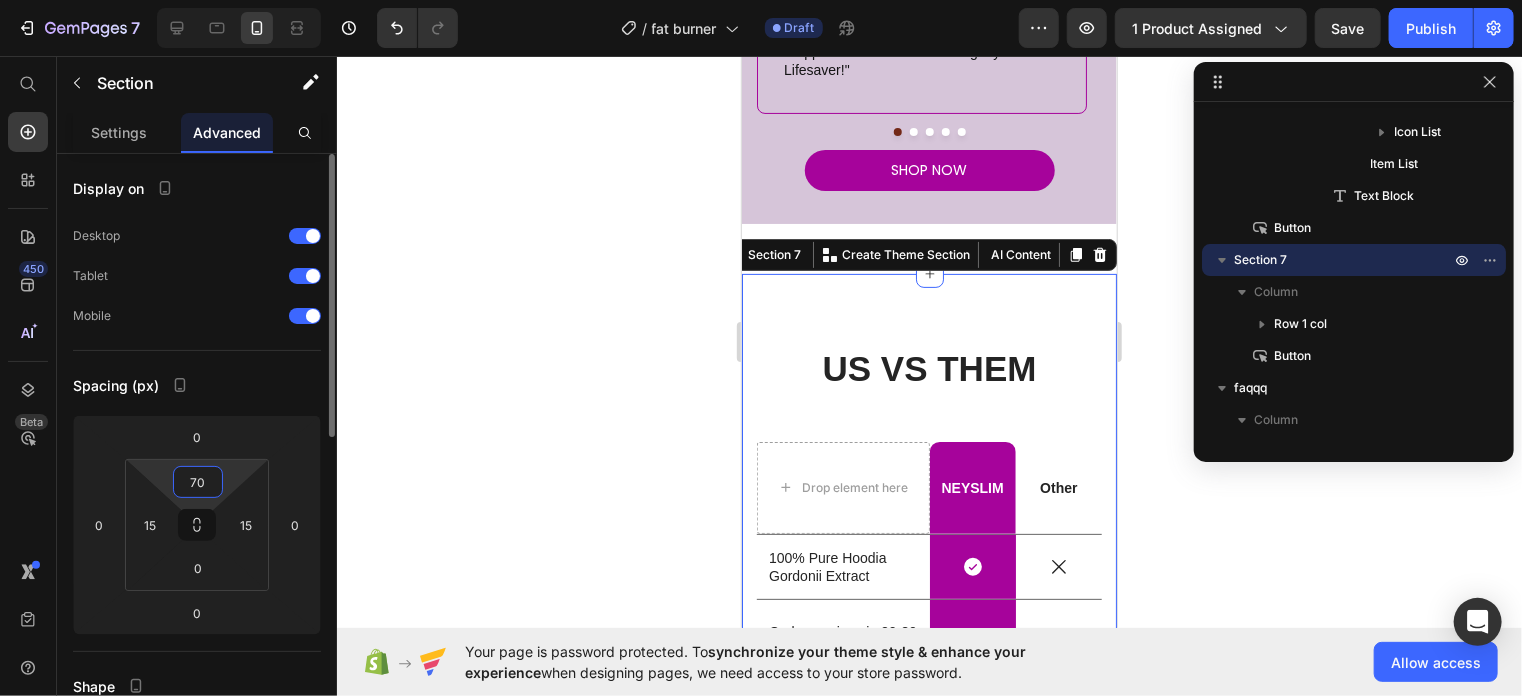 click on "70" at bounding box center (198, 482) 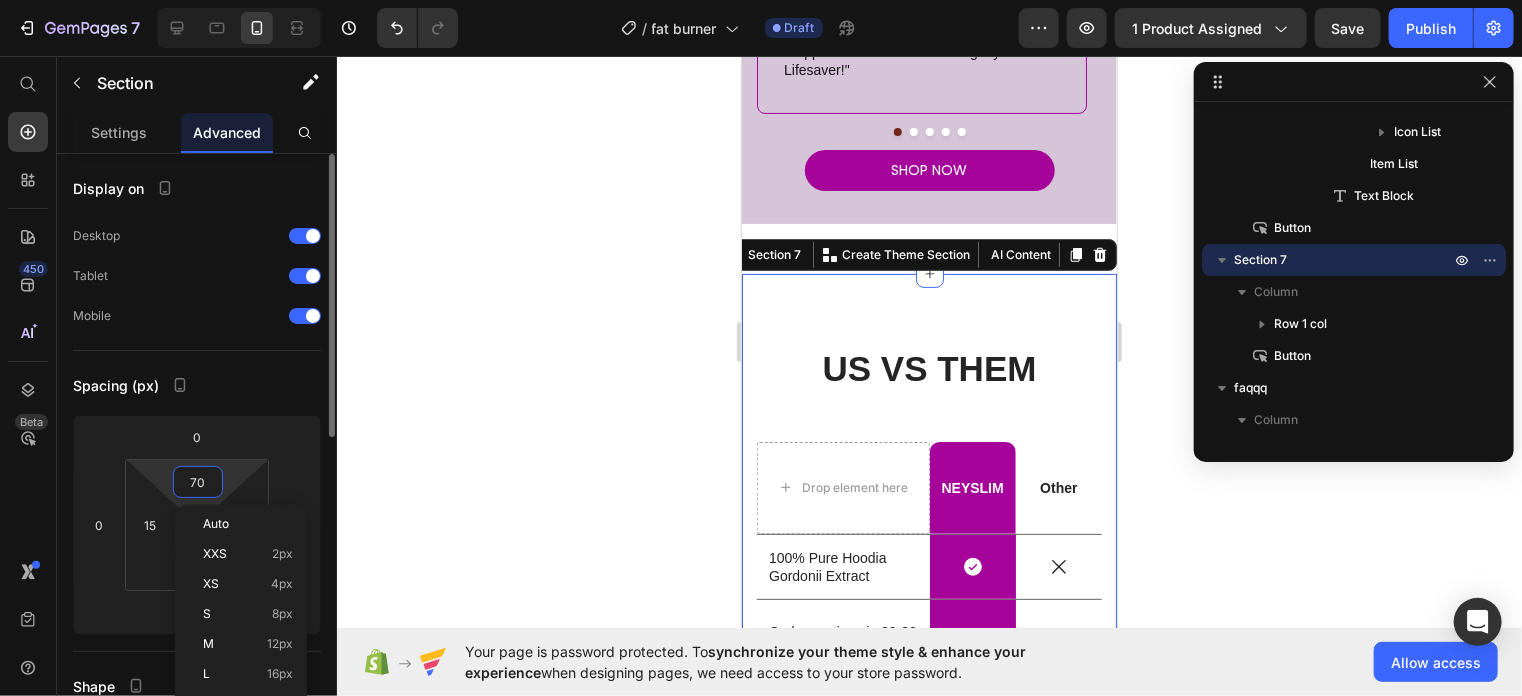type on "0" 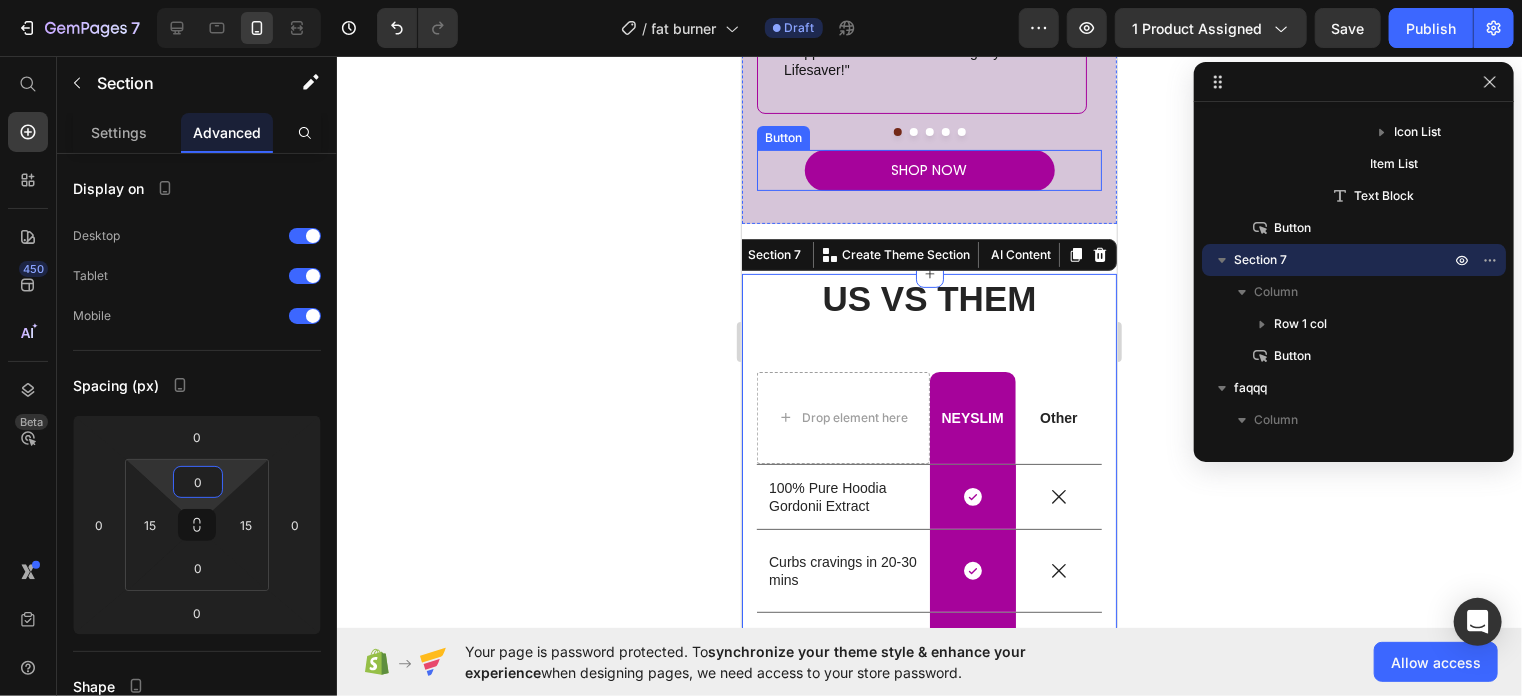 click on "shop now Button" at bounding box center [928, 169] 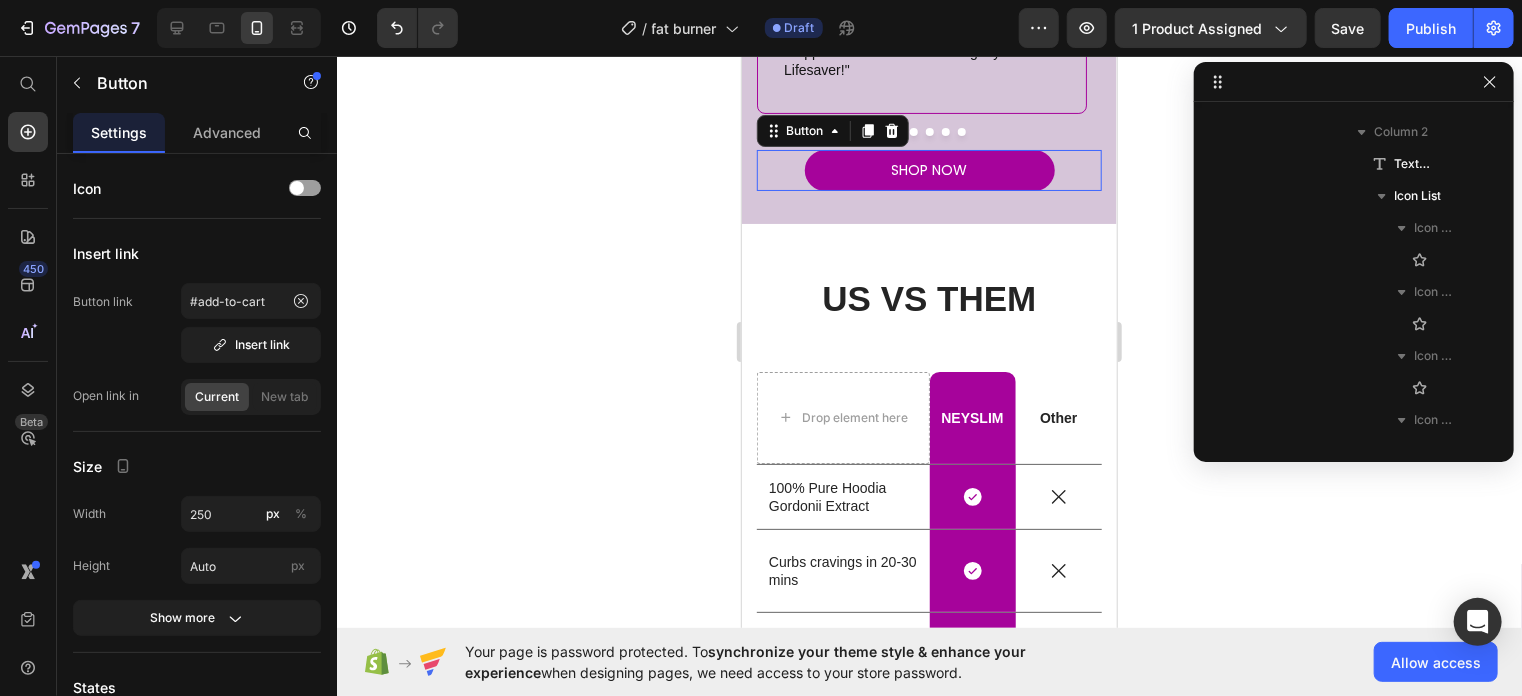 scroll, scrollTop: 5082, scrollLeft: 0, axis: vertical 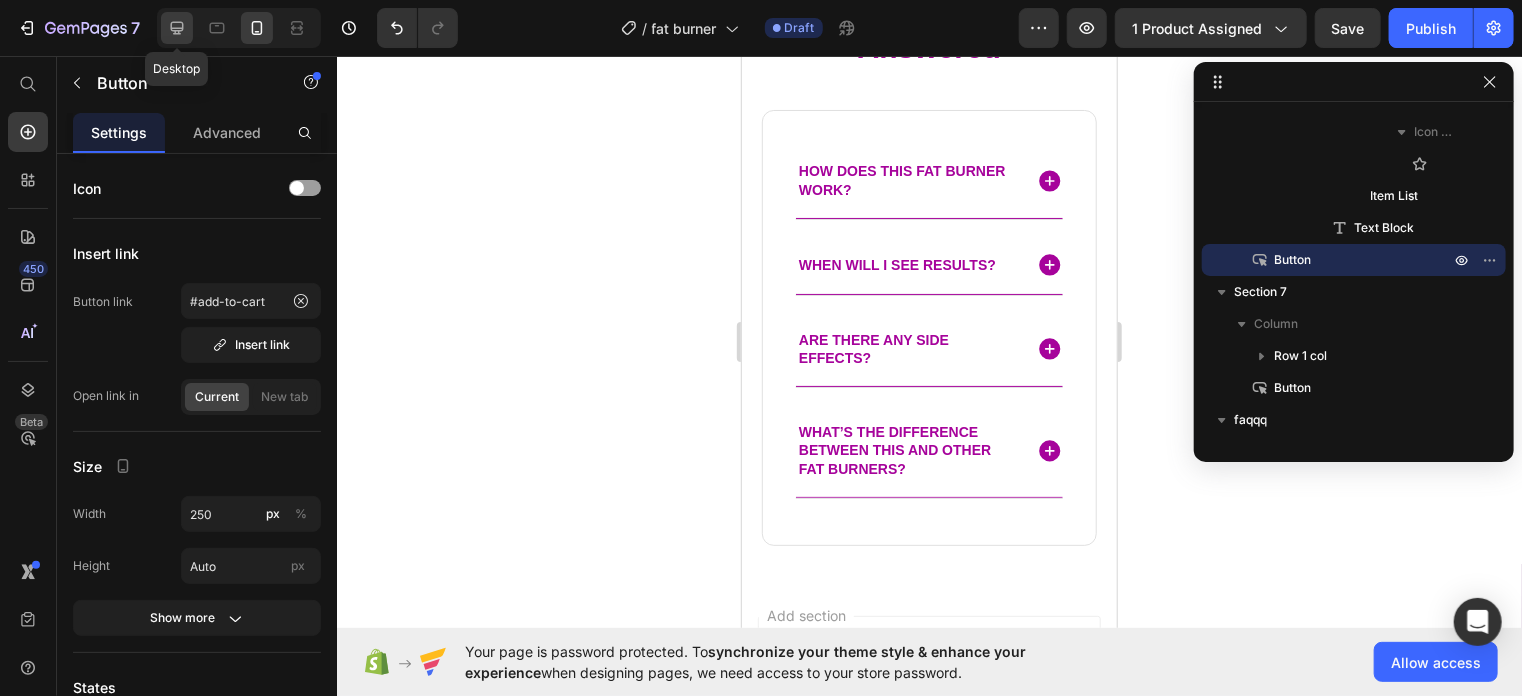 click 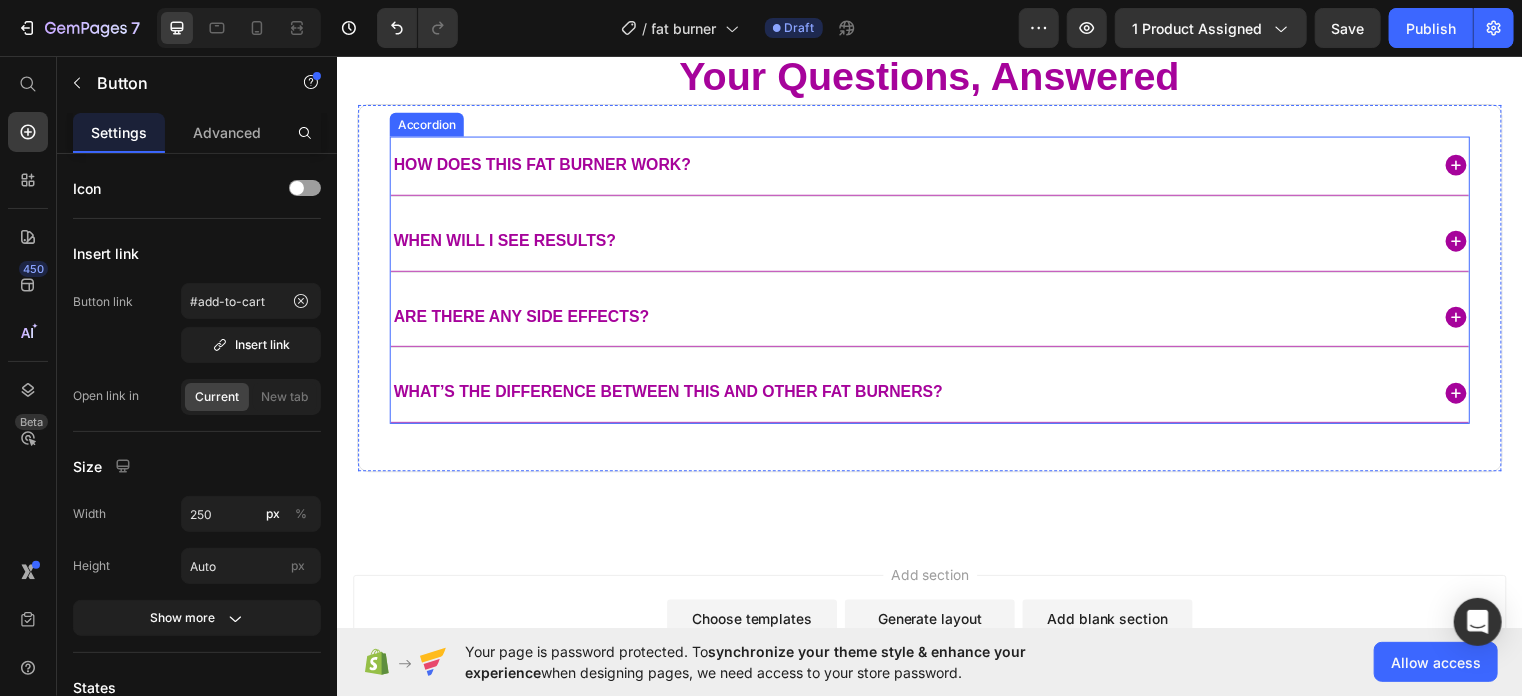 scroll, scrollTop: 5380, scrollLeft: 0, axis: vertical 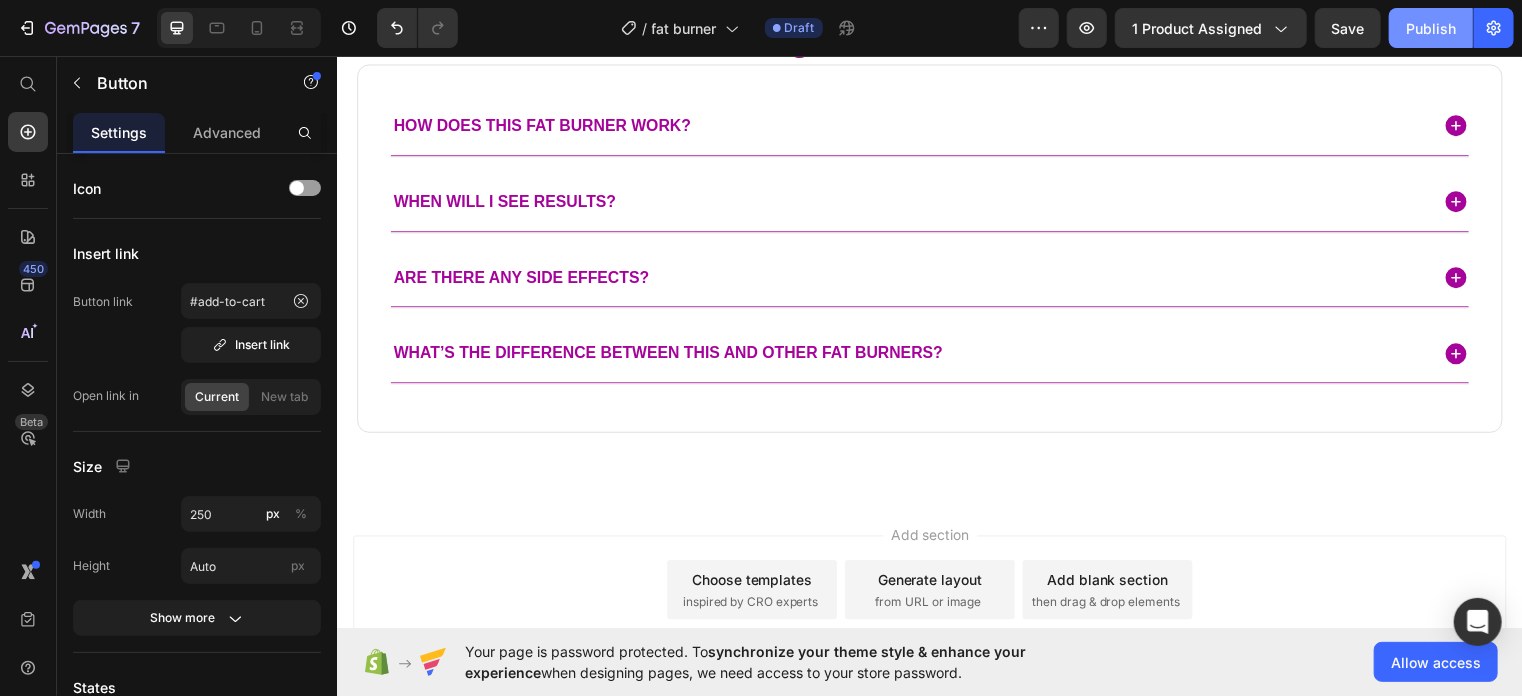 click on "Publish" 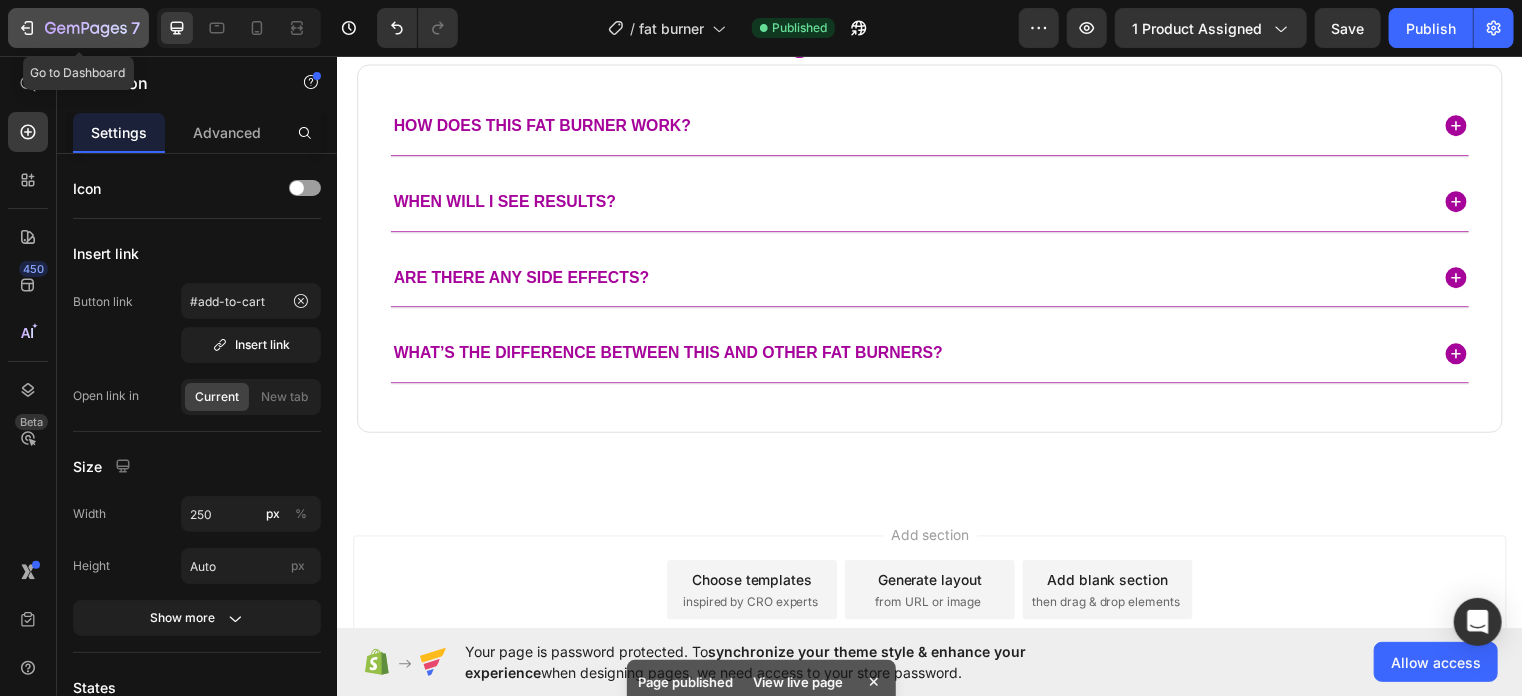 click 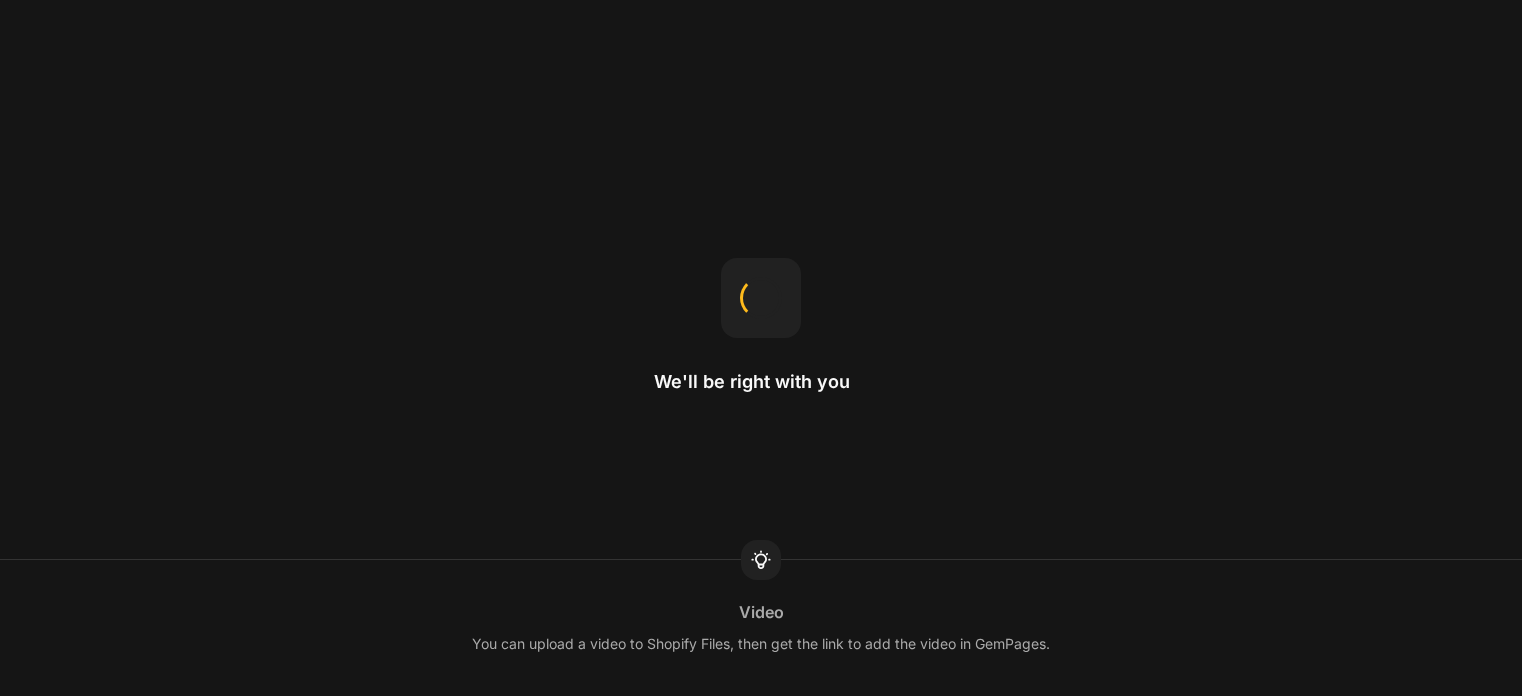 scroll, scrollTop: 0, scrollLeft: 0, axis: both 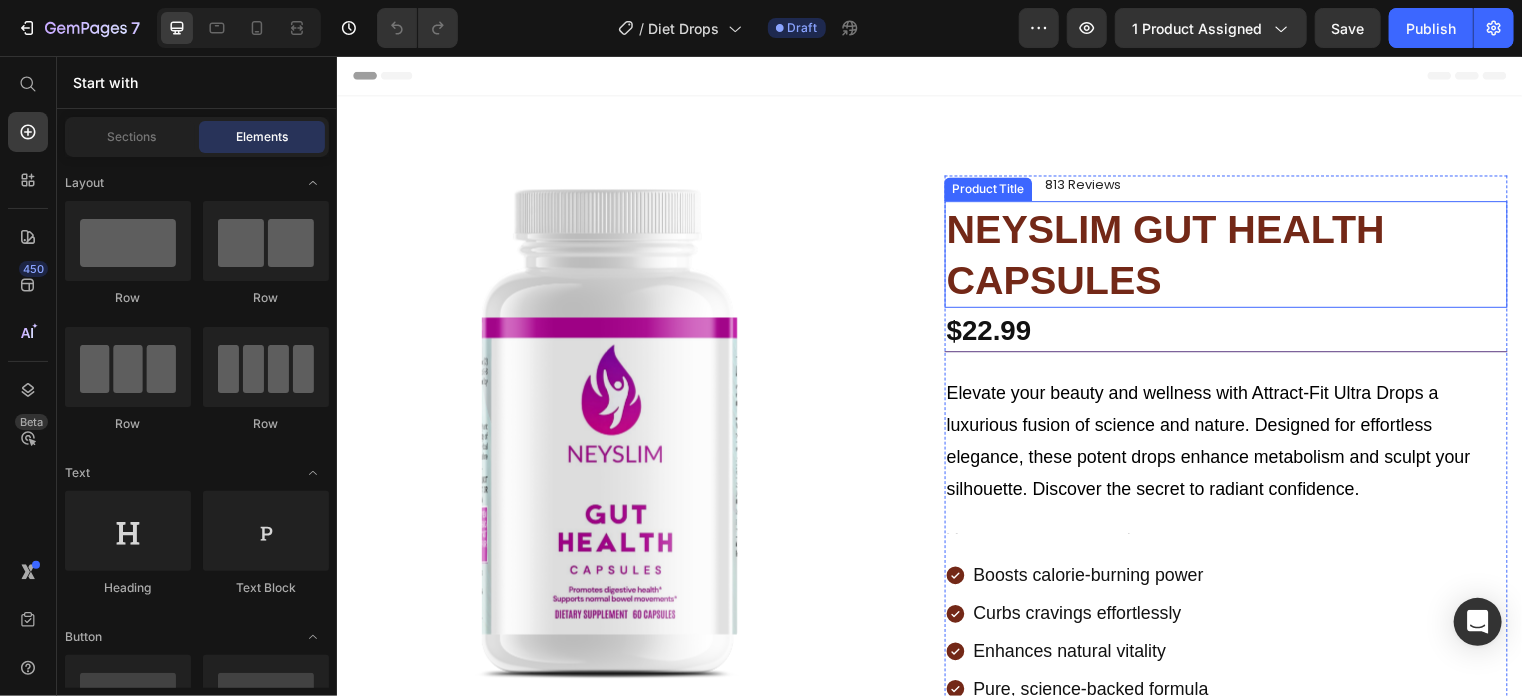 click on "NEYSLIM GUT HEALTH CAPSULES" at bounding box center (1236, 256) 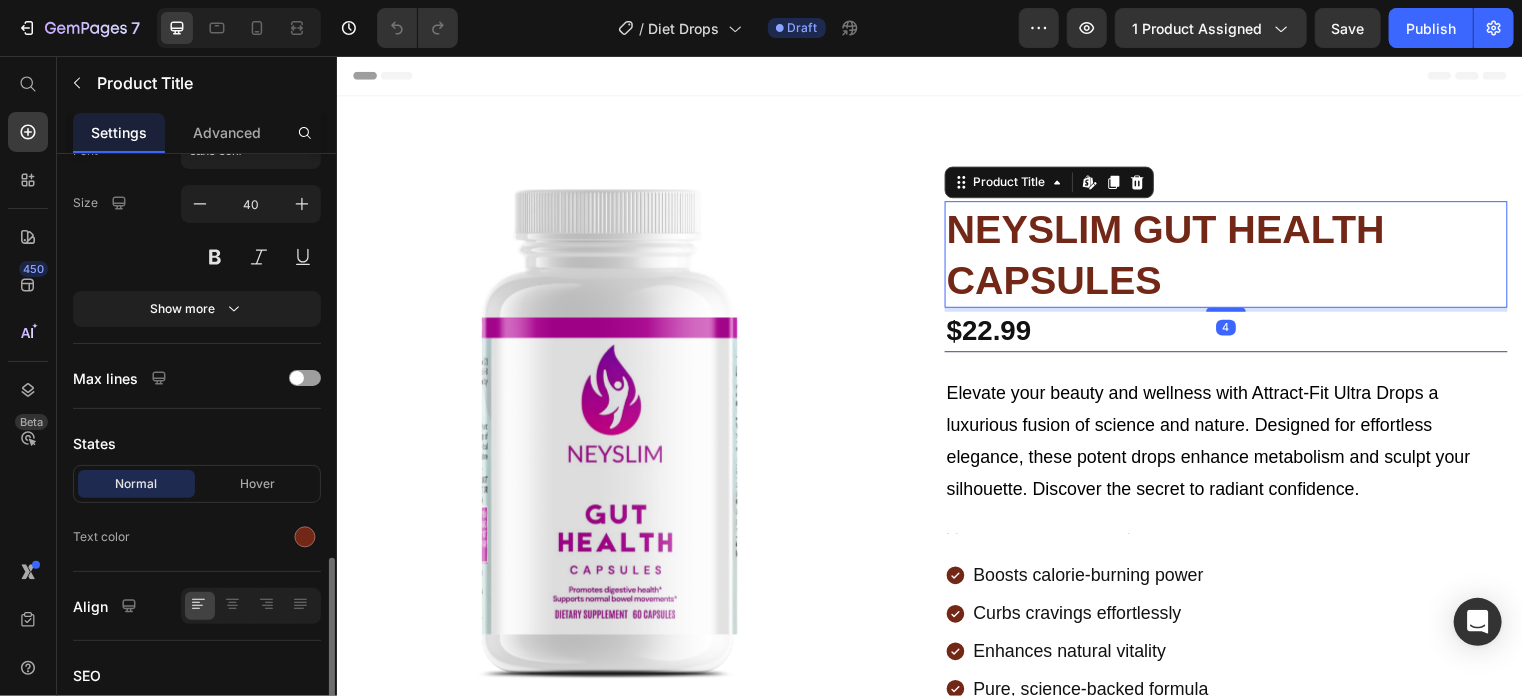 scroll, scrollTop: 496, scrollLeft: 0, axis: vertical 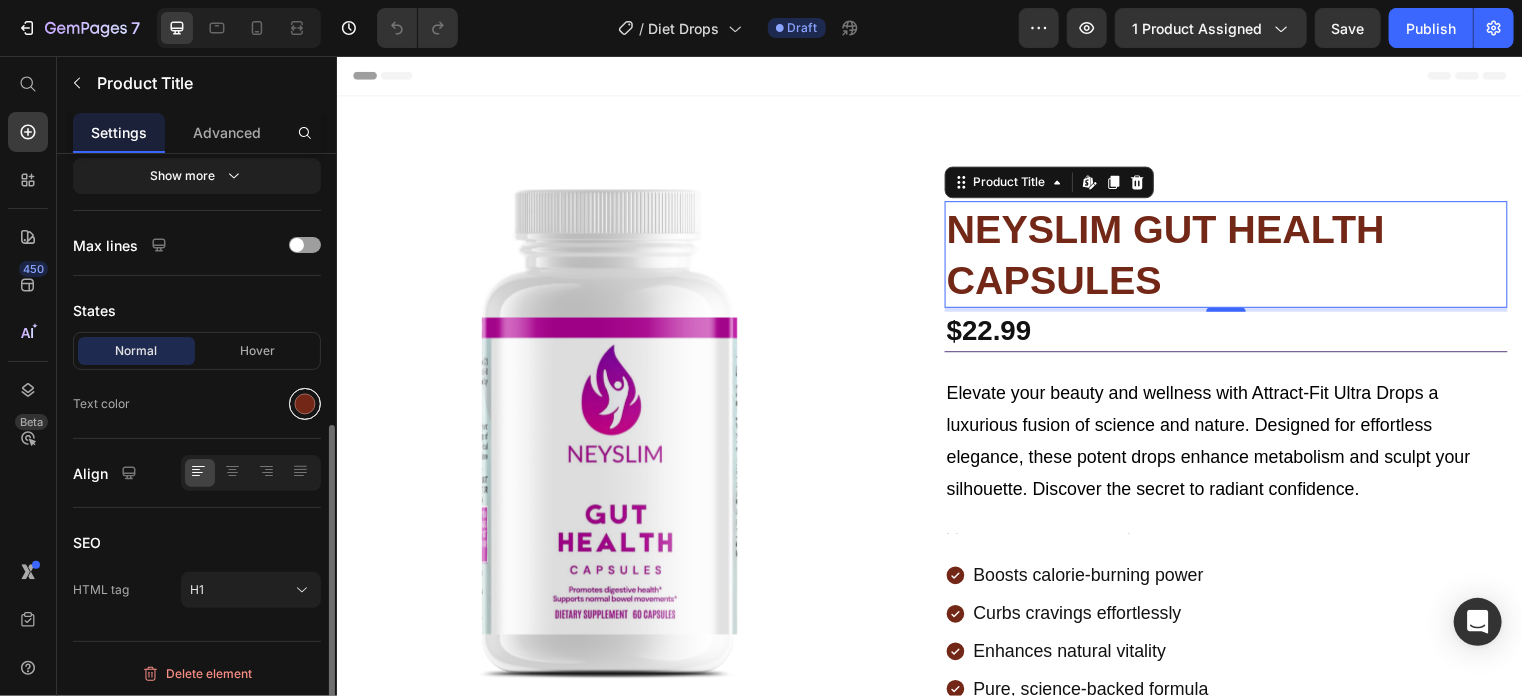 click at bounding box center [305, 404] 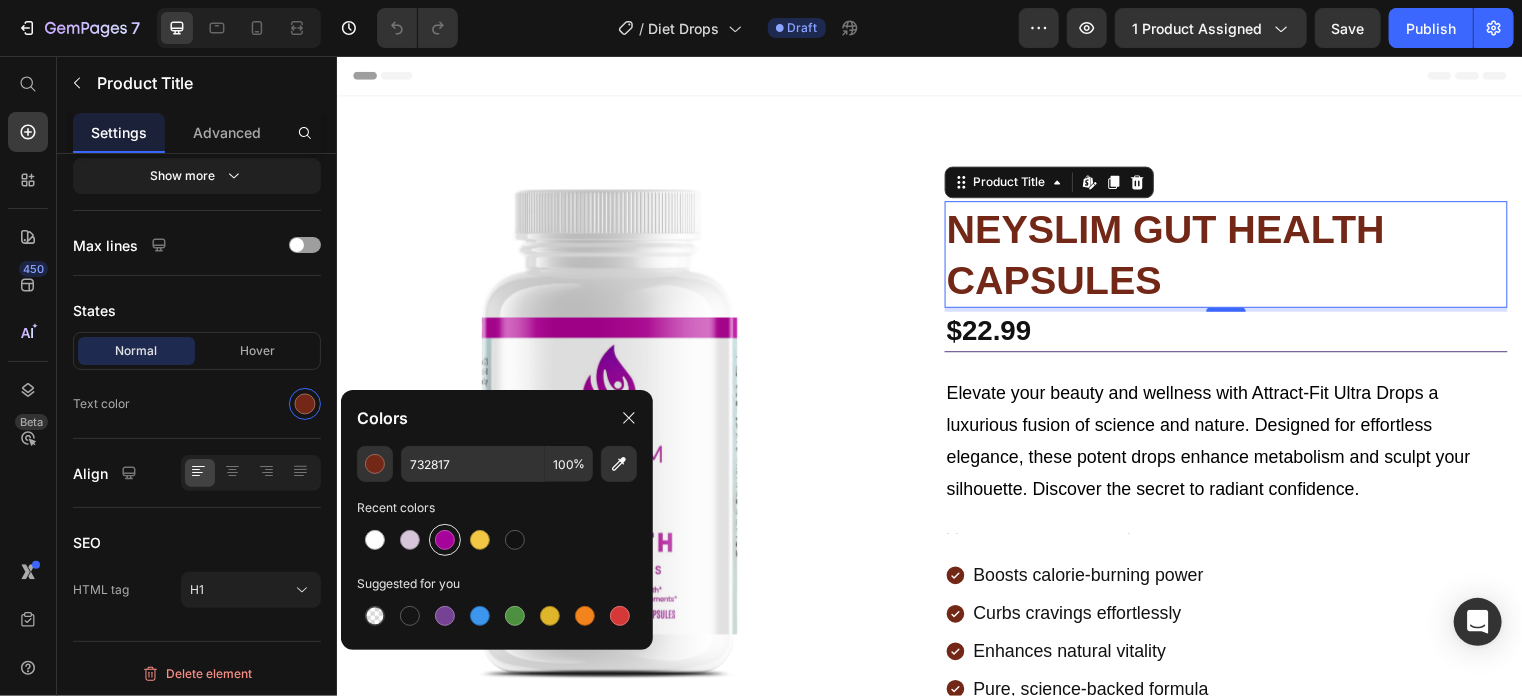 click at bounding box center (445, 540) 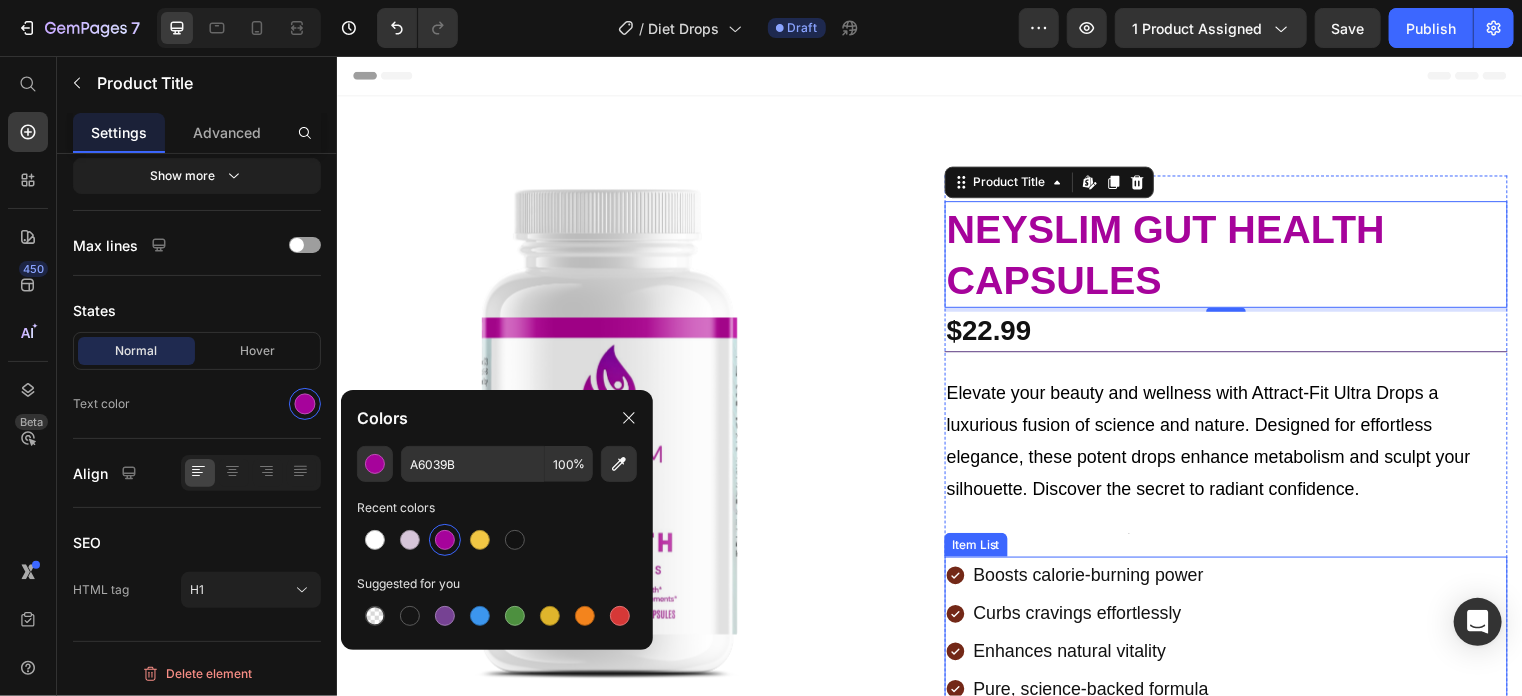 click on "Boosts calorie-burning power" at bounding box center [1086, 581] 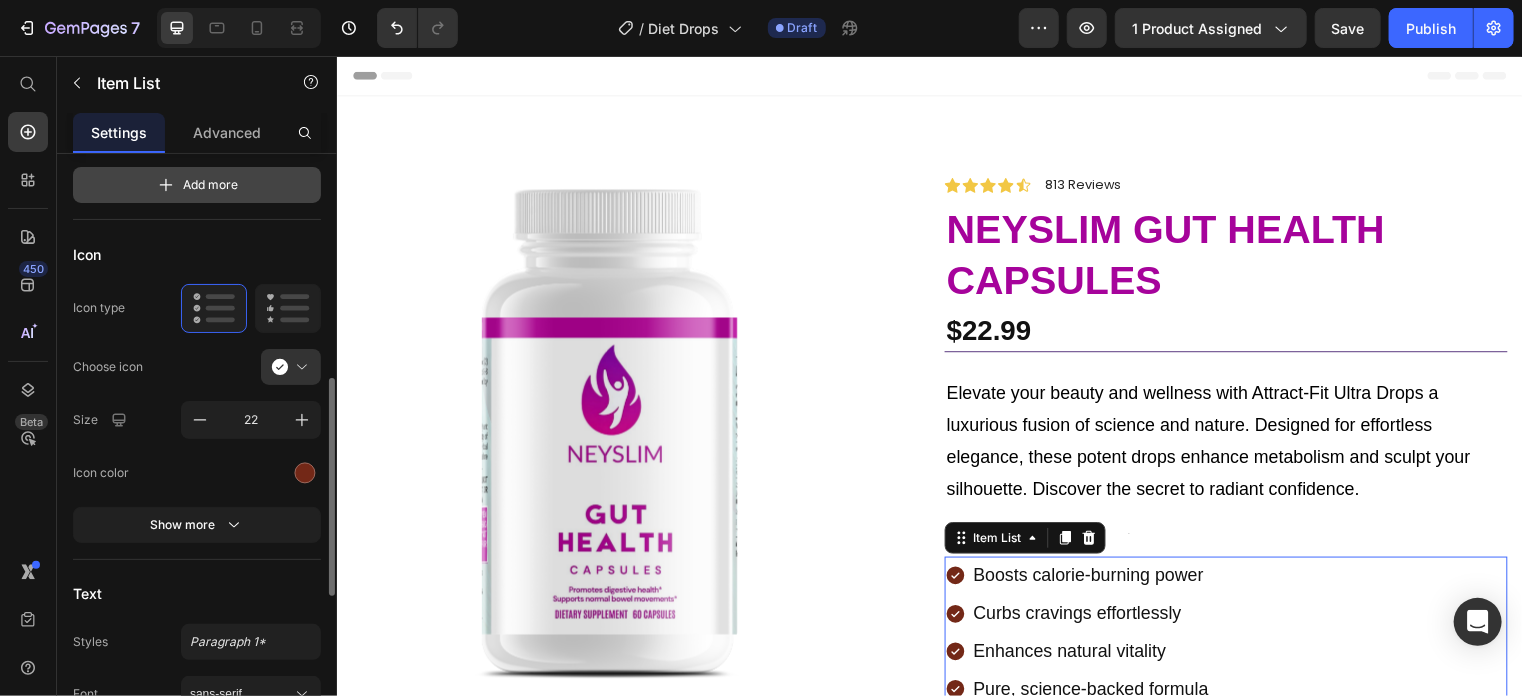 scroll, scrollTop: 369, scrollLeft: 0, axis: vertical 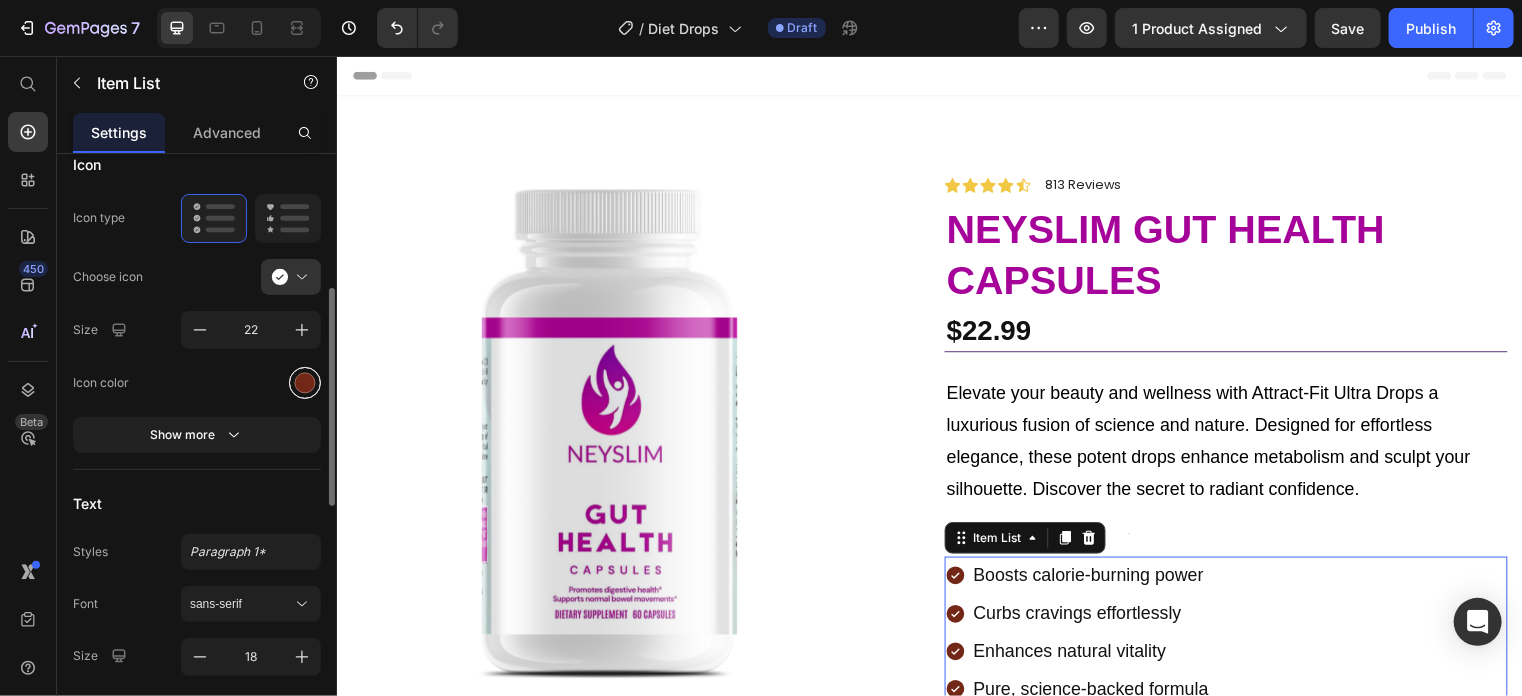 click at bounding box center [305, 383] 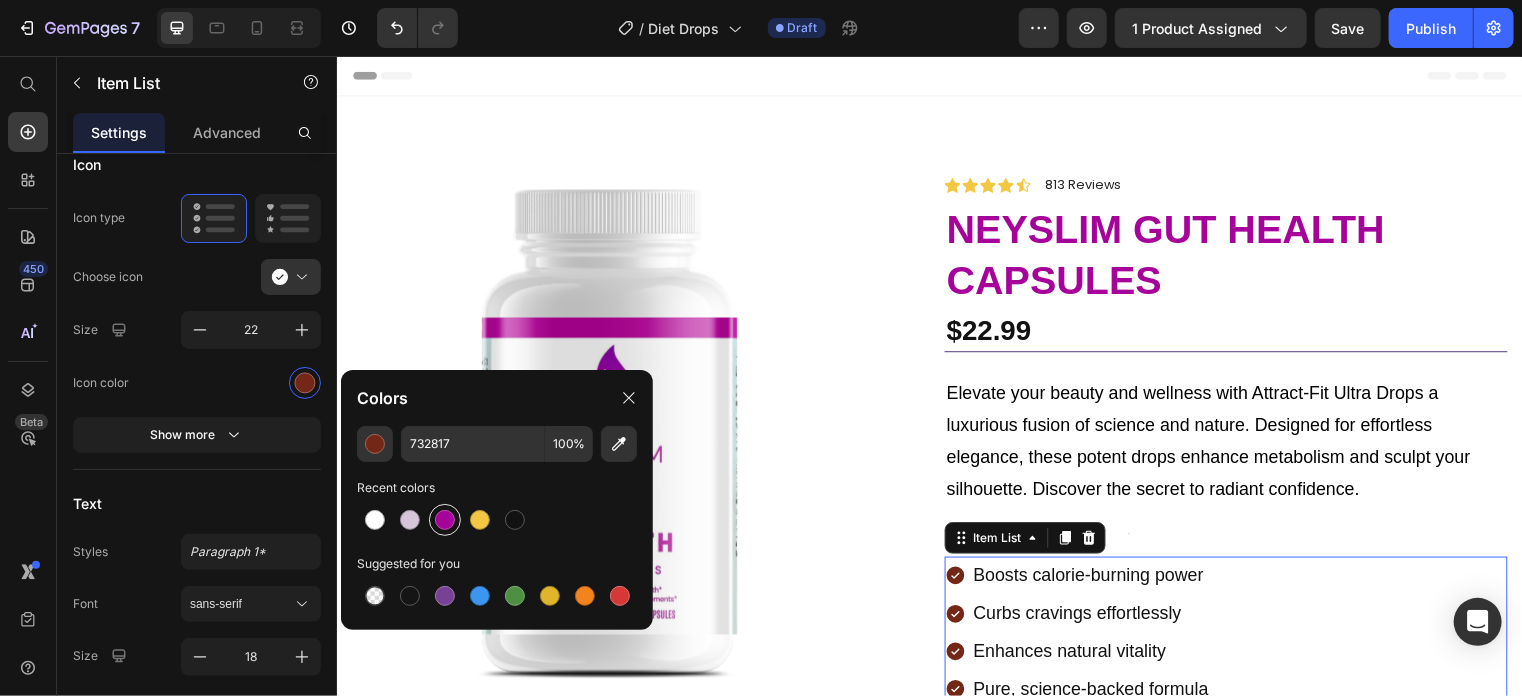 click at bounding box center (445, 520) 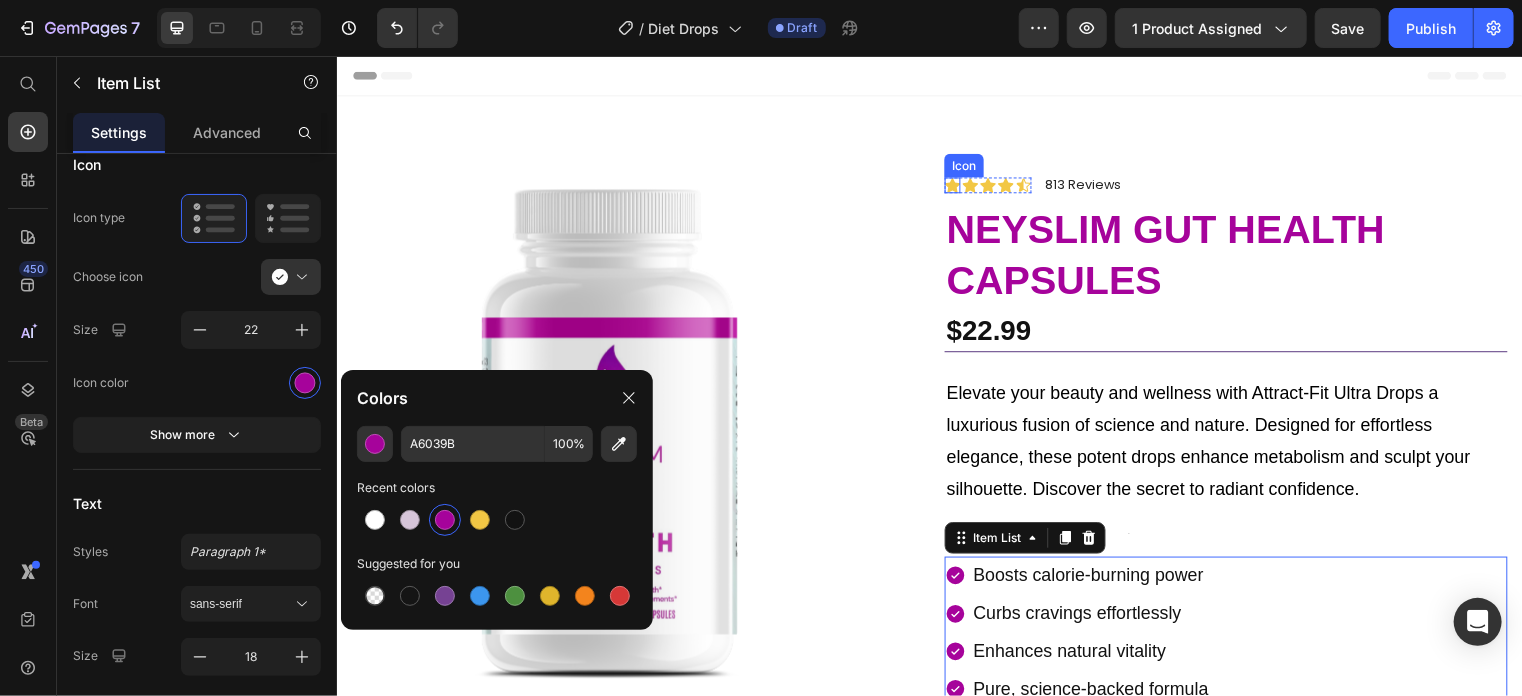 click 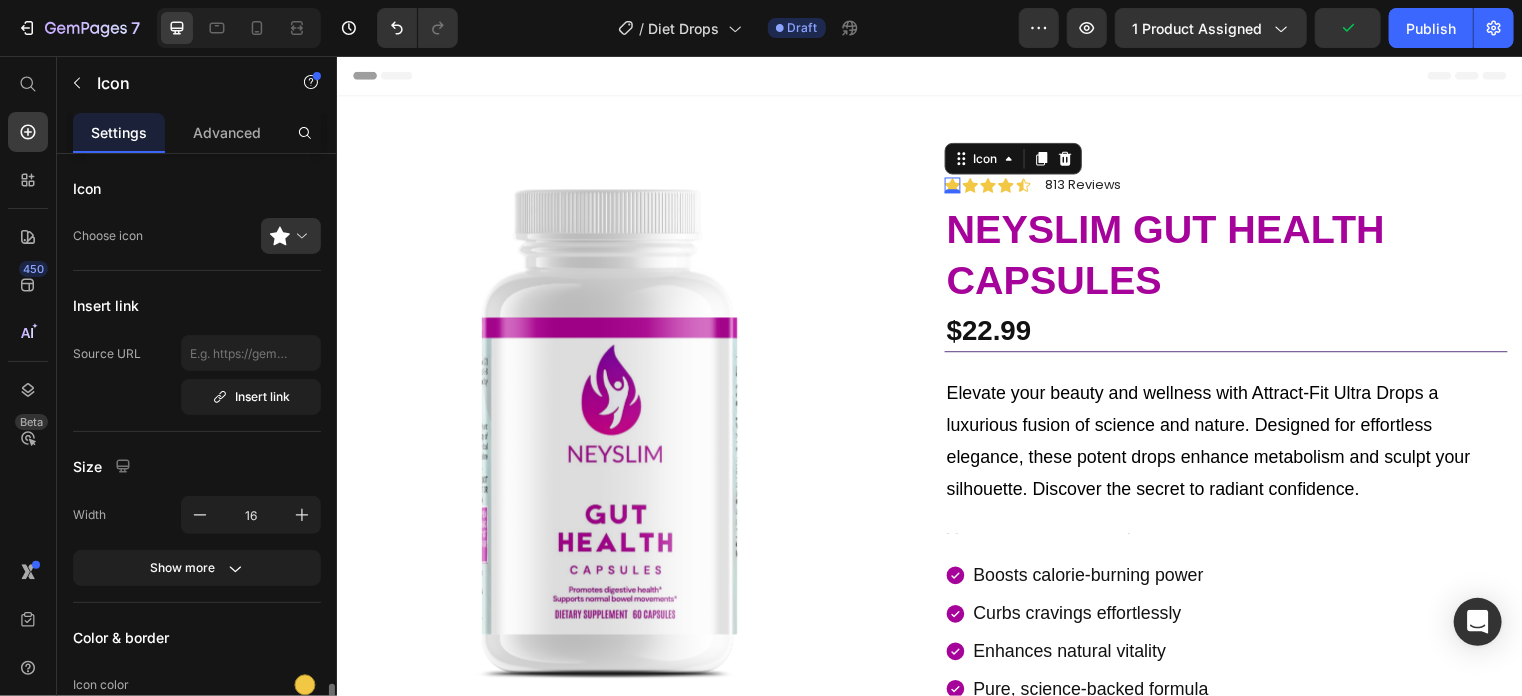 scroll, scrollTop: 321, scrollLeft: 0, axis: vertical 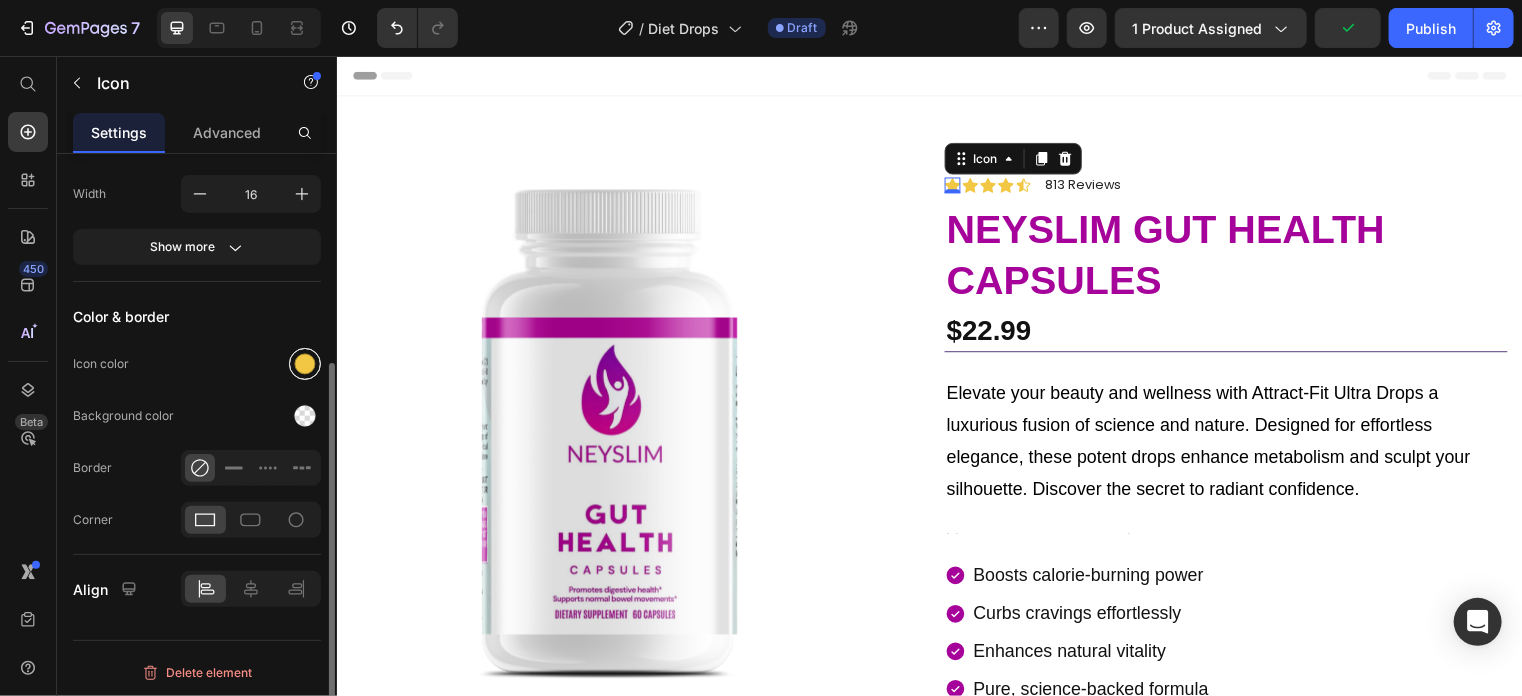 click at bounding box center (305, 364) 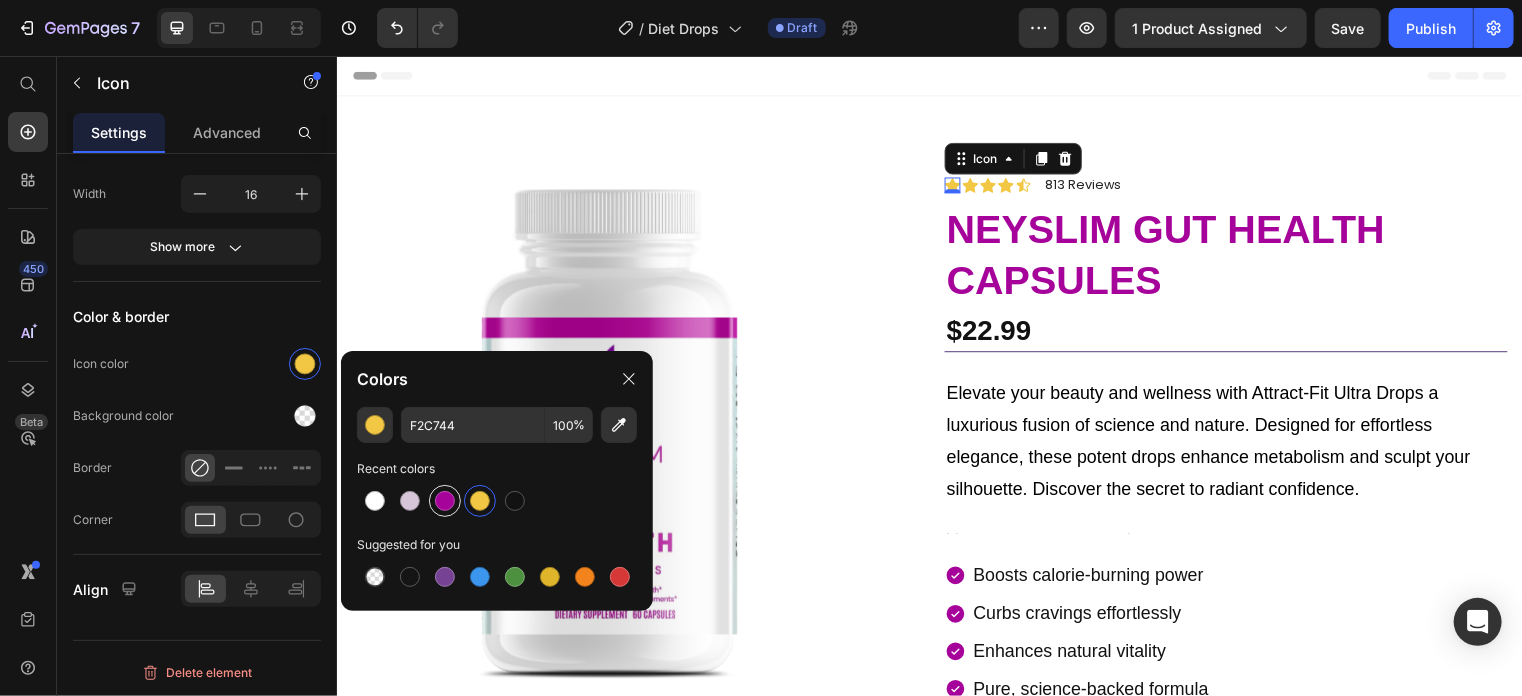 click at bounding box center [445, 501] 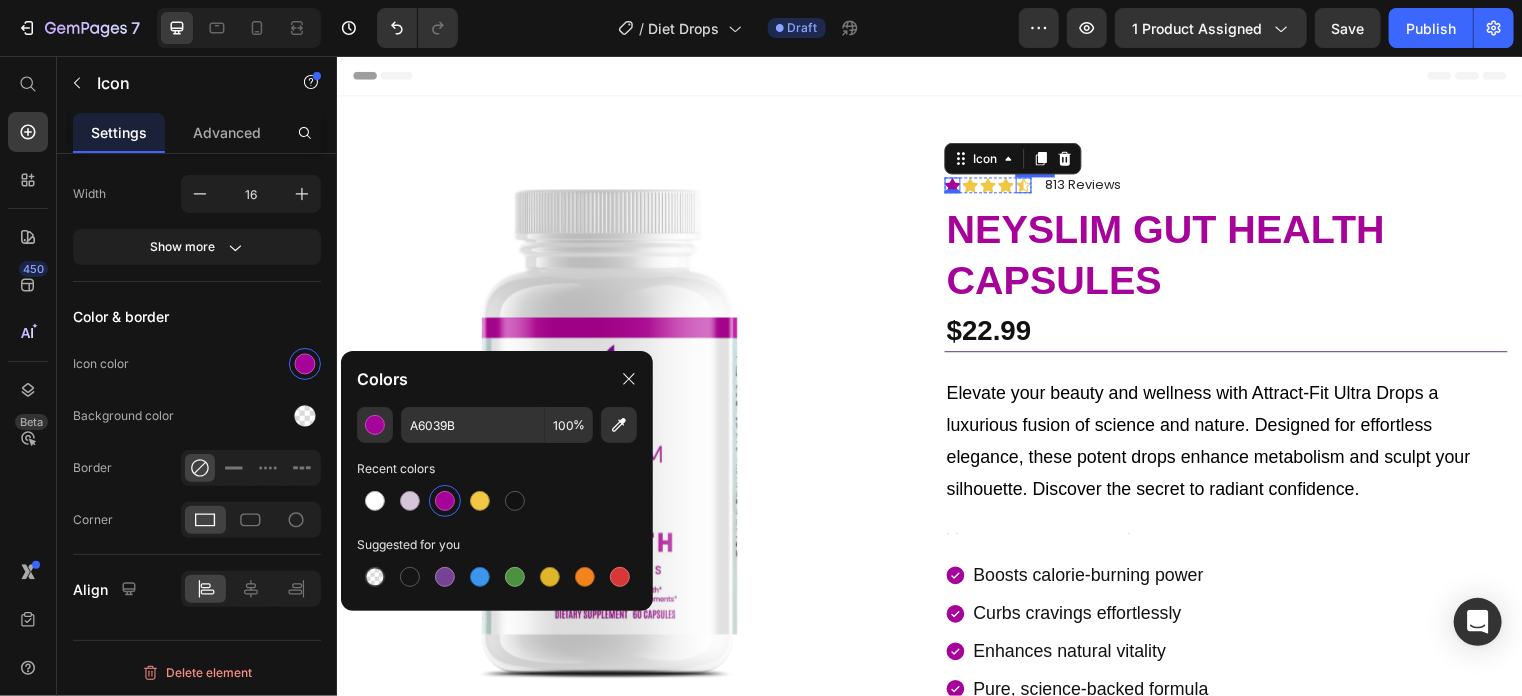 click 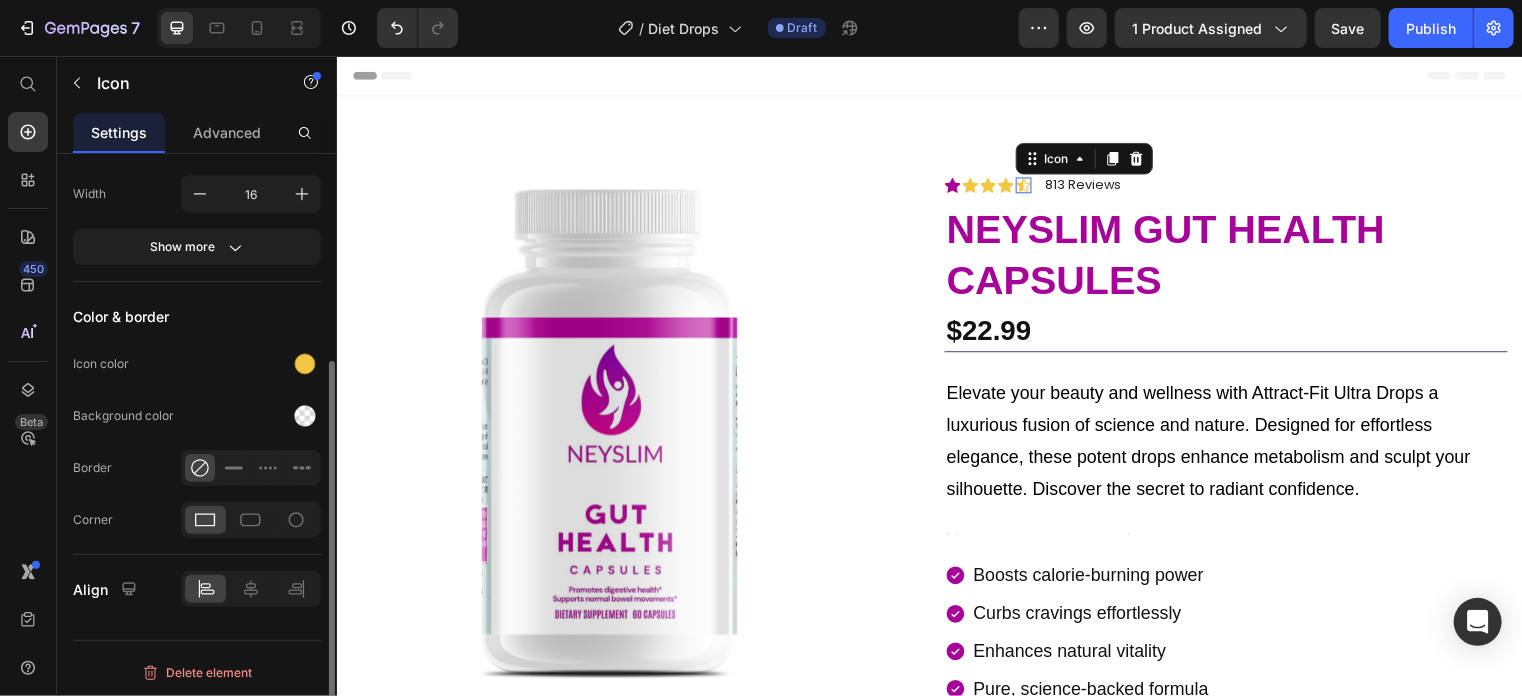 scroll, scrollTop: 320, scrollLeft: 0, axis: vertical 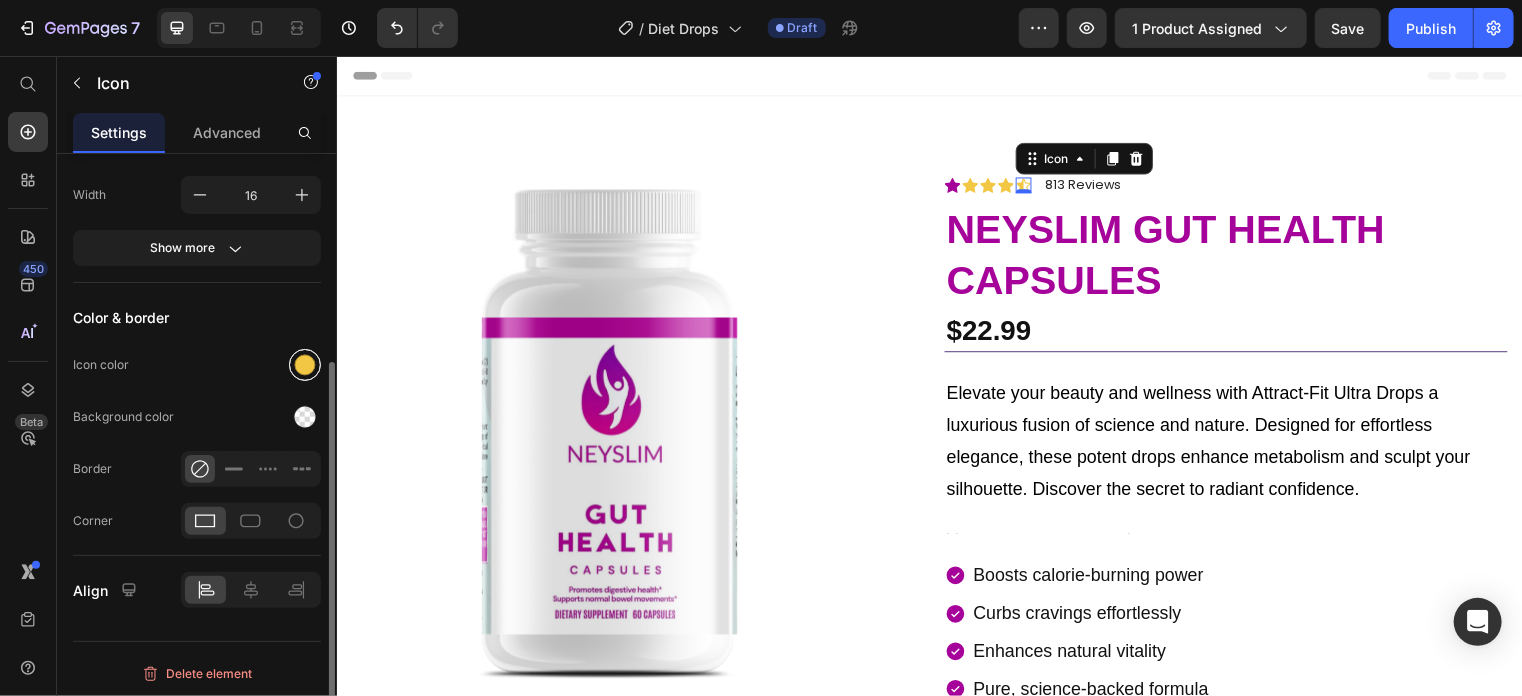 click at bounding box center (305, 365) 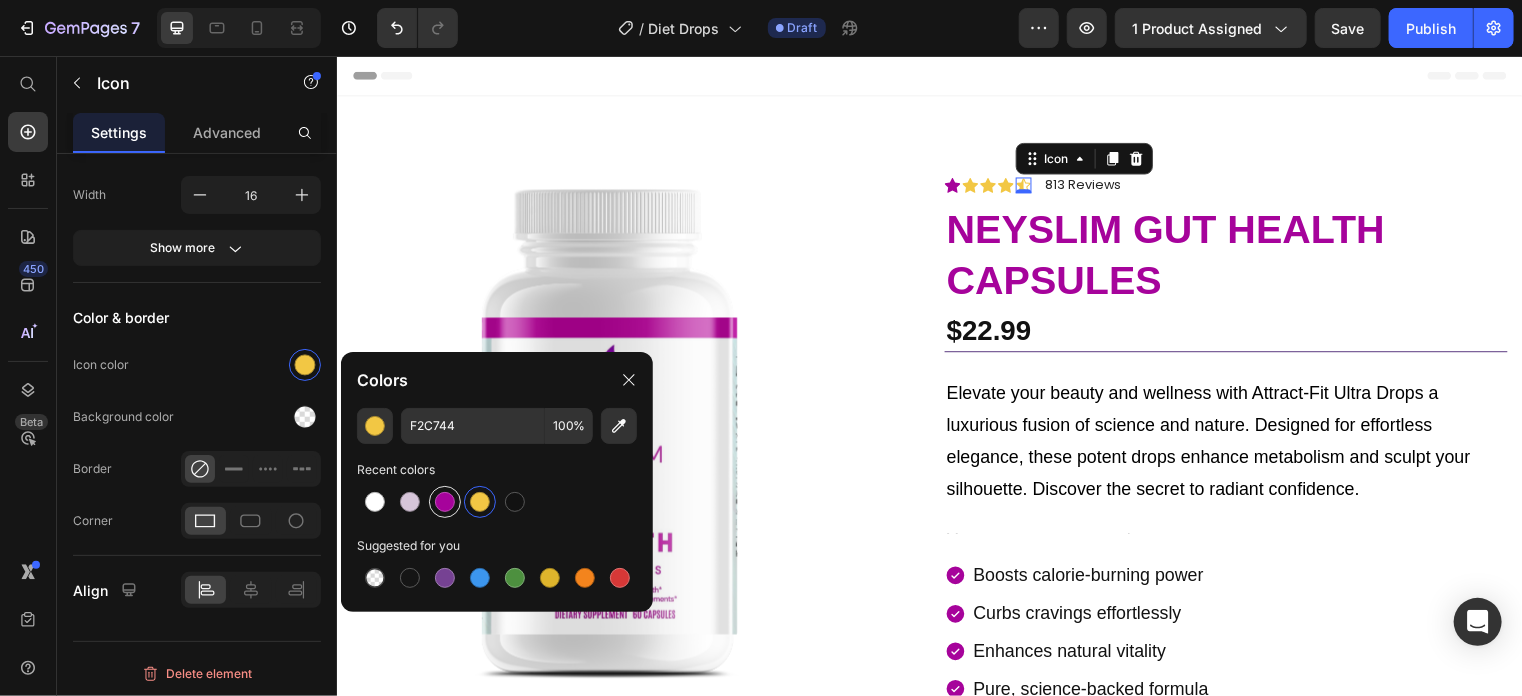 click at bounding box center [445, 502] 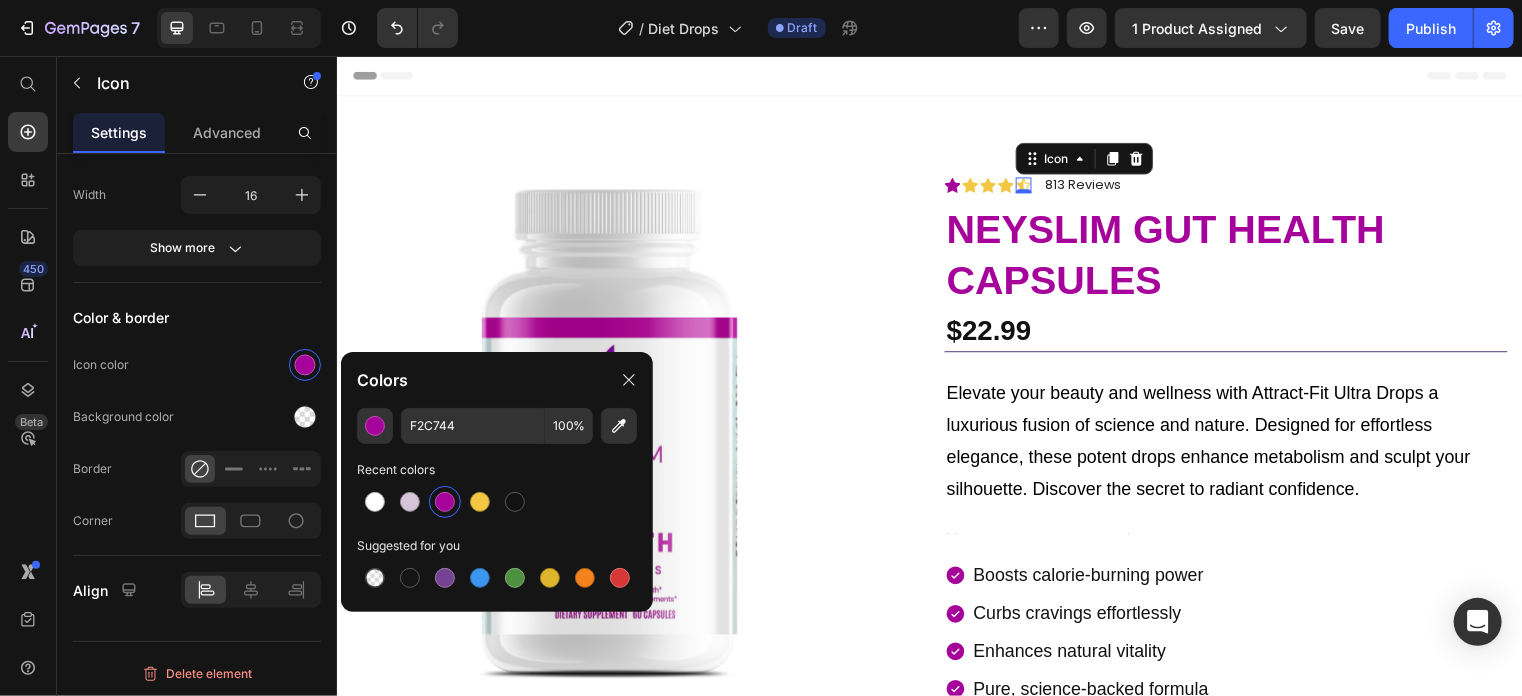 type on "A6039B" 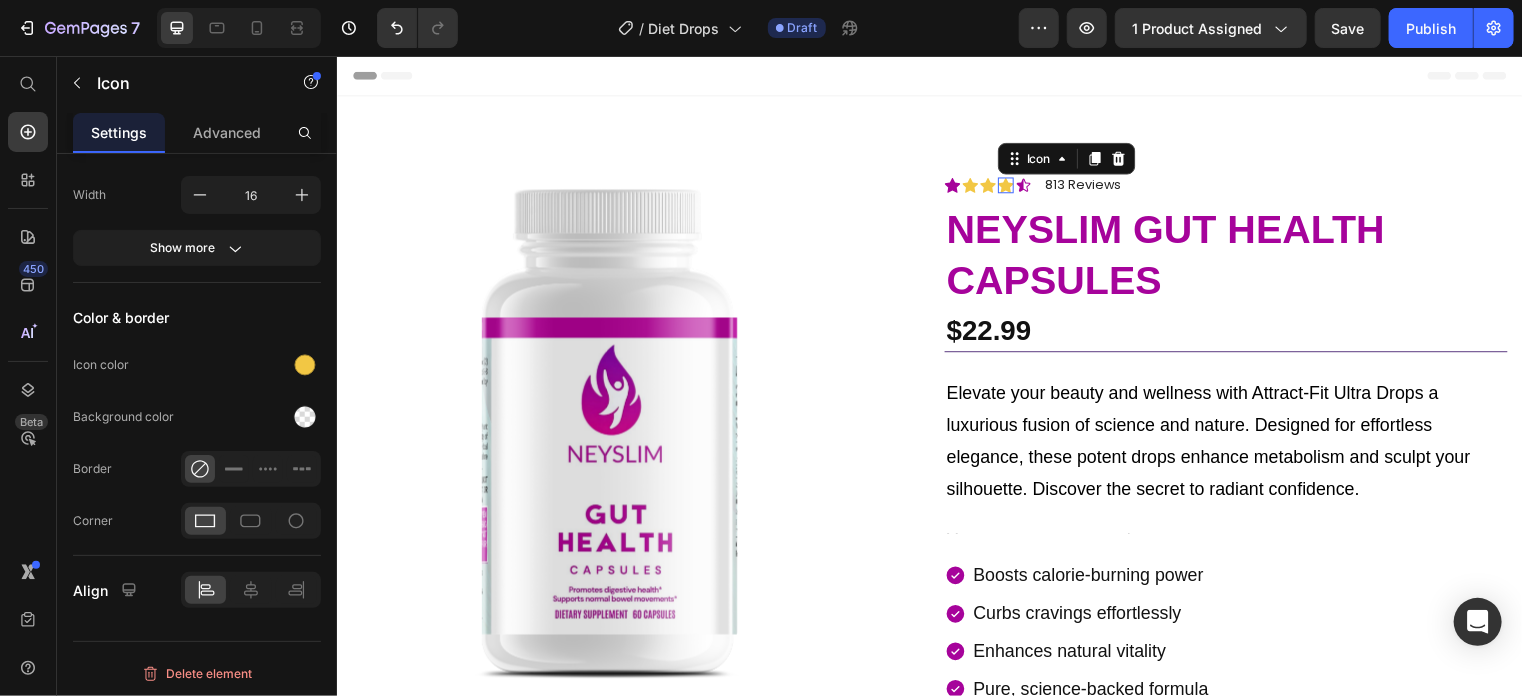 click 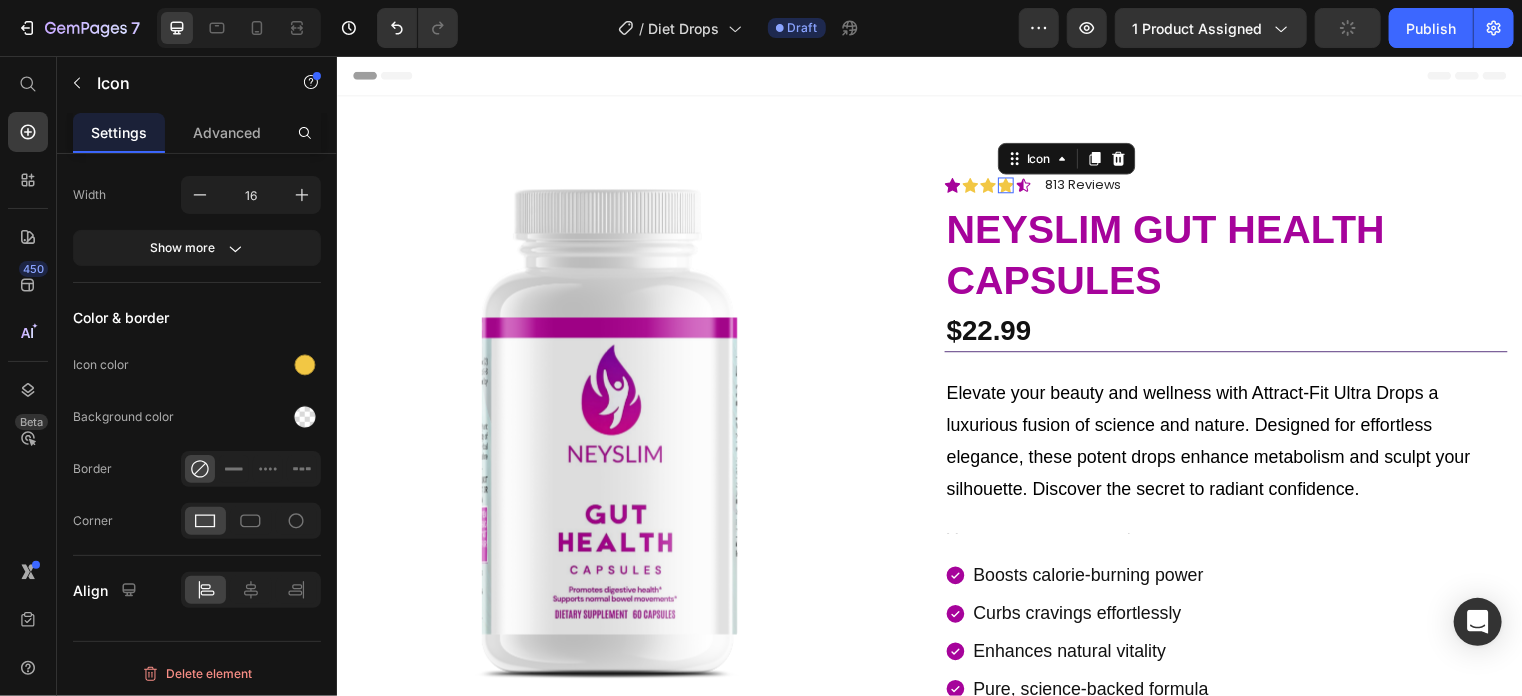 scroll, scrollTop: 320, scrollLeft: 0, axis: vertical 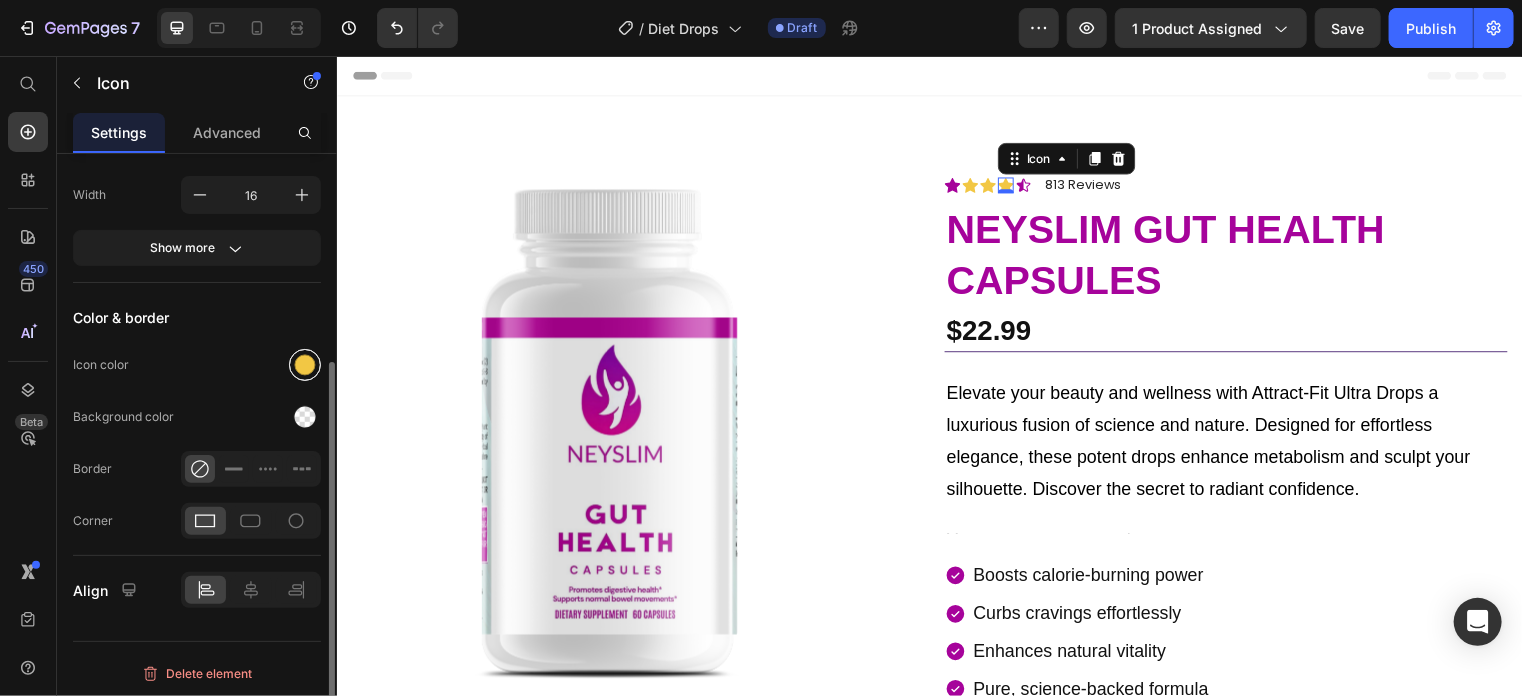 click at bounding box center (305, 365) 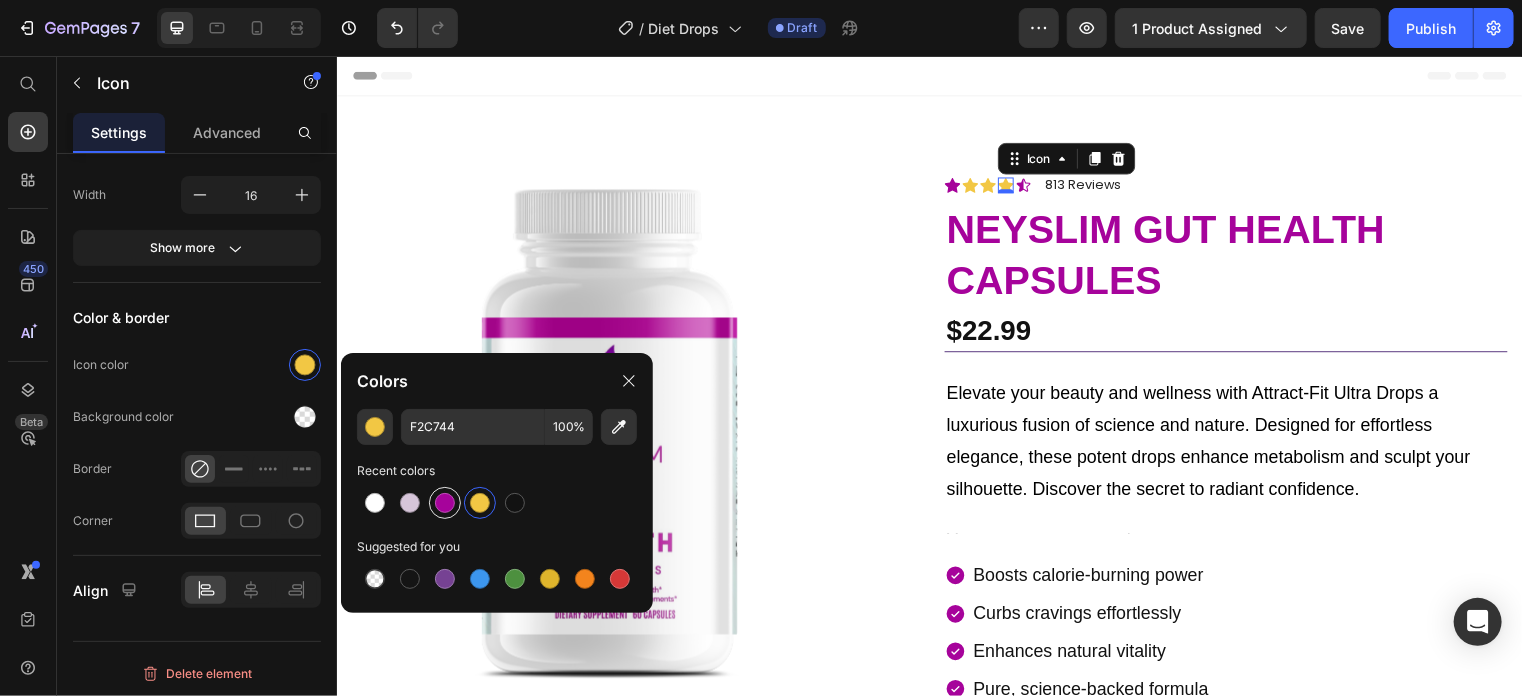 click at bounding box center (445, 503) 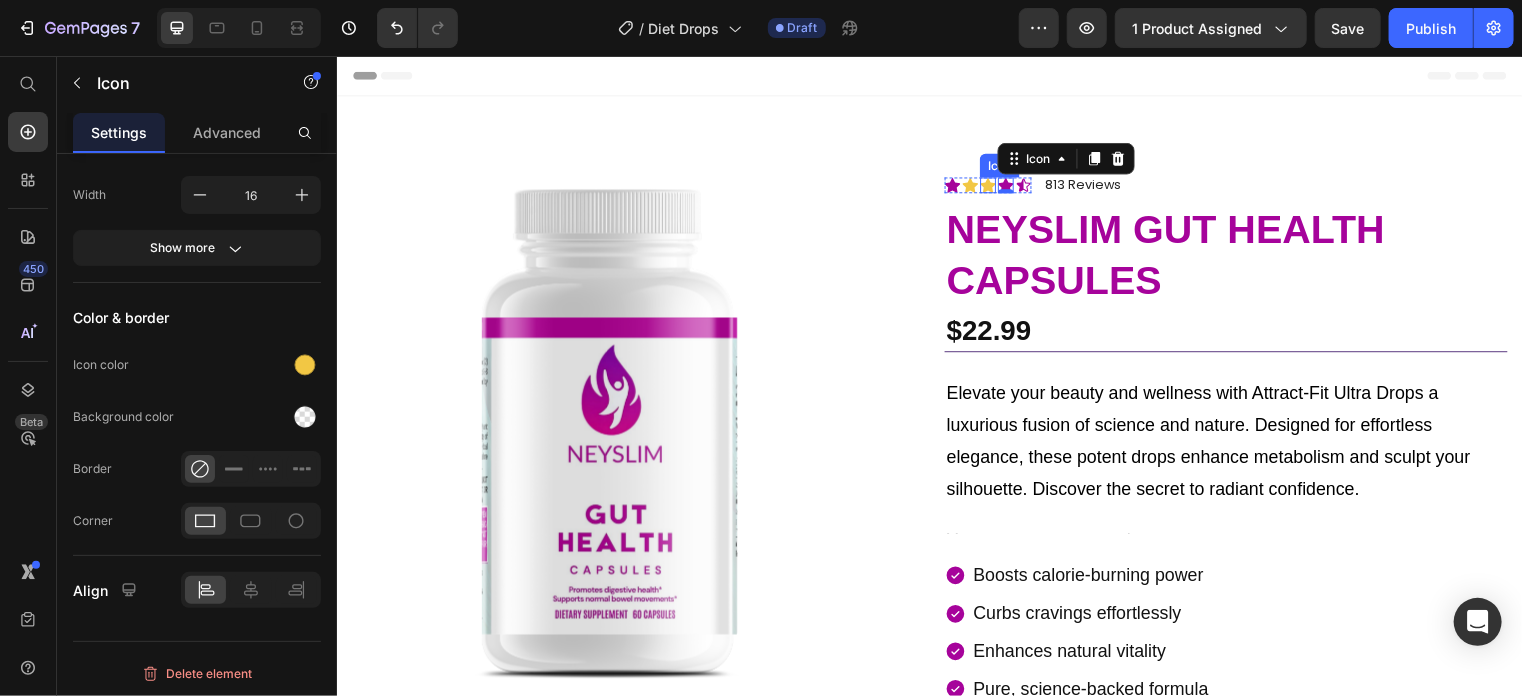 click 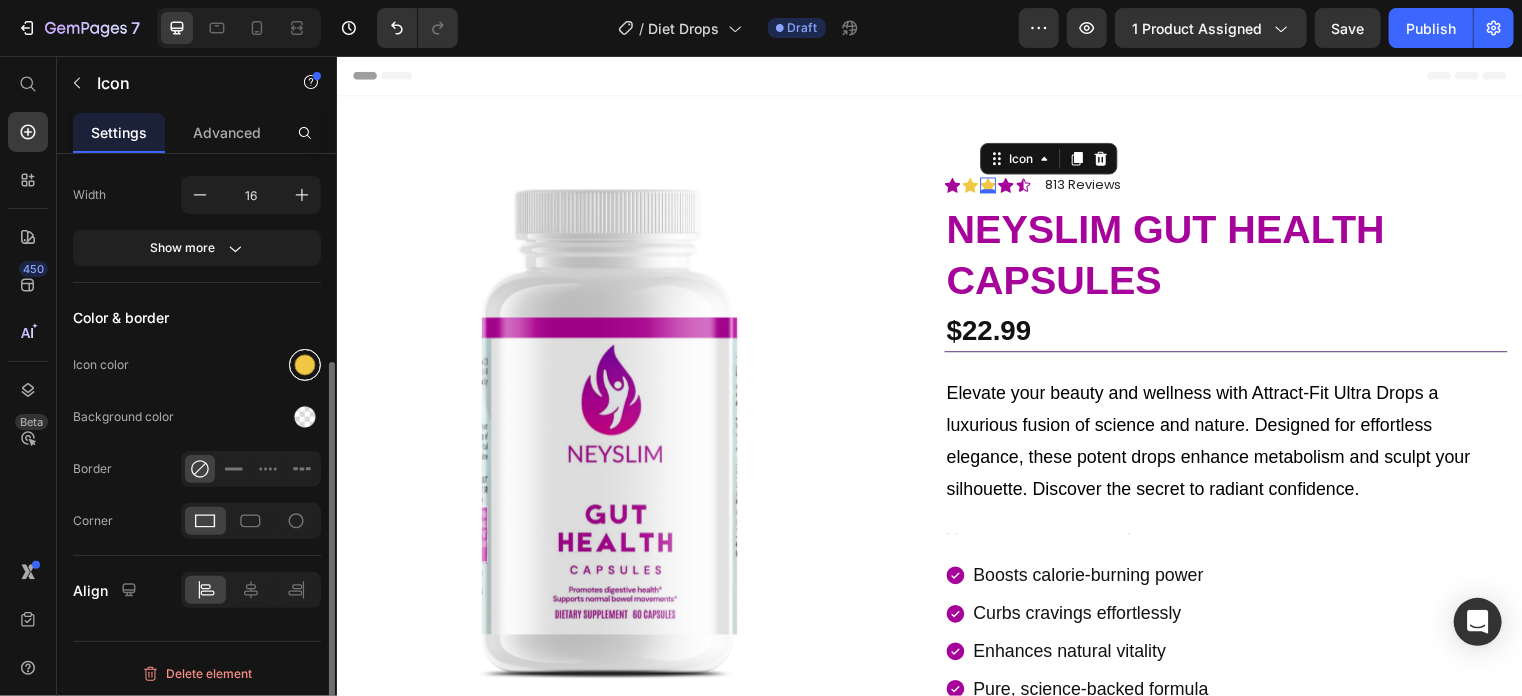 click at bounding box center [305, 365] 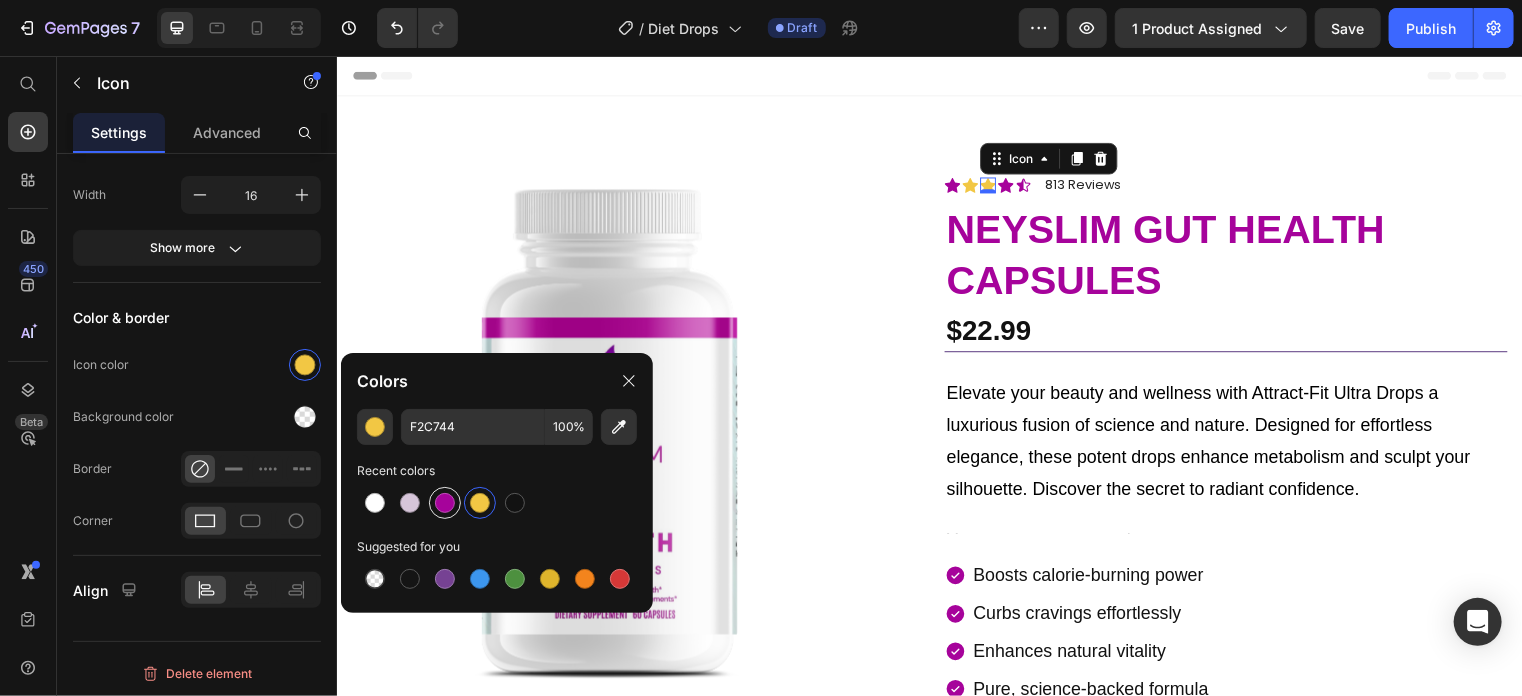 click at bounding box center [445, 503] 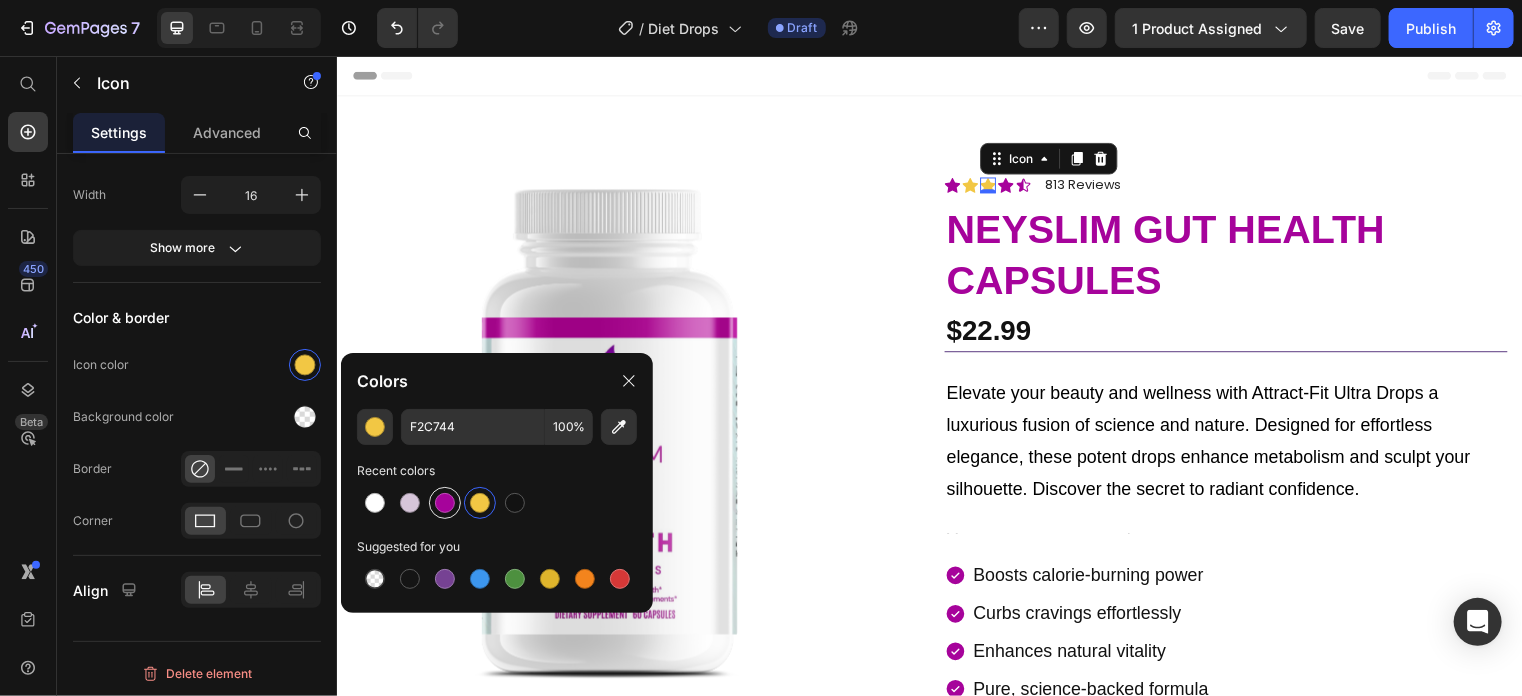 type on "A6039B" 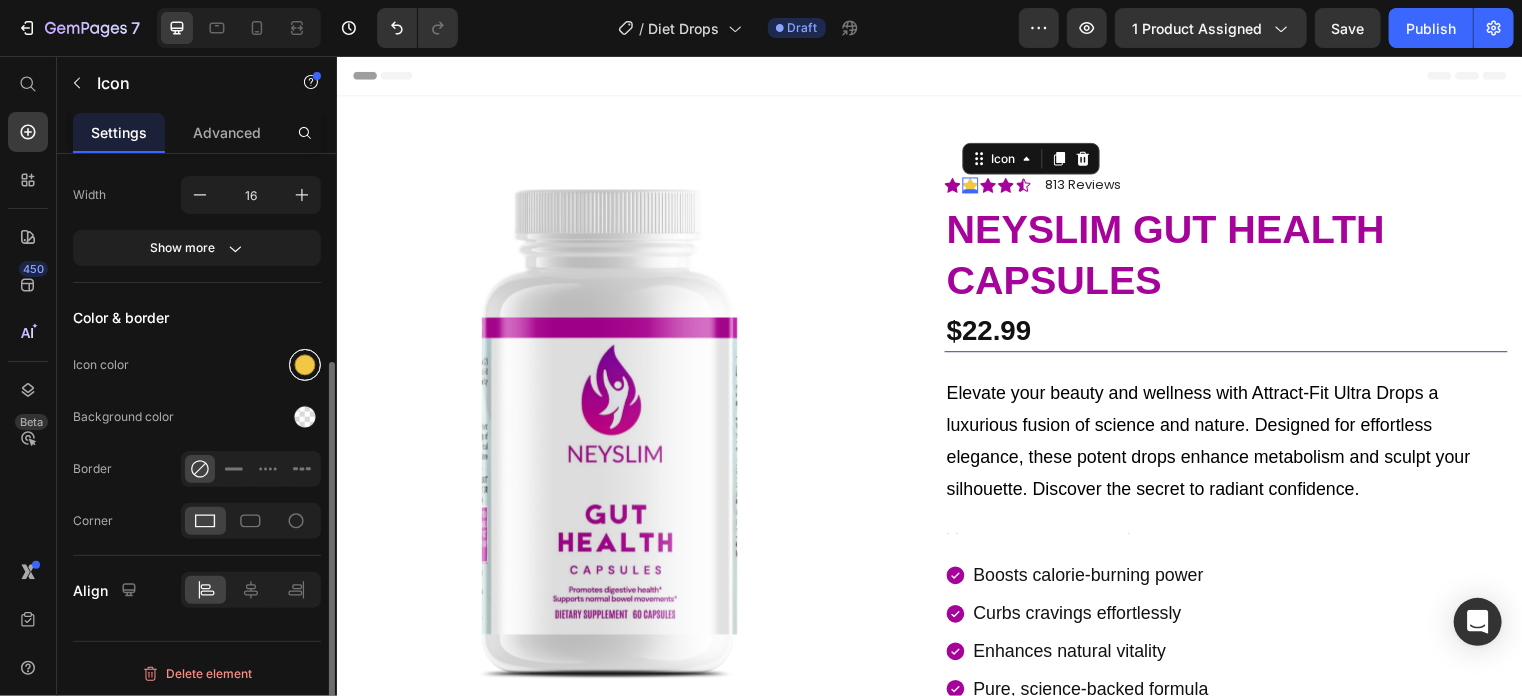 click at bounding box center [305, 365] 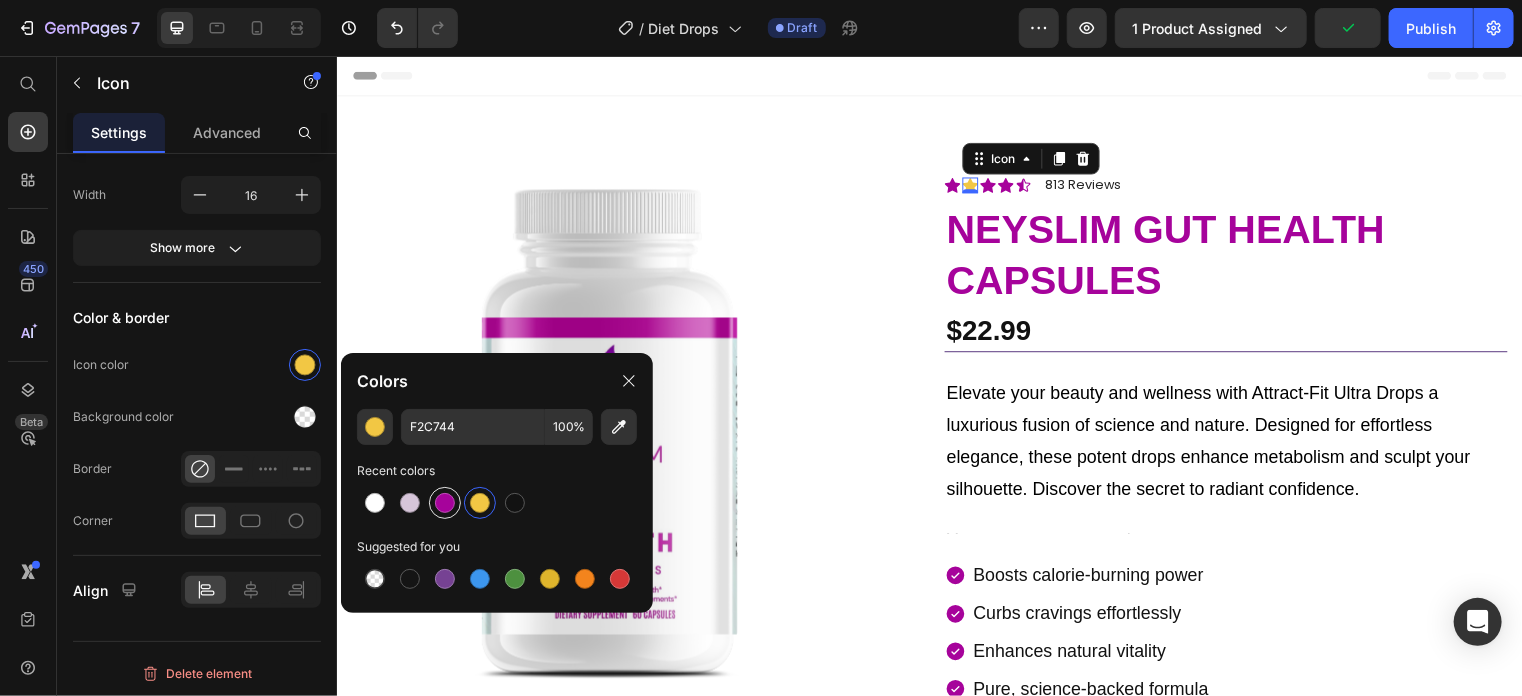 click at bounding box center [445, 503] 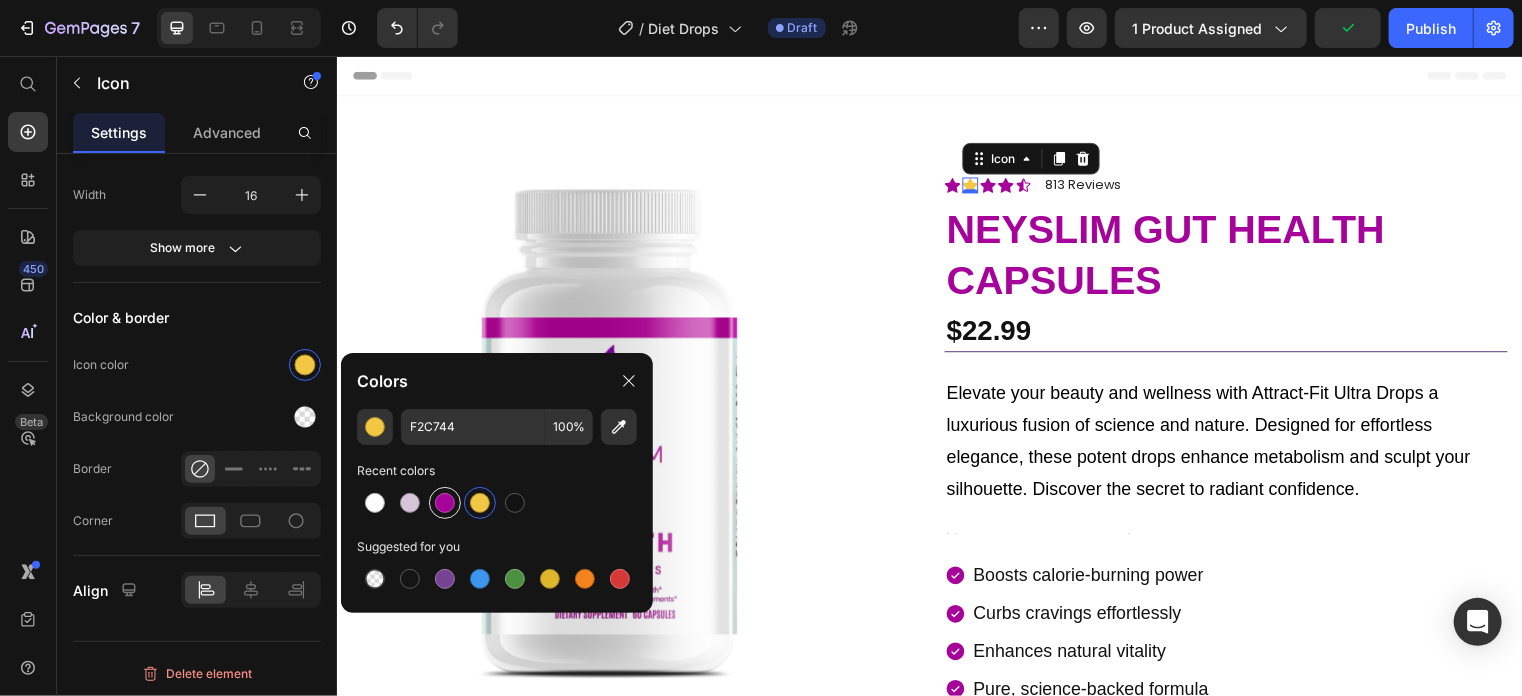 type on "A6039B" 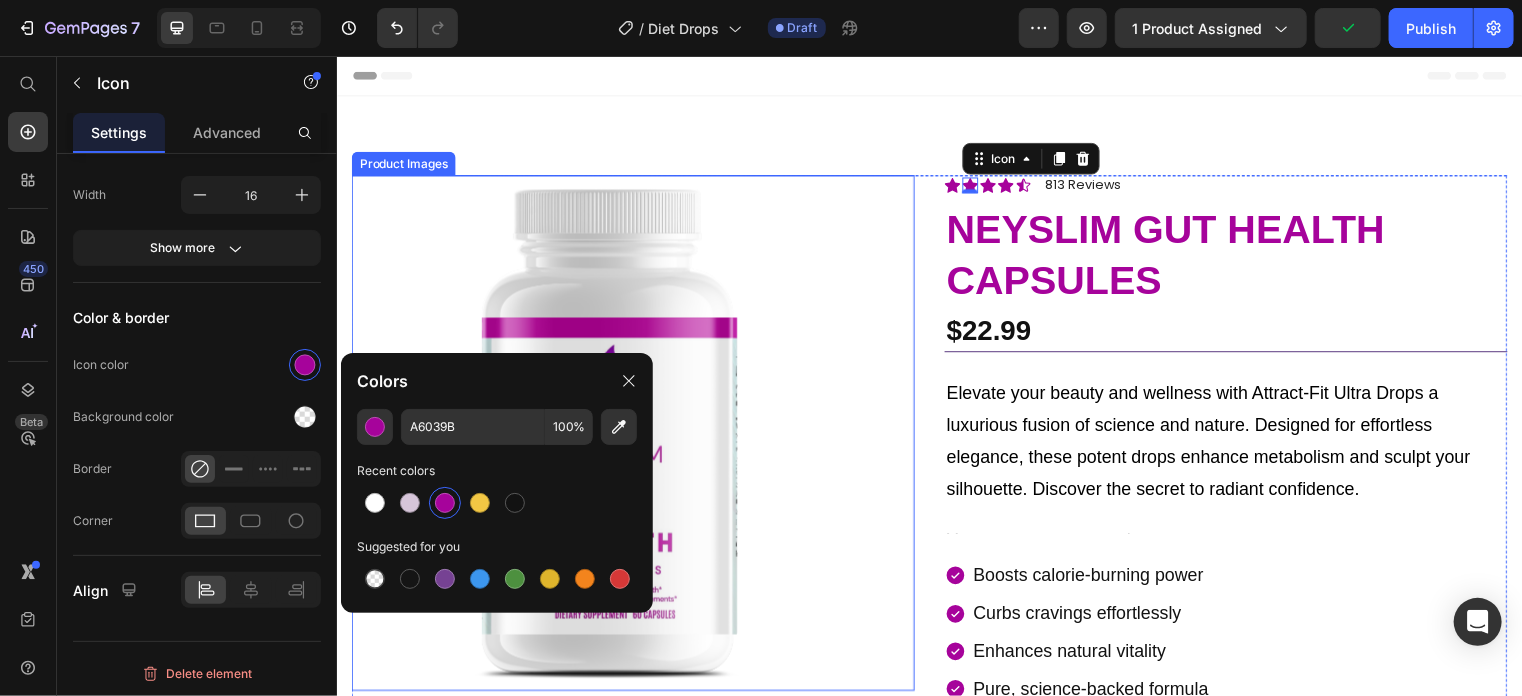 scroll, scrollTop: 66, scrollLeft: 0, axis: vertical 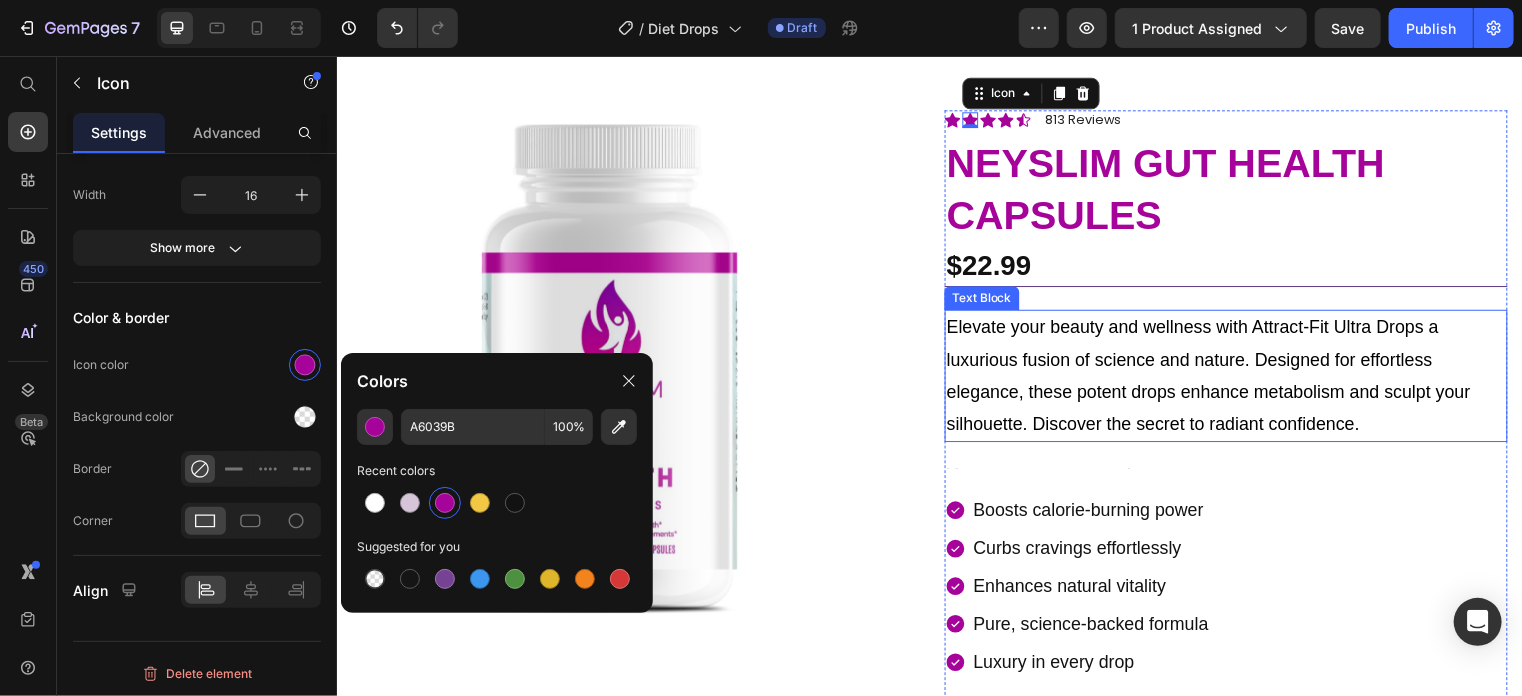 click on "Elevate your beauty and wellness with Attract-Fit Ultra Drops a luxurious fusion of science and nature. Designed for effortless elegance, these potent drops enhance metabolism and sculpt your silhouette. Discover the secret to radiant confidence." at bounding box center (1236, 379) 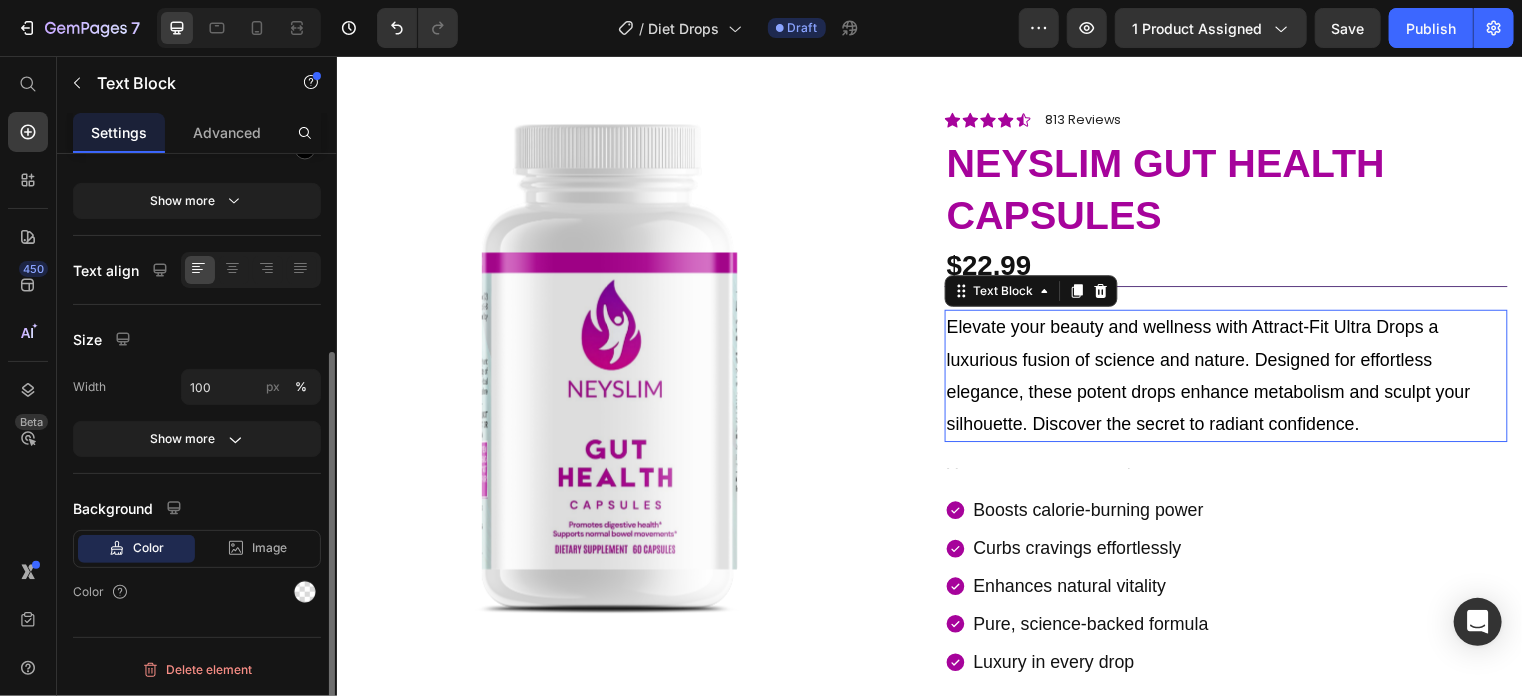 scroll, scrollTop: 0, scrollLeft: 0, axis: both 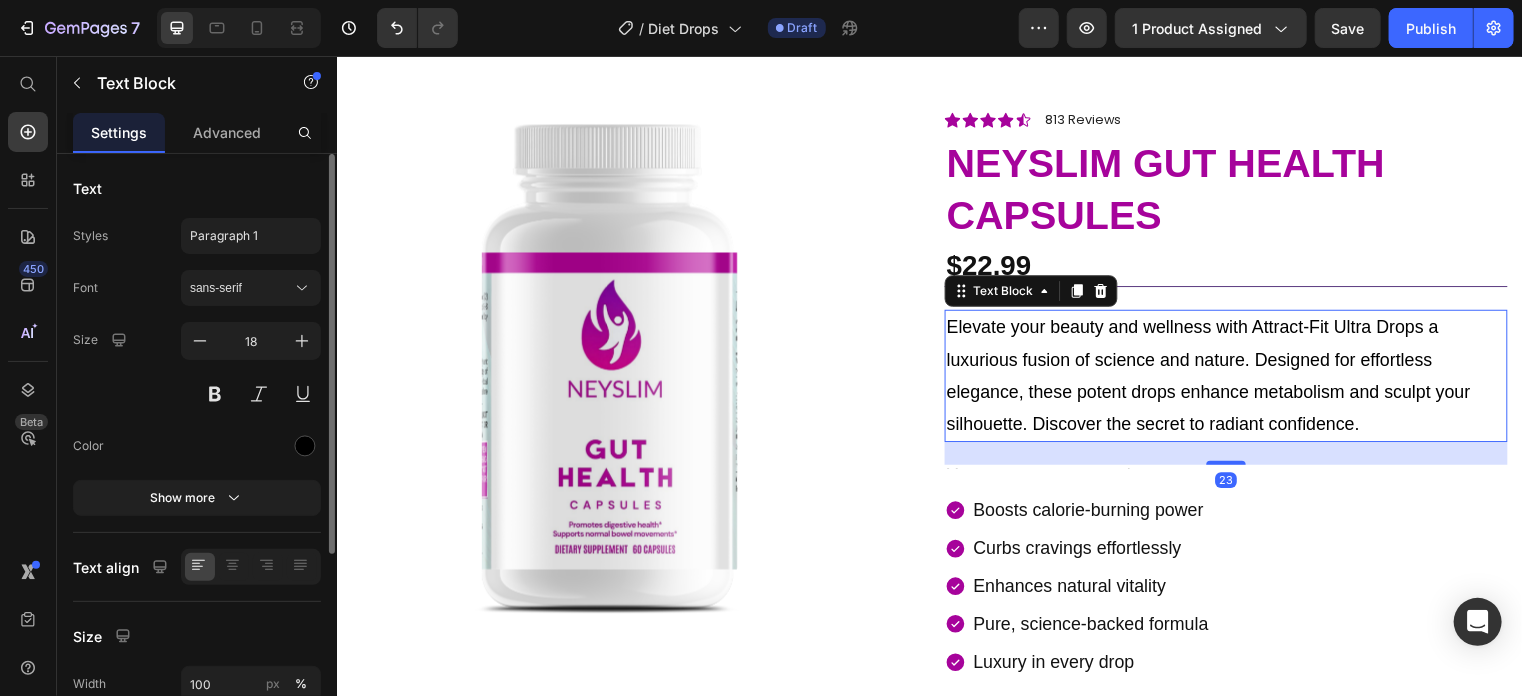 click on "Elevate your beauty and wellness with Attract-Fit Ultra Drops a luxurious fusion of science and nature. Designed for effortless elegance, these potent drops enhance metabolism and sculpt your silhouette. Discover the secret to radiant confidence." at bounding box center (1236, 379) 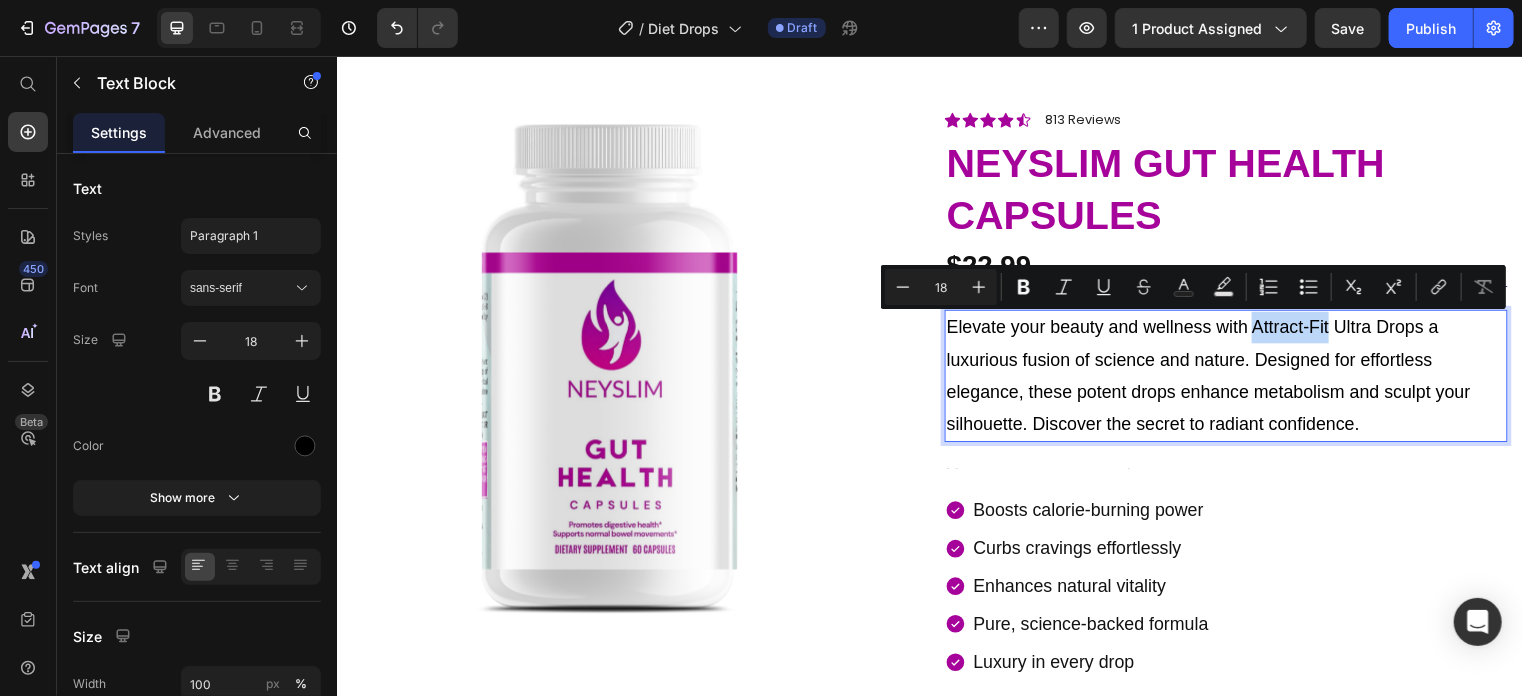 drag, startPoint x: 1256, startPoint y: 333, endPoint x: 1332, endPoint y: 331, distance: 76.02631 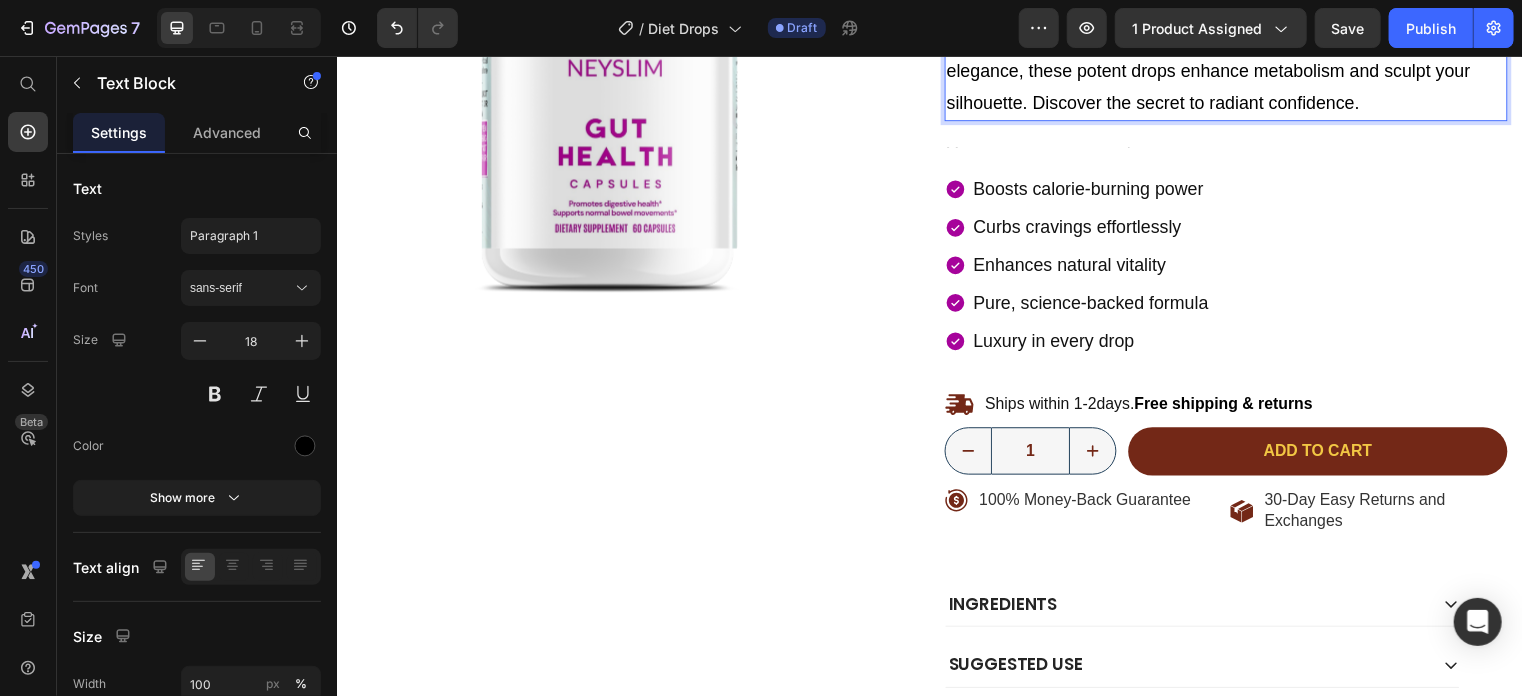 scroll, scrollTop: 403, scrollLeft: 0, axis: vertical 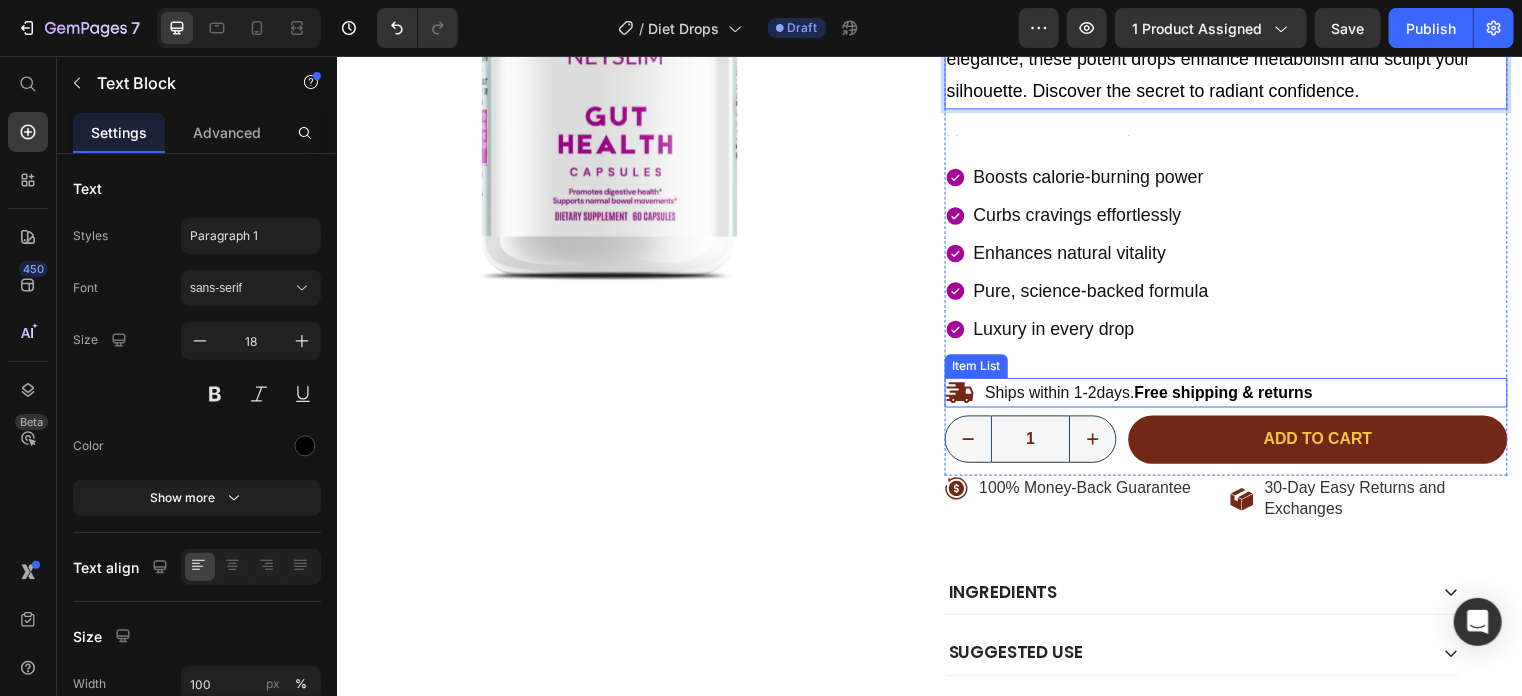 click 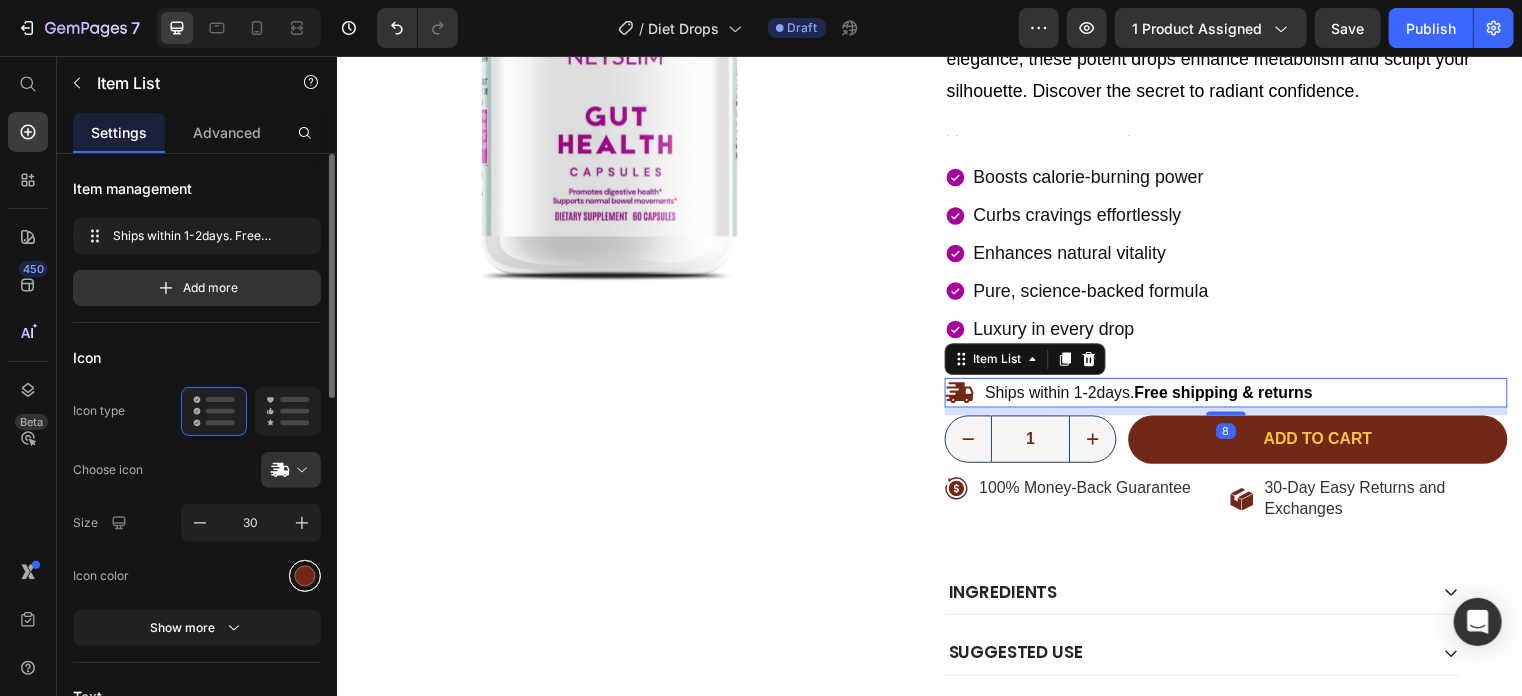 click at bounding box center (305, 576) 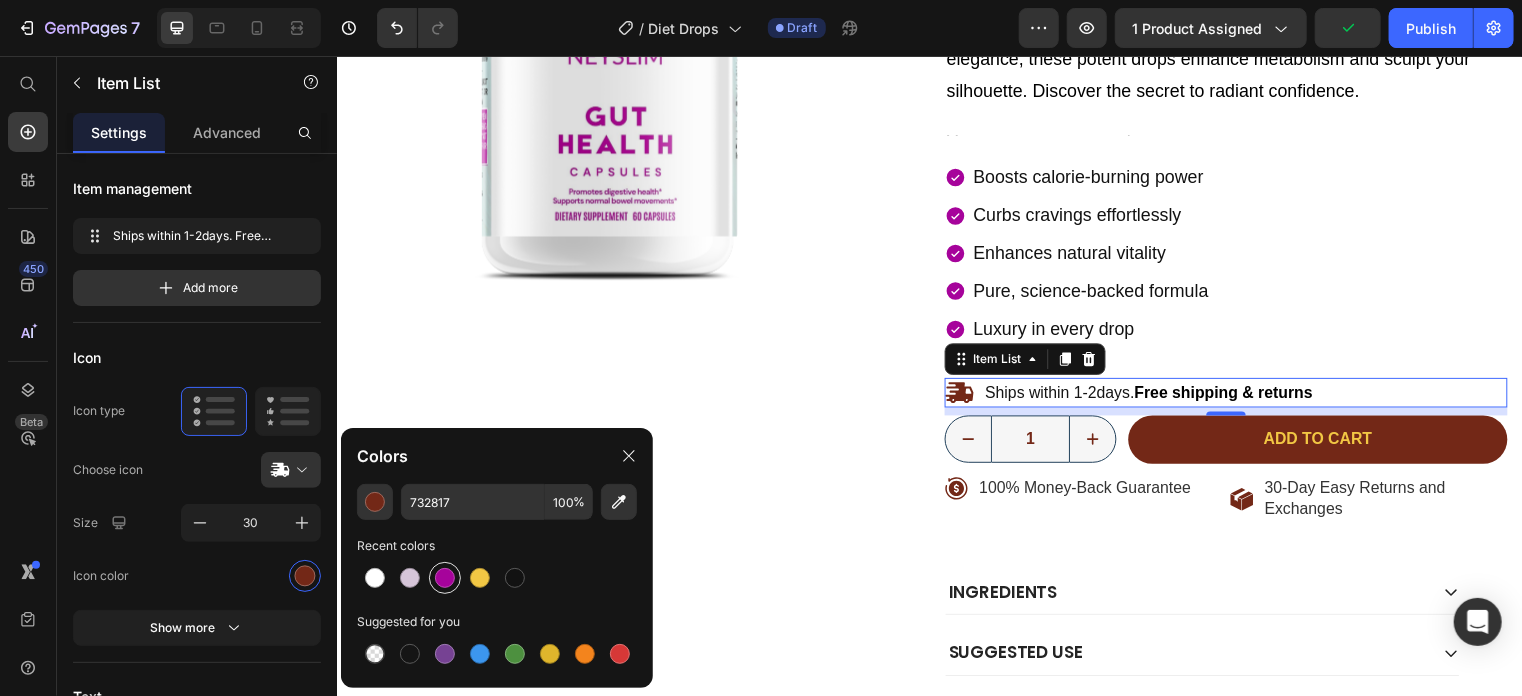 click at bounding box center [445, 578] 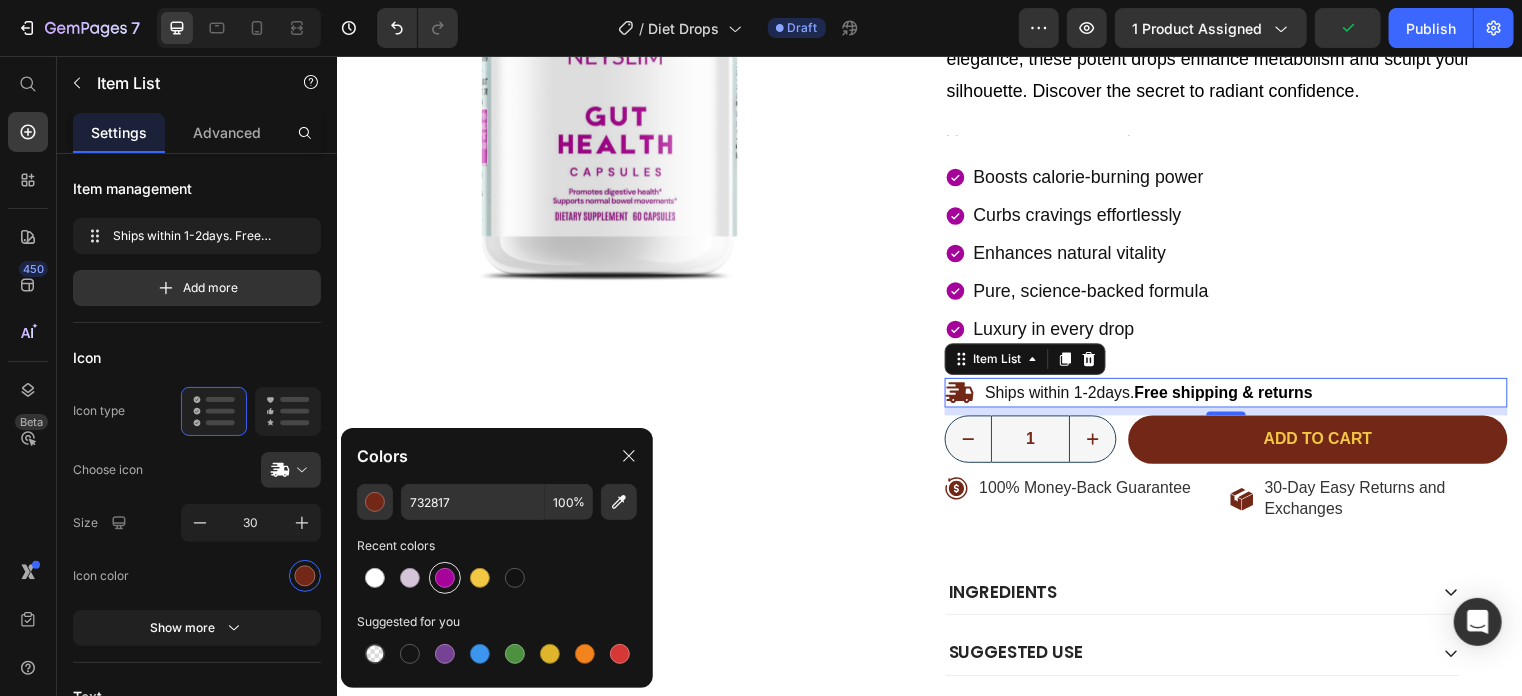 type on "A6039B" 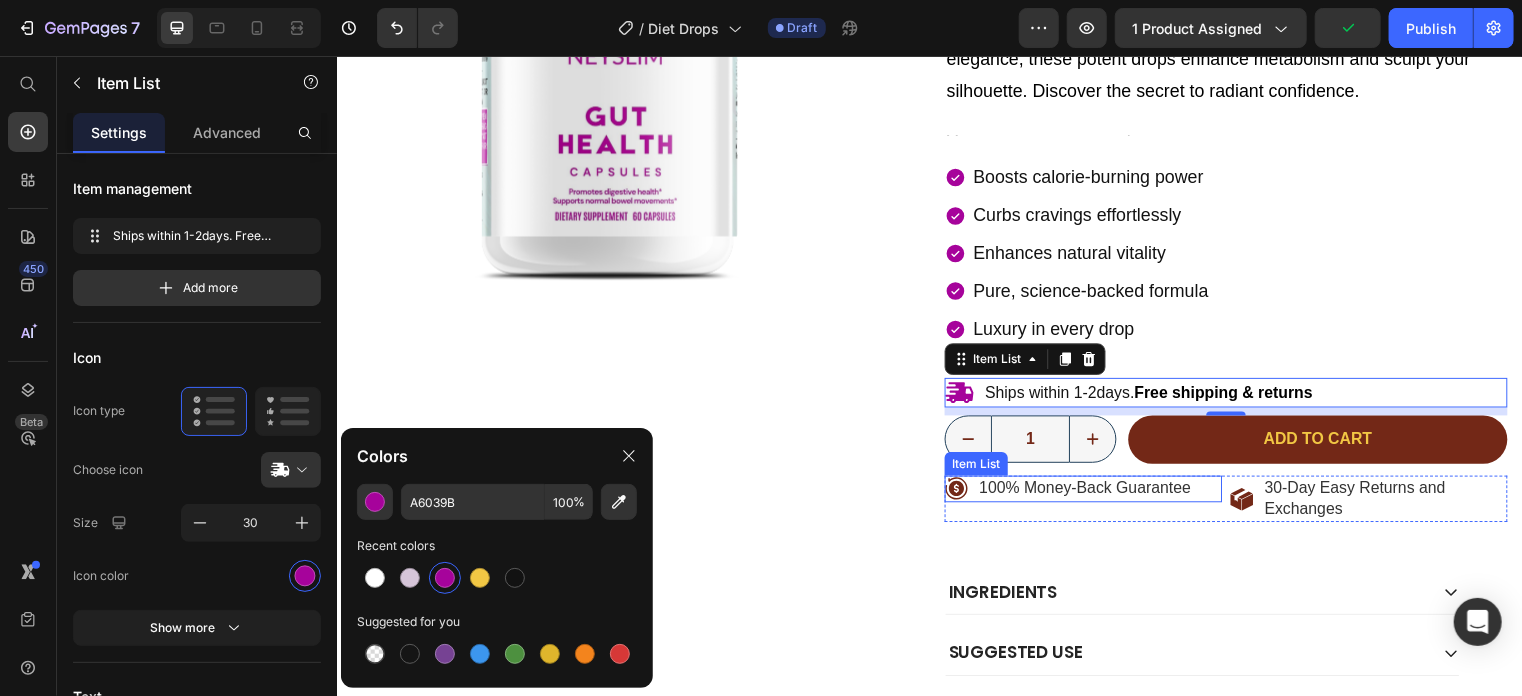 click 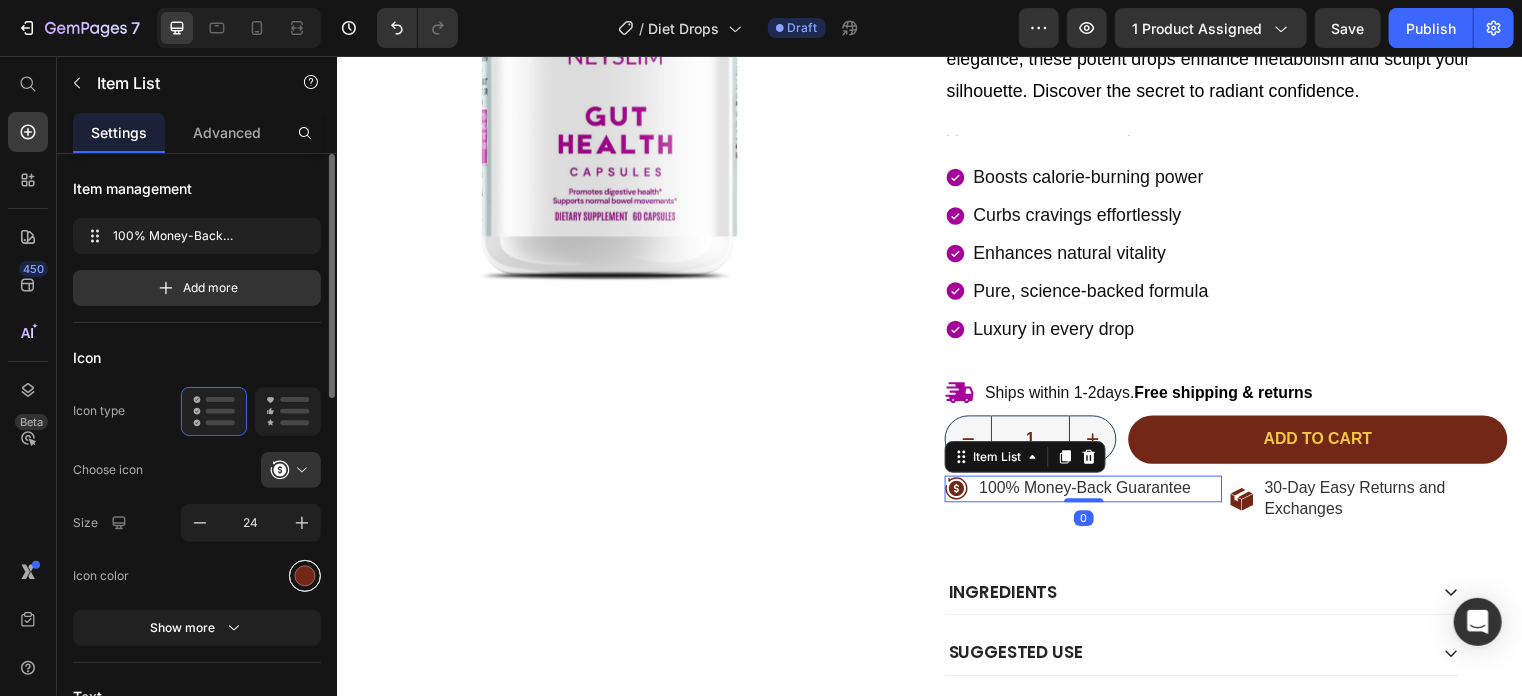 click at bounding box center [305, 575] 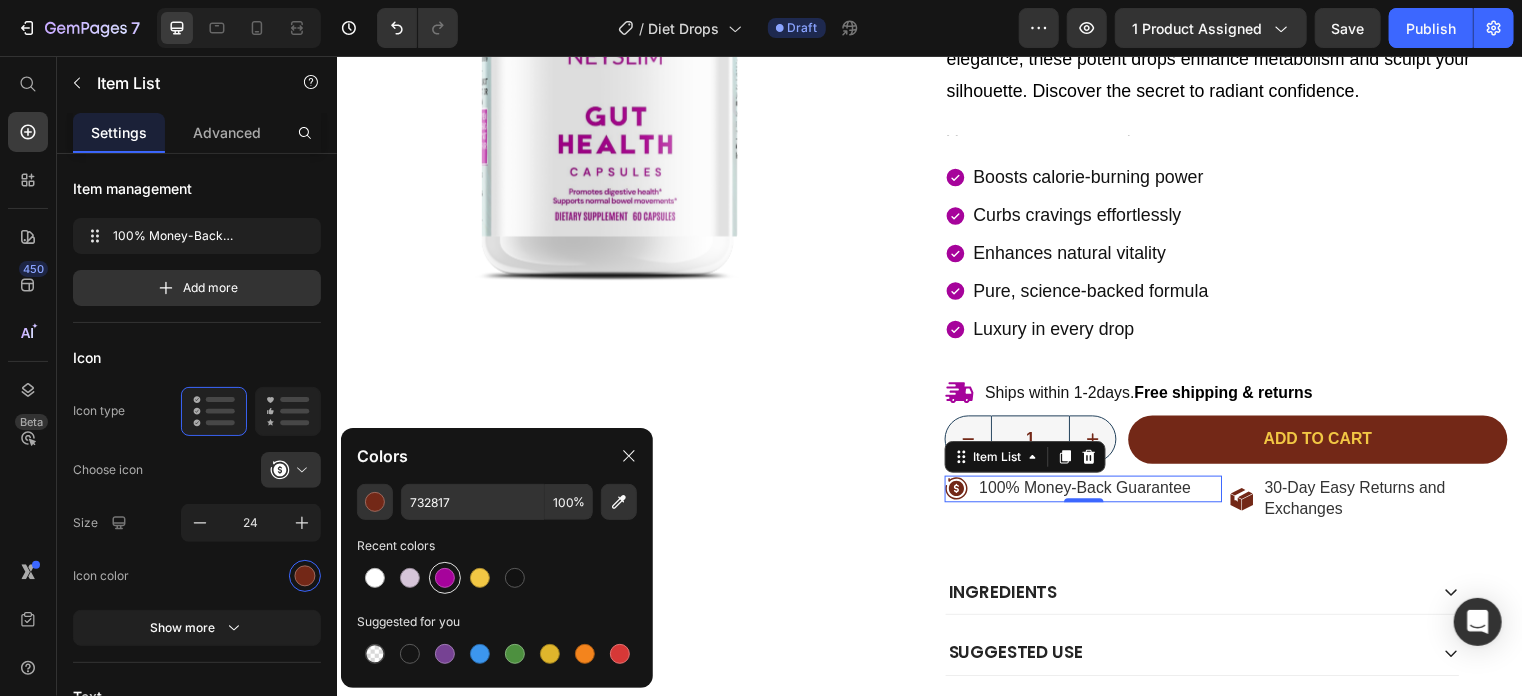 click at bounding box center (445, 578) 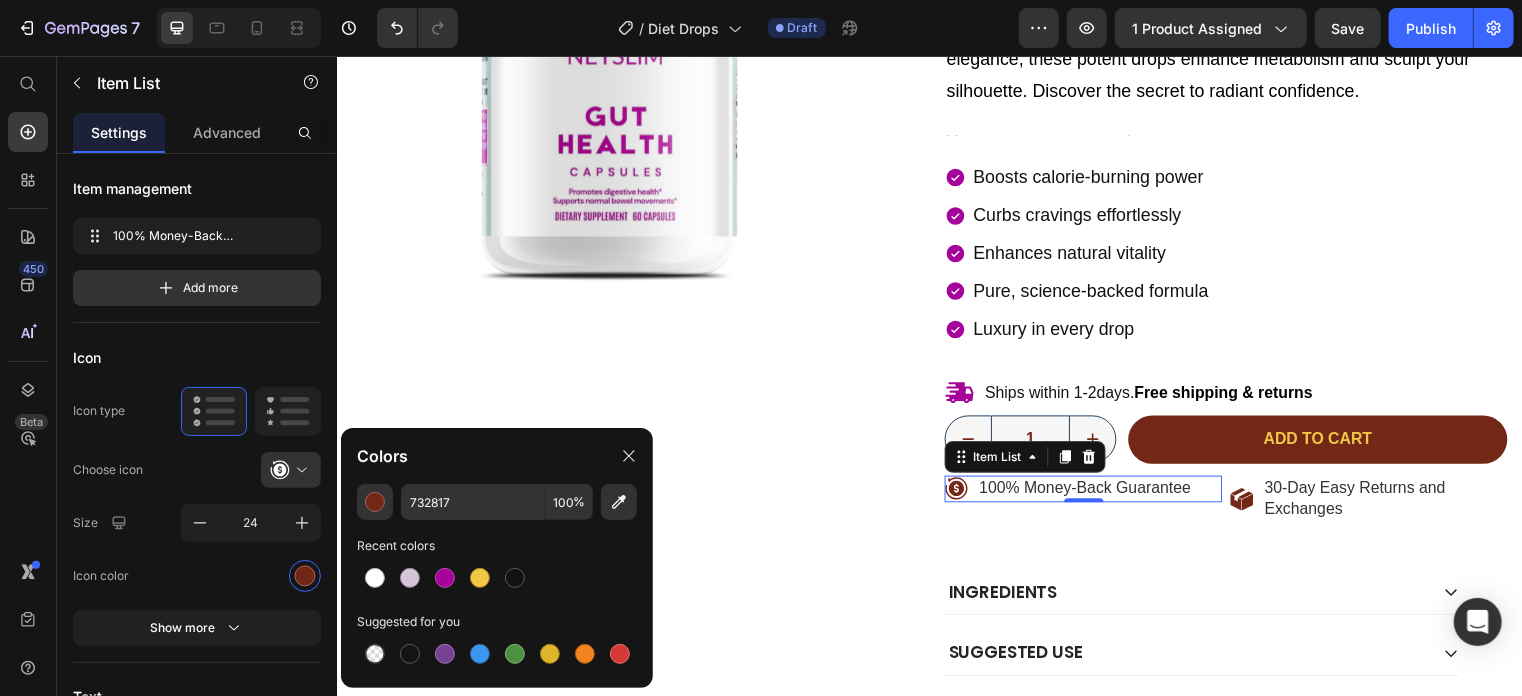 type on "A6039B" 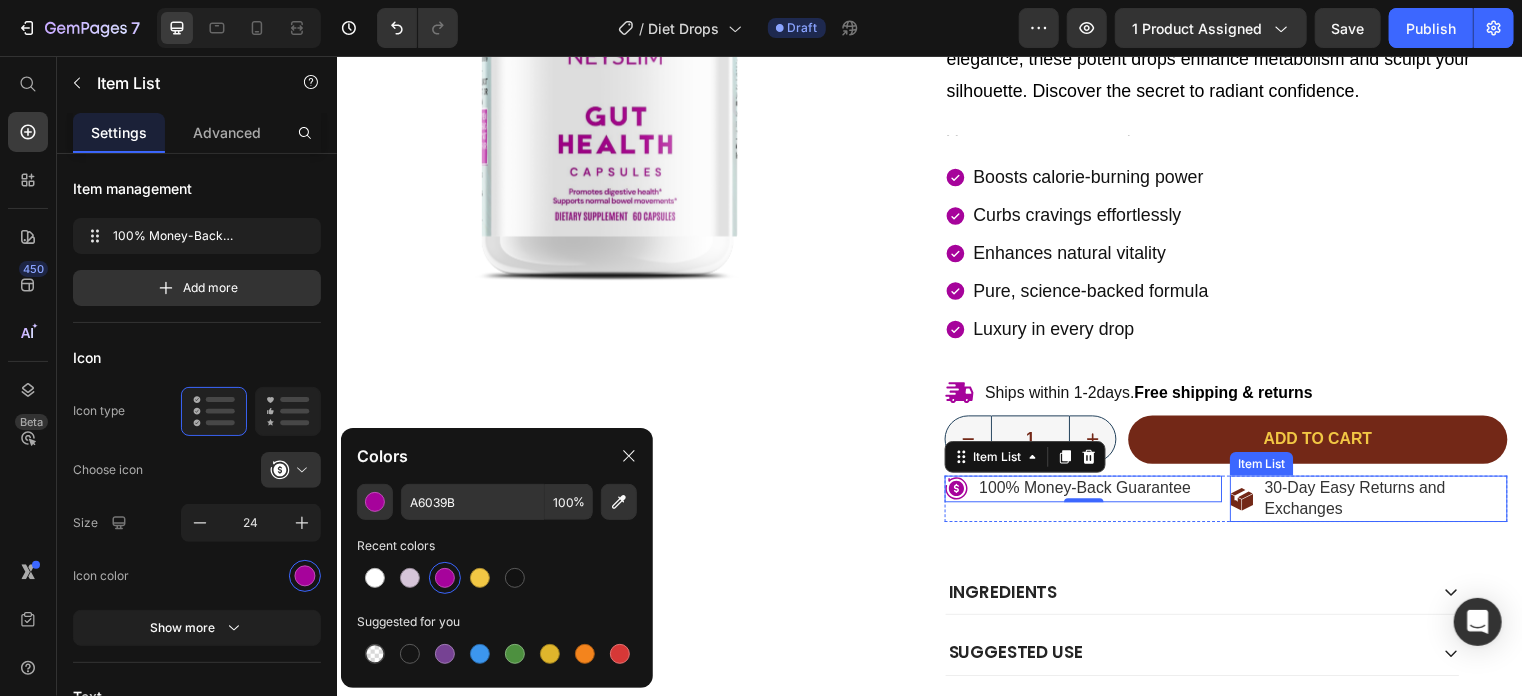 click 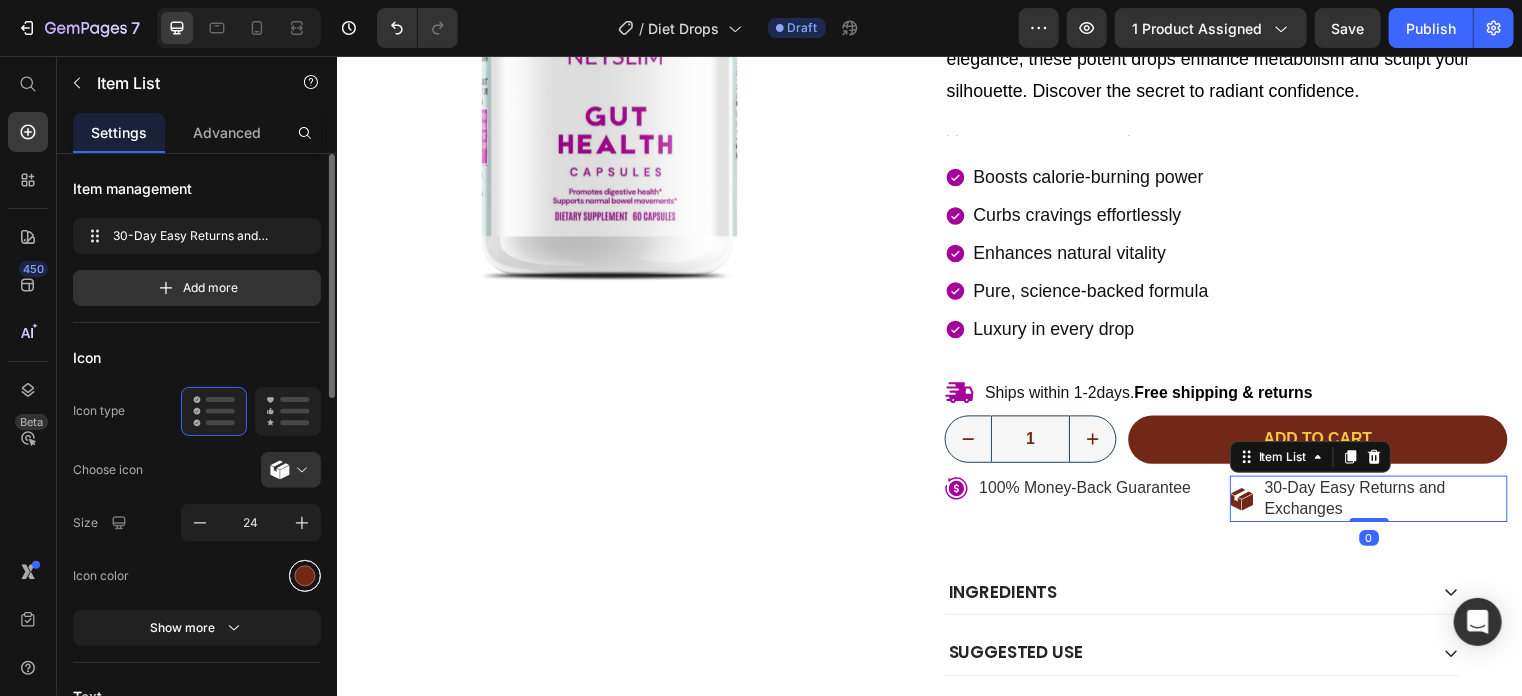click at bounding box center [305, 575] 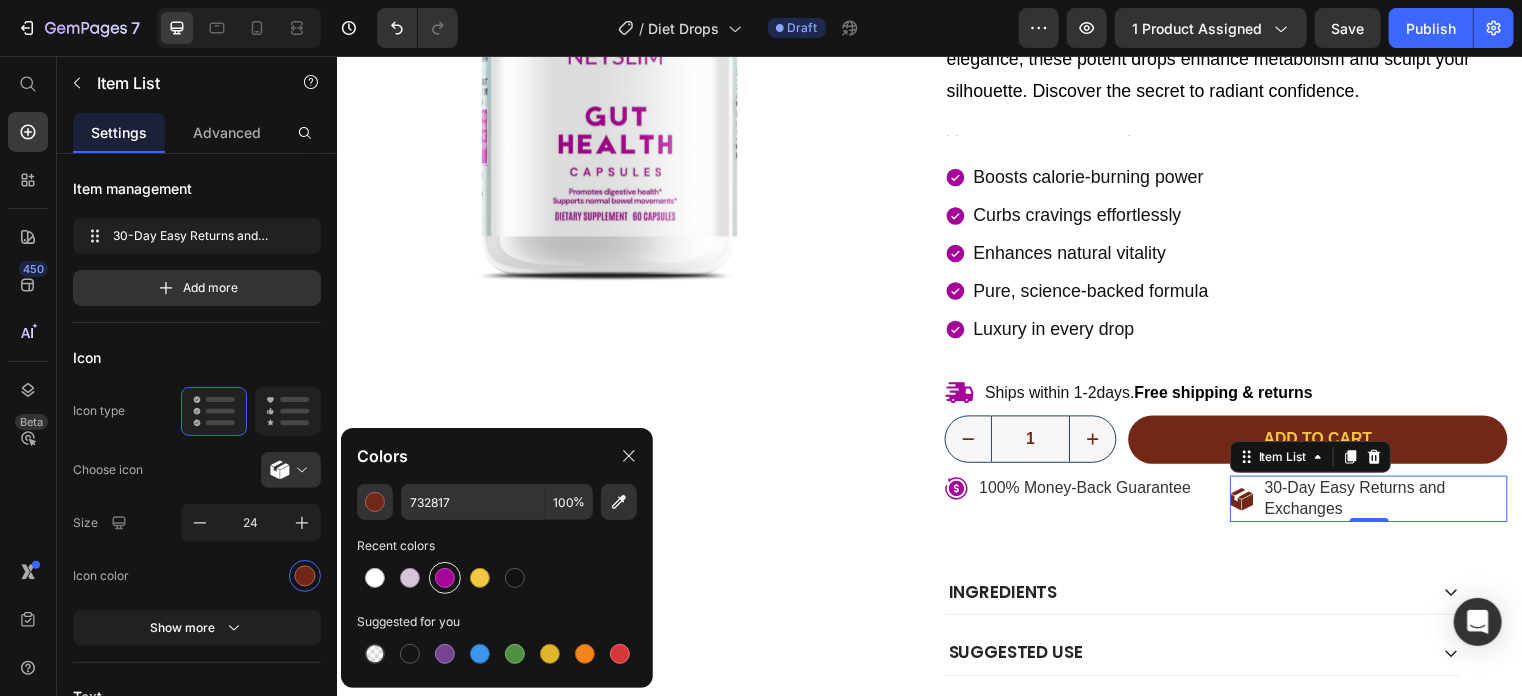 click at bounding box center [445, 578] 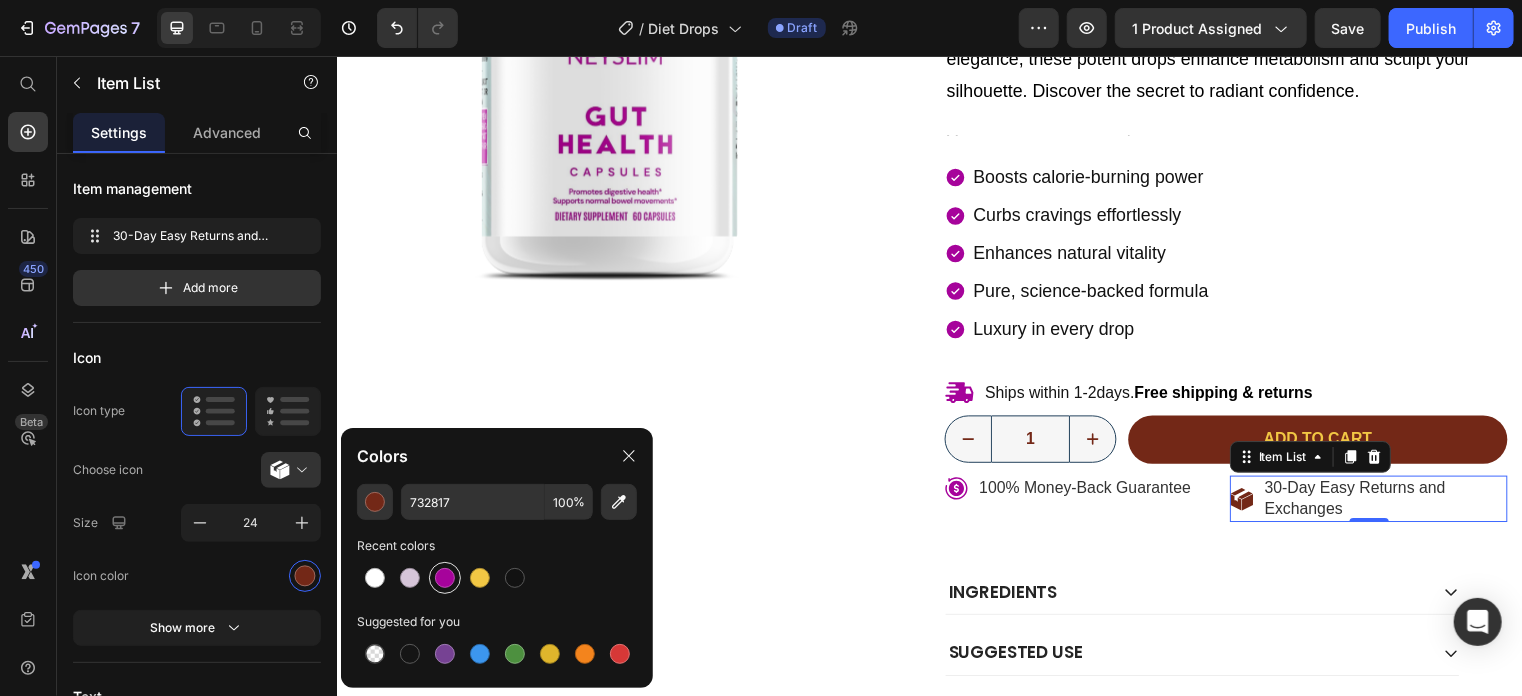 type on "A6039B" 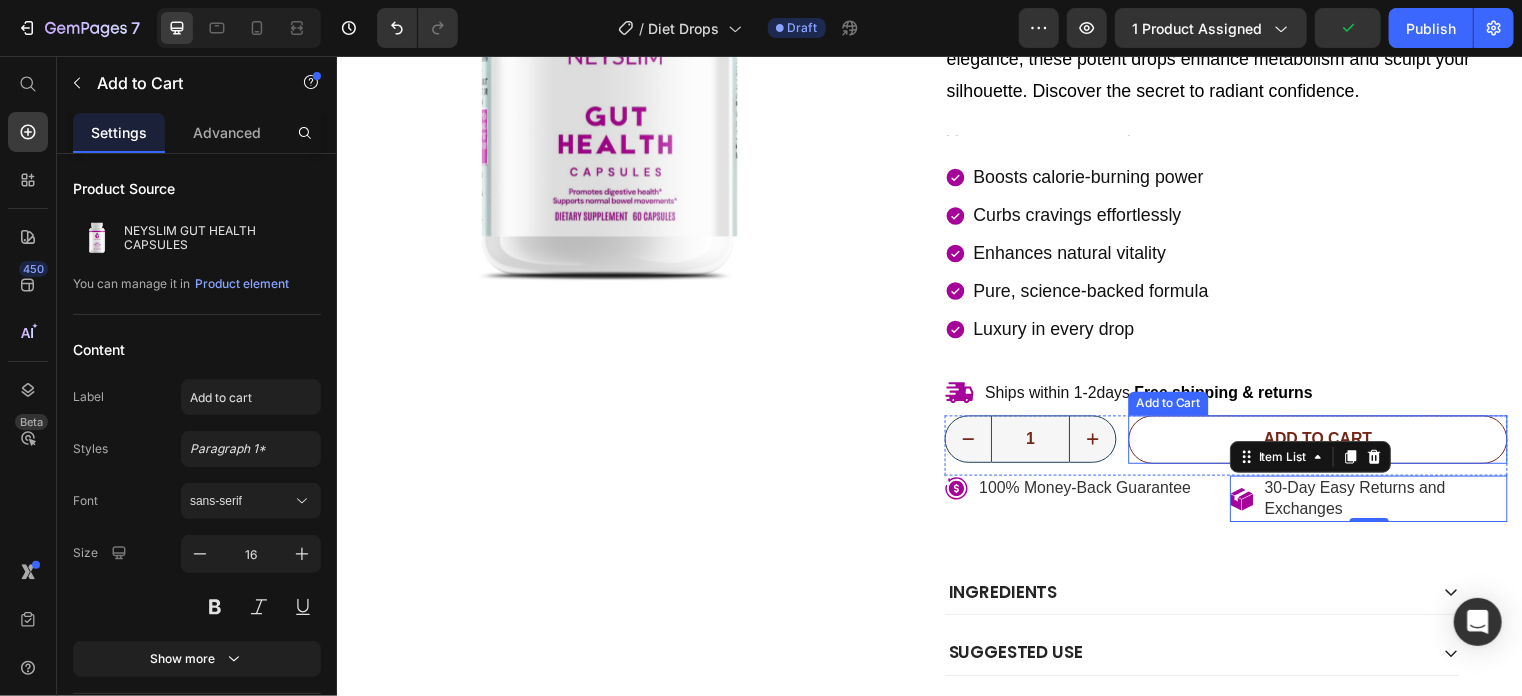 click on "Add to cart" at bounding box center [1329, 443] 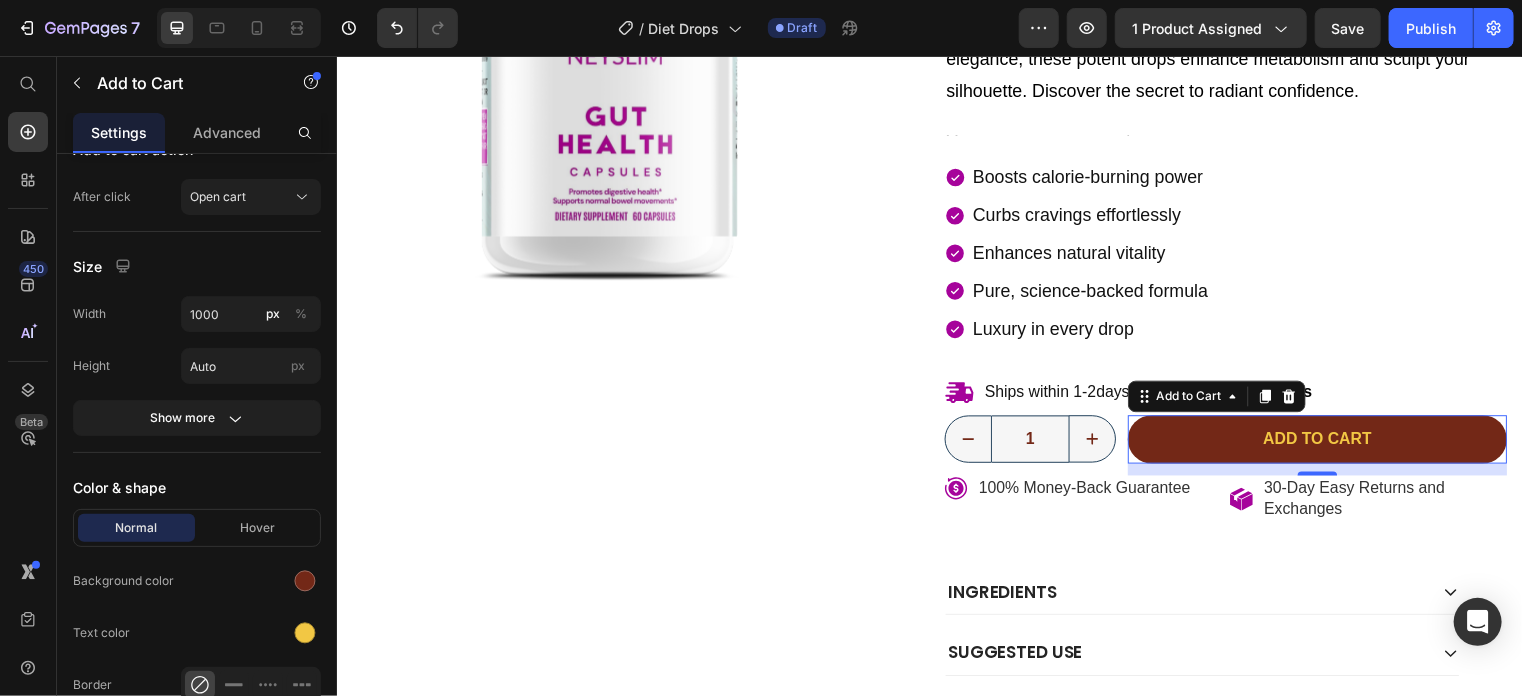 scroll, scrollTop: 946, scrollLeft: 0, axis: vertical 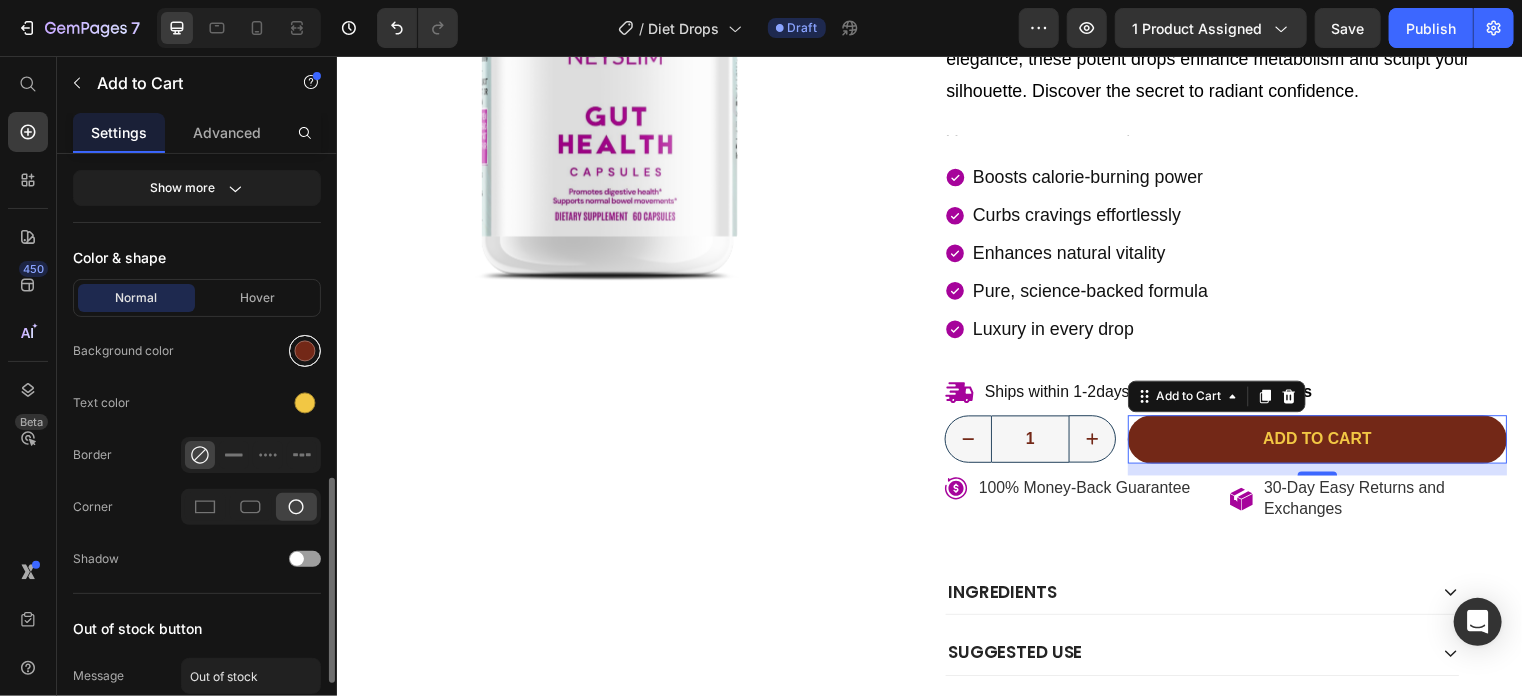 click at bounding box center [305, 351] 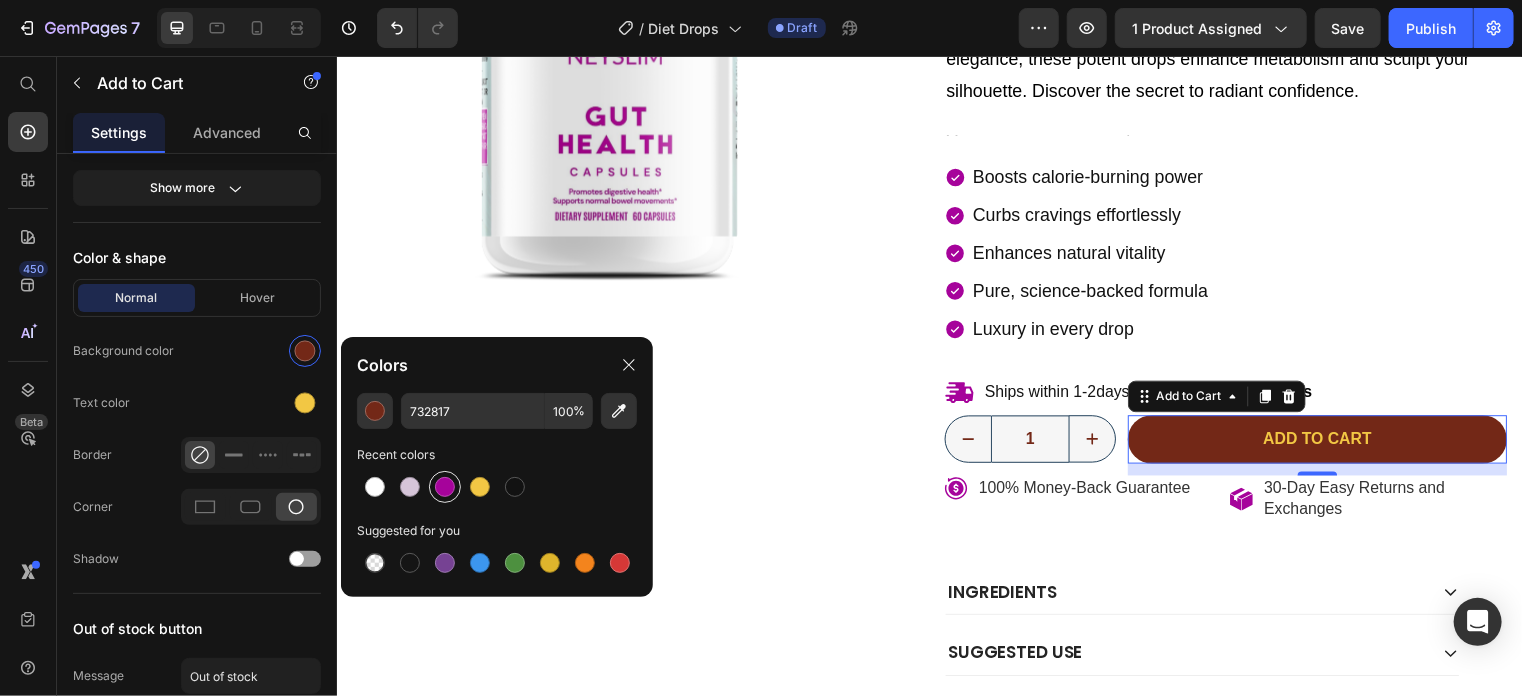 click at bounding box center [445, 487] 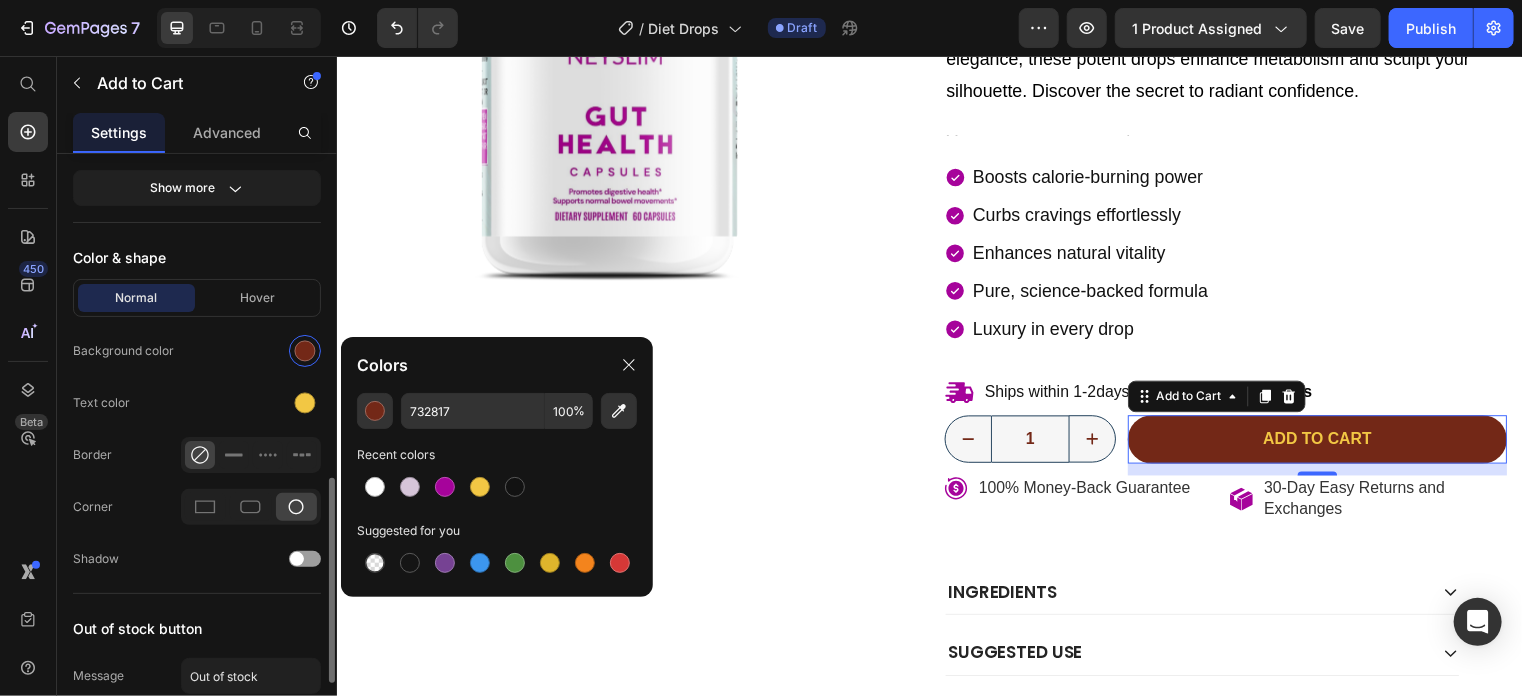 type on "A6039B" 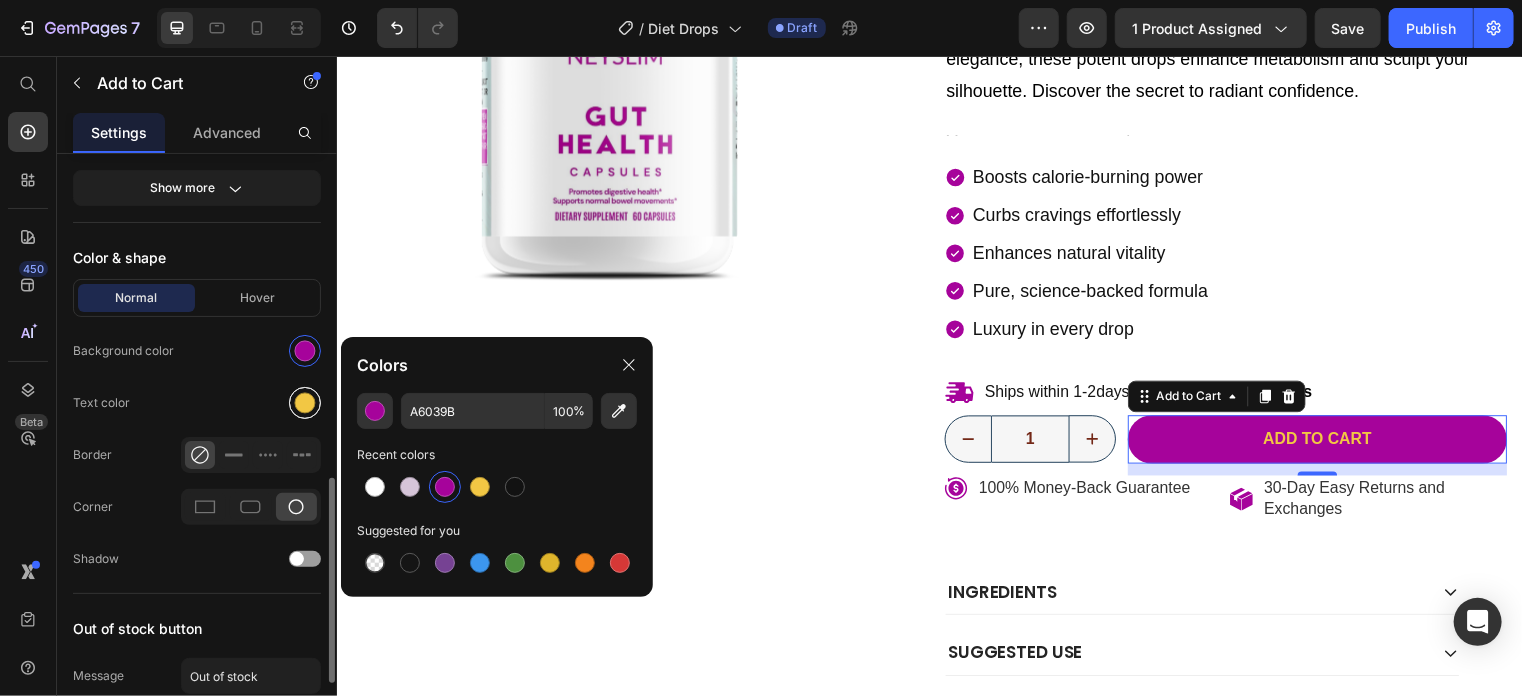 click at bounding box center [305, 403] 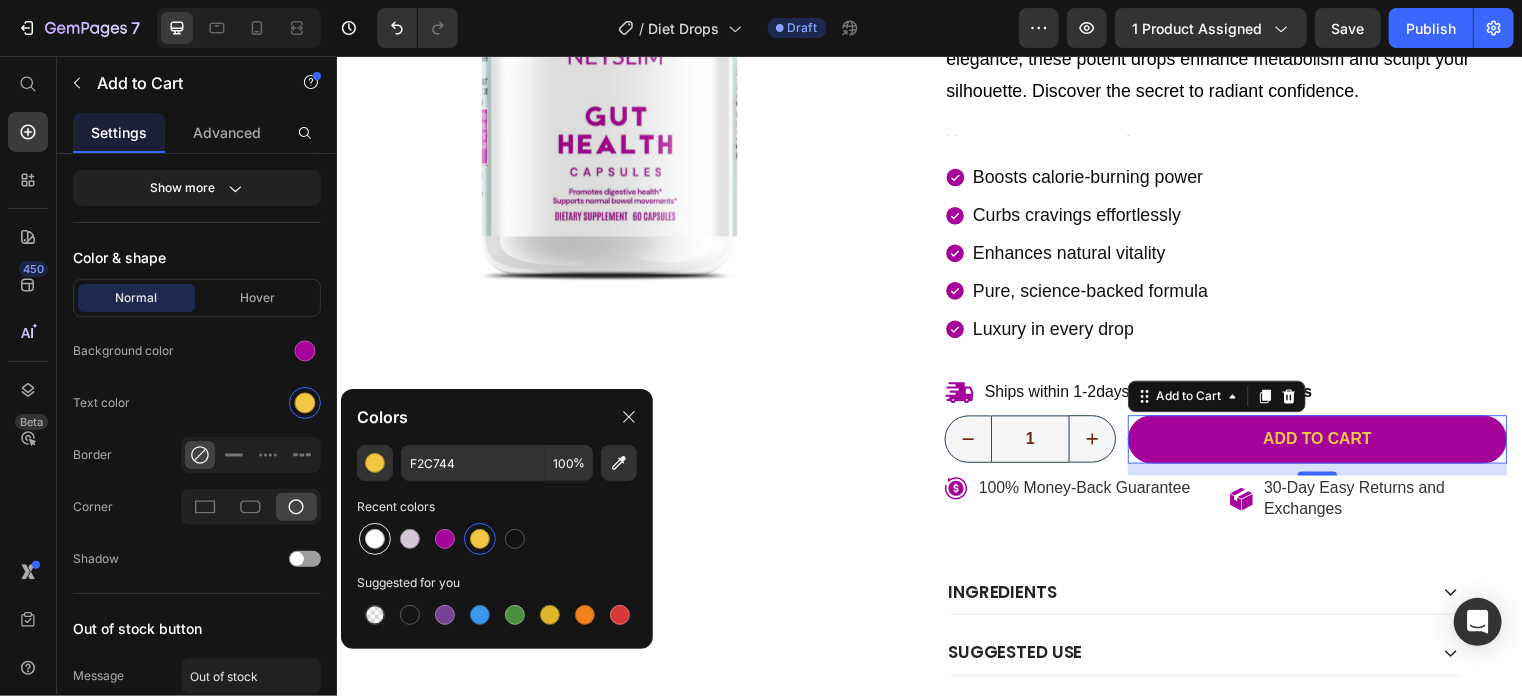 click at bounding box center (375, 539) 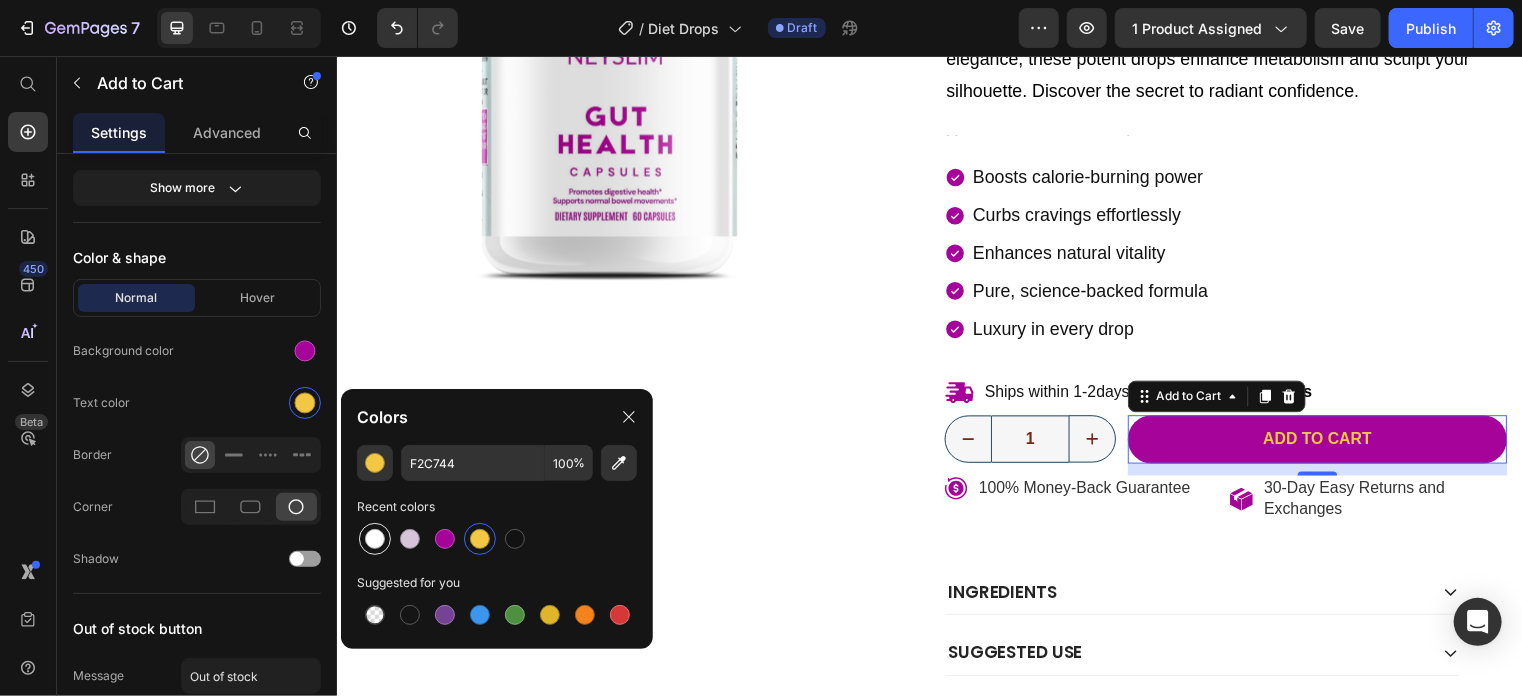 type on "FFFFFF" 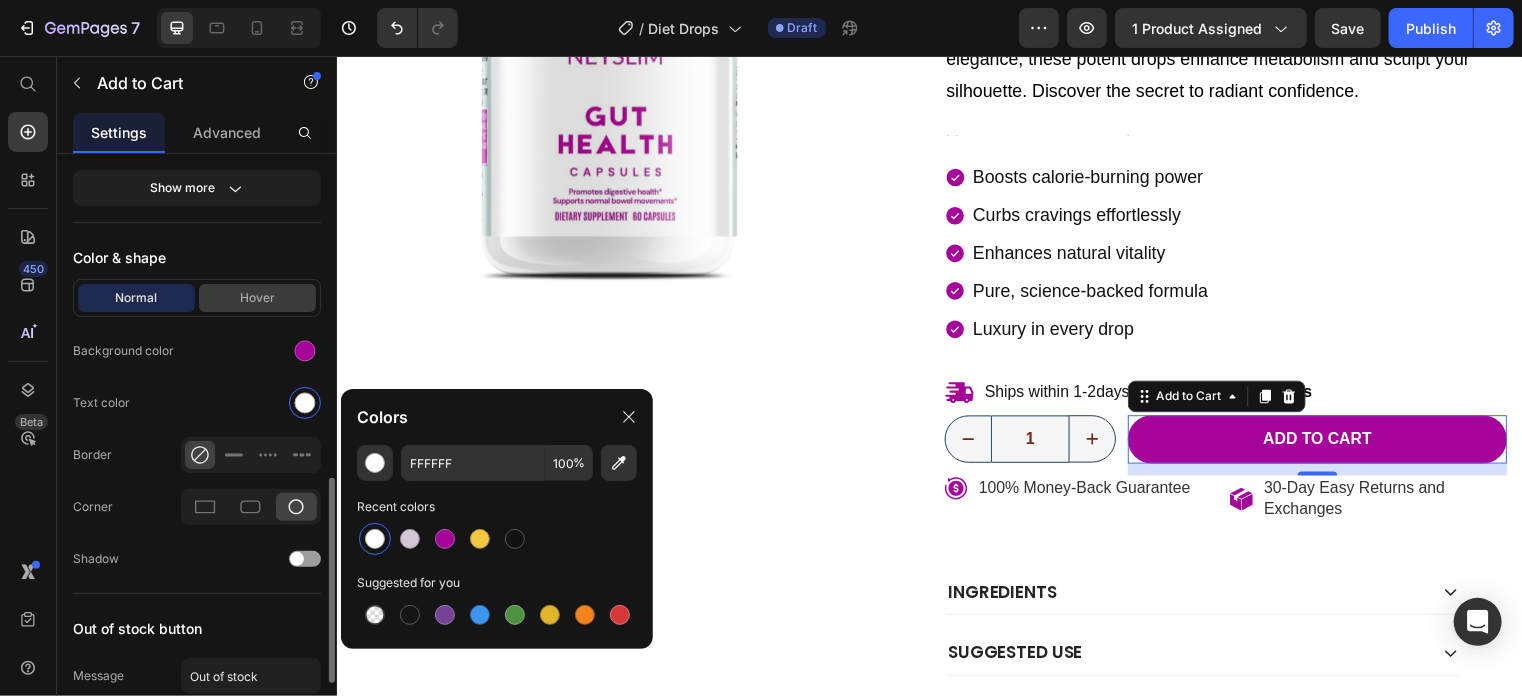 click on "Hover" at bounding box center [257, 298] 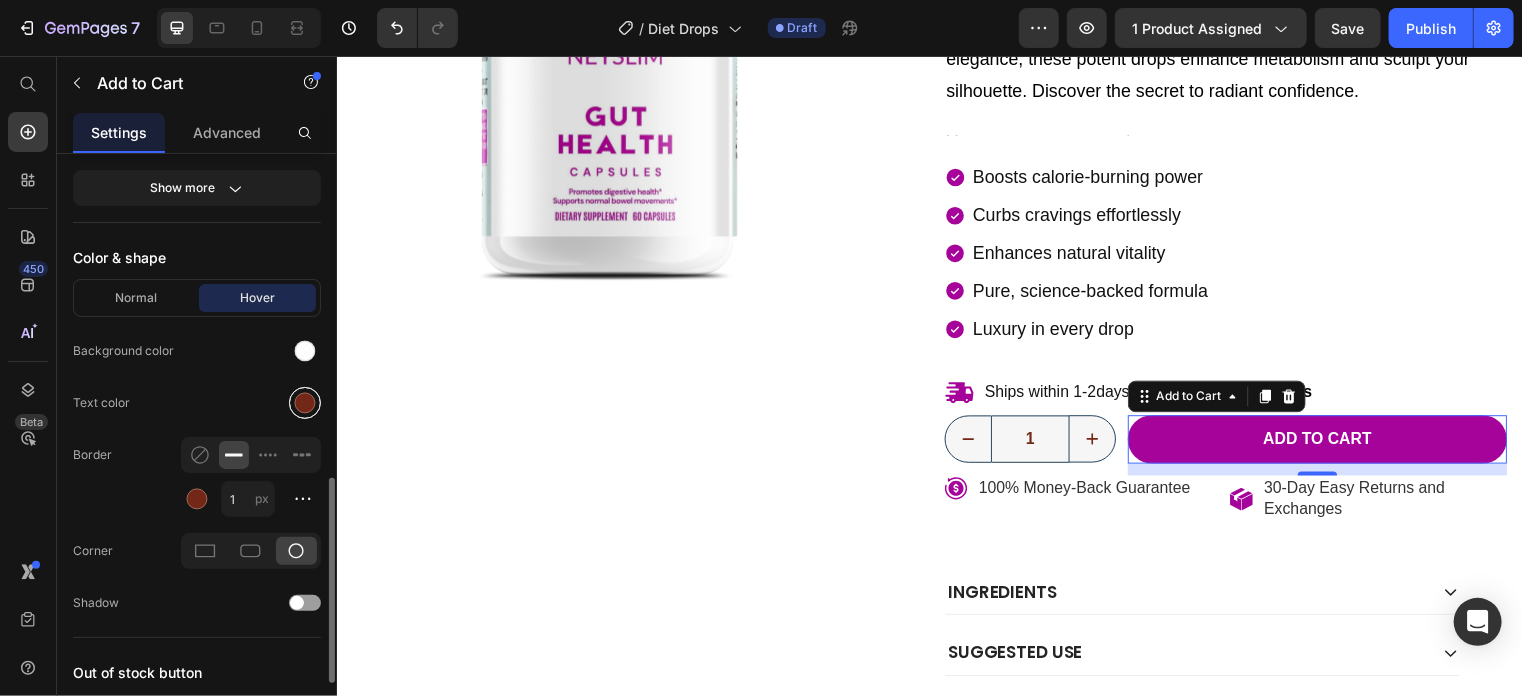 click at bounding box center [305, 403] 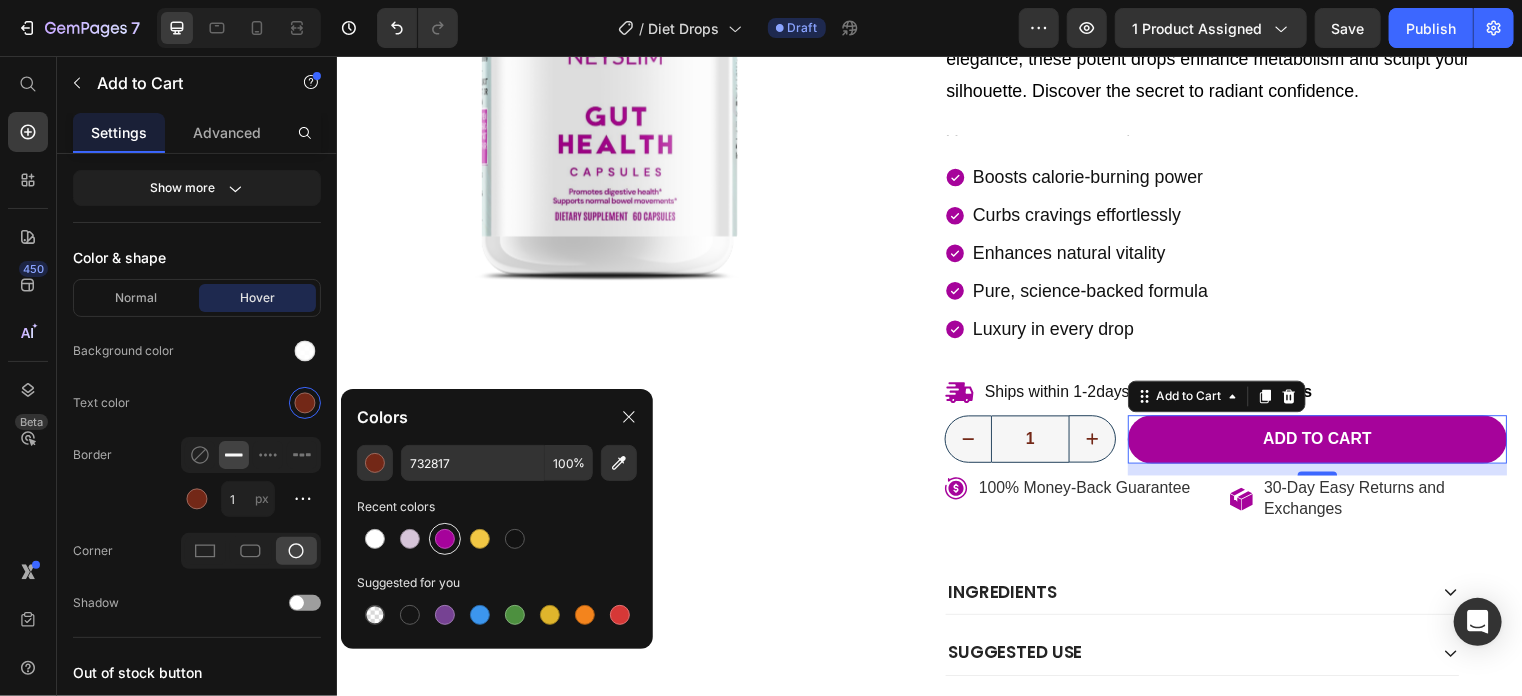 click at bounding box center [445, 539] 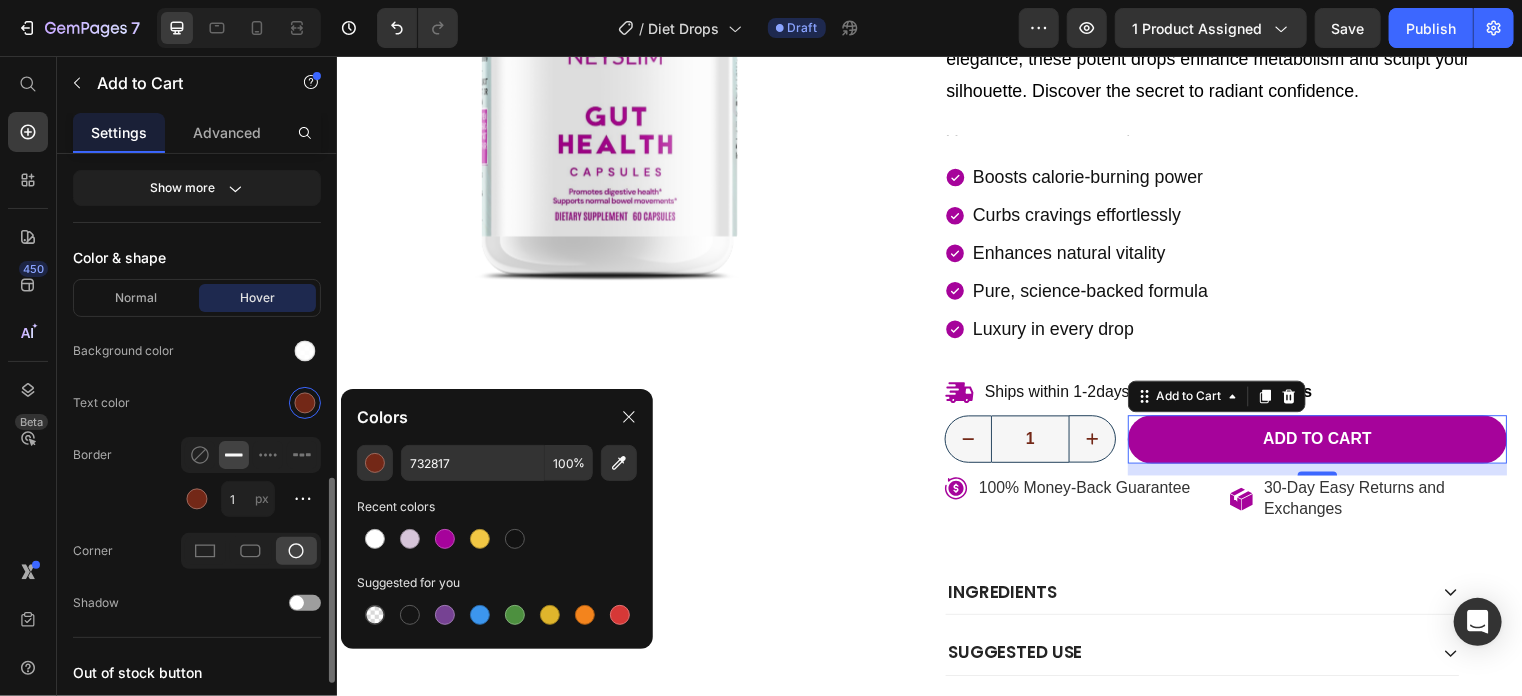 type on "A6039B" 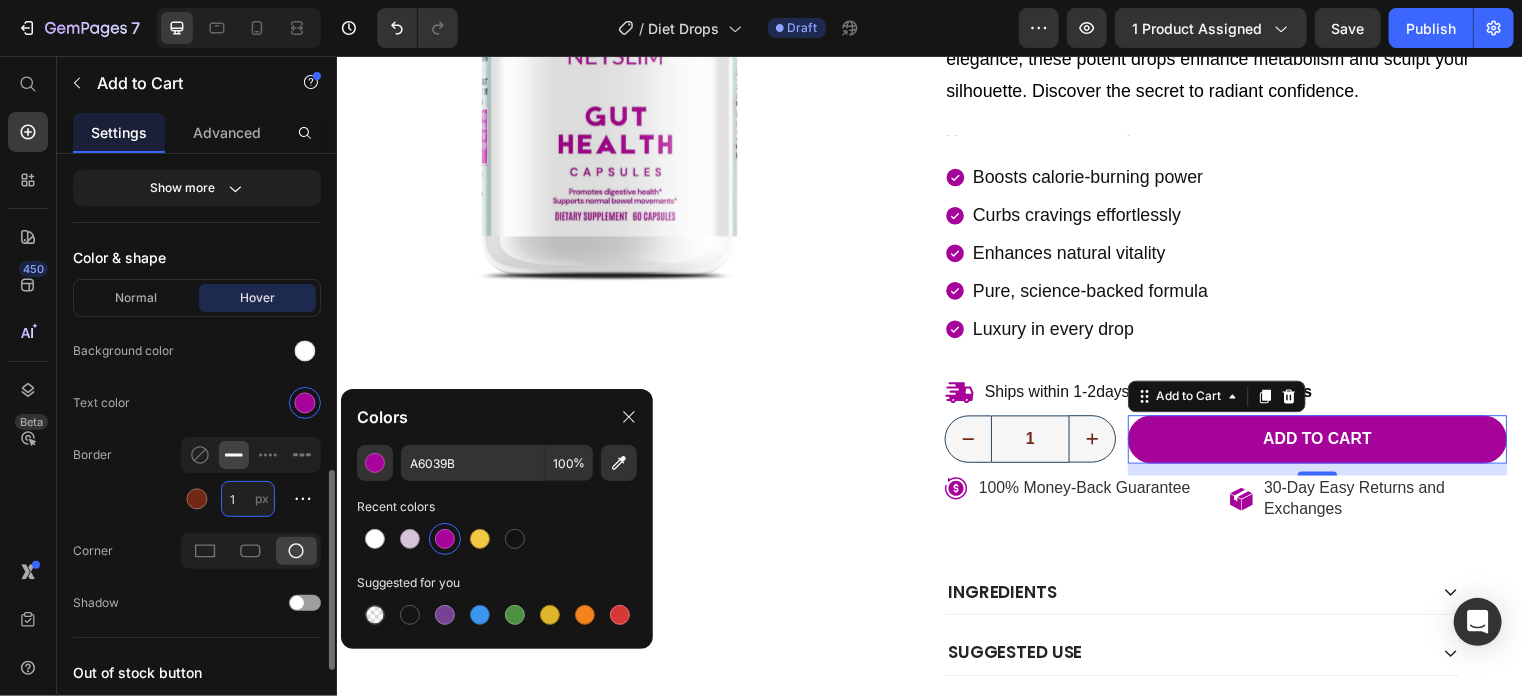 click on "1" at bounding box center (248, 499) 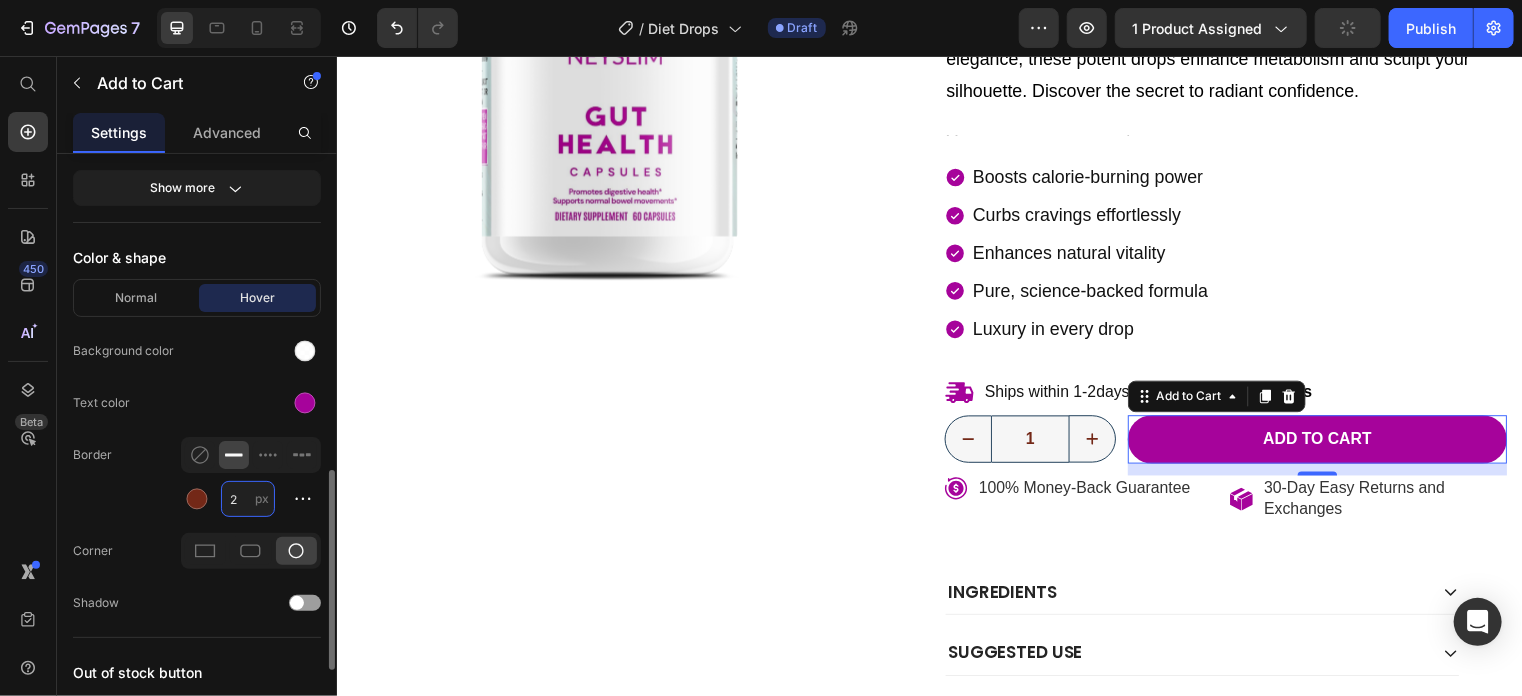 type on "1" 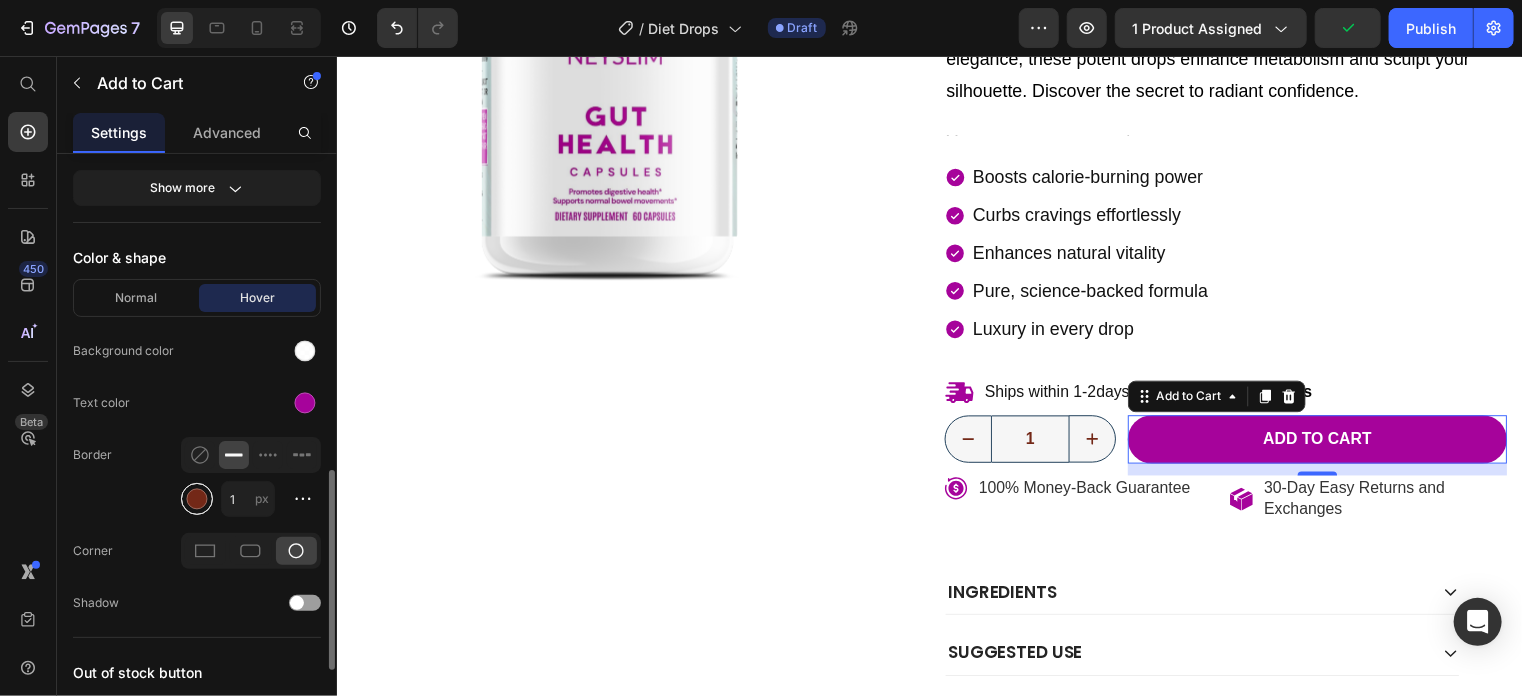 click at bounding box center [197, 499] 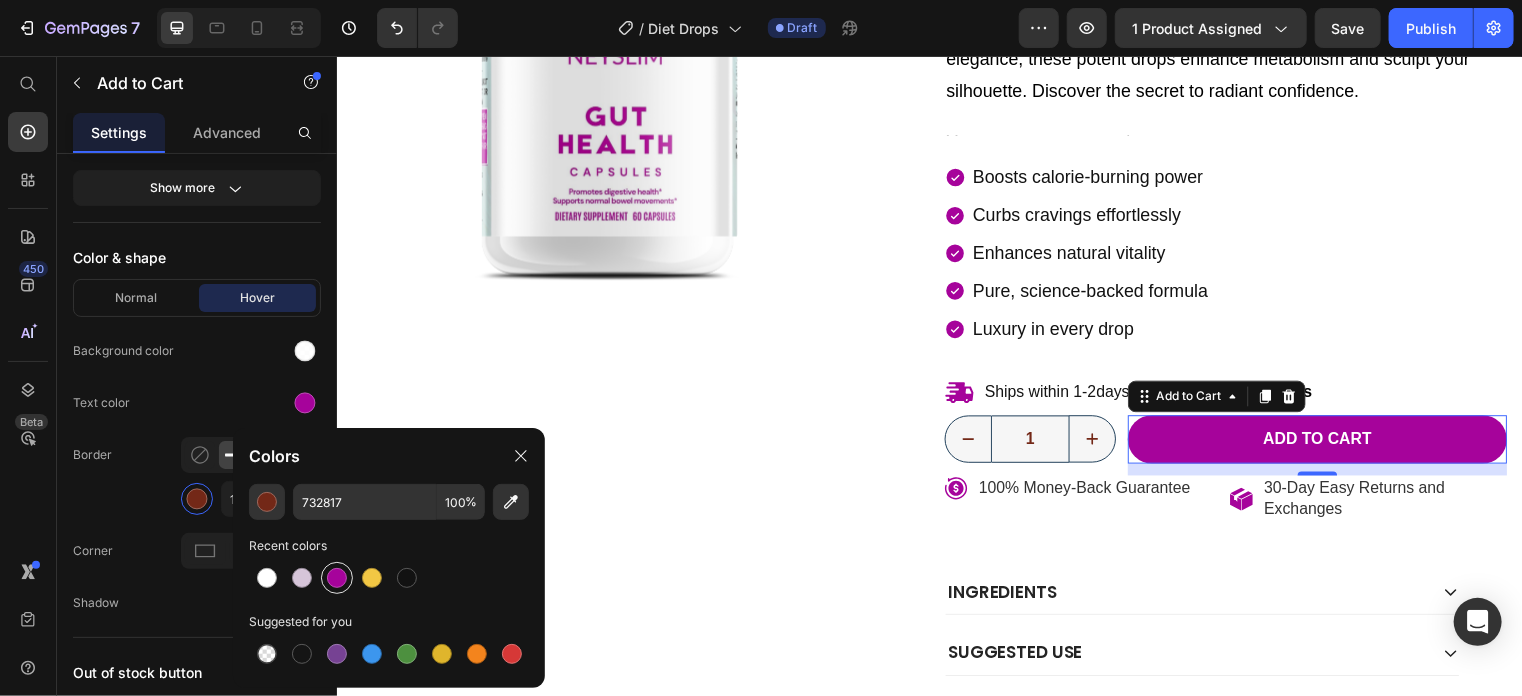 click at bounding box center [337, 578] 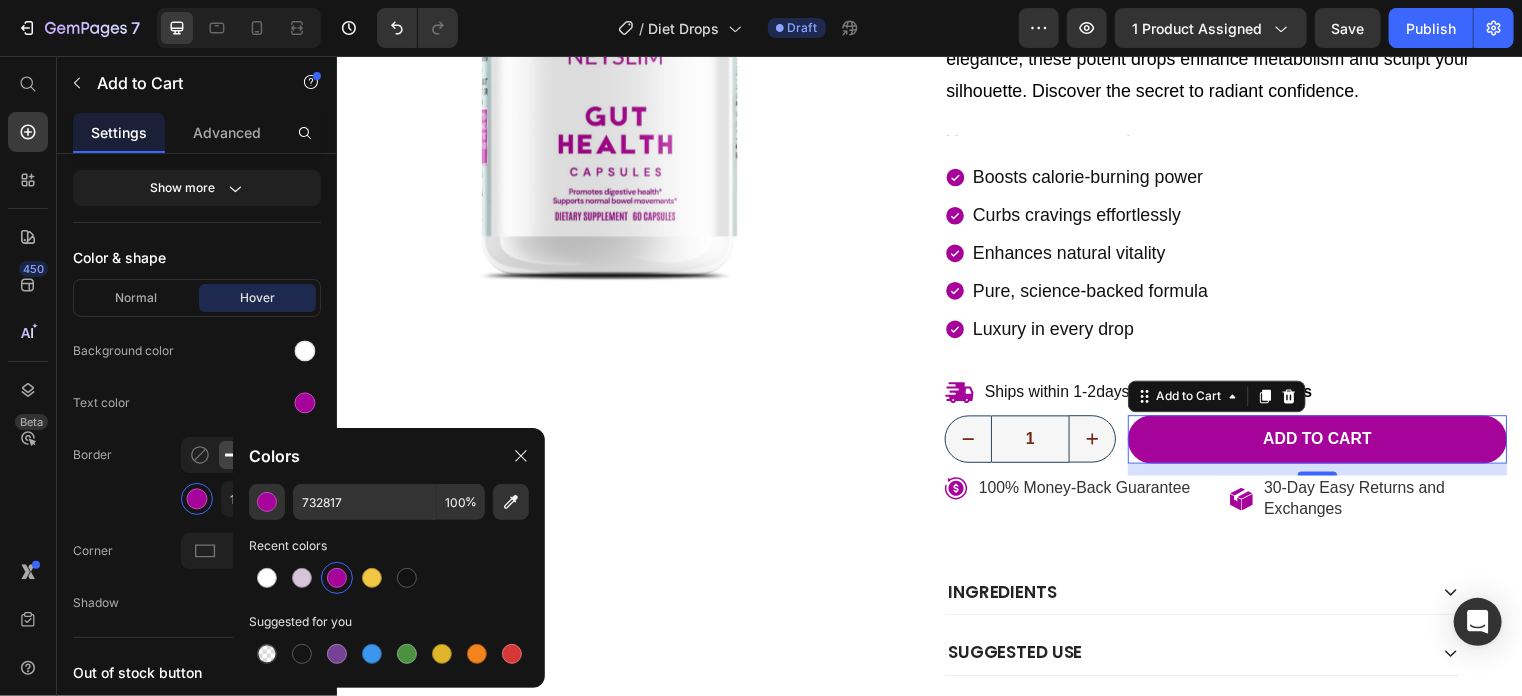 type on "A6039B" 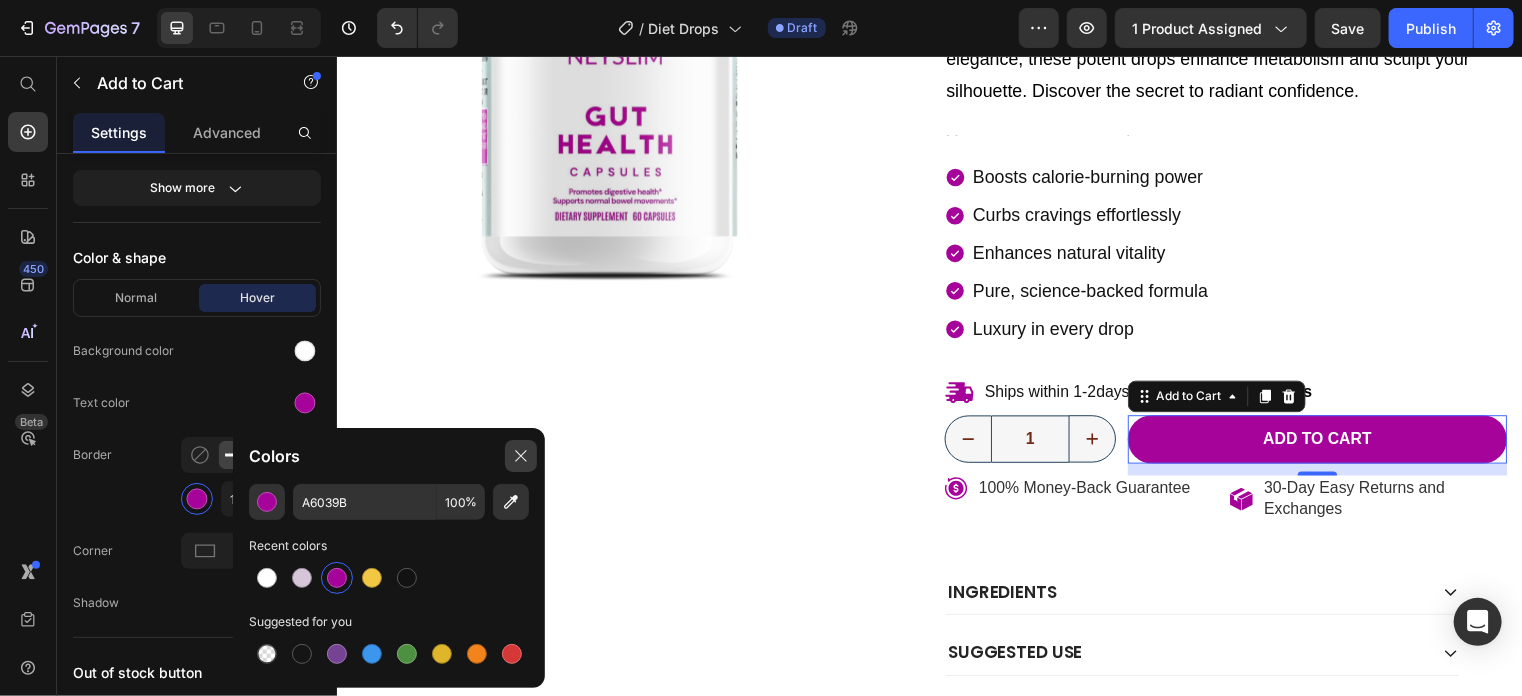 click at bounding box center [521, 456] 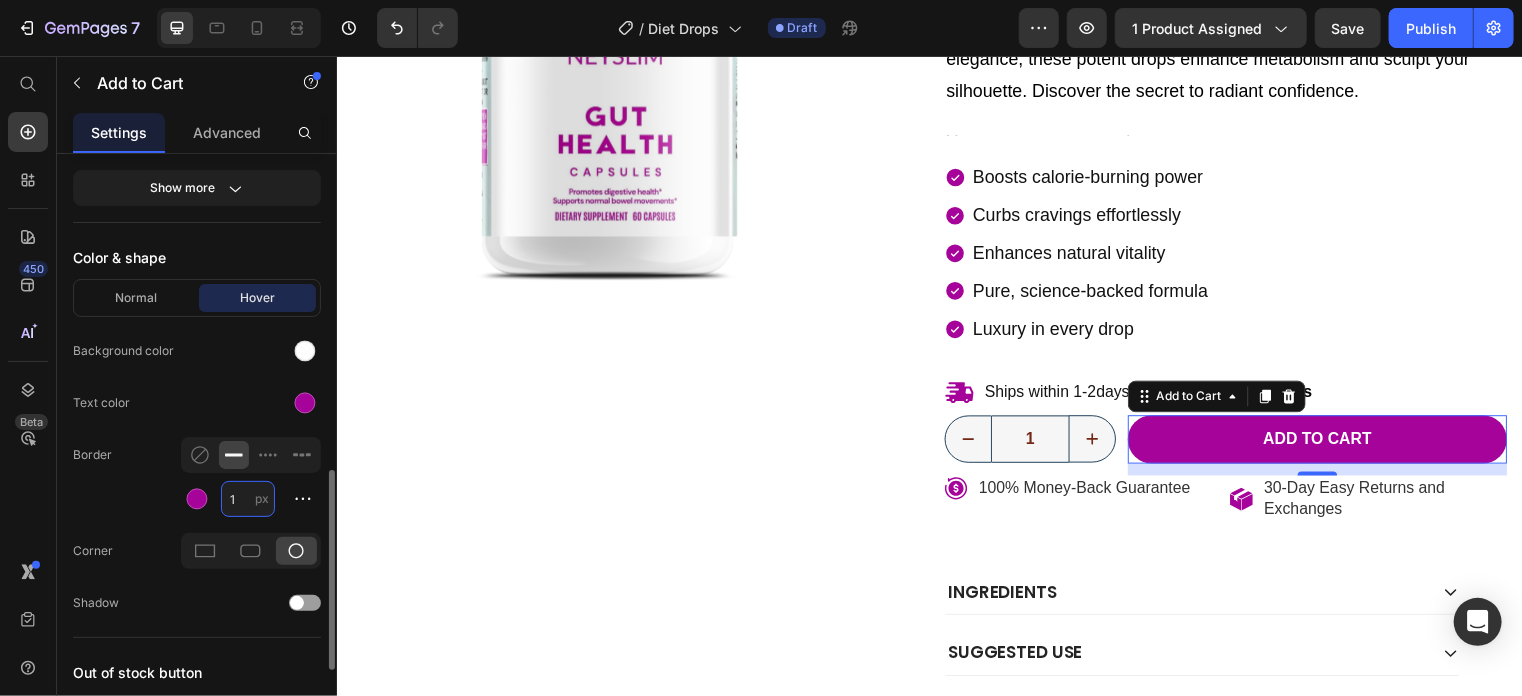 click on "1" at bounding box center (248, 499) 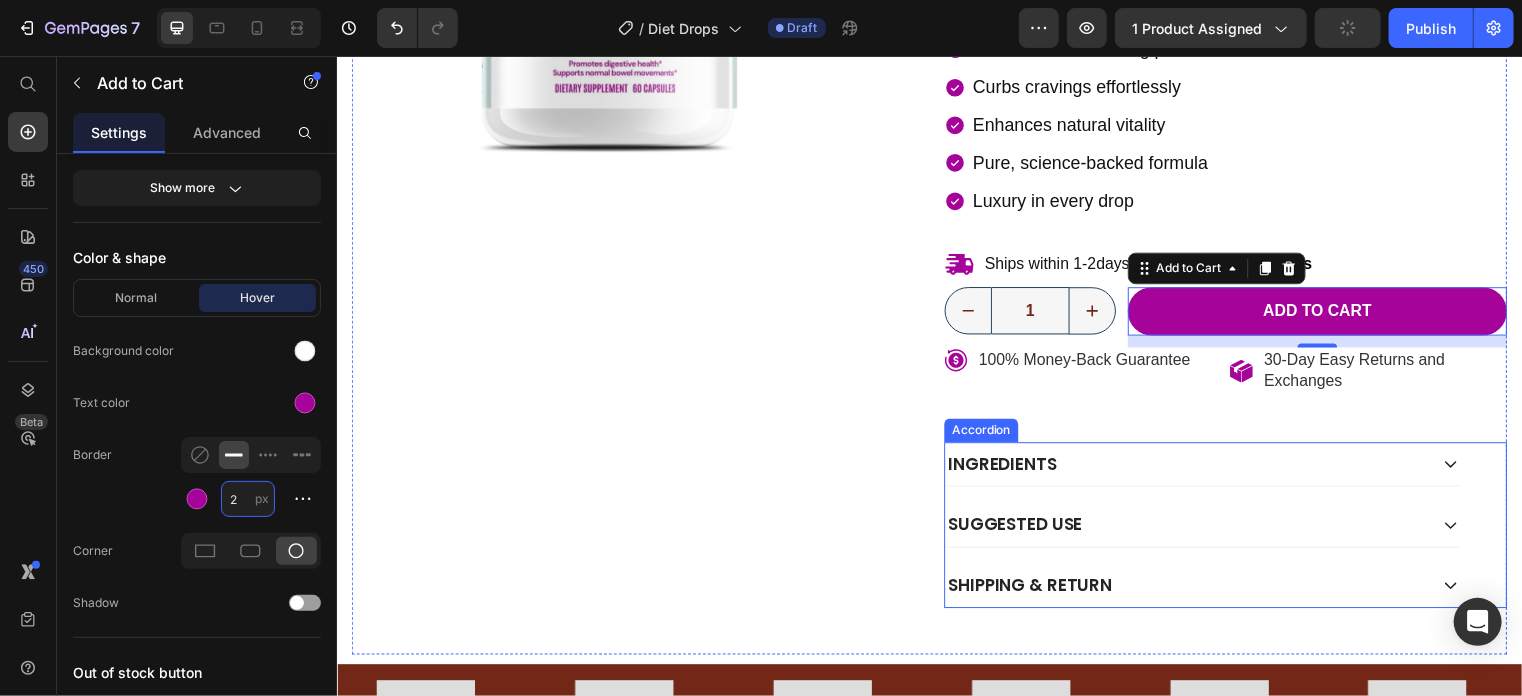 scroll, scrollTop: 630, scrollLeft: 0, axis: vertical 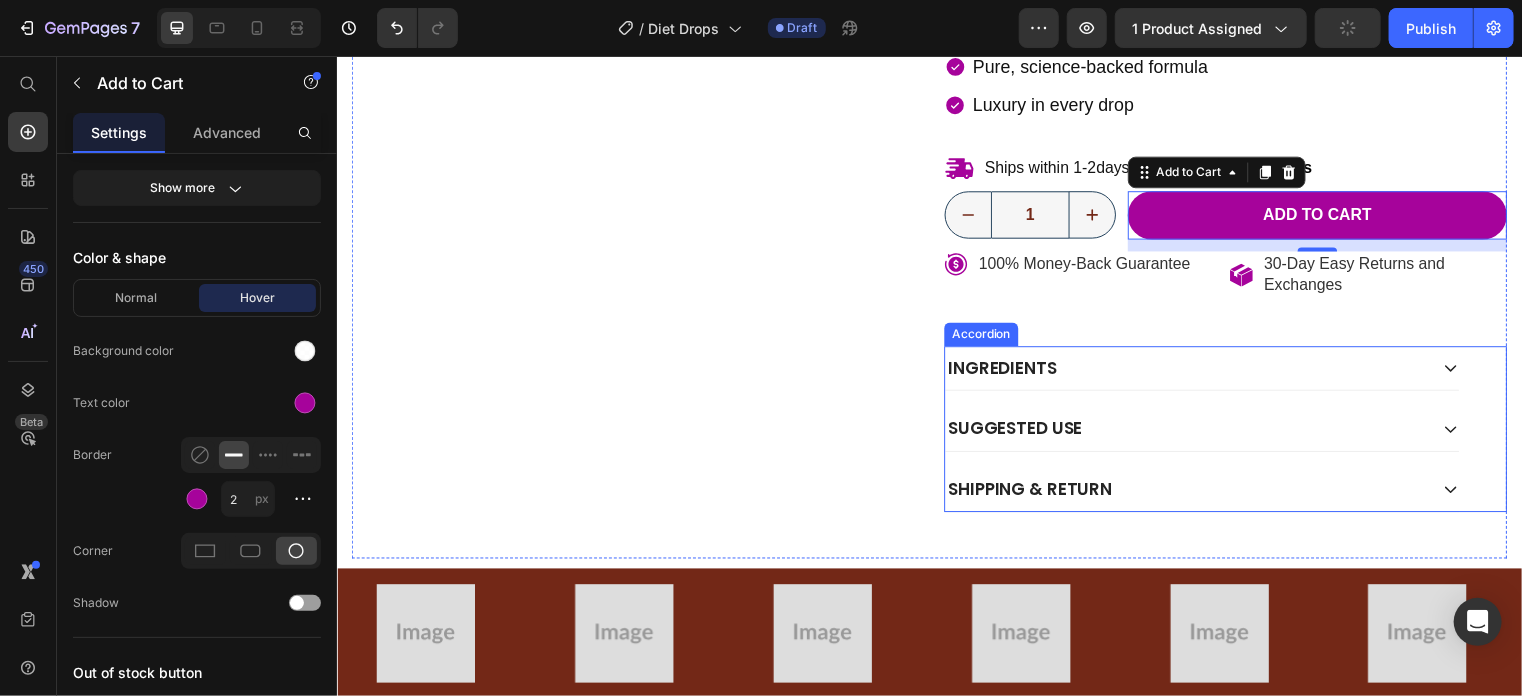click on "Ingredients" at bounding box center (1196, 371) 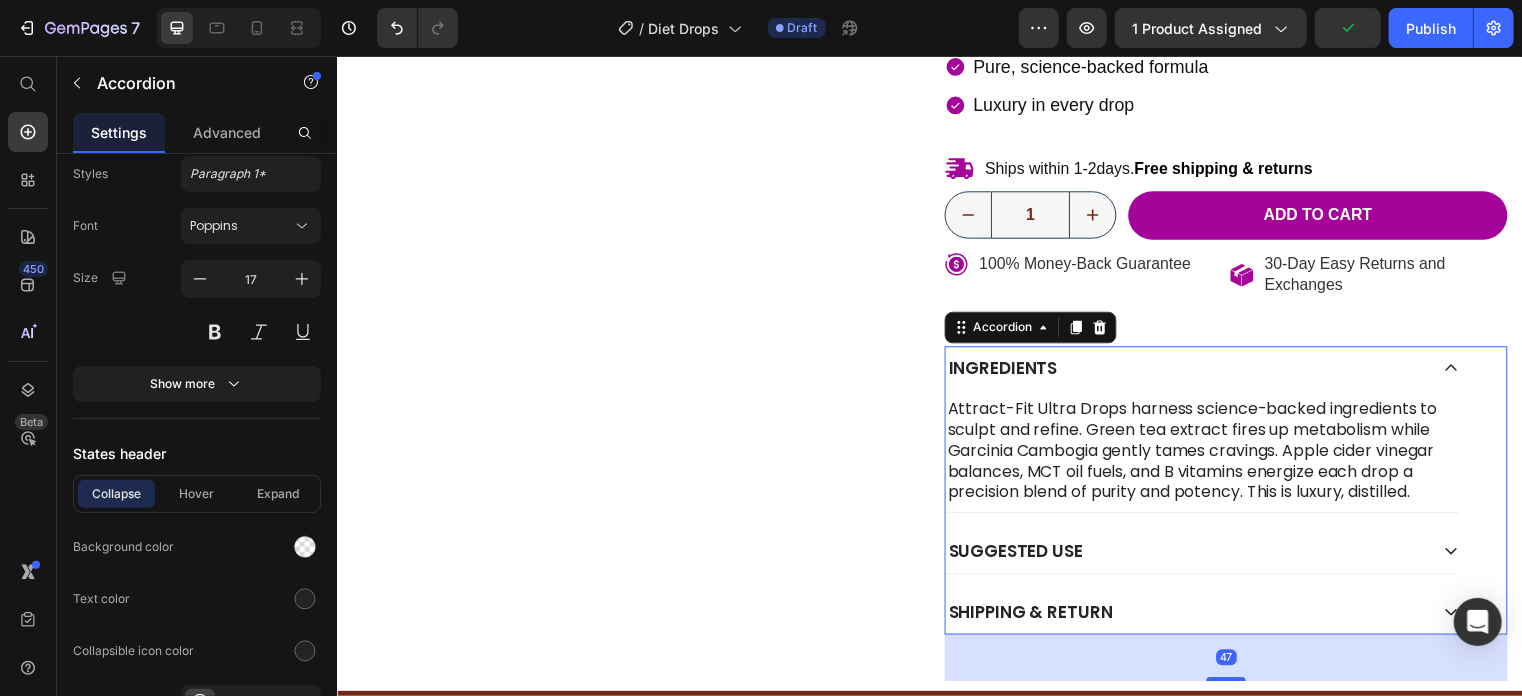 scroll, scrollTop: 0, scrollLeft: 0, axis: both 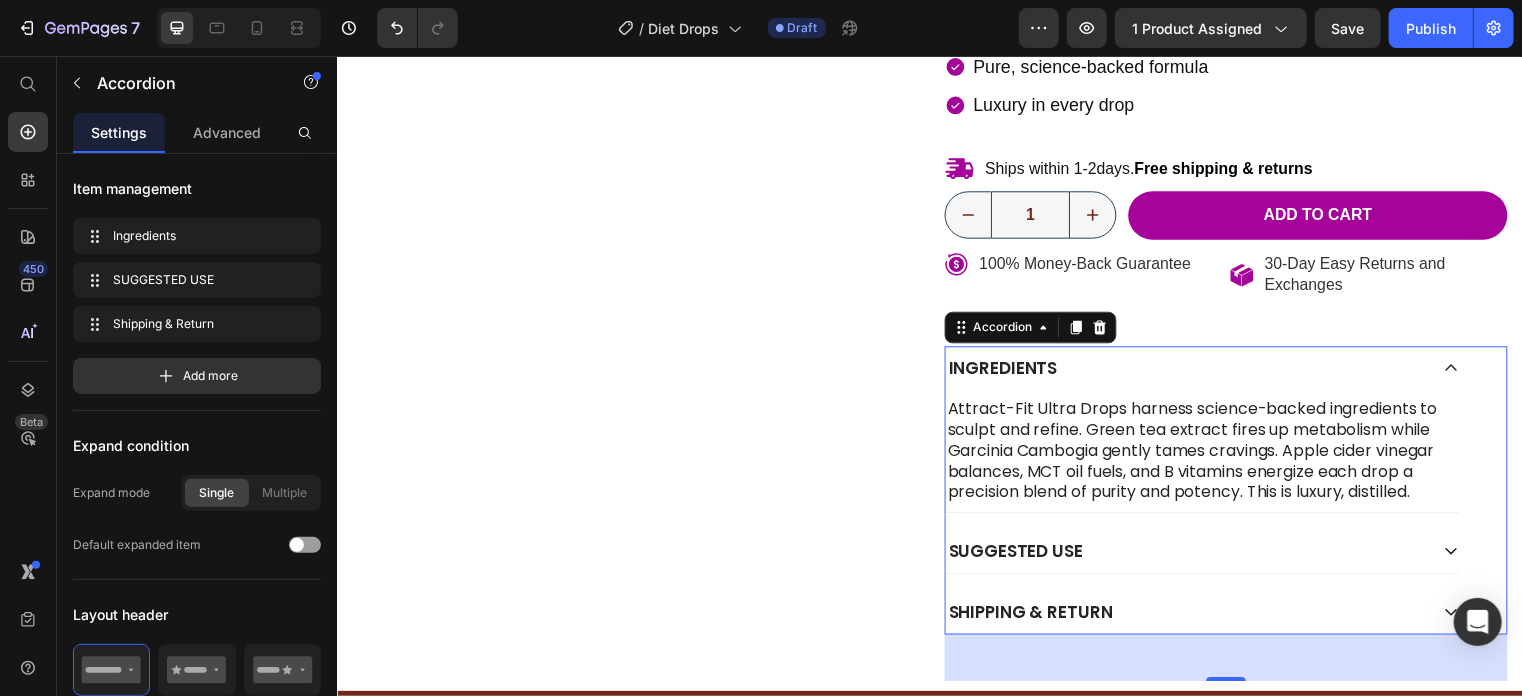click on "Ingredients" at bounding box center (1196, 371) 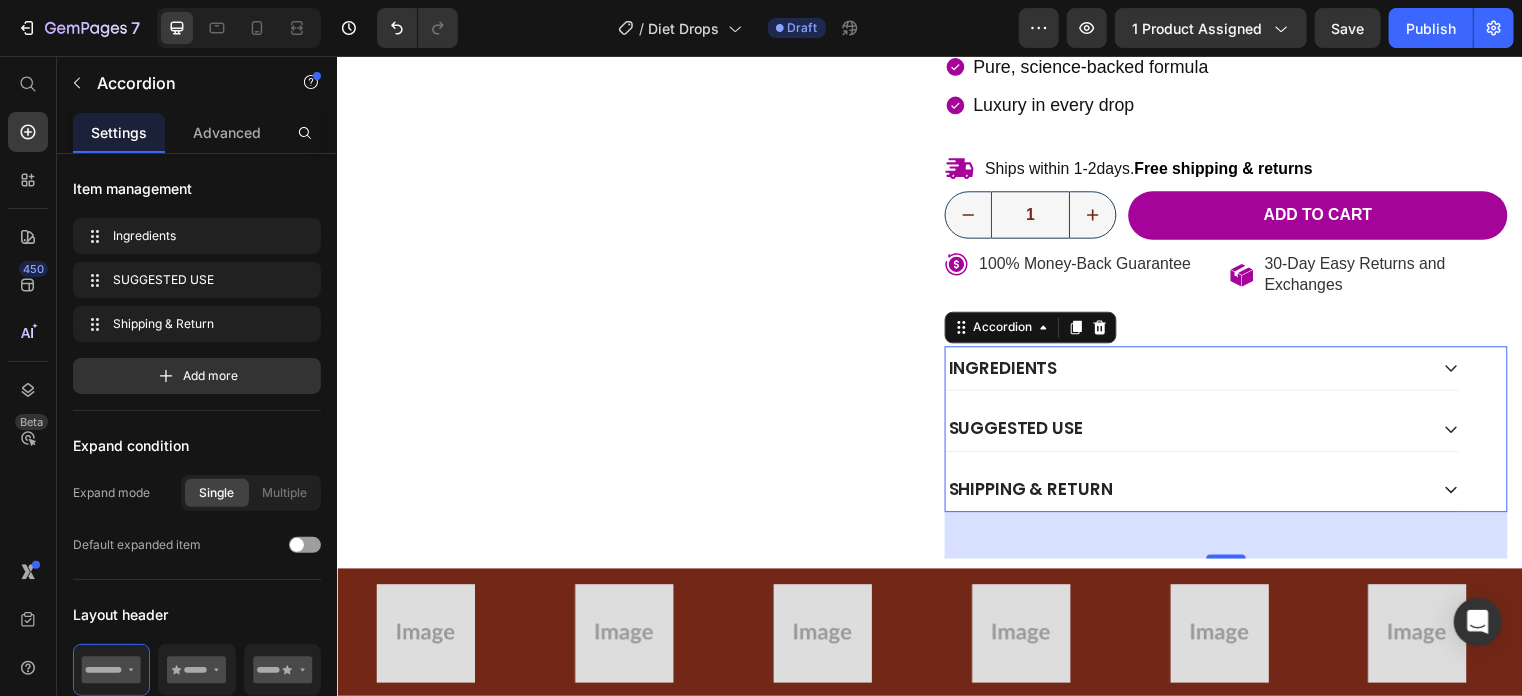 click on "SUGGESTED USE" at bounding box center [1196, 432] 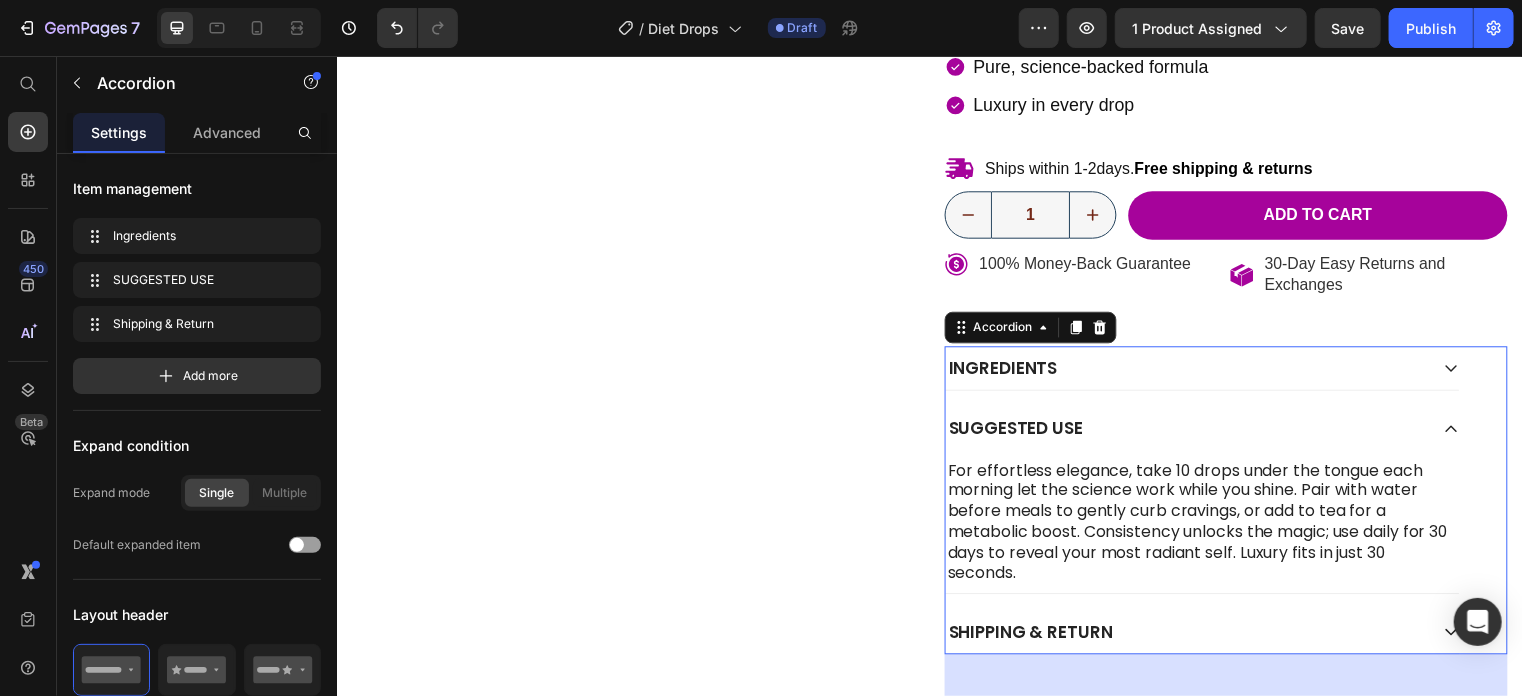 click on "SUGGESTED USE" at bounding box center (1196, 432) 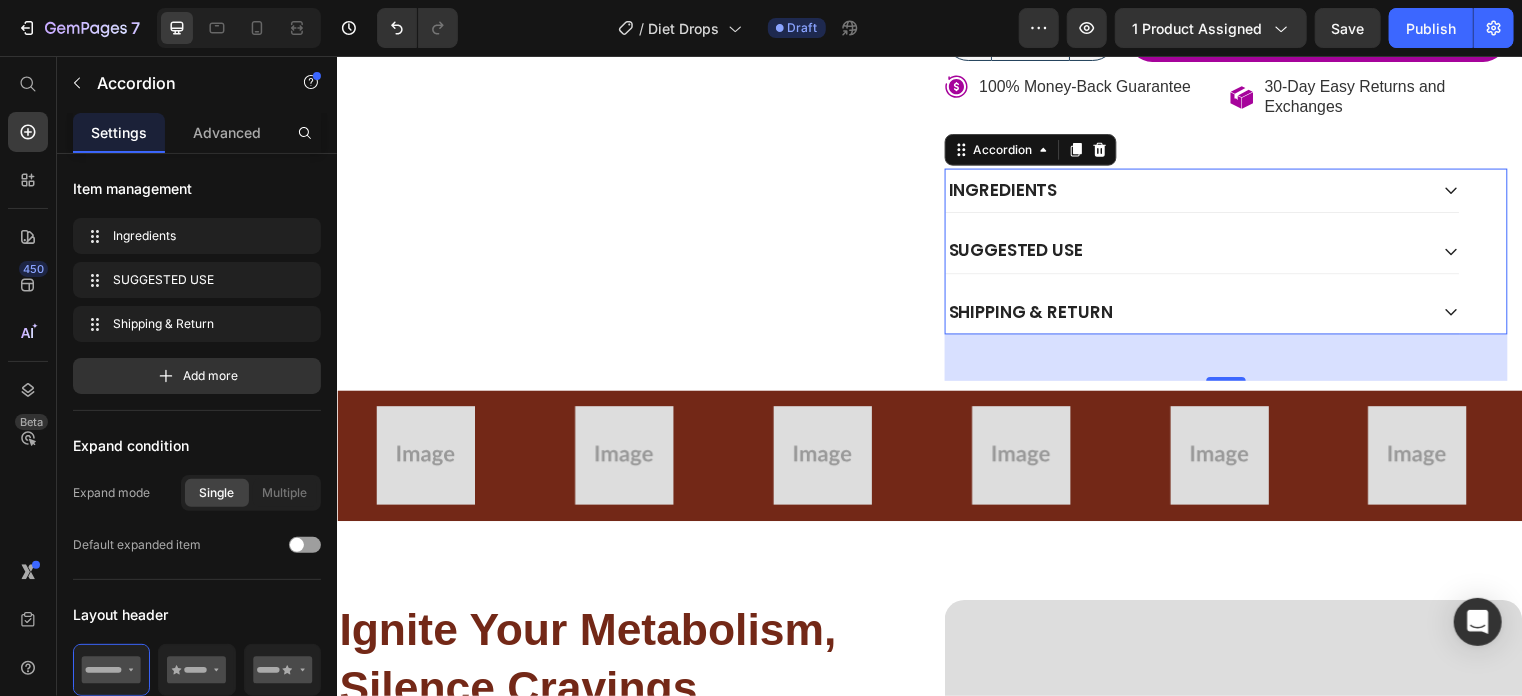 scroll, scrollTop: 826, scrollLeft: 0, axis: vertical 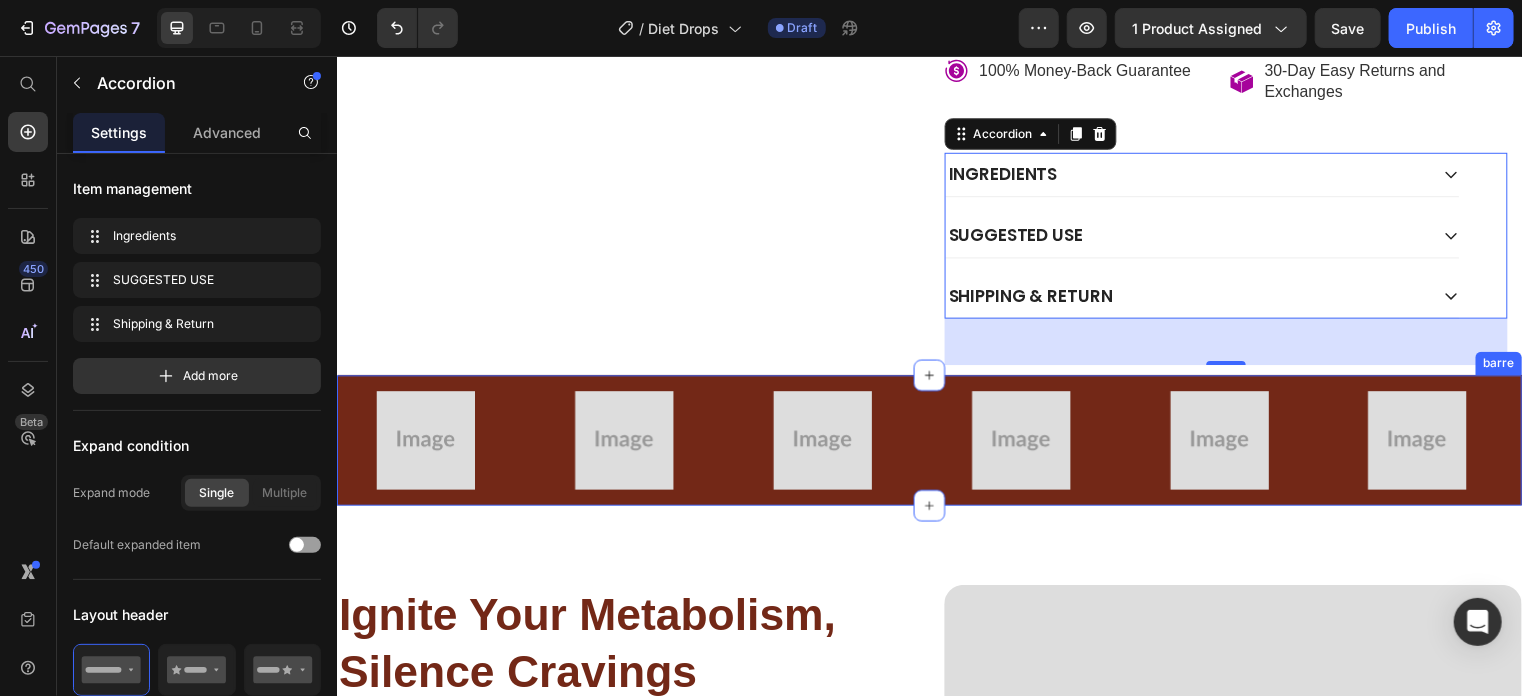 click on "Image Image Image Image Image Image Carousel" at bounding box center (936, 452) 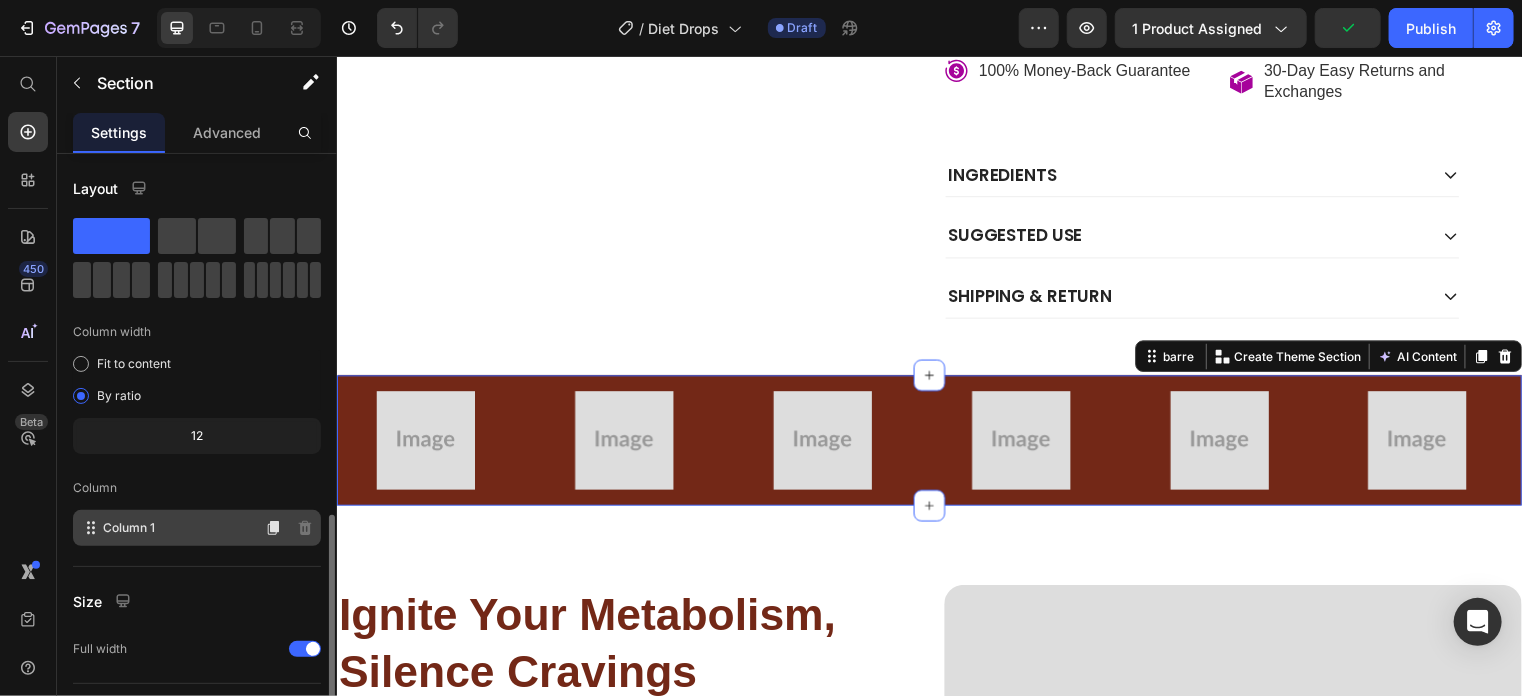 scroll, scrollTop: 207, scrollLeft: 0, axis: vertical 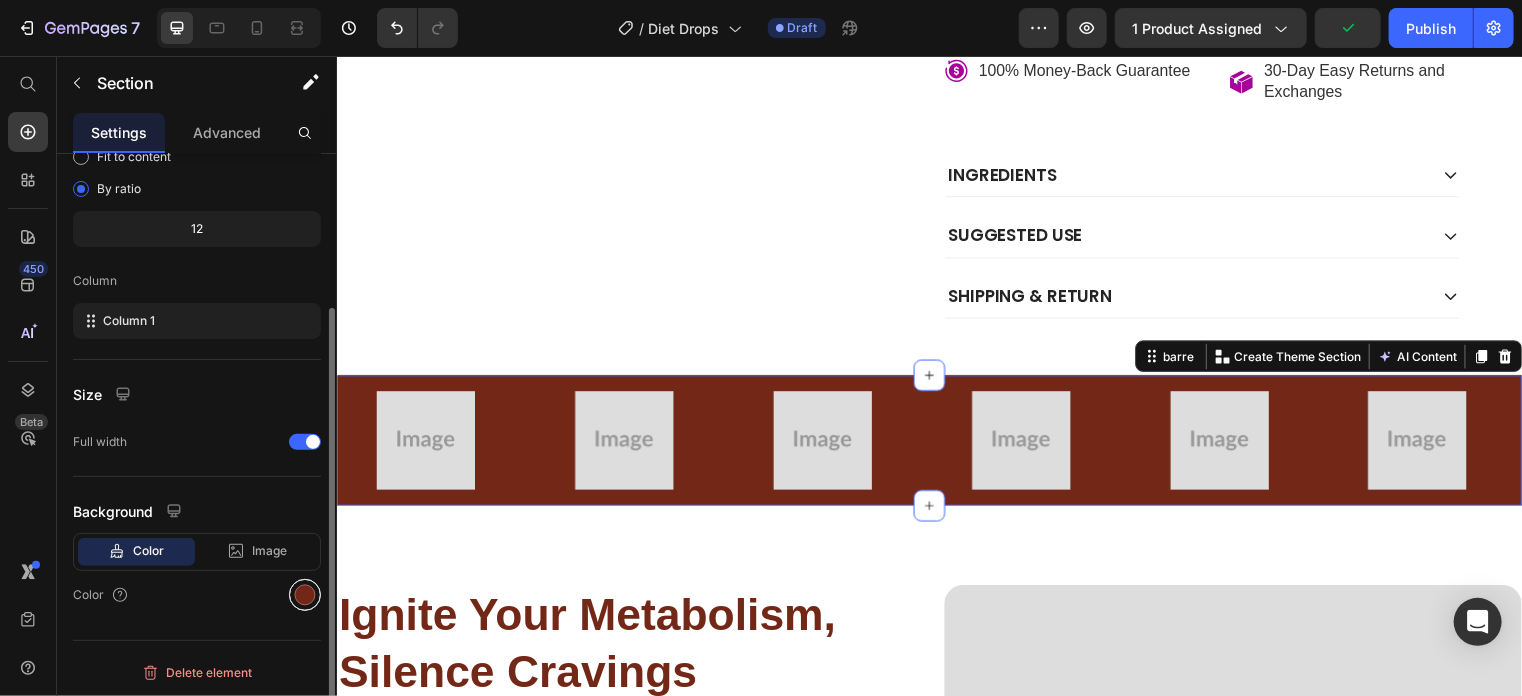 click at bounding box center [305, 595] 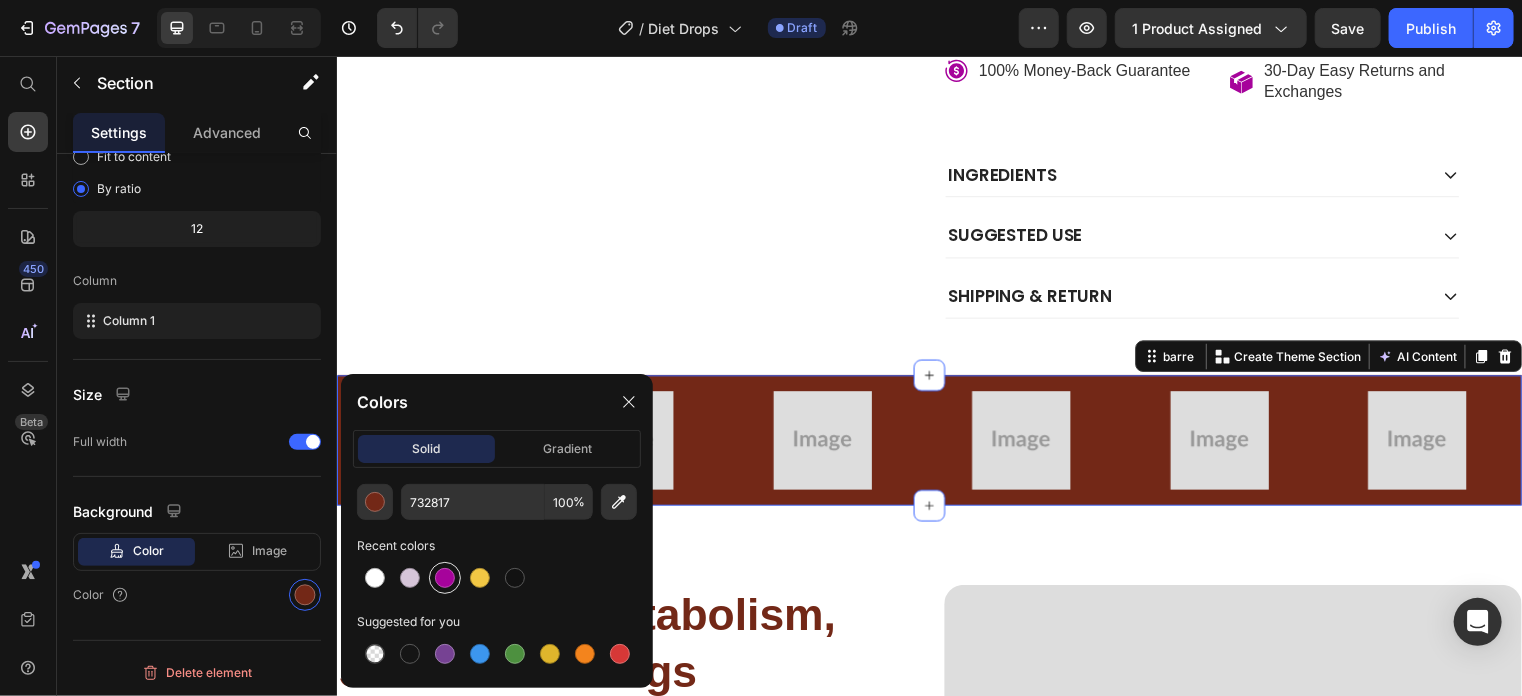 click at bounding box center [445, 578] 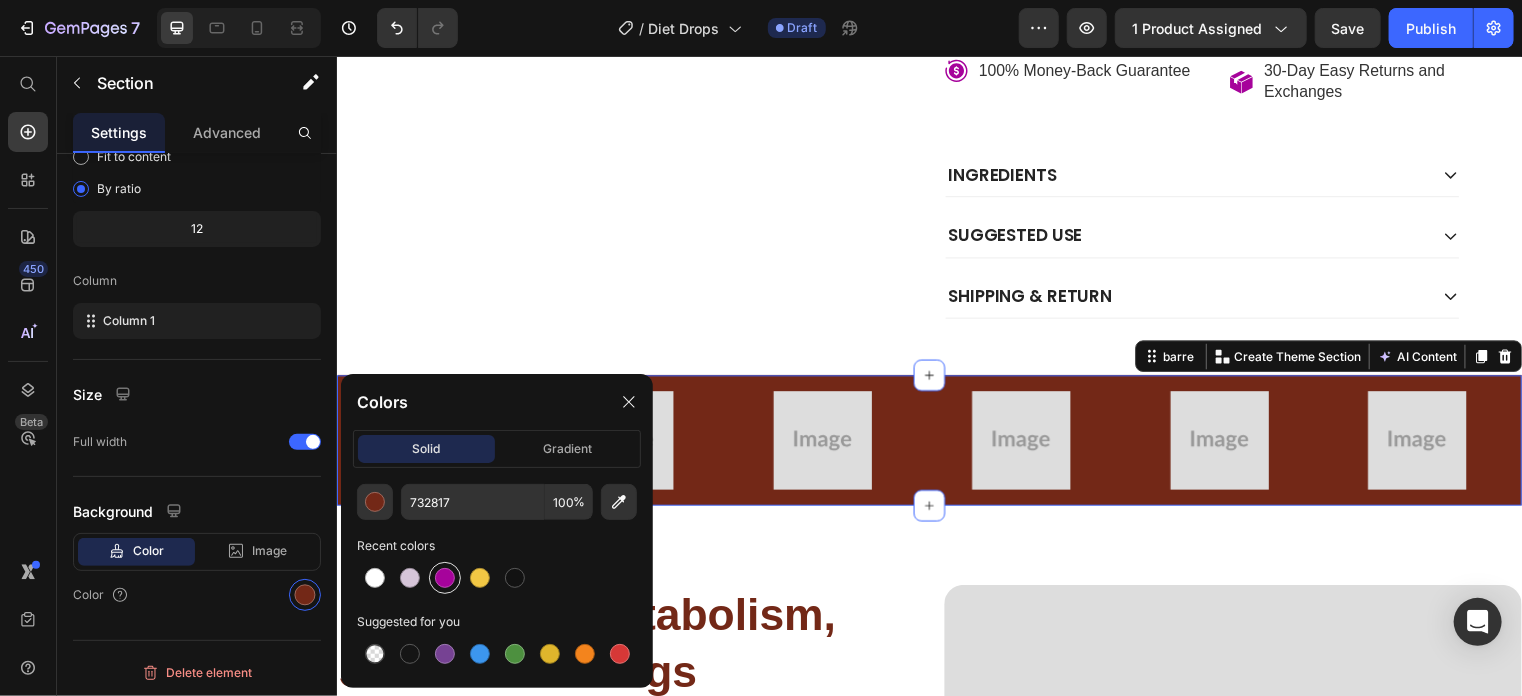 type on "A6039B" 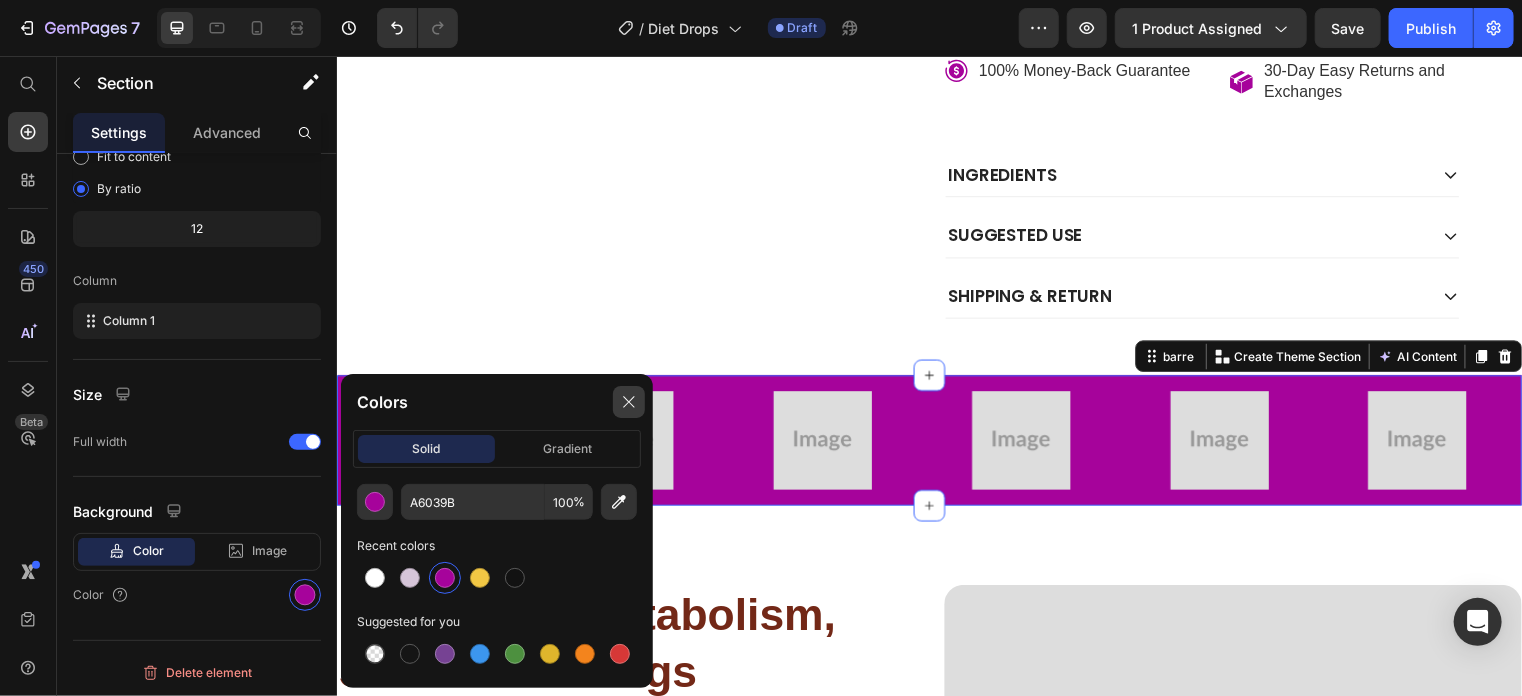 click 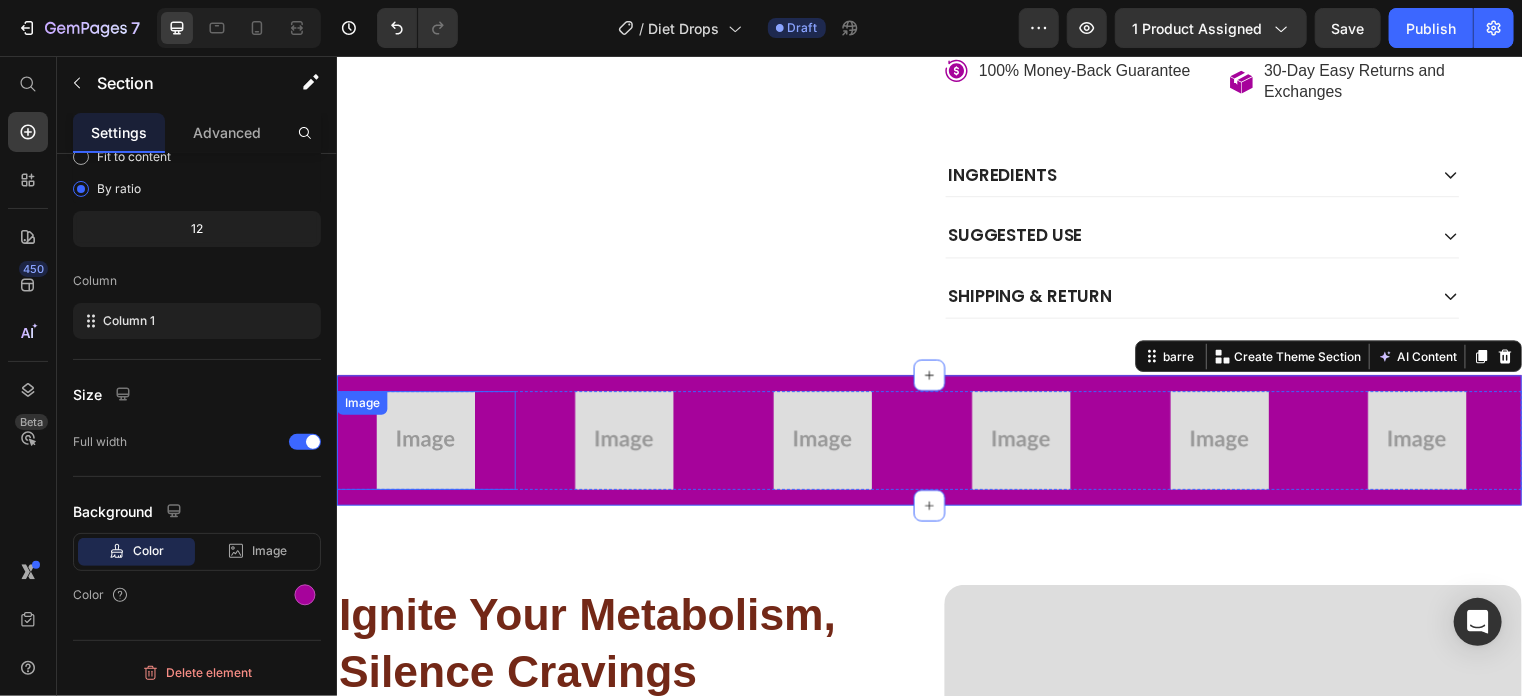 click at bounding box center [426, 444] 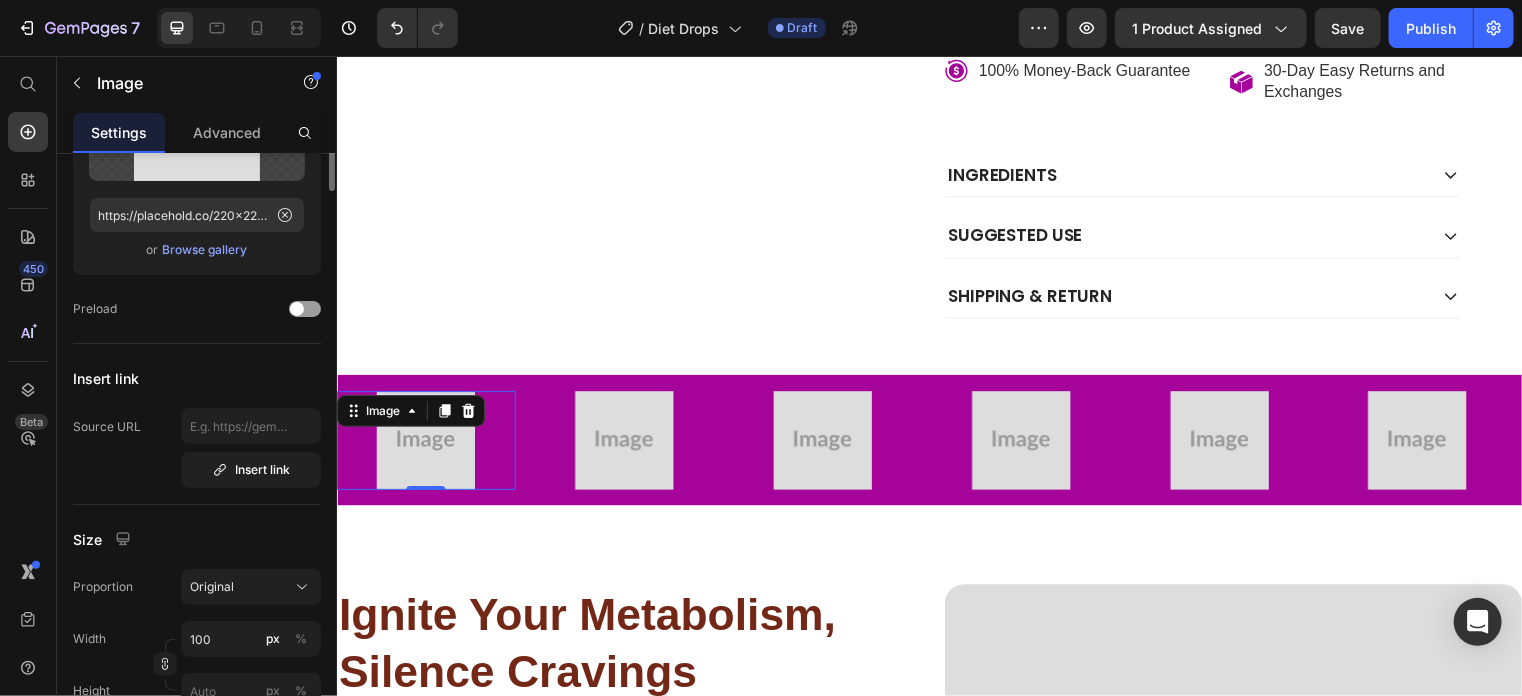scroll, scrollTop: 0, scrollLeft: 0, axis: both 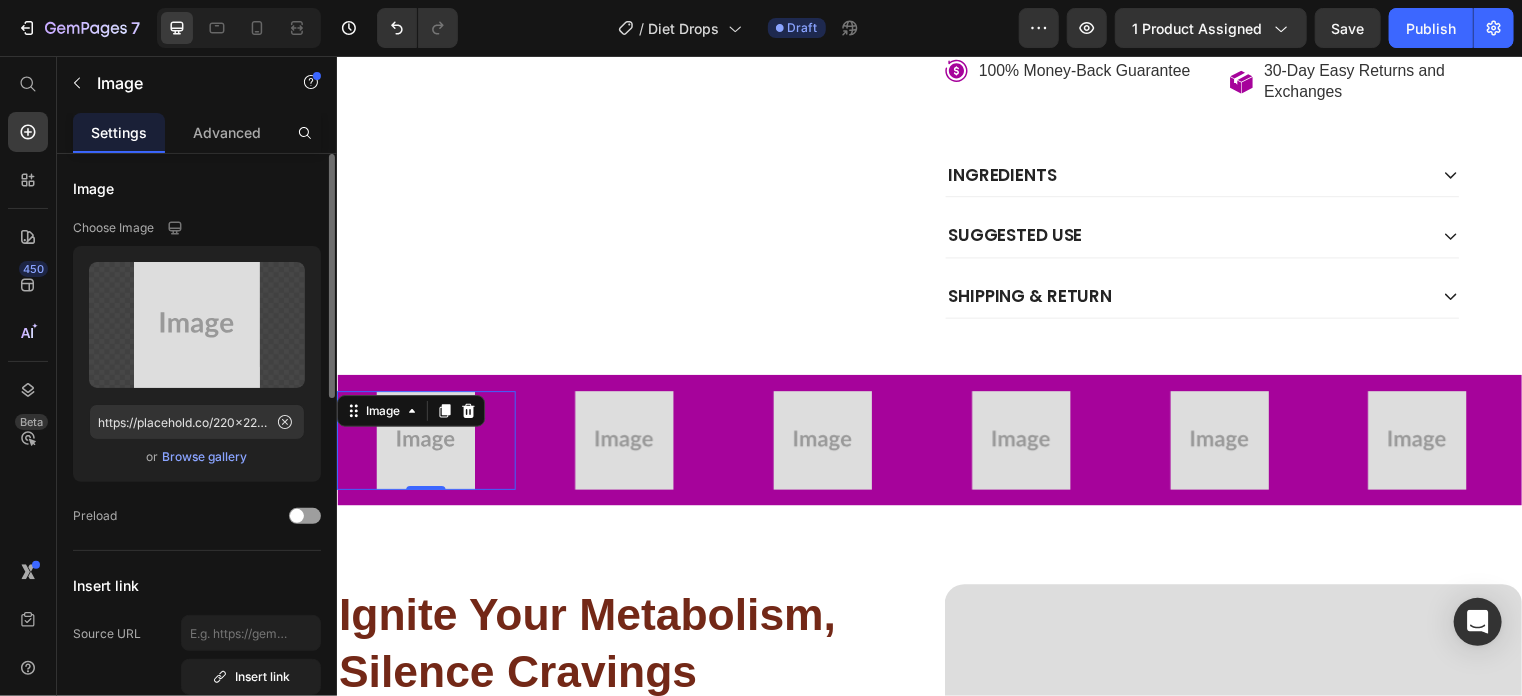 click on "Browse gallery" at bounding box center (205, 457) 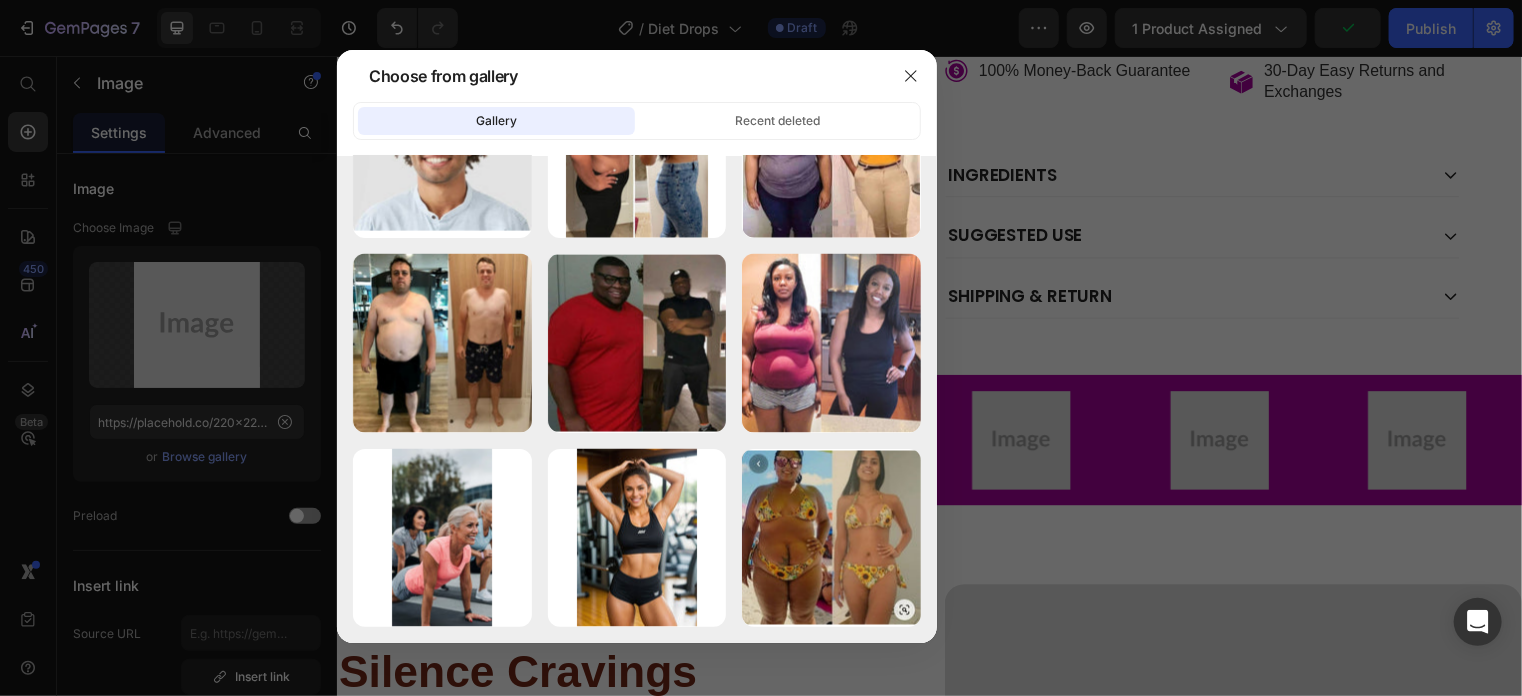 scroll, scrollTop: 2254, scrollLeft: 0, axis: vertical 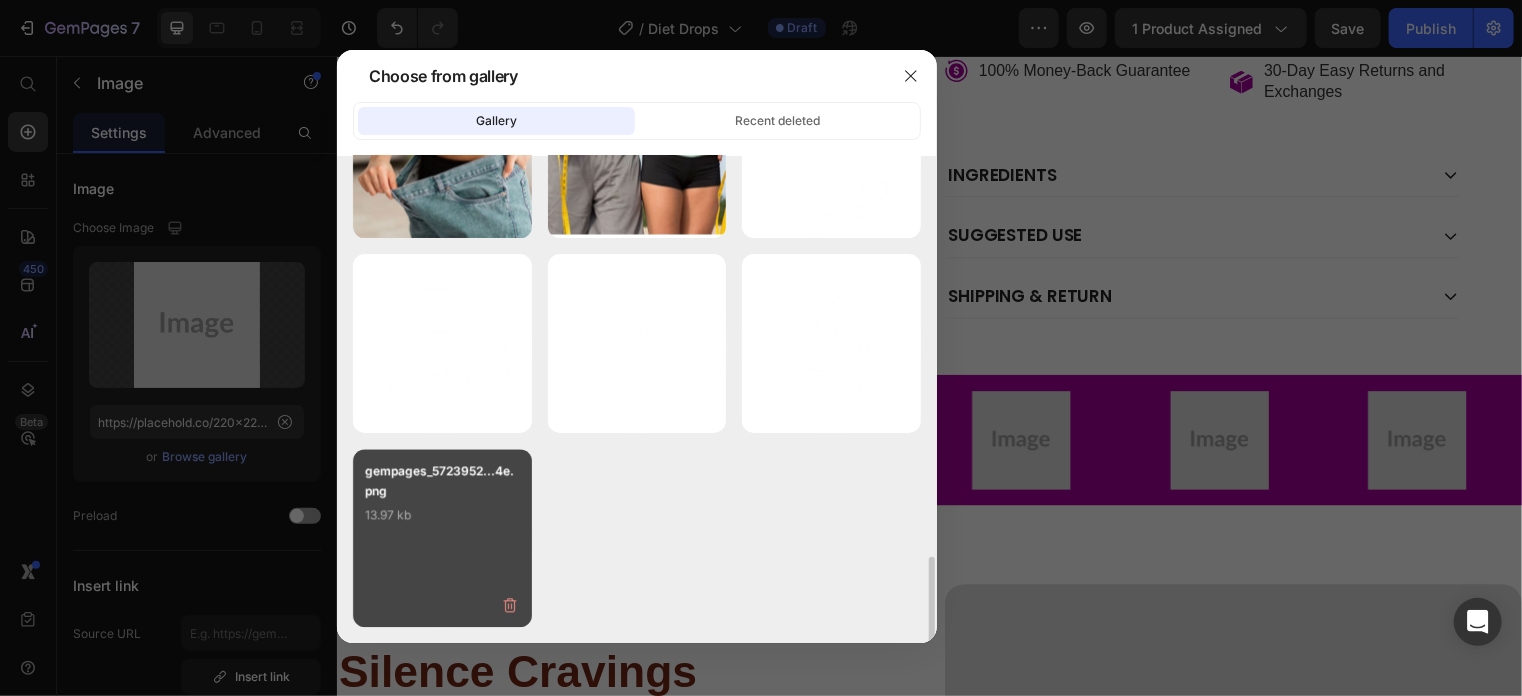 click on "13.97 kb" at bounding box center (442, 515) 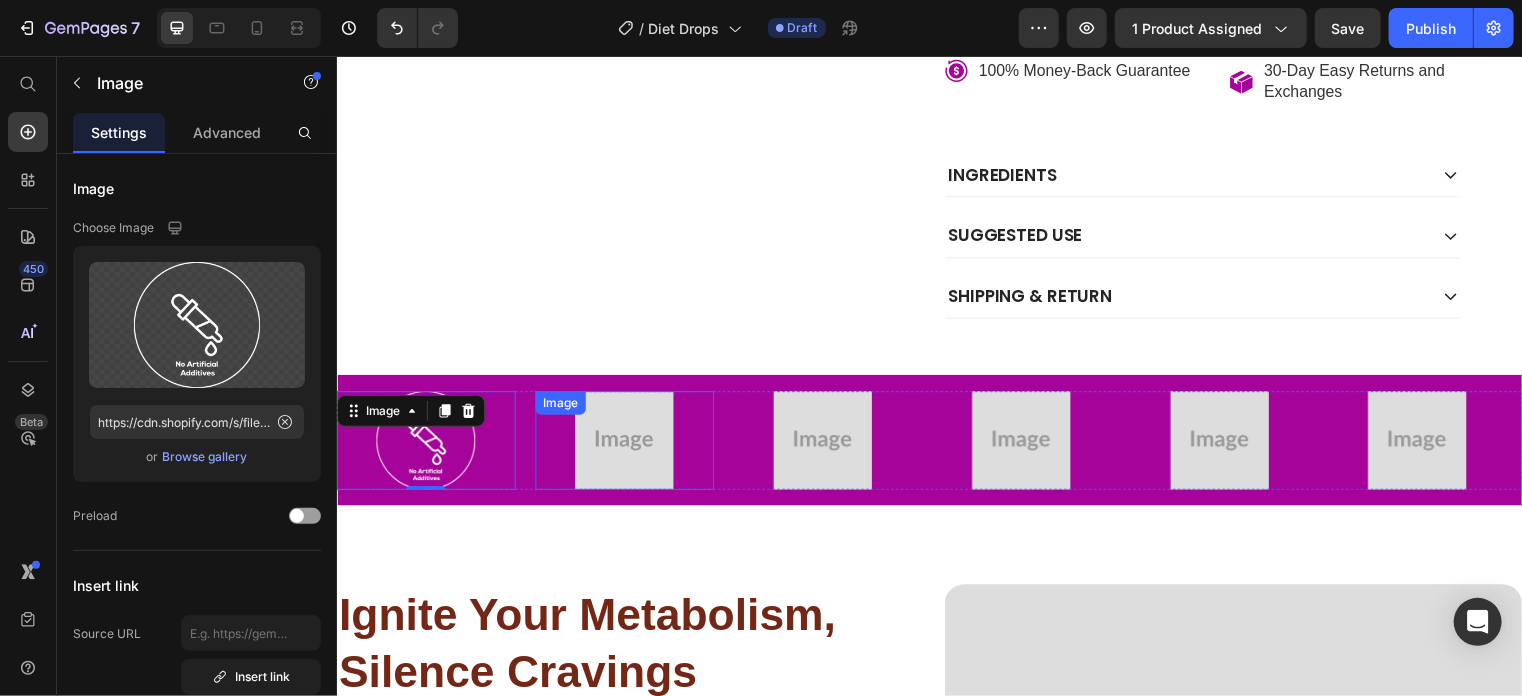 click at bounding box center [627, 444] 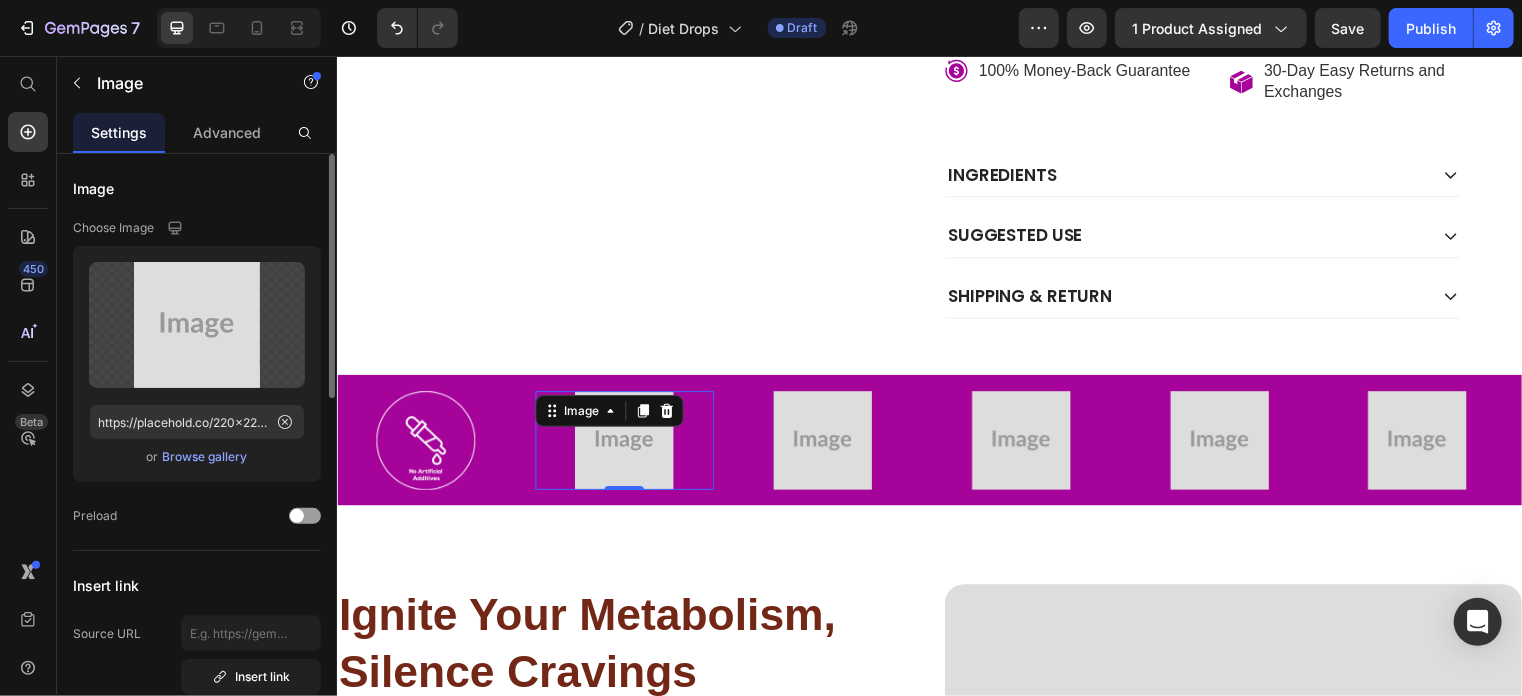 click on "Browse gallery" at bounding box center [205, 457] 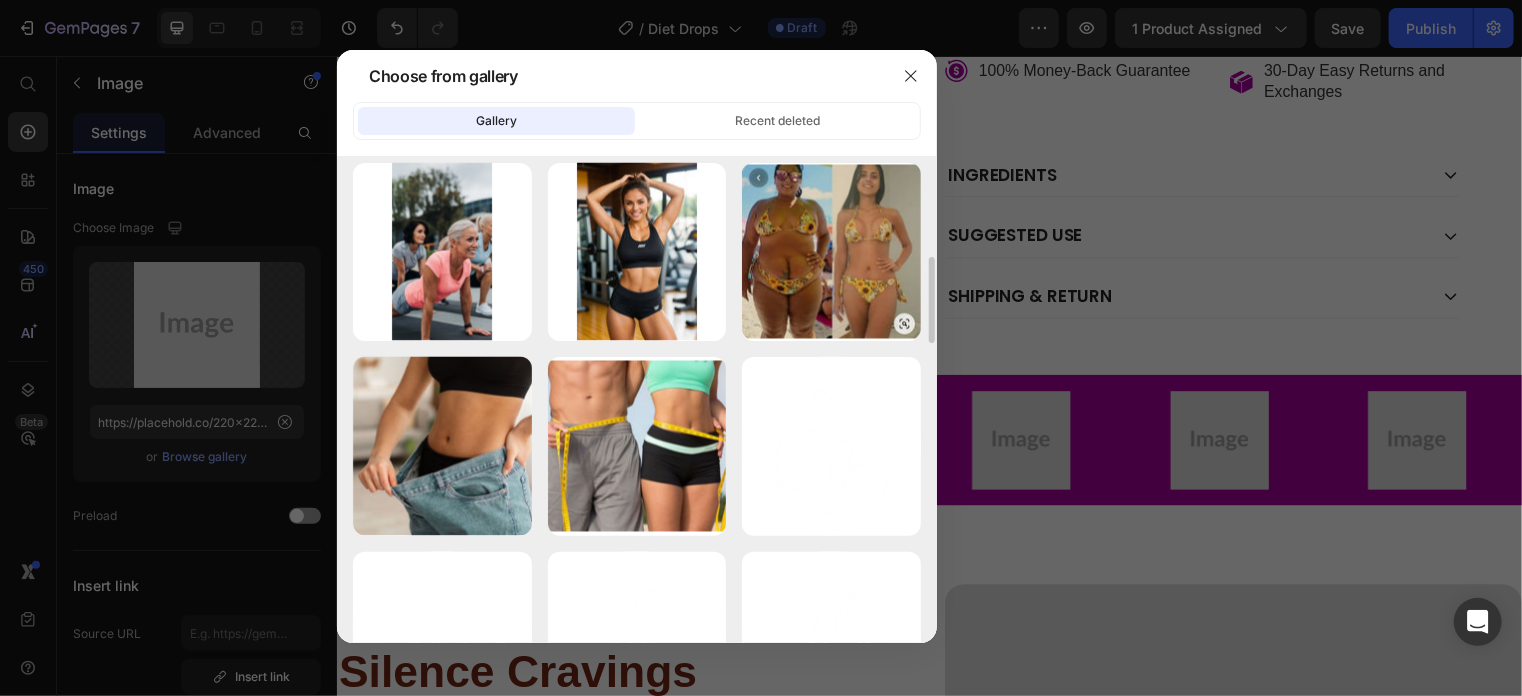 scroll, scrollTop: 2254, scrollLeft: 0, axis: vertical 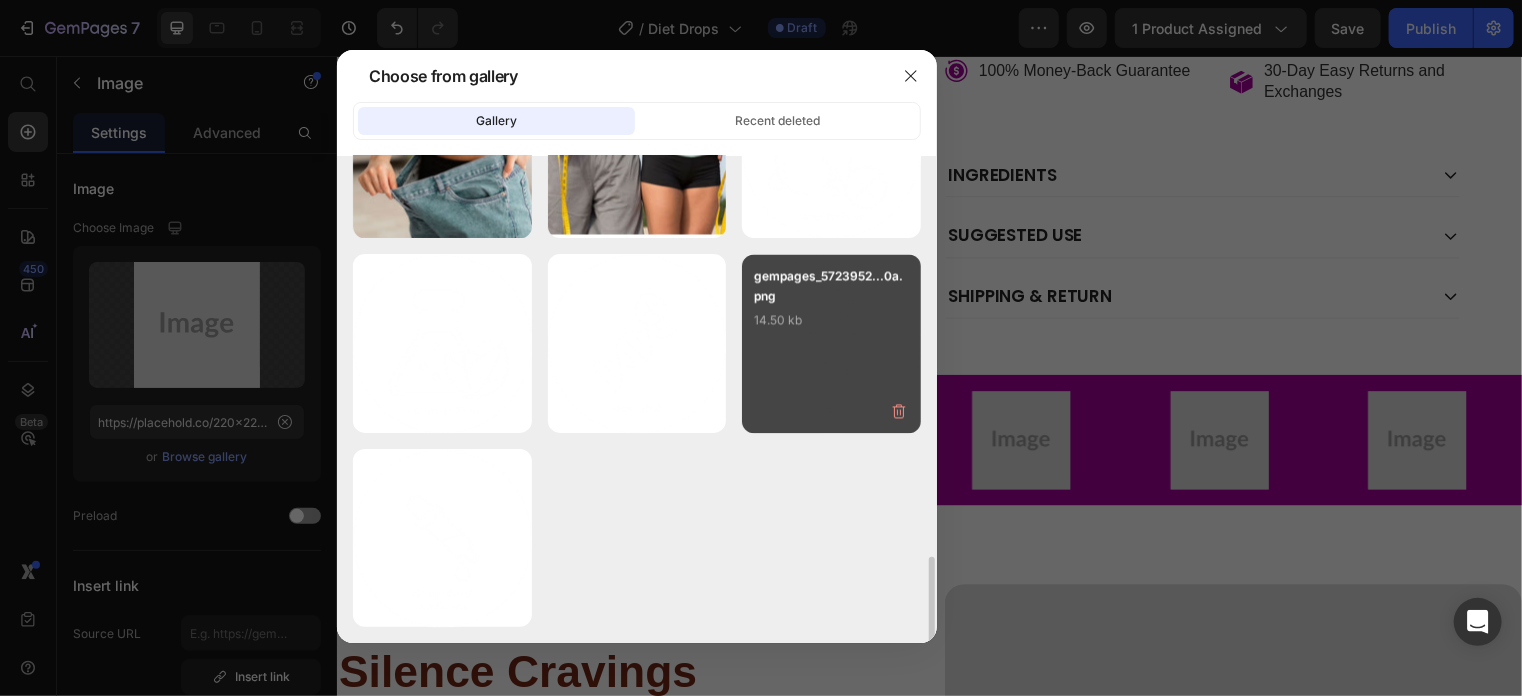 click on "gempages_5723952...0a.png 14.50 kb" at bounding box center [831, 306] 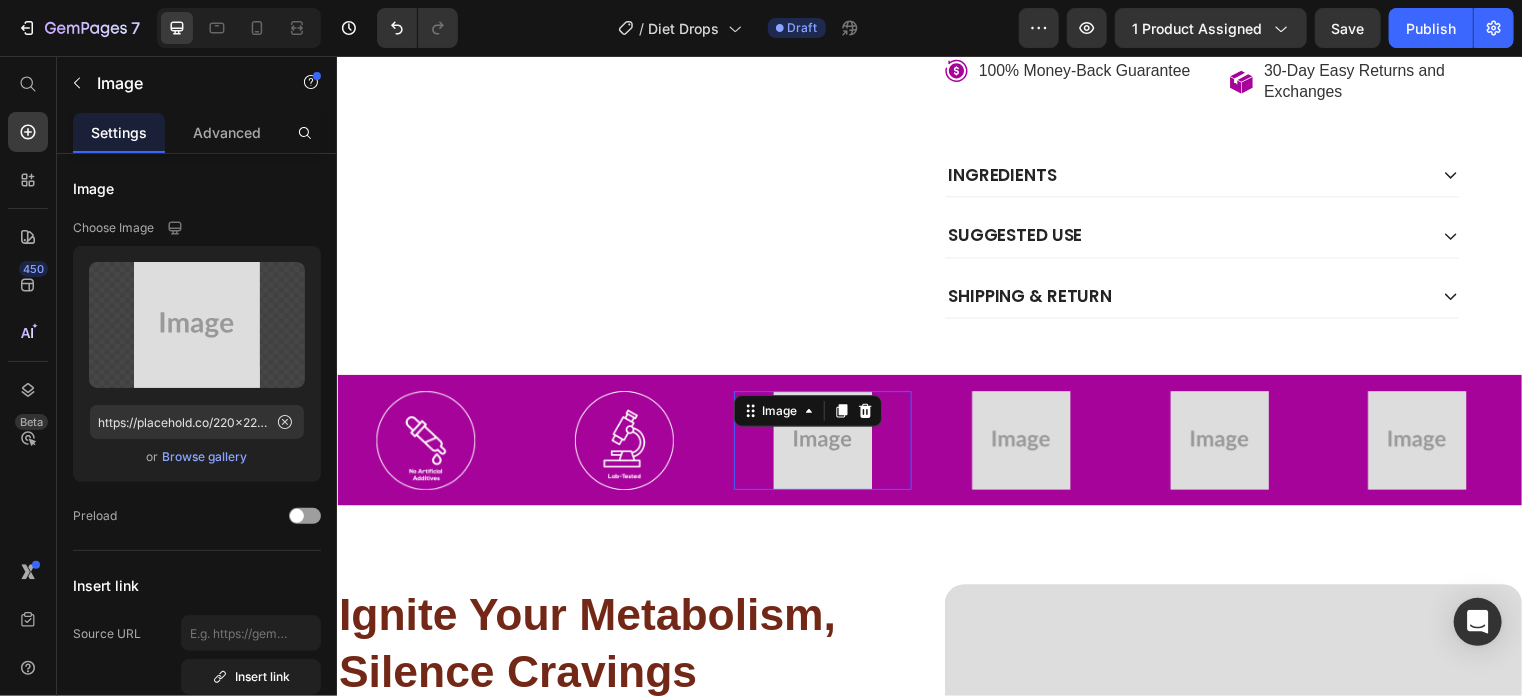 click at bounding box center [828, 444] 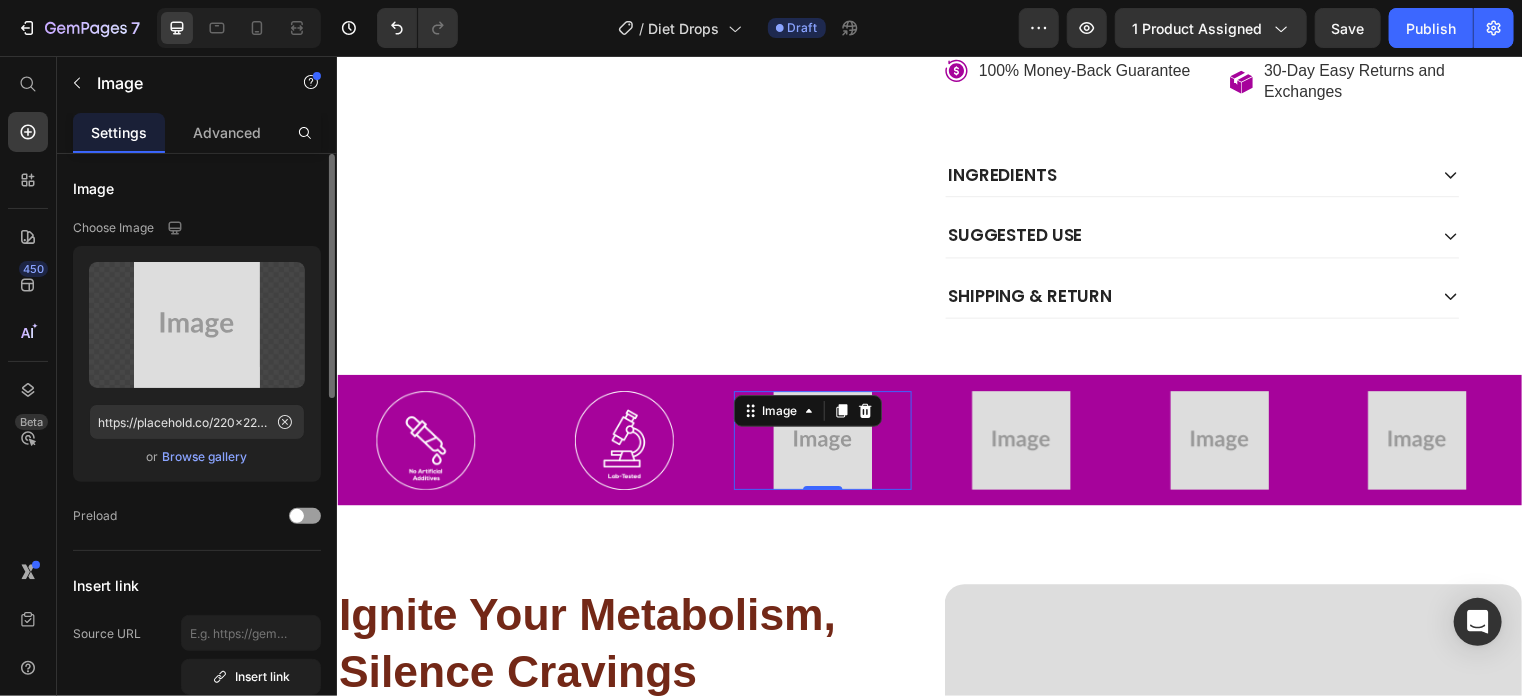 click on "Browse gallery" at bounding box center (205, 457) 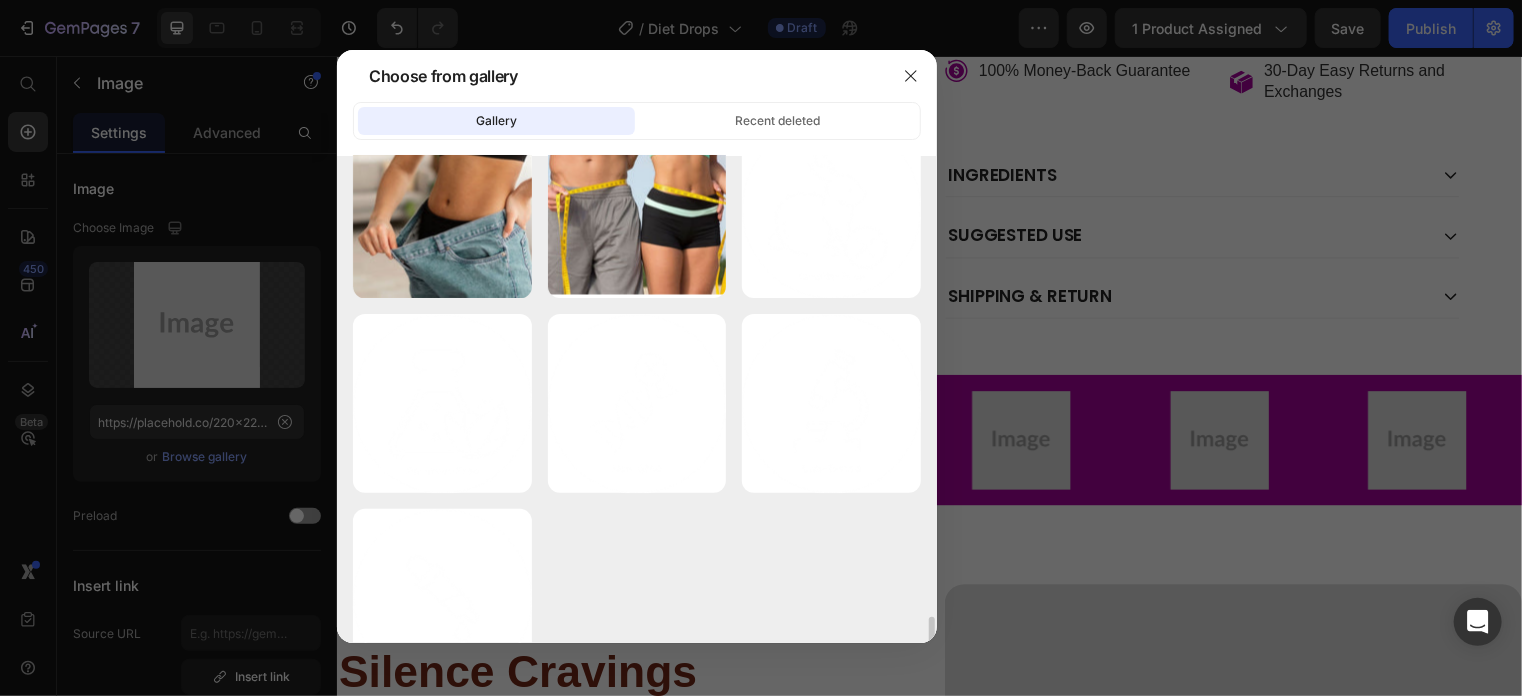 scroll, scrollTop: 2254, scrollLeft: 0, axis: vertical 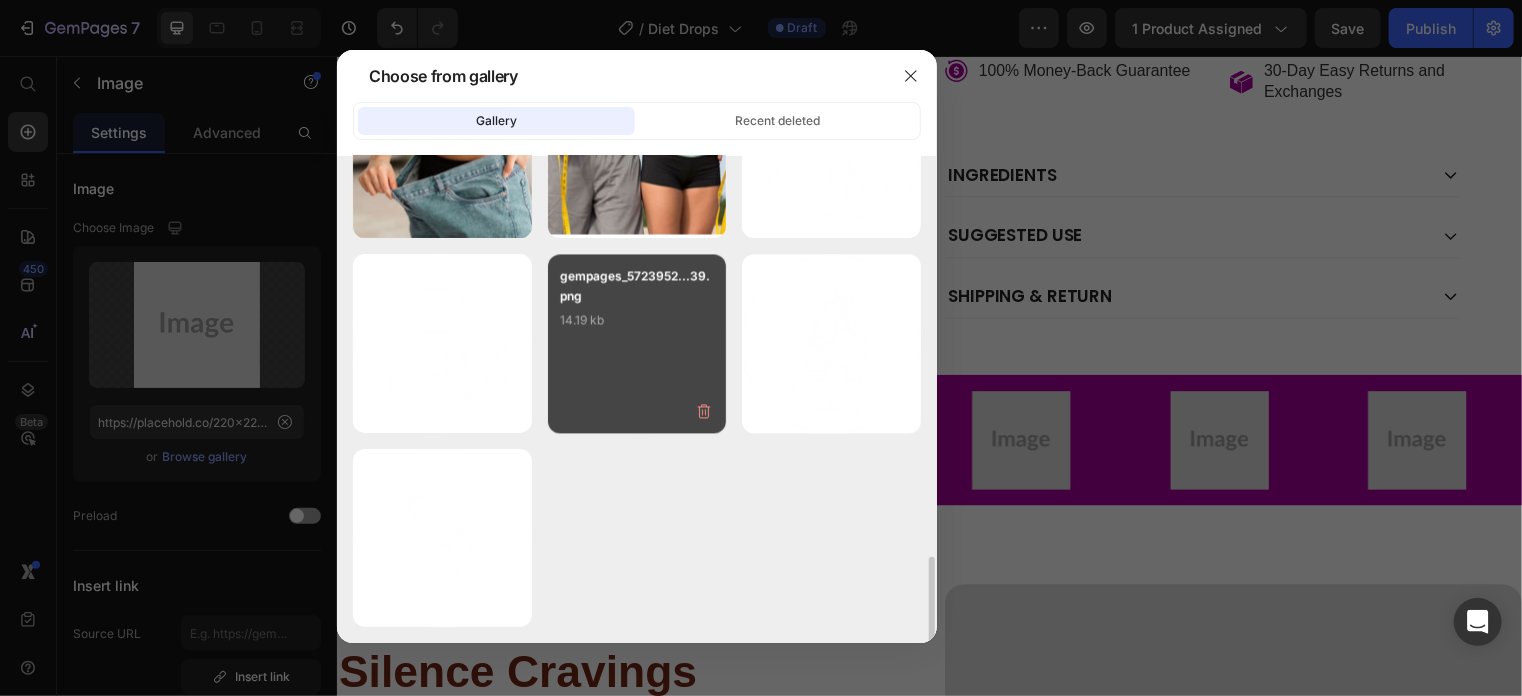 click on "gempages_5723952...39.png 14.19 kb" at bounding box center [637, 343] 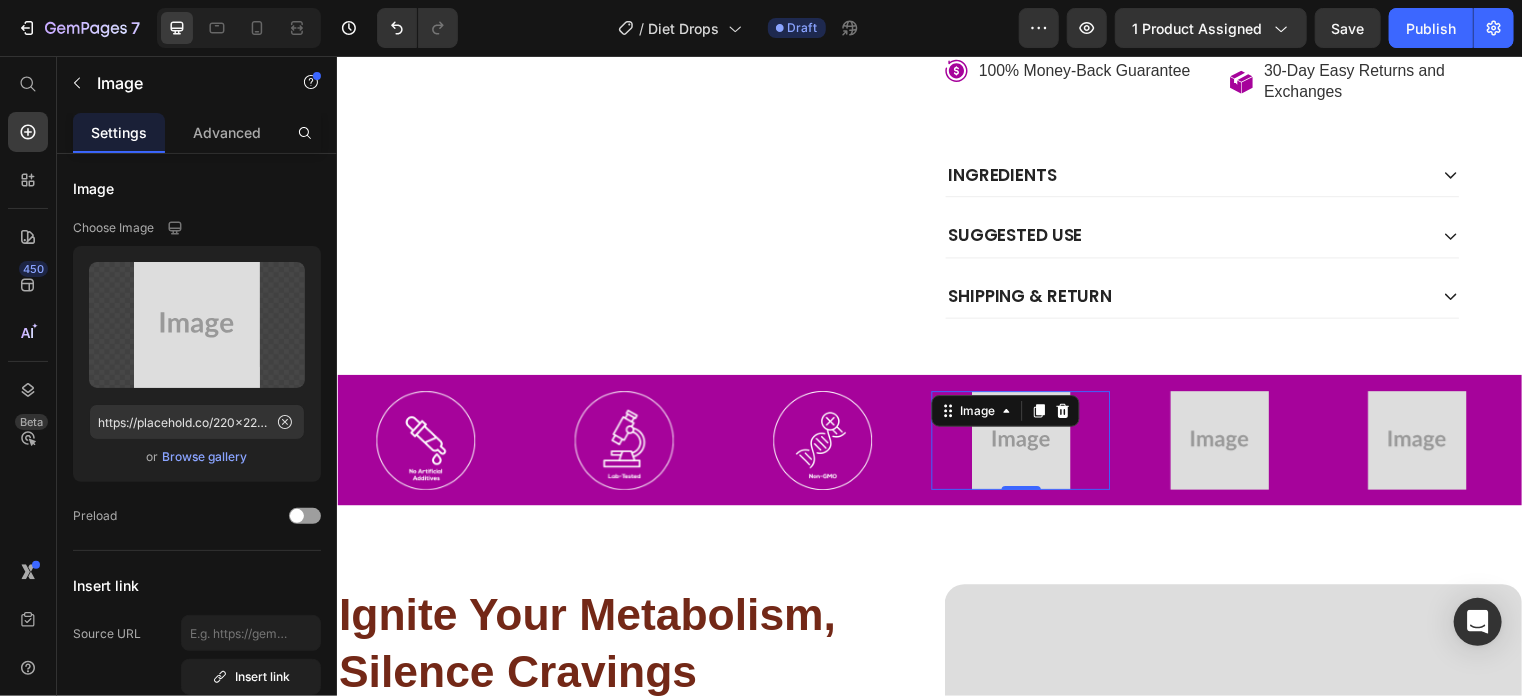 click at bounding box center (1028, 444) 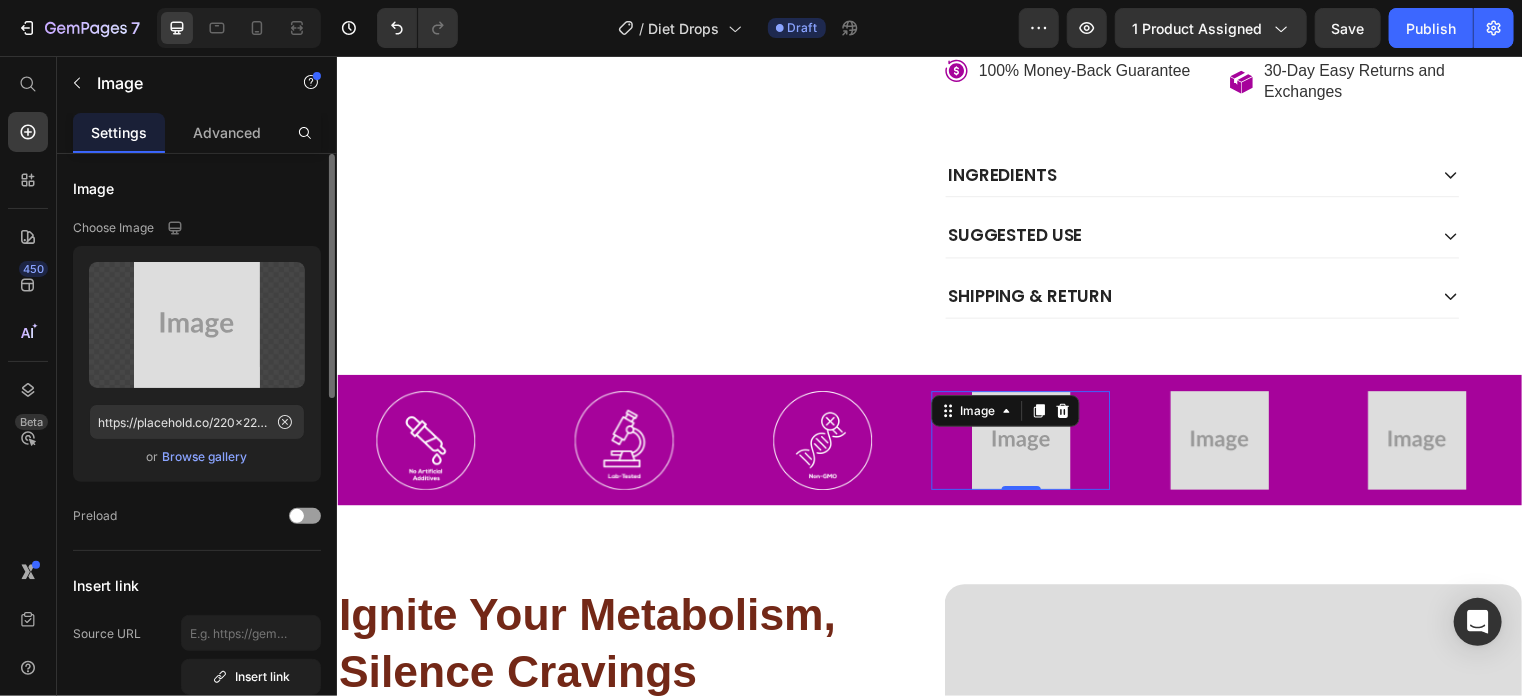 click on "Browse gallery" at bounding box center [205, 457] 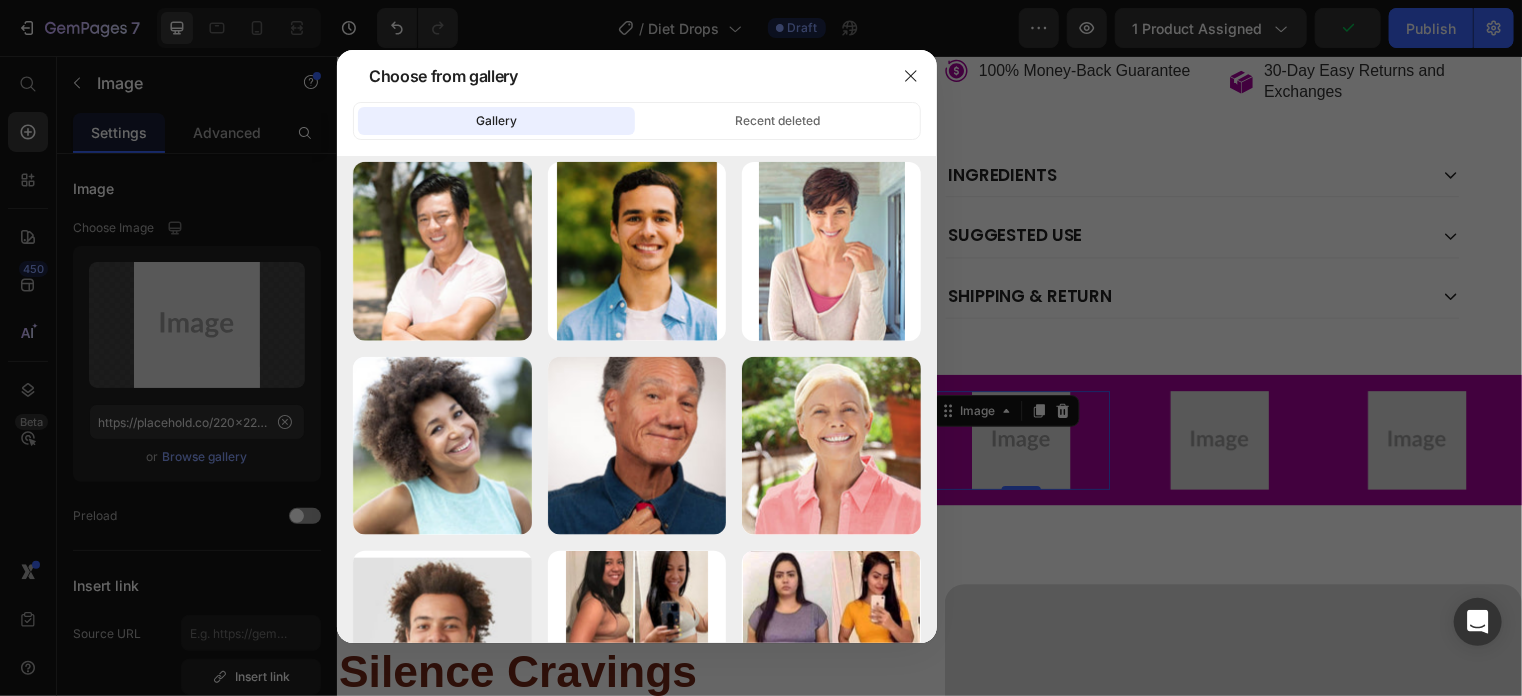 scroll, scrollTop: 2254, scrollLeft: 0, axis: vertical 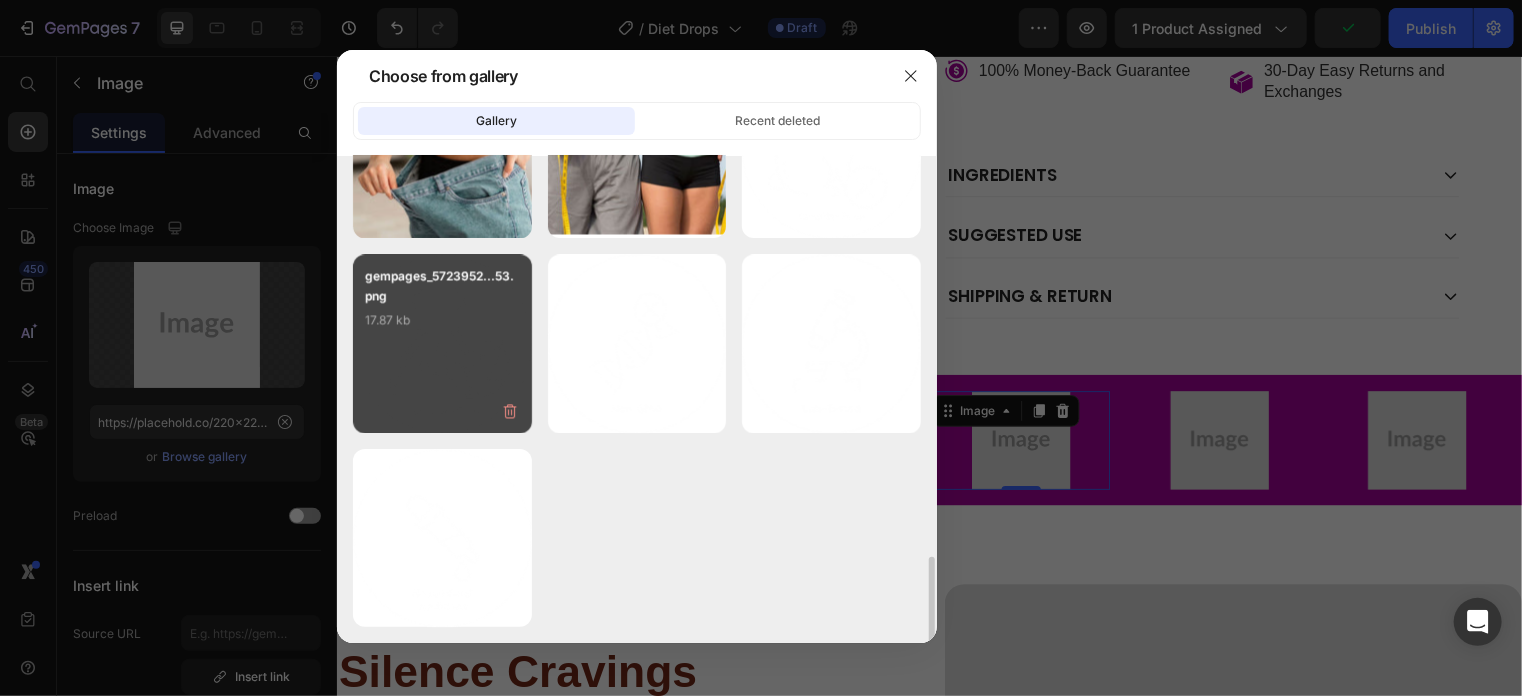 click on "gempages_5723952...53.png 17.87 kb" at bounding box center (442, 343) 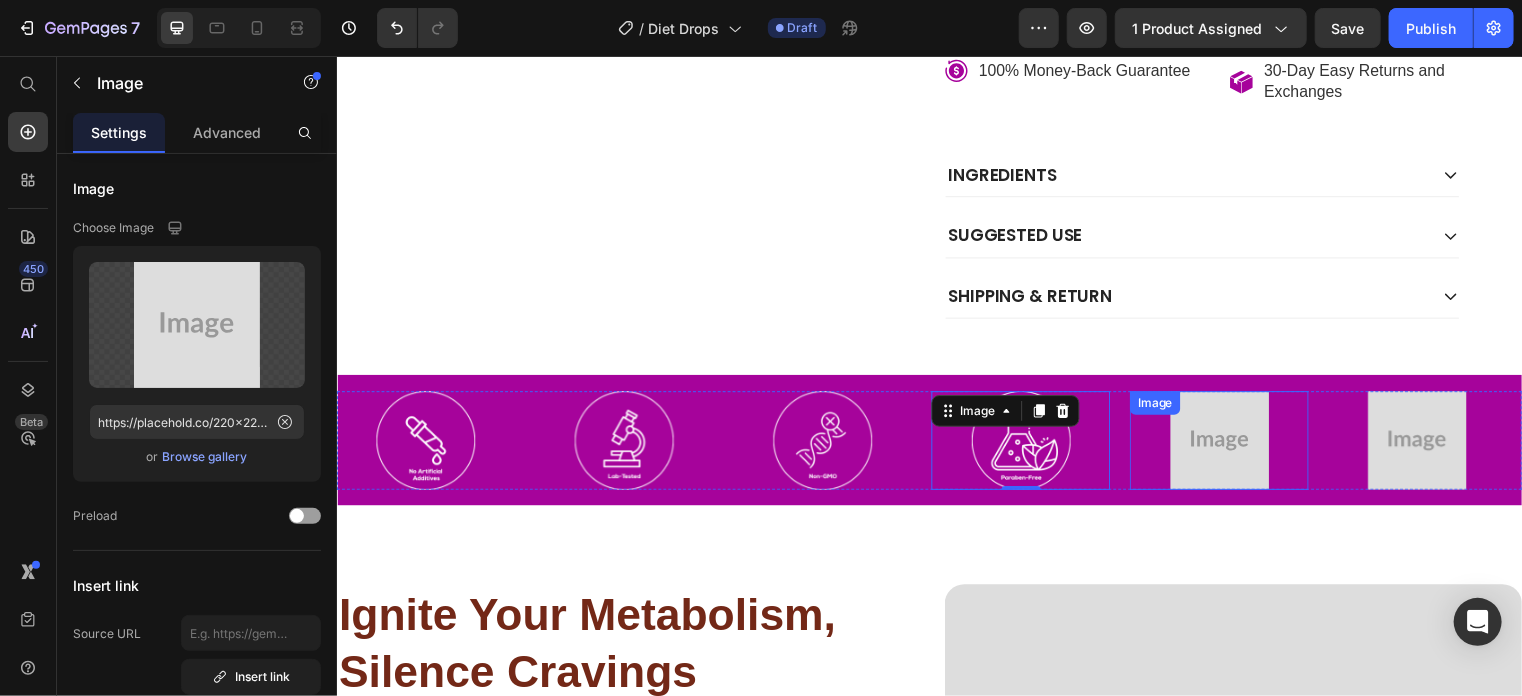 click at bounding box center [1229, 444] 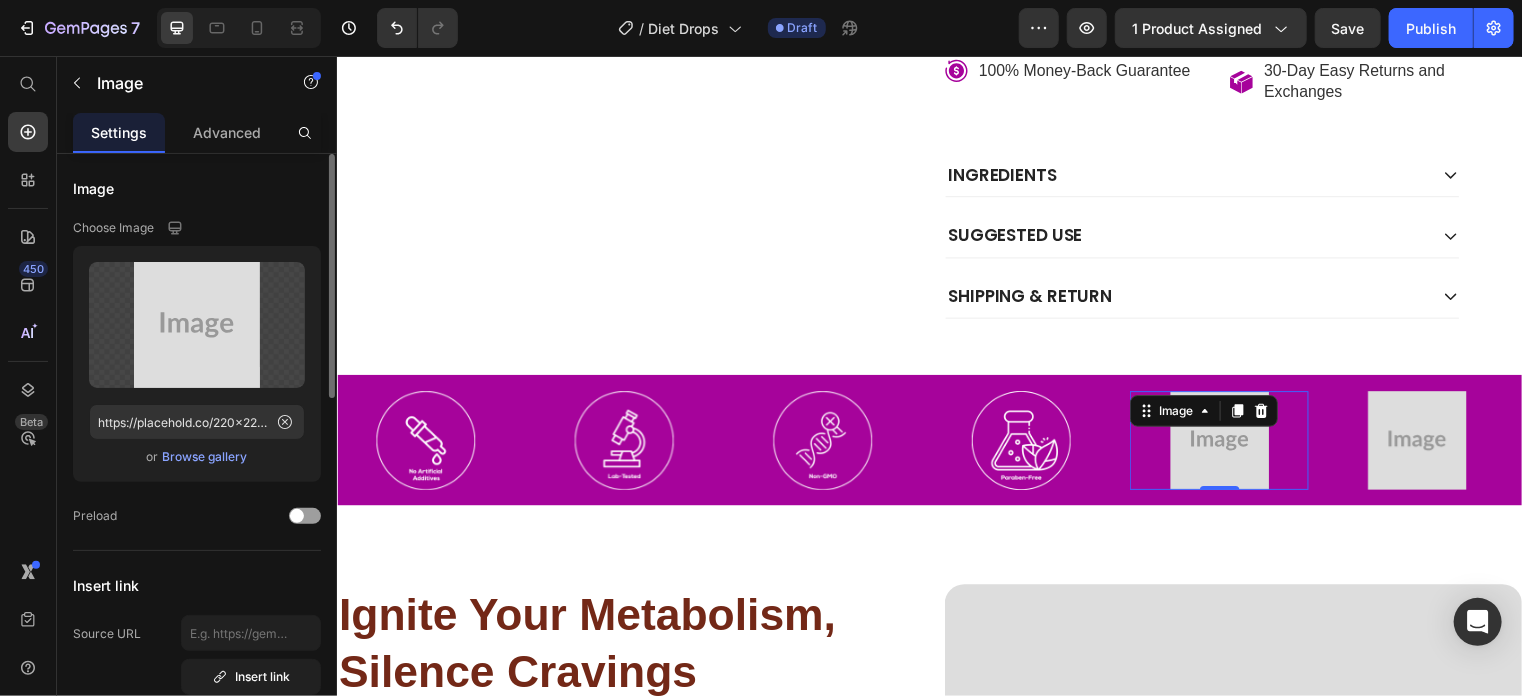 click on "Browse gallery" at bounding box center (205, 457) 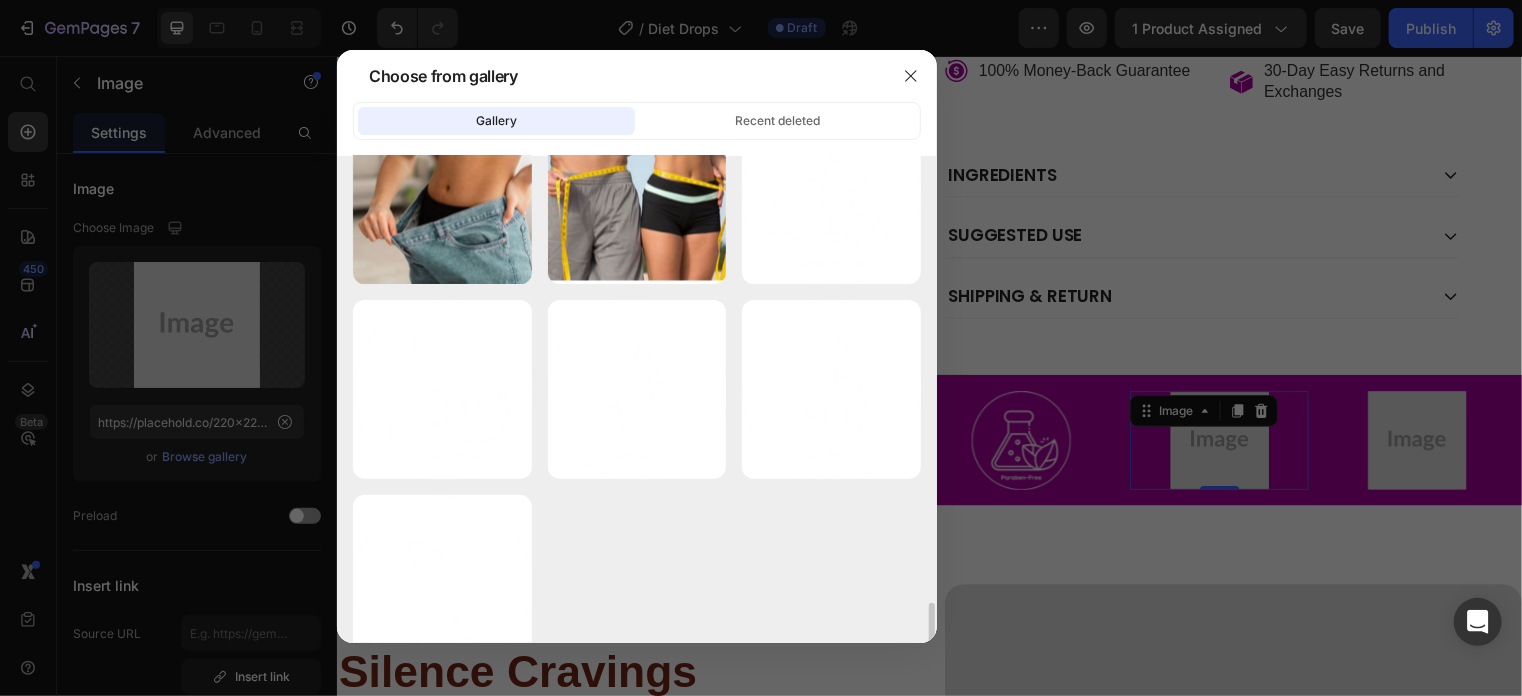 scroll, scrollTop: 2254, scrollLeft: 0, axis: vertical 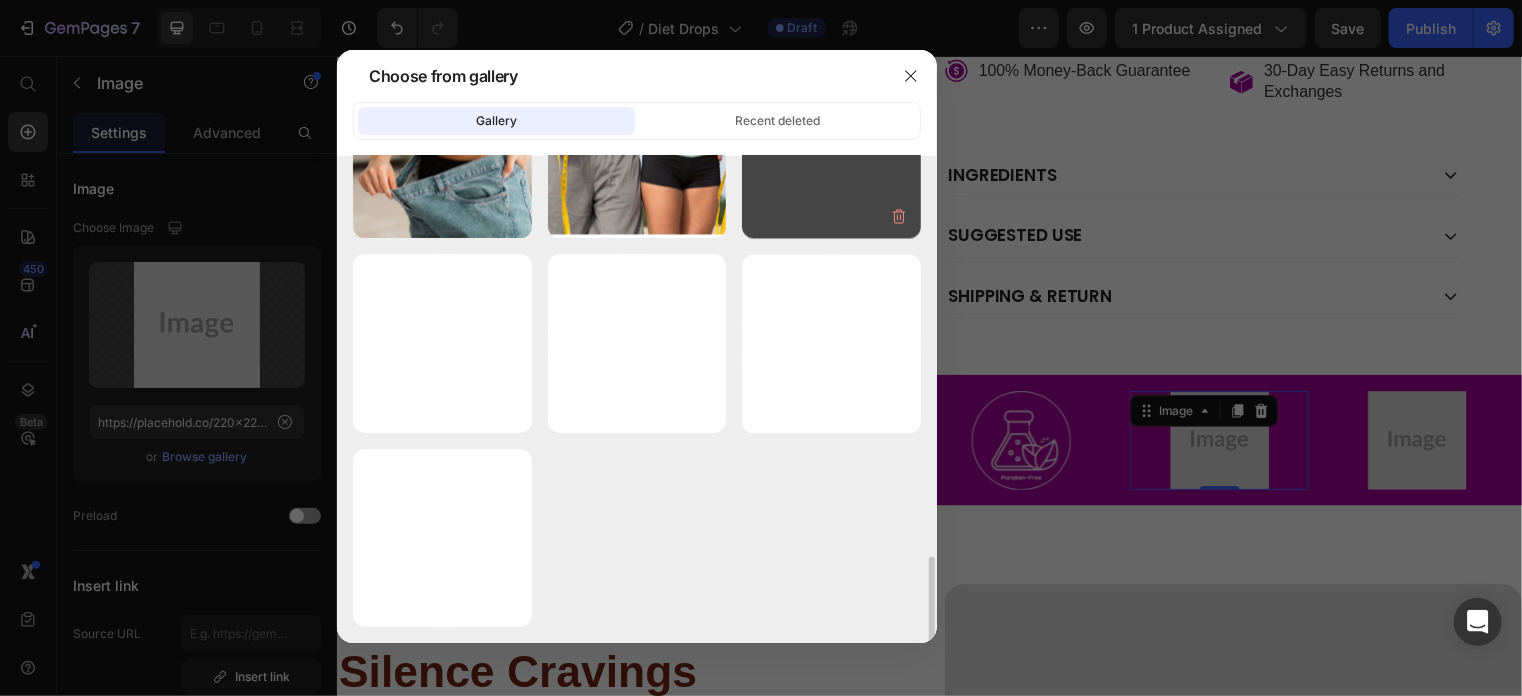 click on "gempages_5723952...da.png 17.64 kb" at bounding box center [831, 148] 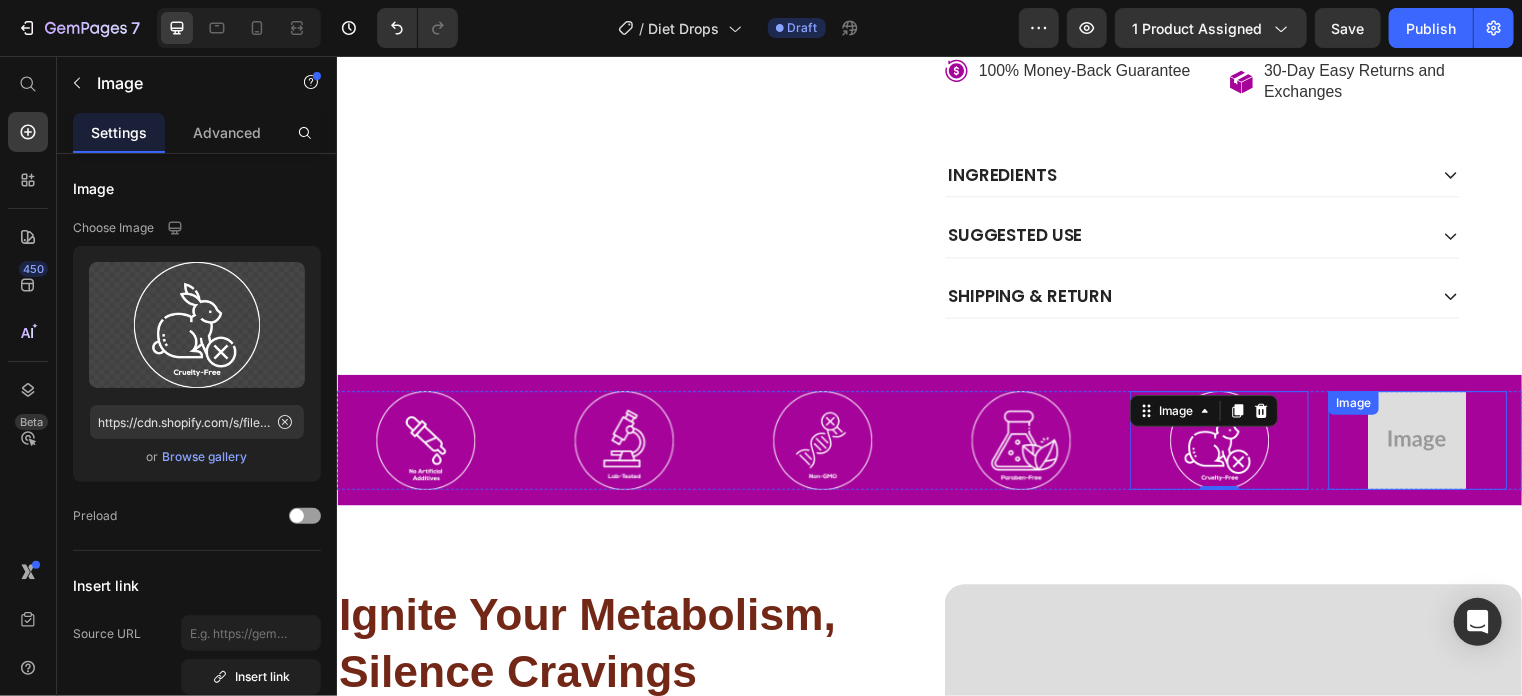 click on "Image" at bounding box center (1430, 444) 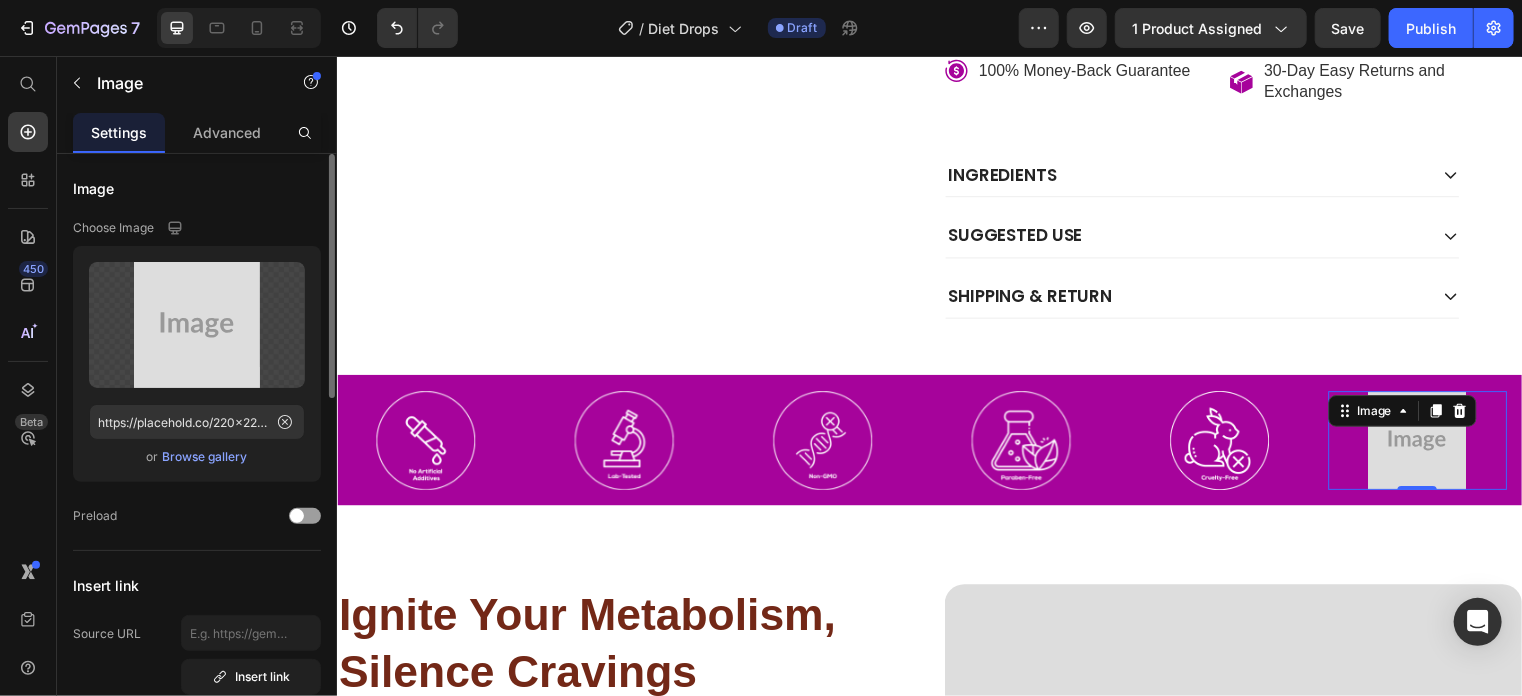 click on "Browse gallery" at bounding box center (205, 457) 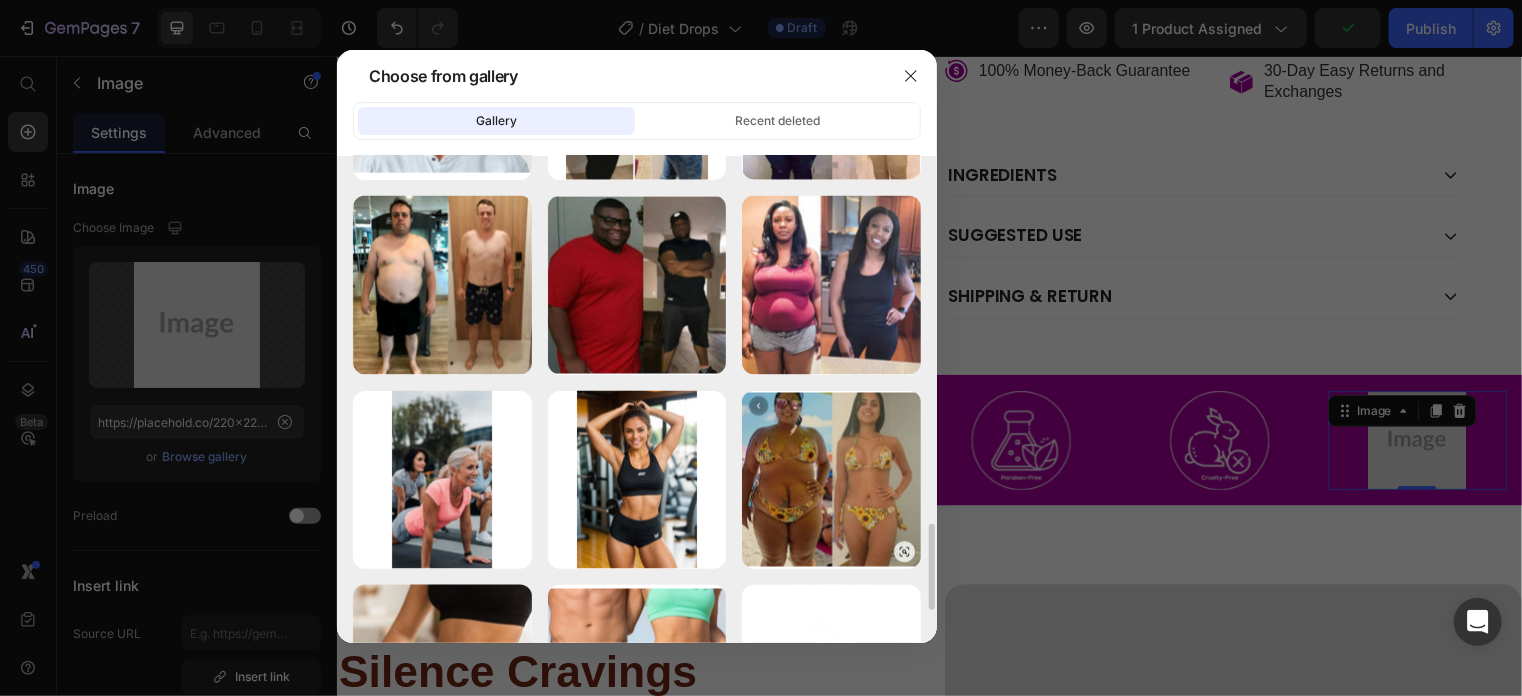 scroll, scrollTop: 2254, scrollLeft: 0, axis: vertical 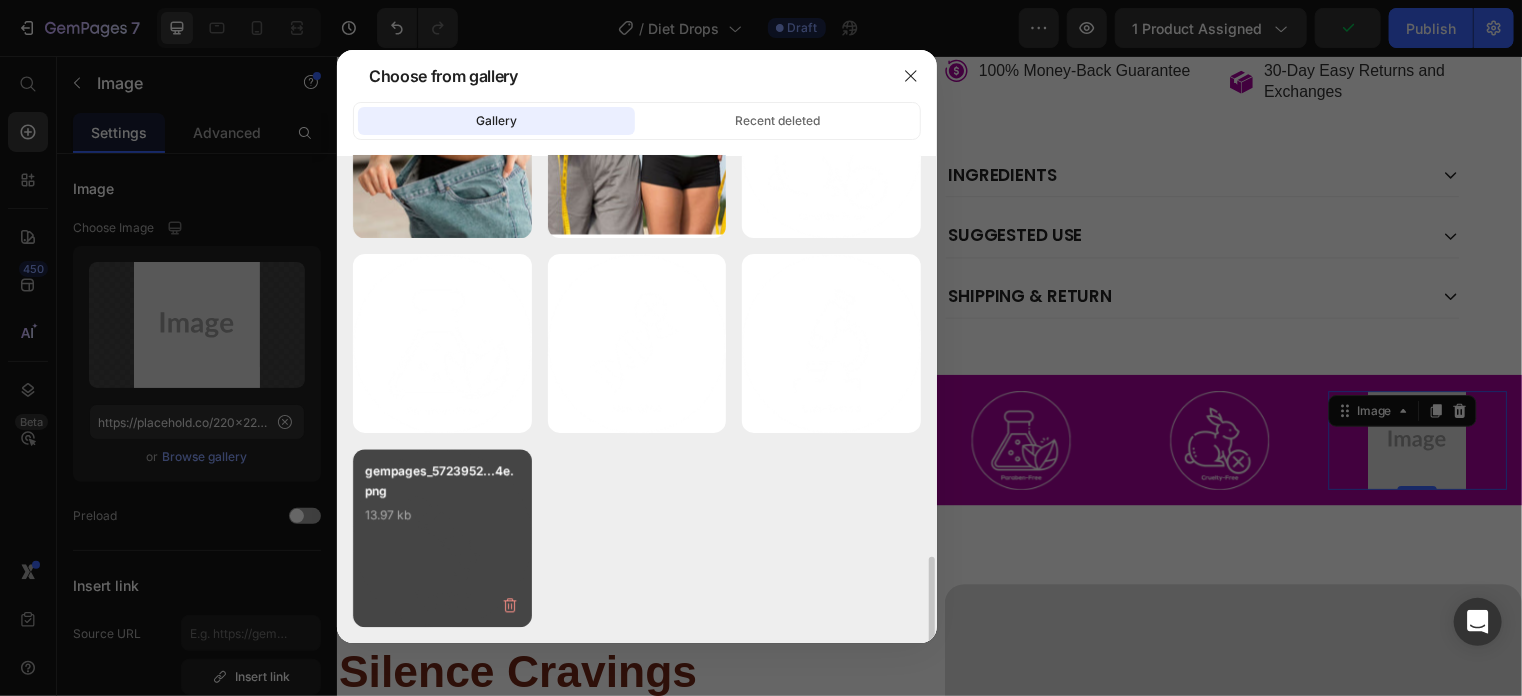 click on "gempages_5723952...4e.png 13.97 kb" at bounding box center (442, 501) 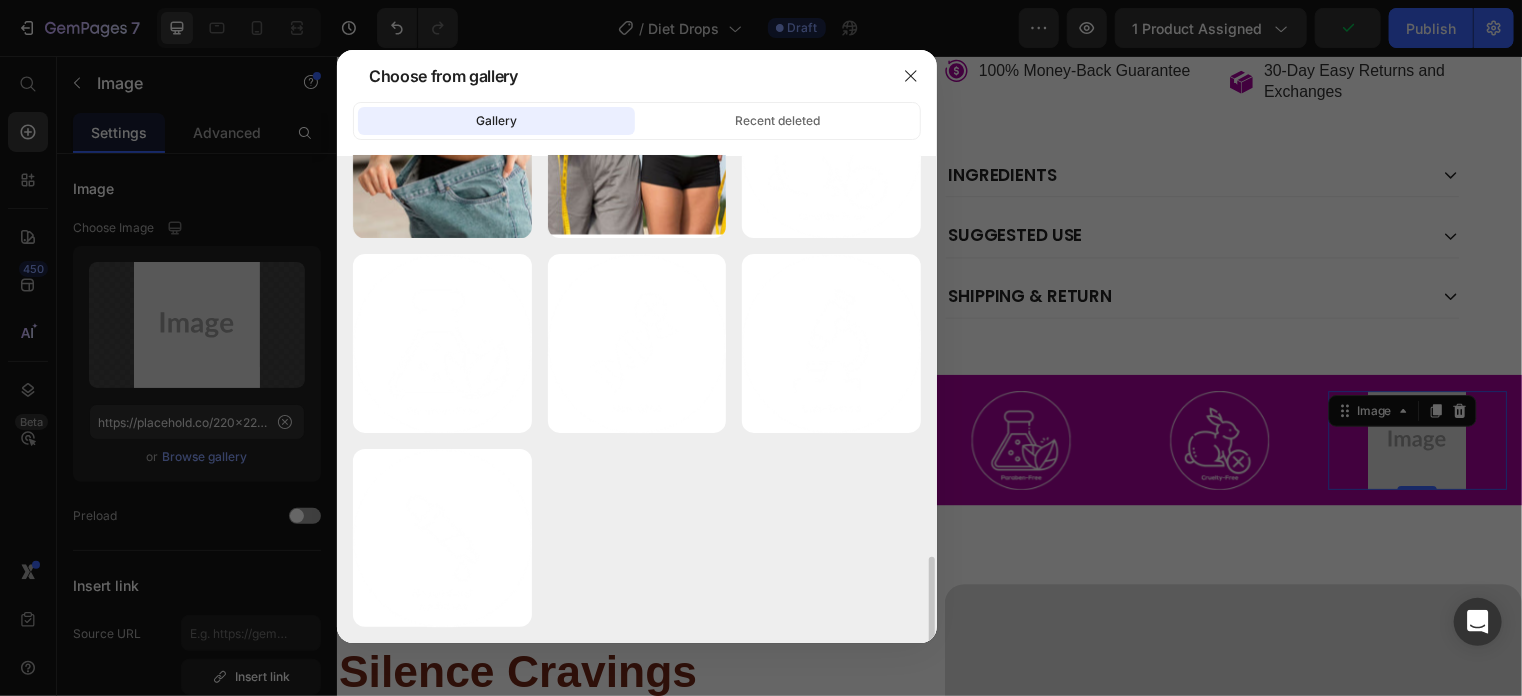 type on "https://cdn.shopify.com/s/files/1/0746/6506/6728/files/gempages_575125419506795364-b7532eba-a2b2-460e-a413-b2342c788feb.png" 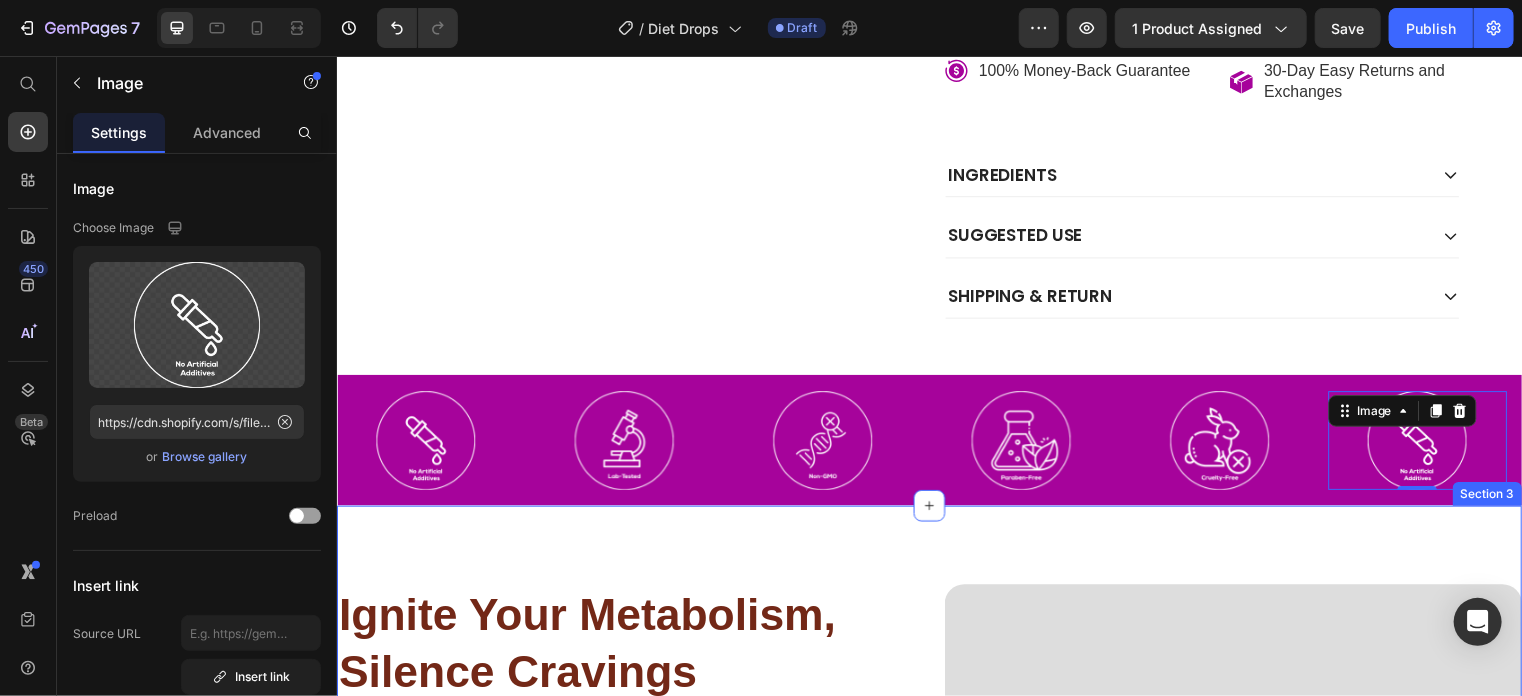 scroll, scrollTop: 1206, scrollLeft: 0, axis: vertical 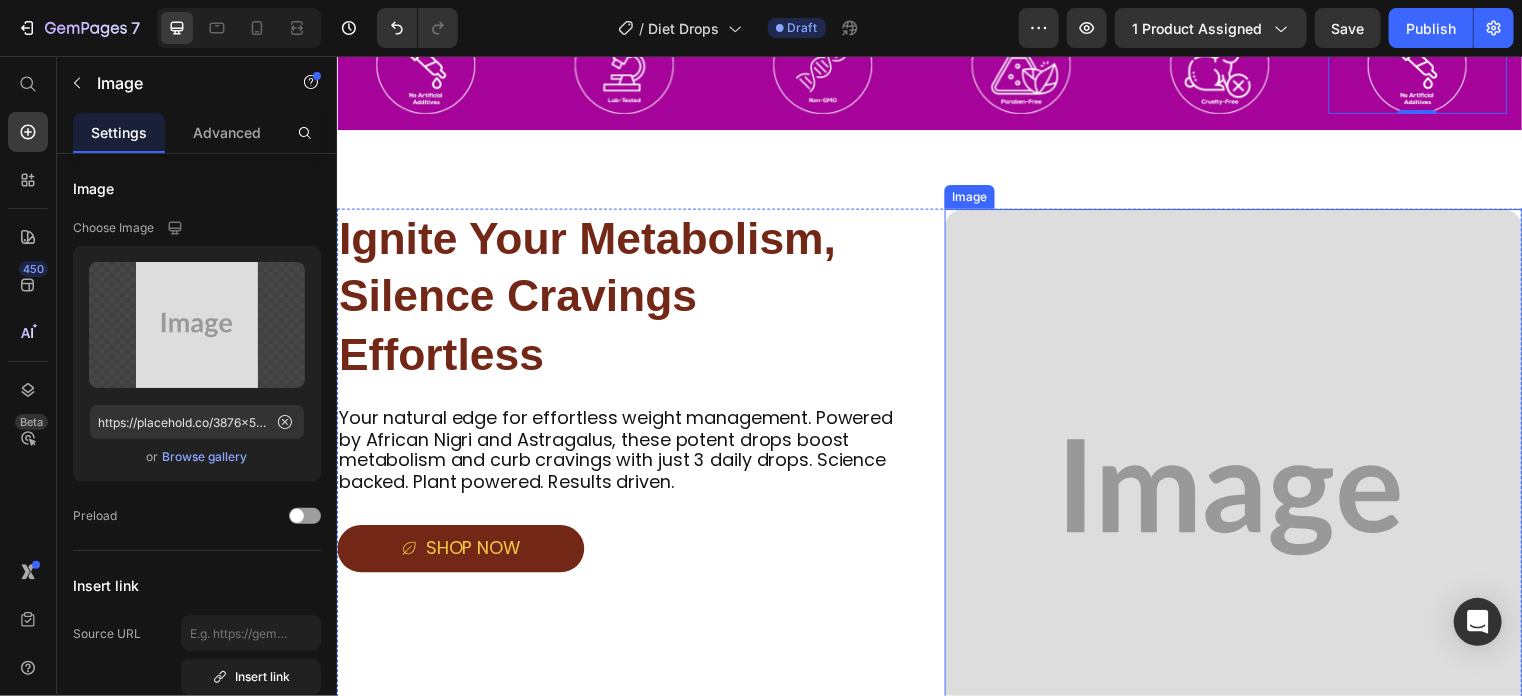 click at bounding box center (1243, 502) 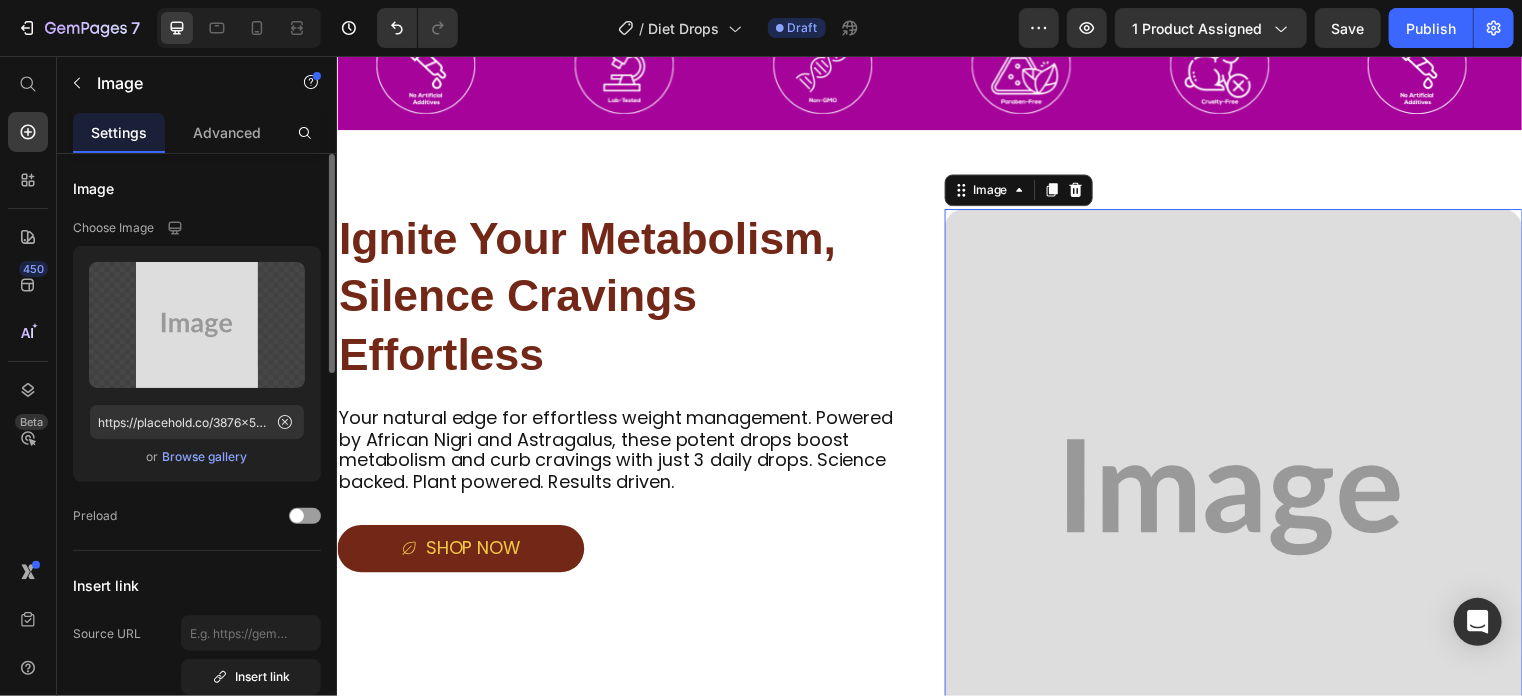 click on "Browse gallery" at bounding box center (205, 457) 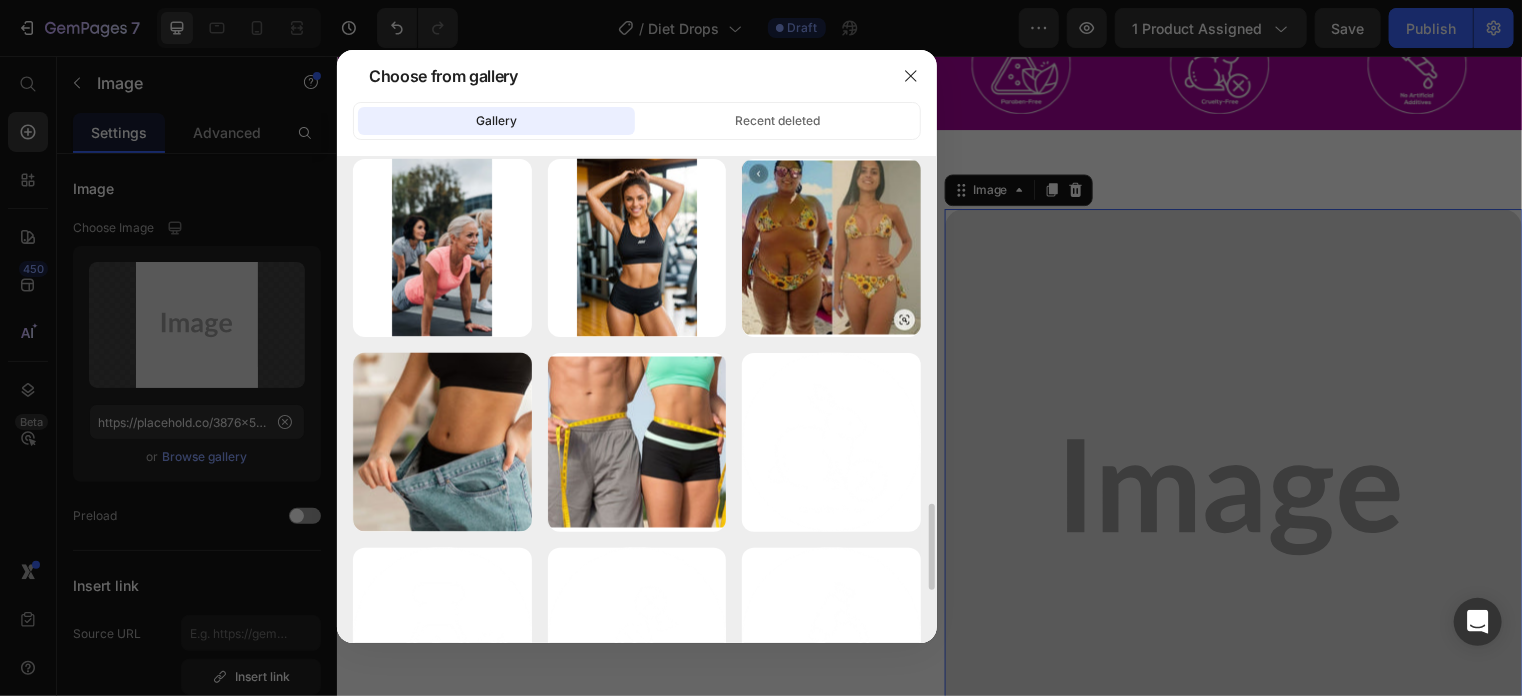scroll, scrollTop: 2124, scrollLeft: 0, axis: vertical 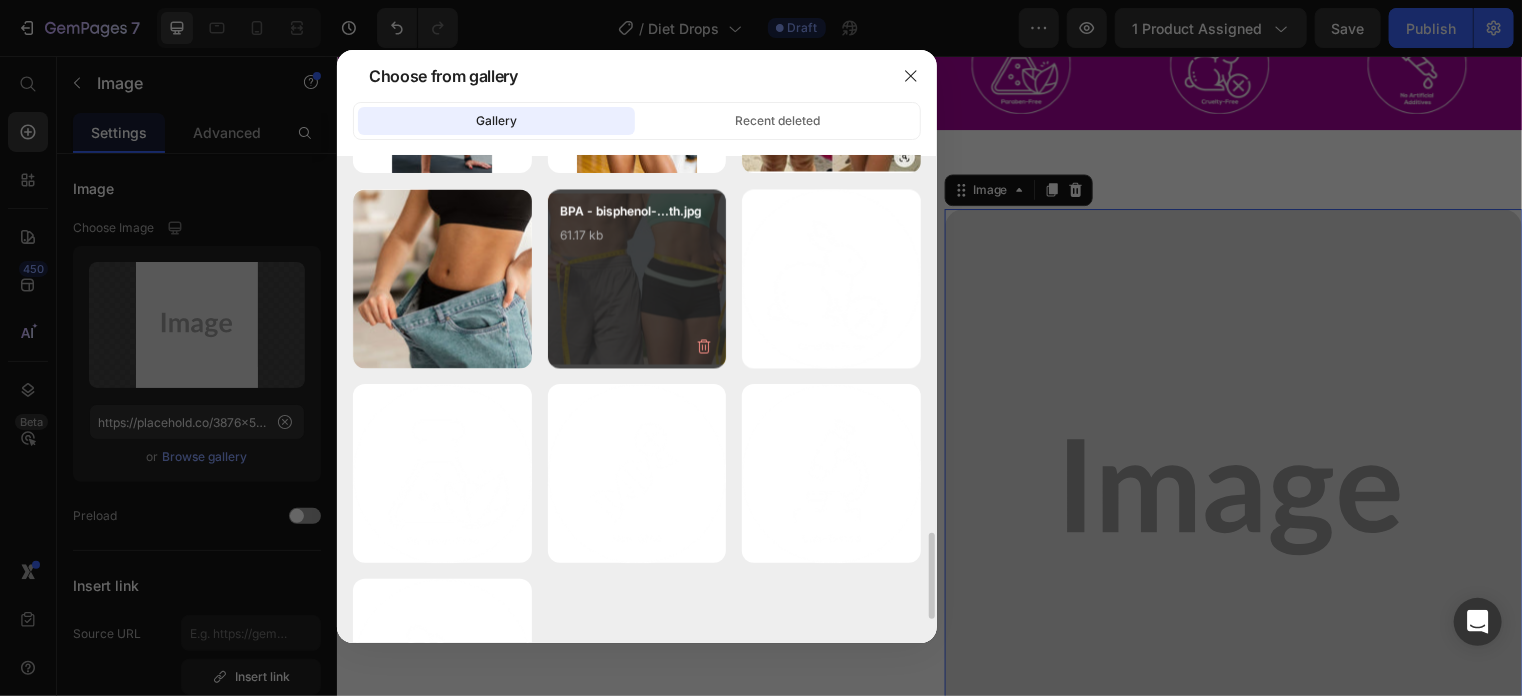 click on "BPA - bisphenol-...th.jpg 61.17 kb" at bounding box center (637, 241) 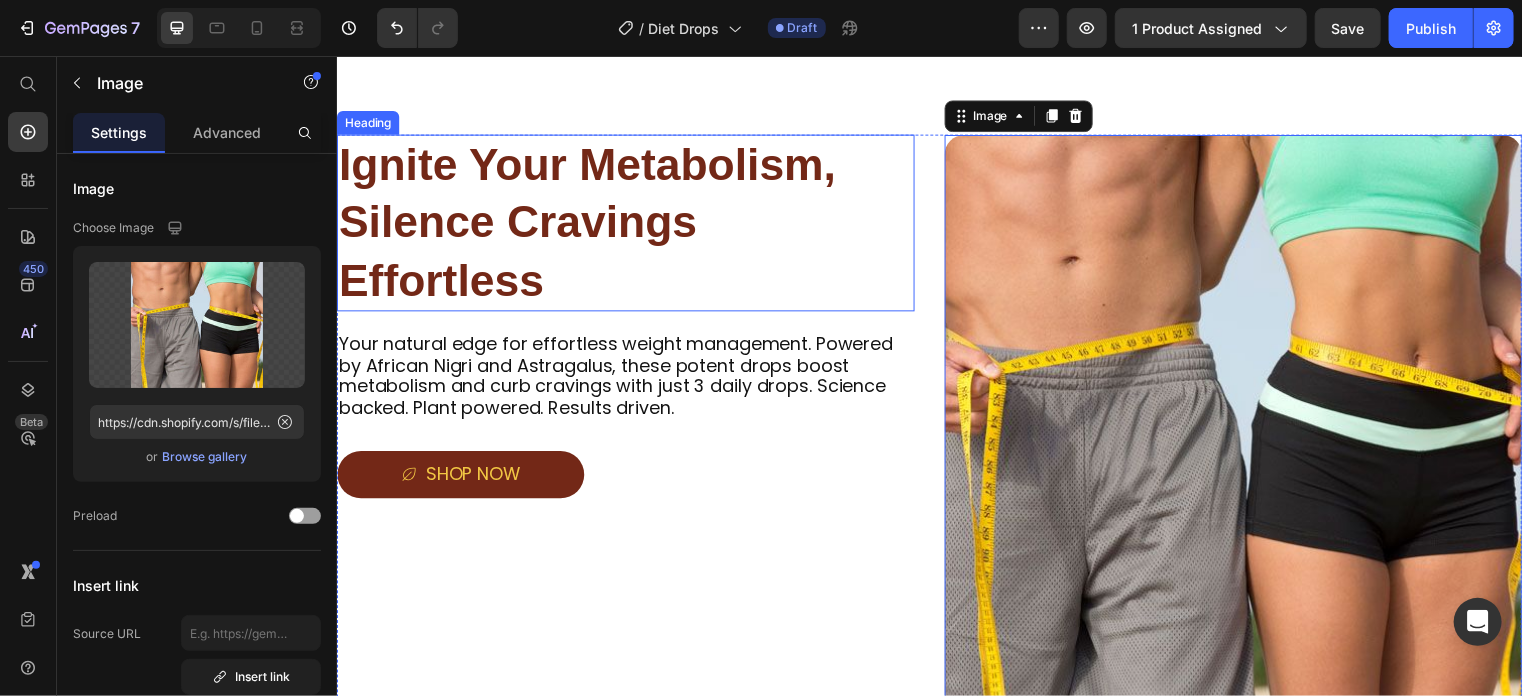 scroll, scrollTop: 1306, scrollLeft: 0, axis: vertical 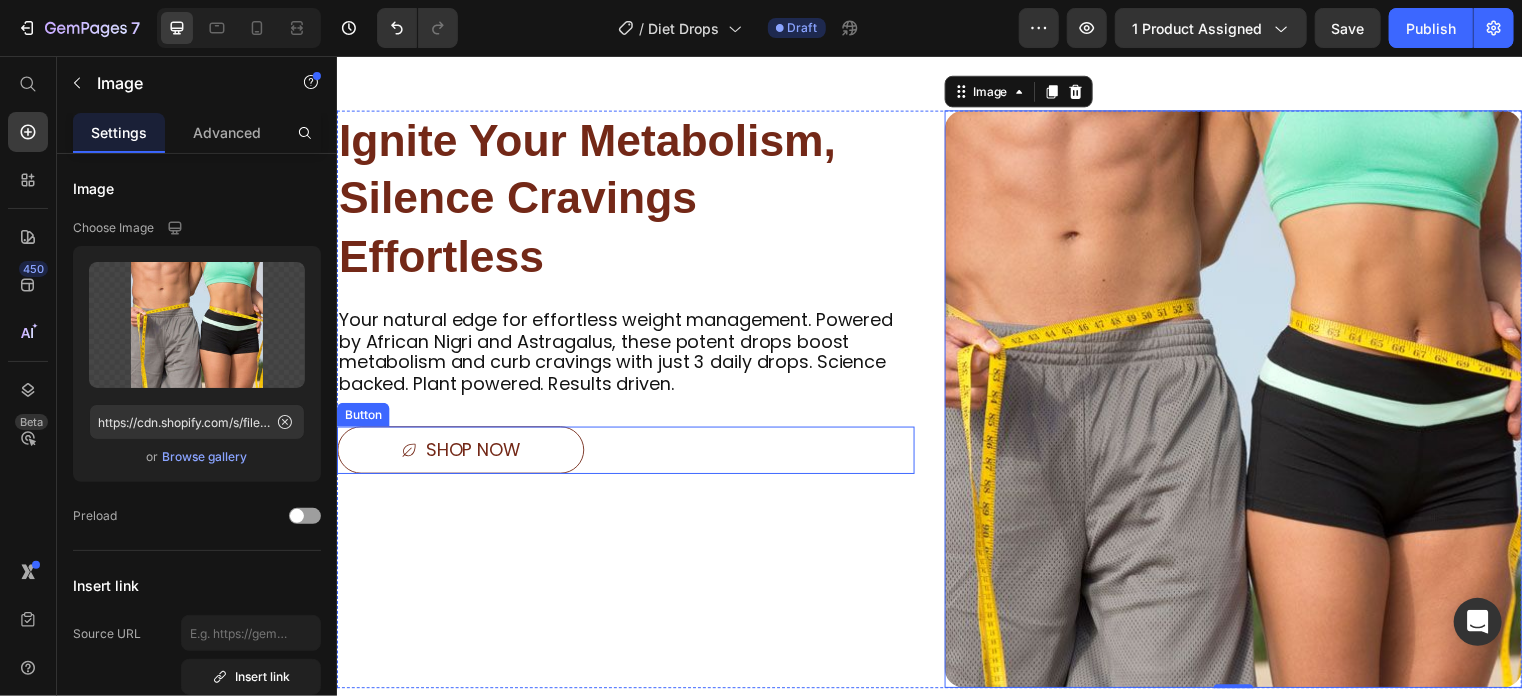 click on "shop now" at bounding box center (461, 454) 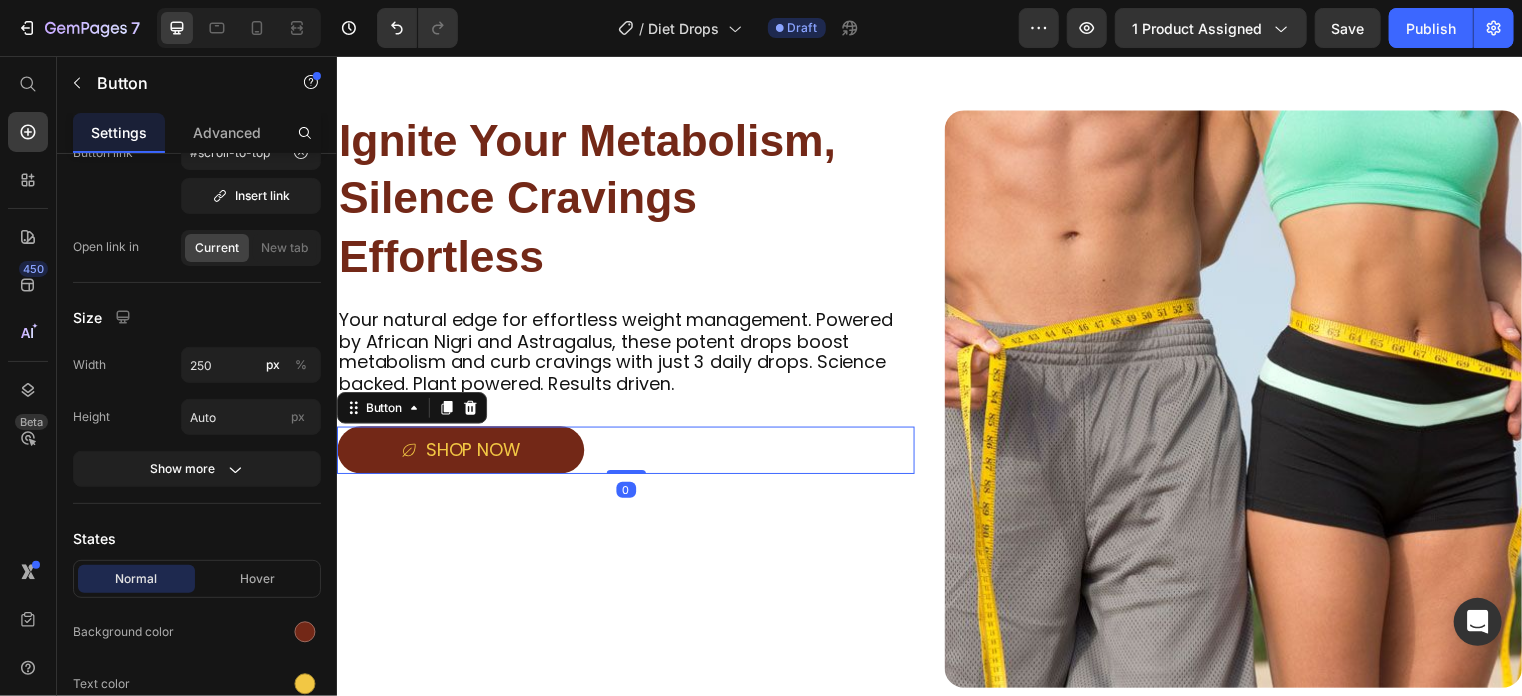 scroll, scrollTop: 672, scrollLeft: 0, axis: vertical 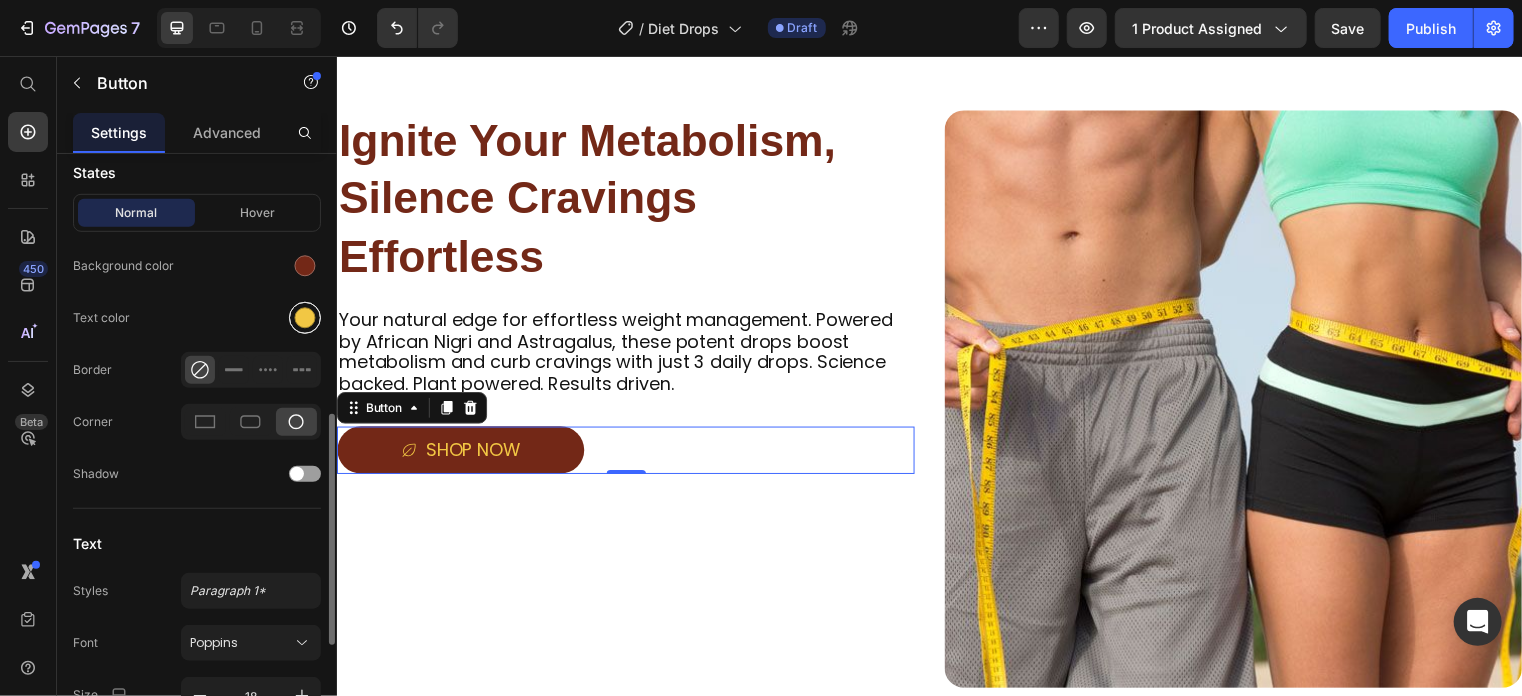 click at bounding box center (305, 318) 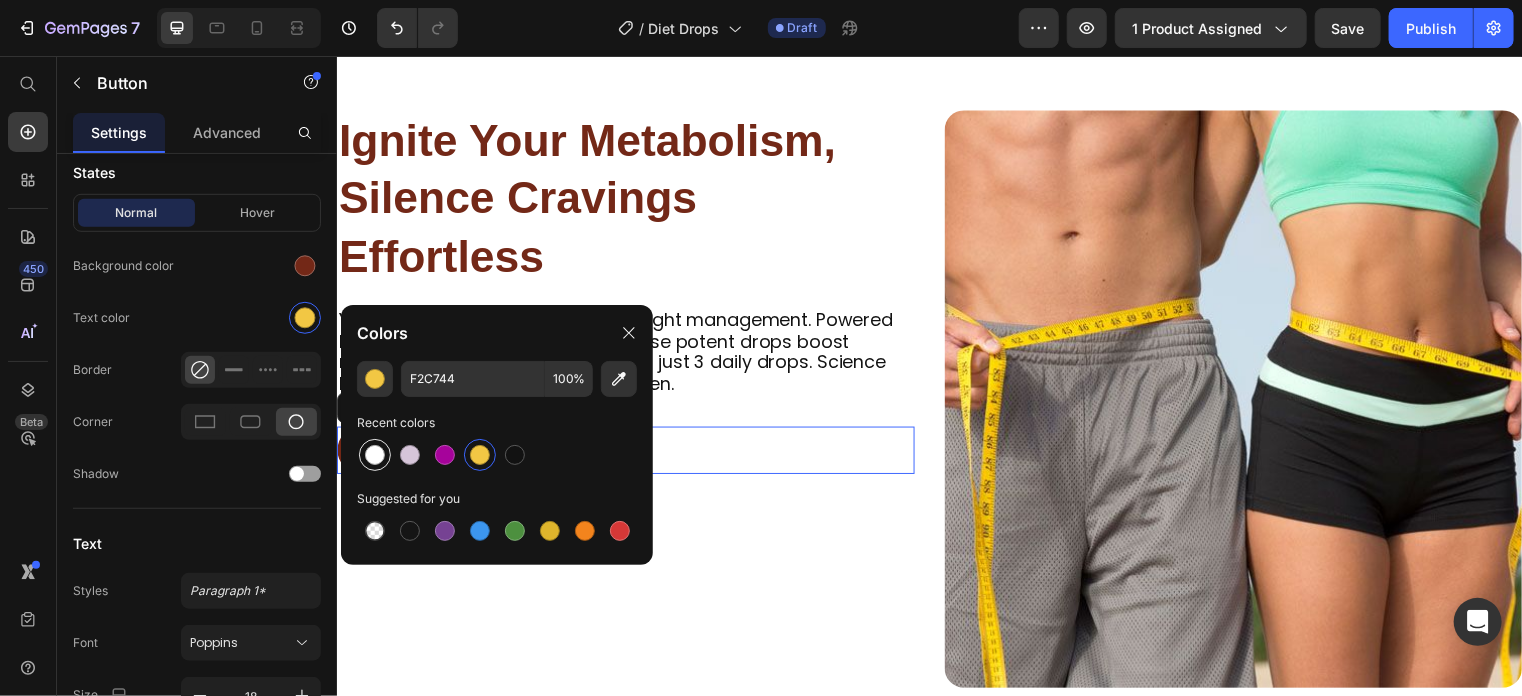 click at bounding box center (375, 455) 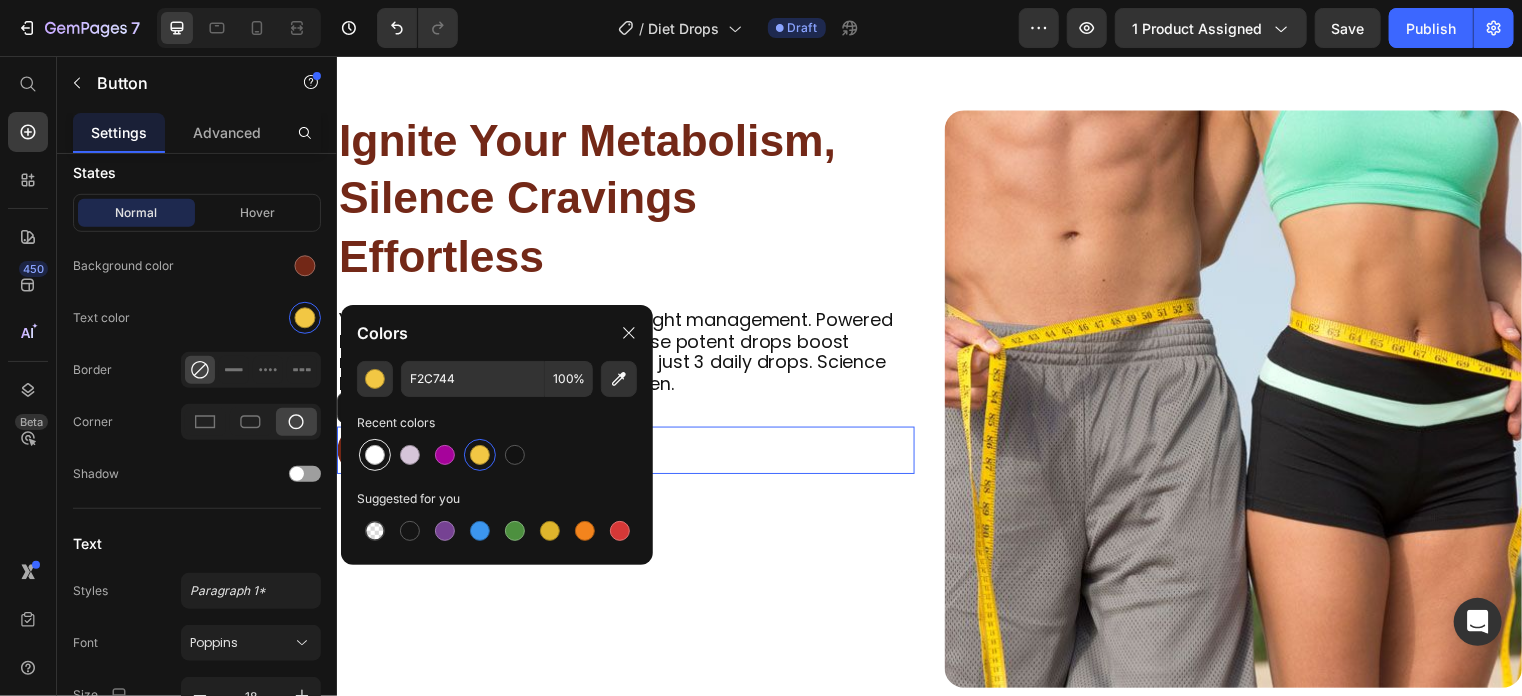 type on "FFFFFF" 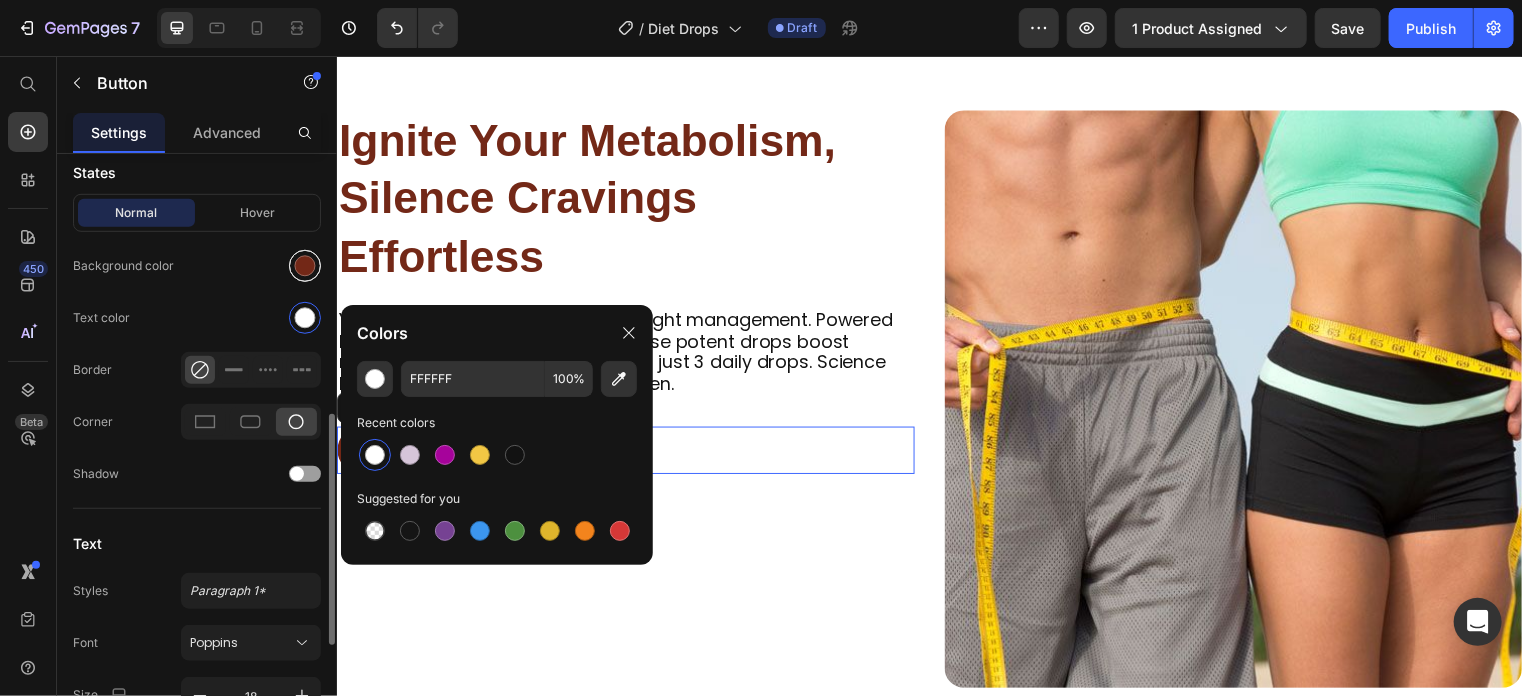 click at bounding box center [305, 266] 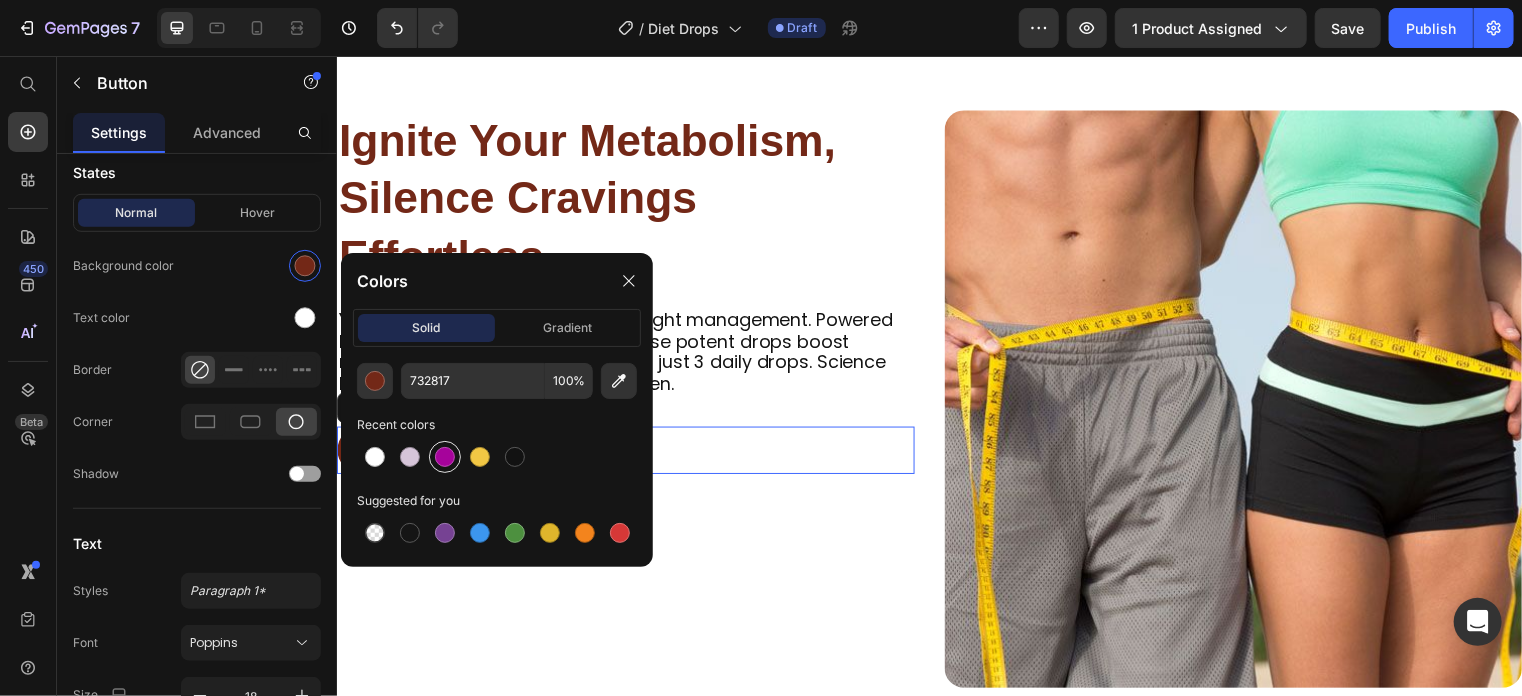 click at bounding box center [445, 457] 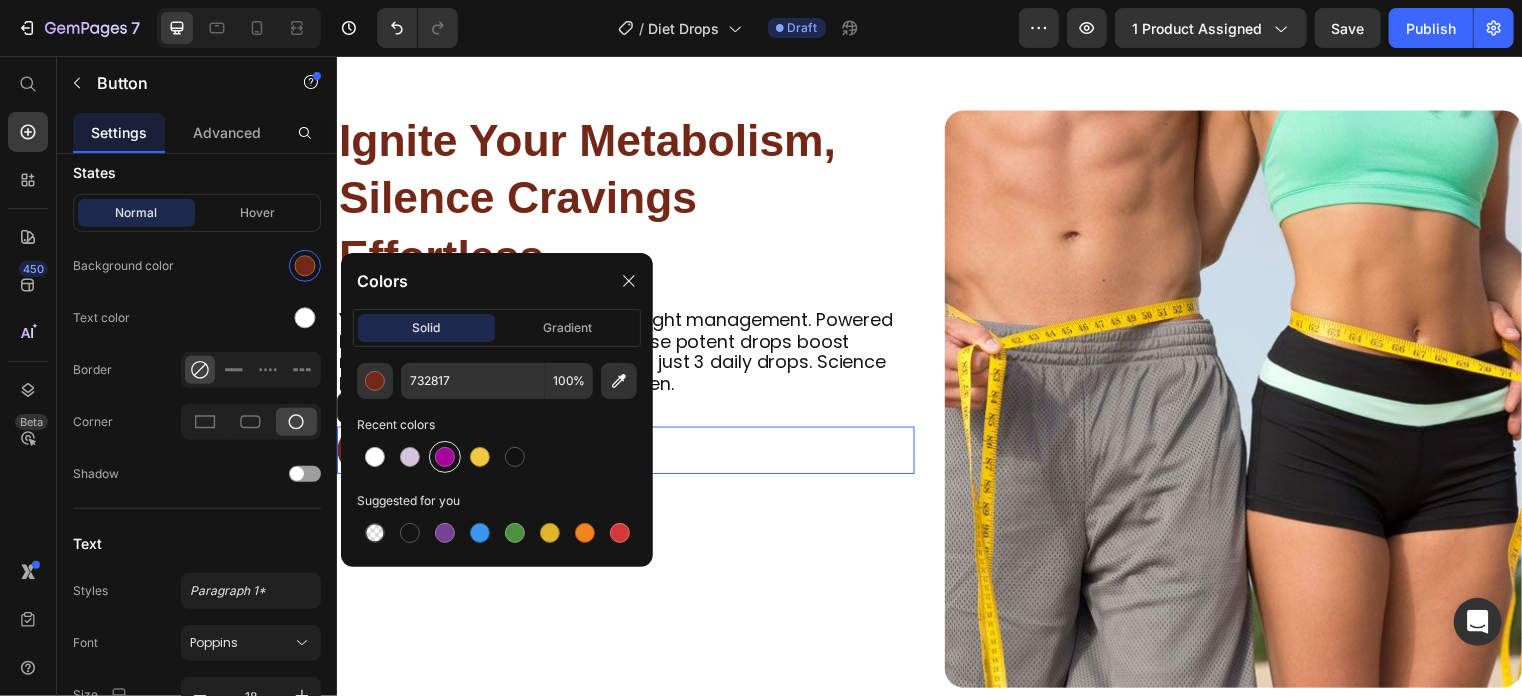 type on "A6039B" 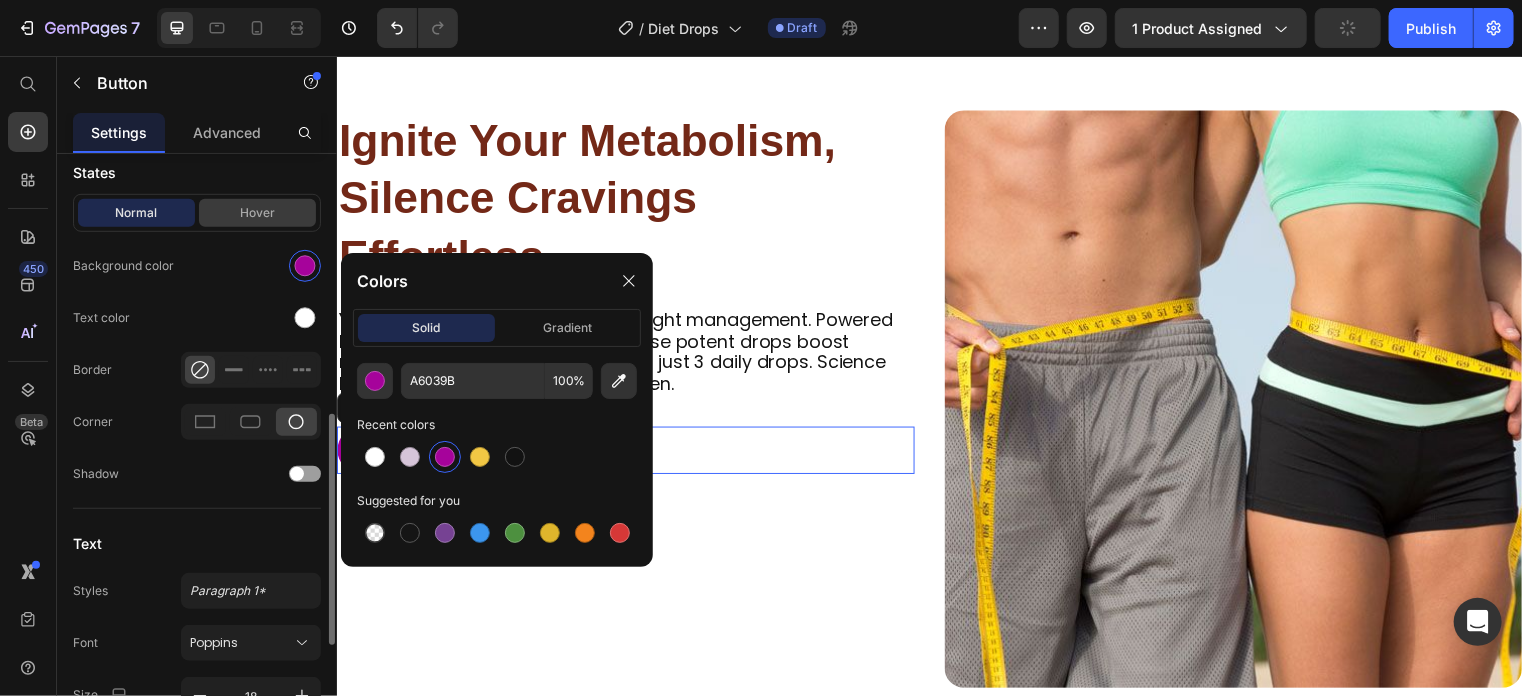 click on "Normal Hover" at bounding box center [197, 213] 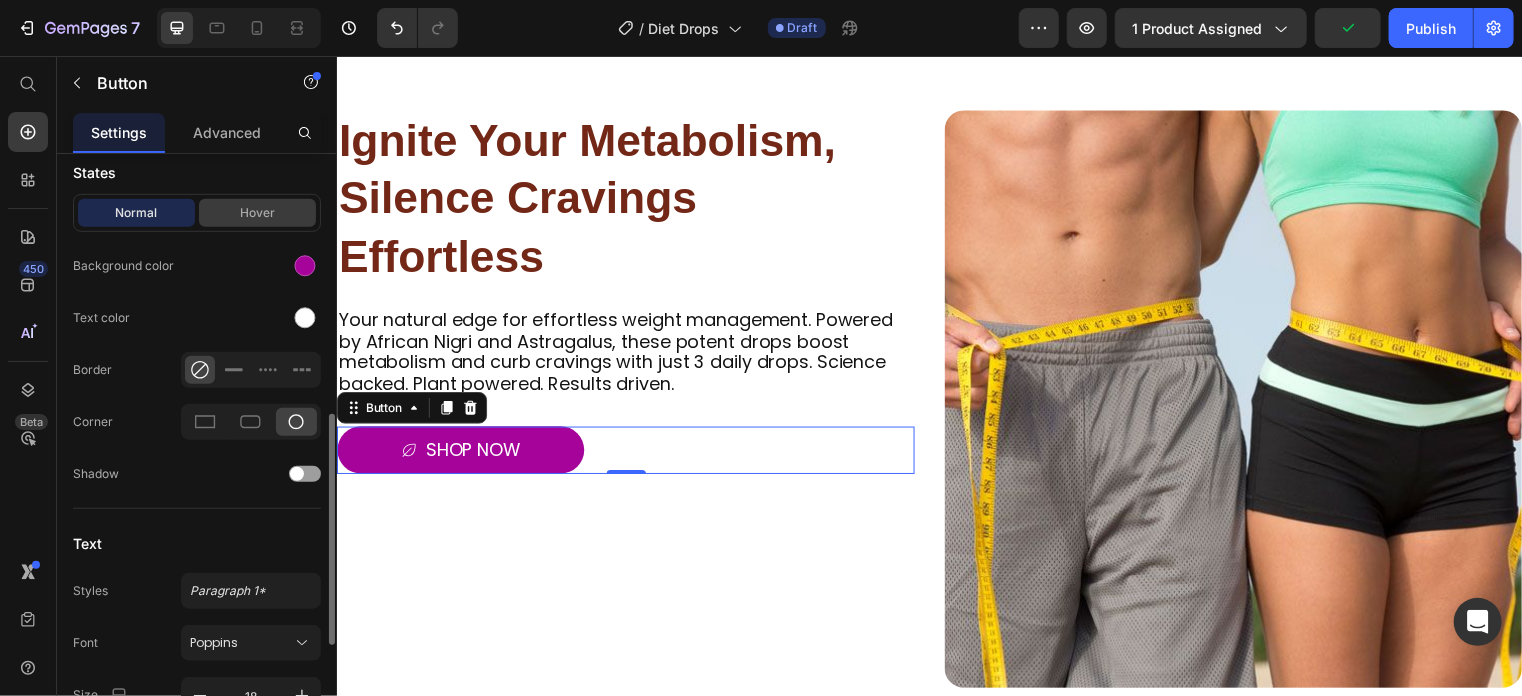 click on "Hover" at bounding box center (257, 213) 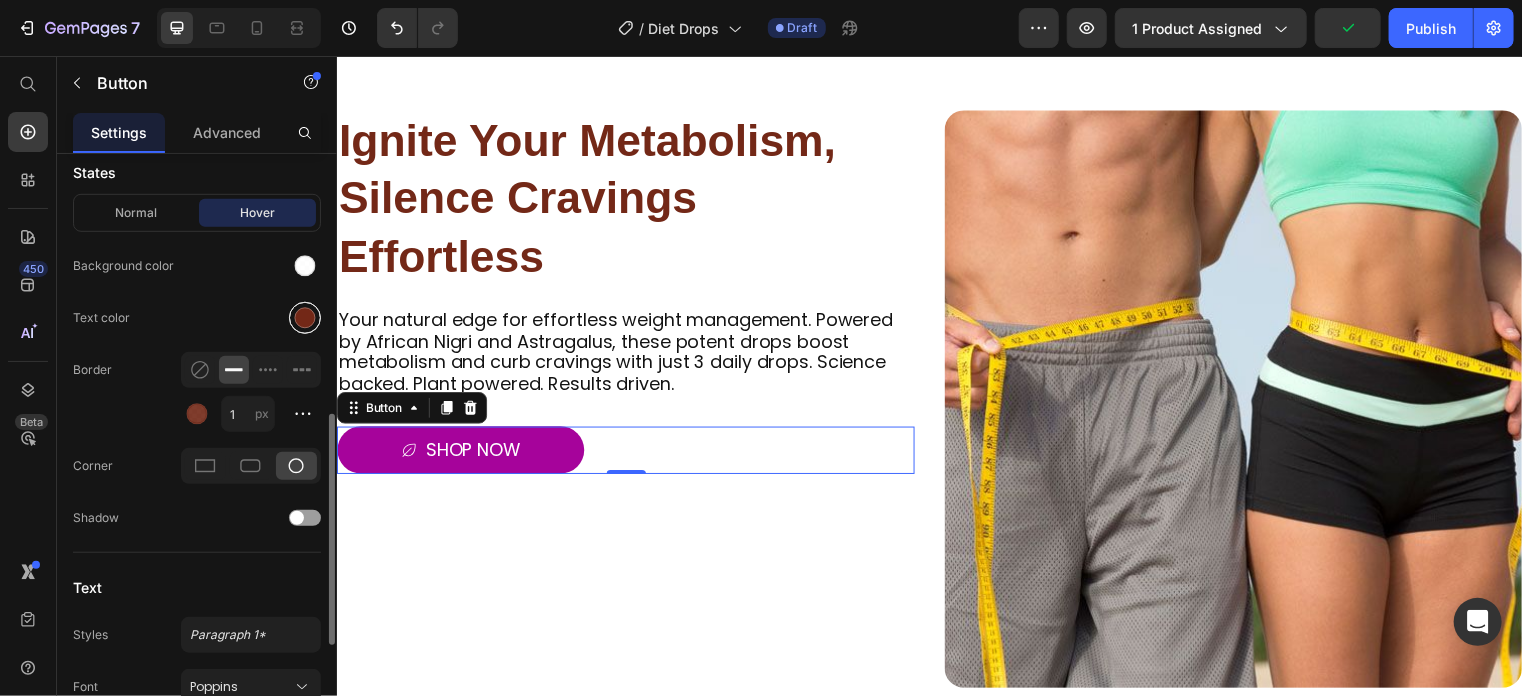 click at bounding box center (305, 318) 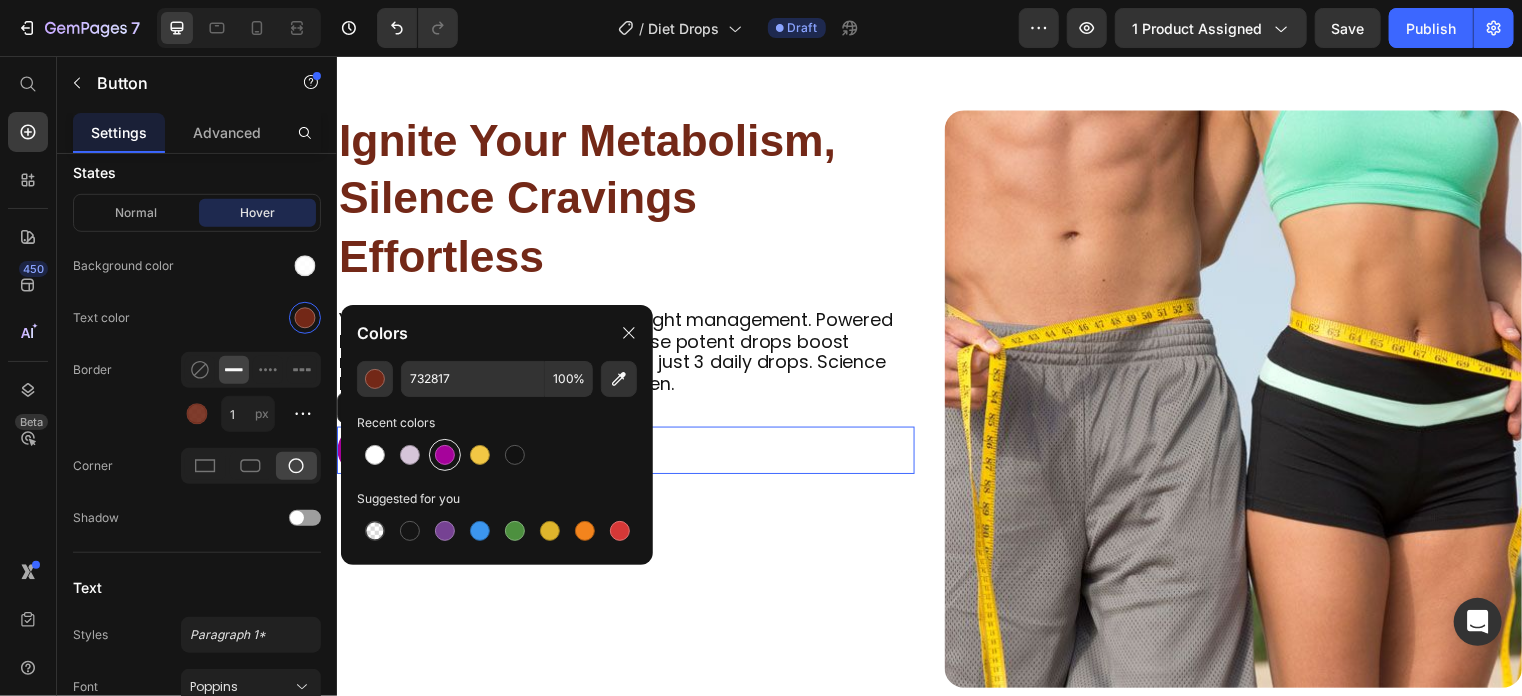 click at bounding box center (445, 455) 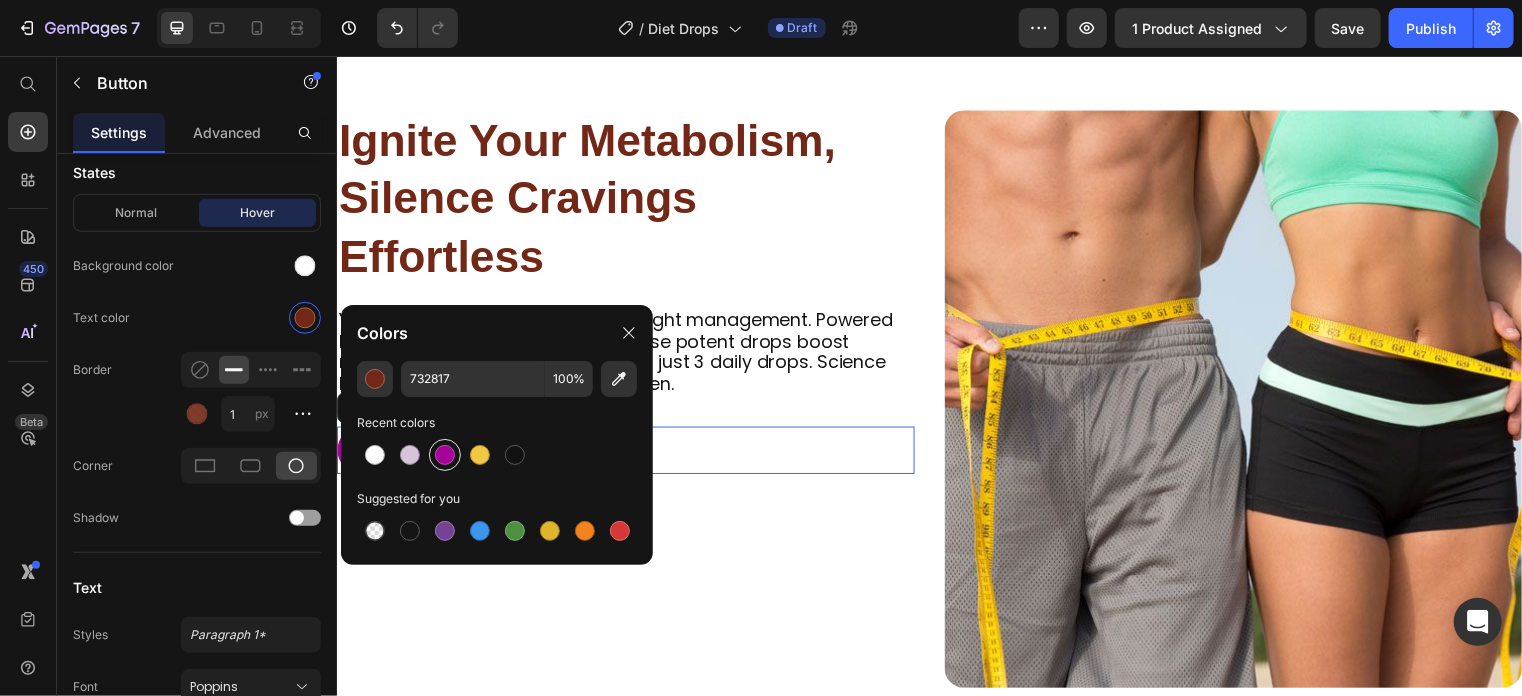 type on "A6039B" 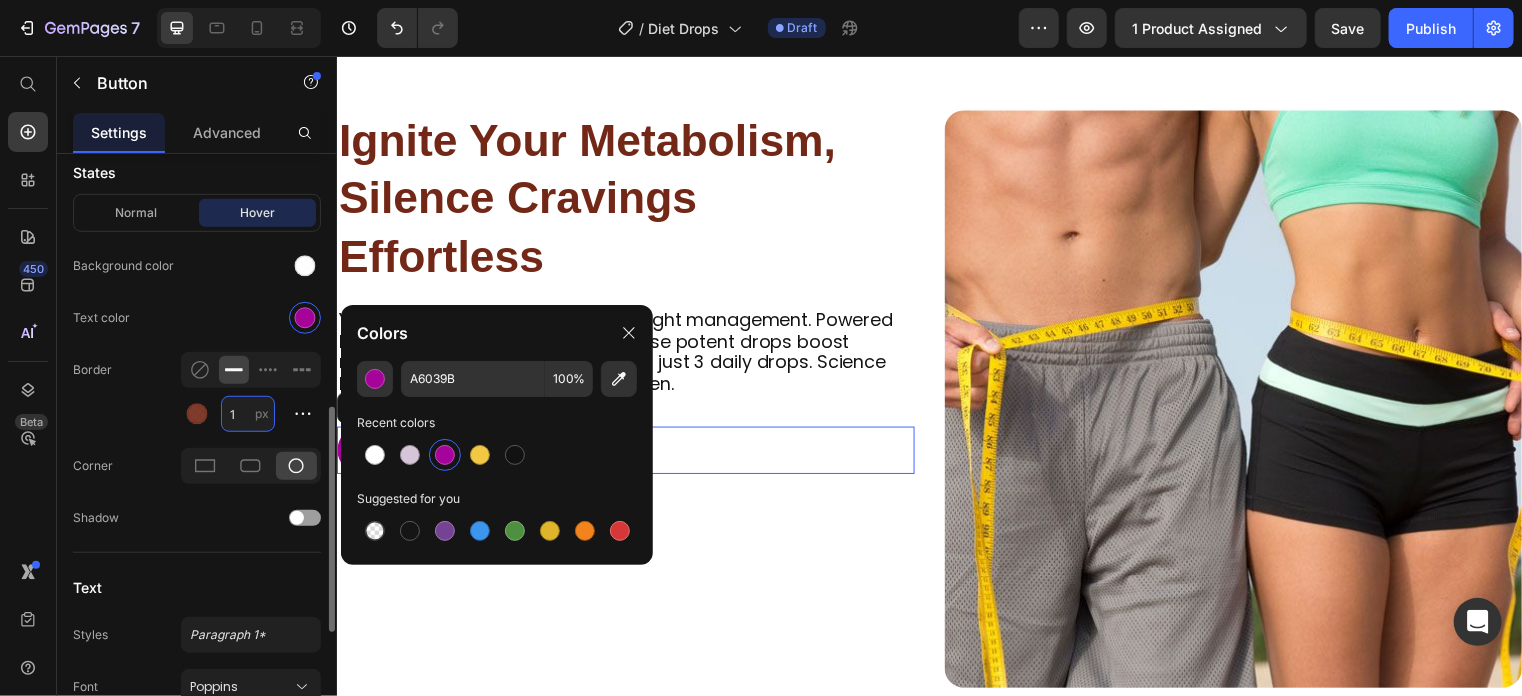 click on "1" at bounding box center (248, 414) 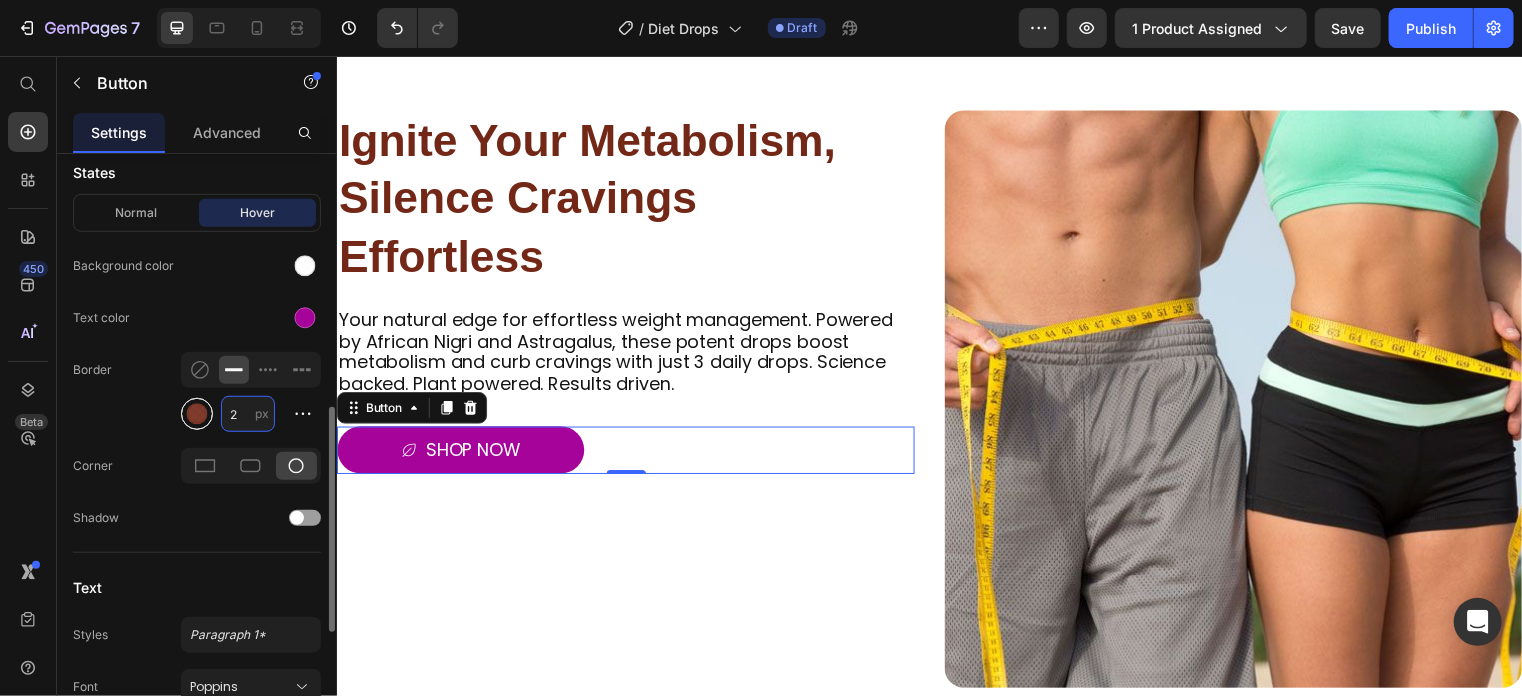 type on "2" 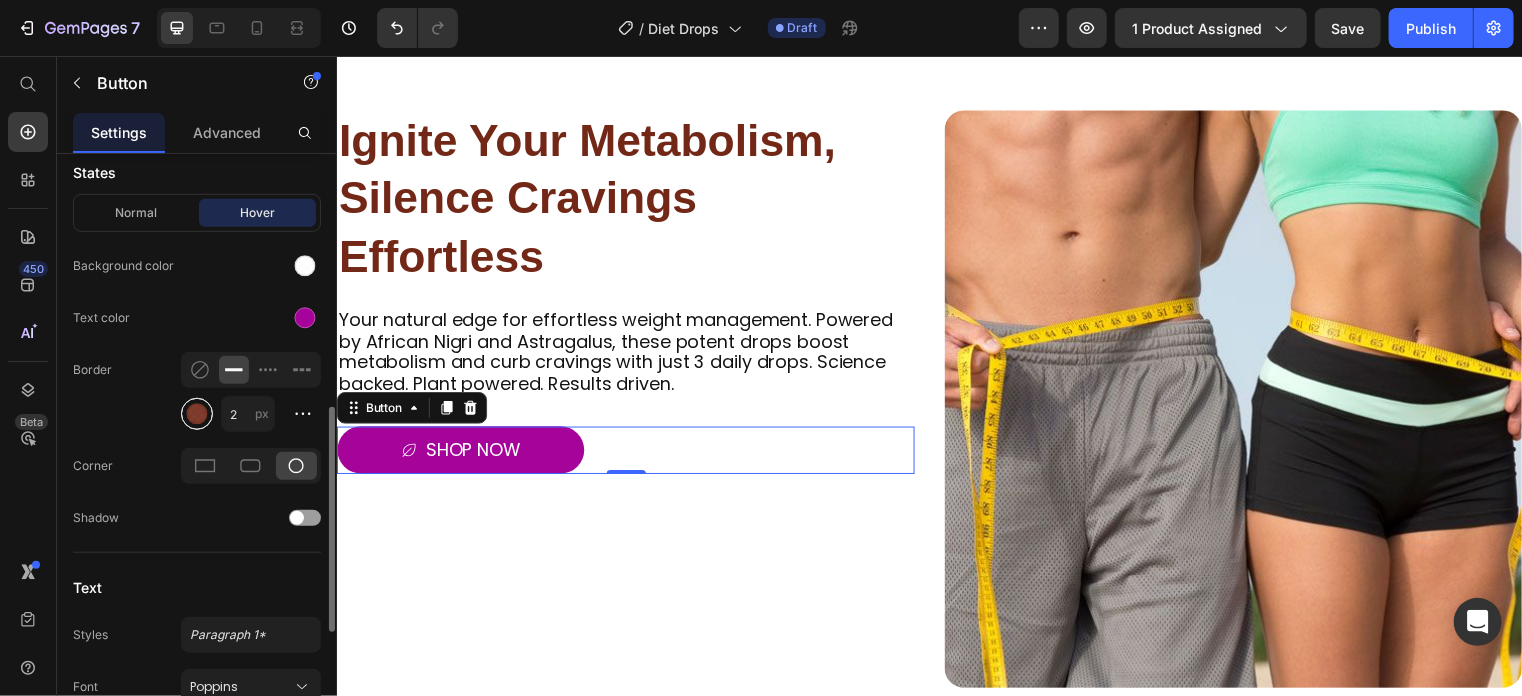 click at bounding box center (197, 414) 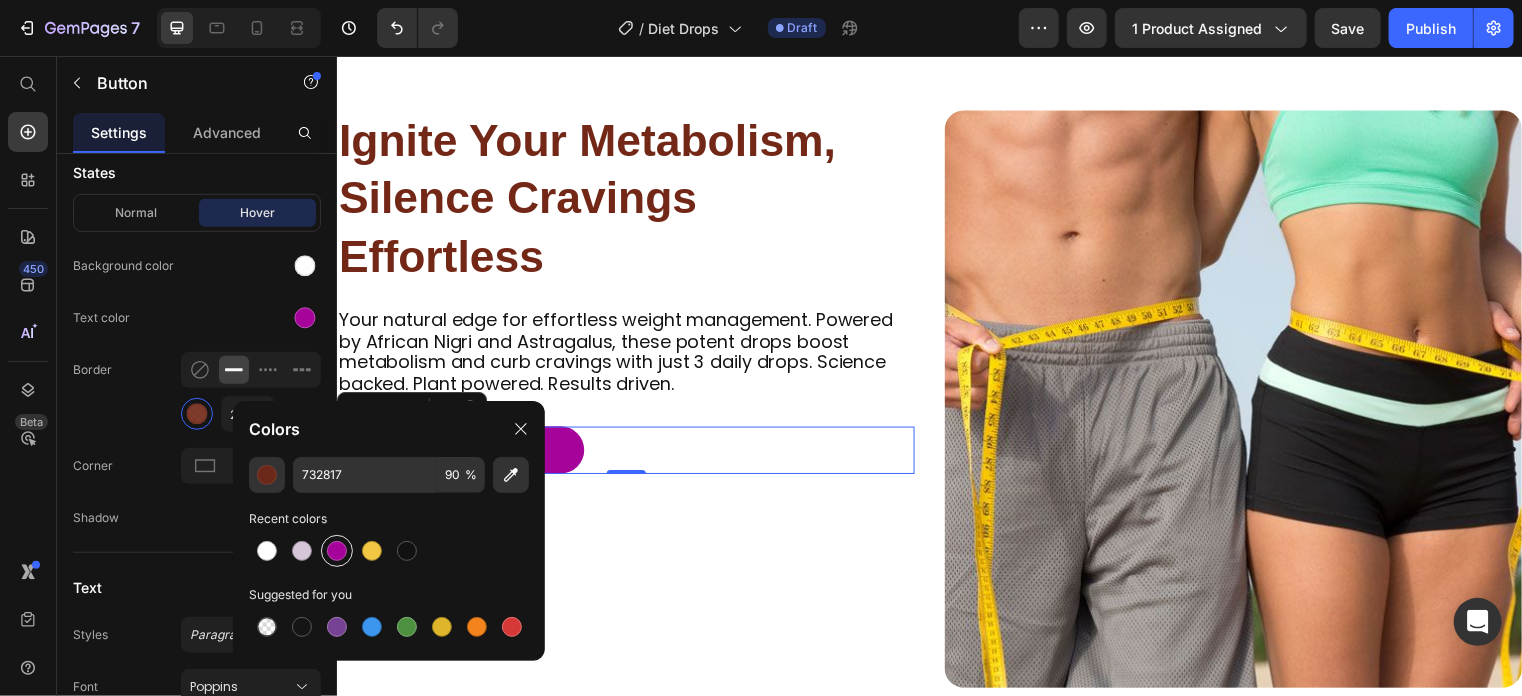 click at bounding box center (337, 551) 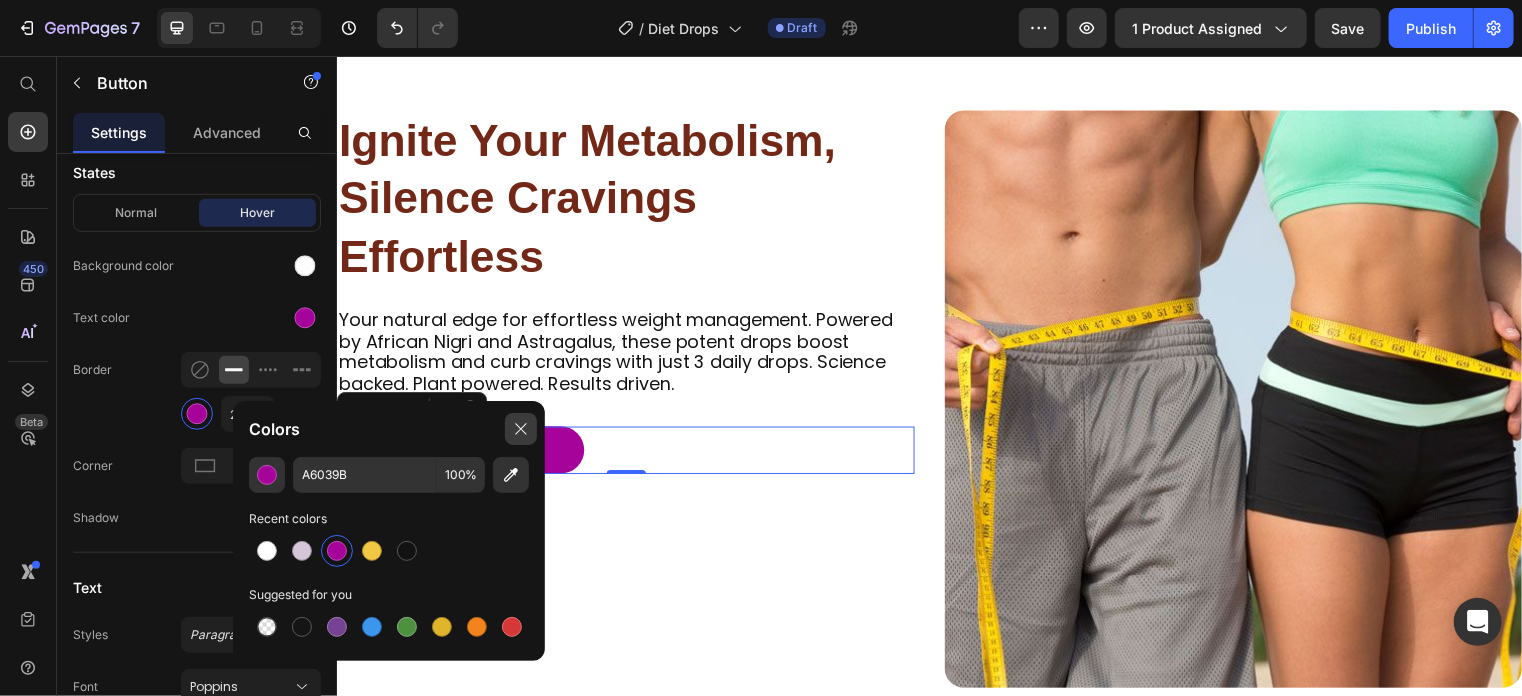 click at bounding box center (521, 429) 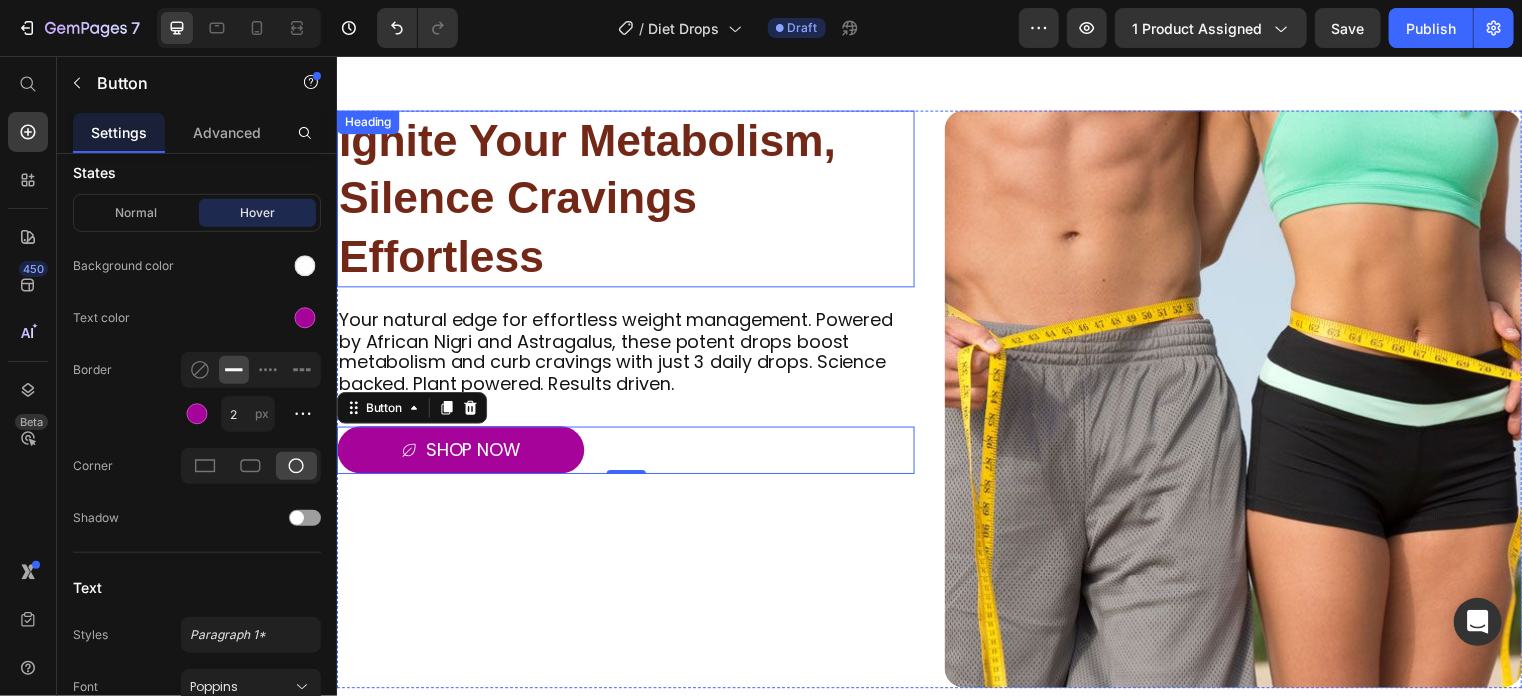 click on "Ignite Your Metabolism, Silence Cravings Effortless" at bounding box center (628, 200) 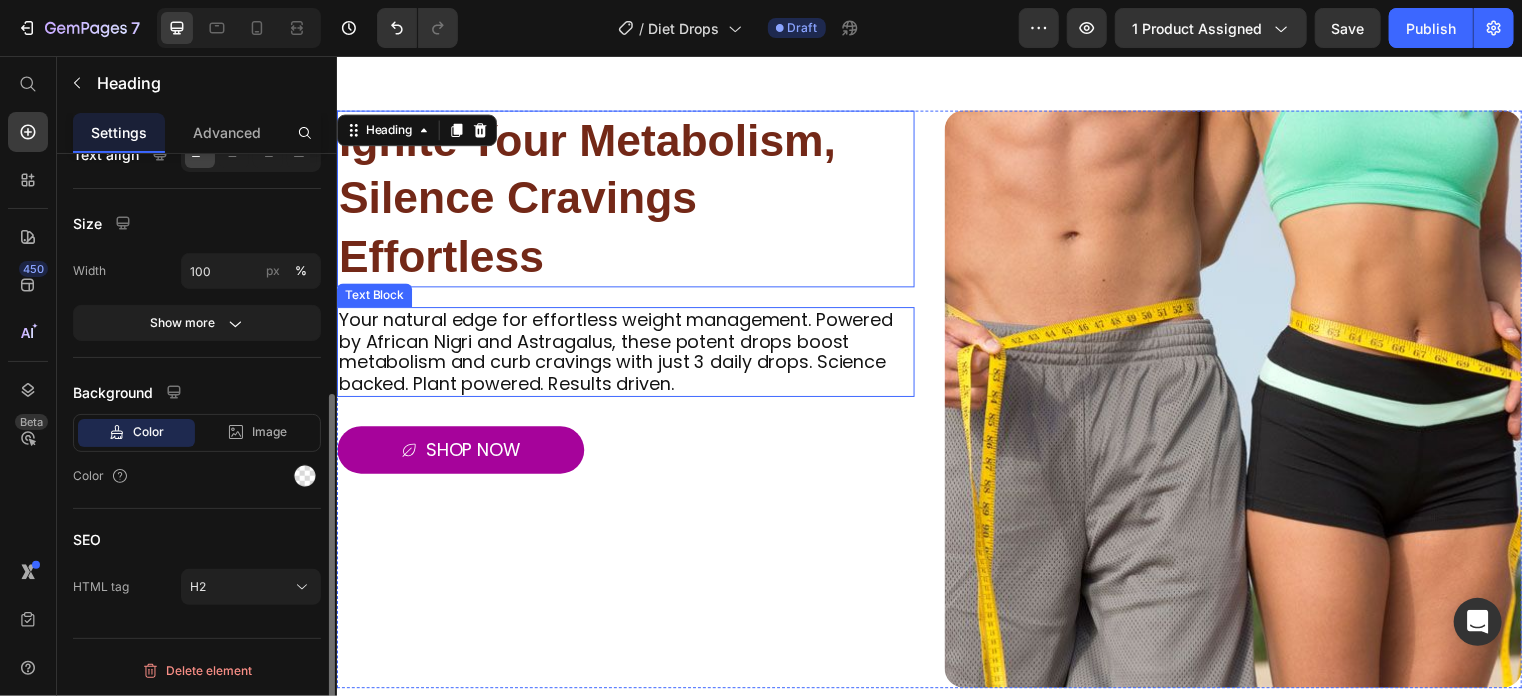 scroll, scrollTop: 0, scrollLeft: 0, axis: both 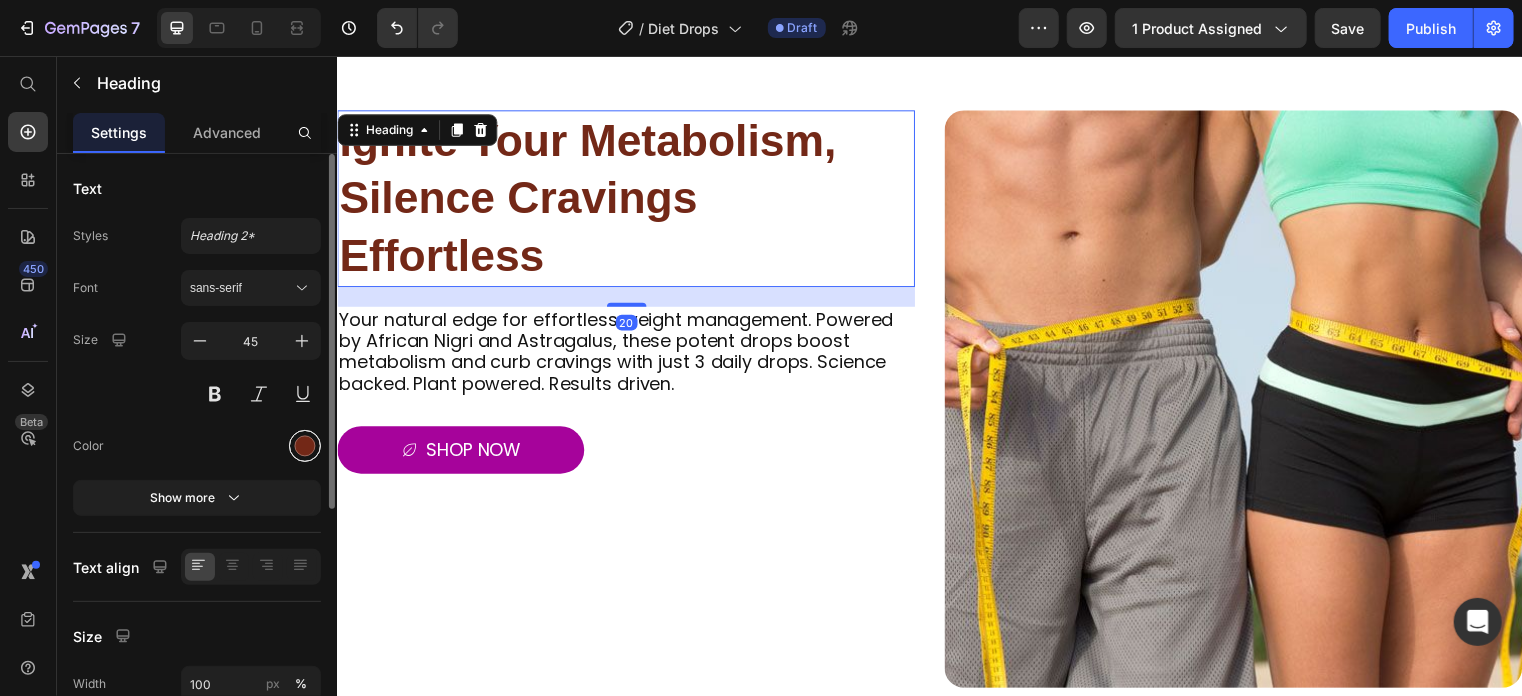 click at bounding box center [305, 446] 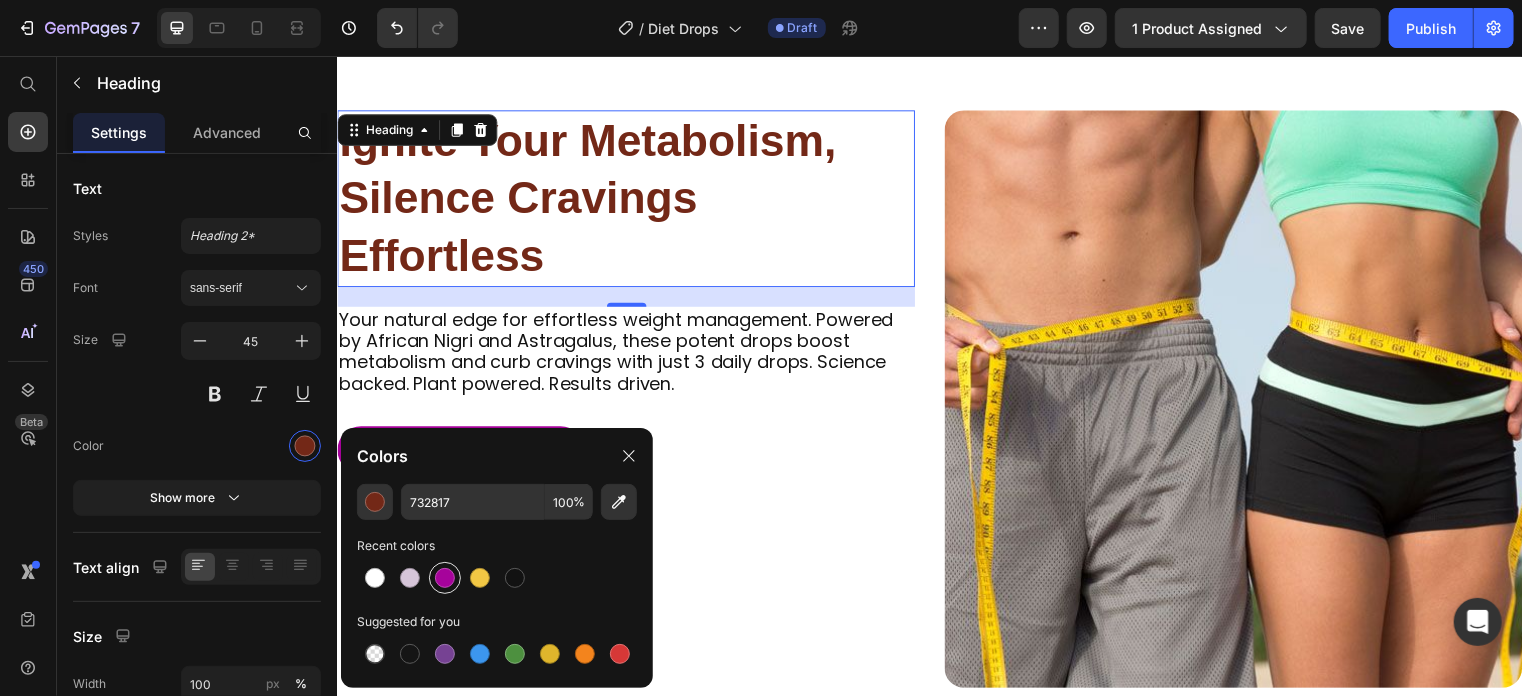 click at bounding box center [445, 578] 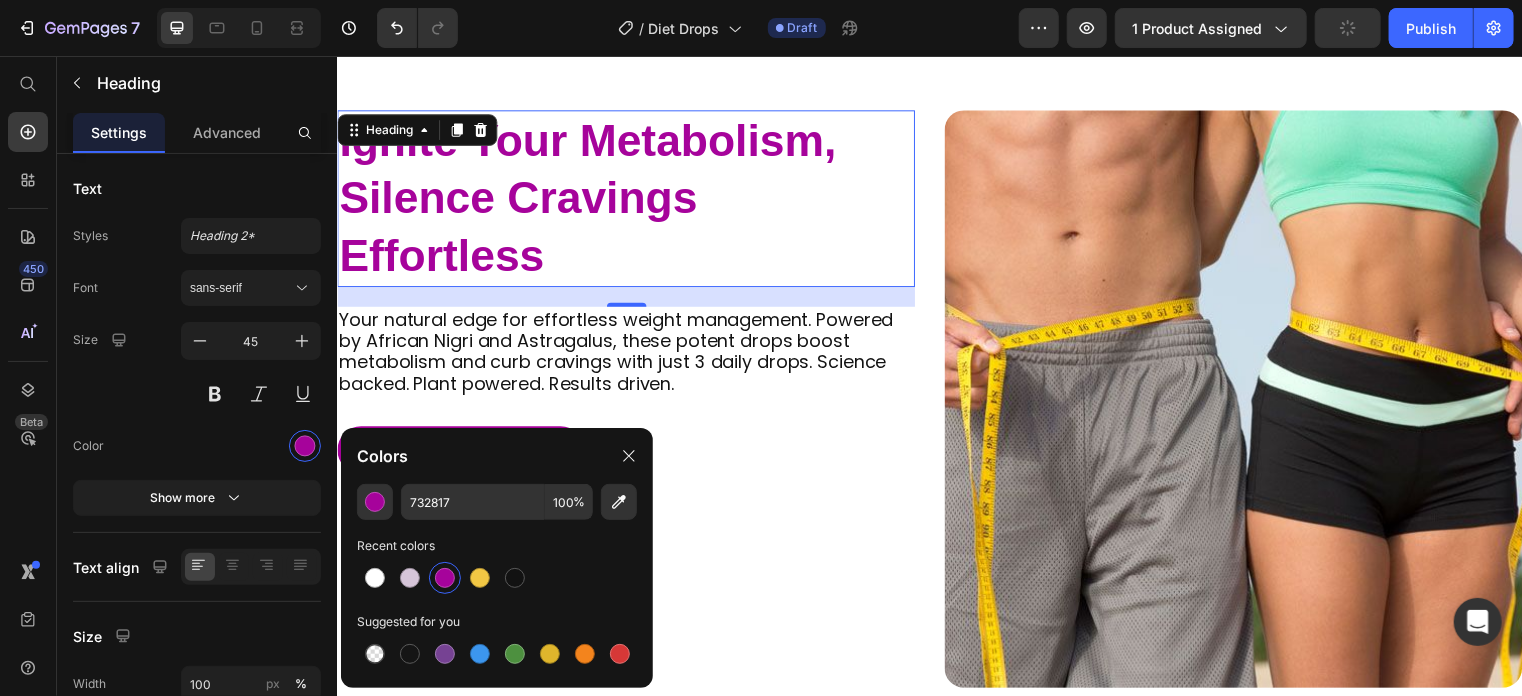 type on "A6039B" 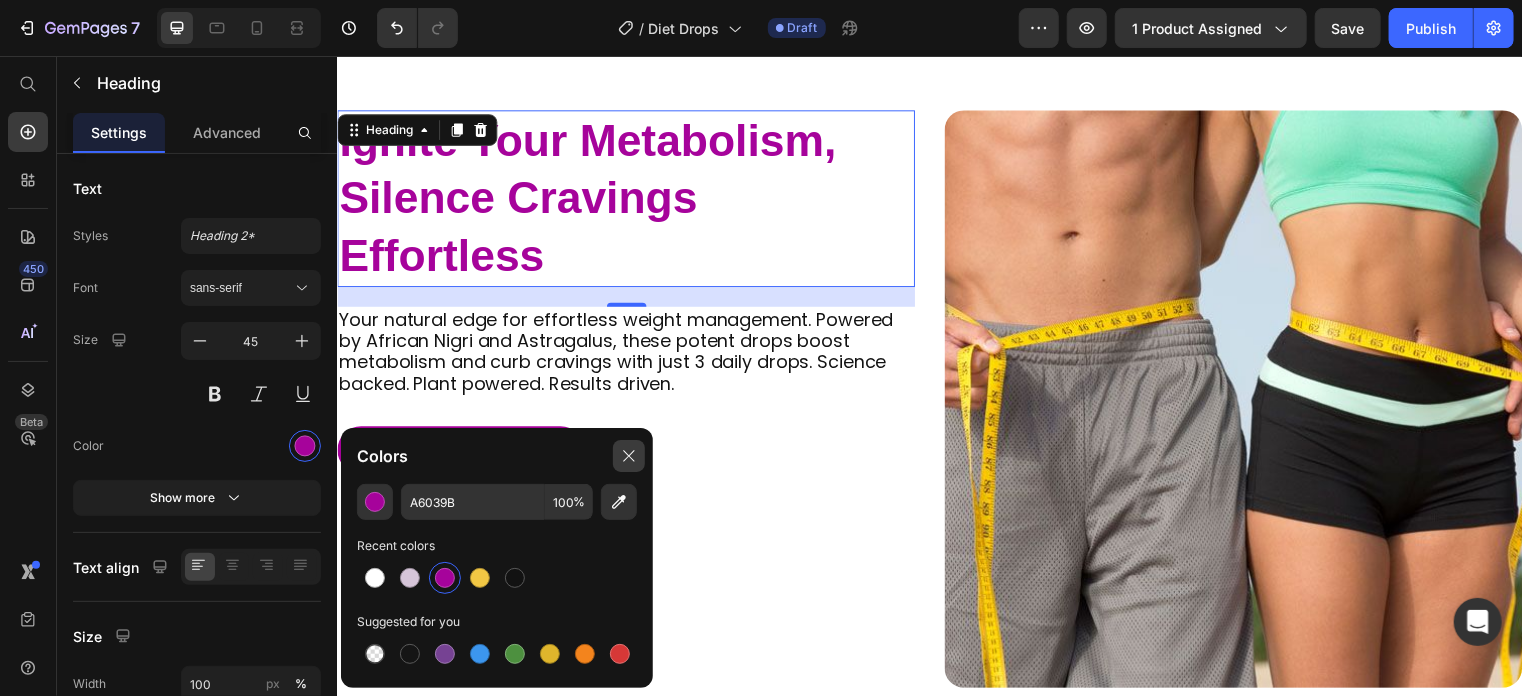 click 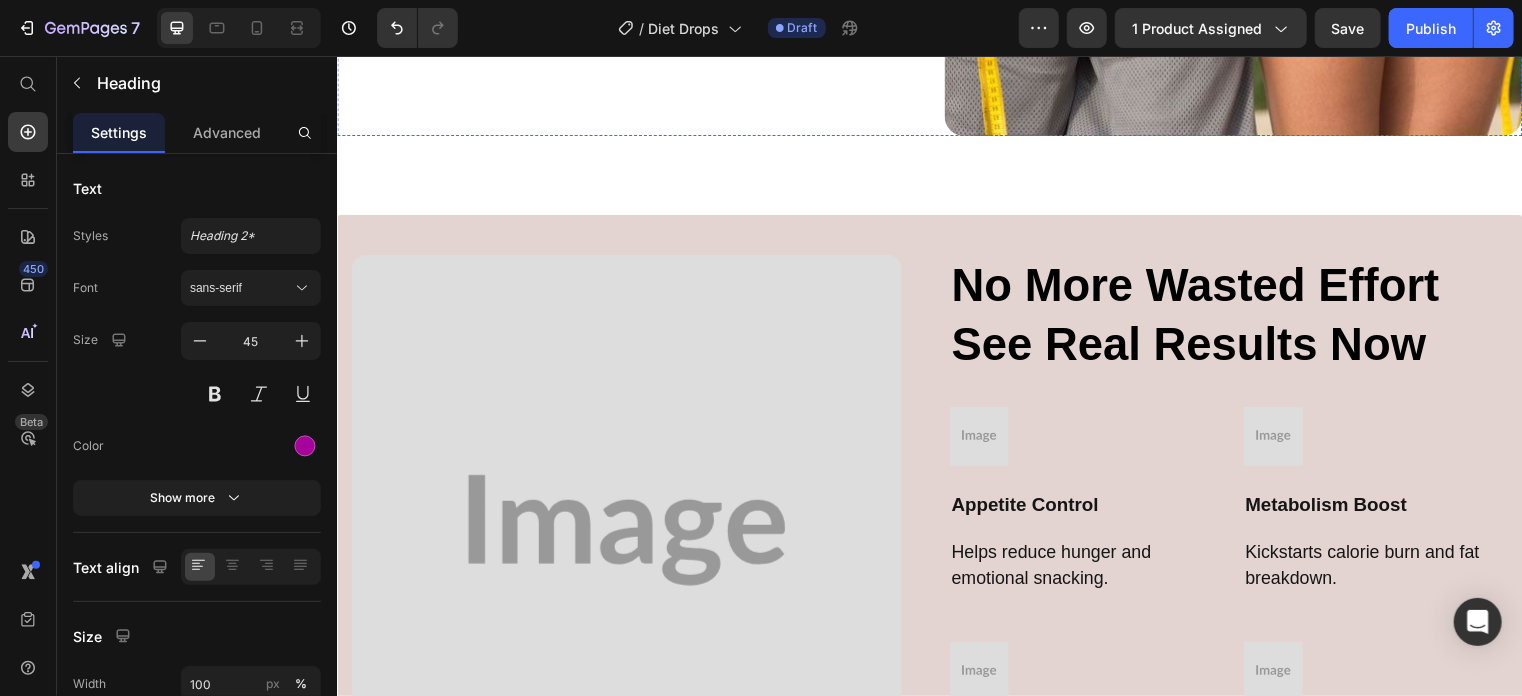 scroll, scrollTop: 2020, scrollLeft: 0, axis: vertical 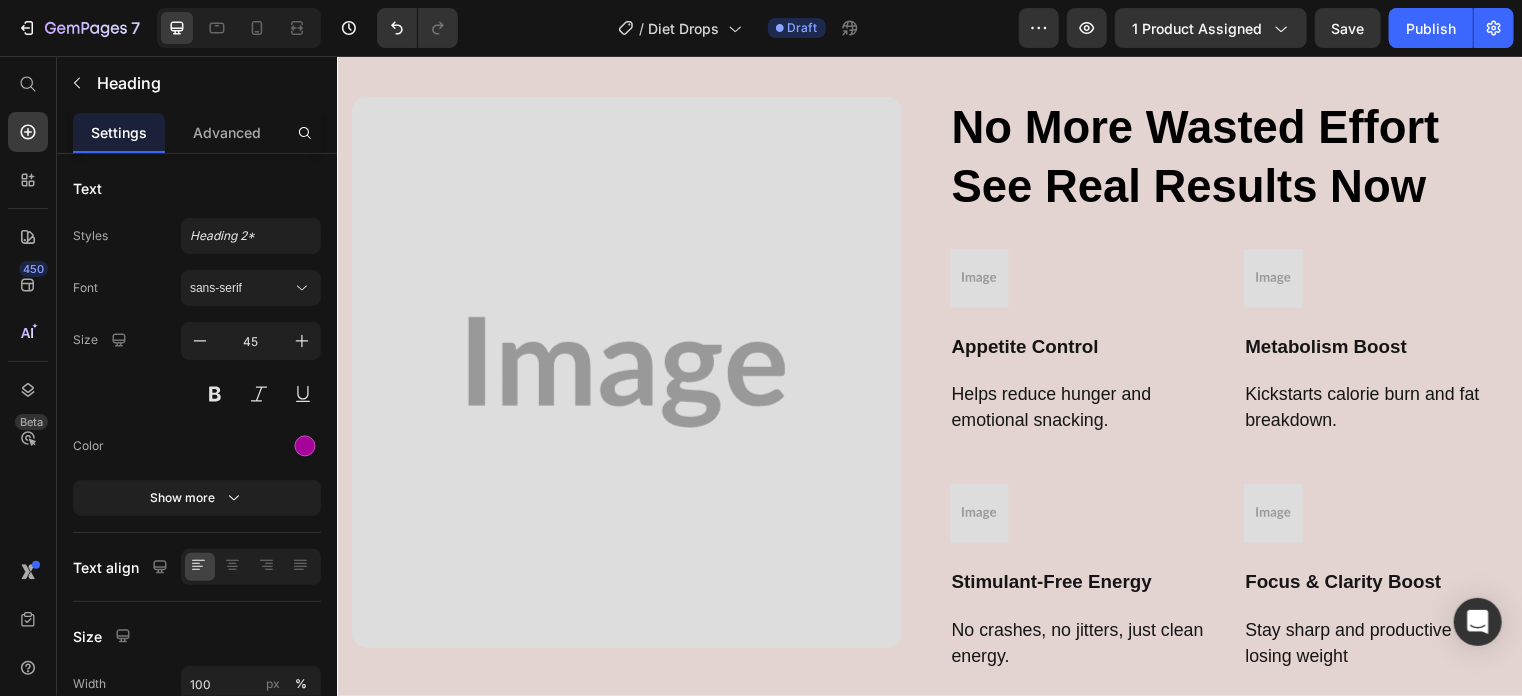 click at bounding box center (629, 374) 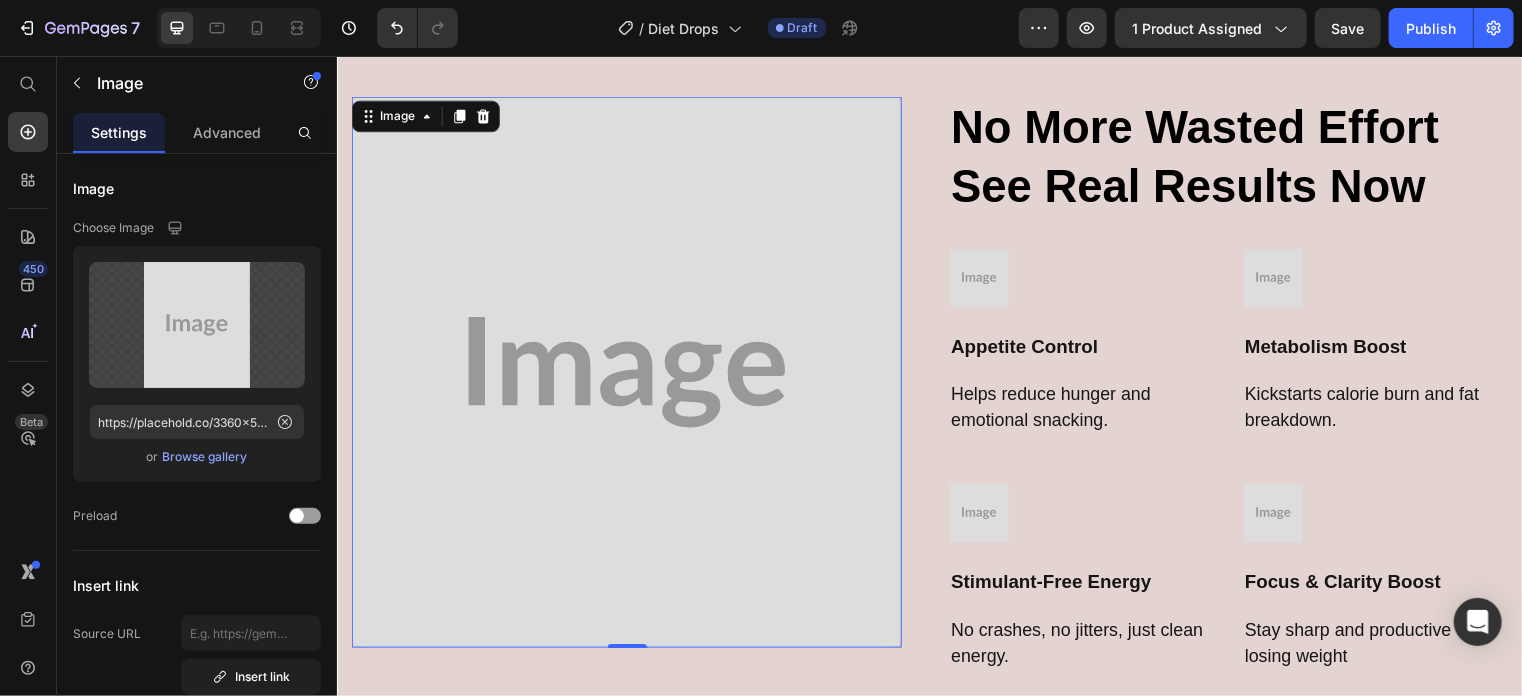 scroll, scrollTop: 2053, scrollLeft: 0, axis: vertical 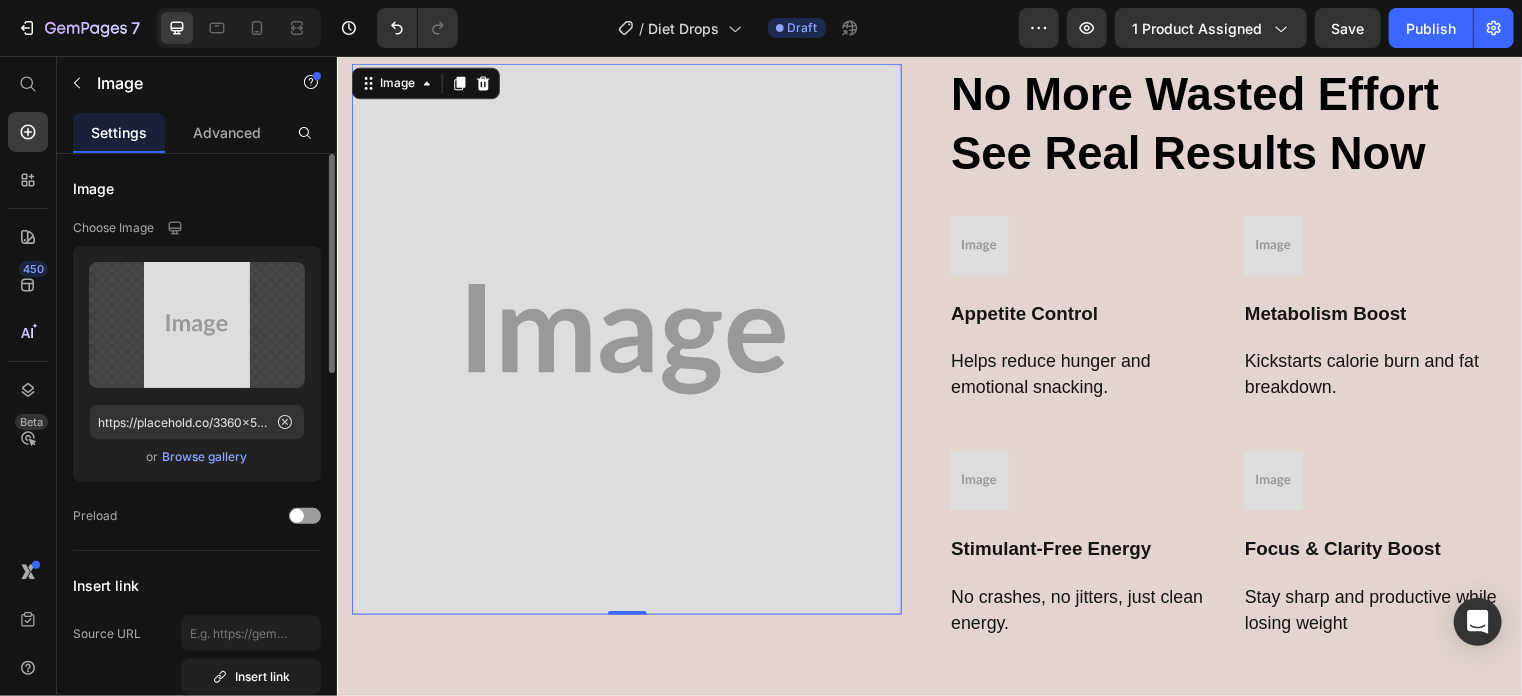 click on "Browse gallery" at bounding box center [205, 457] 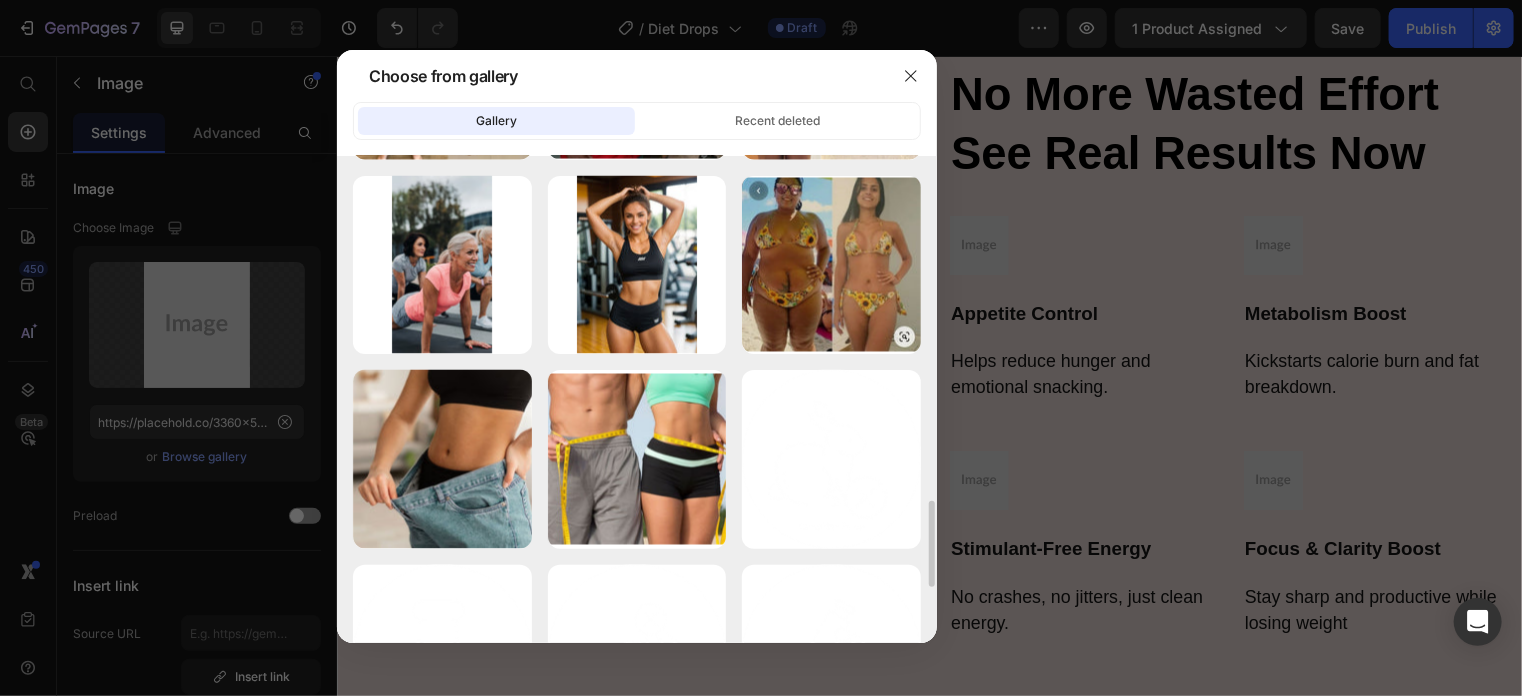 scroll, scrollTop: 2072, scrollLeft: 0, axis: vertical 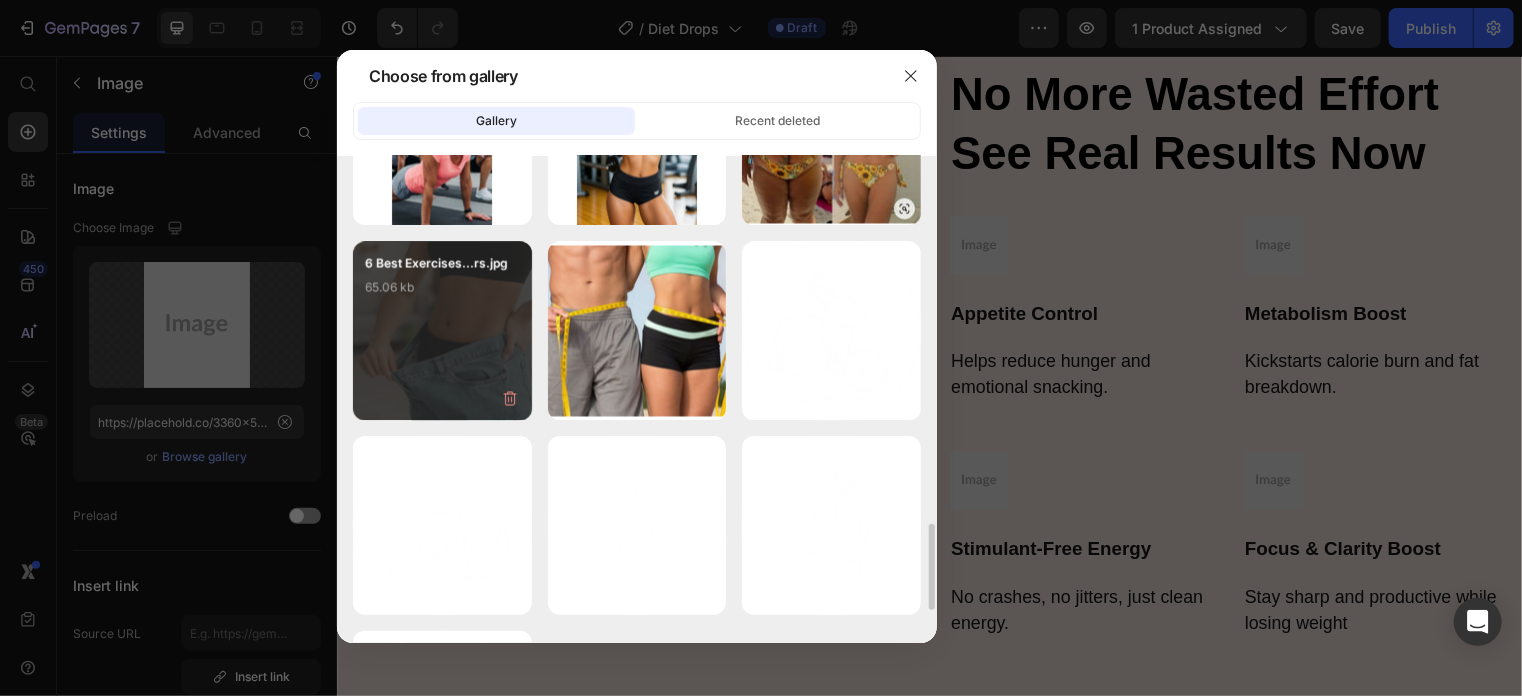 click on "6 Best Exercises...rs.jpg 65.06 kb" at bounding box center [442, 330] 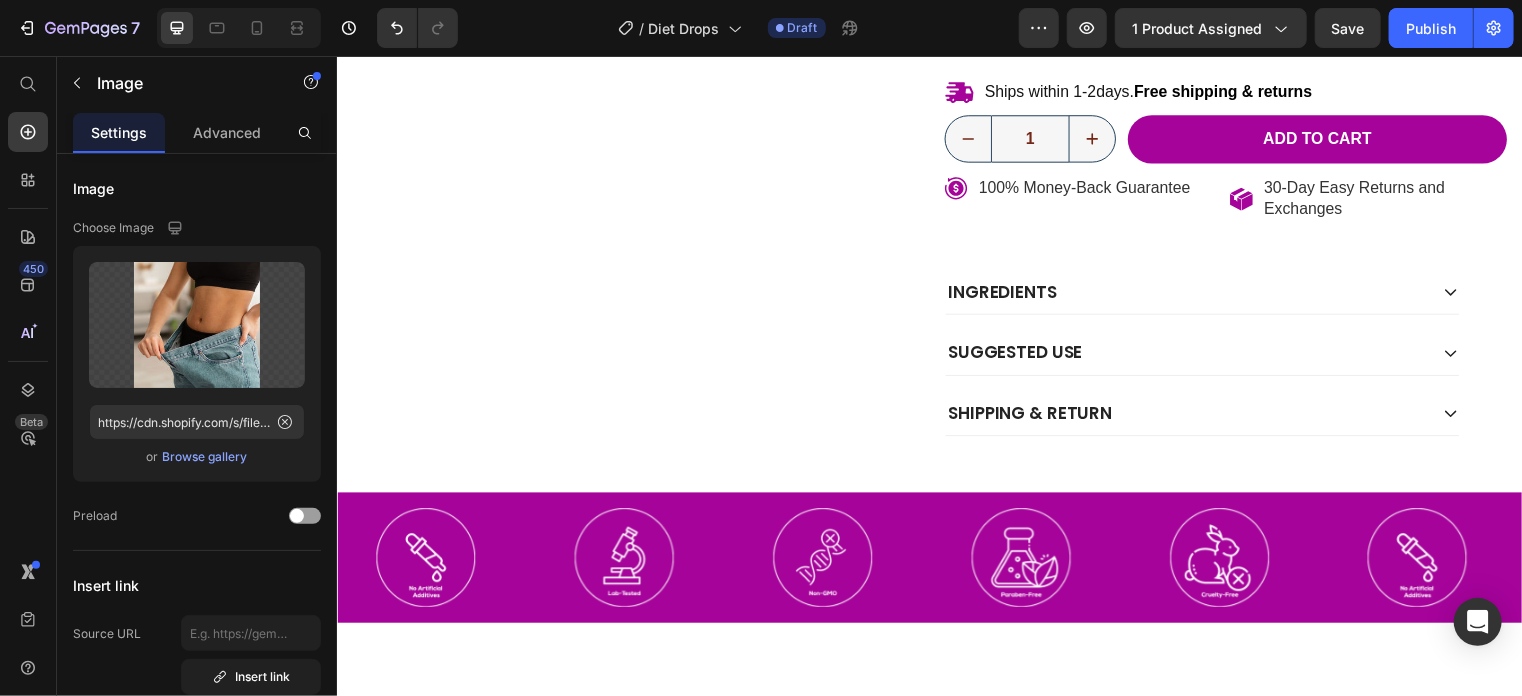 scroll, scrollTop: 623, scrollLeft: 0, axis: vertical 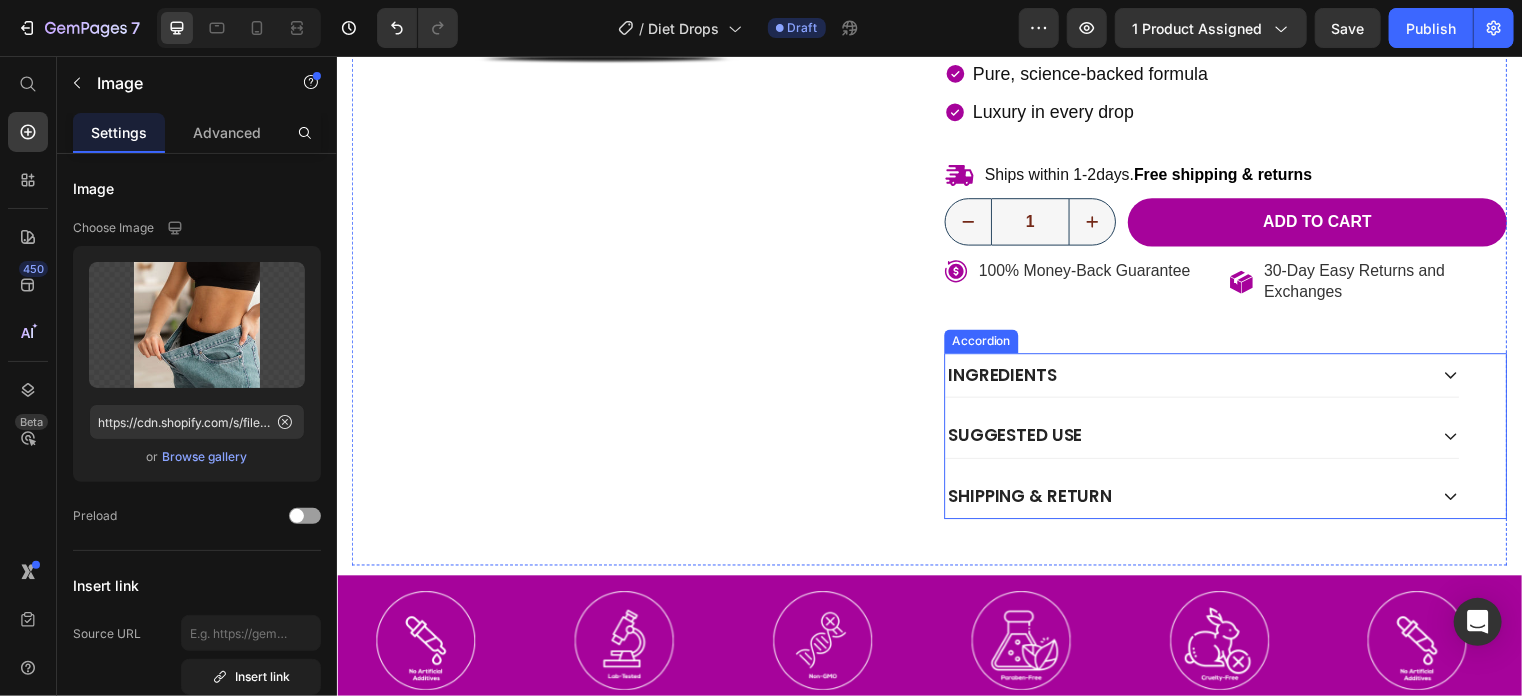 click on "Ingredients" at bounding box center (1196, 378) 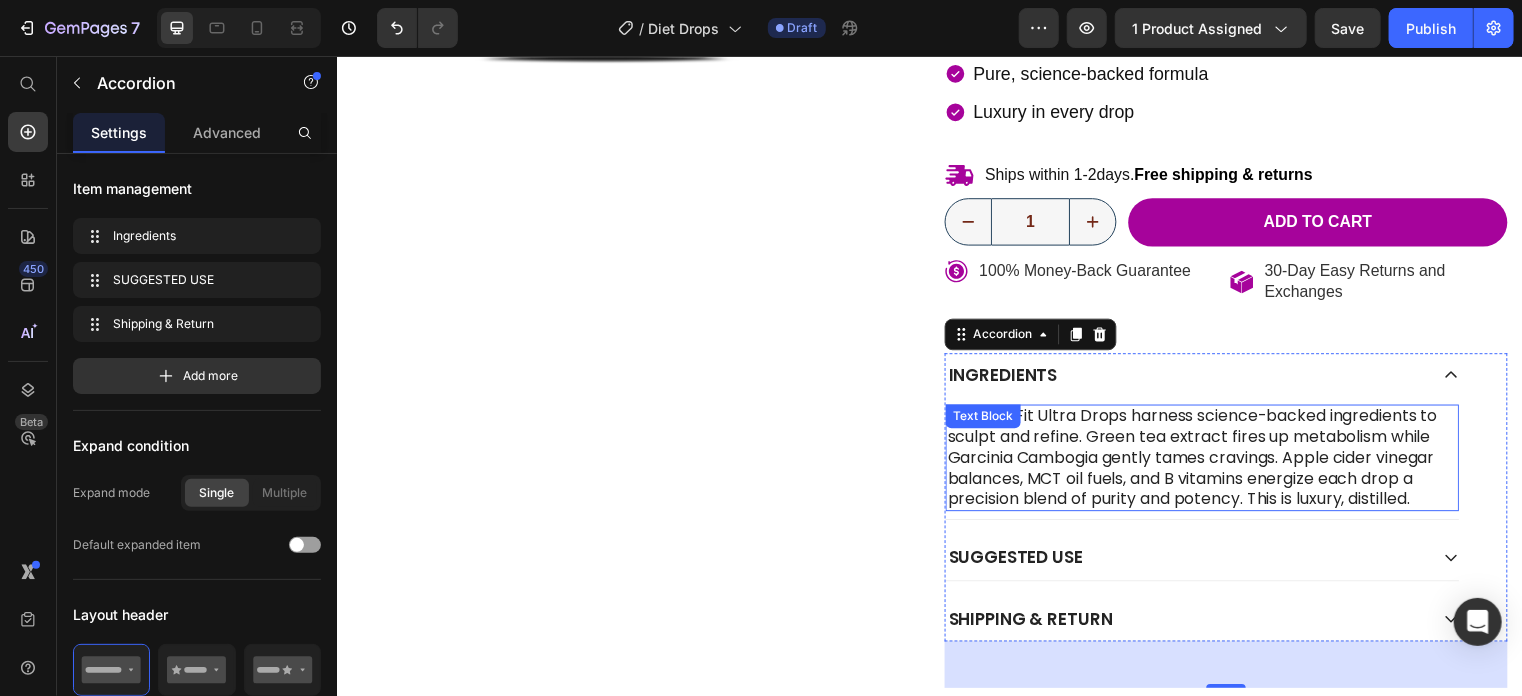 click on "NEYSLI Ultra Drops harness science-backed ingredients to sculpt and refine. Green tea extract fires up metabolism while Garcinia Cambogia gently tames cravings. Apple cider vinegar balances, MCT oil fuels, and B vitamins energize each drop a precision blend of purity and potency. This is luxury, distilled. Text Block" at bounding box center (1212, 462) 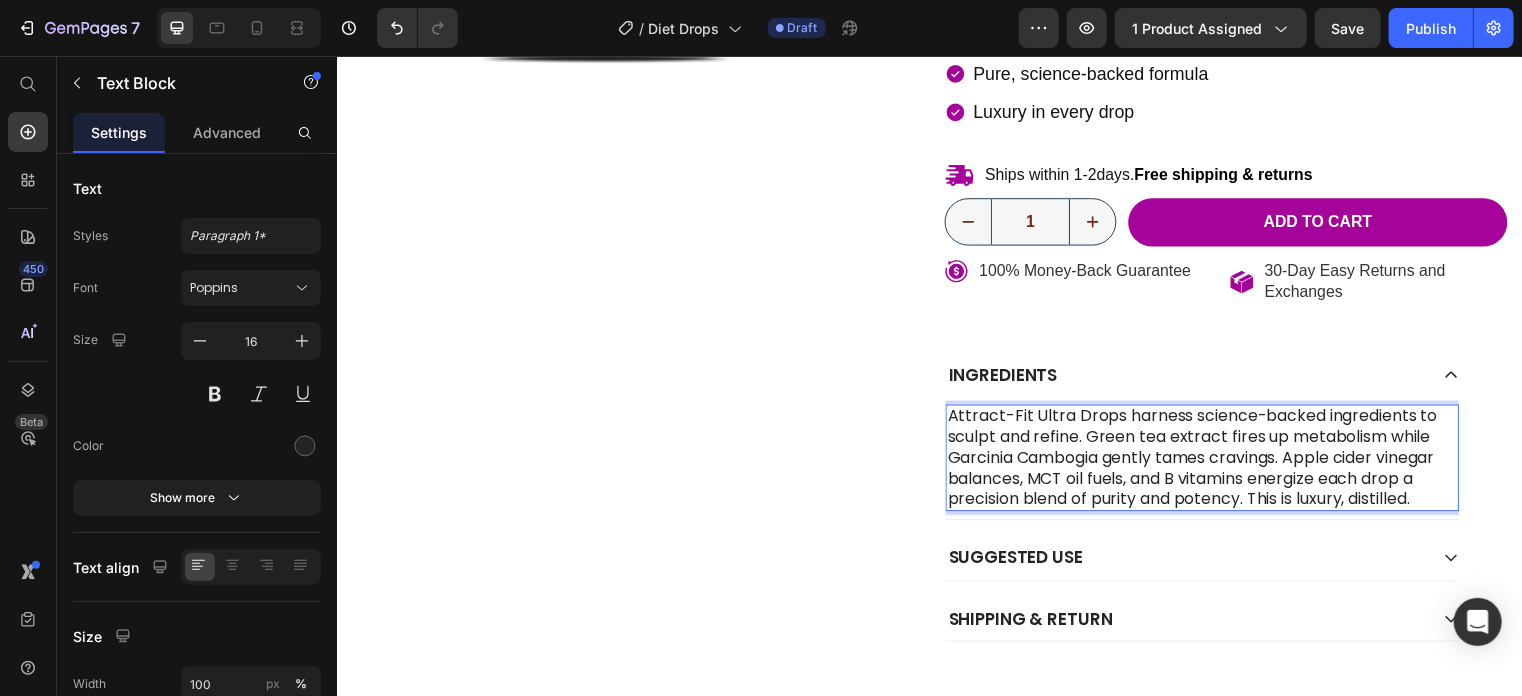 click on "Attract-Fit Ultra Drops harness science-backed ingredients to sculpt and refine. Green tea extract fires up metabolism while Garcinia Cambogia gently tames cravings. Apple cider vinegar balances, MCT oil fuels, and B vitamins energize each drop a precision blend of purity and potency. This is luxury, distilled." at bounding box center (1212, 462) 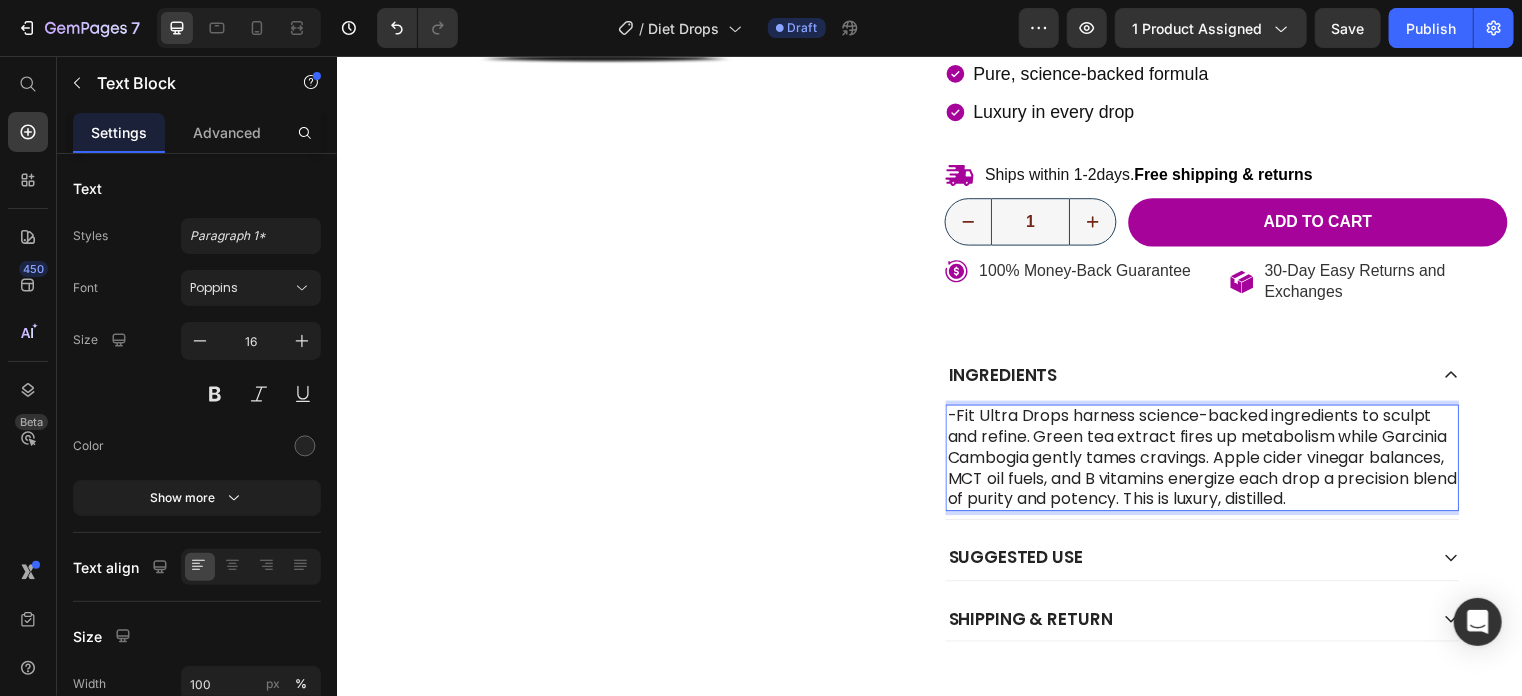 click on "-Fit Ultra Drops harness science-backed ingredients to sculpt and refine. Green tea extract fires up metabolism while Garcinia Cambogia gently tames cravings. Apple cider vinegar balances, MCT oil fuels, and B vitamins energize each drop a precision blend of purity and potency. This is luxury, distilled." at bounding box center (1212, 462) 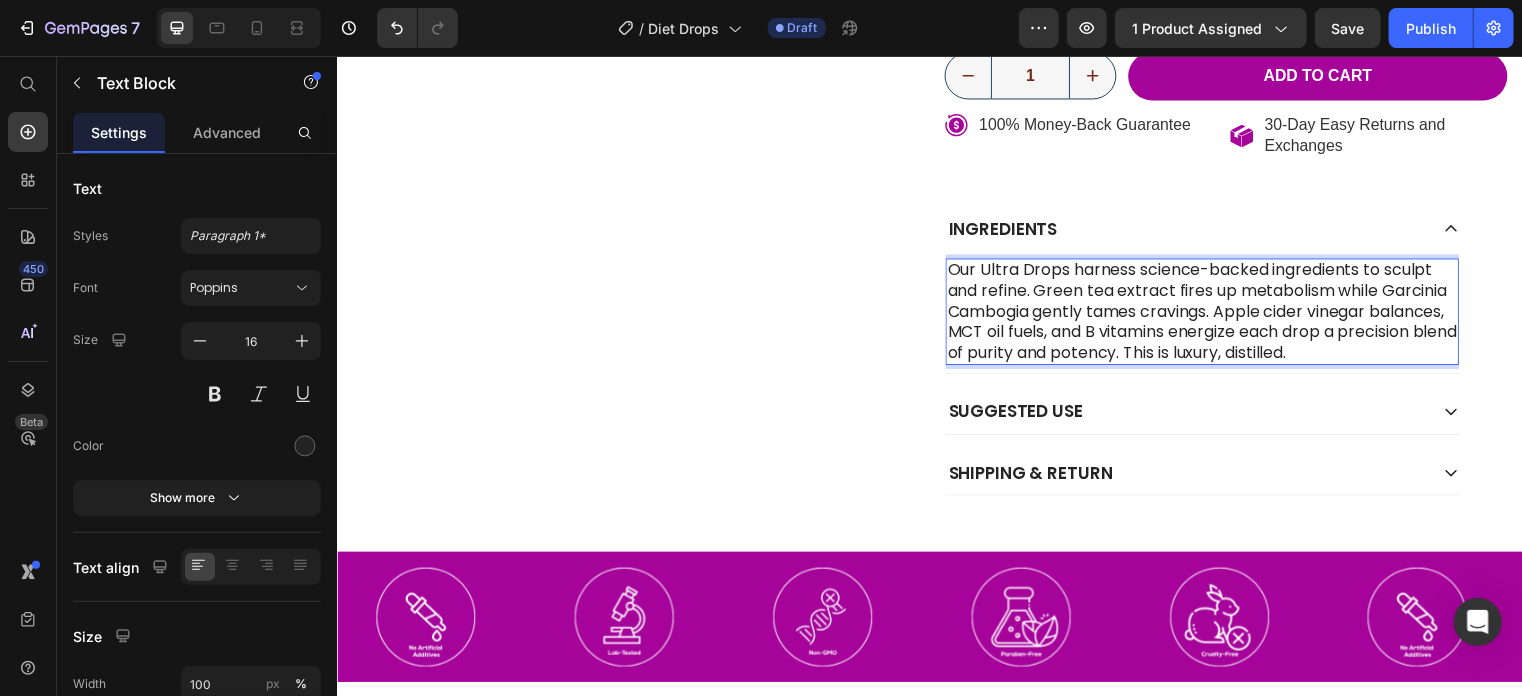 scroll, scrollTop: 793, scrollLeft: 0, axis: vertical 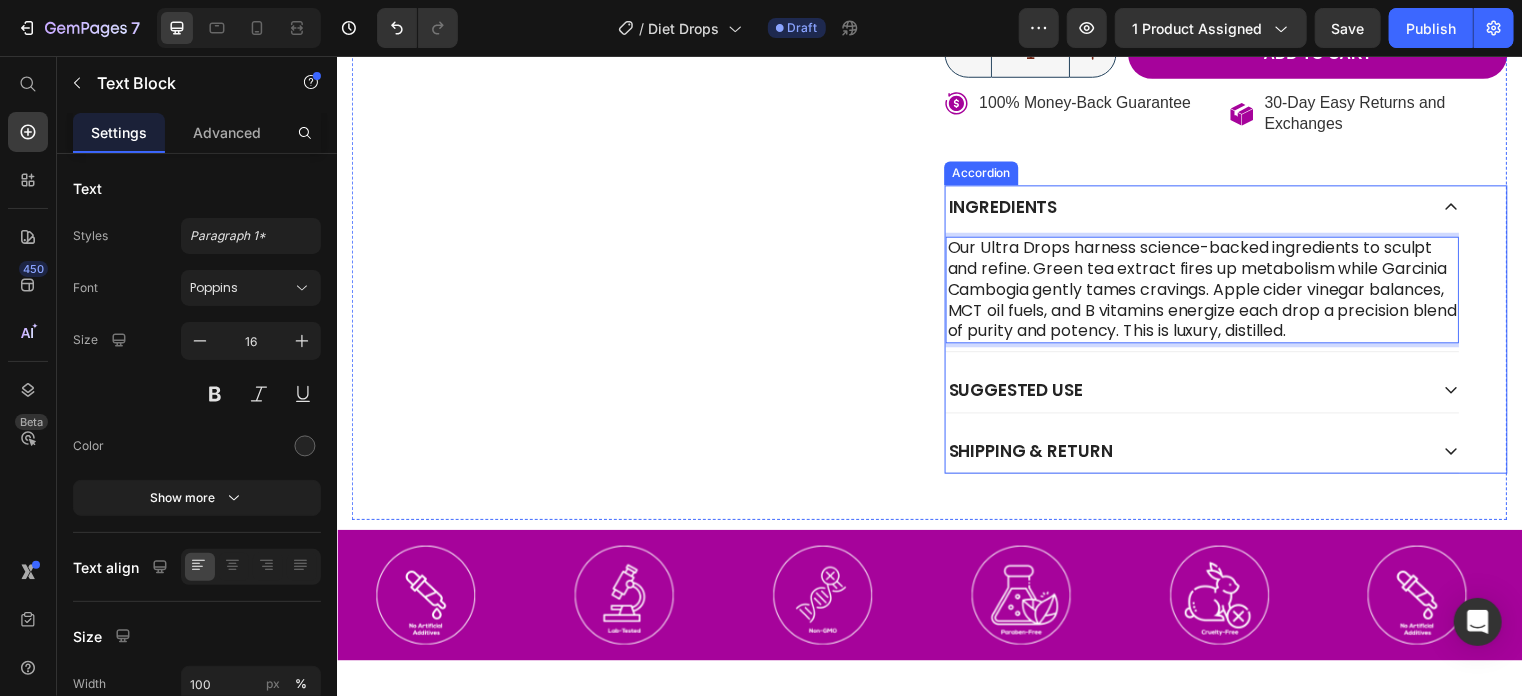 click on "SUGGESTED USE" at bounding box center (1196, 393) 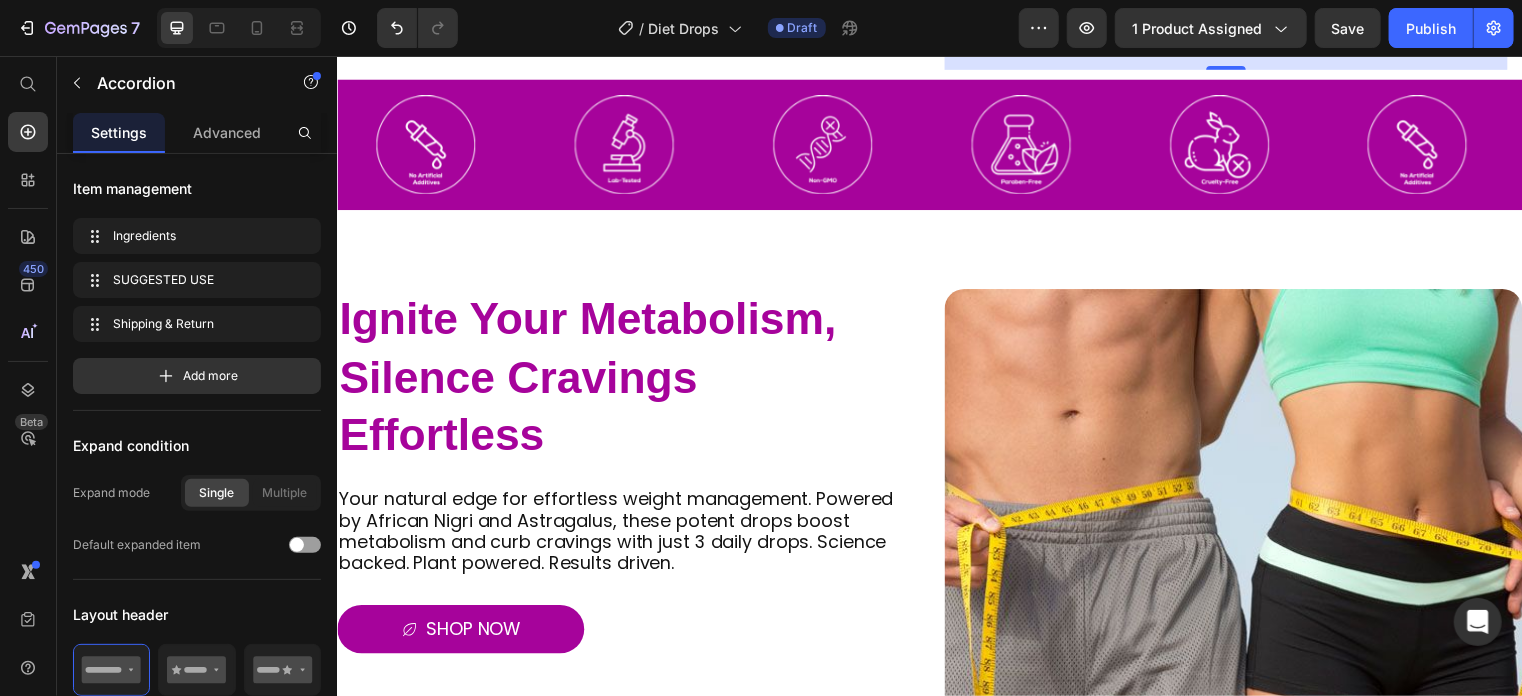 scroll, scrollTop: 1386, scrollLeft: 0, axis: vertical 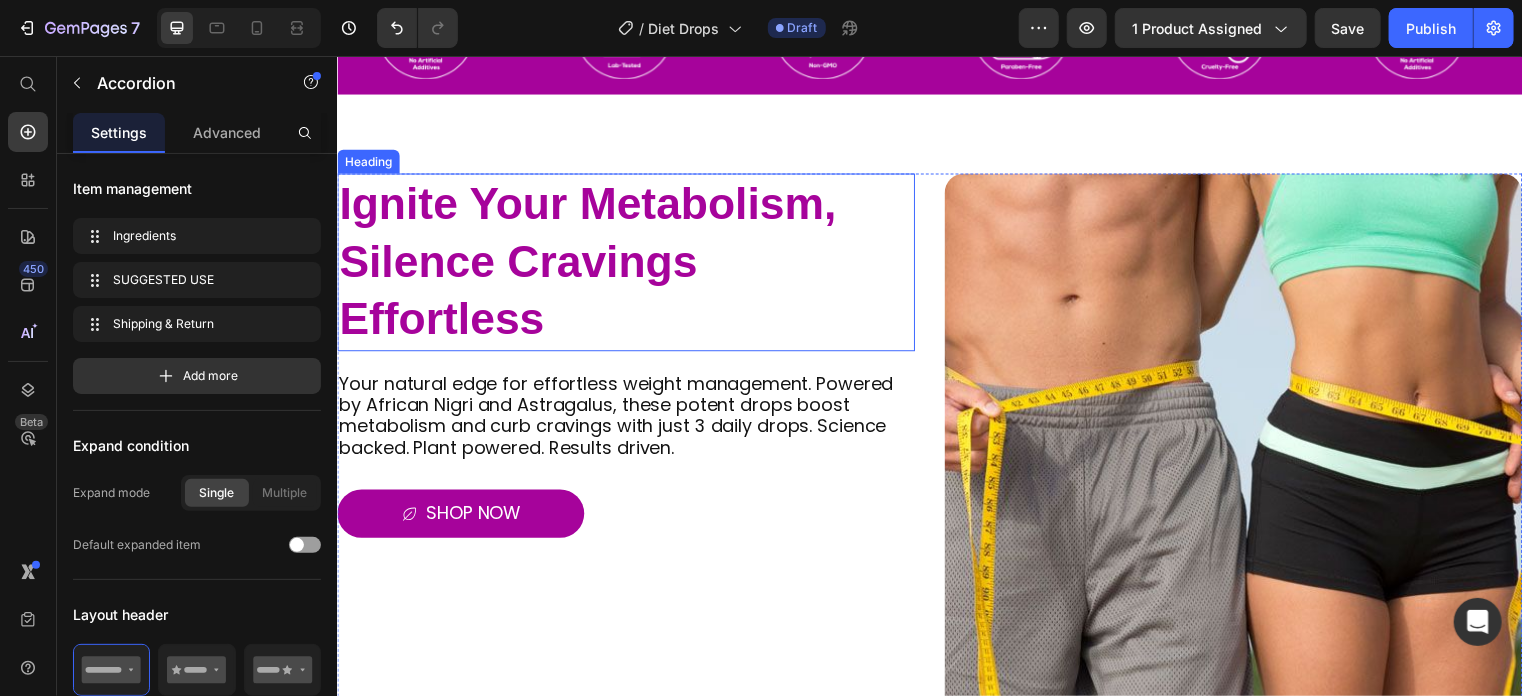 click on "Ignite Your Metabolism, Silence Cravings Effortless" at bounding box center (589, 263) 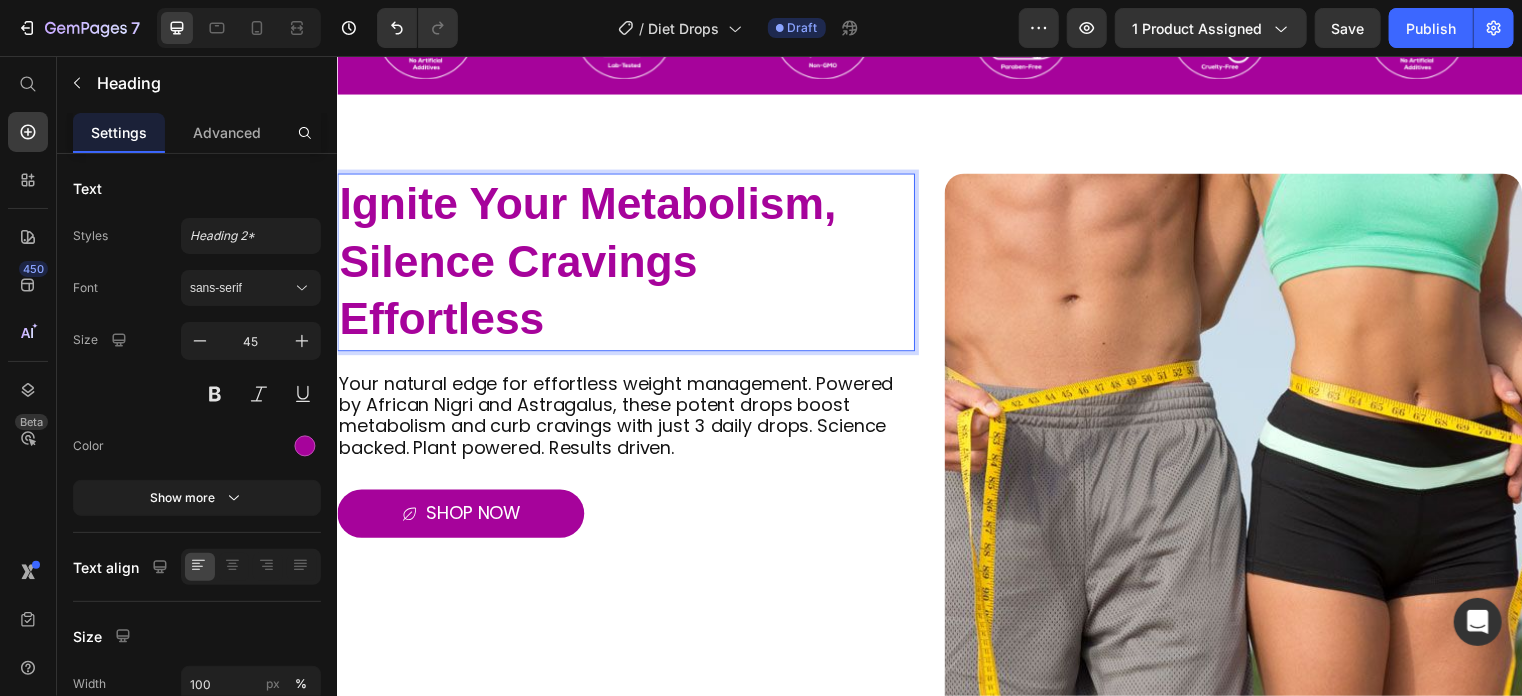 click on "Ignite Your Metabolism, Silence Cravings Effortless" at bounding box center (589, 263) 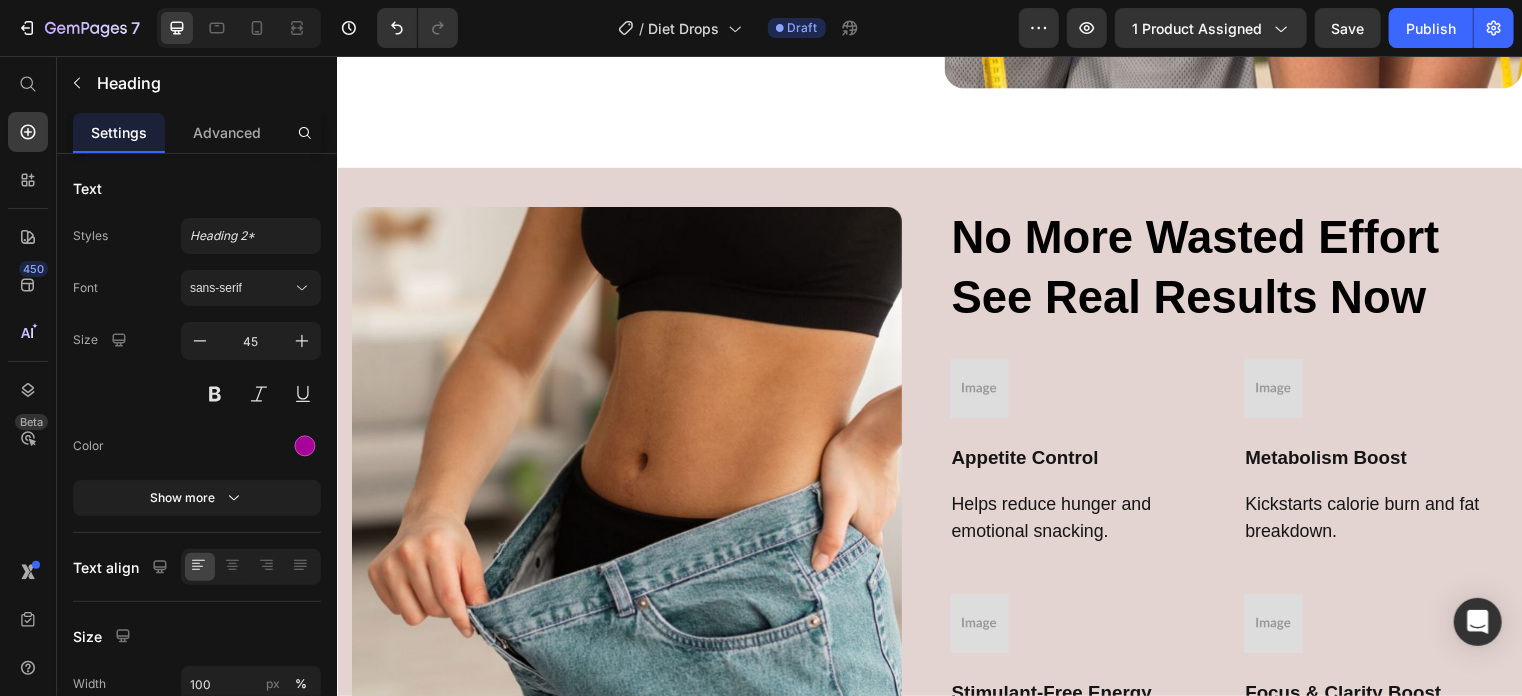 scroll, scrollTop: 2220, scrollLeft: 0, axis: vertical 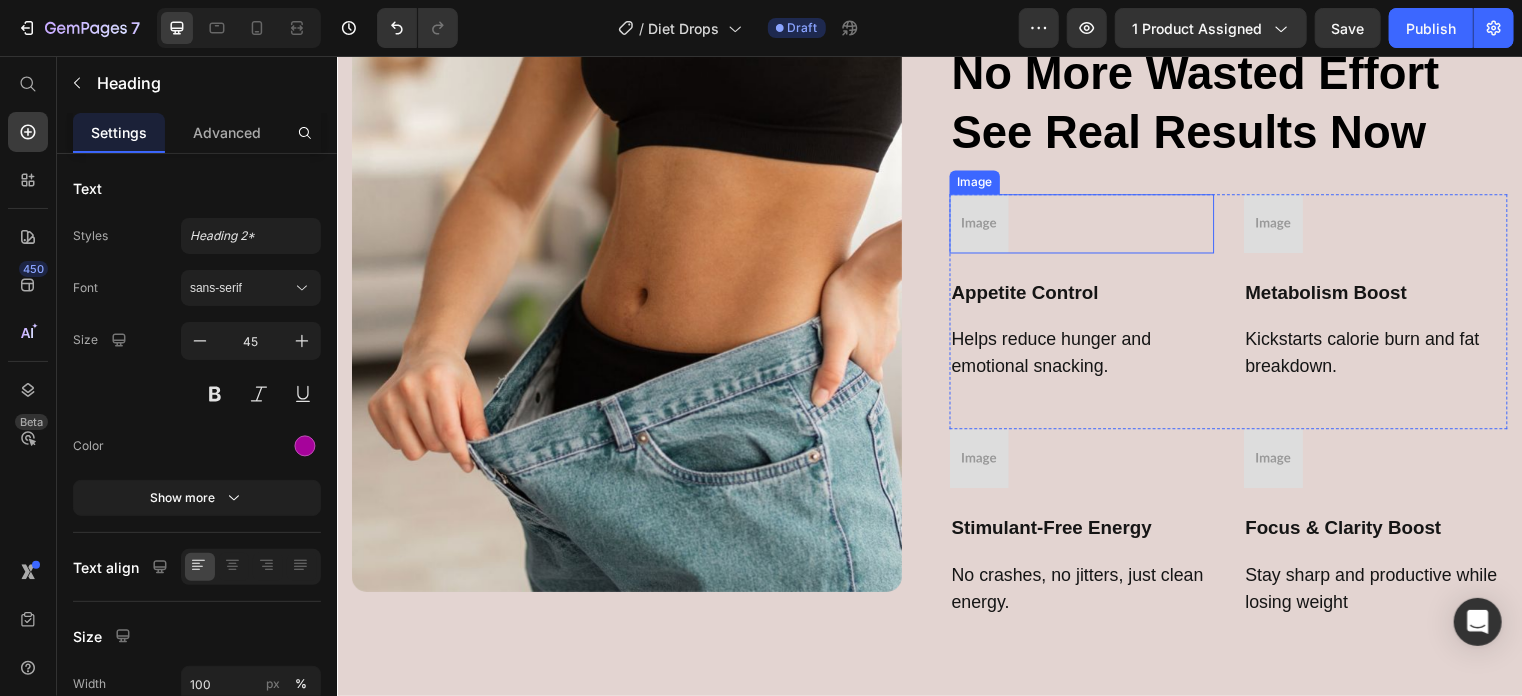 click at bounding box center [1090, 225] 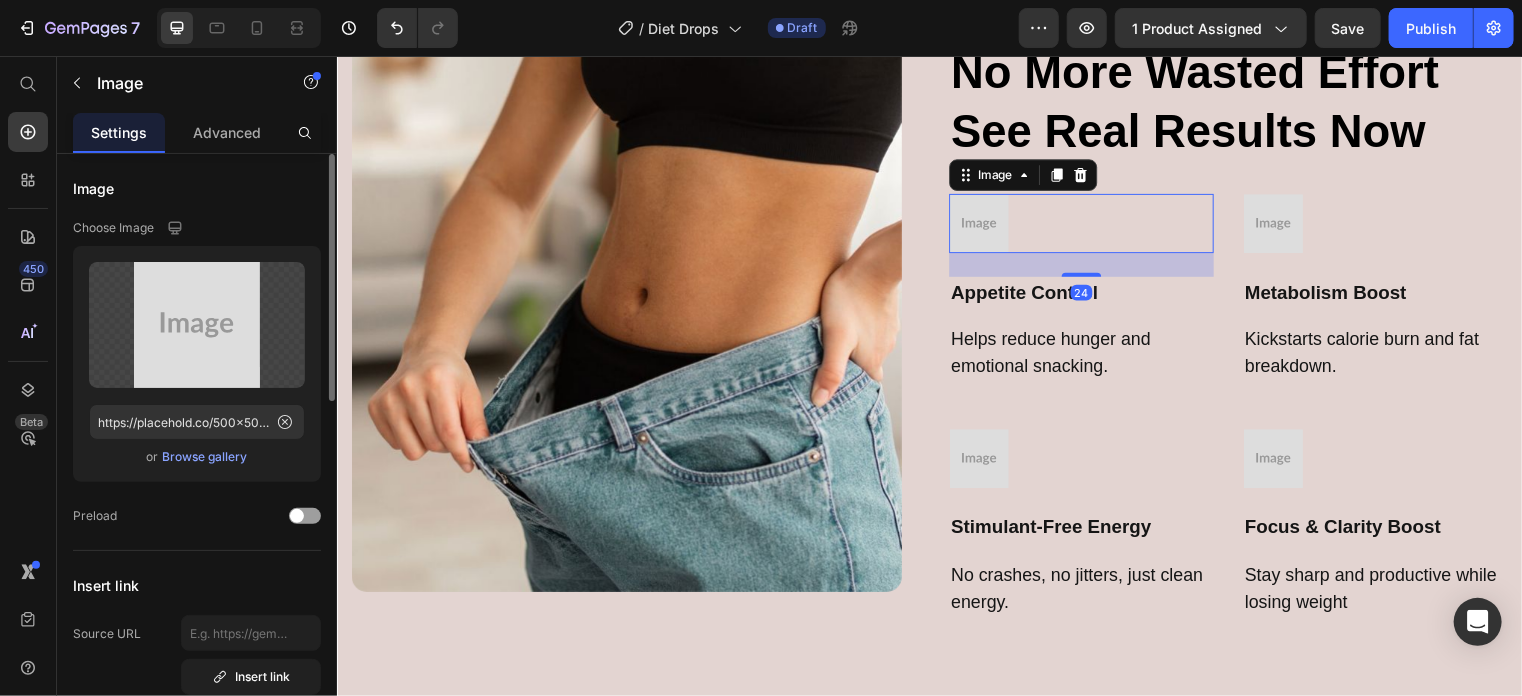 click on "Browse gallery" at bounding box center (205, 457) 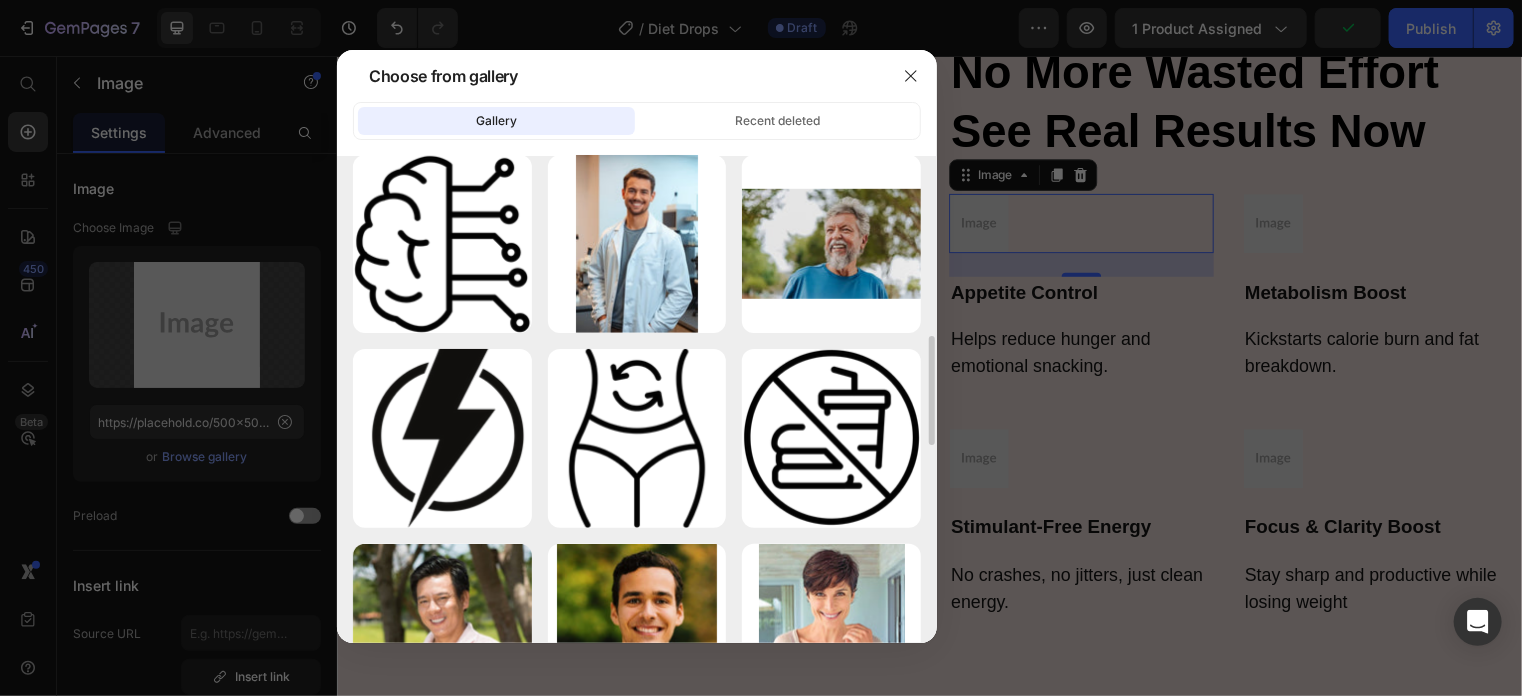 scroll, scrollTop: 969, scrollLeft: 0, axis: vertical 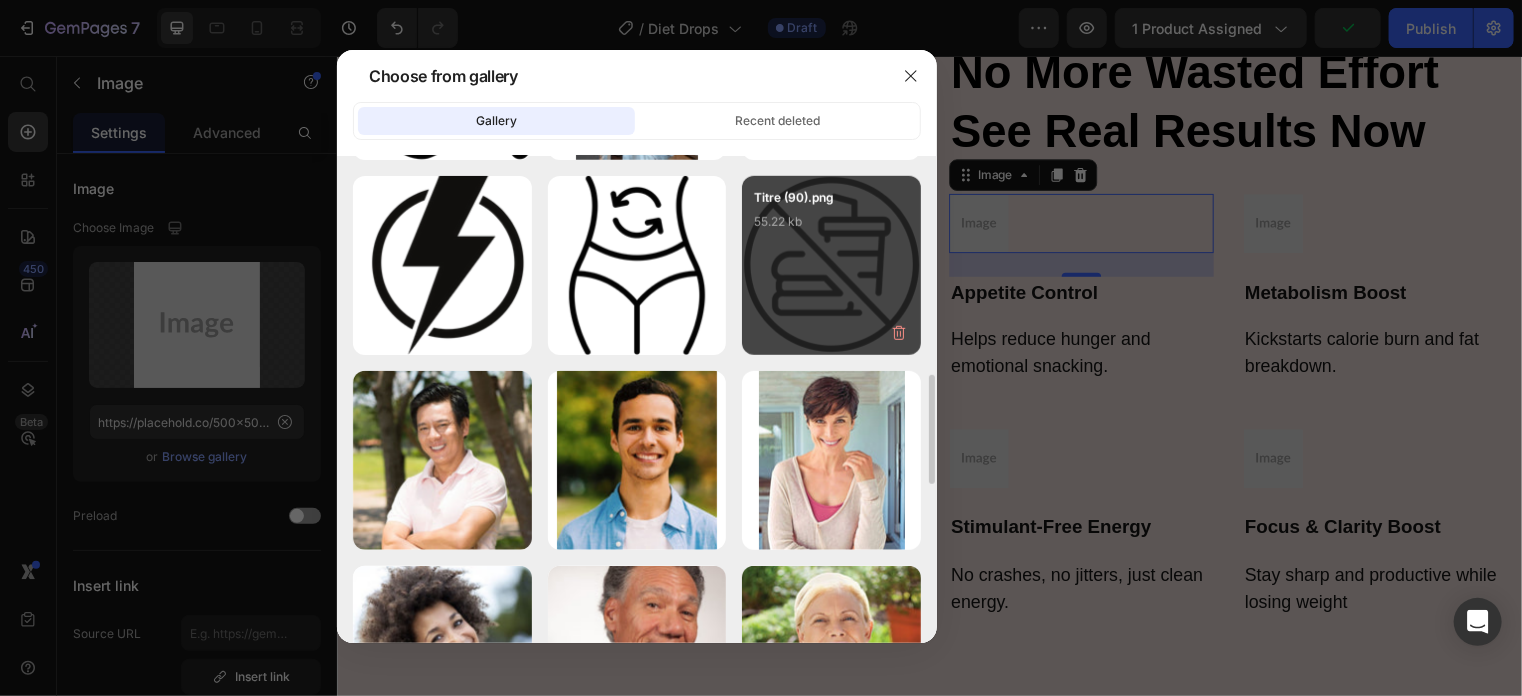 click on "Titre (90).png 55.22 kb" at bounding box center [831, 265] 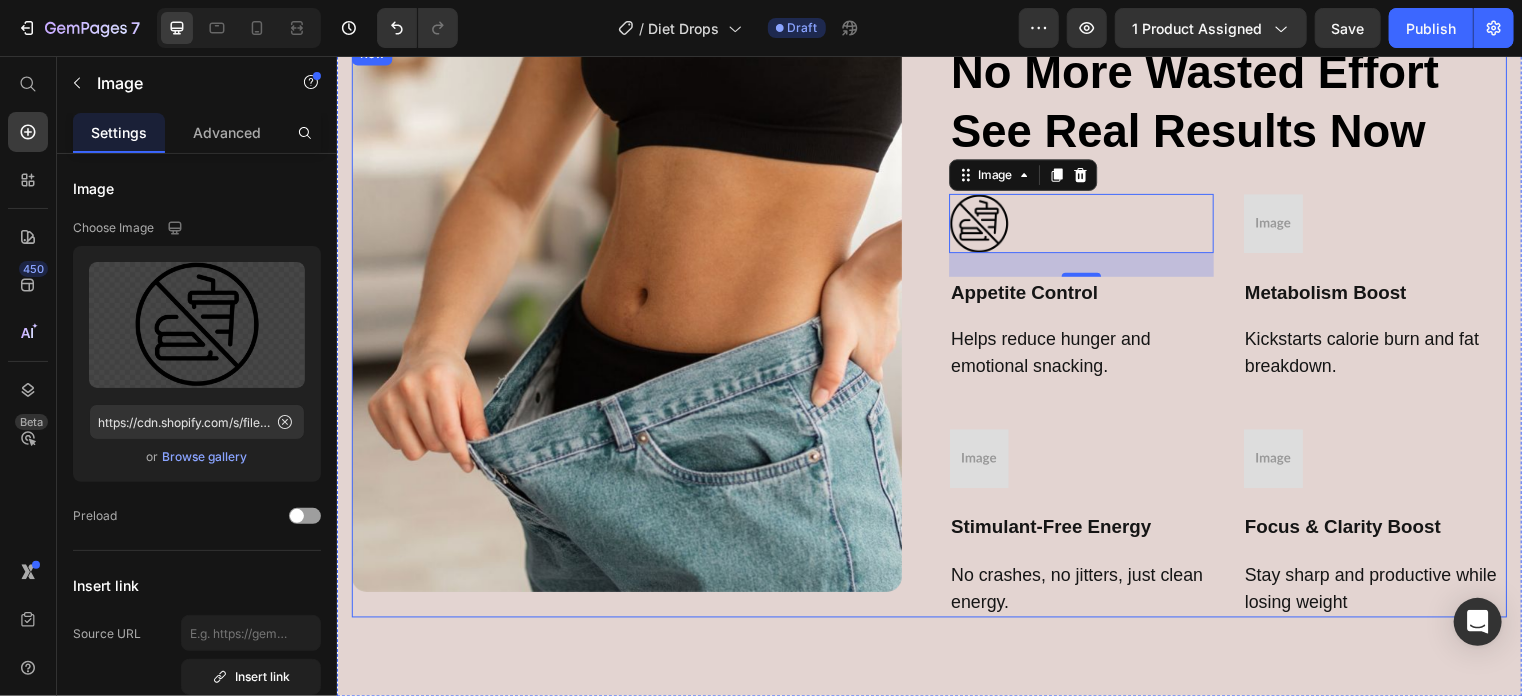 click on "Image Carousel No More Wasted Effort See Real Results Now Heading Image 24 Appetite Control Text Block Helps reduce hunger and emotional snacking. Text block Image Metabolism Boost Text Block Kickstarts calorie burn and fat breakdown. Text block Row Image Stimulant-Free Energy Text Block No crashes, no jitters, just clean energy. Text block Image Focus & Clarity Boost Text Block Stay sharp and productive while losing weight Text block Row Row" at bounding box center (936, 332) 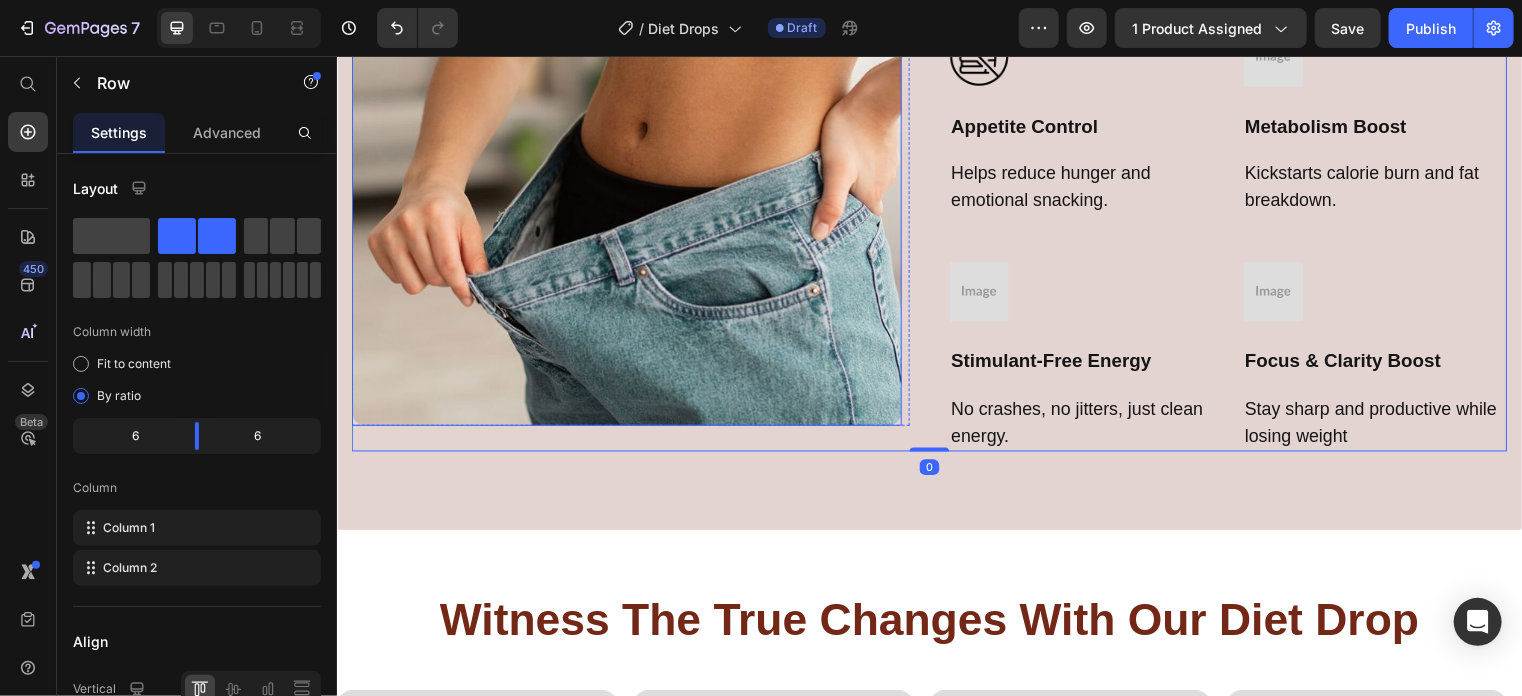 scroll, scrollTop: 2413, scrollLeft: 0, axis: vertical 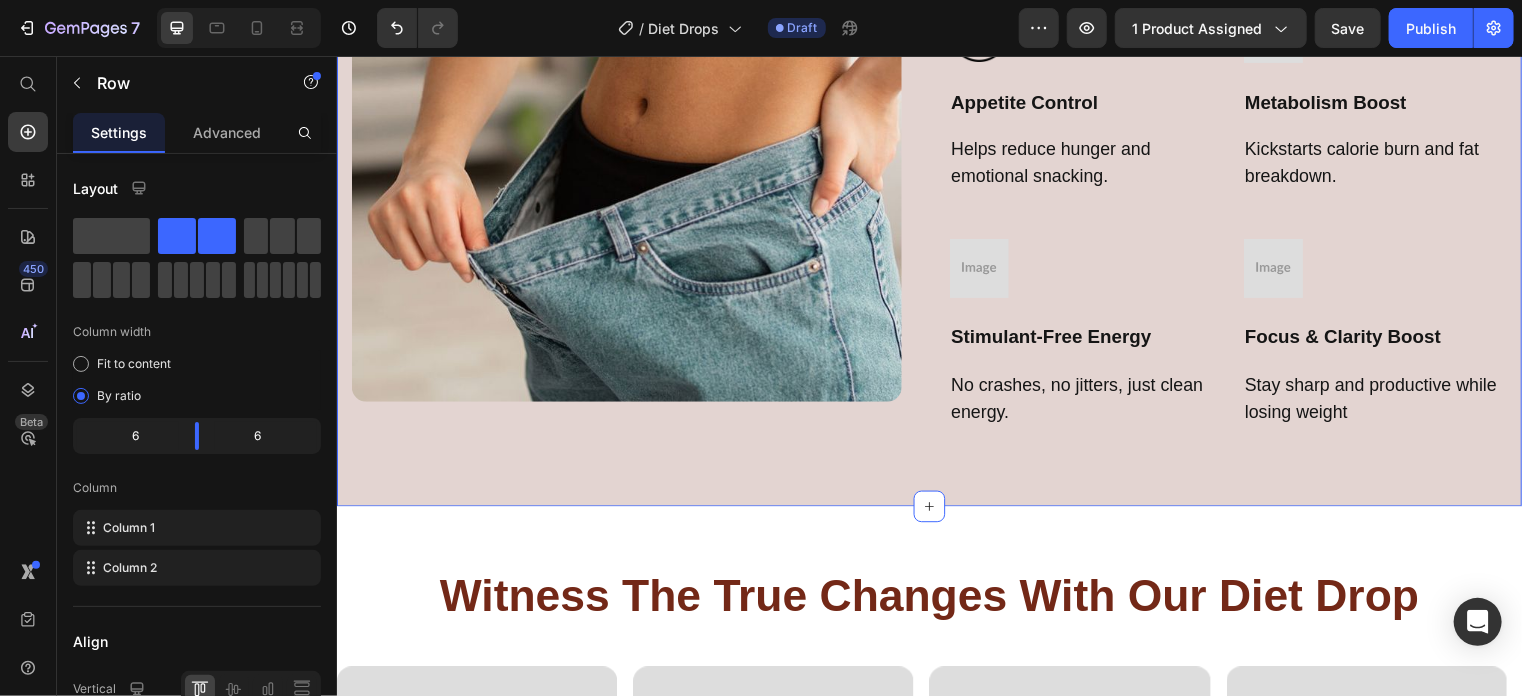 click on "Image Carousel No More Wasted Effort See Real Results Now Heading Image Appetite Control Text Block Helps reduce hunger and emotional snacking. Text block Image Metabolism Boost Text Block Kickstarts calorie burn and fat breakdown. Text block Row Image Stimulant-Free Energy Text Block No crashes, no jitters, just clean energy. Text block Image Focus & Clarity Boost Text Block Stay sharp and productive while losing weight Text block Row Row Section 4   You can create reusable sections Create Theme Section AI Content Write with GemAI What would you like to describe here? Tone and Voice Persuasive Product Show more Generate" at bounding box center (936, 159) 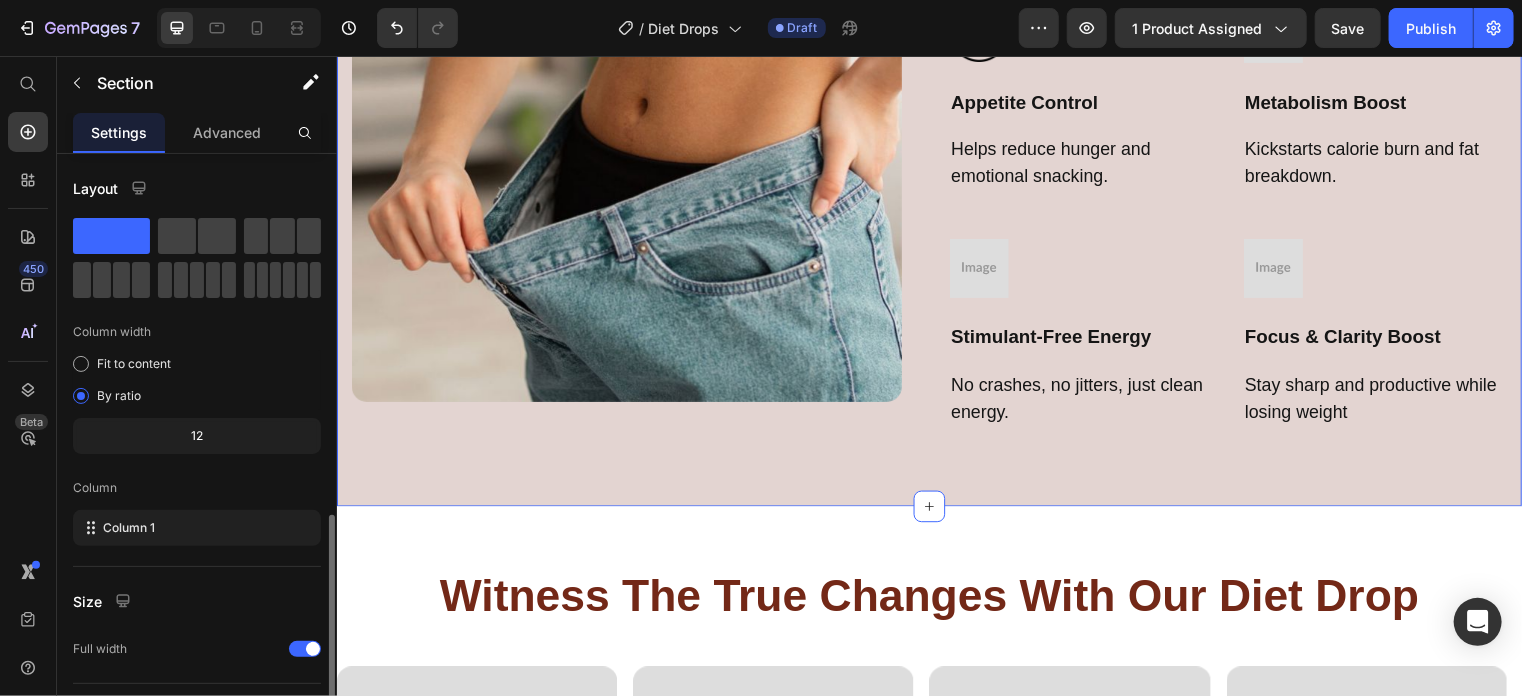 scroll, scrollTop: 207, scrollLeft: 0, axis: vertical 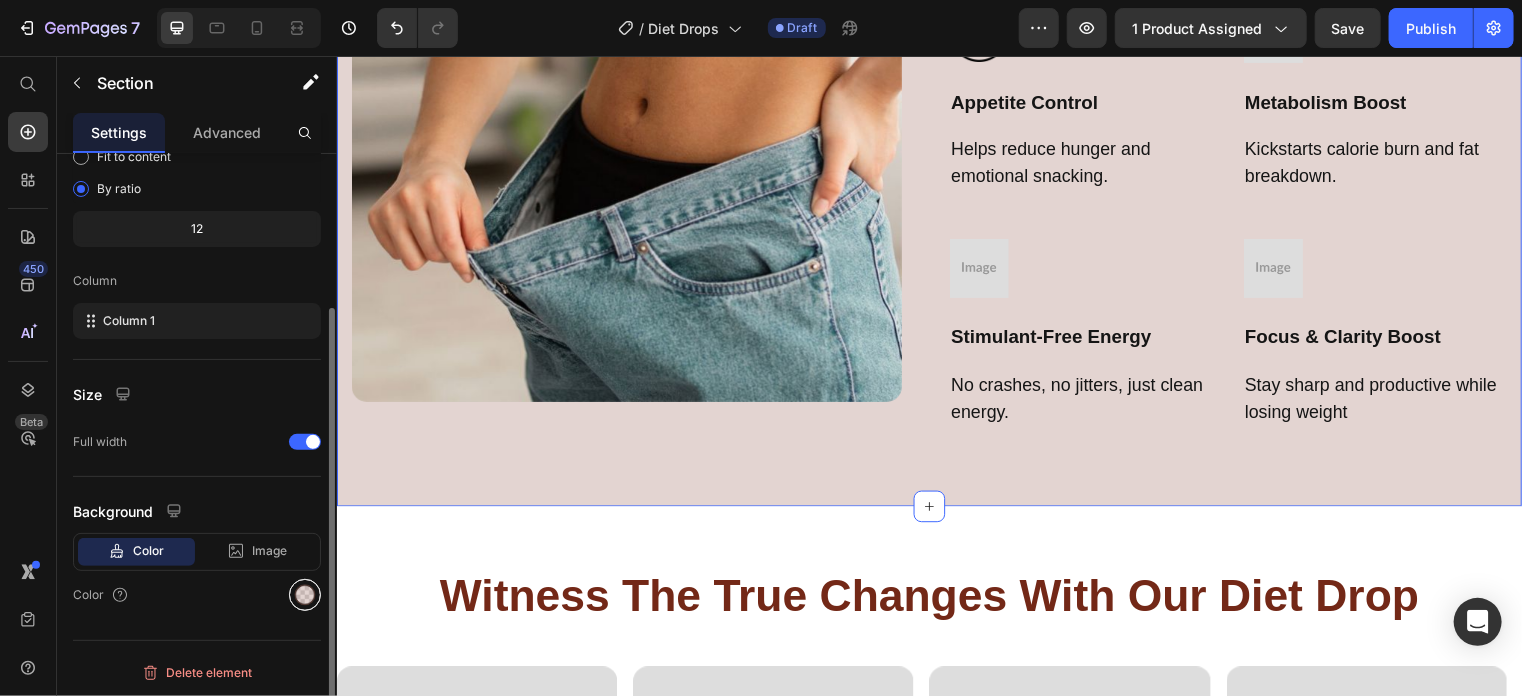 click at bounding box center (305, 595) 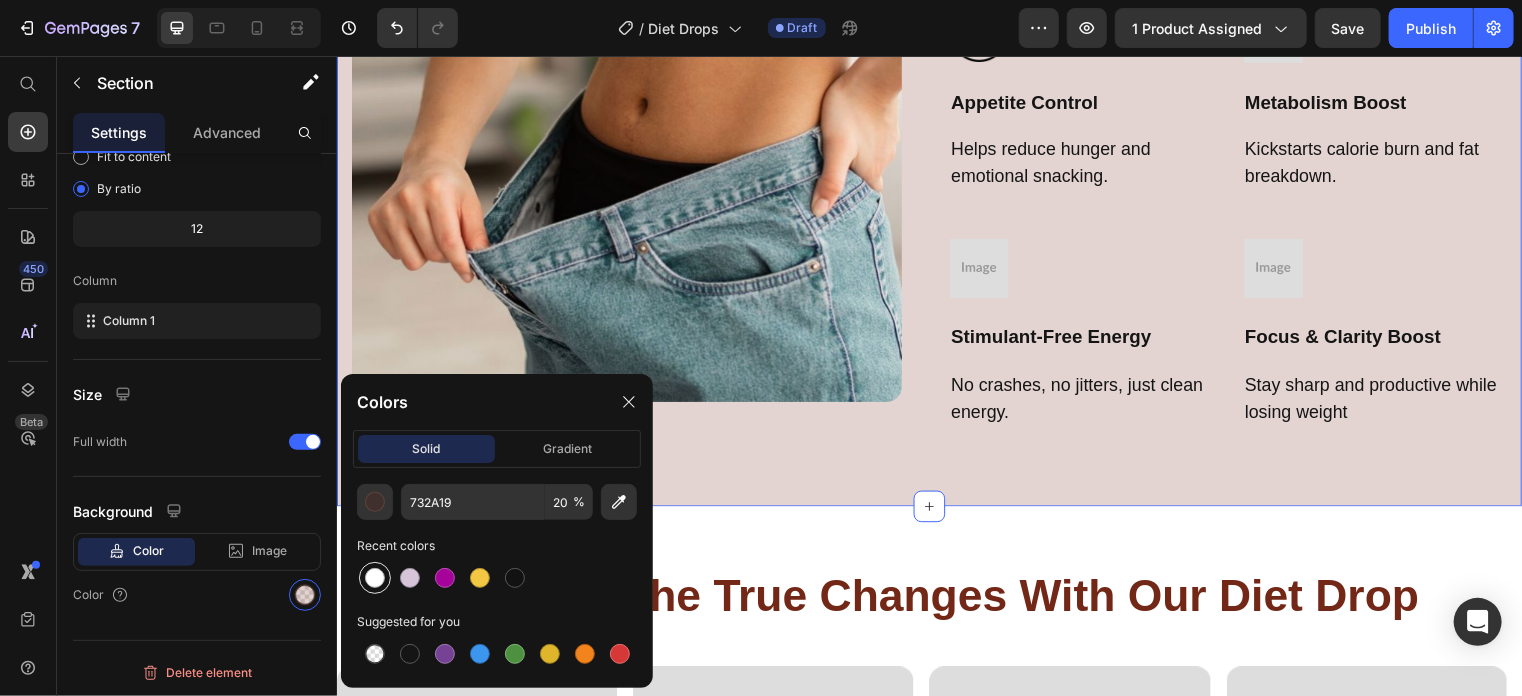 click at bounding box center (375, 578) 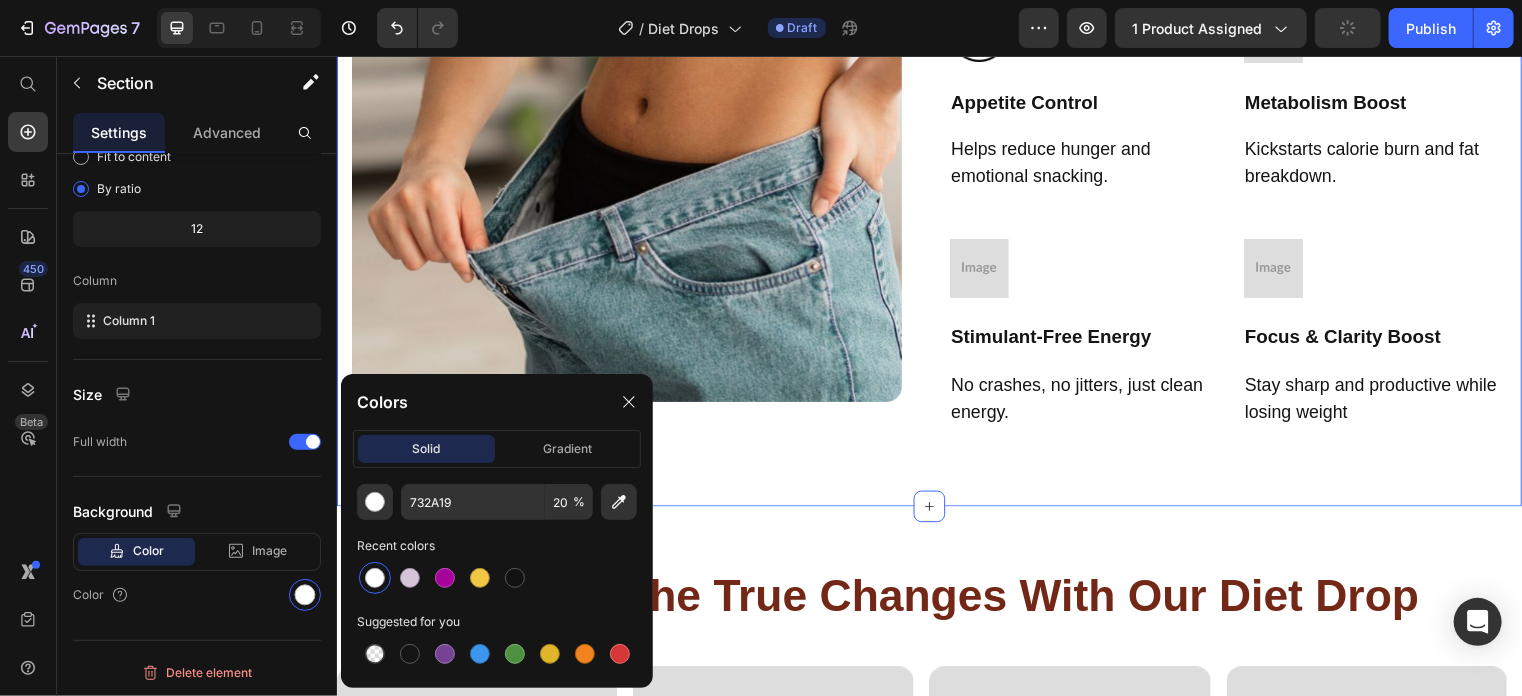 type on "FFFFFF" 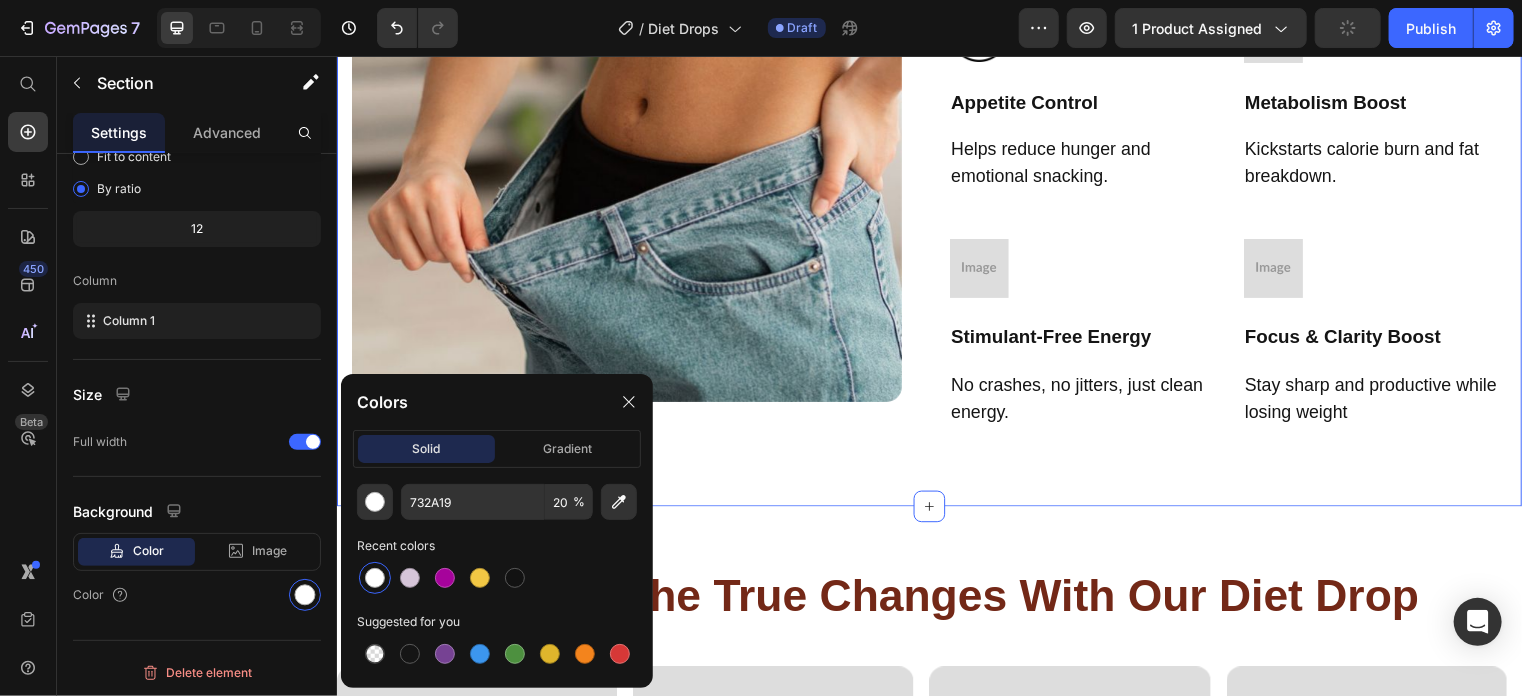 type on "100" 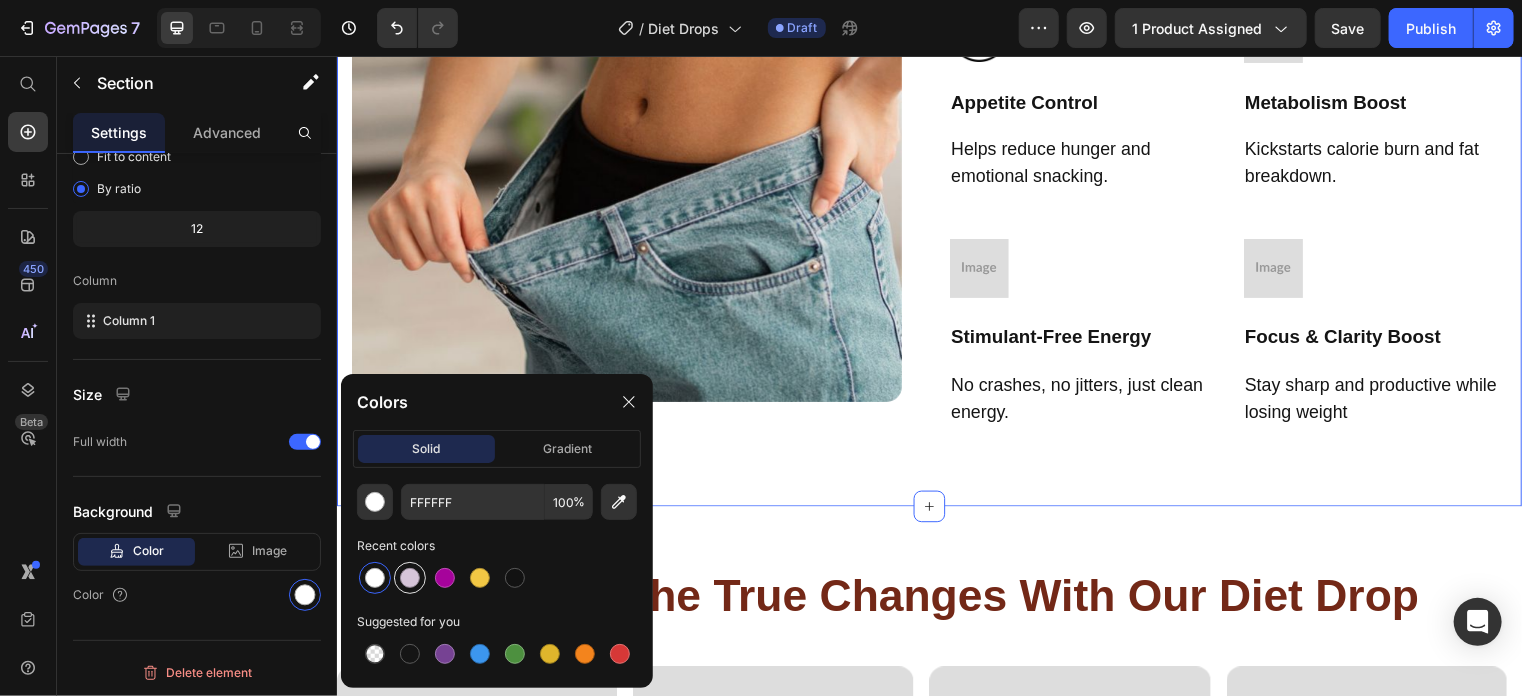 click at bounding box center [410, 578] 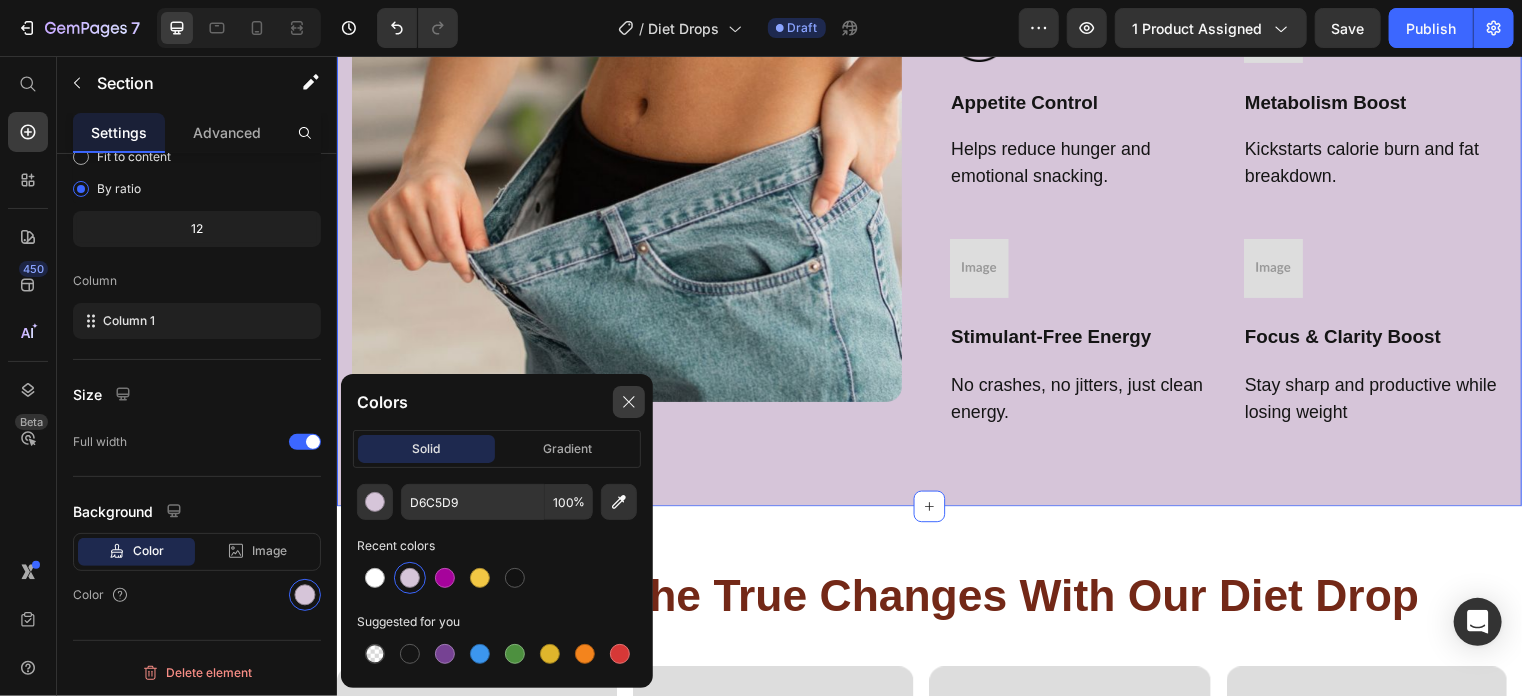 click 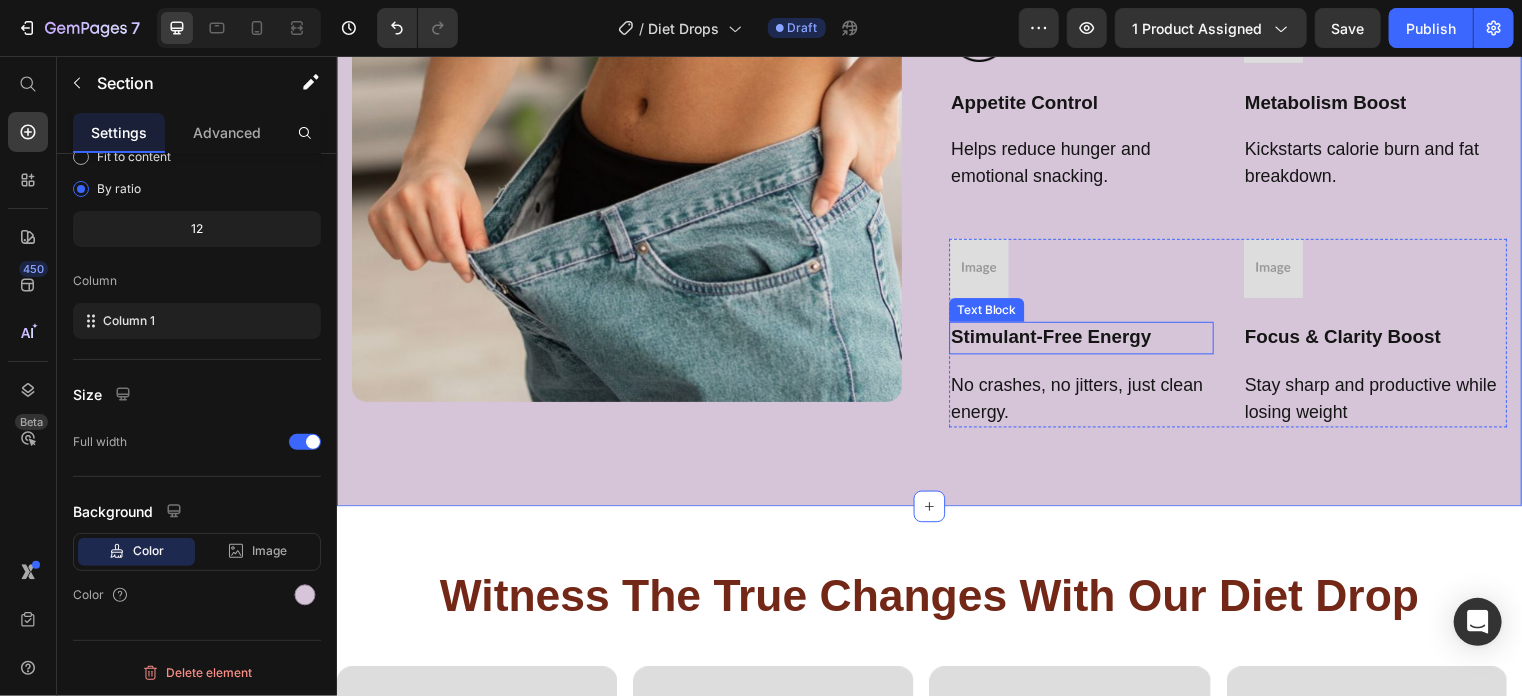click on "Stimulant-Free Energy" at bounding box center (1090, 340) 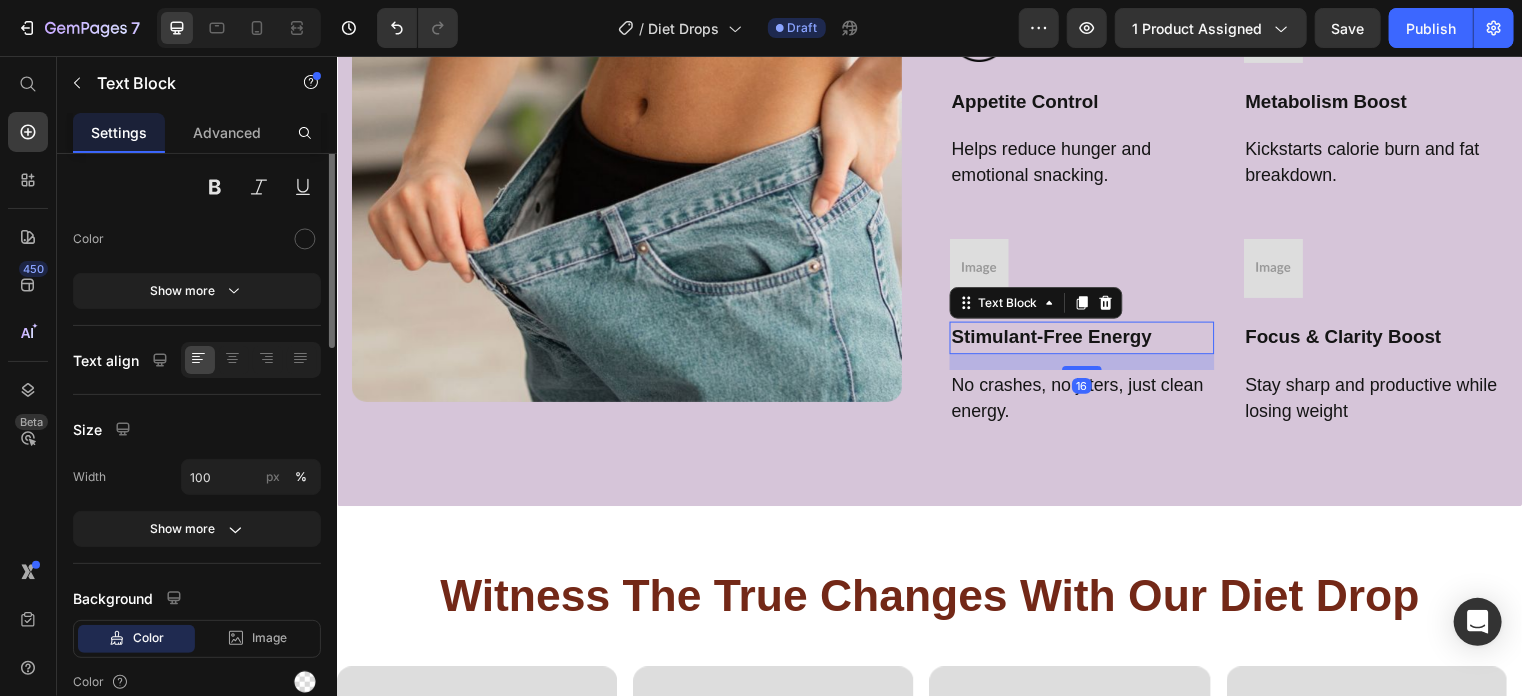 scroll, scrollTop: 0, scrollLeft: 0, axis: both 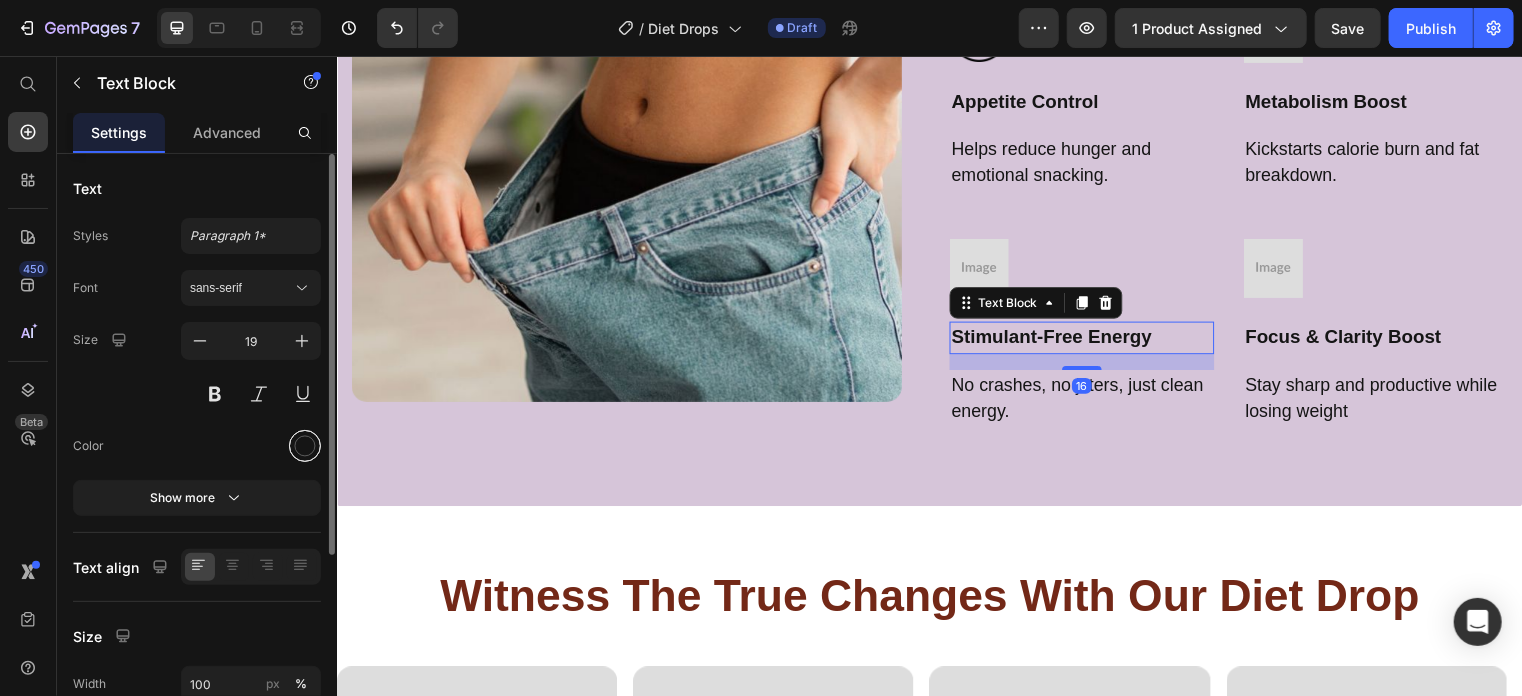 click at bounding box center (305, 446) 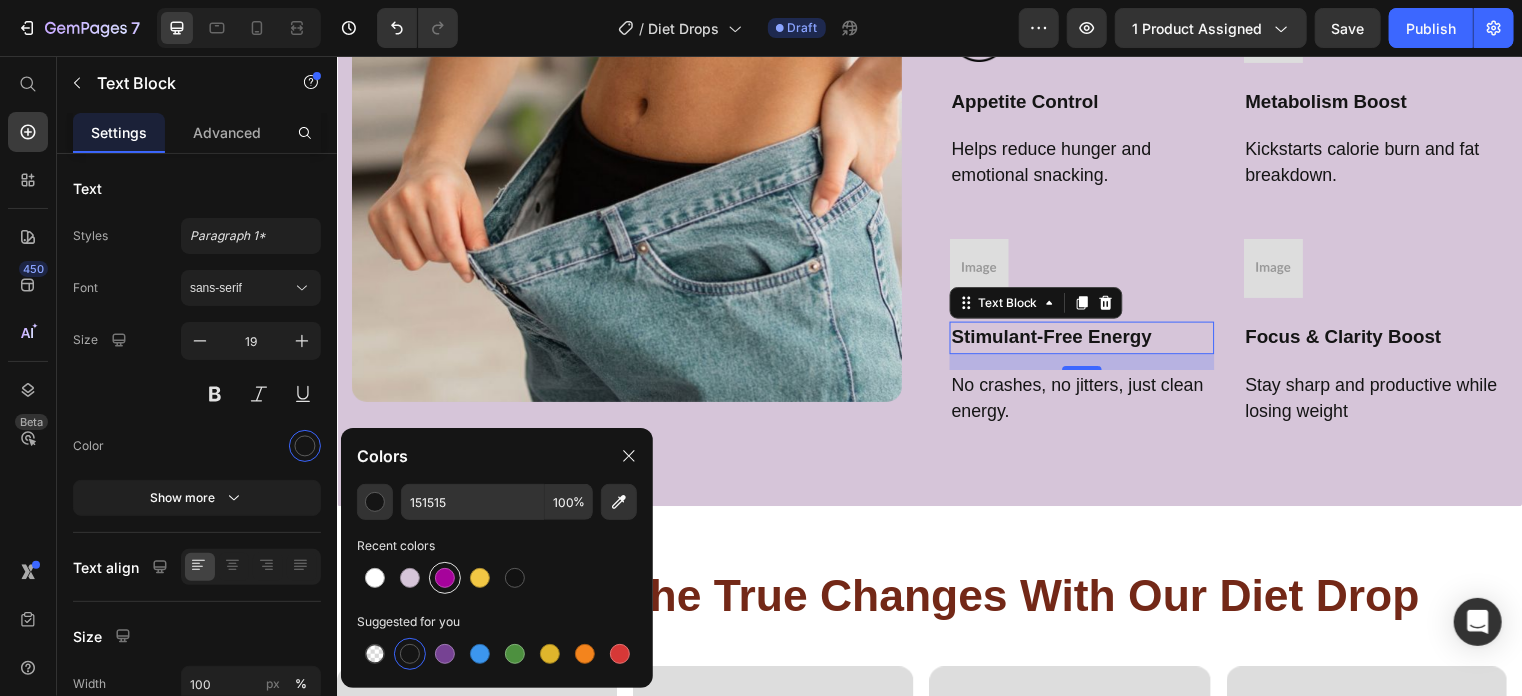 click at bounding box center [445, 578] 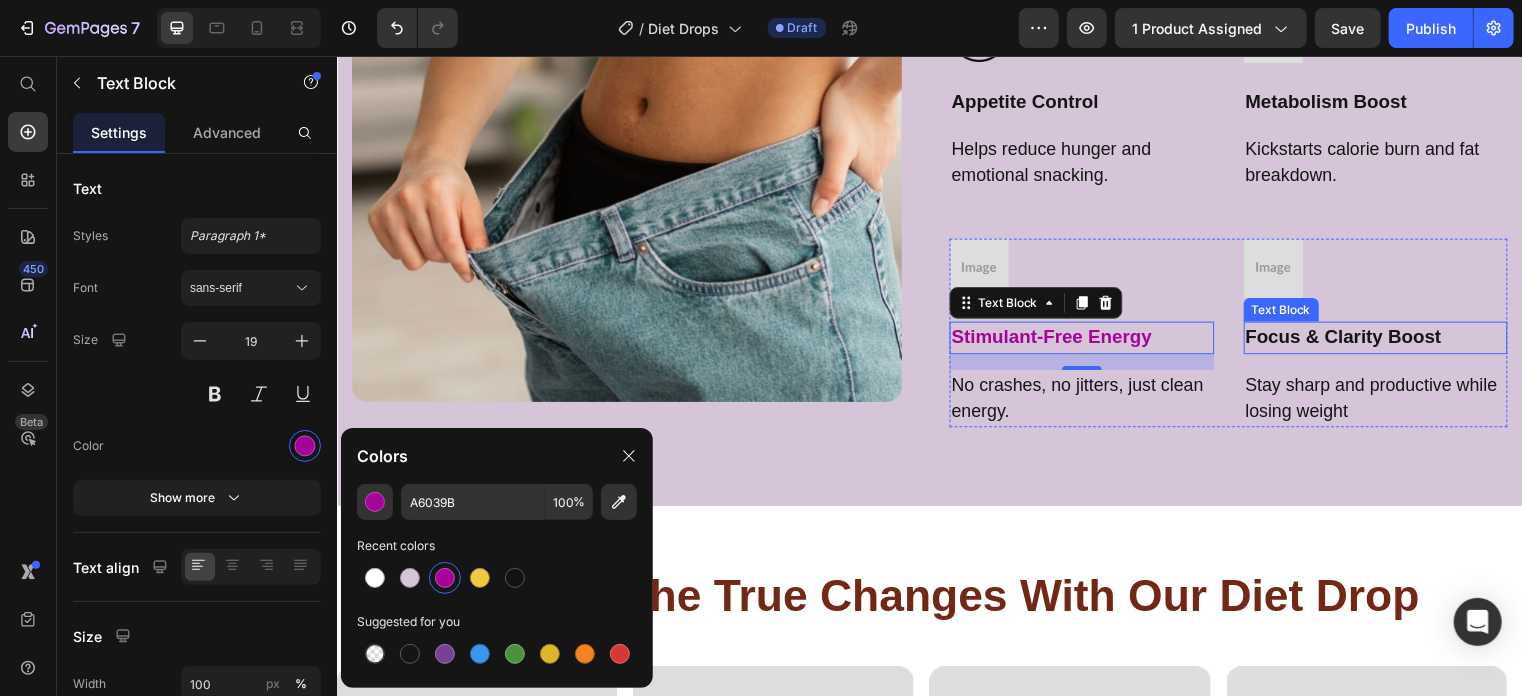 click on "Focus & Clarity Boost" at bounding box center (1388, 340) 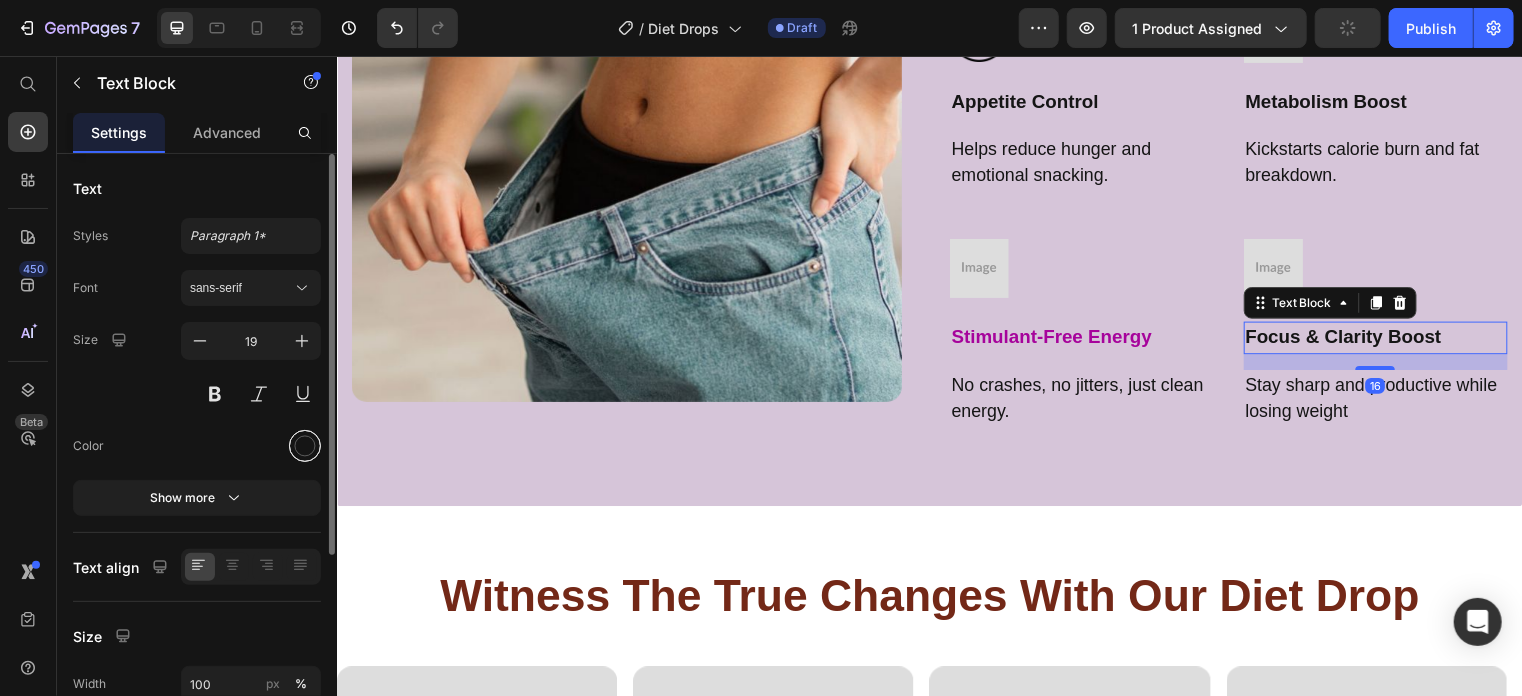 click at bounding box center (305, 446) 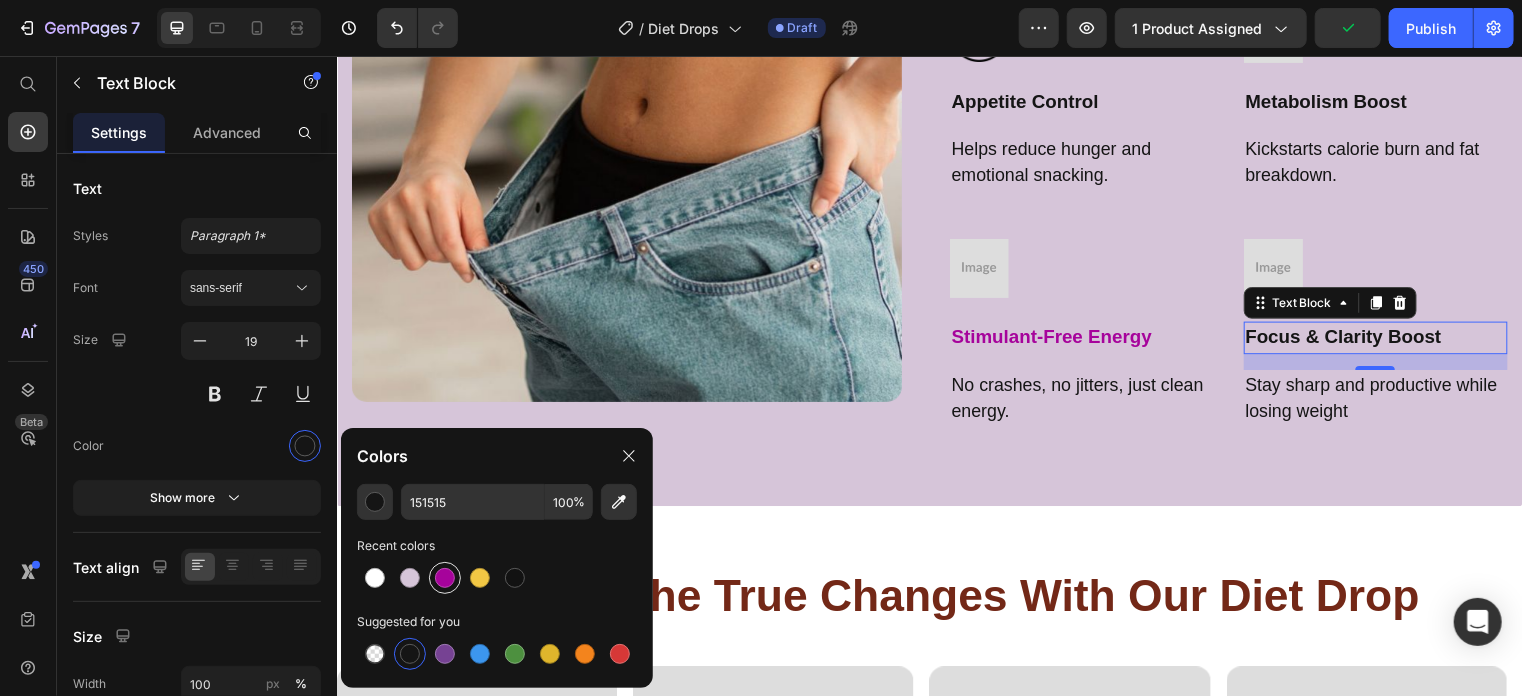 click at bounding box center (445, 578) 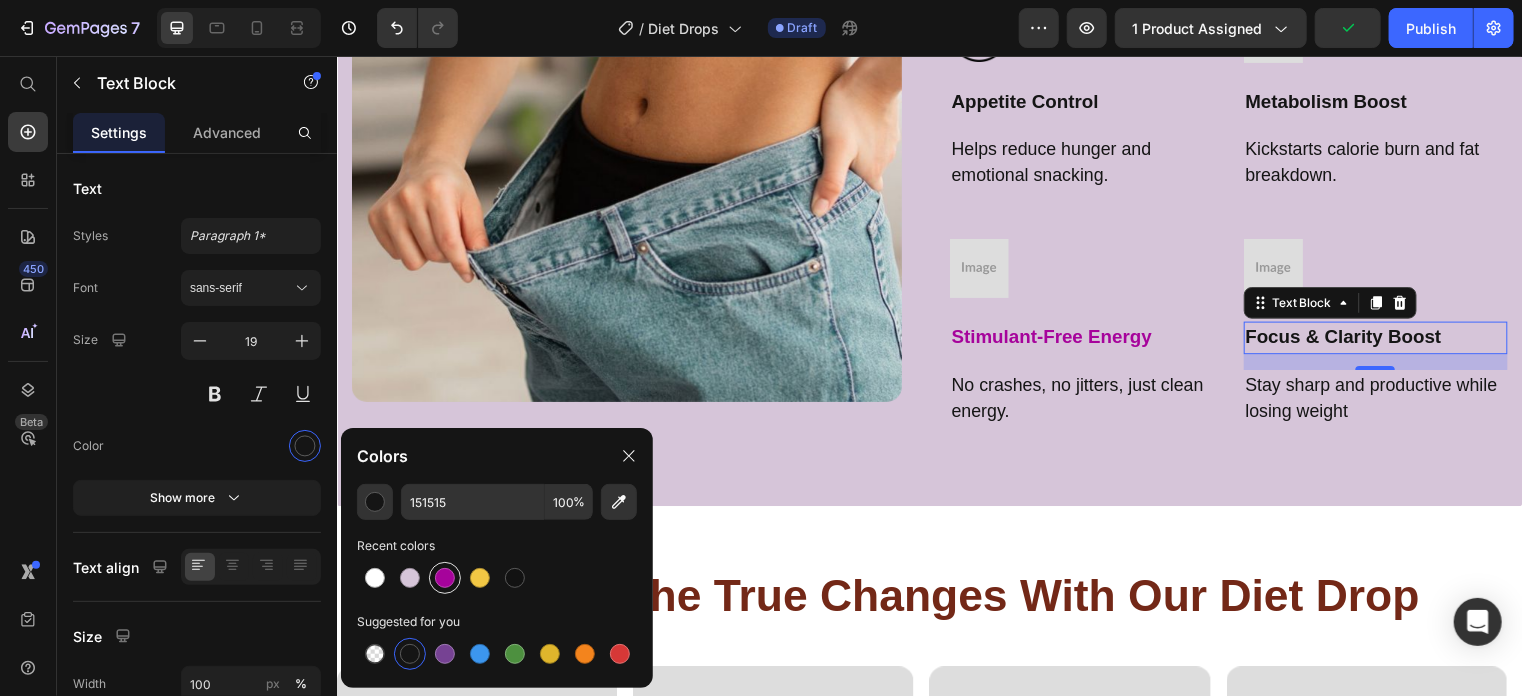 type on "A6039B" 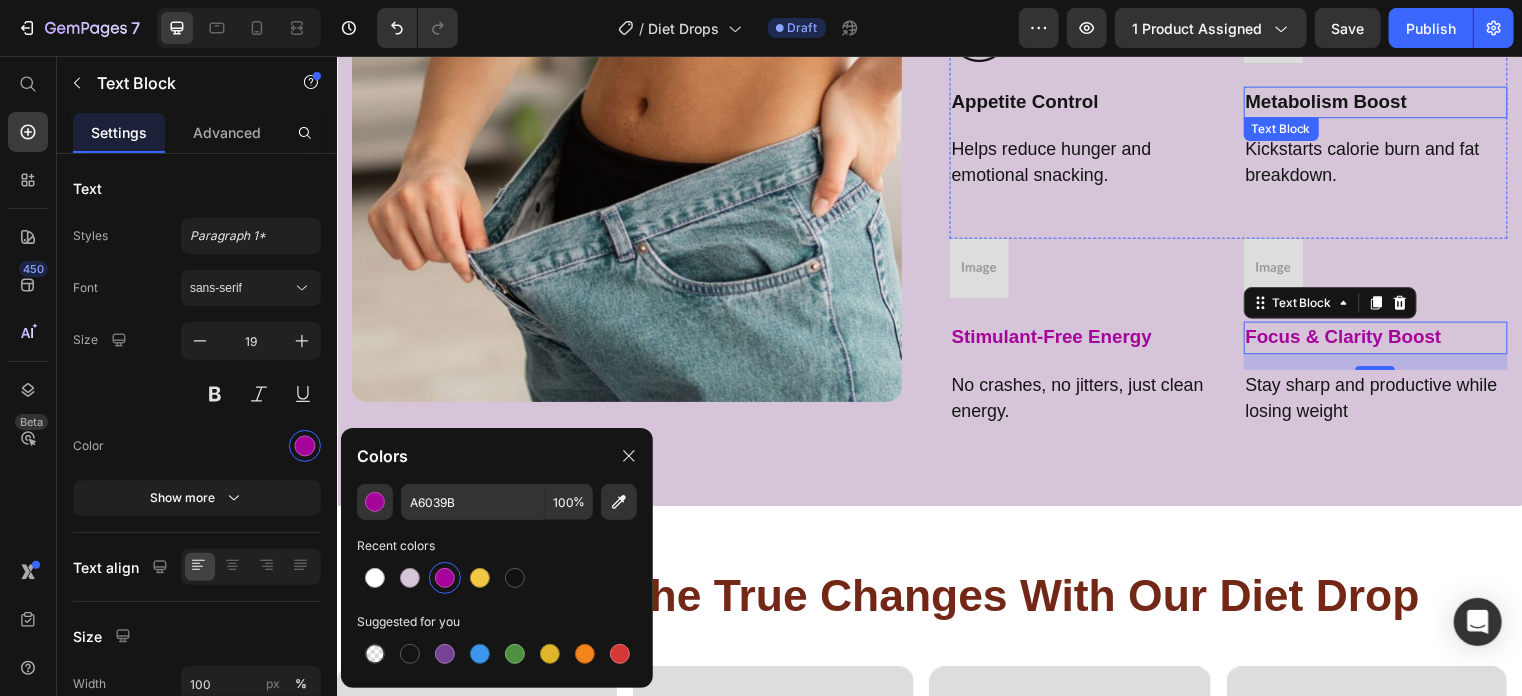 click on "Metabolism Boost" at bounding box center (1388, 102) 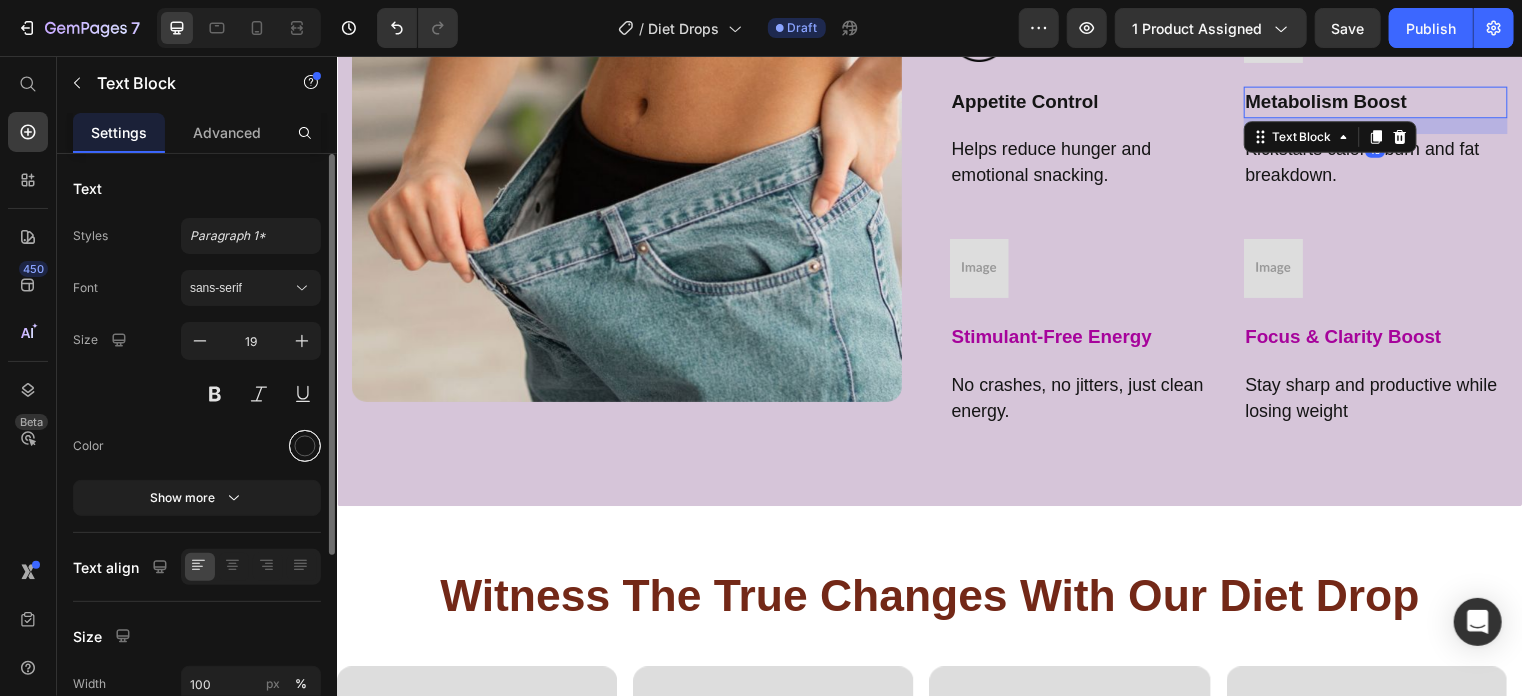 click at bounding box center [305, 446] 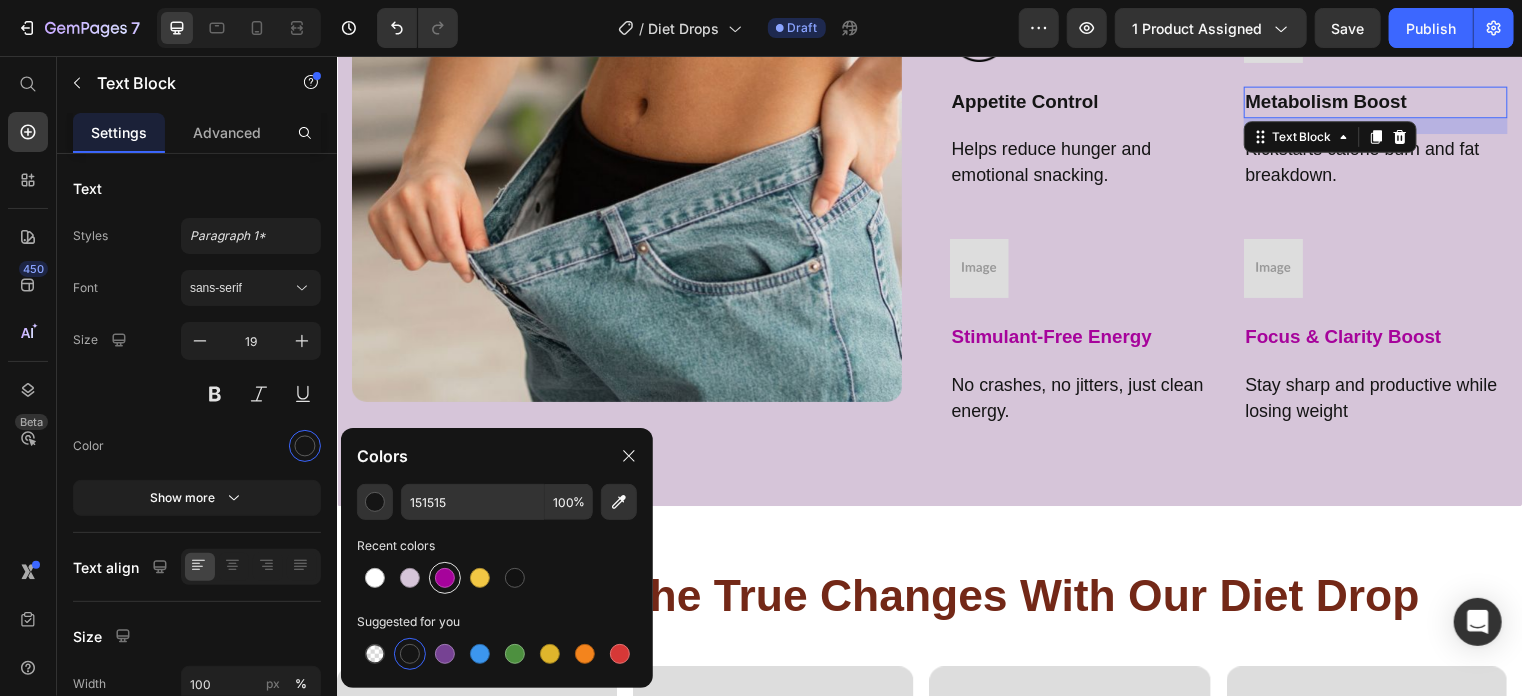 click at bounding box center (445, 578) 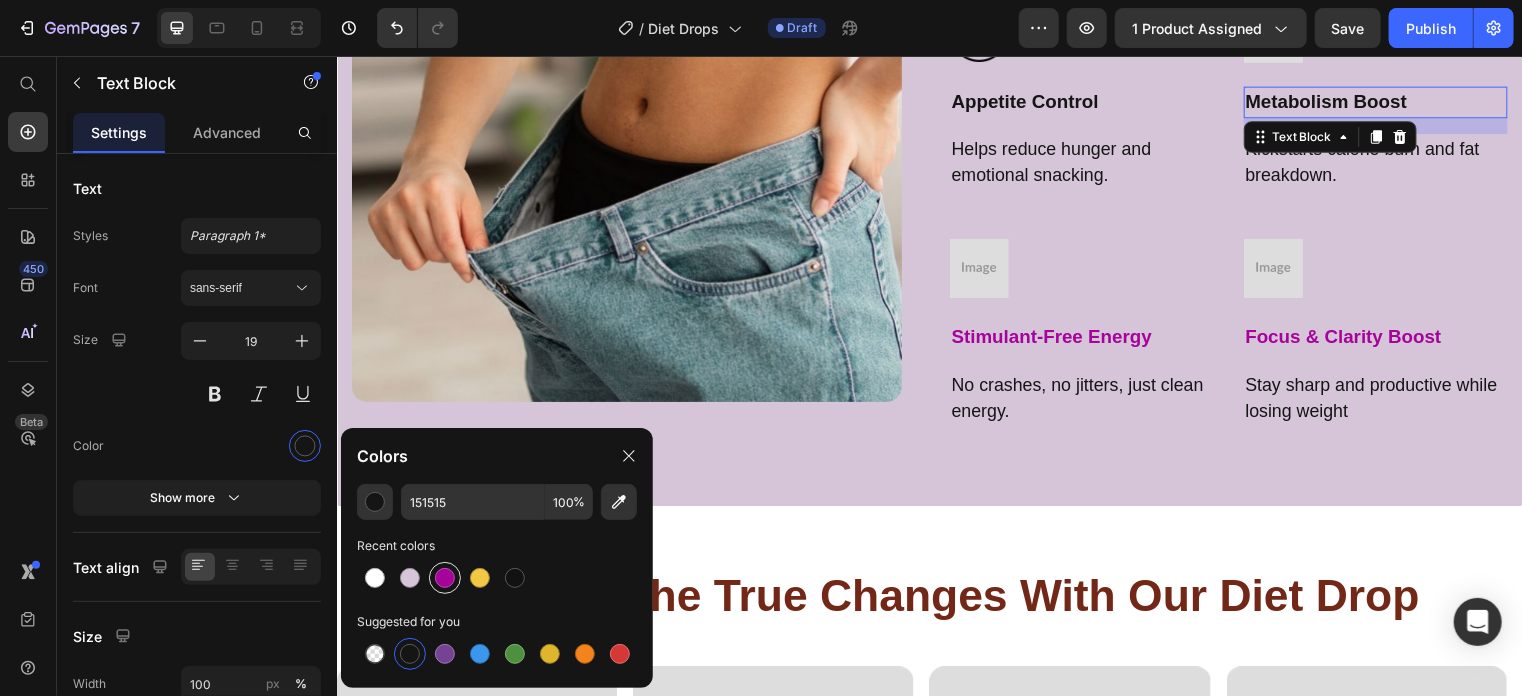 type on "A6039B" 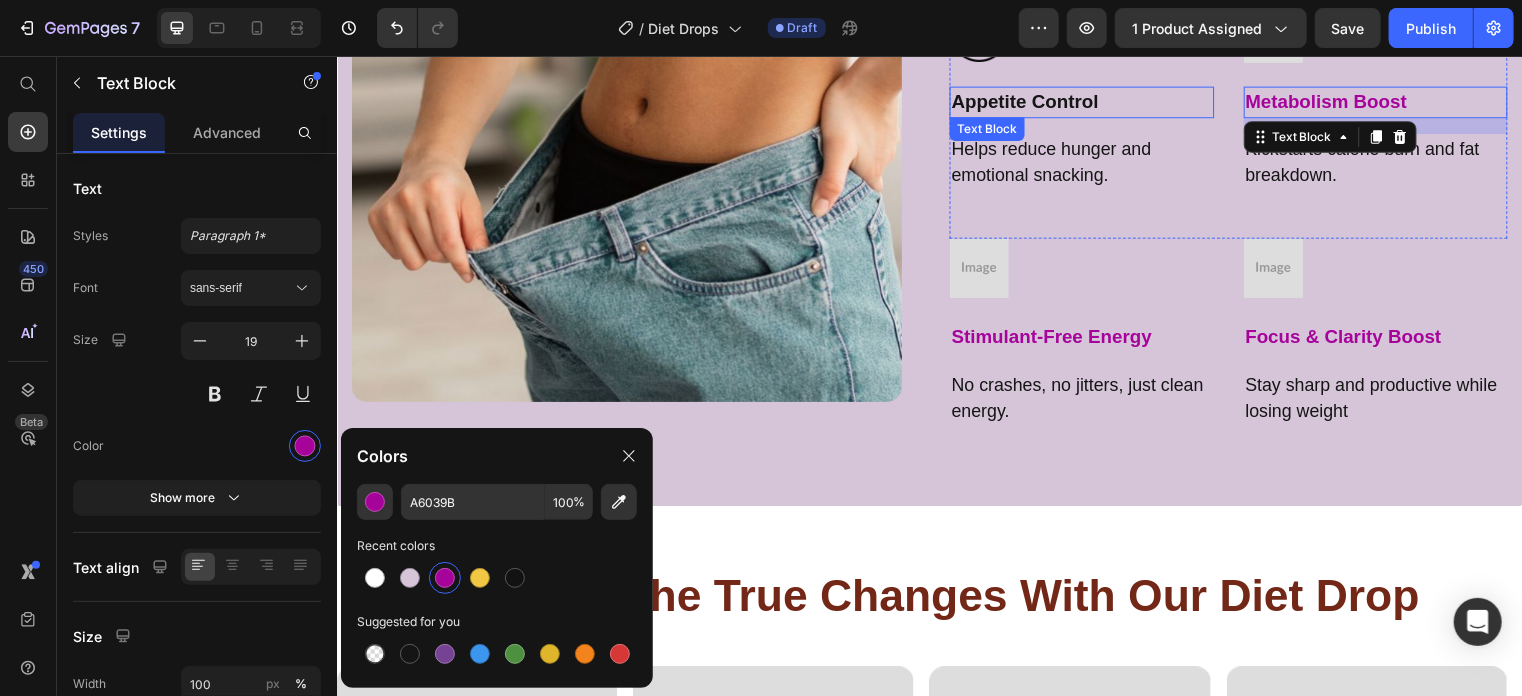 click on "Appetite Control" at bounding box center (1090, 102) 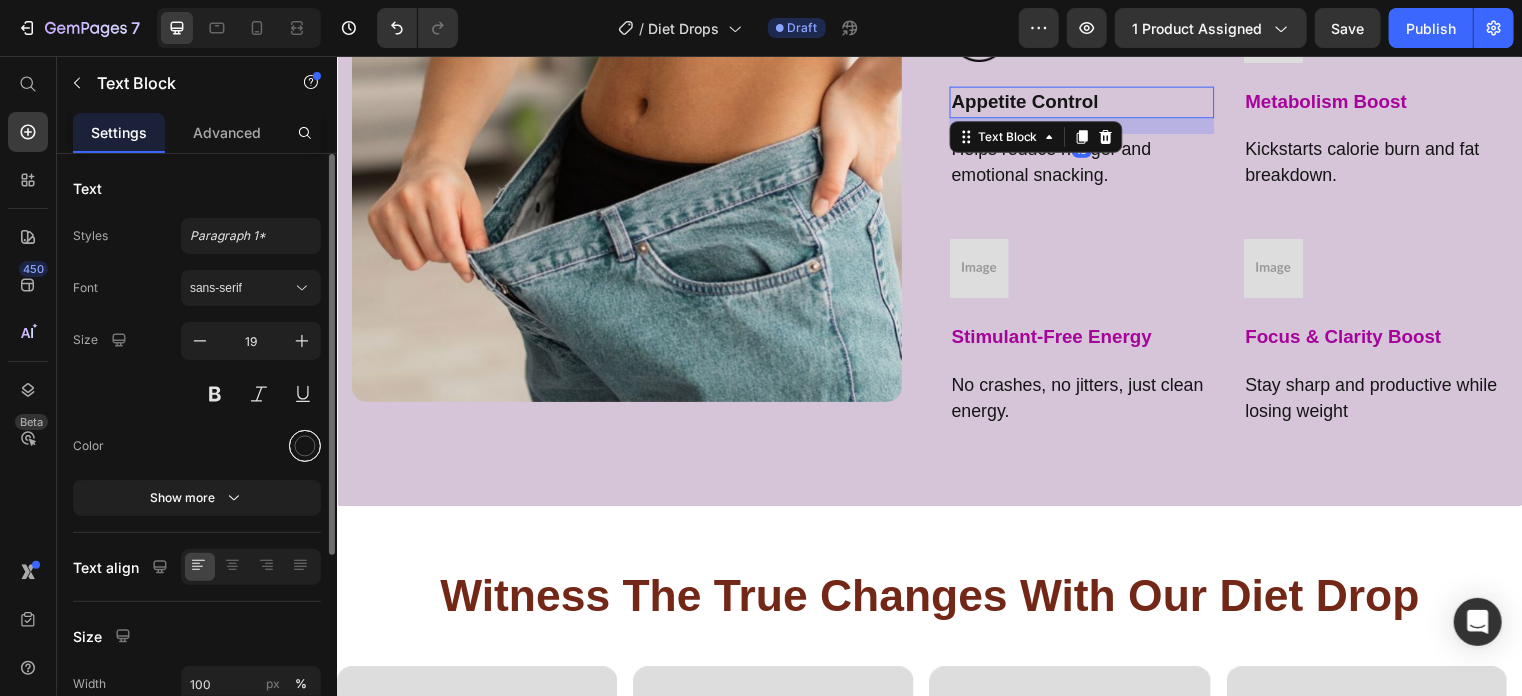 click at bounding box center (305, 446) 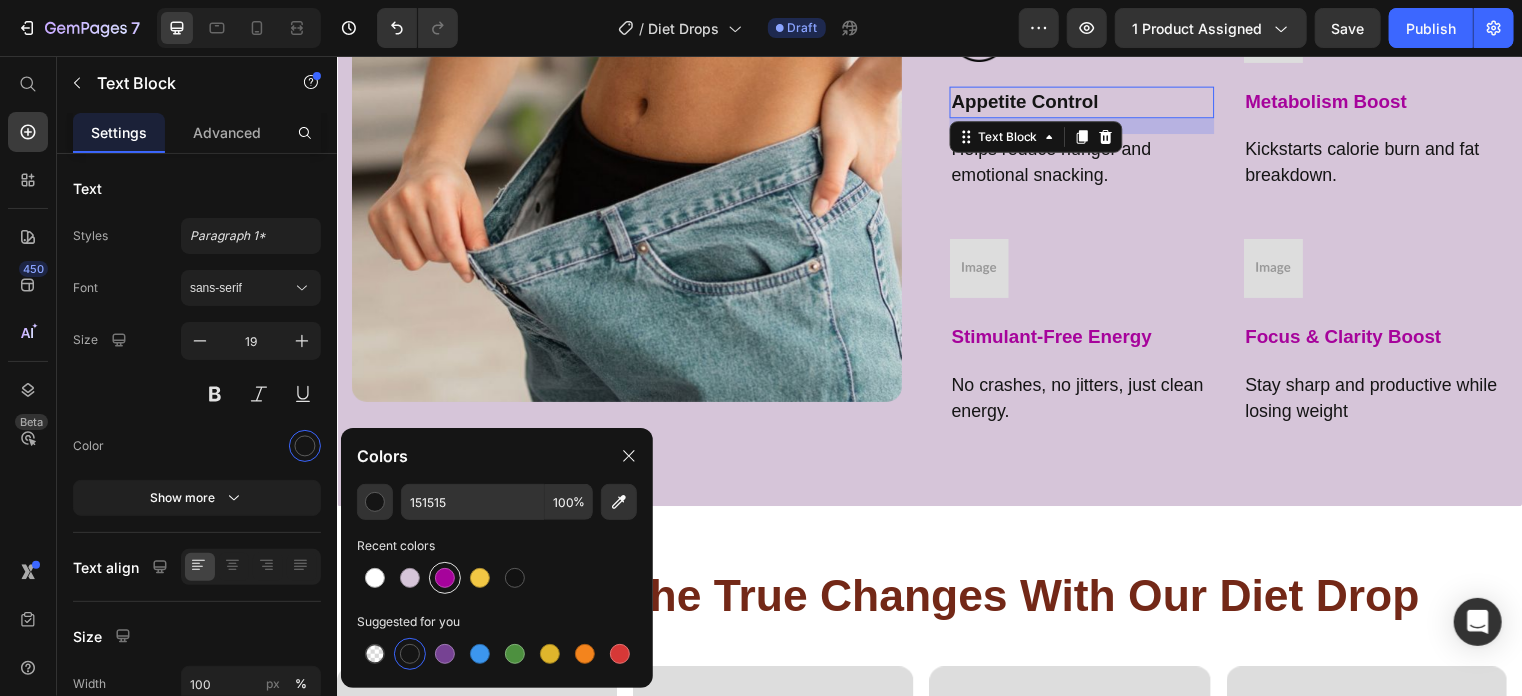 click at bounding box center [445, 578] 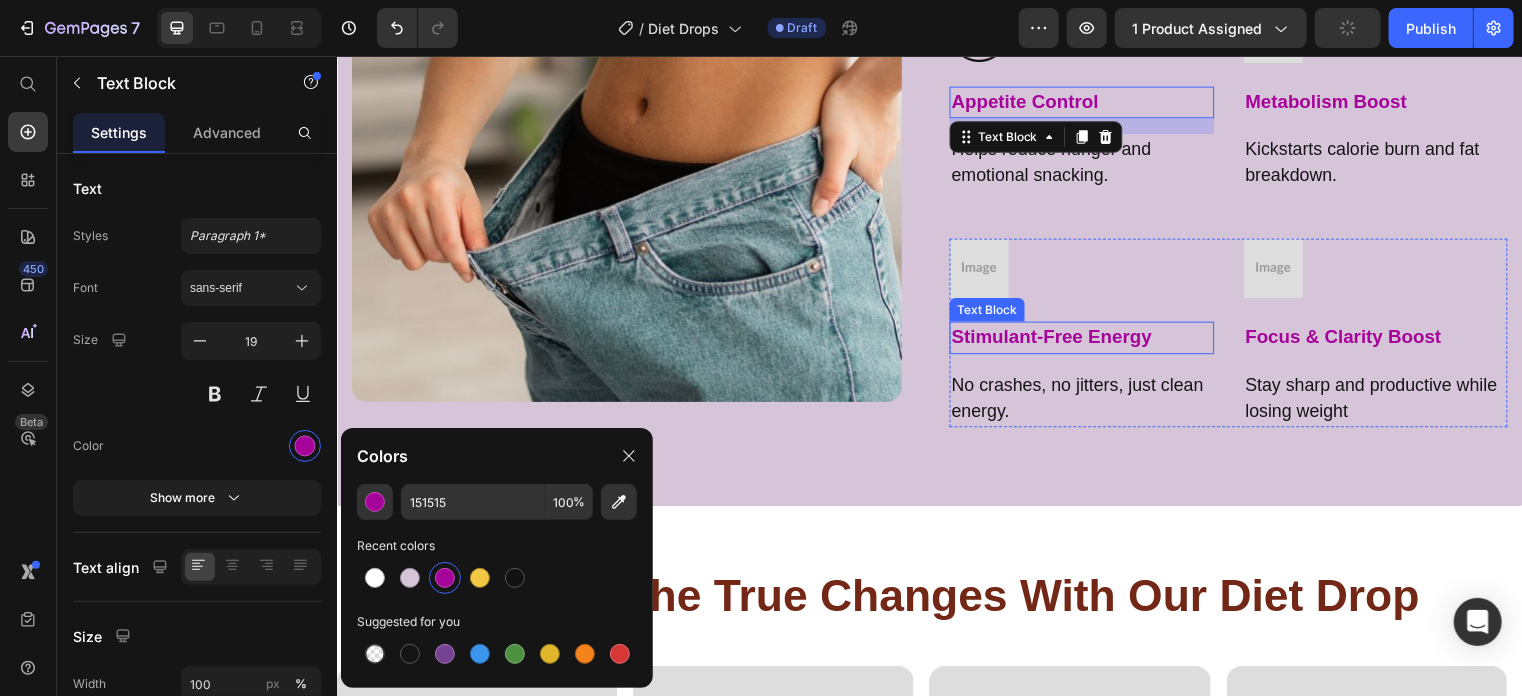 type on "A6039B" 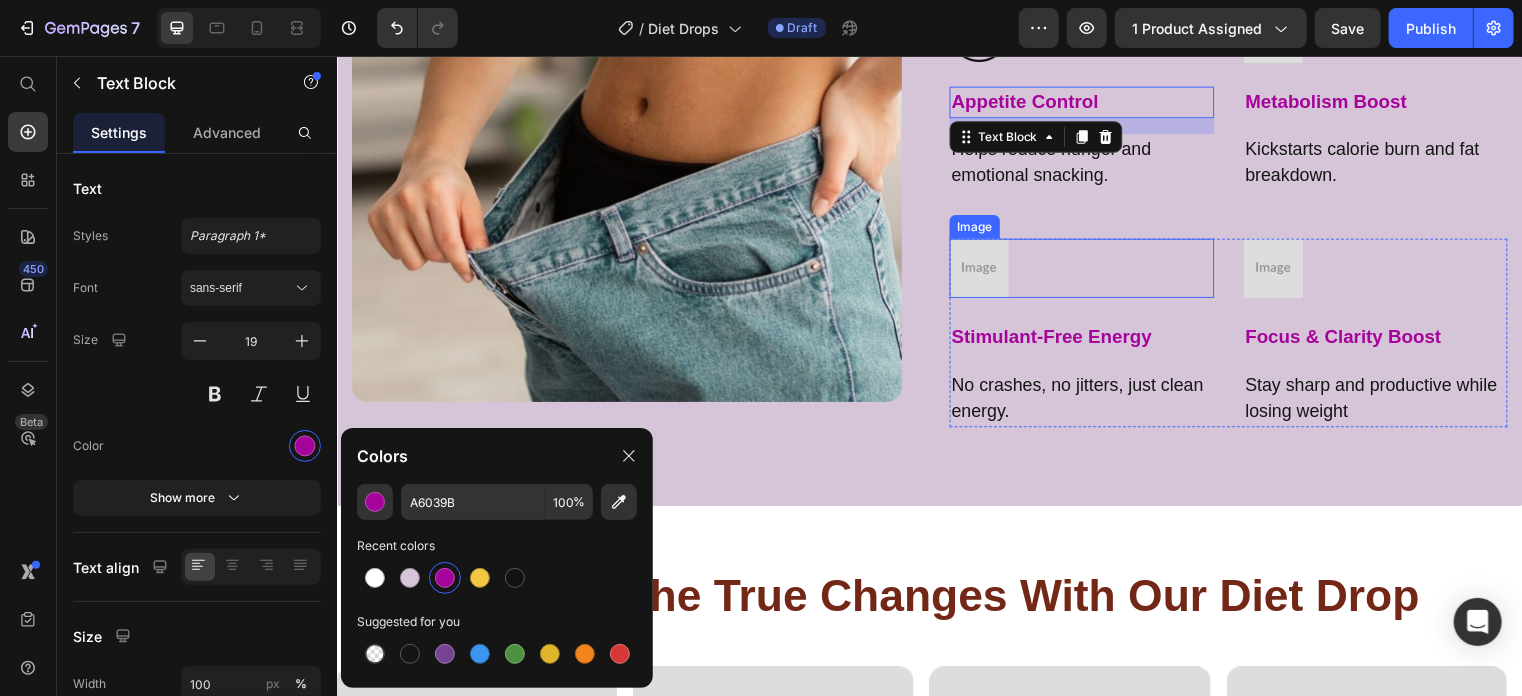 click at bounding box center (1090, 270) 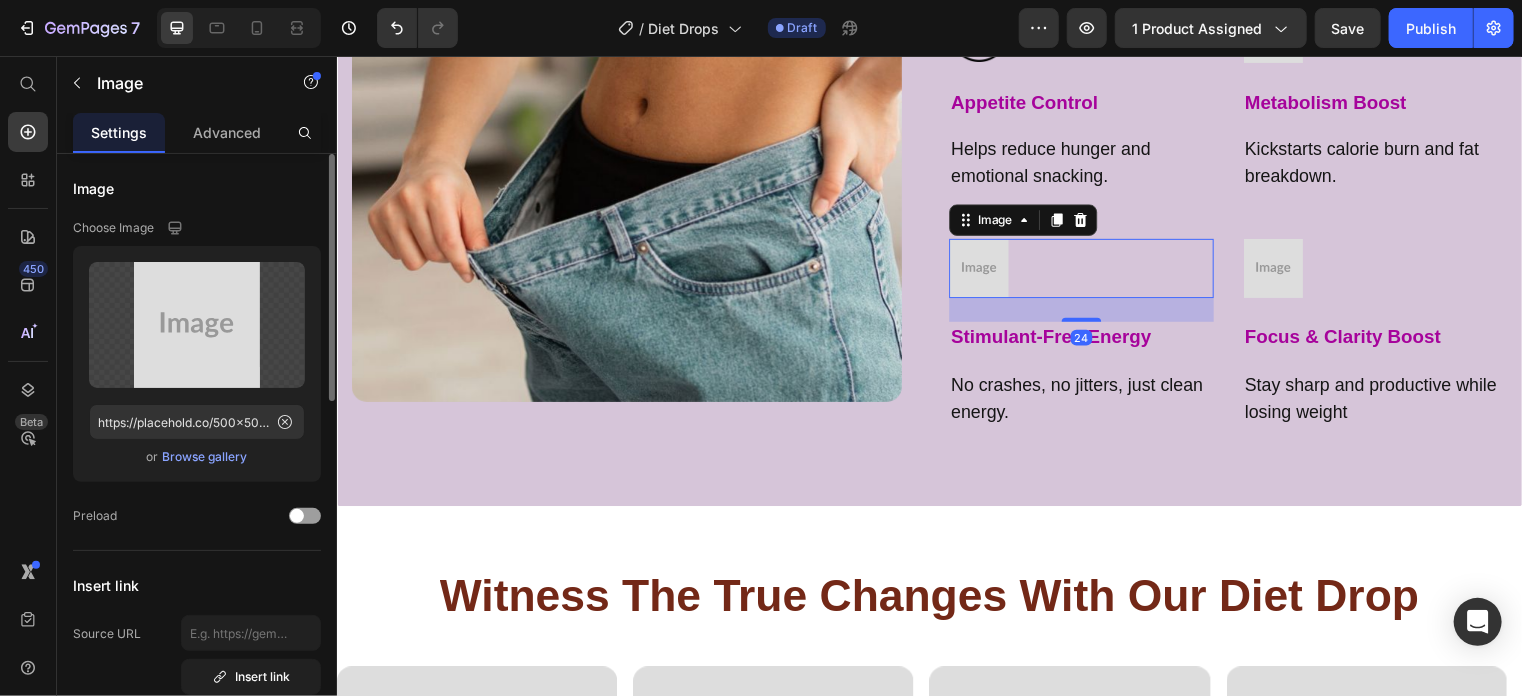 click on "Browse gallery" at bounding box center [205, 457] 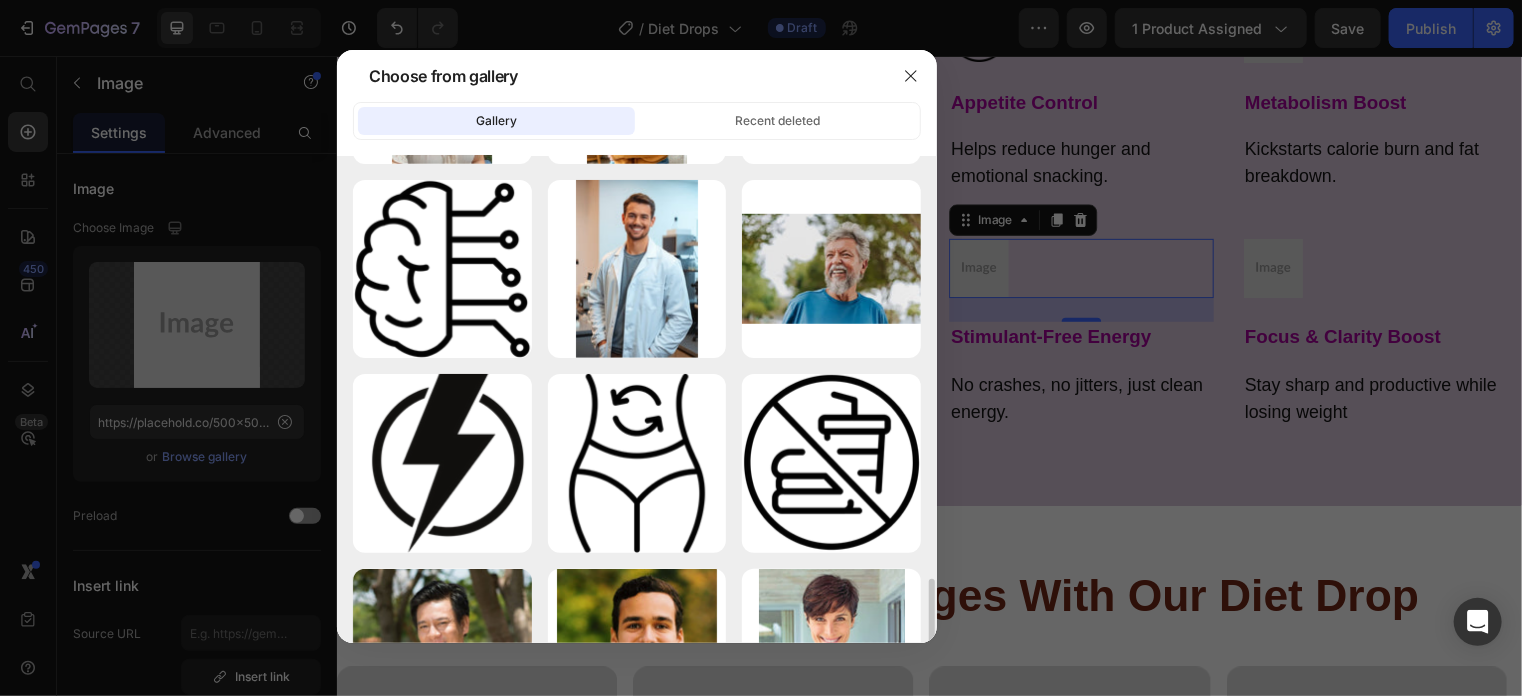 scroll, scrollTop: 974, scrollLeft: 0, axis: vertical 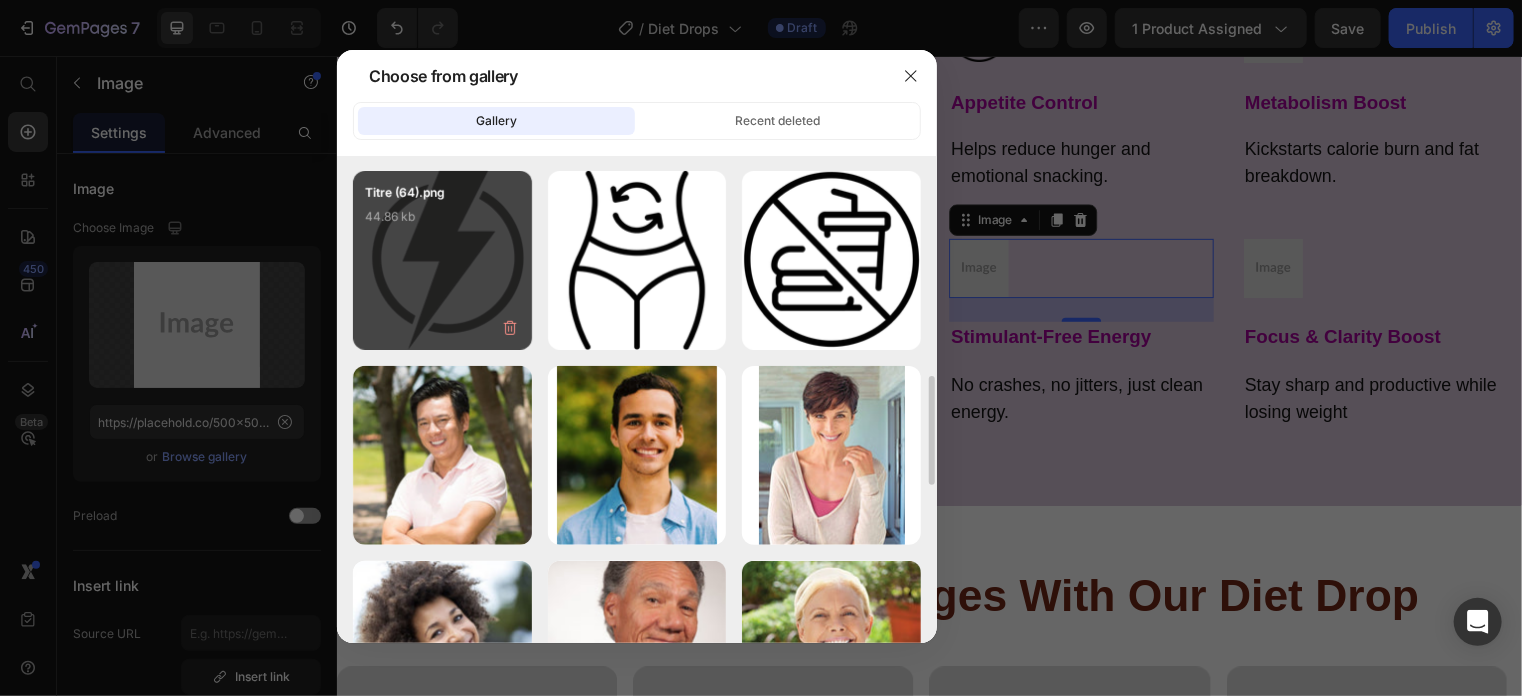 click on "Titre (64).png 44.86 kb" at bounding box center (442, 223) 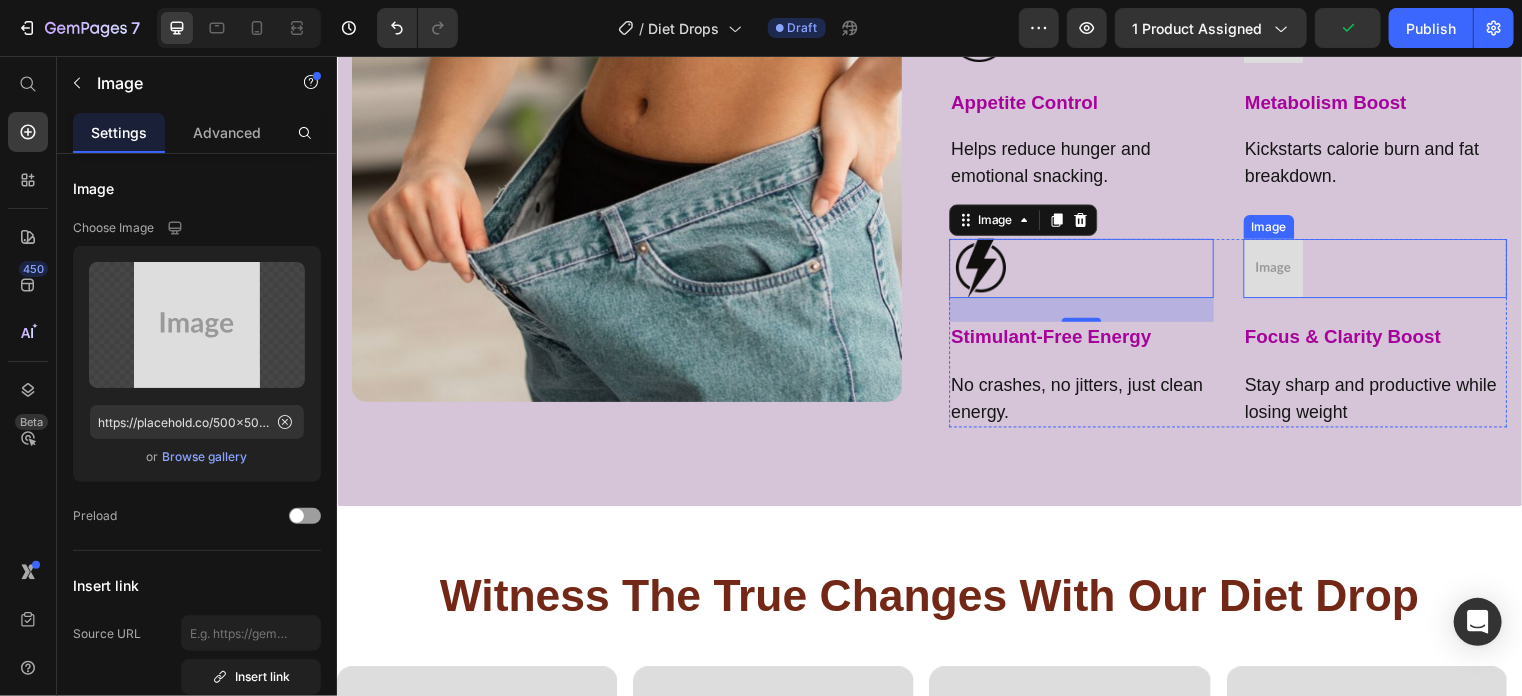 click at bounding box center (1388, 270) 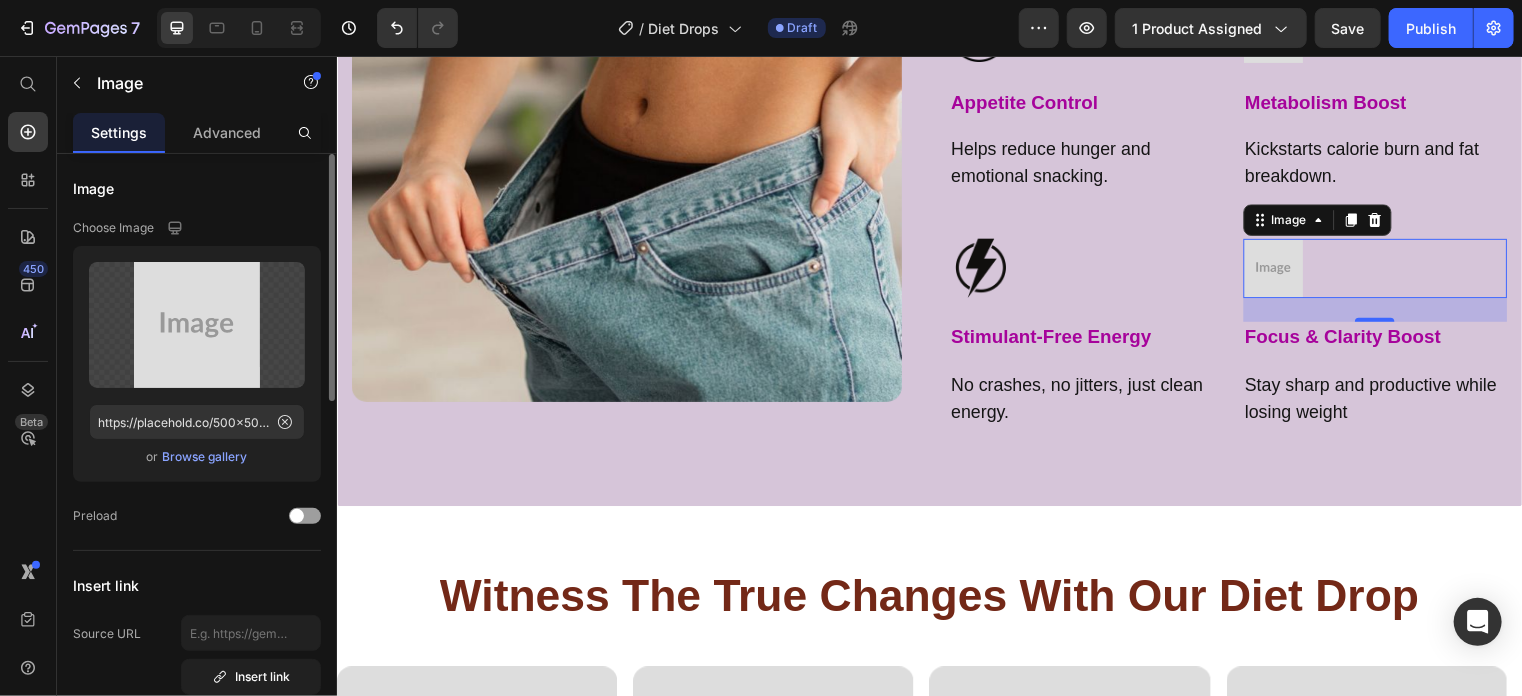 click on "Browse gallery" at bounding box center [205, 457] 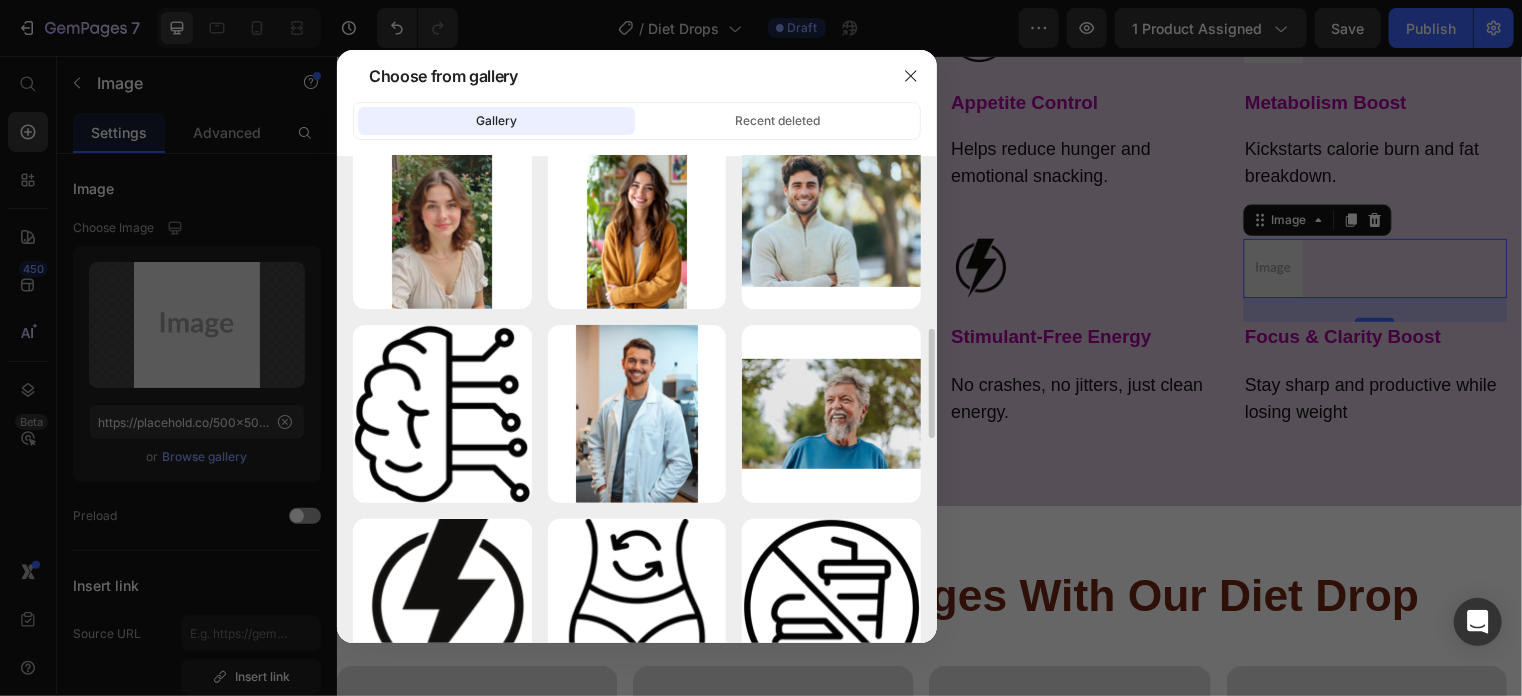 scroll, scrollTop: 766, scrollLeft: 0, axis: vertical 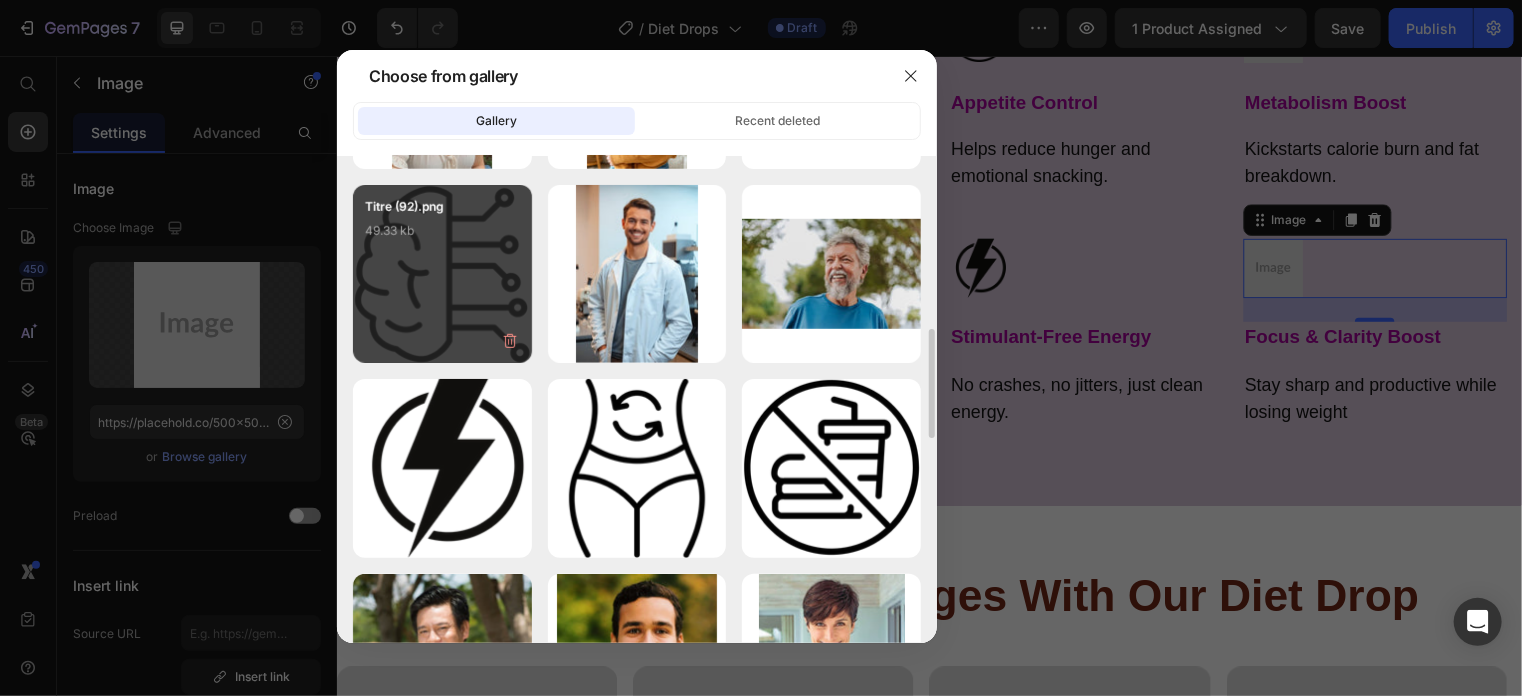 click on "Titre (92).png 49.33 kb" at bounding box center (442, 237) 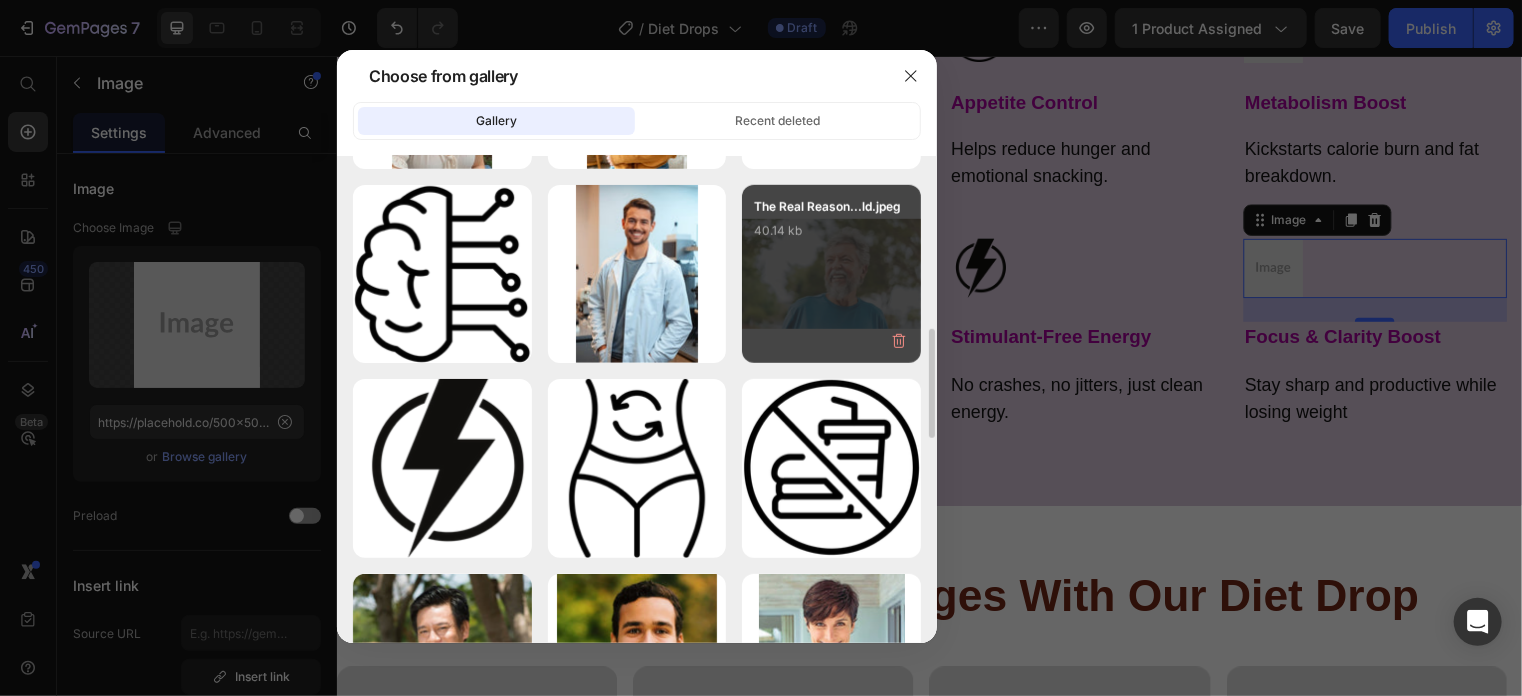 type on "https://cdn.shopify.com/s/files/1/0746/6506/6728/files/gempages_575125419506795364-ddc6befe-40a0-4f6a-b342-5e66f3261a5f.png" 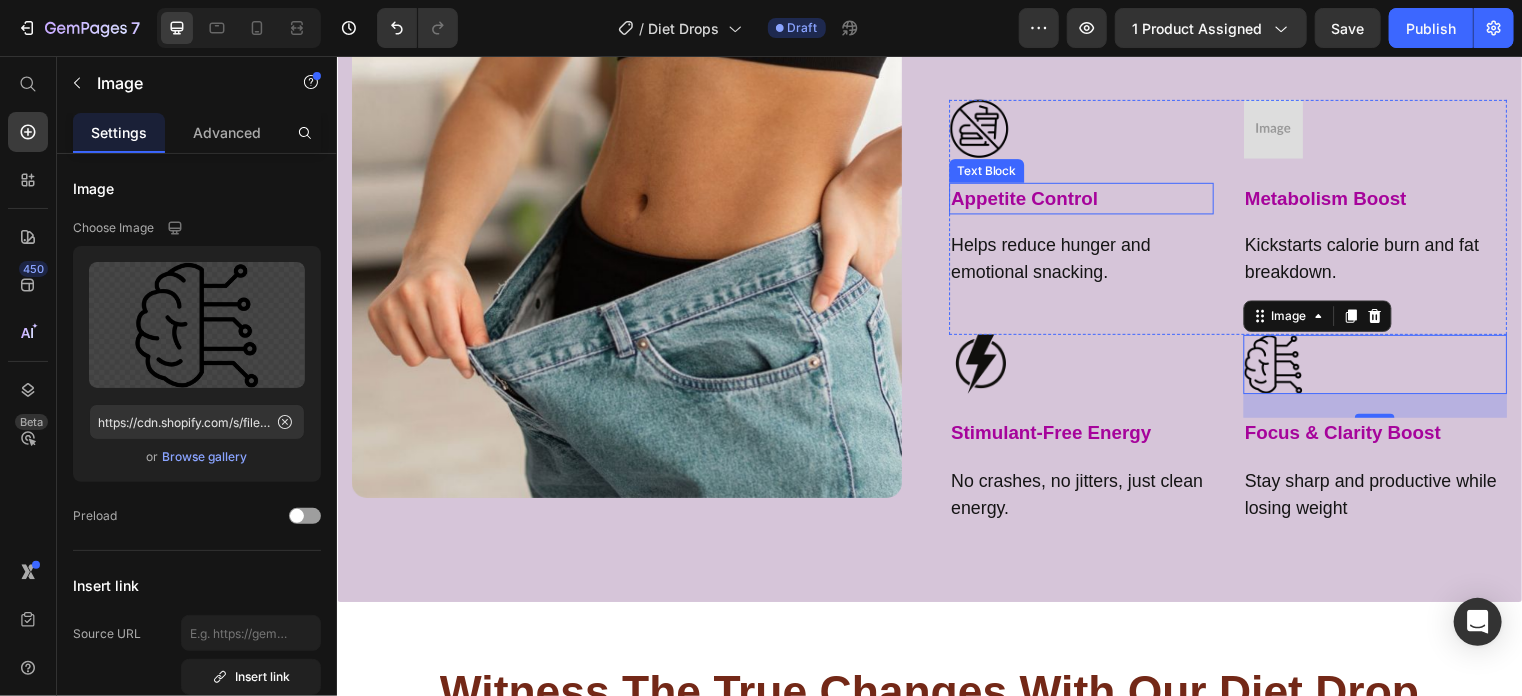 scroll, scrollTop: 2240, scrollLeft: 0, axis: vertical 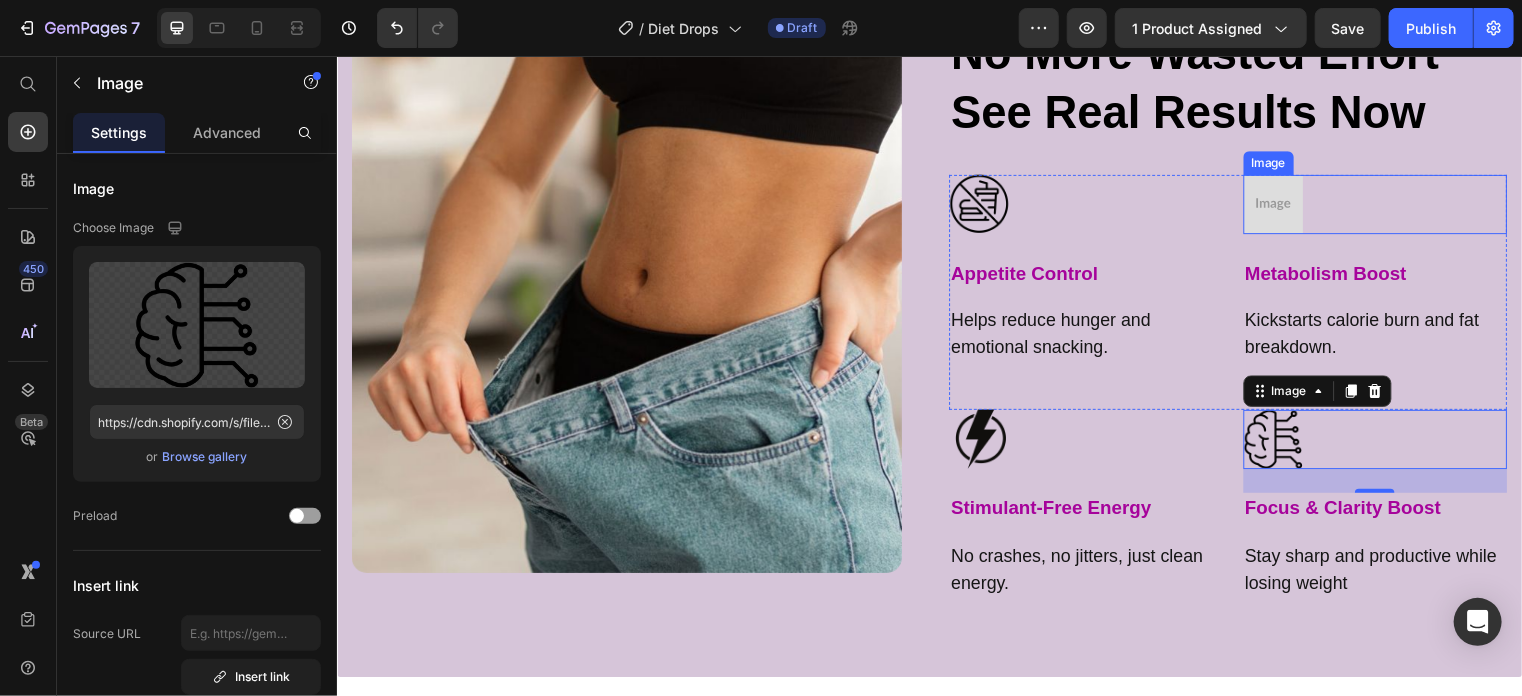 click at bounding box center [1388, 205] 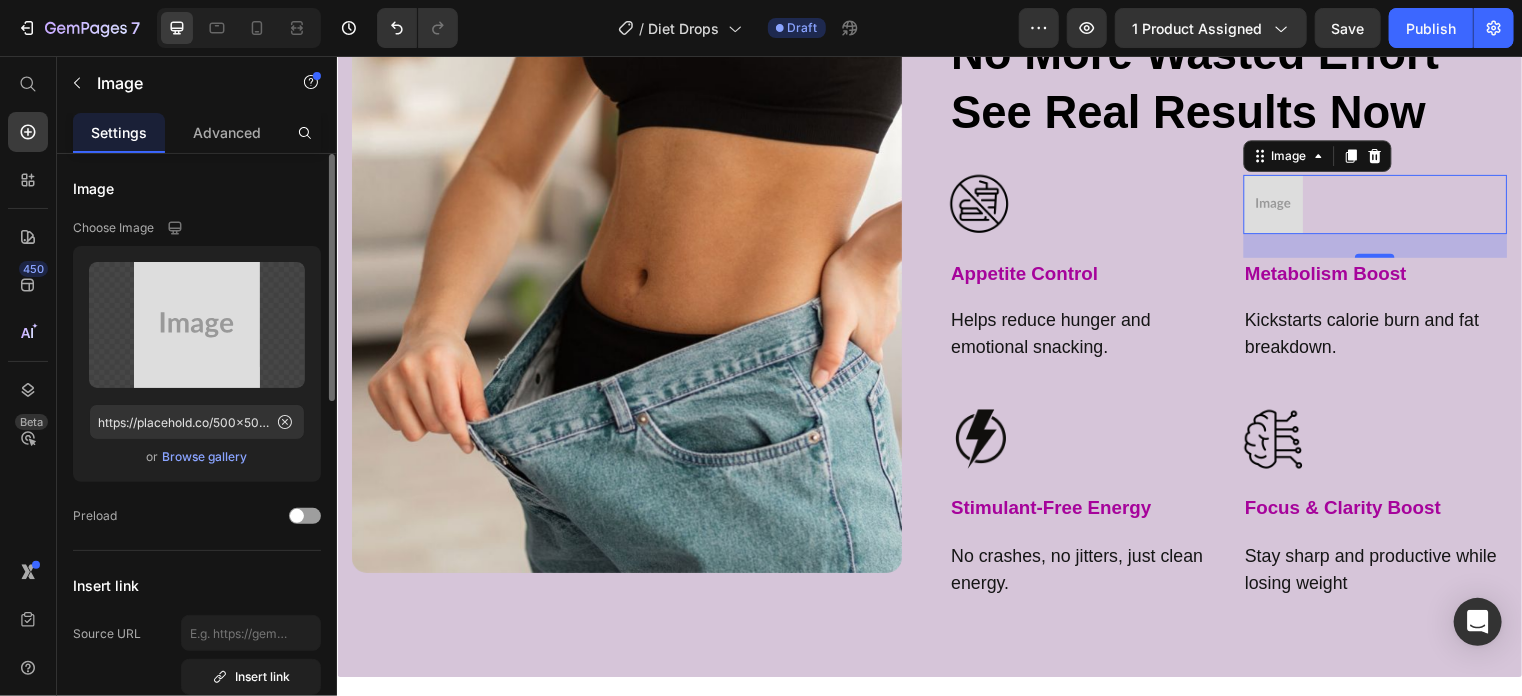 click on "Browse gallery" at bounding box center (205, 457) 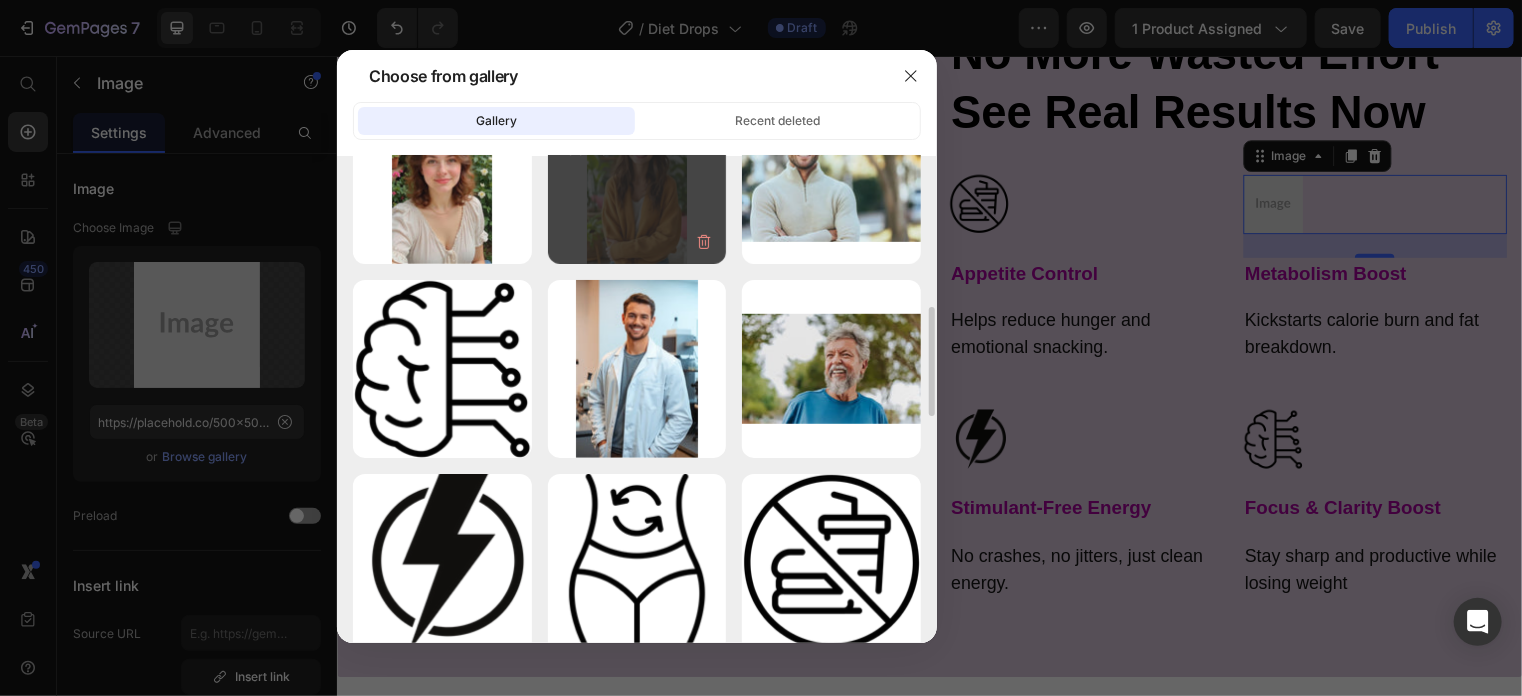 scroll, scrollTop: 764, scrollLeft: 0, axis: vertical 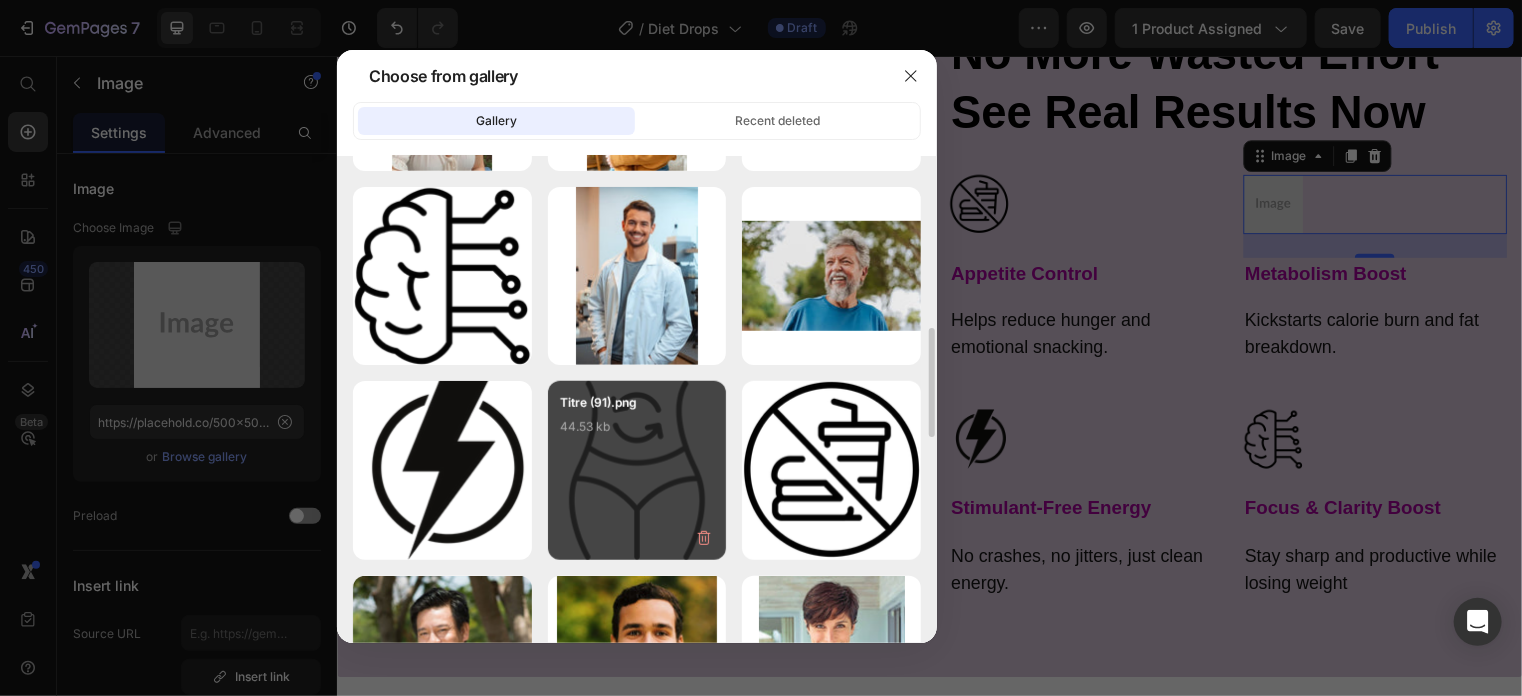 click on "Titre (91).png 44.53 kb" at bounding box center [637, 433] 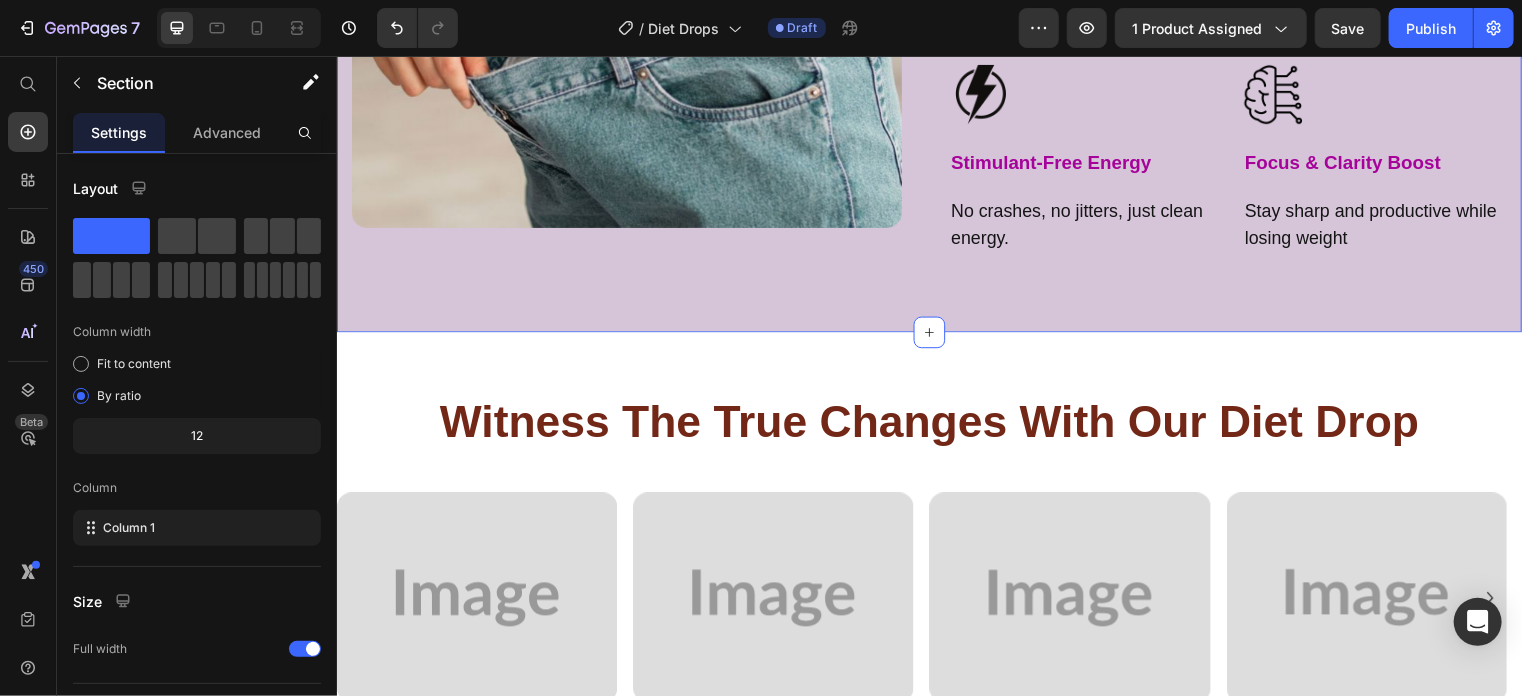 scroll, scrollTop: 2623, scrollLeft: 0, axis: vertical 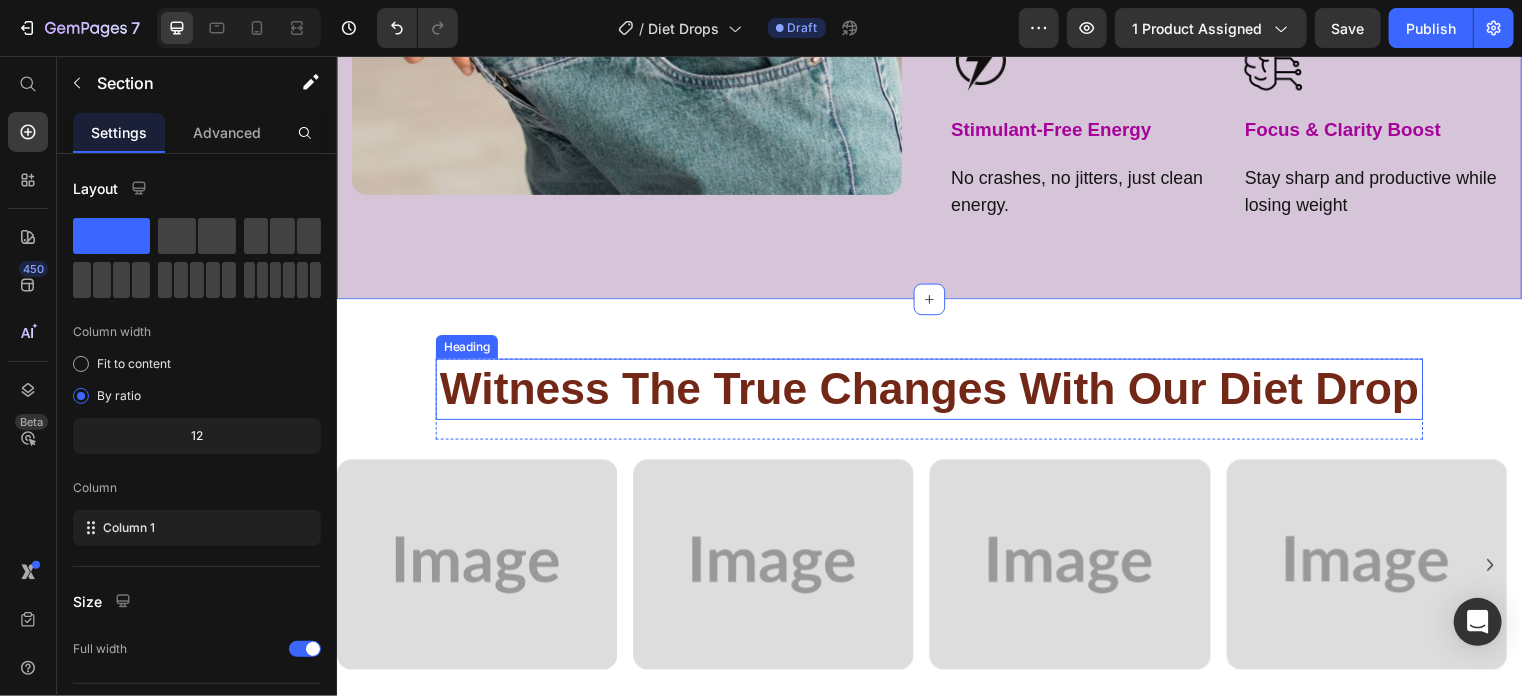 click on "Witness The True Changes With Our Diet Drop" at bounding box center [936, 392] 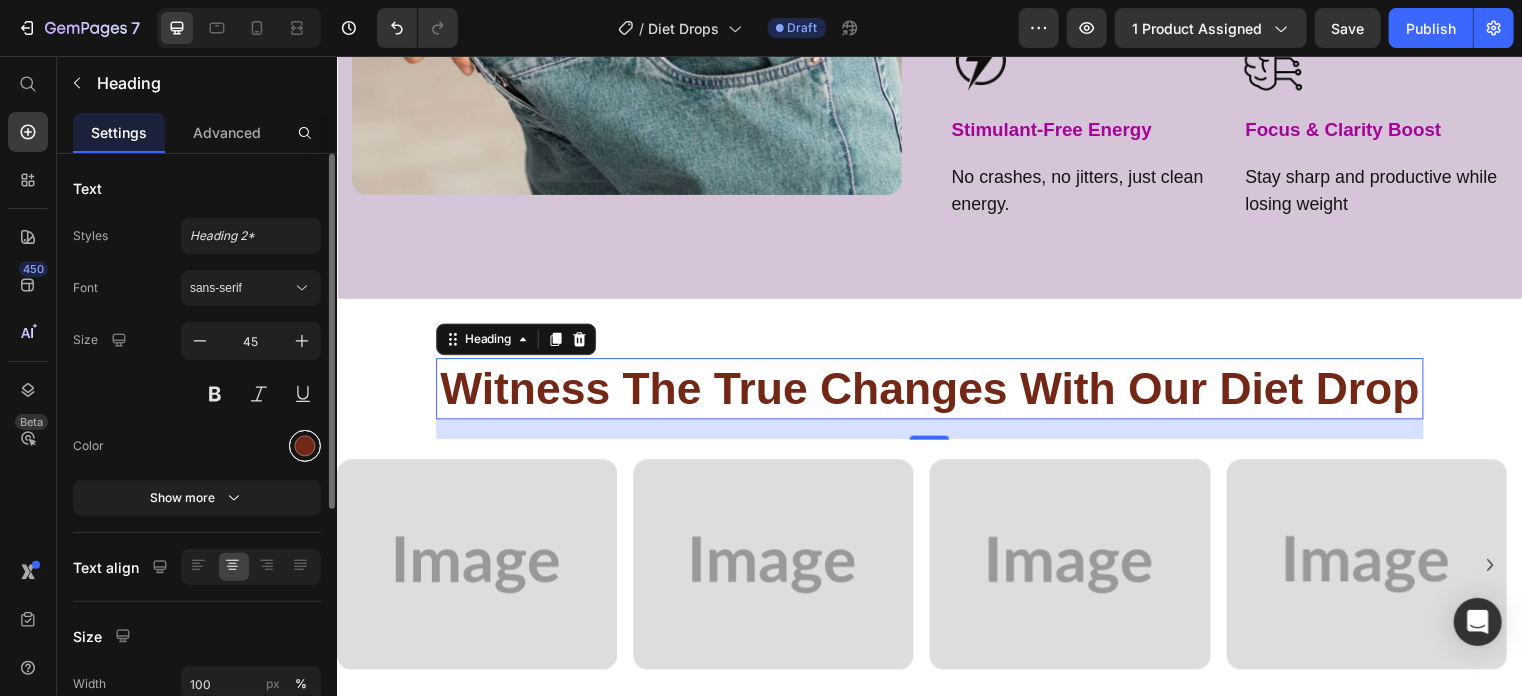 click at bounding box center [305, 446] 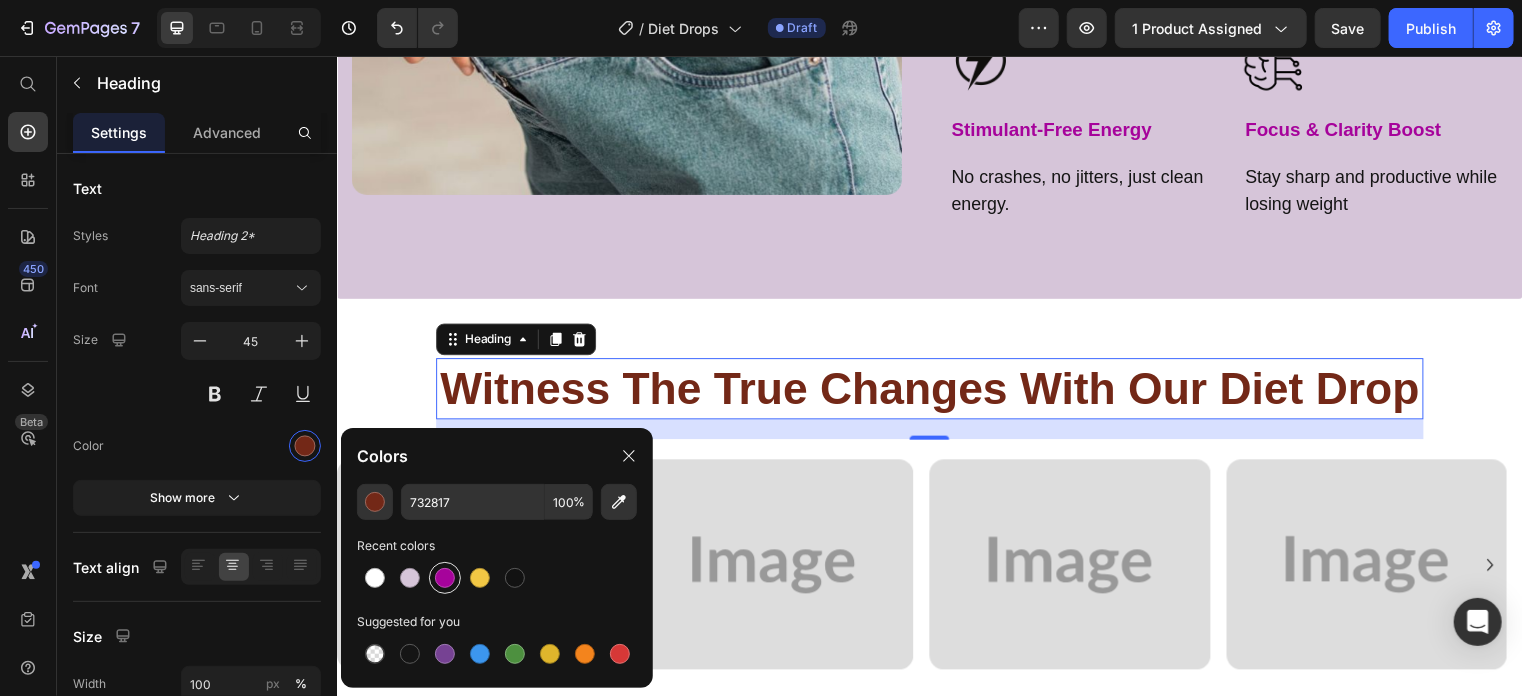 click at bounding box center (445, 578) 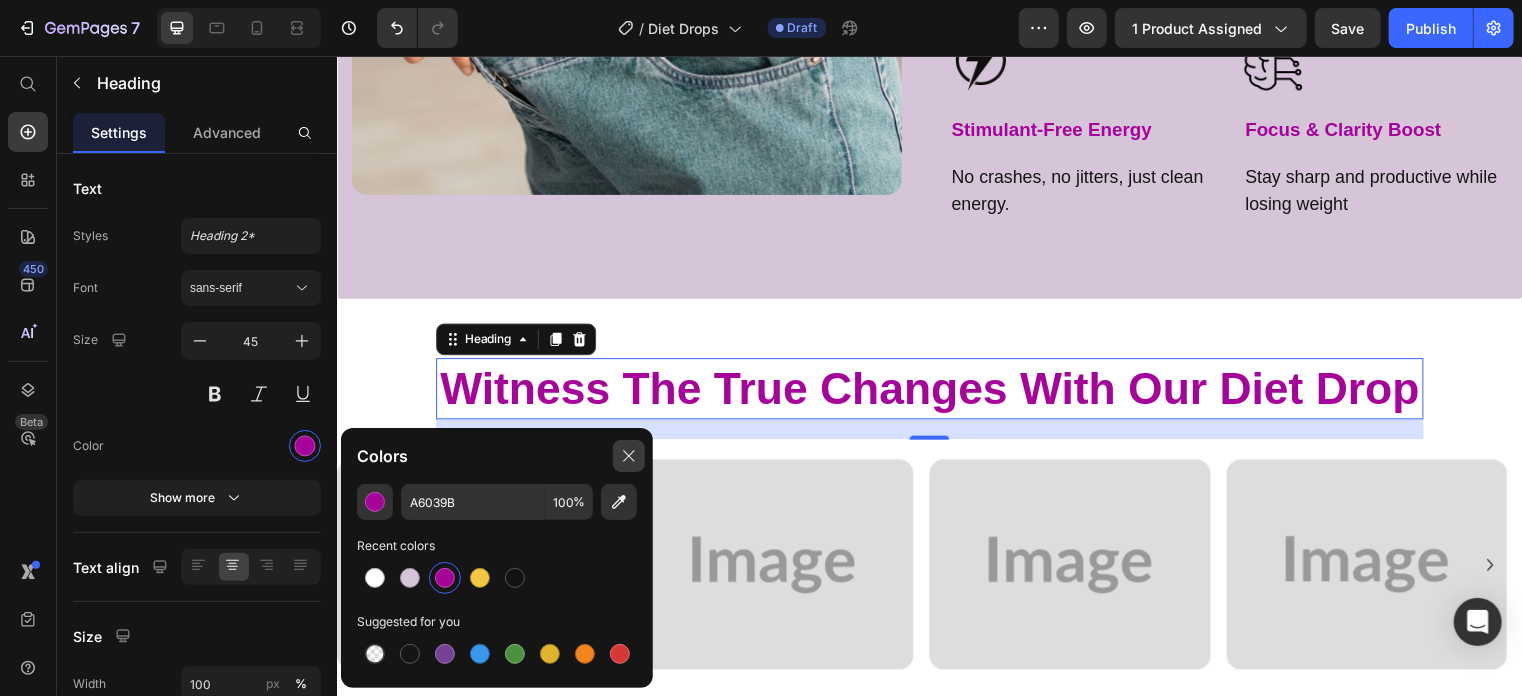 click 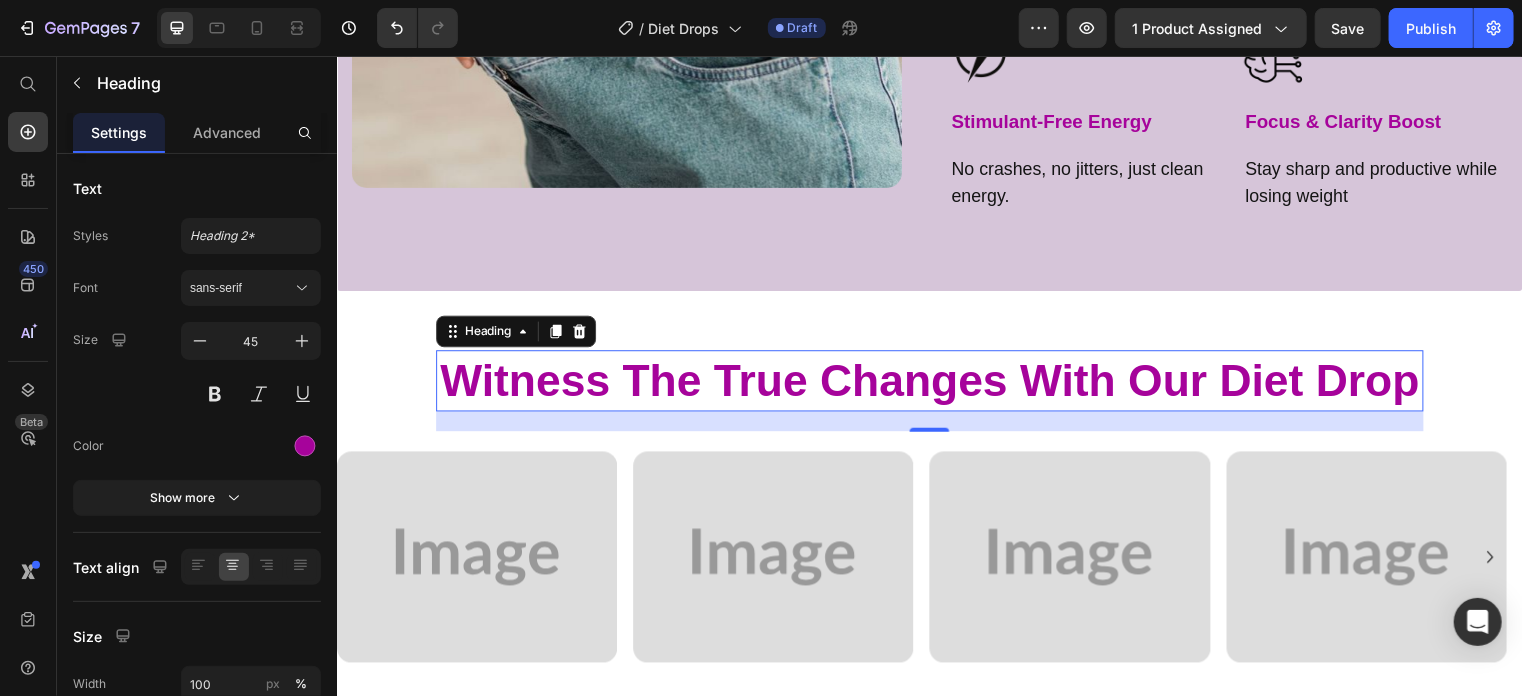 scroll, scrollTop: 2753, scrollLeft: 0, axis: vertical 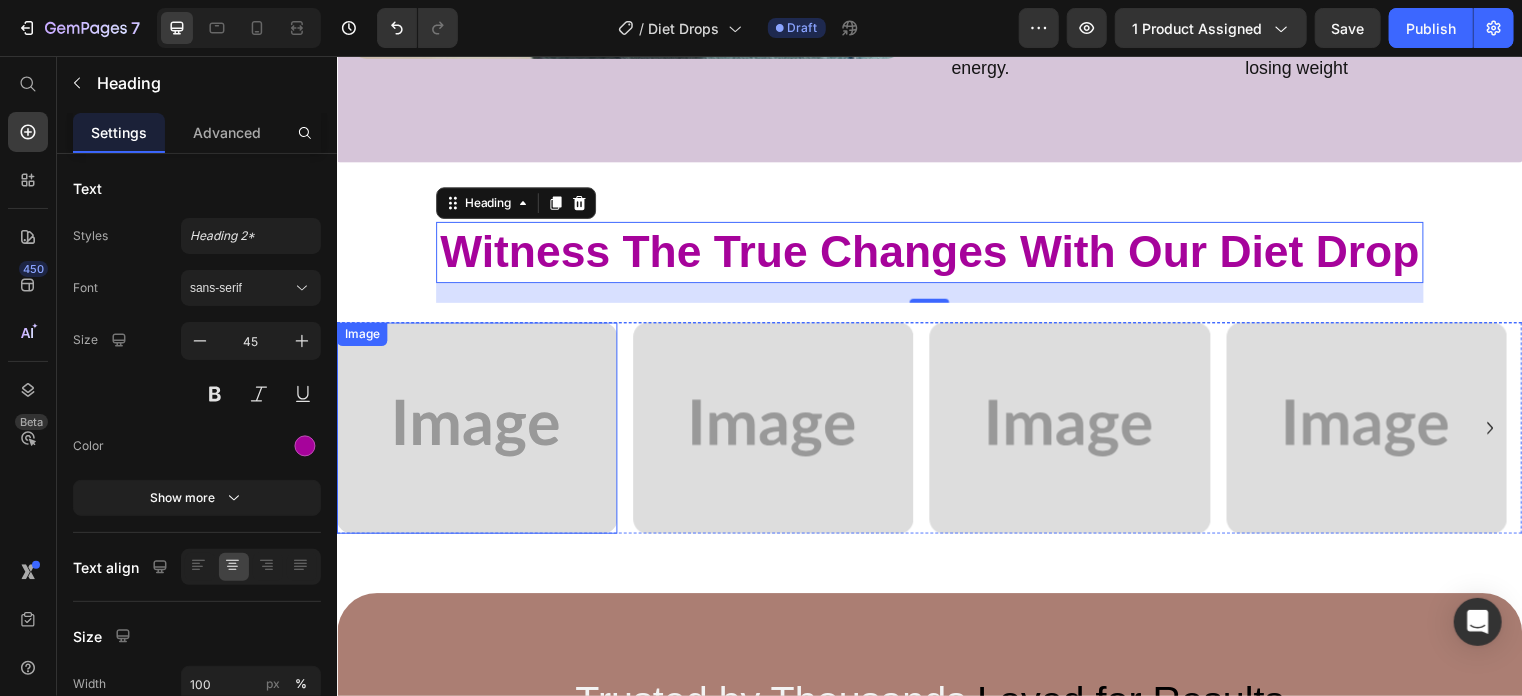 click at bounding box center [478, 431] 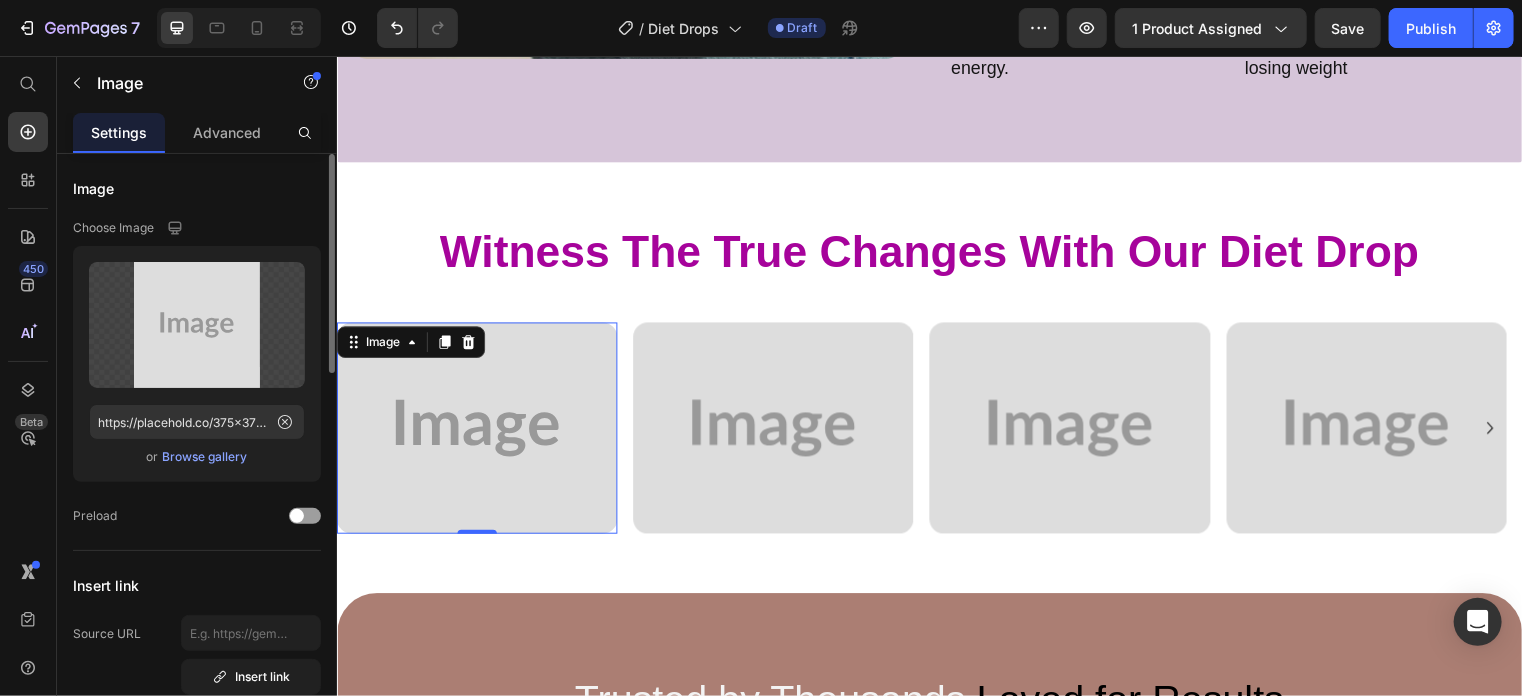 click on "Browse gallery" at bounding box center (205, 457) 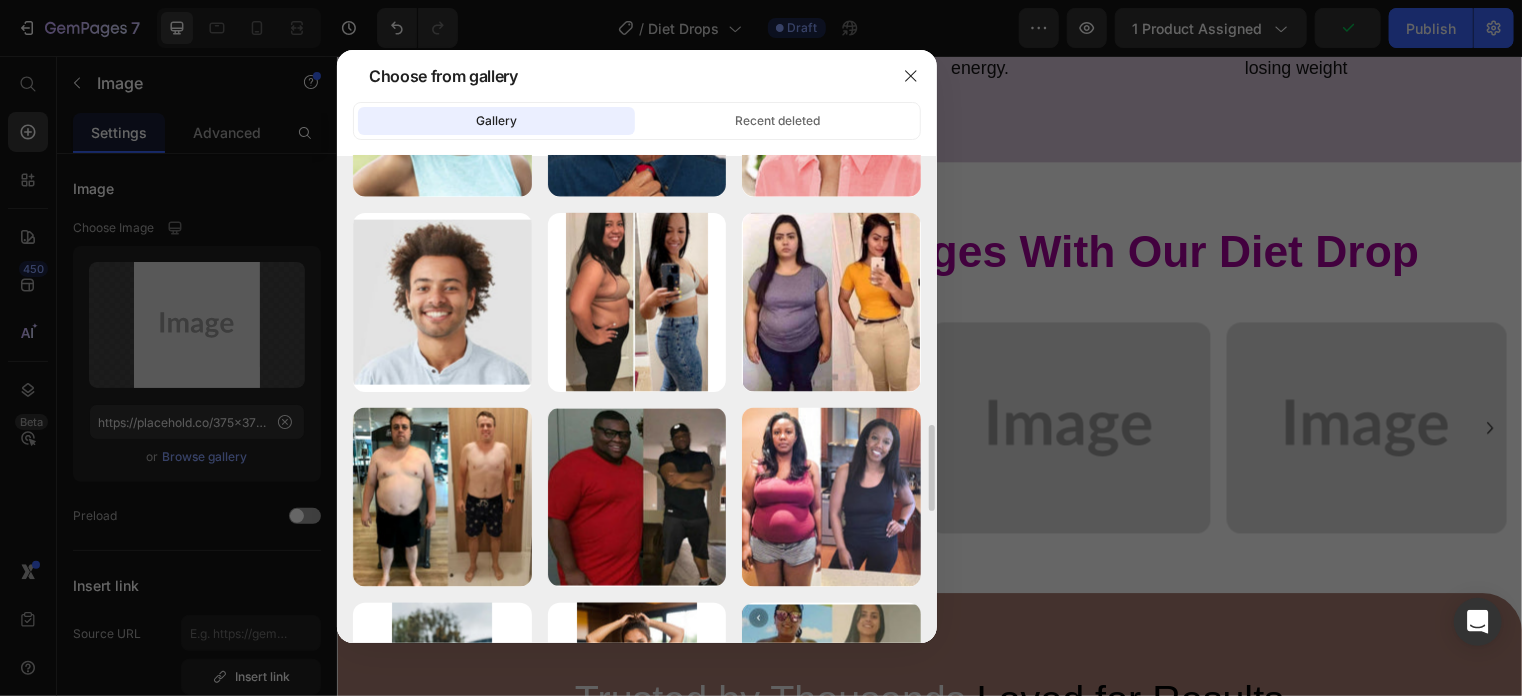 scroll, scrollTop: 1512, scrollLeft: 0, axis: vertical 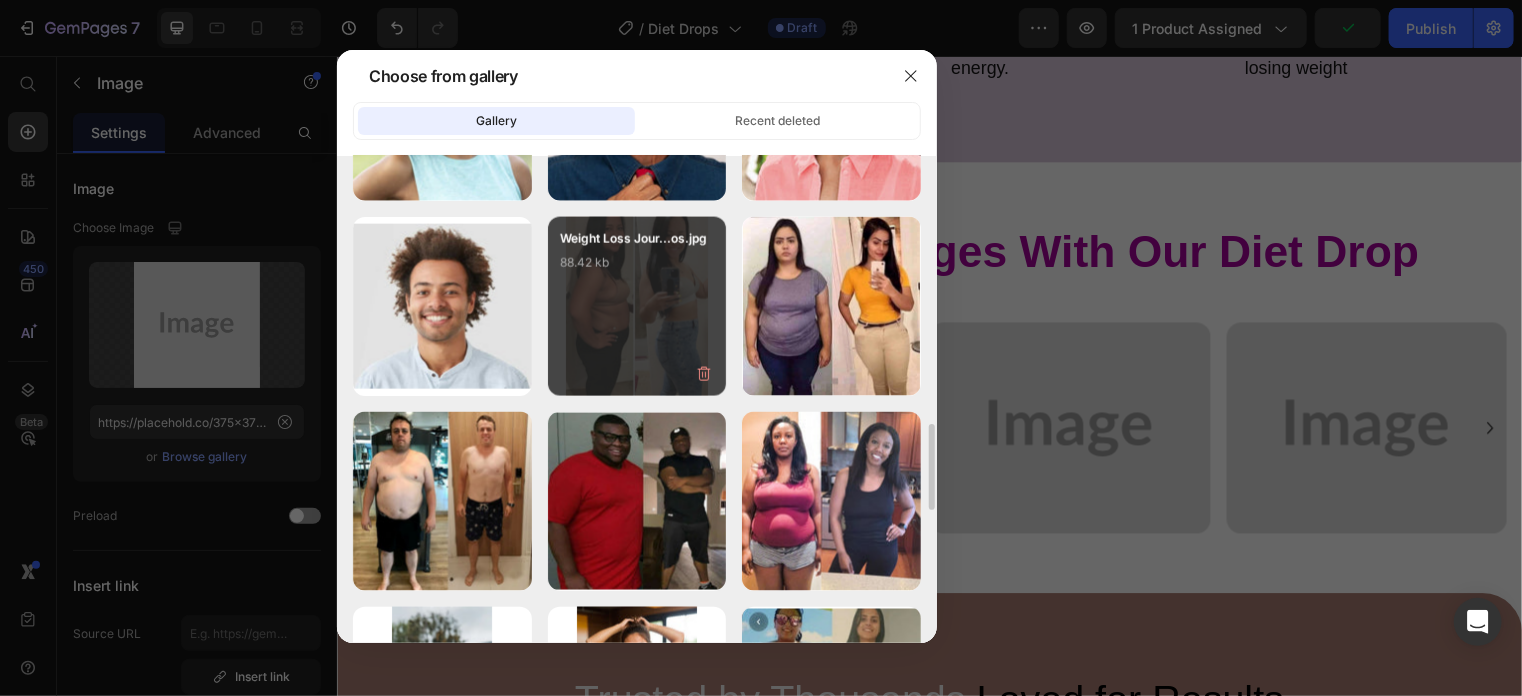 click on "Weight Loss Jour...os.jpg 88.42 kb" at bounding box center [637, 306] 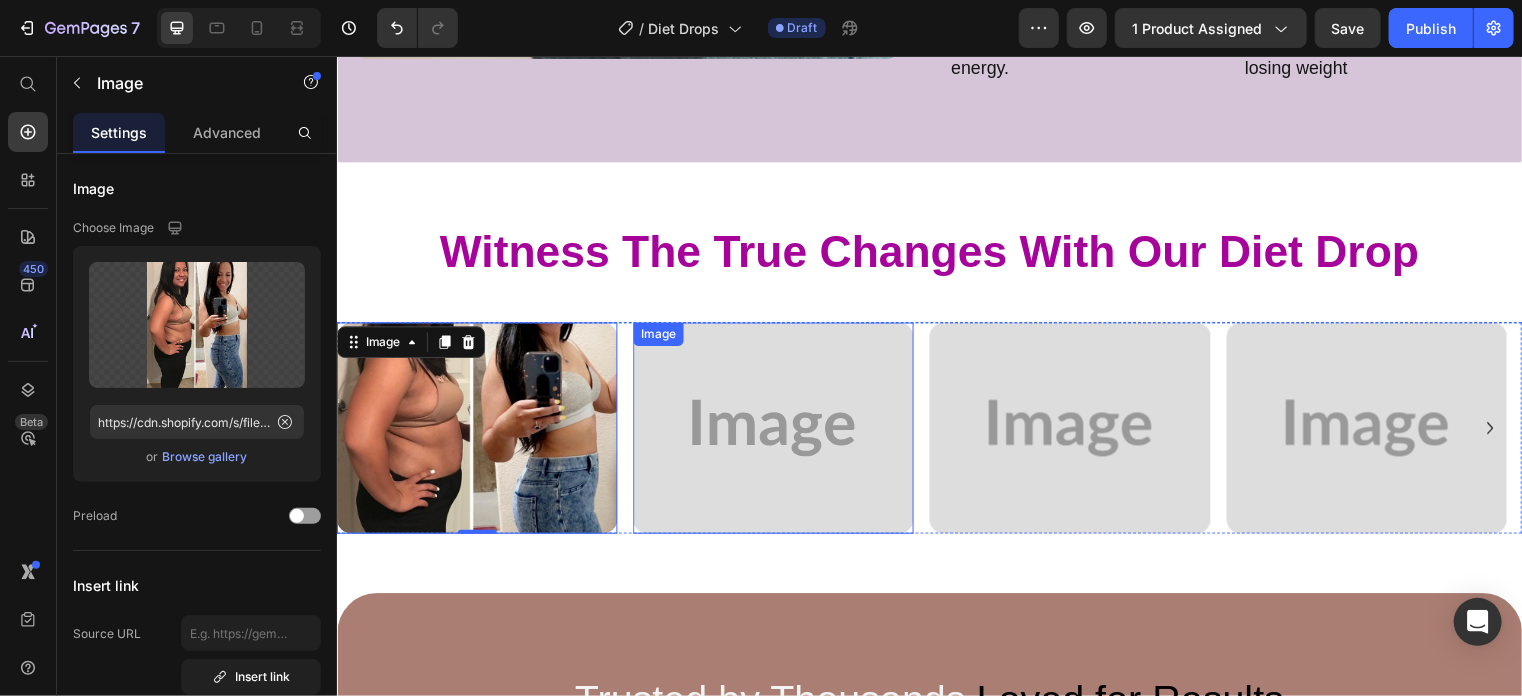 click at bounding box center [778, 431] 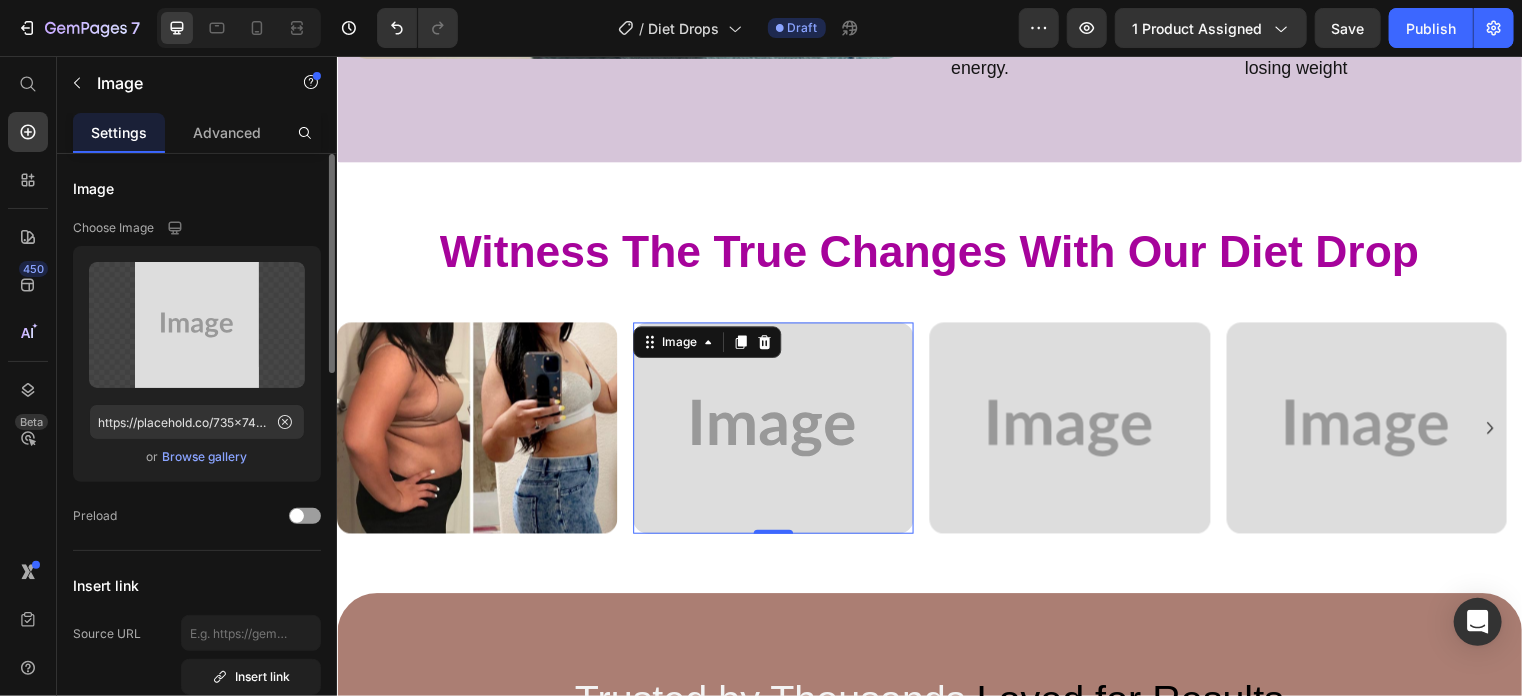 click on "Browse gallery" at bounding box center (205, 457) 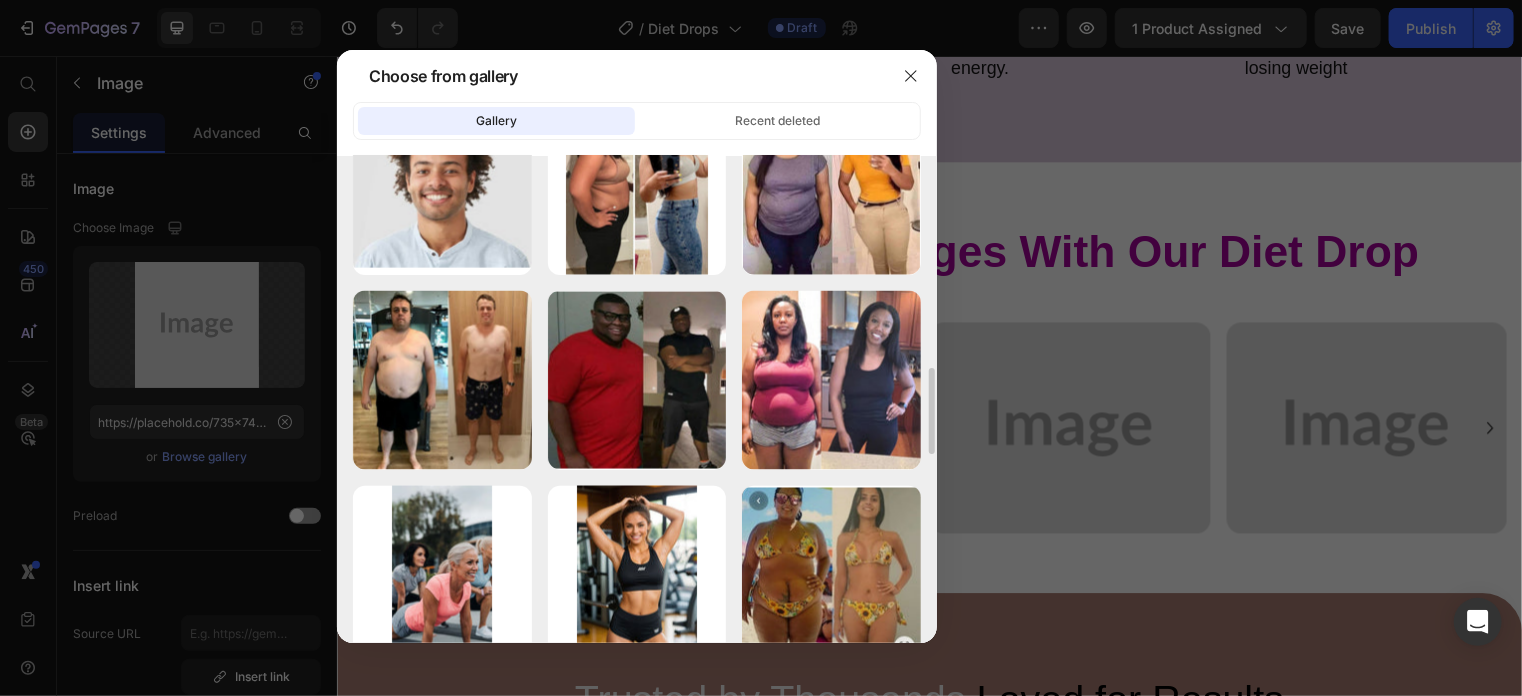 scroll, scrollTop: 1567, scrollLeft: 0, axis: vertical 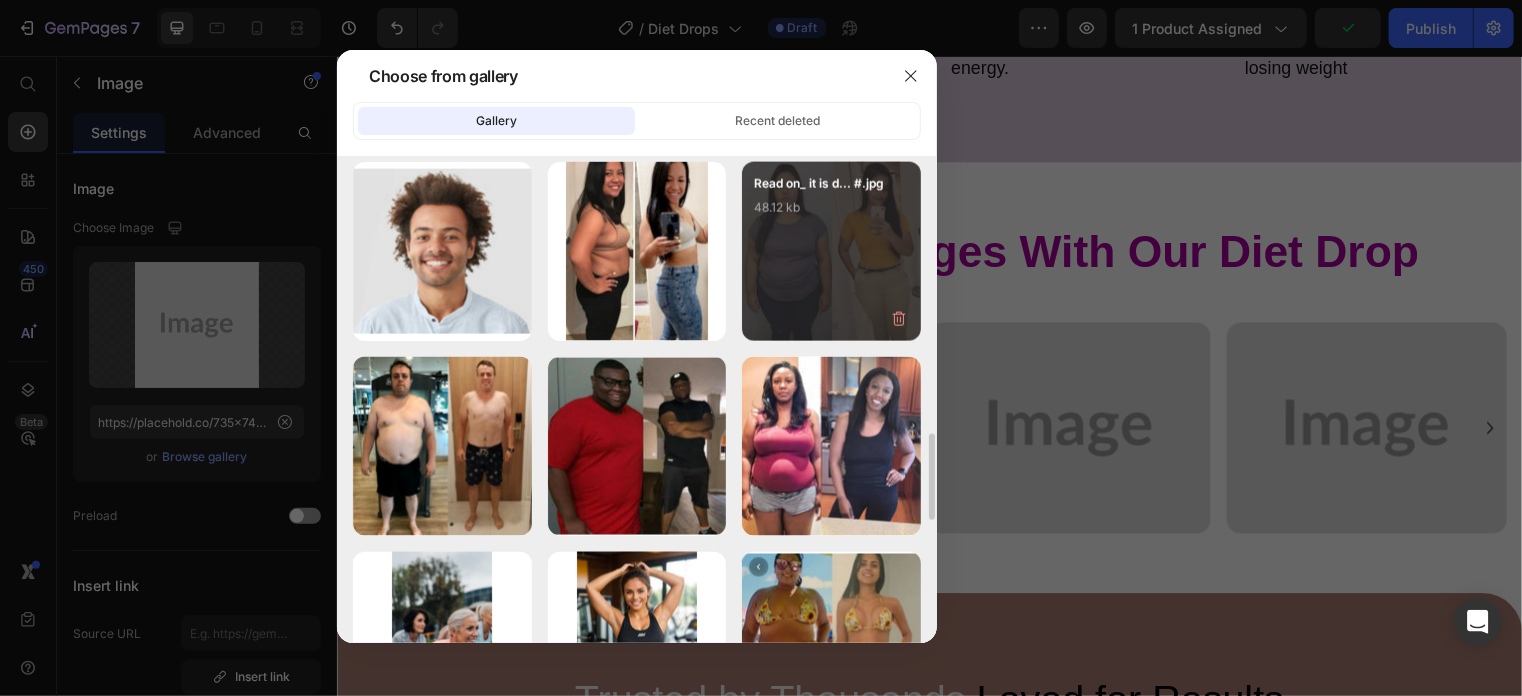 click on "Read on_ it is d... #.jpg 48.12 kb" at bounding box center [831, 251] 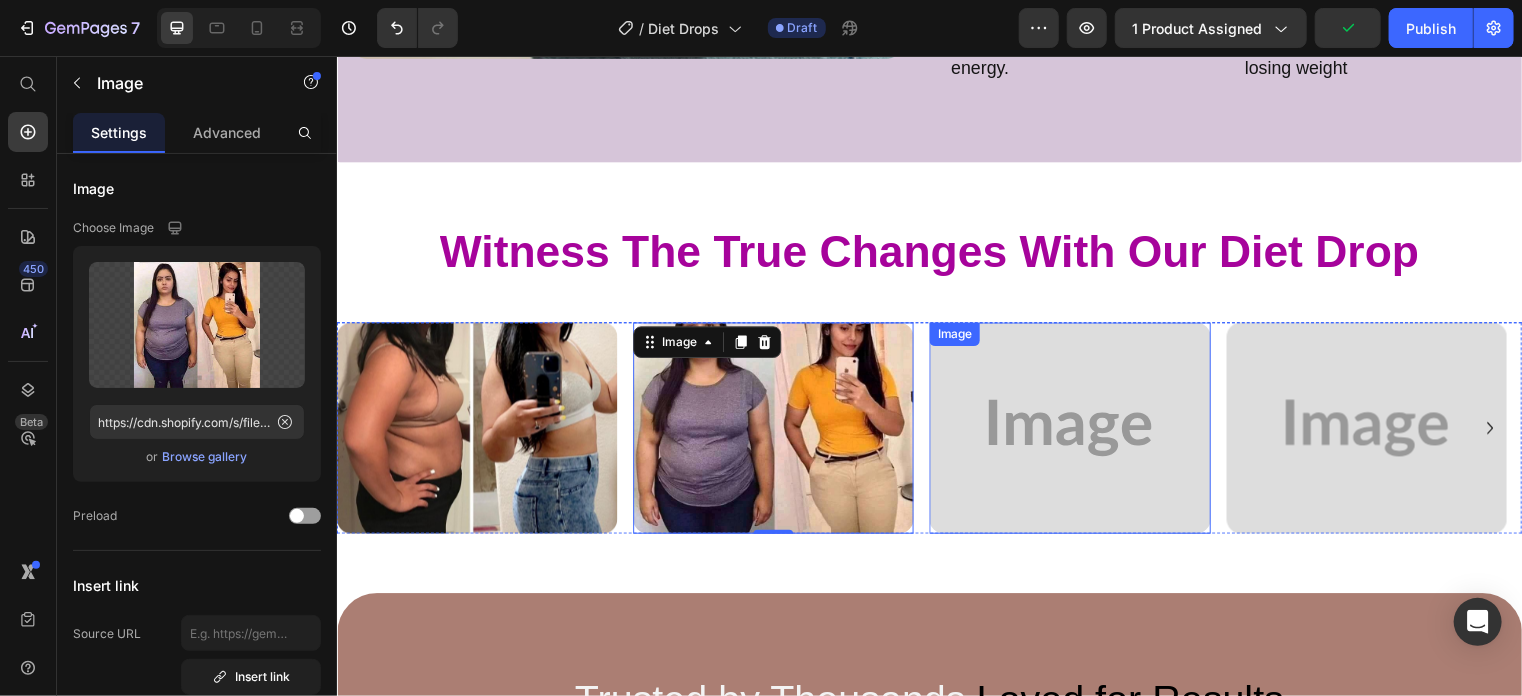 click at bounding box center (1078, 431) 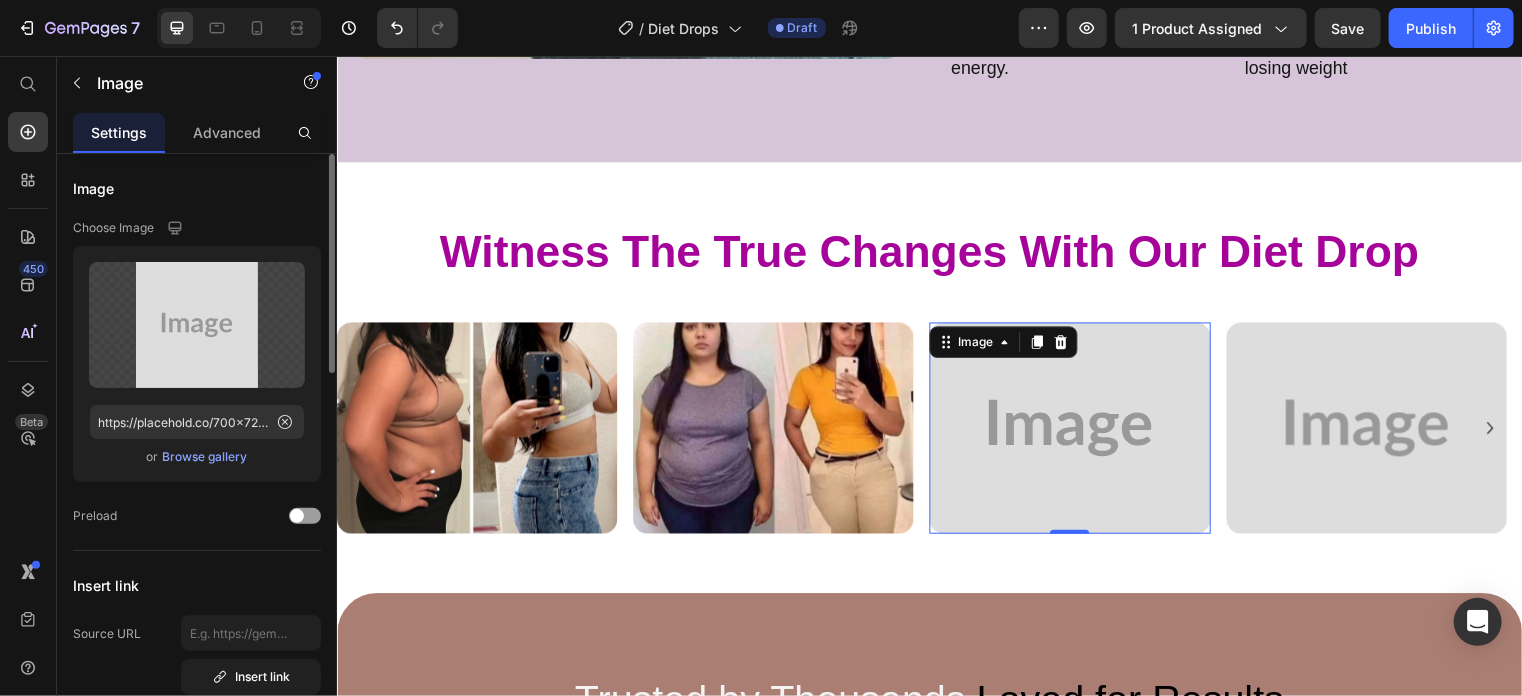 click on "Browse gallery" at bounding box center (205, 457) 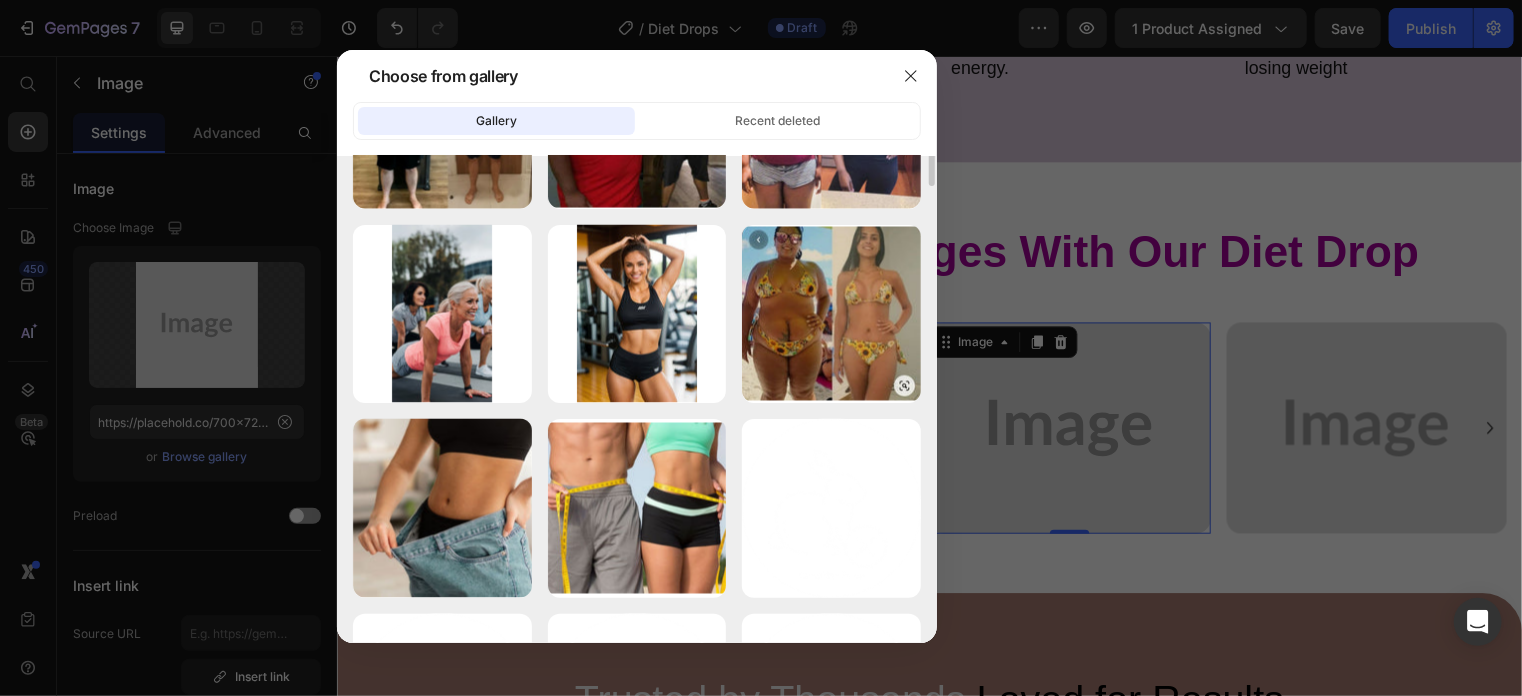 scroll, scrollTop: 1545, scrollLeft: 0, axis: vertical 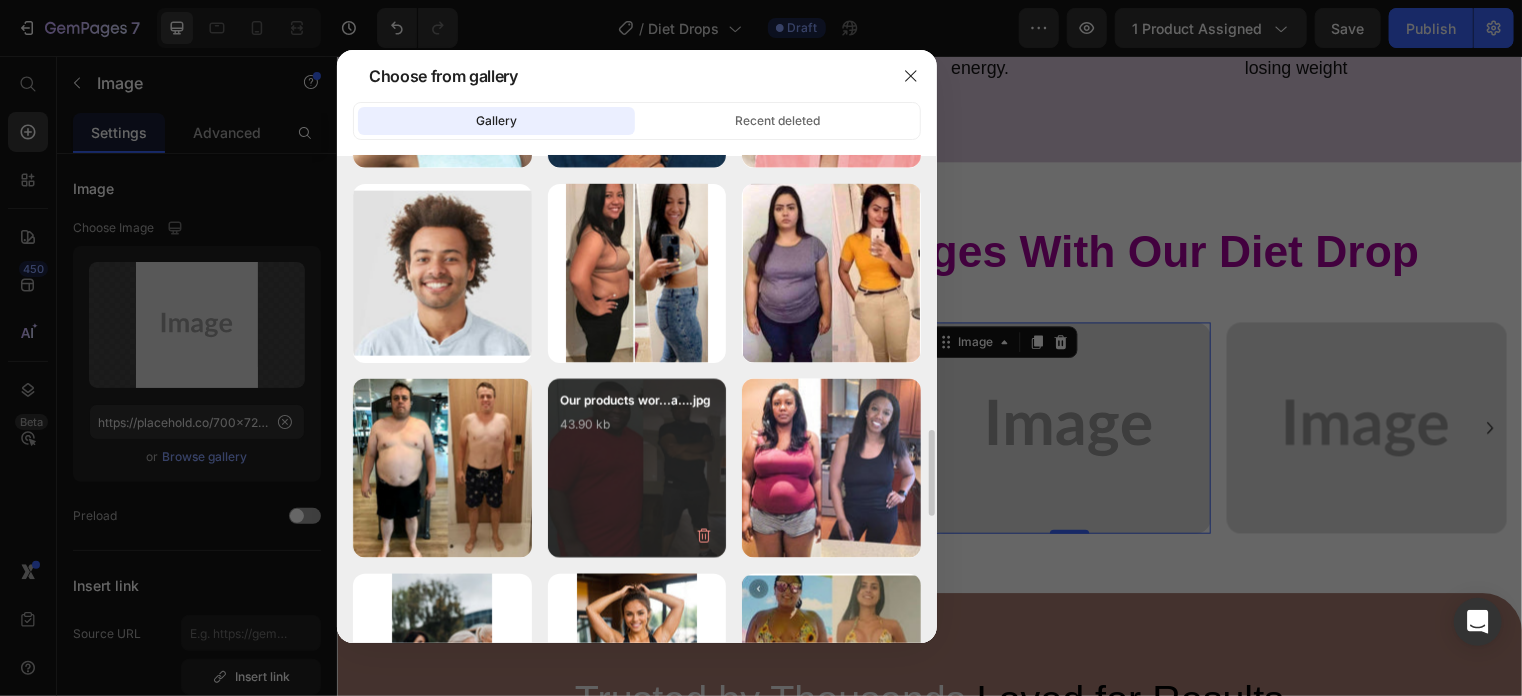click on "Our products wor...a….jpg 43.90 kb" at bounding box center [637, 431] 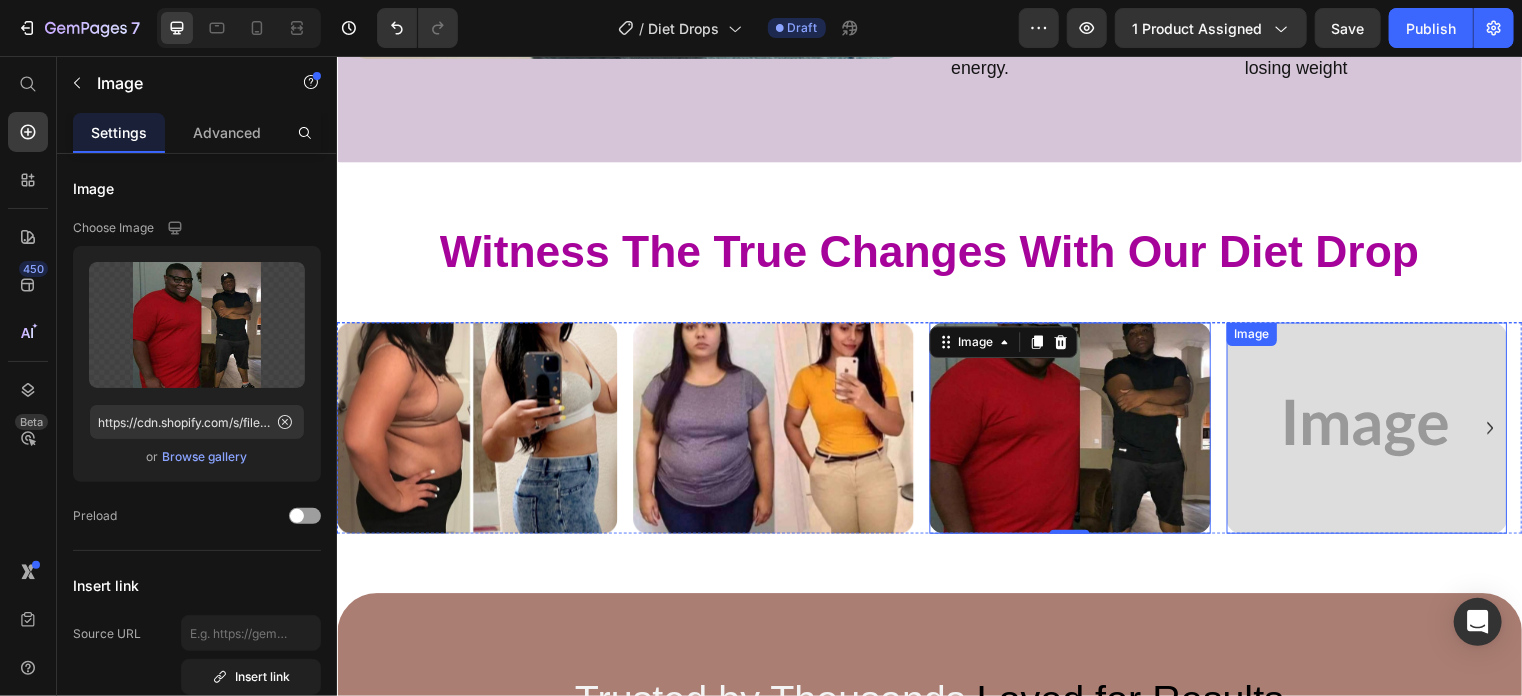 click at bounding box center [1379, 431] 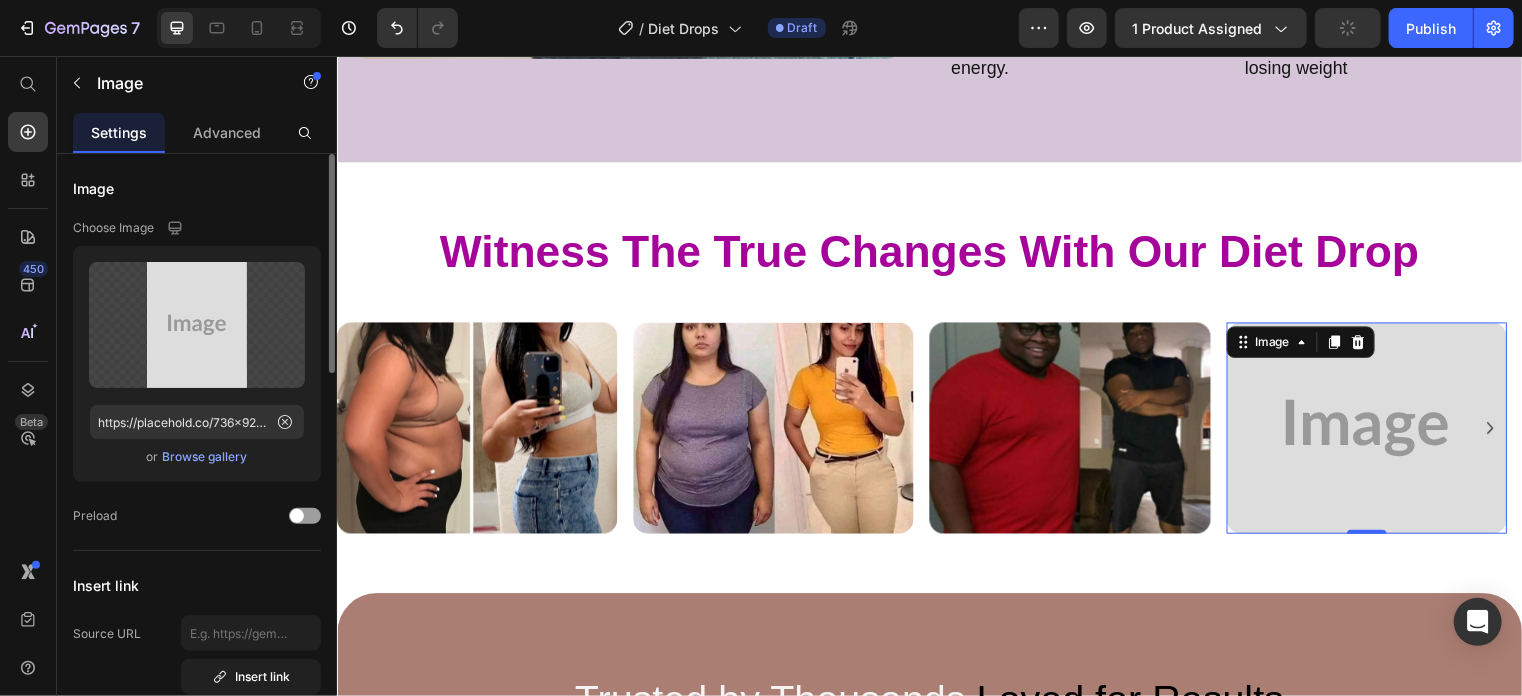click on "Browse gallery" at bounding box center [205, 457] 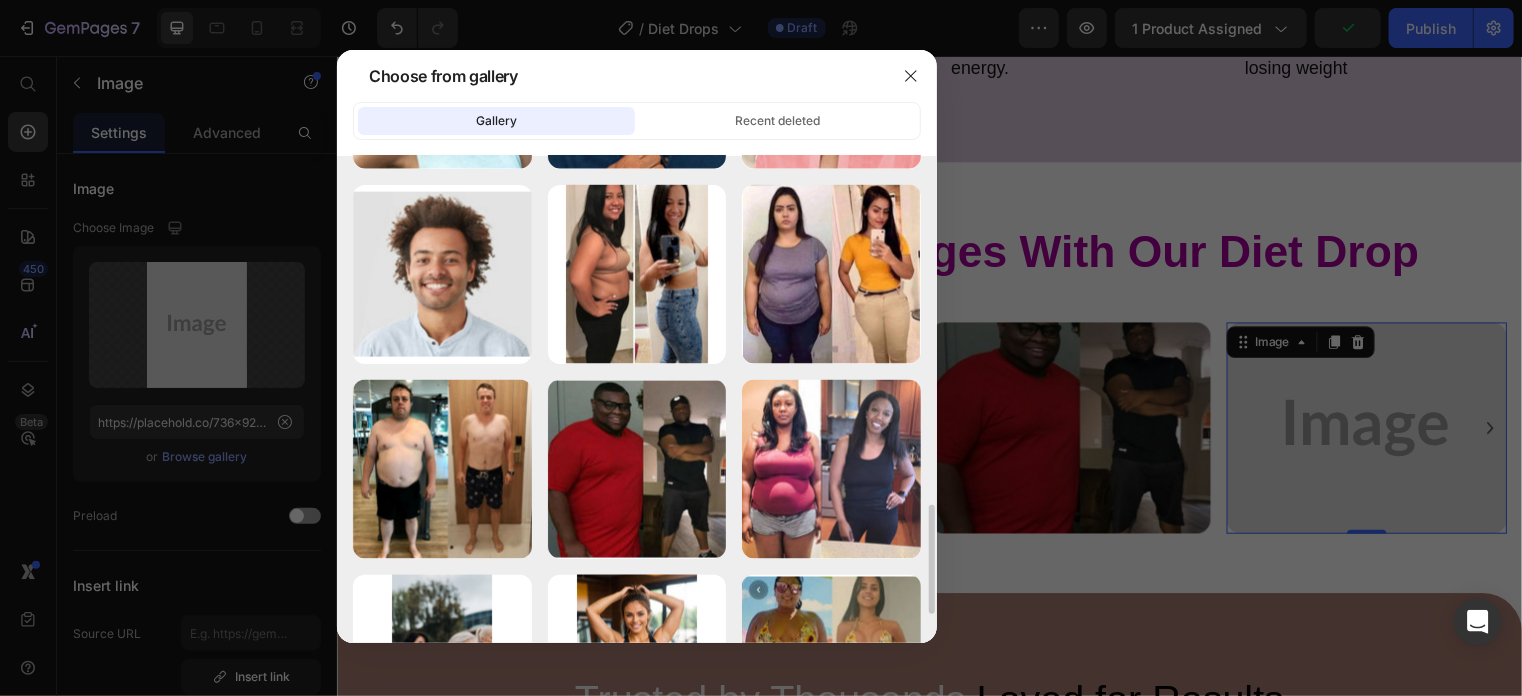 scroll, scrollTop: 1664, scrollLeft: 0, axis: vertical 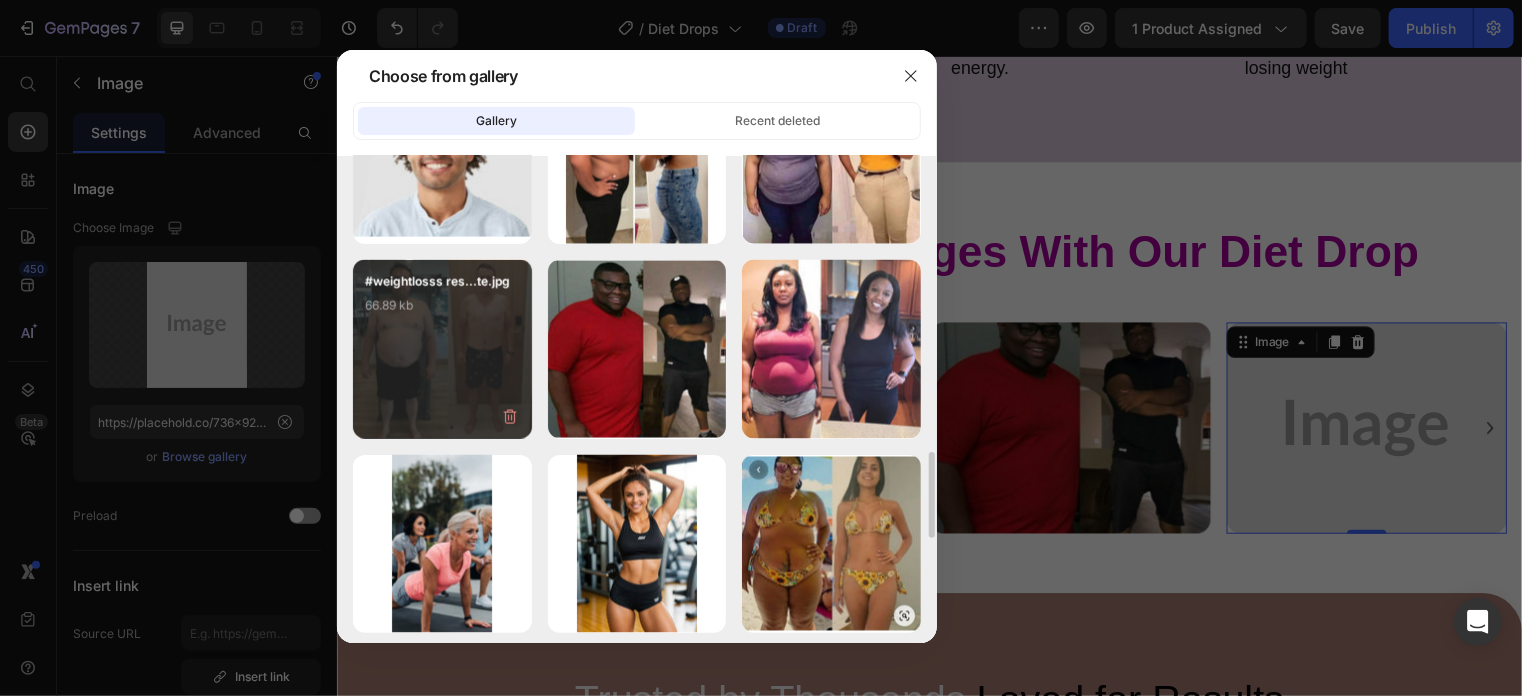 click on "#weightlosss res...te.jpg 66.89 kb" at bounding box center [442, 349] 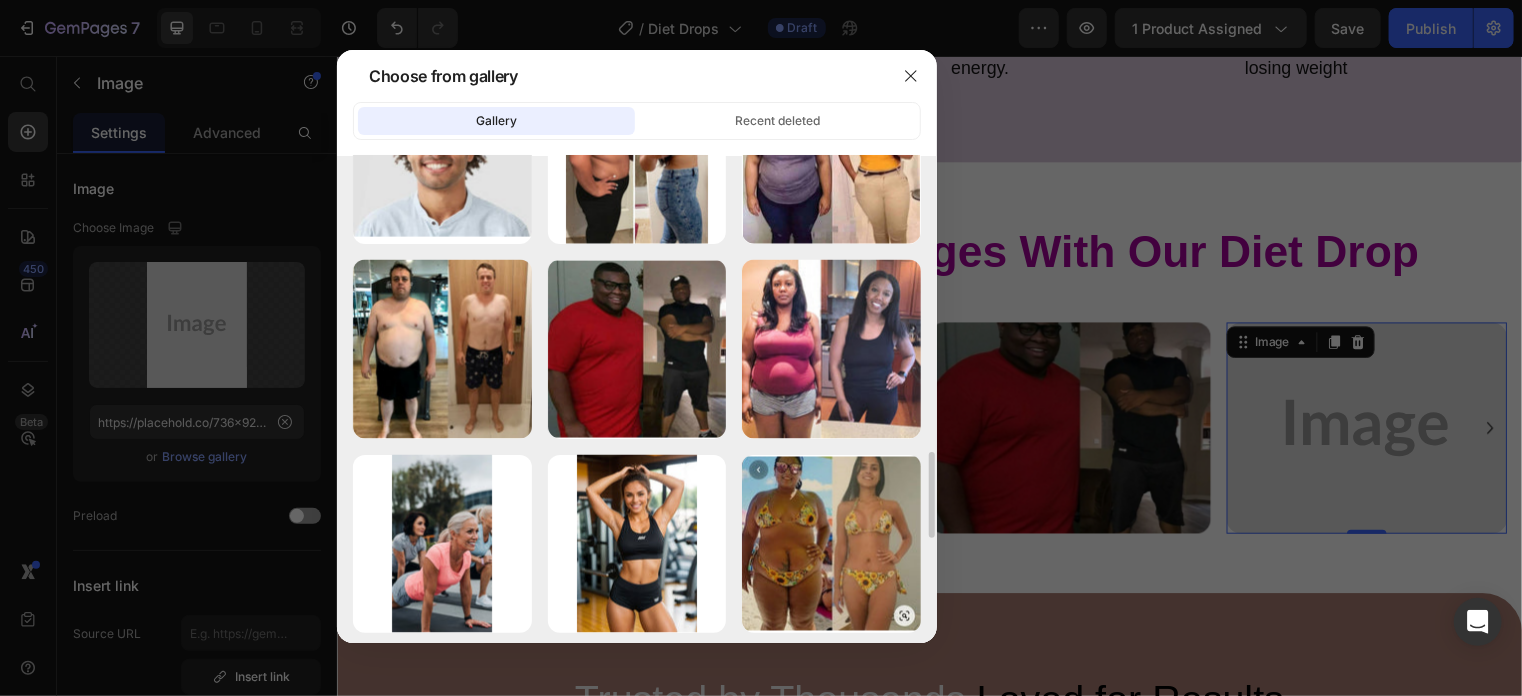 type on "https://cdn.shopify.com/s/files/1/0746/6506/6728/files/gempages_575125419506795364-b023de62-09a2-483b-898b-169223d23b0e.jpg" 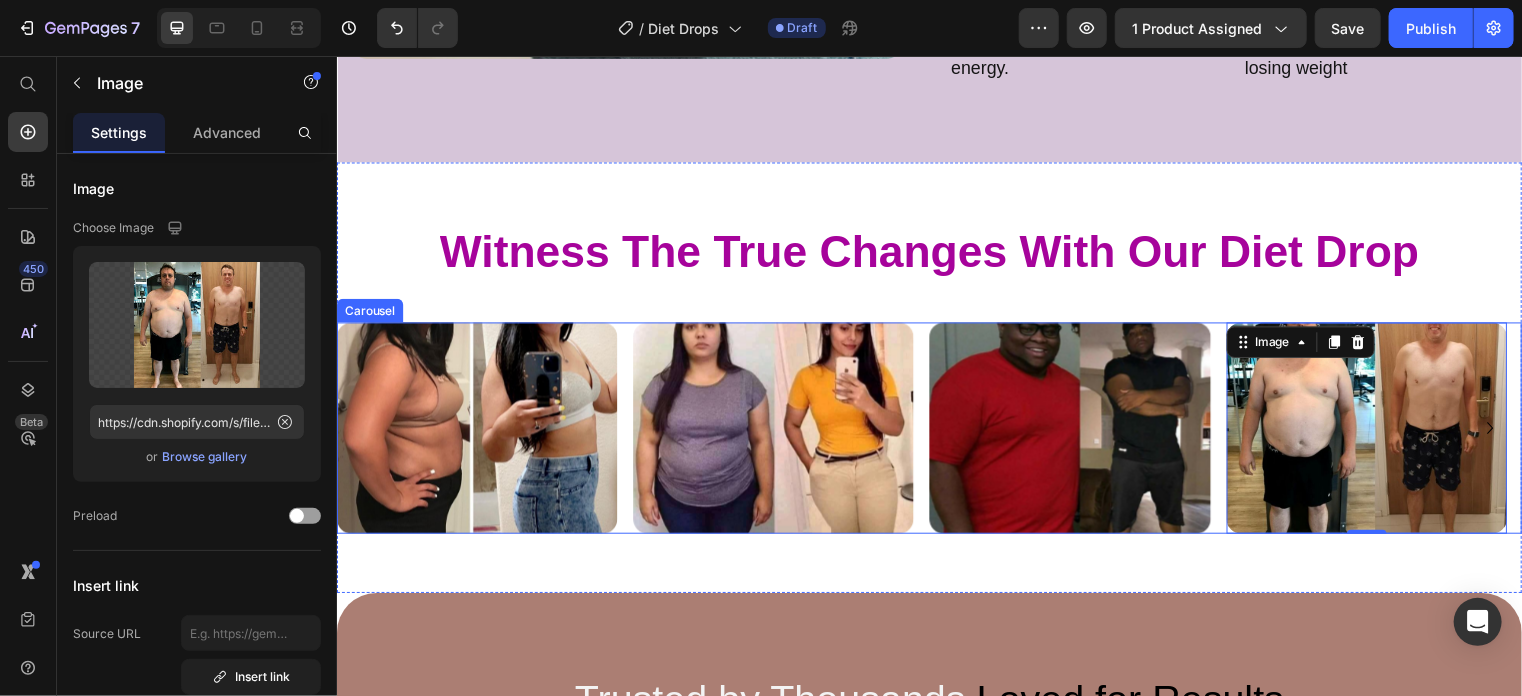 click 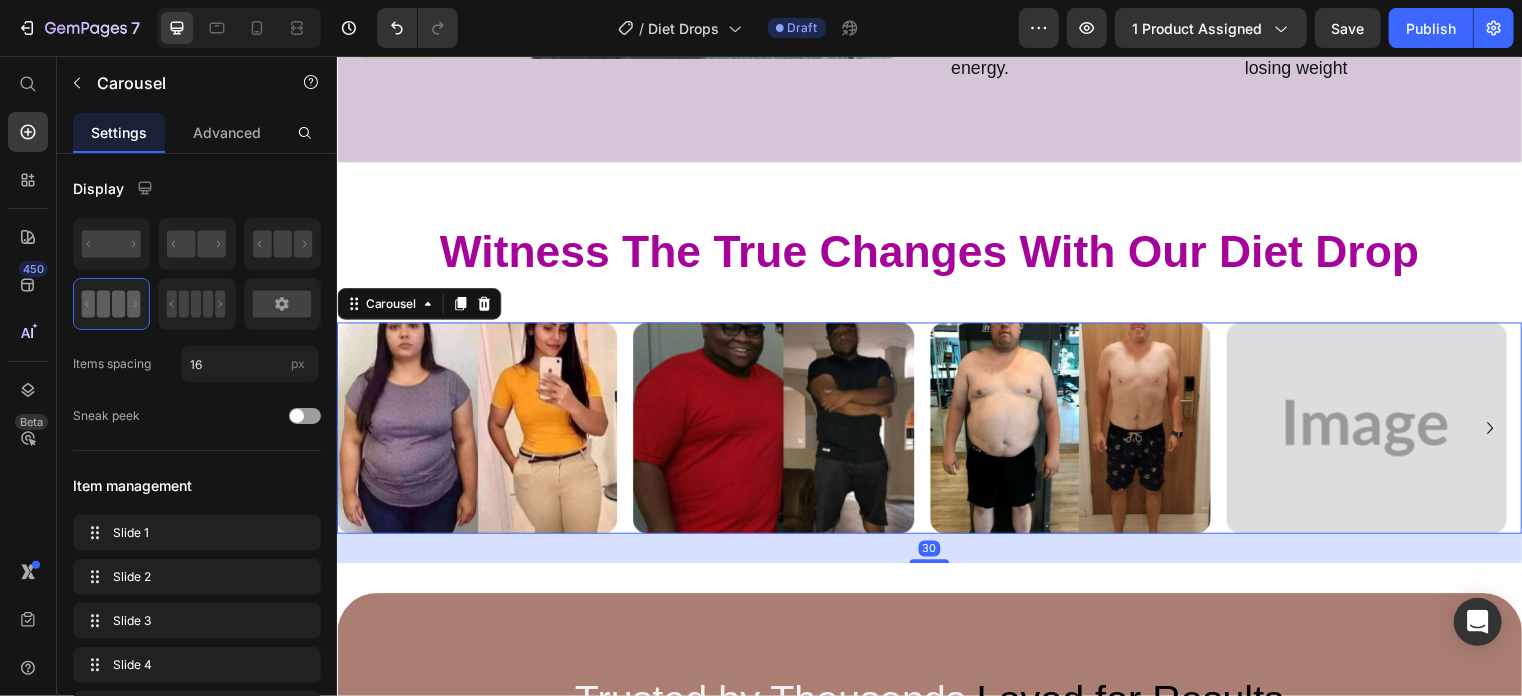 click 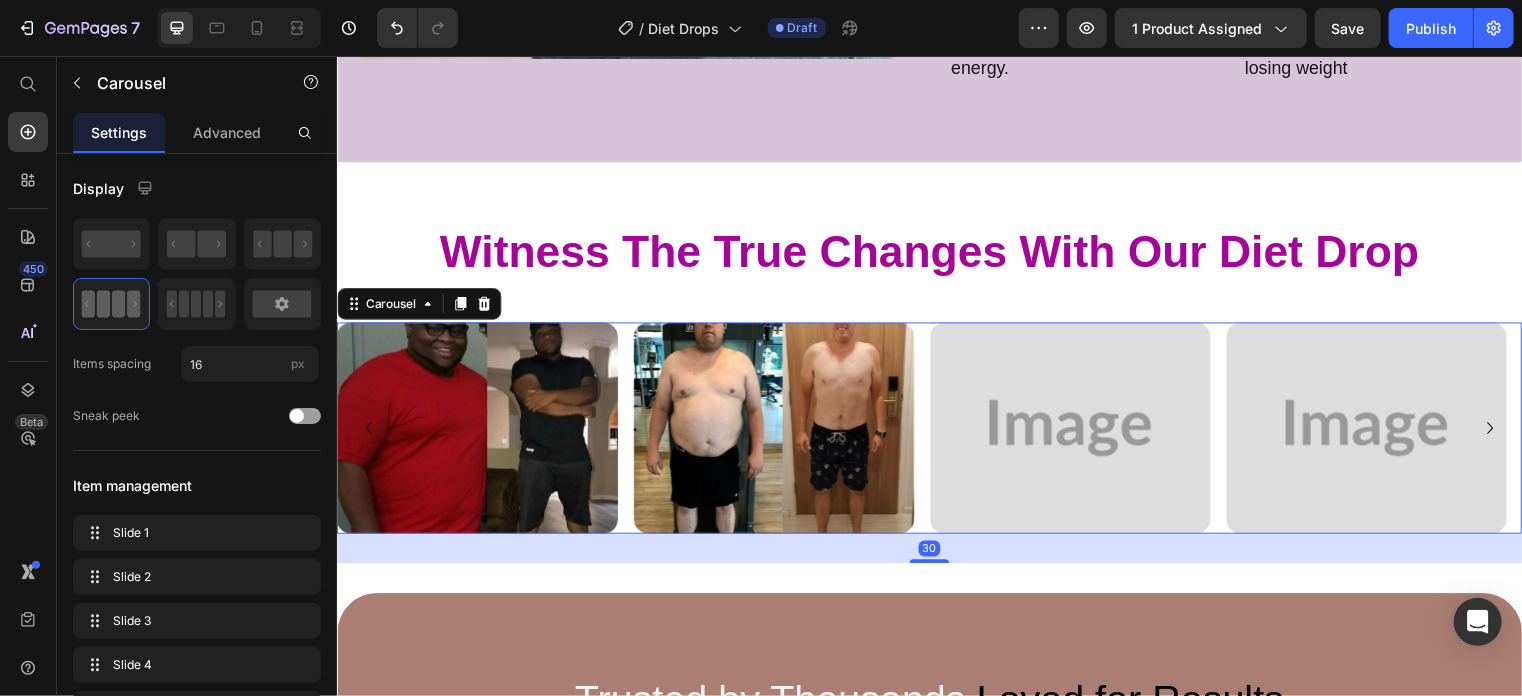 click 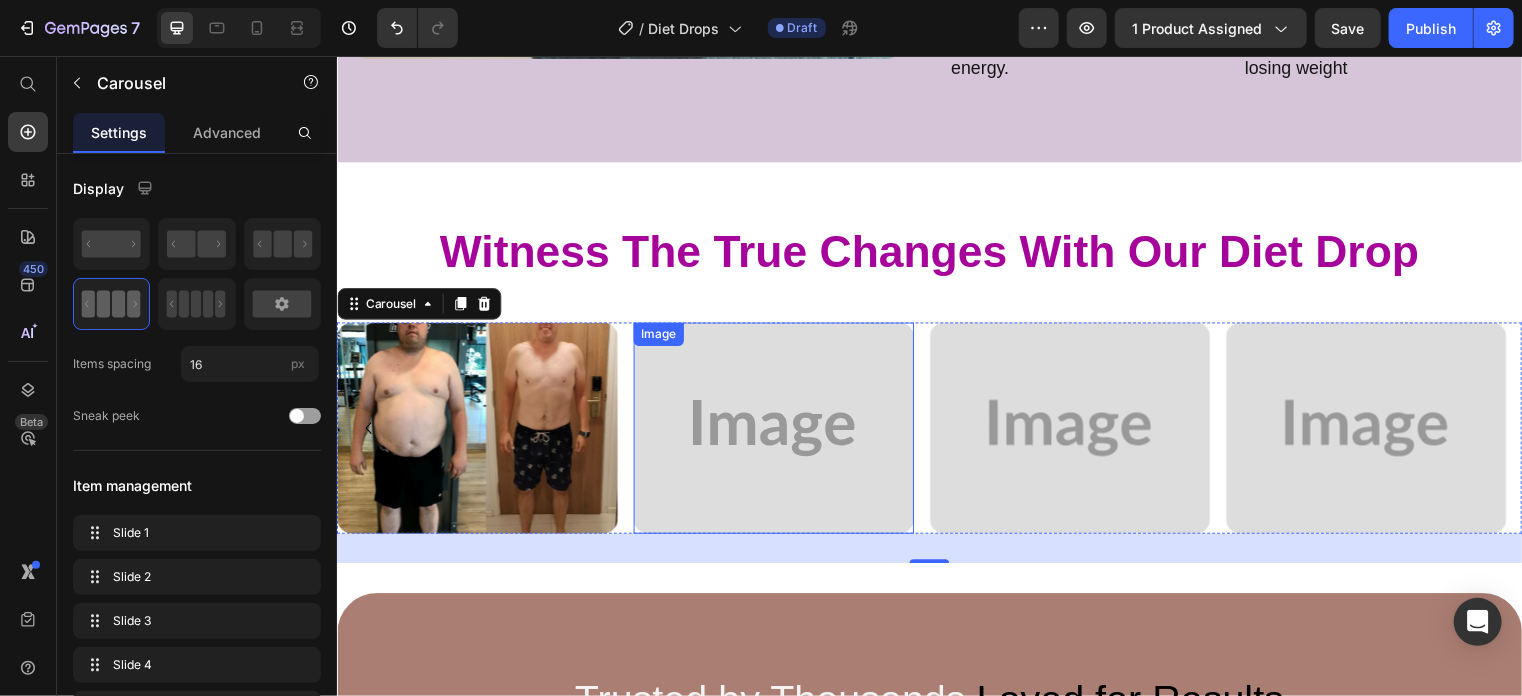 click at bounding box center (778, 431) 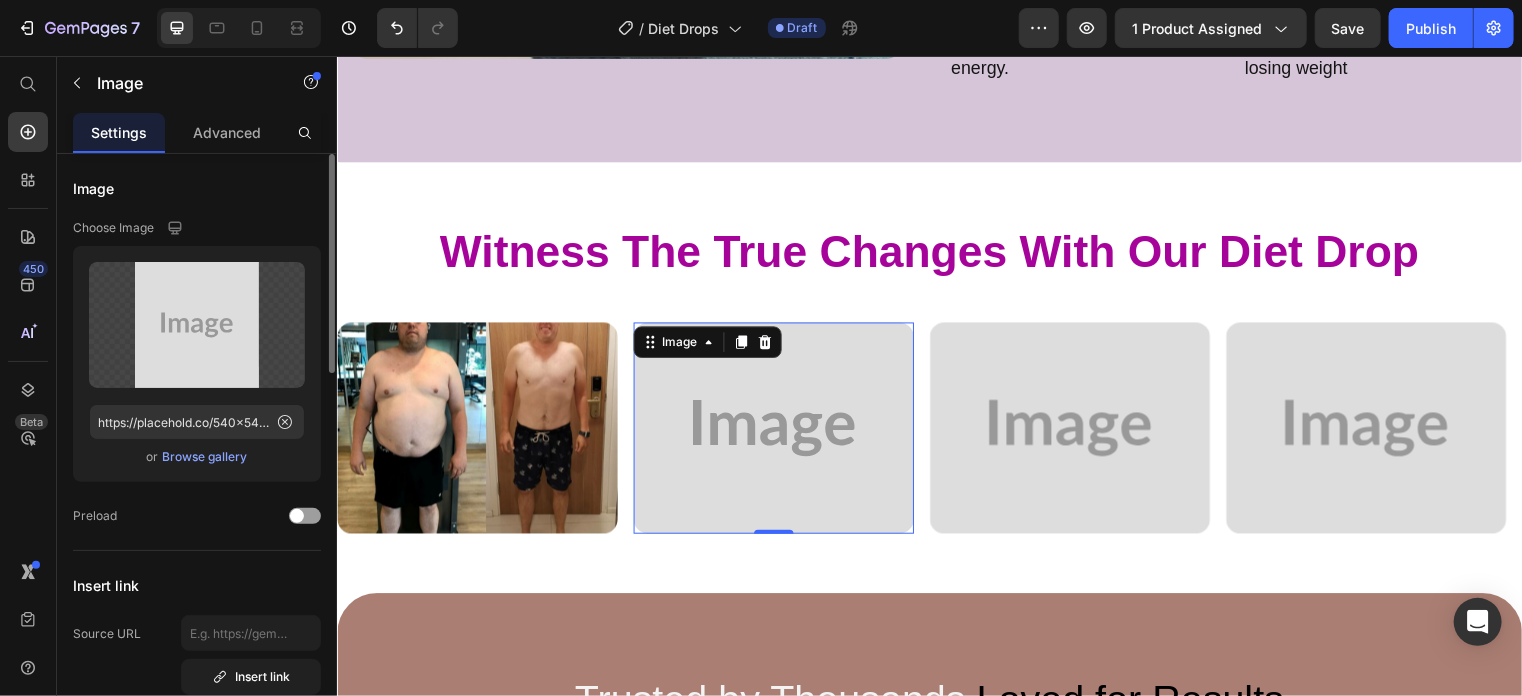 click on "Browse gallery" at bounding box center (205, 457) 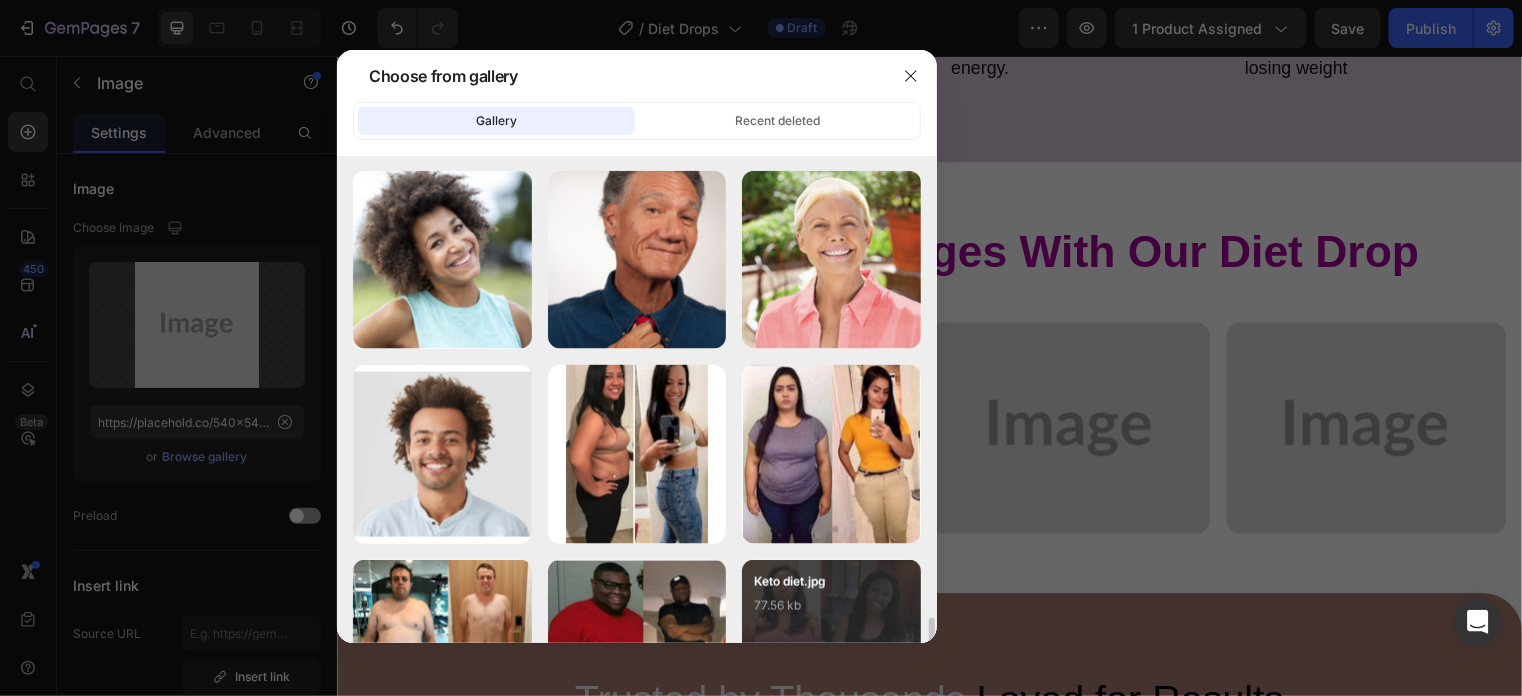 scroll, scrollTop: 1590, scrollLeft: 0, axis: vertical 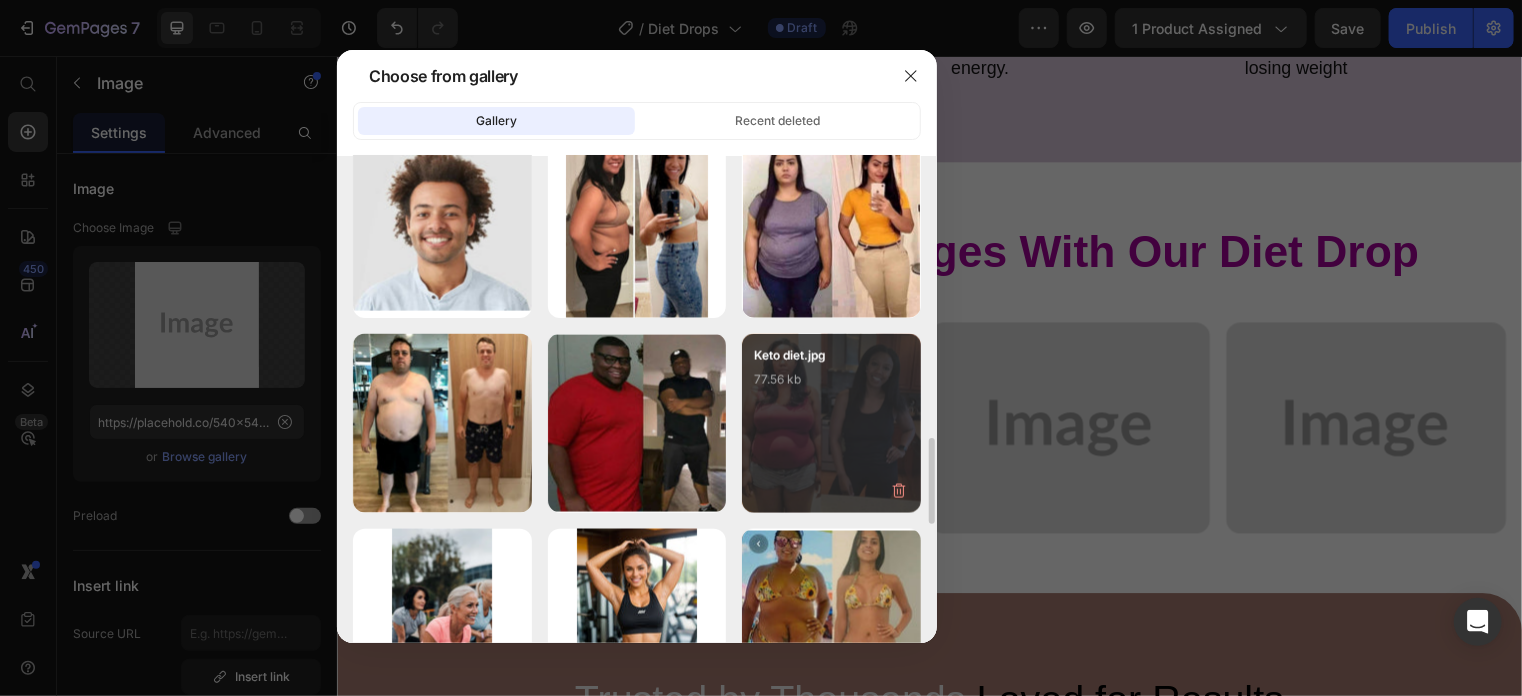 click on "Keto diet.jpg" at bounding box center (831, 358) 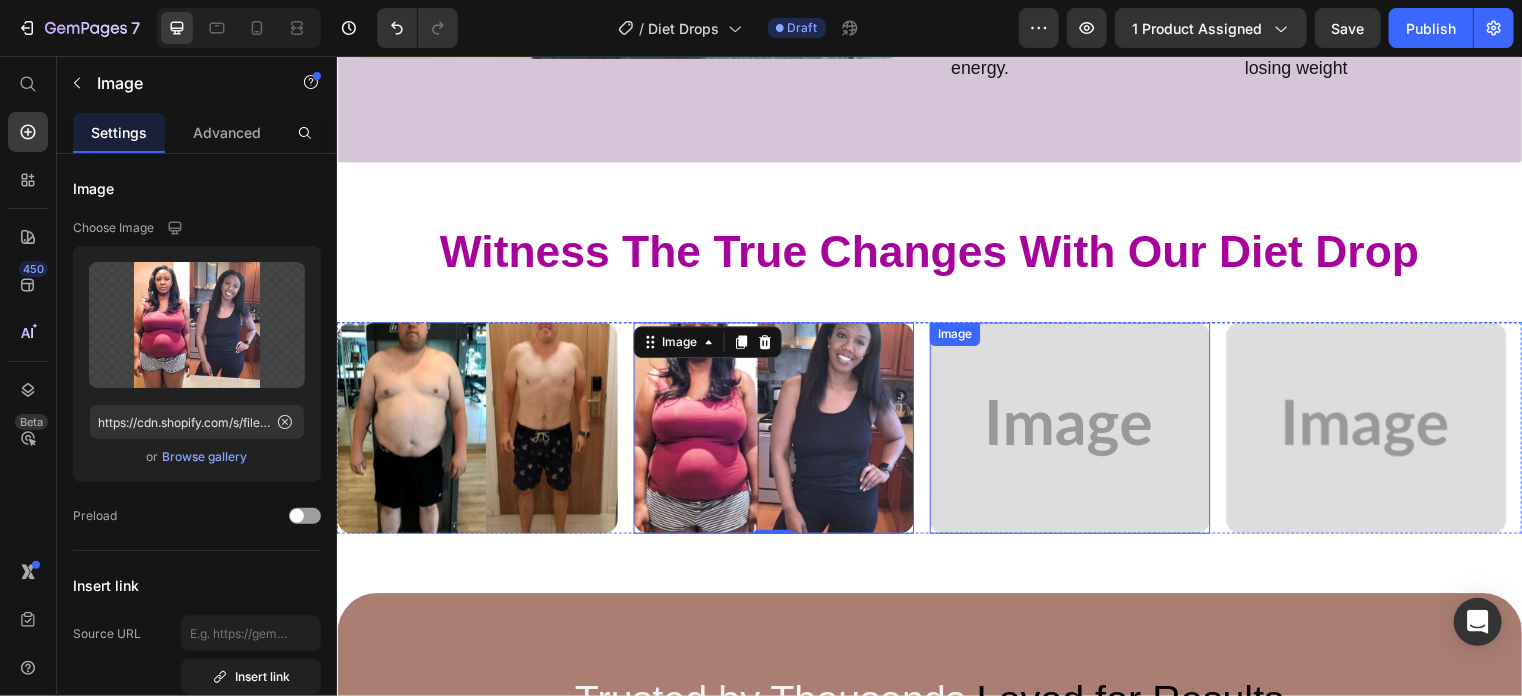 click at bounding box center (1078, 431) 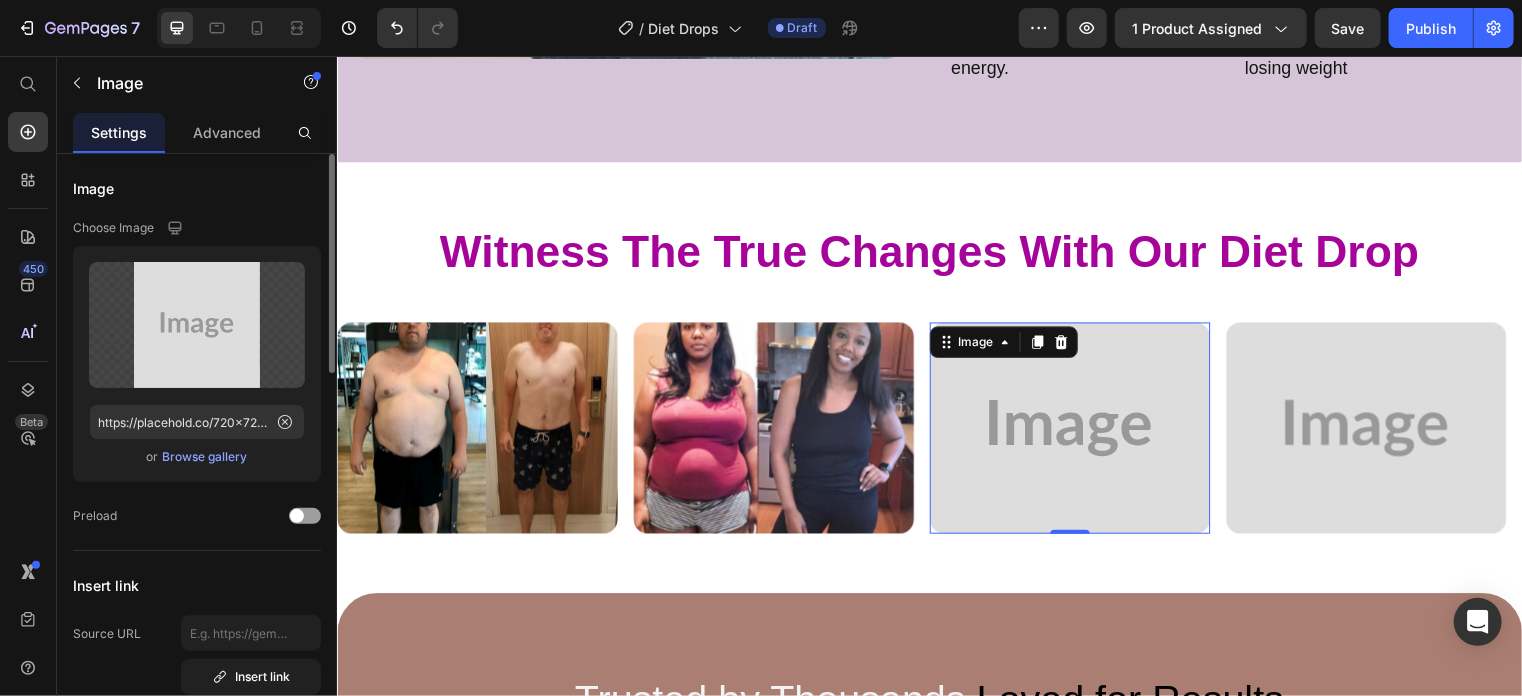 click on "or   Browse gallery" at bounding box center [197, 457] 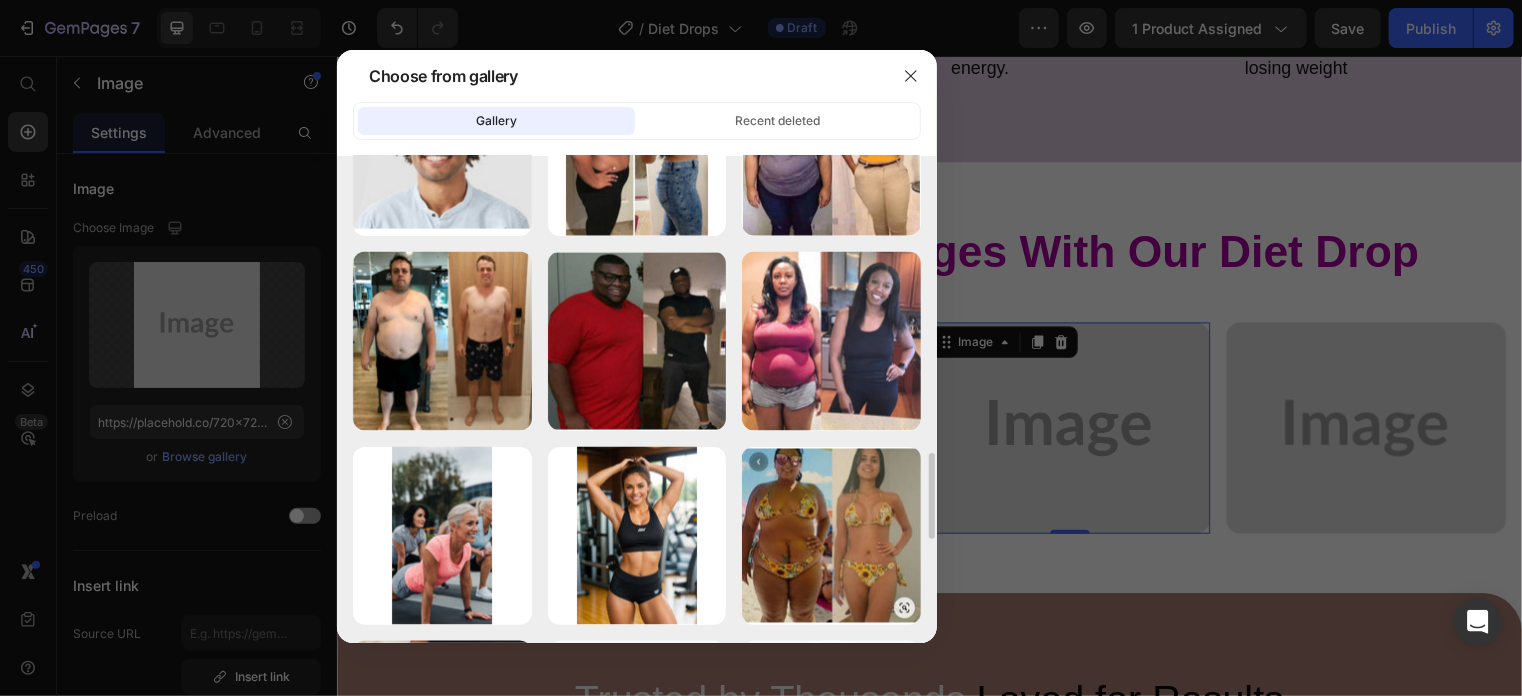 scroll, scrollTop: 1788, scrollLeft: 0, axis: vertical 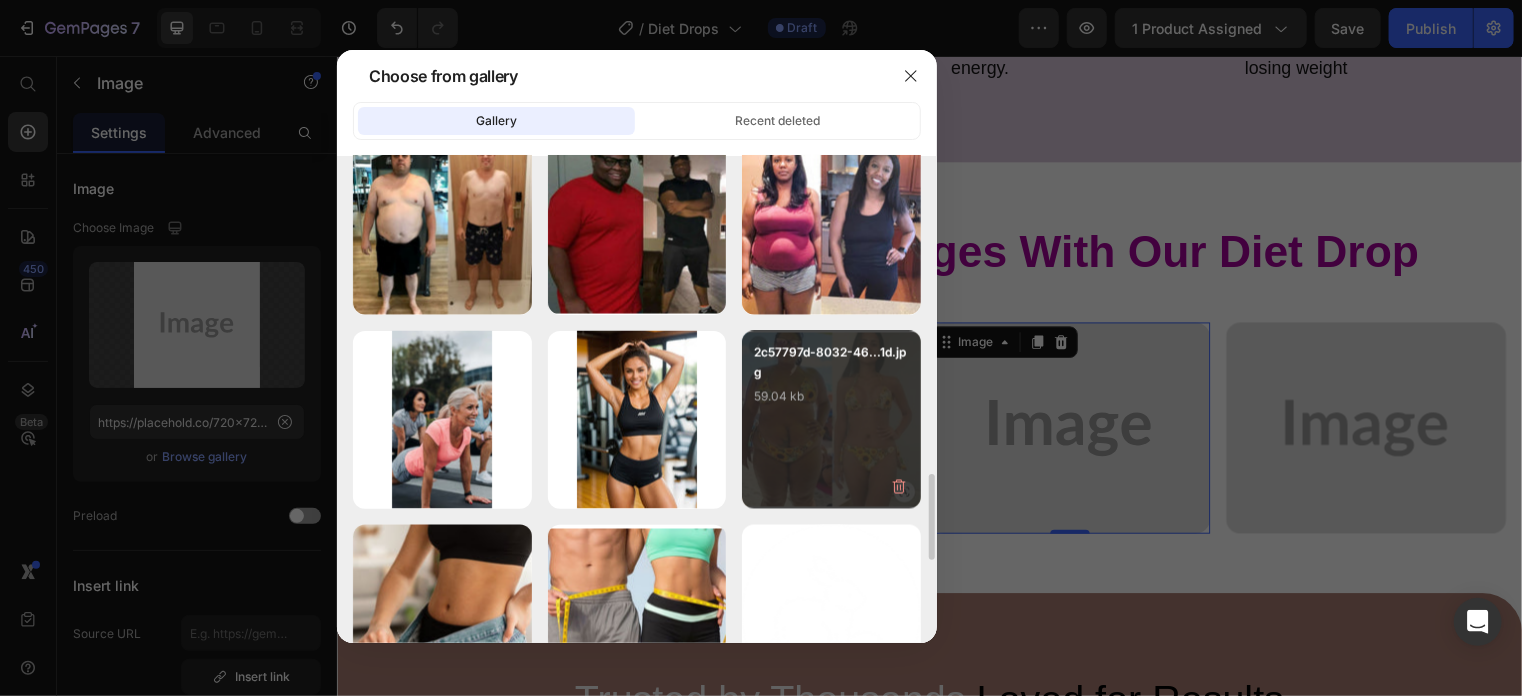 click on "2c57797d-8032-46...1d.jpg 59.04 kb" at bounding box center (831, 420) 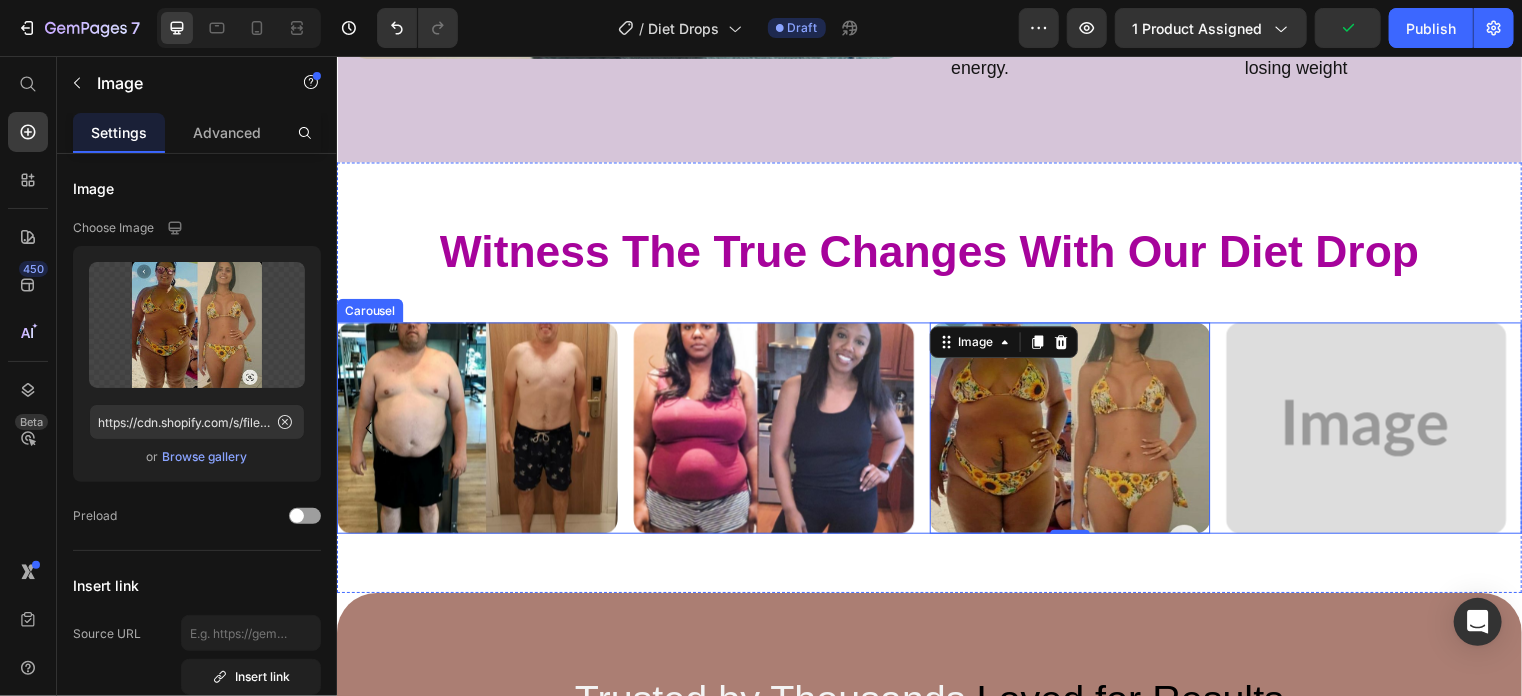 click 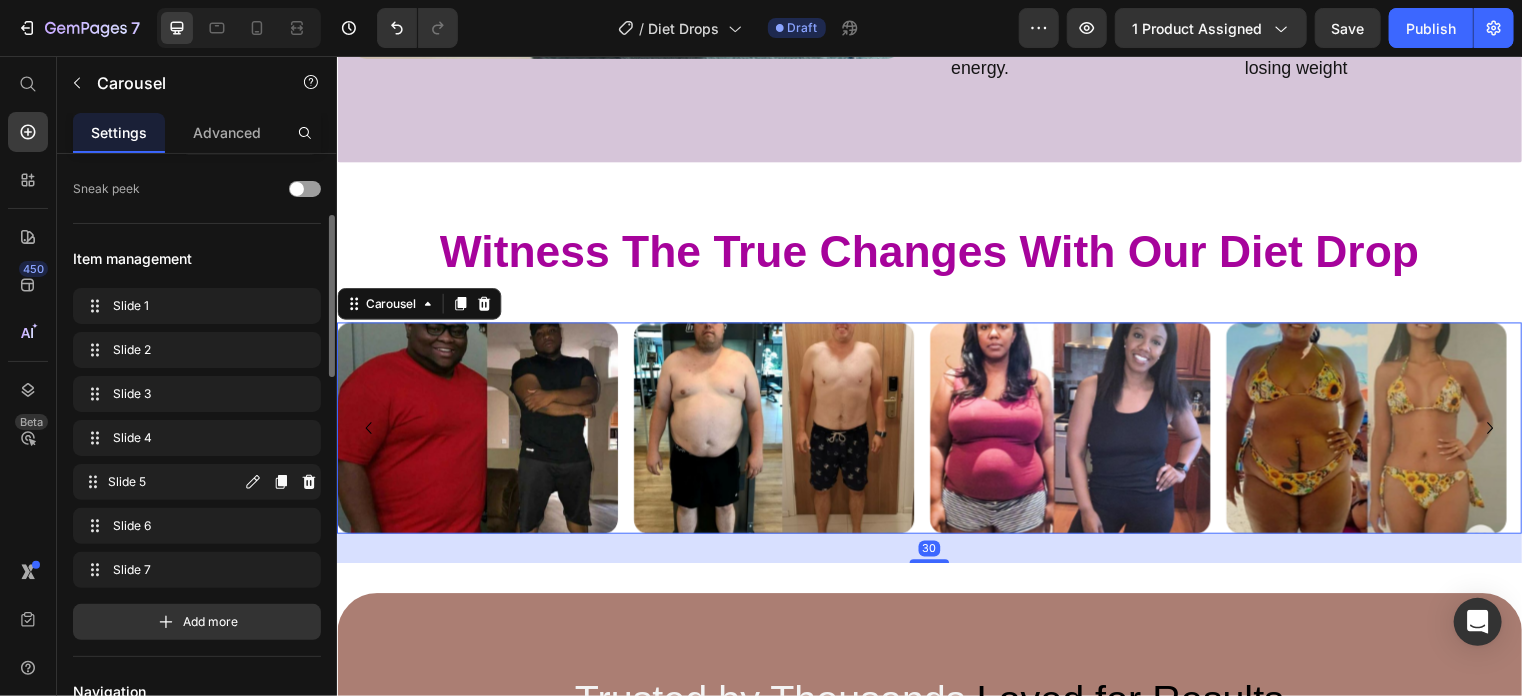 scroll, scrollTop: 367, scrollLeft: 0, axis: vertical 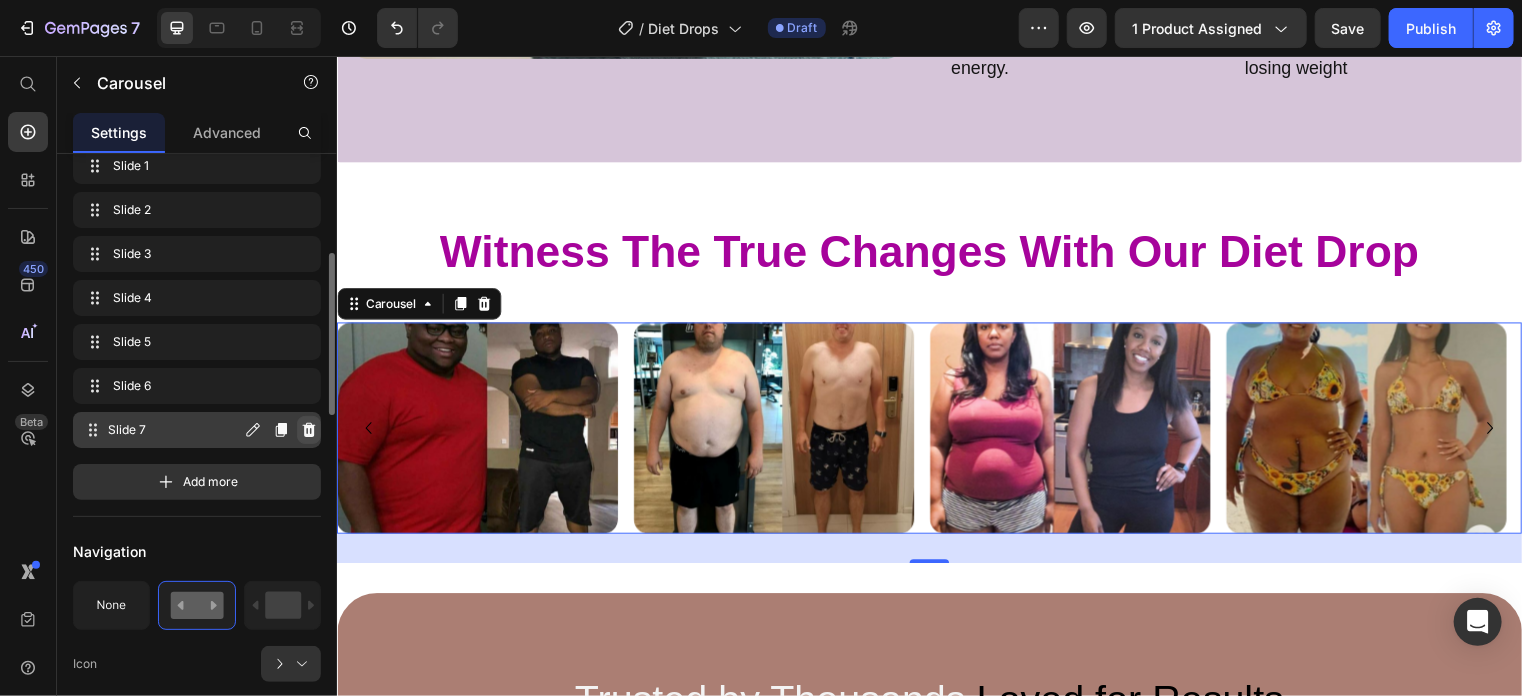 click 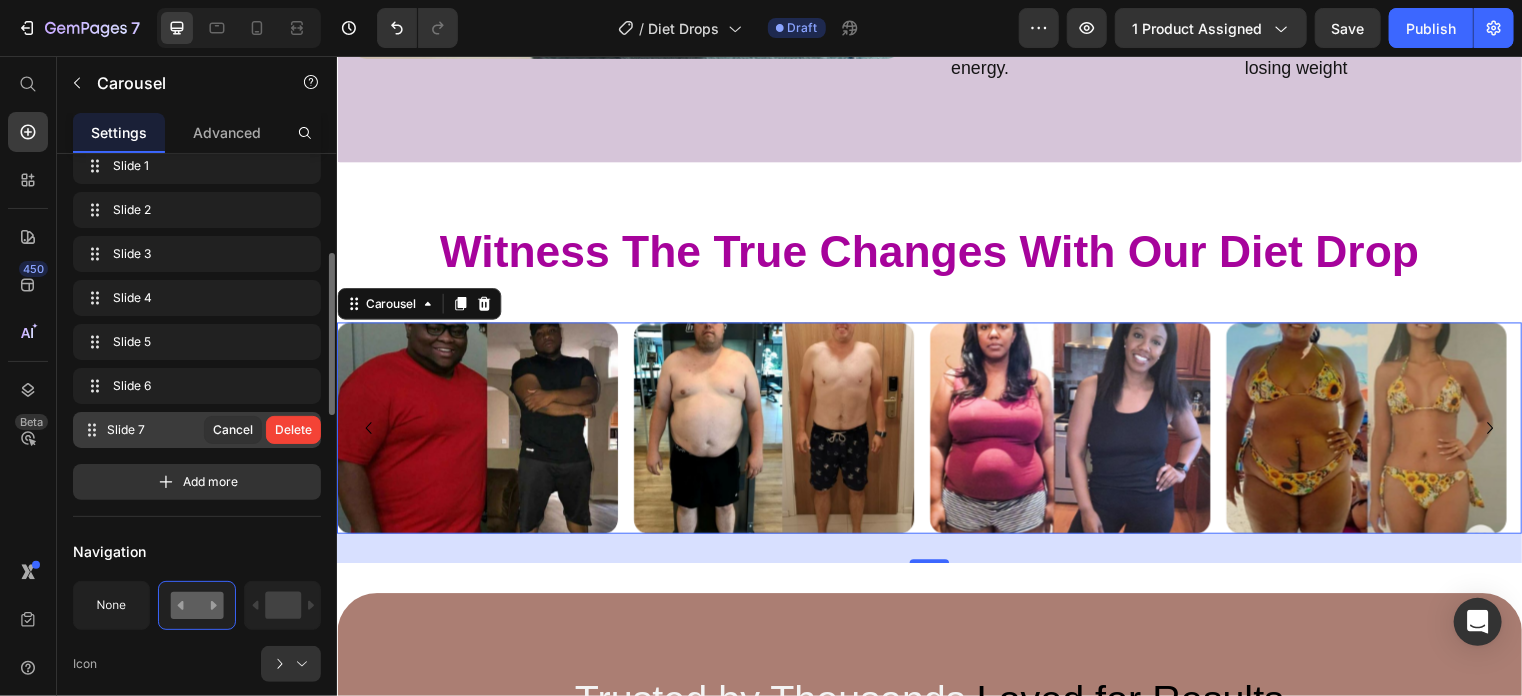 click on "Delete" at bounding box center (293, 430) 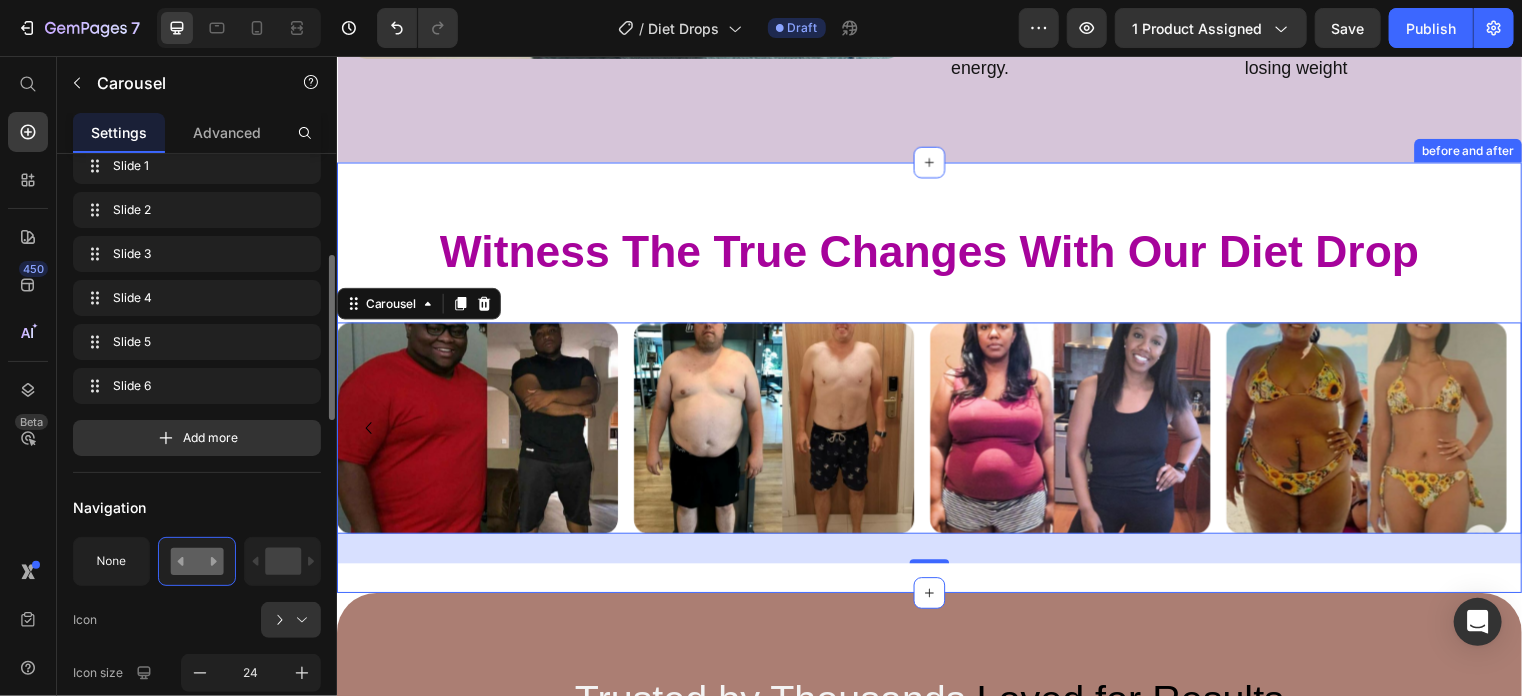 scroll, scrollTop: 3129, scrollLeft: 0, axis: vertical 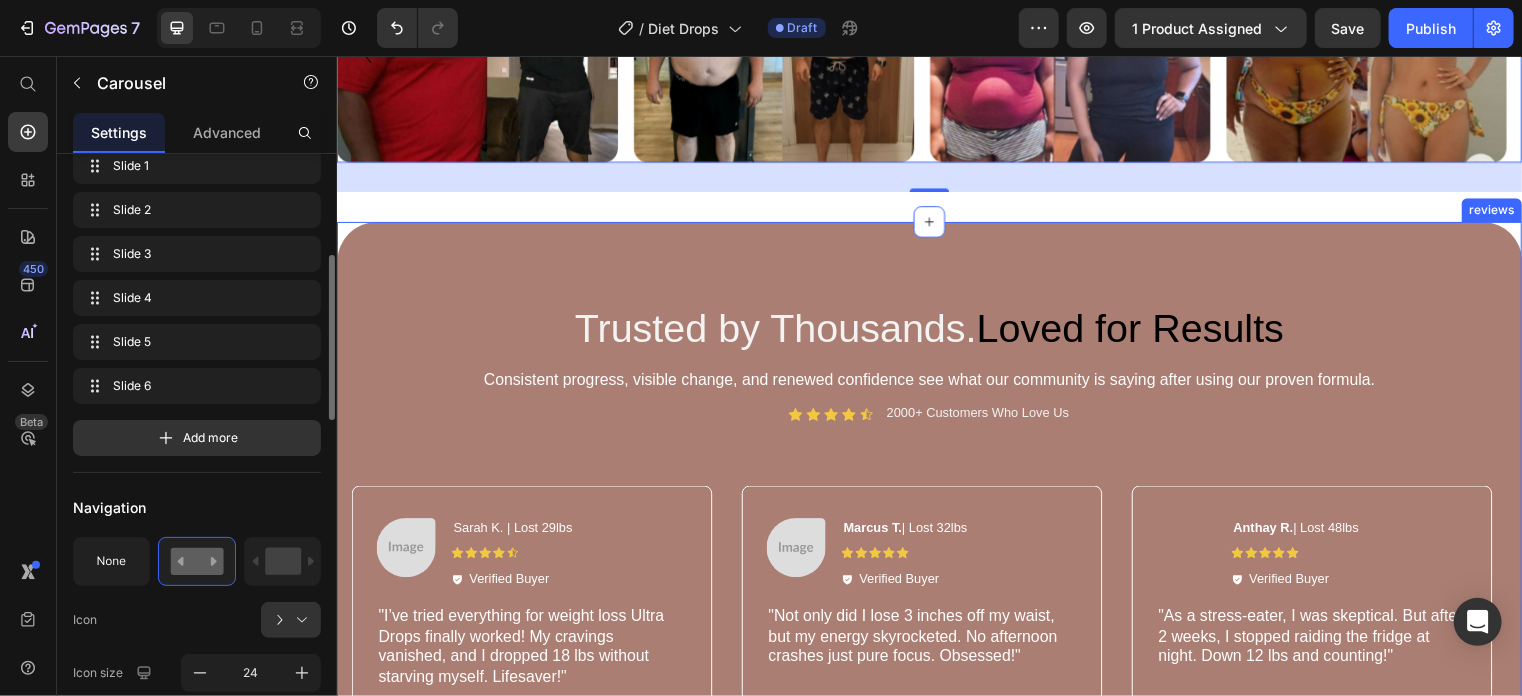 click on "Trusted by Thousands. Loved for Results Heading Consistent progress, visible change, and renewed confidence see what our community is saying after using our proven formula. Text Block Icon Icon Icon Icon
Icon Icon List 2000+ Customers Who Love Us Text Block Row Row Image Sarah K. | Lost 29lbs Text Block Icon Icon Icon Icon
Icon Icon List
Verified Buyer Item List Row "I’ve tried everything for weight loss Ultra Drops finally worked! My cravings vanished, and I dropped 18 lbs without starving myself. Lifesaver!" Text Block Row Image Marcus T. | Lost 32lbs Text Block Icon Icon Icon Icon Icon Icon List
Verified Buyer Item List Row "Not only did I lose 3 inches off my waist, but my energy skyrocketed. No afternoon crashes just pure focus. Obsessed!" Text Block Row Image Anthay R. | Lost 48lbs Text Block Icon Icon Icon Icon Icon Icon List
Verified Buyer Item List Row Text Block Row Image David L.| Lost 48lbs Text Block Row" at bounding box center (936, 553) 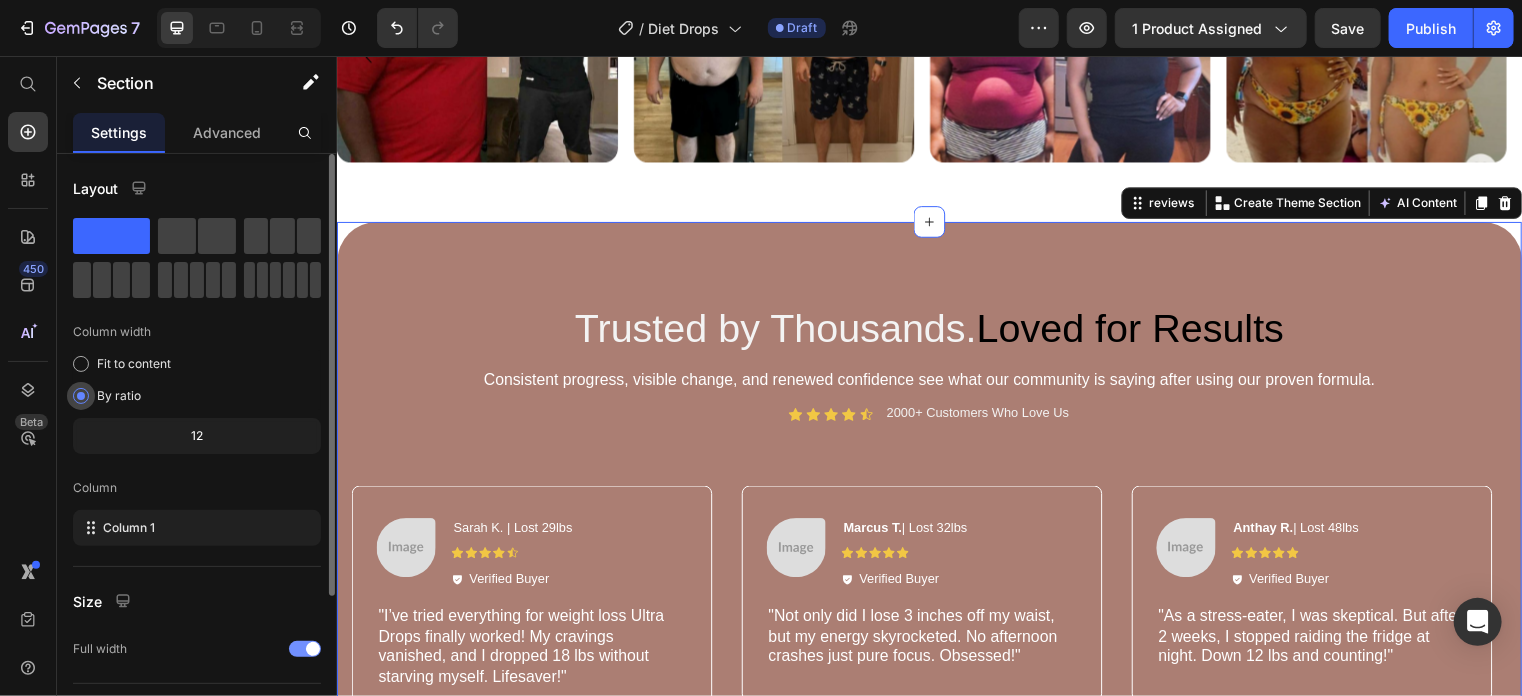 scroll, scrollTop: 207, scrollLeft: 0, axis: vertical 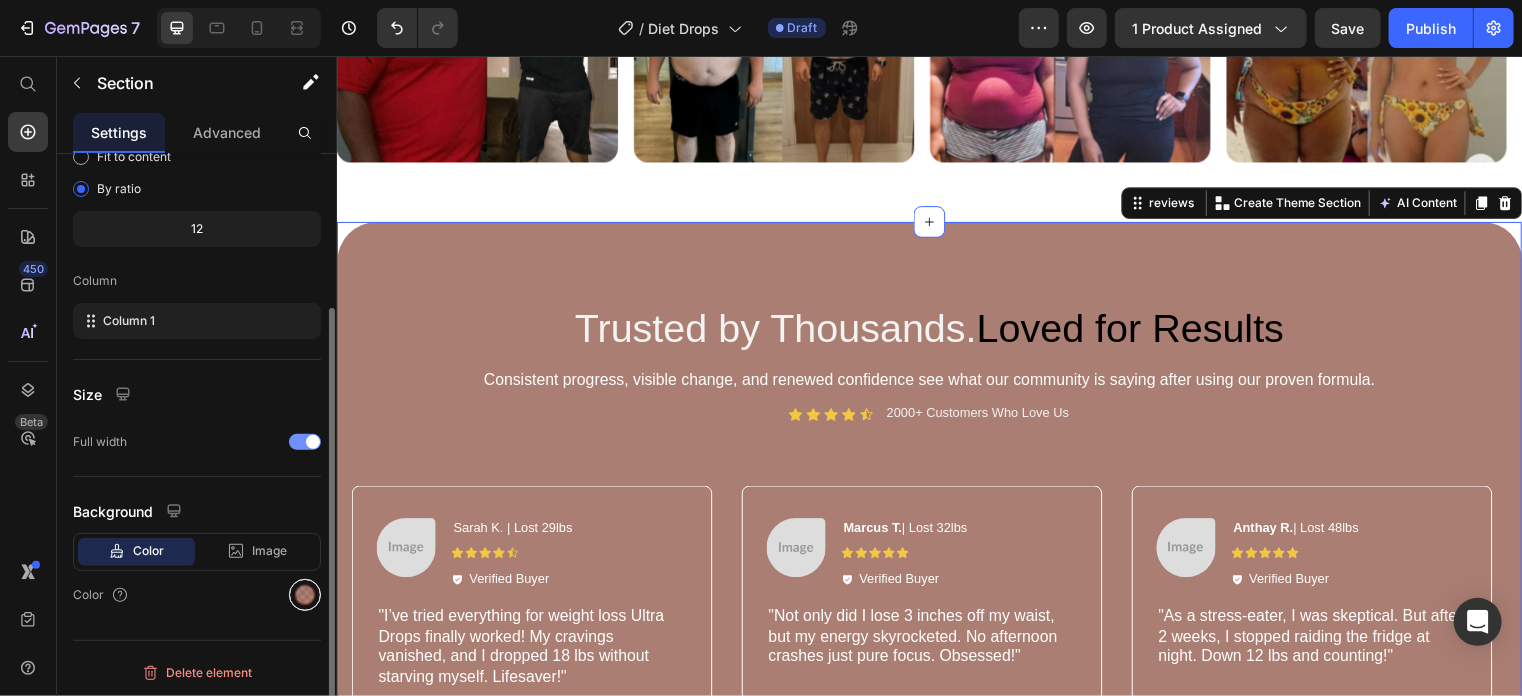click at bounding box center (305, 595) 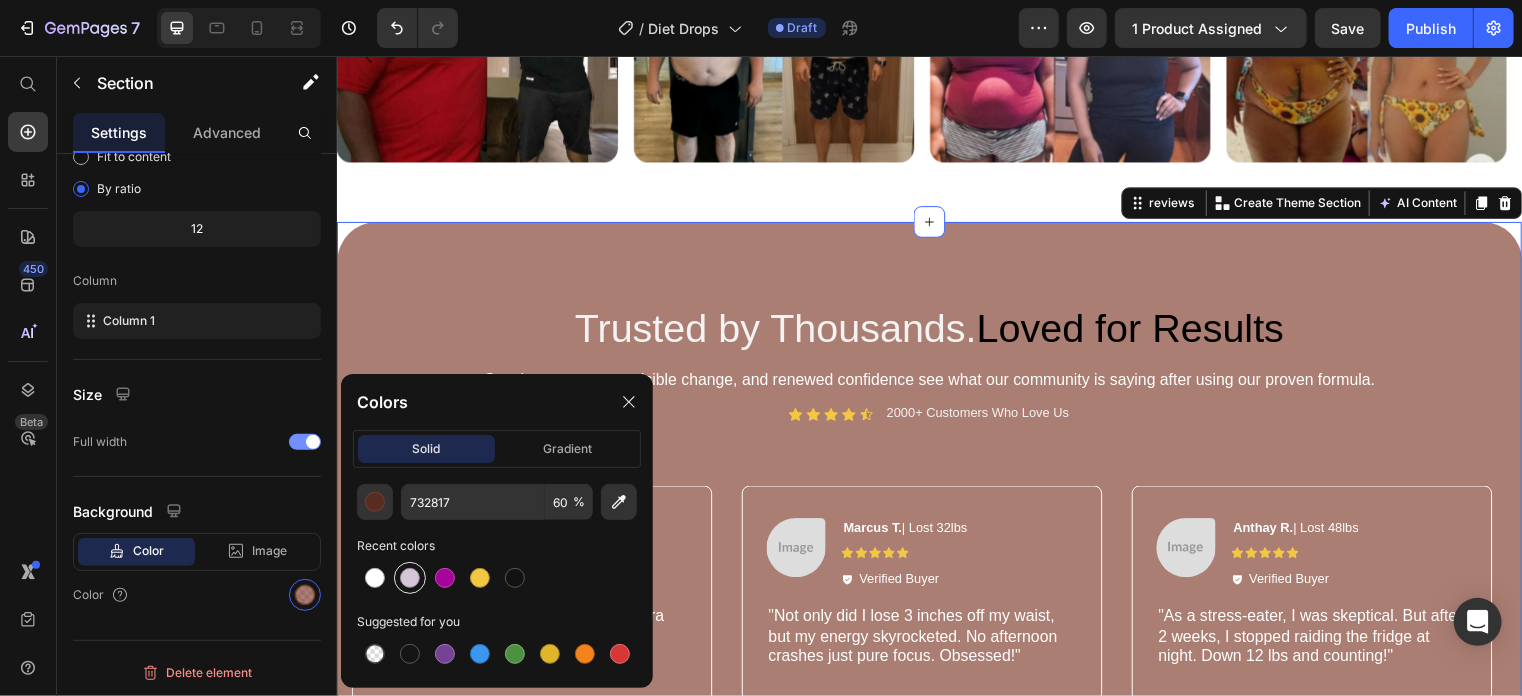 click at bounding box center (410, 578) 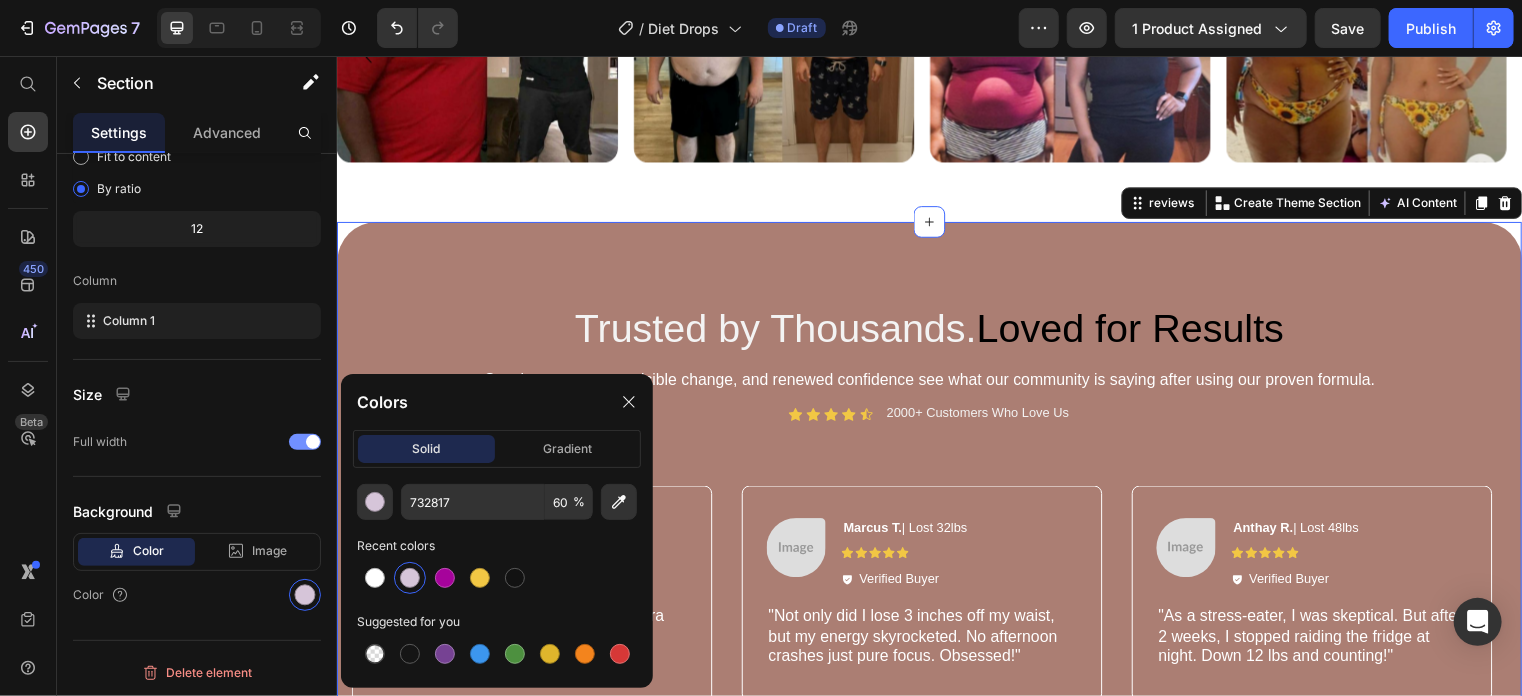 type on "D6C5D9" 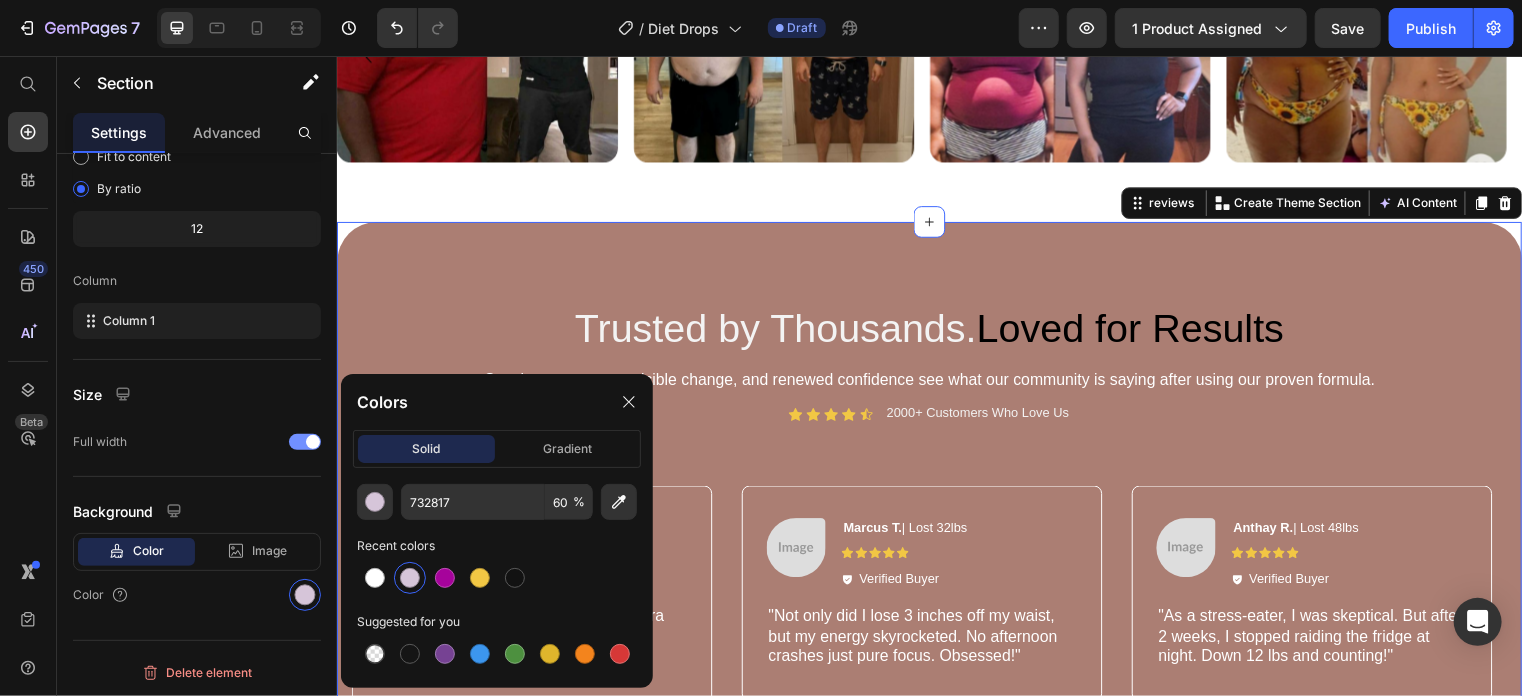 type on "100" 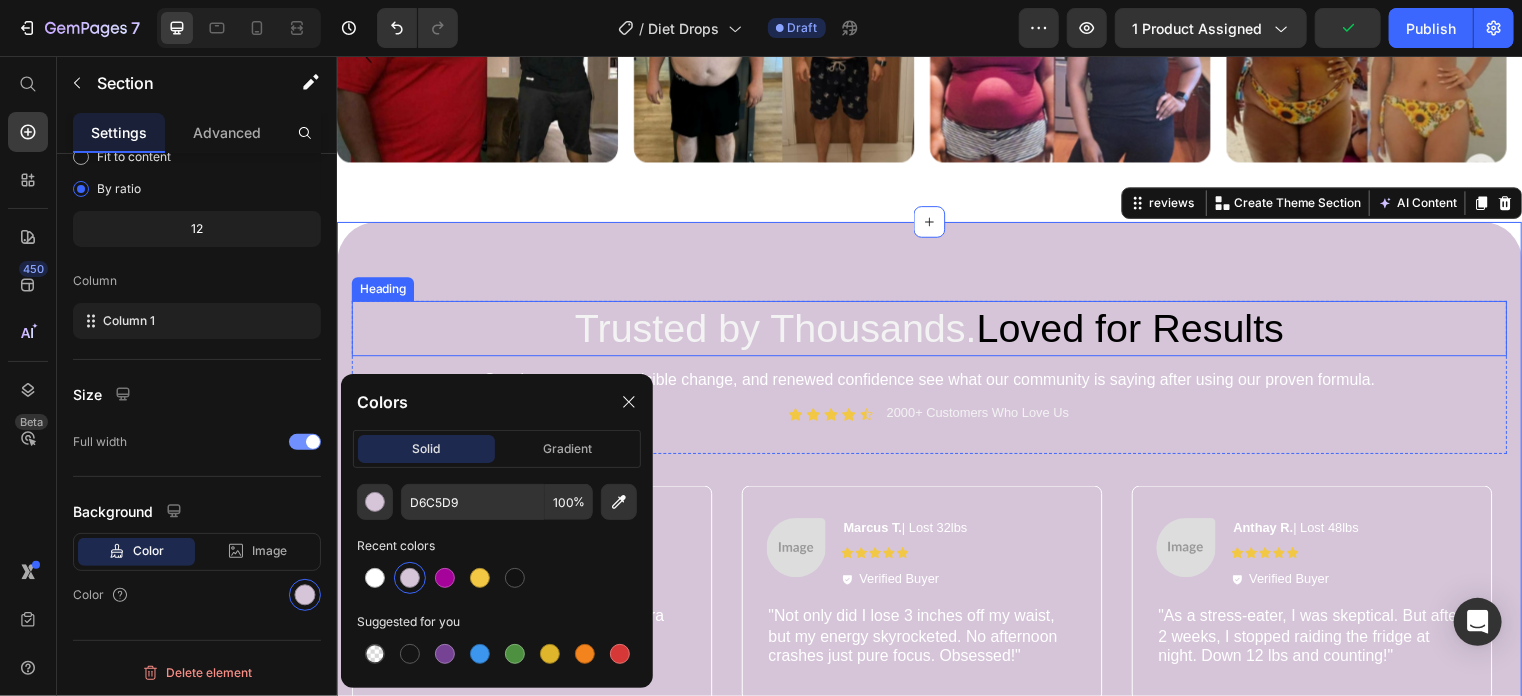 click on "Trusted by Thousands. Loved for Results" at bounding box center (936, 331) 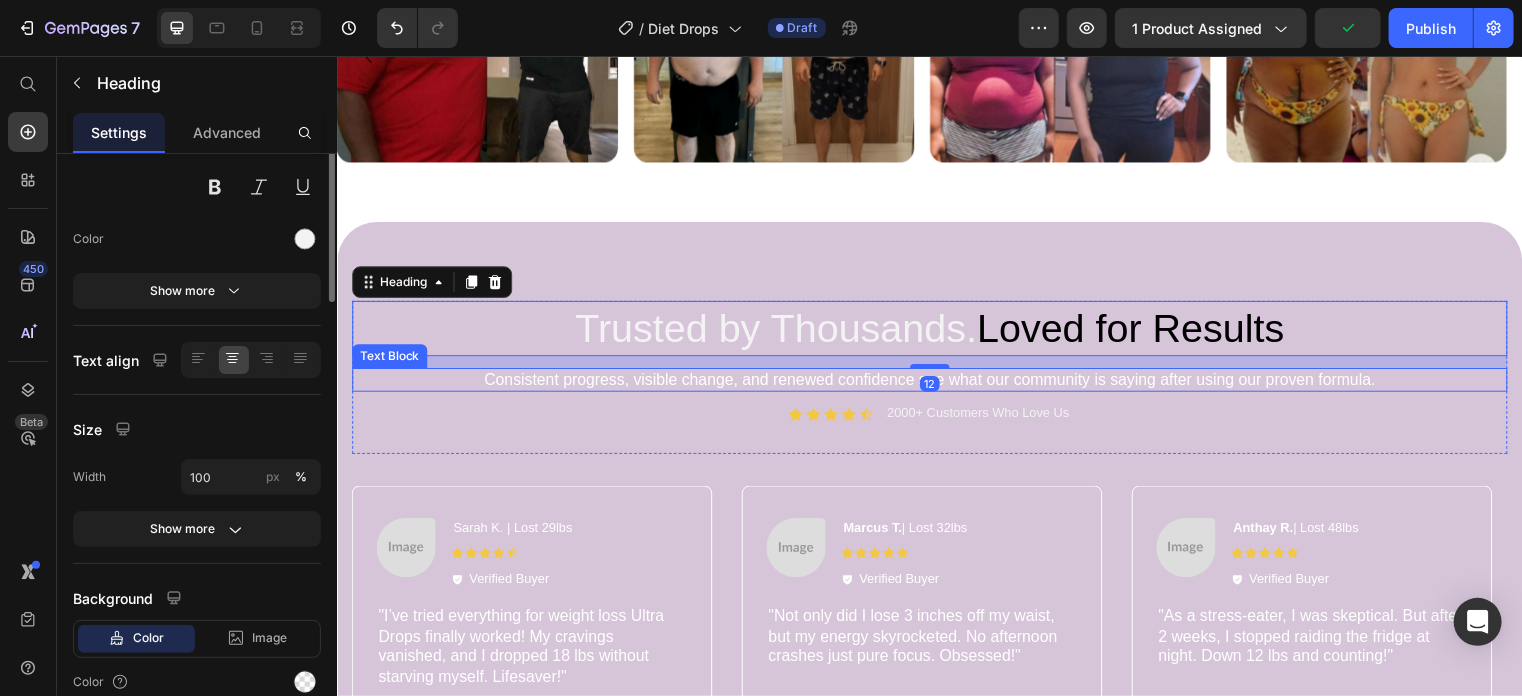 scroll, scrollTop: 0, scrollLeft: 0, axis: both 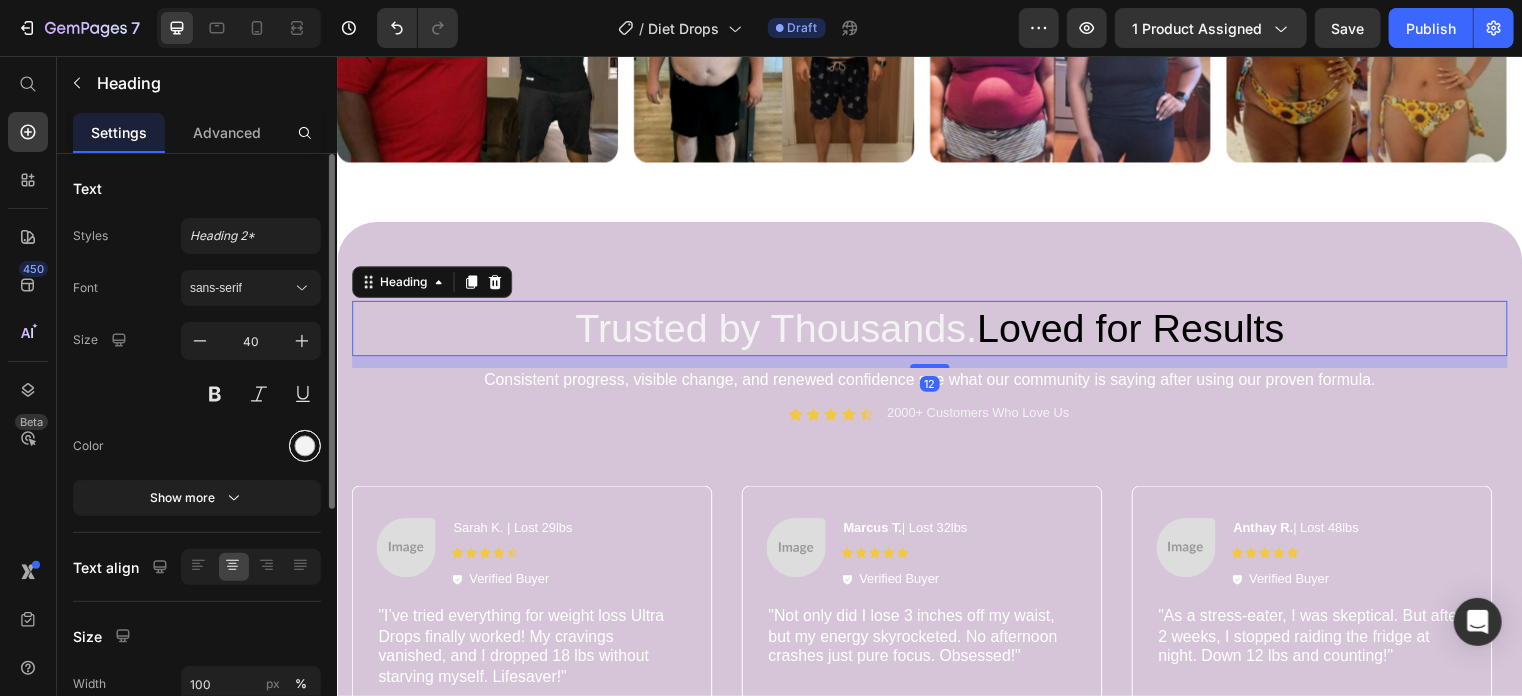 click at bounding box center [305, 446] 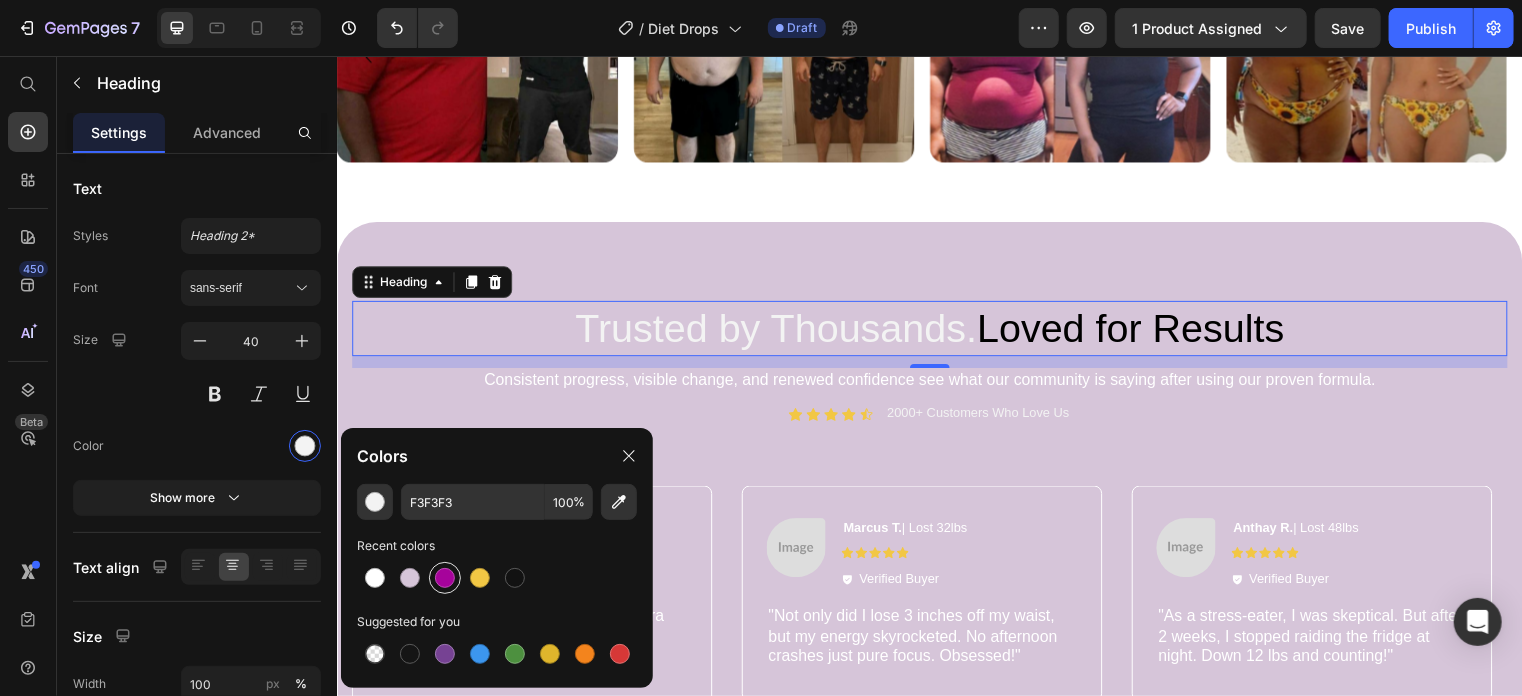 click at bounding box center [445, 578] 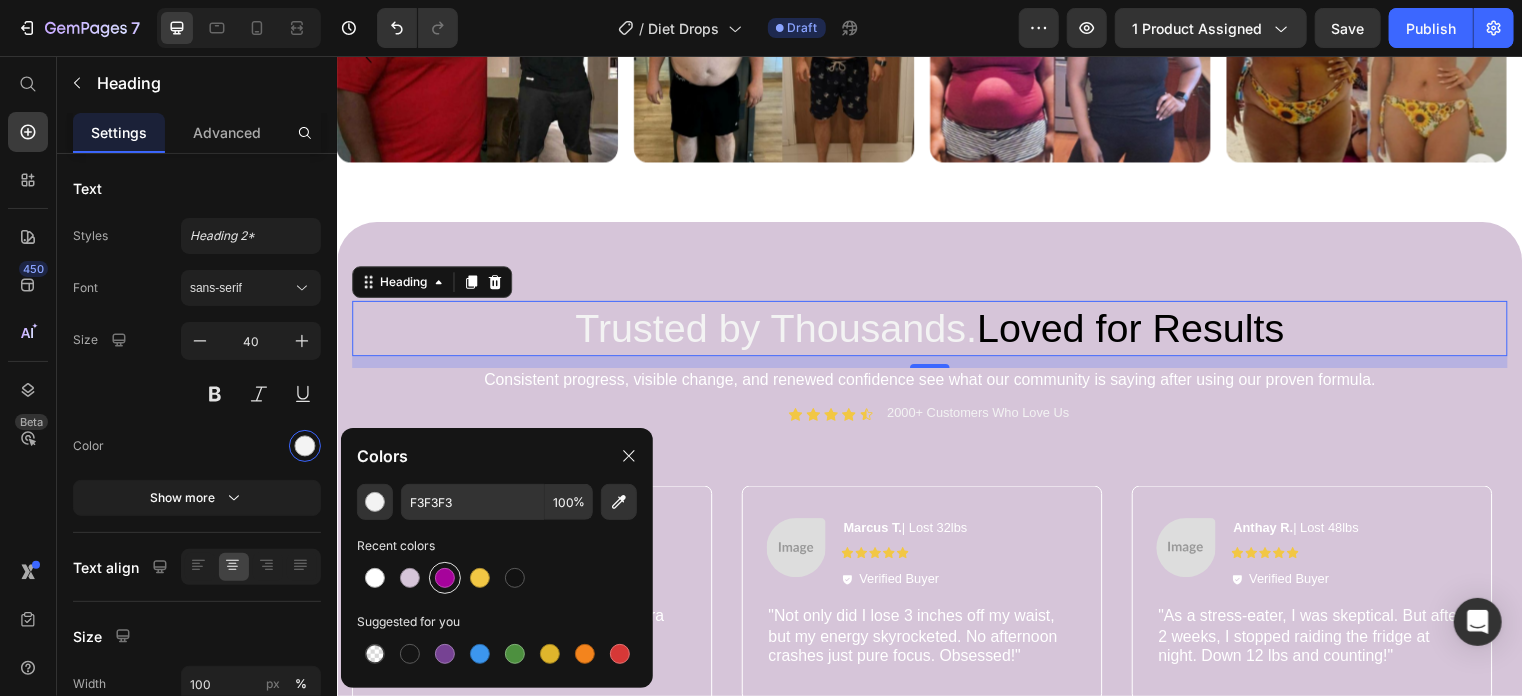 type on "A6039B" 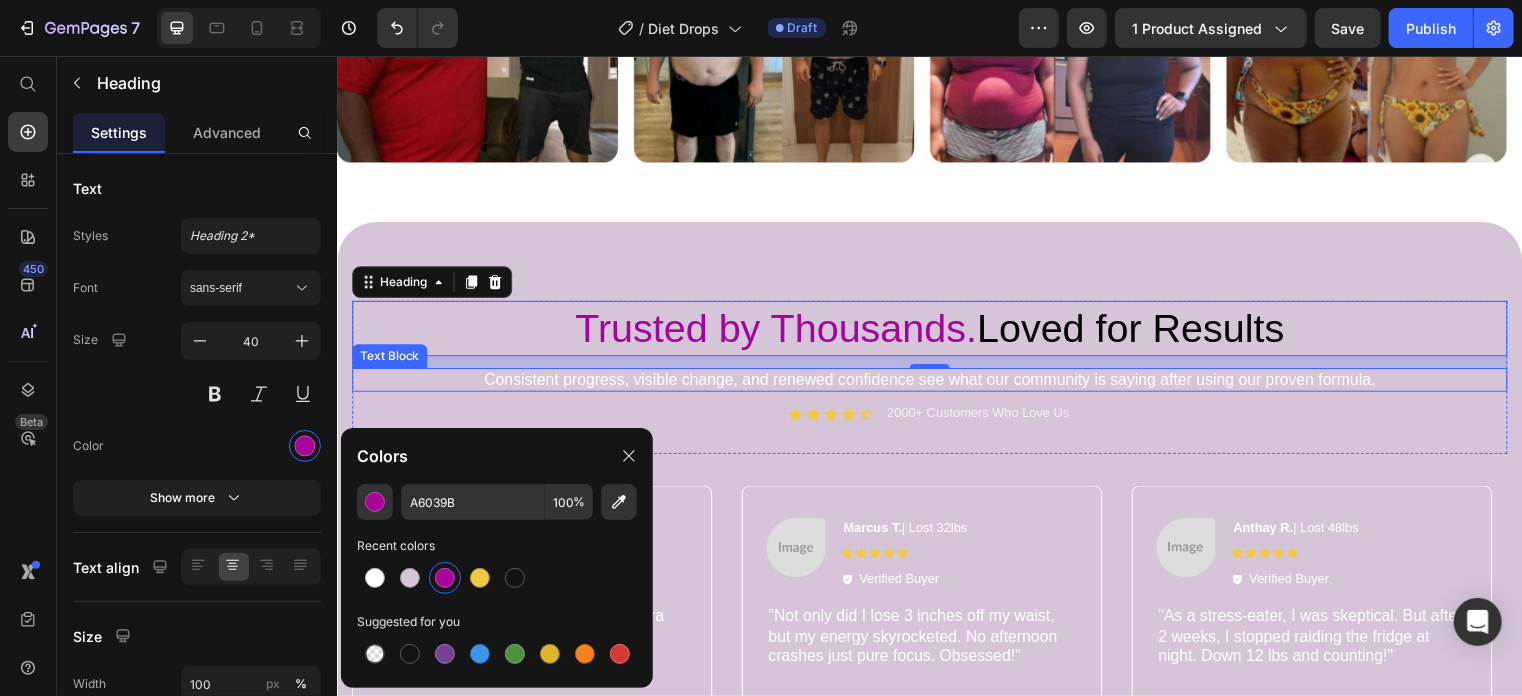 click on "Consistent progress, visible change, and renewed confidence see what our community is saying after using our proven formula." at bounding box center [936, 383] 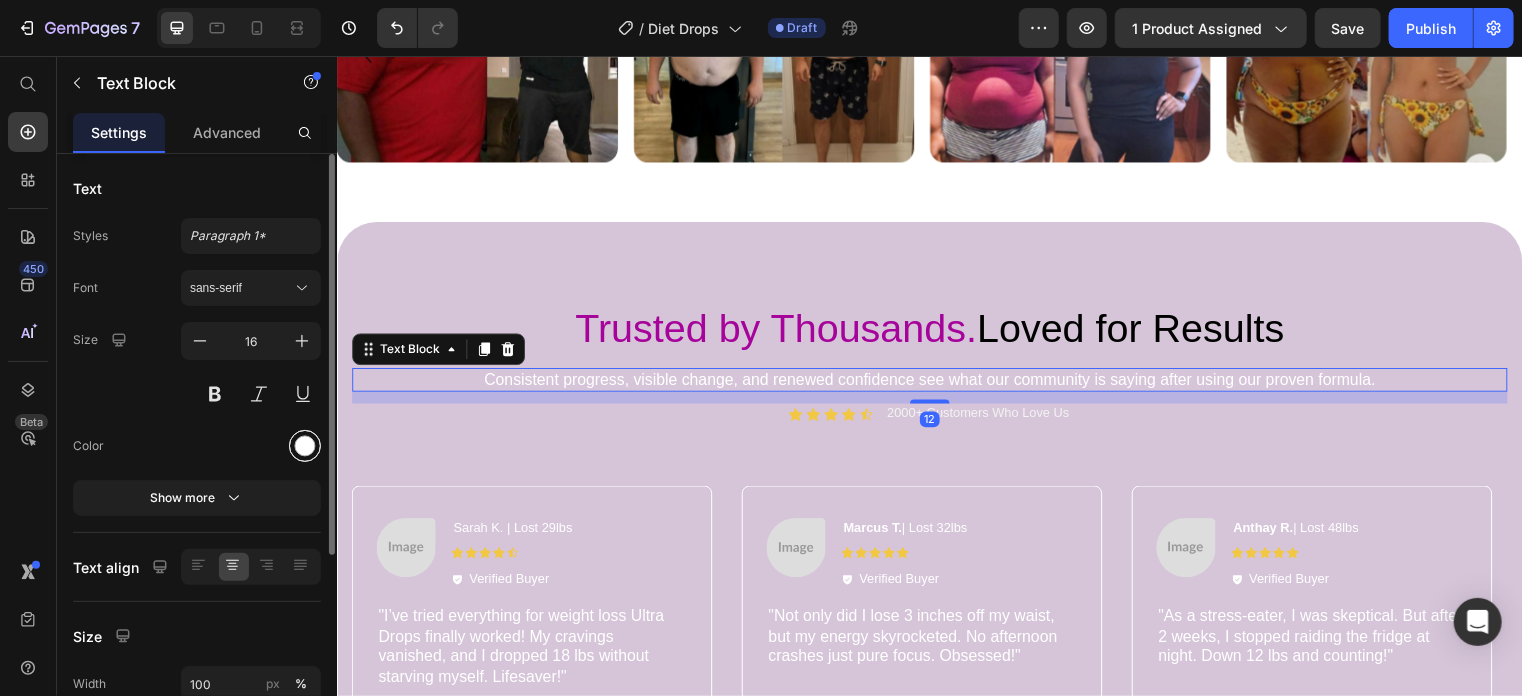 click at bounding box center (305, 446) 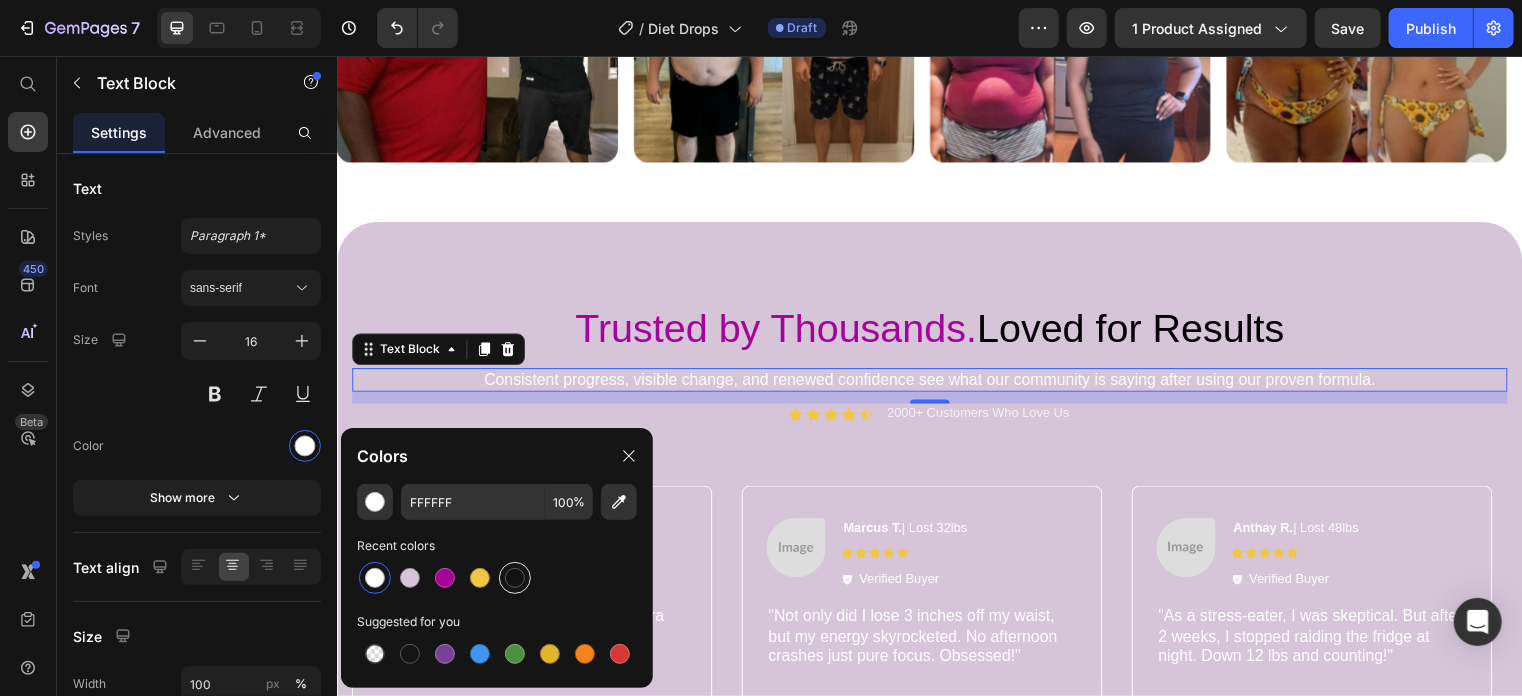 click at bounding box center (515, 578) 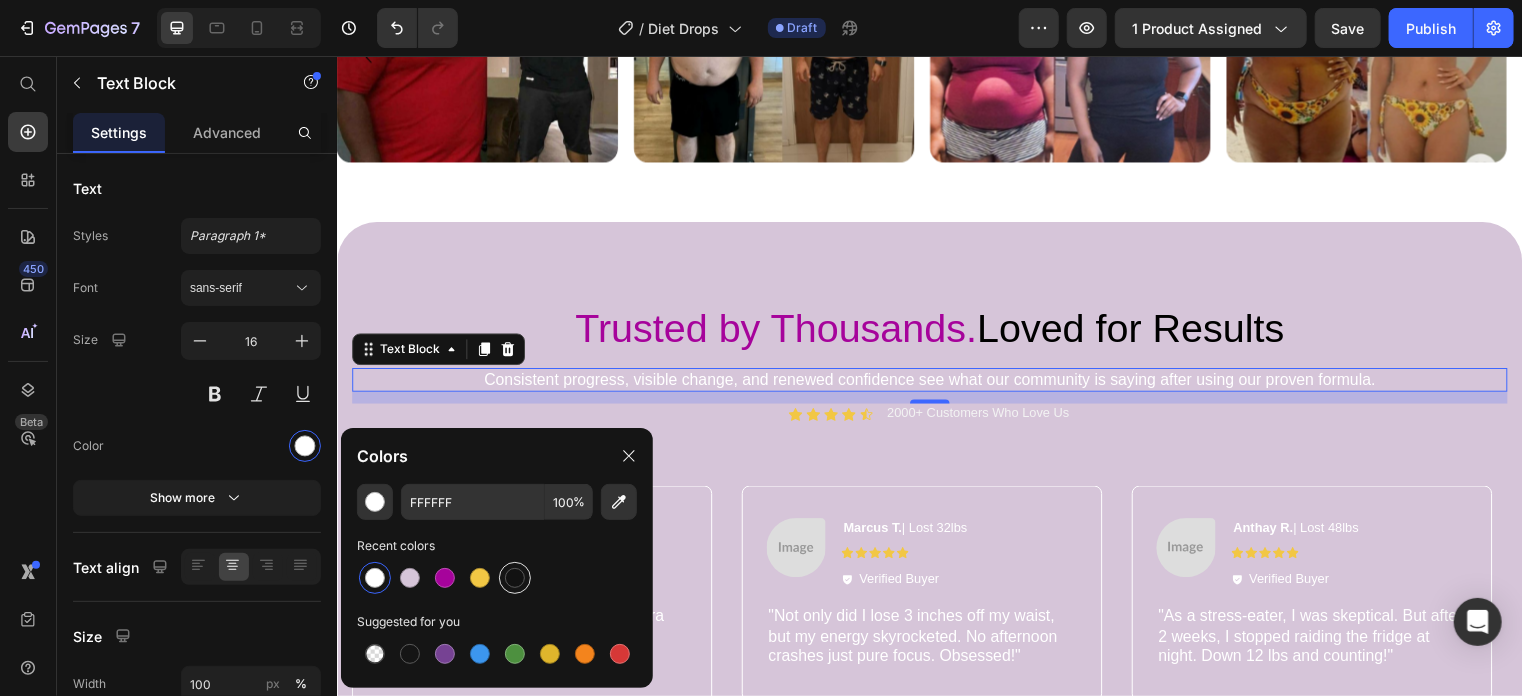 type on "121212" 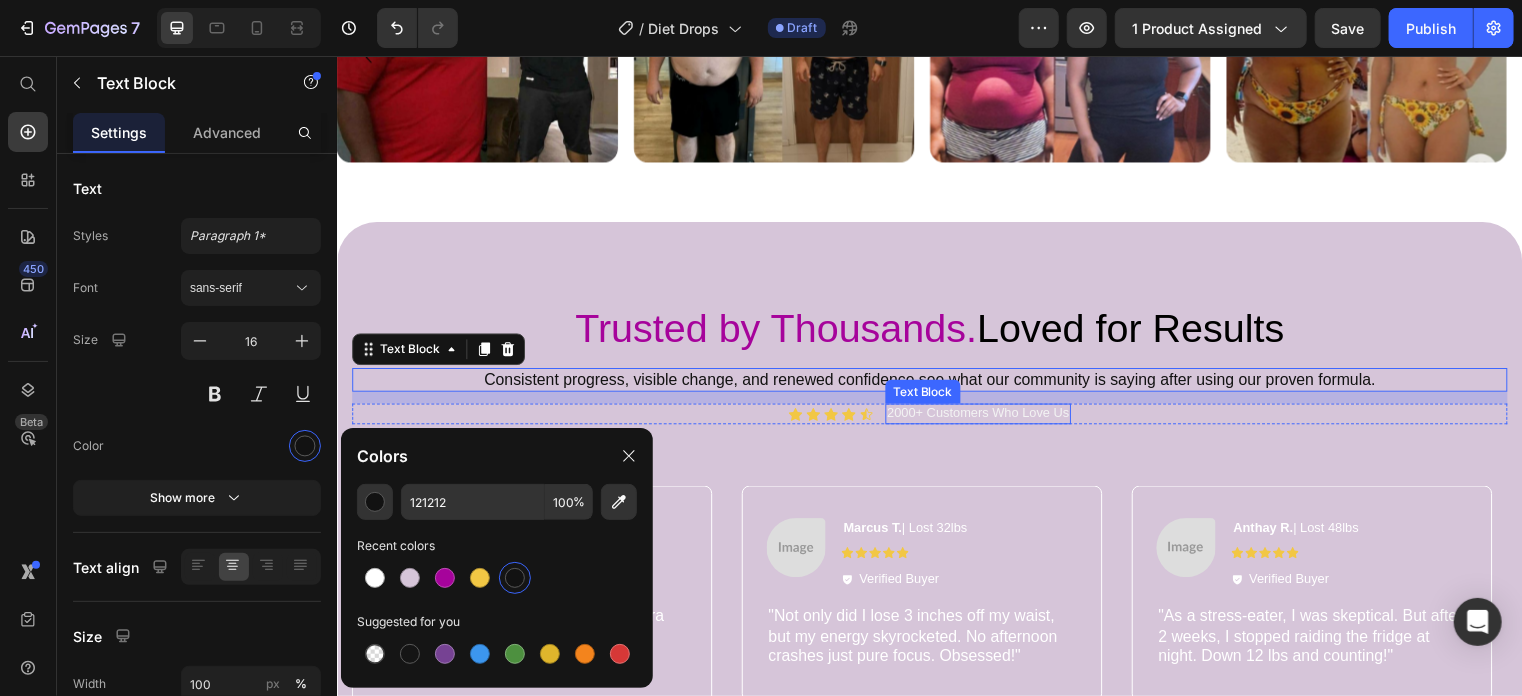 click on "2000+ Customers Who Love Us" at bounding box center (985, 417) 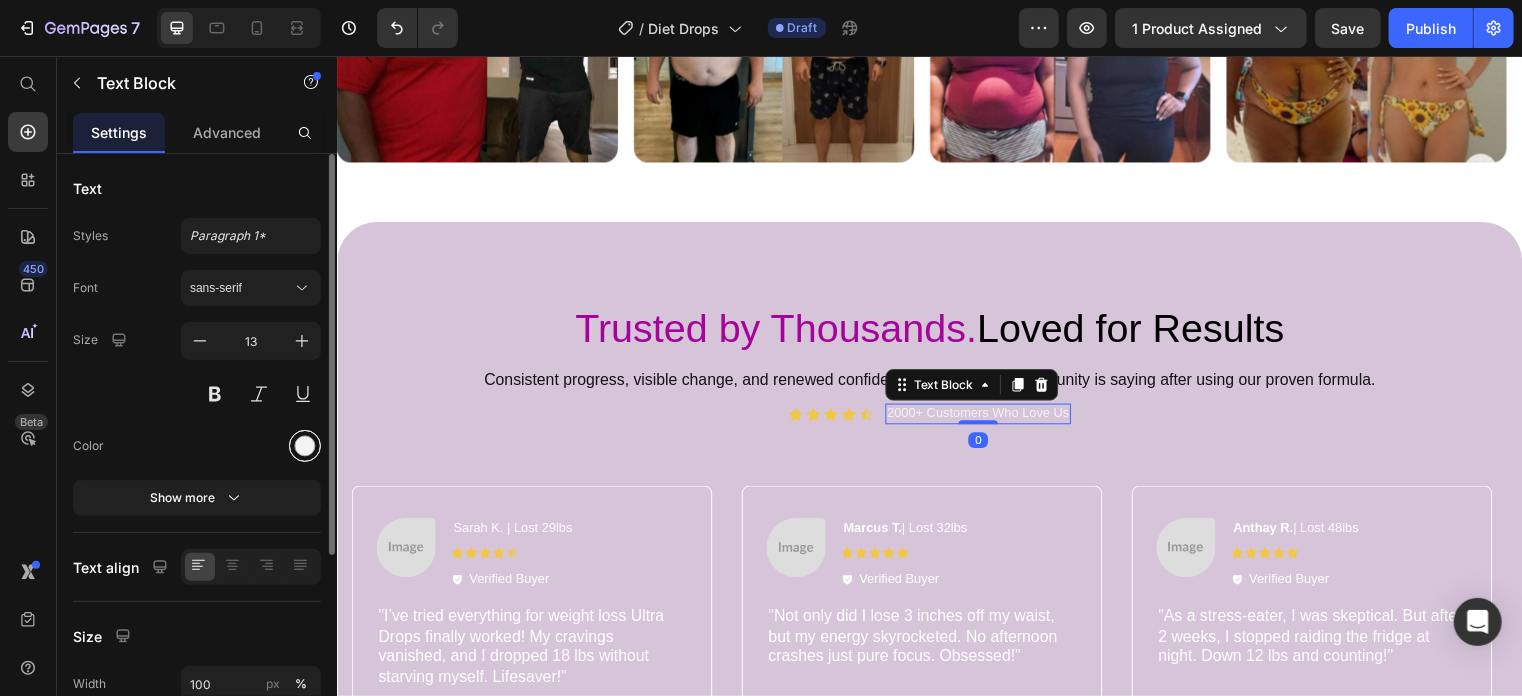 click at bounding box center (305, 446) 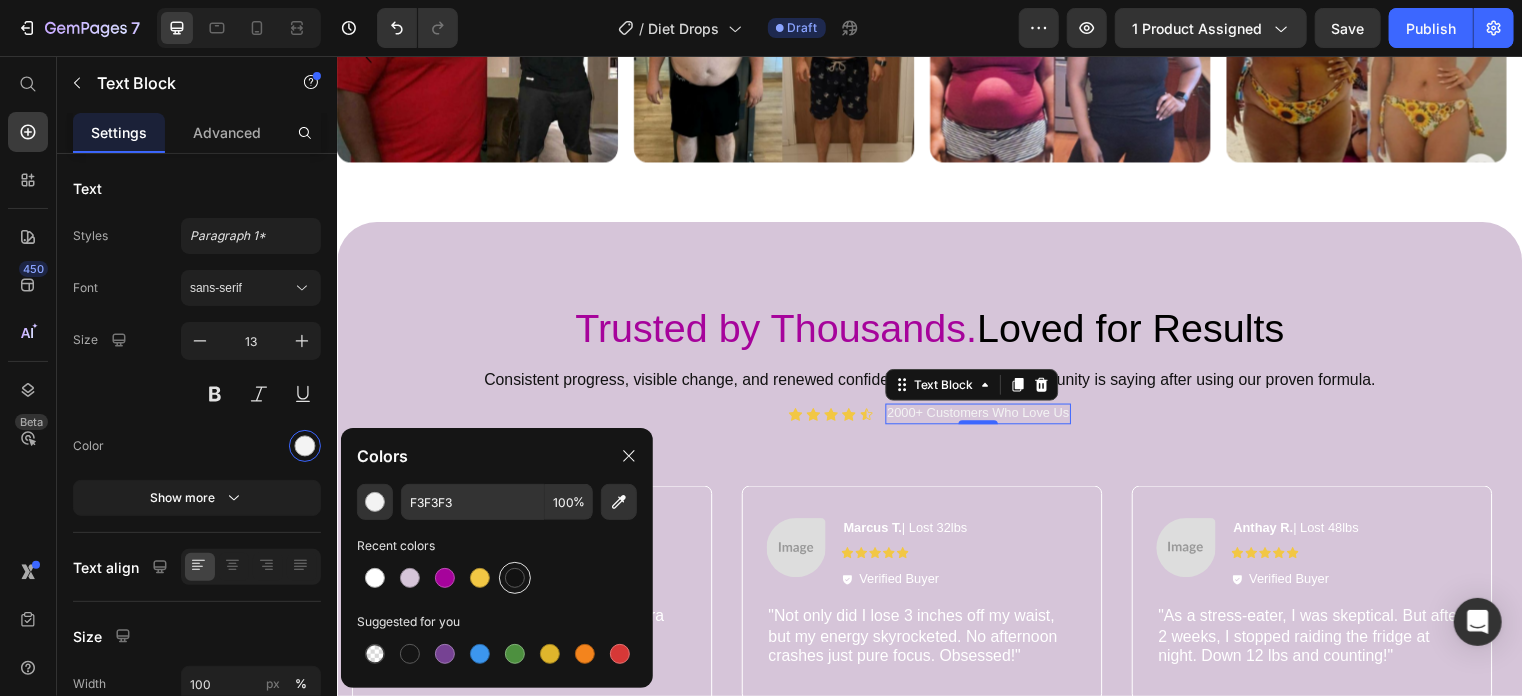 click at bounding box center (515, 578) 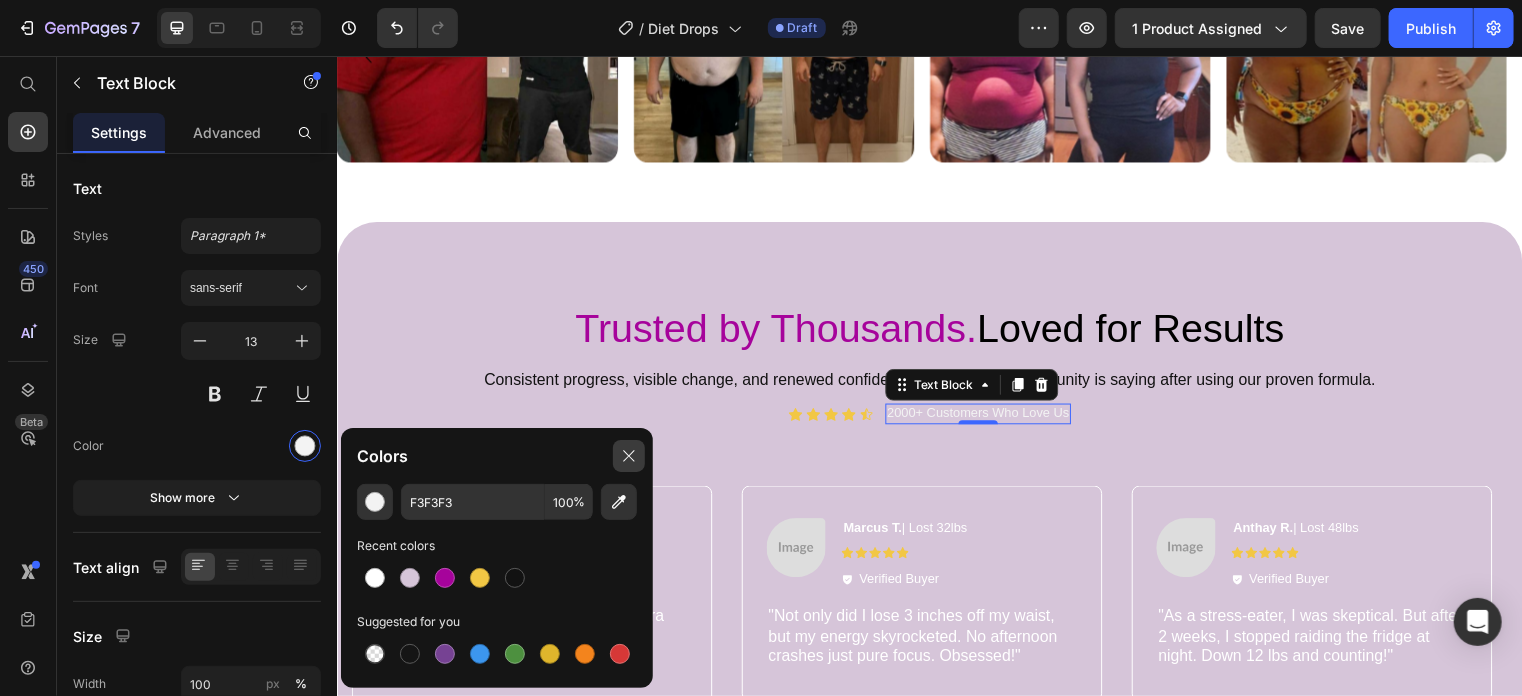 type on "121212" 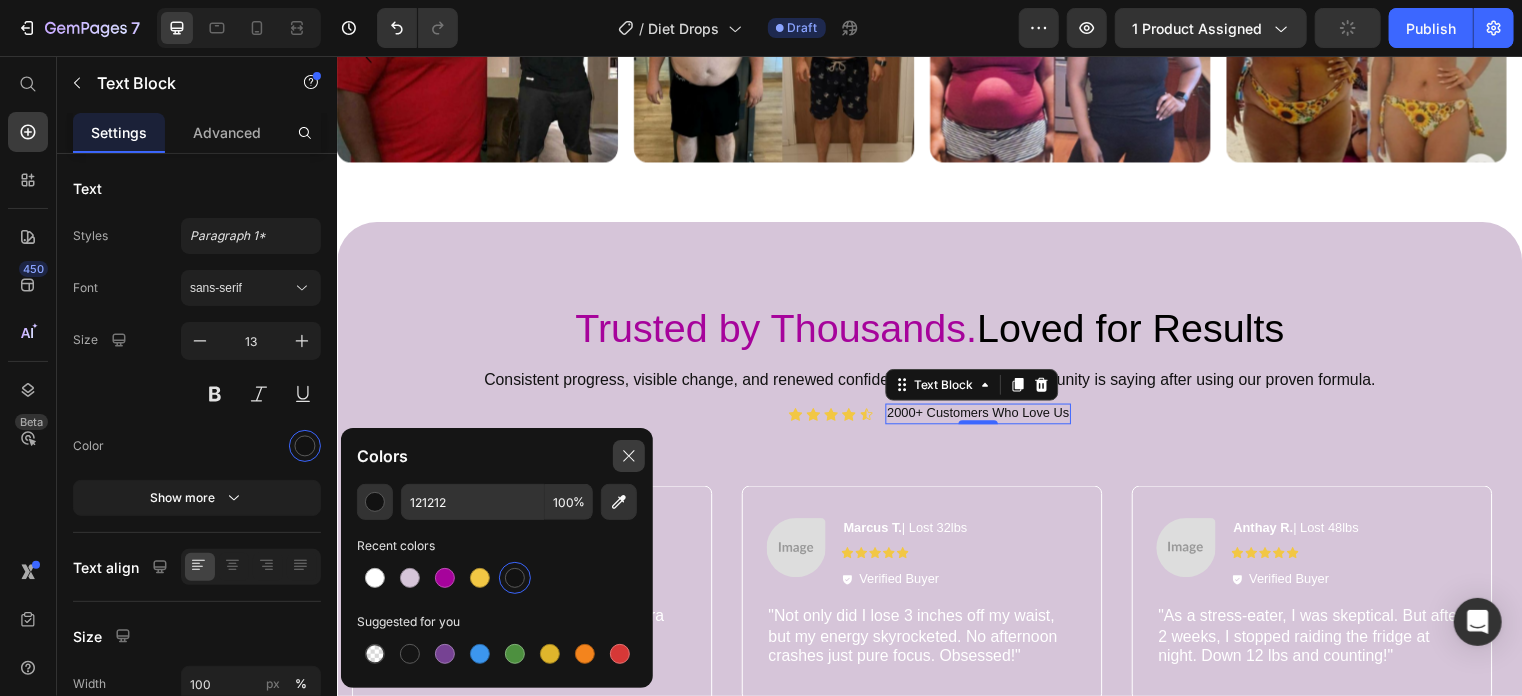 click 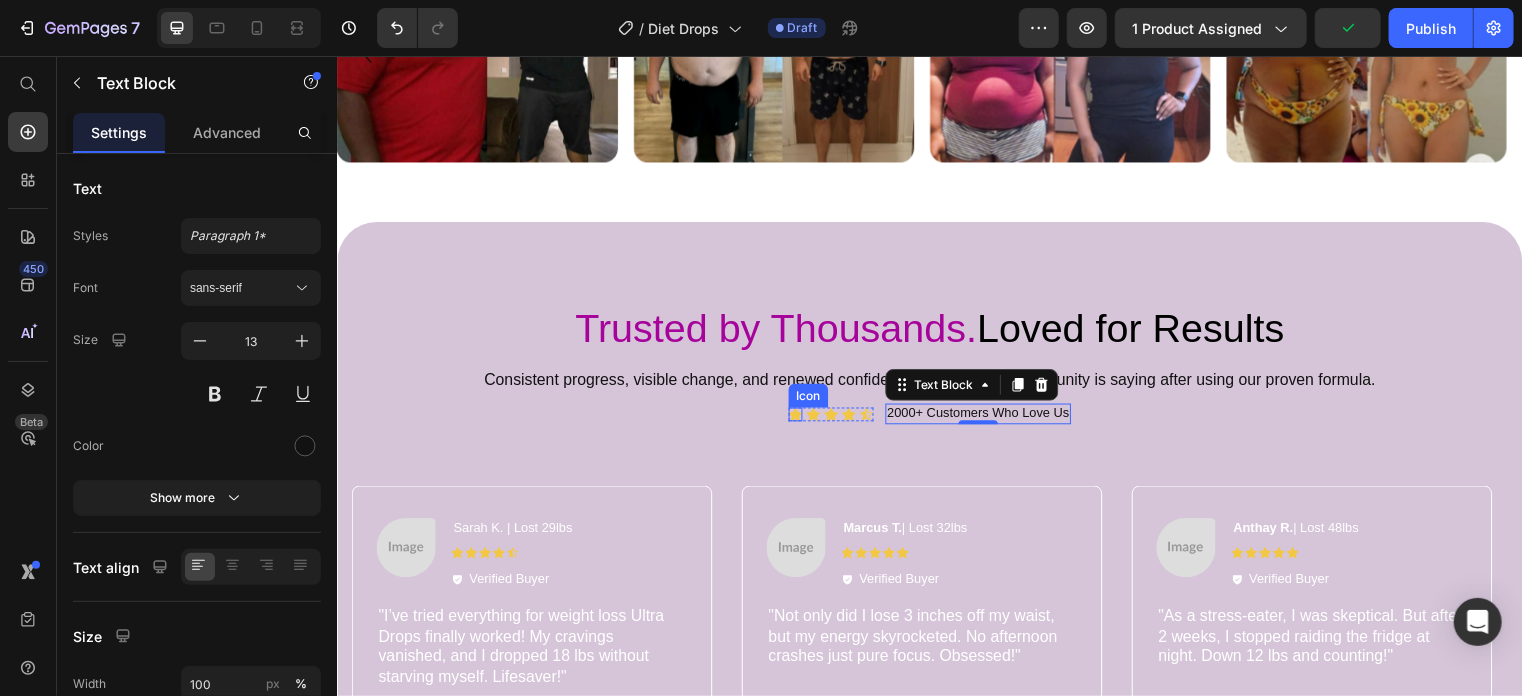 click 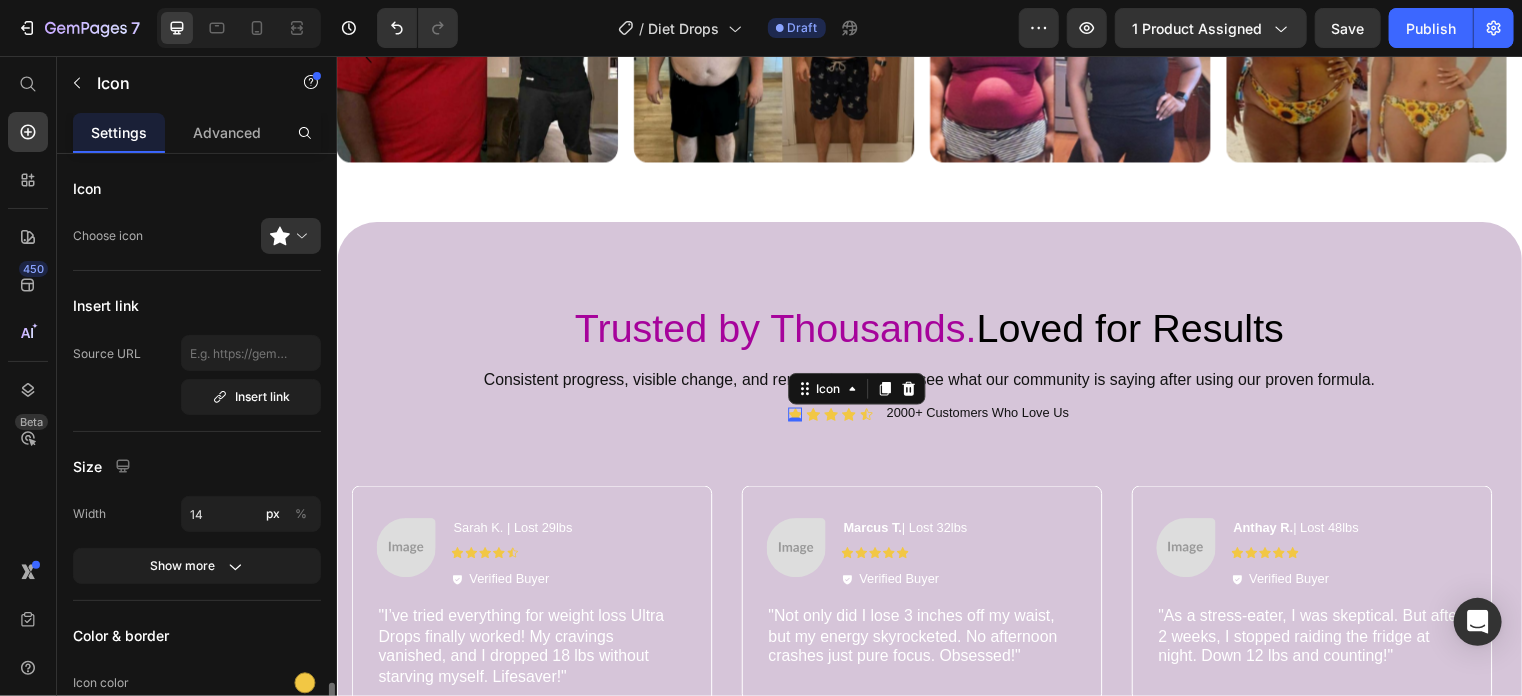 scroll, scrollTop: 320, scrollLeft: 0, axis: vertical 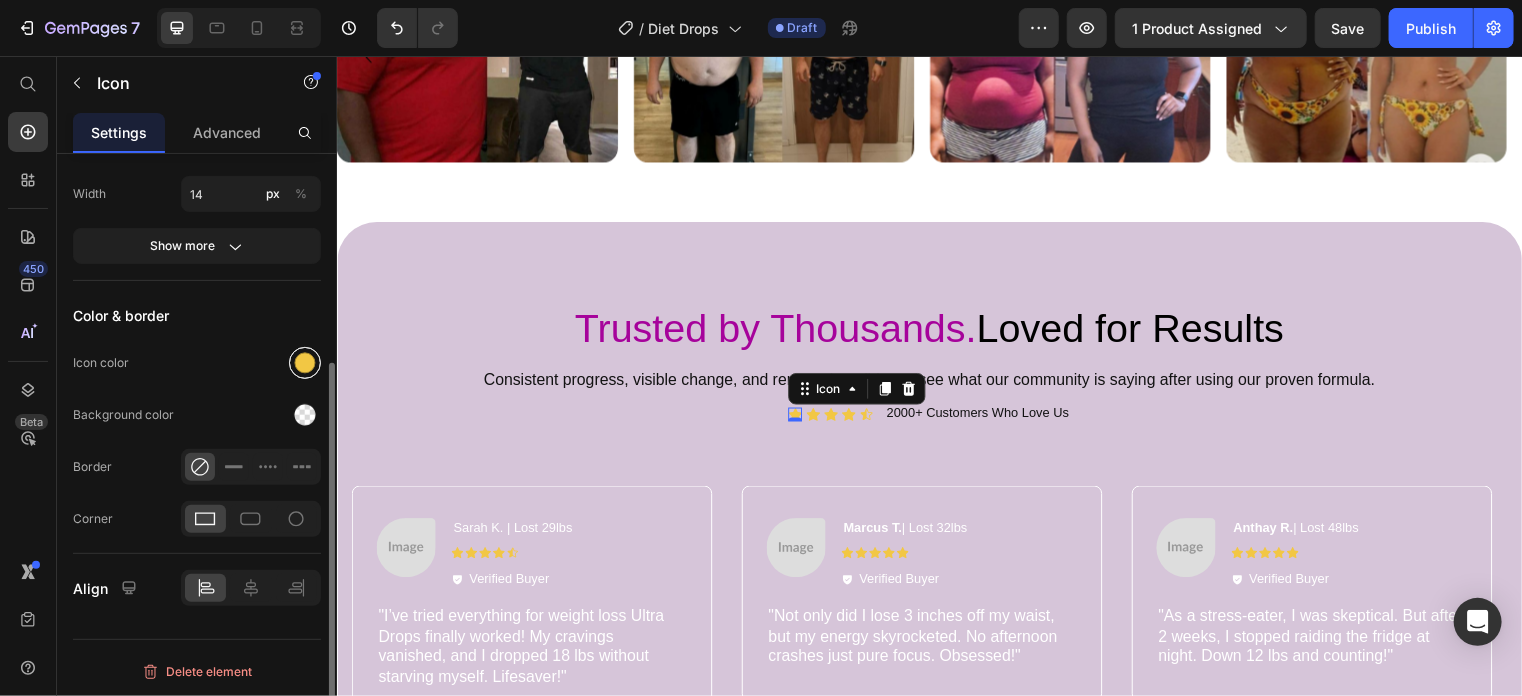click at bounding box center (305, 363) 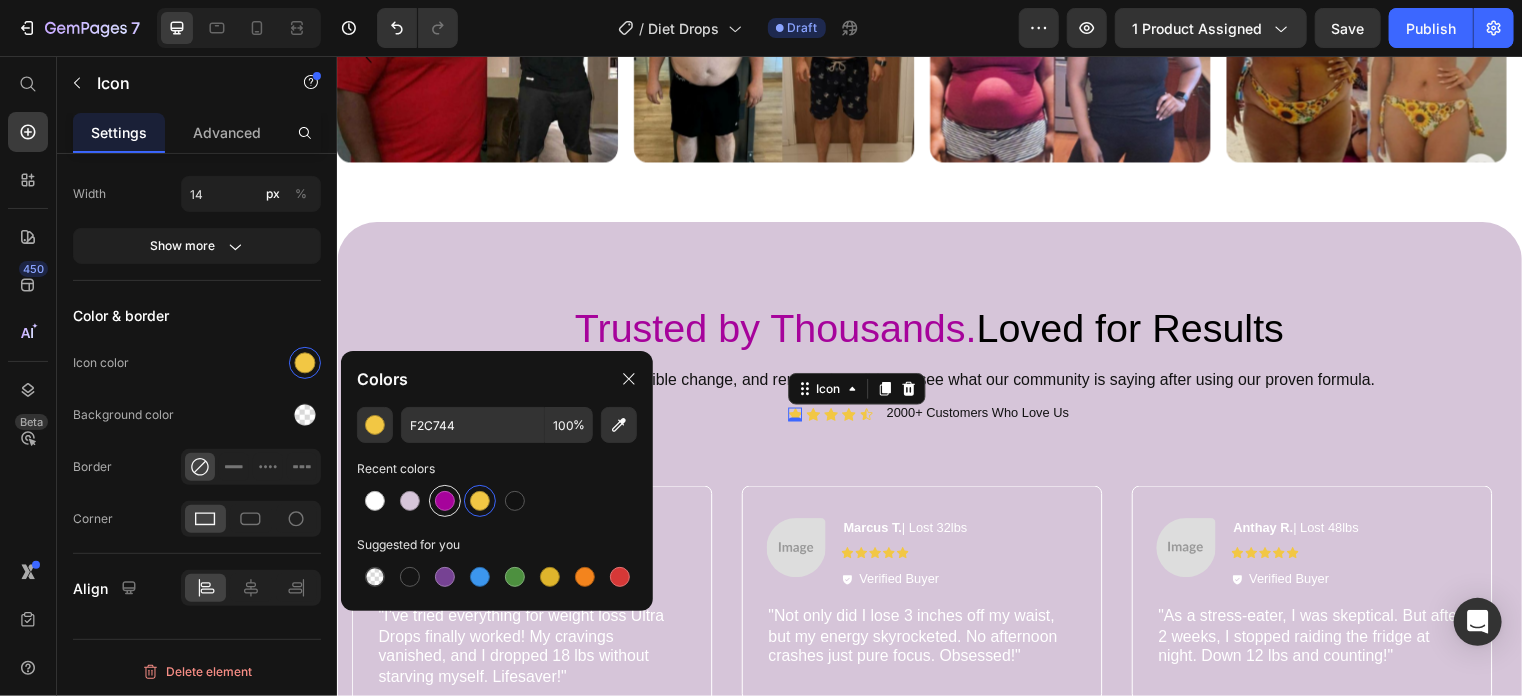 click at bounding box center (445, 501) 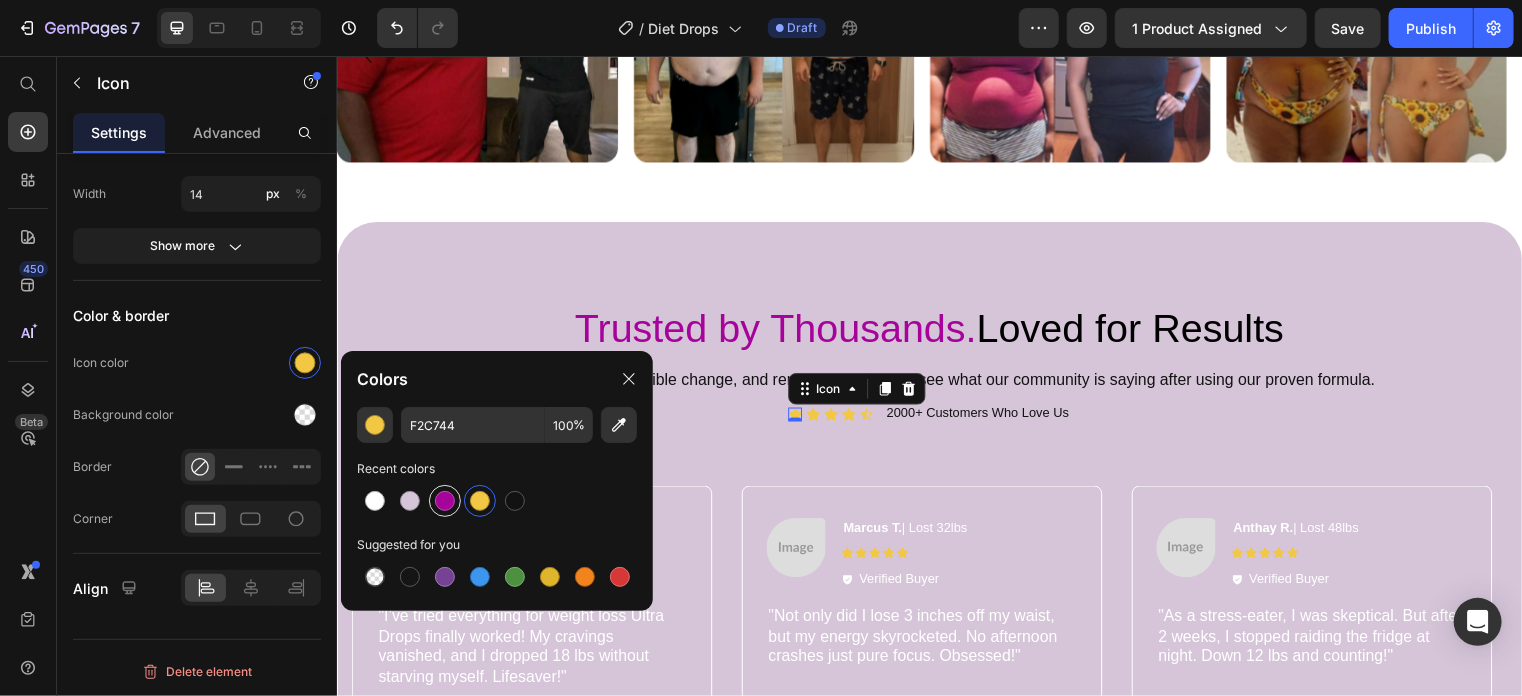 type on "A6039B" 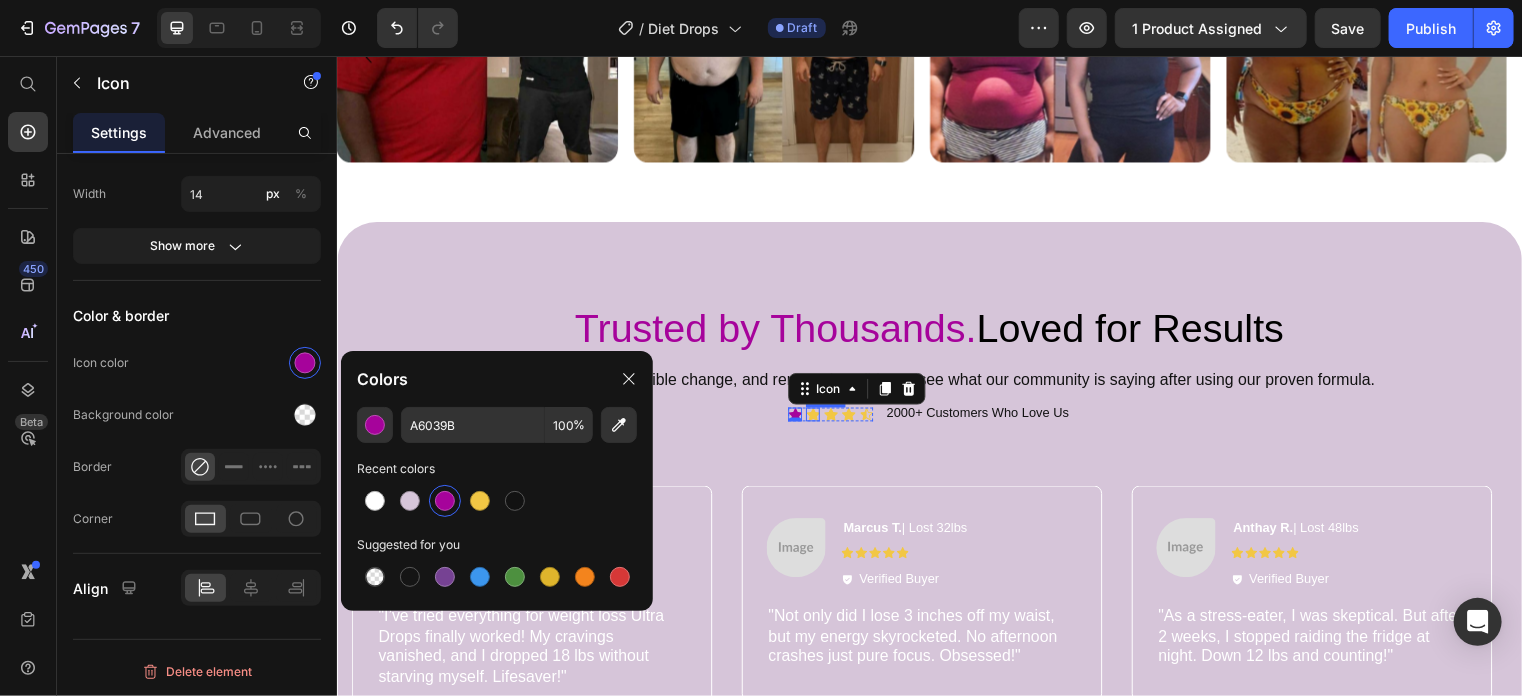 click 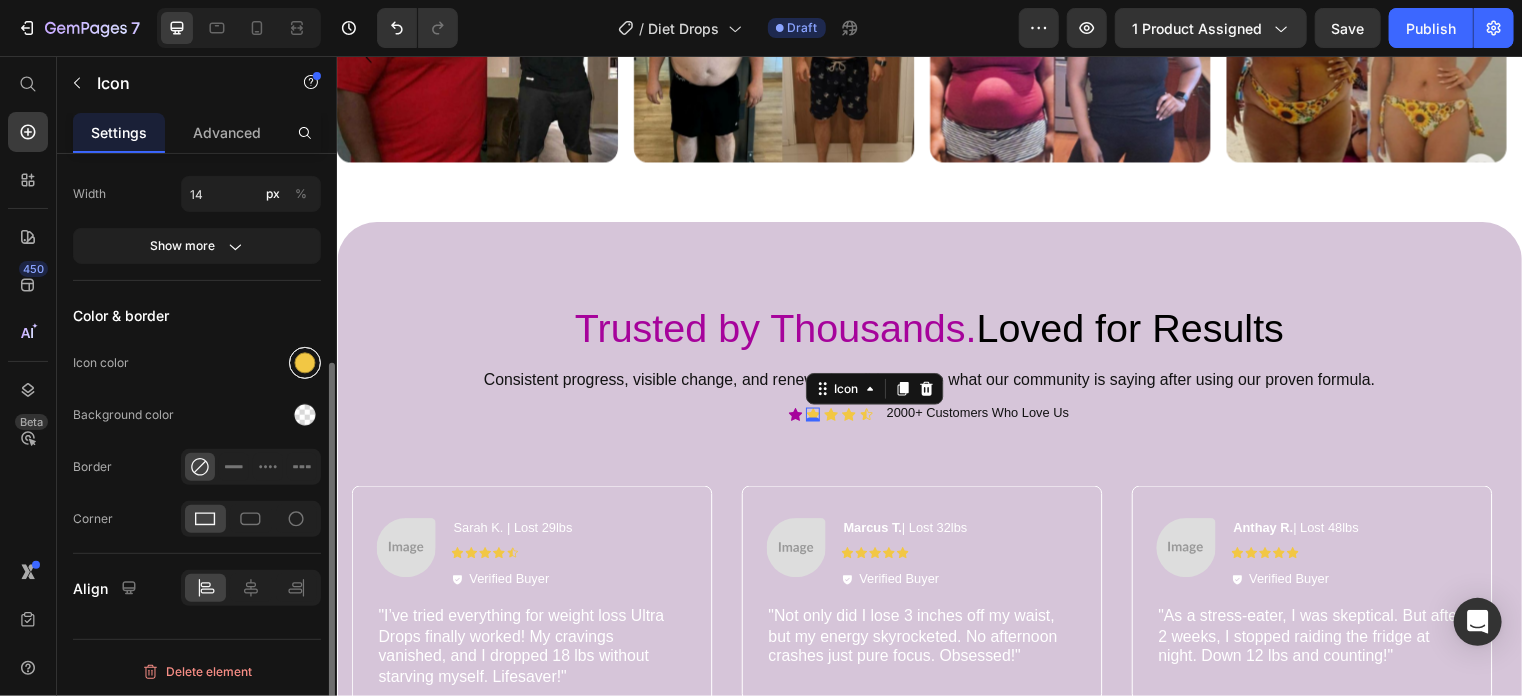 click at bounding box center (305, 363) 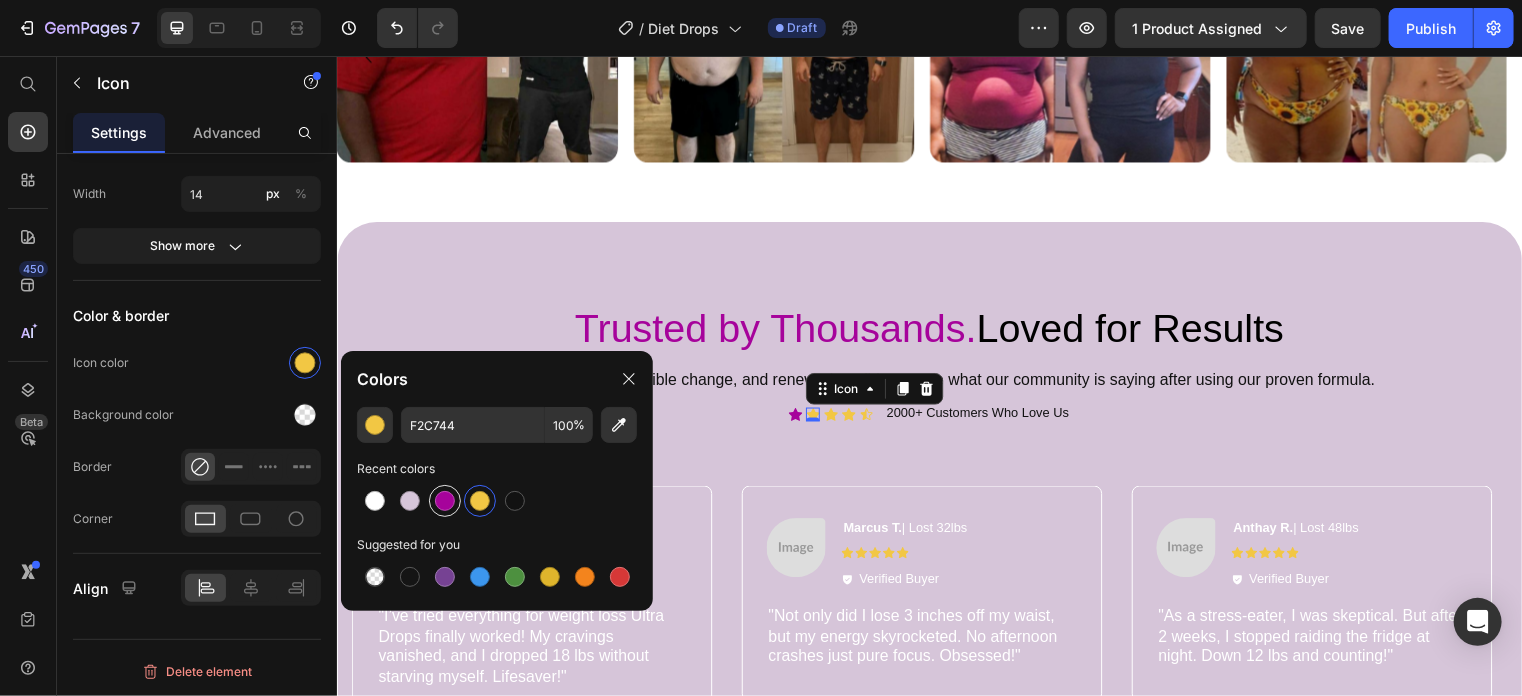 click at bounding box center [445, 501] 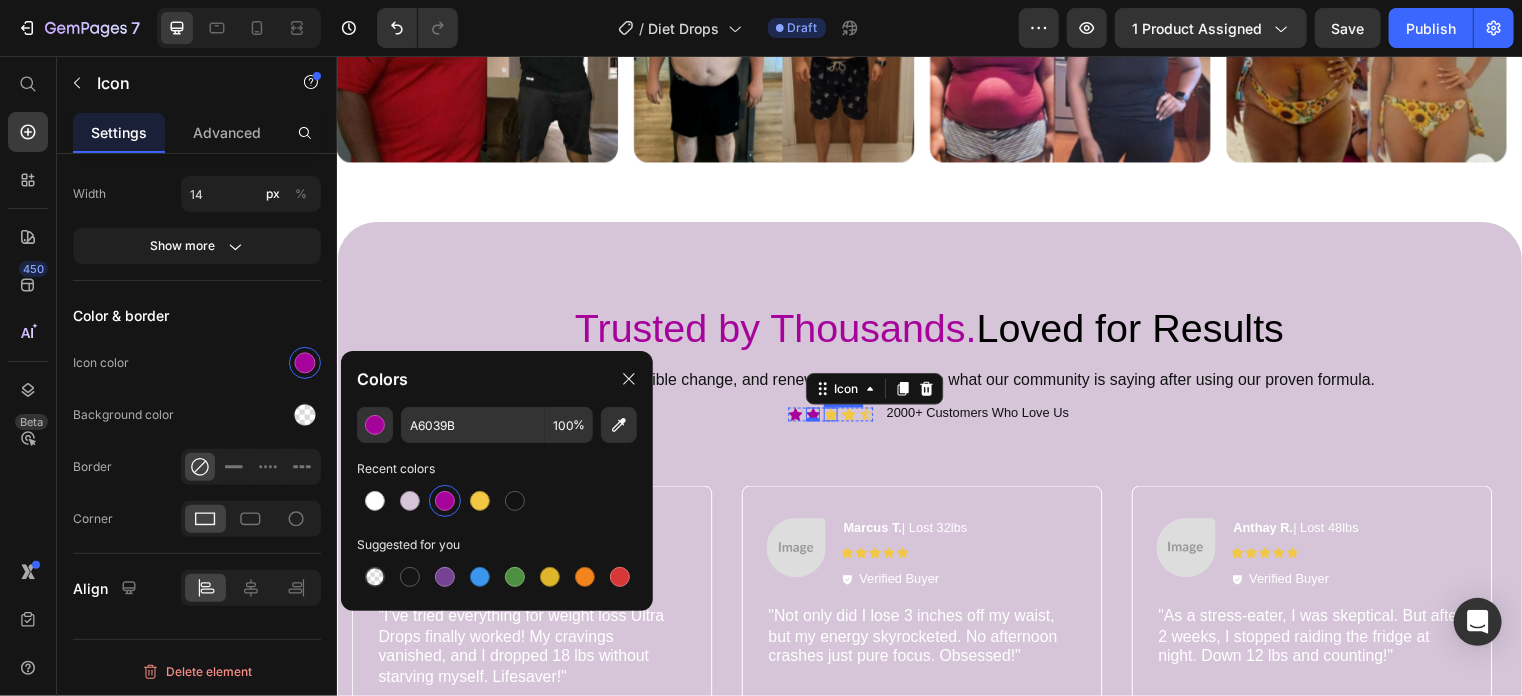 click 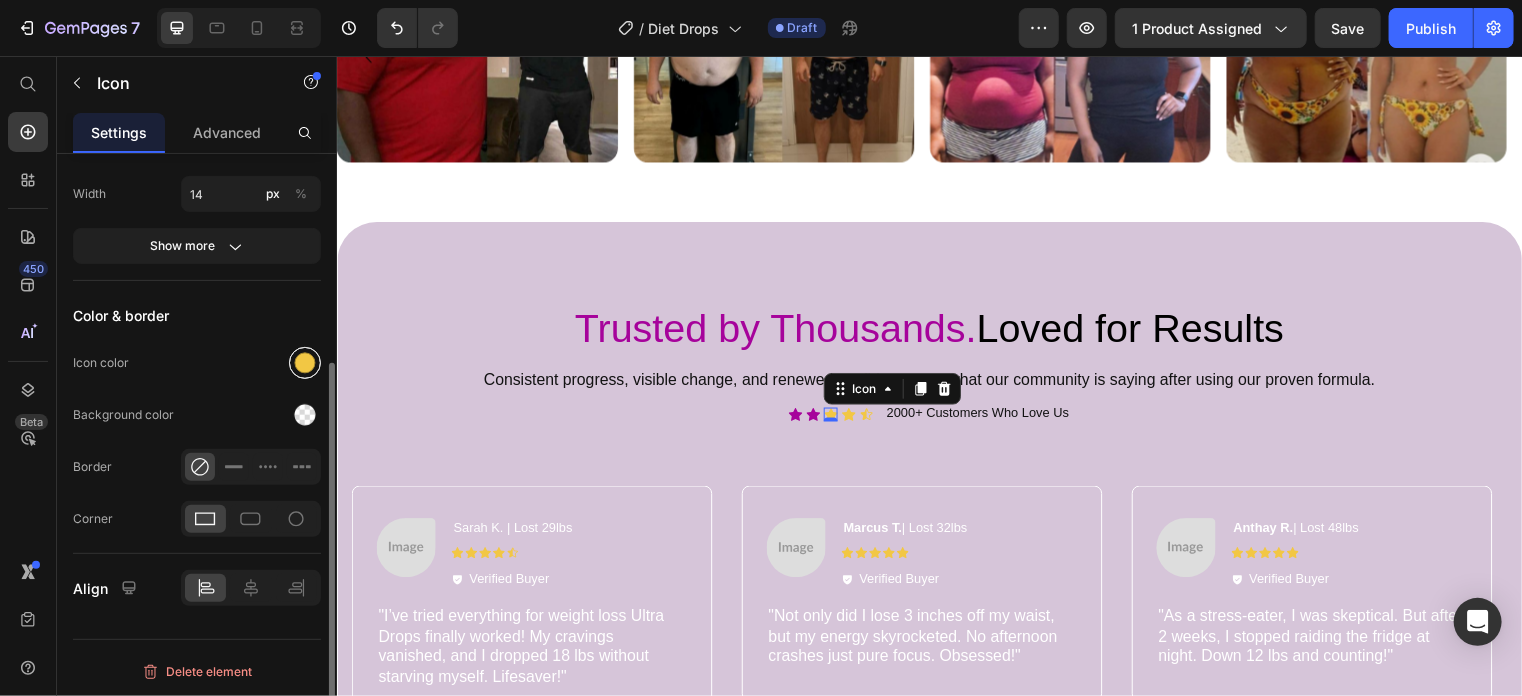 click at bounding box center (305, 363) 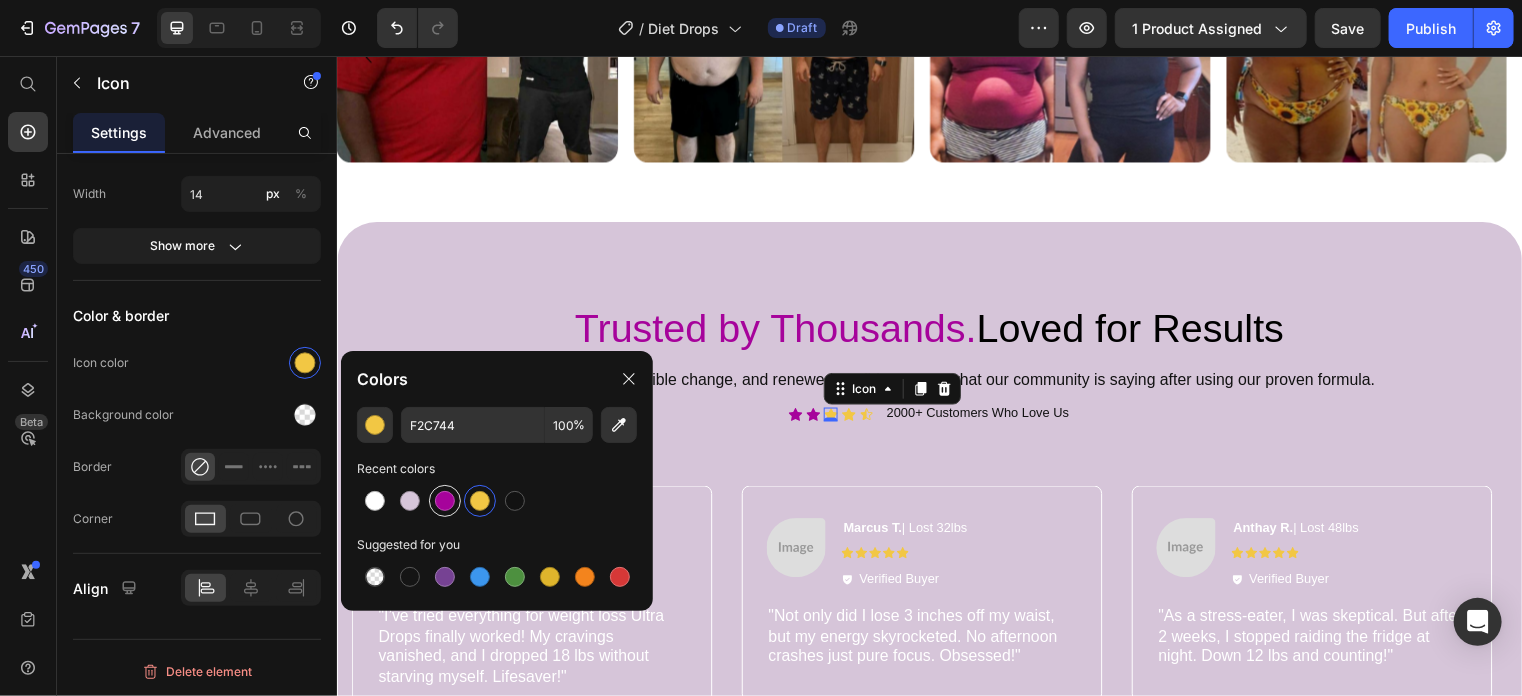 click at bounding box center (445, 501) 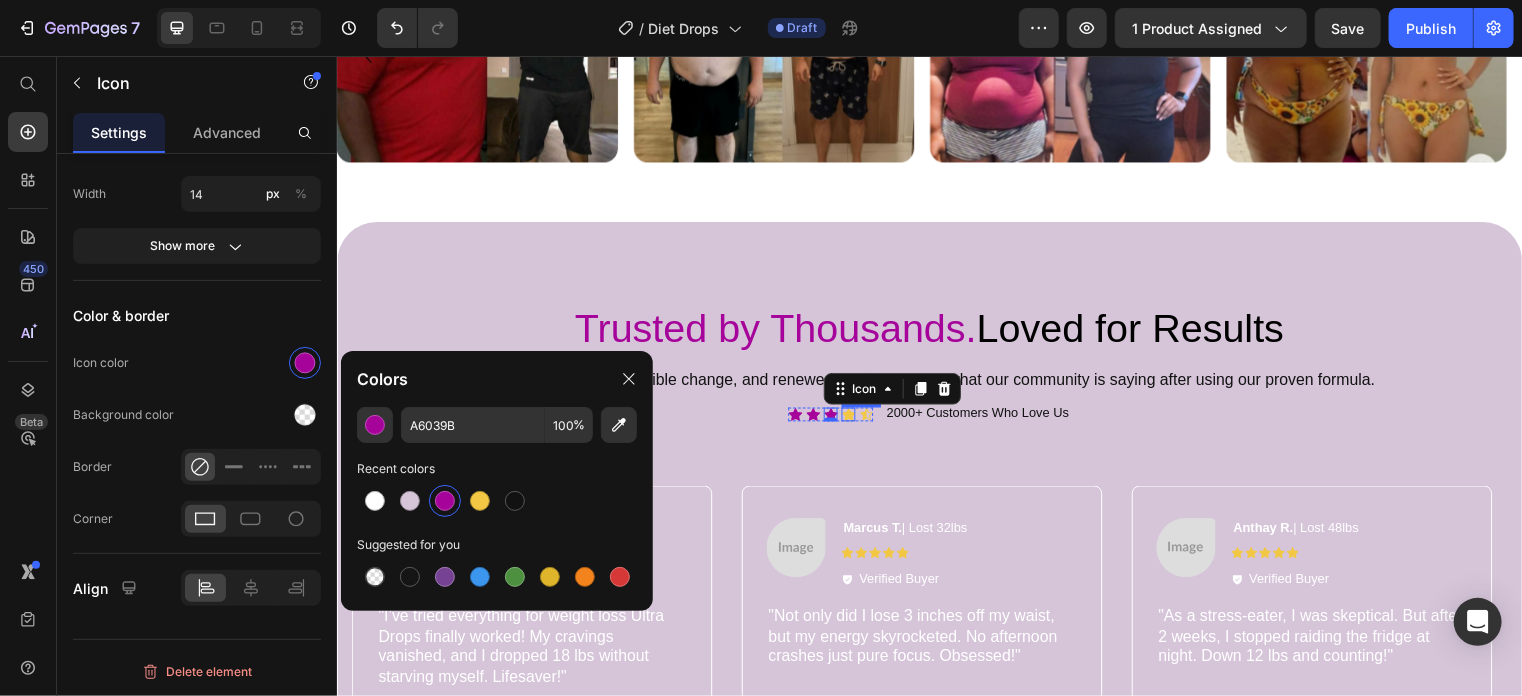 click 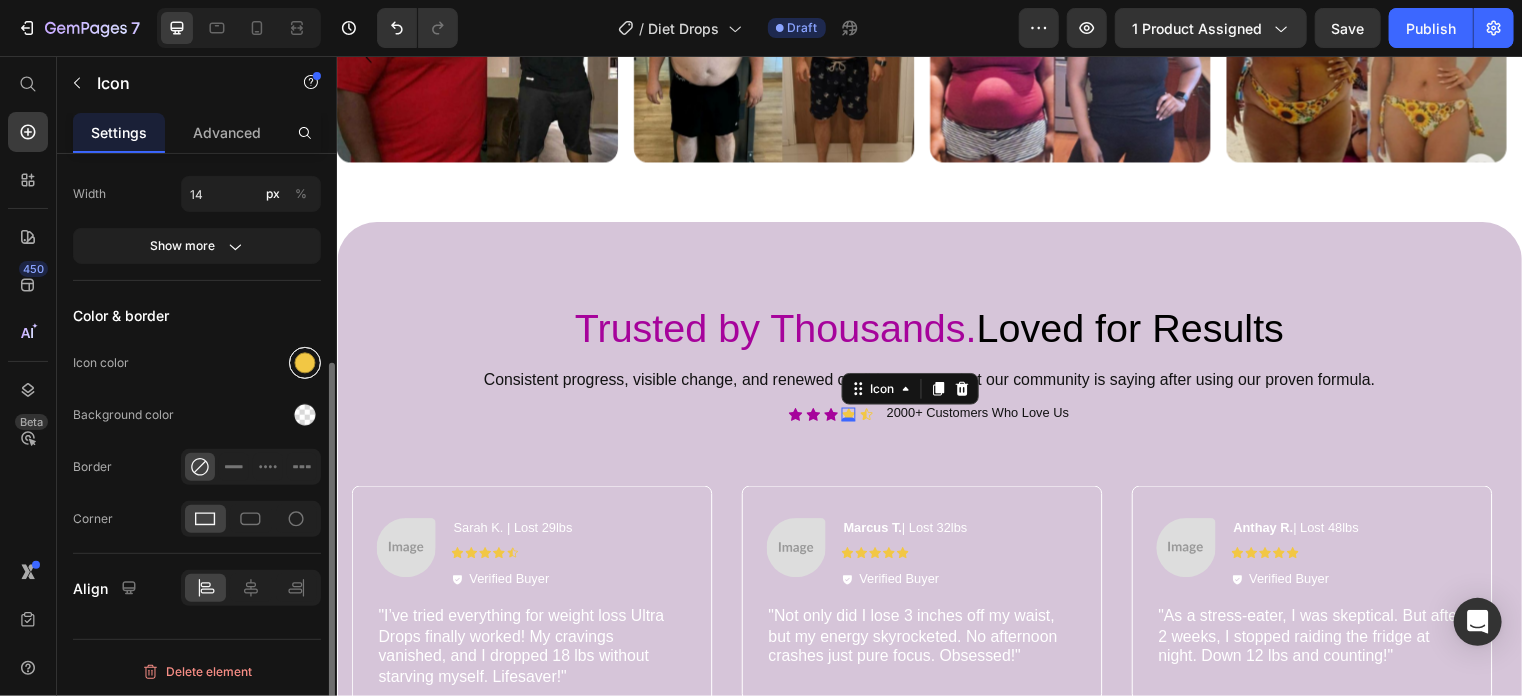 click at bounding box center [305, 363] 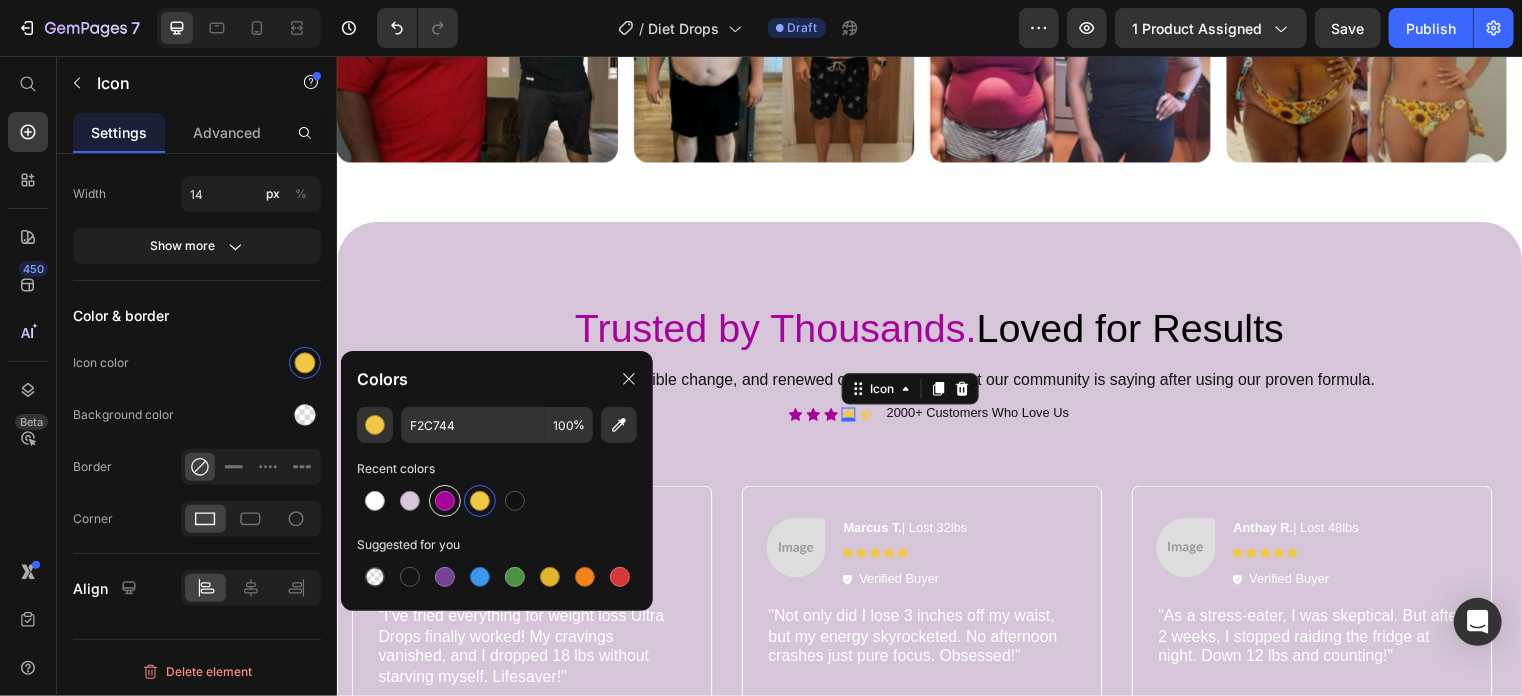 click at bounding box center [445, 501] 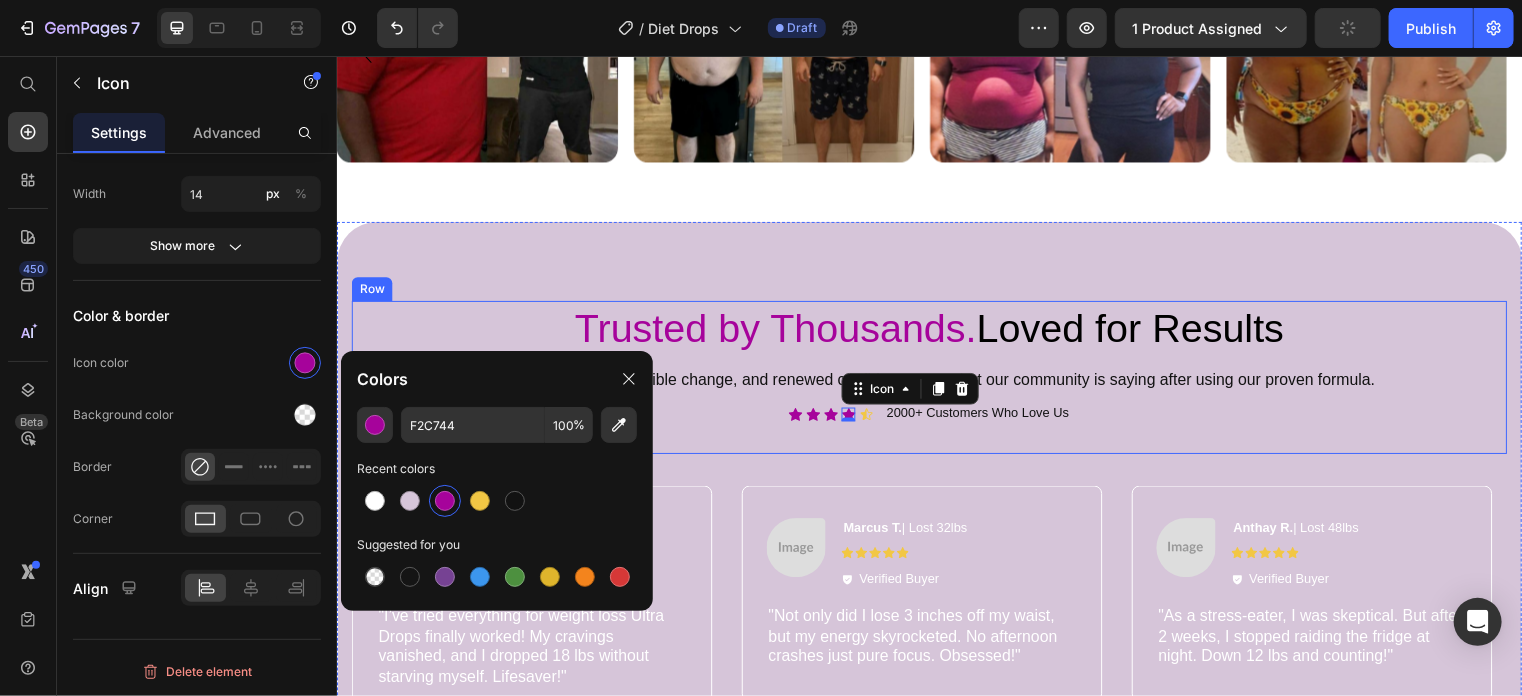 type on "A6039B" 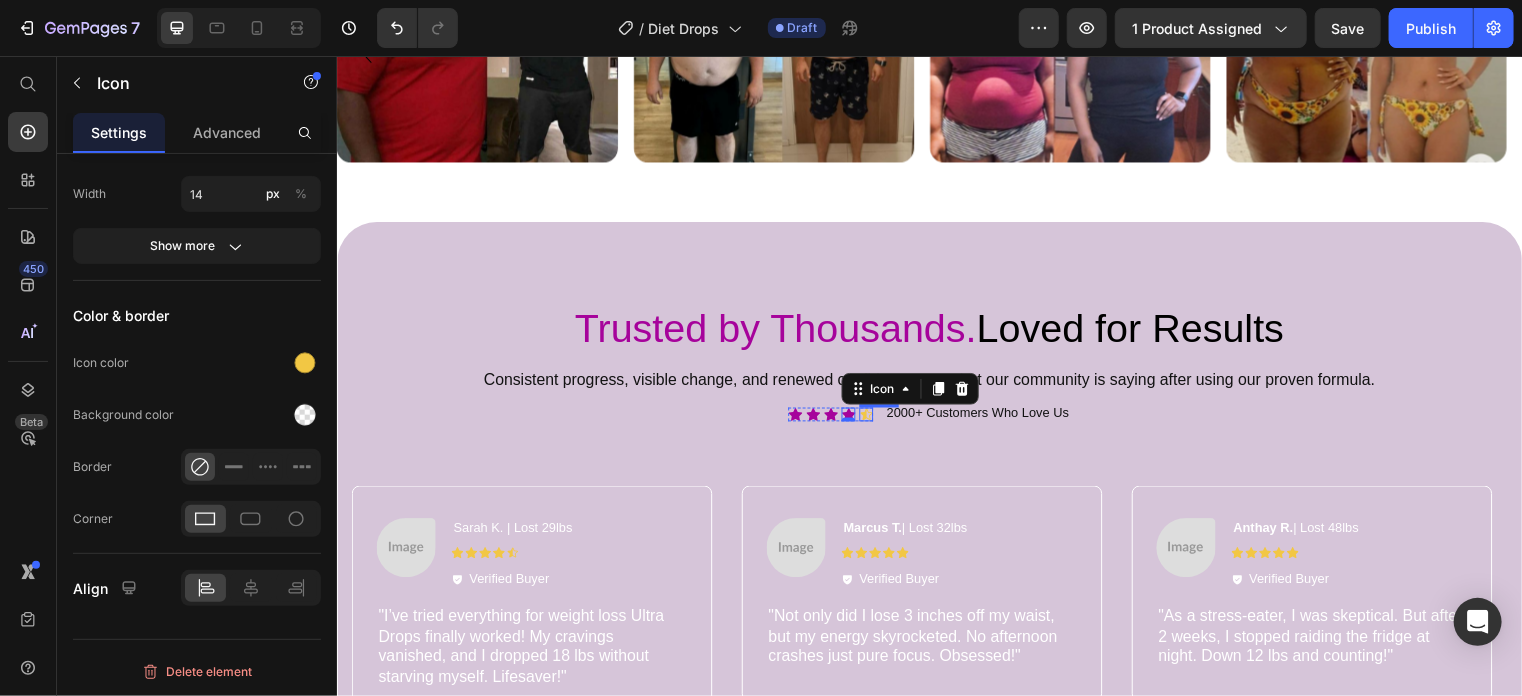click 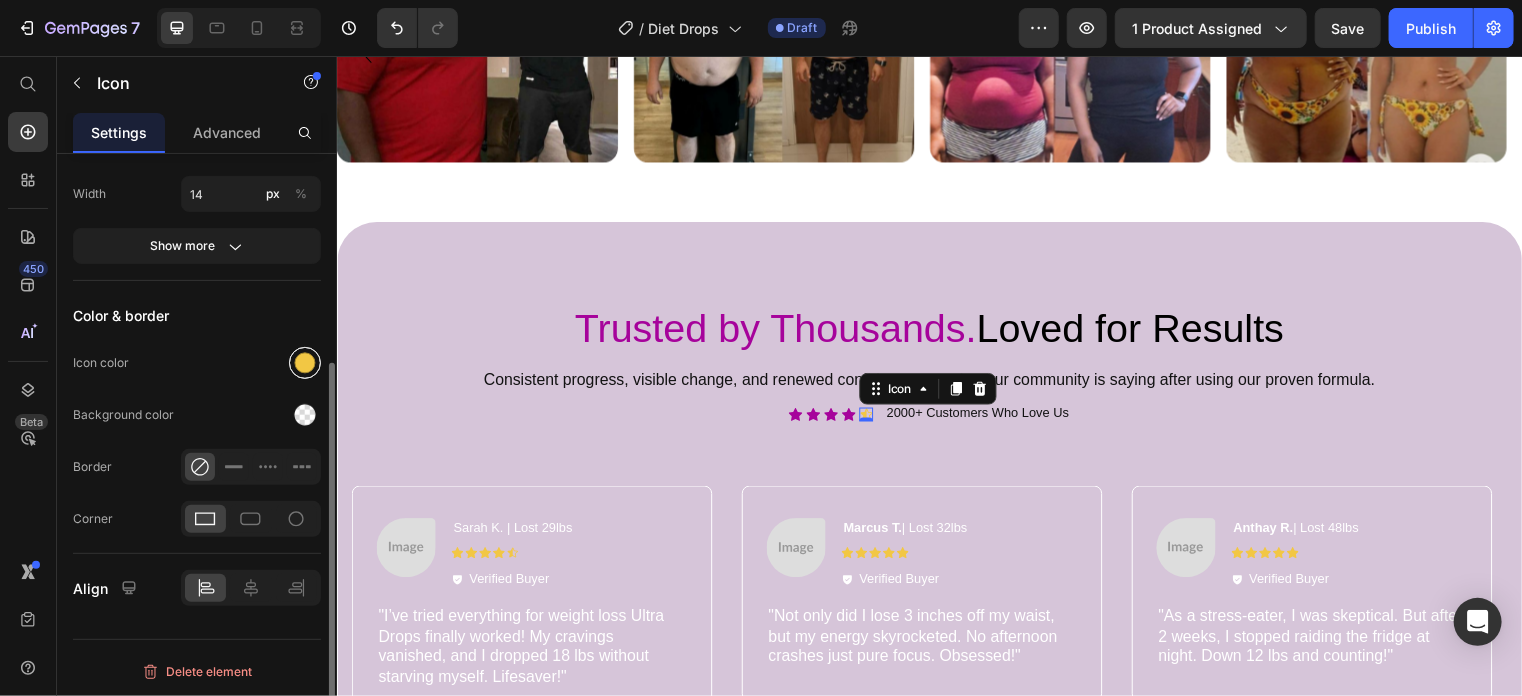 click at bounding box center [305, 363] 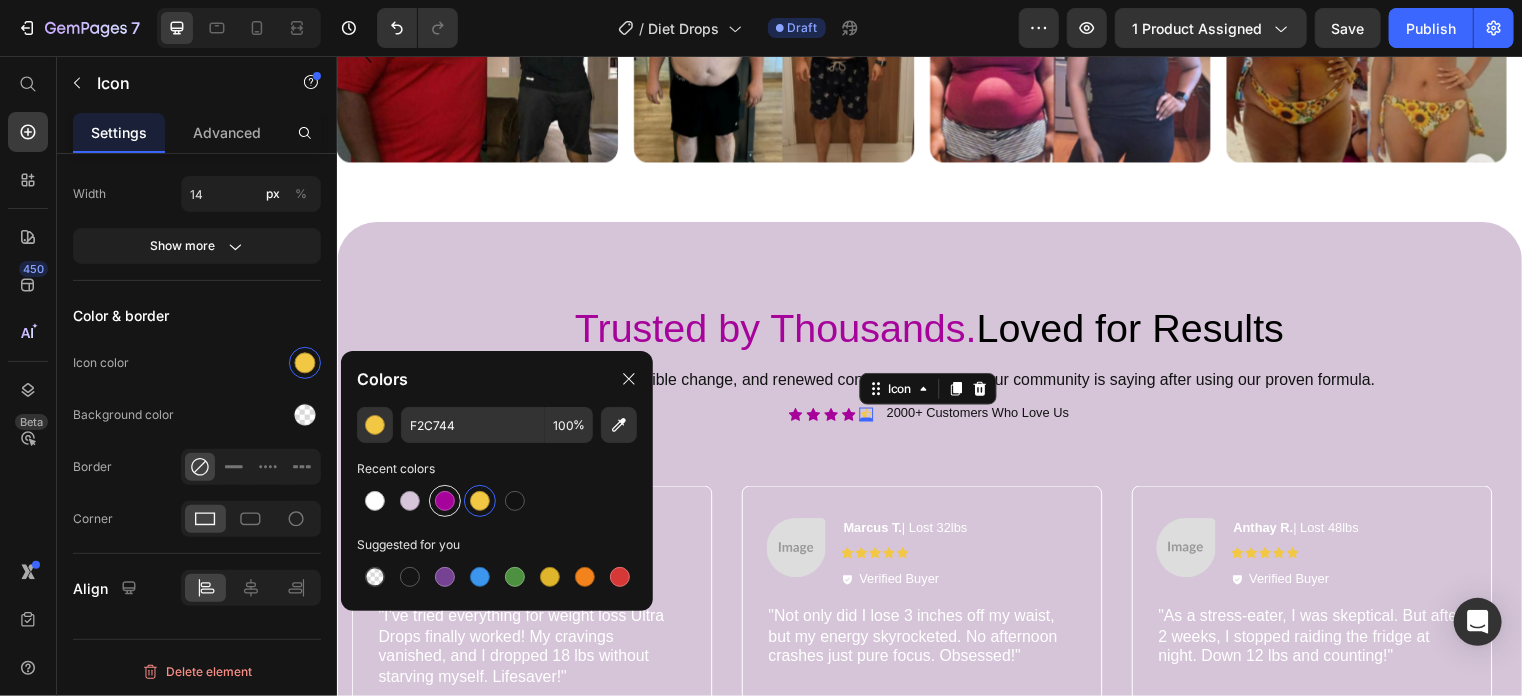 click at bounding box center [445, 501] 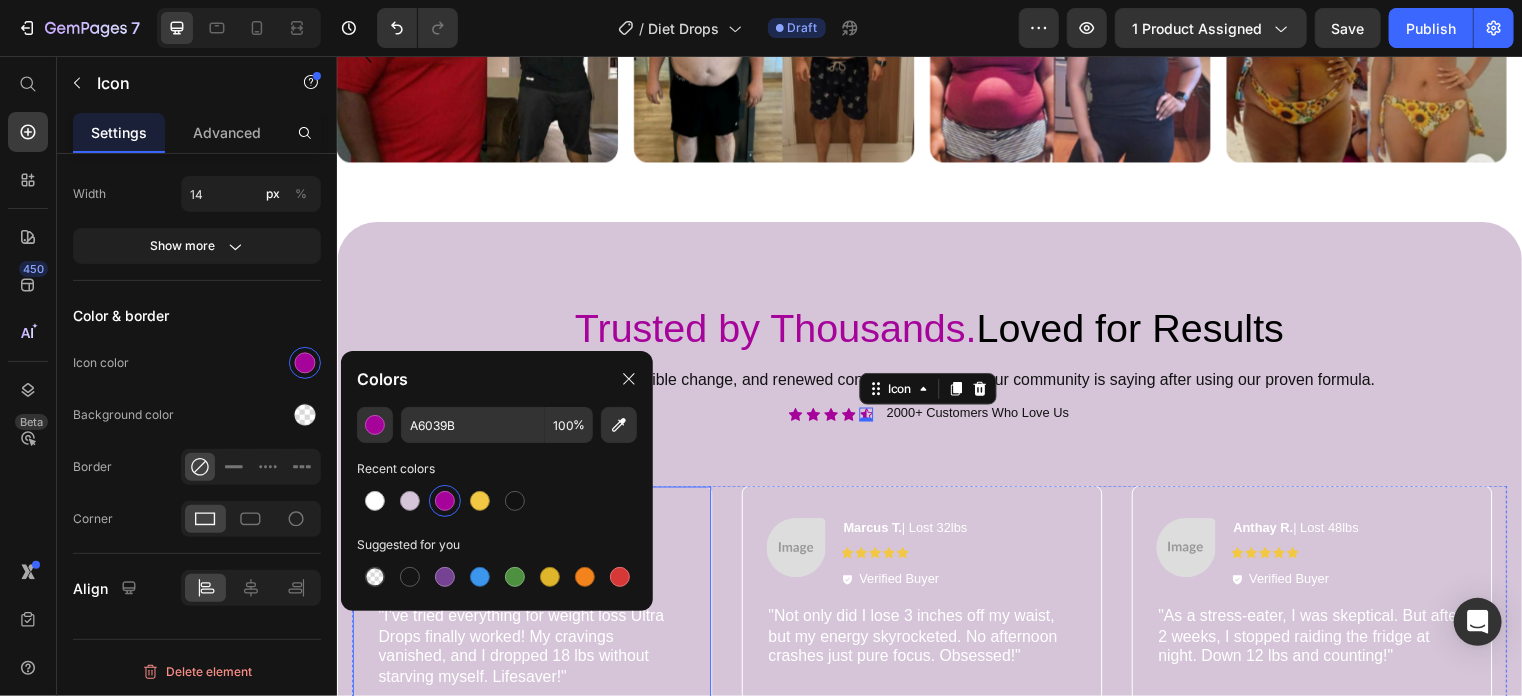 click on "Image Sarah K. | Lost 29lbs Text Block Icon Icon Icon Icon
Icon Icon List
Verified Buyer Item List Row "I’ve tried everything for weight loss Ultra Drops finally worked! My cravings vanished, and I dropped 18 lbs without starving myself. Lifesaver!" Text Block Row" at bounding box center (533, 610) 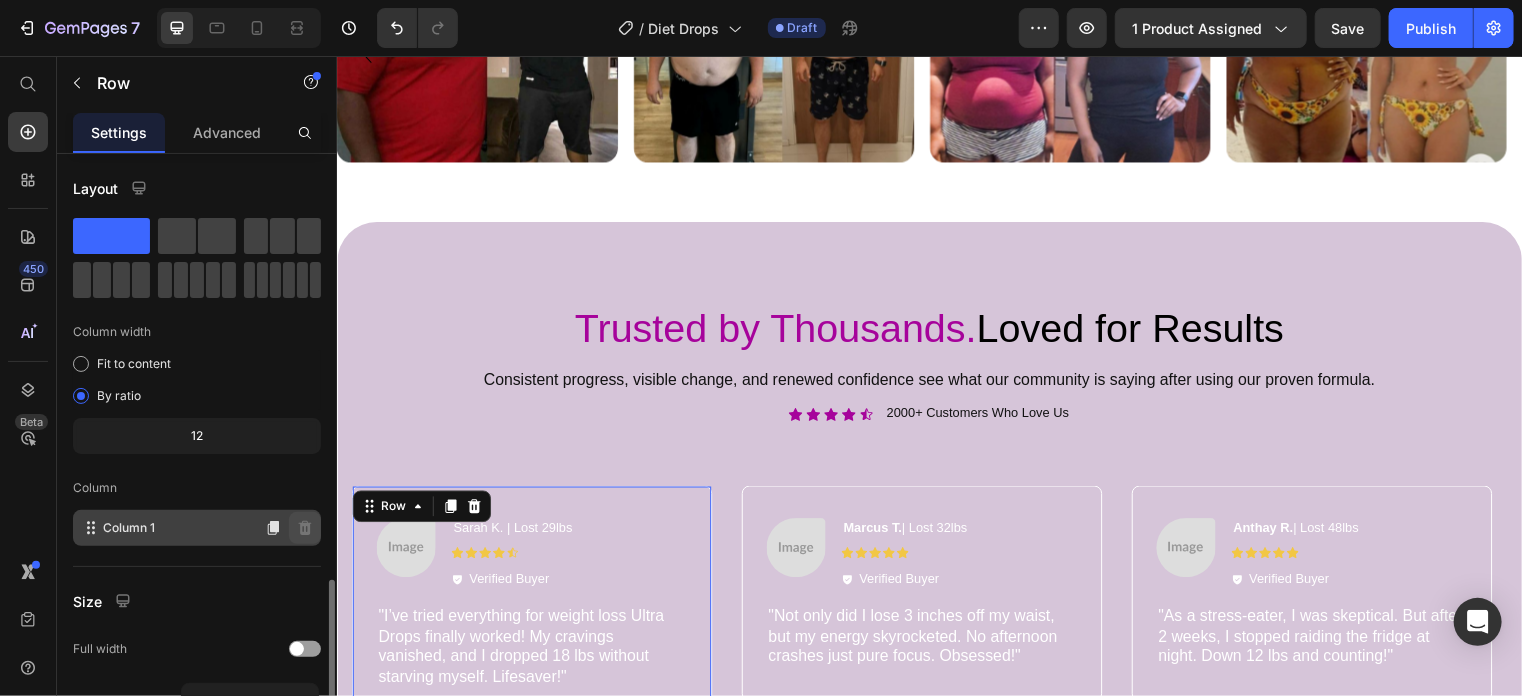 scroll, scrollTop: 311, scrollLeft: 0, axis: vertical 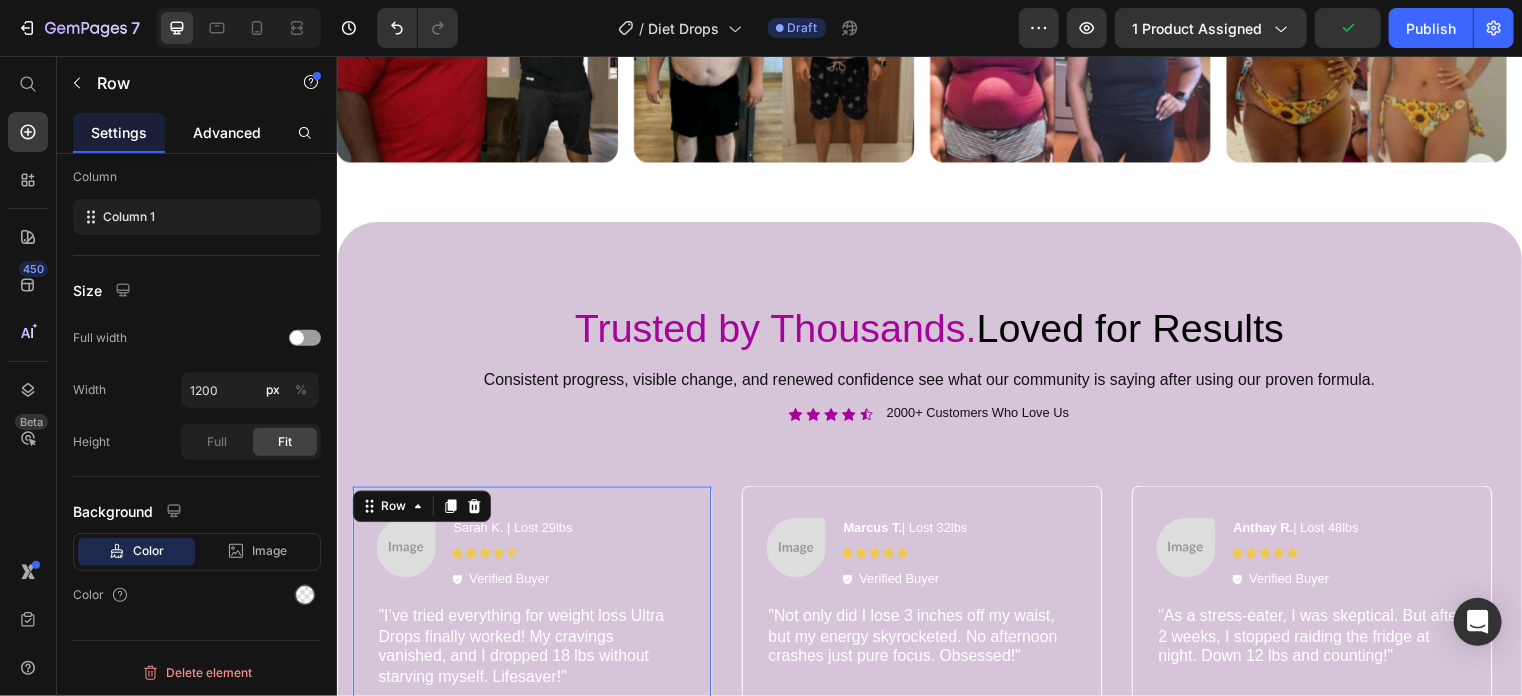 click on "Advanced" at bounding box center (227, 132) 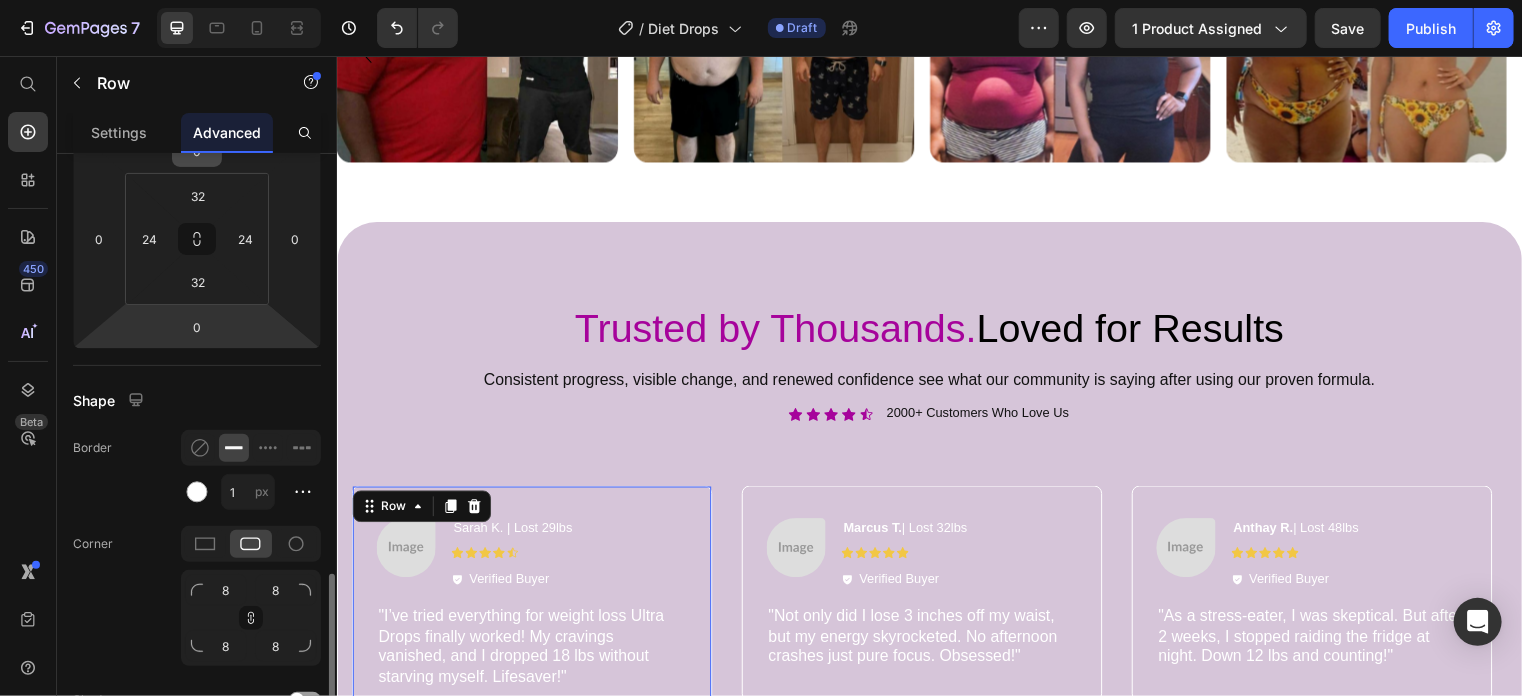 scroll, scrollTop: 496, scrollLeft: 0, axis: vertical 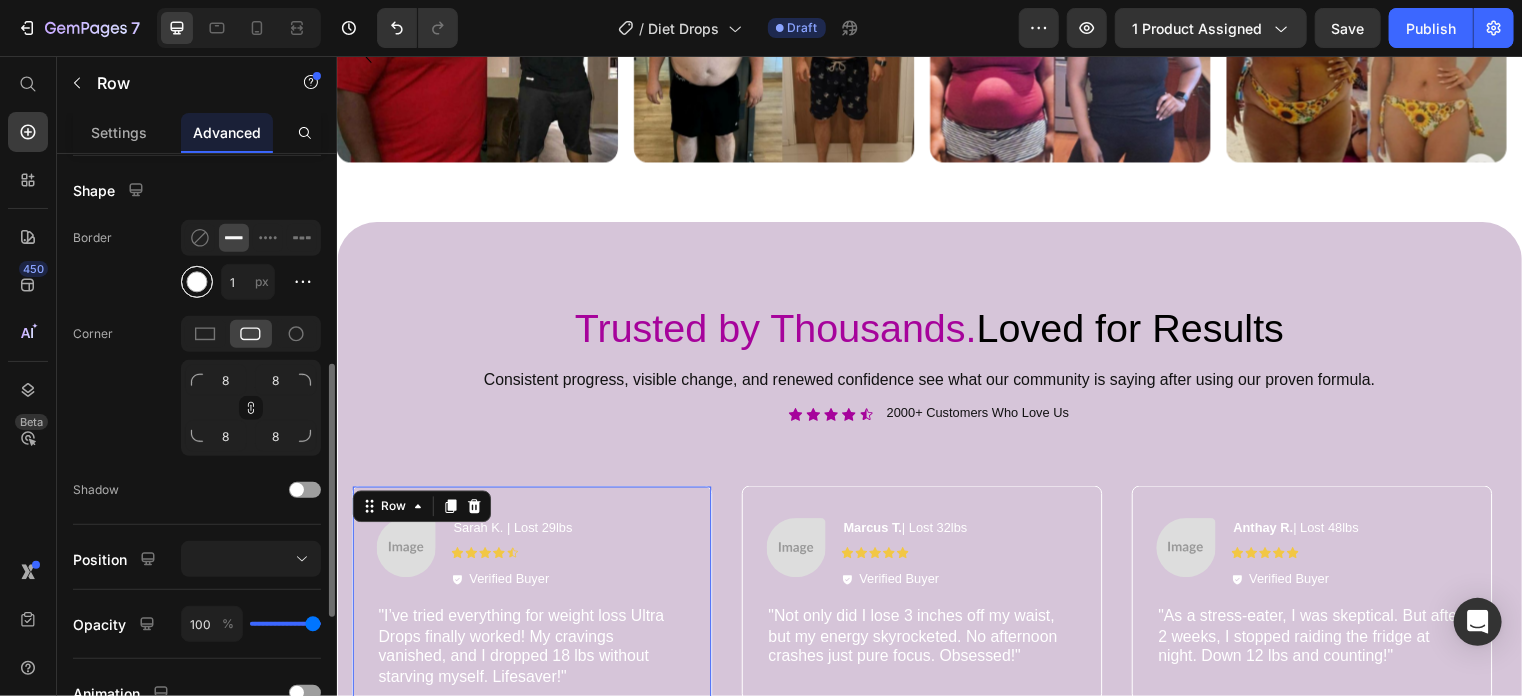 click at bounding box center (197, 282) 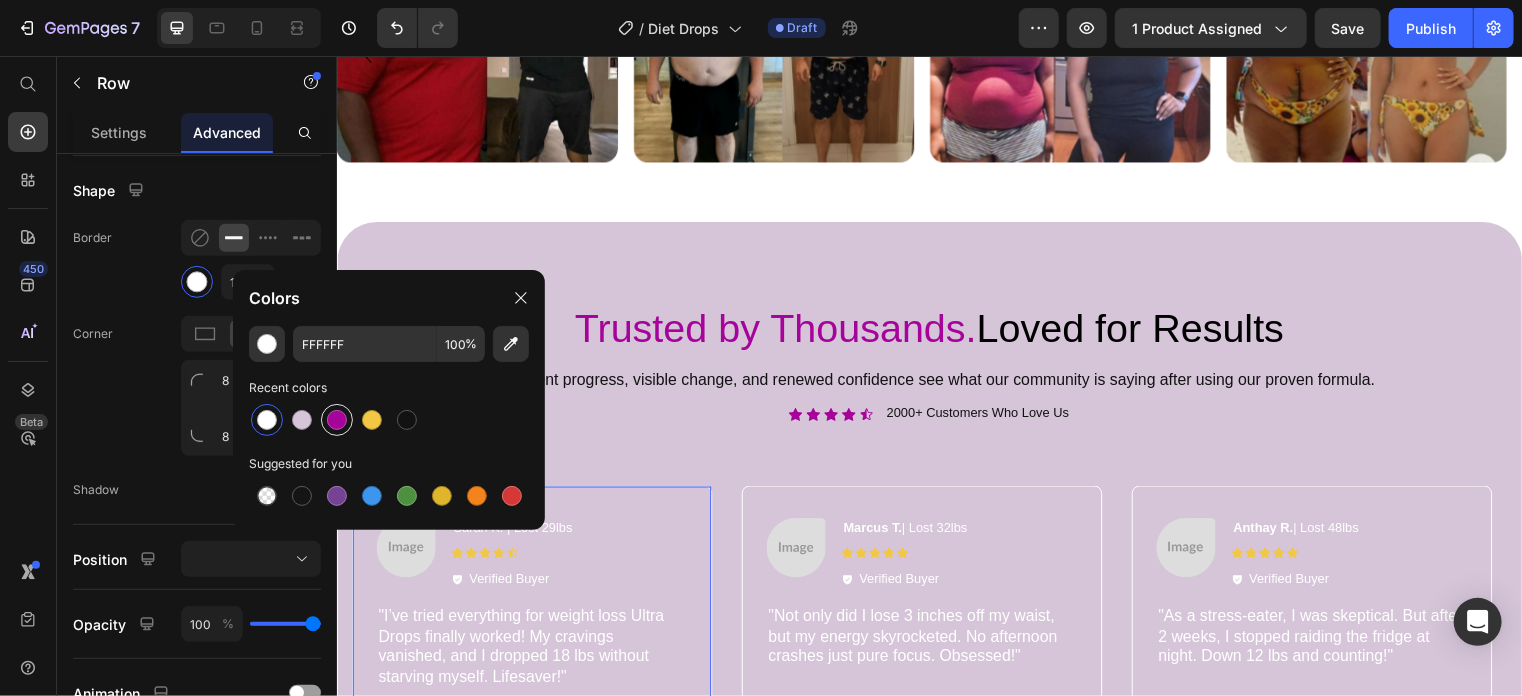 click at bounding box center [337, 420] 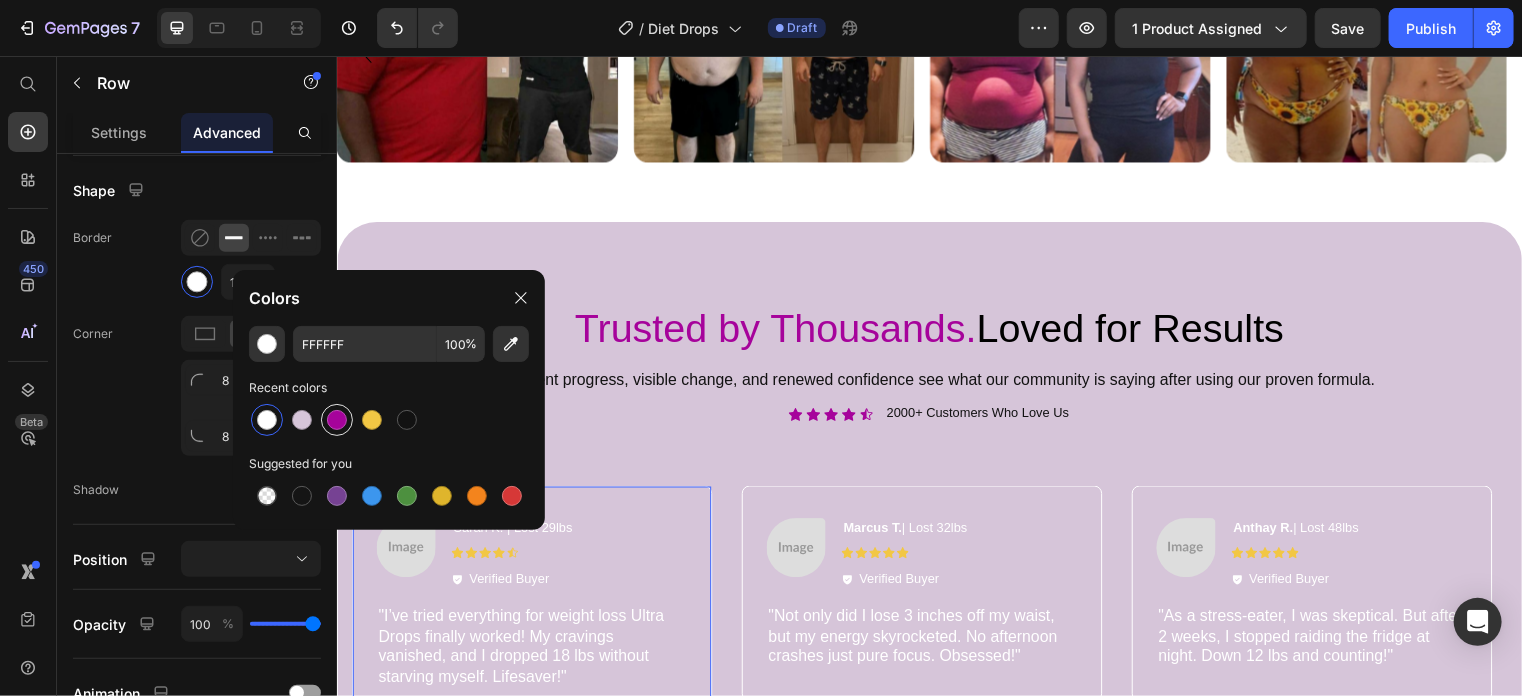 type on "A6039B" 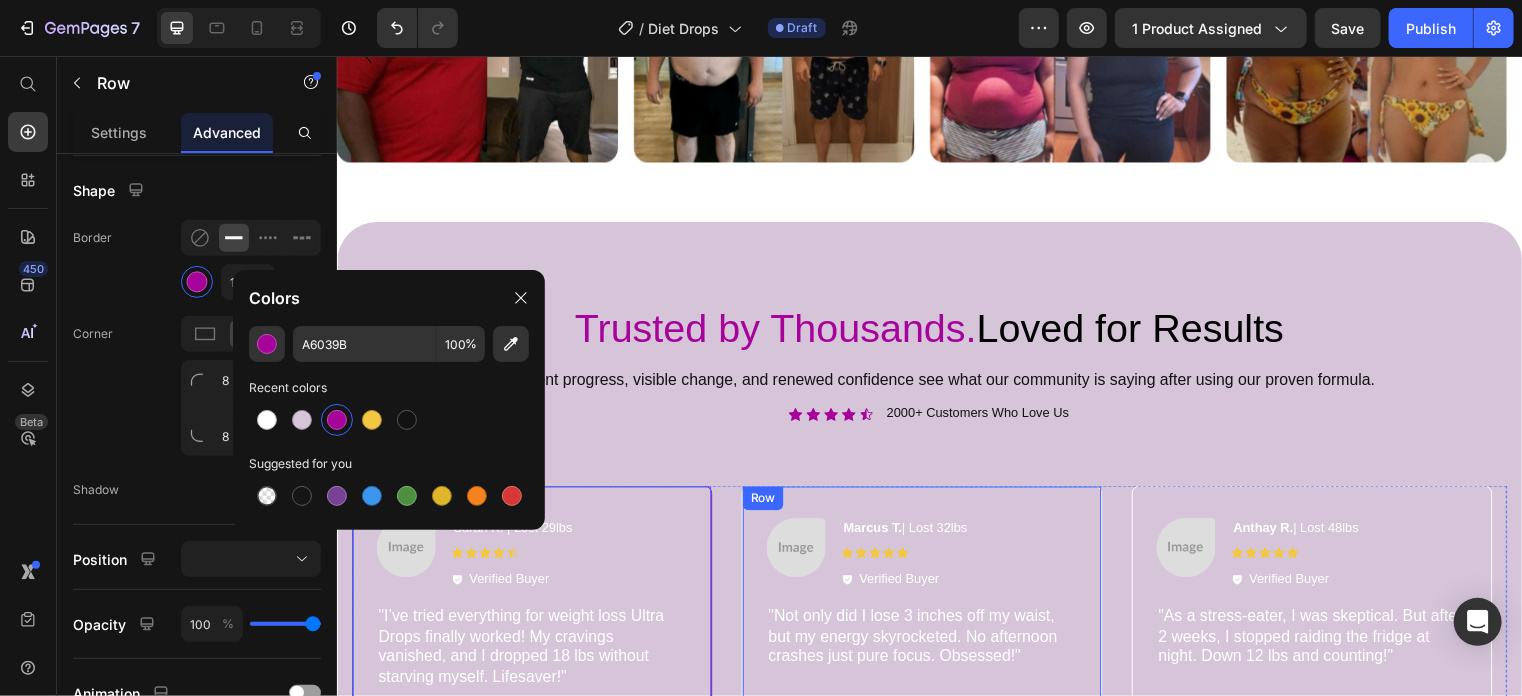 click on "Image Marcus T. | Lost 32lbs Text Block Icon Icon Icon Icon Icon Icon List
Verified Buyer Item List Row "Not only did I lose 3 inches off my waist, but my energy skyrocketed. No afternoon crashes just pure focus. Obsessed!" Text Block Row" at bounding box center [928, 599] 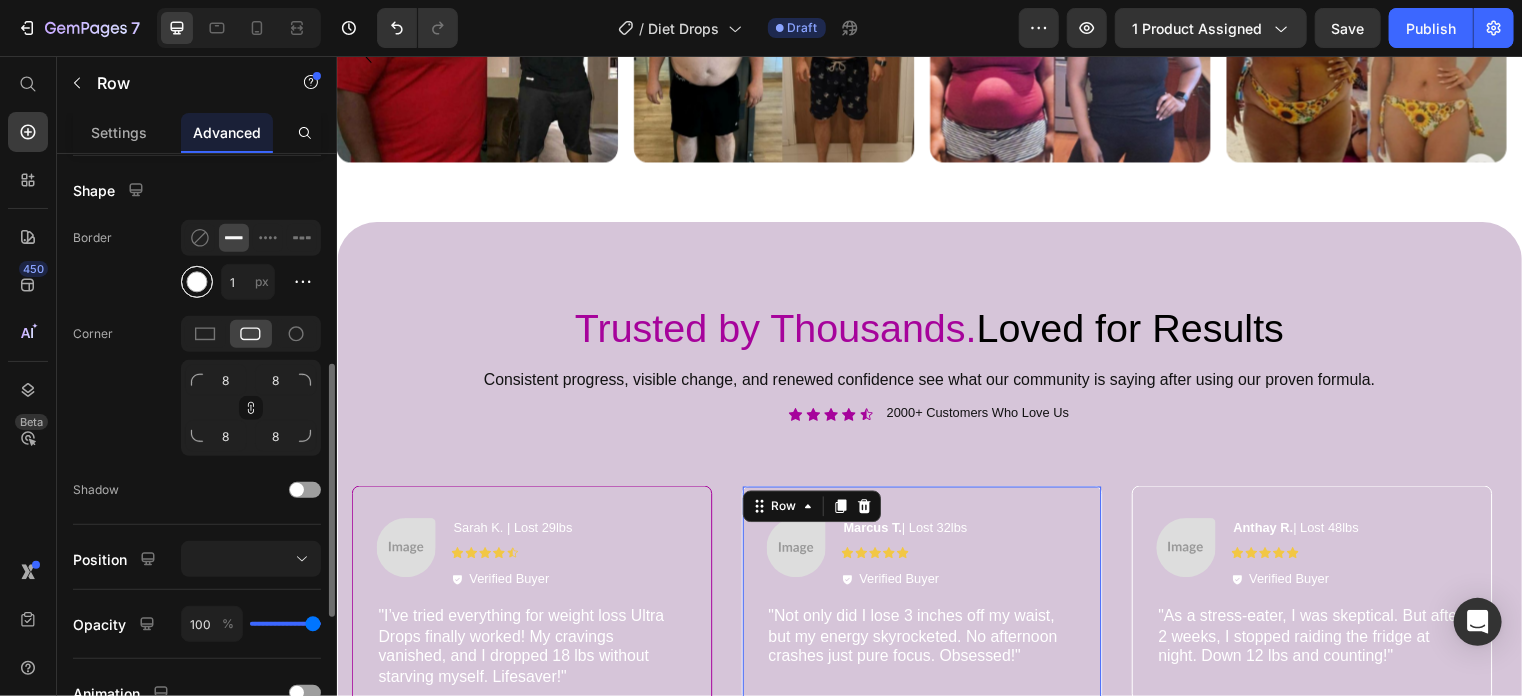 click at bounding box center [197, 282] 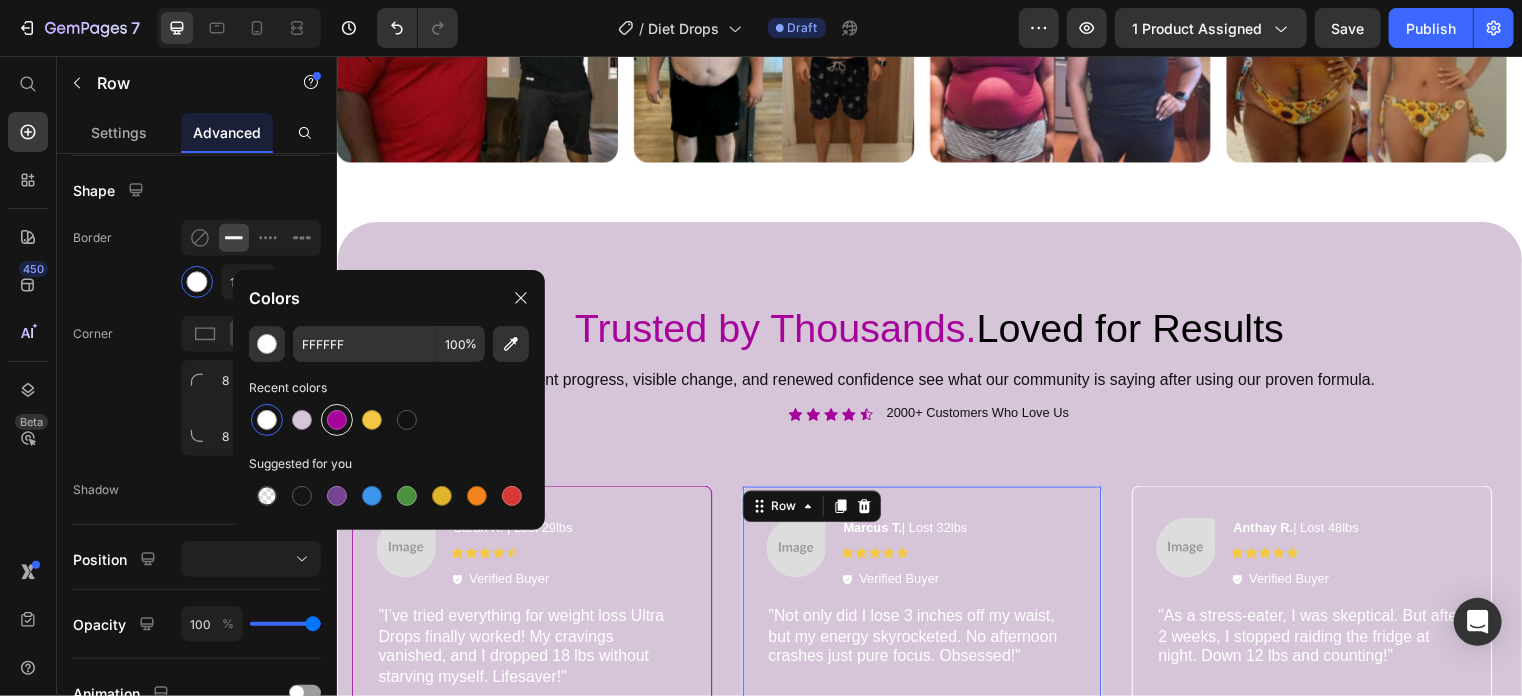 click at bounding box center [337, 420] 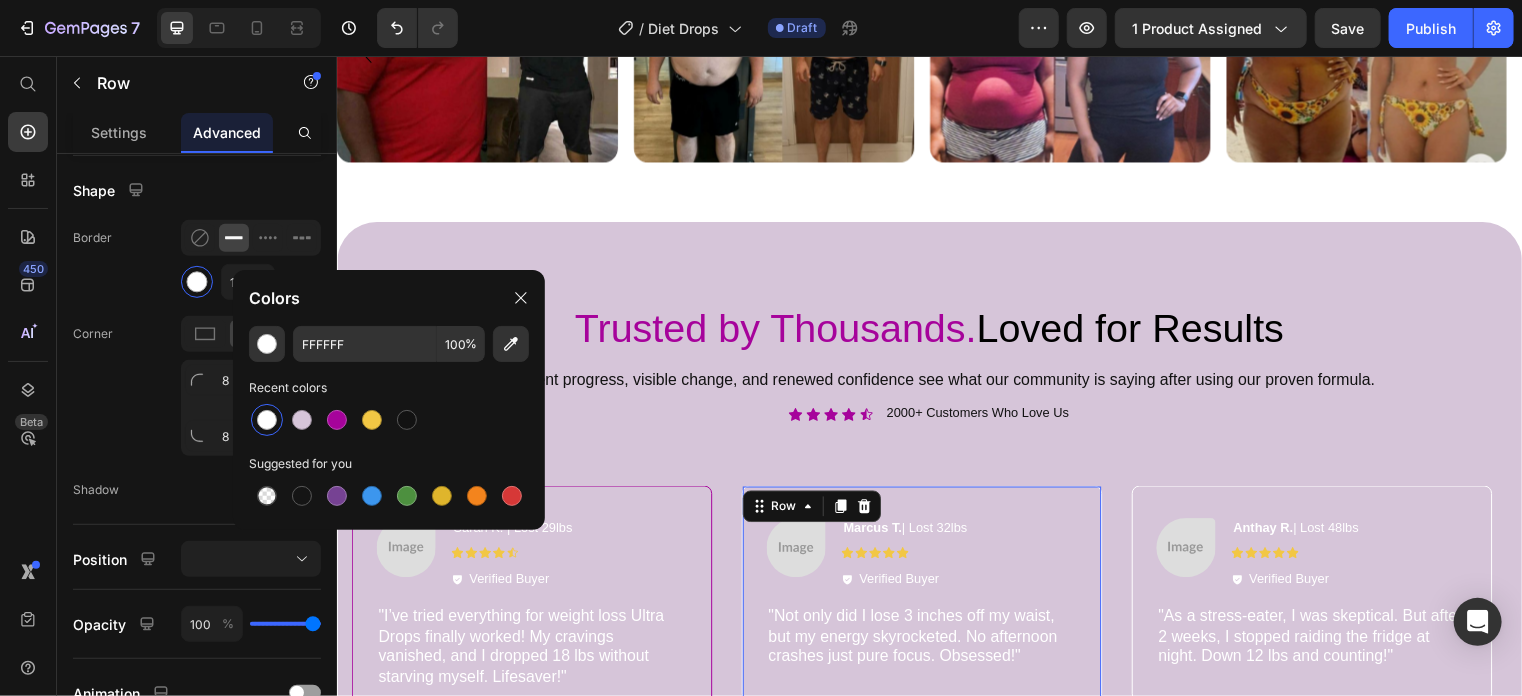type on "A6039B" 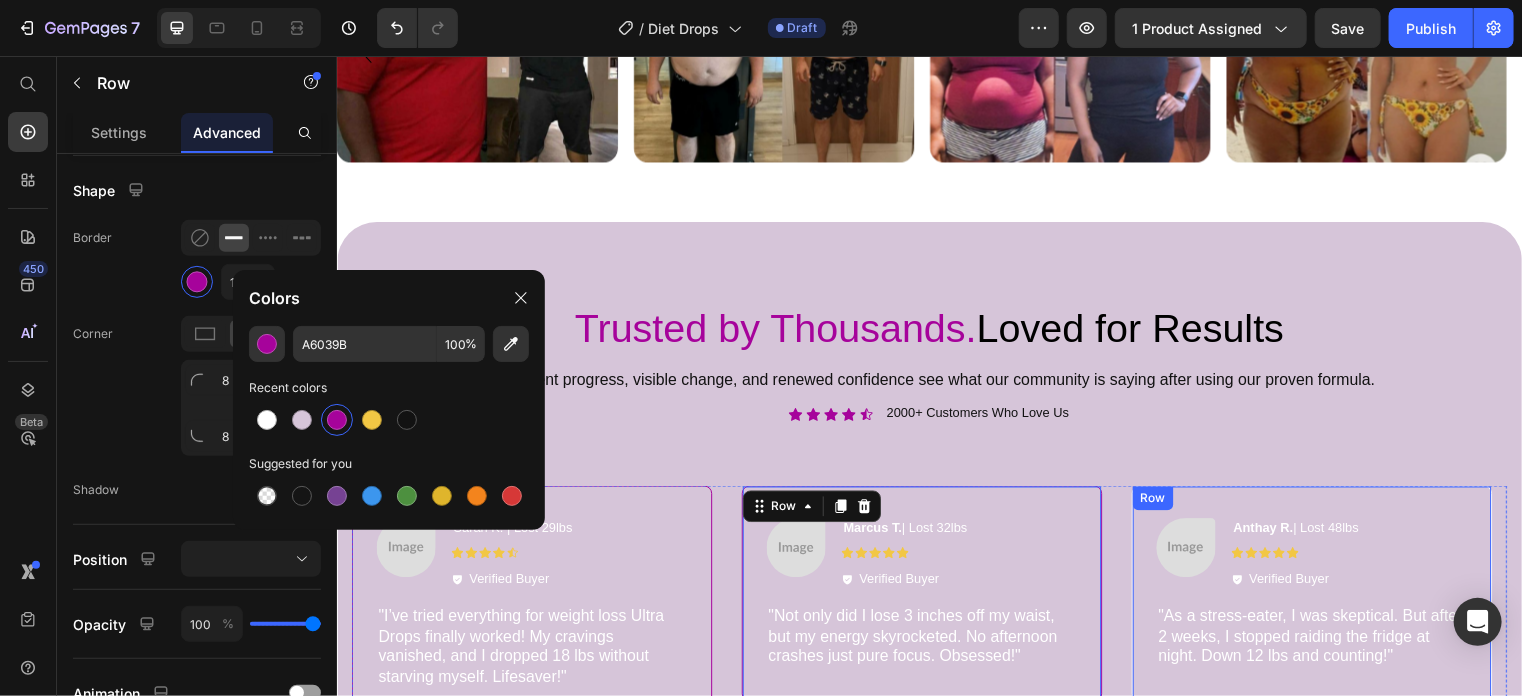 click on "Image Anthay R. | Lost 48lbs Text Block Icon Icon Icon Icon Icon Icon List
Verified Buyer Item List Row "As a stress-eater, I was skeptical. But after 2 weeks, I stopped raiding the fridge at night. Down 12 lbs and counting!" Text Block Row" at bounding box center (1323, 599) 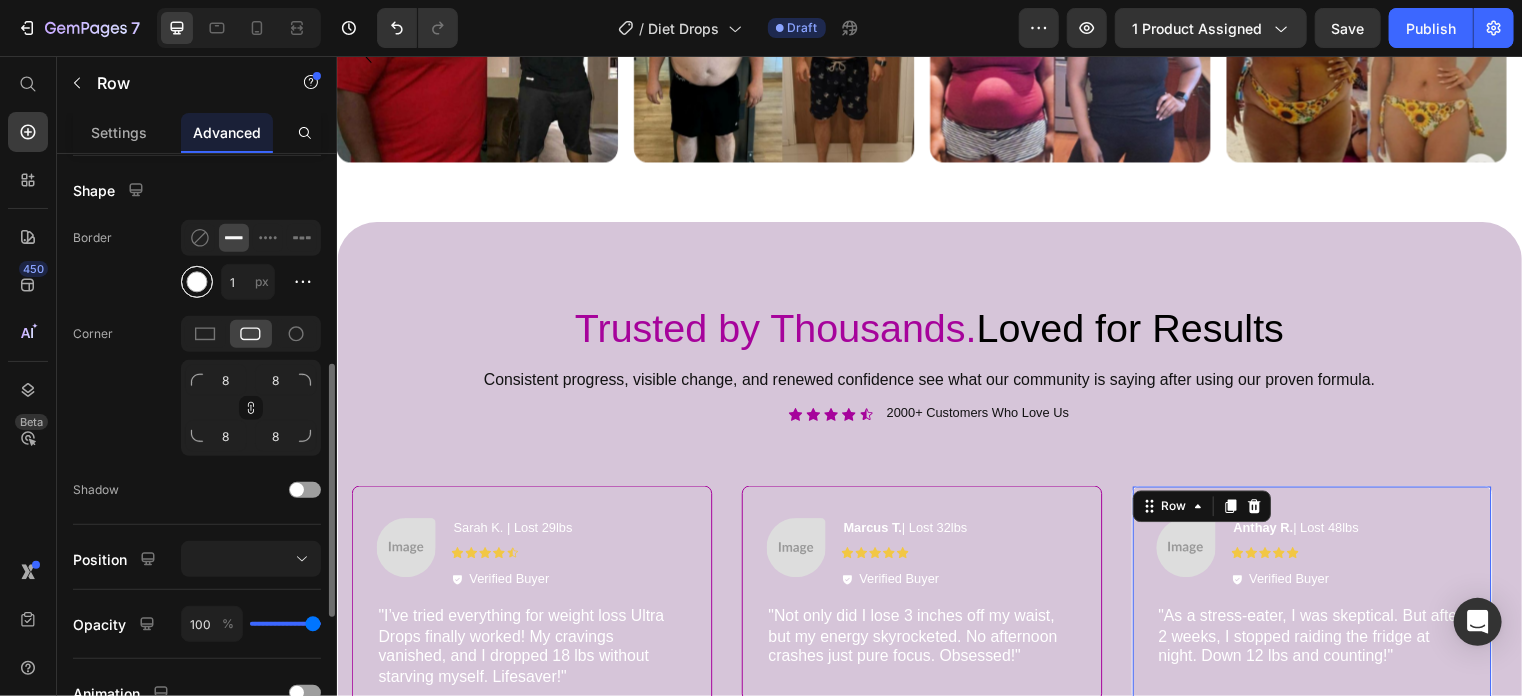 click at bounding box center (197, 282) 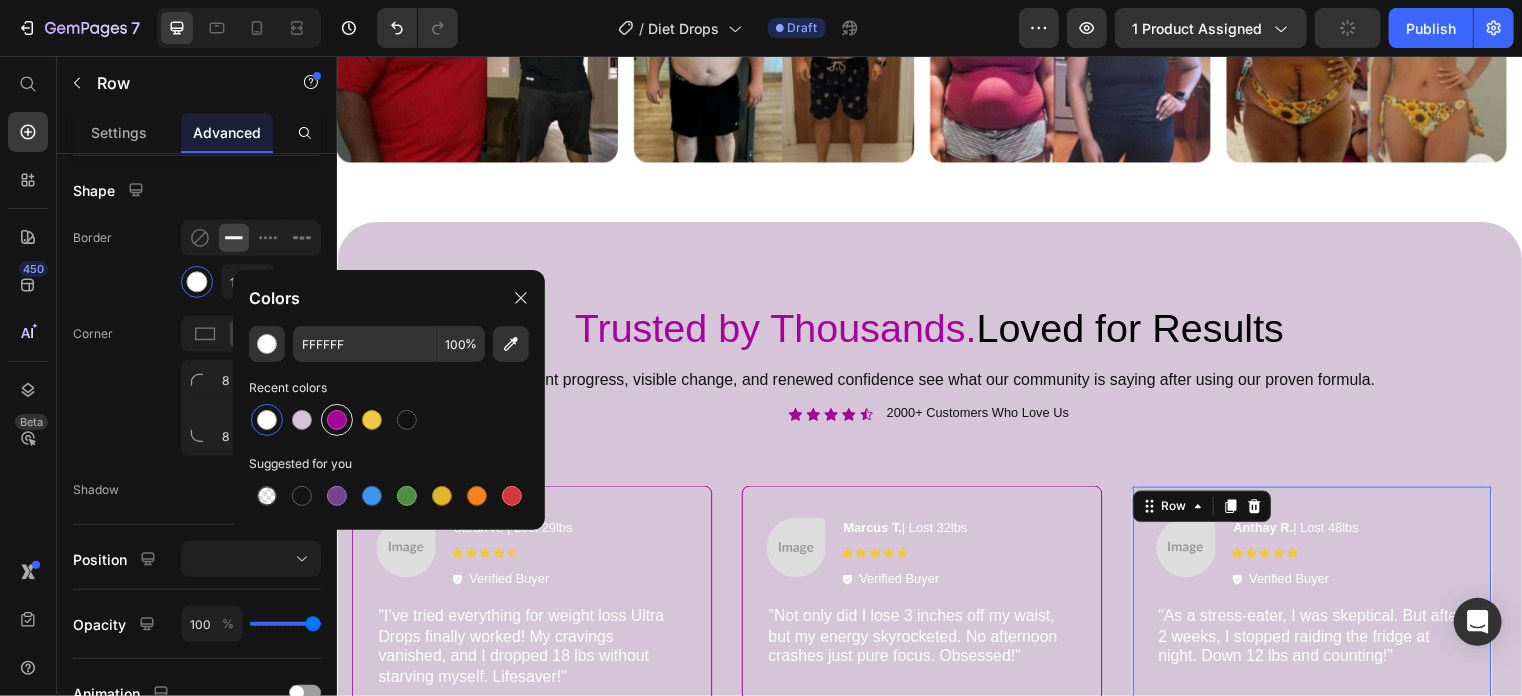 click at bounding box center (337, 420) 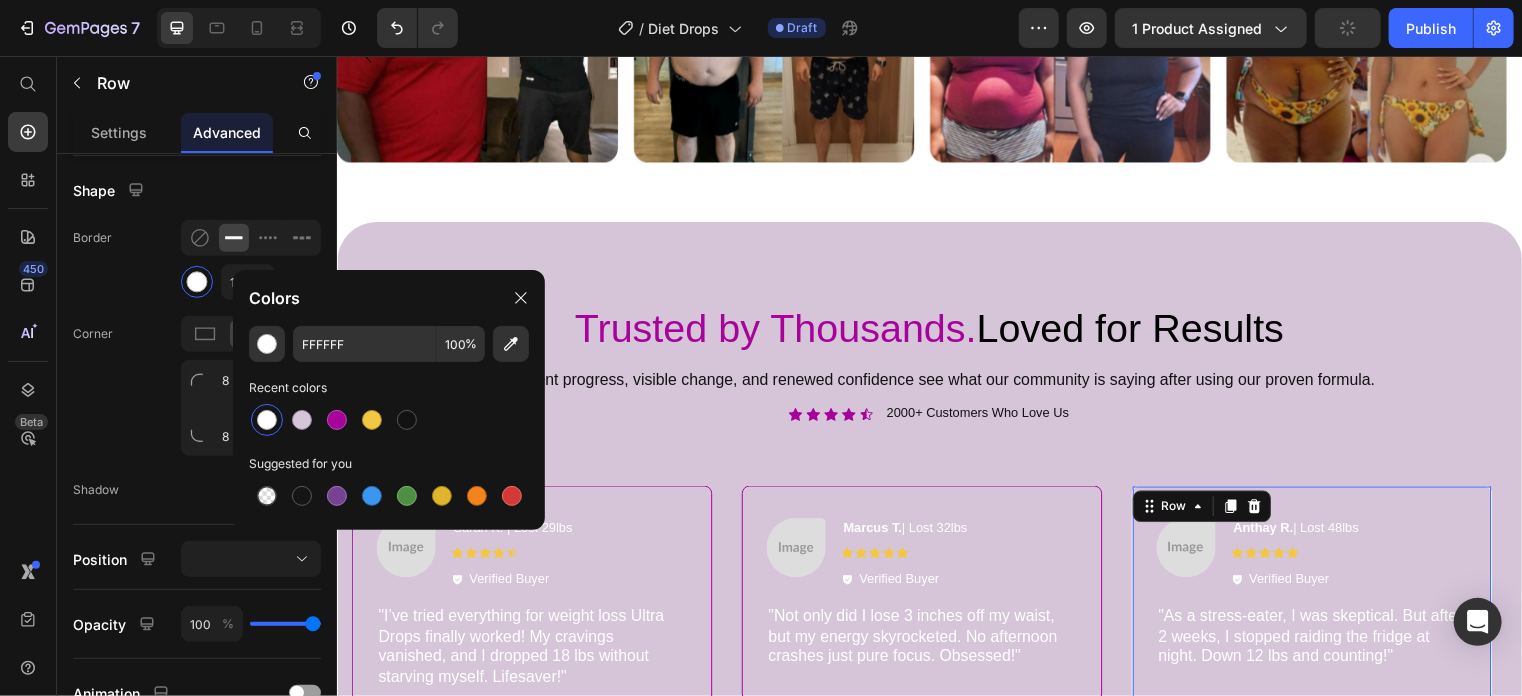 type on "A6039B" 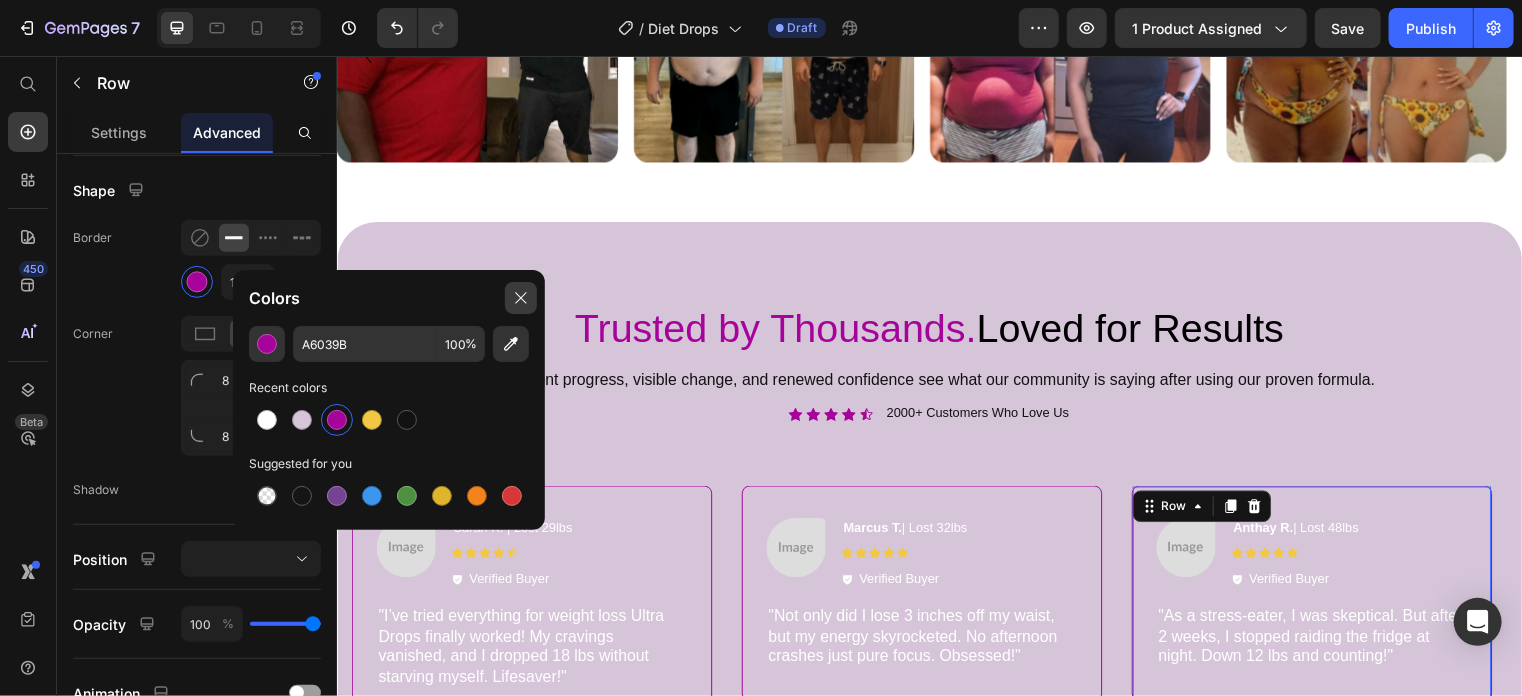 click at bounding box center [521, 298] 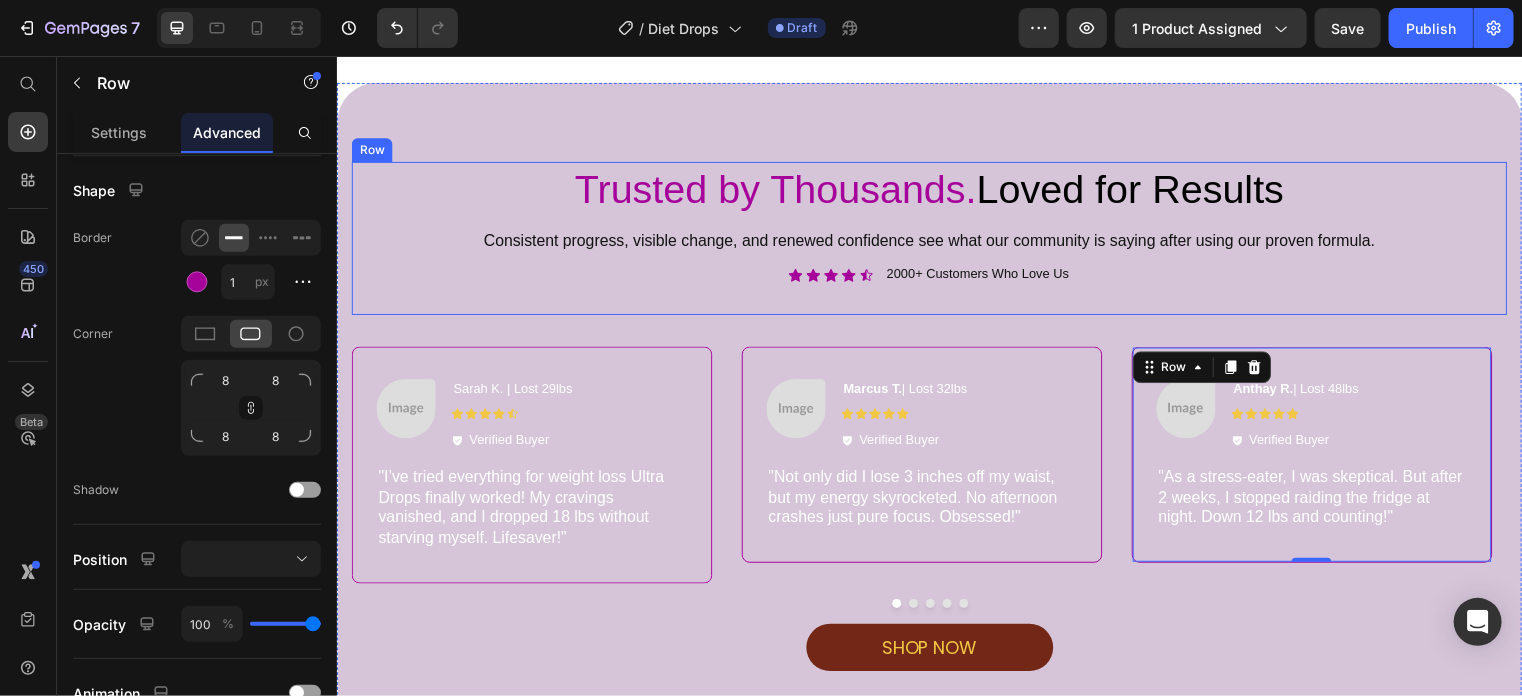 scroll, scrollTop: 3320, scrollLeft: 0, axis: vertical 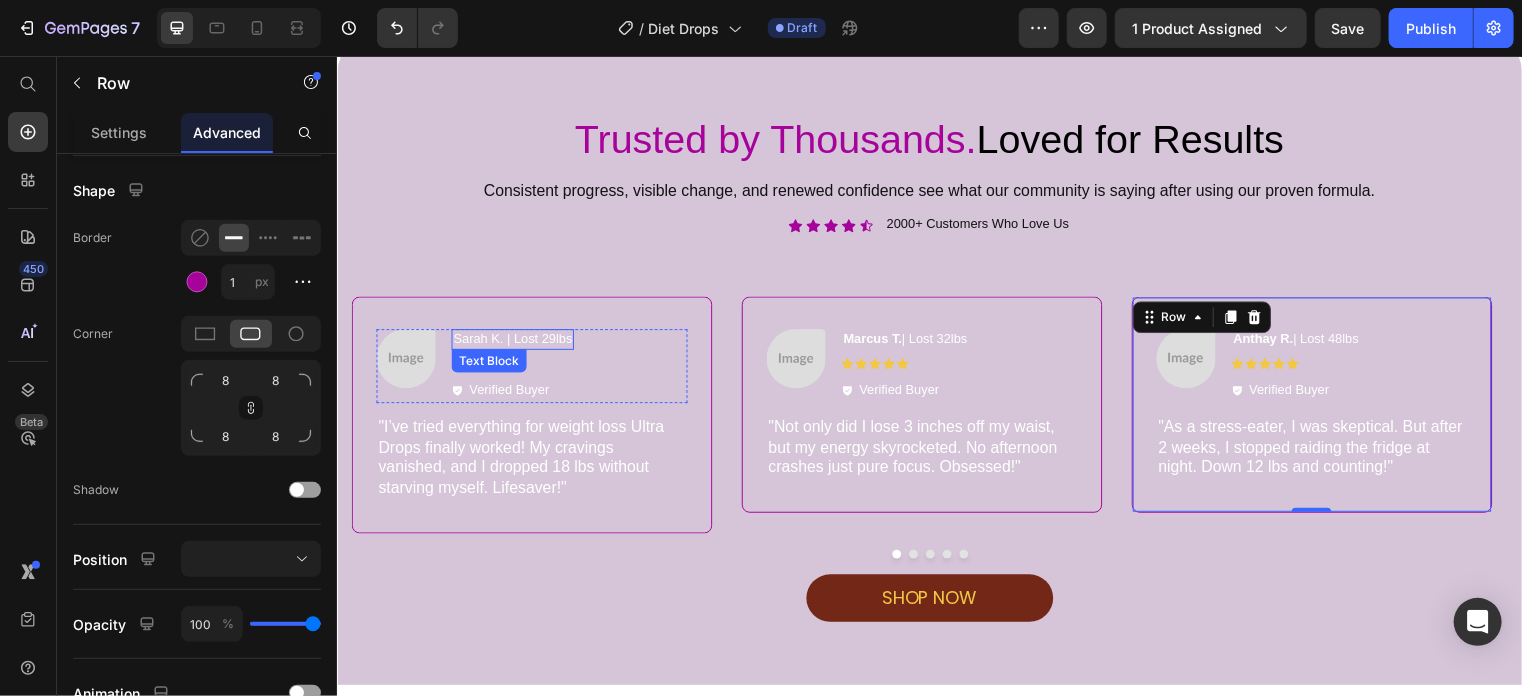 click on "Sarah K. | Lost 29lbs" at bounding box center [514, 342] 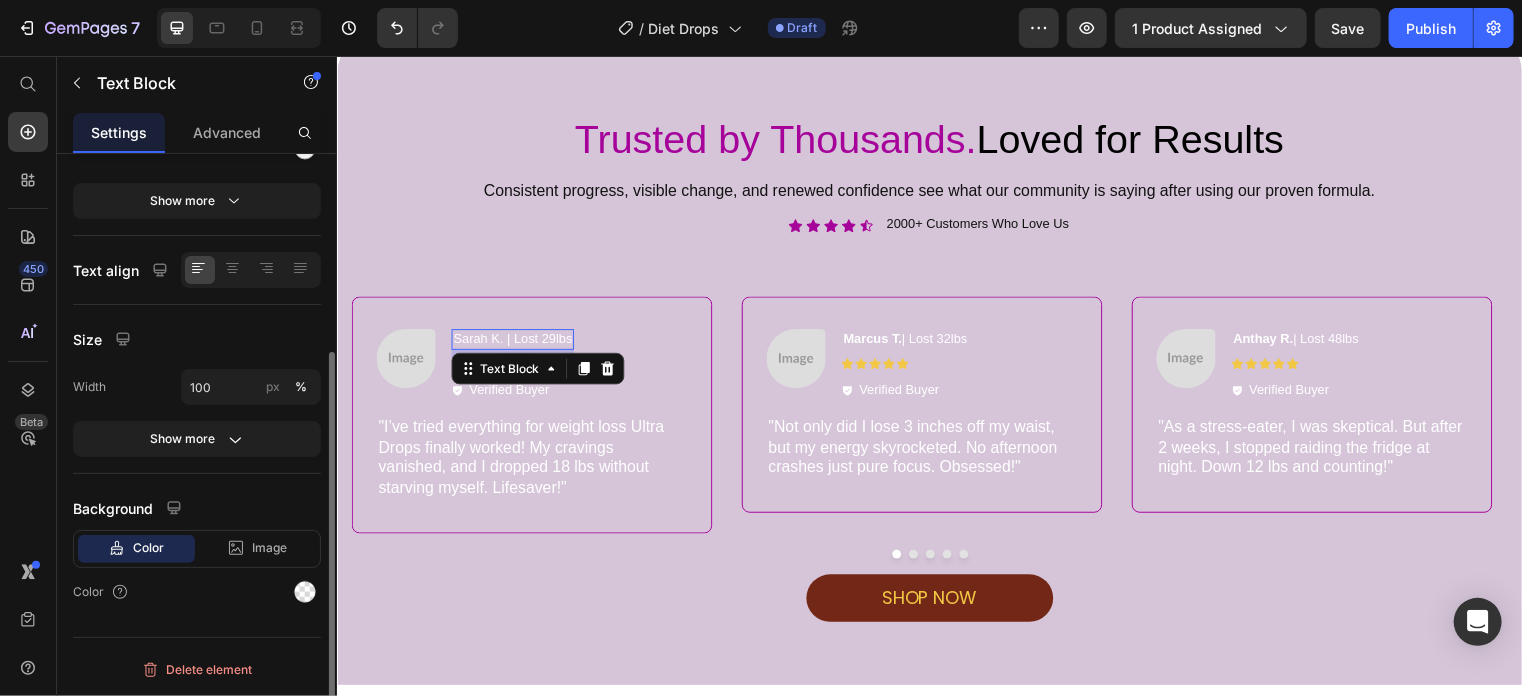 scroll, scrollTop: 0, scrollLeft: 0, axis: both 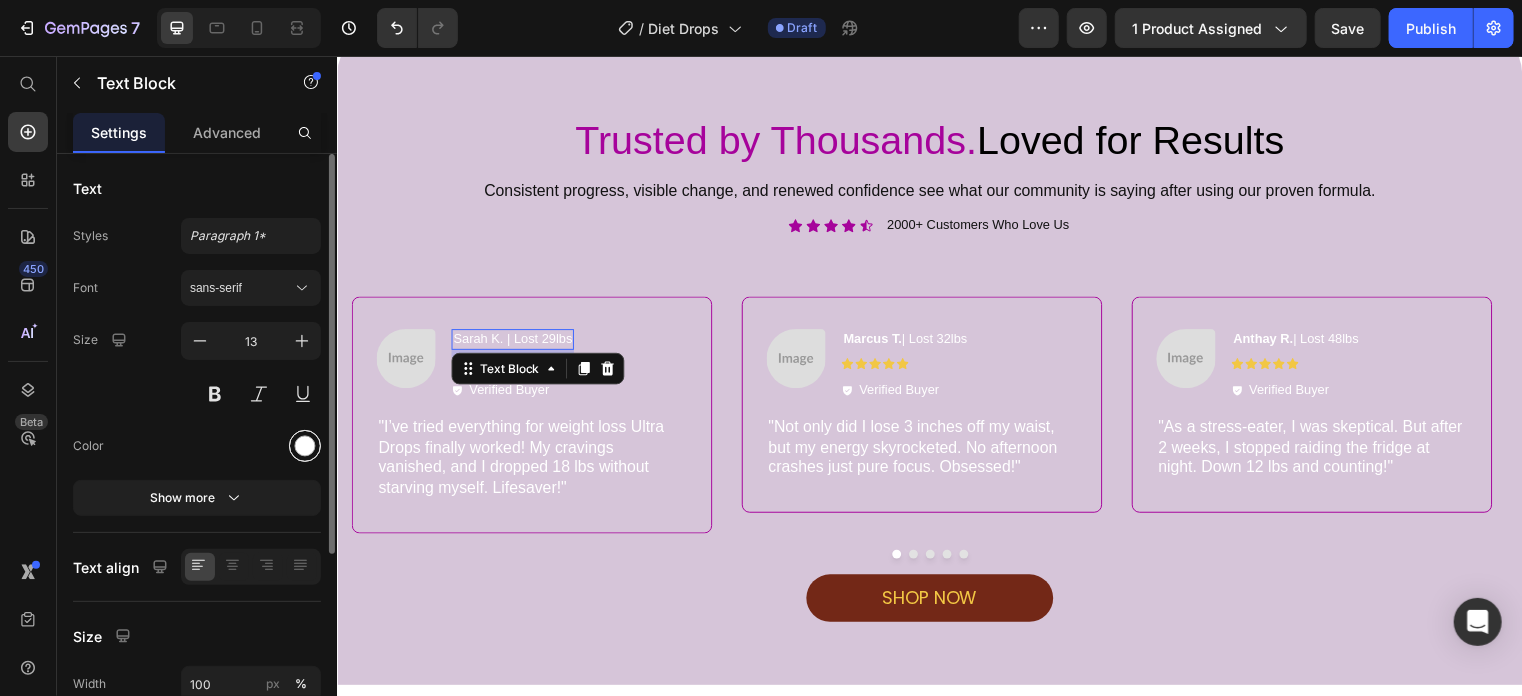 click at bounding box center [305, 446] 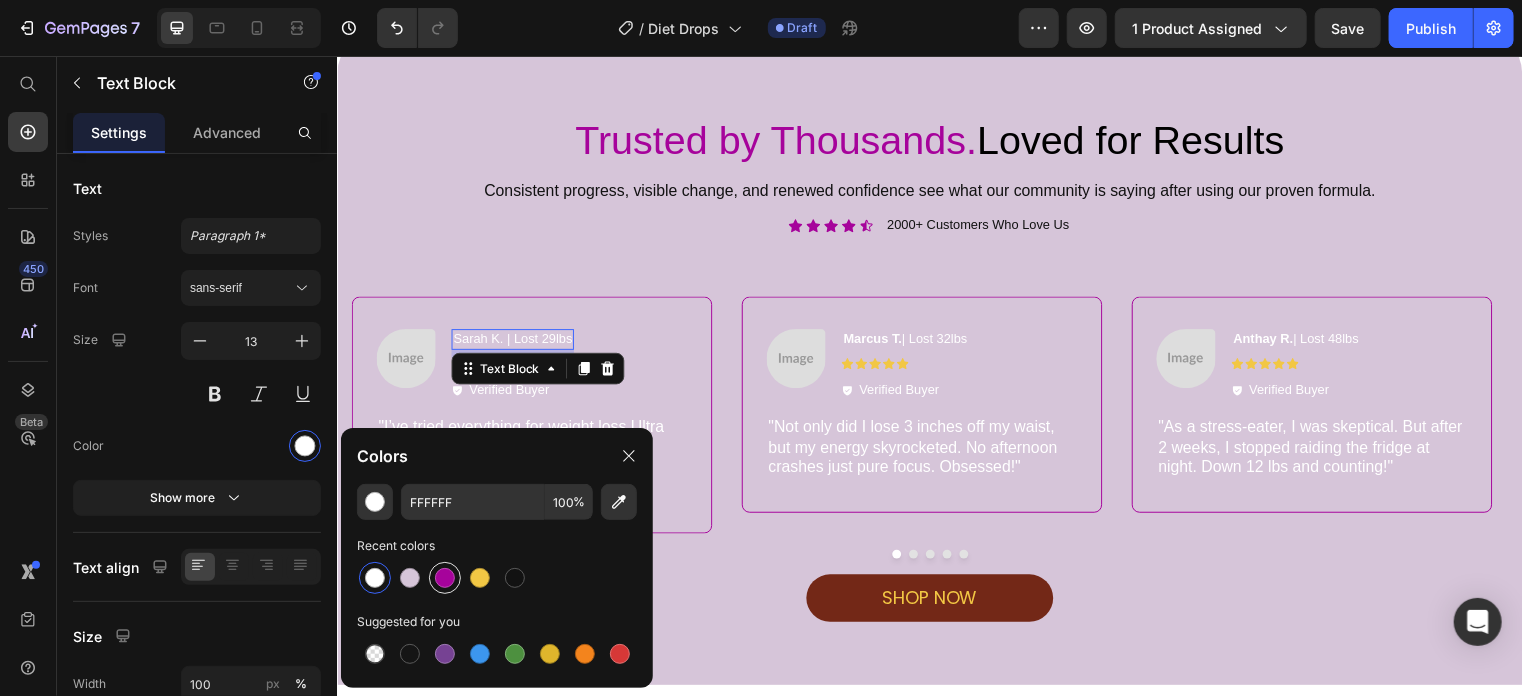 click at bounding box center (445, 578) 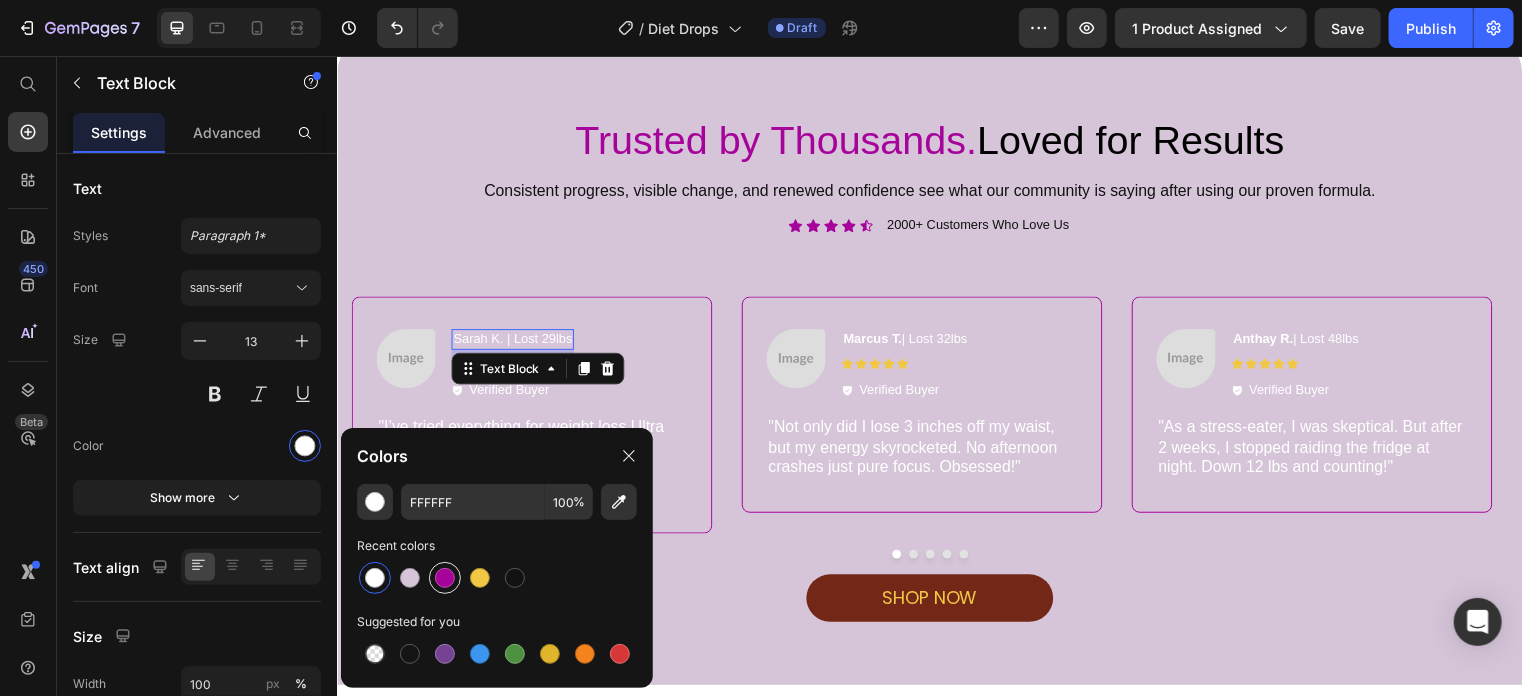type on "A6039B" 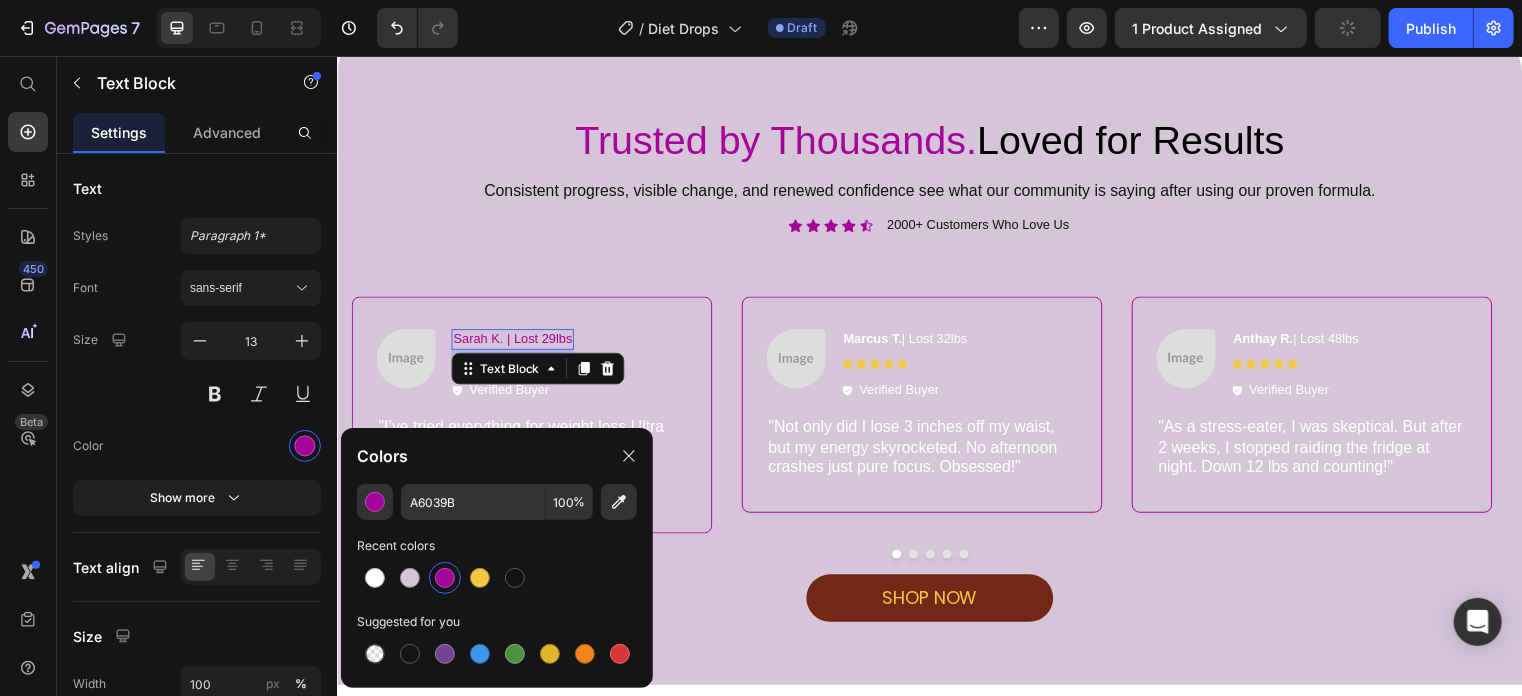 click on "Sarah K. | Lost 29lbs" at bounding box center (514, 342) 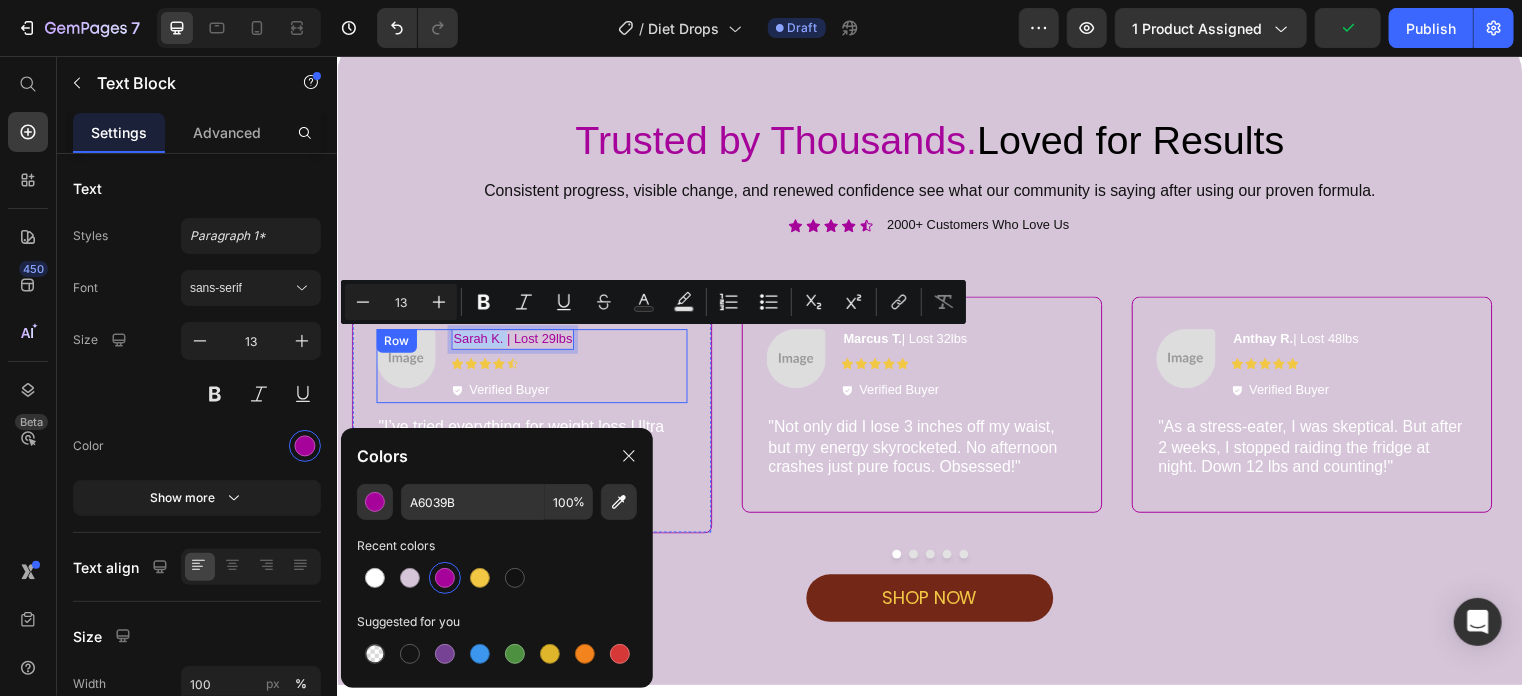 drag, startPoint x: 507, startPoint y: 341, endPoint x: 443, endPoint y: 337, distance: 64.12488 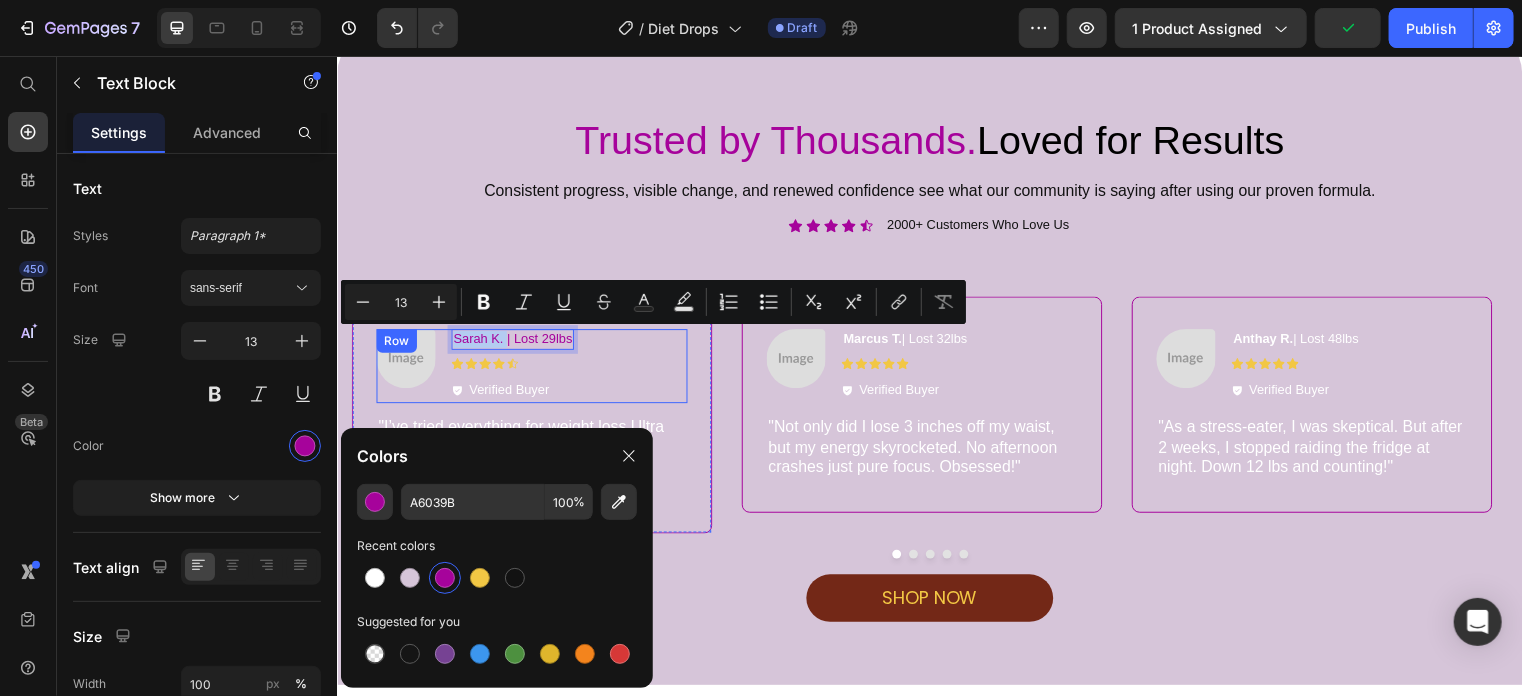 click on "Image Sarah K. | Lost 29lbs Text Block 8 Icon Icon Icon Icon
Icon Icon List
Verified Buyer Item List Row" at bounding box center (533, 369) 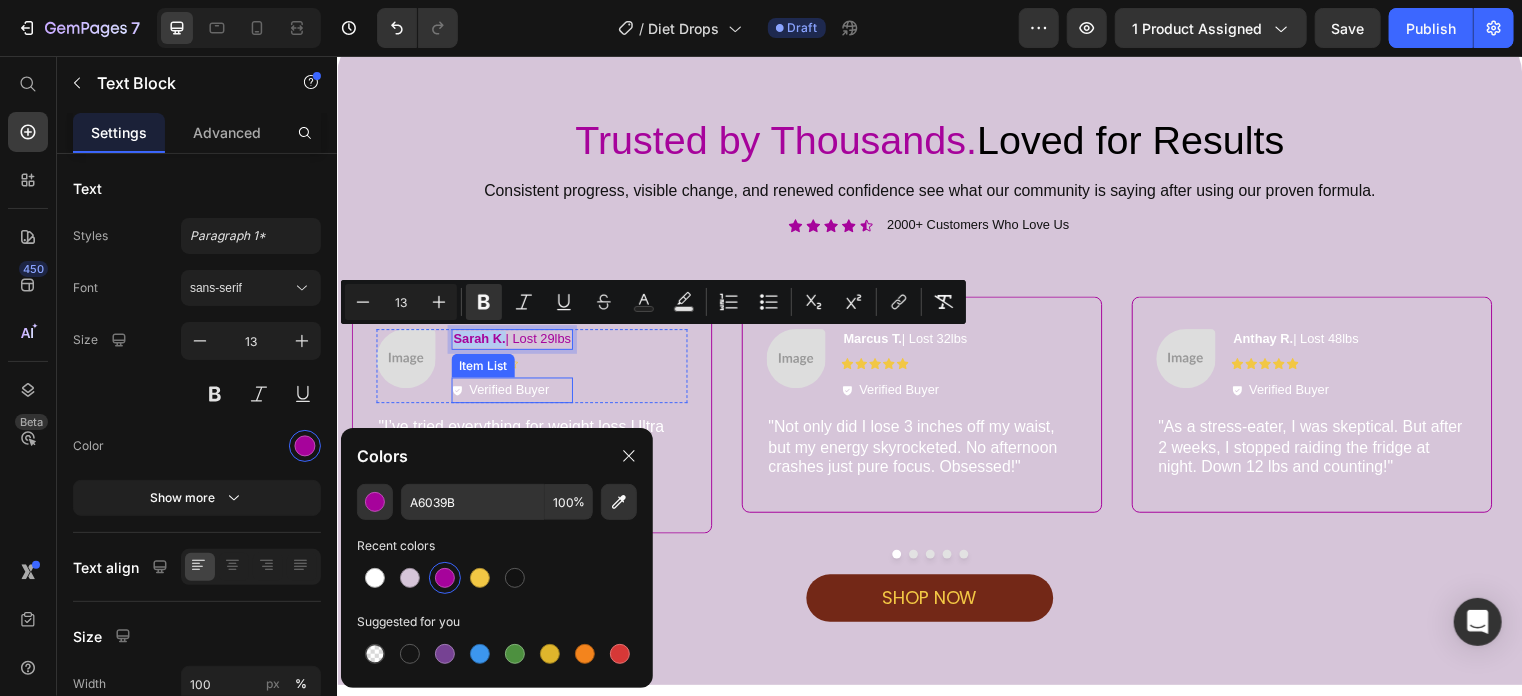 click on "Verified Buyer" at bounding box center (510, 394) 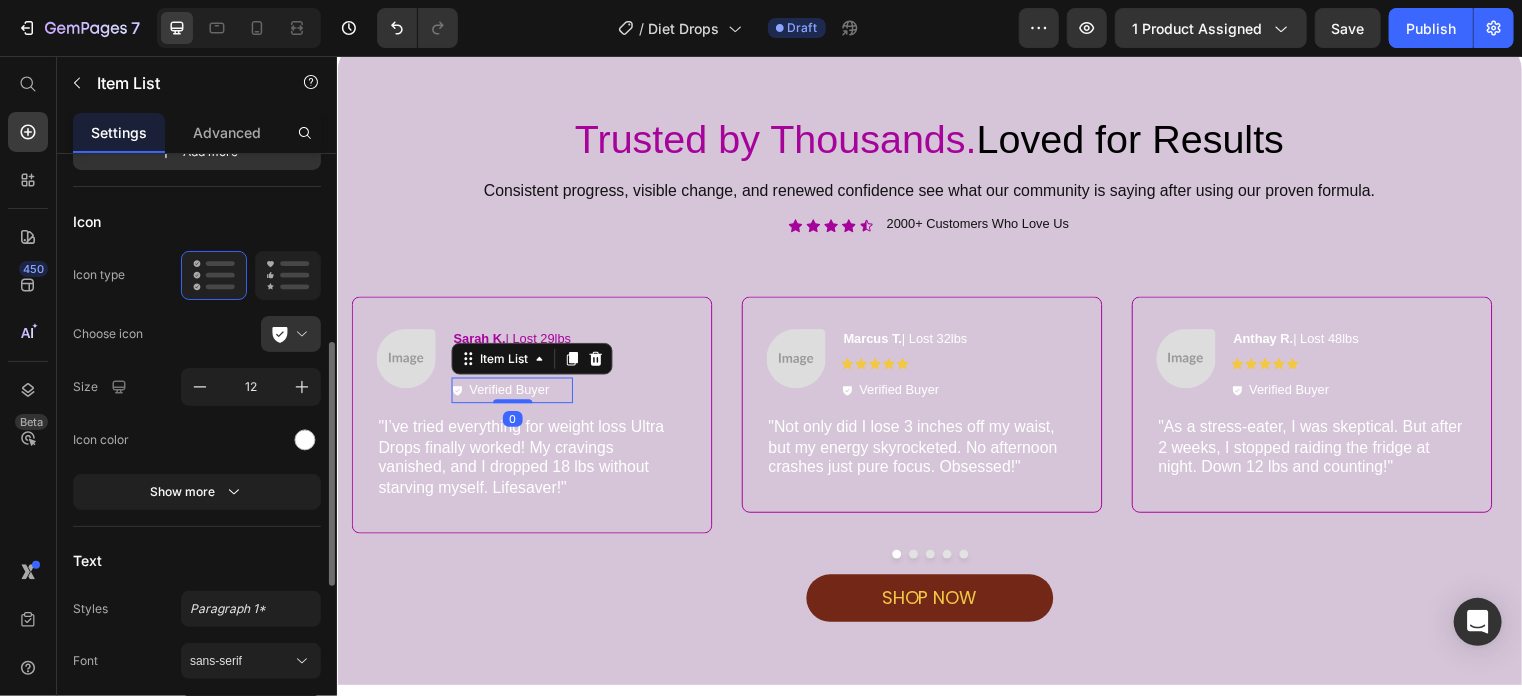 scroll, scrollTop: 230, scrollLeft: 0, axis: vertical 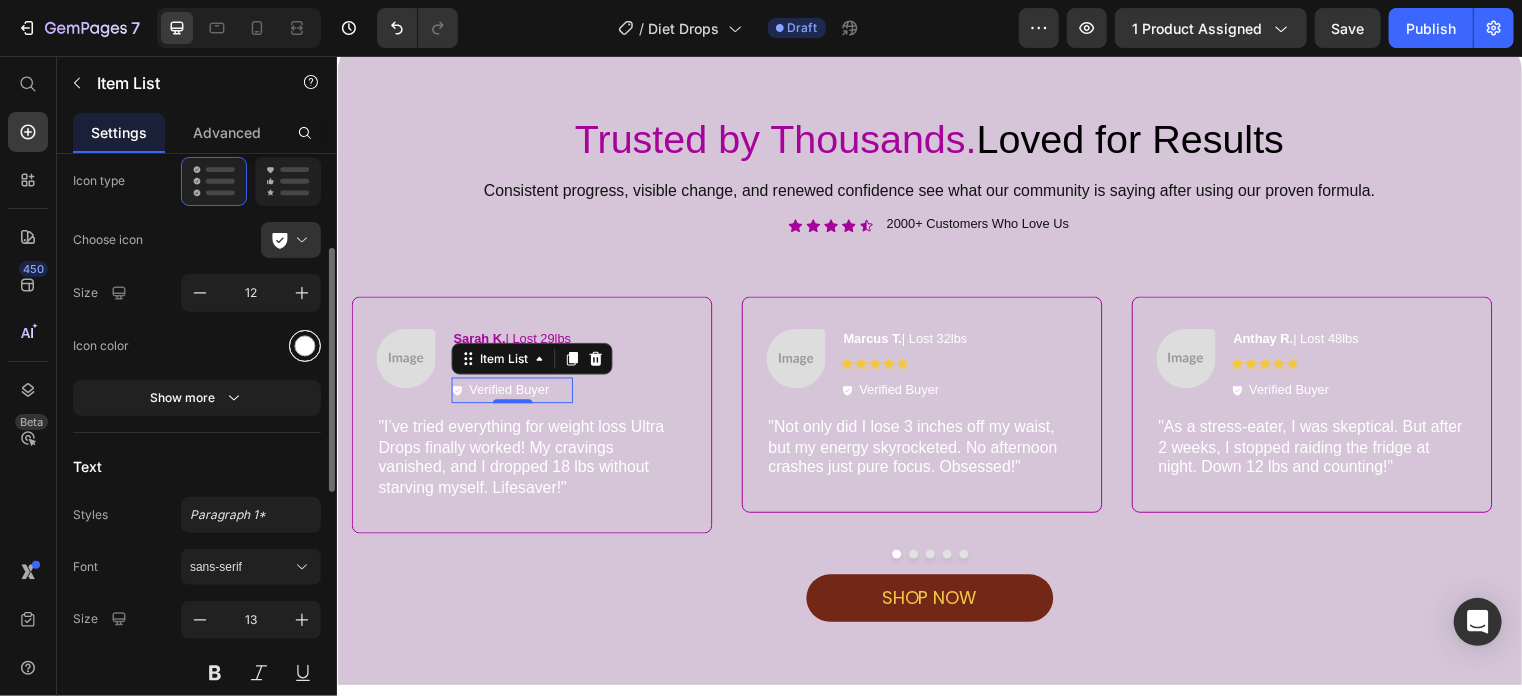 click at bounding box center [305, 346] 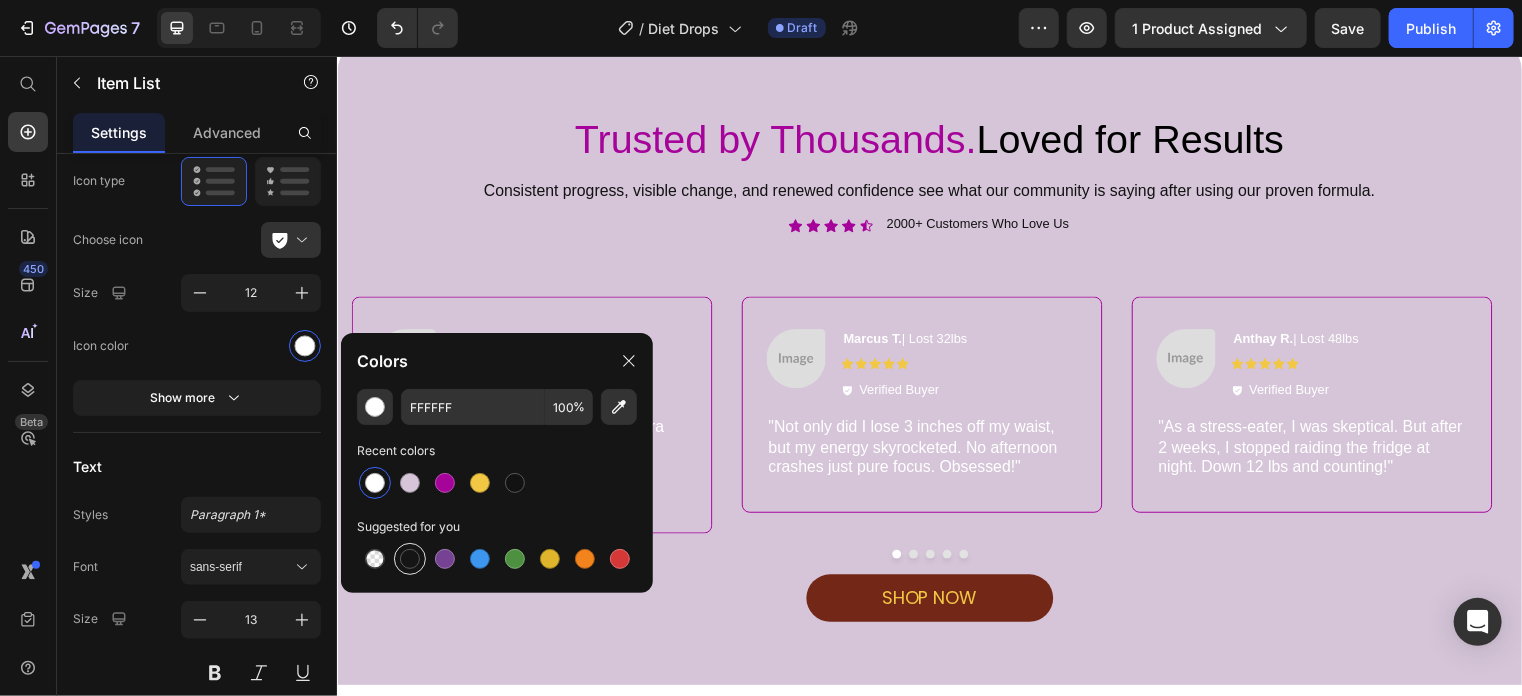 click at bounding box center (410, 559) 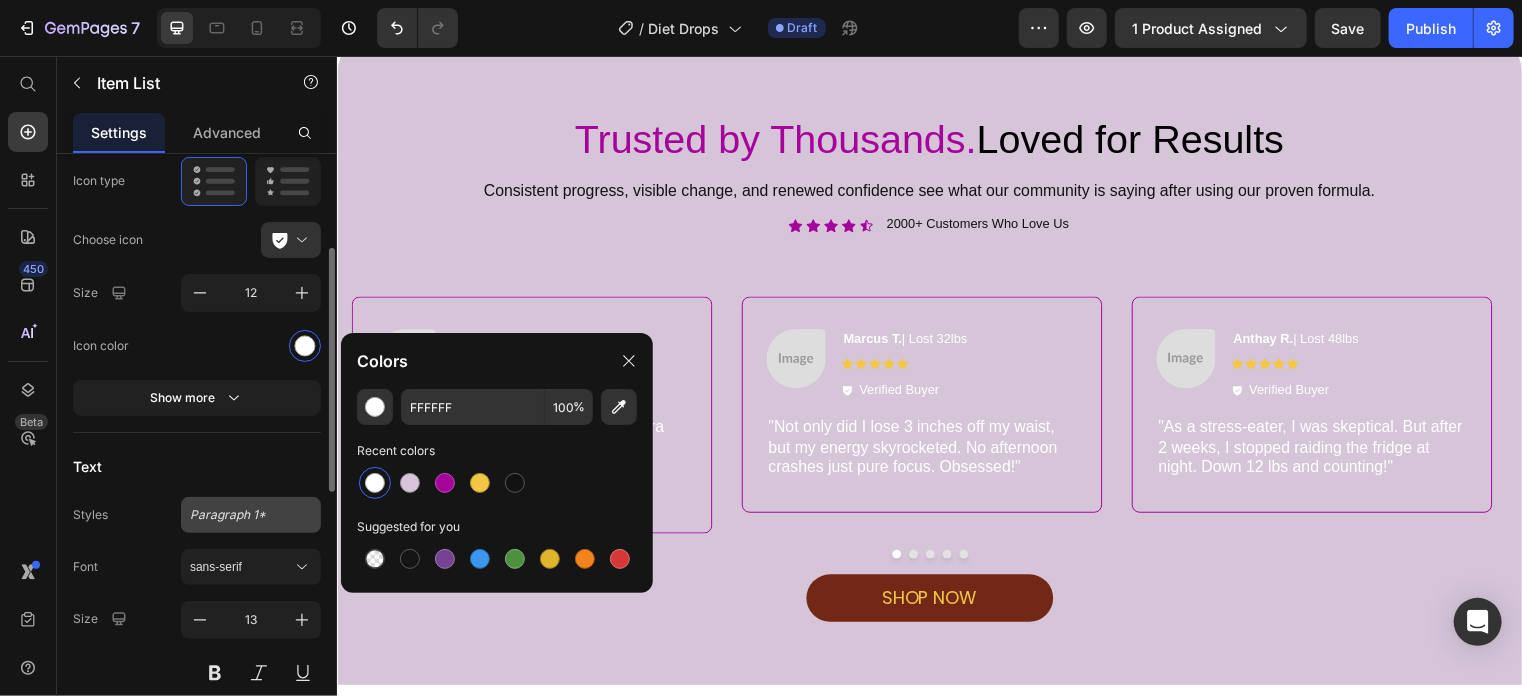 type on "151515" 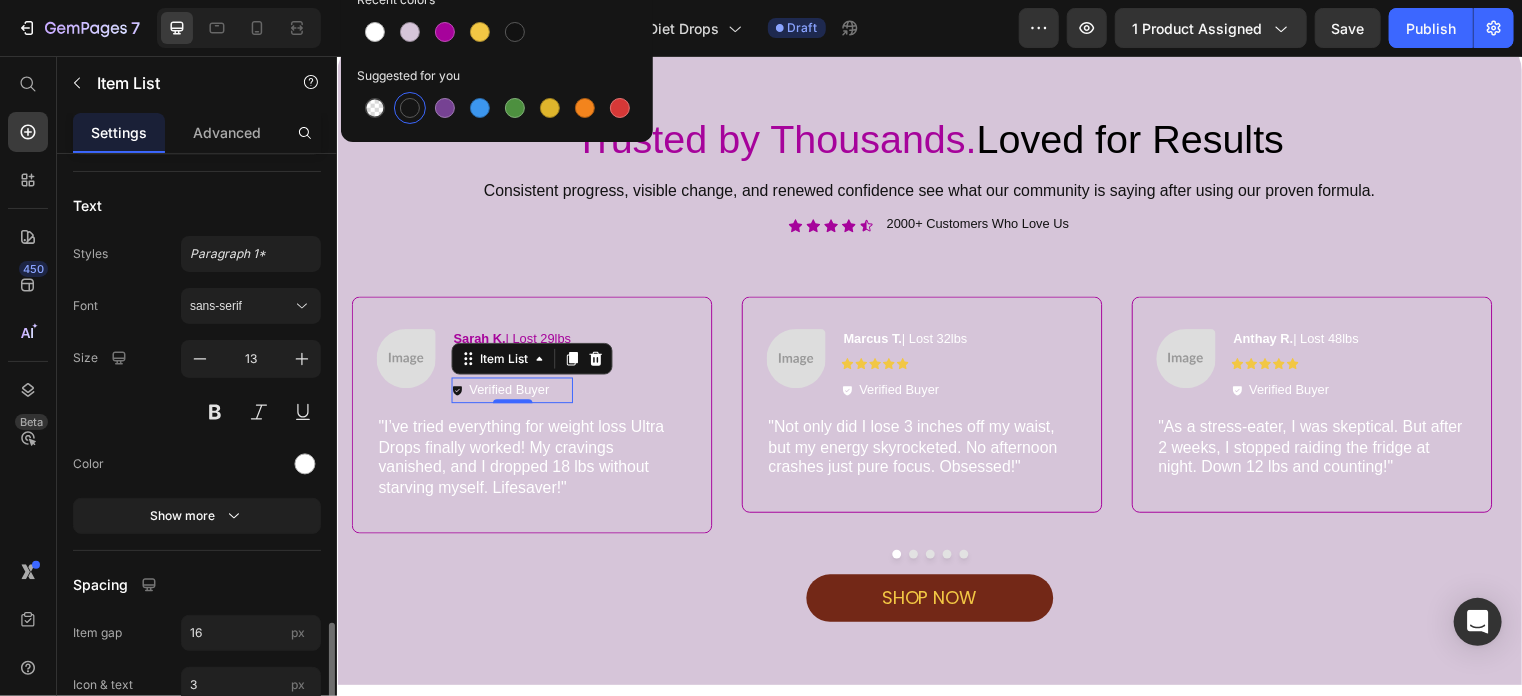 scroll, scrollTop: 681, scrollLeft: 0, axis: vertical 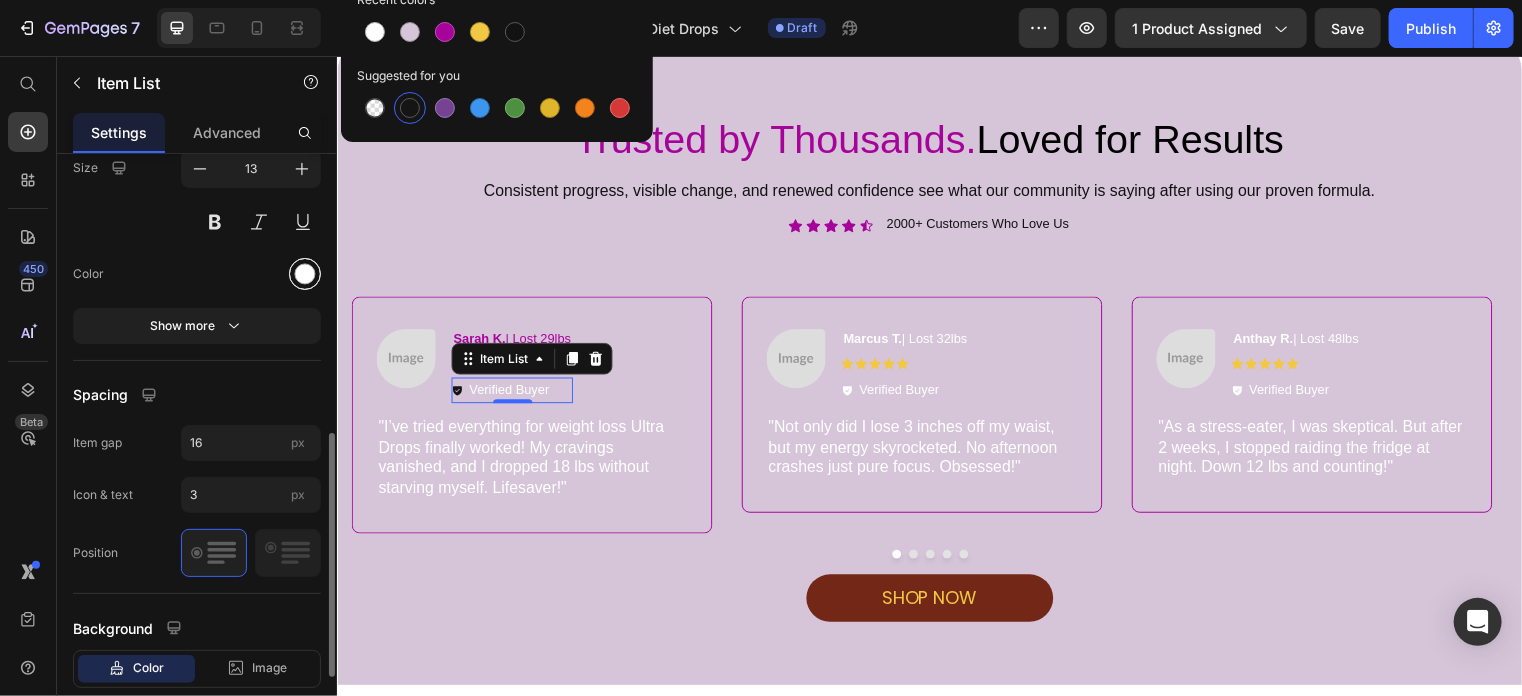 click at bounding box center (305, 273) 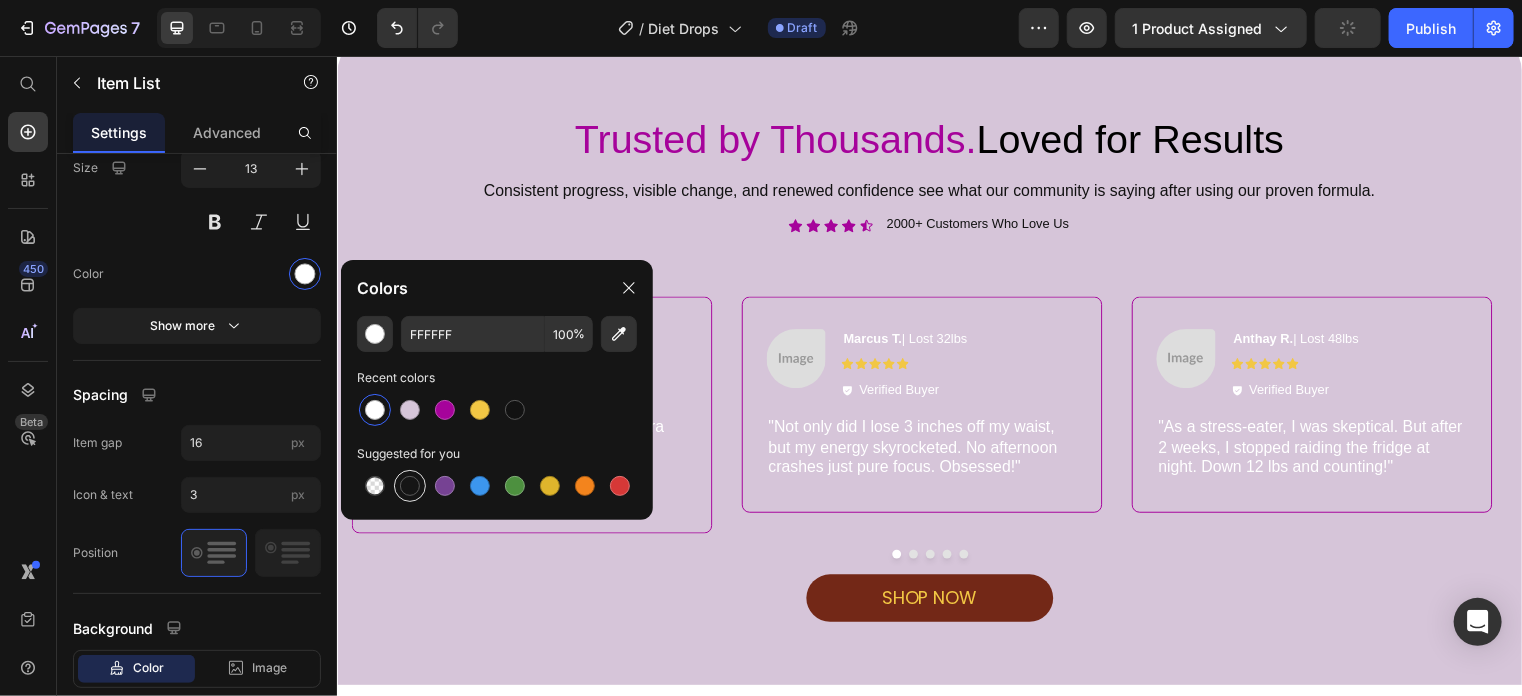 click at bounding box center [410, 486] 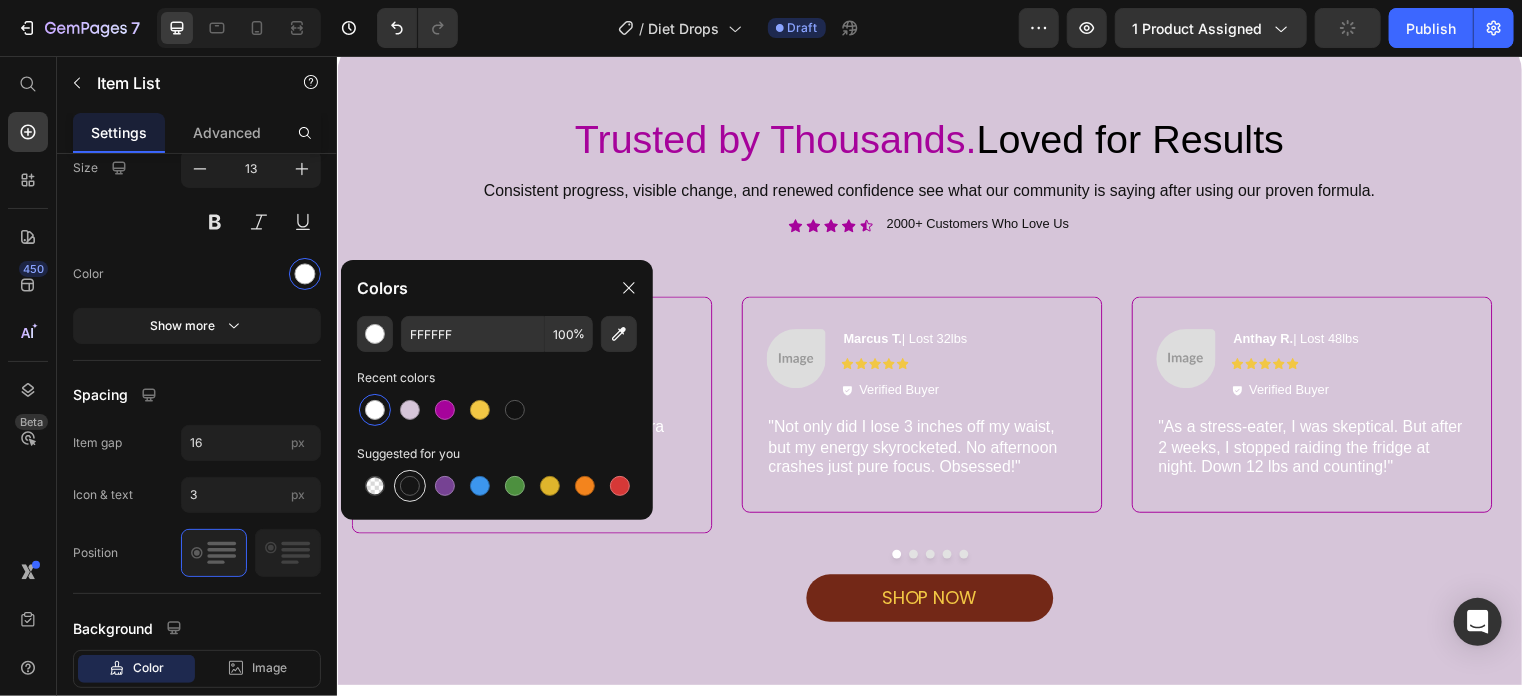 type on "151515" 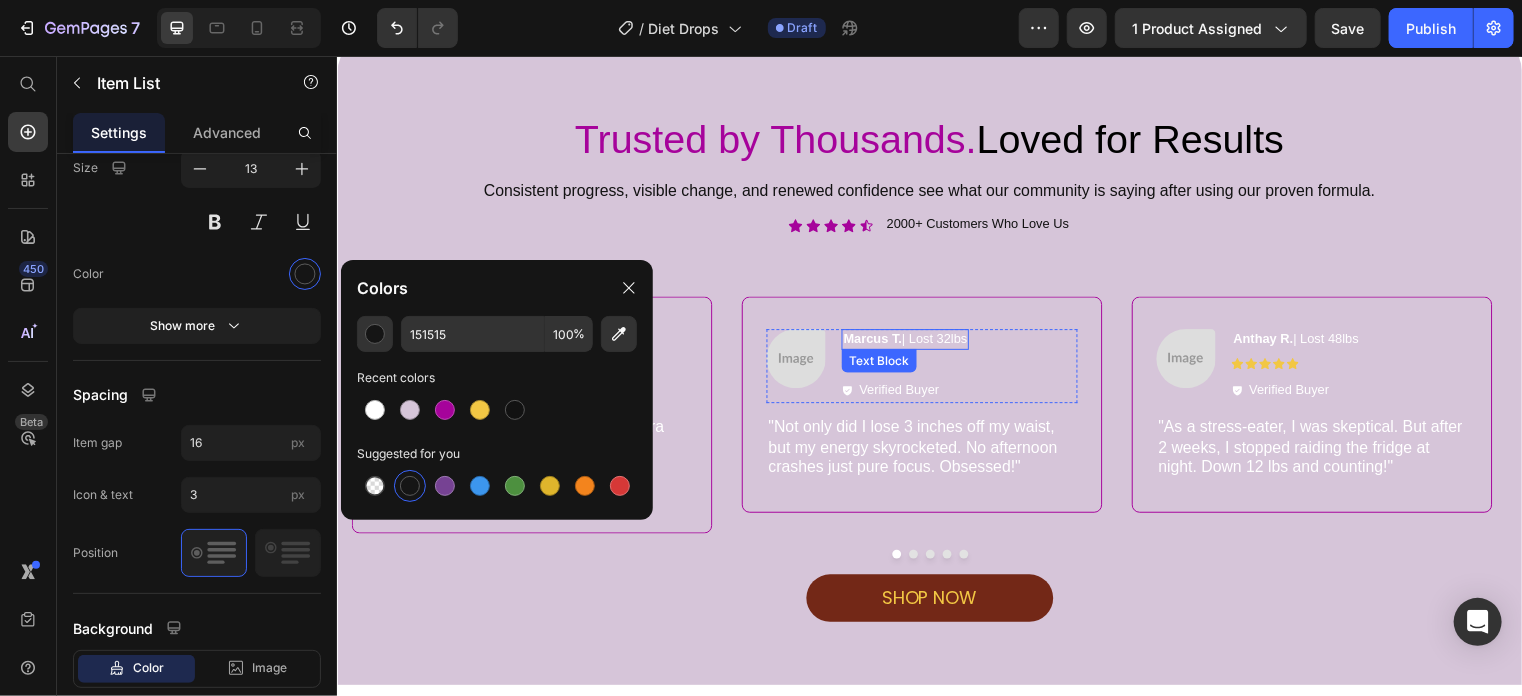 click on "Marcus T. | Lost 32lbs" at bounding box center (912, 342) 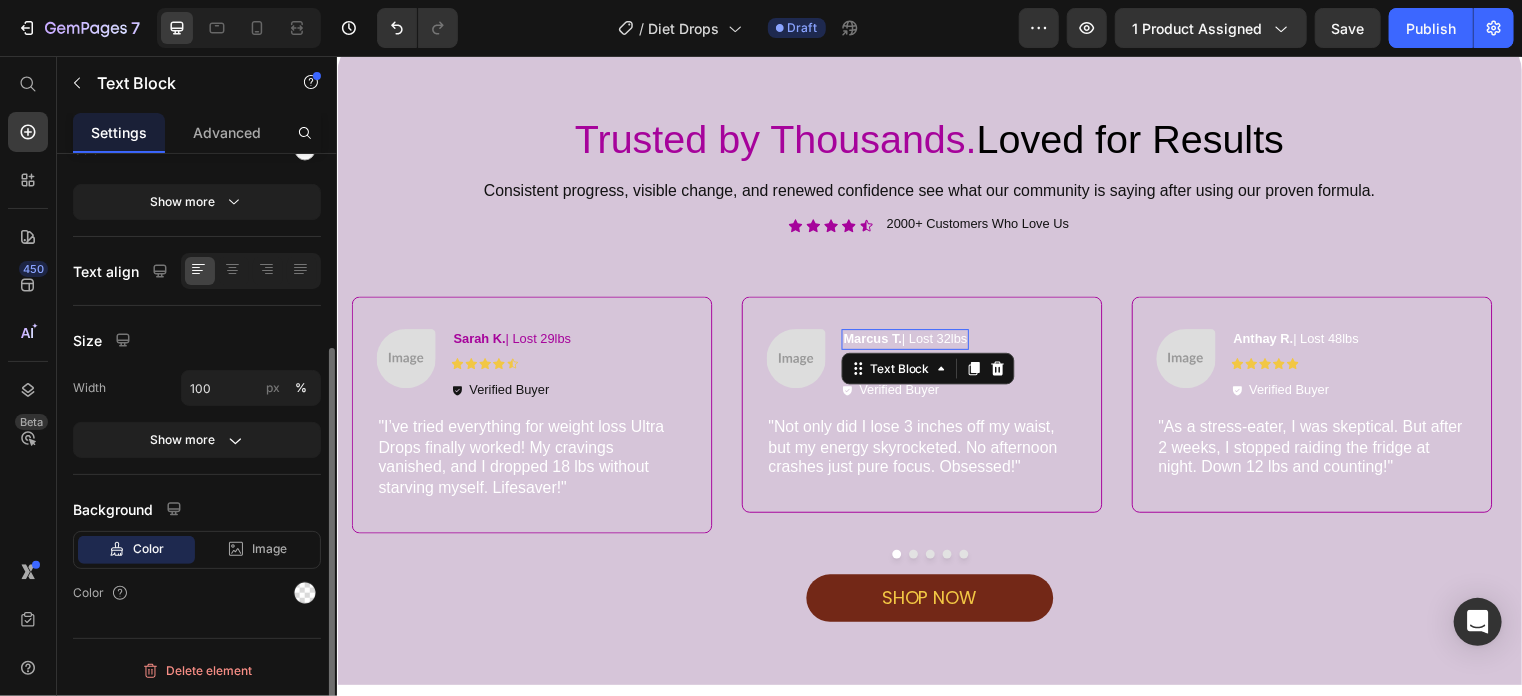 scroll, scrollTop: 0, scrollLeft: 0, axis: both 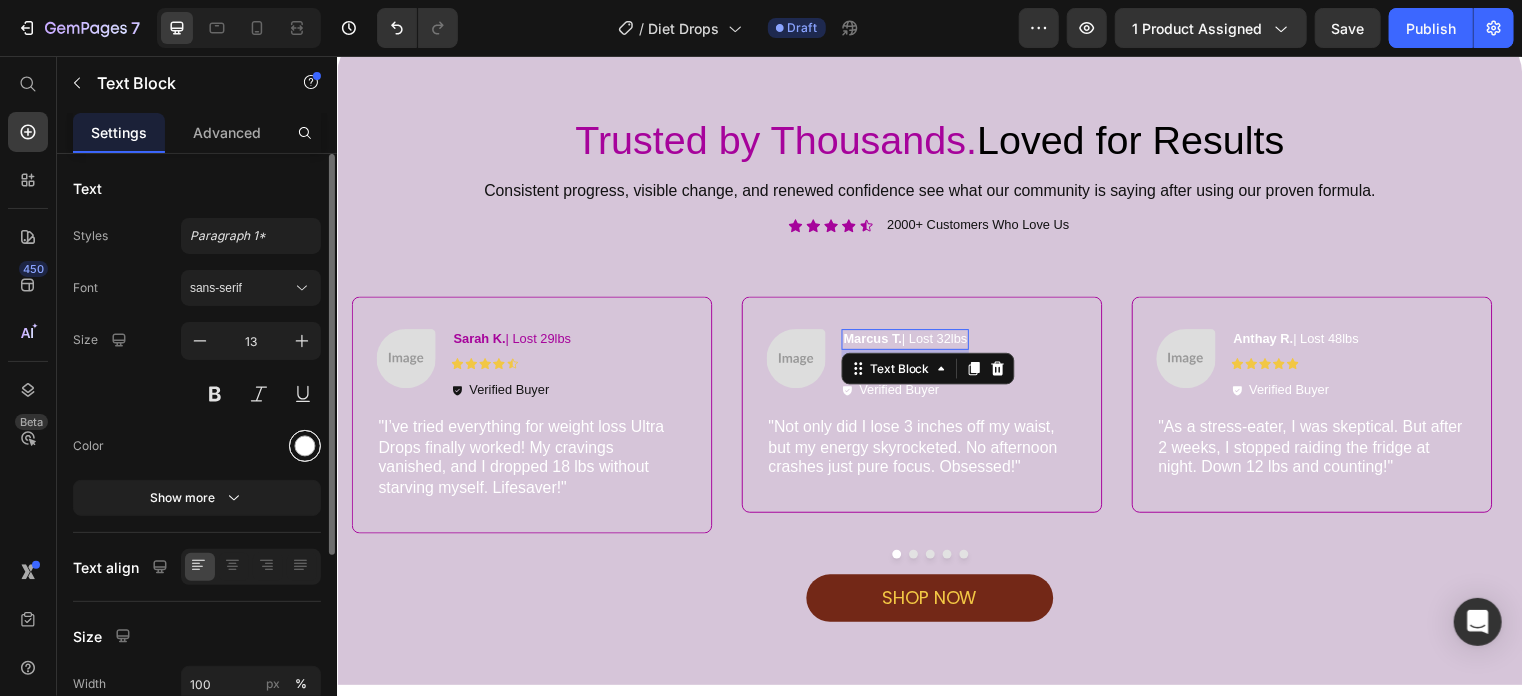 click at bounding box center (305, 446) 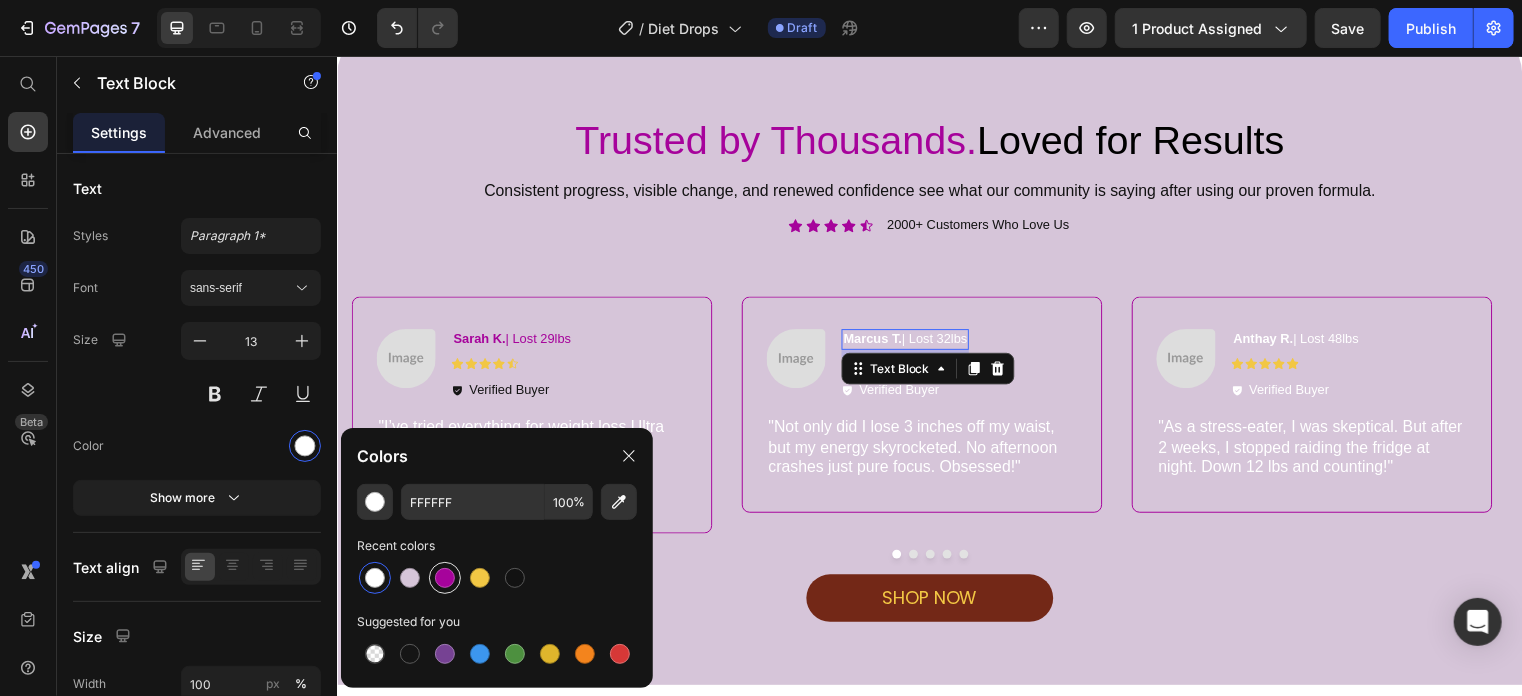 click at bounding box center (445, 578) 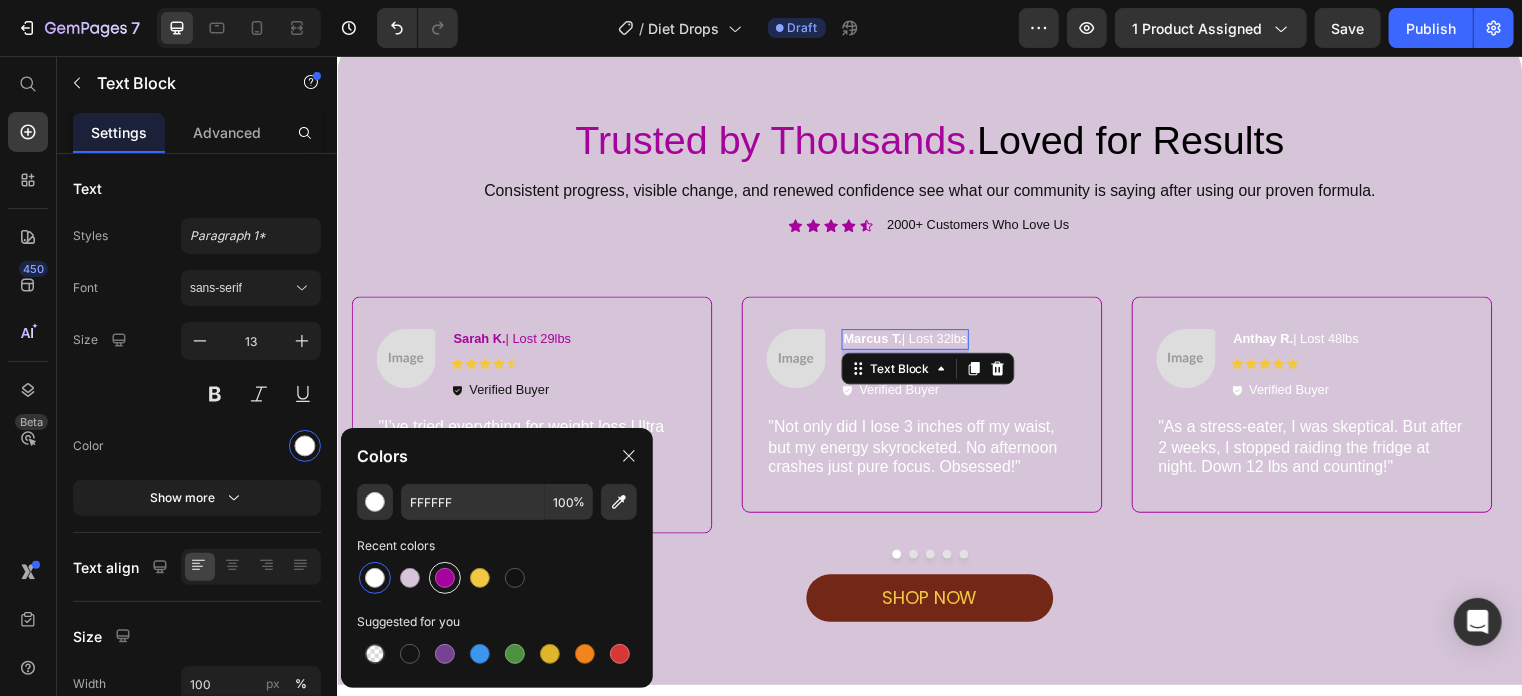 type on "A6039B" 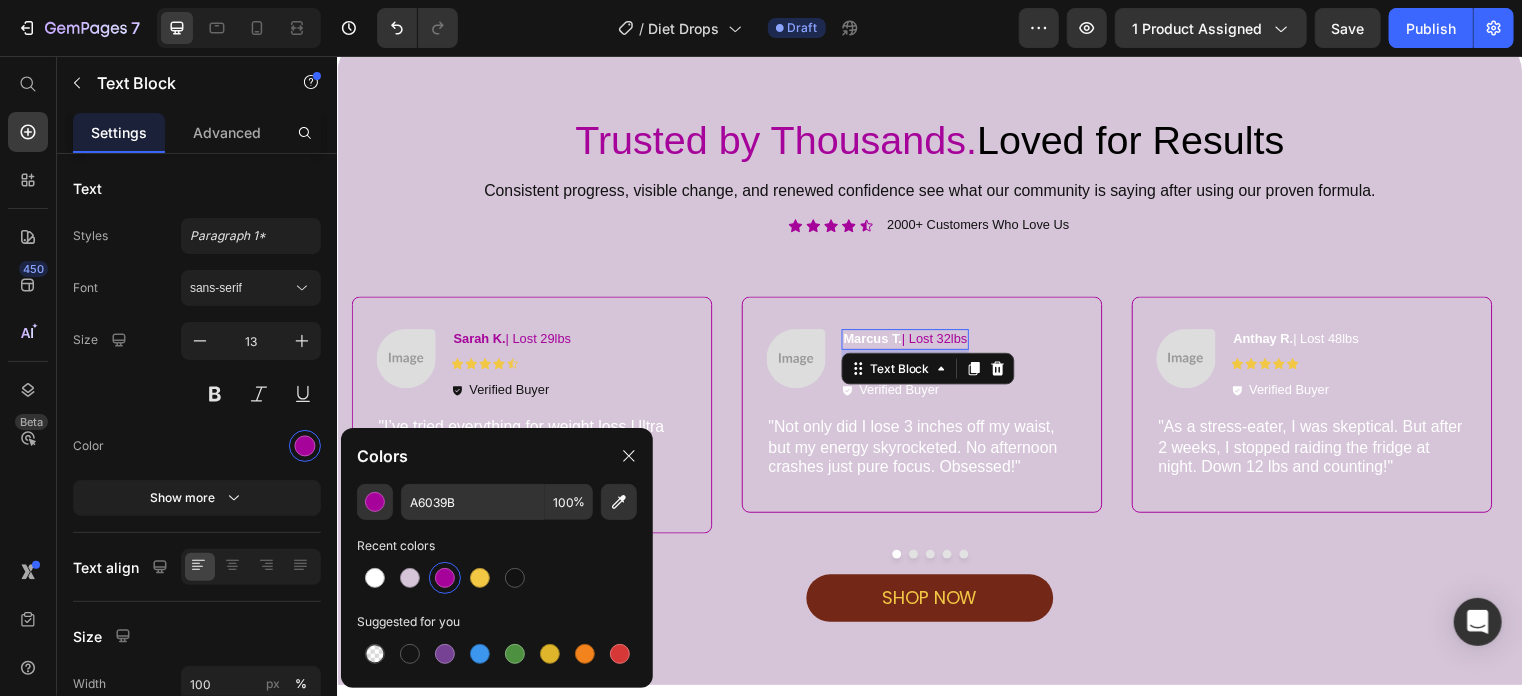 click on "Marcus T. | Lost 32lbs" at bounding box center (912, 342) 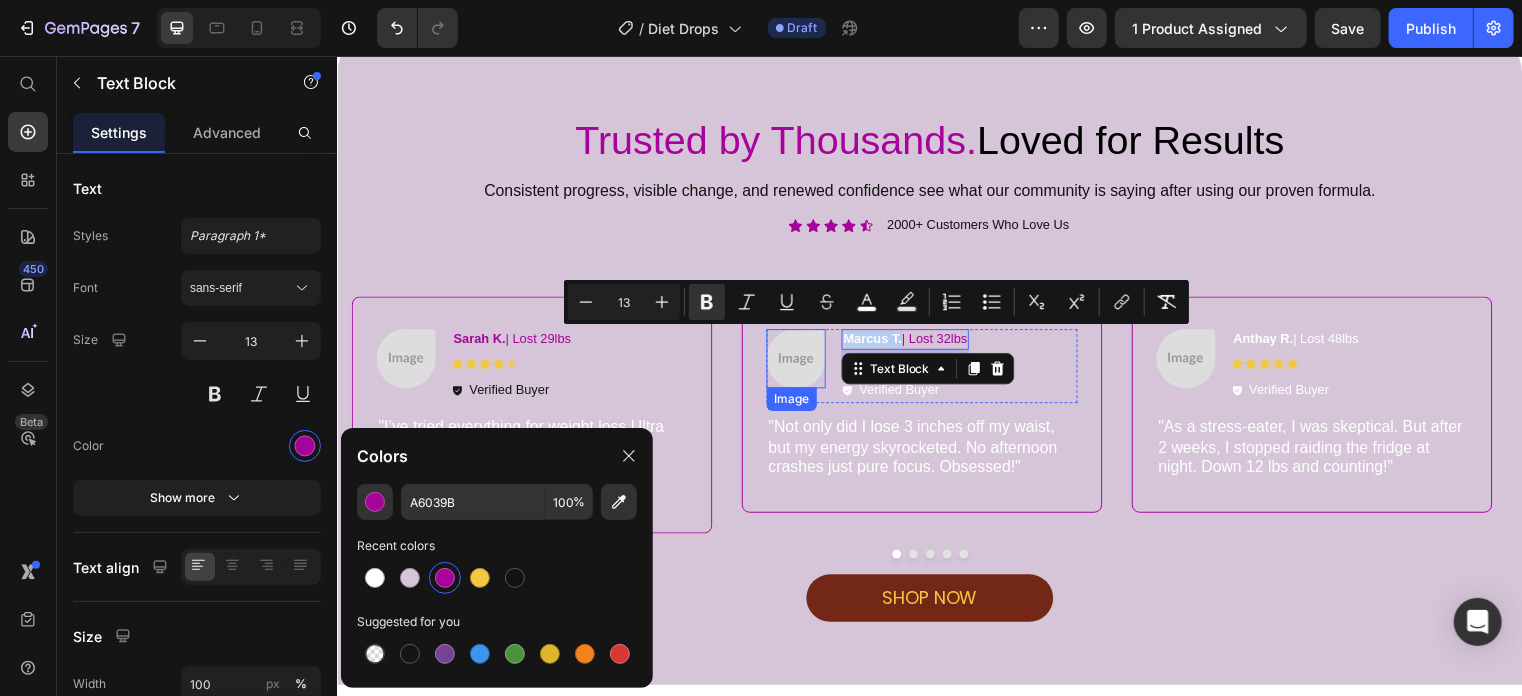 drag, startPoint x: 907, startPoint y: 345, endPoint x: 824, endPoint y: 344, distance: 83.00603 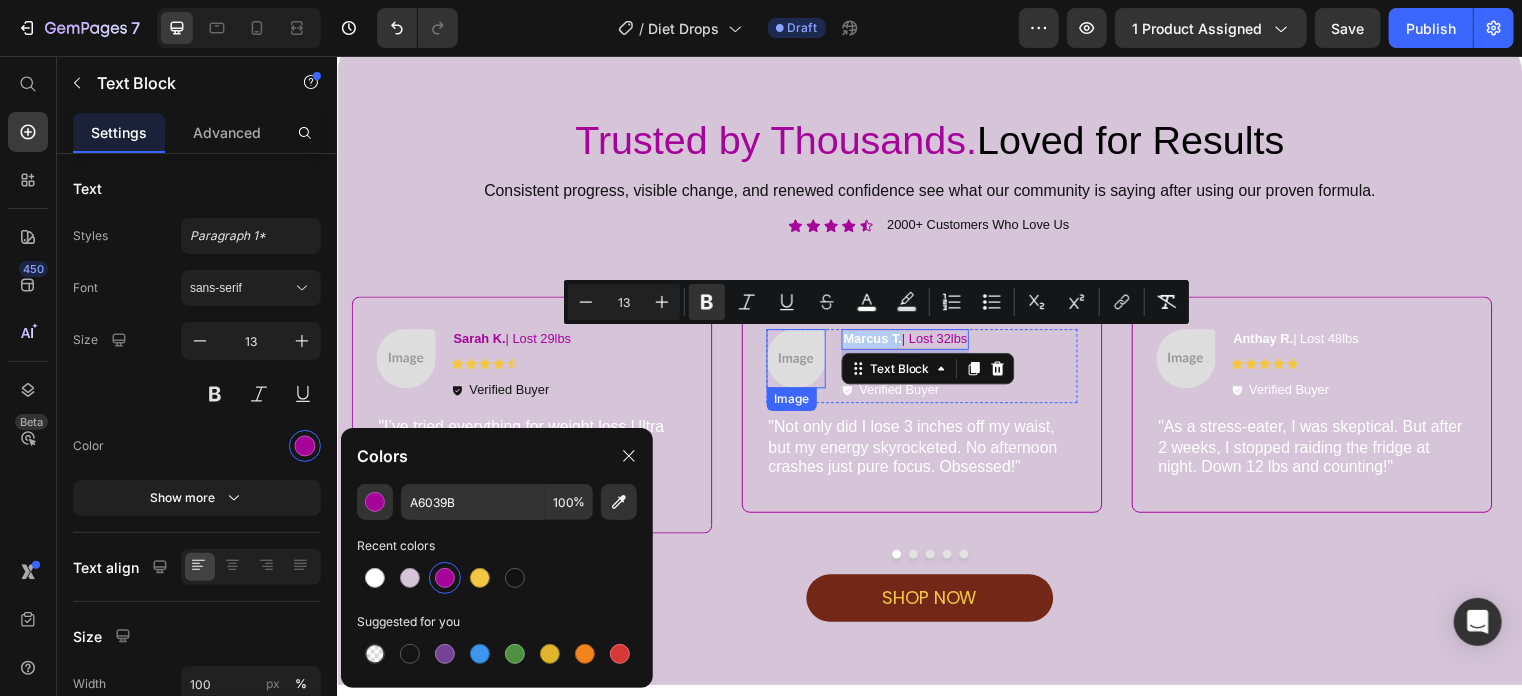 click on "Image Marcus T. | Lost 32lbs Text Block 8 Icon Icon Icon Icon Icon Icon List
Verified Buyer Item List Row" at bounding box center (928, 369) 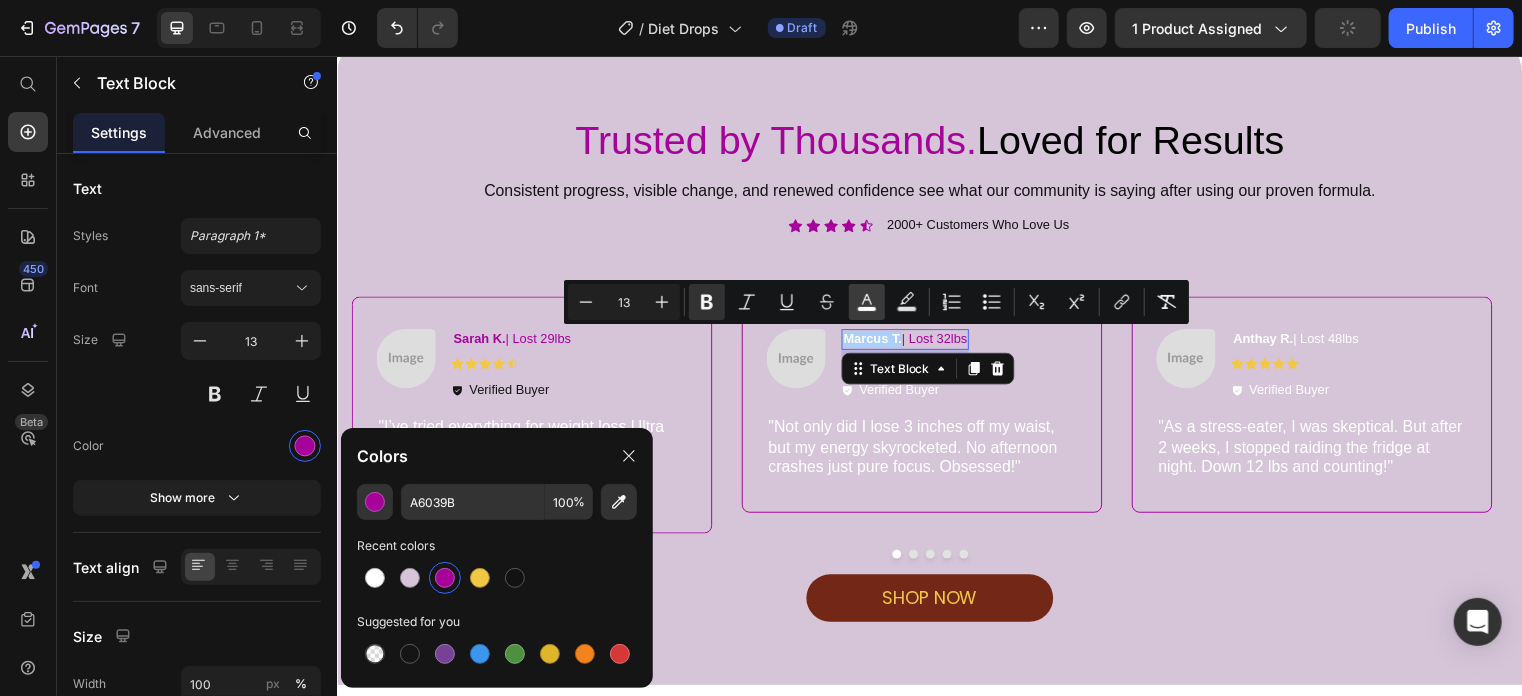 click 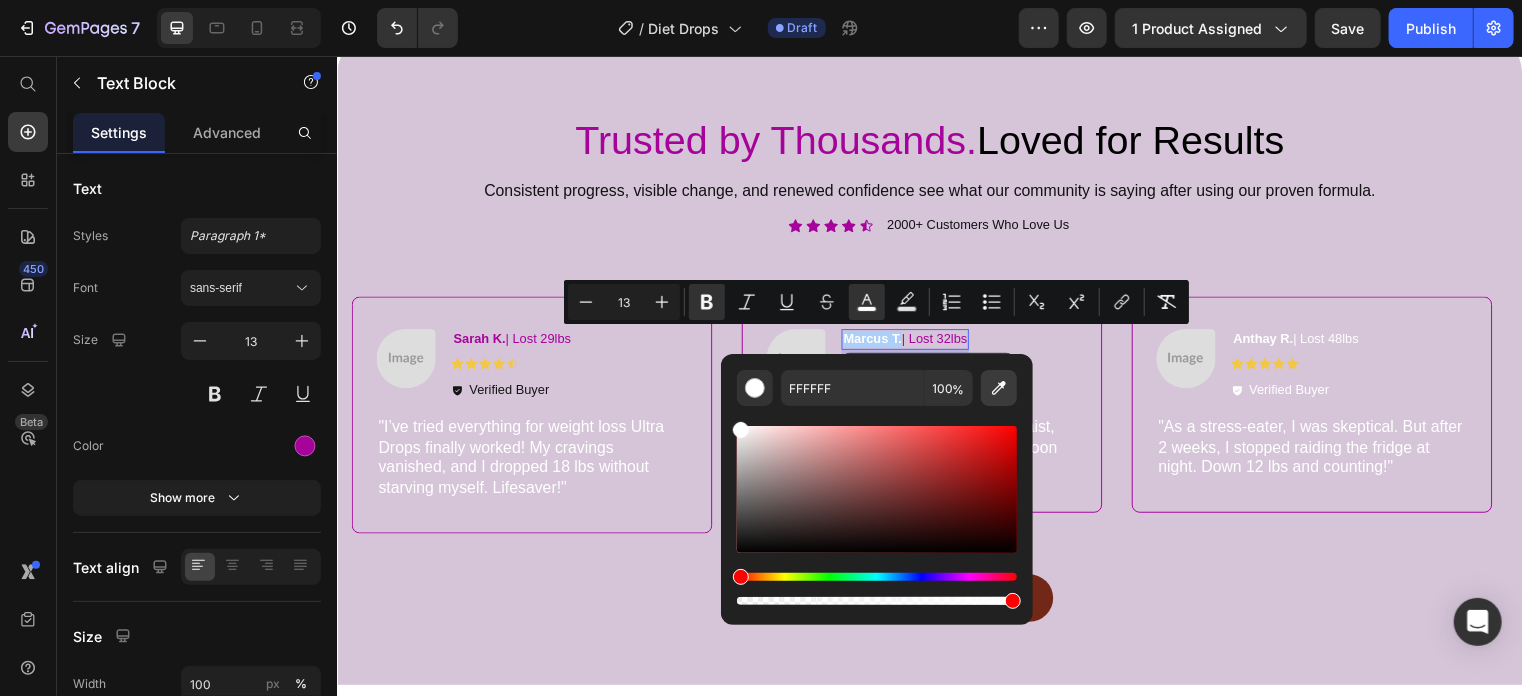 click 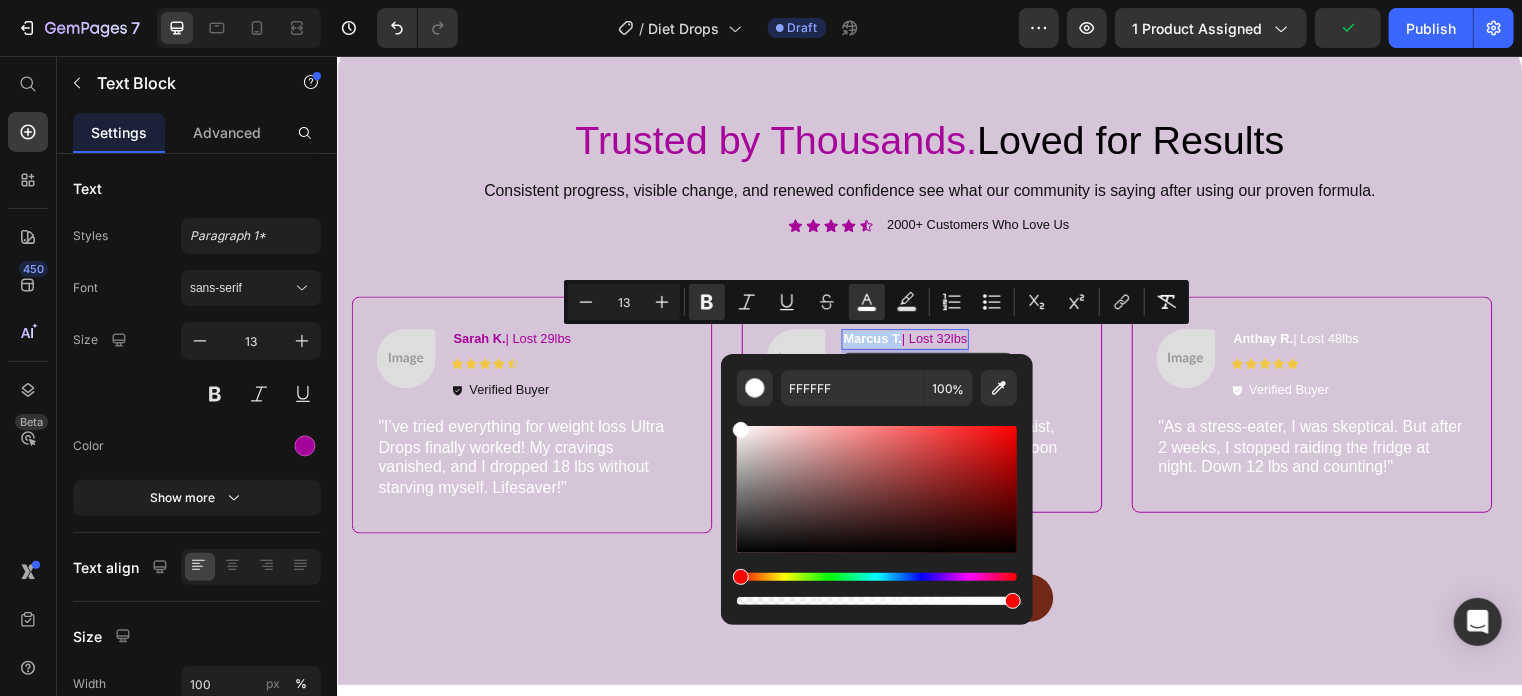 type on "A6039B" 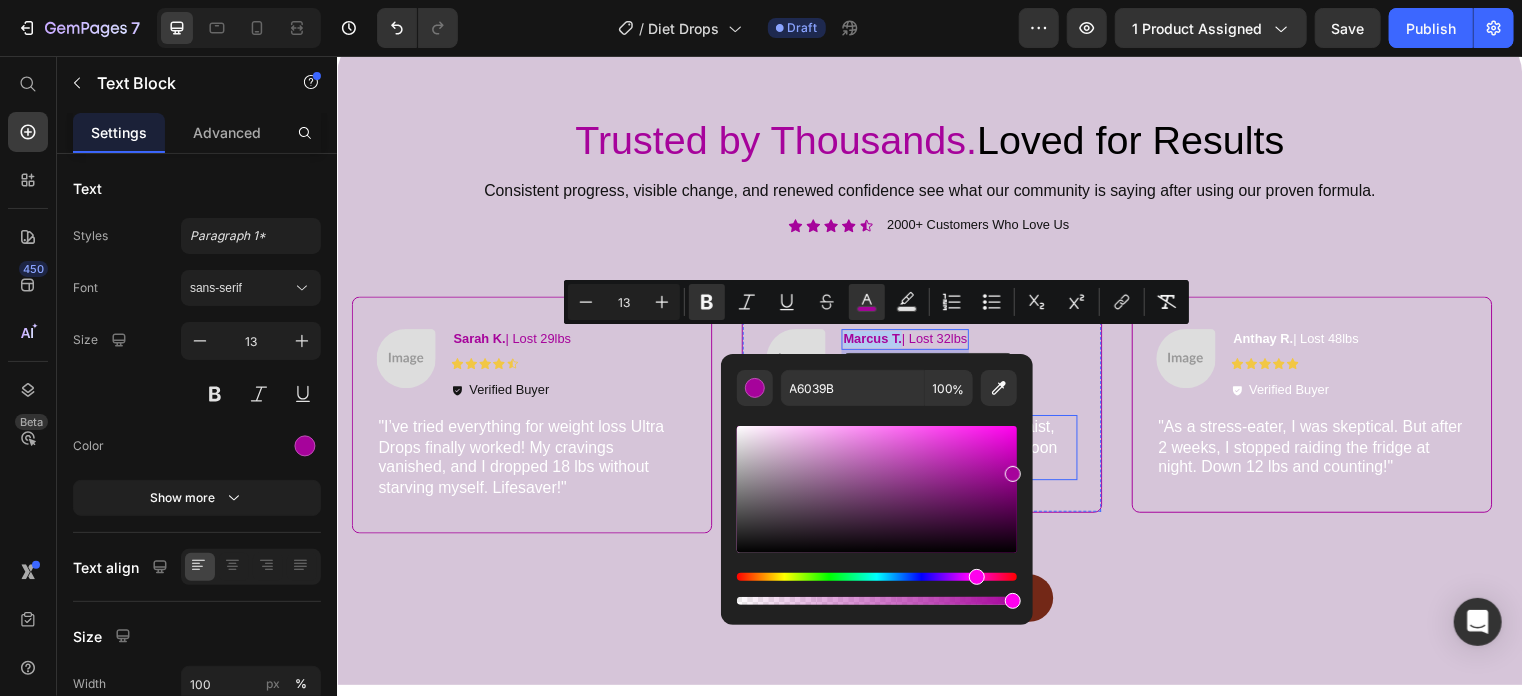 click on ""Not only did I lose 3 inches off my waist, but my energy skyrocketed. No afternoon crashes just pure focus. Obsessed!"" at bounding box center [928, 452] 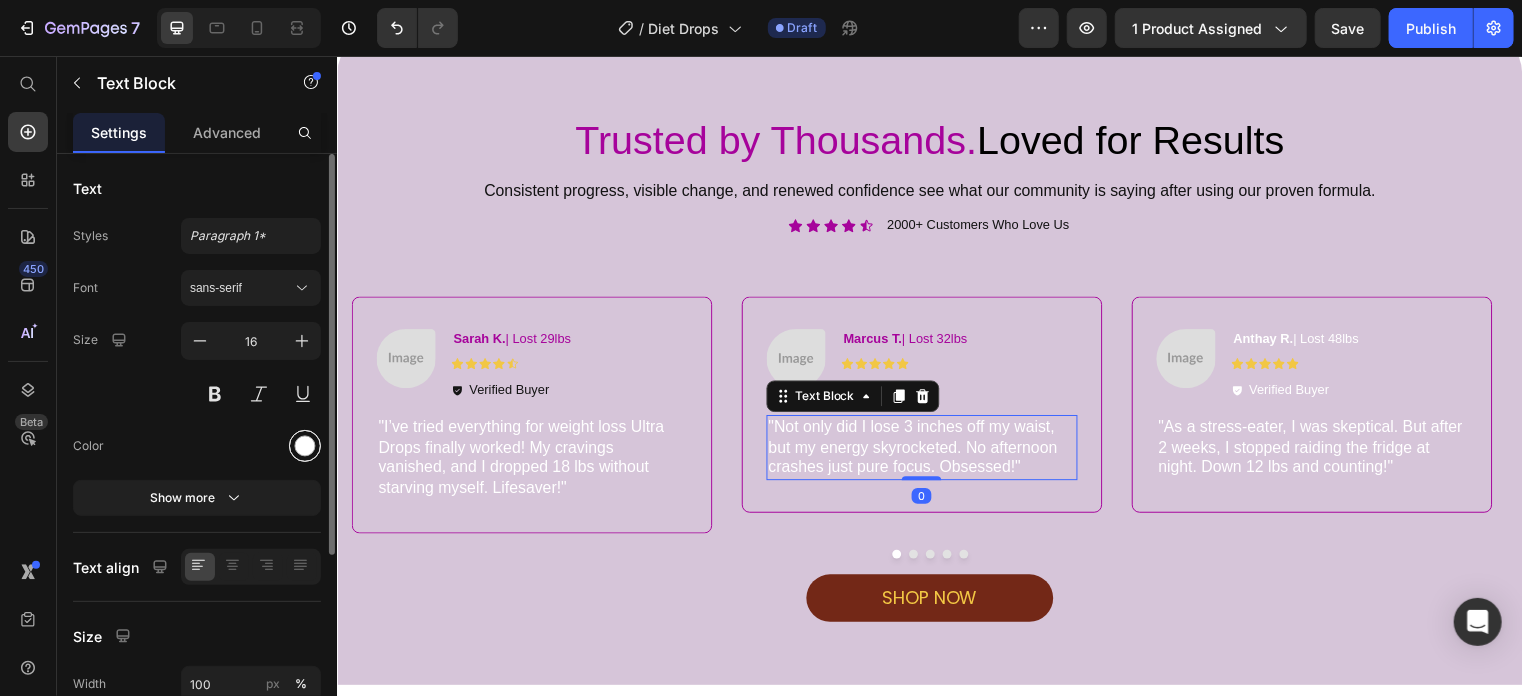 click at bounding box center (305, 446) 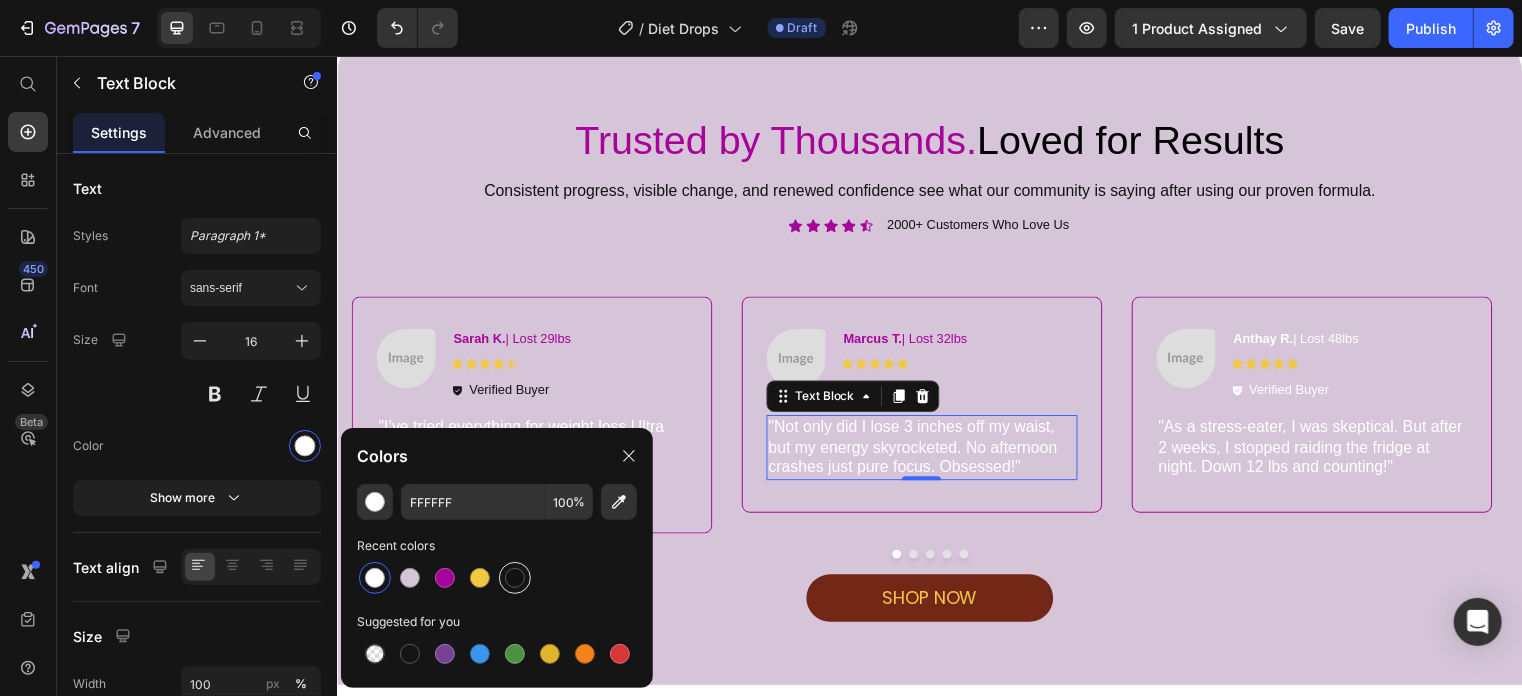 click at bounding box center (515, 578) 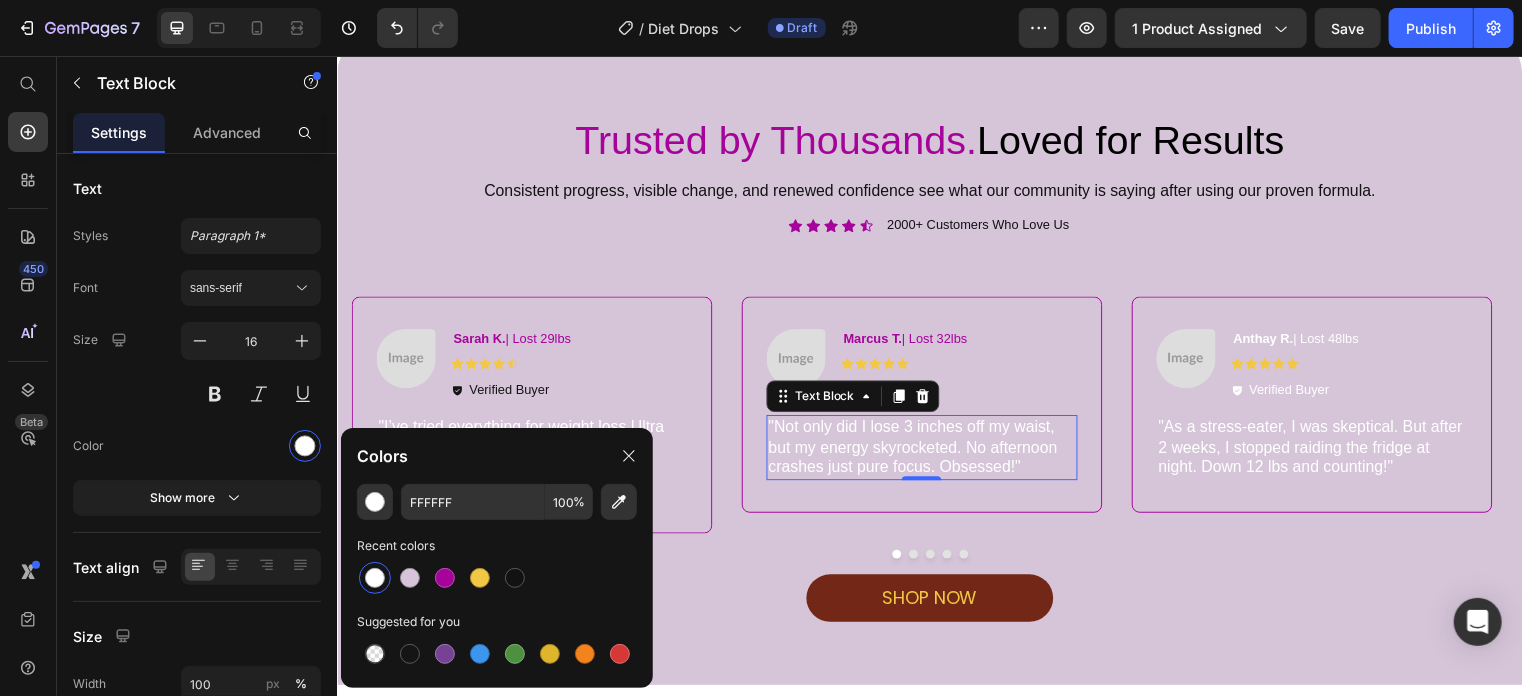 type on "121212" 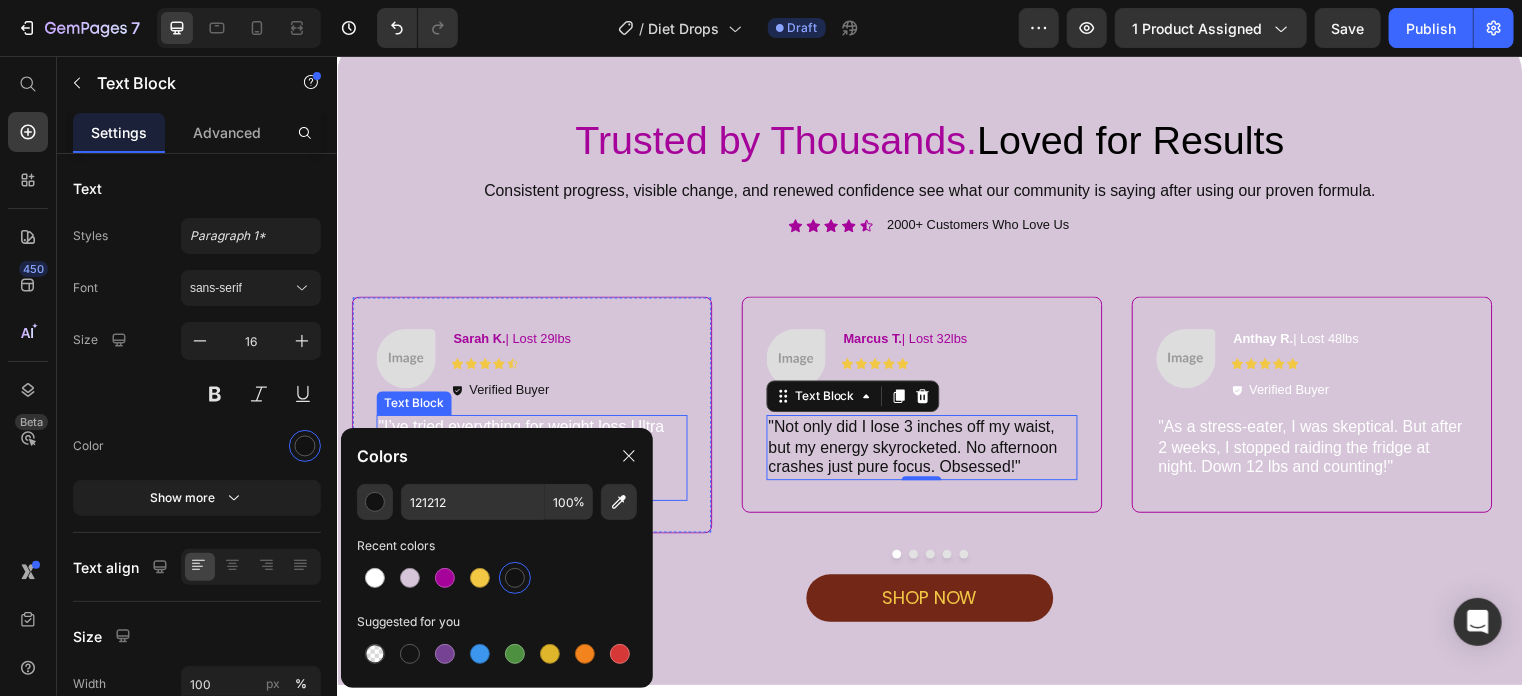 click on ""I’ve tried everything for weight loss Ultra Drops finally worked! My cravings vanished, and I dropped 18 lbs without starving myself. Lifesaver!"" at bounding box center (533, 462) 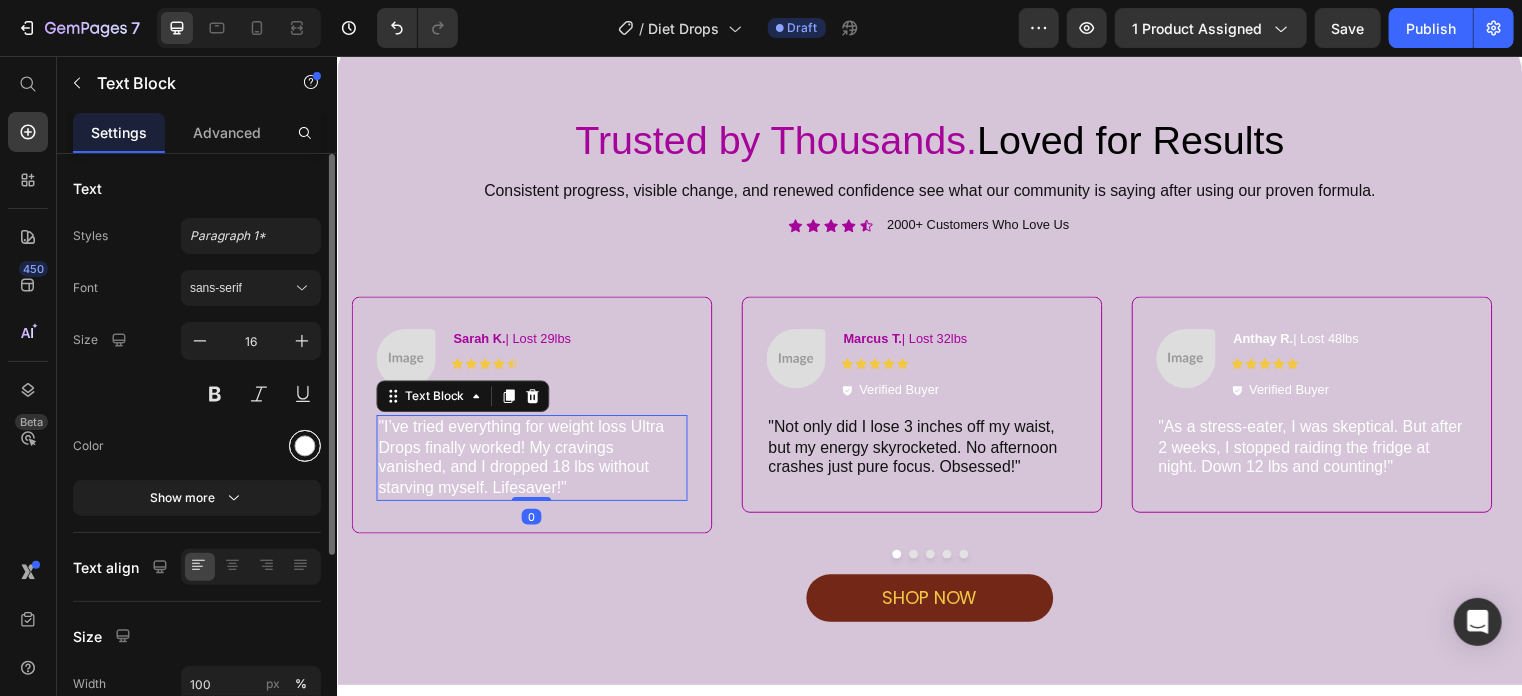 click at bounding box center [305, 446] 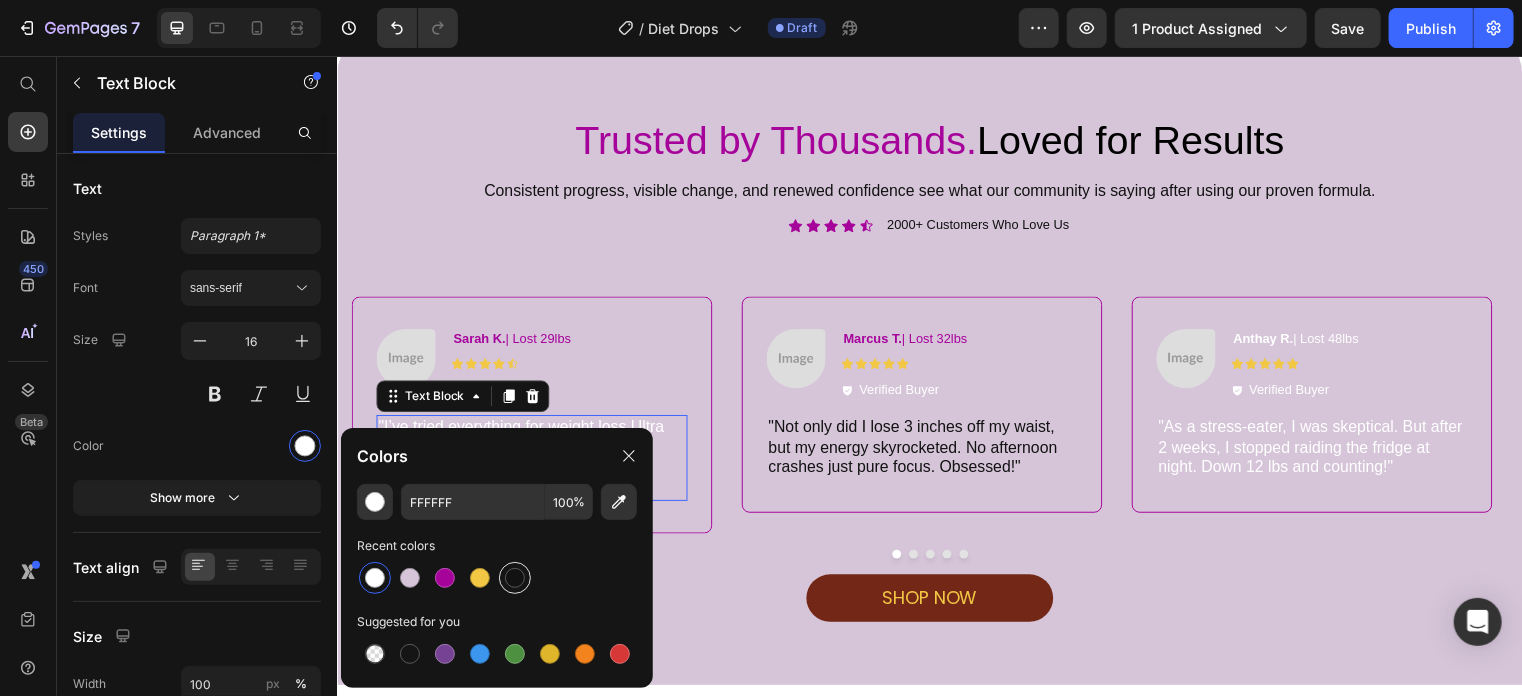 click at bounding box center [515, 578] 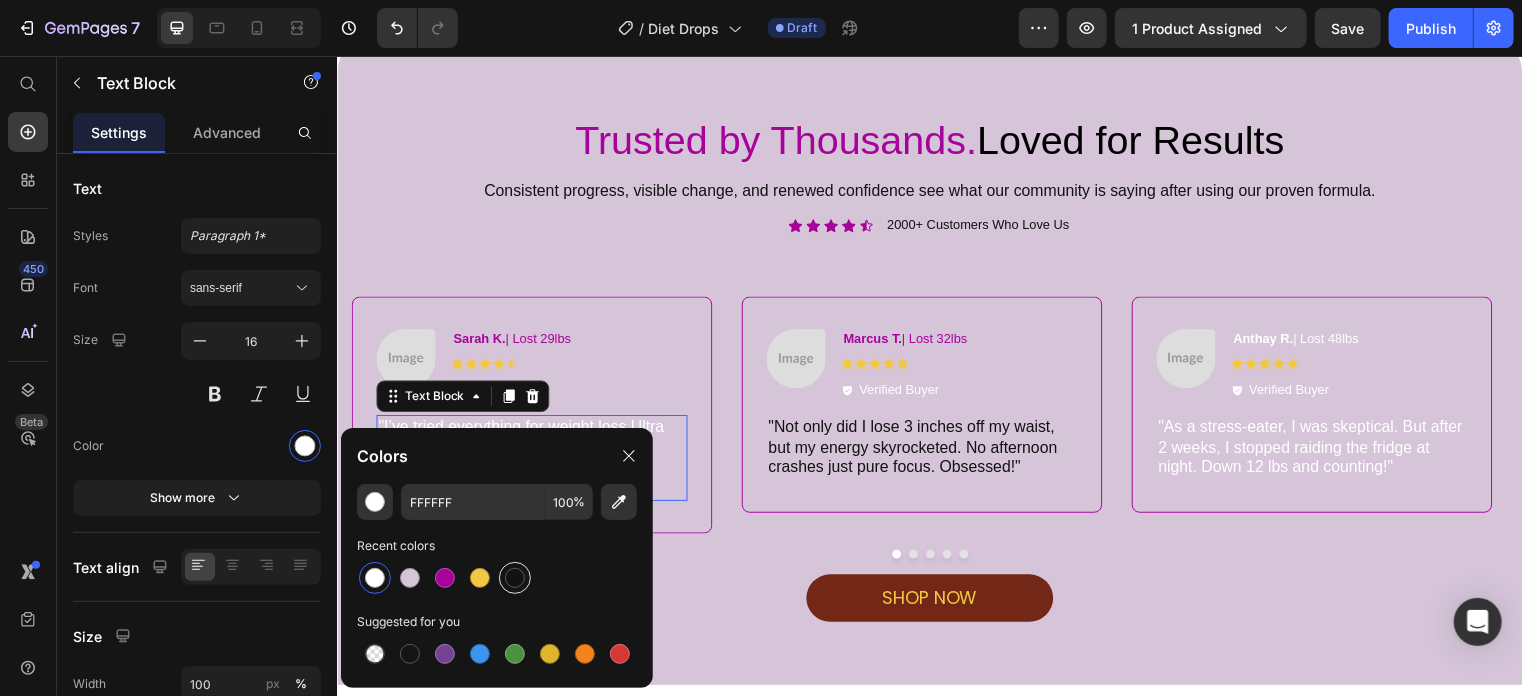 type on "121212" 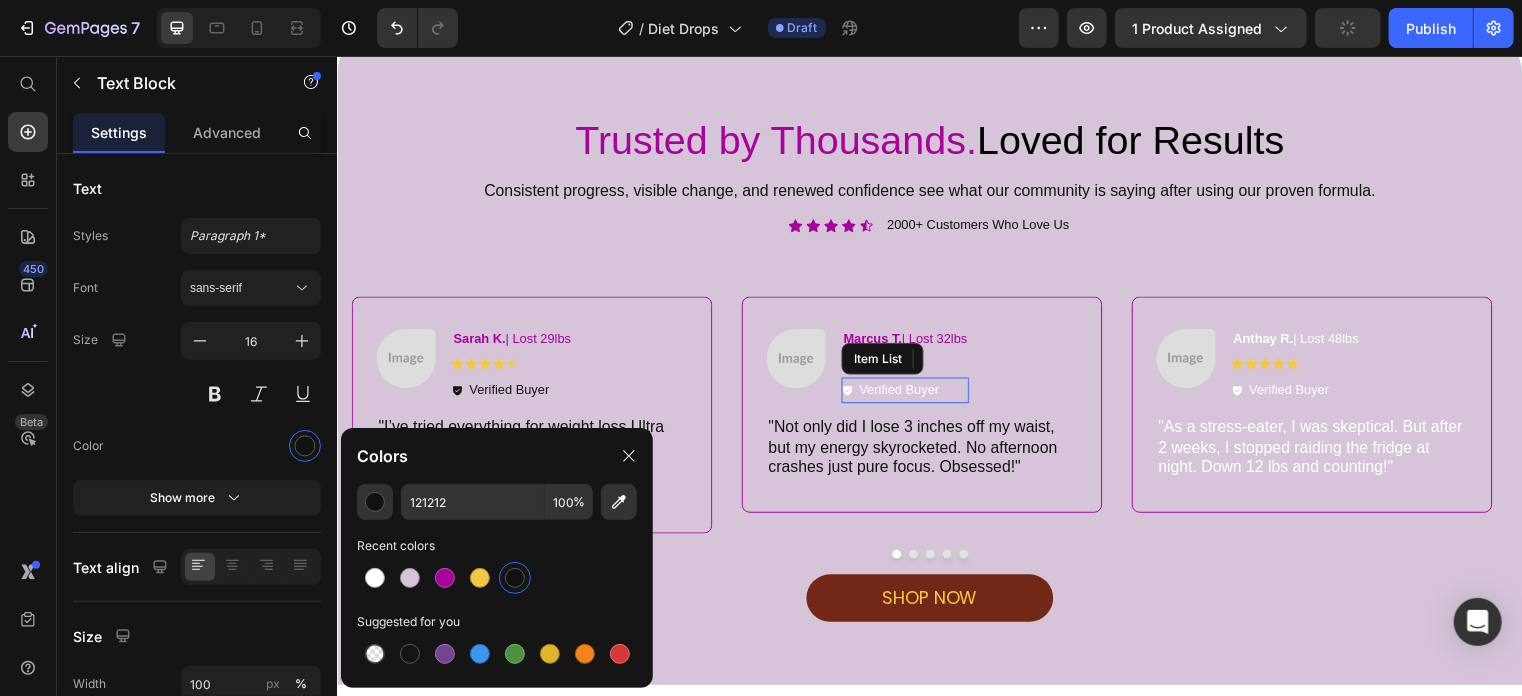 click on "Verified Buyer" at bounding box center [905, 394] 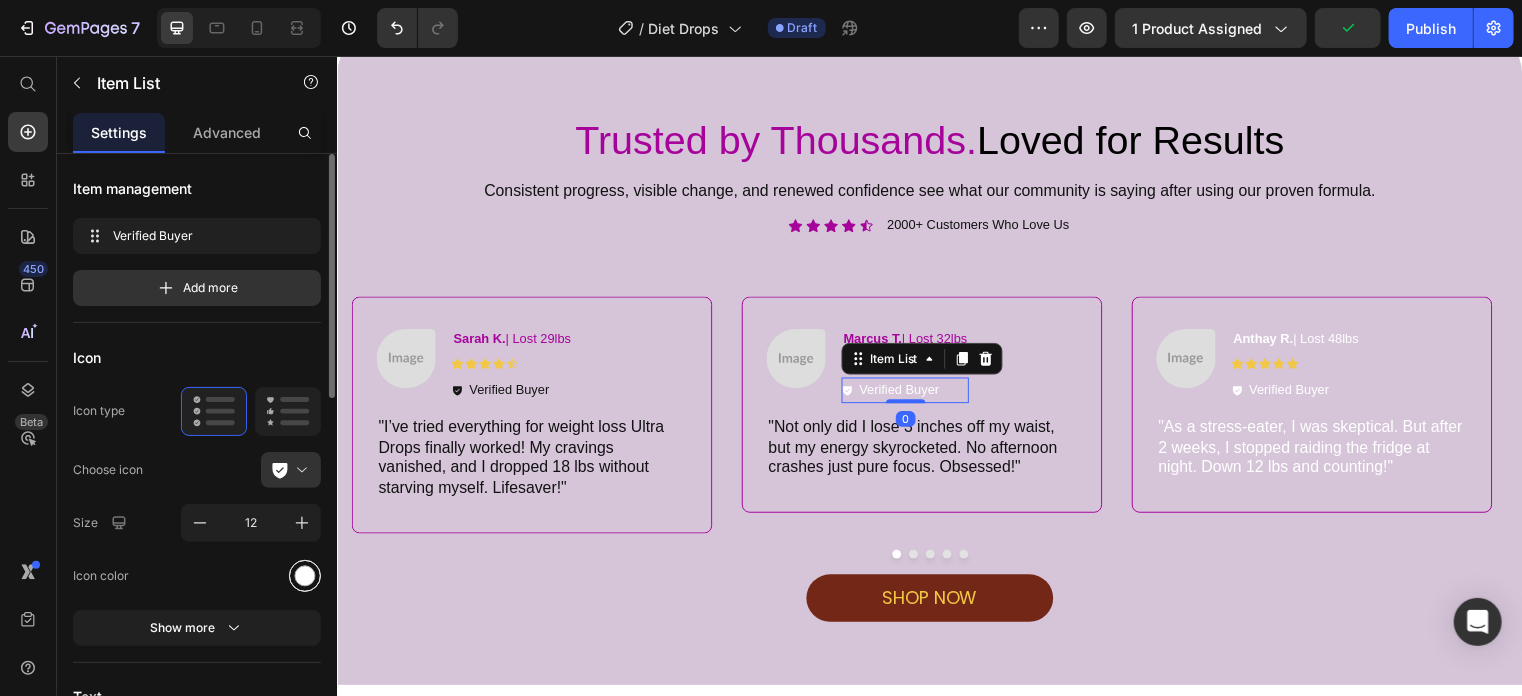 click at bounding box center [305, 575] 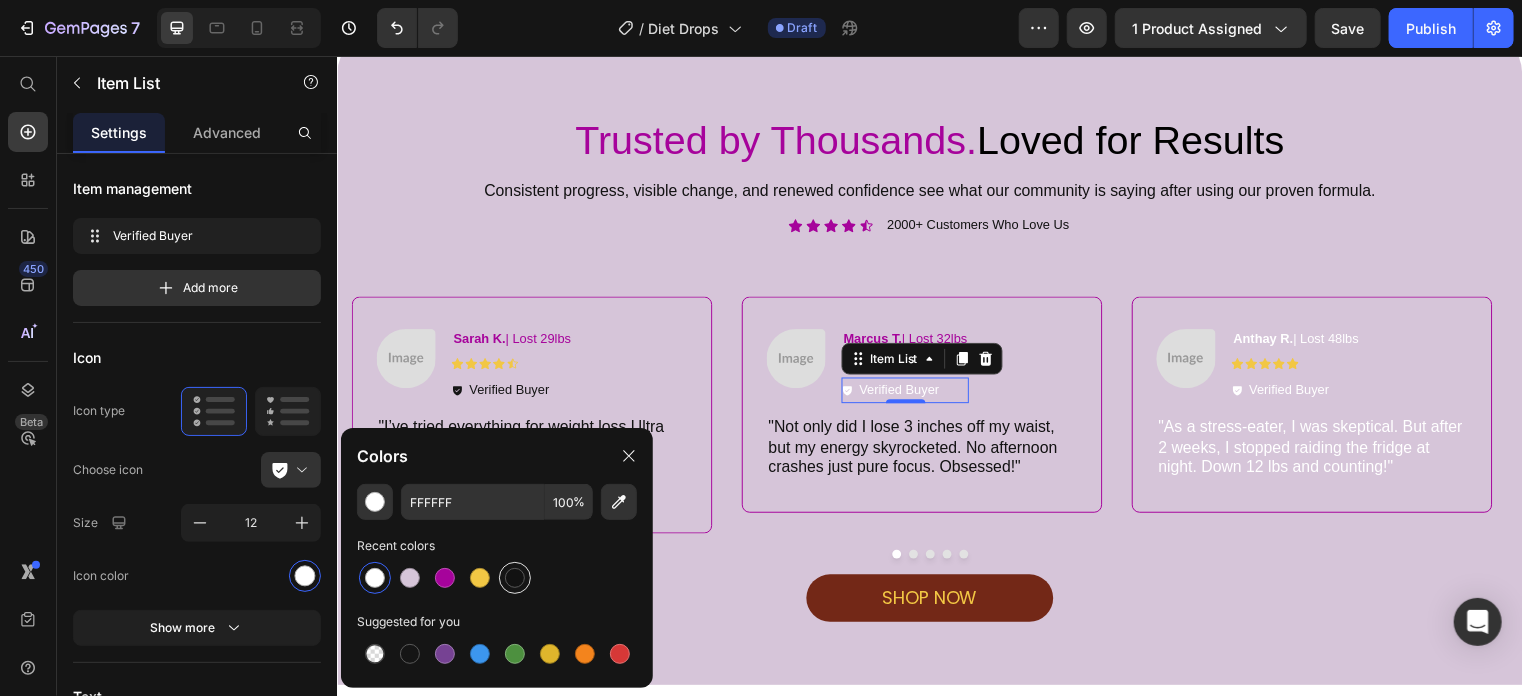 click at bounding box center [515, 578] 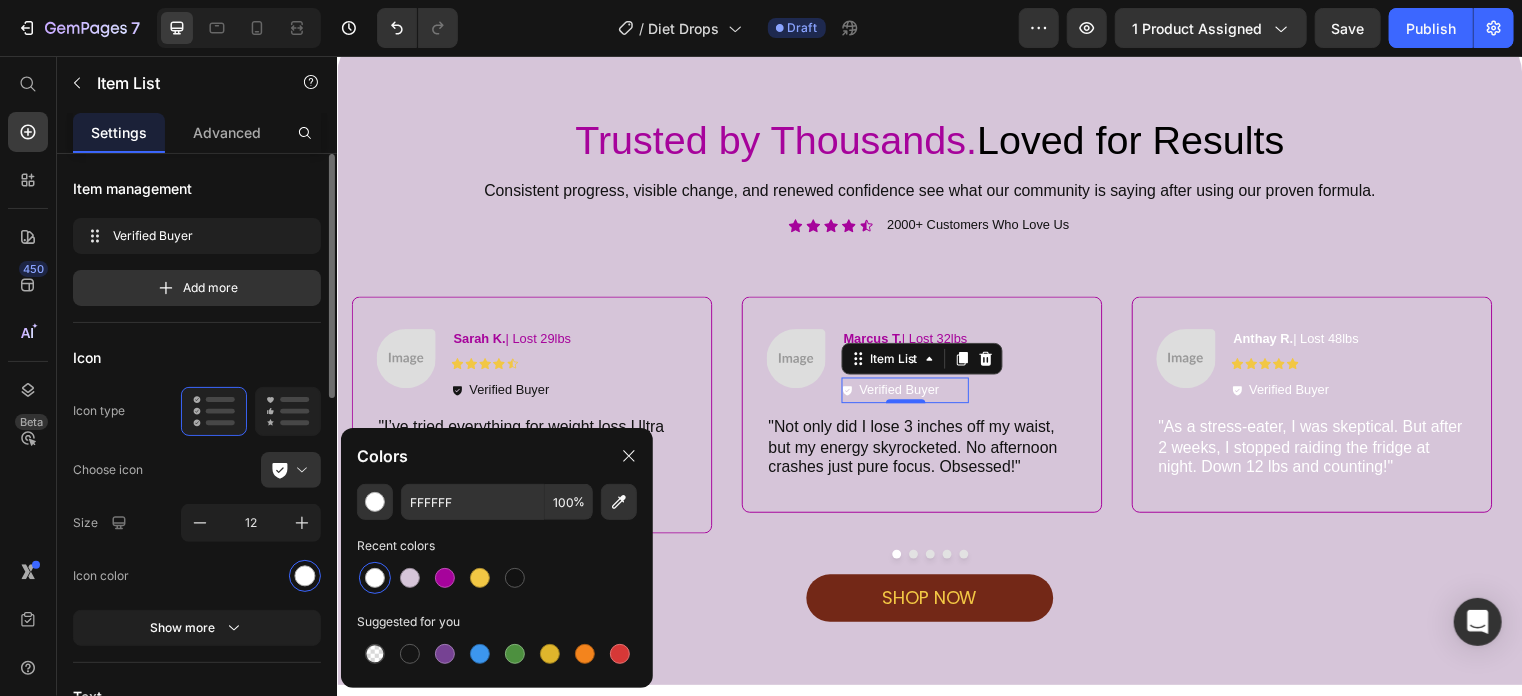 type on "121212" 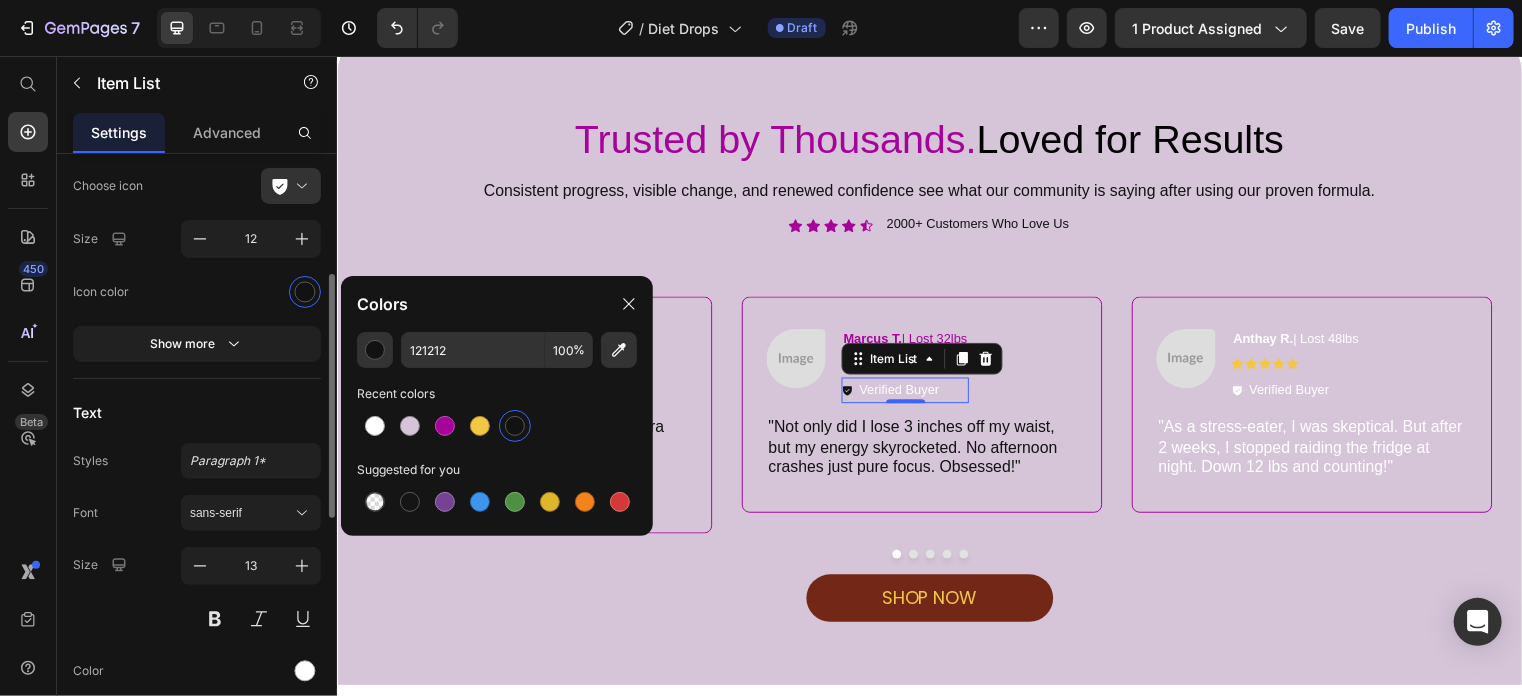 scroll, scrollTop: 354, scrollLeft: 0, axis: vertical 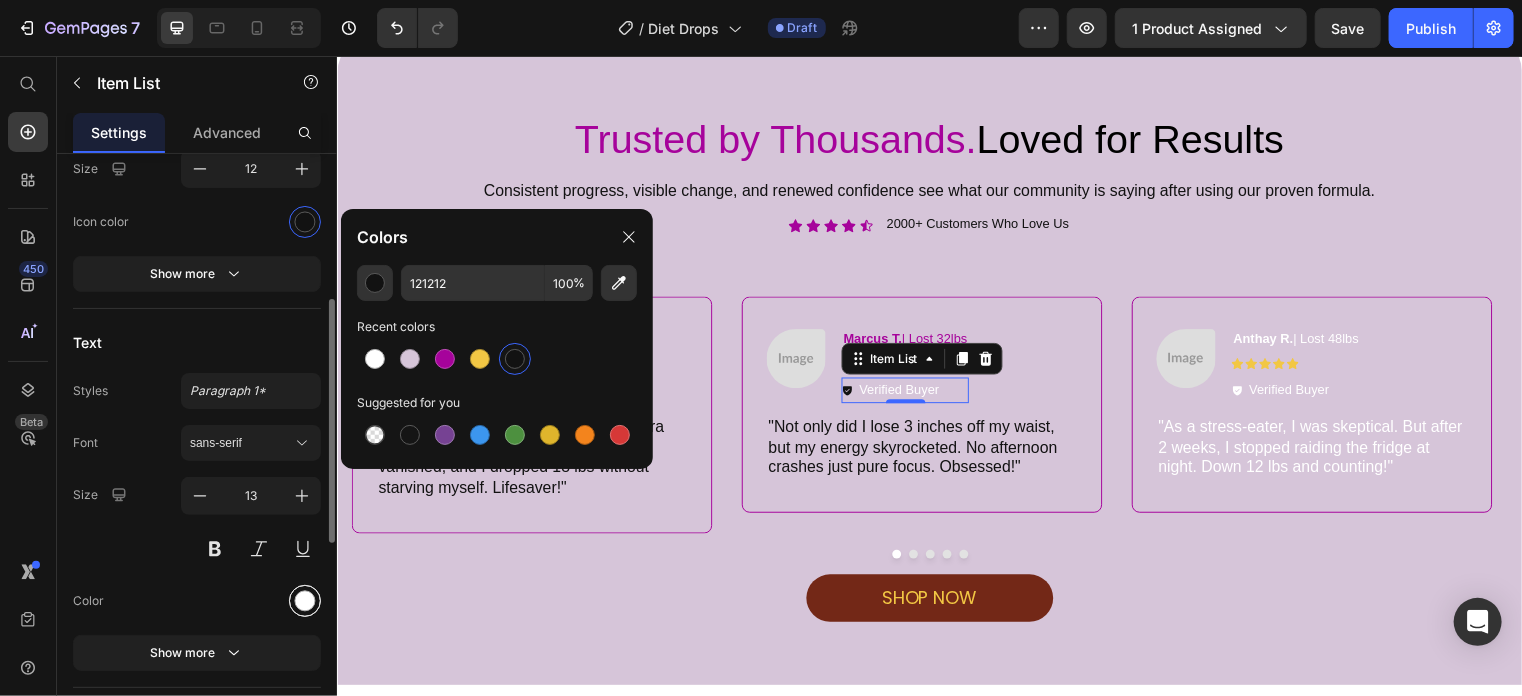 click at bounding box center [305, 600] 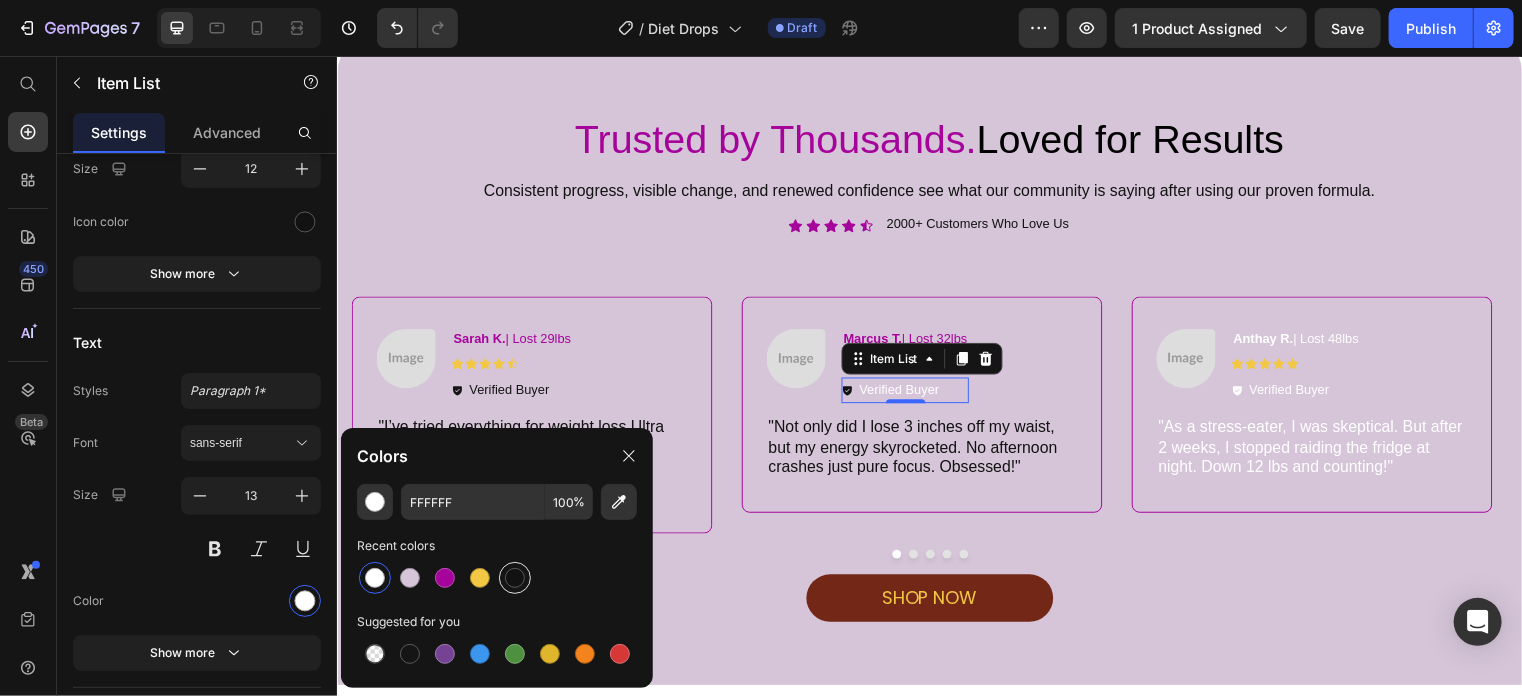 click at bounding box center (515, 578) 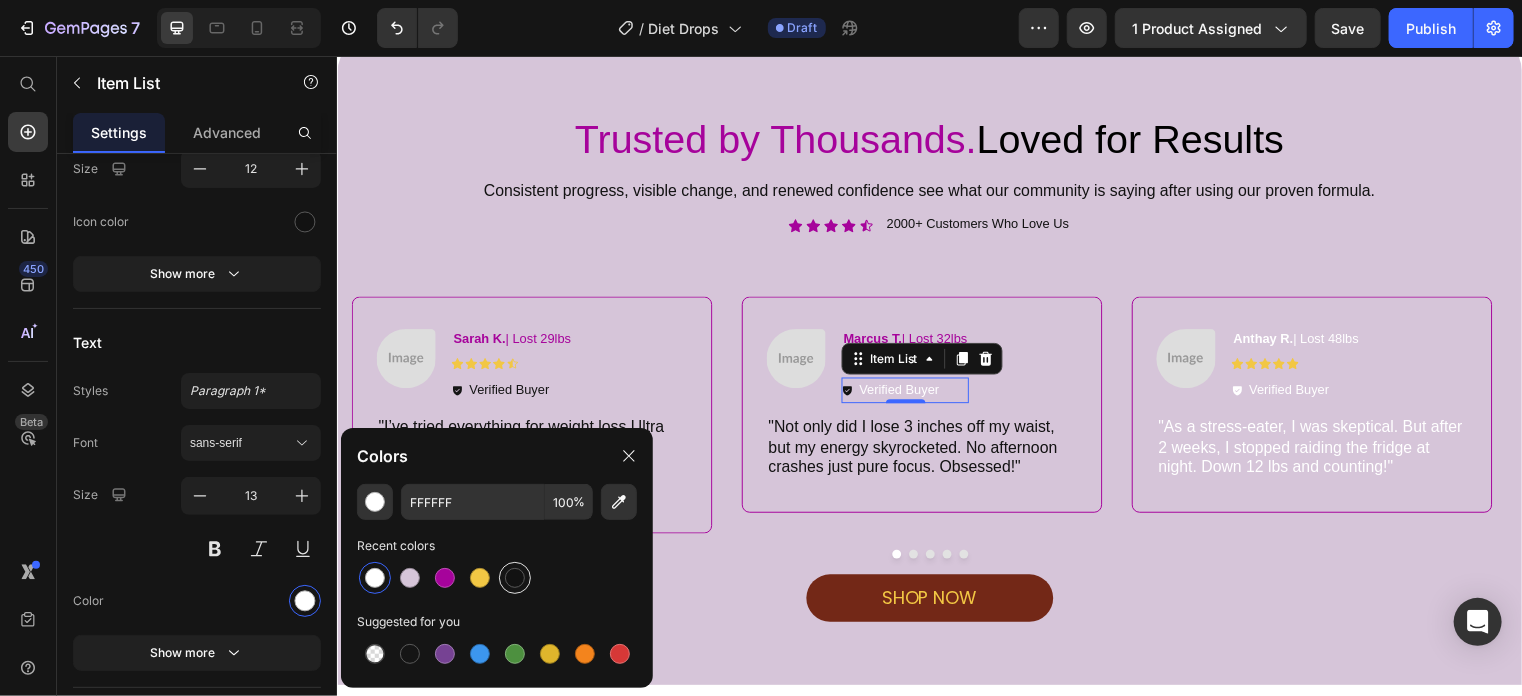 type on "121212" 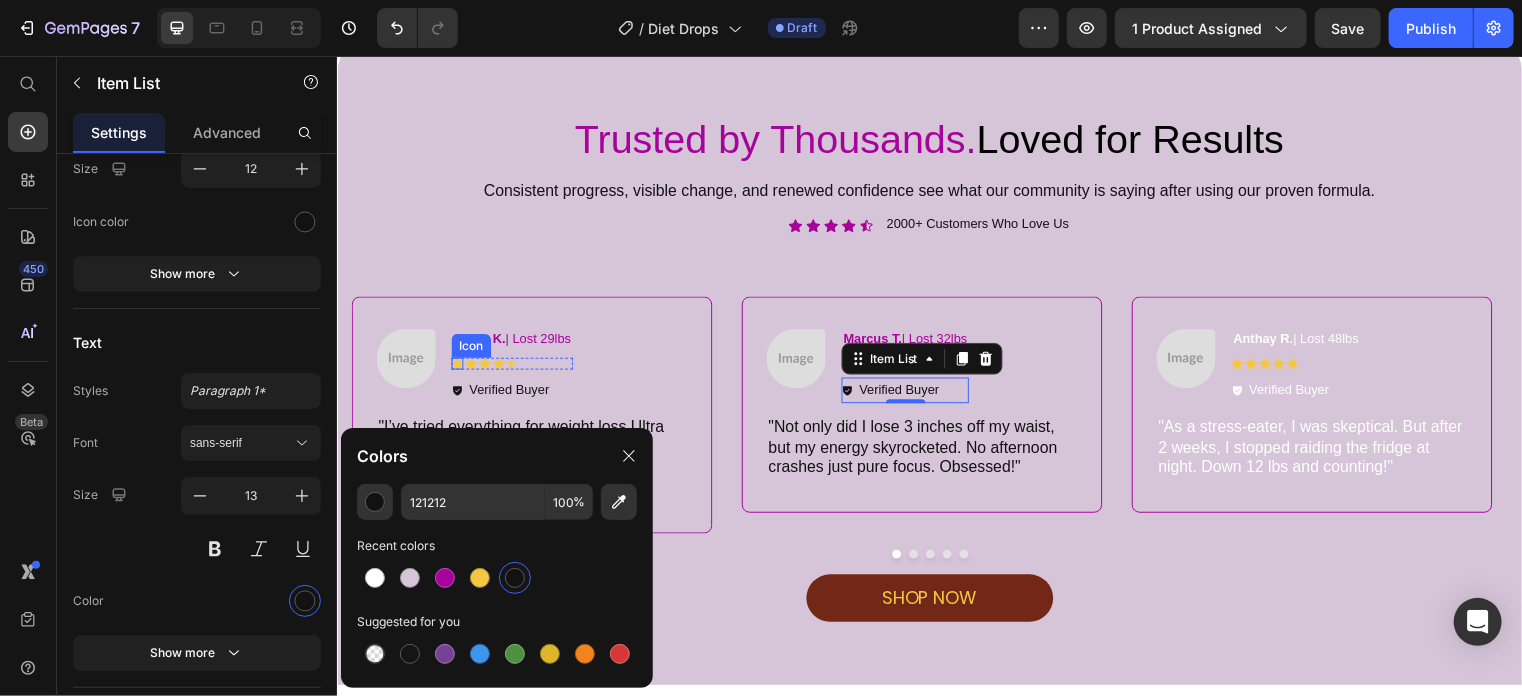 click 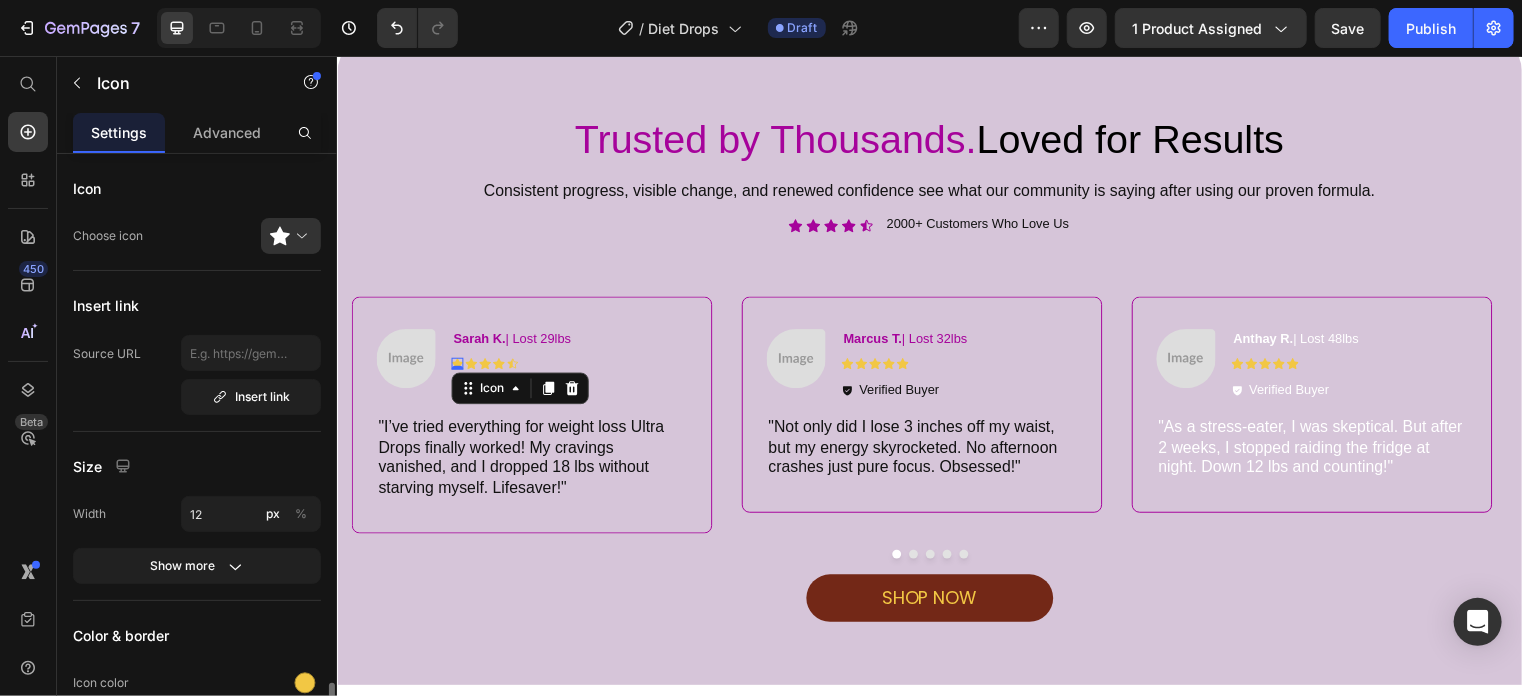 scroll, scrollTop: 320, scrollLeft: 0, axis: vertical 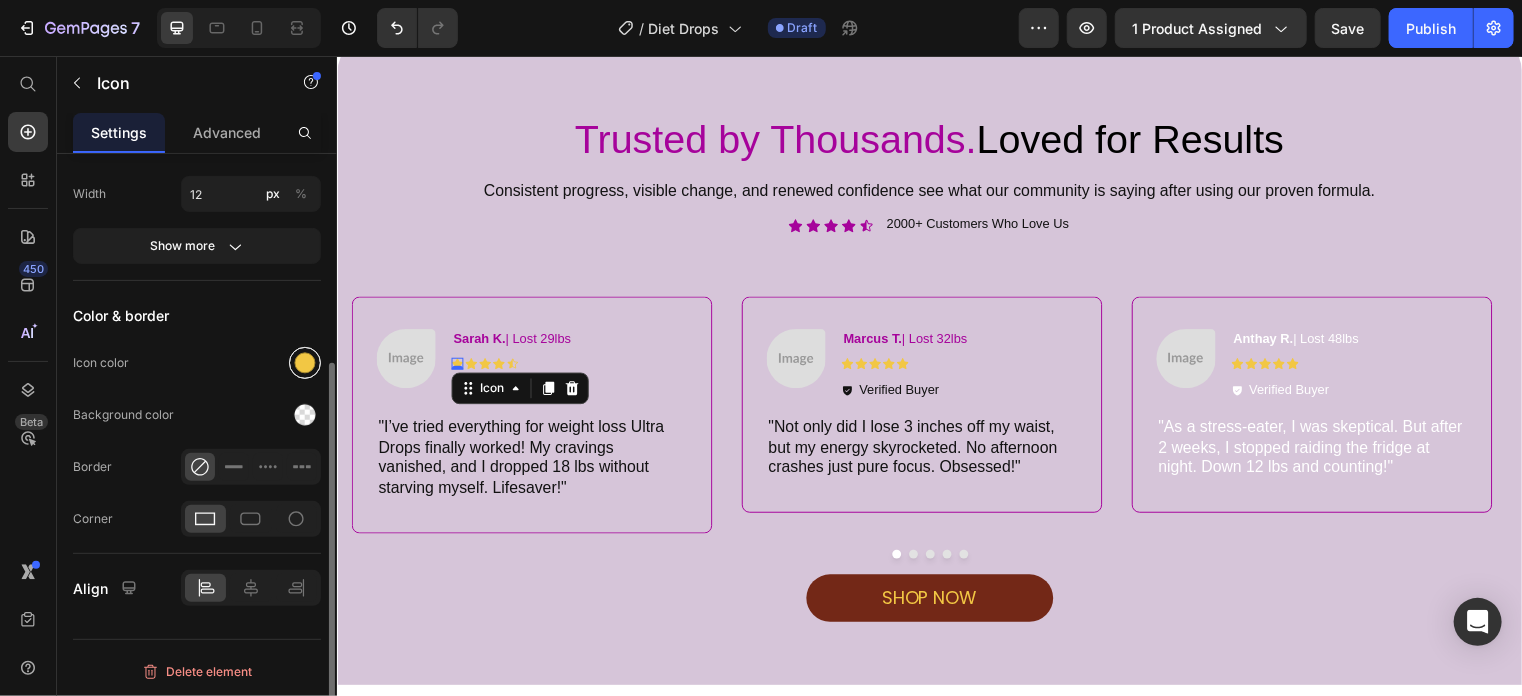 click at bounding box center [305, 363] 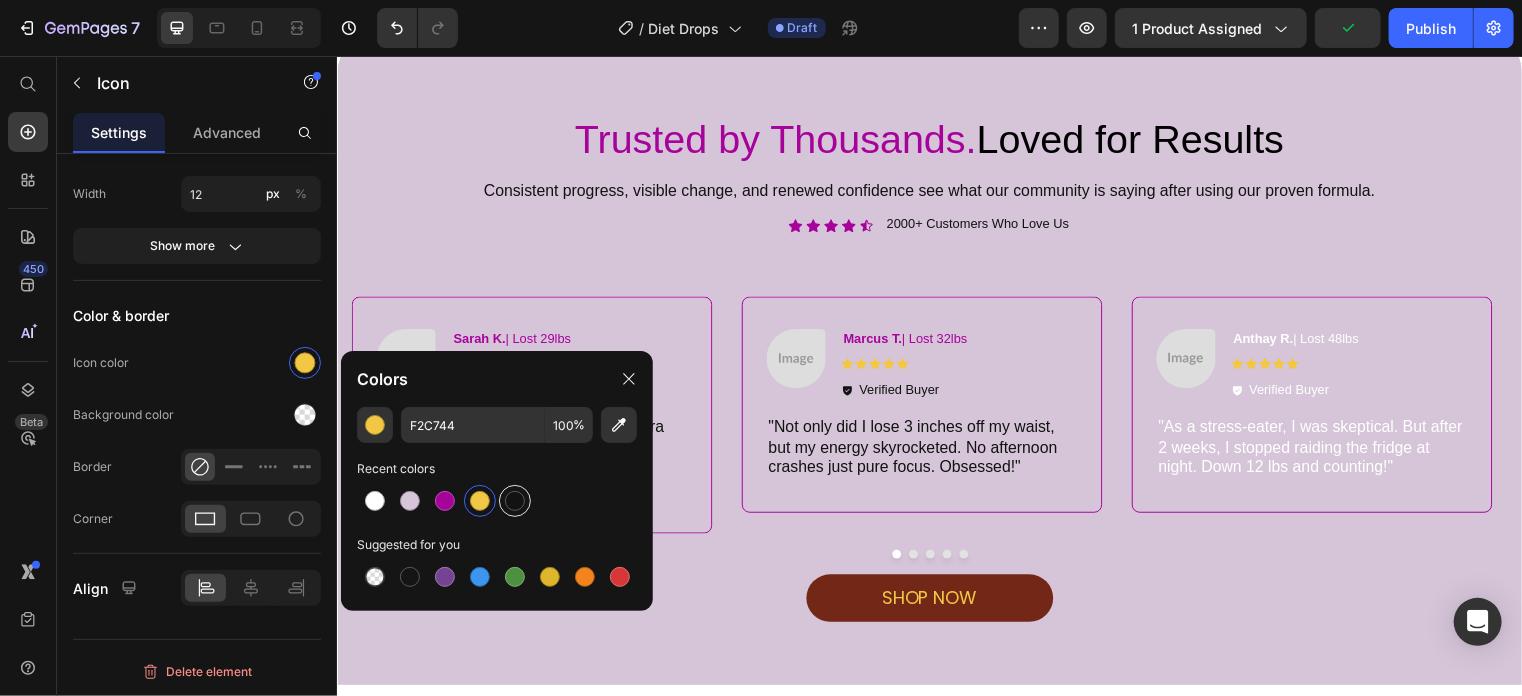 click at bounding box center [515, 501] 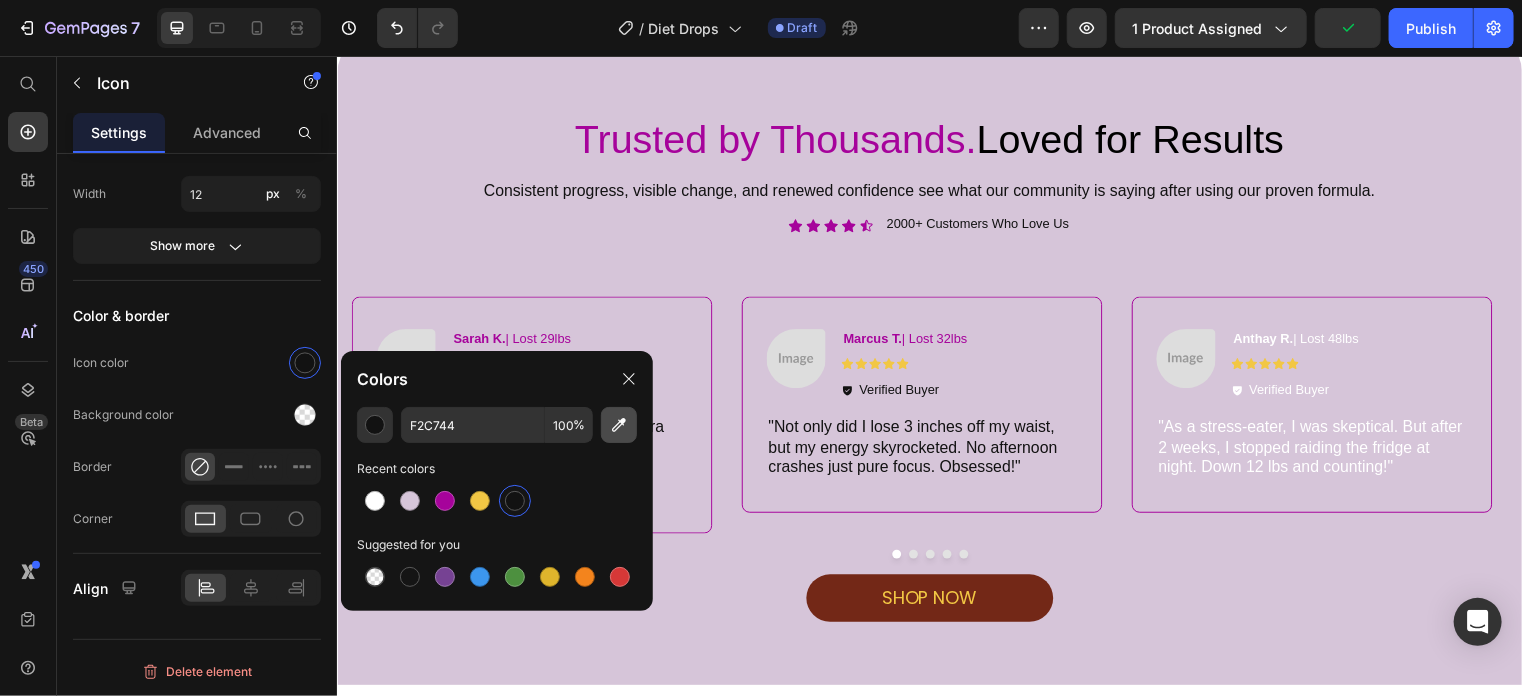 type on "121212" 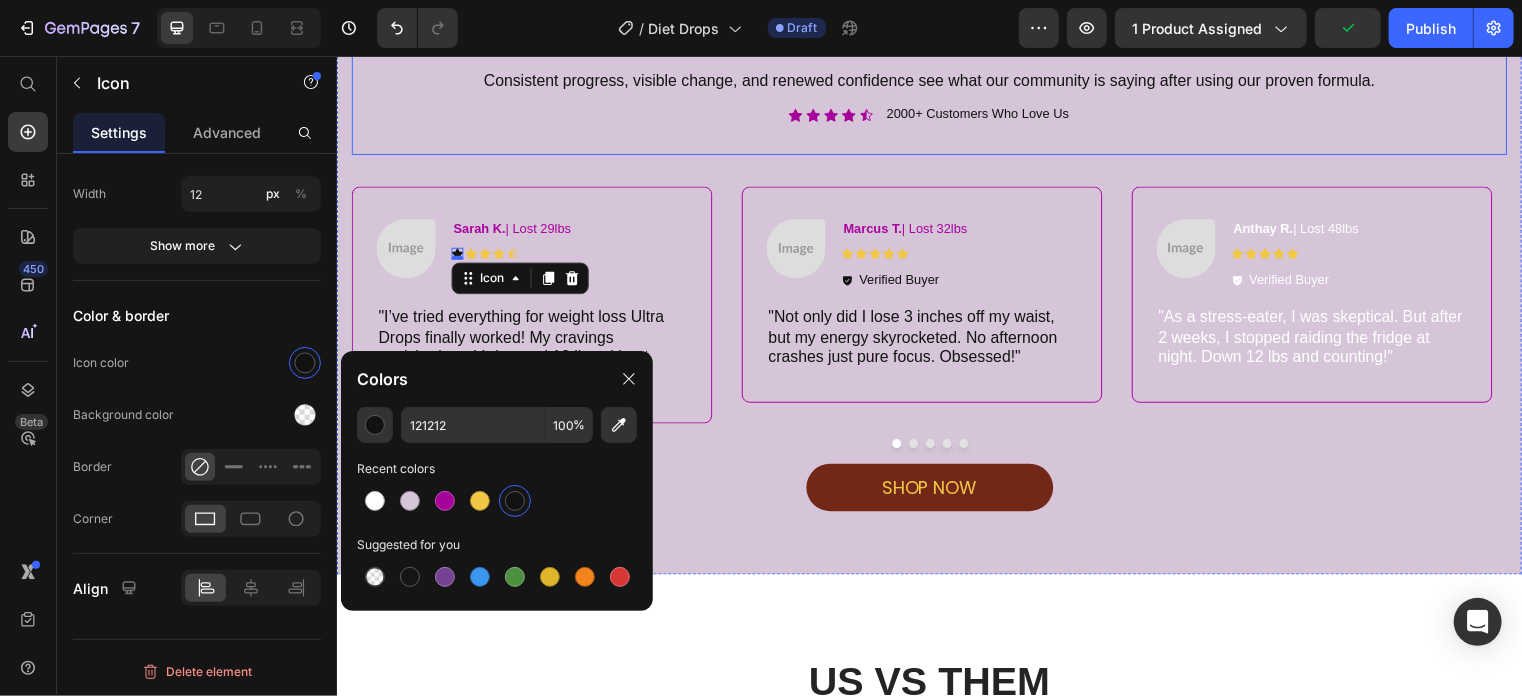 scroll, scrollTop: 3486, scrollLeft: 0, axis: vertical 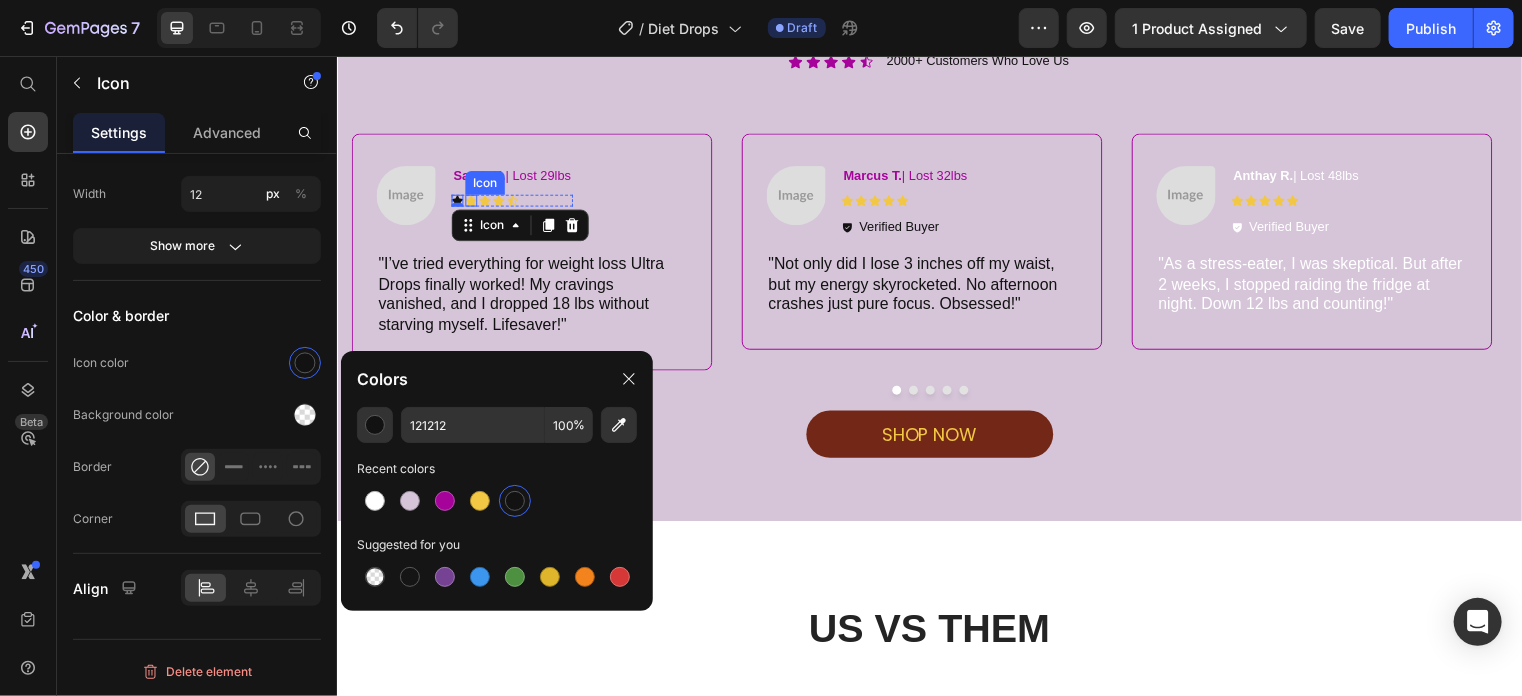 click 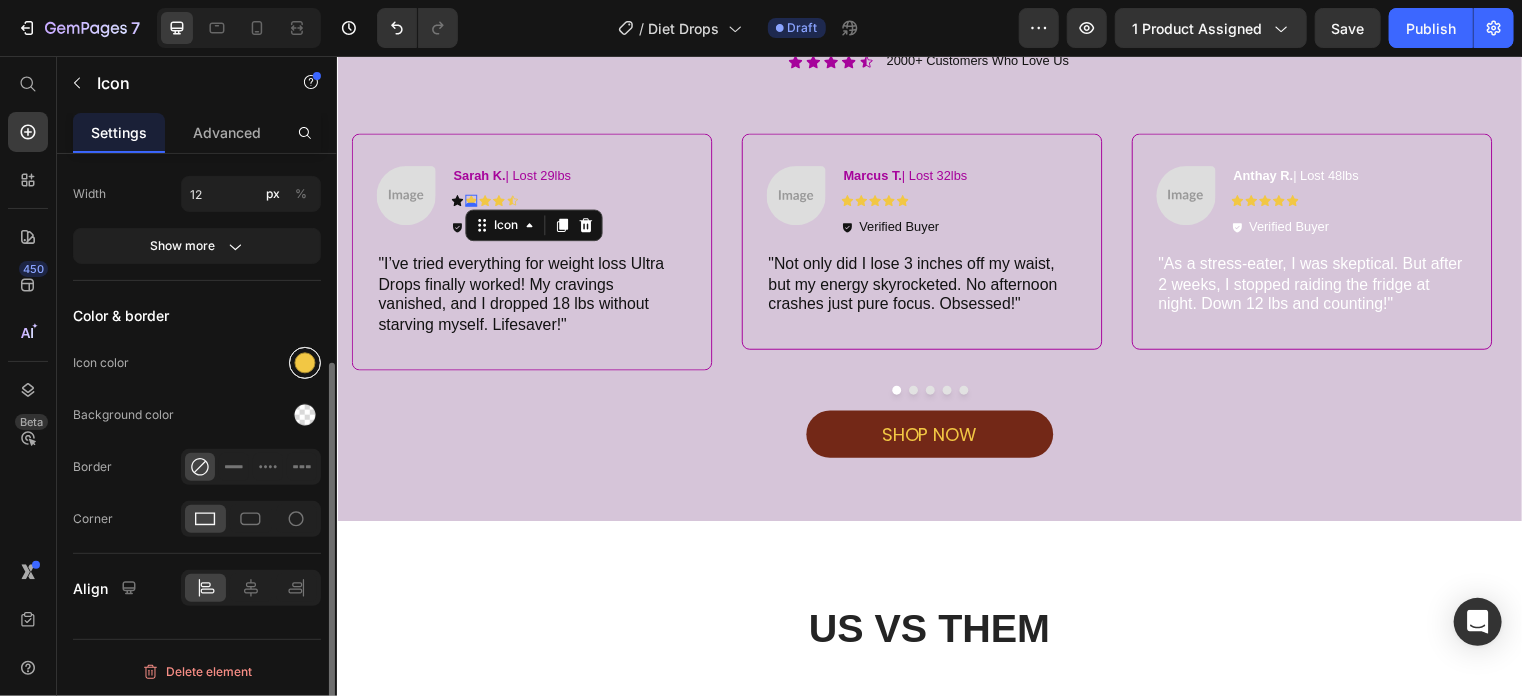 click at bounding box center (305, 363) 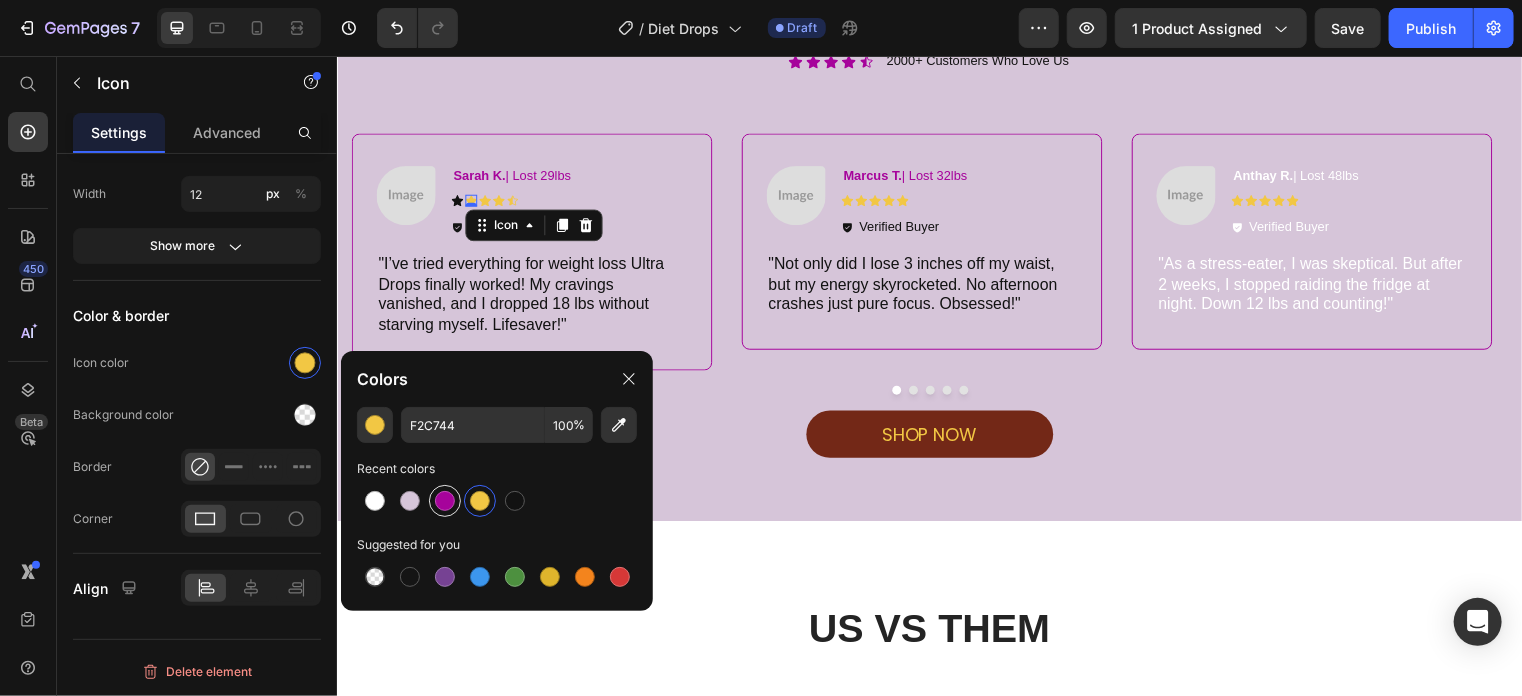 drag, startPoint x: 447, startPoint y: 491, endPoint x: 136, endPoint y: 220, distance: 412.50696 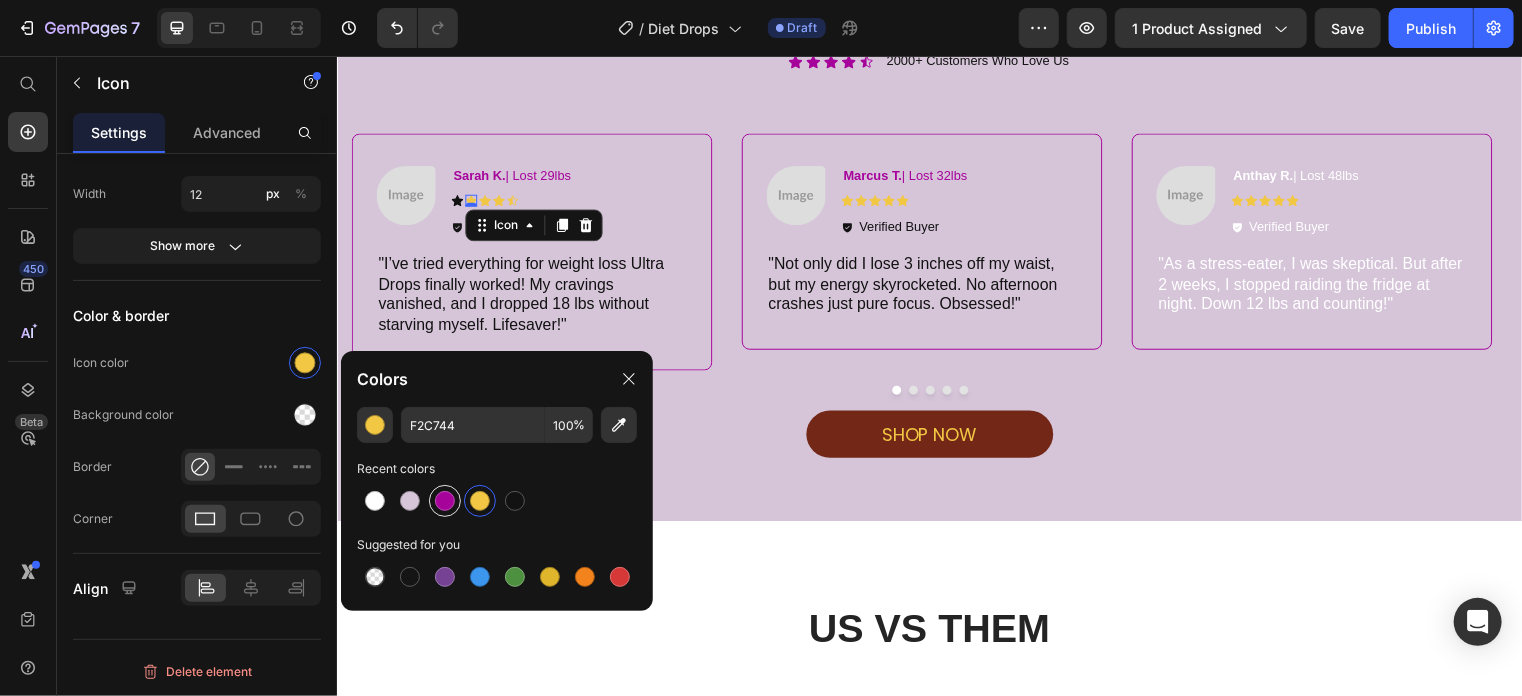 click at bounding box center (445, 501) 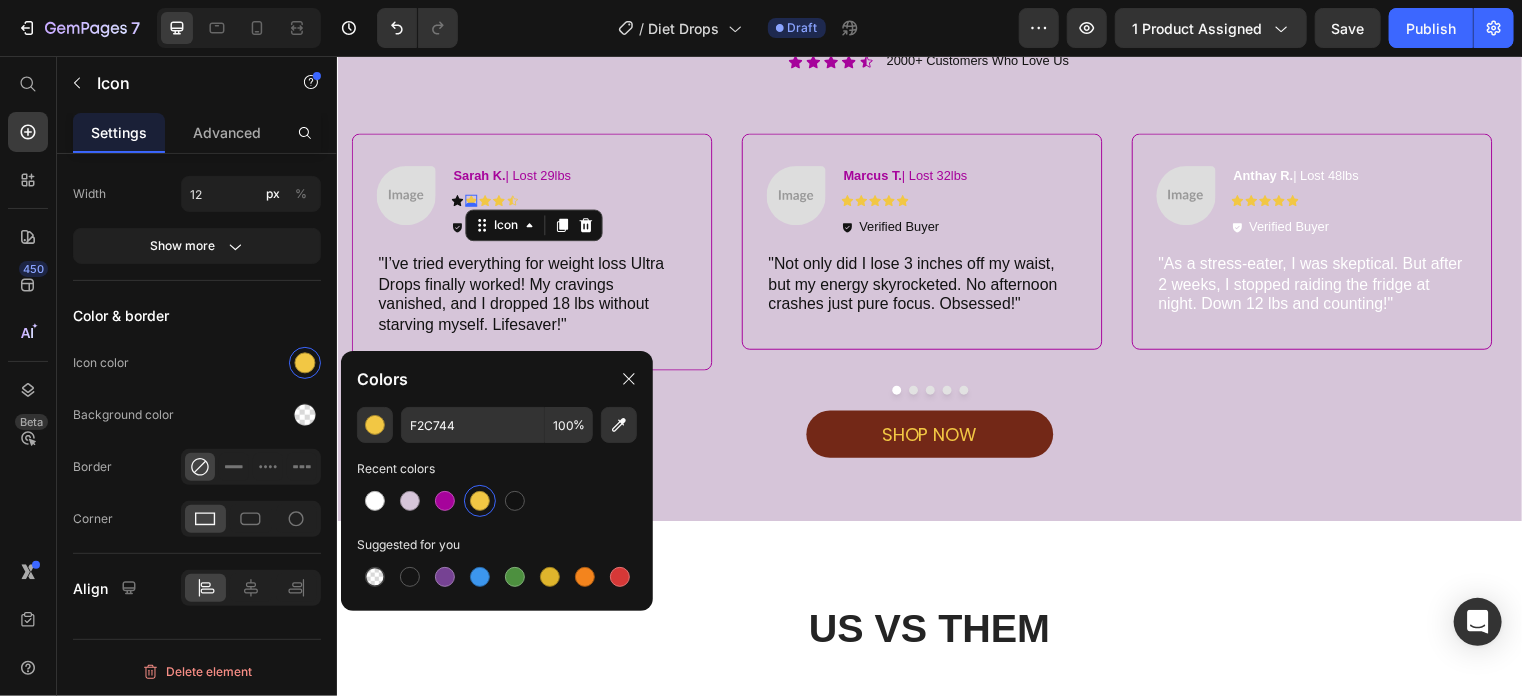type on "A6039B" 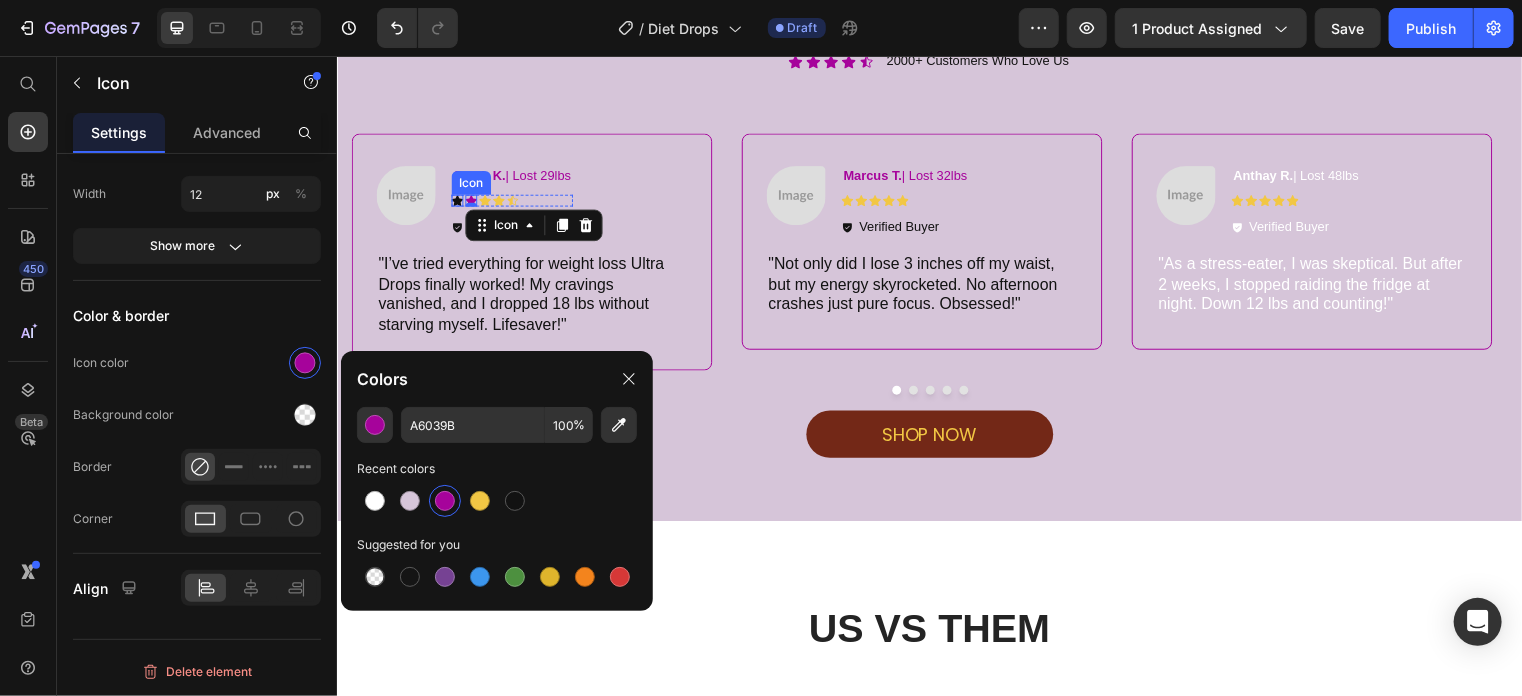 click 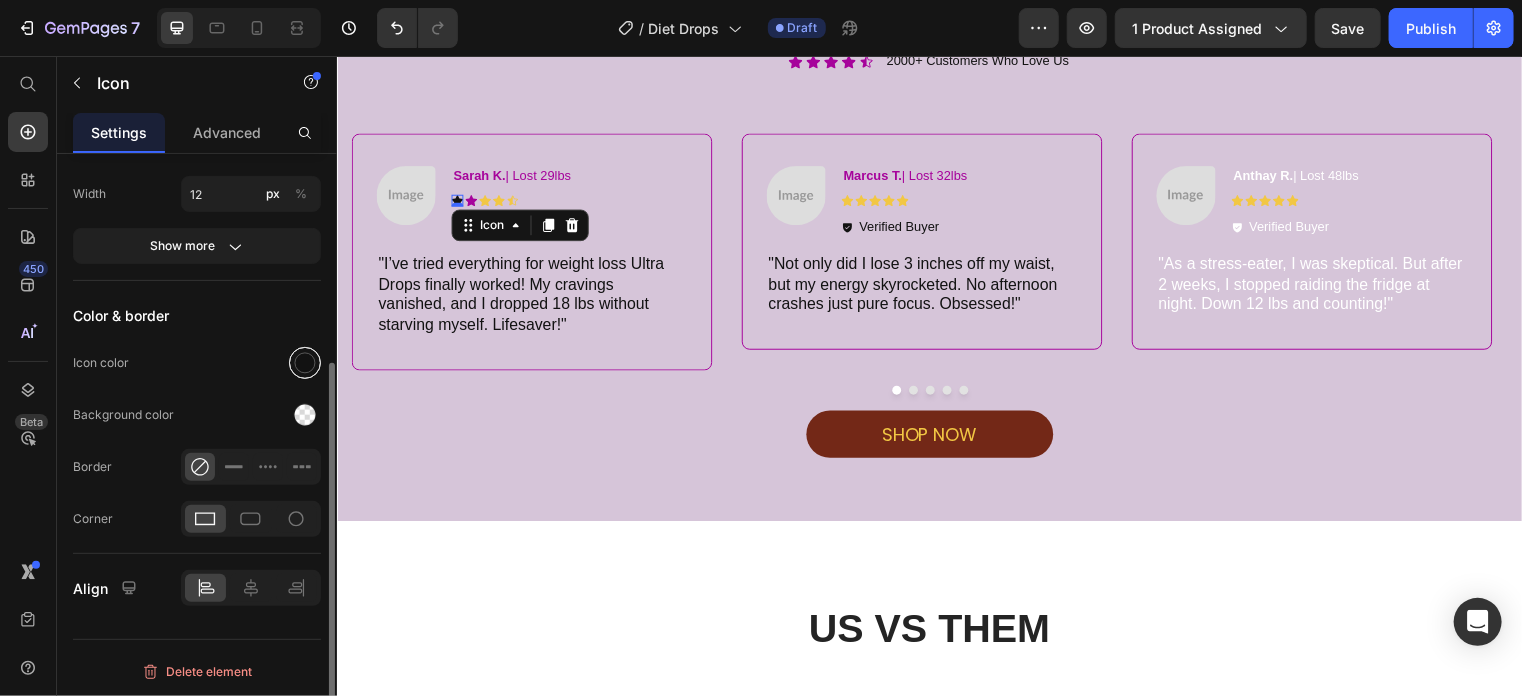 click at bounding box center (305, 363) 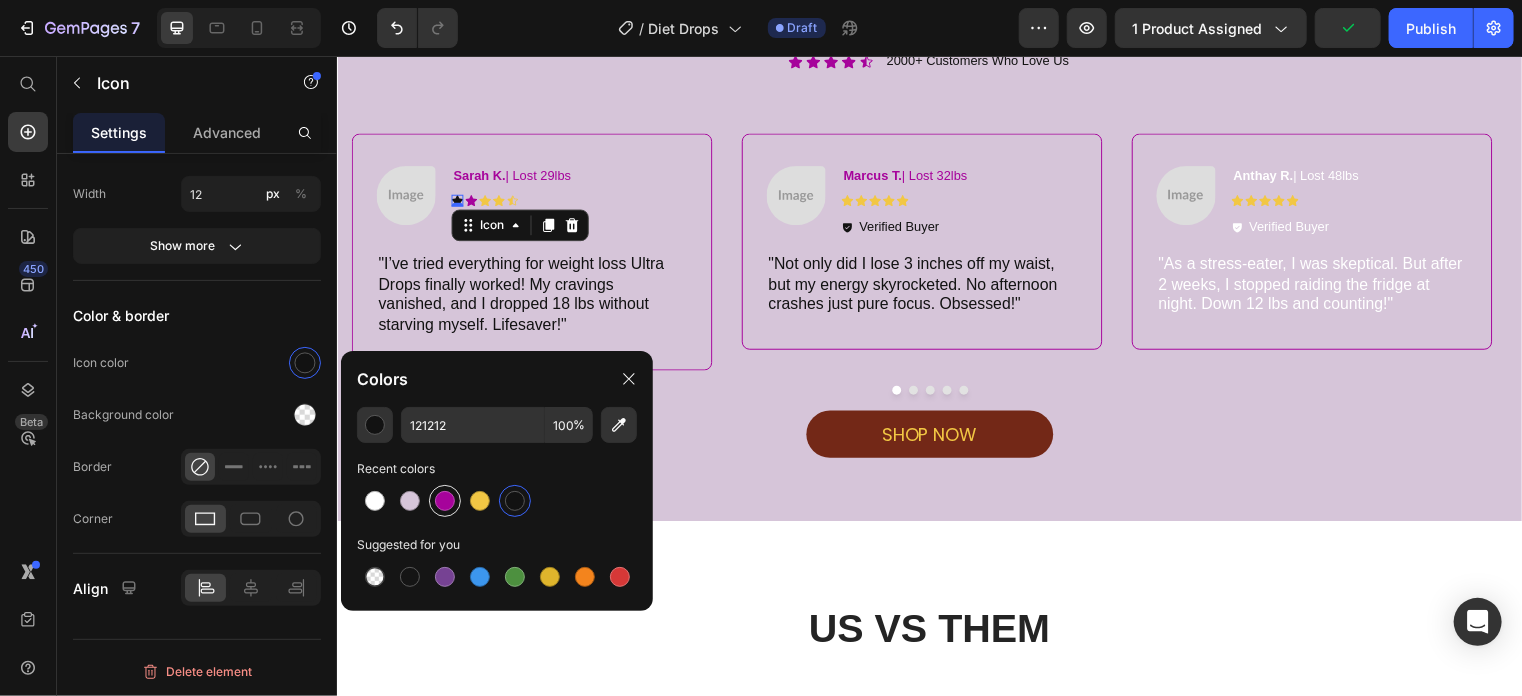 click at bounding box center (445, 501) 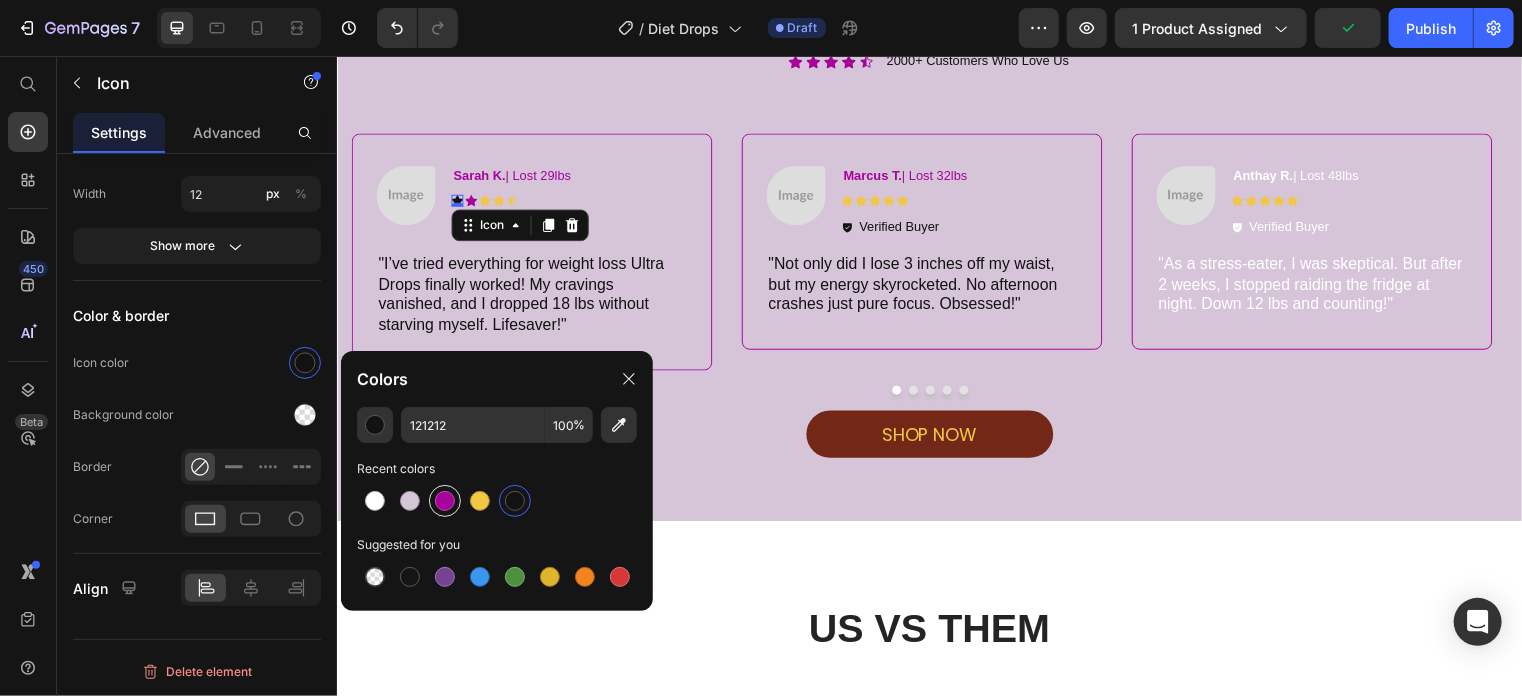 type on "A6039B" 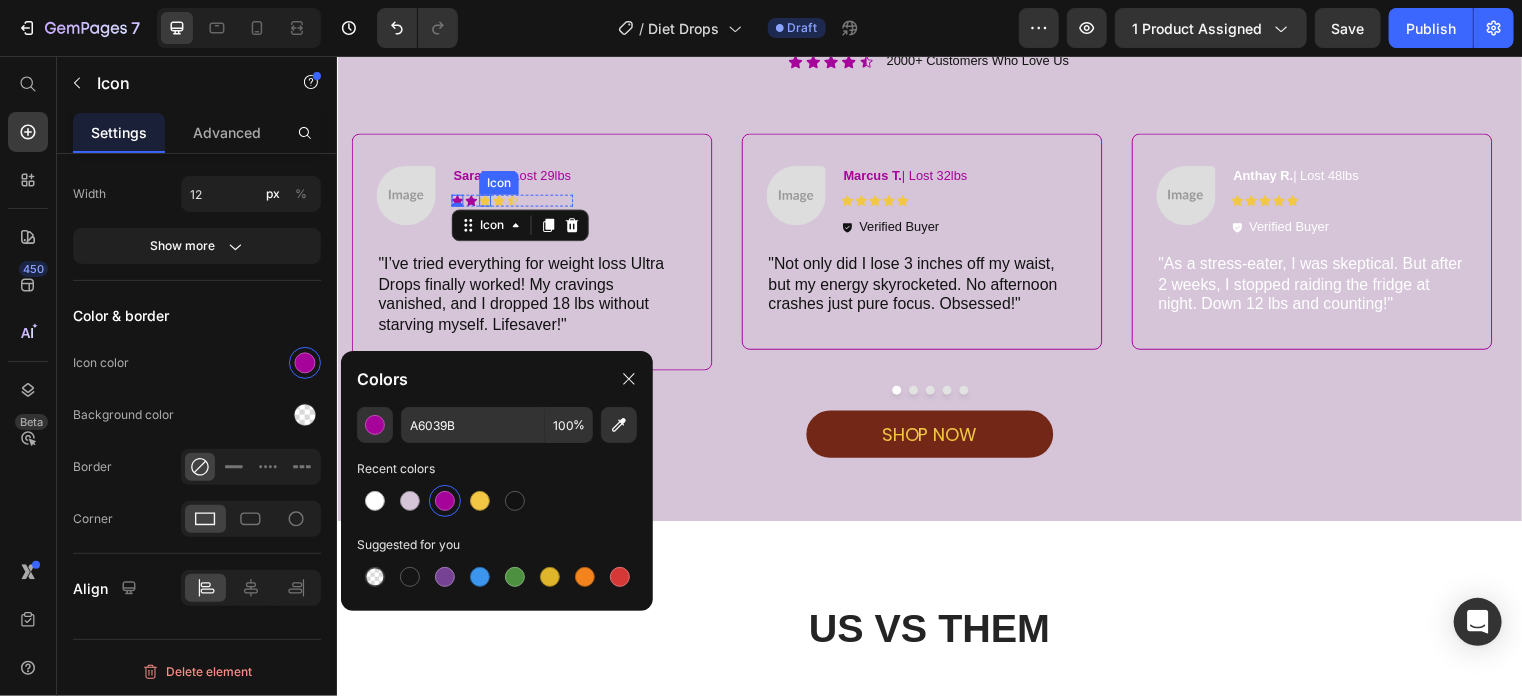 click 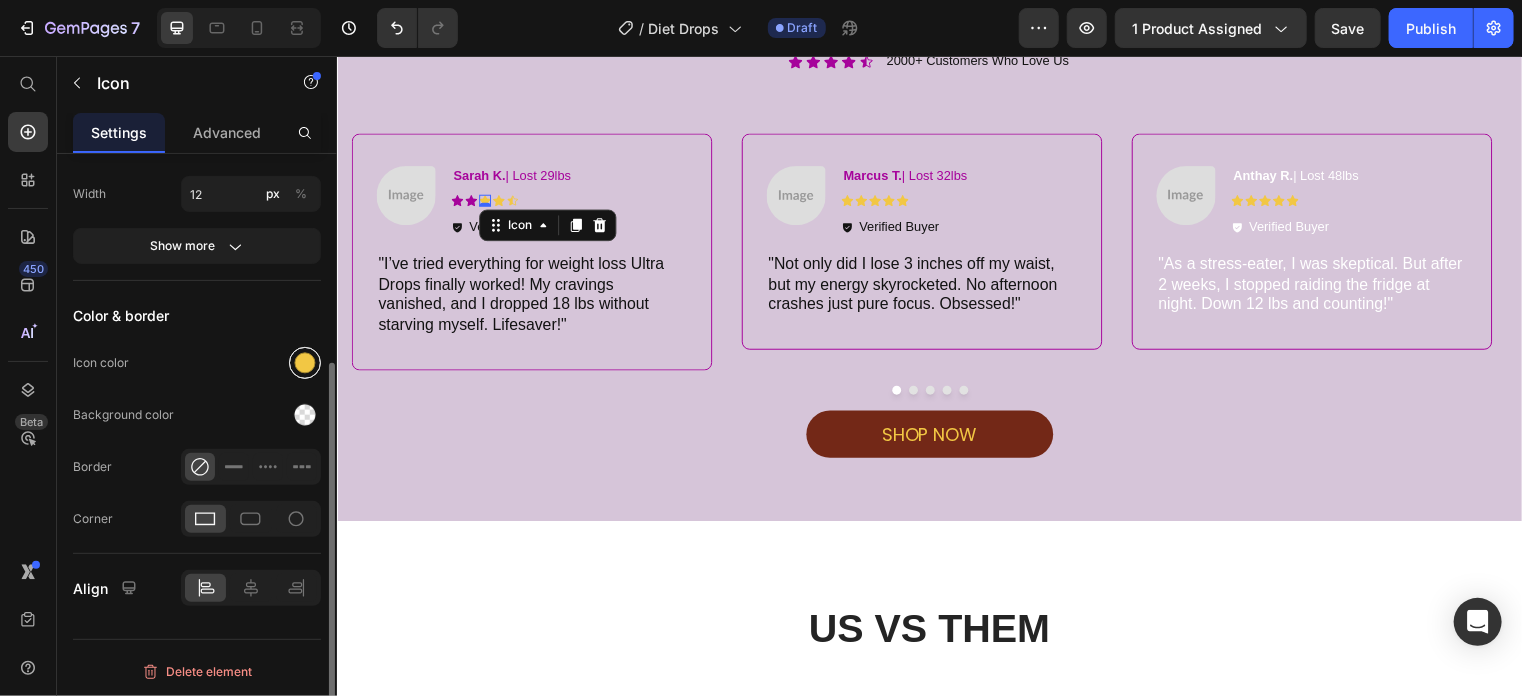 click at bounding box center [305, 363] 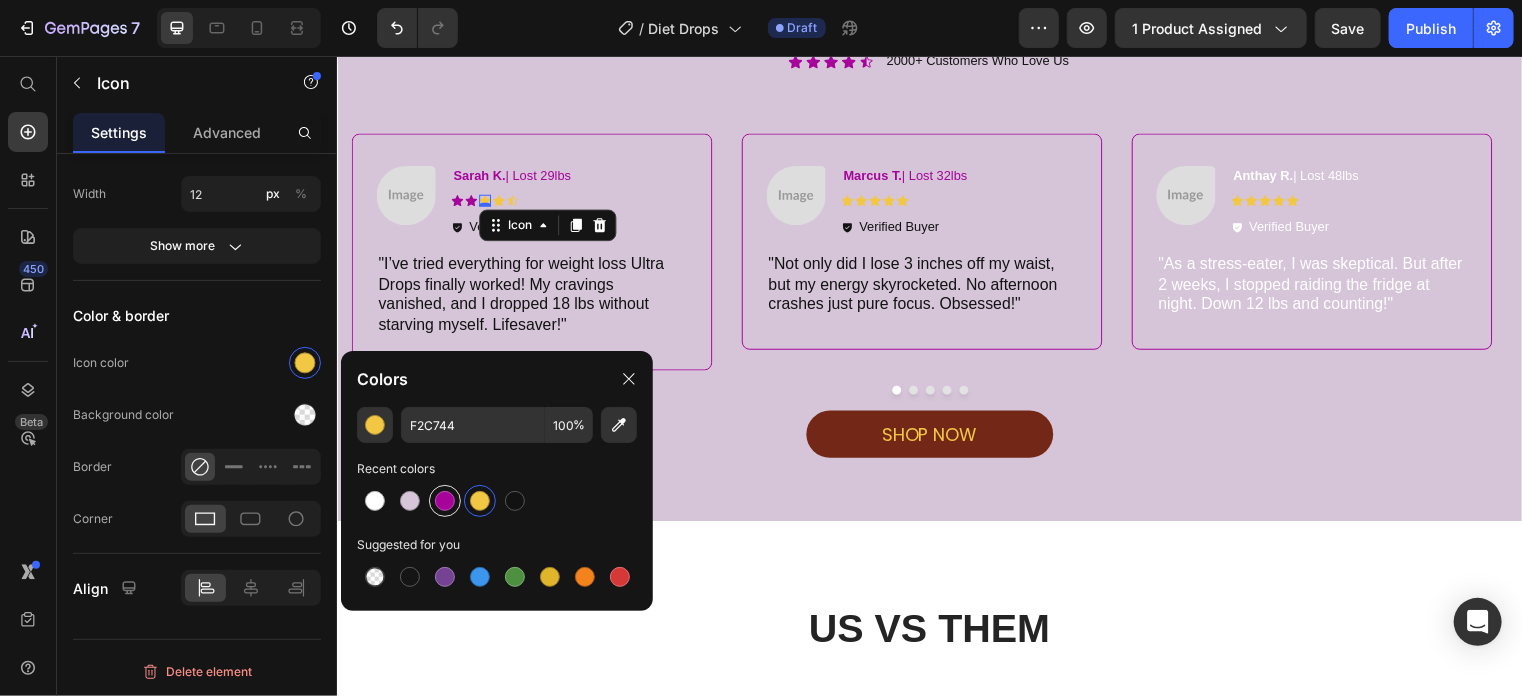 click at bounding box center [445, 501] 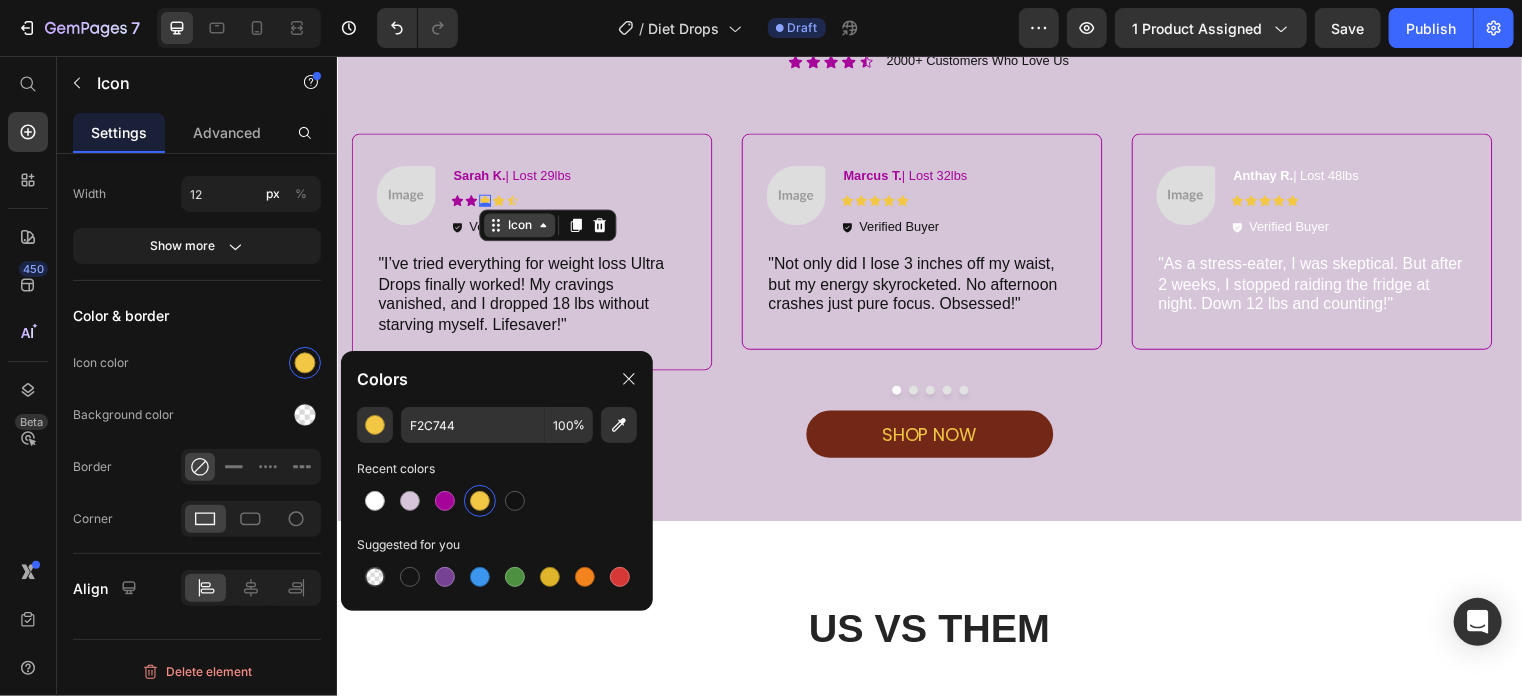 type on "A6039B" 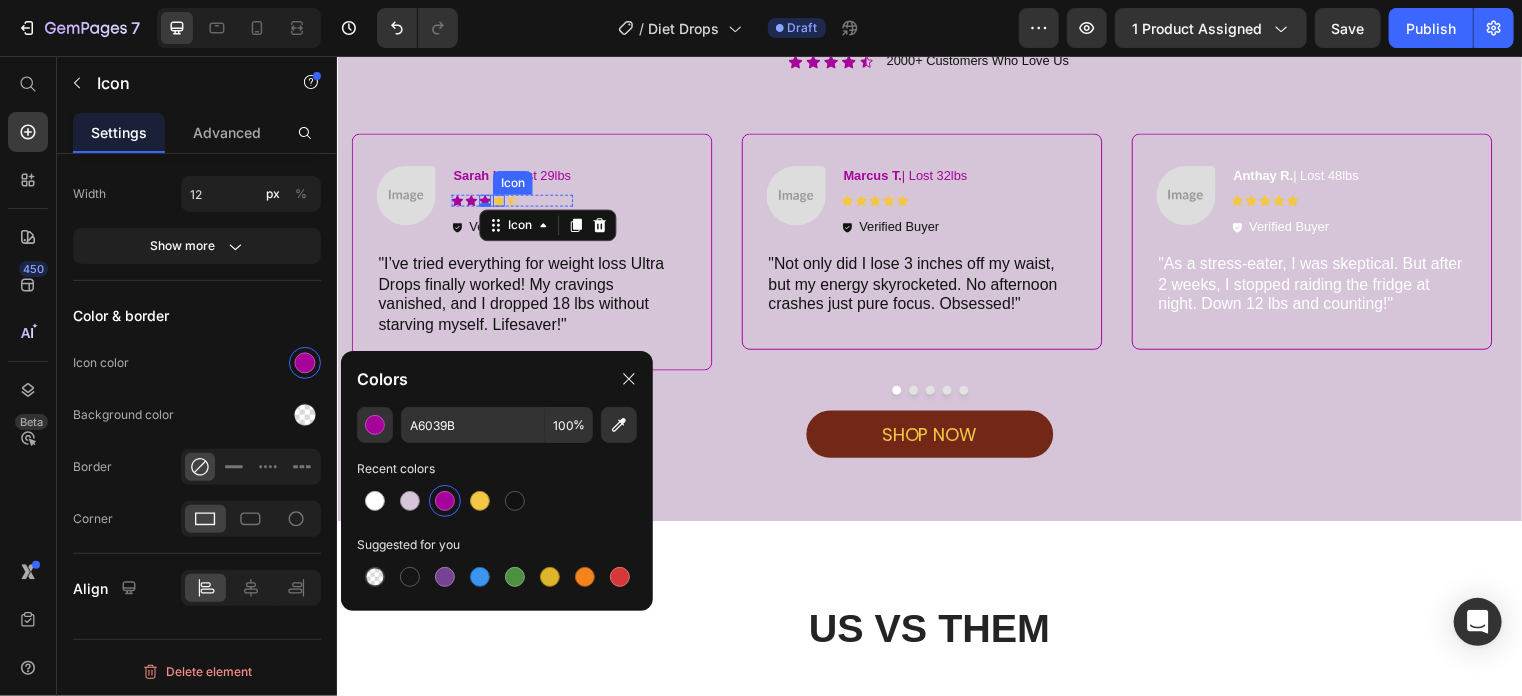 click on "Icon Icon Icon   0 Icon
Icon" at bounding box center (513, 201) 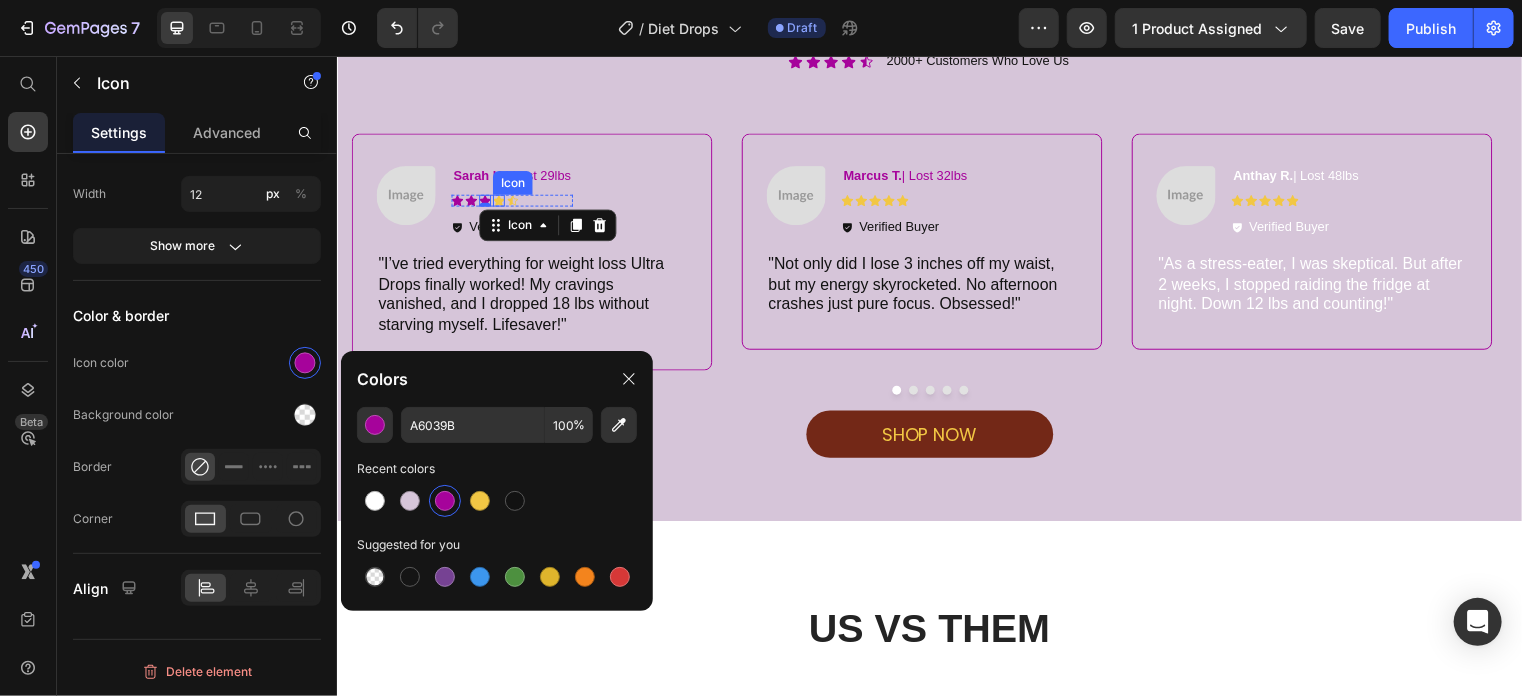 click 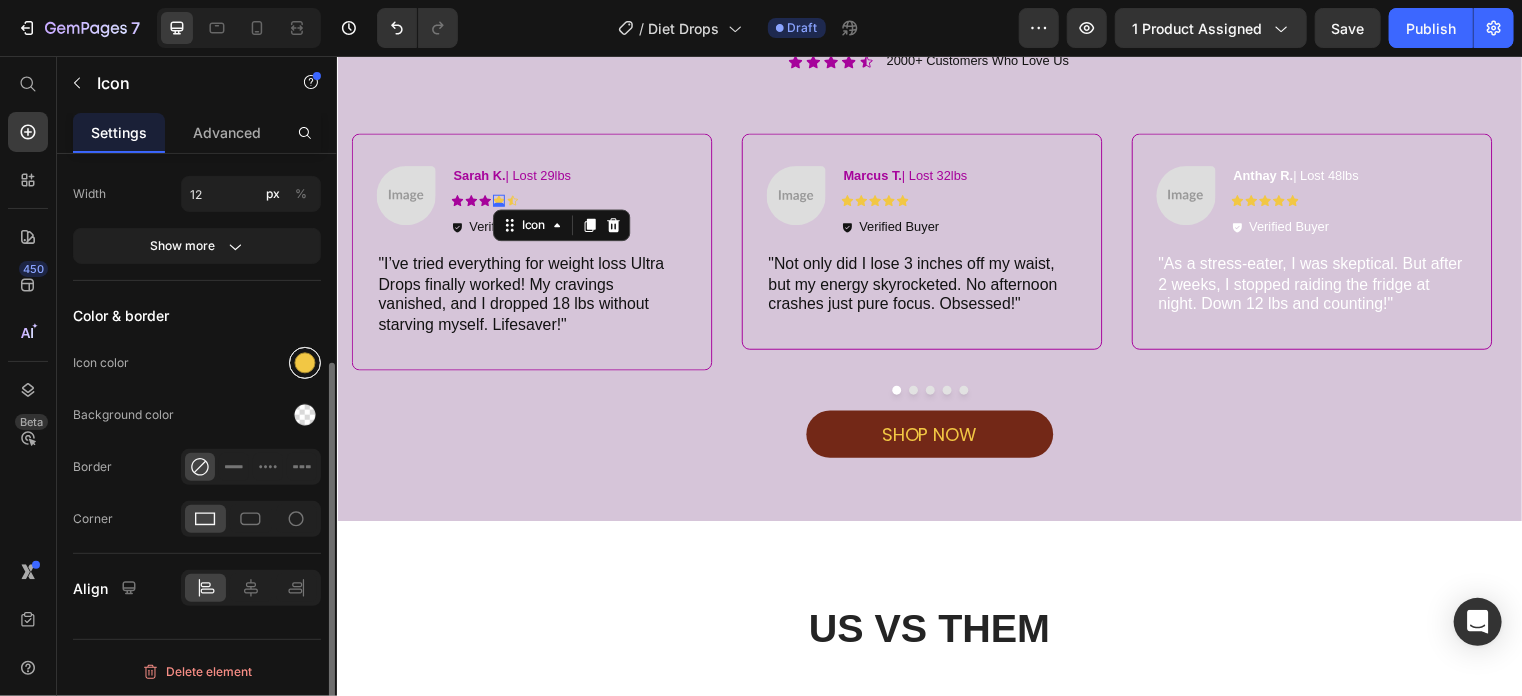 click at bounding box center [305, 363] 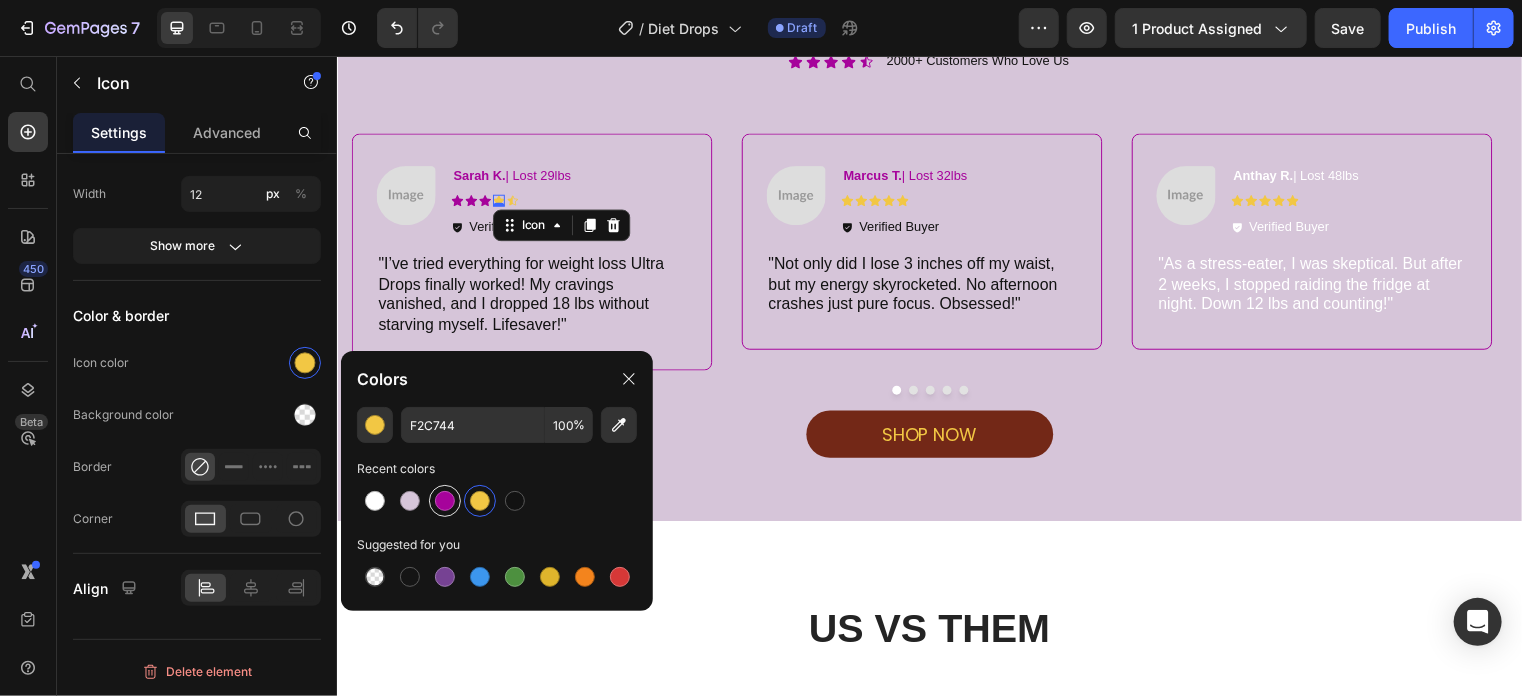 click at bounding box center [445, 501] 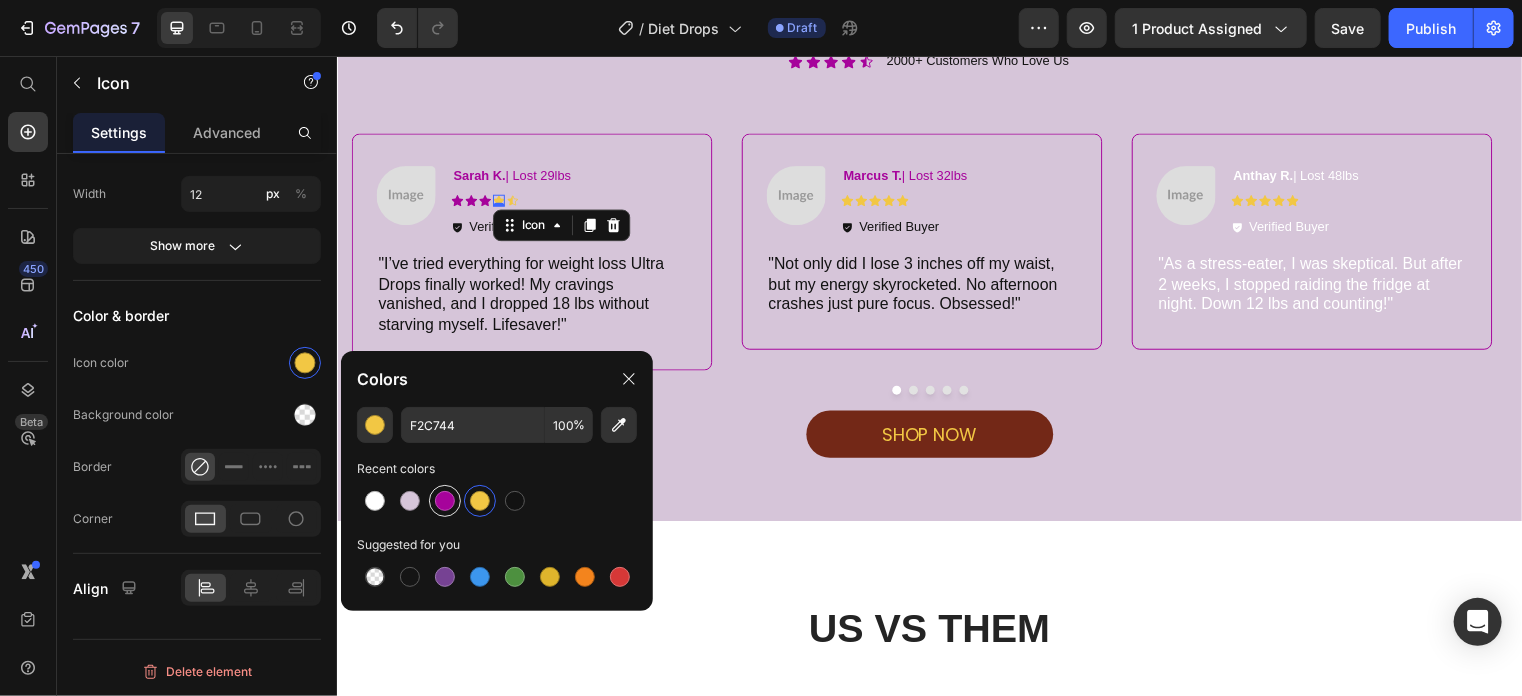 type on "A6039B" 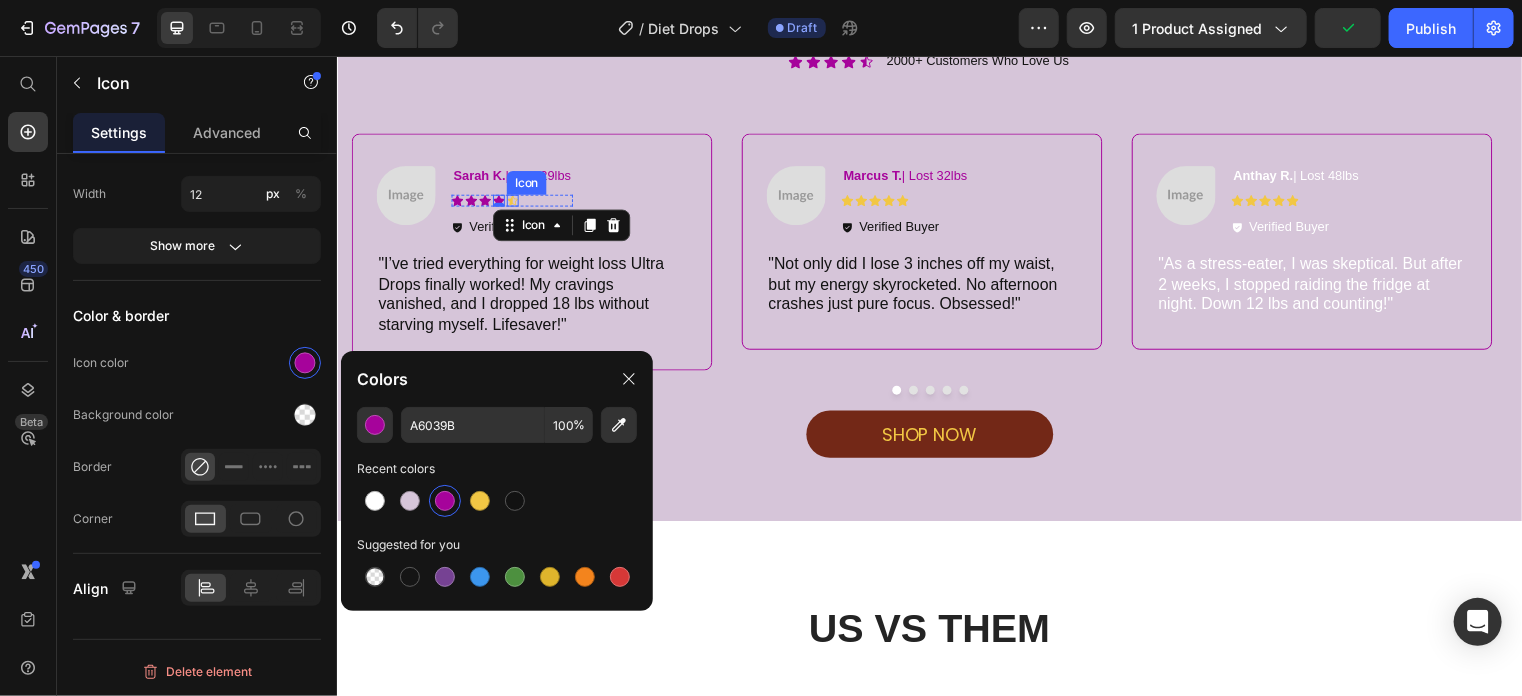 click 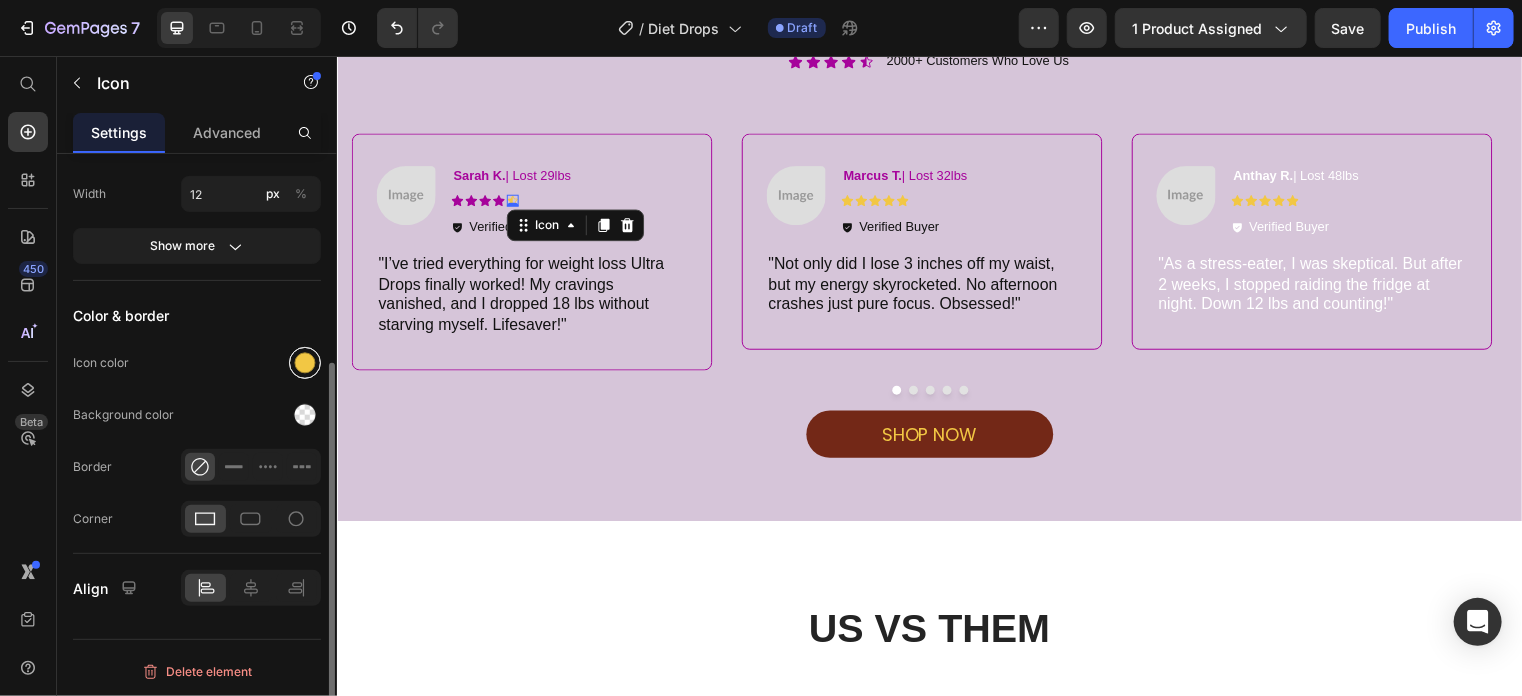 click at bounding box center (305, 363) 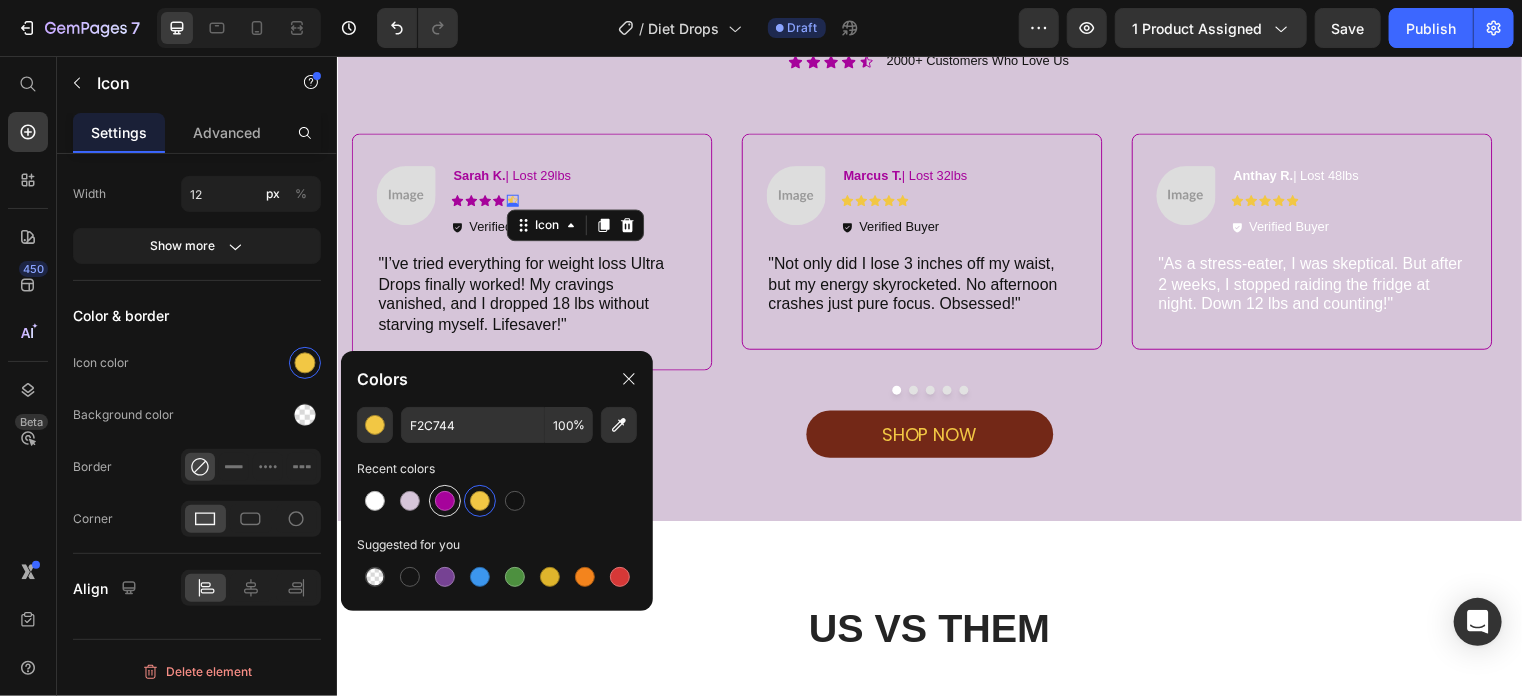 click at bounding box center [445, 501] 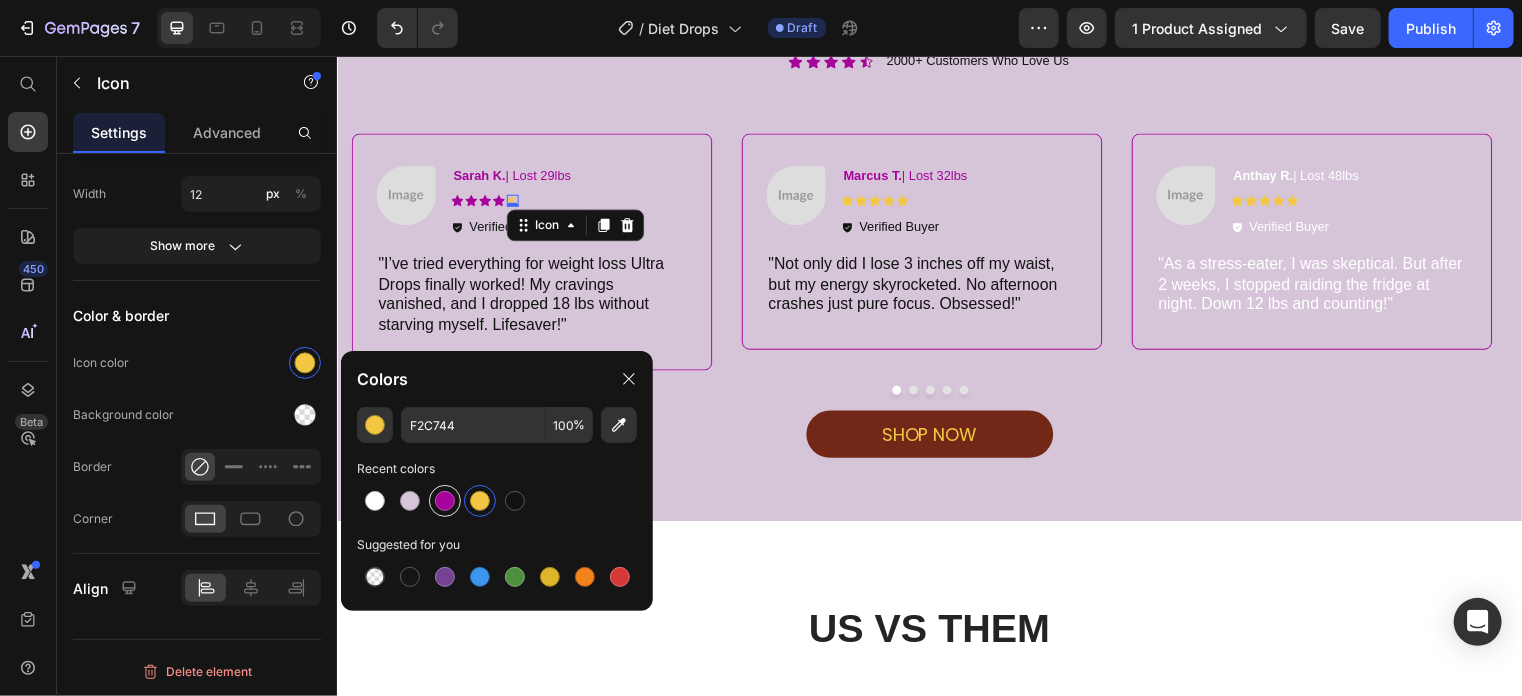 type on "A6039B" 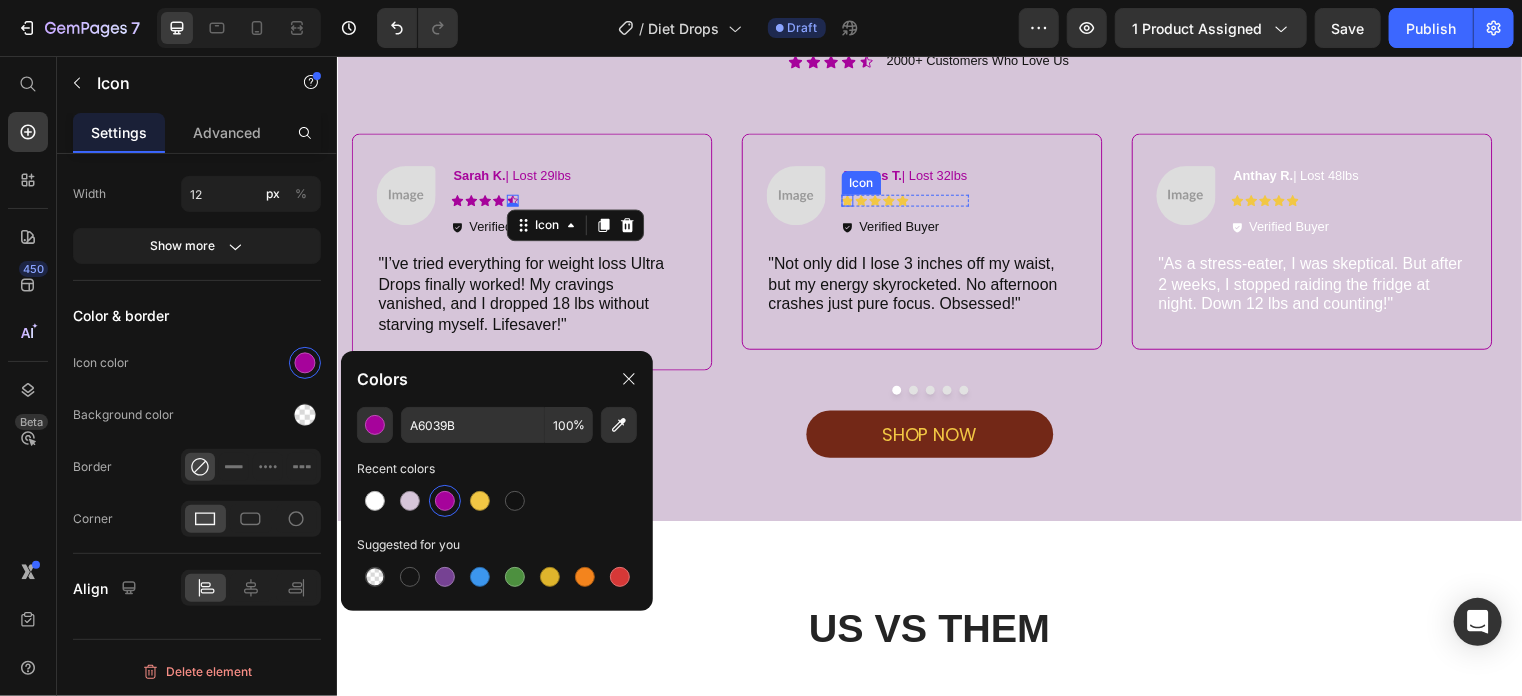 click 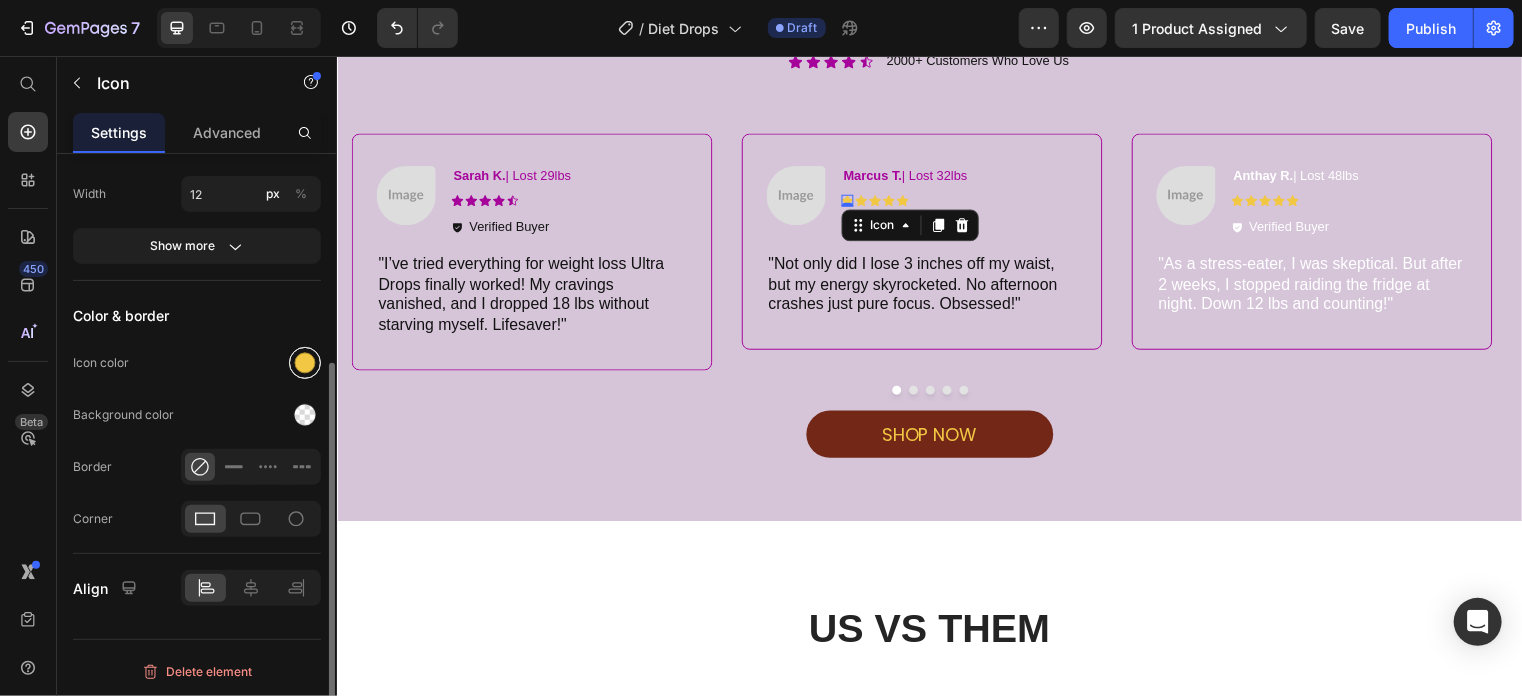 click at bounding box center [305, 363] 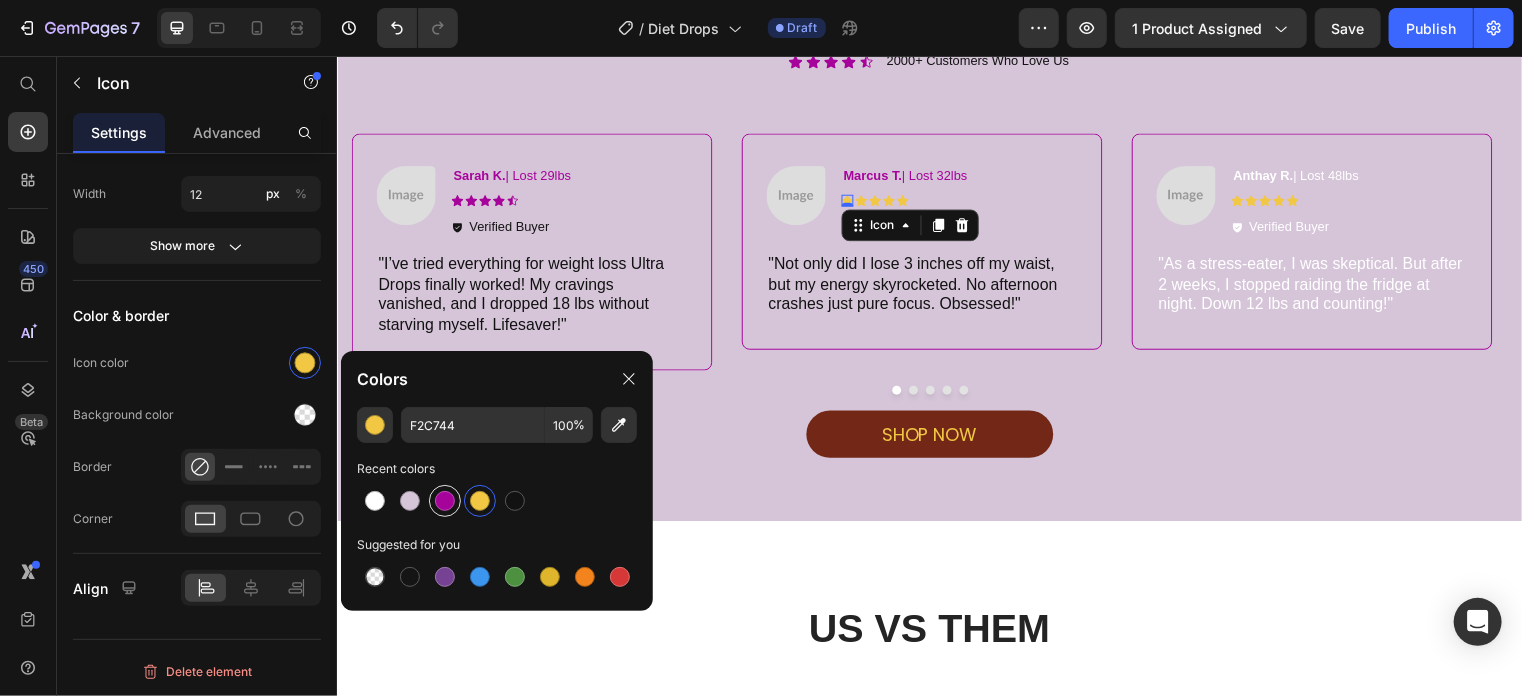 click at bounding box center [445, 501] 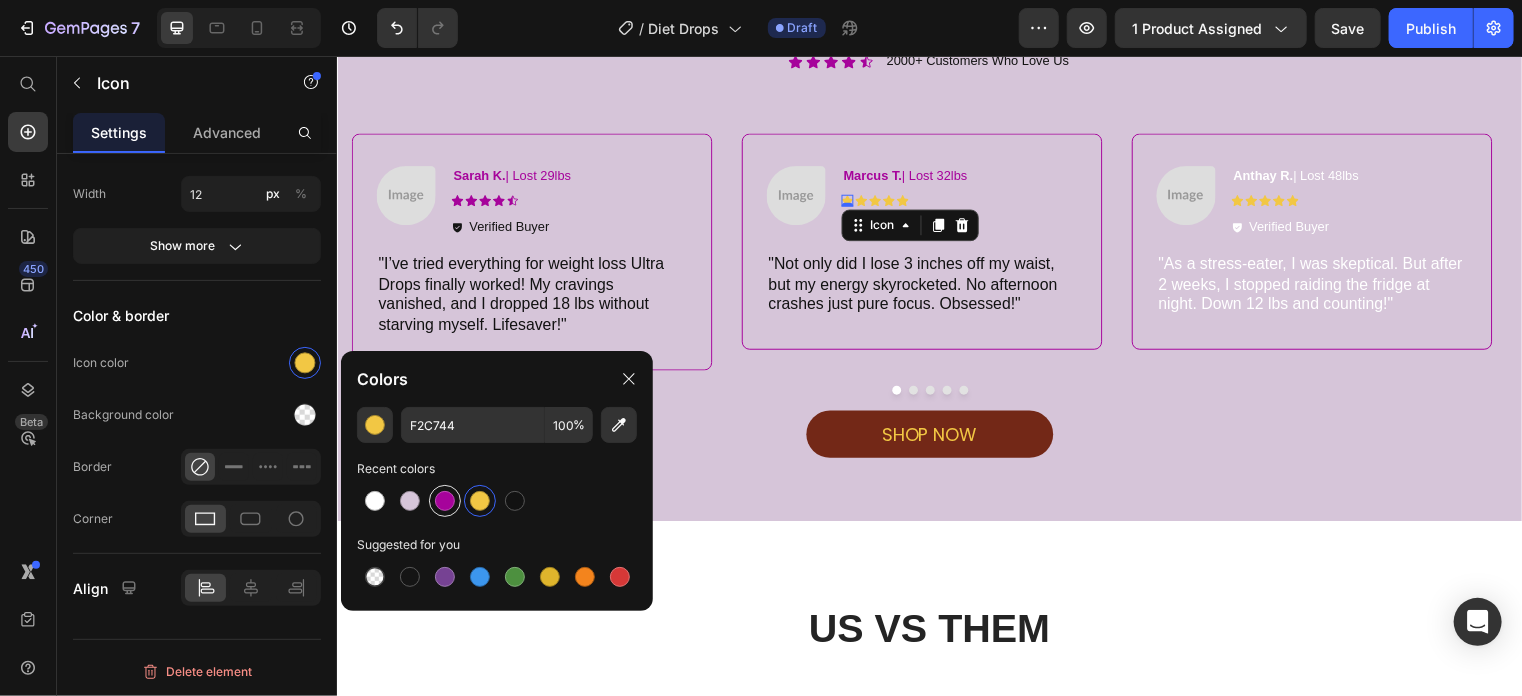 type on "A6039B" 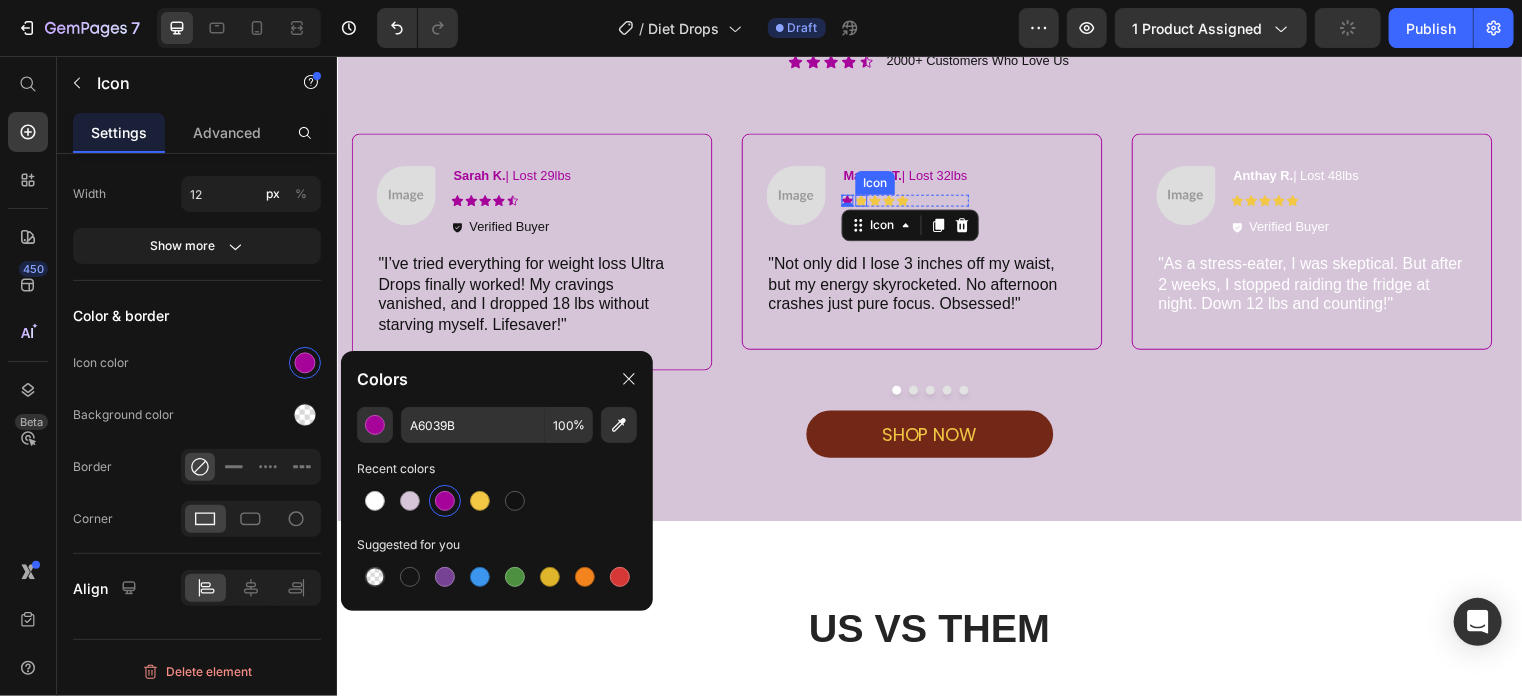 click 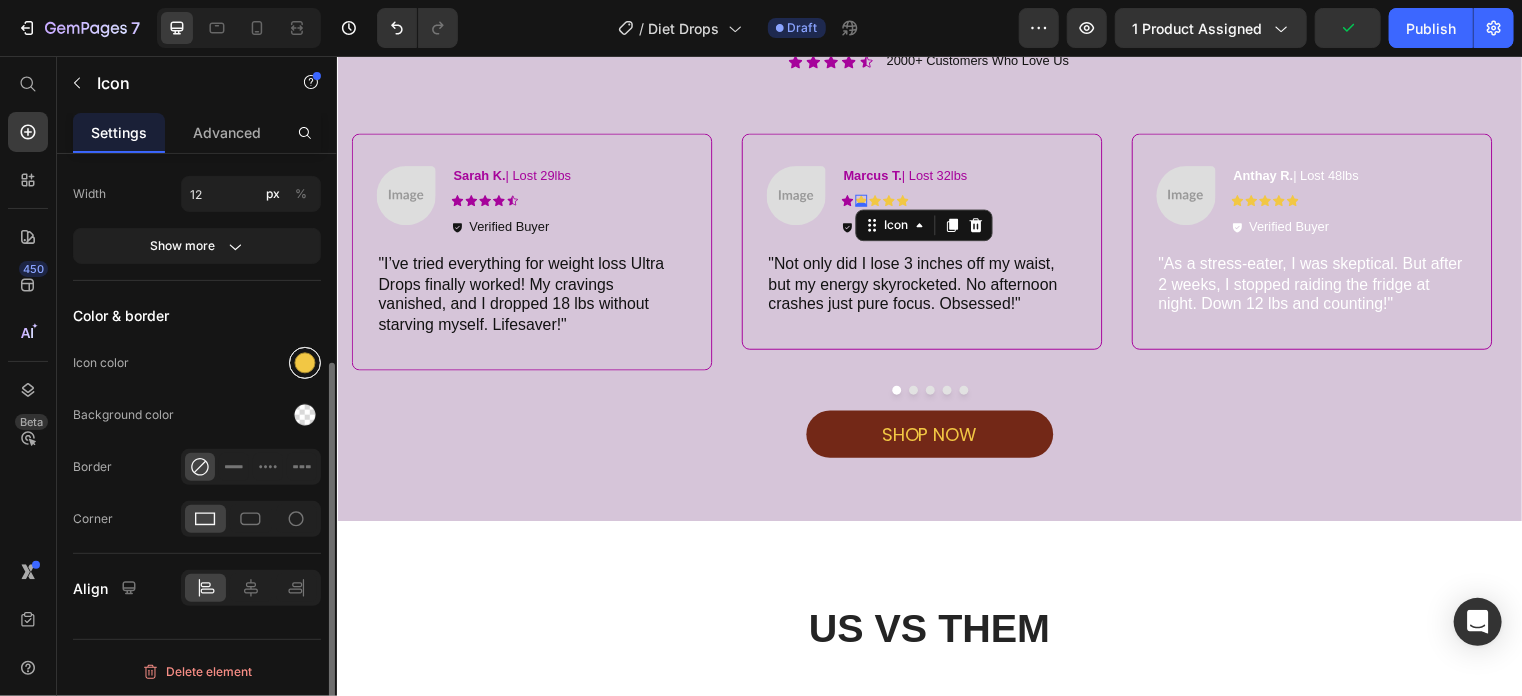 click at bounding box center [305, 363] 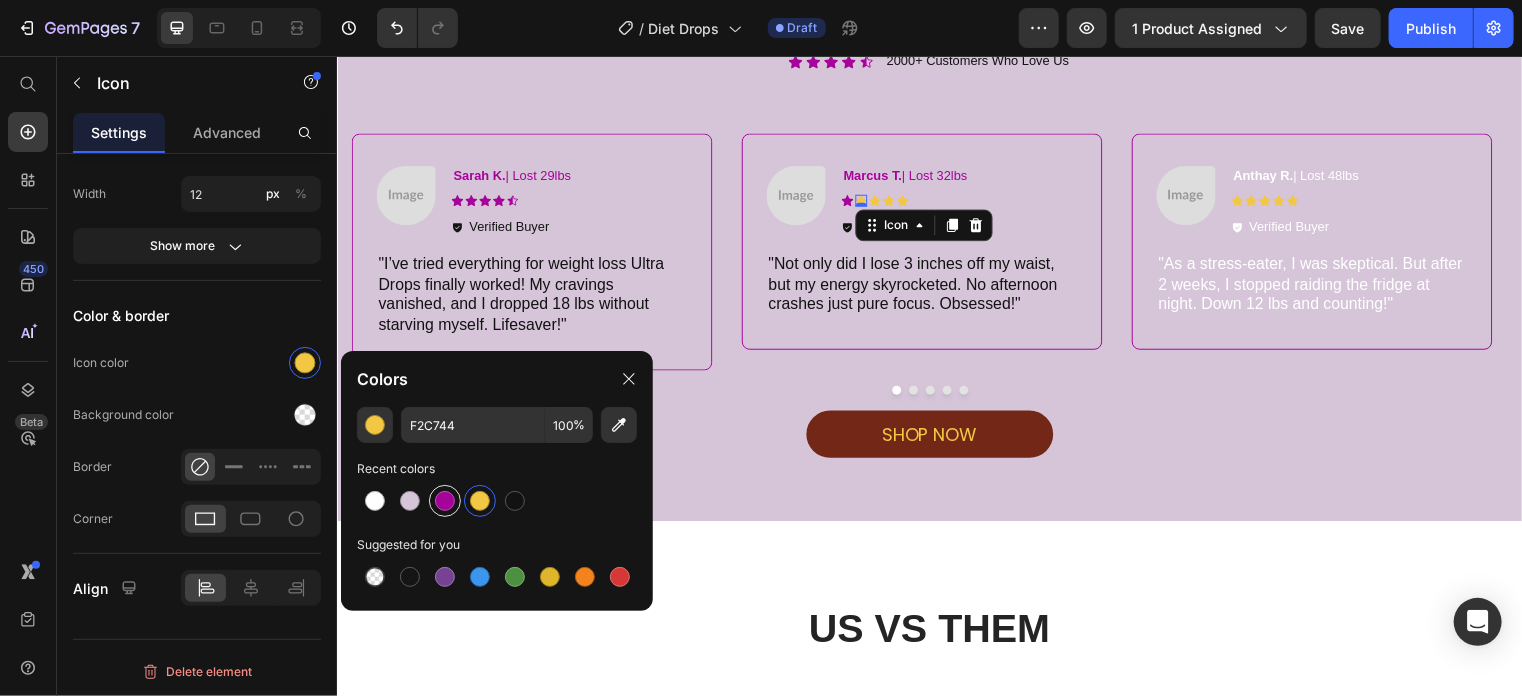 click at bounding box center (445, 501) 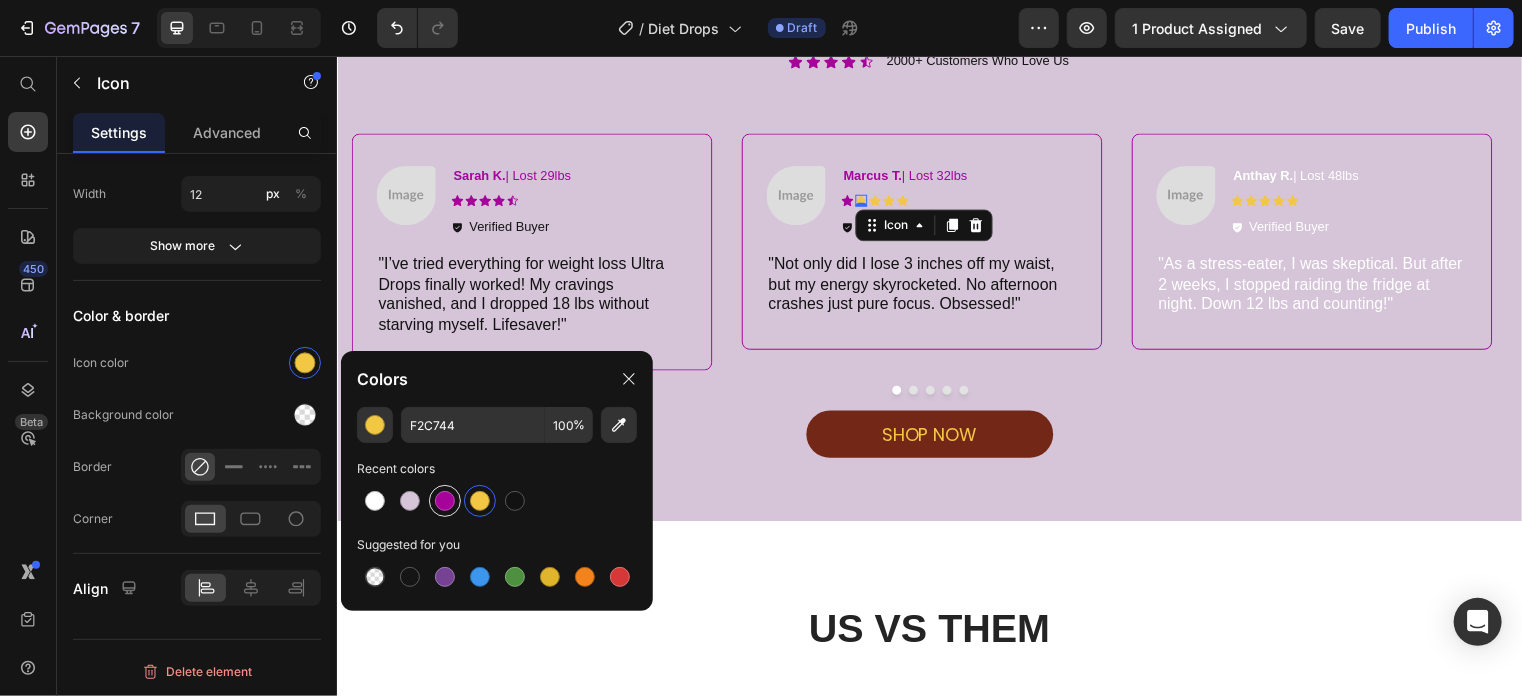 type on "A6039B" 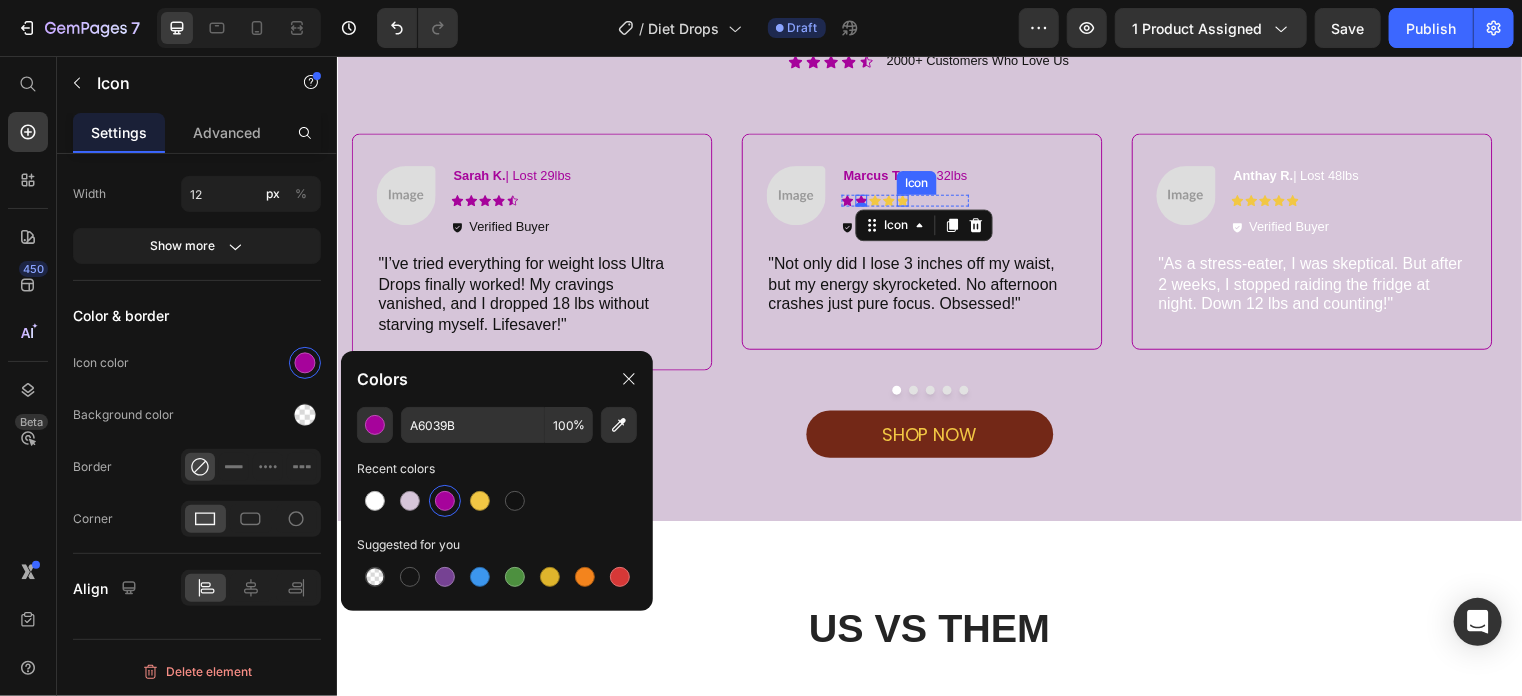 click on "Icon Icon   0 Icon Icon Icon" at bounding box center [912, 201] 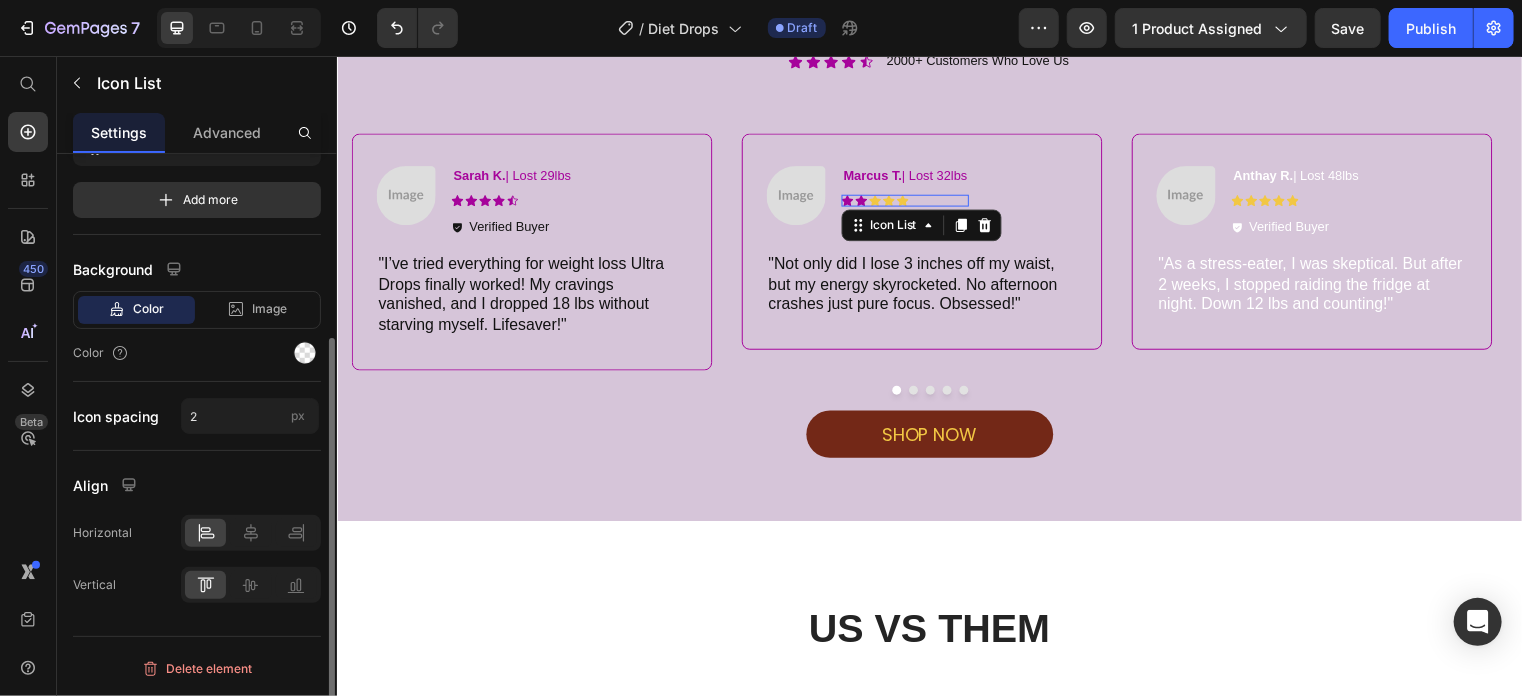scroll, scrollTop: 0, scrollLeft: 0, axis: both 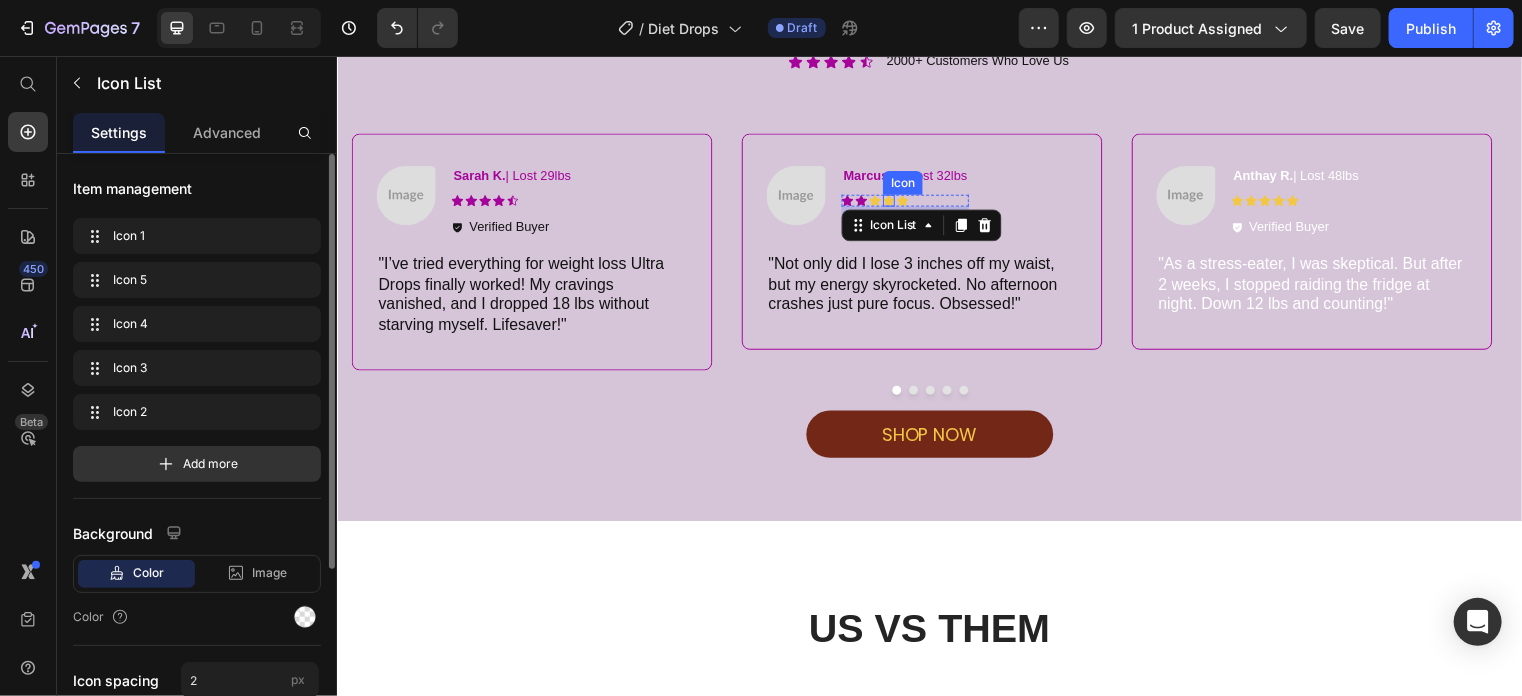 click 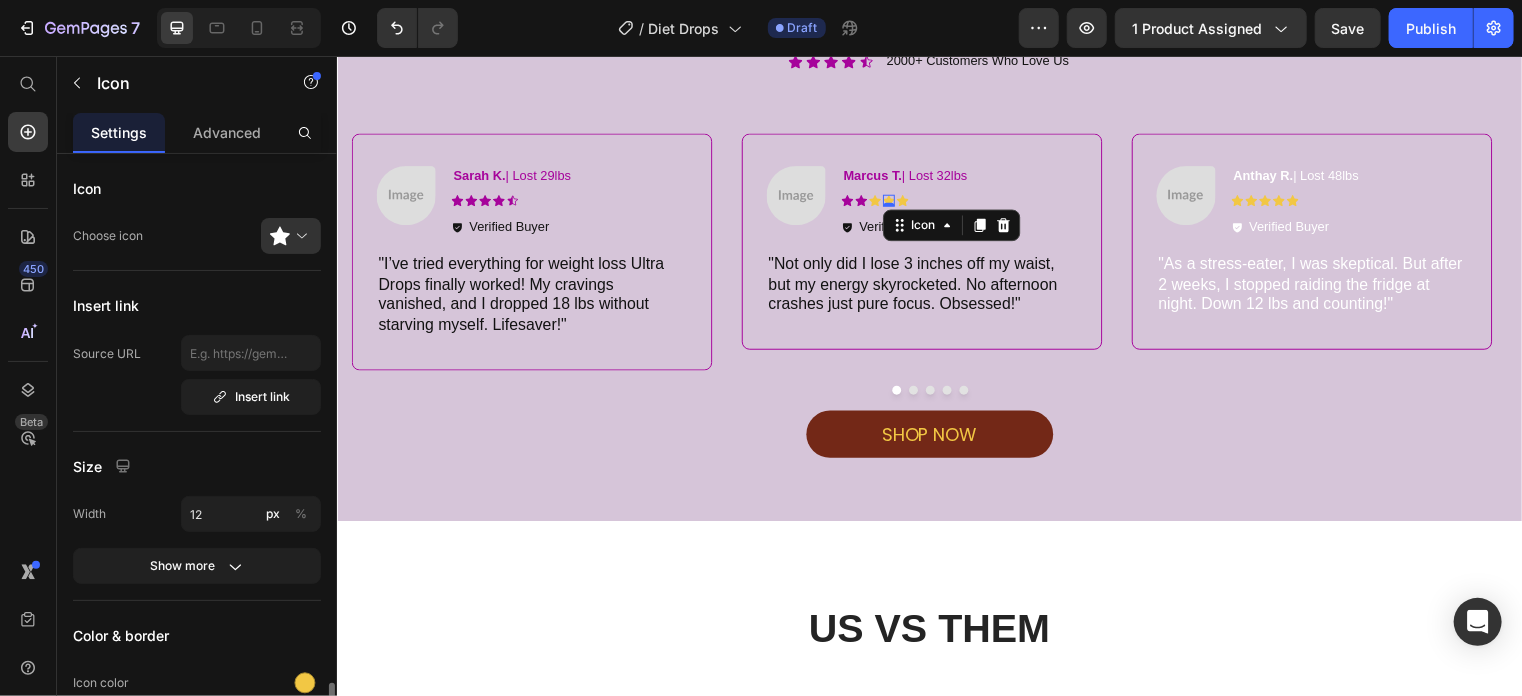 scroll, scrollTop: 320, scrollLeft: 0, axis: vertical 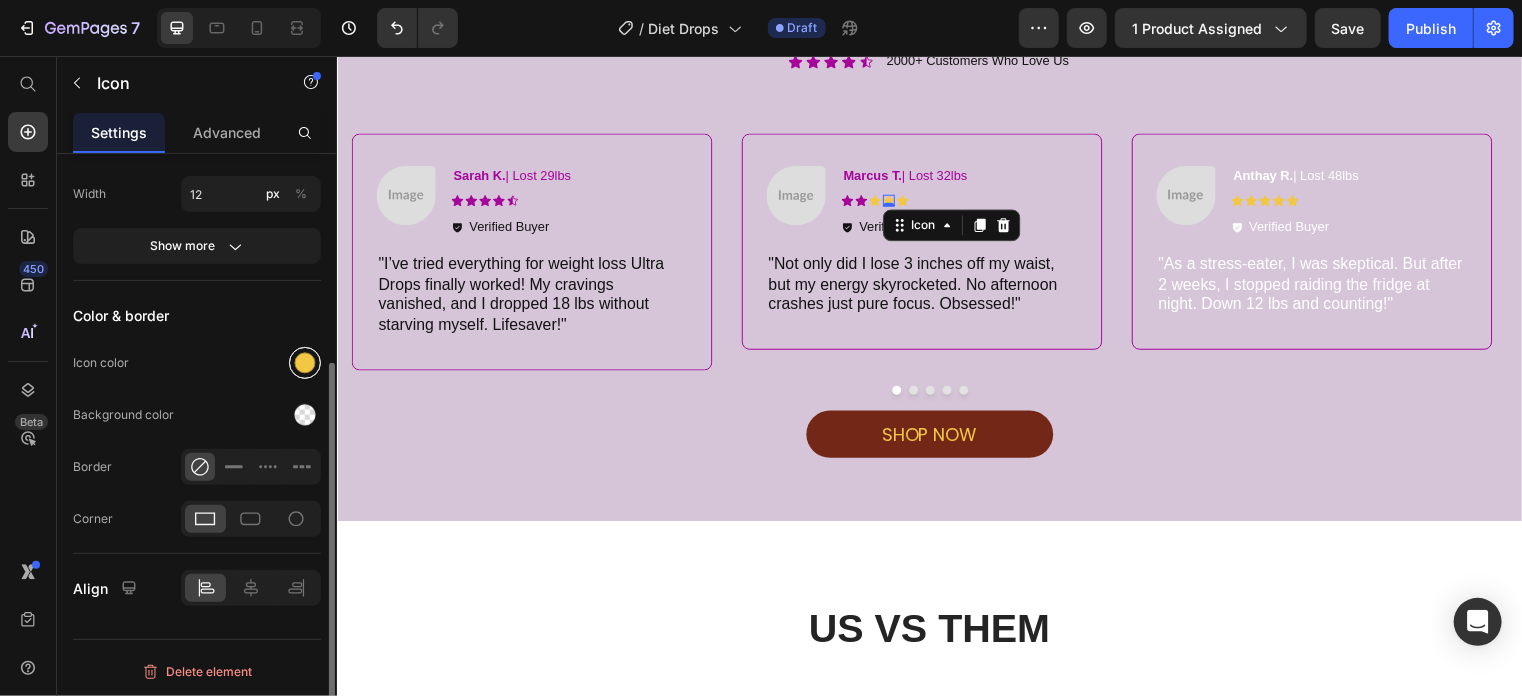 click at bounding box center (305, 363) 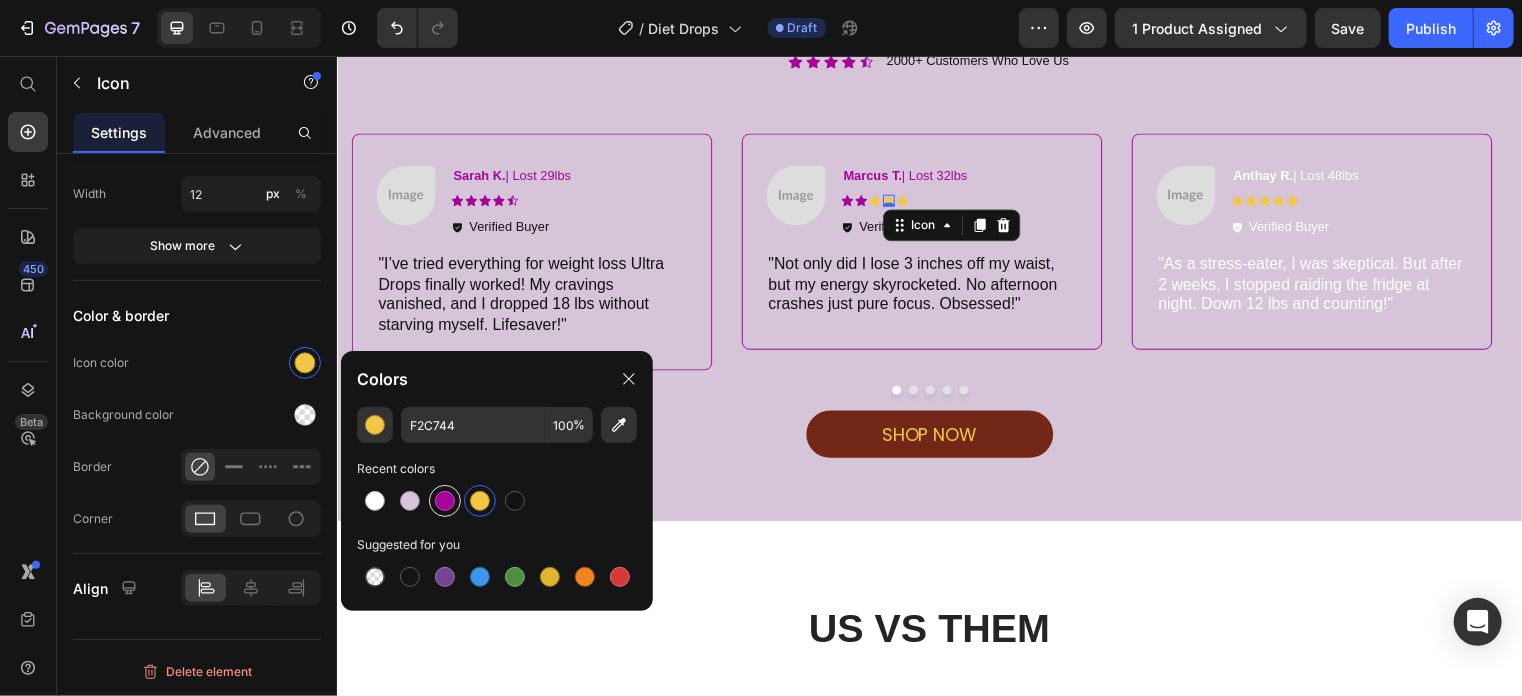 drag, startPoint x: 440, startPoint y: 503, endPoint x: 334, endPoint y: 313, distance: 217.56837 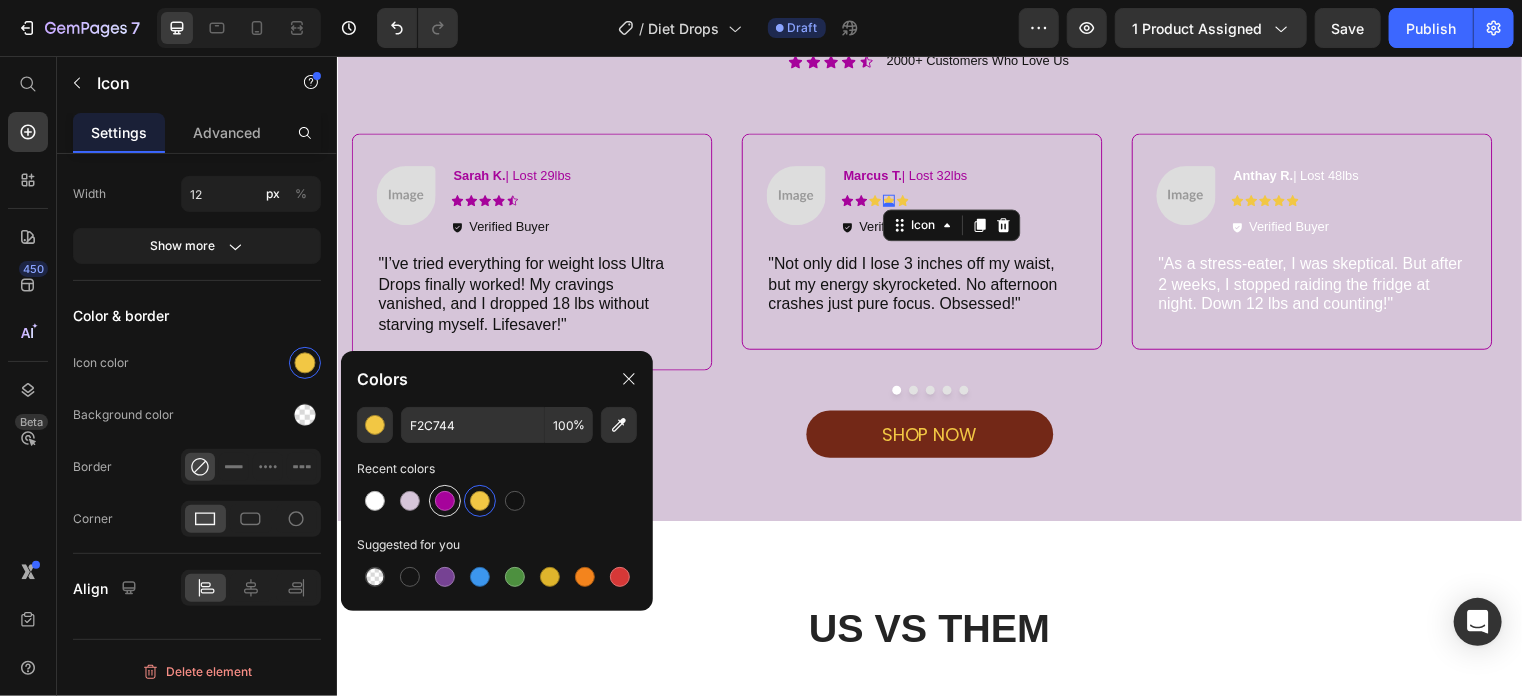 click at bounding box center [445, 501] 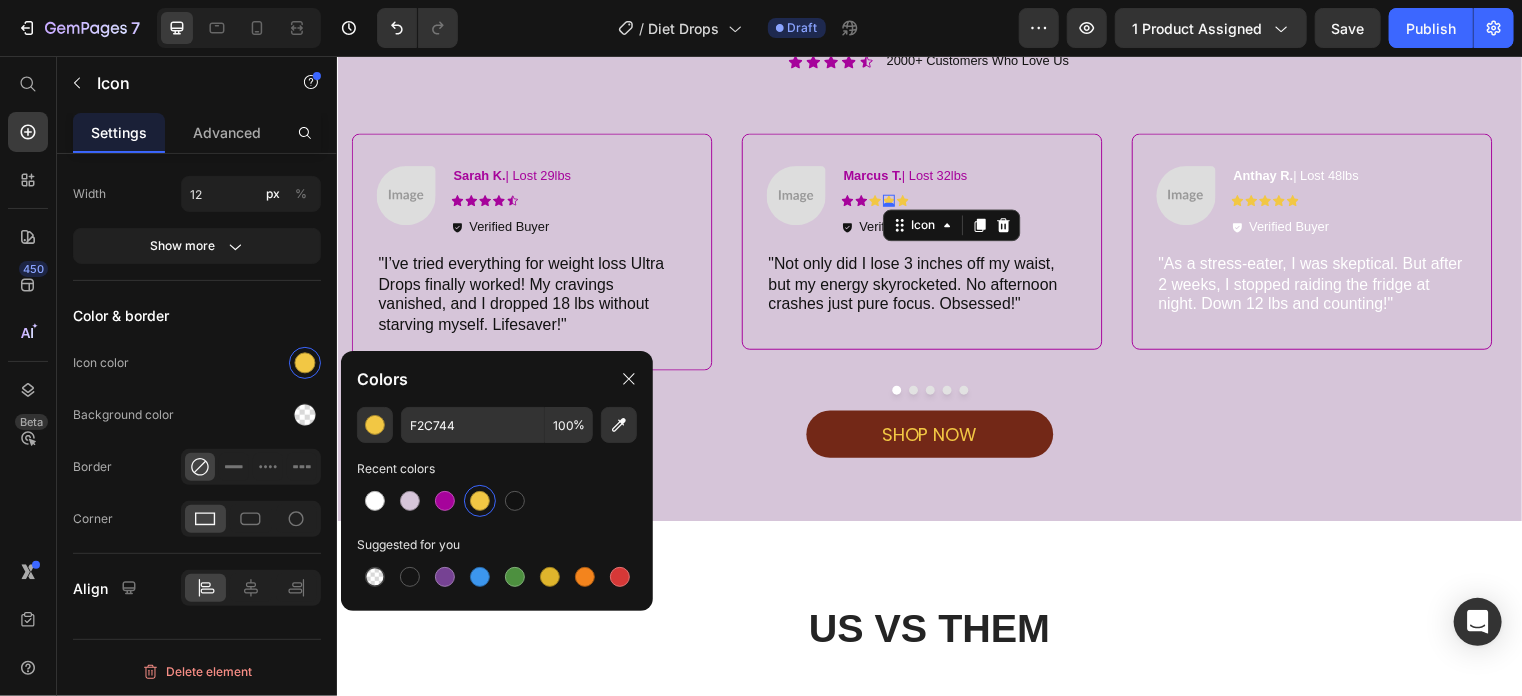 type on "A6039B" 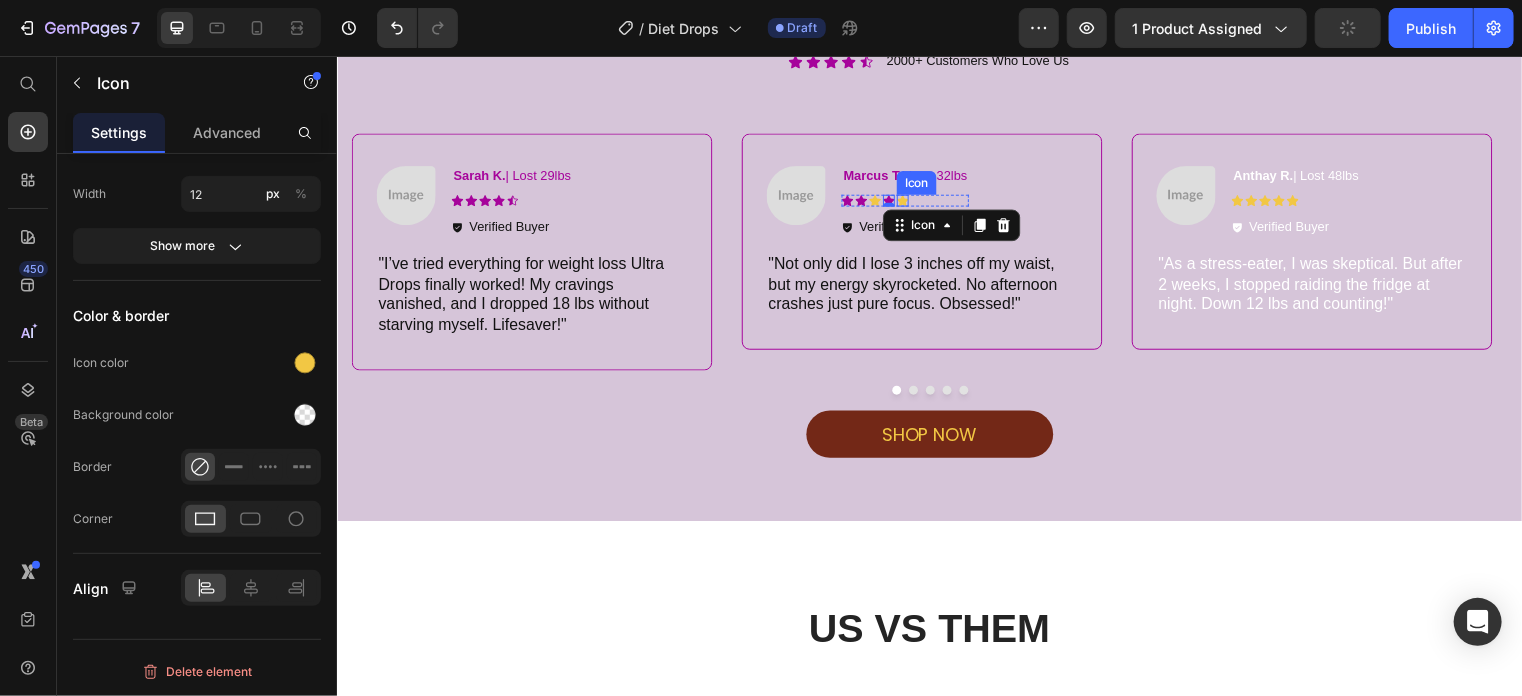 click 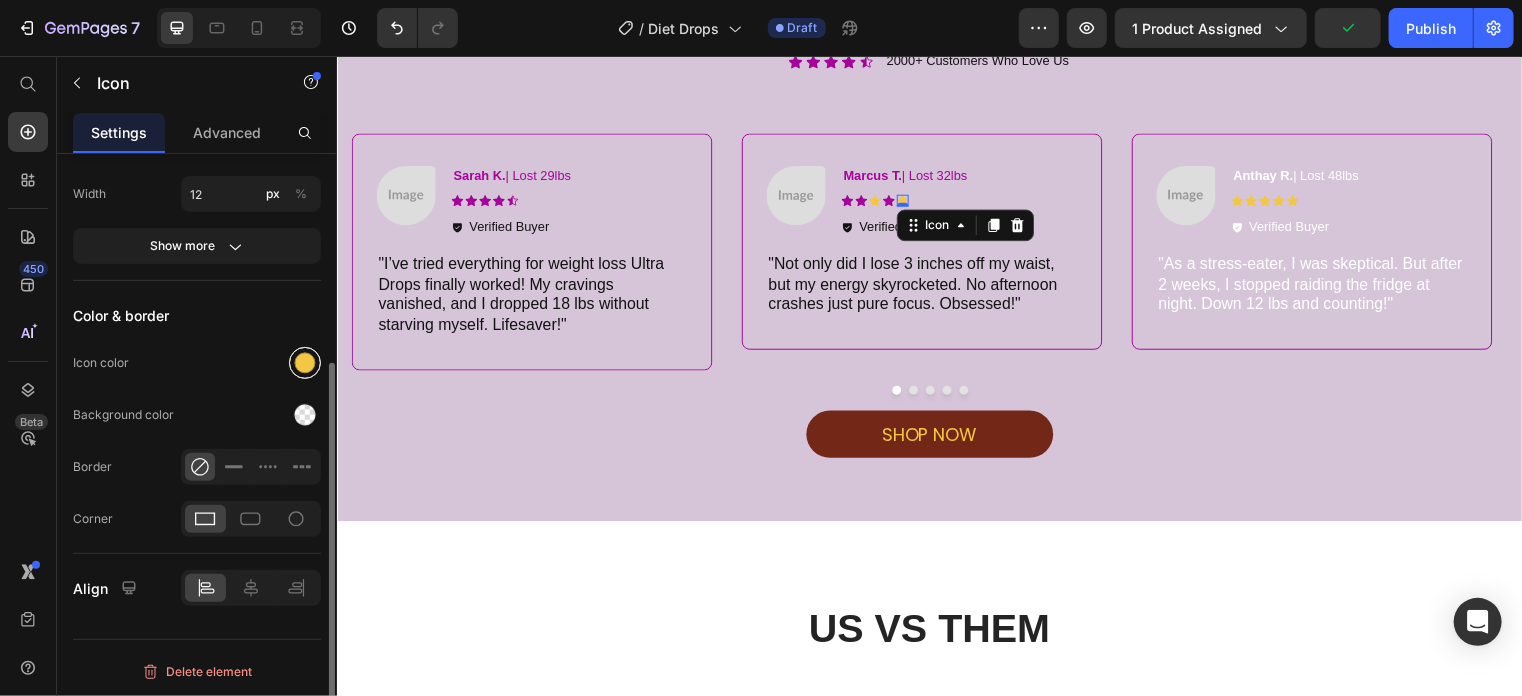 click at bounding box center (305, 363) 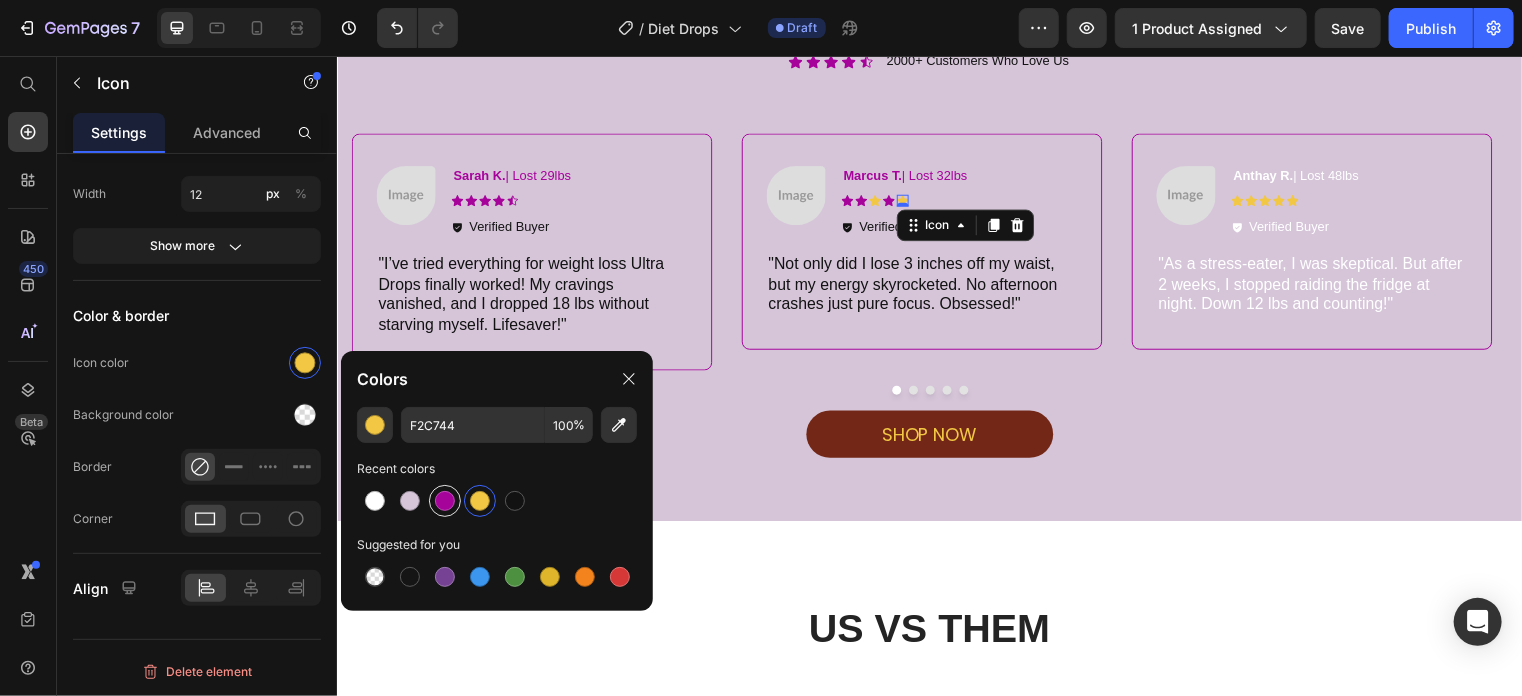 click at bounding box center [445, 501] 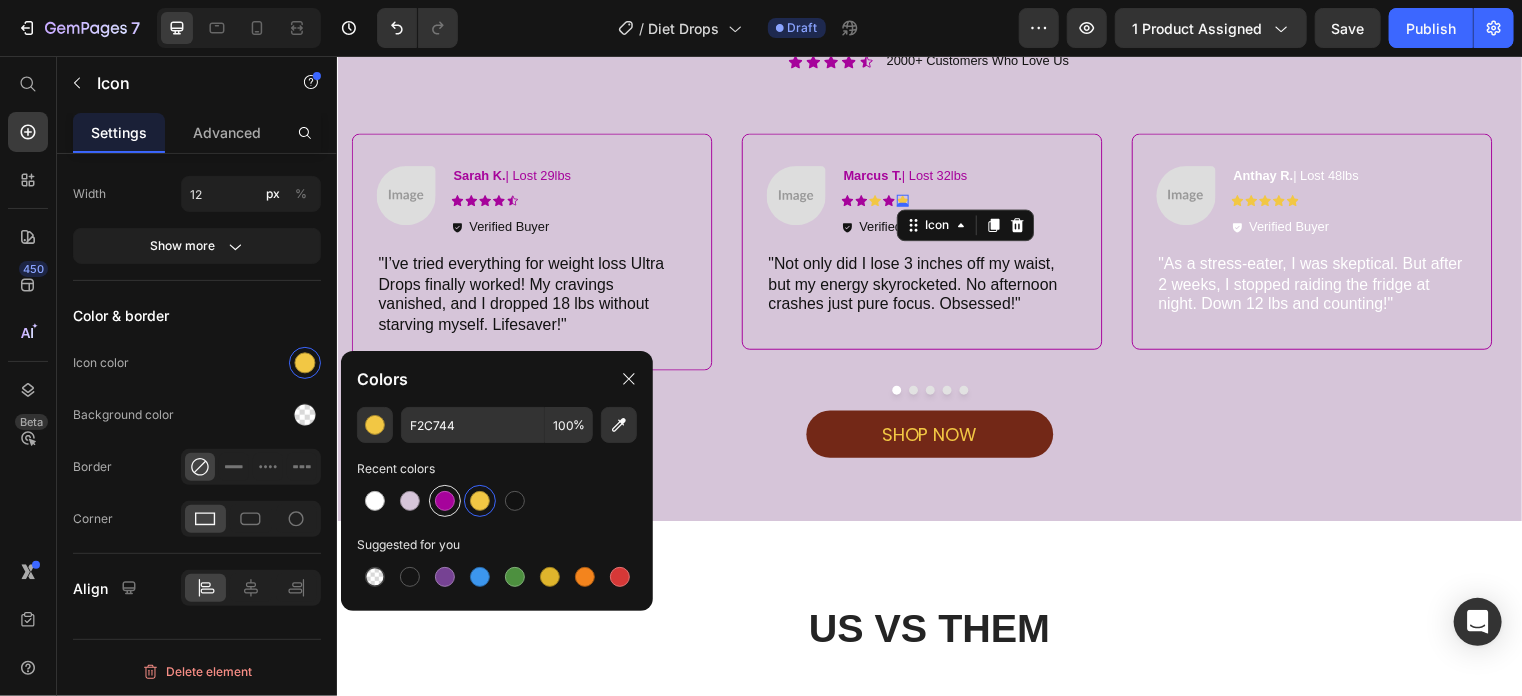 type on "A6039B" 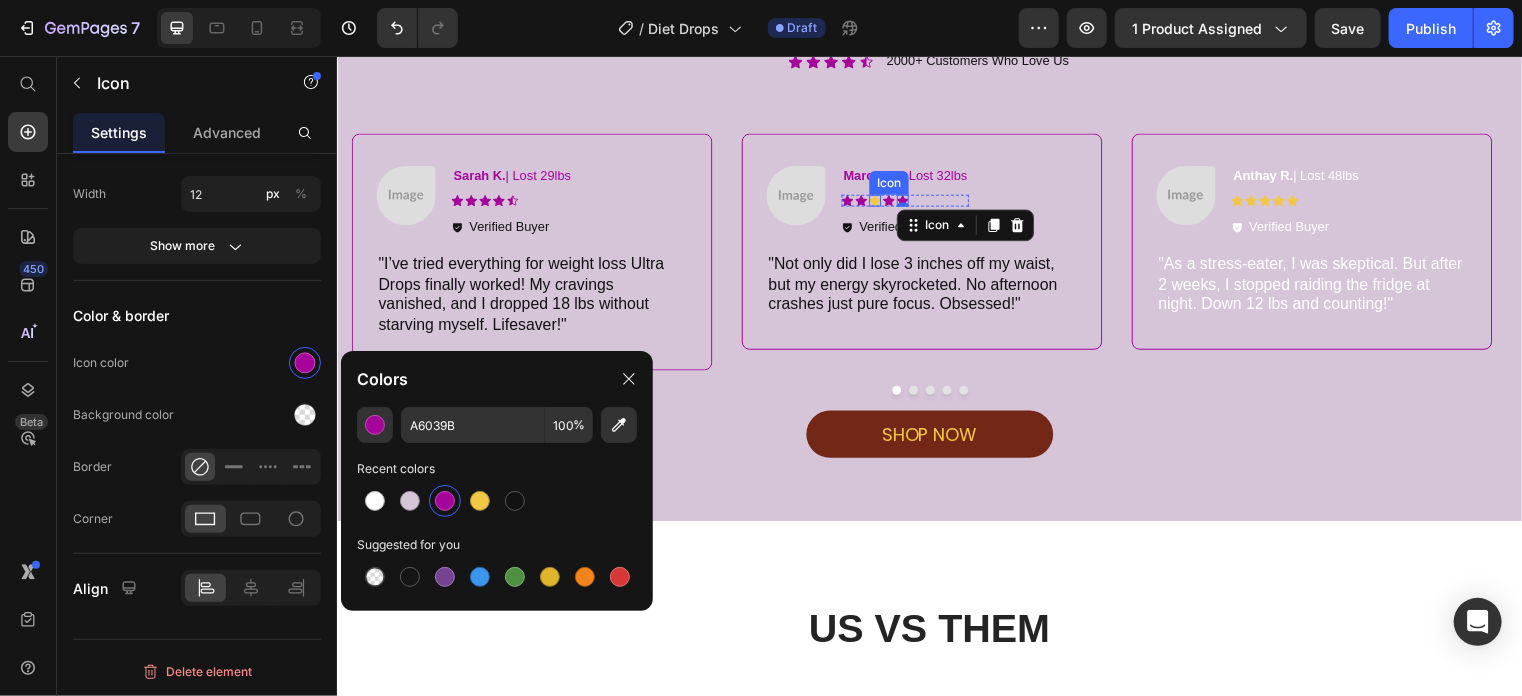 click 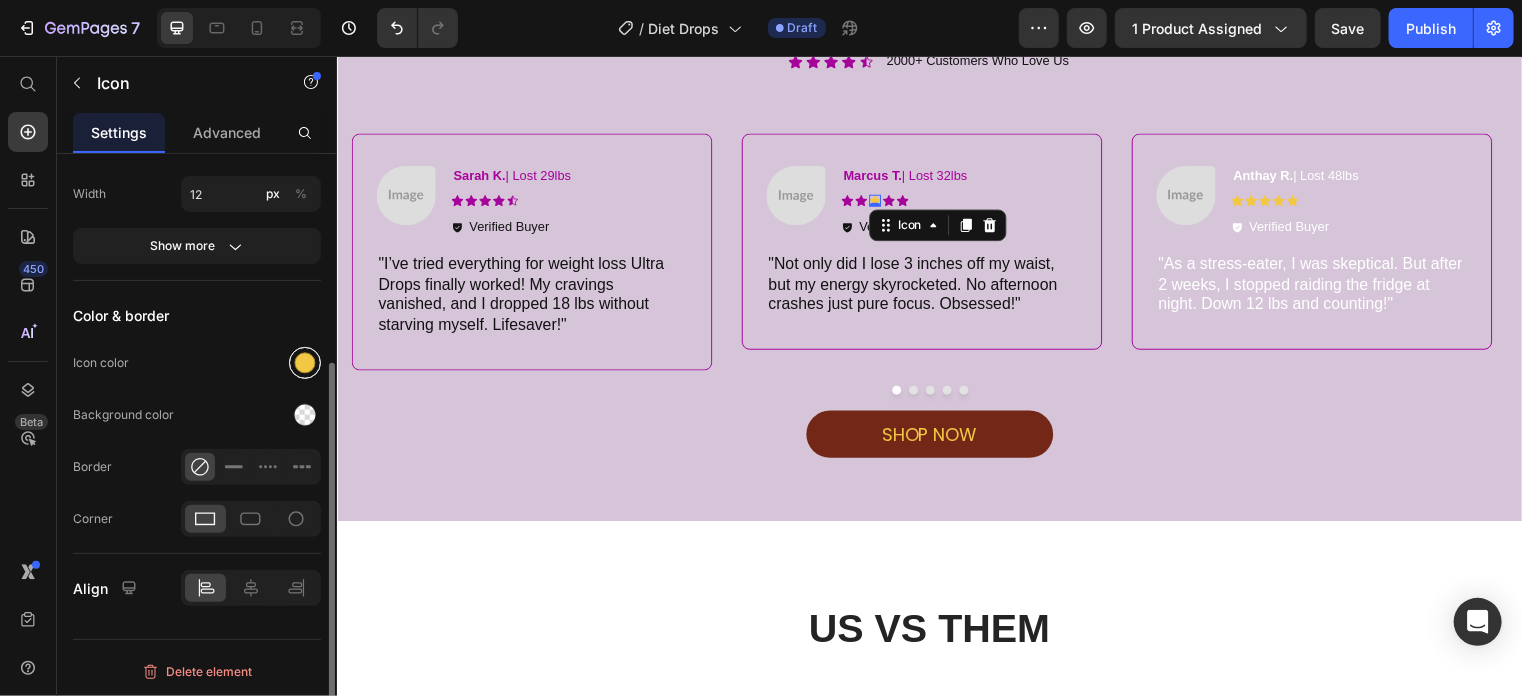 click at bounding box center (305, 363) 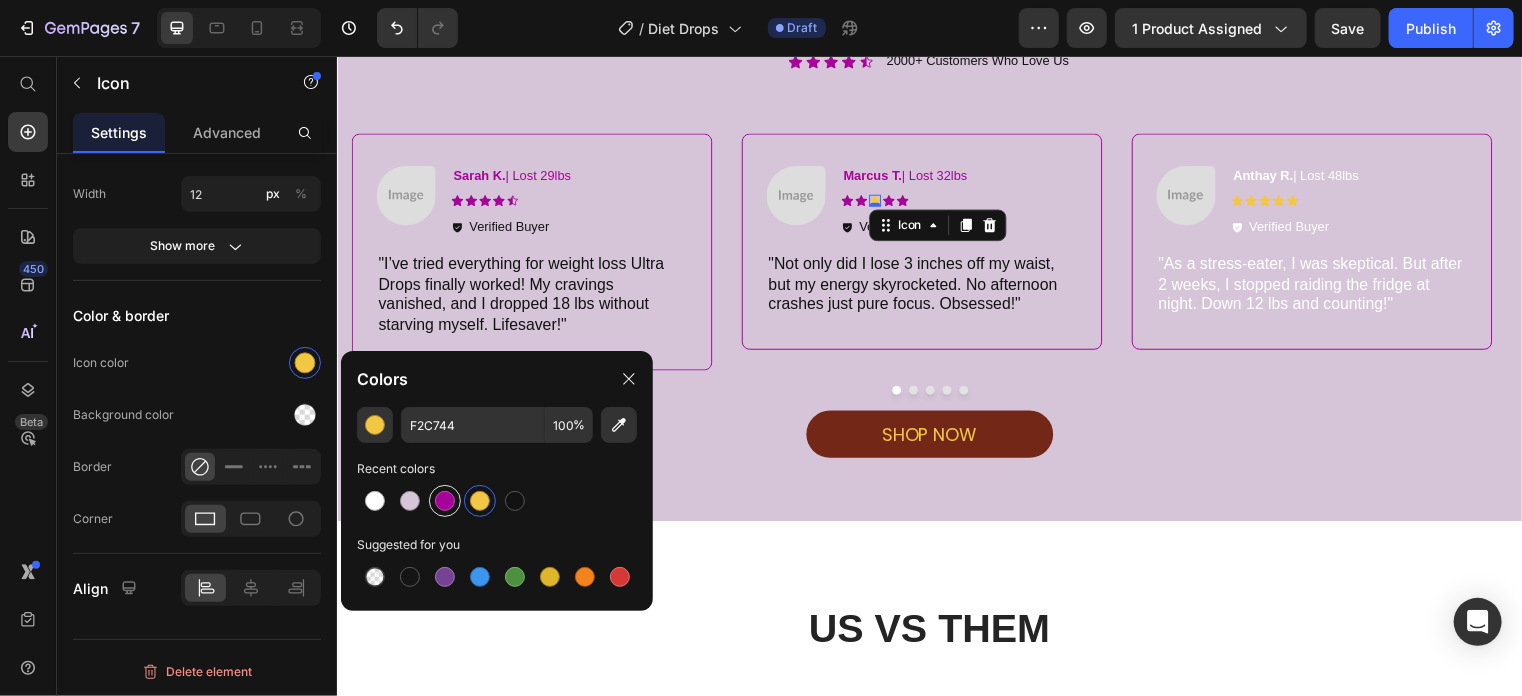 click at bounding box center (445, 501) 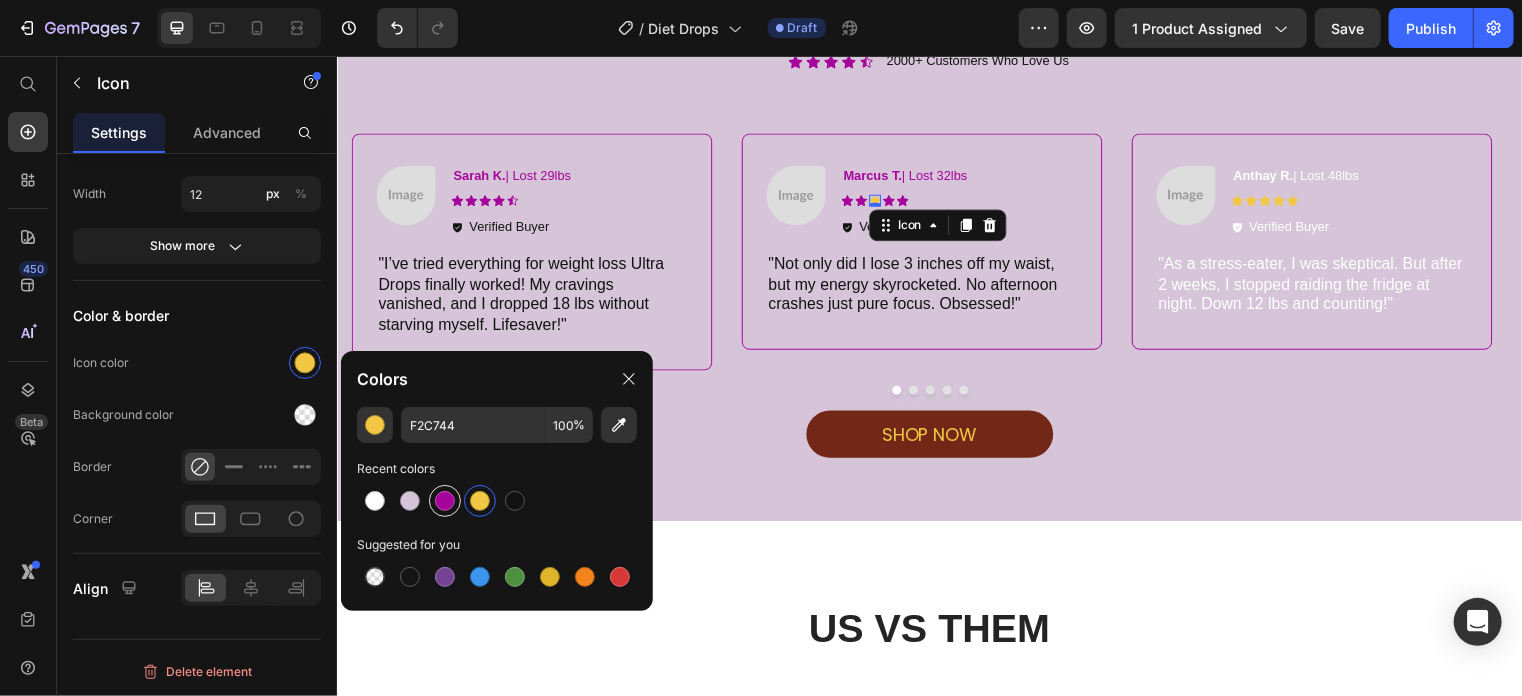 type on "A6039B" 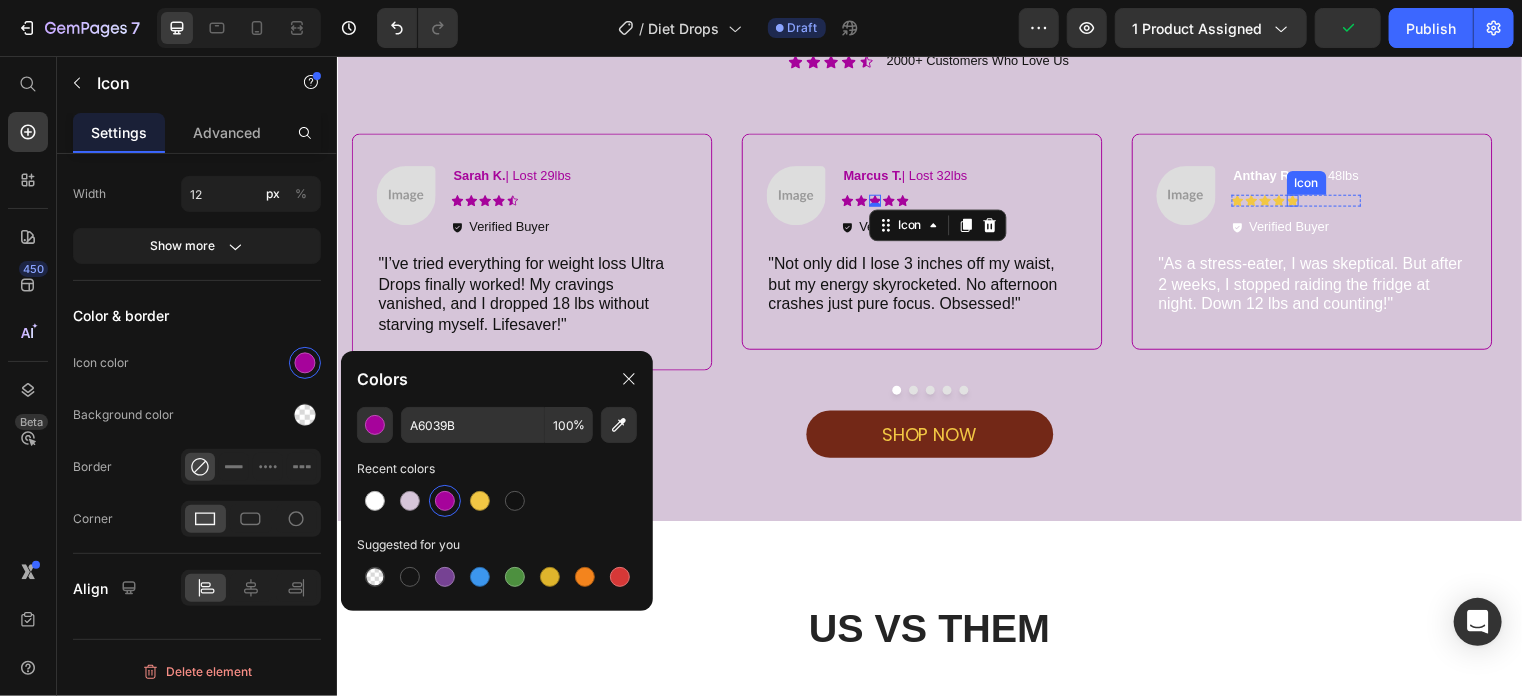 click 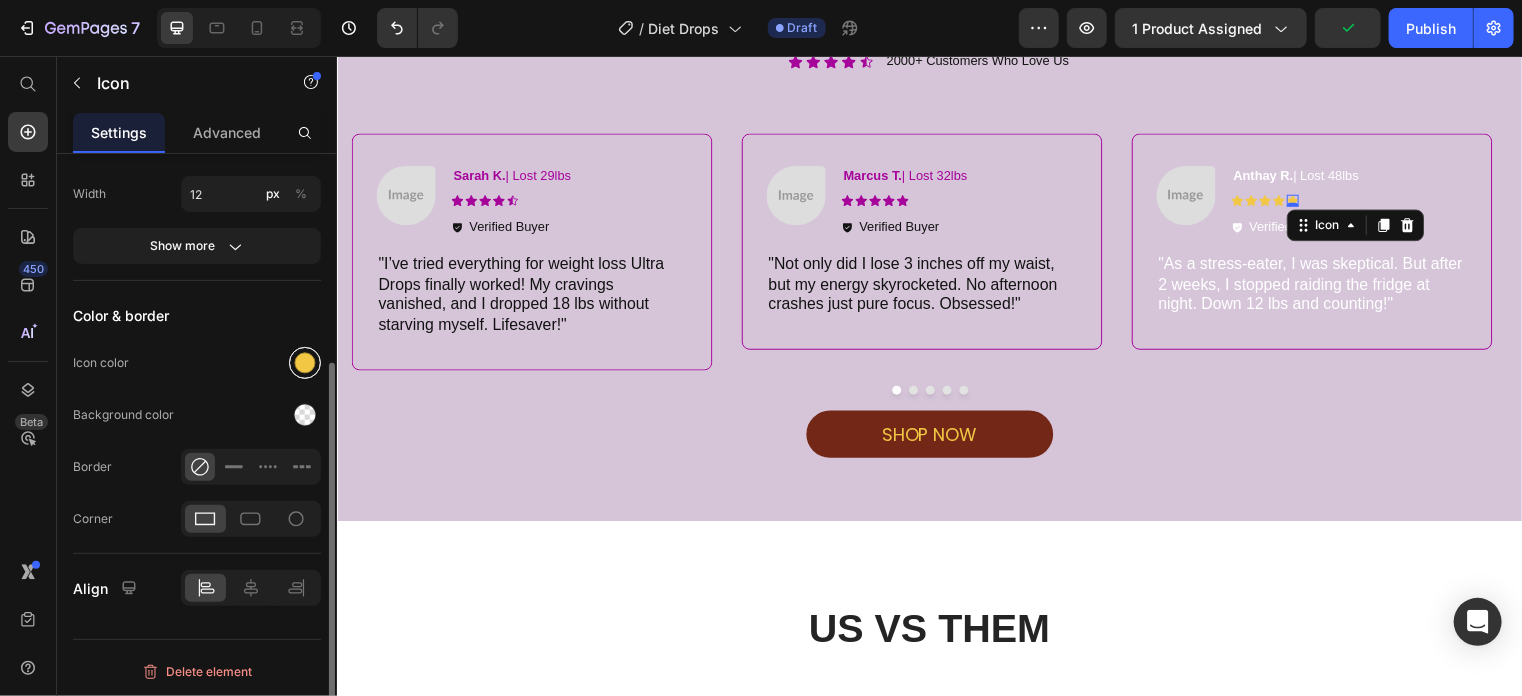 click at bounding box center [305, 363] 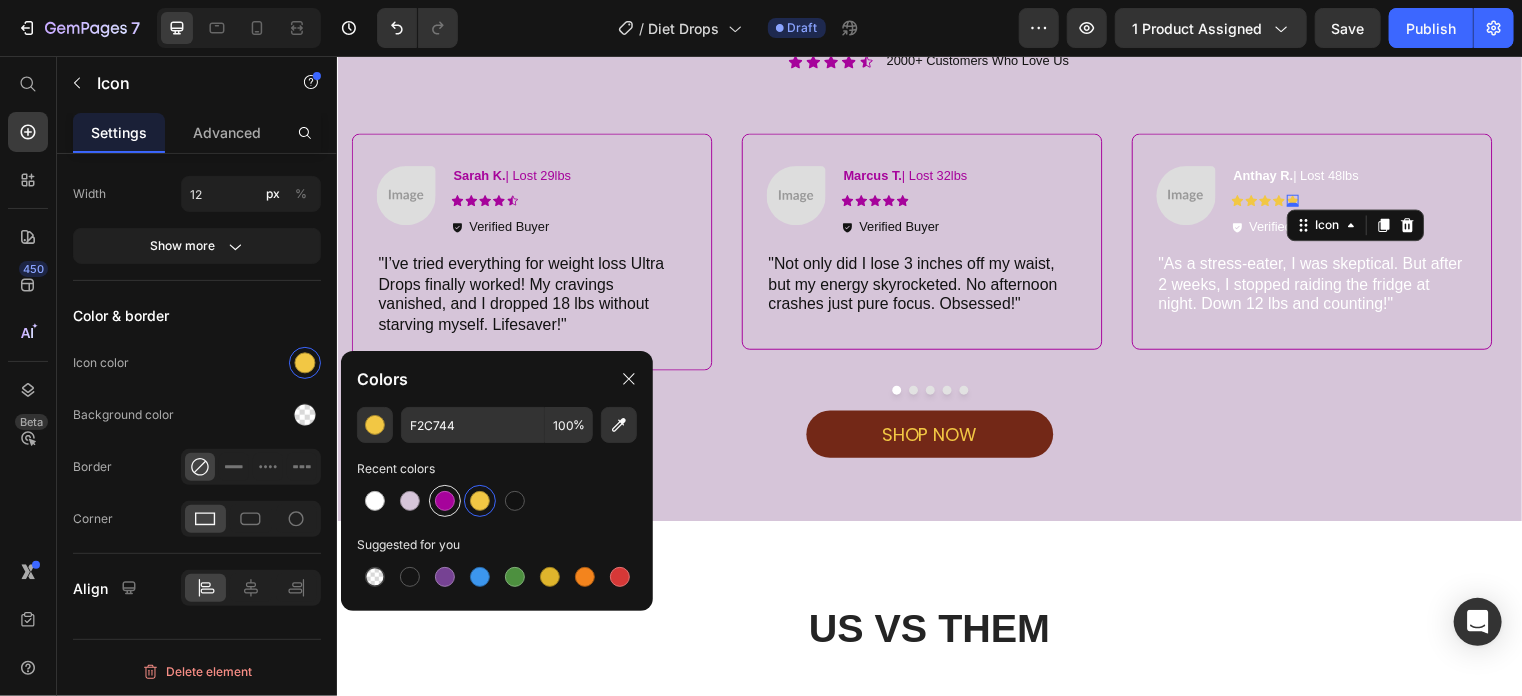 click at bounding box center (445, 501) 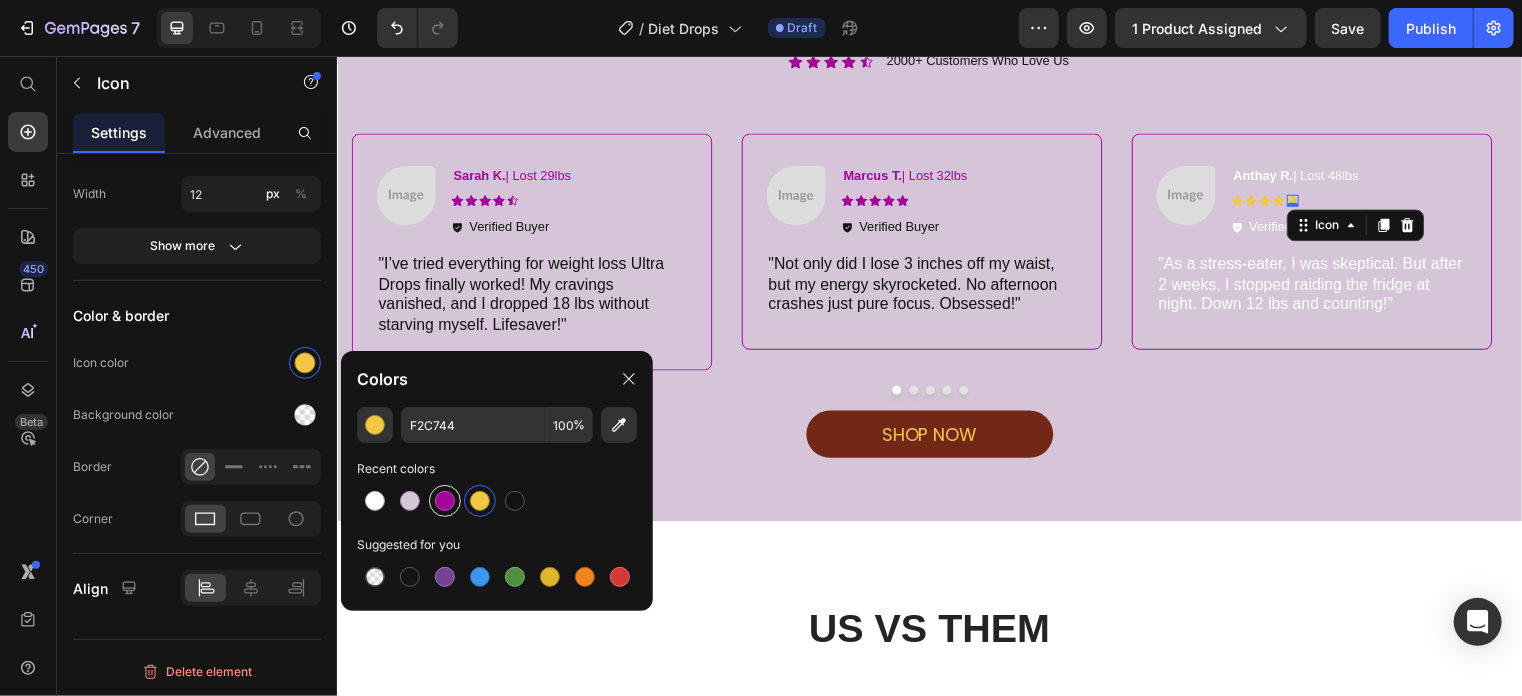 type on "A6039B" 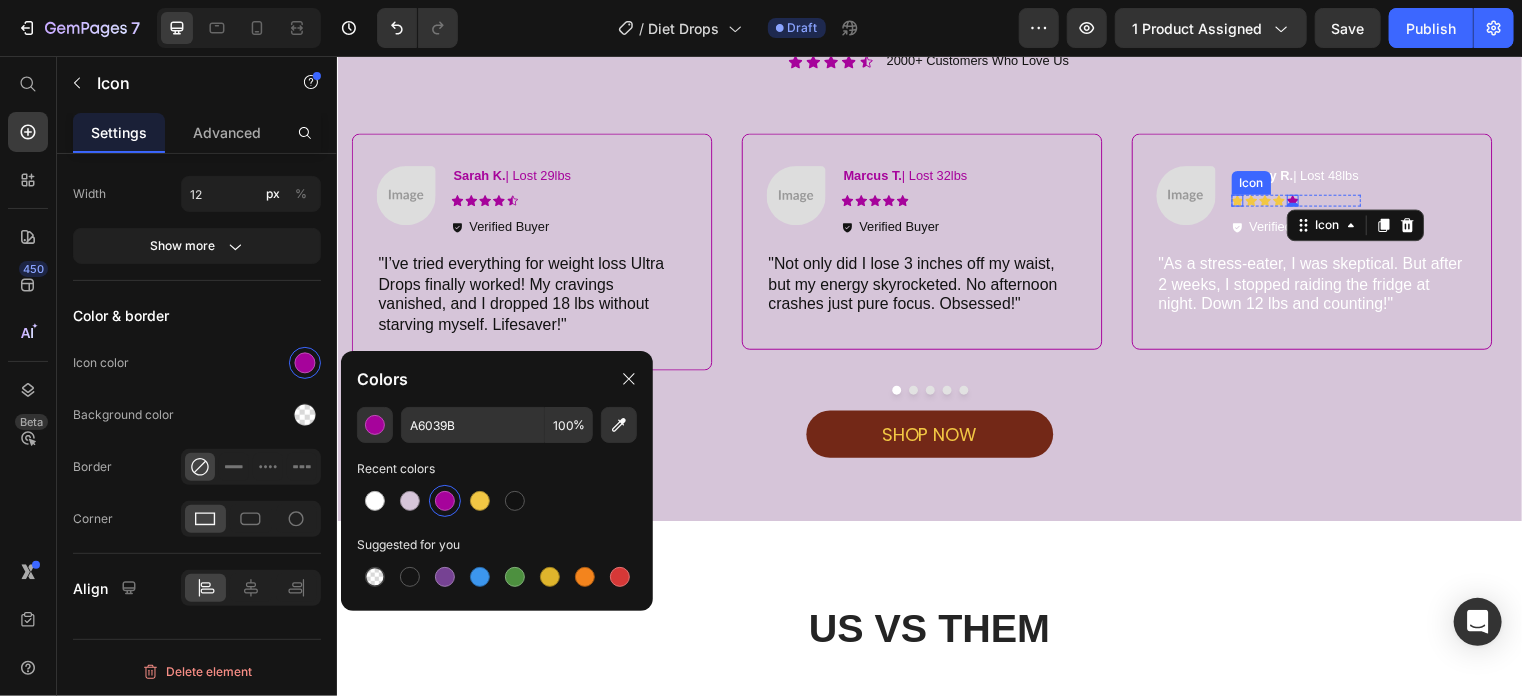 click 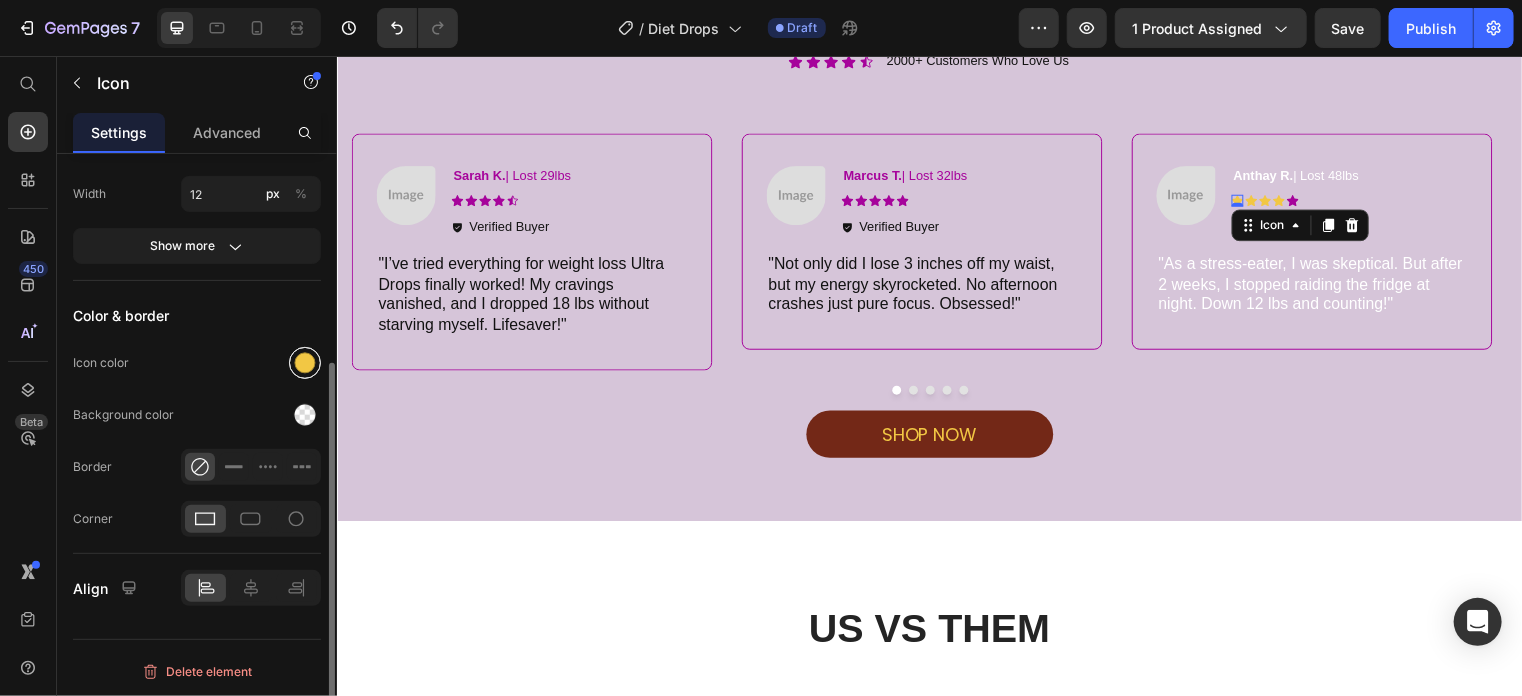 click at bounding box center [305, 363] 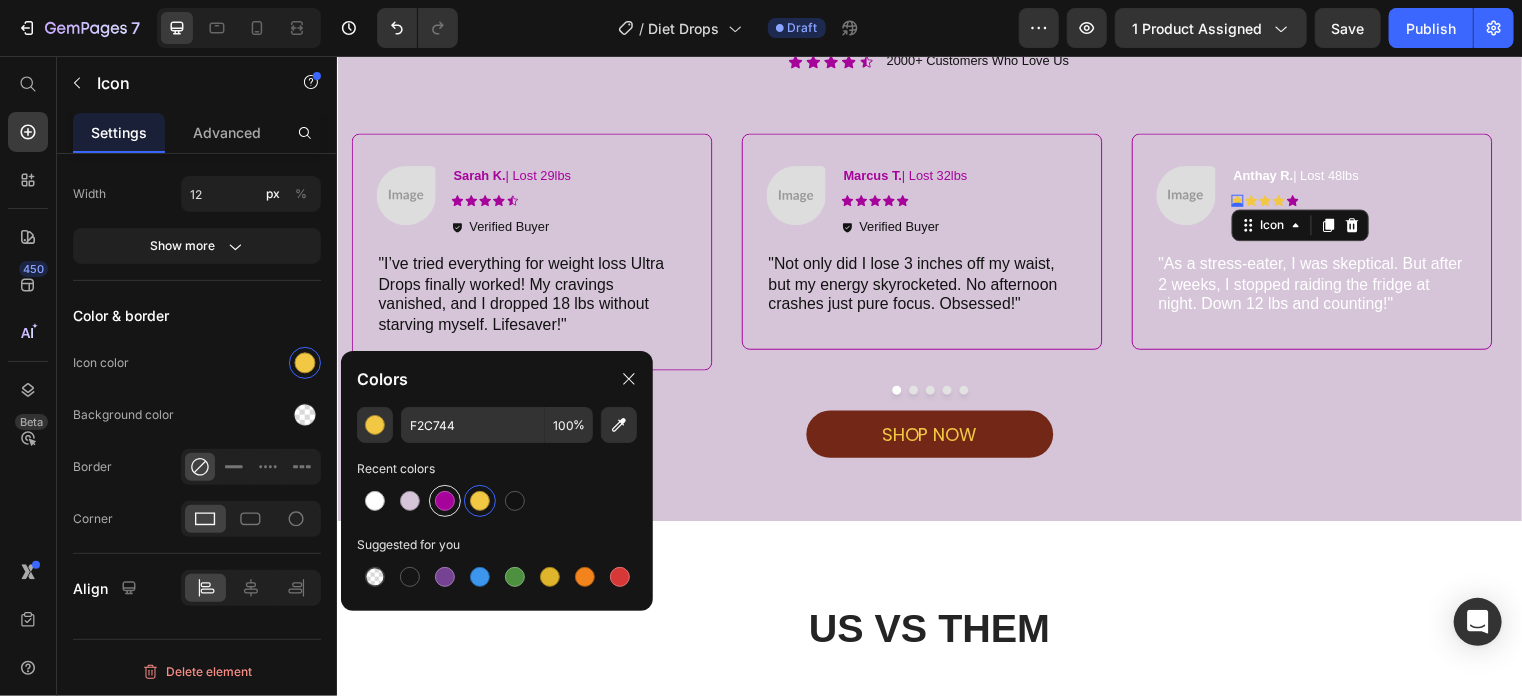 click at bounding box center [445, 501] 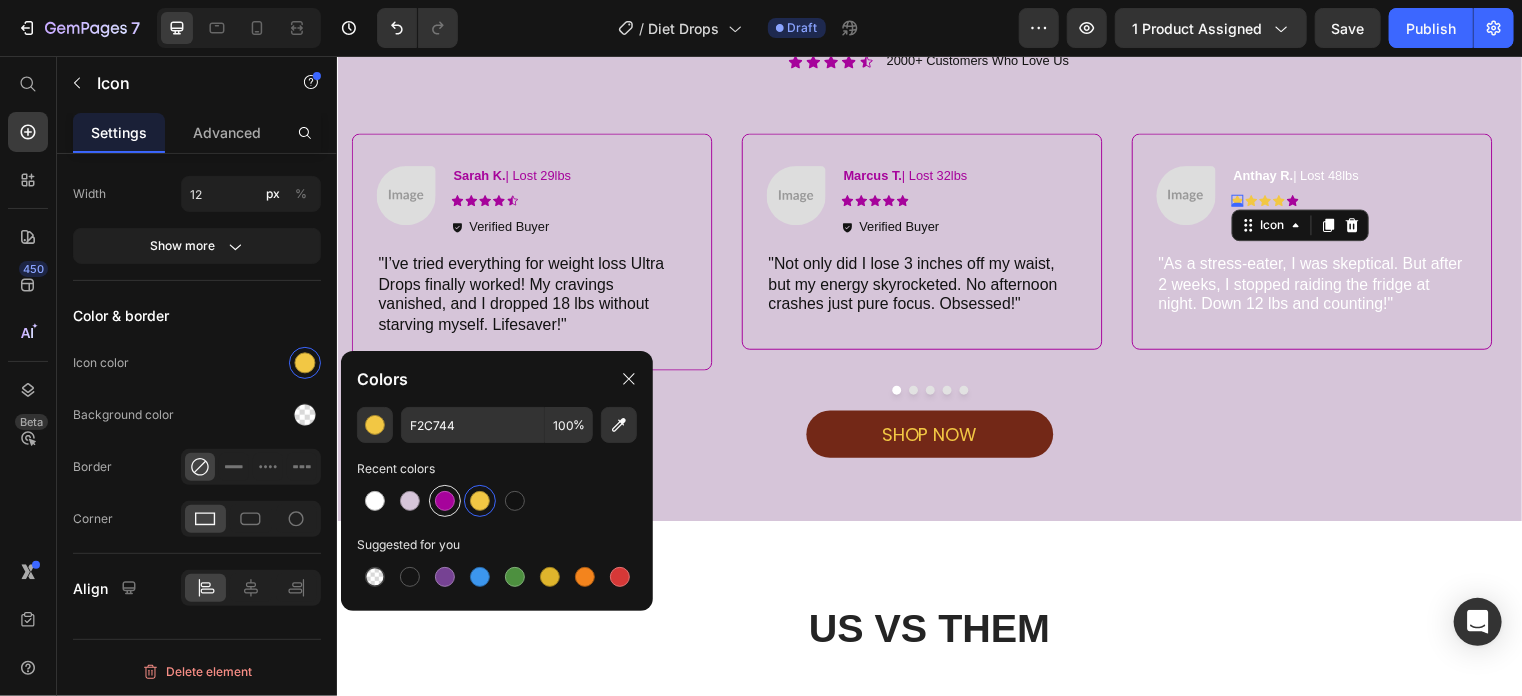 type on "A6039B" 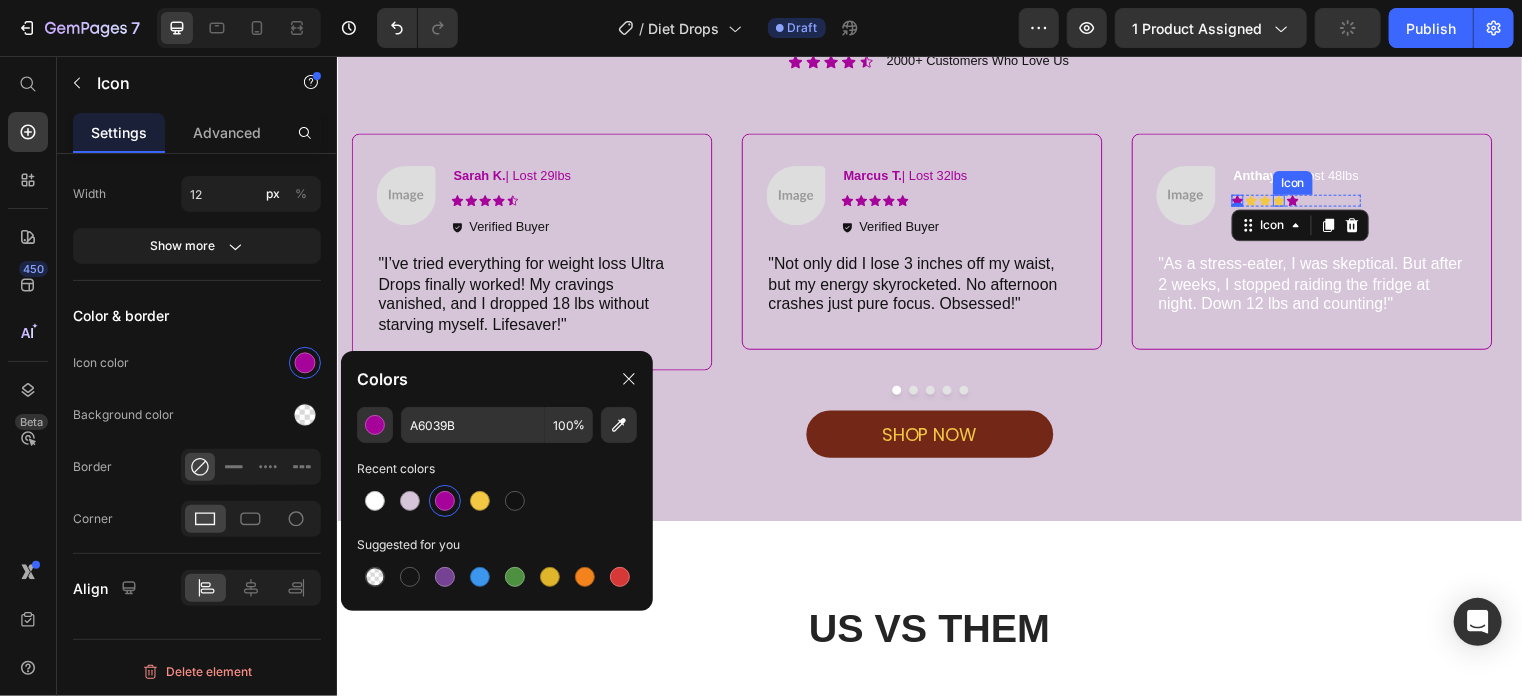 click 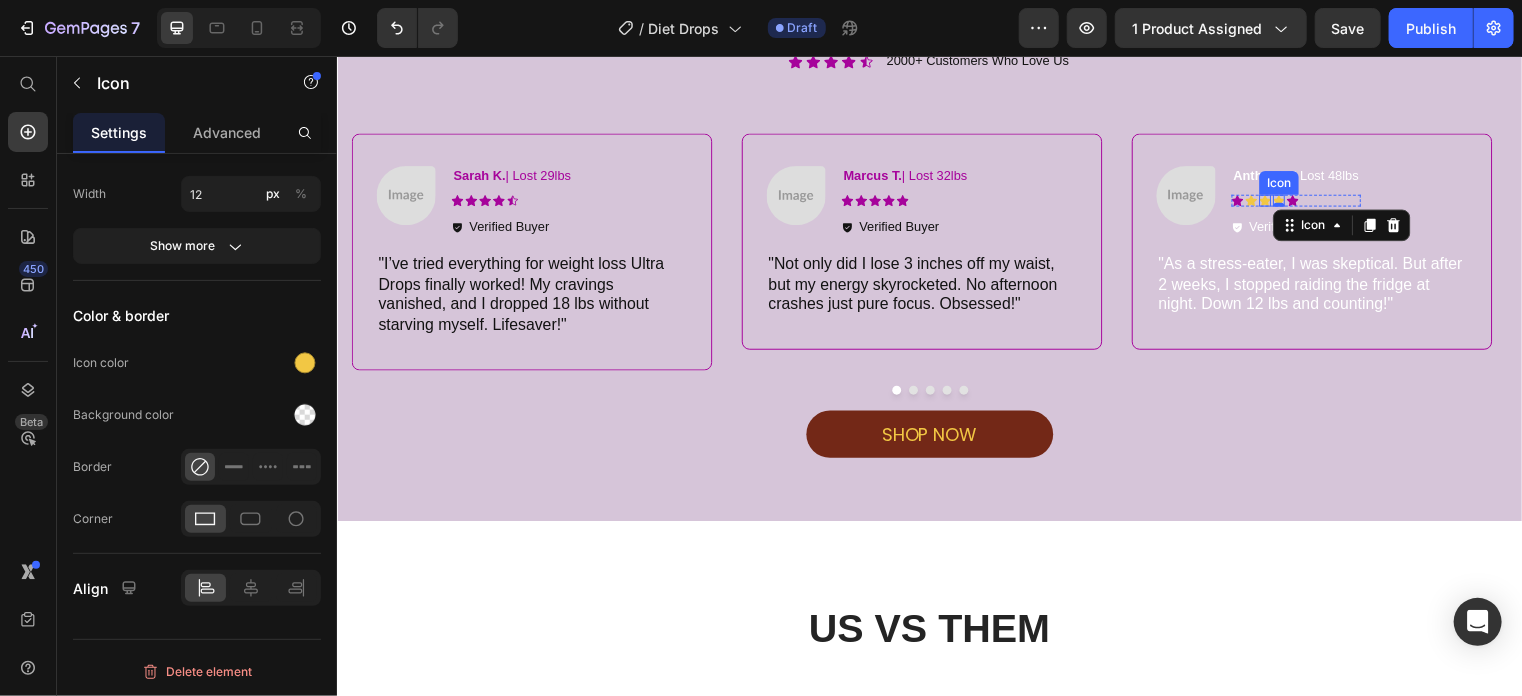 click 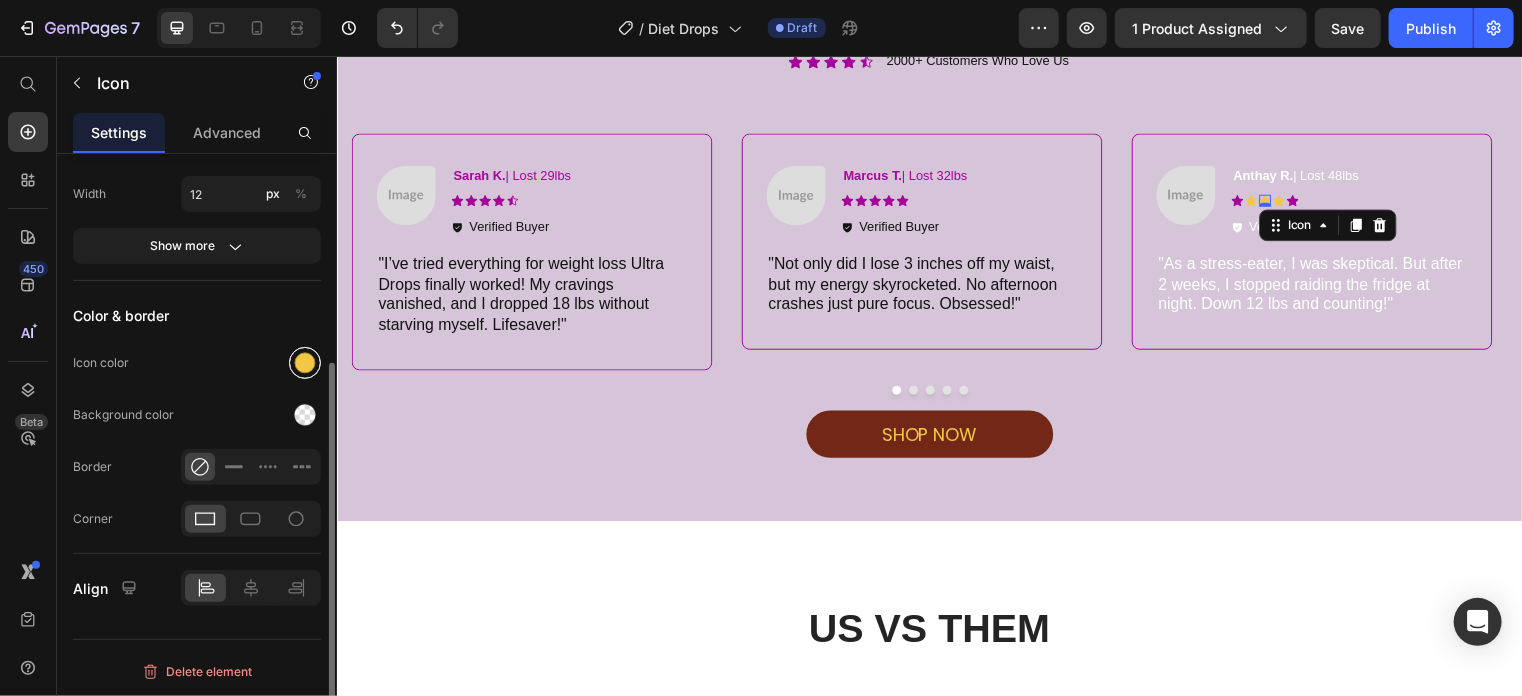 click at bounding box center (305, 363) 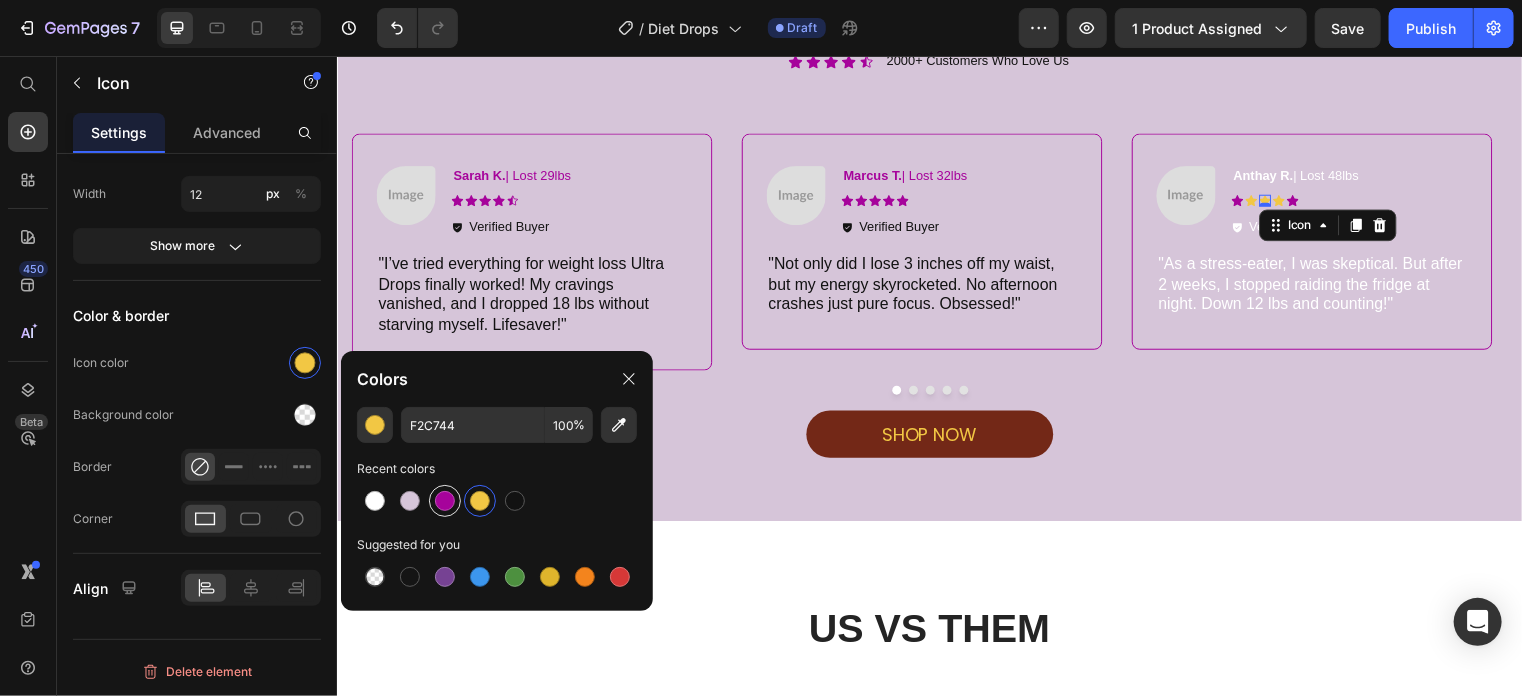 click at bounding box center [445, 501] 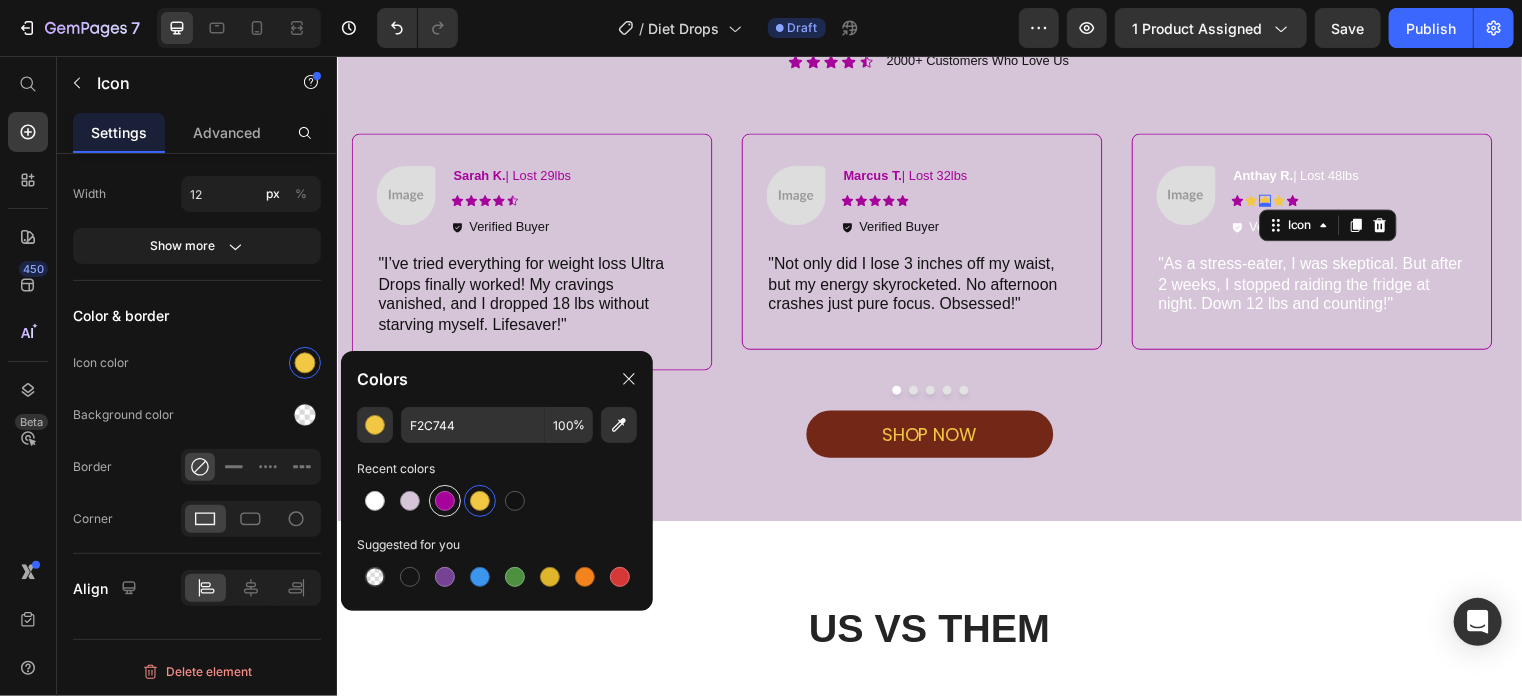 type on "A6039B" 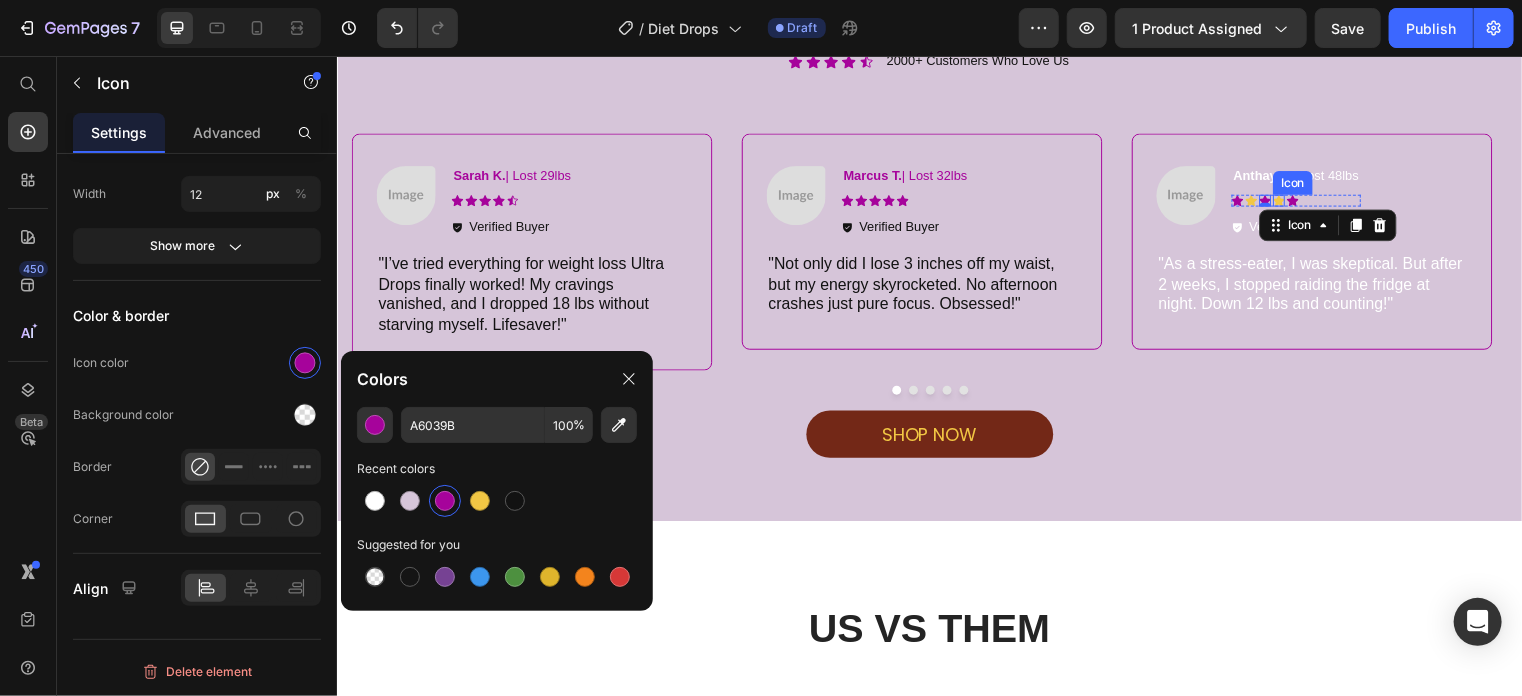 click 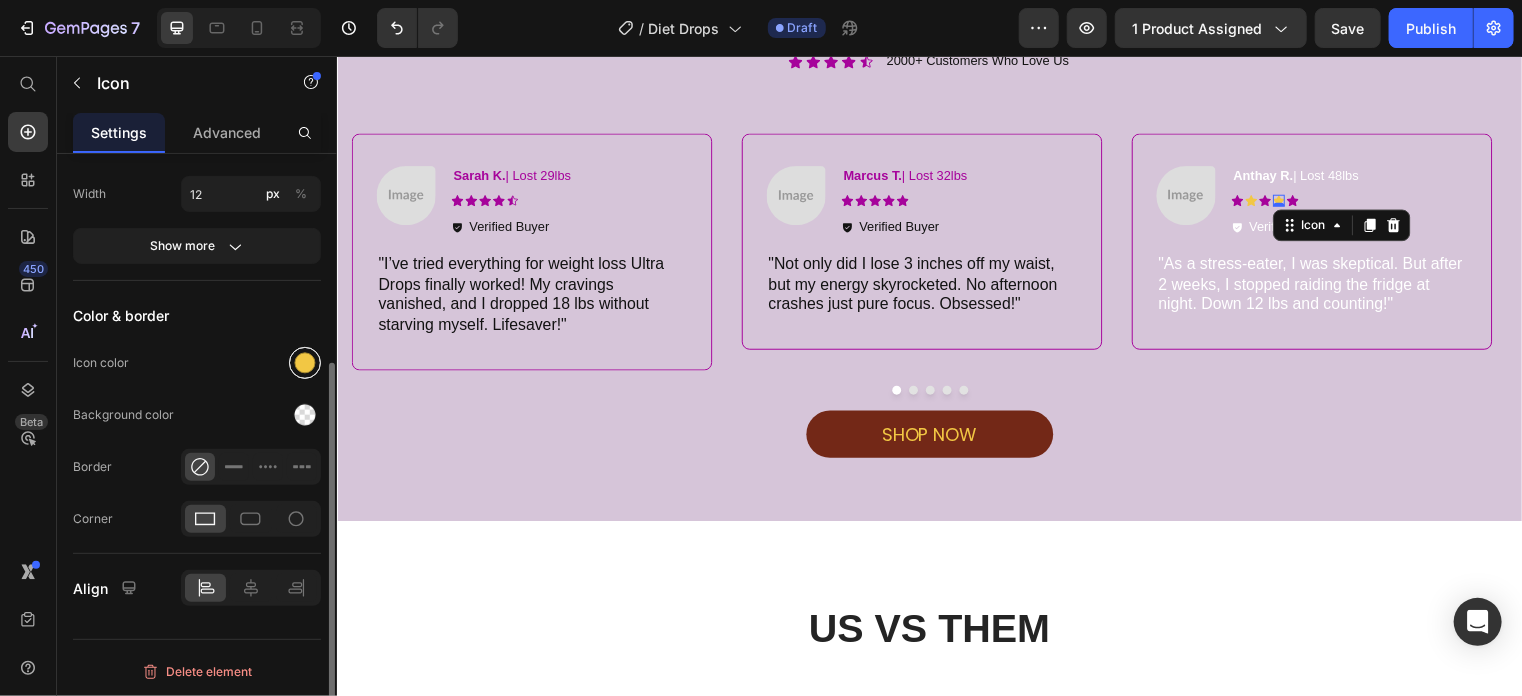 click at bounding box center (305, 363) 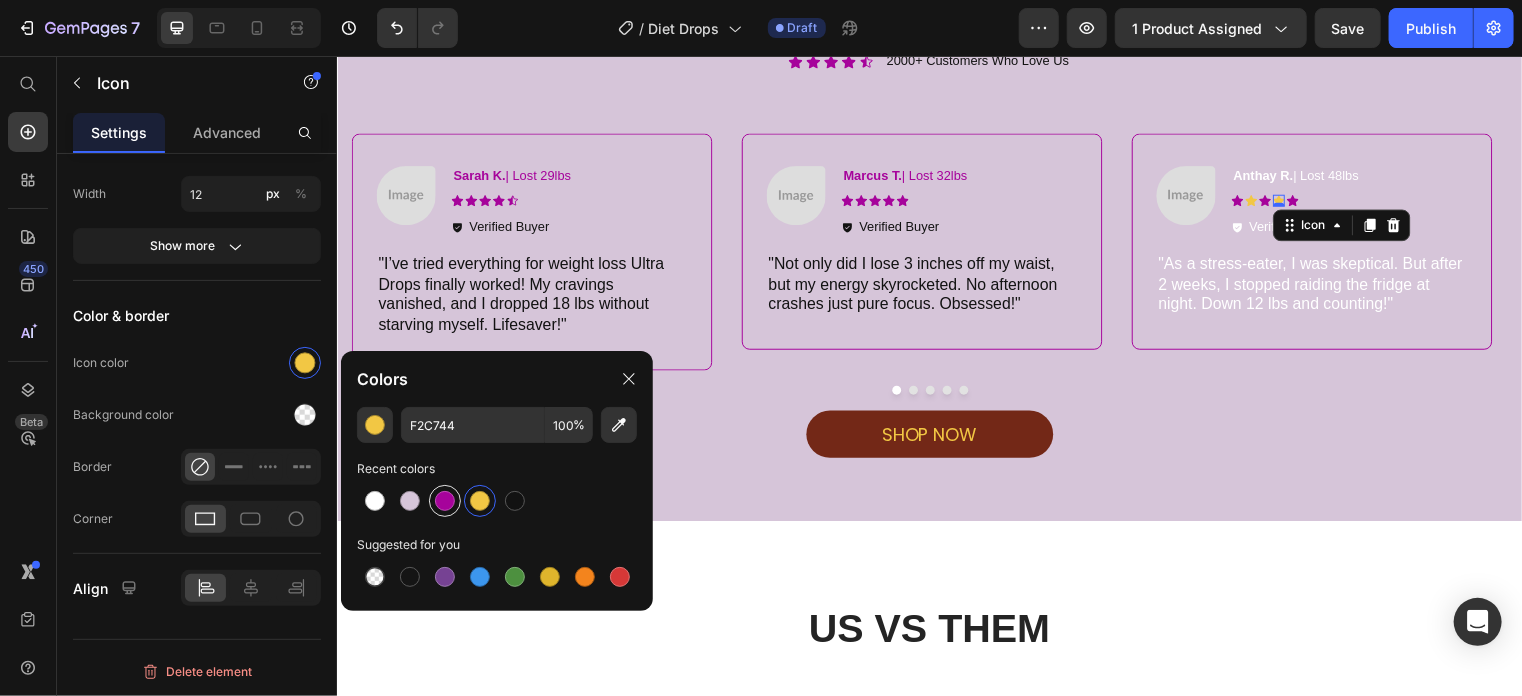 click at bounding box center (445, 501) 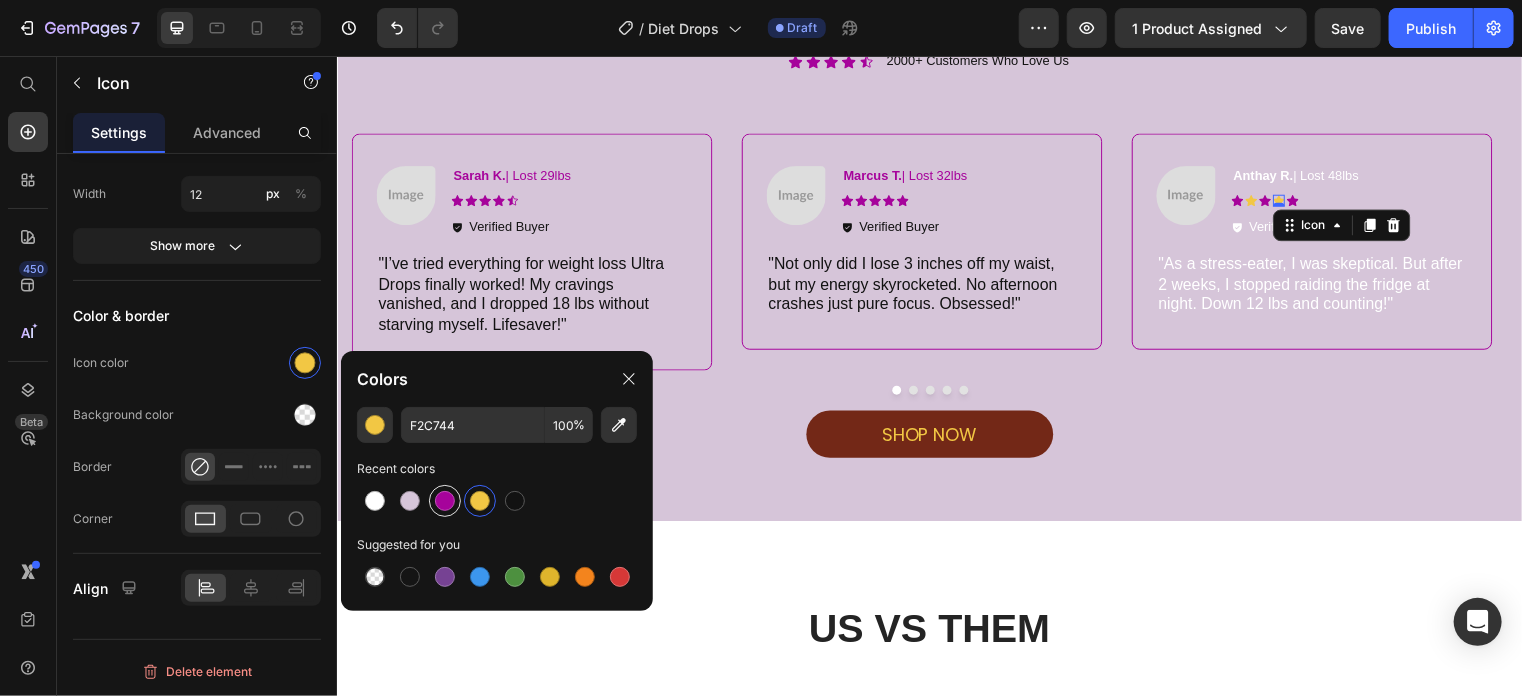 type on "A6039B" 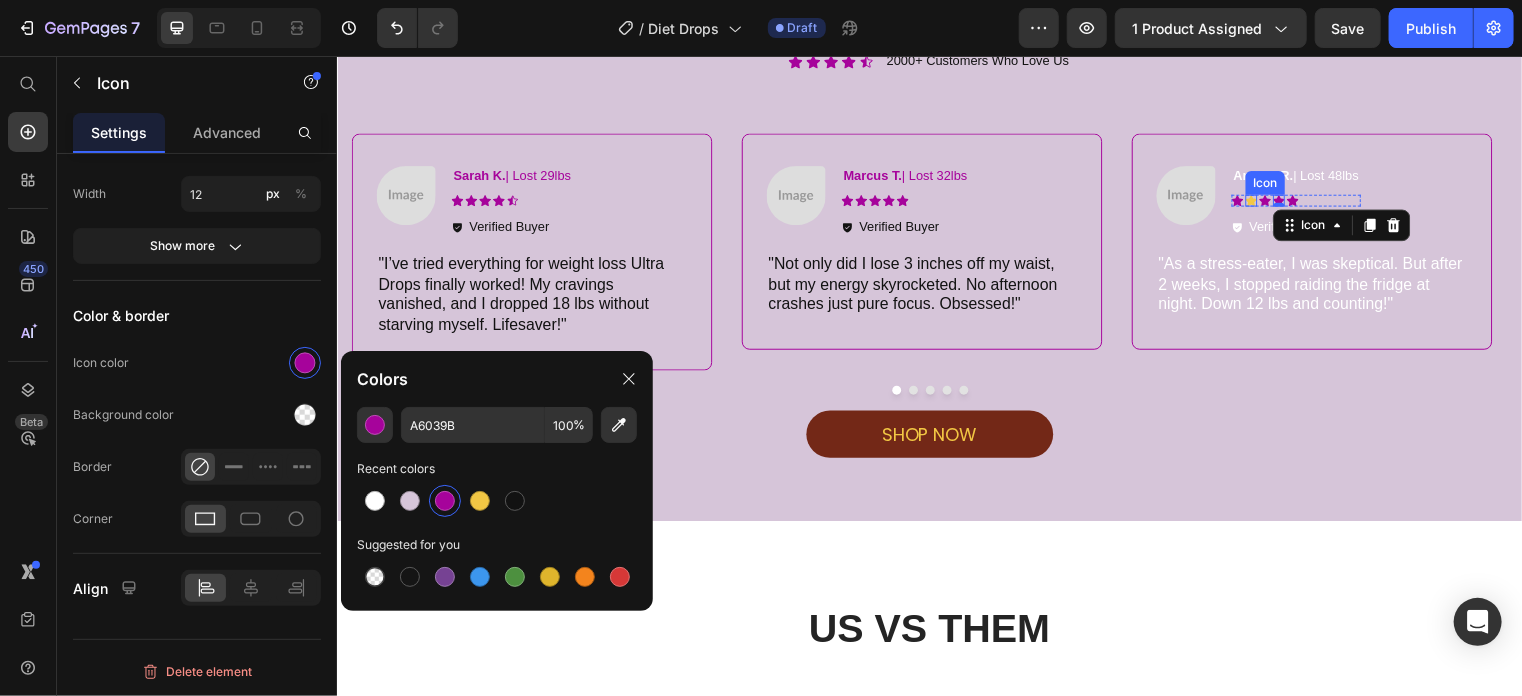 click 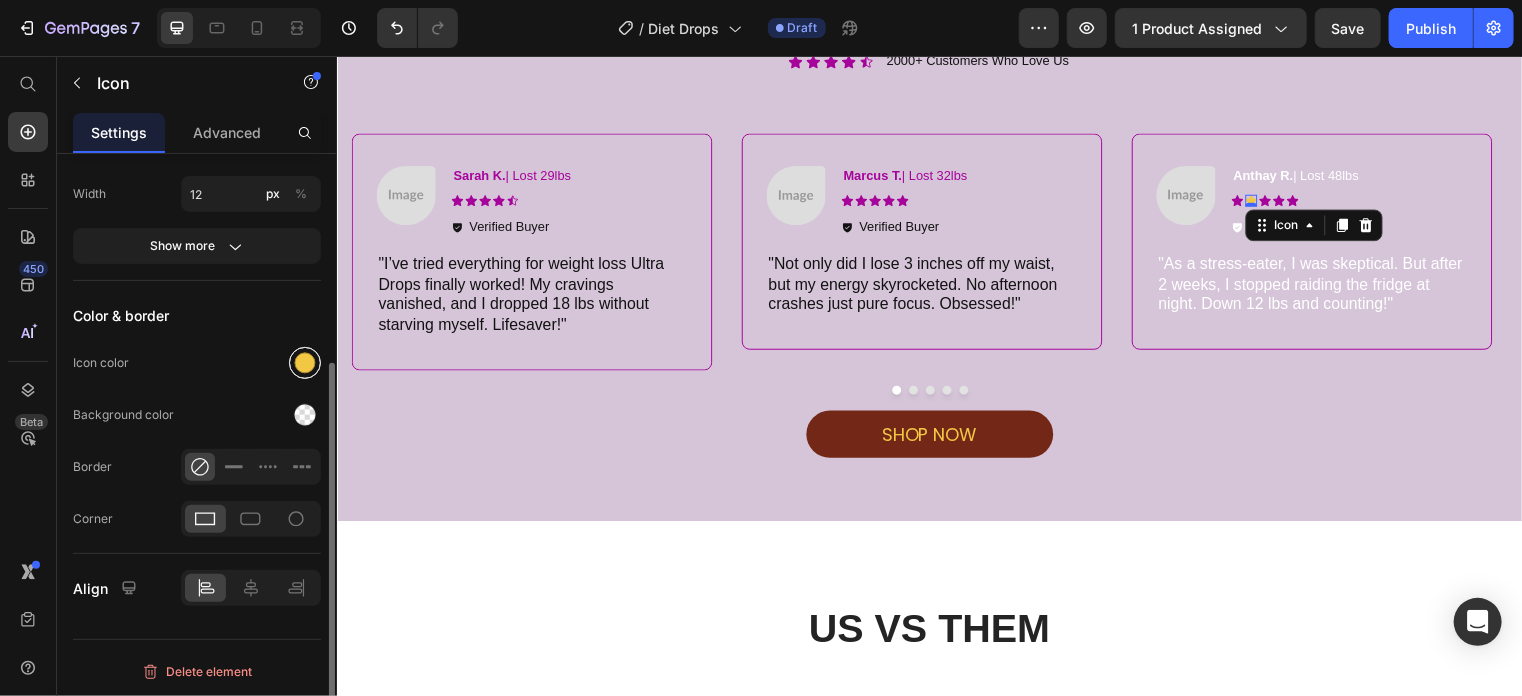 click at bounding box center (305, 363) 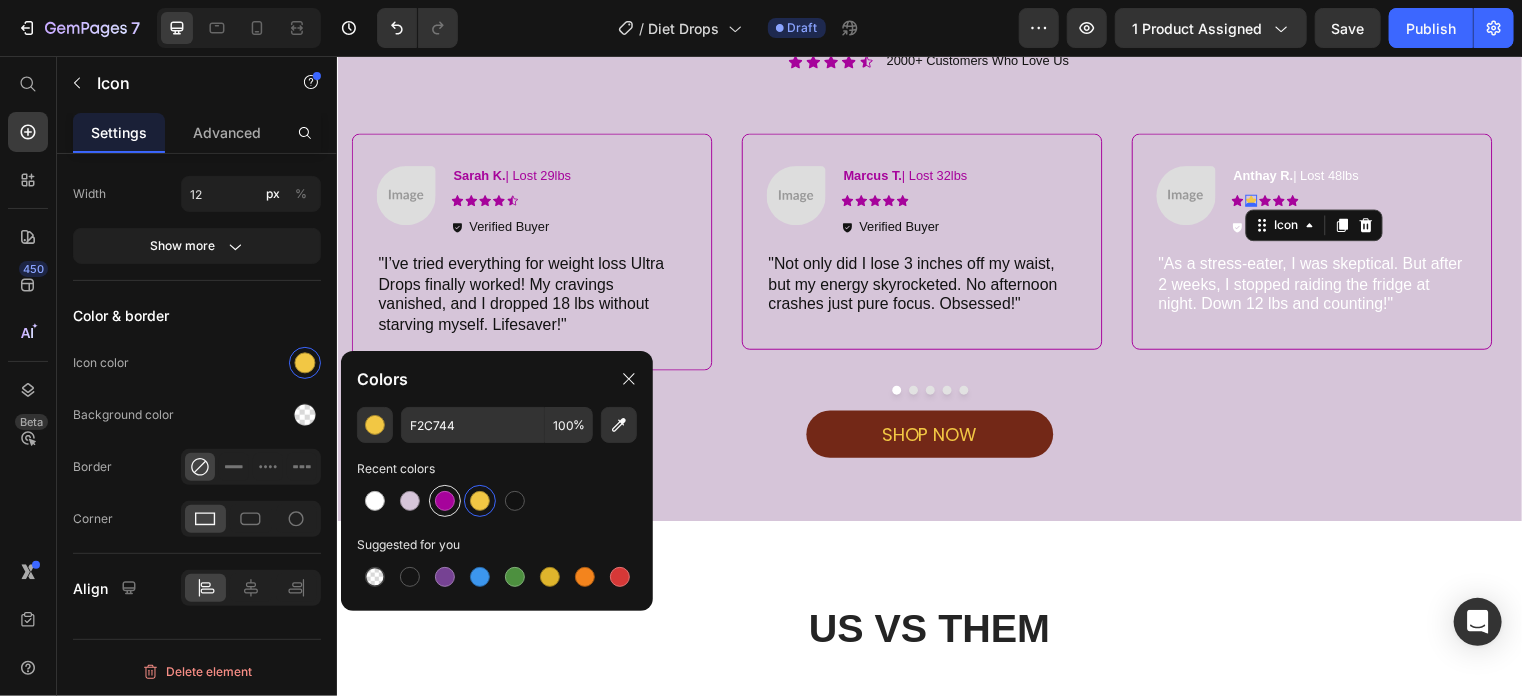click at bounding box center (445, 501) 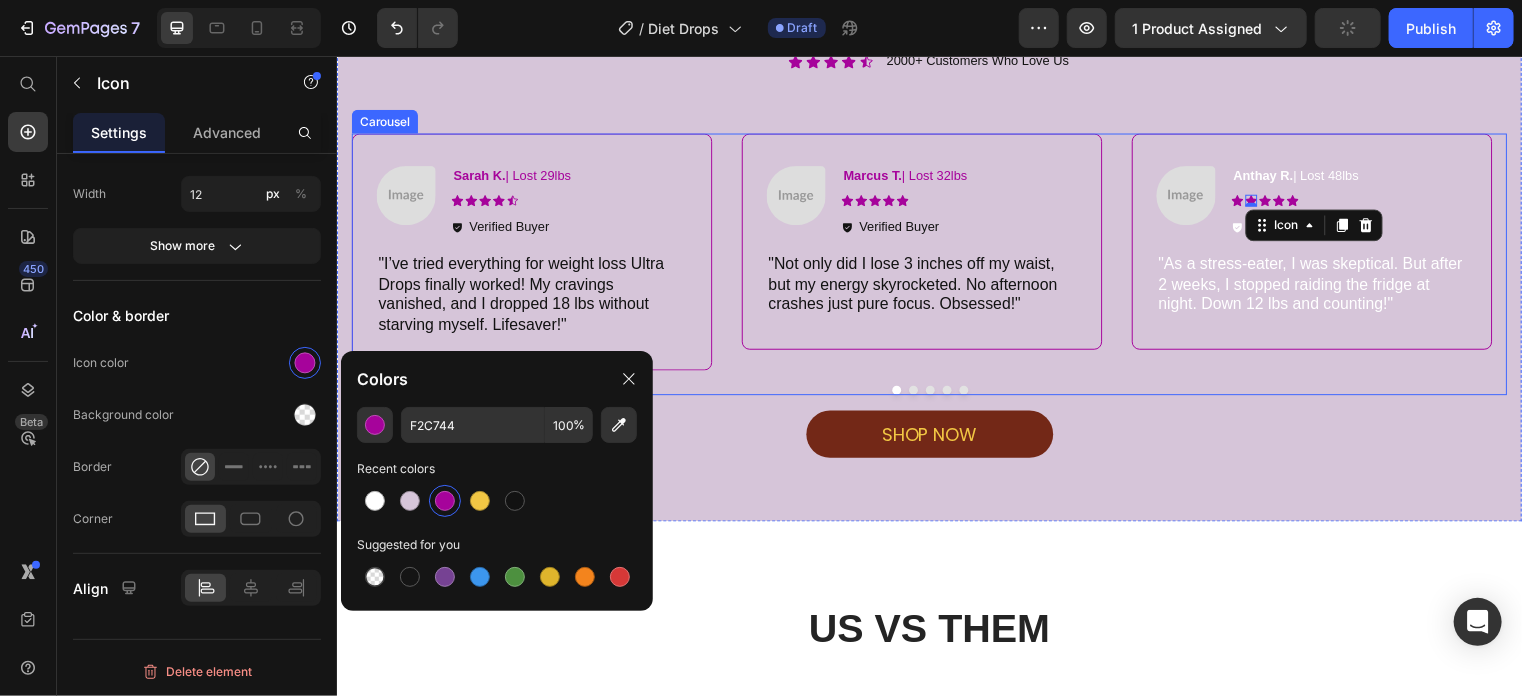 type on "A6039B" 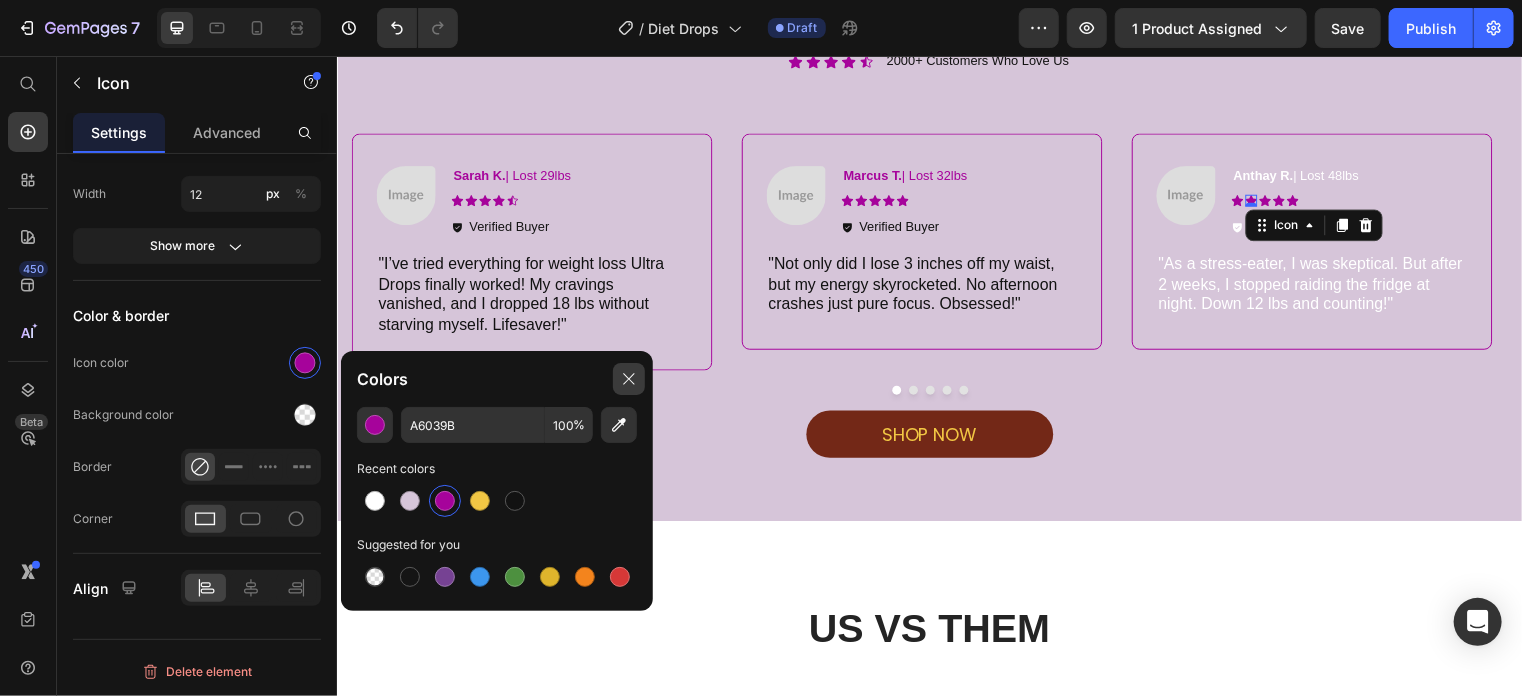 click 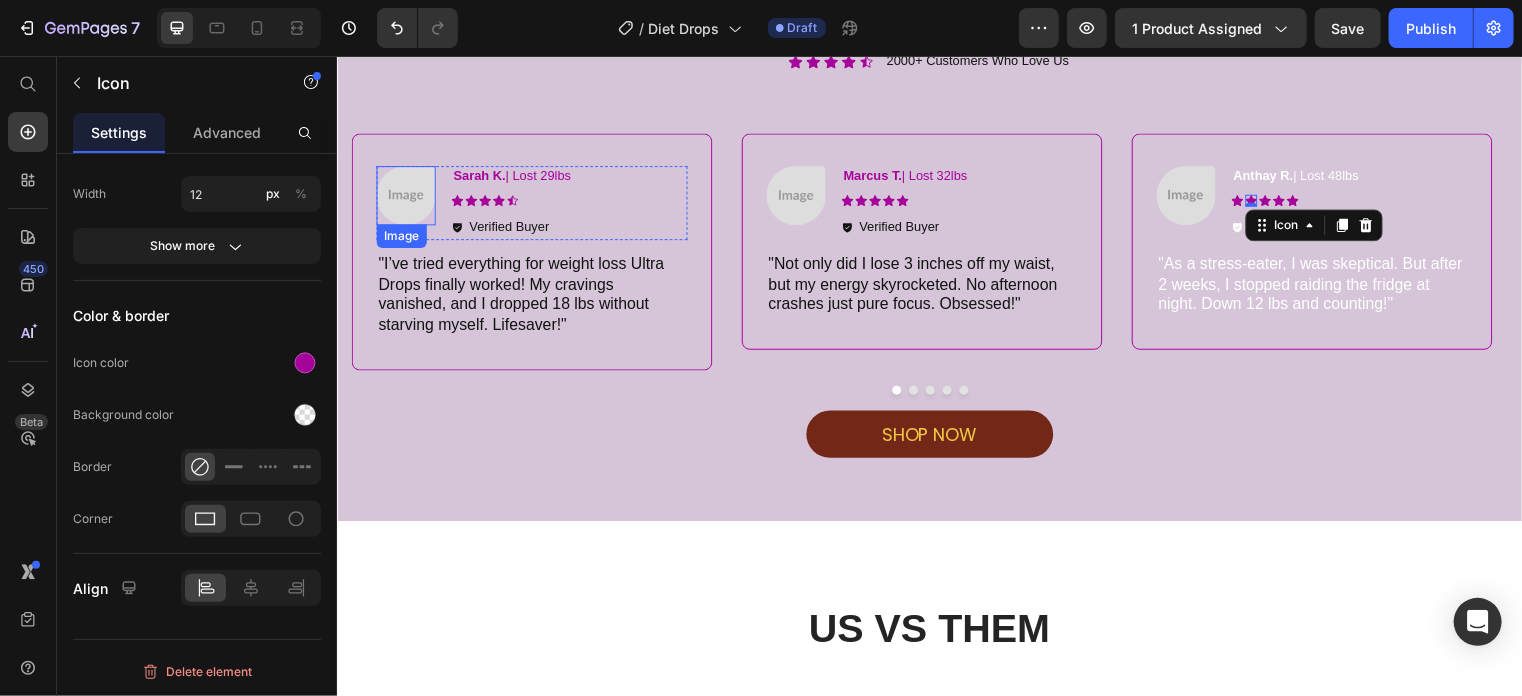 click at bounding box center [406, 196] 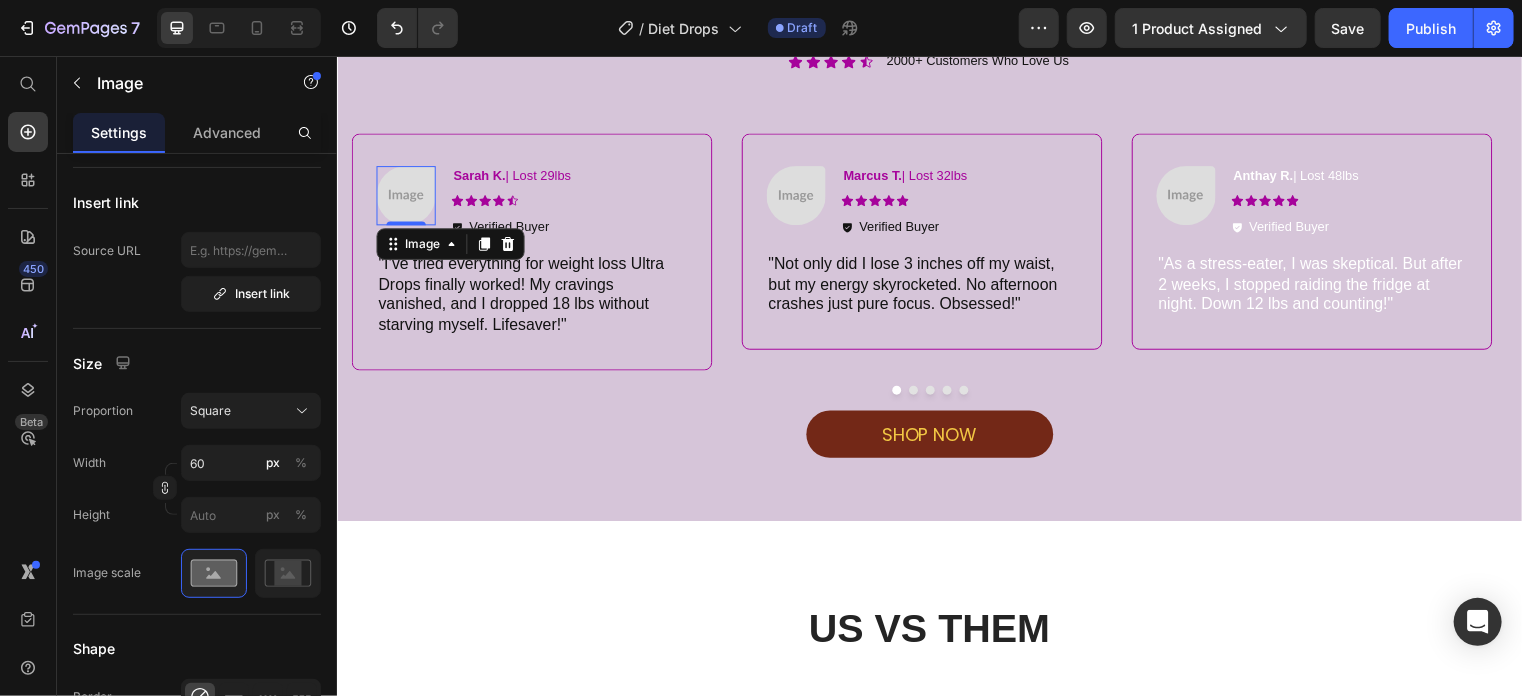 scroll, scrollTop: 46, scrollLeft: 0, axis: vertical 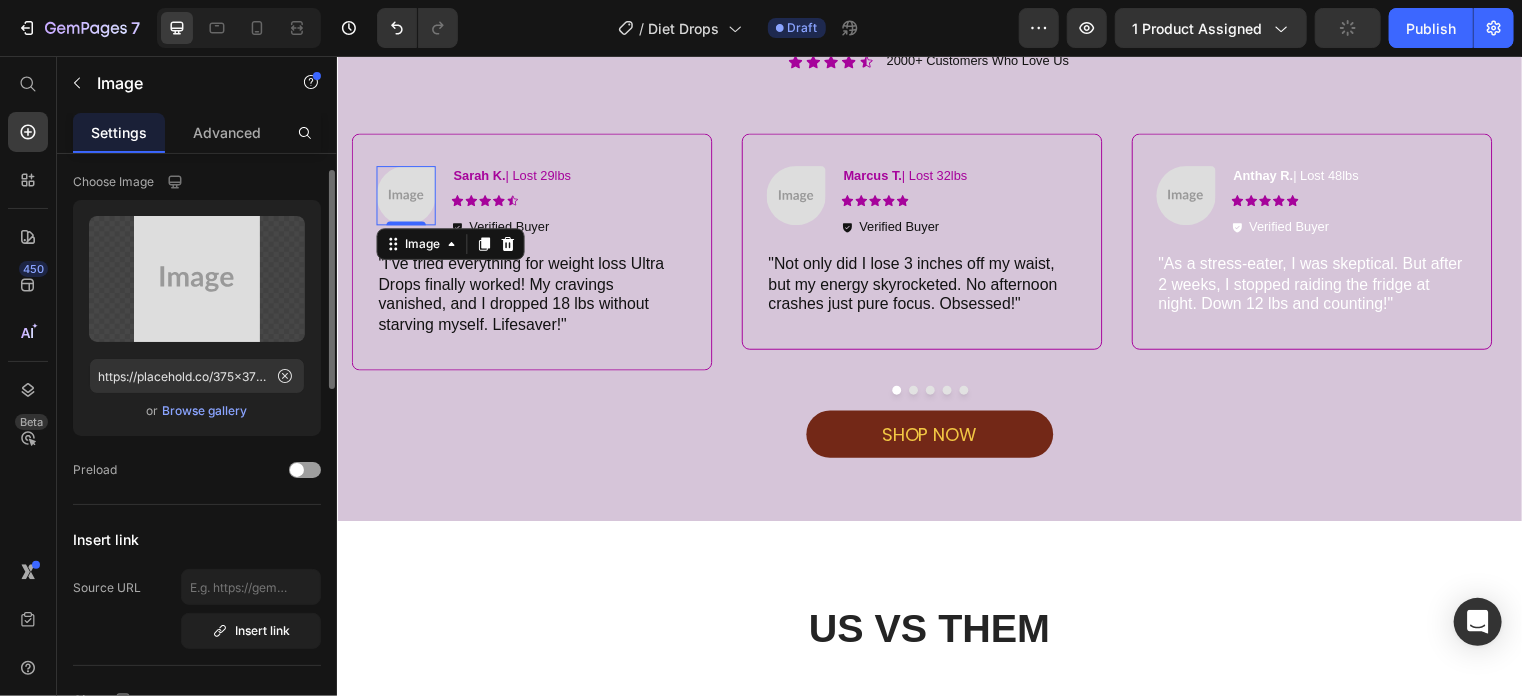 click on "Browse gallery" at bounding box center (205, 411) 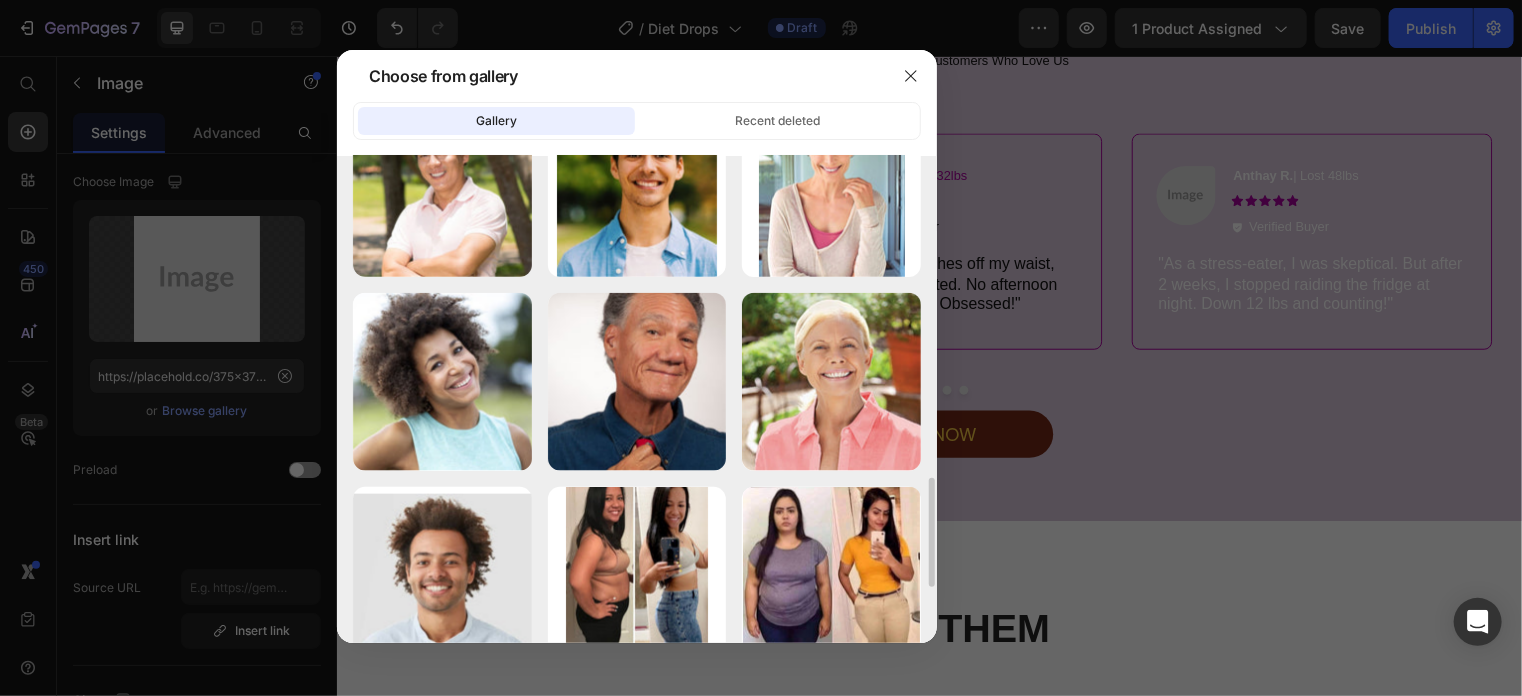 scroll, scrollTop: 1416, scrollLeft: 0, axis: vertical 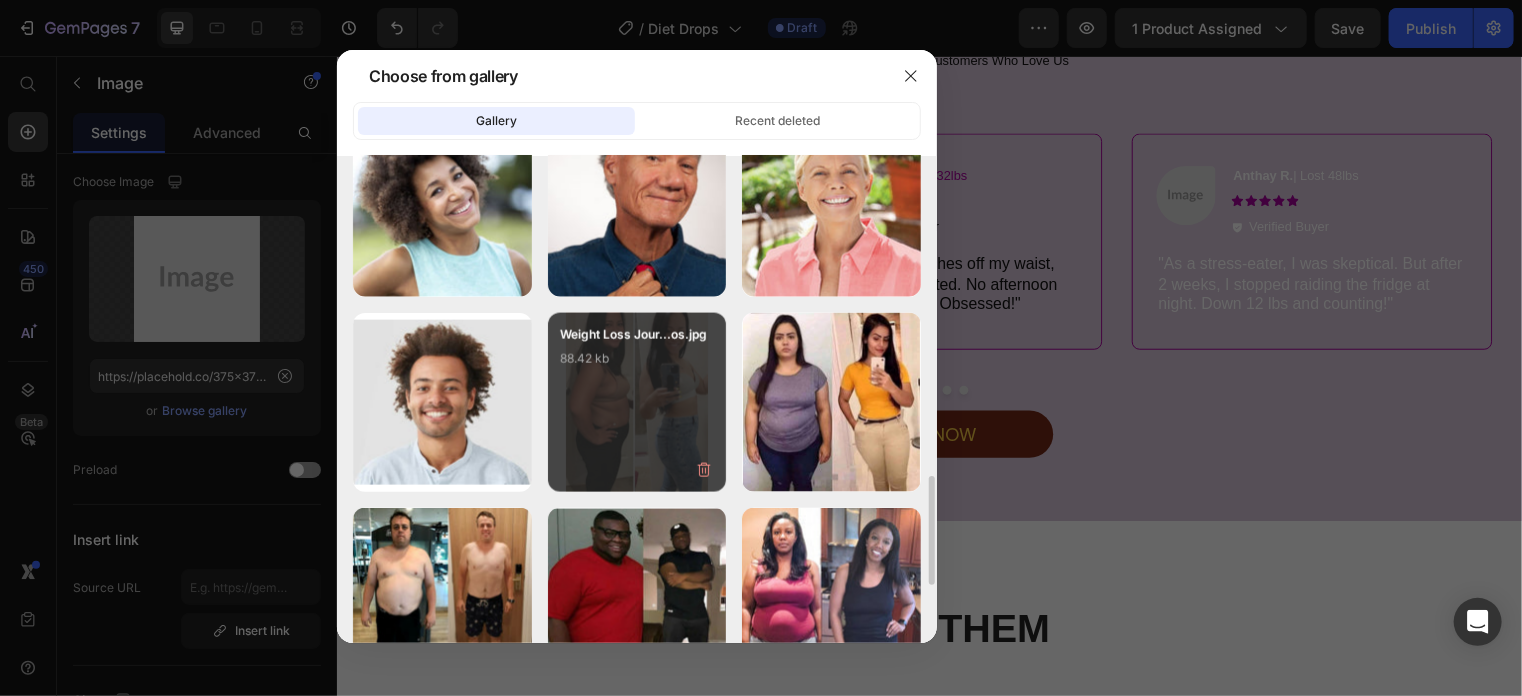 click on "Weight Loss Jour...os.jpg 88.42 kb" at bounding box center [637, 365] 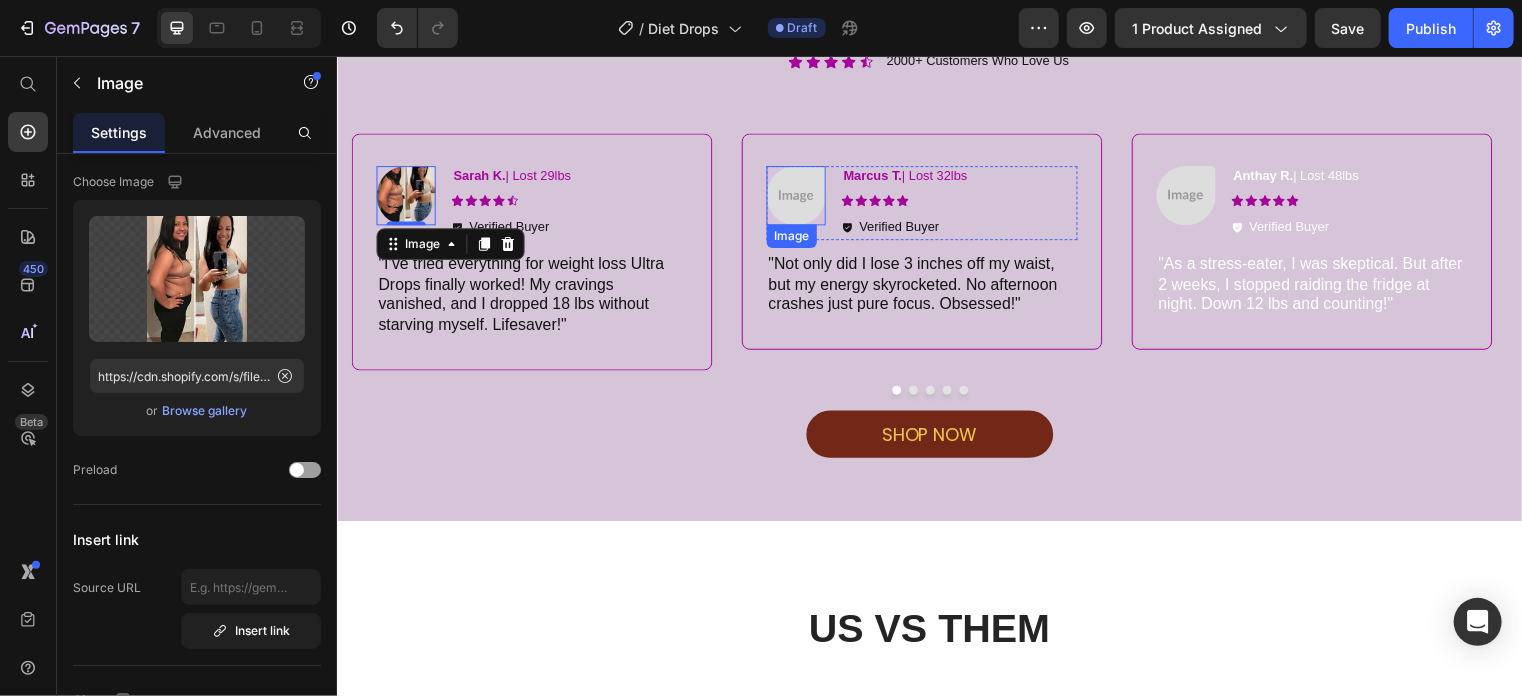 click at bounding box center (801, 196) 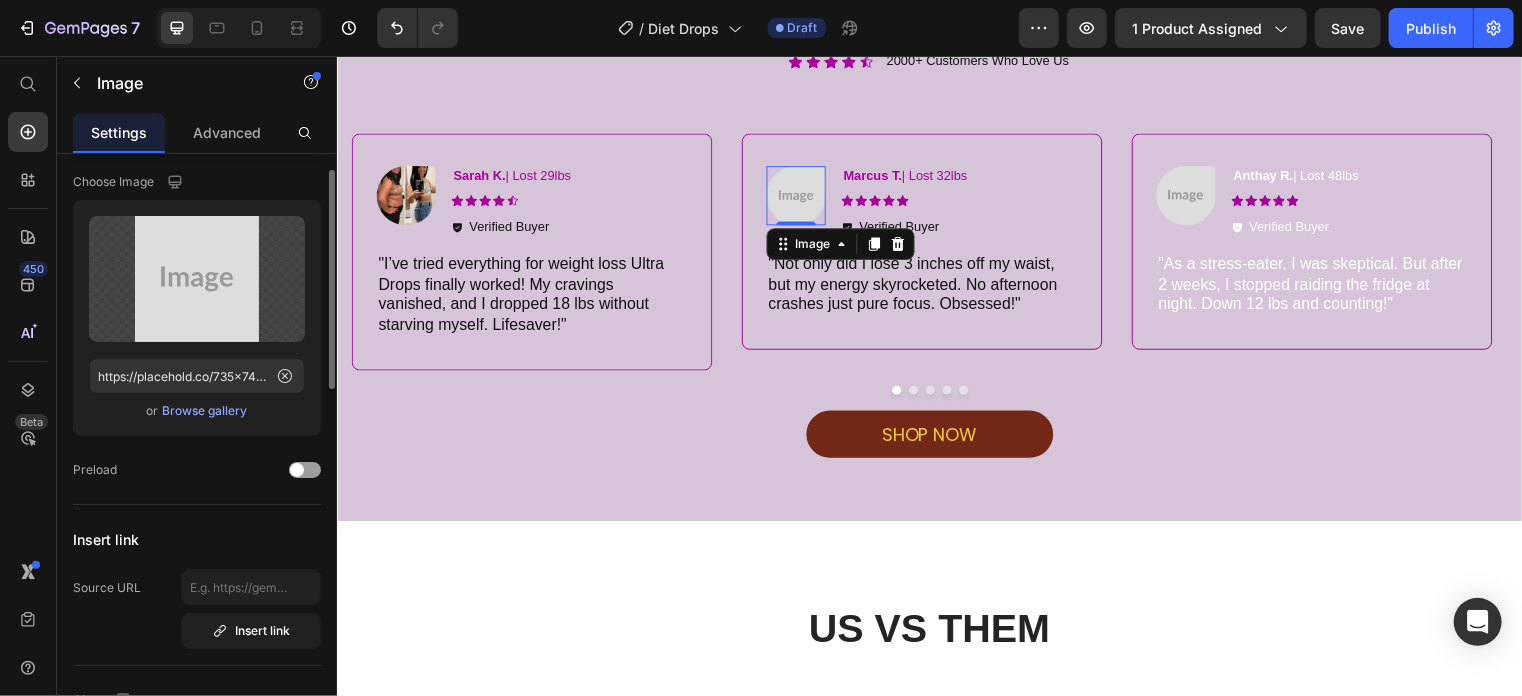 click on "Browse gallery" at bounding box center (205, 411) 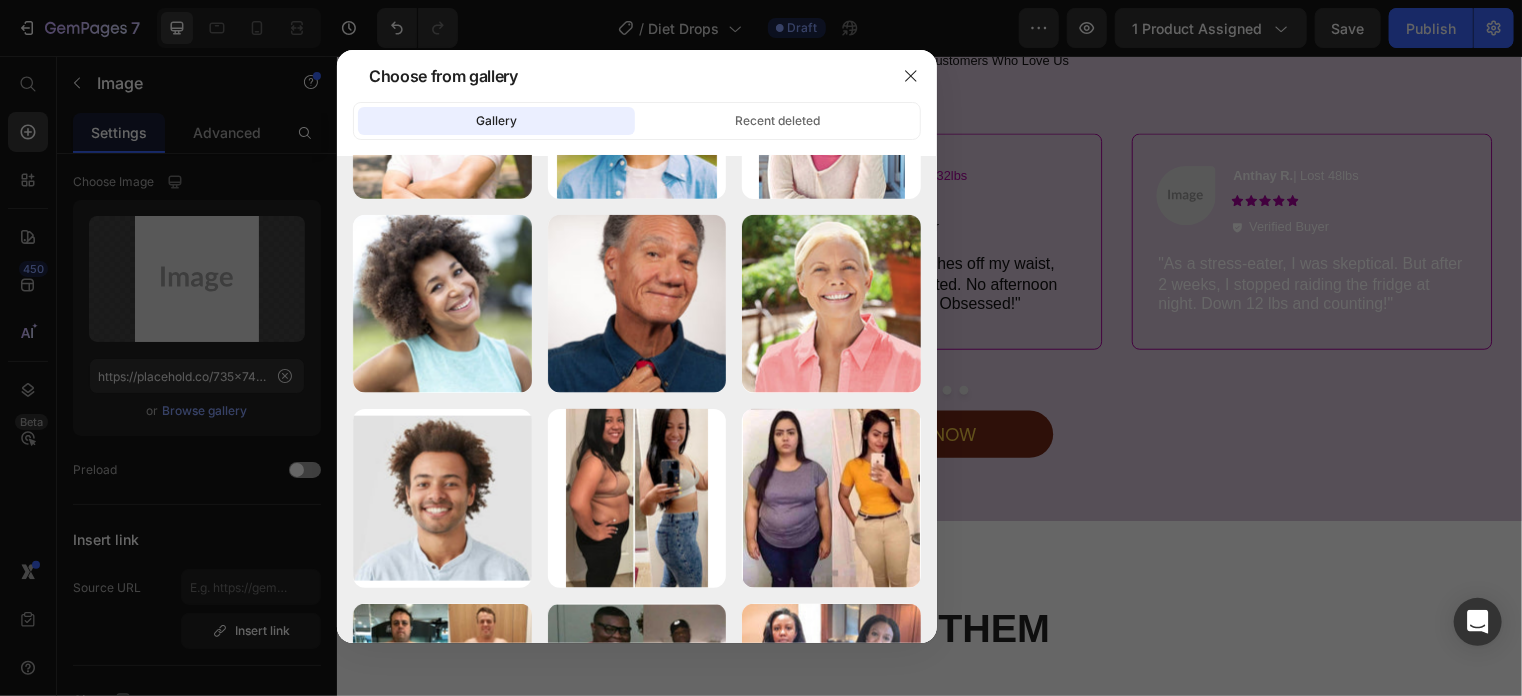 scroll, scrollTop: 1704, scrollLeft: 0, axis: vertical 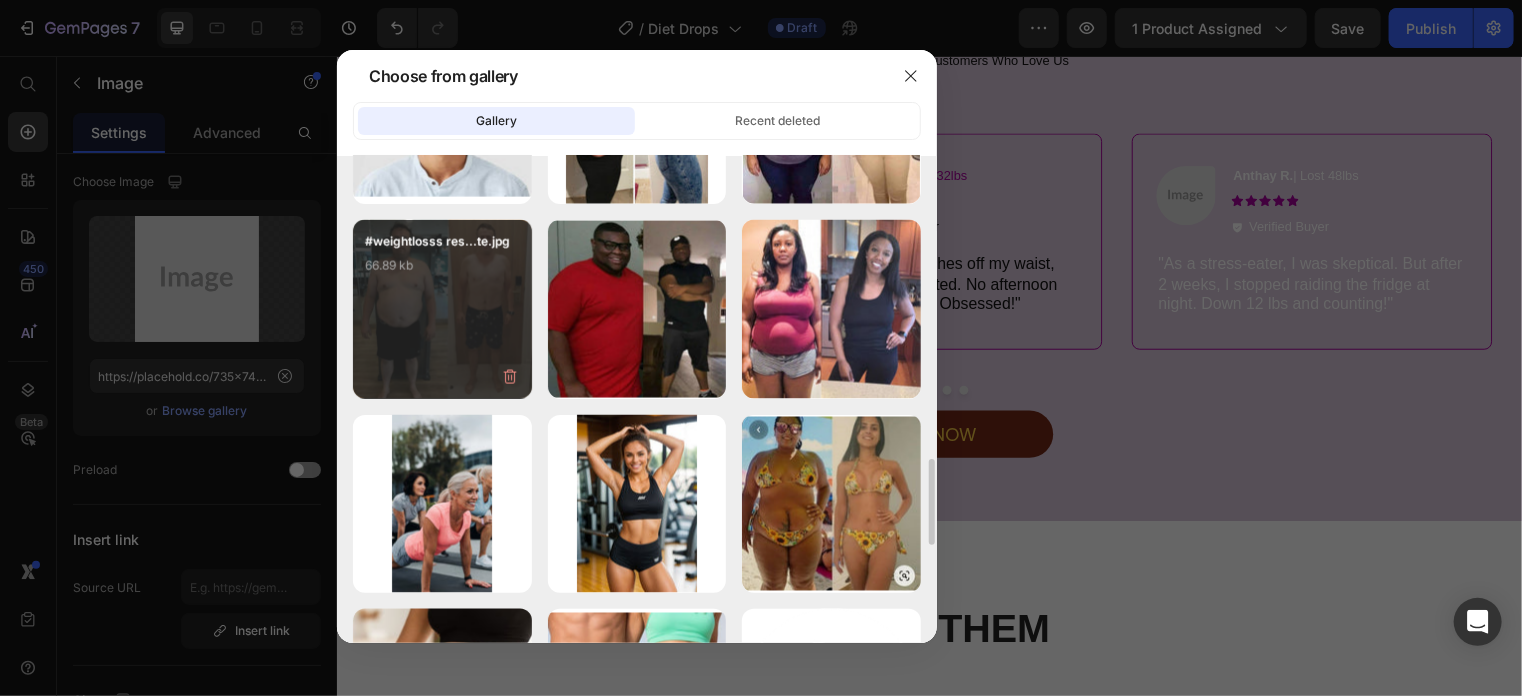 click on "#weightlosss res...te.jpg 66.89 kb" at bounding box center (442, 309) 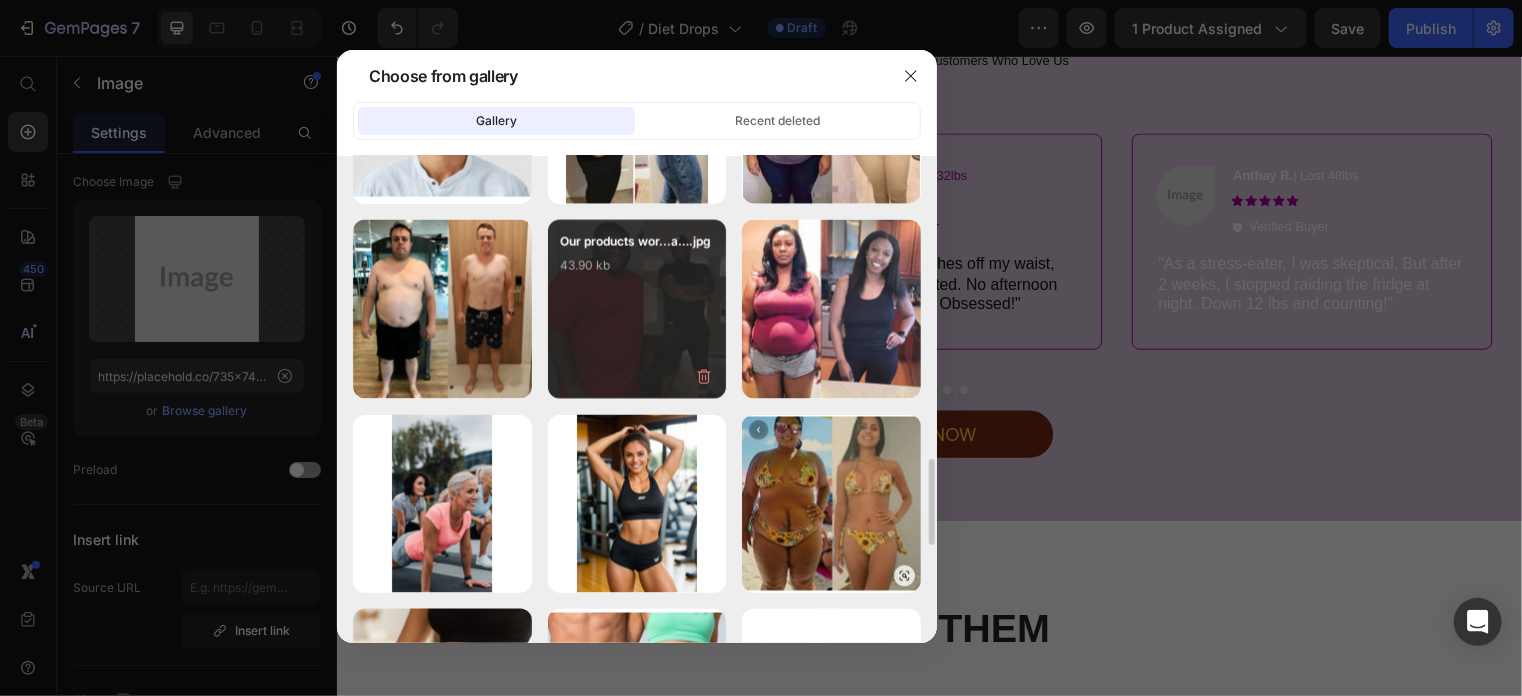 type on "https://cdn.shopify.com/s/files/1/0746/6506/6728/files/gempages_575125419506795364-b023de62-09a2-483b-898b-169223d23b0e.jpg" 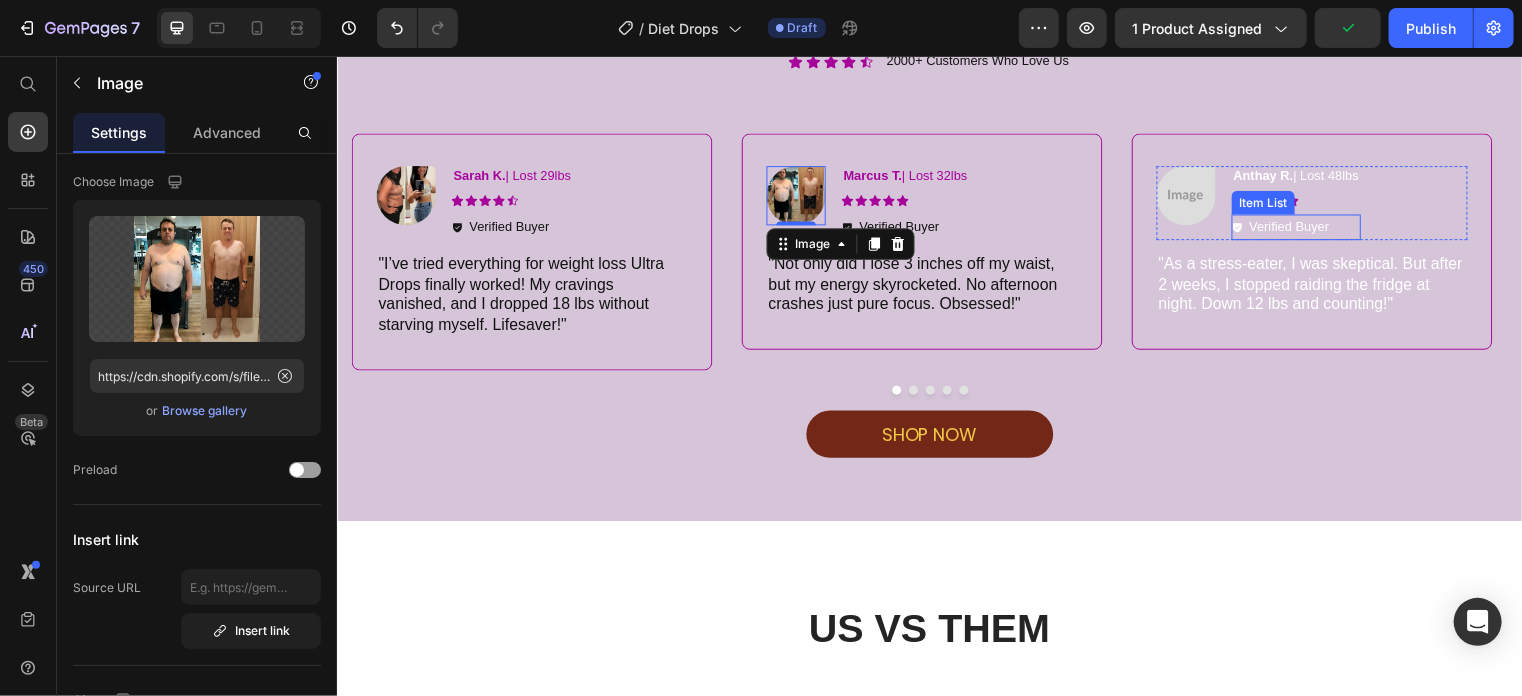 click on "Verified Buyer" at bounding box center (1300, 228) 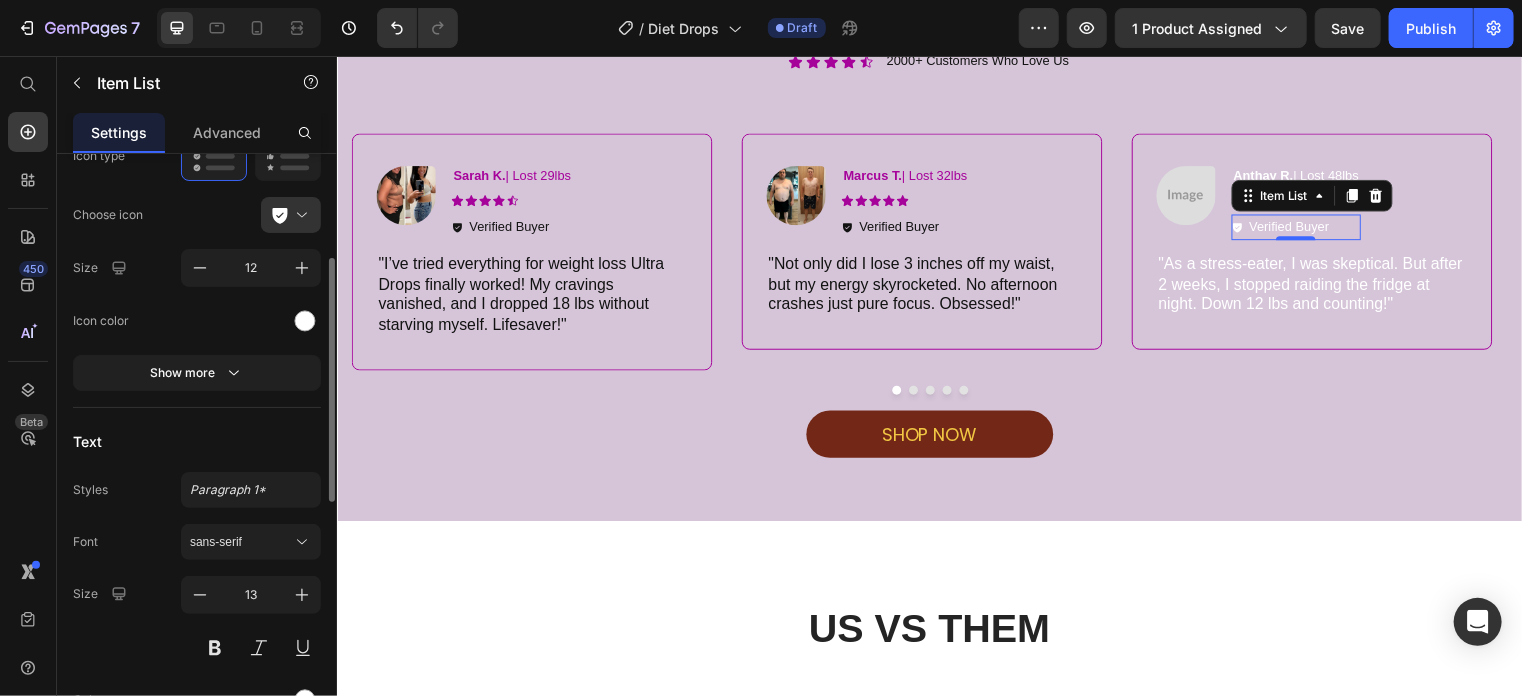 scroll, scrollTop: 379, scrollLeft: 0, axis: vertical 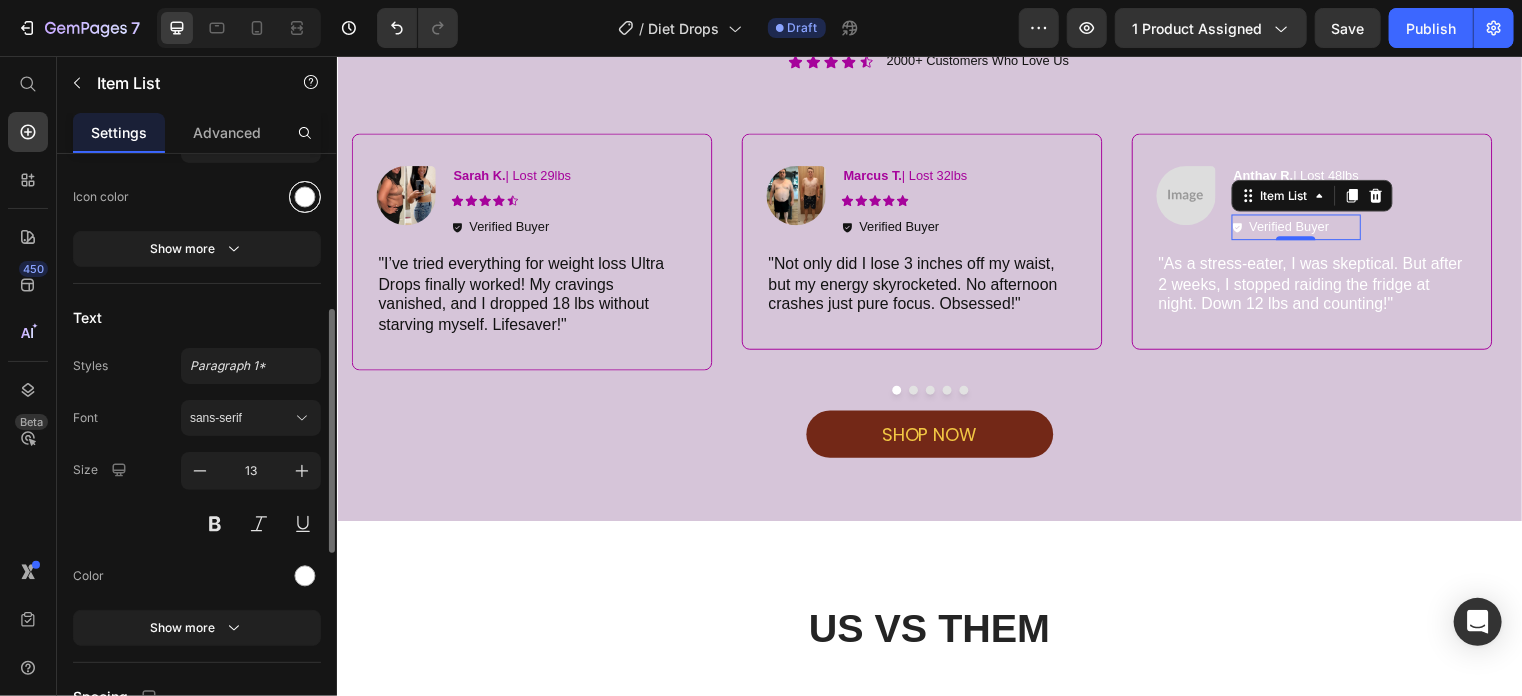 click at bounding box center [305, 197] 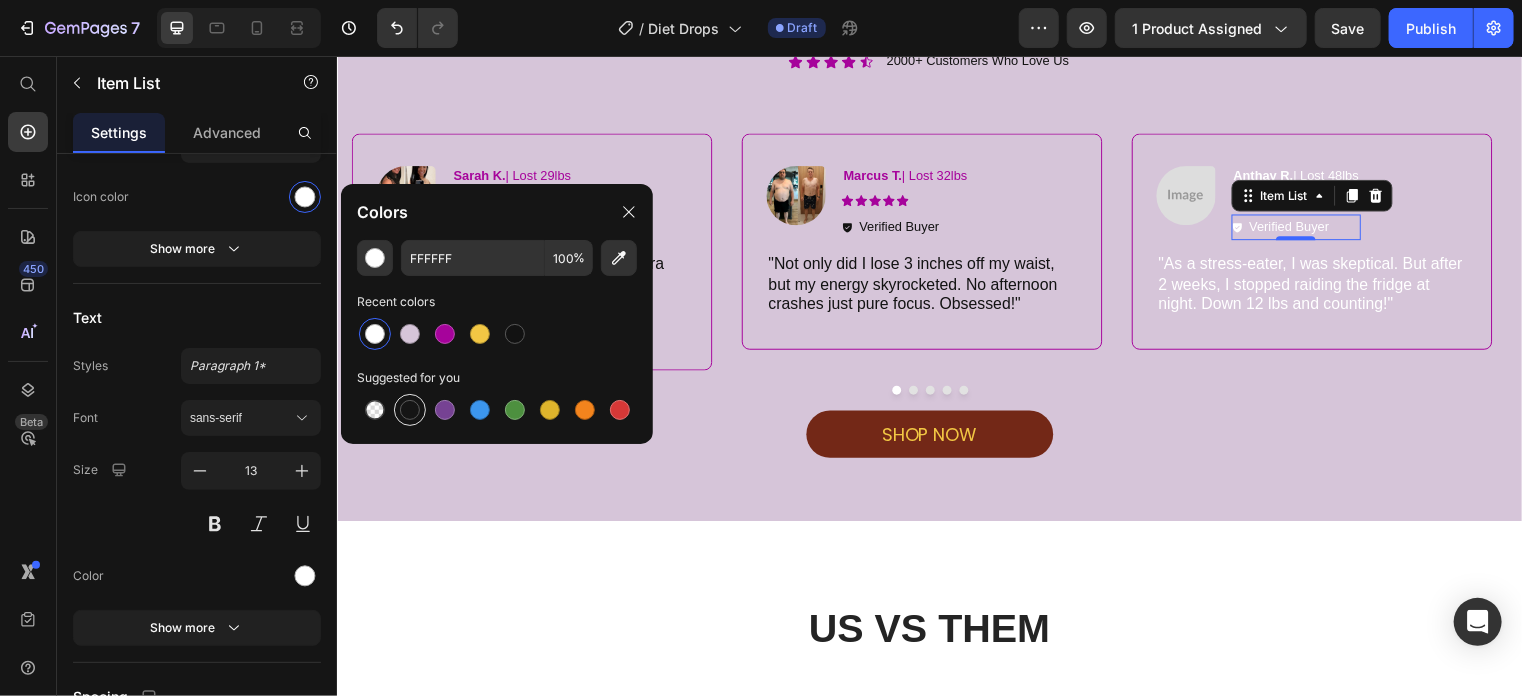 click at bounding box center [410, 410] 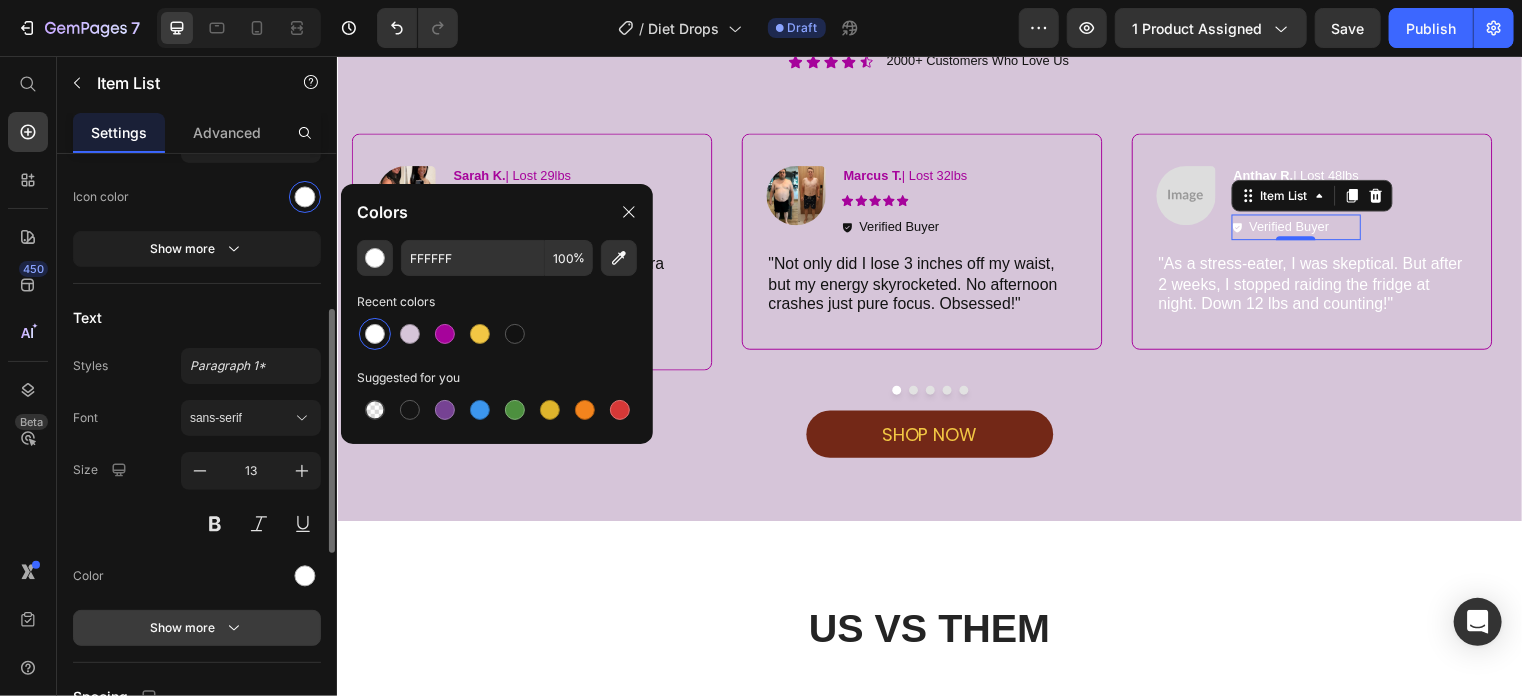 type on "151515" 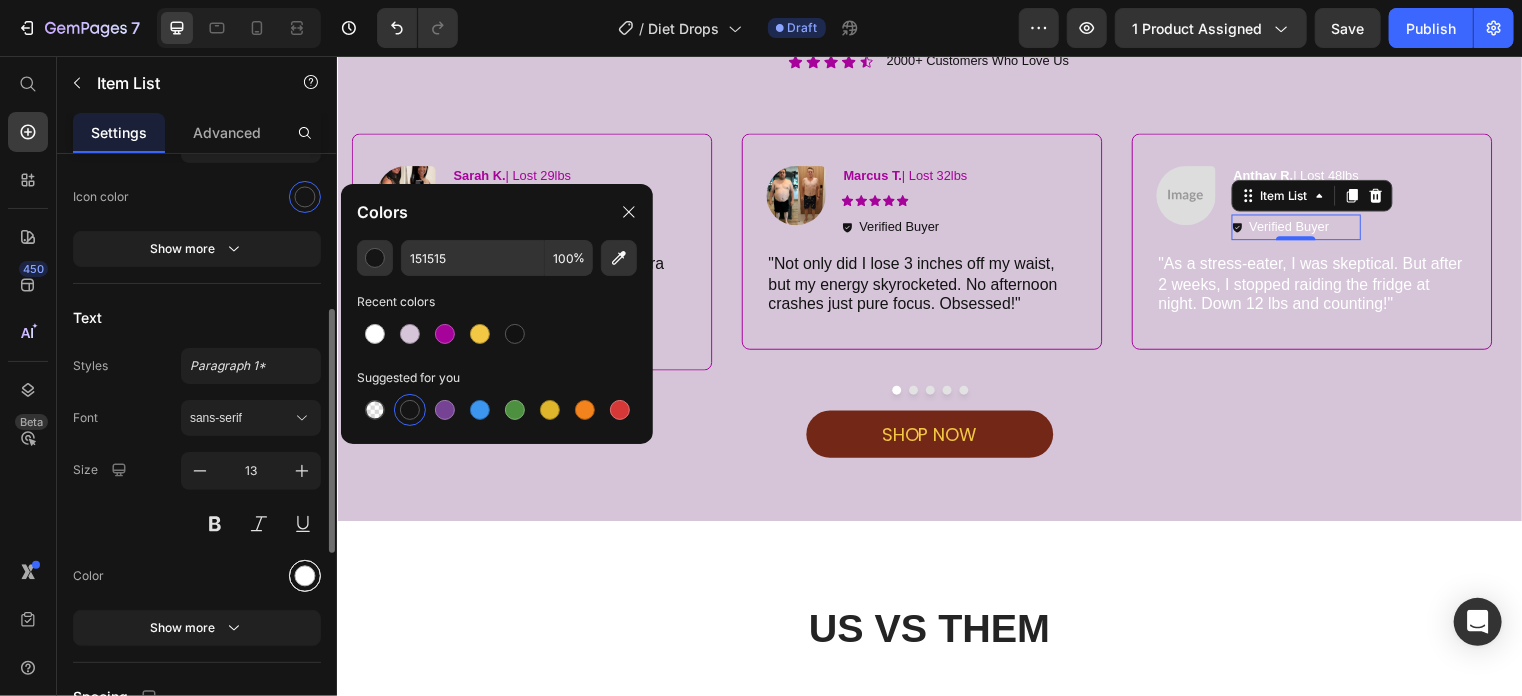 click at bounding box center [305, 575] 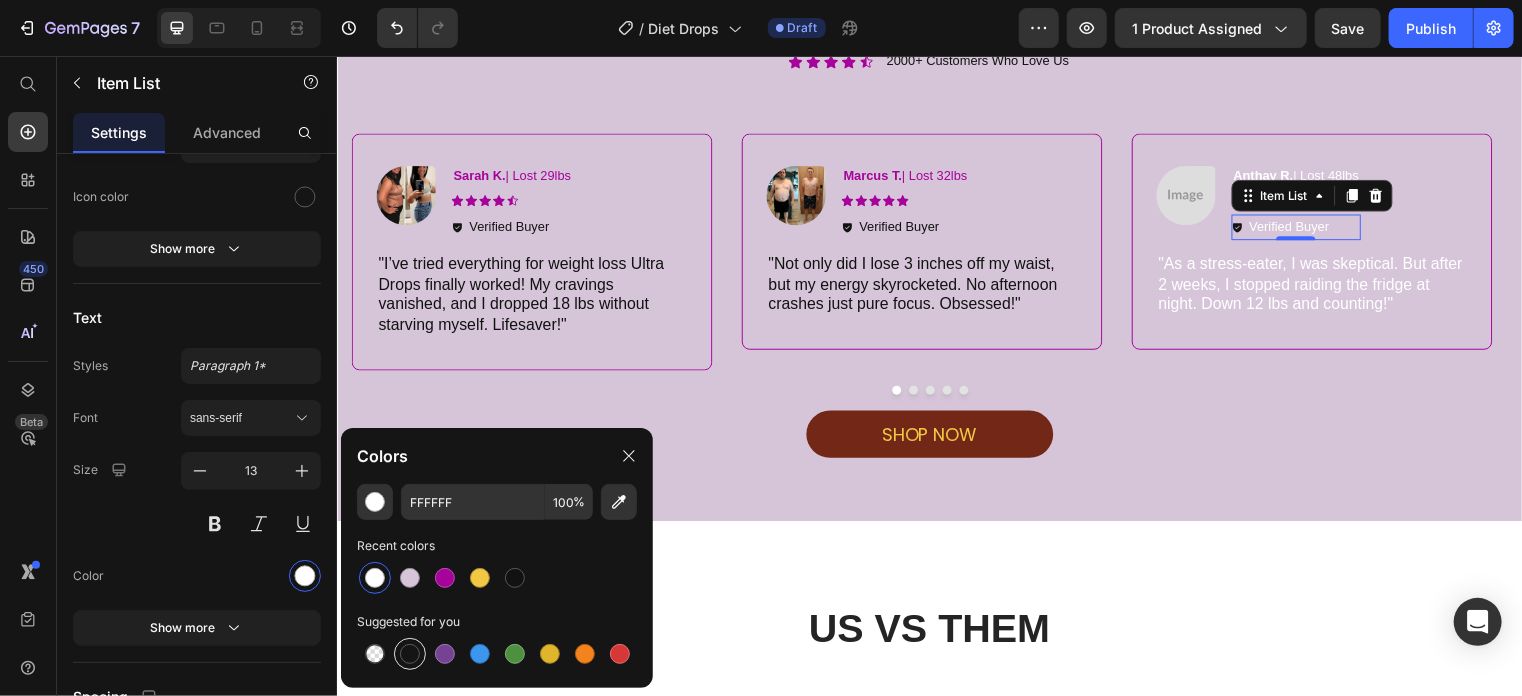 click at bounding box center (410, 654) 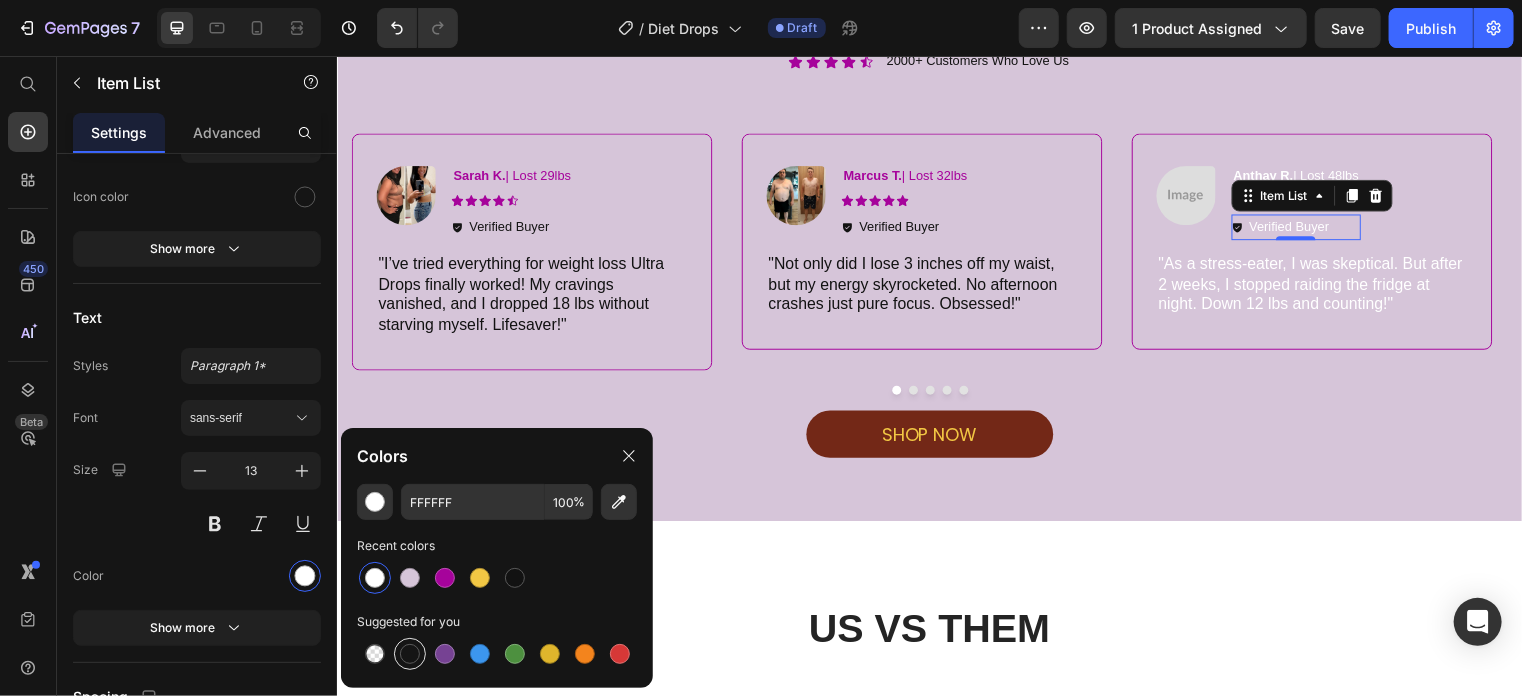 type on "151515" 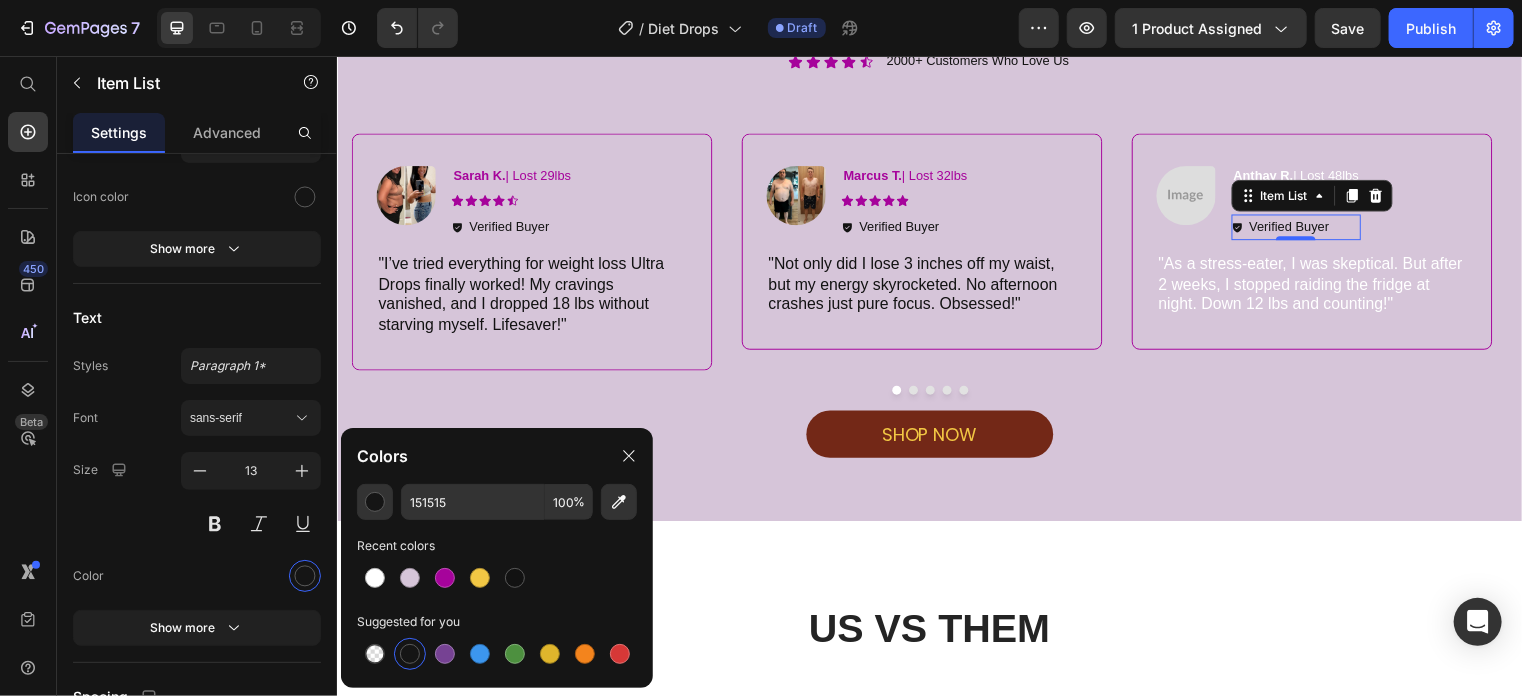 click on "Item List" at bounding box center (1323, 196) 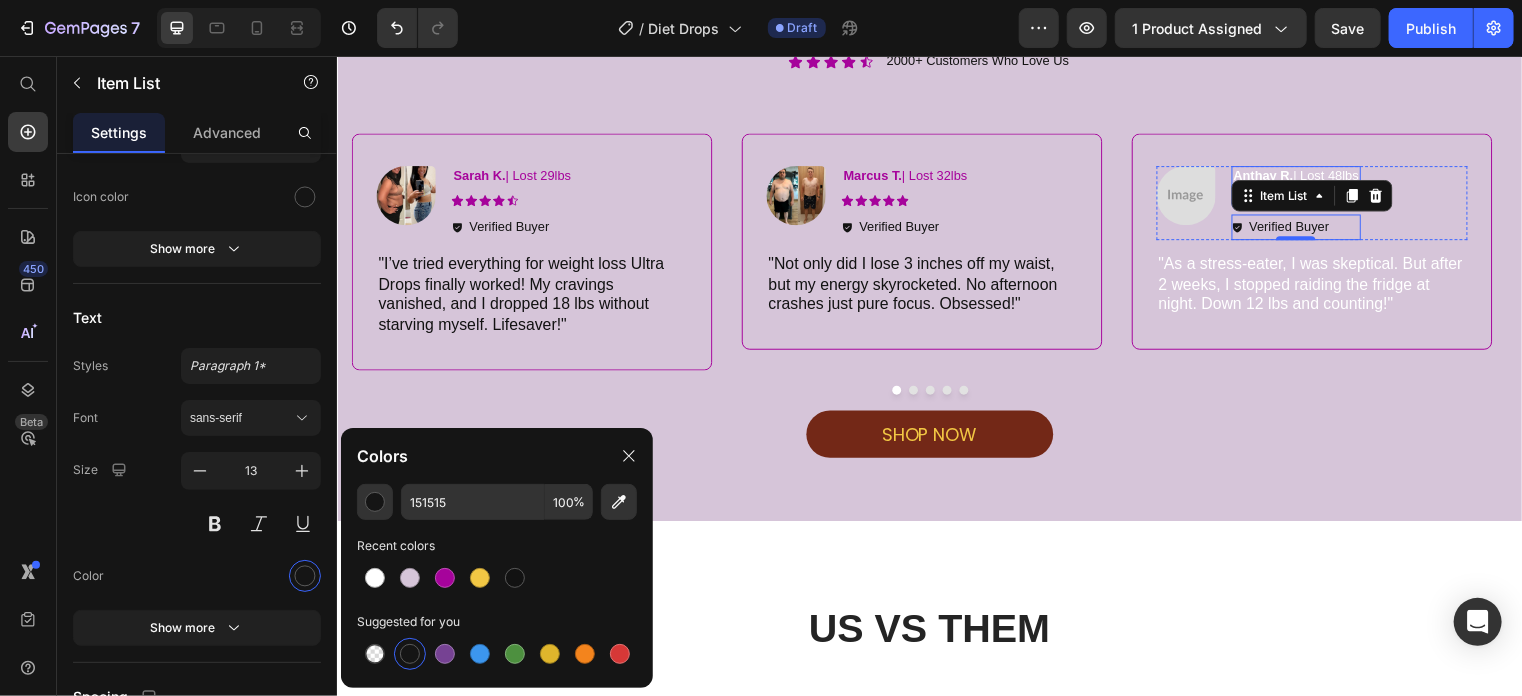click on "Anthay R. | Lost 48lbs" at bounding box center [1307, 176] 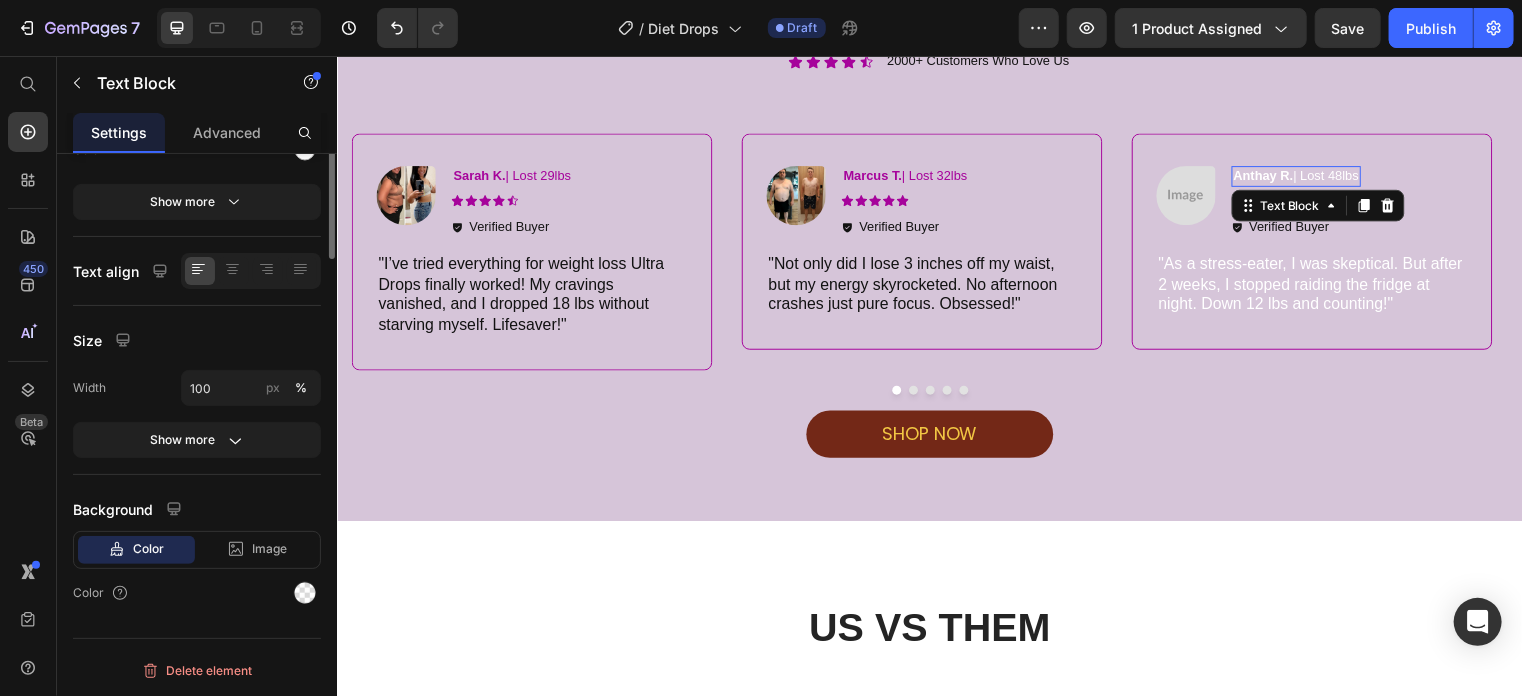 scroll, scrollTop: 0, scrollLeft: 0, axis: both 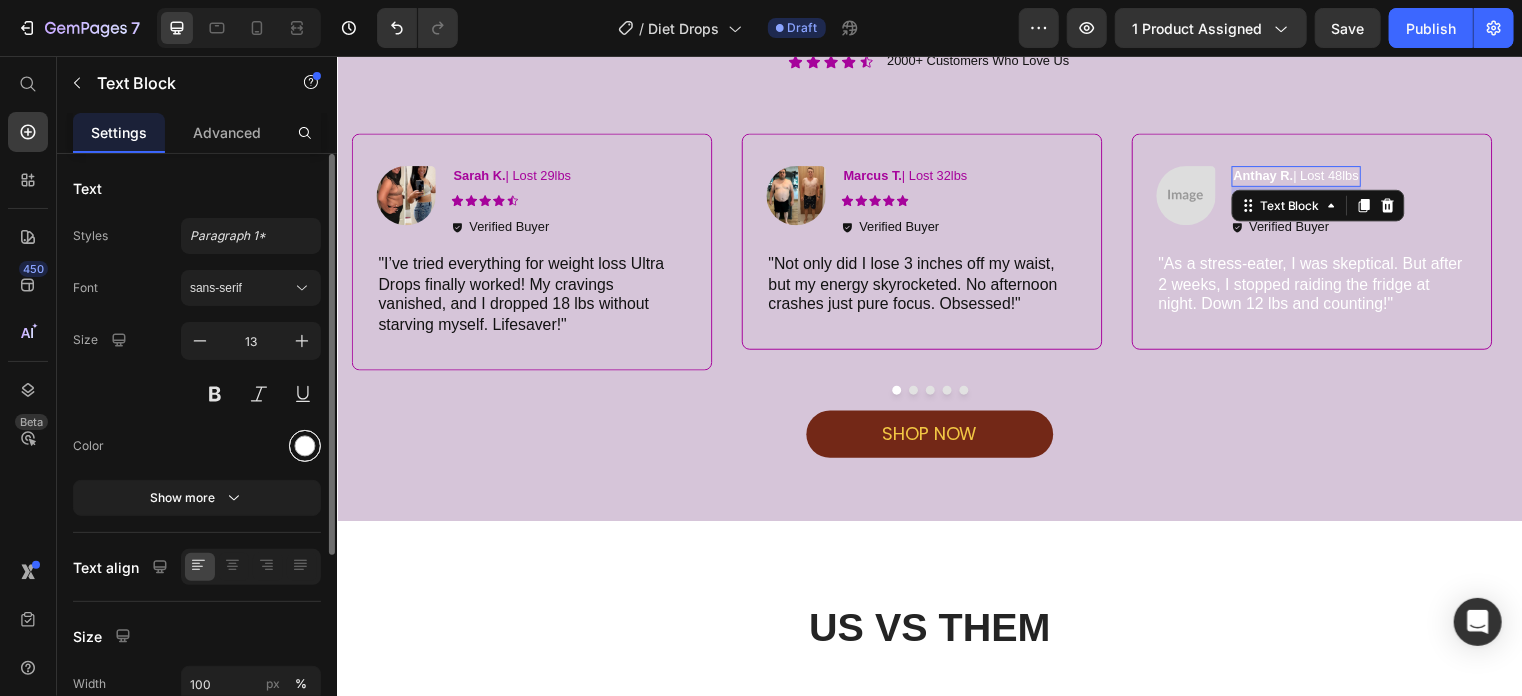 click at bounding box center (305, 446) 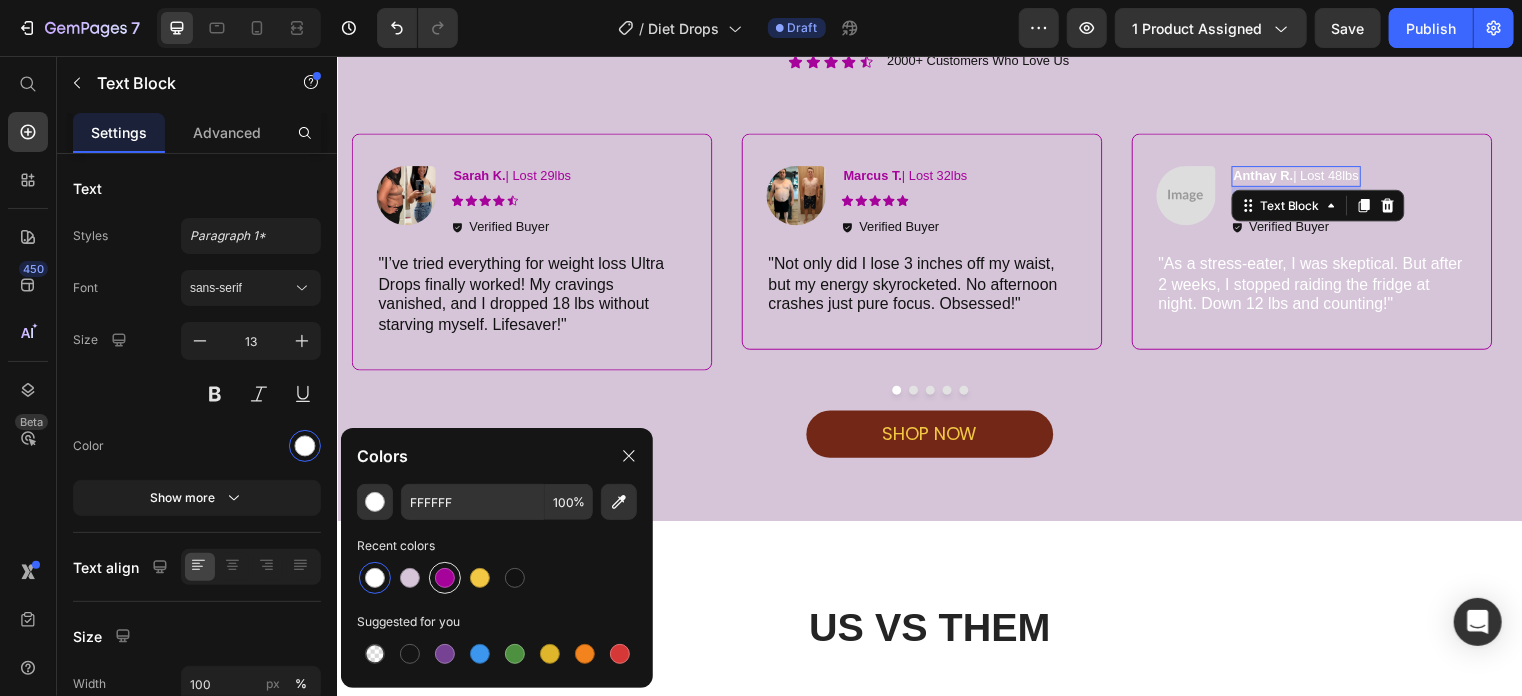 click at bounding box center (445, 578) 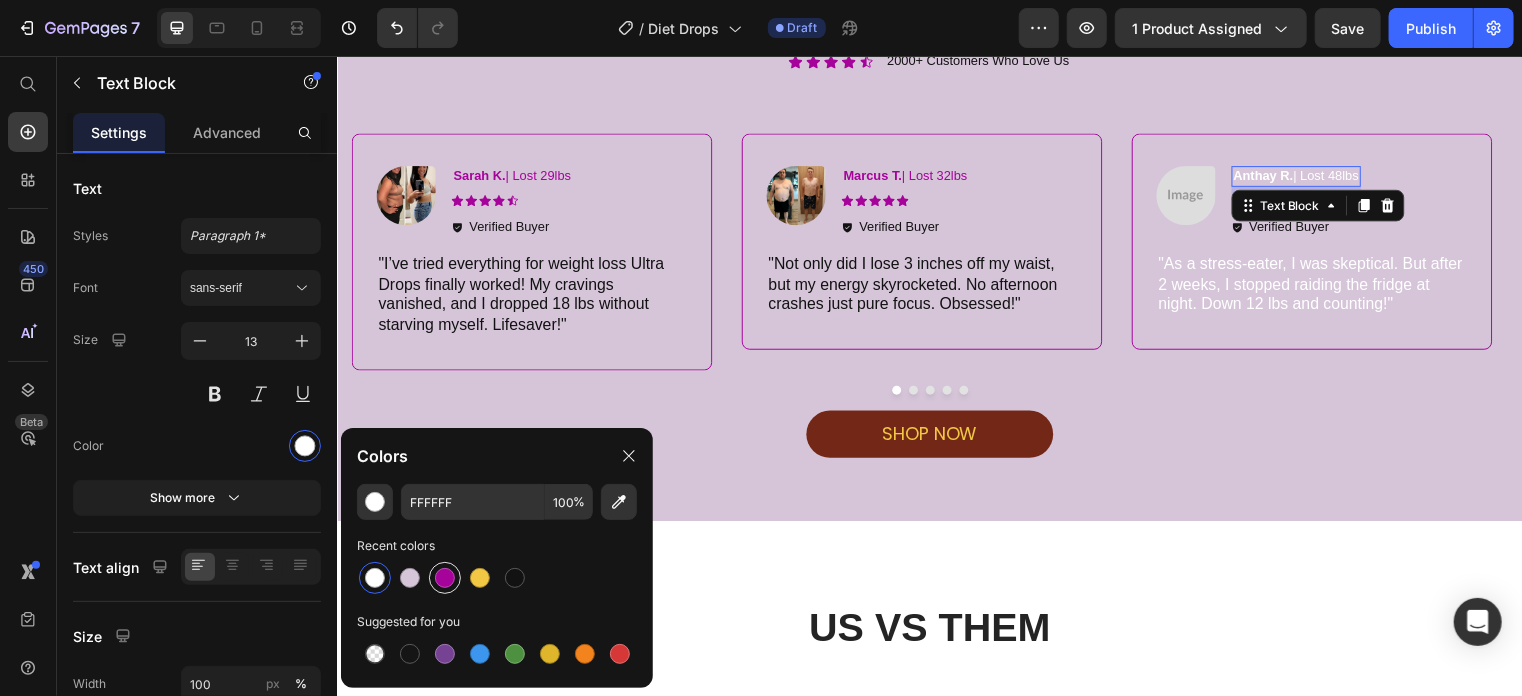 type on "A6039B" 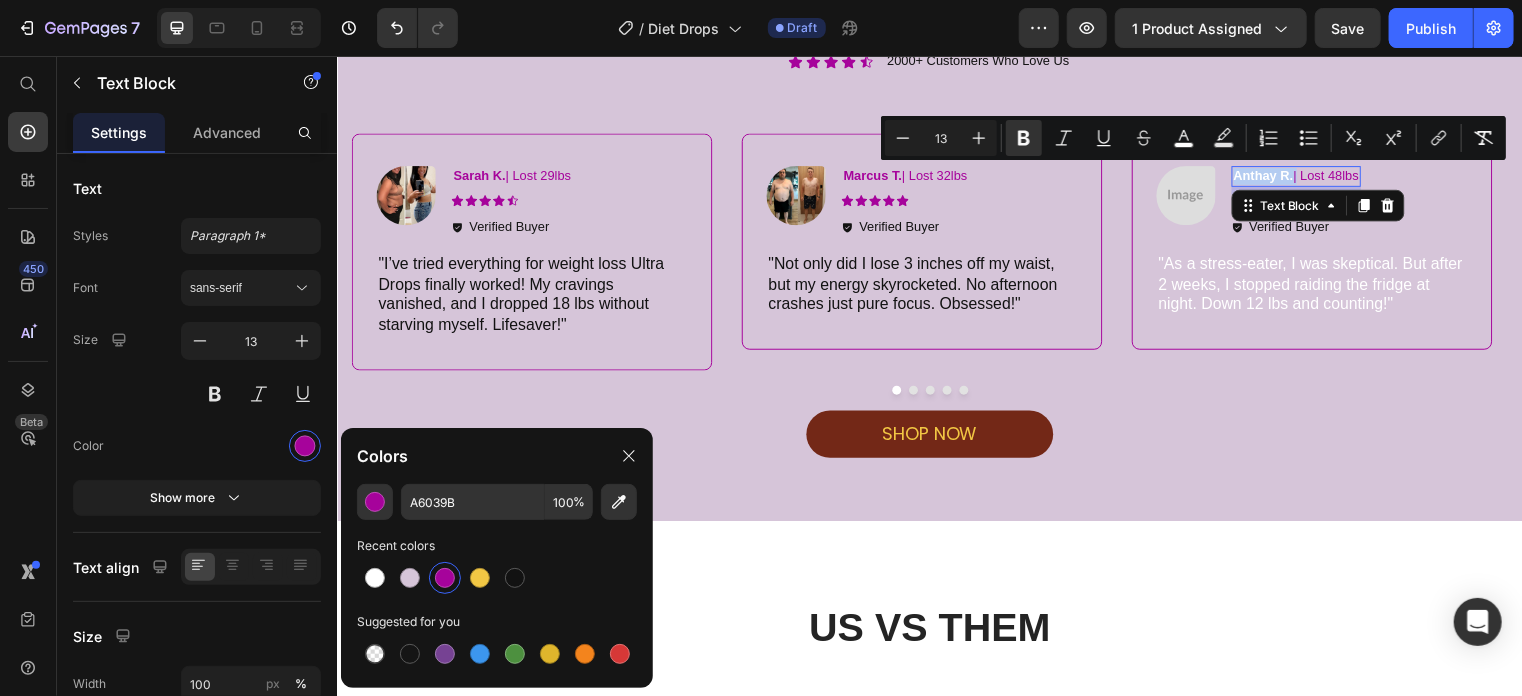 drag, startPoint x: 1307, startPoint y: 180, endPoint x: 1242, endPoint y: 175, distance: 65.192024 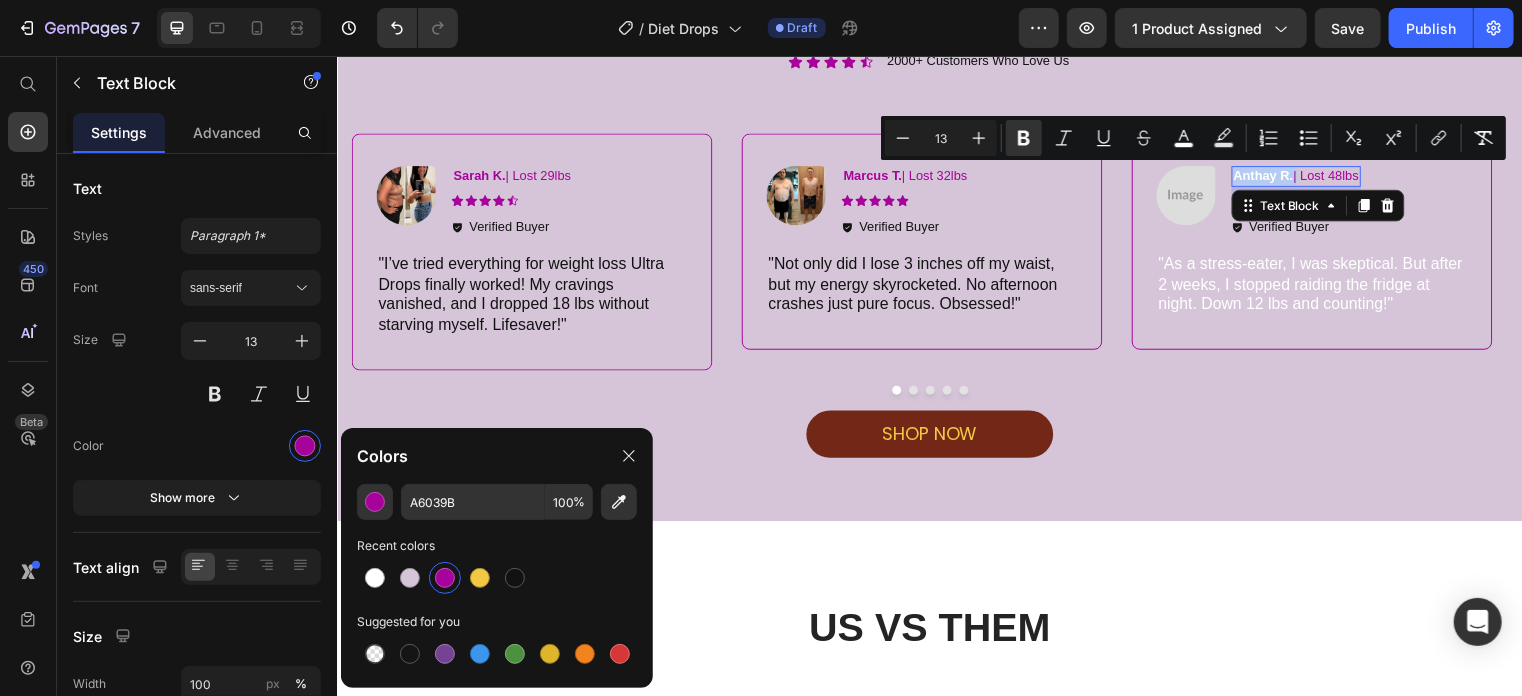 click on "Anthay R. | Lost 48lbs" at bounding box center (1307, 176) 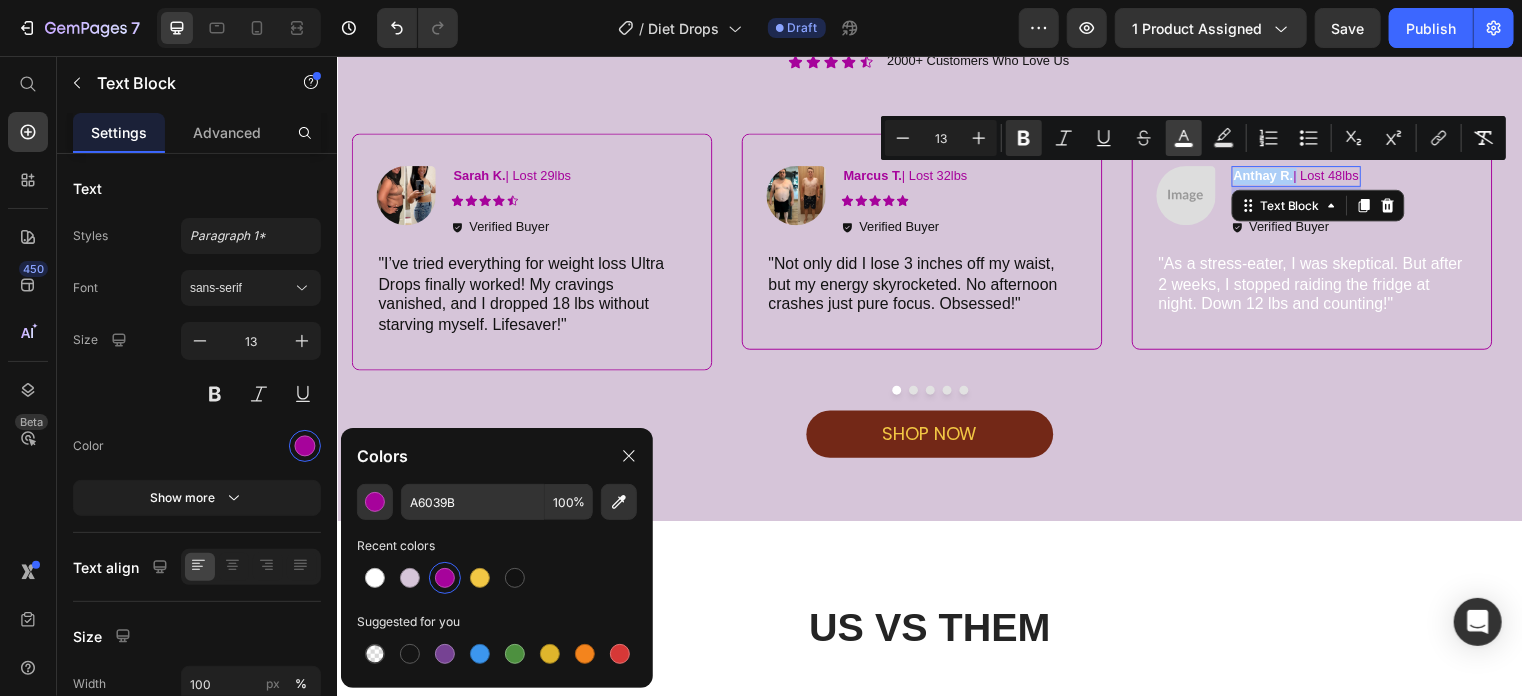 click 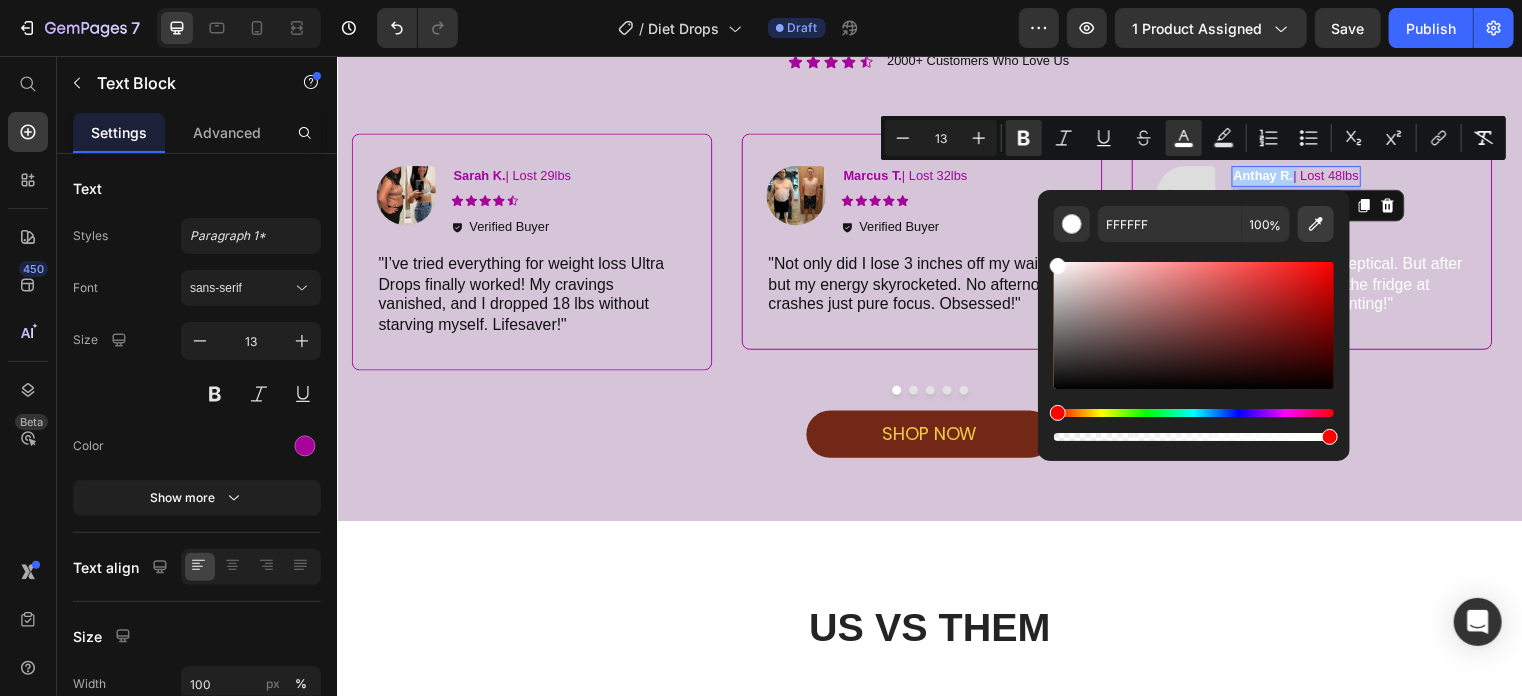 click 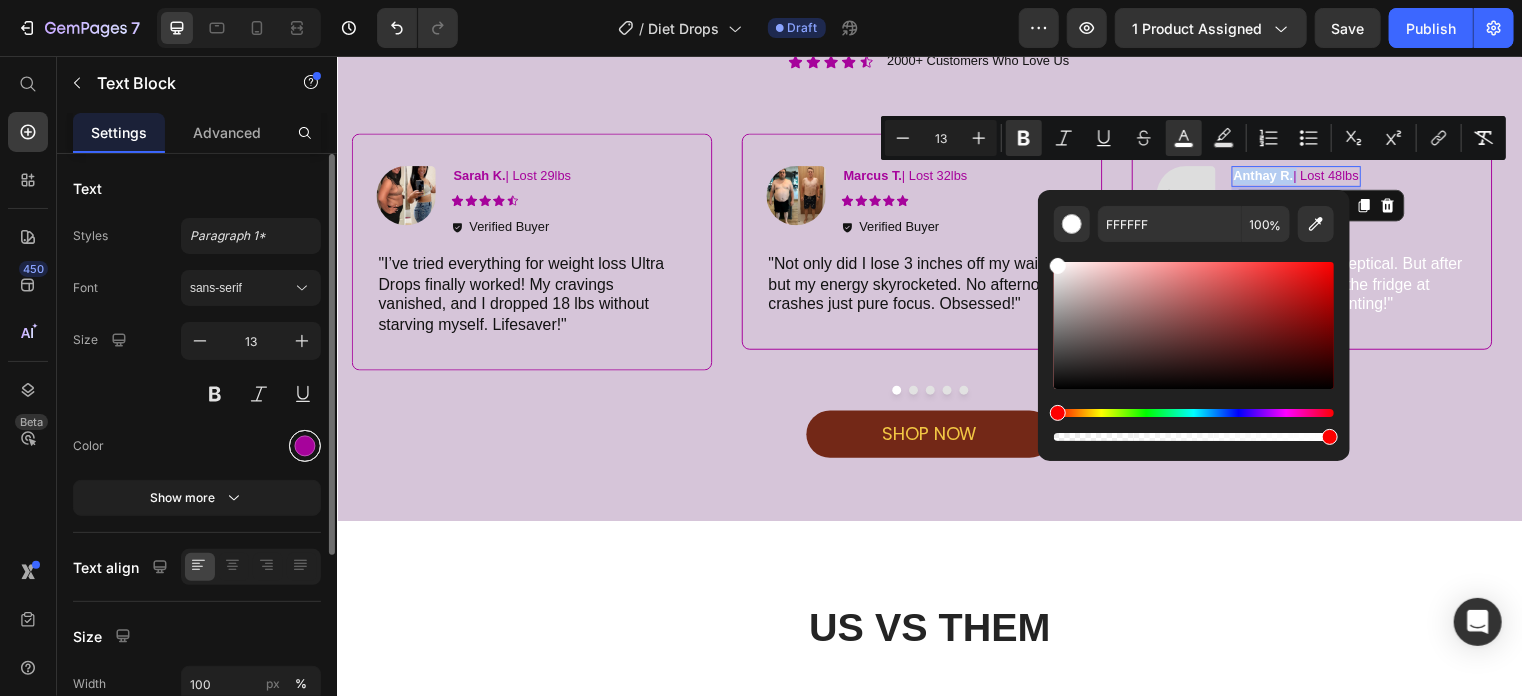 type on "A6039B" 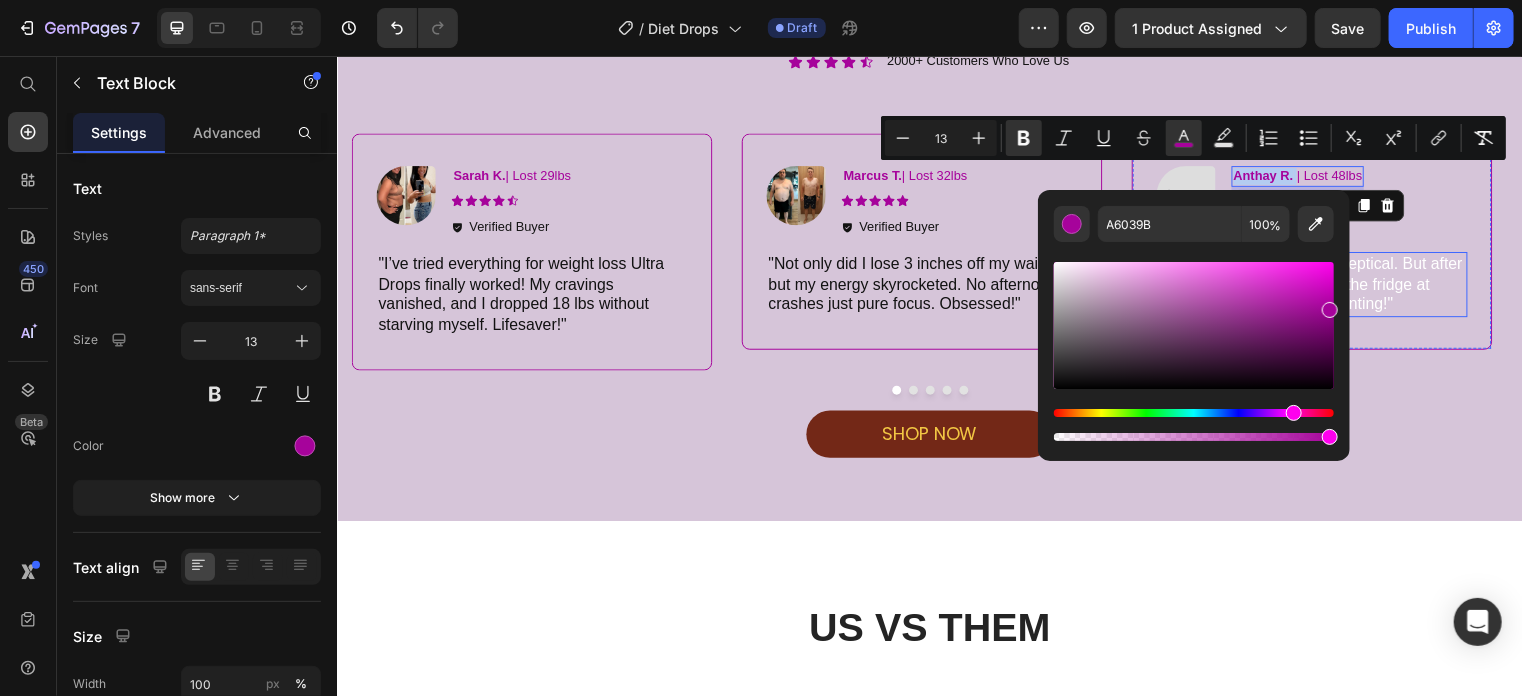 click on ""As a stress-eater, I was skeptical. But after 2 weeks, I stopped raiding the fridge at night. Down 12 lbs and counting!"" at bounding box center [1323, 286] 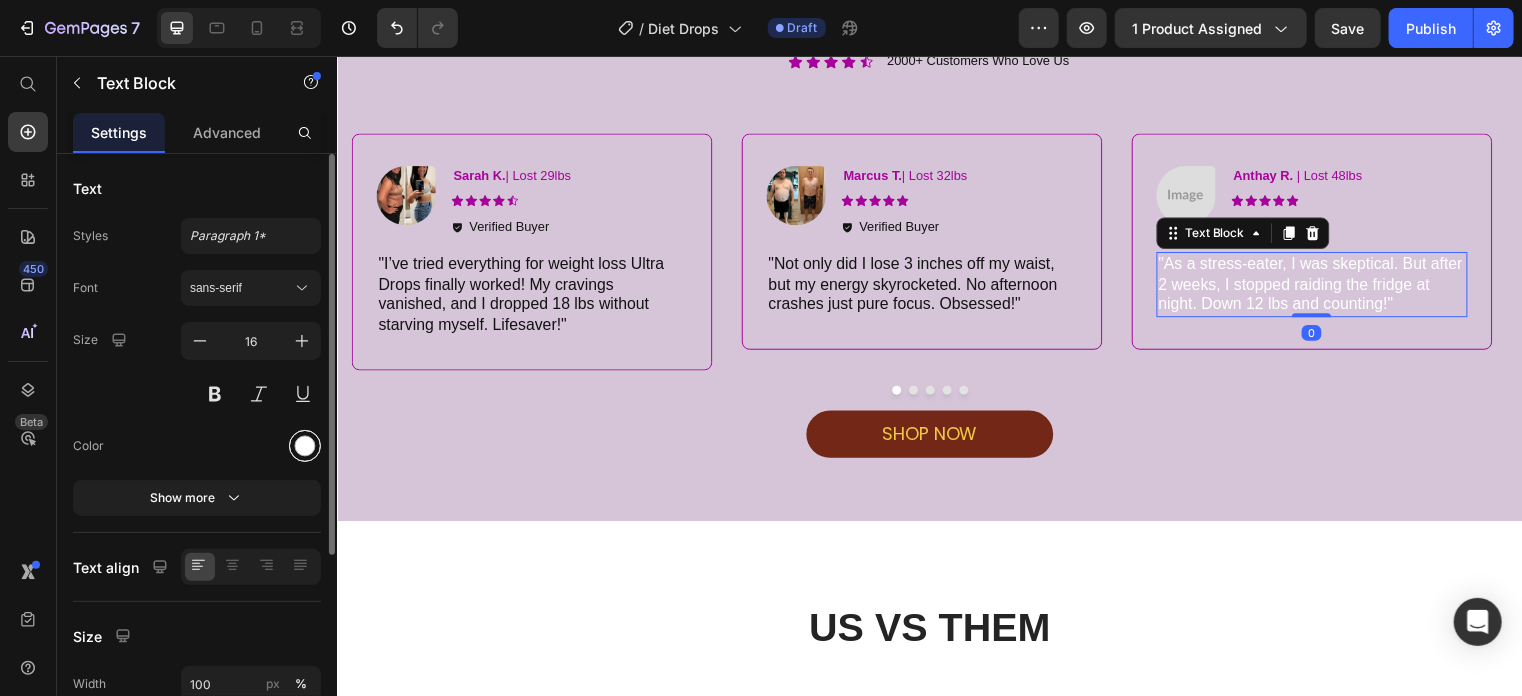 click at bounding box center [305, 446] 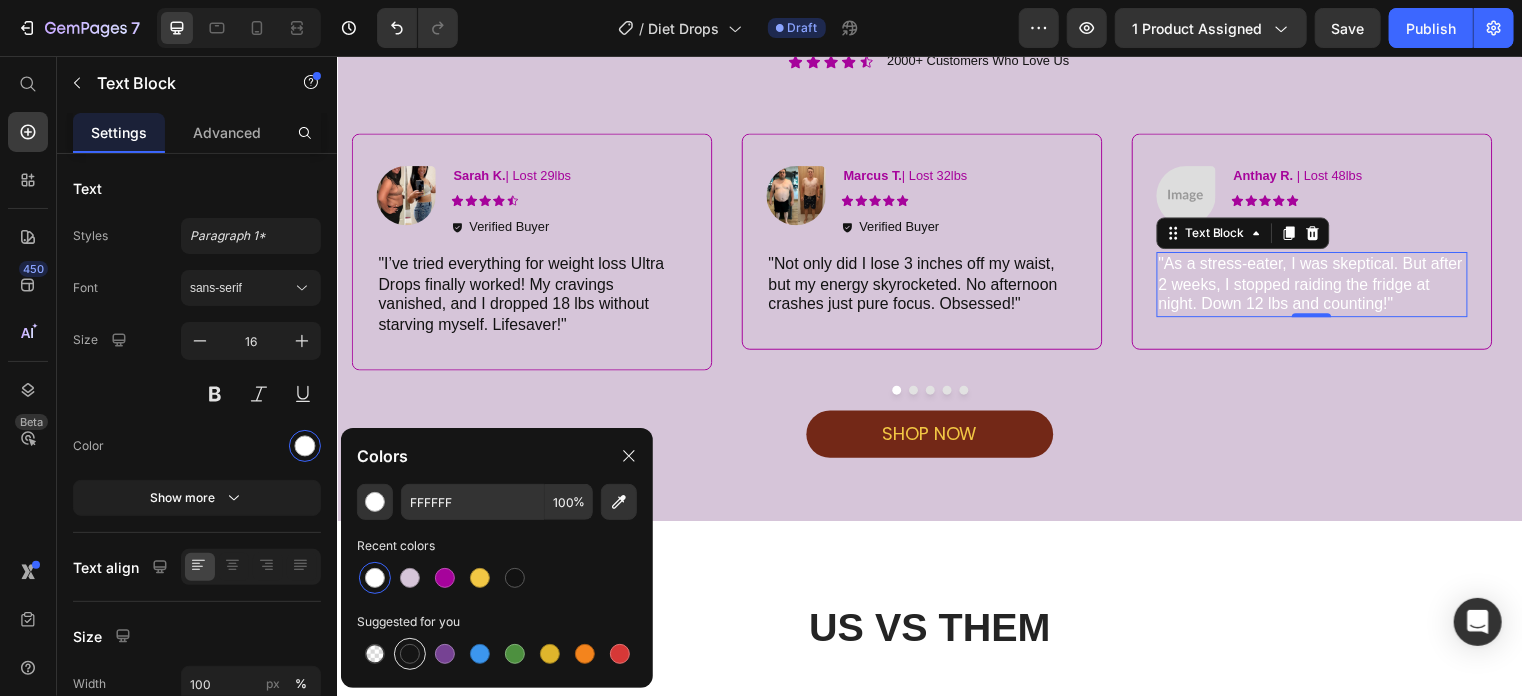 click at bounding box center (410, 654) 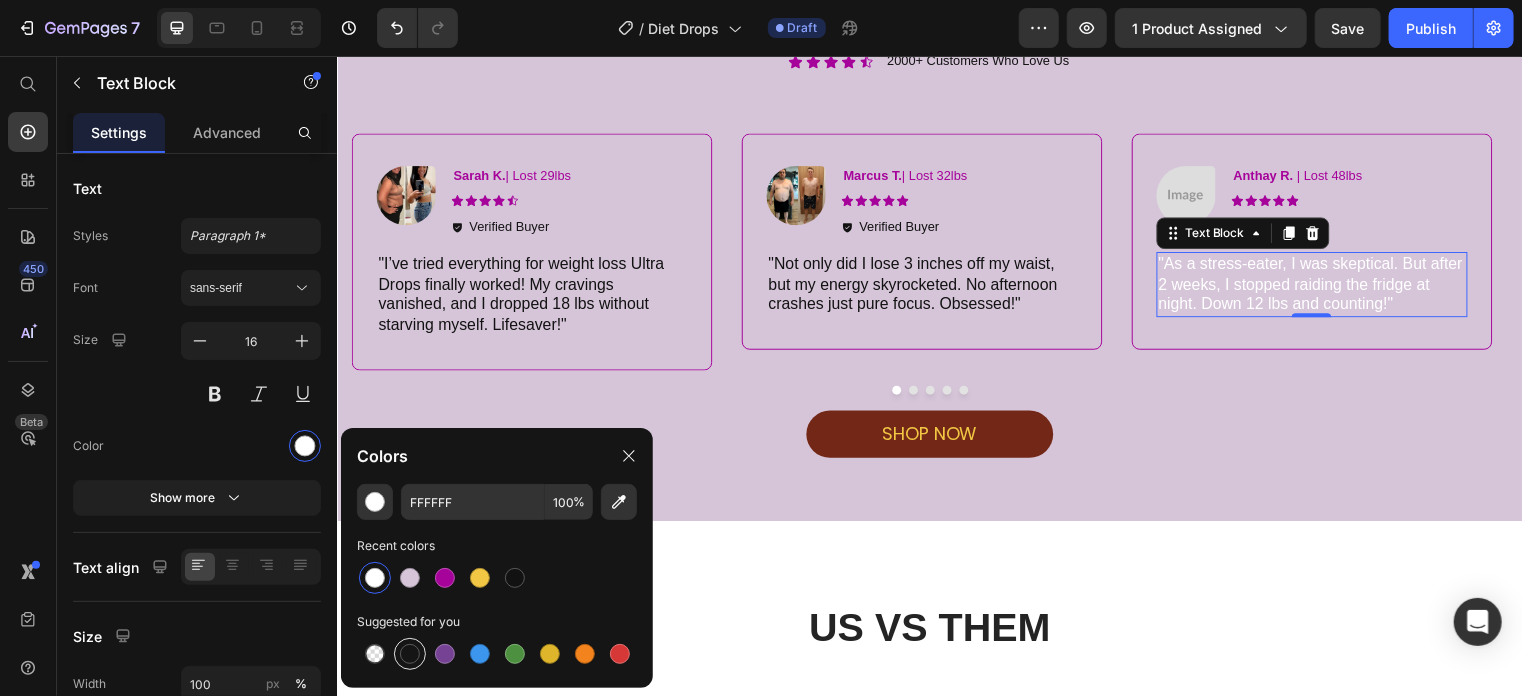 type on "151515" 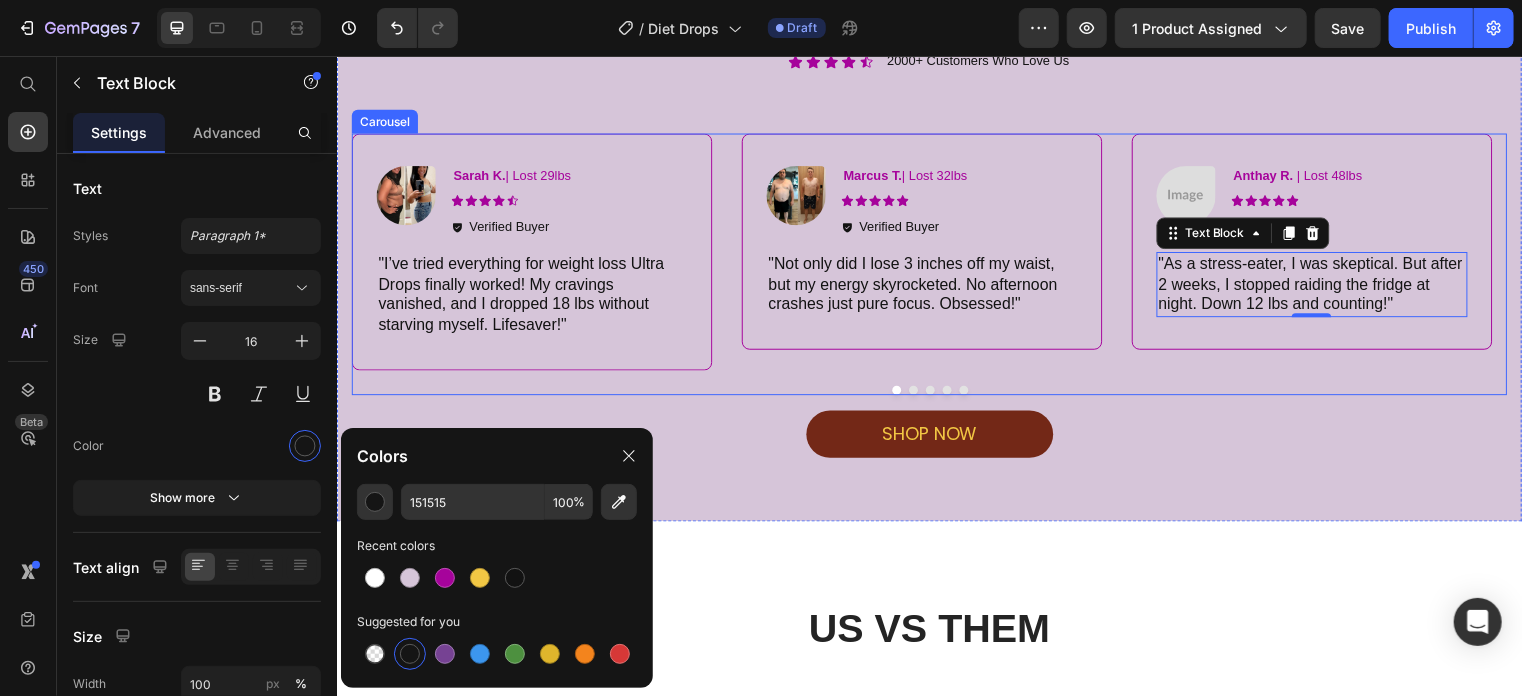 click on "Image Sarah K. | Lost 29lbs Text Block Icon Icon Icon Icon
Icon Icon List
Verified Buyer Item List Row "I’ve tried everything for weight loss Ultra Drops finally worked! My cravings vanished, and I dropped 18 lbs without starving myself. Lifesaver!" Text Block Row Image Marcus T. | Lost 32lbs Text Block Icon Icon Icon Icon Icon Icon List
Verified Buyer Item List Row "Not only did I lose 3 inches off my waist, but my energy skyrocketed. No afternoon crashes just pure focus. Obsessed!" Text Block Row Image Anthay R. | Lost 48lbs Text Block Icon Icon Icon Icon Icon Icon List
Verified Buyer Item List Row Text Block Row Image David L.| Lost 48lbs Text Block Row Image Aisha B. | Lost 19lbs Text Block Icon Icon Icon Icon" at bounding box center (936, 265) 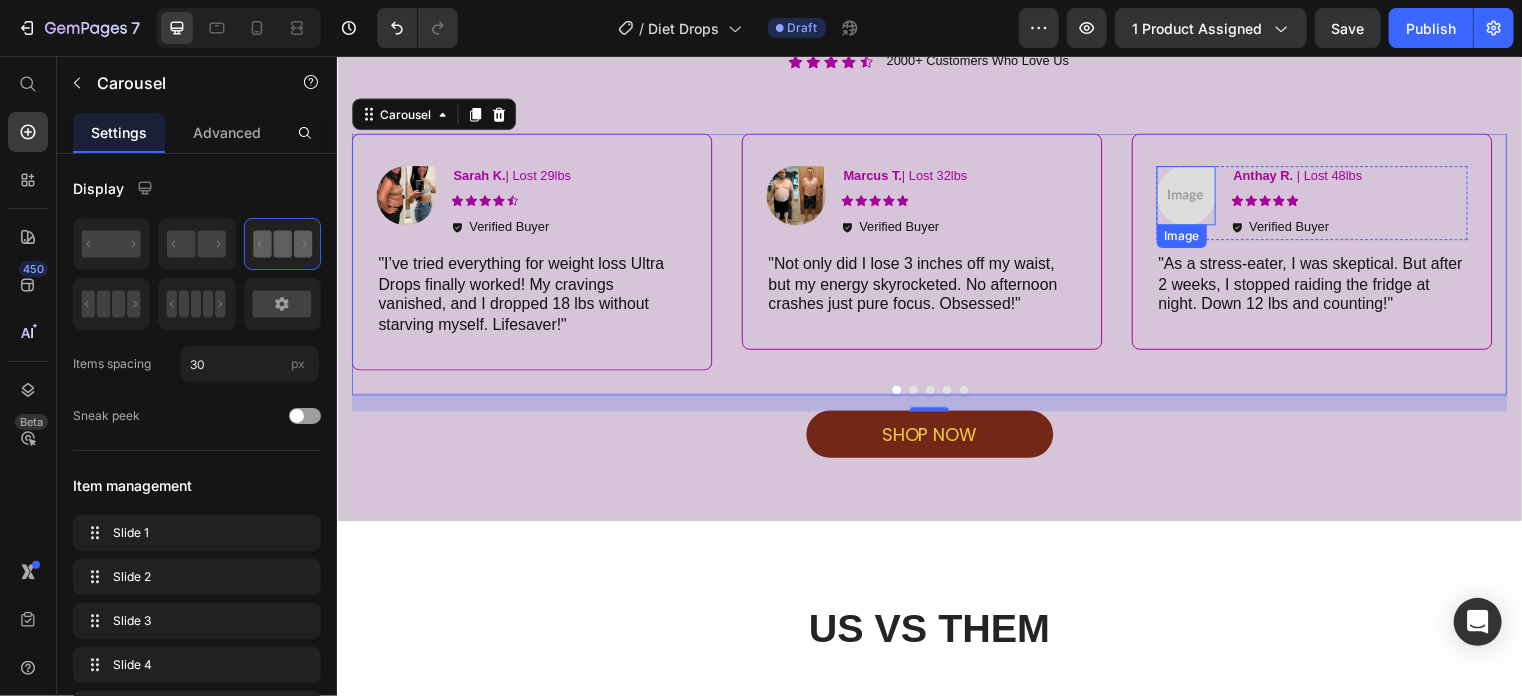 click at bounding box center (1196, 196) 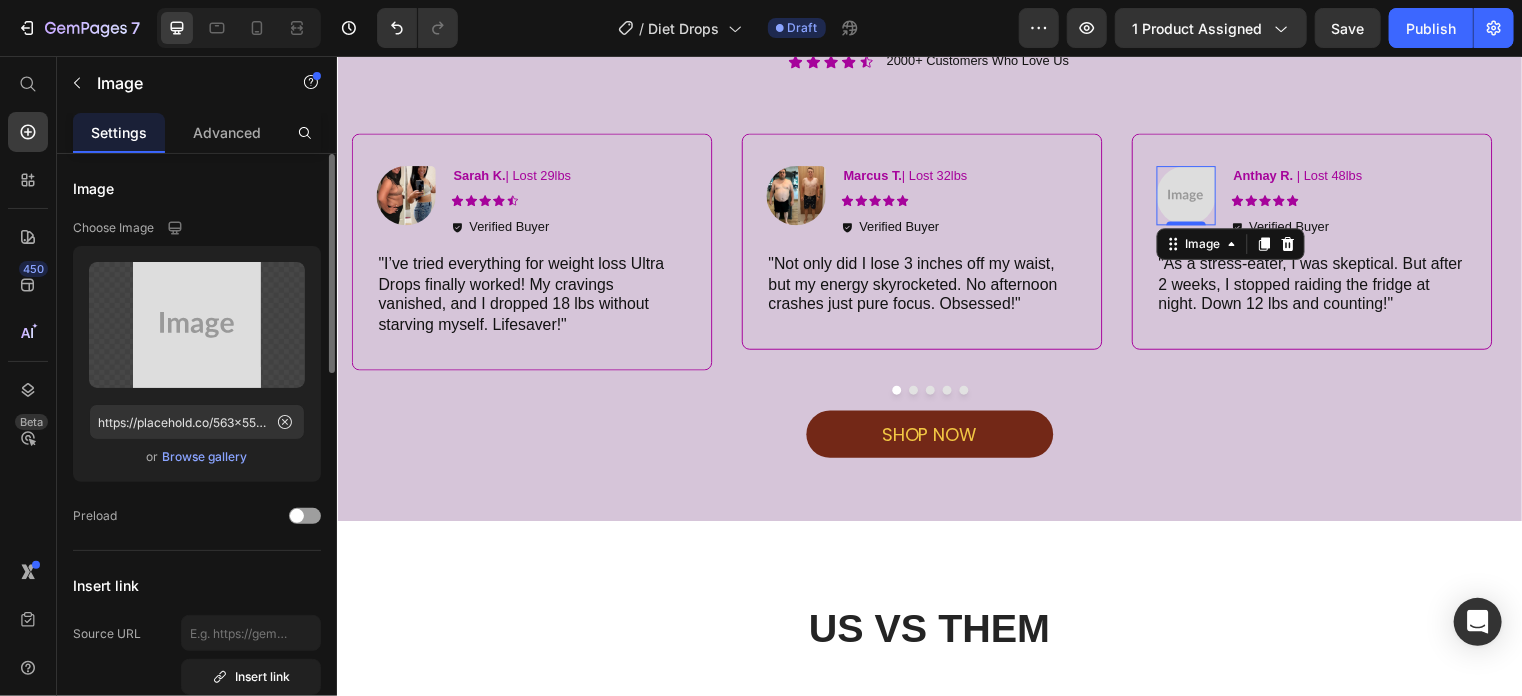 click on "Browse gallery" at bounding box center [205, 457] 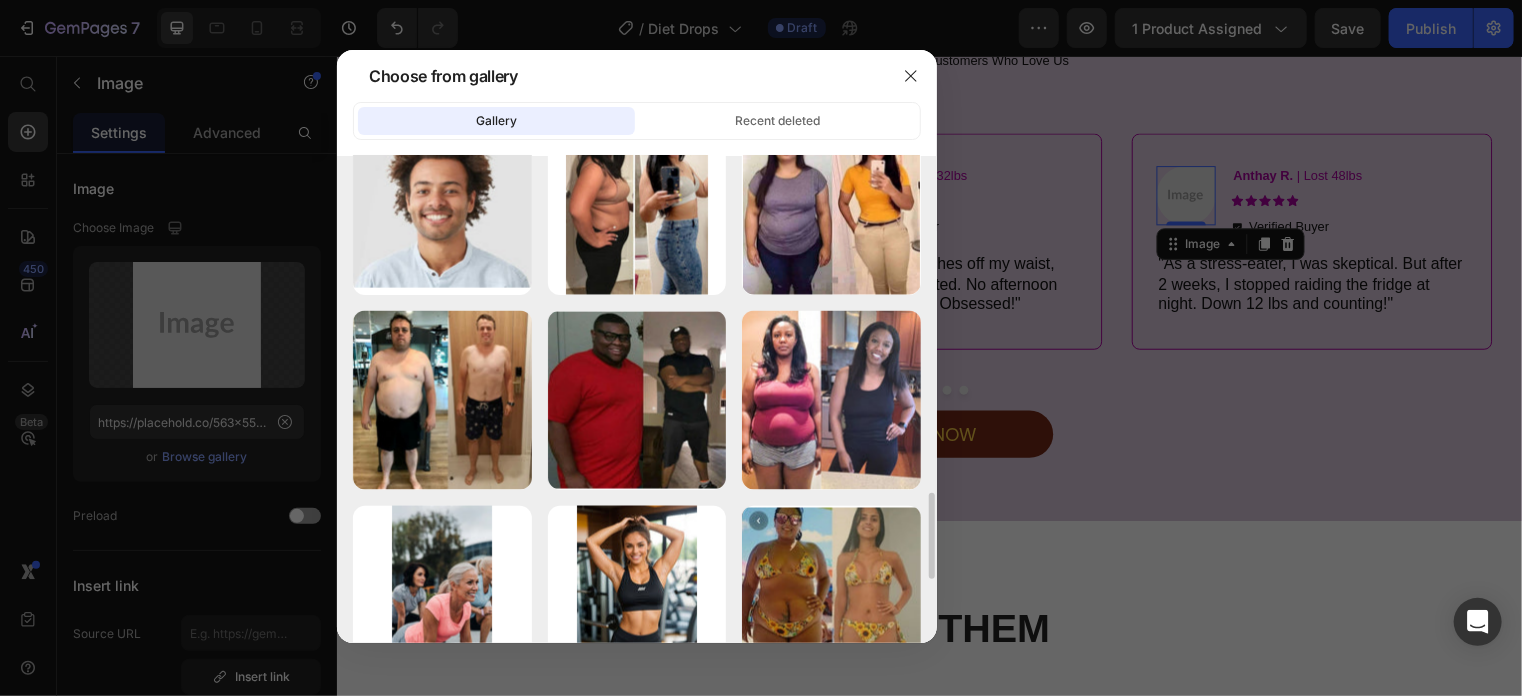 scroll, scrollTop: 1717, scrollLeft: 0, axis: vertical 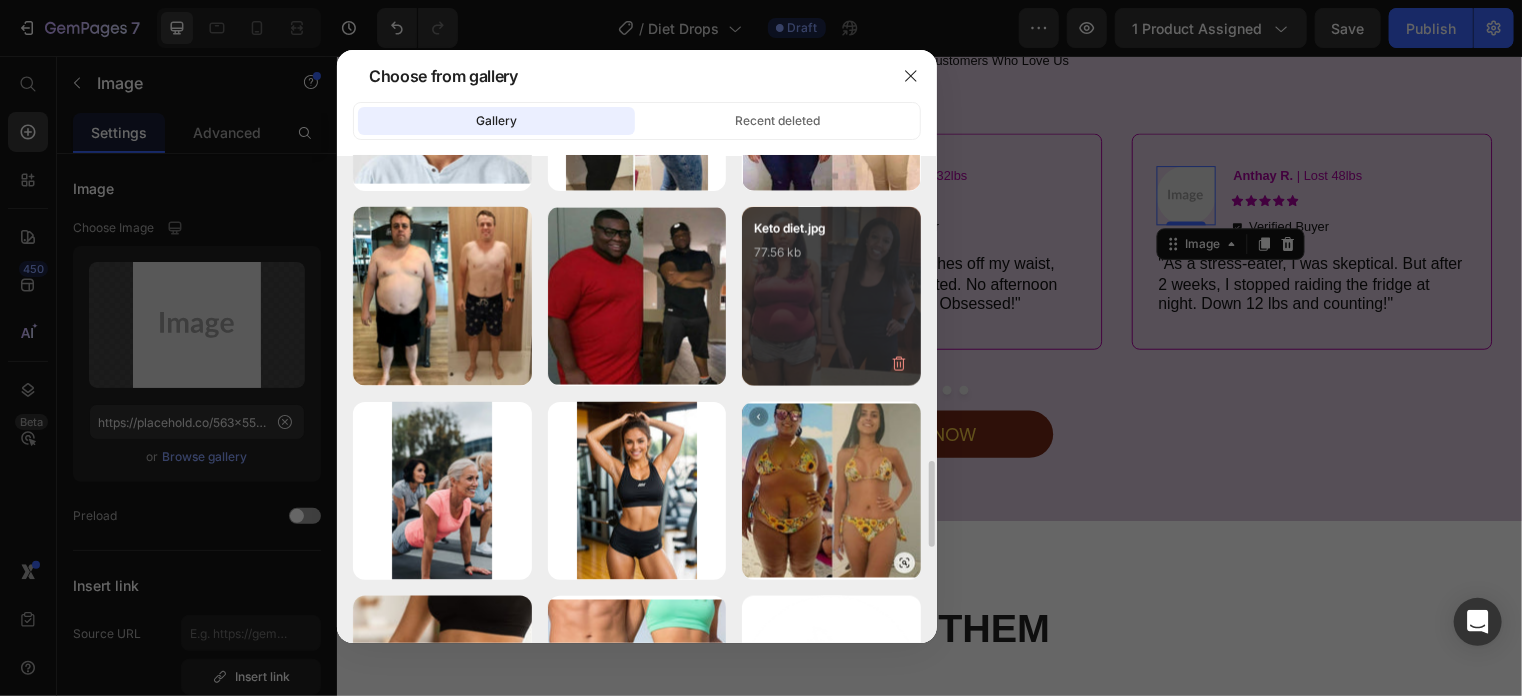 click on "Keto diet.jpg 77.56 kb" at bounding box center (831, 259) 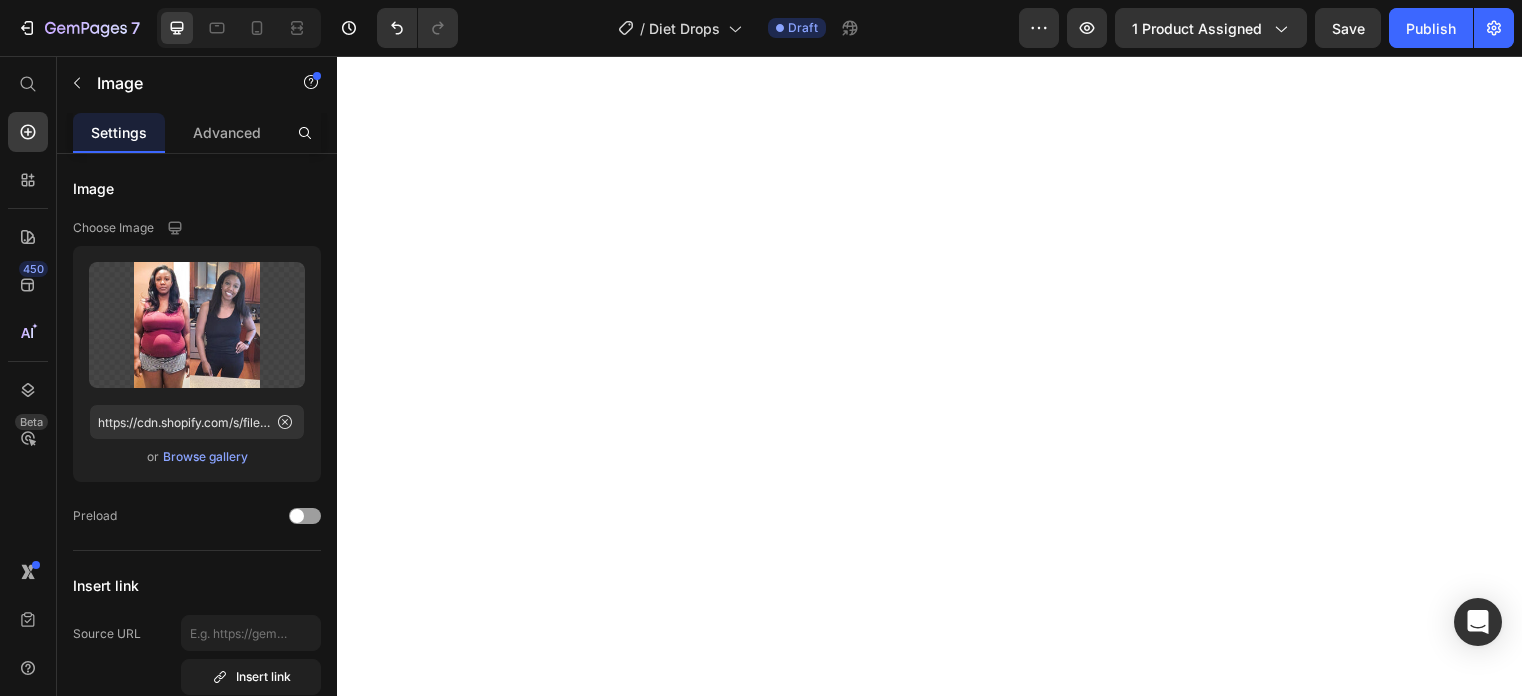 scroll, scrollTop: 0, scrollLeft: 0, axis: both 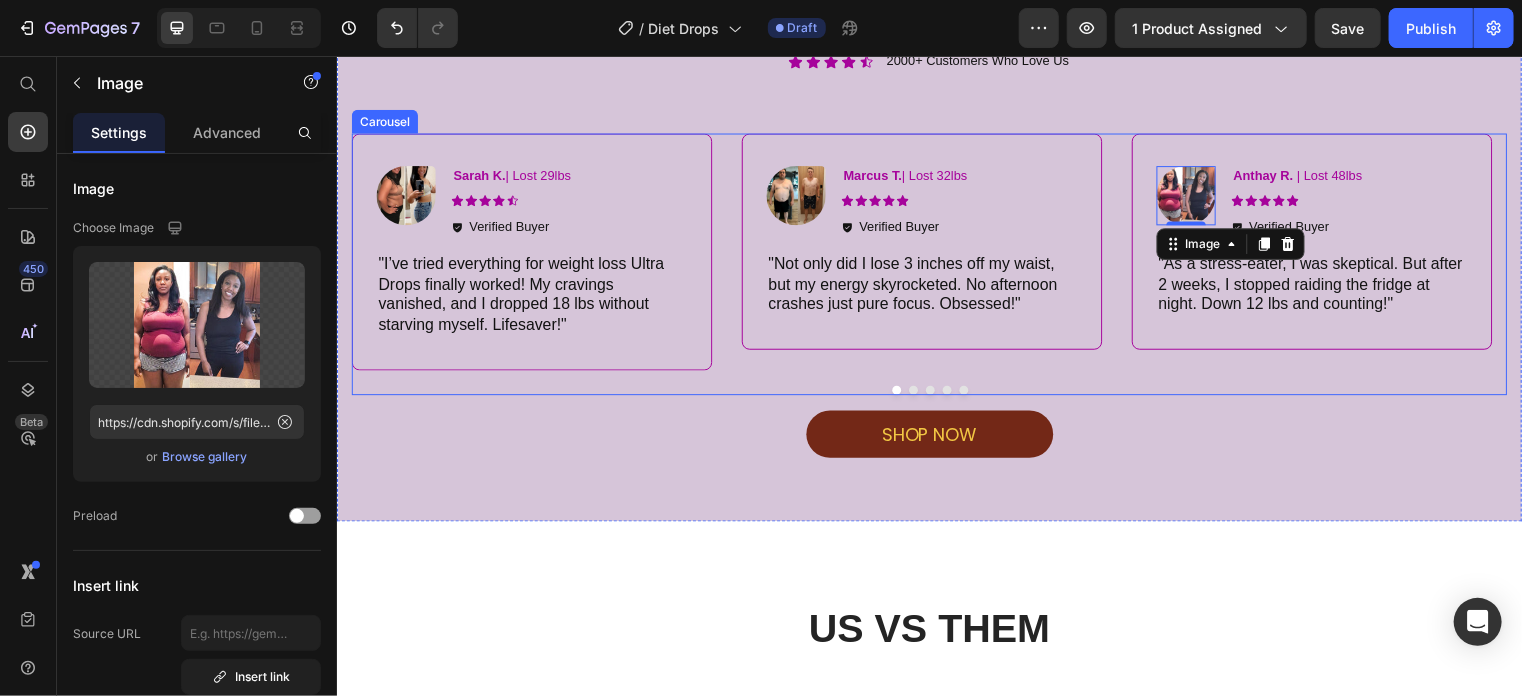 click at bounding box center [936, 393] 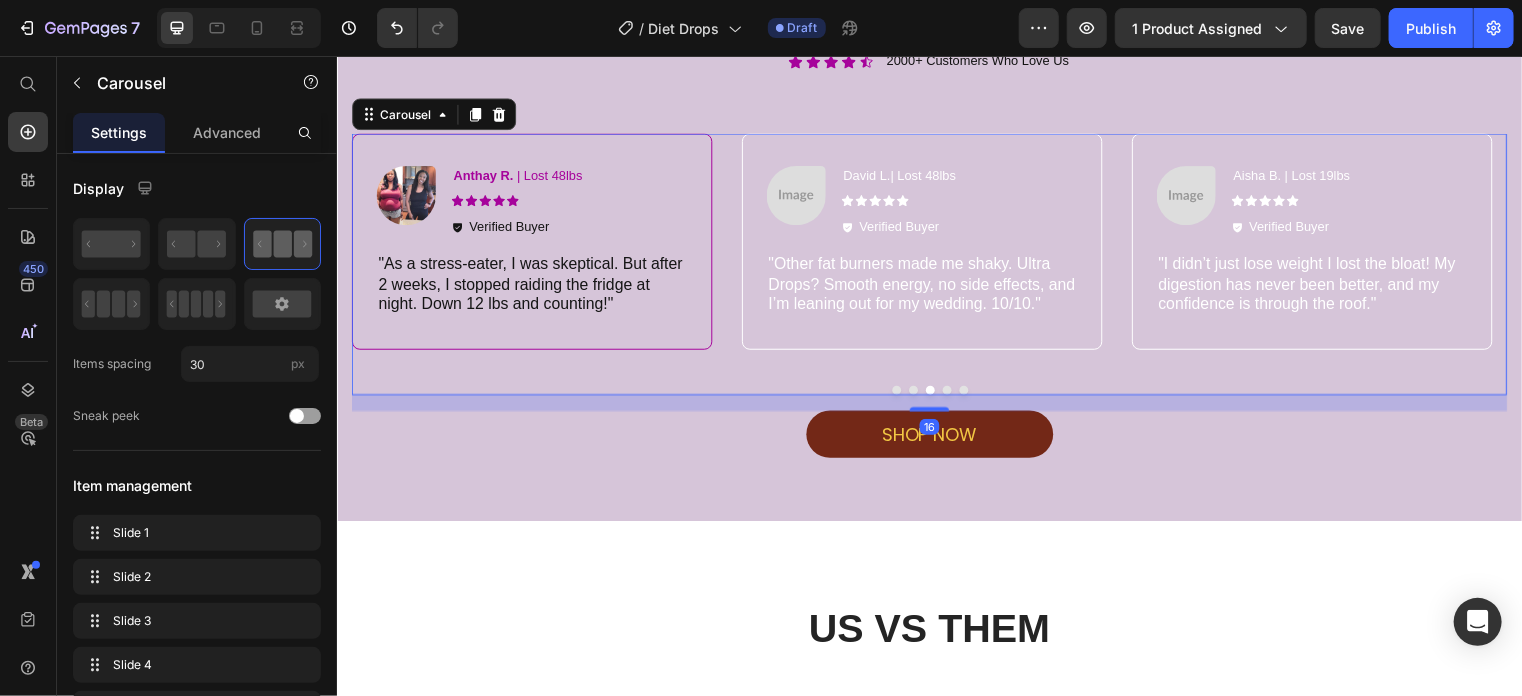 click at bounding box center (953, 393) 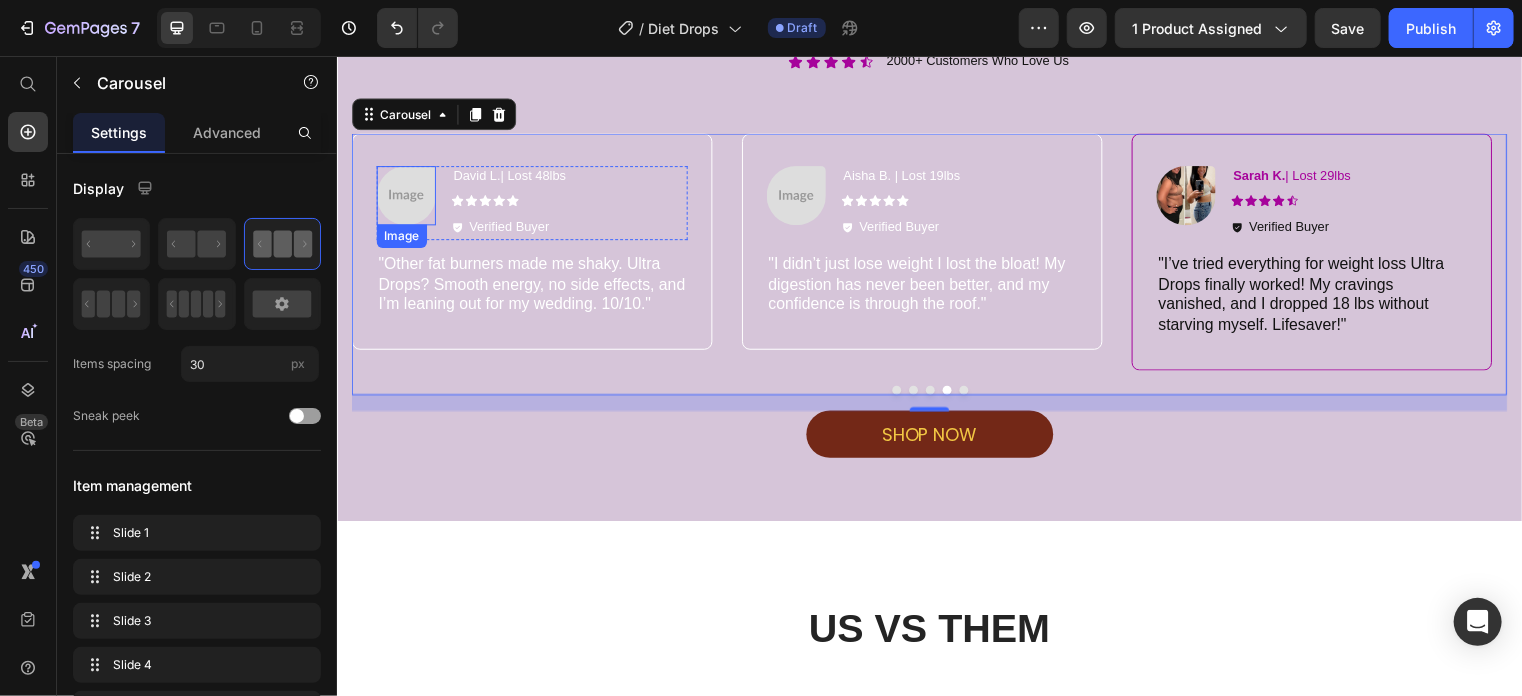click at bounding box center (406, 196) 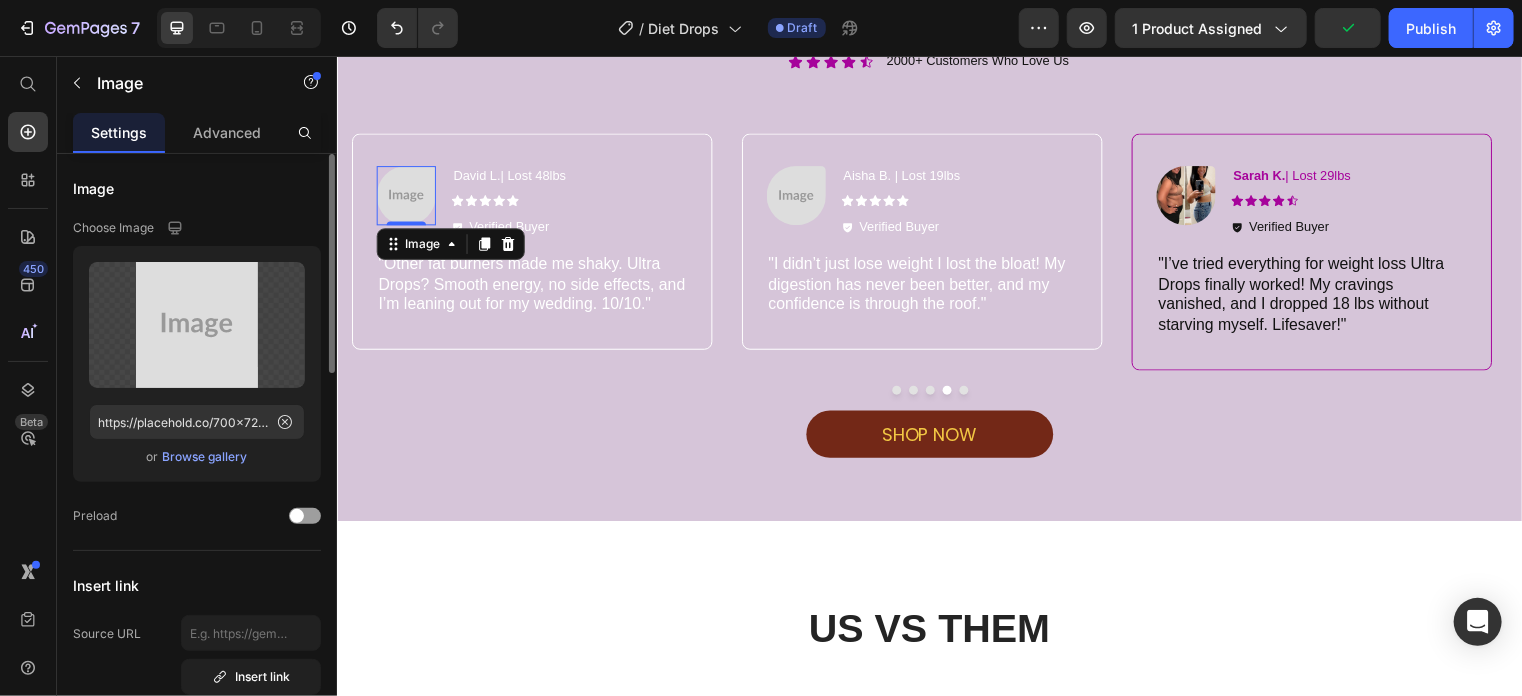 click on "Browse gallery" at bounding box center (205, 457) 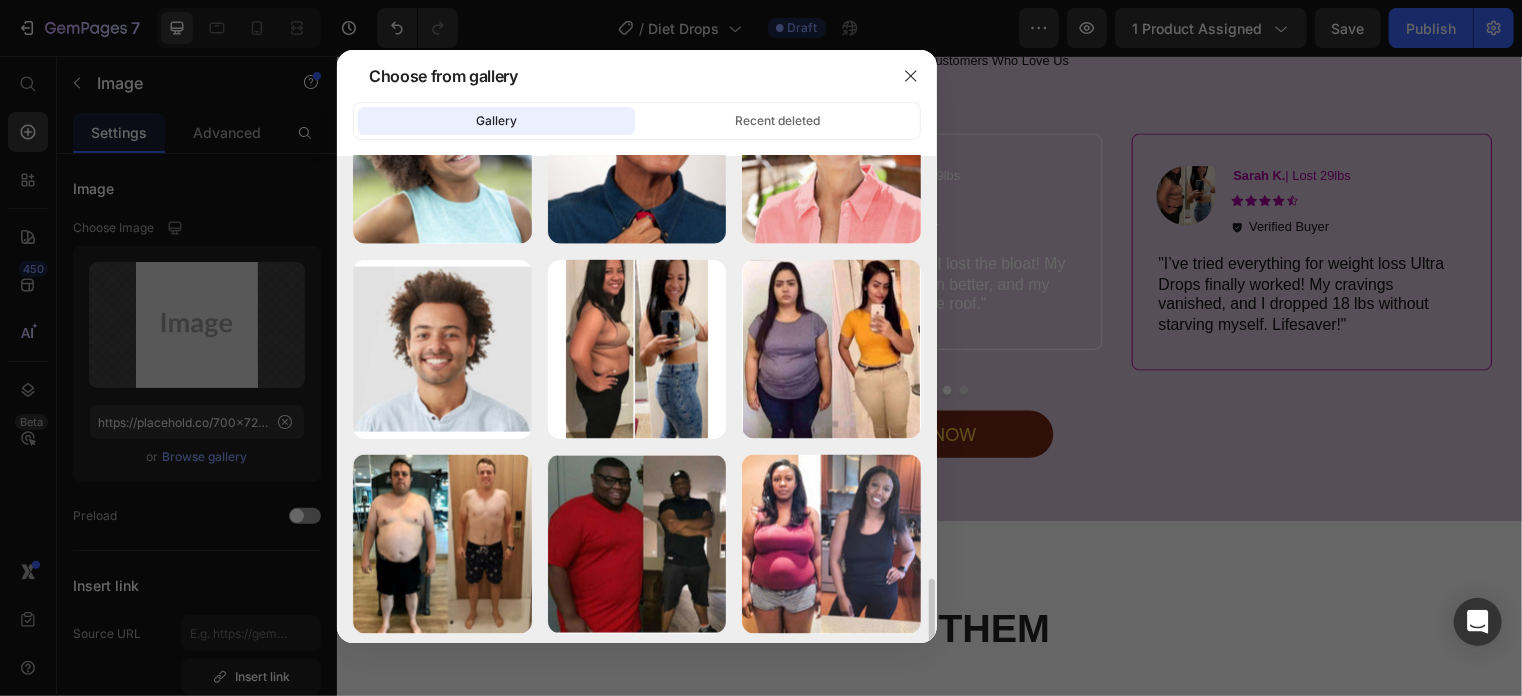 scroll, scrollTop: 1606, scrollLeft: 0, axis: vertical 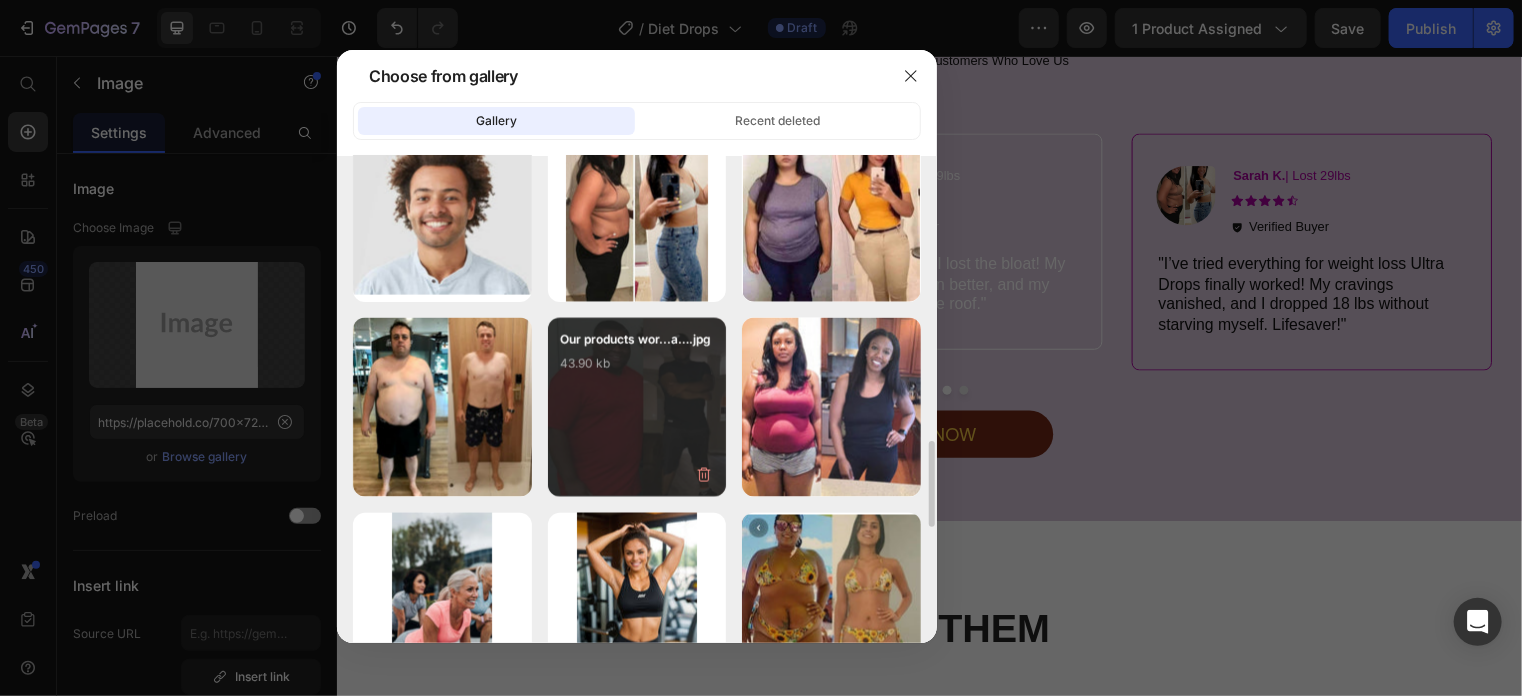 click on "Our products wor...a….jpg 43.90 kb" at bounding box center (637, 407) 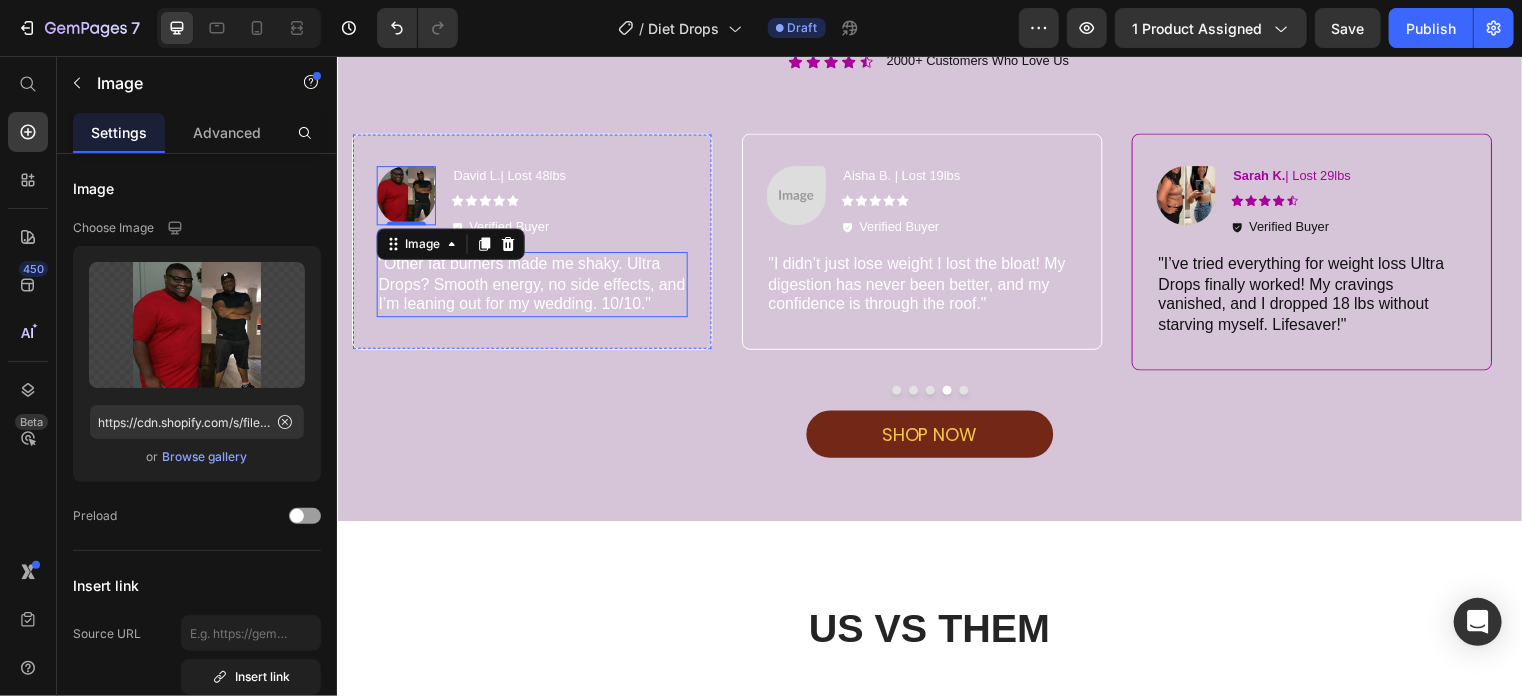click on ""Other fat burners made me shaky. Ultra Drops? Smooth energy, no side effects, and I’m leaning out for my wedding. 10/10."" at bounding box center [533, 286] 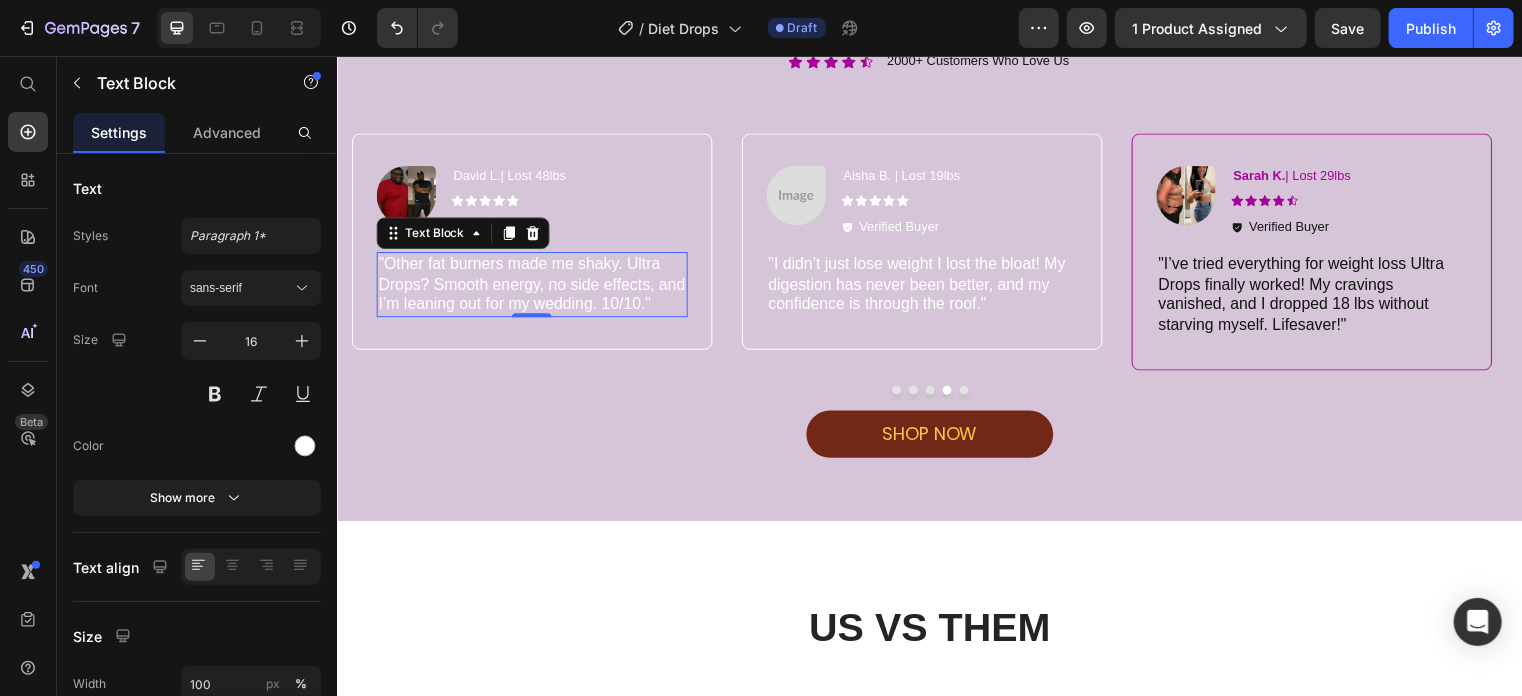 click on ""Other fat burners made me shaky. Ultra Drops? Smooth energy, no side effects, and I’m leaning out for my wedding. 10/10."" at bounding box center [533, 286] 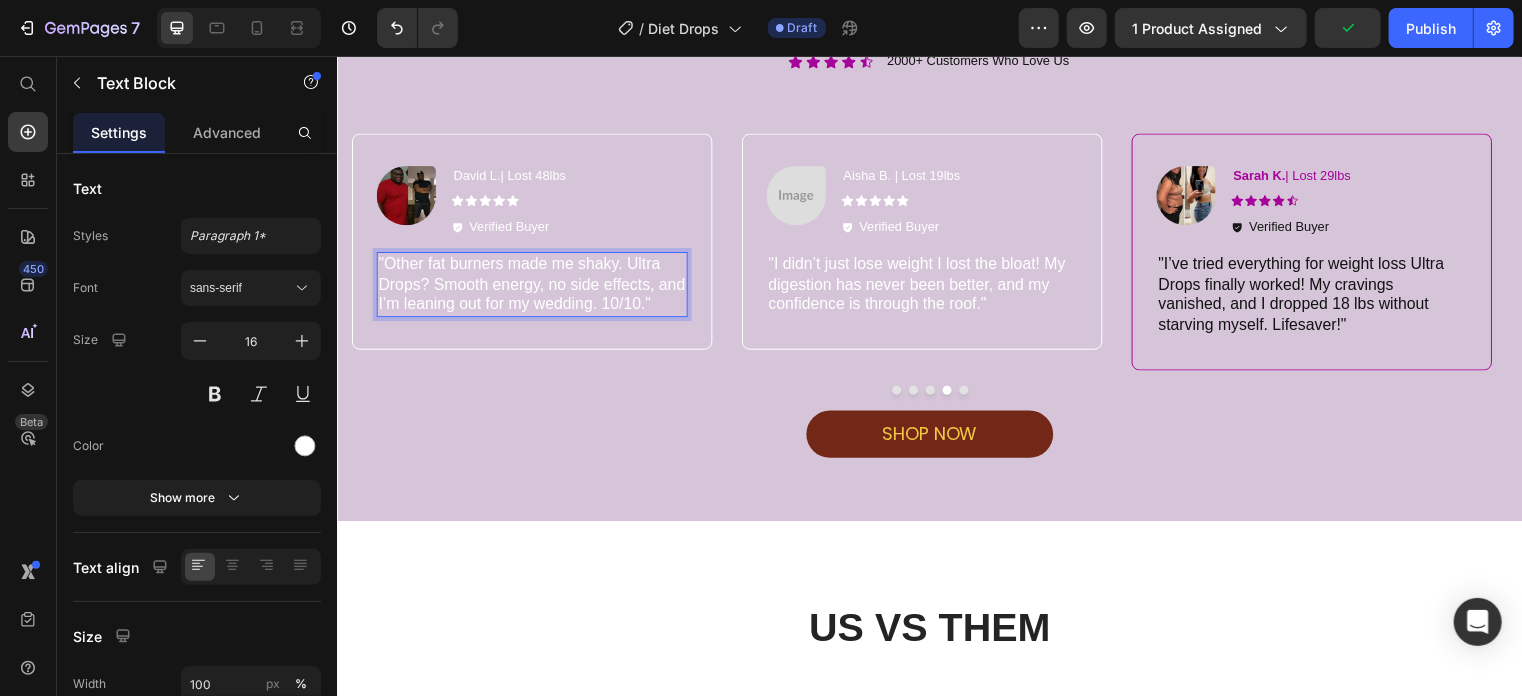 click on ""Other fat burners made me shaky. Ultra Drops? Smooth energy, no side effects, and I’m leaning out for my wedding. 10/10."" at bounding box center (533, 286) 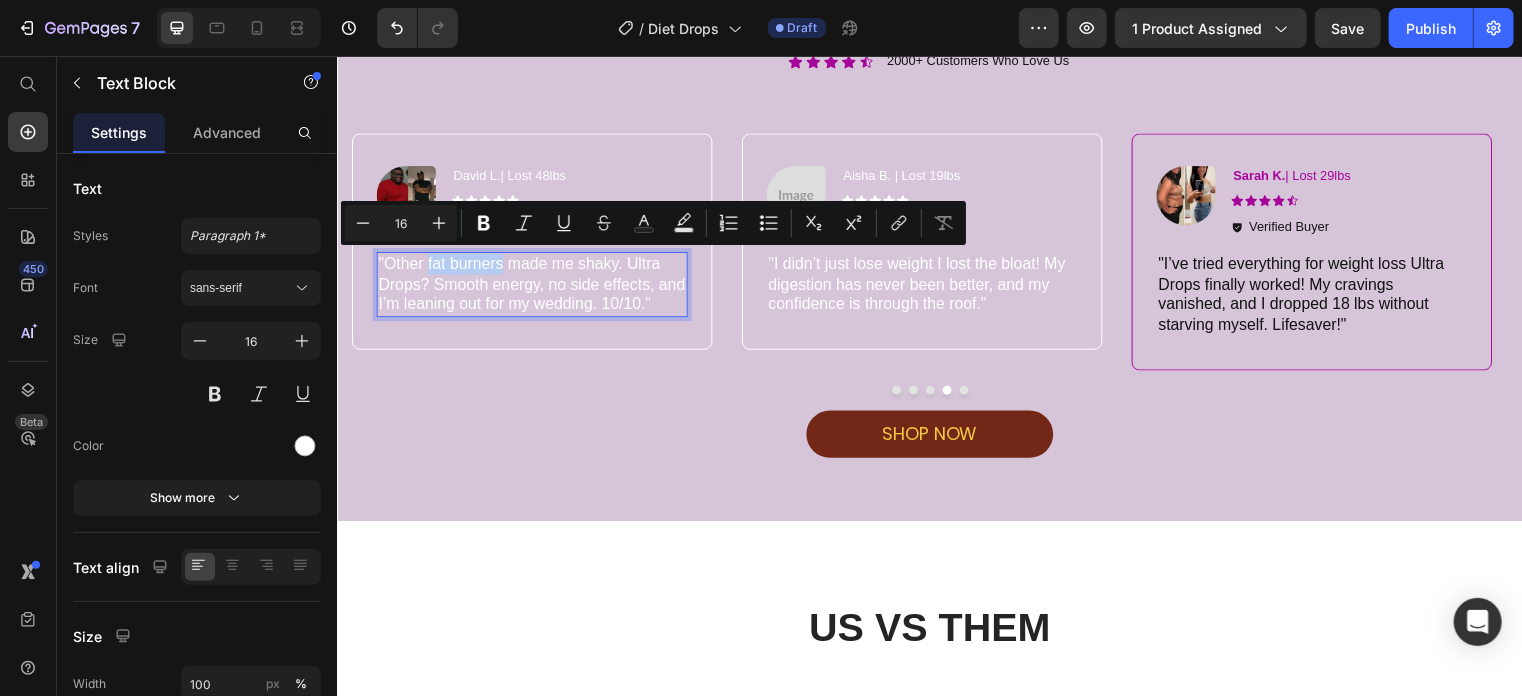 drag, startPoint x: 504, startPoint y: 270, endPoint x: 428, endPoint y: 262, distance: 76.41989 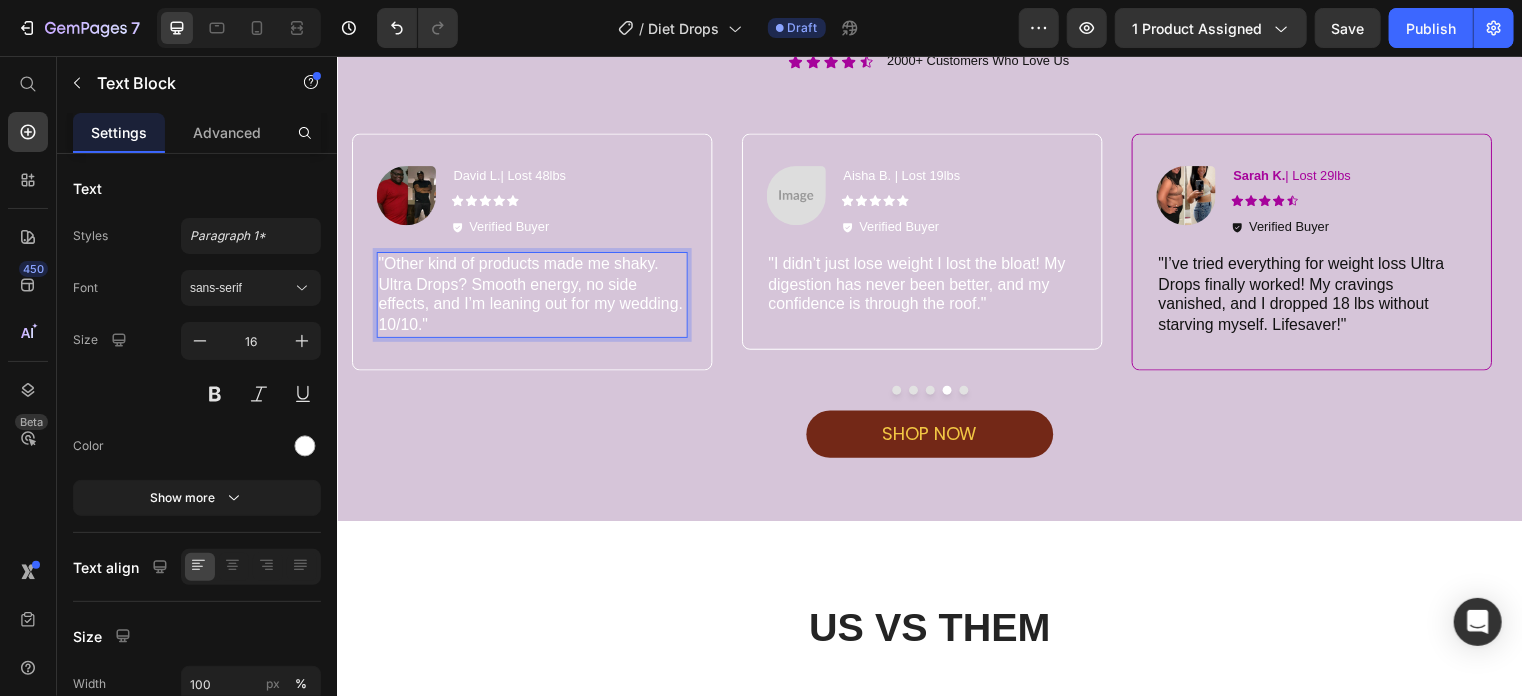 click on ""Other kind of products made me shaky. Ultra Drops? Smooth energy, no side effects, and I’m leaning out for my wedding. 10/10."" at bounding box center (533, 296) 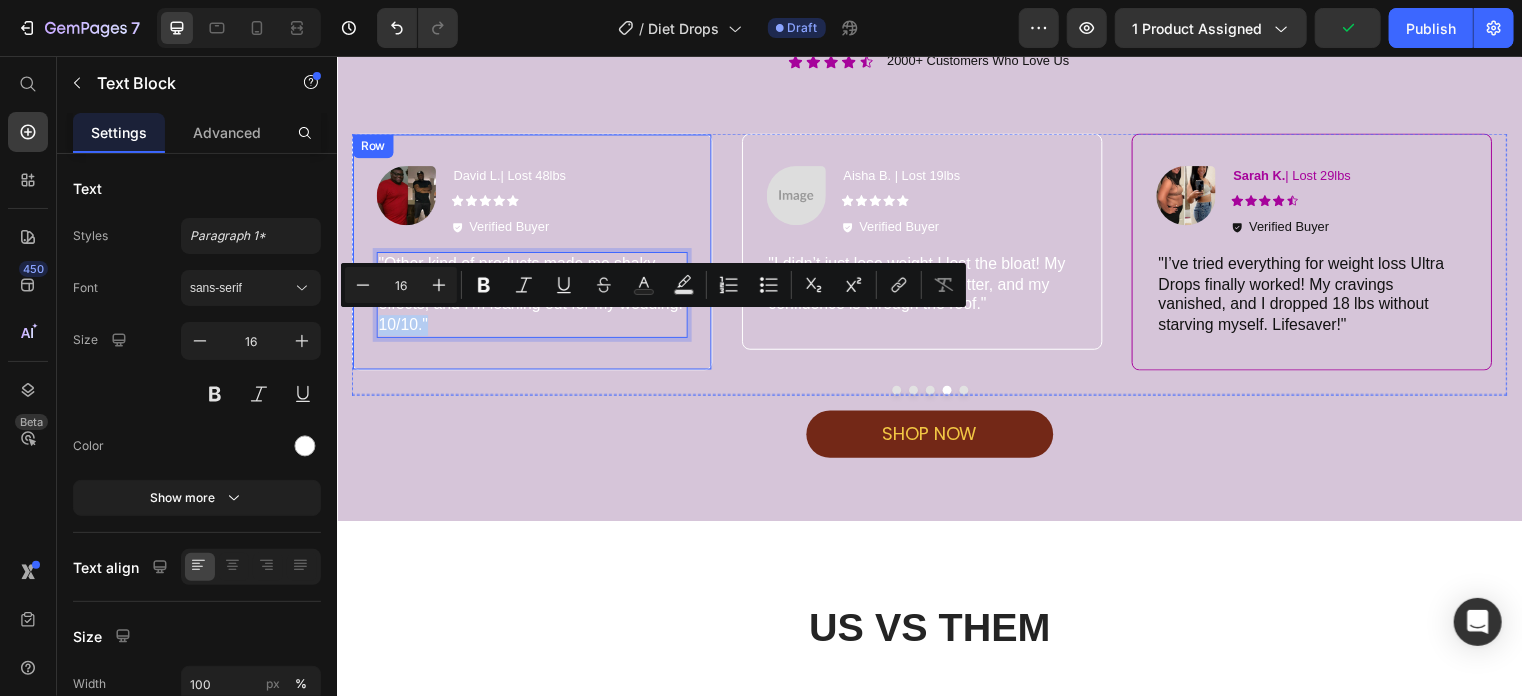 drag, startPoint x: 440, startPoint y: 319, endPoint x: 374, endPoint y: 321, distance: 66.0303 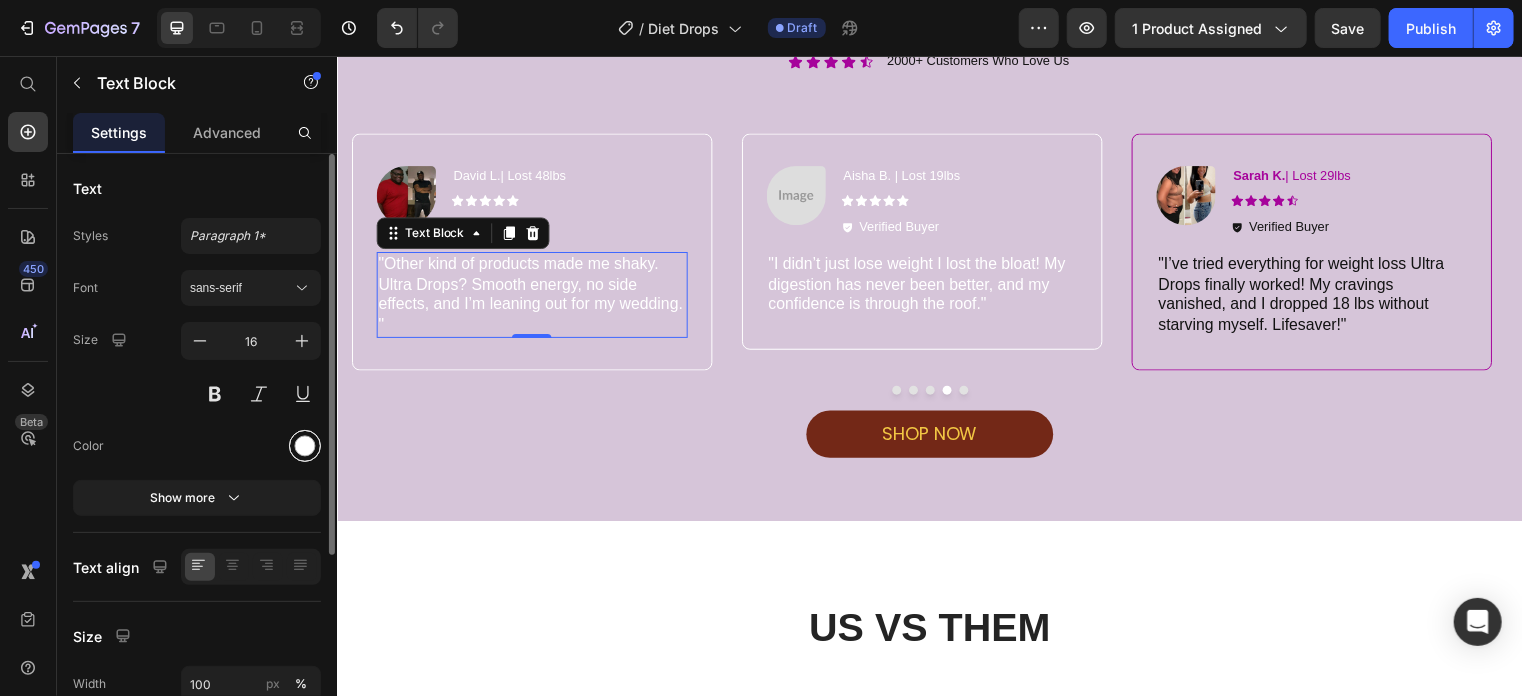 click at bounding box center [305, 446] 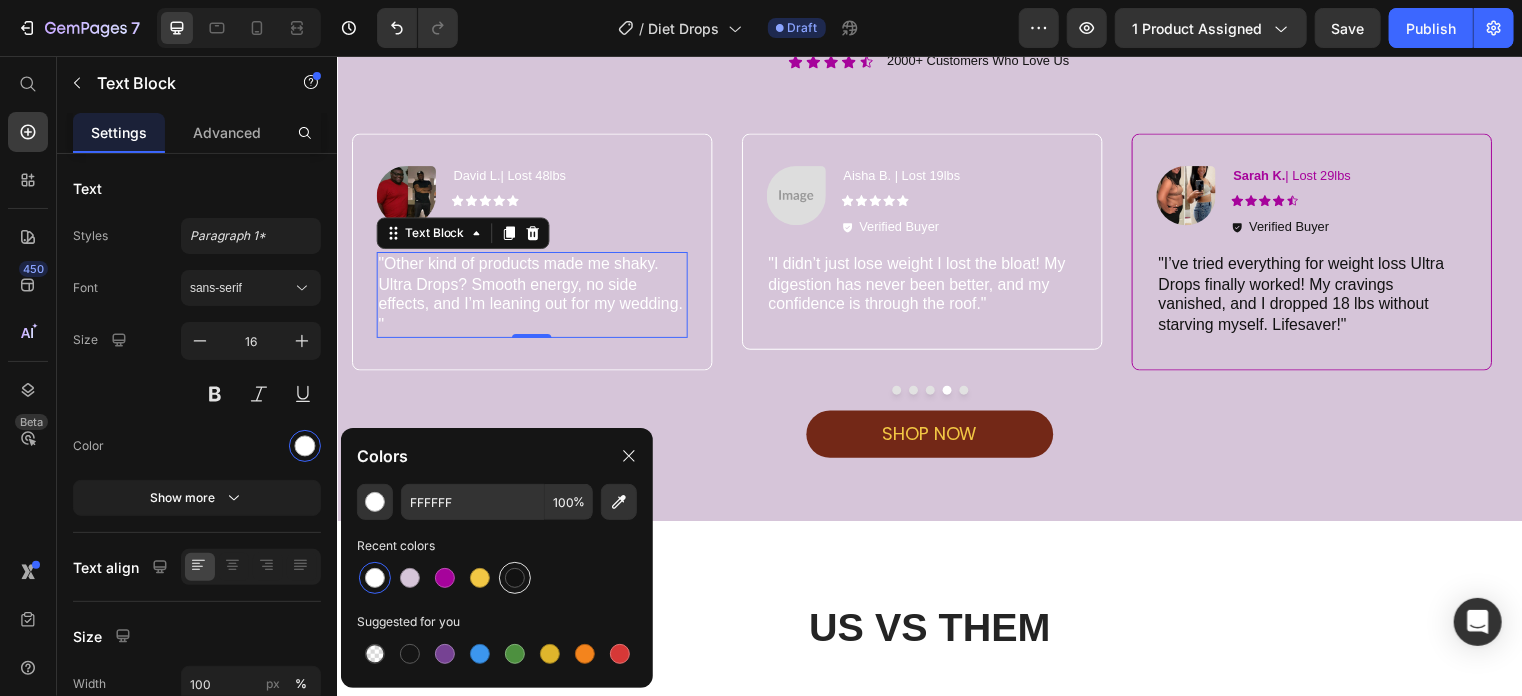 click at bounding box center (515, 578) 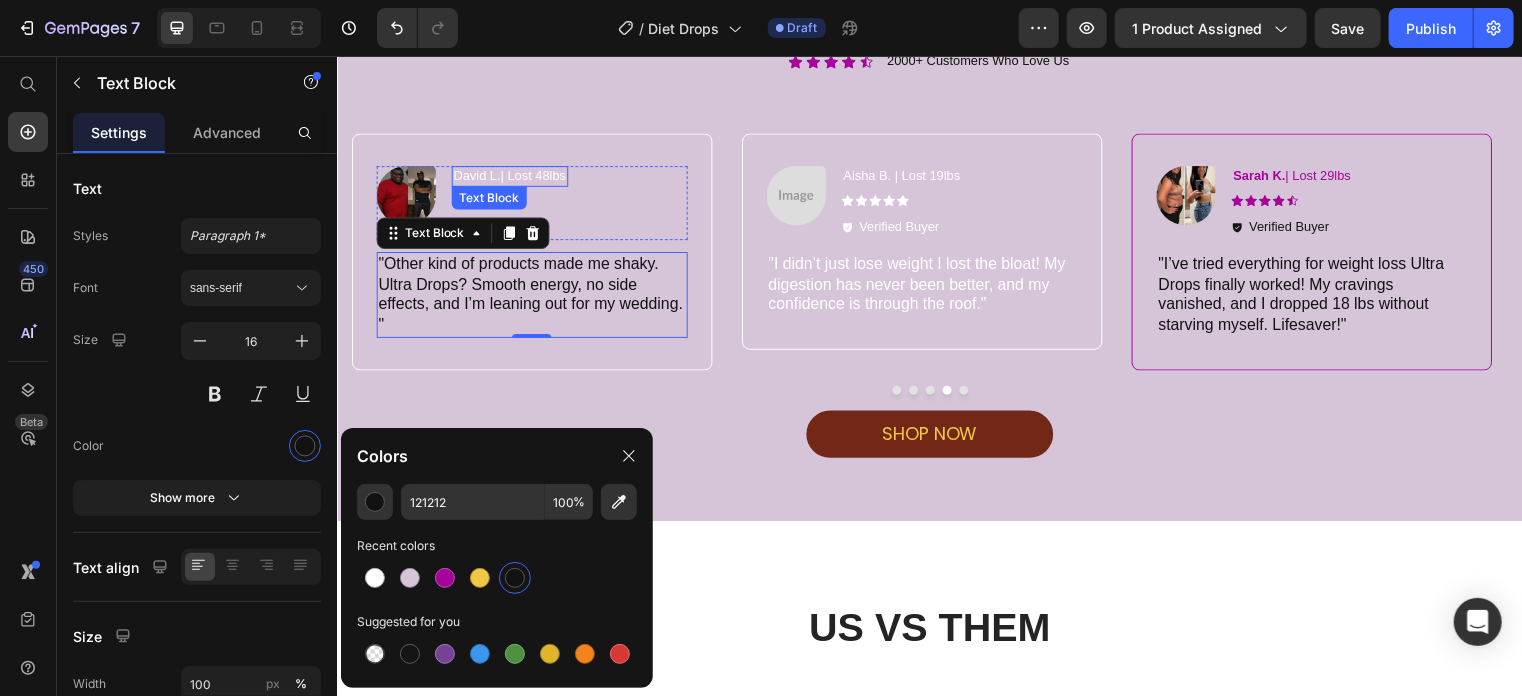 click on "David L.| Lost 48lbs" at bounding box center (503, 176) 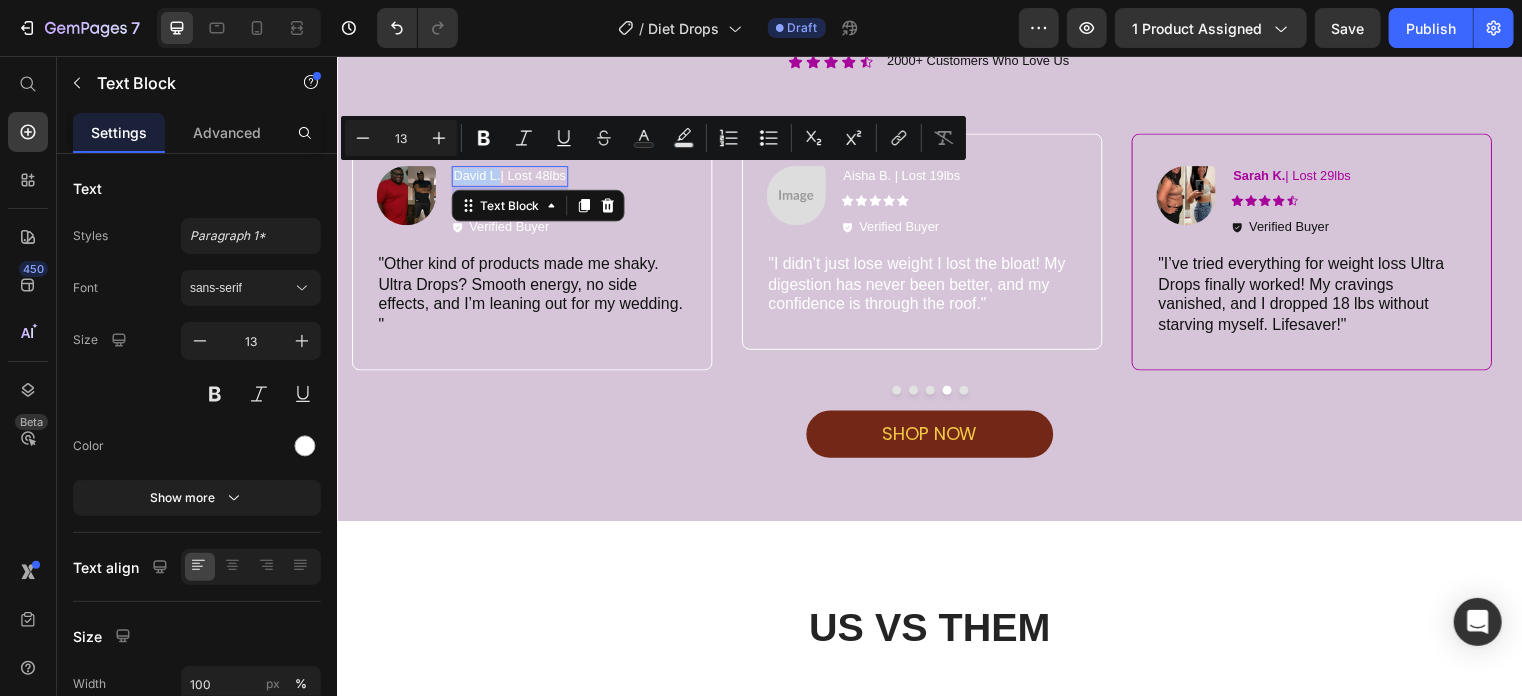 drag, startPoint x: 500, startPoint y: 183, endPoint x: 455, endPoint y: 175, distance: 45.705578 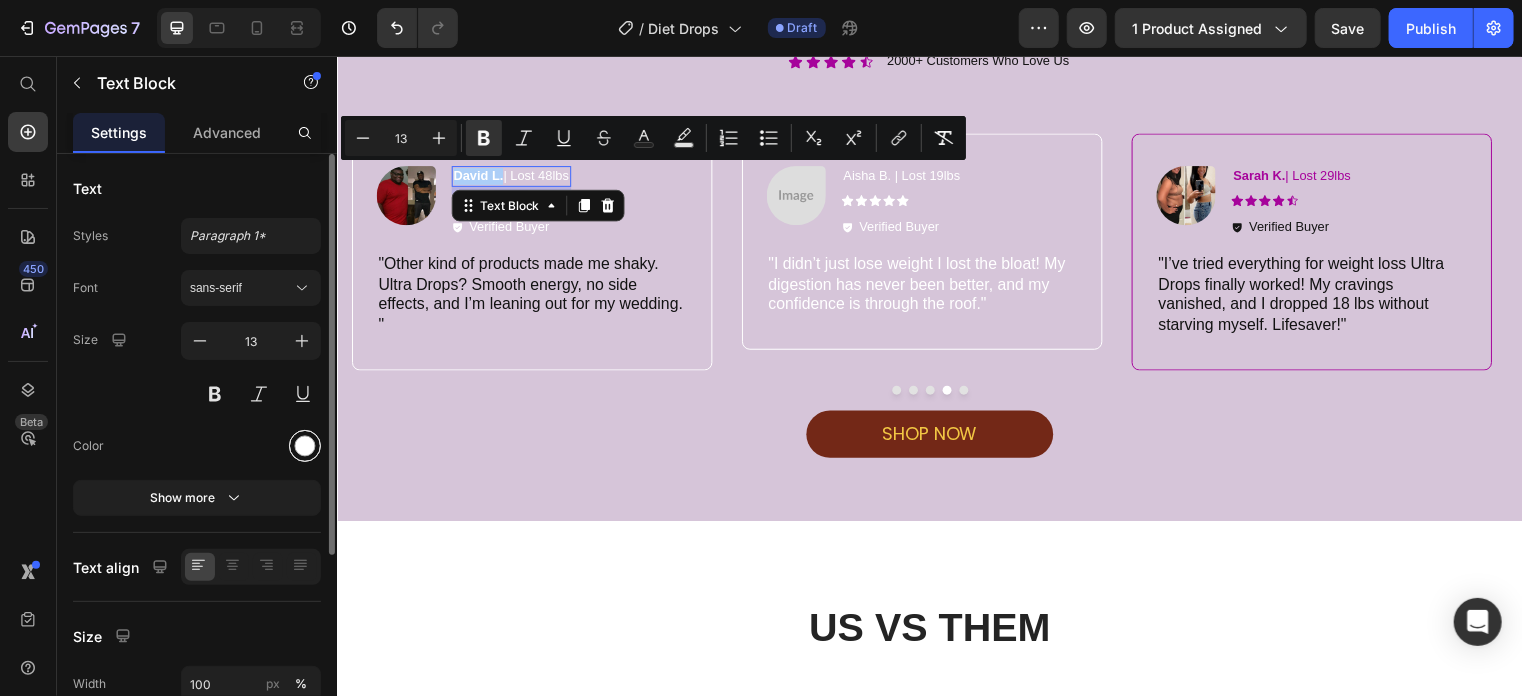 click at bounding box center [305, 446] 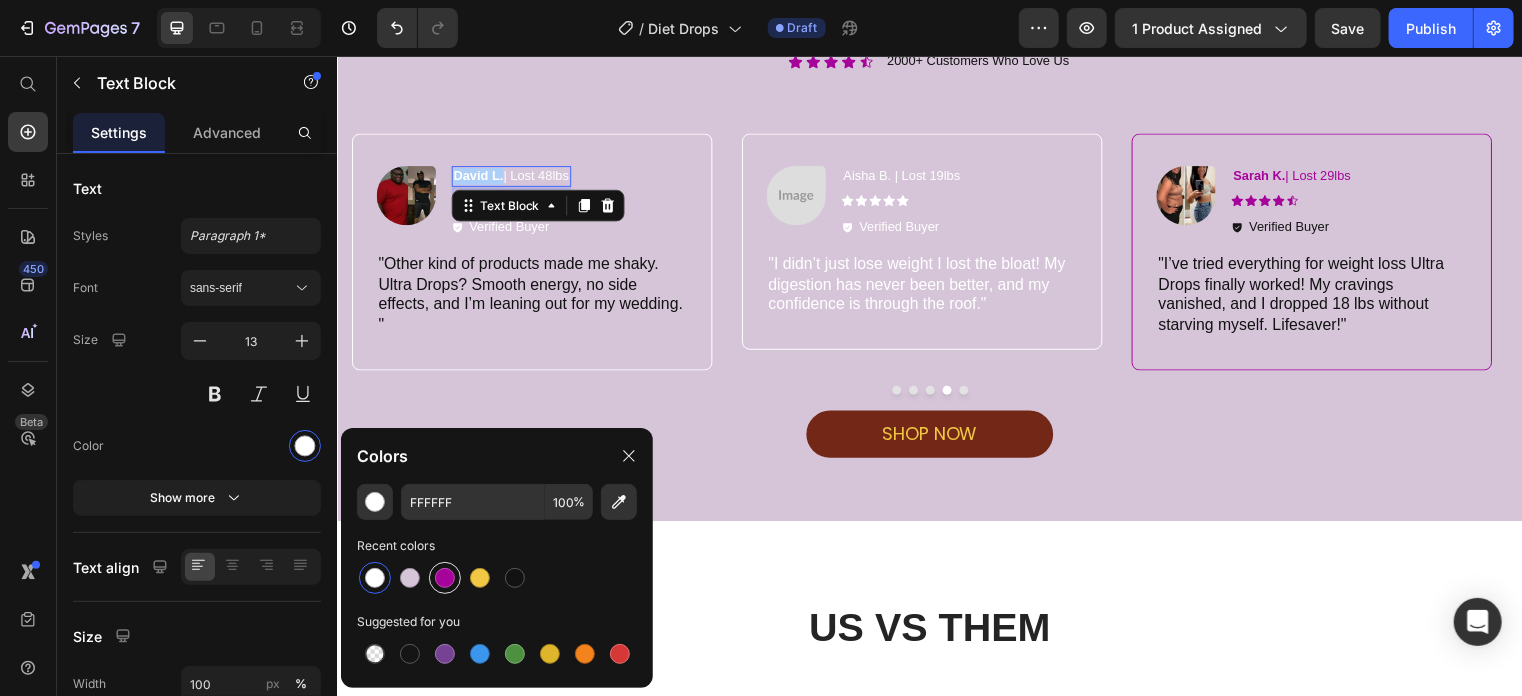 click at bounding box center (445, 578) 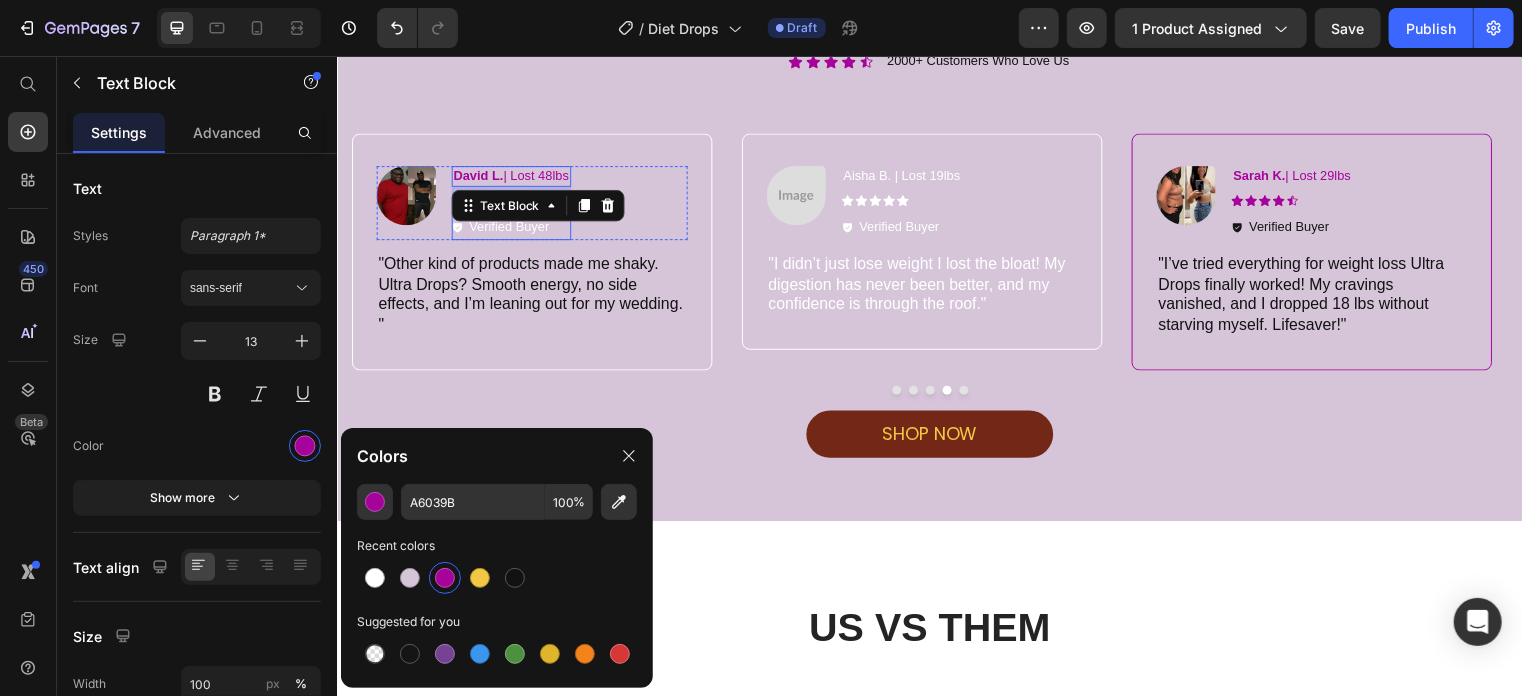 click on "Verified Buyer" at bounding box center (510, 228) 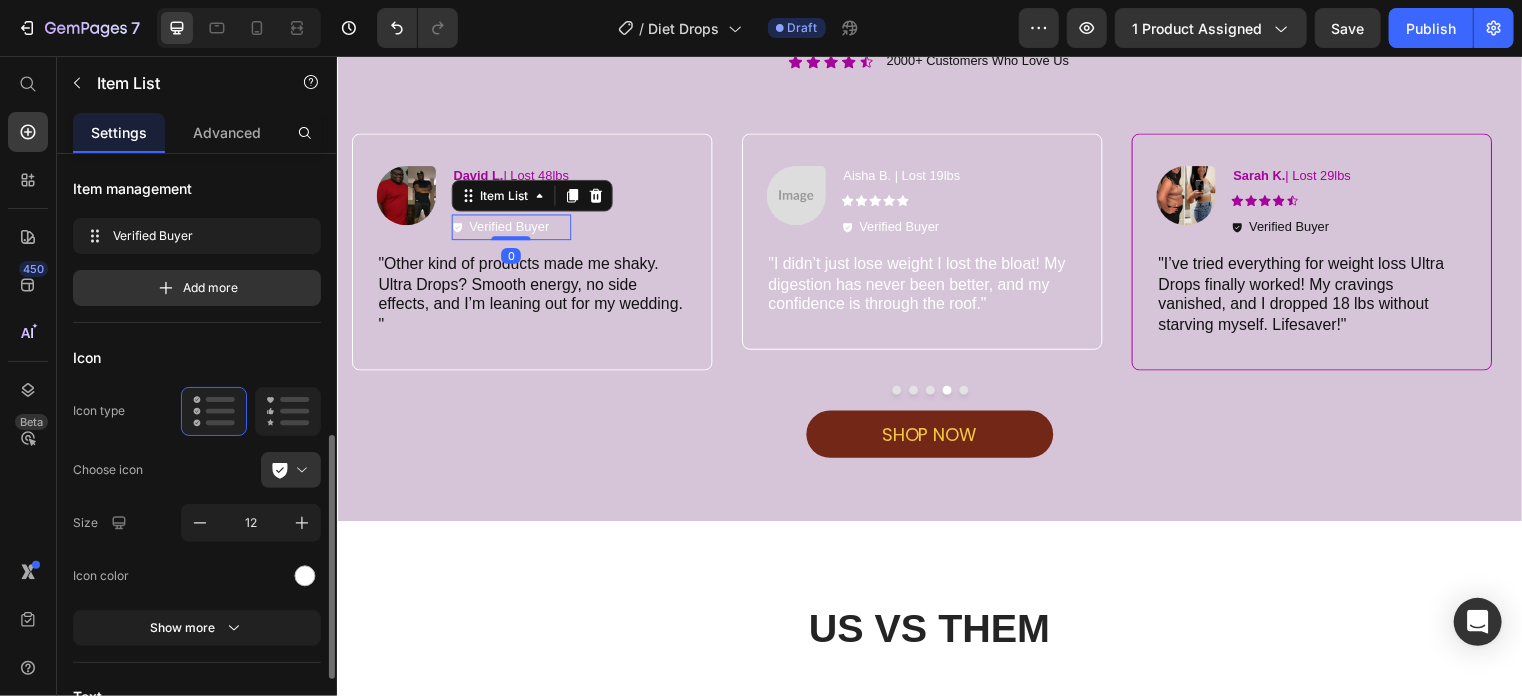 scroll, scrollTop: 200, scrollLeft: 0, axis: vertical 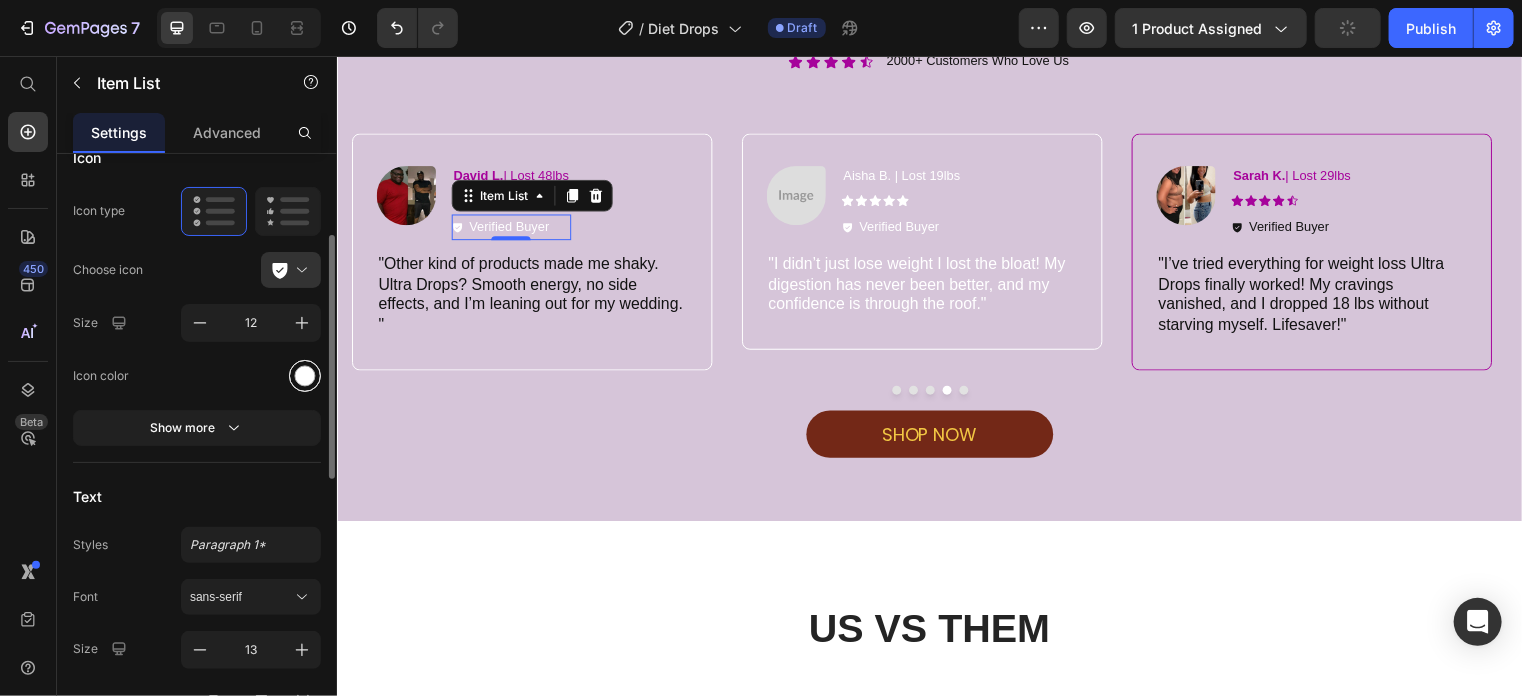 click at bounding box center [305, 375] 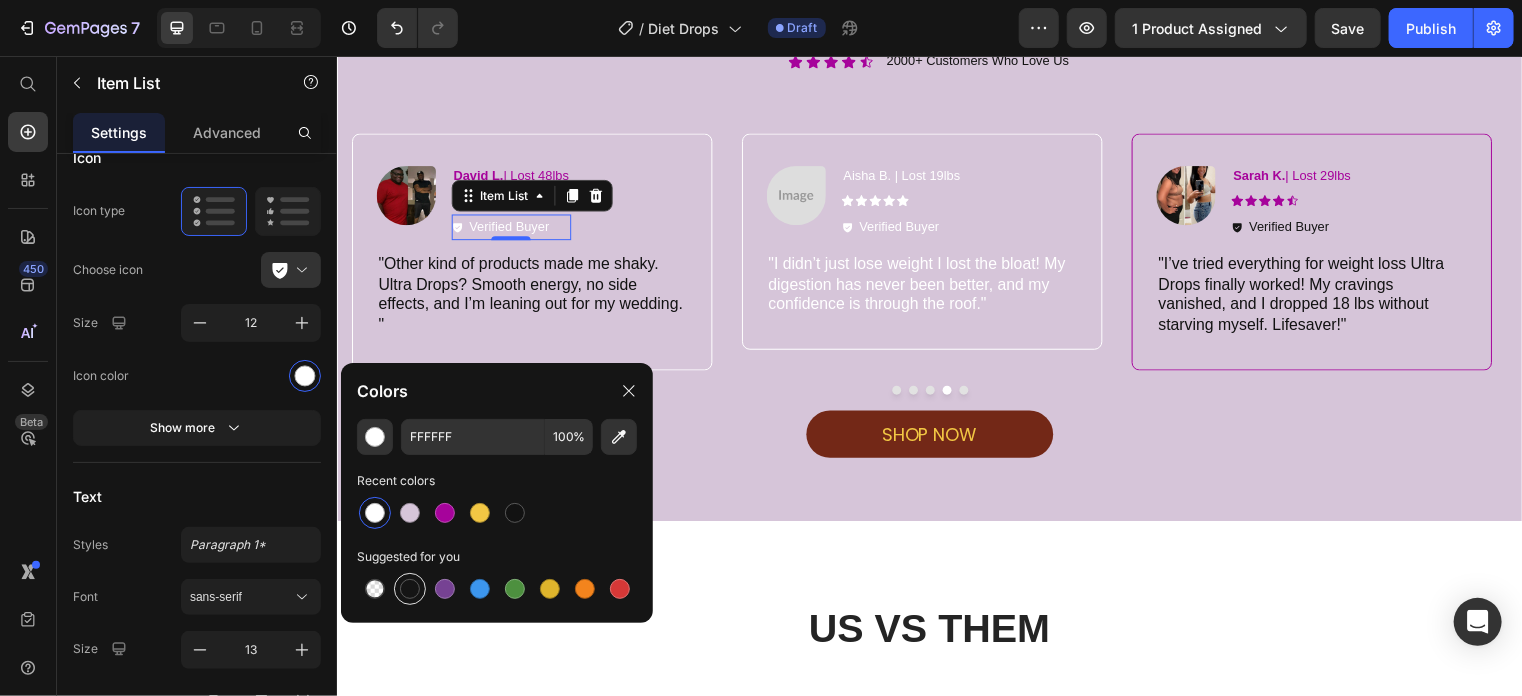 click at bounding box center (410, 589) 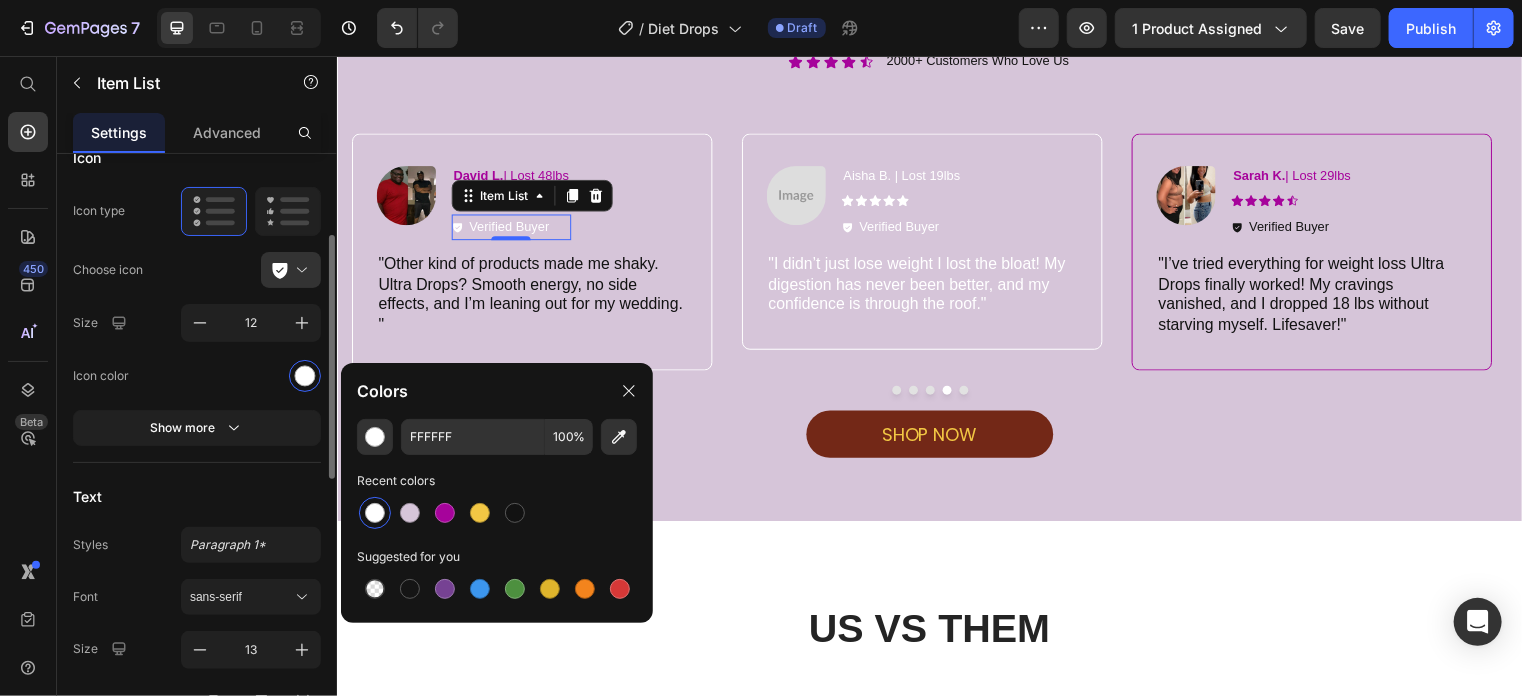 type on "151515" 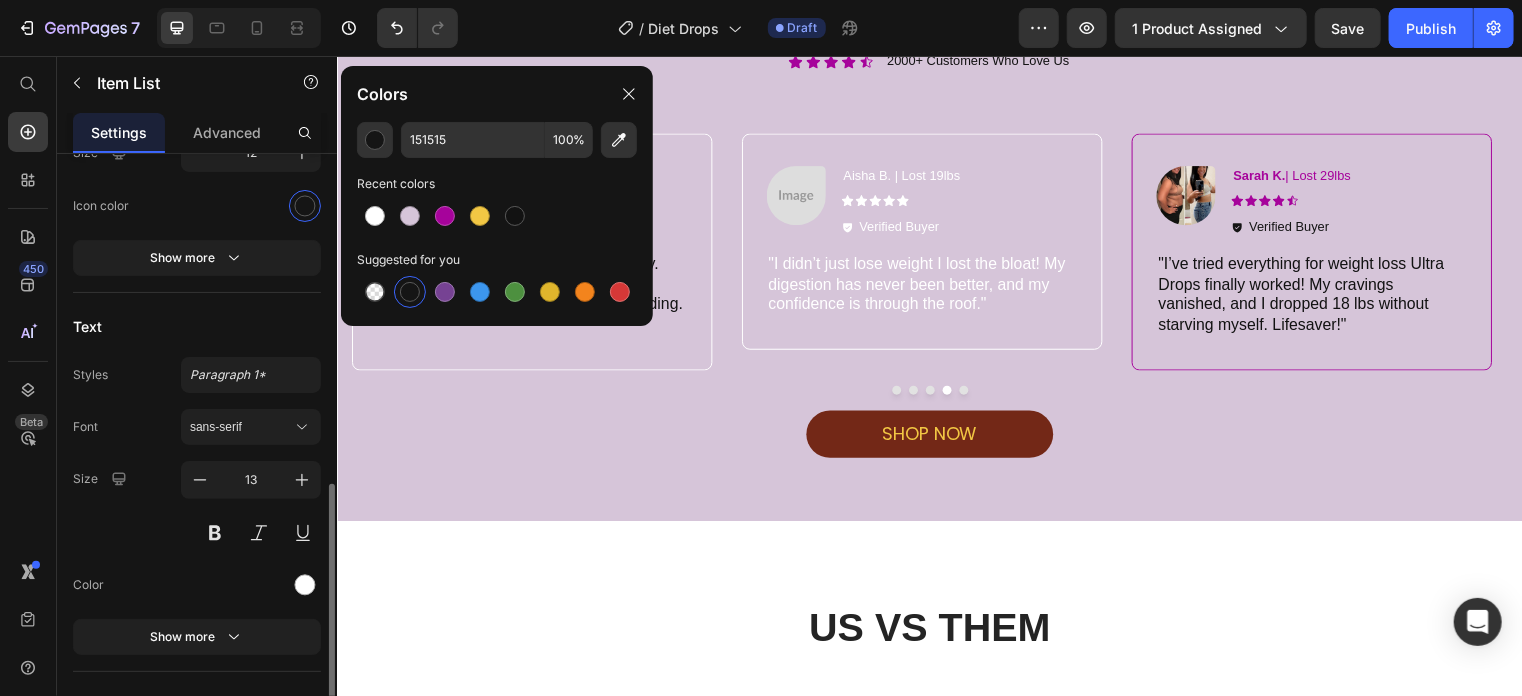 scroll, scrollTop: 497, scrollLeft: 0, axis: vertical 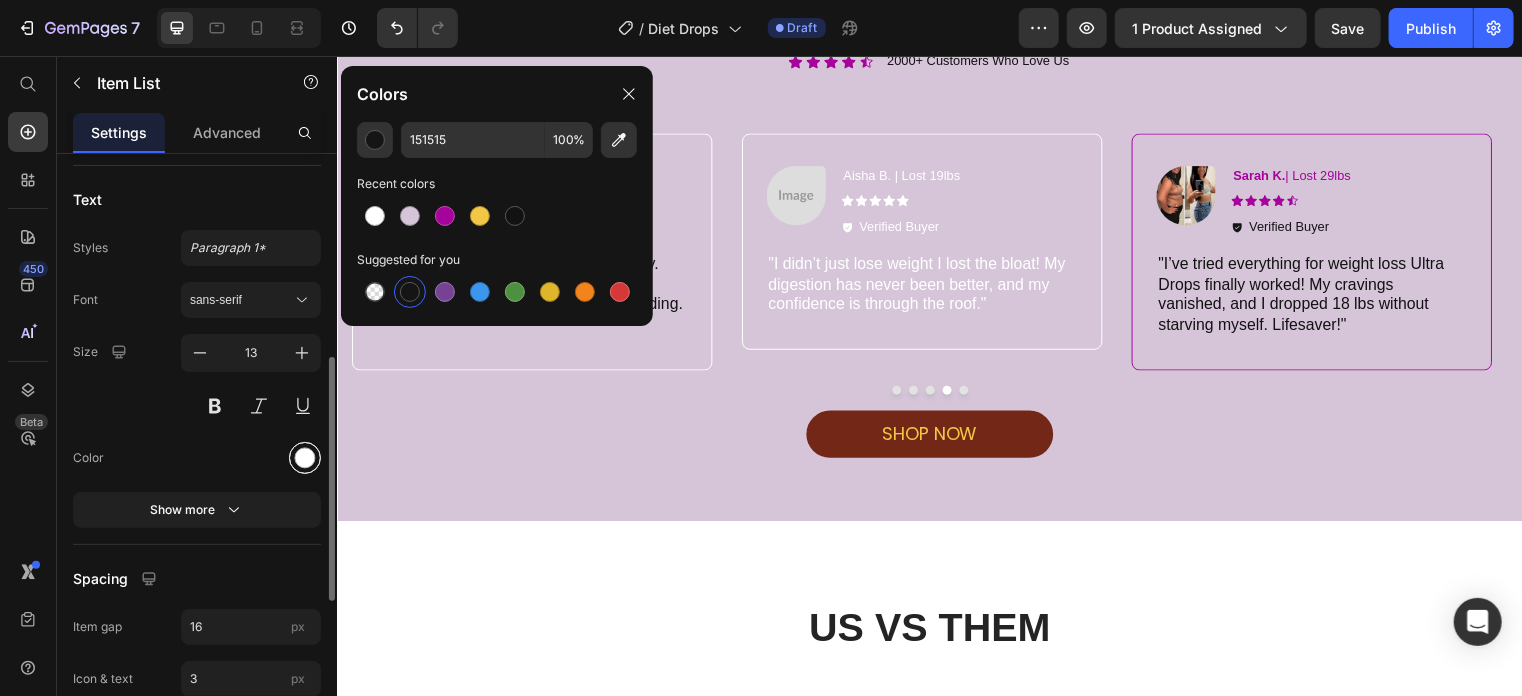 click at bounding box center [305, 458] 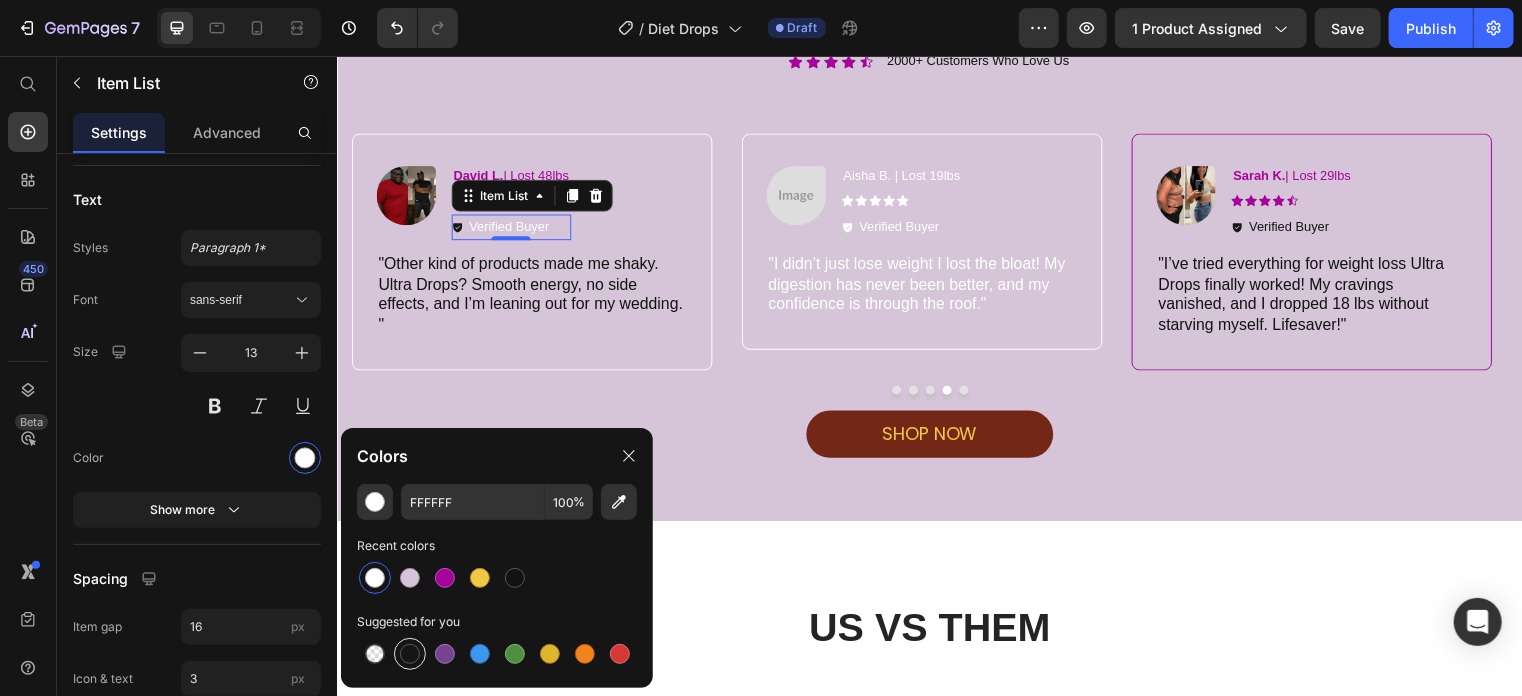 click at bounding box center (410, 654) 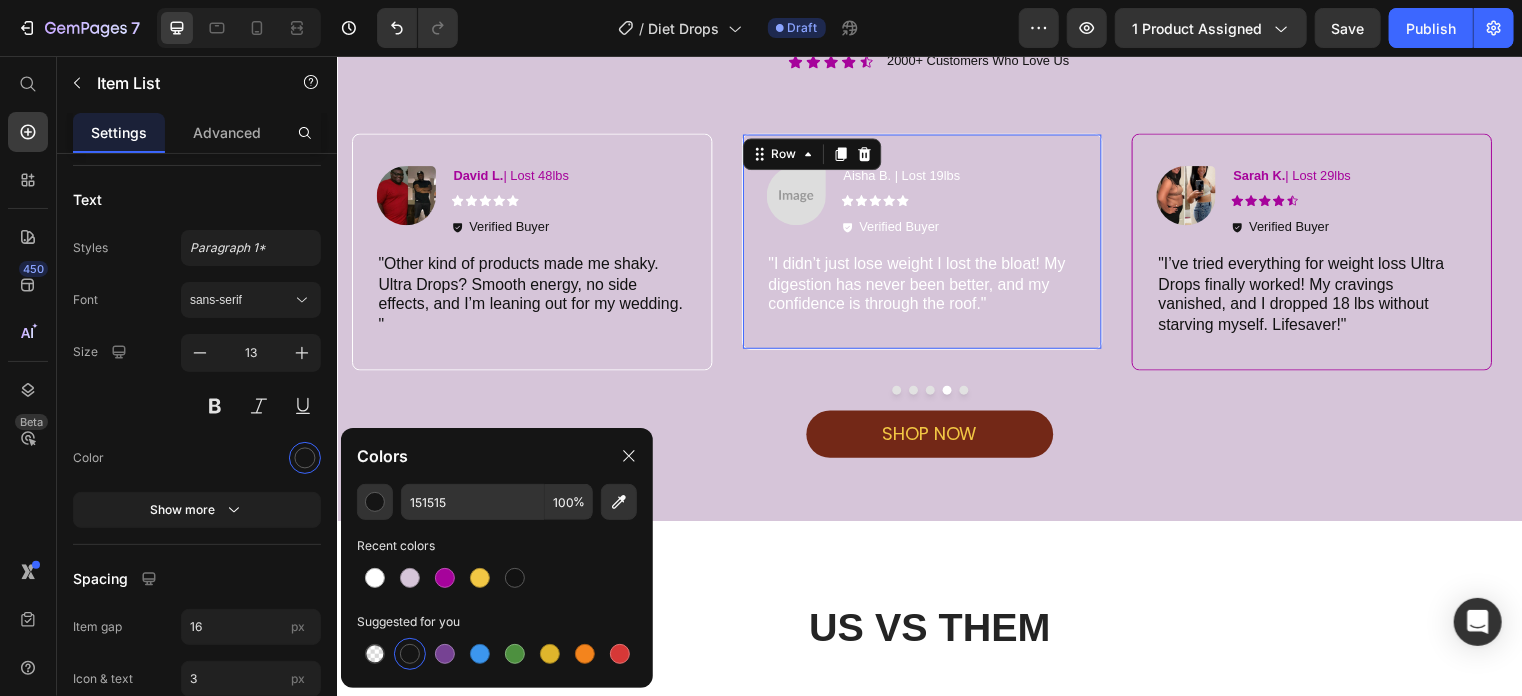 click on "Image Aisha B. | Lost 19lbs  Text Block Icon Icon Icon Icon Icon Icon List
Verified Buyer Item List Row "I didn’t just lose weight I lost the bloat! My digestion has never been better, and my confidence is through the roof." Text Block" at bounding box center [928, 242] 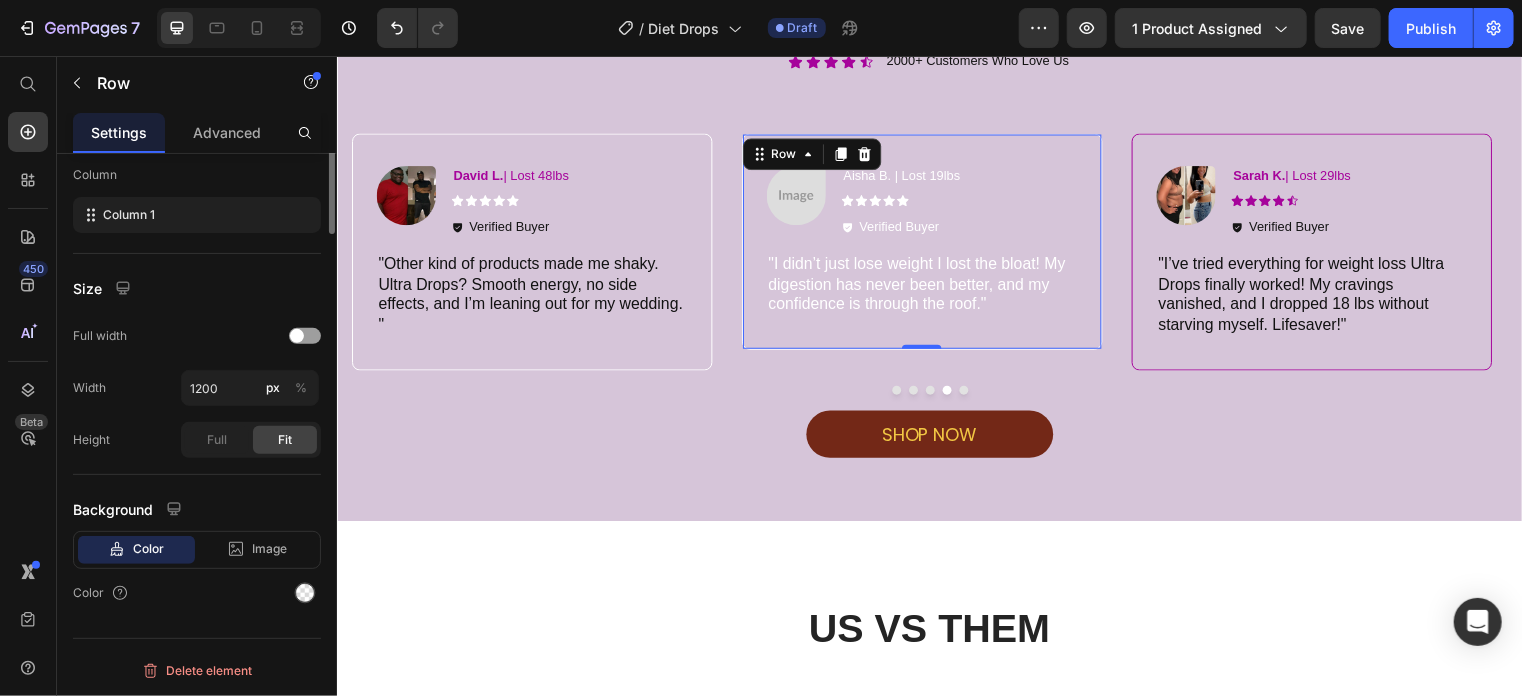 scroll, scrollTop: 0, scrollLeft: 0, axis: both 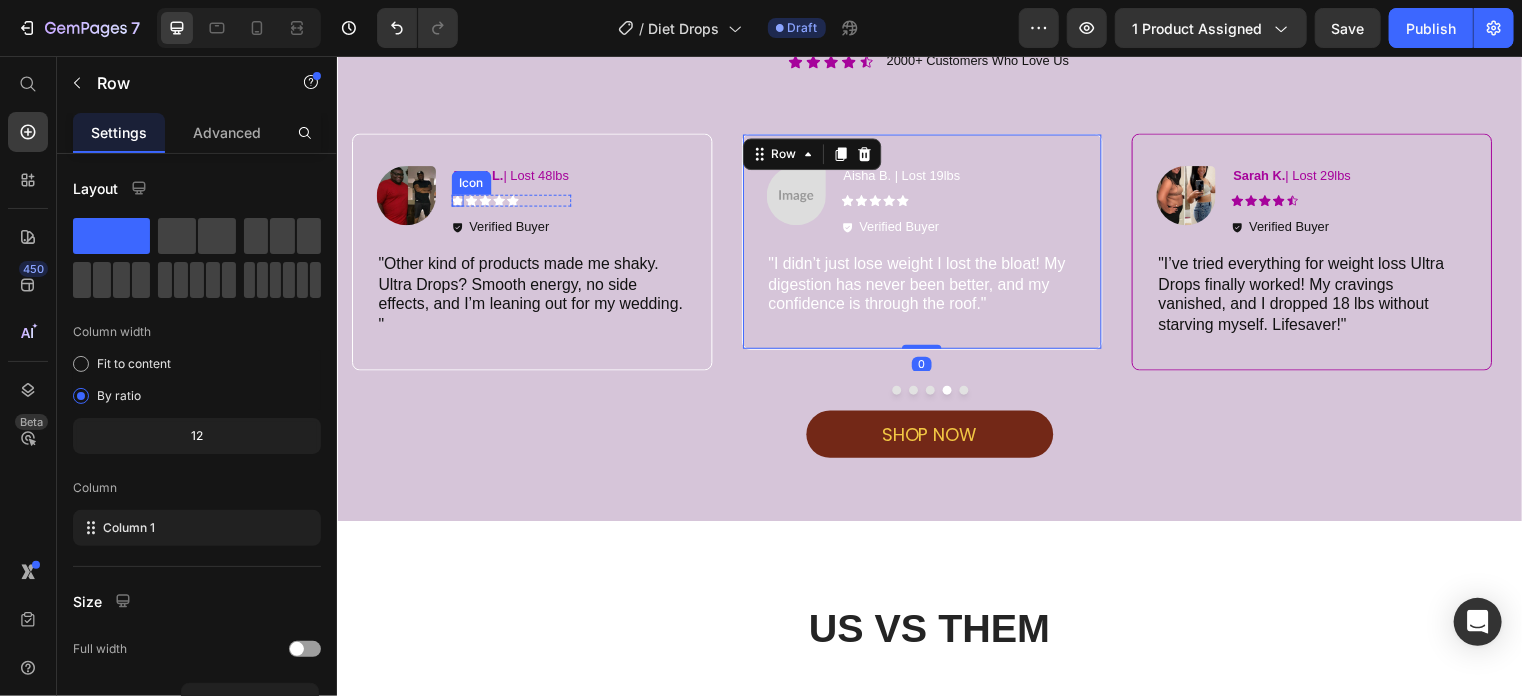 click 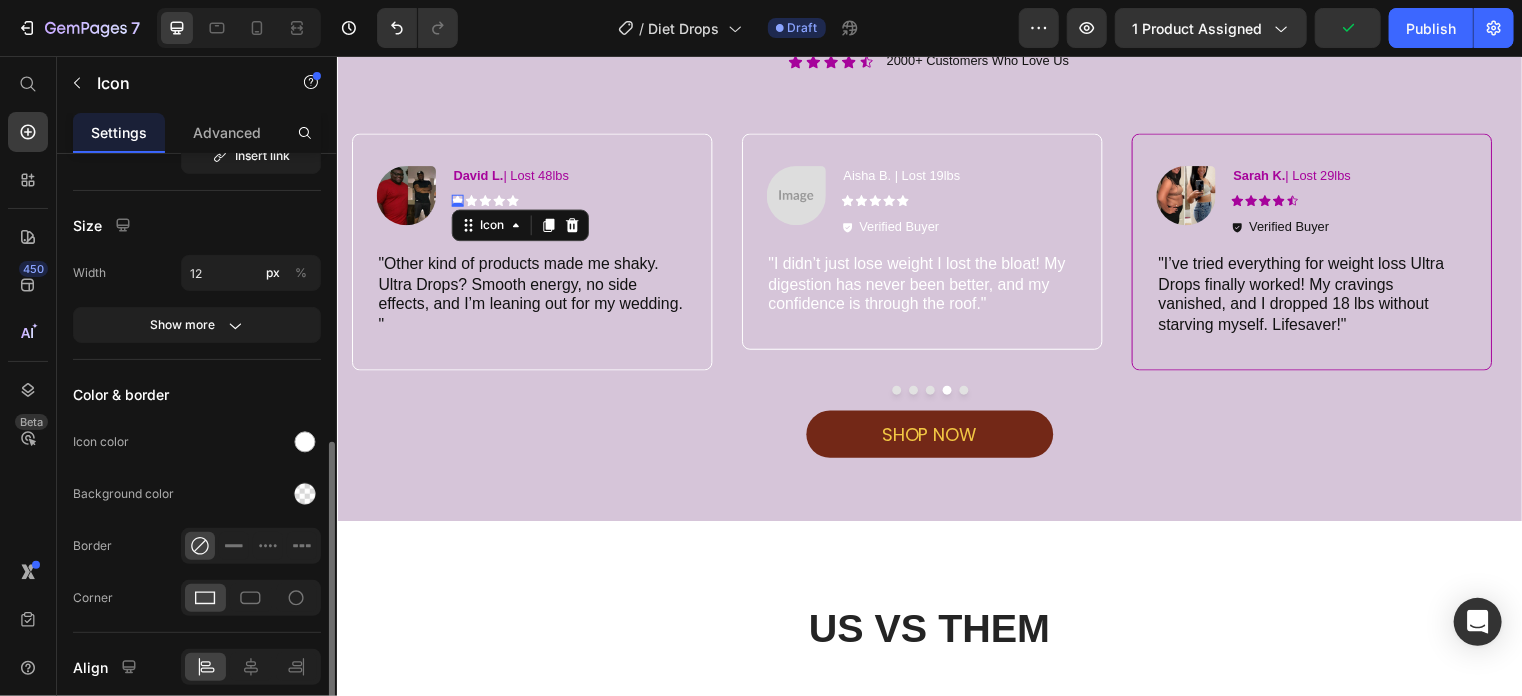 scroll, scrollTop: 320, scrollLeft: 0, axis: vertical 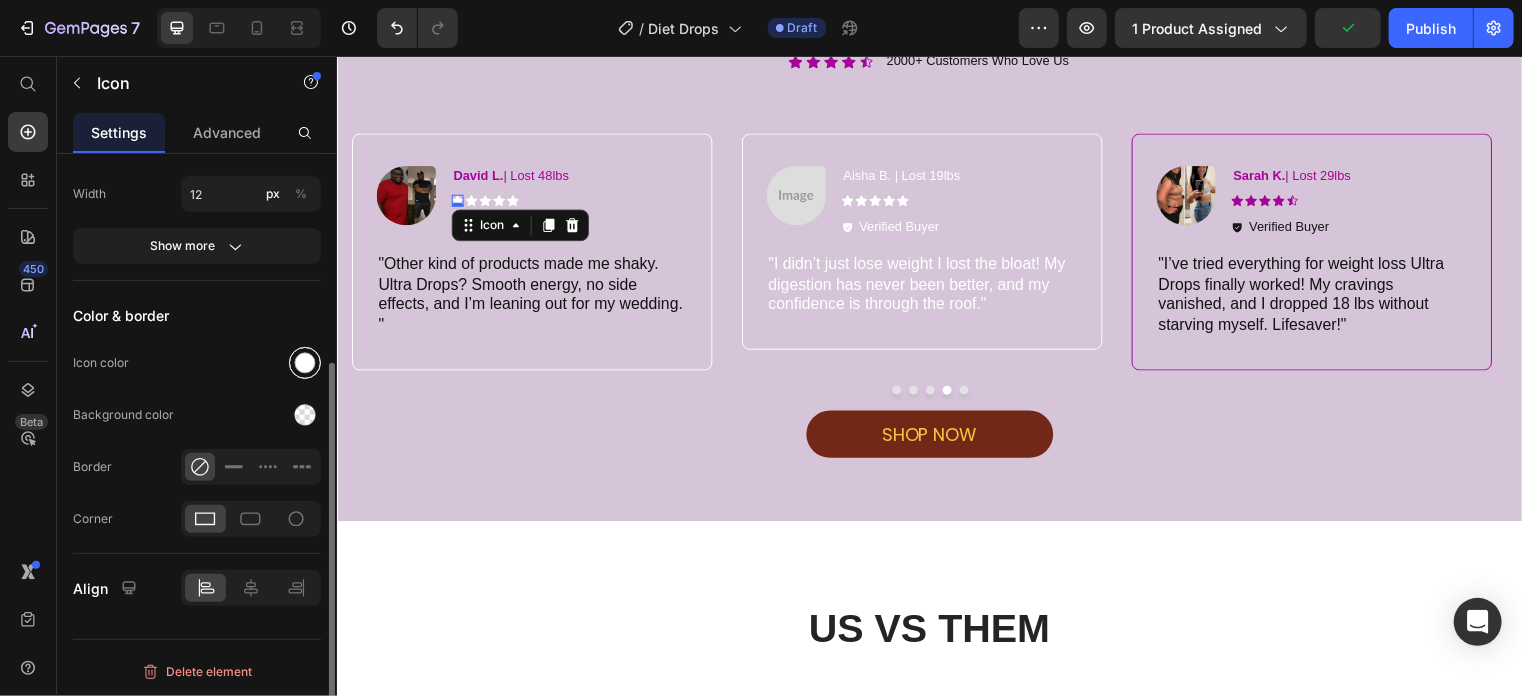 click at bounding box center (305, 363) 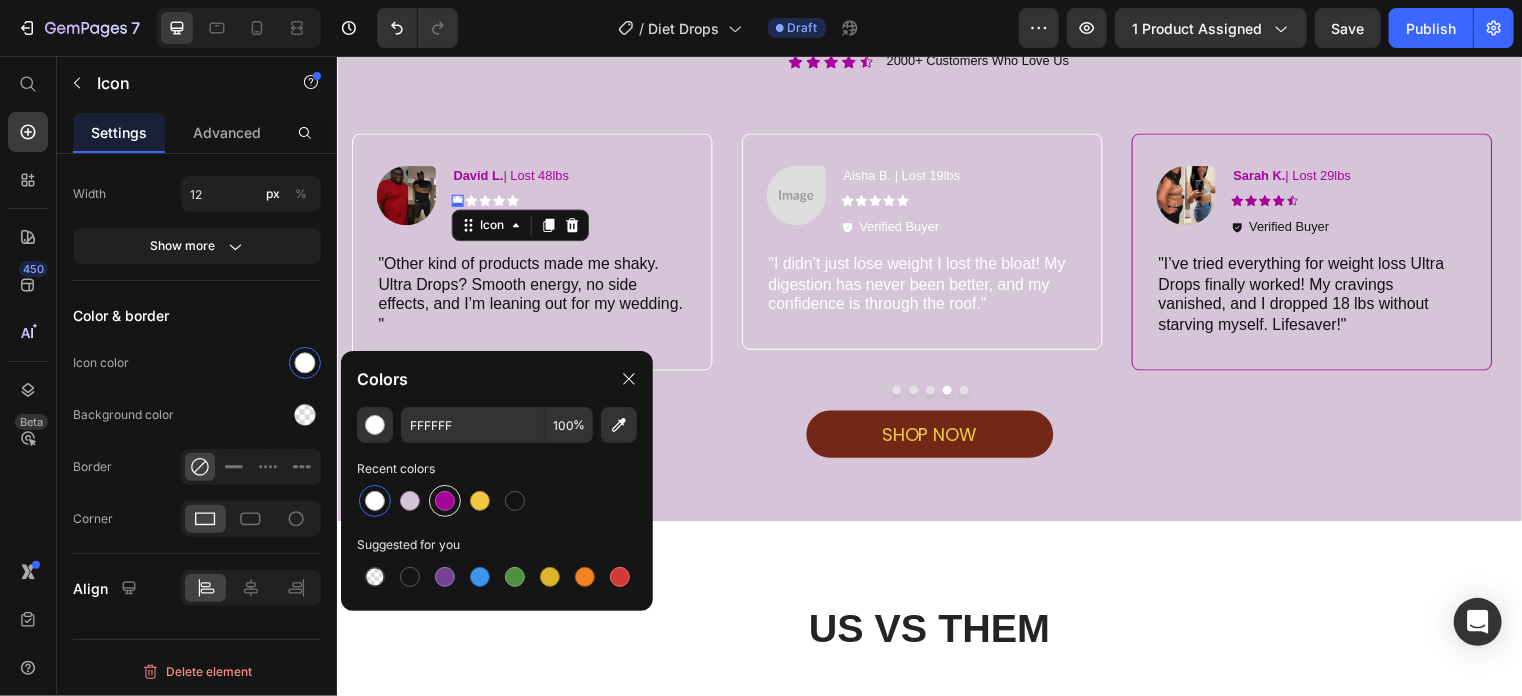 click at bounding box center [445, 501] 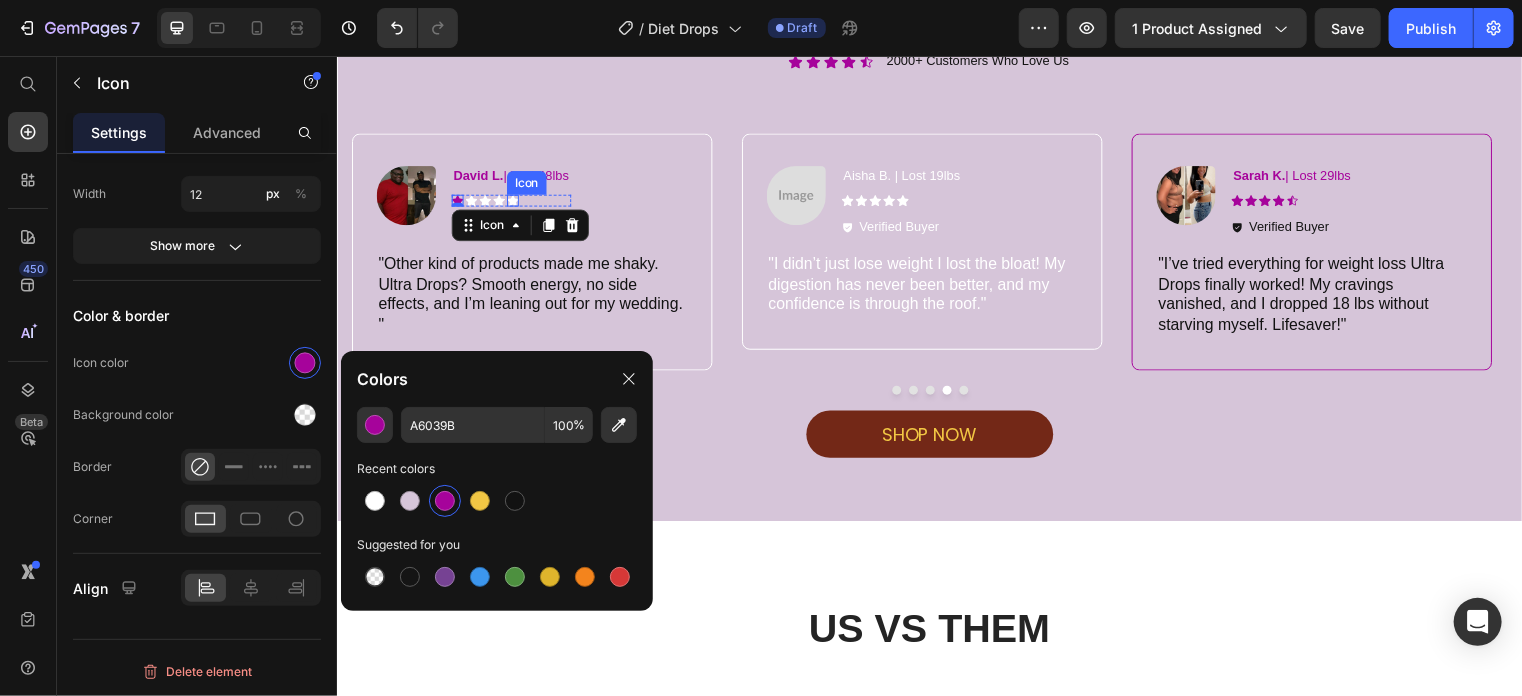 click 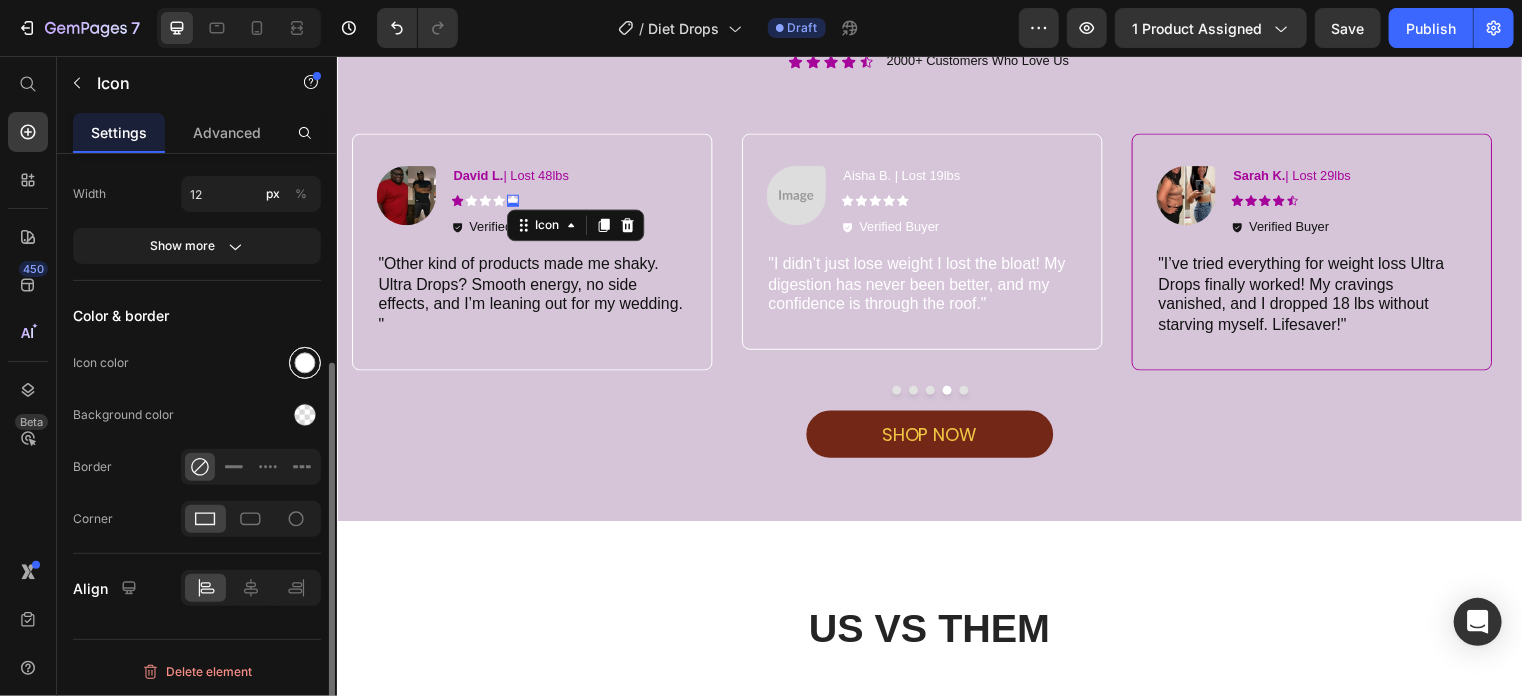 click at bounding box center (305, 363) 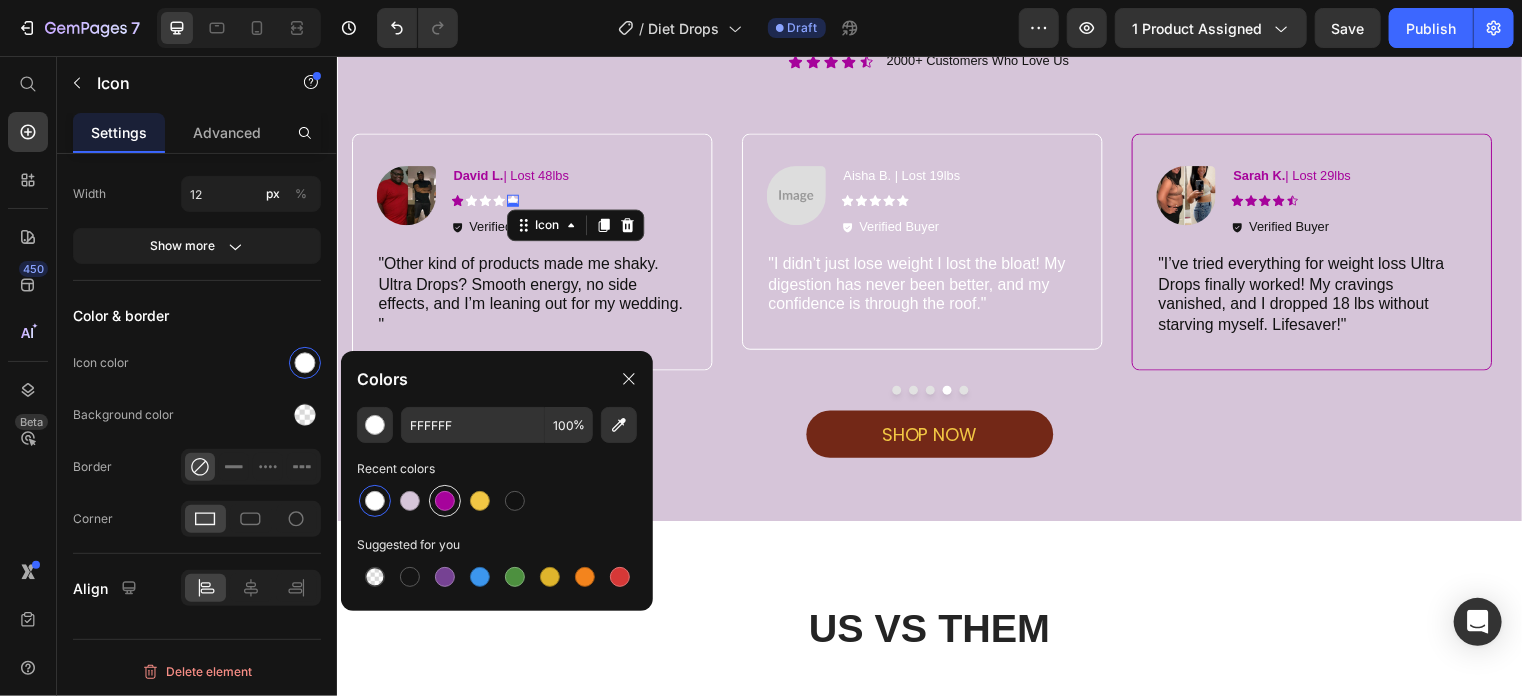 click at bounding box center [445, 501] 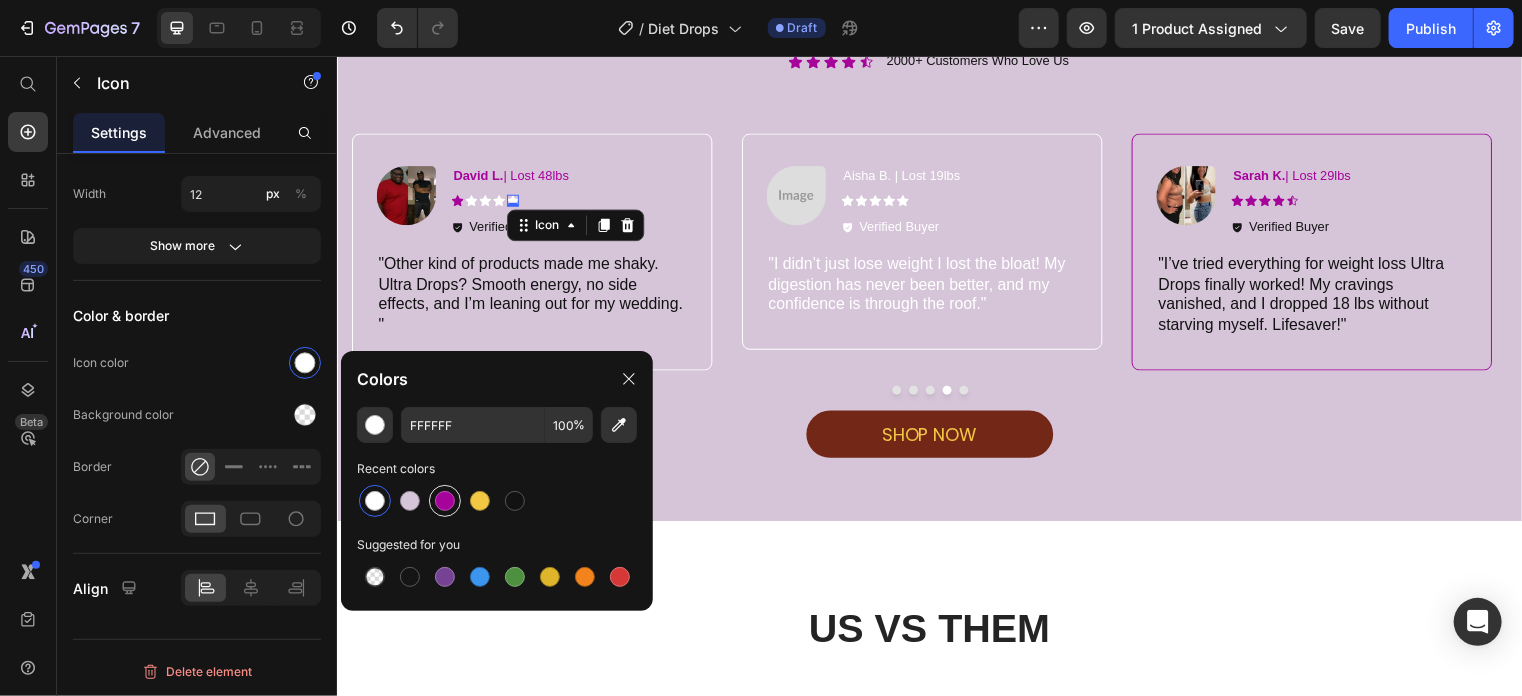 type on "A6039B" 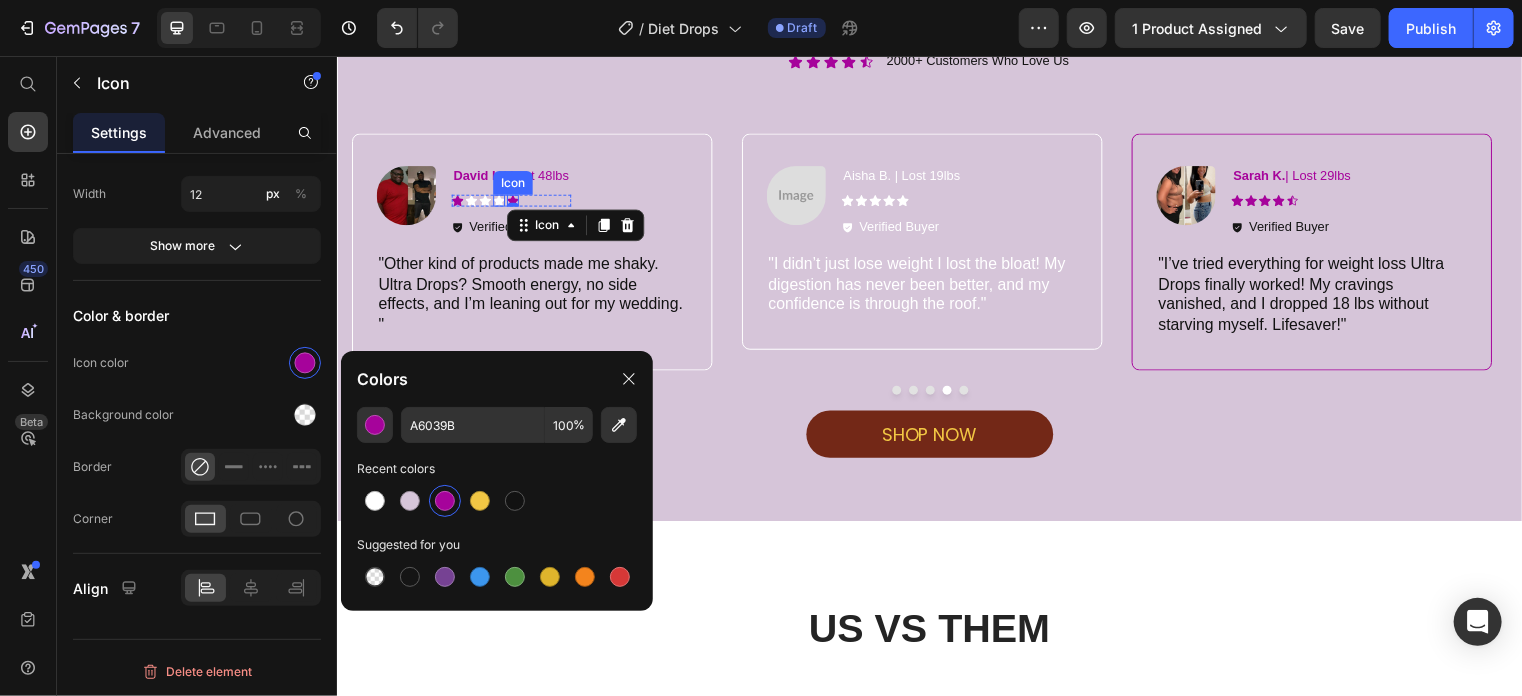 click 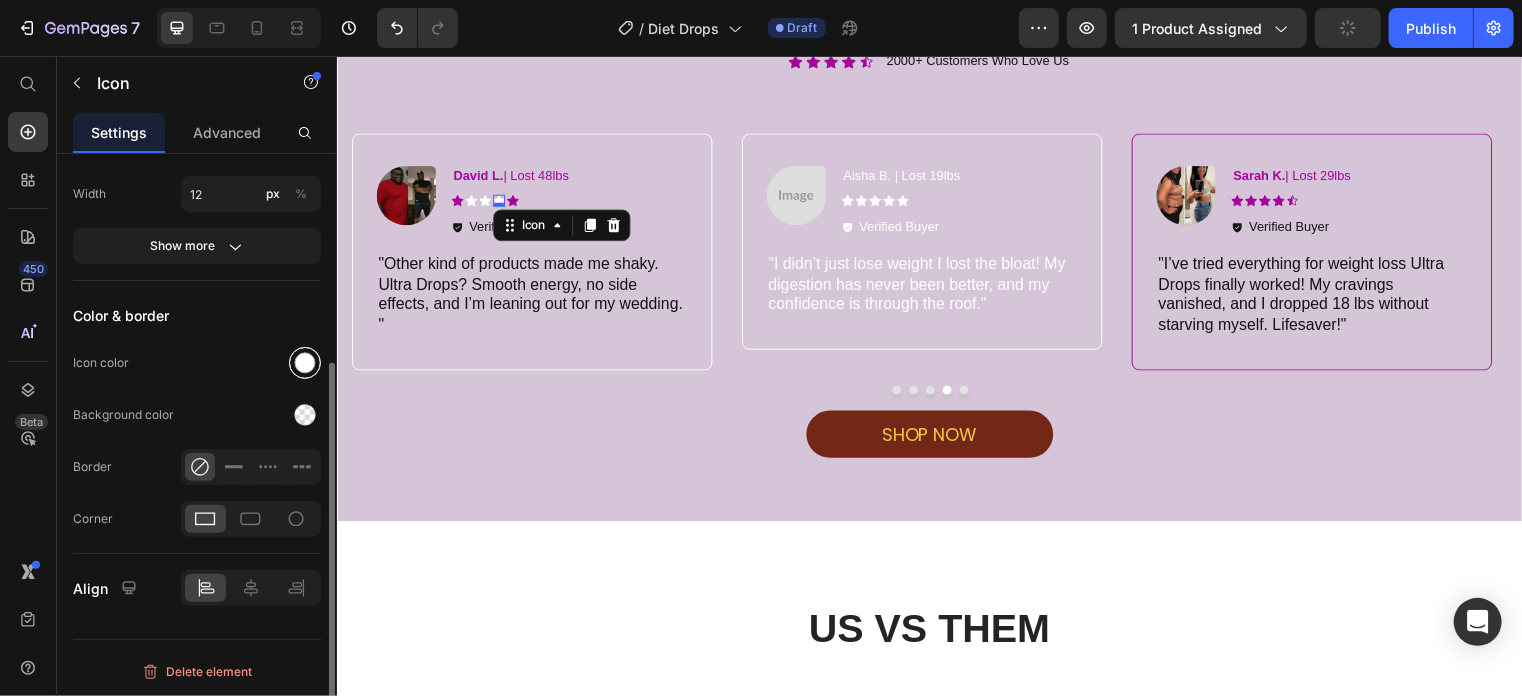 click at bounding box center [305, 363] 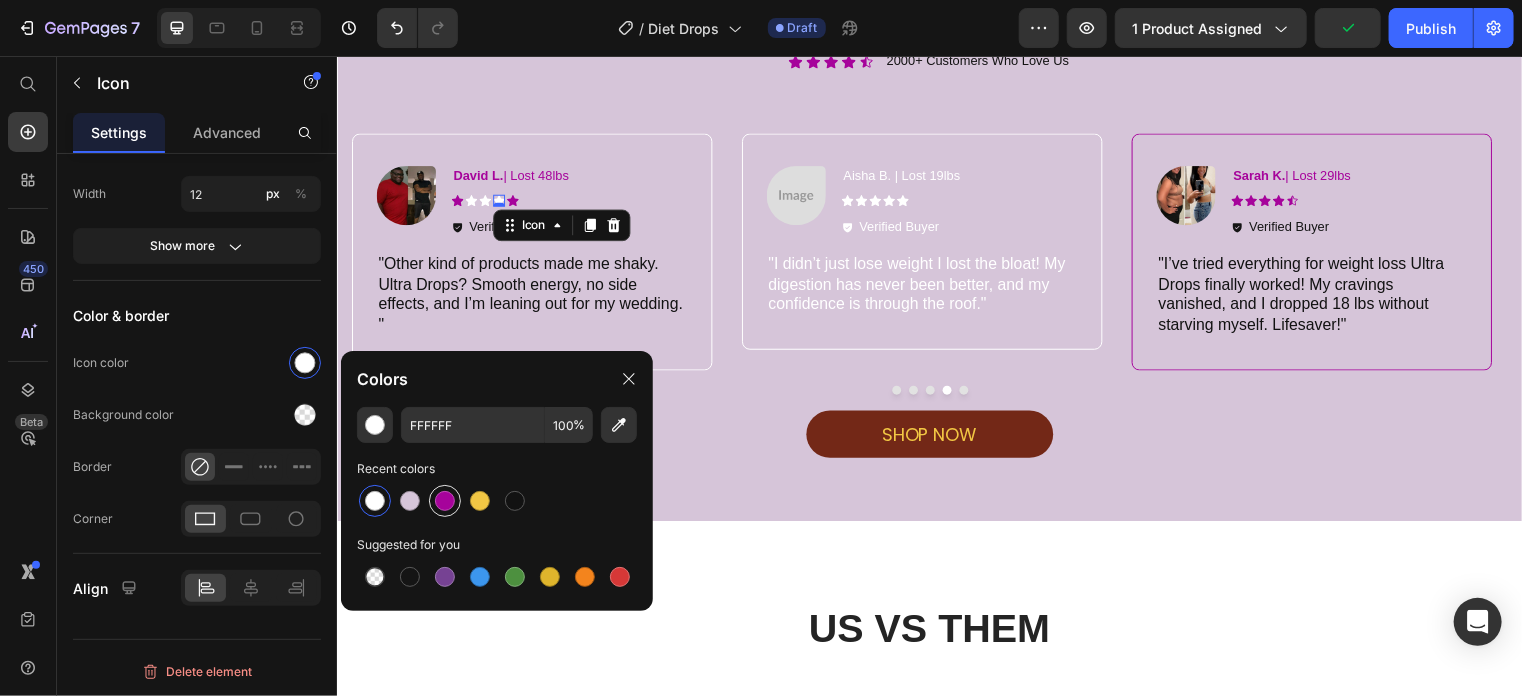 click at bounding box center (445, 501) 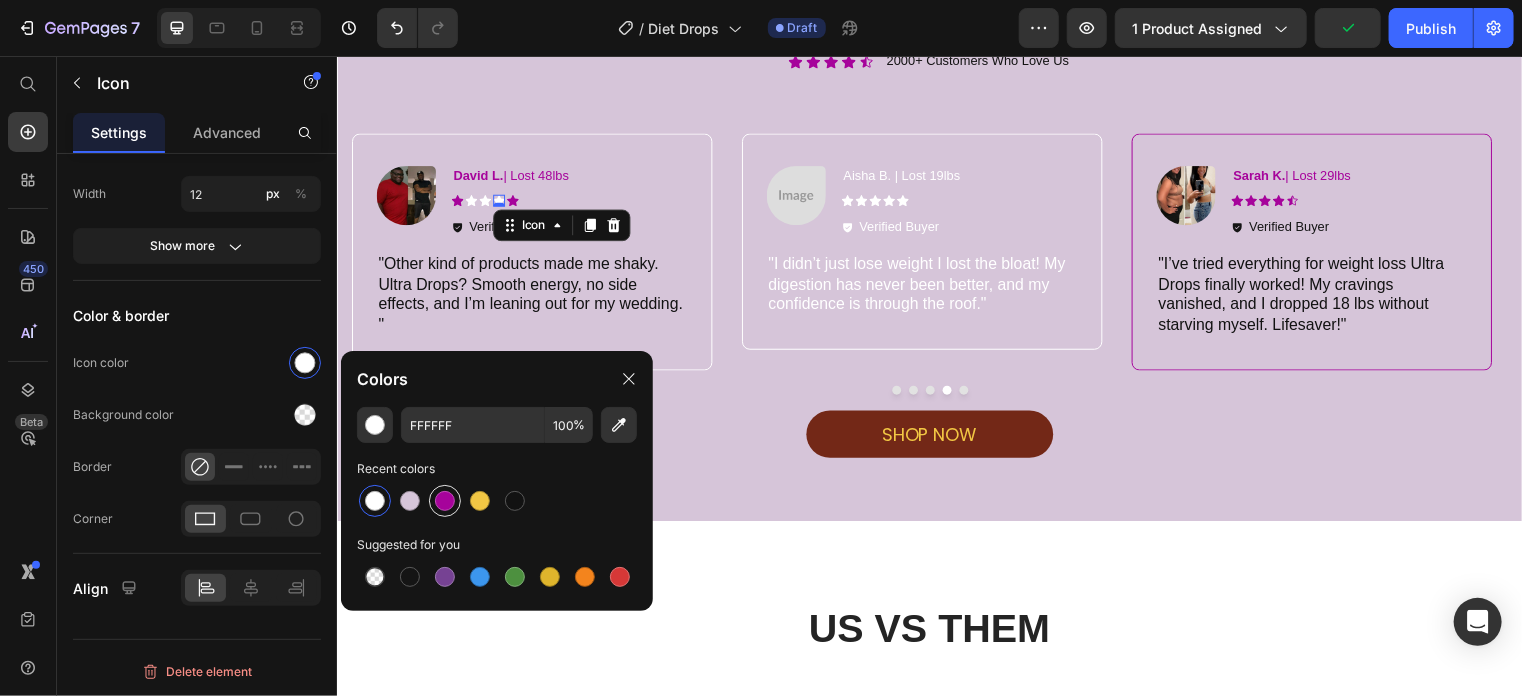 type on "A6039B" 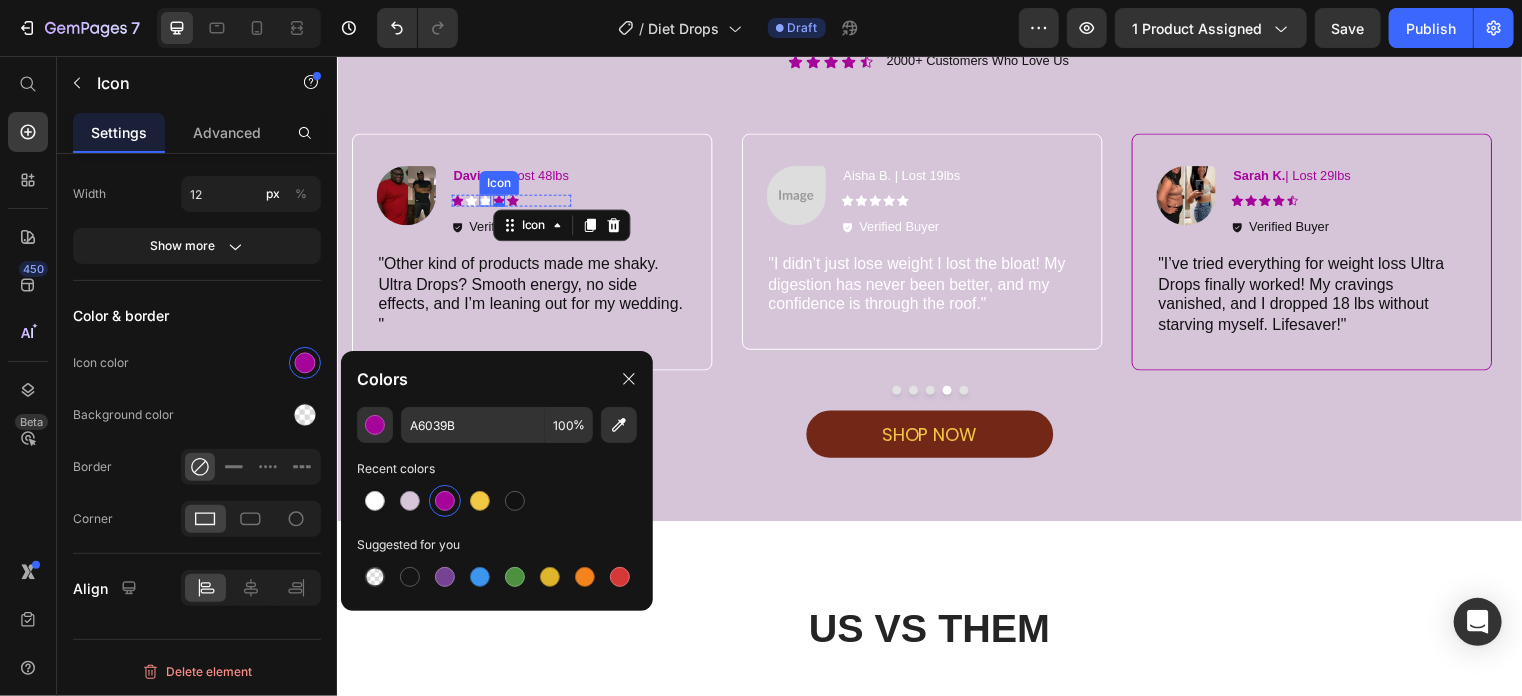 click 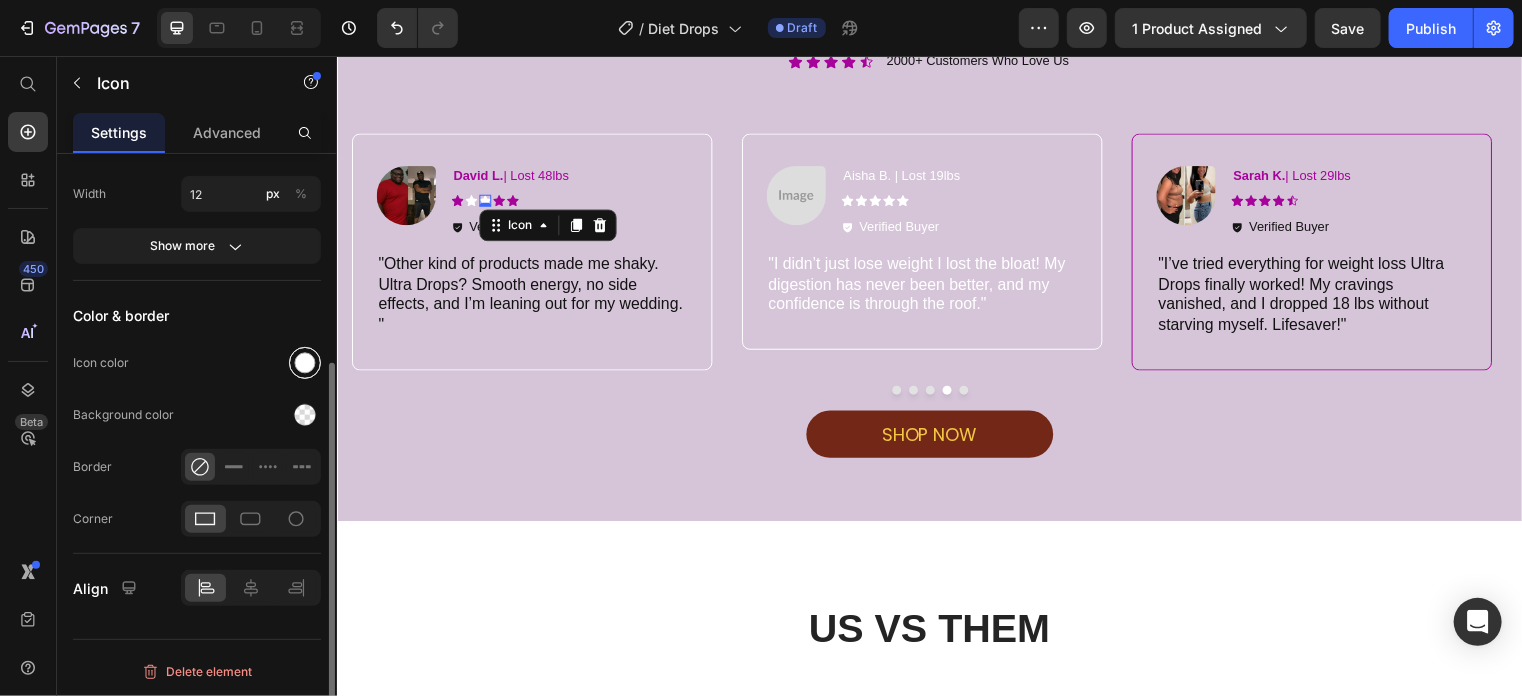 click at bounding box center [305, 363] 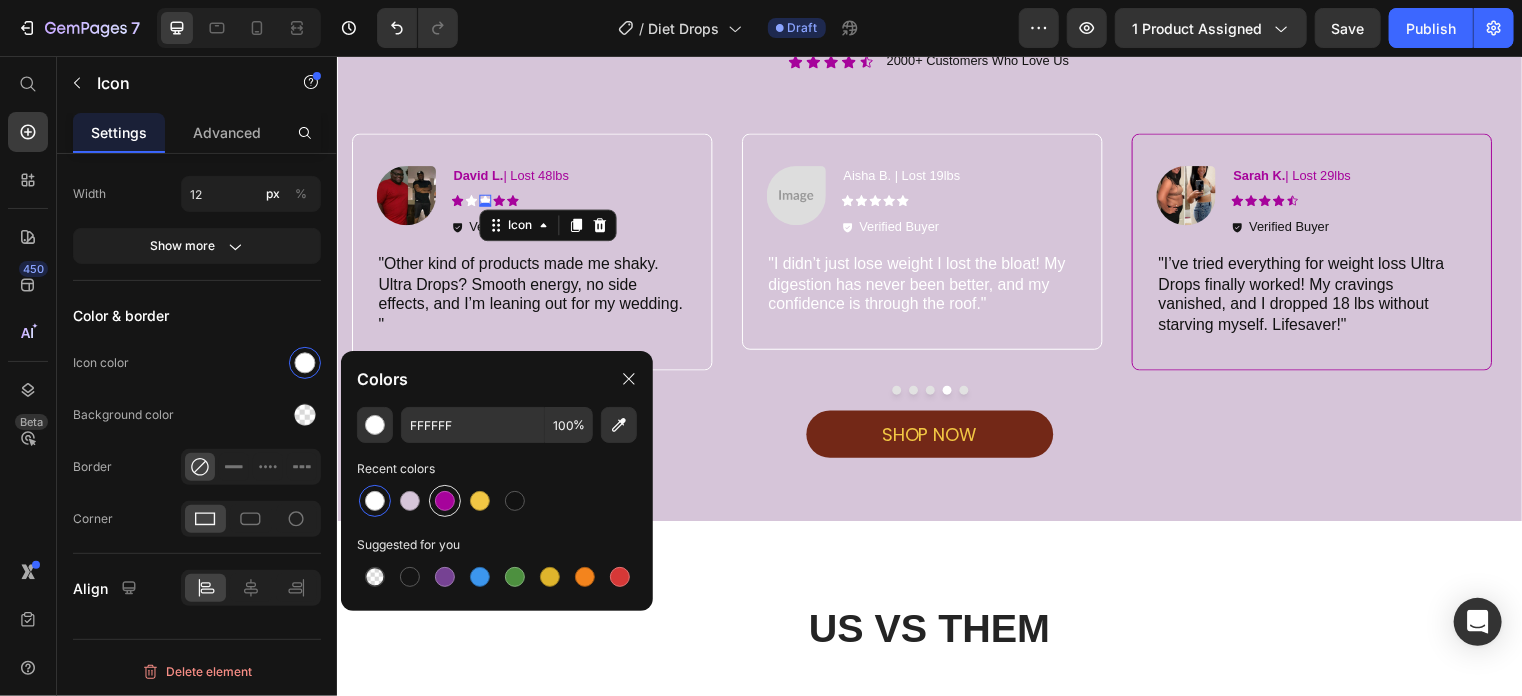 click at bounding box center [445, 501] 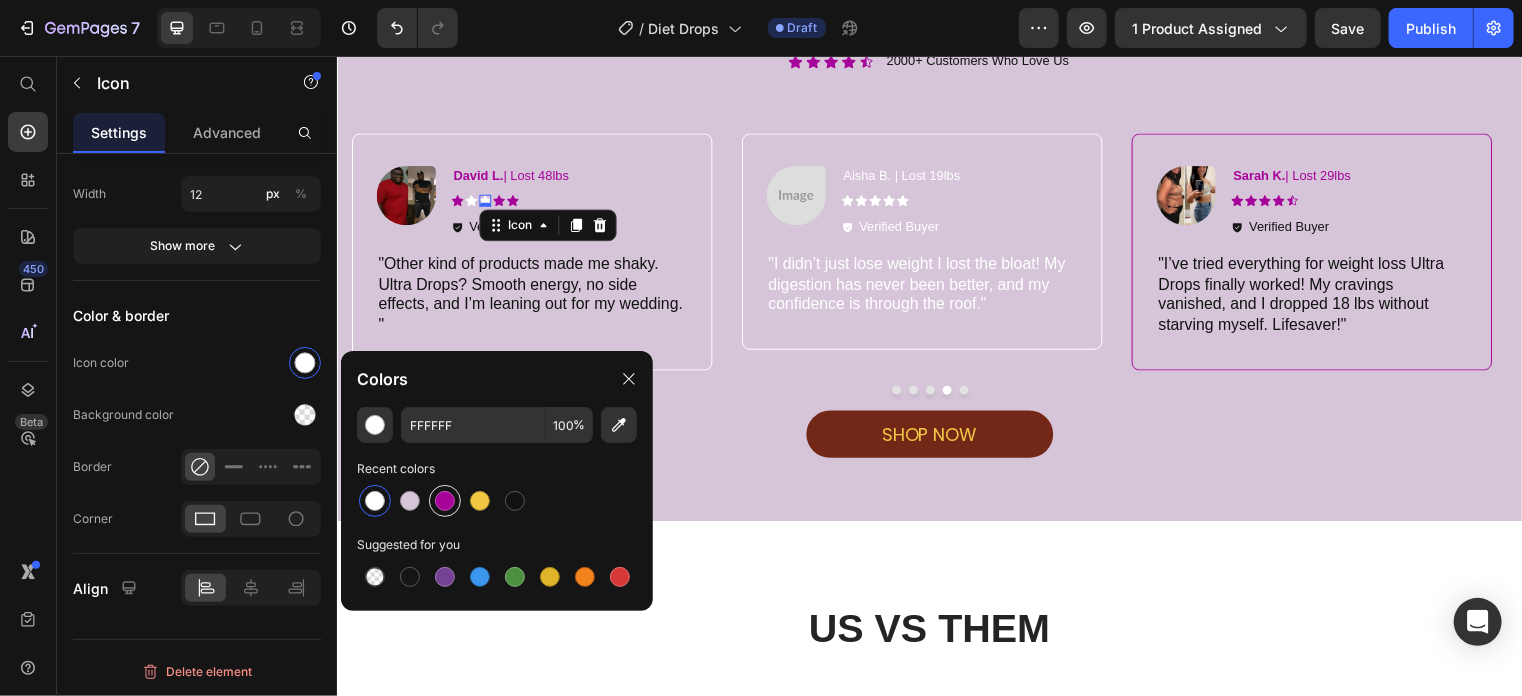 type on "A6039B" 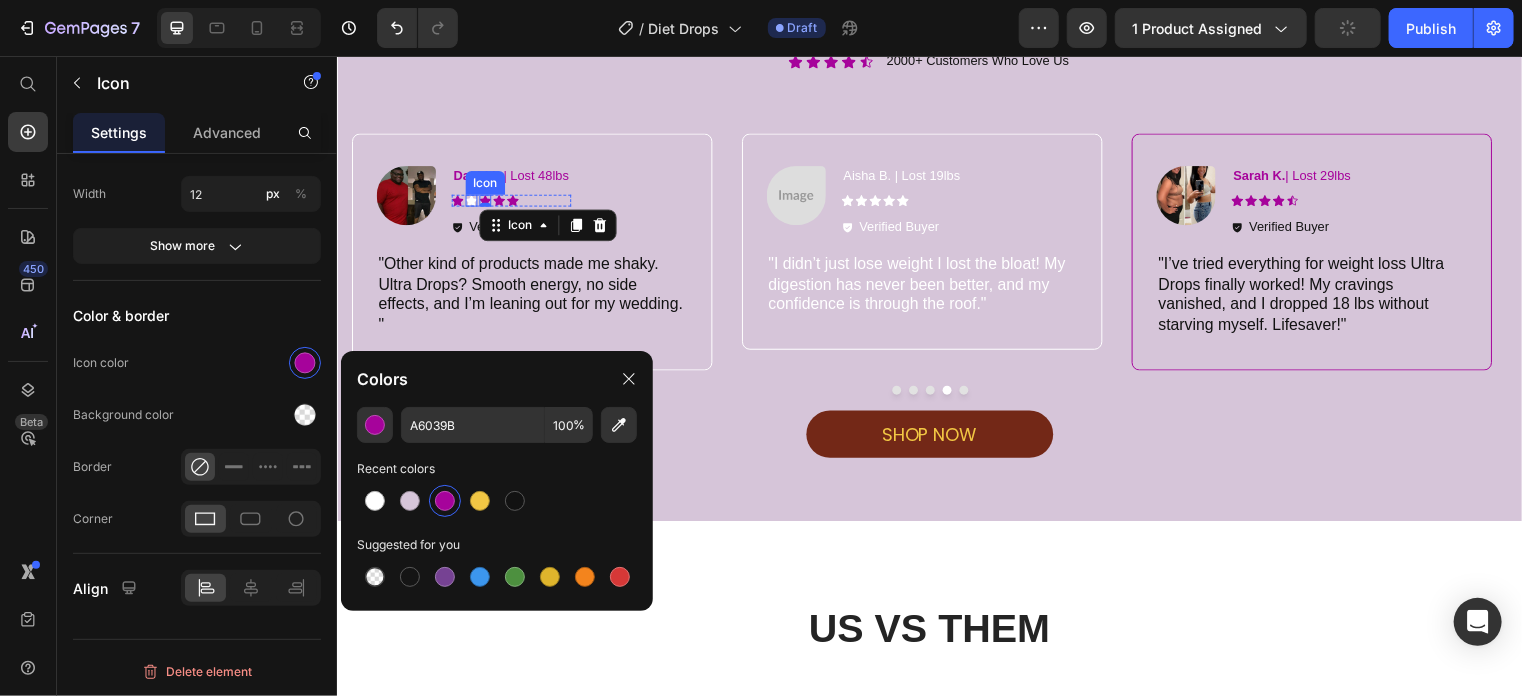 click 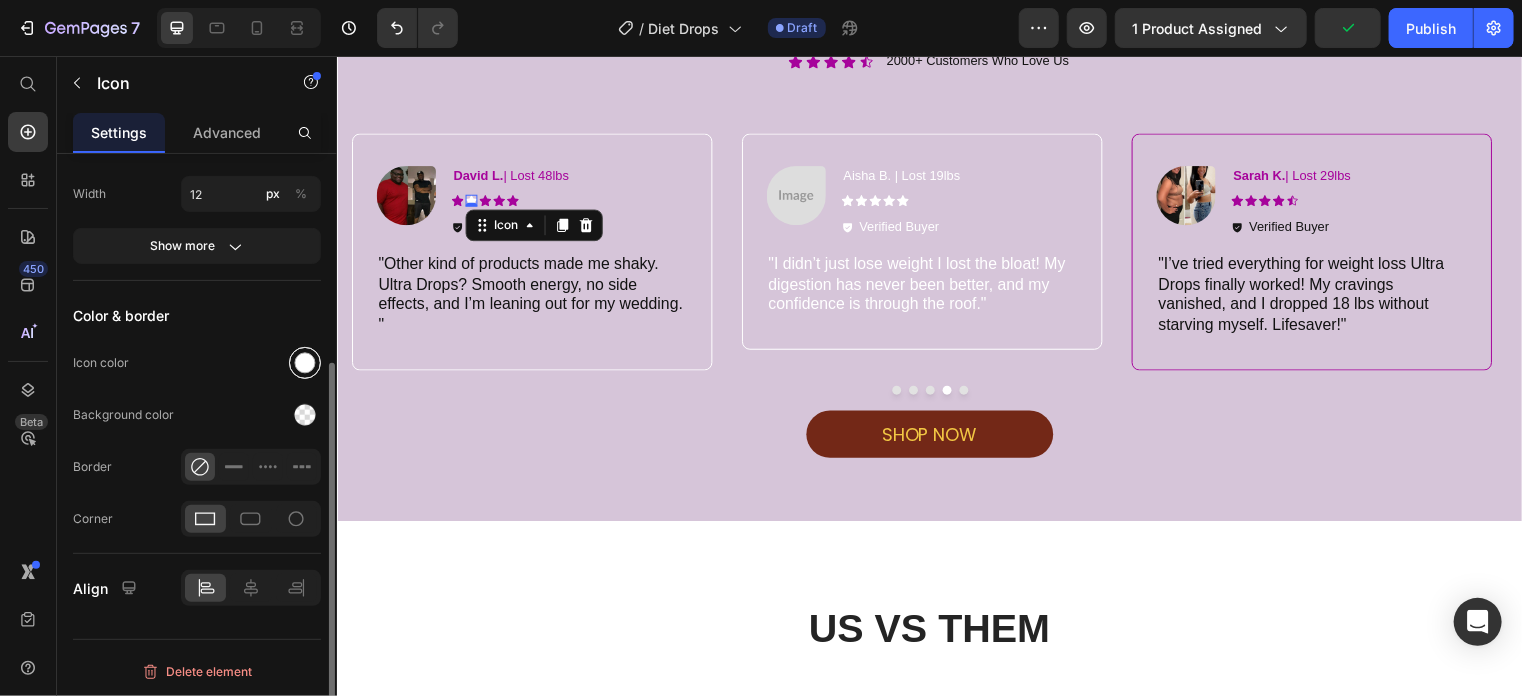 click at bounding box center (305, 363) 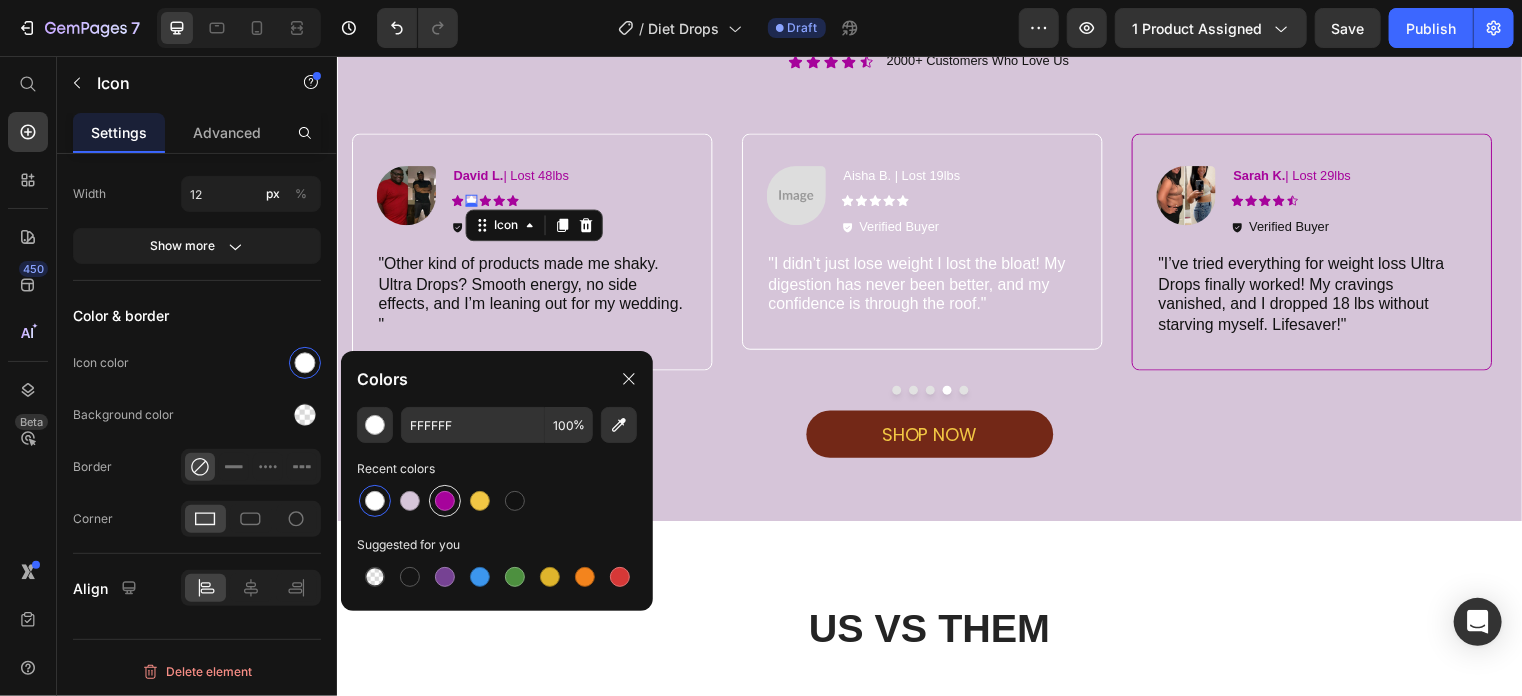 click at bounding box center [445, 501] 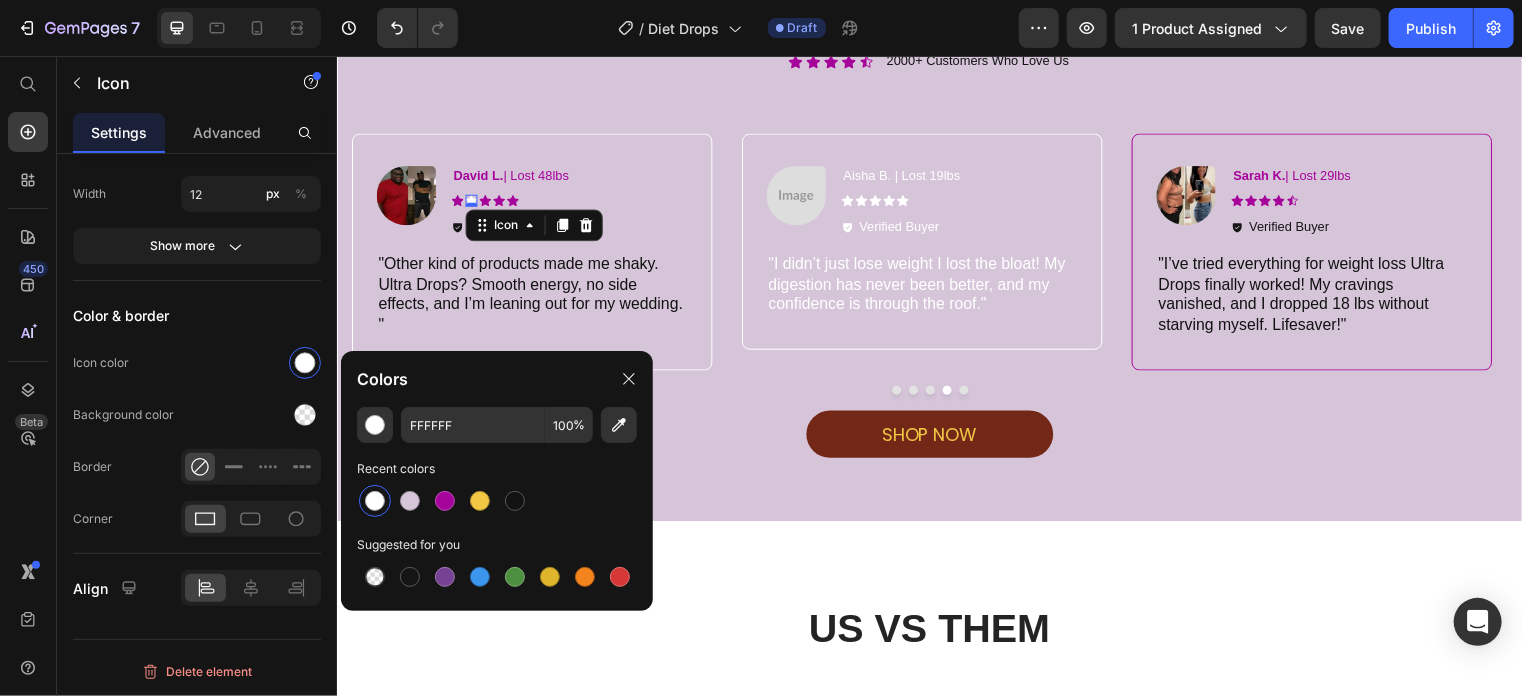 type on "A6039B" 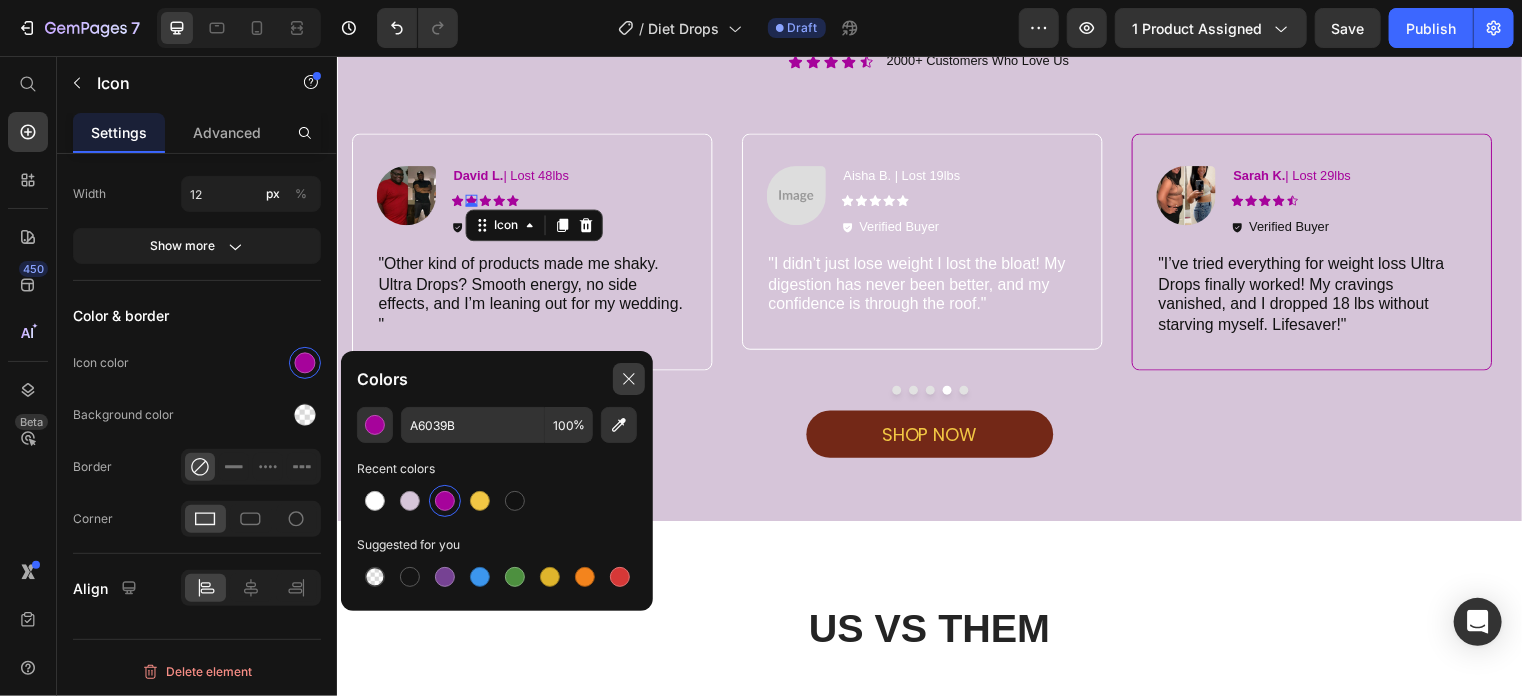 click 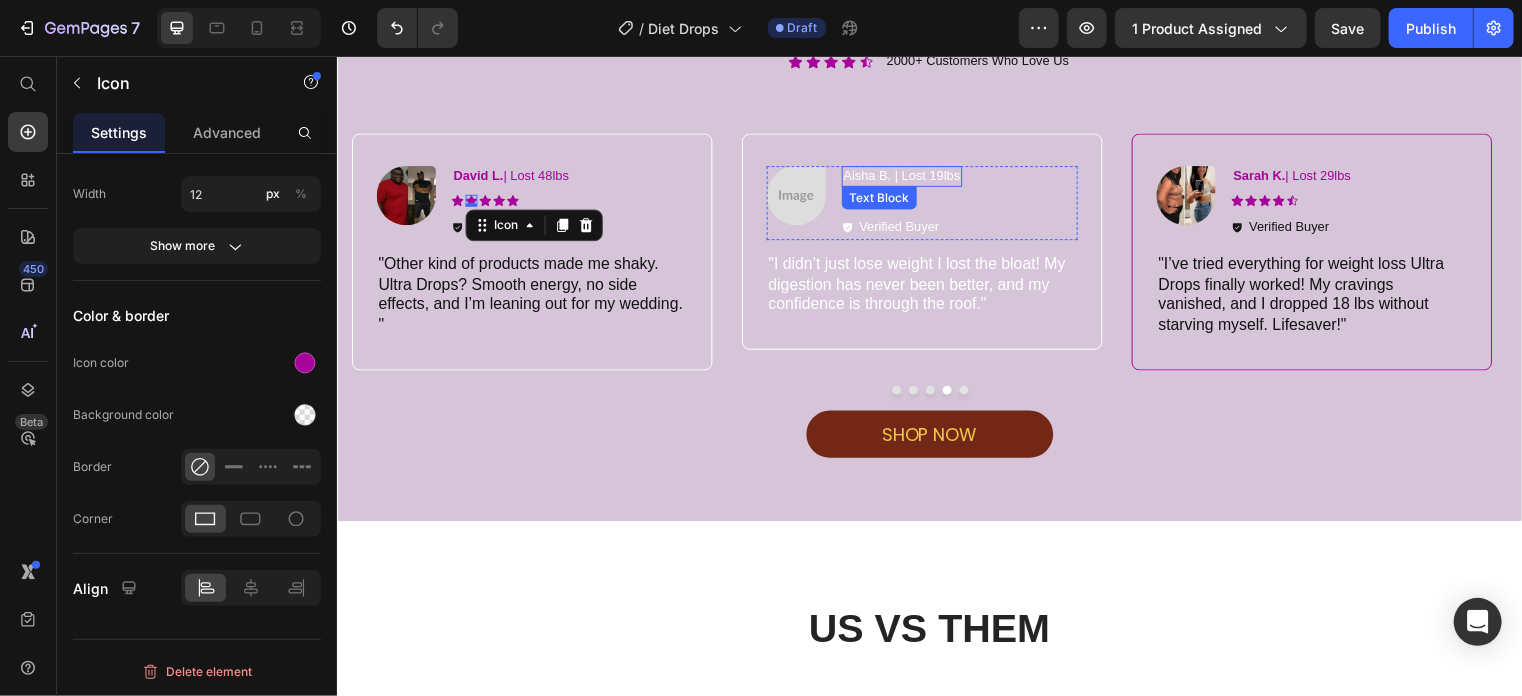 click on "Aisha B. | Lost 19lbs" at bounding box center [898, 176] 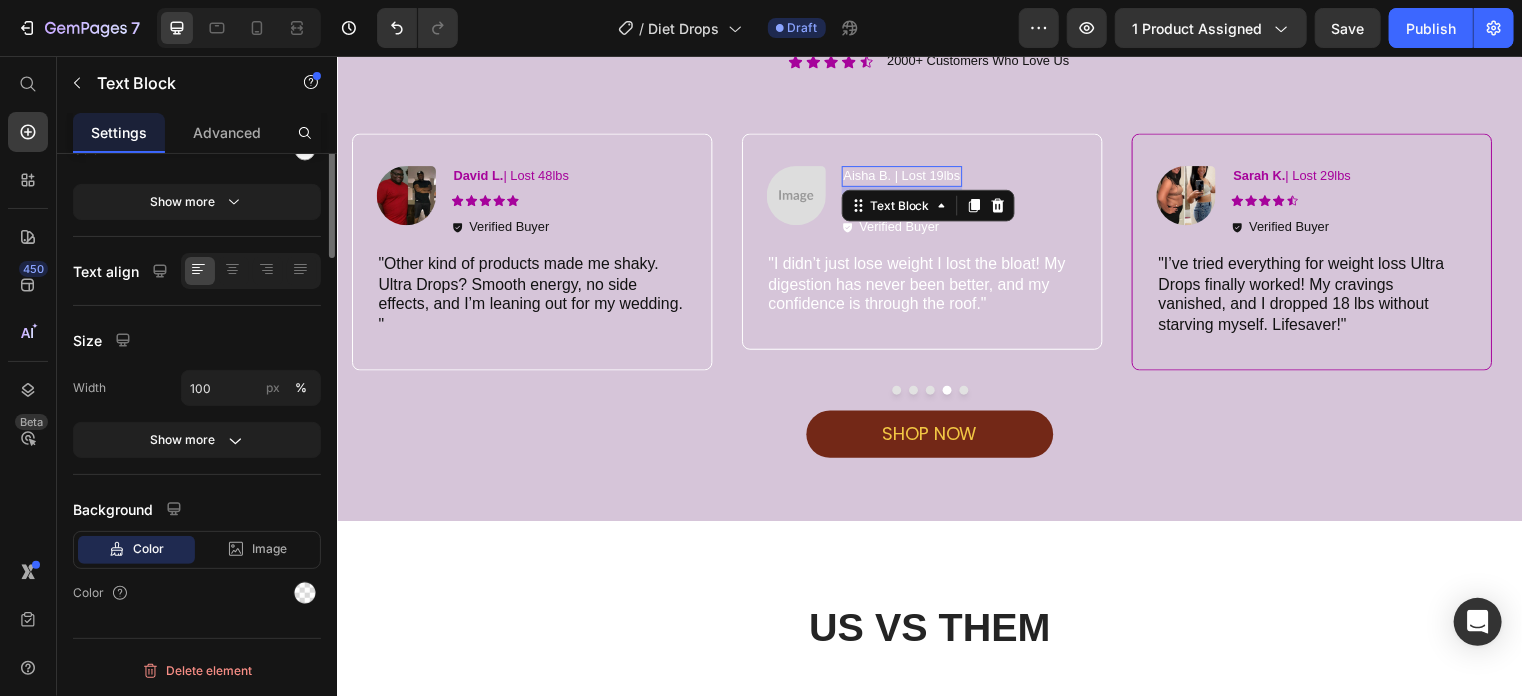 scroll, scrollTop: 0, scrollLeft: 0, axis: both 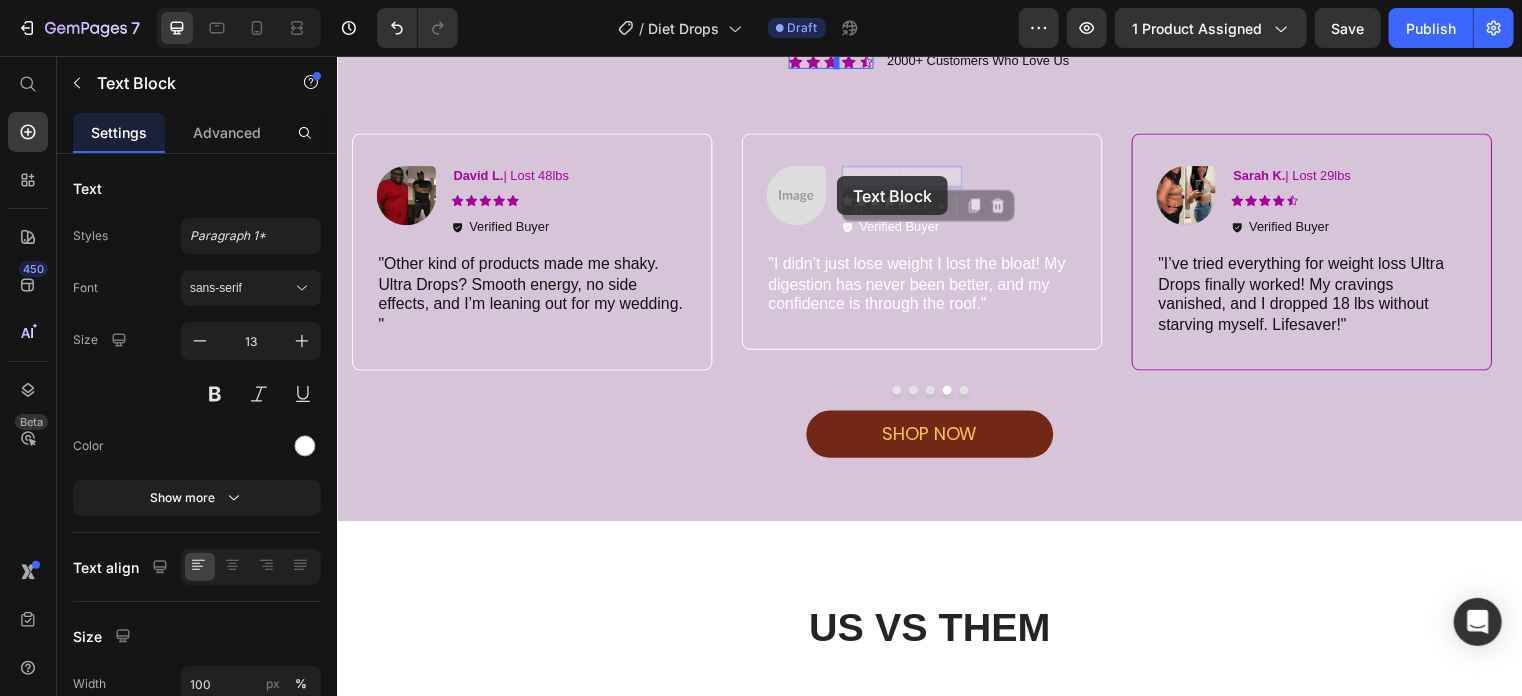 drag, startPoint x: 894, startPoint y: 176, endPoint x: 844, endPoint y: 177, distance: 50.01 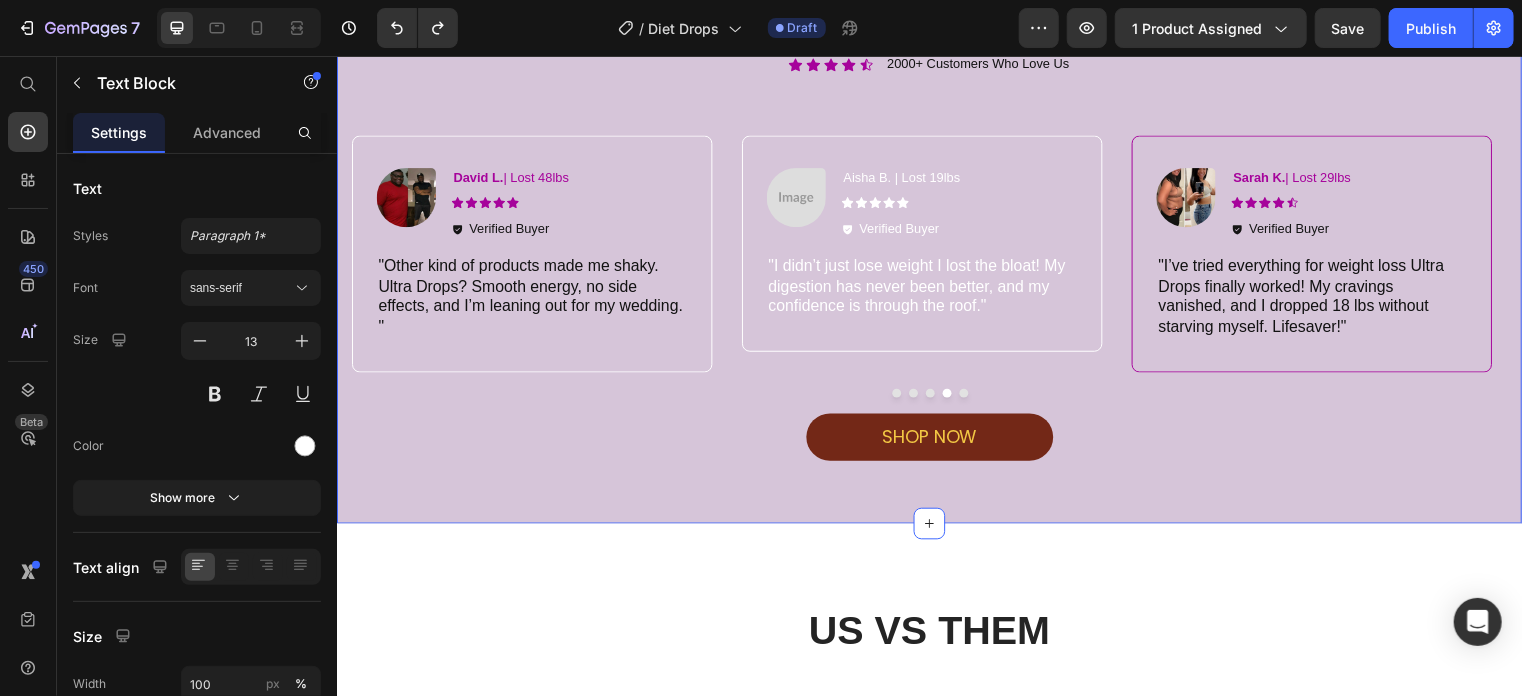 scroll, scrollTop: 3486, scrollLeft: 0, axis: vertical 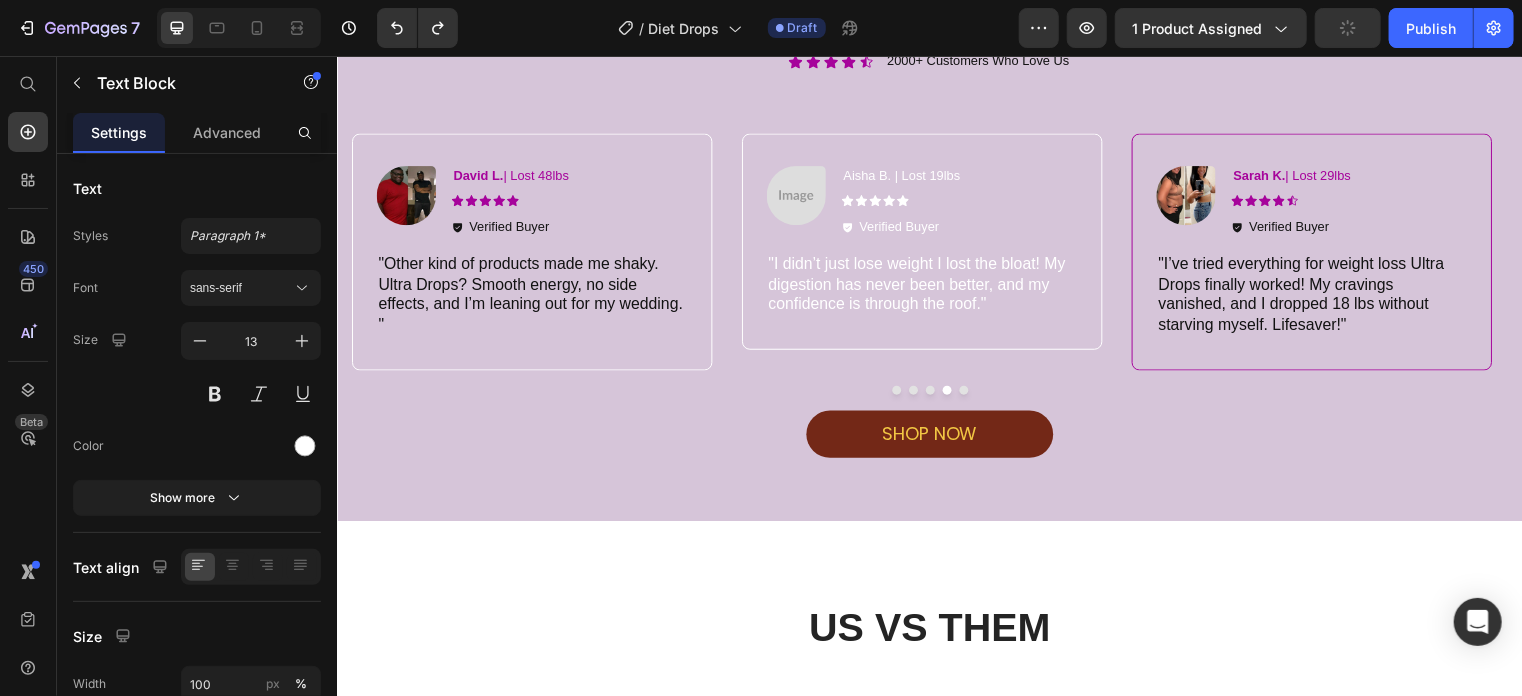 click on "Aisha B. | Lost 19lbs" at bounding box center [898, 176] 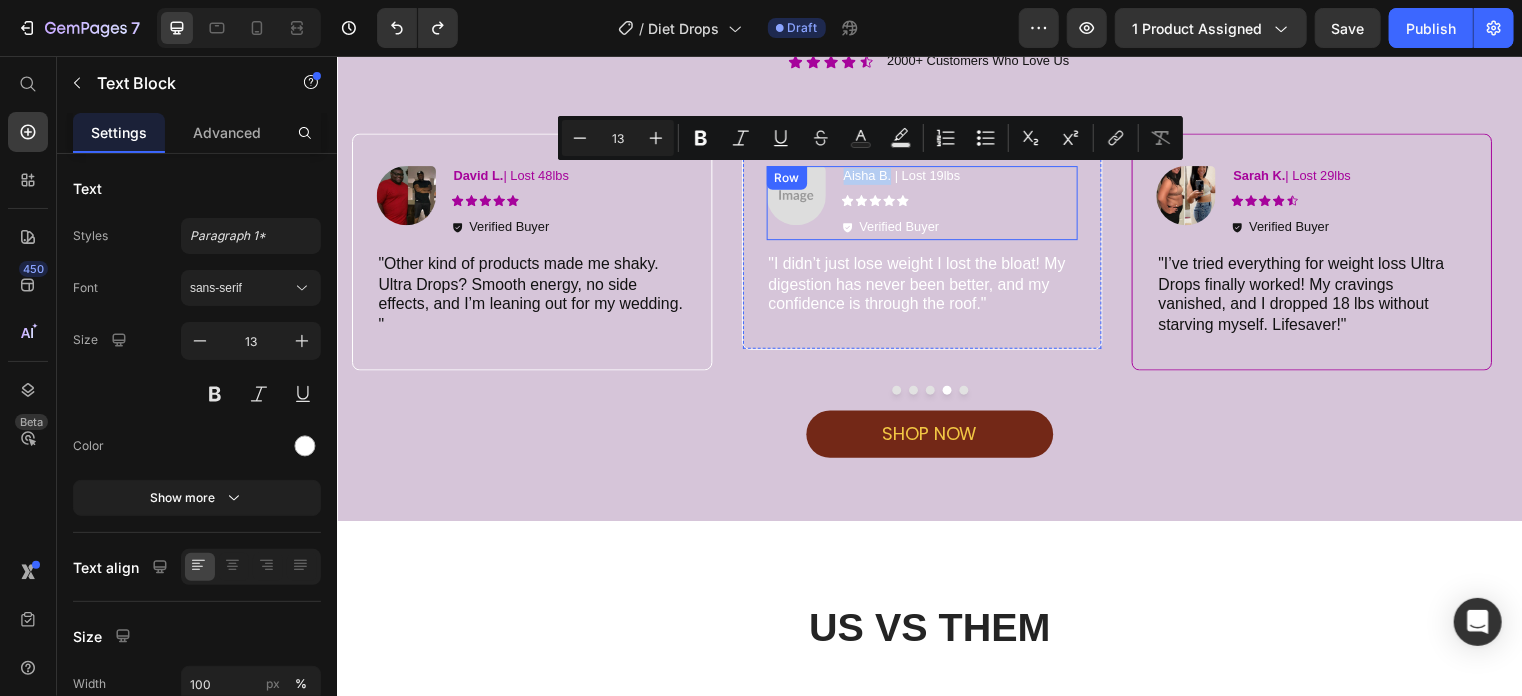 drag, startPoint x: 896, startPoint y: 178, endPoint x: 845, endPoint y: 181, distance: 51.088158 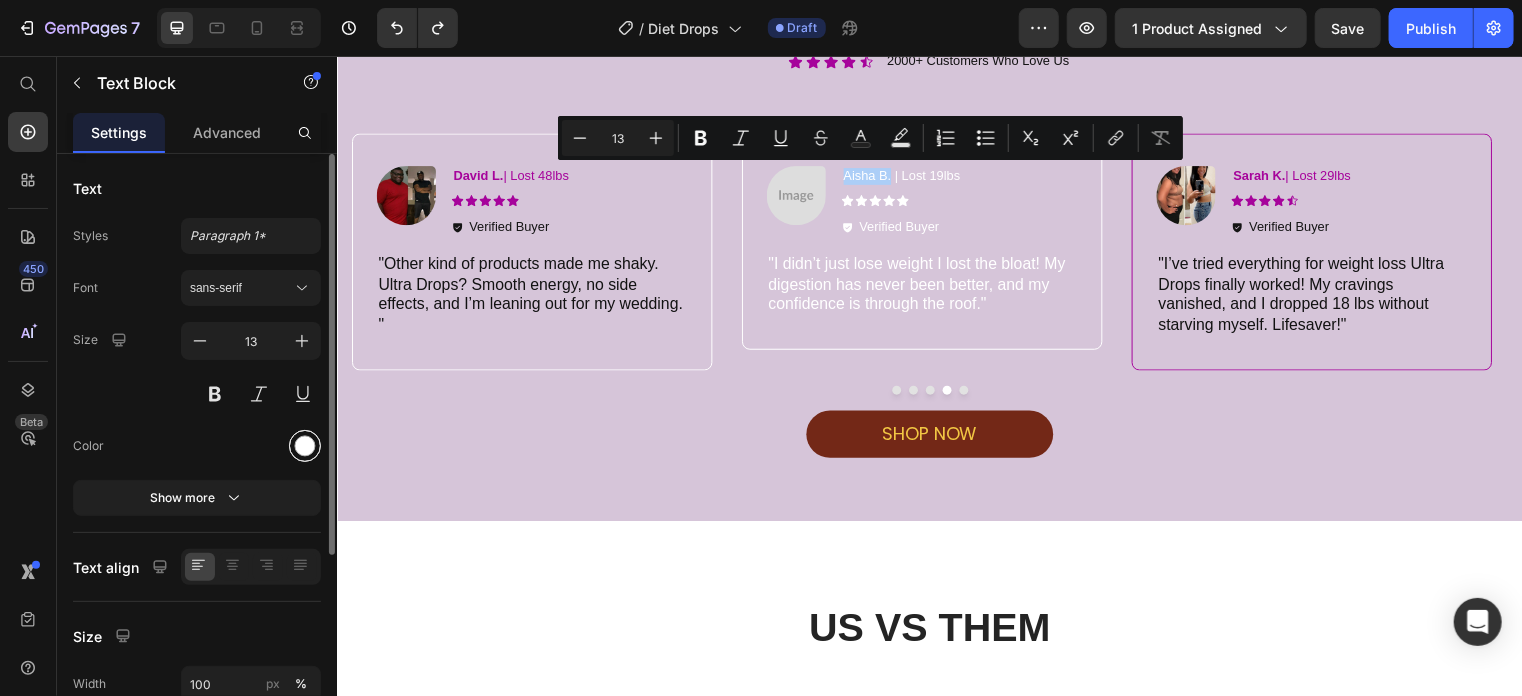 click at bounding box center (305, 446) 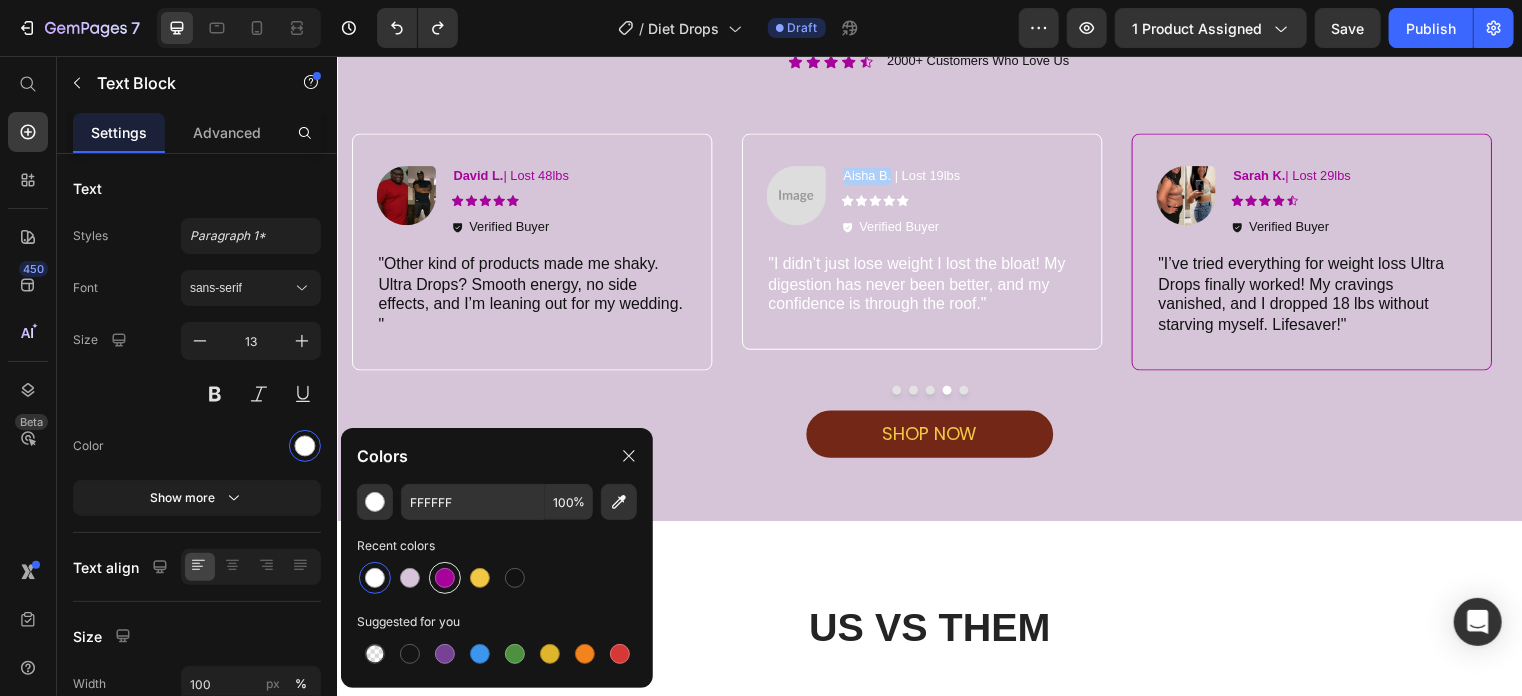 click at bounding box center (445, 578) 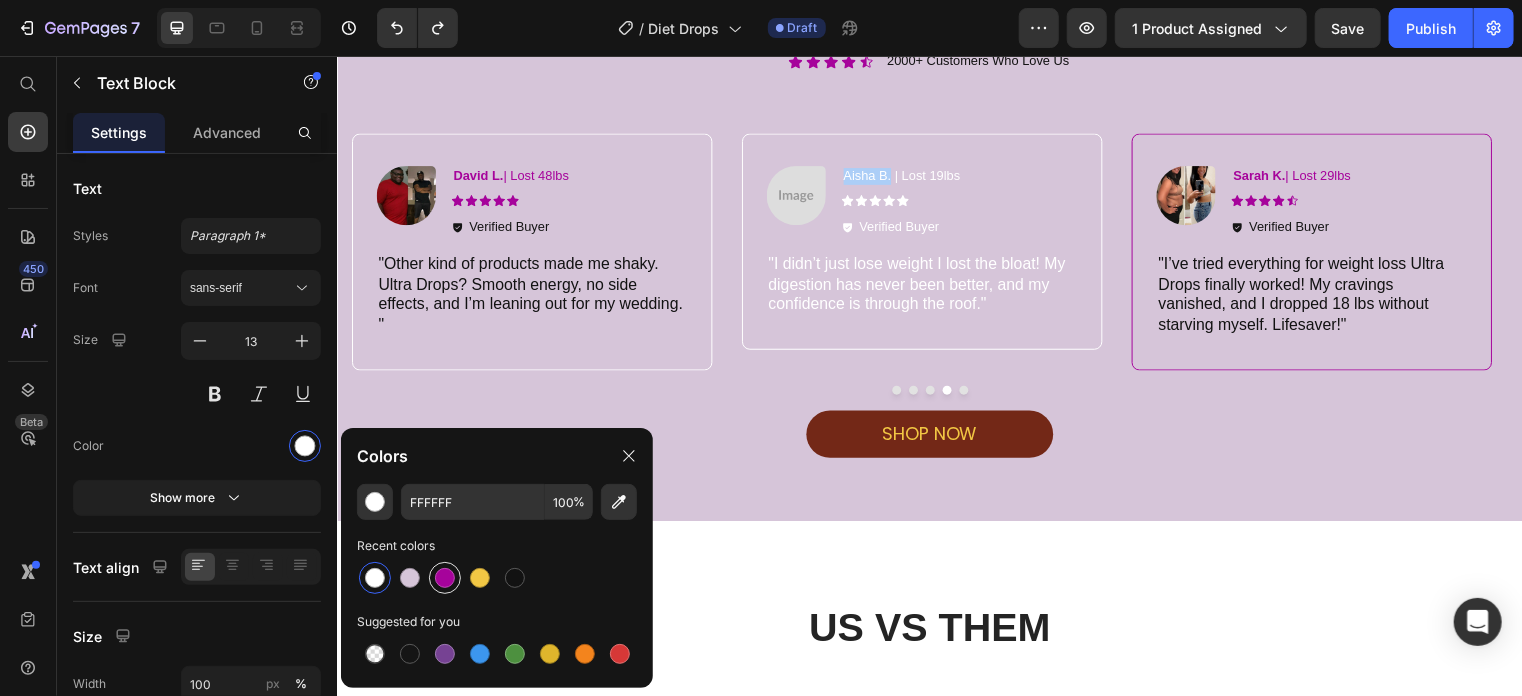 type on "A6039B" 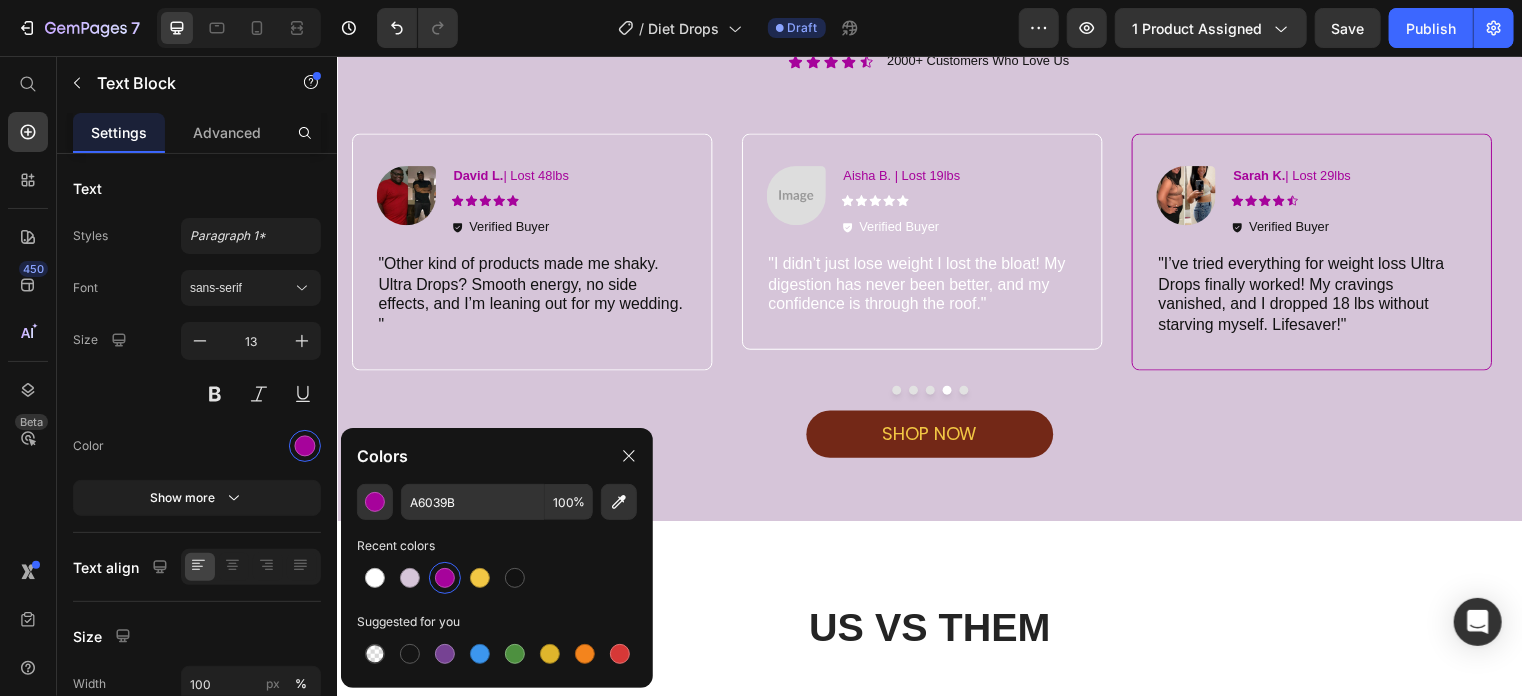 click on "Aisha B. | Lost 19lbs" at bounding box center (898, 176) 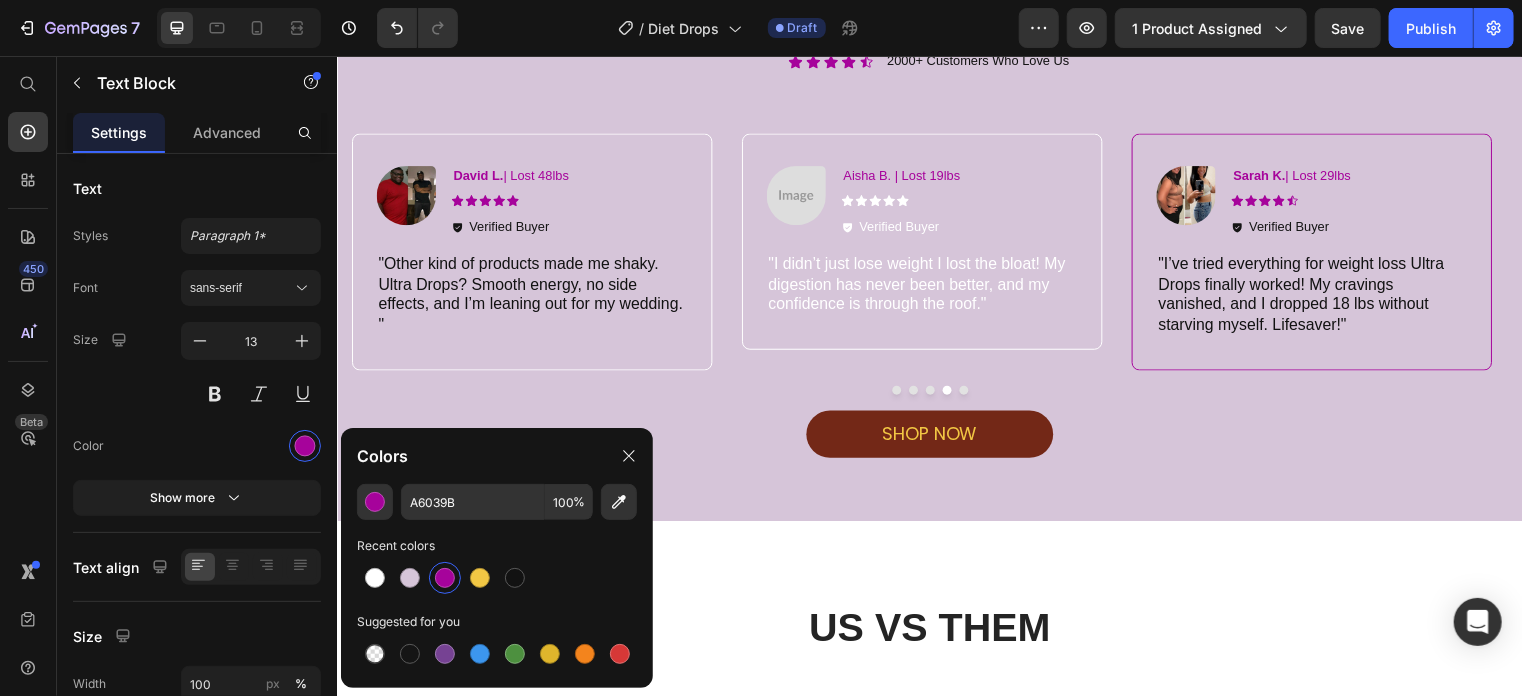click on "Aisha B. | Lost 19lbs" at bounding box center [898, 176] 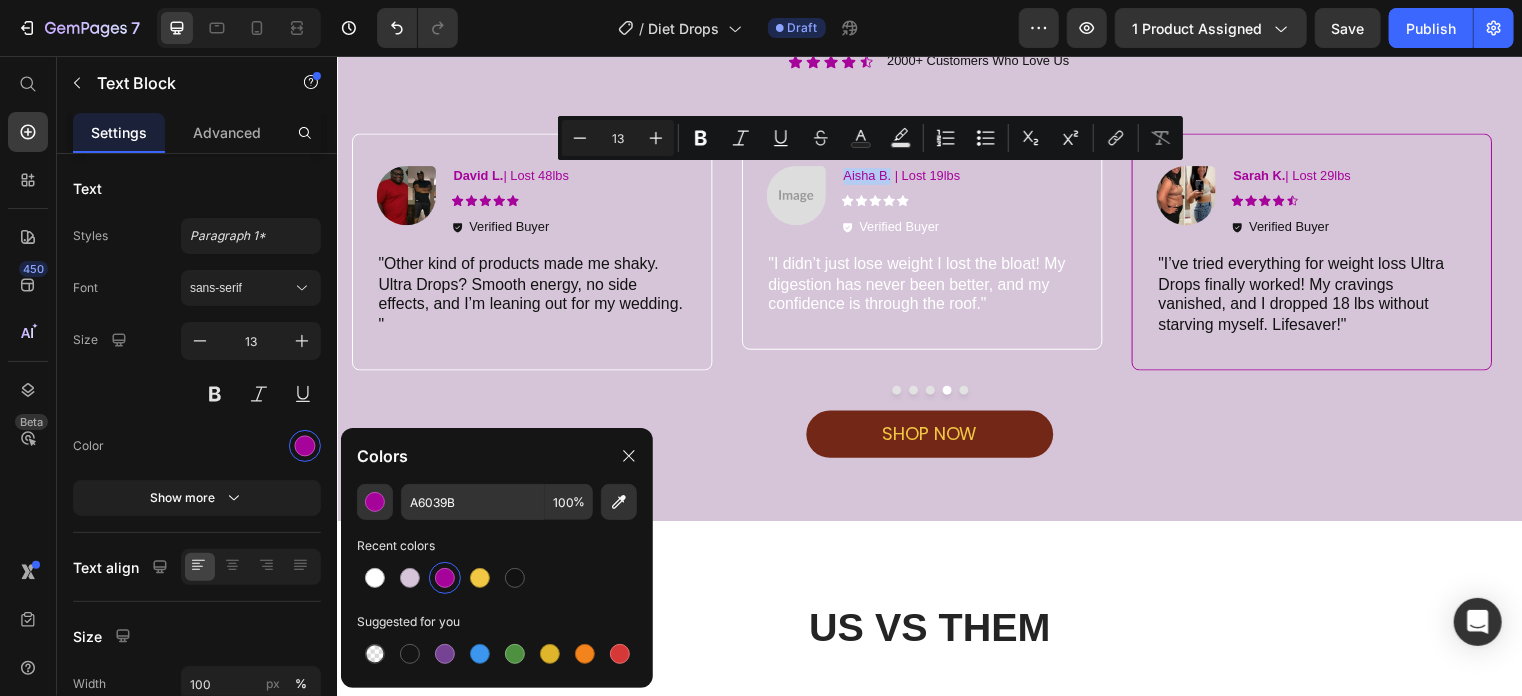drag, startPoint x: 897, startPoint y: 179, endPoint x: 851, endPoint y: 179, distance: 46 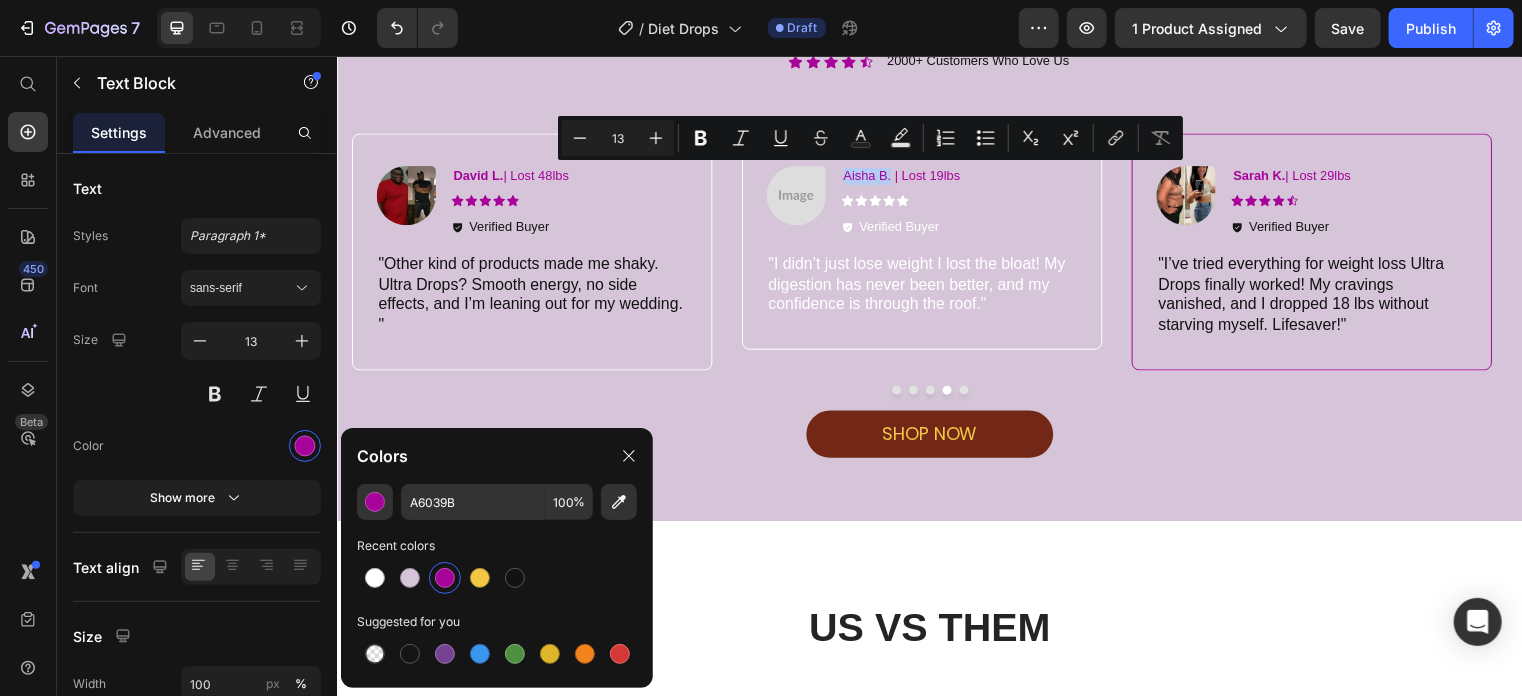 click on "Aisha B. | Lost 19lbs" at bounding box center [898, 176] 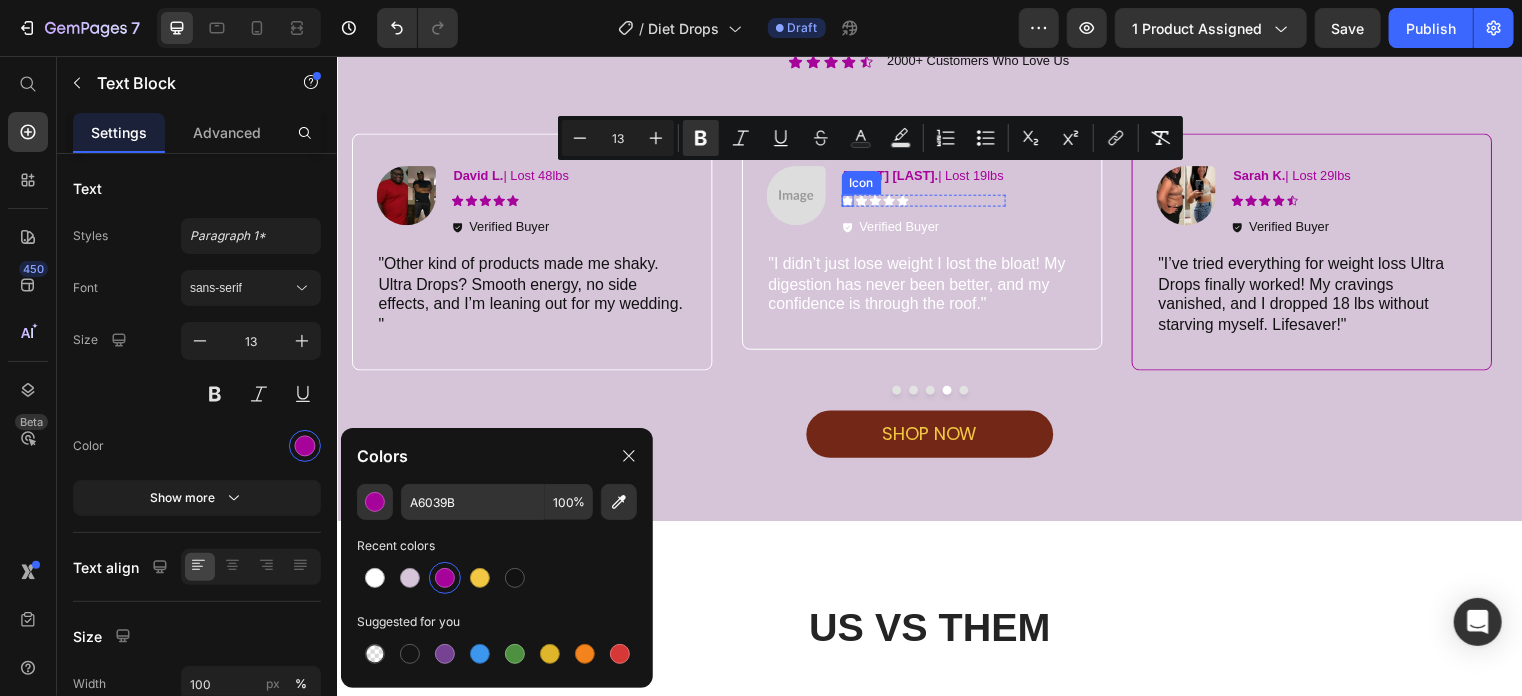 click 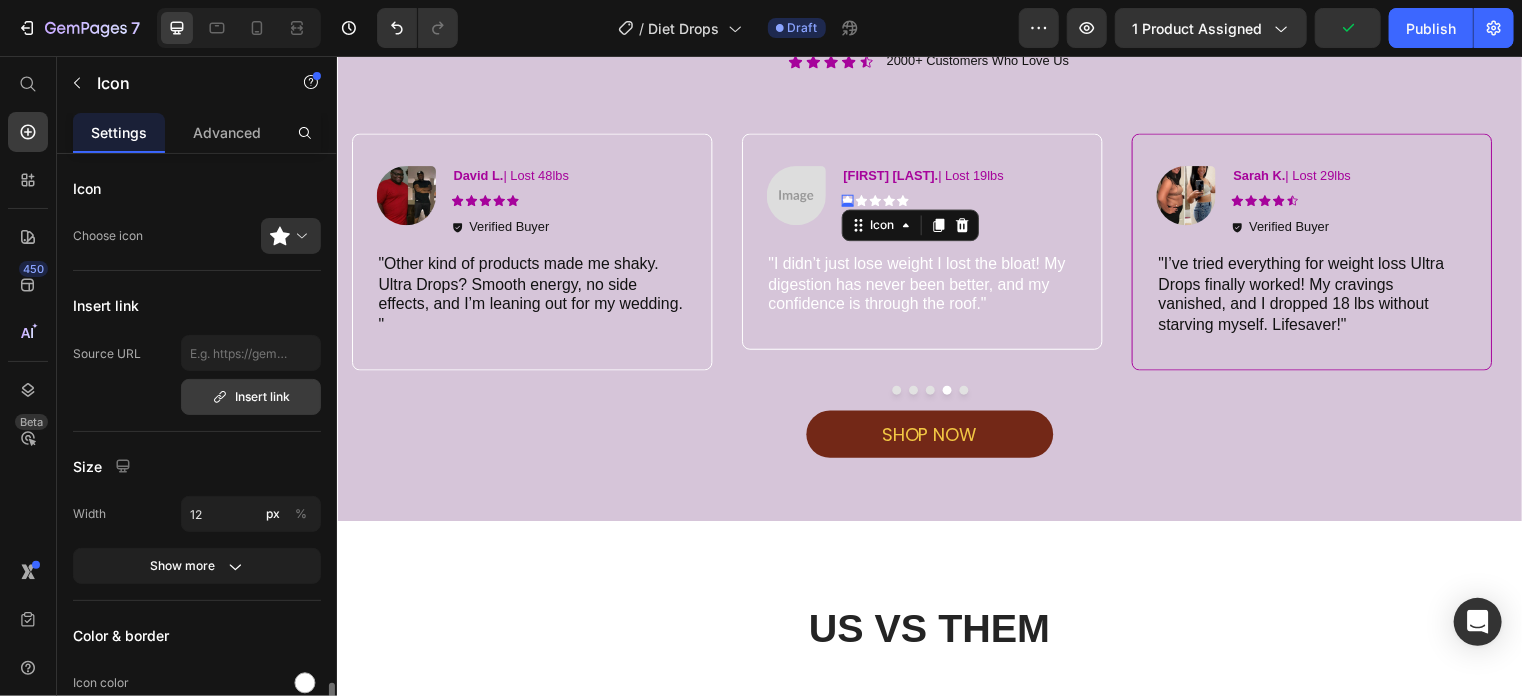 scroll, scrollTop: 320, scrollLeft: 0, axis: vertical 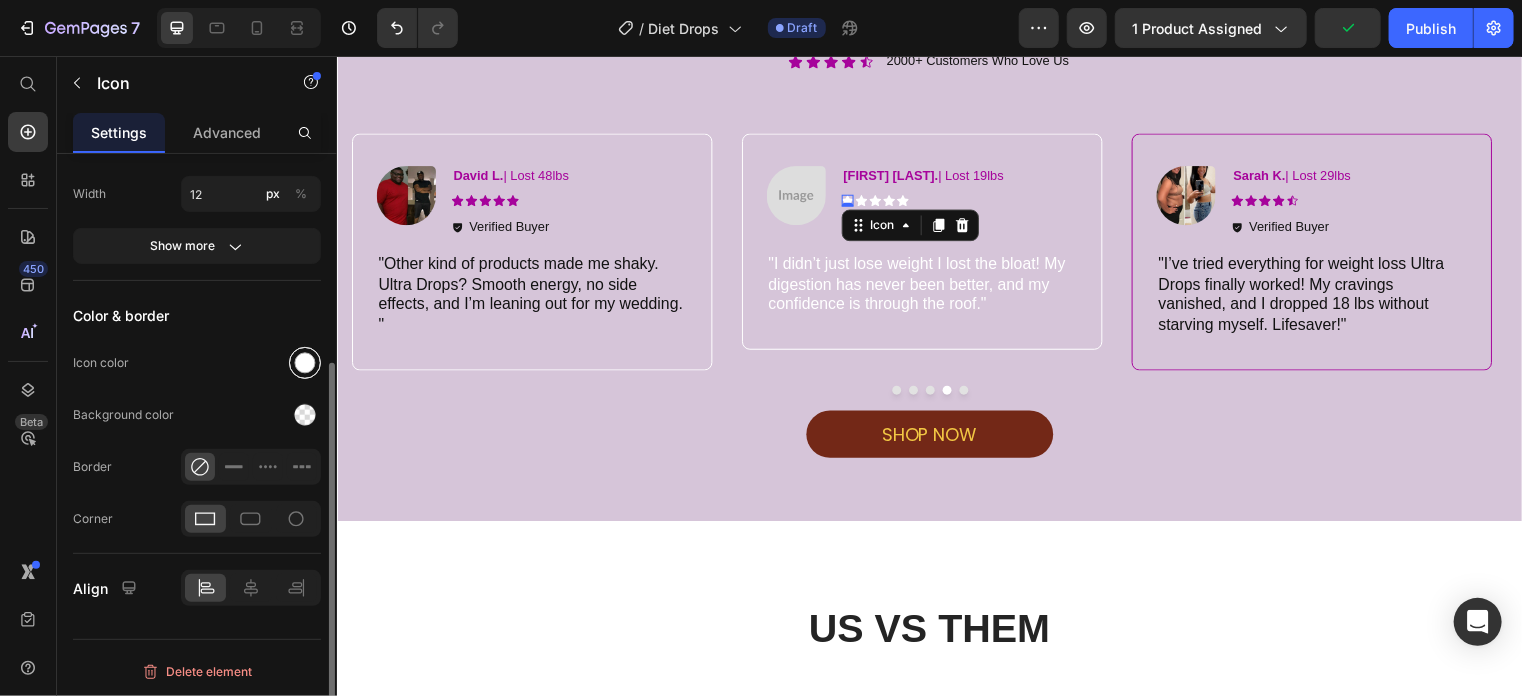 click at bounding box center (305, 363) 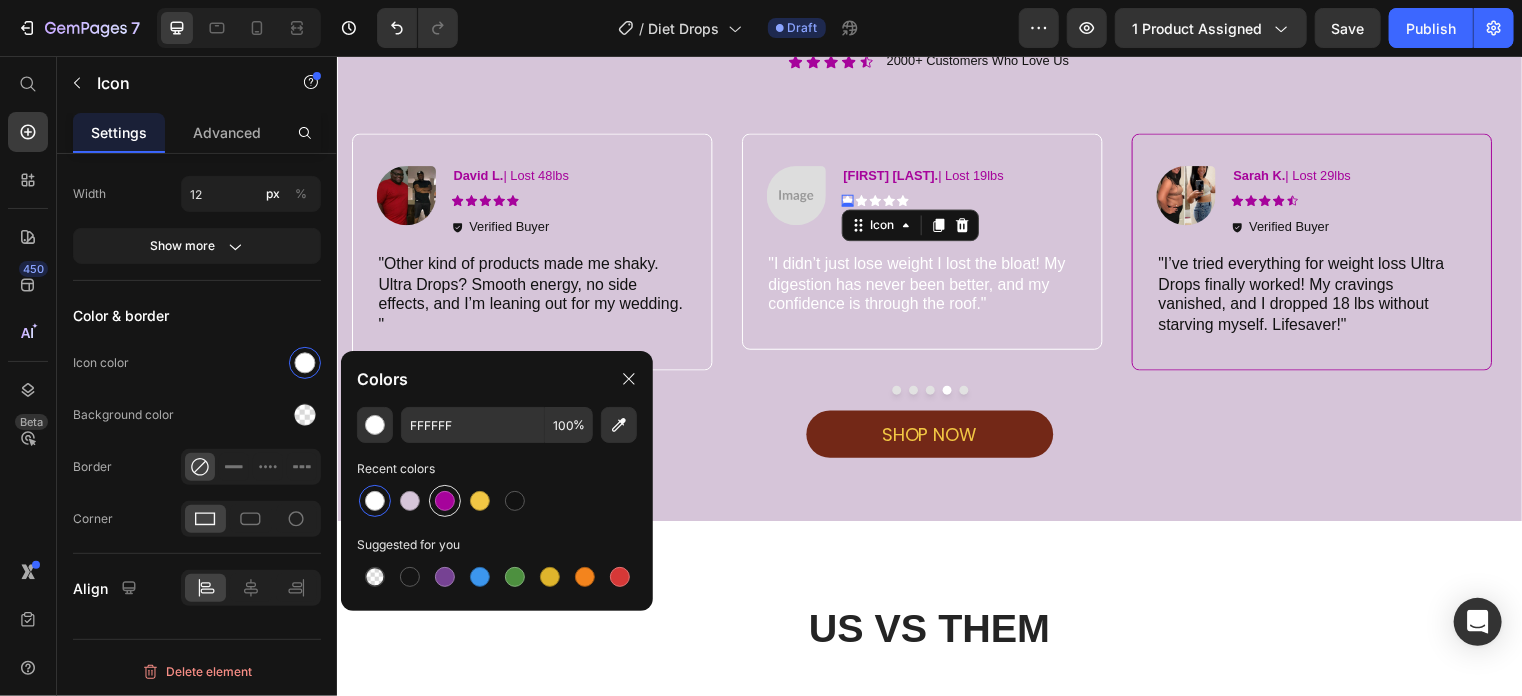 click at bounding box center [445, 501] 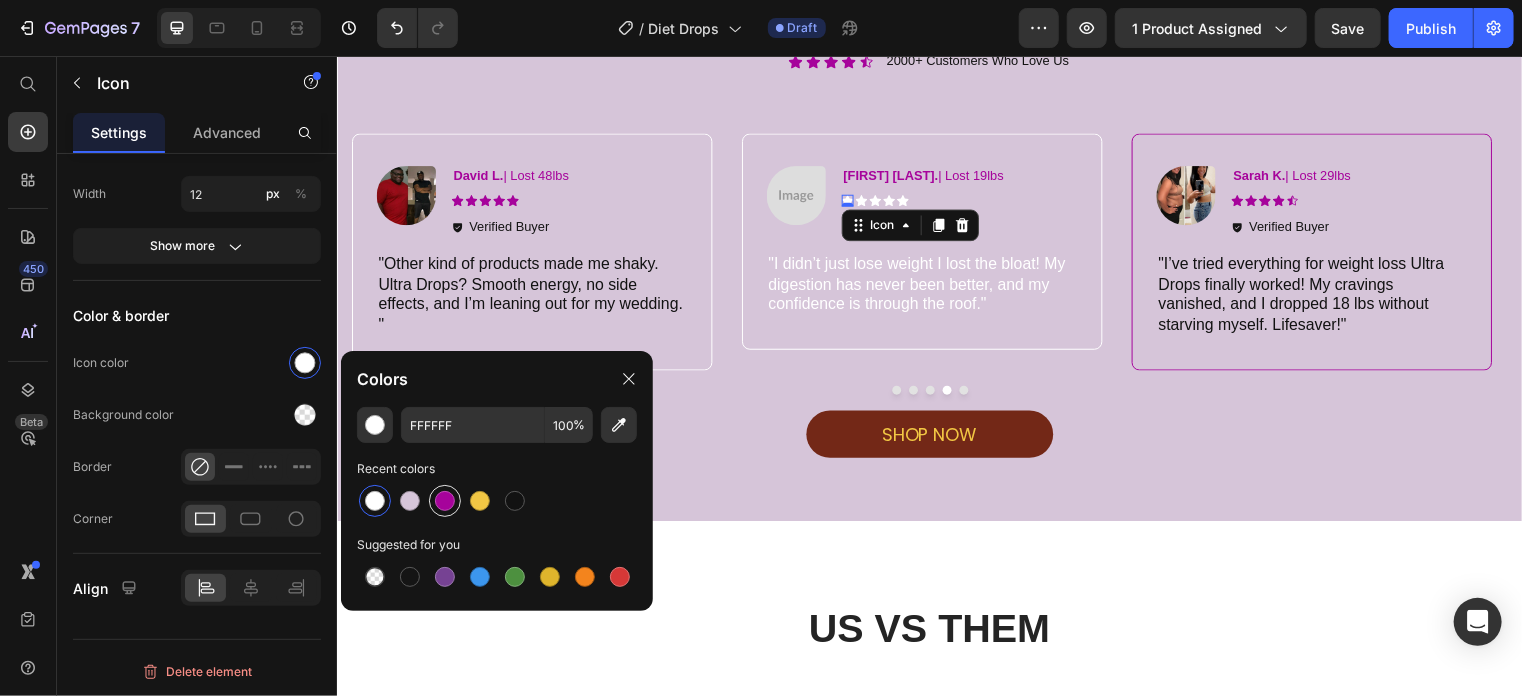 type on "A6039B" 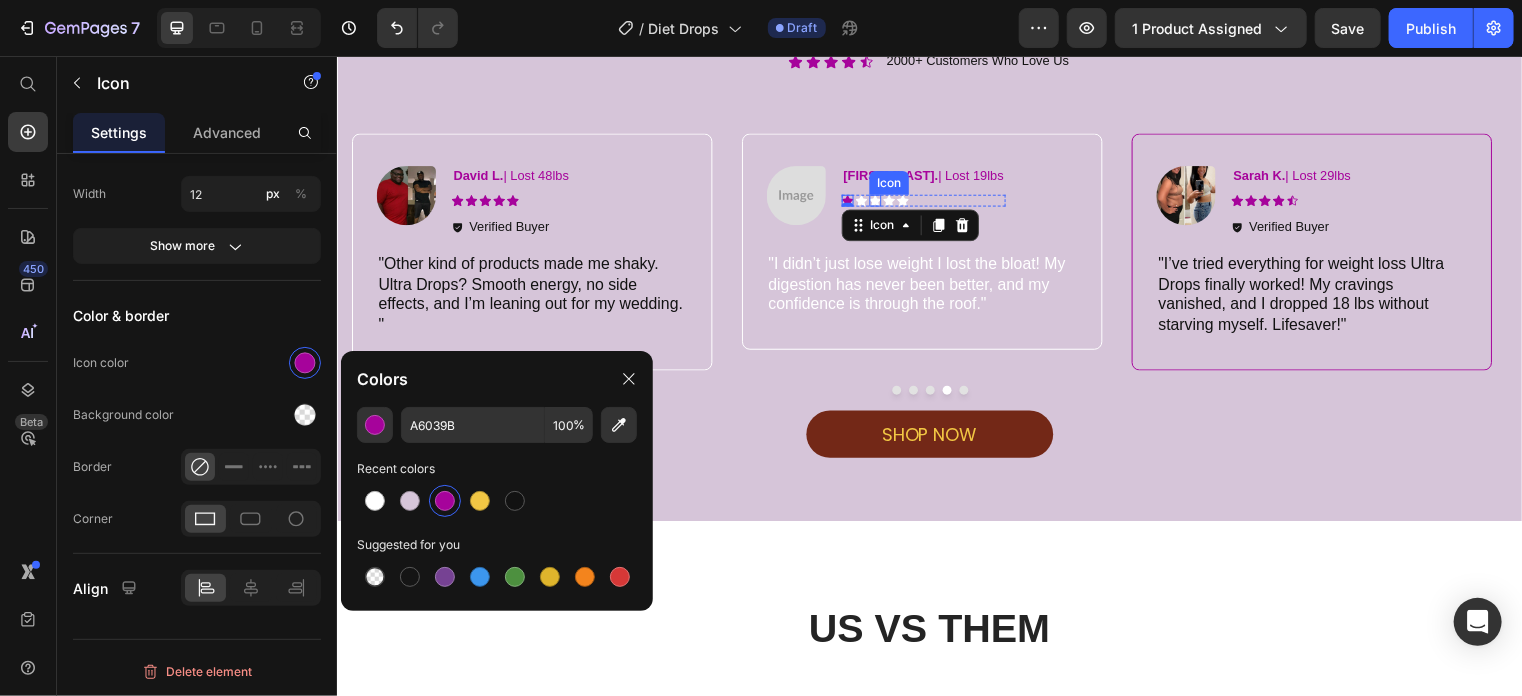 click 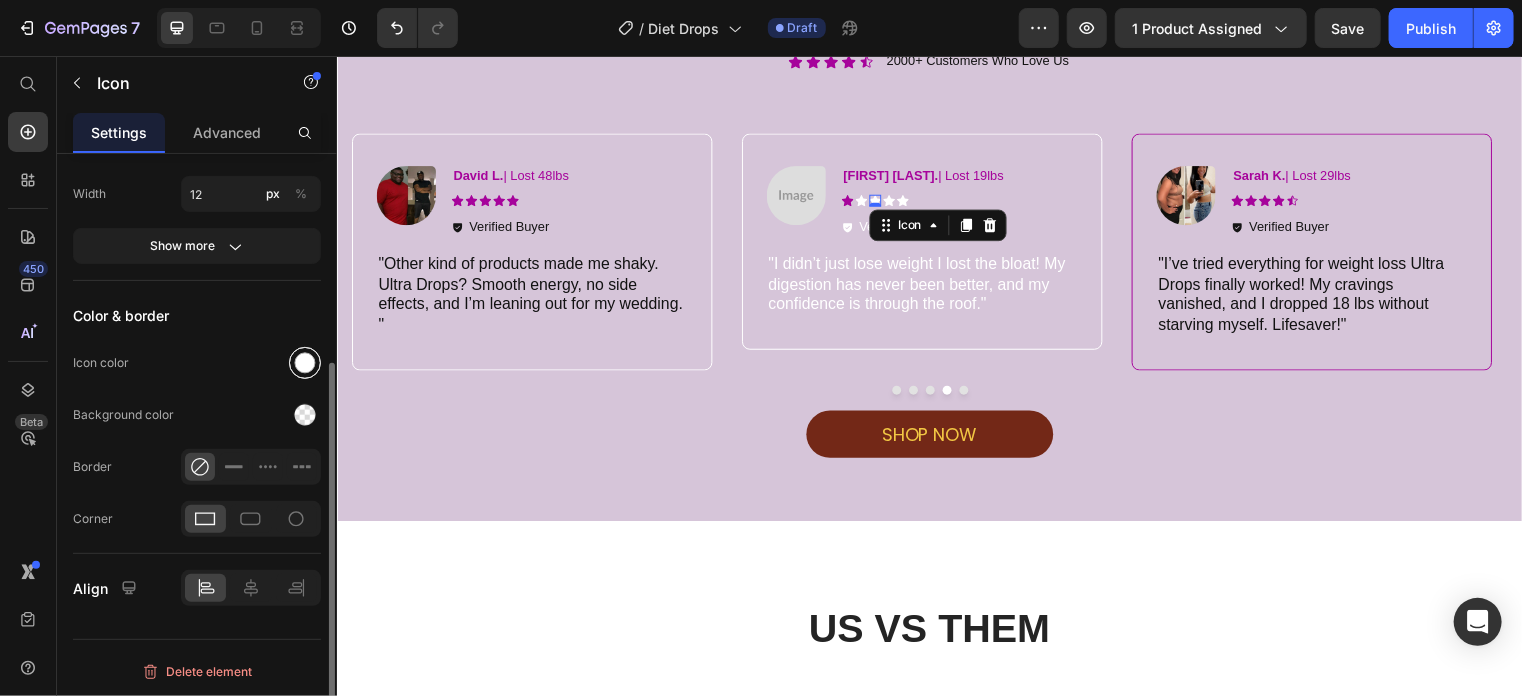click at bounding box center [305, 363] 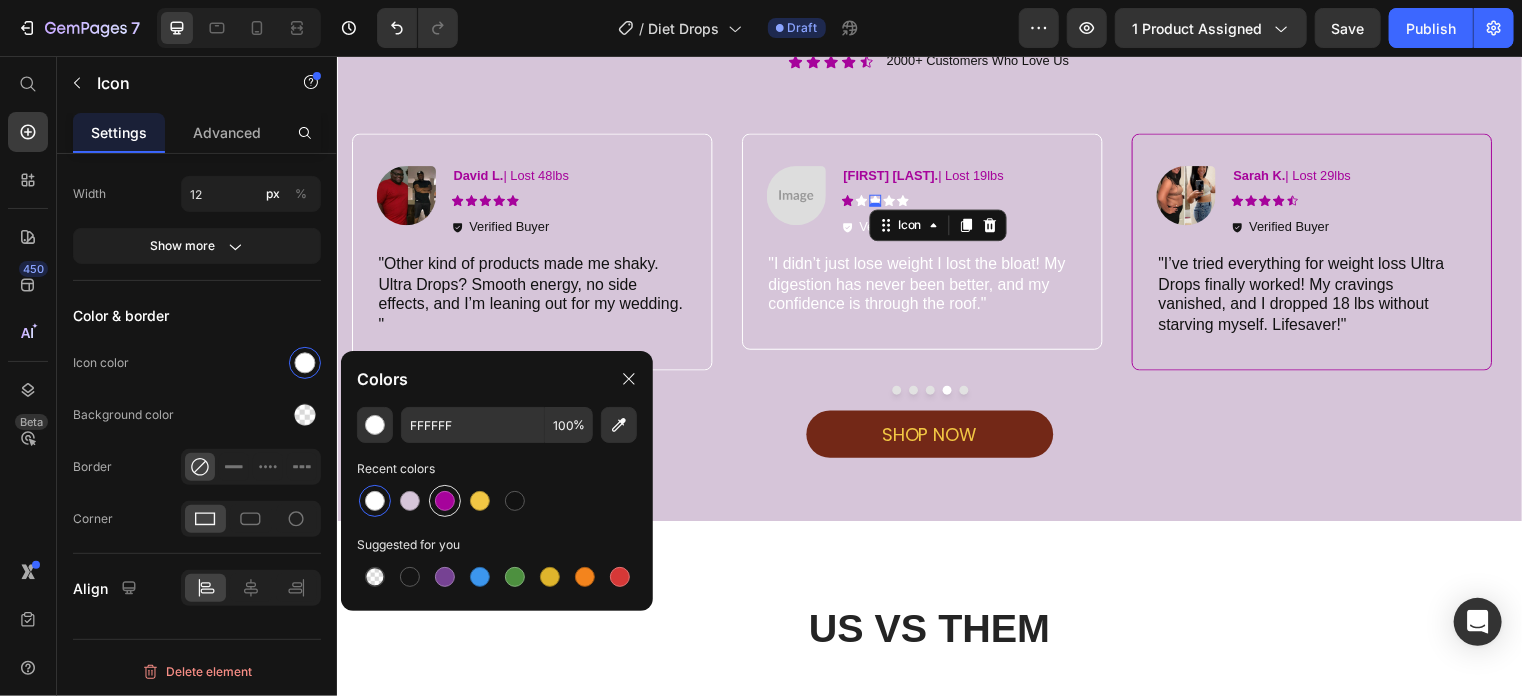 click at bounding box center (445, 501) 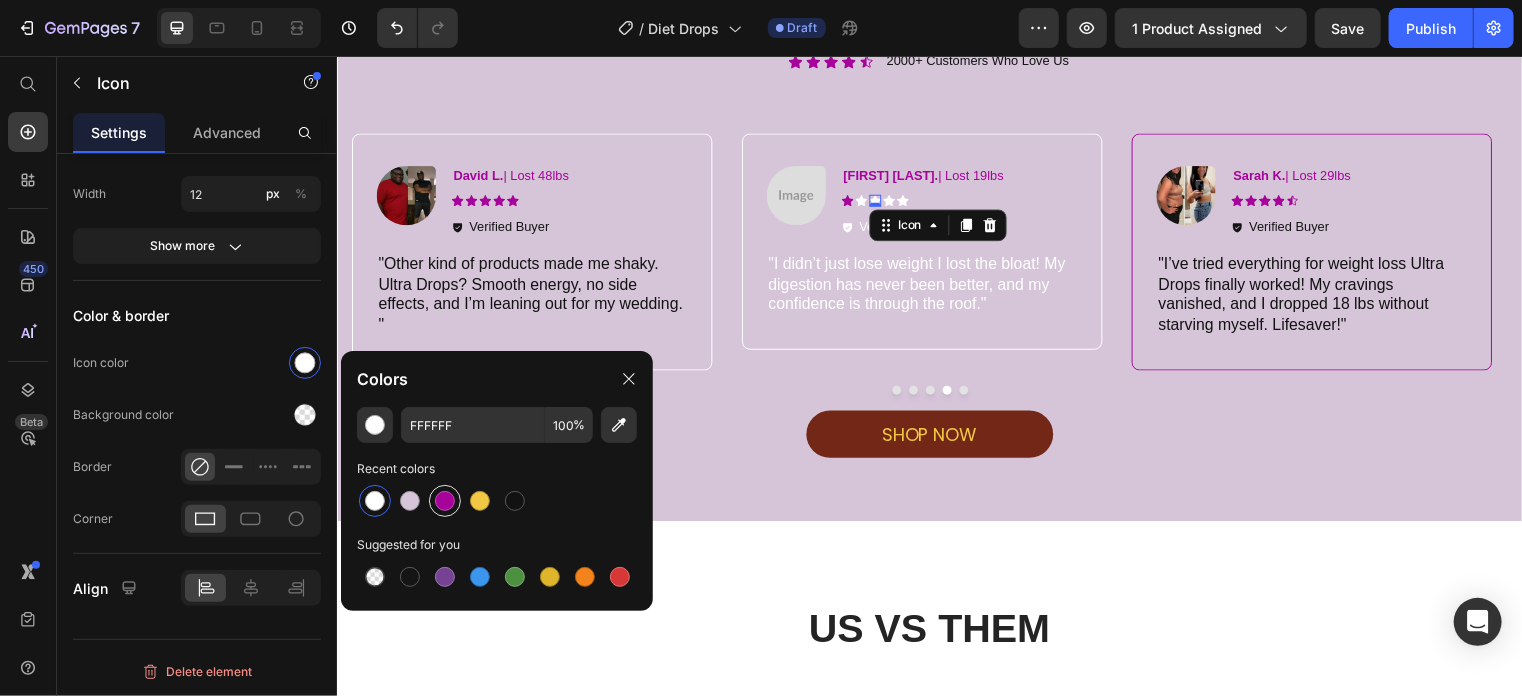 type on "A6039B" 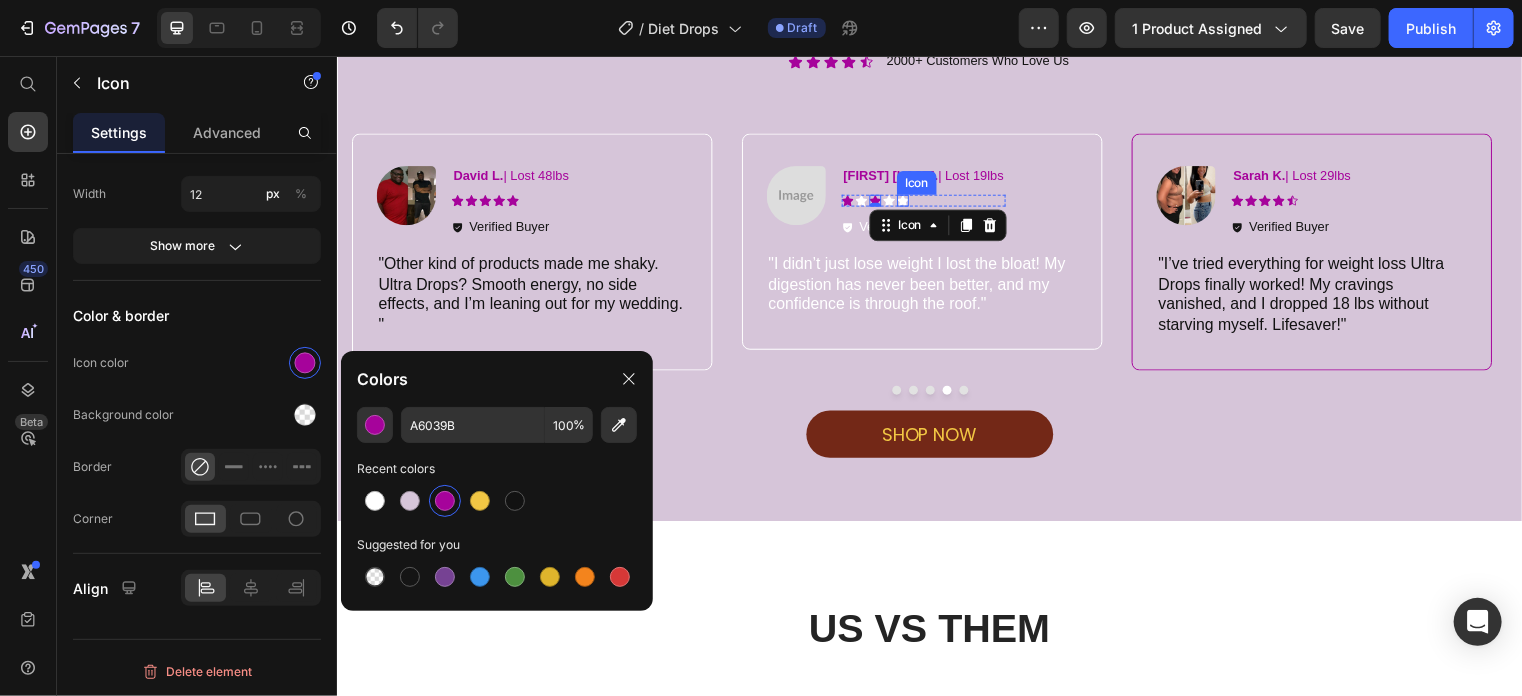click 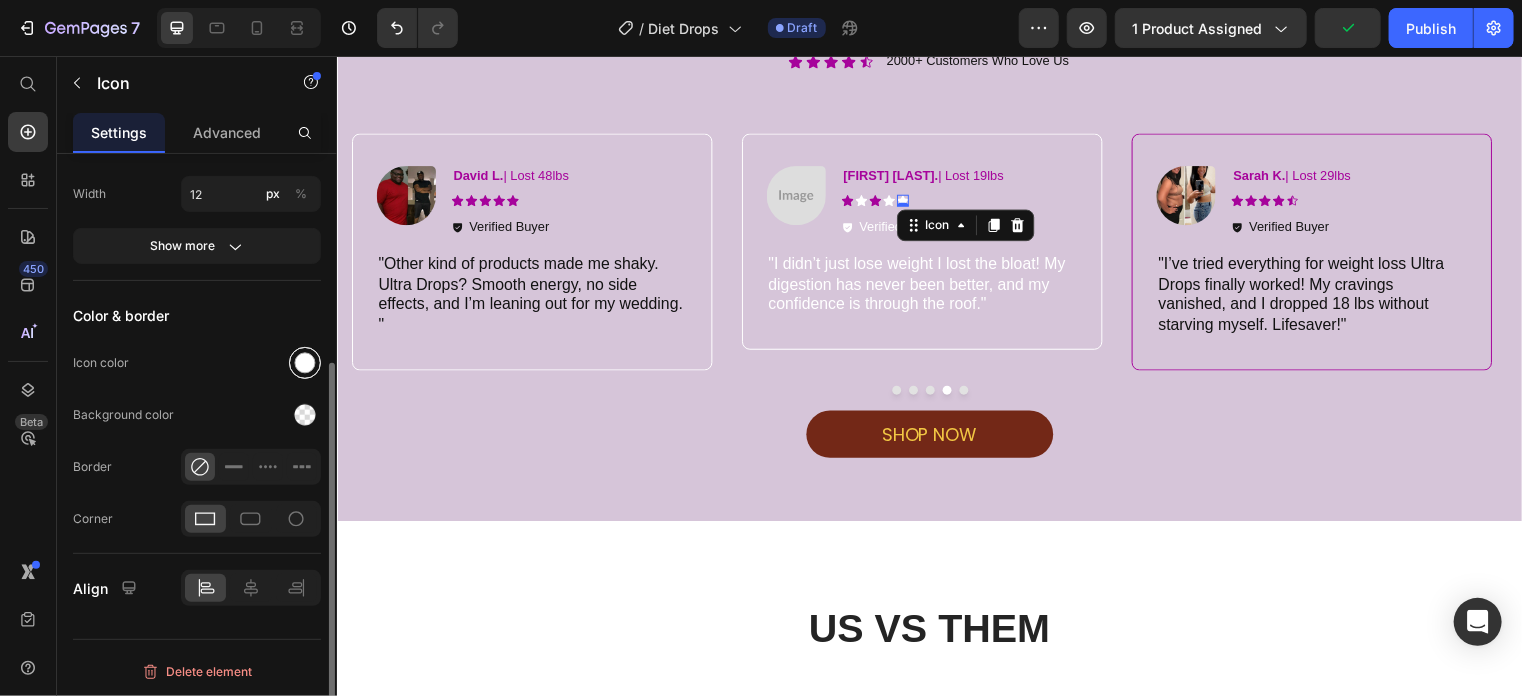 click at bounding box center [305, 363] 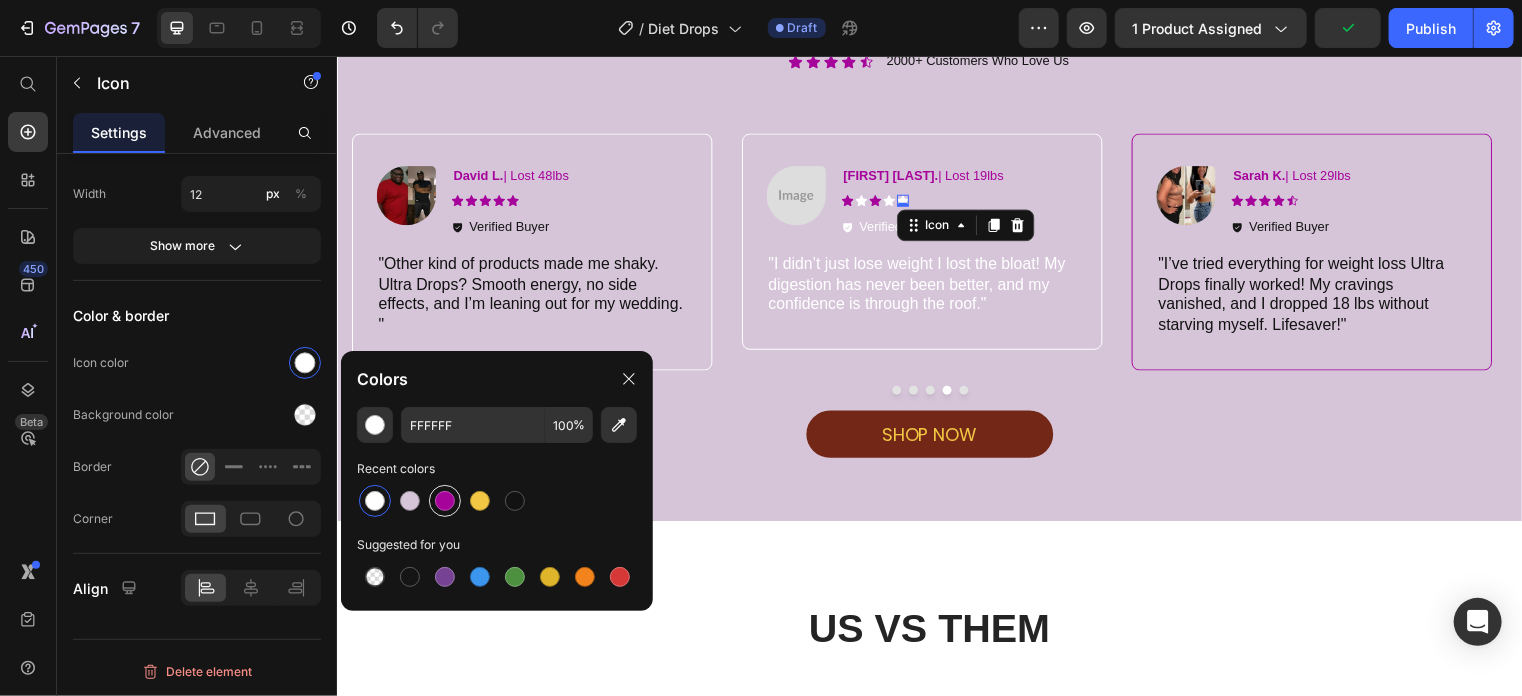 click at bounding box center [445, 501] 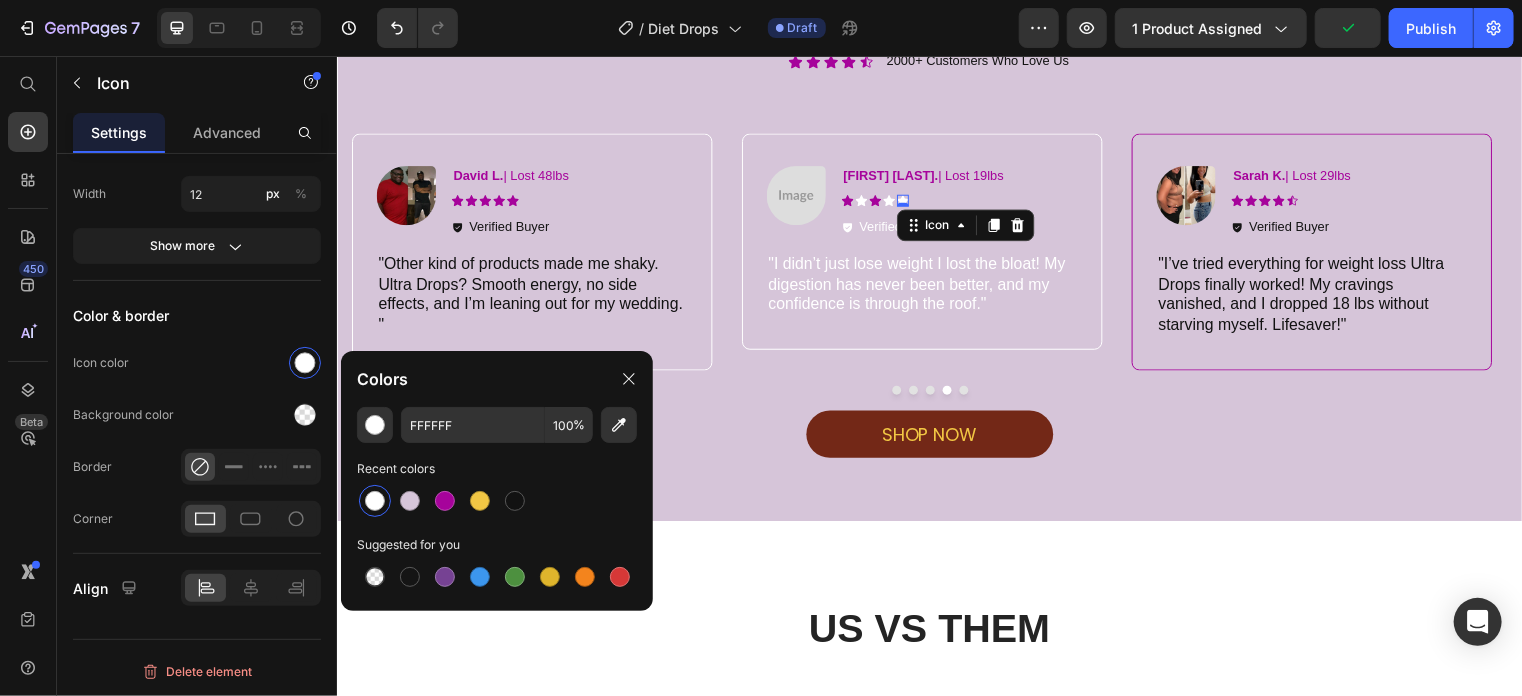 type on "A6039B" 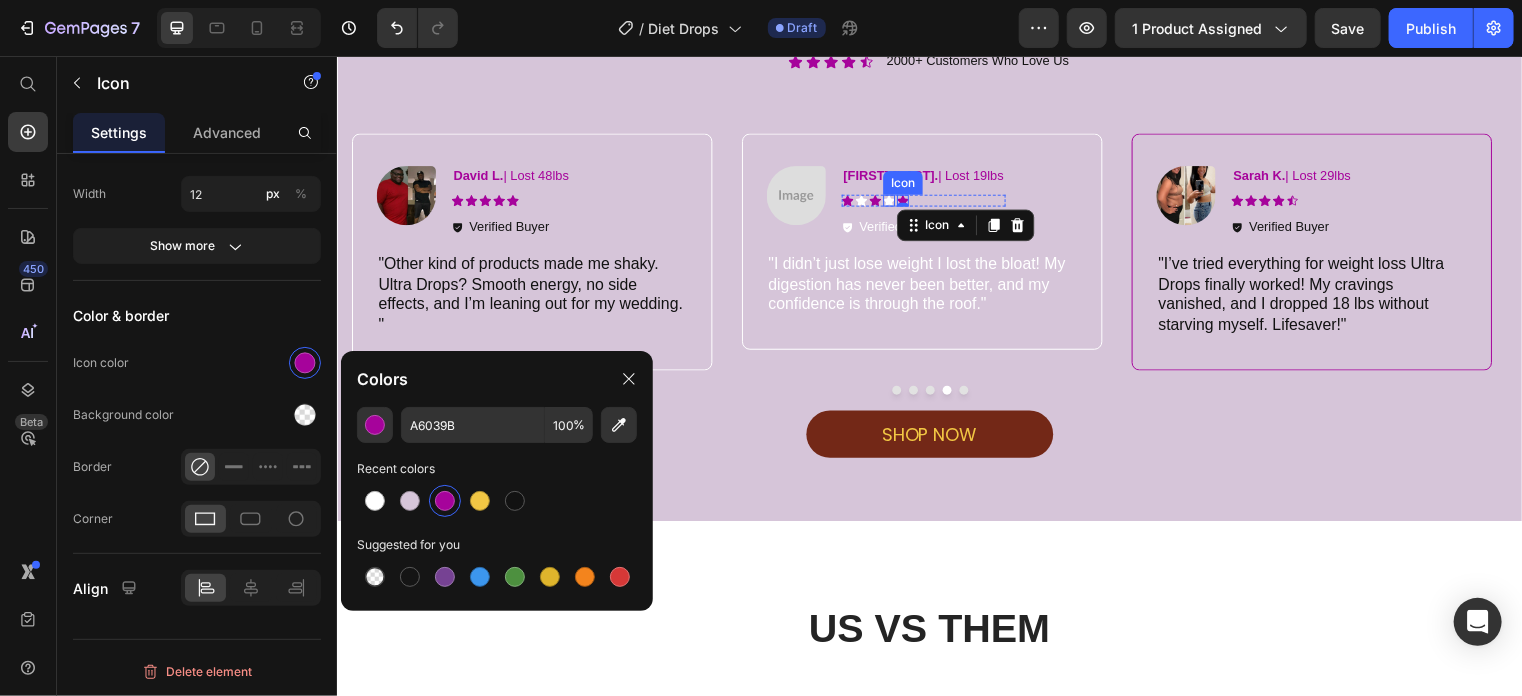 click 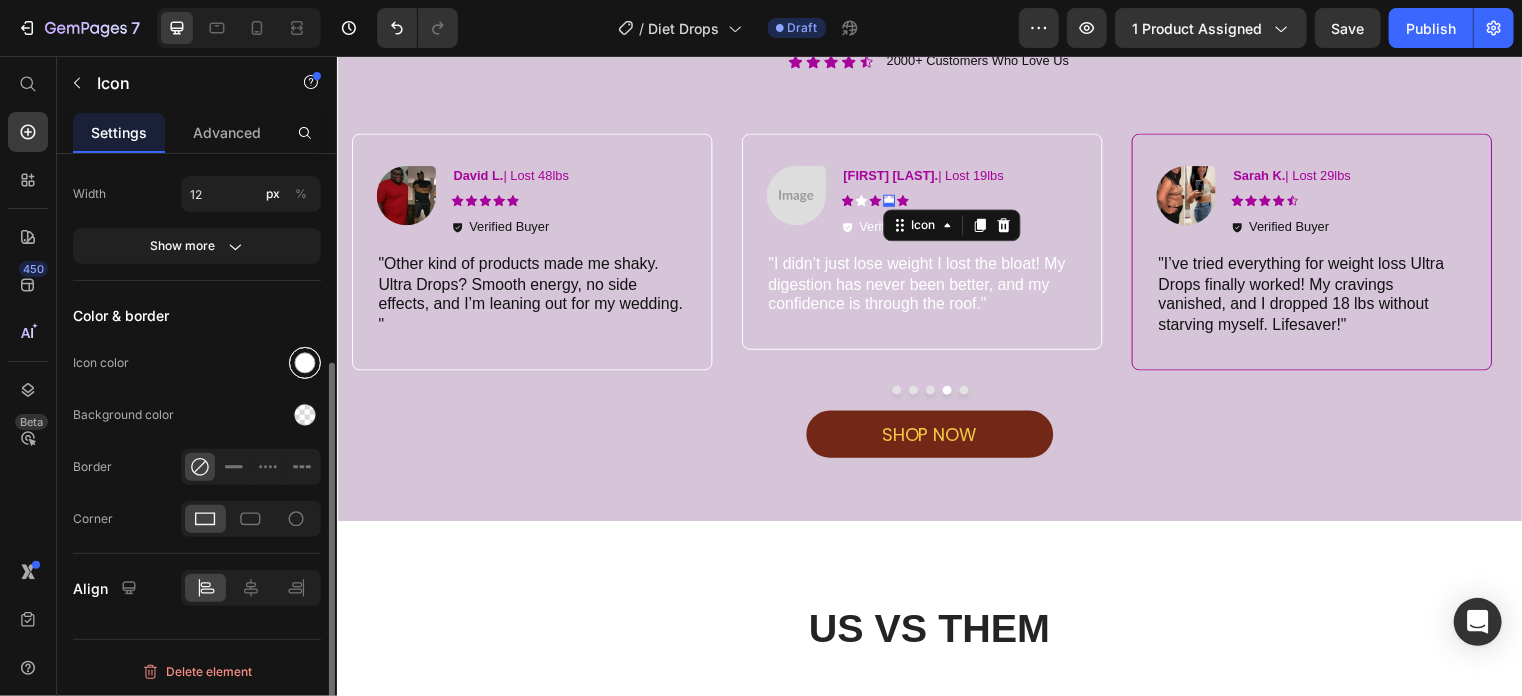 click at bounding box center (305, 363) 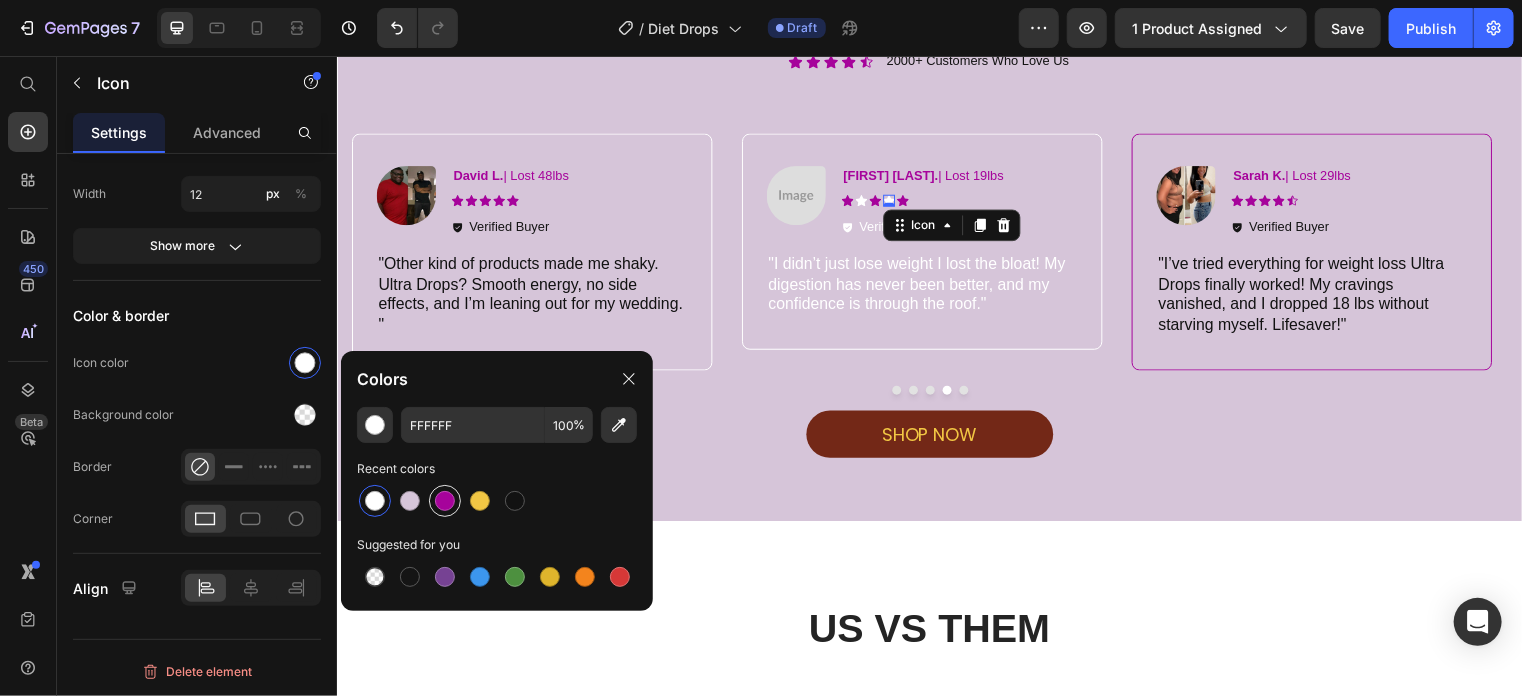 drag, startPoint x: 452, startPoint y: 500, endPoint x: 548, endPoint y: 152, distance: 360.99863 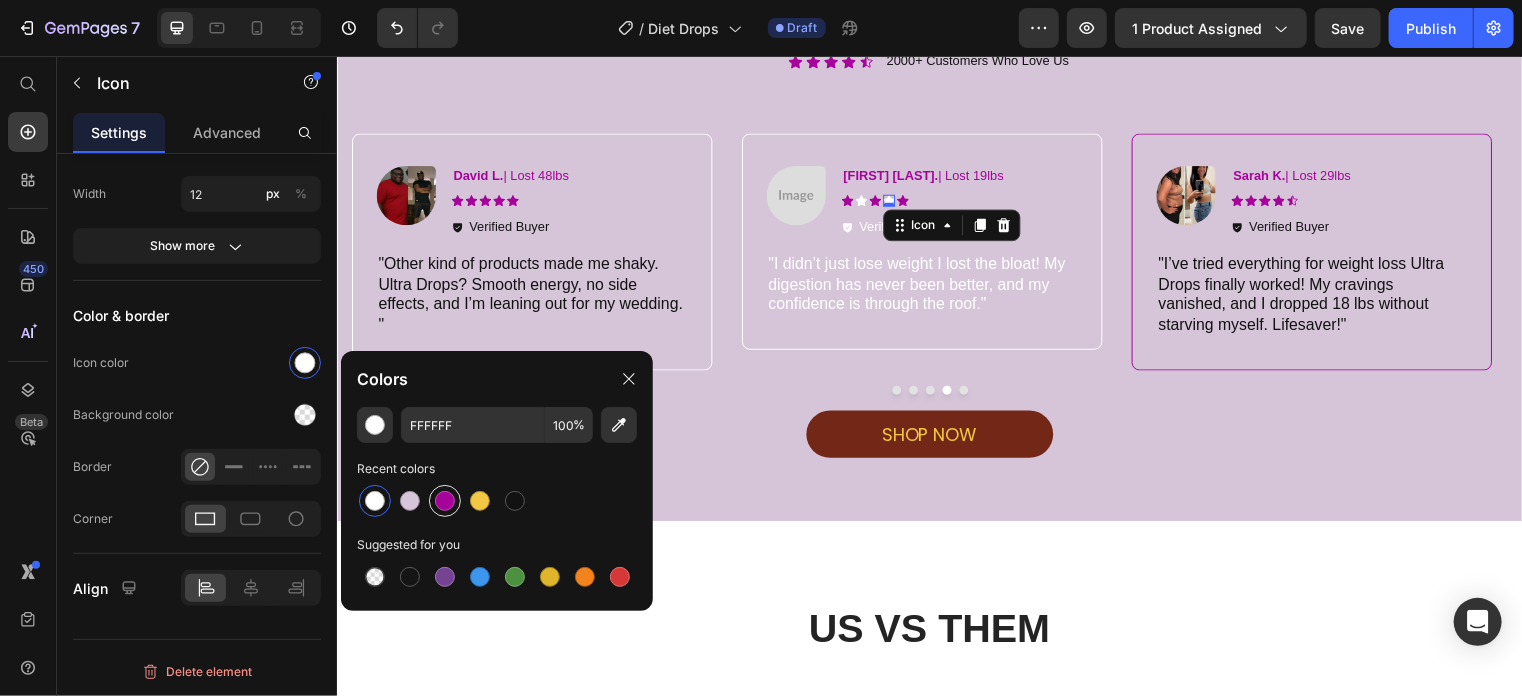 click at bounding box center (445, 501) 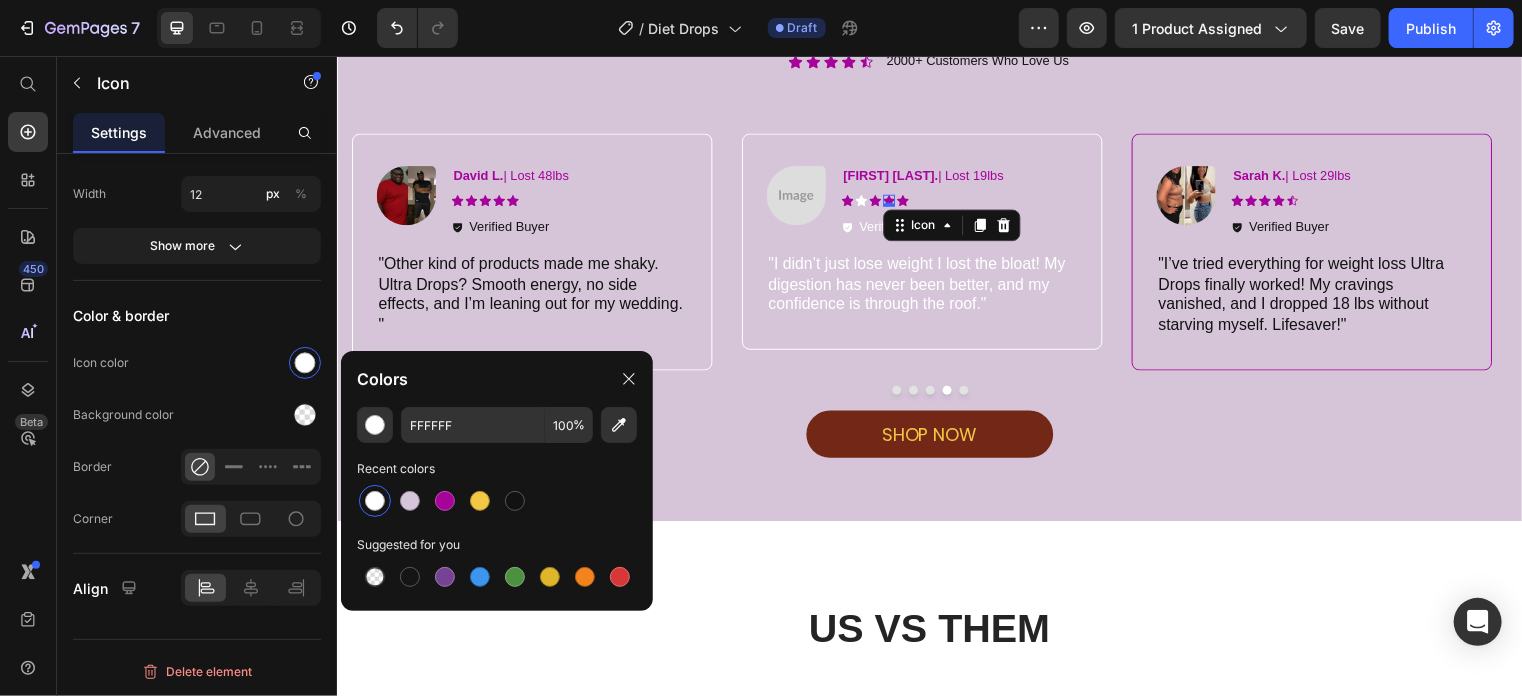 type on "A6039B" 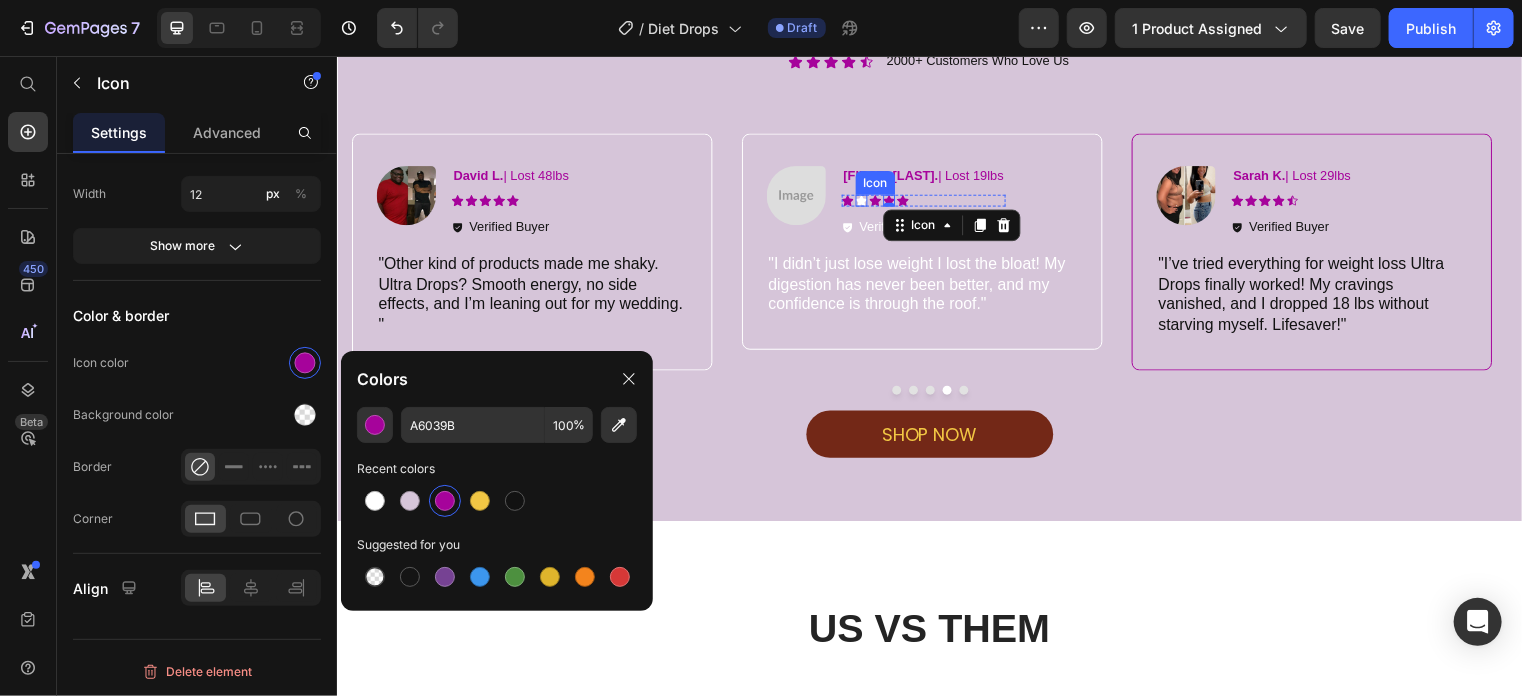 click 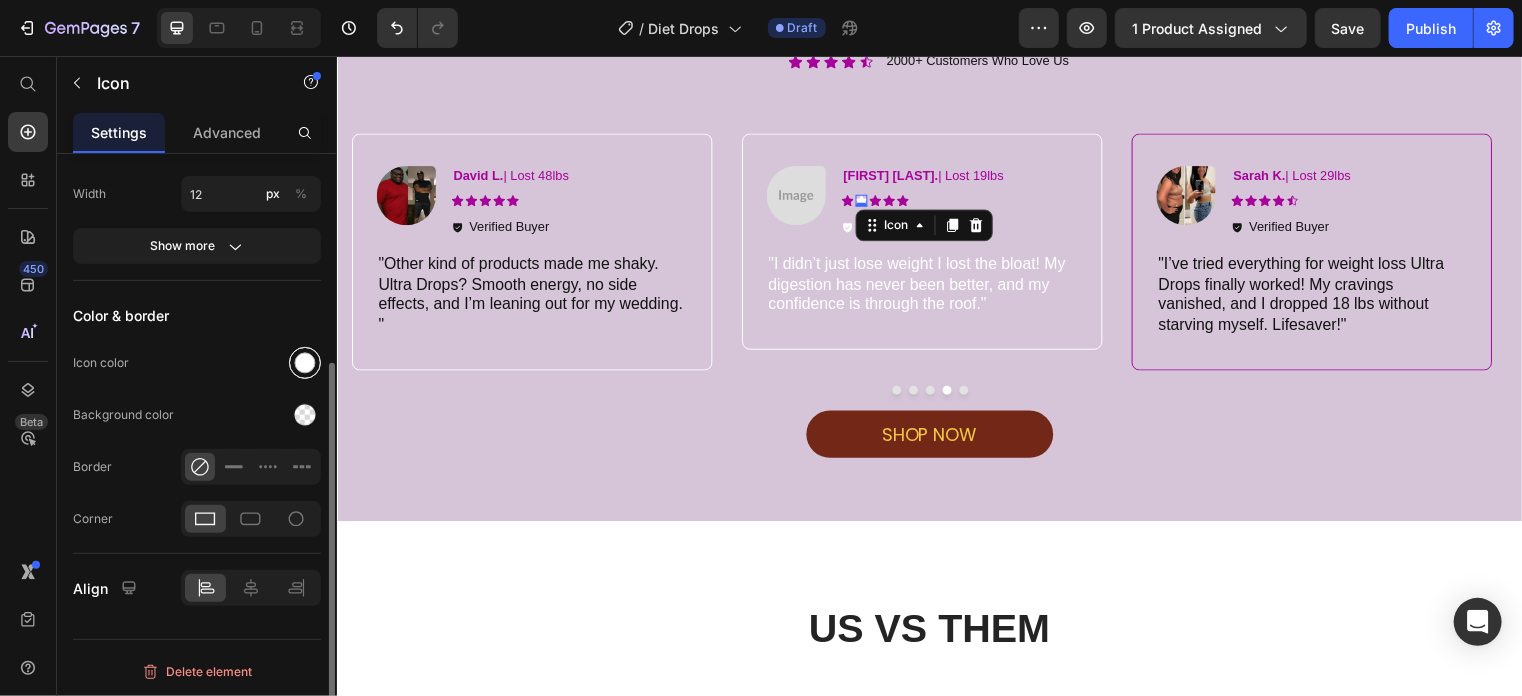 click at bounding box center [305, 363] 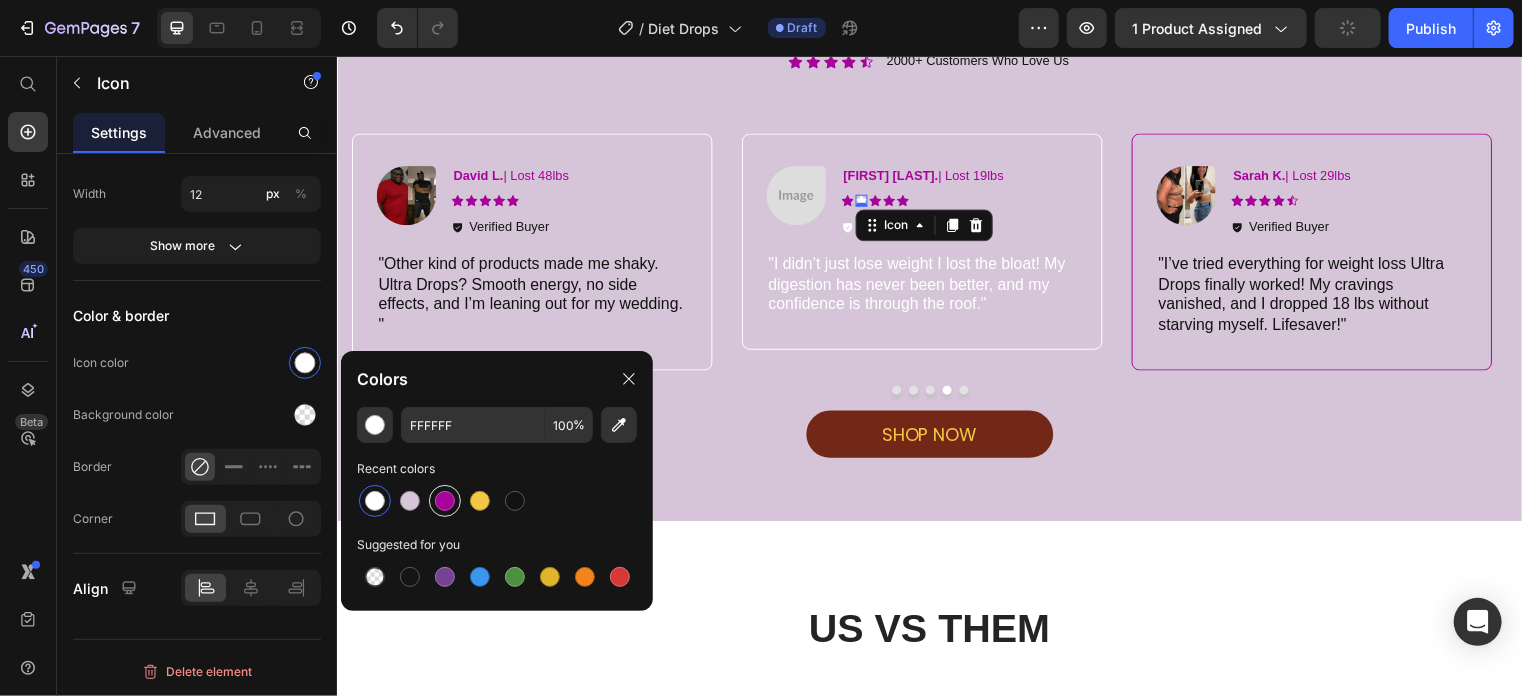 click at bounding box center [445, 501] 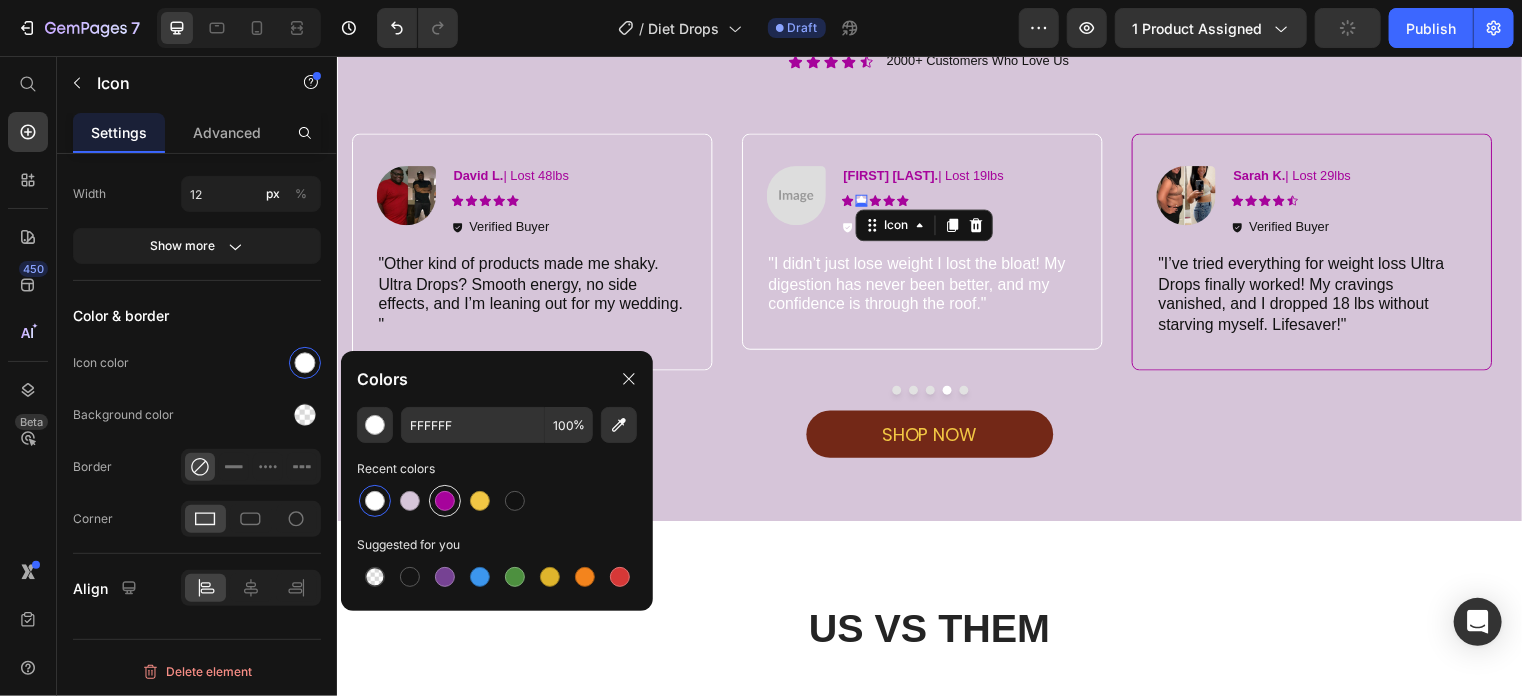 type on "A6039B" 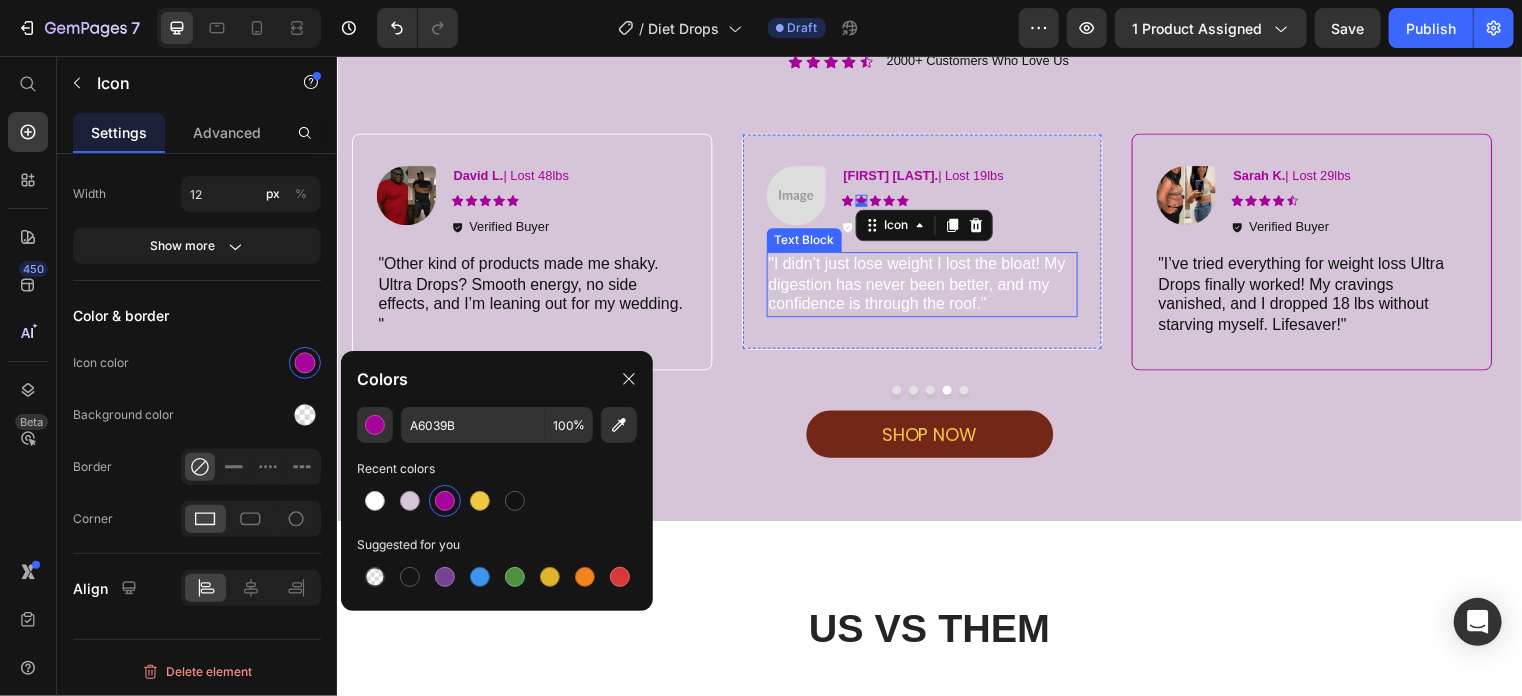 click on ""I didn’t just lose weight I lost the bloat! My digestion has never been better, and my confidence is through the roof."" at bounding box center [928, 286] 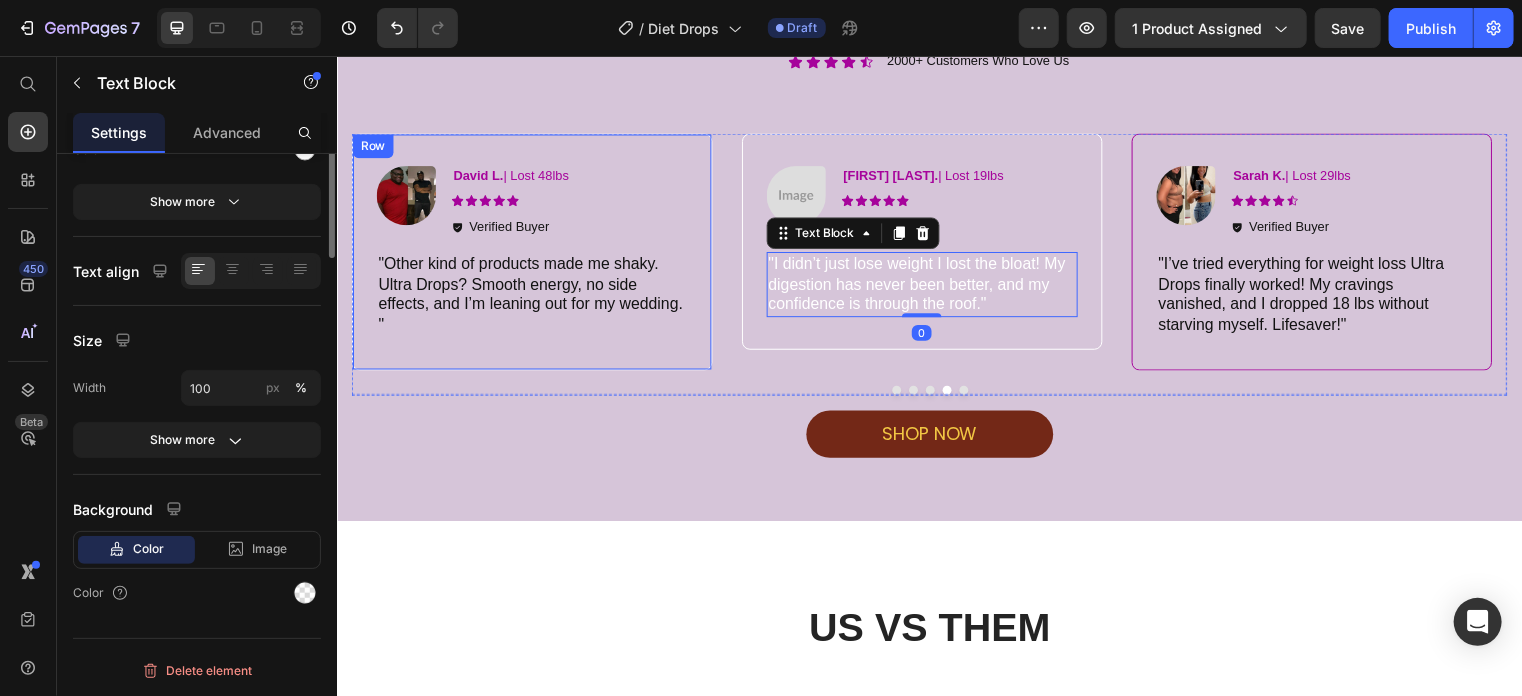 scroll, scrollTop: 0, scrollLeft: 0, axis: both 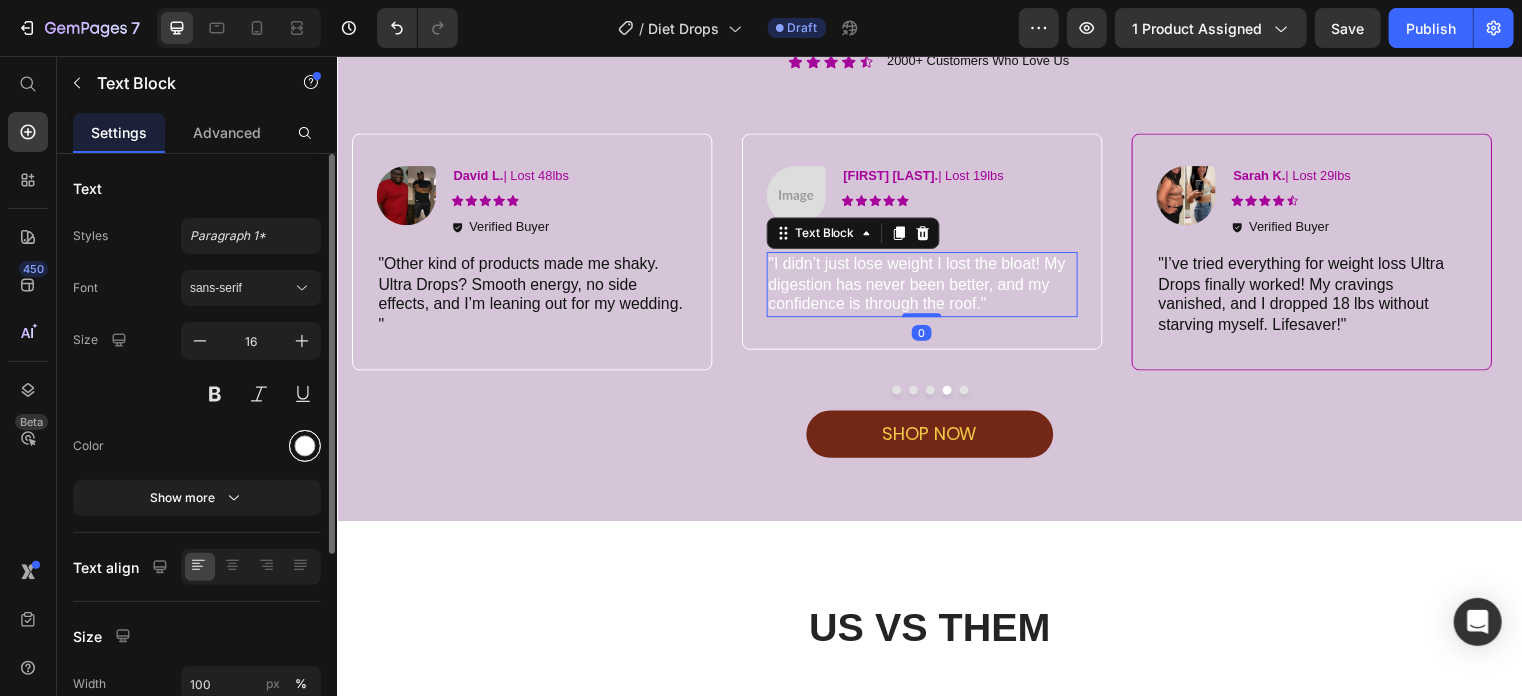 click at bounding box center [305, 446] 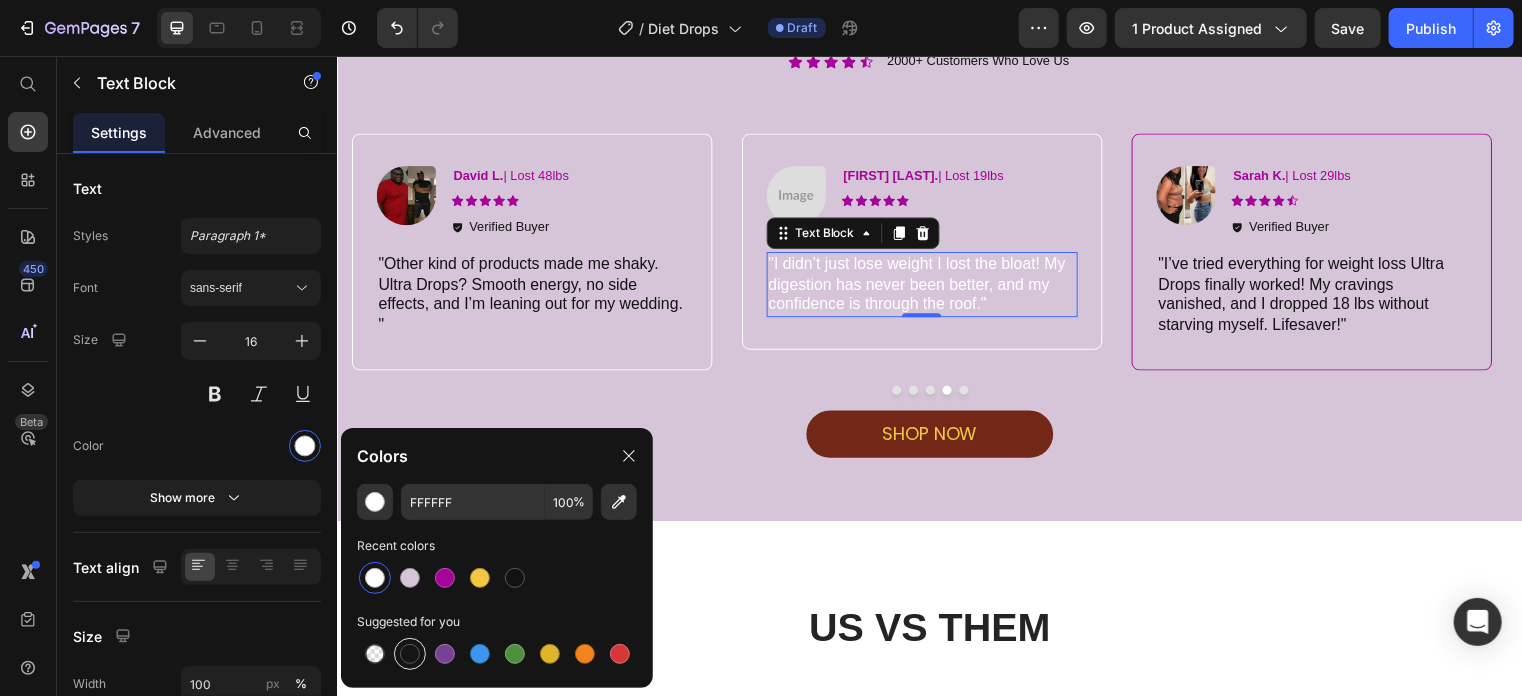 click at bounding box center (410, 654) 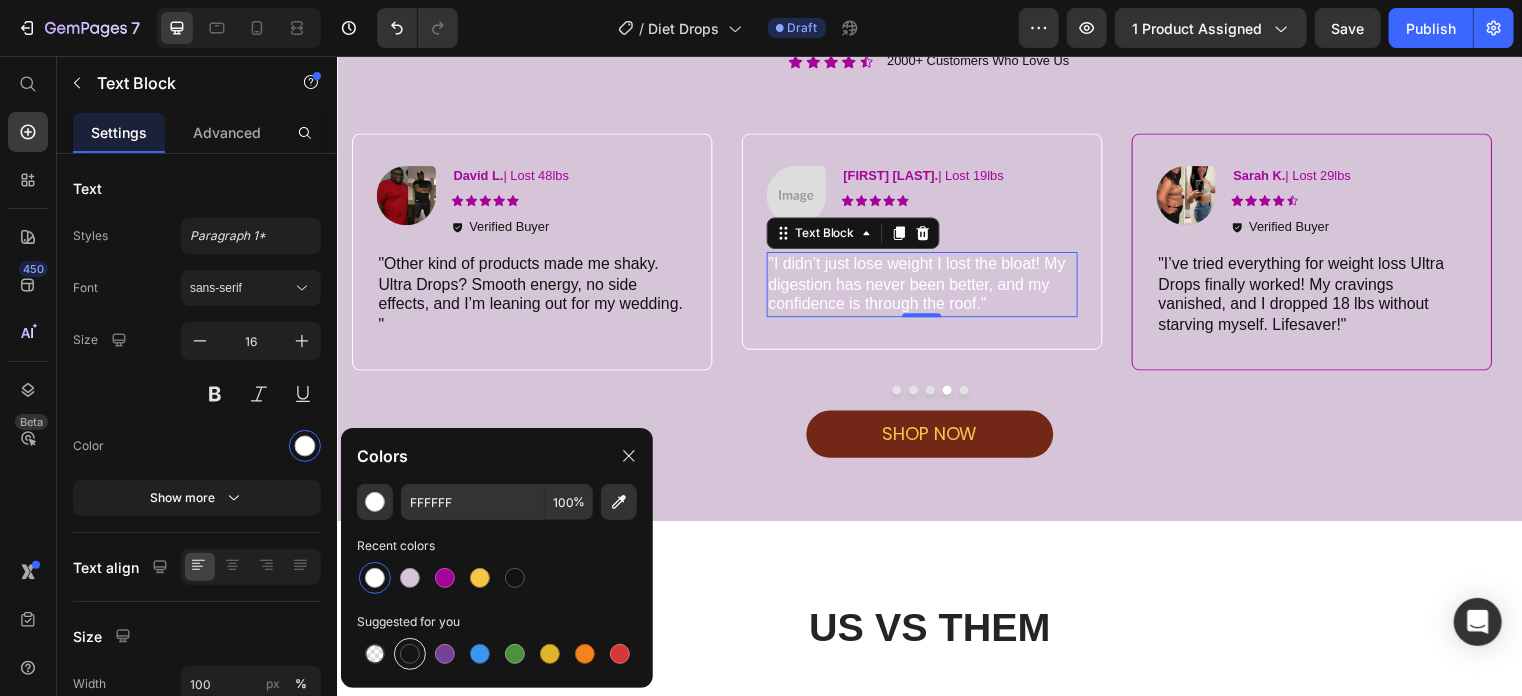 type on "151515" 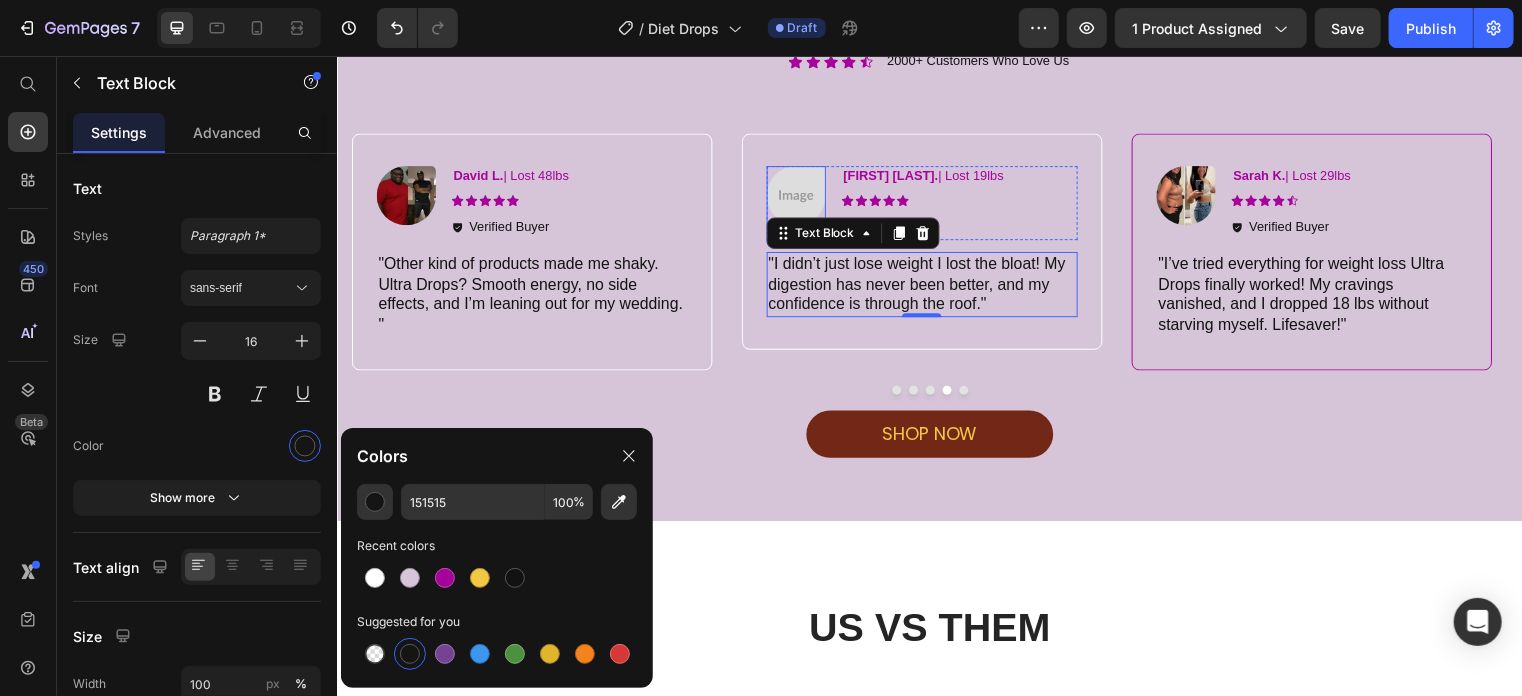 click at bounding box center (801, 196) 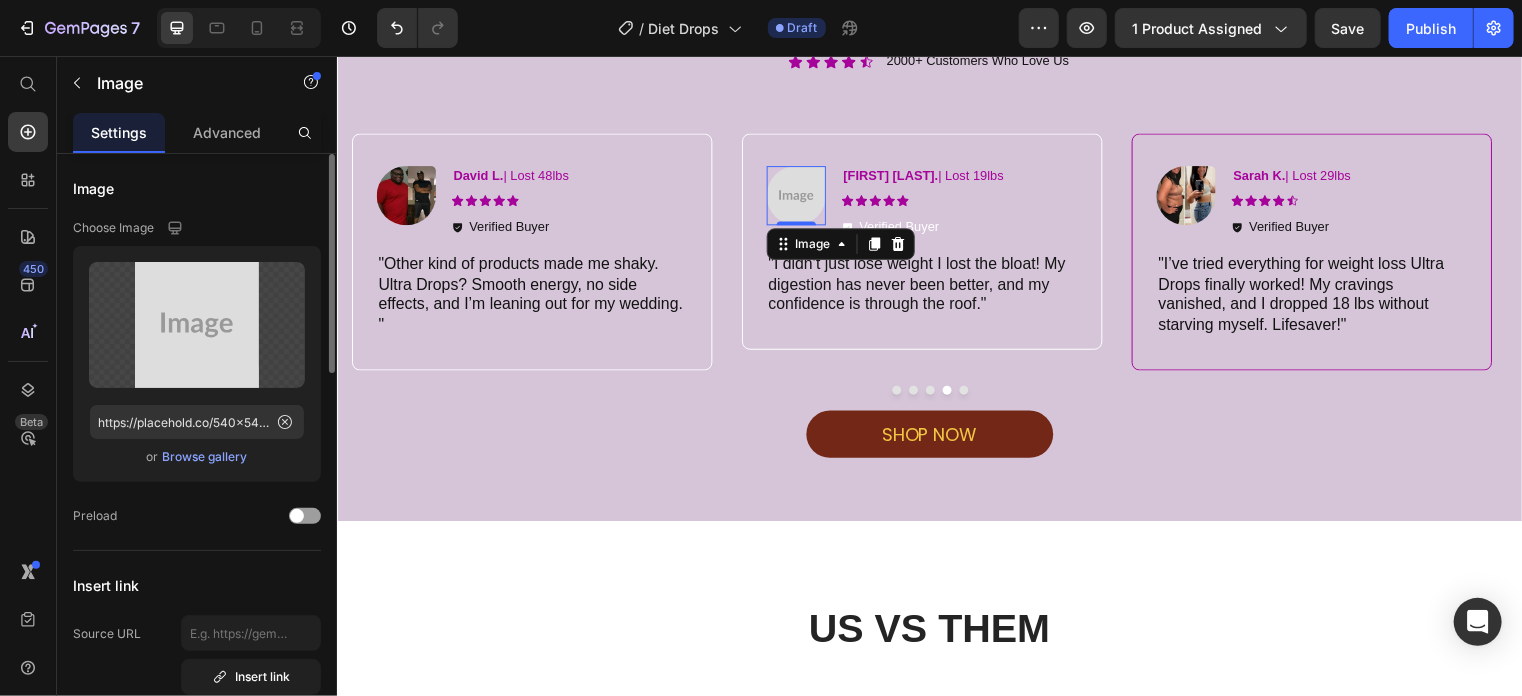 click on "Browse gallery" at bounding box center (205, 457) 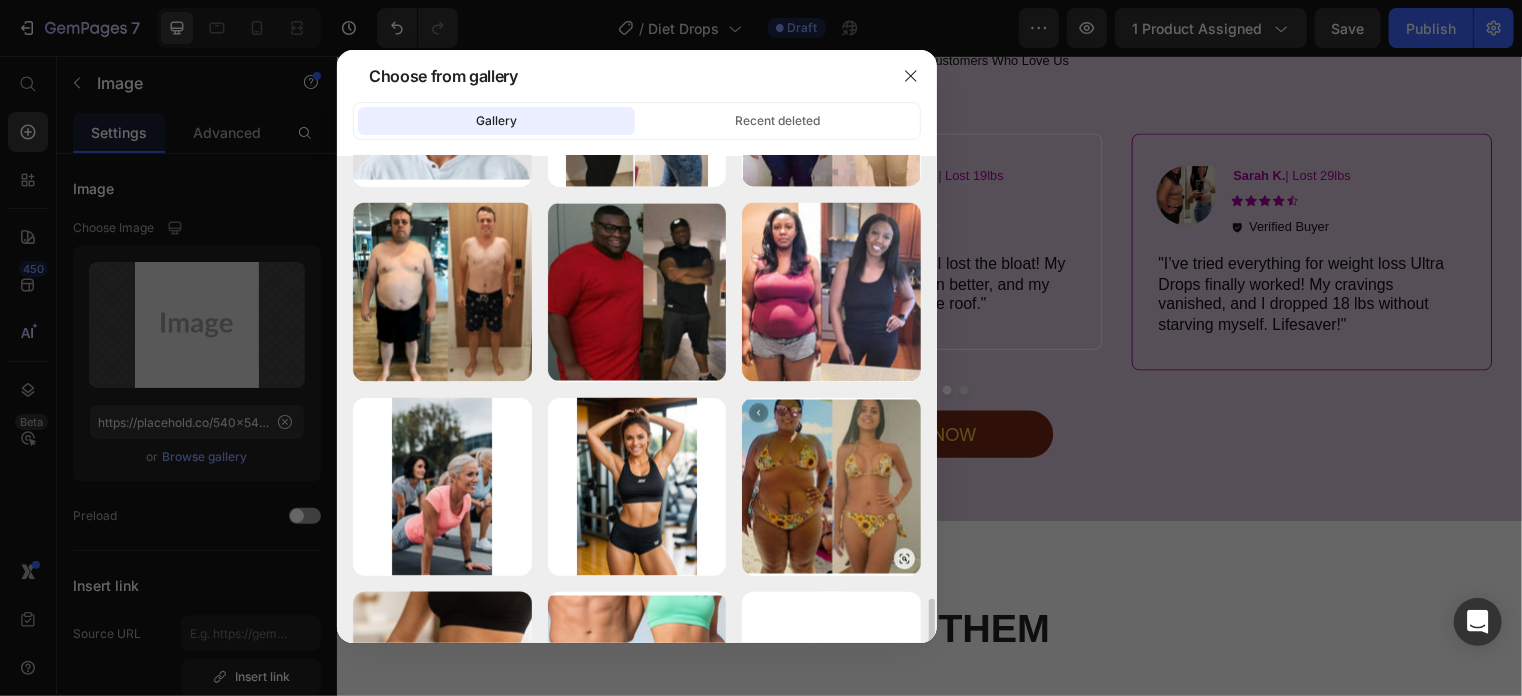 scroll, scrollTop: 1838, scrollLeft: 0, axis: vertical 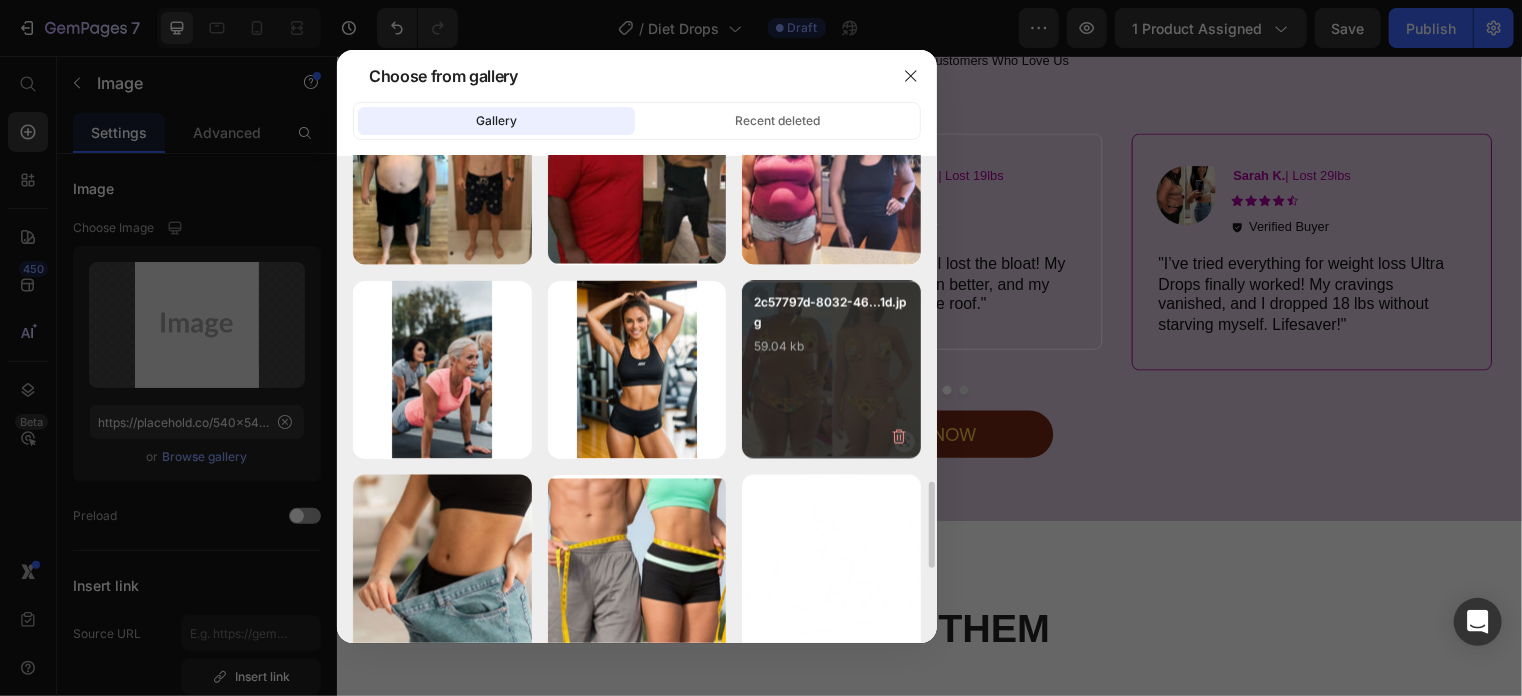click on "2c57797d-8032-46...1d.jpg 59.04 kb" at bounding box center (831, 333) 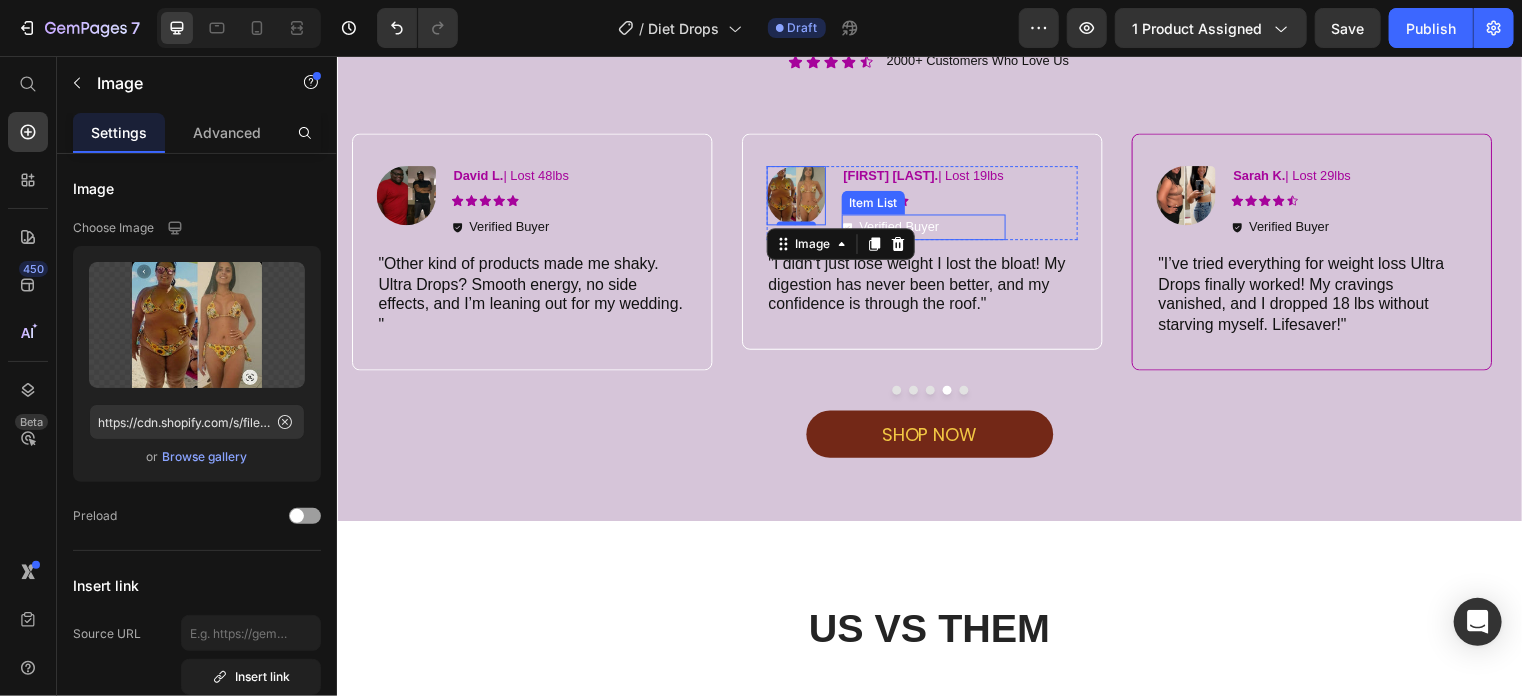 click on "Verified Buyer" at bounding box center (928, 228) 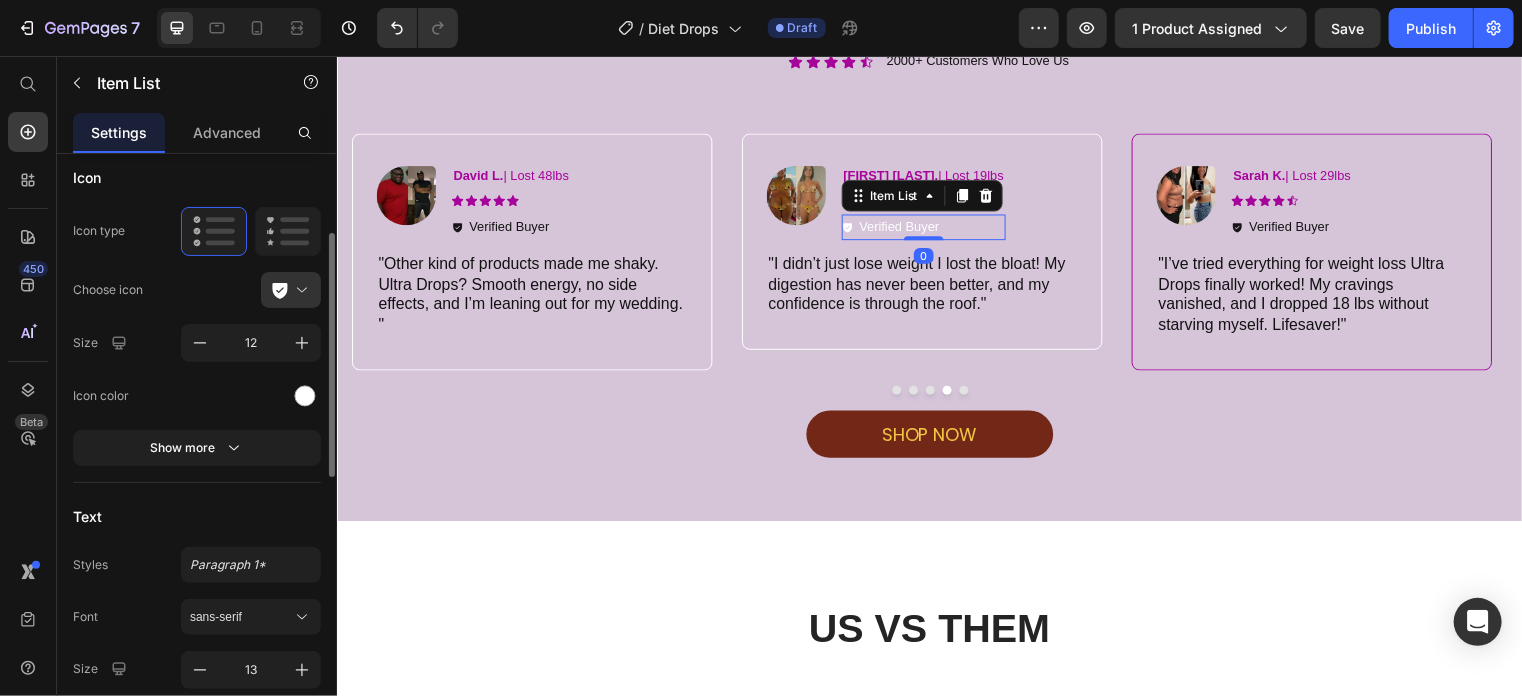 scroll, scrollTop: 184, scrollLeft: 0, axis: vertical 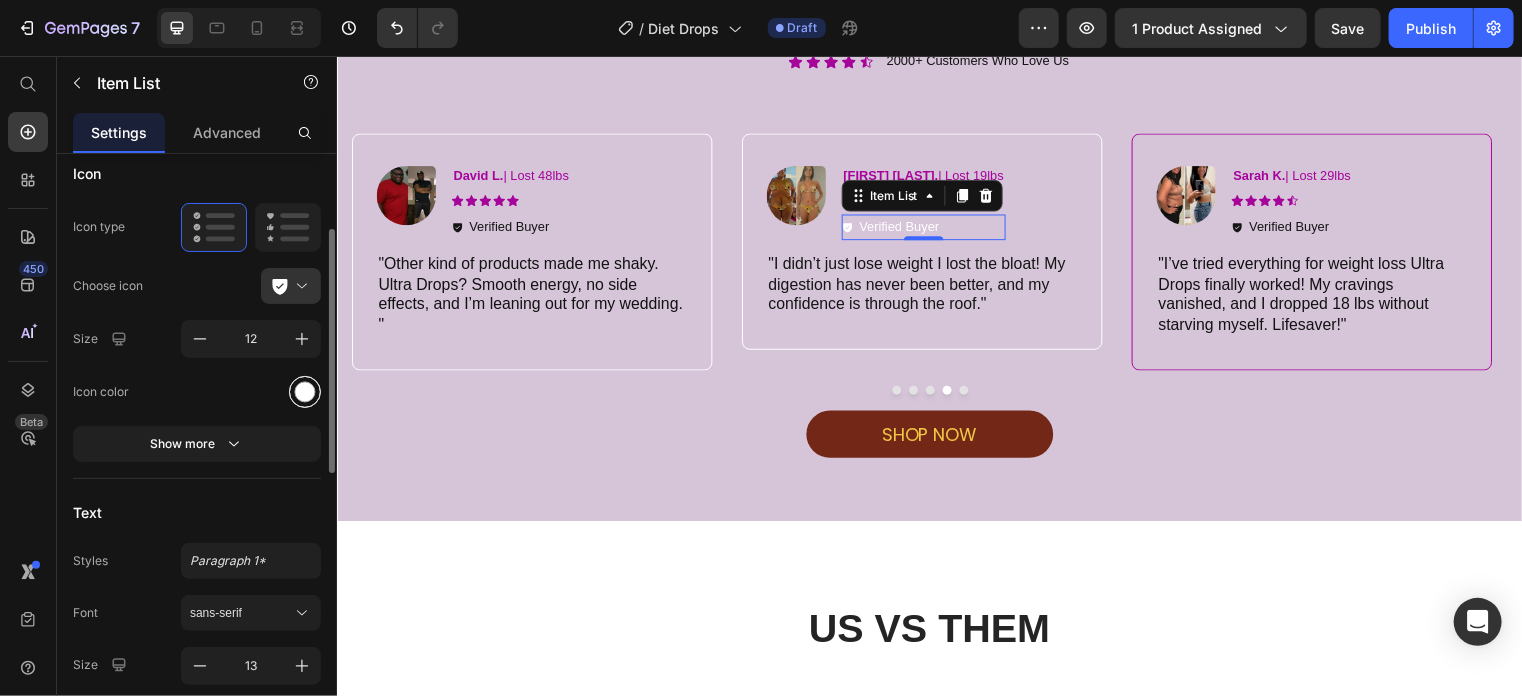 click at bounding box center (305, 392) 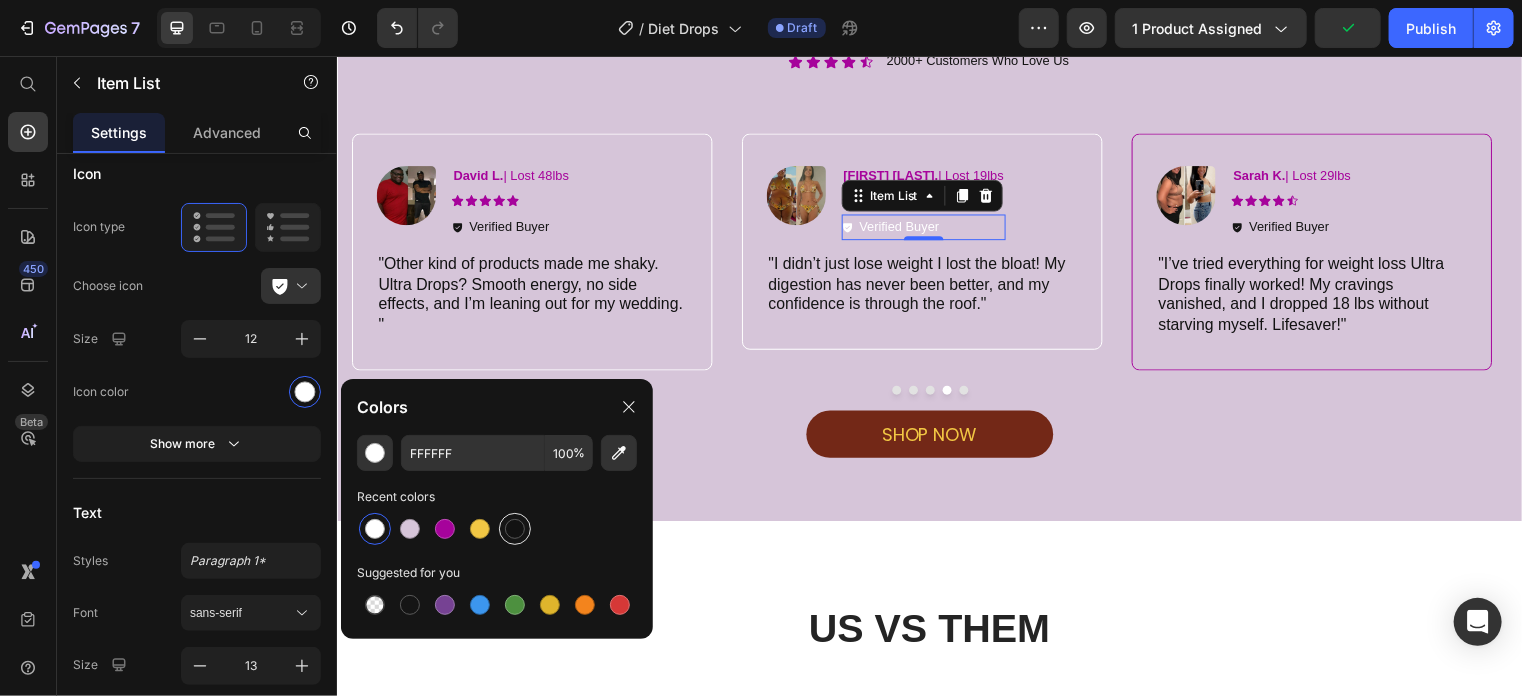 click at bounding box center [515, 529] 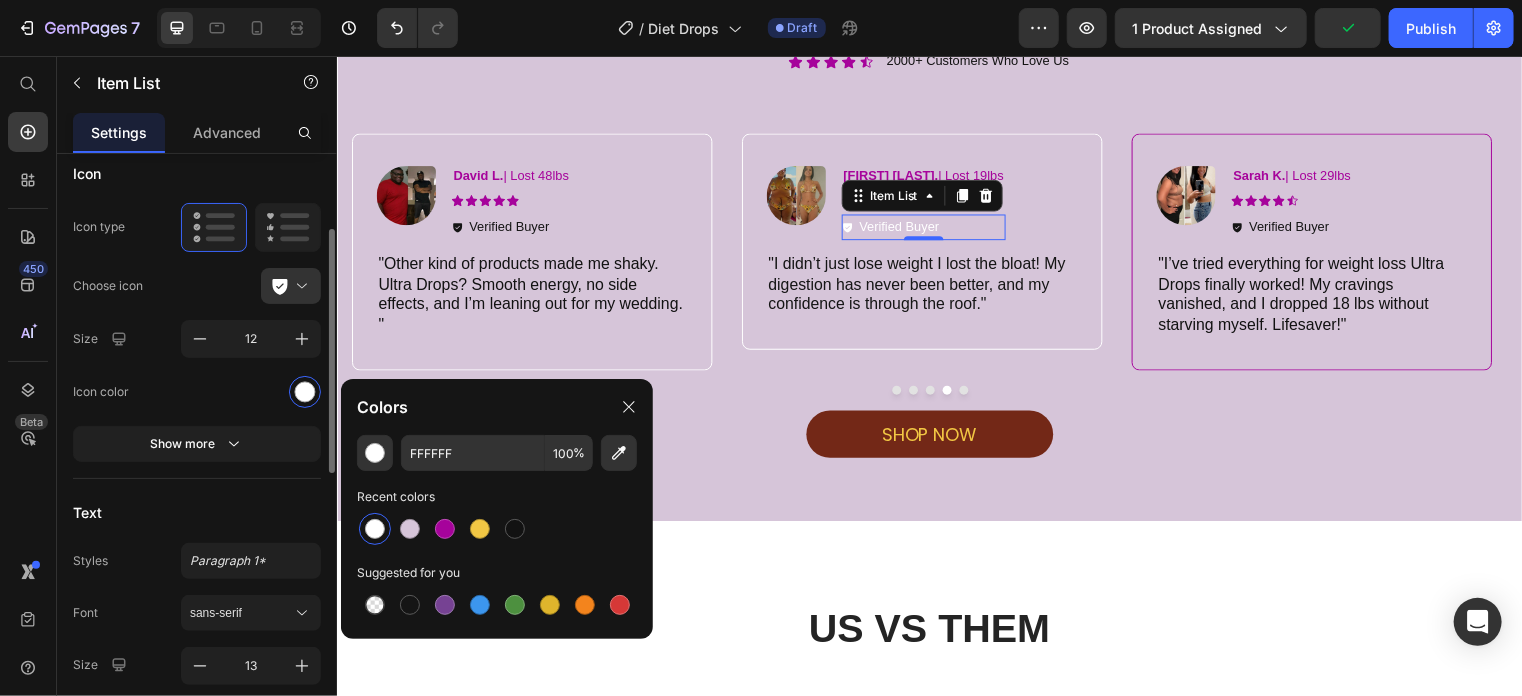 type on "121212" 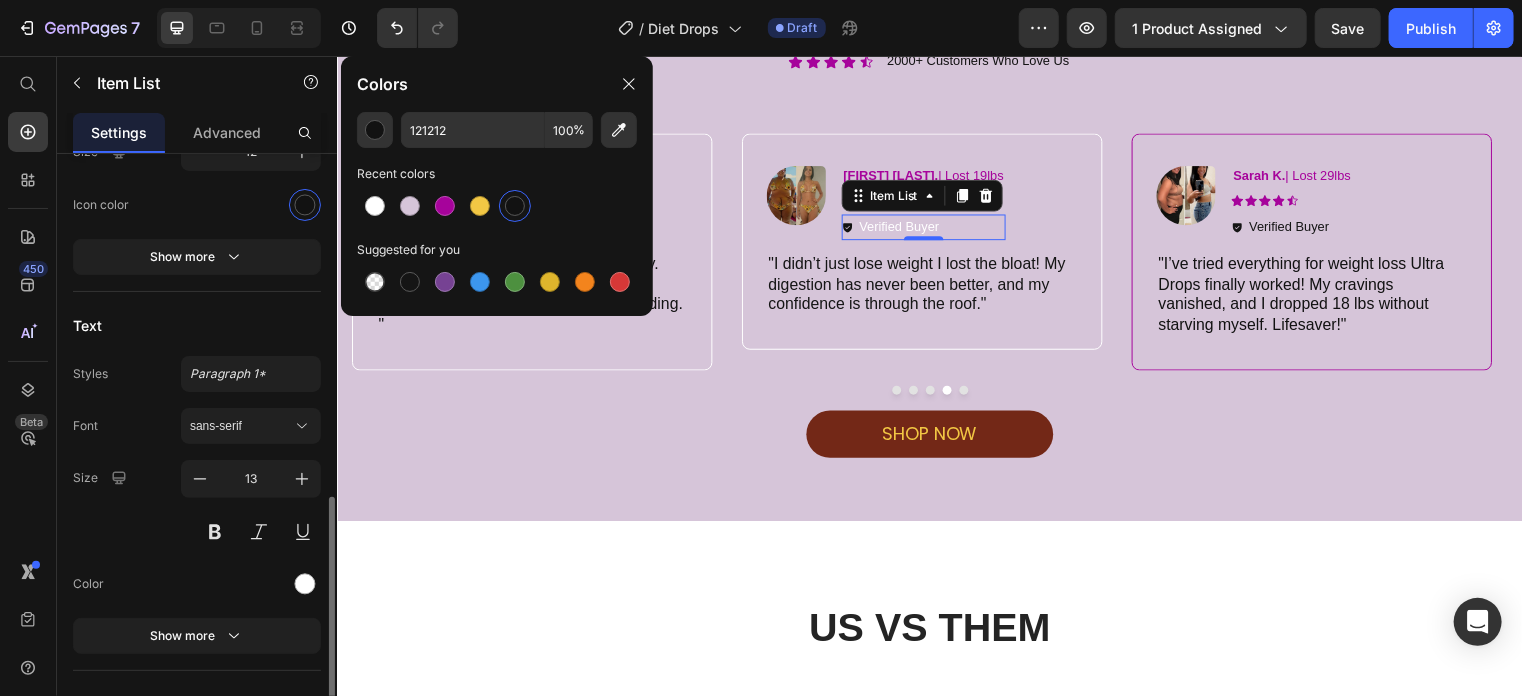 scroll, scrollTop: 507, scrollLeft: 0, axis: vertical 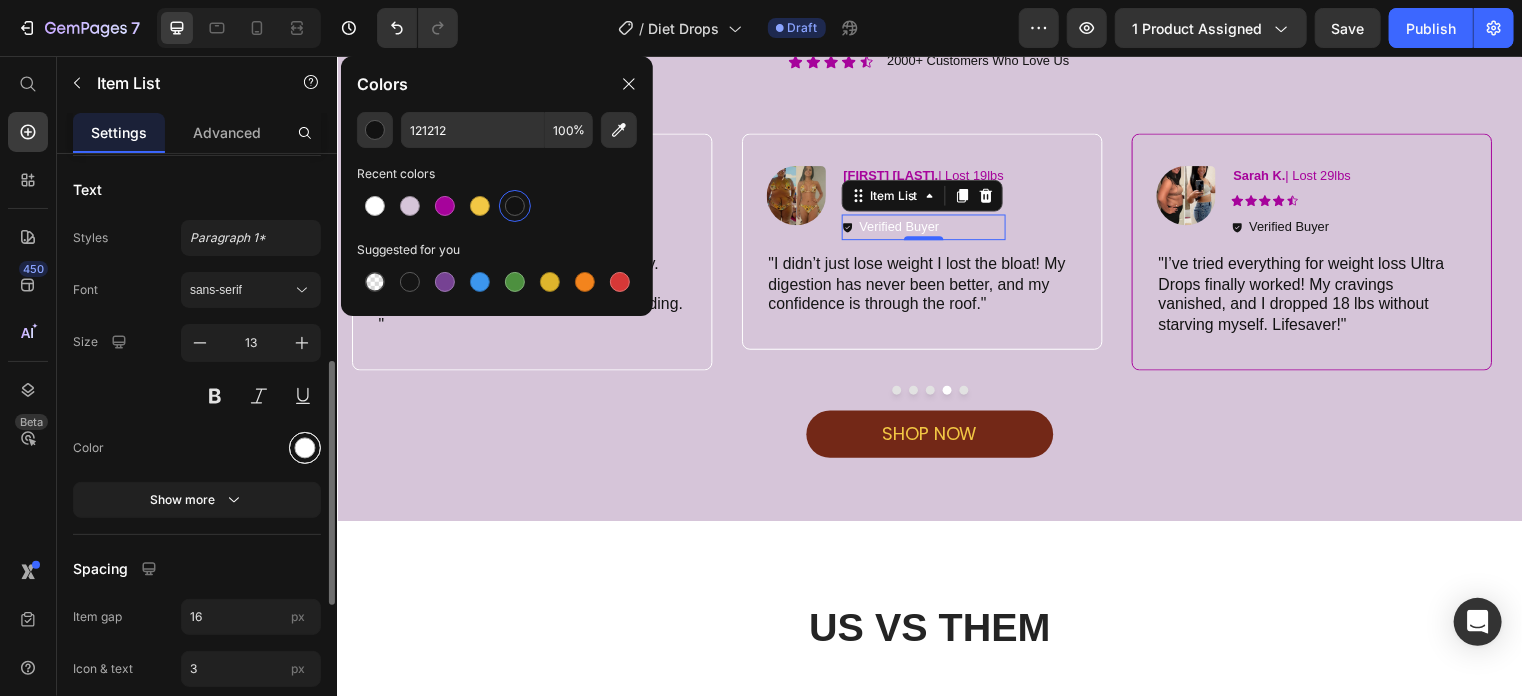 click at bounding box center (305, 448) 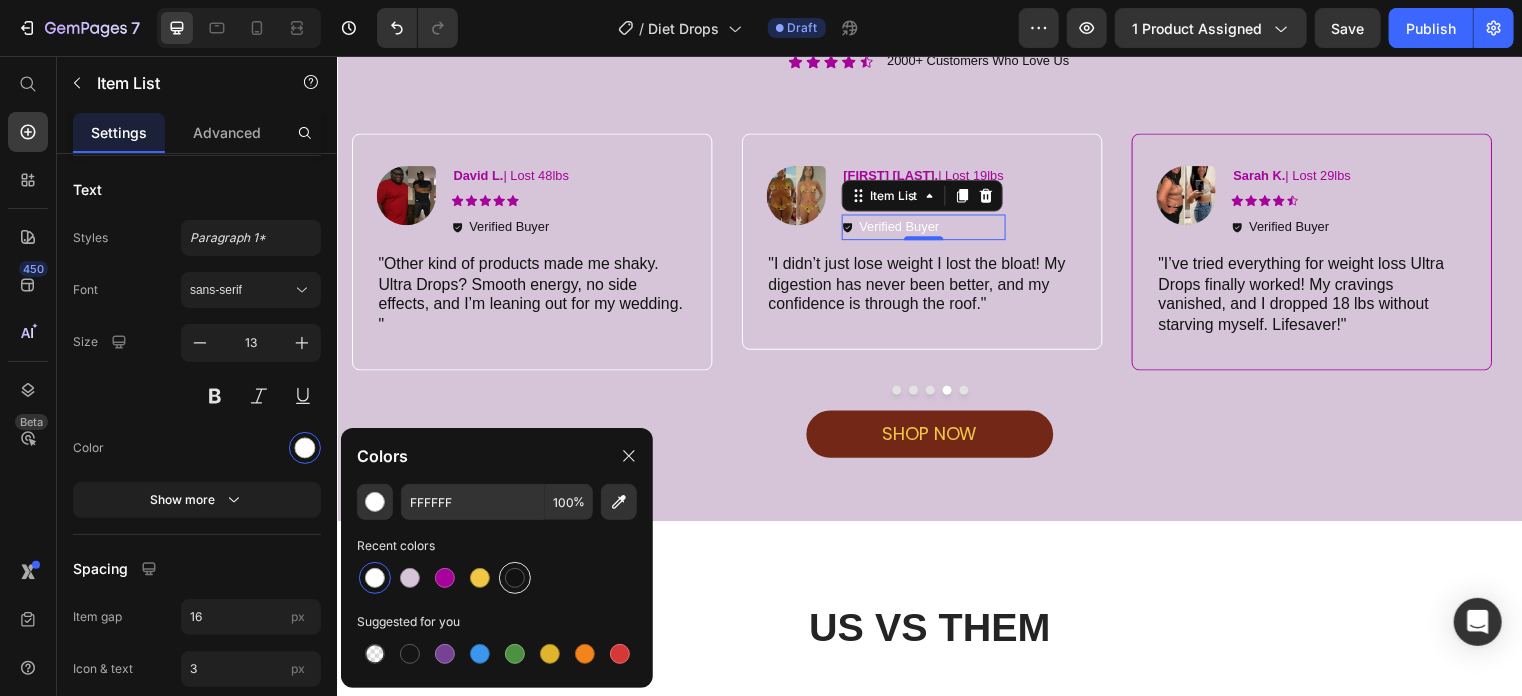 click at bounding box center (515, 578) 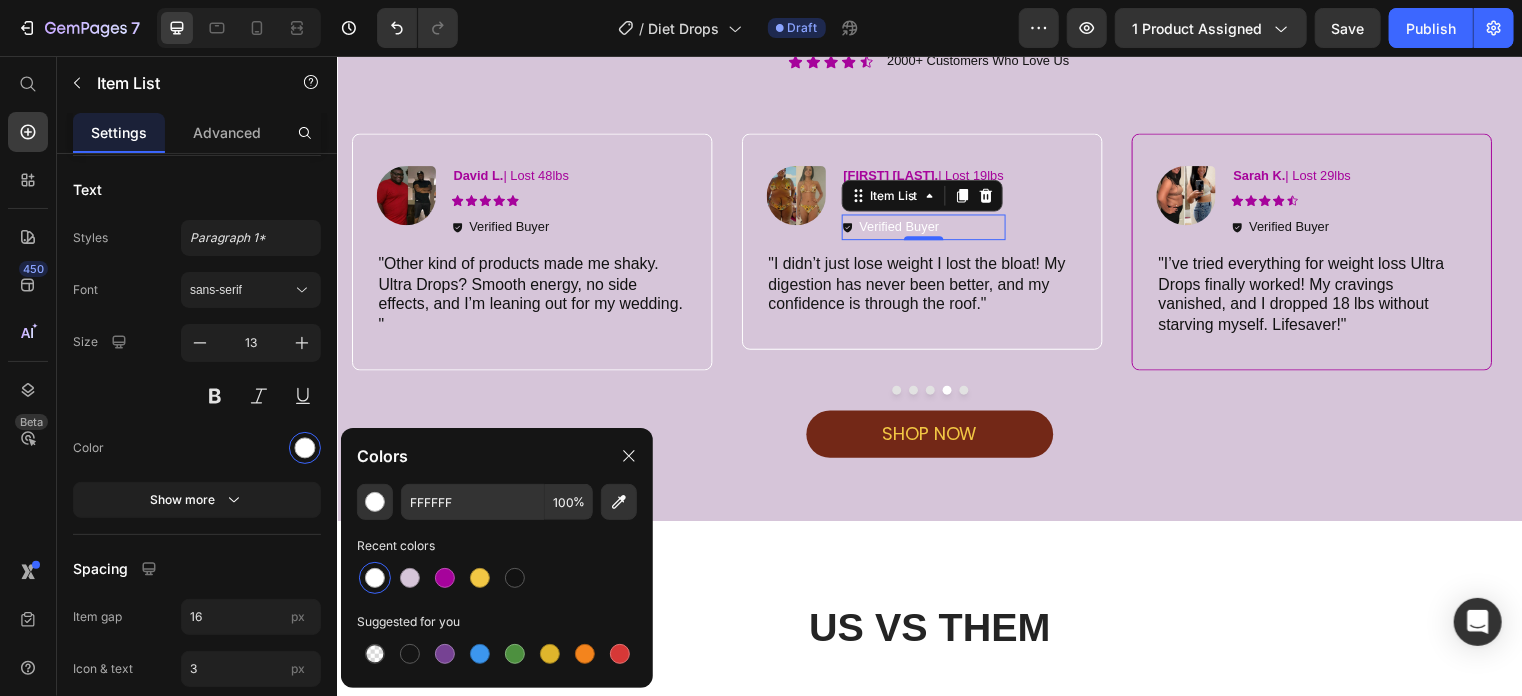 type on "121212" 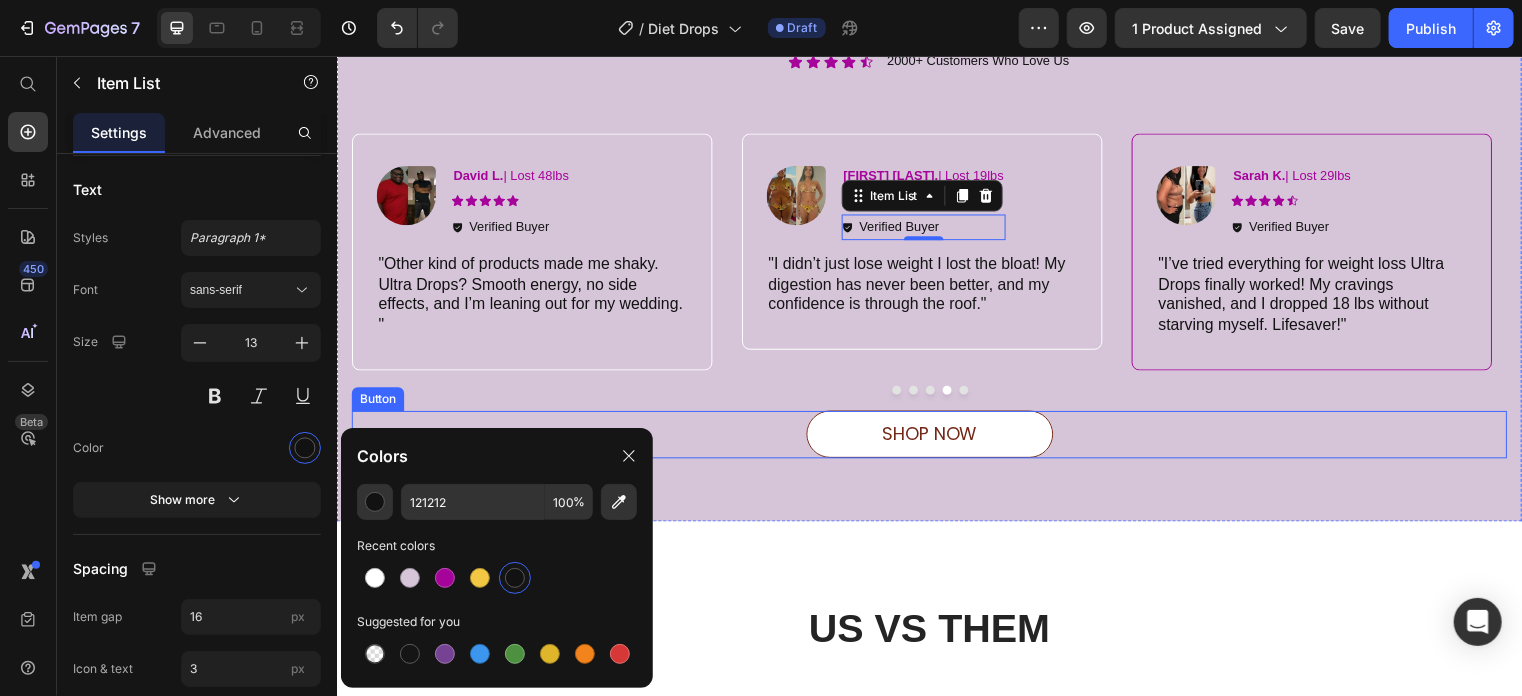 click on "shop now" at bounding box center [936, 438] 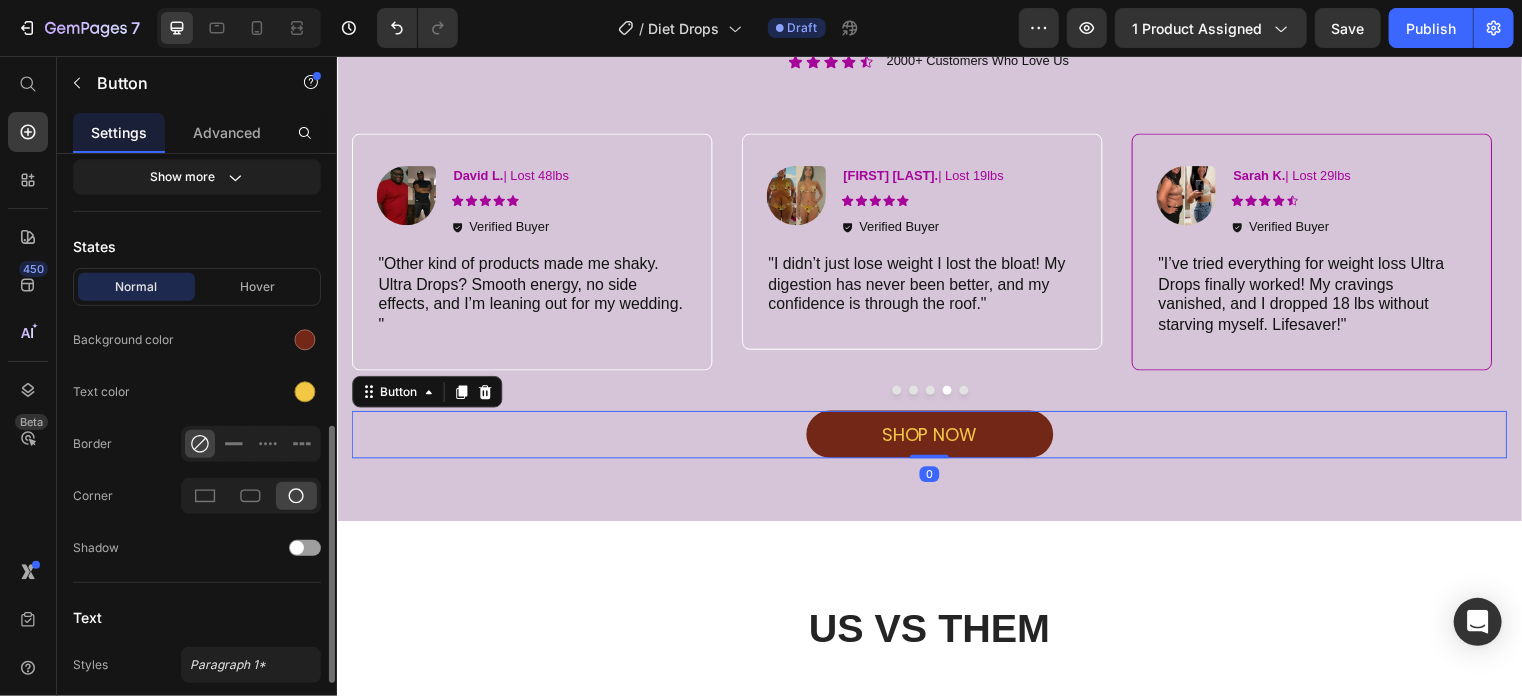 scroll, scrollTop: 498, scrollLeft: 0, axis: vertical 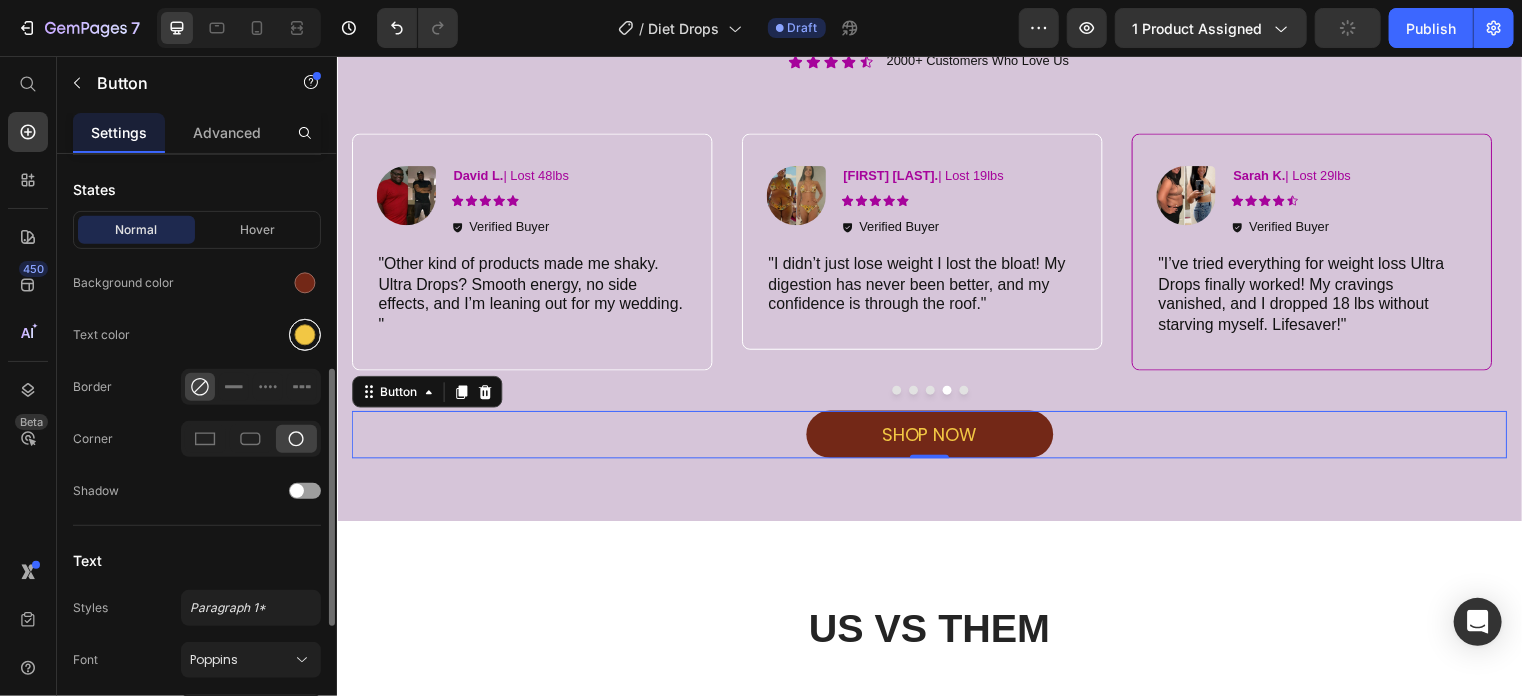 click at bounding box center (305, 335) 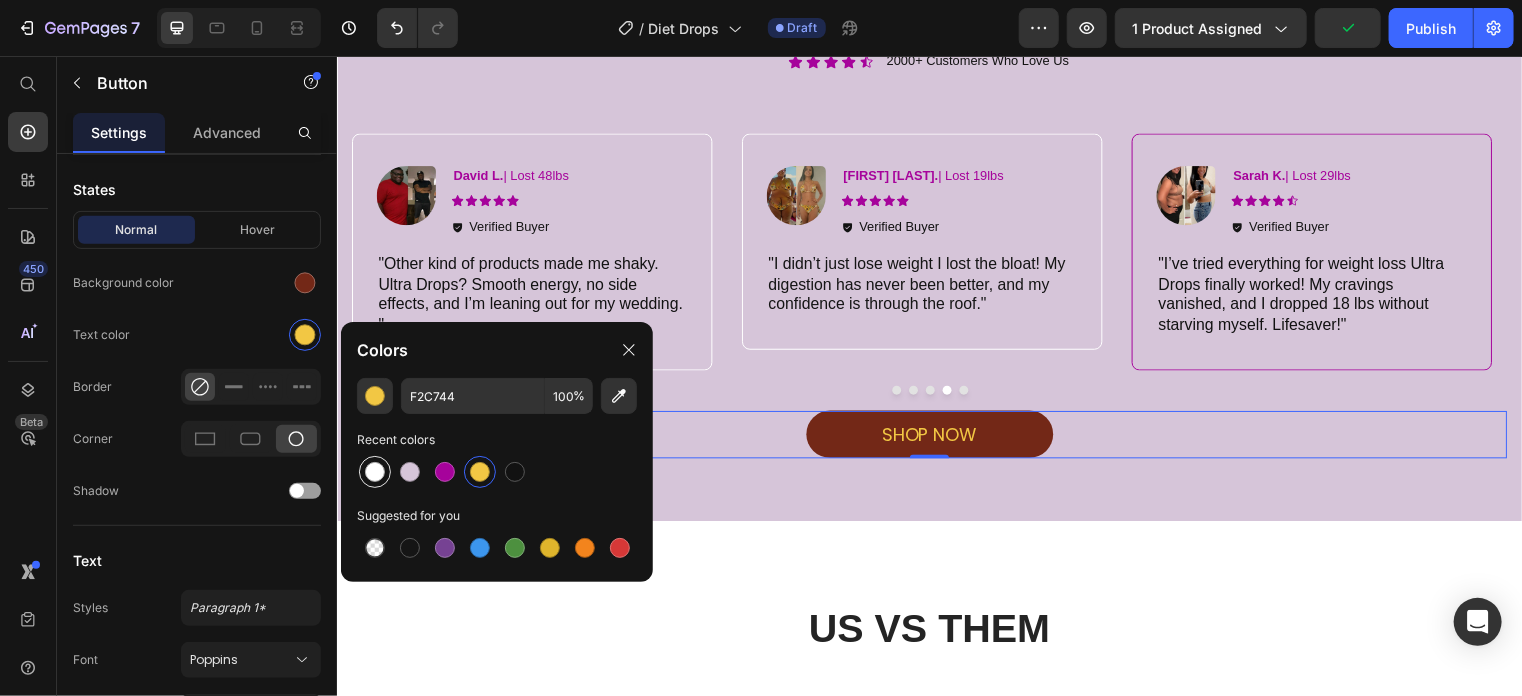 click at bounding box center [375, 472] 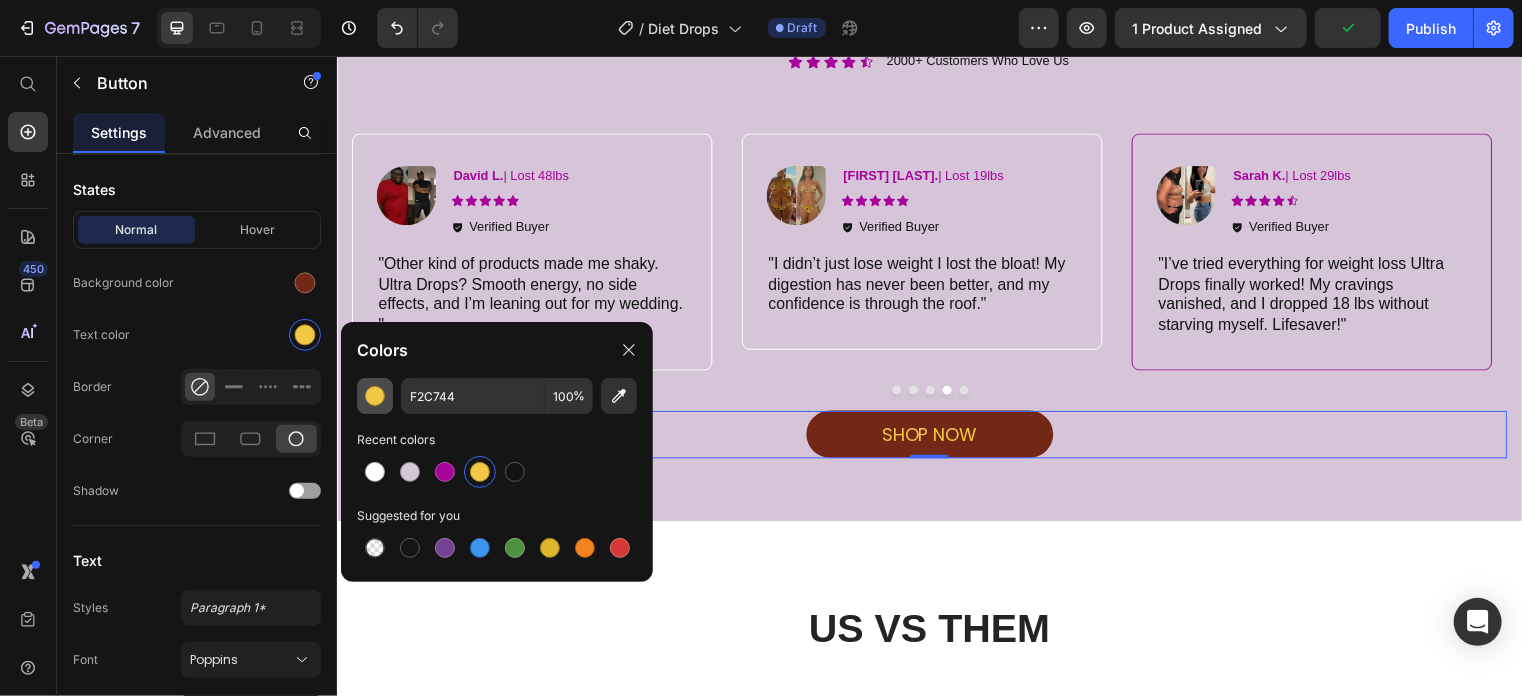 type on "FFFFFF" 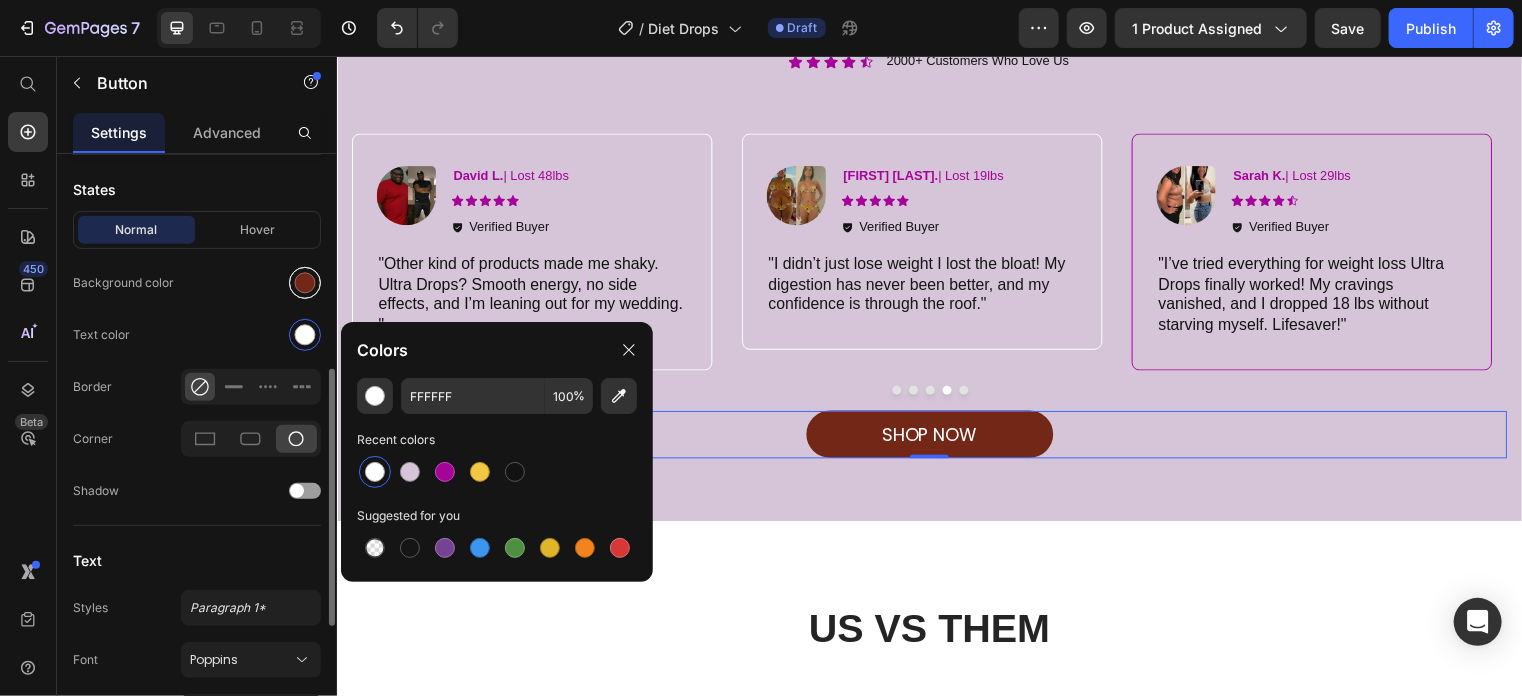 click at bounding box center [305, 283] 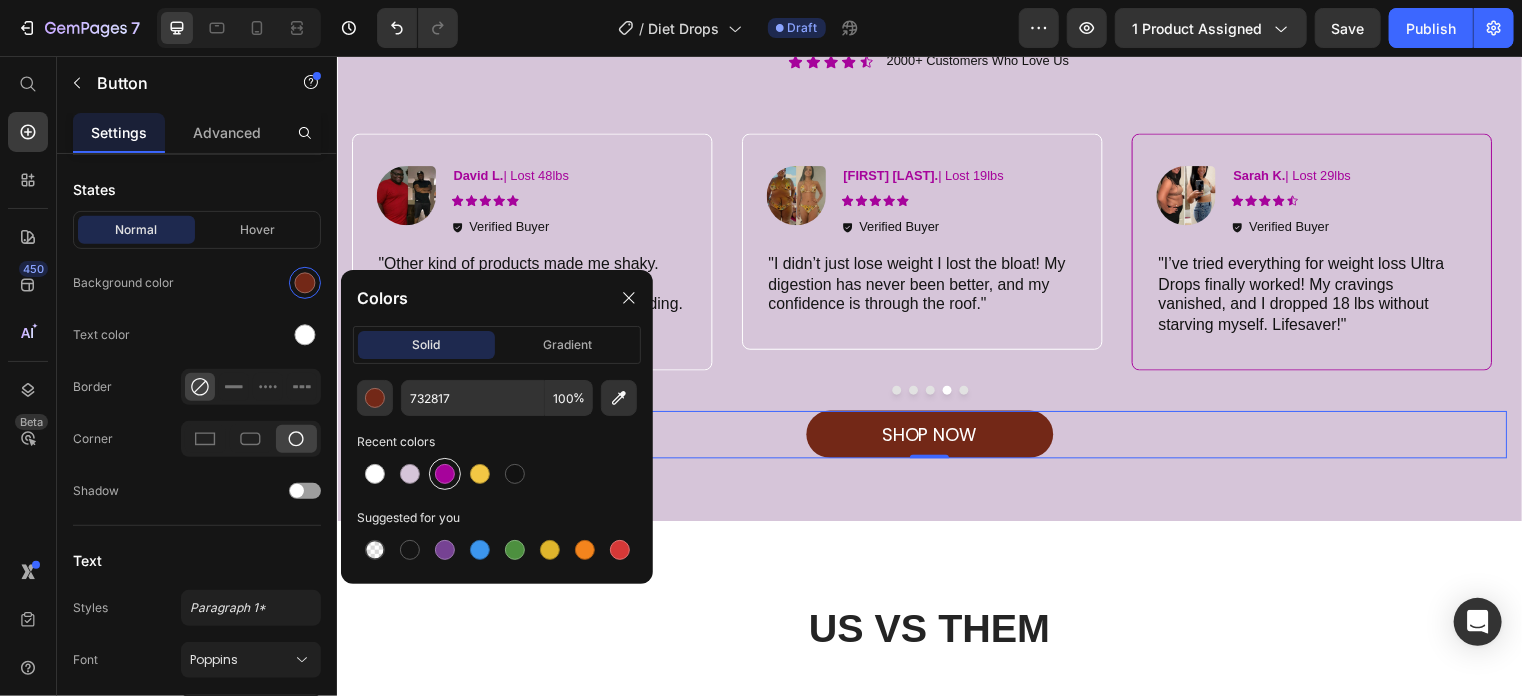click at bounding box center [445, 474] 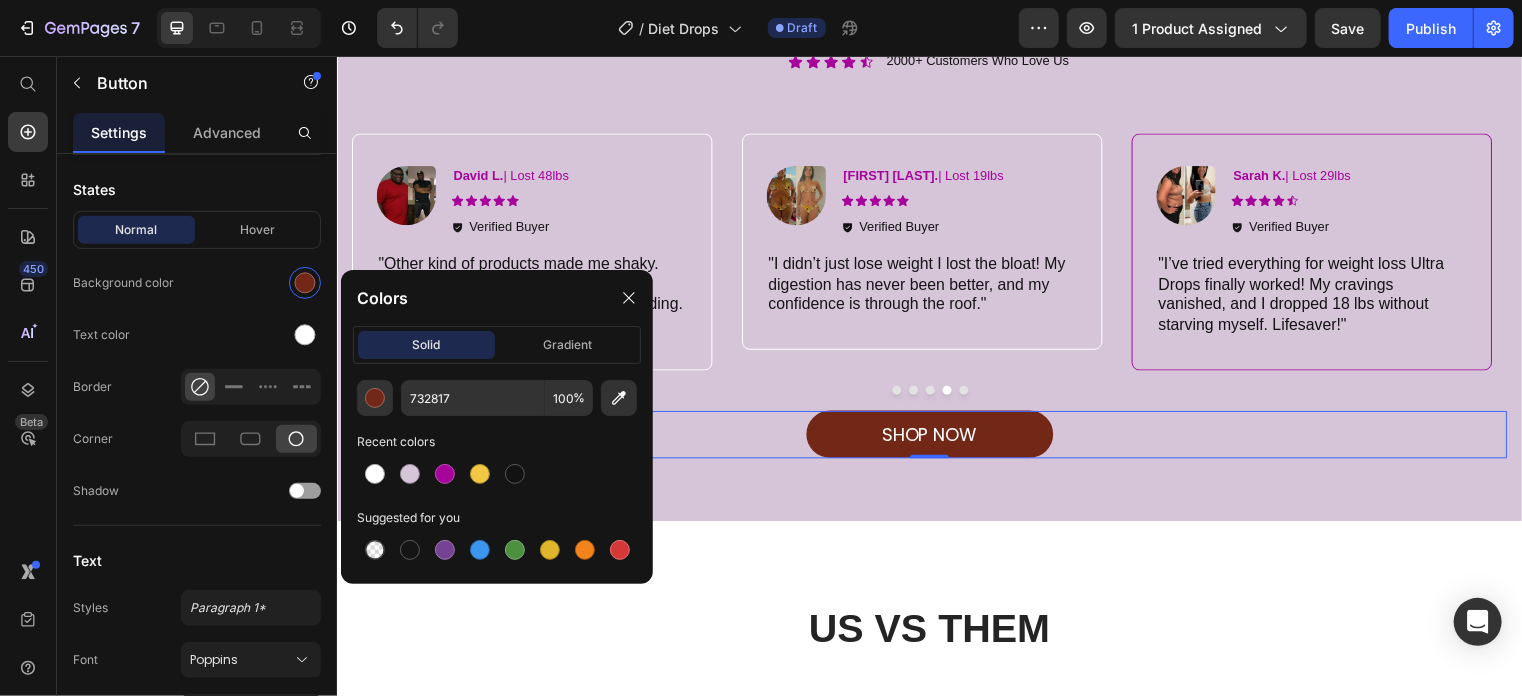type on "A6039B" 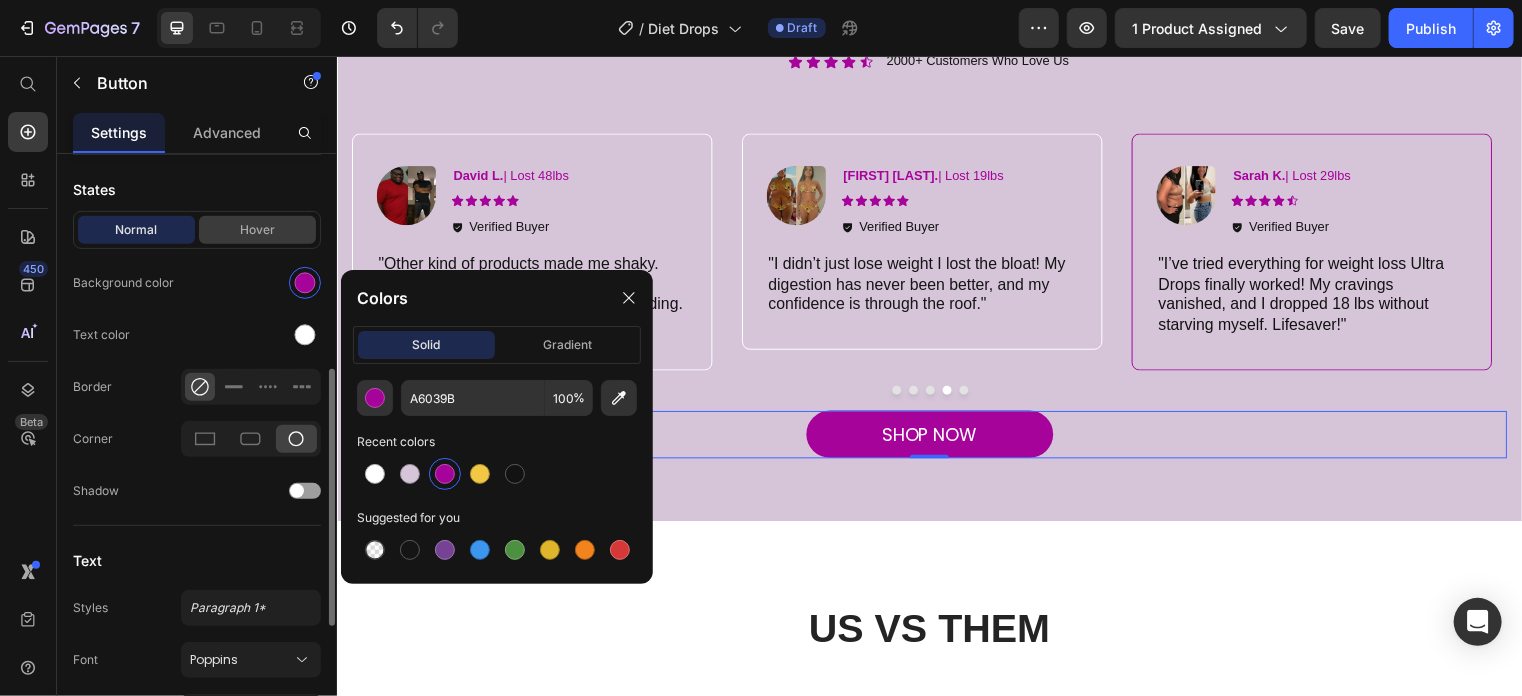 click on "Hover" at bounding box center [257, 230] 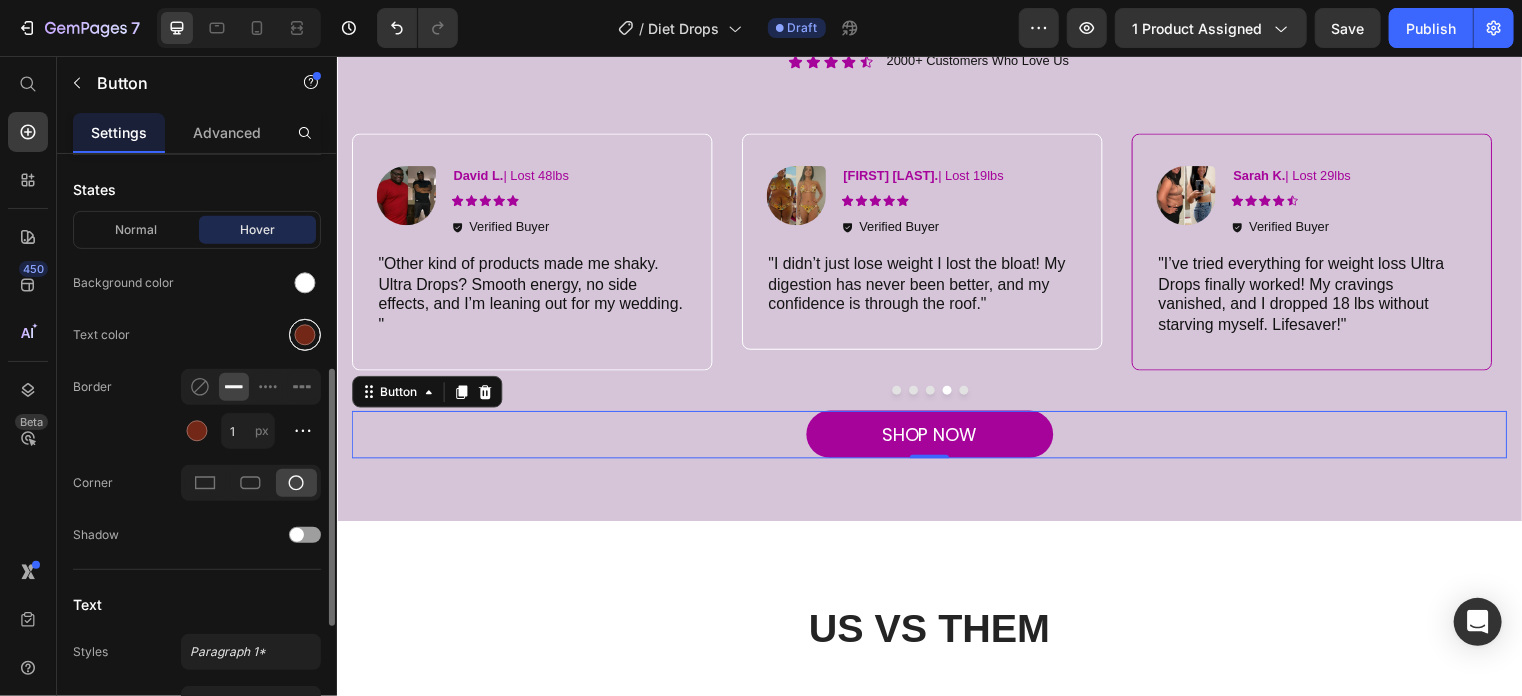 click at bounding box center [305, 335] 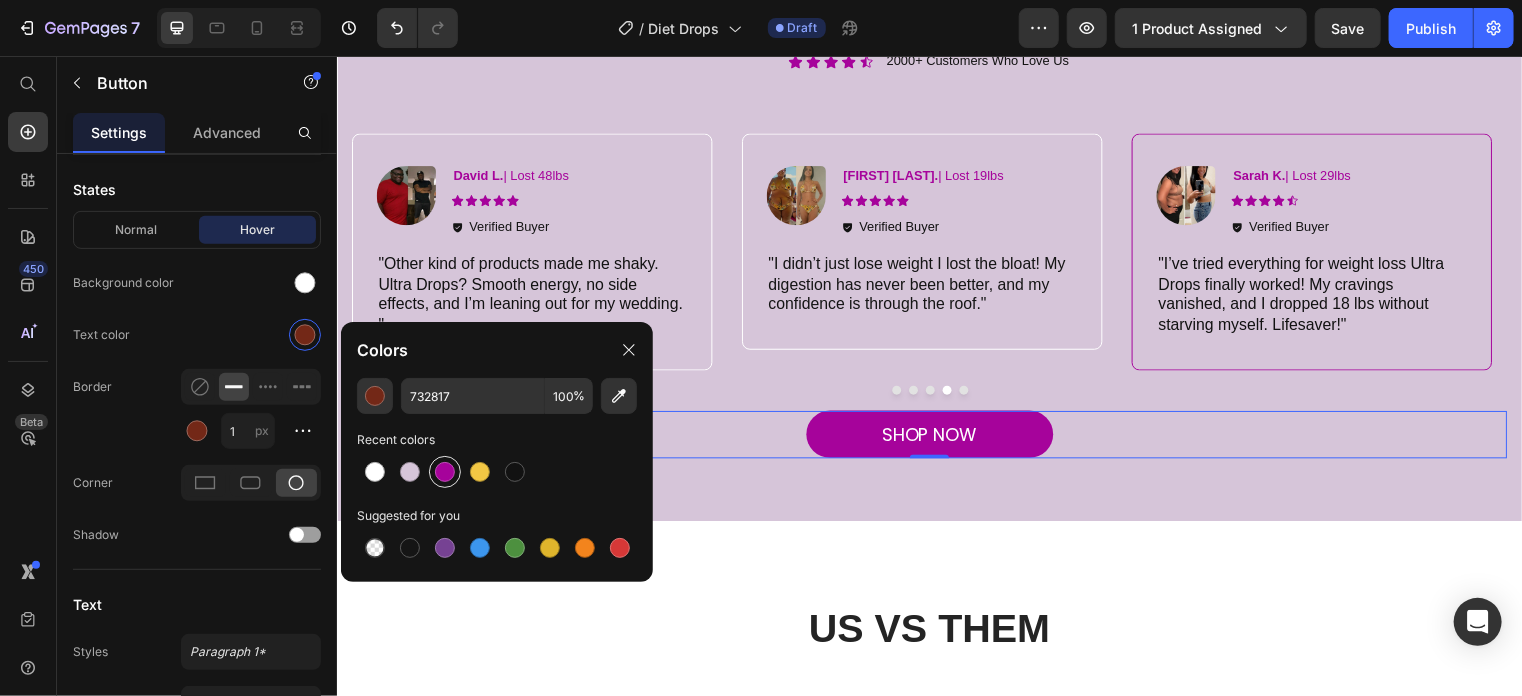 click at bounding box center (445, 472) 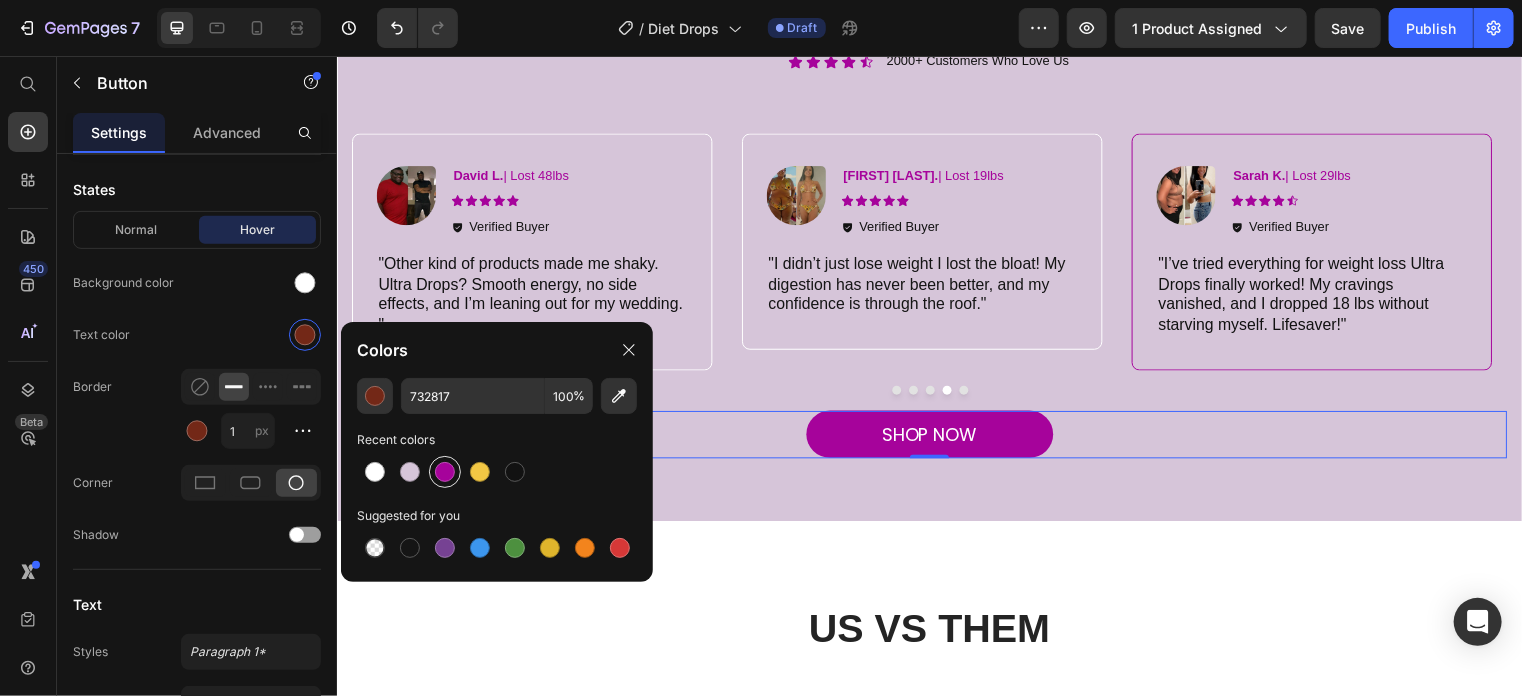 type on "A6039B" 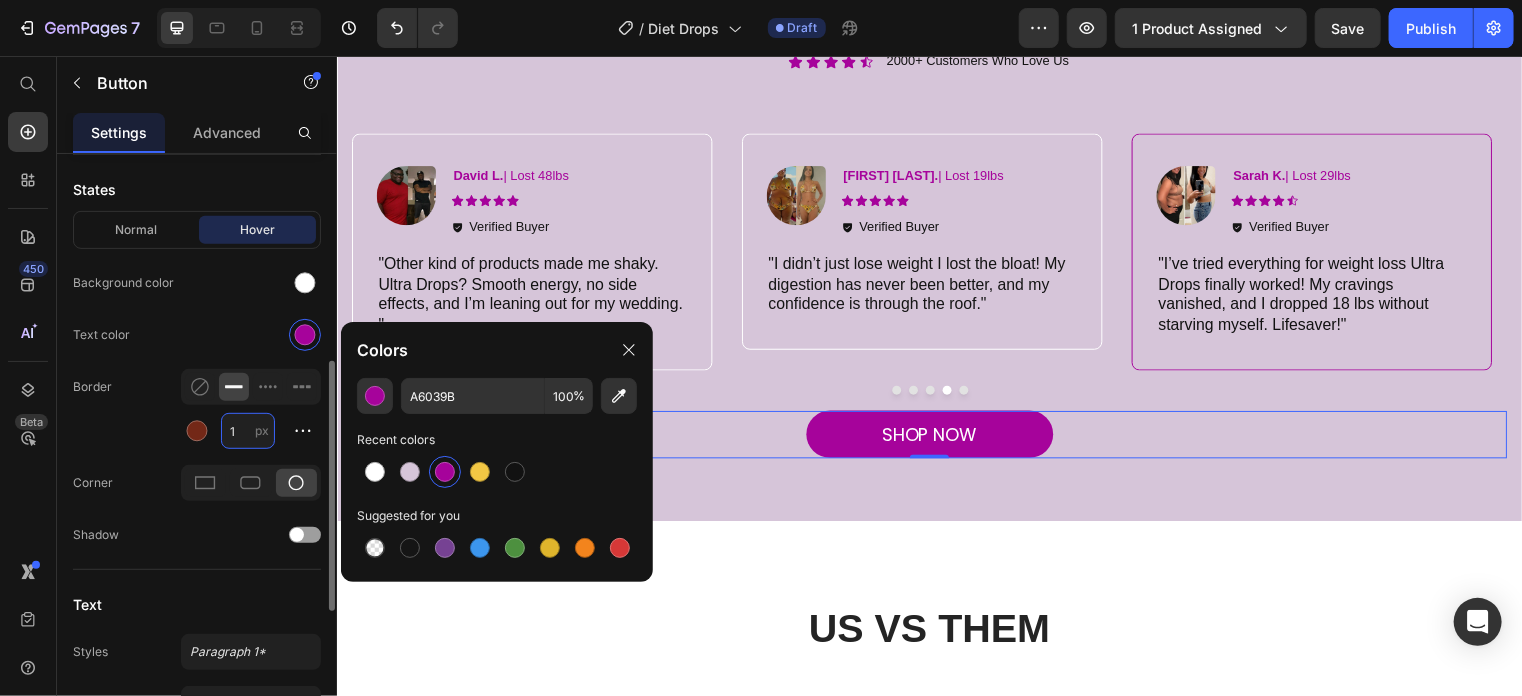 click on "1" at bounding box center [248, 431] 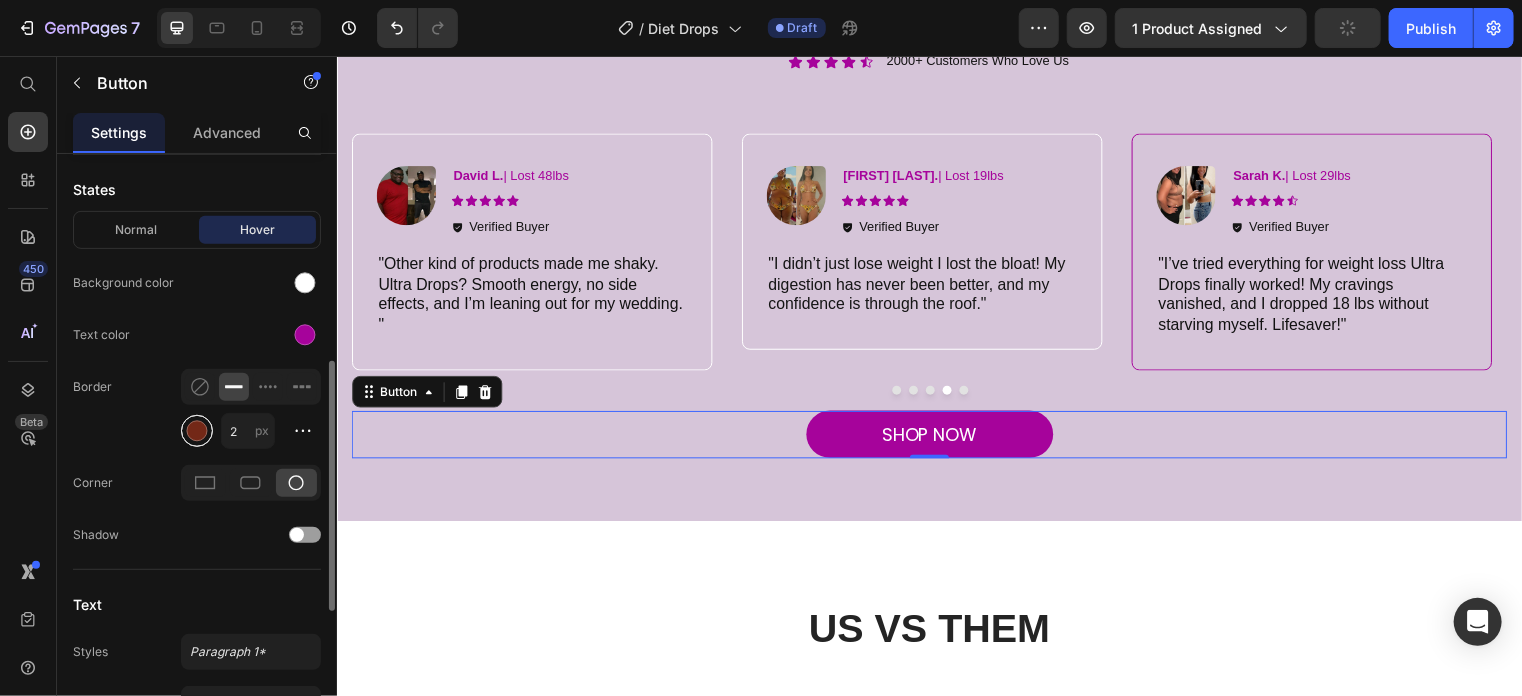 click at bounding box center [197, 431] 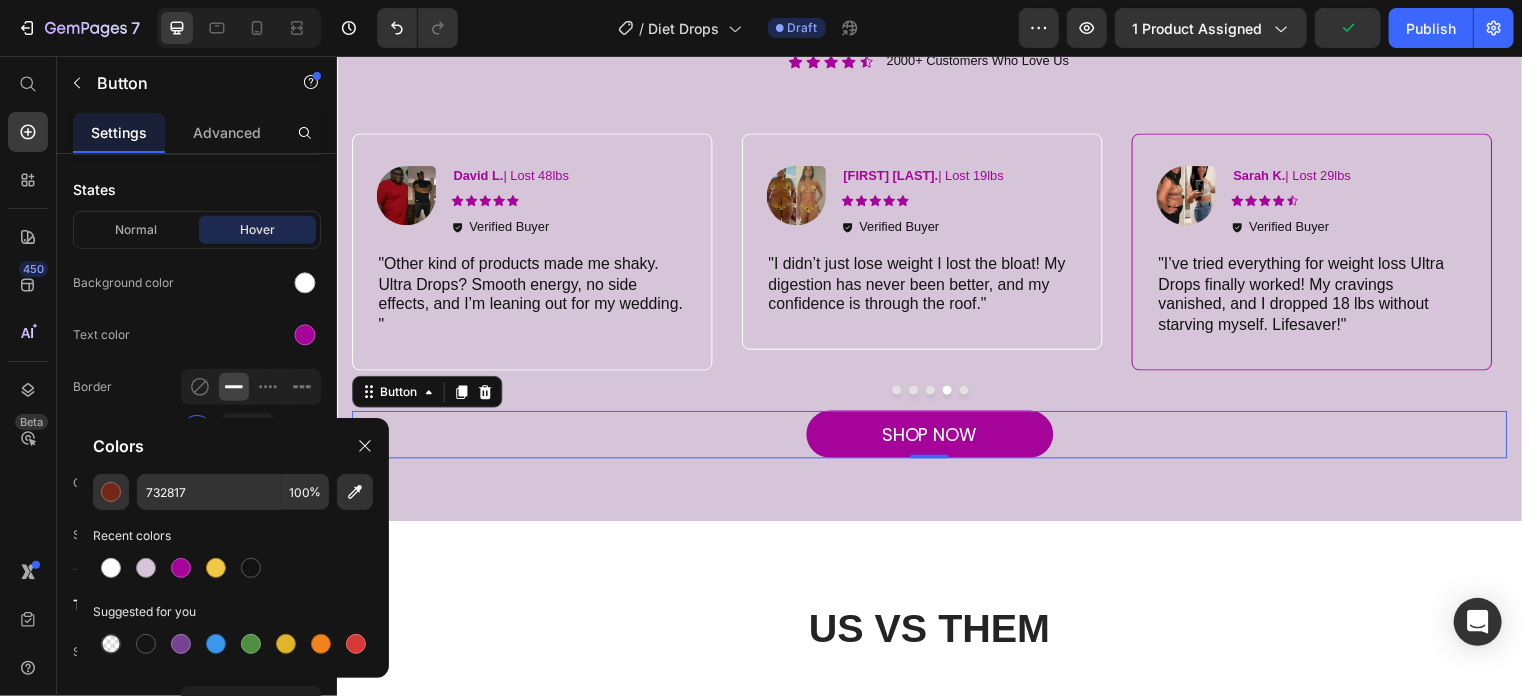 type on "1" 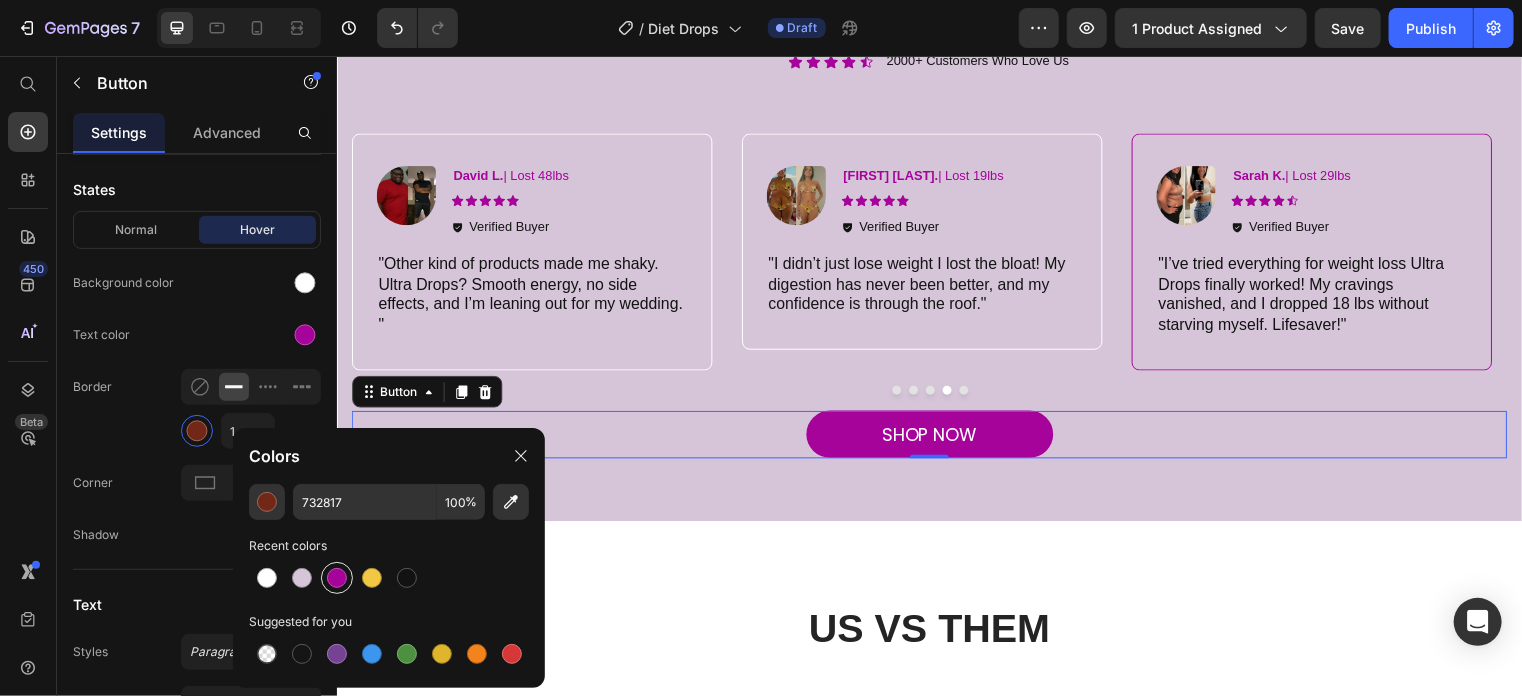 click at bounding box center [337, 578] 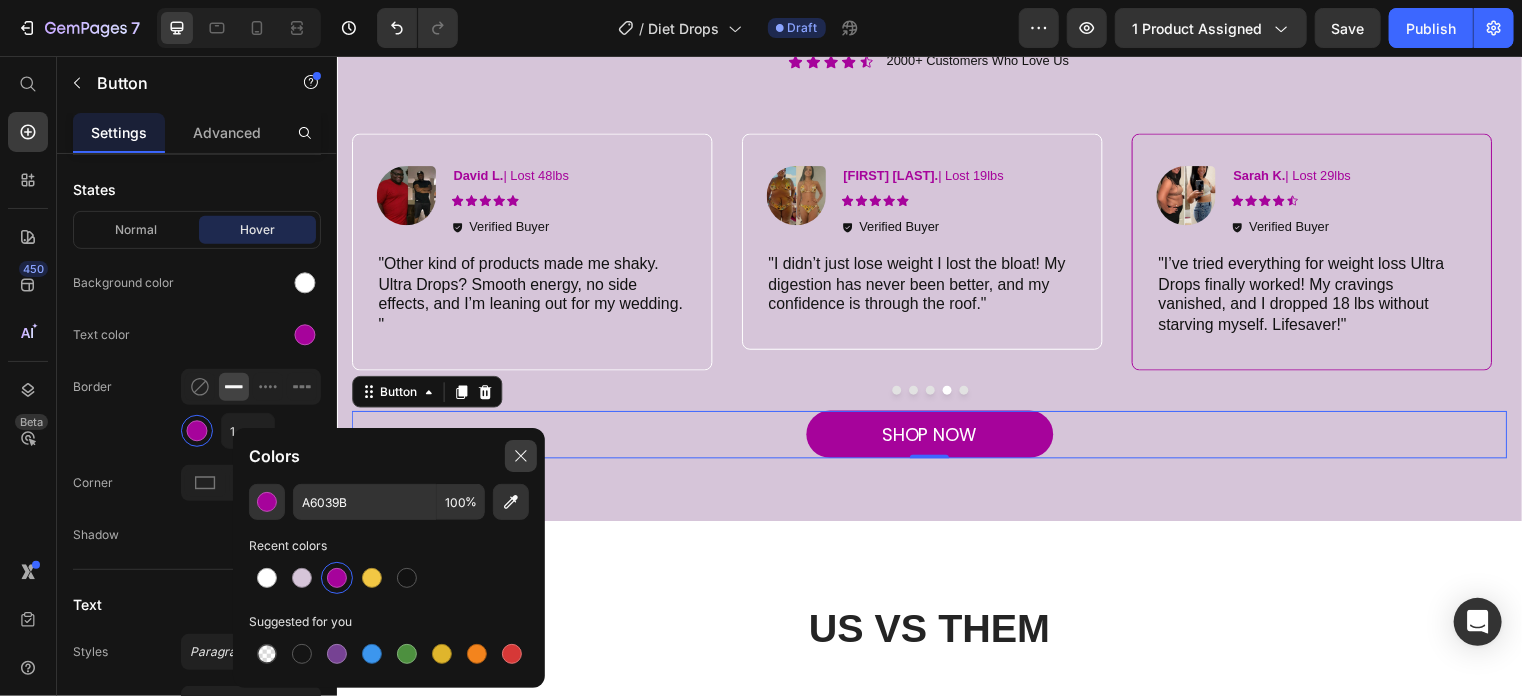 click at bounding box center [521, 456] 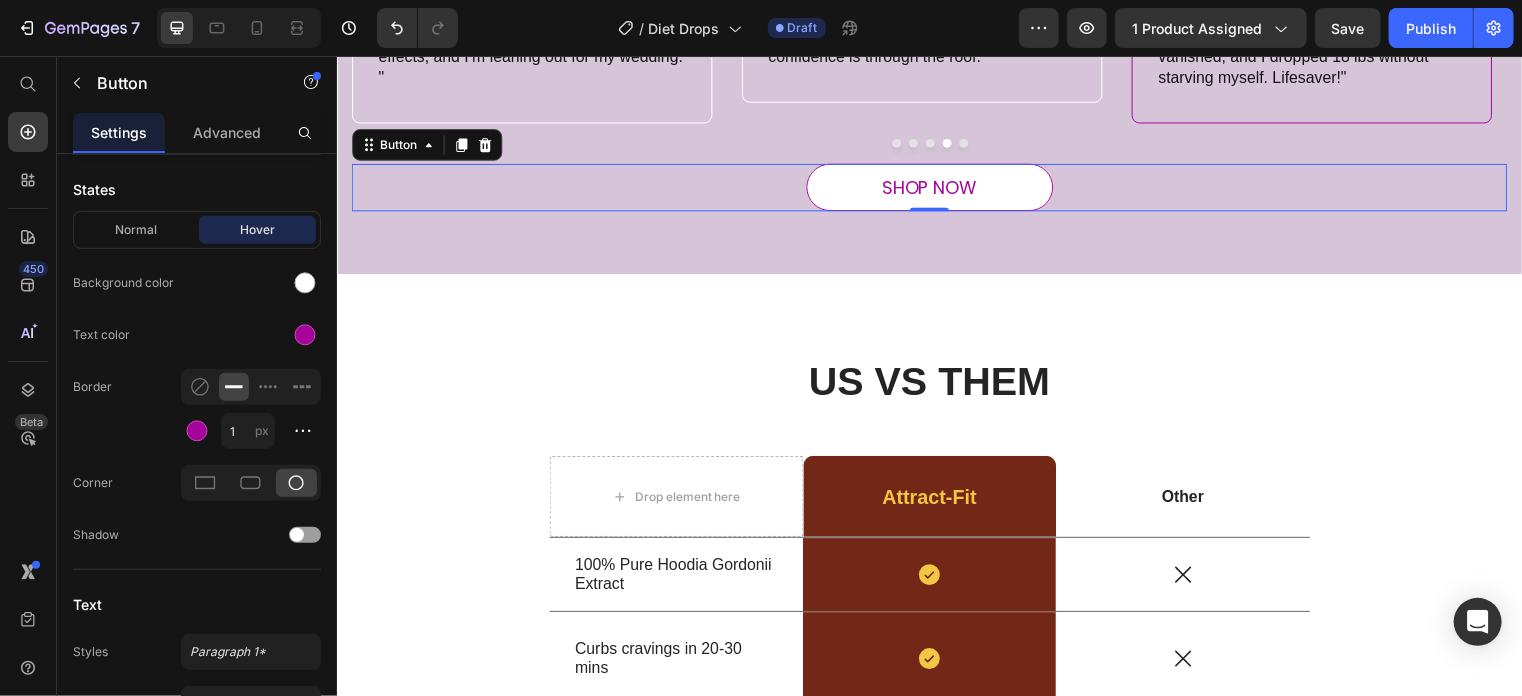 scroll, scrollTop: 3809, scrollLeft: 0, axis: vertical 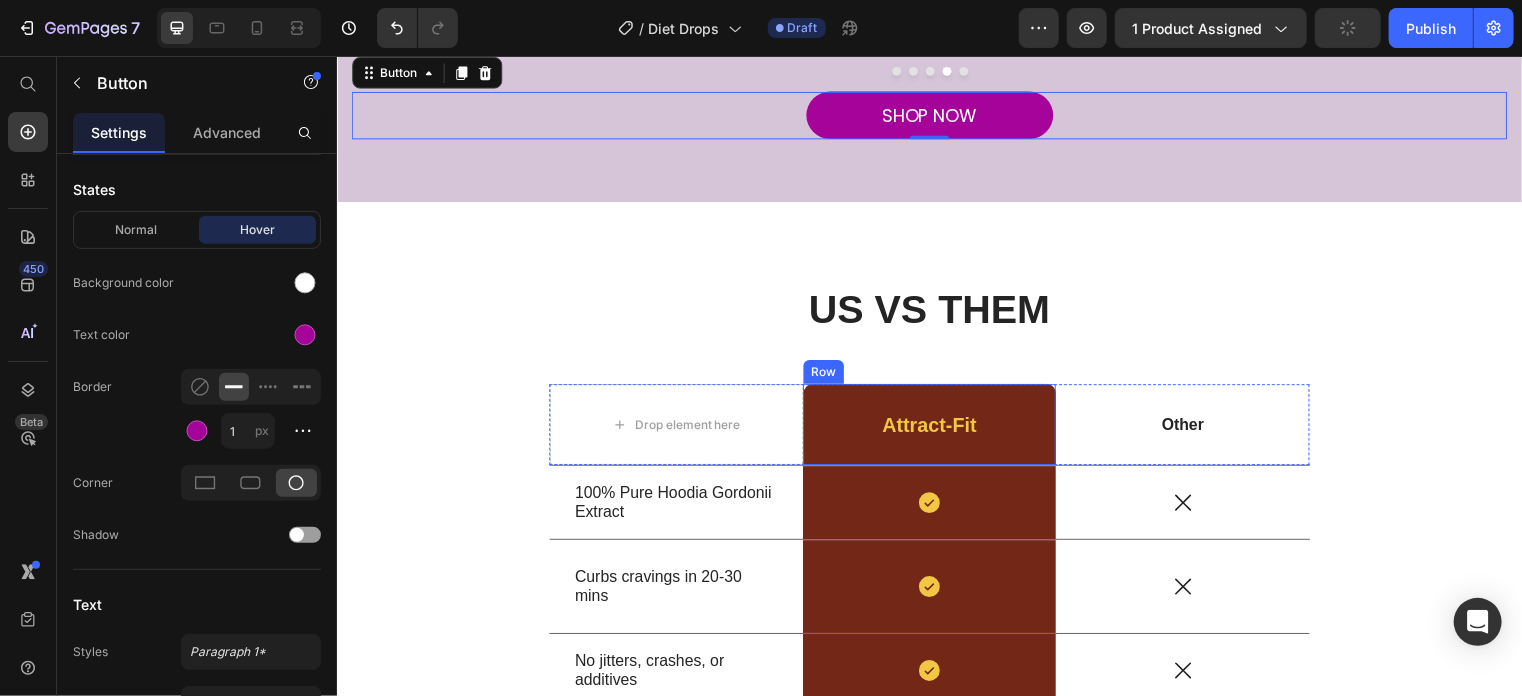click on "Attract-Fit Text Block Row" at bounding box center (936, 428) 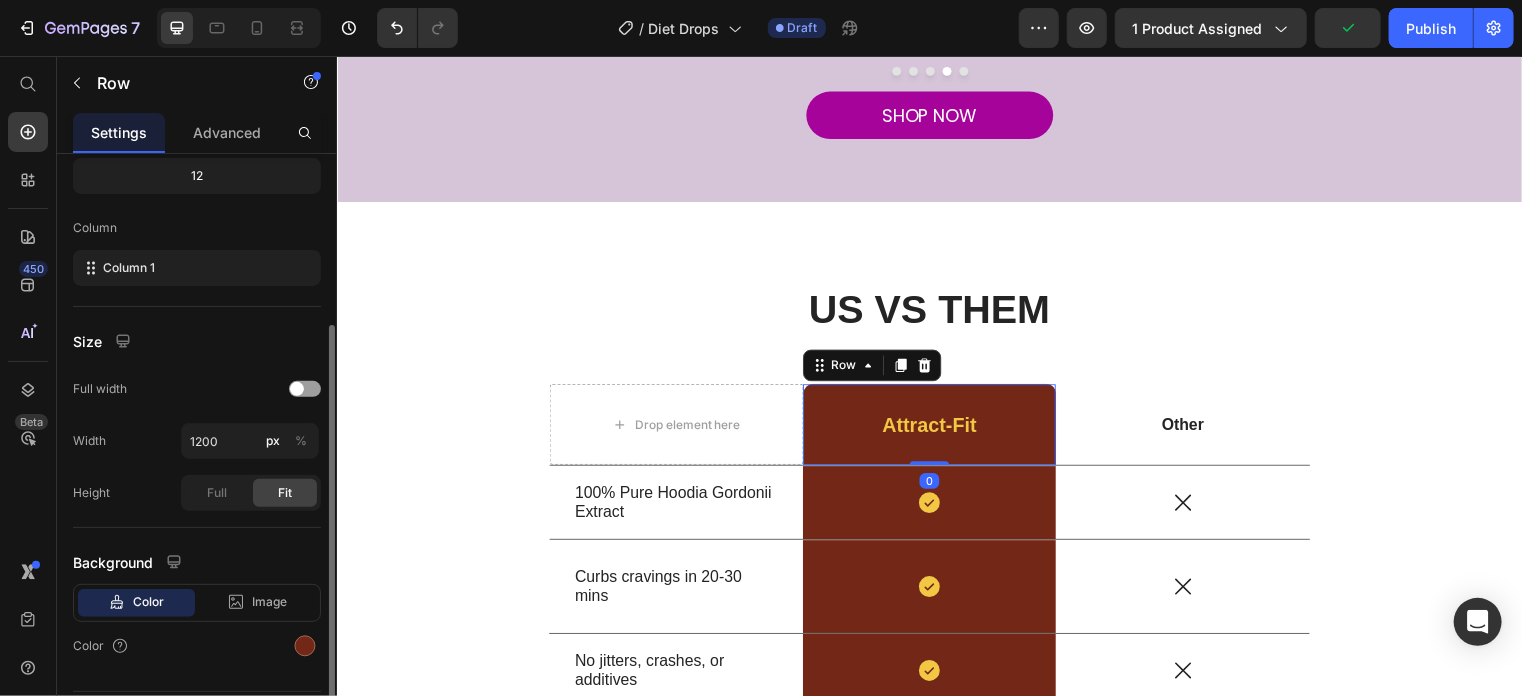 scroll, scrollTop: 311, scrollLeft: 0, axis: vertical 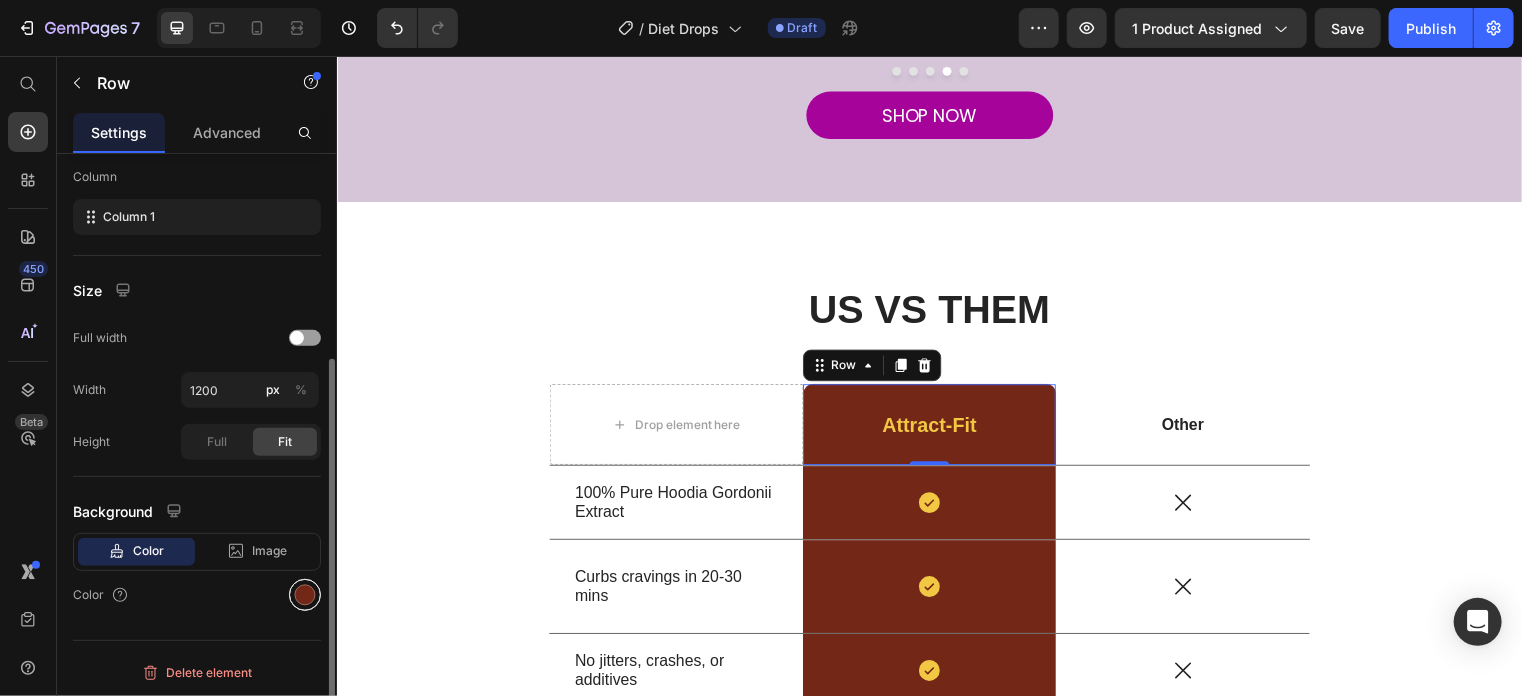 click at bounding box center (305, 595) 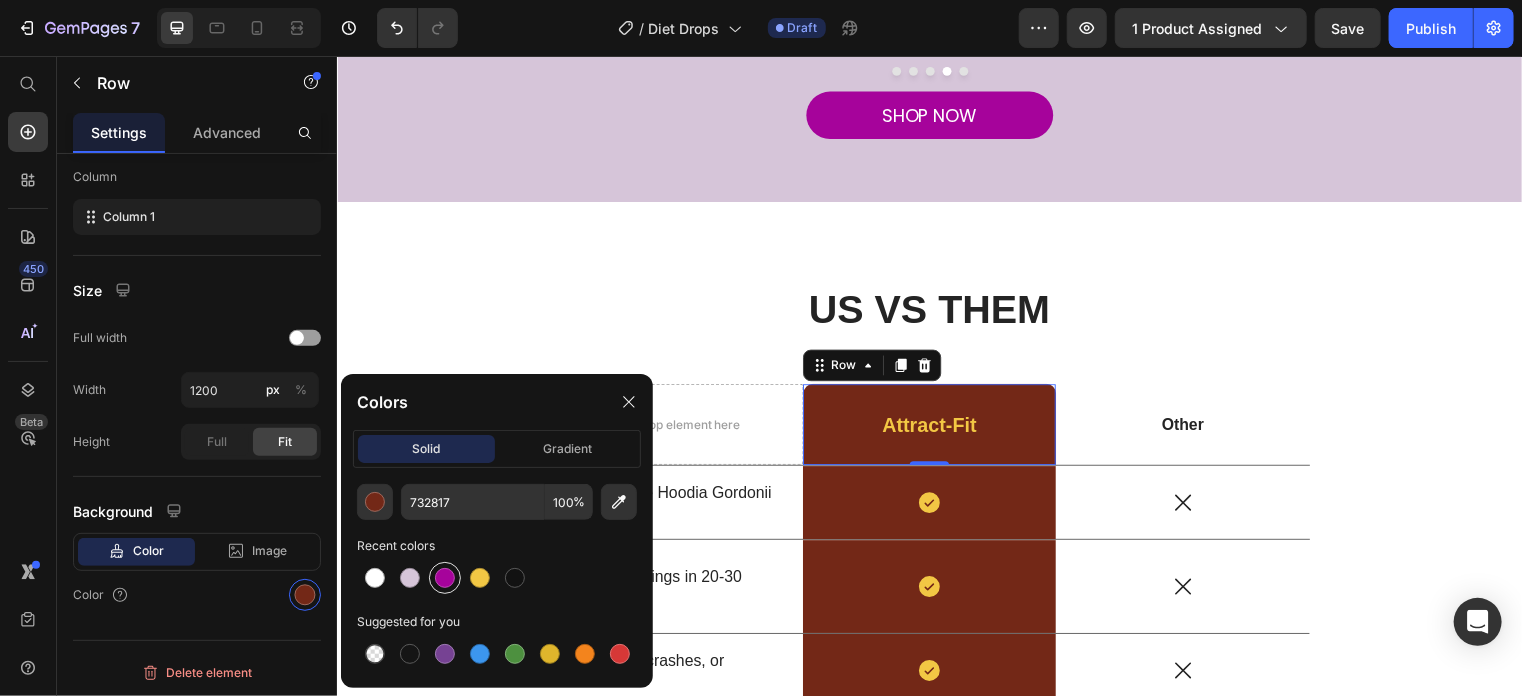 click at bounding box center [445, 578] 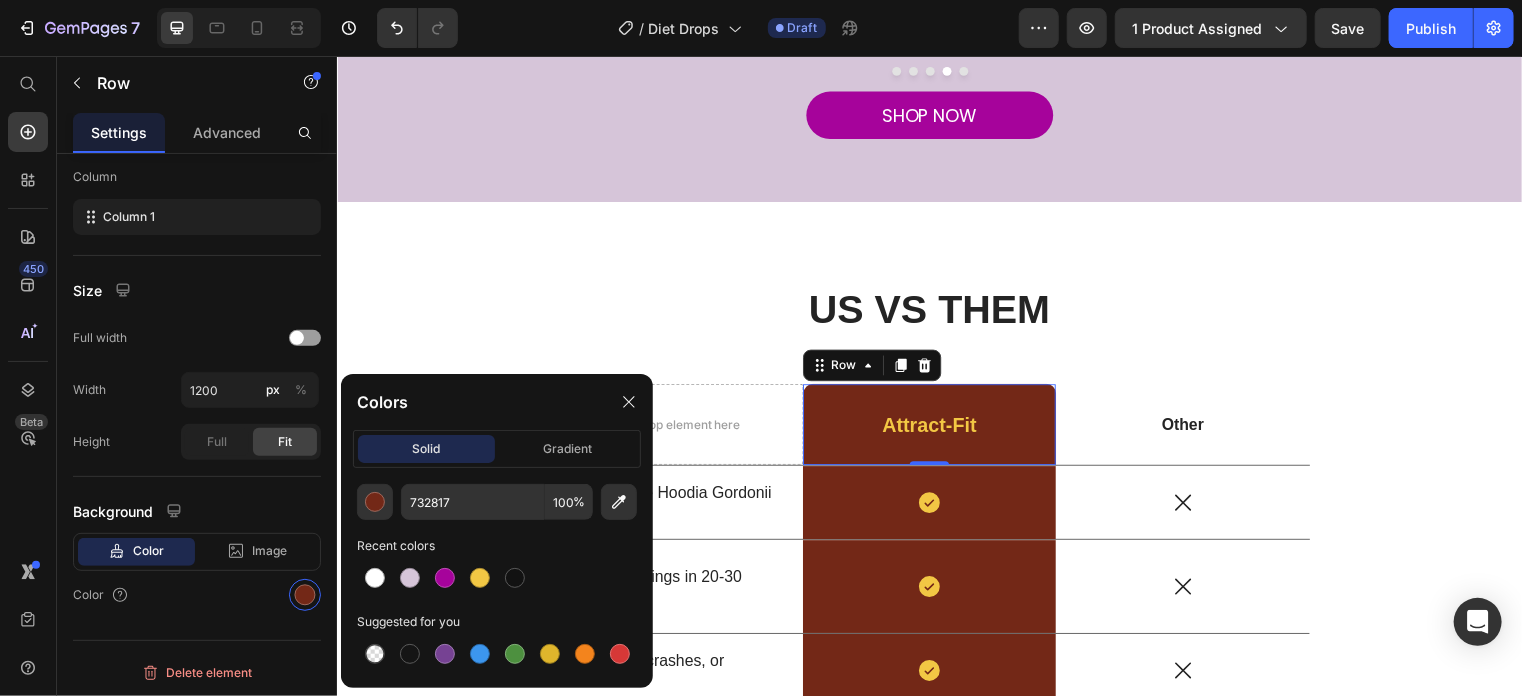 type on "A6039B" 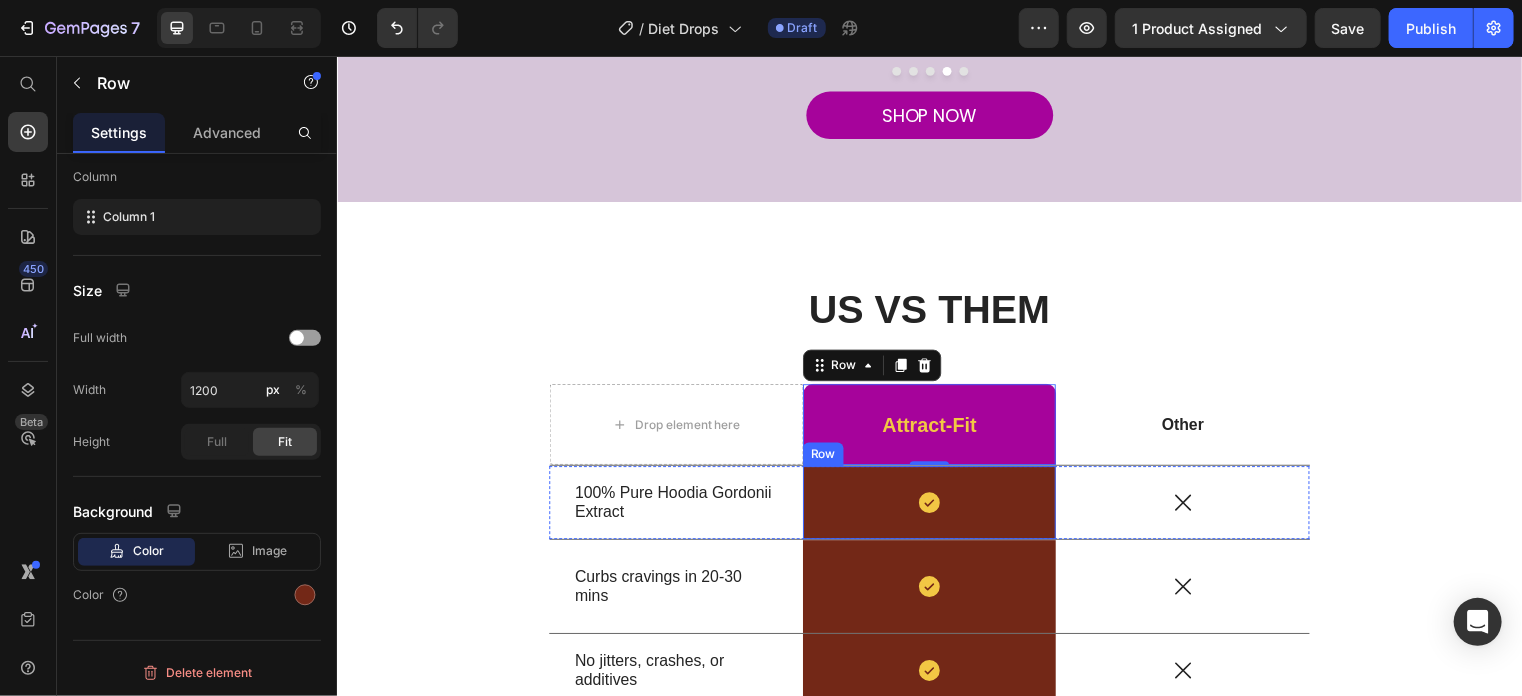 click on "Icon Row" at bounding box center (936, 507) 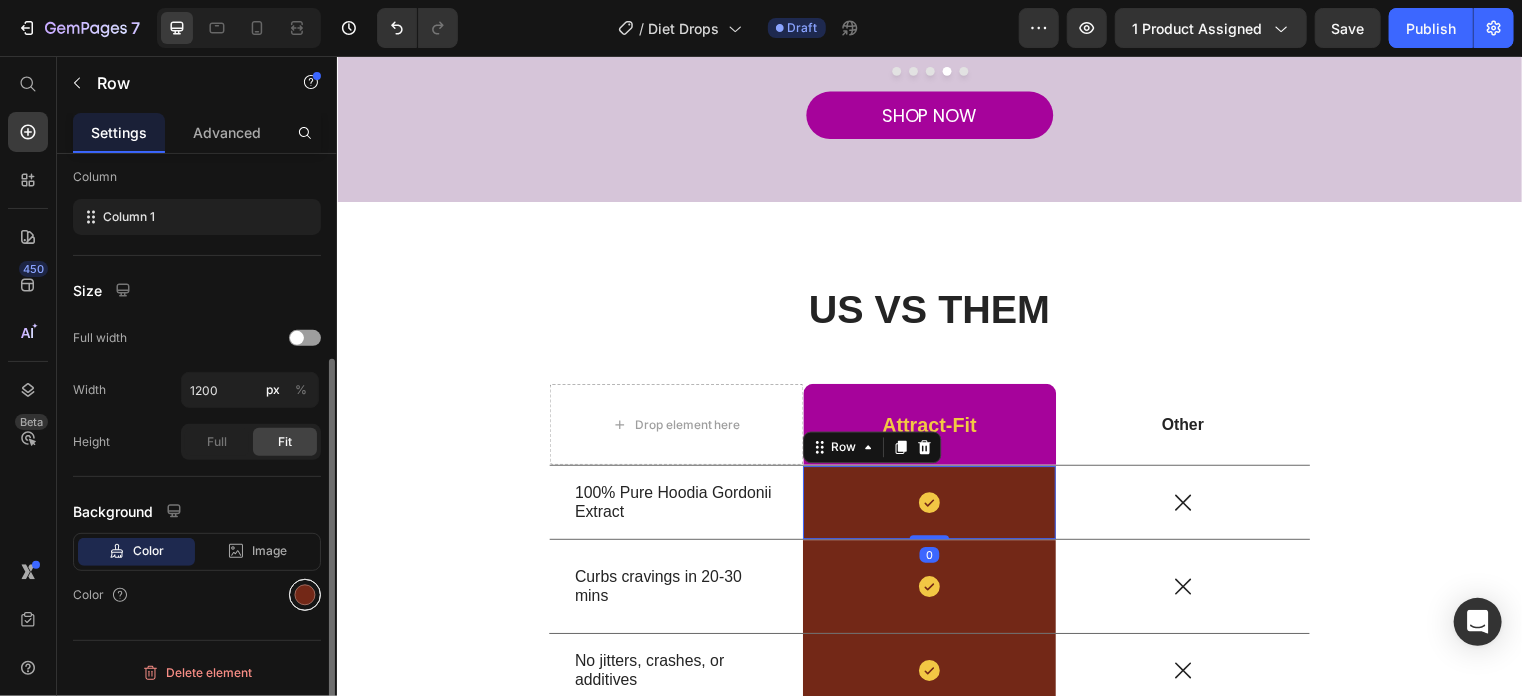 click at bounding box center [305, 595] 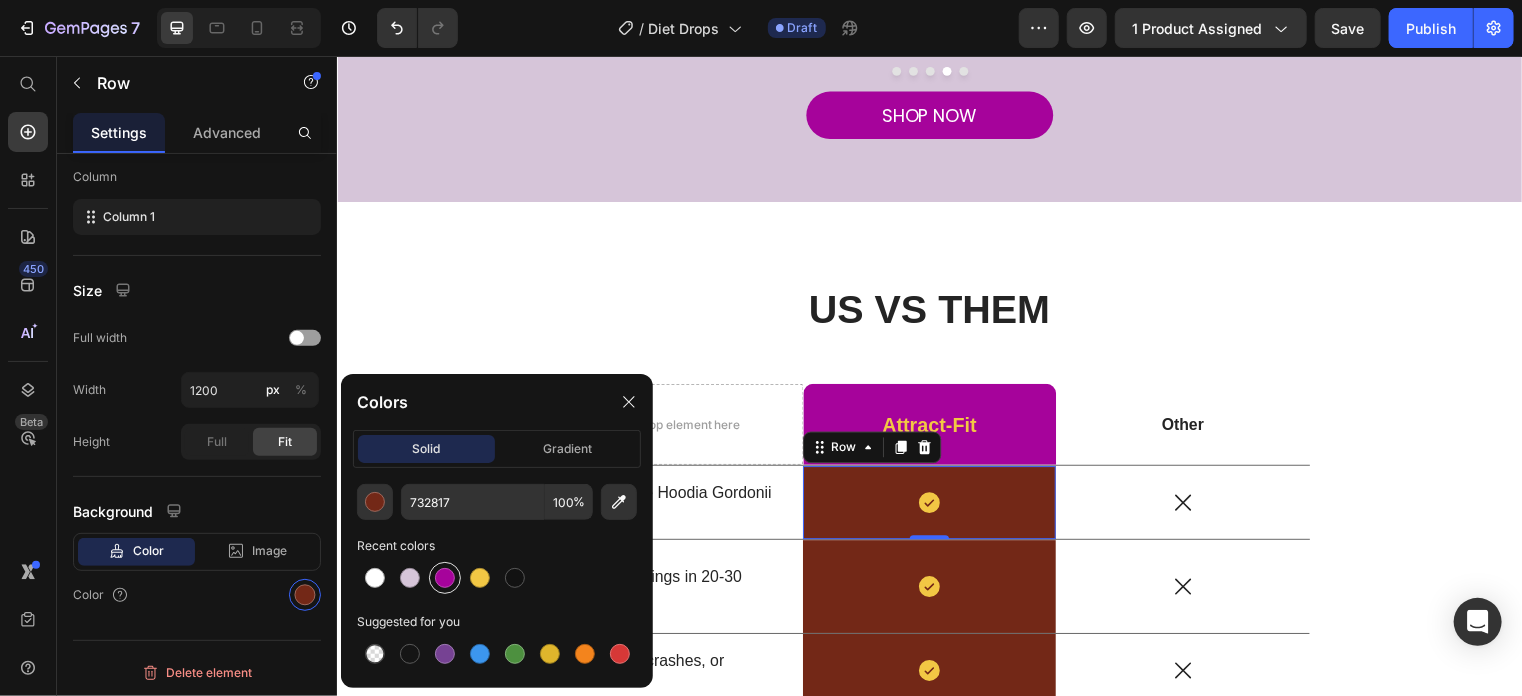 click at bounding box center [445, 578] 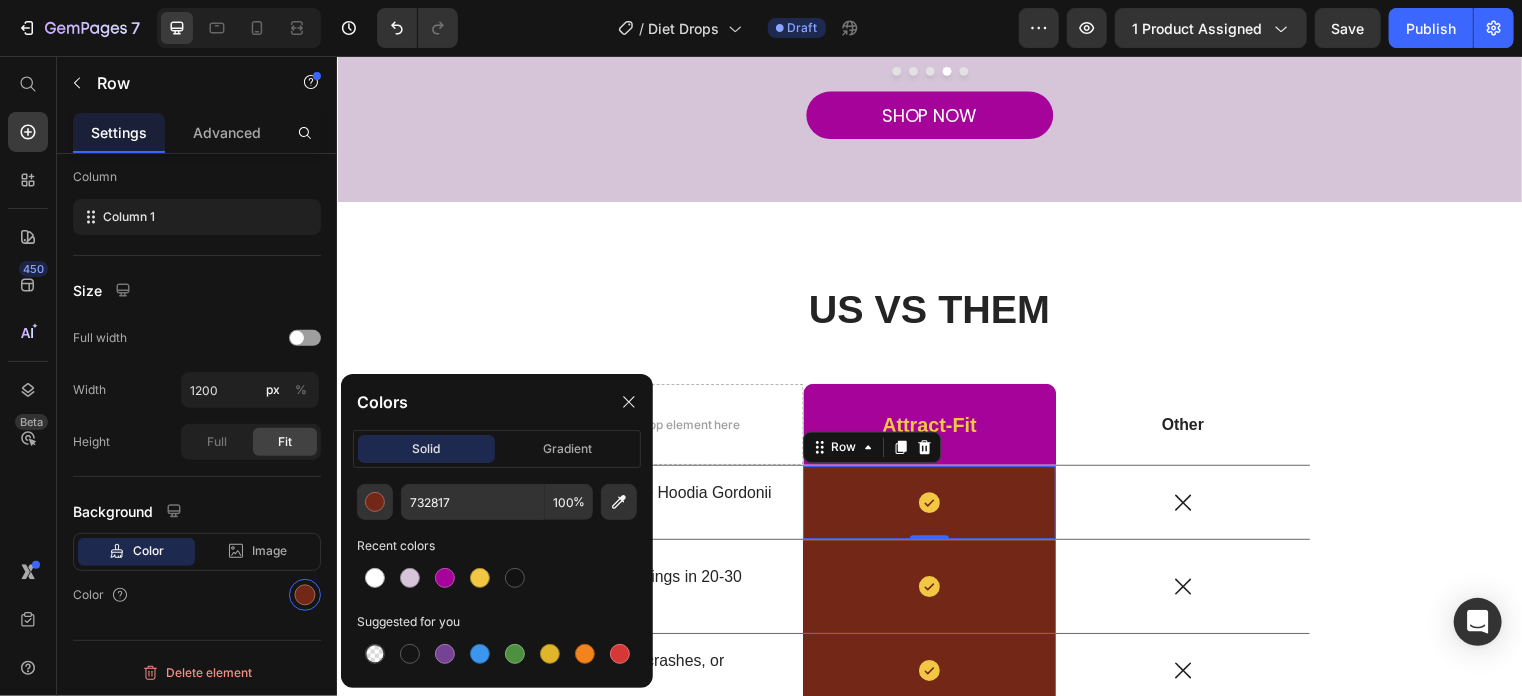 type on "A6039B" 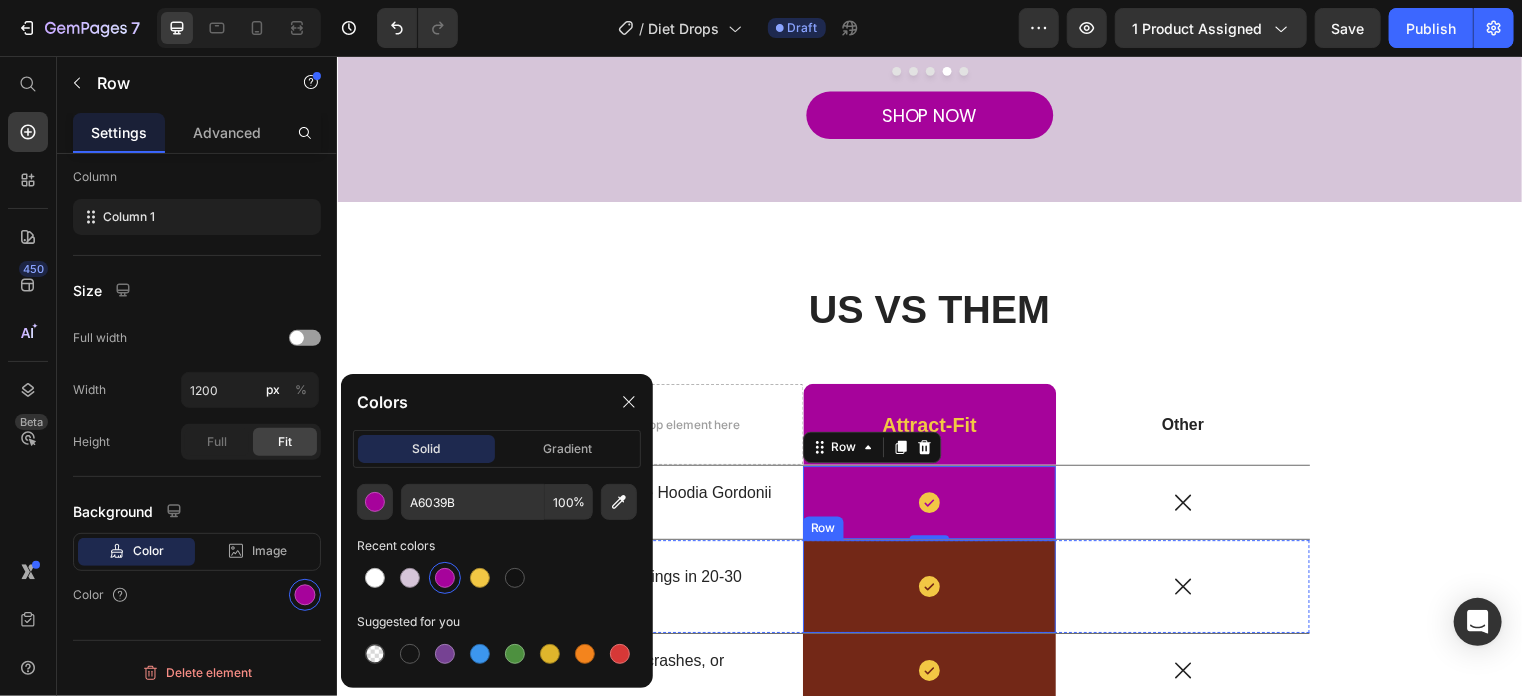 click on "Icon Row" at bounding box center (936, 592) 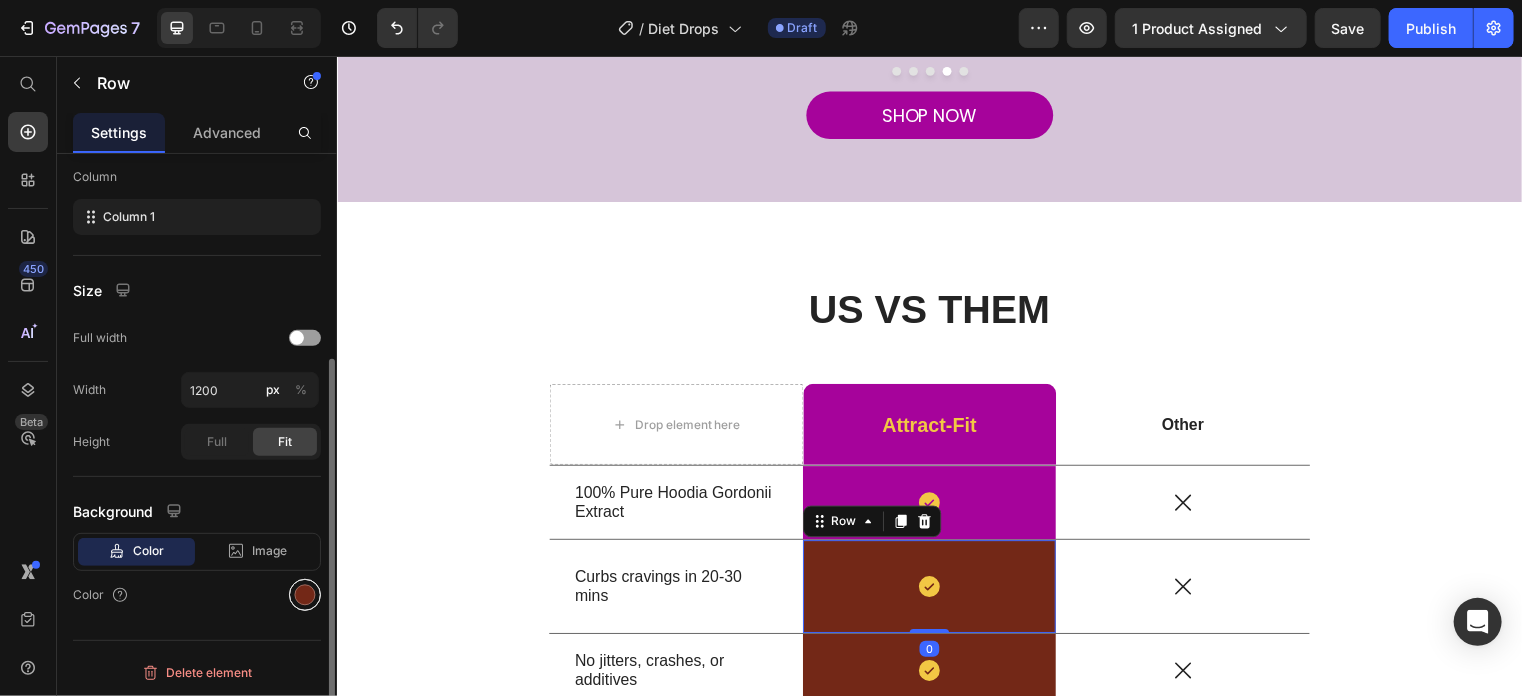 click at bounding box center [305, 595] 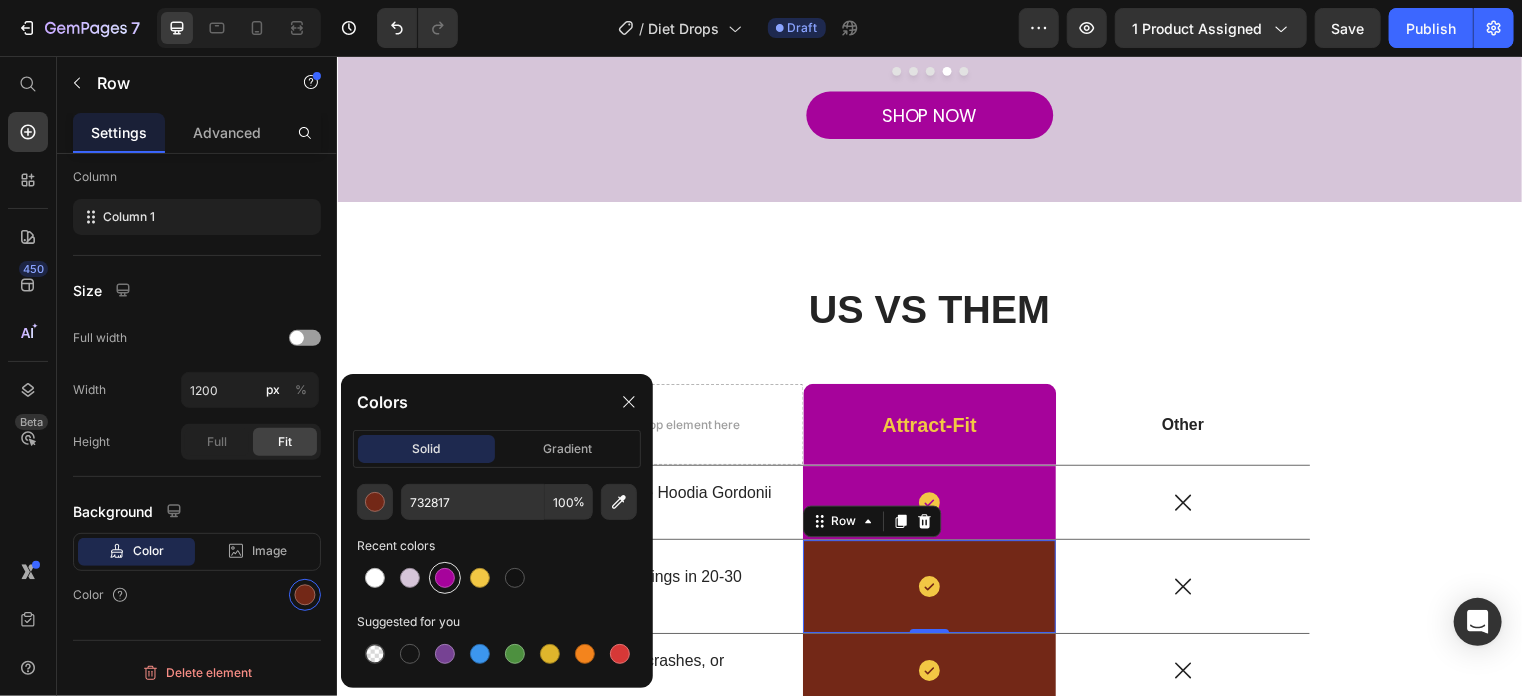 click at bounding box center [445, 578] 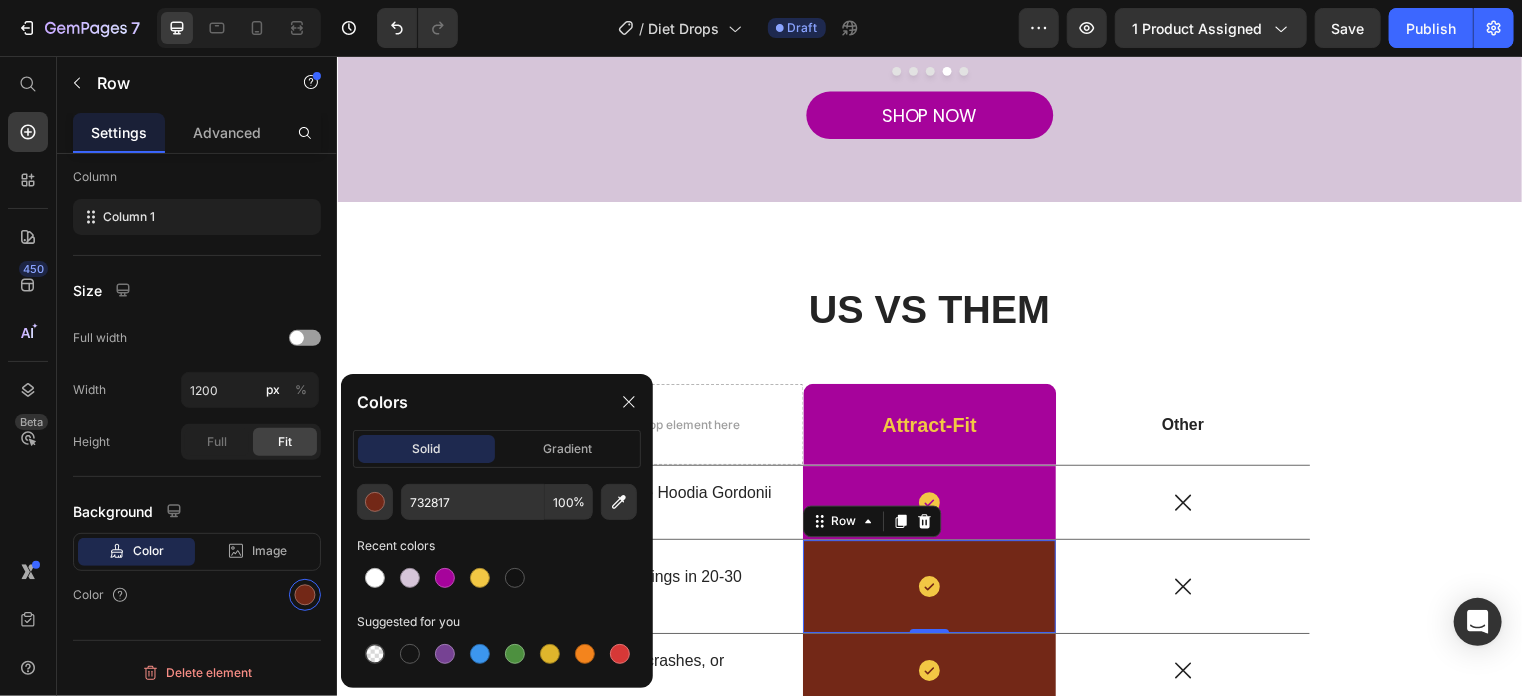 type on "A6039B" 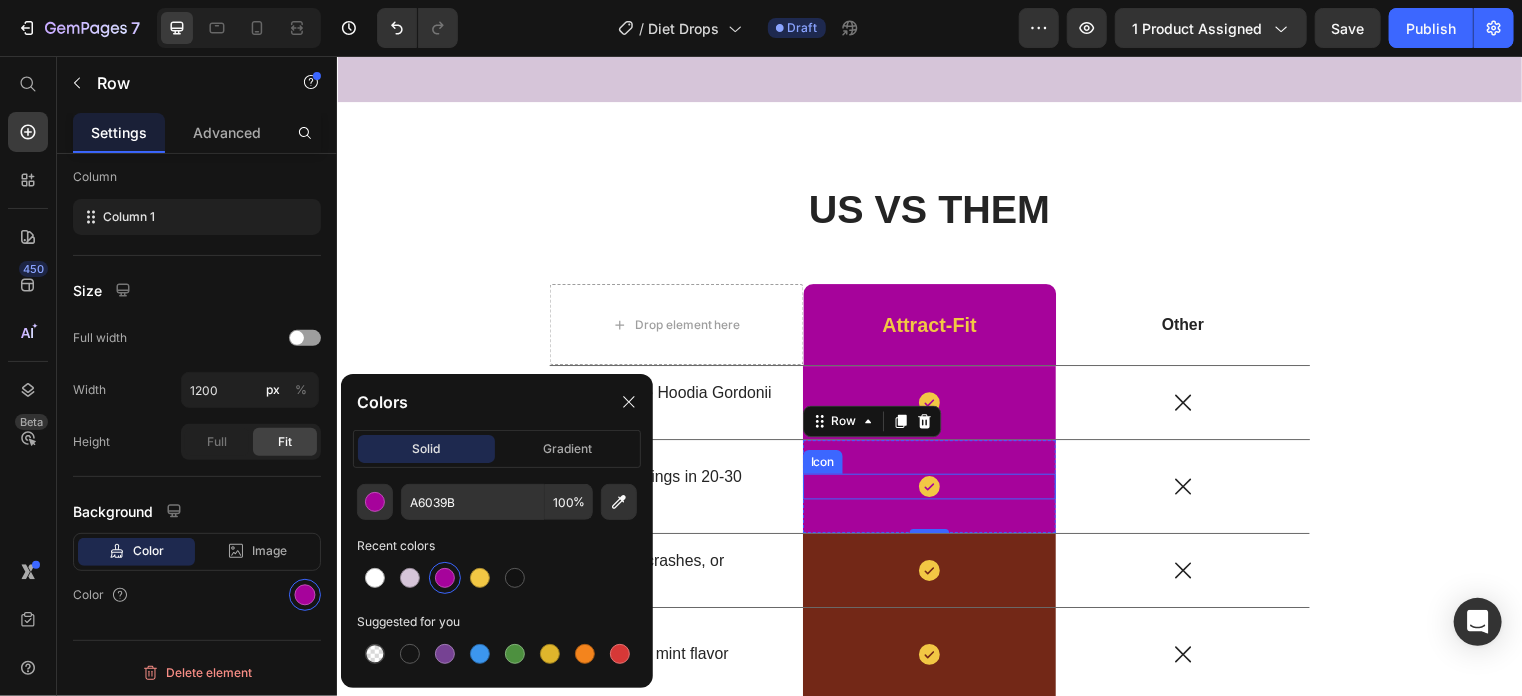 scroll, scrollTop: 3966, scrollLeft: 0, axis: vertical 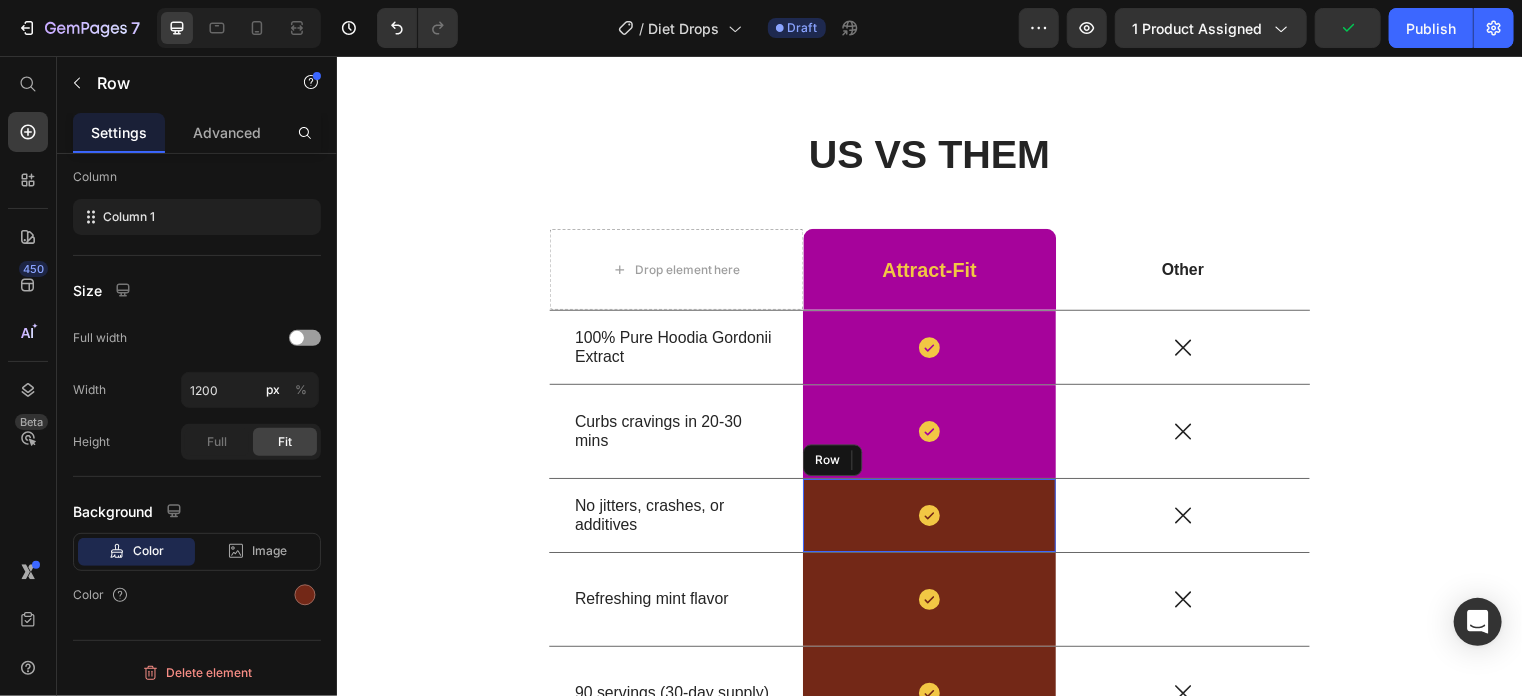 click on "Icon Row" at bounding box center (936, 520) 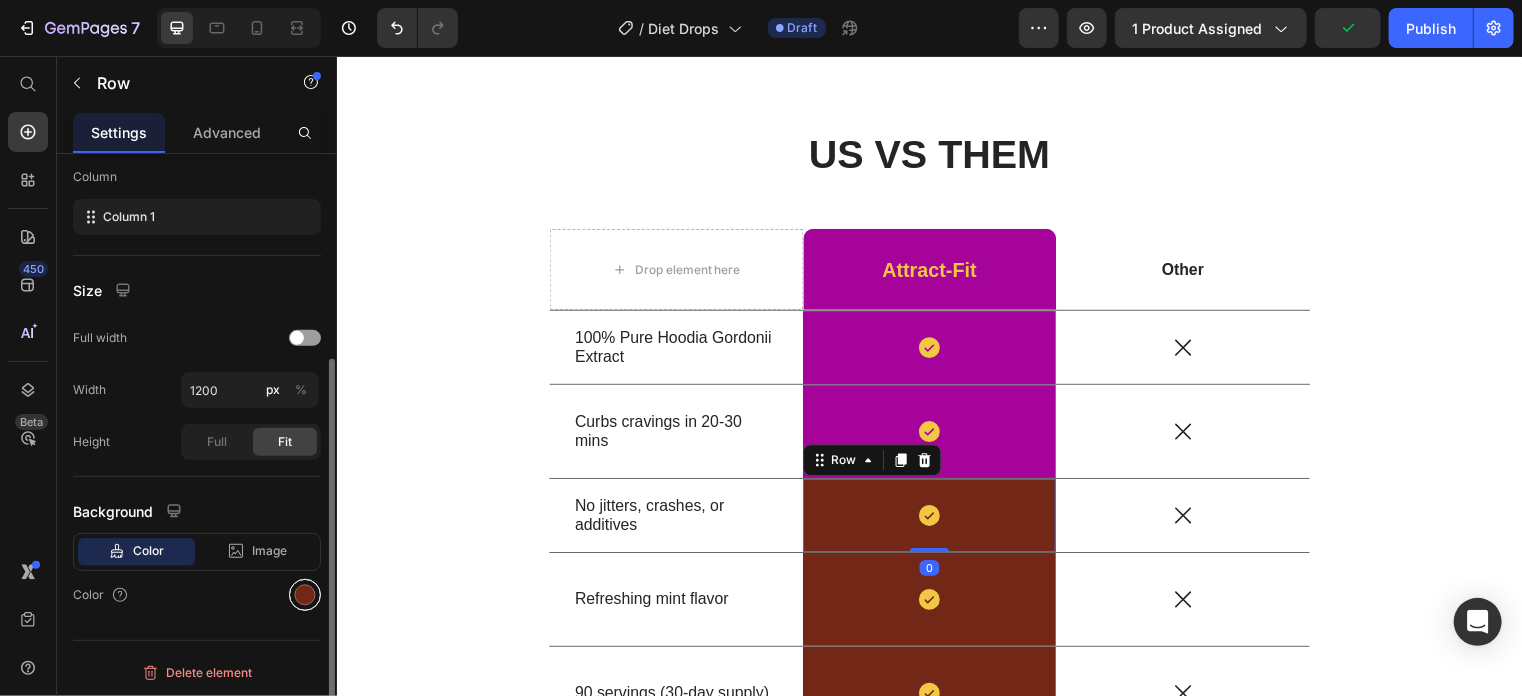 click at bounding box center (305, 595) 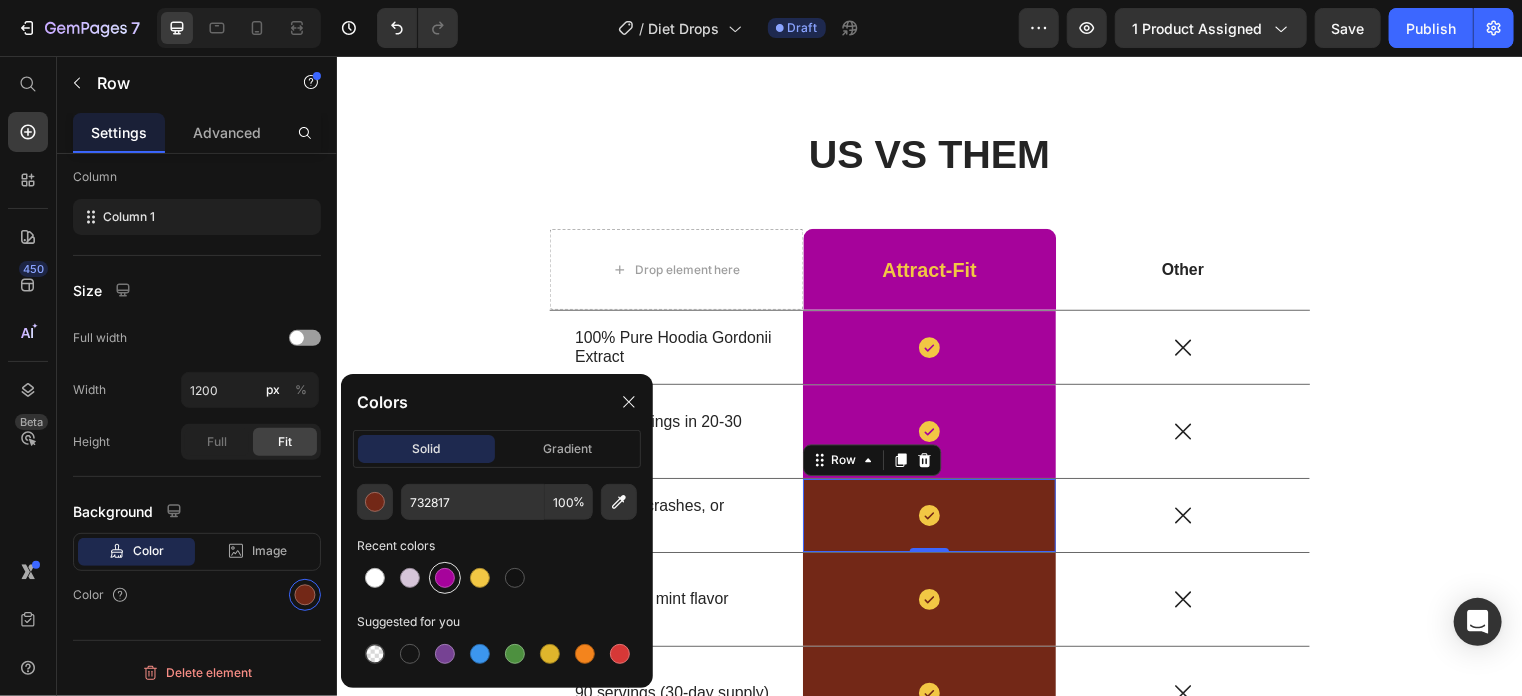 click at bounding box center [445, 578] 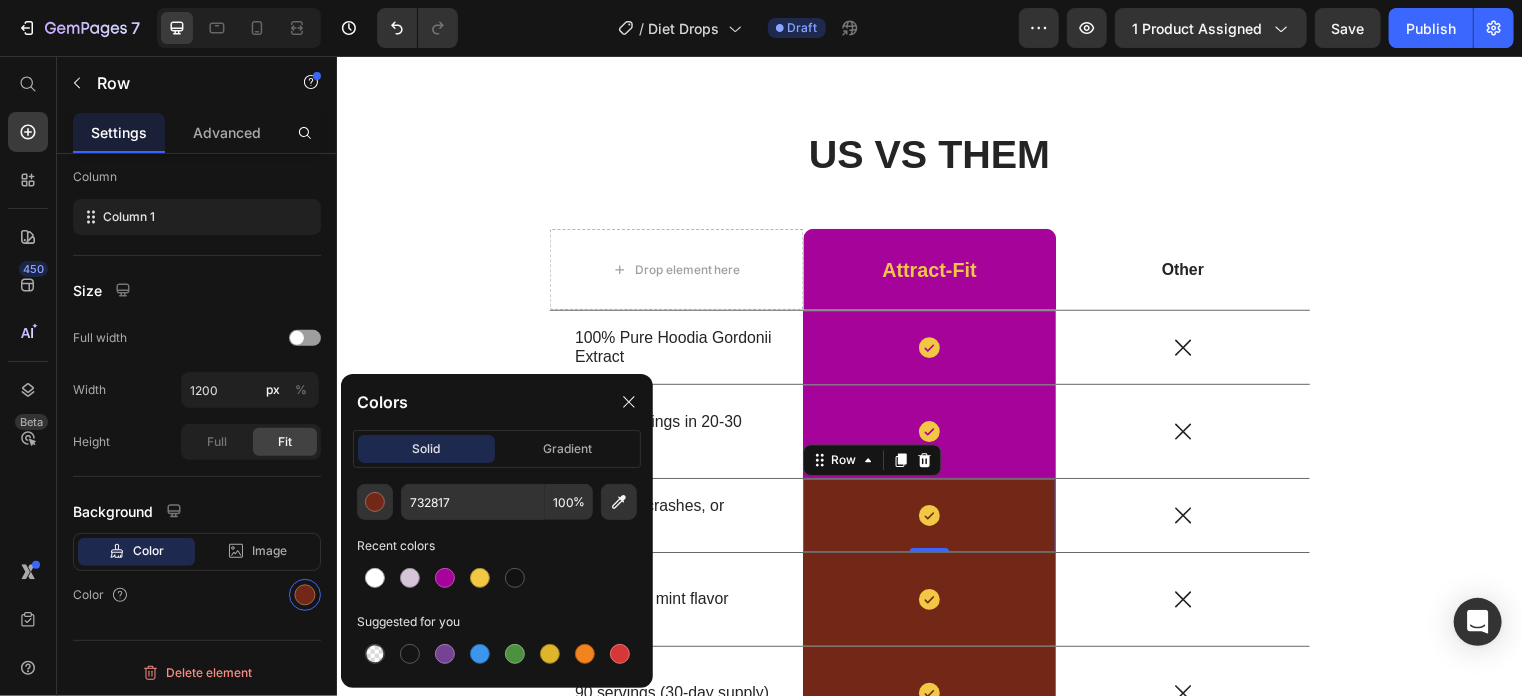 type on "A6039B" 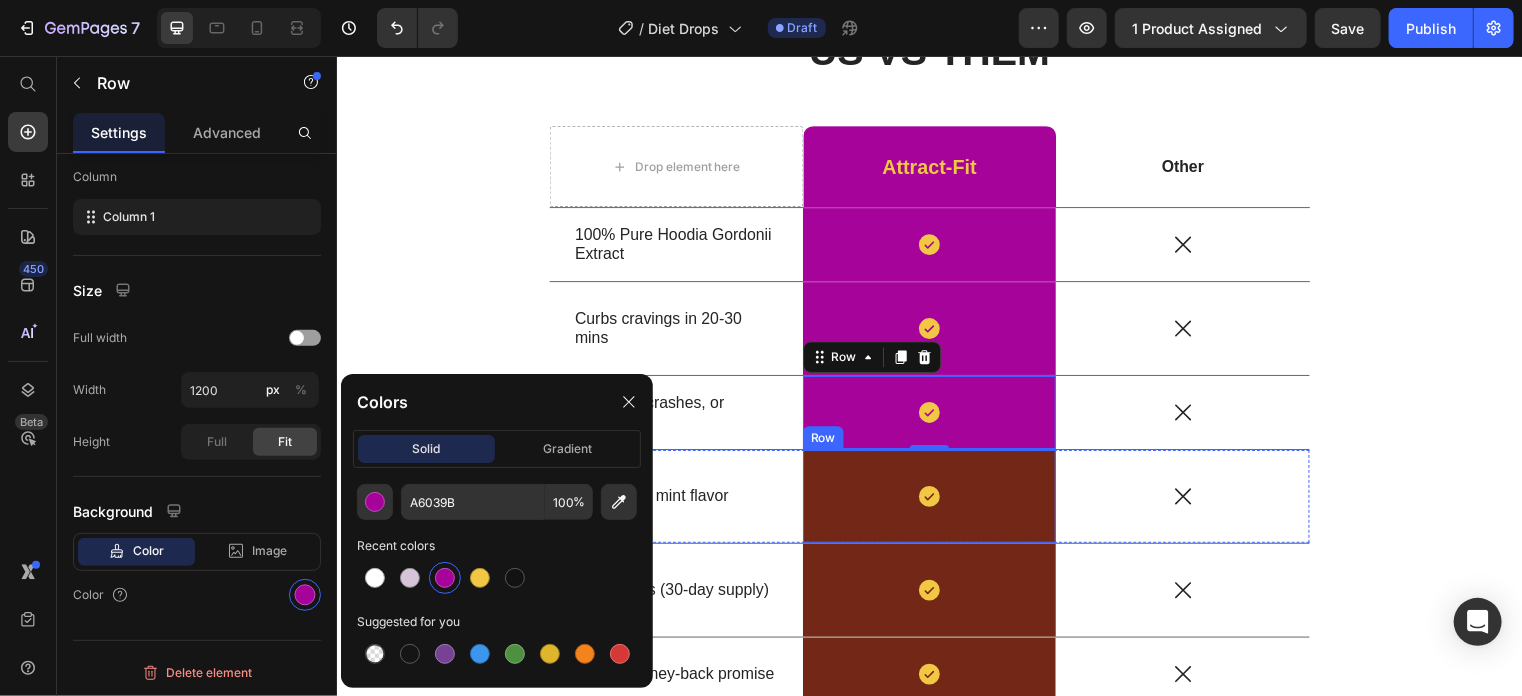 scroll, scrollTop: 4093, scrollLeft: 0, axis: vertical 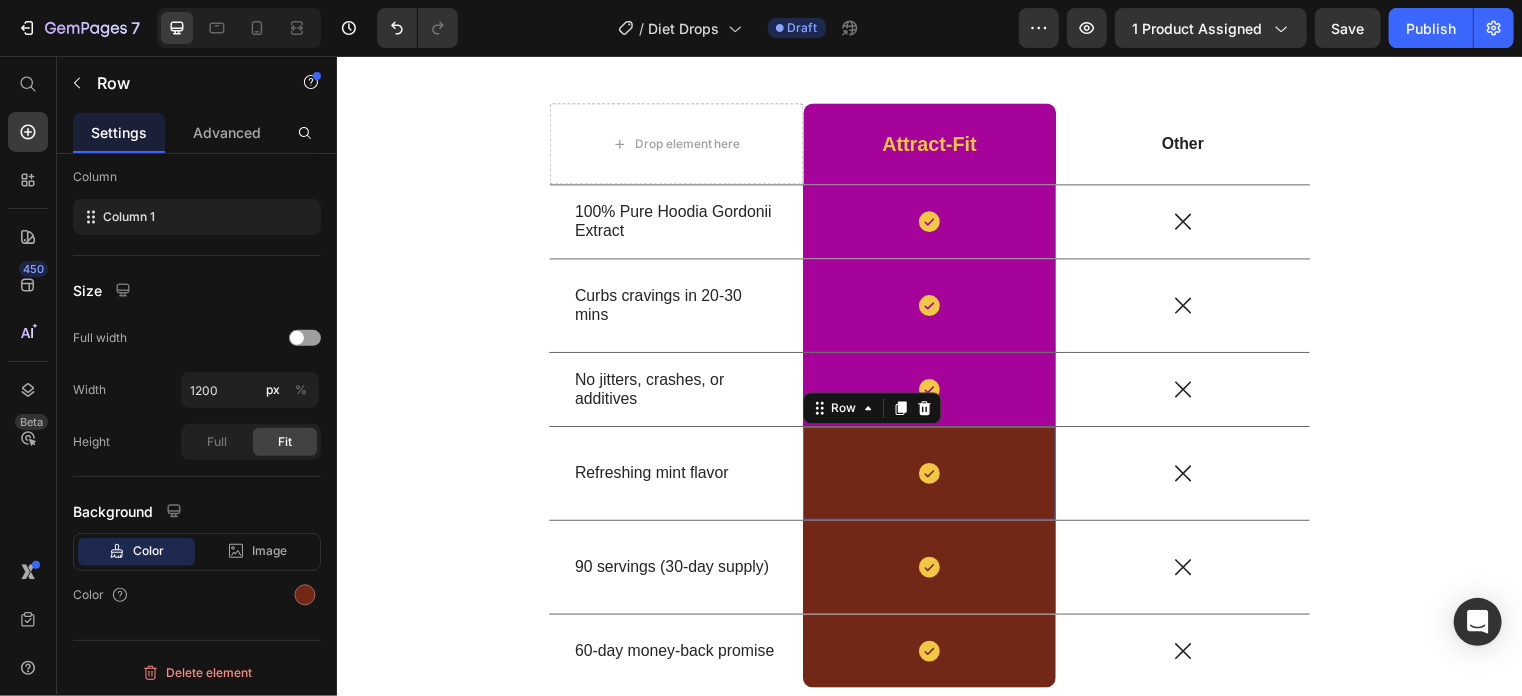 click on "Icon Row   0" at bounding box center (936, 478) 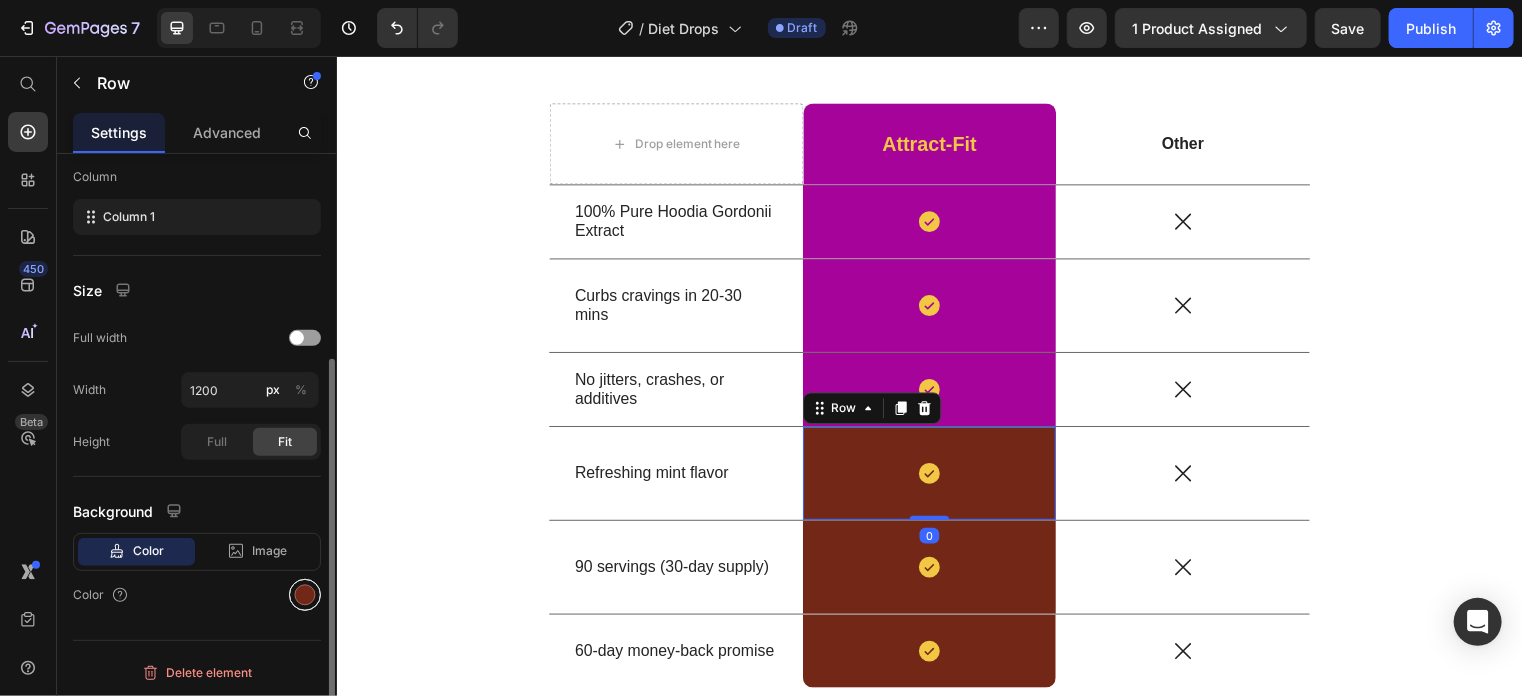 click at bounding box center [305, 595] 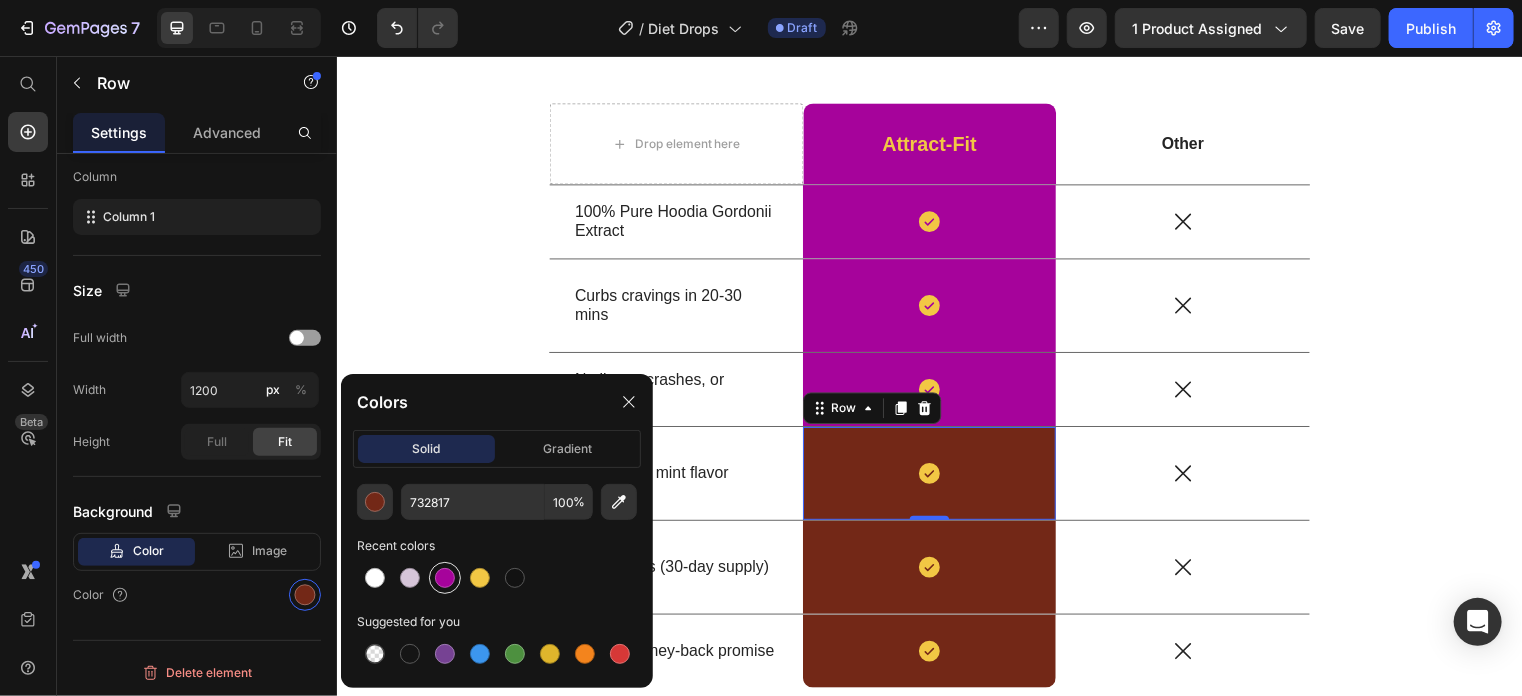 click at bounding box center [445, 578] 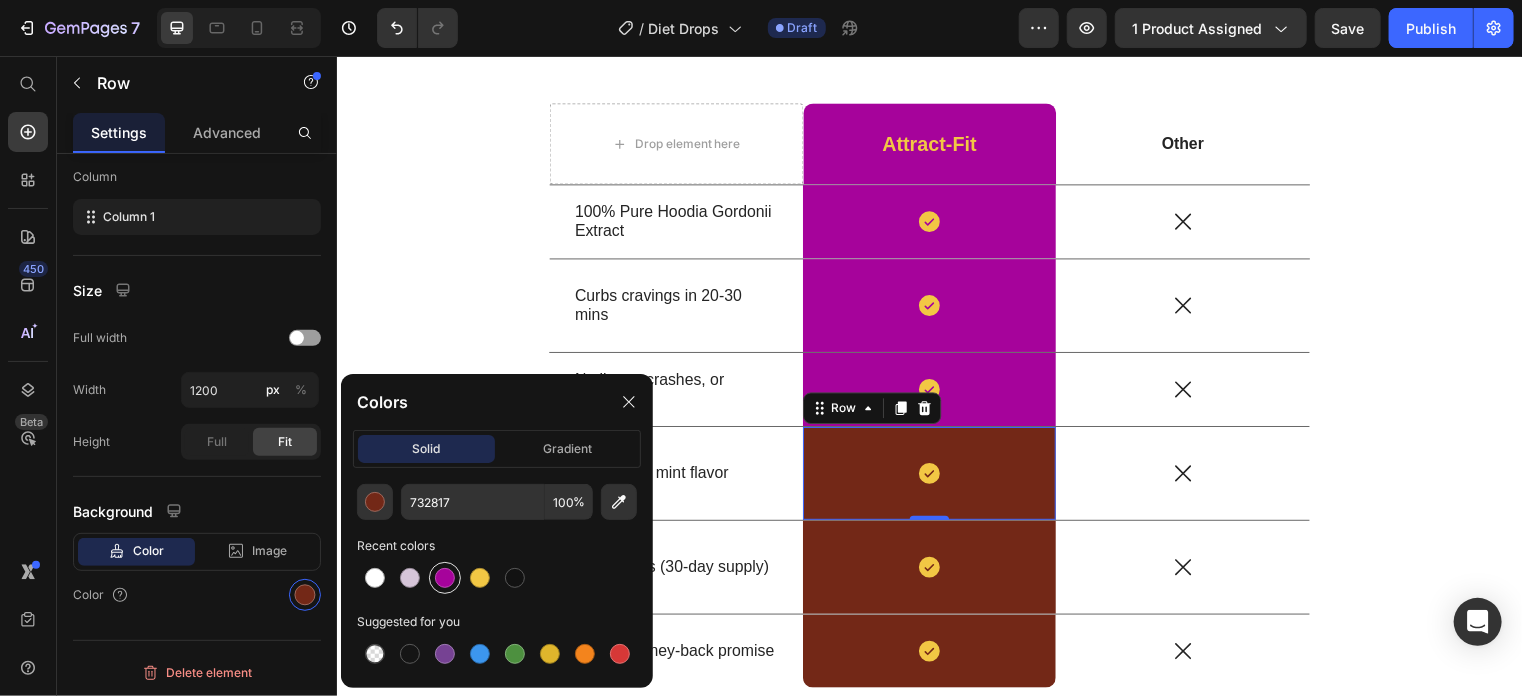type on "A6039B" 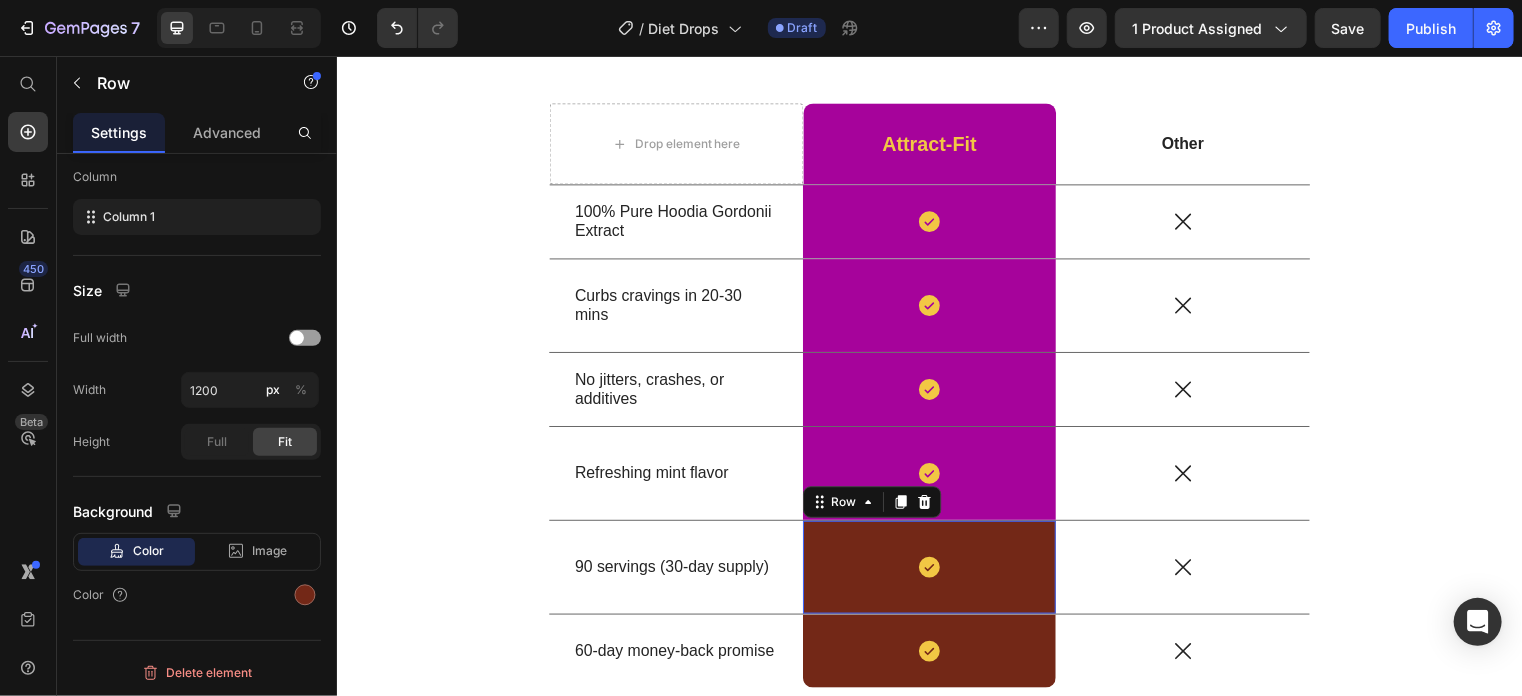 click on "Icon Row   0" at bounding box center (936, 573) 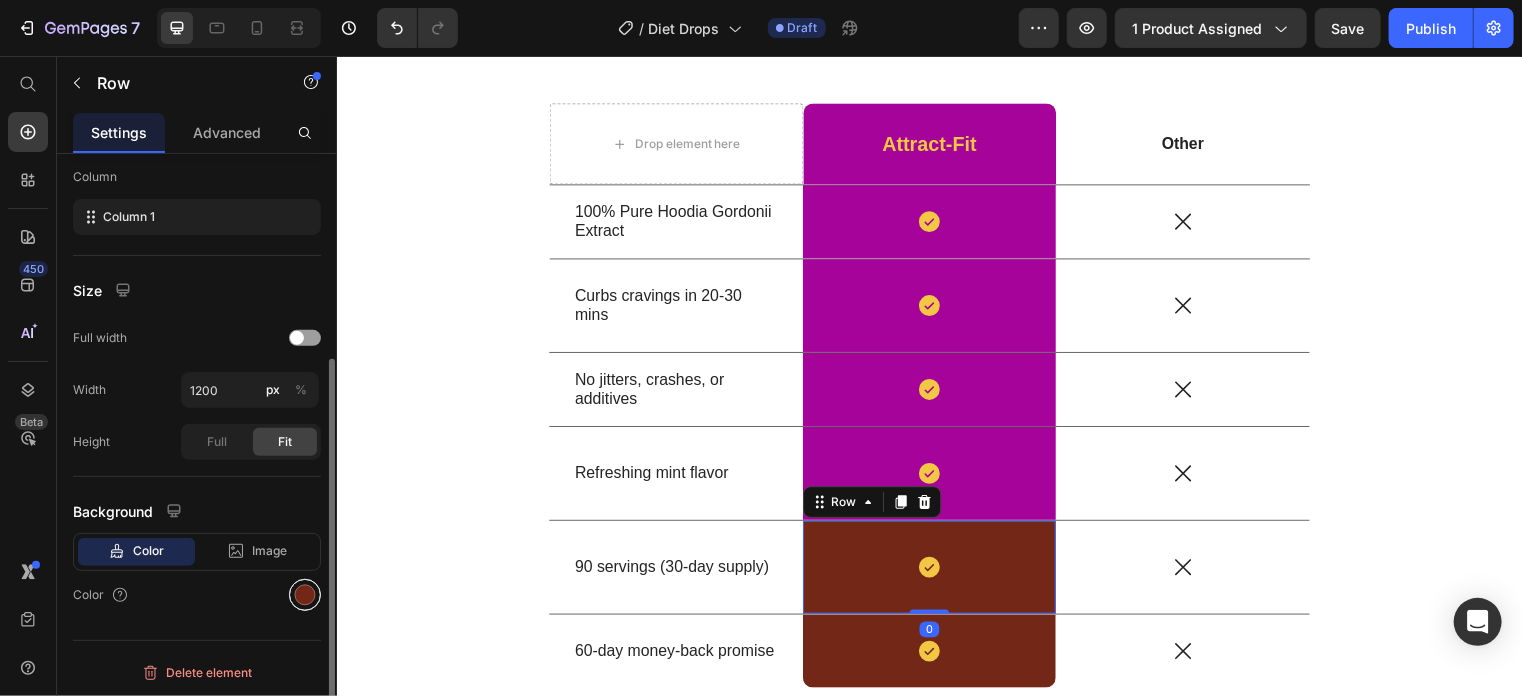 click at bounding box center (305, 595) 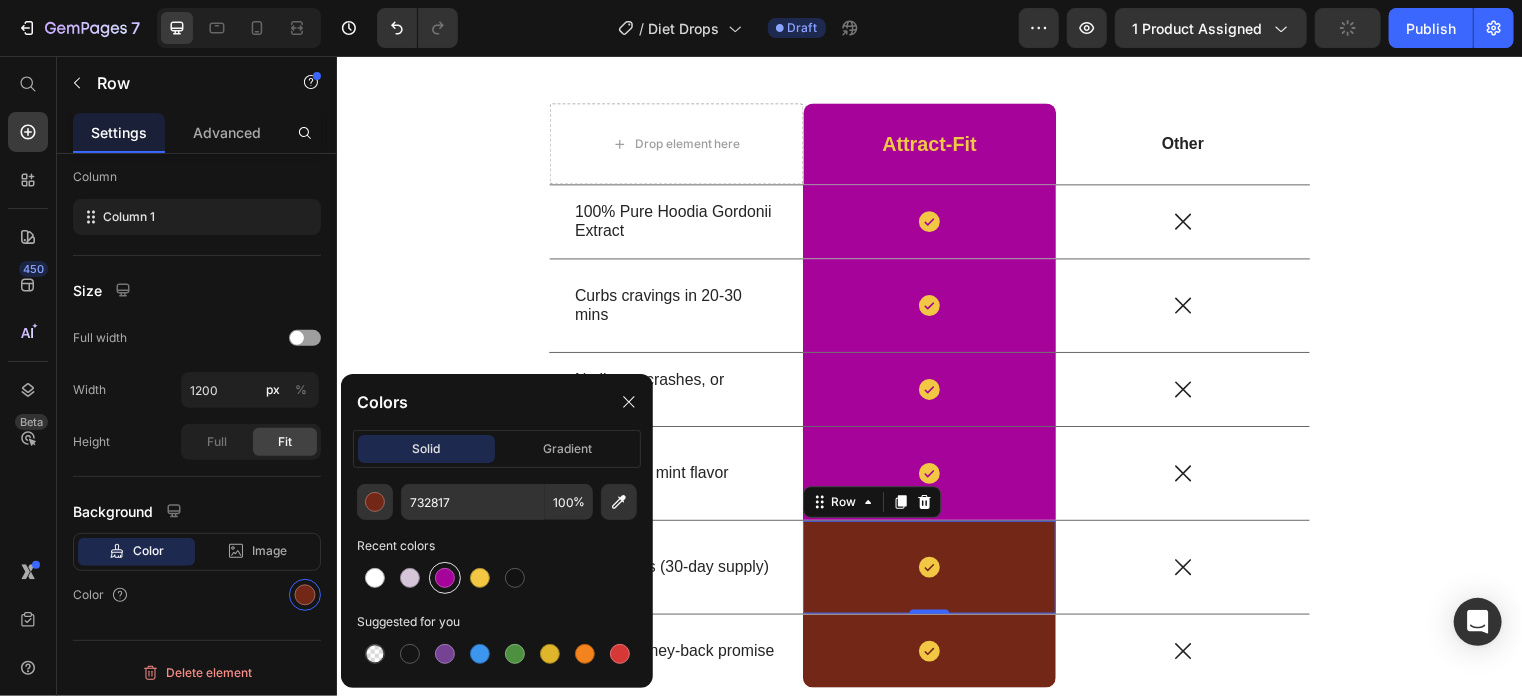 drag, startPoint x: 441, startPoint y: 567, endPoint x: 620, endPoint y: 370, distance: 266.17664 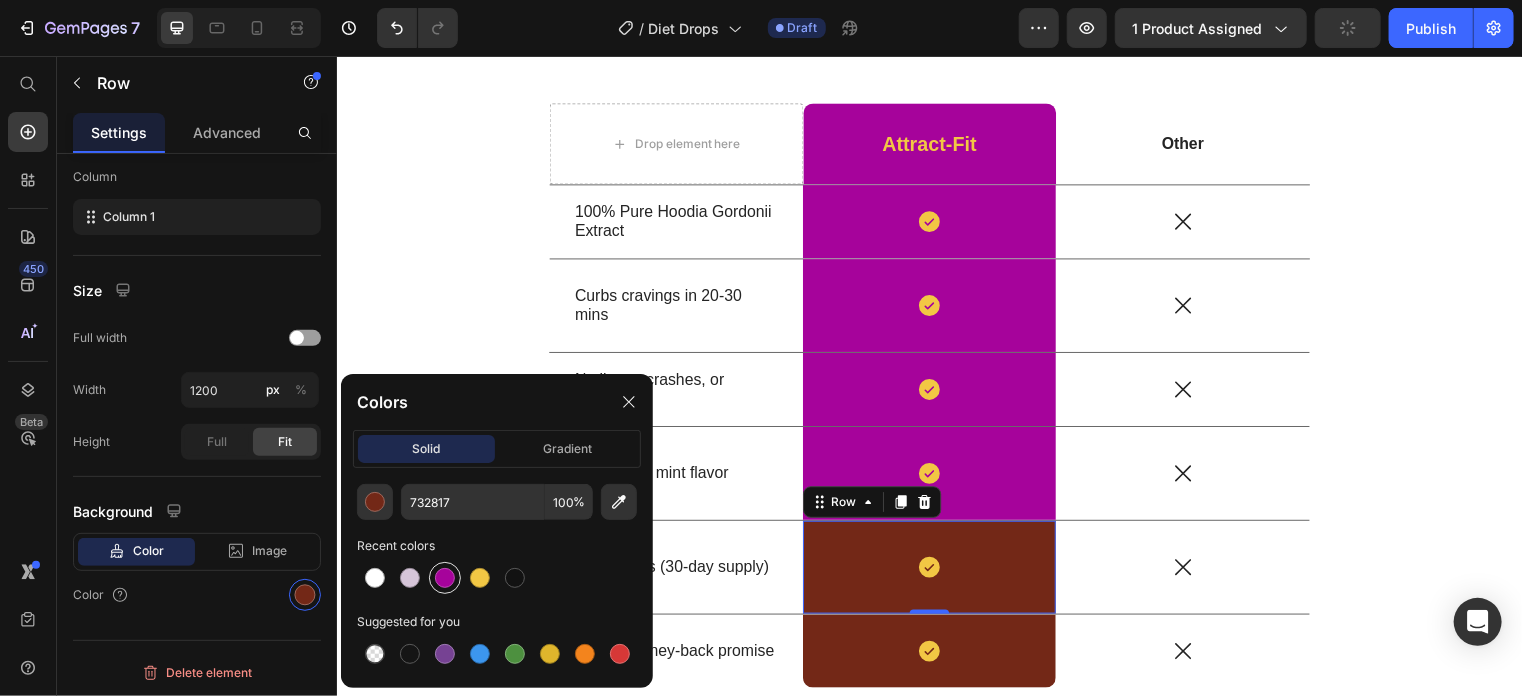 click at bounding box center [445, 578] 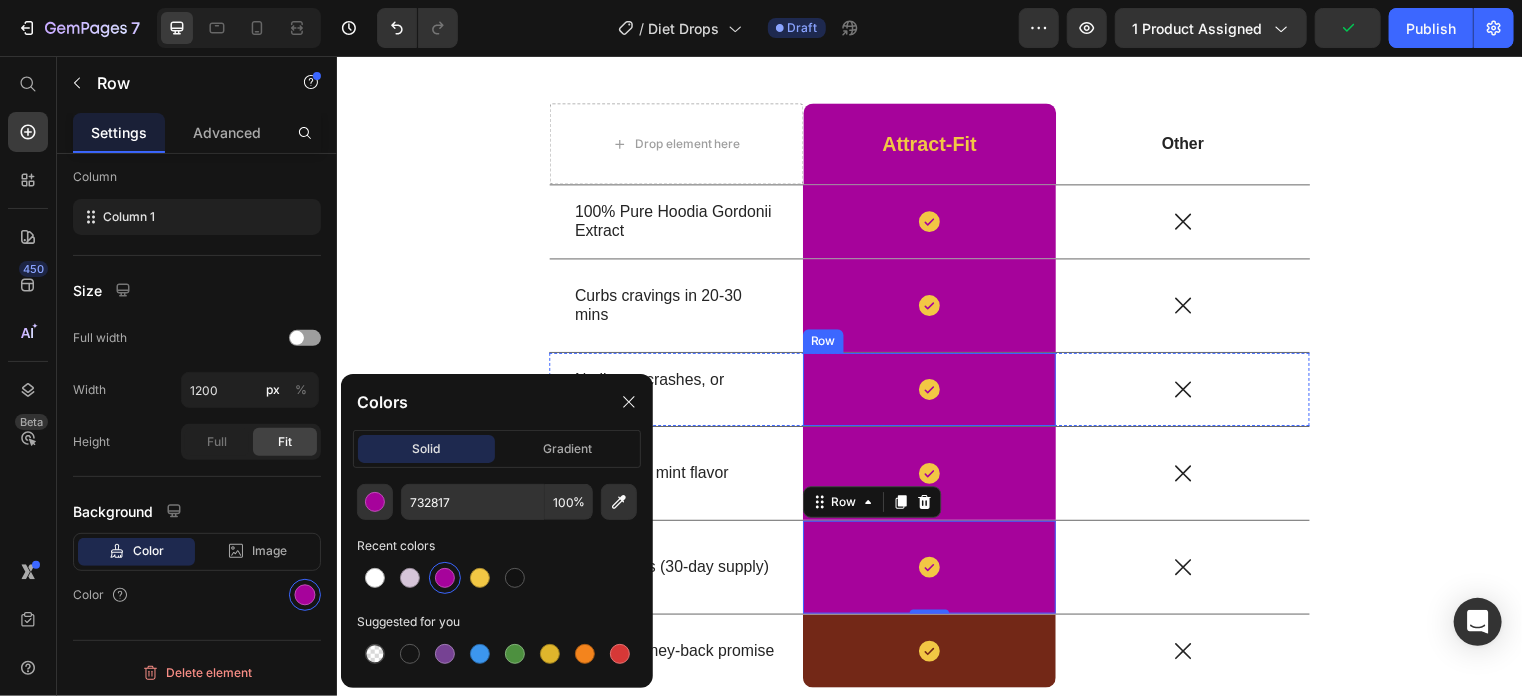 type on "A6039B" 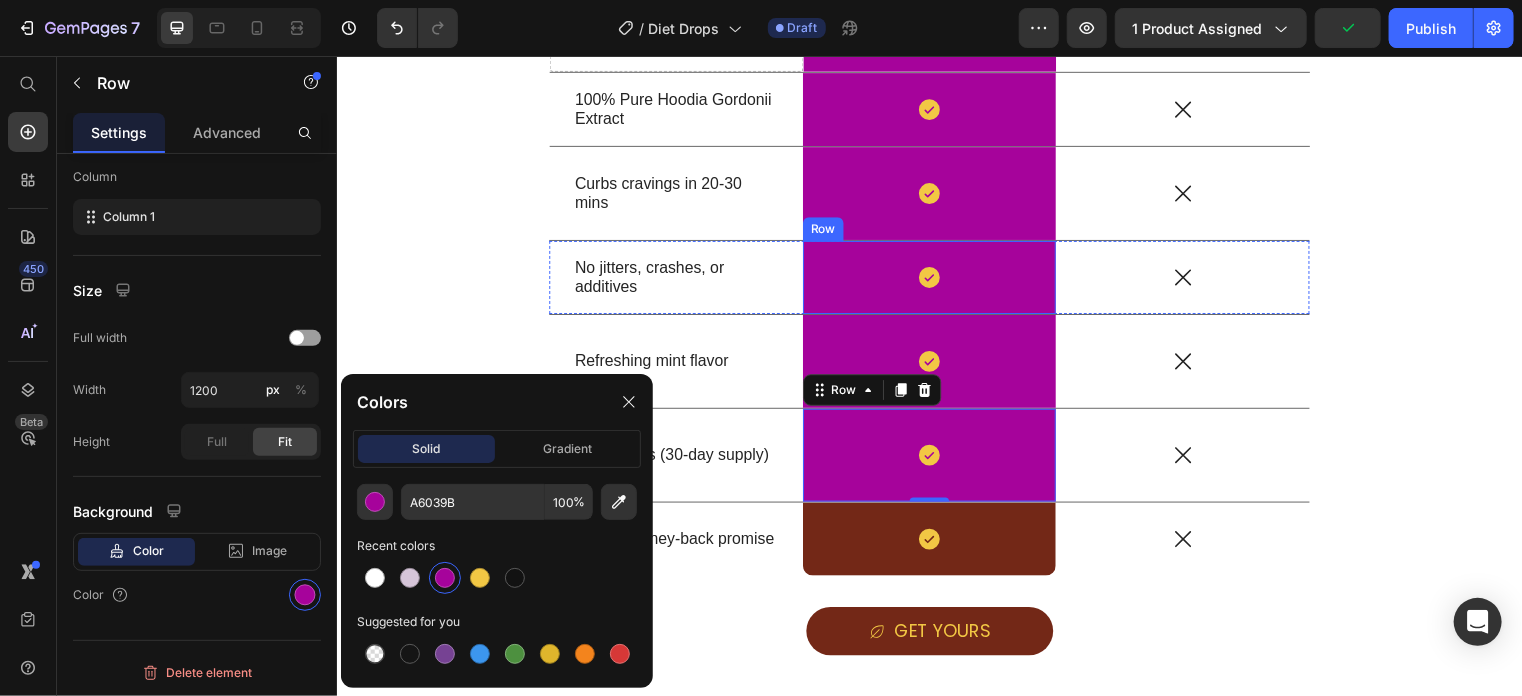 scroll, scrollTop: 4216, scrollLeft: 0, axis: vertical 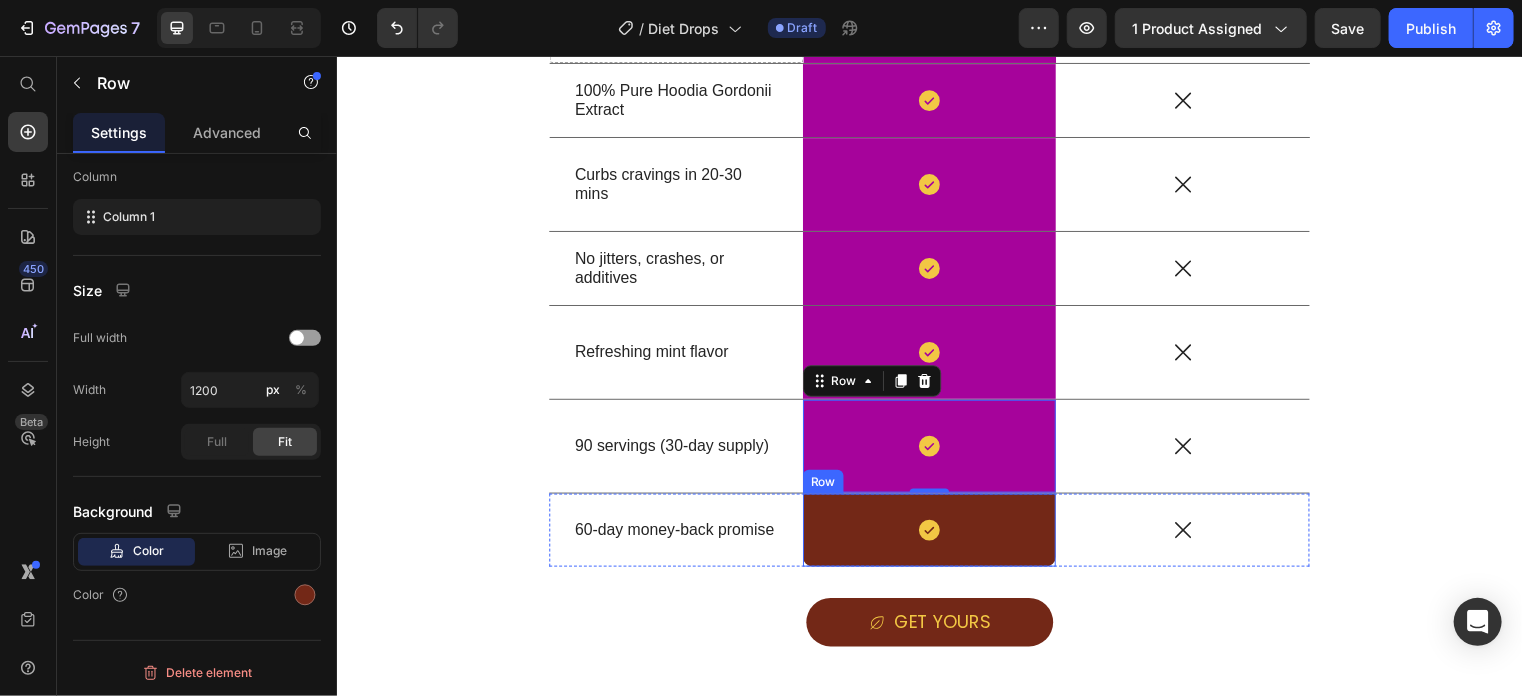 click on "Icon Row" at bounding box center (936, 535) 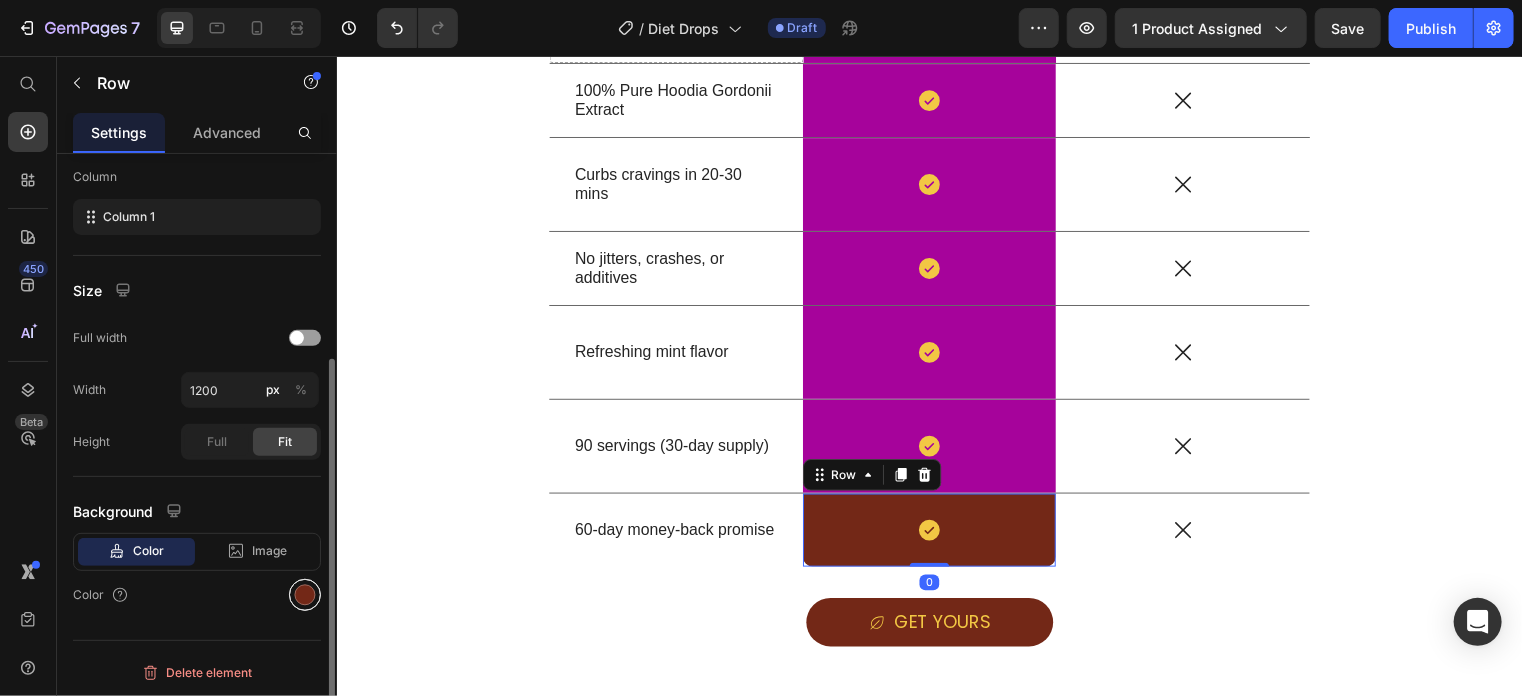 click at bounding box center [305, 595] 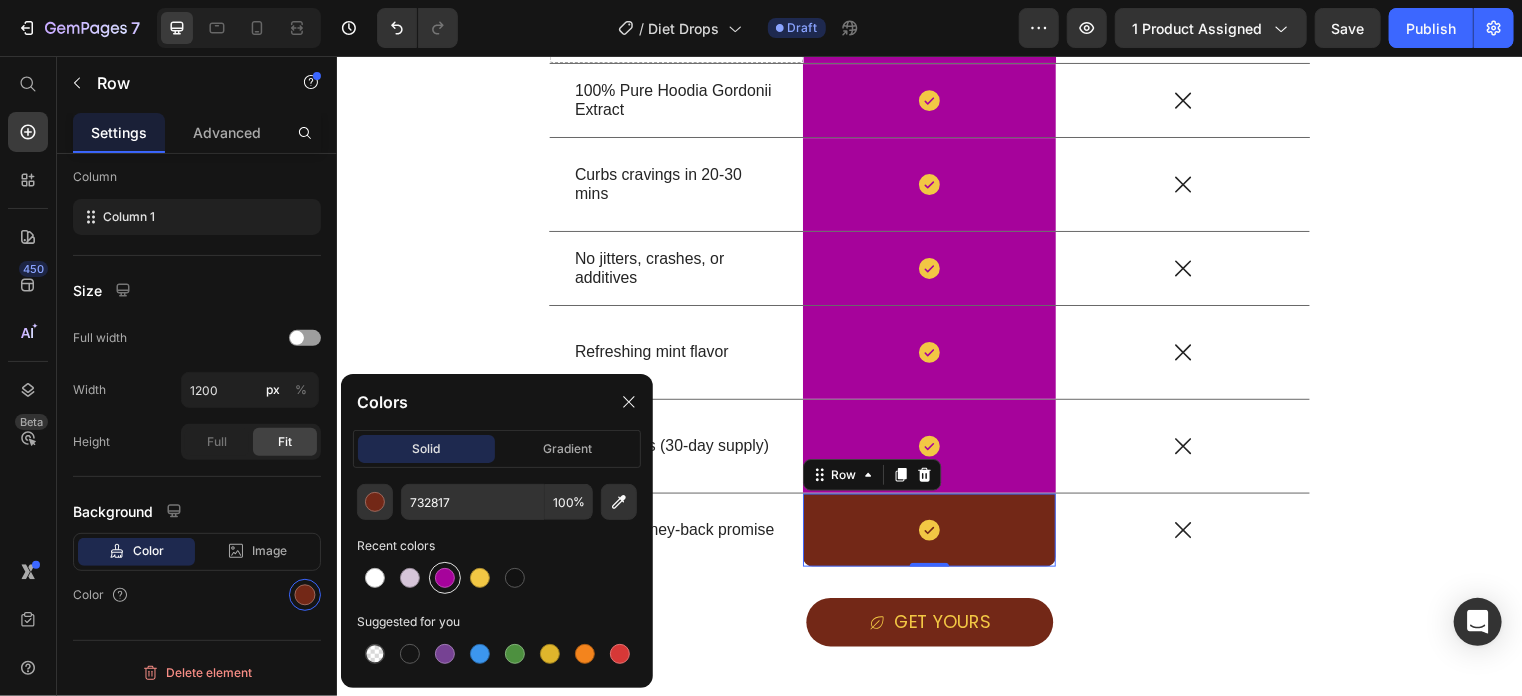click at bounding box center [445, 578] 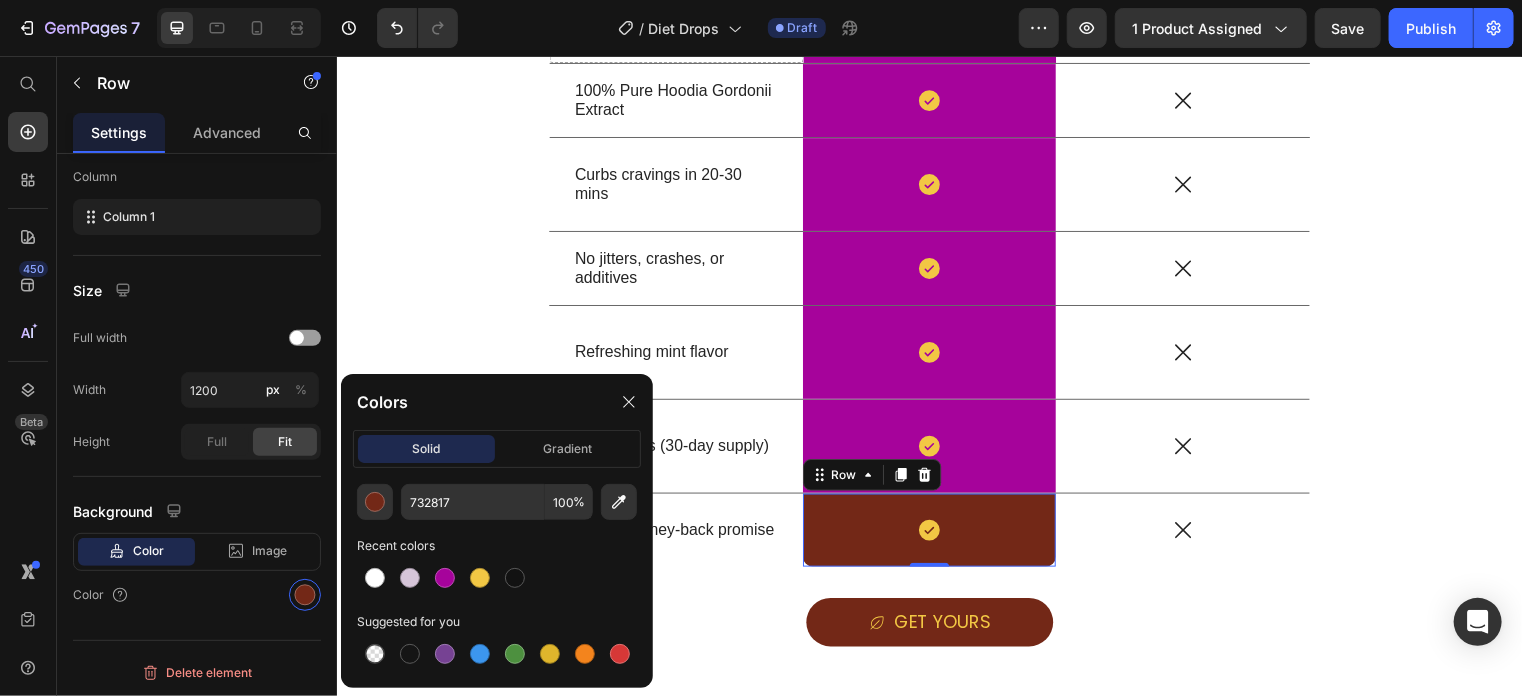 type on "A6039B" 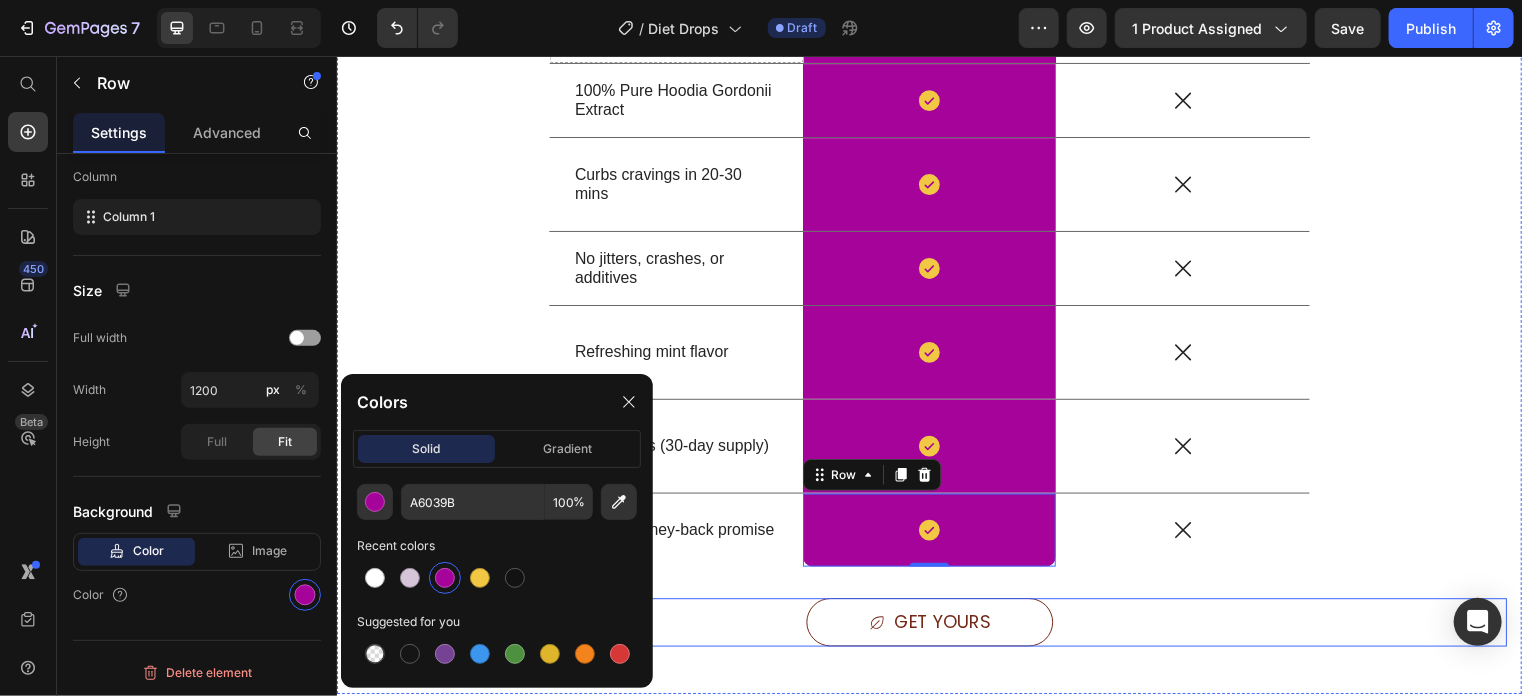click on "Get Yours" at bounding box center [936, 628] 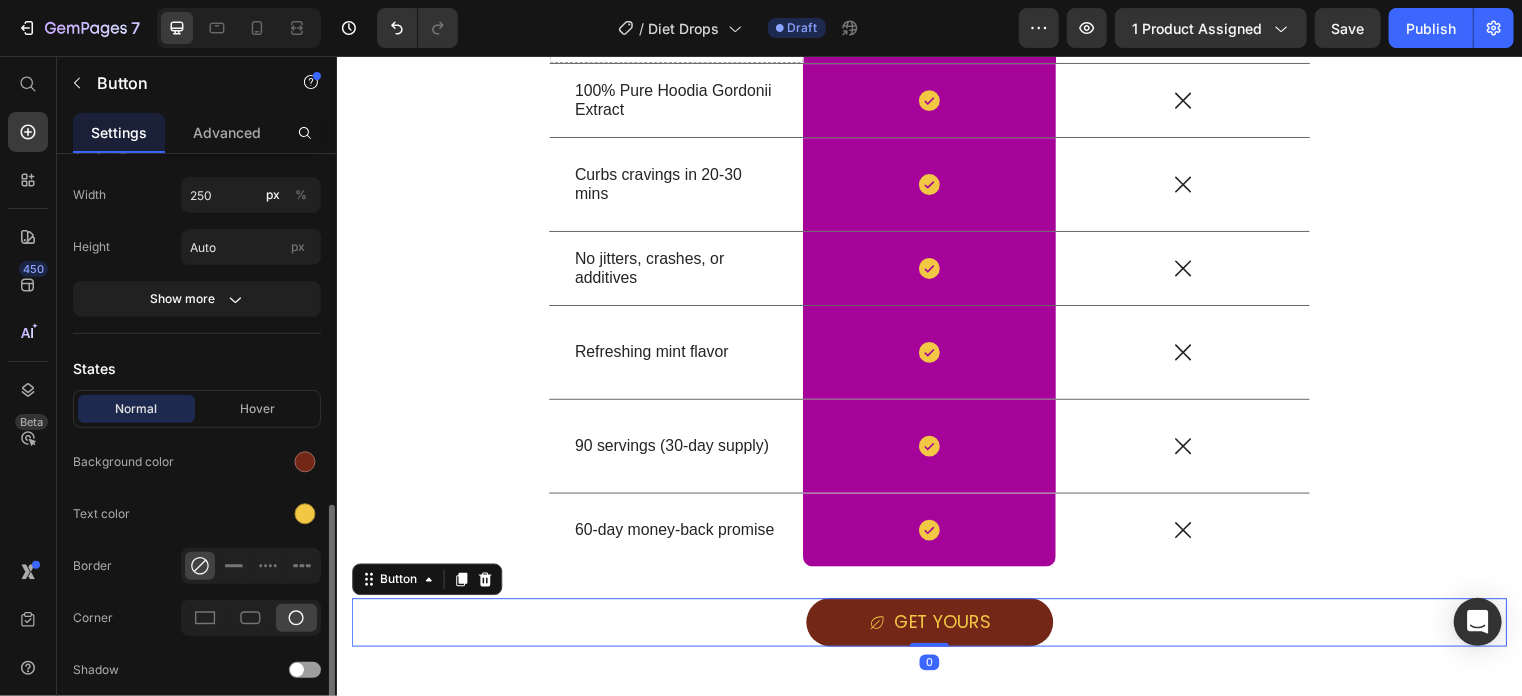 scroll, scrollTop: 596, scrollLeft: 0, axis: vertical 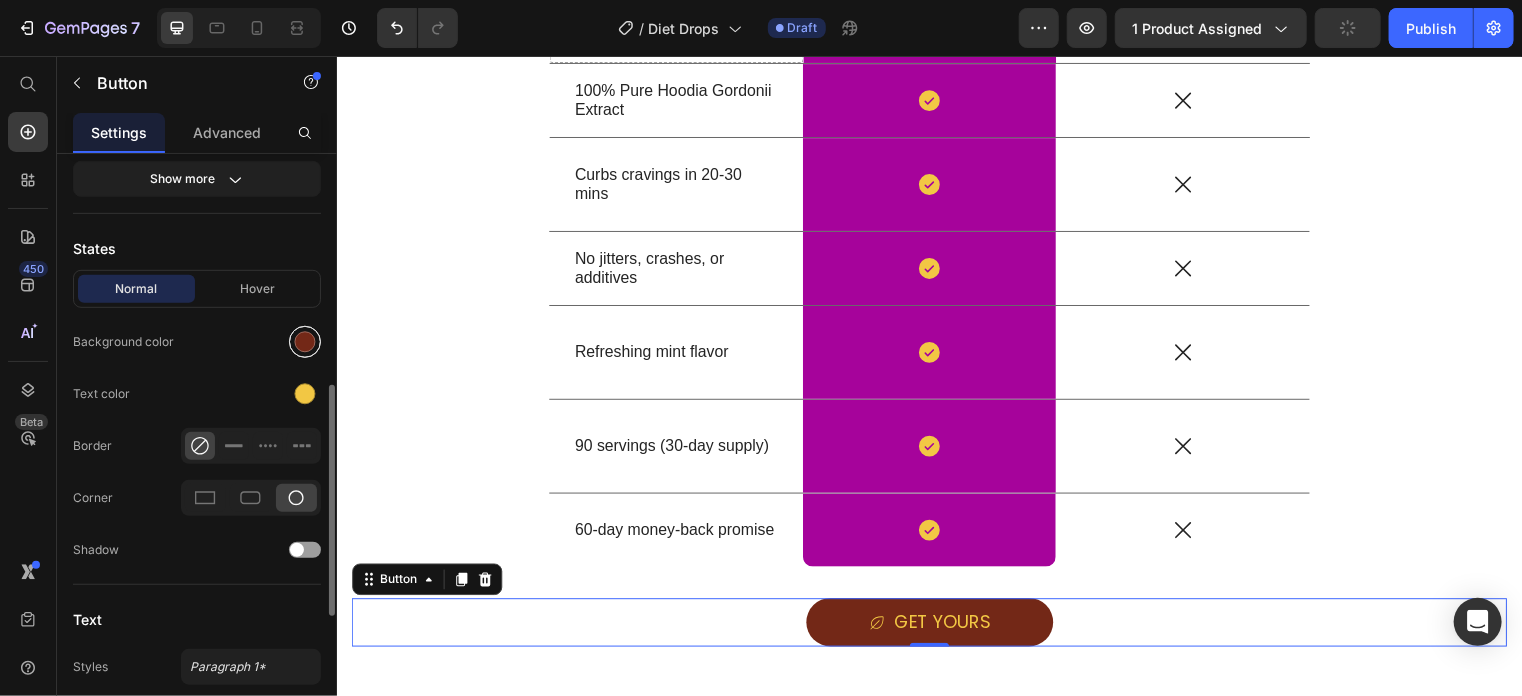 click at bounding box center (305, 342) 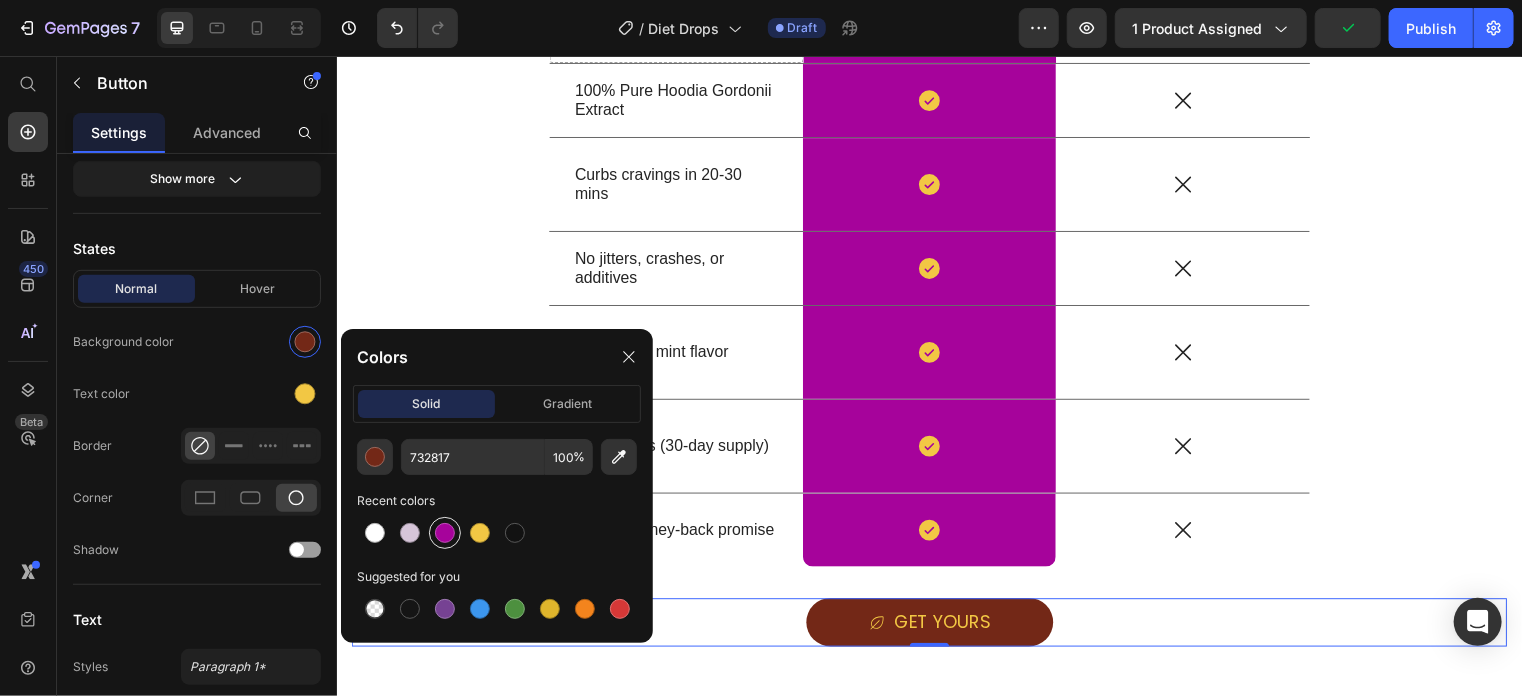 click at bounding box center [445, 533] 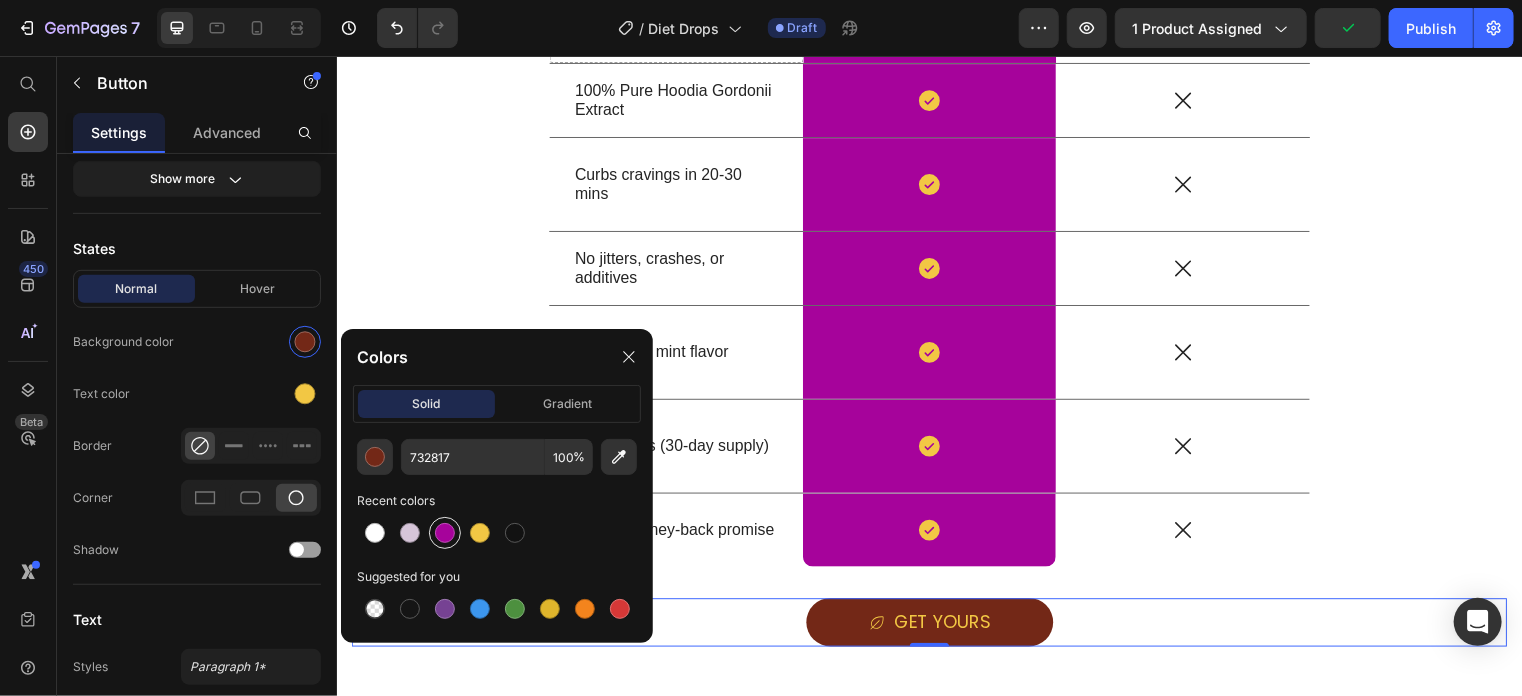 type on "A6039B" 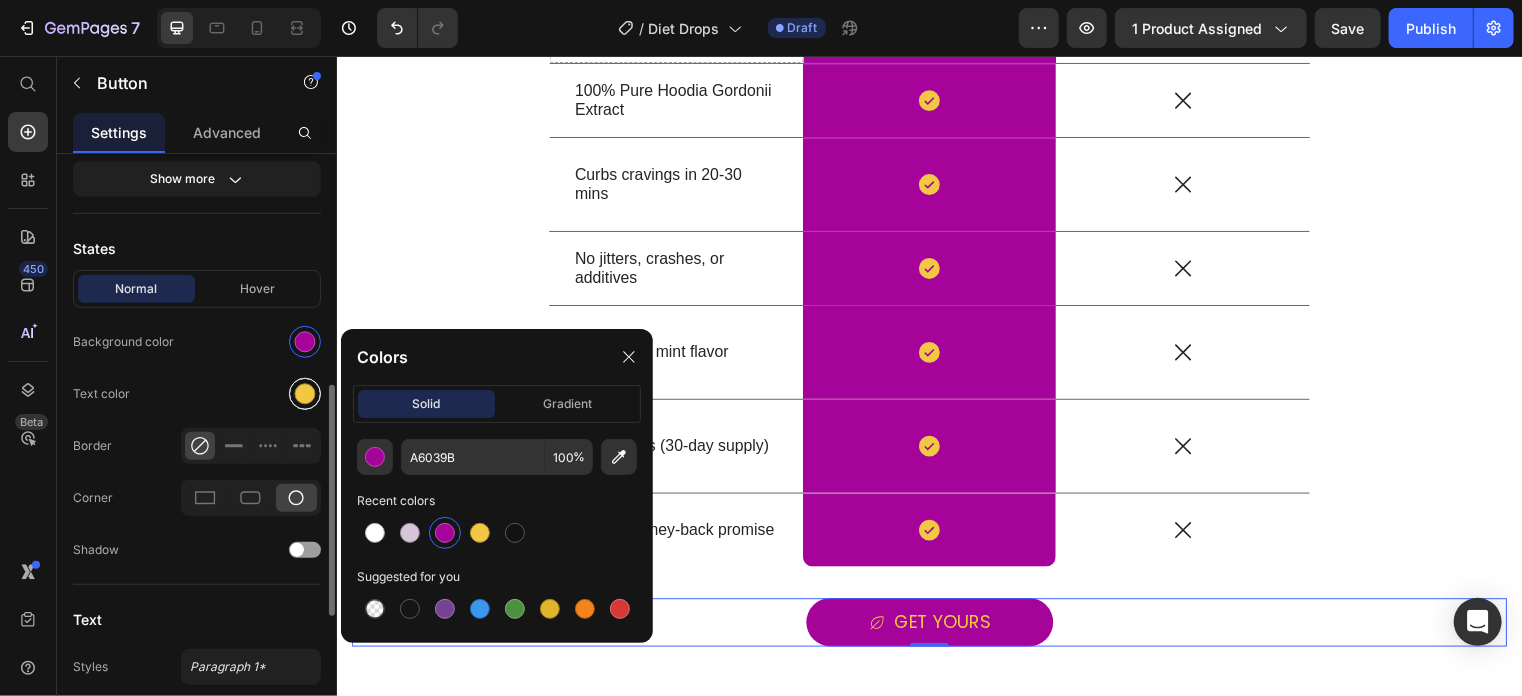 click at bounding box center (305, 394) 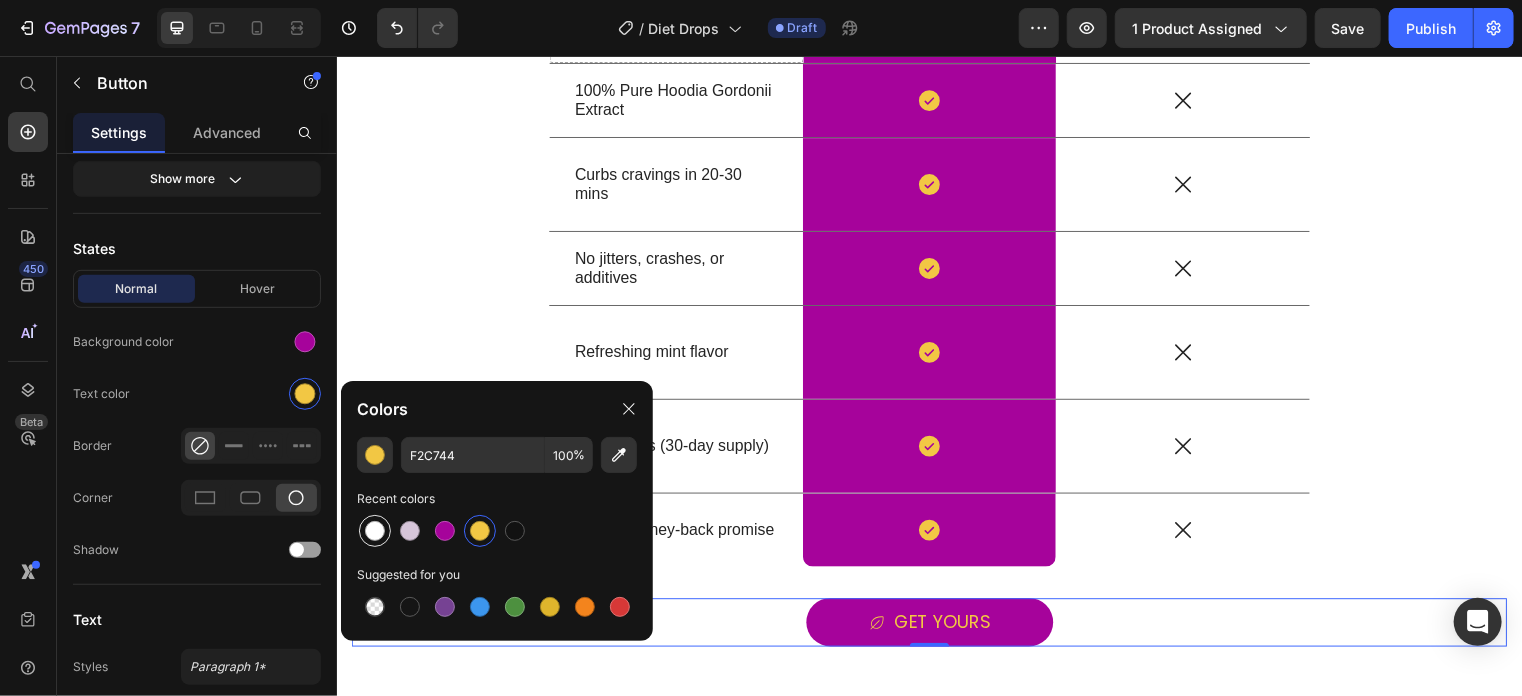 click at bounding box center [375, 531] 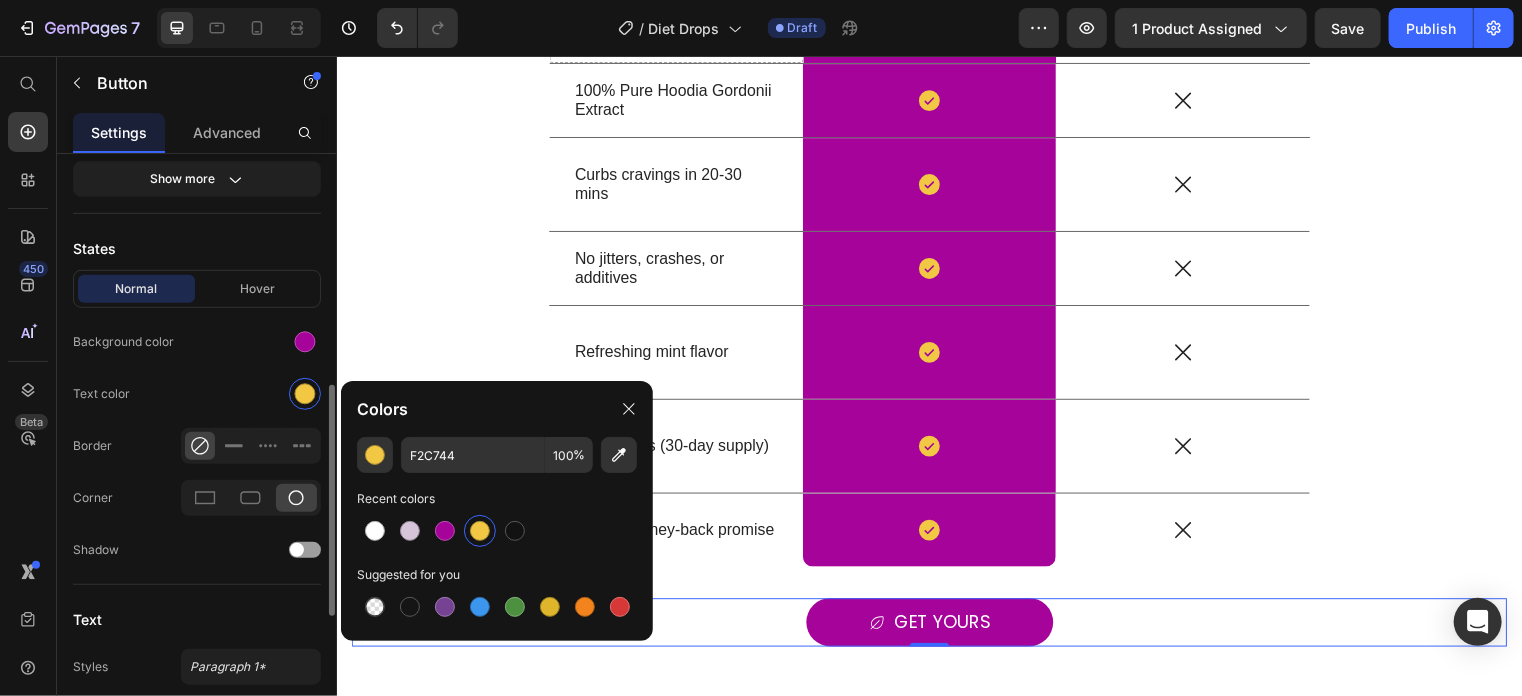 type on "FFFFFF" 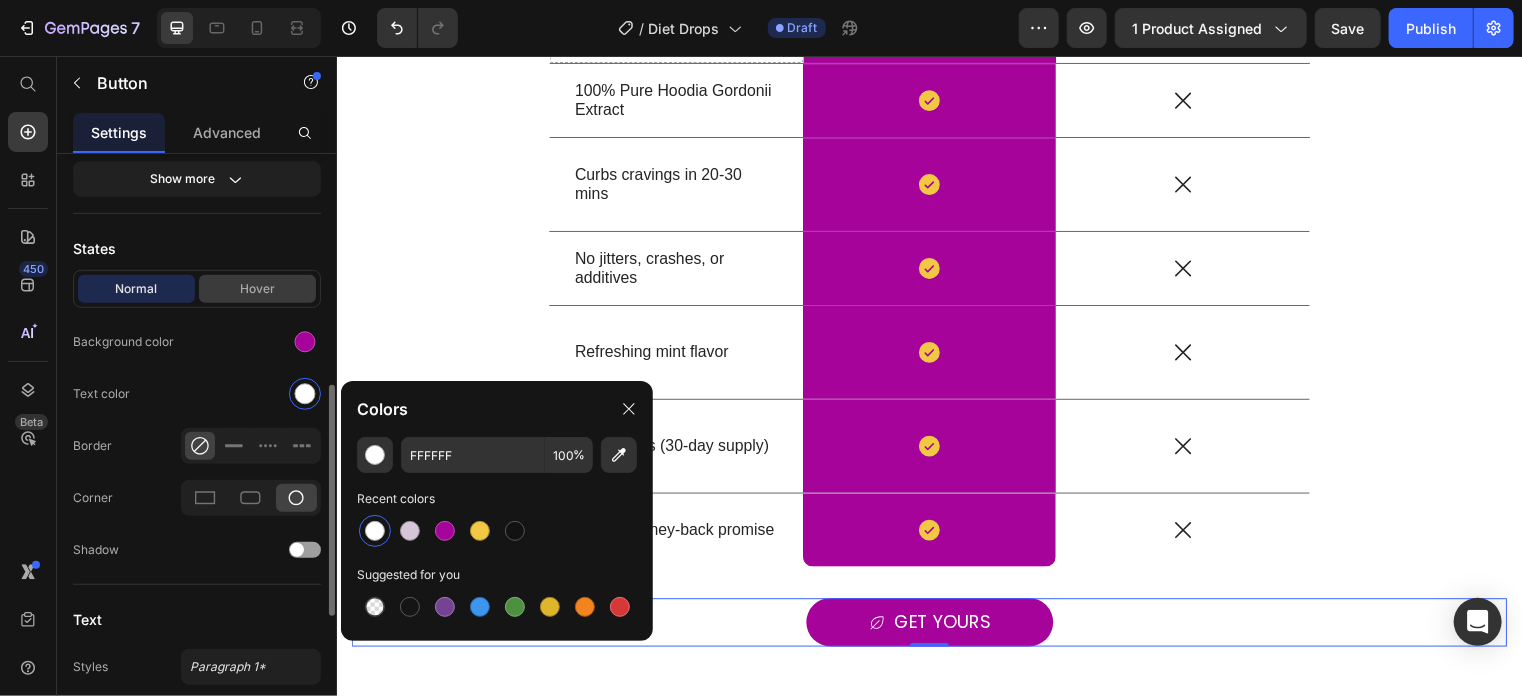 click on "Hover" at bounding box center [257, 289] 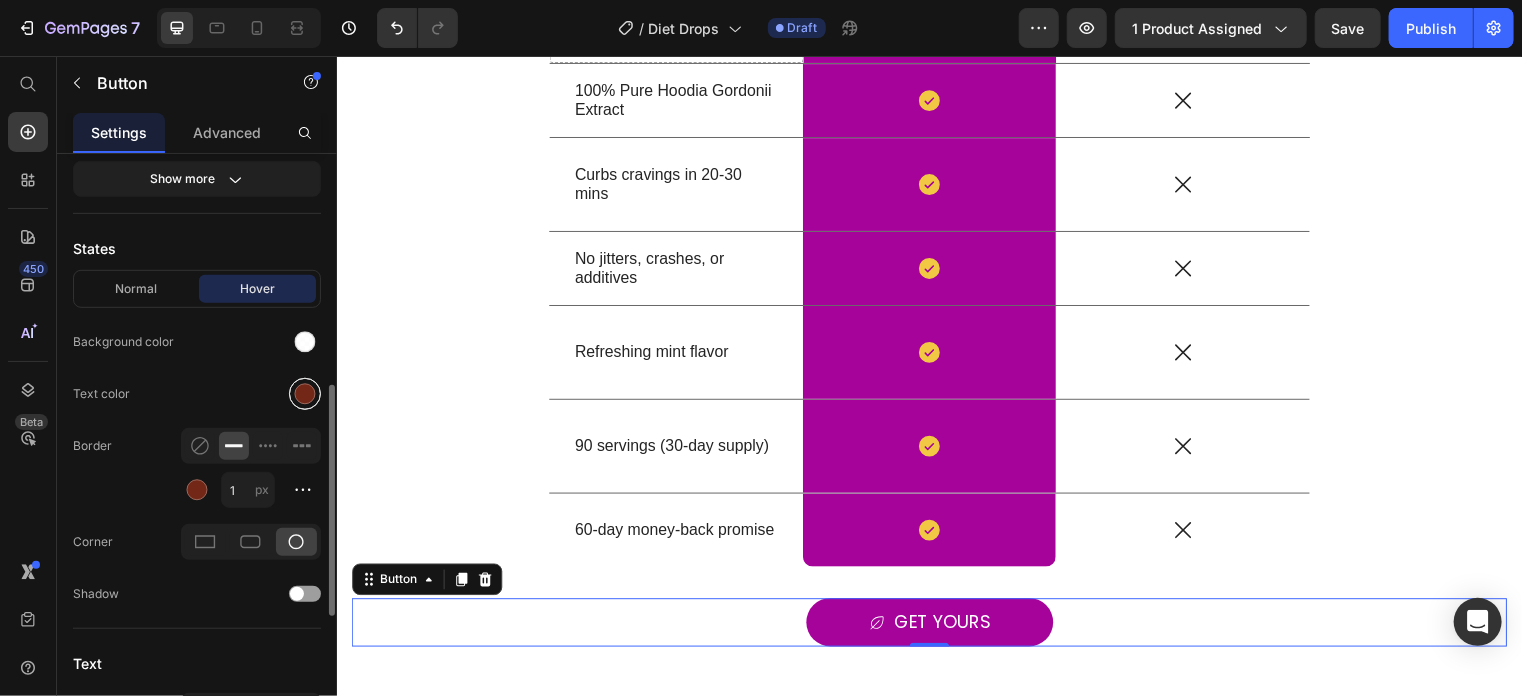 click at bounding box center (305, 394) 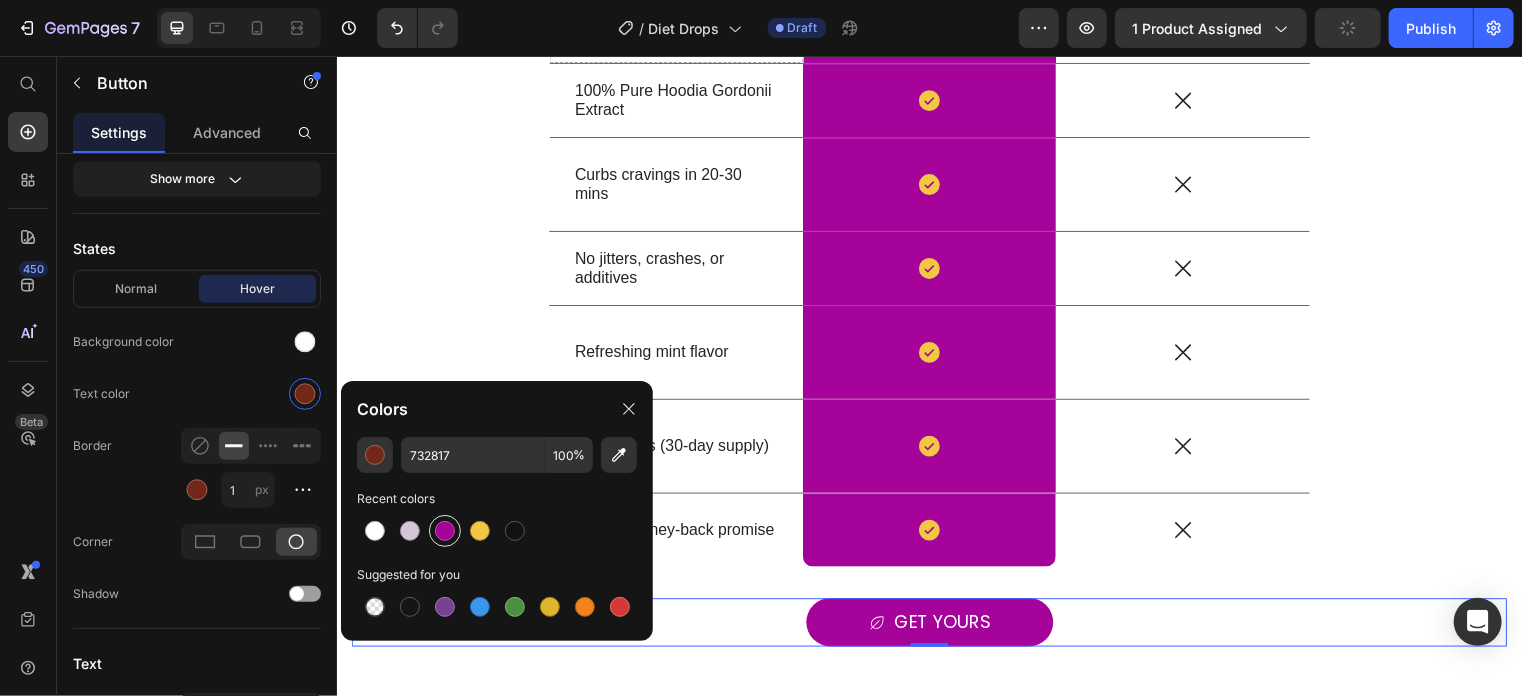 click at bounding box center (445, 531) 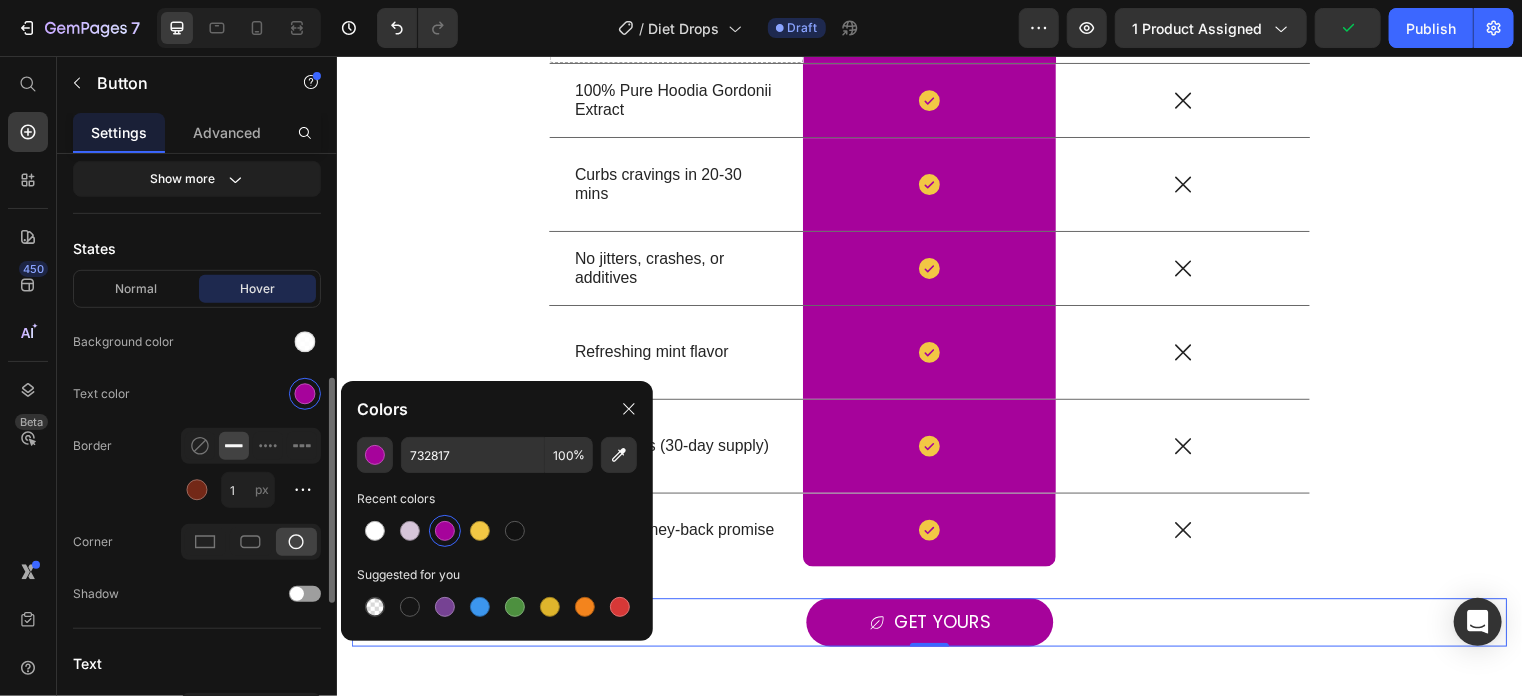 type on "A6039B" 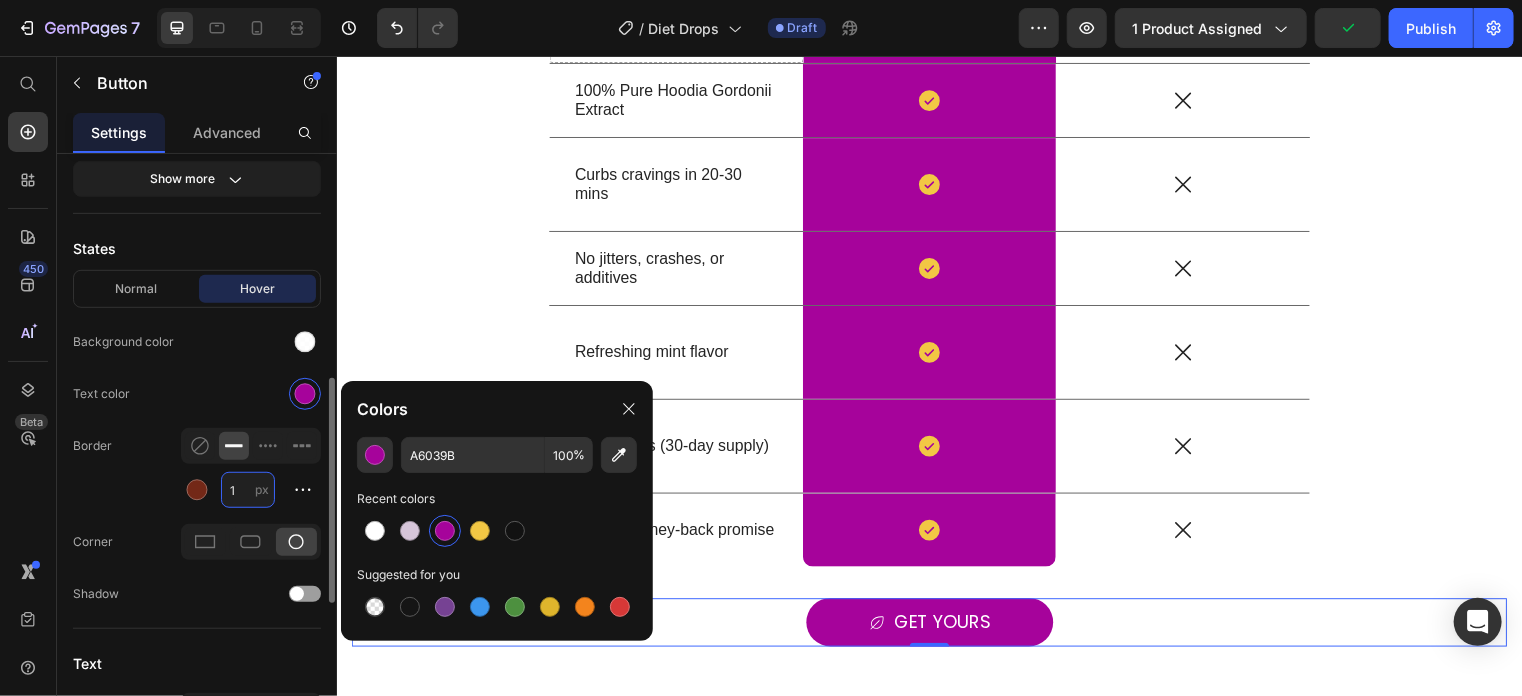 click on "1" at bounding box center (248, 490) 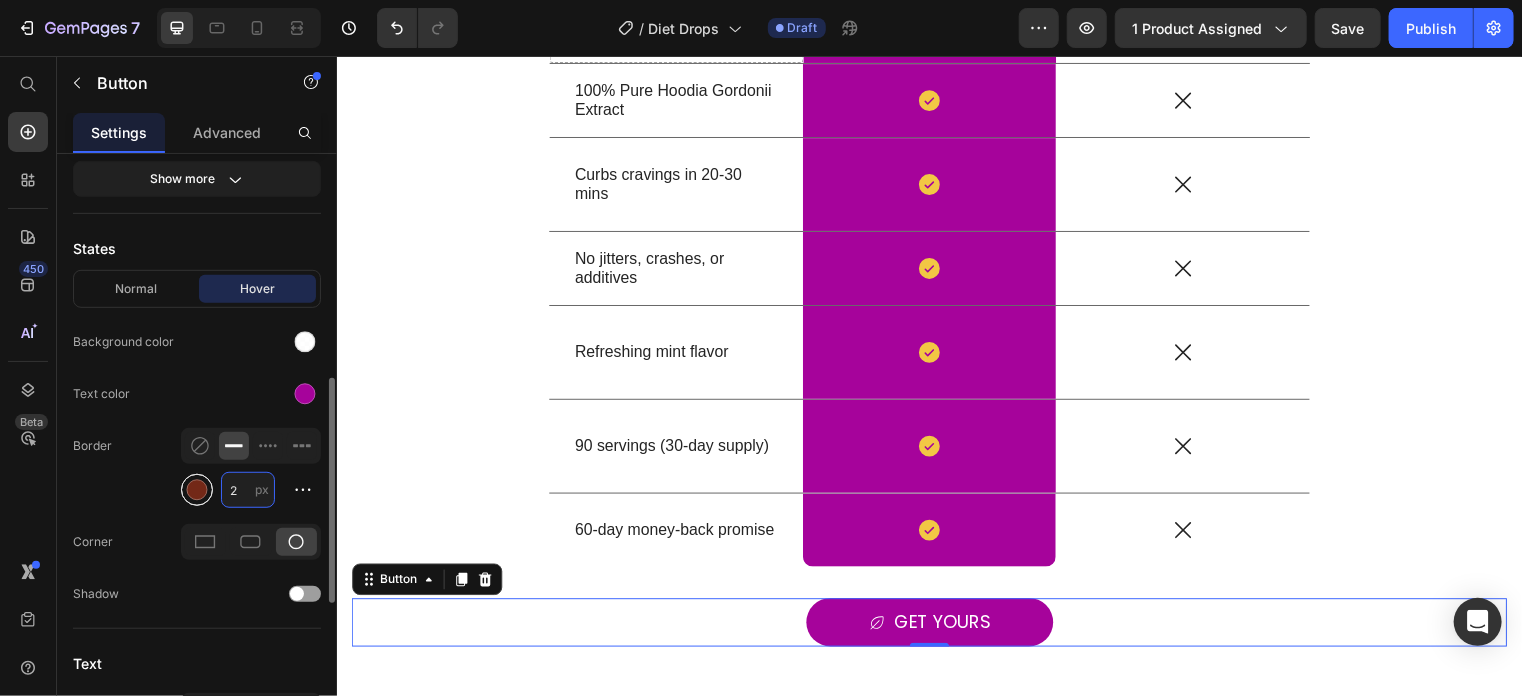 type on "2" 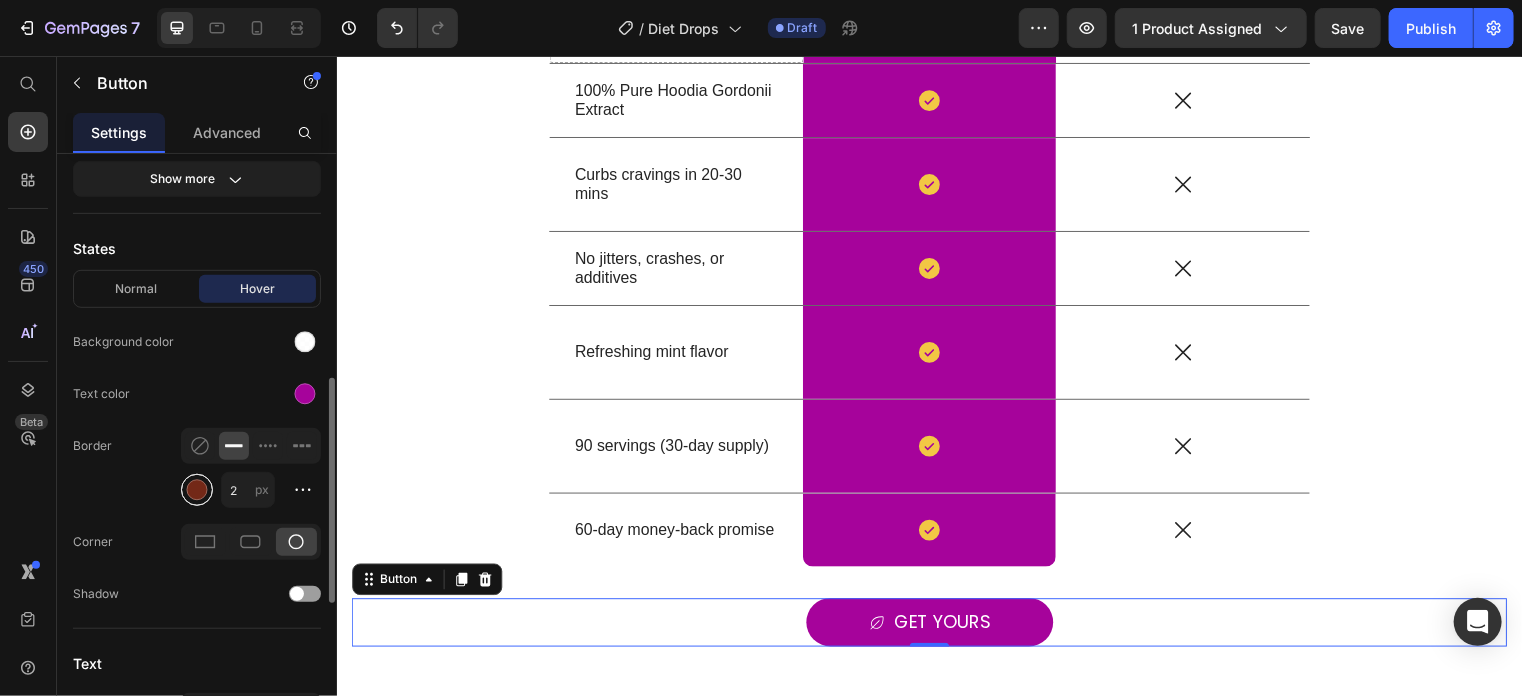 click at bounding box center [197, 490] 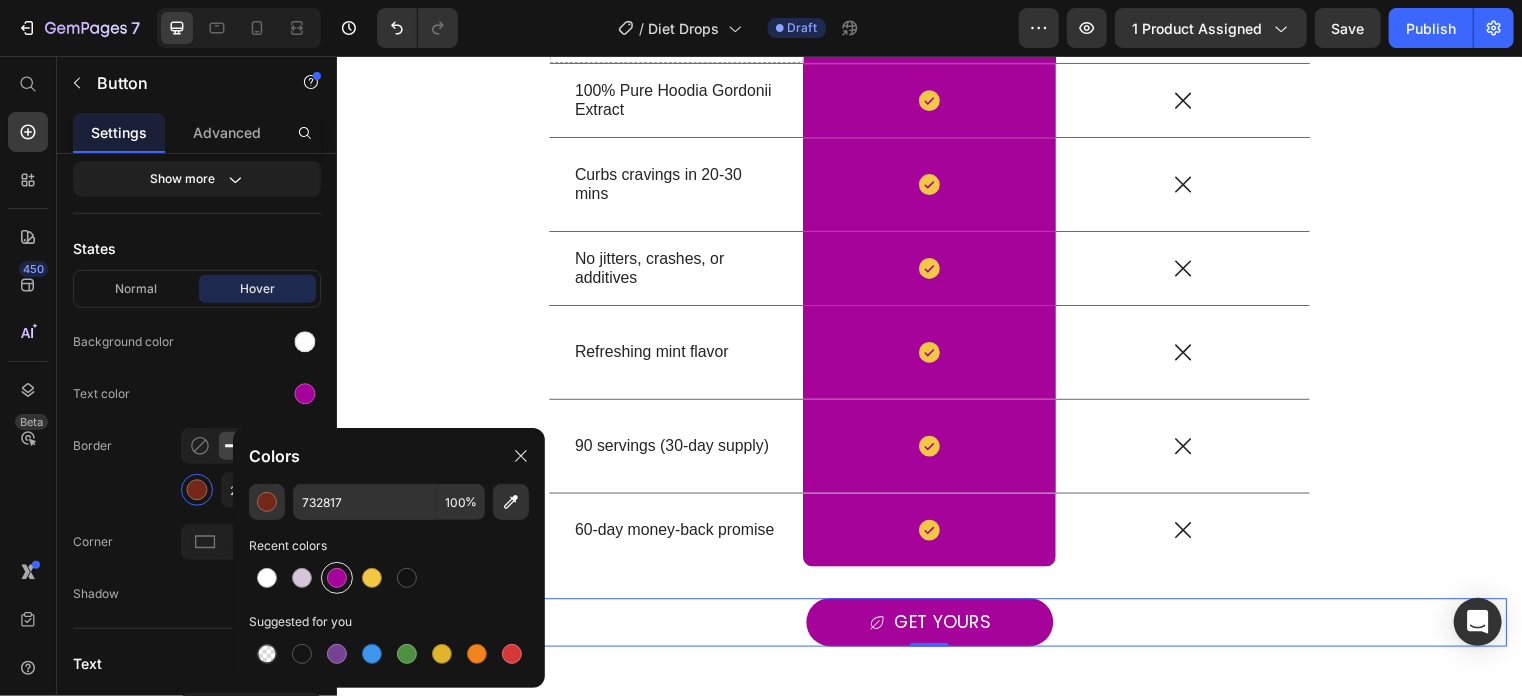 click at bounding box center (337, 578) 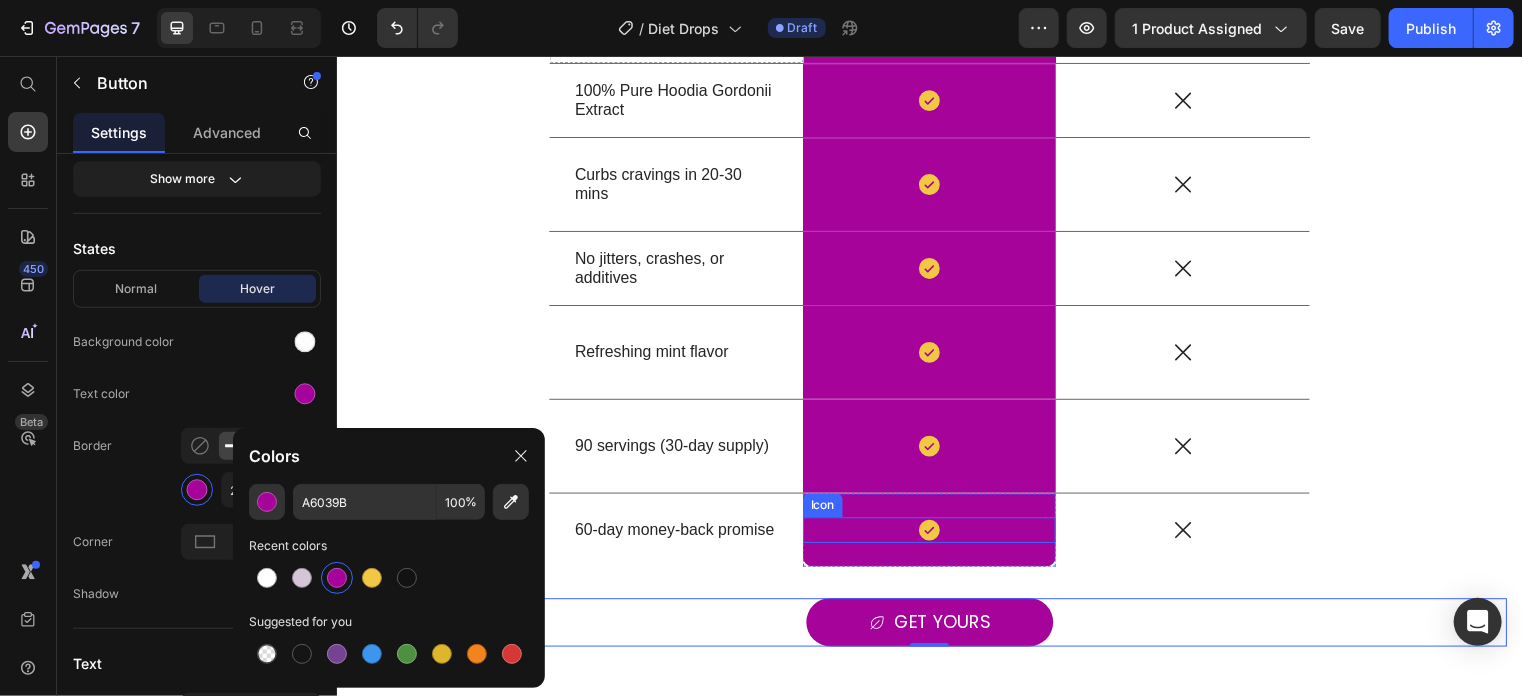 click 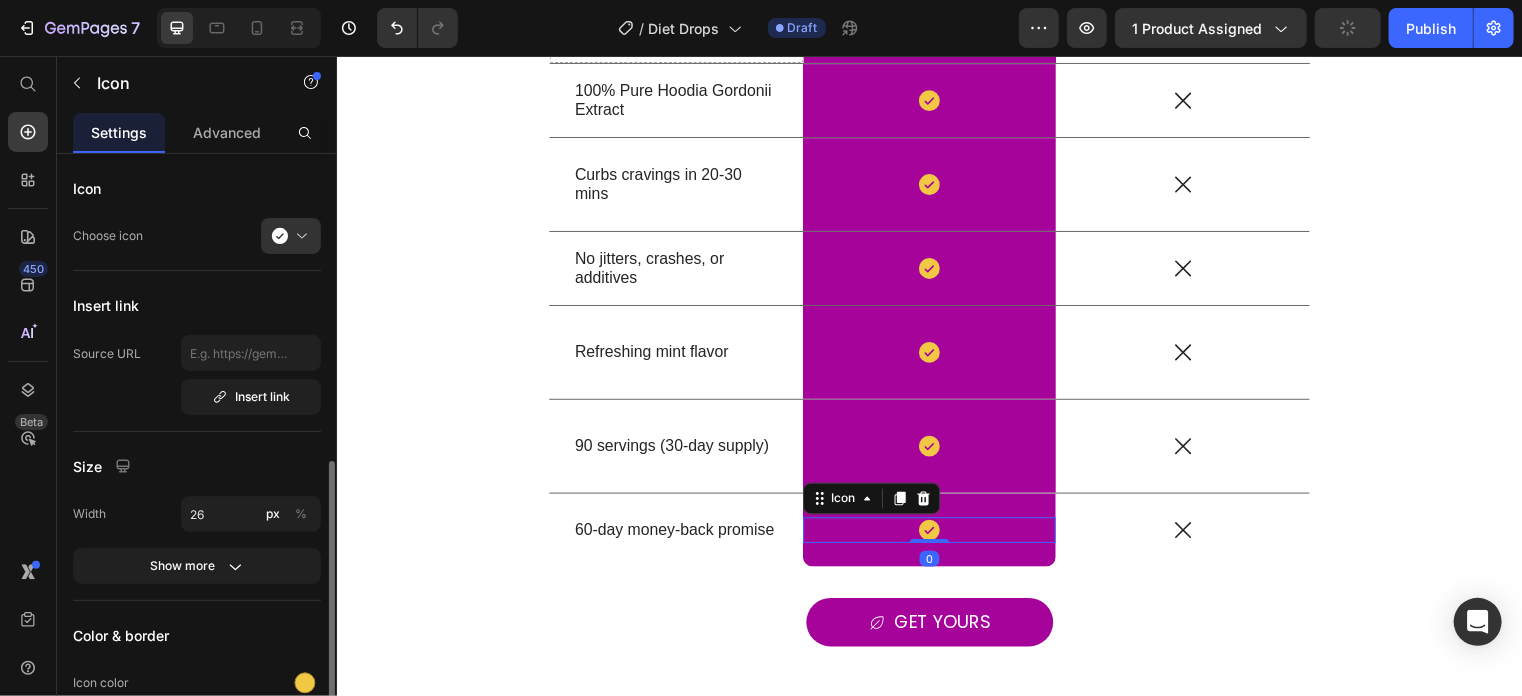 scroll, scrollTop: 186, scrollLeft: 0, axis: vertical 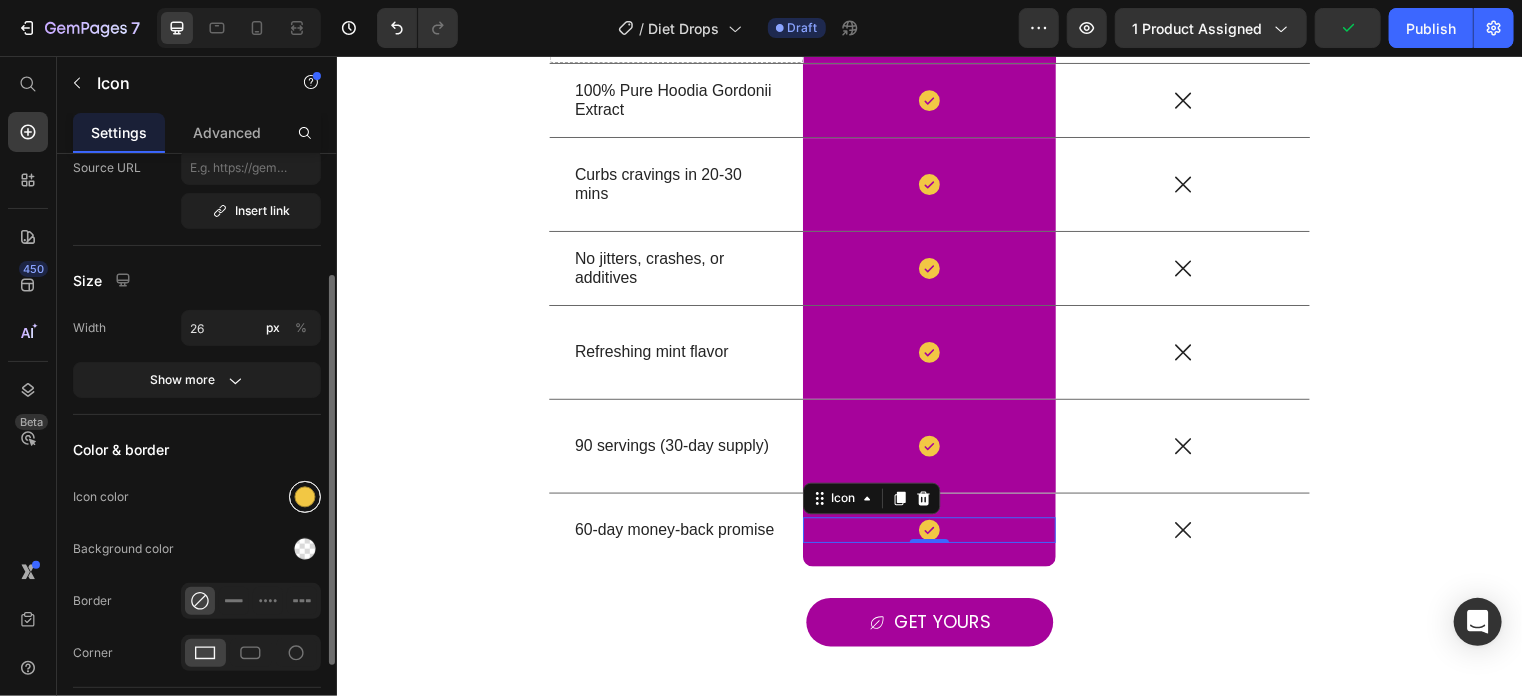 click at bounding box center (305, 497) 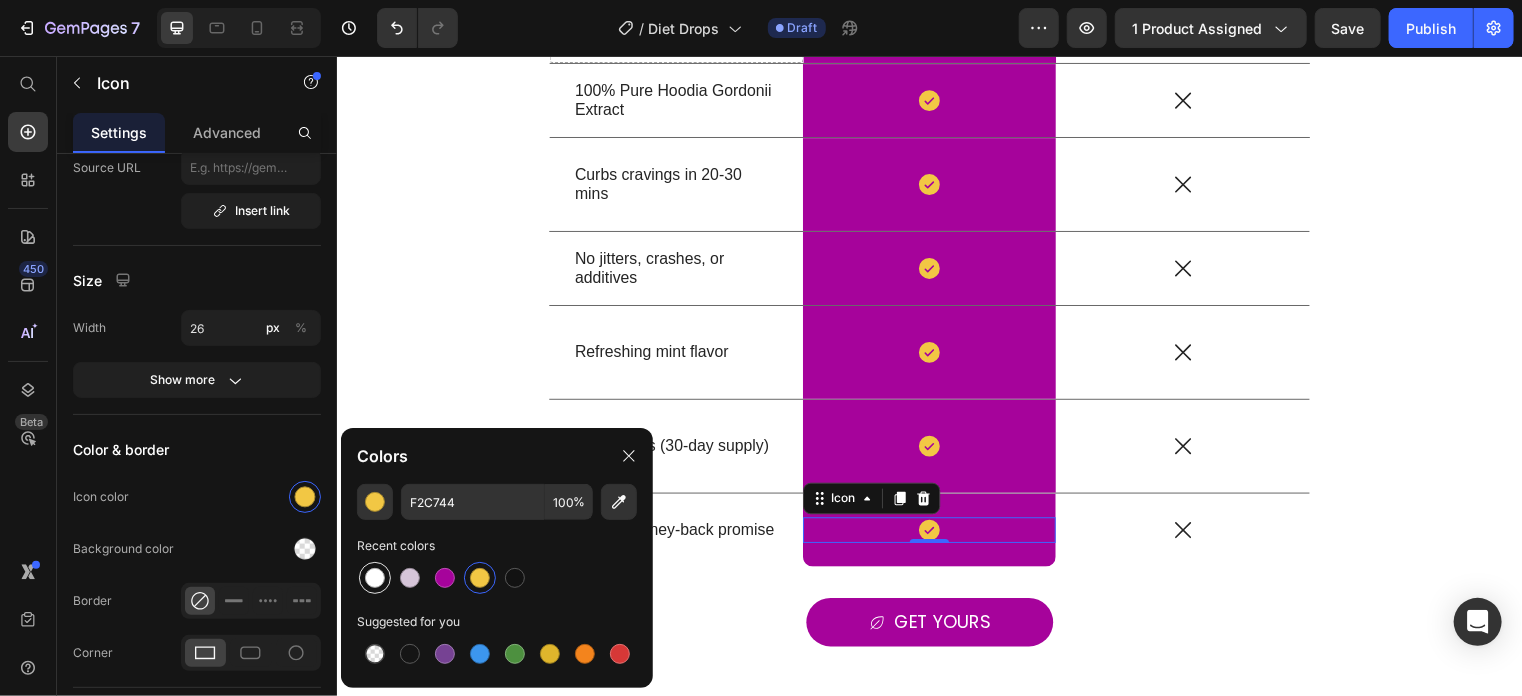 click at bounding box center [375, 578] 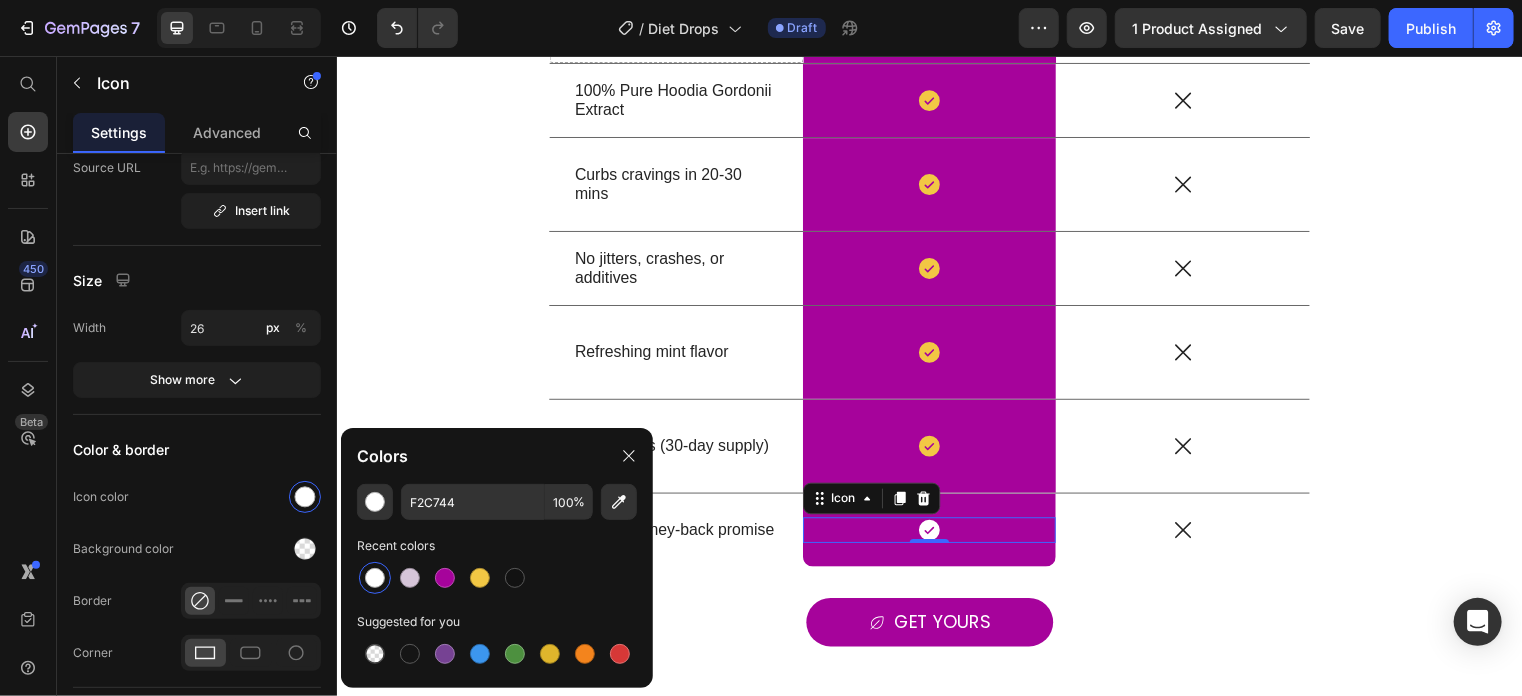 type on "FFFFFF" 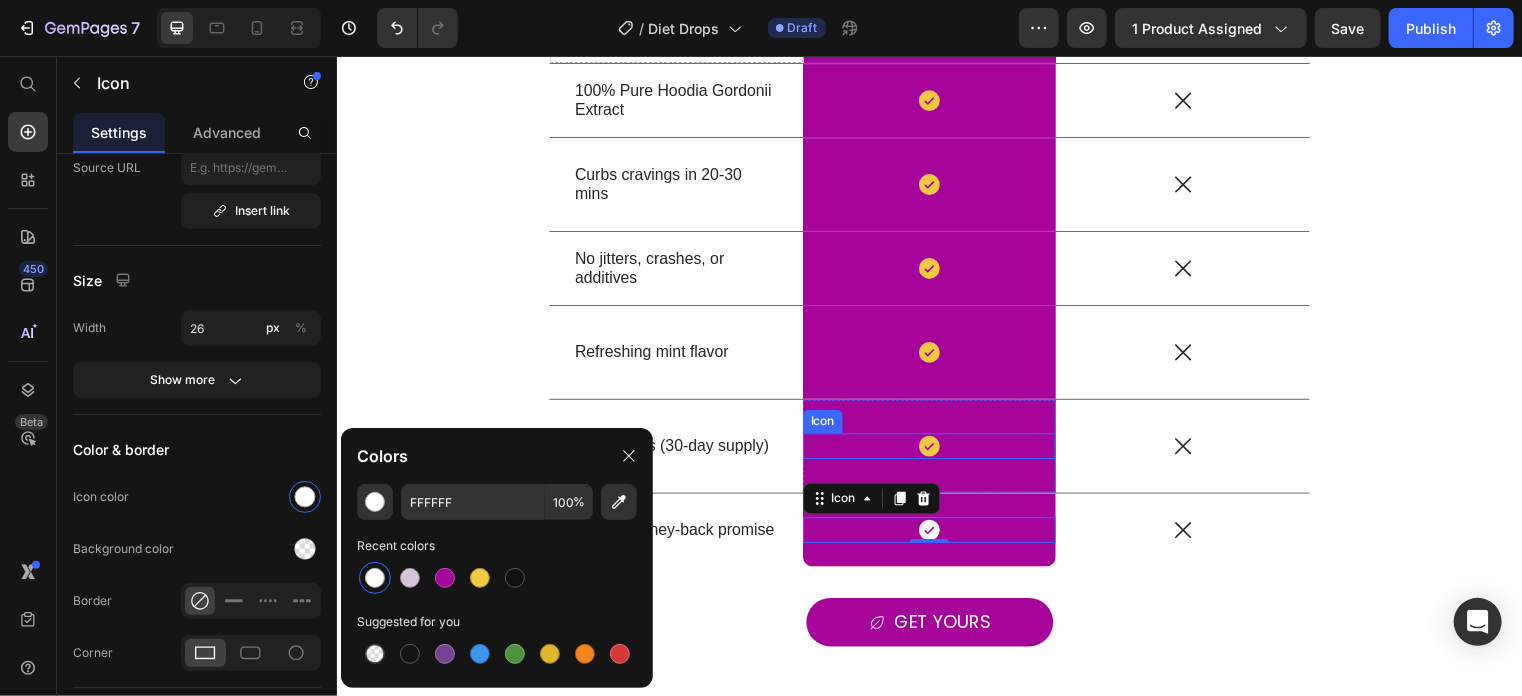 click on "Icon" at bounding box center (936, 450) 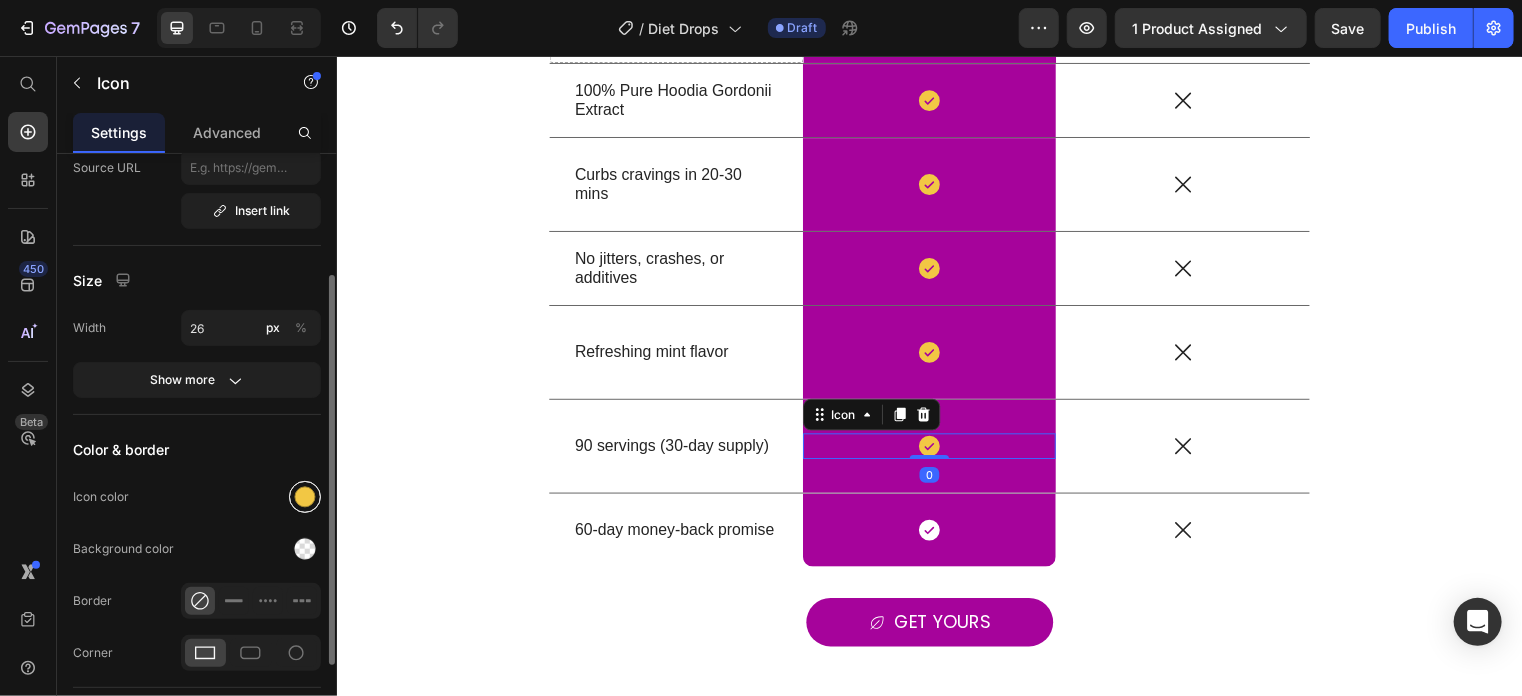 click at bounding box center (305, 497) 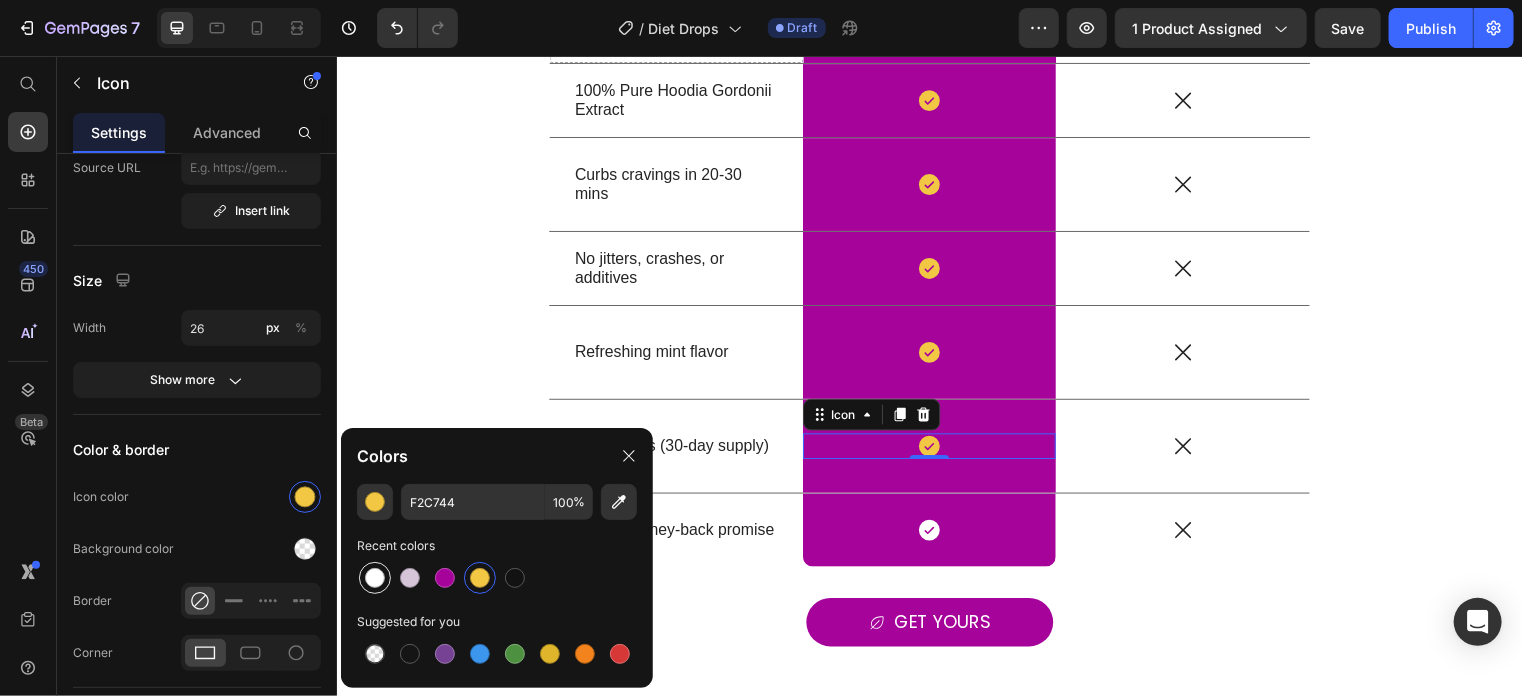 click at bounding box center [375, 578] 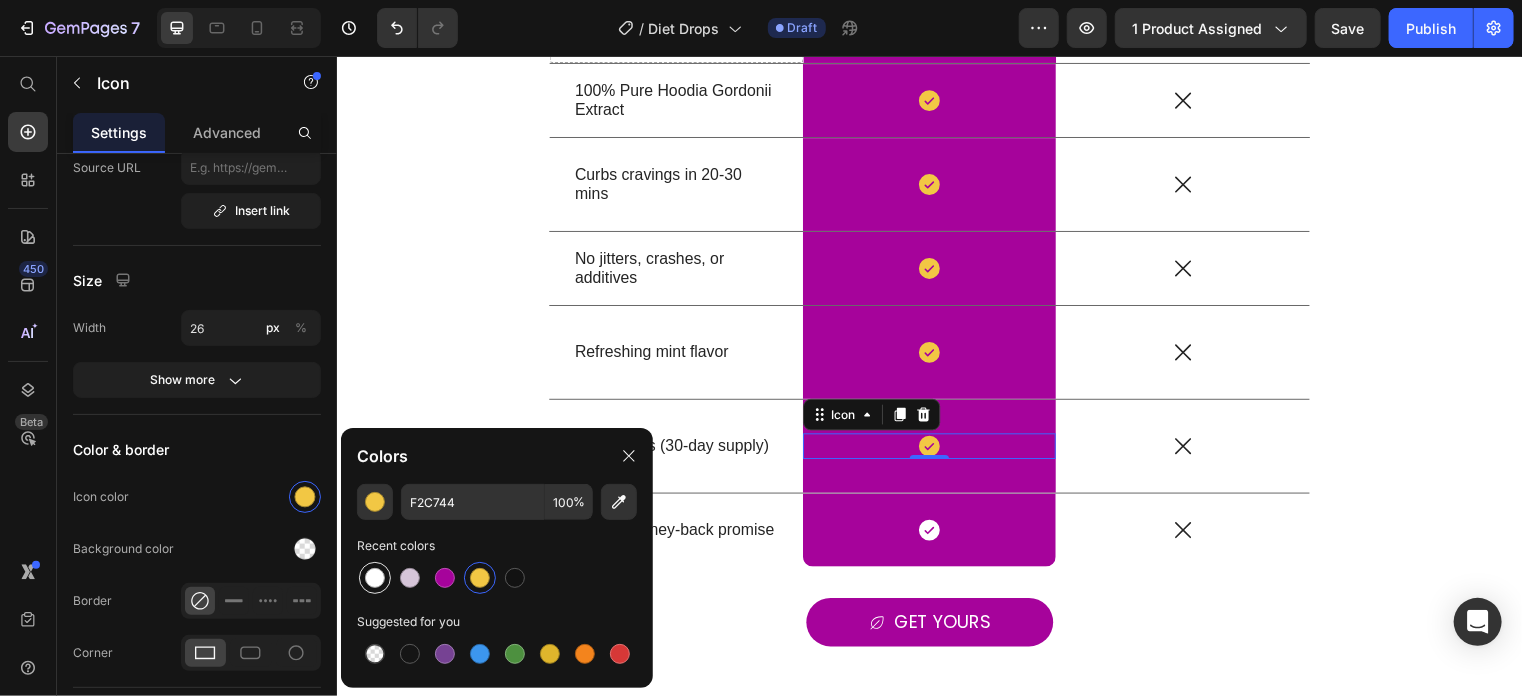 type on "FFFFFF" 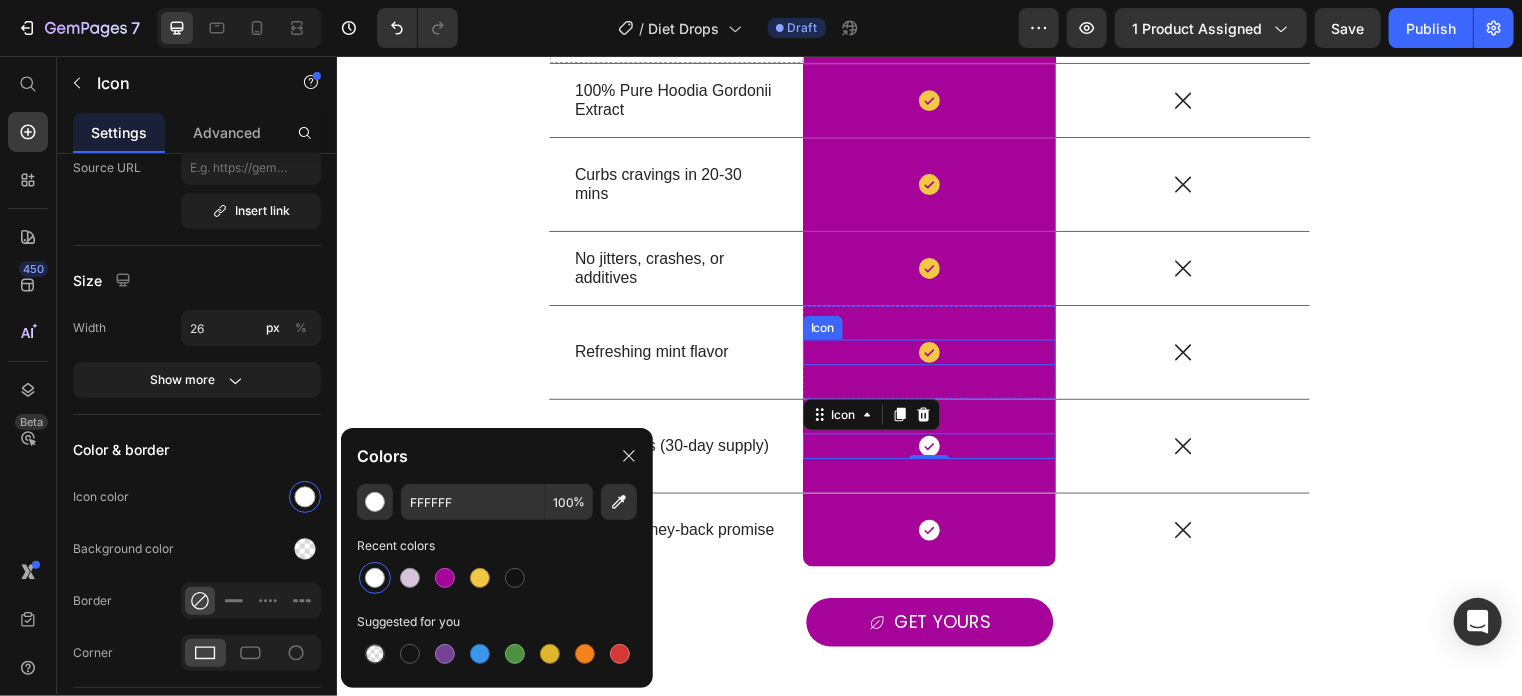 click 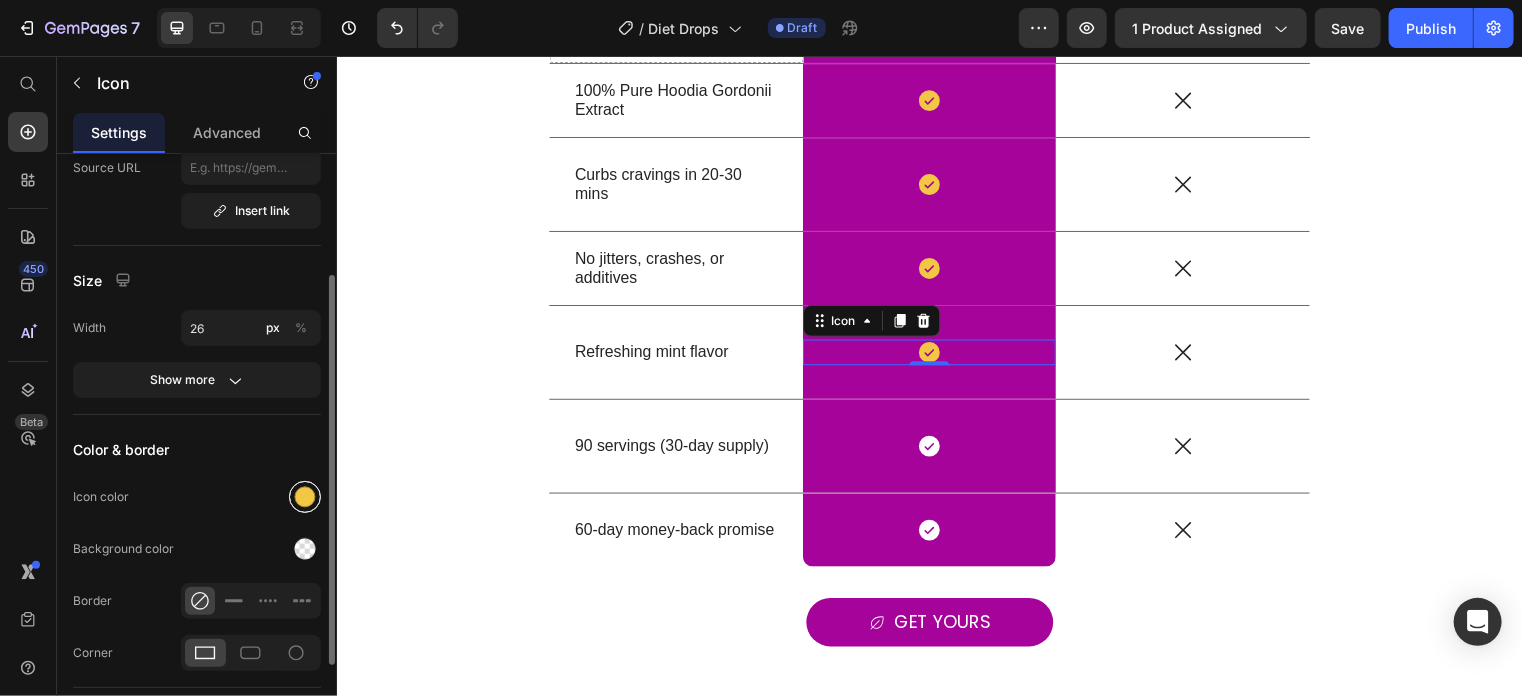 click at bounding box center (305, 497) 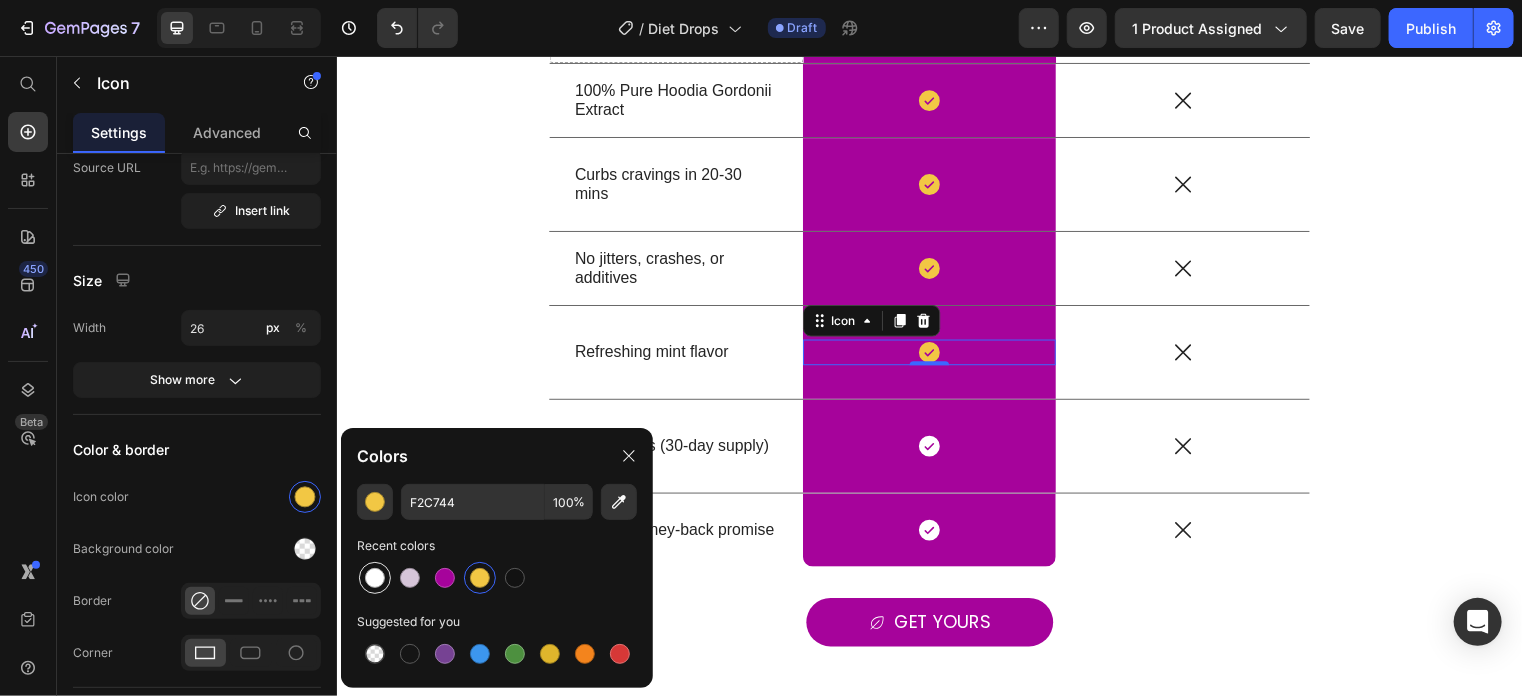click at bounding box center [375, 578] 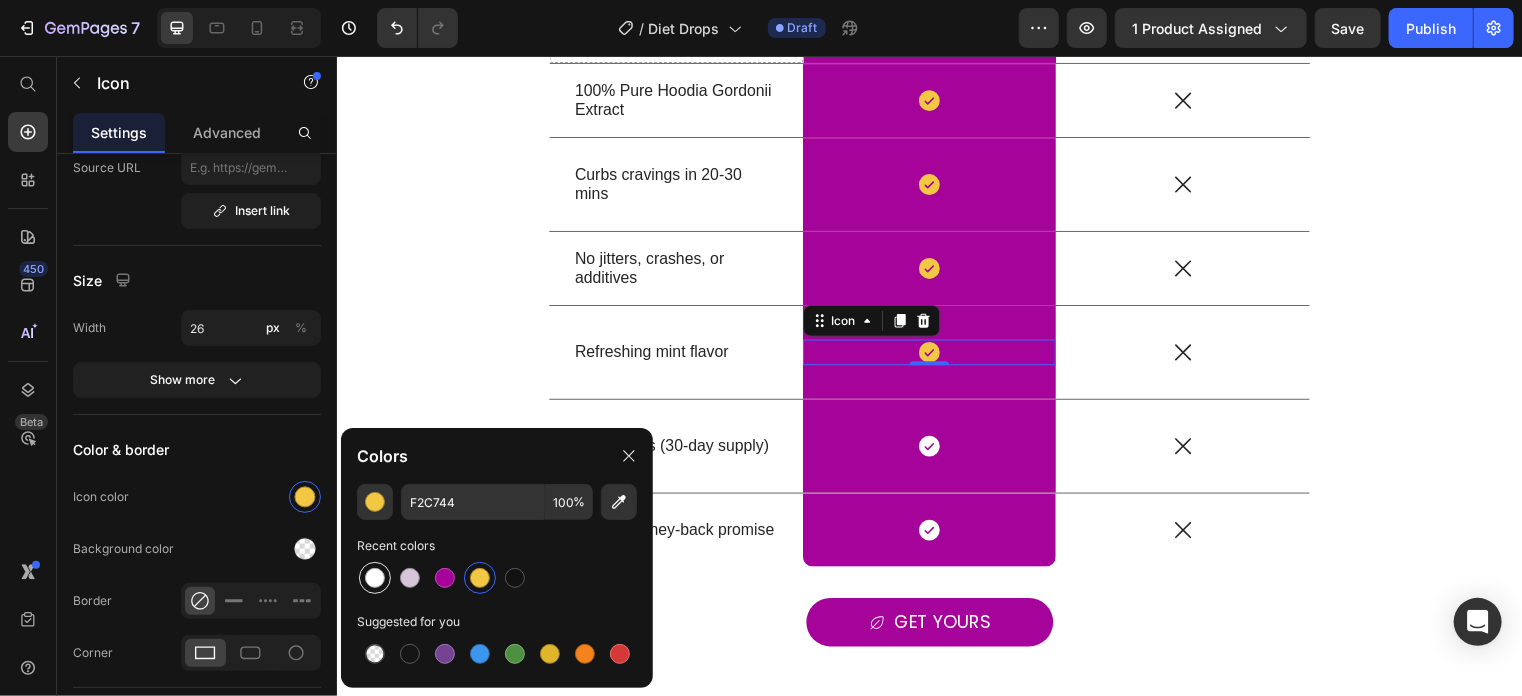 type on "FFFFFF" 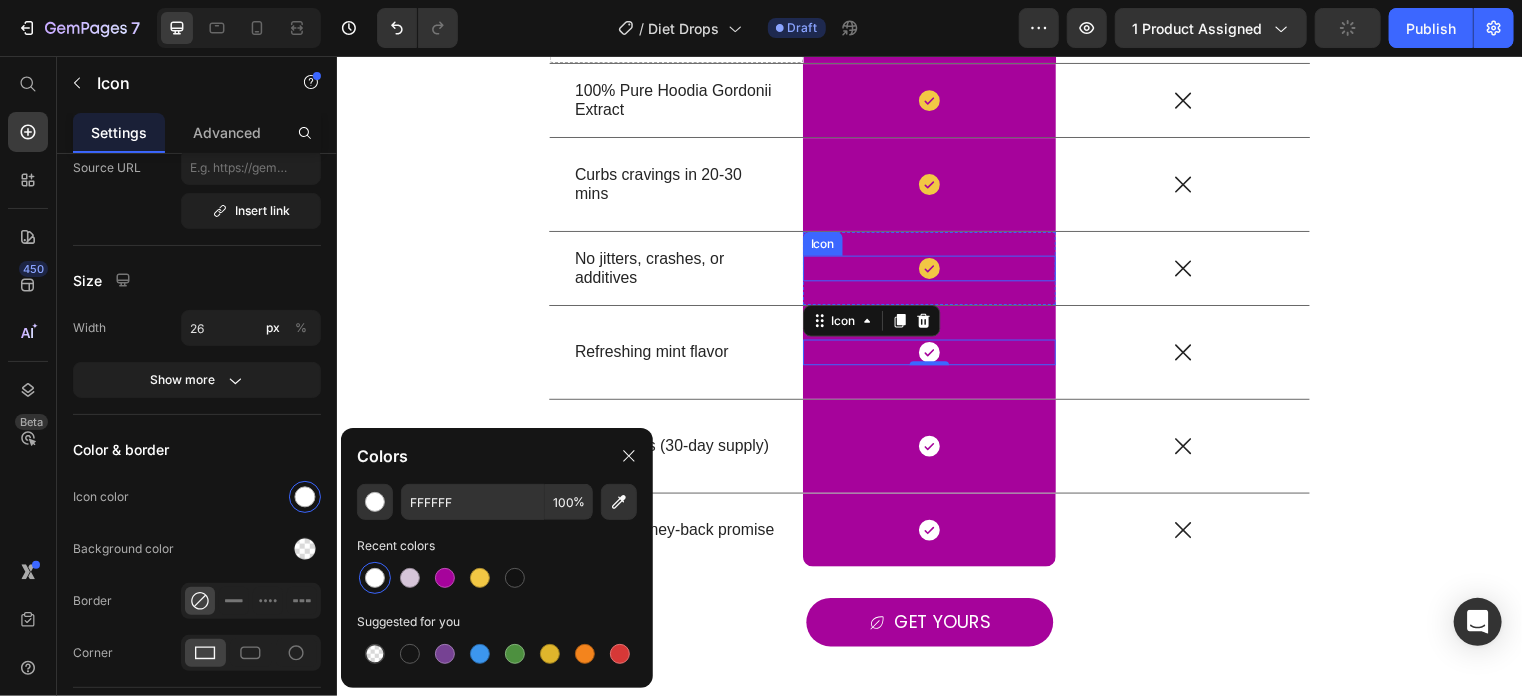 click on "Icon" at bounding box center (936, 270) 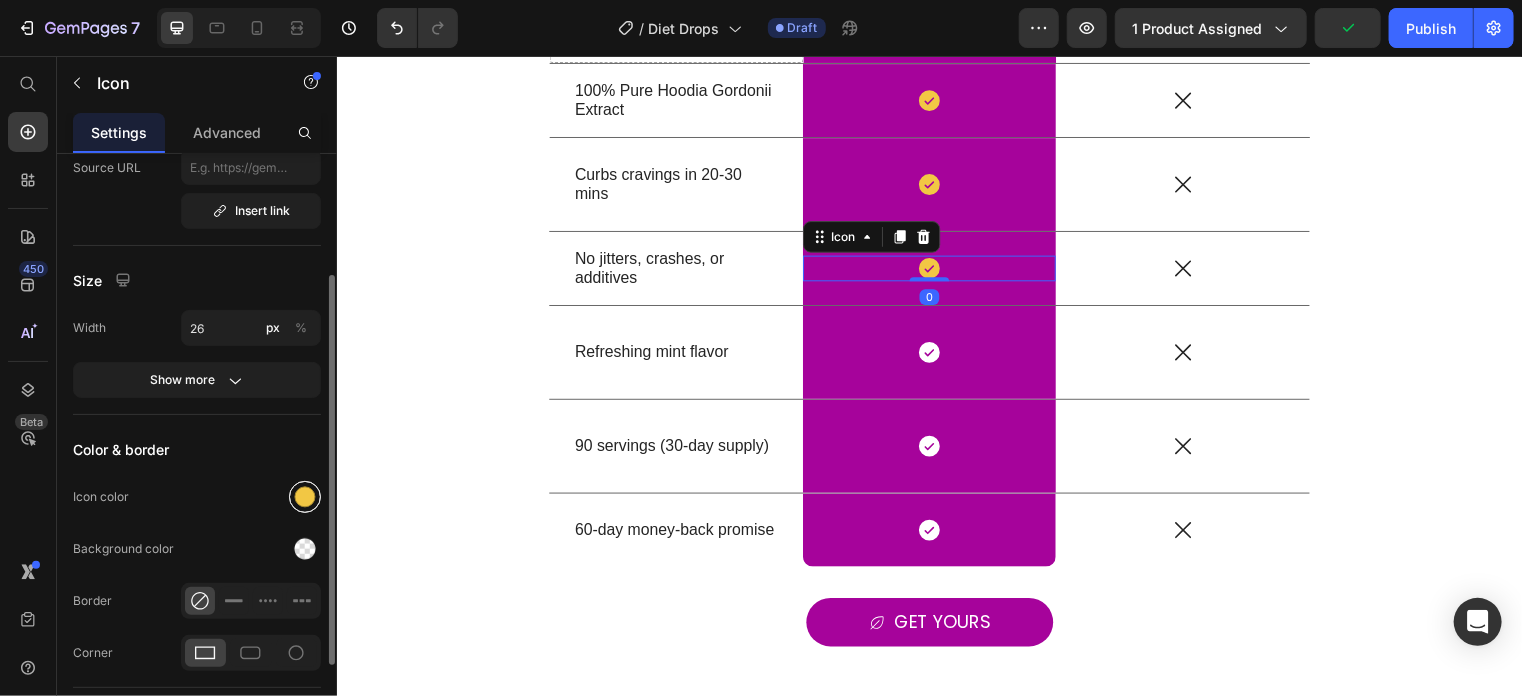 click at bounding box center [305, 497] 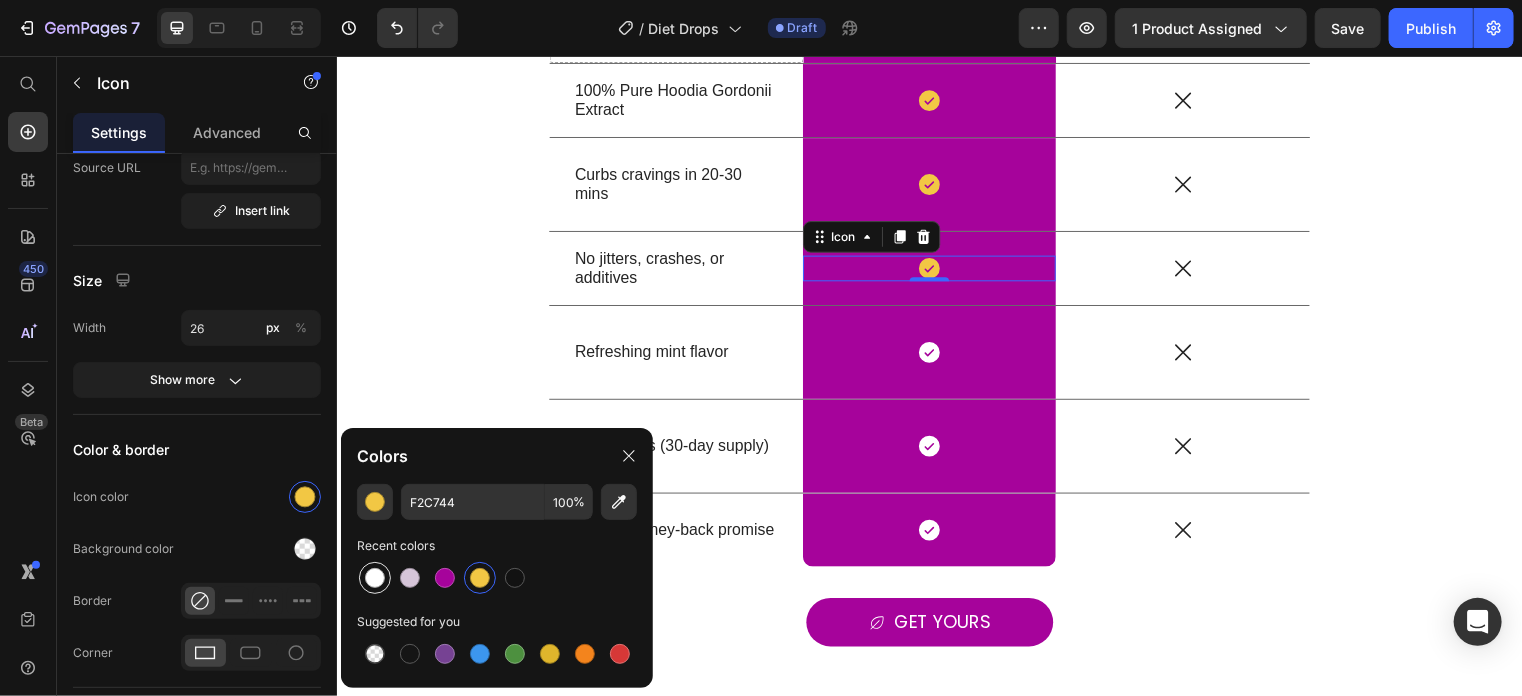 click at bounding box center [375, 578] 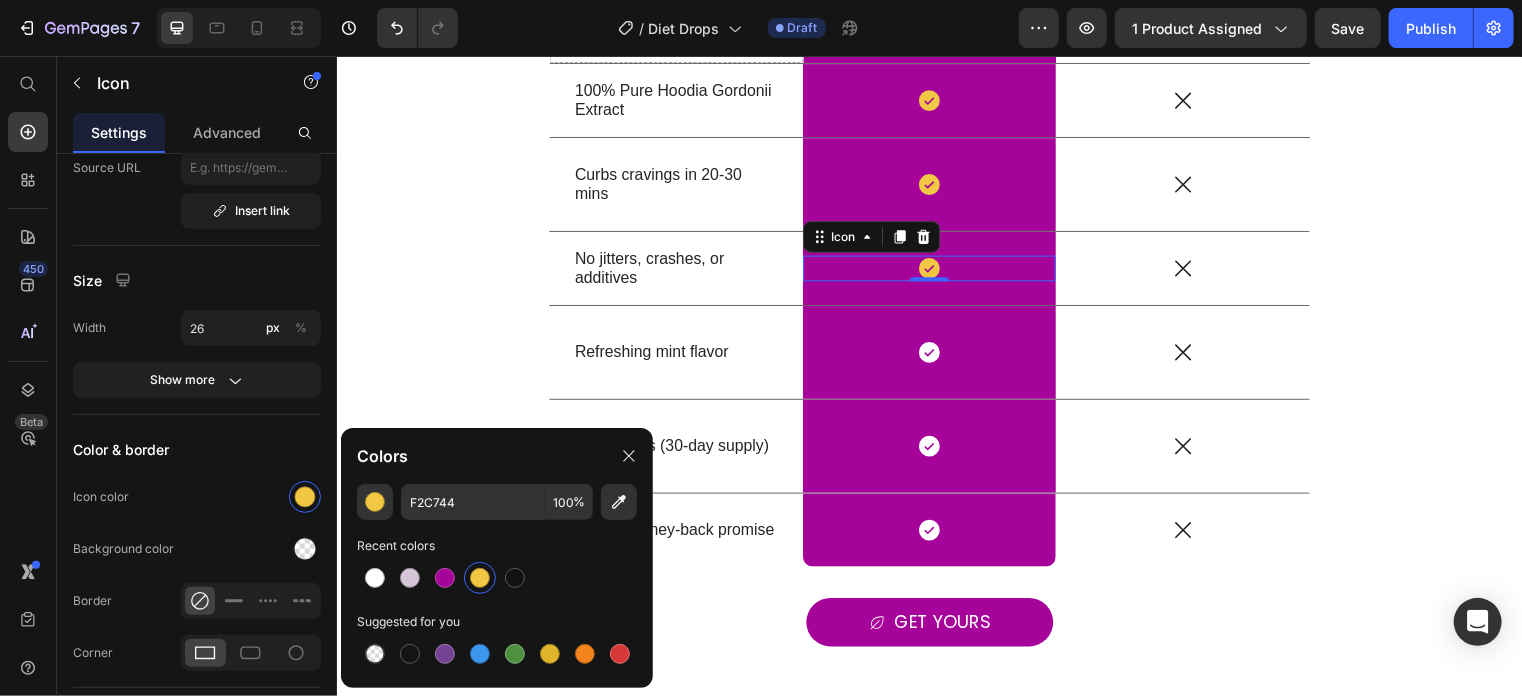 type on "FFFFFF" 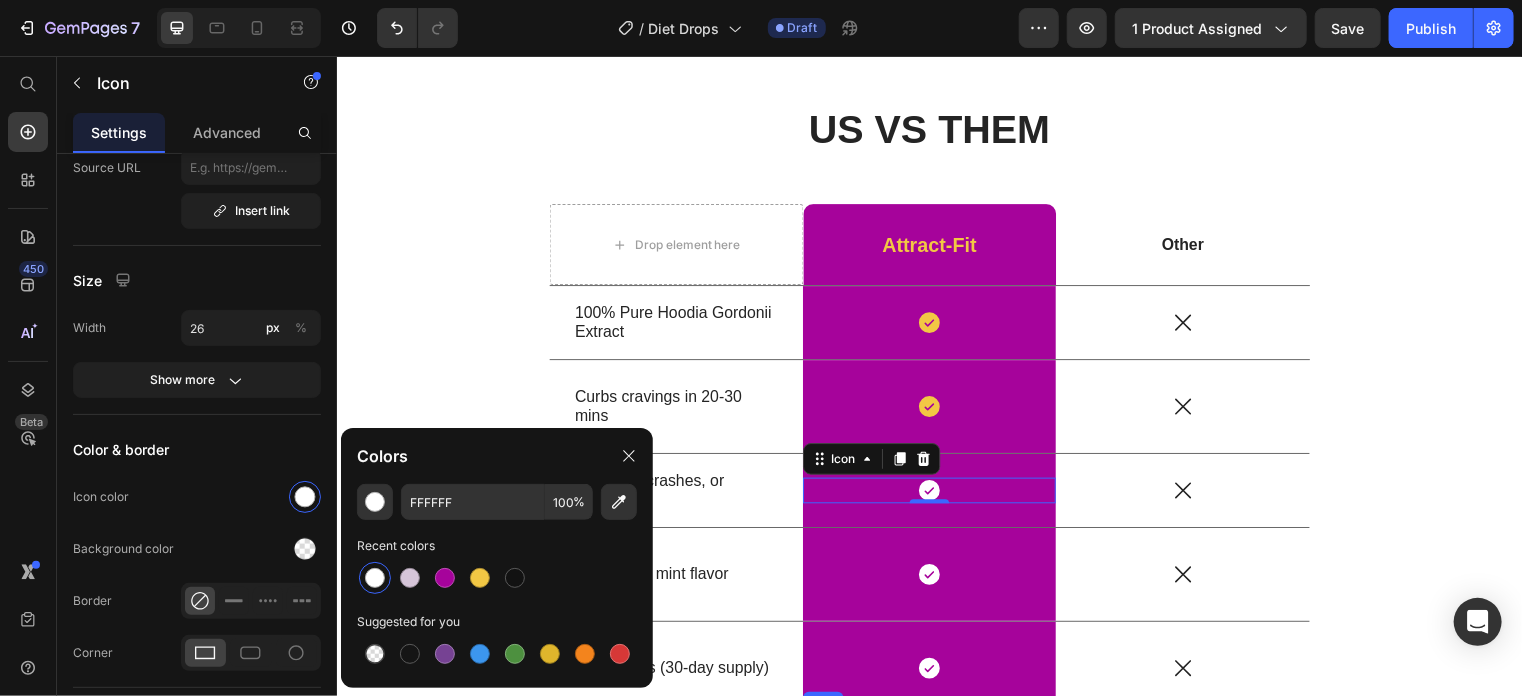 scroll, scrollTop: 3983, scrollLeft: 0, axis: vertical 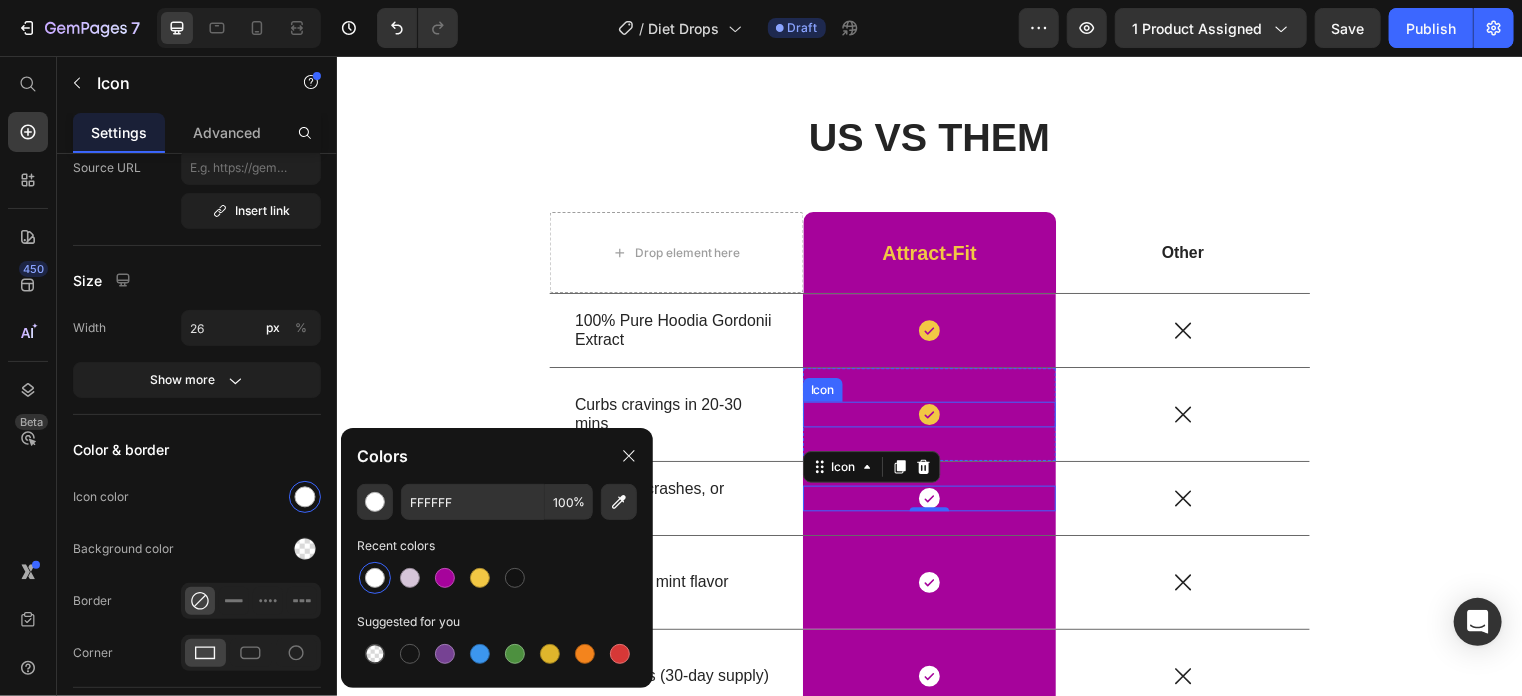 click on "Icon" at bounding box center [936, 418] 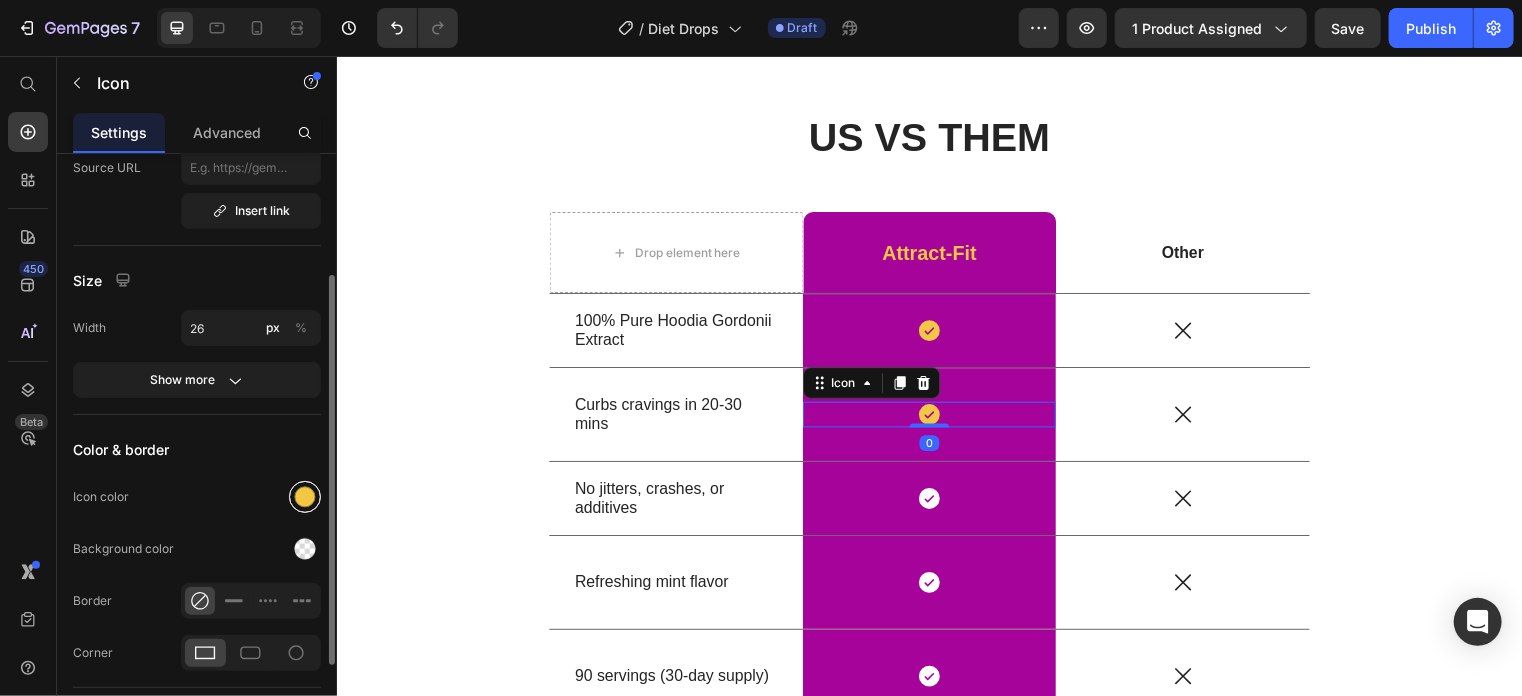 click at bounding box center [305, 497] 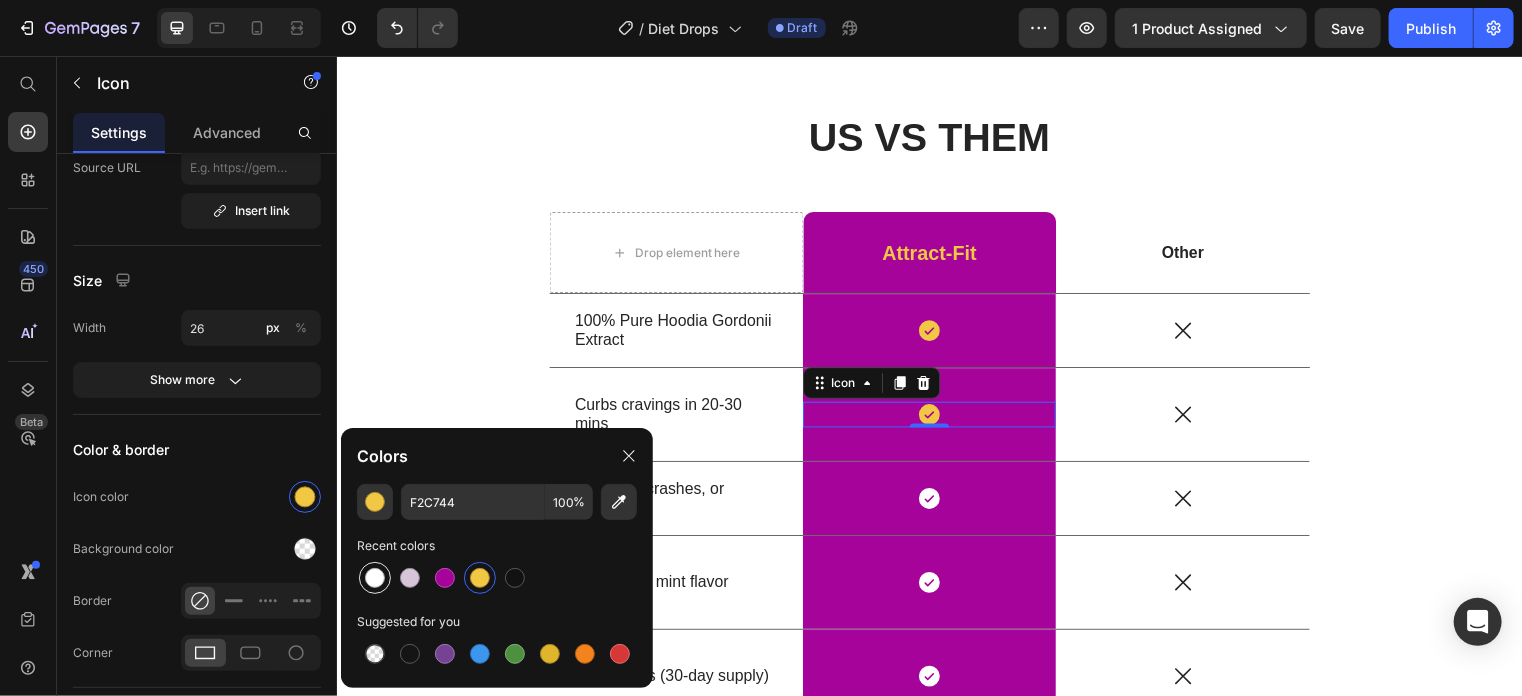 click at bounding box center (375, 578) 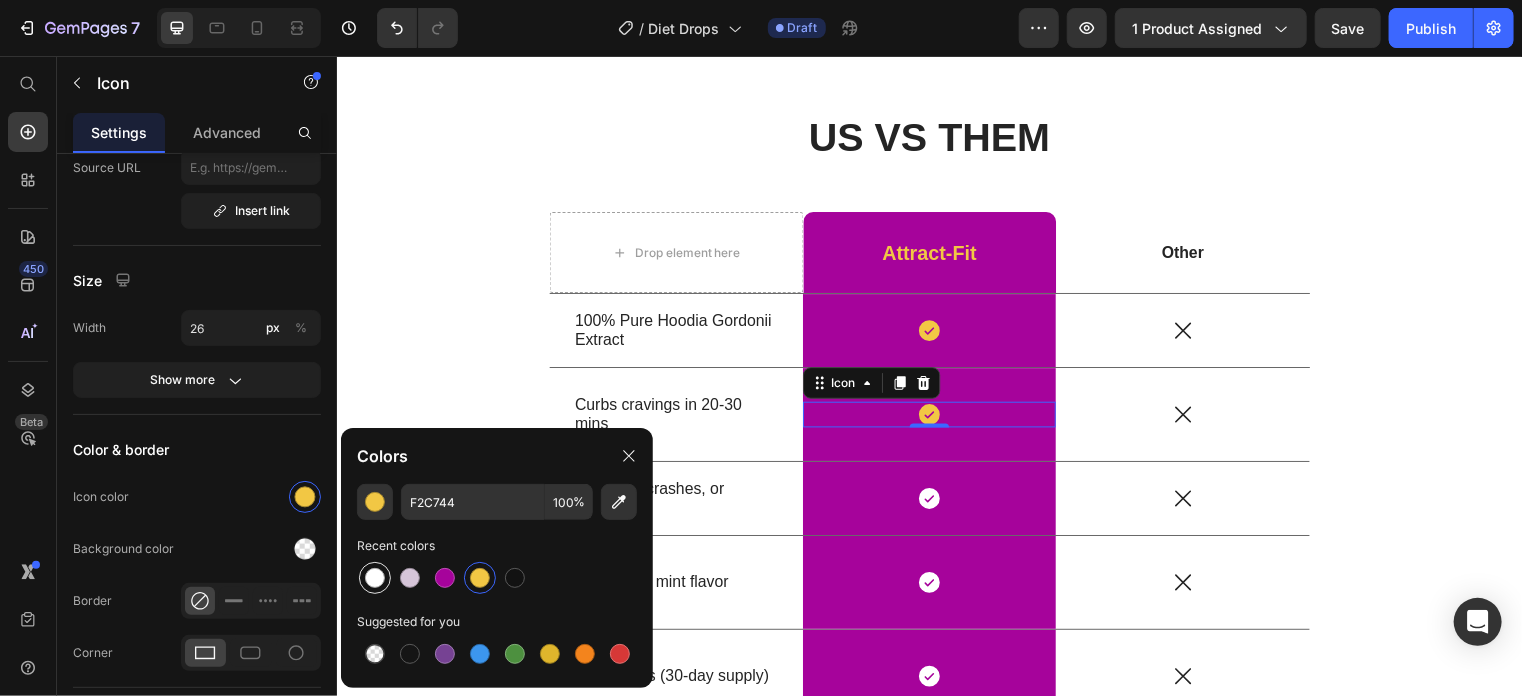 type on "FFFFFF" 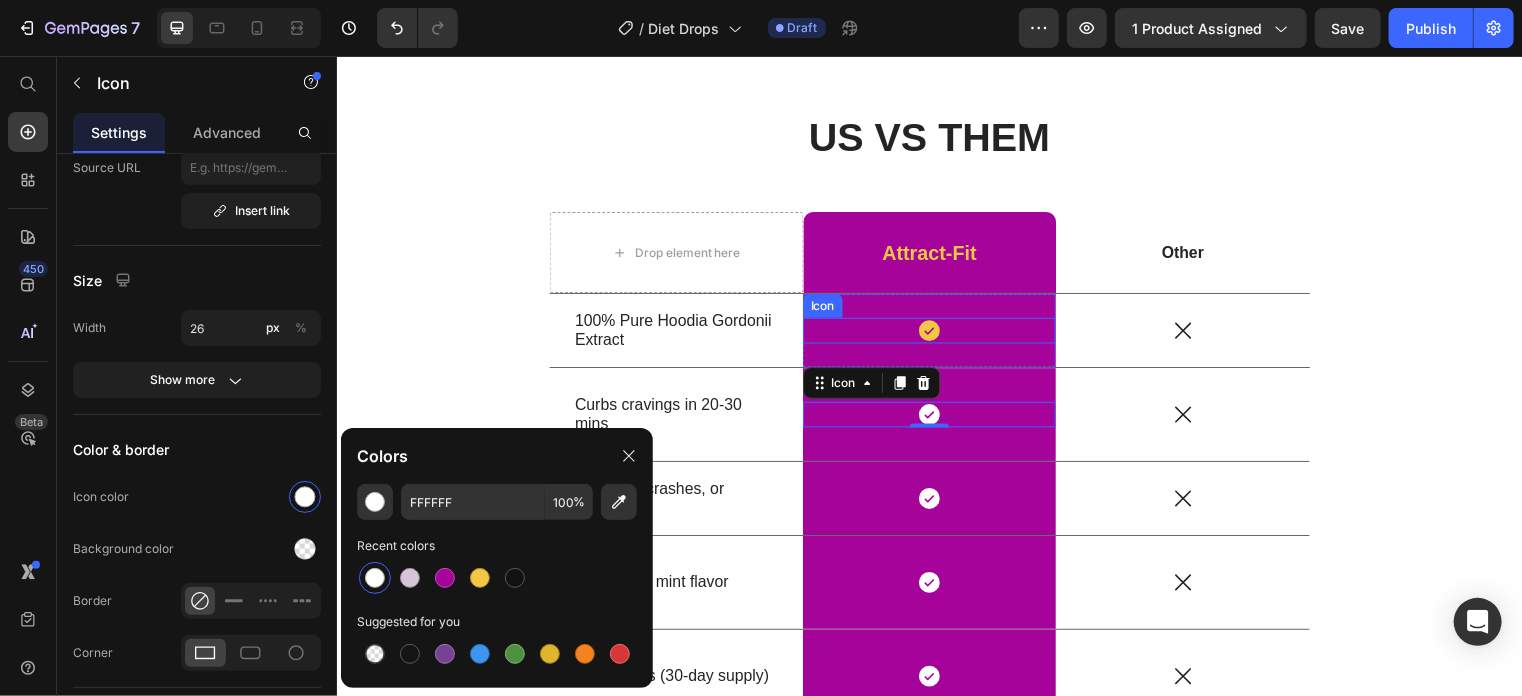 click on "Icon" at bounding box center (936, 333) 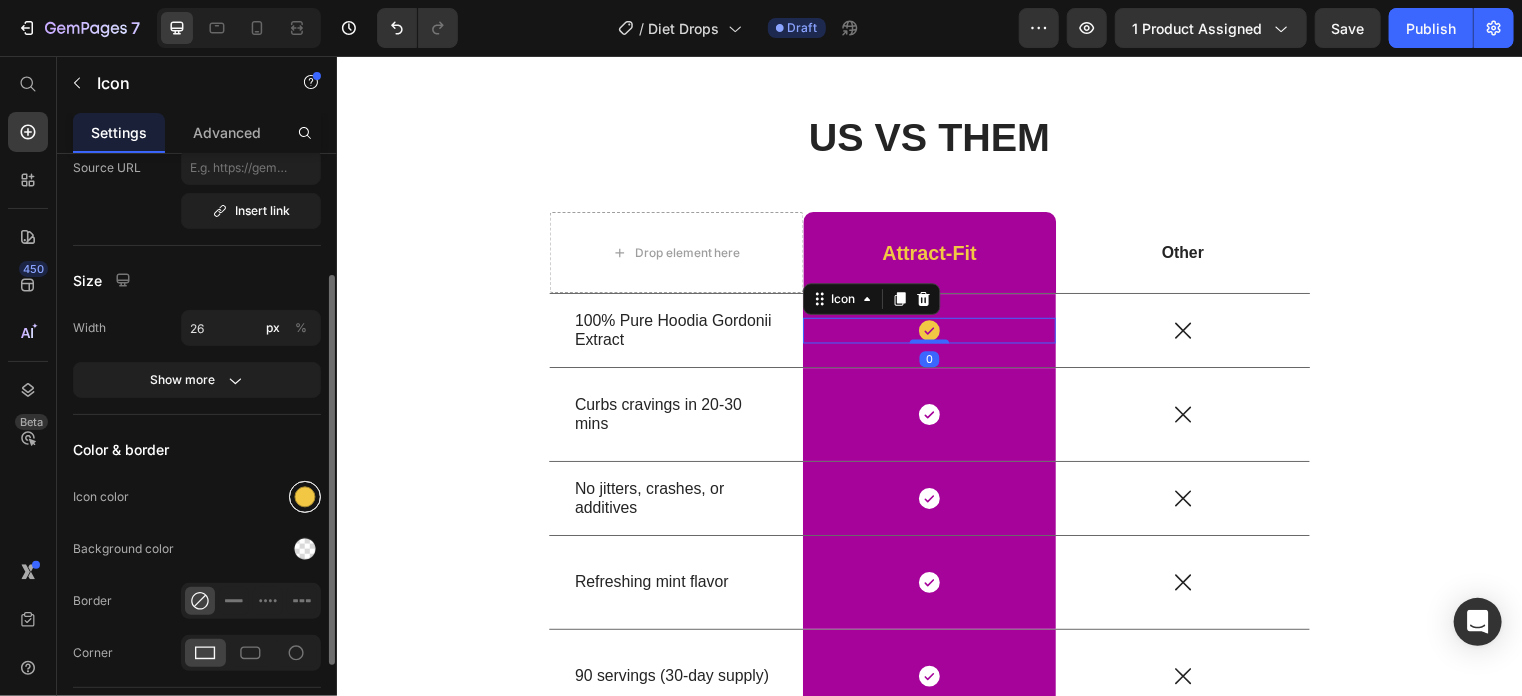 click at bounding box center [305, 497] 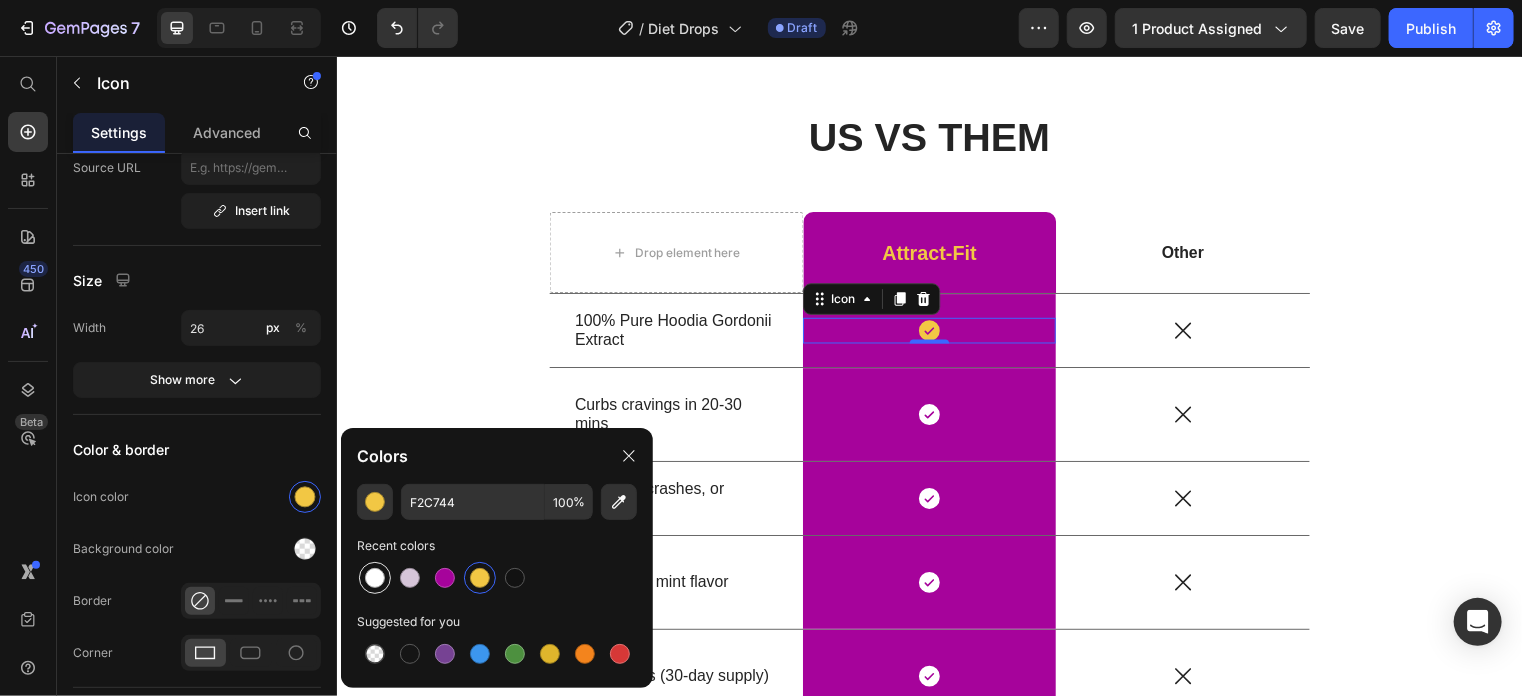 click at bounding box center [375, 578] 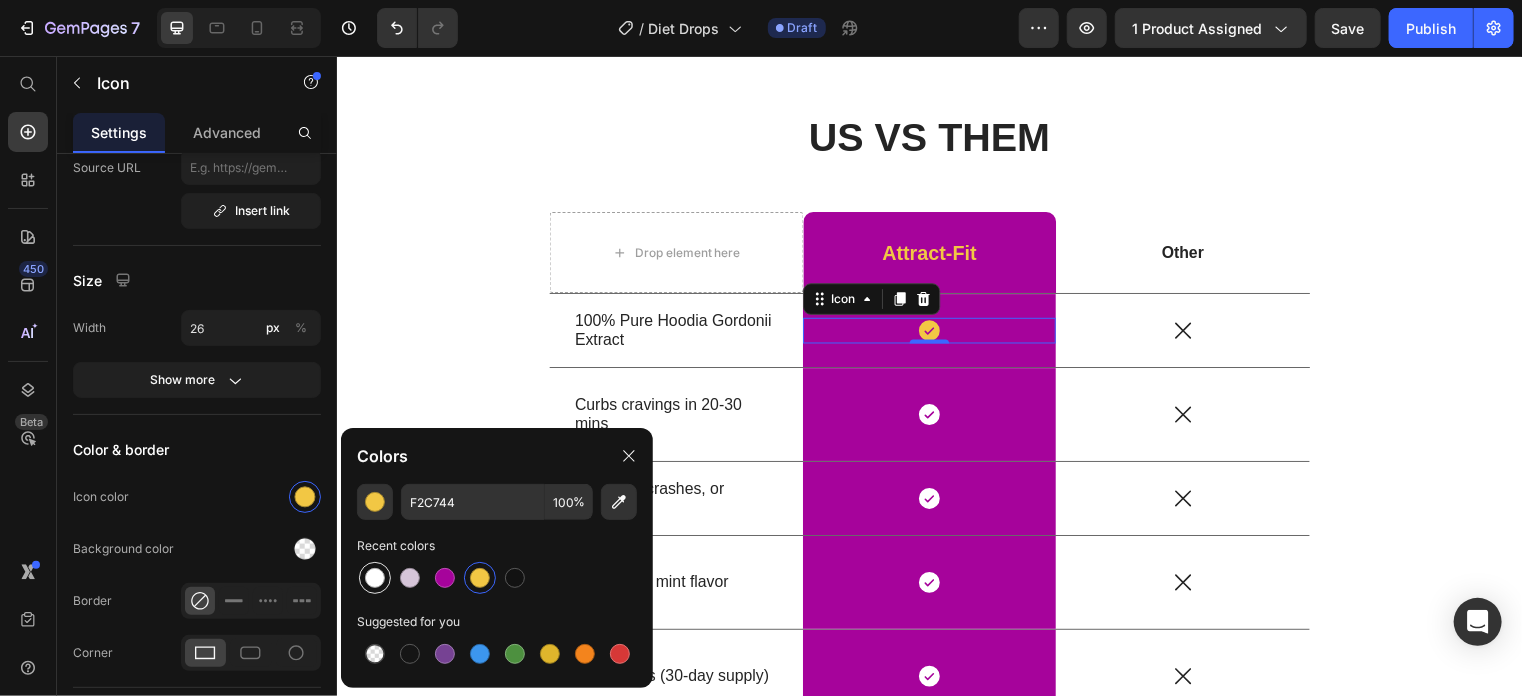 type on "FFFFFF" 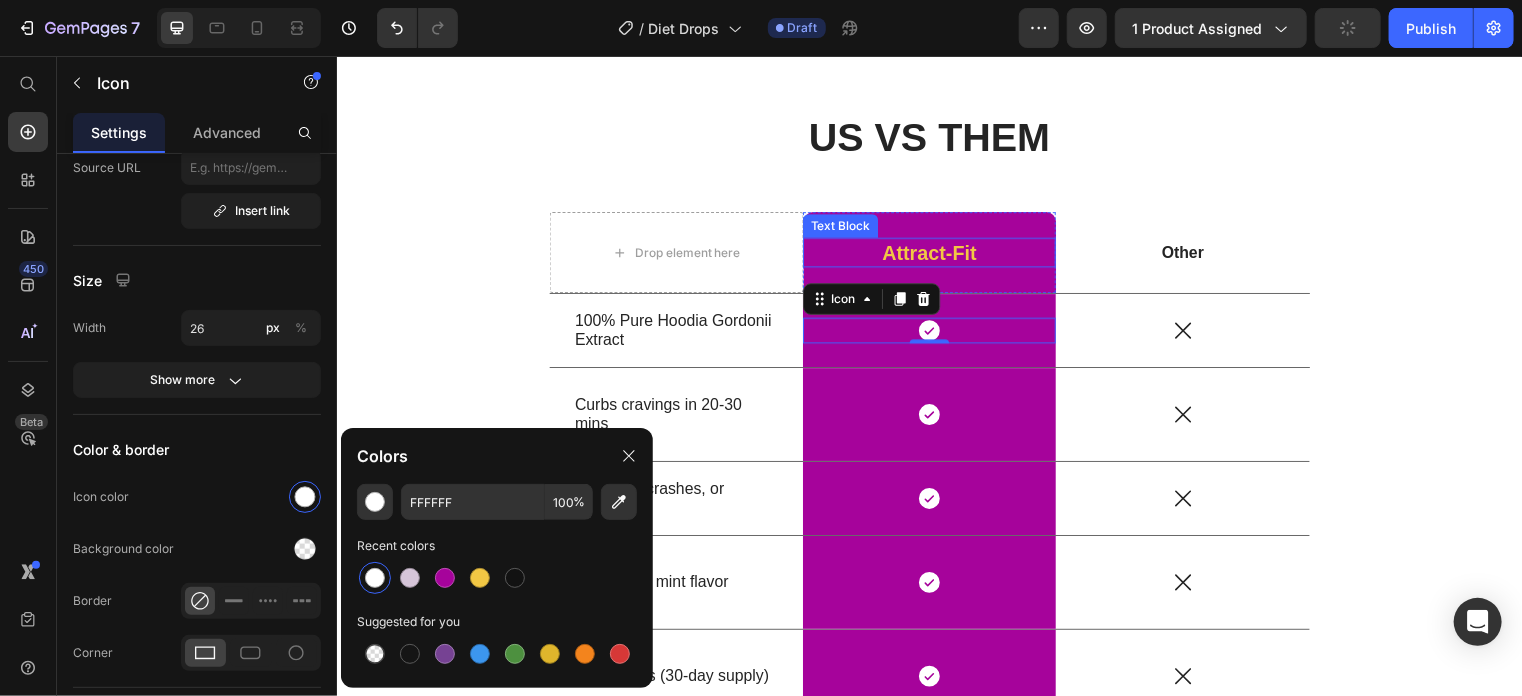 click on "Attract-Fit" at bounding box center [936, 254] 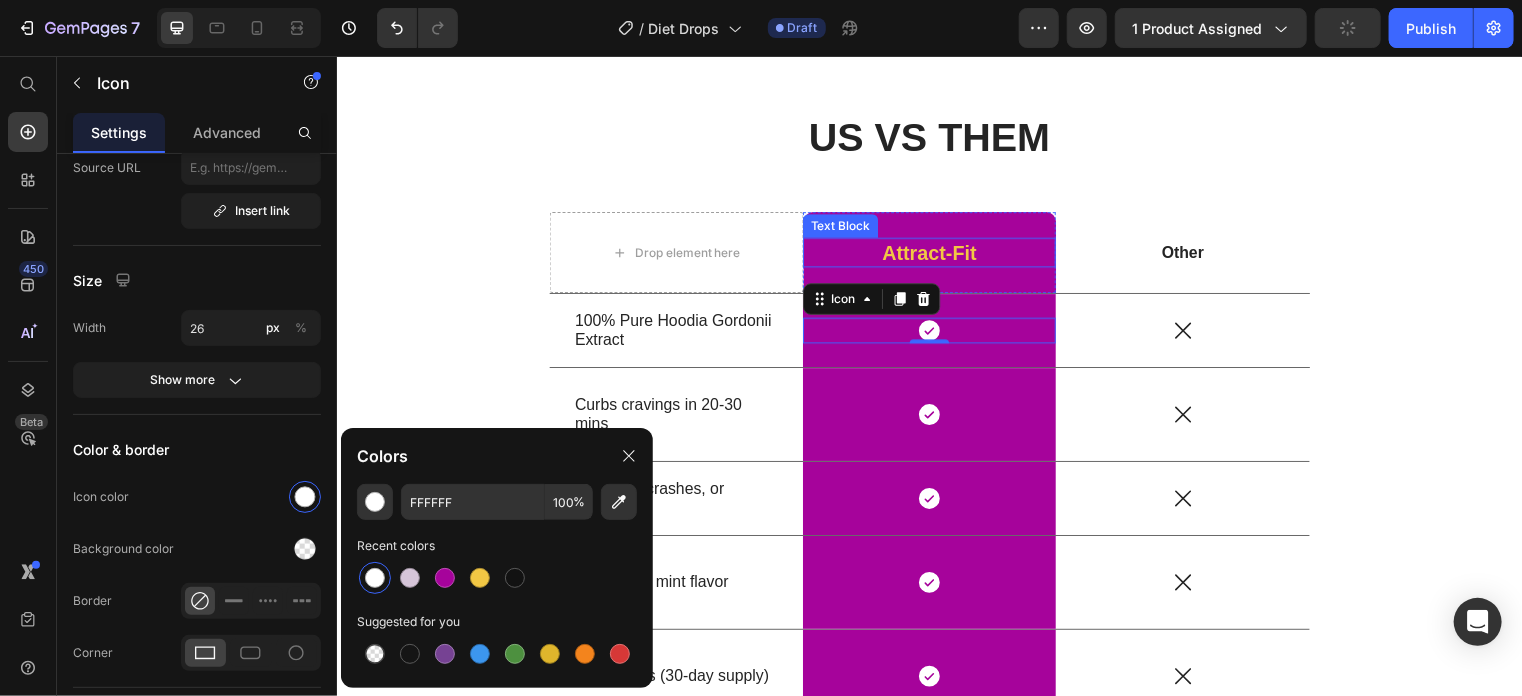click on "Attract-Fit" at bounding box center [936, 254] 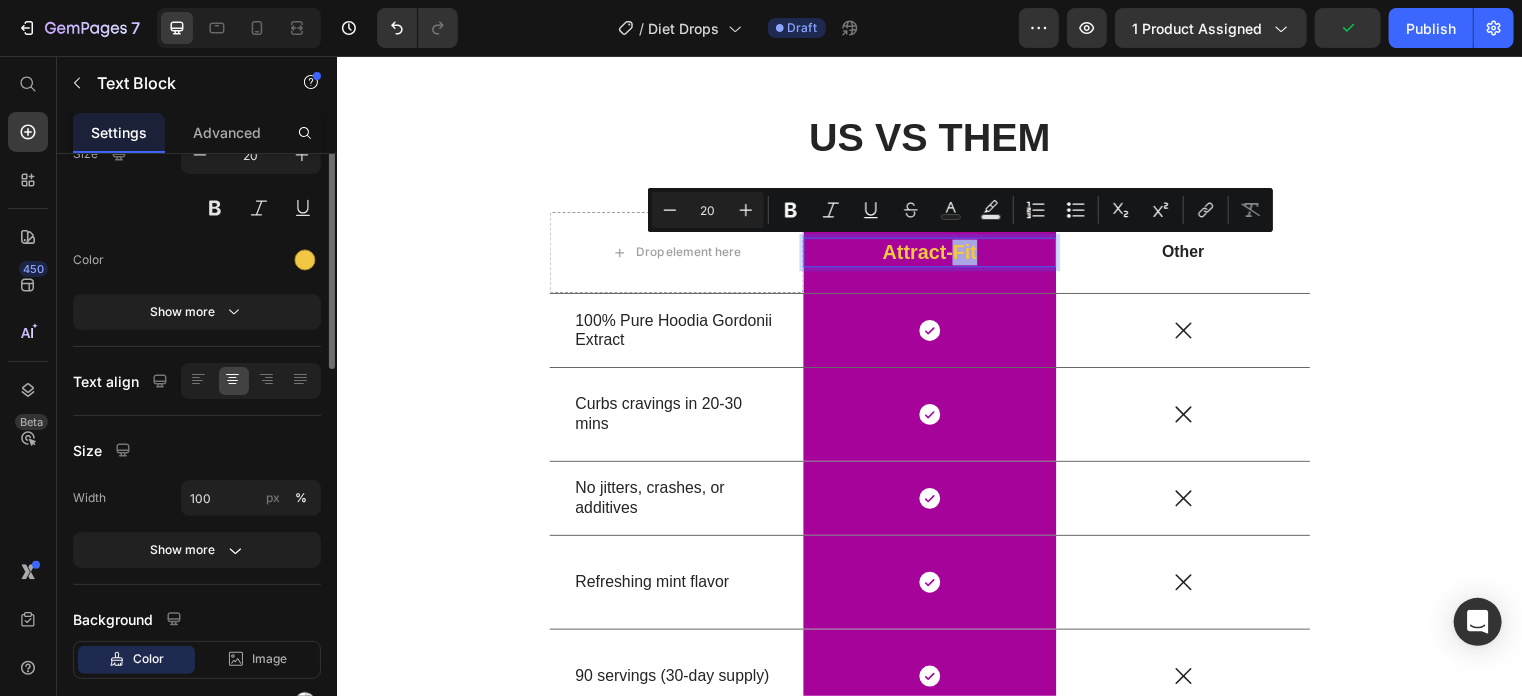 scroll, scrollTop: 0, scrollLeft: 0, axis: both 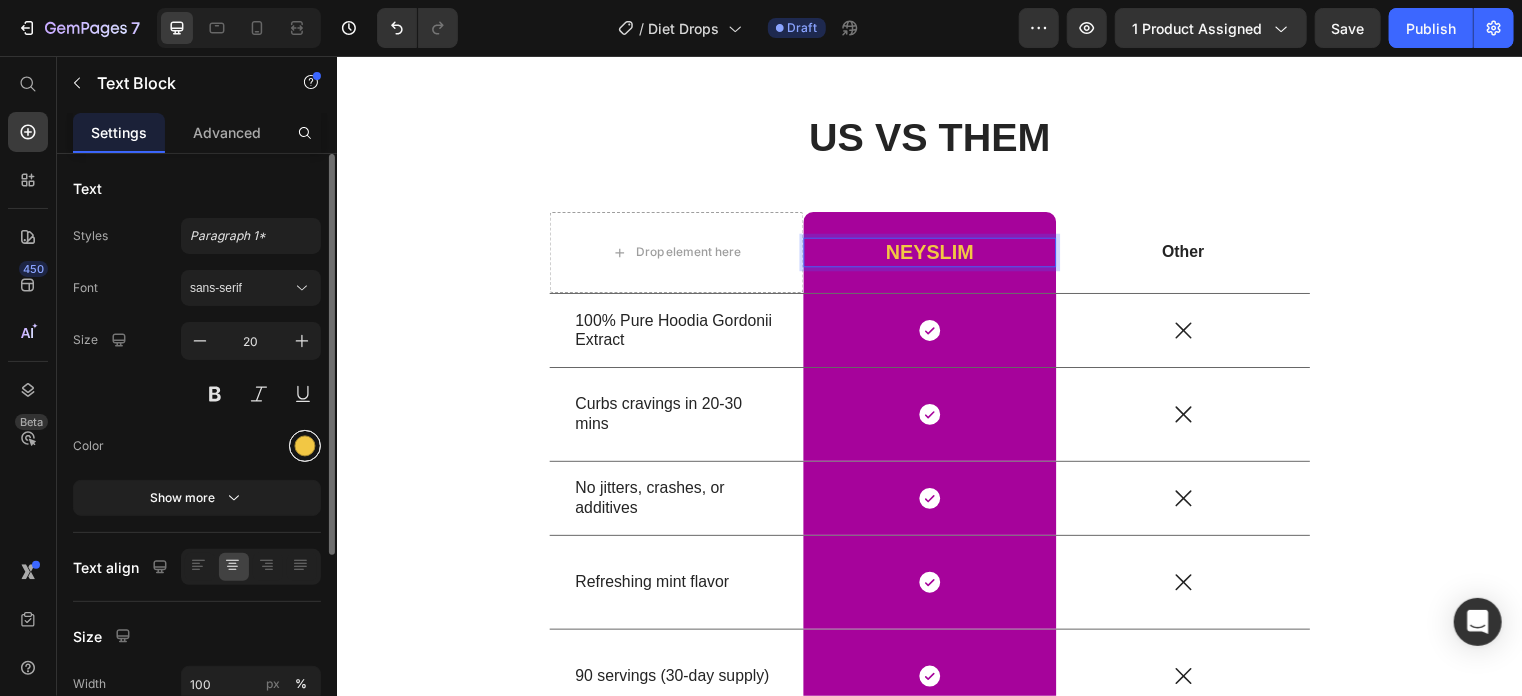 click at bounding box center (305, 446) 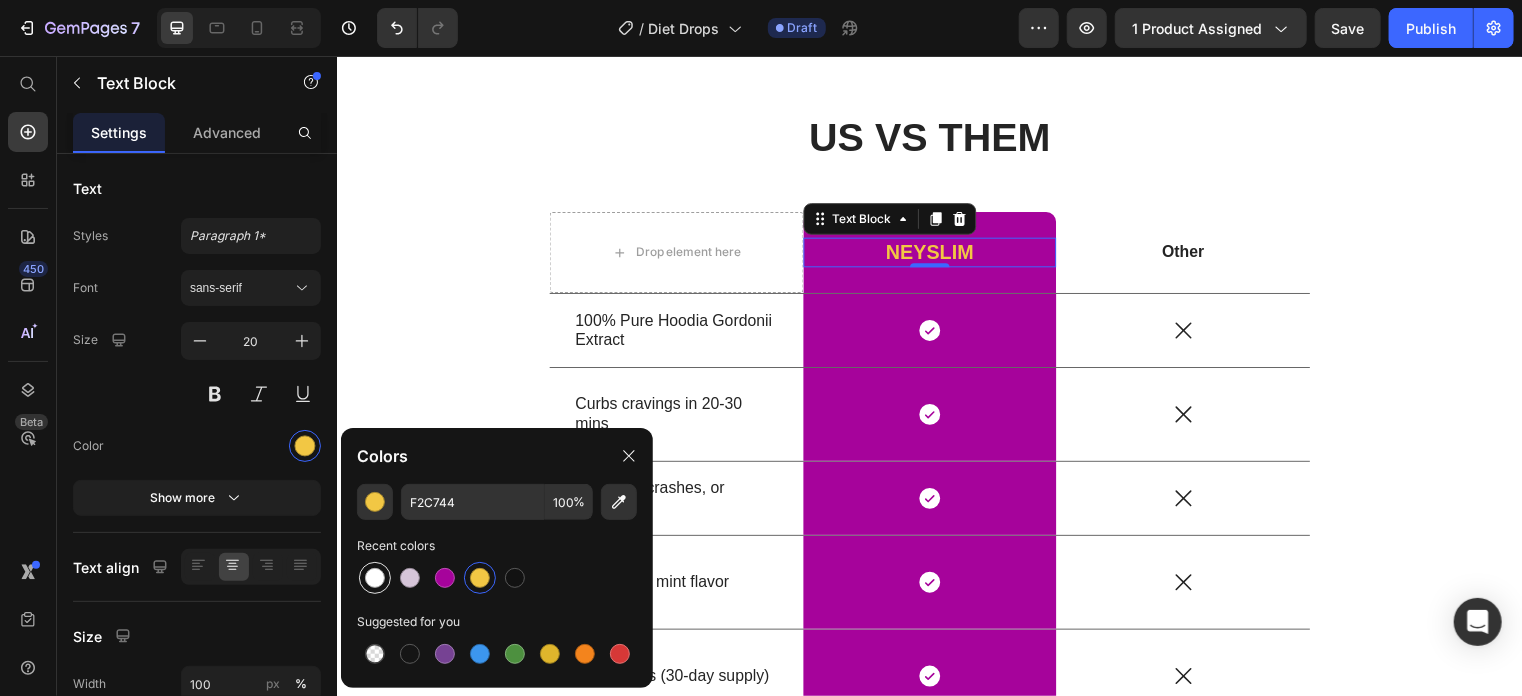 click at bounding box center [375, 578] 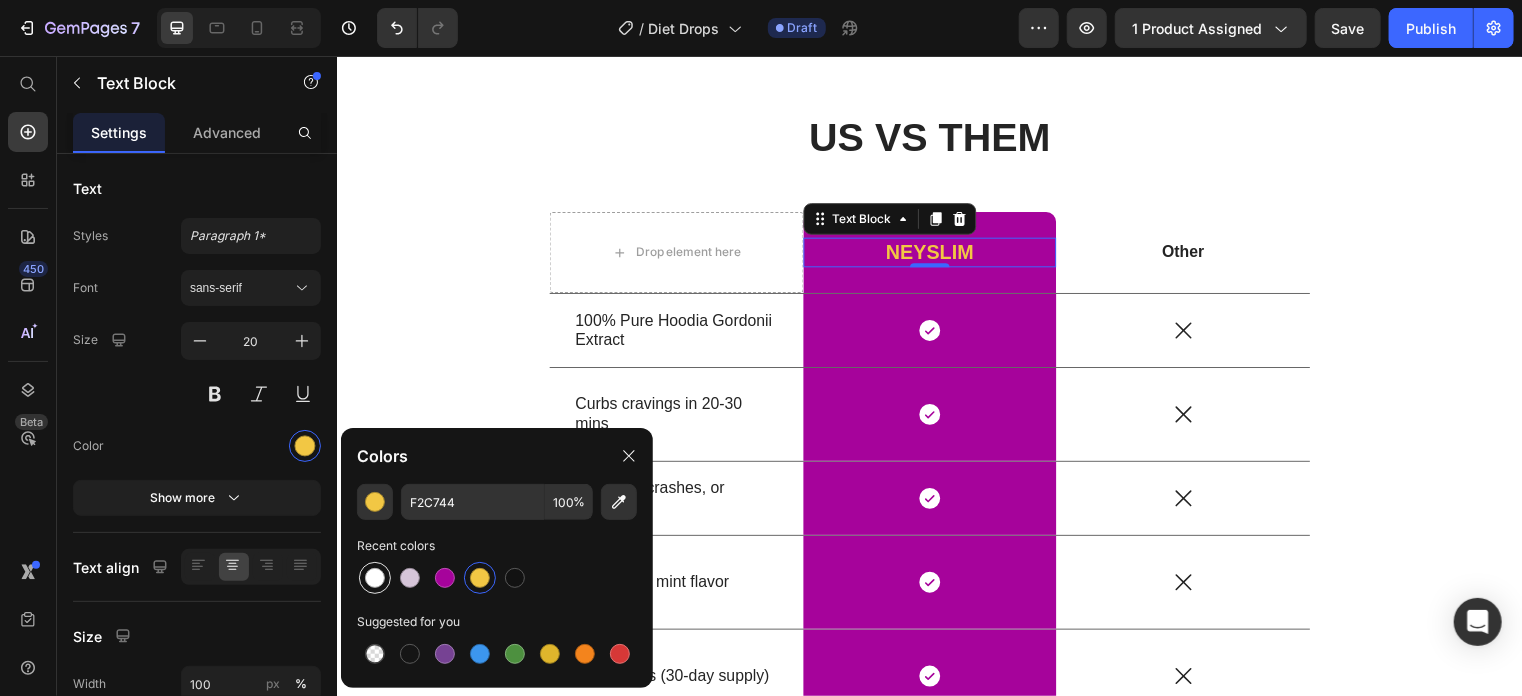 type on "FFFFFF" 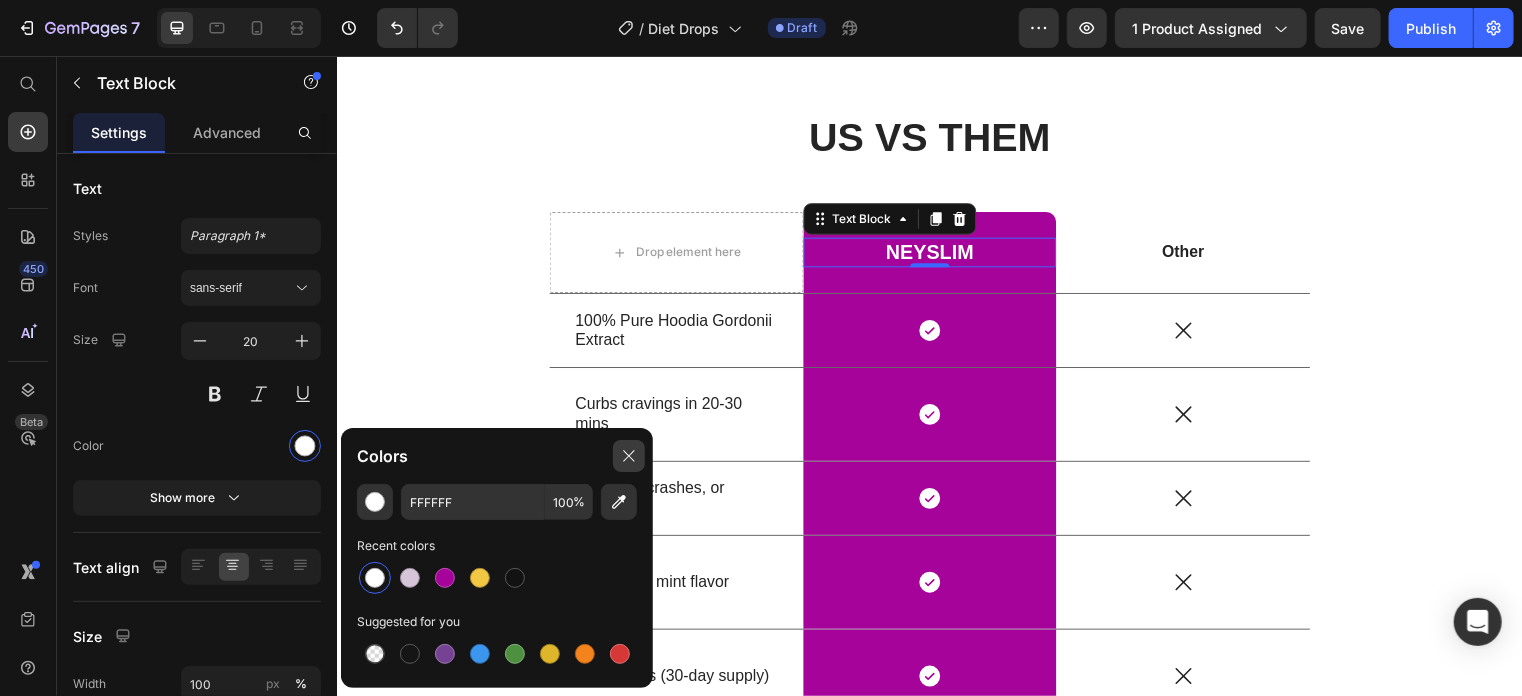 click 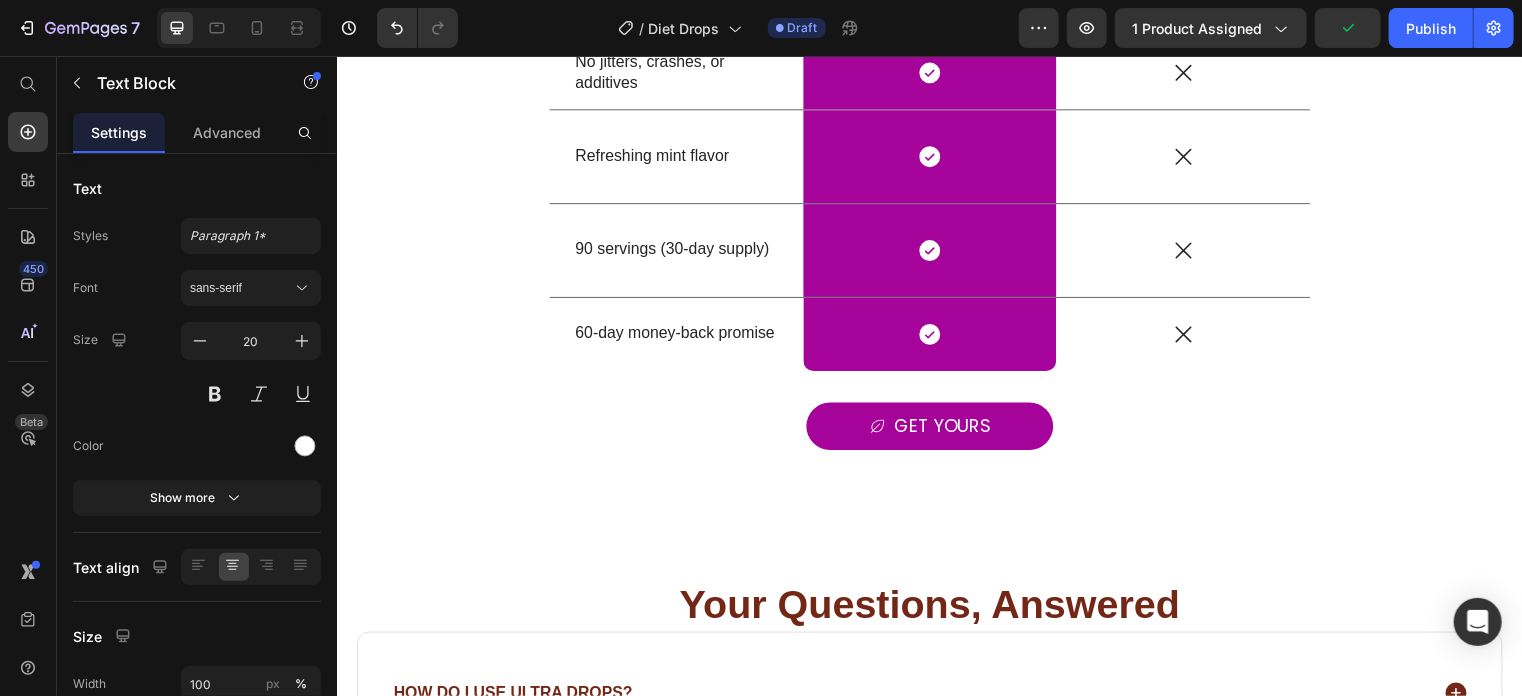 scroll, scrollTop: 4503, scrollLeft: 0, axis: vertical 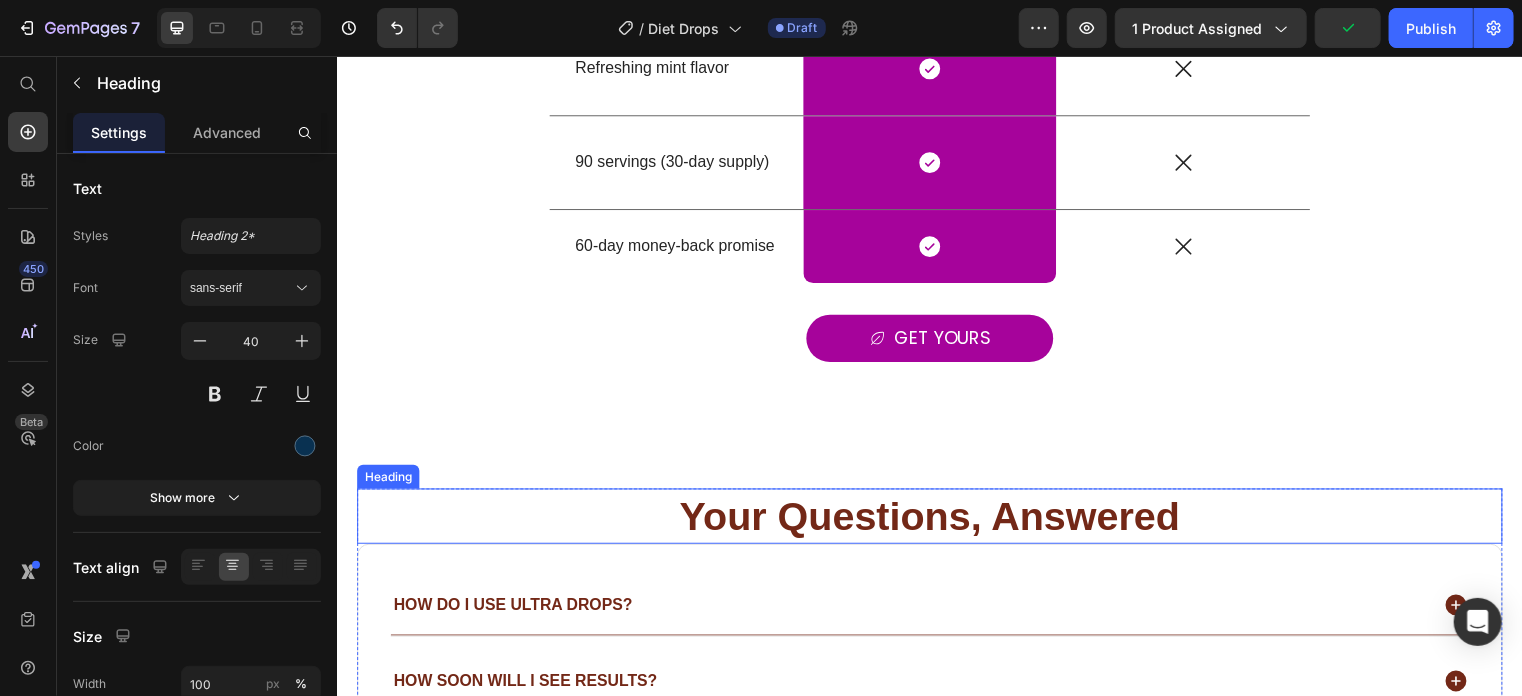 click on "Your Questions, Answered" at bounding box center (936, 521) 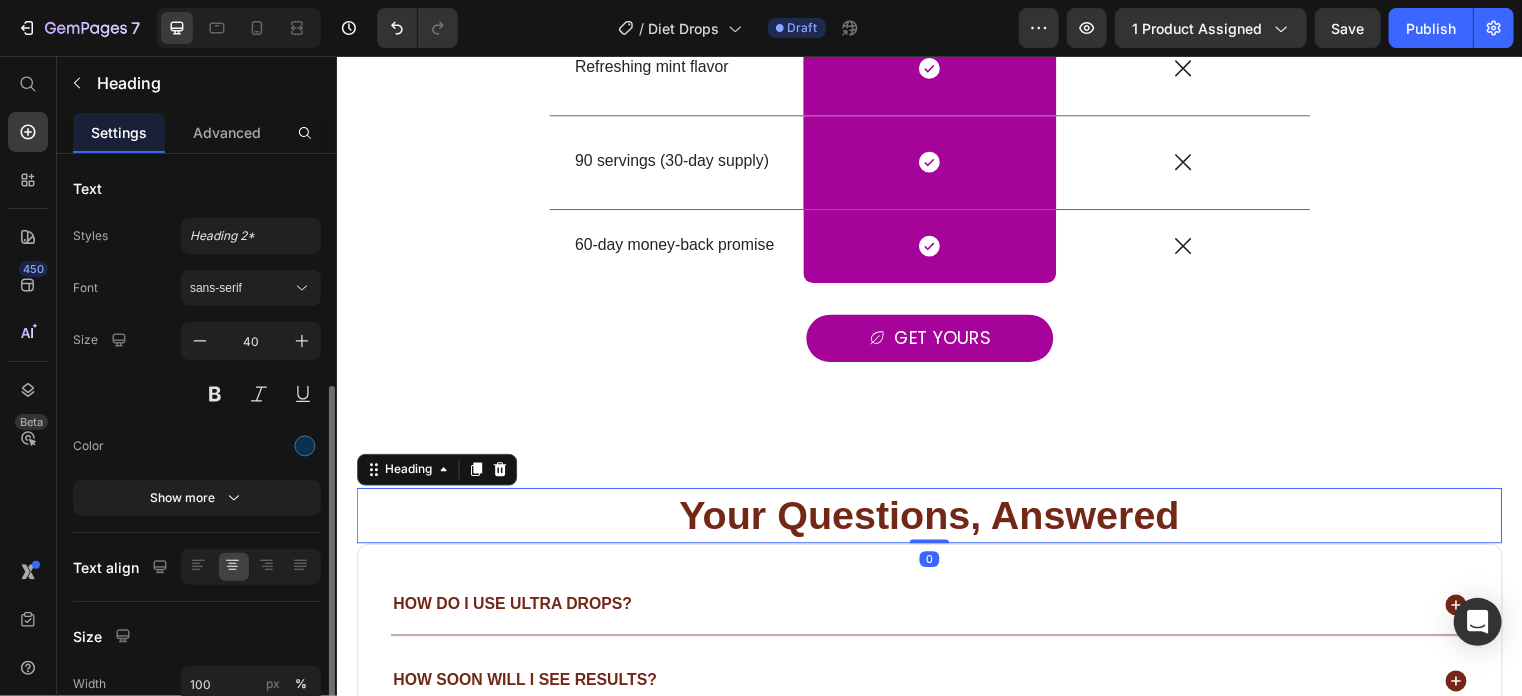 scroll, scrollTop: 146, scrollLeft: 0, axis: vertical 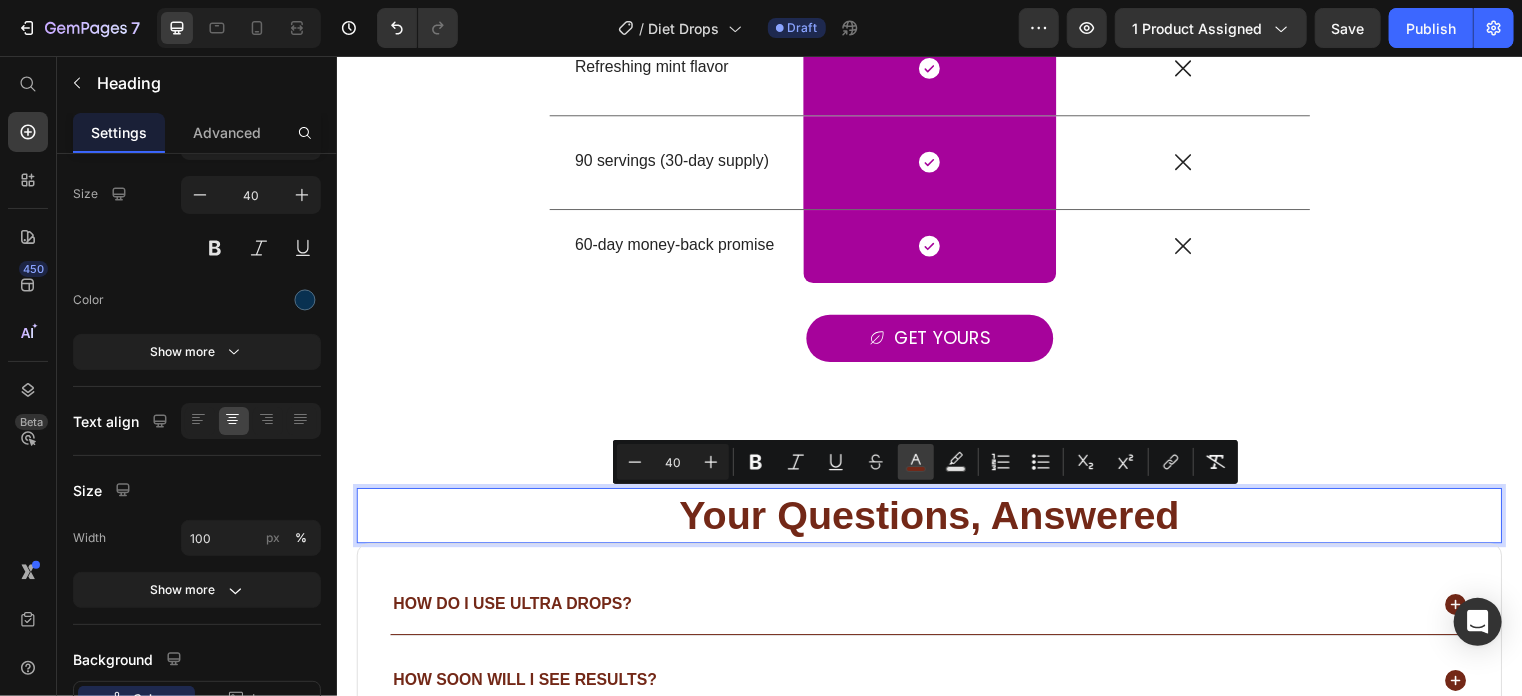 click 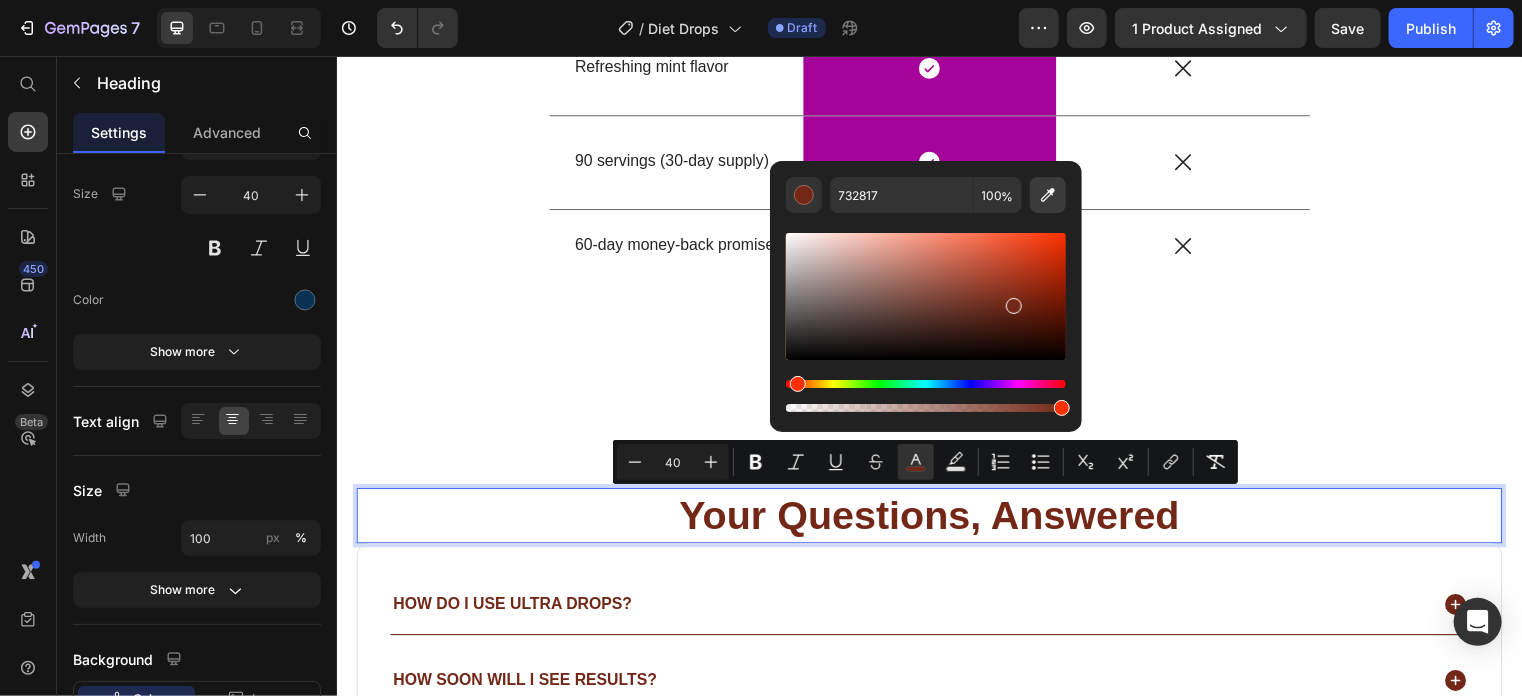 click 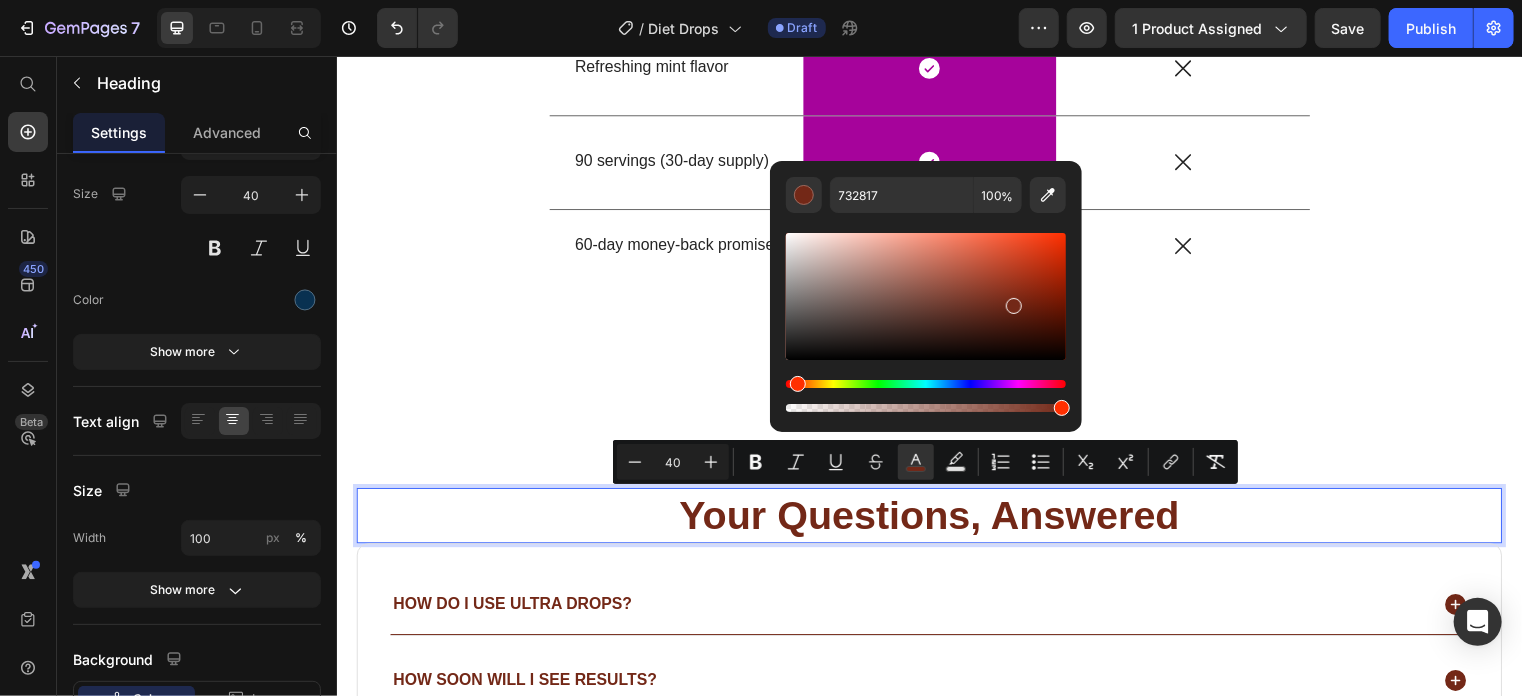 type on "A6039B" 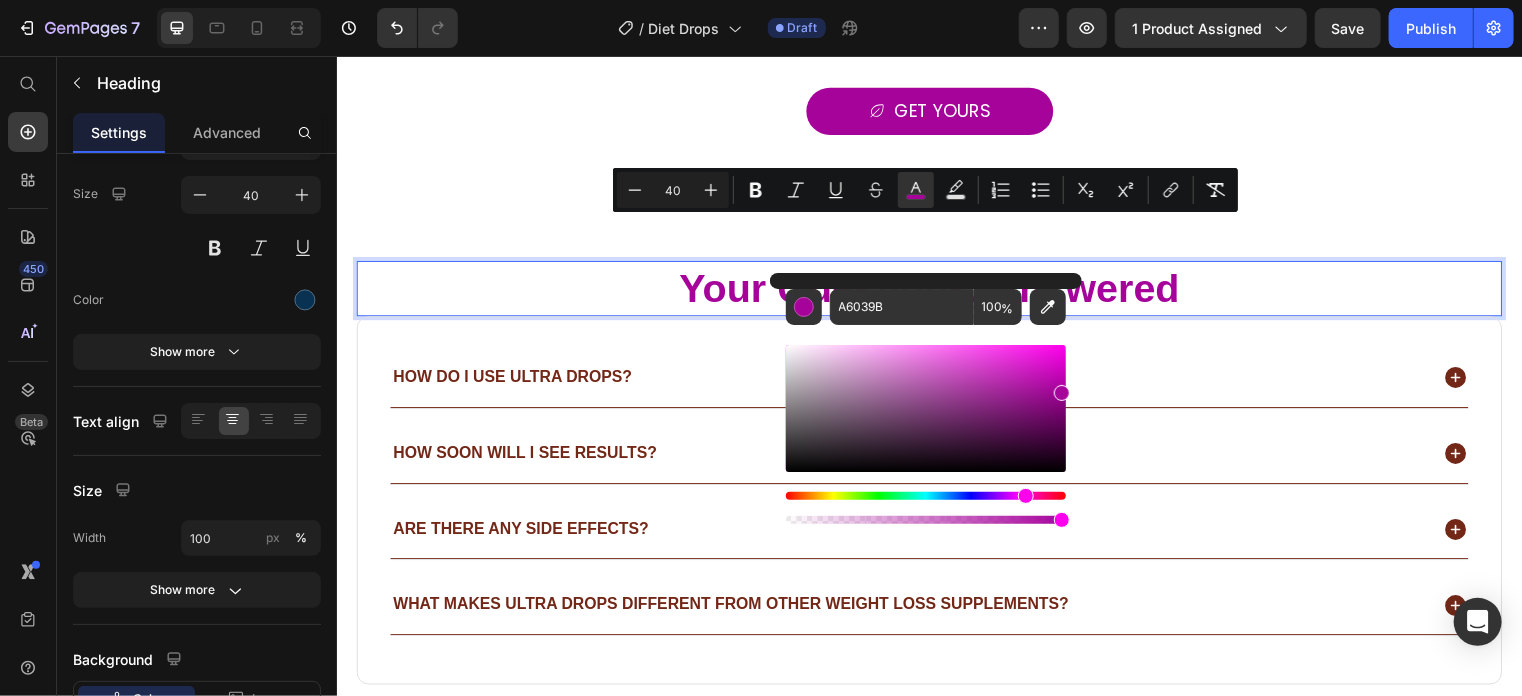 scroll, scrollTop: 4785, scrollLeft: 0, axis: vertical 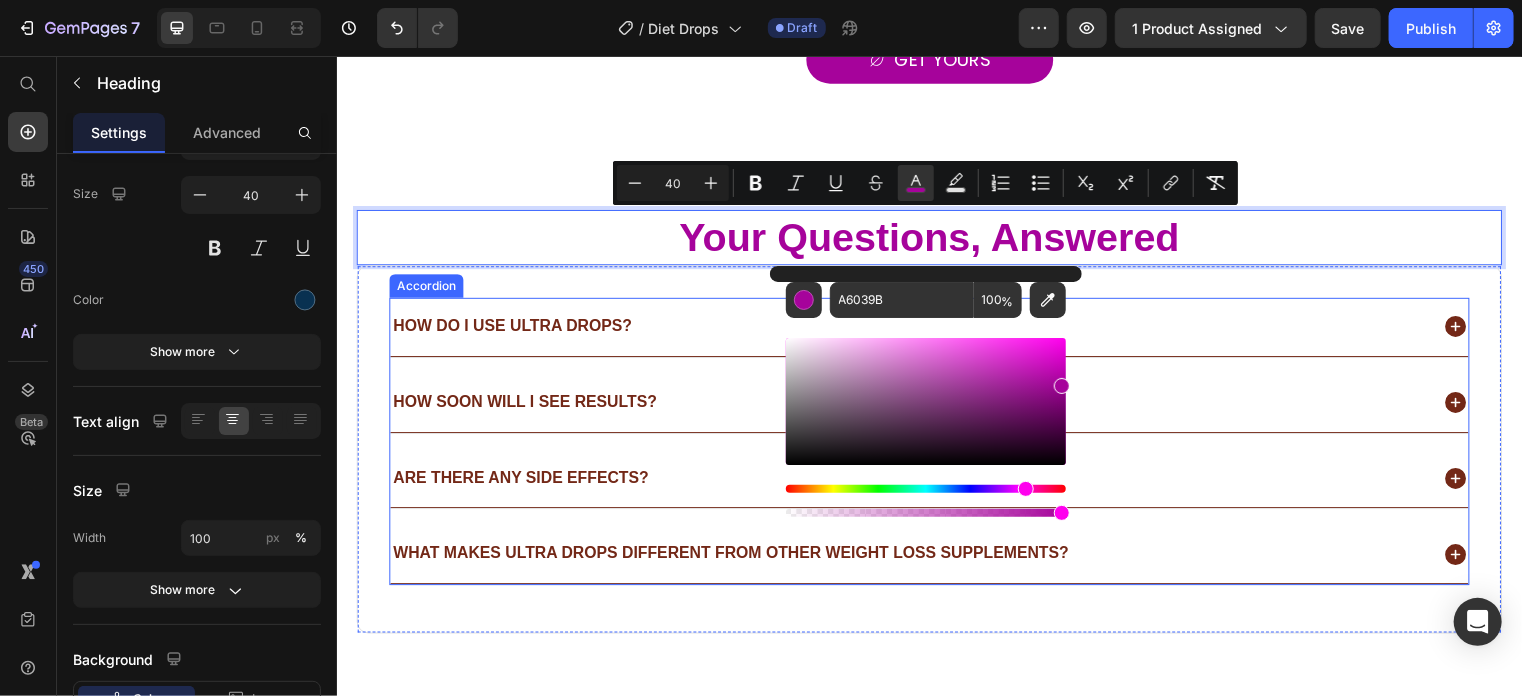 click on "How do I use Ultra Drops?" at bounding box center [915, 329] 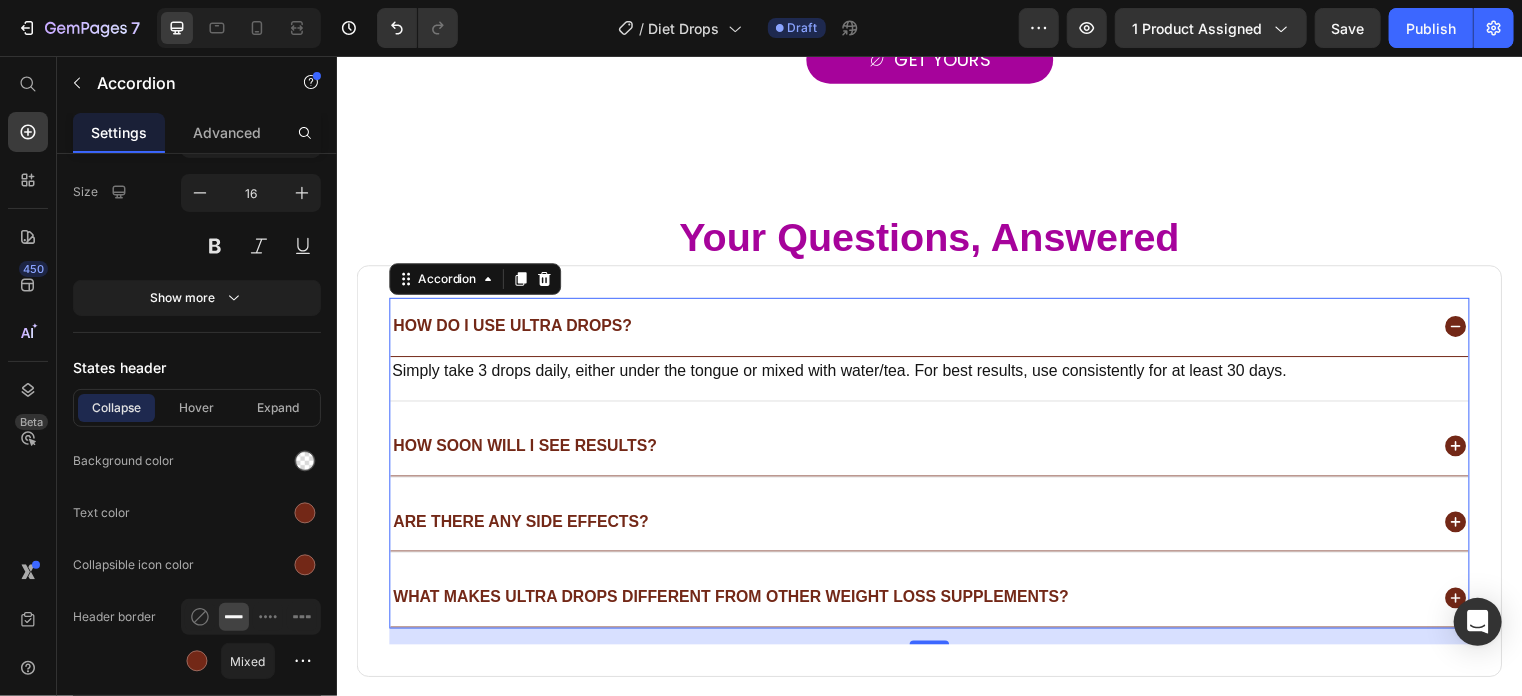 scroll, scrollTop: 1340, scrollLeft: 0, axis: vertical 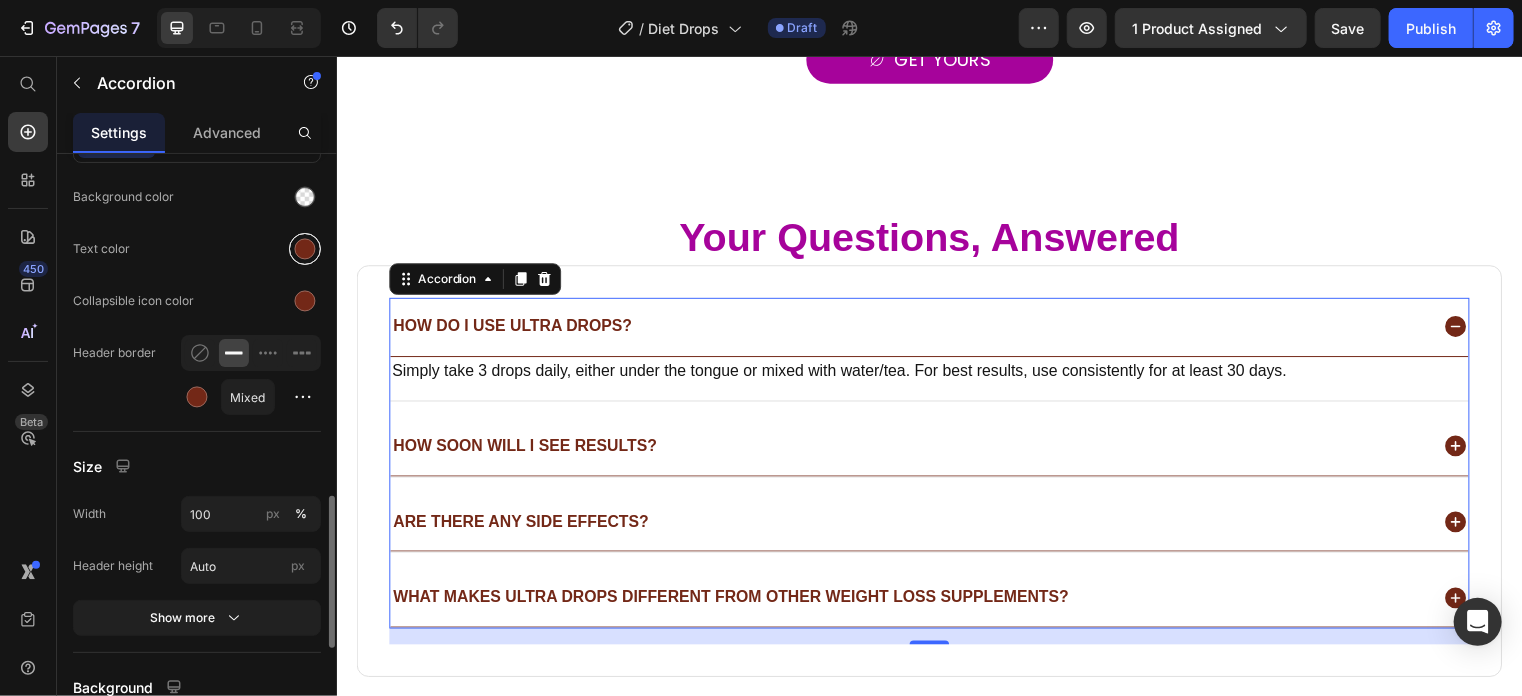 click at bounding box center (305, 249) 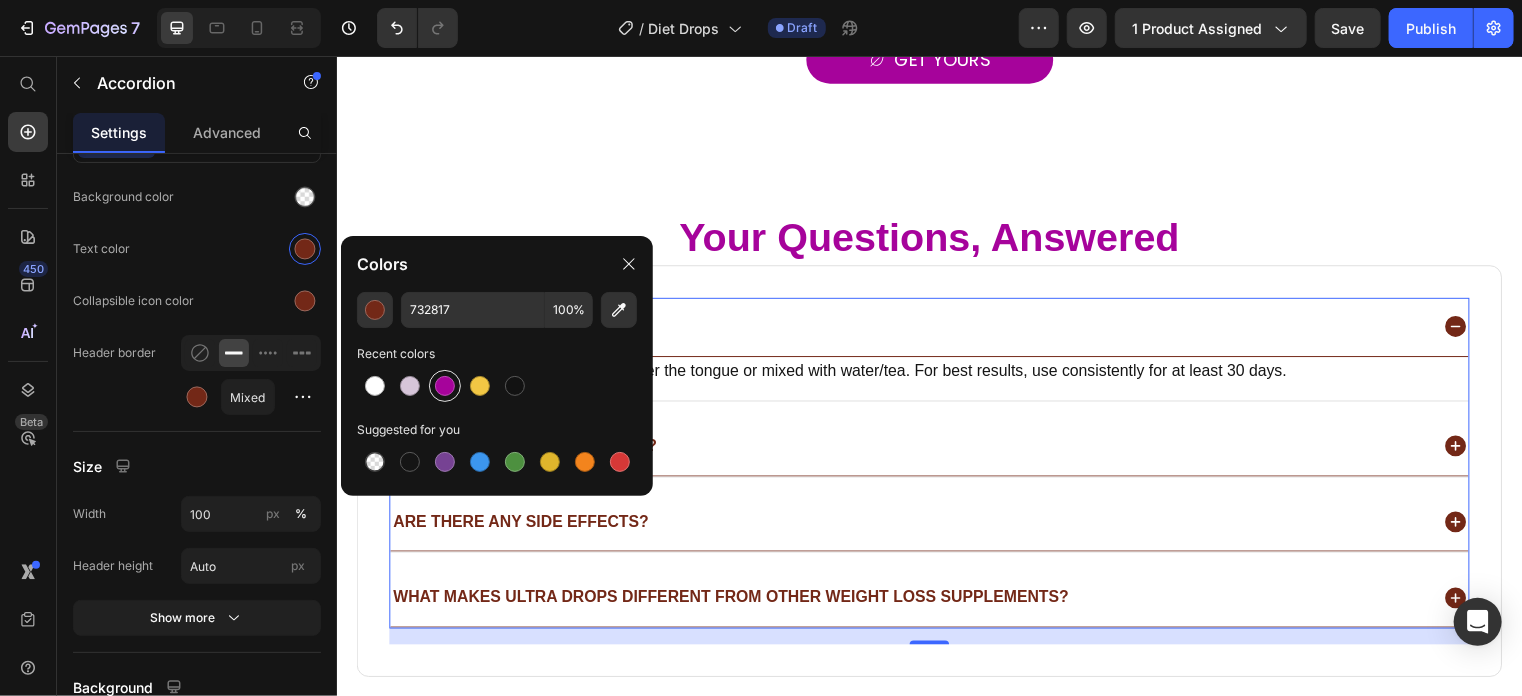 click at bounding box center (445, 386) 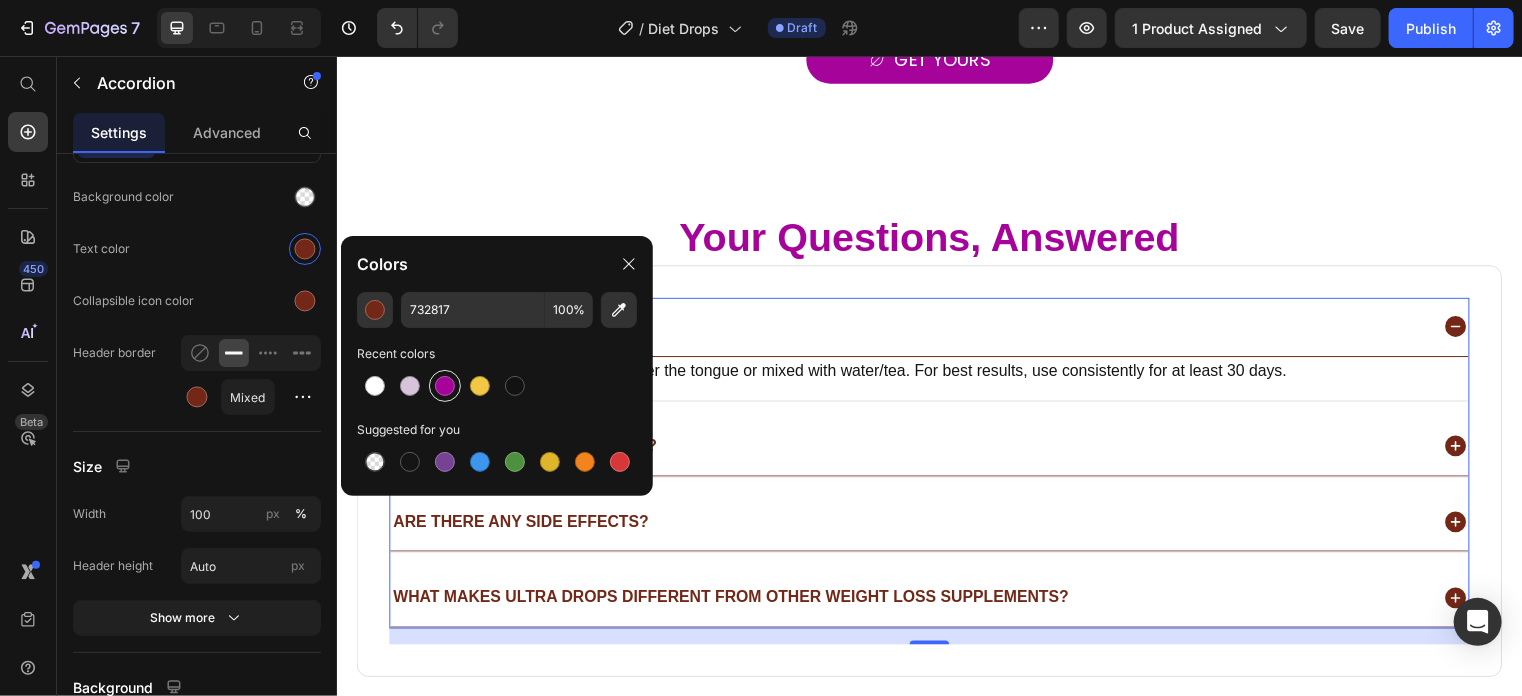 type on "A6039B" 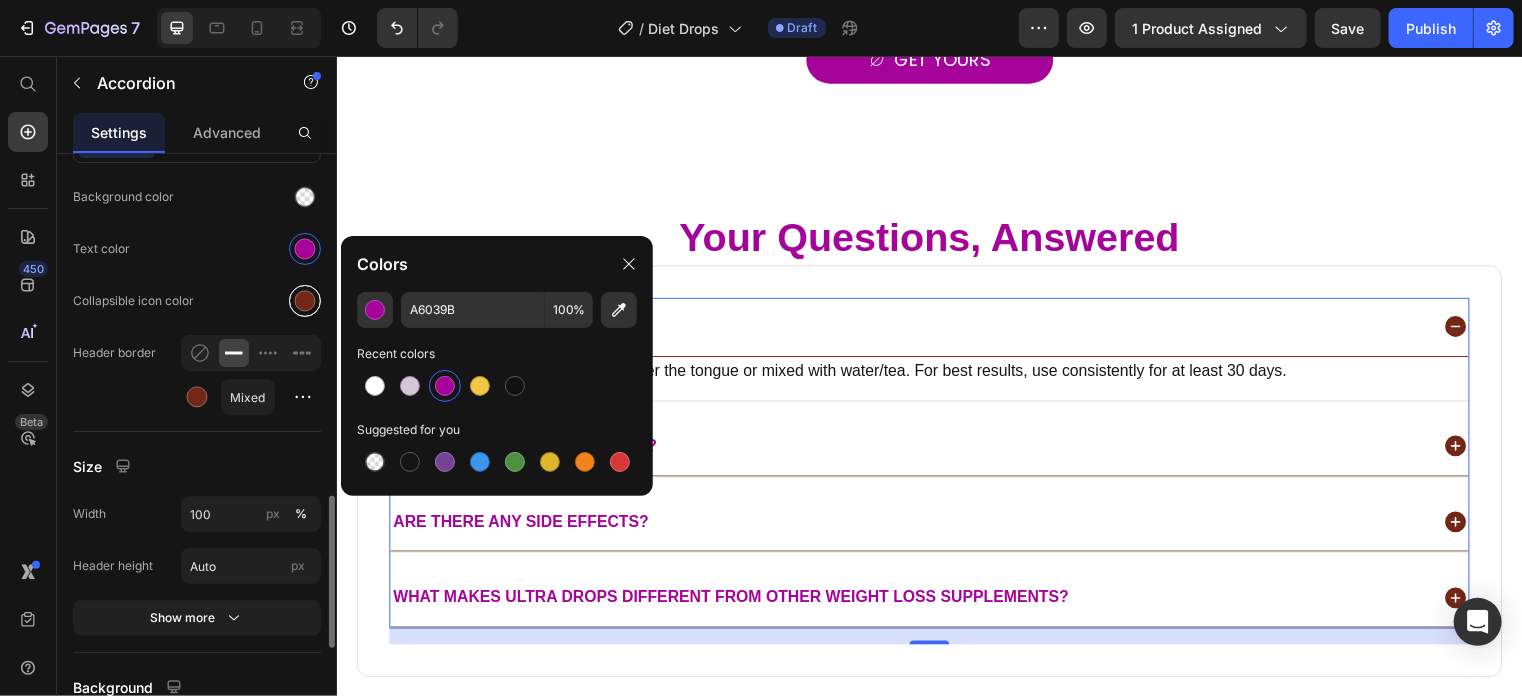 click at bounding box center (305, 301) 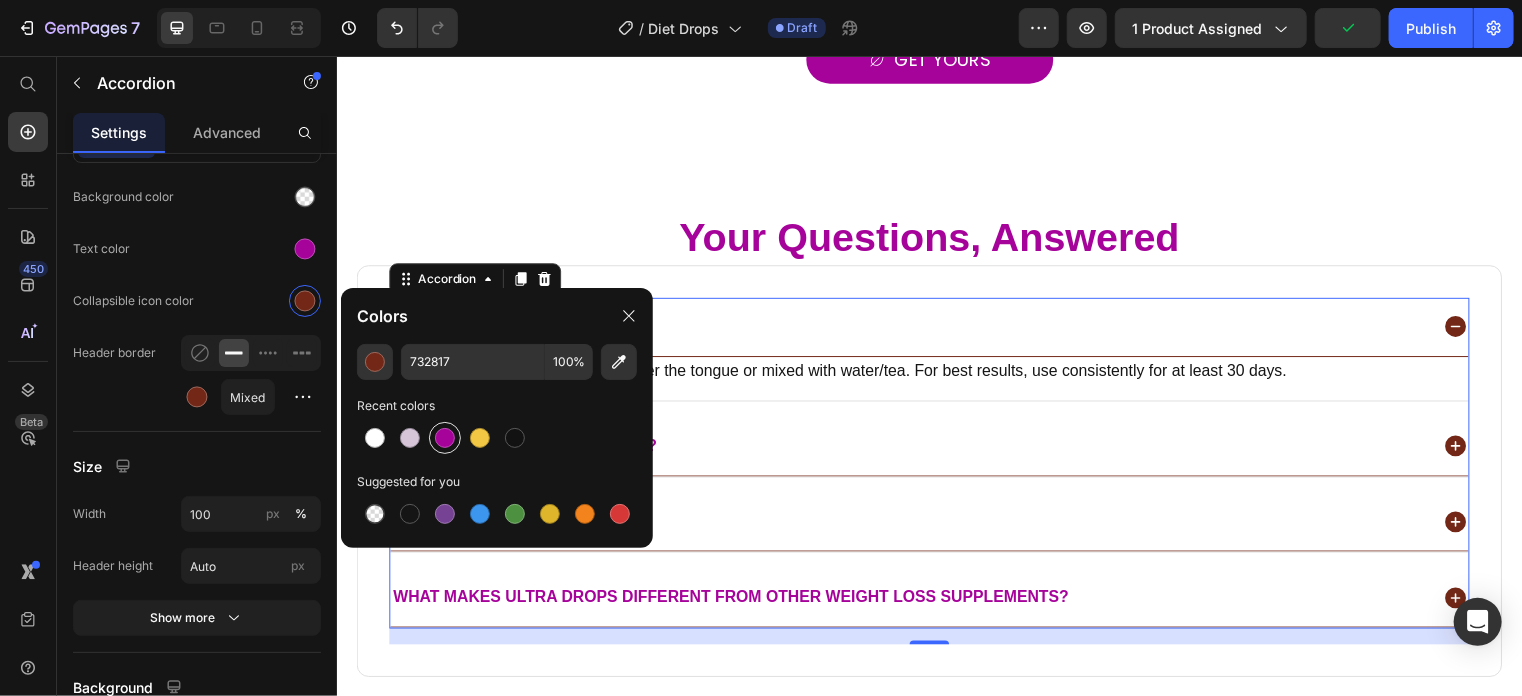 click at bounding box center (445, 438) 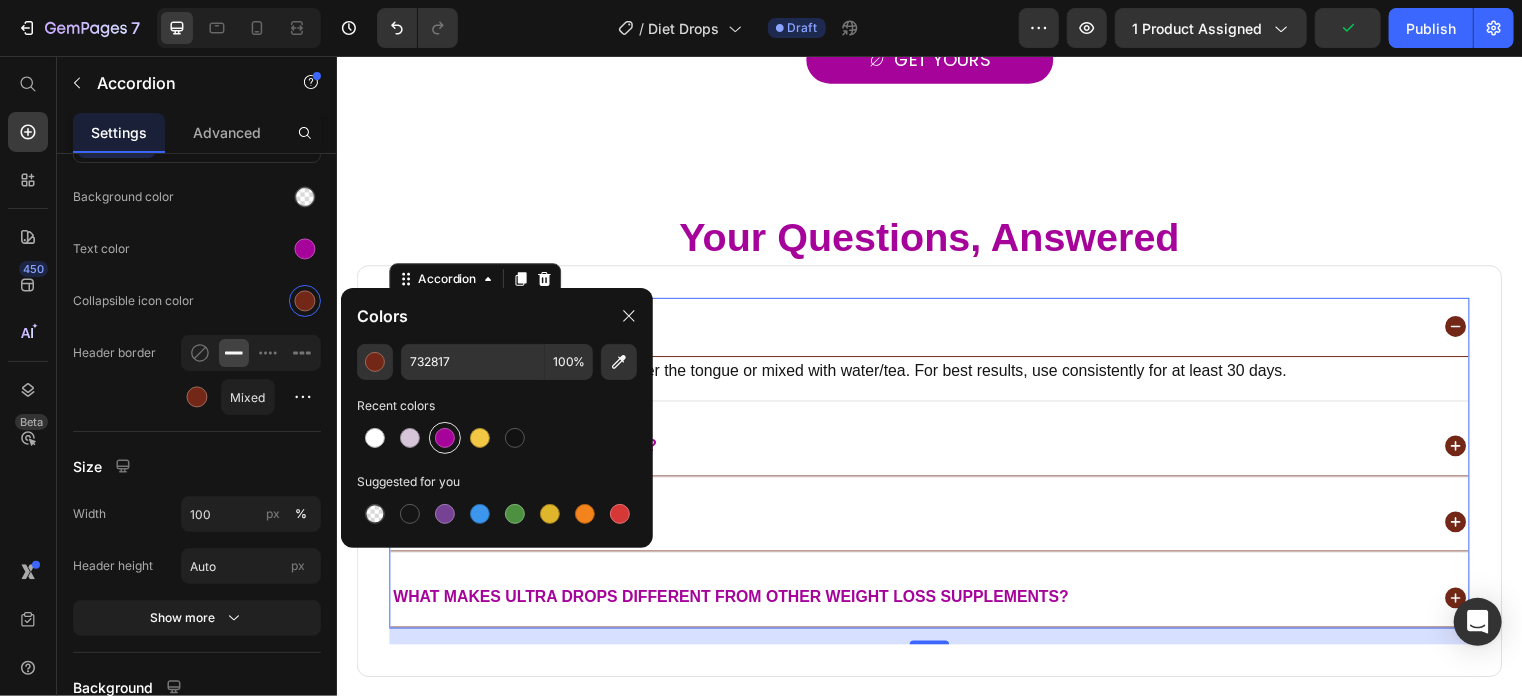 type on "A6039B" 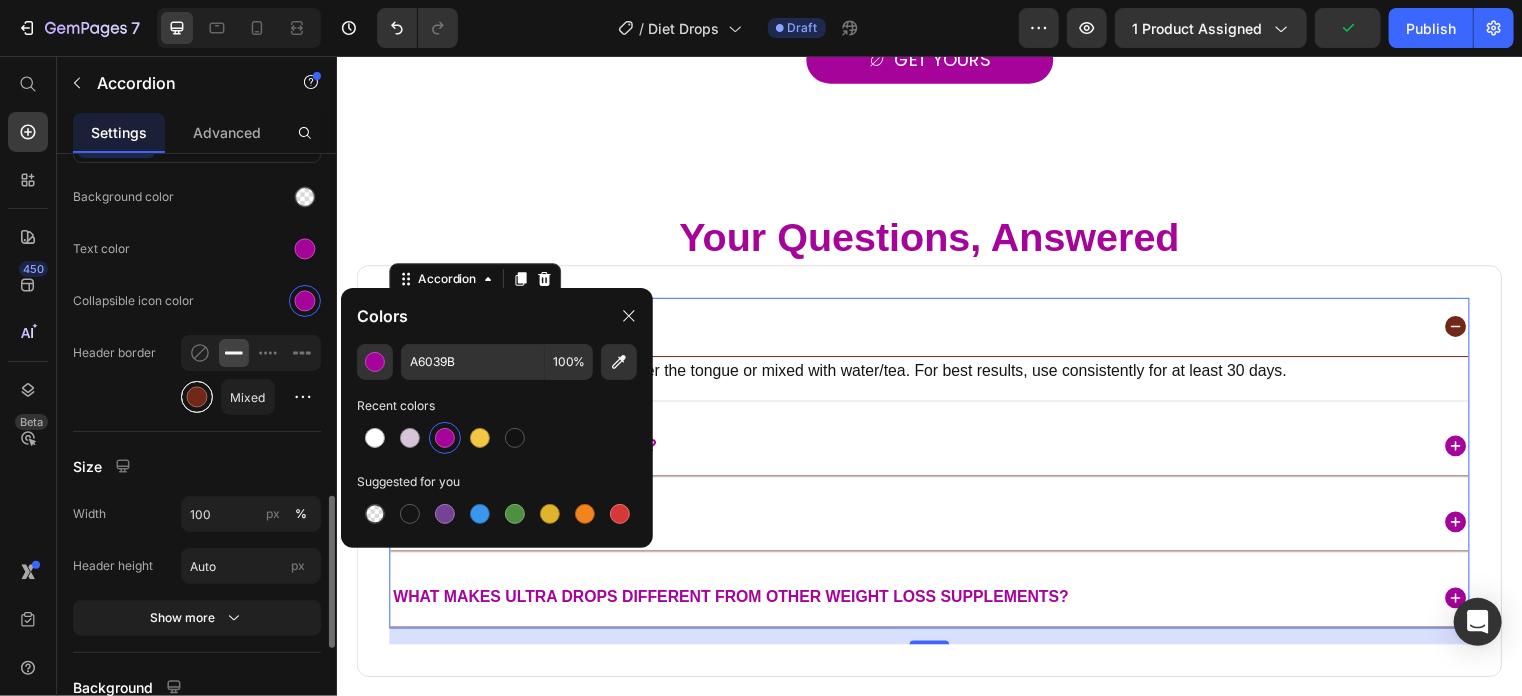 click at bounding box center (197, 397) 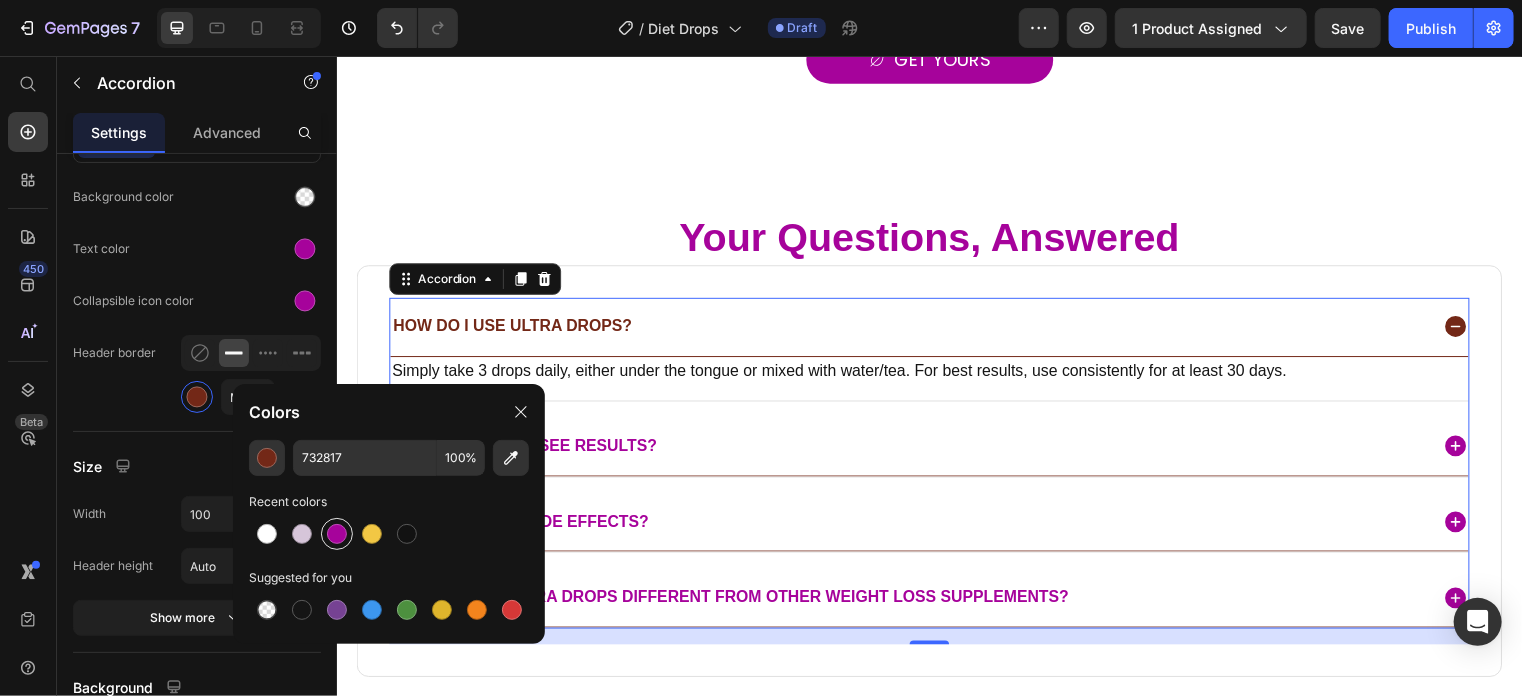 click at bounding box center [337, 534] 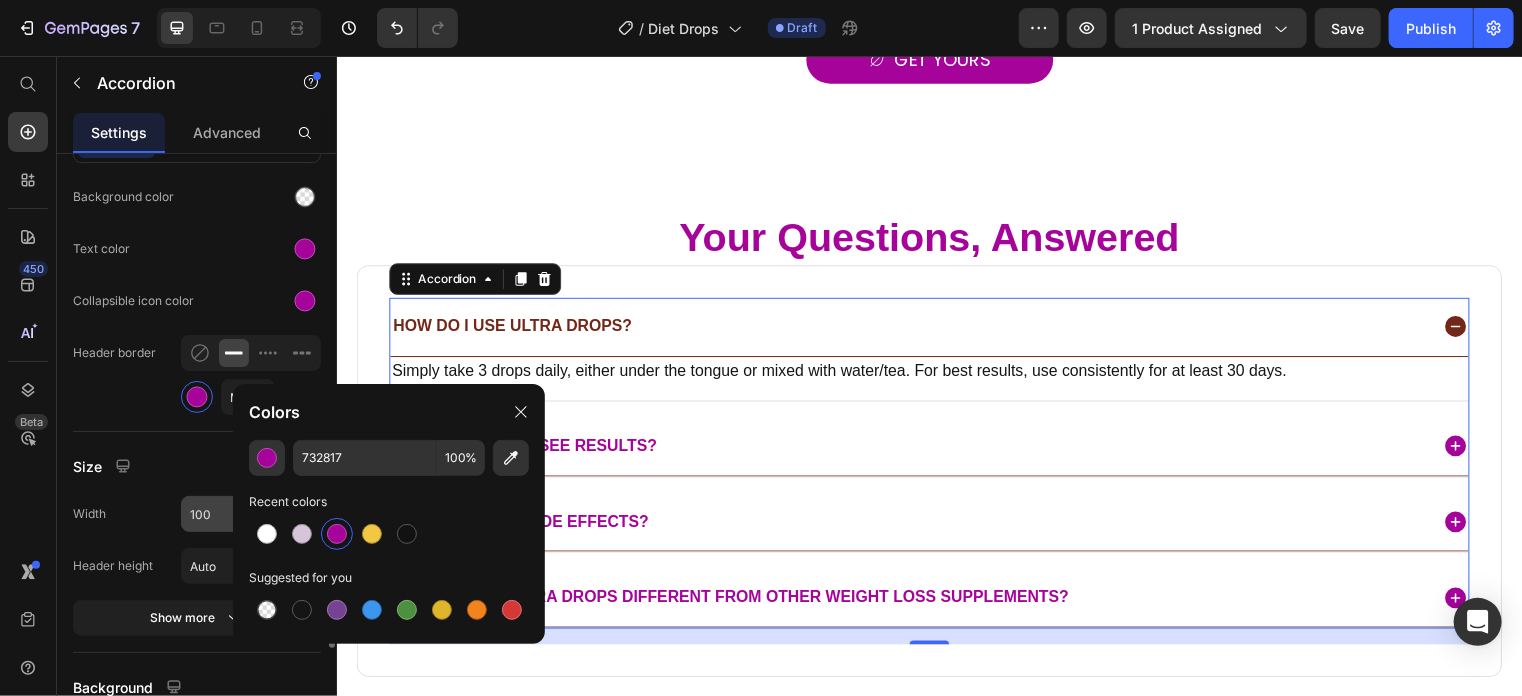 type on "A6039B" 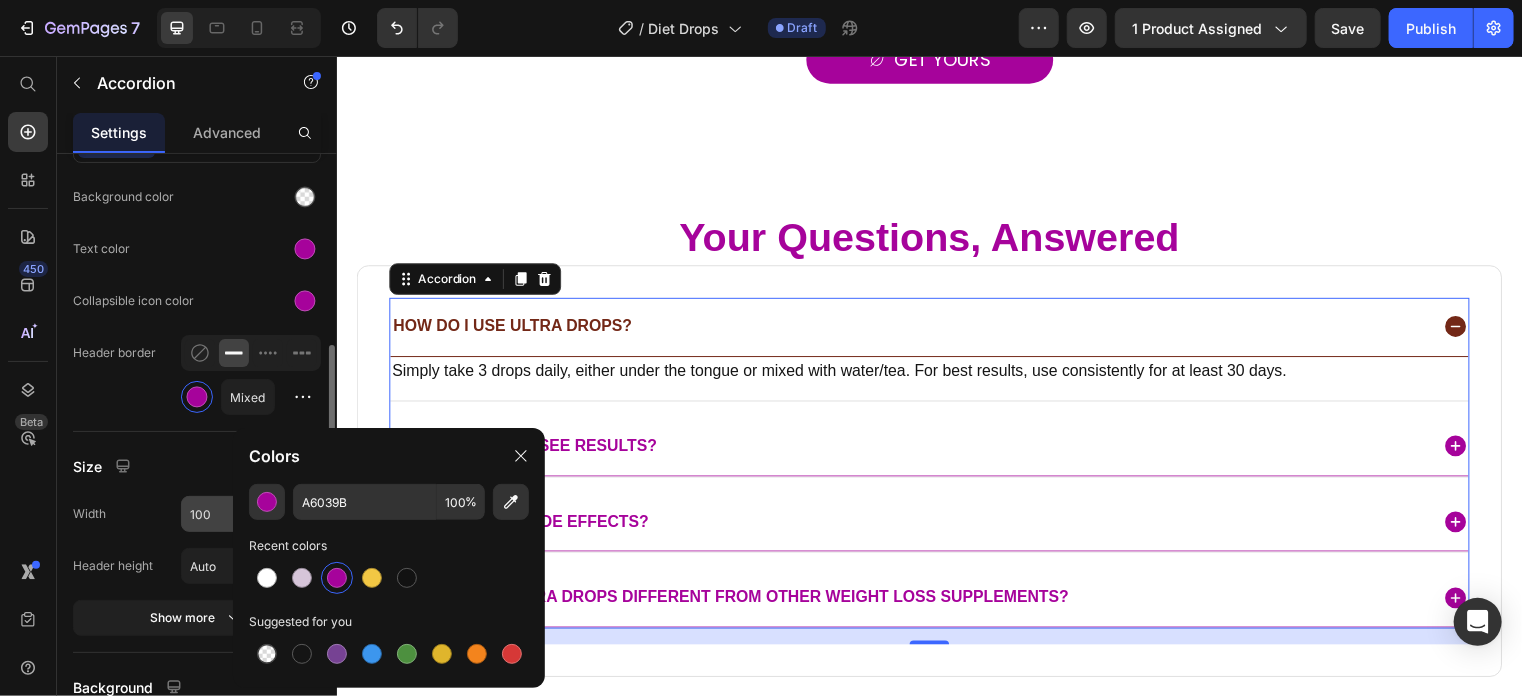 scroll, scrollTop: 1220, scrollLeft: 0, axis: vertical 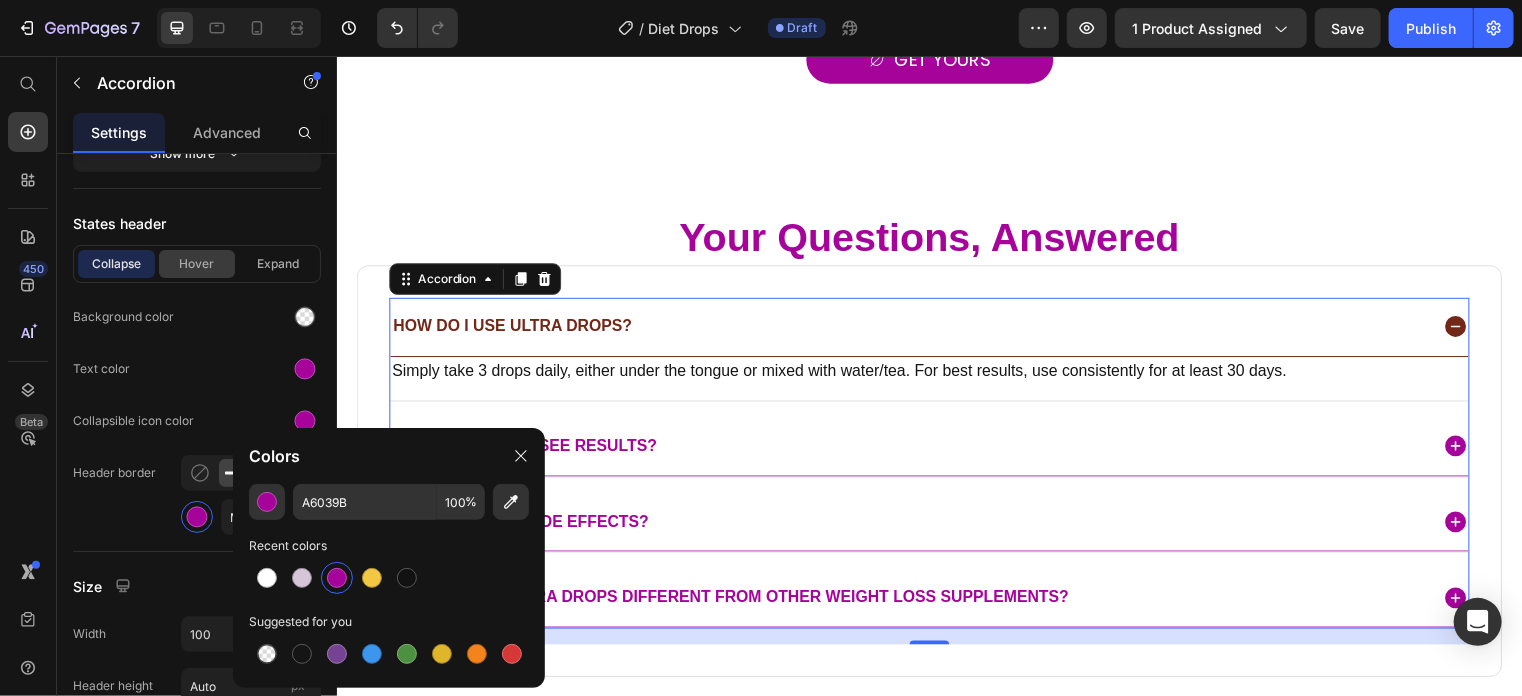 click on "Hover" at bounding box center [197, 264] 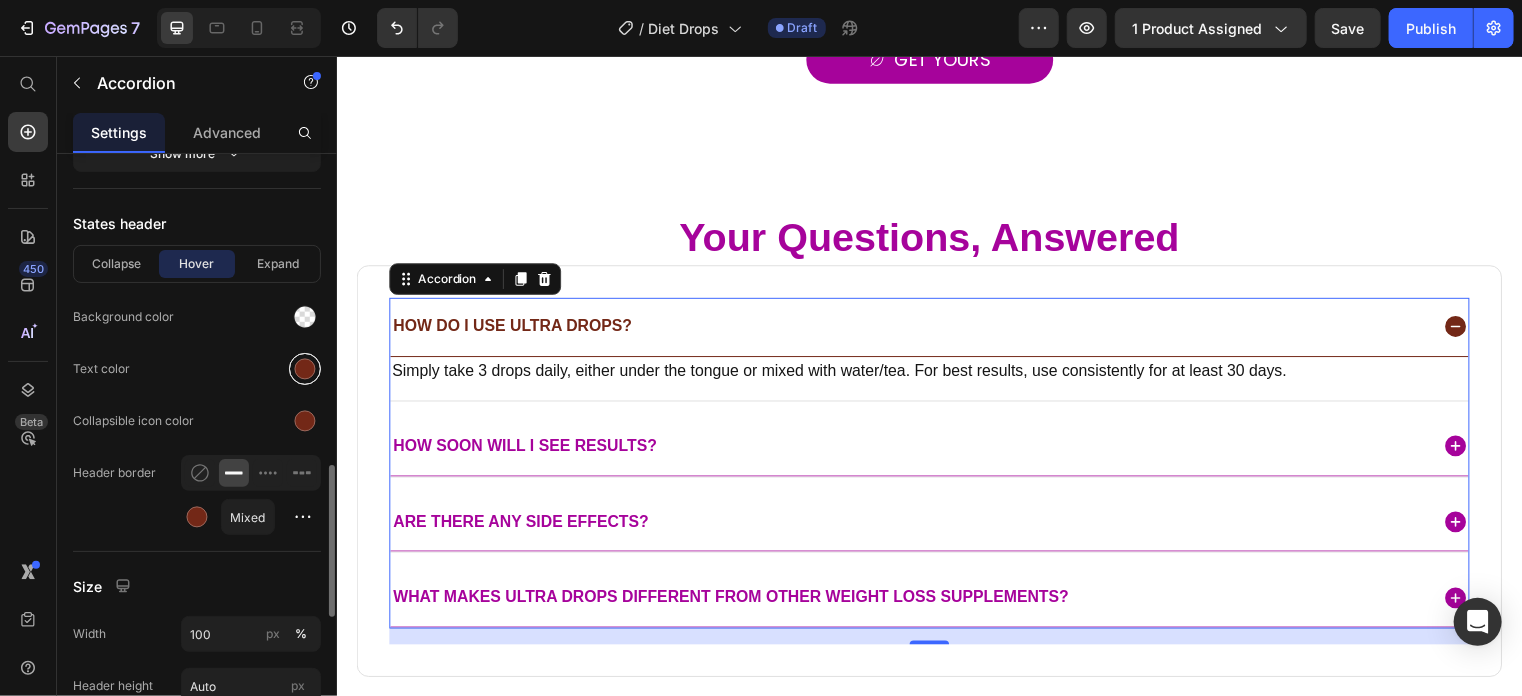 click at bounding box center [305, 369] 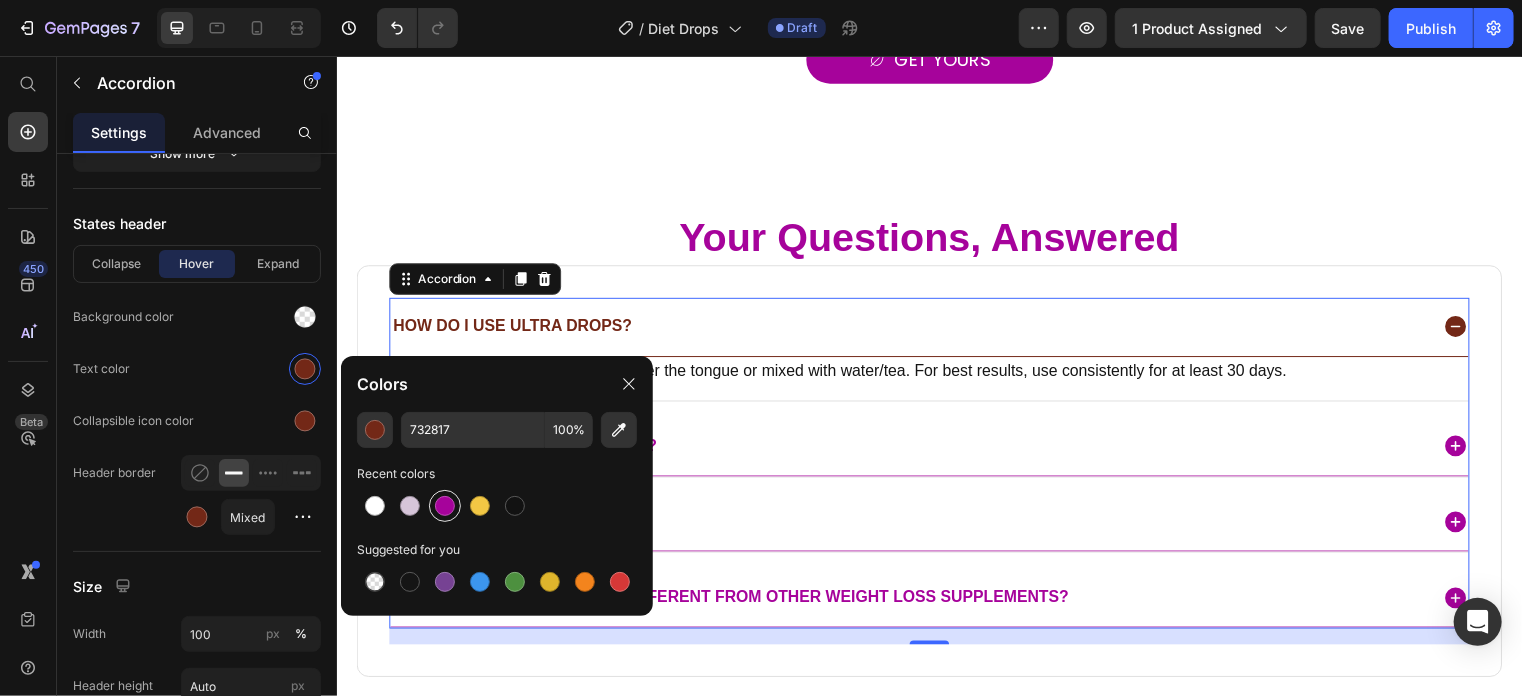 click at bounding box center [445, 506] 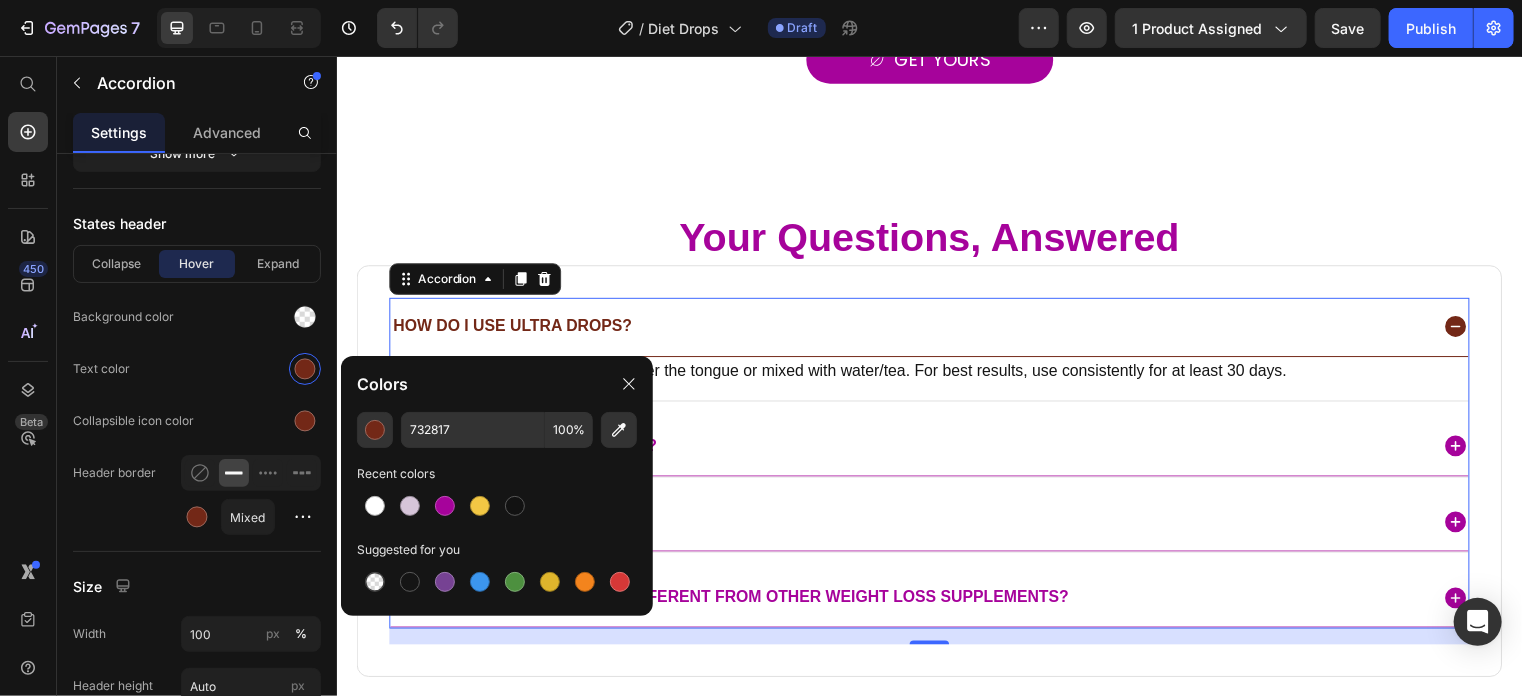 type on "A6039B" 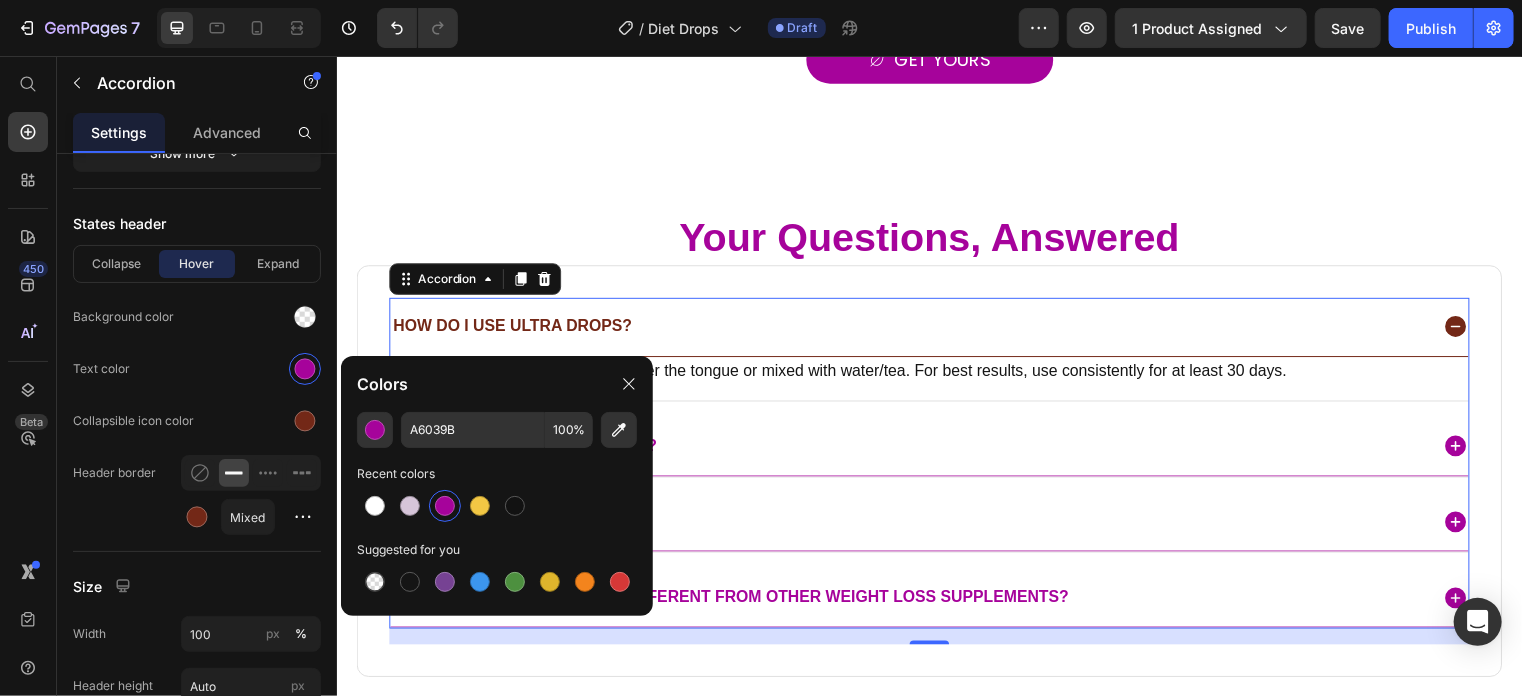 click at bounding box center [305, 421] 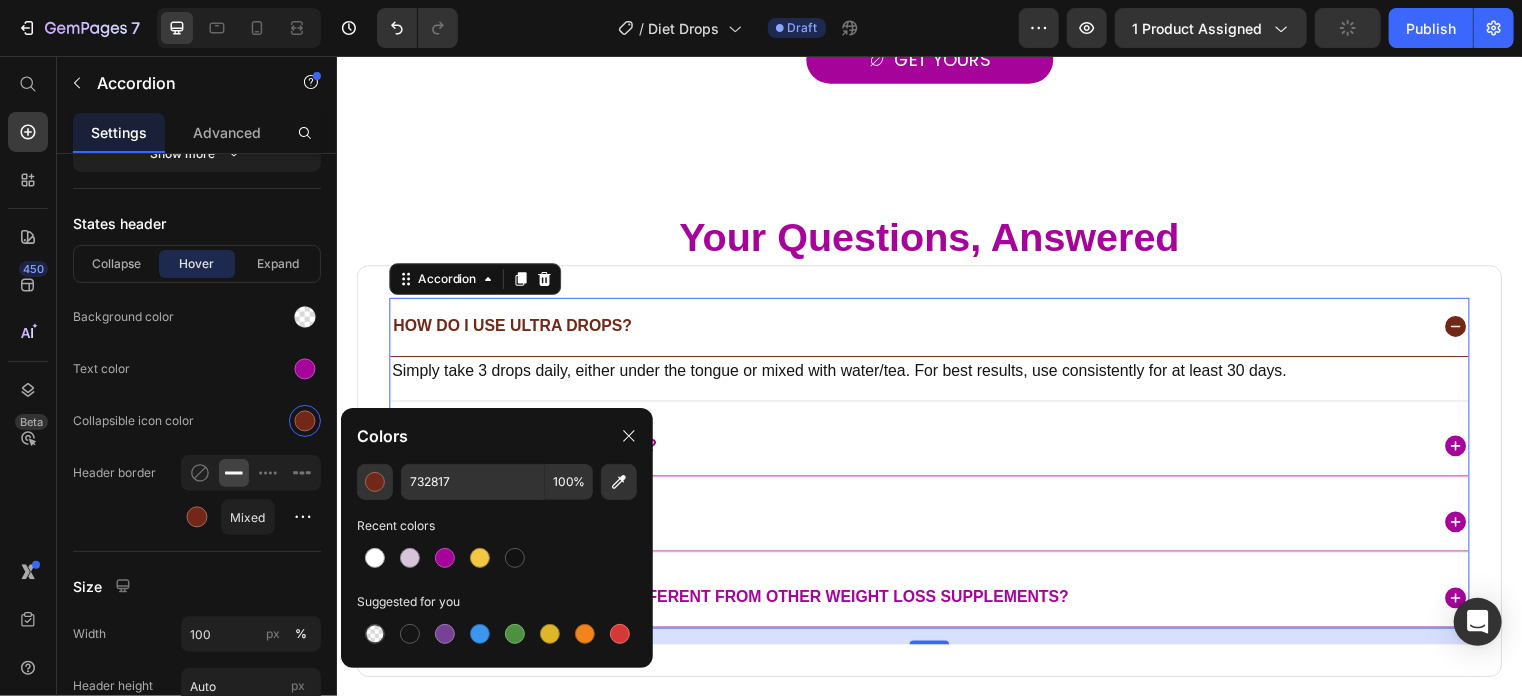 click on "732817 100 % Recent colors Suggested for you" 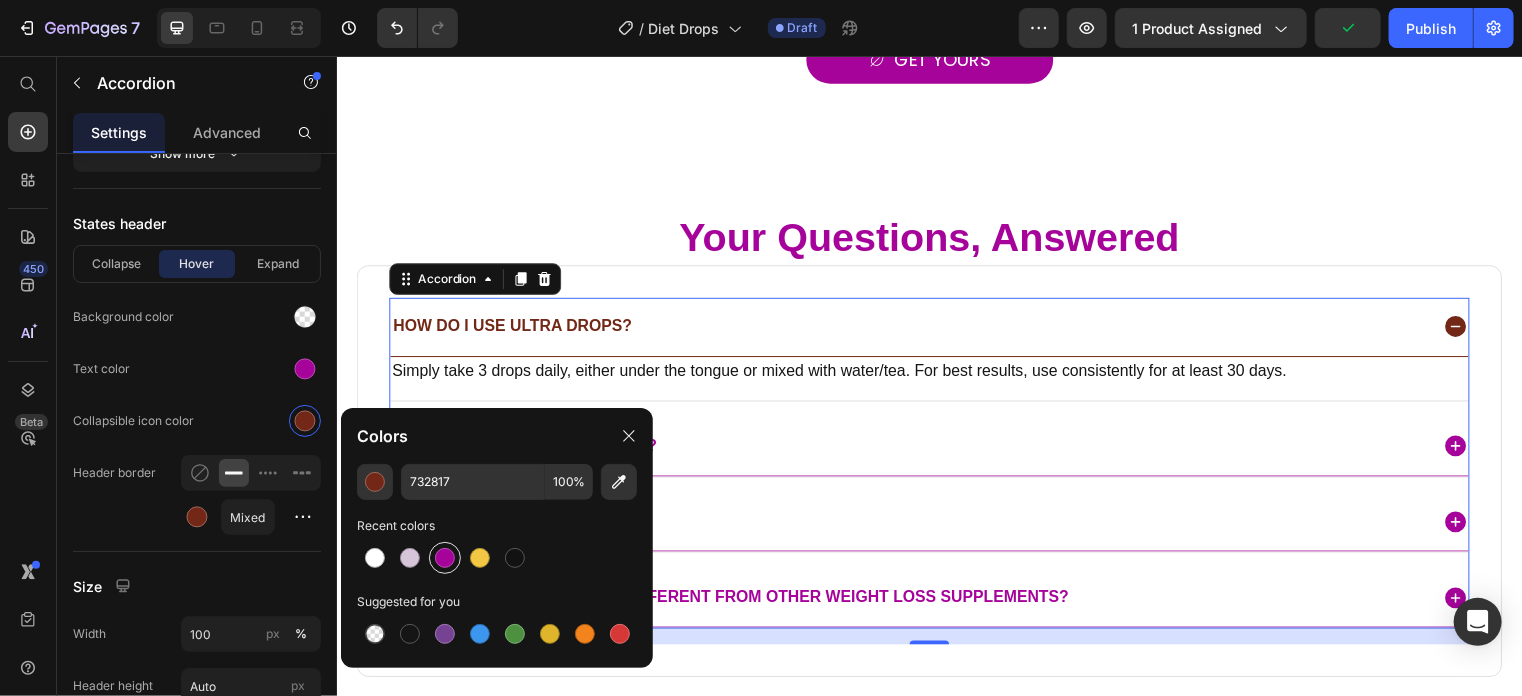 click at bounding box center [445, 558] 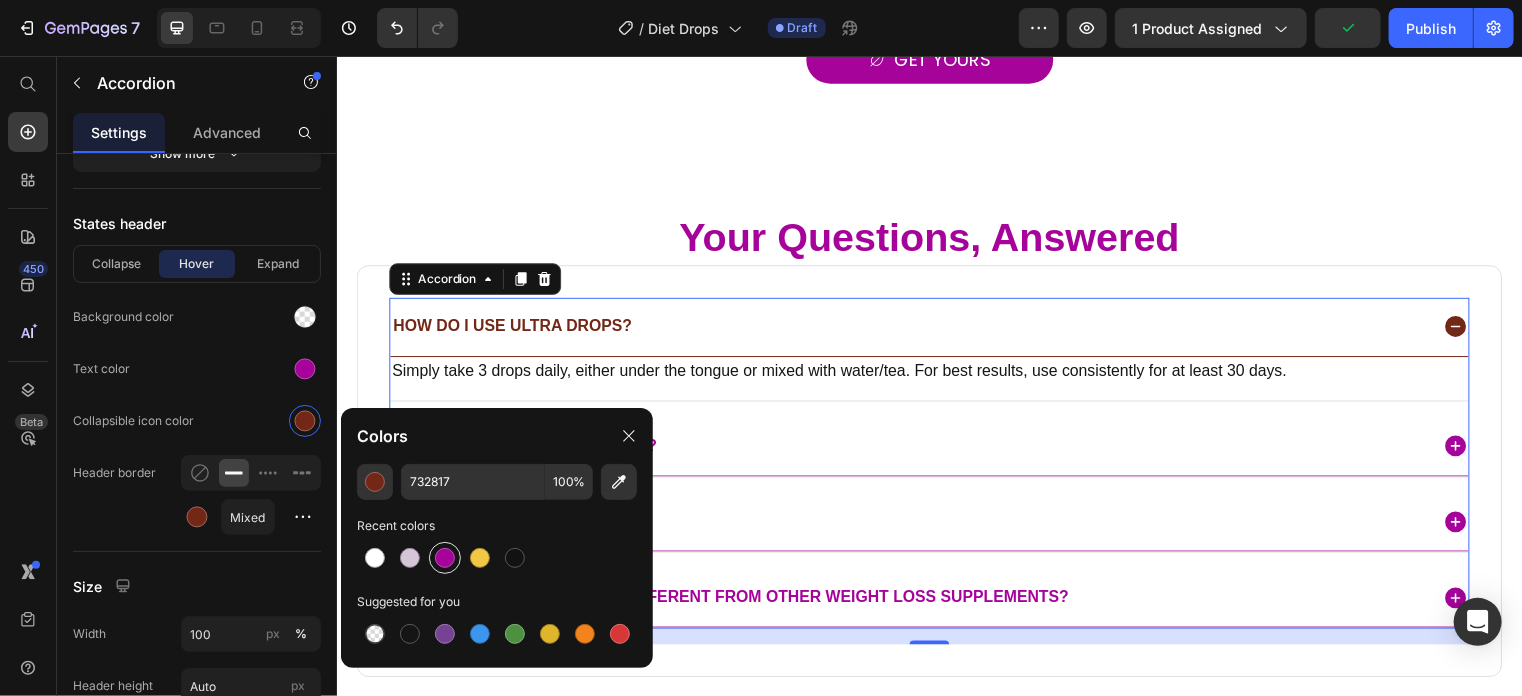 type on "A6039B" 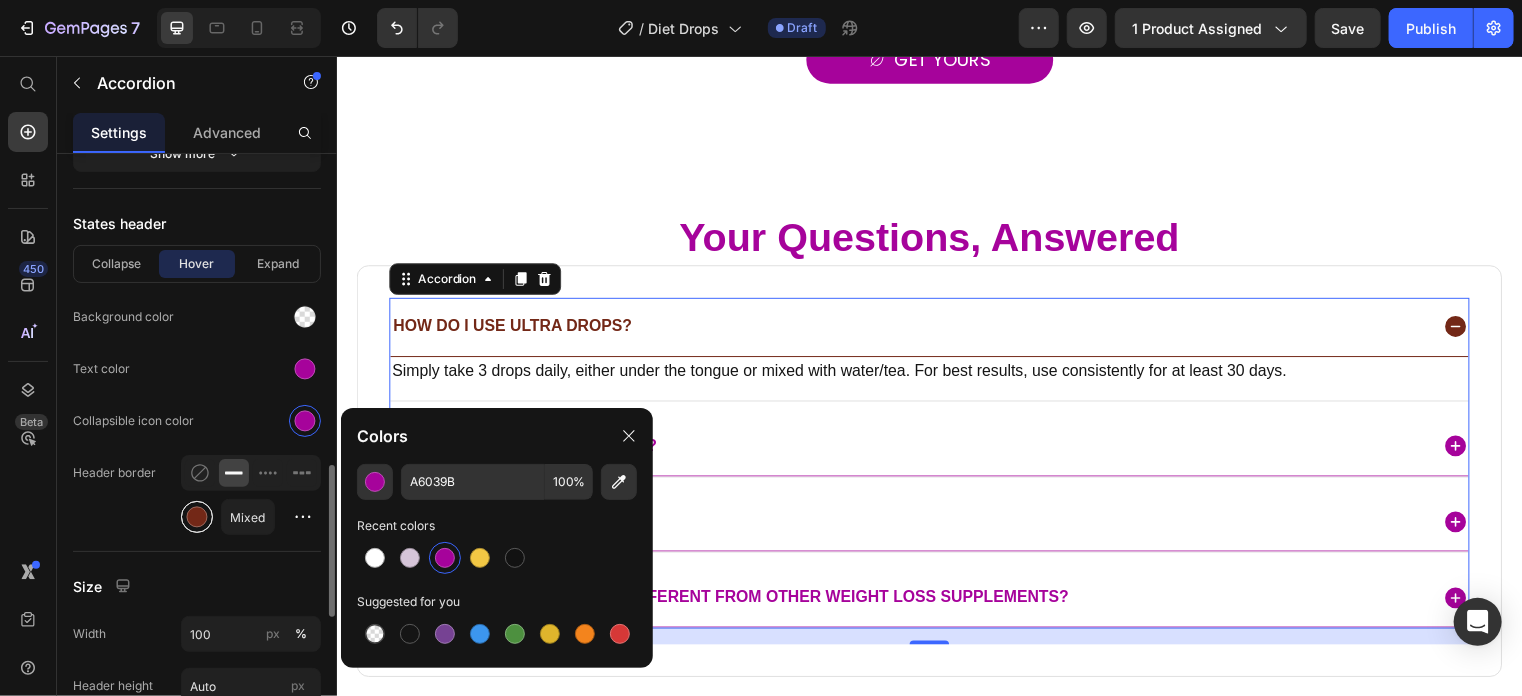 click at bounding box center (197, 517) 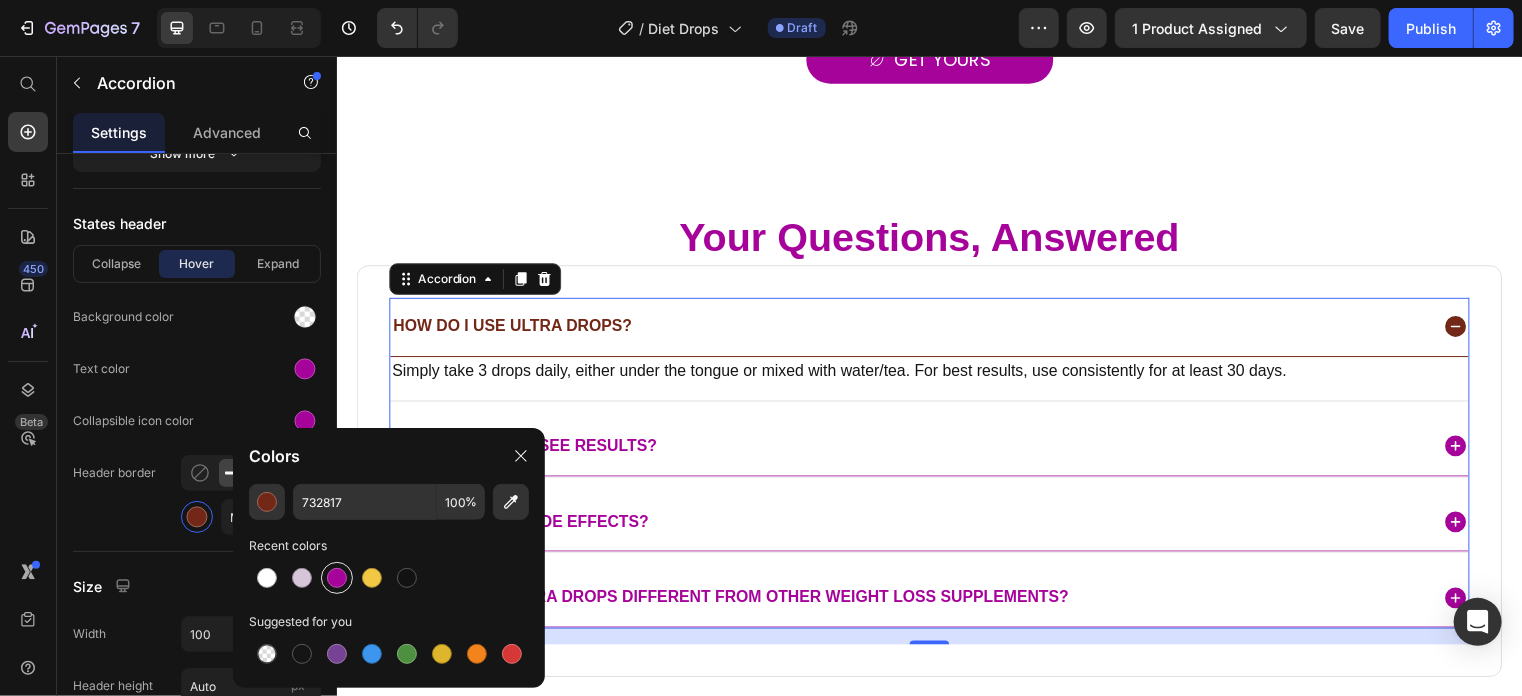click at bounding box center [337, 578] 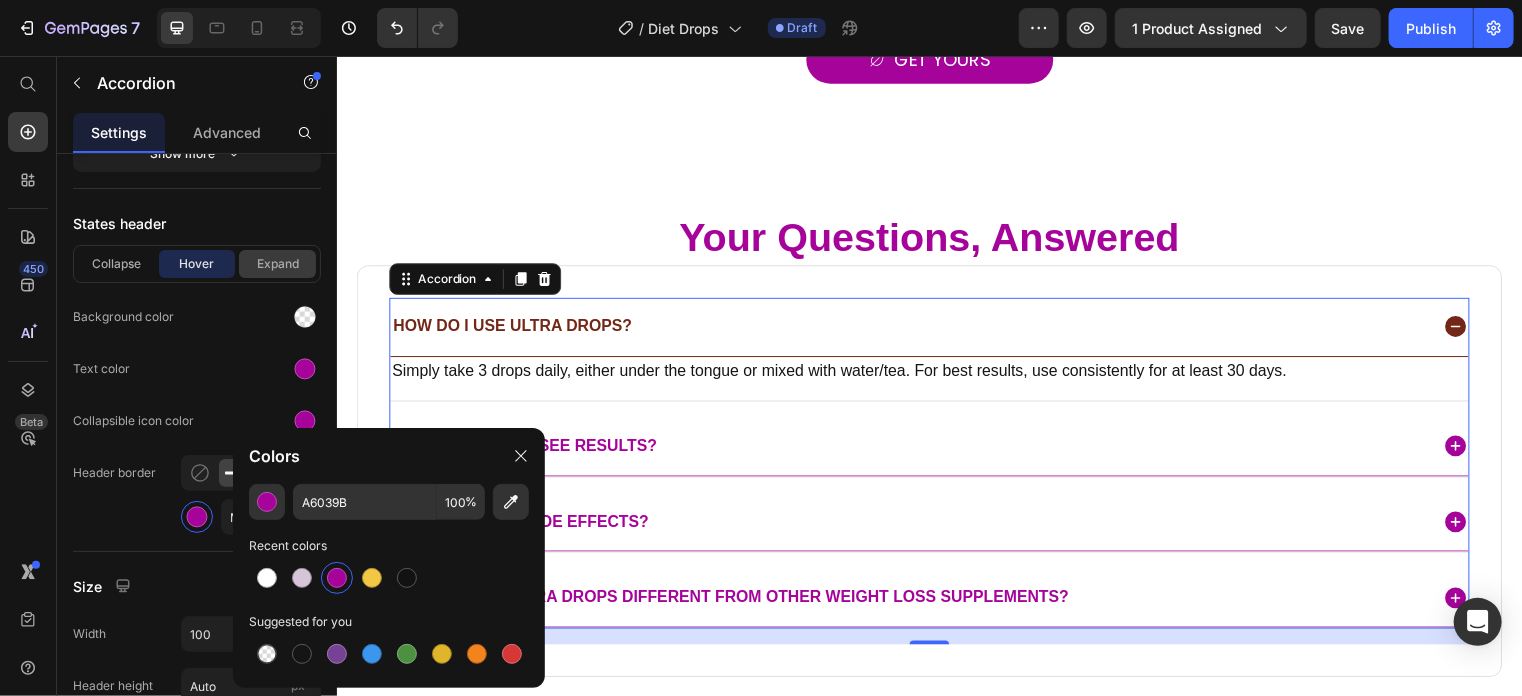 click on "Expand" at bounding box center [277, 264] 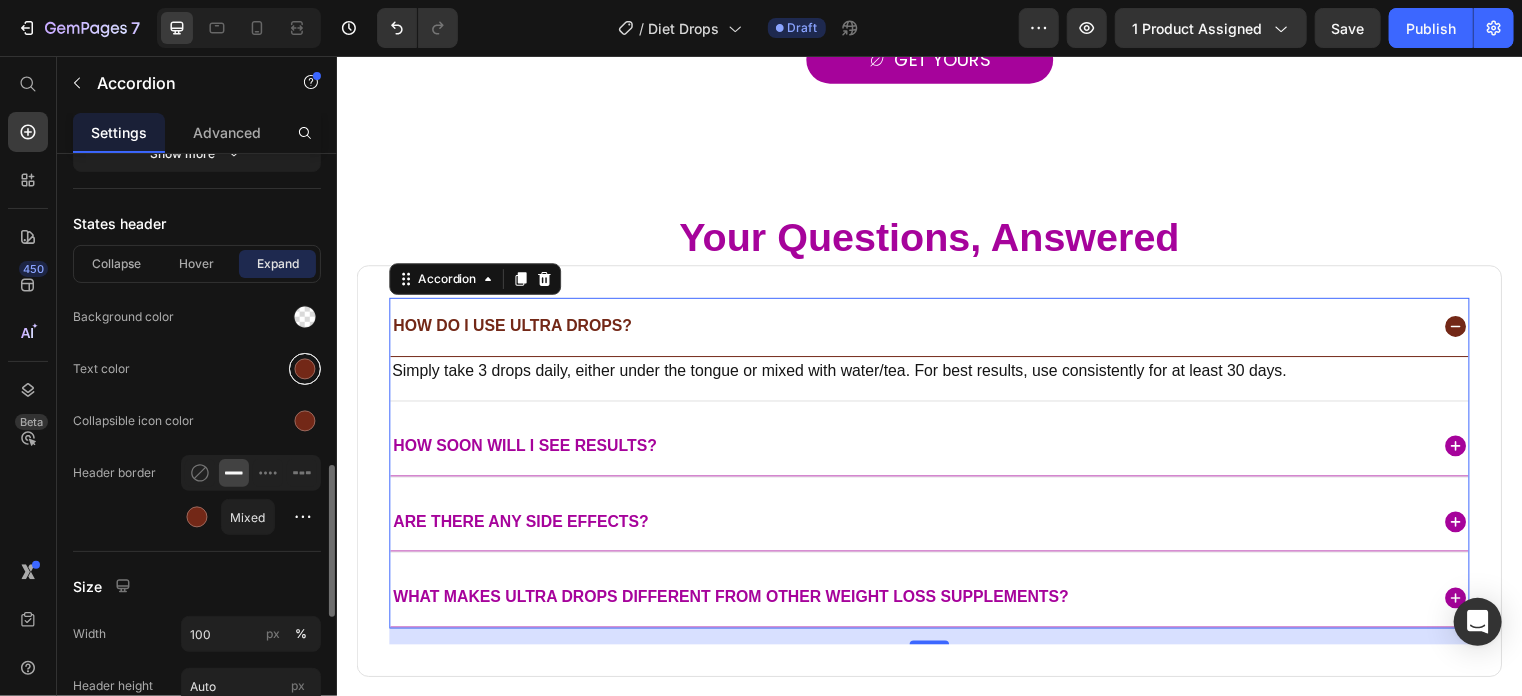 click at bounding box center [305, 369] 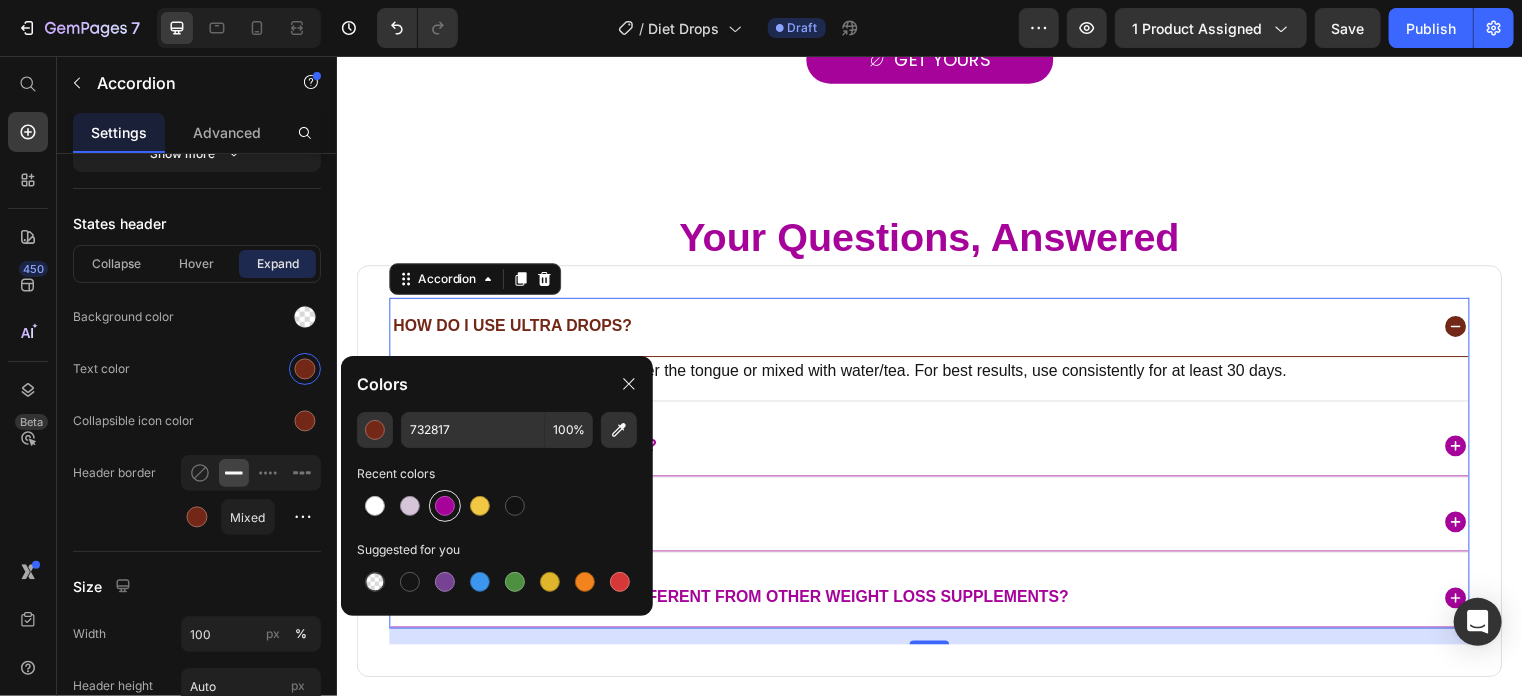 click at bounding box center (445, 506) 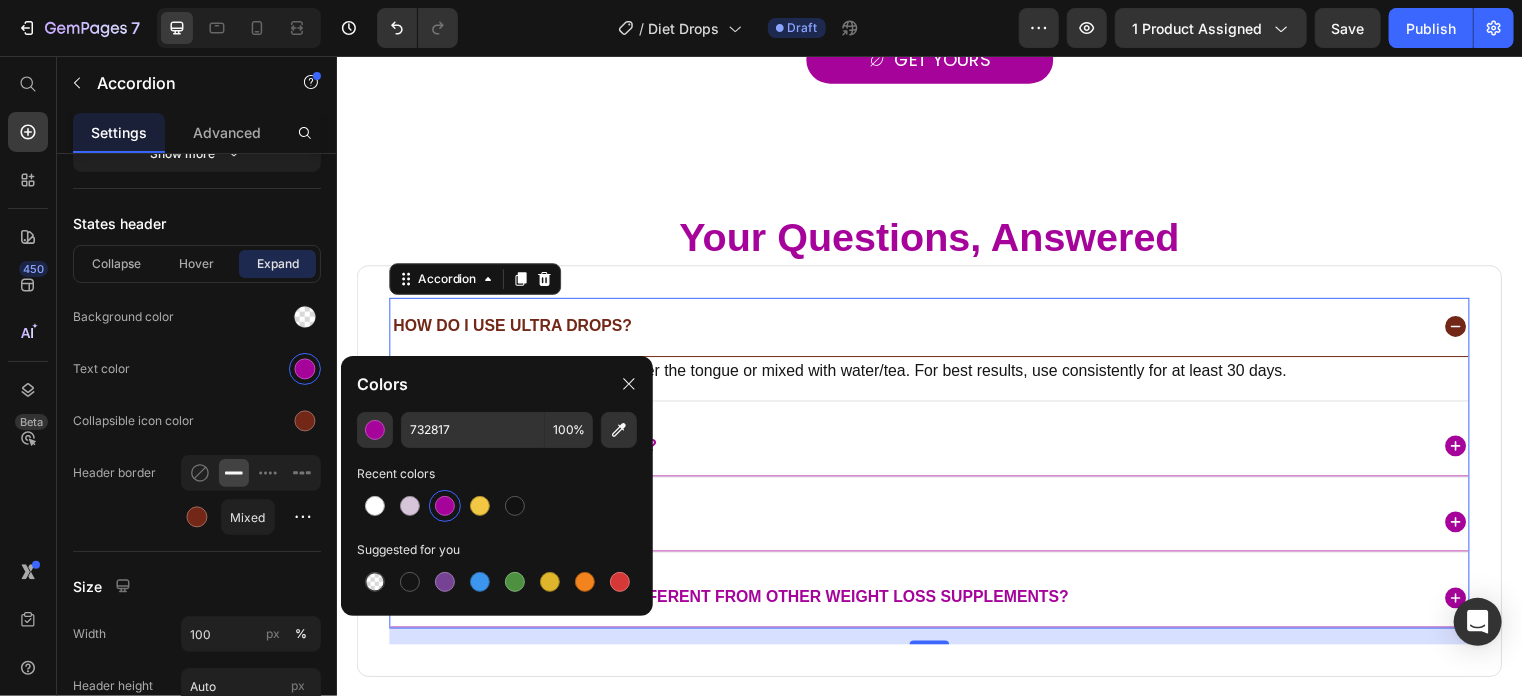 type on "A6039B" 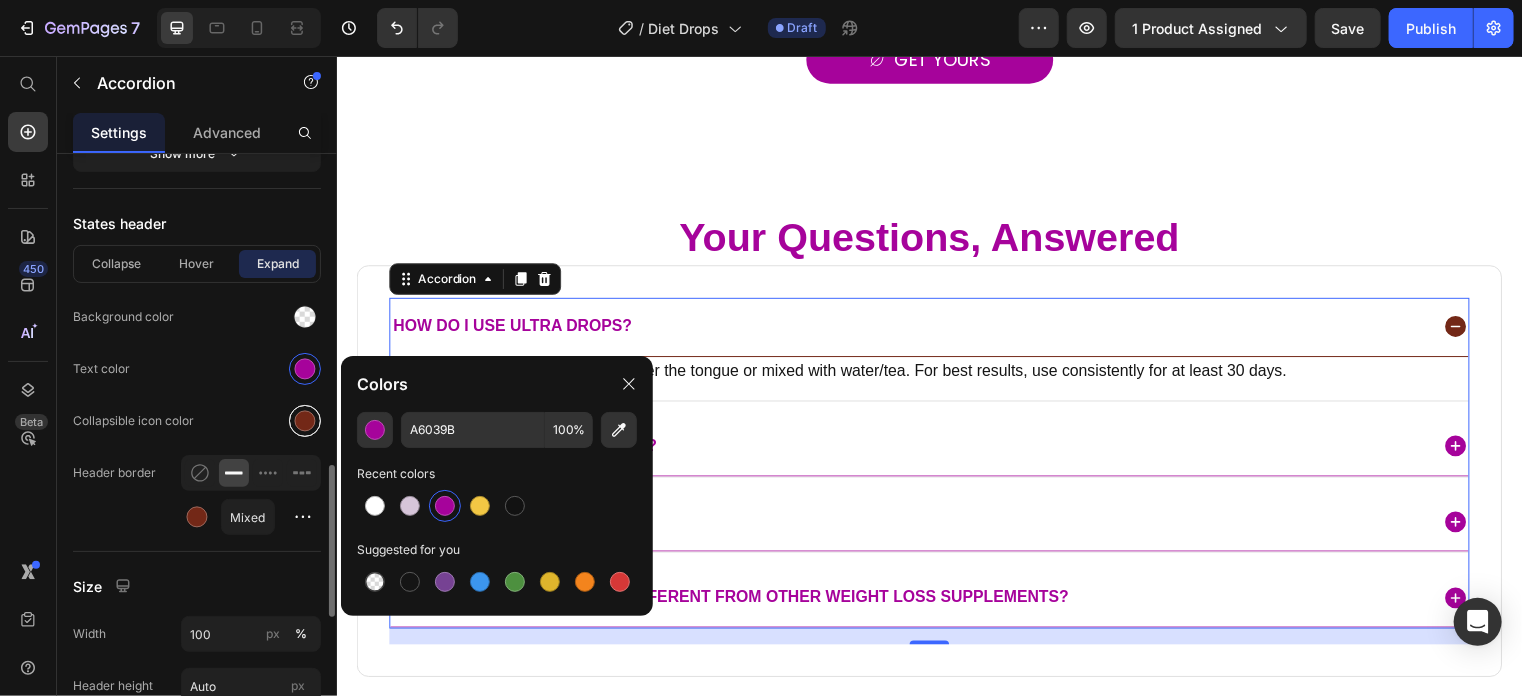 click at bounding box center (305, 421) 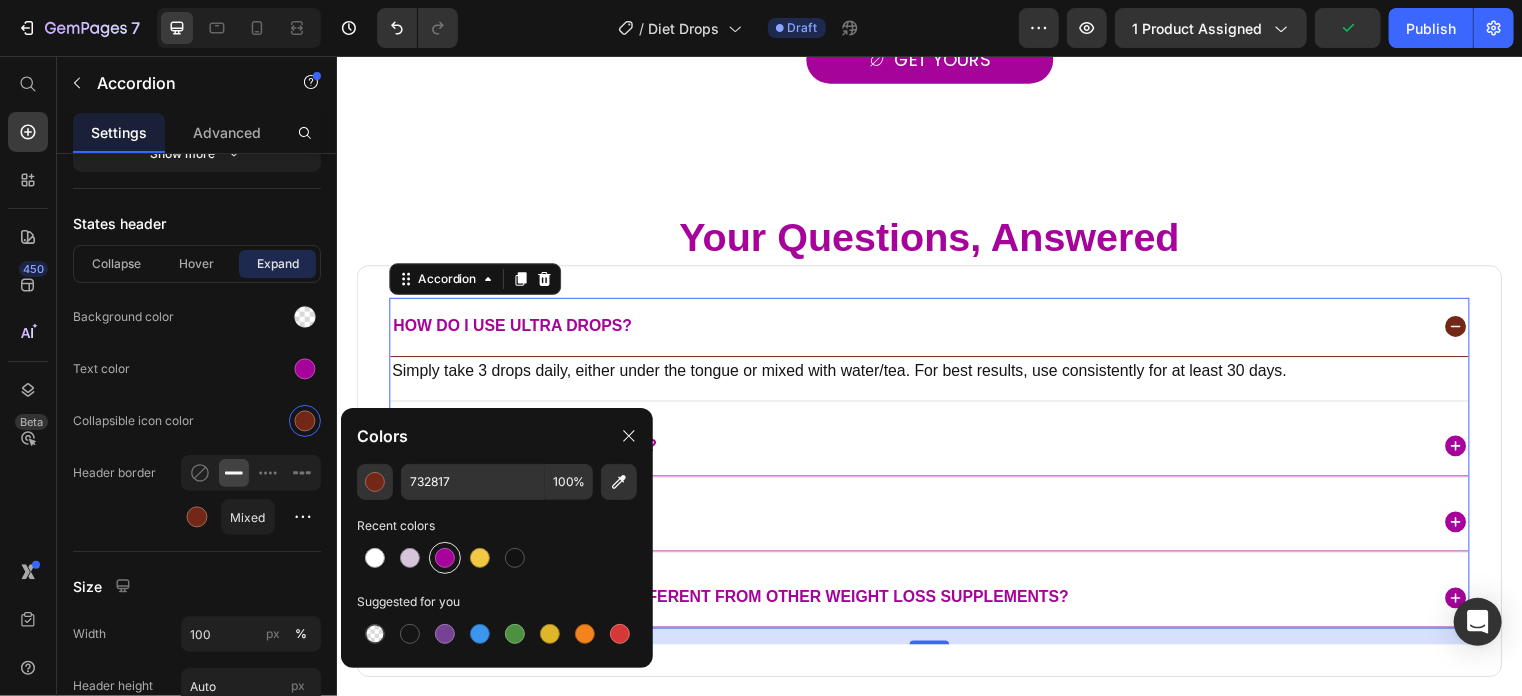 click at bounding box center [445, 558] 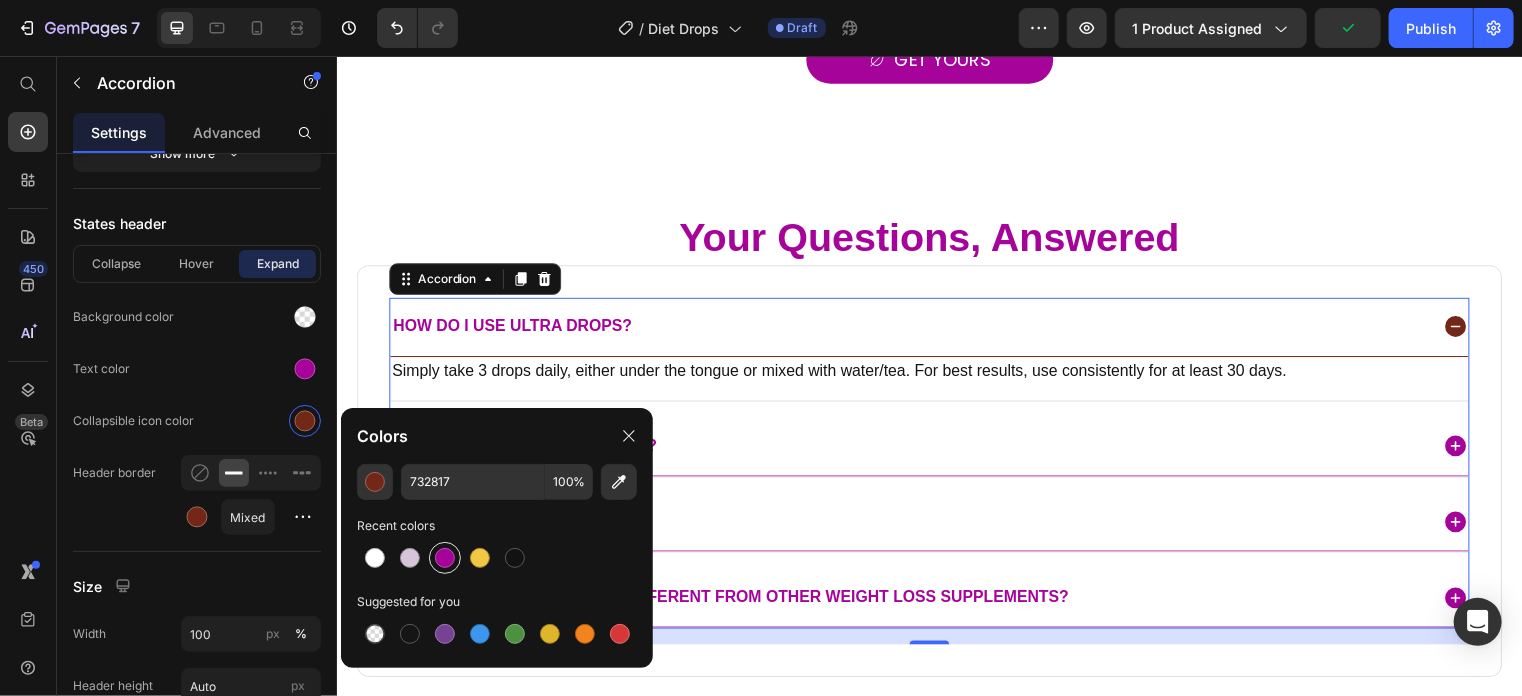 type on "A6039B" 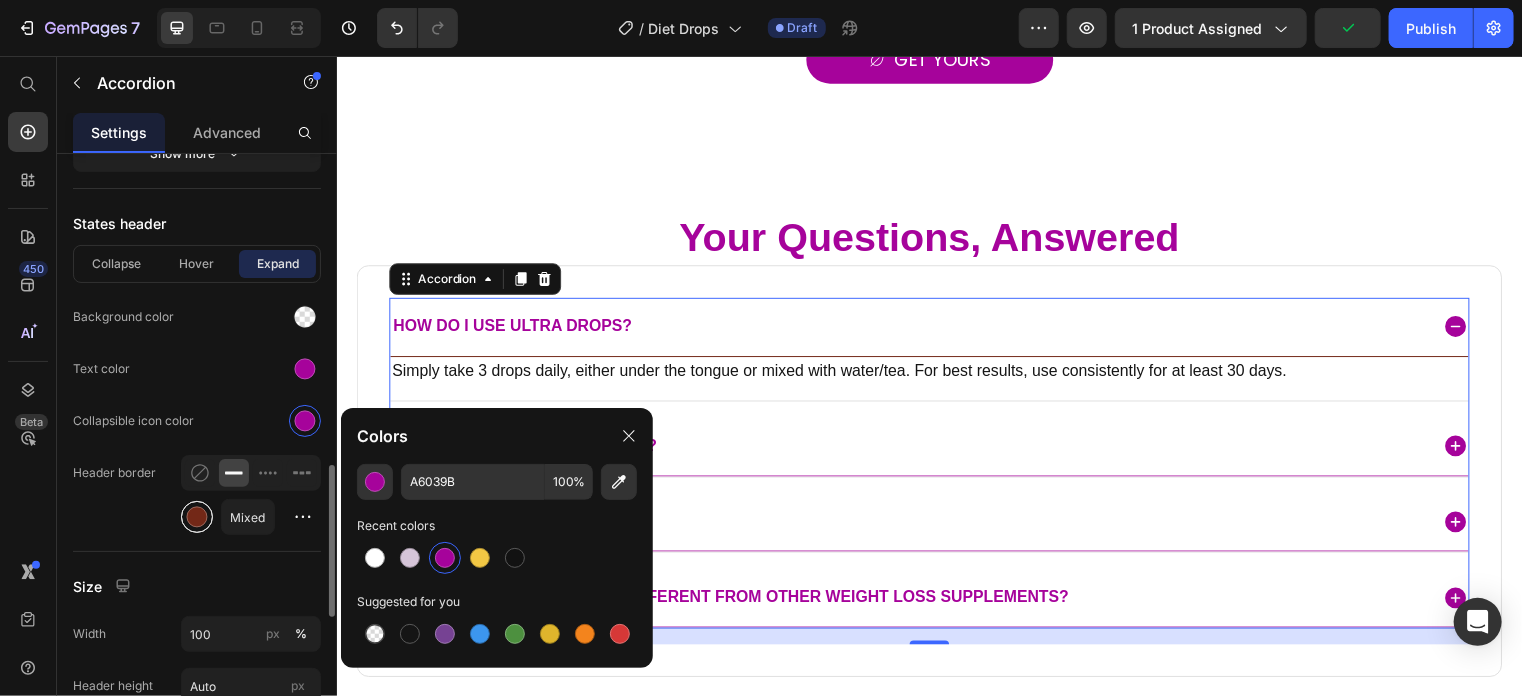 click at bounding box center (197, 517) 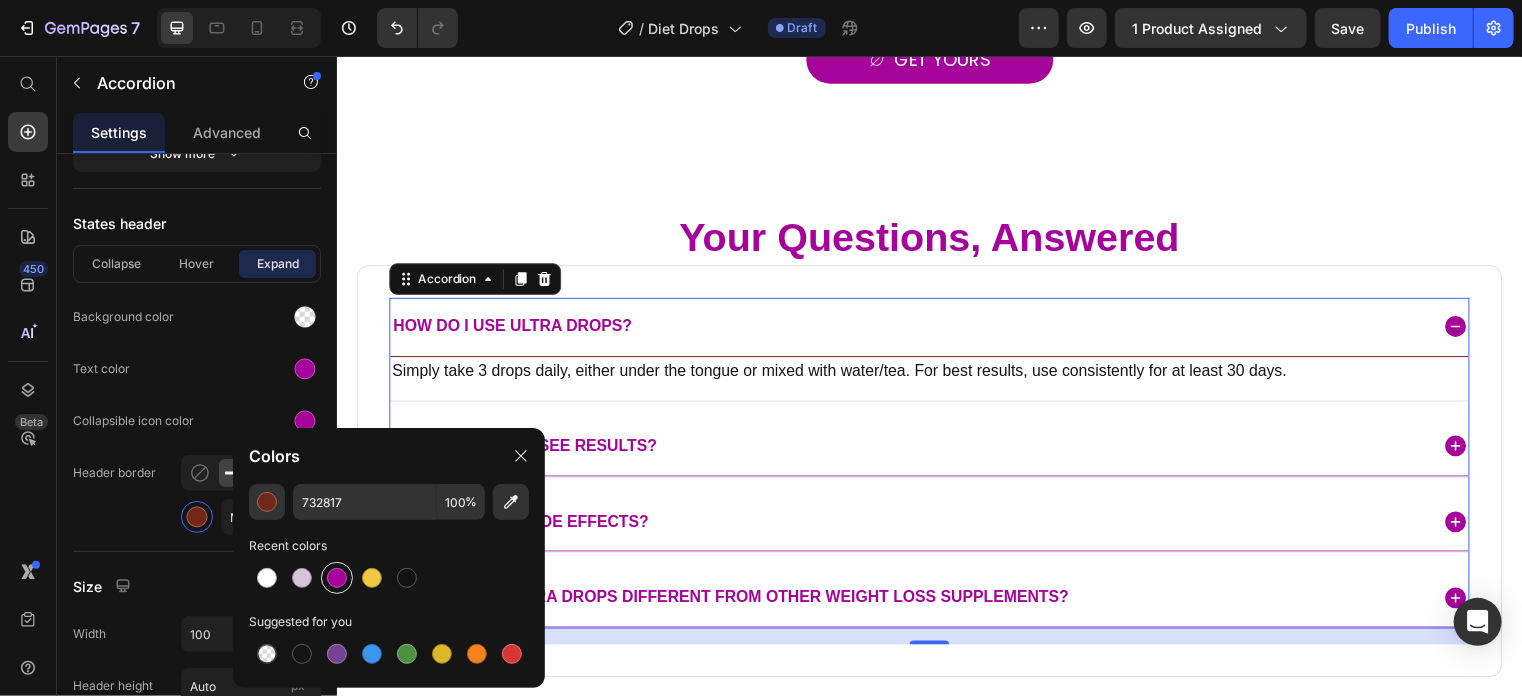 click at bounding box center (337, 578) 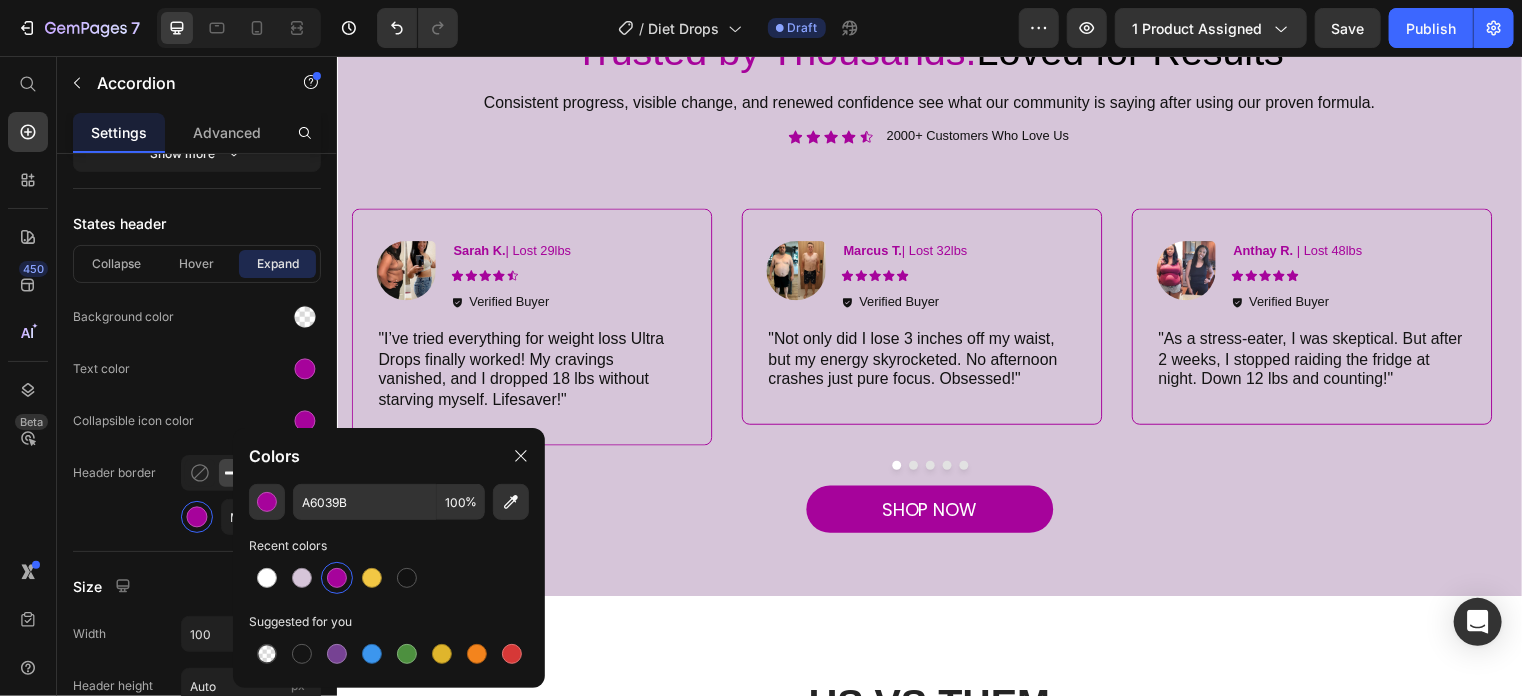 scroll, scrollTop: 3430, scrollLeft: 0, axis: vertical 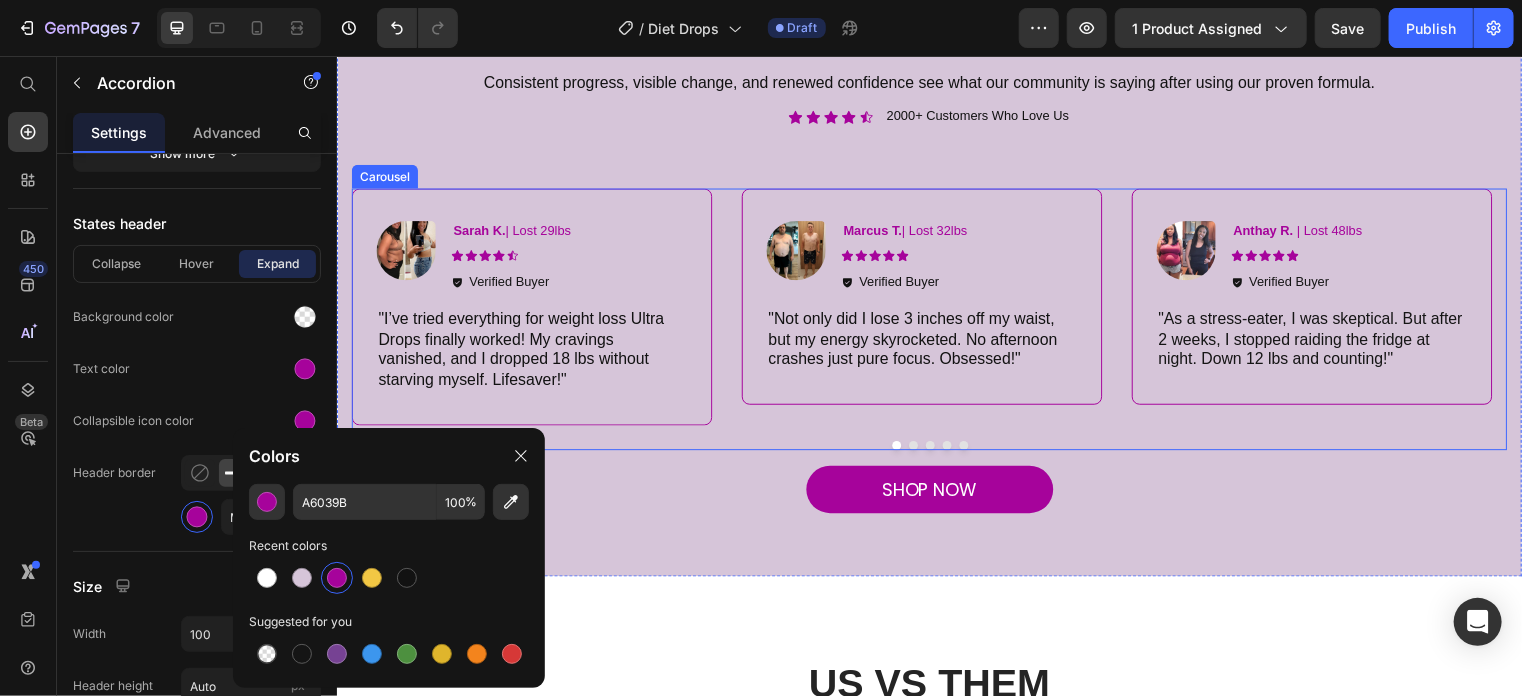 click at bounding box center [919, 449] 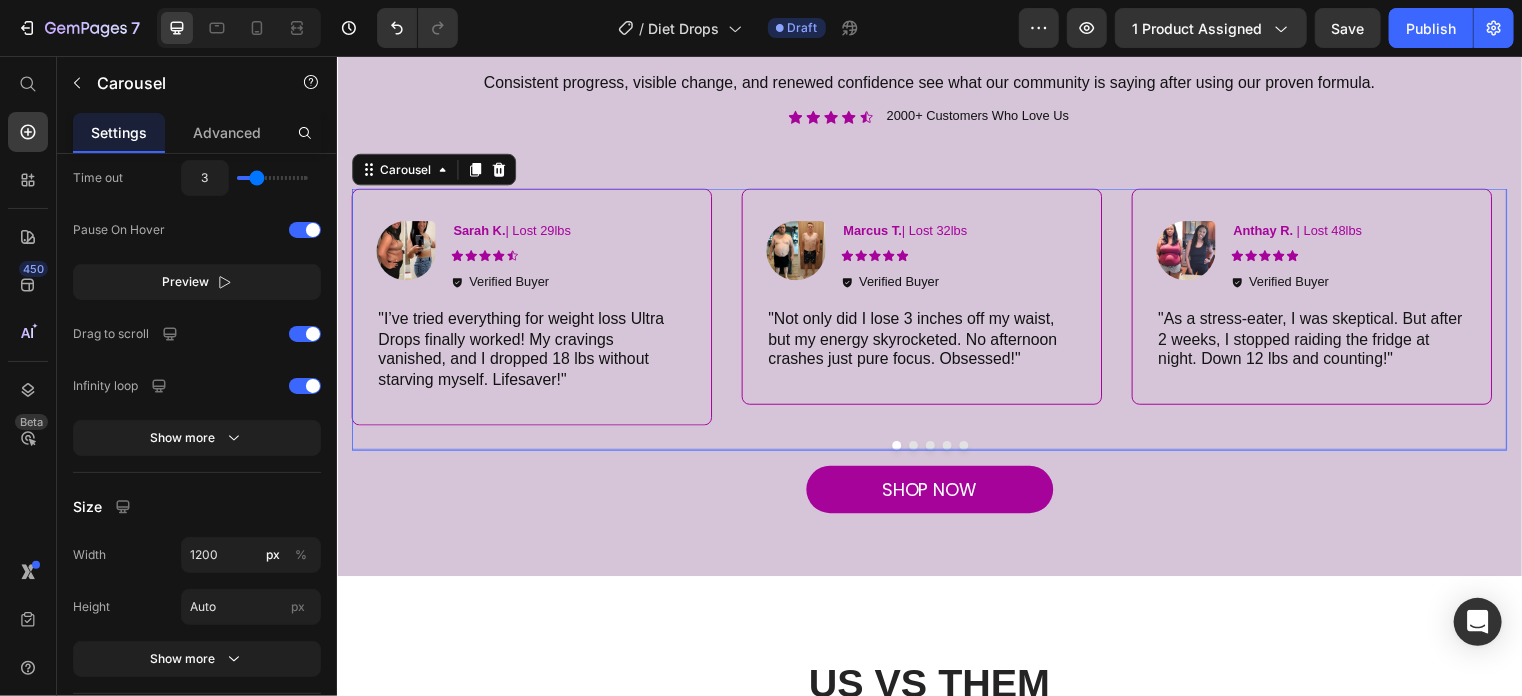 scroll, scrollTop: 0, scrollLeft: 0, axis: both 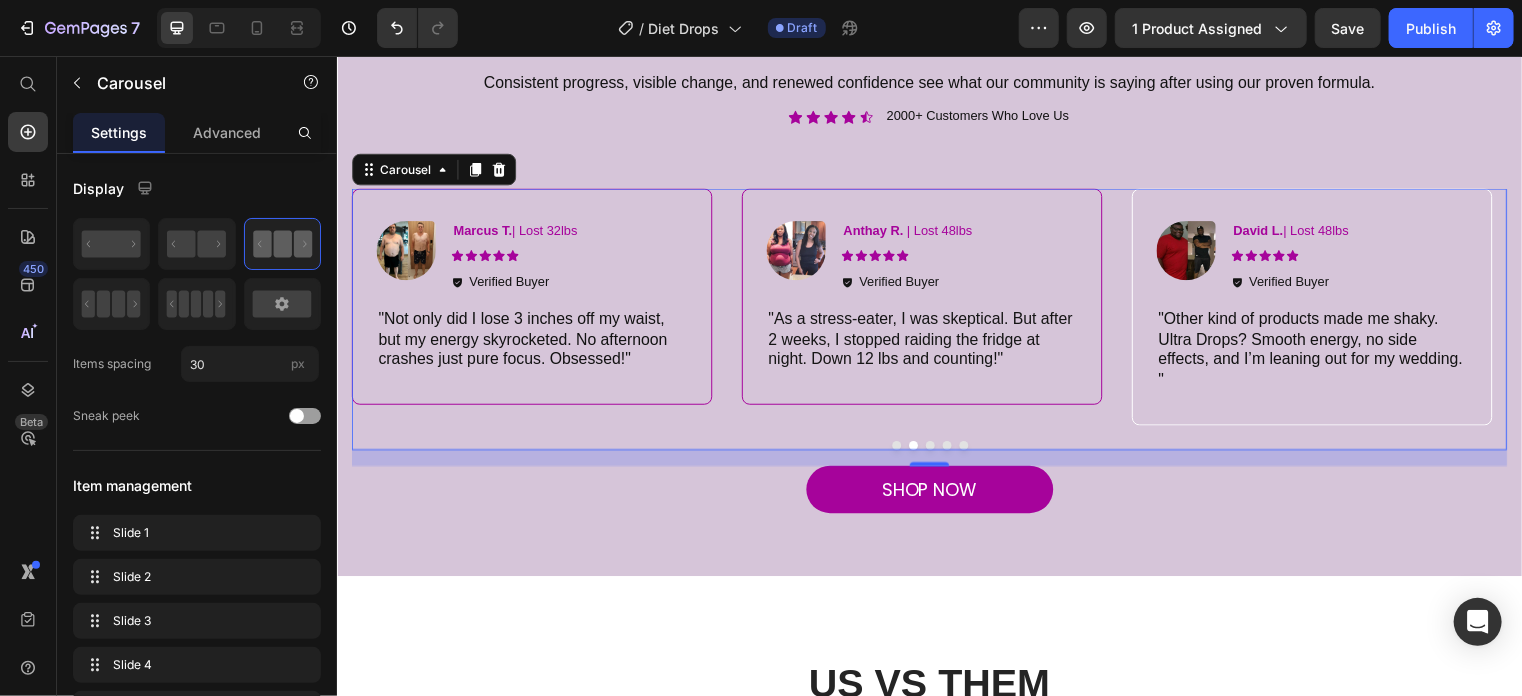 click at bounding box center [936, 449] 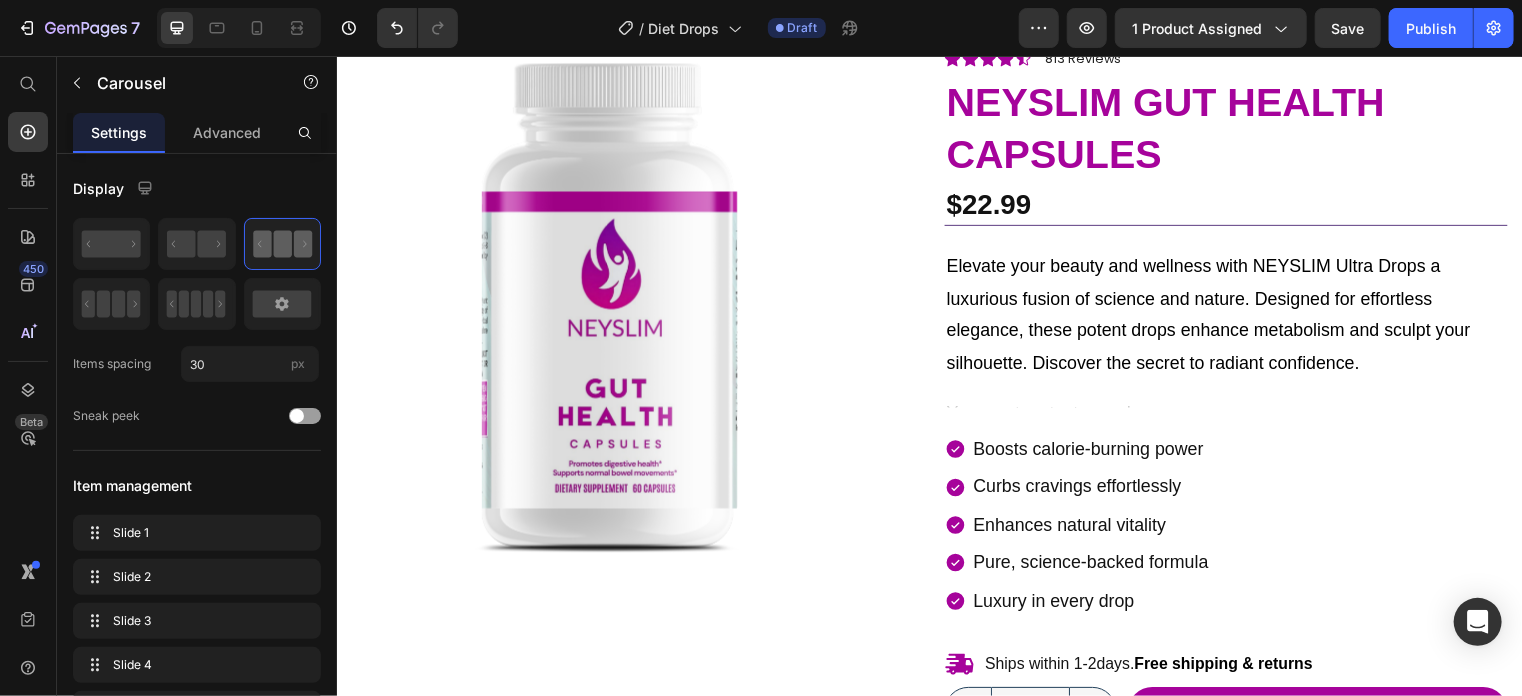 scroll, scrollTop: 79, scrollLeft: 0, axis: vertical 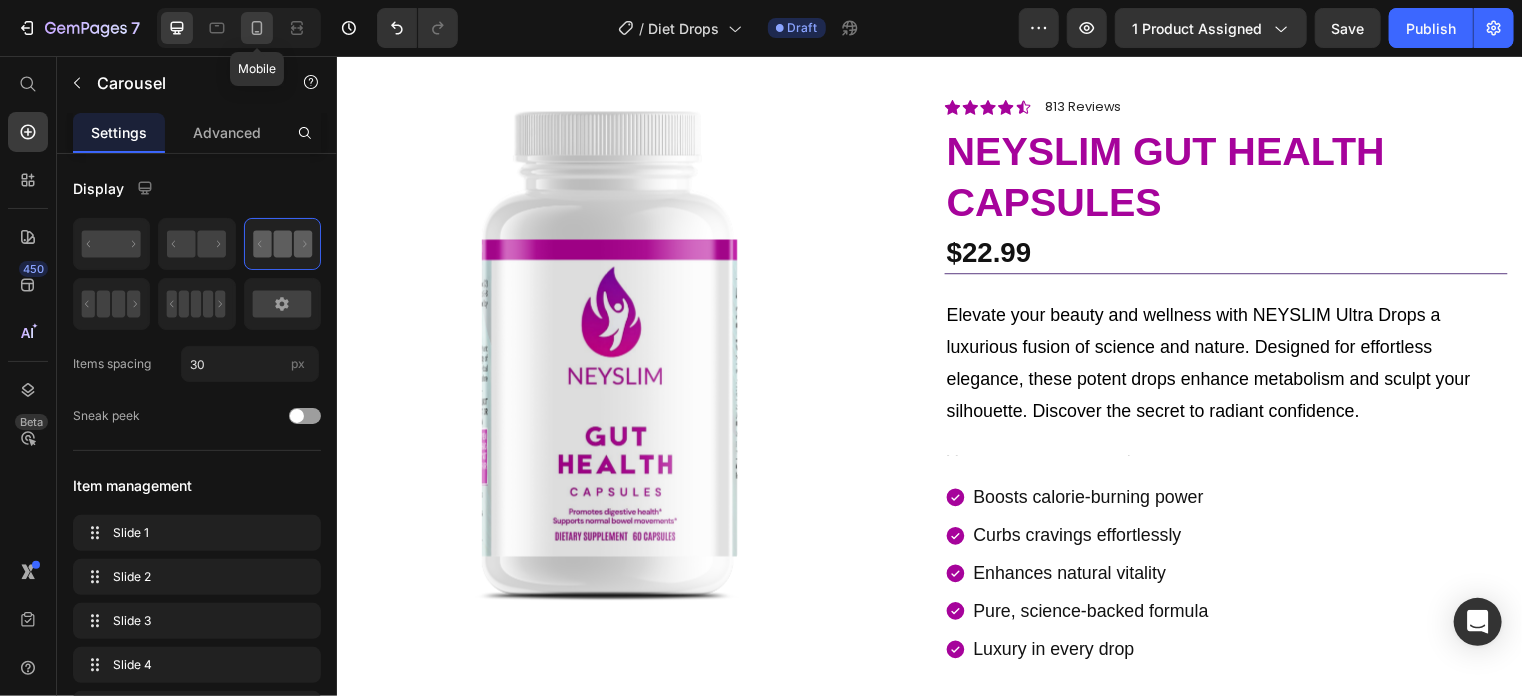 drag, startPoint x: 261, startPoint y: 37, endPoint x: 151, endPoint y: 51, distance: 110.88733 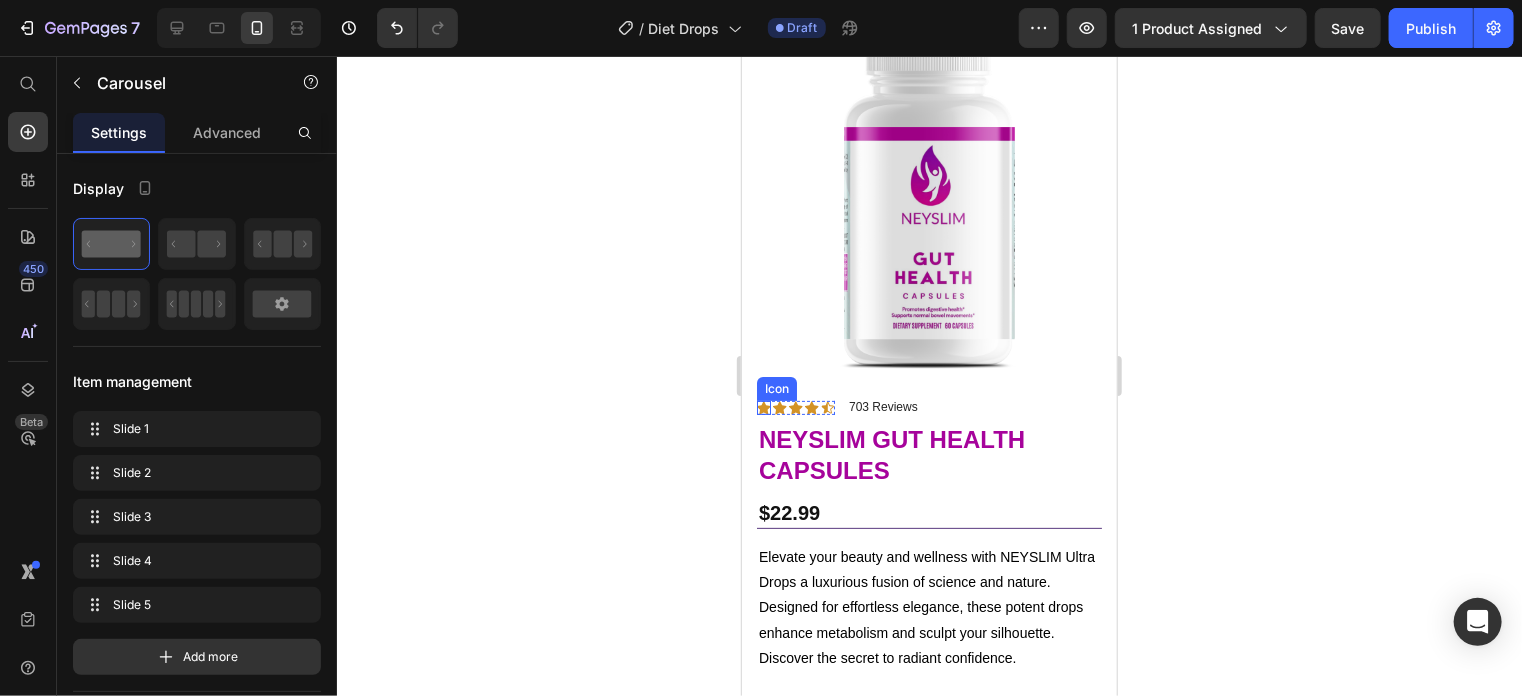 click 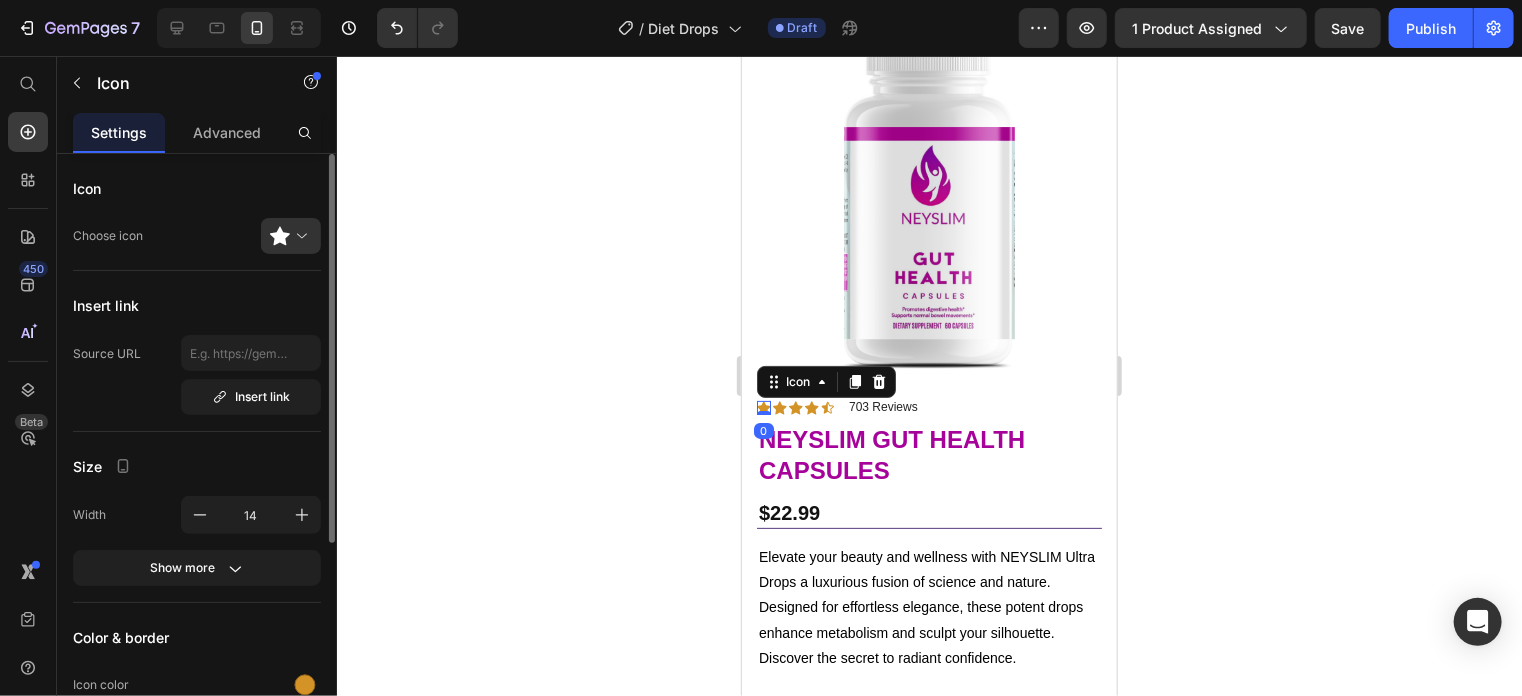scroll, scrollTop: 321, scrollLeft: 0, axis: vertical 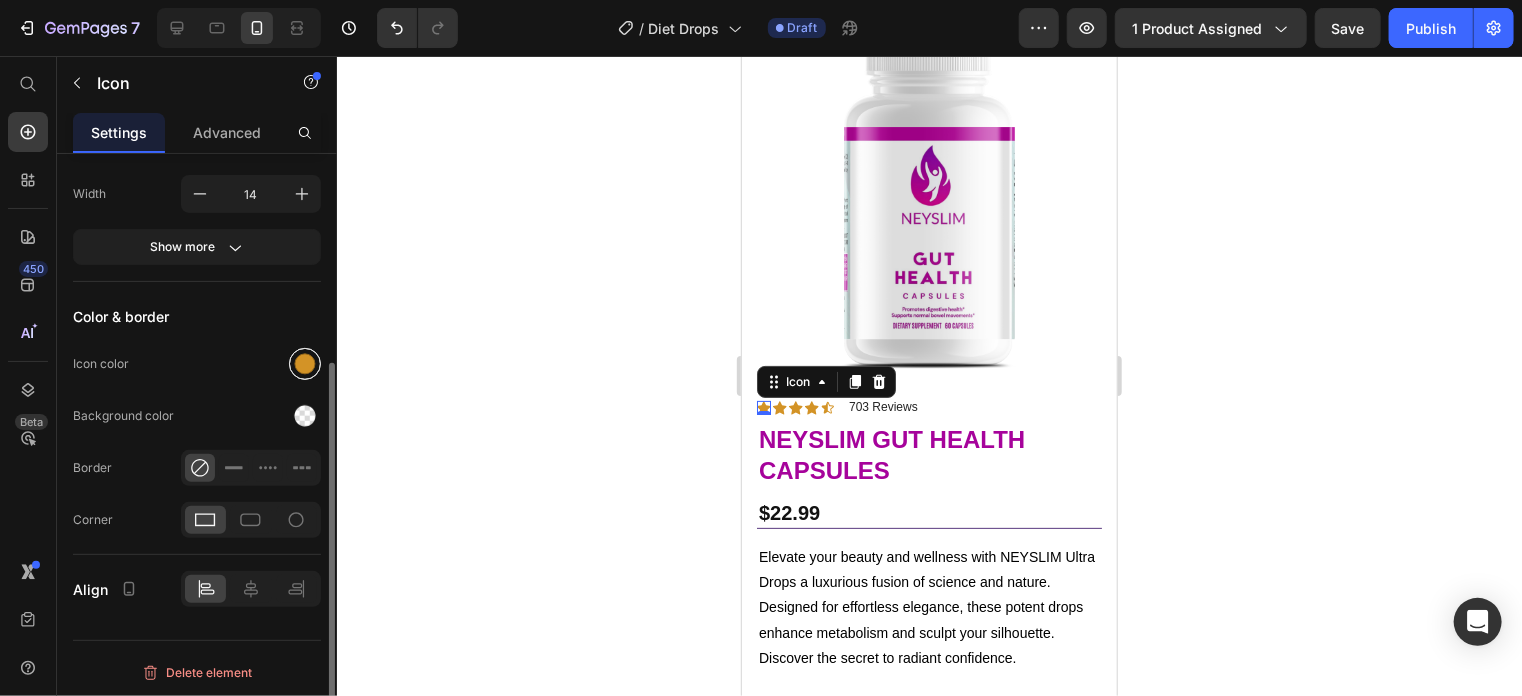 click at bounding box center (305, 364) 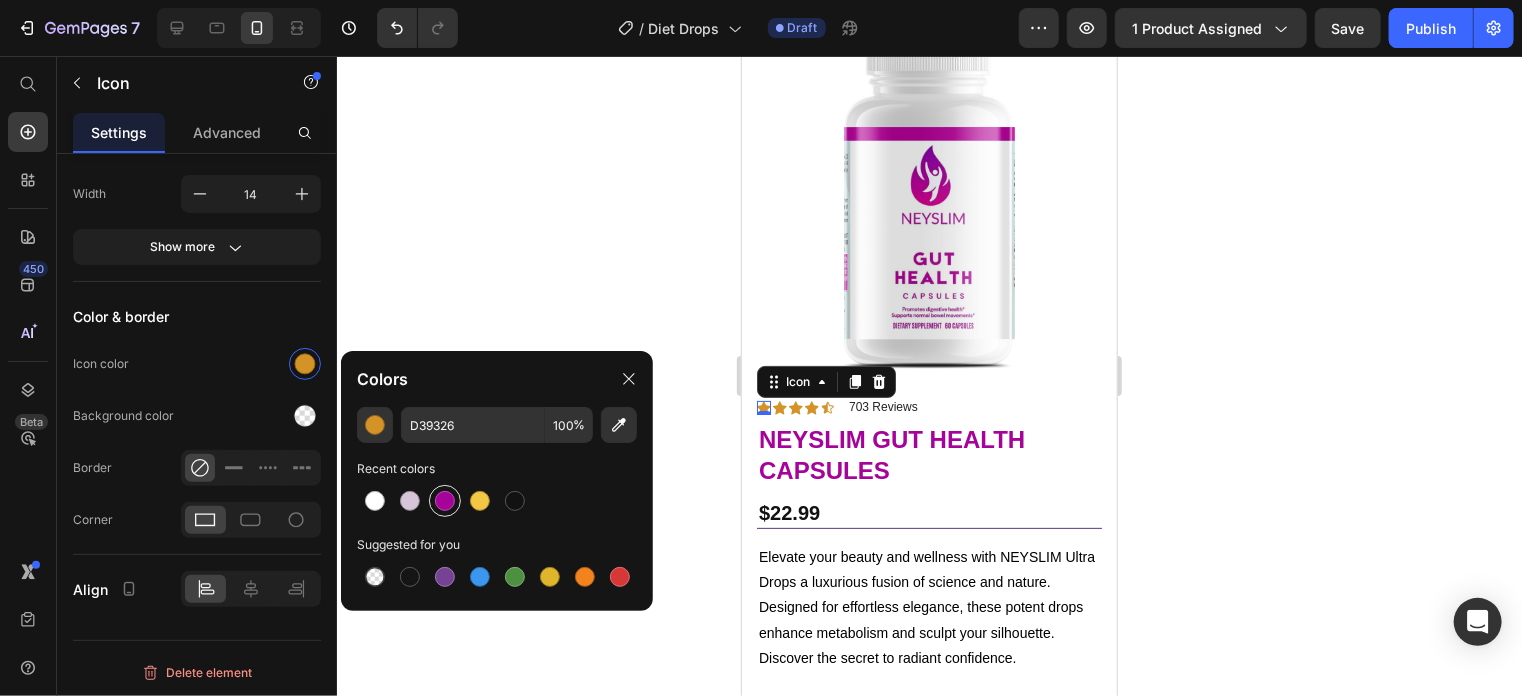 click at bounding box center [445, 501] 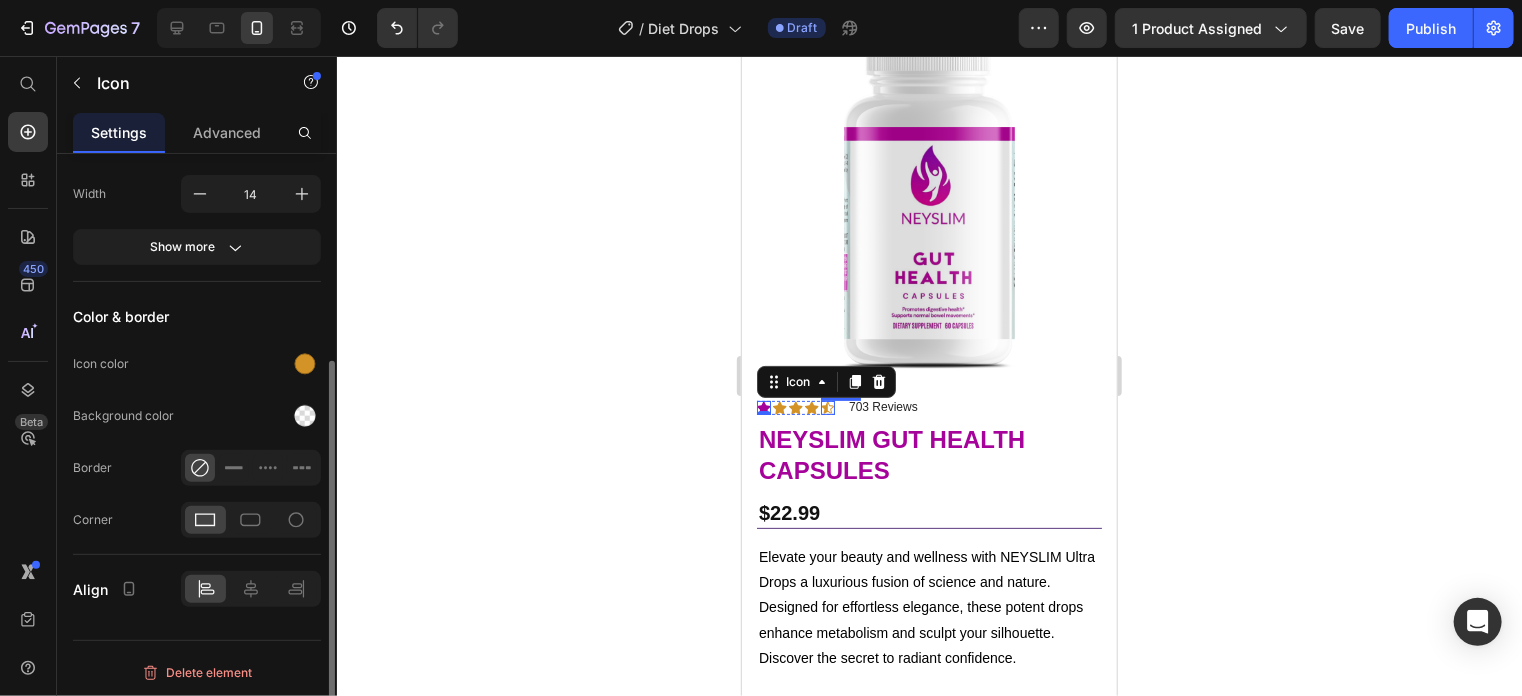click 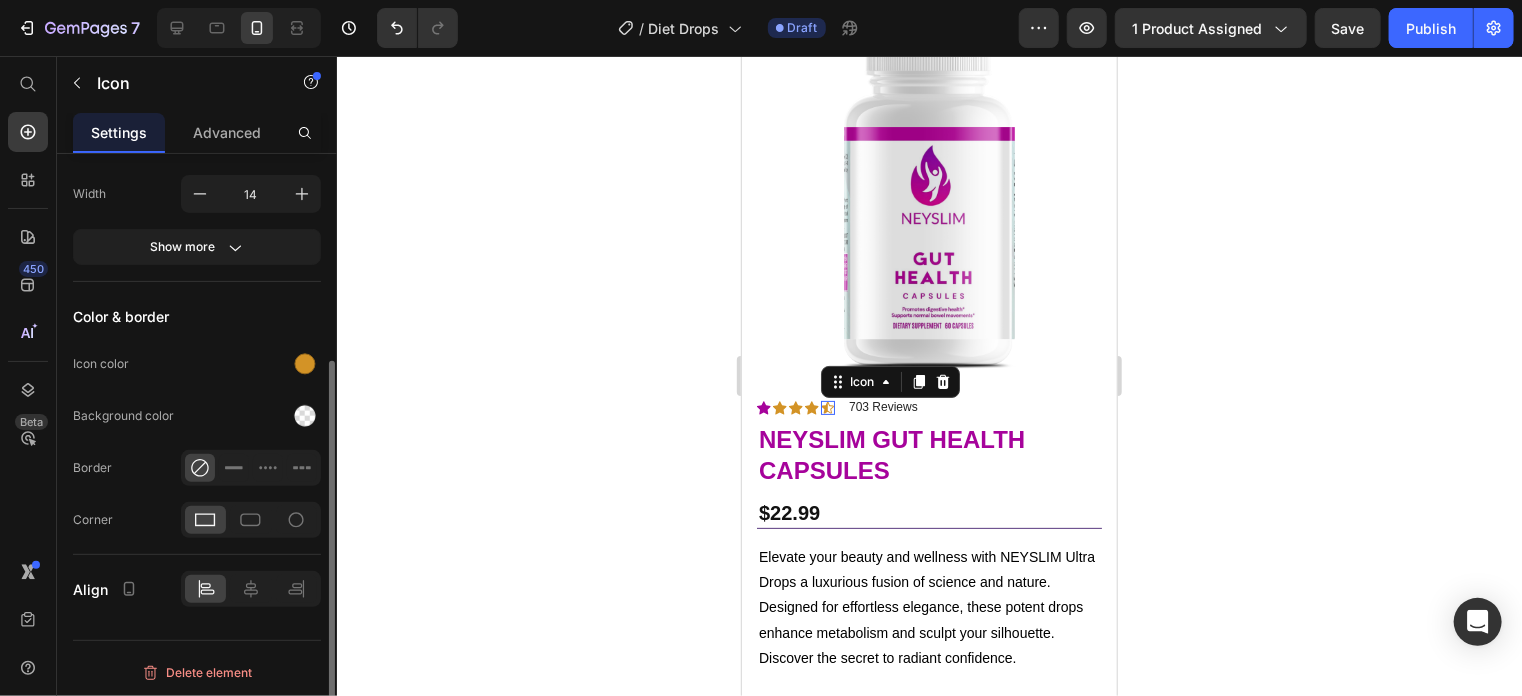 scroll, scrollTop: 320, scrollLeft: 0, axis: vertical 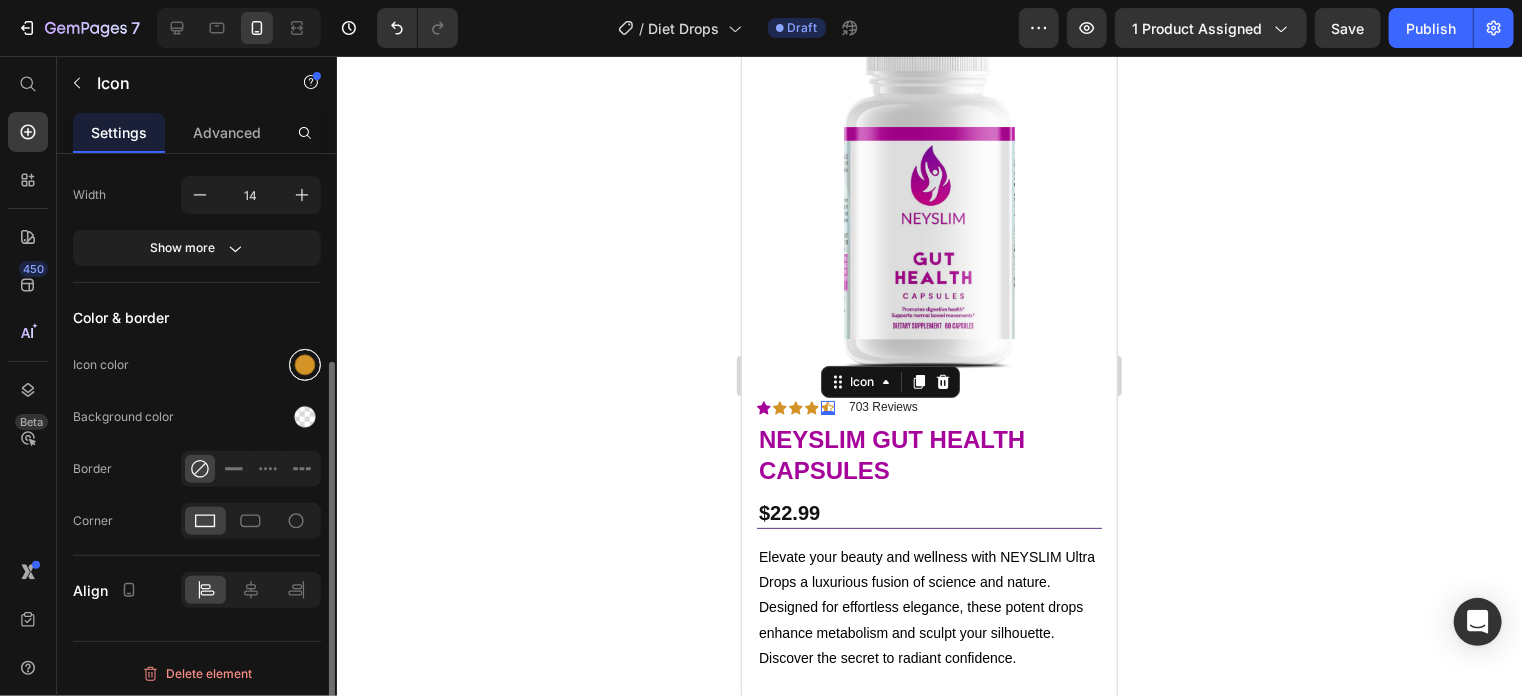 click at bounding box center [305, 365] 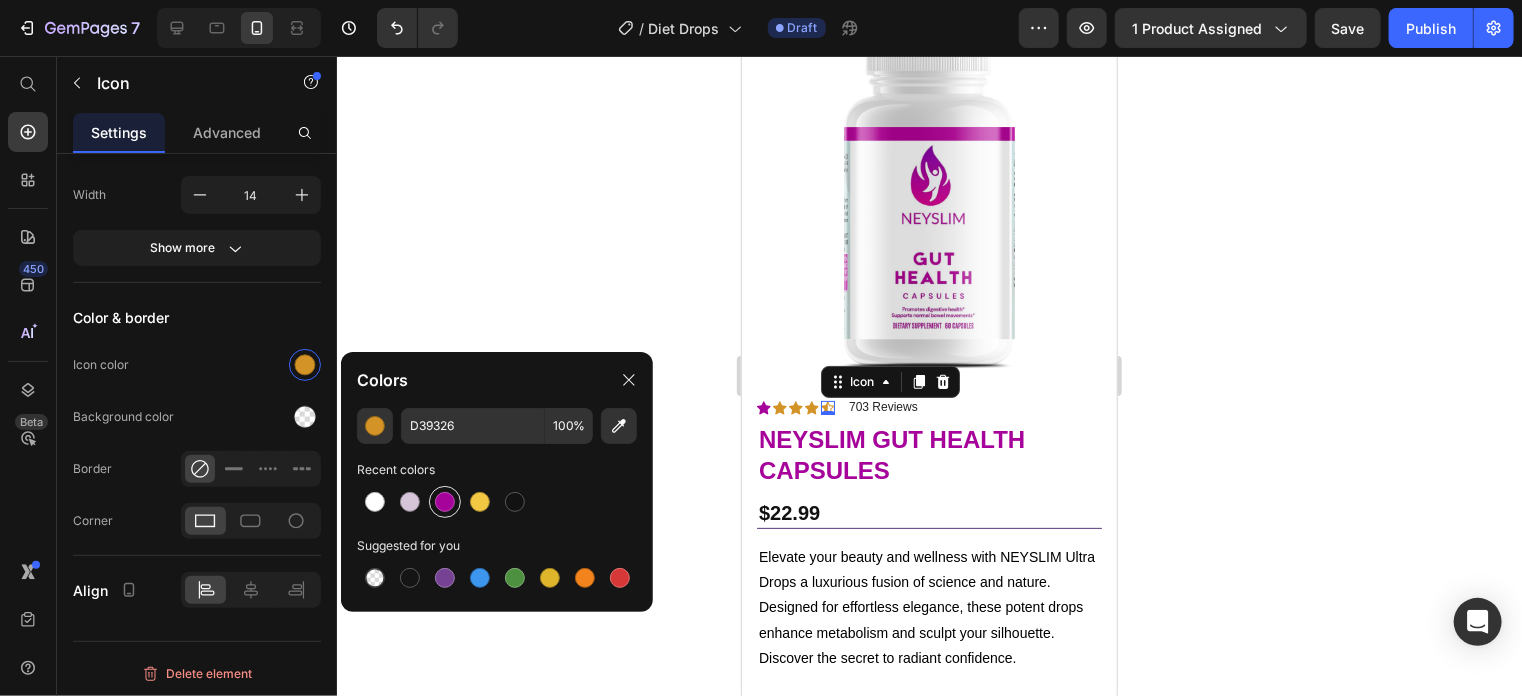 click at bounding box center (445, 502) 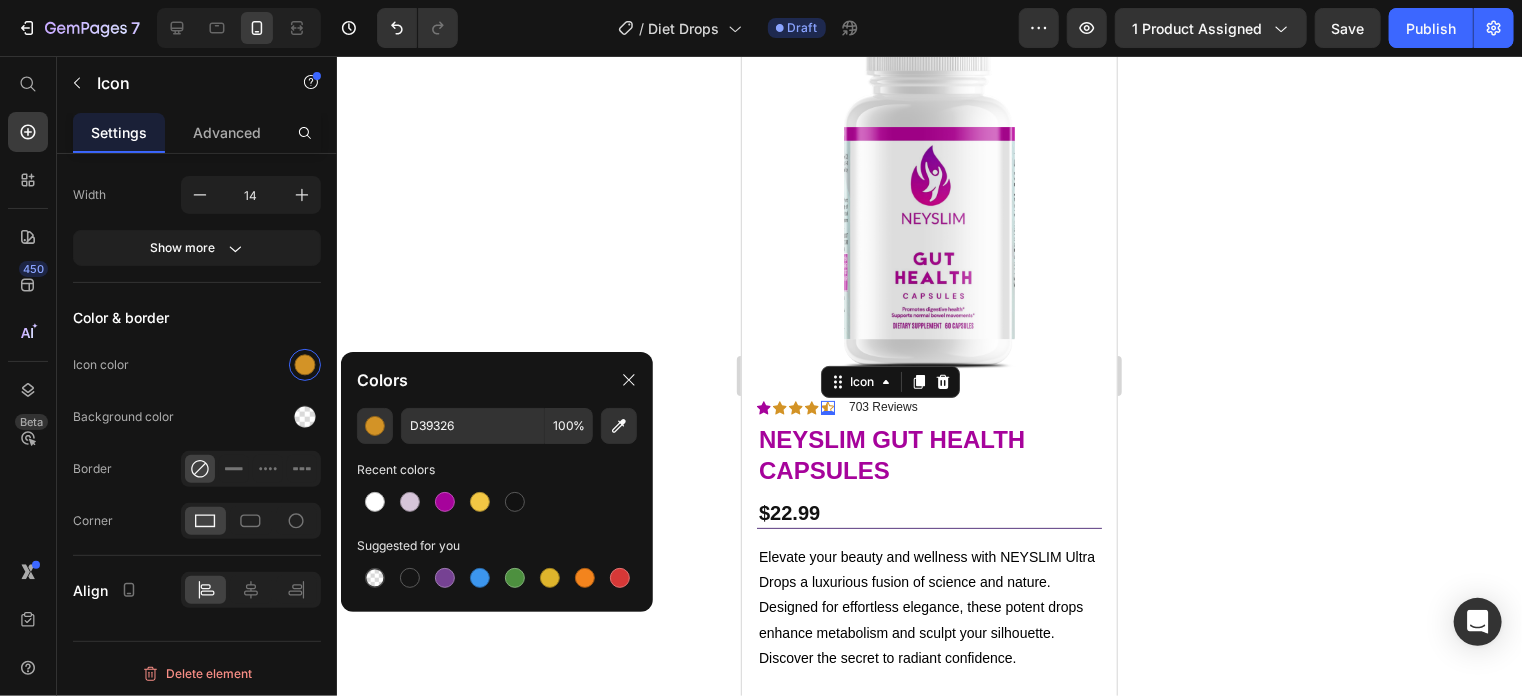 type on "A6039B" 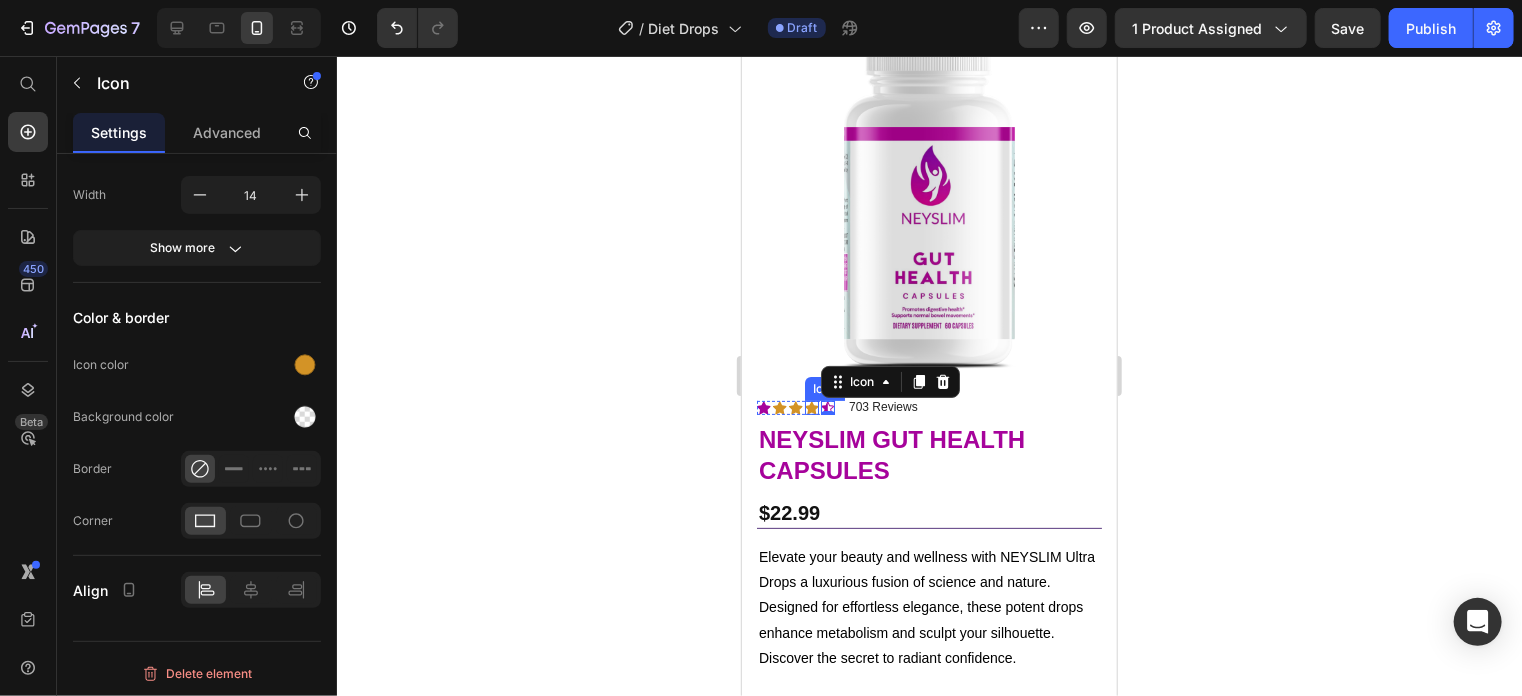 click 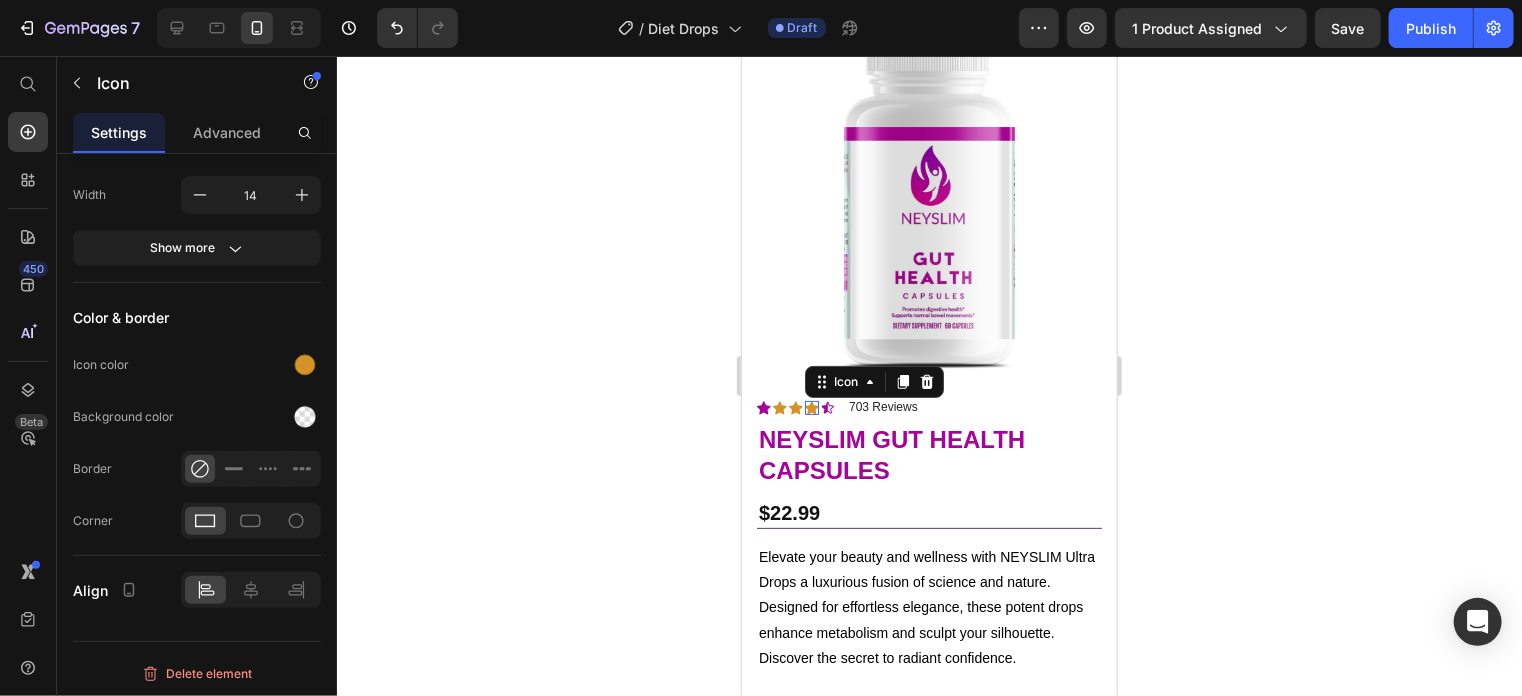 scroll, scrollTop: 320, scrollLeft: 0, axis: vertical 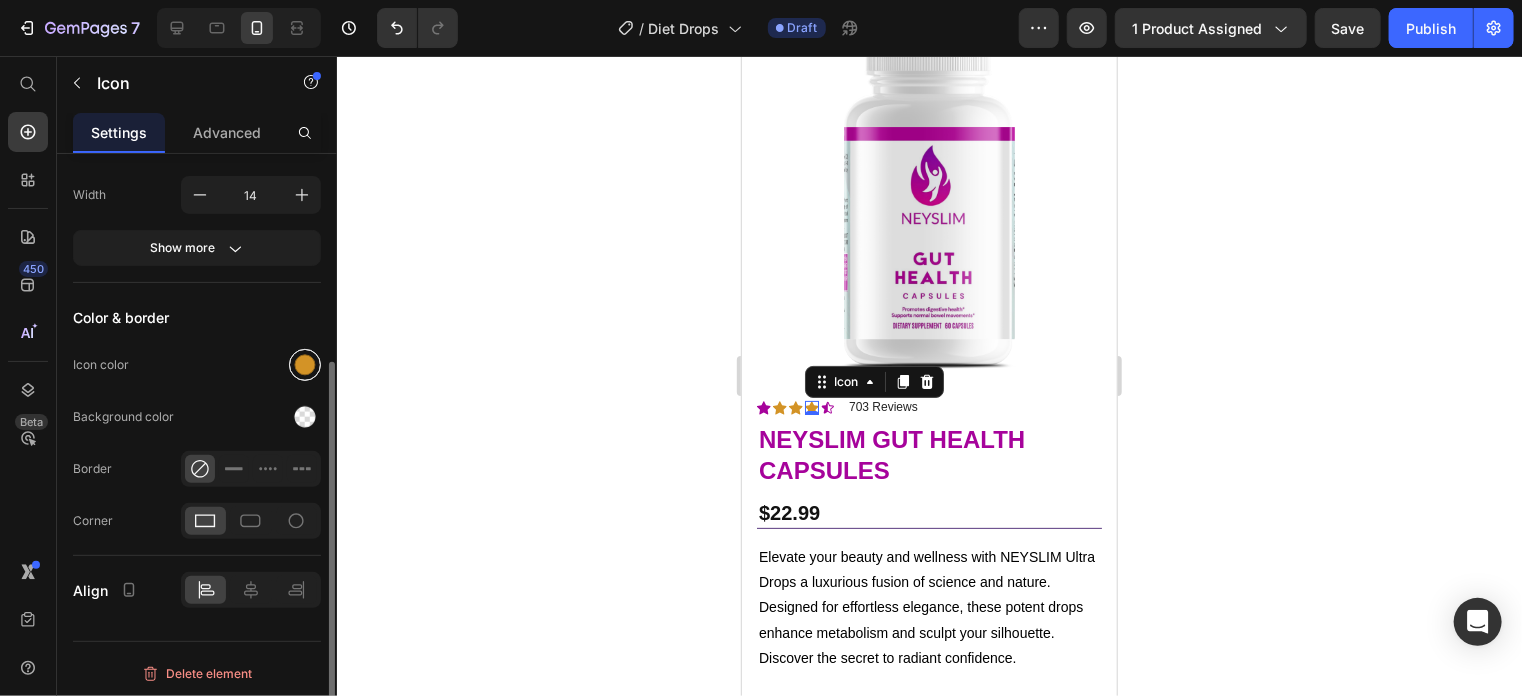 click at bounding box center [305, 365] 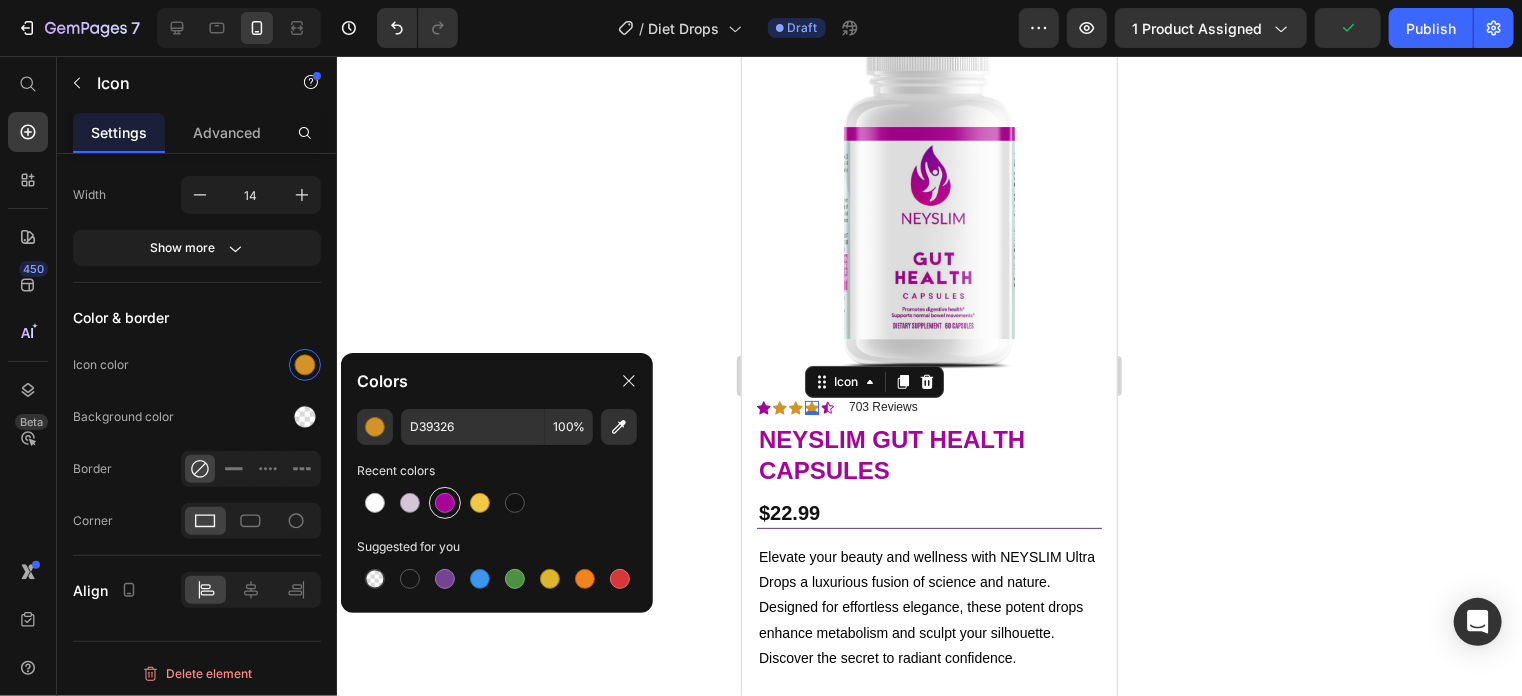 click at bounding box center (445, 503) 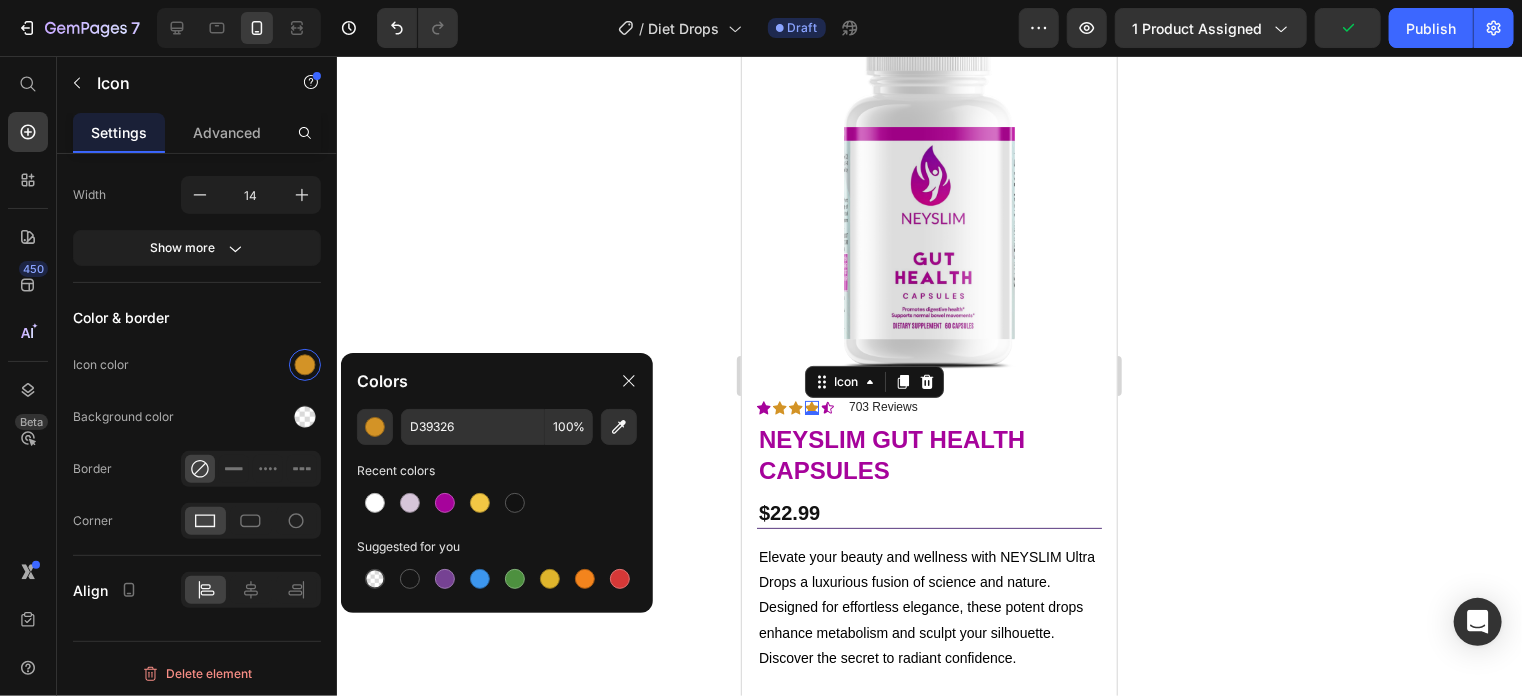 type on "A6039B" 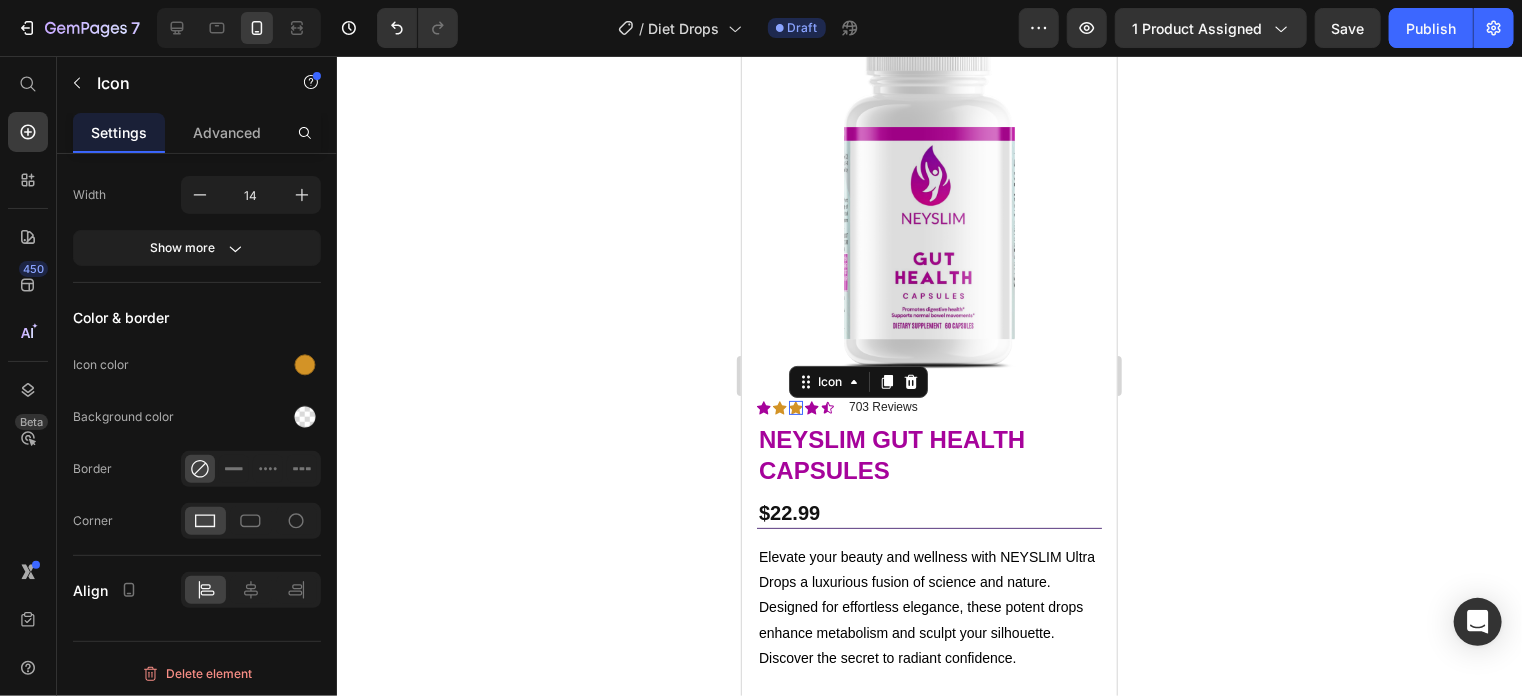 click 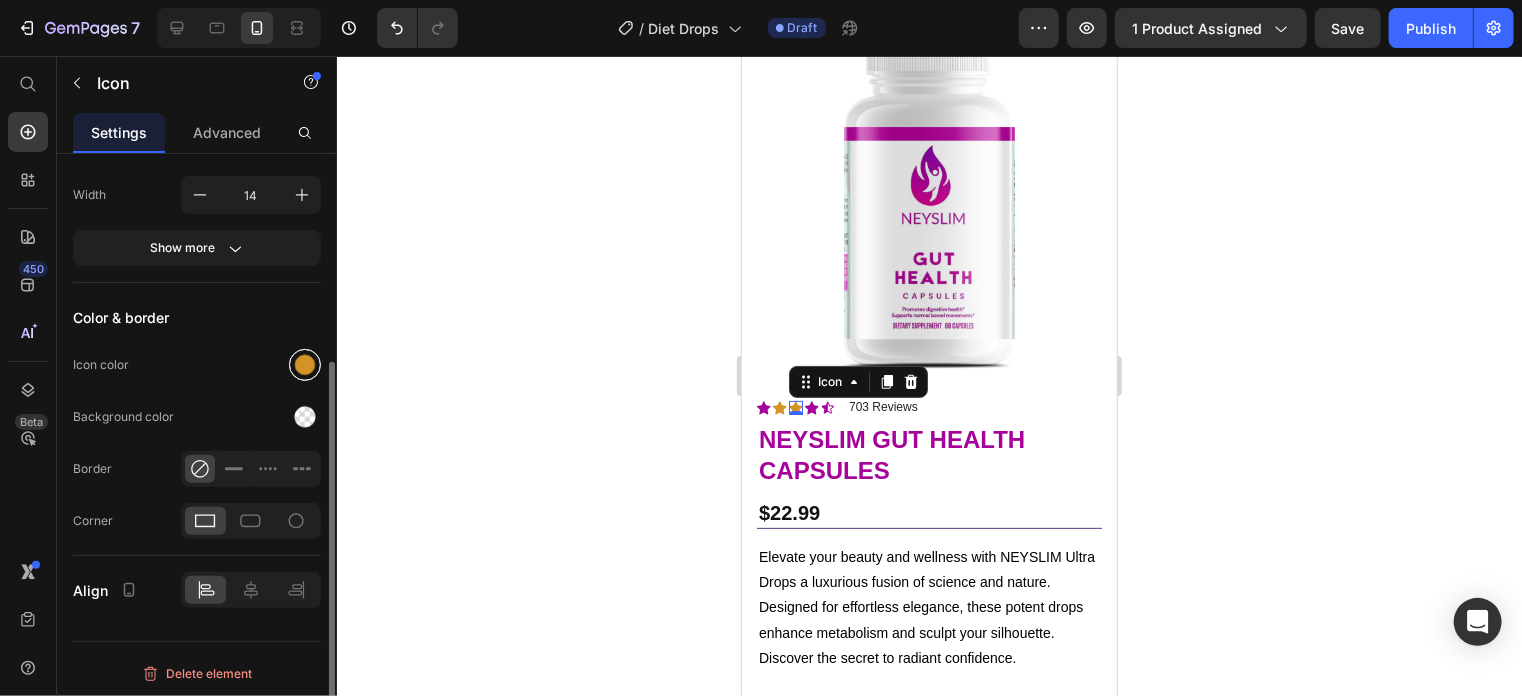 click at bounding box center (305, 365) 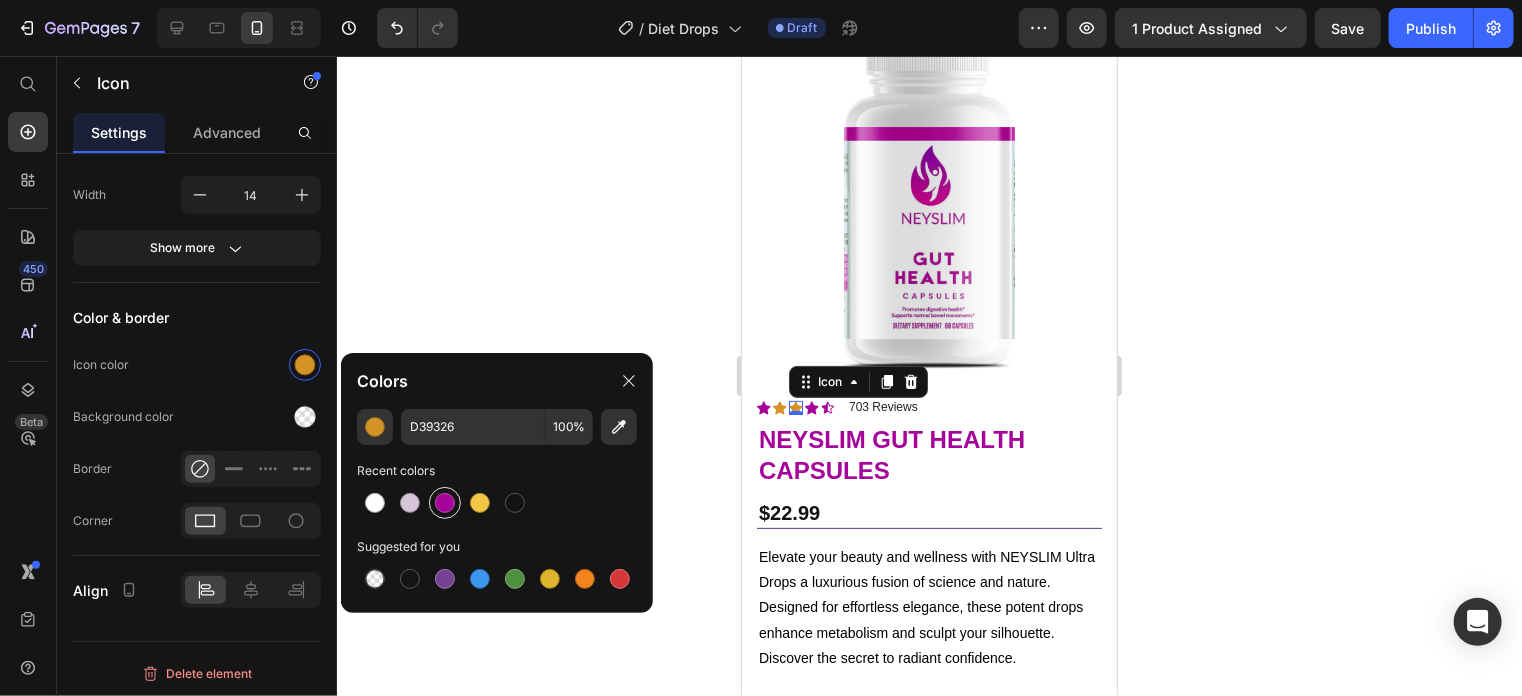 click at bounding box center [445, 503] 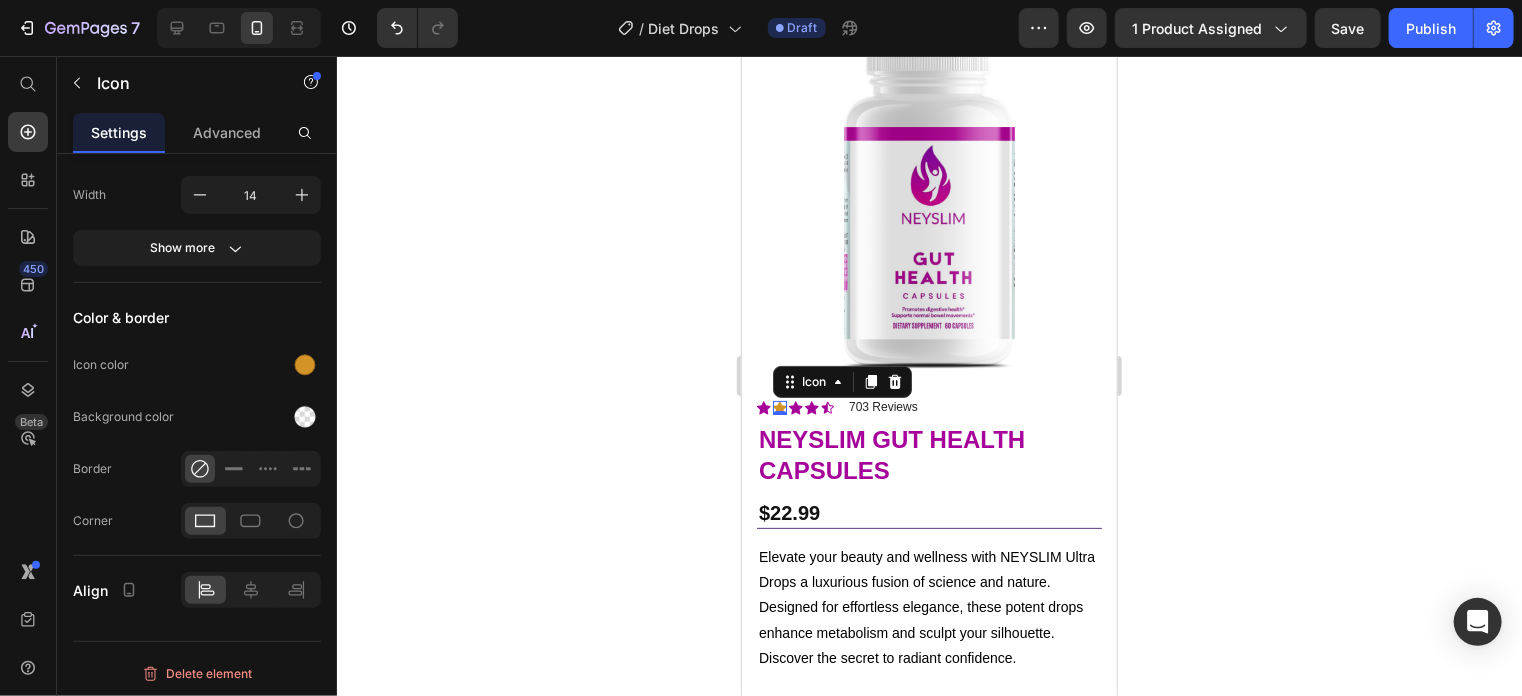 click on "Icon   0" at bounding box center (779, 407) 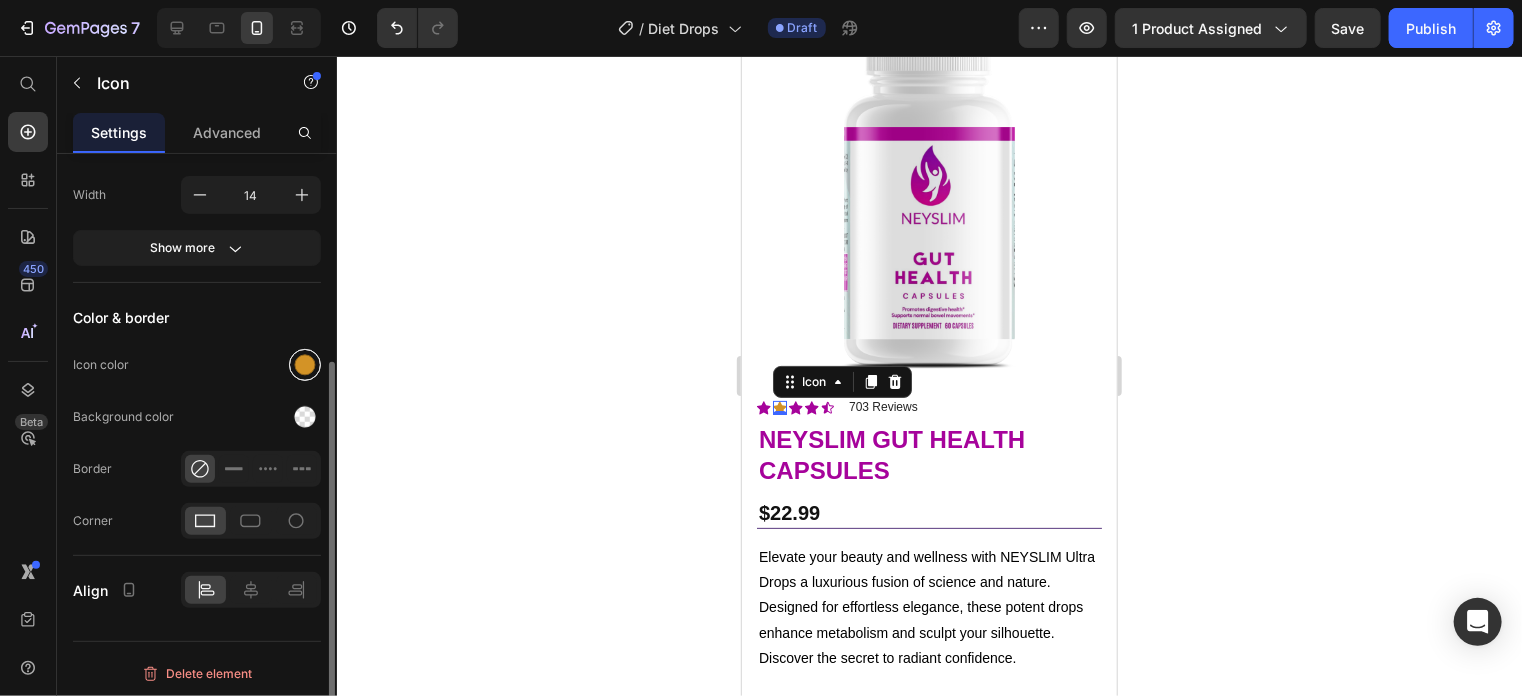 click at bounding box center (305, 365) 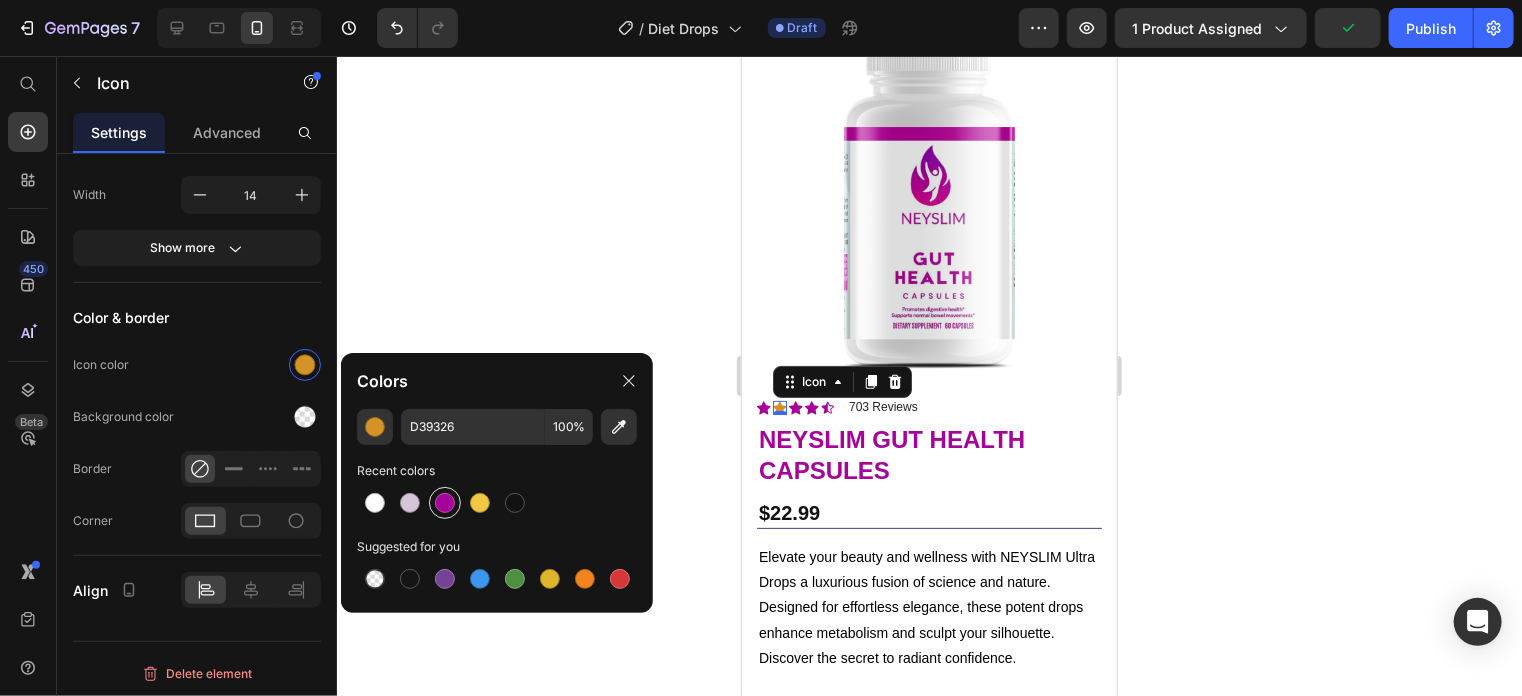 click at bounding box center (445, 503) 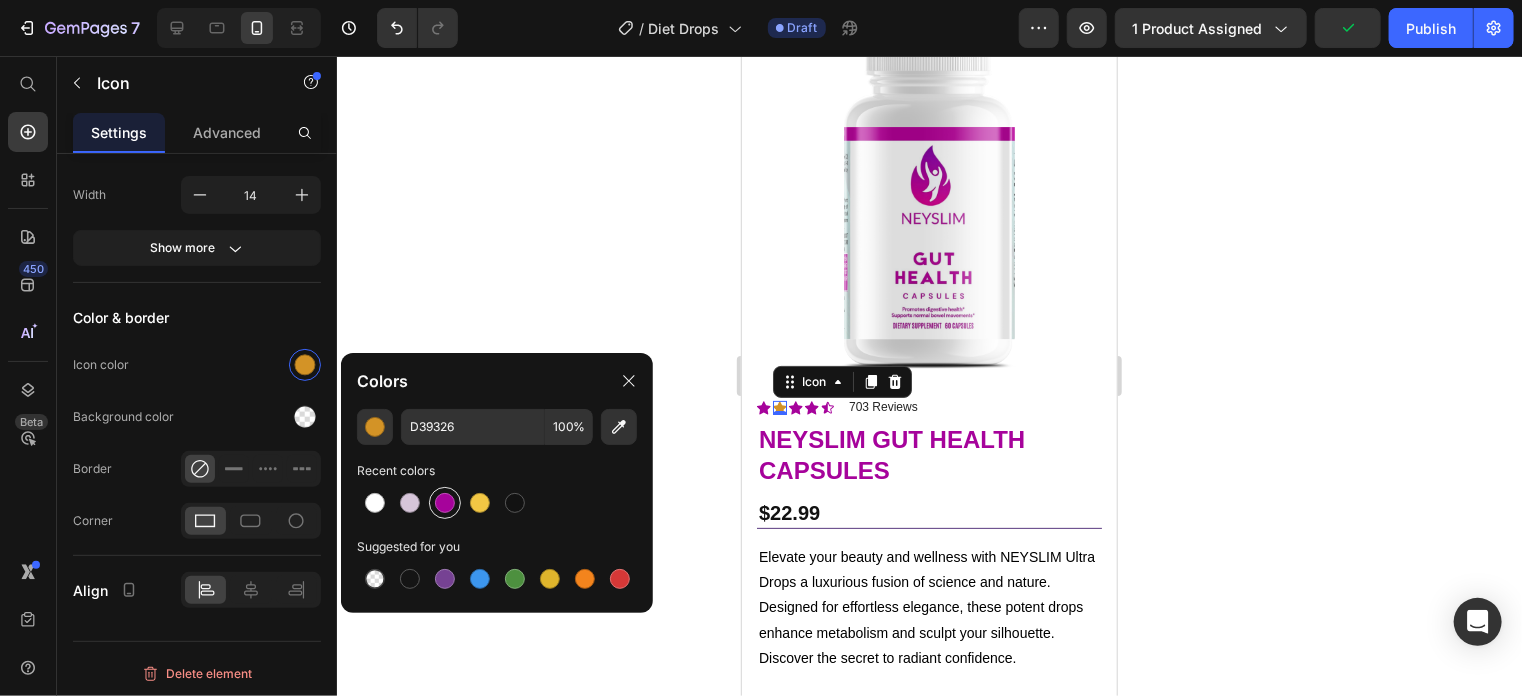 type on "A6039B" 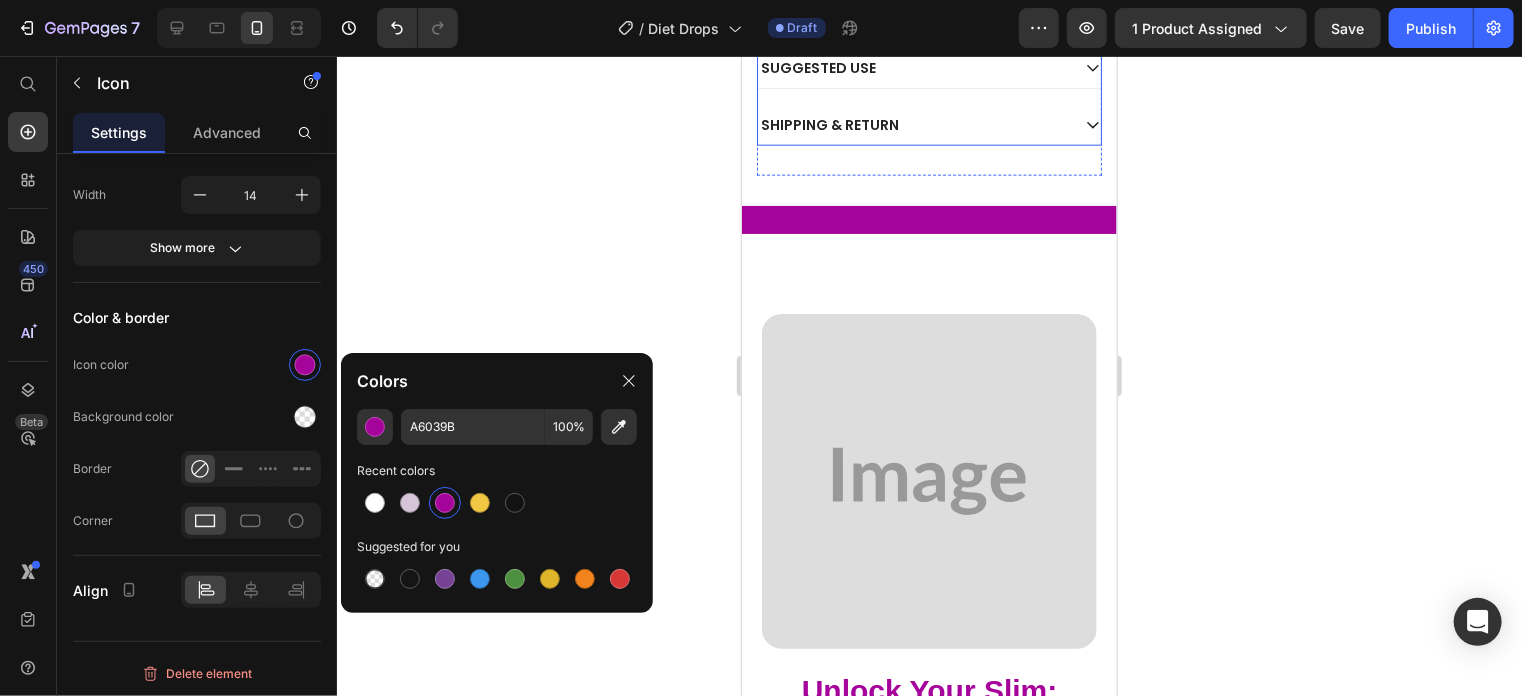 scroll, scrollTop: 1199, scrollLeft: 0, axis: vertical 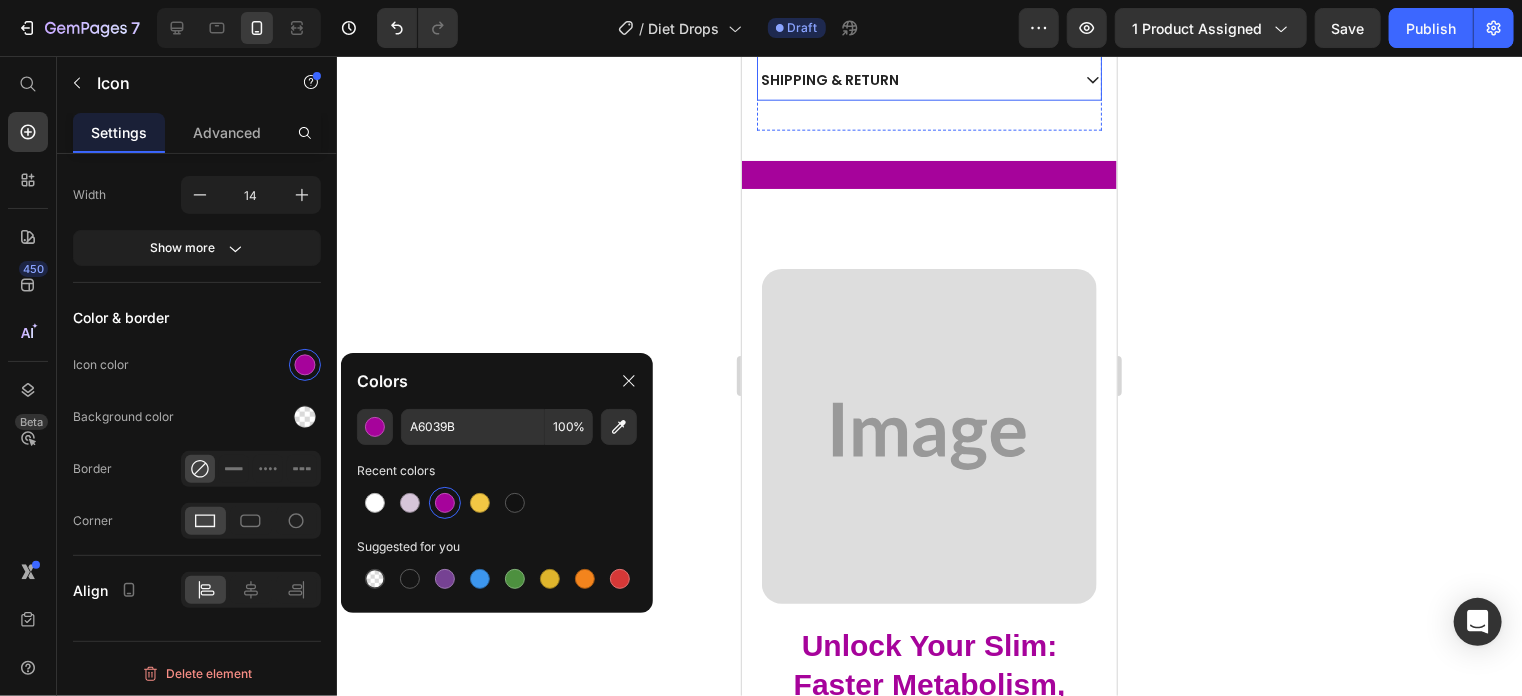 click at bounding box center [928, 435] 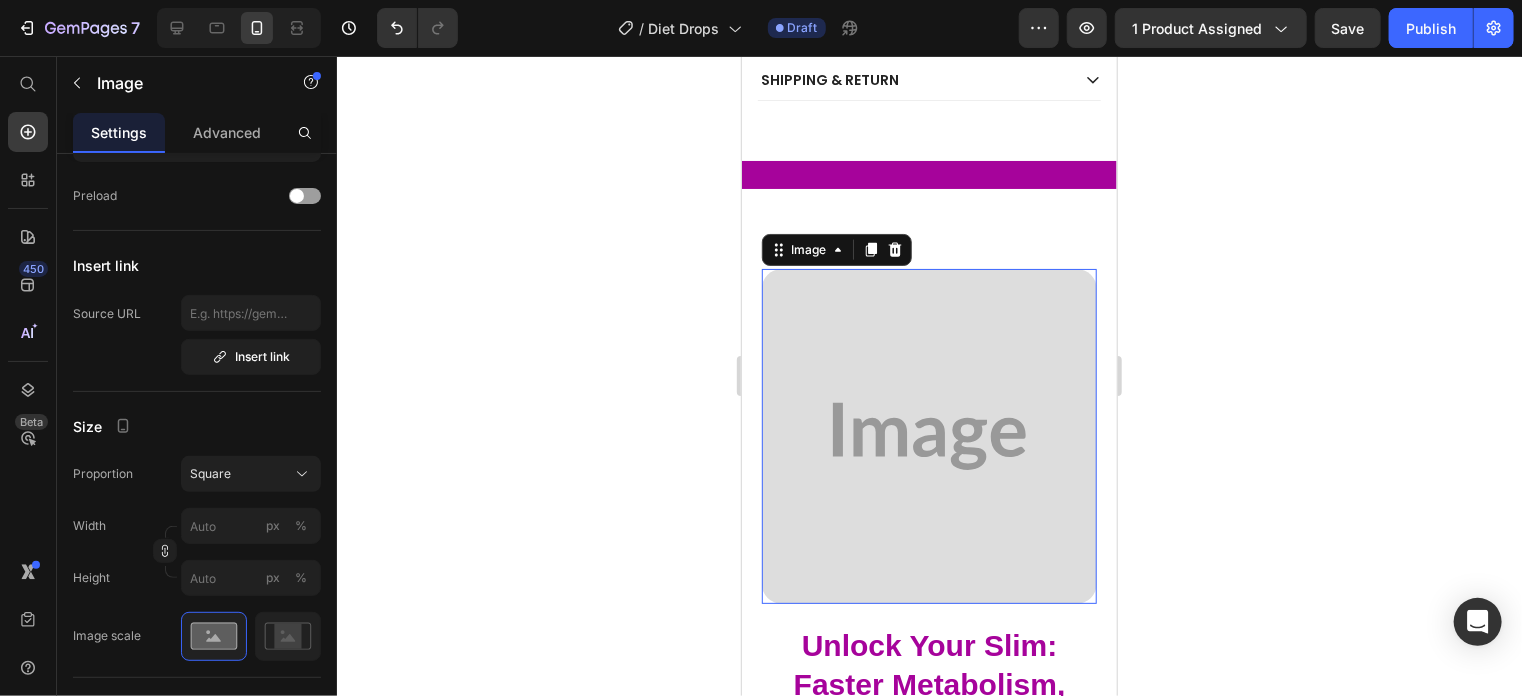 scroll, scrollTop: 0, scrollLeft: 0, axis: both 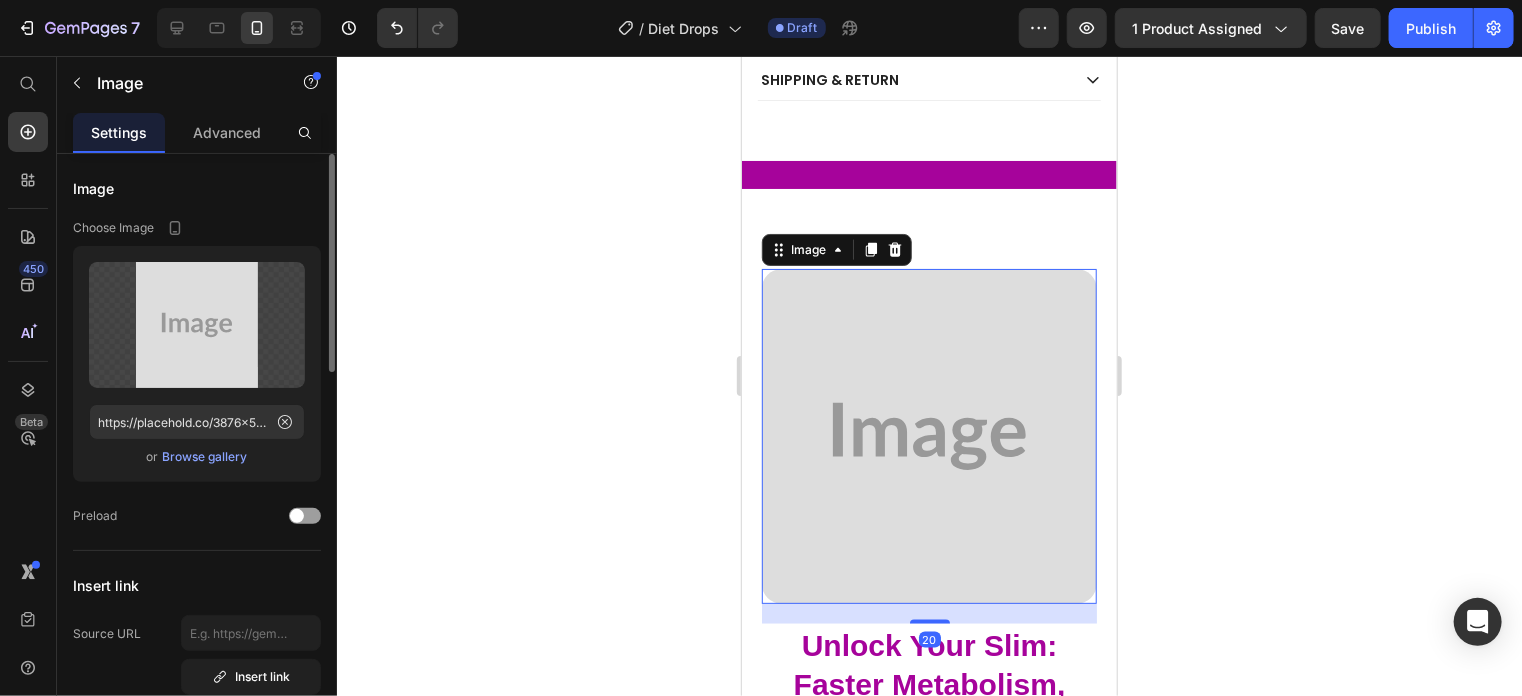 click on "Browse gallery" at bounding box center [205, 457] 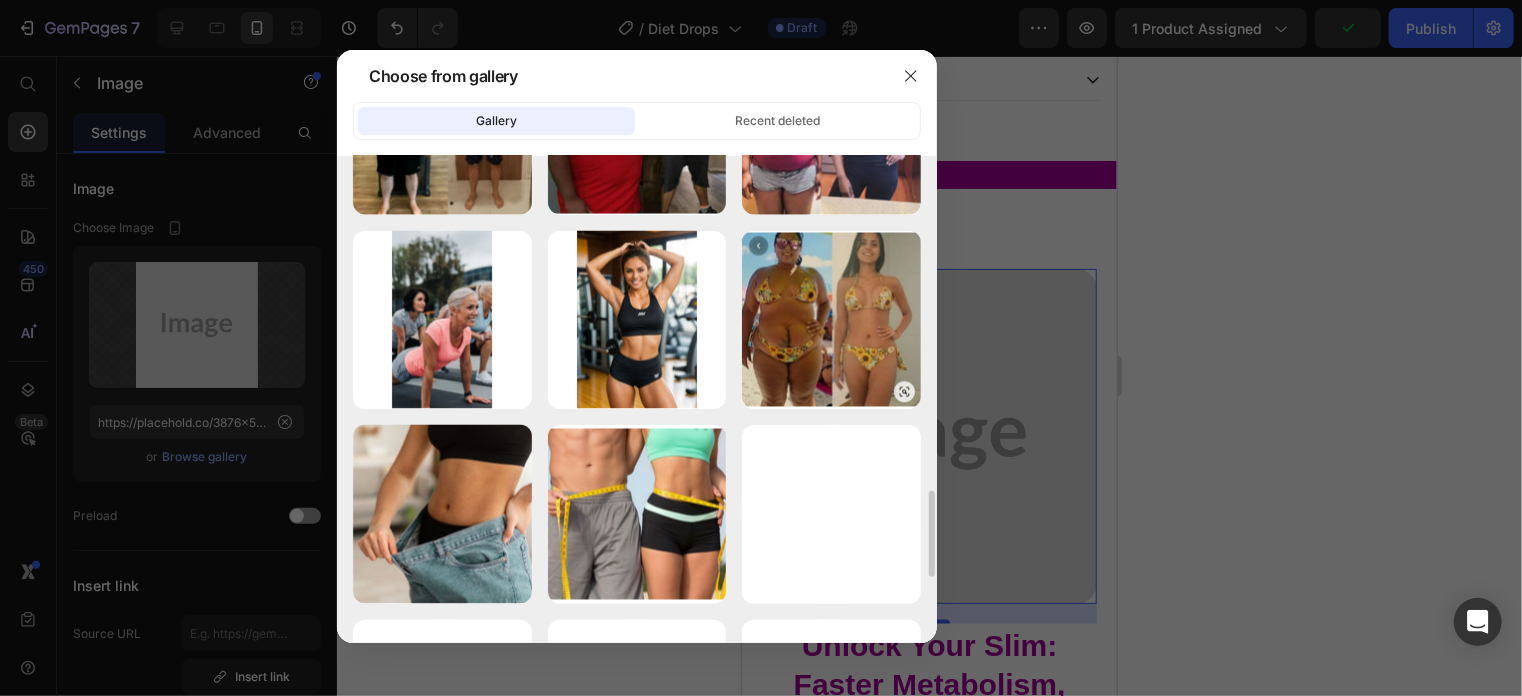 scroll, scrollTop: 1991, scrollLeft: 0, axis: vertical 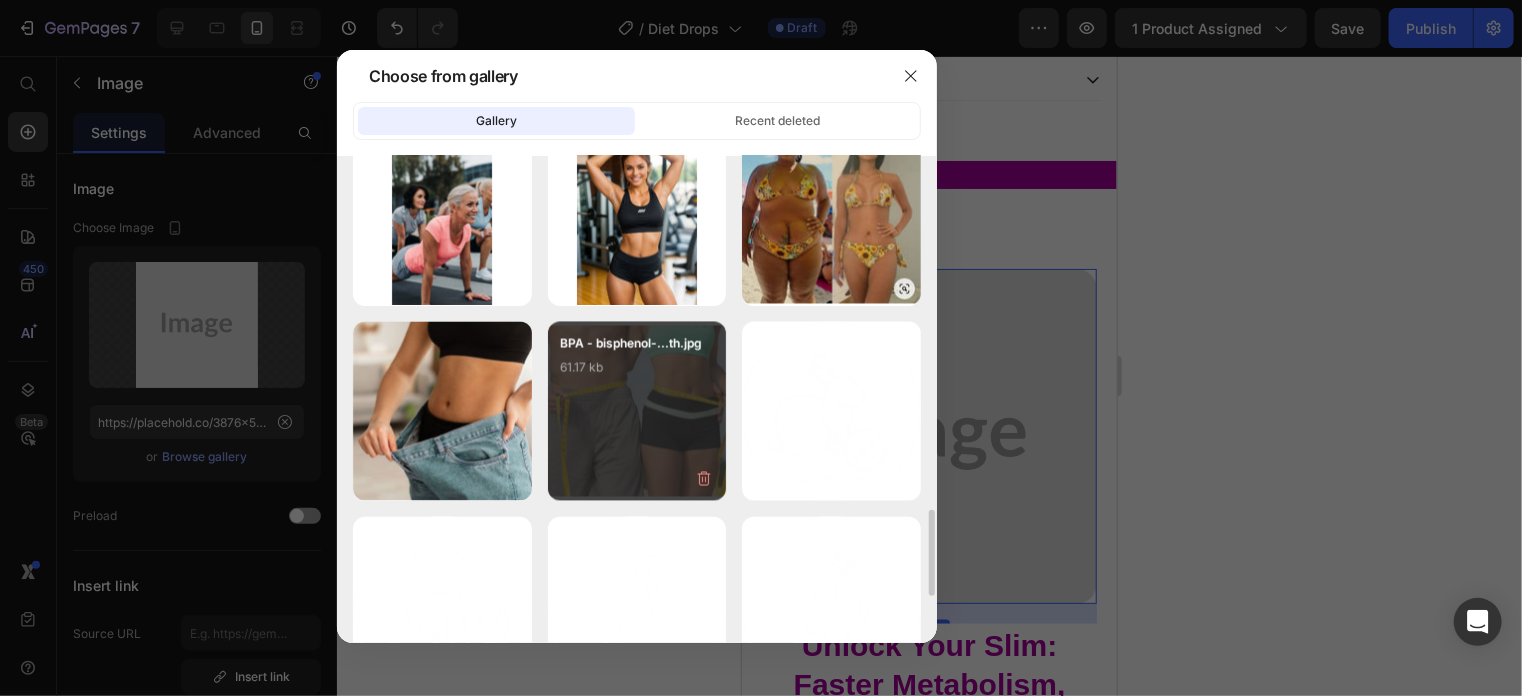 click on "BPA - bisphenol-...th.jpg 61.17 kb" at bounding box center [637, 411] 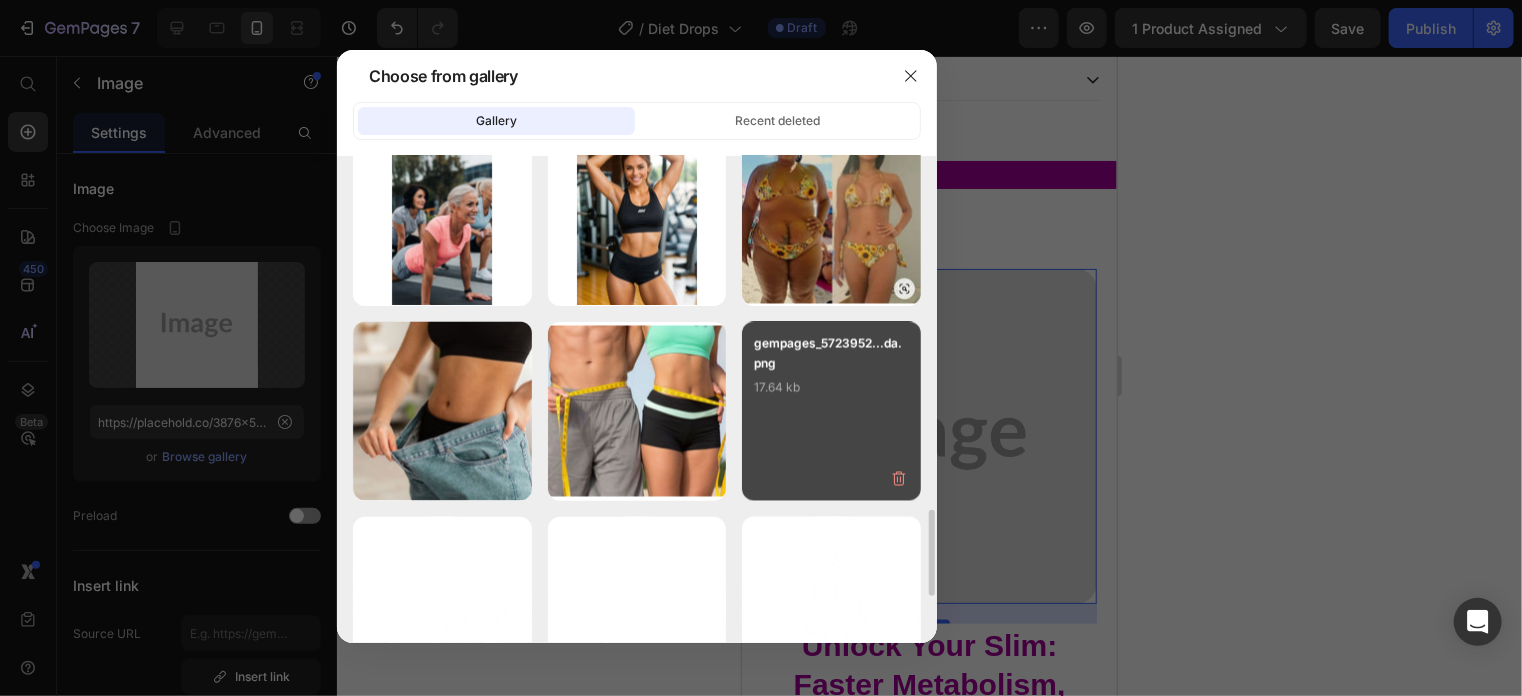 type on "https://cdn.shopify.com/s/files/1/0746/6506/6728/files/gempages_575125419506795364-a45c1b3f-9838-4c13-84c9-c78bd18b2a99.jpg" 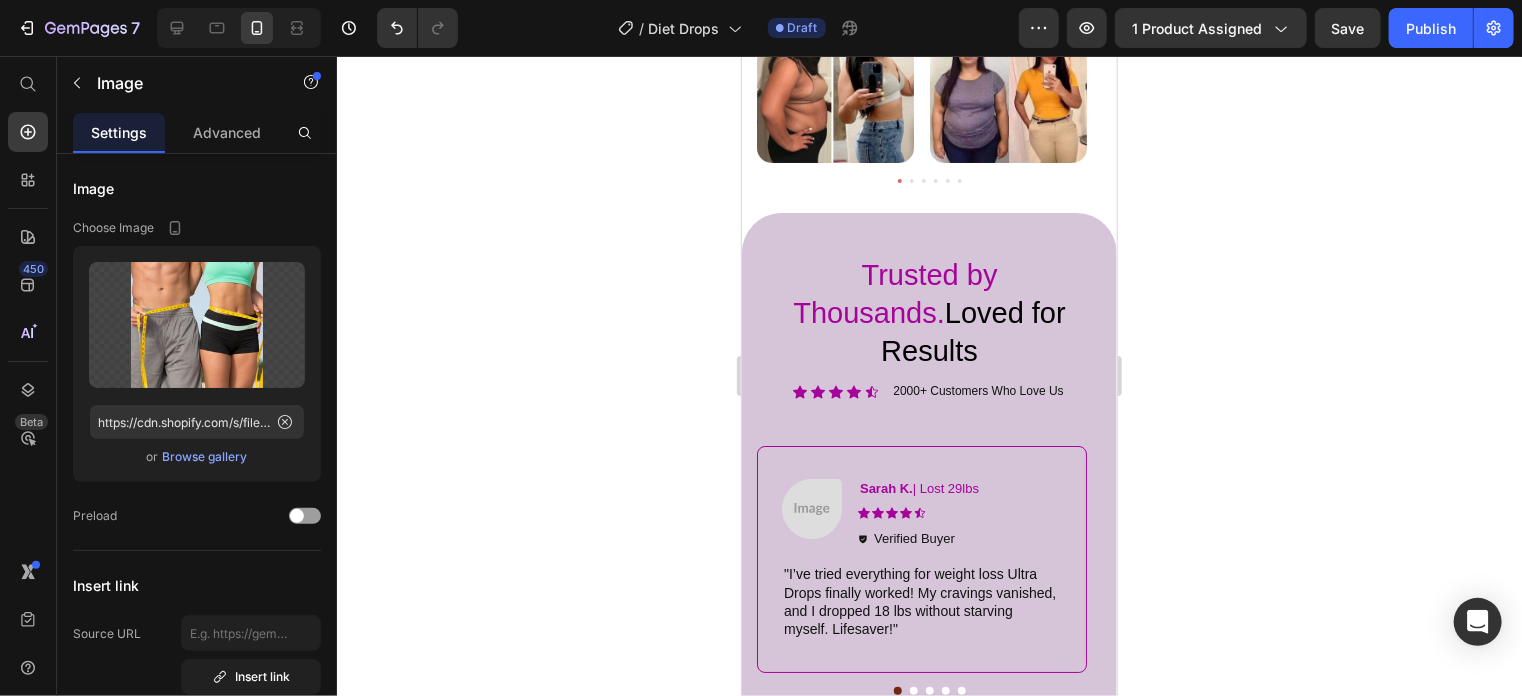 scroll, scrollTop: 3365, scrollLeft: 0, axis: vertical 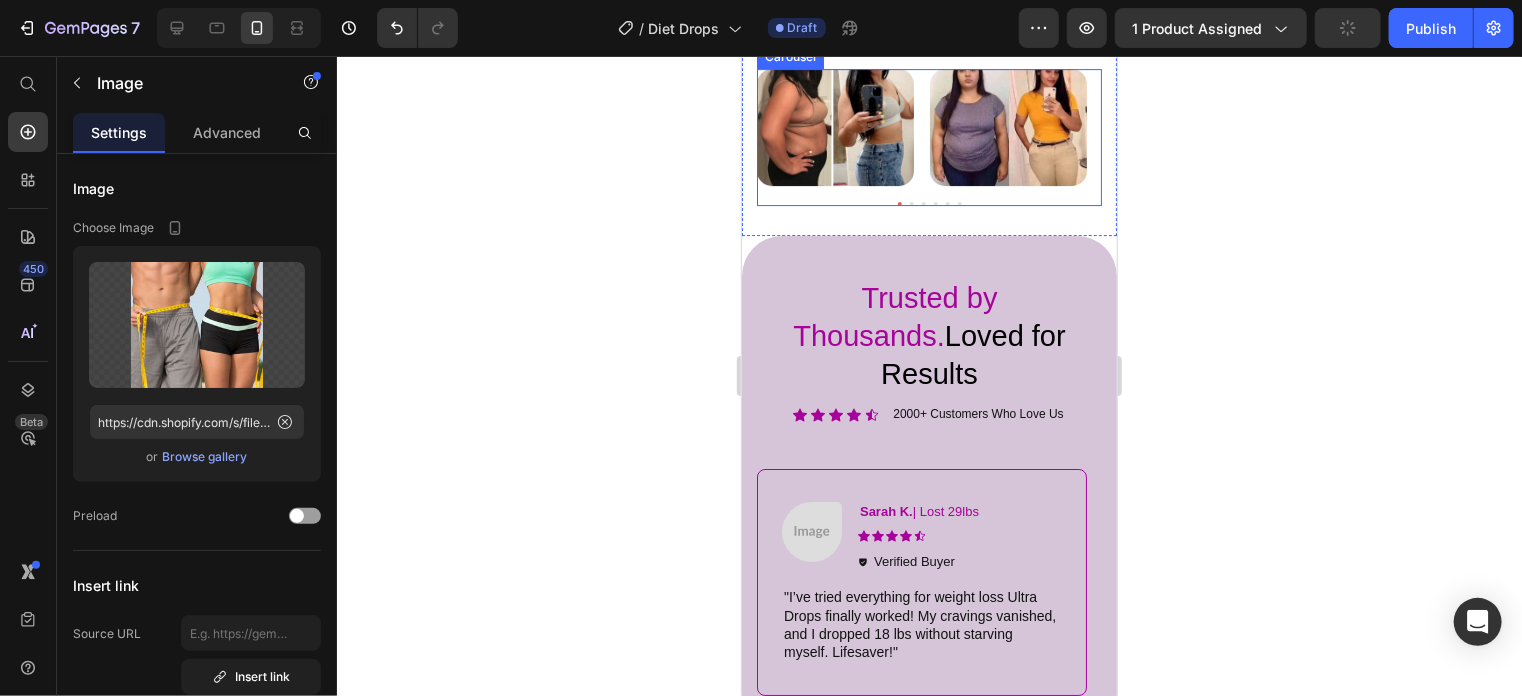 click at bounding box center [923, 203] 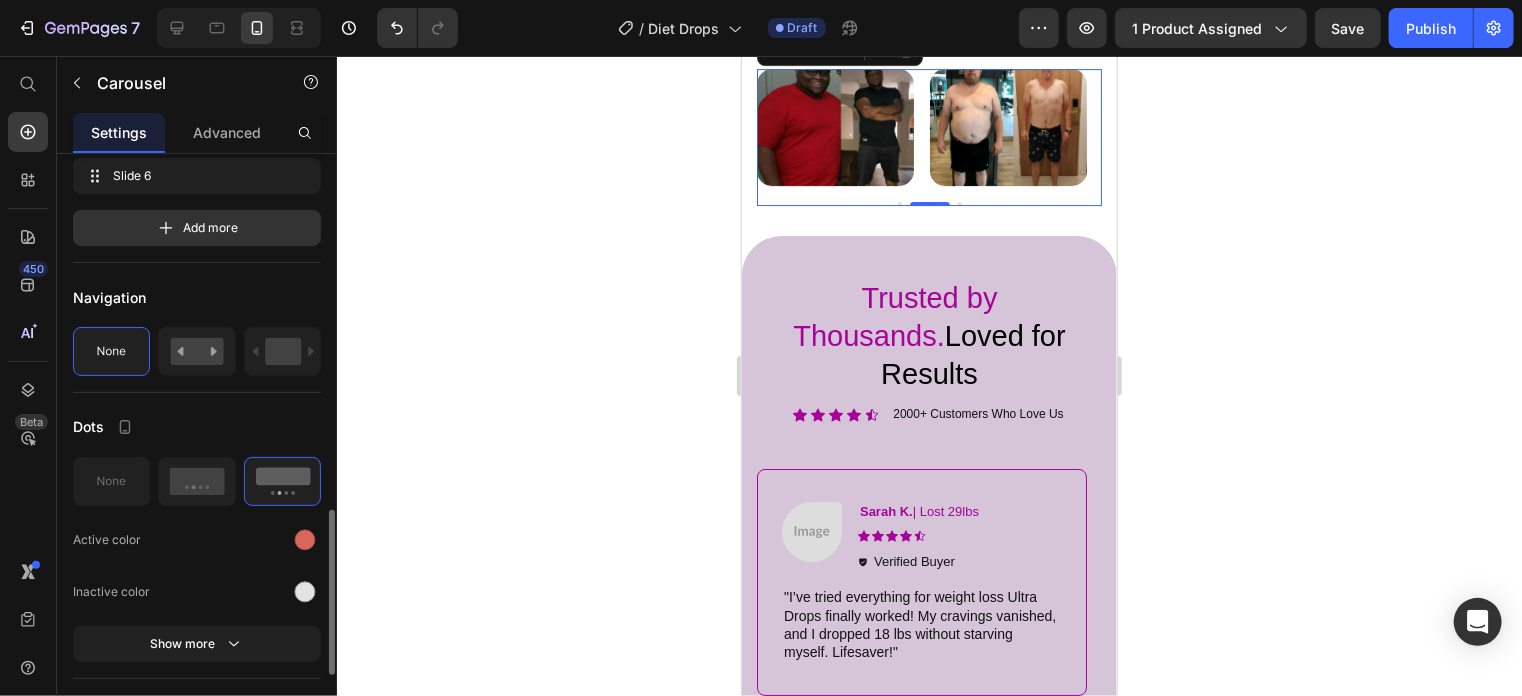 scroll, scrollTop: 731, scrollLeft: 0, axis: vertical 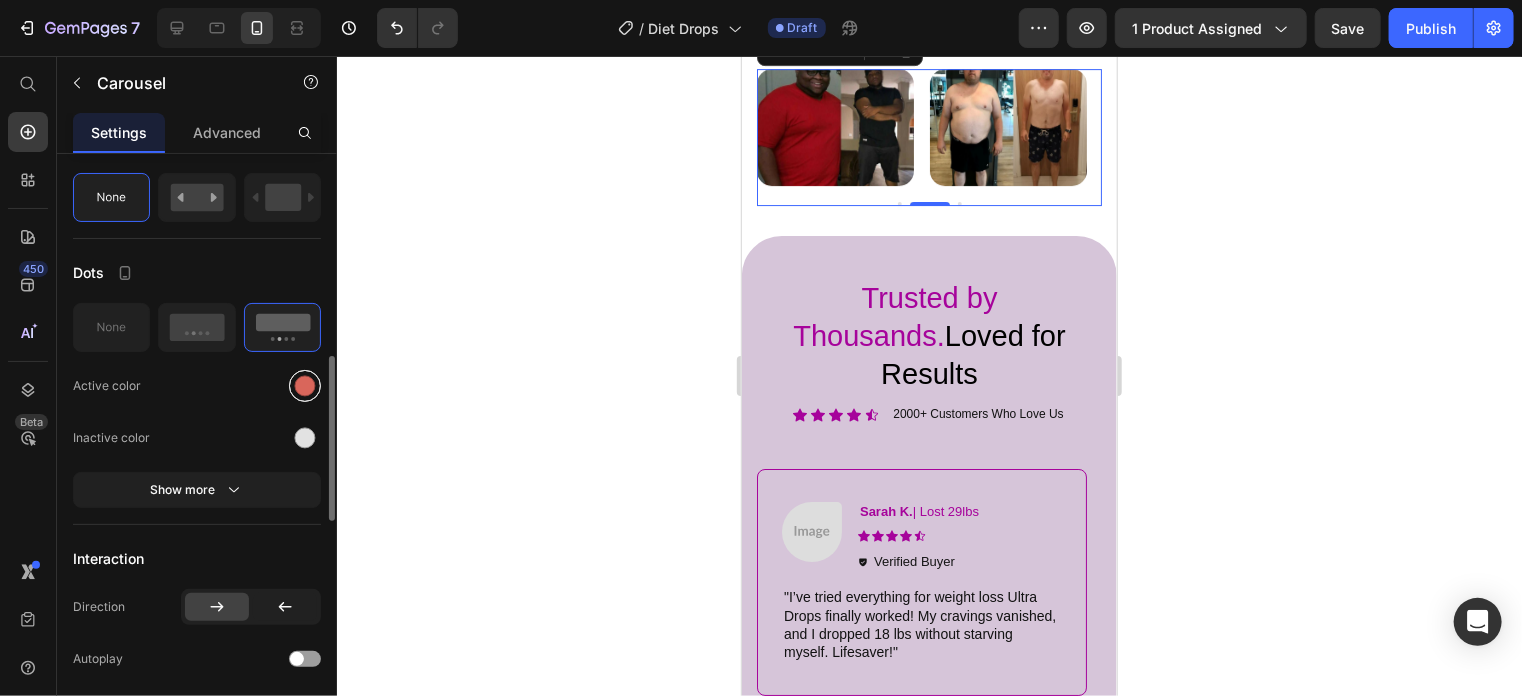 click at bounding box center (305, 386) 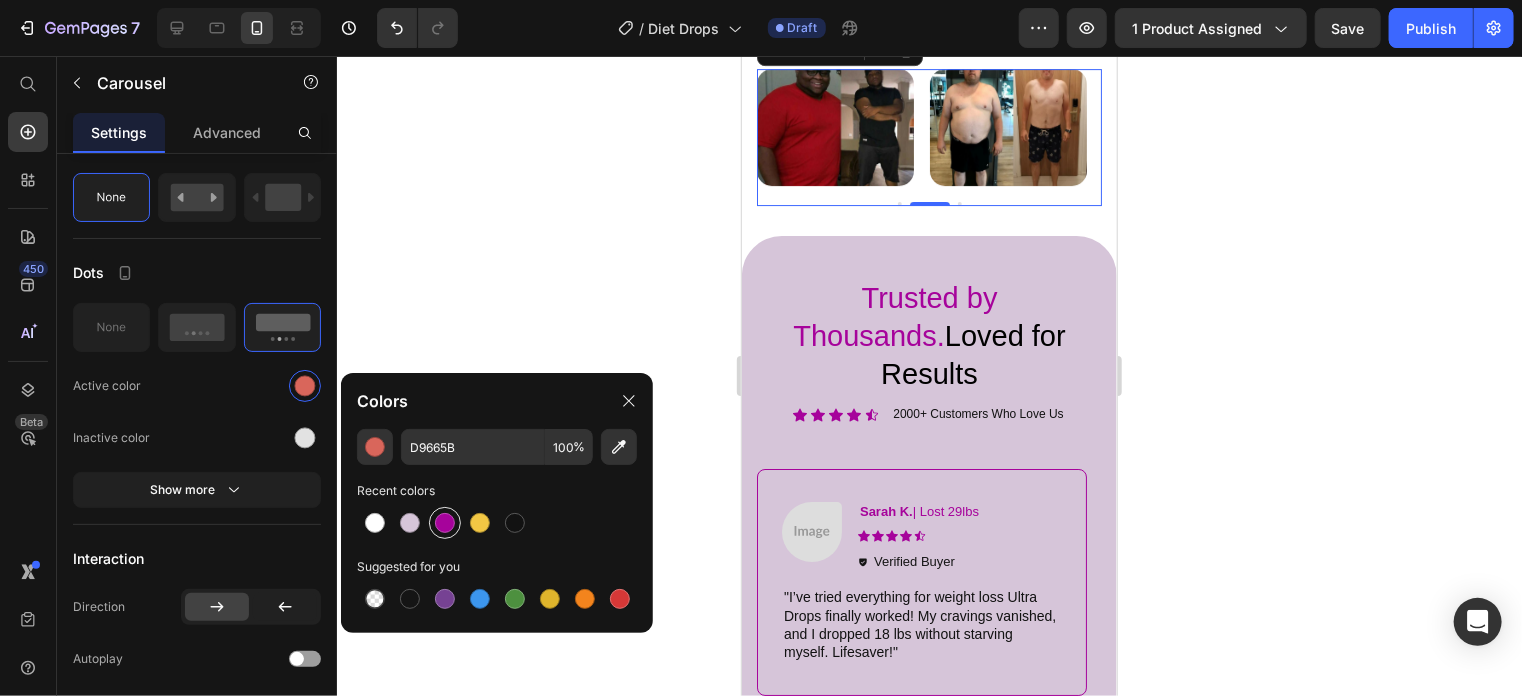 drag, startPoint x: 448, startPoint y: 514, endPoint x: 89, endPoint y: 408, distance: 374.32205 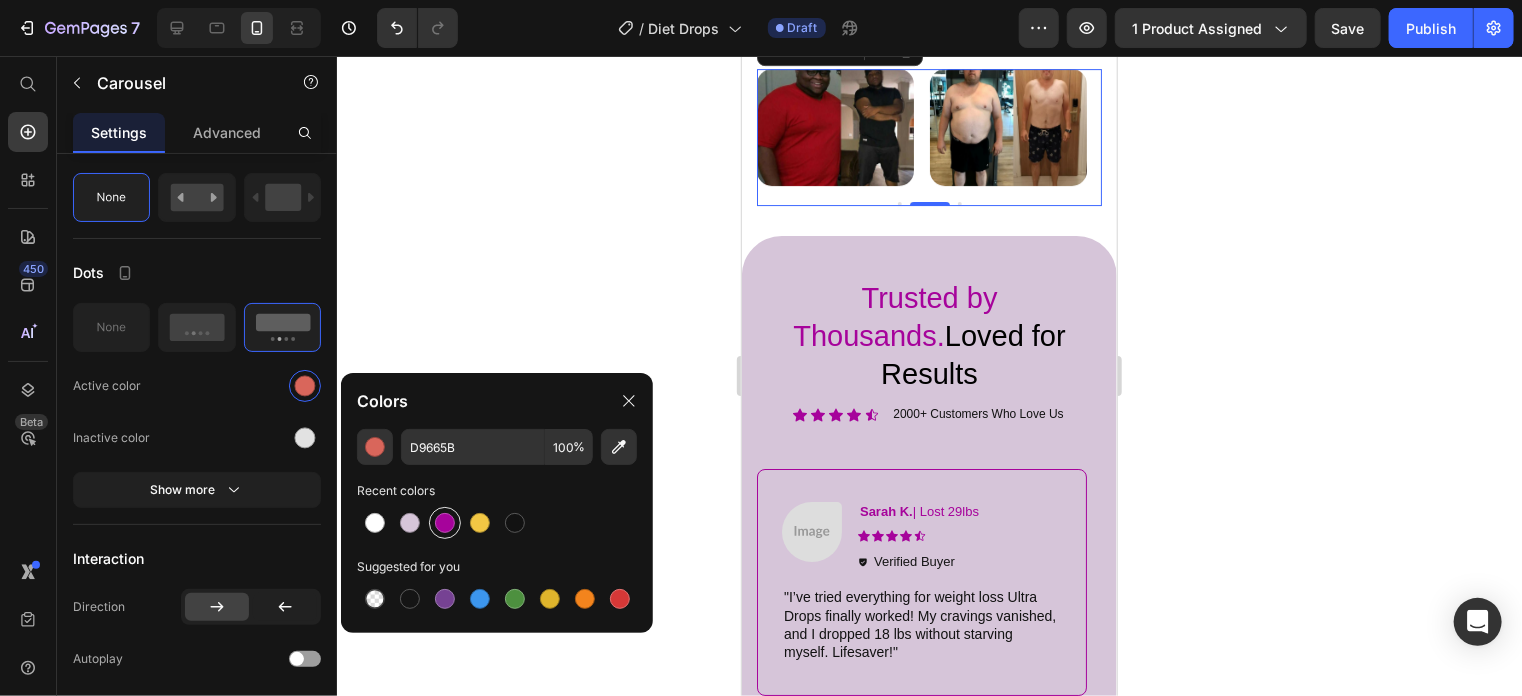 click at bounding box center (445, 523) 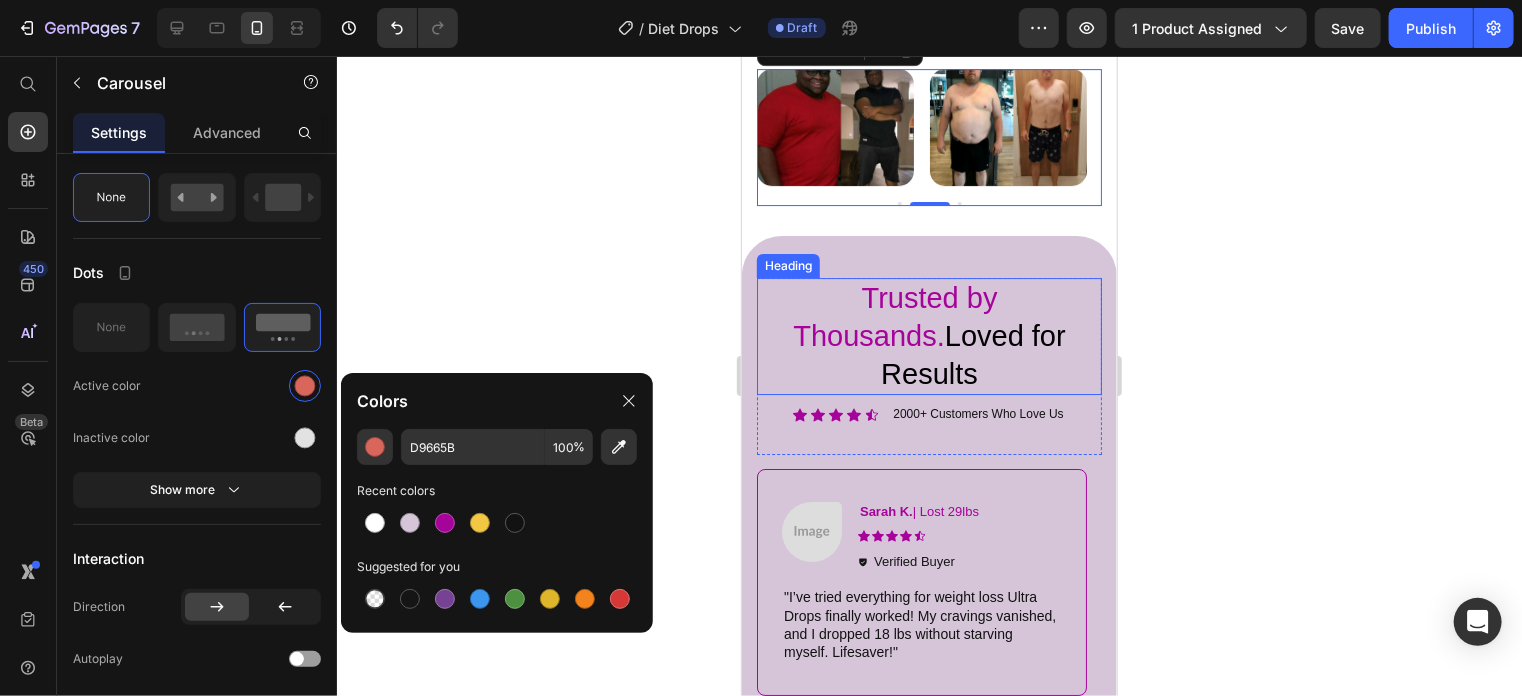 type on "A6039B" 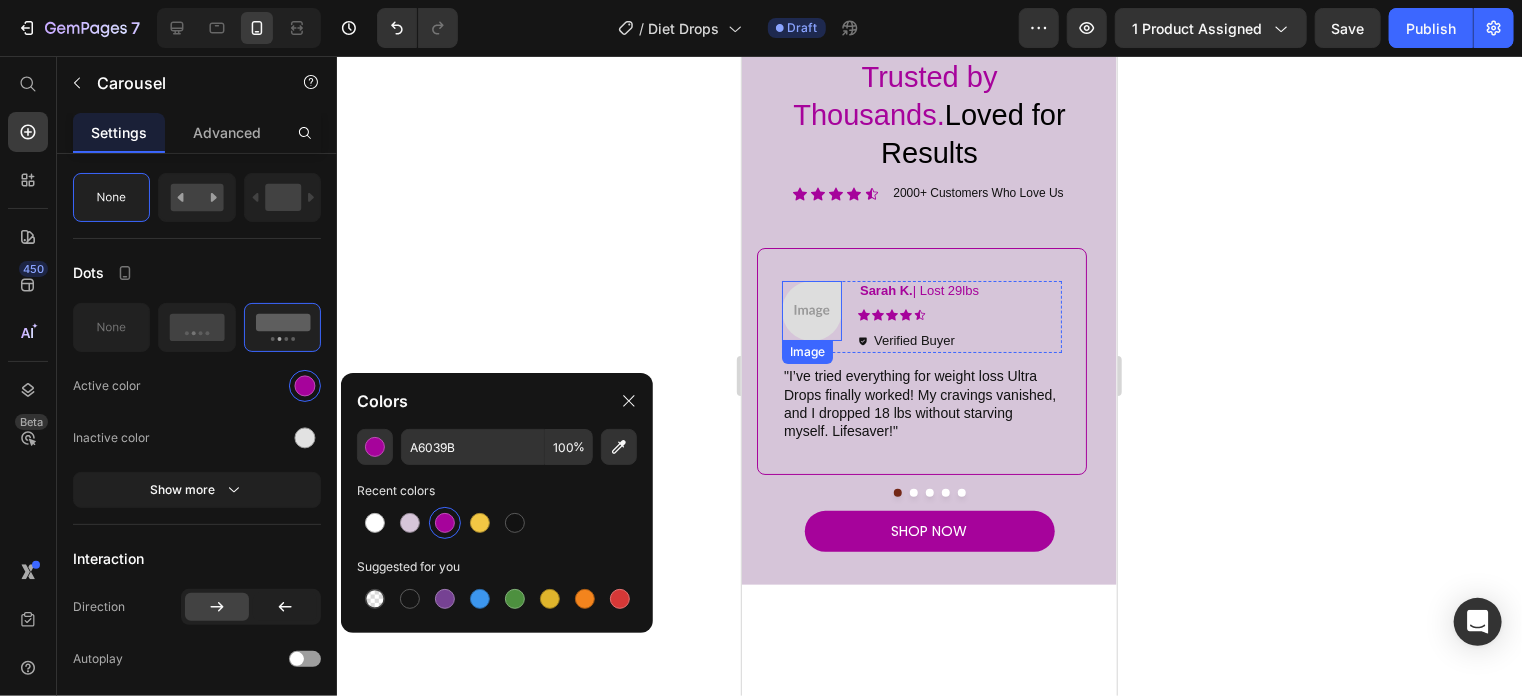 scroll, scrollTop: 3599, scrollLeft: 0, axis: vertical 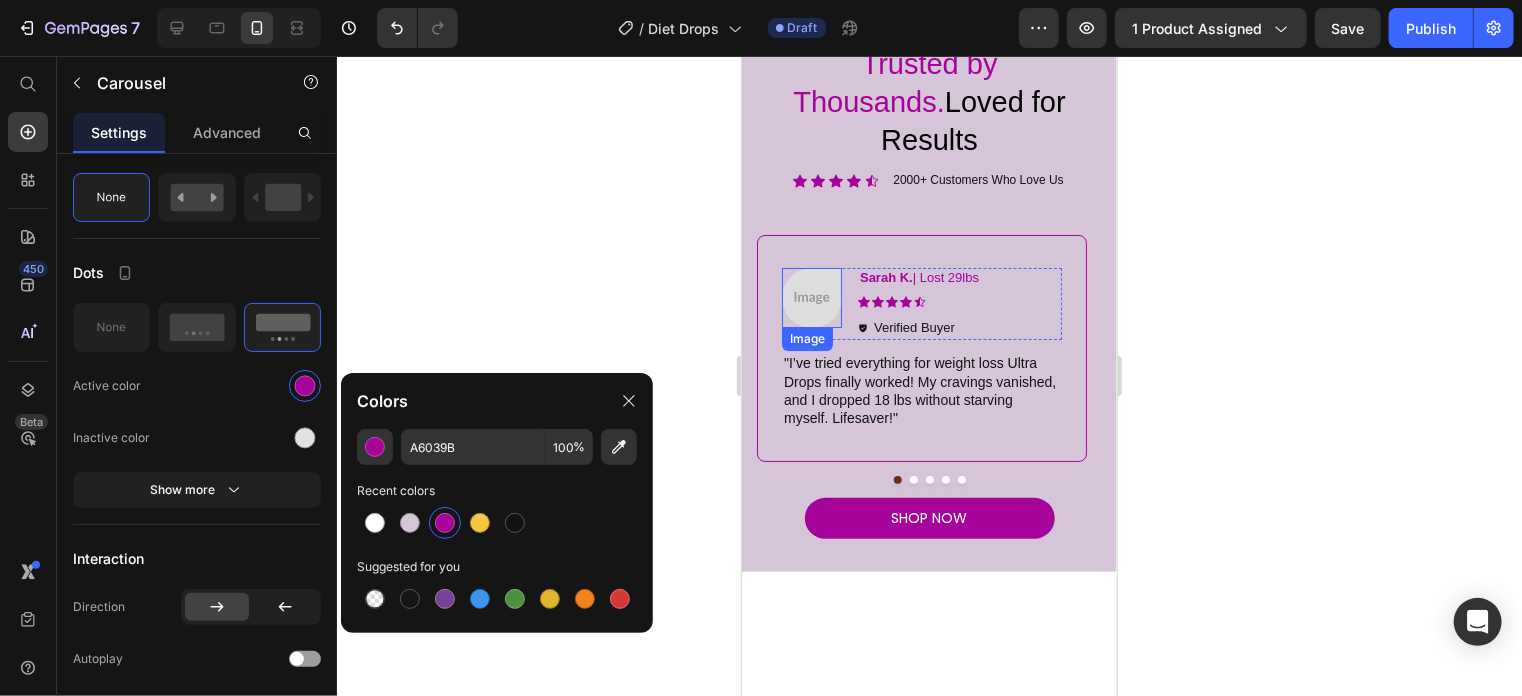 click at bounding box center (811, 297) 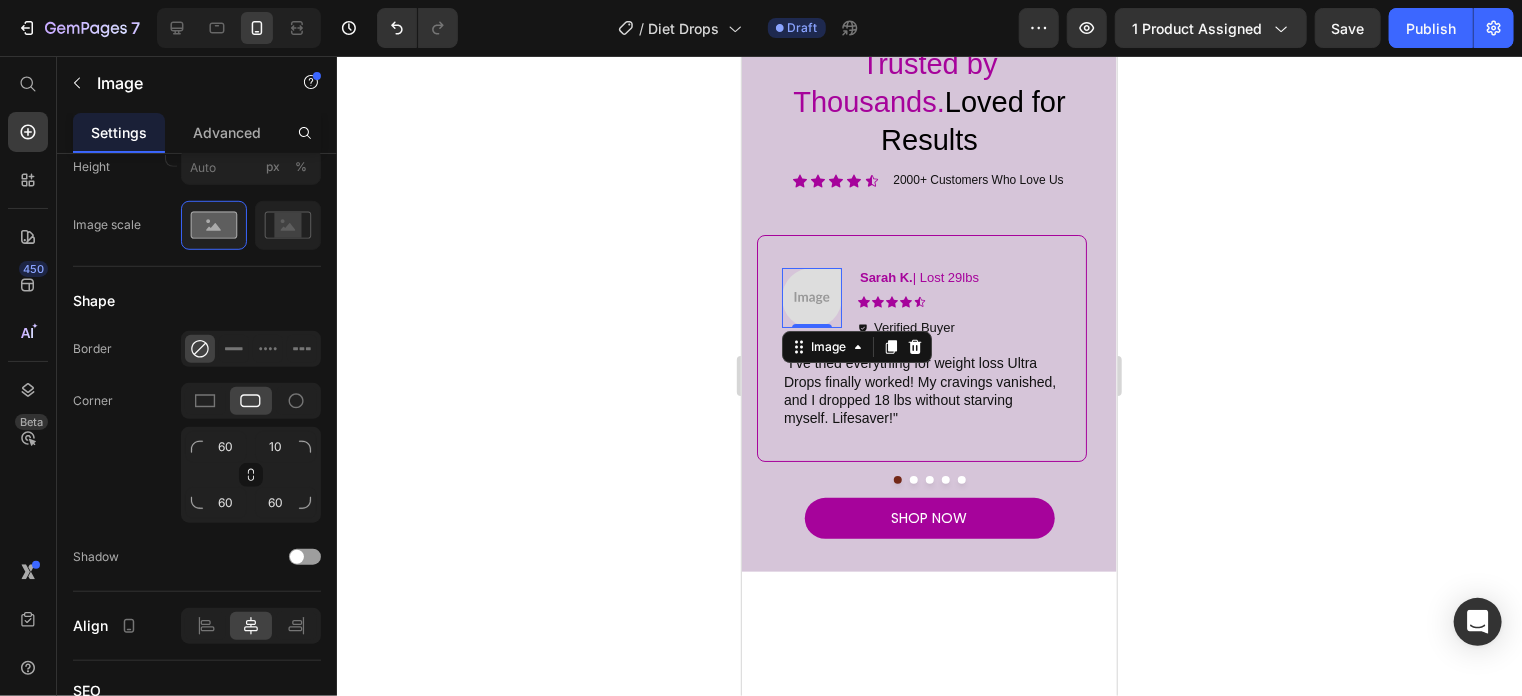 scroll, scrollTop: 0, scrollLeft: 0, axis: both 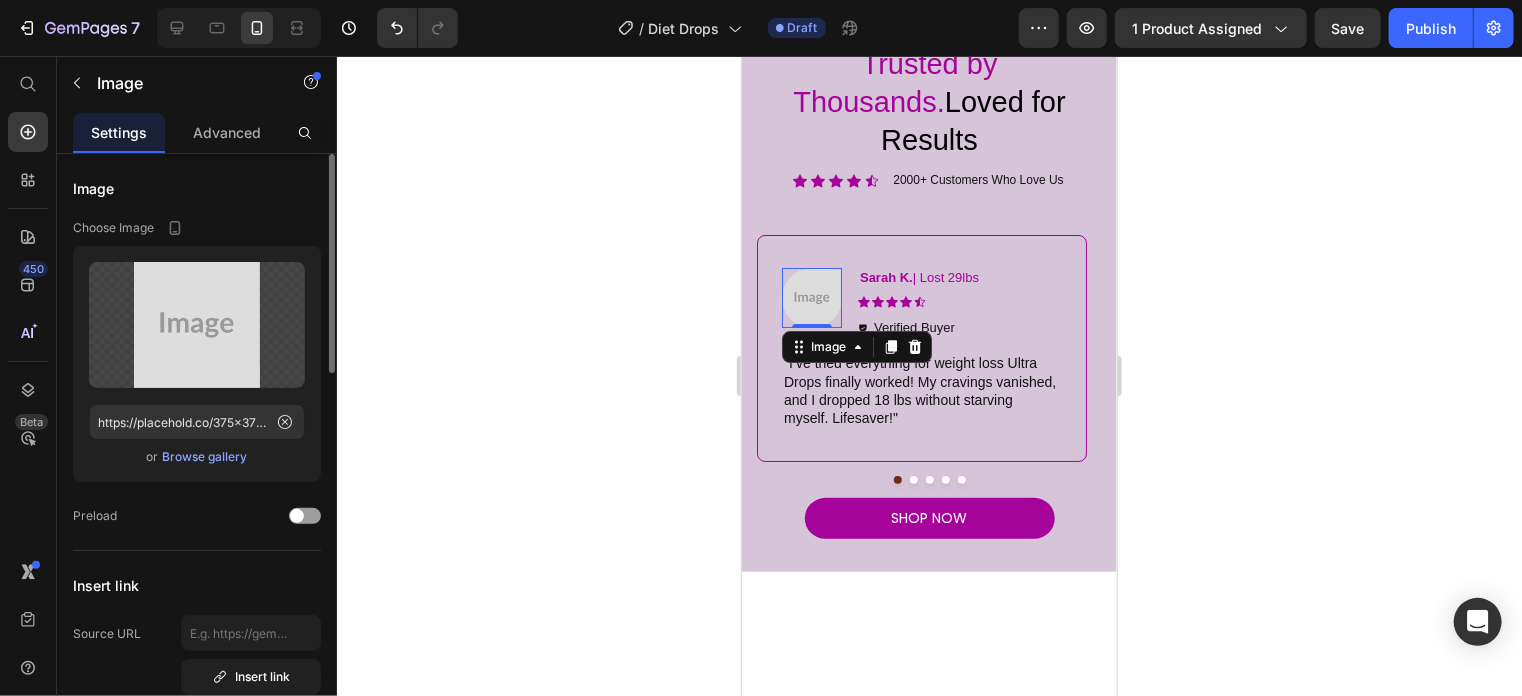 click on "Browse gallery" at bounding box center (205, 457) 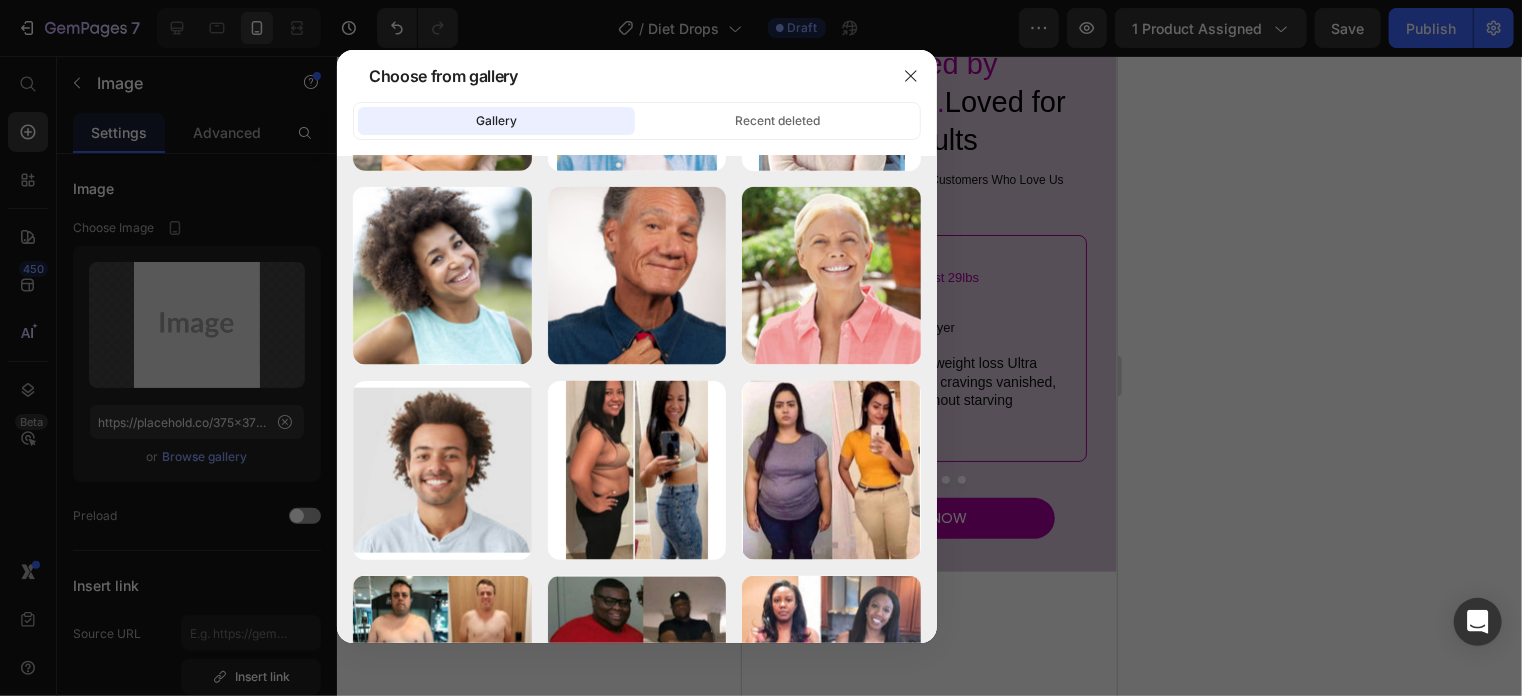 scroll, scrollTop: 1623, scrollLeft: 0, axis: vertical 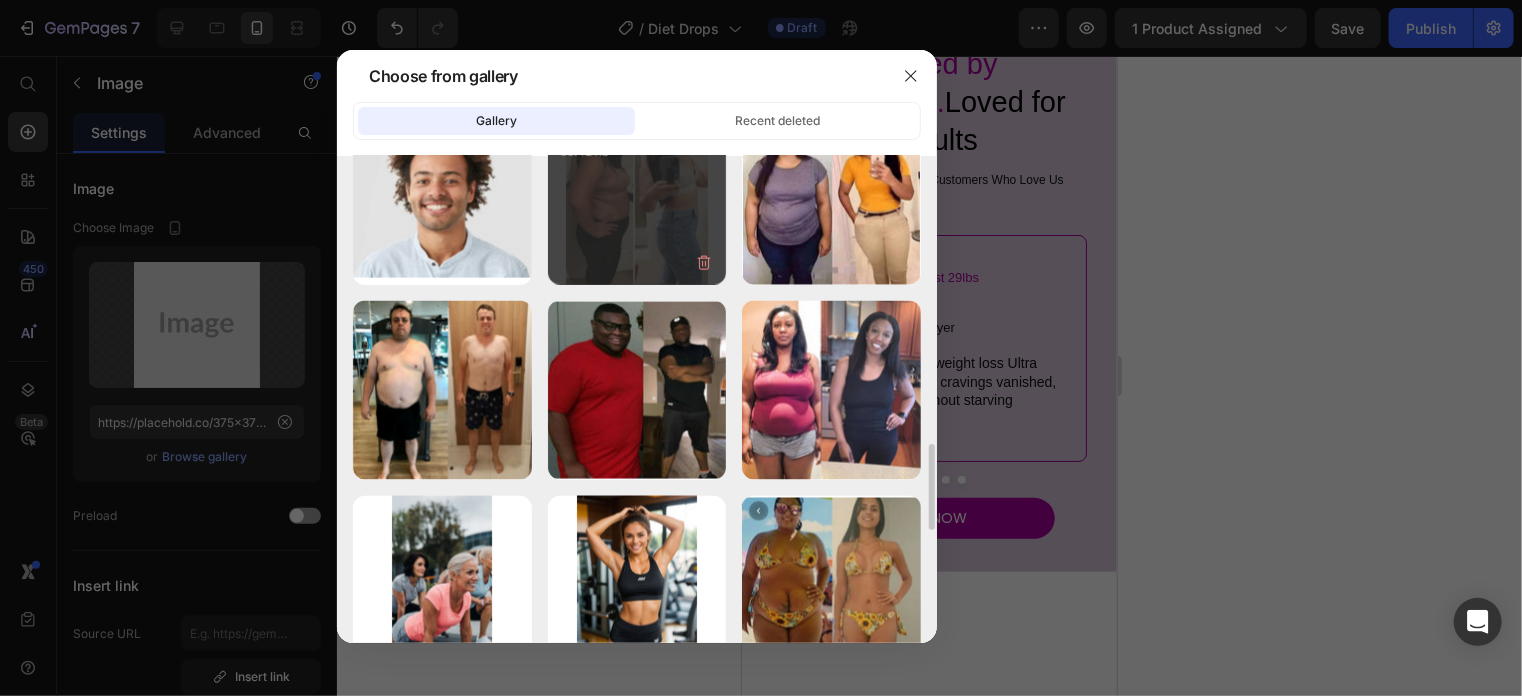 click on "Weight Loss Jour...os.jpg 88.42 kb" at bounding box center (637, 195) 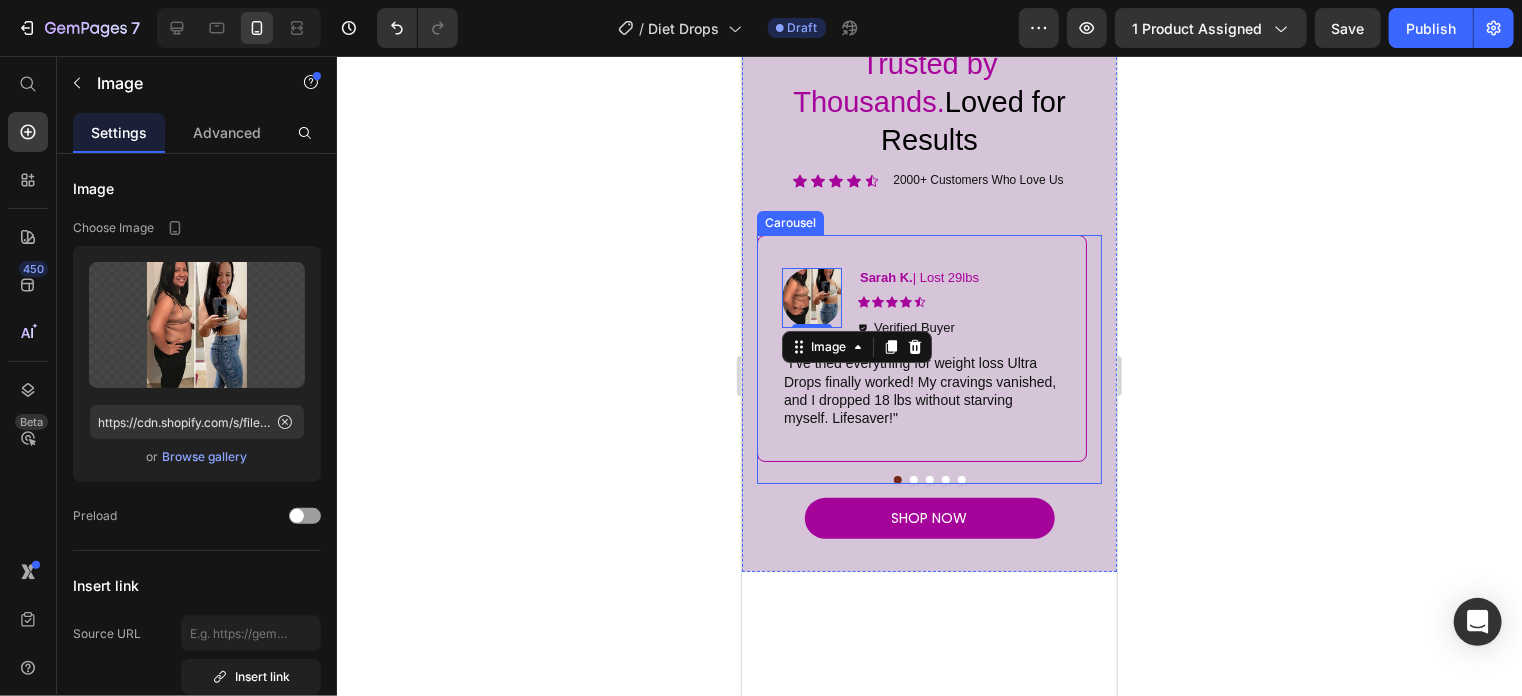 click at bounding box center [913, 479] 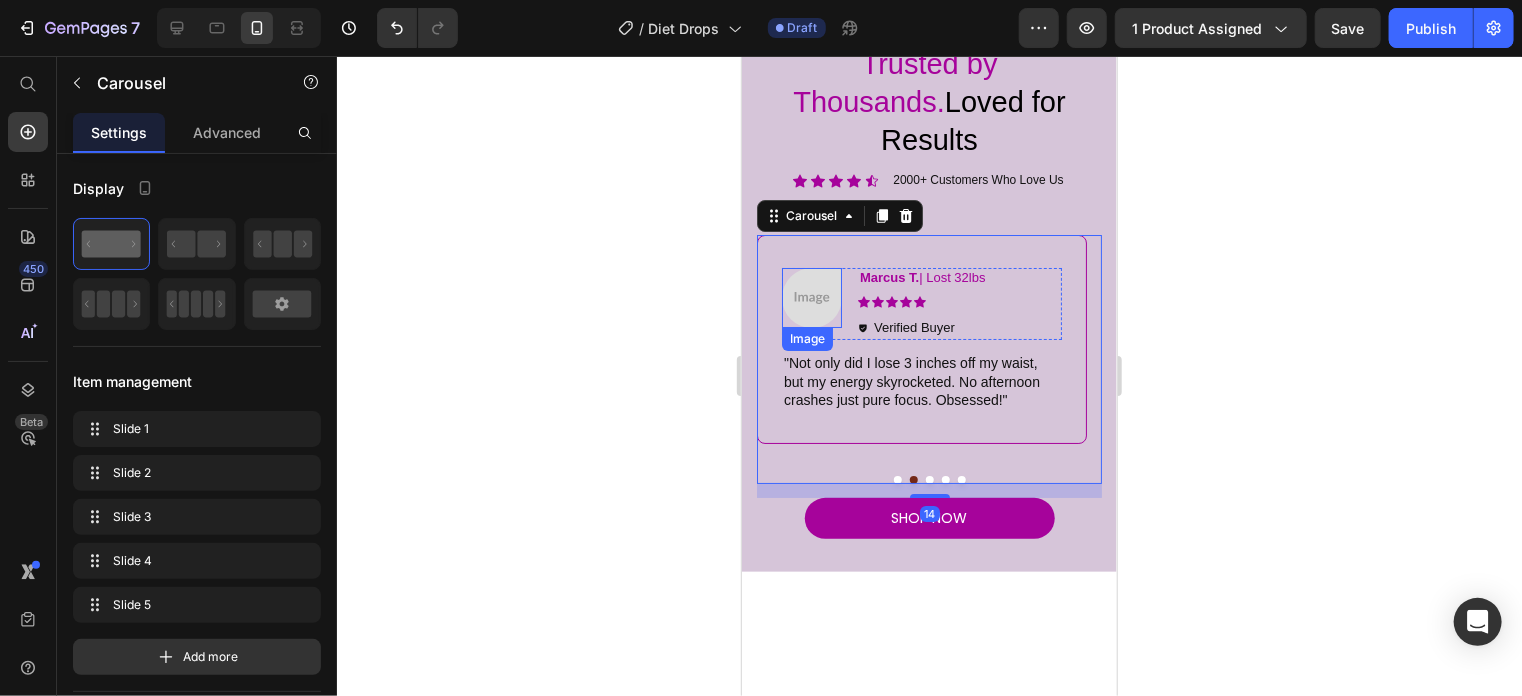 click at bounding box center [811, 297] 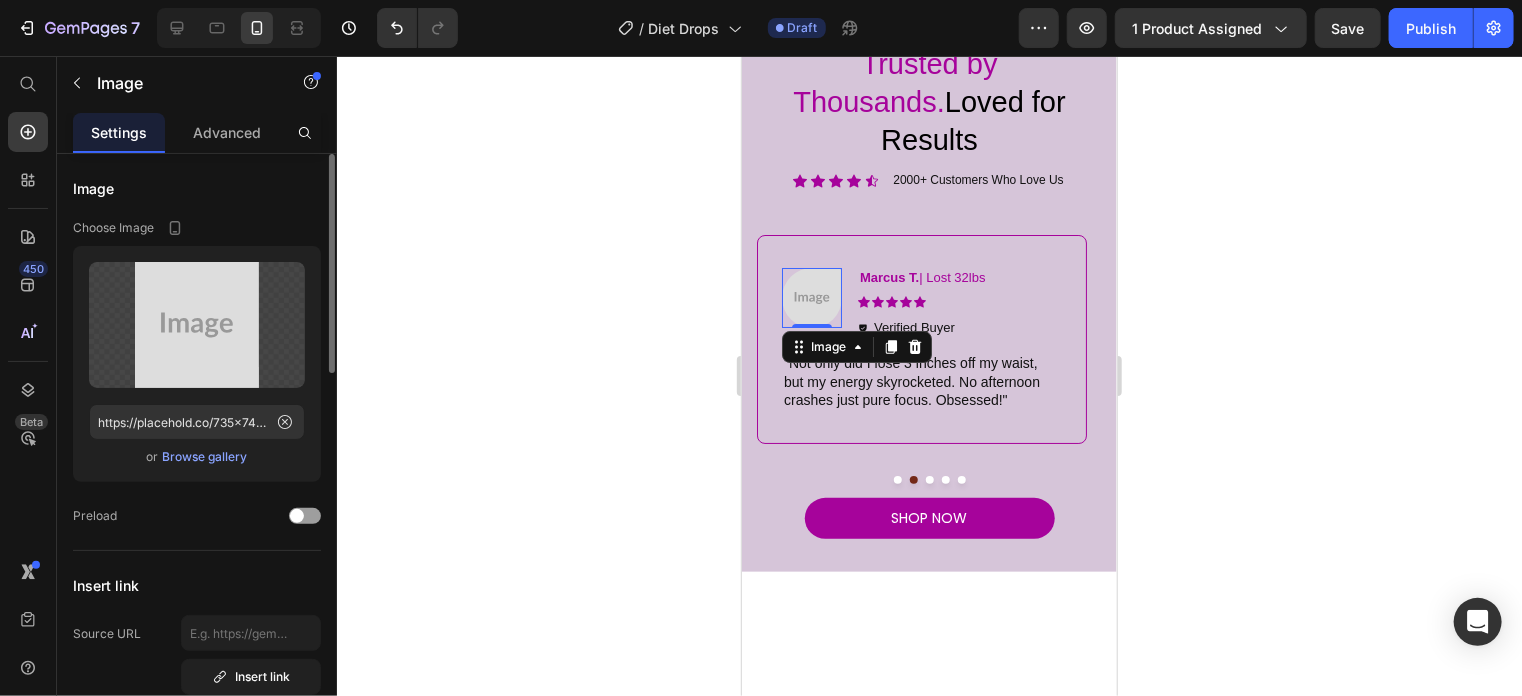 click on "Browse gallery" at bounding box center [205, 457] 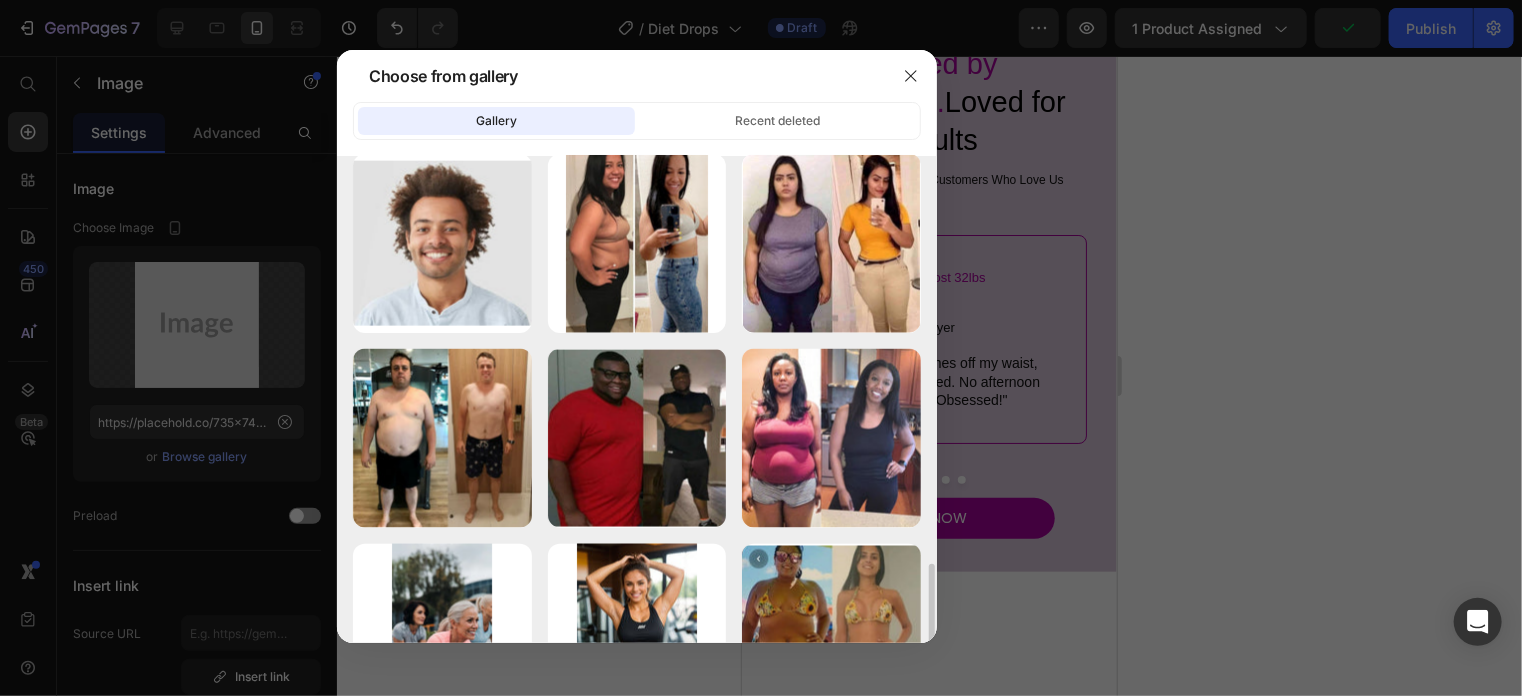scroll, scrollTop: 1684, scrollLeft: 0, axis: vertical 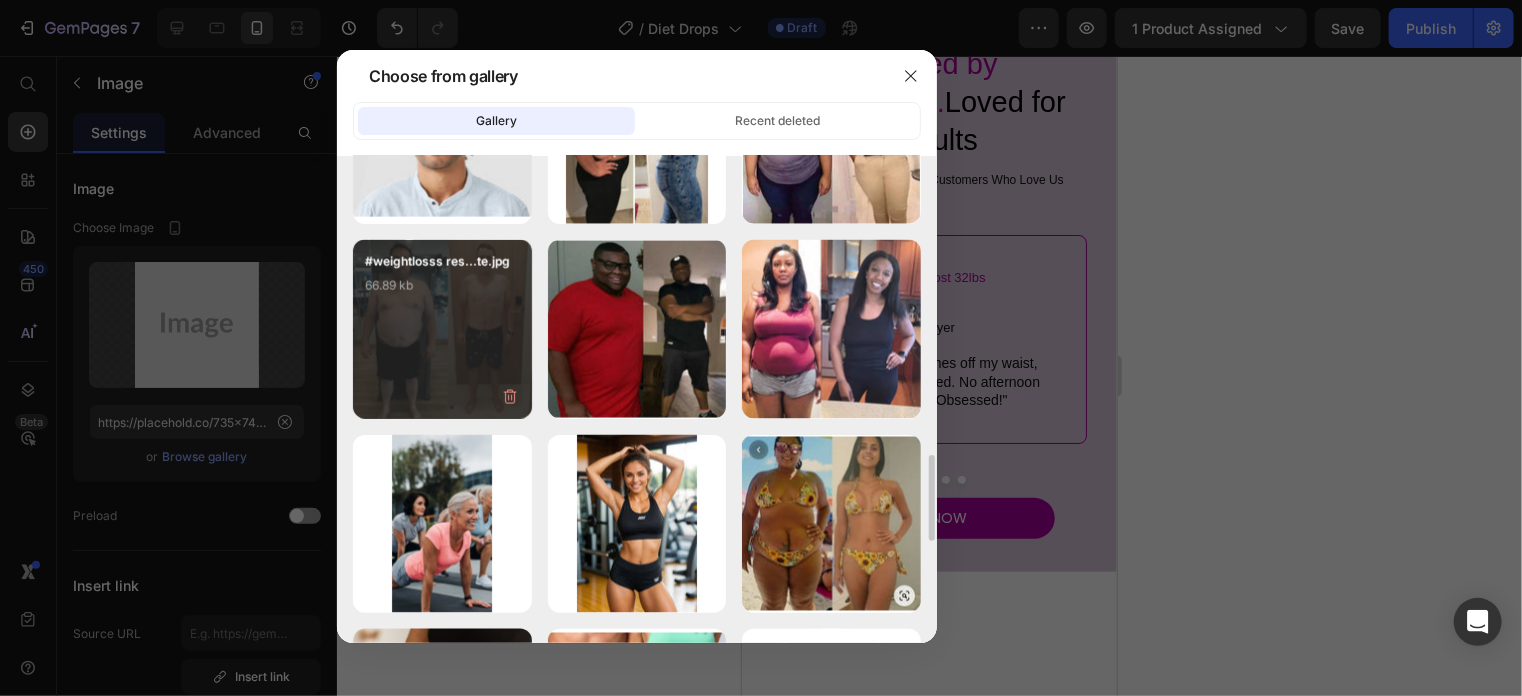 click on "#weightlosss res...te.jpg 66.89 kb" at bounding box center (442, 292) 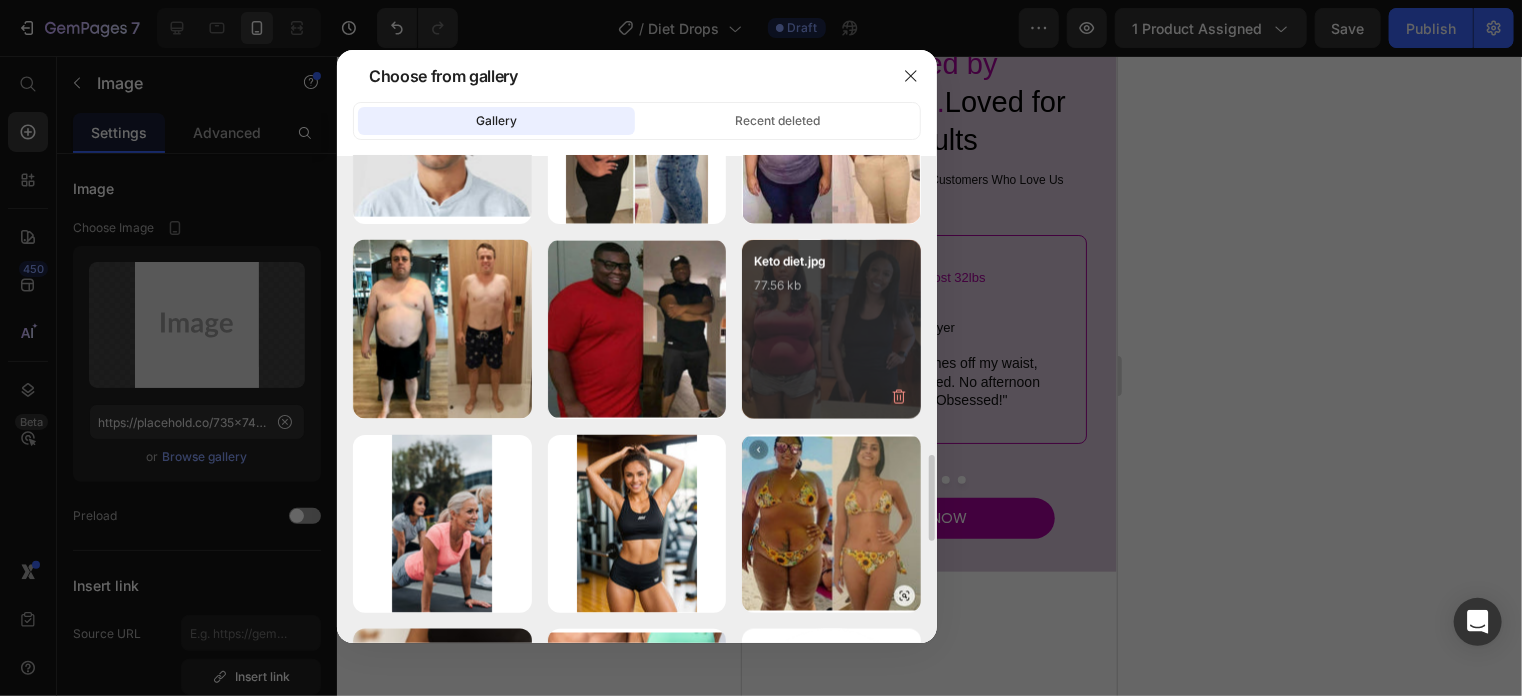 type on "https://cdn.shopify.com/s/files/1/0746/6506/6728/files/gempages_575125419506795364-b023de62-09a2-483b-898b-169223d23b0e.jpg" 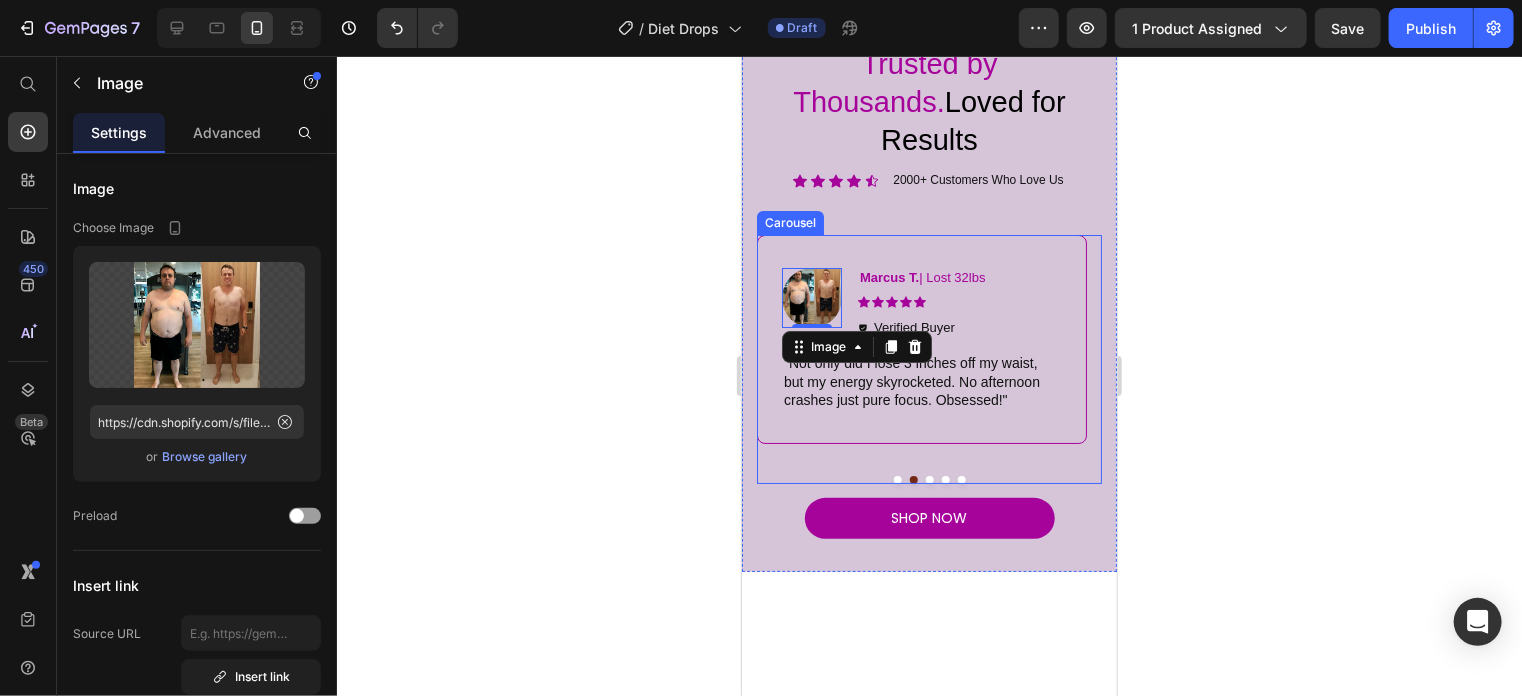 click at bounding box center (929, 479) 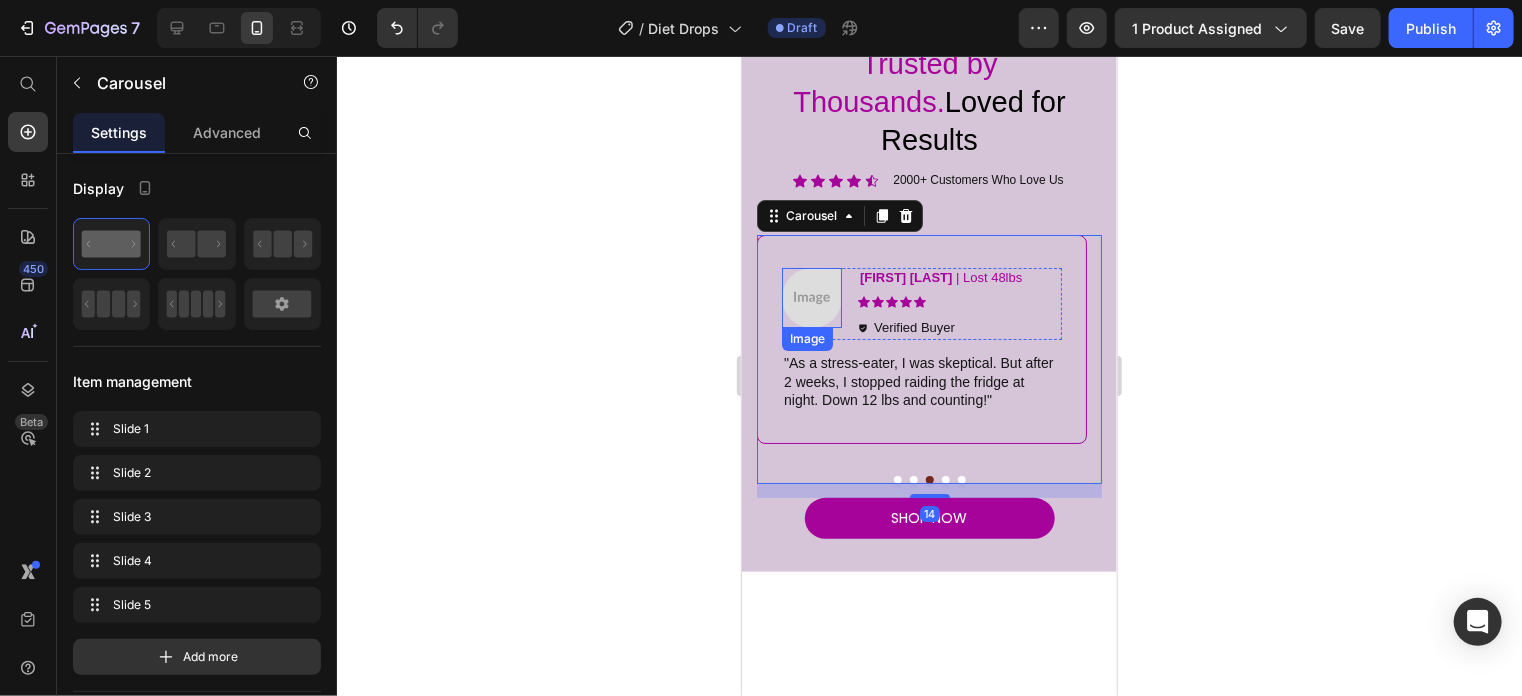 click at bounding box center [811, 297] 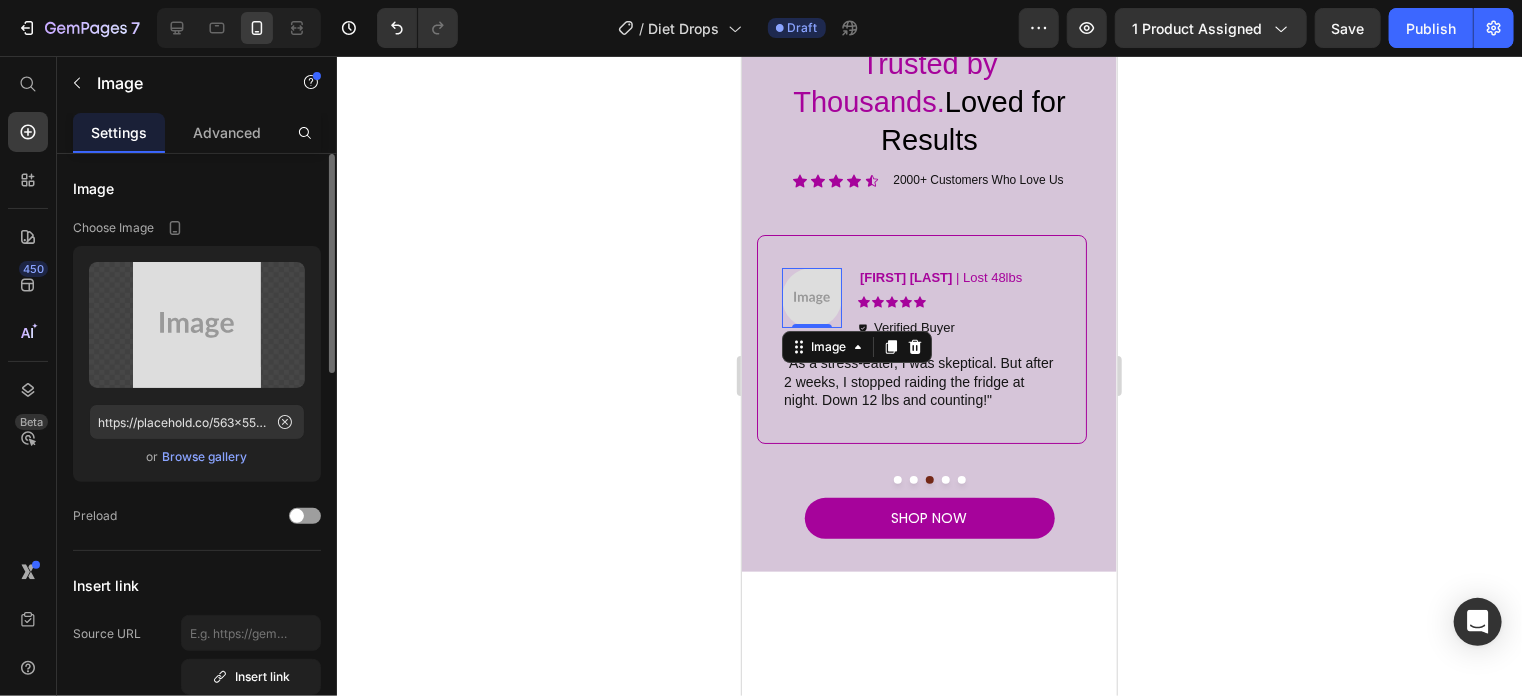 click on "Browse gallery" at bounding box center (205, 457) 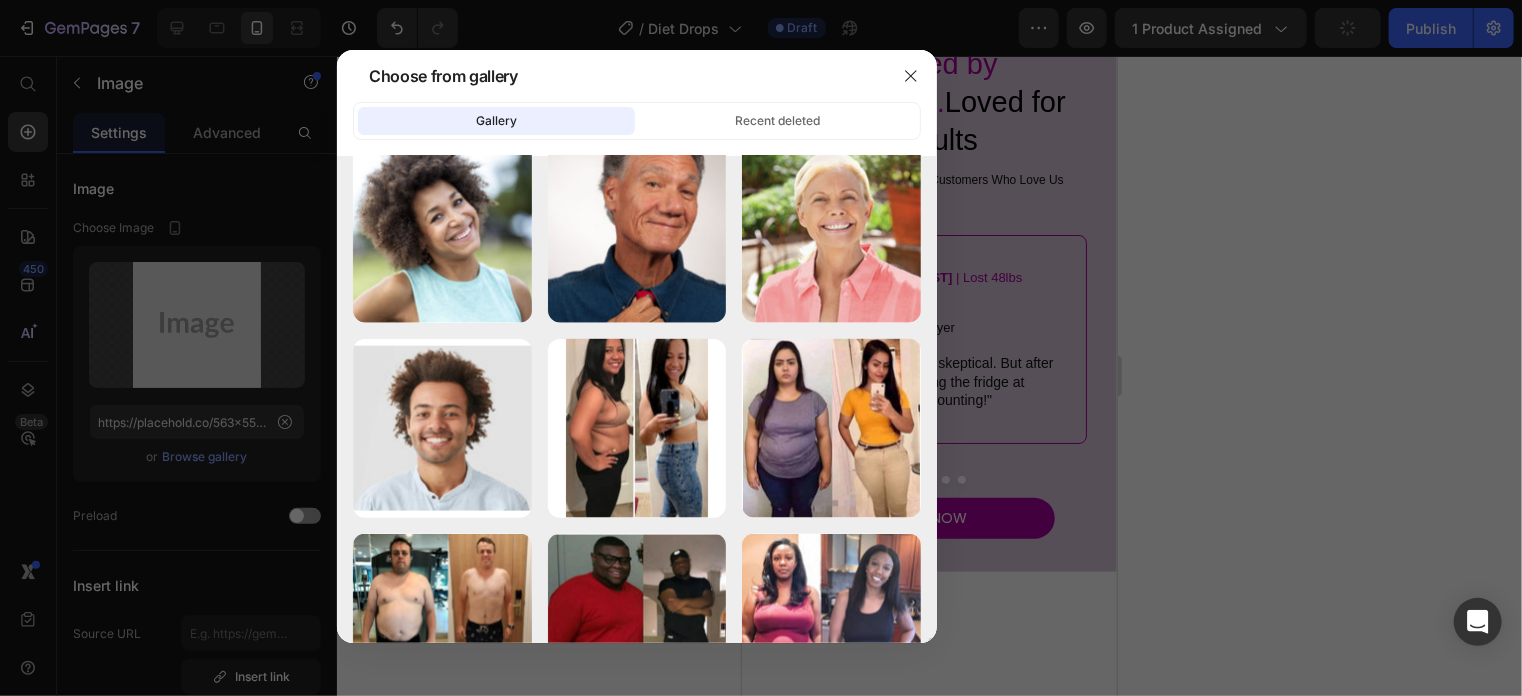scroll, scrollTop: 1617, scrollLeft: 0, axis: vertical 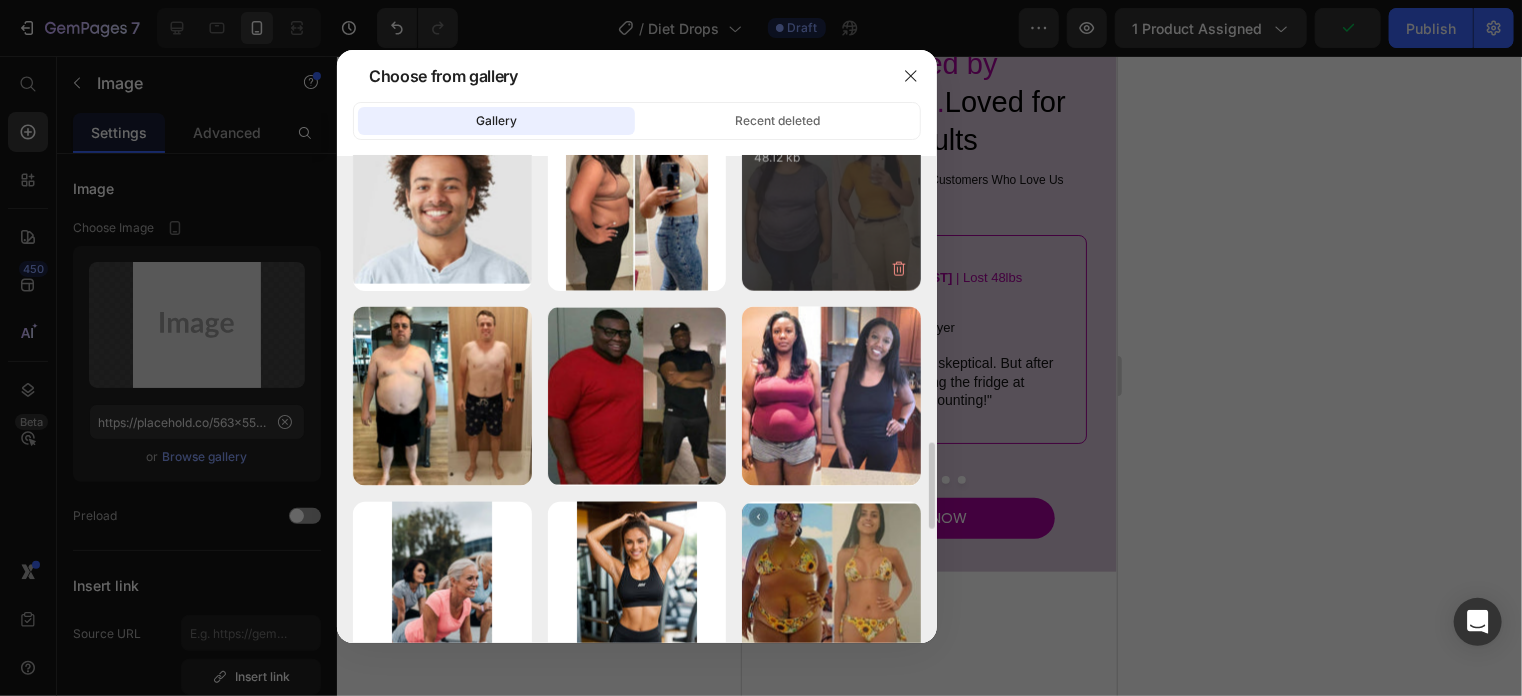 click on "Read on_ it is d... #.jpg 48.12 kb" at bounding box center (831, 201) 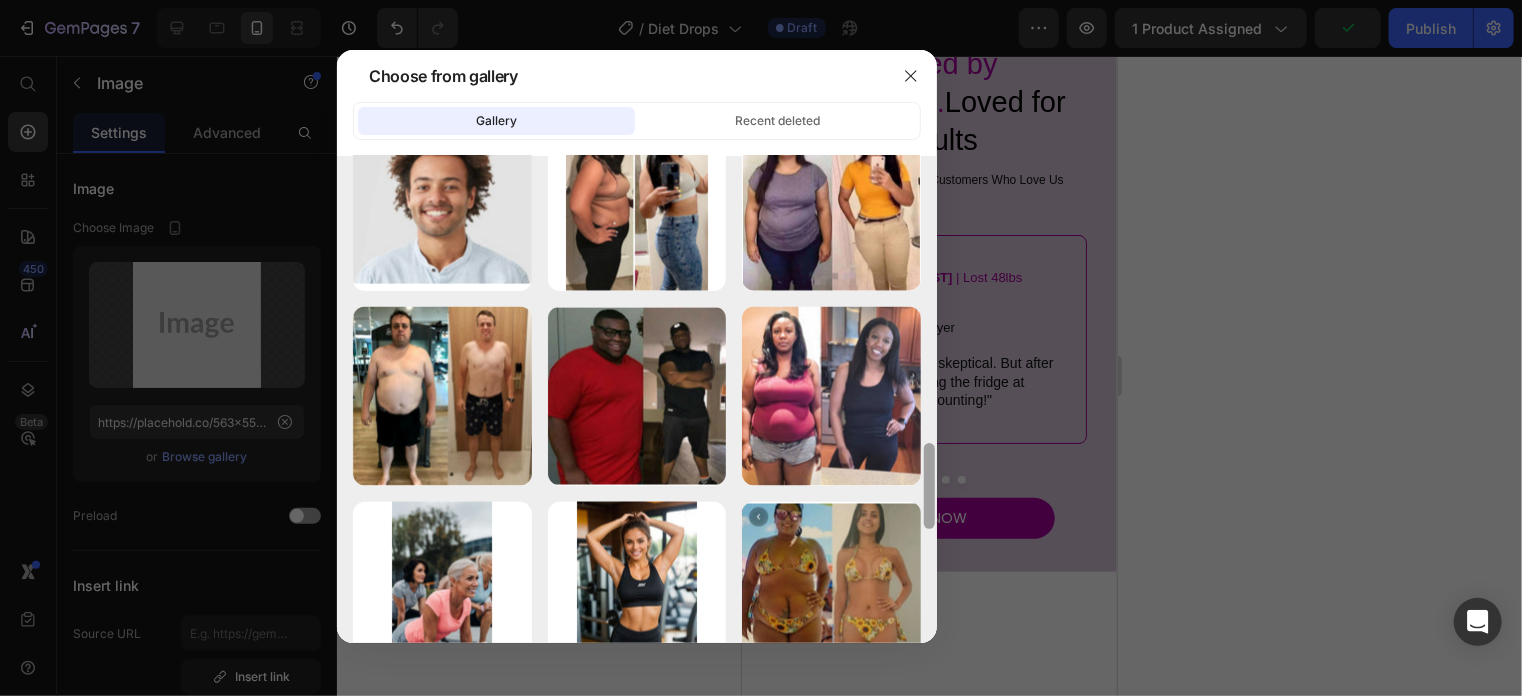 type on "https://cdn.shopify.com/s/files/1/0746/6506/6728/files/gempages_575125419506795364-b2bef583-cc02-4329-a60f-06452cc7801a.jpg" 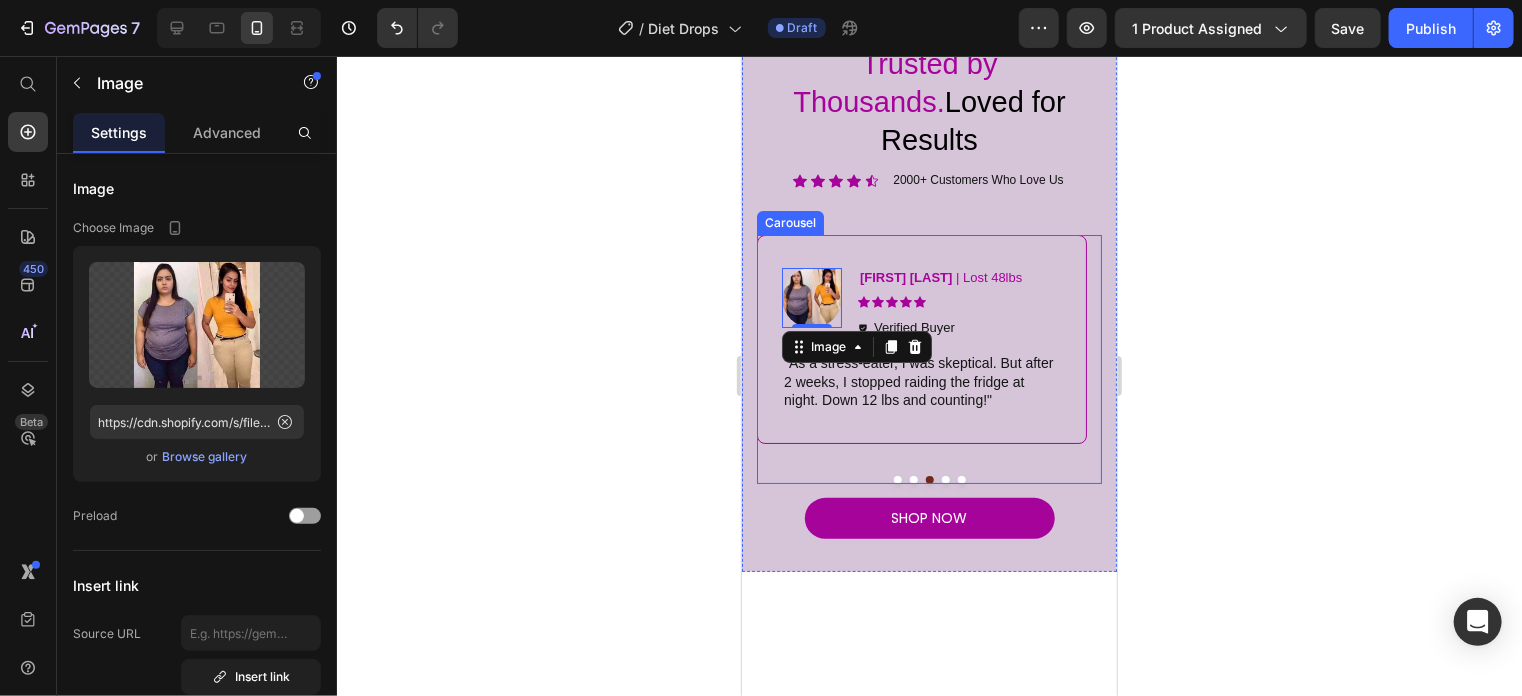 click at bounding box center (945, 479) 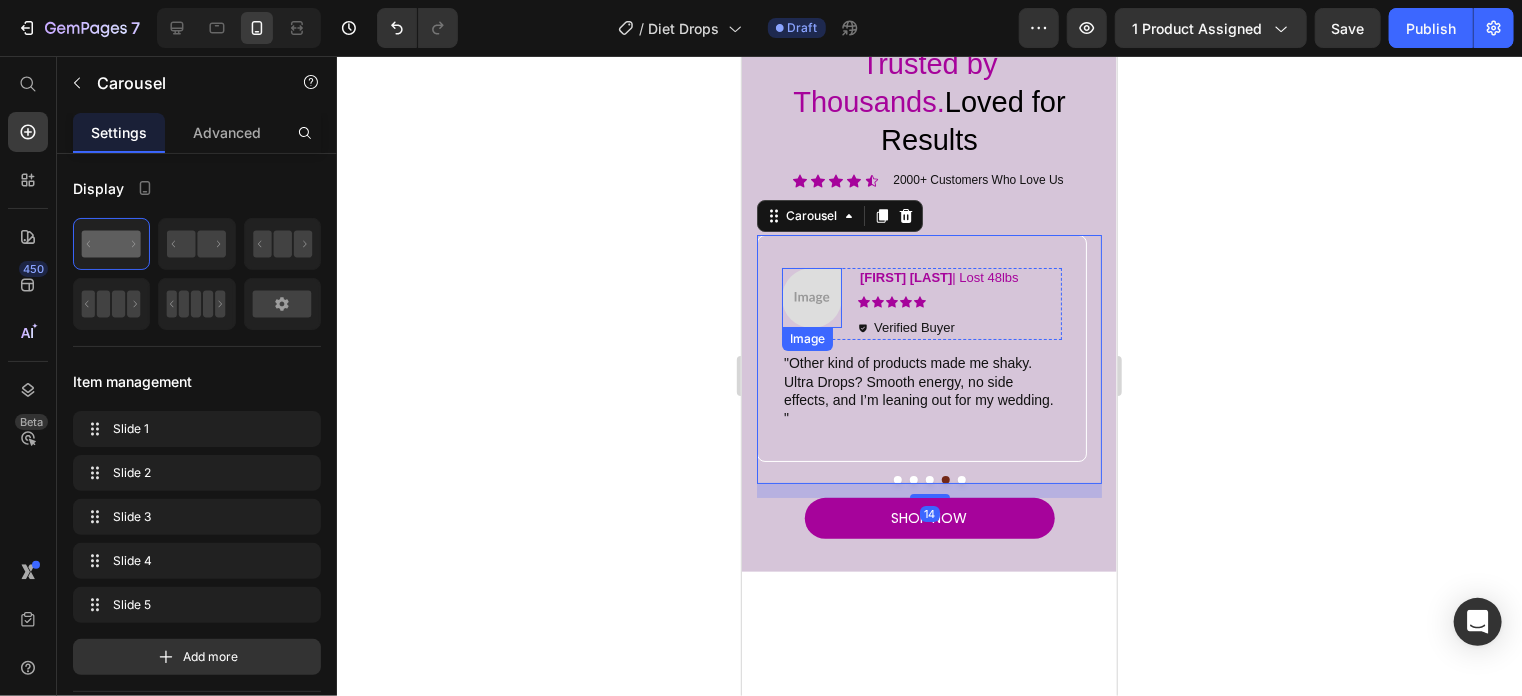 click at bounding box center (811, 297) 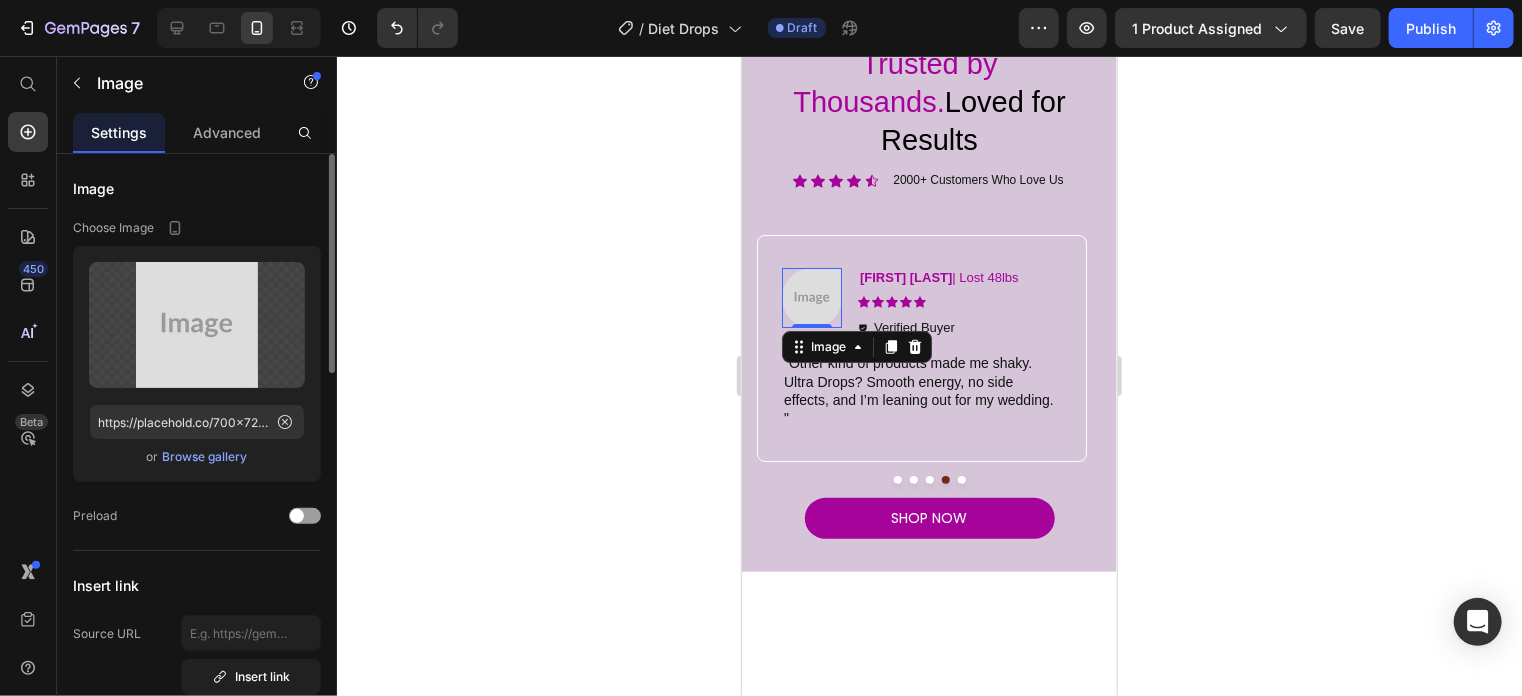 click on "Browse gallery" at bounding box center (205, 457) 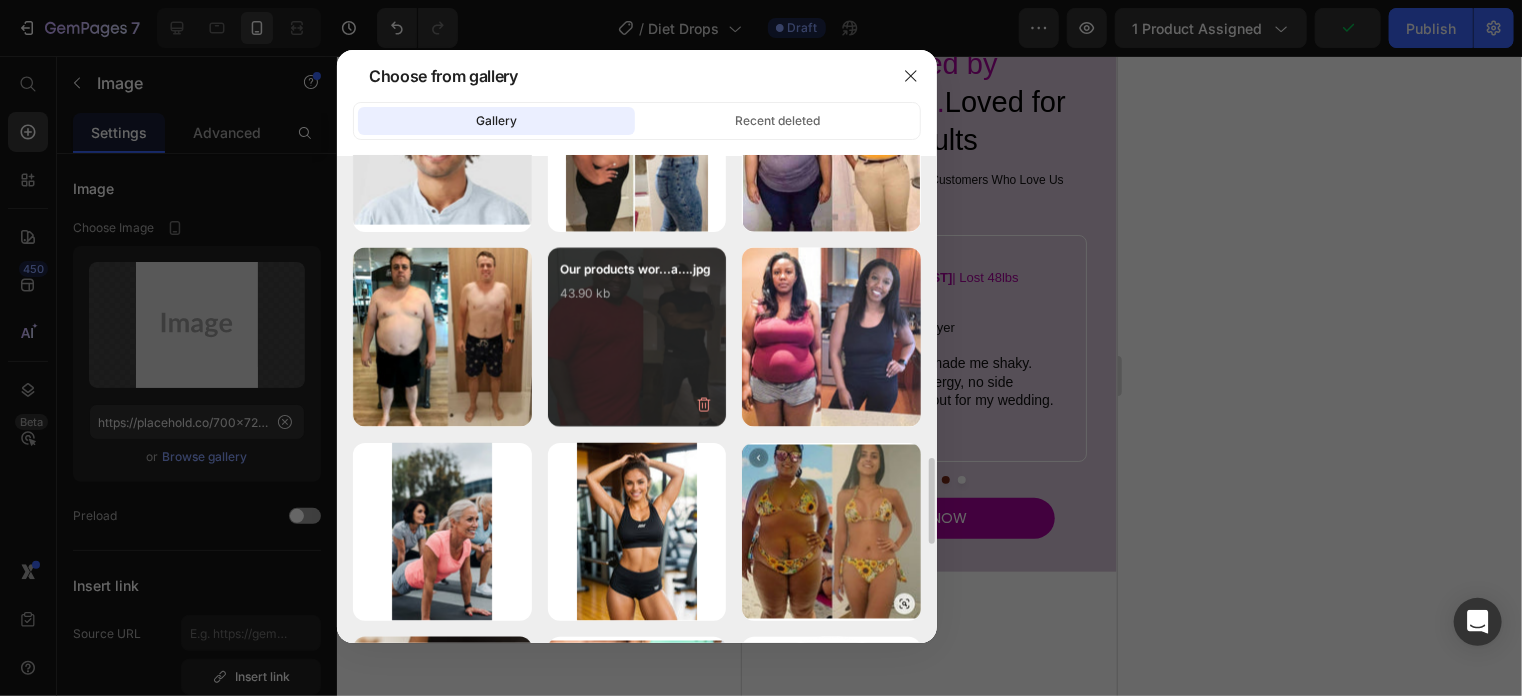 scroll, scrollTop: 1680, scrollLeft: 0, axis: vertical 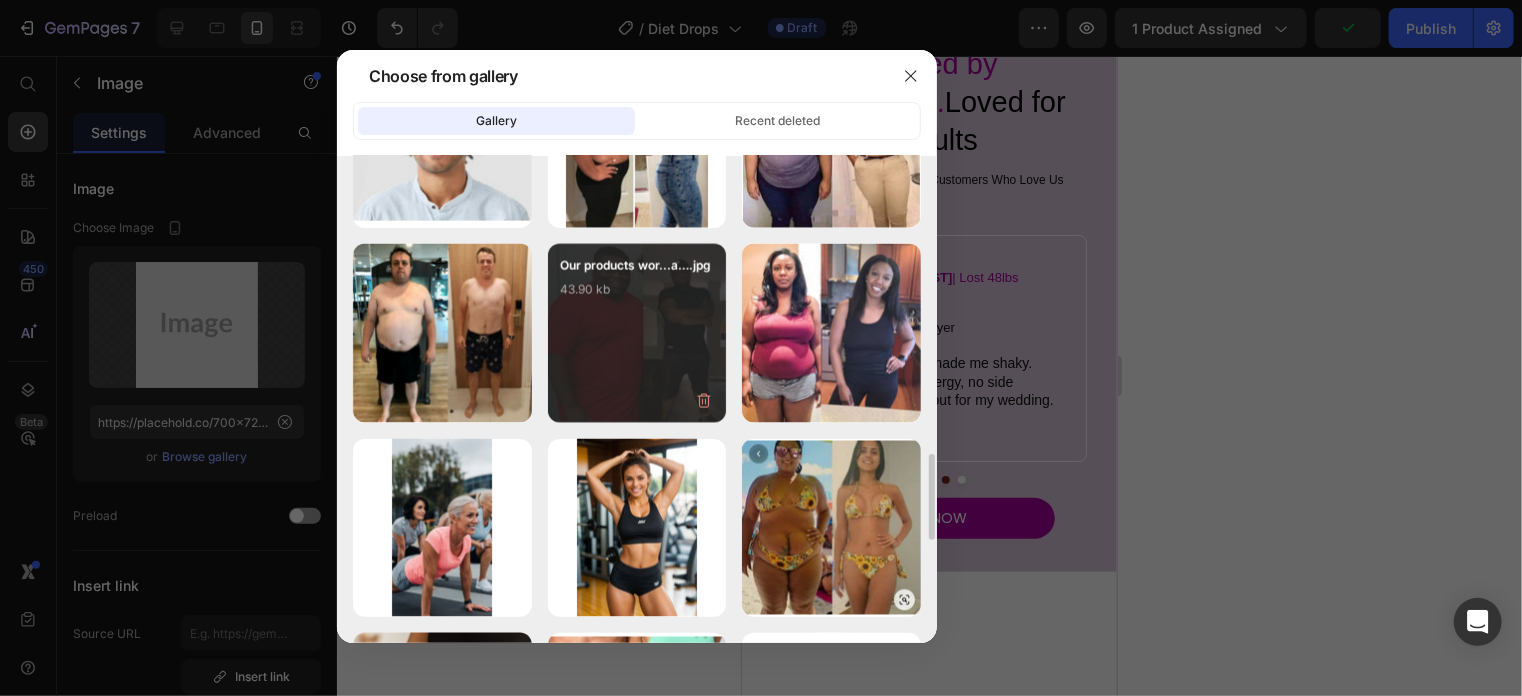 click on "43.90 kb" at bounding box center (637, 290) 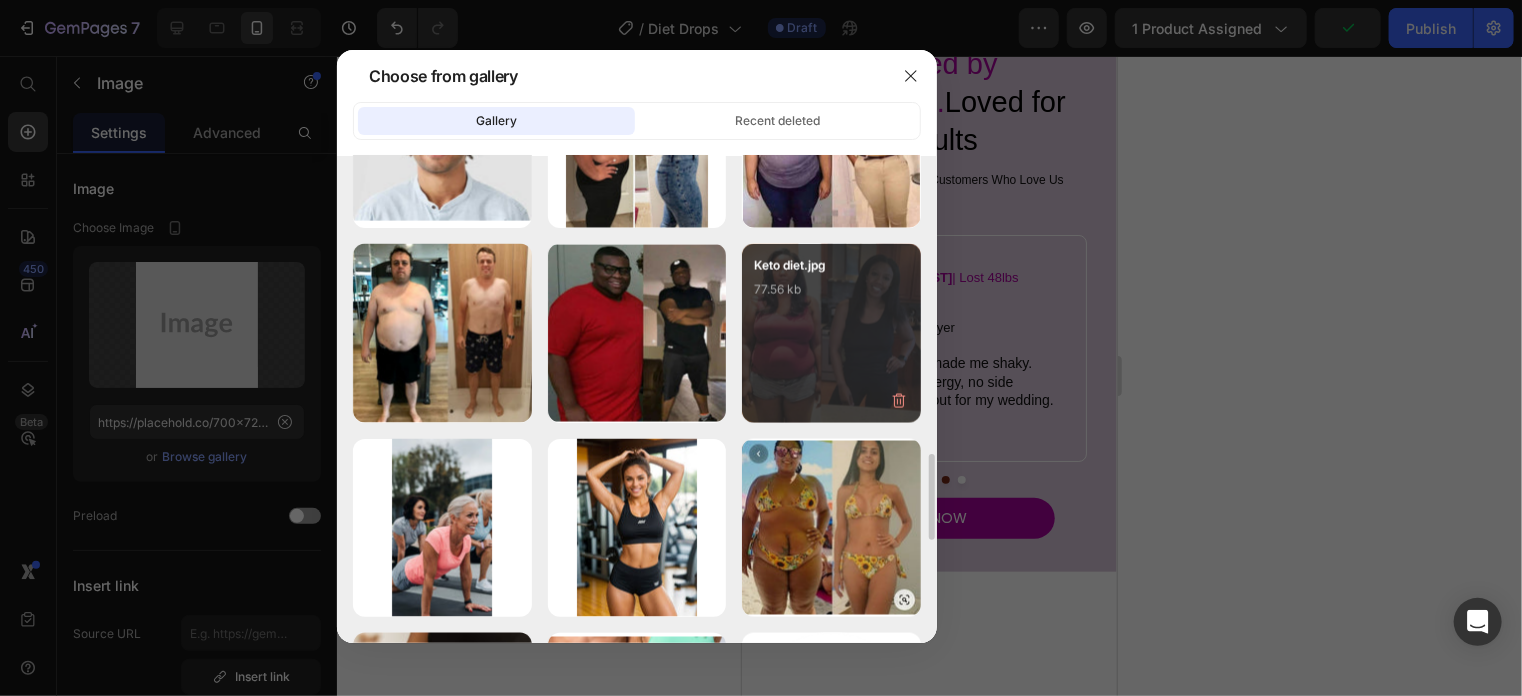 type on "https://cdn.shopify.com/s/files/1/0746/6506/6728/files/gempages_575125419506795364-299650e0-b166-4247-aa7c-7e18eab90afd.jpg" 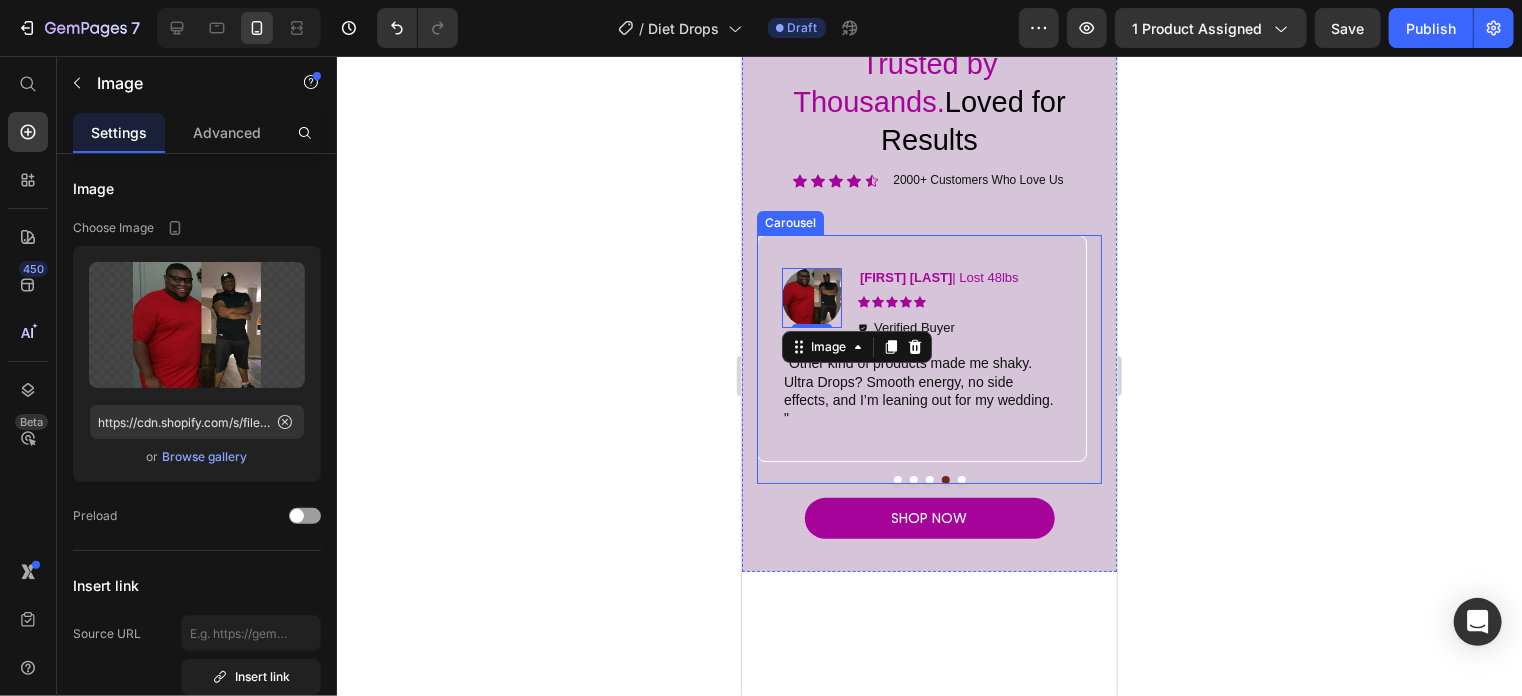 click at bounding box center [928, 479] 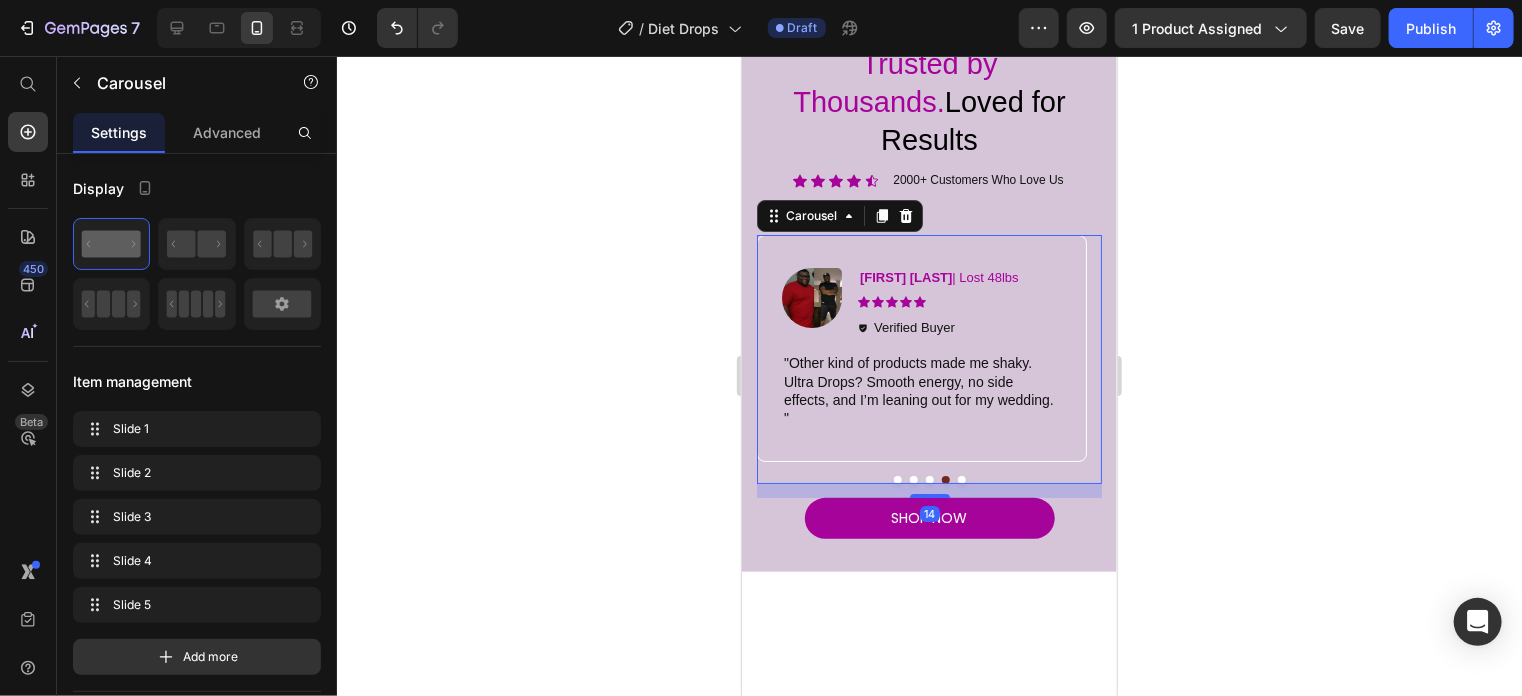 click at bounding box center (961, 479) 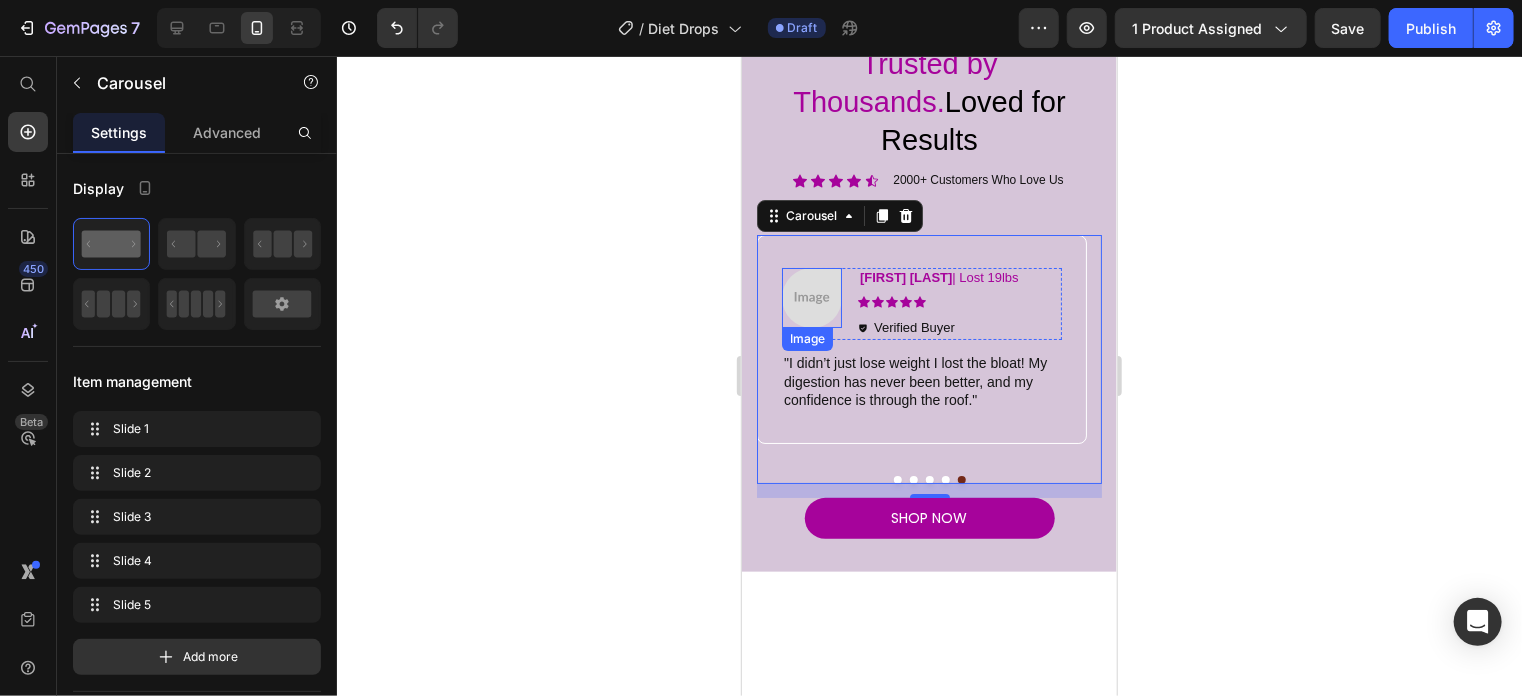 click at bounding box center [811, 297] 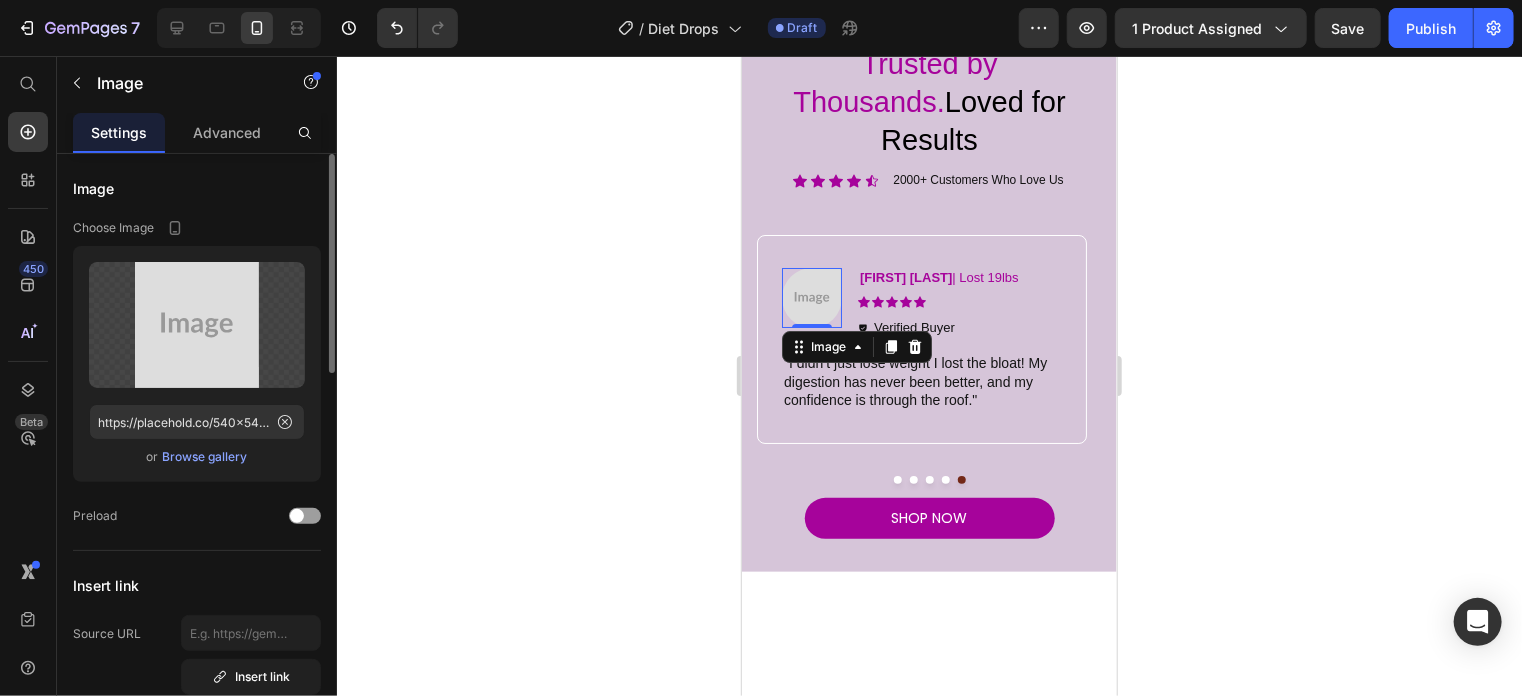 click on "Browse gallery" at bounding box center (205, 457) 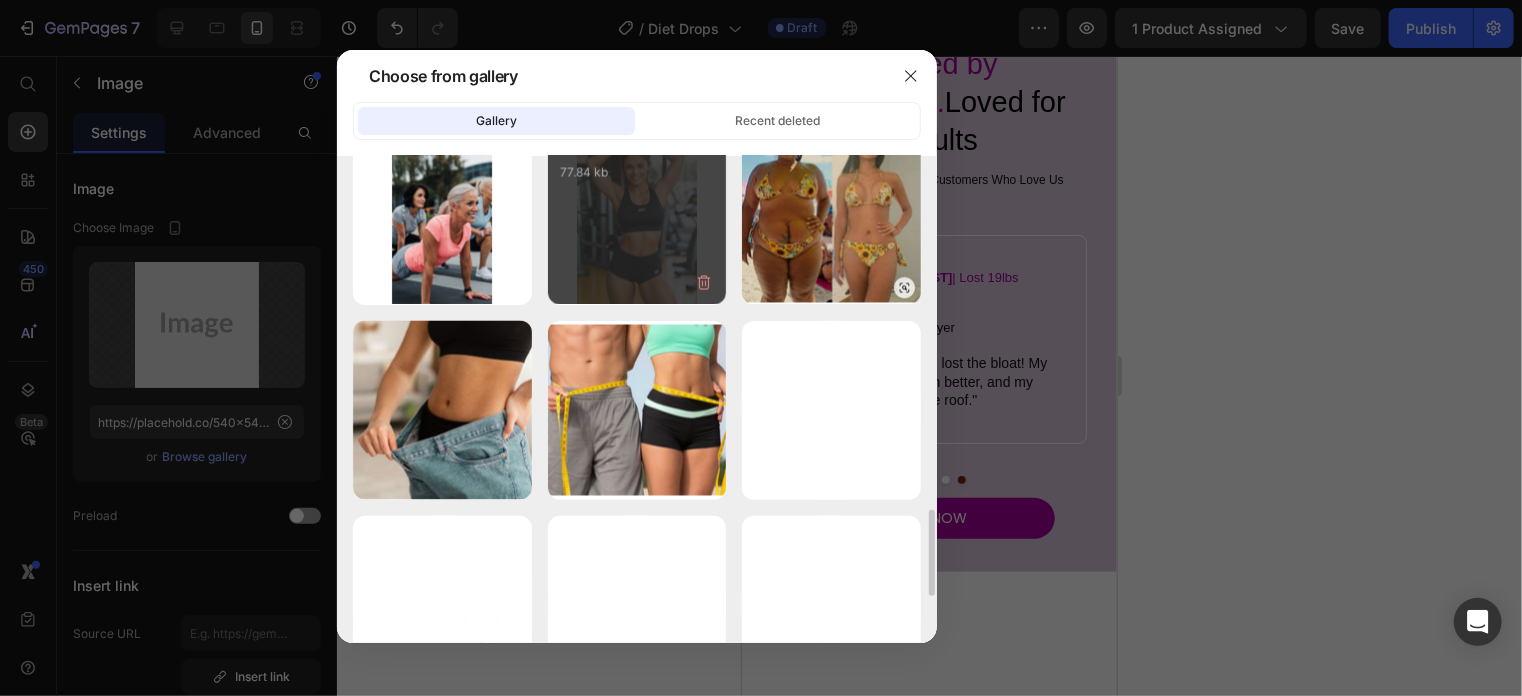scroll, scrollTop: 1807, scrollLeft: 0, axis: vertical 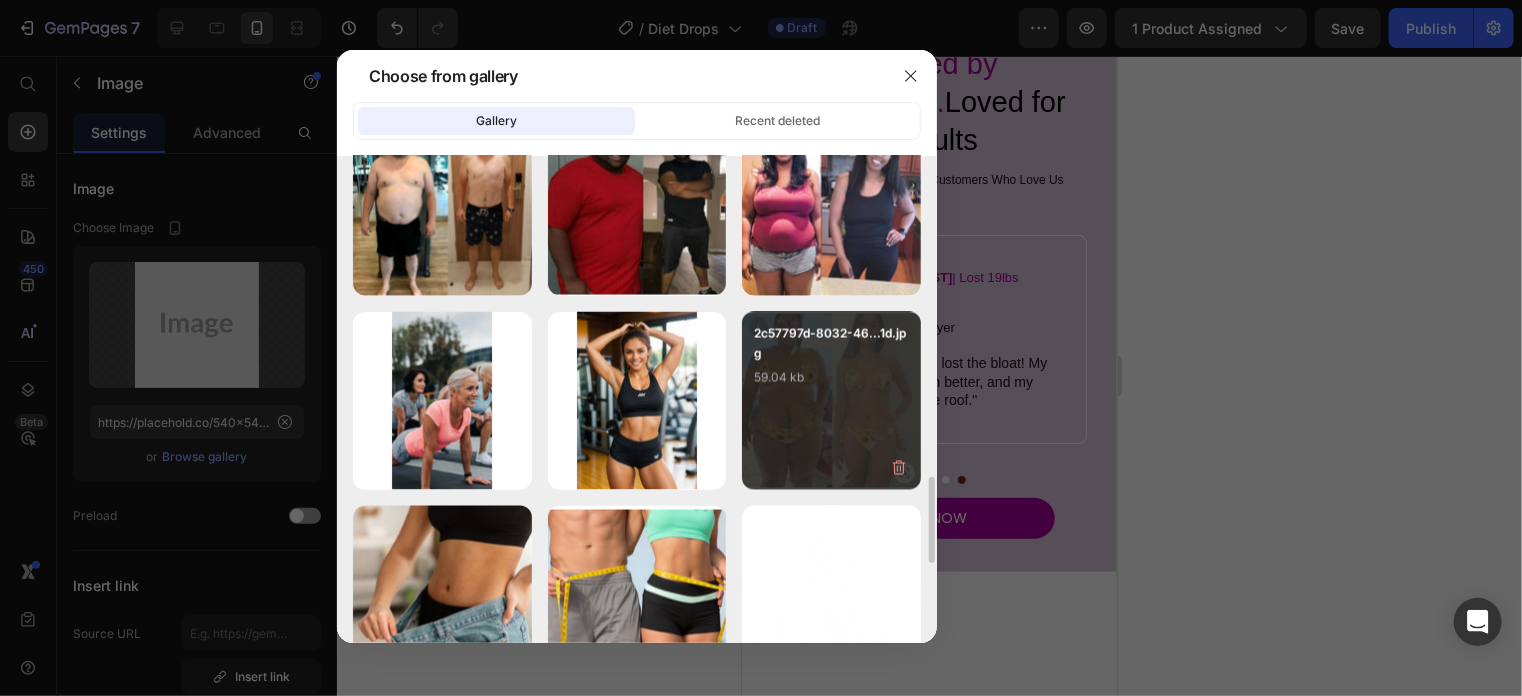 click on "2c57797d-8032-46...1d.jpg 59.04 kb" at bounding box center [831, 364] 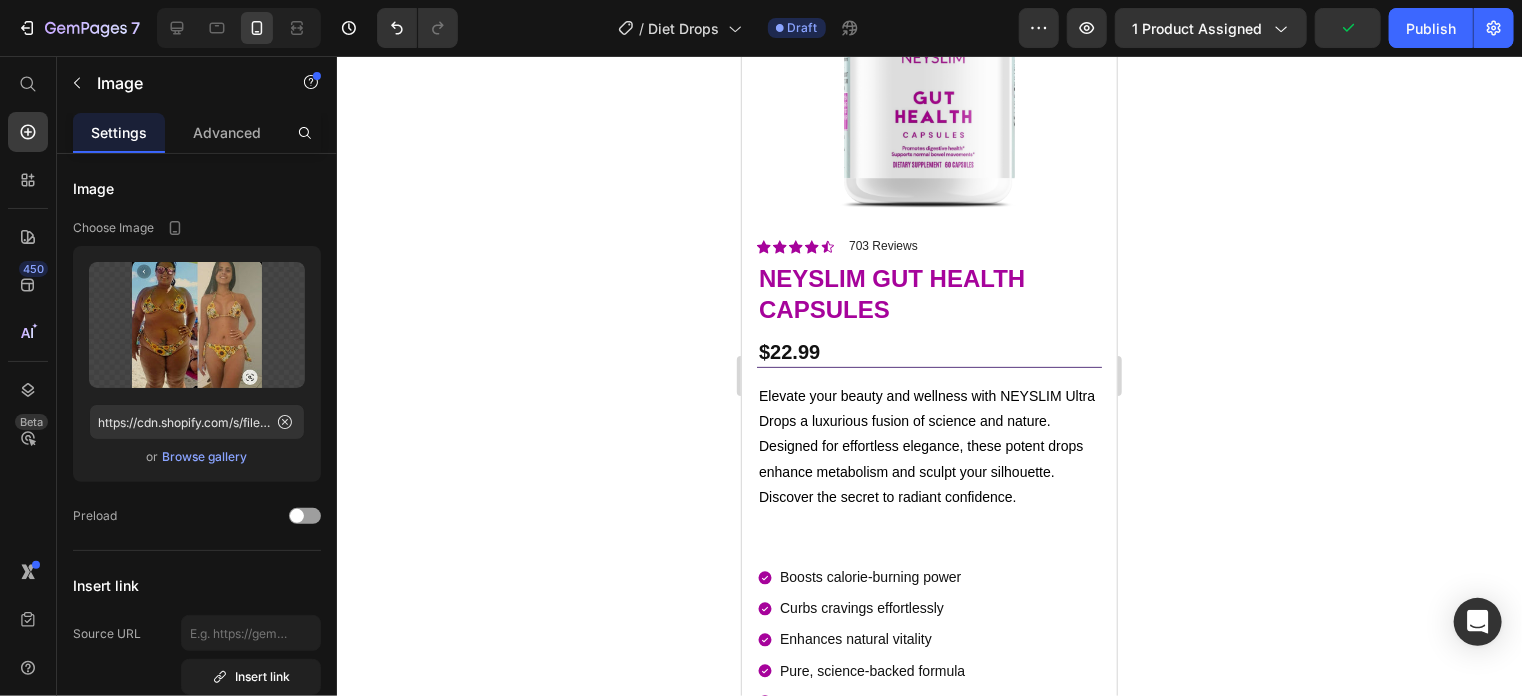 scroll, scrollTop: 0, scrollLeft: 0, axis: both 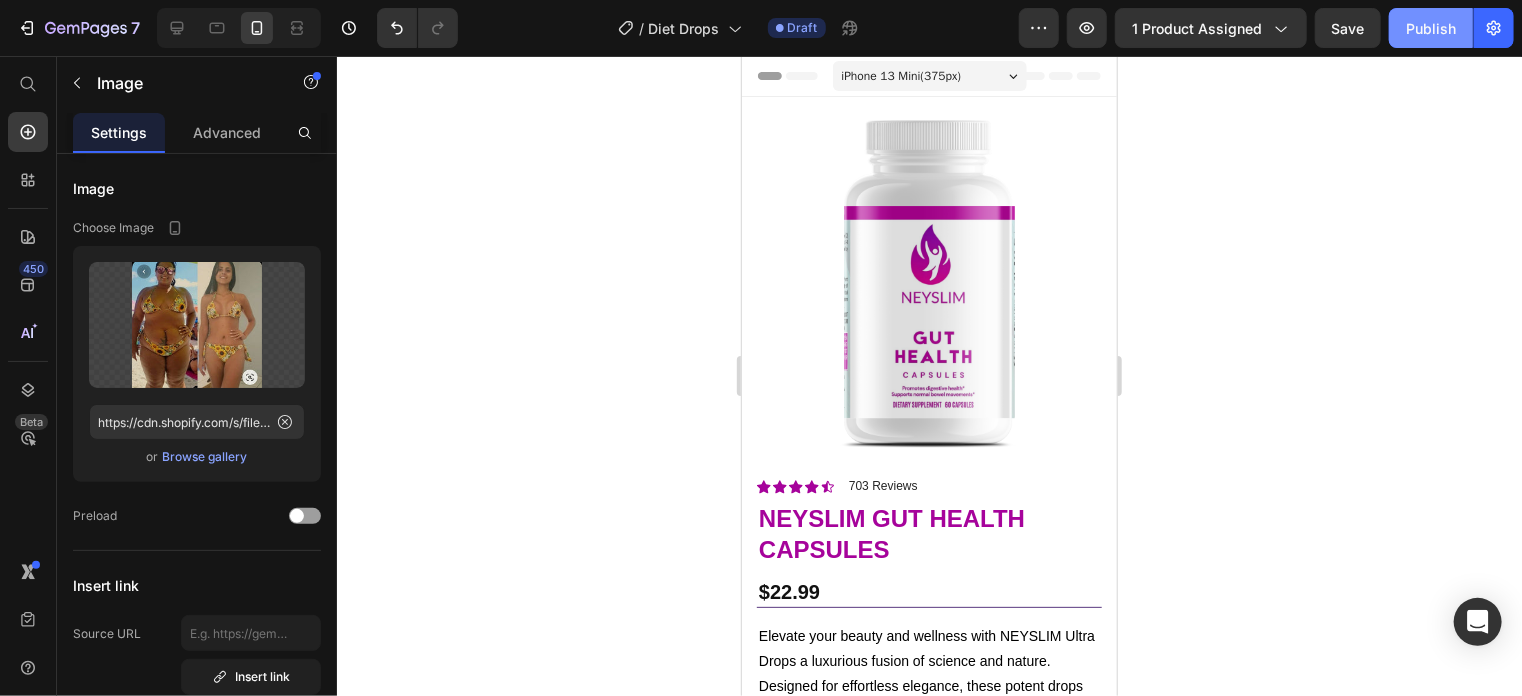 click on "Publish" at bounding box center [1431, 28] 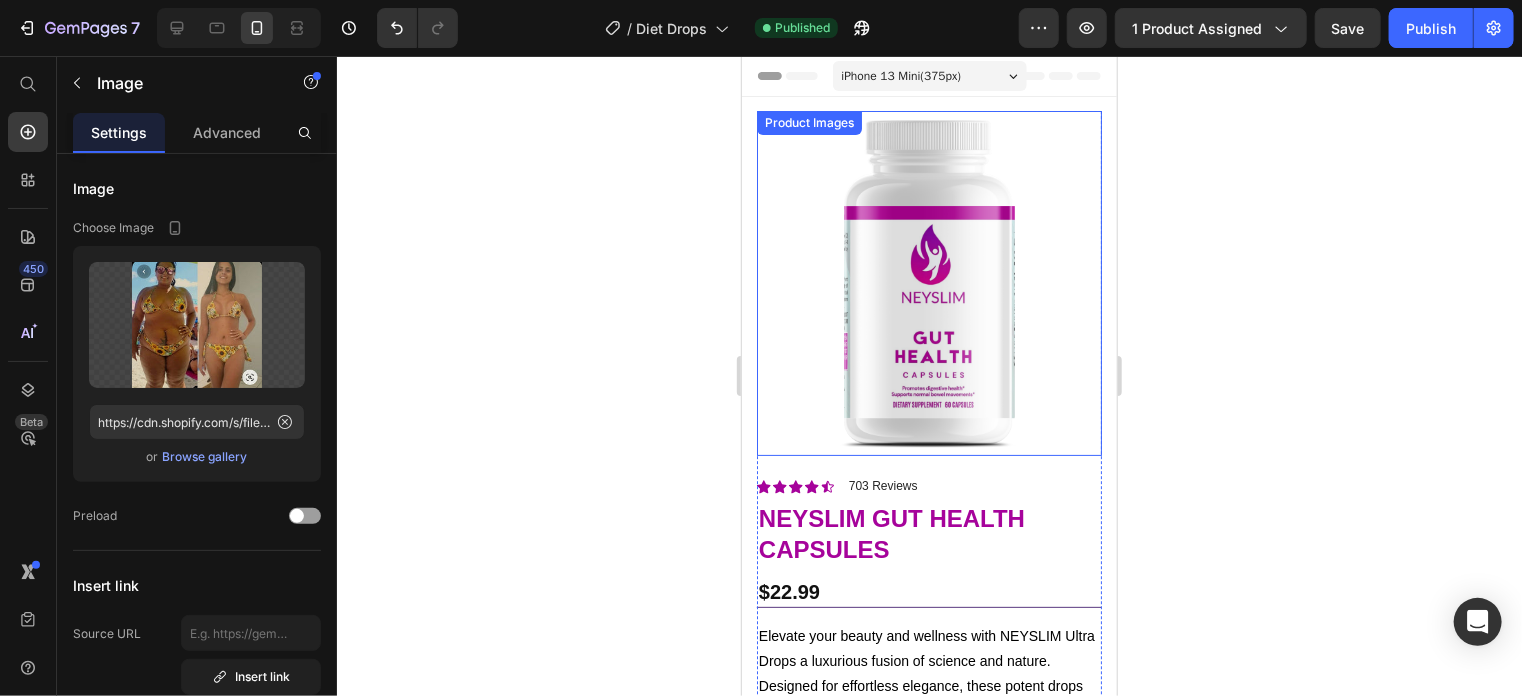 click at bounding box center (928, 282) 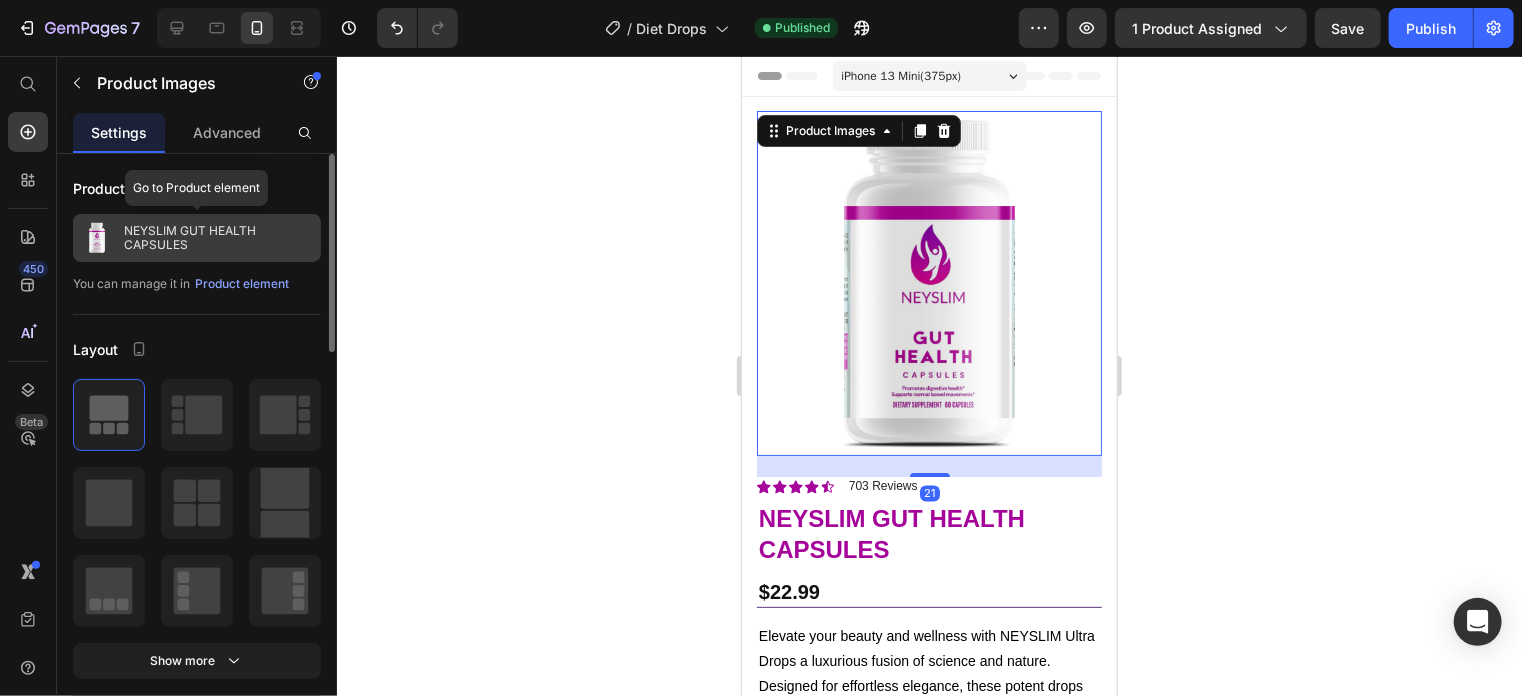 click on "NEYSLIM GUT HEALTH CAPSULES" at bounding box center [218, 238] 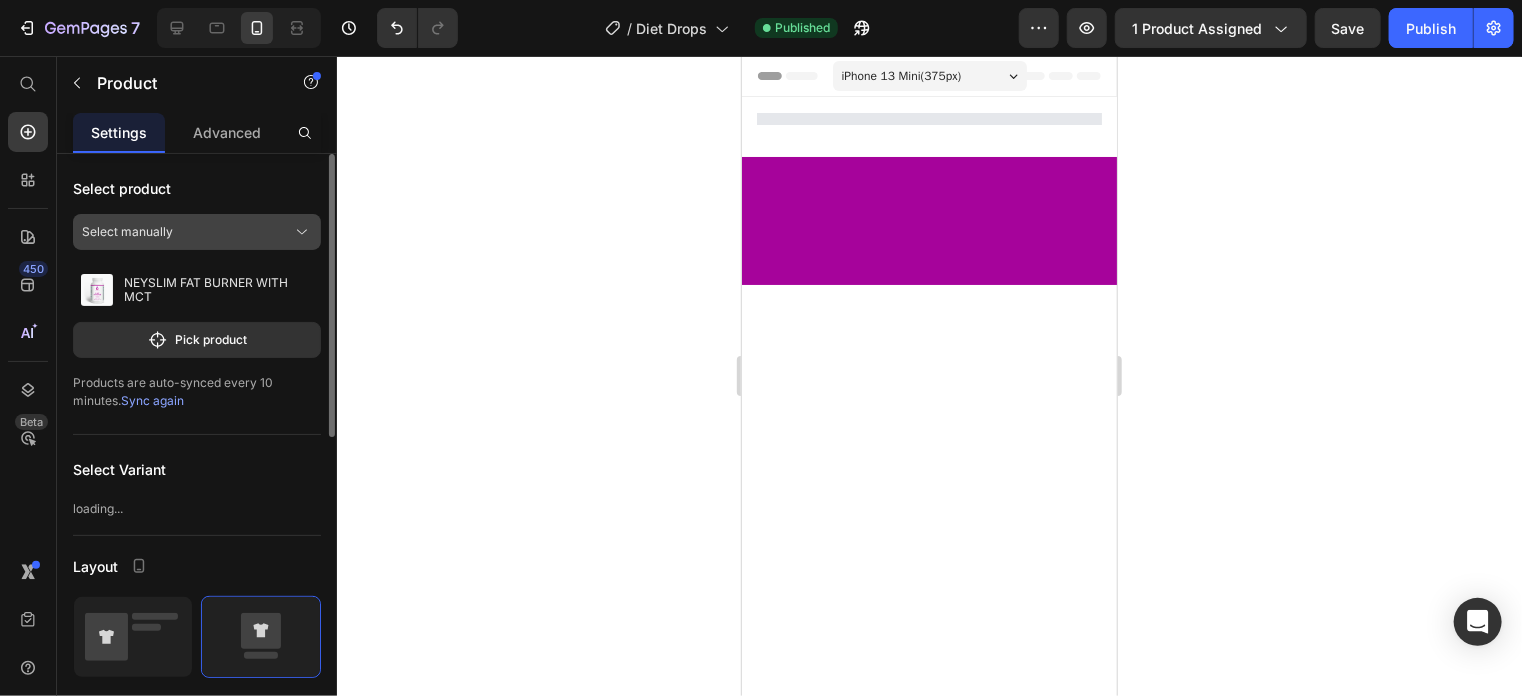 click 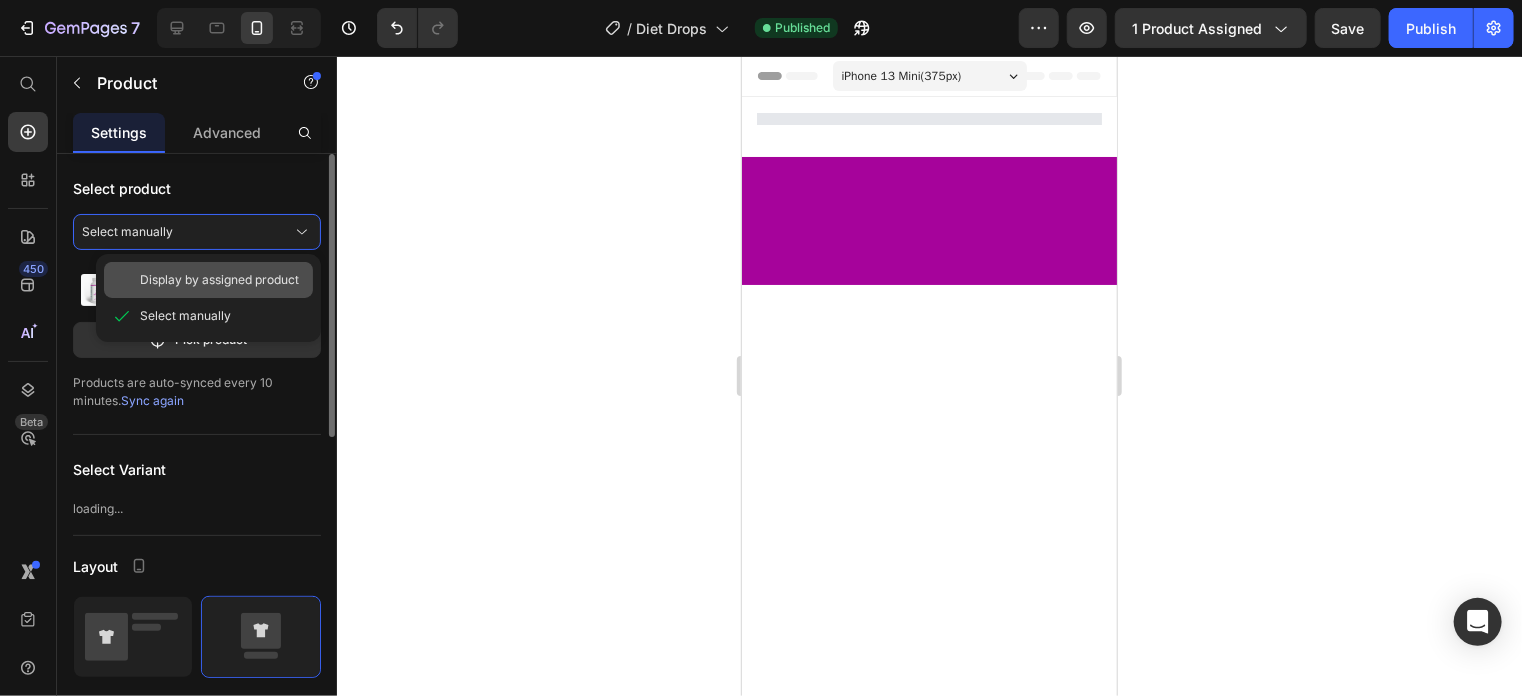 click on "Display by assigned product" at bounding box center [219, 280] 